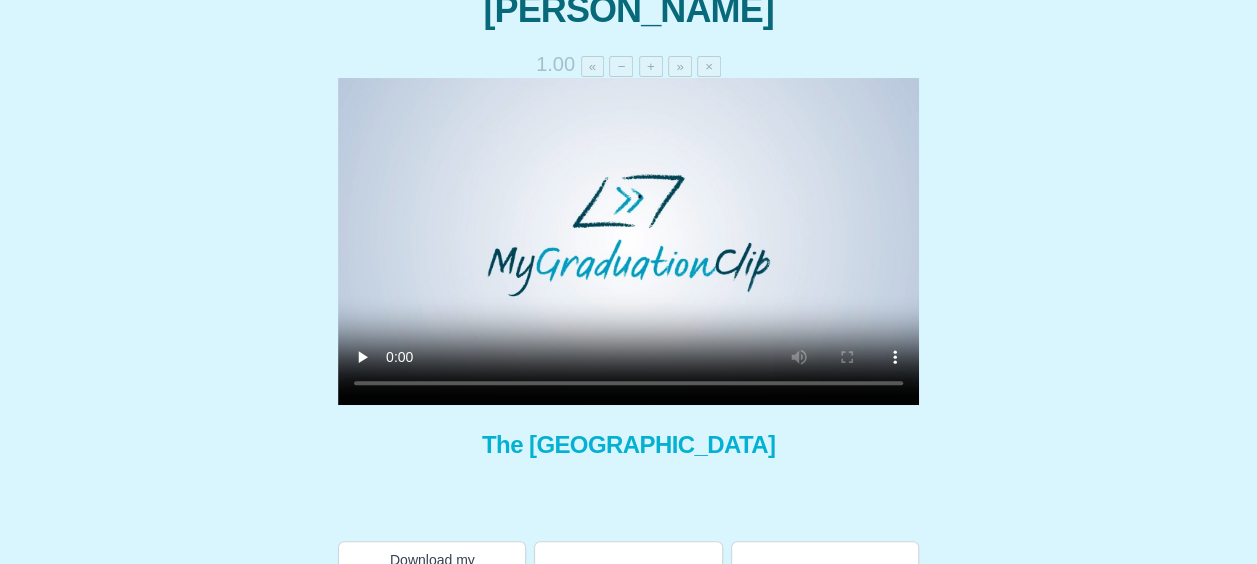 scroll, scrollTop: 252, scrollLeft: 0, axis: vertical 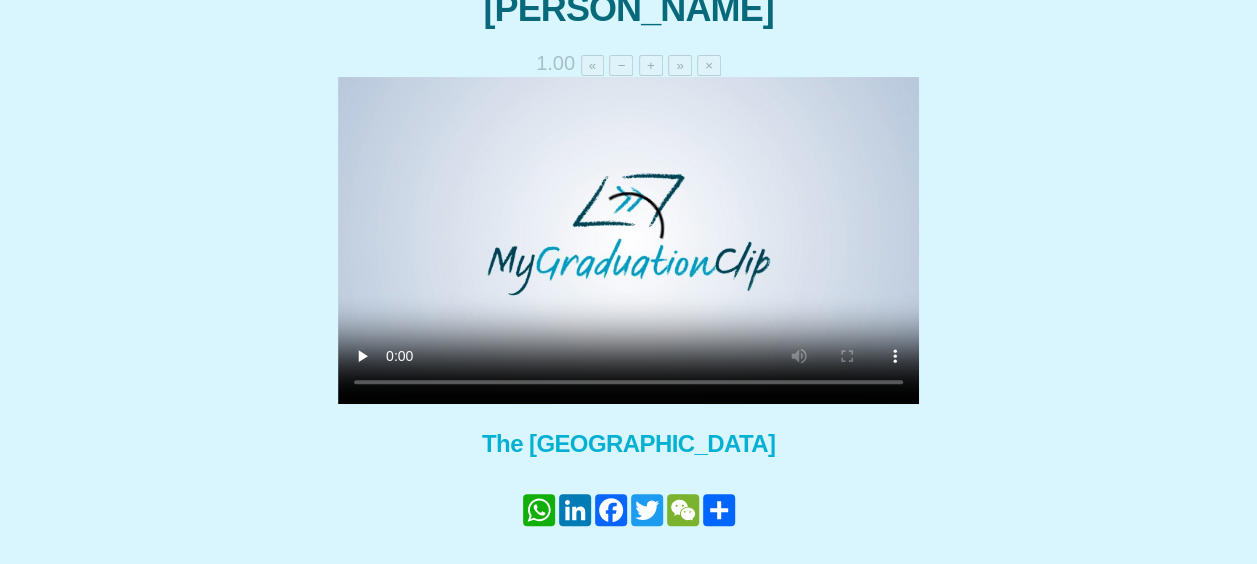 type 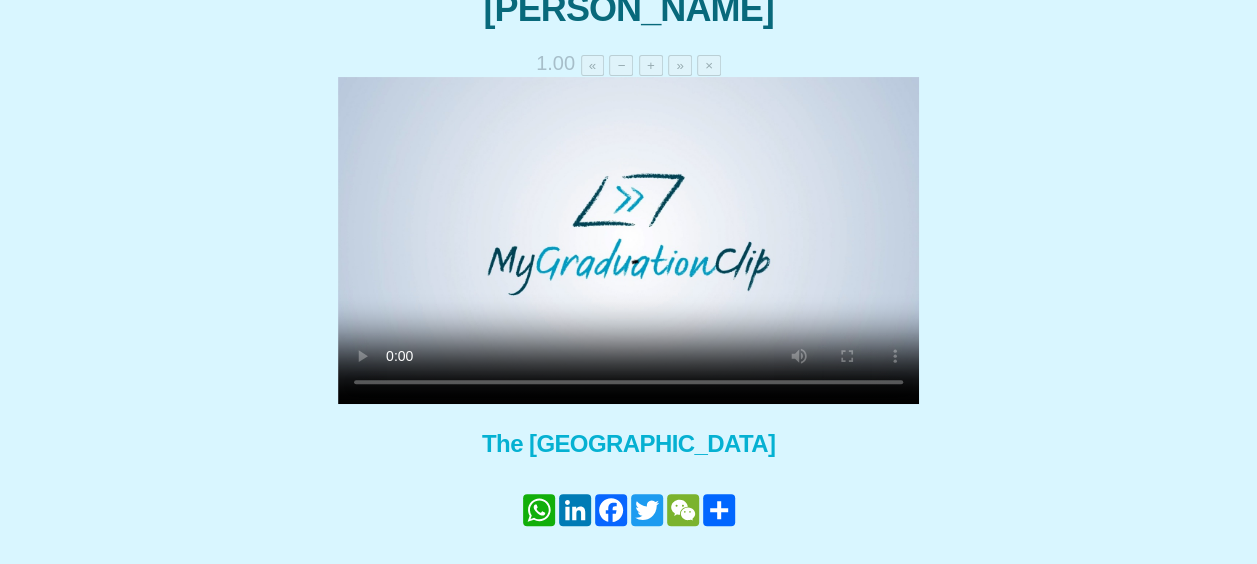 scroll, scrollTop: 0, scrollLeft: 0, axis: both 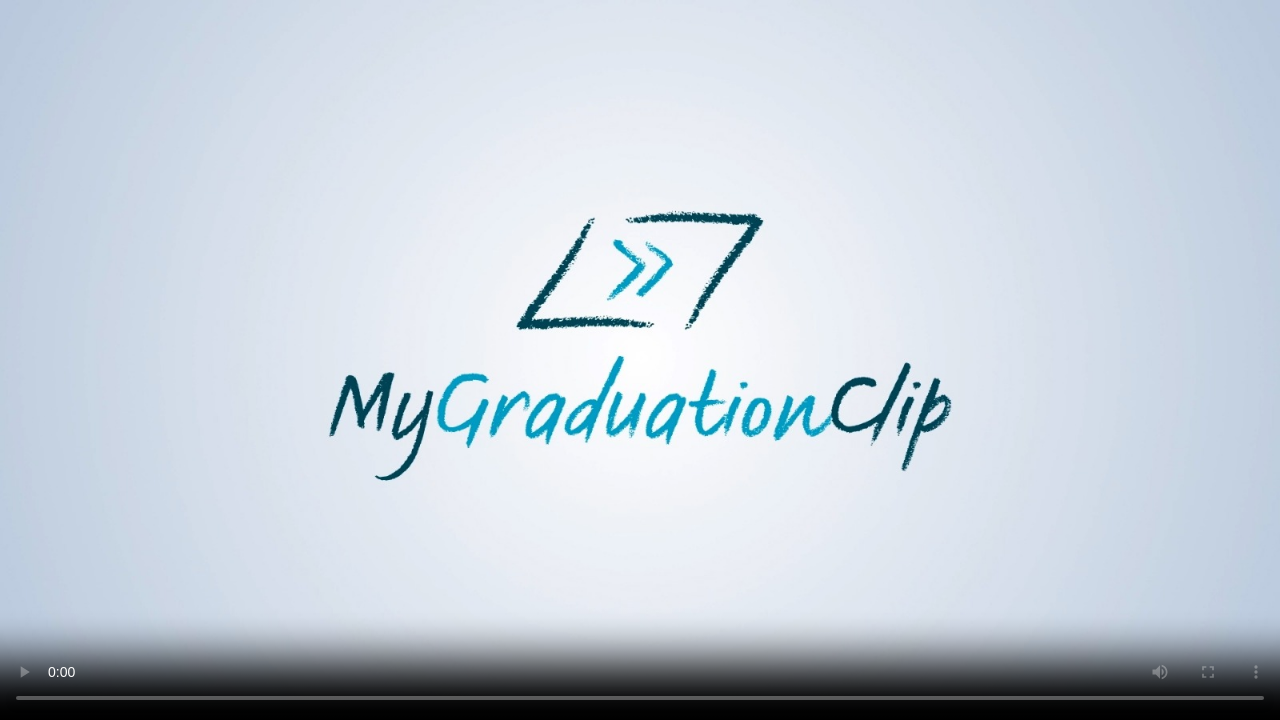 click at bounding box center (640, 360) 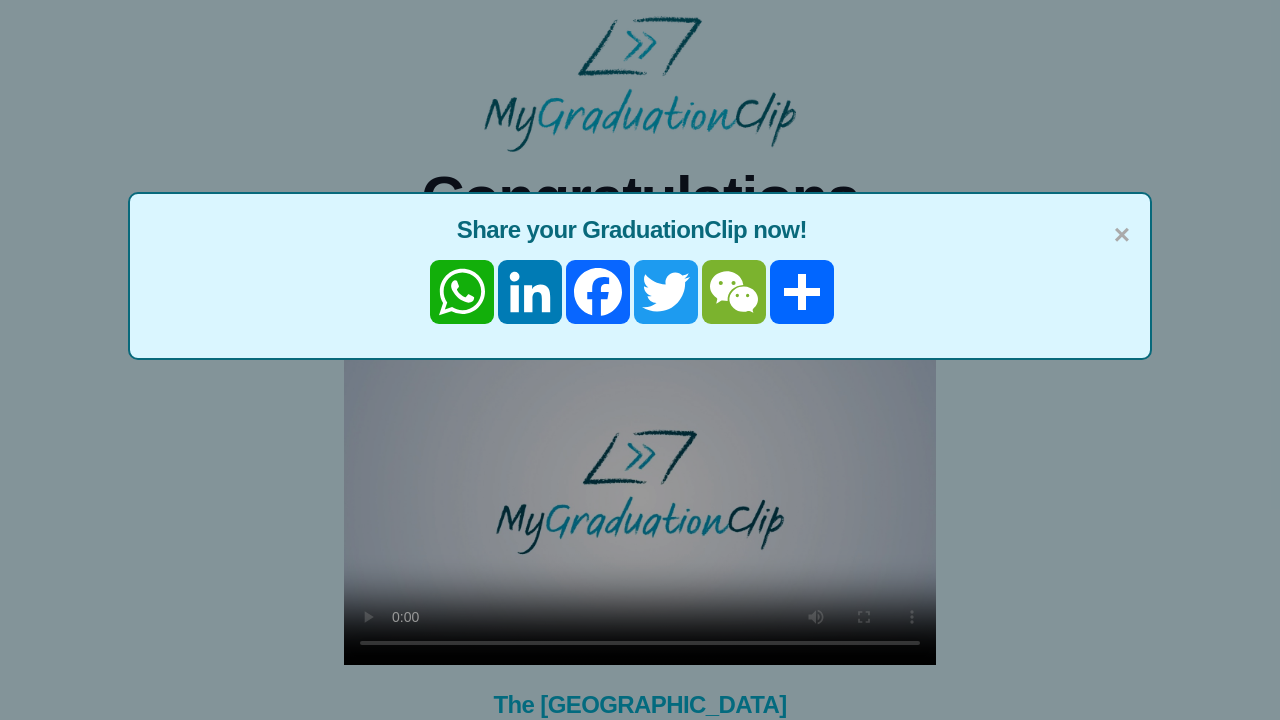 click on "× Share your GraduationClip now! WhatsApp LinkedIn Facebook Twitter WeChat Share × Why not also get the Full Length Graduation film? Get the full ceremony film!" at bounding box center [640, 496] 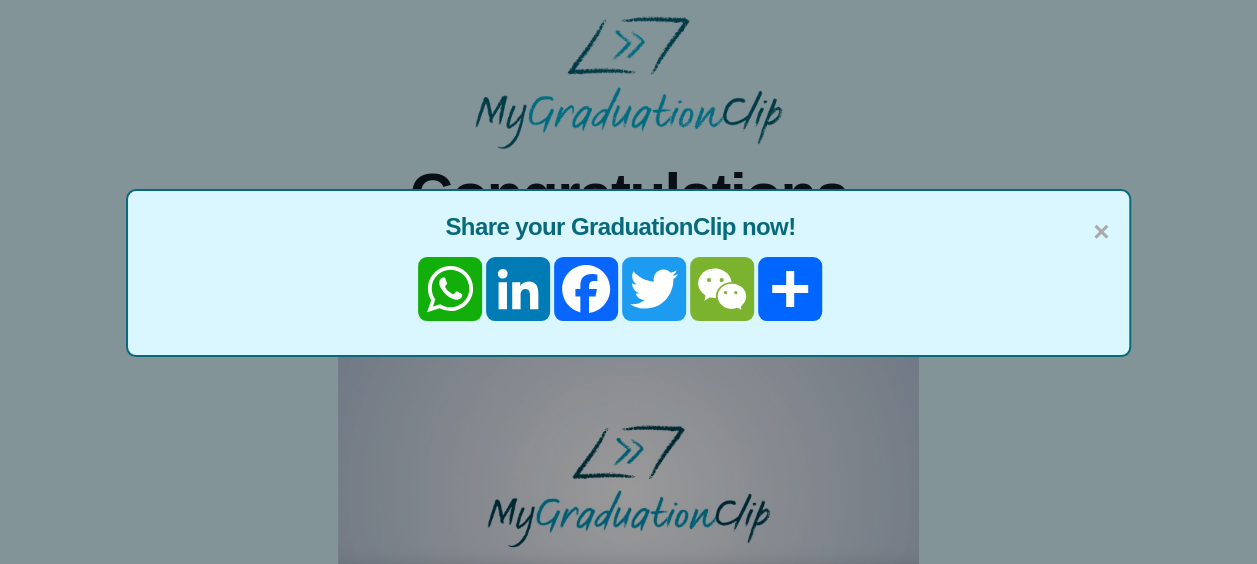 click on "× Share your GraduationClip now! WhatsApp LinkedIn Facebook Twitter WeChat Share" at bounding box center (628, 282) 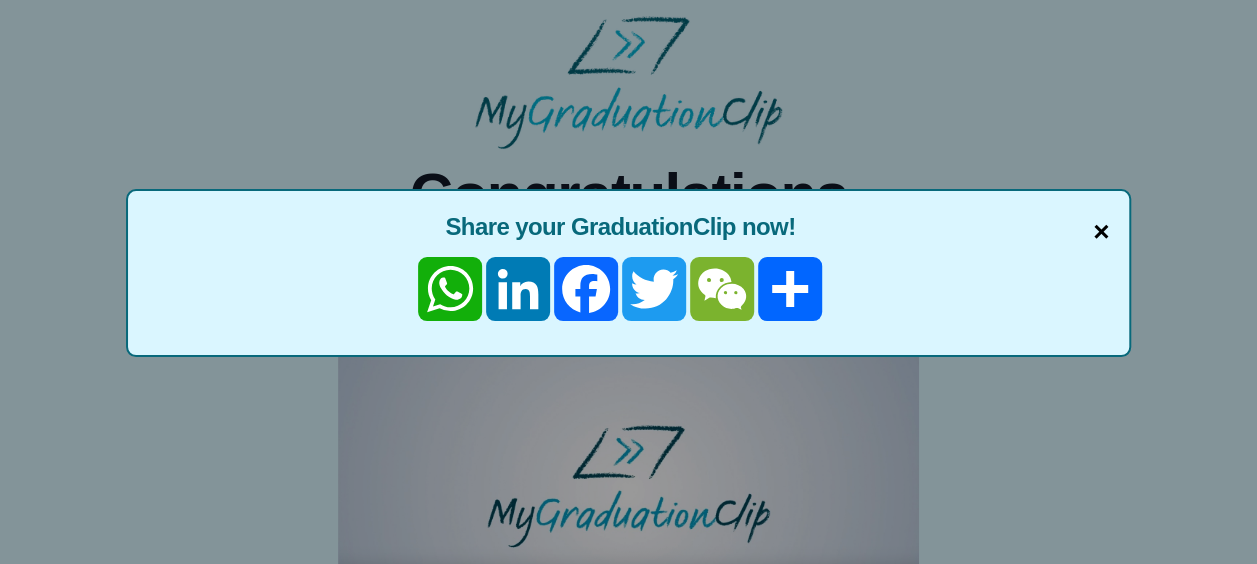 click on "×" at bounding box center (1101, 232) 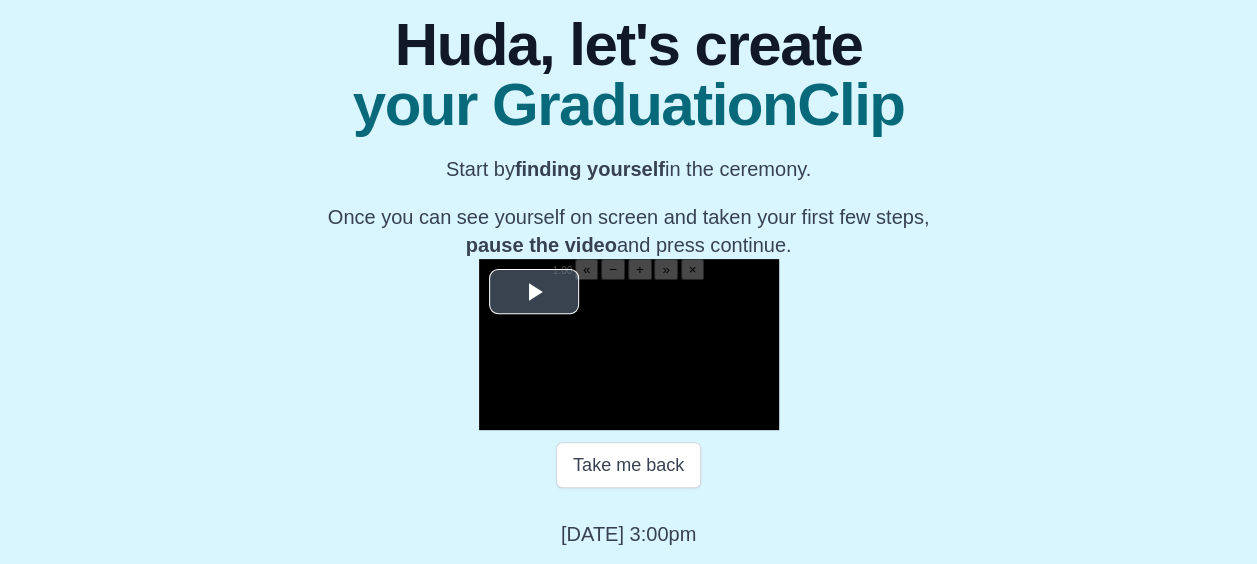 scroll, scrollTop: 176, scrollLeft: 0, axis: vertical 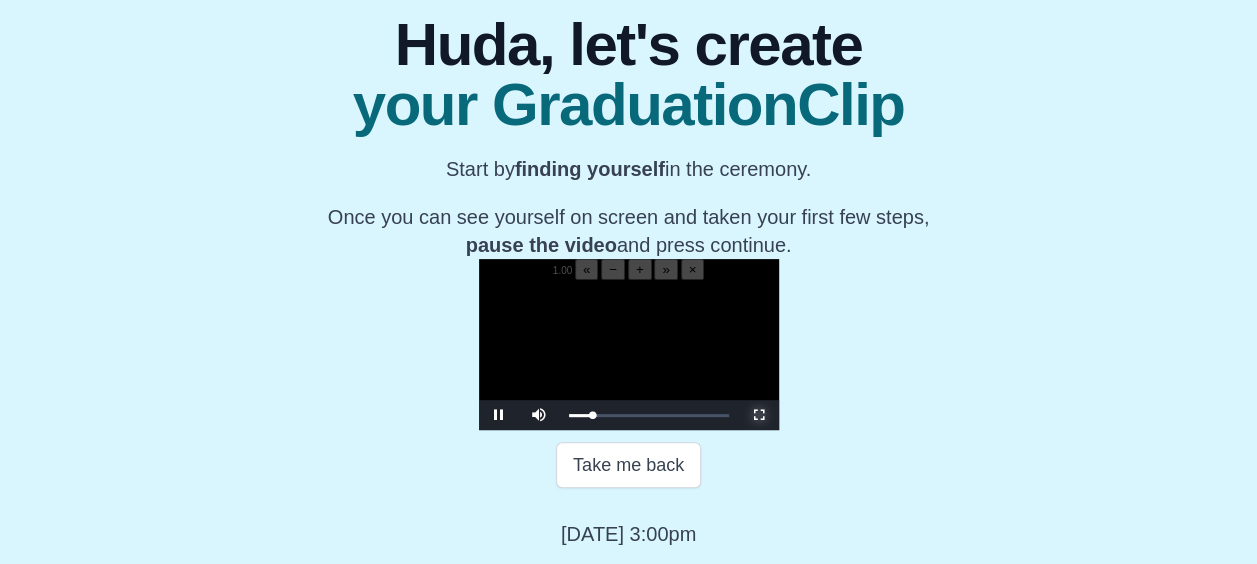 click at bounding box center [759, 415] 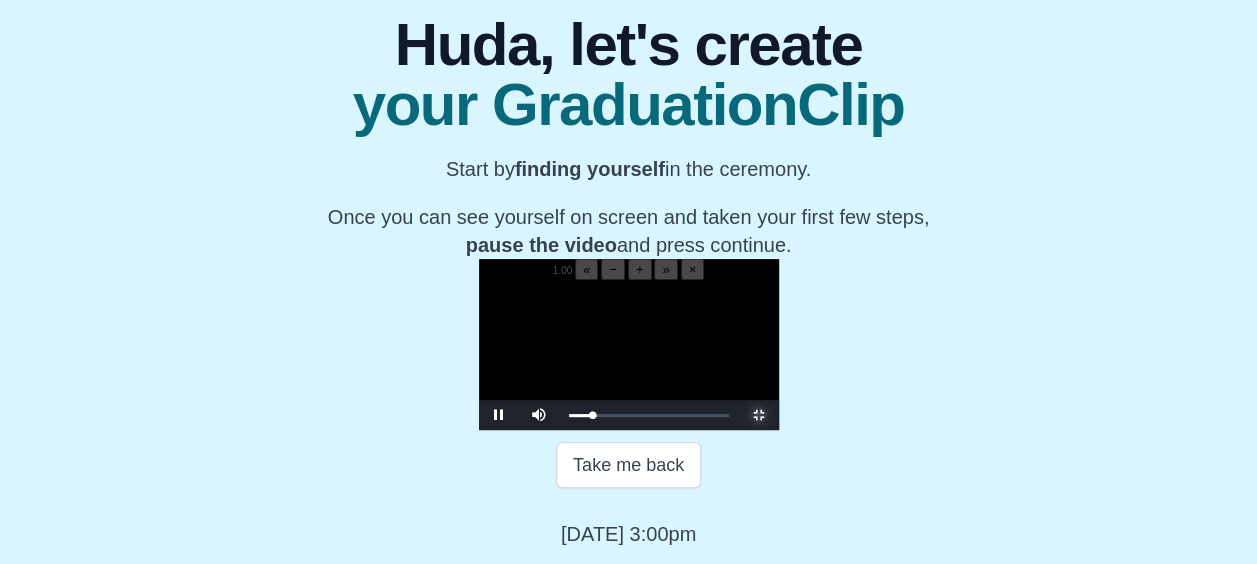 scroll, scrollTop: 0, scrollLeft: 0, axis: both 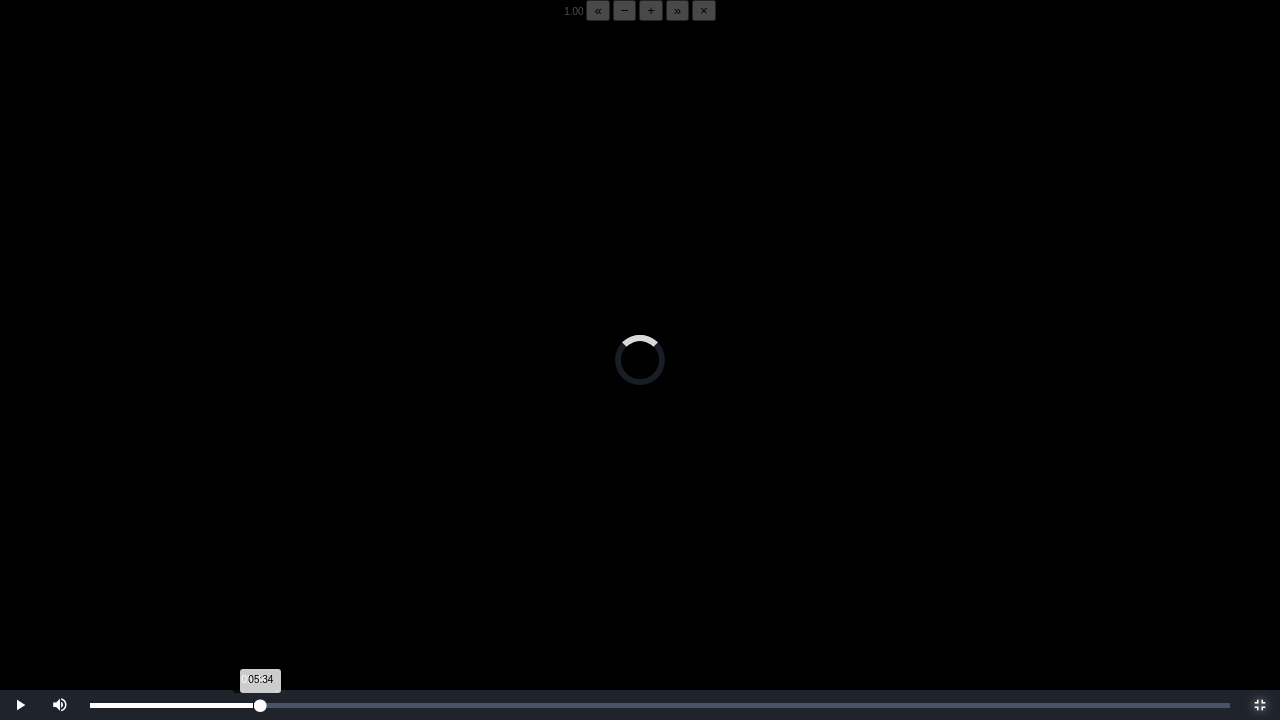 click on "05:34 Progress : 0%" at bounding box center (175, 705) 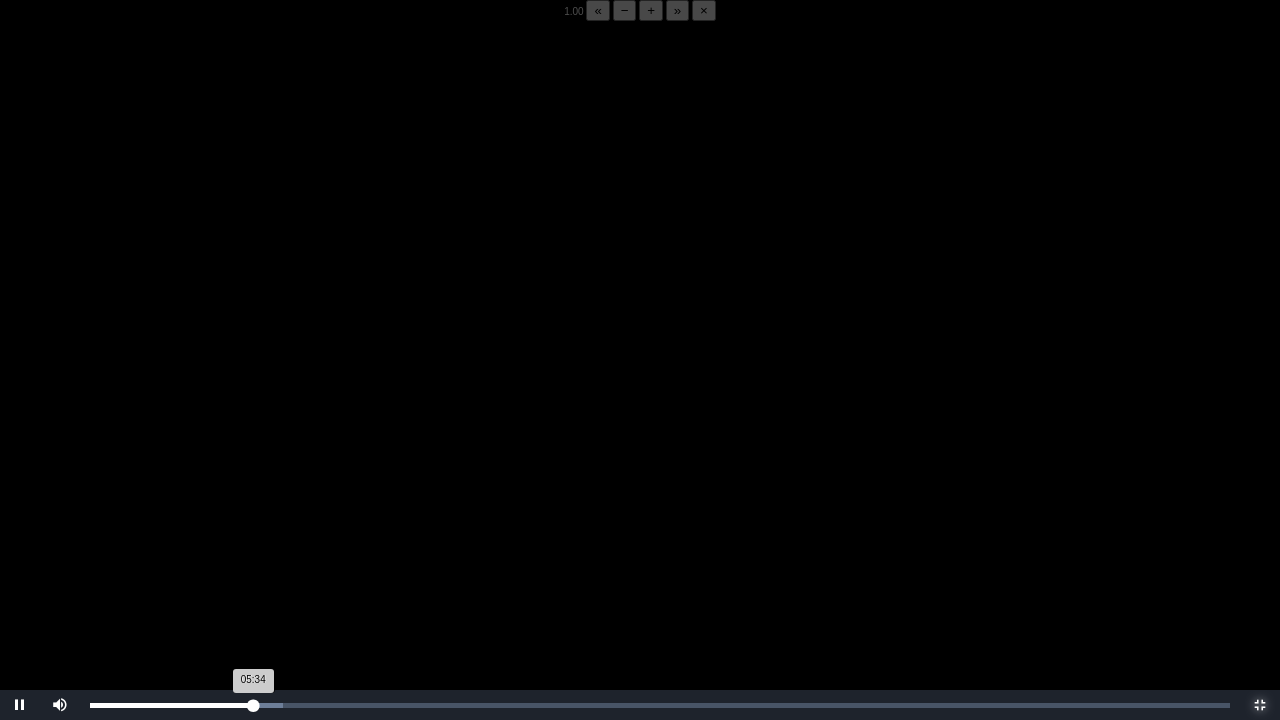 type 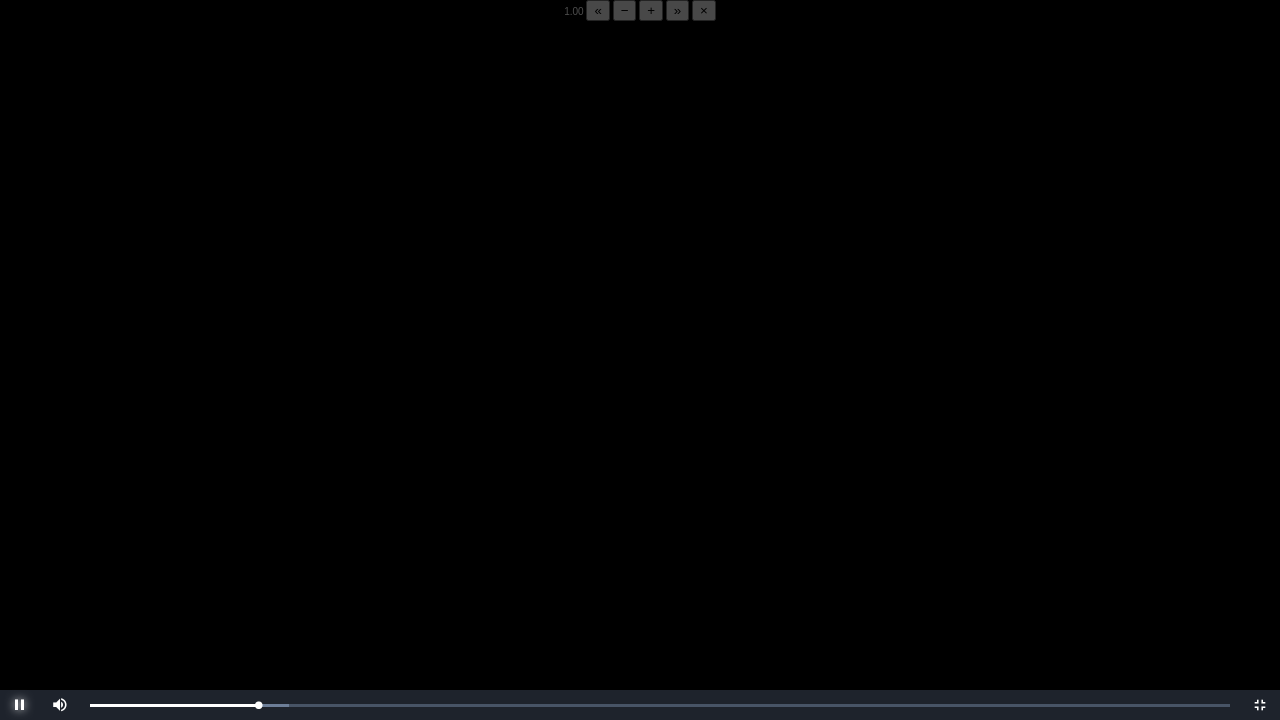 click at bounding box center [20, 705] 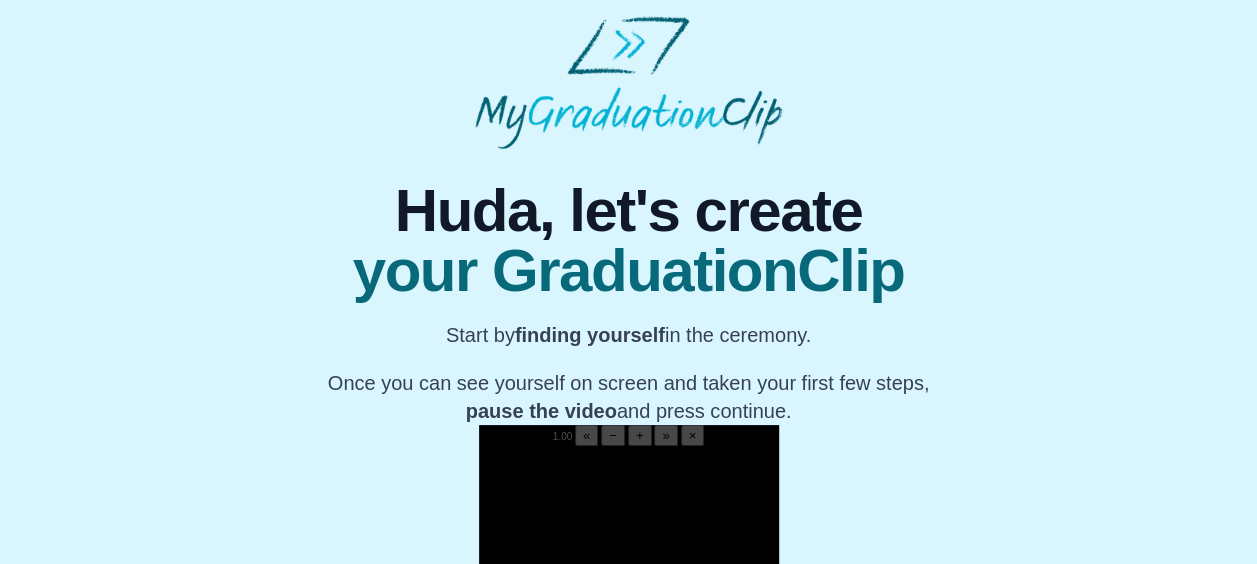 type 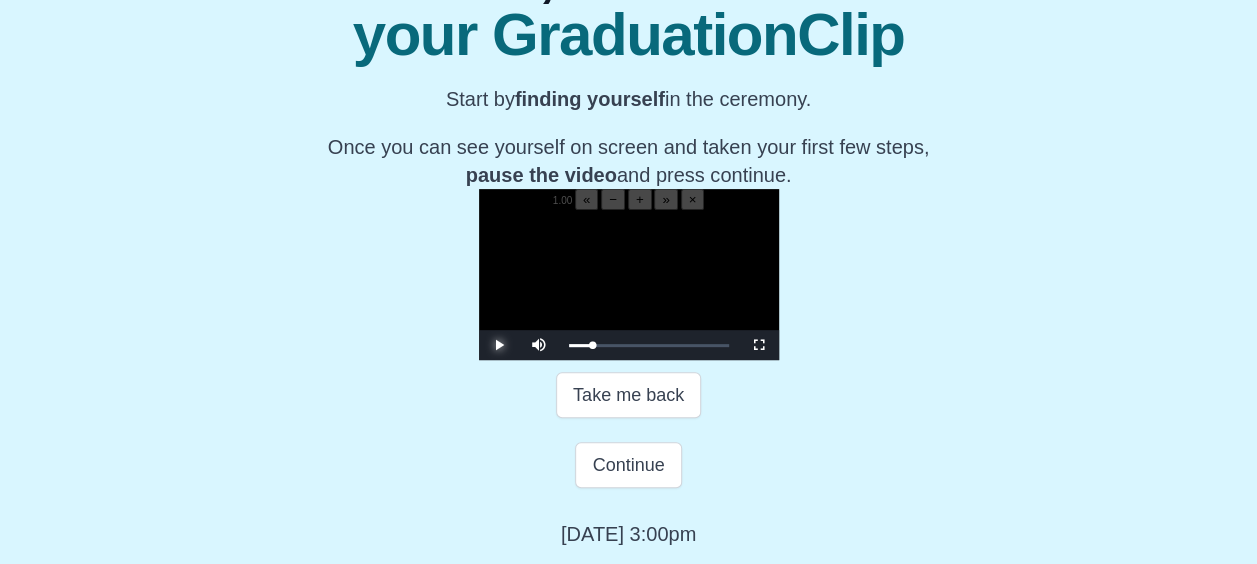 scroll, scrollTop: 411, scrollLeft: 0, axis: vertical 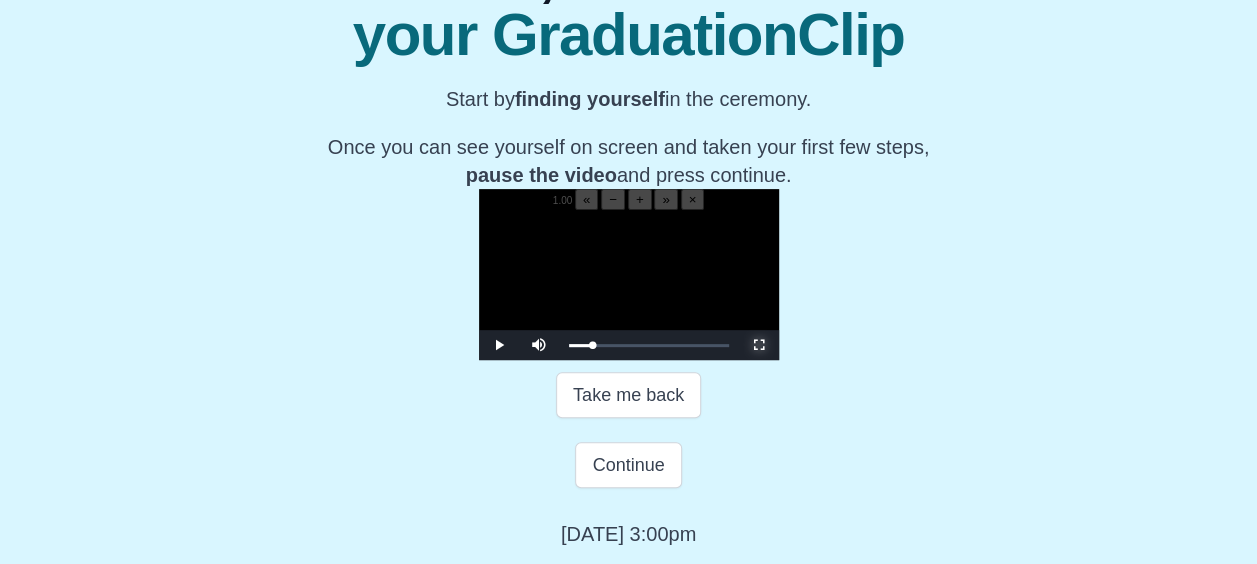 click at bounding box center (759, 345) 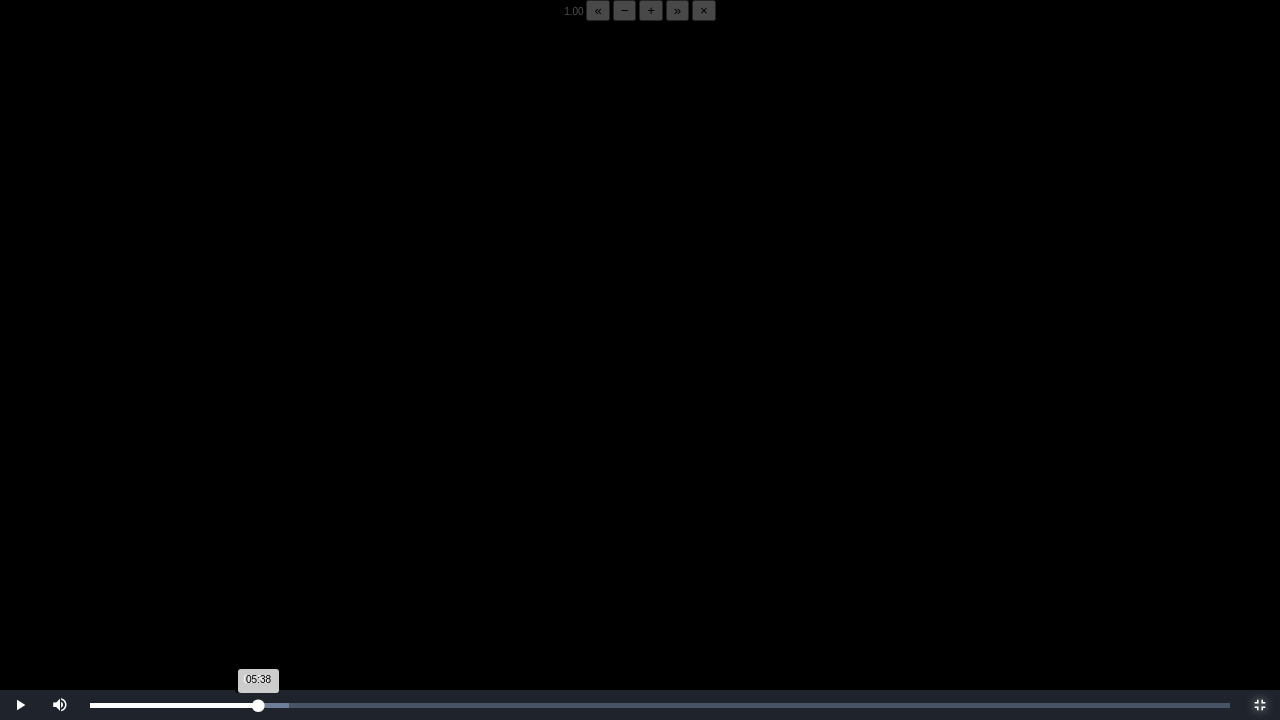 click on "05:38 Progress : 0%" at bounding box center [174, 705] 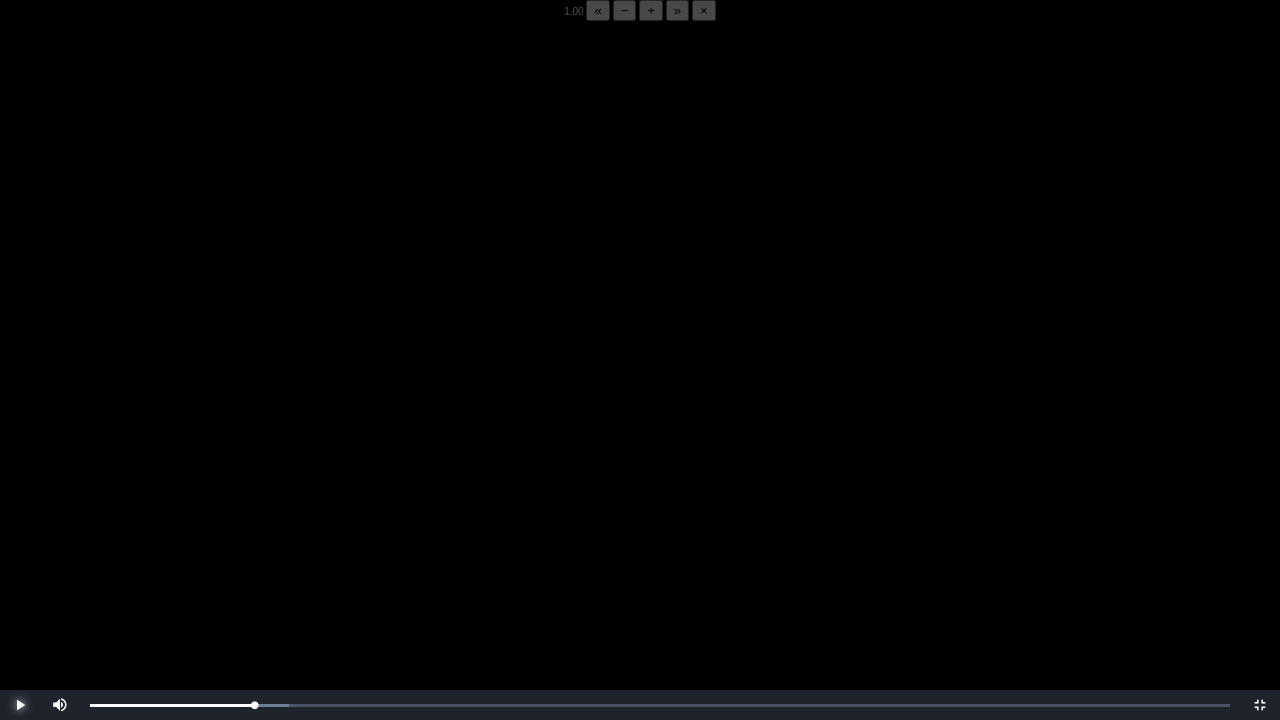 click at bounding box center [20, 705] 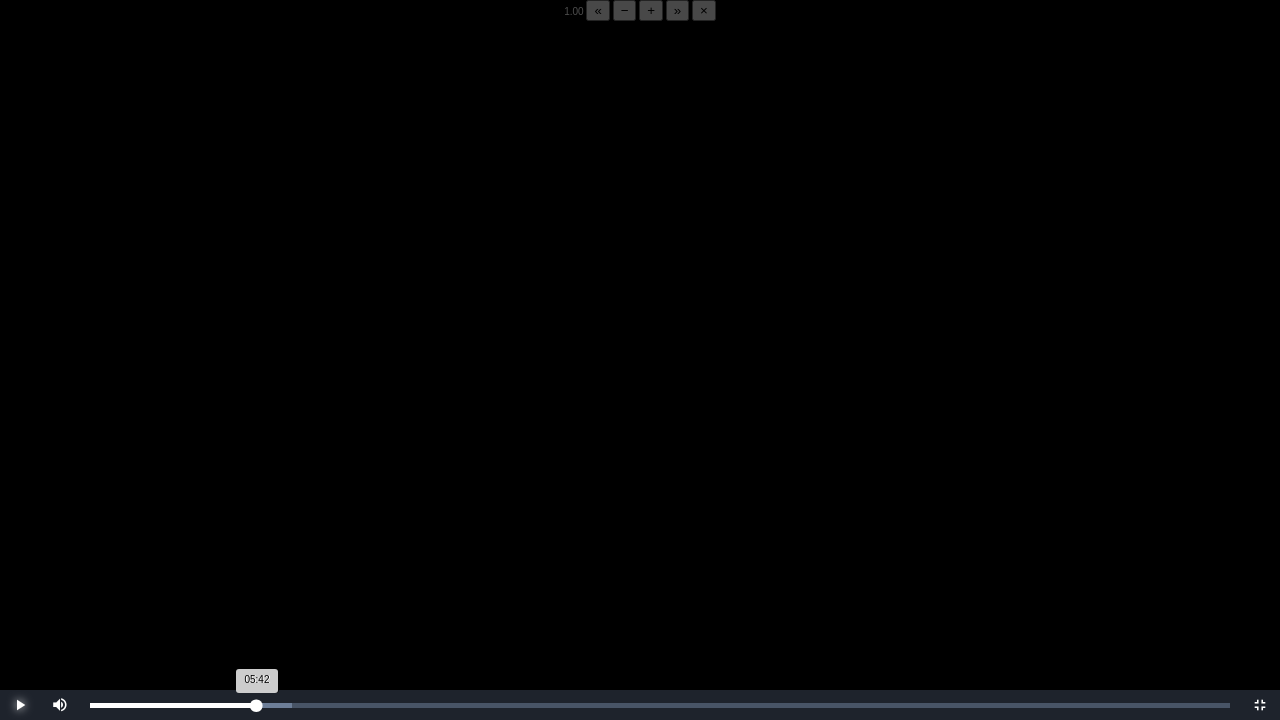 click on "05:42 Progress : 0%" at bounding box center (173, 705) 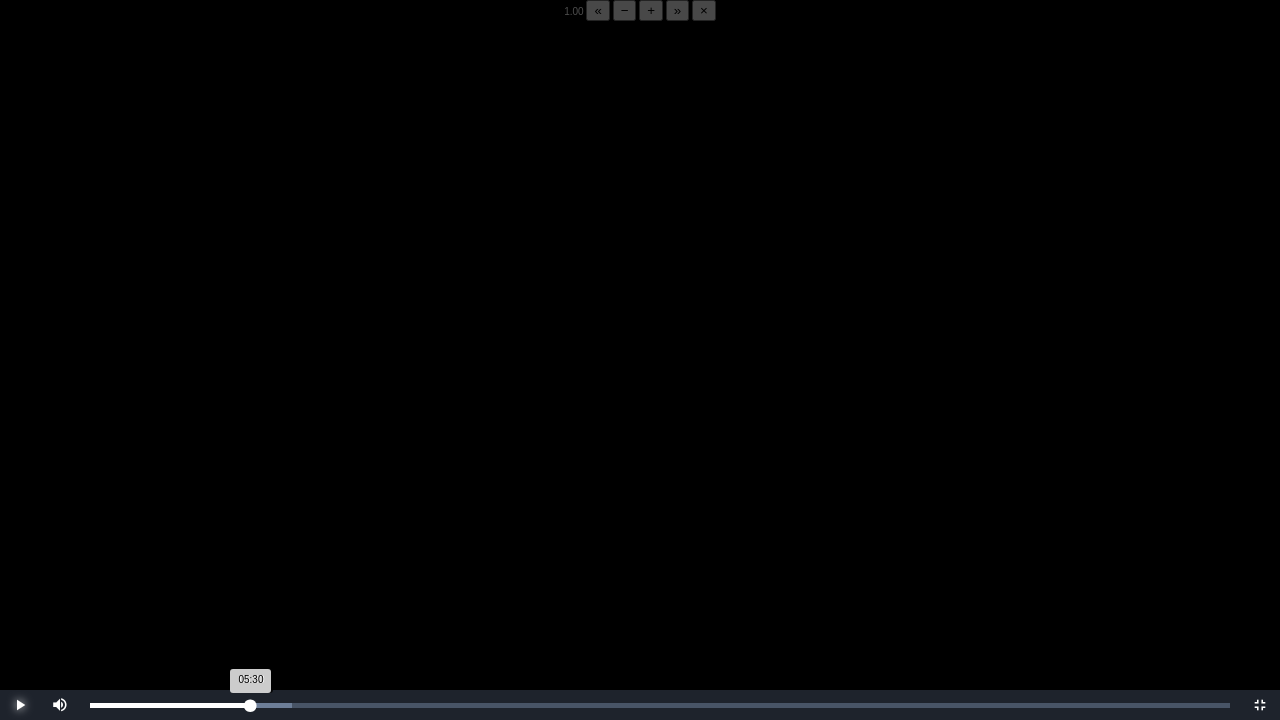 click on "05:30 Progress : 0%" at bounding box center (170, 705) 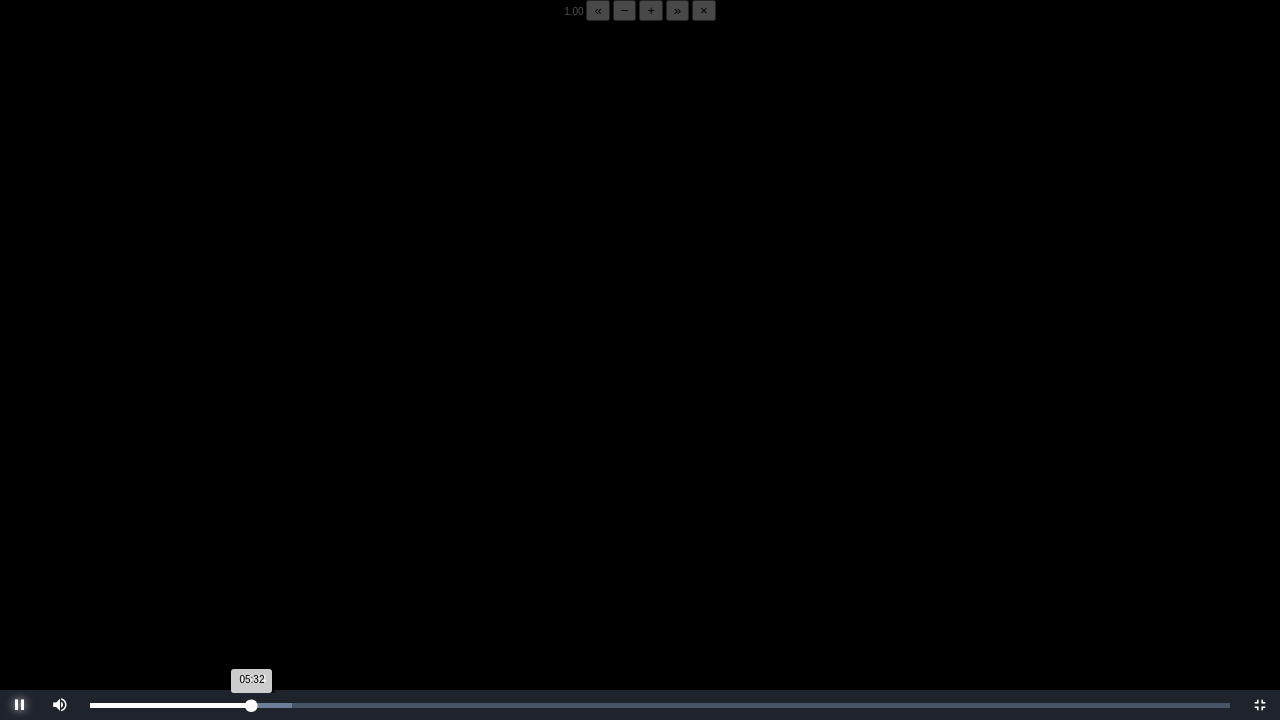 click on "05:32 Progress : 0%" at bounding box center [171, 705] 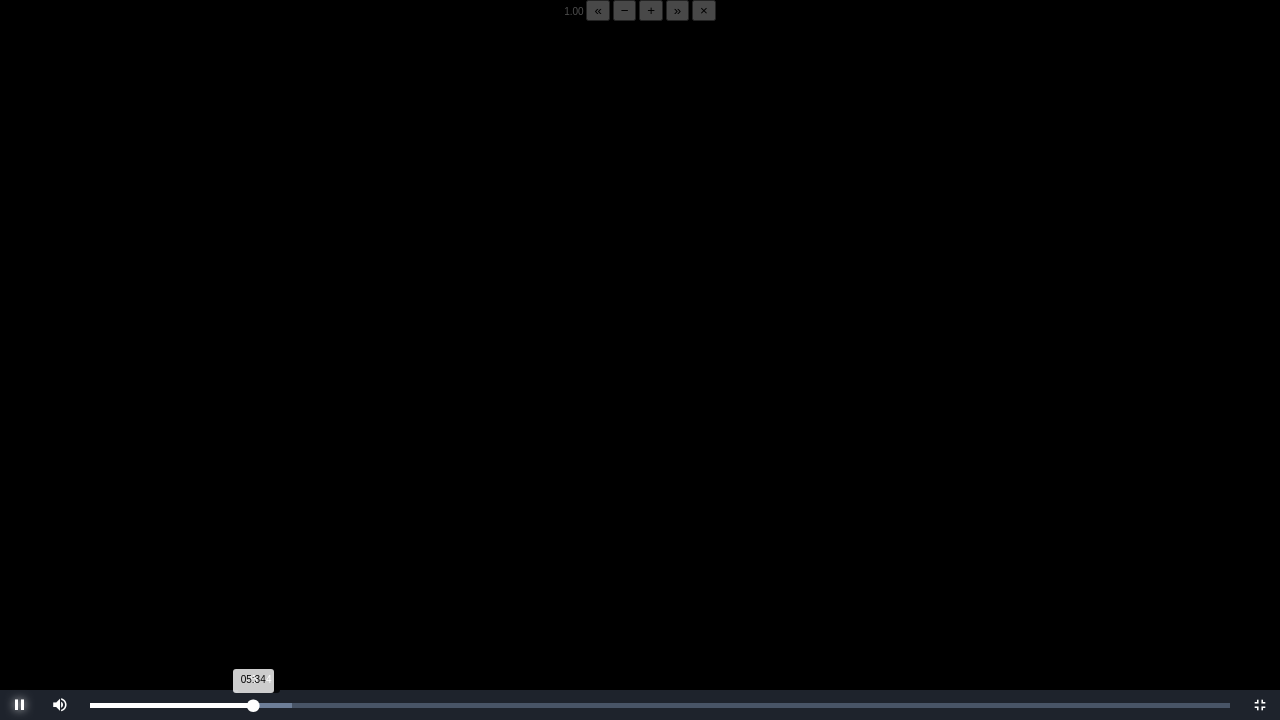 click on "05:34 Progress : 0%" at bounding box center (171, 705) 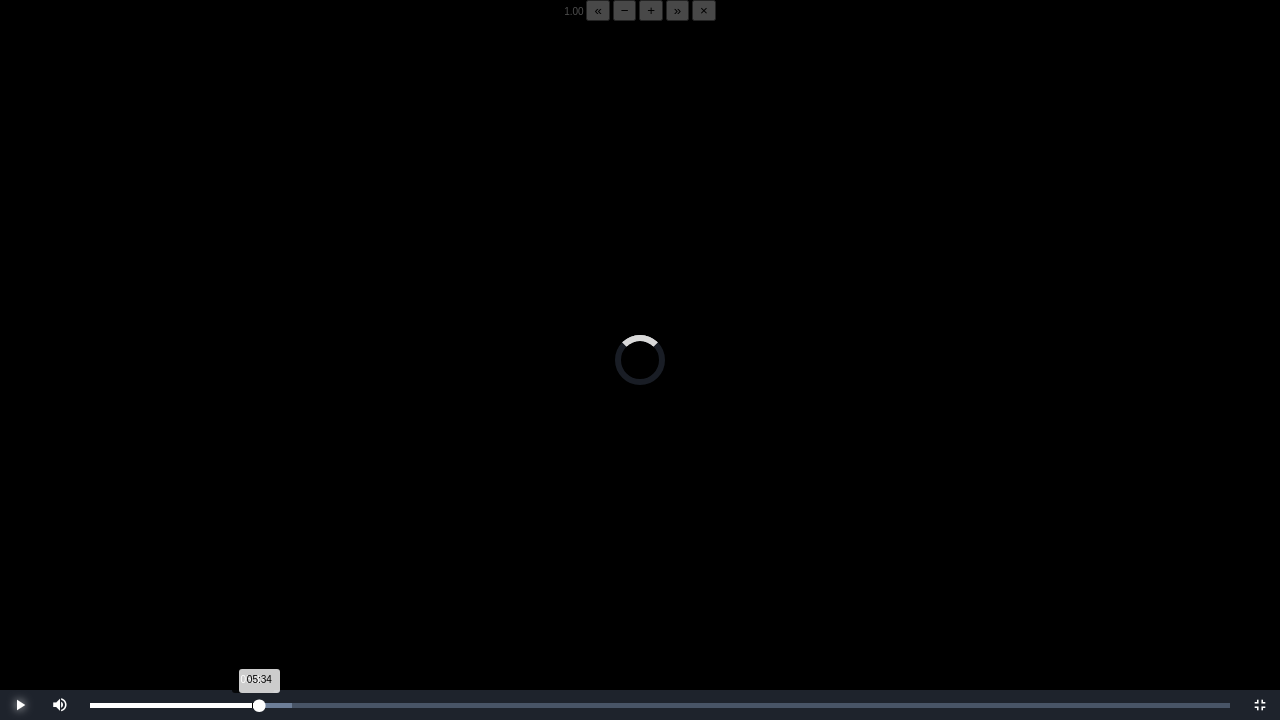 click on "05:34 Progress : 0%" at bounding box center [174, 705] 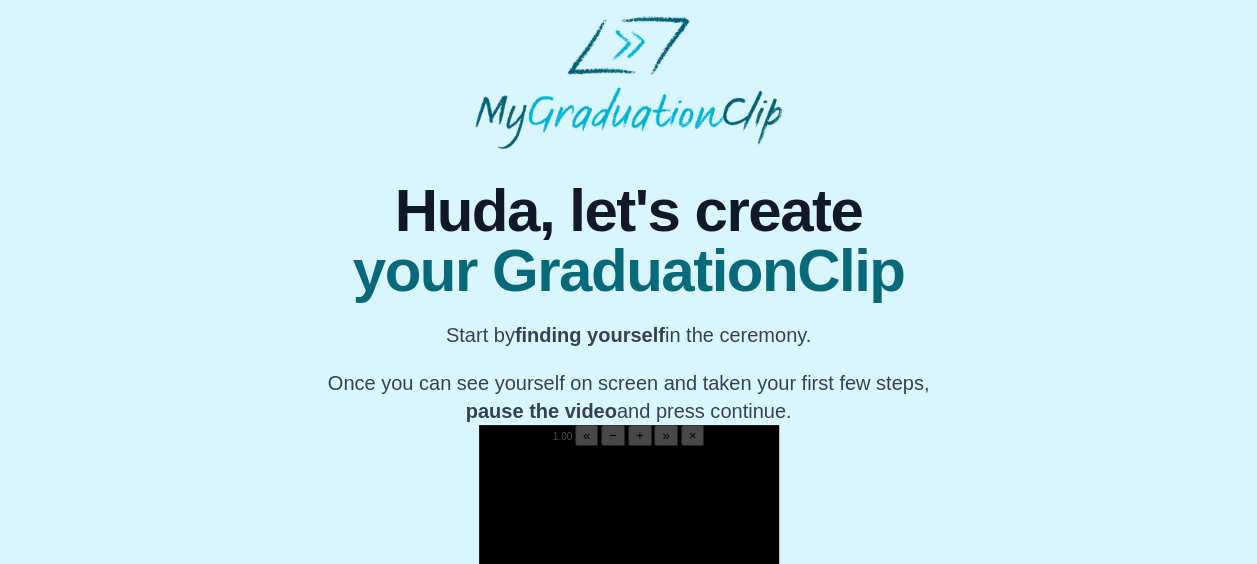click at bounding box center (629, 521) 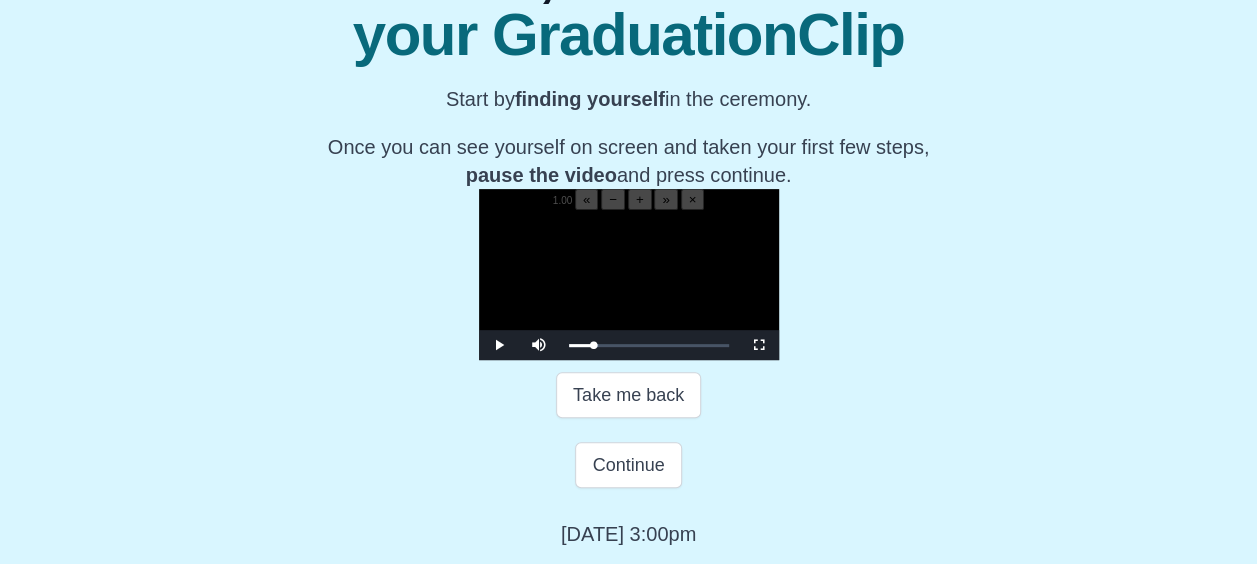 scroll, scrollTop: 330, scrollLeft: 0, axis: vertical 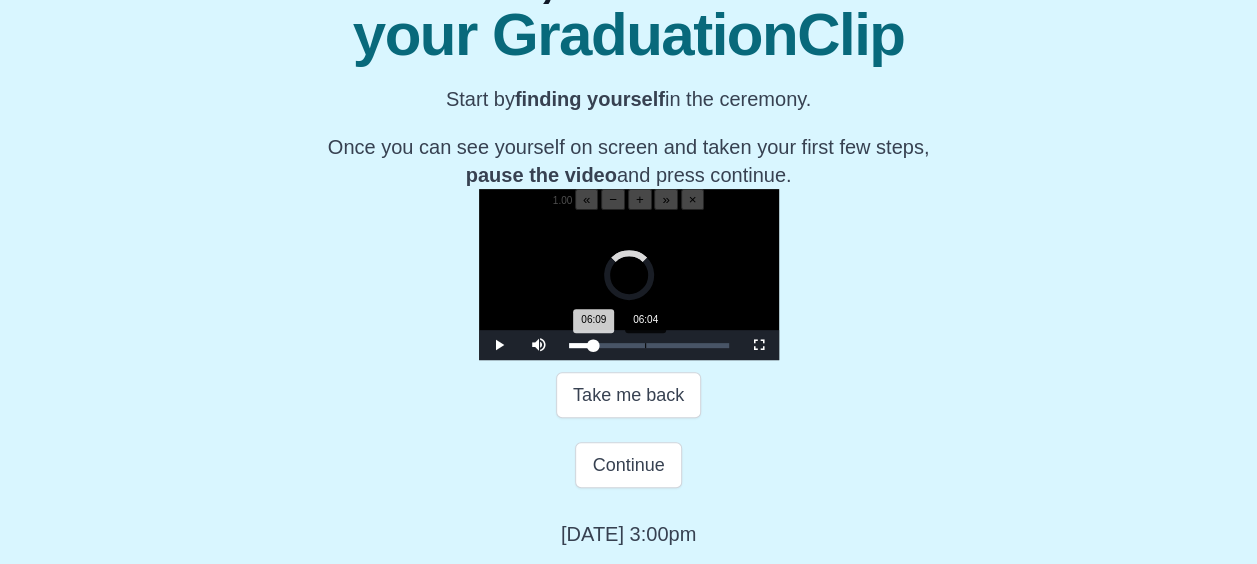 click on "06:09 Progress : 0%" at bounding box center [581, 345] 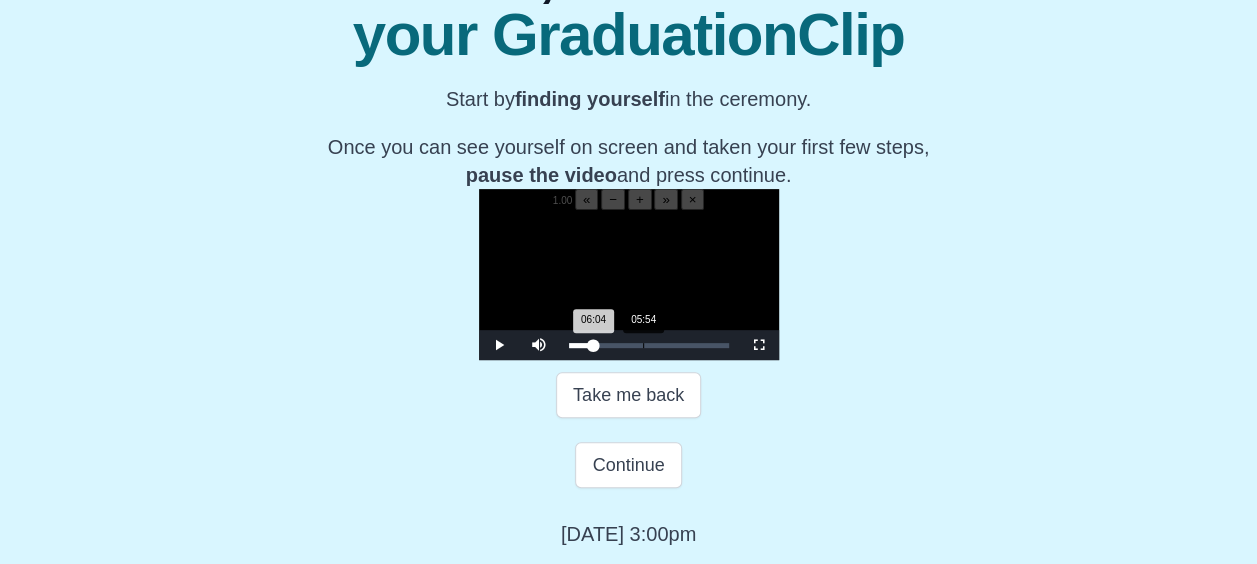 click on "06:04 Progress : 0%" at bounding box center [581, 345] 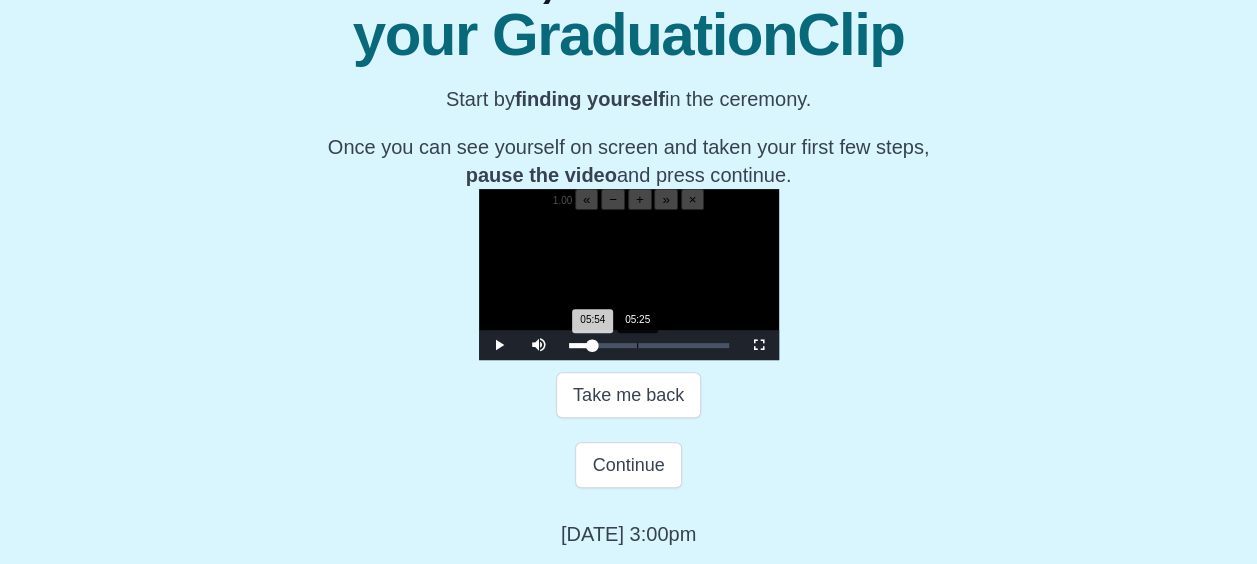 click on "05:54 Progress : 0%" at bounding box center [581, 345] 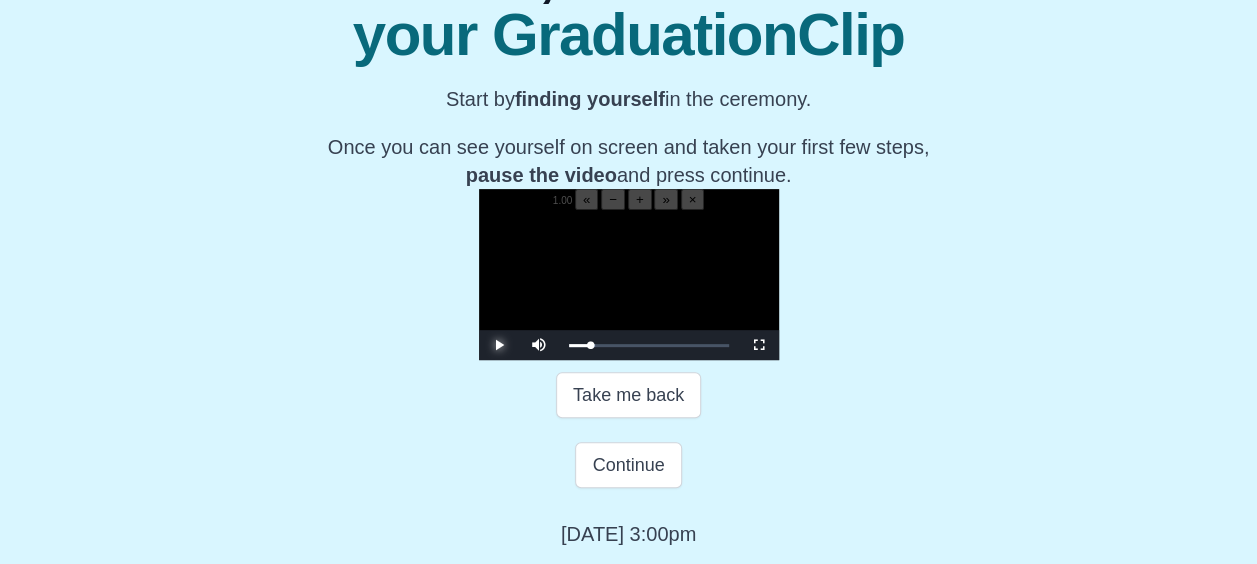 click at bounding box center [499, 345] 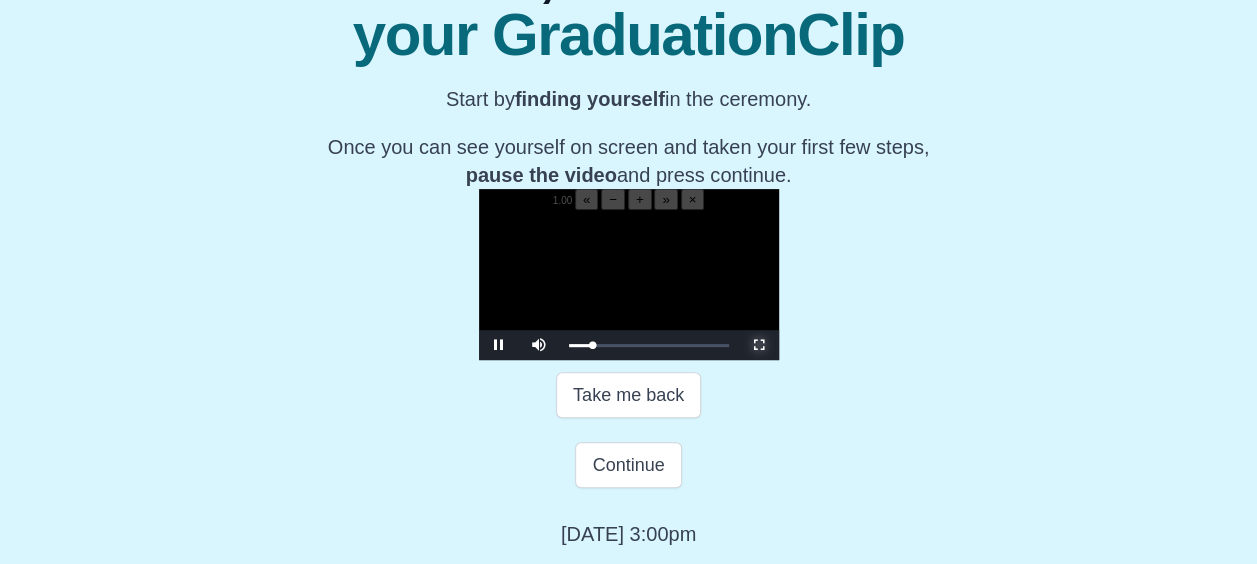 click at bounding box center [759, 345] 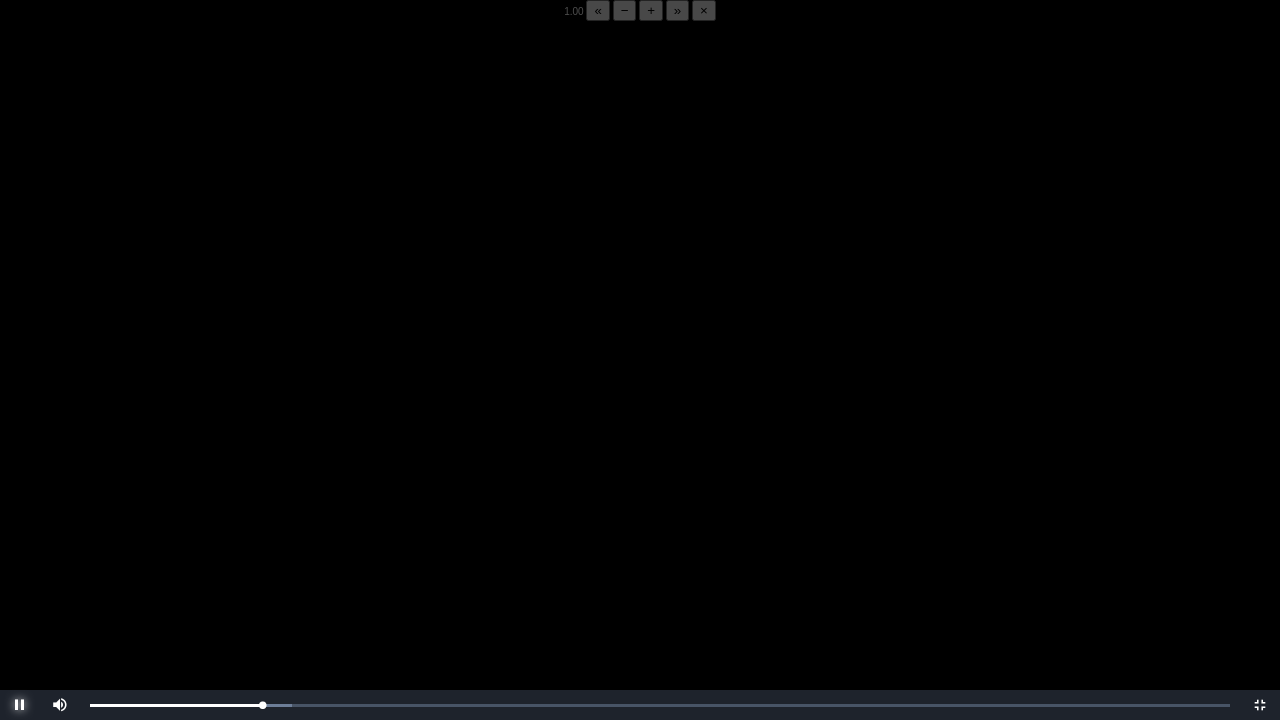 click at bounding box center [20, 705] 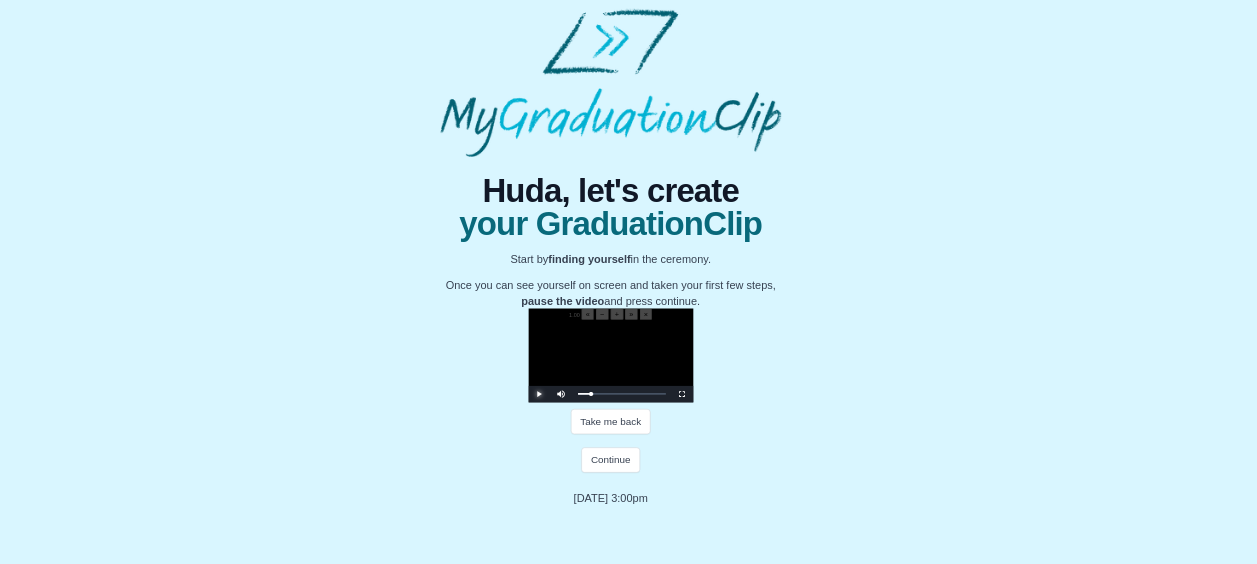 scroll, scrollTop: 0, scrollLeft: 0, axis: both 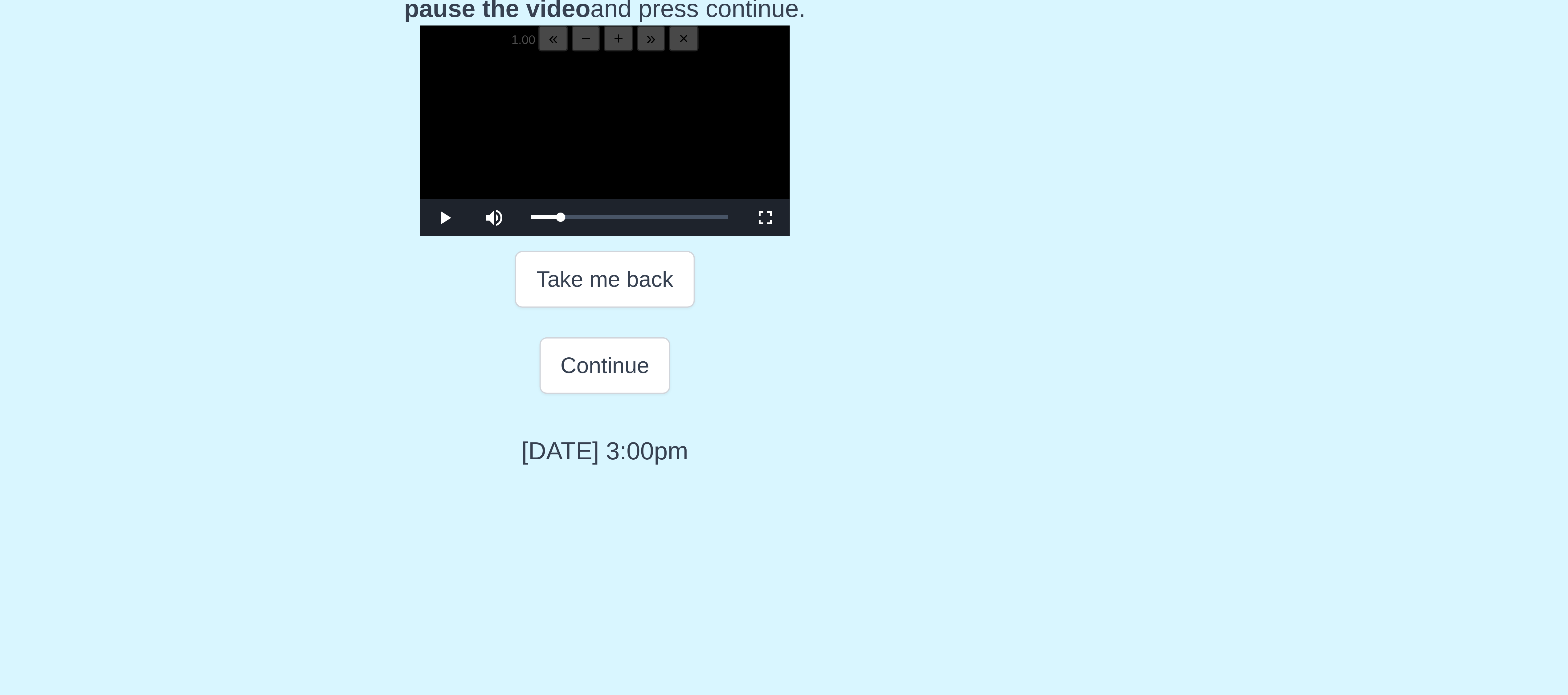drag, startPoint x: 339, startPoint y: 1, endPoint x: 633, endPoint y: 319, distance: 433.082 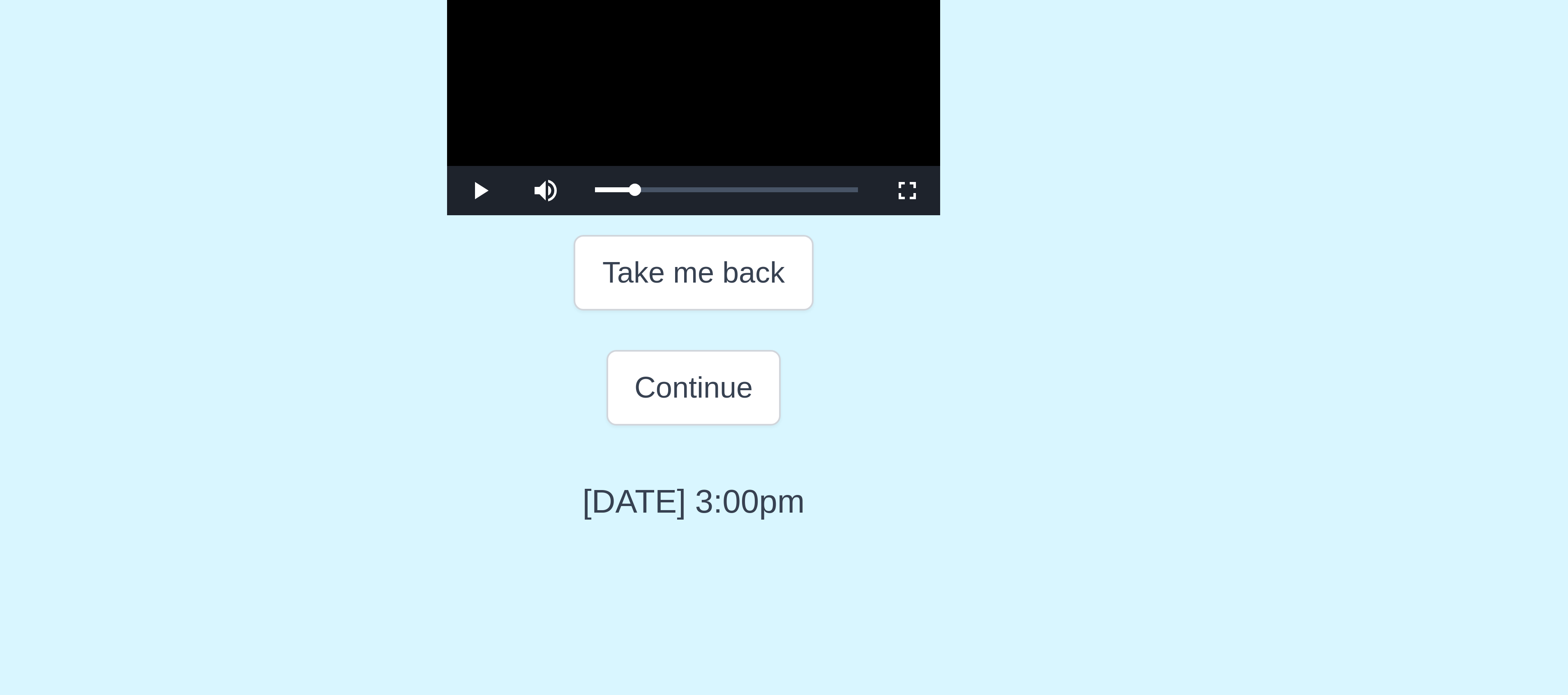 drag, startPoint x: 1238, startPoint y: 337, endPoint x: 743, endPoint y: 337, distance: 495 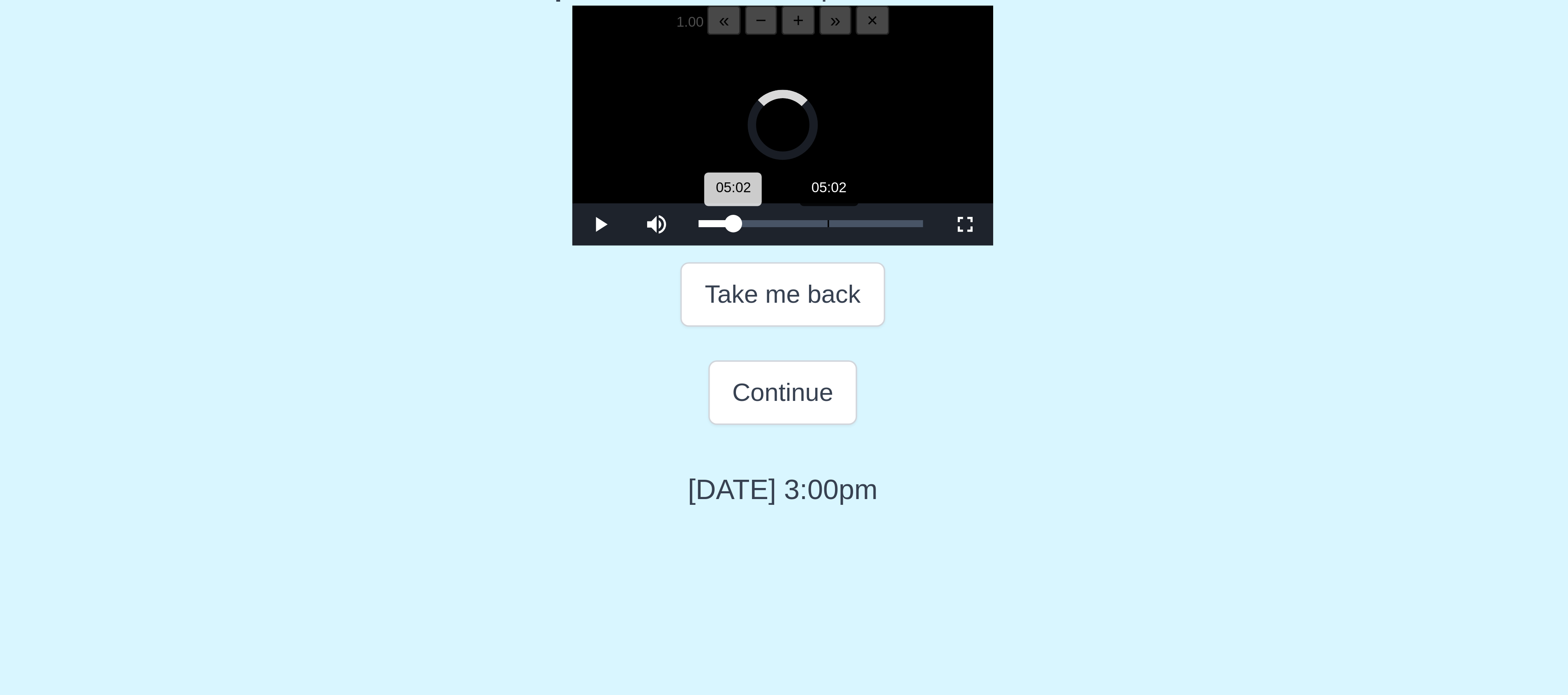 click on "05:02" at bounding box center (797, 353) 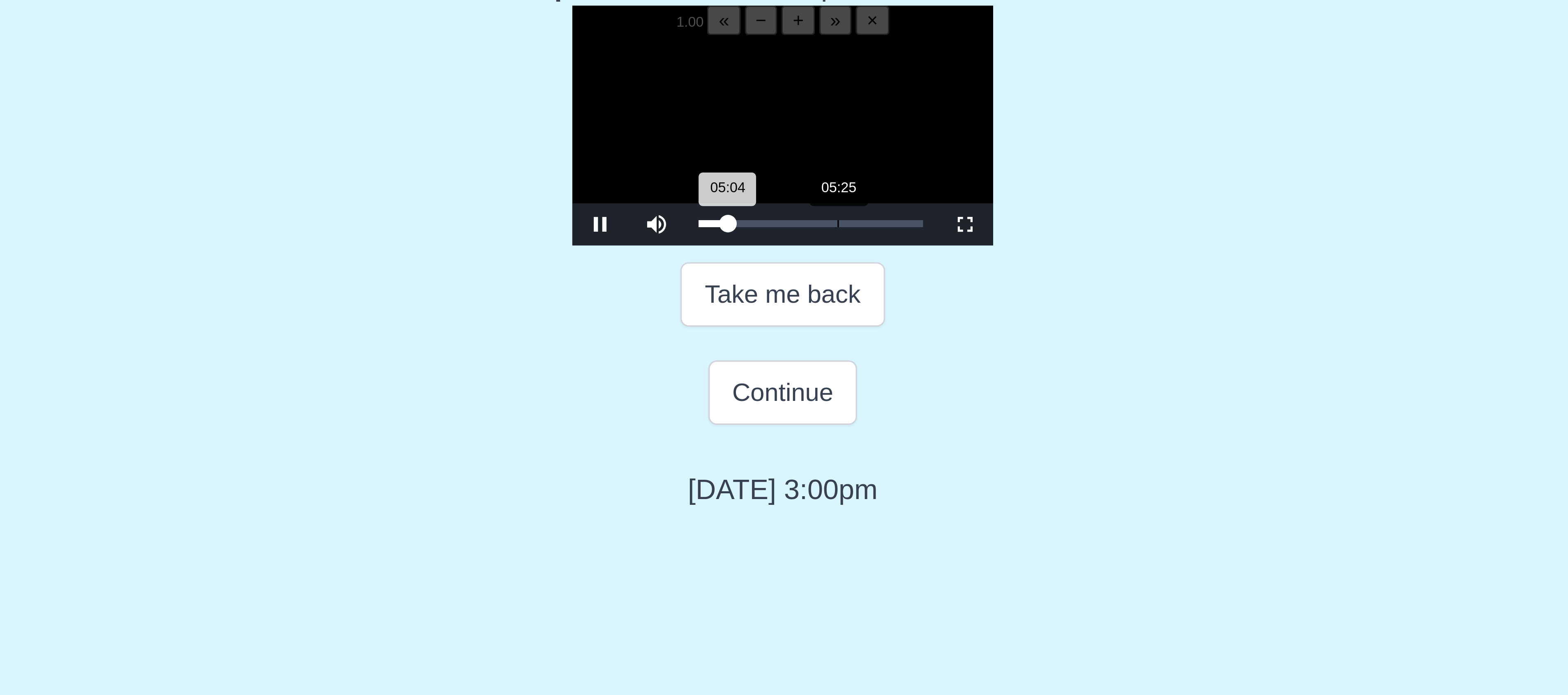 click on "Loaded : 0% 05:25 05:04 Progress : 0%" at bounding box center [792, 353] 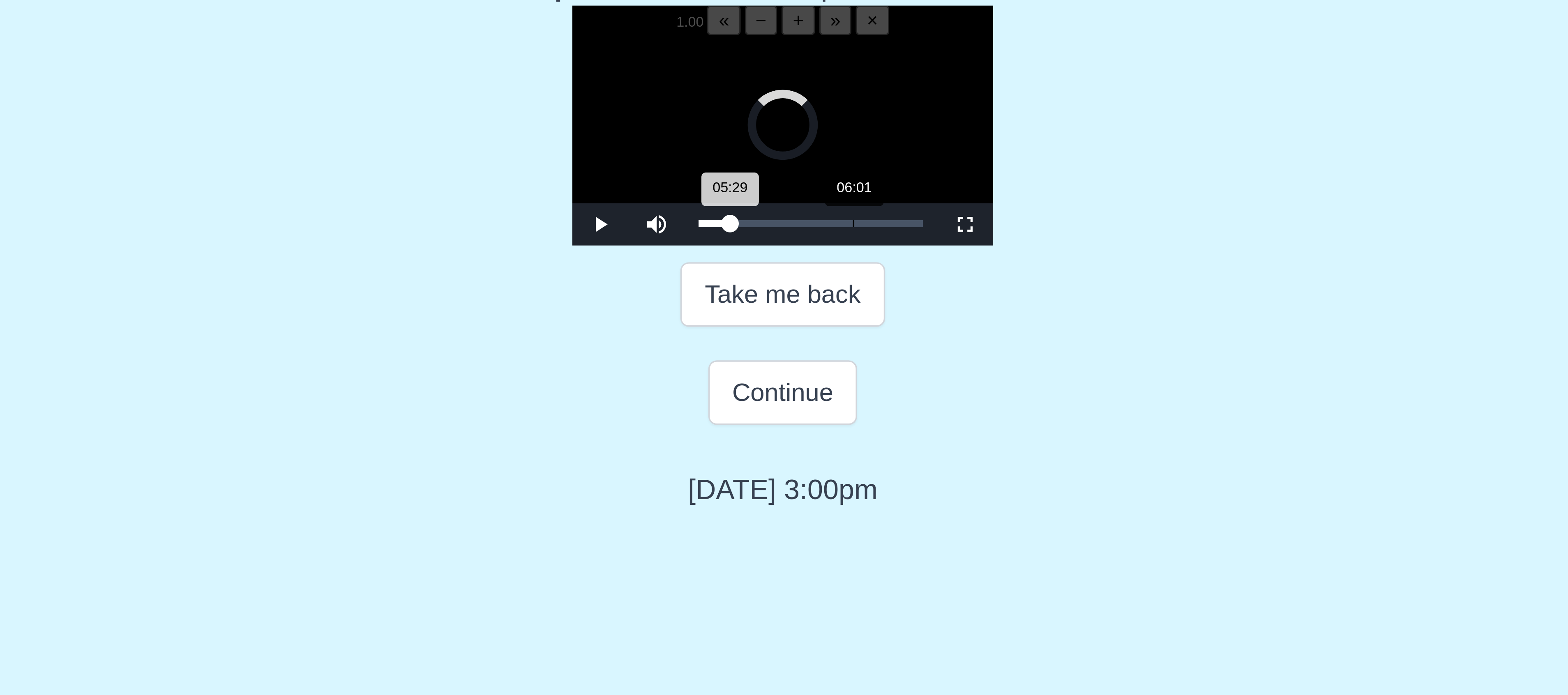 click on "Loaded : 0% 06:01 05:29 Progress : 0%" at bounding box center [792, 353] 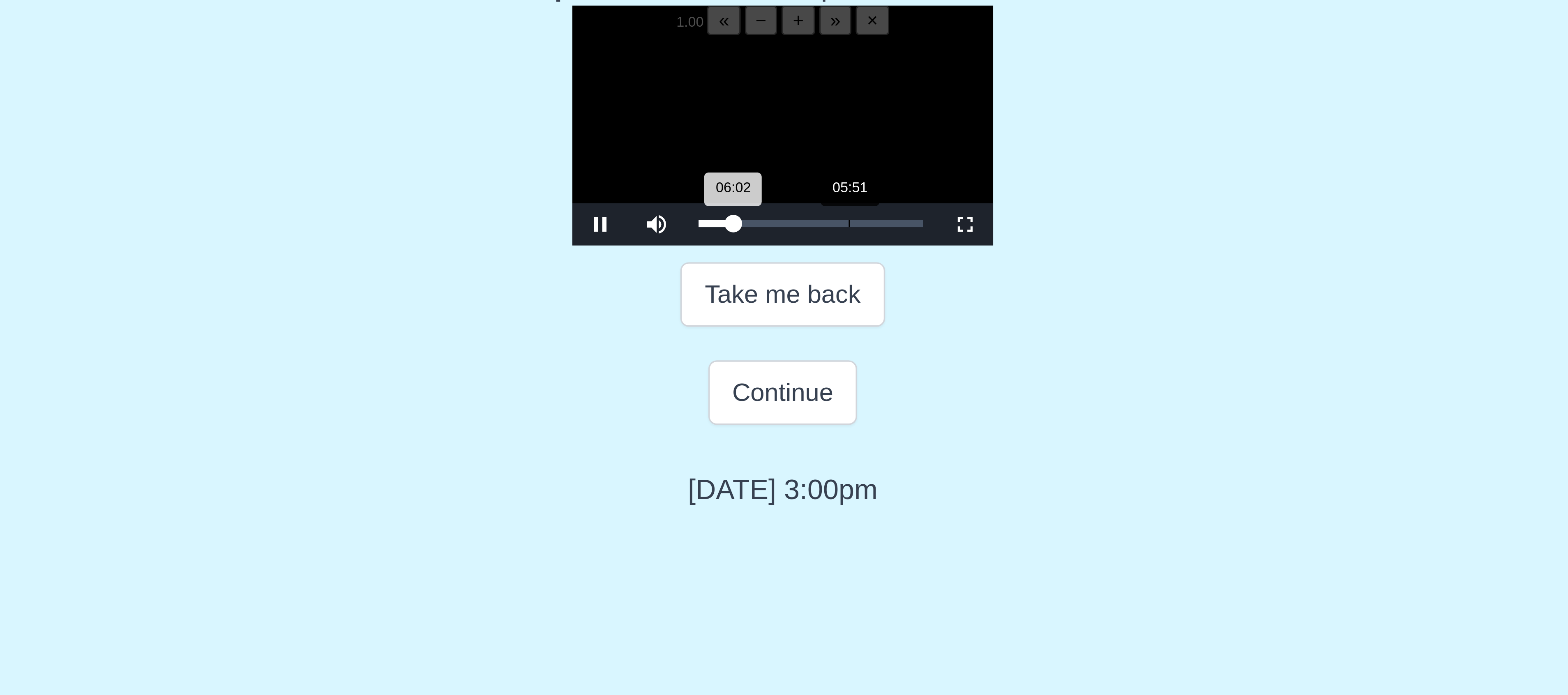 click on "06:02 Progress : 0%" at bounding box center [764, 353] 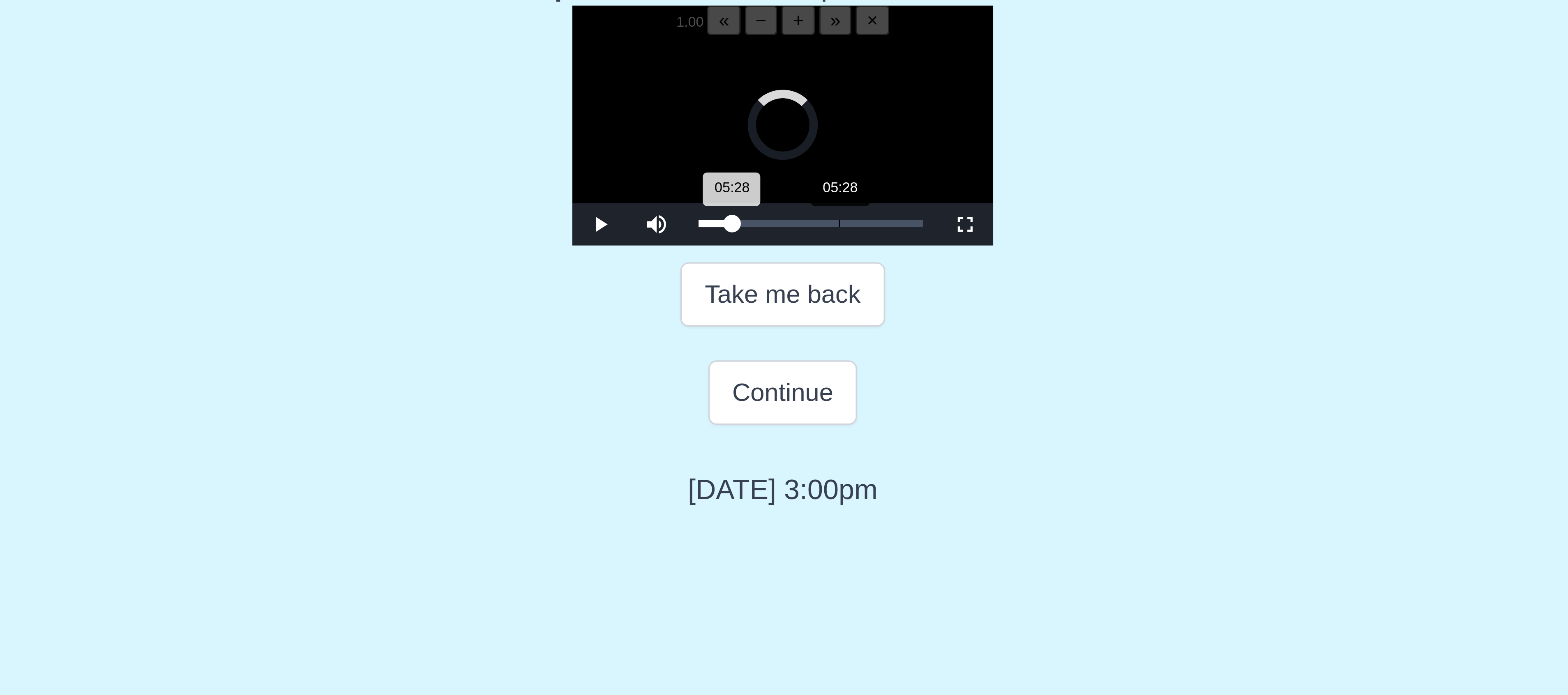 click on "05:28 Progress : 0%" at bounding box center (764, 353) 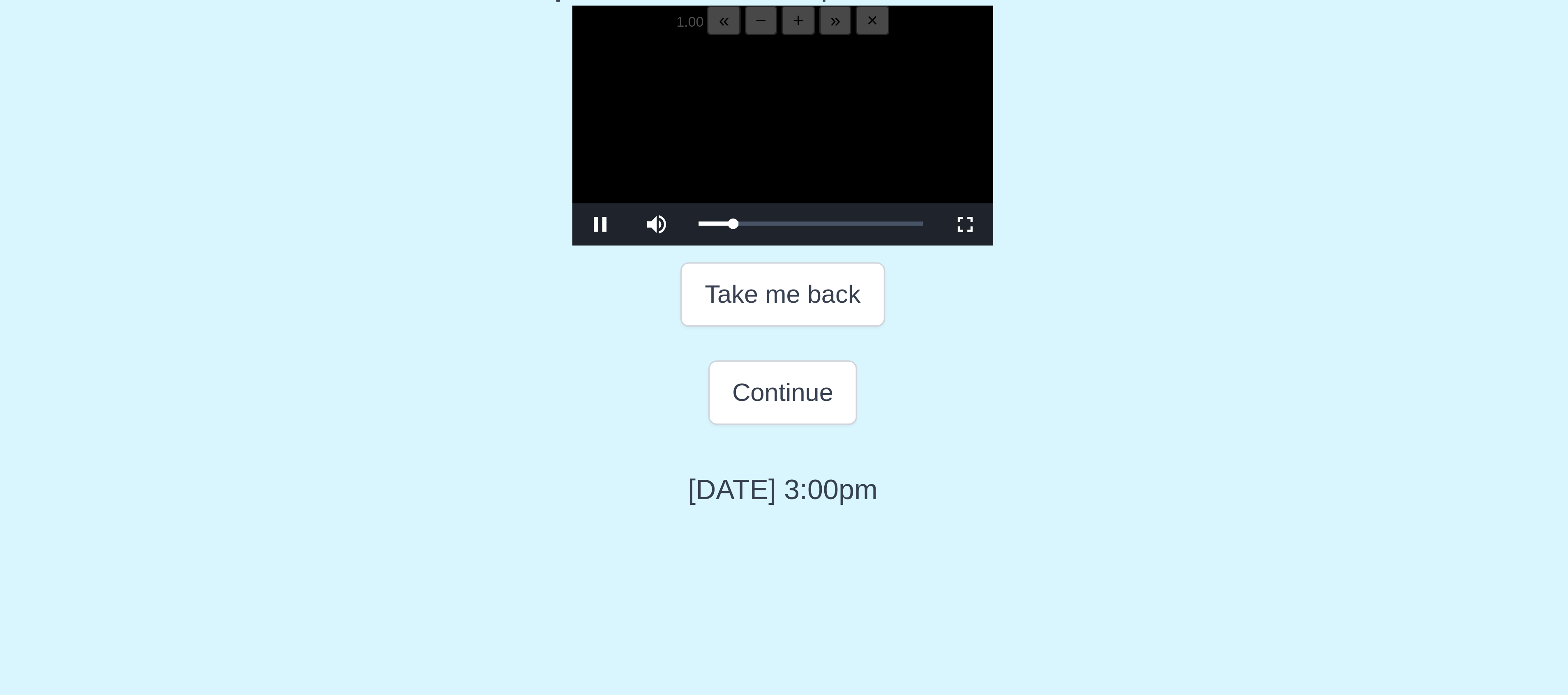 click at bounding box center (784, 329) 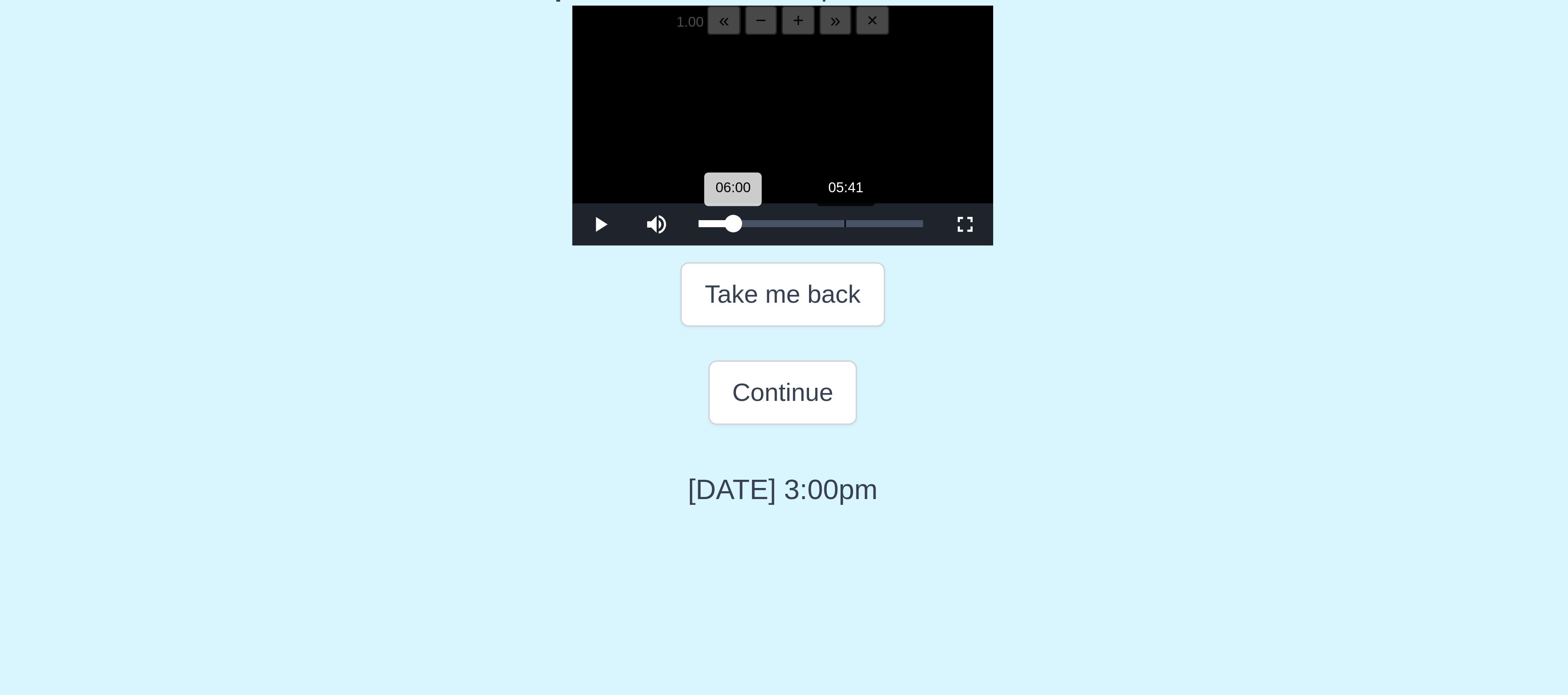 click on "06:00 Progress : 0%" at bounding box center (764, 353) 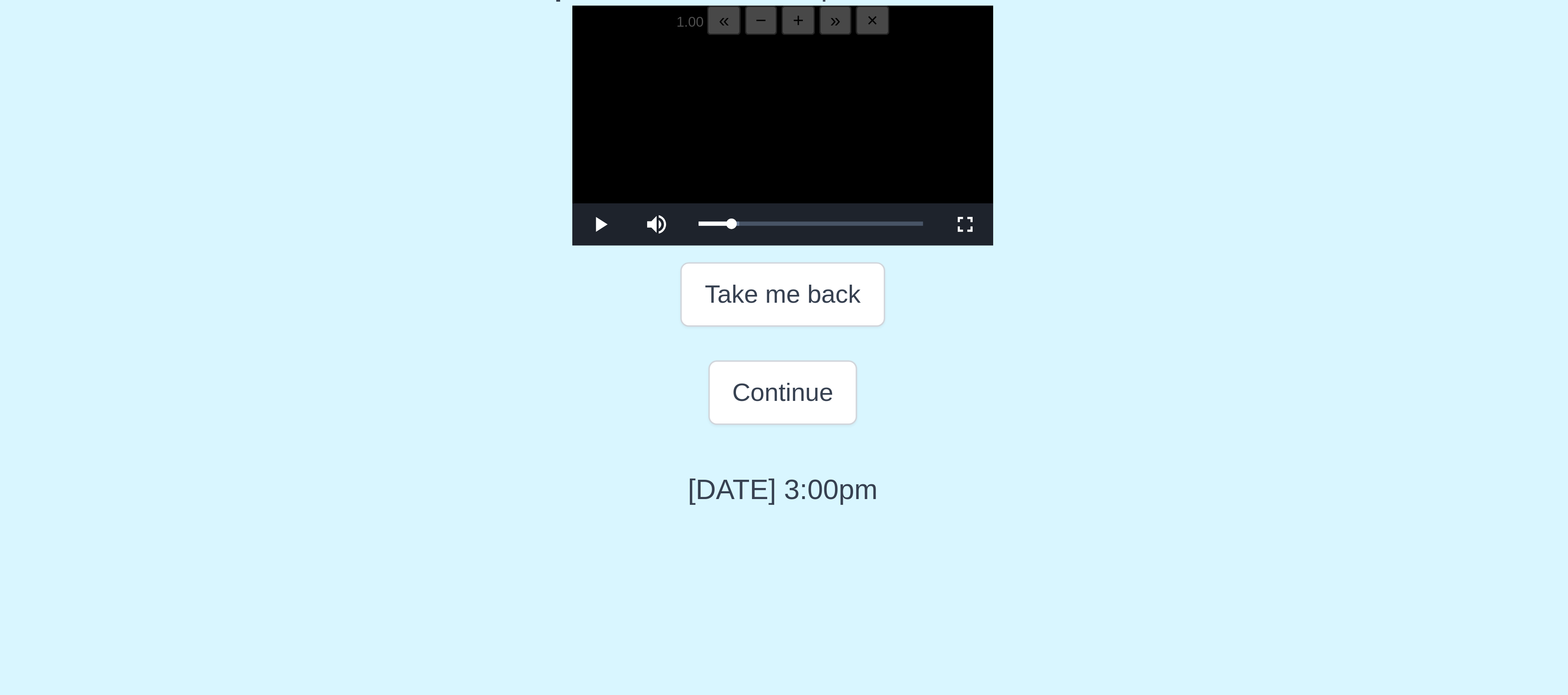 click at bounding box center [784, 329] 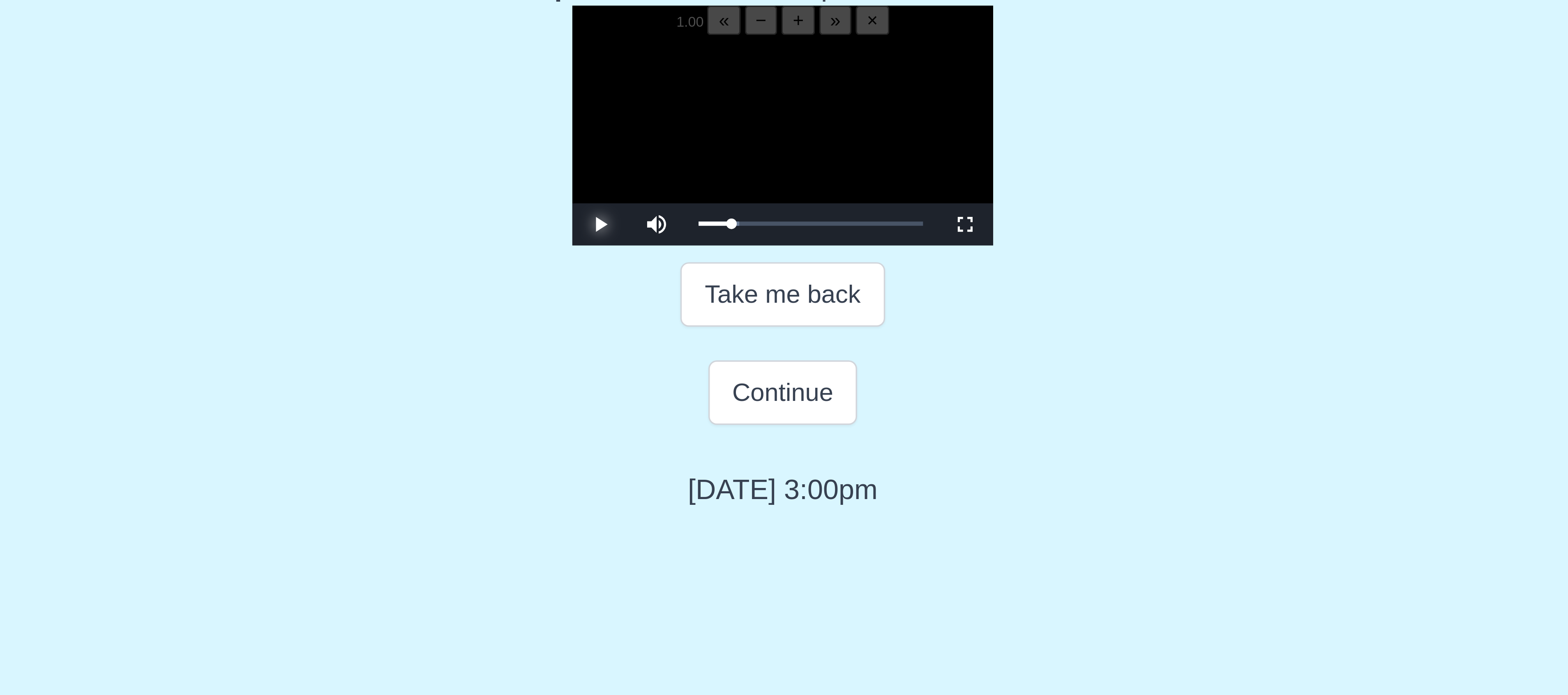 click at bounding box center (731, 353) 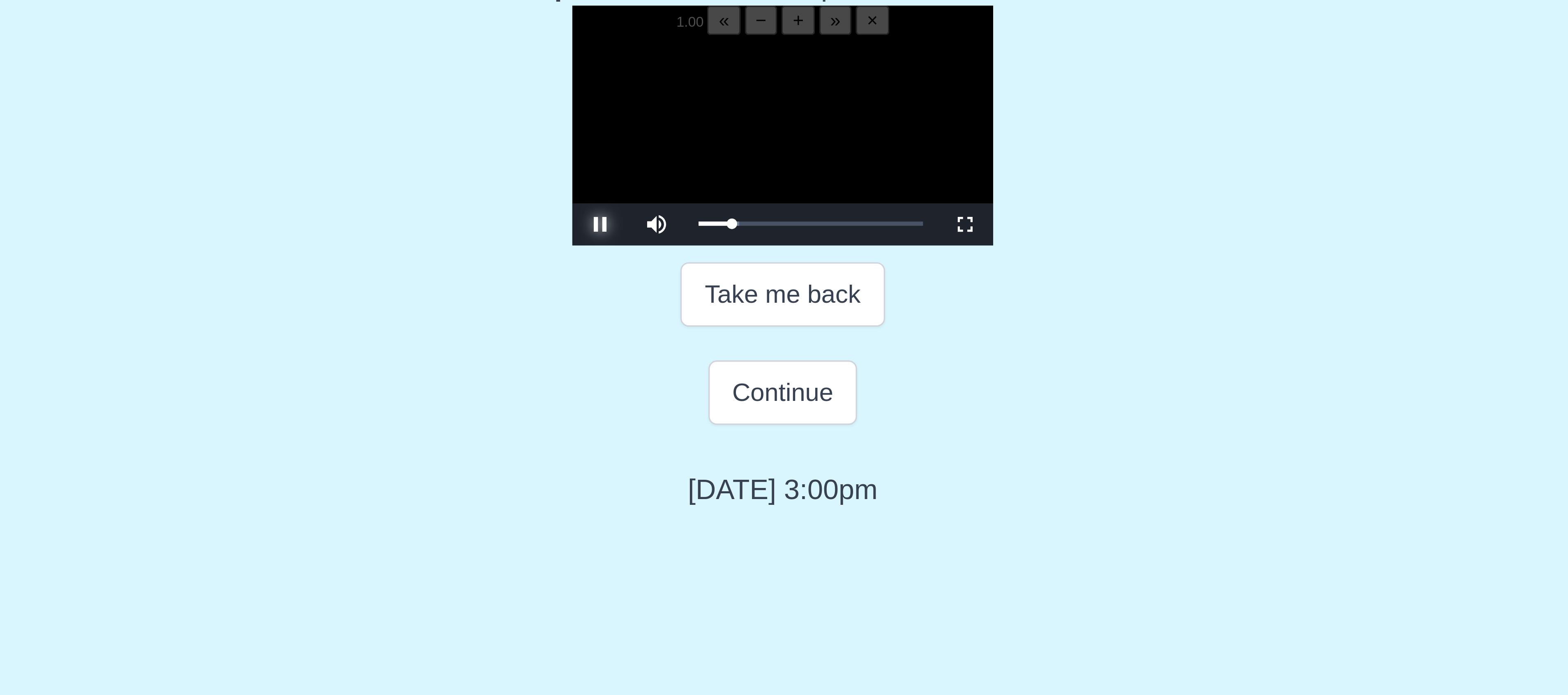 click at bounding box center [731, 353] 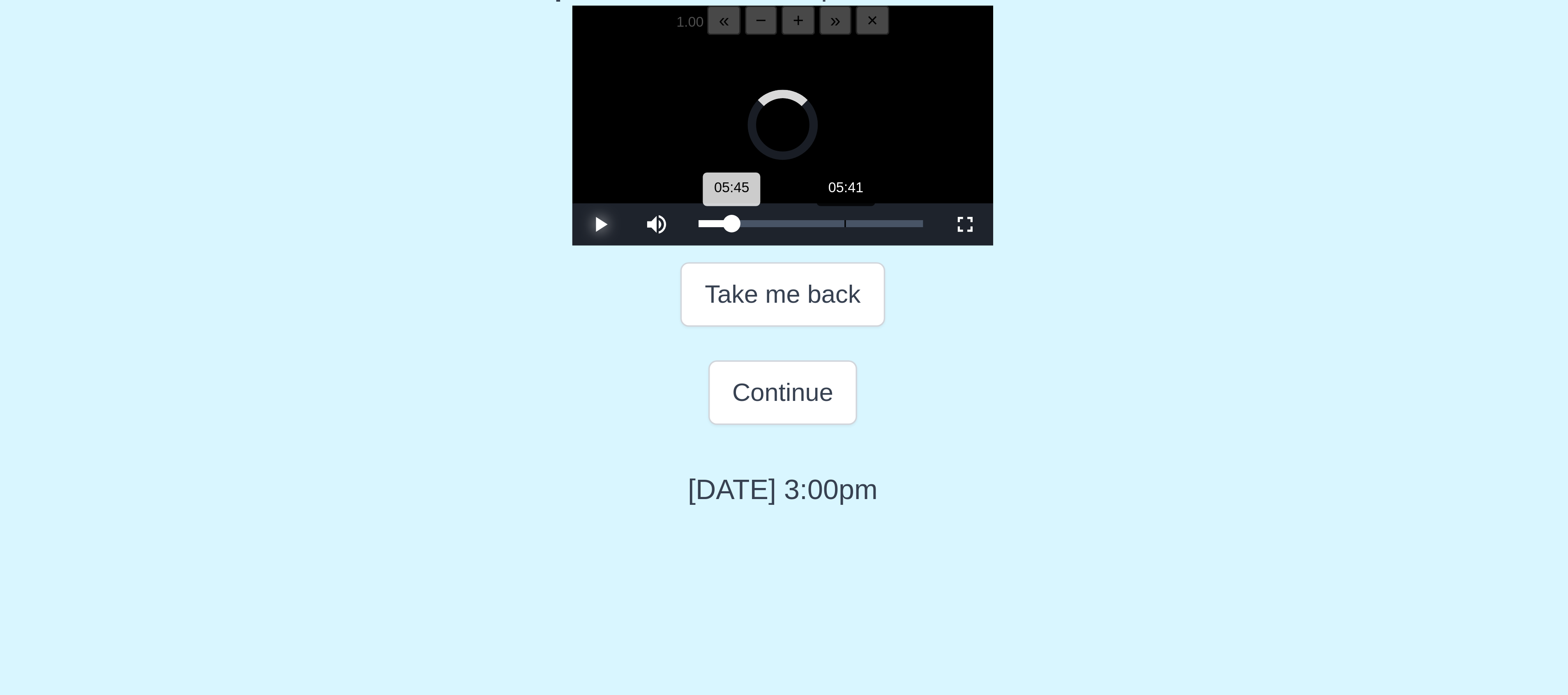 click on "05:45 Progress : 0%" at bounding box center [764, 353] 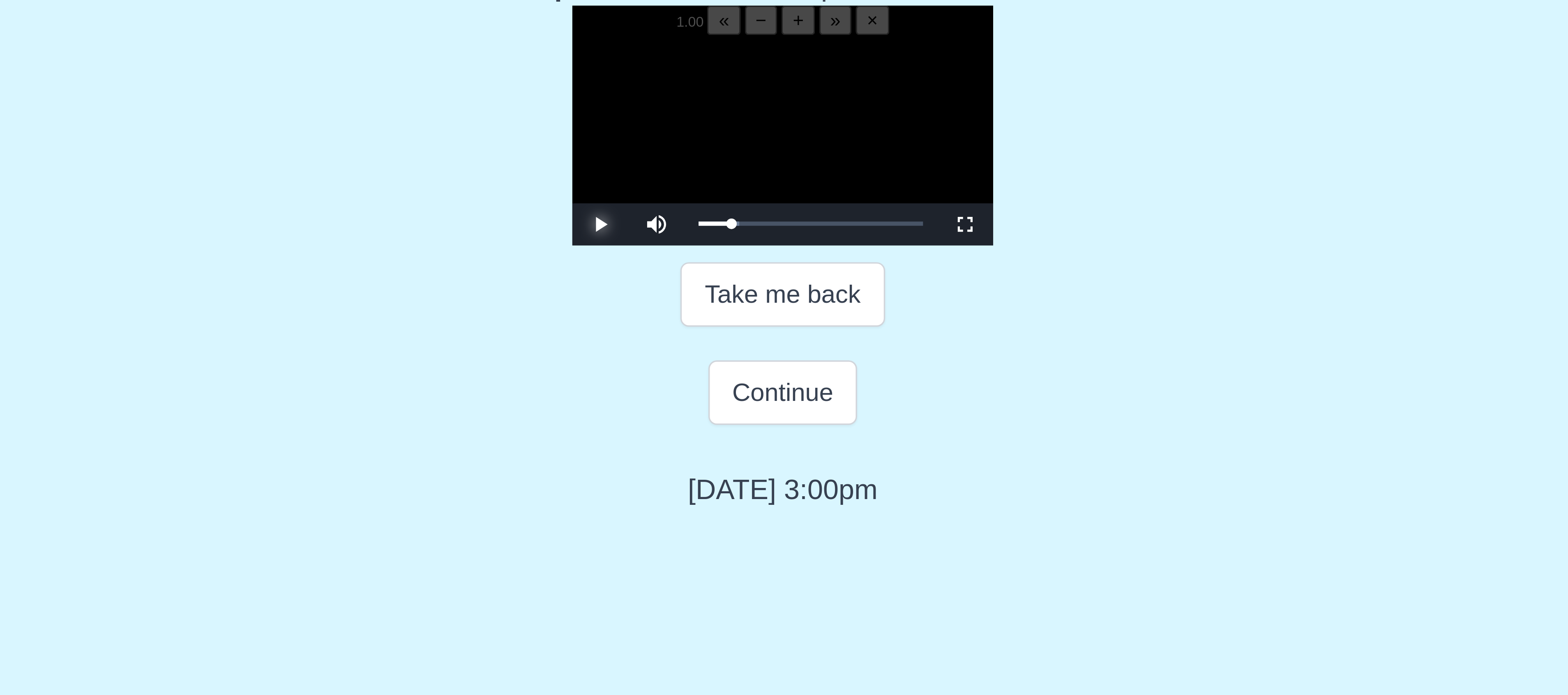 click at bounding box center (731, 353) 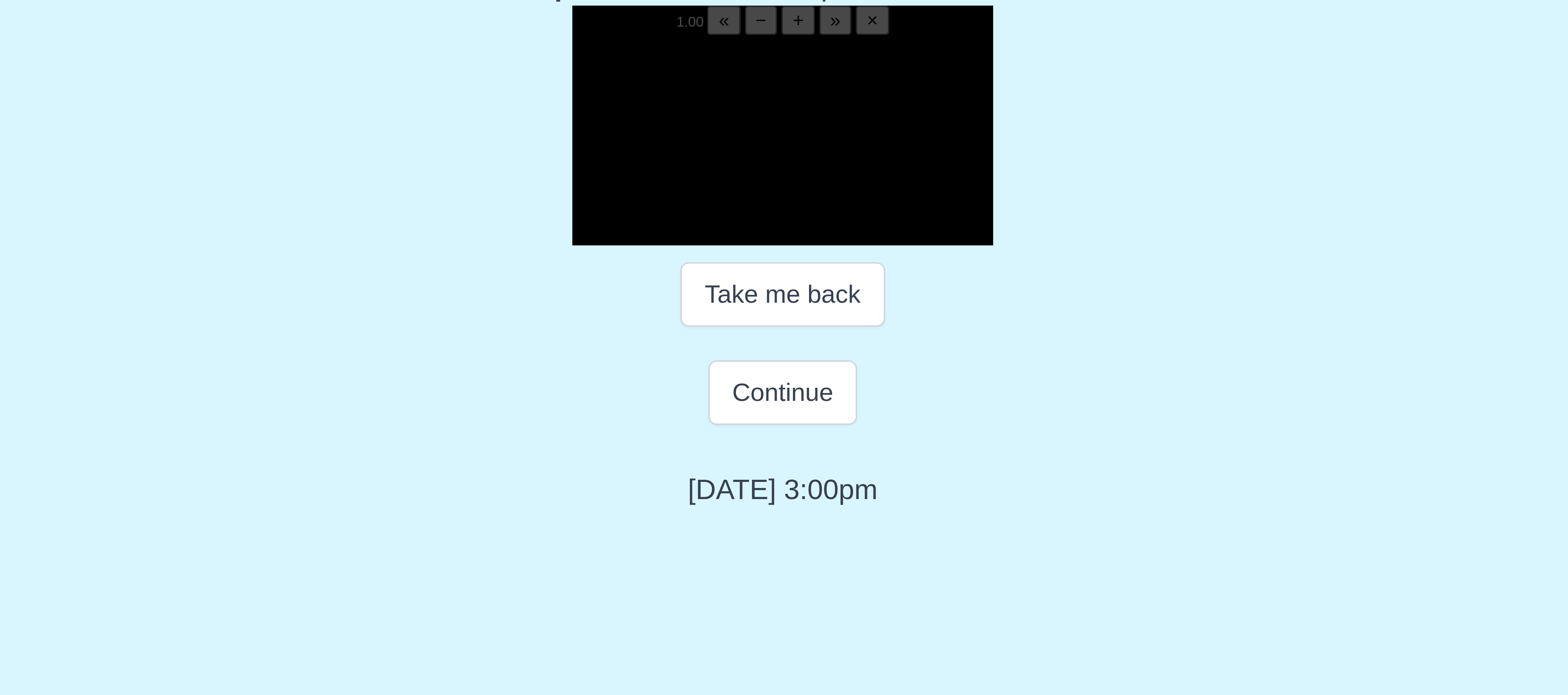 click at bounding box center [731, 353] 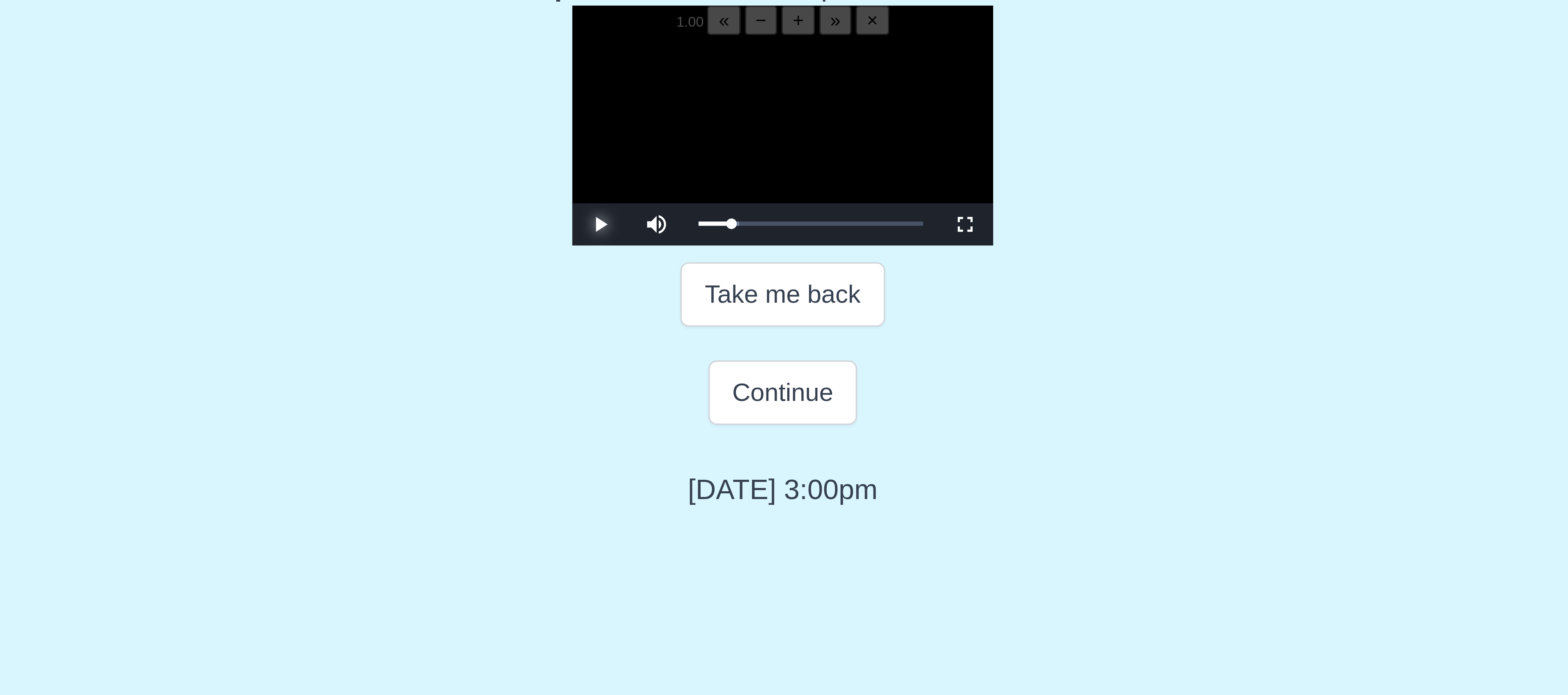 click at bounding box center [731, 353] 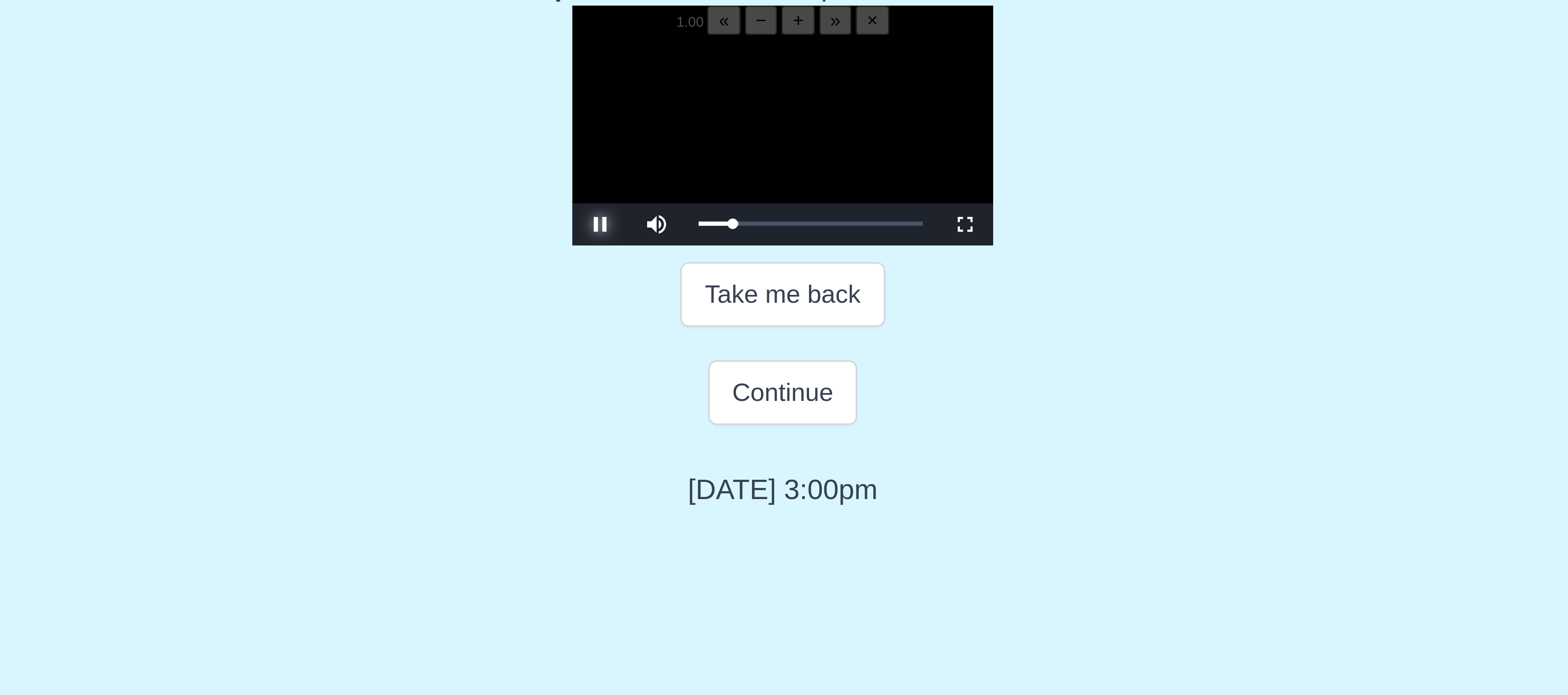 click at bounding box center (731, 353) 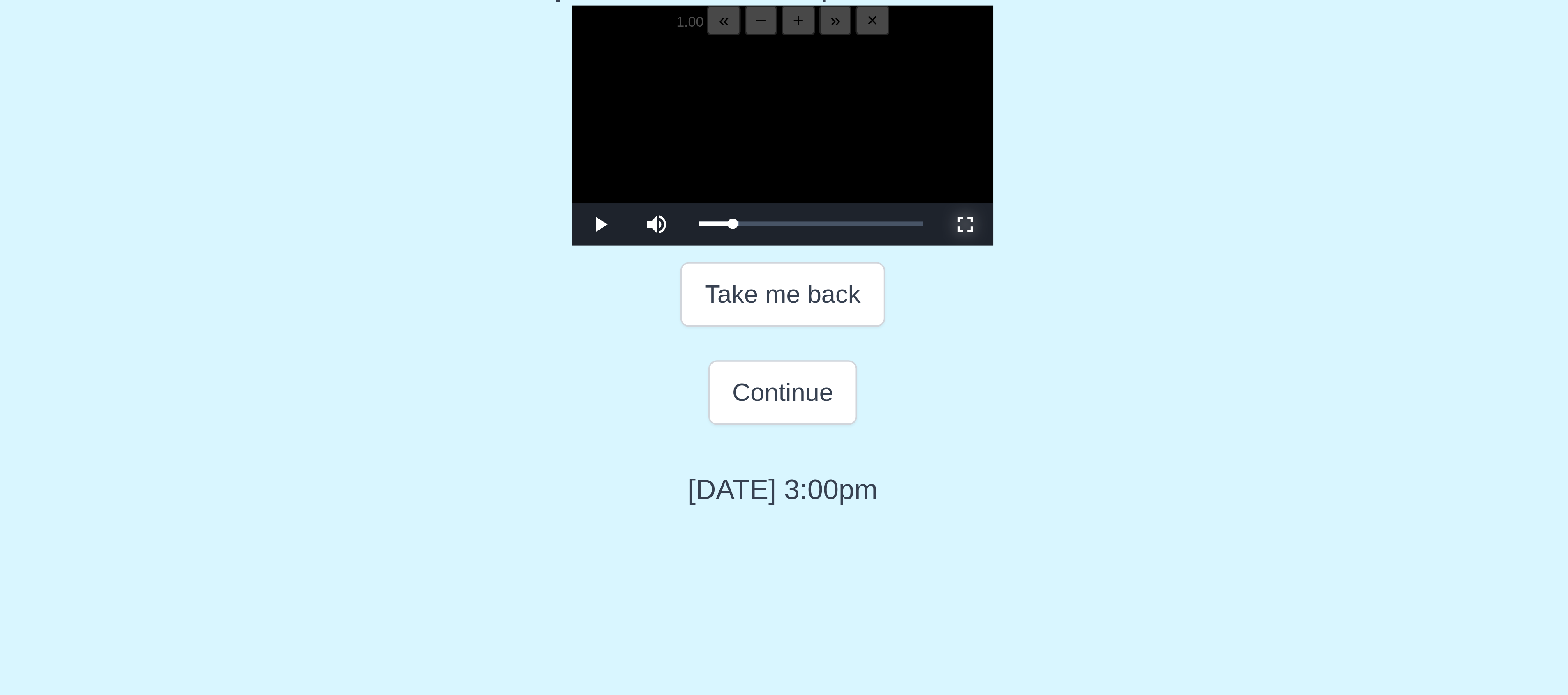 click at bounding box center (837, 353) 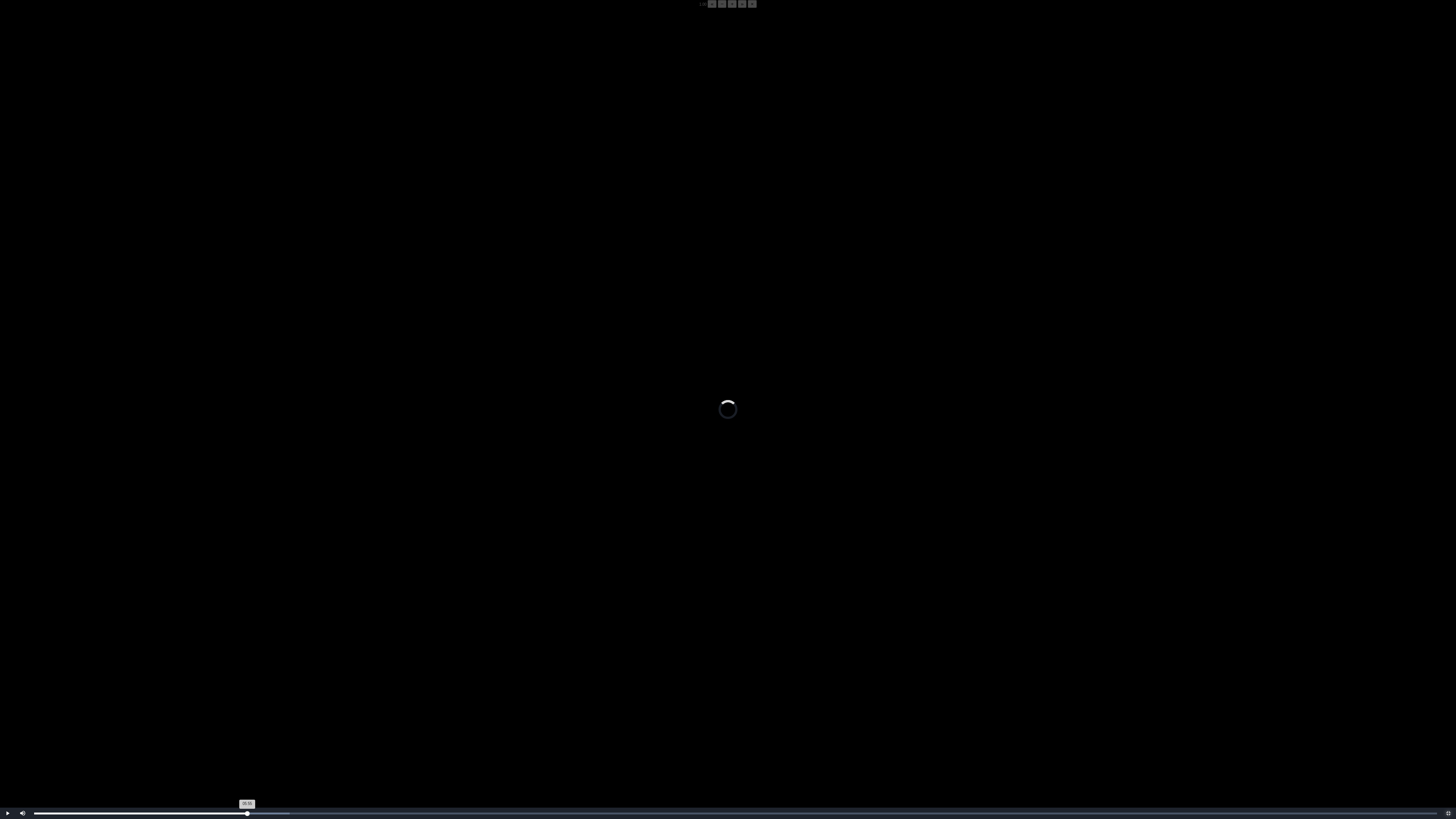 click on "05:55 Progress : 0%" at bounding box center [141, 813] 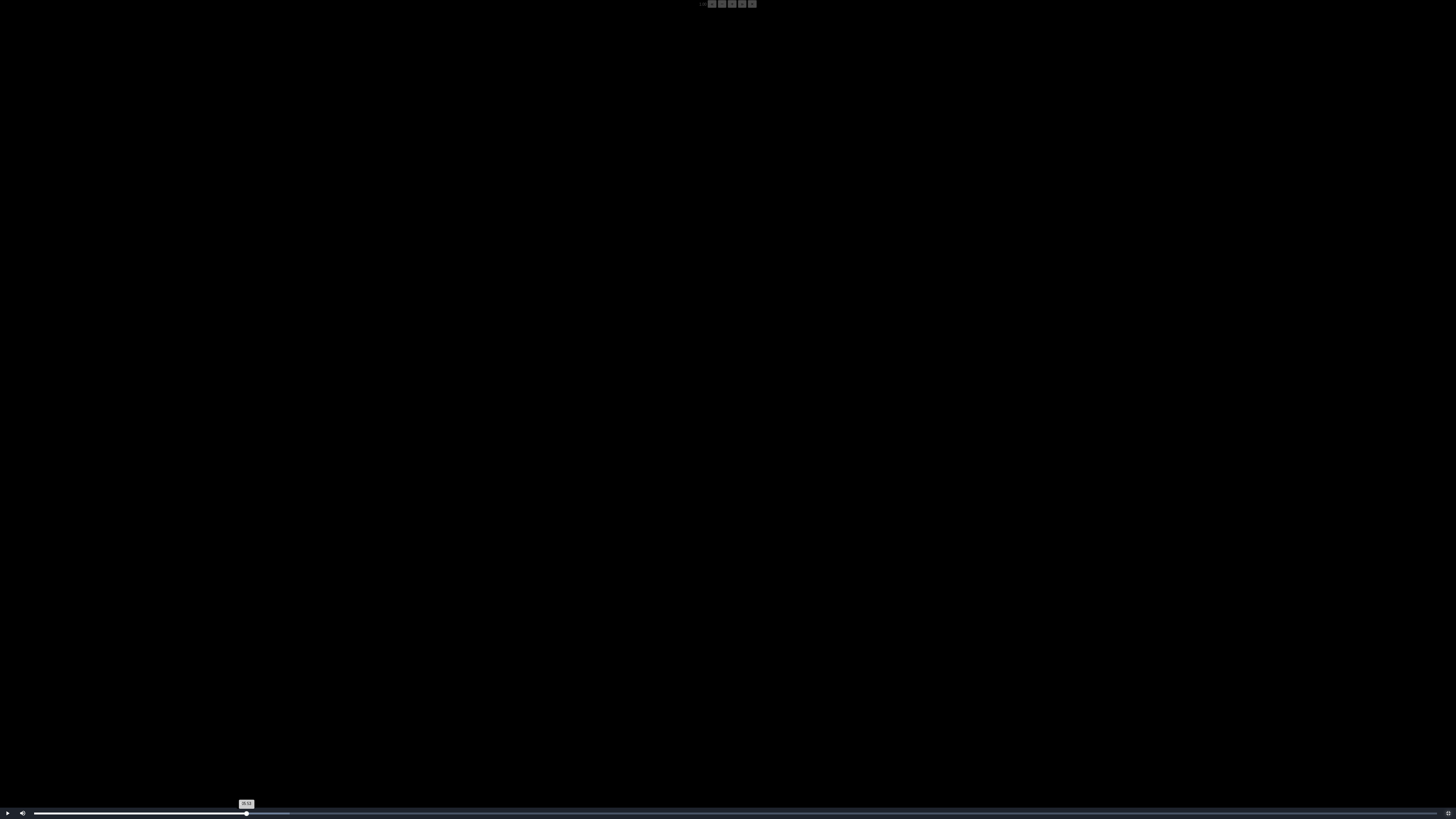 click on "Loaded : 0% 05:50 05:53 Progress : 0%" at bounding box center (736, 813) 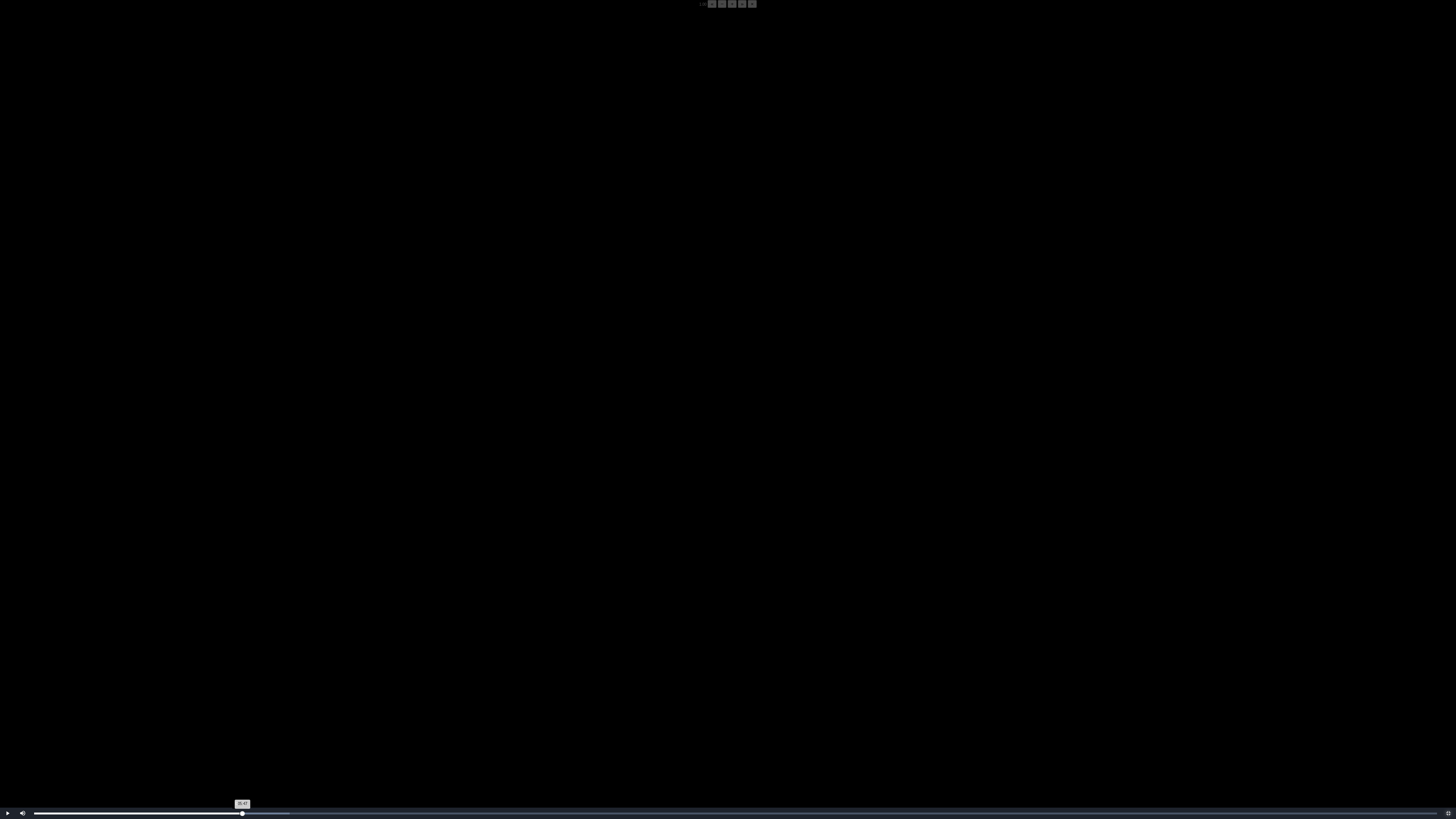 click on "Loaded : 0% 05:42 05:47 Progress : 0%" at bounding box center [736, 813] 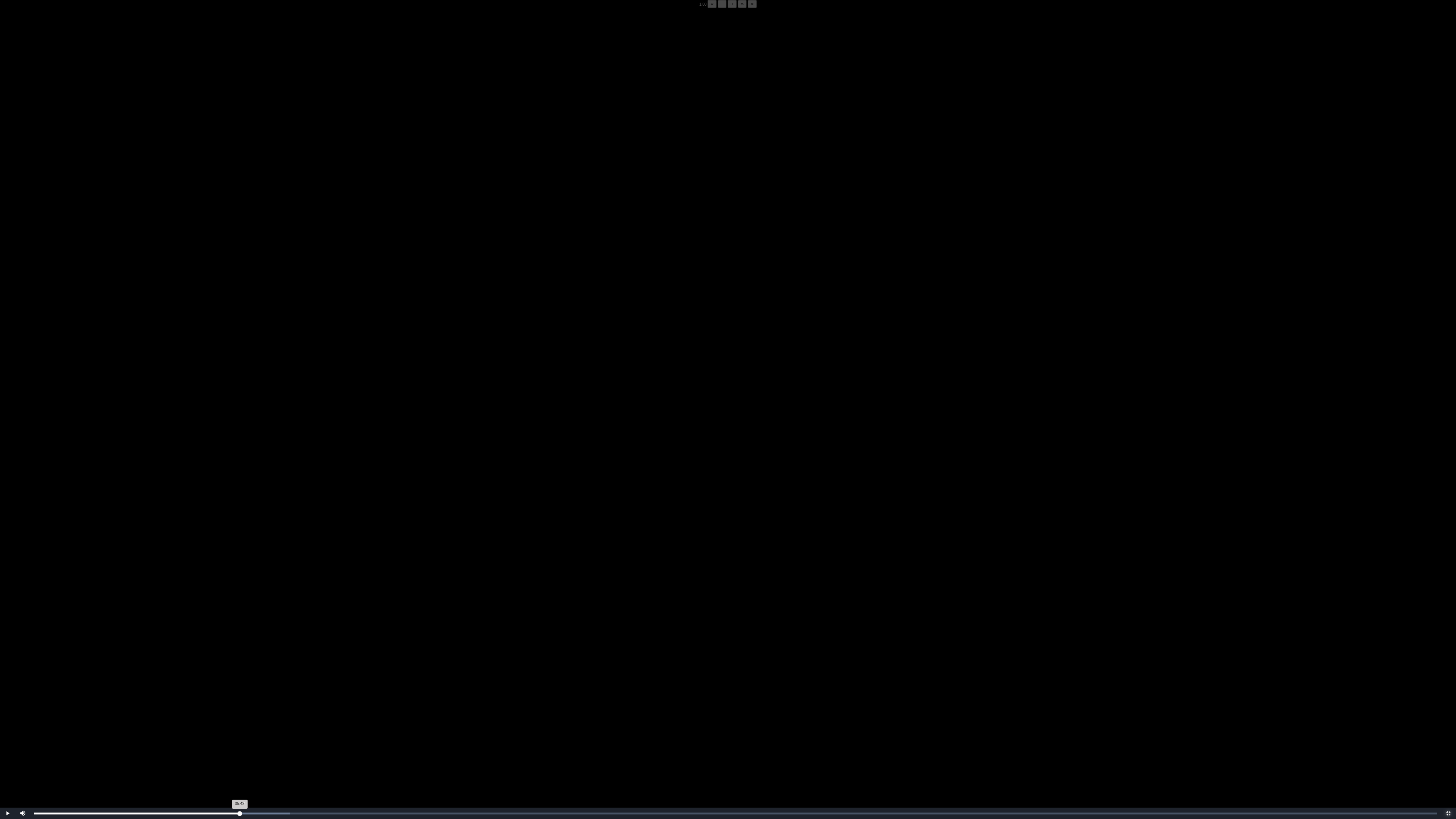 click on "Loaded : 0% 05:42 05:42 Progress : 0%" at bounding box center [736, 813] 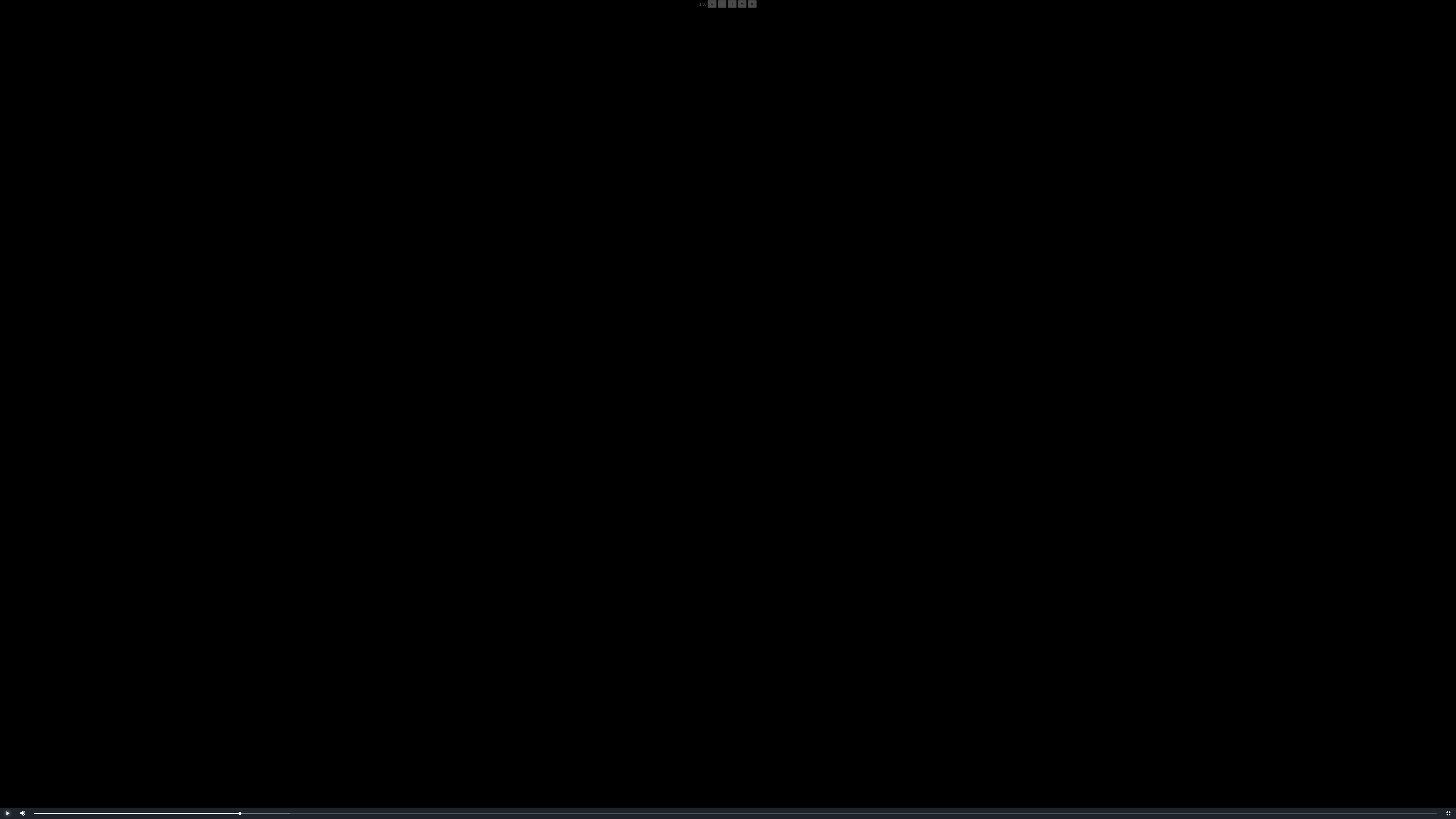 click at bounding box center [8, 813] 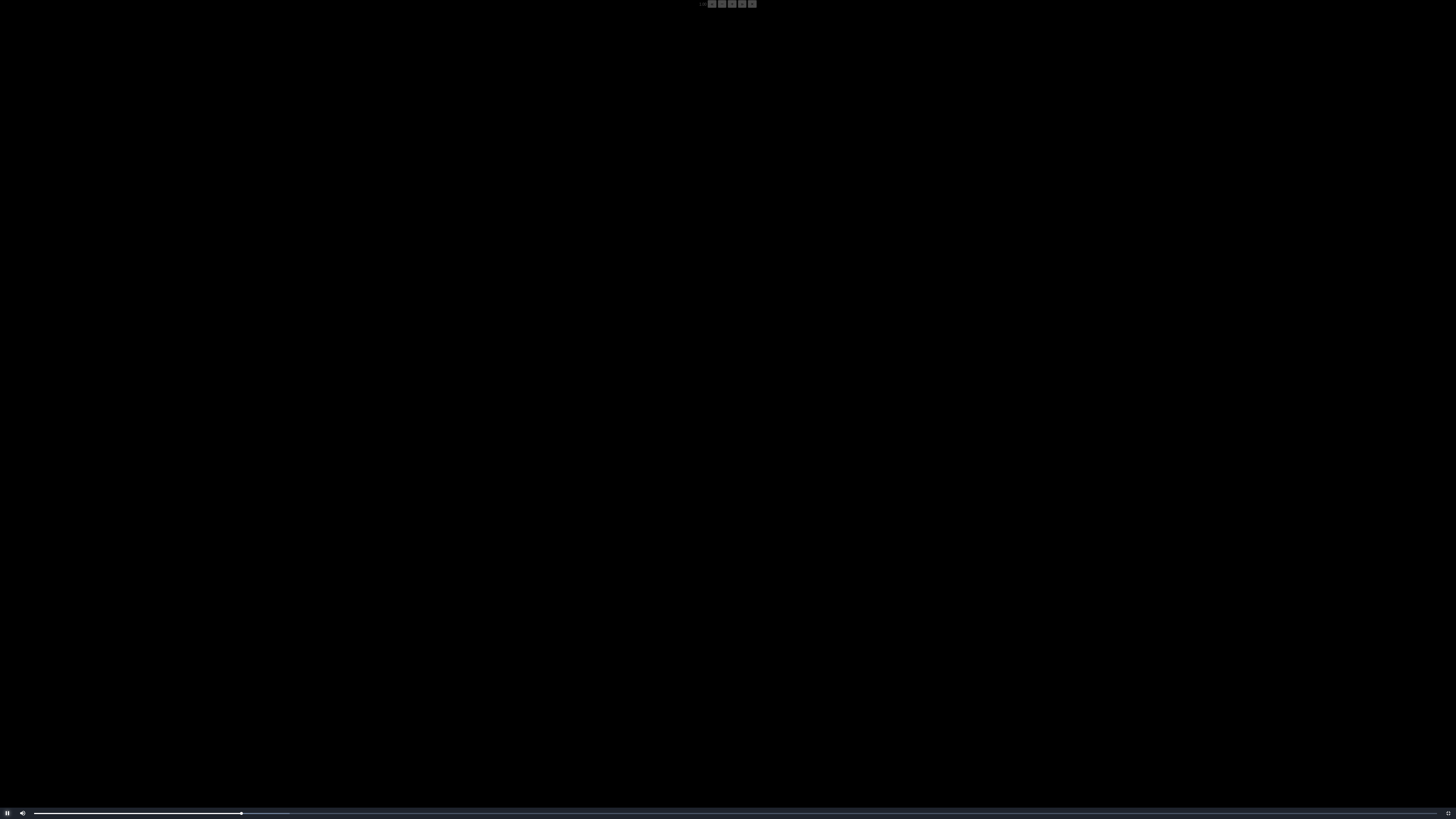 click at bounding box center (8, 813) 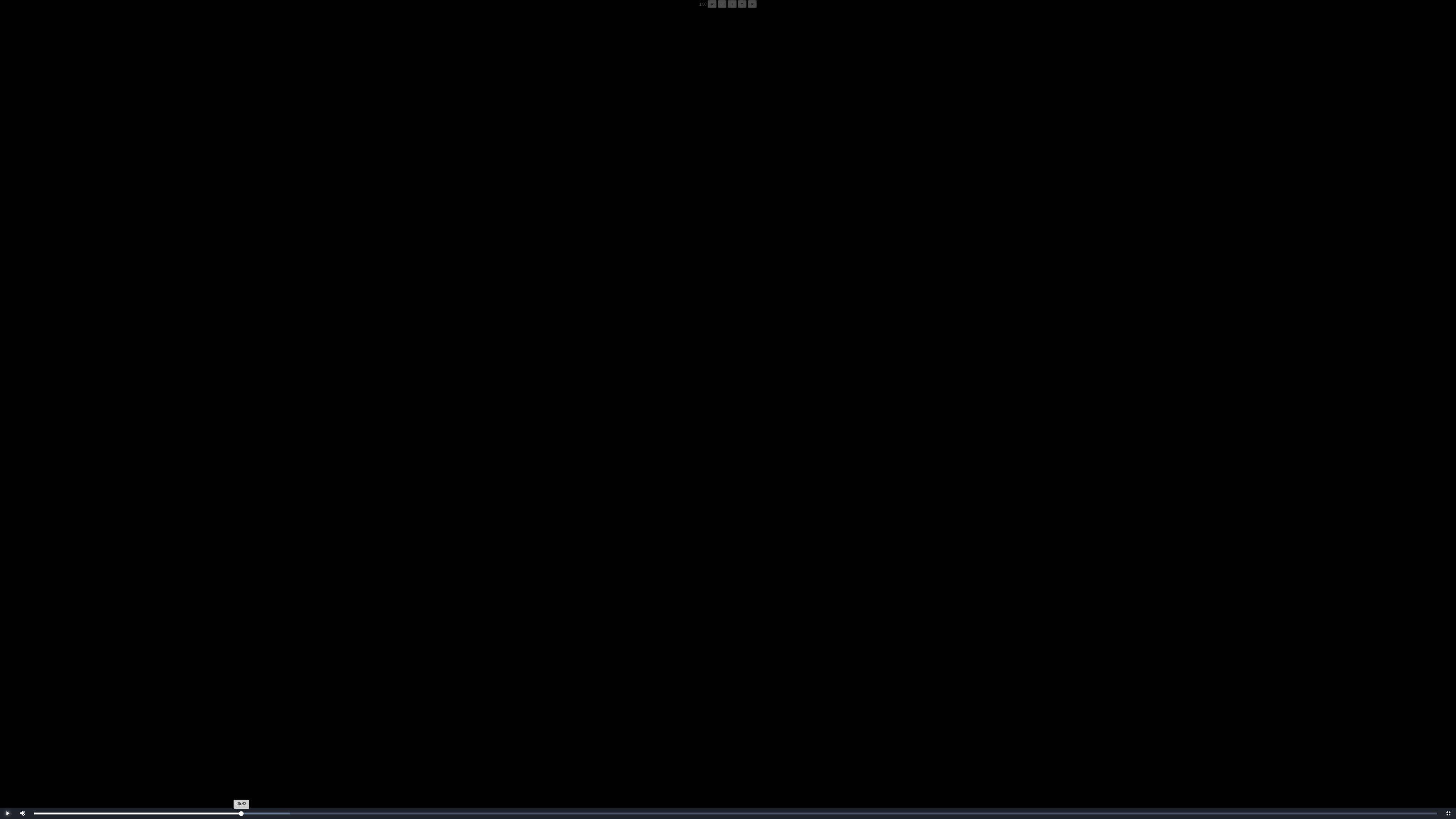 click on "05:42 Progress : 0%" at bounding box center (138, 813) 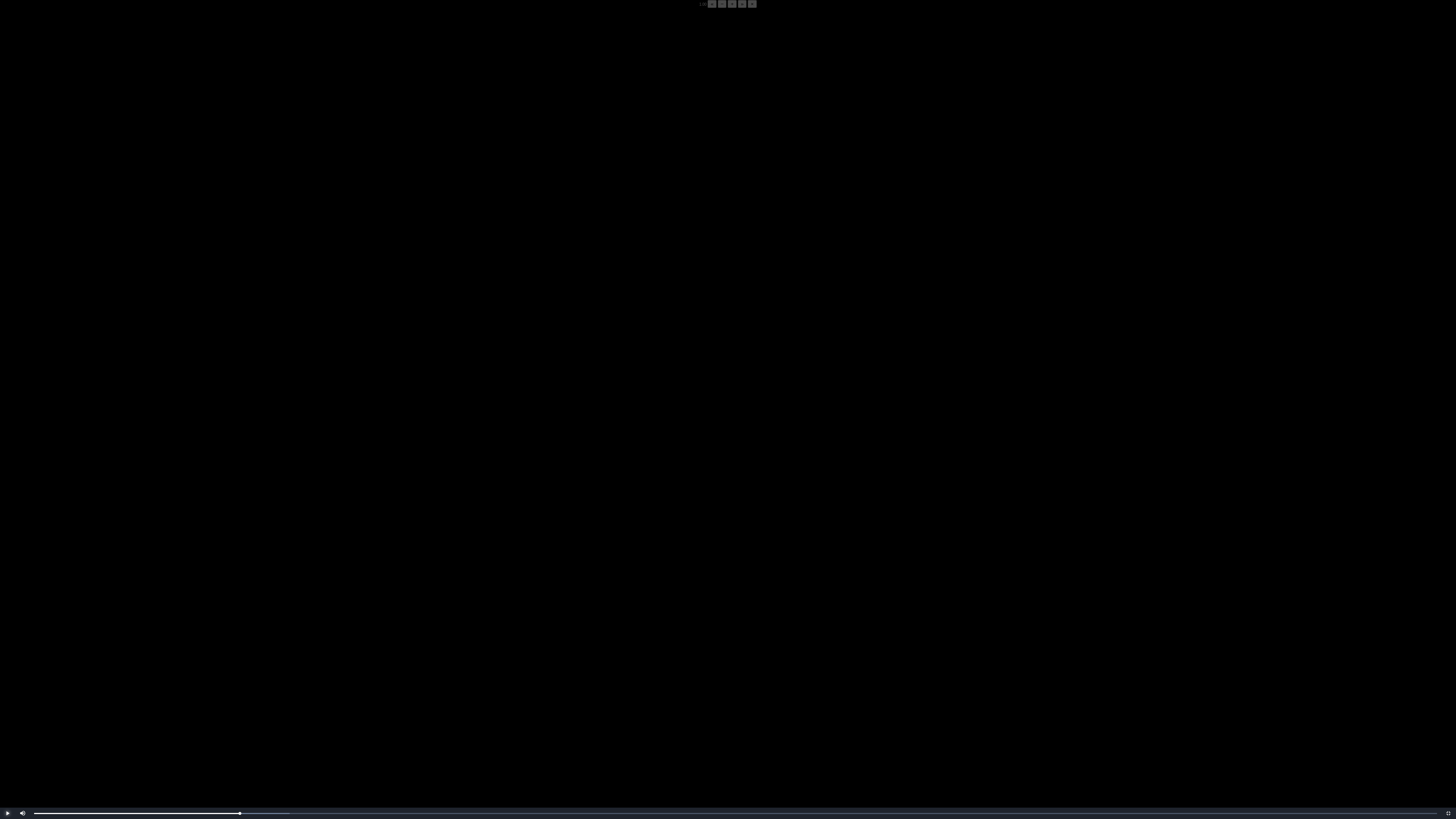 click at bounding box center (8, 813) 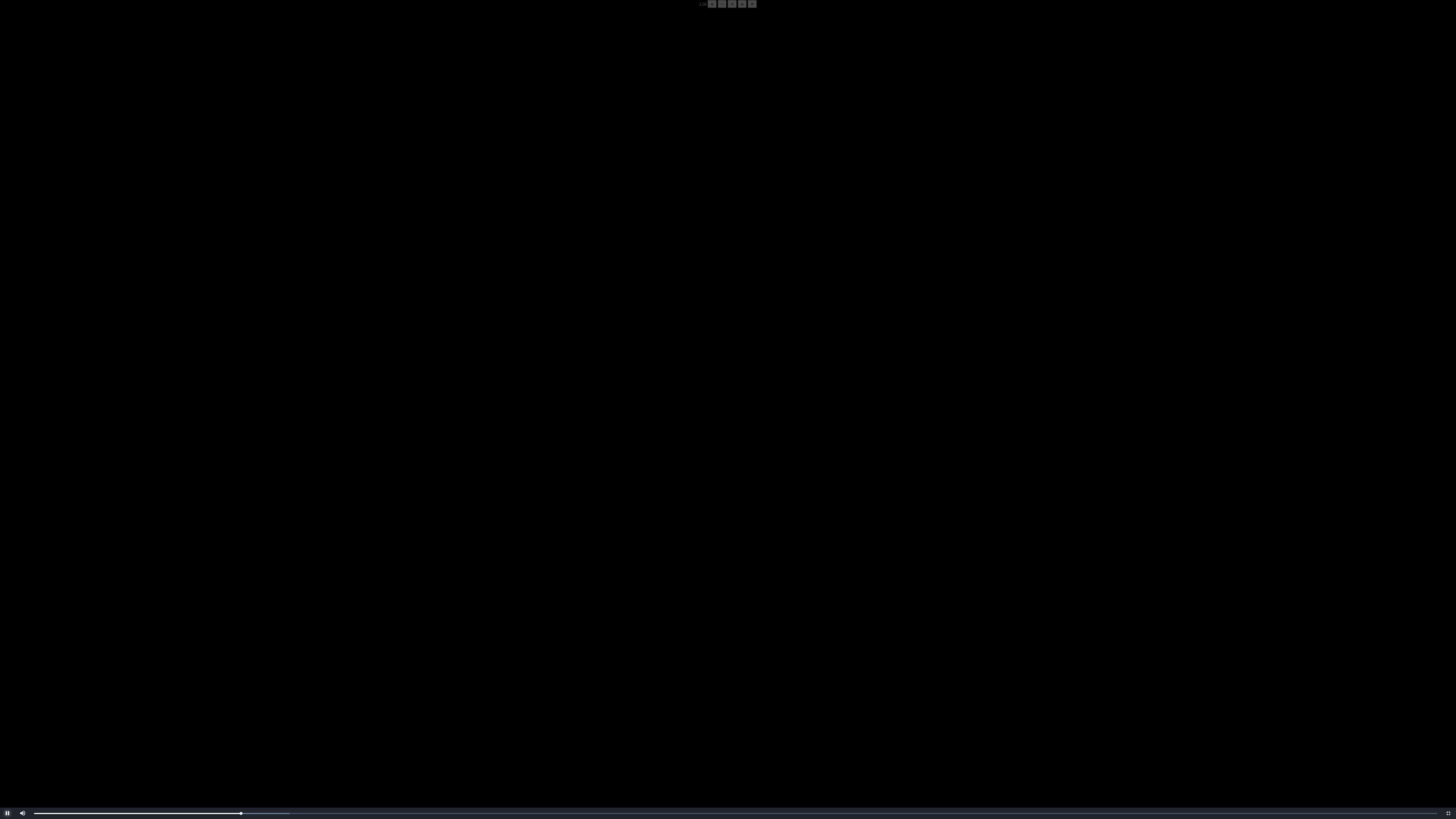 click at bounding box center (8, 813) 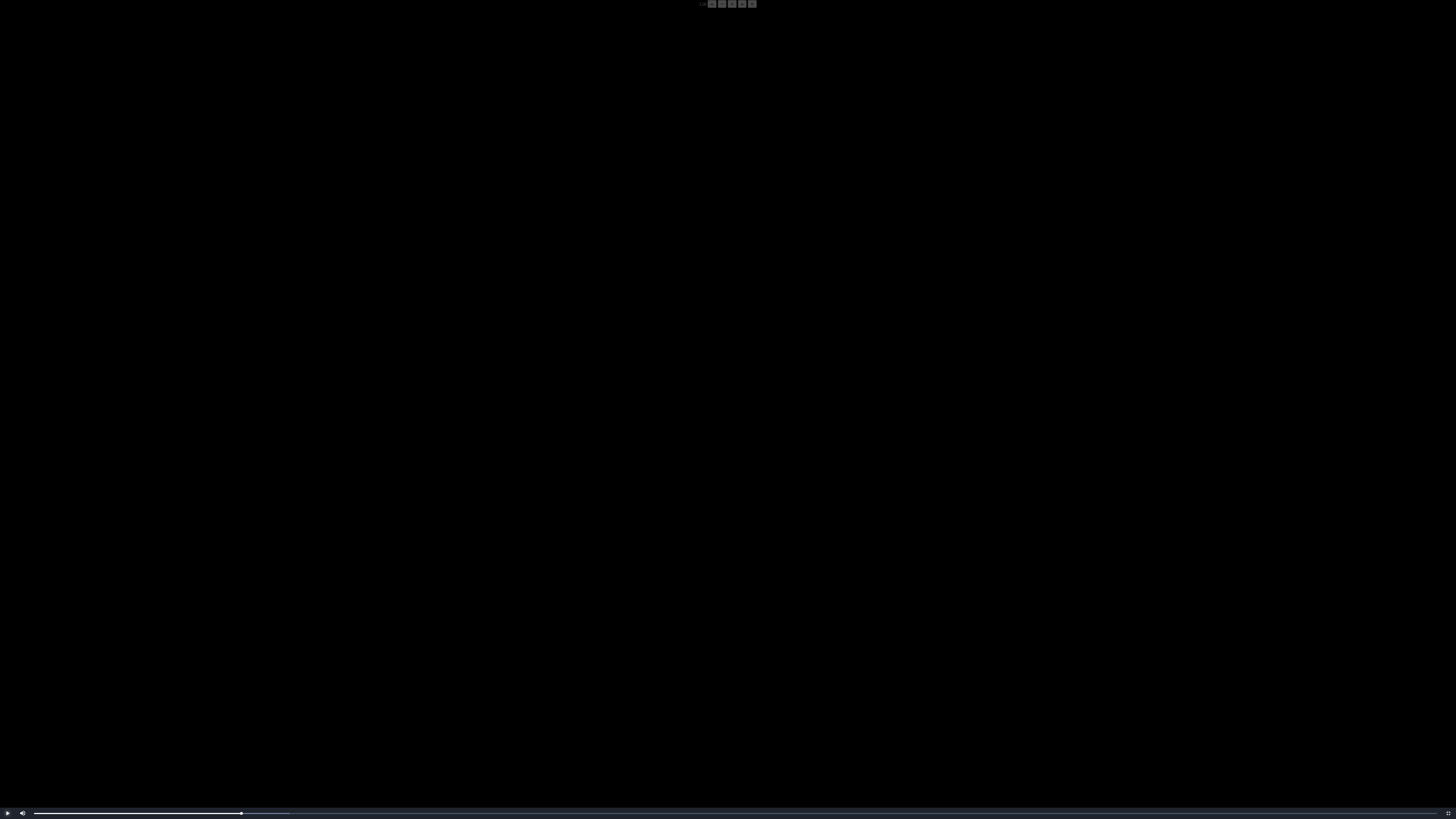 click at bounding box center (8, 813) 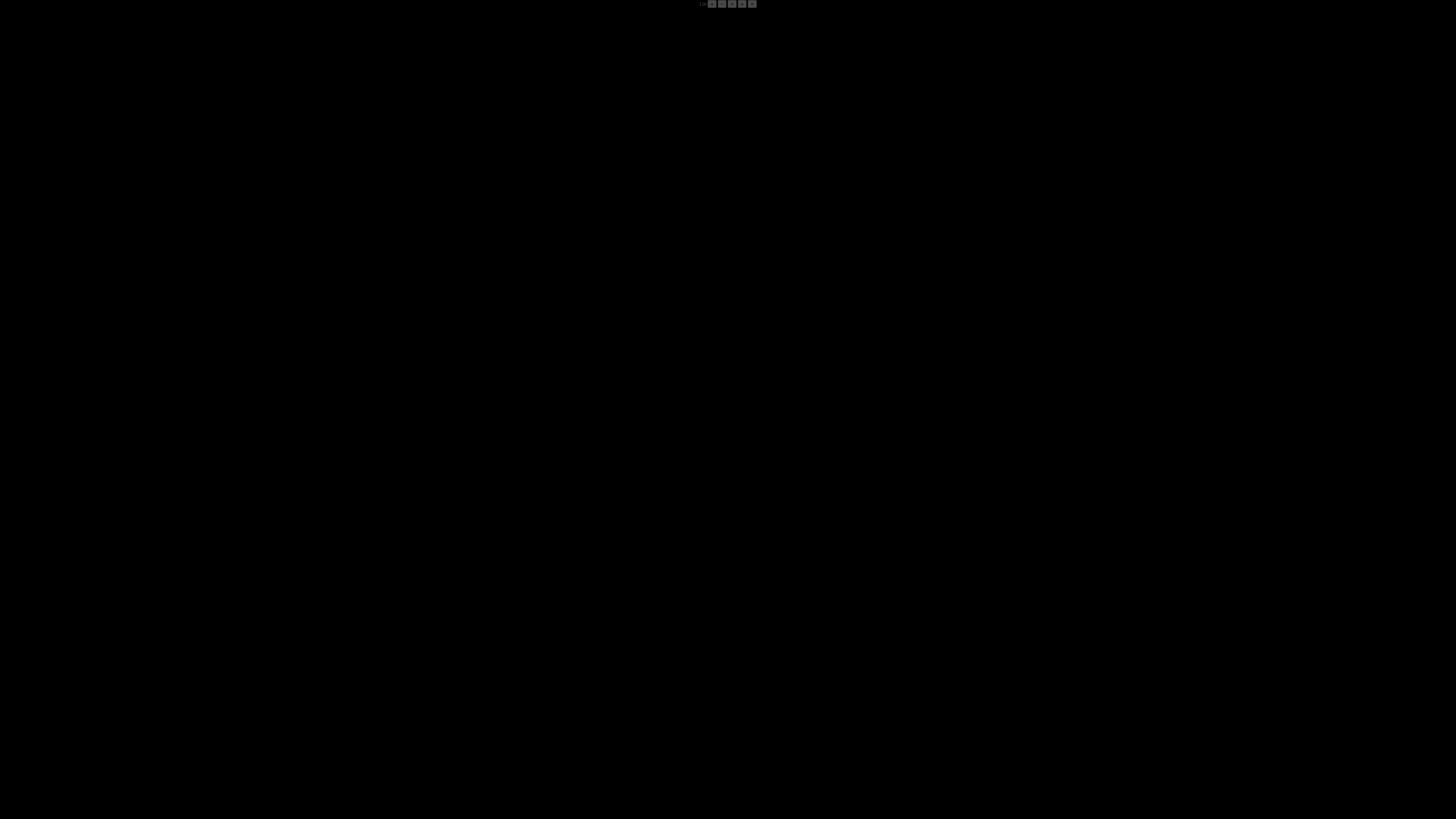 click at bounding box center (8, 813) 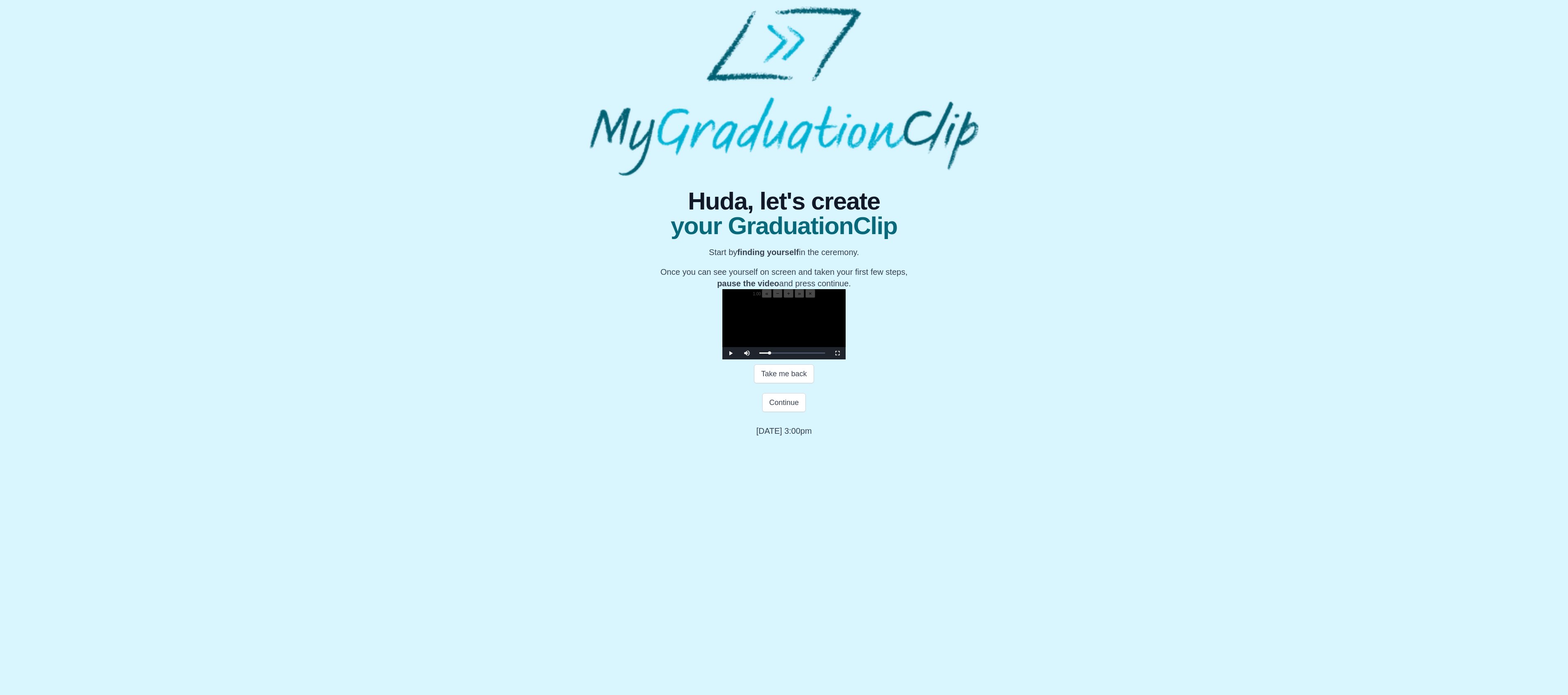 drag, startPoint x: 1331, startPoint y: 7, endPoint x: 1469, endPoint y: 32, distance: 140.2462 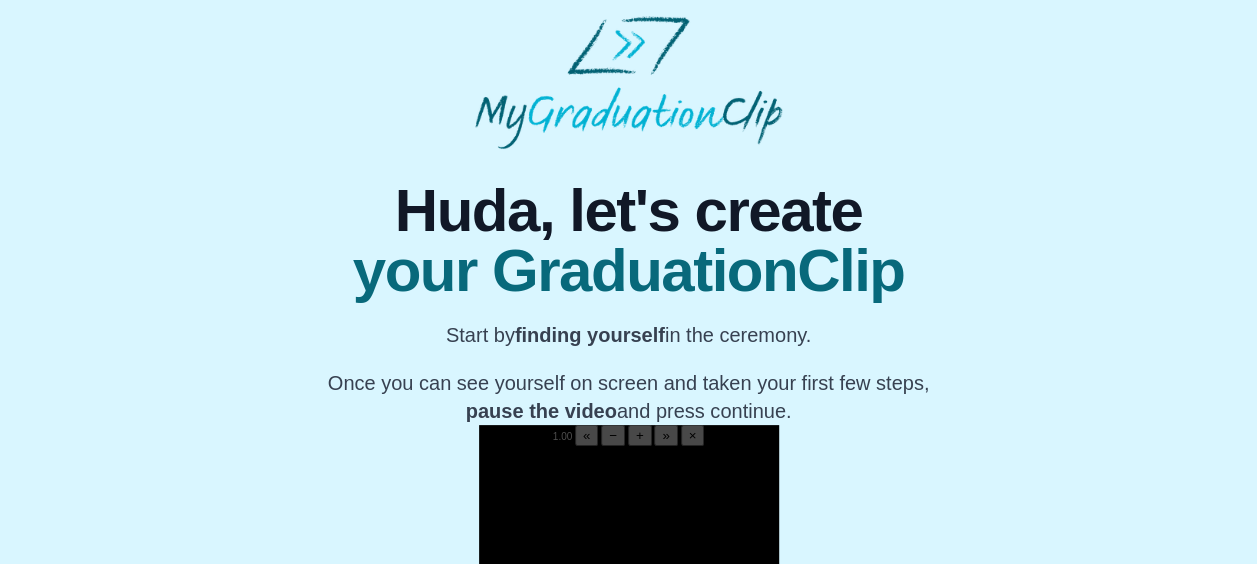 scroll, scrollTop: 418, scrollLeft: 0, axis: vertical 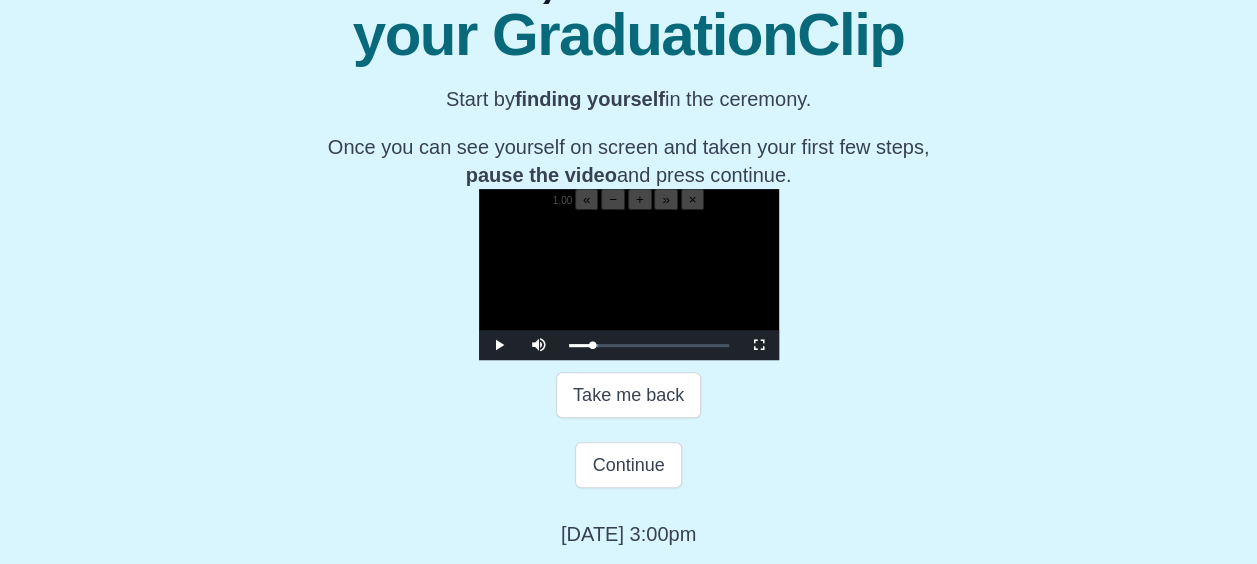 drag, startPoint x: 3600, startPoint y: 10, endPoint x: 819, endPoint y: 375, distance: 2804.8503 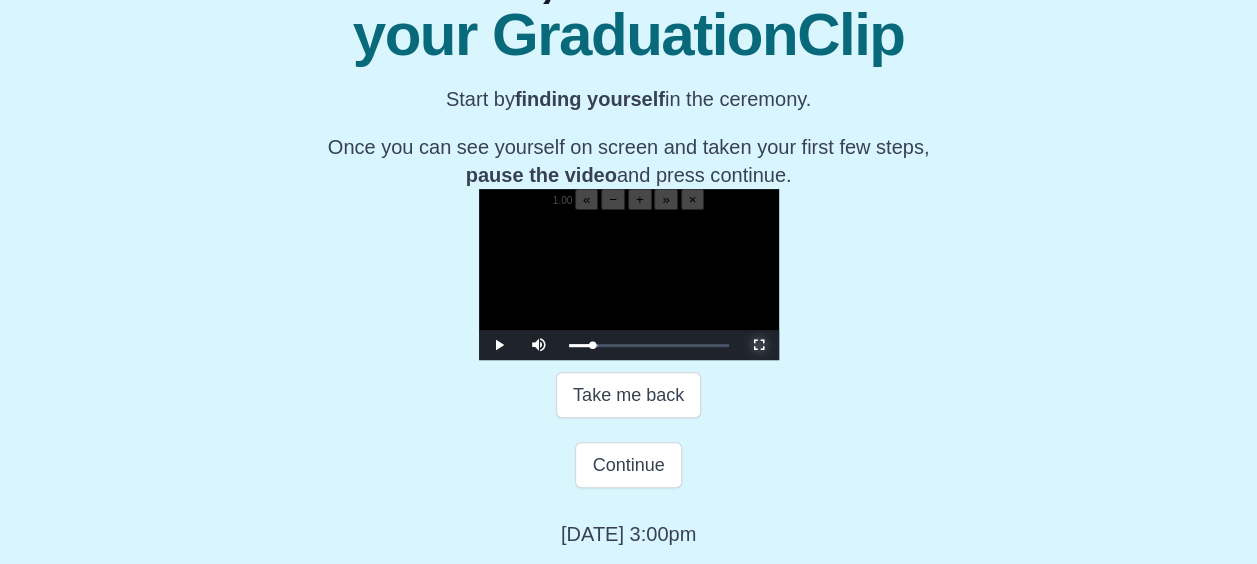 click at bounding box center [759, 345] 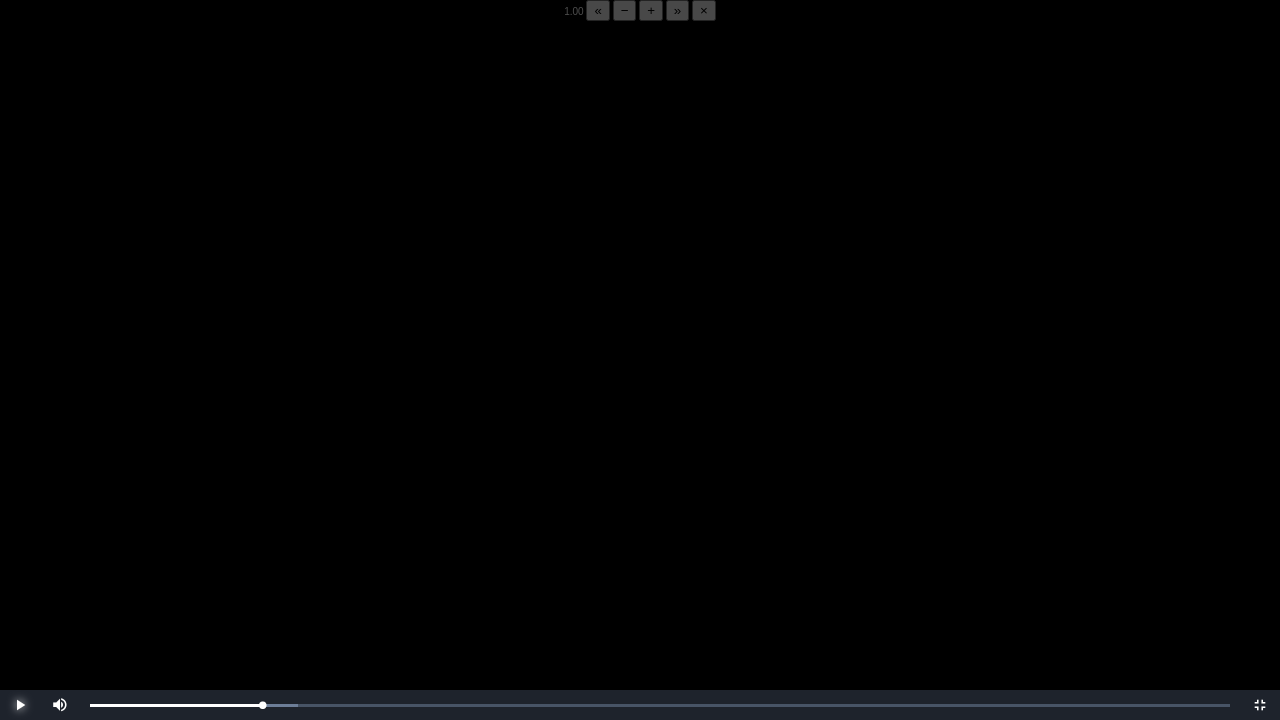 click at bounding box center [20, 705] 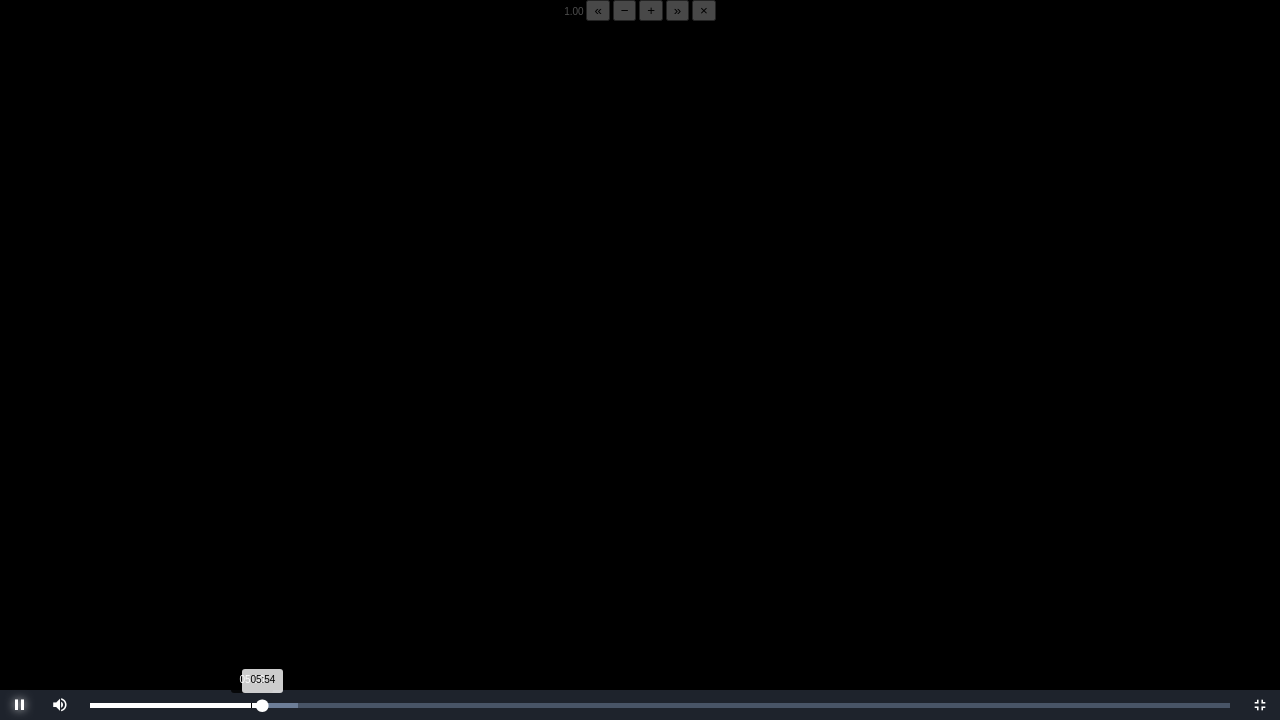 click on "05:30" at bounding box center [251, 705] 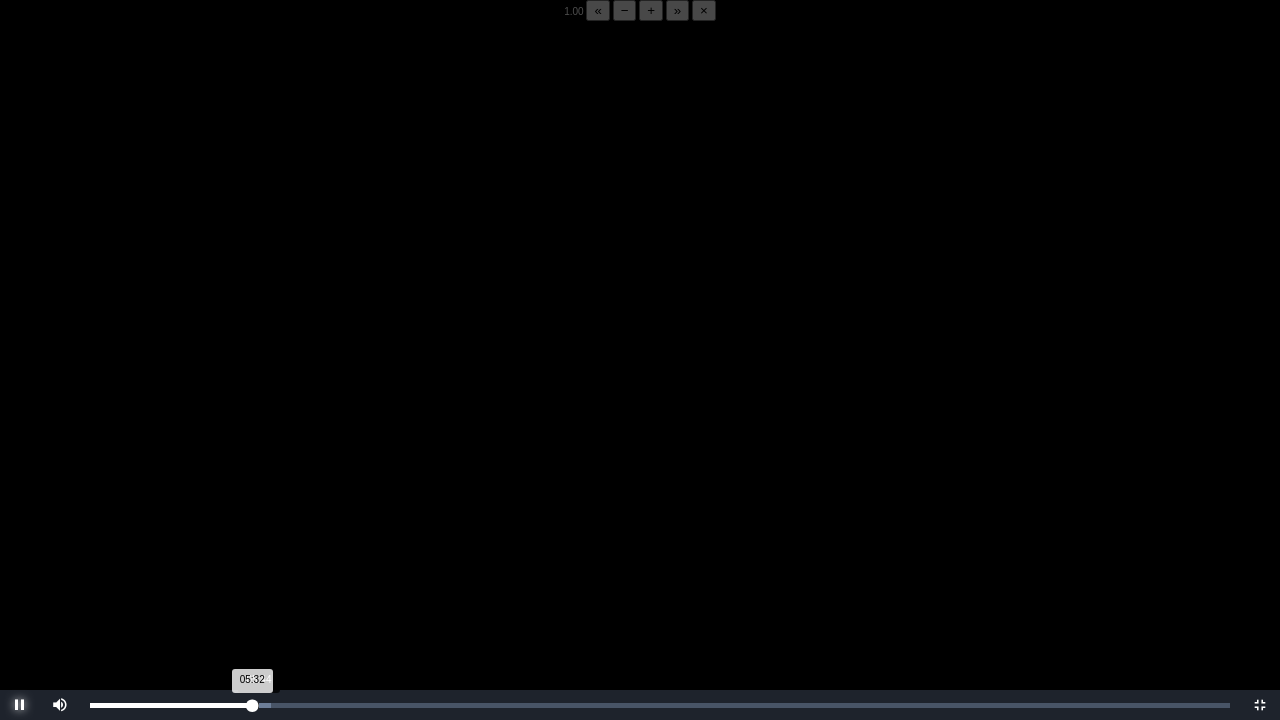 click on "05:32 Progress : 0%" at bounding box center [171, 705] 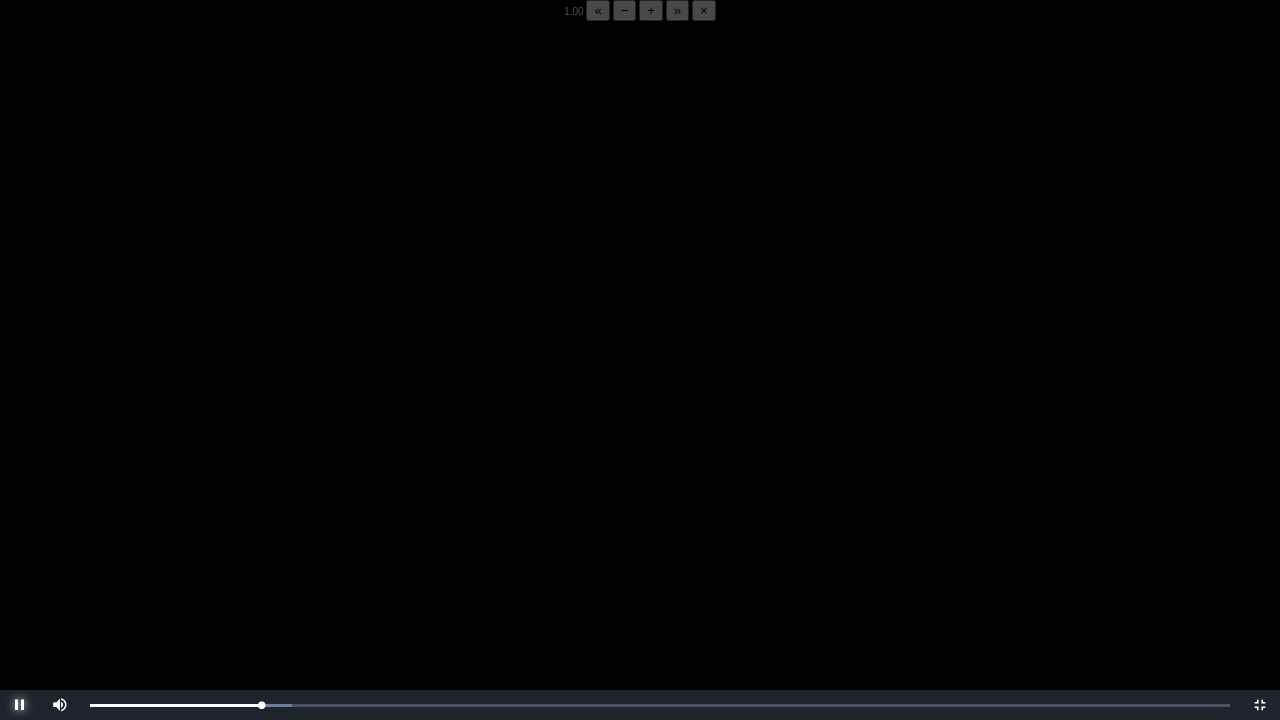 click at bounding box center [20, 705] 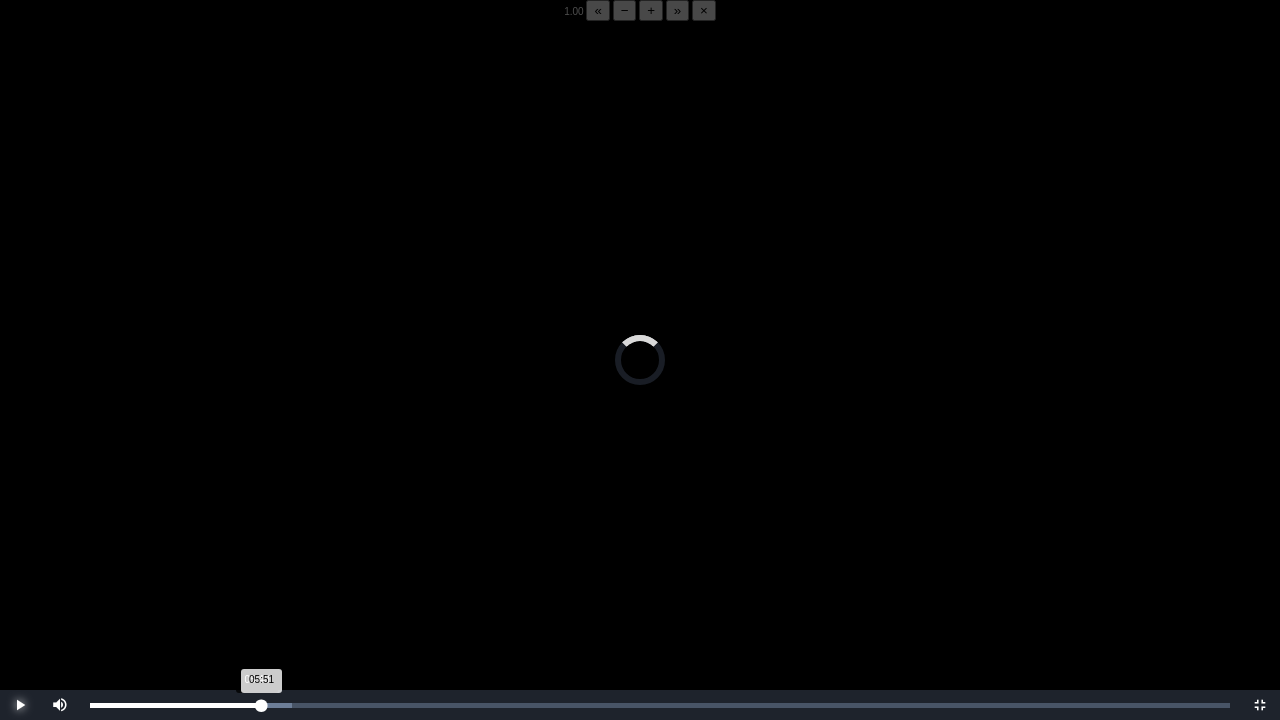 click on "05:51 Progress : 0%" at bounding box center (176, 705) 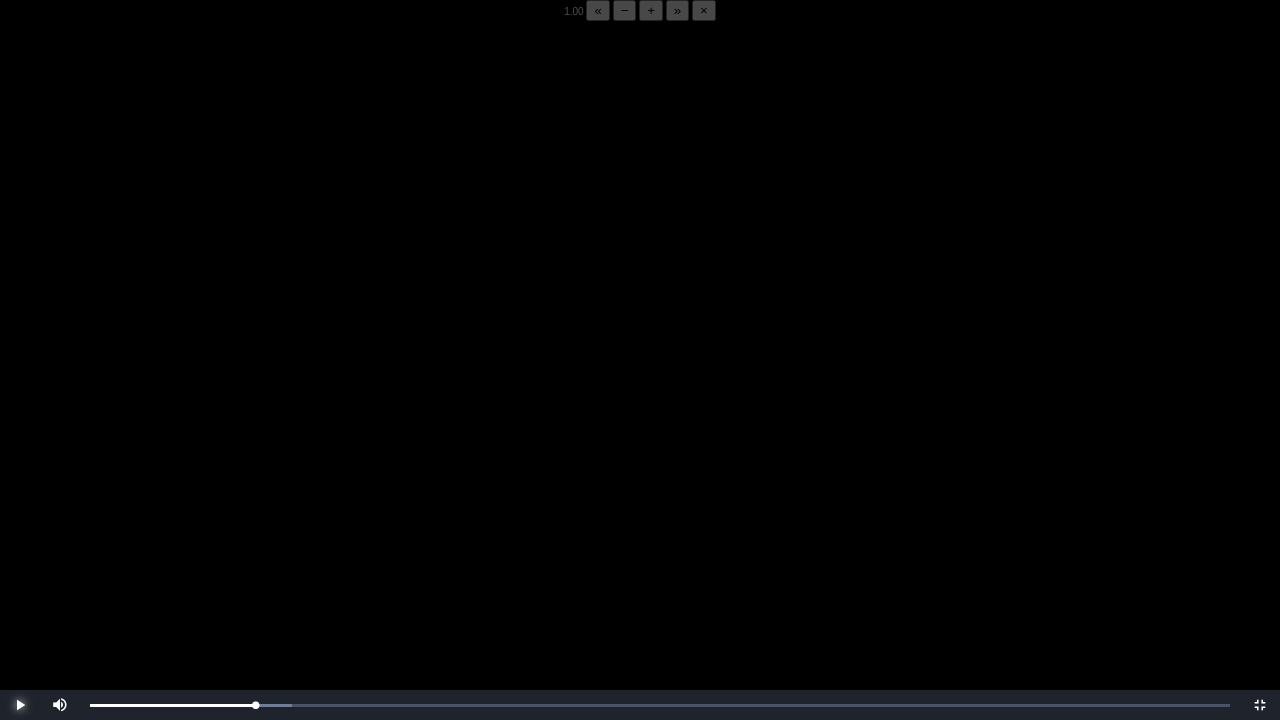 click on "Play" at bounding box center [20, 705] 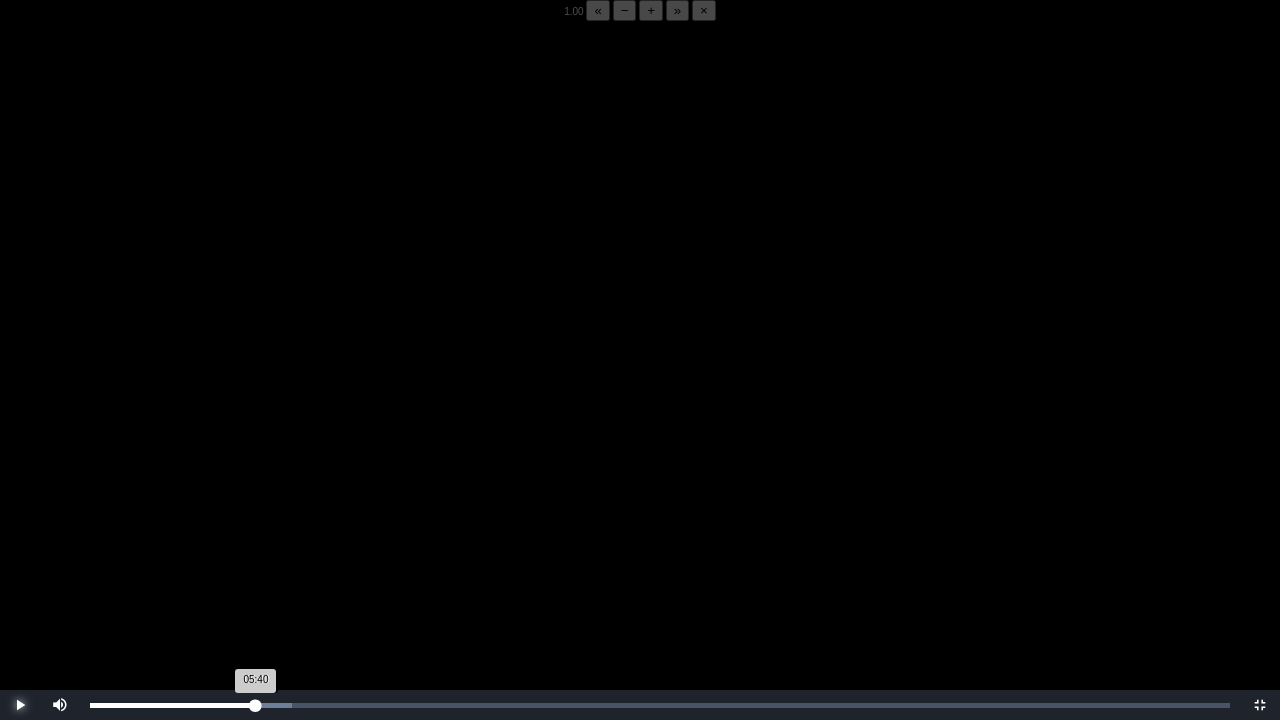 click on "05:40 Progress : 0%" at bounding box center [173, 705] 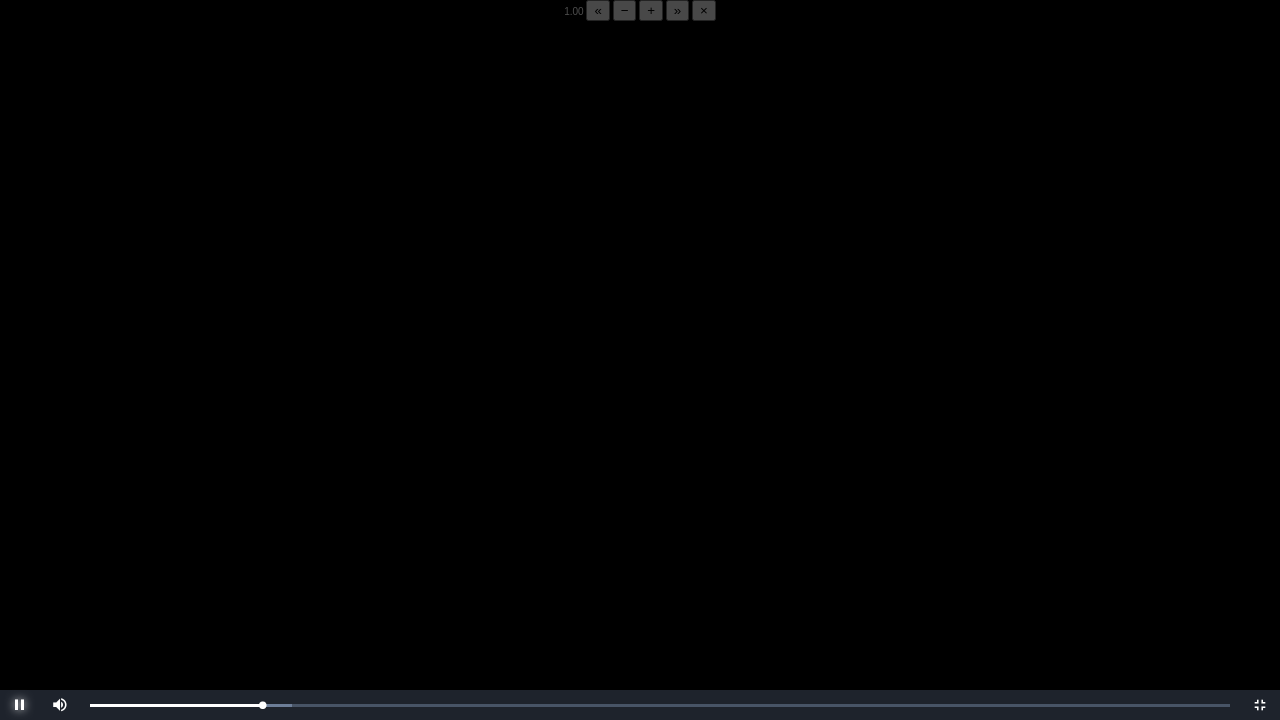 click on "Pause" at bounding box center (20, 705) 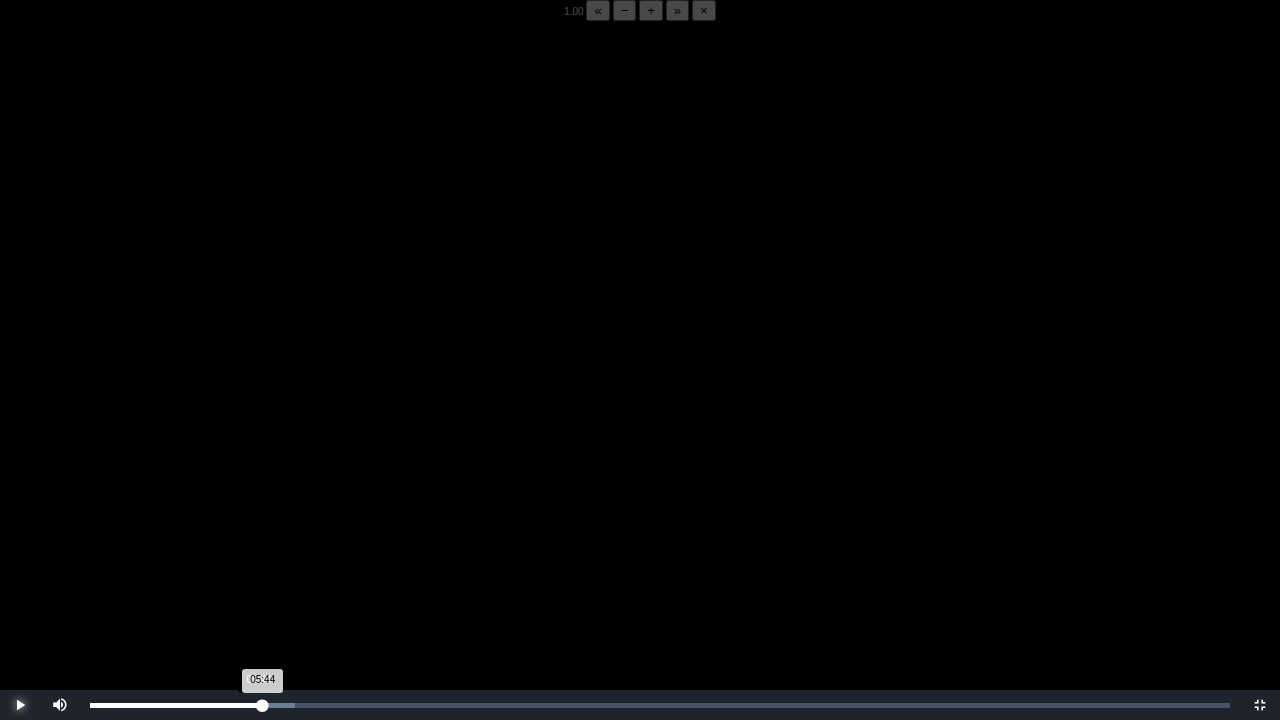 click on "05:44 Progress : 0%" at bounding box center [176, 705] 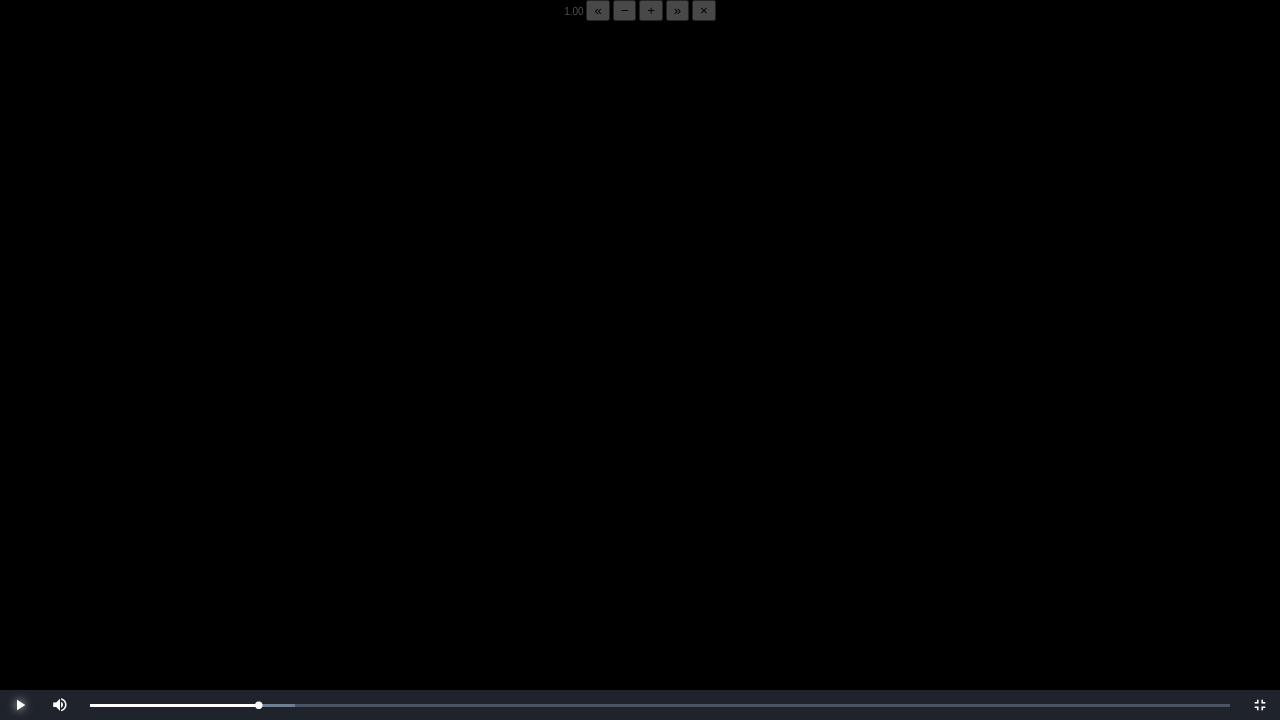 click at bounding box center [20, 705] 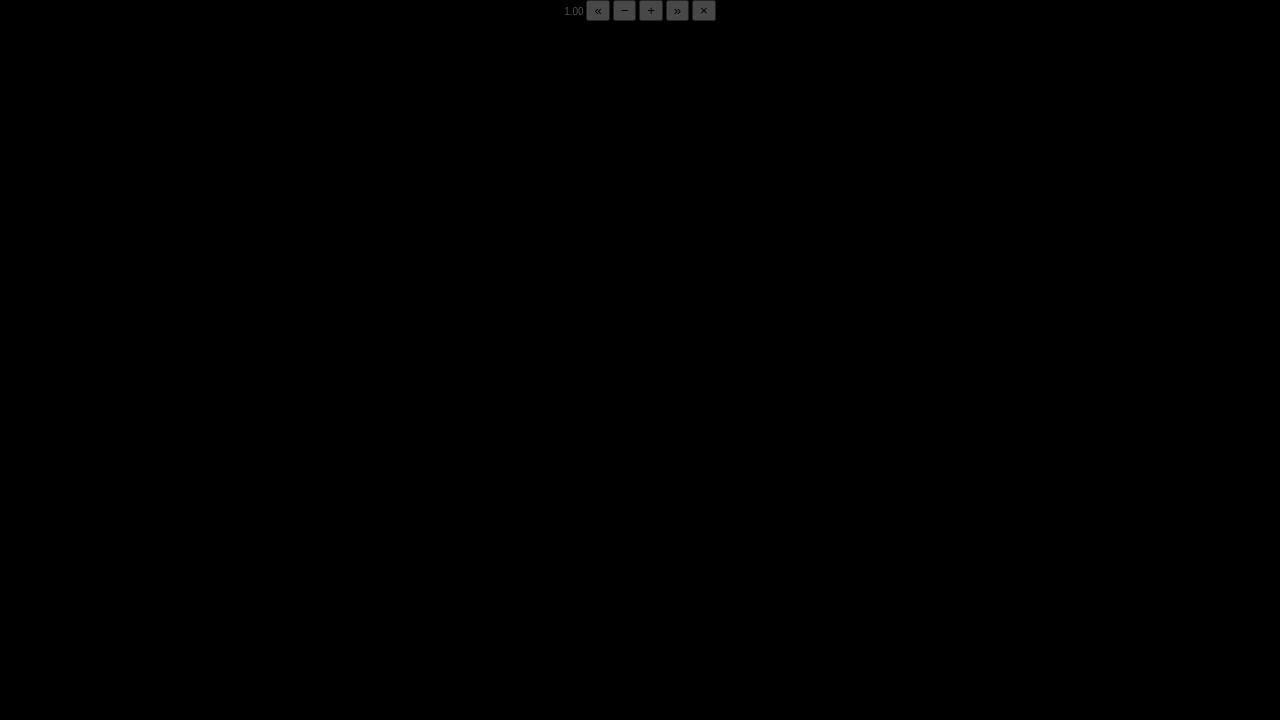 click at bounding box center (20, 705) 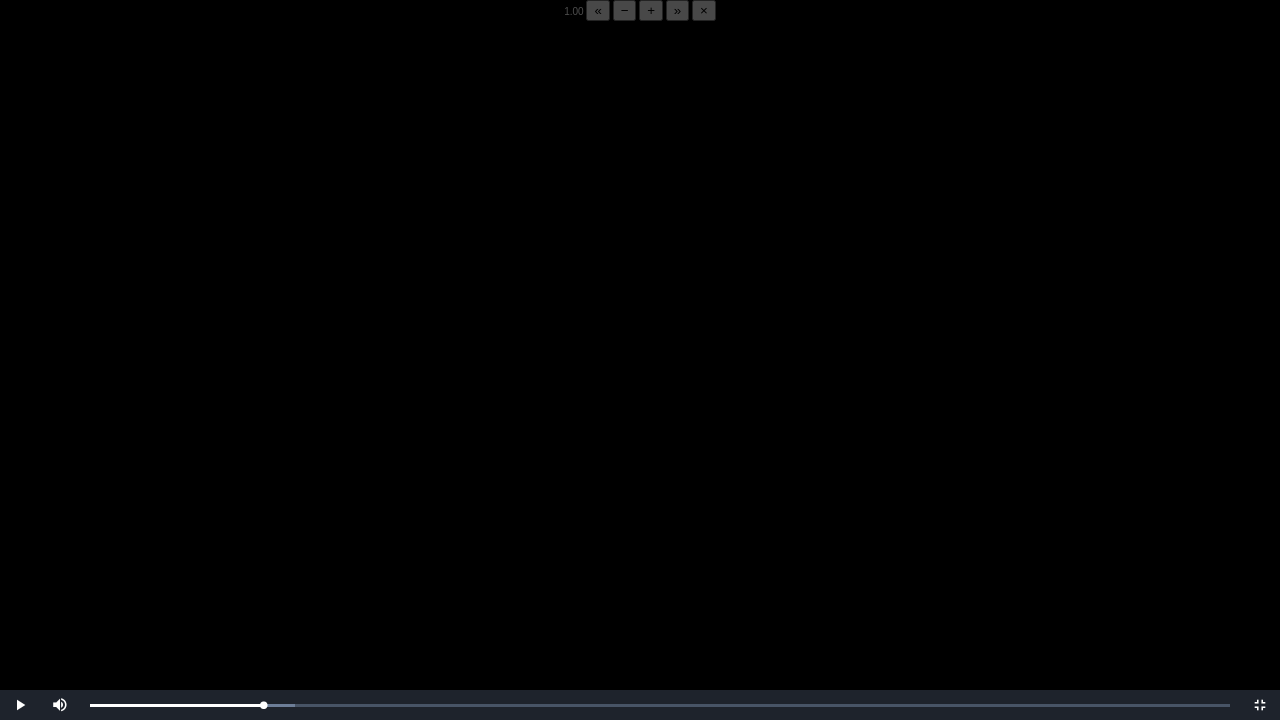 click at bounding box center [640, 381] 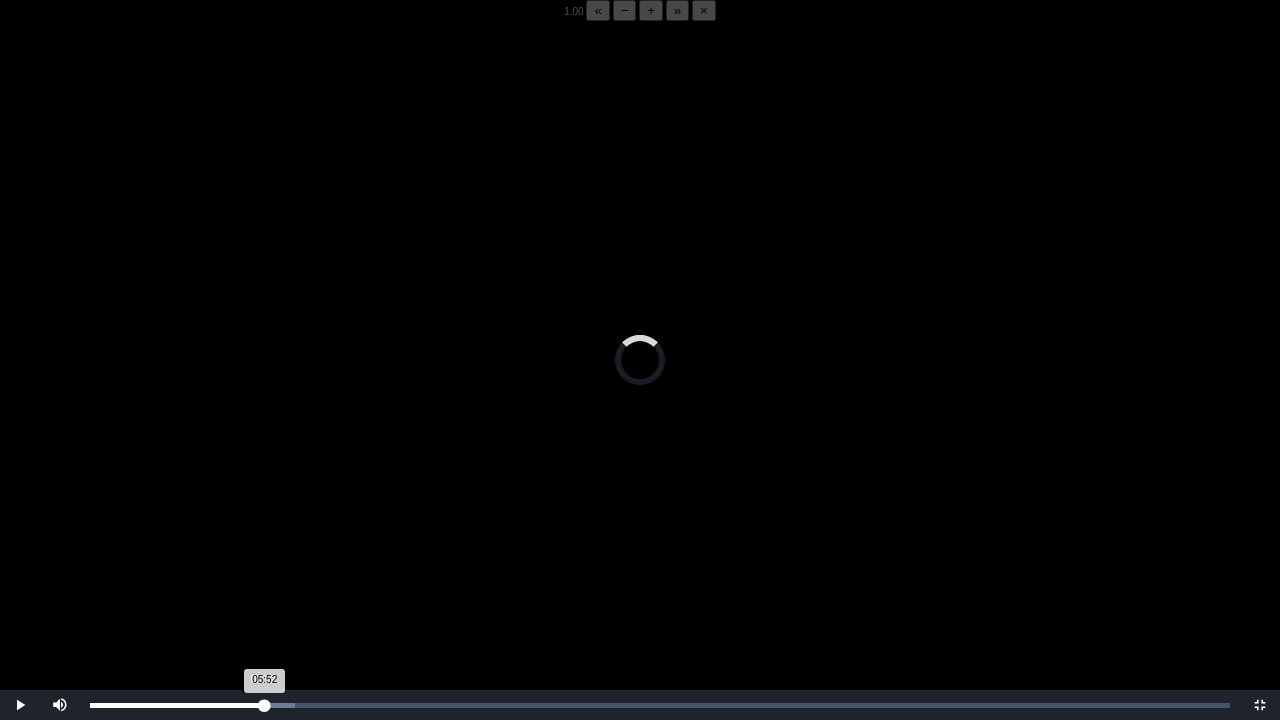 click on "05:52 Progress : 0%" at bounding box center [177, 705] 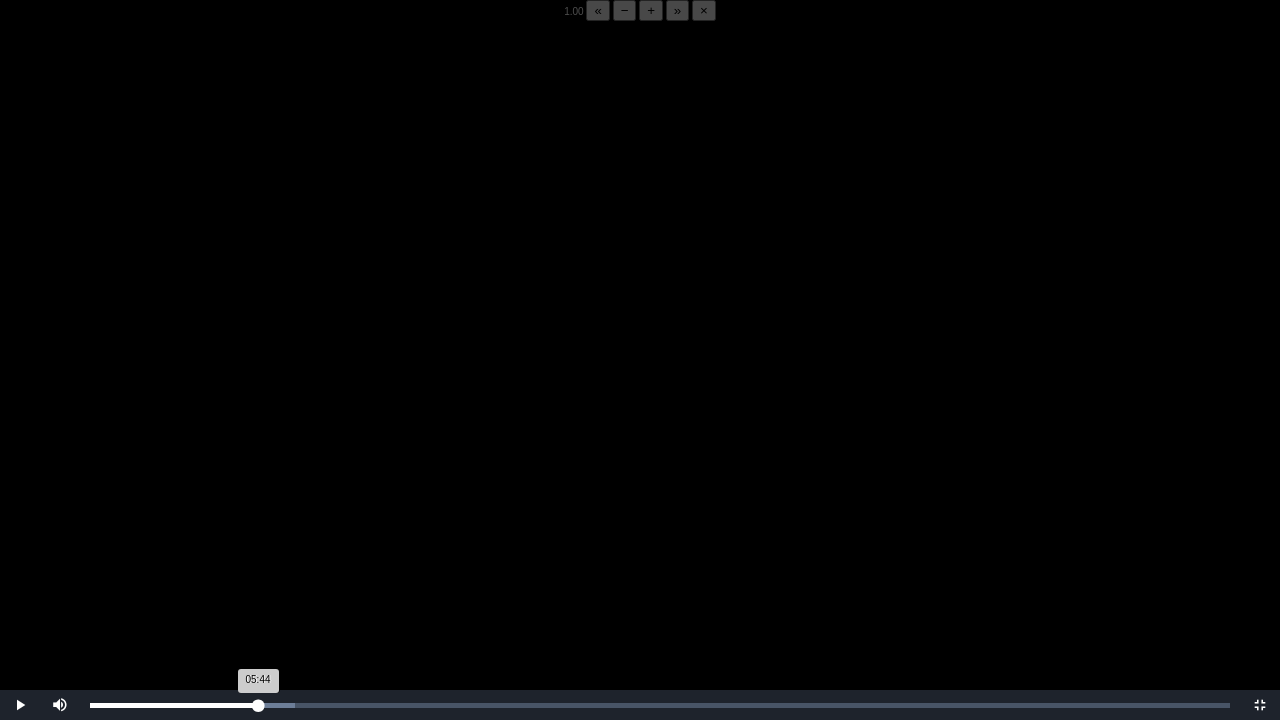 click on "05:44 Progress : 0%" at bounding box center (174, 705) 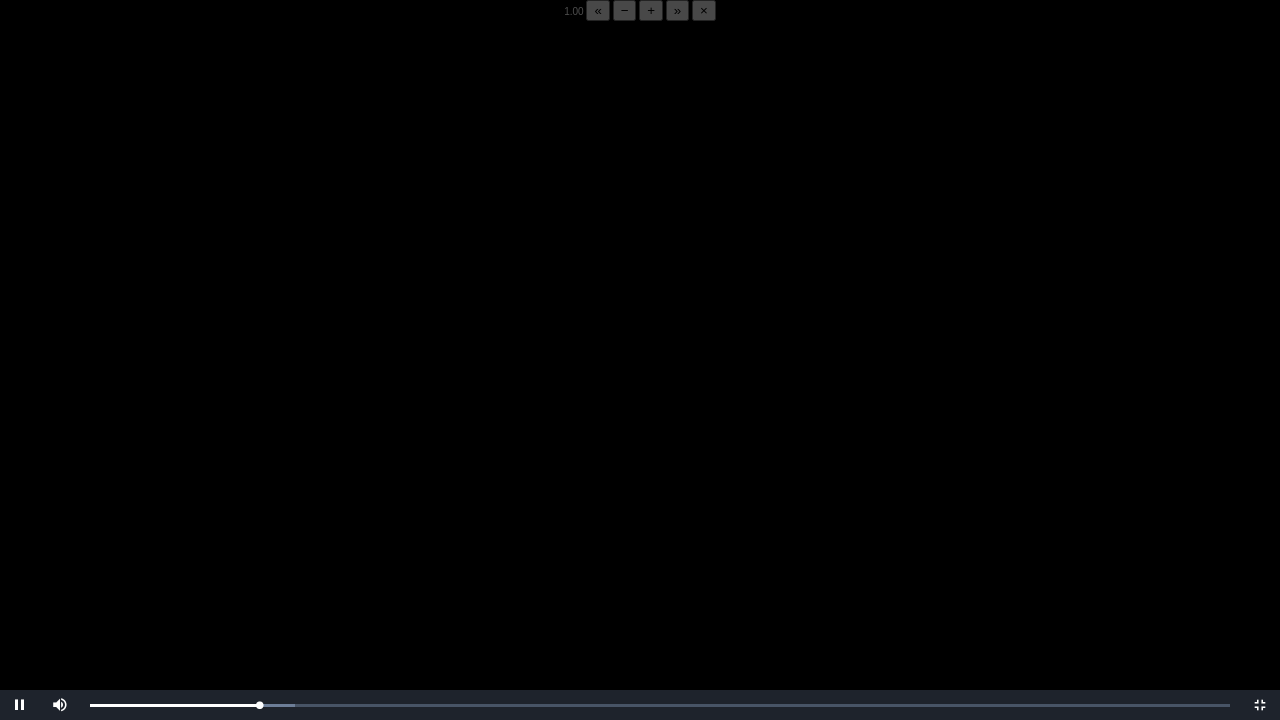 click on "−" at bounding box center [625, 10] 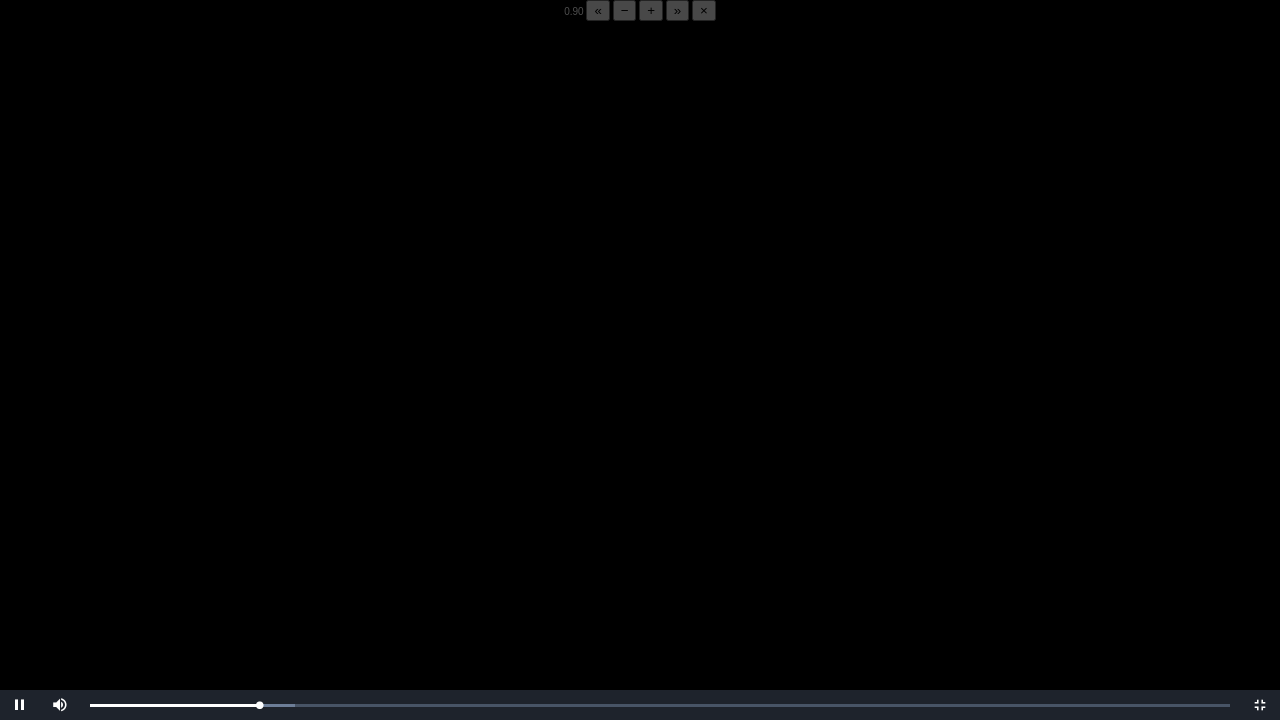 click on "−" at bounding box center [625, 10] 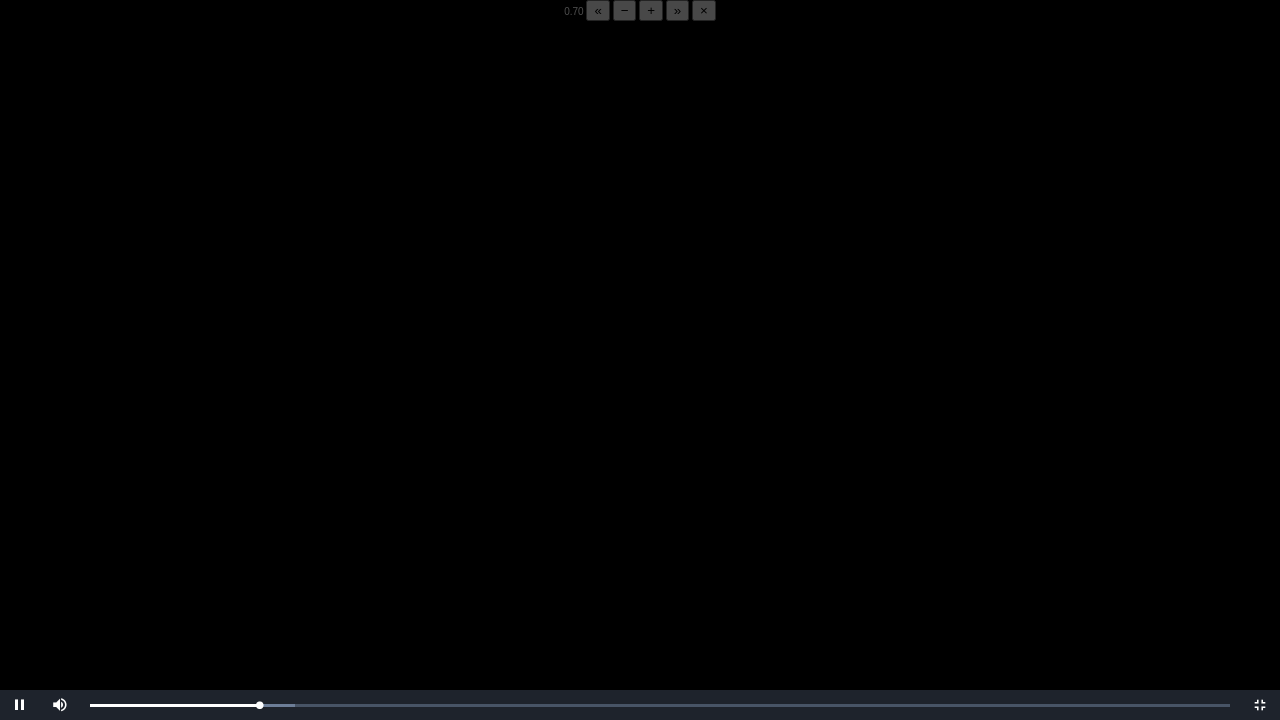 click on "−" at bounding box center (625, 10) 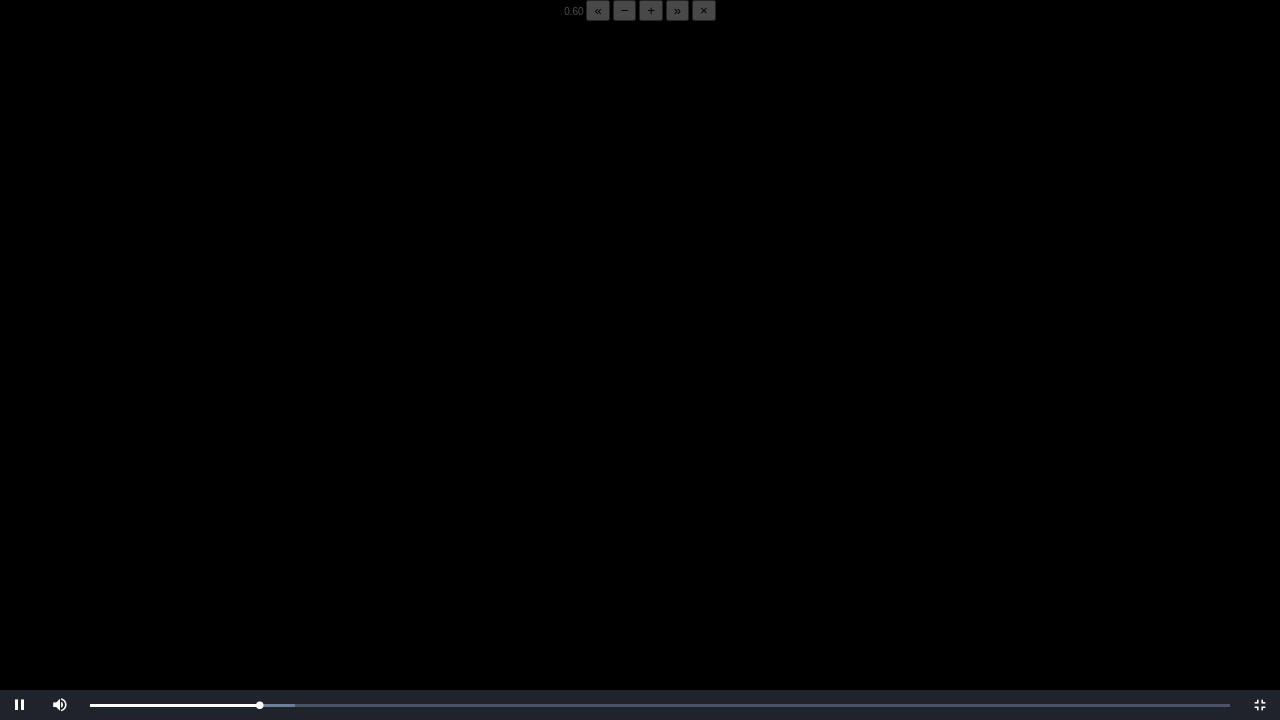 click on "−" at bounding box center [625, 10] 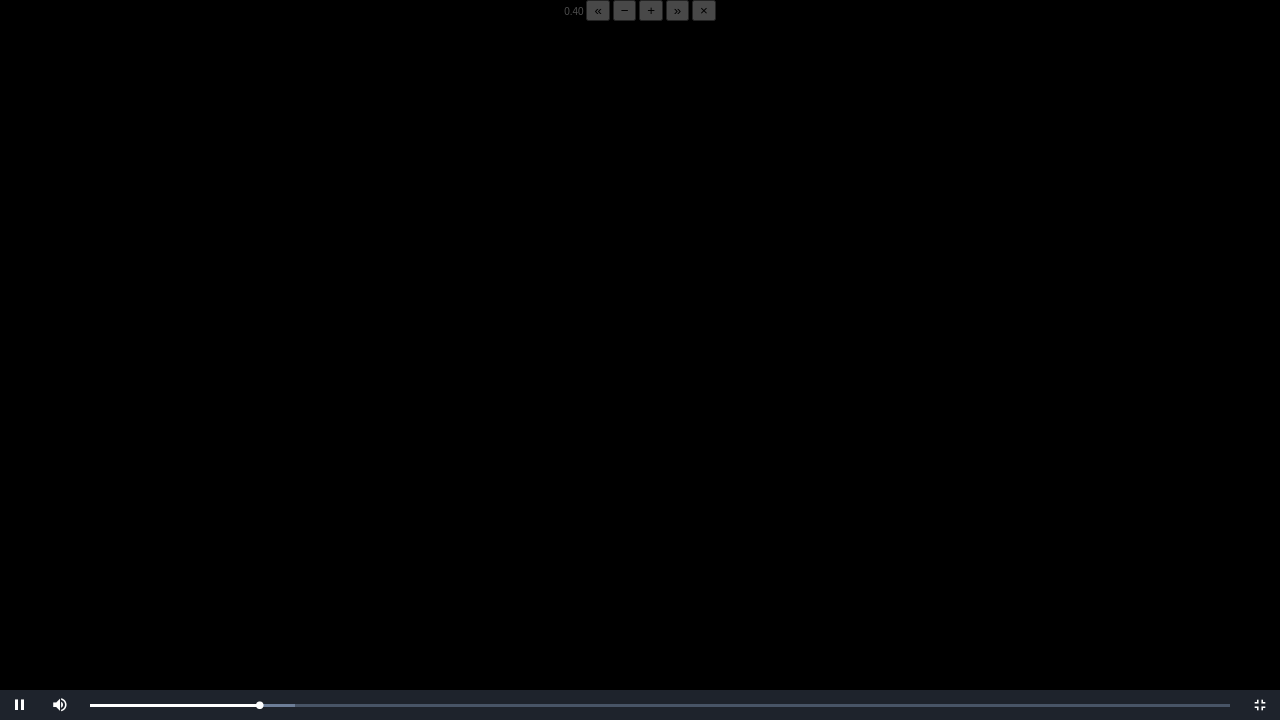 click on "−" at bounding box center [625, 10] 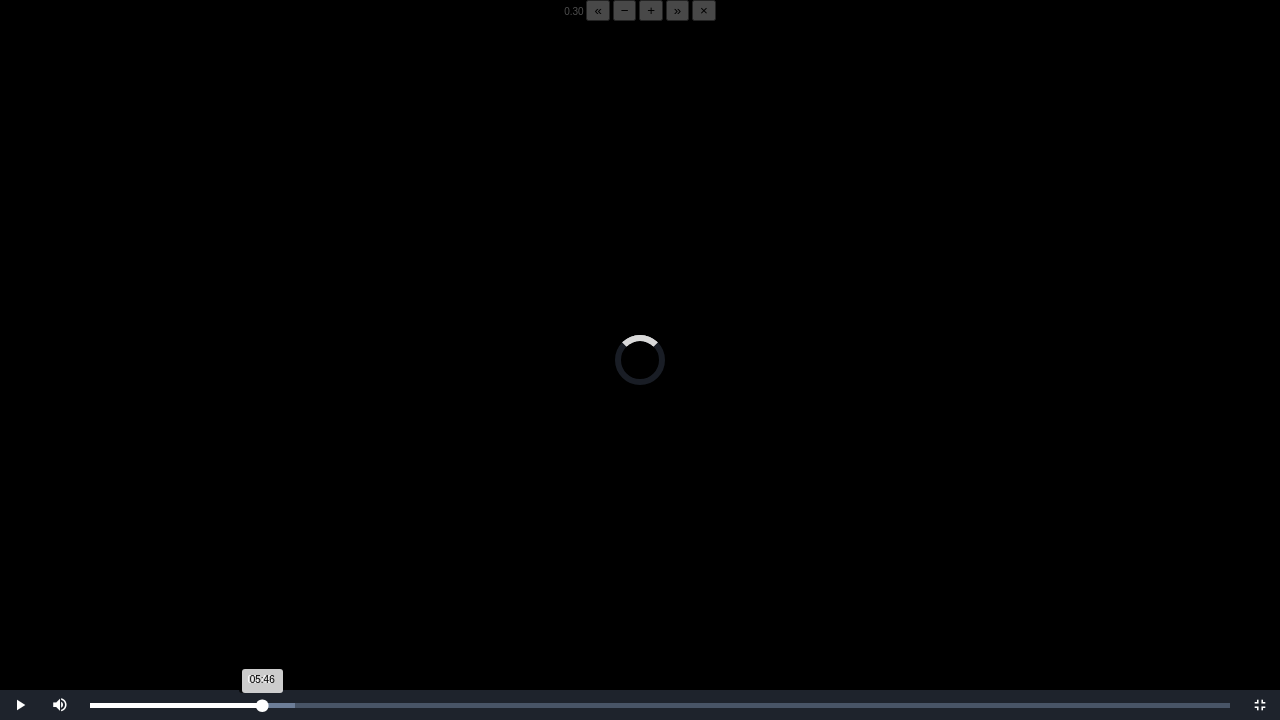 click on "05:46 Progress : 0%" at bounding box center [176, 705] 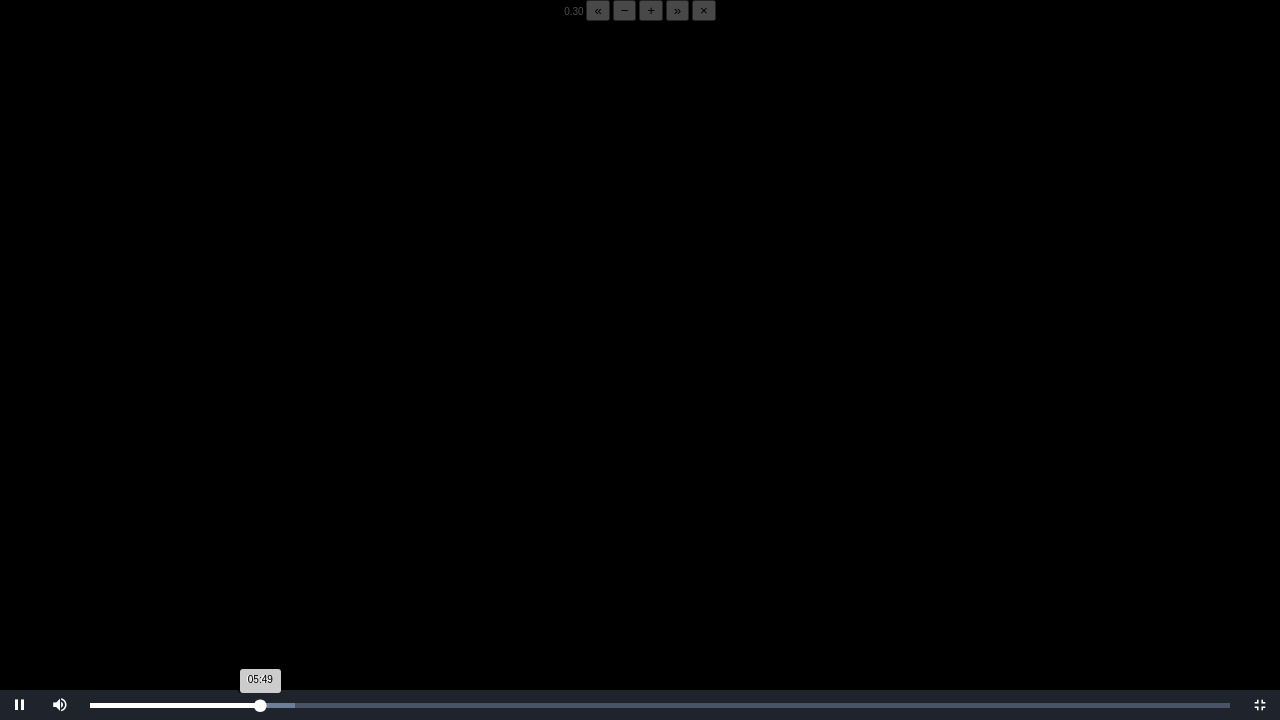 click on "05:49 Progress : 0%" at bounding box center [175, 705] 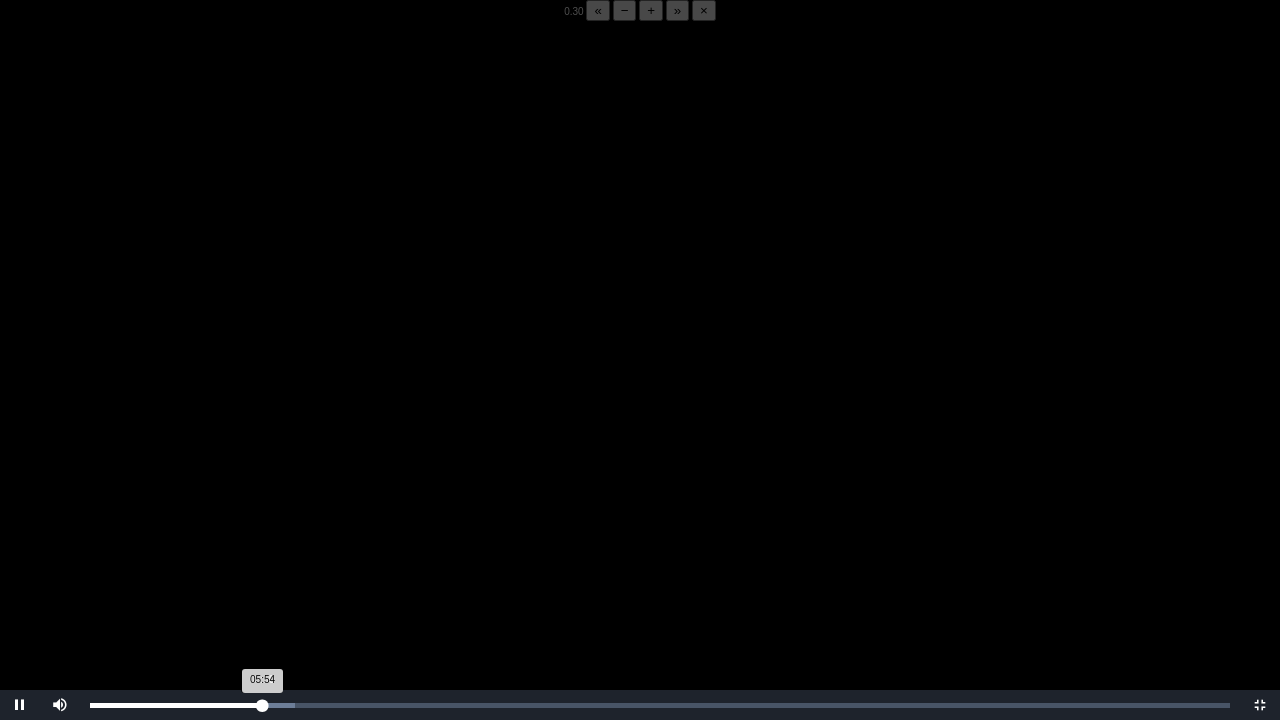click on "05:54 Progress : 0%" at bounding box center (176, 705) 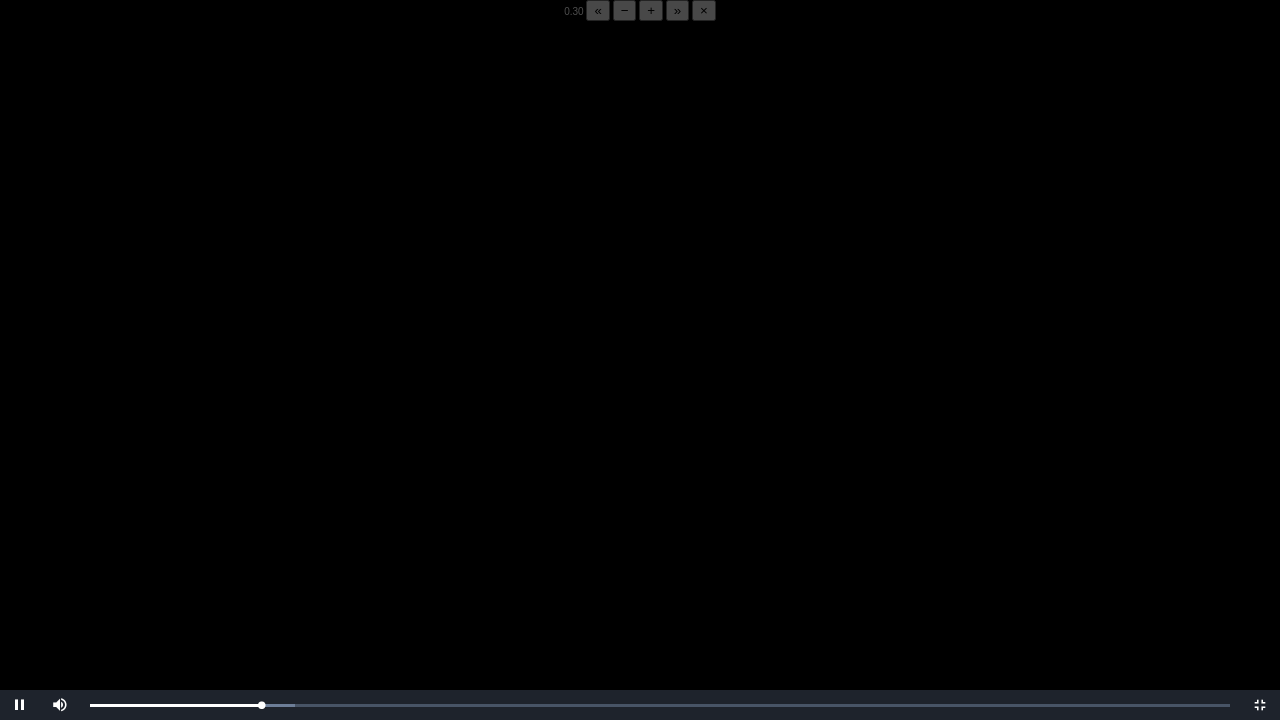 click on "+" at bounding box center [651, 10] 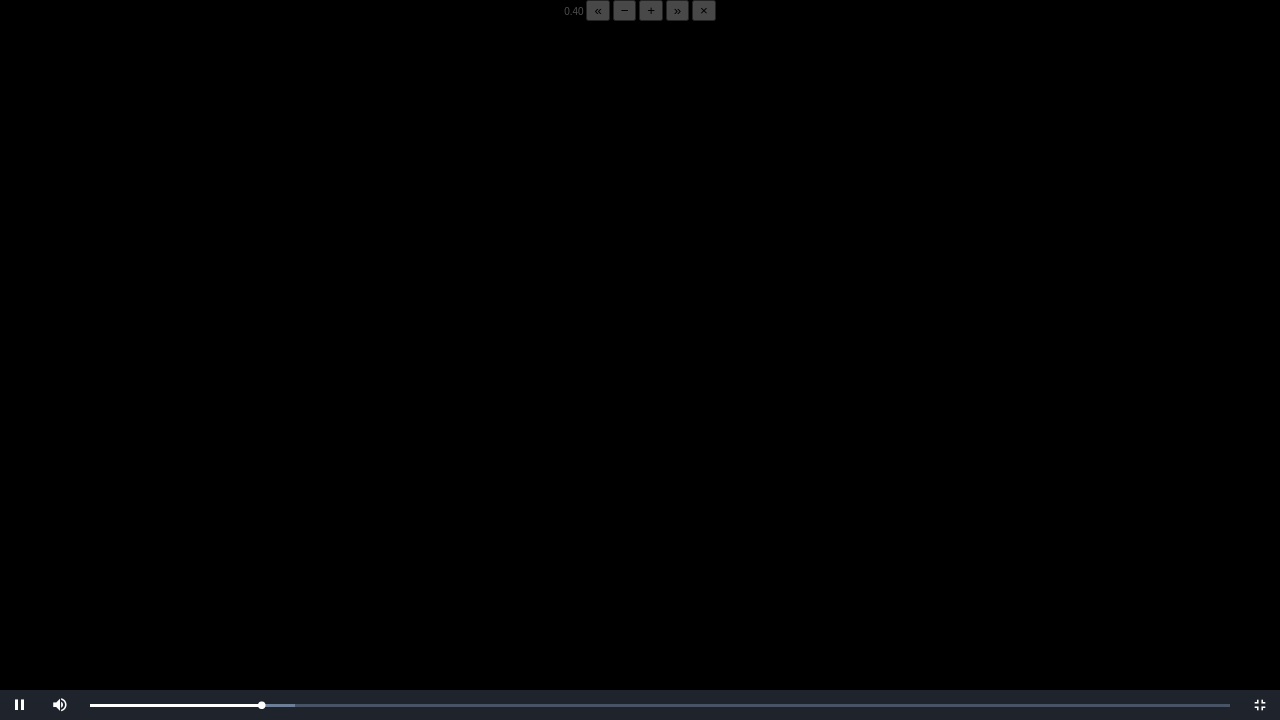 click on "+" at bounding box center (651, 10) 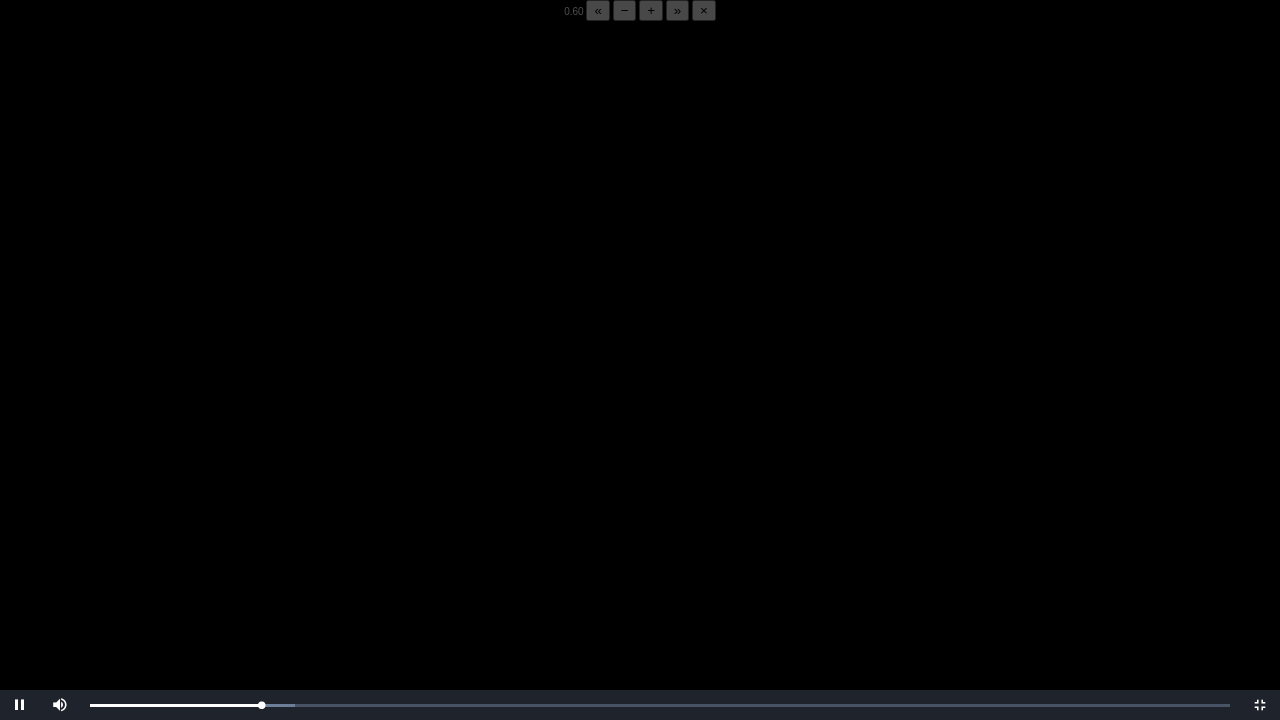 click on "+" at bounding box center [651, 10] 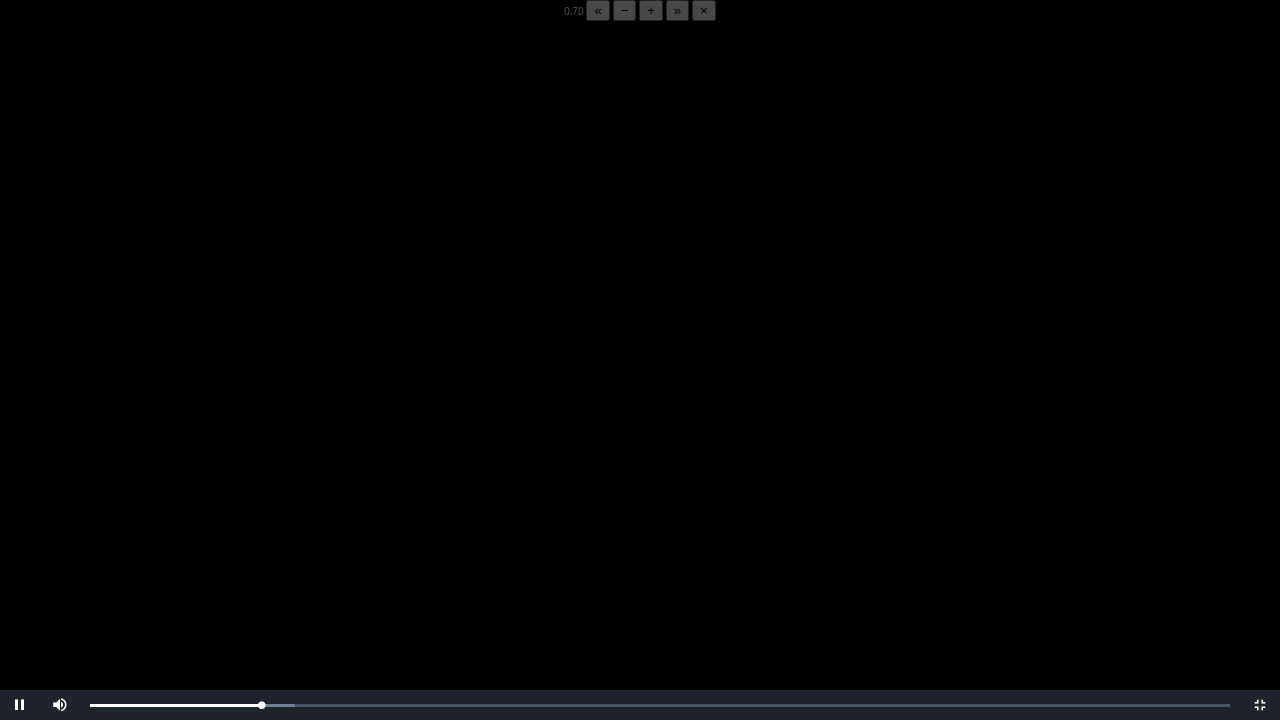 click on "+" at bounding box center (651, 10) 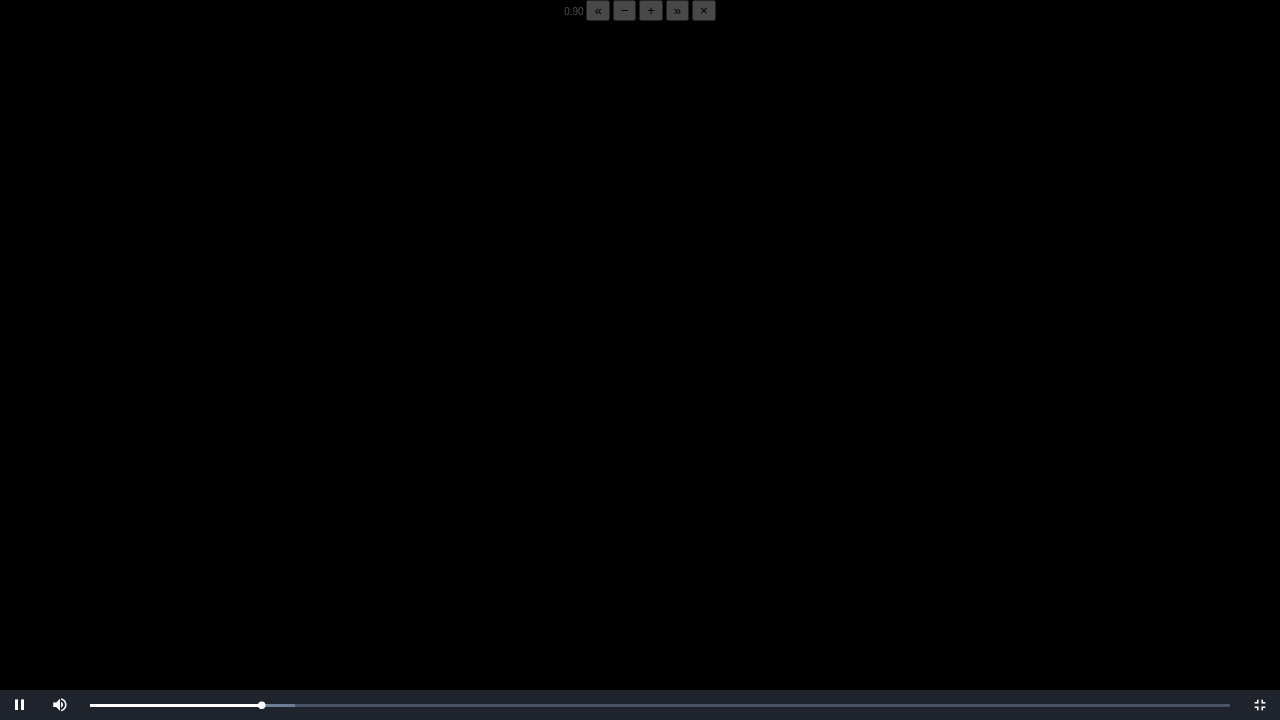 click on "+" at bounding box center (651, 10) 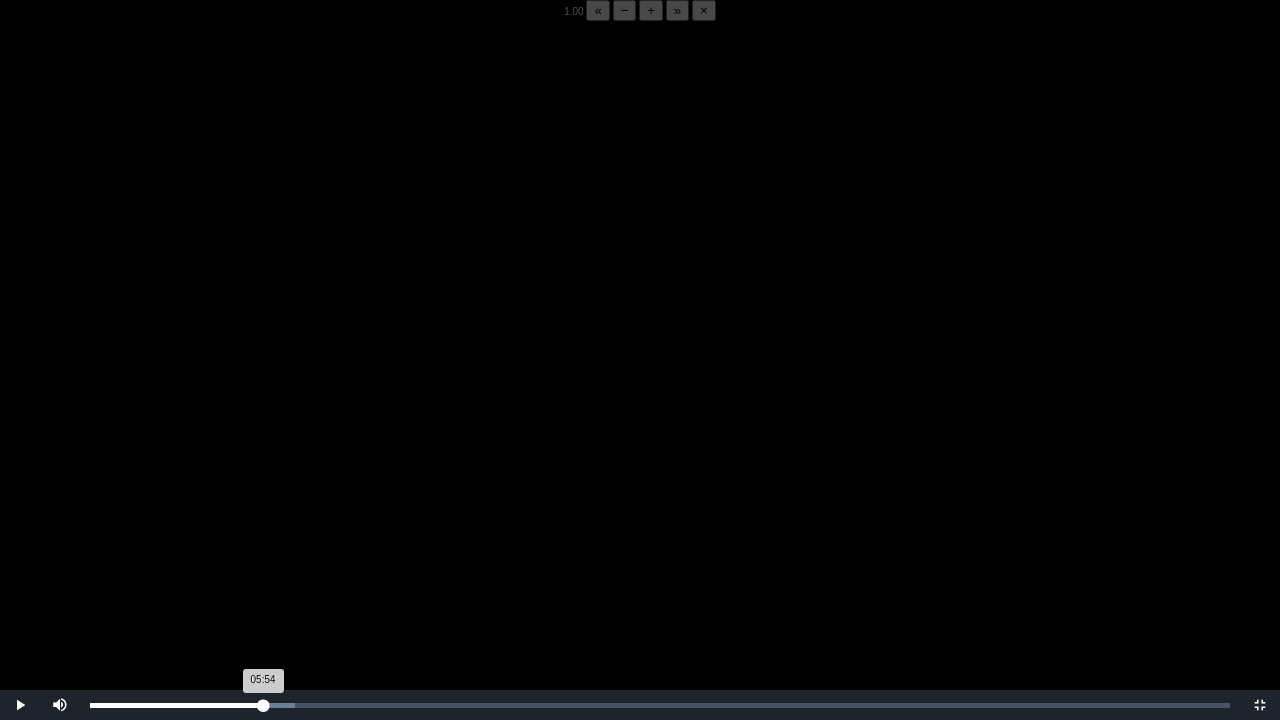 click on "05:54 Progress : 0%" at bounding box center [176, 705] 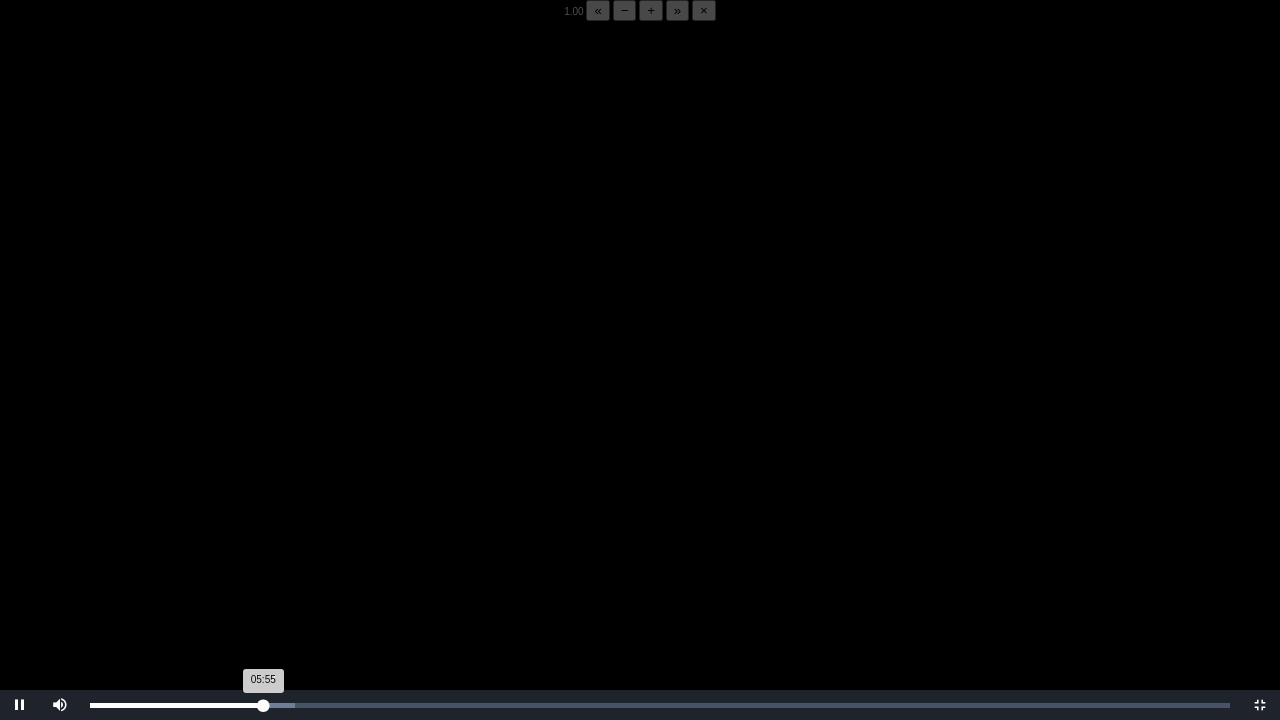 click on "05:55 Progress : 0%" at bounding box center [176, 705] 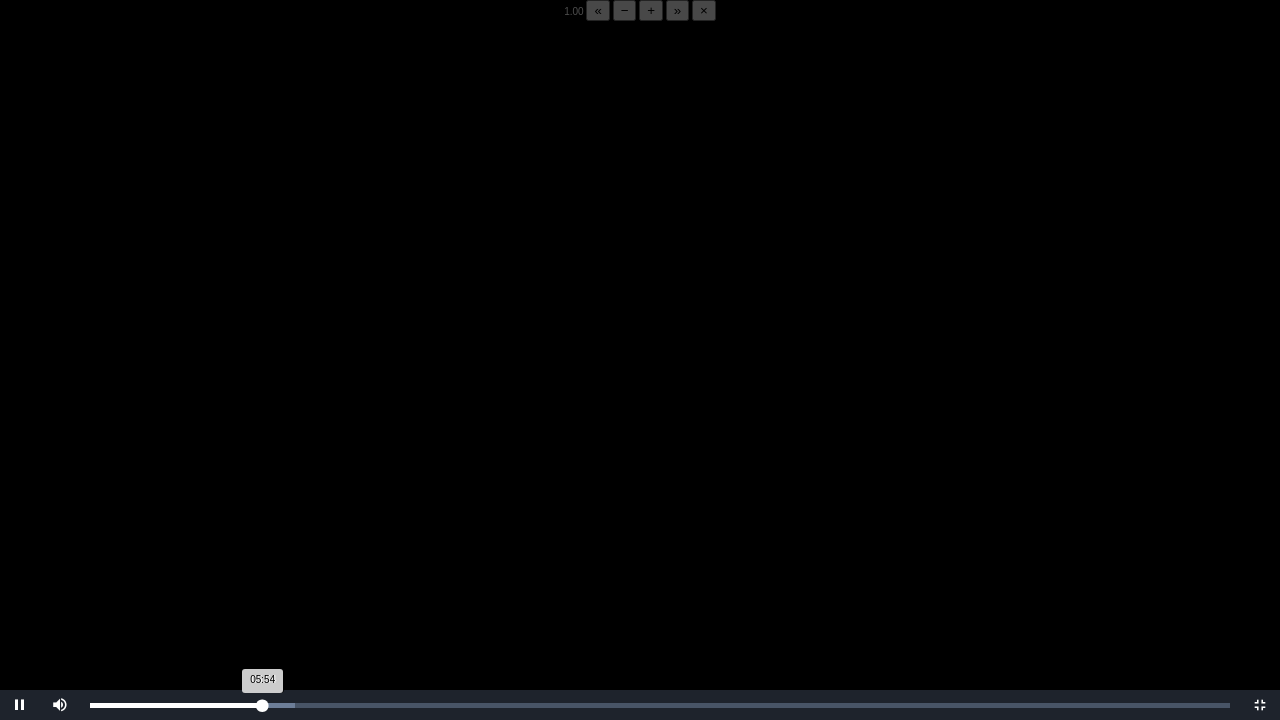 click on "05:54 Progress : 0%" at bounding box center [176, 705] 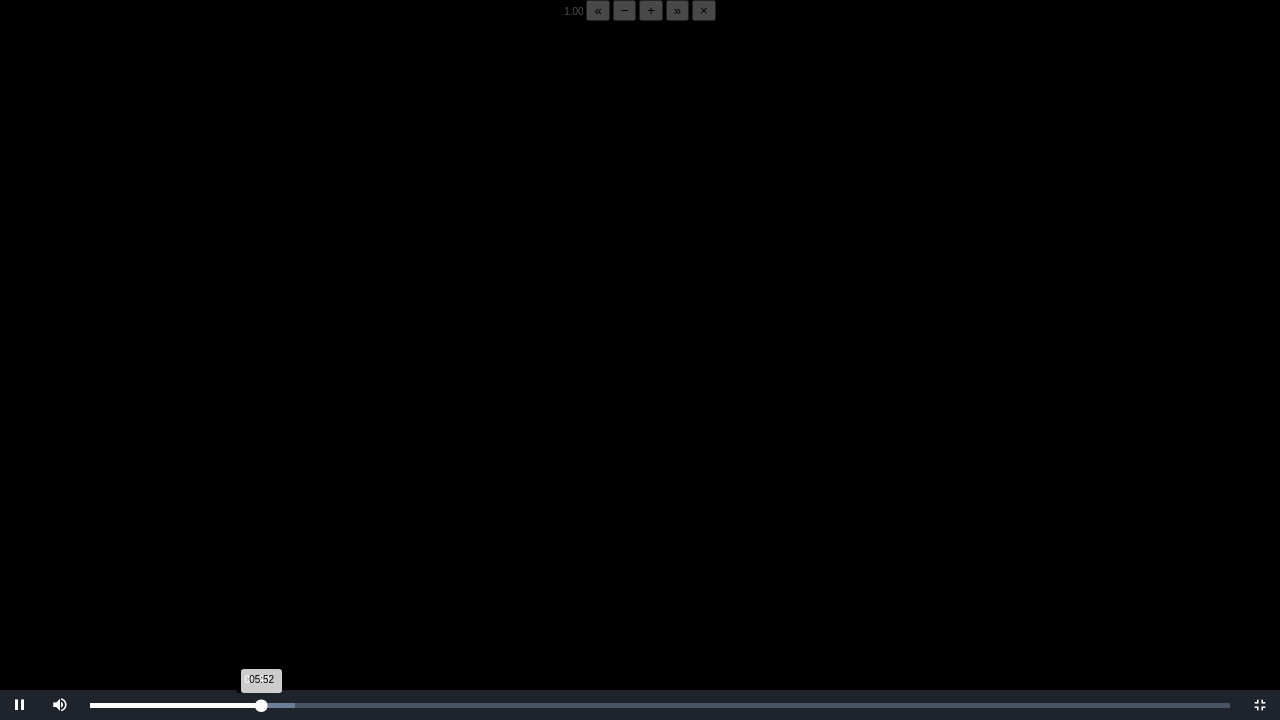 click on "05:52 Progress : 0%" at bounding box center [176, 705] 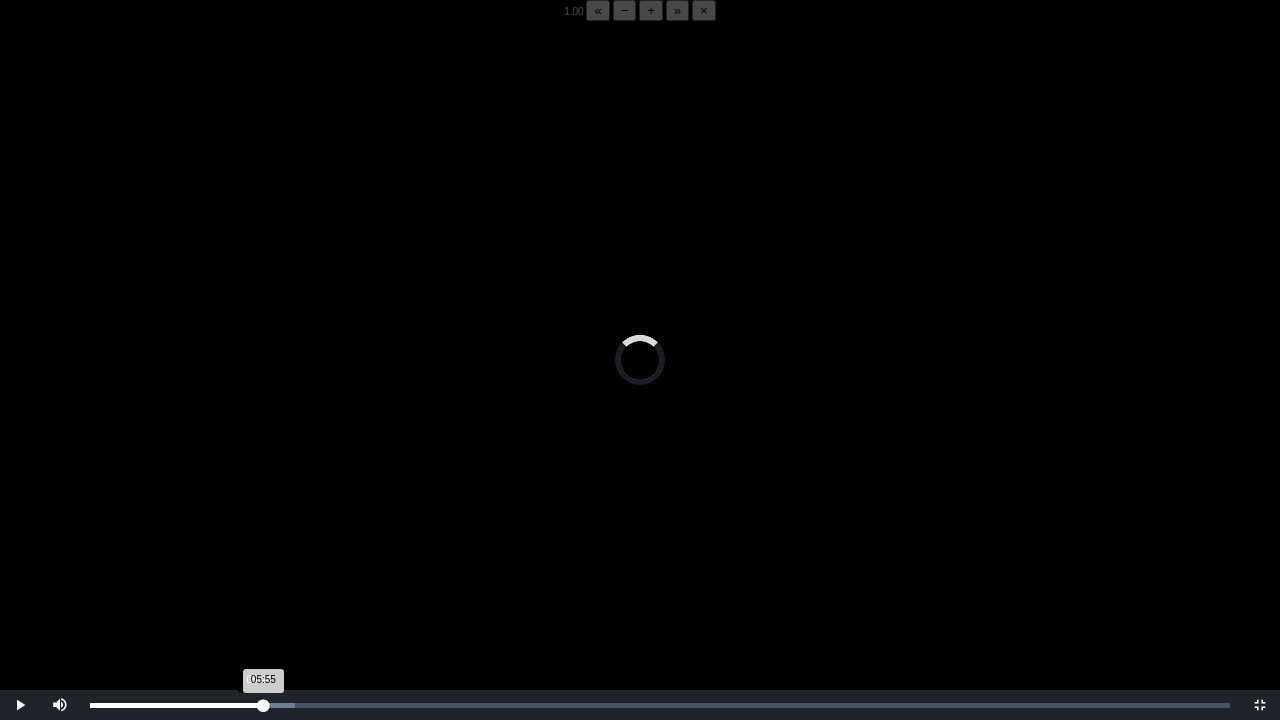 click on "05:55 Progress : 0%" at bounding box center (176, 705) 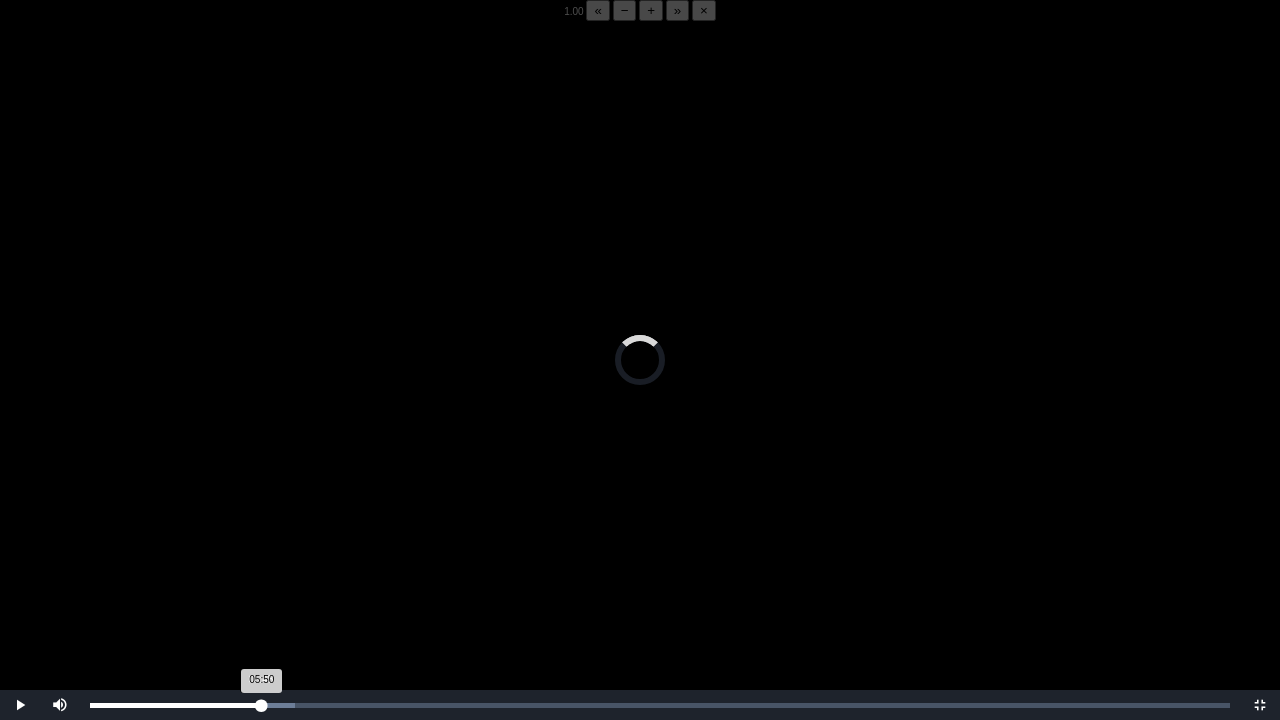 click on "05:50 Progress : 0%" at bounding box center (176, 705) 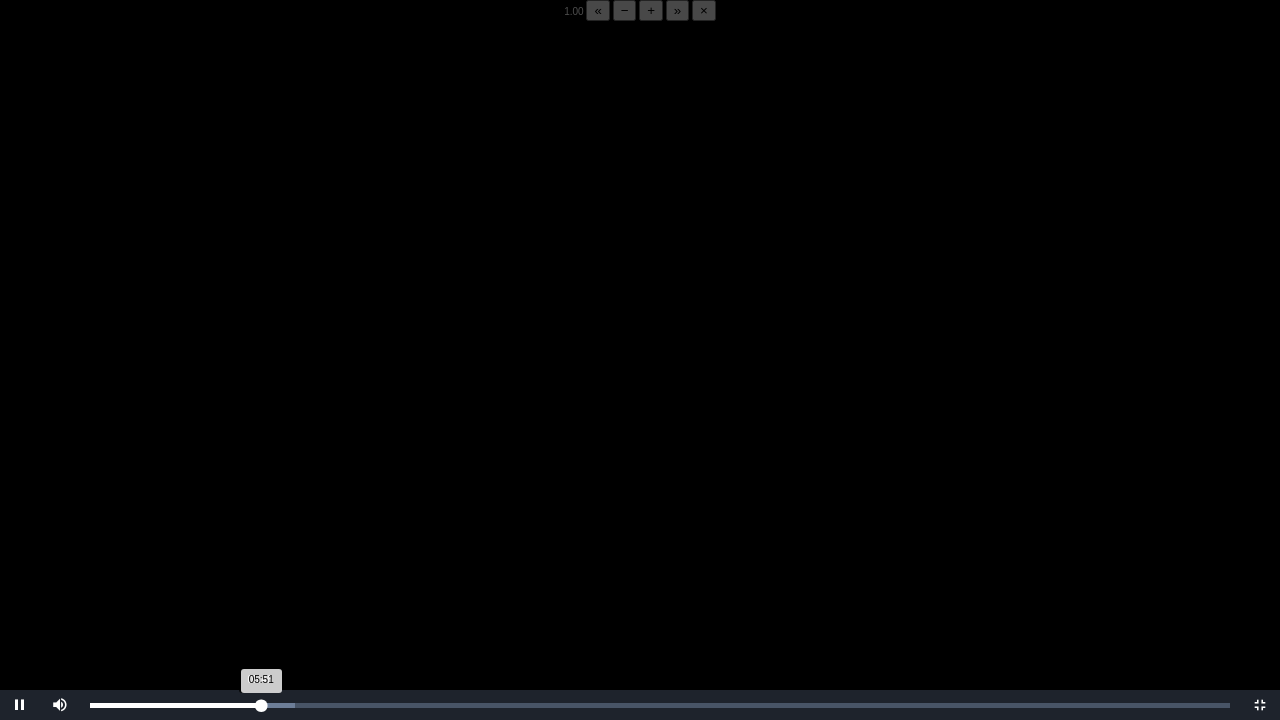 click on "05:51 Progress : 0%" at bounding box center [175, 705] 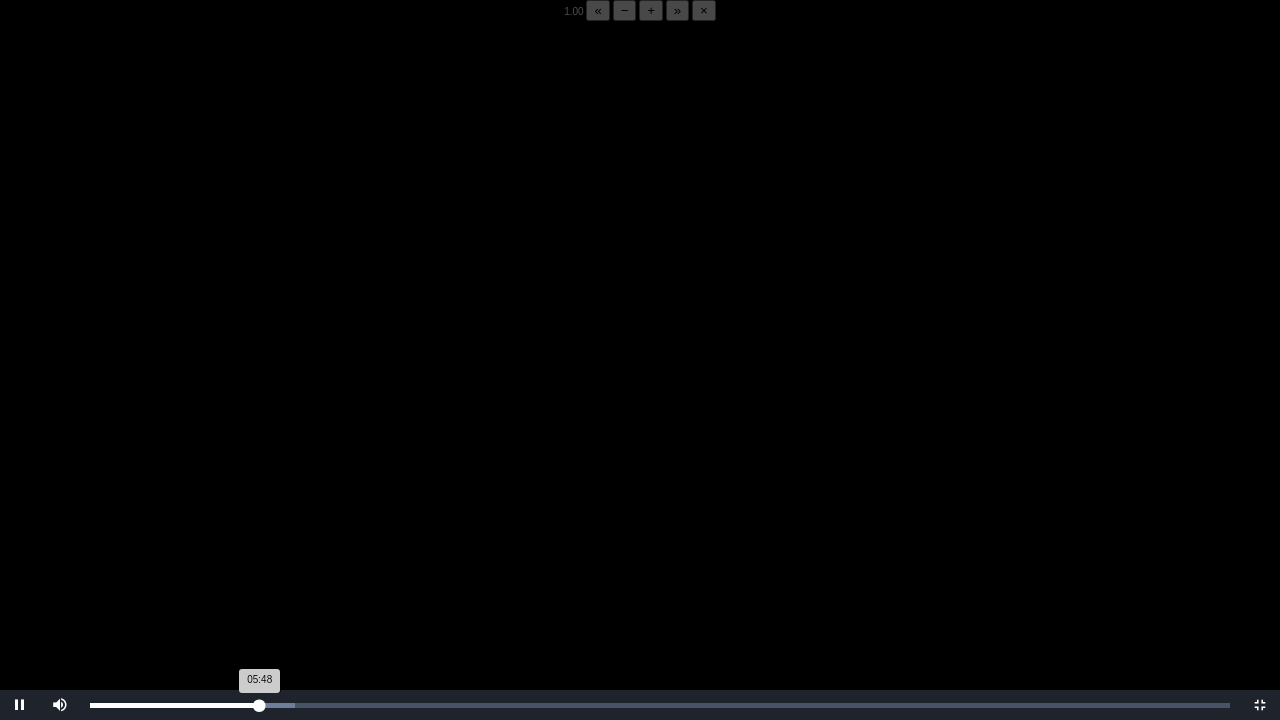 click on "05:48 Progress : 0%" at bounding box center [175, 705] 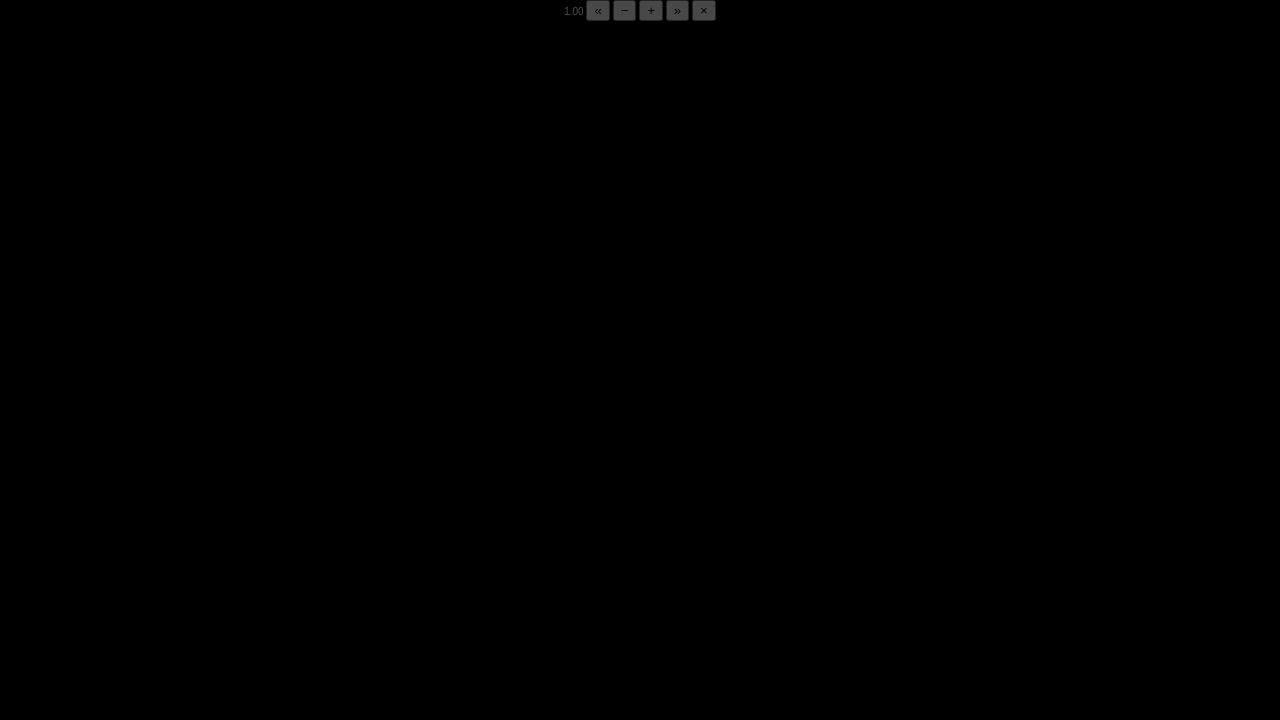click on "05:49 Progress : 0%" at bounding box center [175, 705] 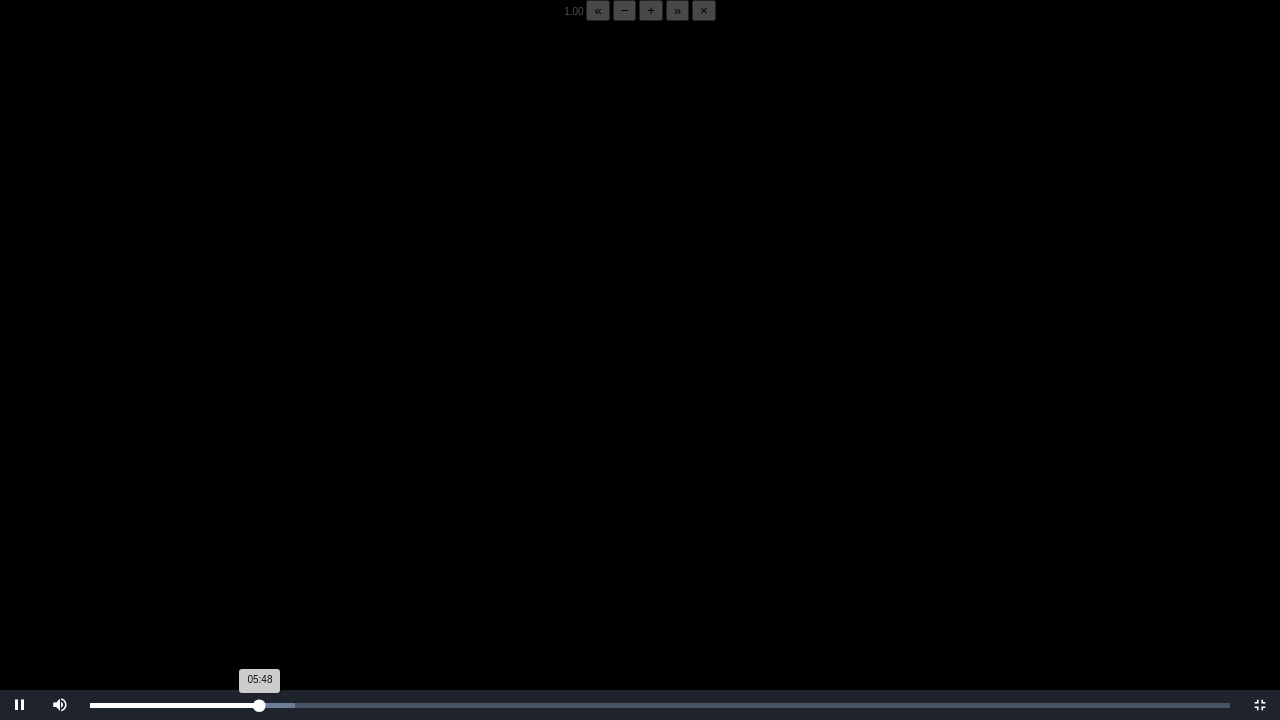 click on "05:48 Progress : 0%" at bounding box center [175, 705] 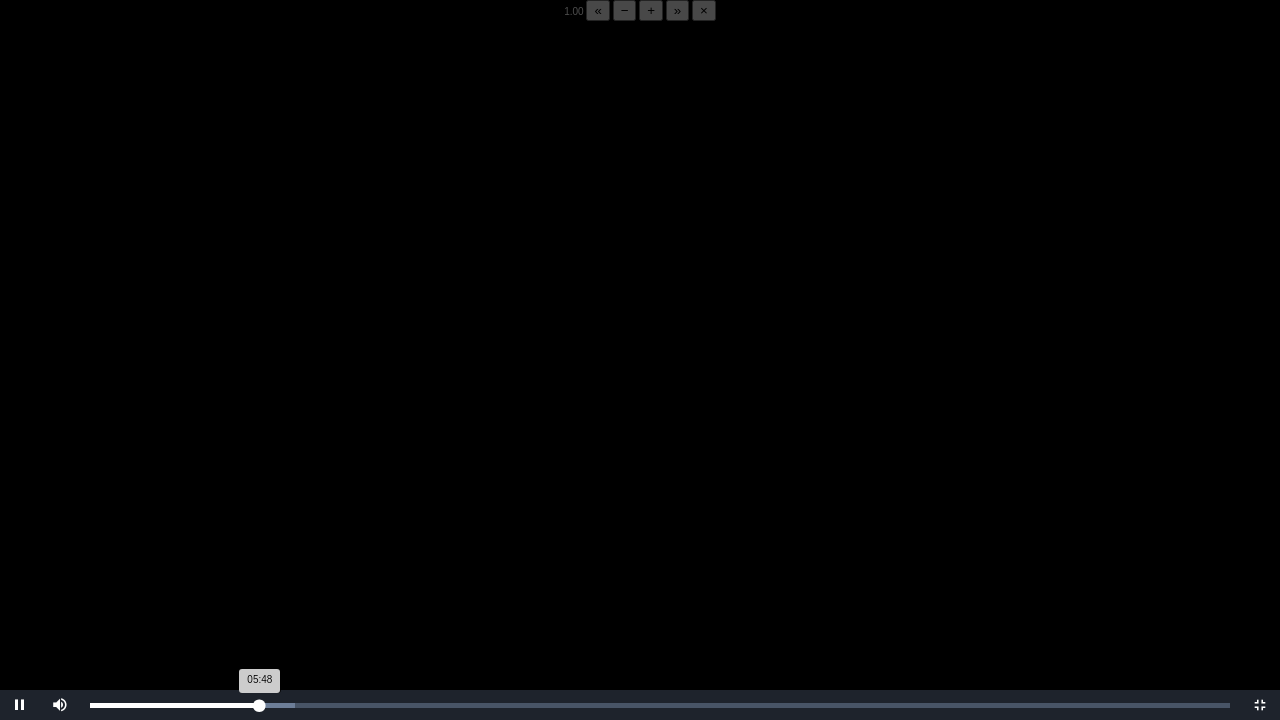 click on "05:48 Progress : 0%" at bounding box center (175, 705) 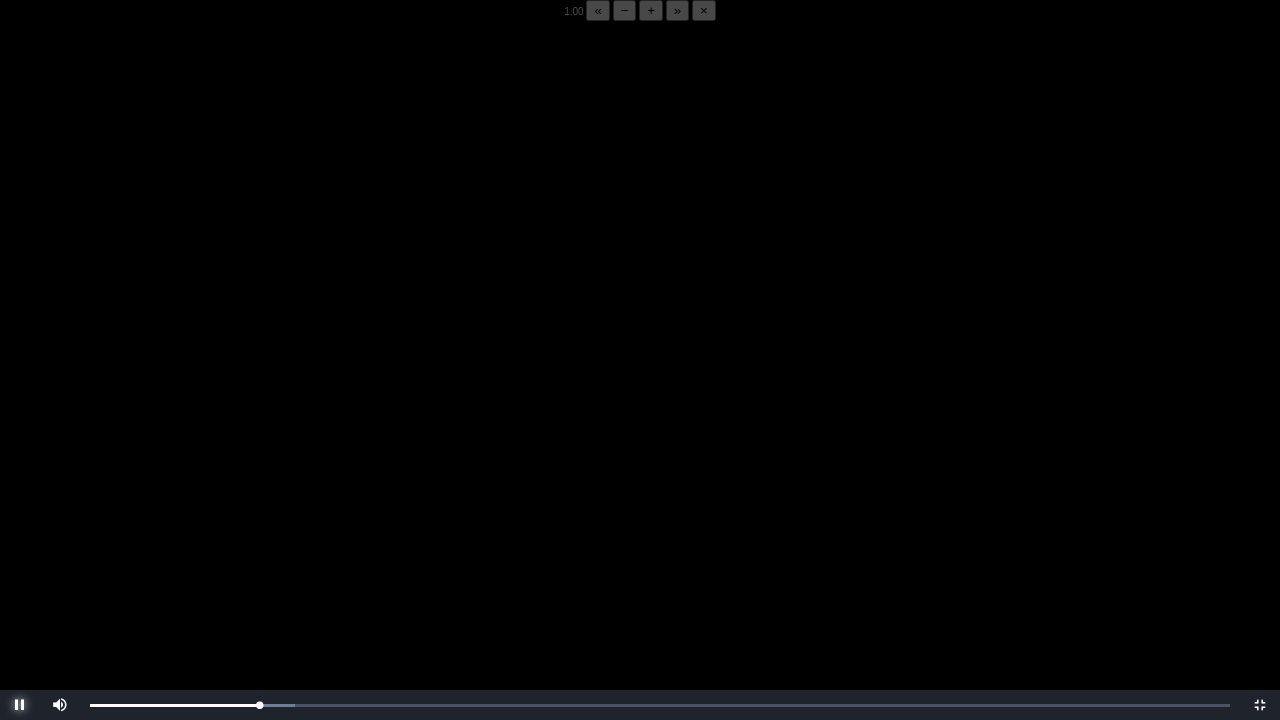 click at bounding box center [20, 705] 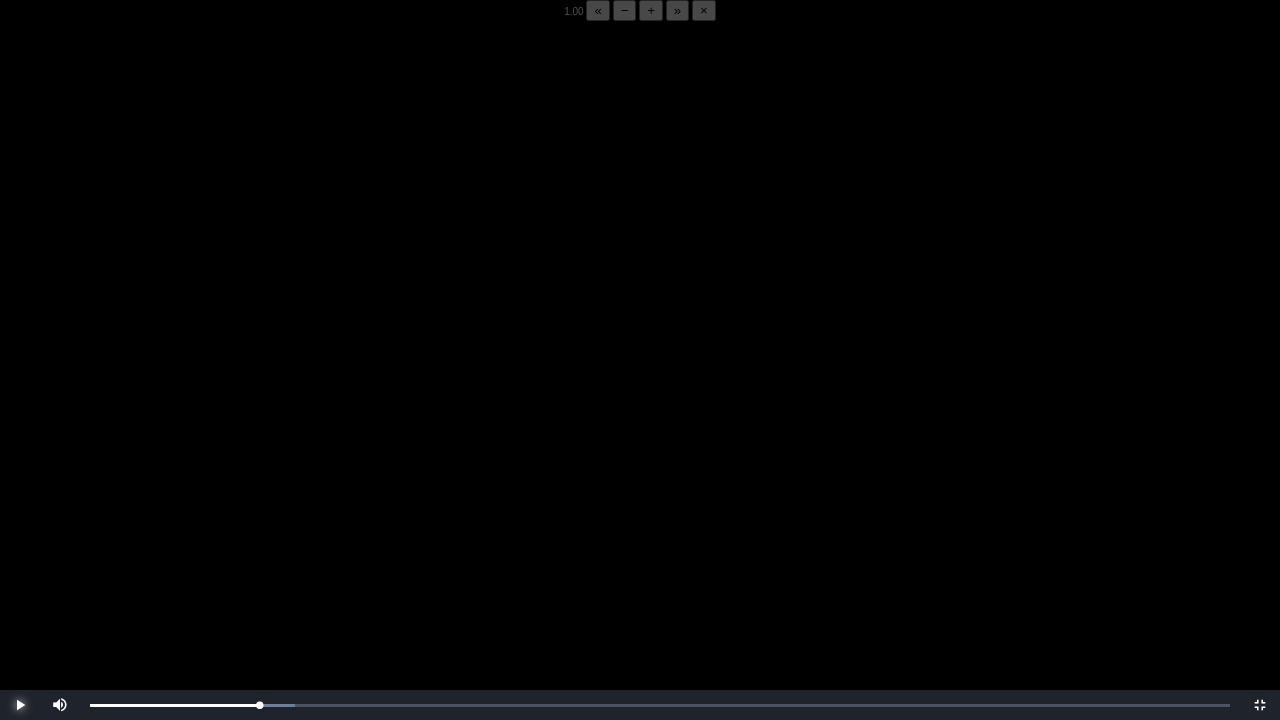 click at bounding box center (20, 705) 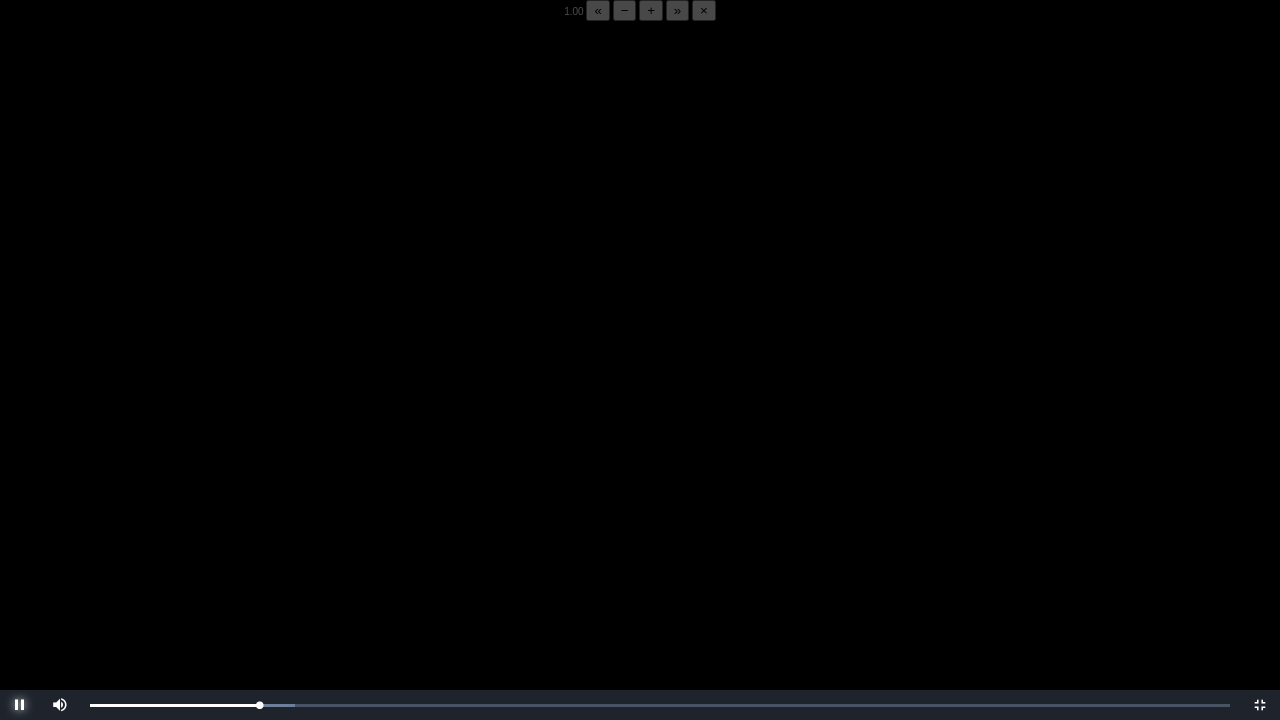 click at bounding box center (20, 705) 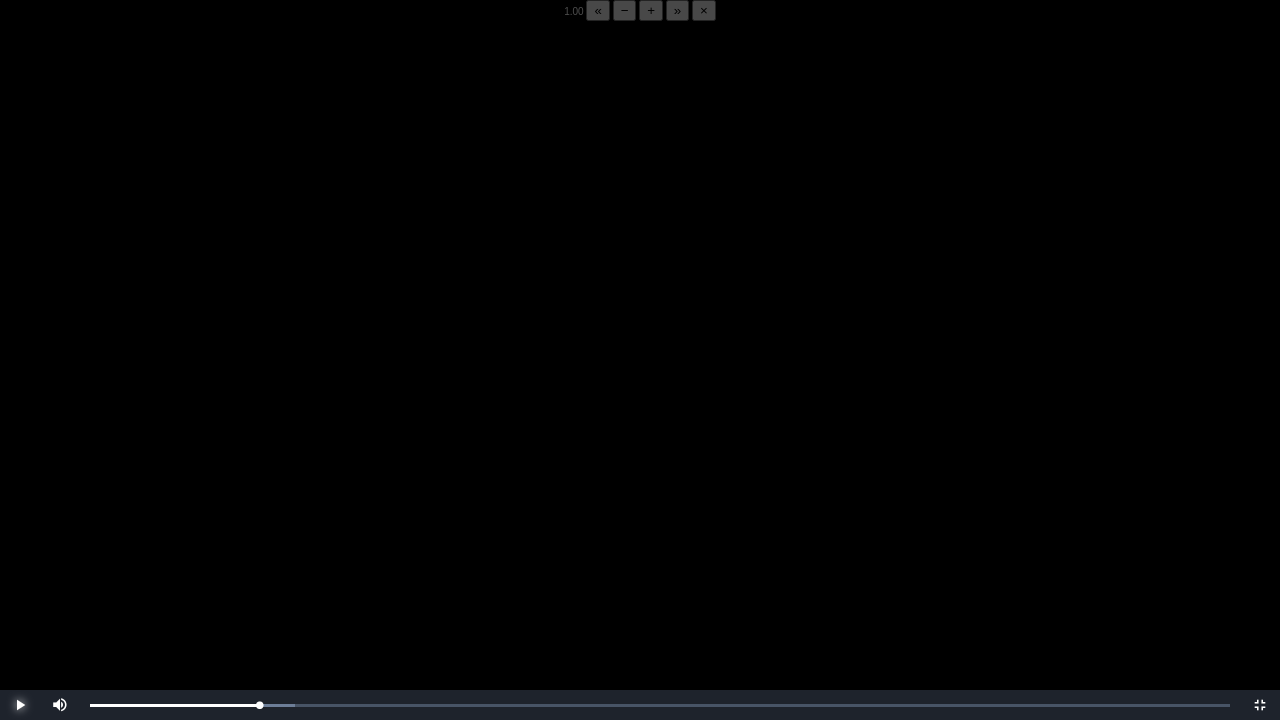 click at bounding box center (20, 705) 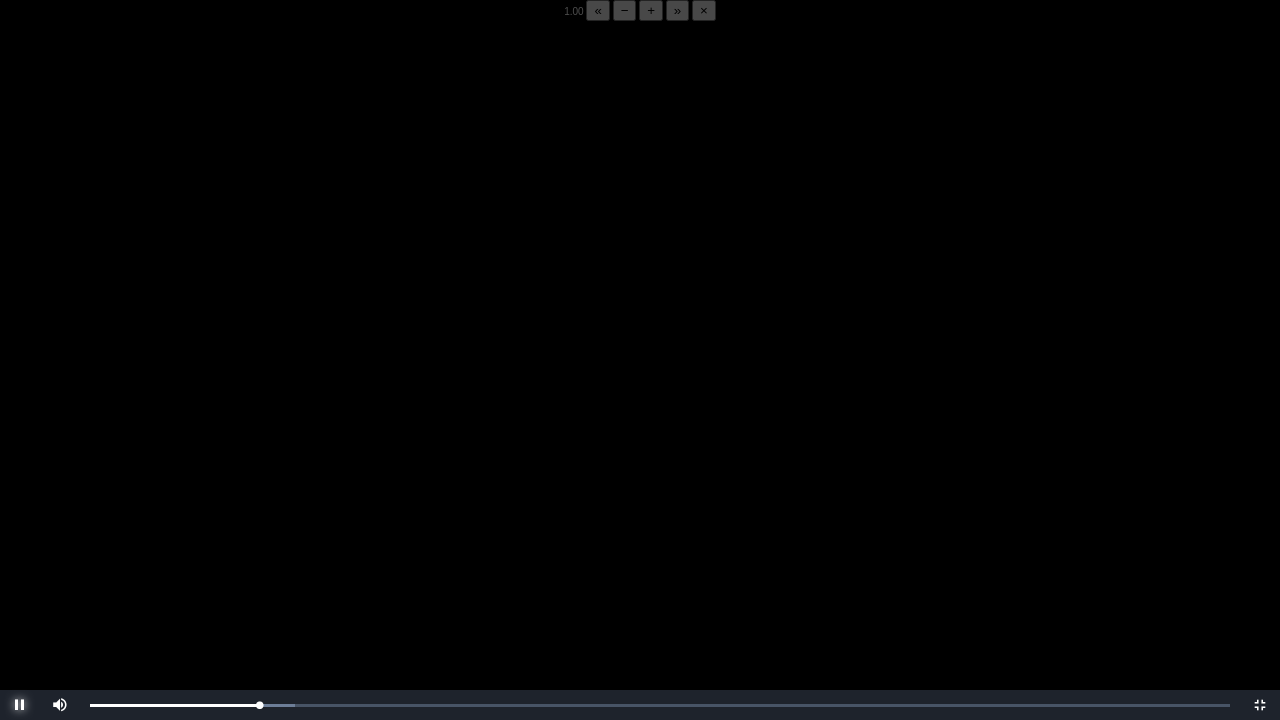 click at bounding box center (20, 705) 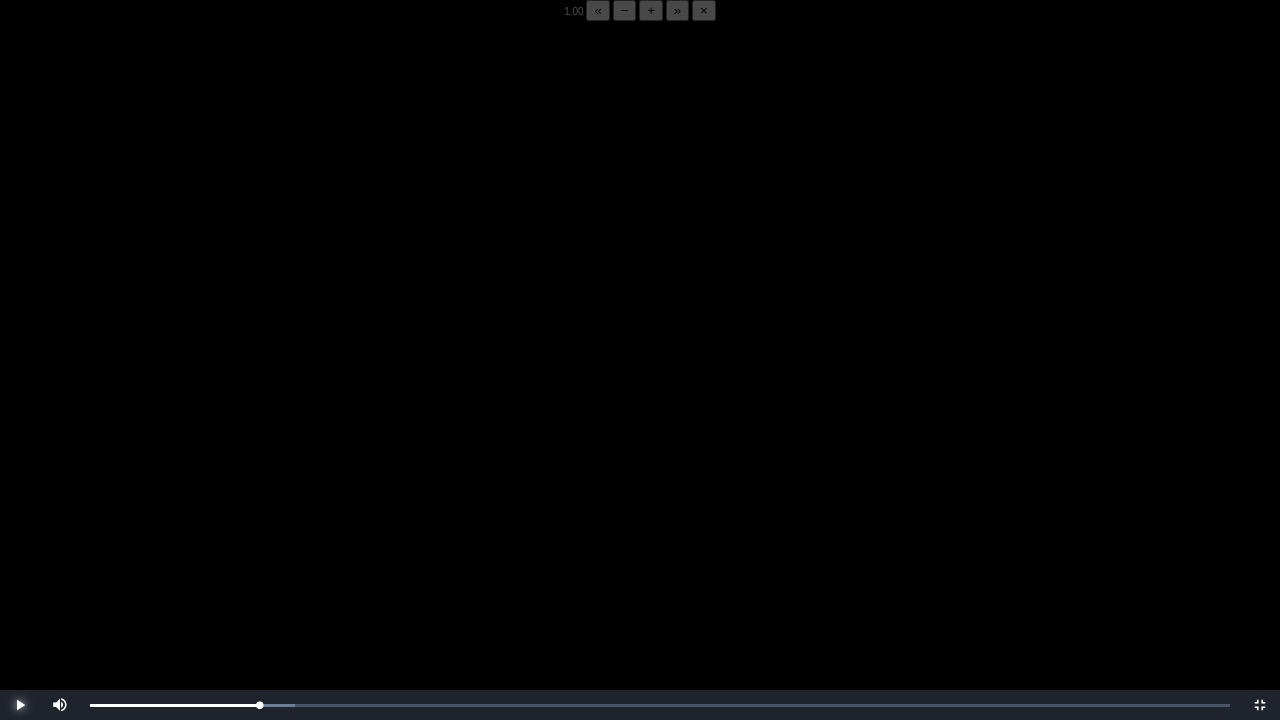 click at bounding box center [20, 705] 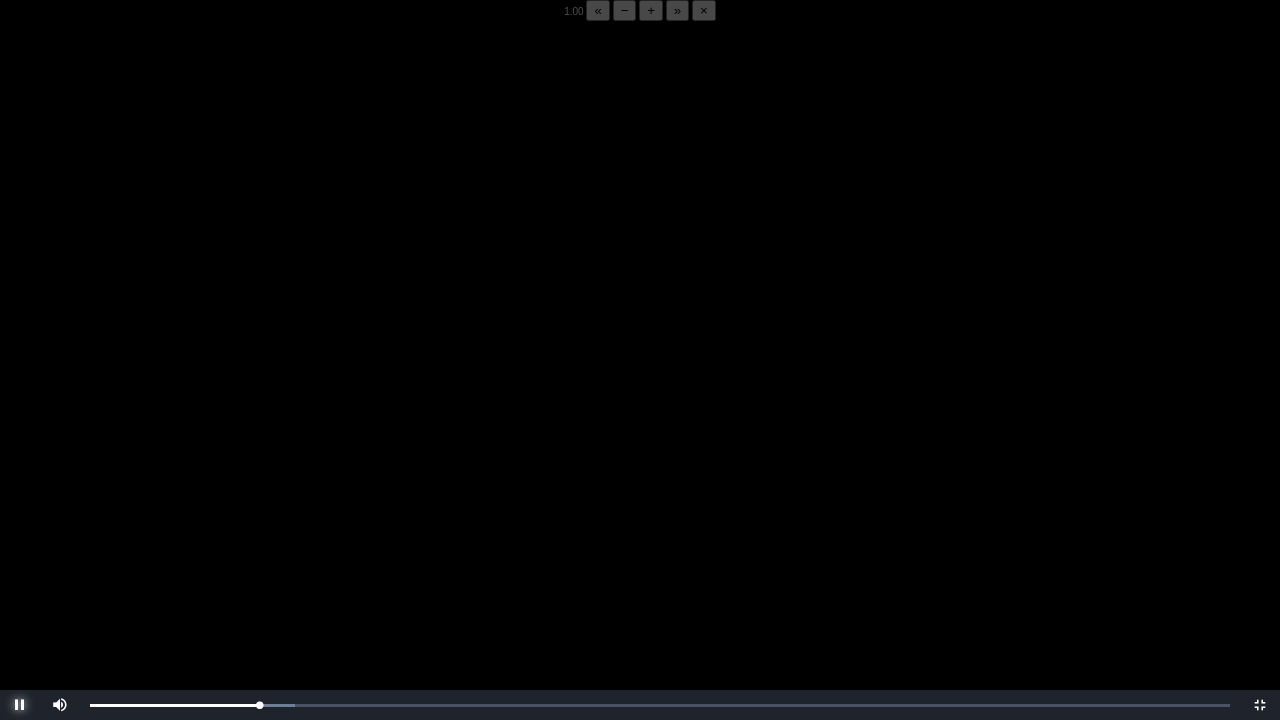 click at bounding box center [20, 705] 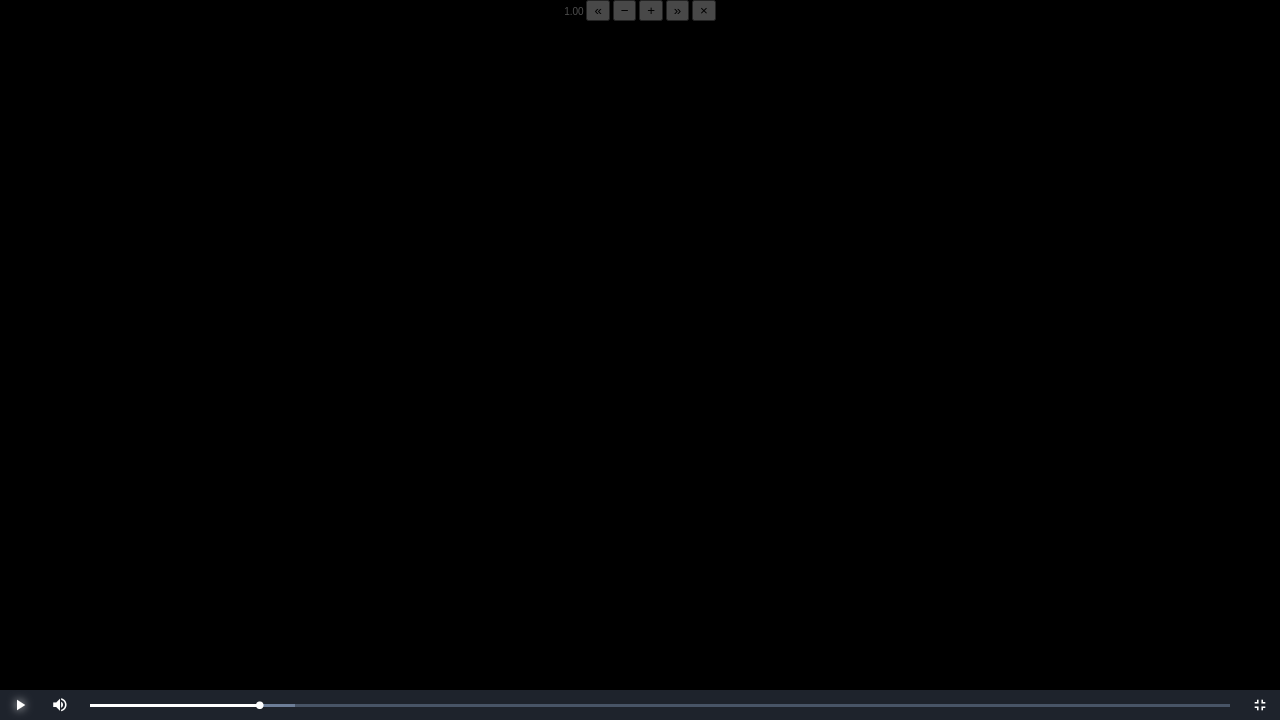 click at bounding box center [20, 705] 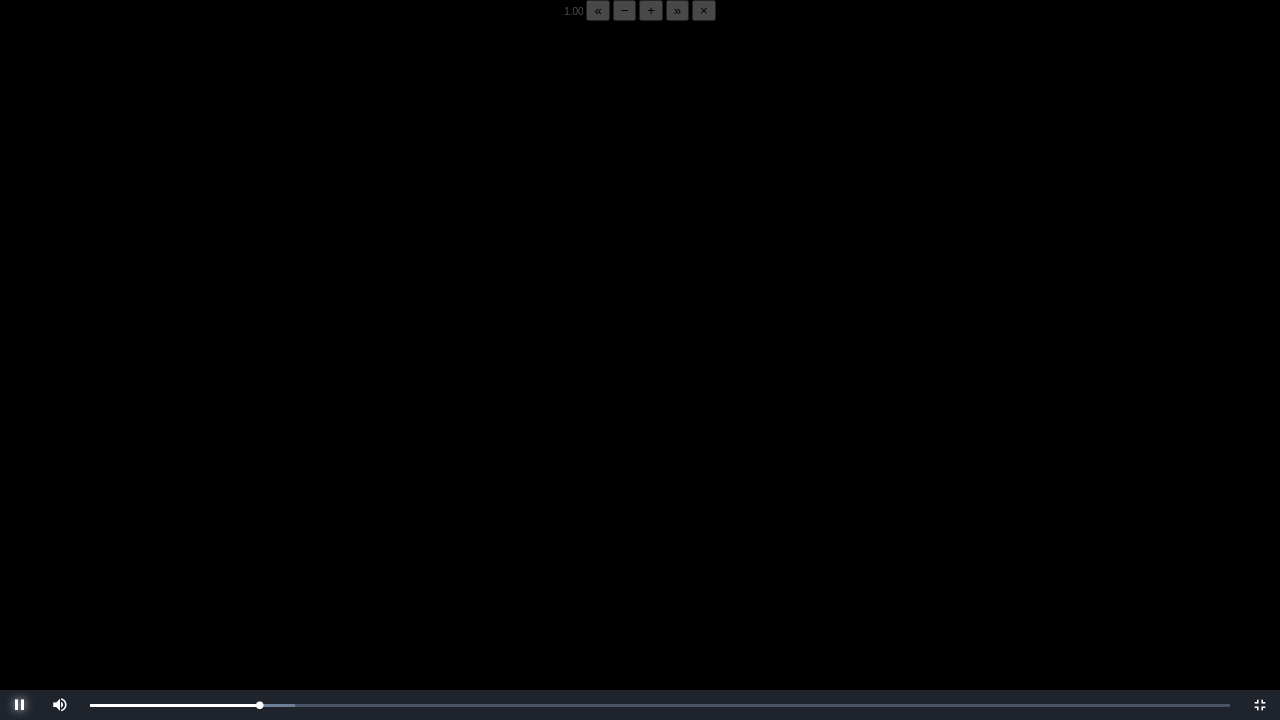 click at bounding box center (20, 705) 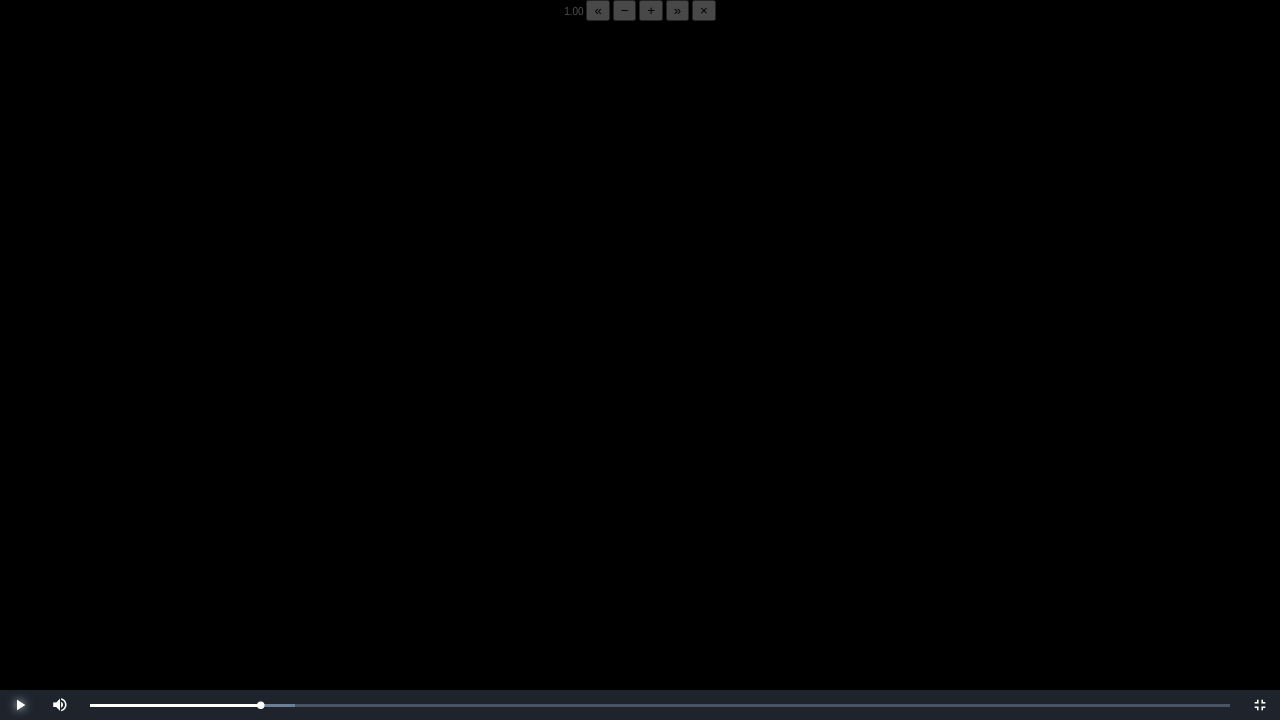 click at bounding box center [20, 705] 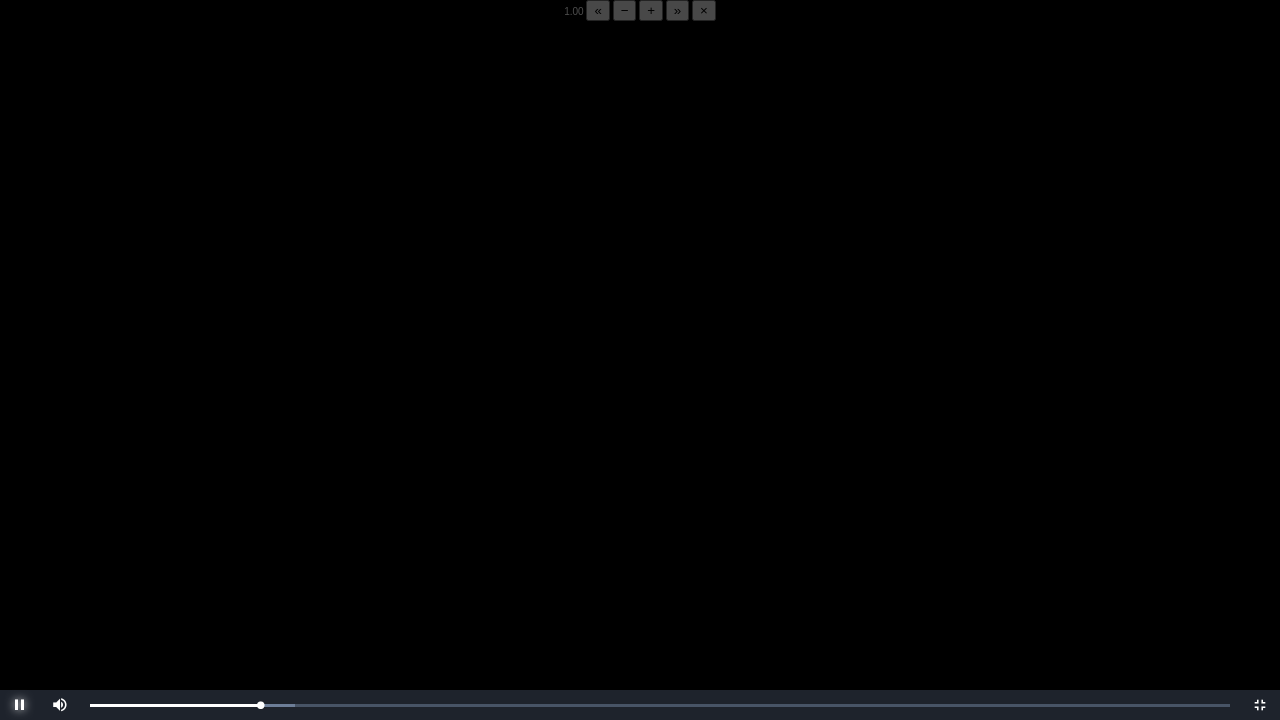 click at bounding box center [20, 705] 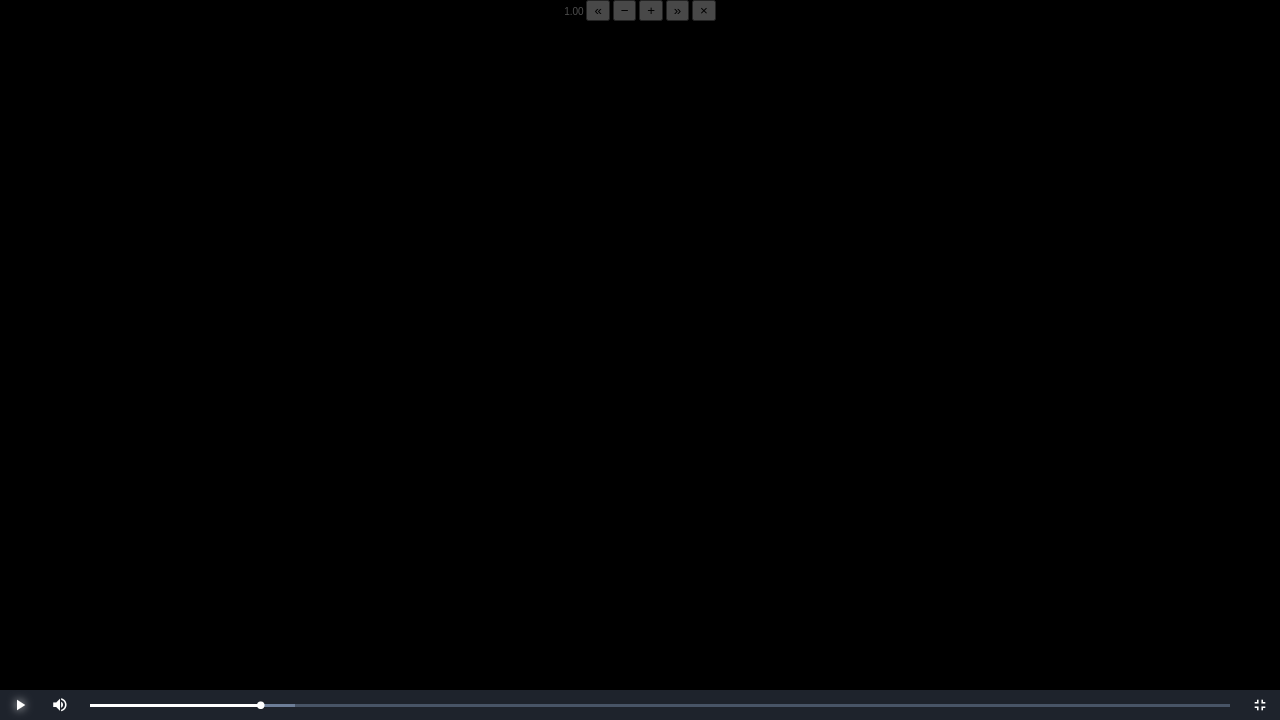 click at bounding box center [20, 705] 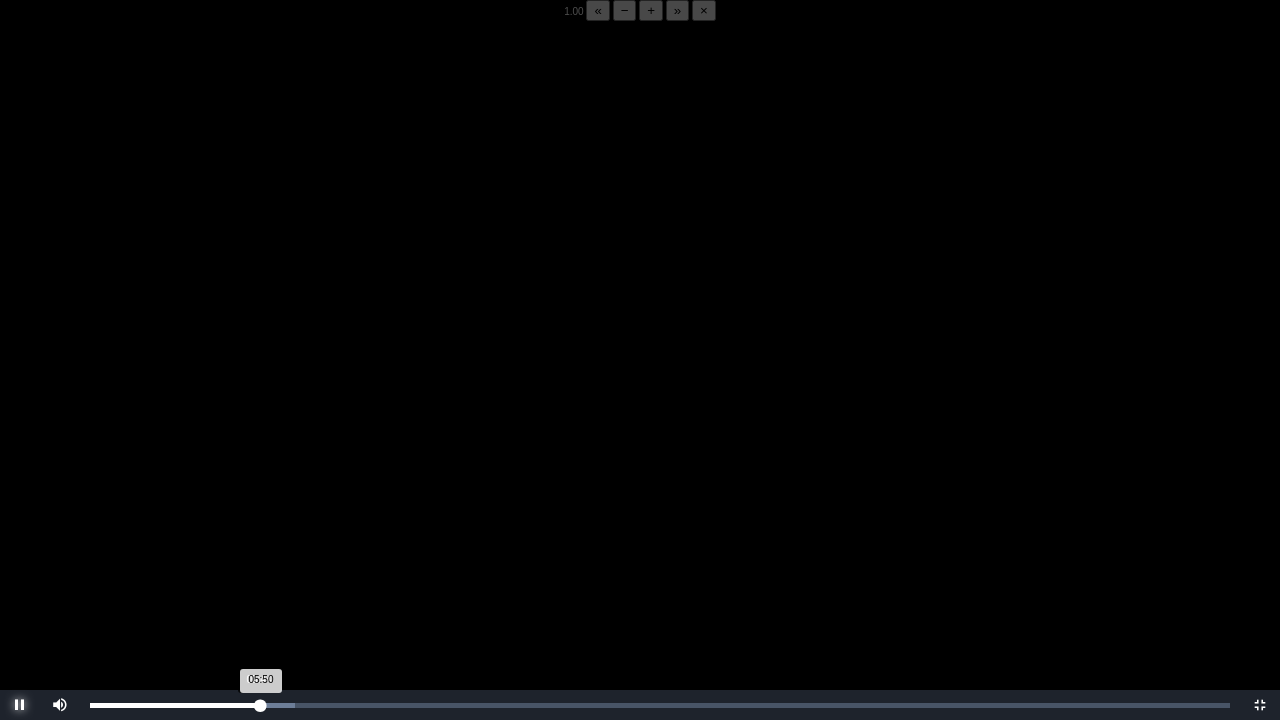 click on "05:50 Progress : 0%" at bounding box center (175, 705) 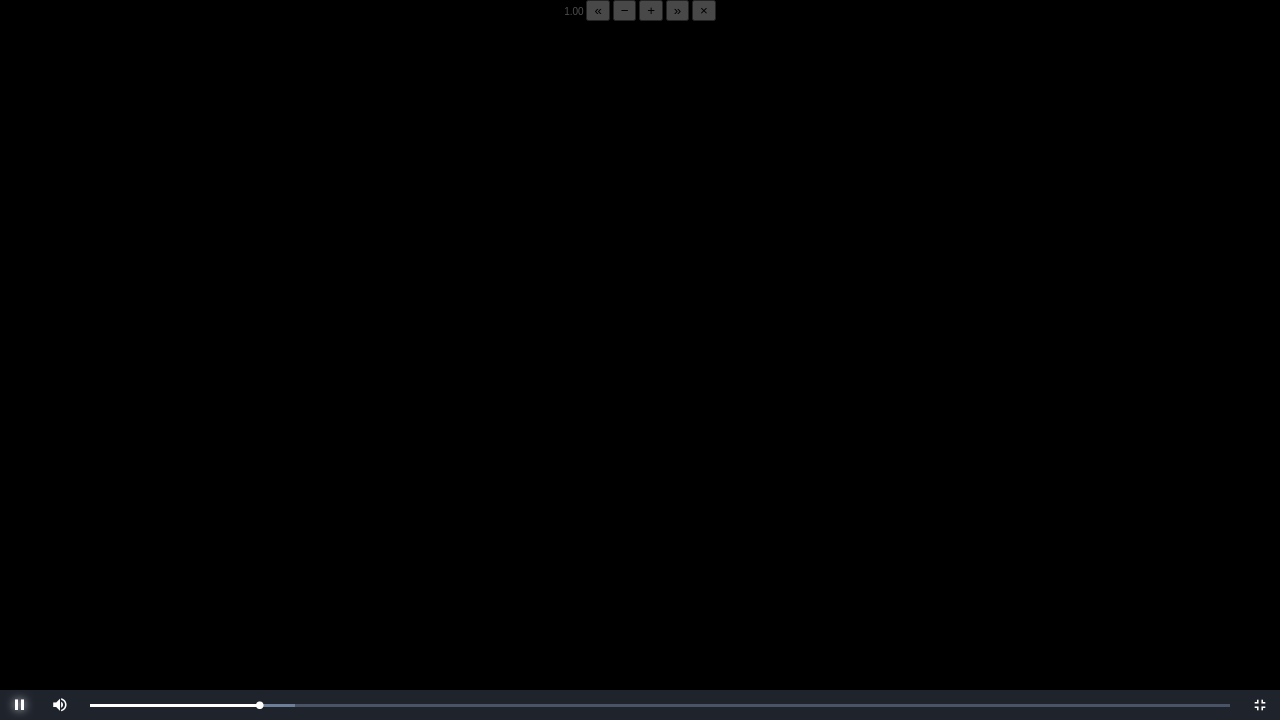 click at bounding box center [20, 705] 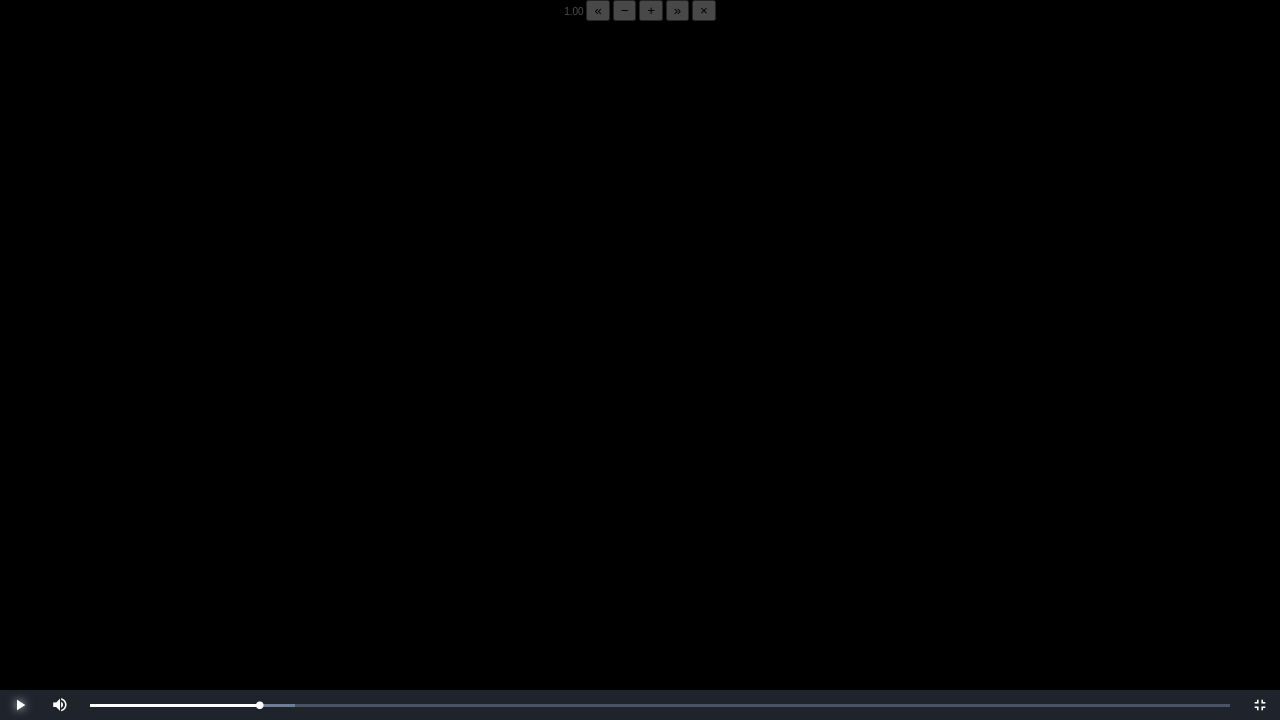 click at bounding box center (20, 705) 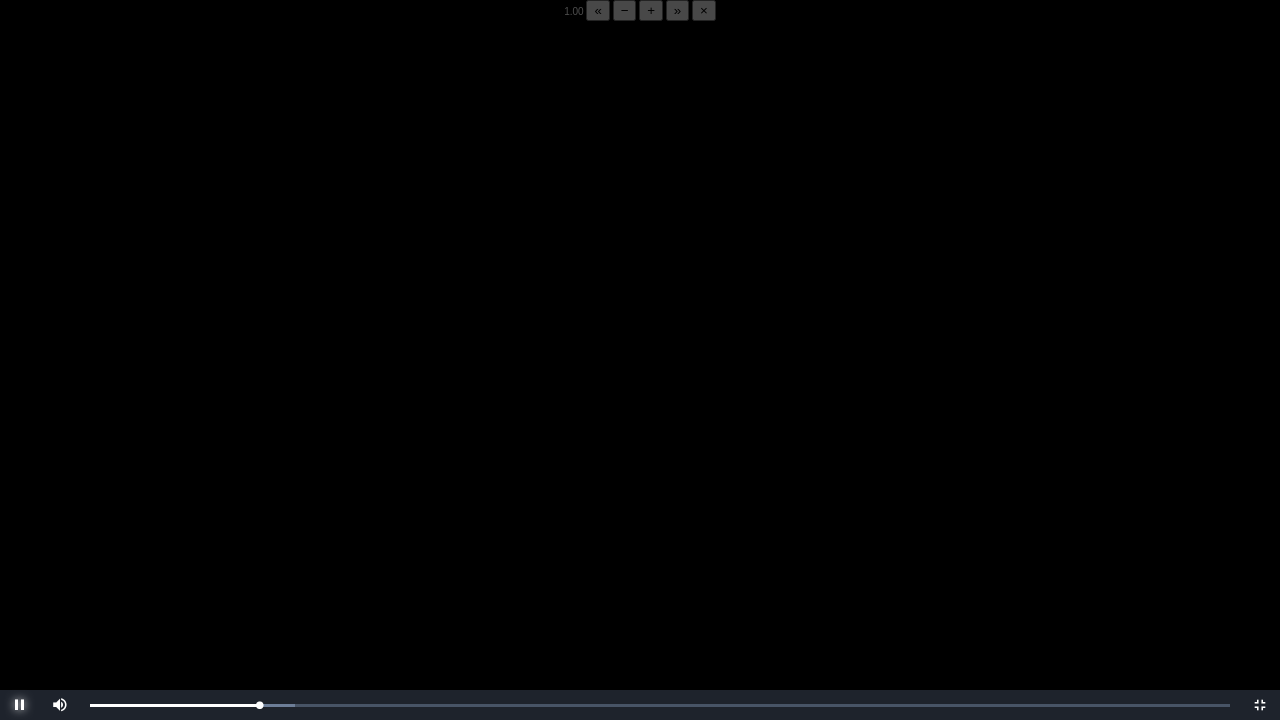 click at bounding box center (20, 705) 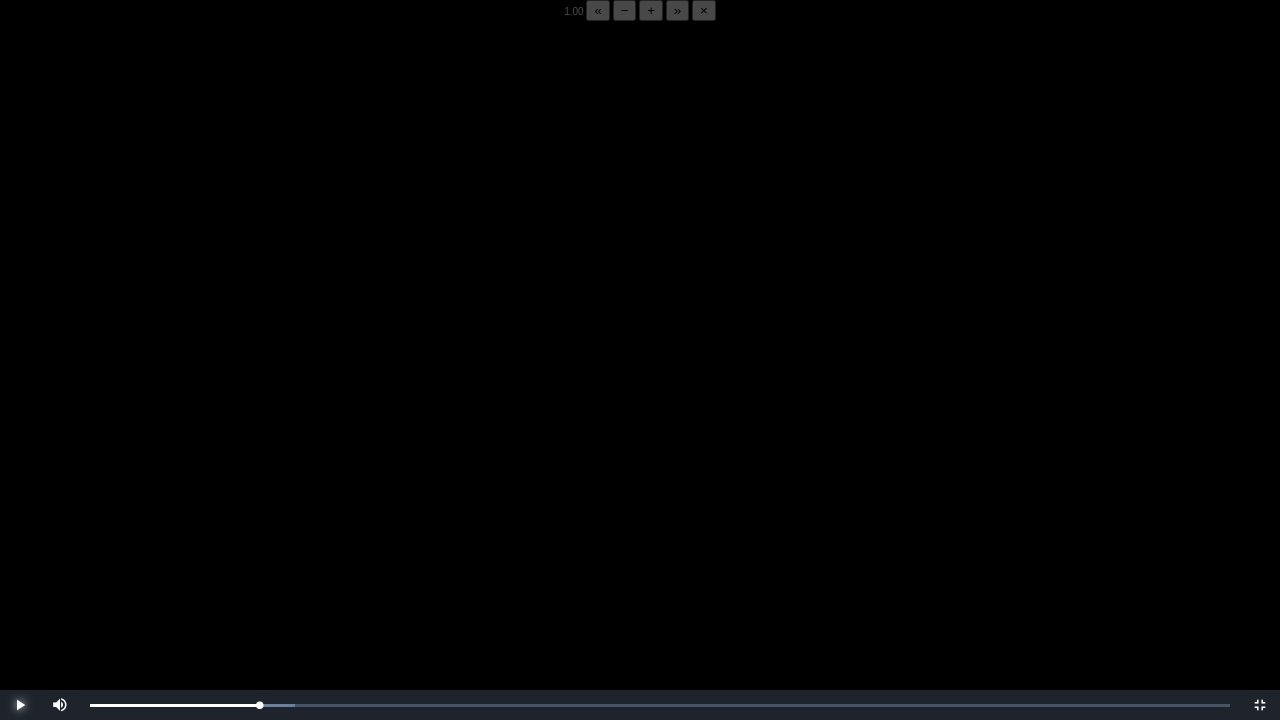 click at bounding box center (20, 705) 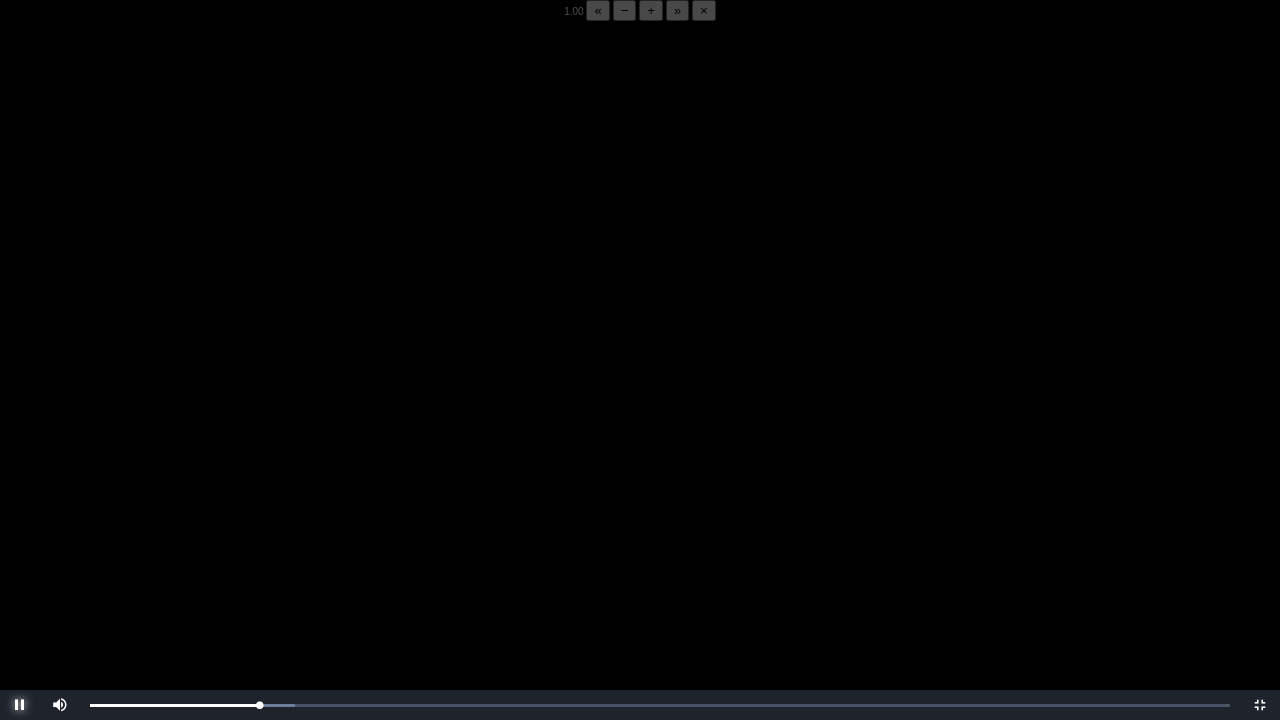 click at bounding box center [20, 705] 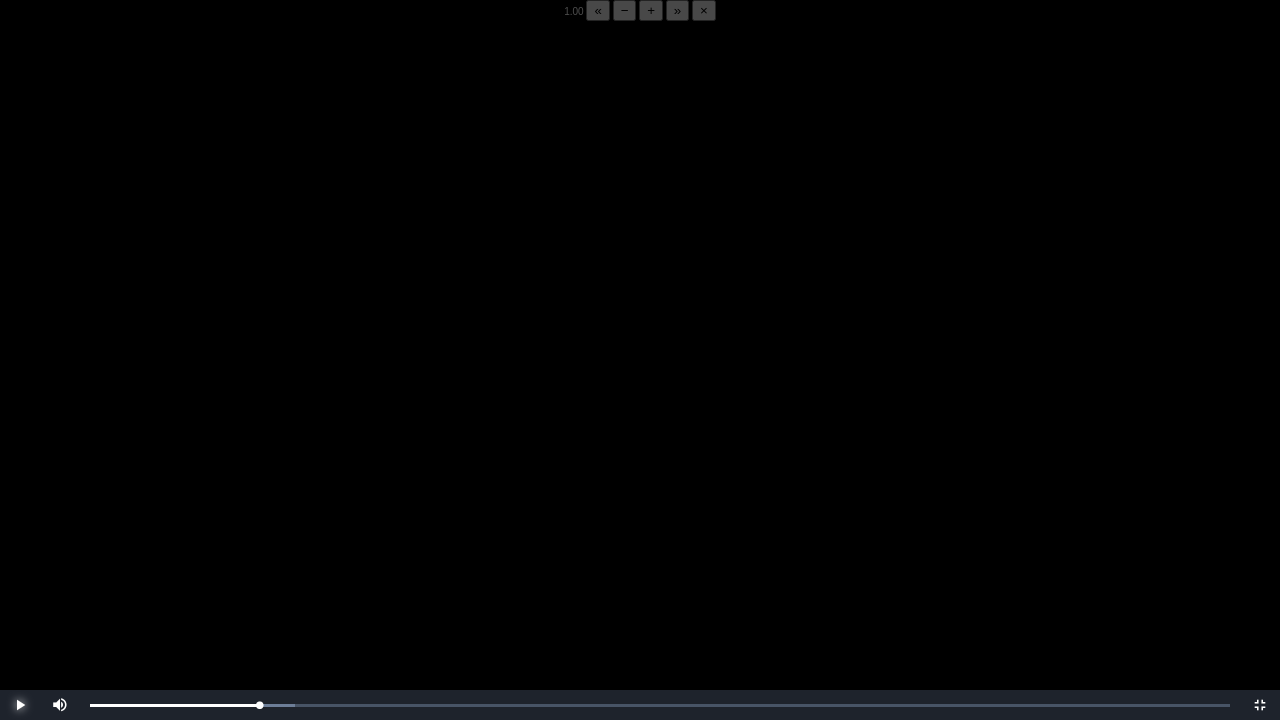 click at bounding box center [20, 705] 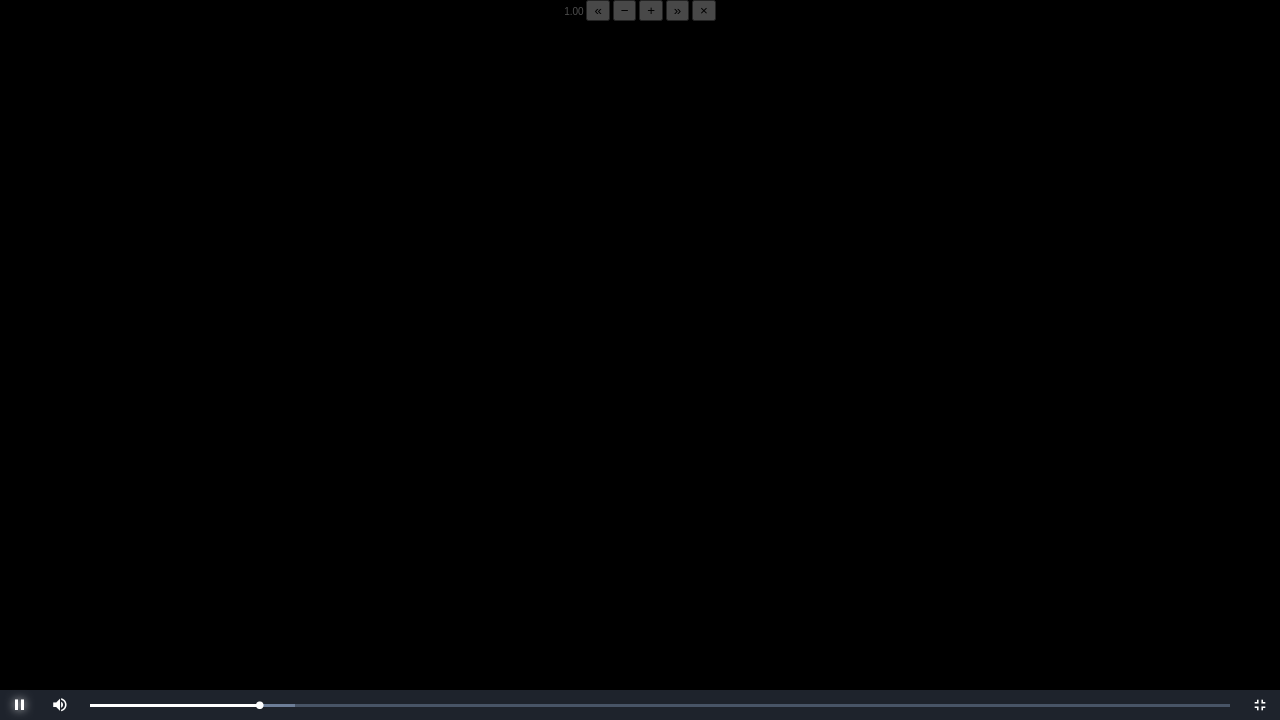 click at bounding box center (20, 705) 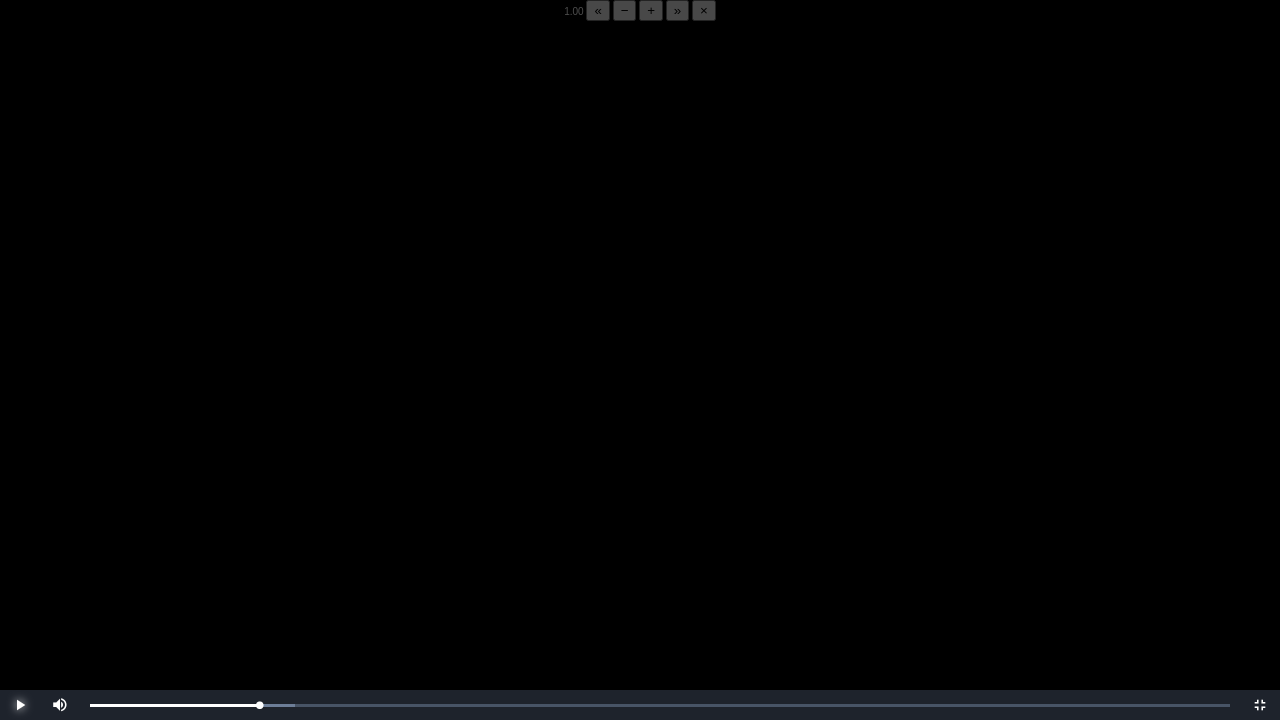 click at bounding box center [20, 705] 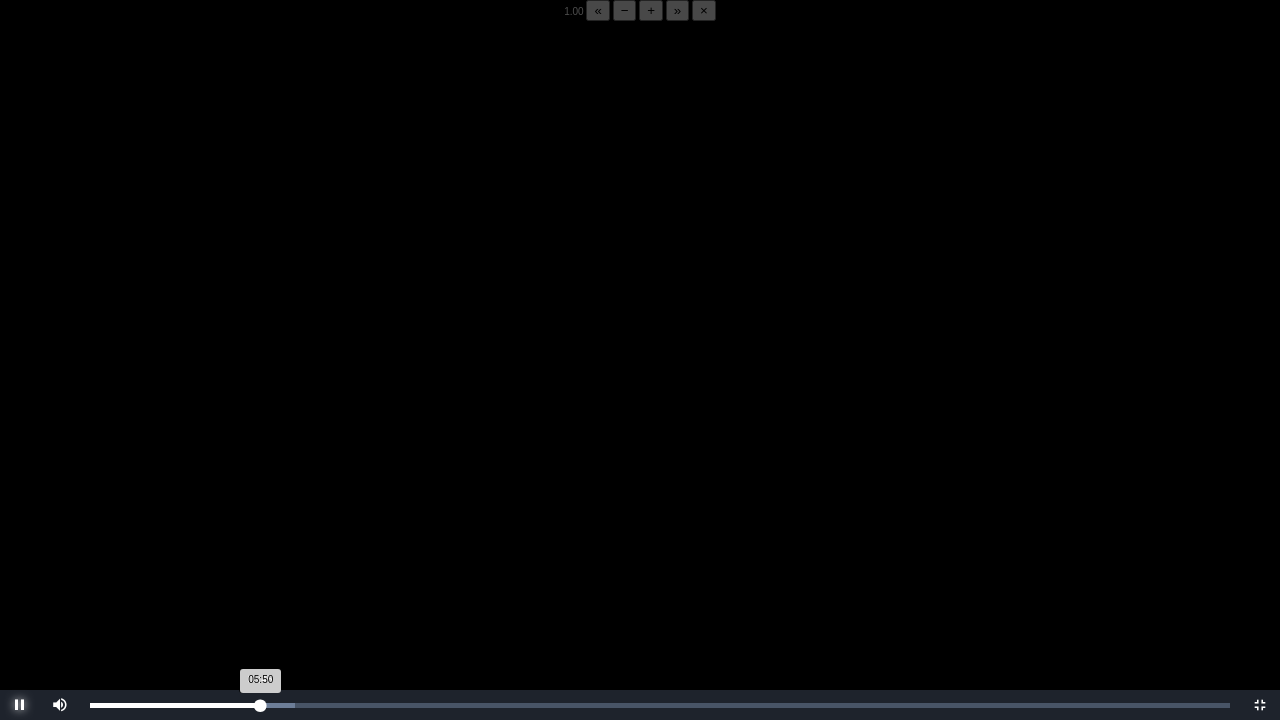 click on "05:50 Progress : 0%" at bounding box center [175, 705] 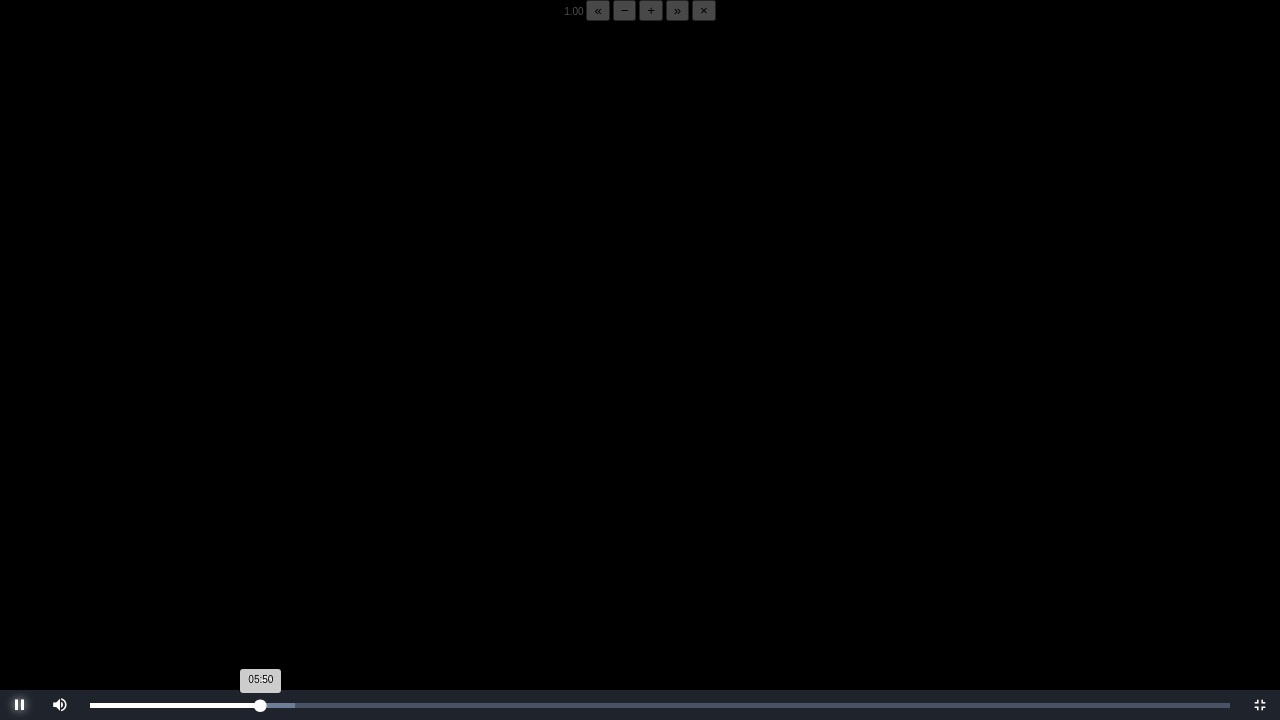 click on "05:50 Progress : 0%" at bounding box center (175, 705) 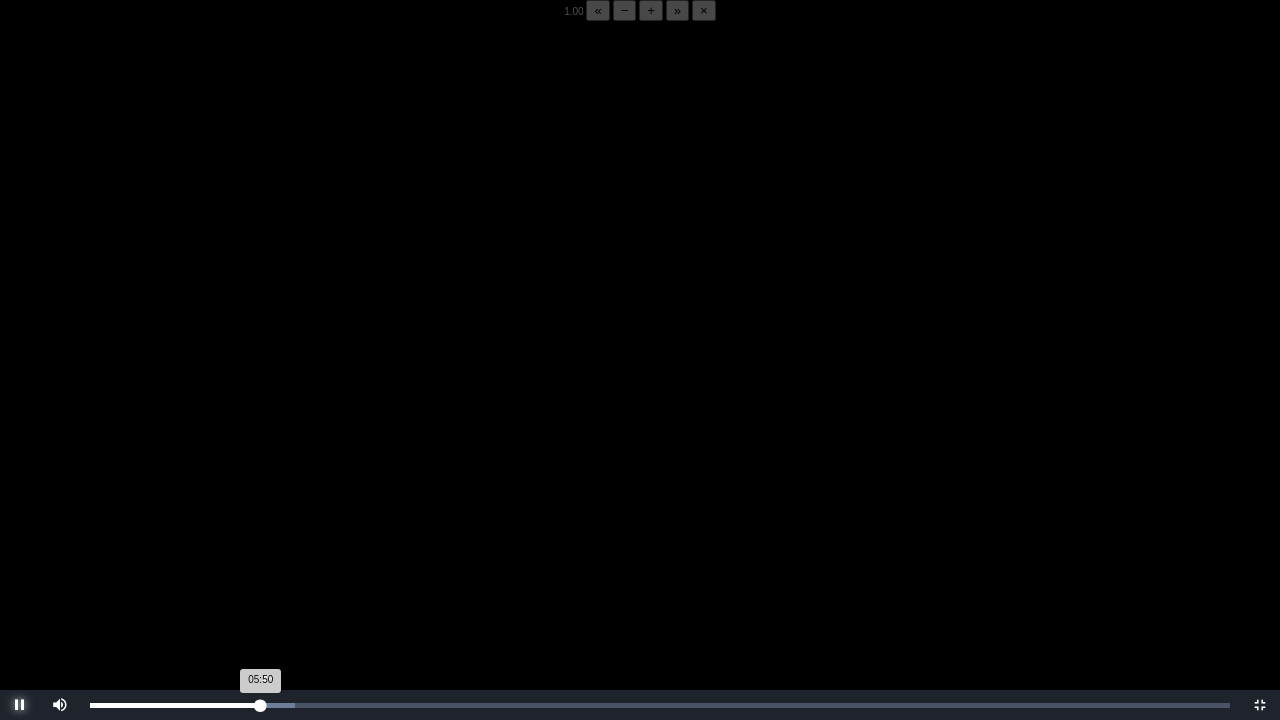 click on "05:50 Progress : 0%" at bounding box center [175, 705] 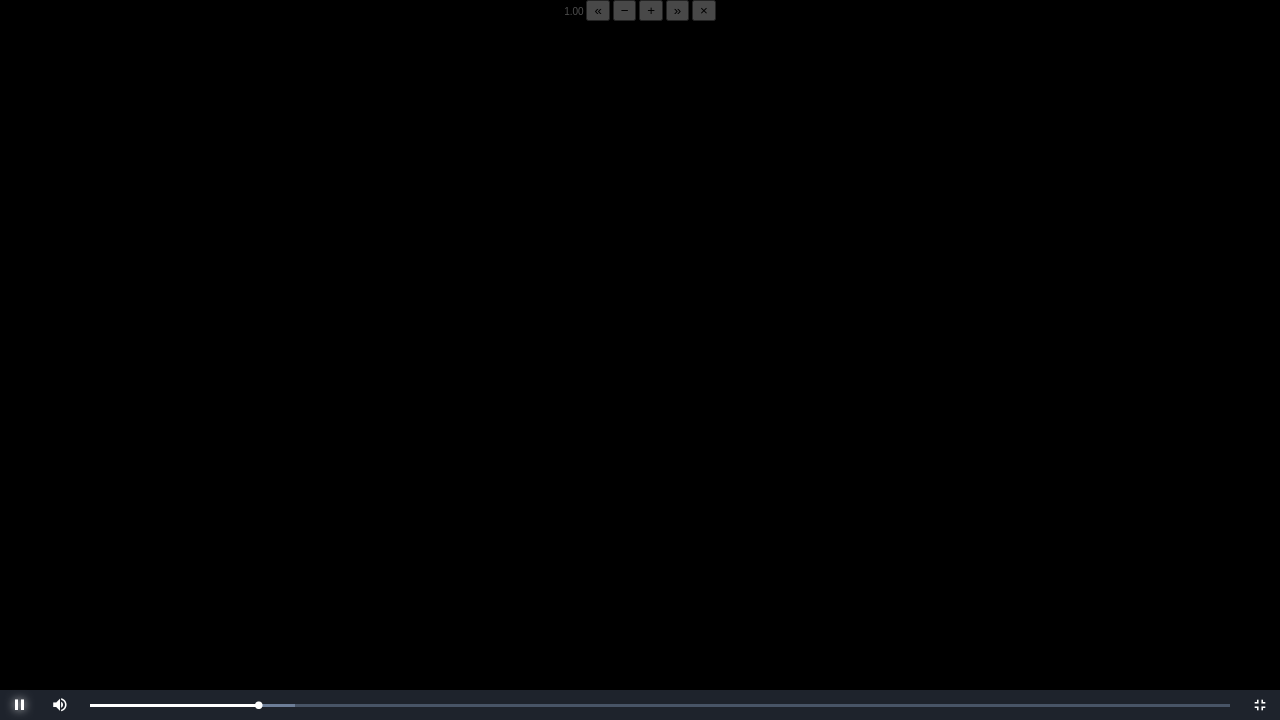 click at bounding box center [20, 705] 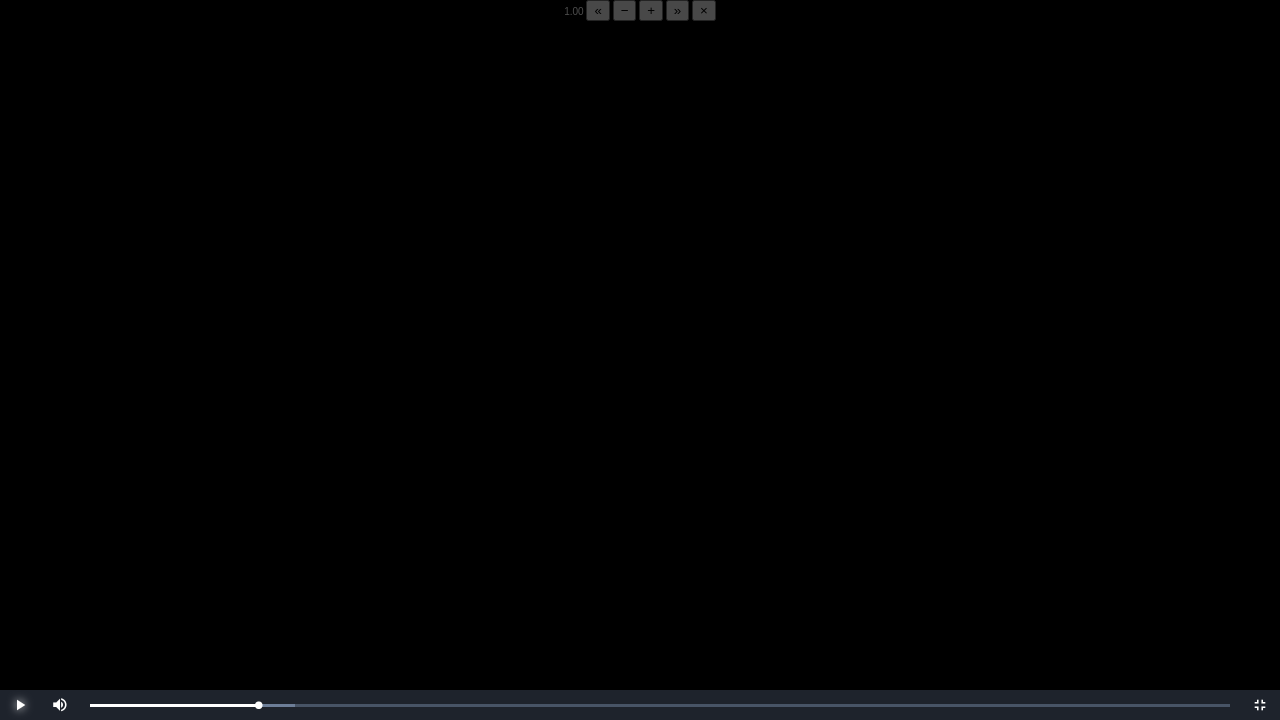 click at bounding box center [20, 705] 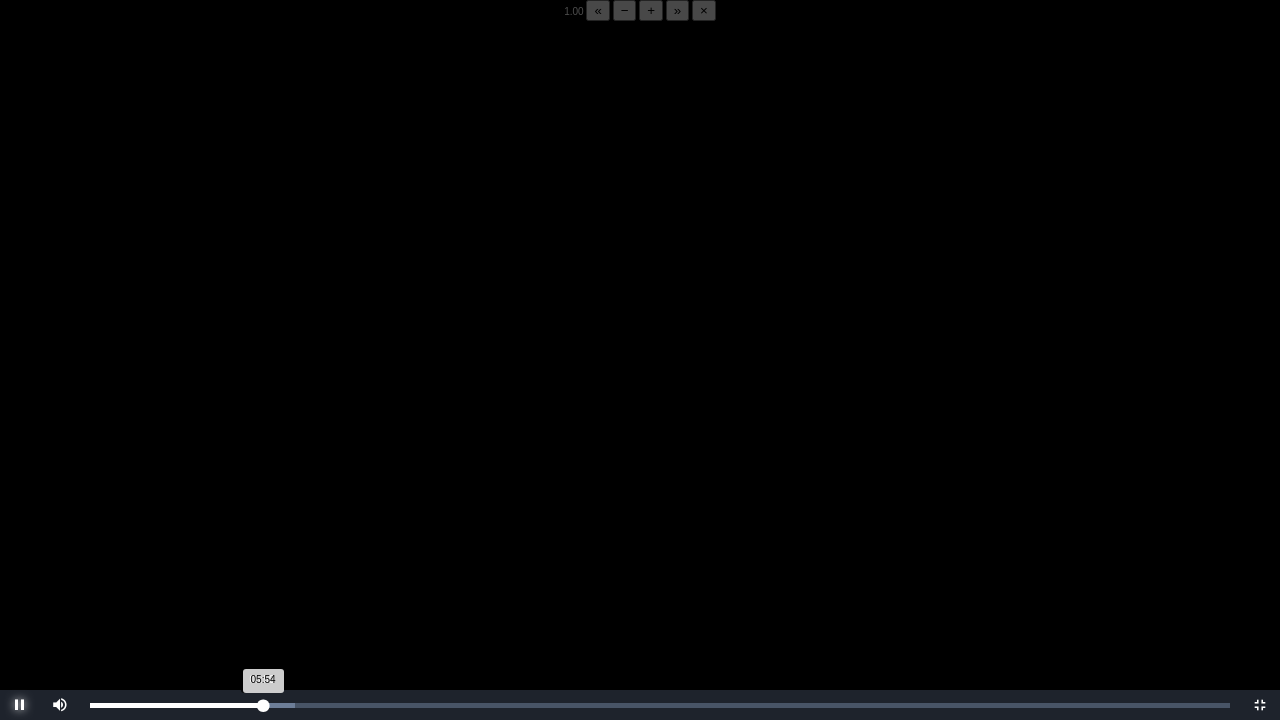 click on "05:54 Progress : 0%" at bounding box center [176, 705] 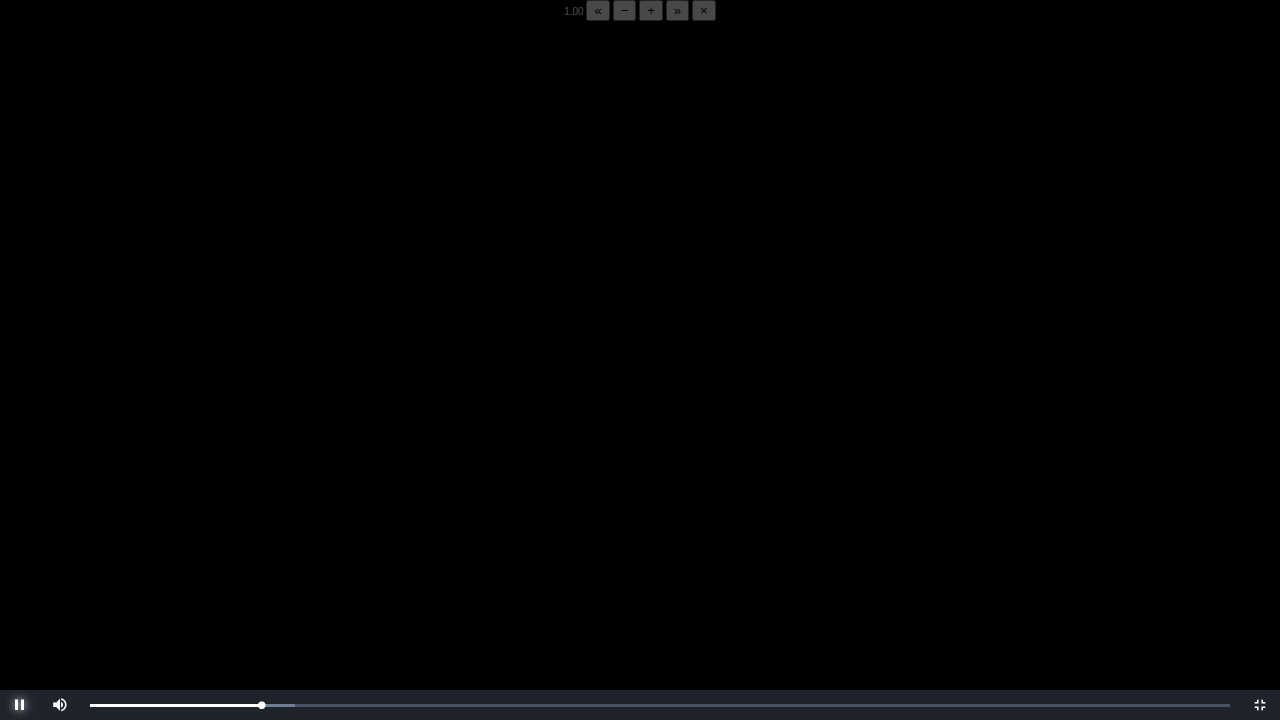 click at bounding box center (20, 705) 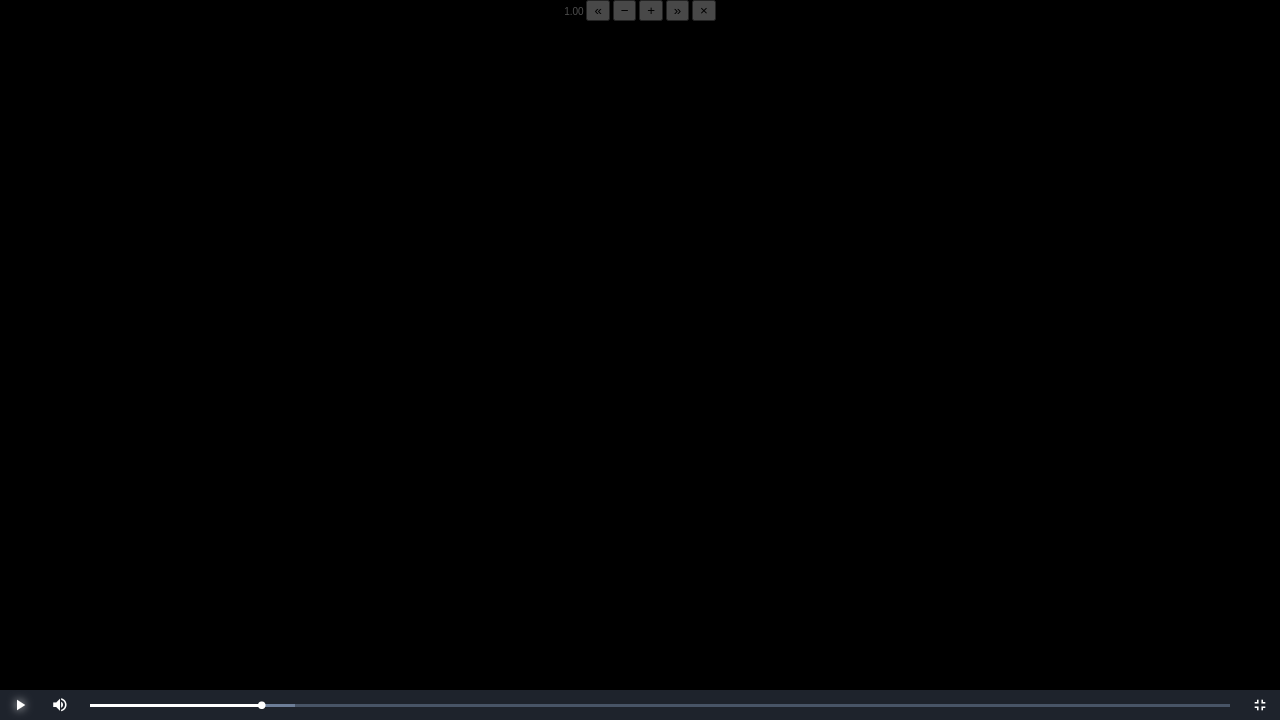 click at bounding box center (20, 705) 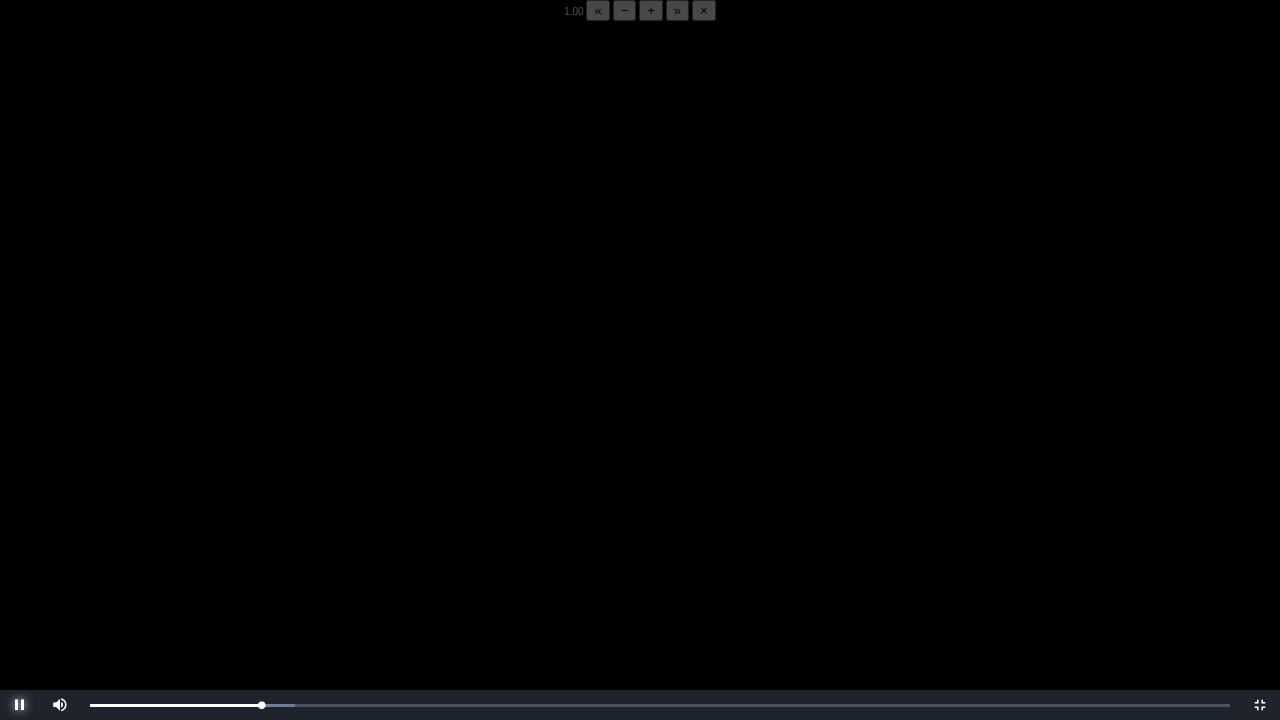 click at bounding box center (20, 705) 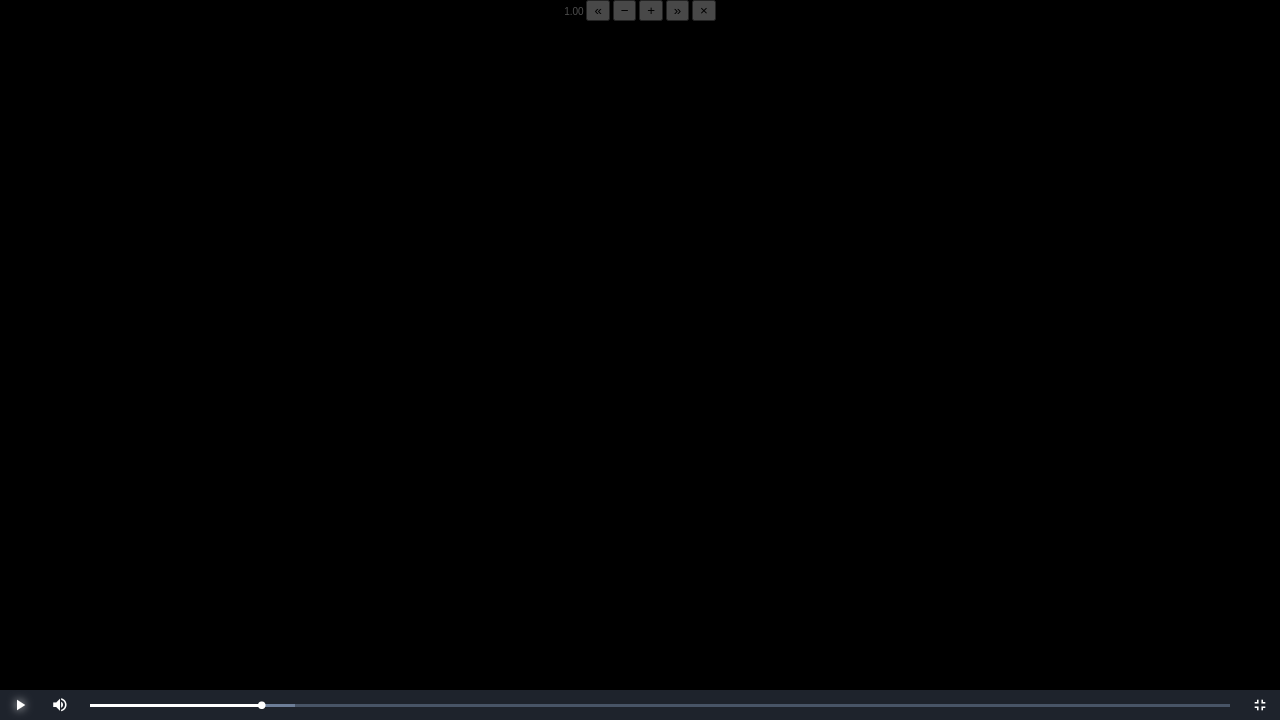 click at bounding box center [20, 705] 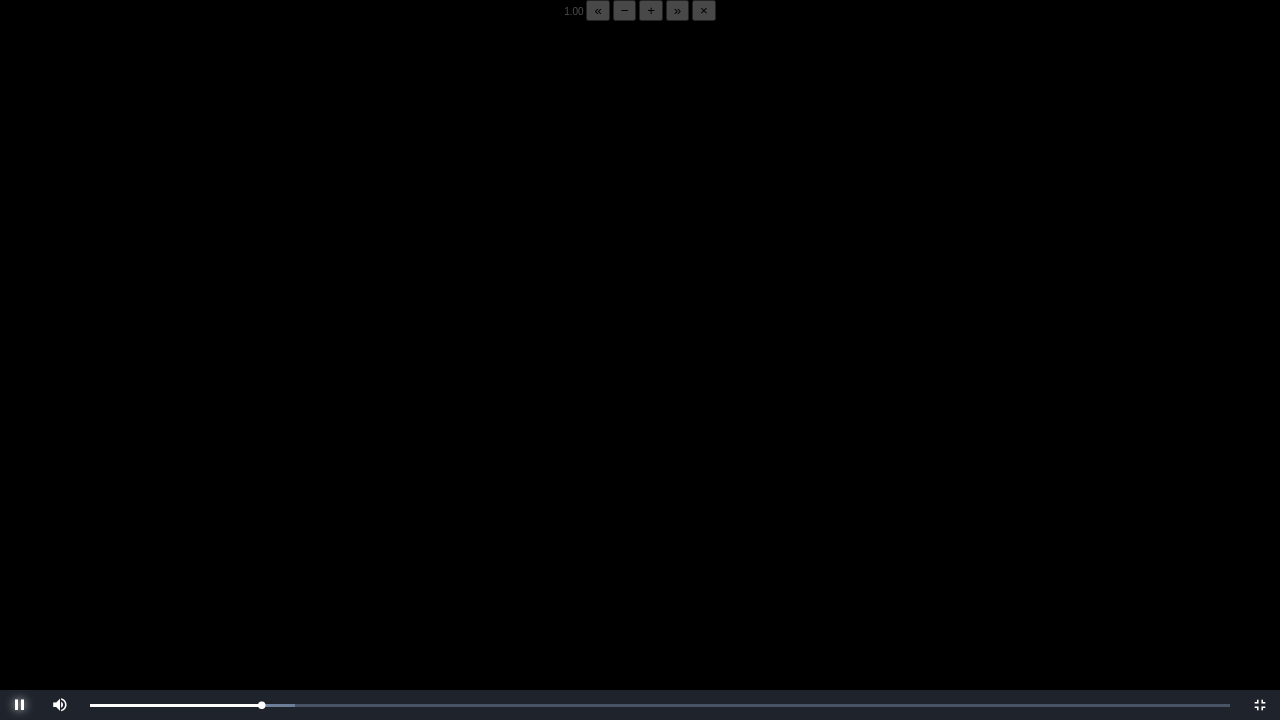 click at bounding box center (20, 705) 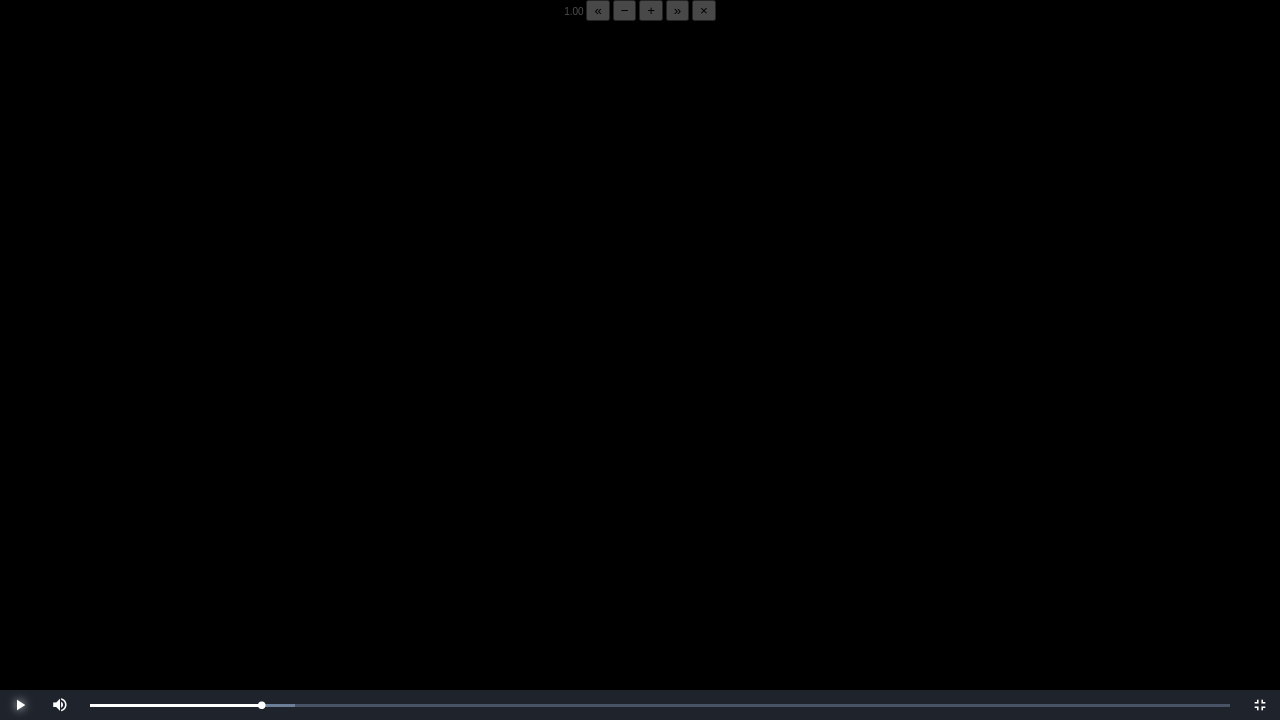 click at bounding box center (20, 705) 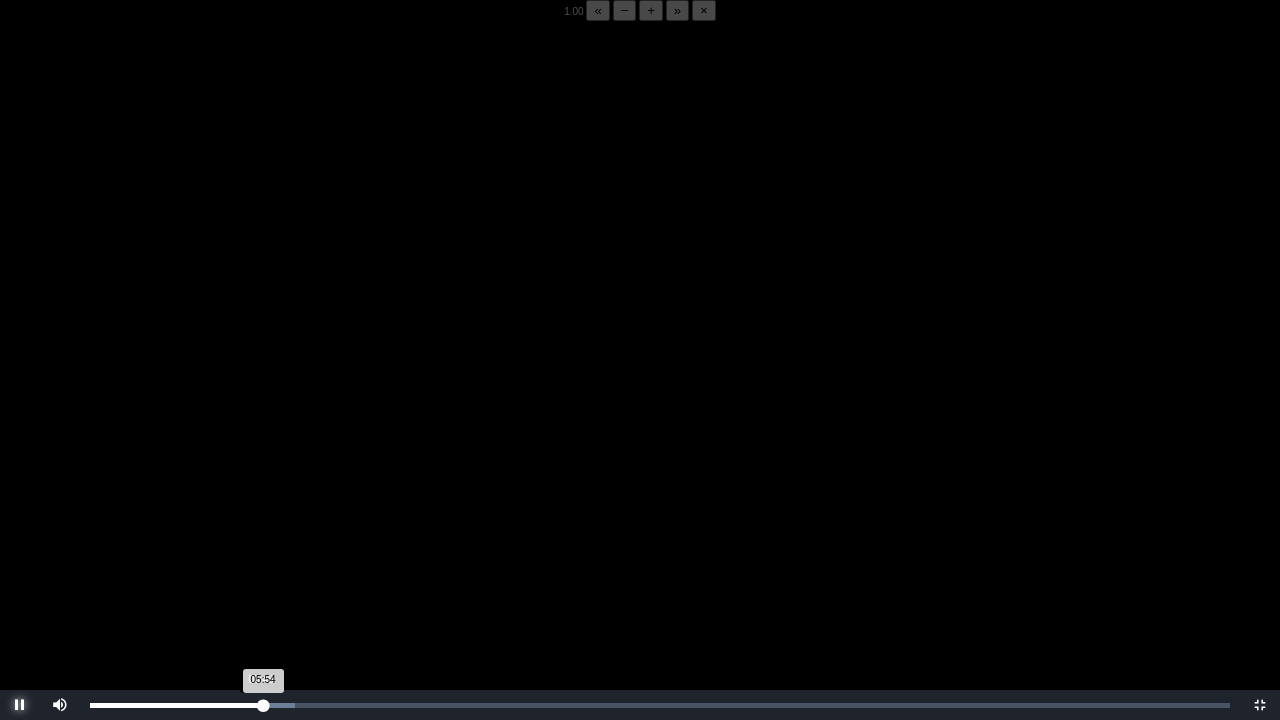 click on "05:54 Progress : 0%" at bounding box center [176, 705] 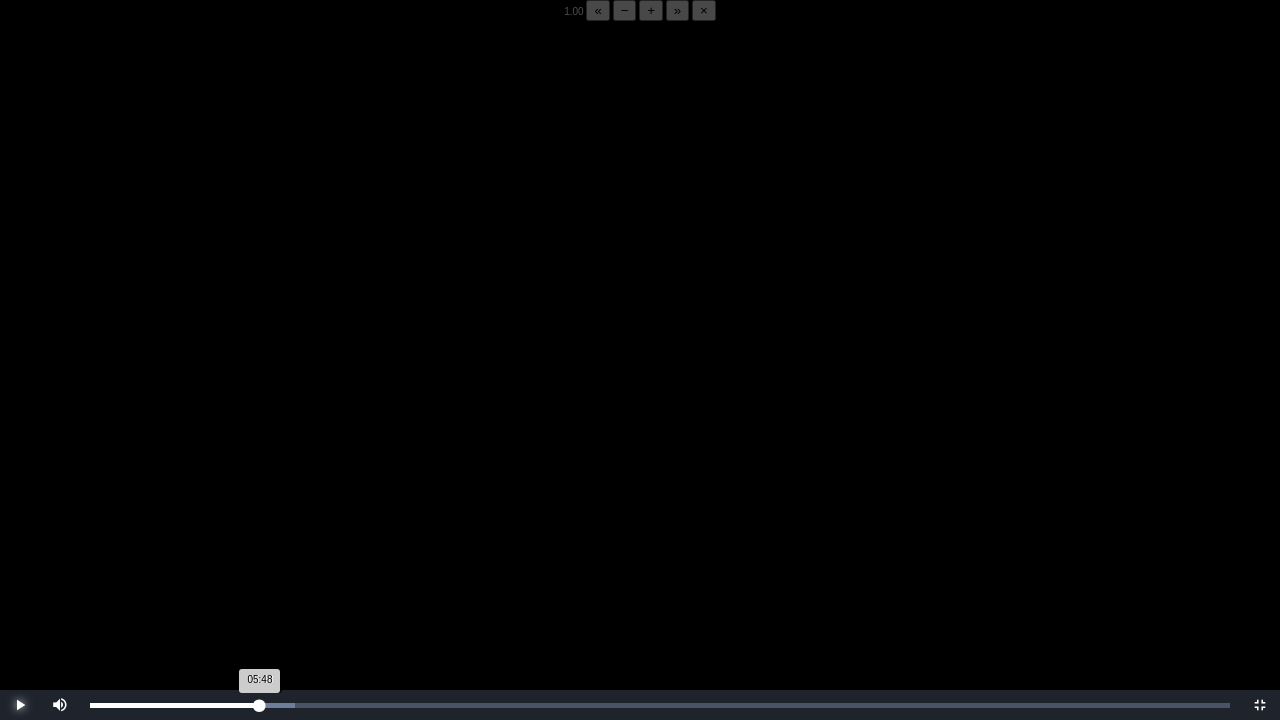 click on "05:48 Progress : 0%" at bounding box center [175, 705] 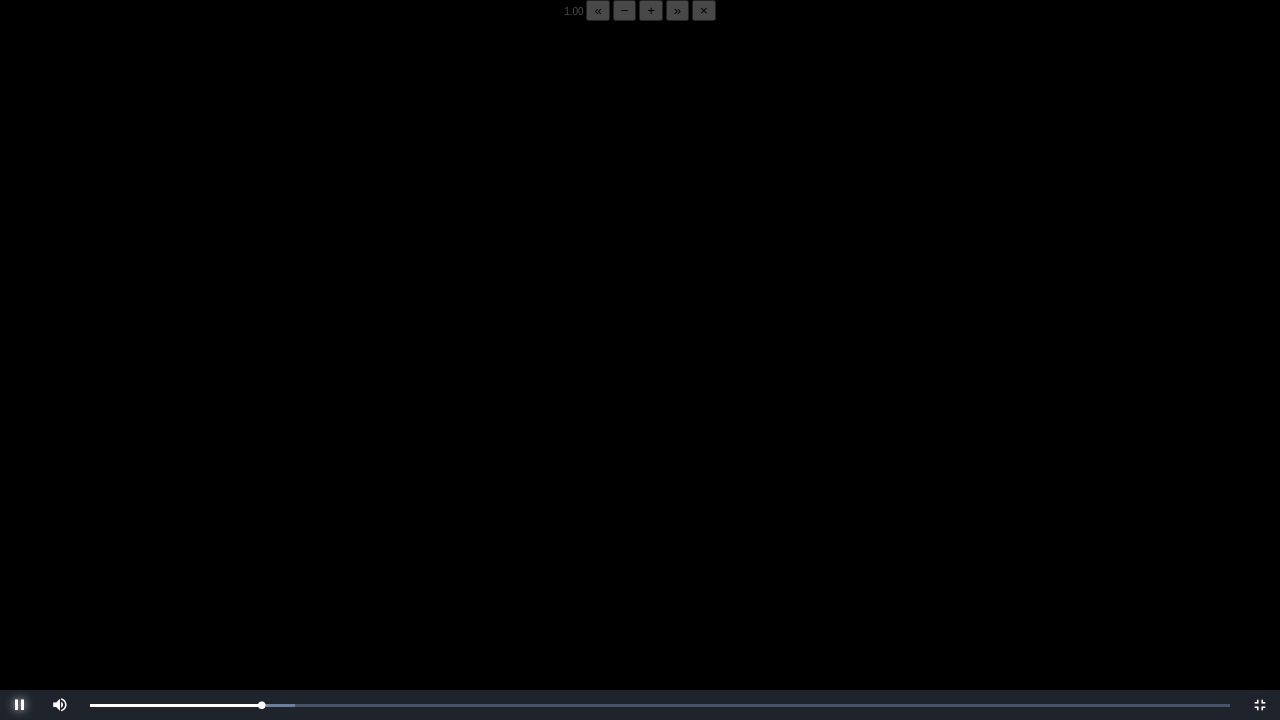 click at bounding box center [20, 705] 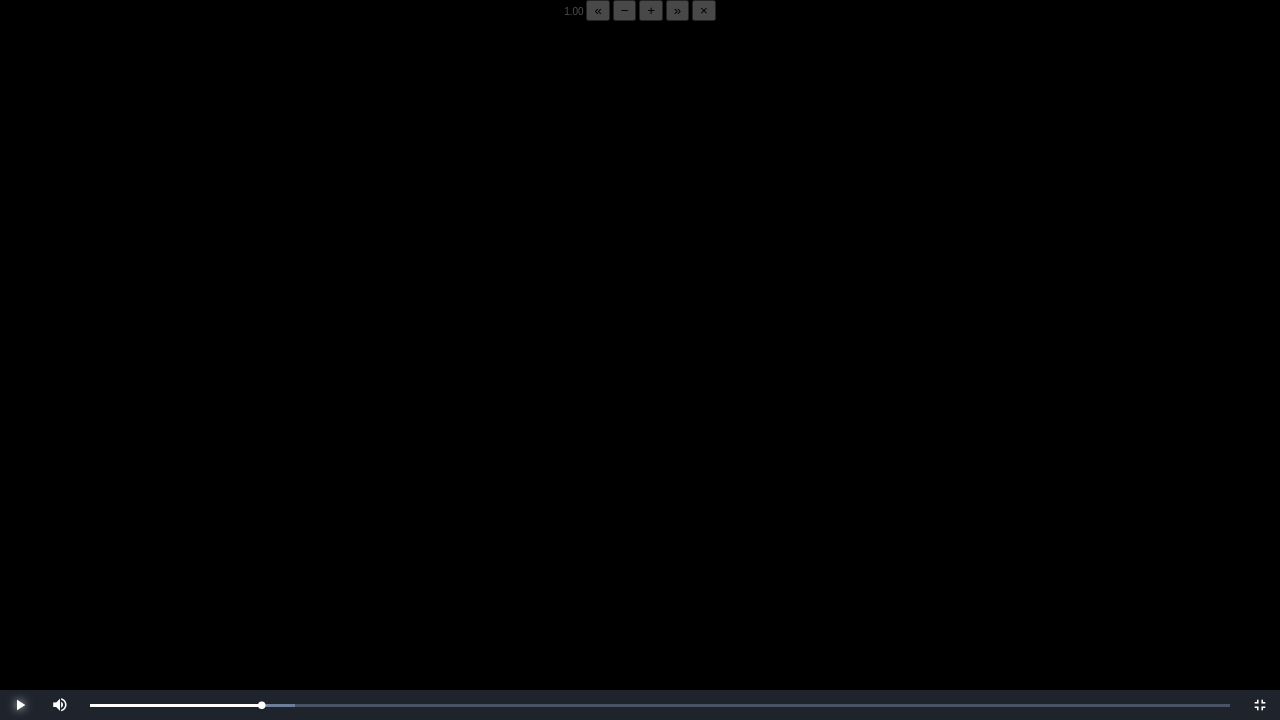 click at bounding box center [20, 705] 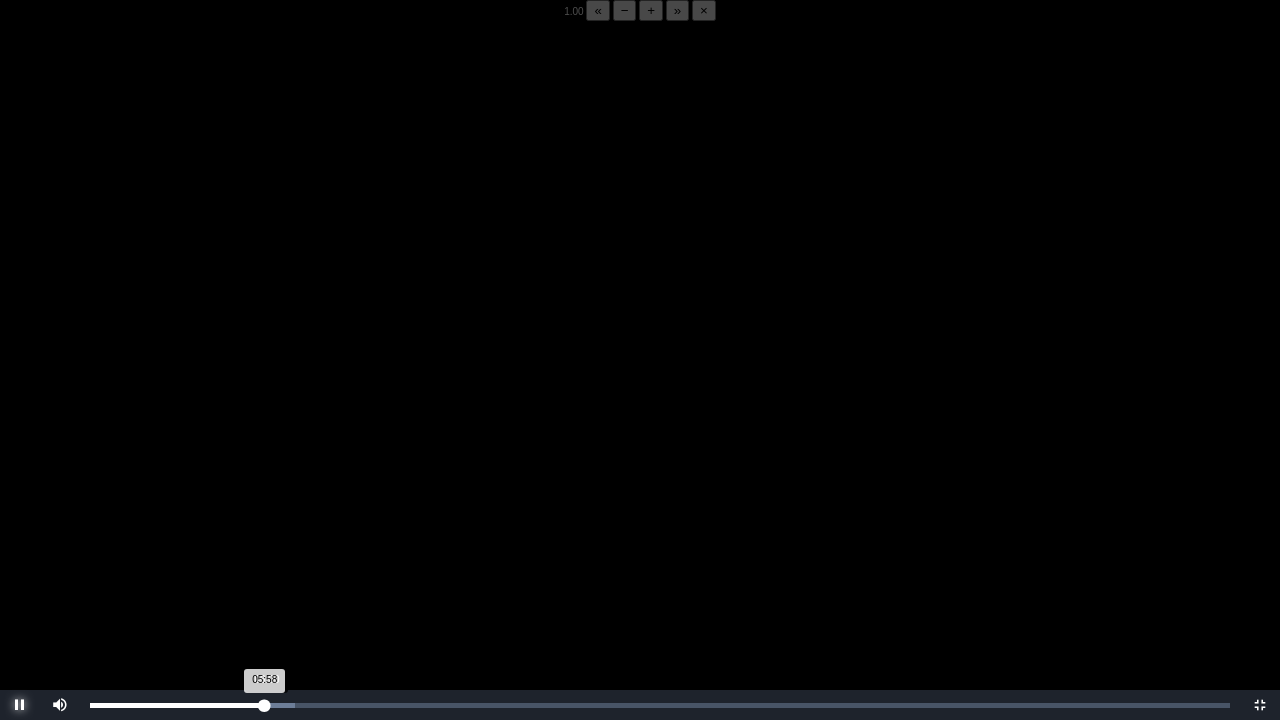 click on "05:58 Progress : 0%" at bounding box center [177, 705] 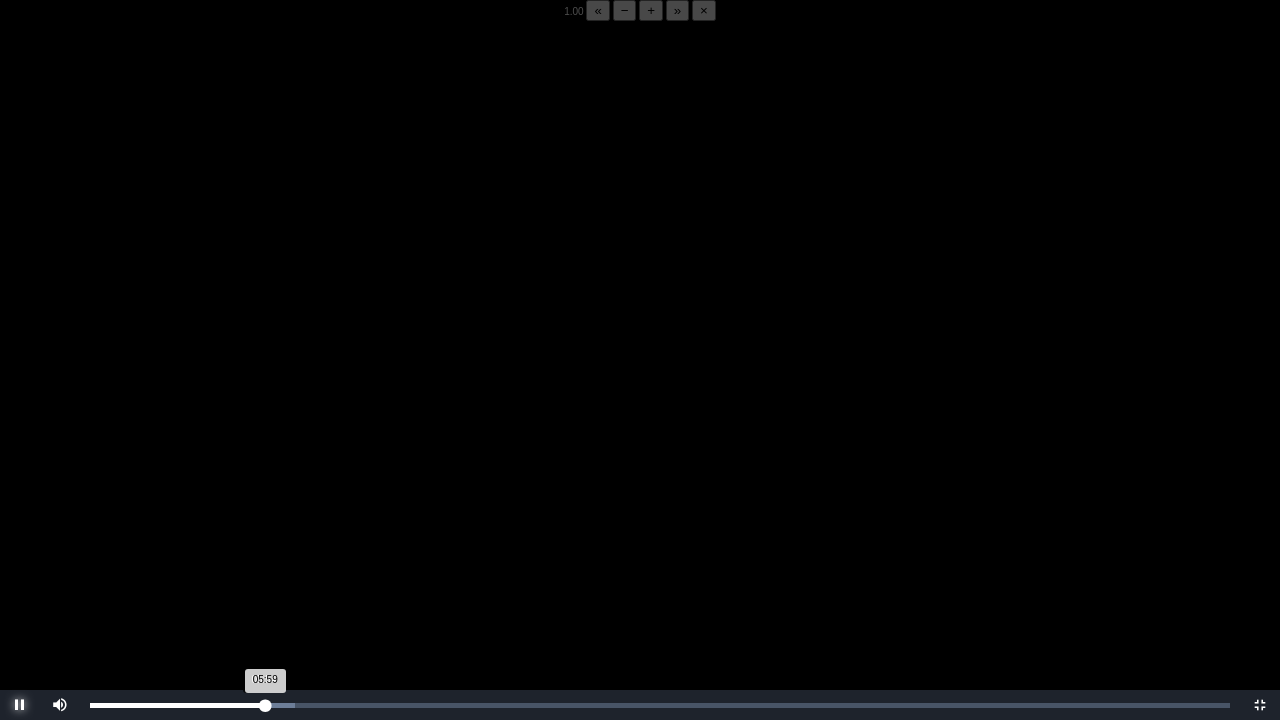 click on "05:59 Progress : 0%" at bounding box center [177, 705] 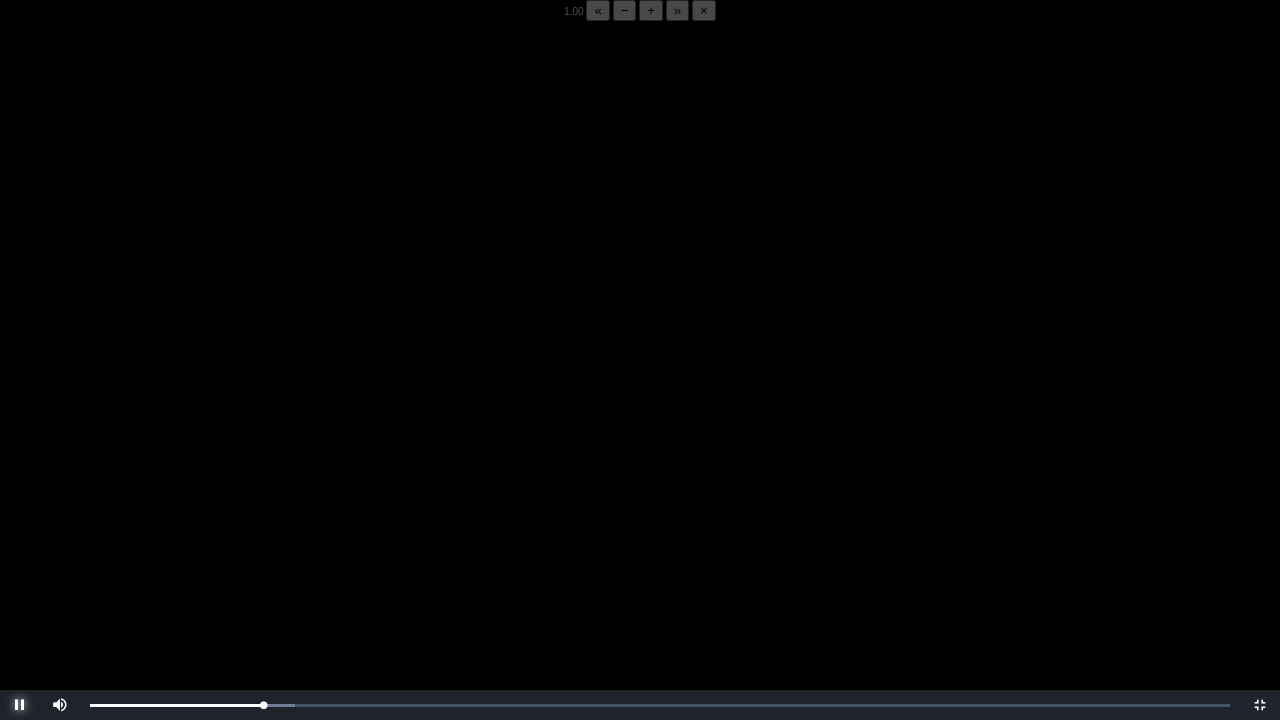 click at bounding box center [20, 705] 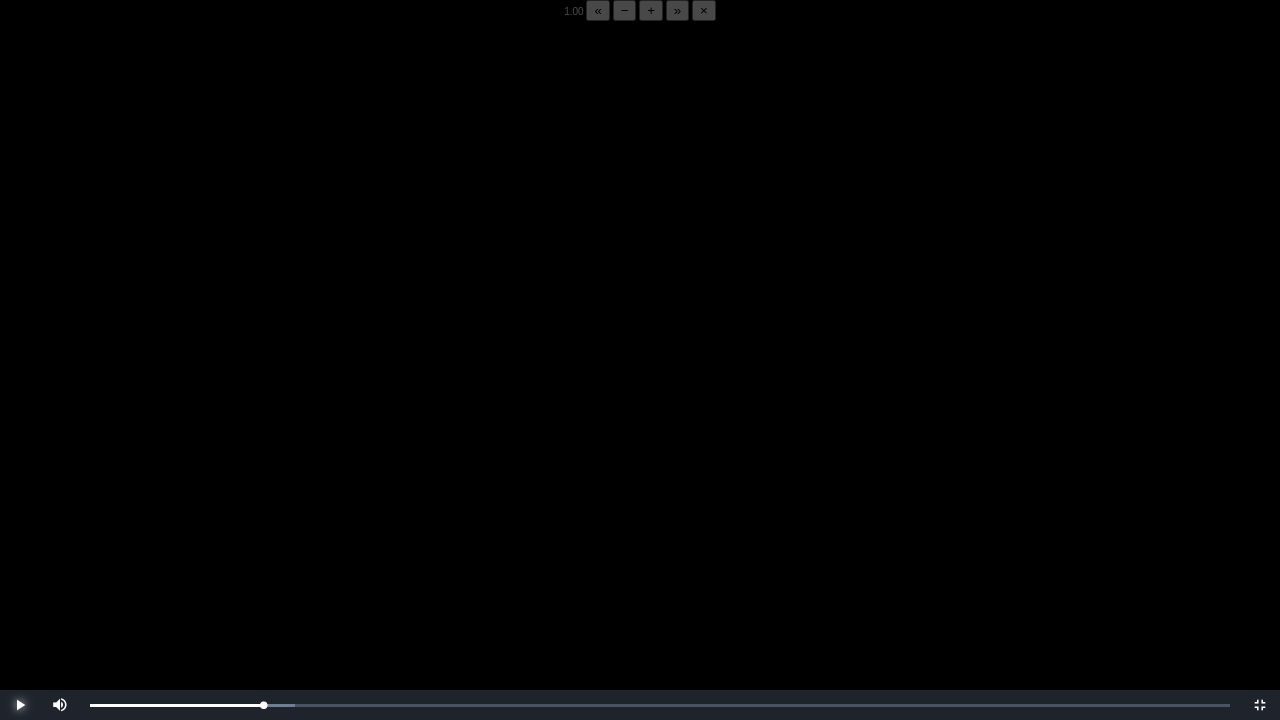 click at bounding box center [20, 705] 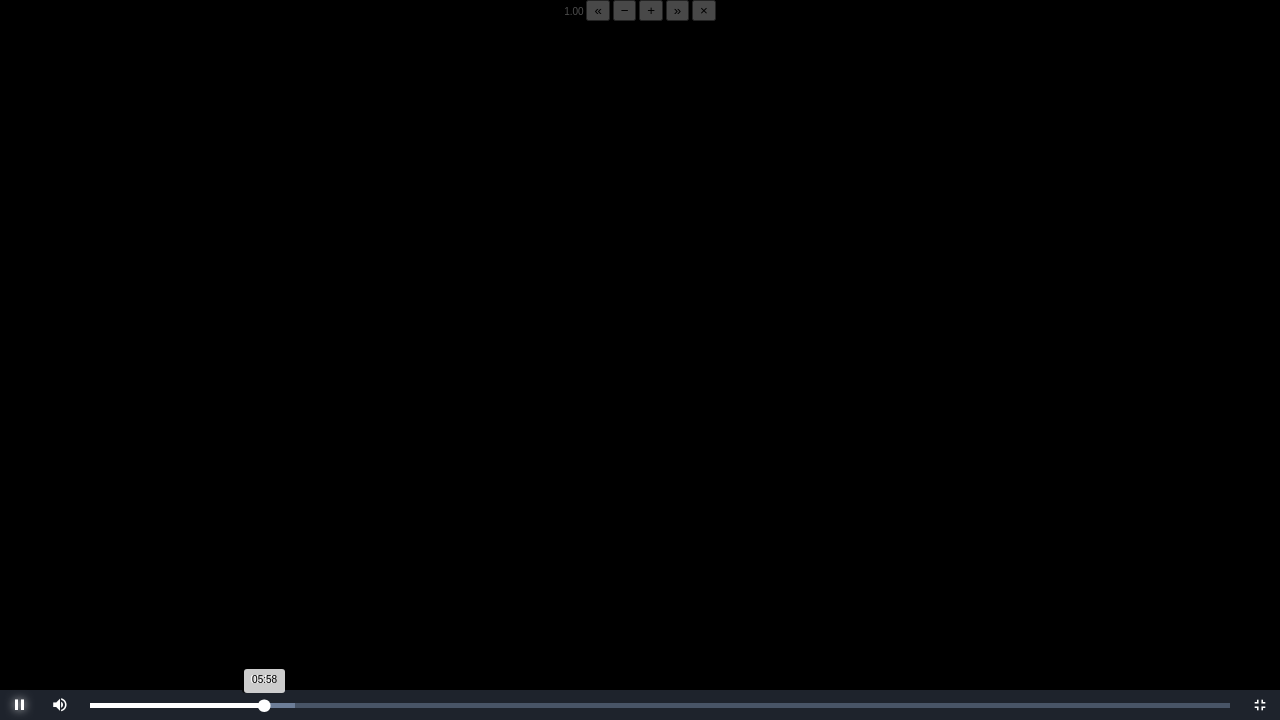 click on "05:58 Progress : 0%" at bounding box center (177, 705) 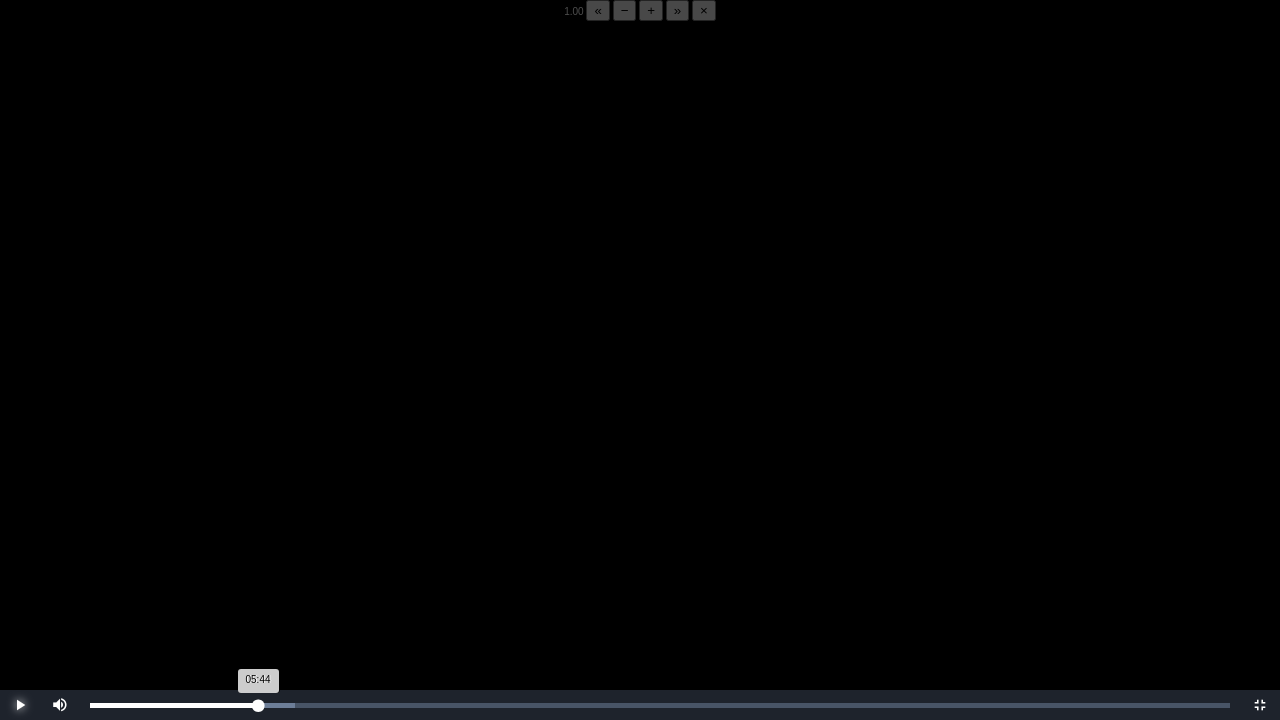click on "05:44 Progress : 0%" at bounding box center [174, 705] 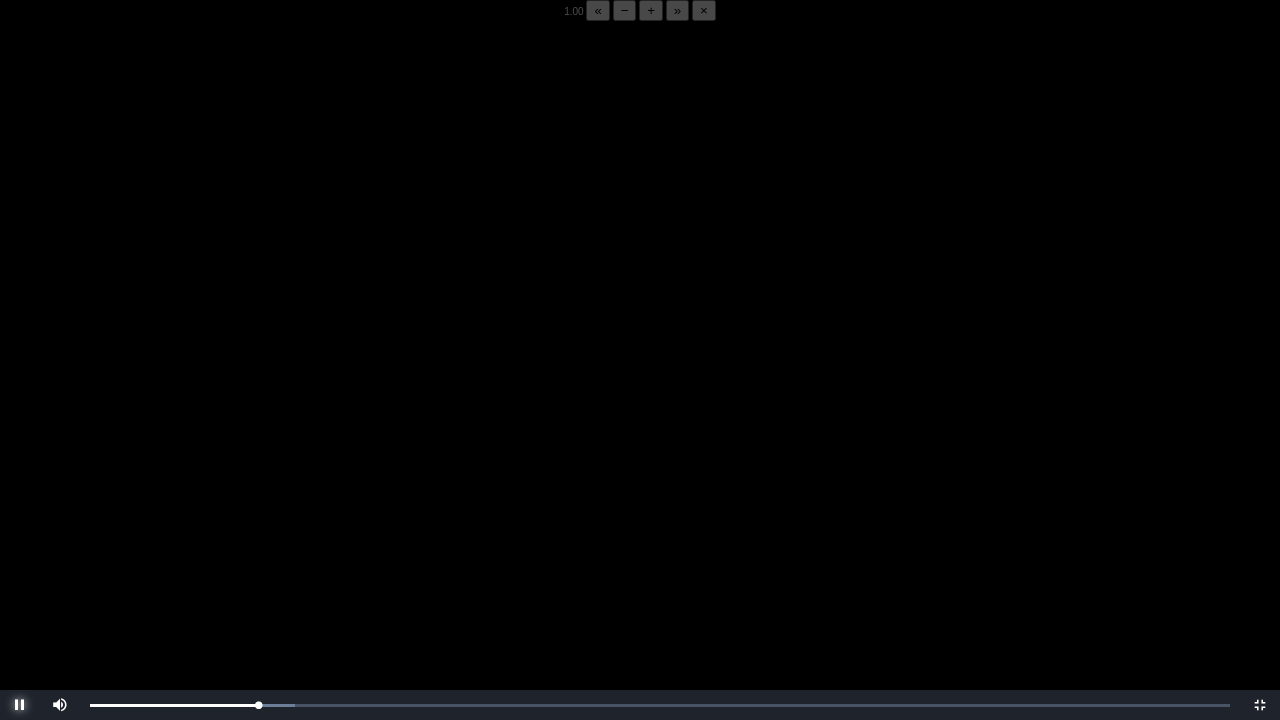 click at bounding box center (20, 705) 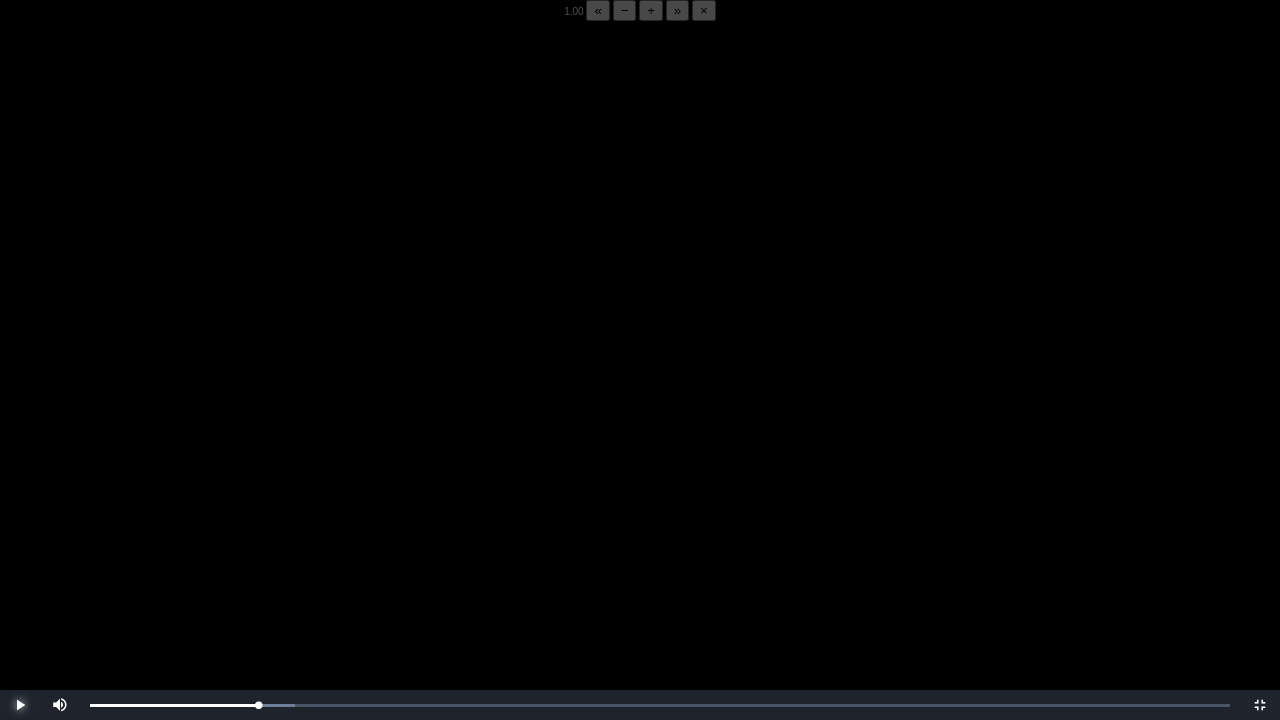 drag, startPoint x: 4, startPoint y: 710, endPoint x: 18, endPoint y: 713, distance: 14.3178215 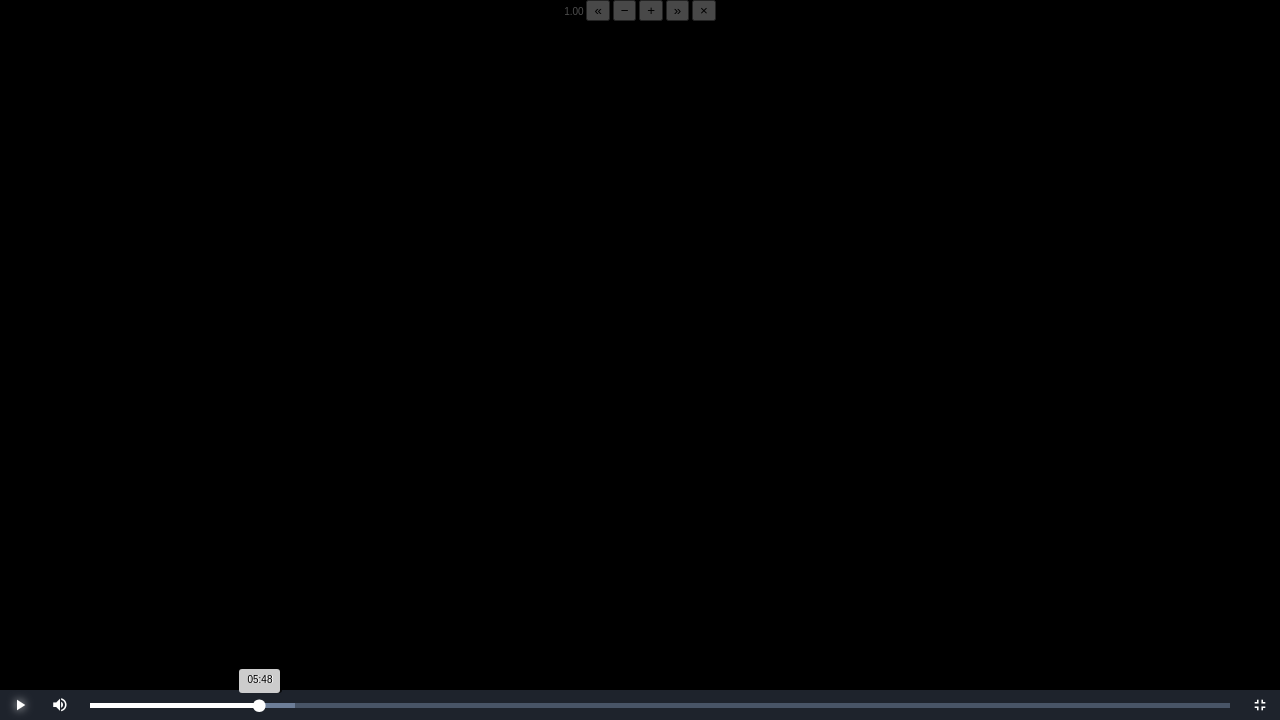 click on "05:48 Progress : 0%" at bounding box center [175, 705] 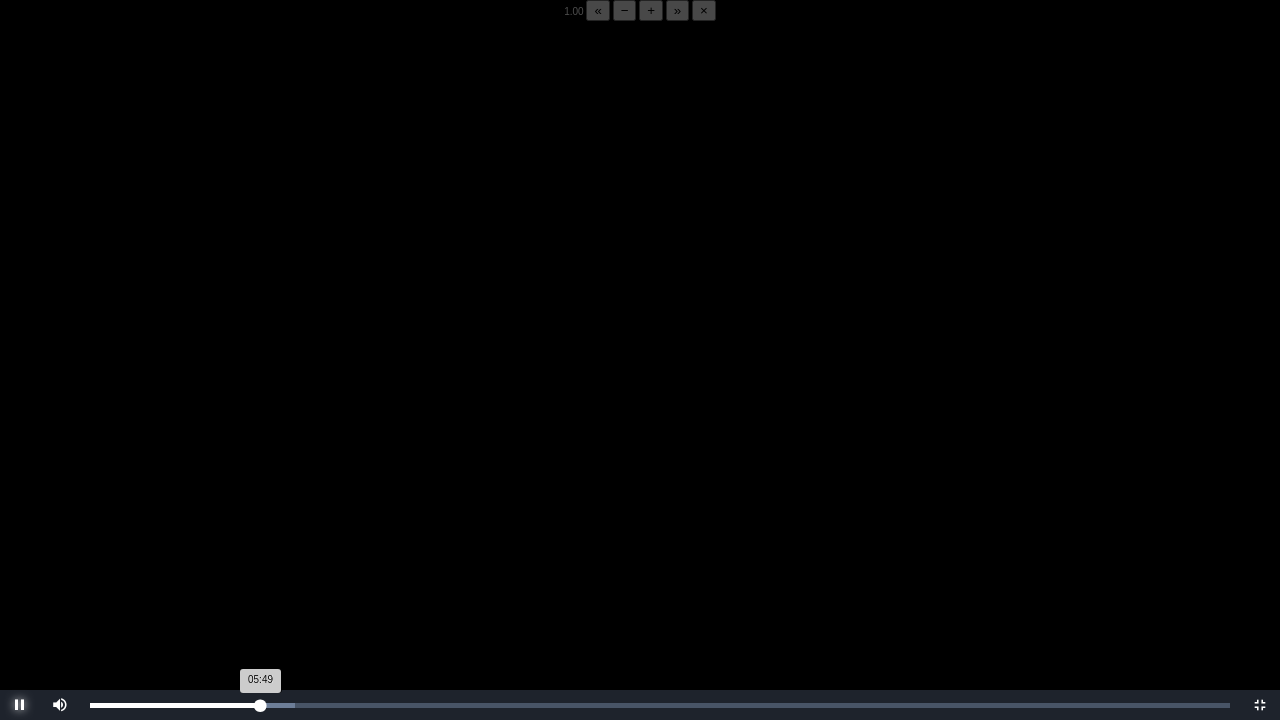 click on "05:49 Progress : 0%" at bounding box center (175, 705) 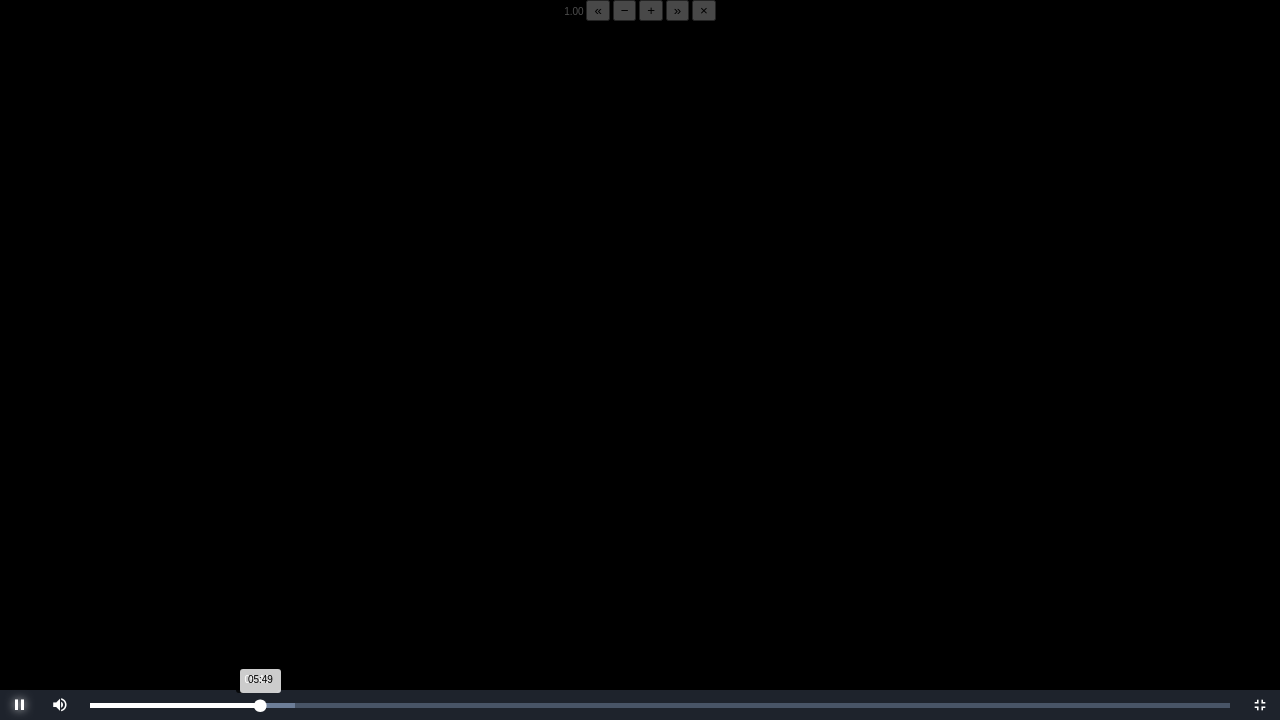 click on "05:49 Progress : 0%" at bounding box center [175, 705] 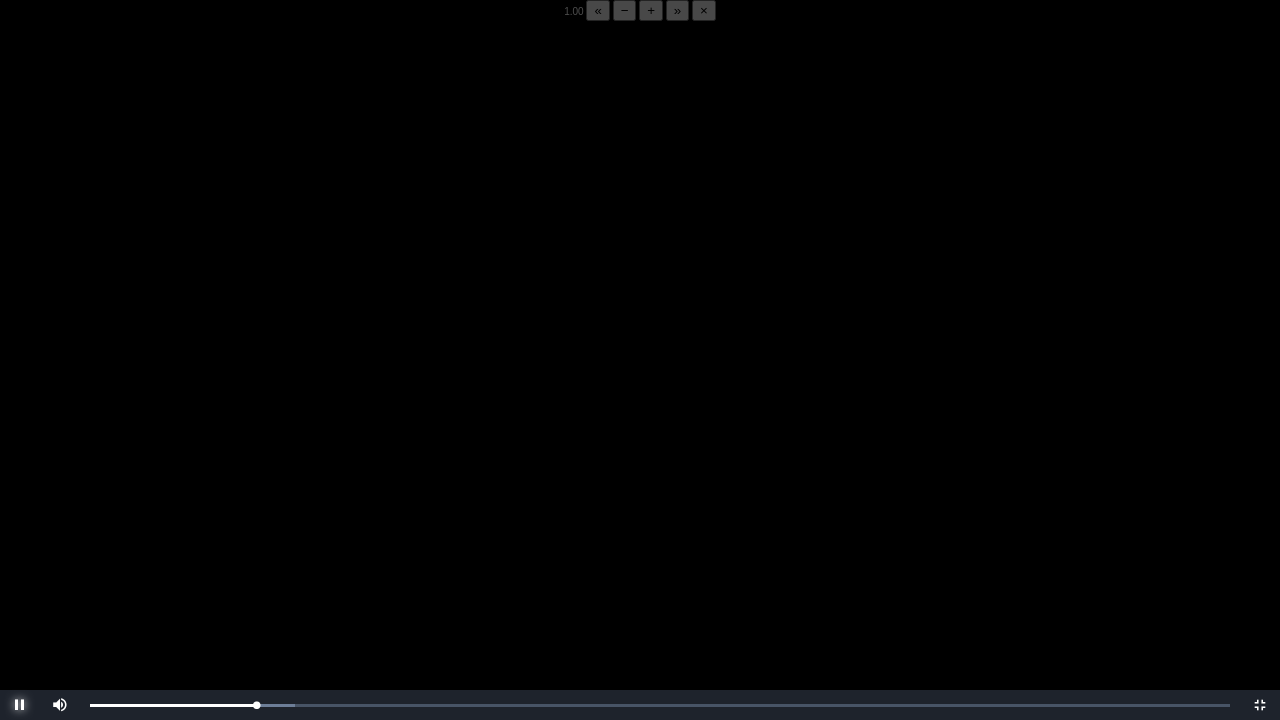 click at bounding box center [20, 705] 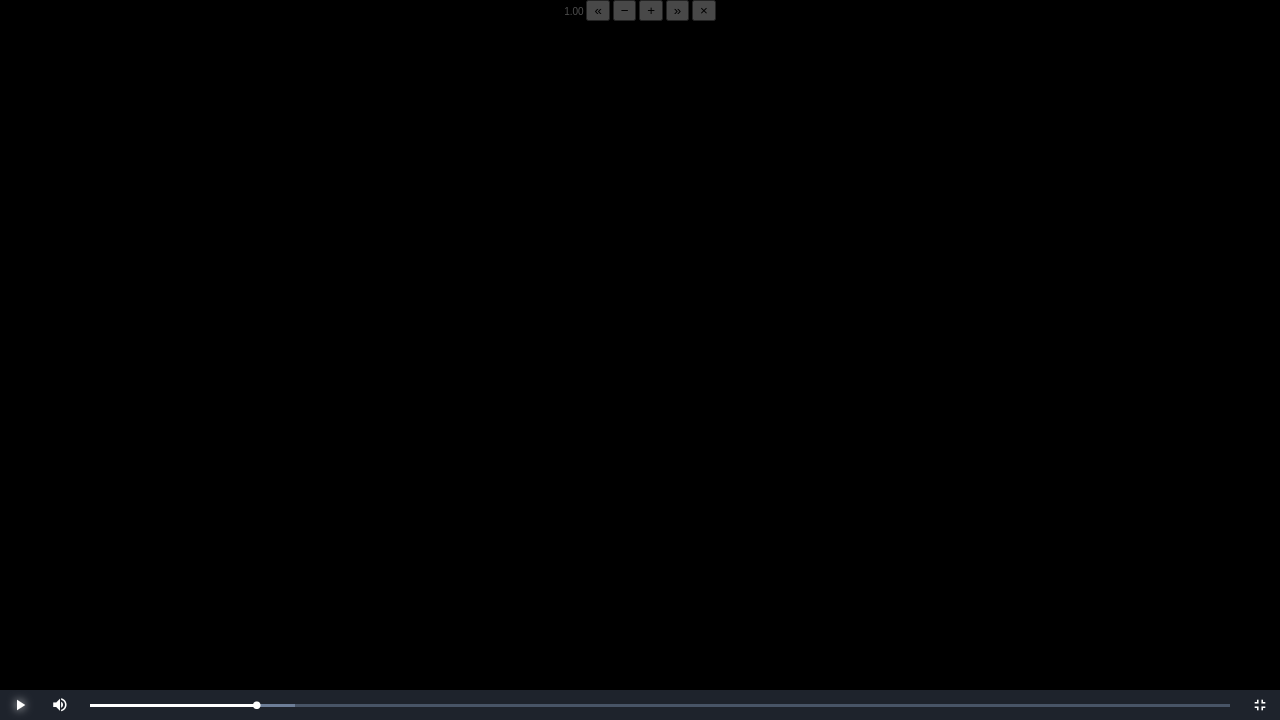 click at bounding box center [20, 705] 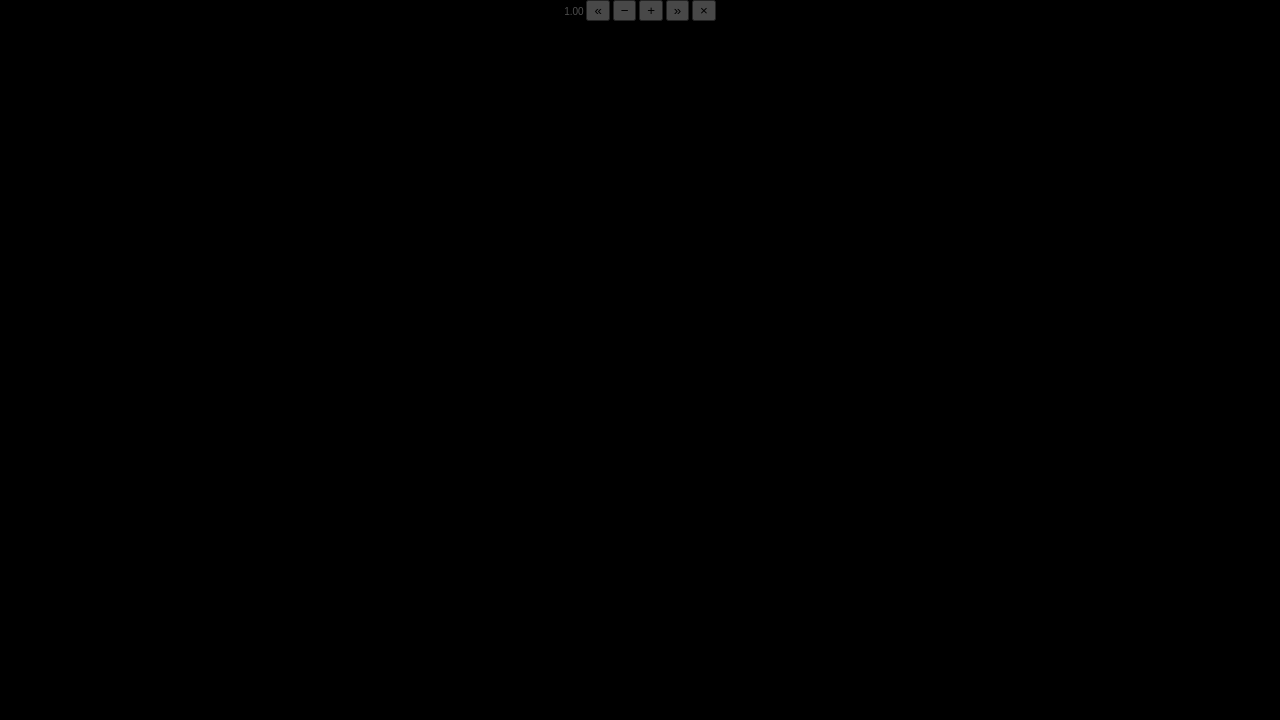 click at bounding box center (20, 705) 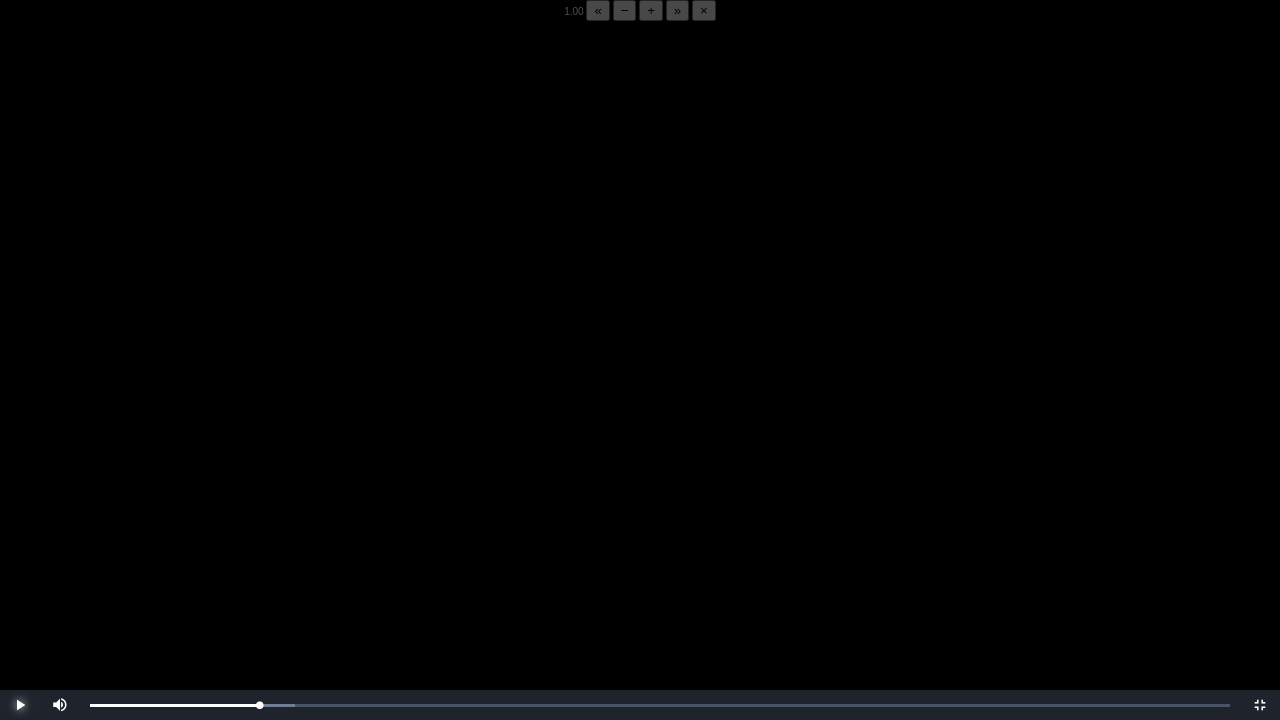 click at bounding box center (20, 705) 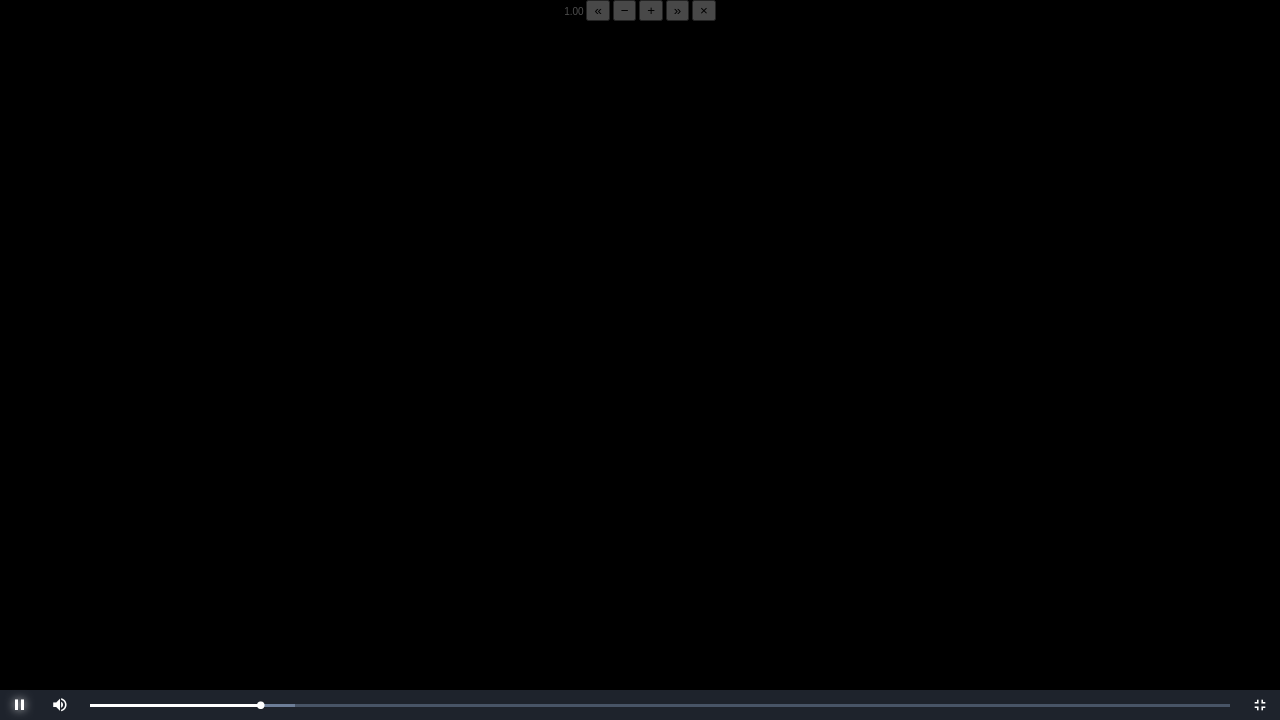 click at bounding box center (20, 705) 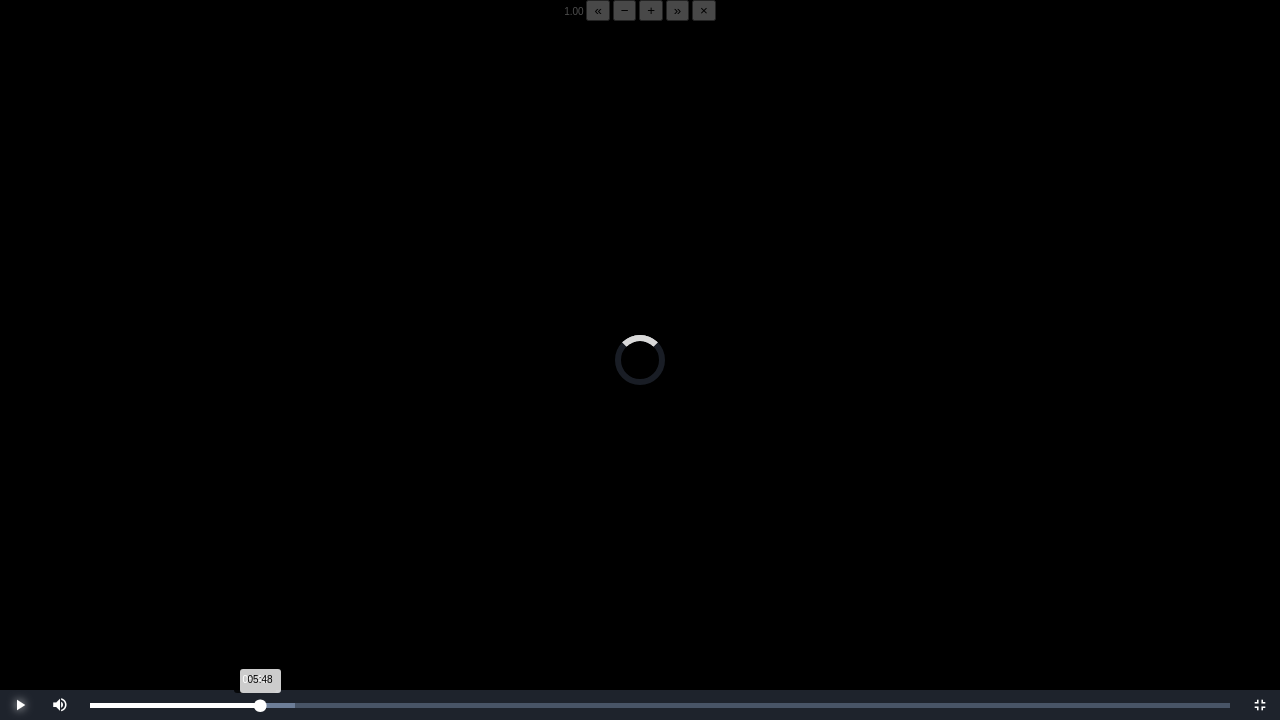 click on "05:48 Progress : 0%" at bounding box center [175, 705] 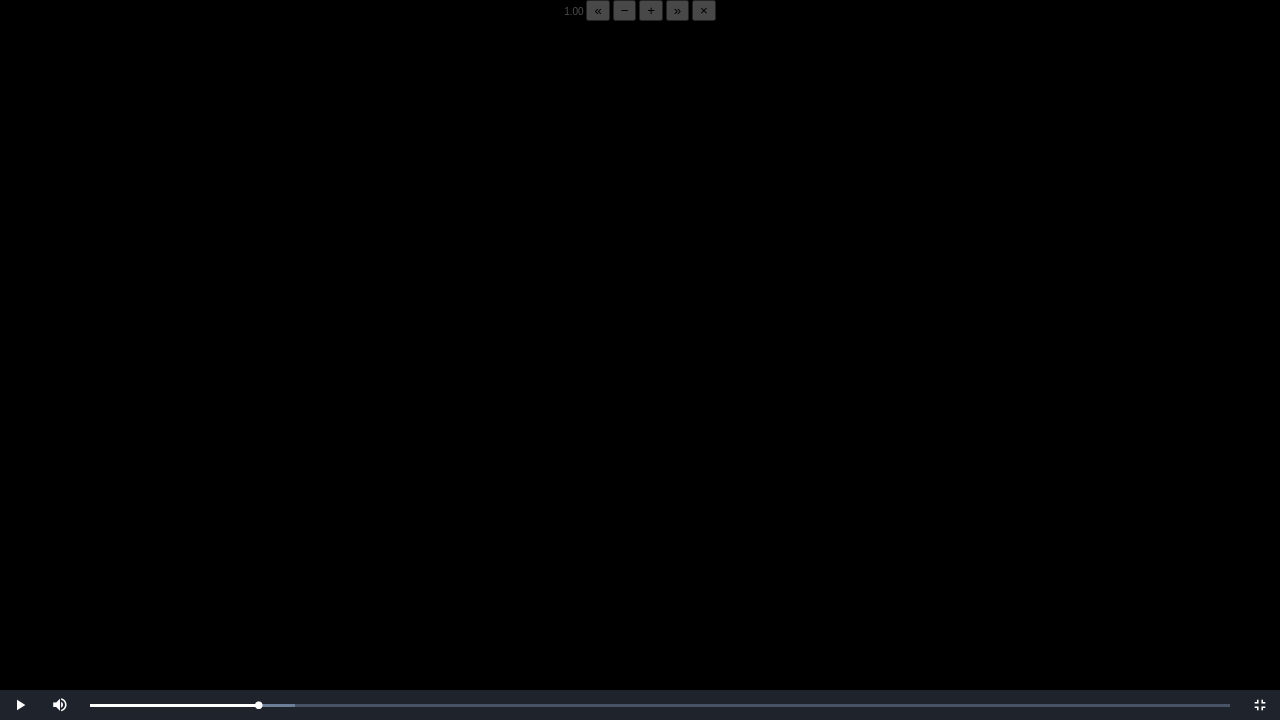 click on "−" at bounding box center (625, 10) 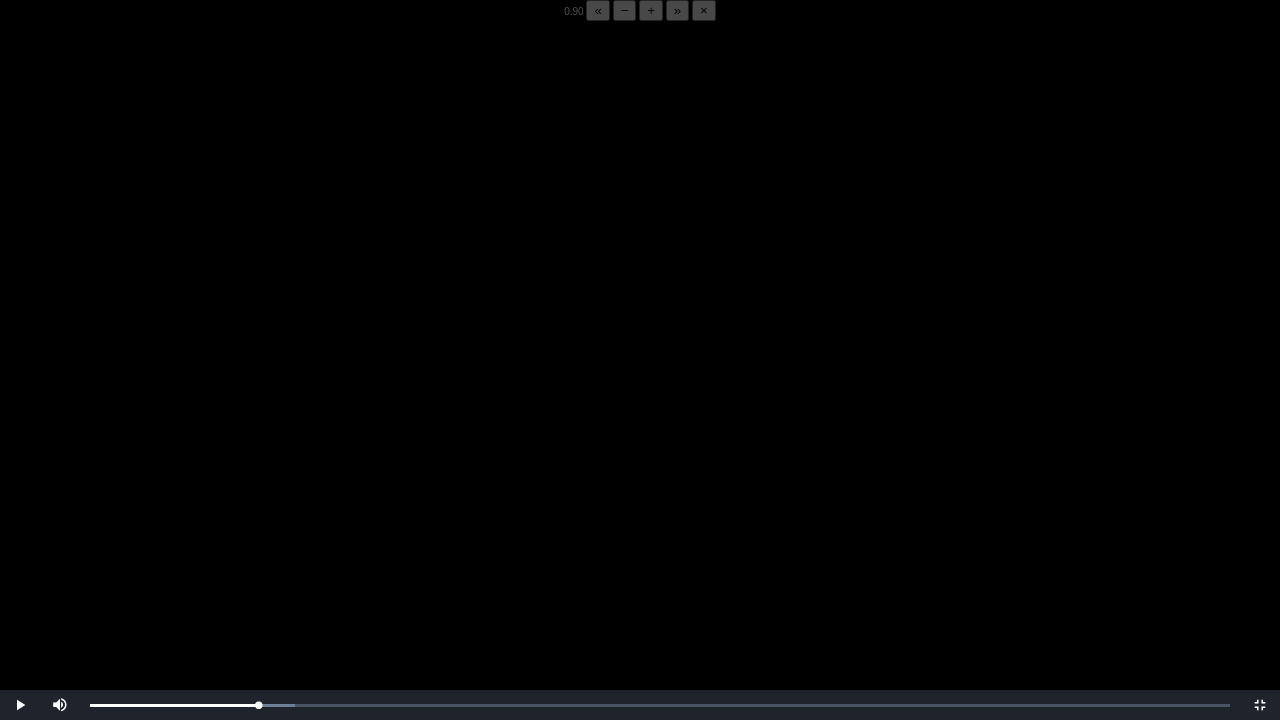 click on "−" at bounding box center (625, 10) 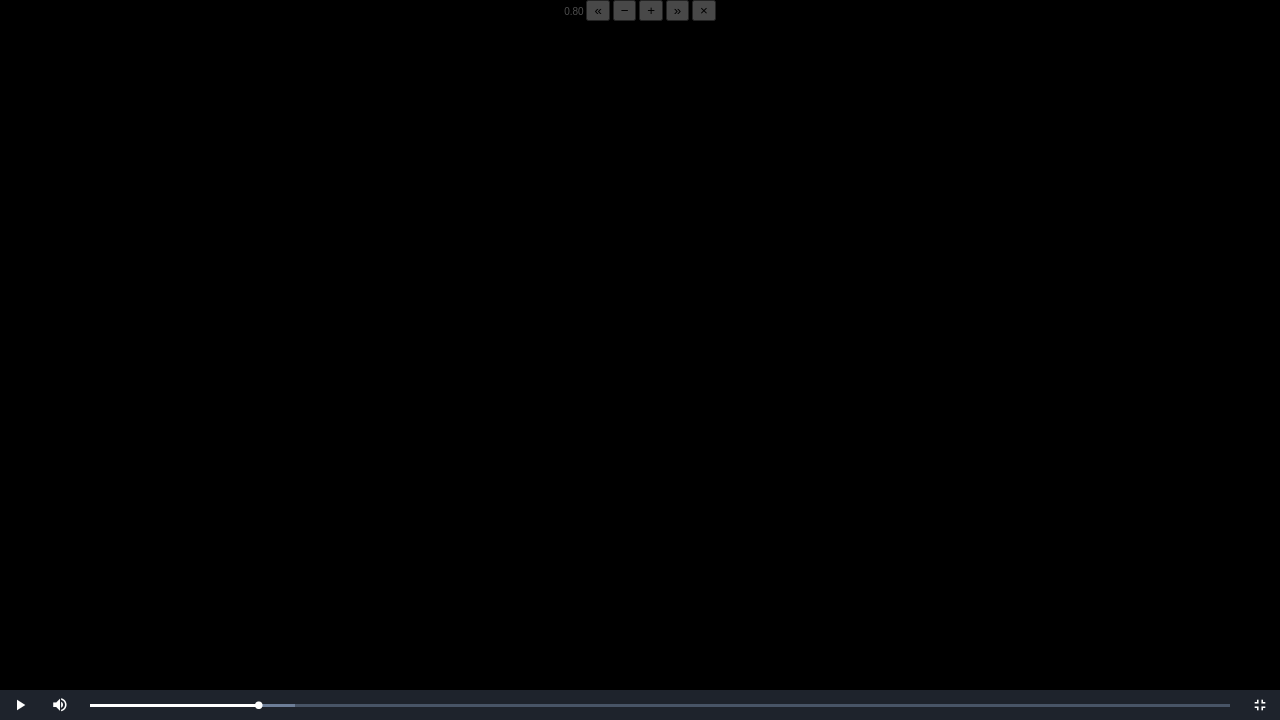 click on "−" at bounding box center (625, 10) 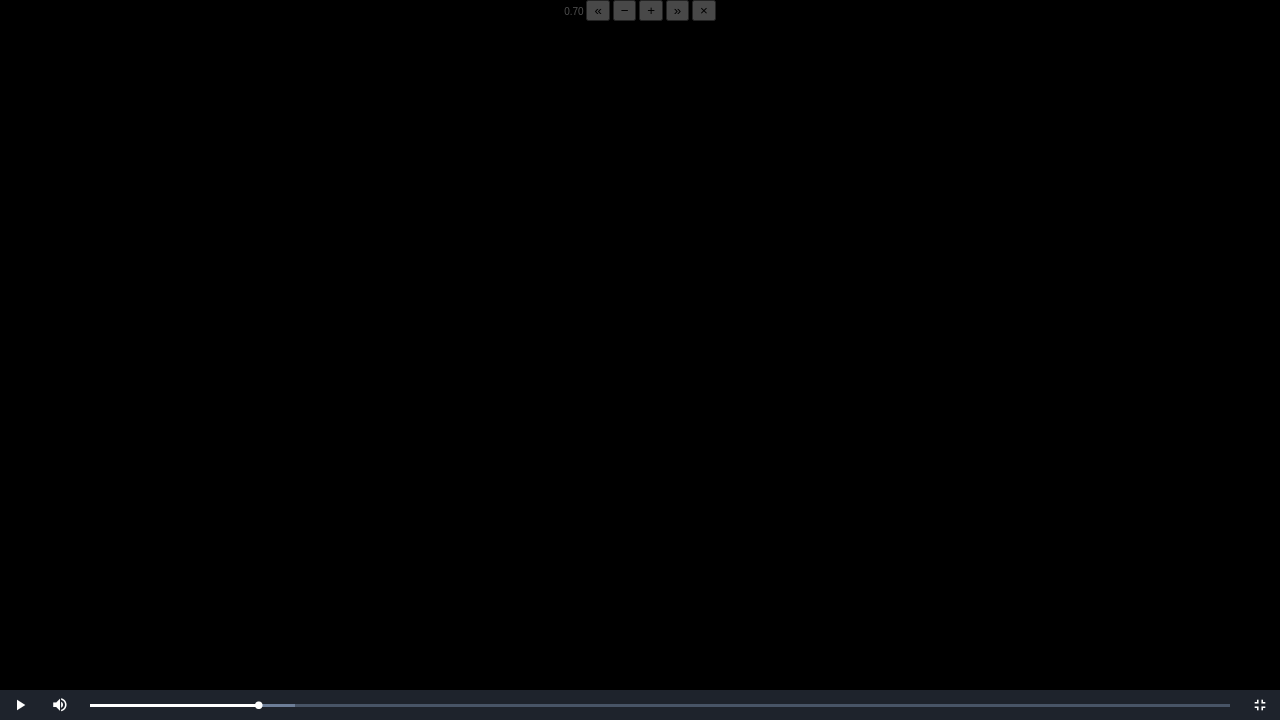 click on "−" at bounding box center [625, 10] 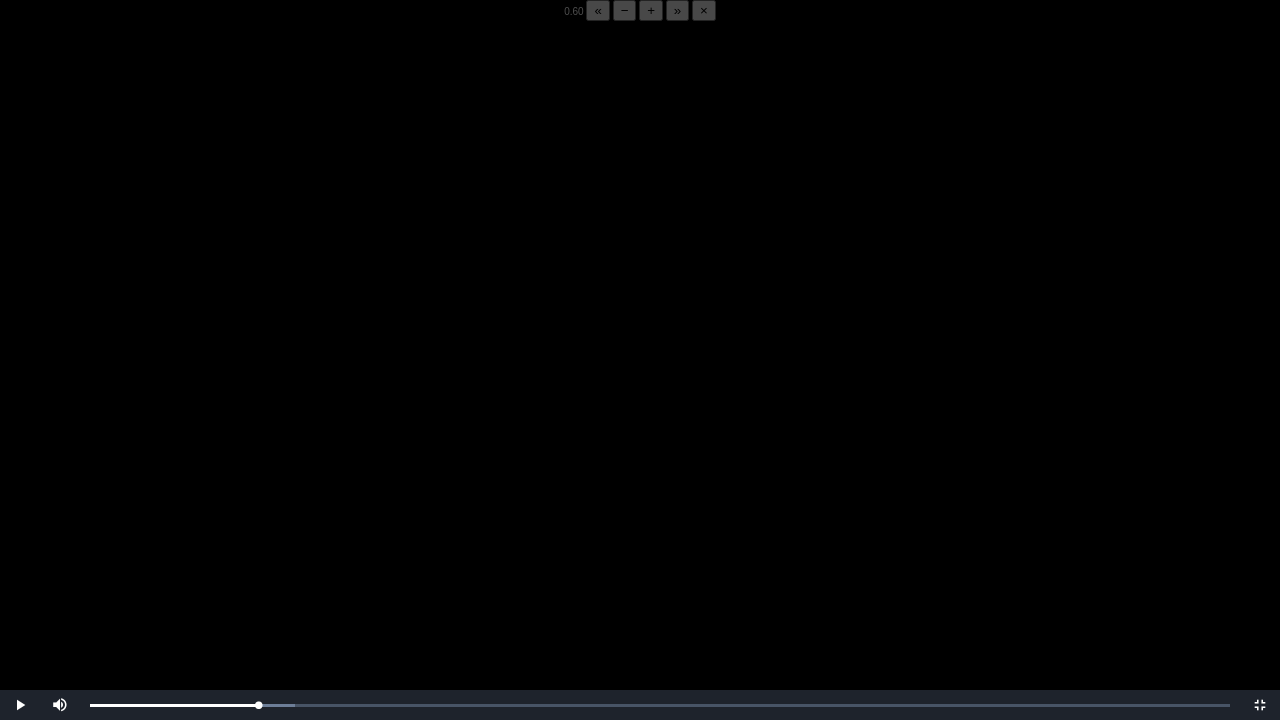 click on "−" at bounding box center [625, 10] 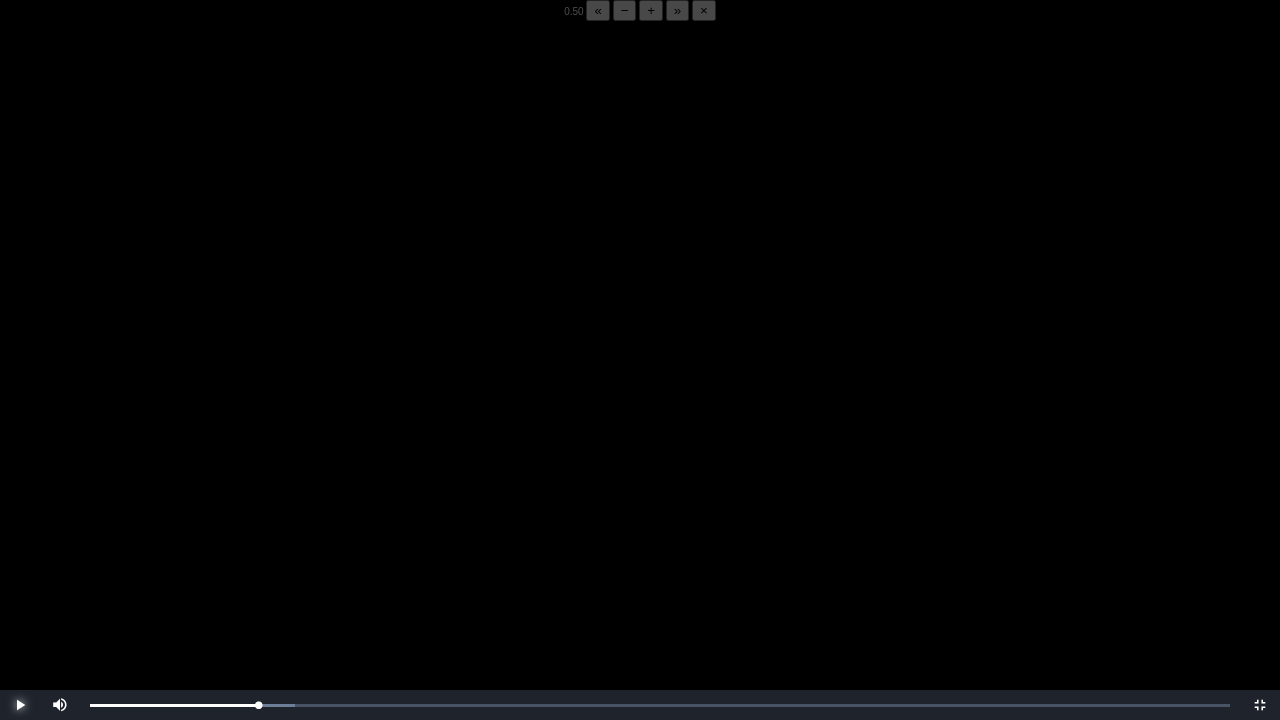 click at bounding box center (20, 705) 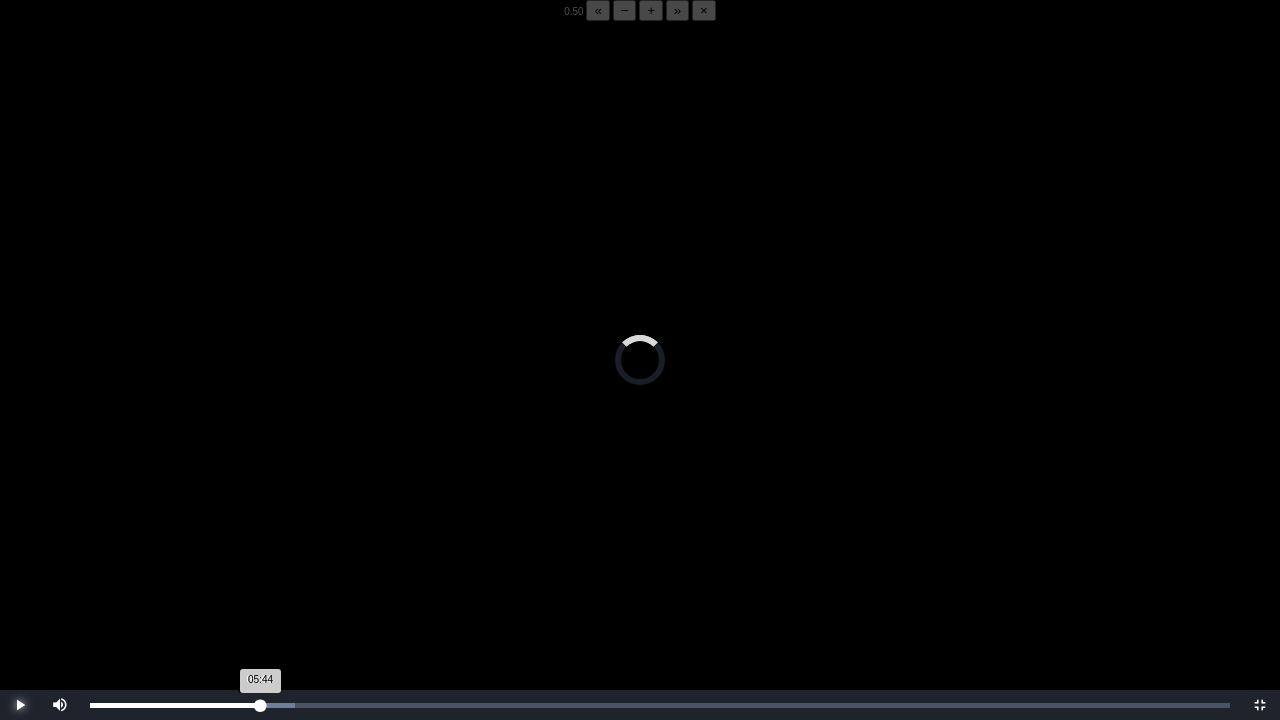 click on "05:44 Progress : 0%" at bounding box center (175, 705) 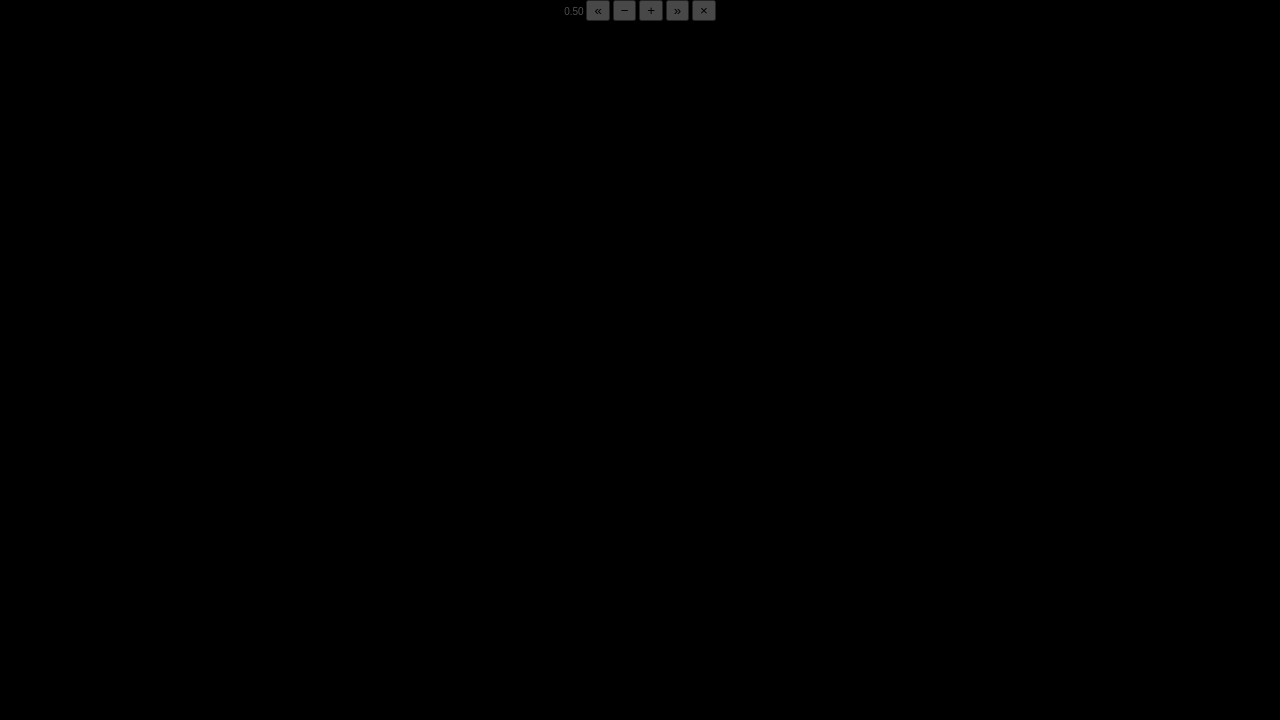 click at bounding box center [20, 705] 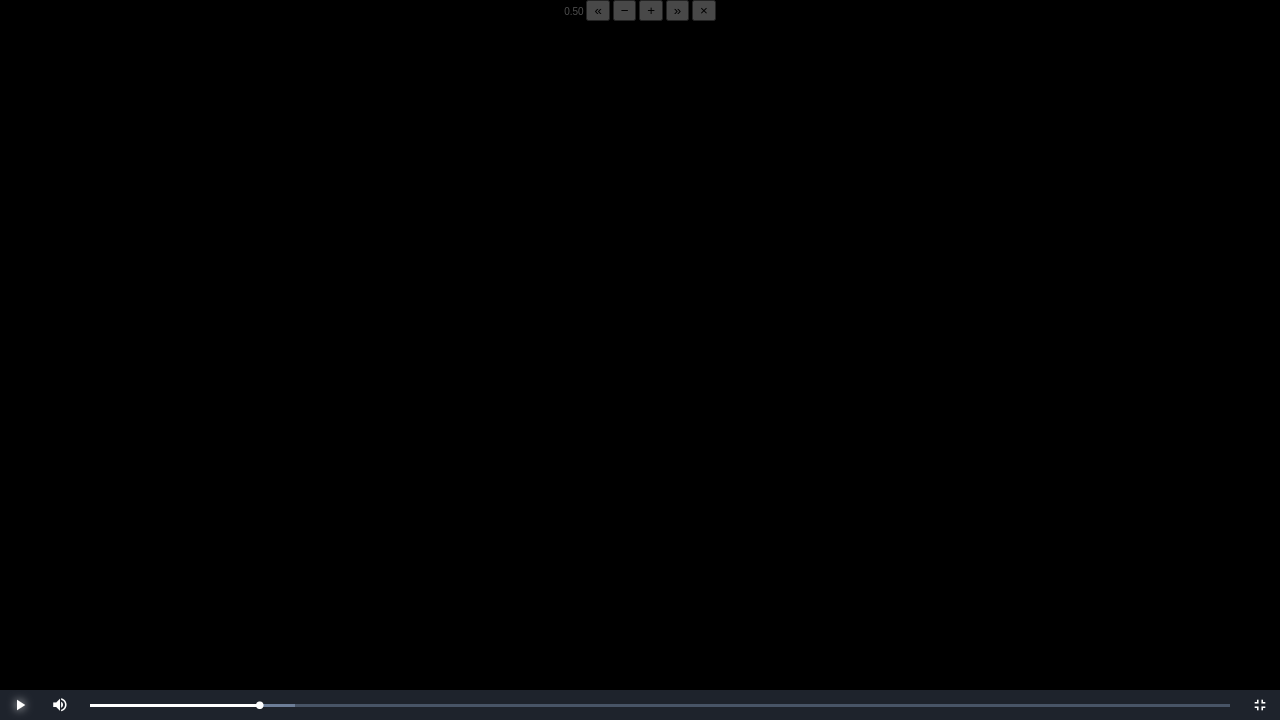 click at bounding box center (20, 705) 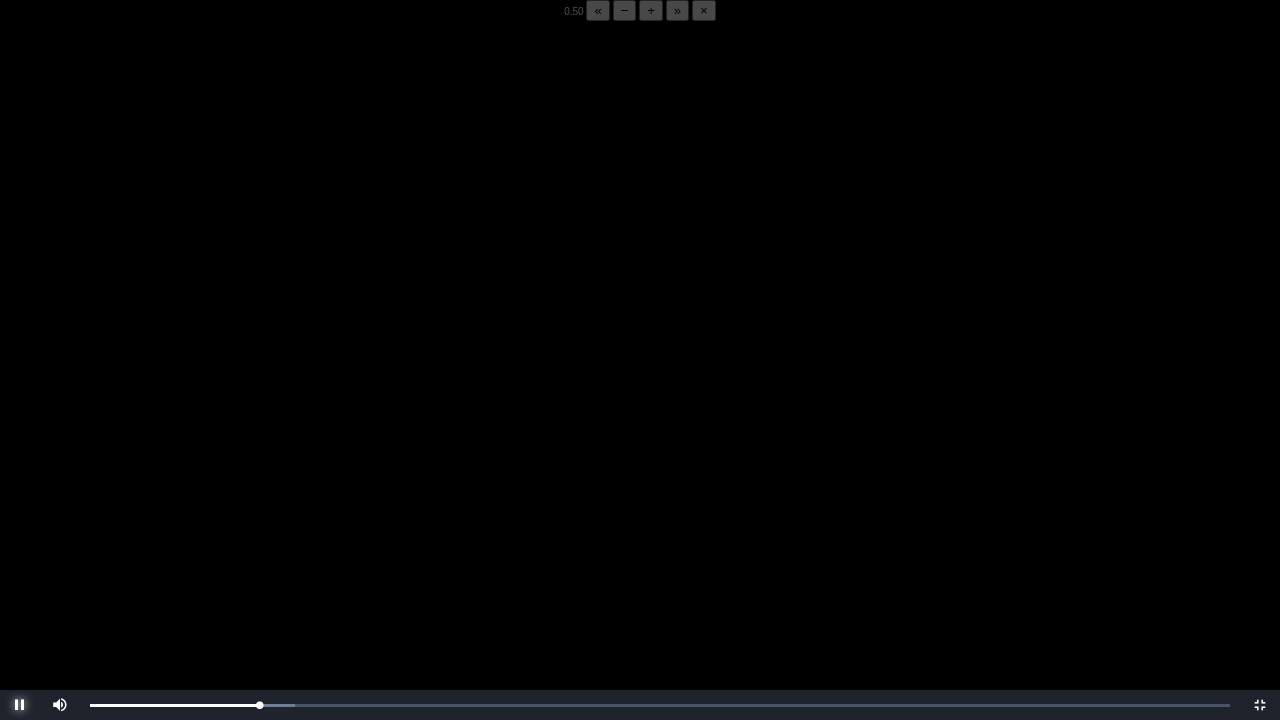 click at bounding box center (20, 705) 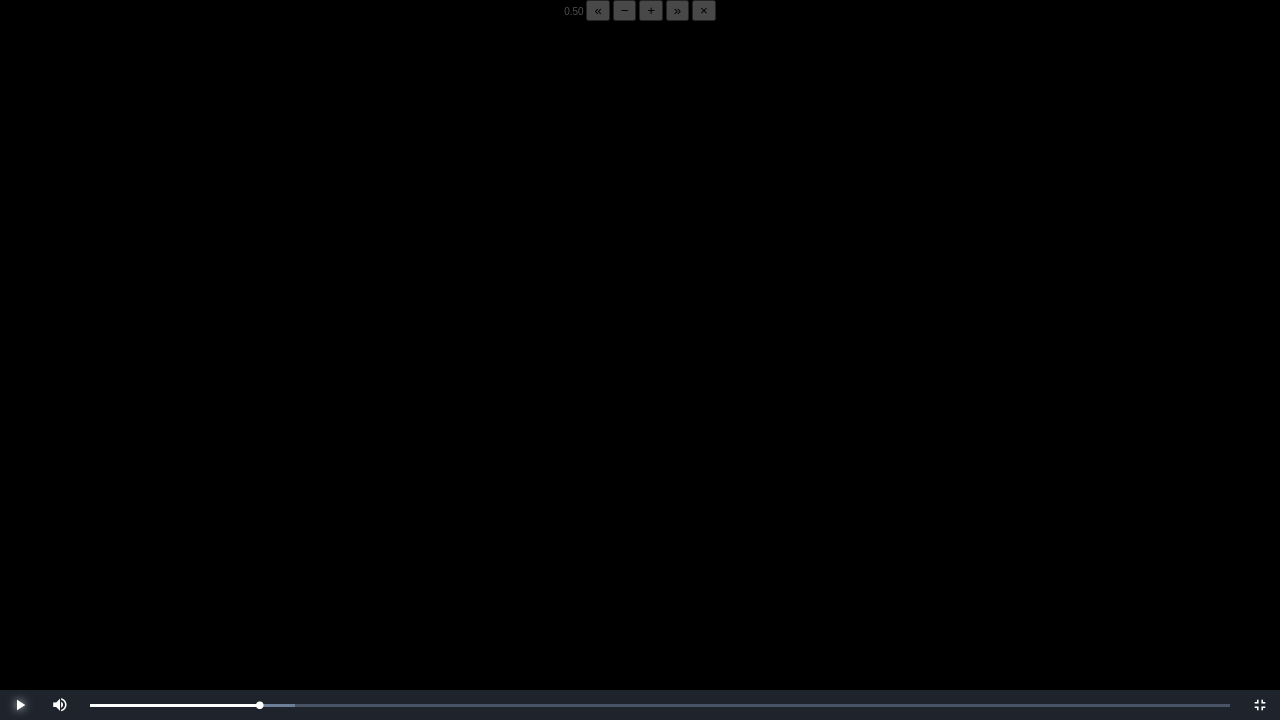 click at bounding box center (20, 705) 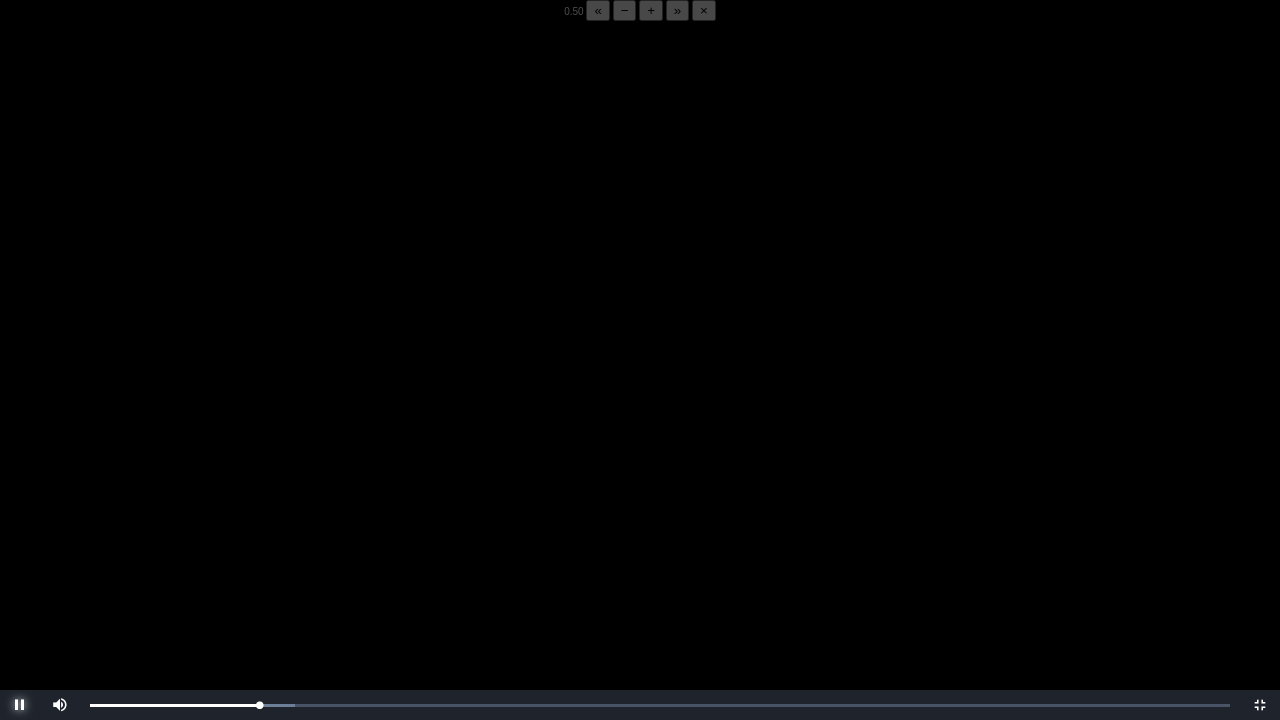 click at bounding box center (20, 705) 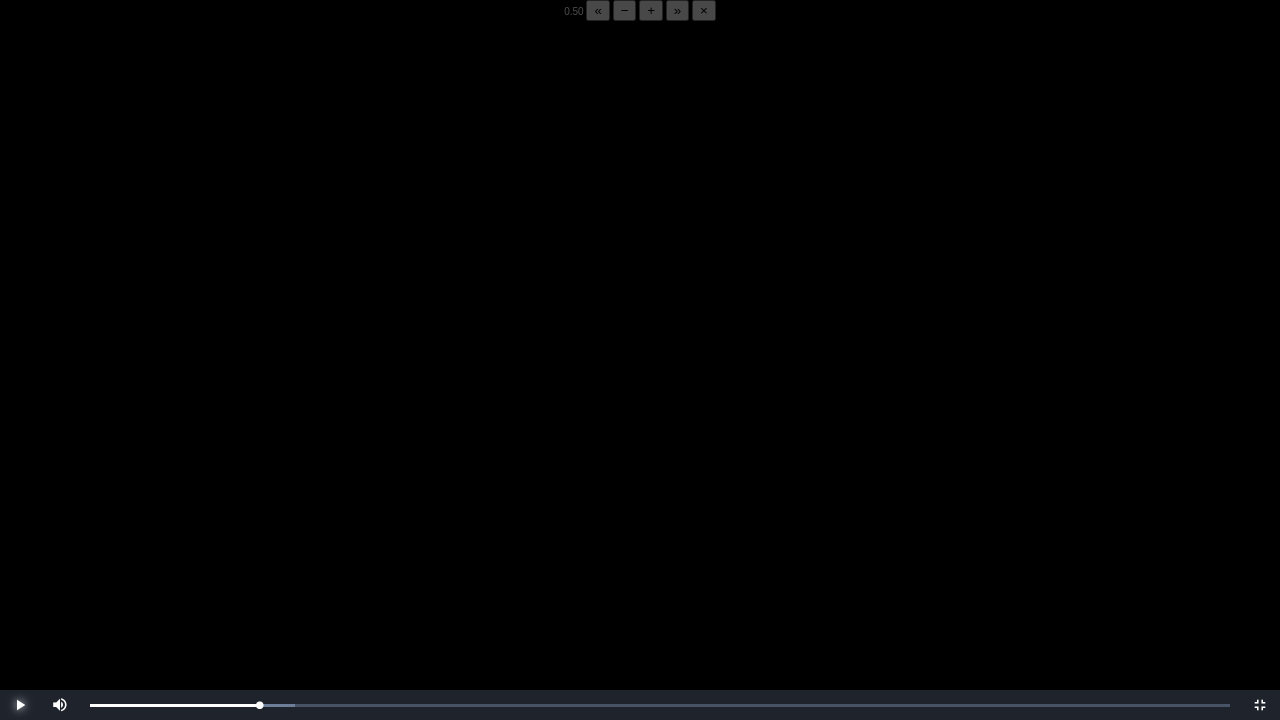 click at bounding box center (20, 705) 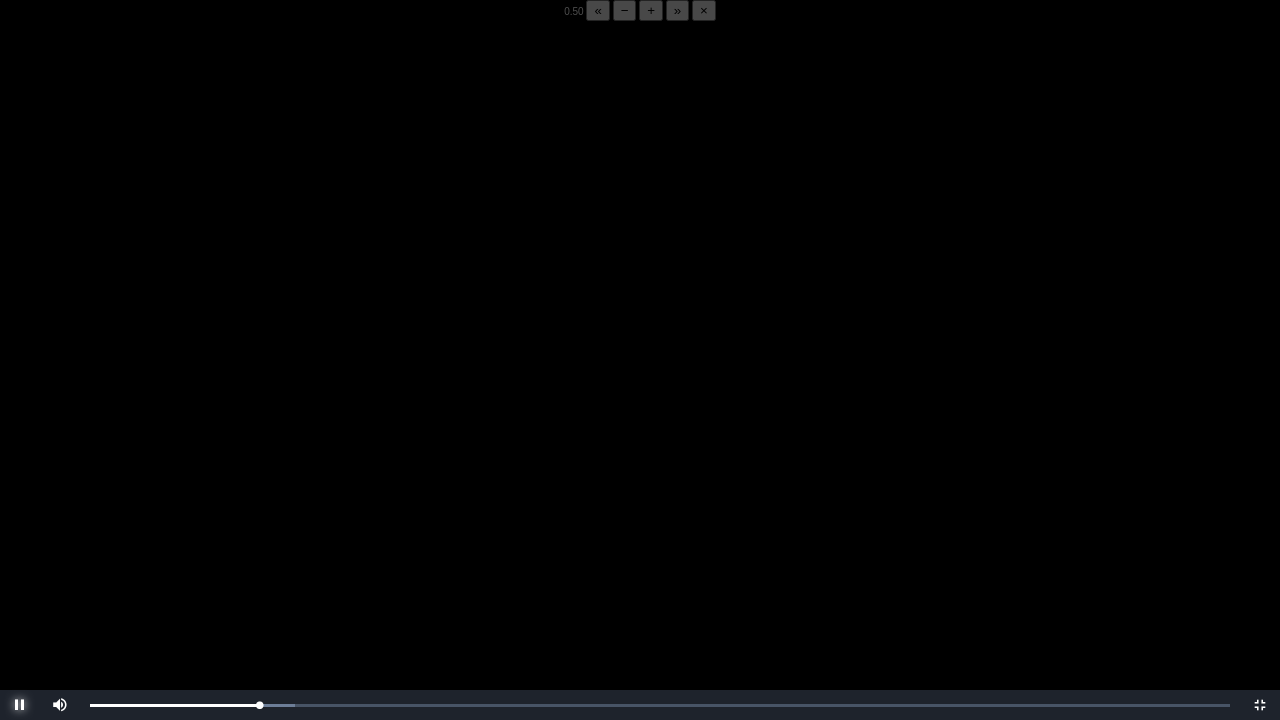 click at bounding box center (20, 705) 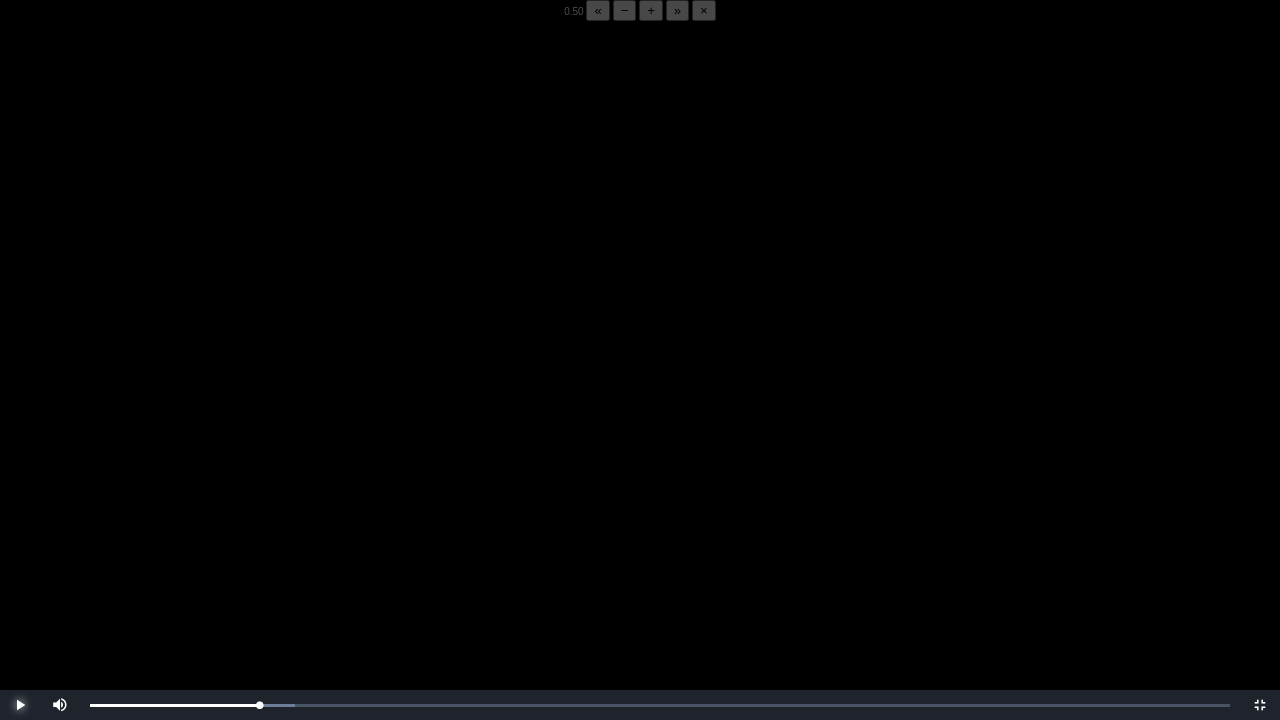click at bounding box center (20, 705) 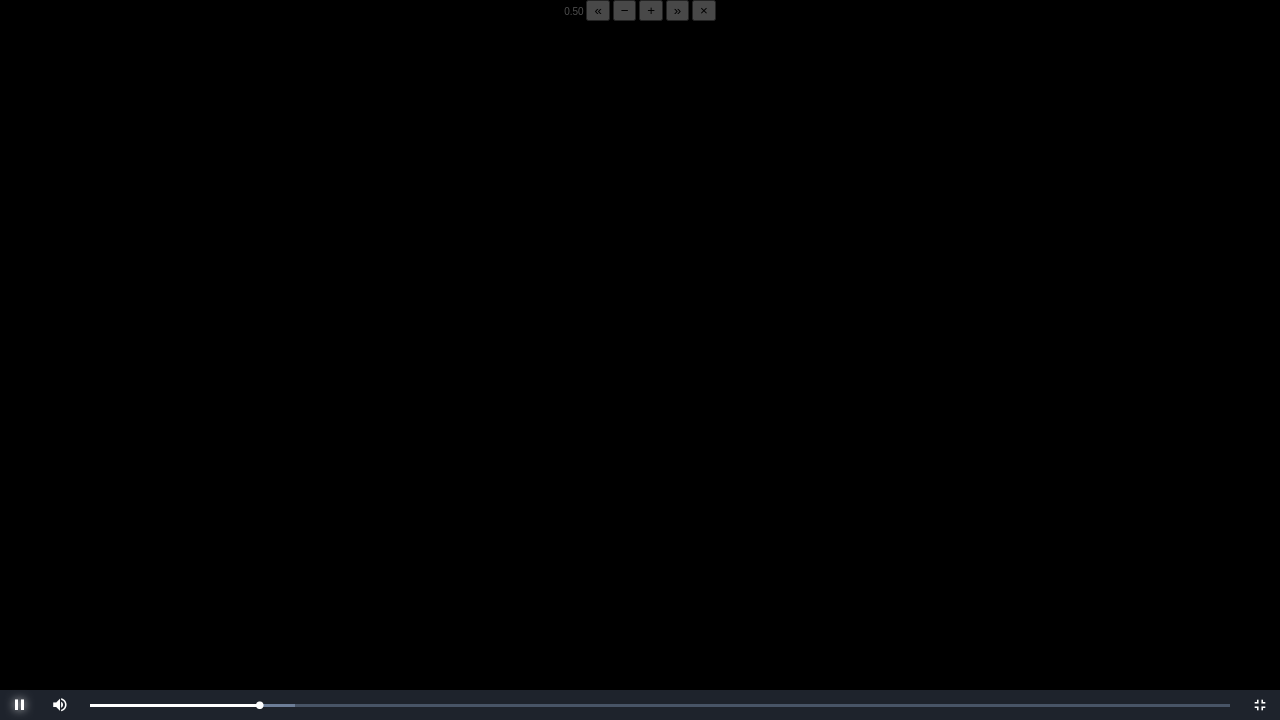 click at bounding box center (20, 705) 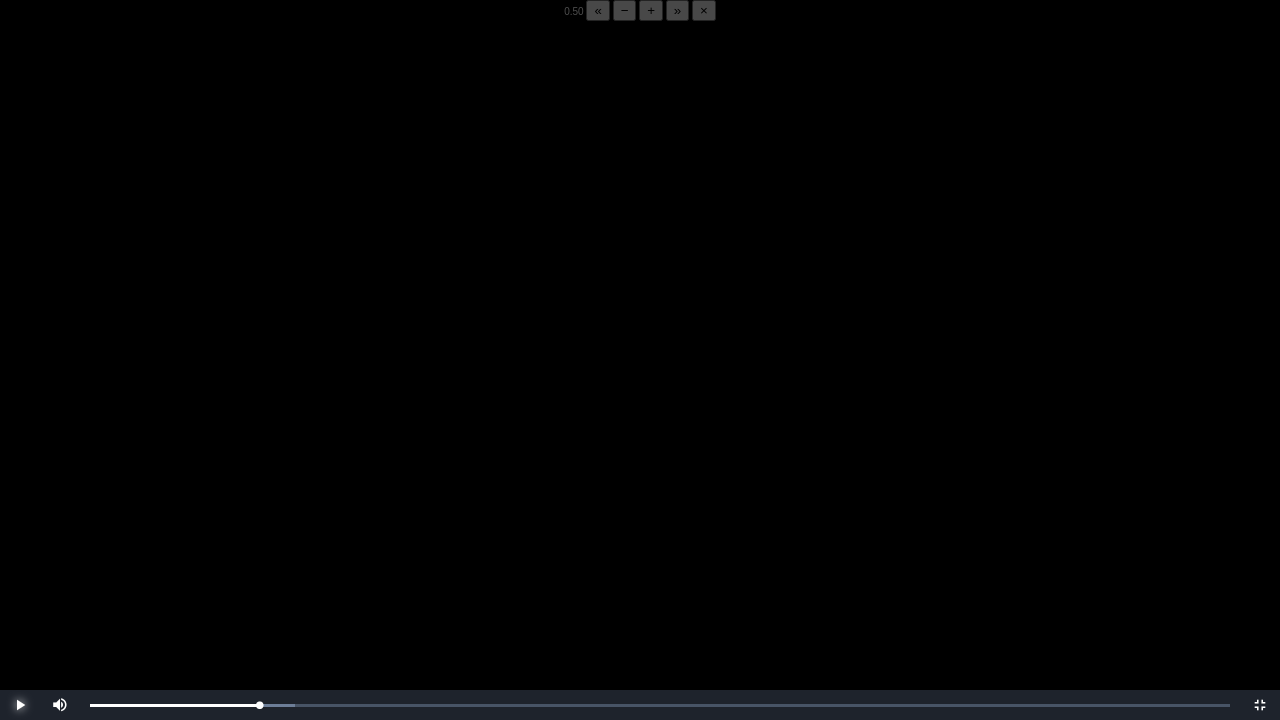 click at bounding box center (20, 705) 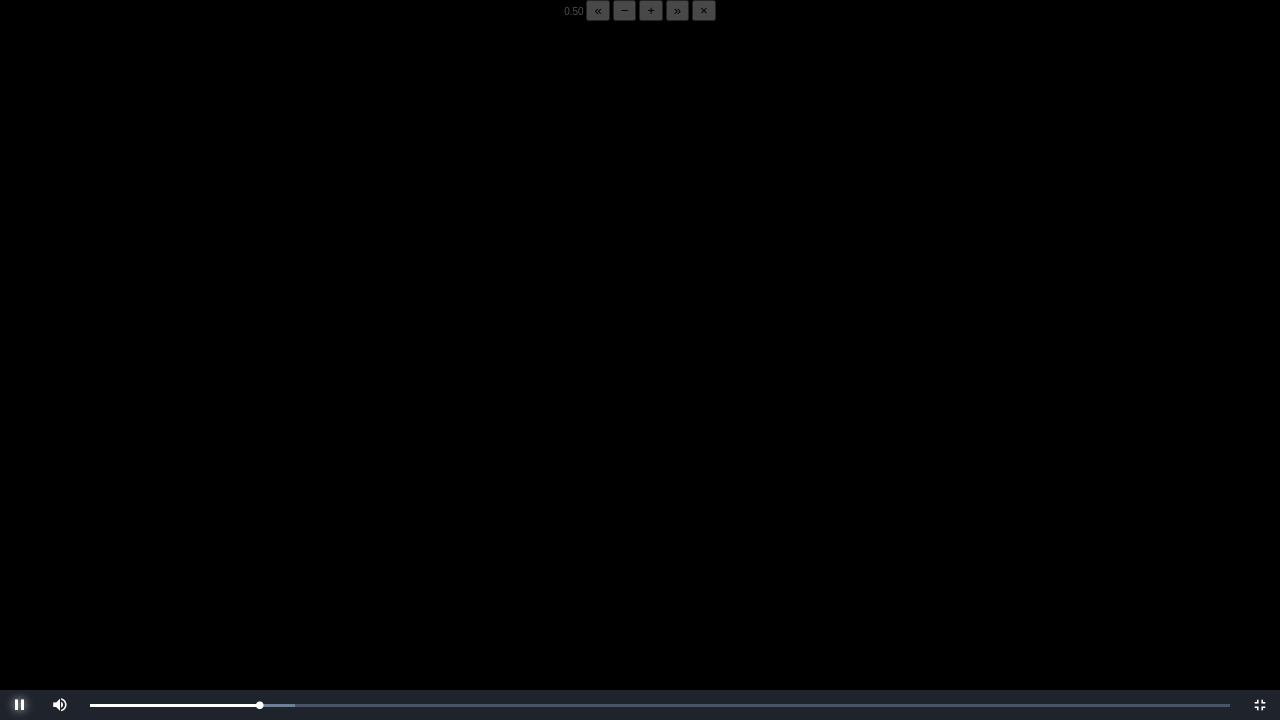 click at bounding box center (20, 705) 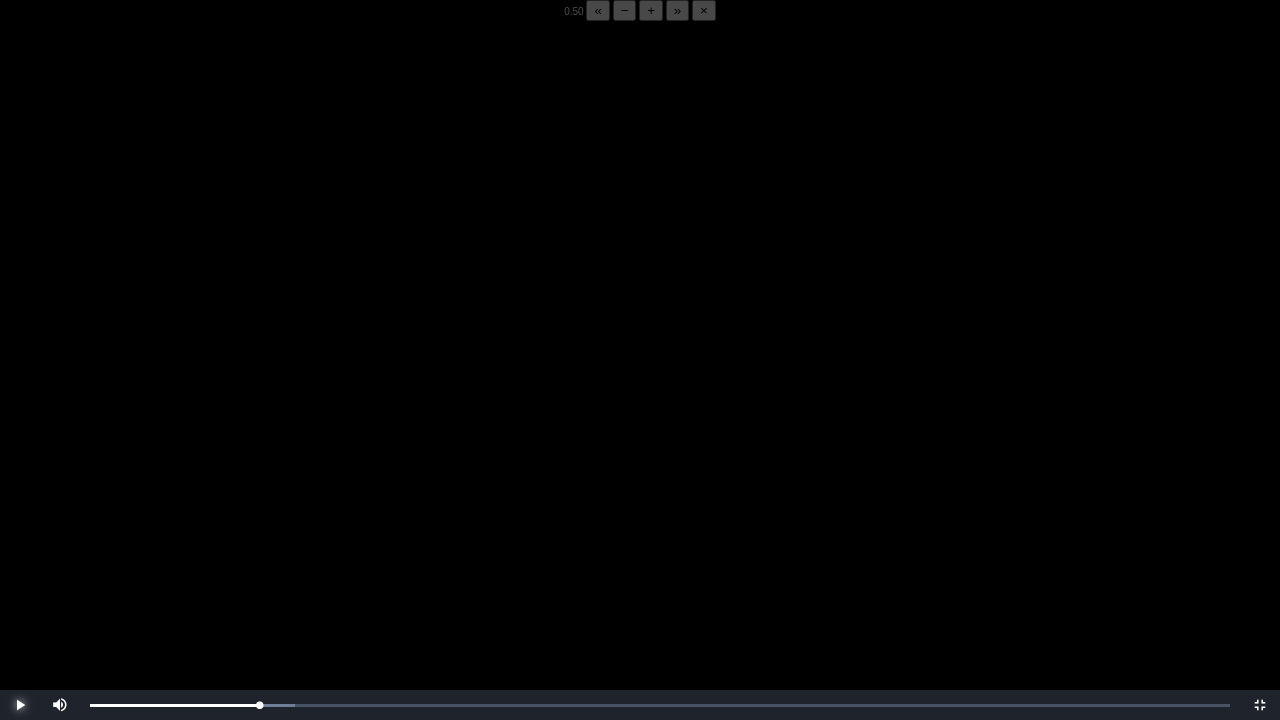 click at bounding box center (20, 705) 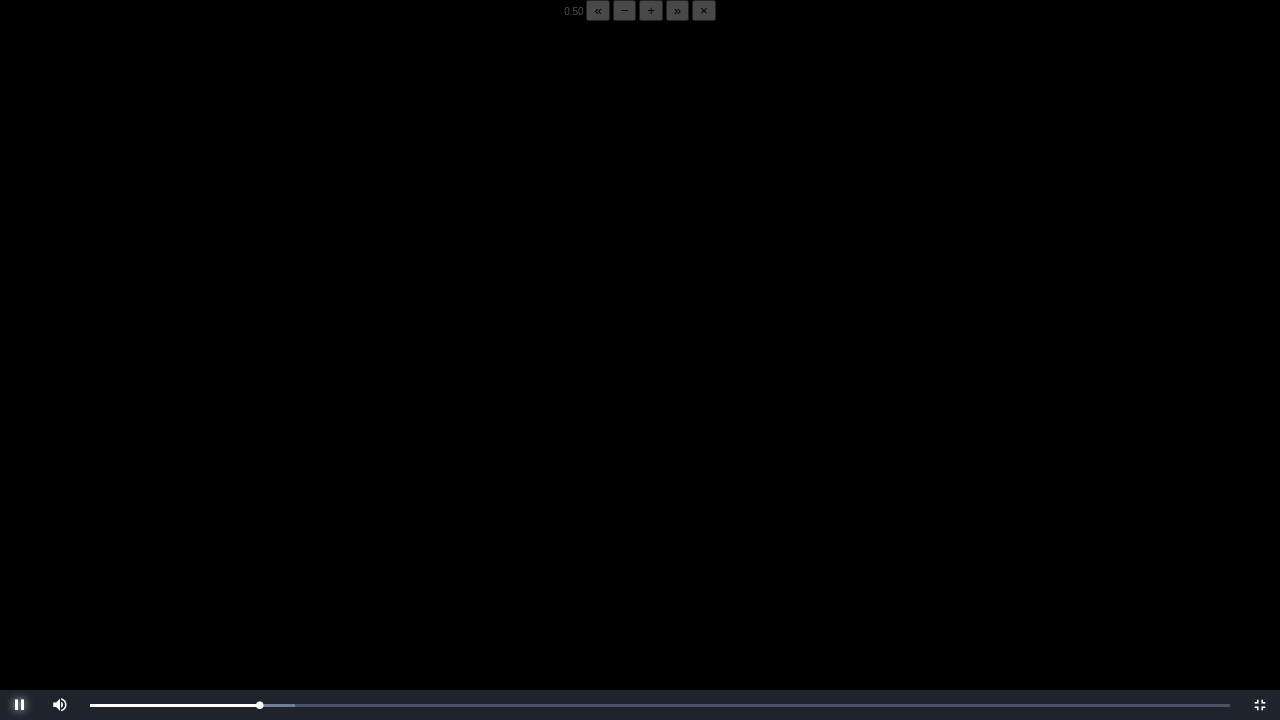click at bounding box center (20, 705) 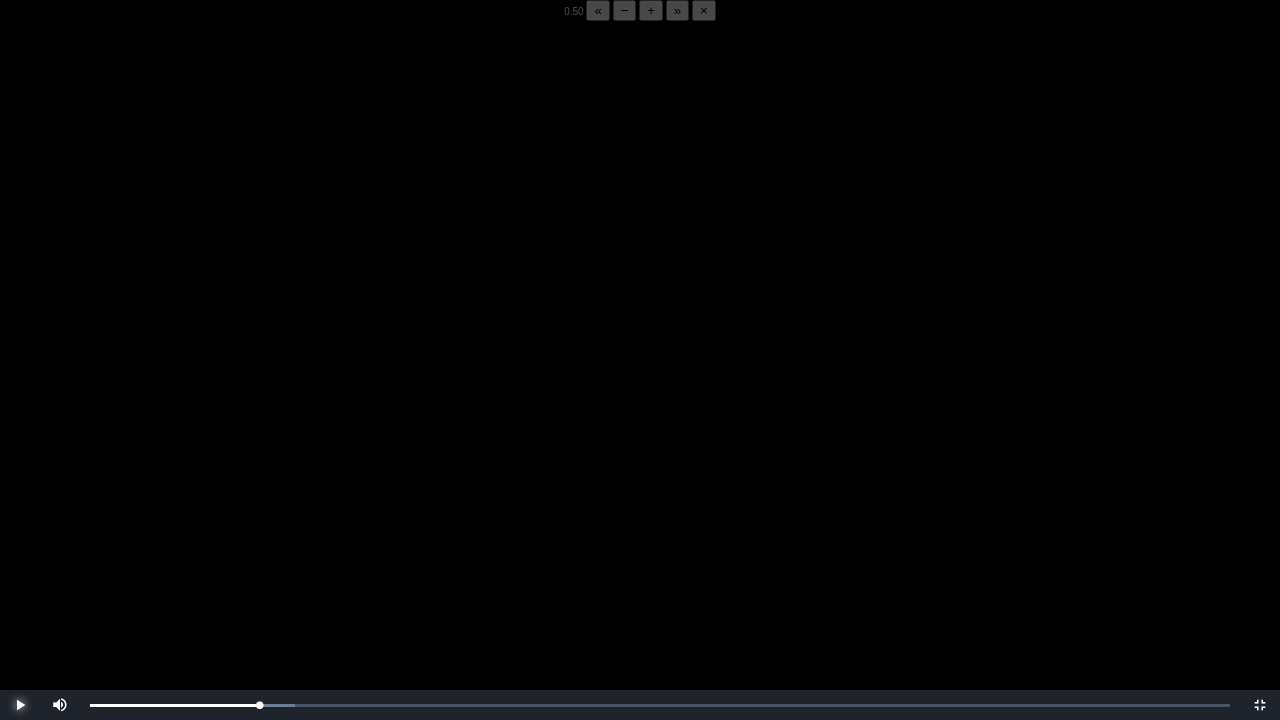click at bounding box center (20, 705) 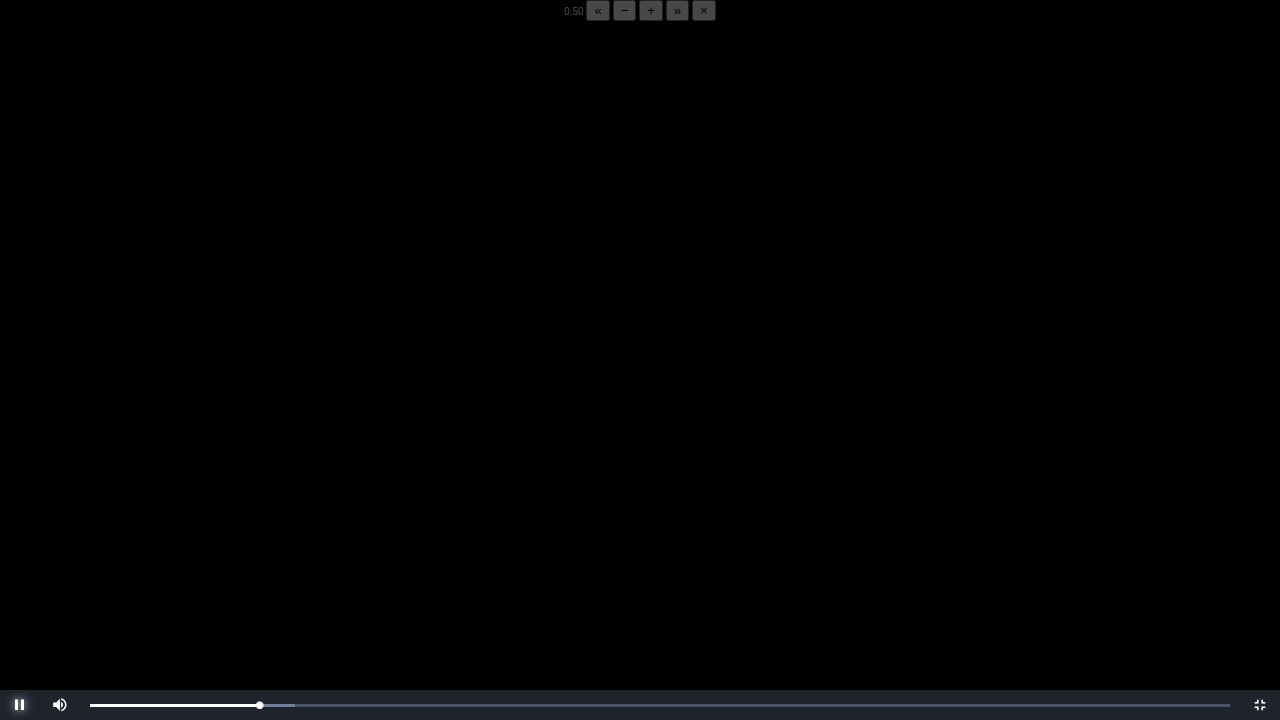 click at bounding box center (20, 705) 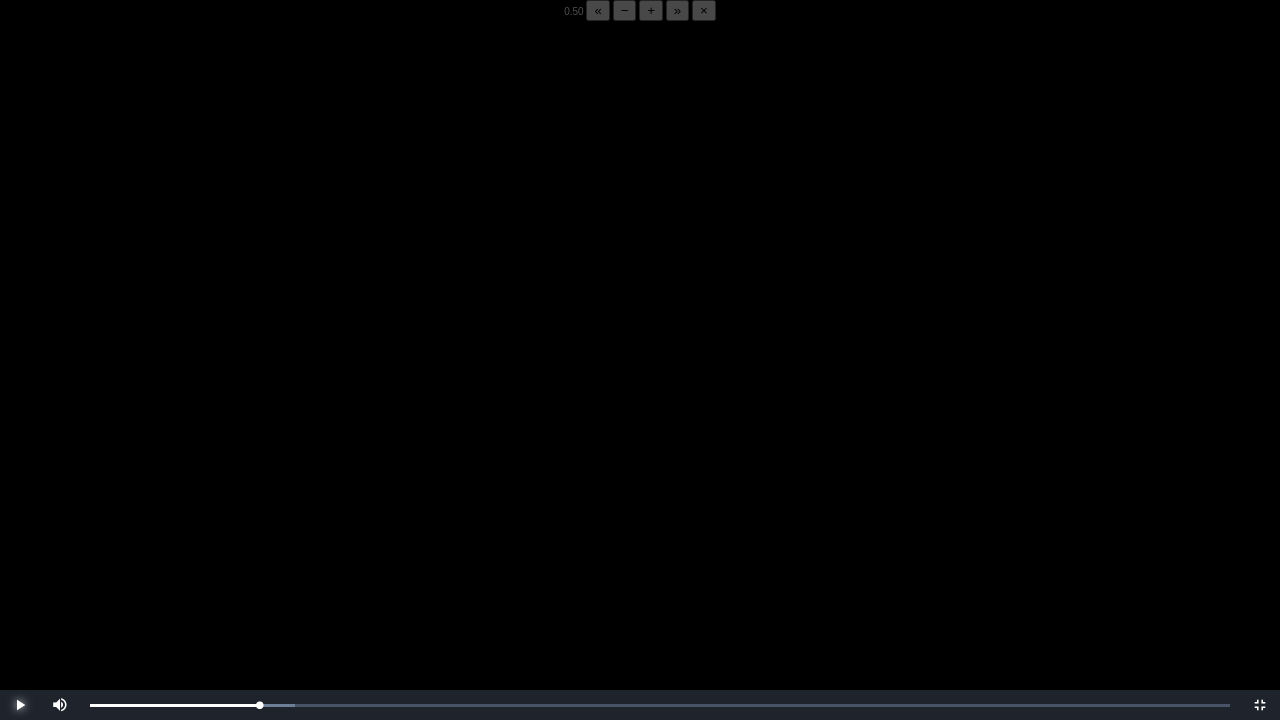 click at bounding box center [20, 705] 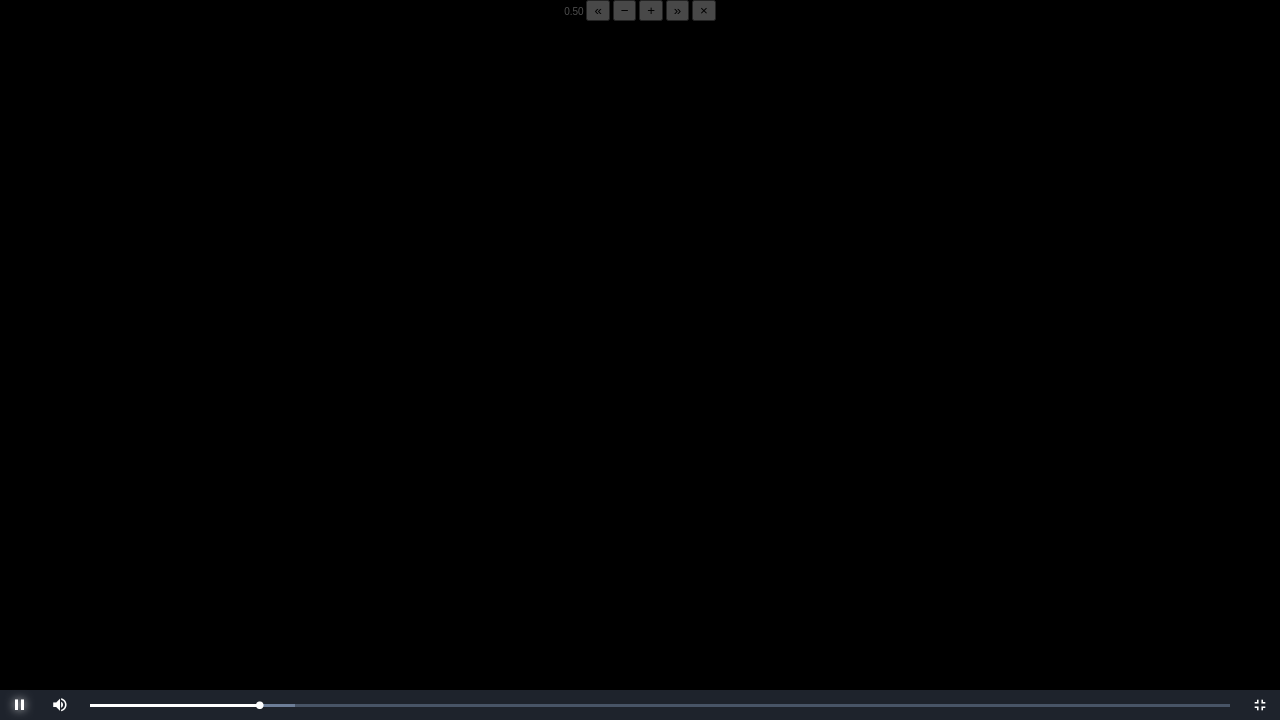 click at bounding box center [20, 705] 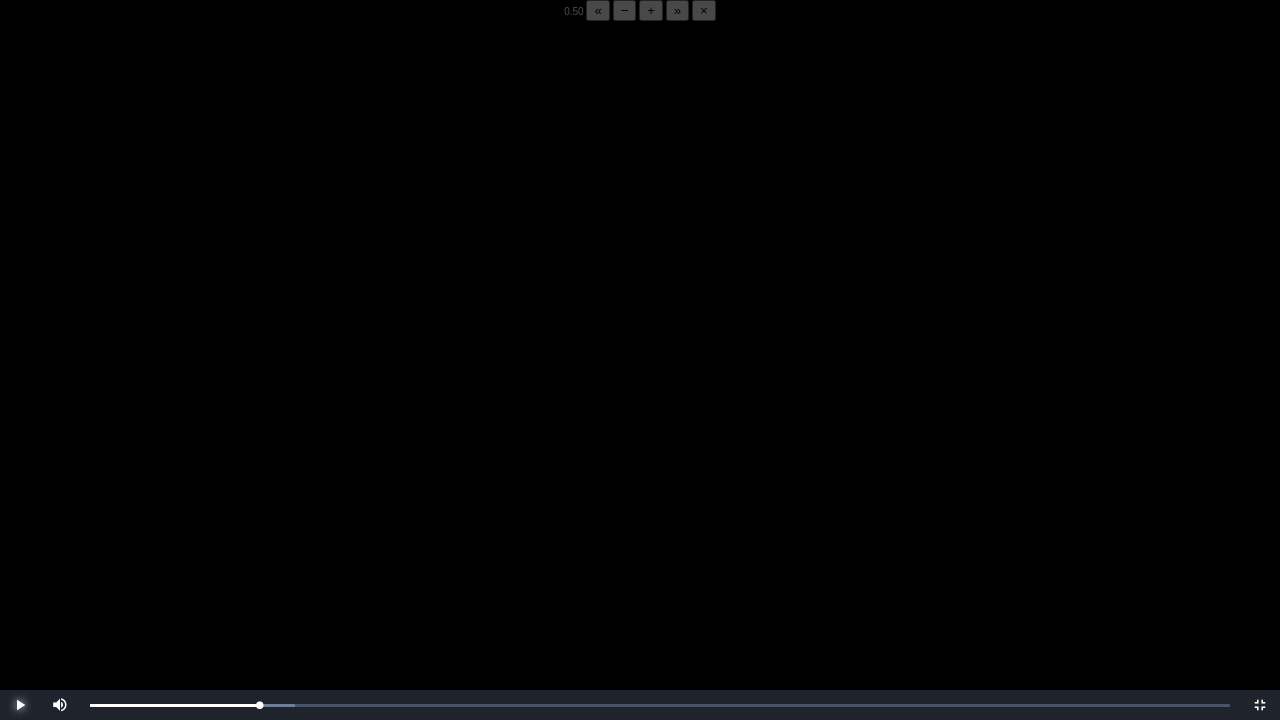 click at bounding box center [20, 705] 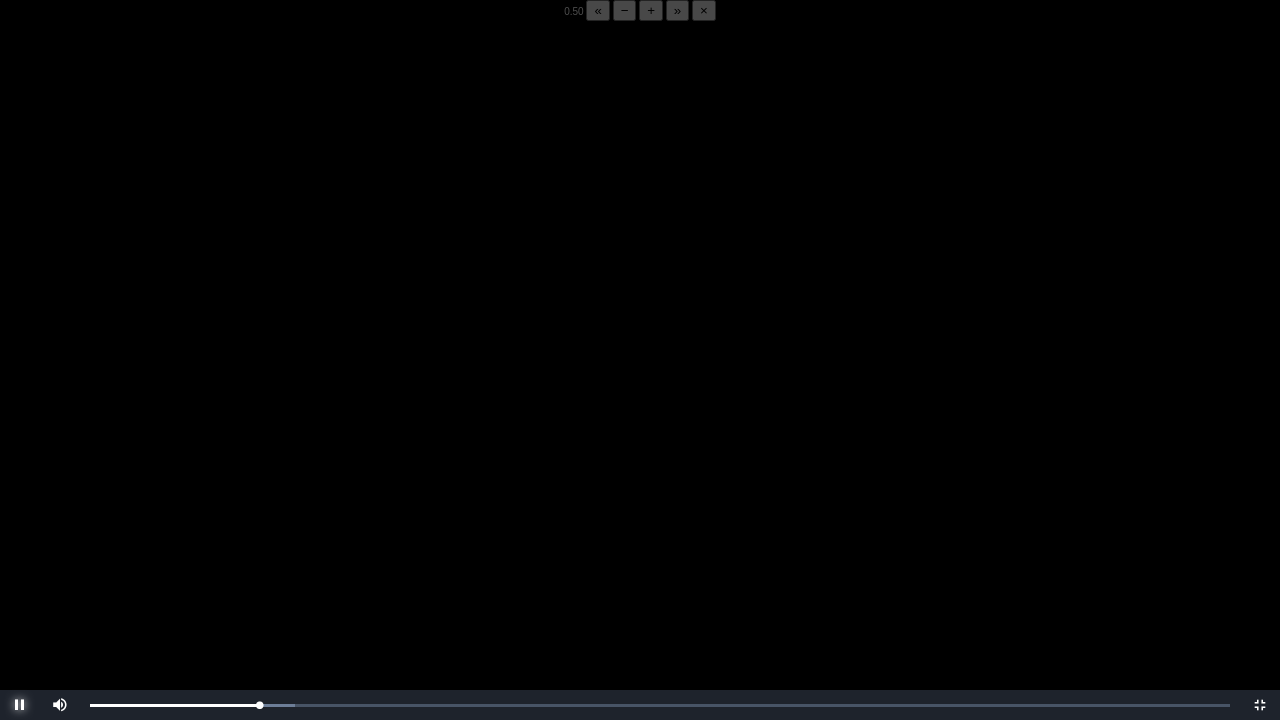 click at bounding box center [20, 705] 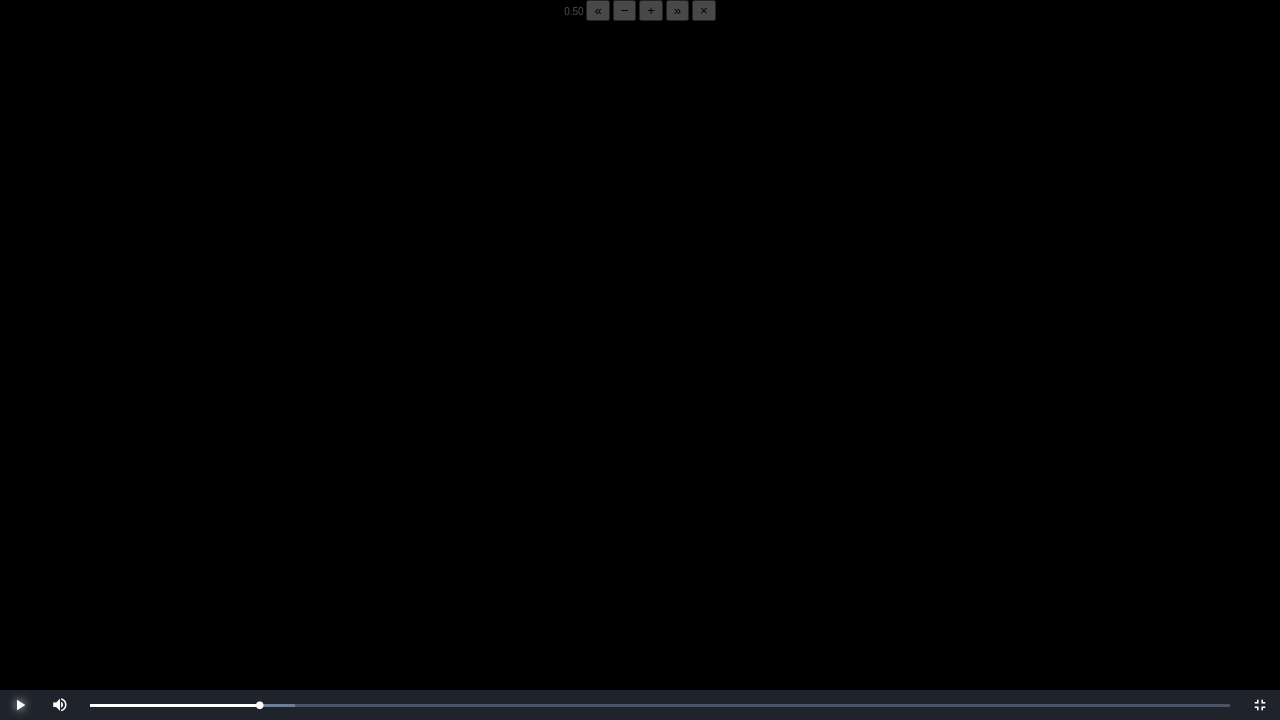 click at bounding box center [20, 705] 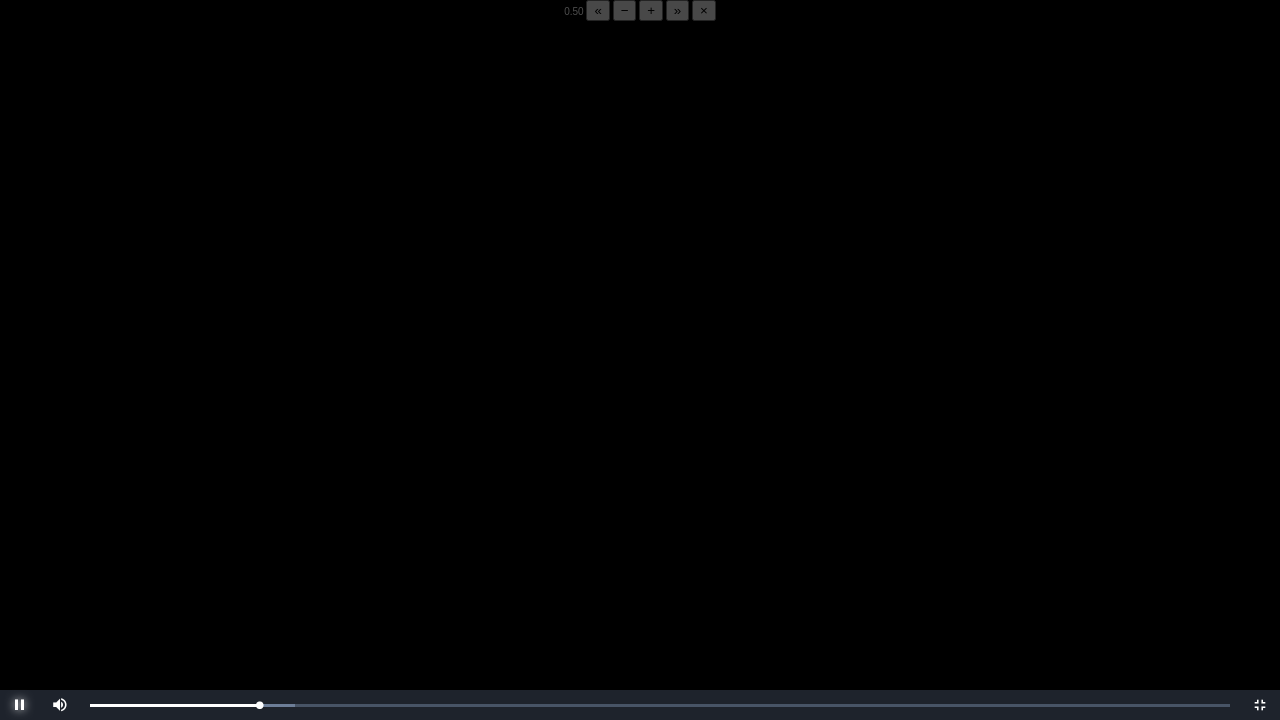 click at bounding box center [20, 705] 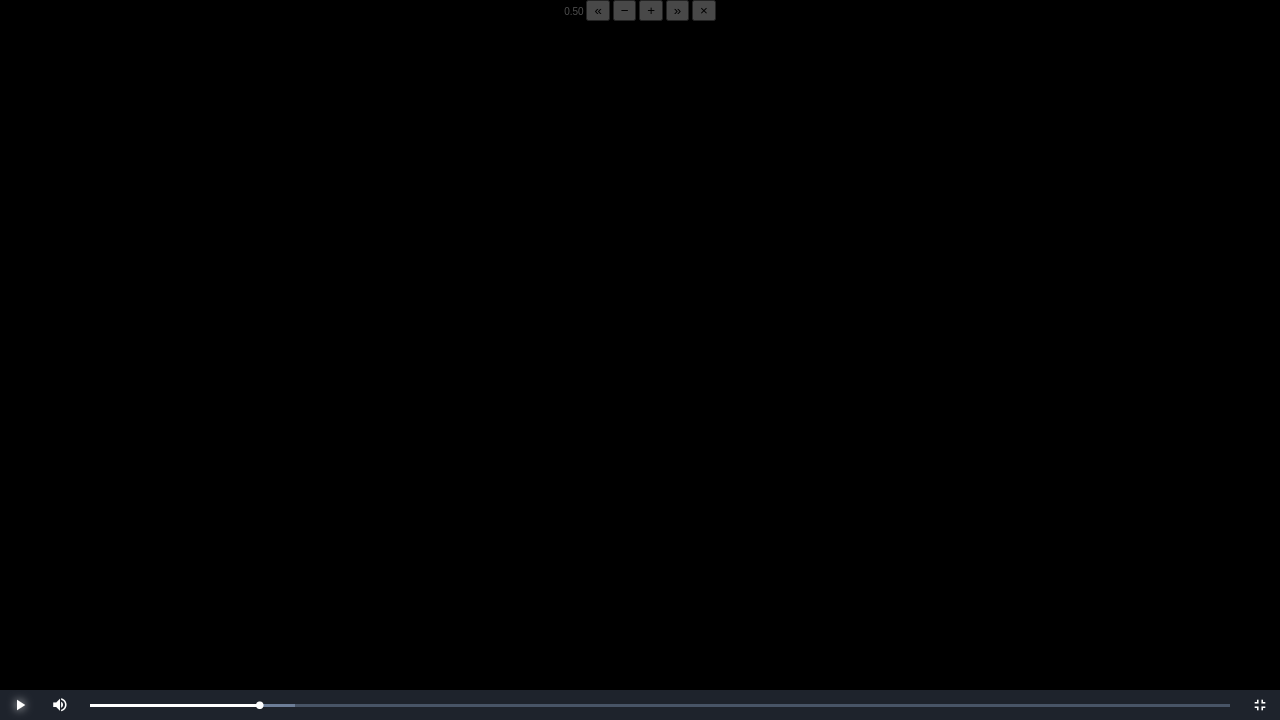 click at bounding box center [20, 705] 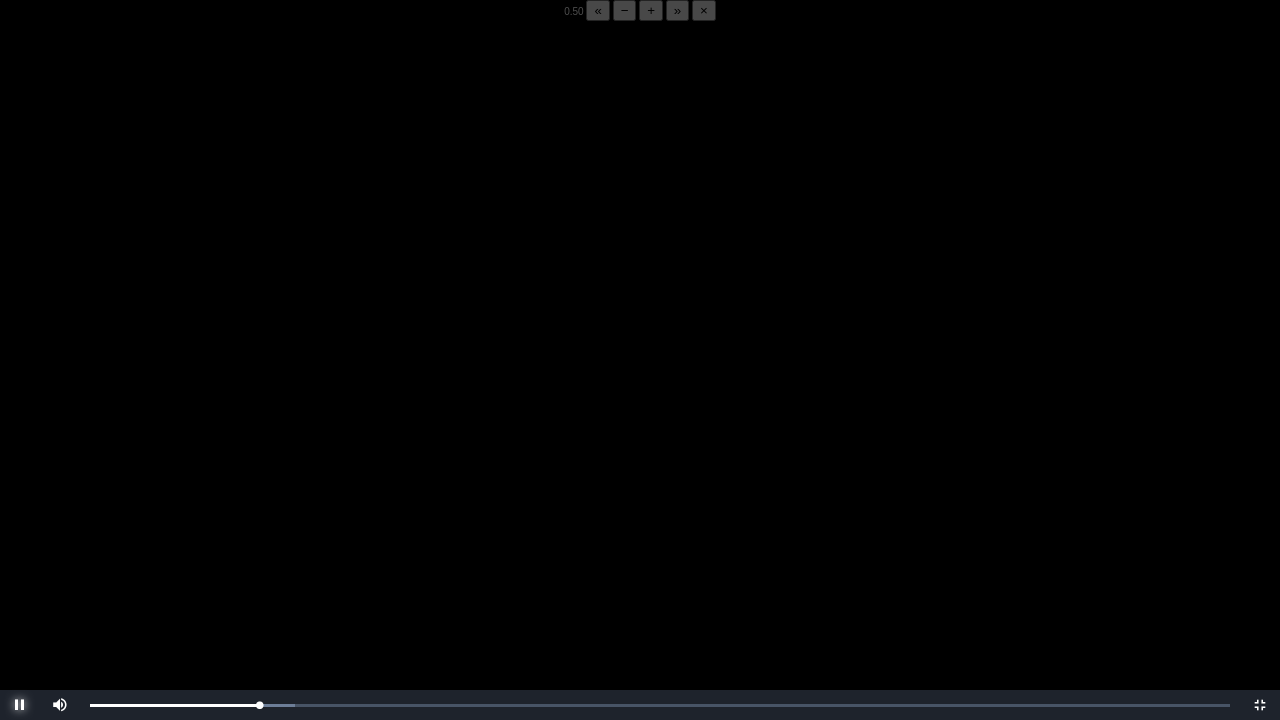 click at bounding box center [20, 705] 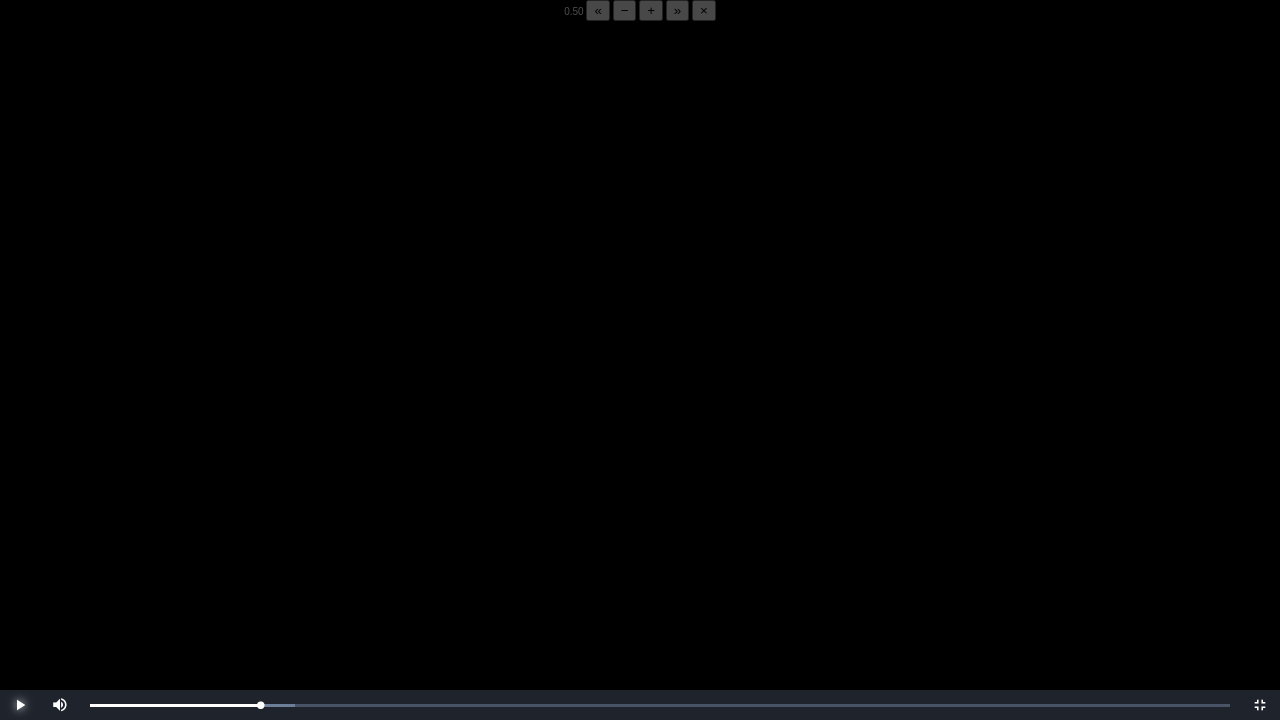 click at bounding box center (20, 705) 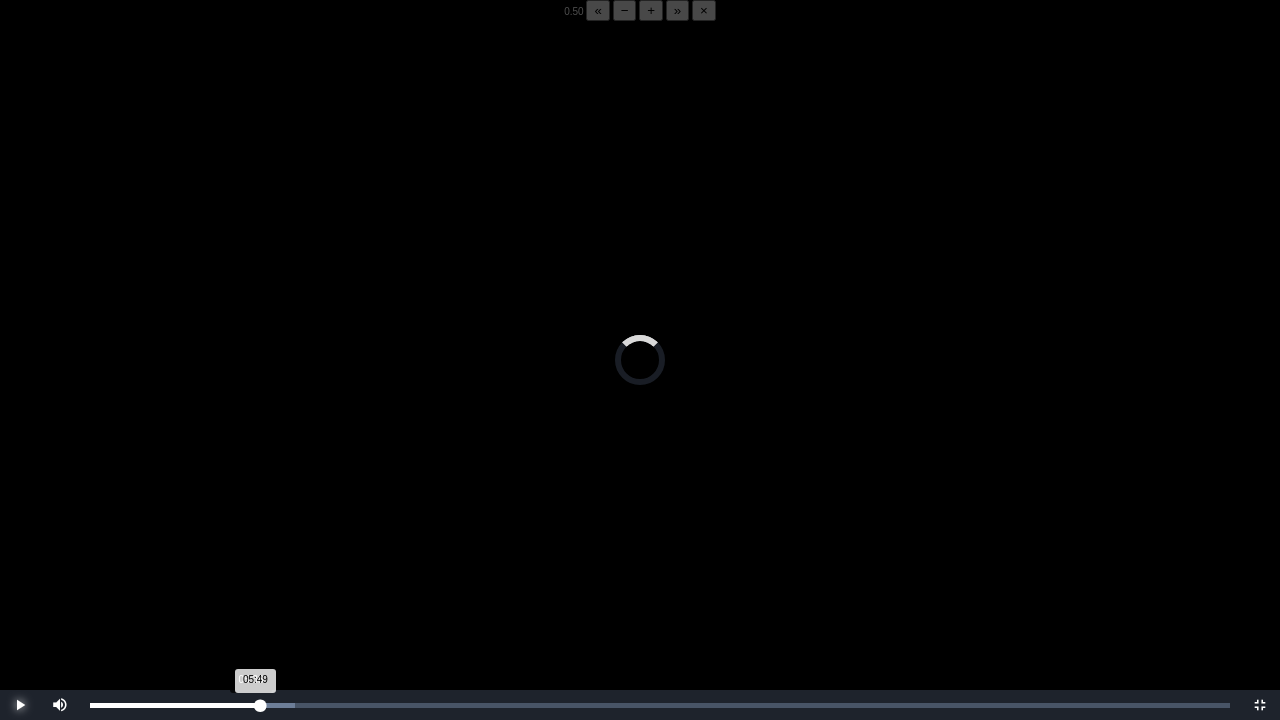 drag, startPoint x: 10, startPoint y: 703, endPoint x: 255, endPoint y: 708, distance: 245.05101 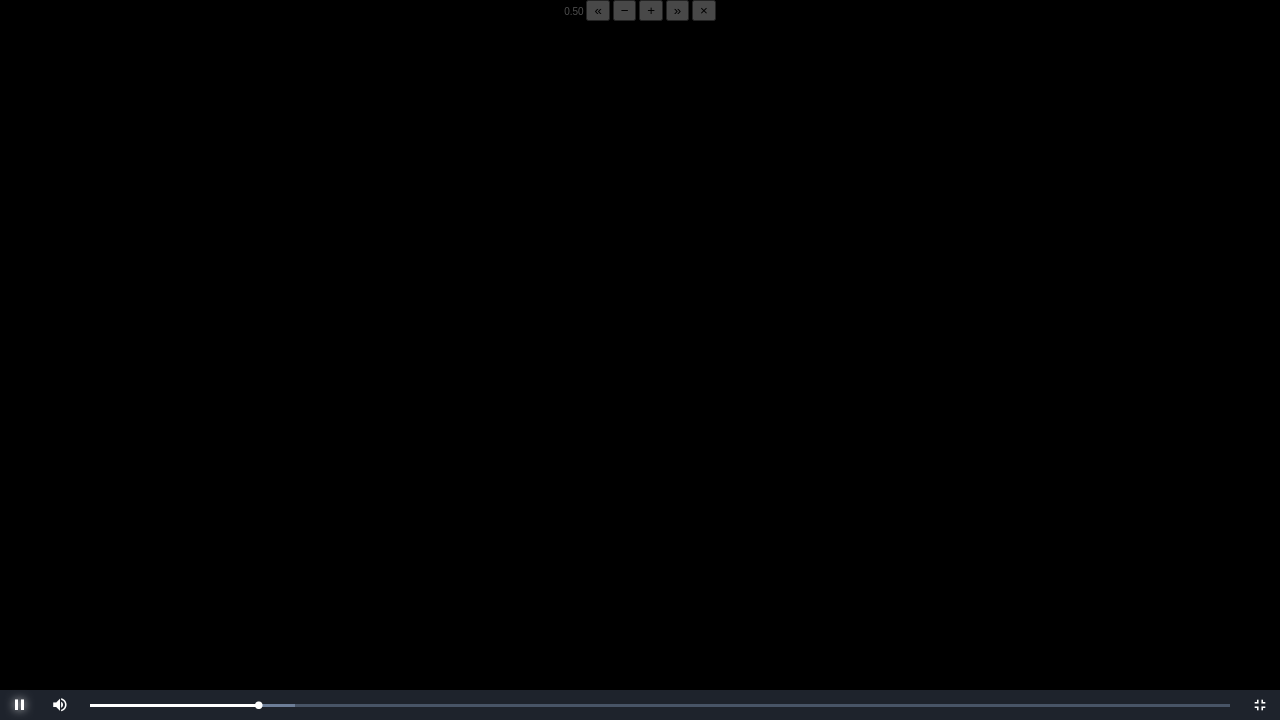 click at bounding box center [20, 705] 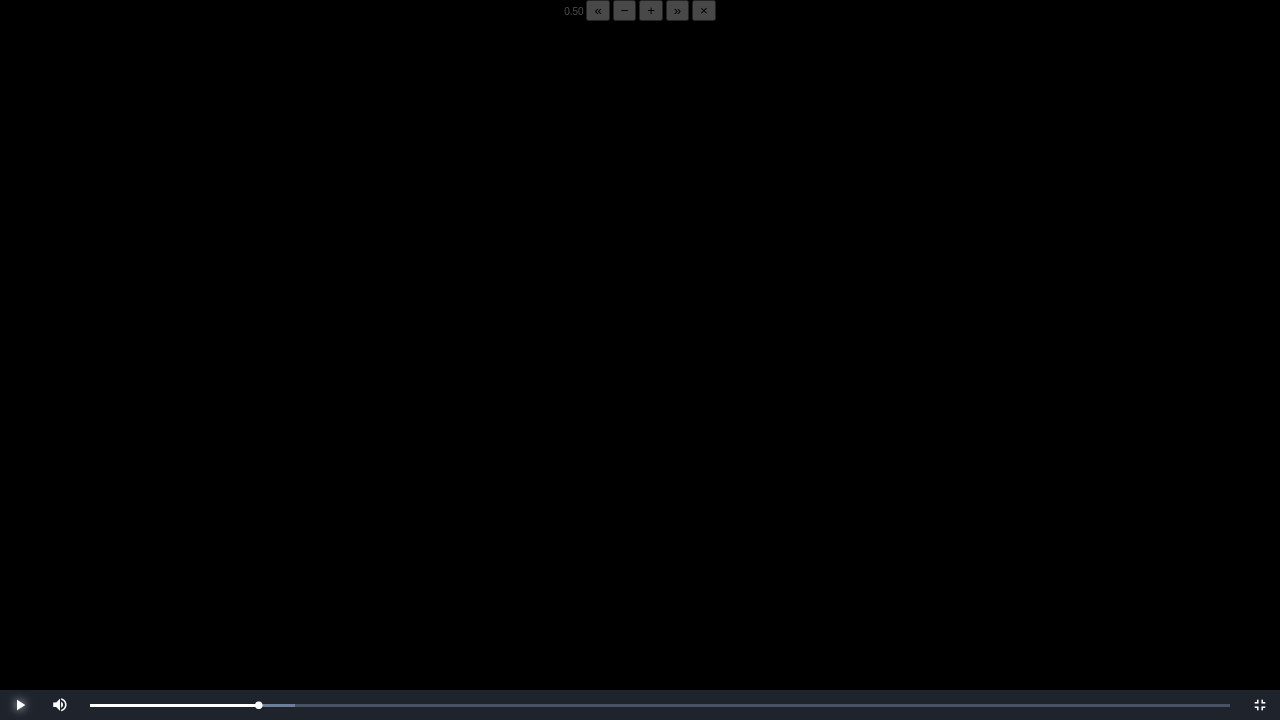 click at bounding box center (20, 705) 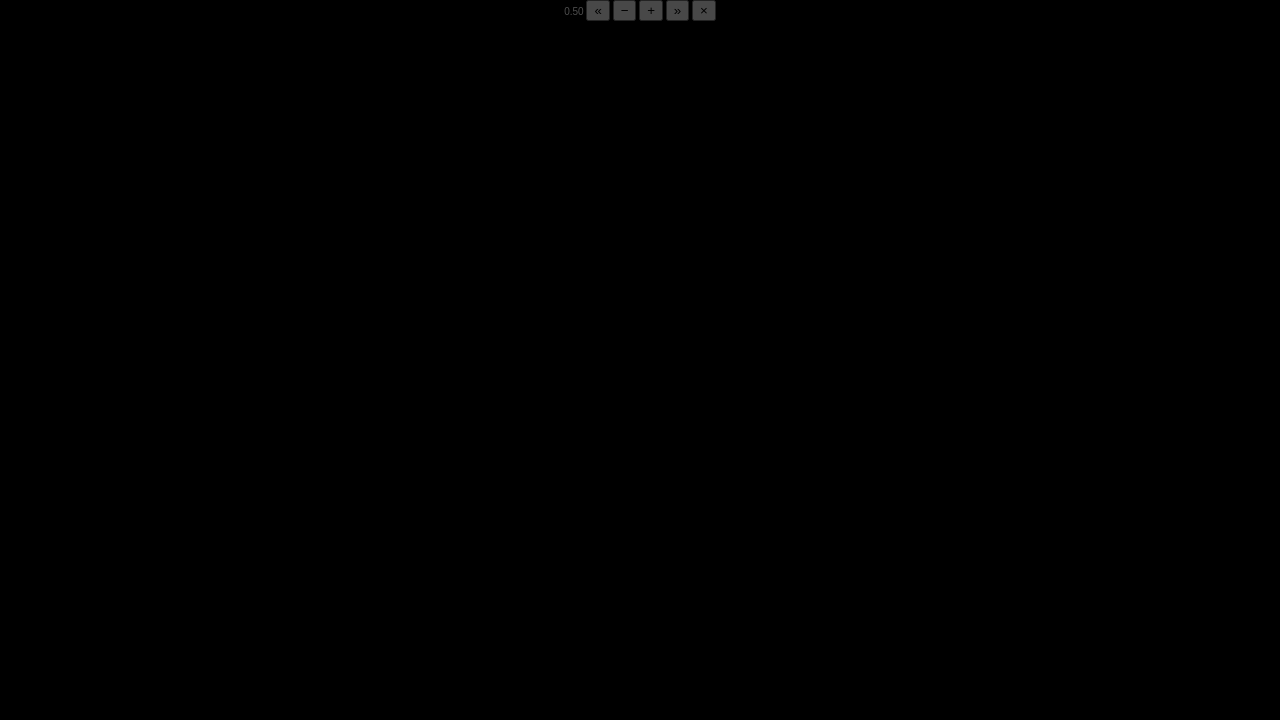 click at bounding box center [20, 705] 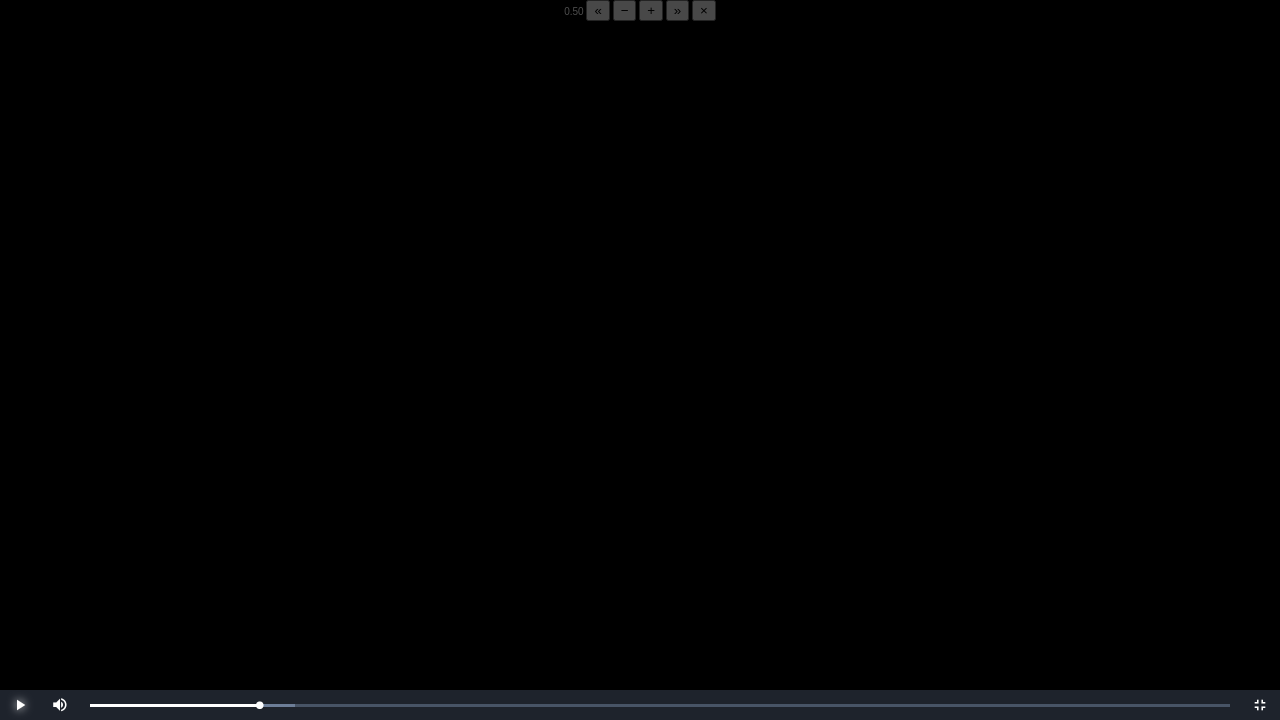click at bounding box center (20, 705) 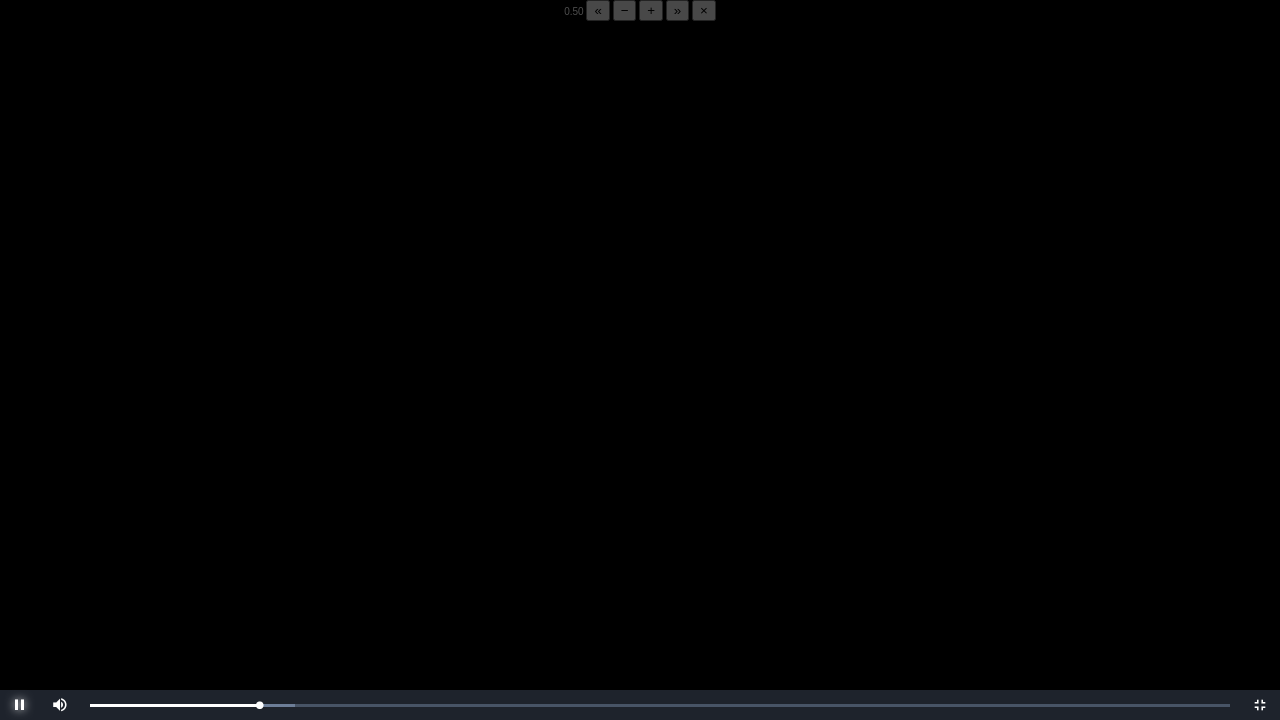 click at bounding box center (20, 705) 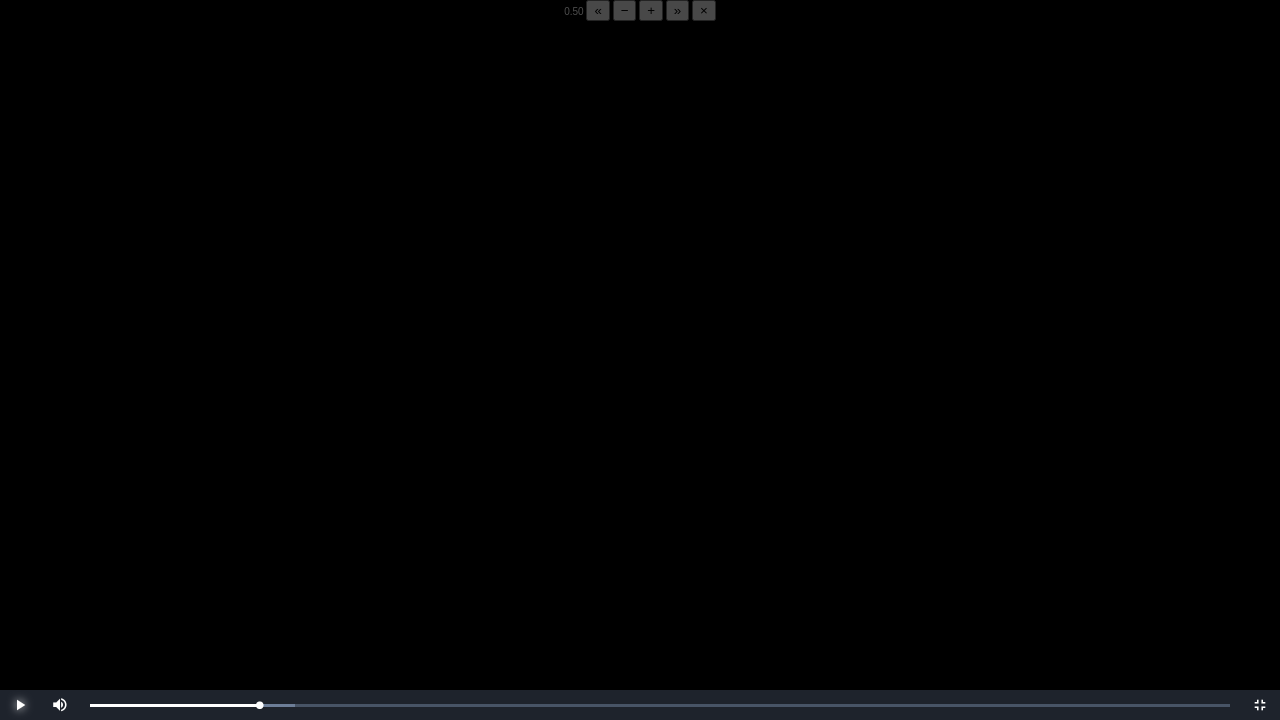 click at bounding box center [20, 705] 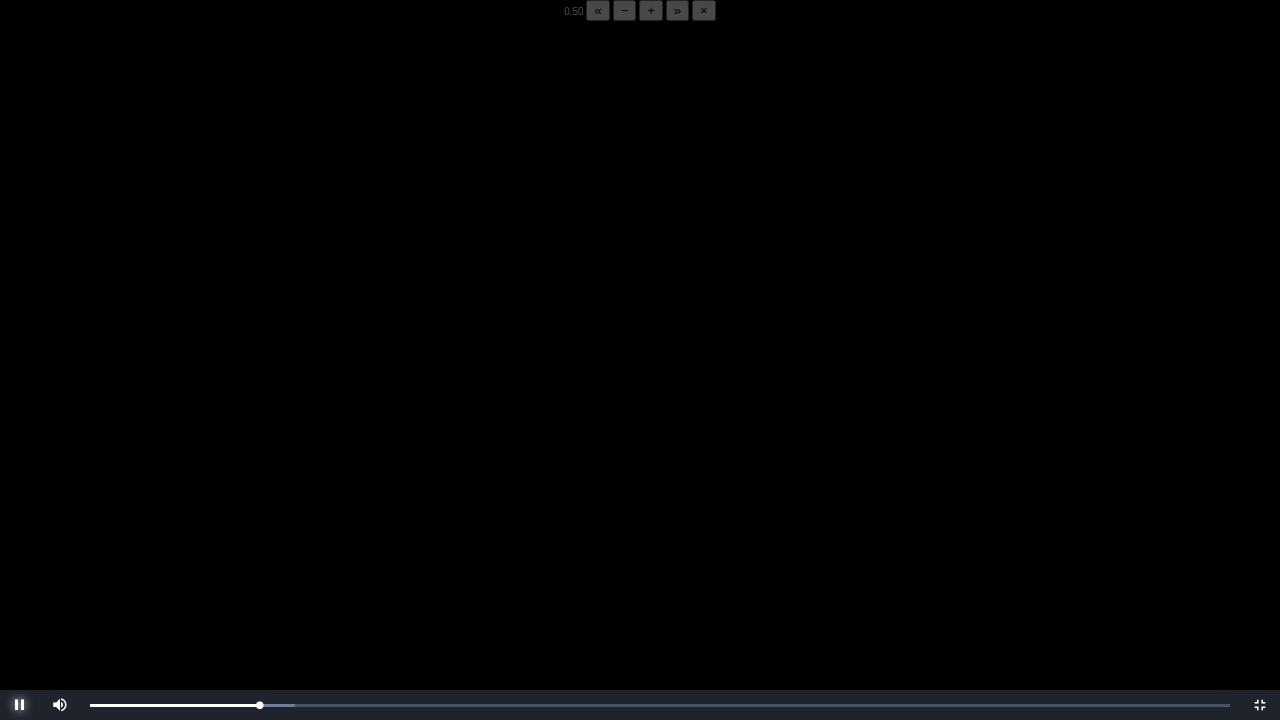 click at bounding box center (20, 705) 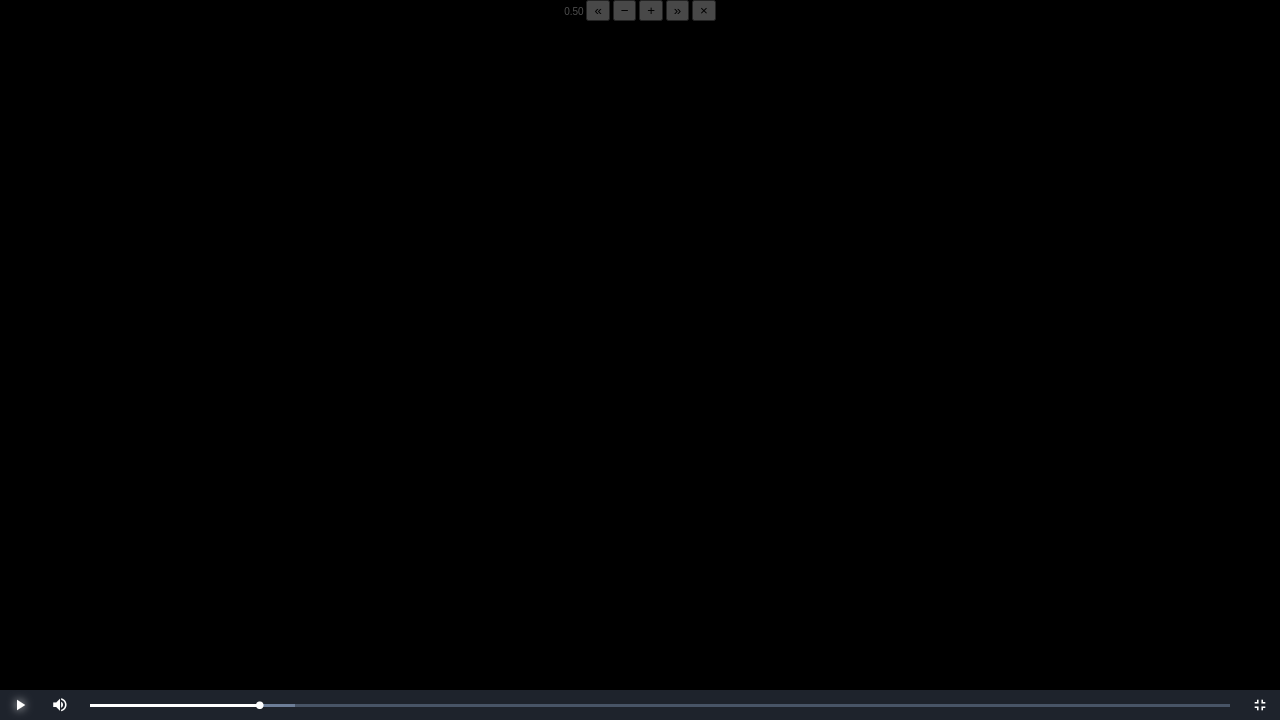 click at bounding box center [20, 705] 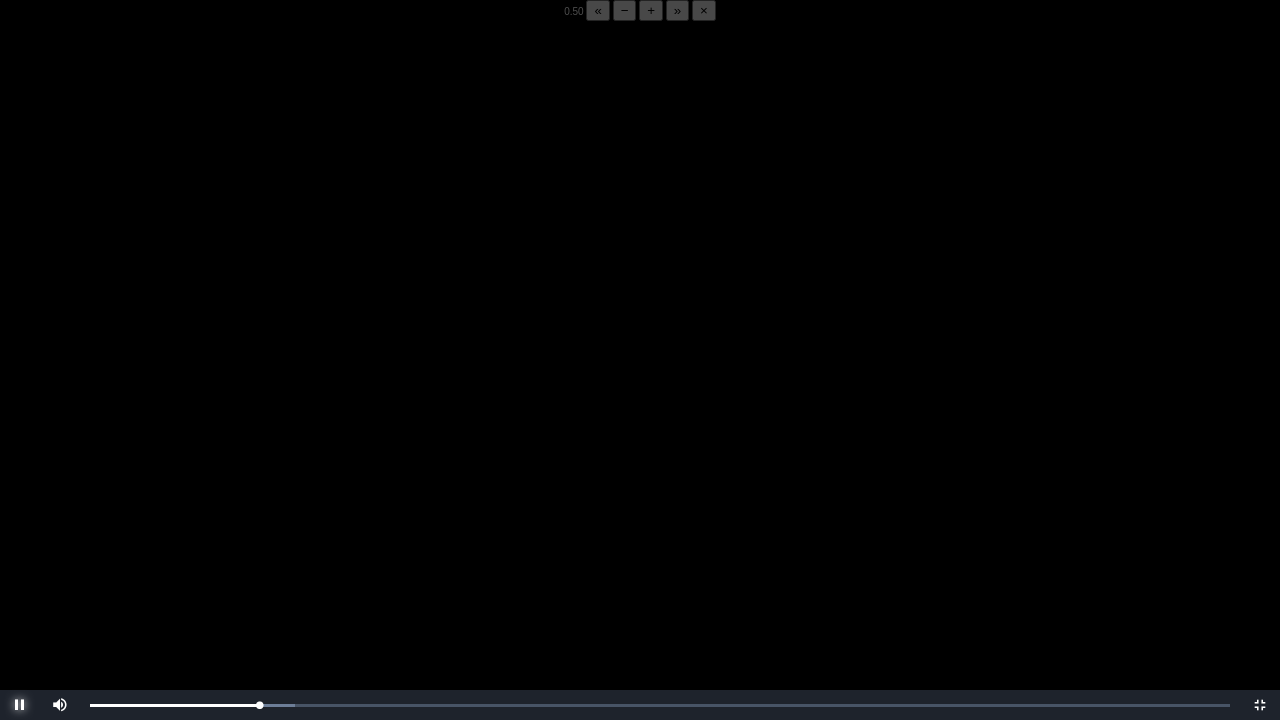 click at bounding box center [20, 705] 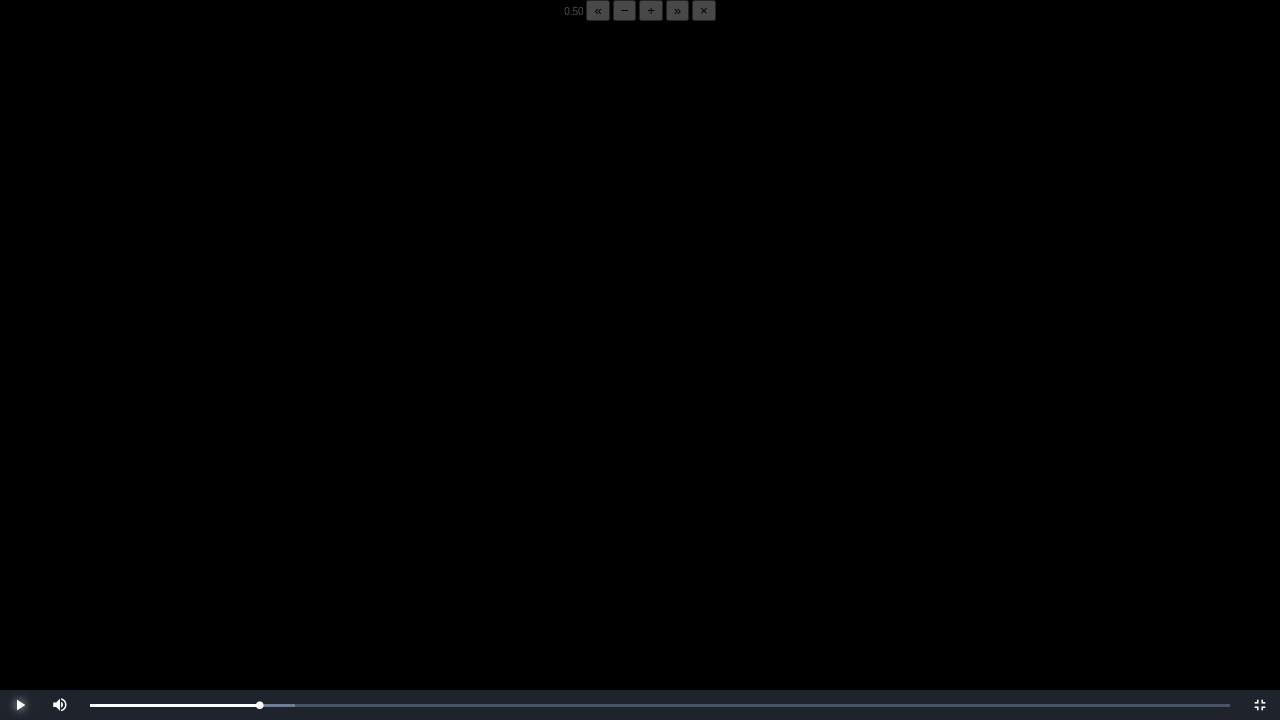 click at bounding box center [20, 705] 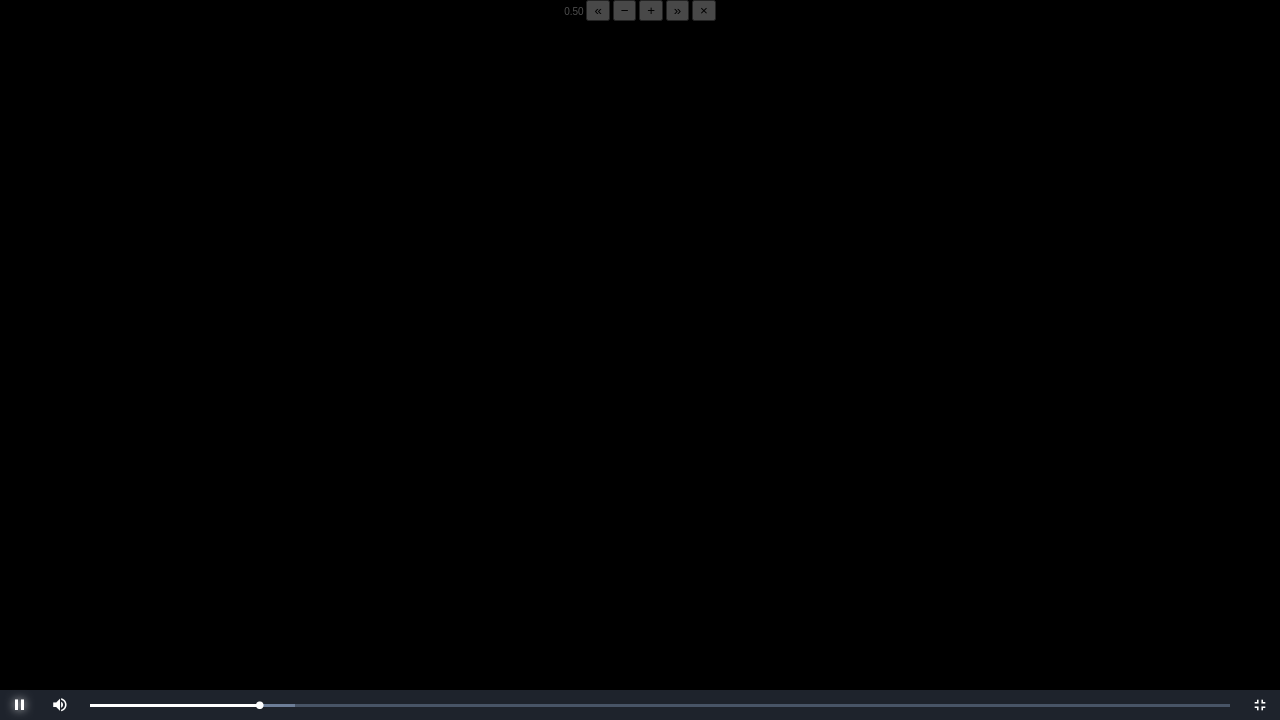 click at bounding box center (20, 705) 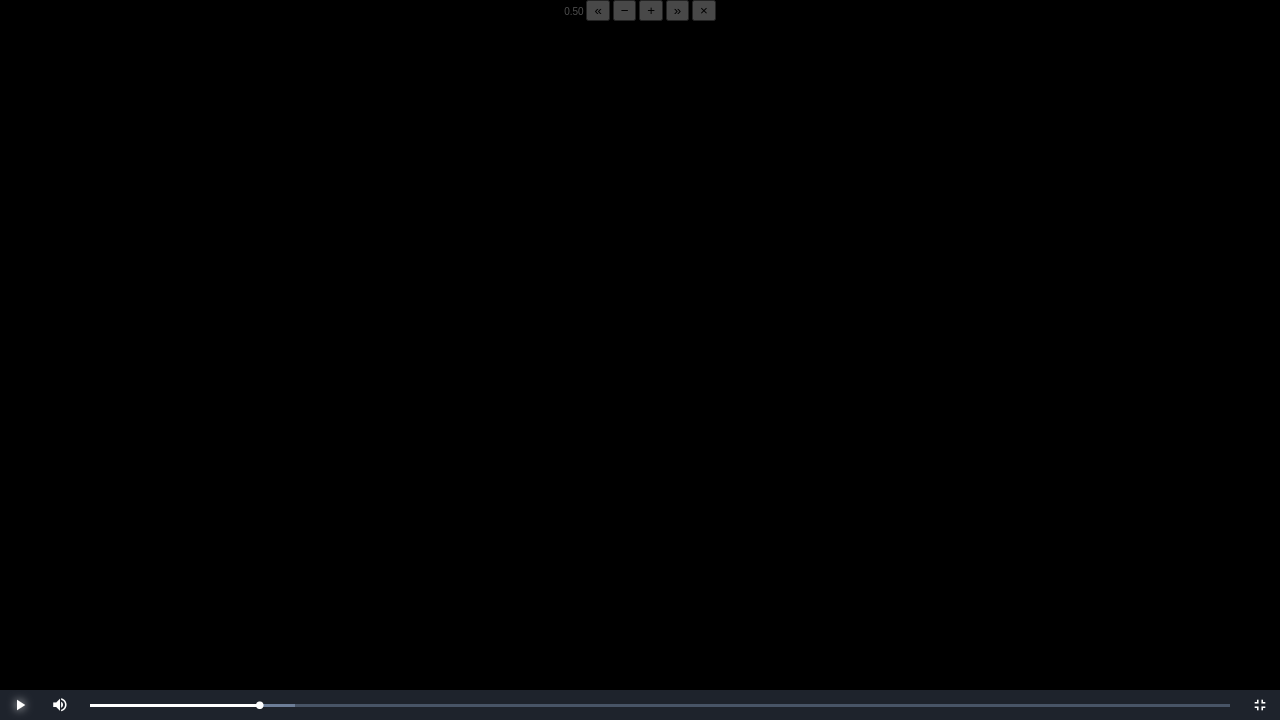 click at bounding box center (20, 705) 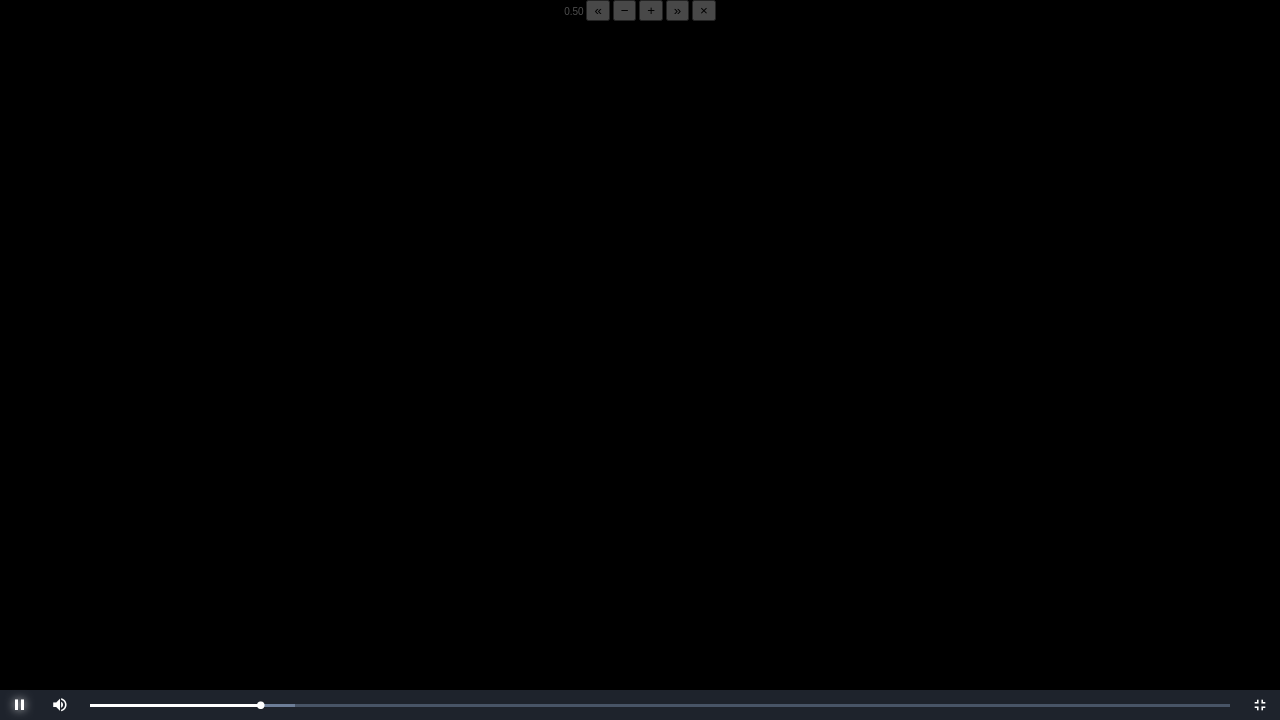 click at bounding box center [20, 705] 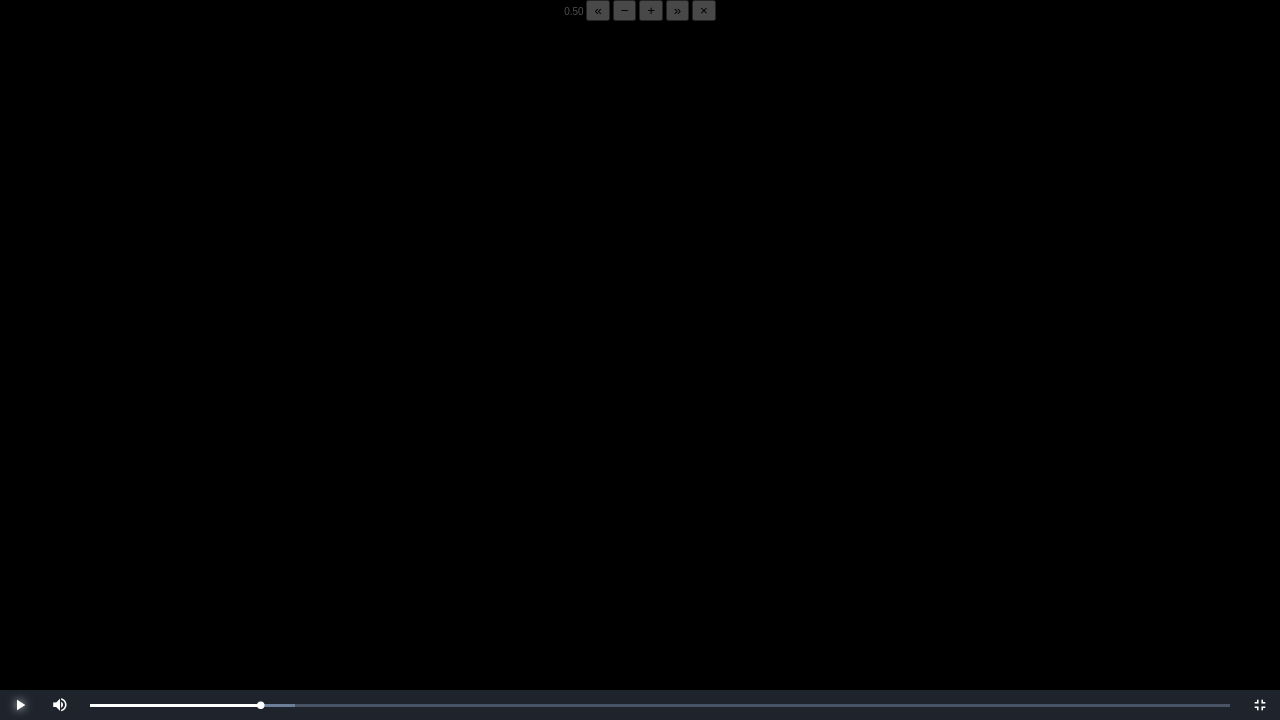 click at bounding box center (20, 705) 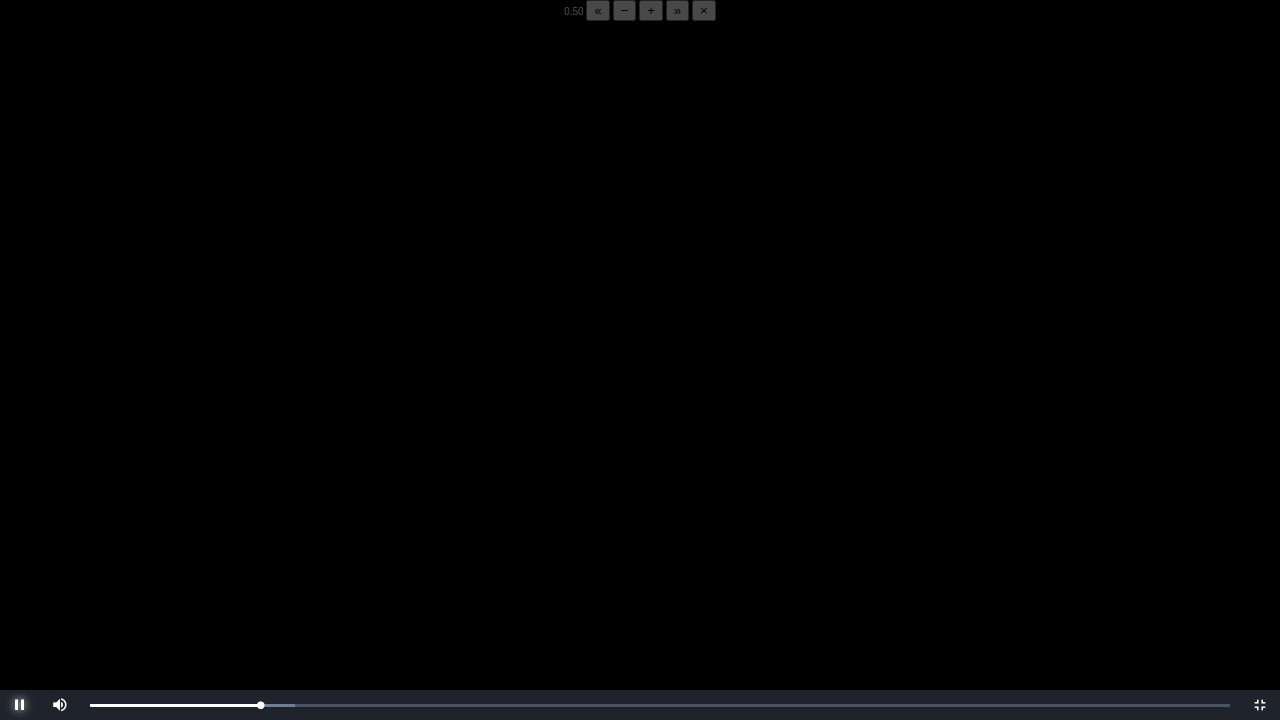 click at bounding box center (20, 705) 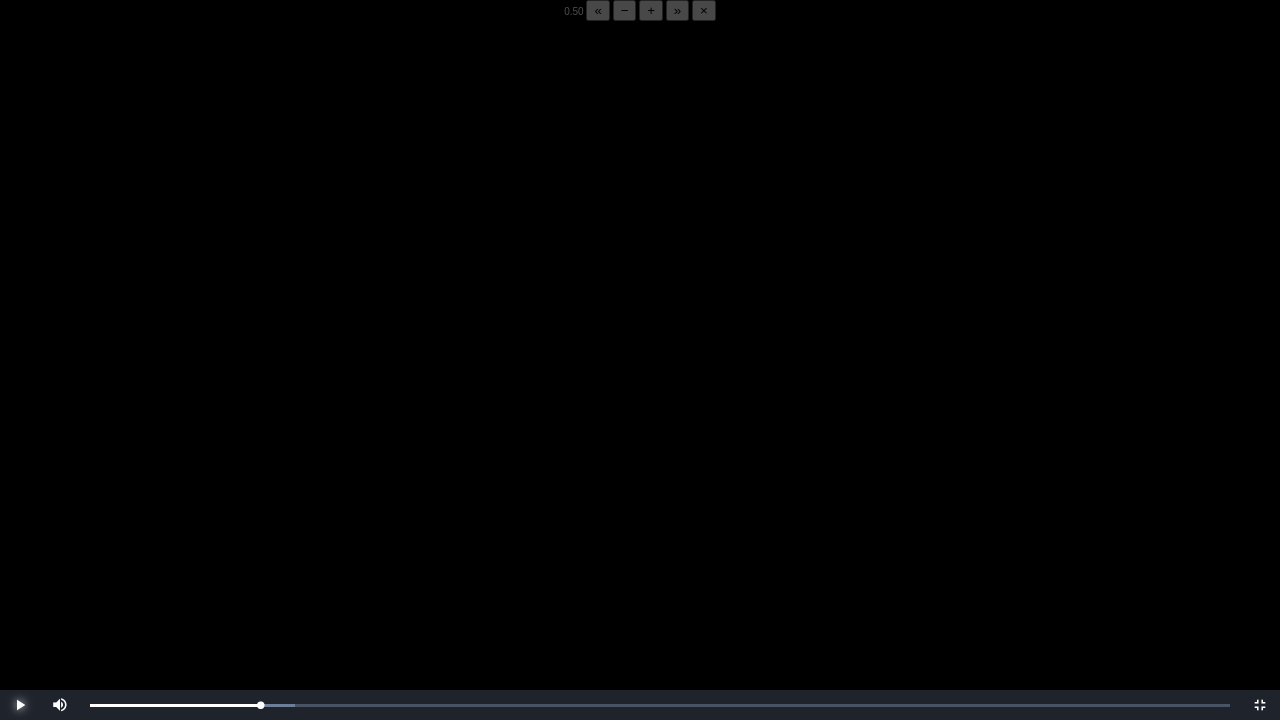 click at bounding box center (20, 705) 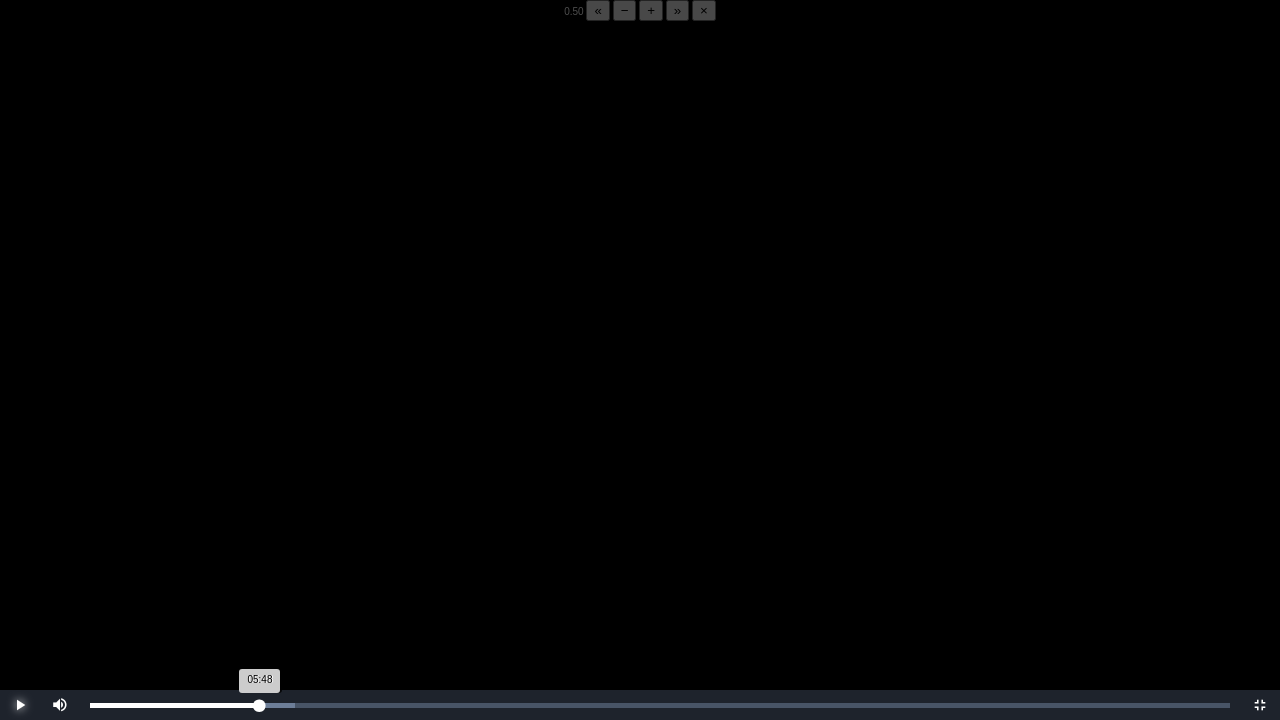 click on "05:48 Progress : 0%" at bounding box center (175, 705) 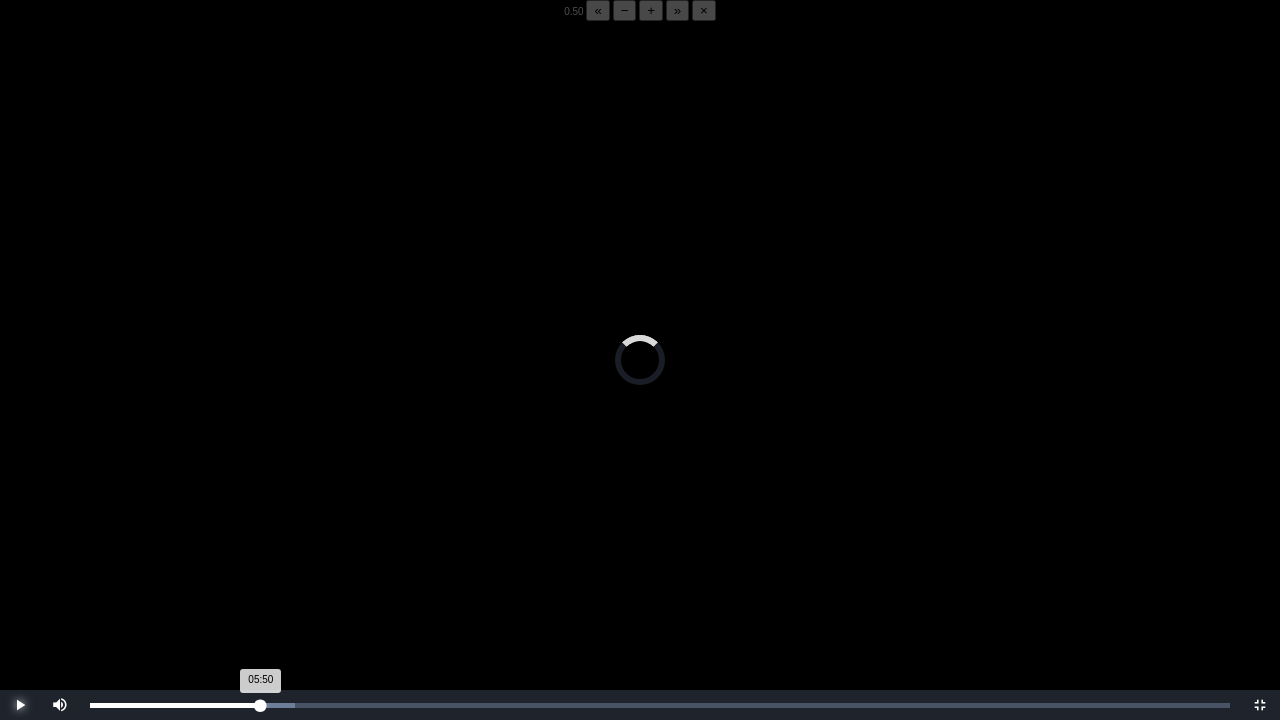 click on "05:50 Progress : 0%" at bounding box center [175, 705] 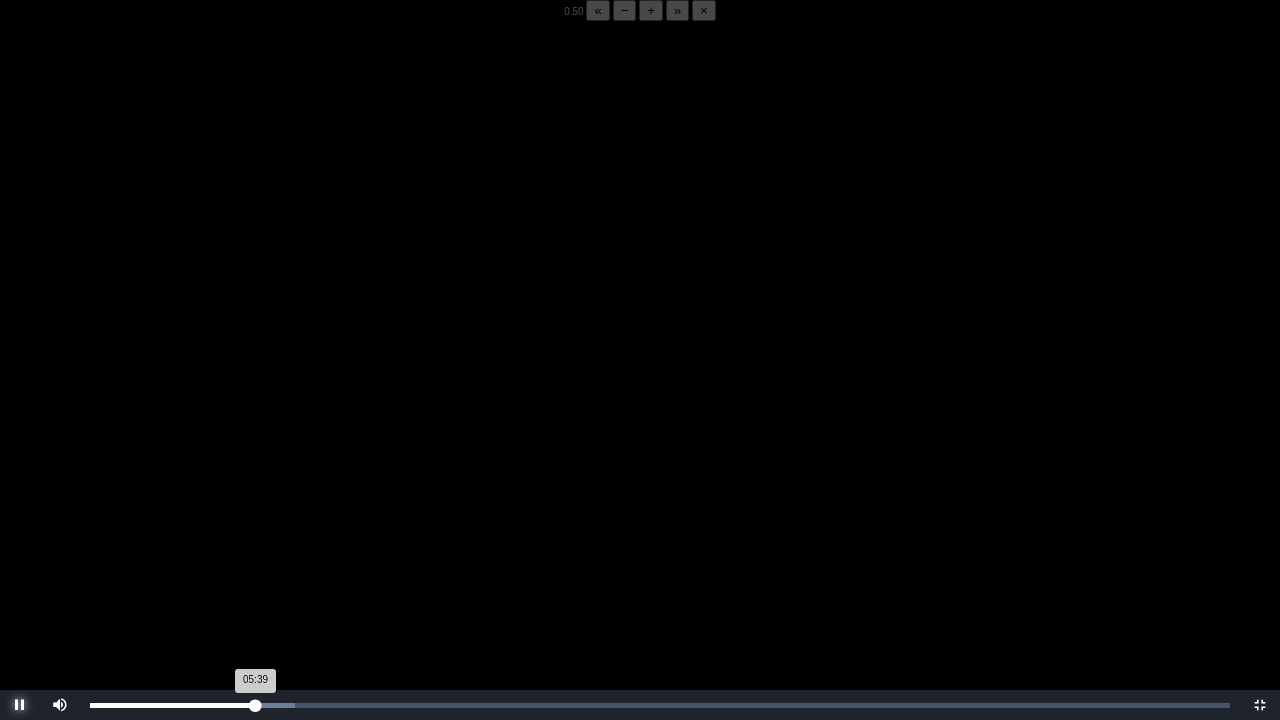 click on "05:39 Progress : 0%" at bounding box center [173, 705] 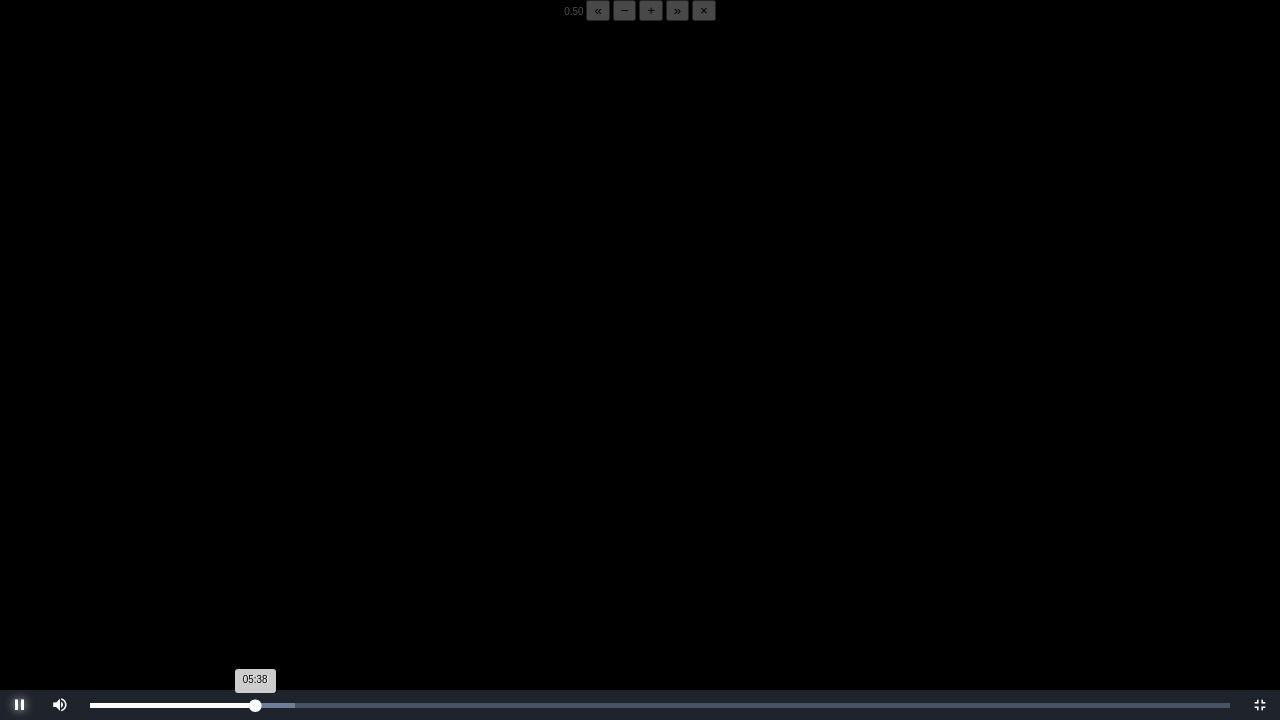 click on "05:38 Progress : 0%" at bounding box center (172, 705) 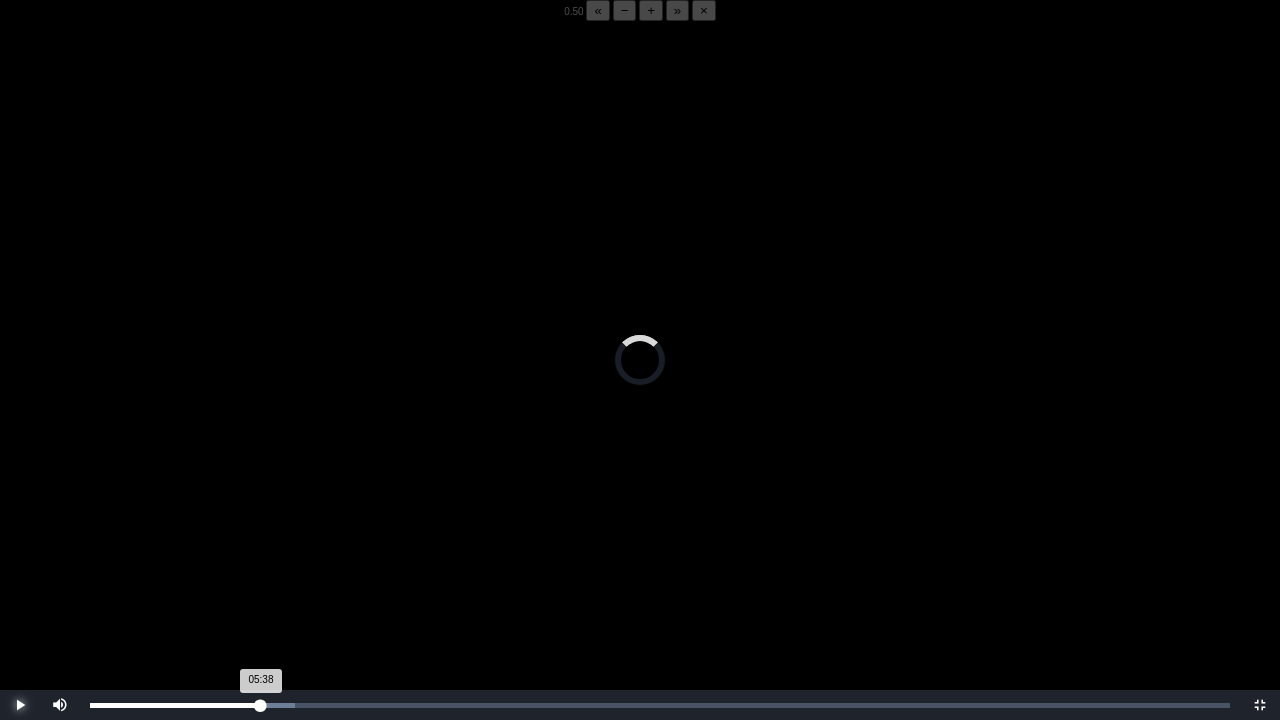 click on "05:38 Progress : 0%" at bounding box center [175, 705] 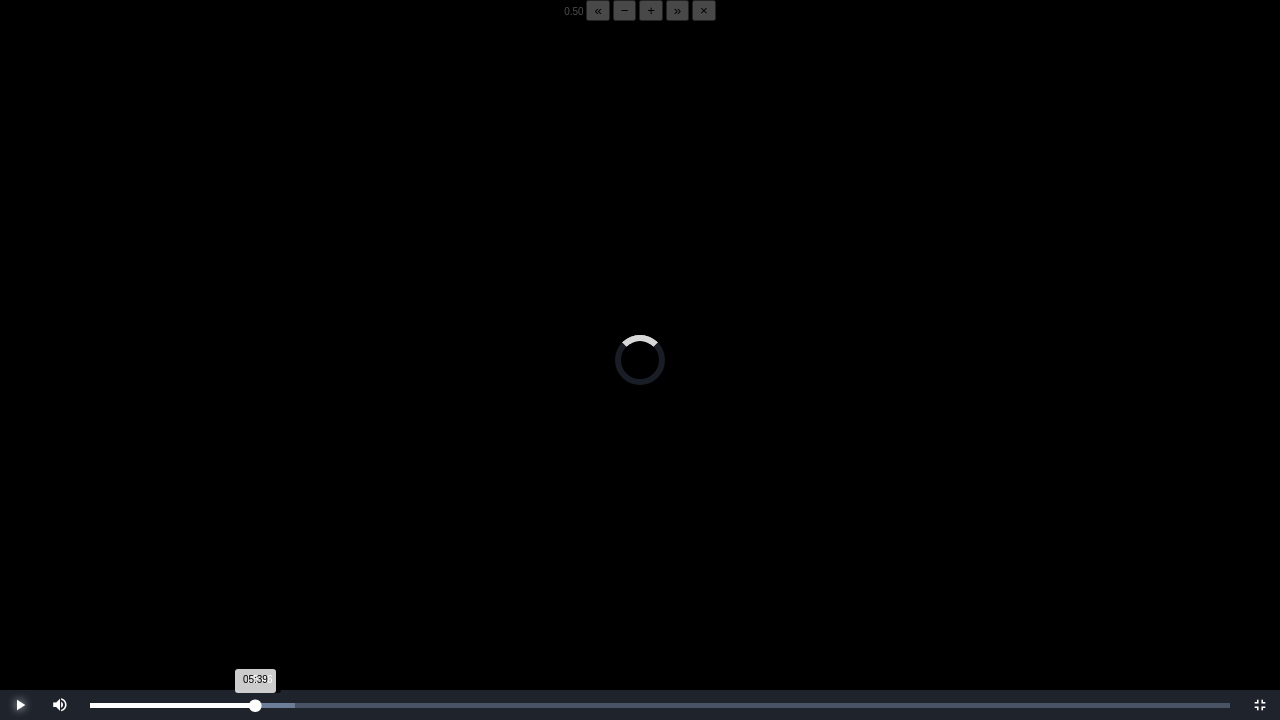 click on "05:39 Progress : 0%" at bounding box center [172, 705] 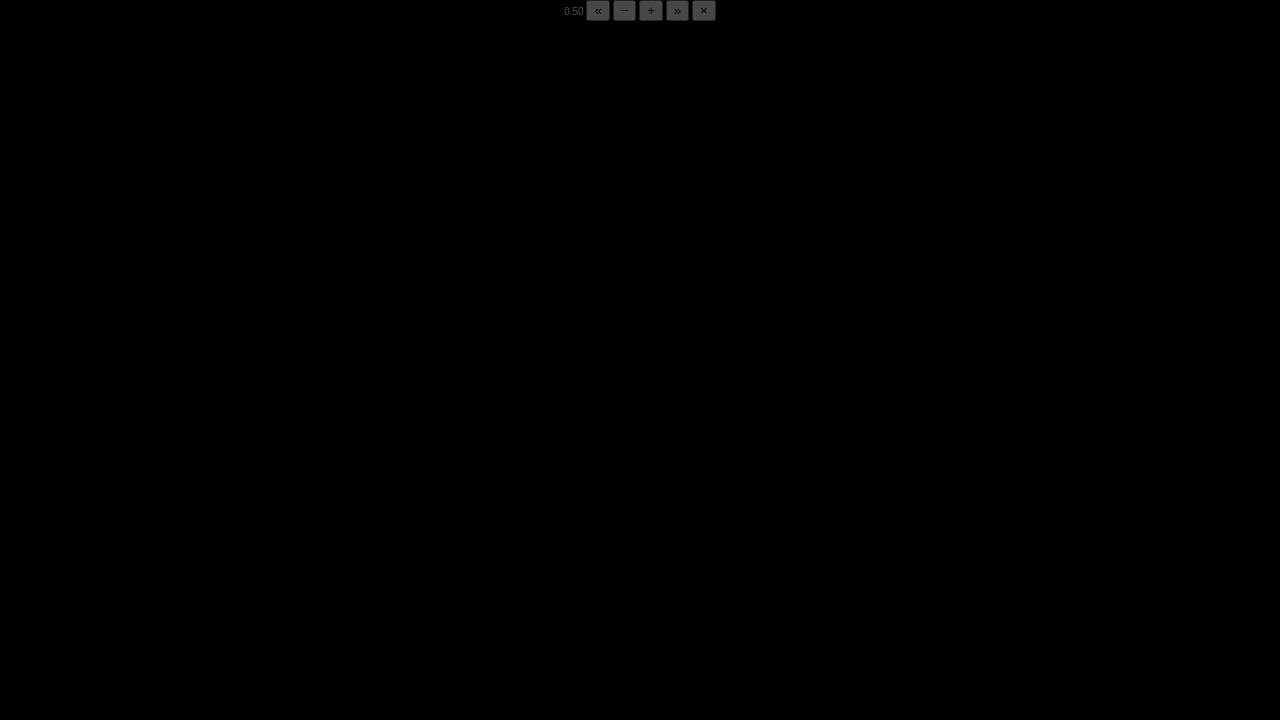 click on "05:50 Progress : 0%" at bounding box center [175, 705] 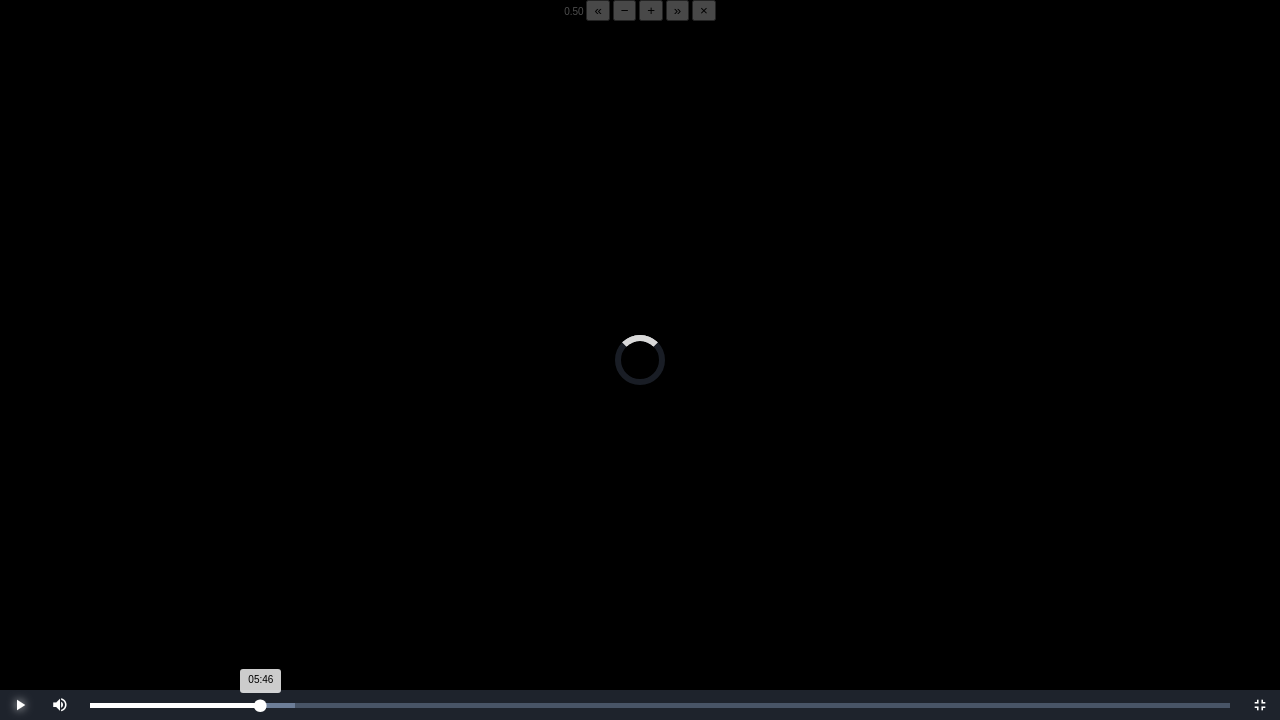 click on "05:46 Progress : 0%" at bounding box center (175, 705) 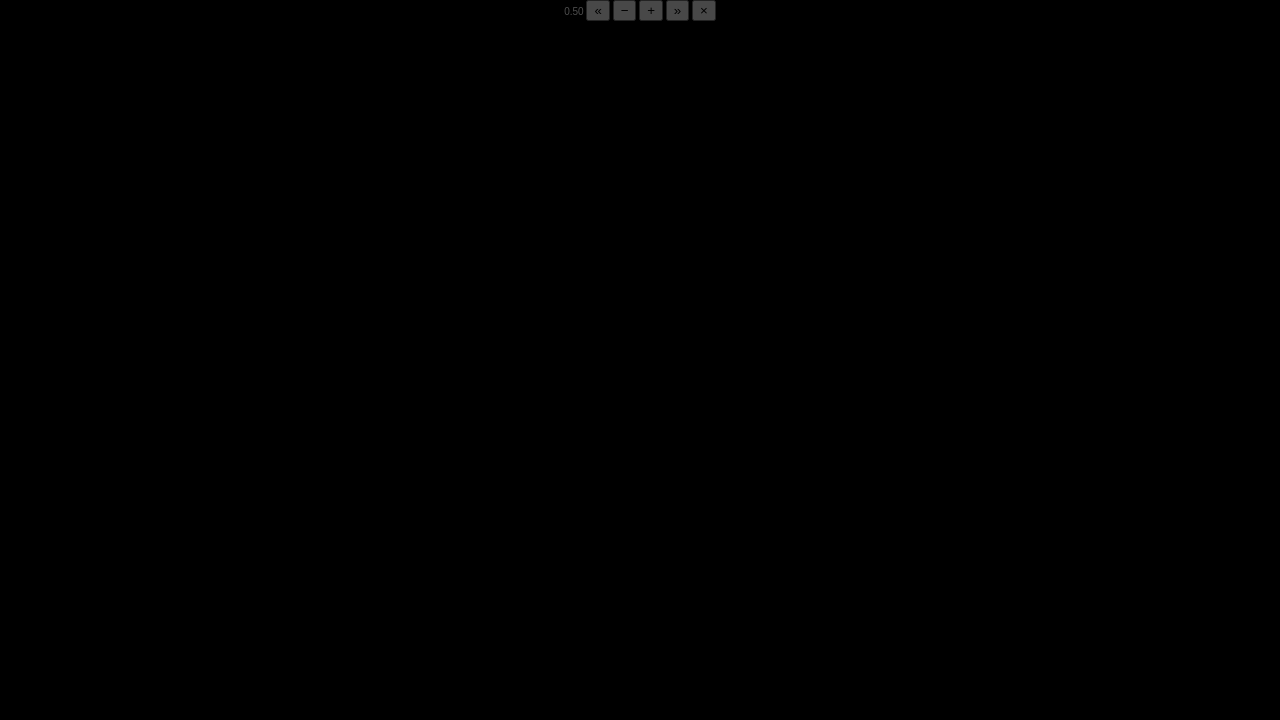 click on "05:49 Progress : 0%" at bounding box center (175, 705) 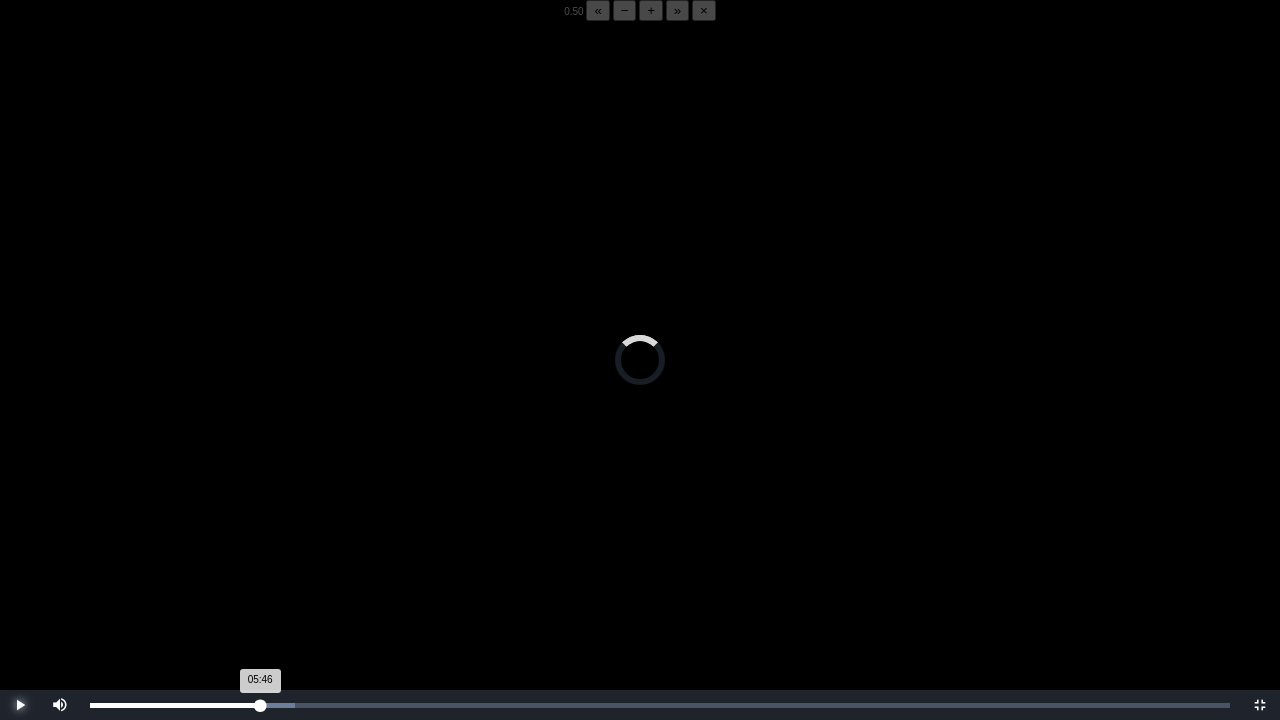 click on "05:46 Progress : 0%" at bounding box center (175, 705) 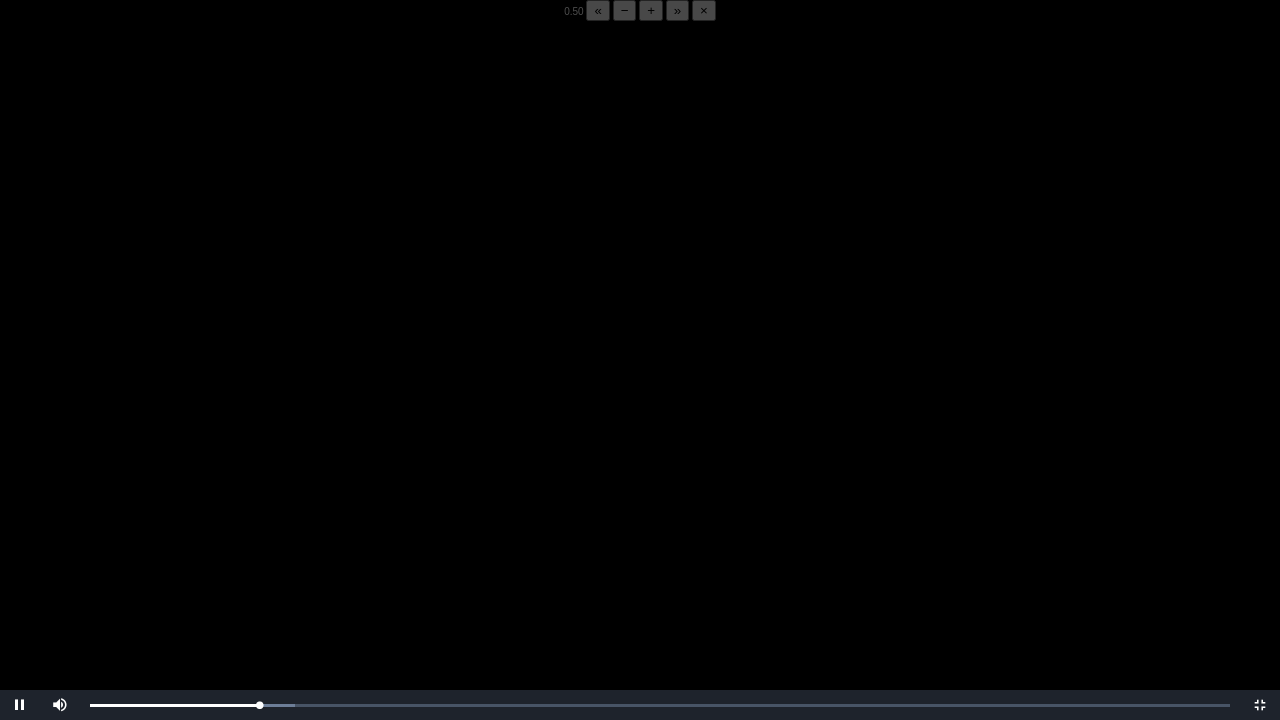 click at bounding box center [640, 381] 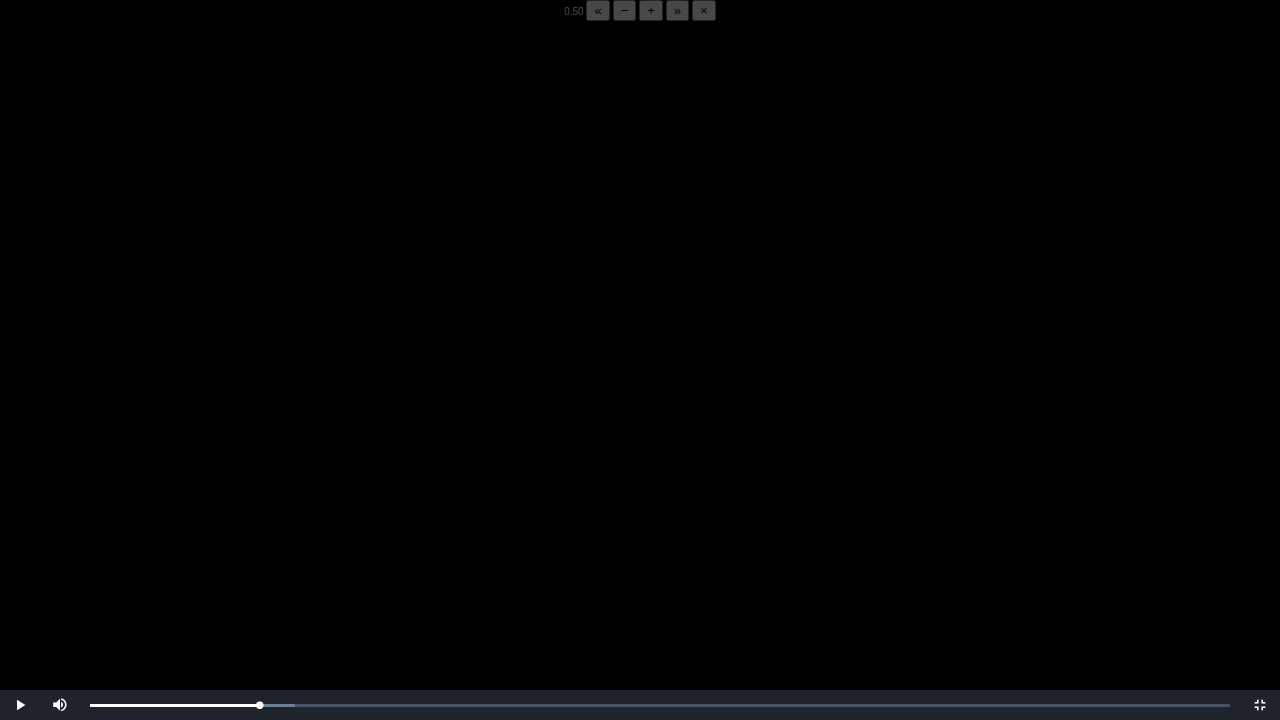 click at bounding box center [640, 381] 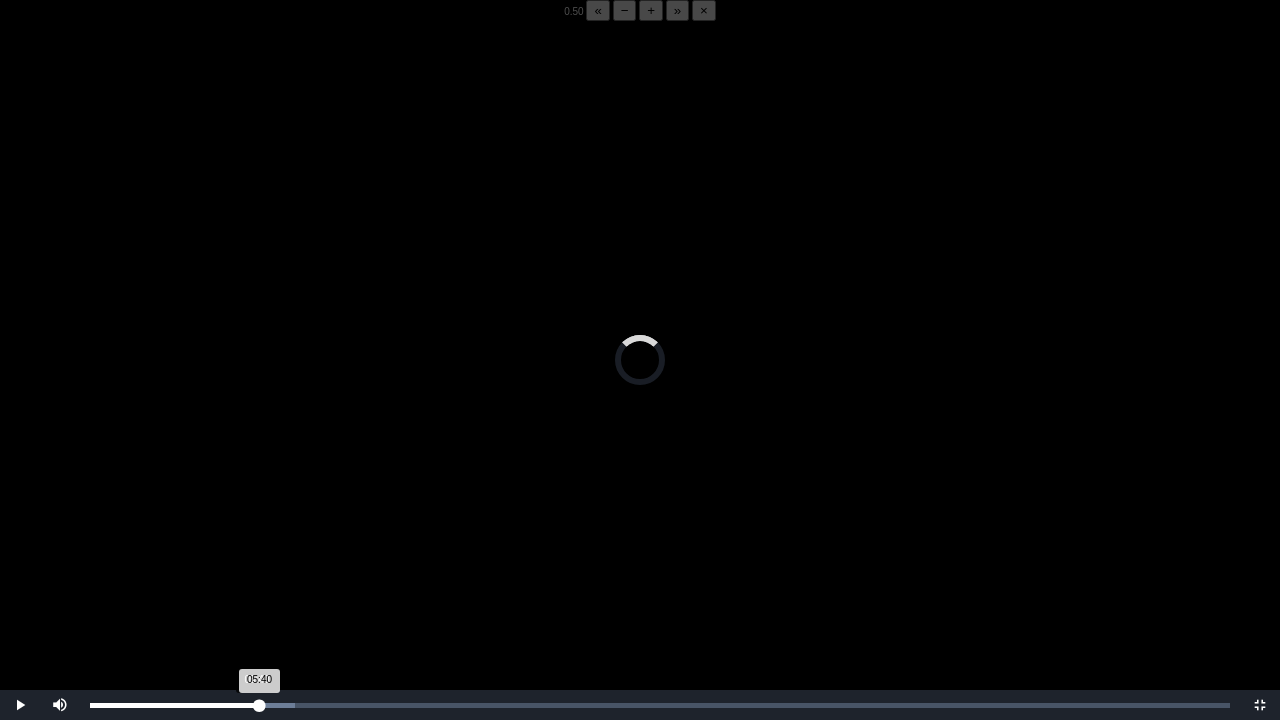 click on "05:40 Progress : 0%" at bounding box center [175, 705] 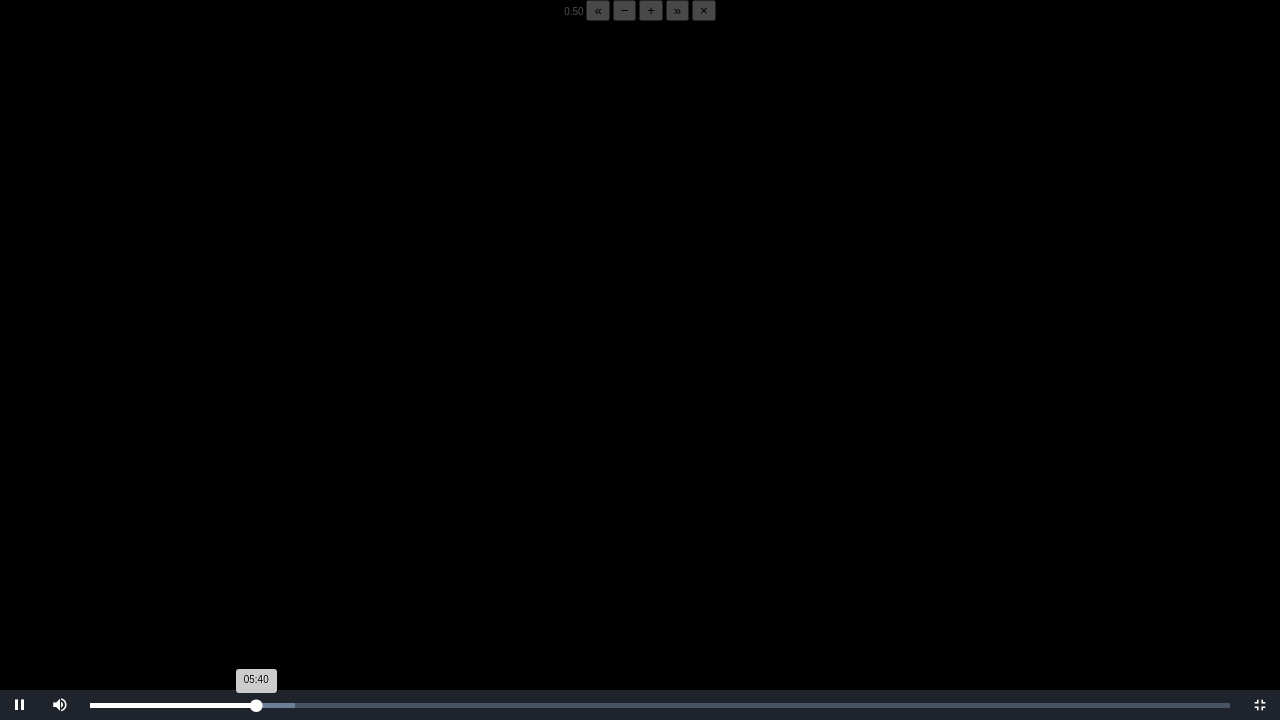 click on "05:40 Progress : 0%" at bounding box center (173, 705) 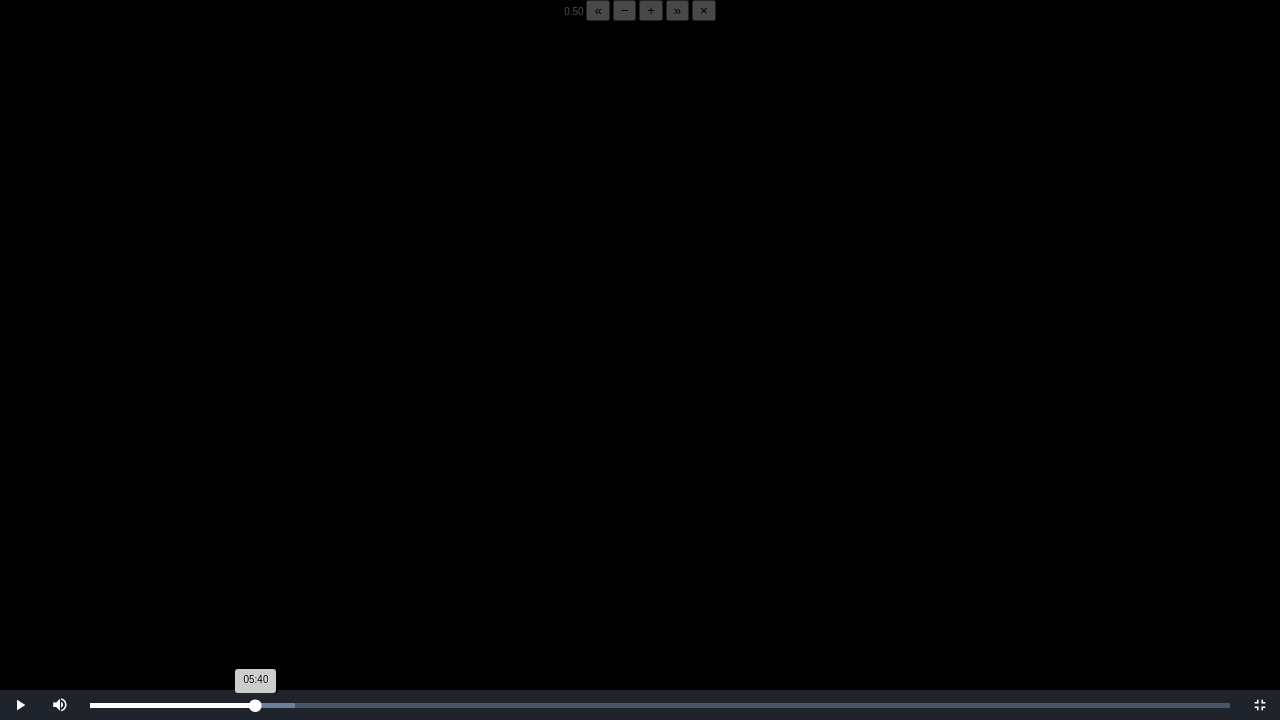 click on "05:40 Progress : 0%" at bounding box center (173, 705) 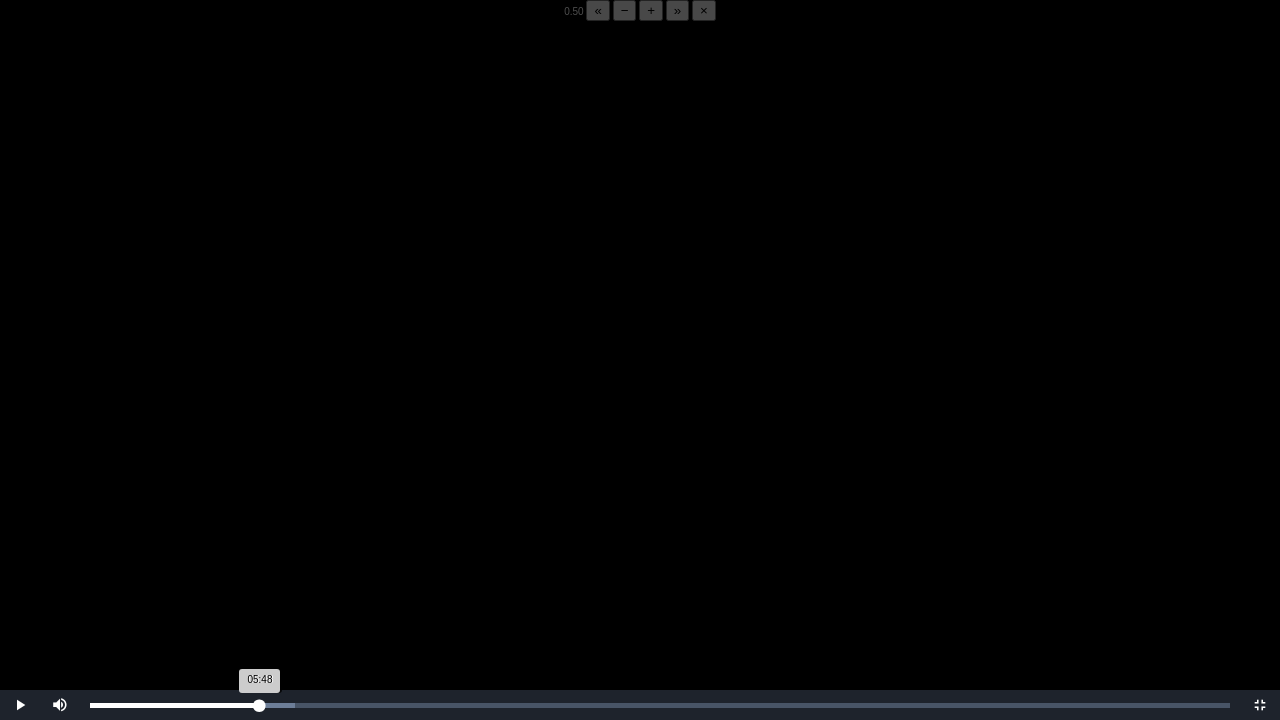 click on "05:48 Progress : 0%" at bounding box center [175, 705] 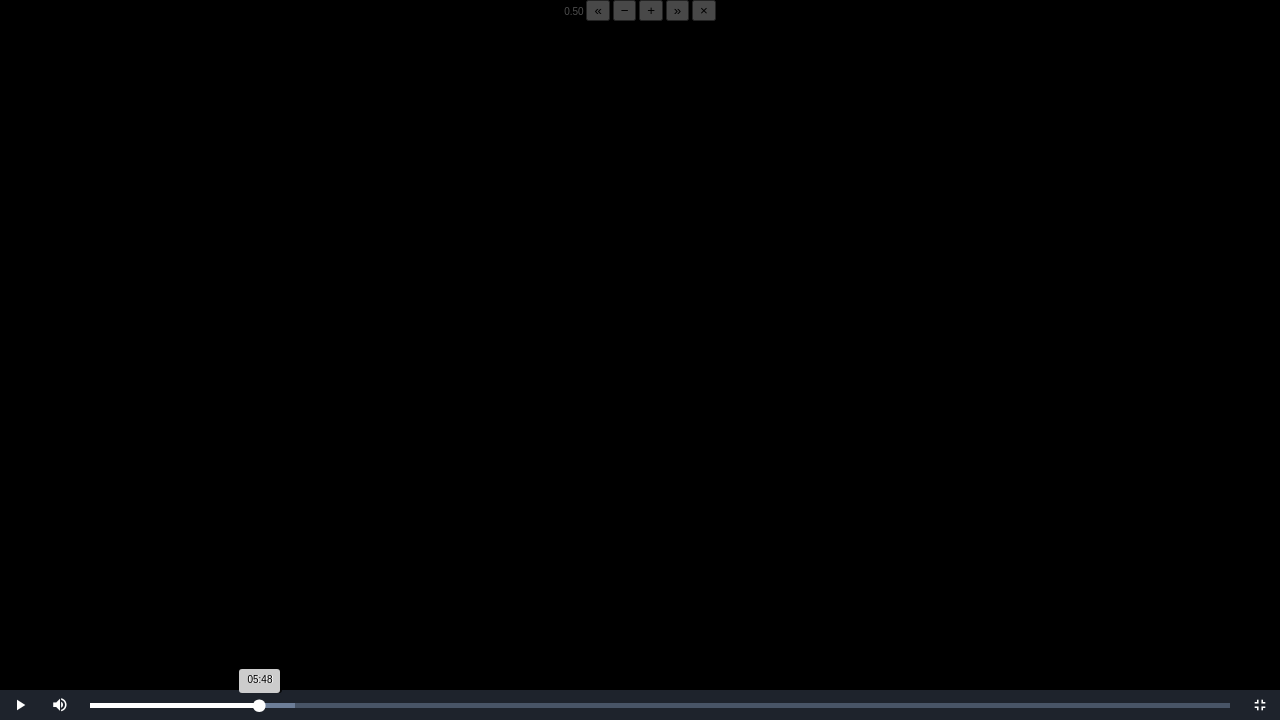 click on "05:48 Progress : 0%" at bounding box center [175, 705] 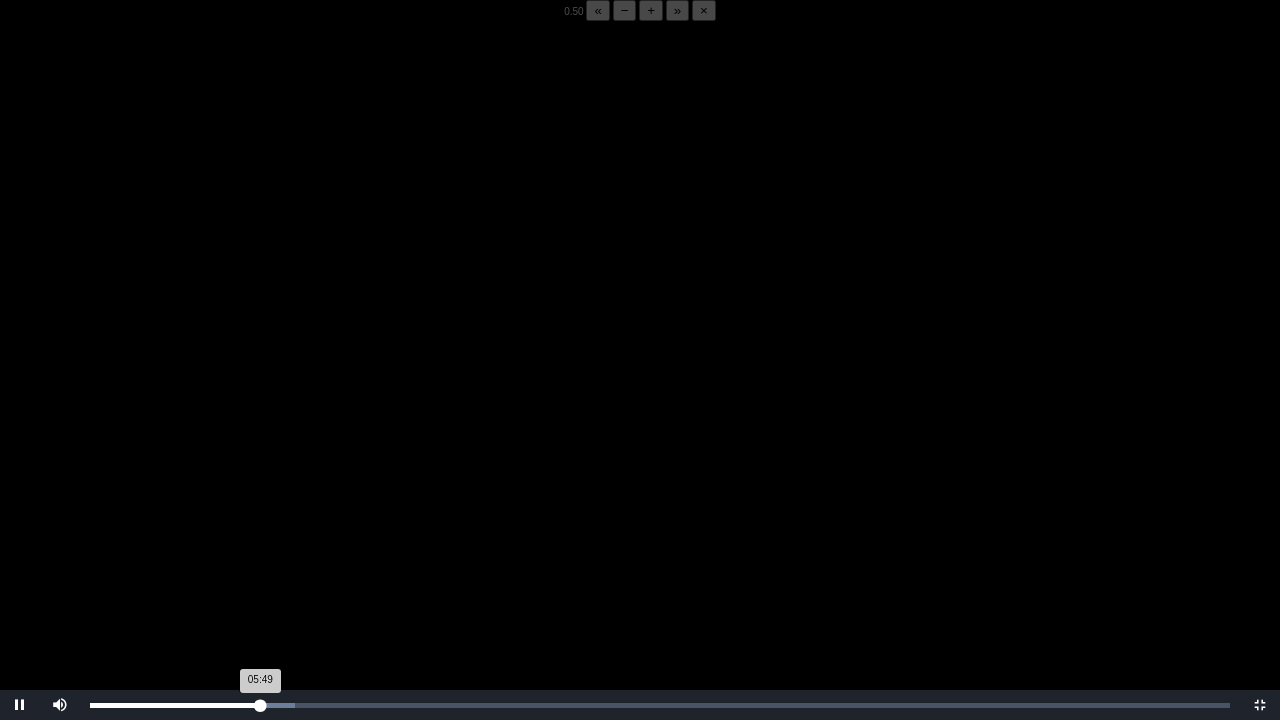 click on "05:49 Progress : 0%" at bounding box center (175, 705) 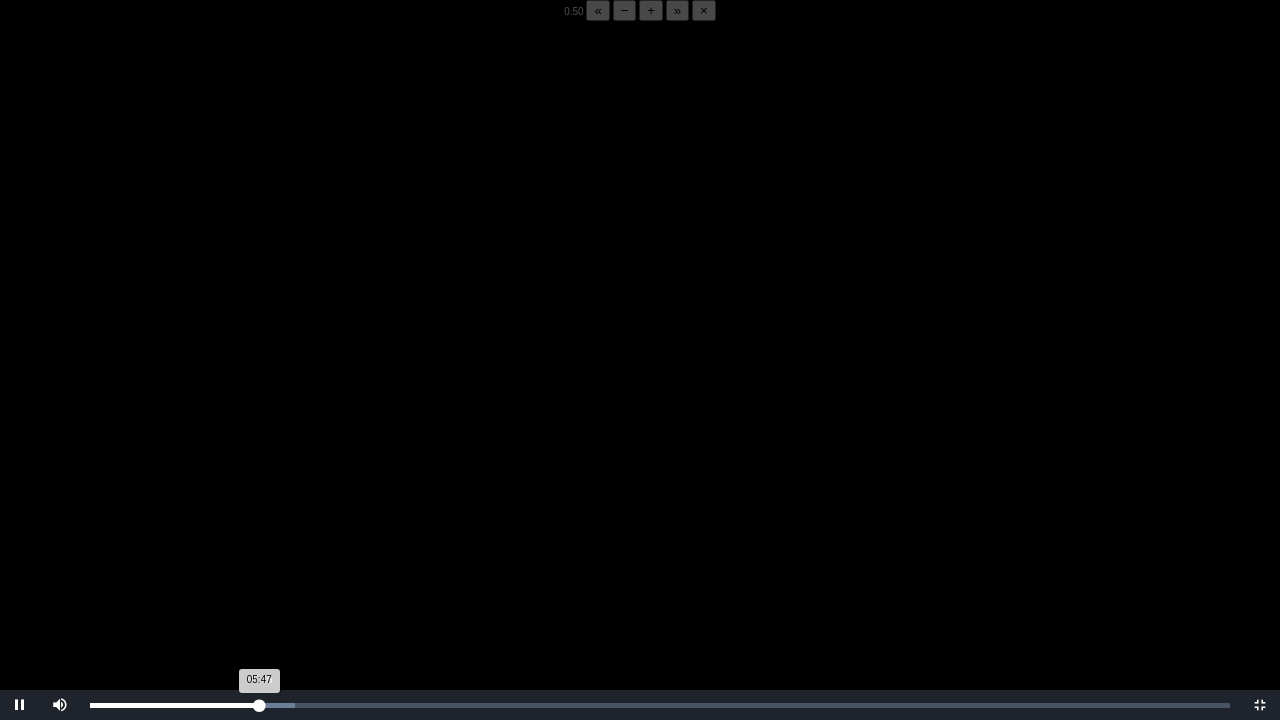 click on "05:47 Progress : 0%" at bounding box center [174, 705] 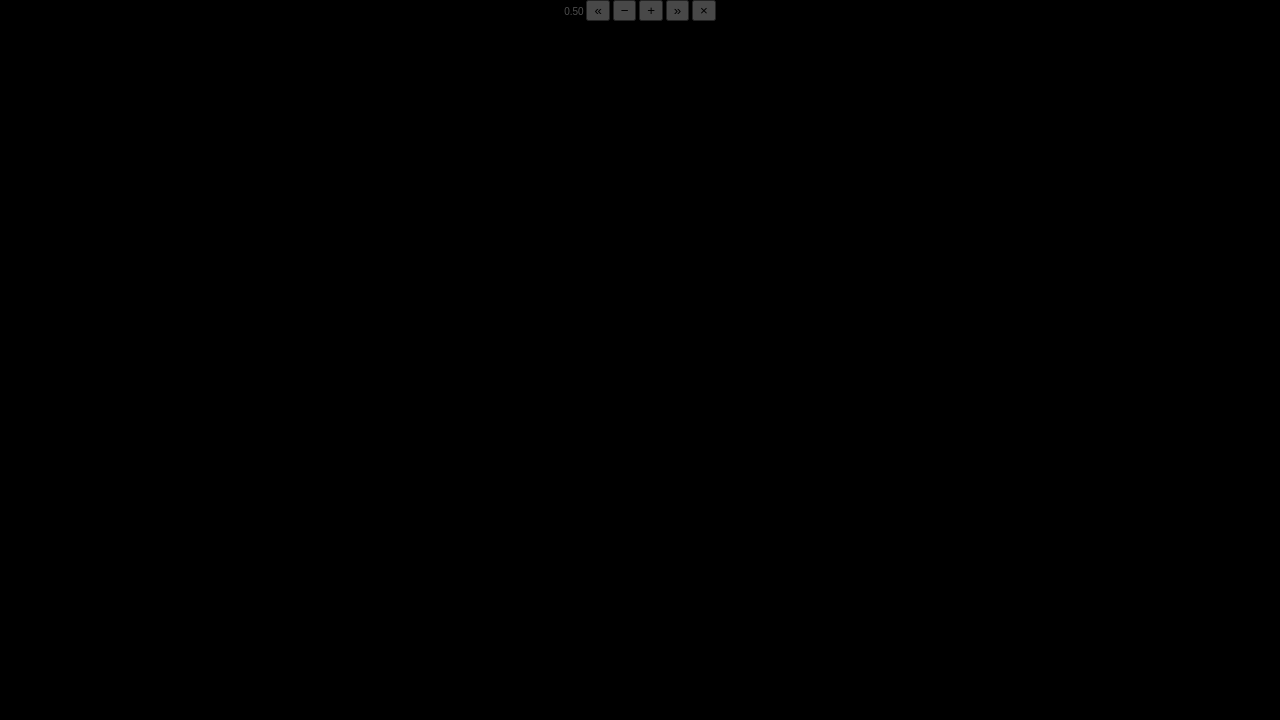 click on "05:50 Progress : 0%" at bounding box center (175, 705) 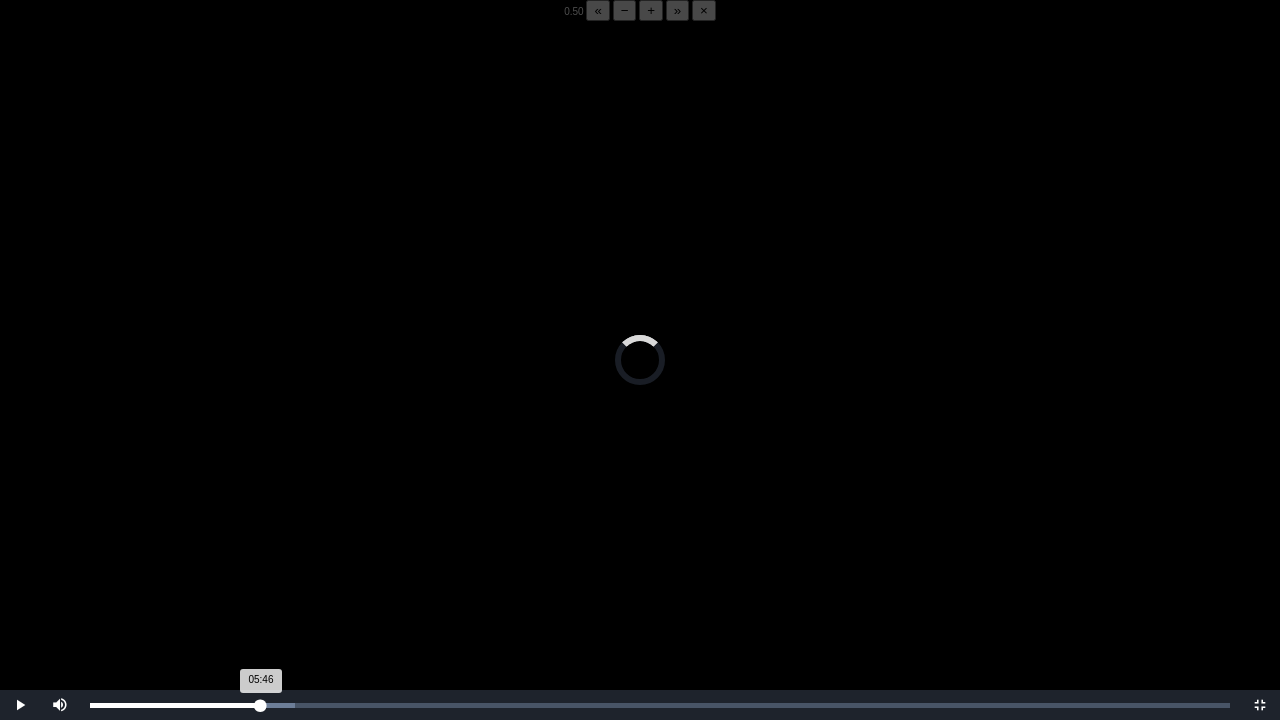 click on "05:46 Progress : 0%" at bounding box center (175, 705) 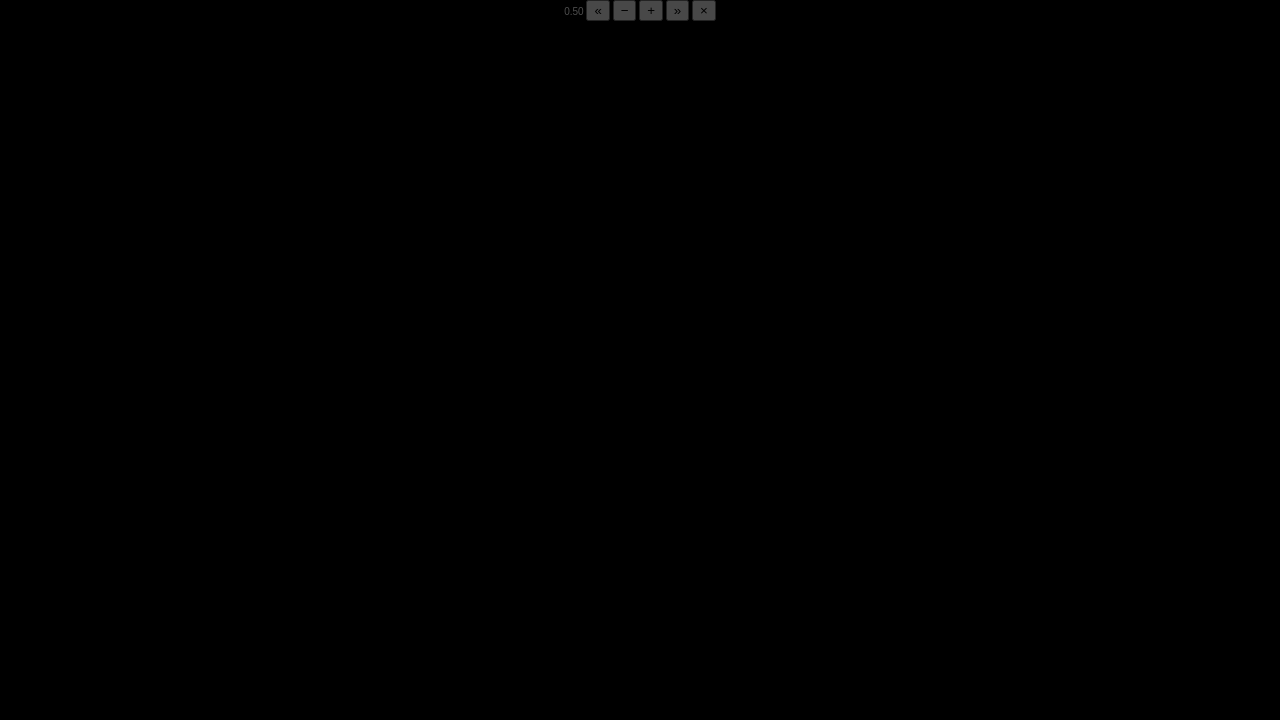 click on "05:50 Progress : 0%" at bounding box center [175, 705] 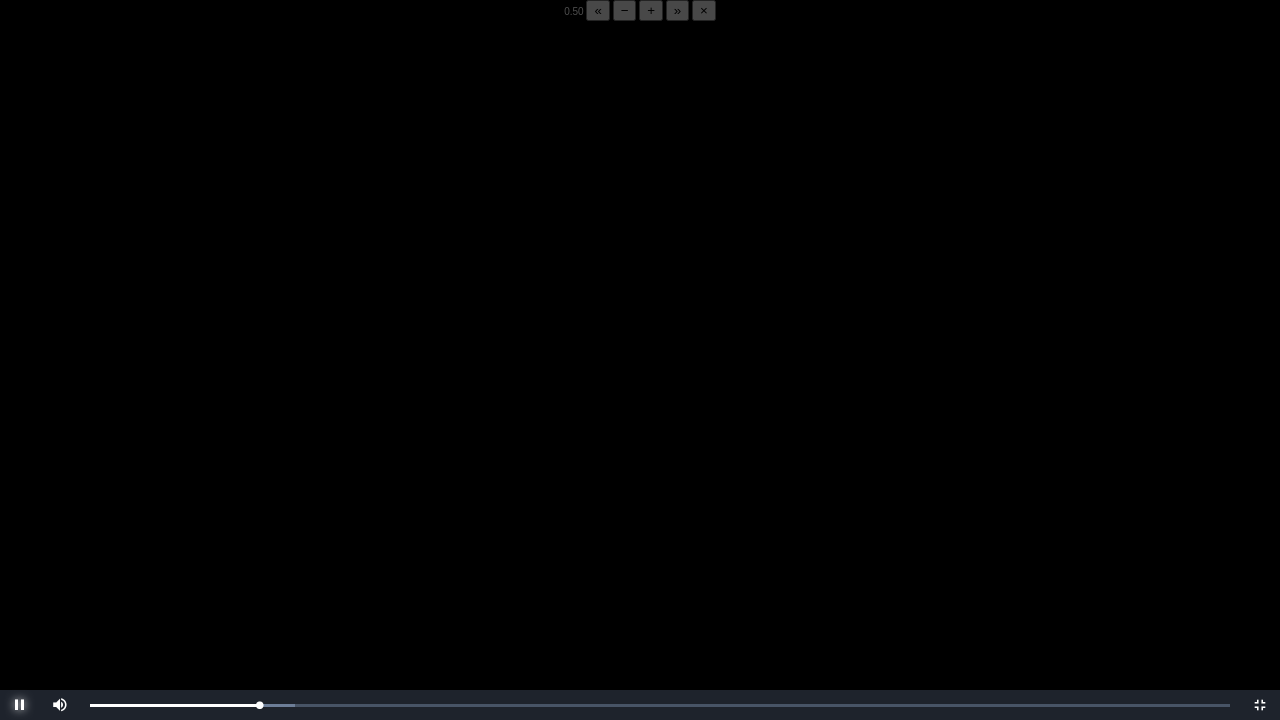 click at bounding box center (20, 705) 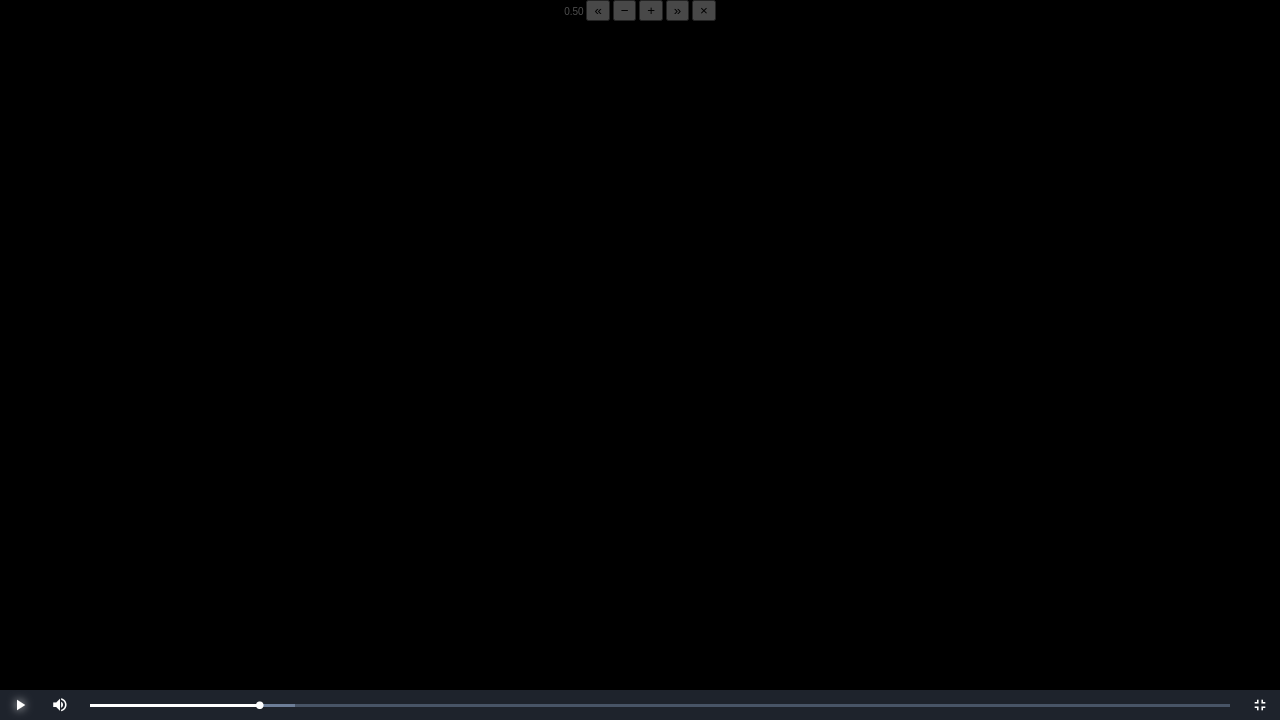 click at bounding box center (20, 705) 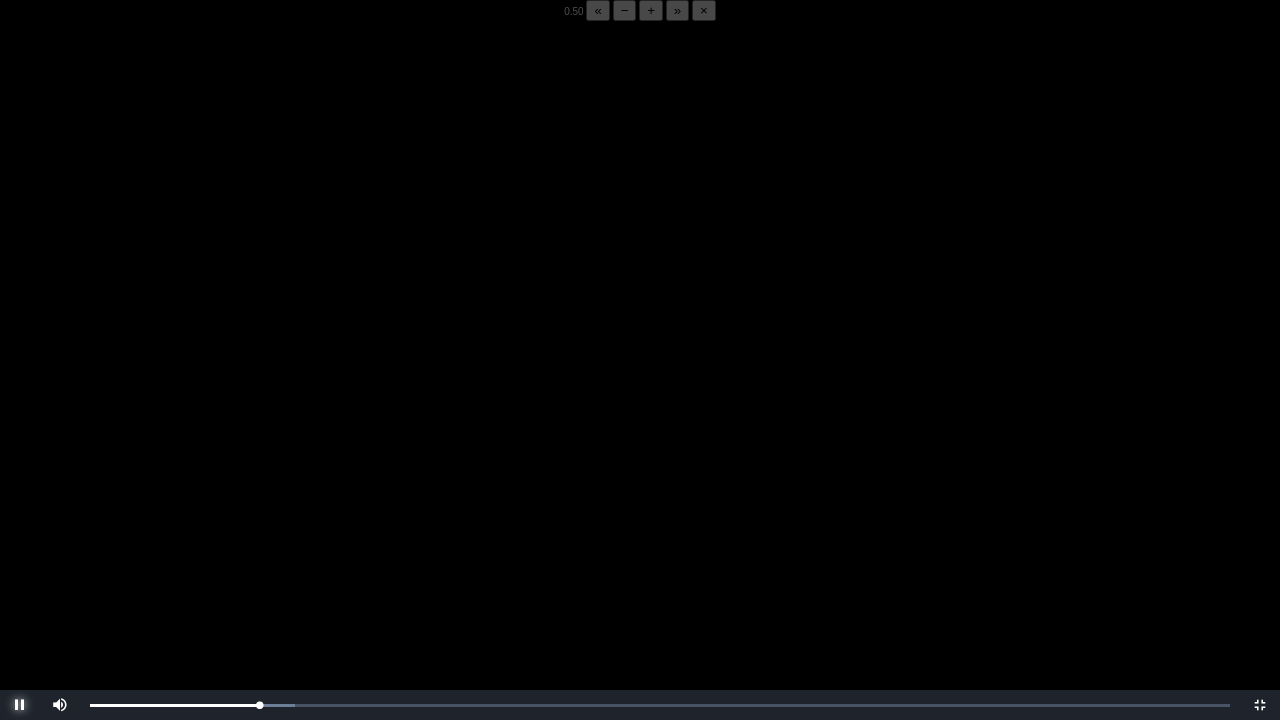 click at bounding box center [20, 705] 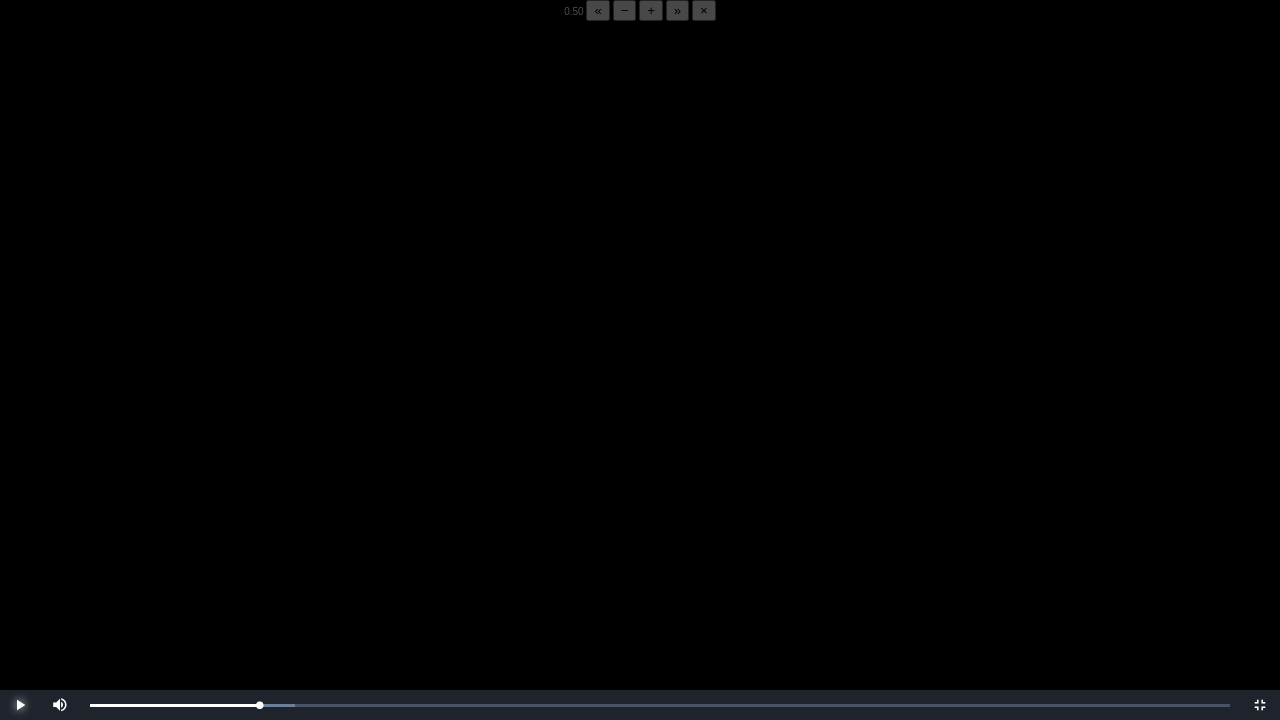 click at bounding box center (20, 705) 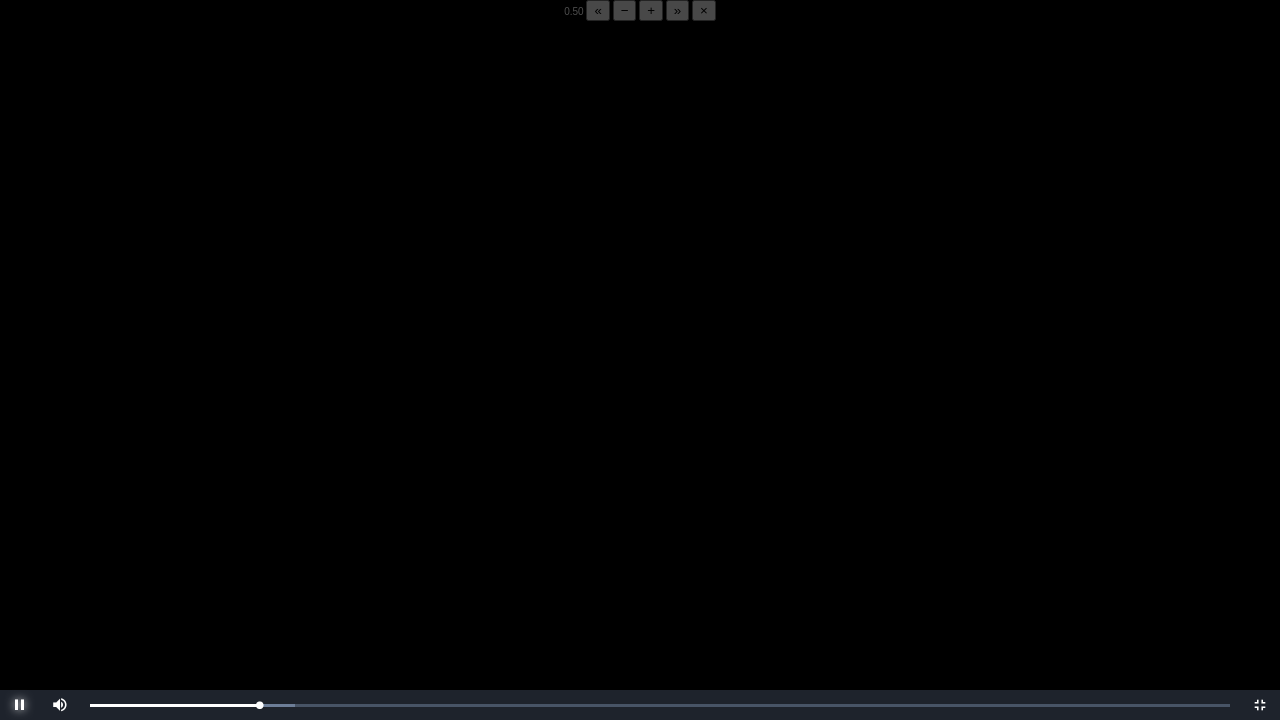click at bounding box center [20, 705] 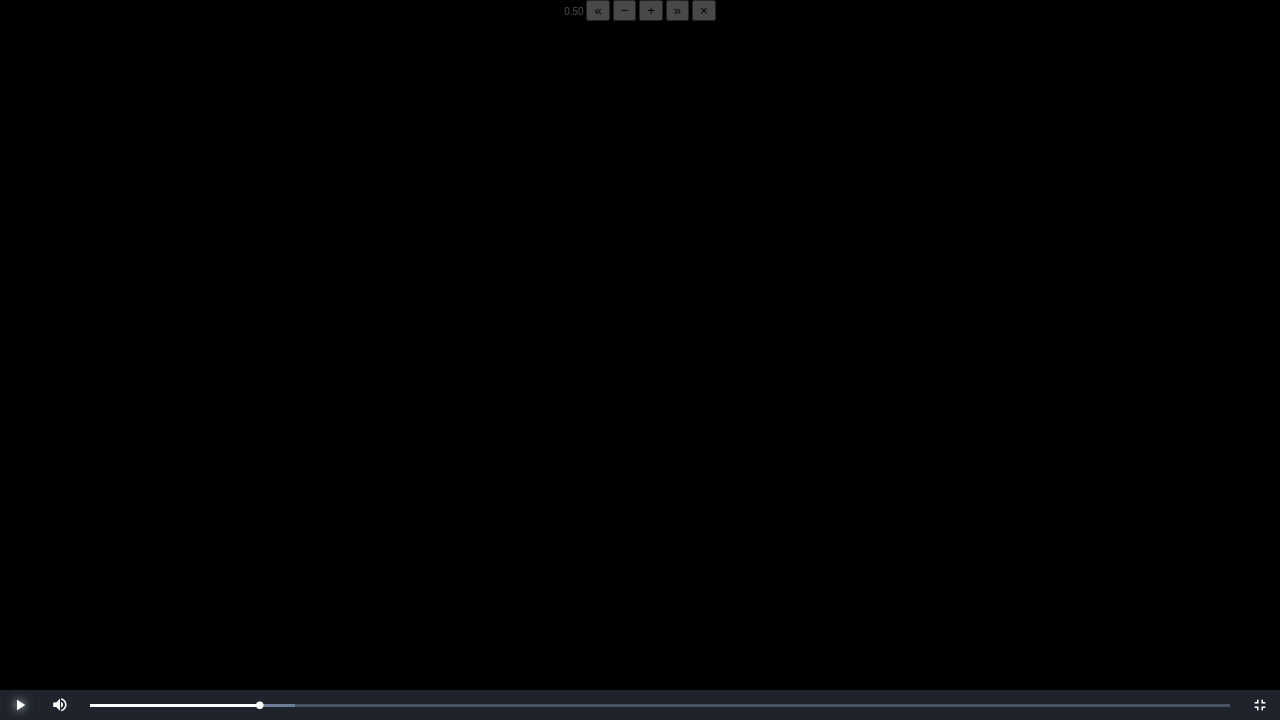 click at bounding box center (20, 705) 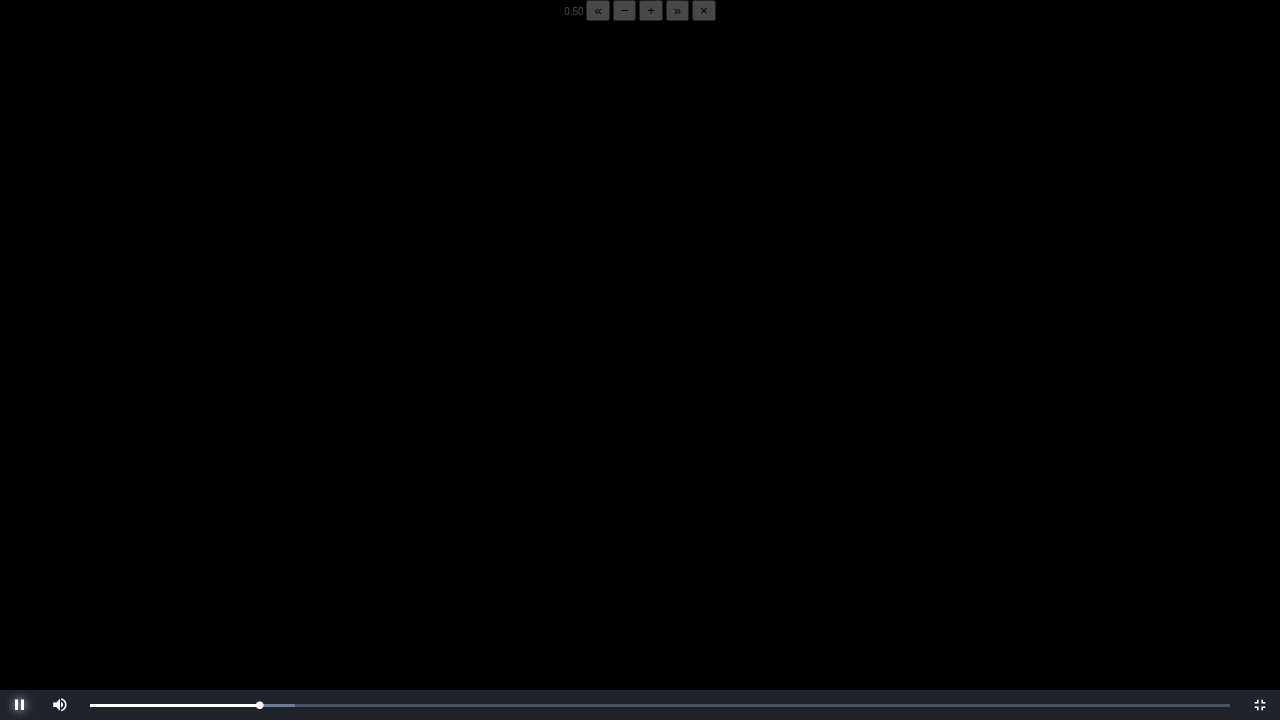 click at bounding box center (20, 705) 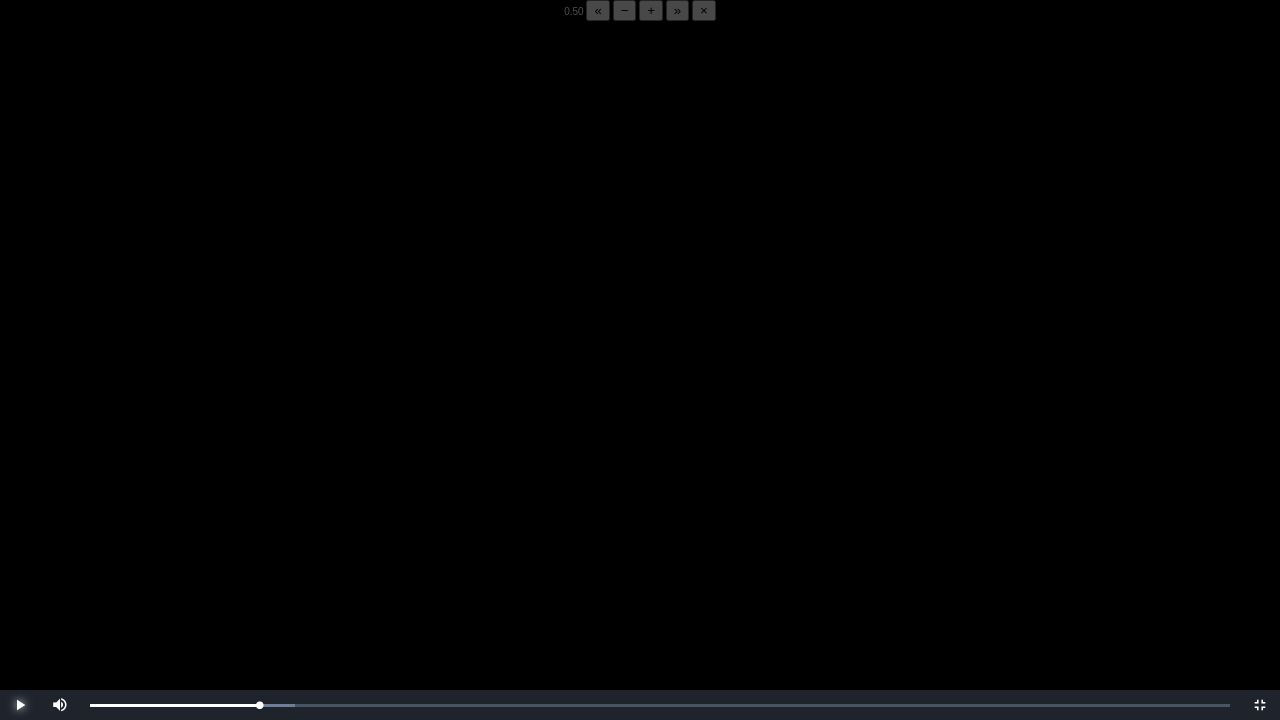 click at bounding box center (20, 705) 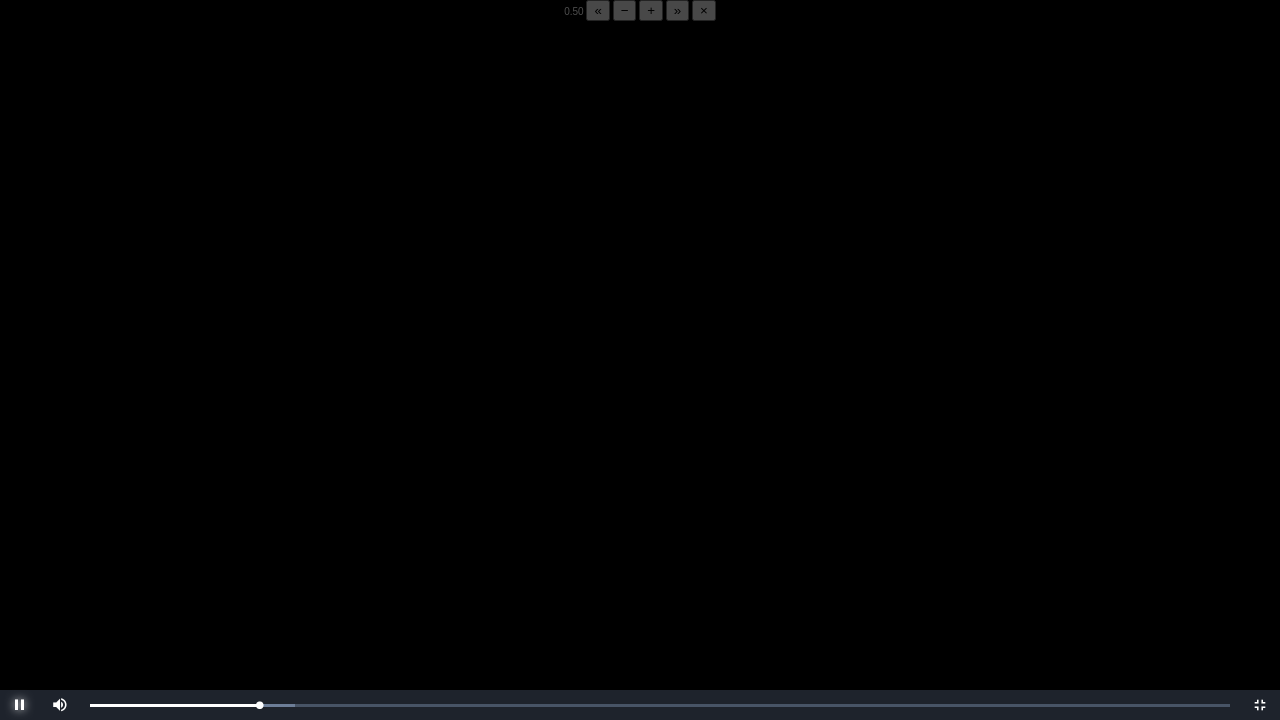 click at bounding box center (20, 705) 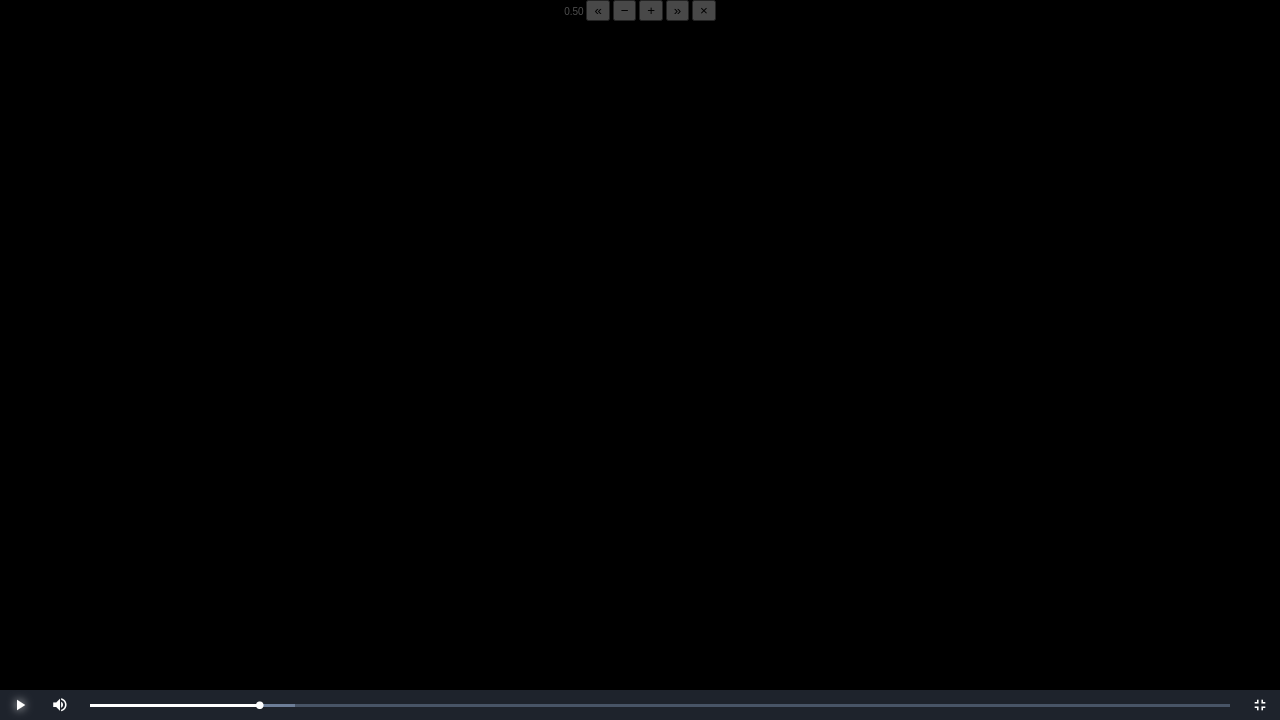 click at bounding box center (20, 705) 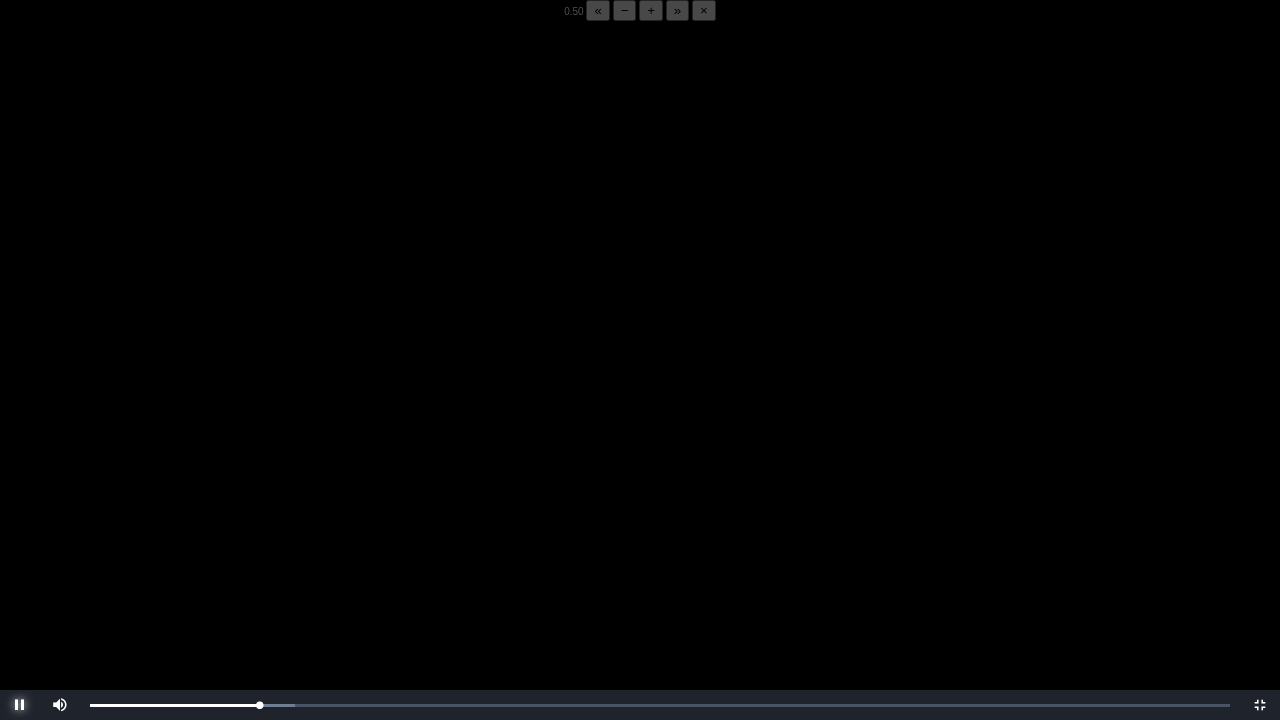 click at bounding box center (20, 705) 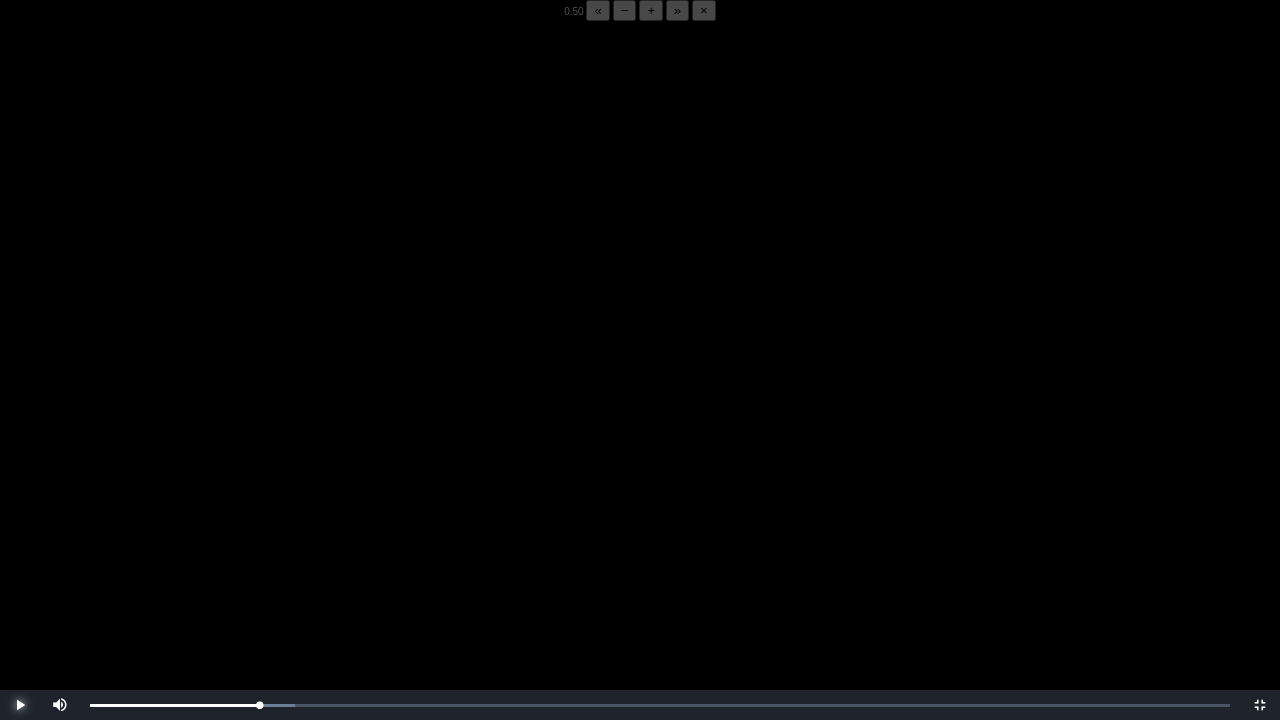 click at bounding box center [20, 705] 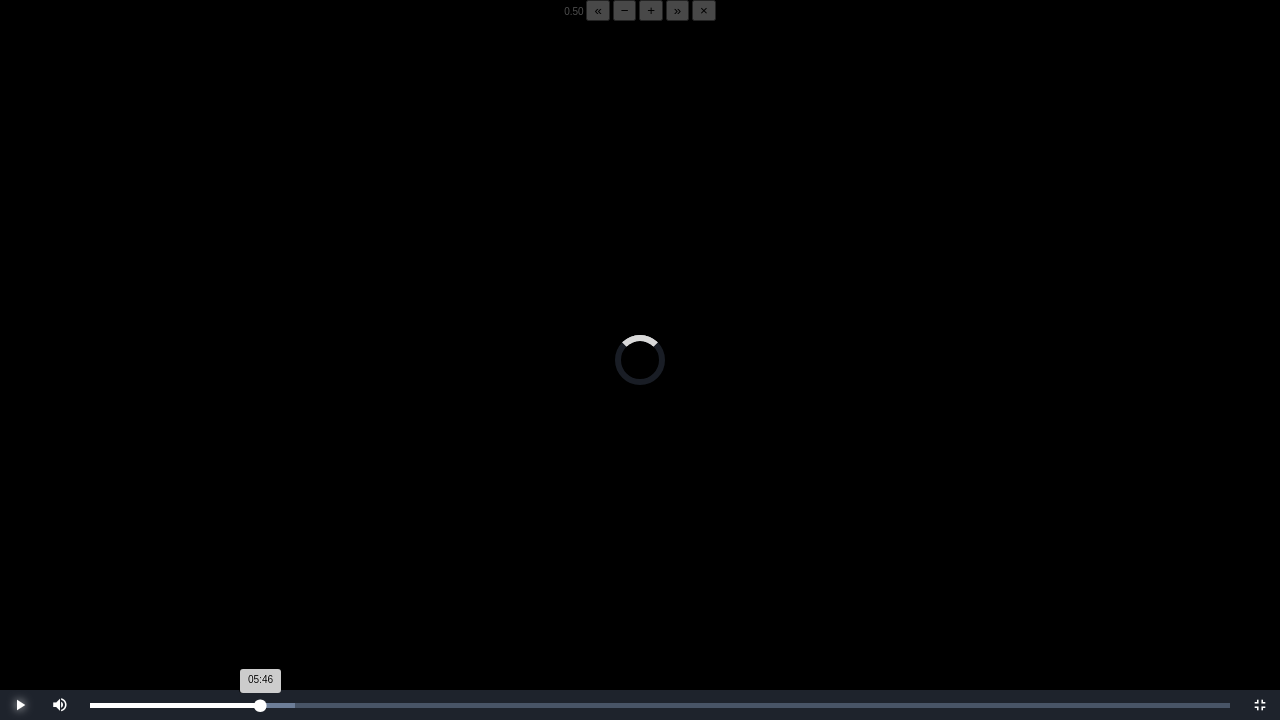 click on "05:46 Progress : 0%" at bounding box center (175, 705) 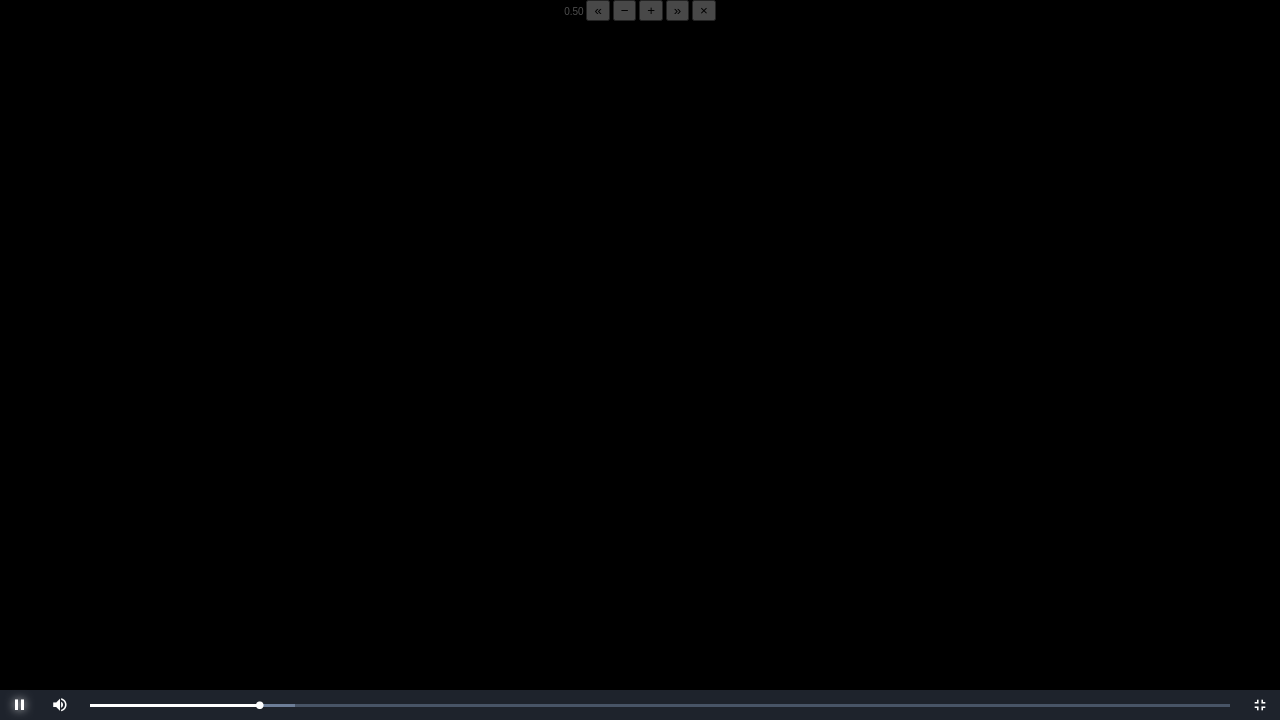 click at bounding box center (20, 705) 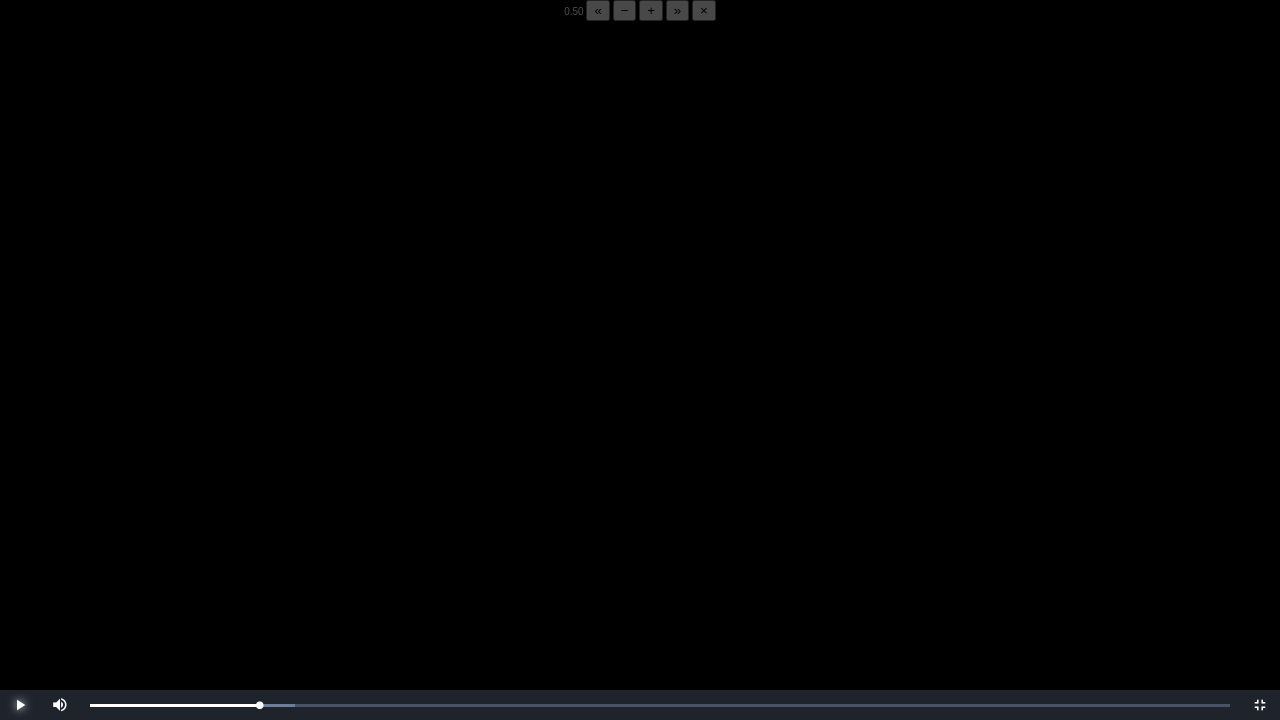 click at bounding box center (20, 705) 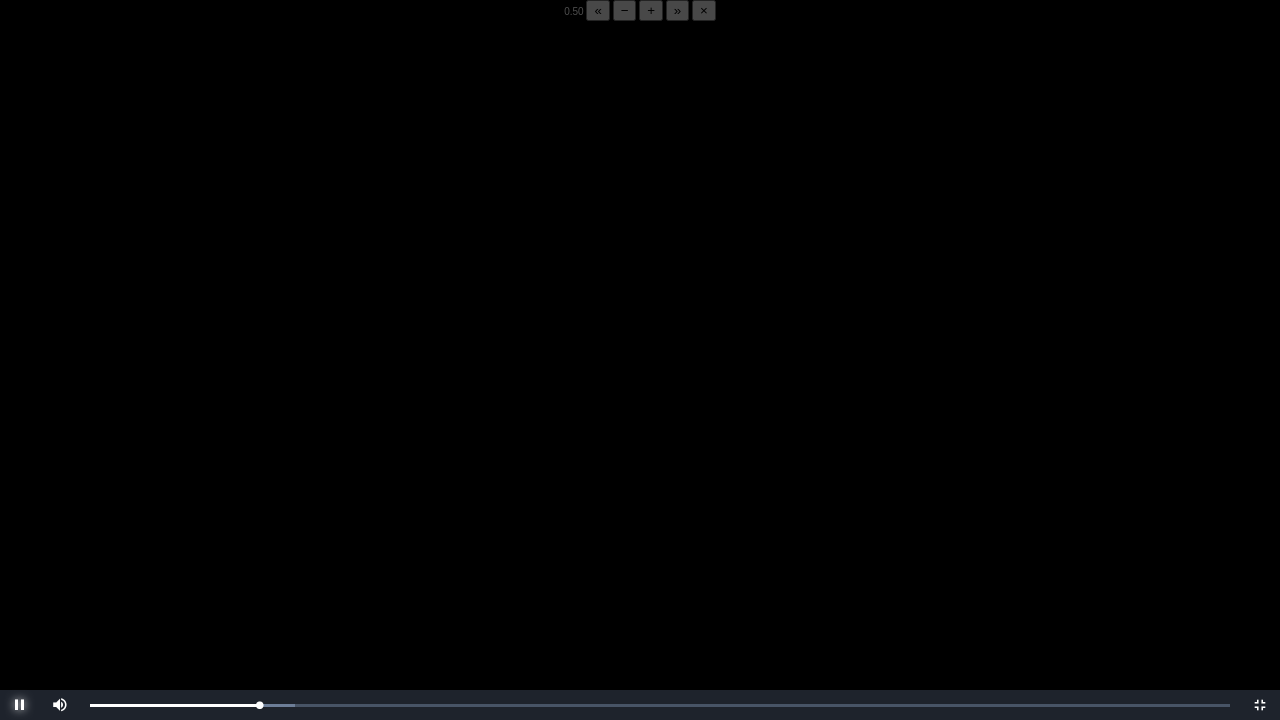click at bounding box center [20, 705] 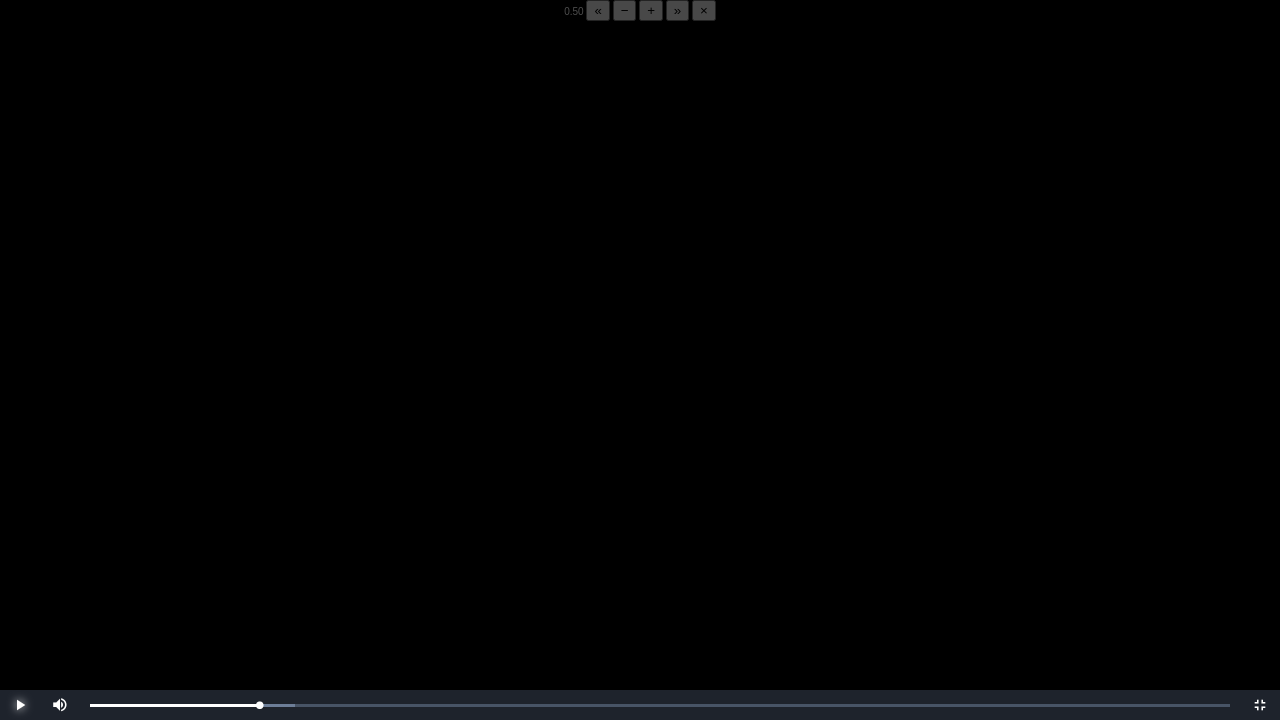 click at bounding box center (20, 705) 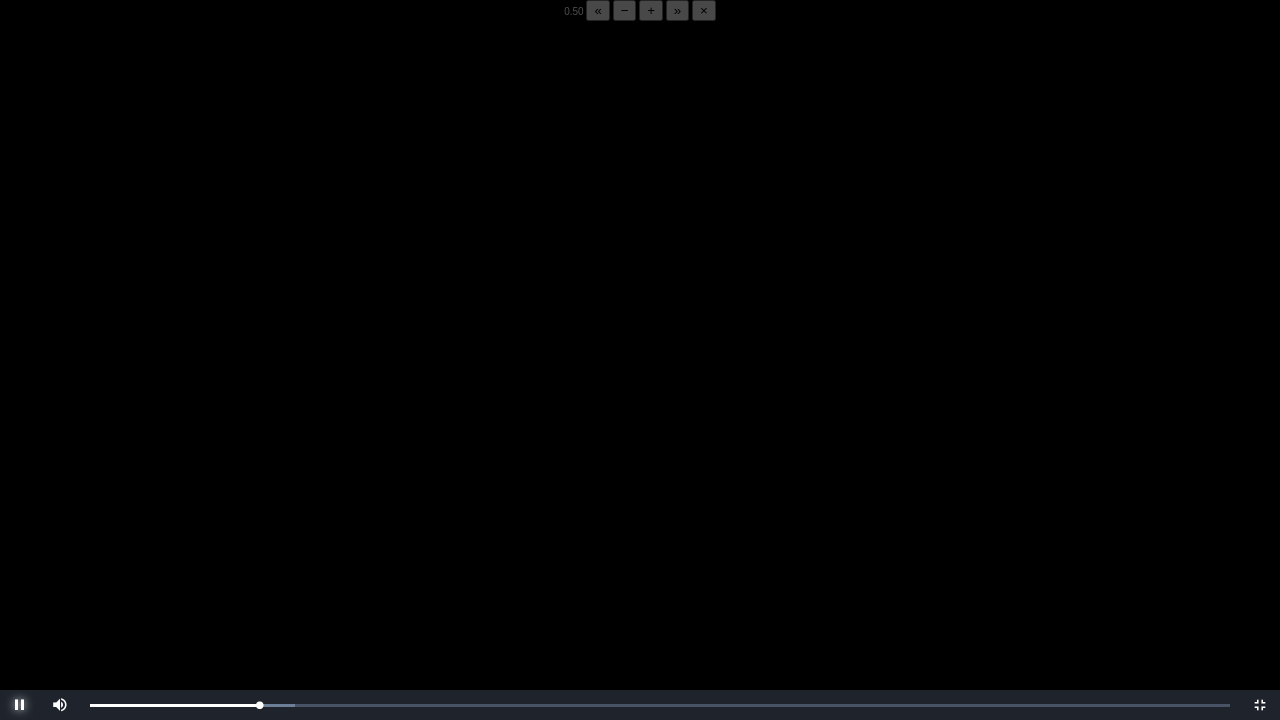 click at bounding box center [20, 705] 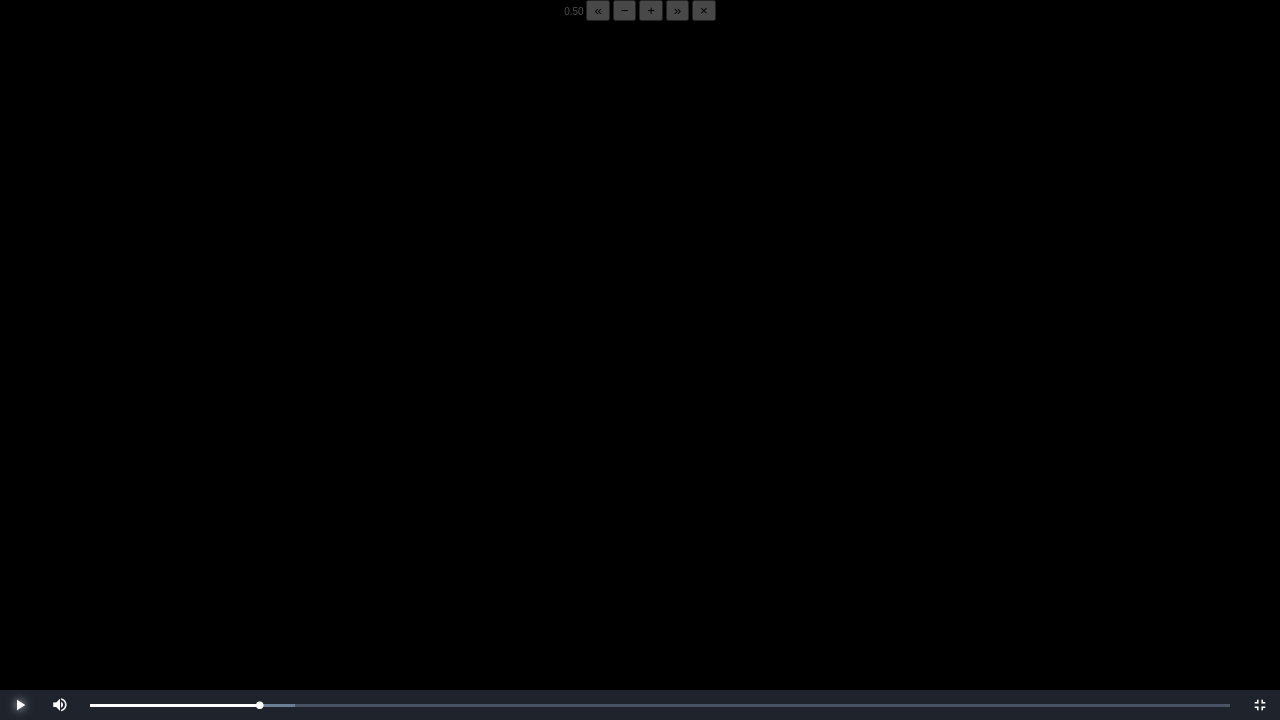 click at bounding box center (20, 705) 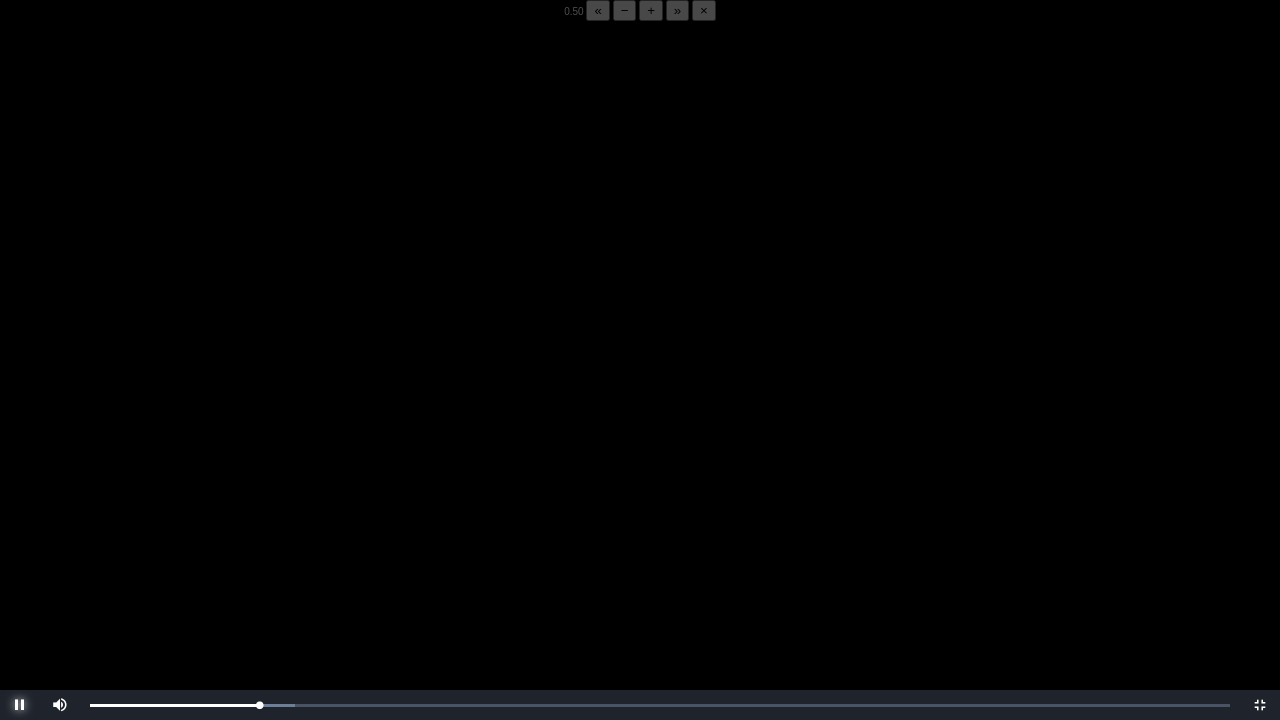 click at bounding box center [20, 705] 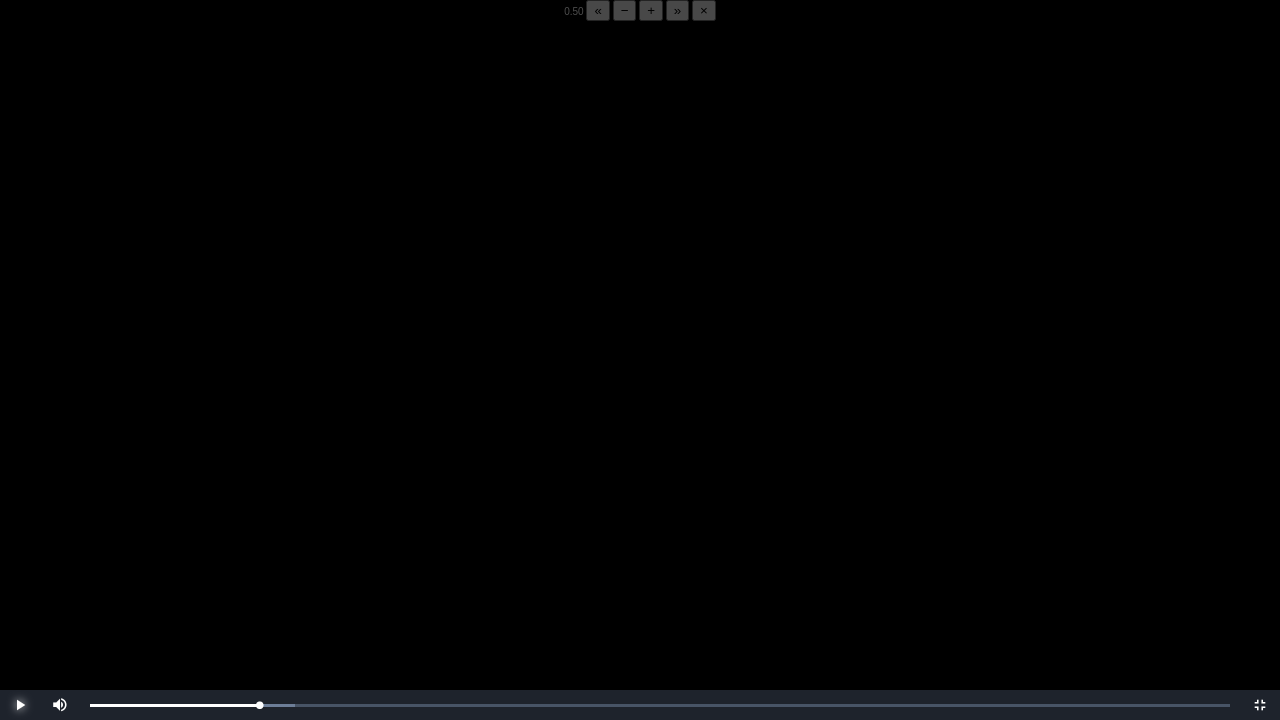 click at bounding box center (20, 705) 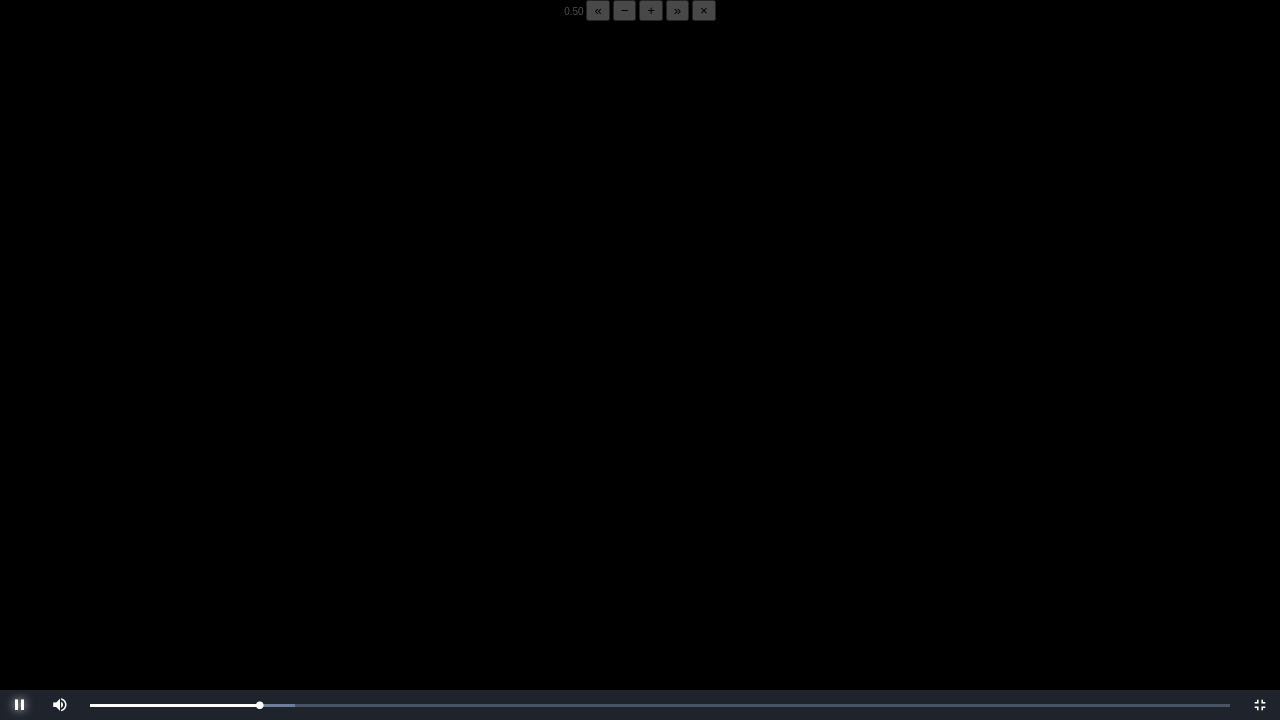 click at bounding box center [20, 705] 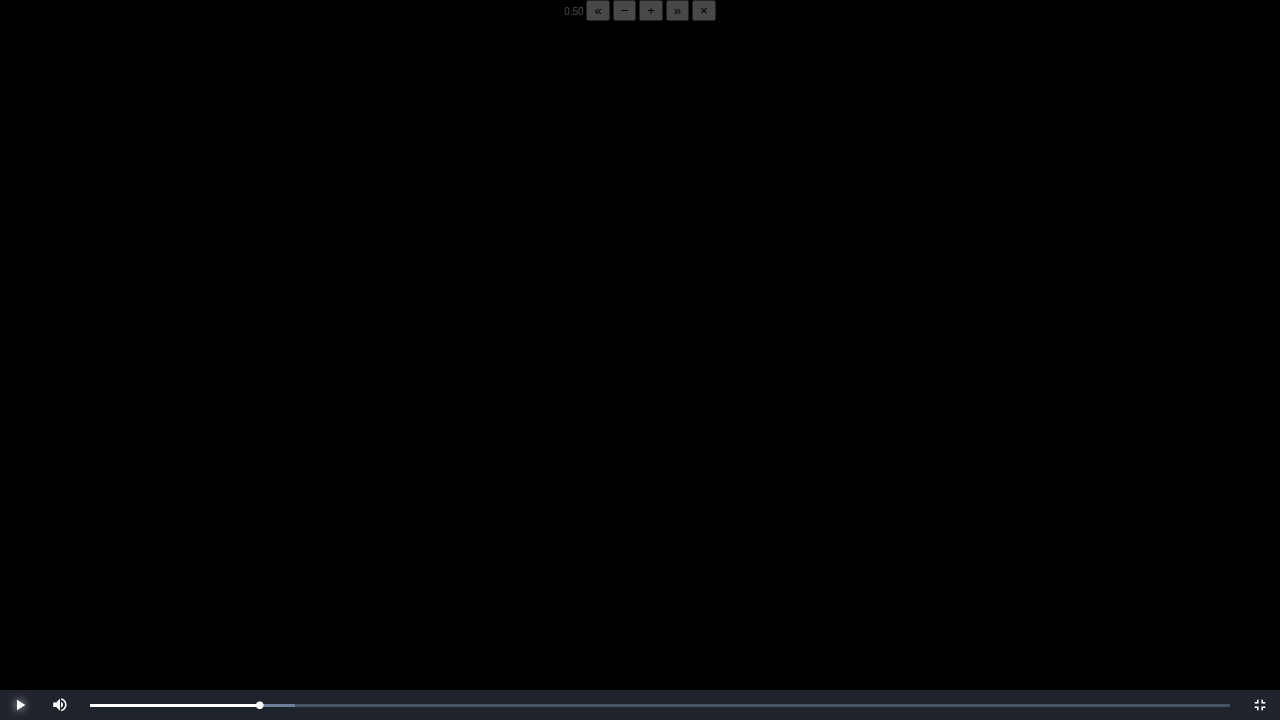 click at bounding box center (20, 705) 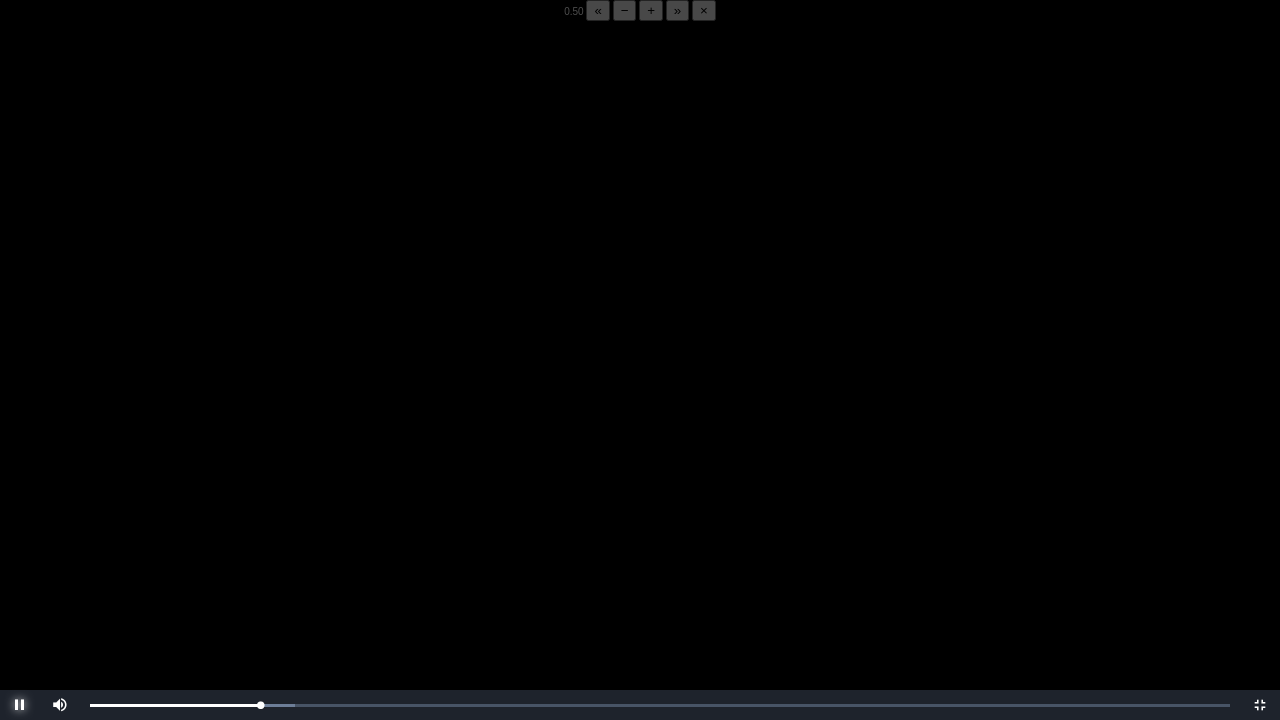 click at bounding box center [20, 705] 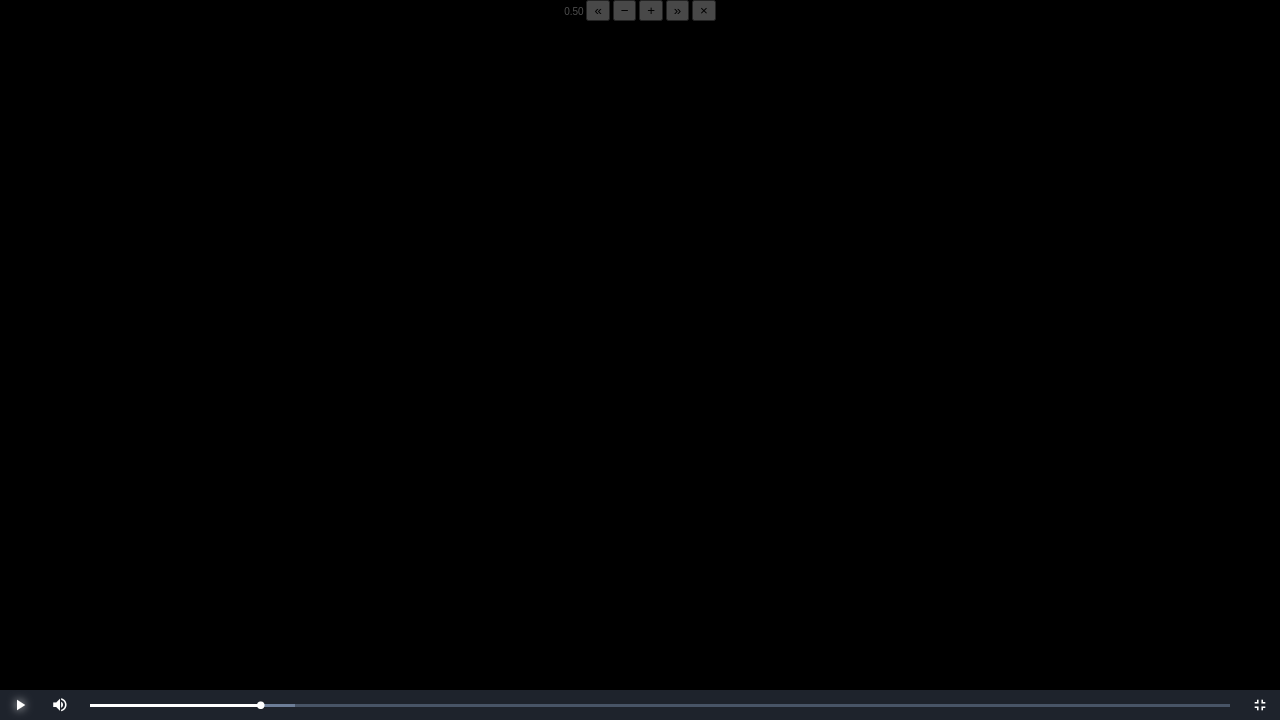 click at bounding box center (20, 705) 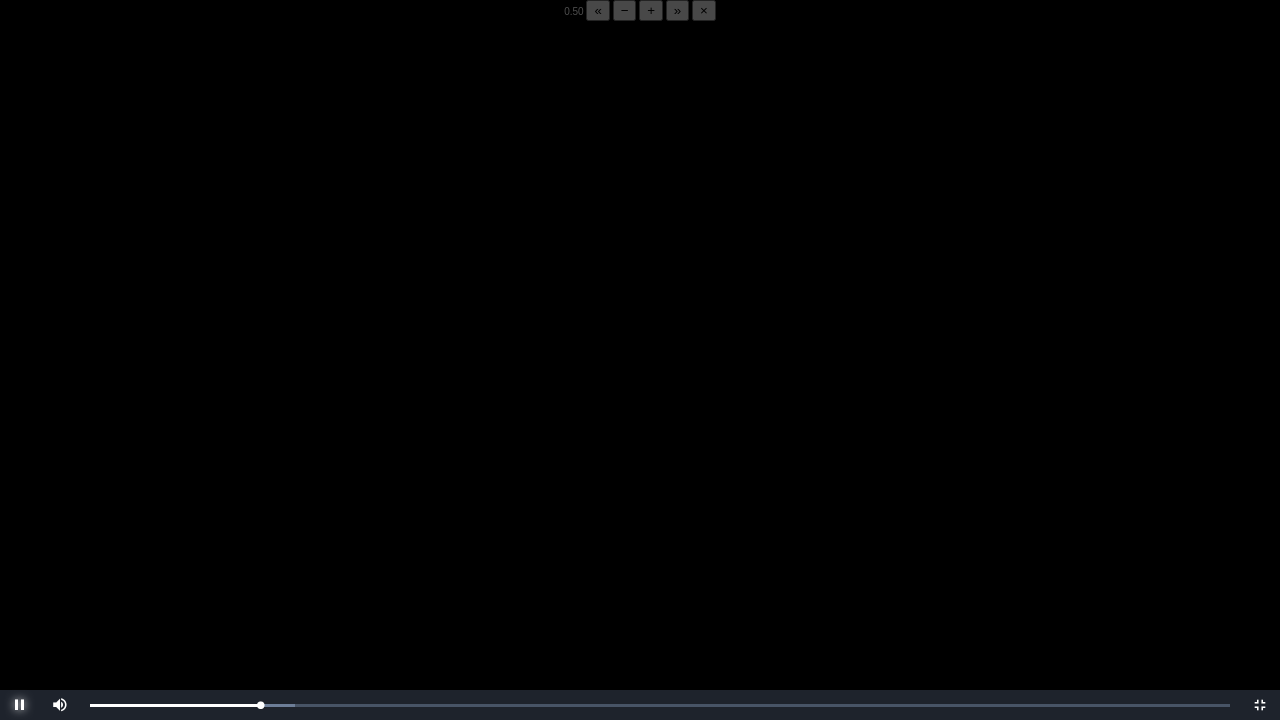 click at bounding box center (20, 705) 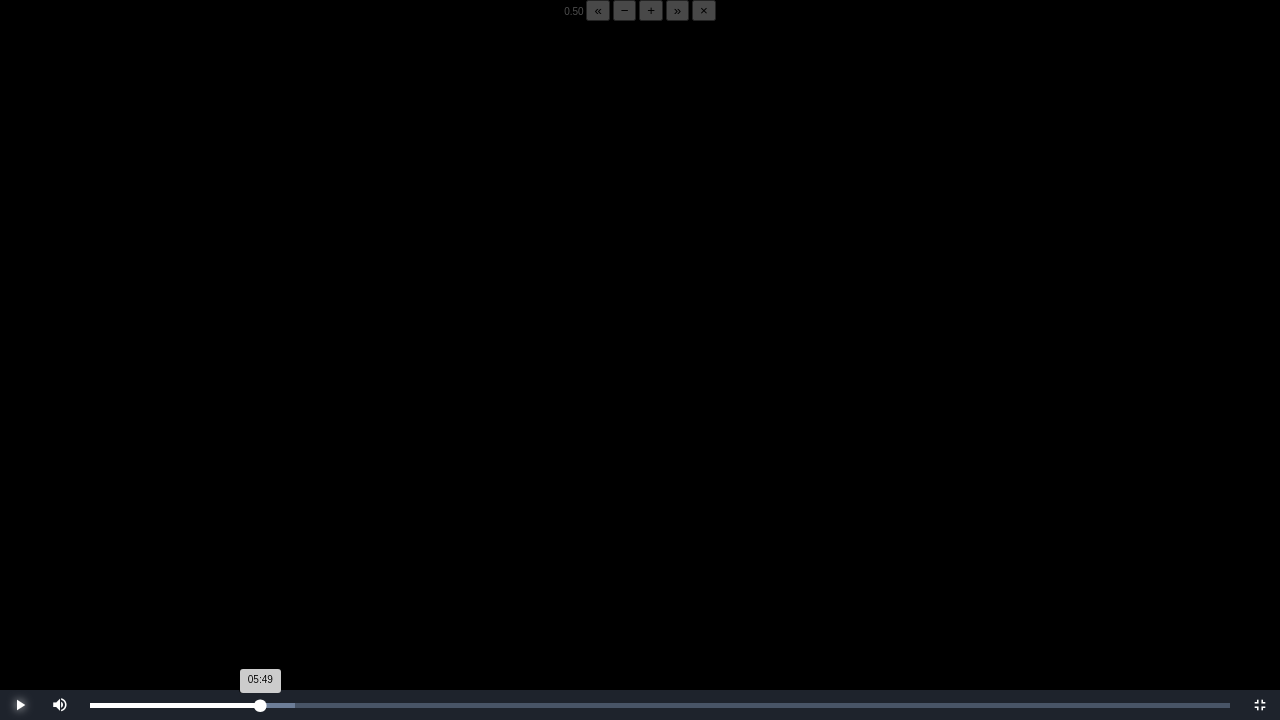 click on "05:49 Progress : 0%" at bounding box center (175, 705) 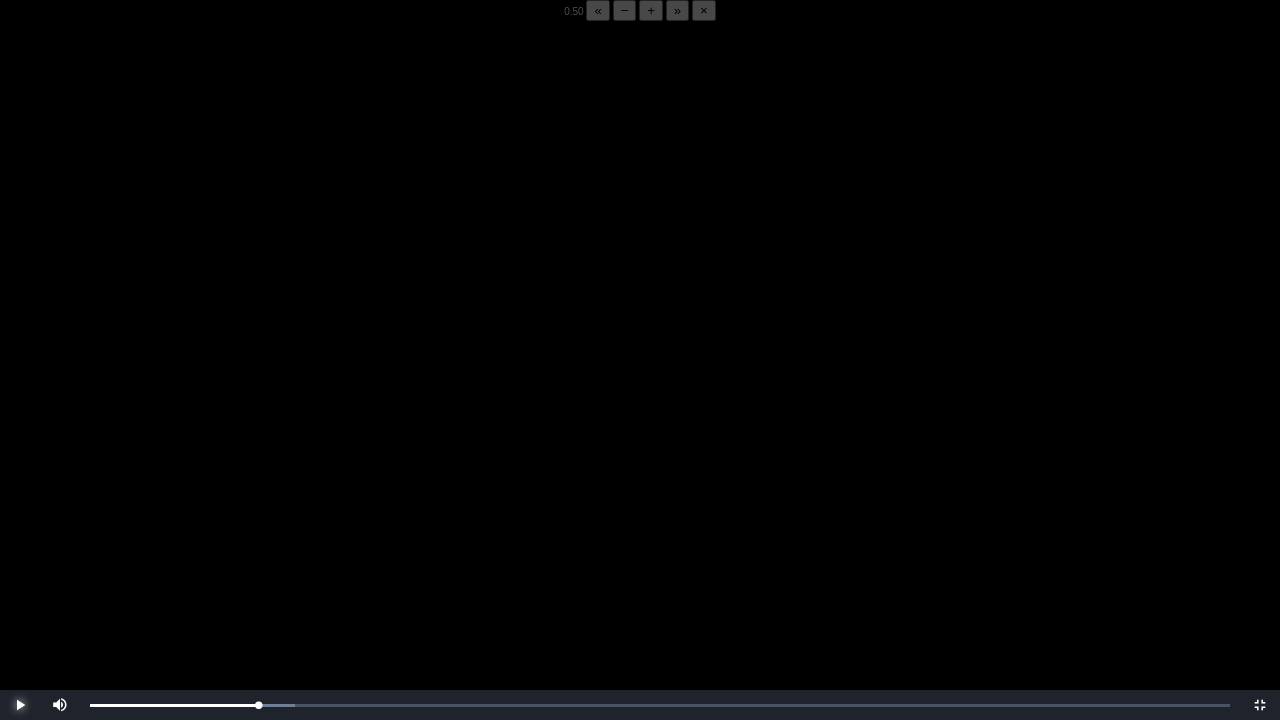 click at bounding box center (20, 705) 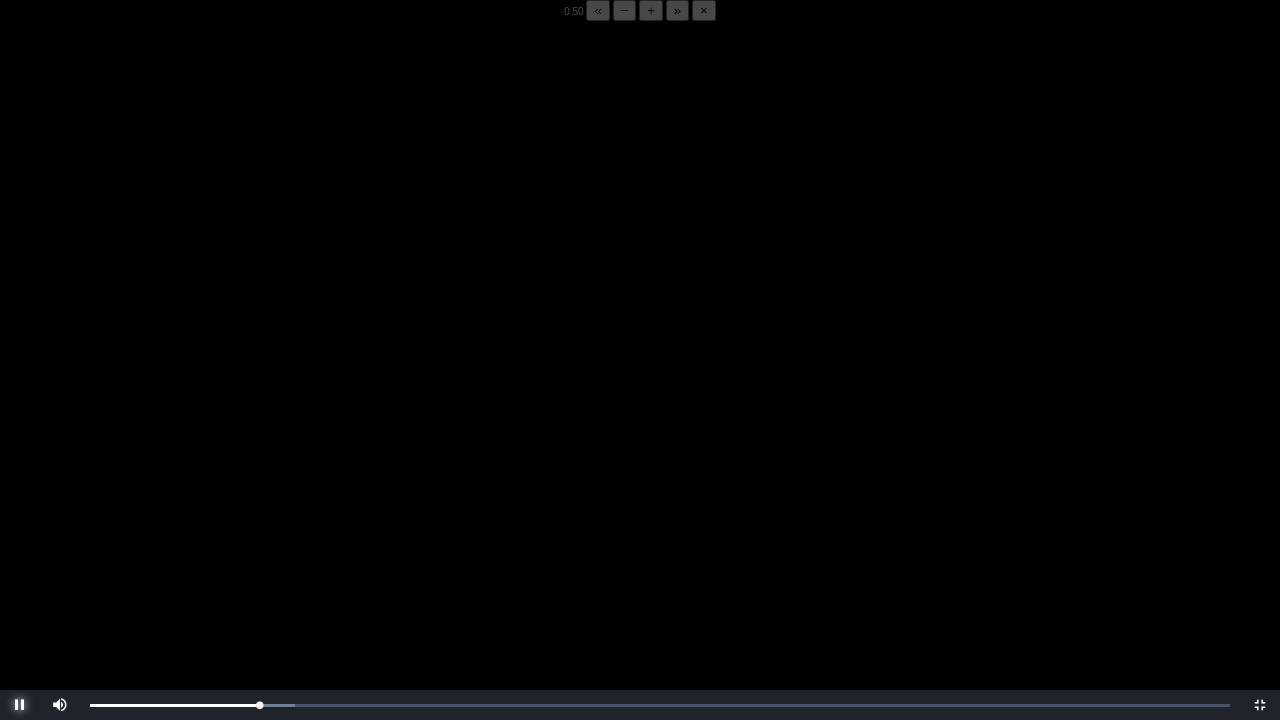 click at bounding box center (20, 705) 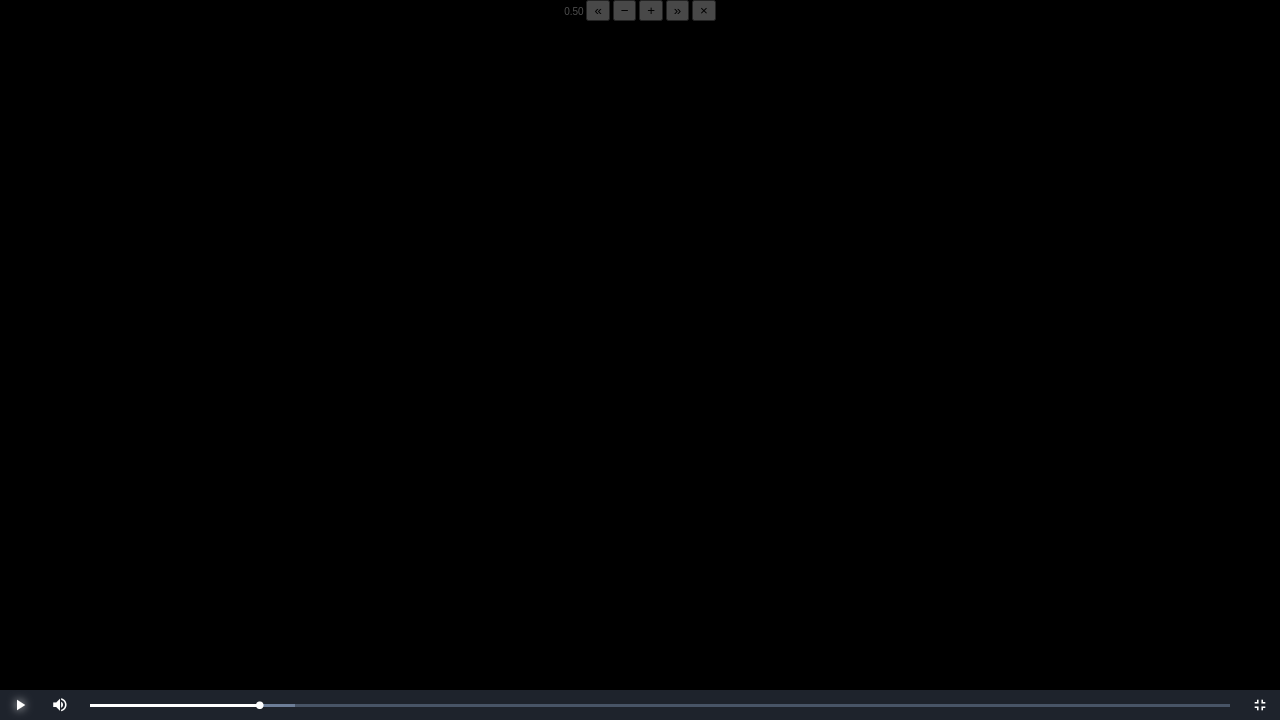 click at bounding box center (20, 705) 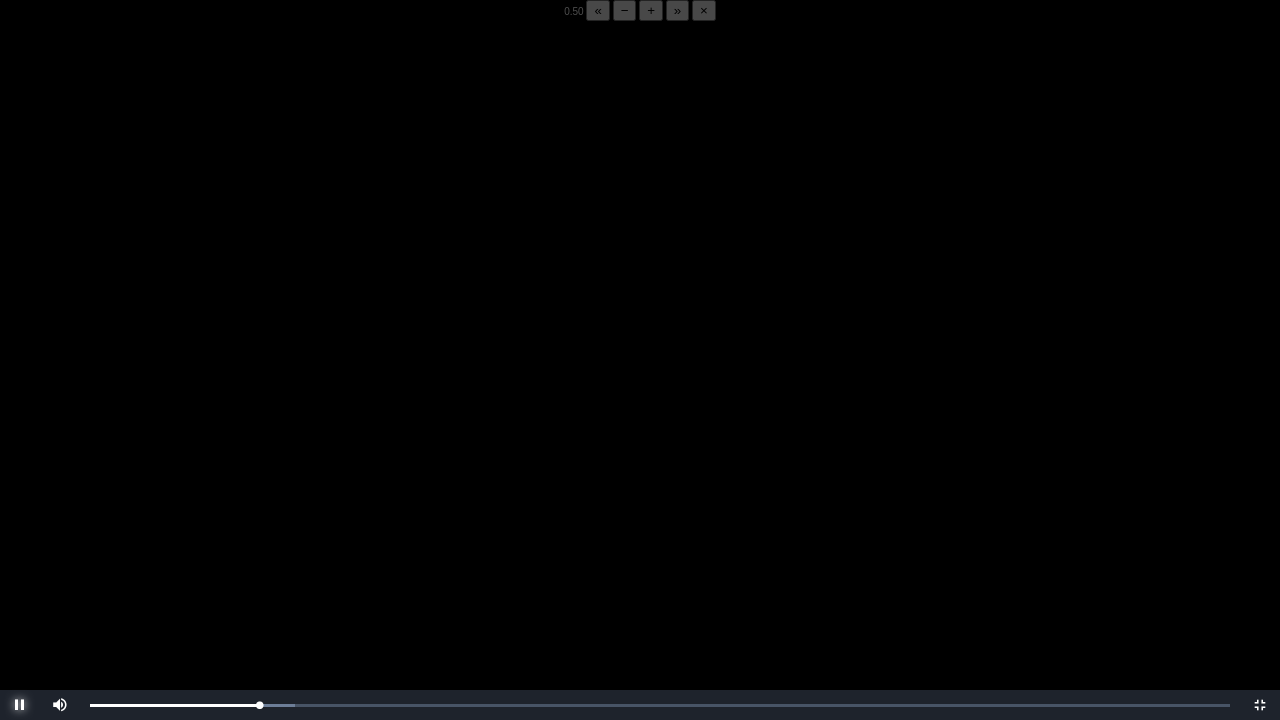 click at bounding box center (20, 705) 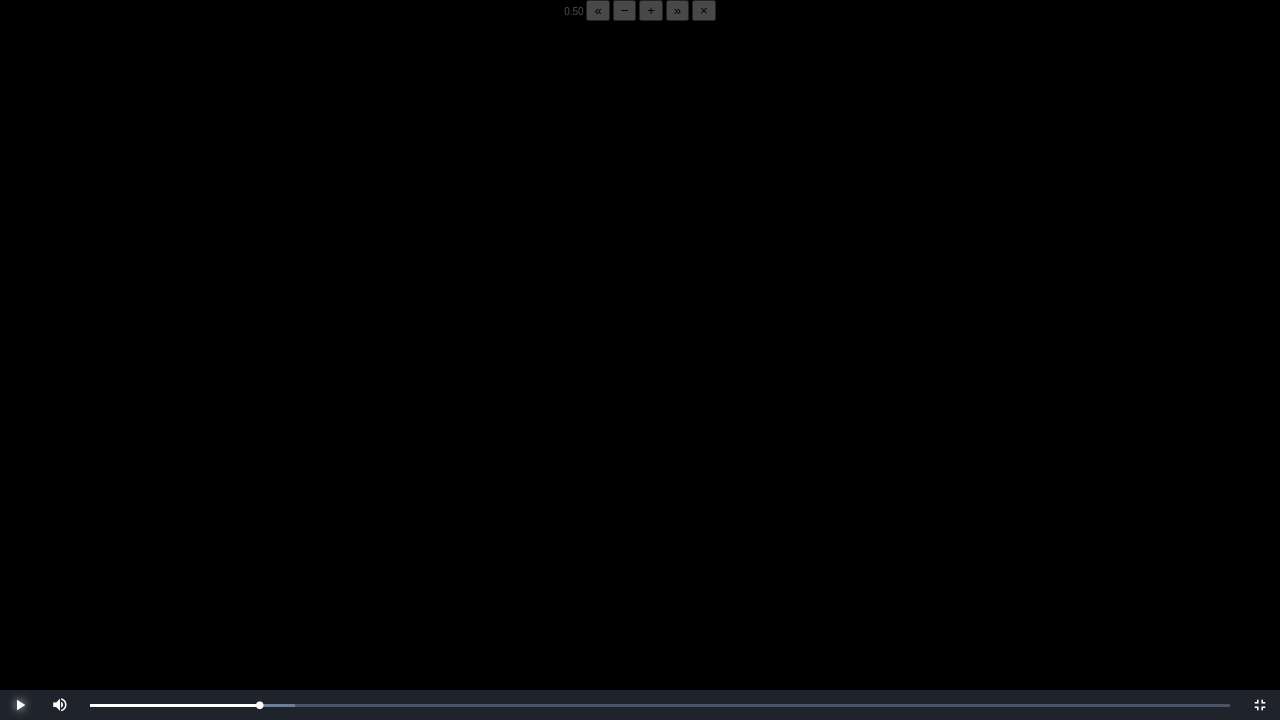 click at bounding box center (20, 705) 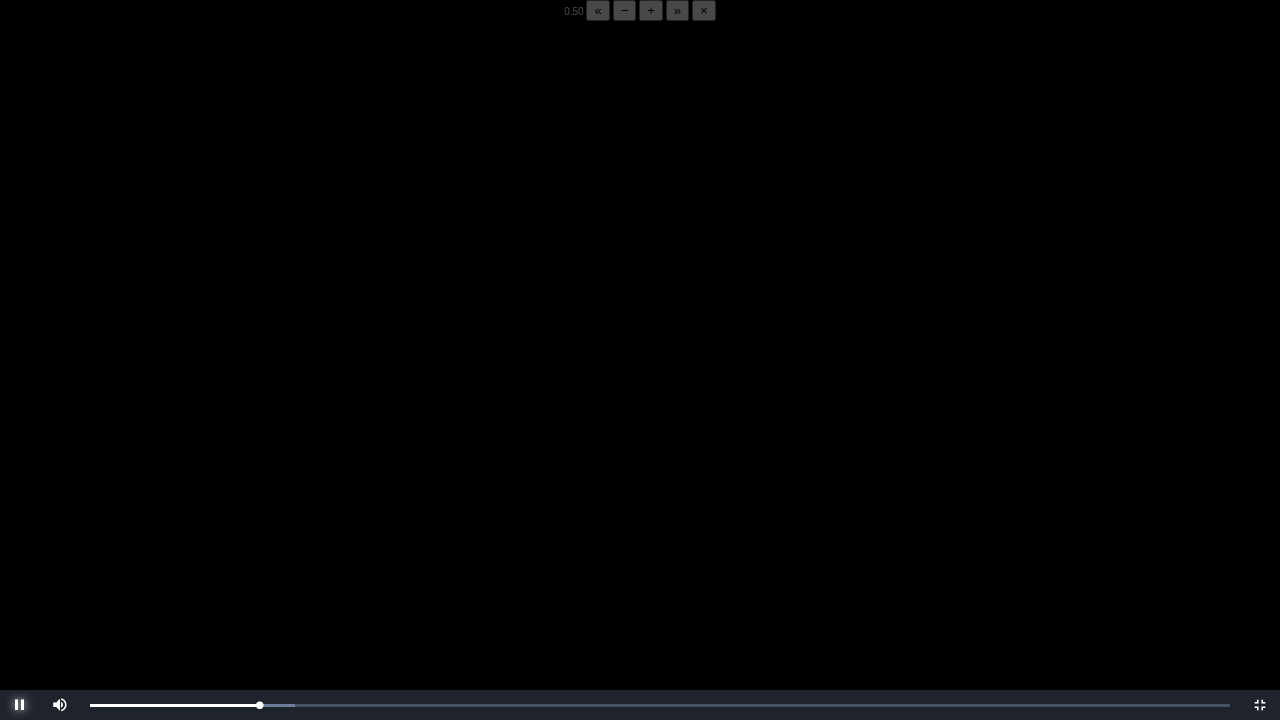 click at bounding box center (20, 705) 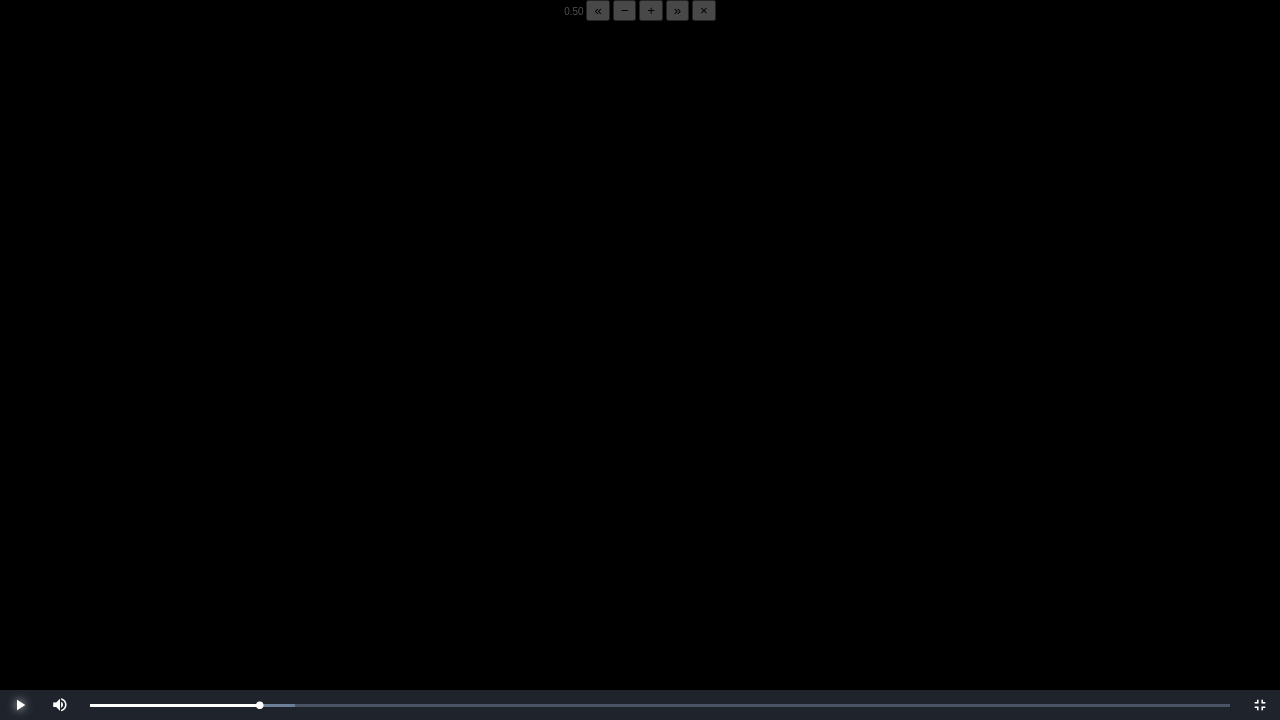 click at bounding box center [20, 705] 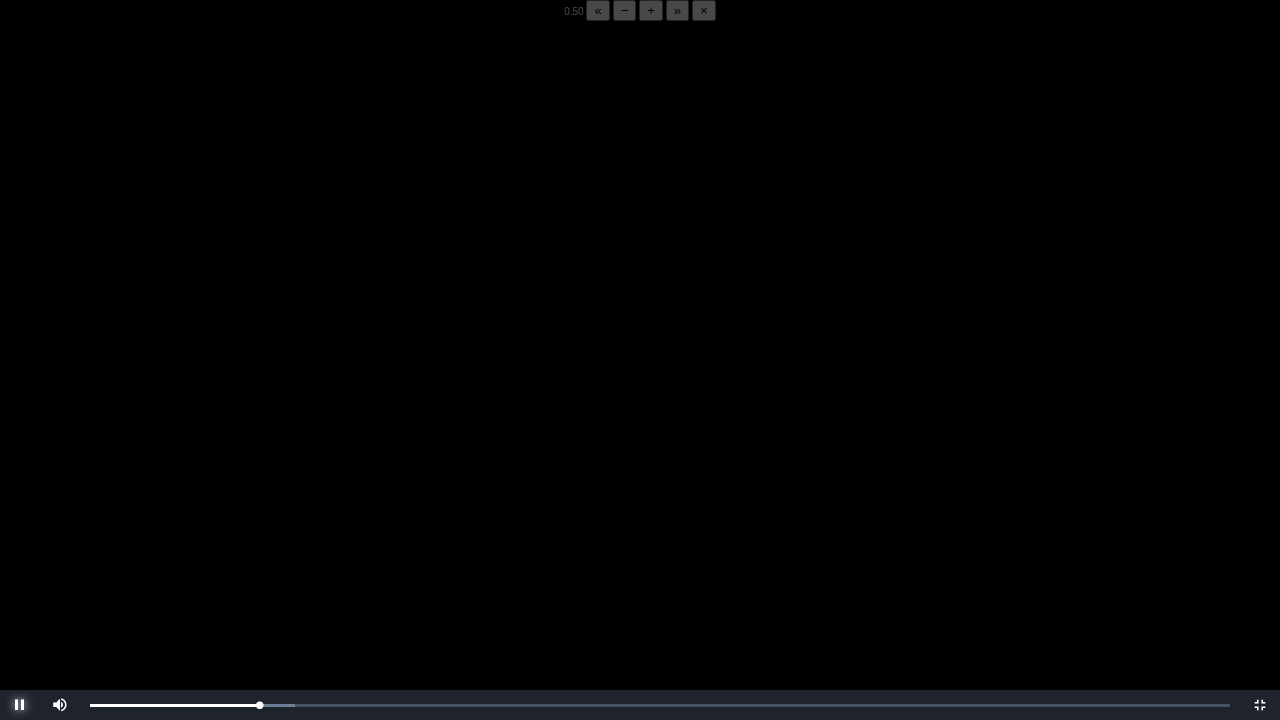 click at bounding box center [20, 705] 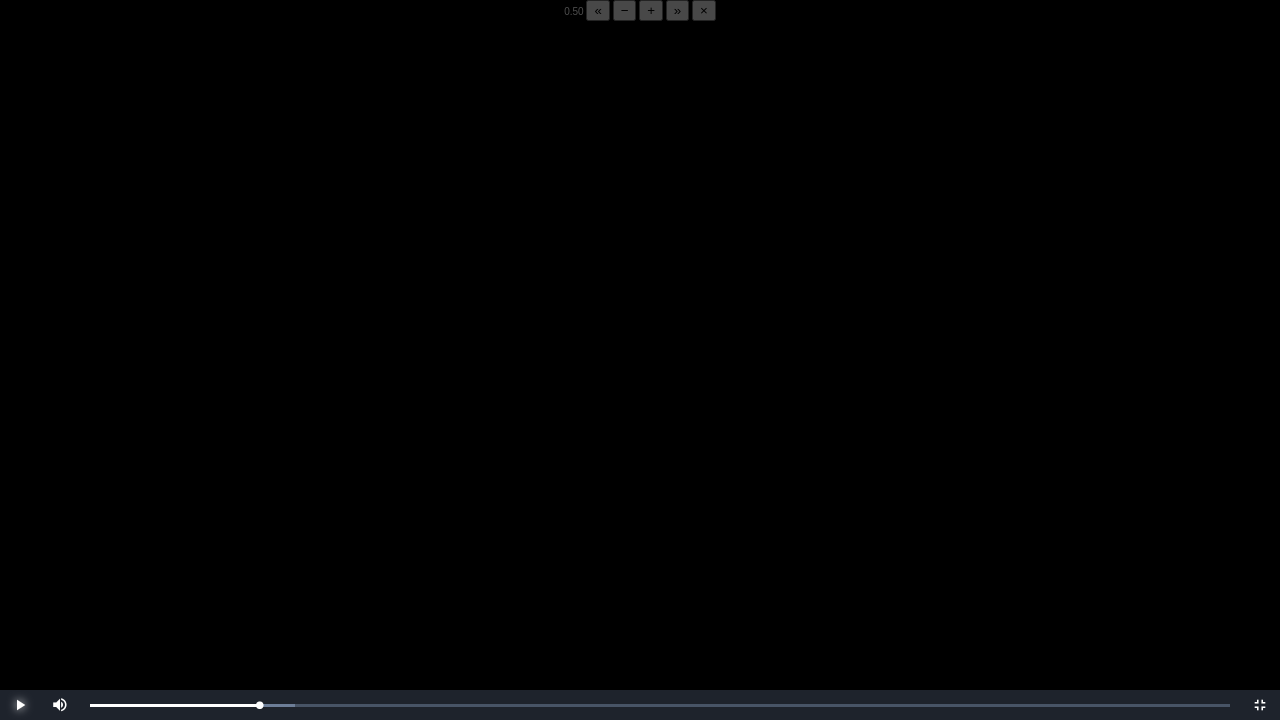 click at bounding box center (20, 705) 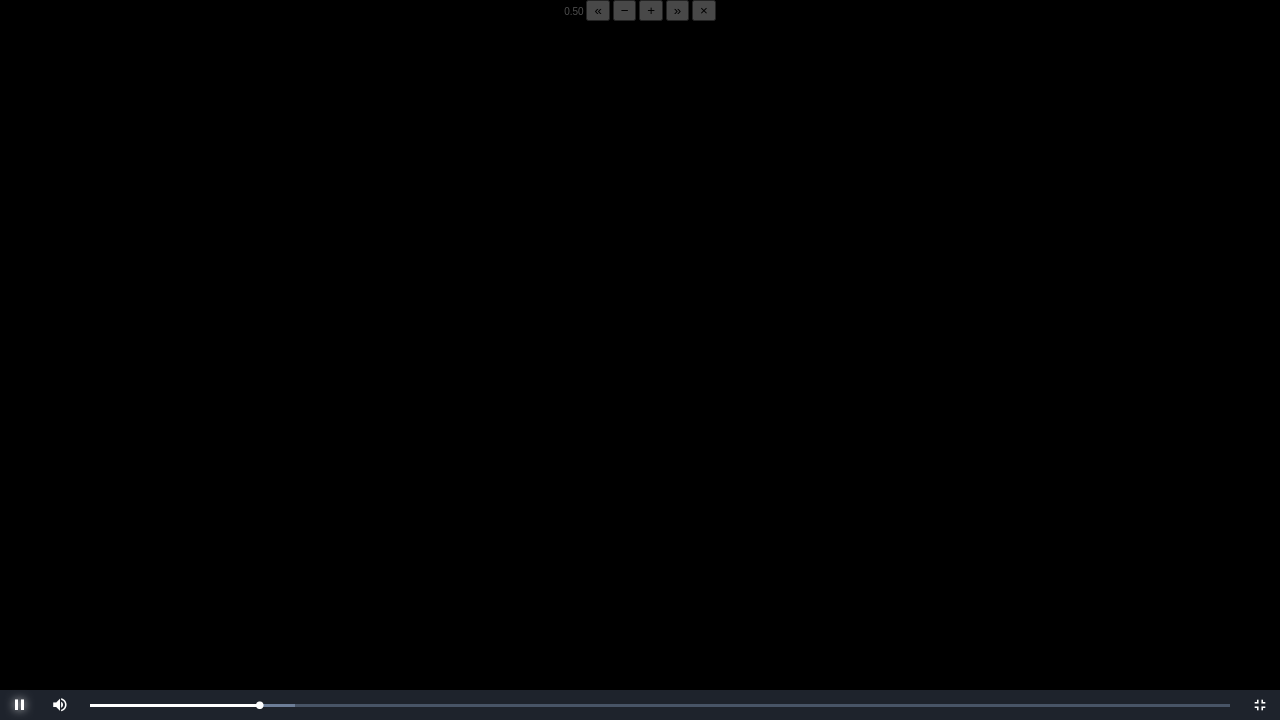 click at bounding box center (20, 705) 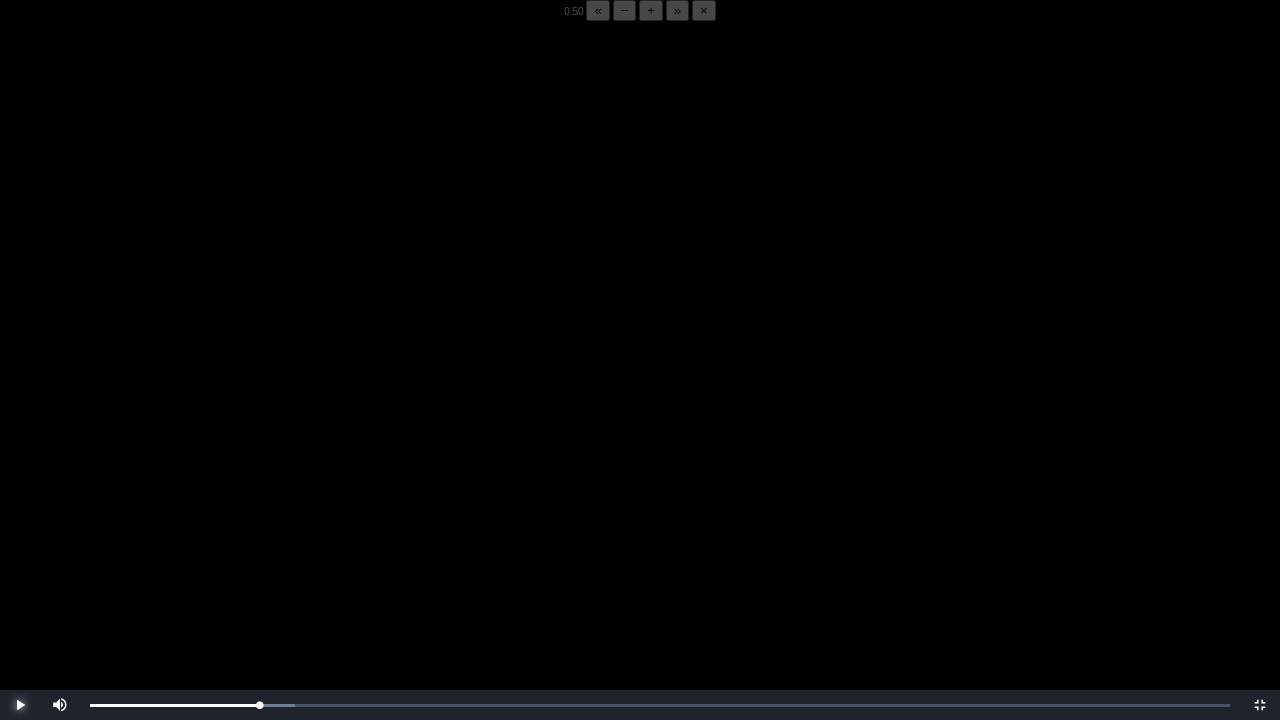 click at bounding box center (20, 705) 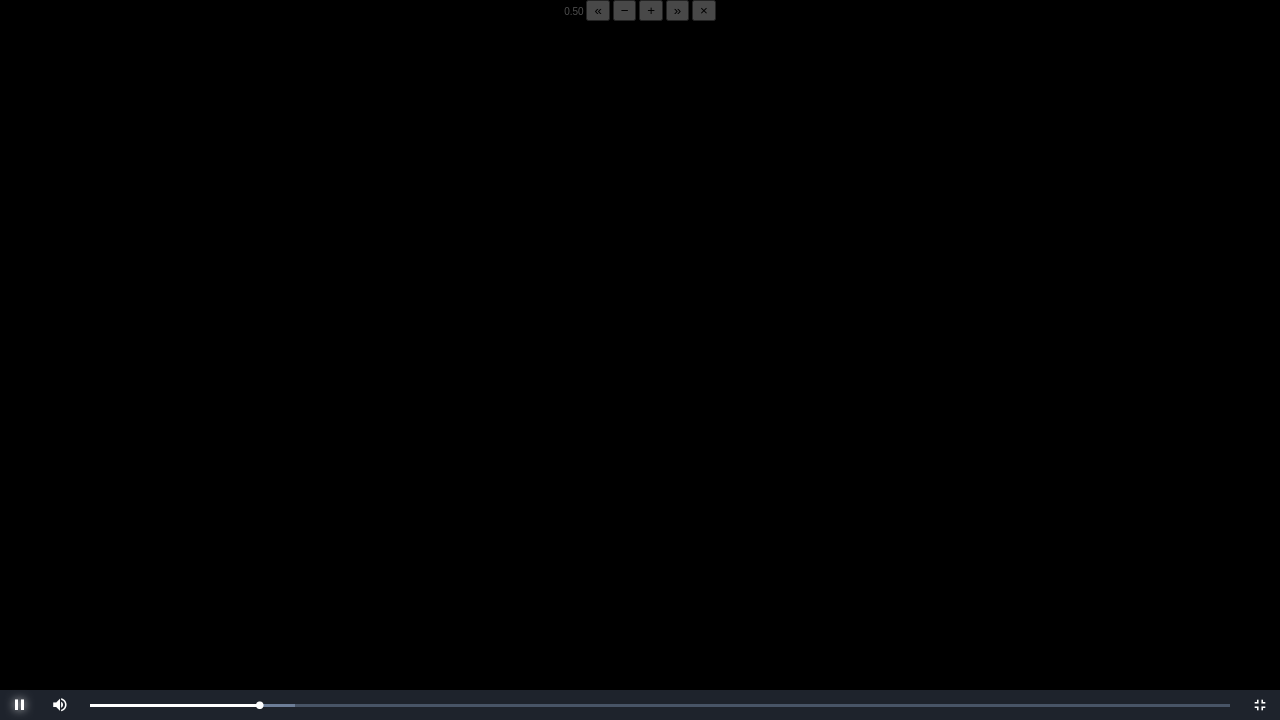 click at bounding box center [20, 705] 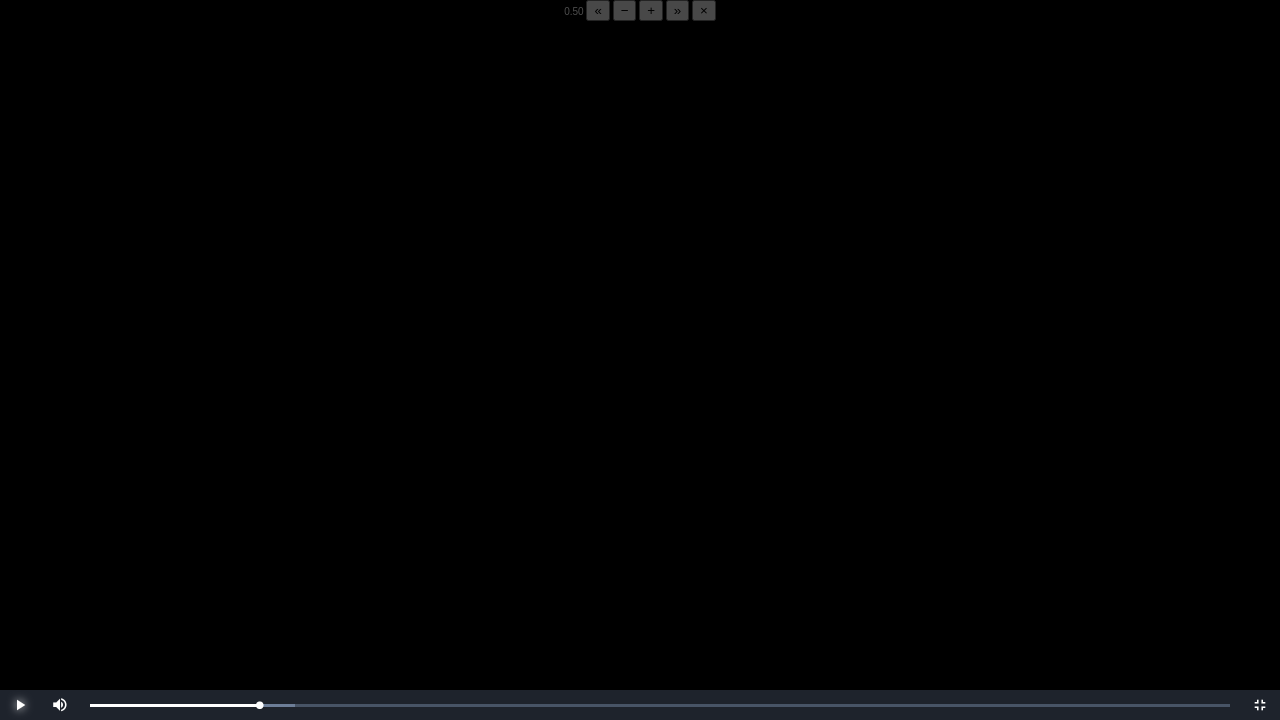 click at bounding box center [20, 705] 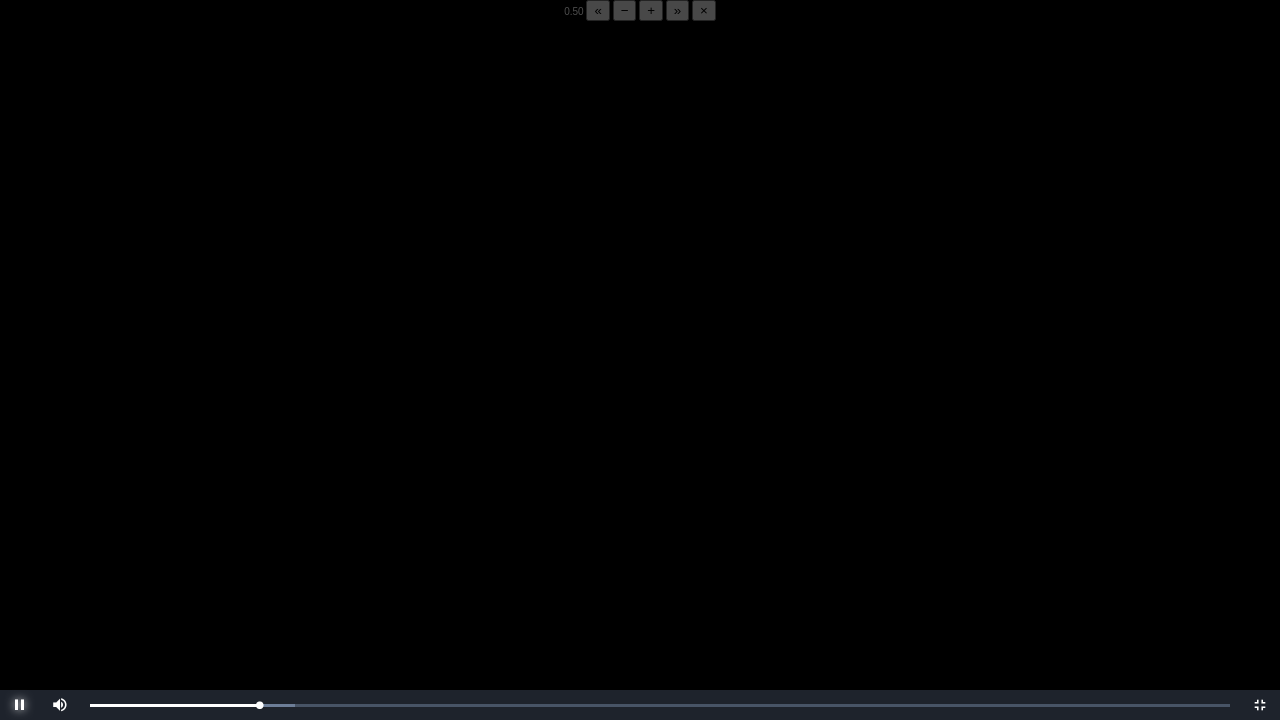 click at bounding box center (20, 705) 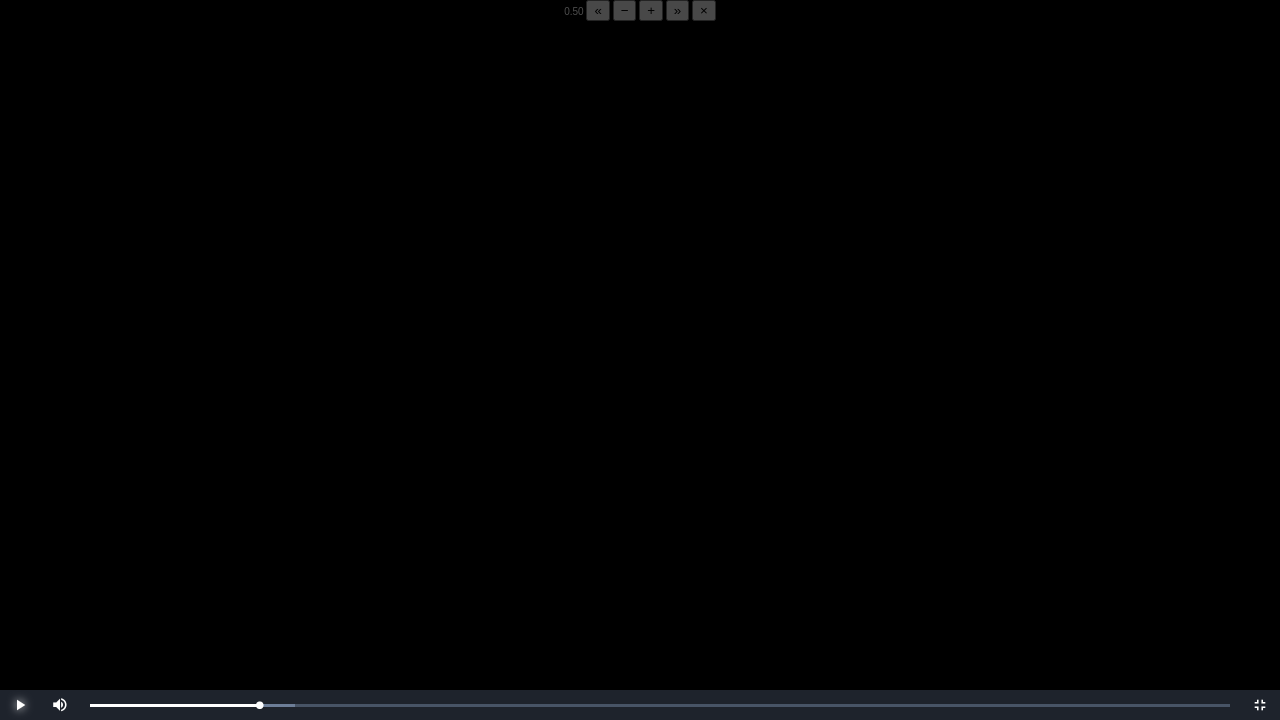 click at bounding box center [20, 705] 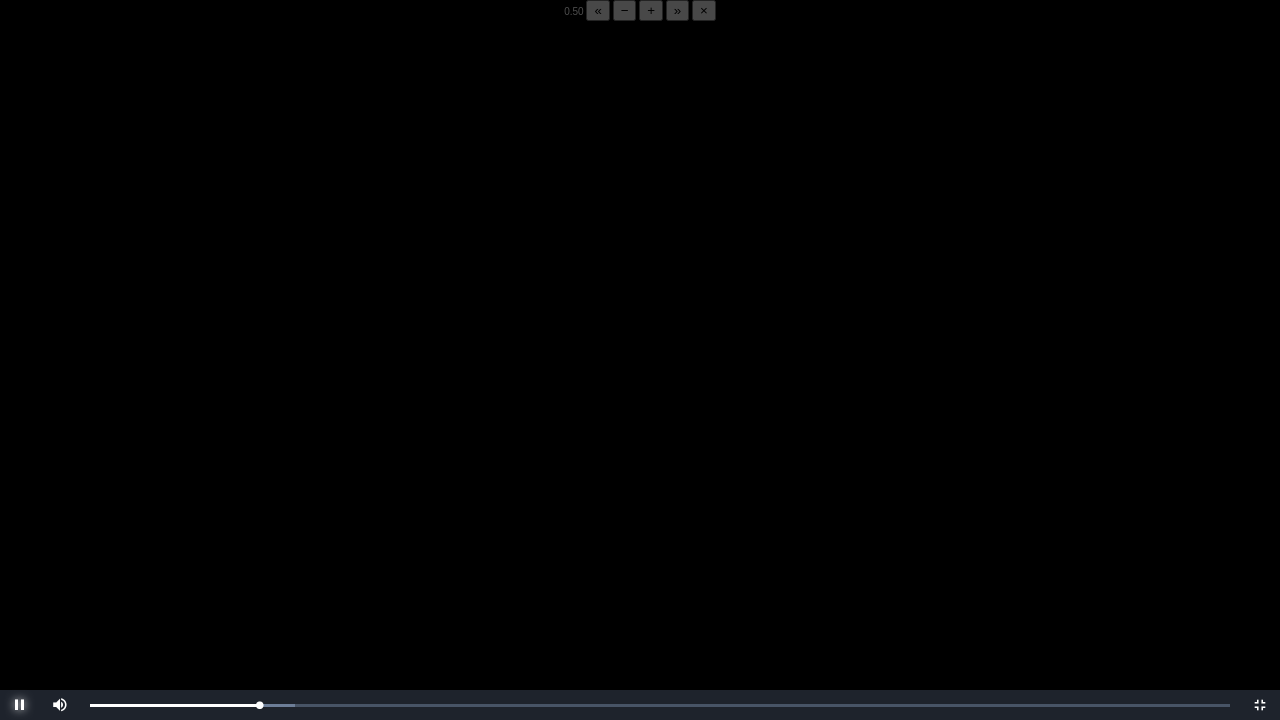 click at bounding box center (20, 705) 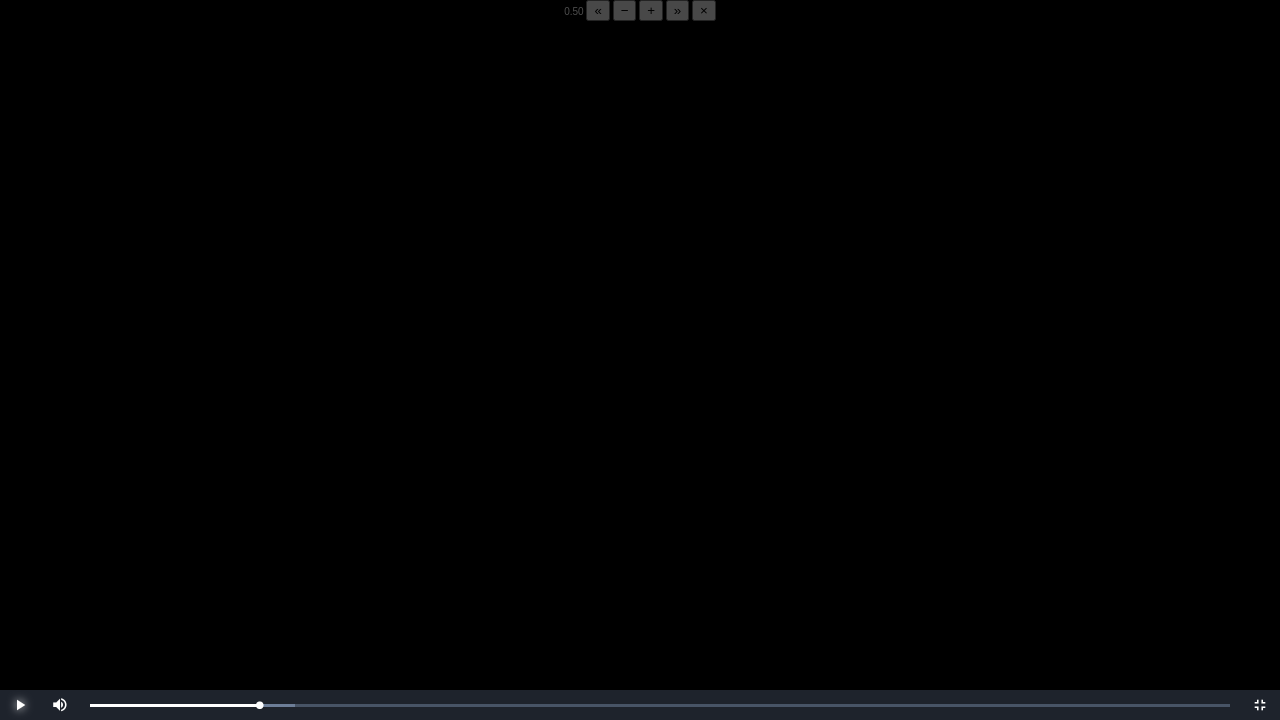 click at bounding box center [20, 705] 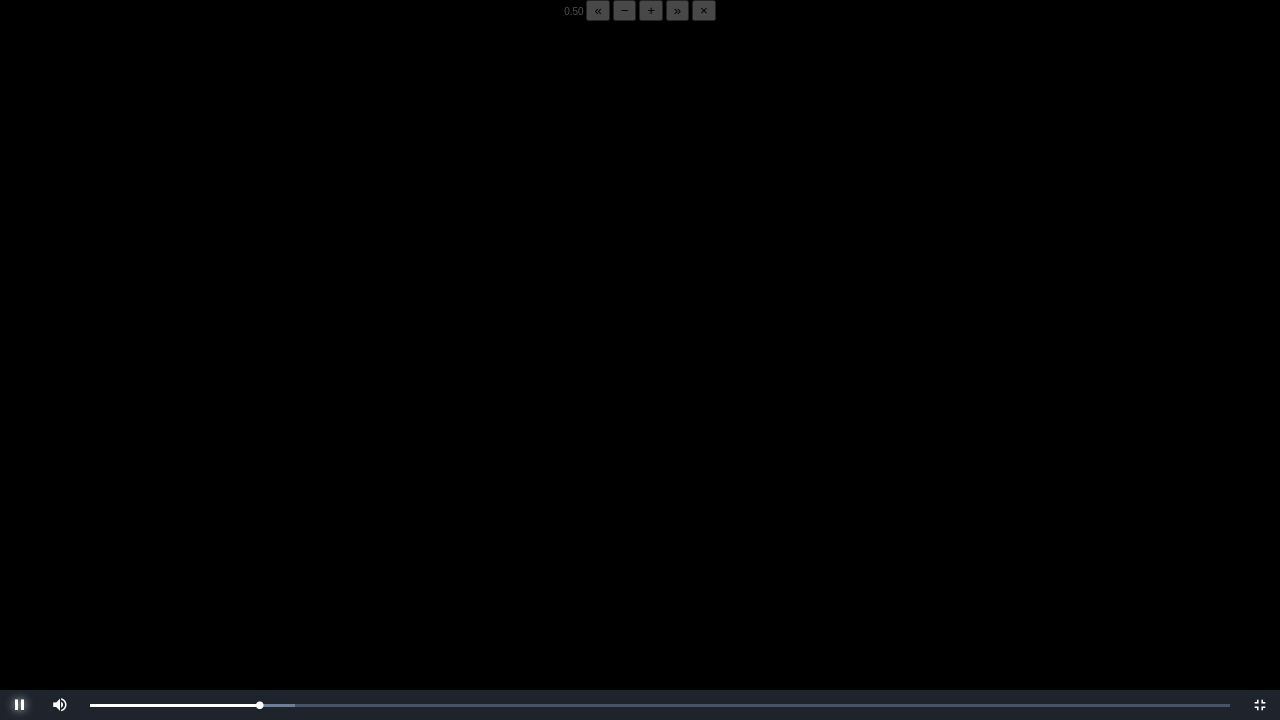 click at bounding box center (20, 705) 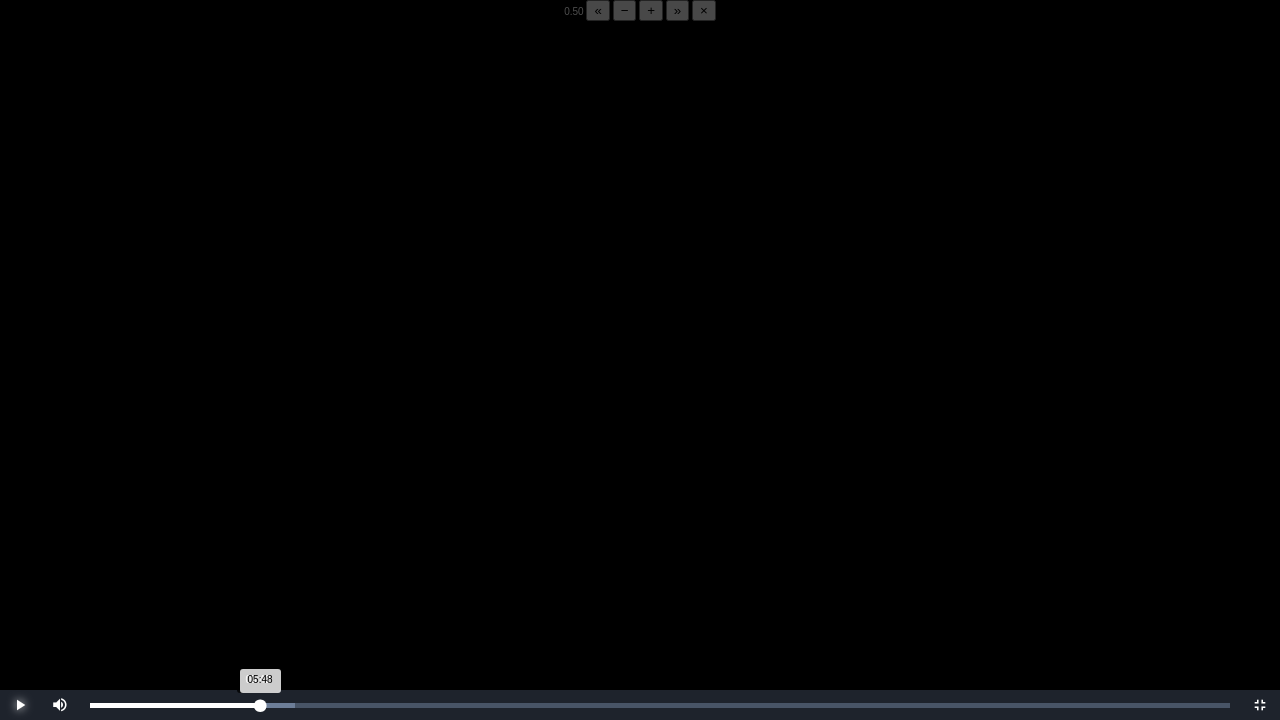 click on "05:48 Progress : 0%" at bounding box center [175, 705] 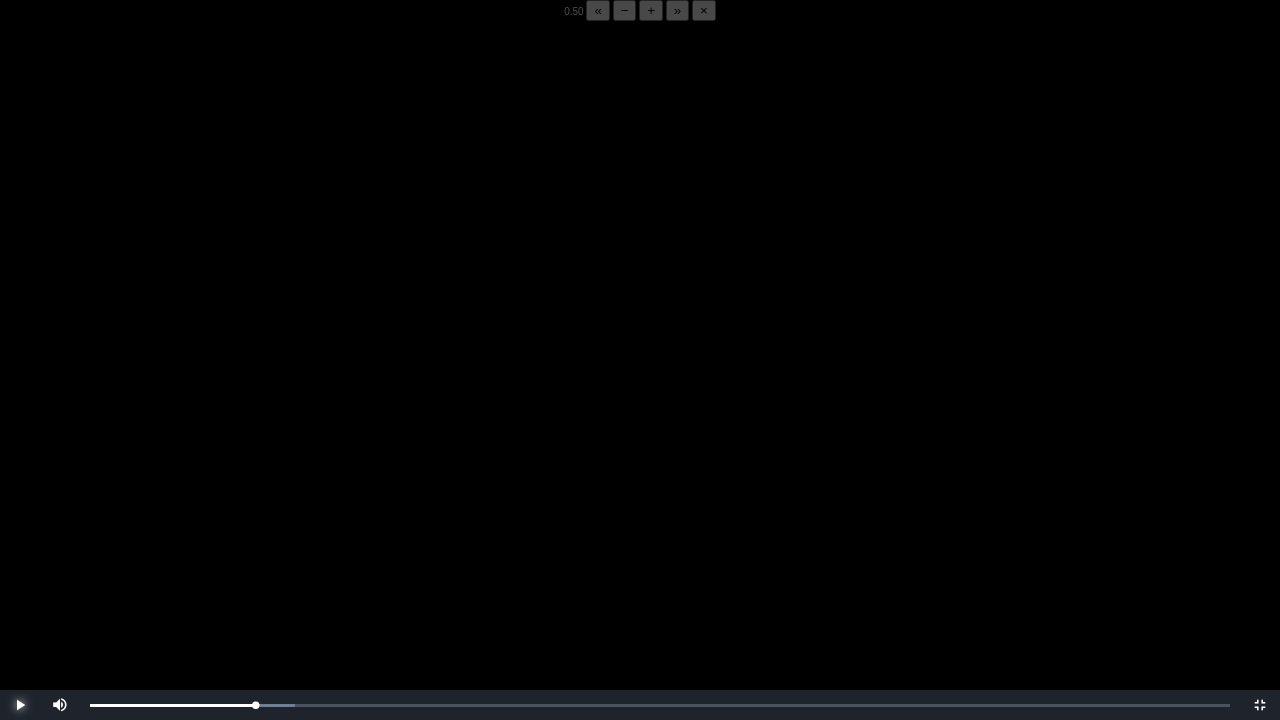 click at bounding box center [20, 705] 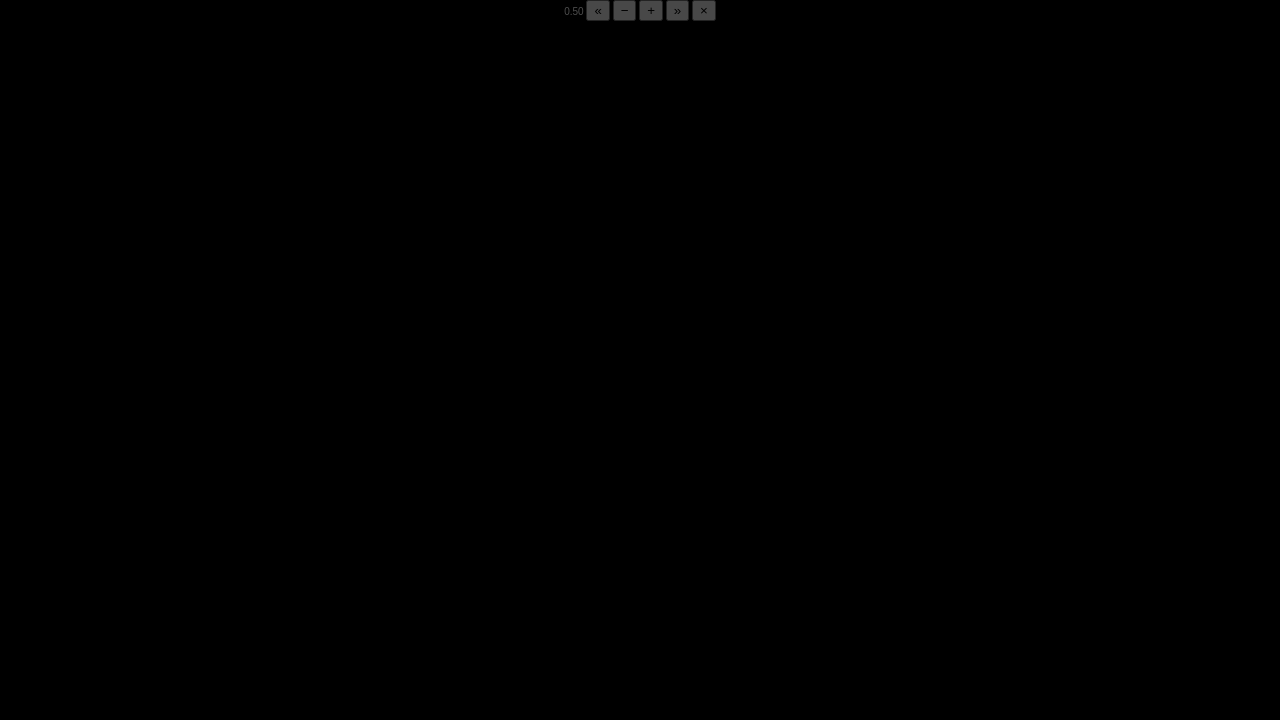 click at bounding box center [20, 705] 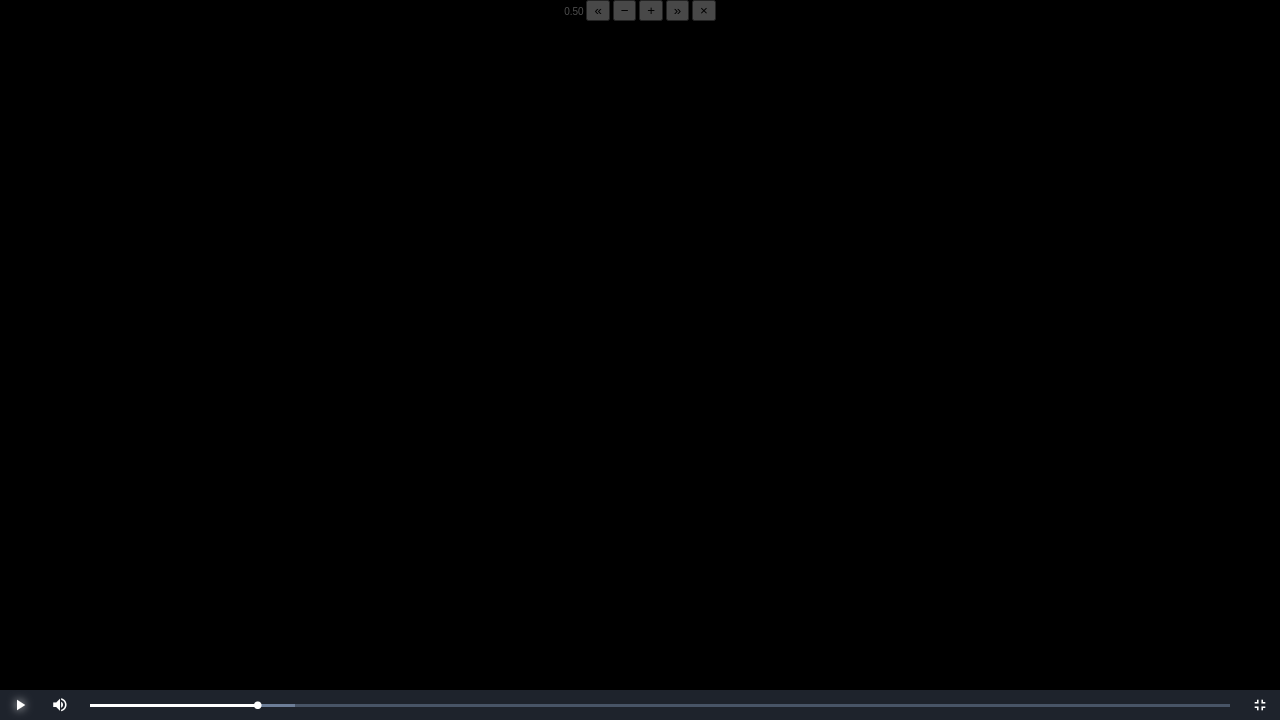 click at bounding box center [20, 705] 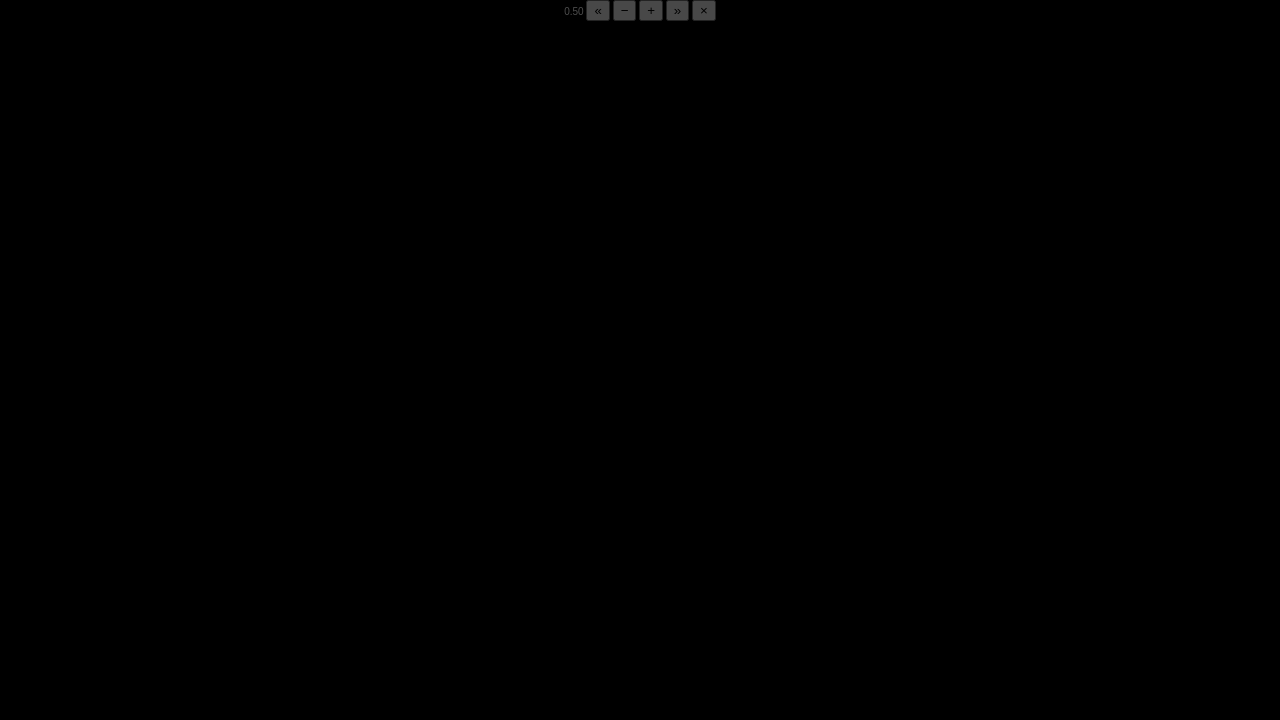 click at bounding box center [20, 705] 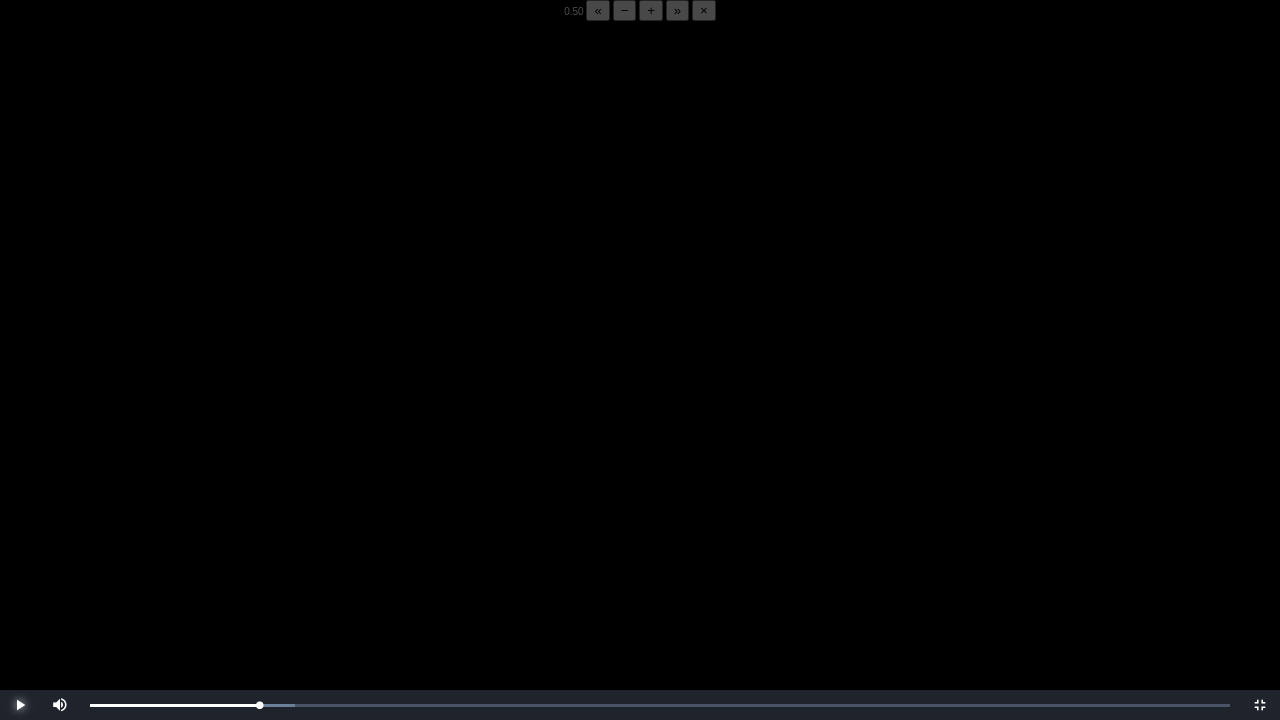 click at bounding box center [20, 705] 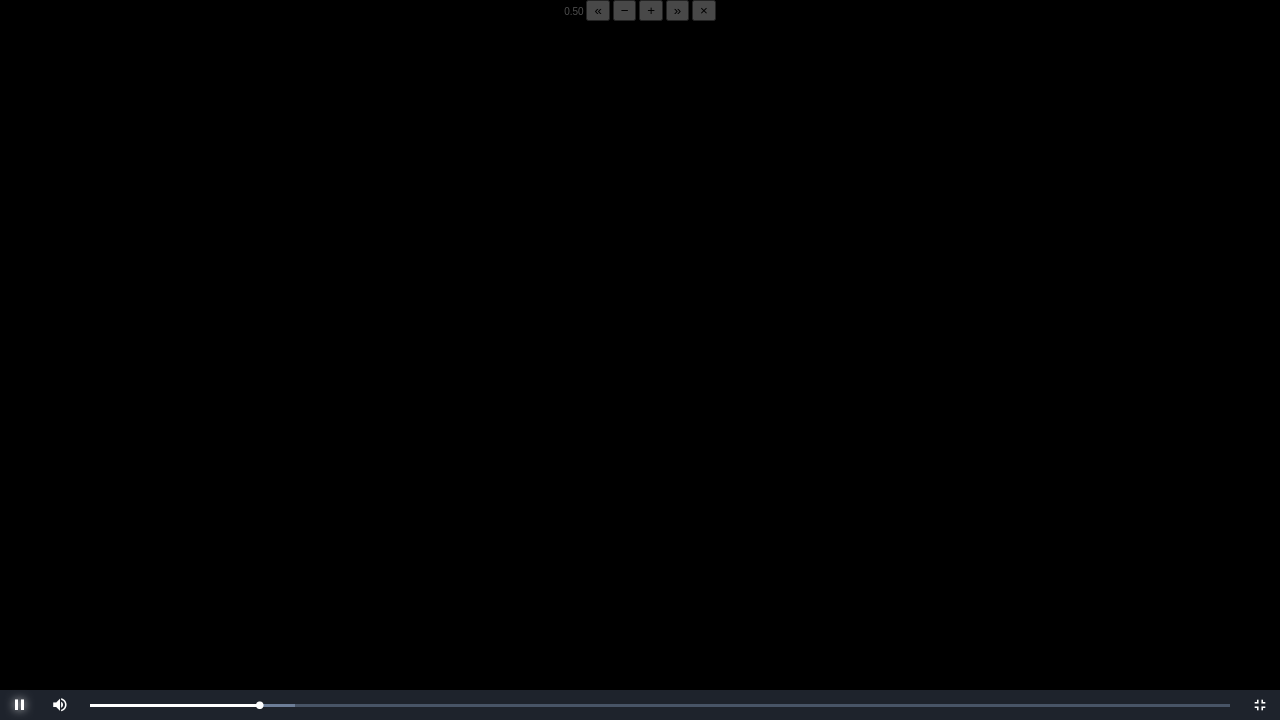 click at bounding box center (20, 705) 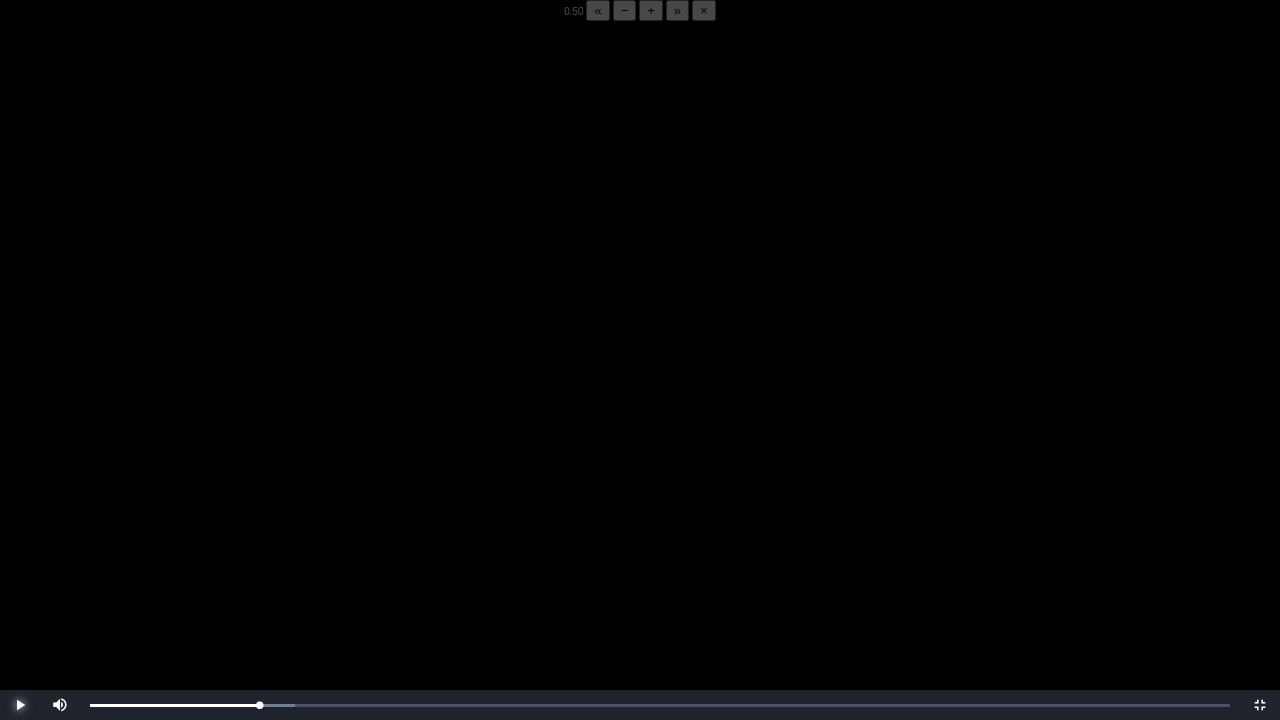 click at bounding box center [20, 705] 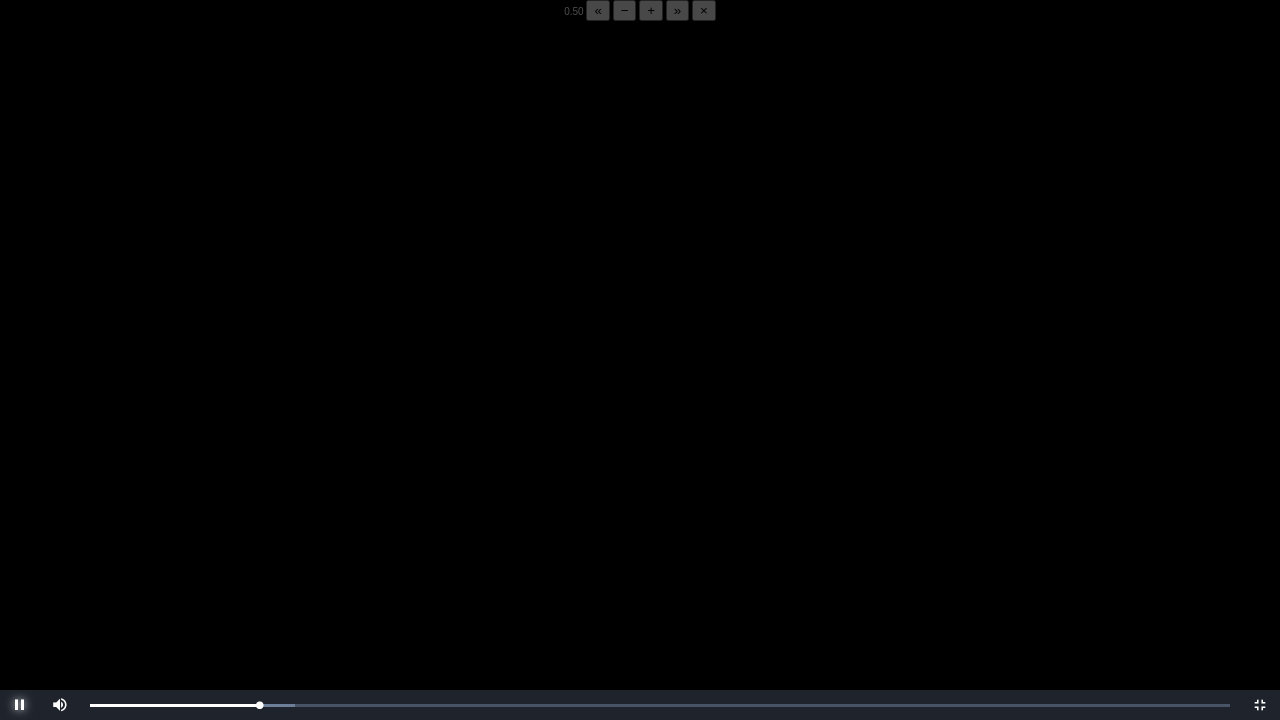 click at bounding box center [20, 705] 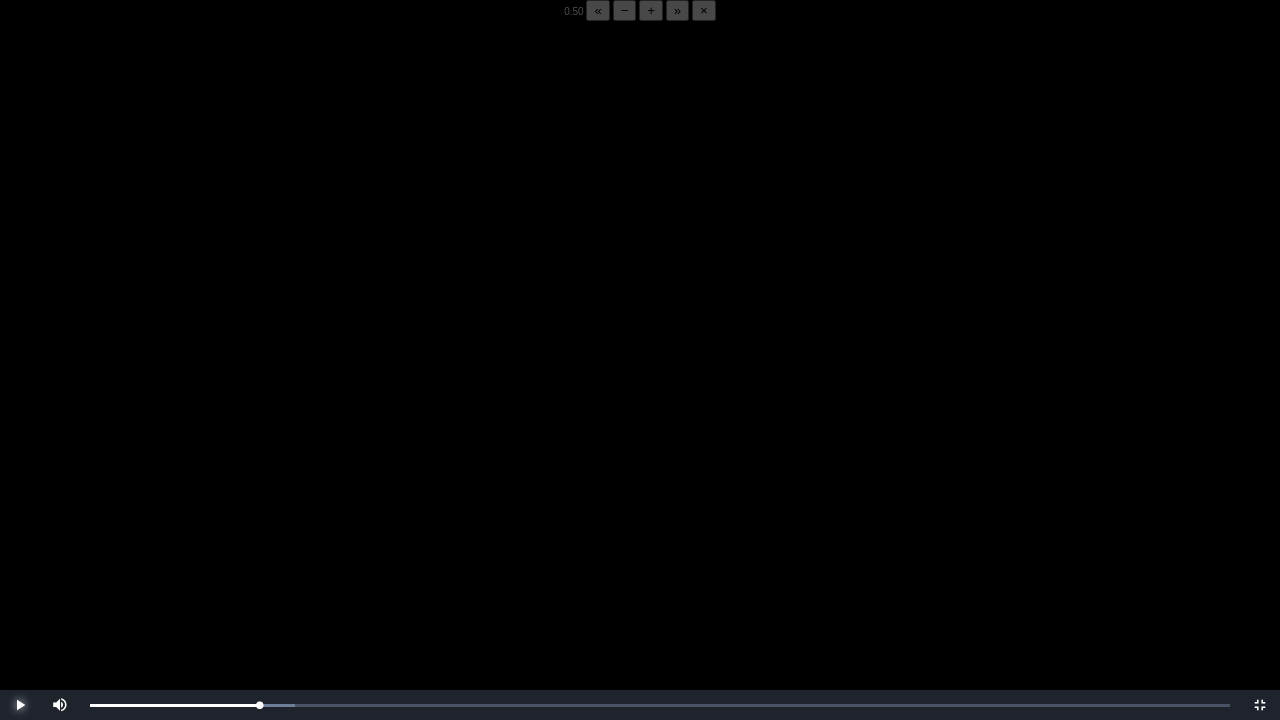 click at bounding box center (20, 705) 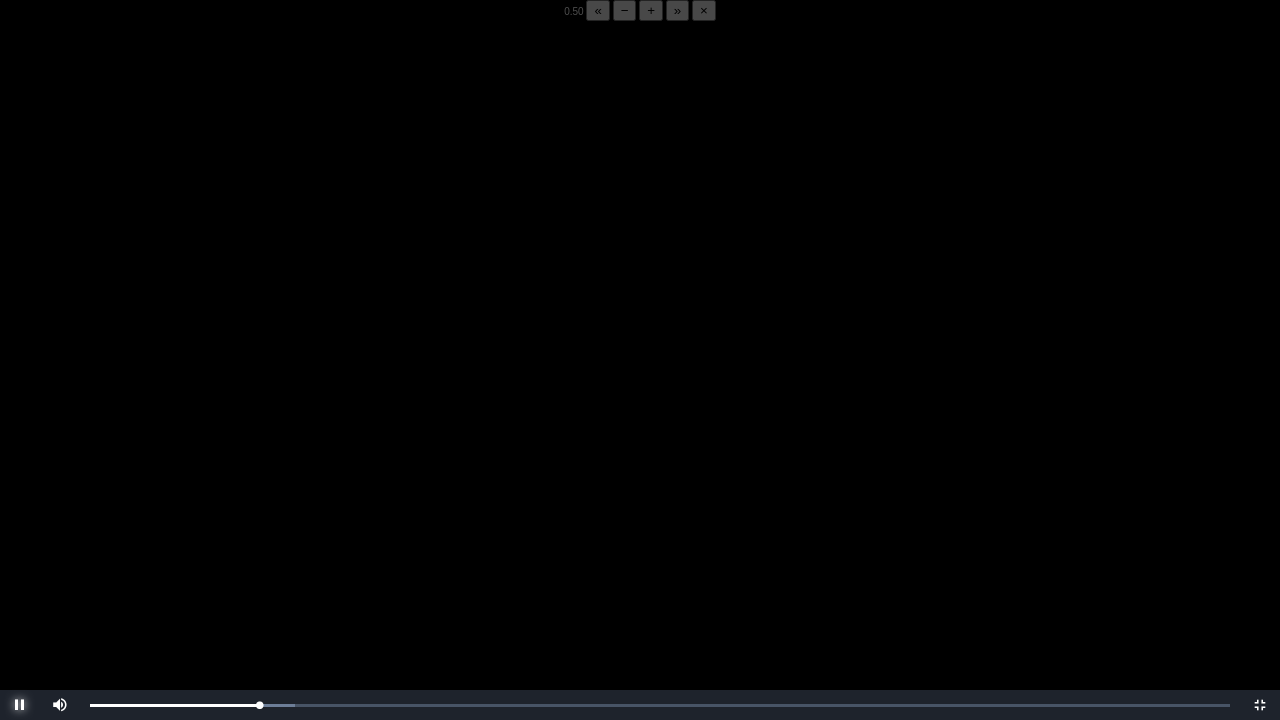 click at bounding box center (20, 705) 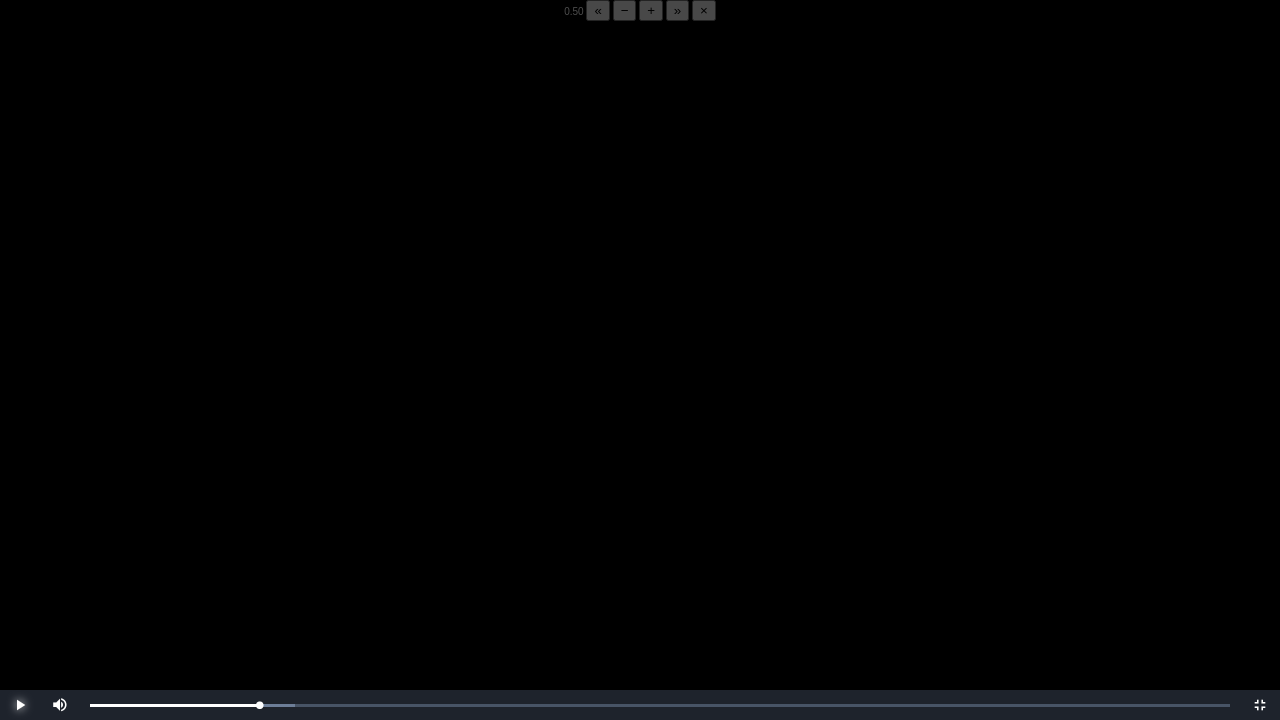 click at bounding box center (20, 705) 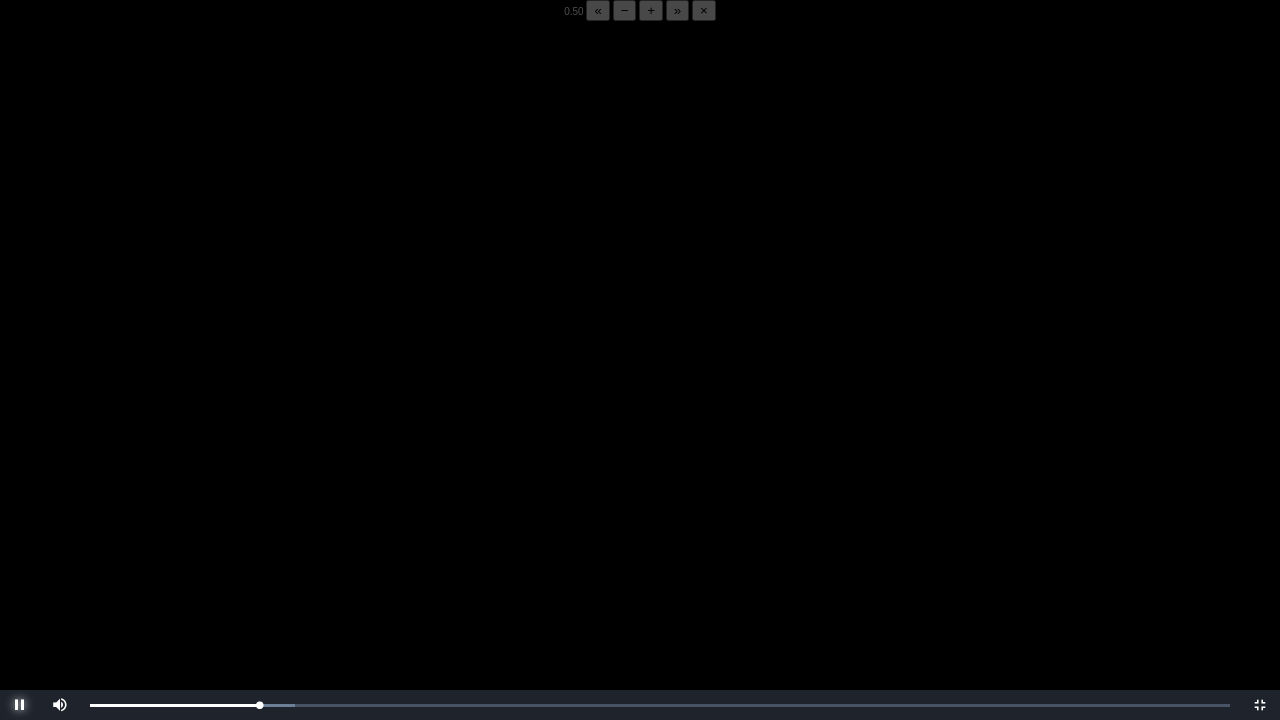 click at bounding box center (20, 705) 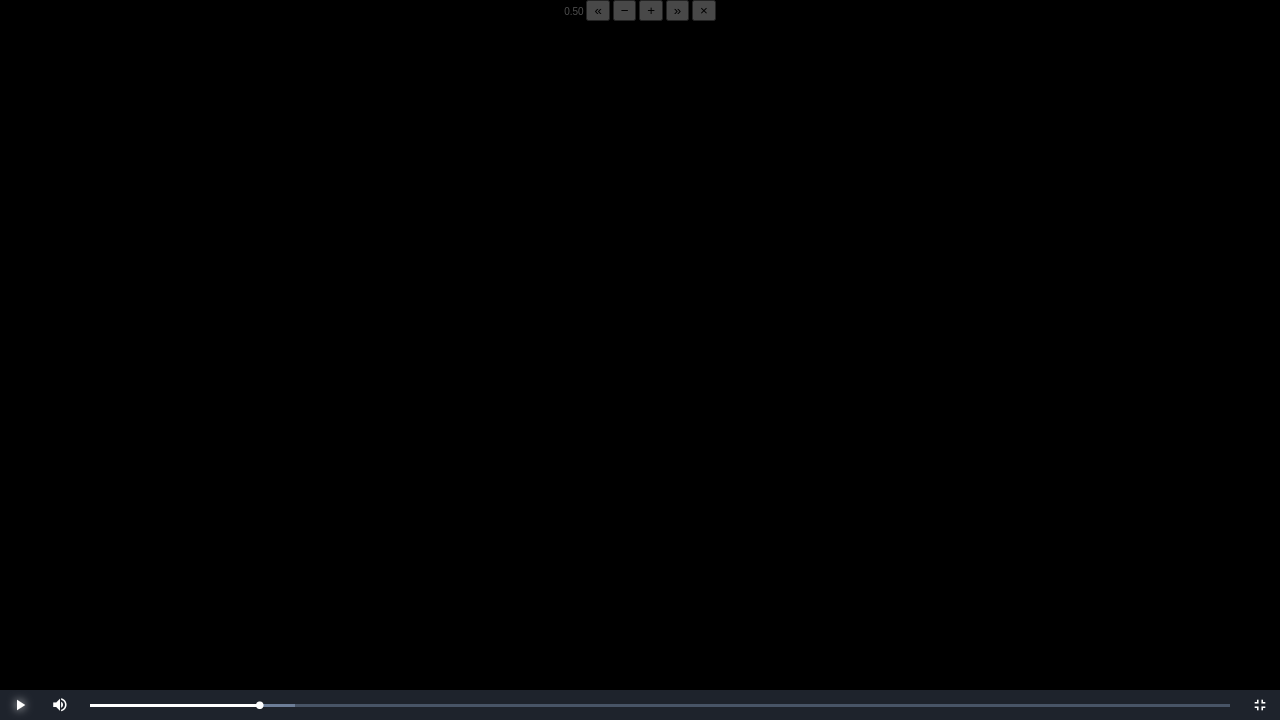 click at bounding box center [20, 705] 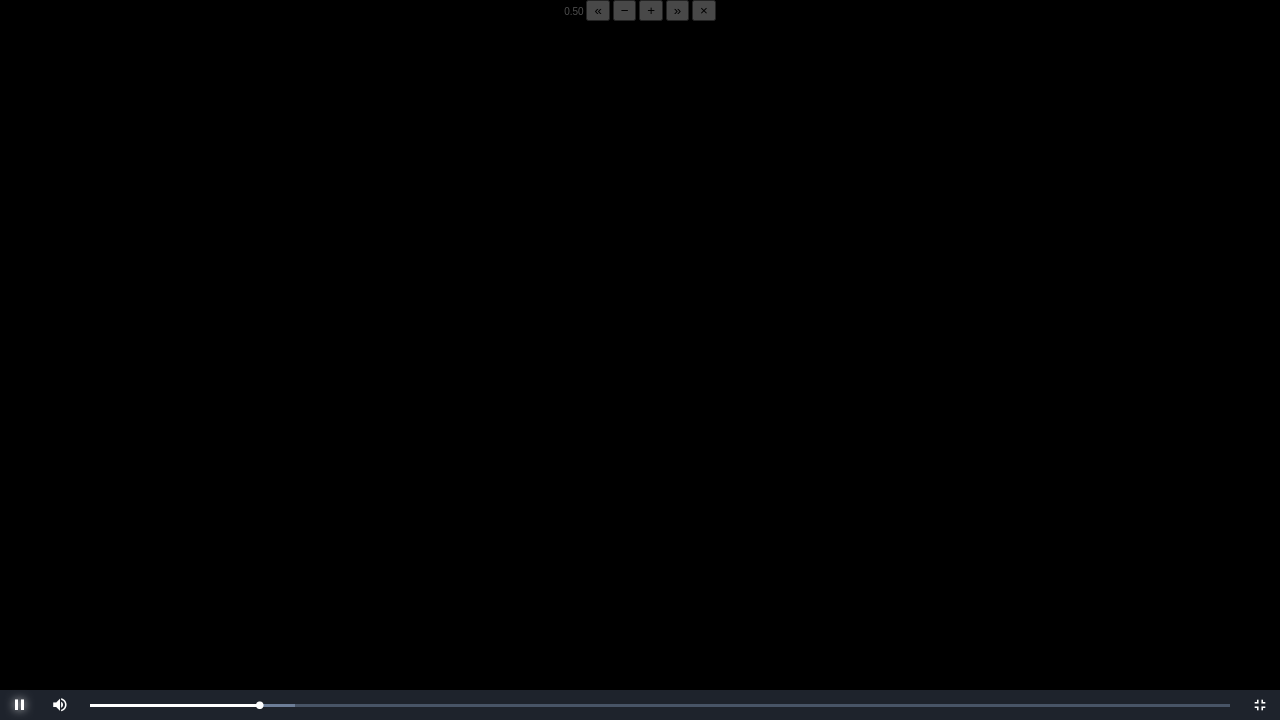 click at bounding box center (20, 705) 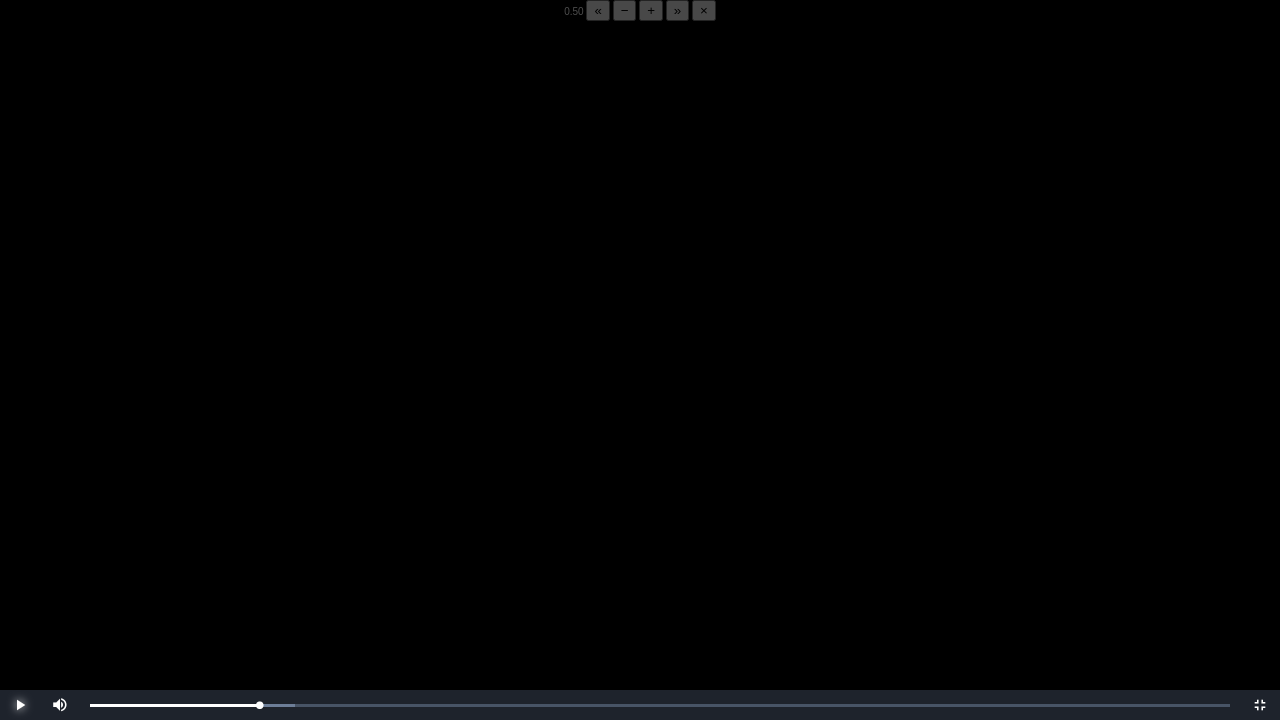 click at bounding box center (20, 705) 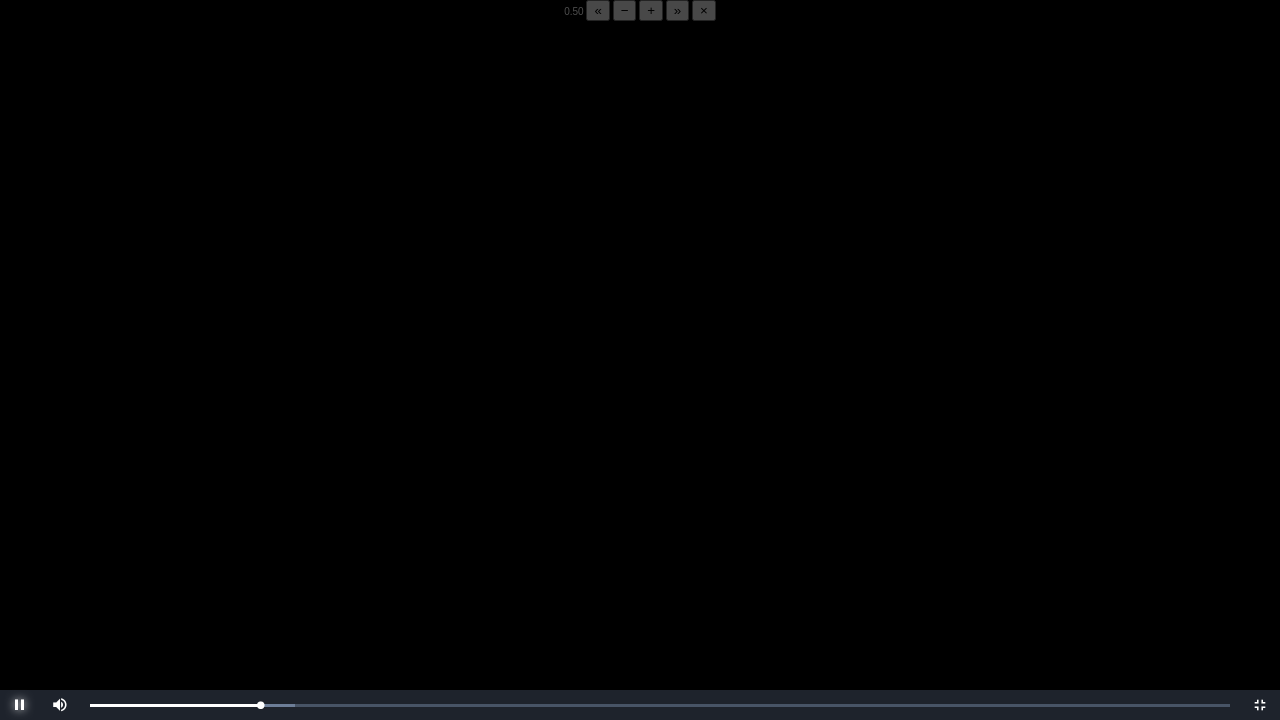 click at bounding box center (20, 705) 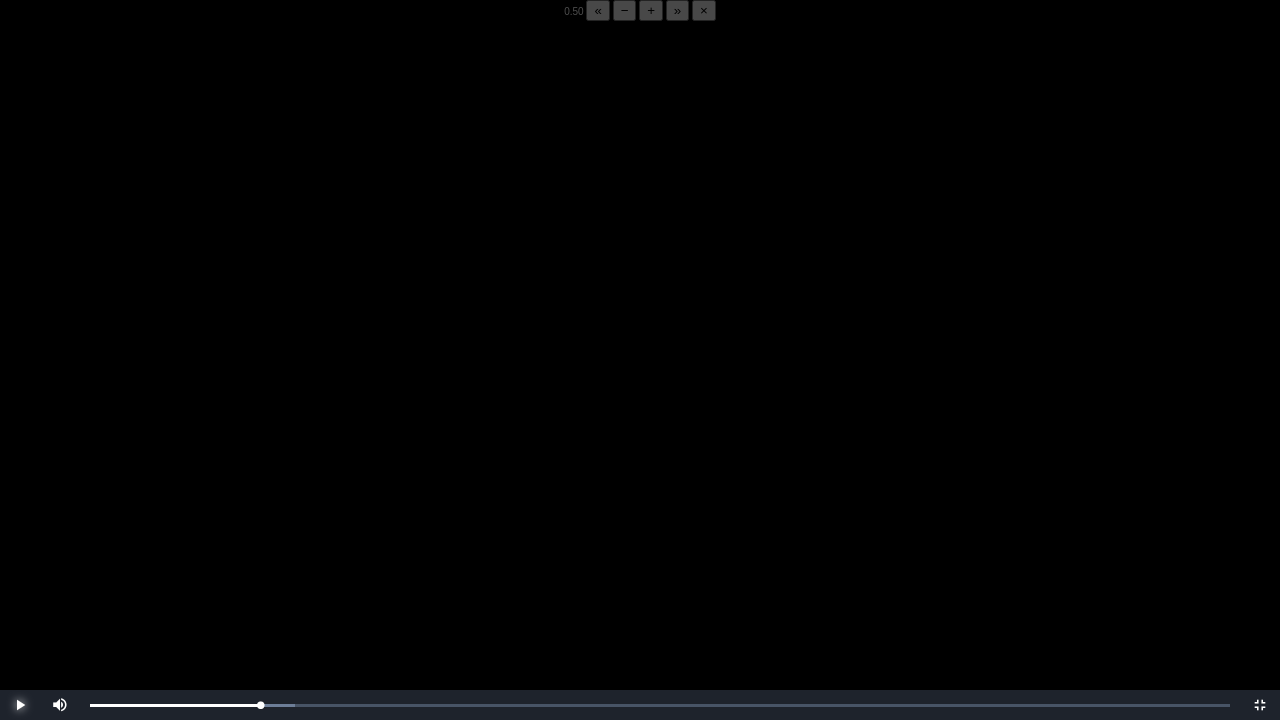 click at bounding box center (20, 705) 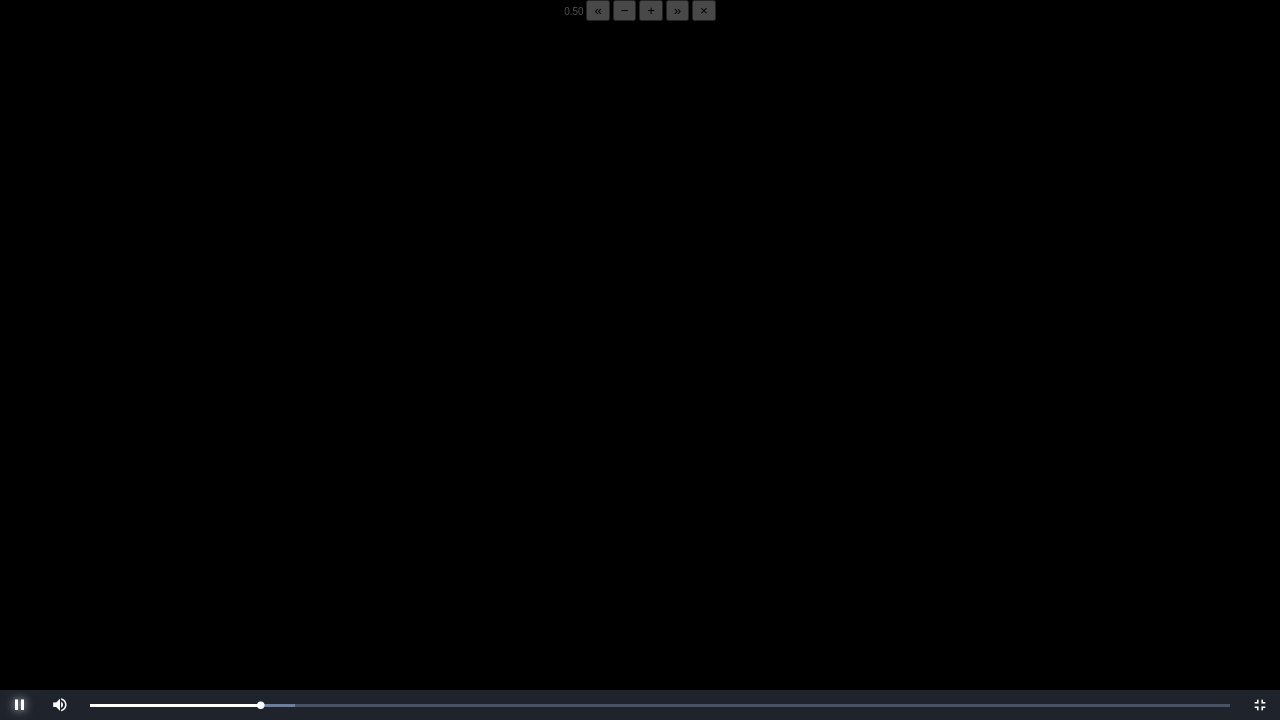 click at bounding box center (20, 705) 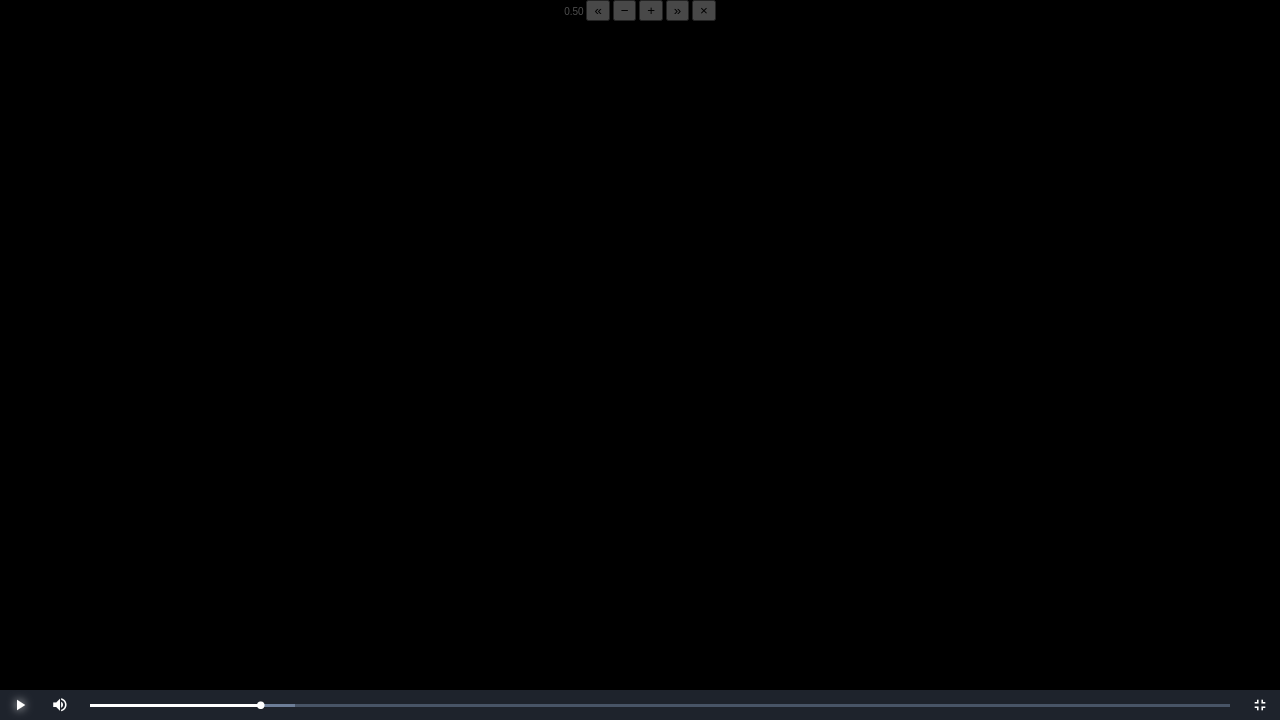 click at bounding box center (20, 705) 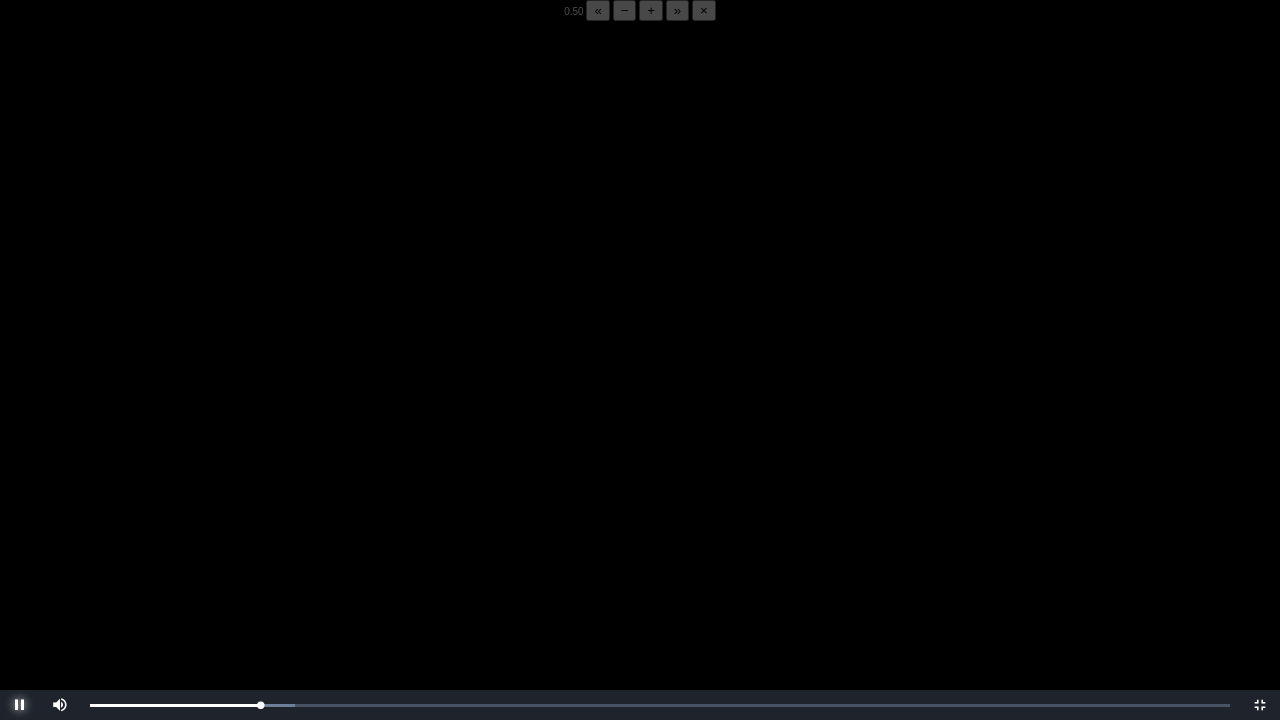 click at bounding box center [20, 705] 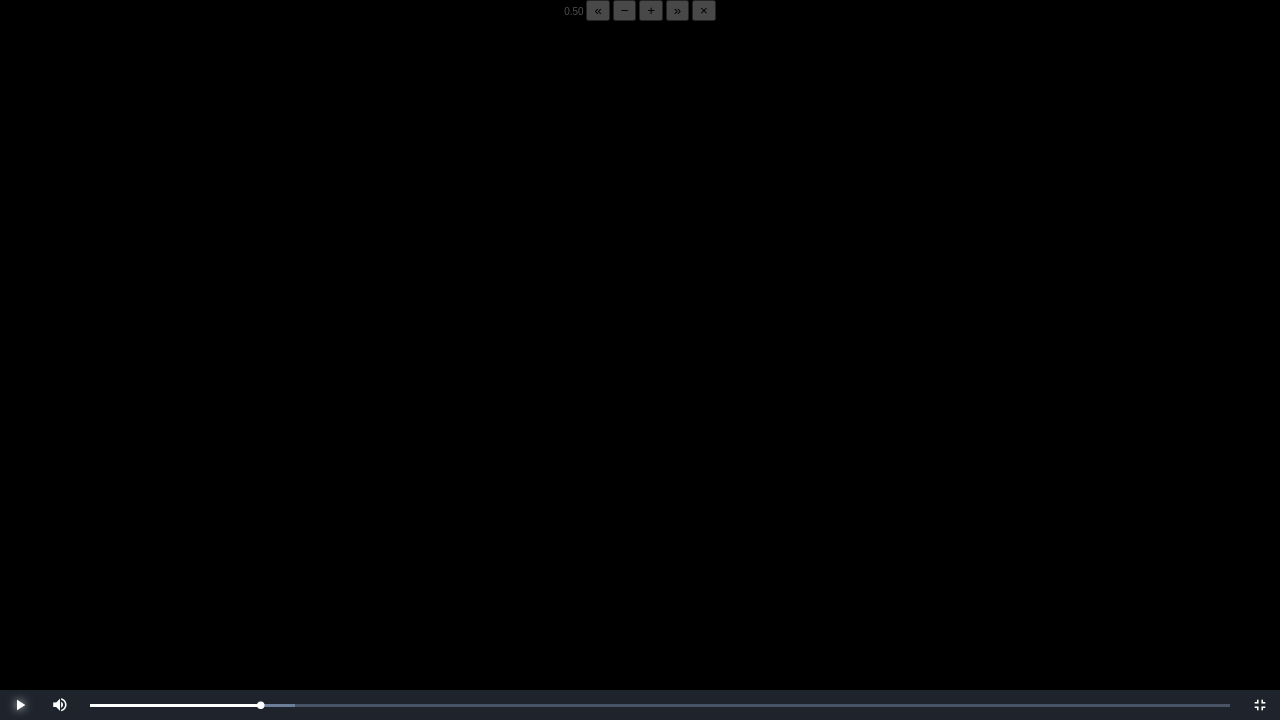 click at bounding box center (20, 705) 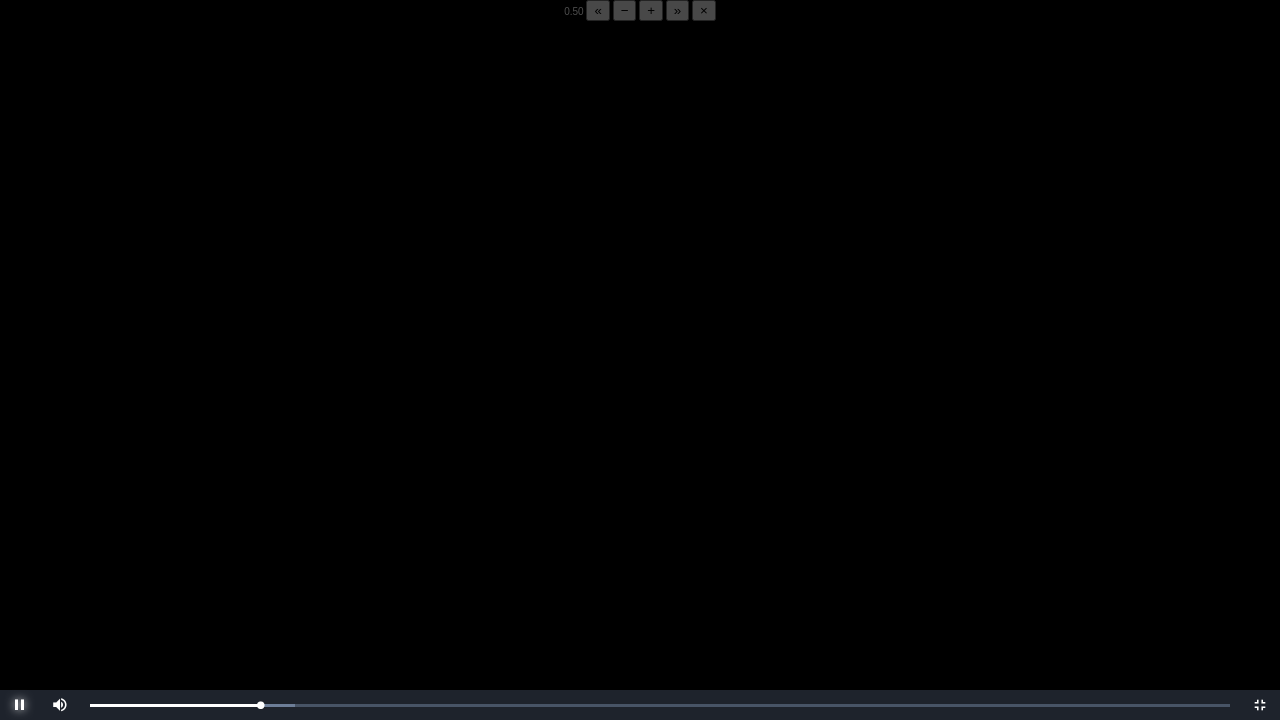 click at bounding box center [20, 705] 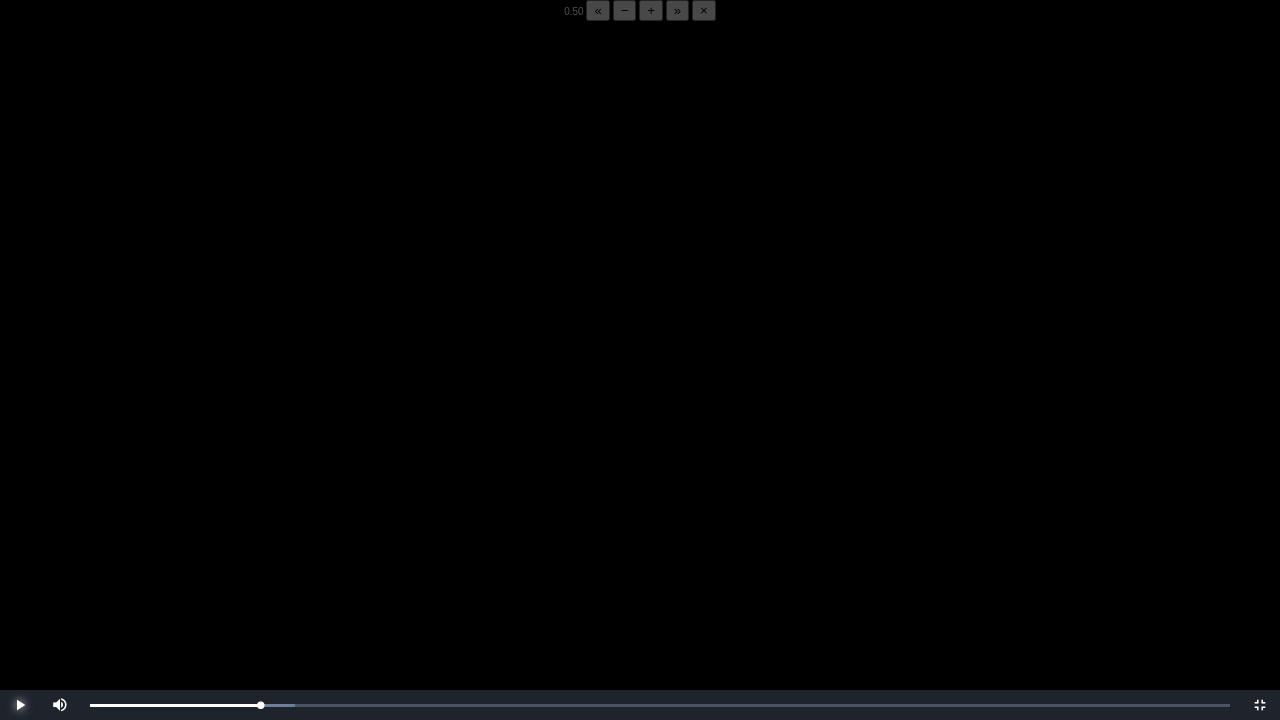 click at bounding box center (20, 705) 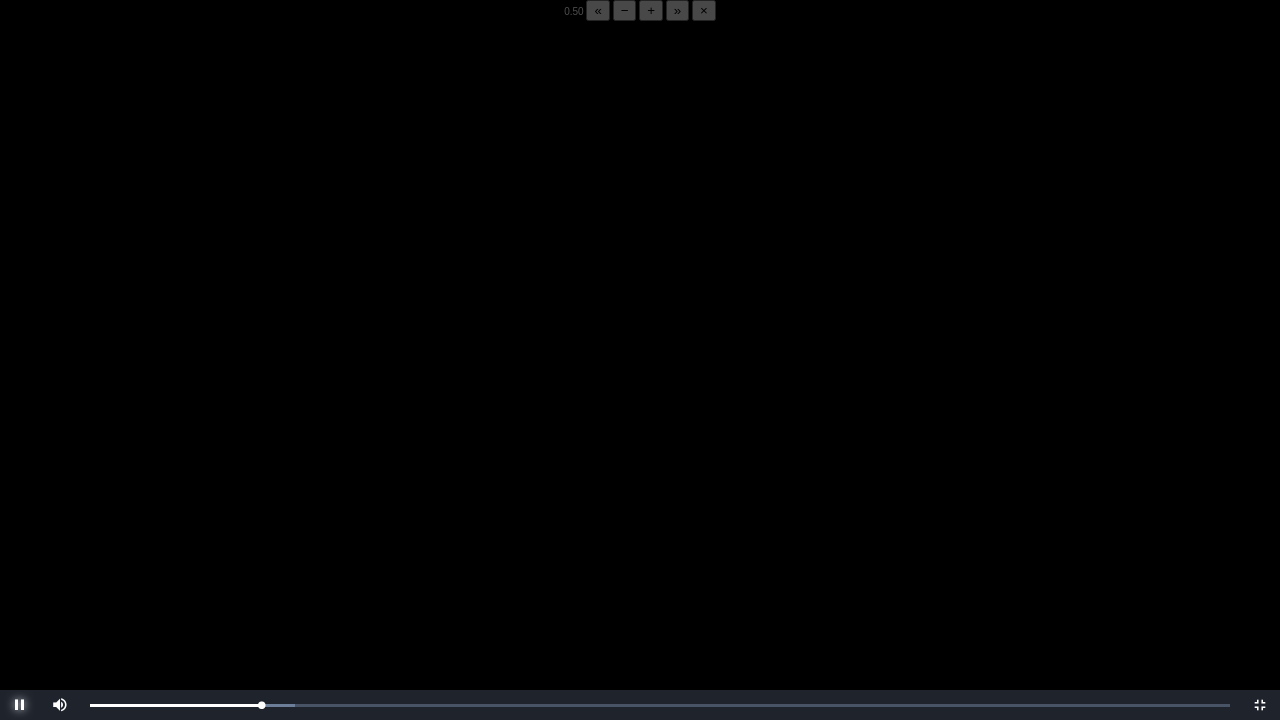 click at bounding box center [20, 705] 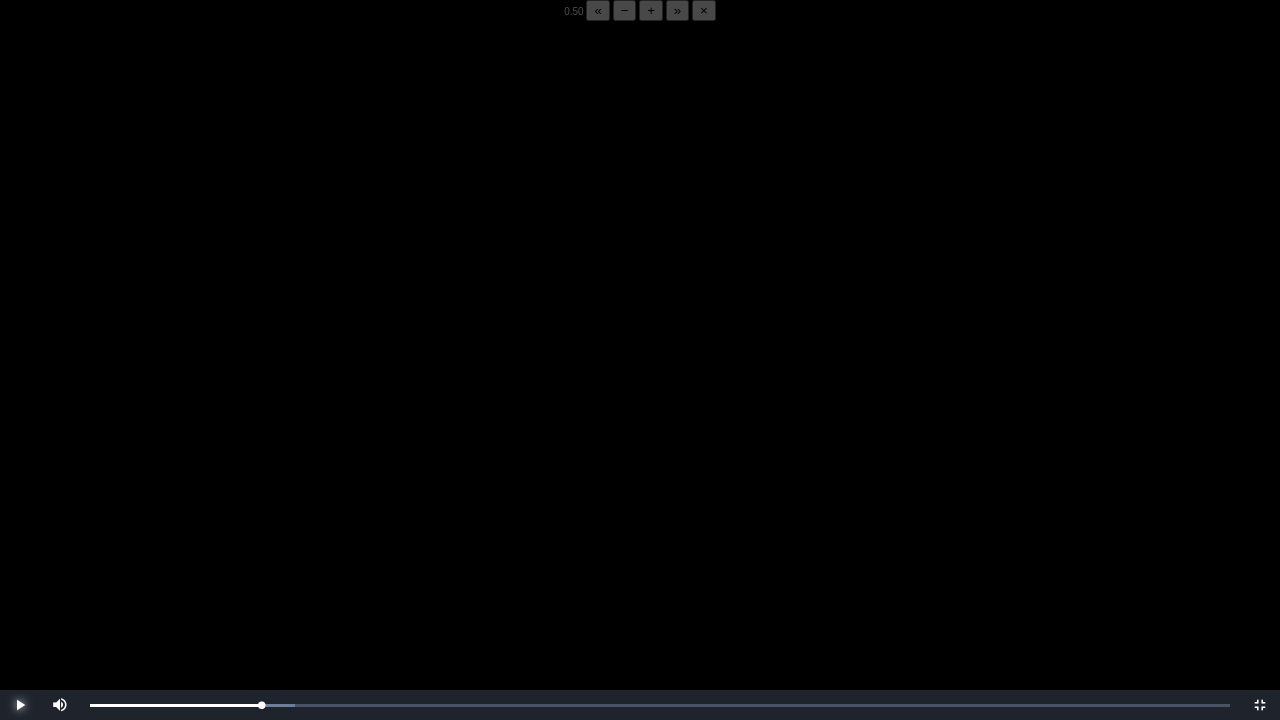 click at bounding box center [20, 705] 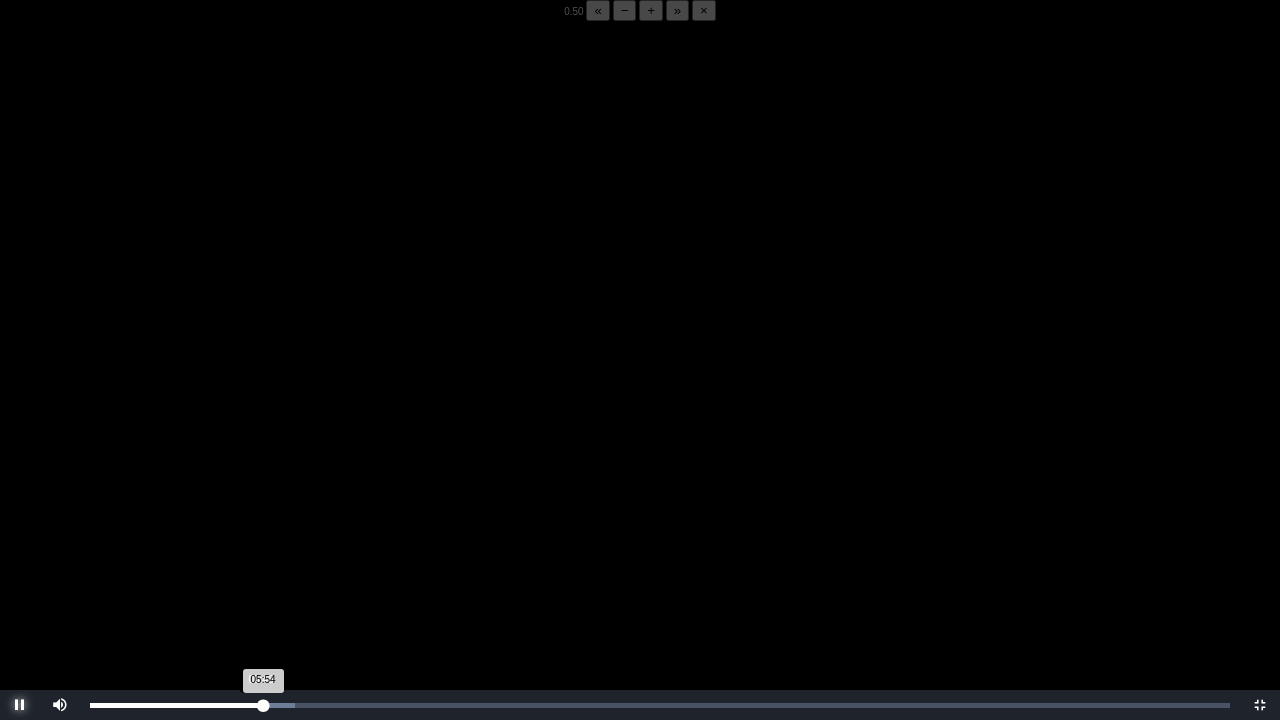 click on "05:54 Progress : 0%" at bounding box center [176, 705] 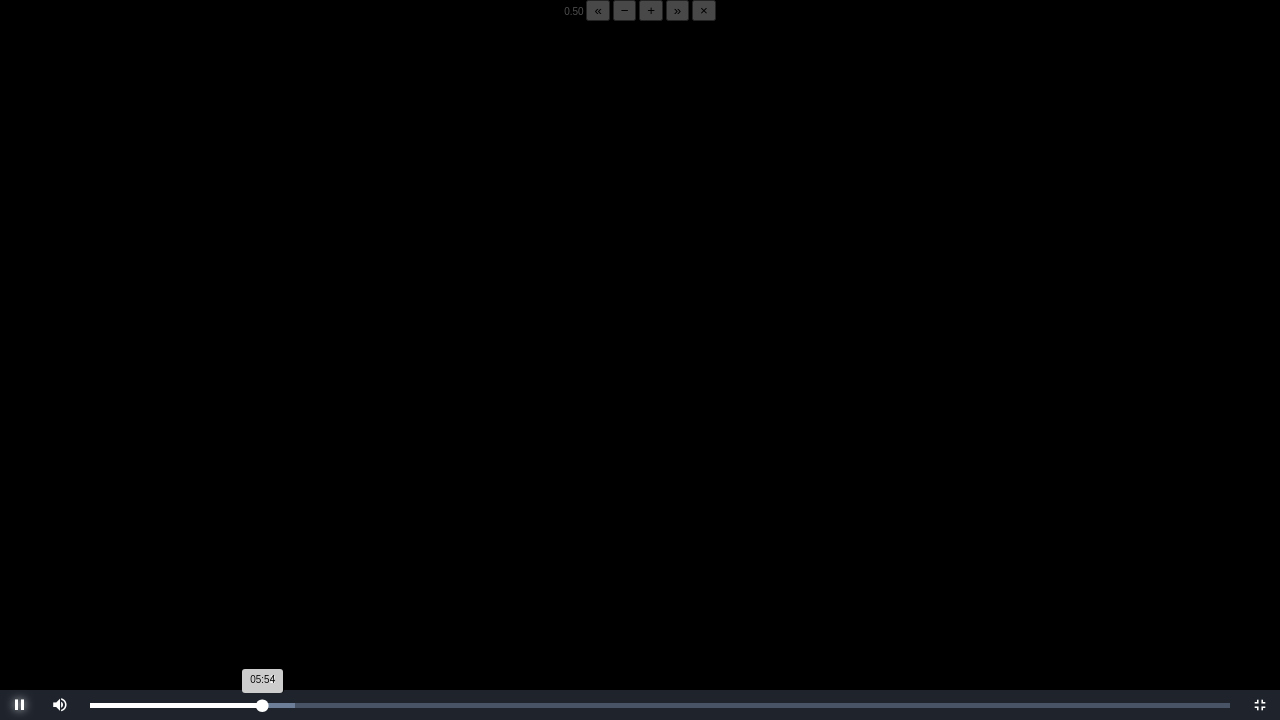click on "05:54 Progress : 0%" at bounding box center (176, 705) 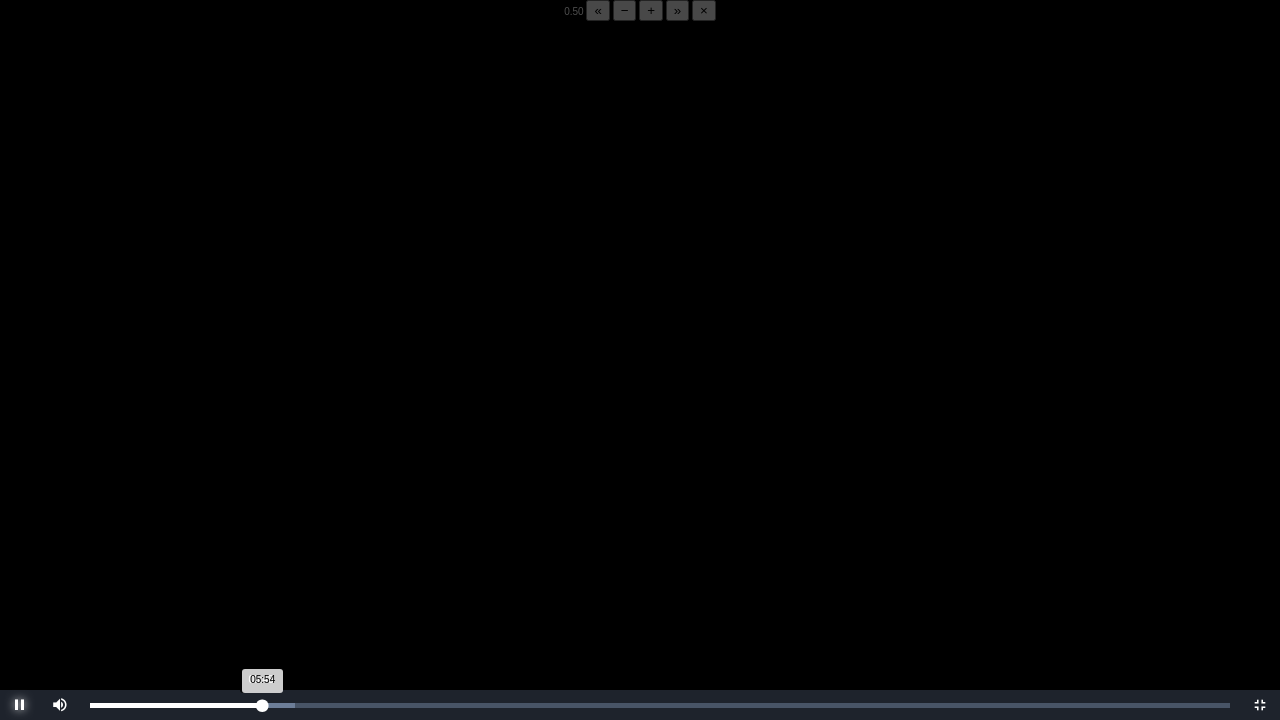 click on "05:54 Progress : 0%" at bounding box center (176, 705) 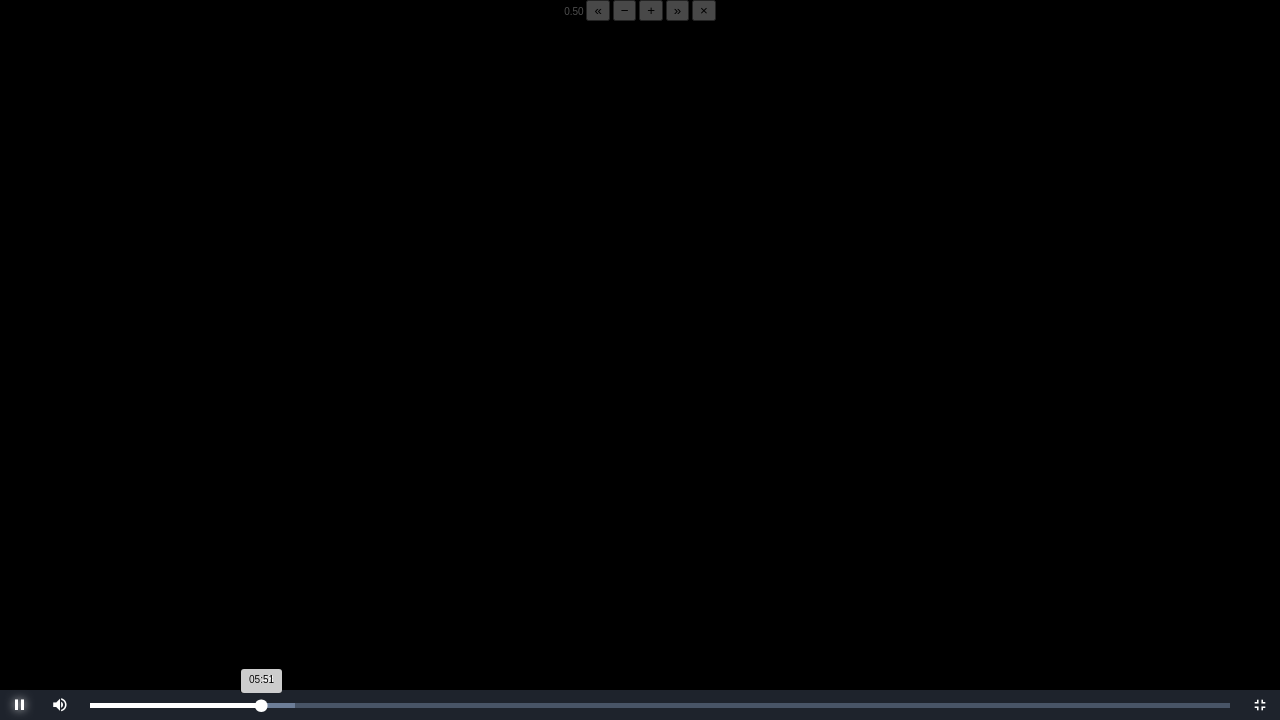 click on "05:51 Progress : 0%" at bounding box center (176, 705) 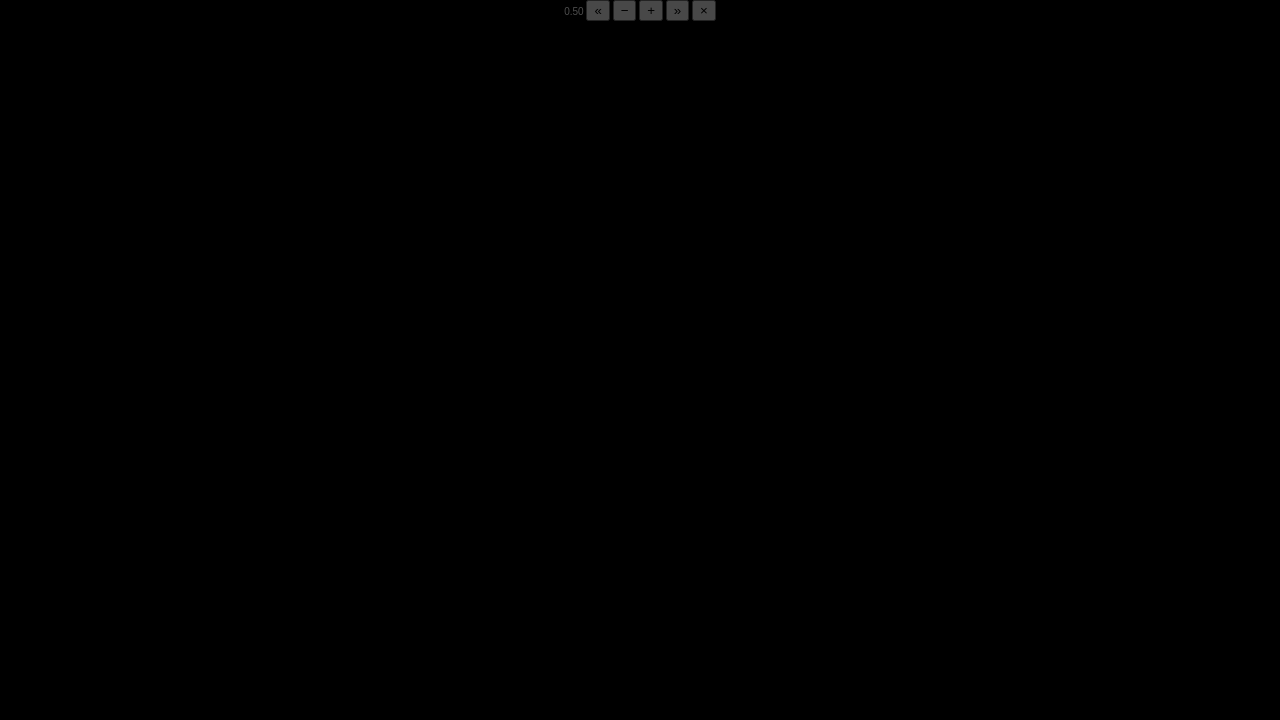 click at bounding box center [20, 705] 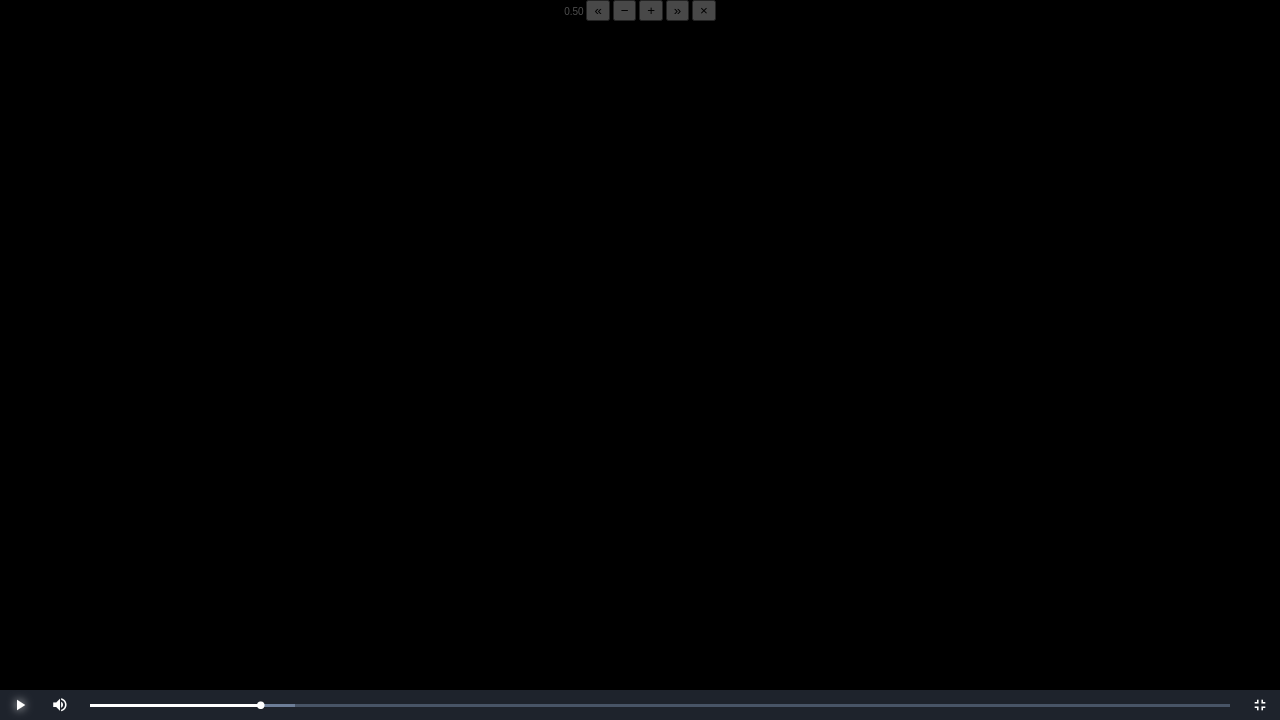 click at bounding box center (20, 705) 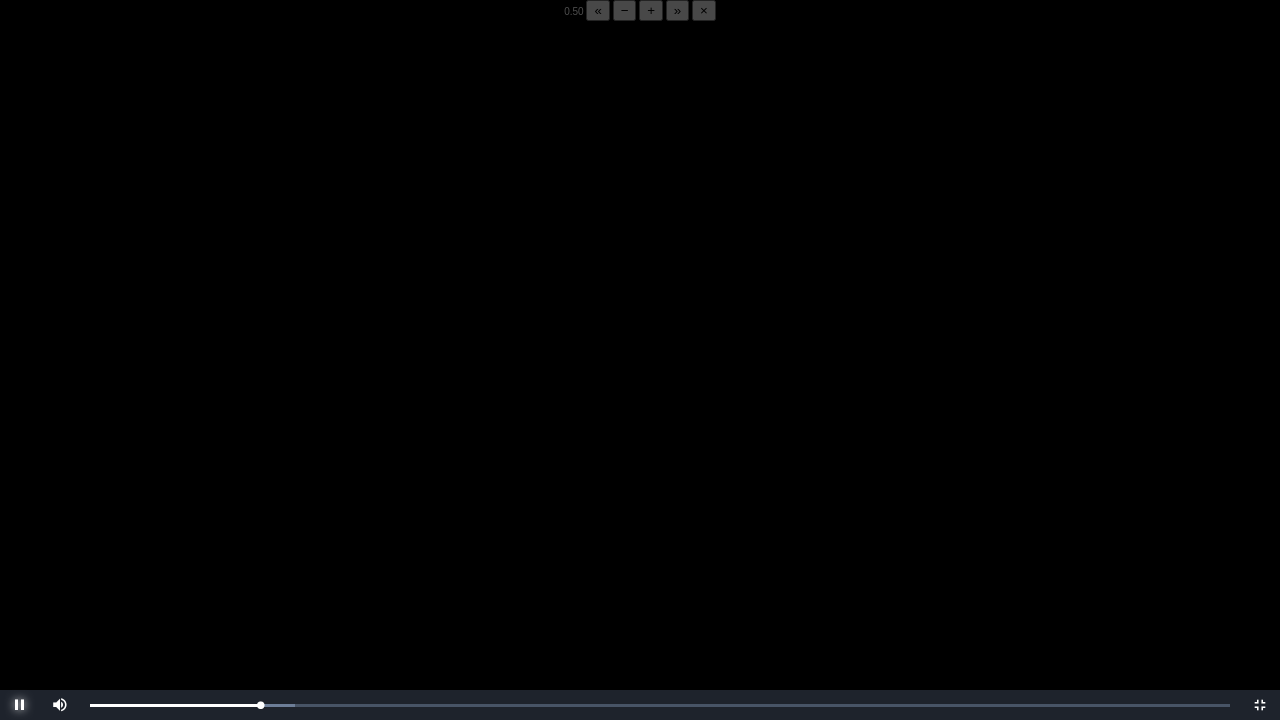 click at bounding box center (20, 705) 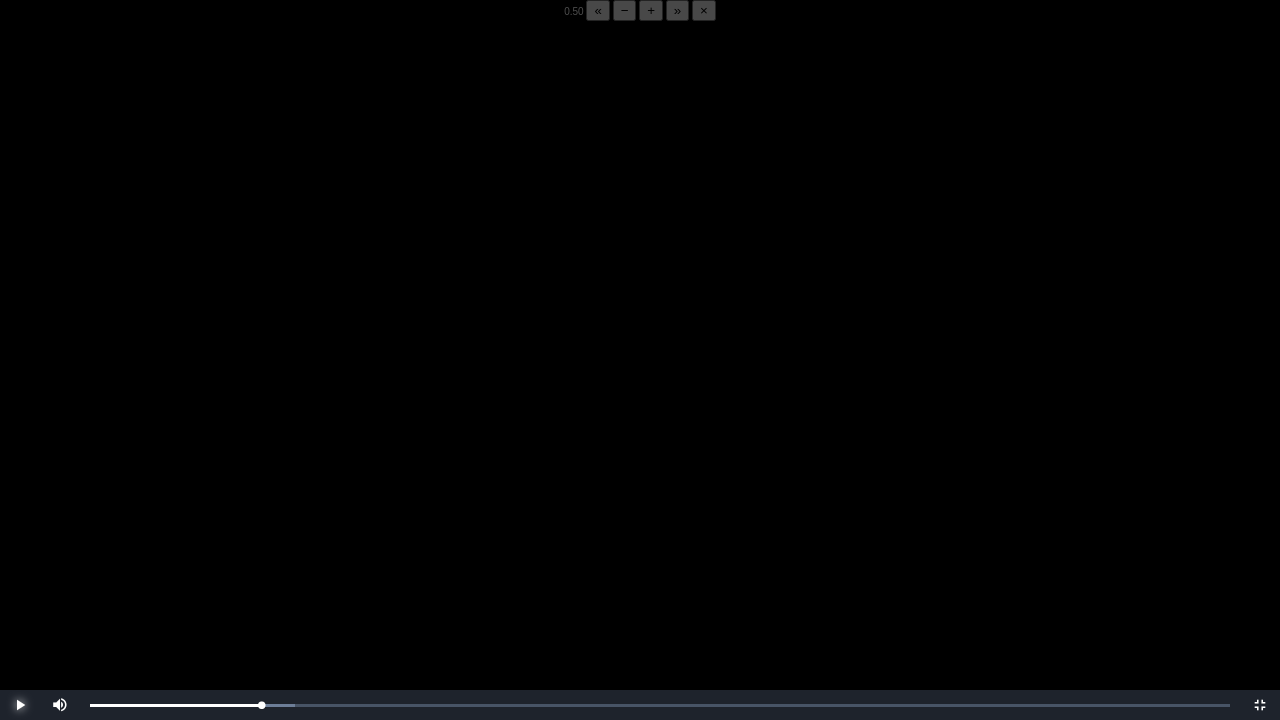 click at bounding box center (20, 705) 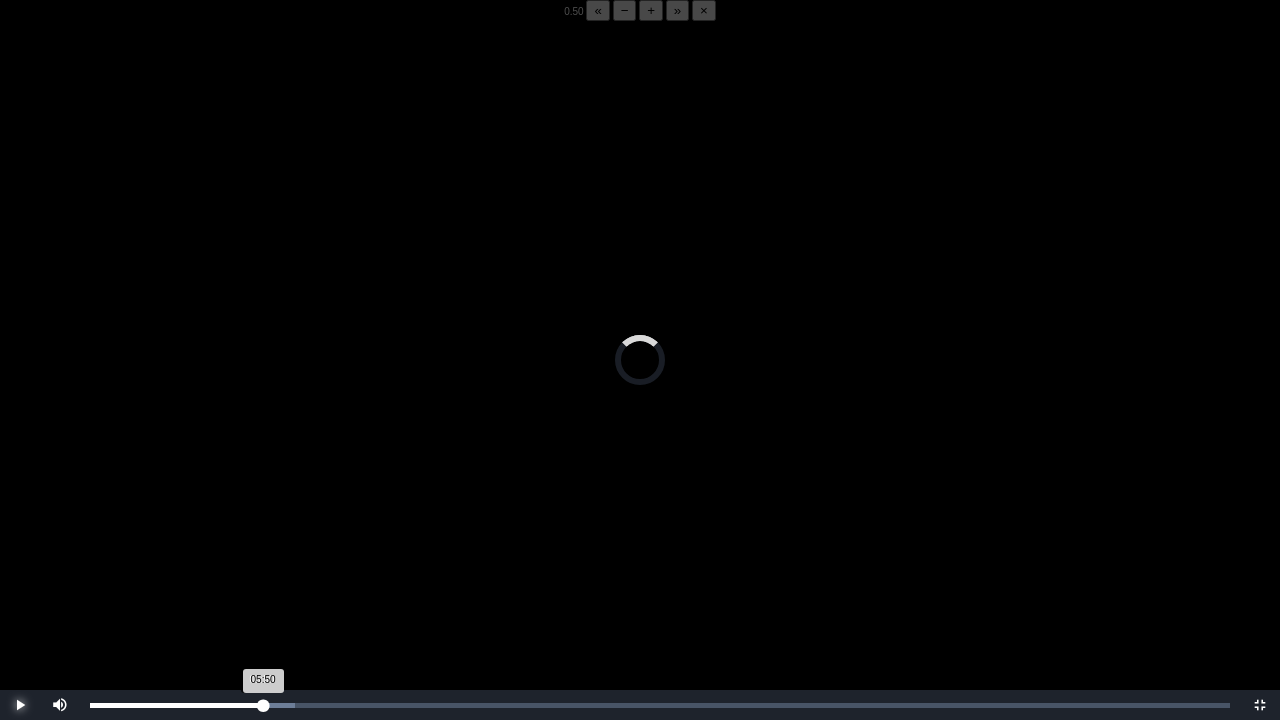 click on "05:50 Progress : 0%" at bounding box center [176, 705] 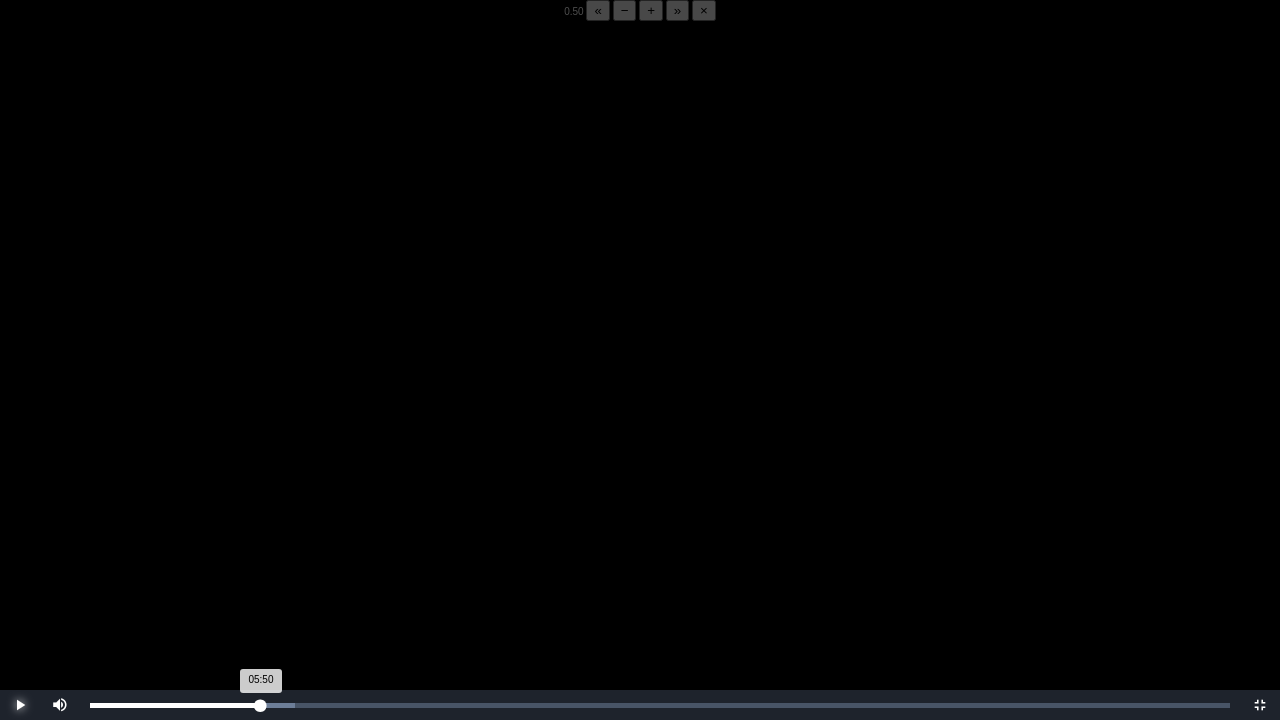 click on "05:50 Progress : 0%" at bounding box center (175, 705) 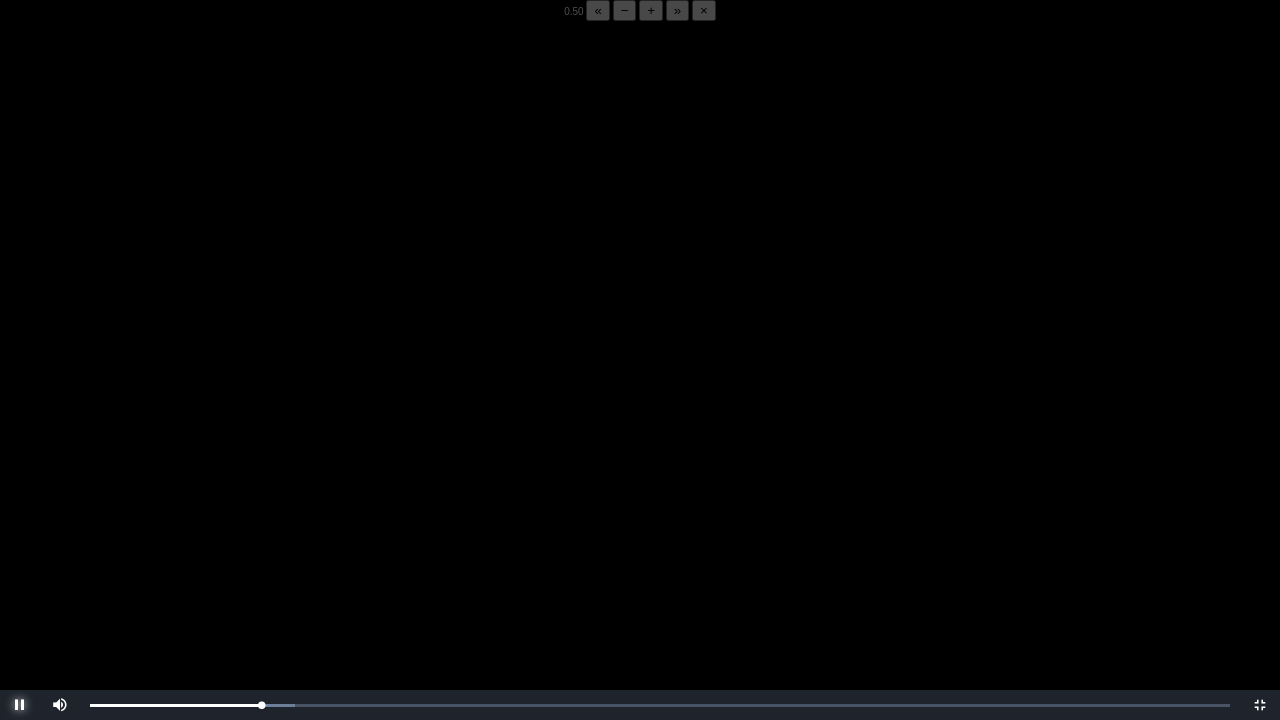 click at bounding box center [20, 705] 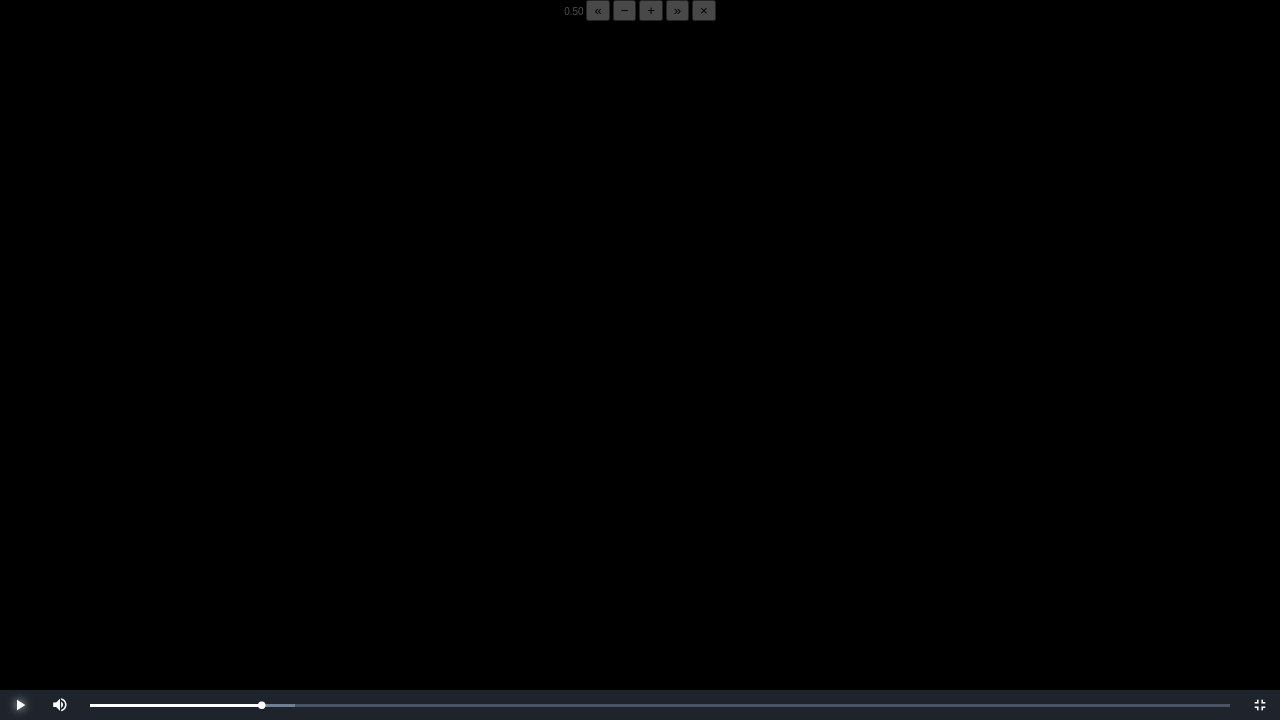 click at bounding box center (20, 705) 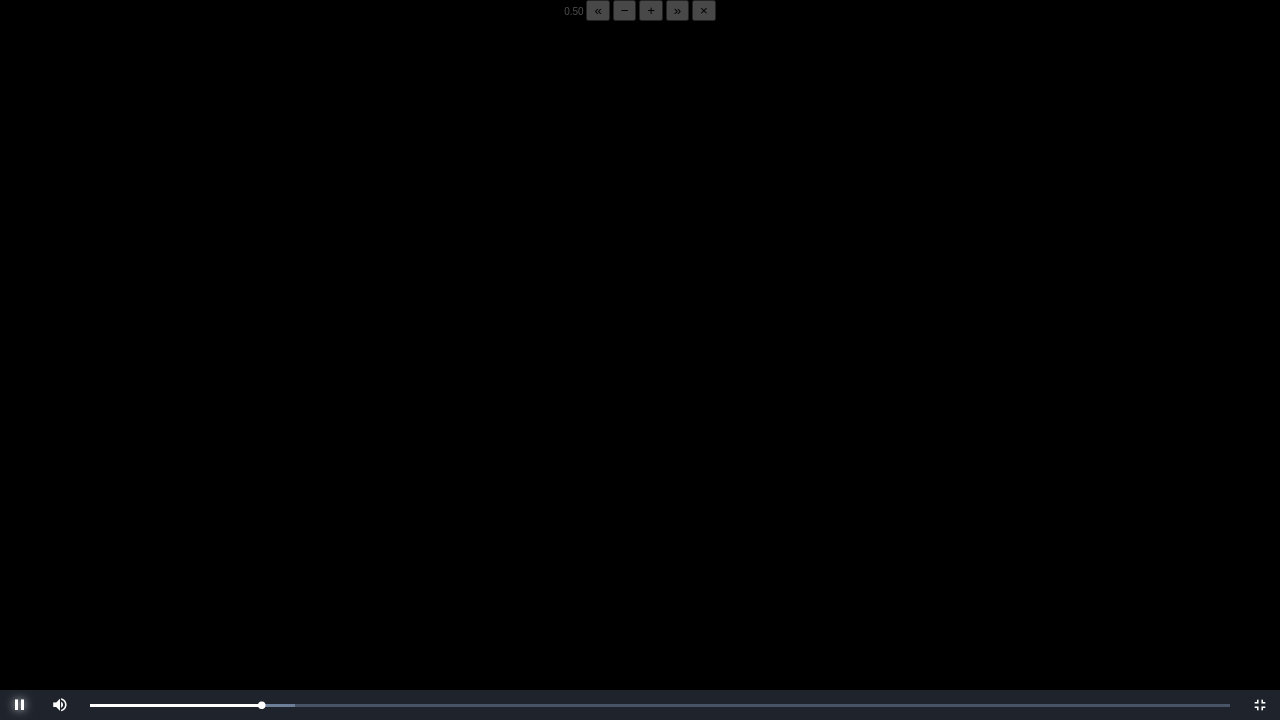 click at bounding box center [20, 705] 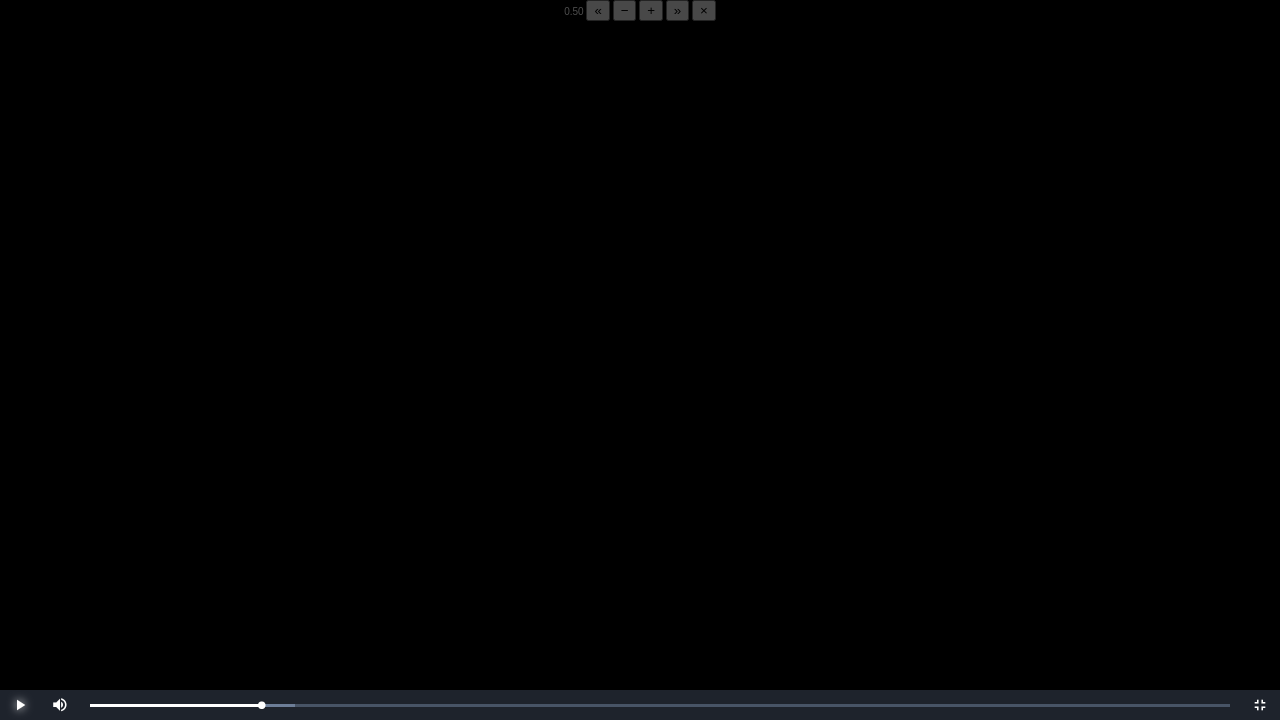 click at bounding box center (20, 705) 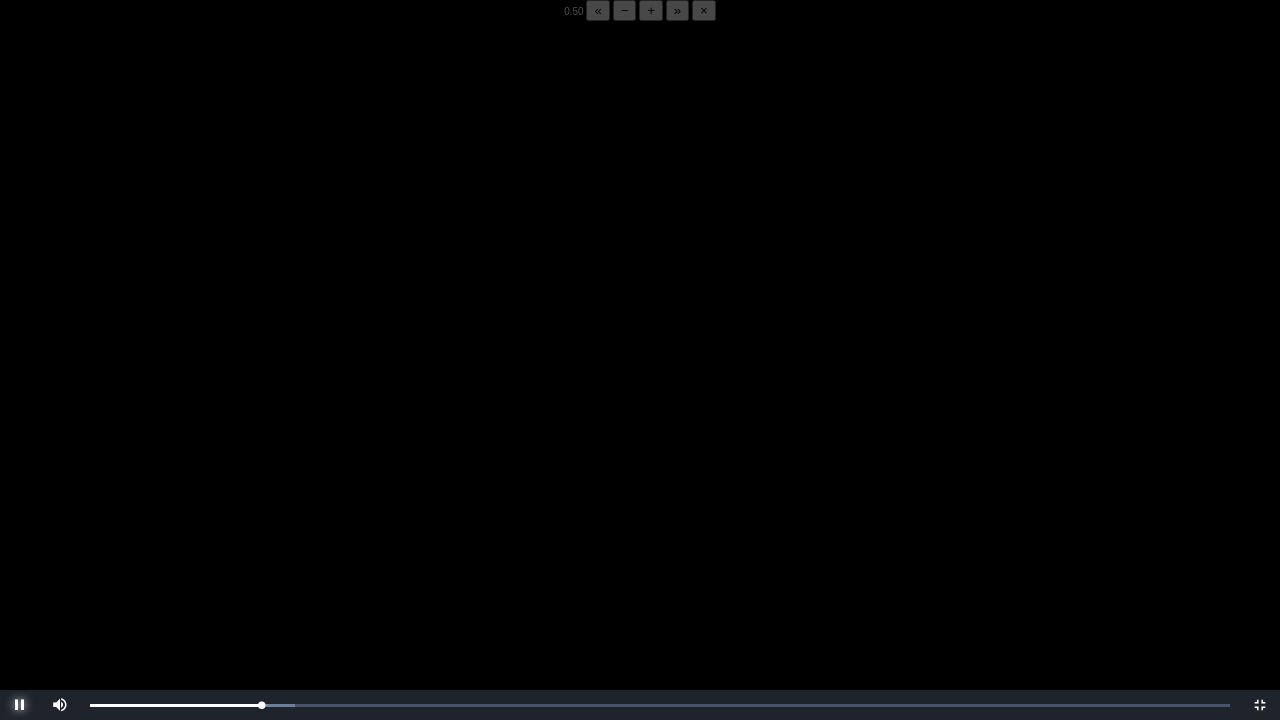 click at bounding box center [20, 705] 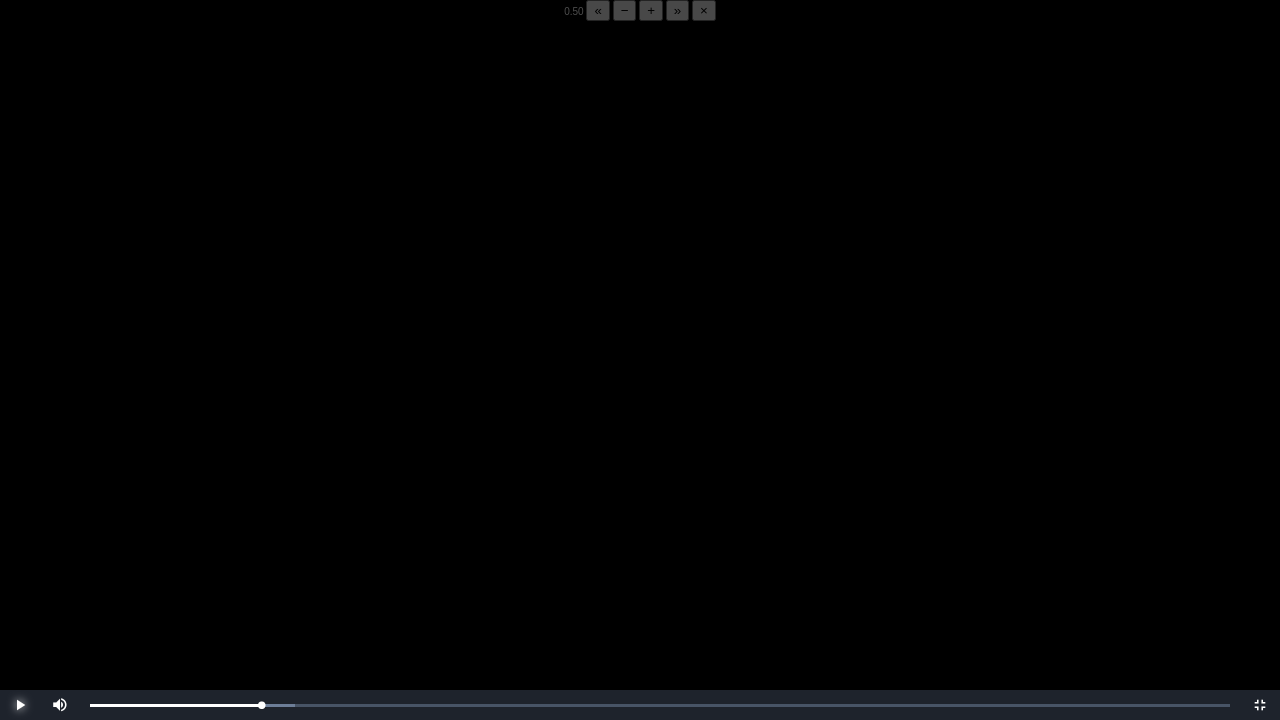 click at bounding box center (20, 705) 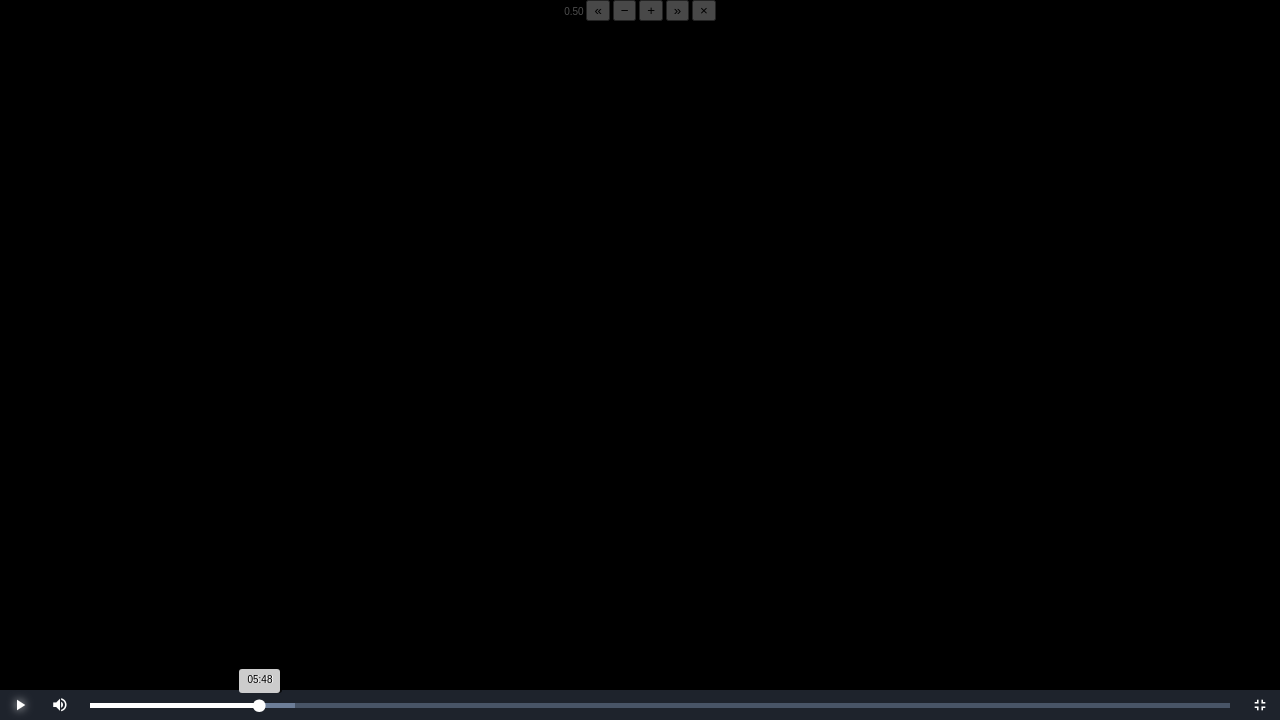 click on "05:48 Progress : 0%" at bounding box center [175, 705] 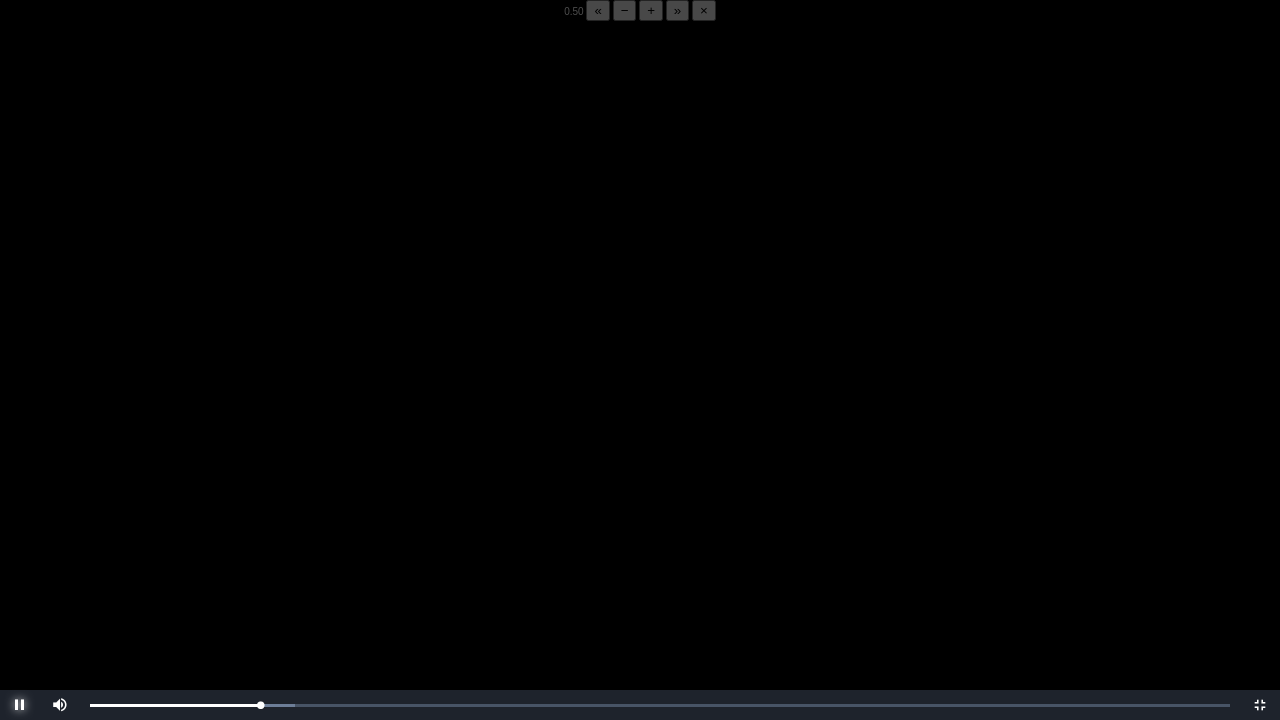 click at bounding box center [20, 705] 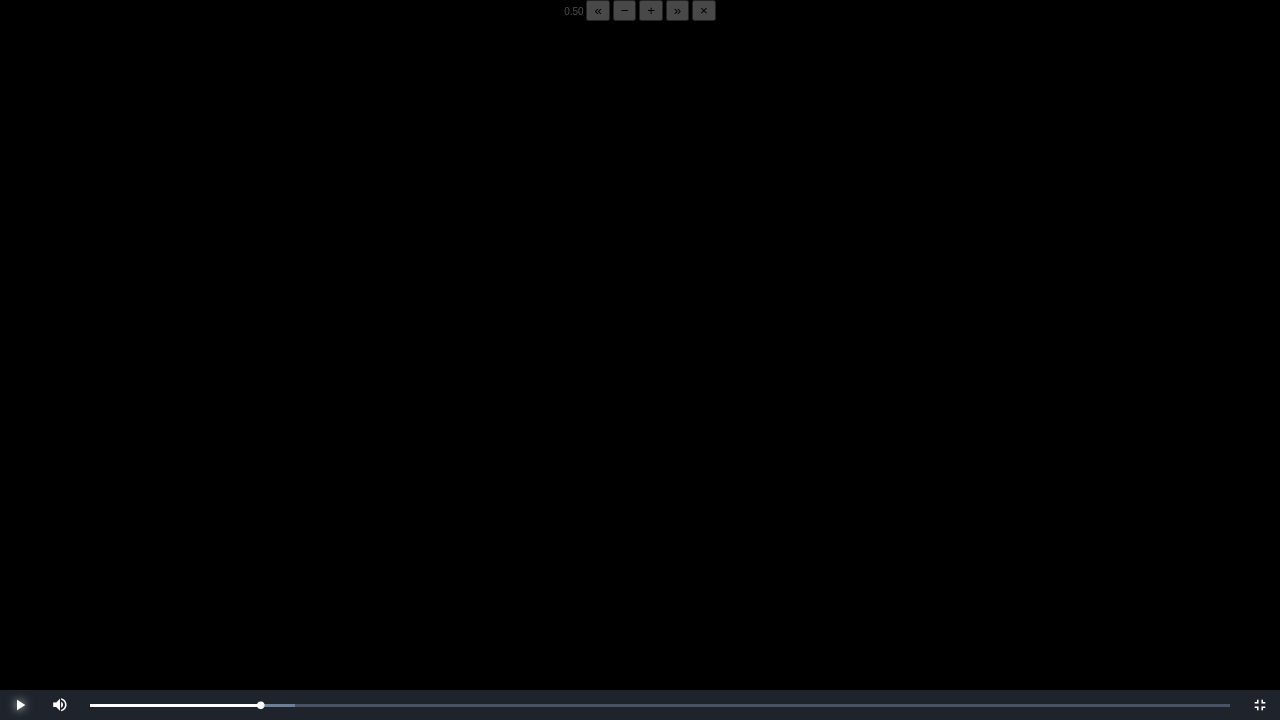 click at bounding box center (20, 705) 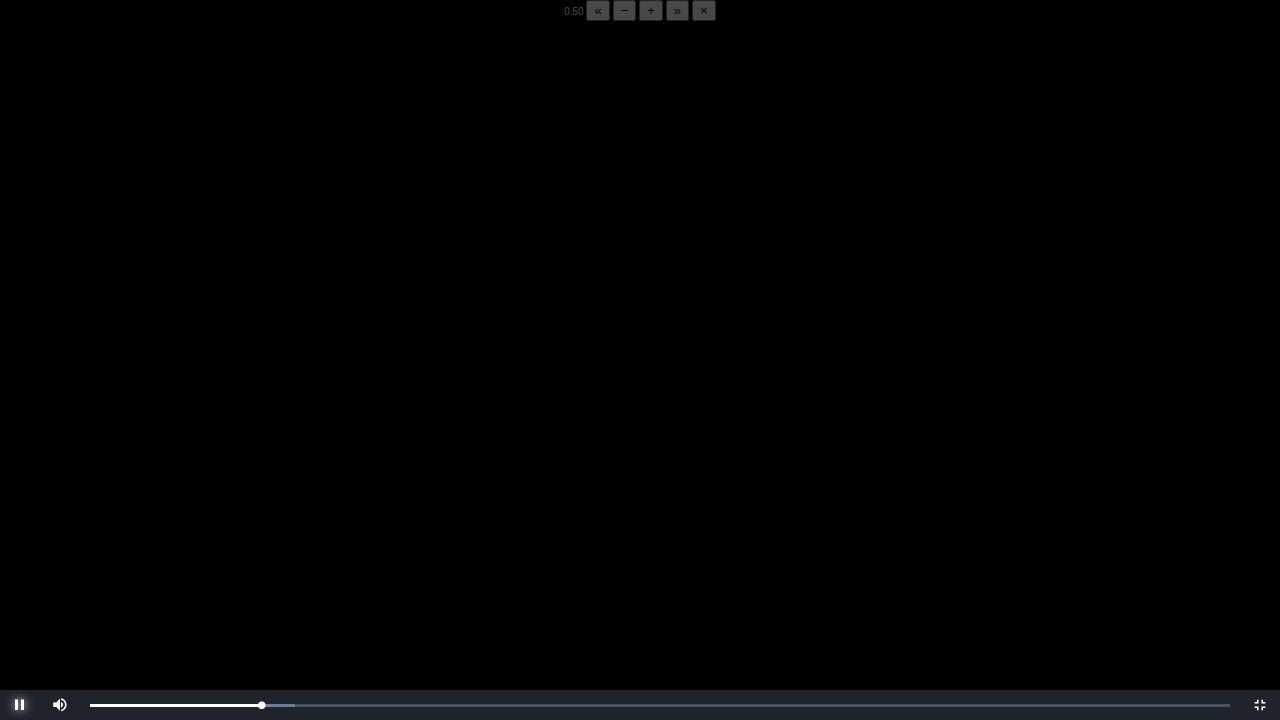 click at bounding box center (20, 705) 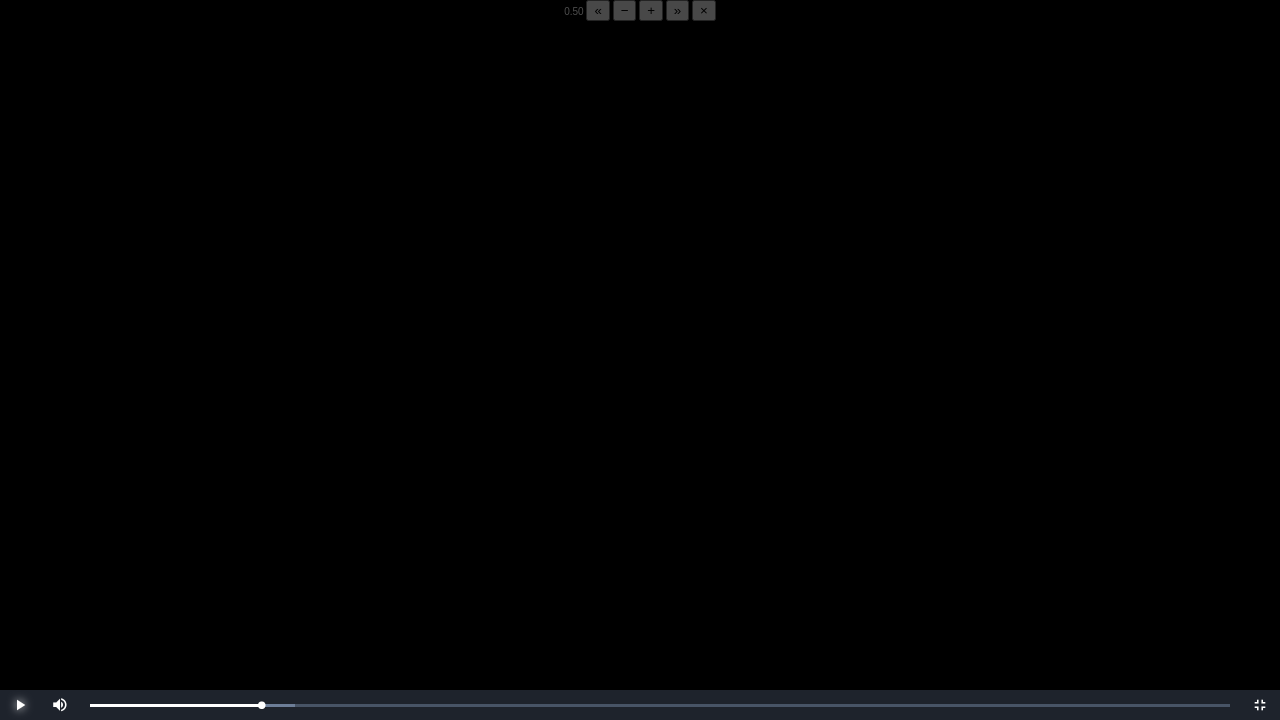 click at bounding box center [20, 705] 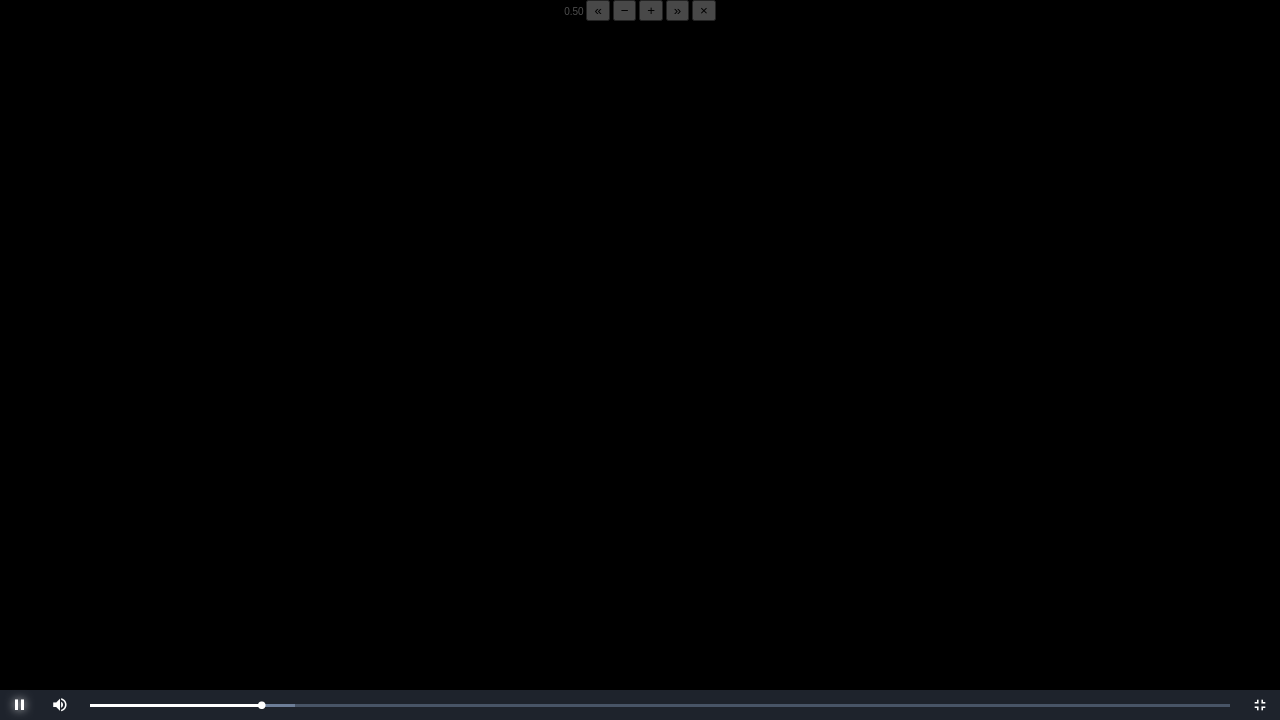 click at bounding box center (20, 705) 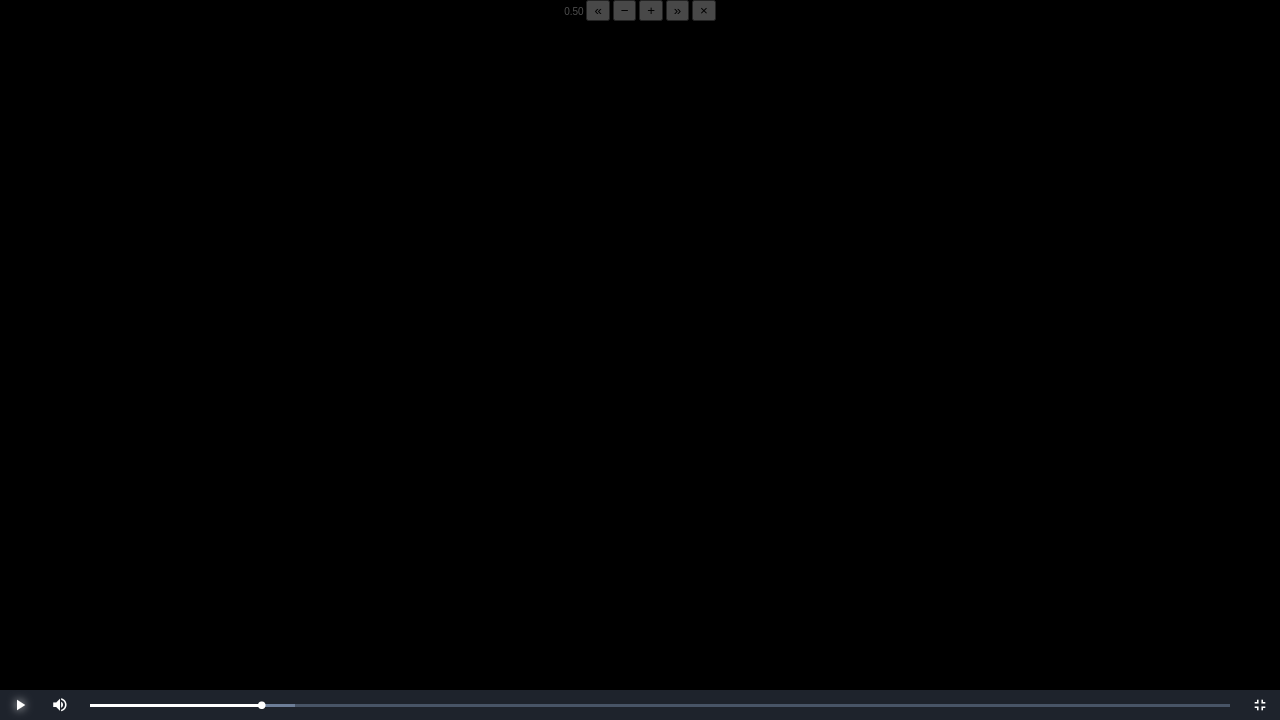 click at bounding box center (20, 705) 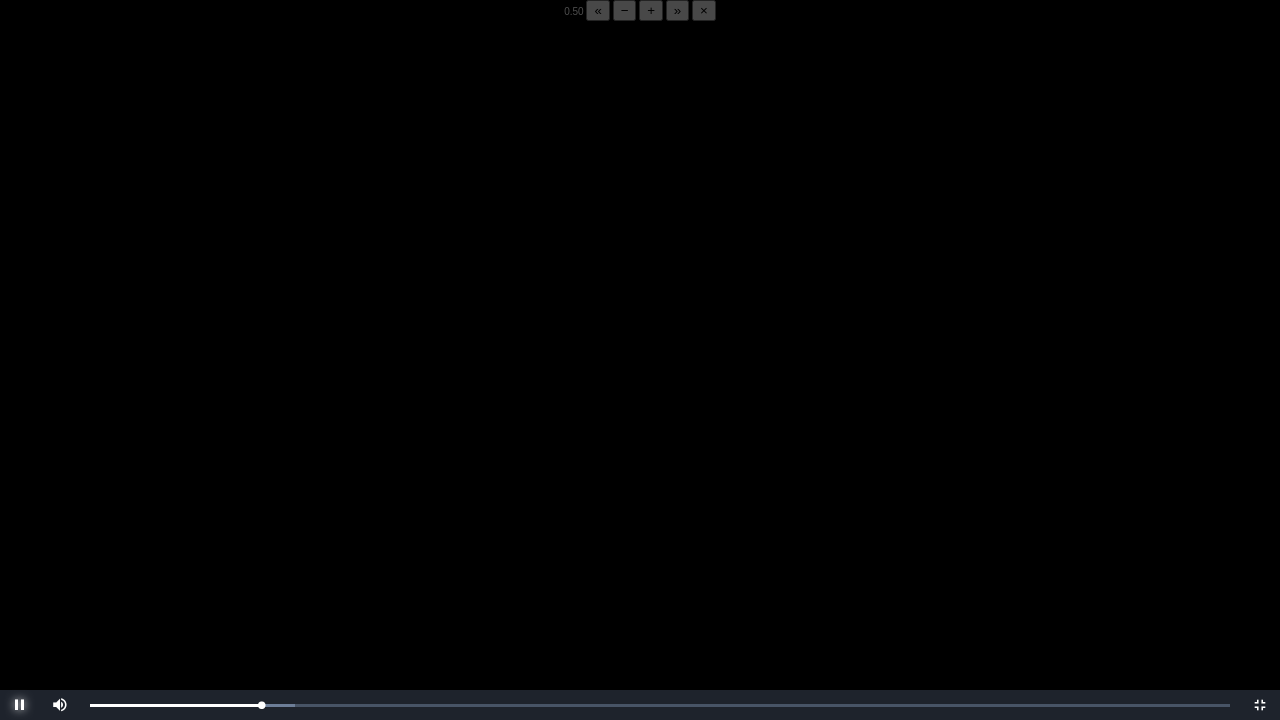 click at bounding box center [20, 705] 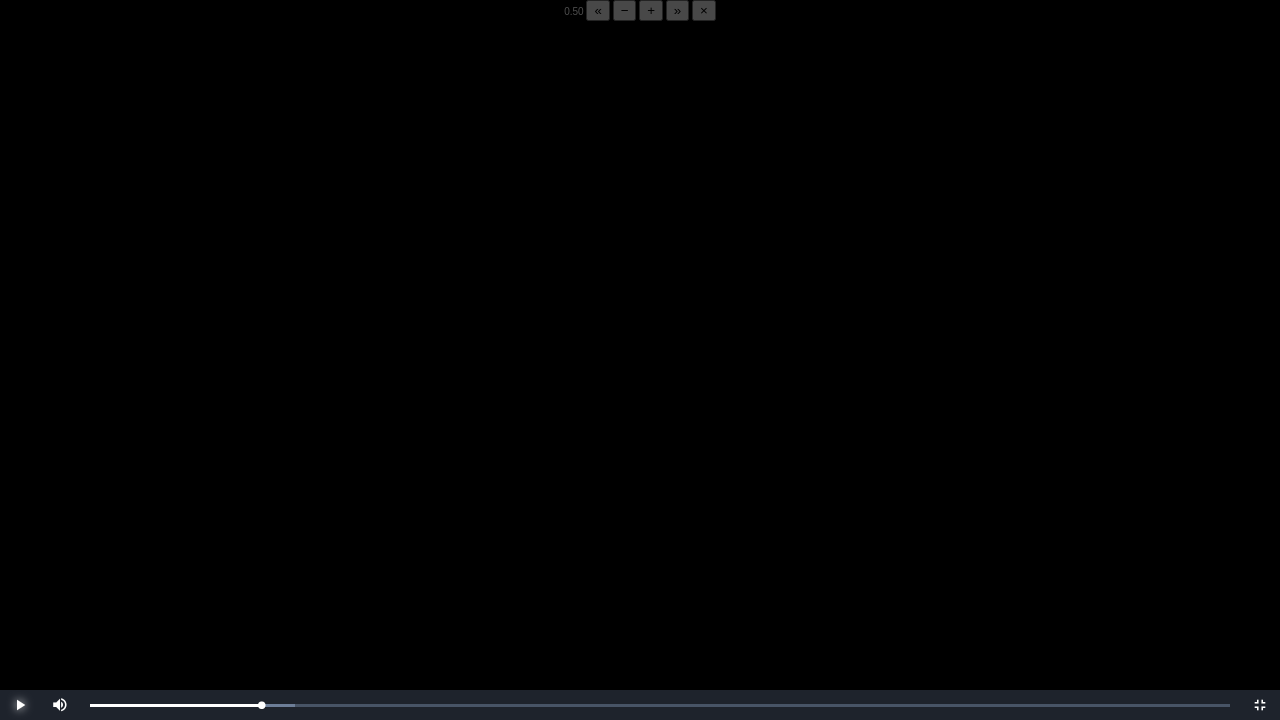 click at bounding box center (20, 705) 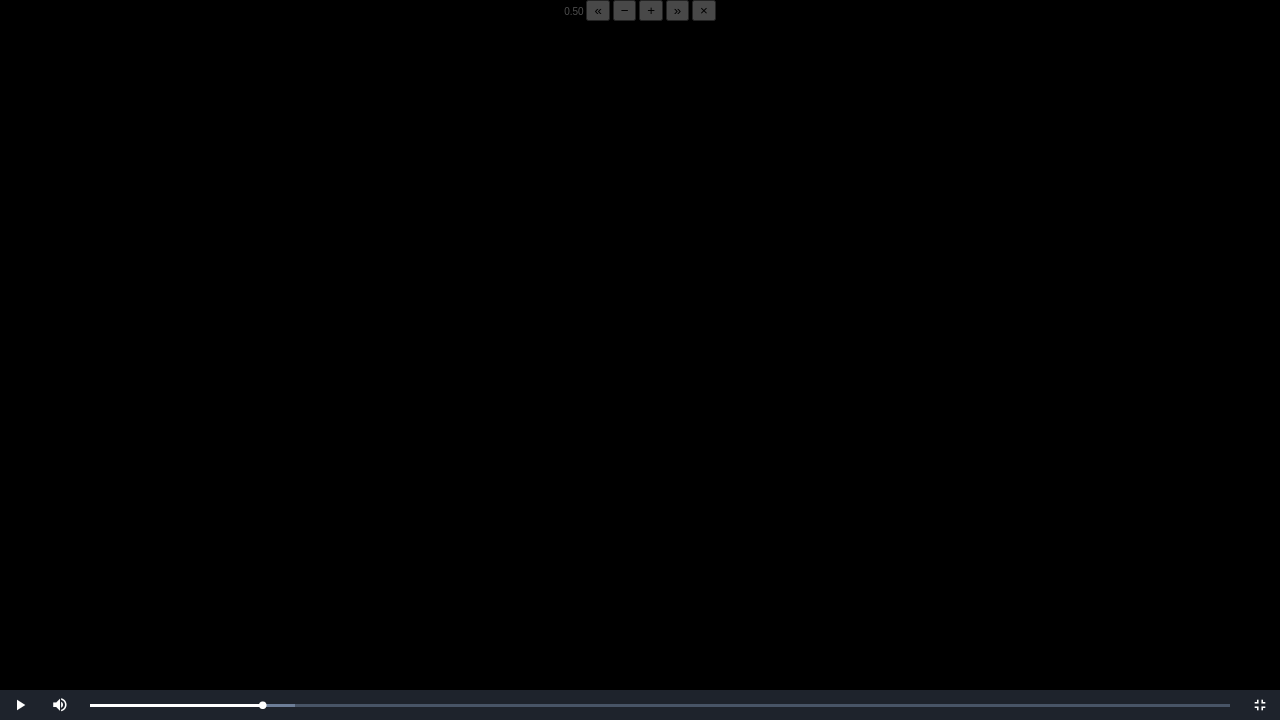 drag, startPoint x: 18, startPoint y: 706, endPoint x: 388, endPoint y: 585, distance: 389.28268 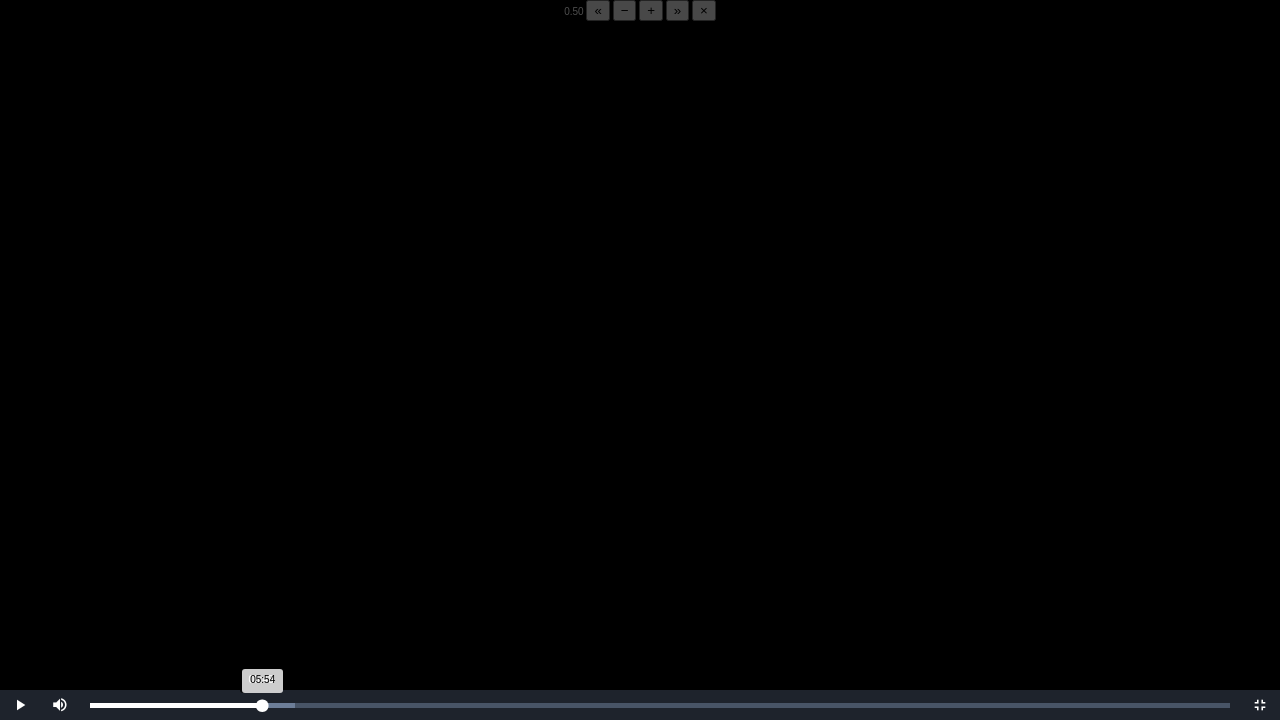 click on "05:54 Progress : 0%" at bounding box center (176, 705) 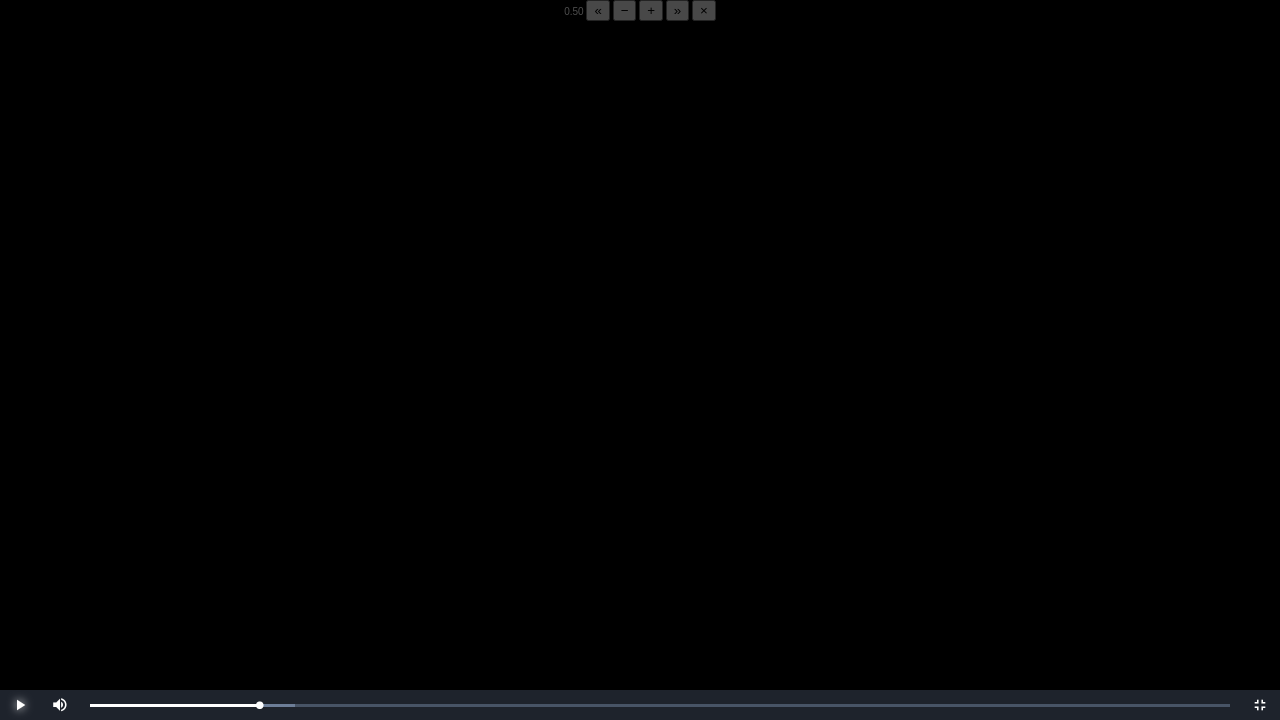 click at bounding box center (20, 705) 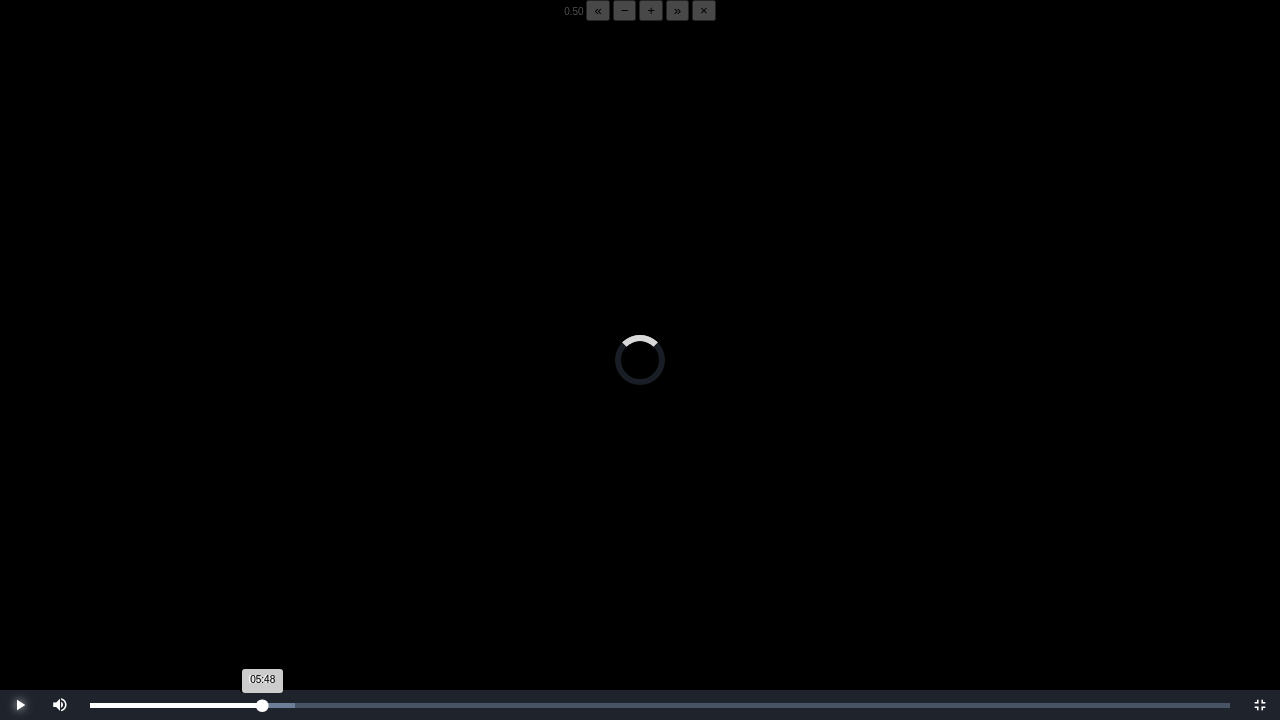 click on "05:48 Progress : 0%" at bounding box center [176, 705] 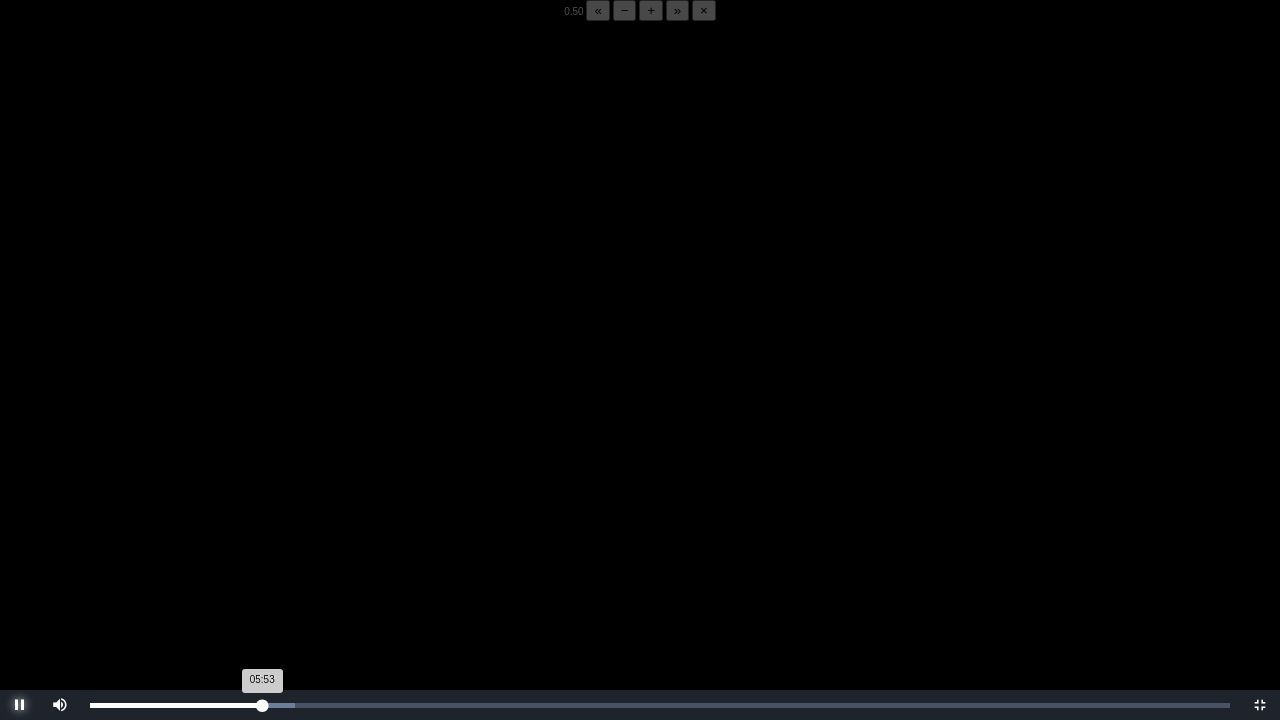 click on "05:53 Progress : 0%" at bounding box center [176, 705] 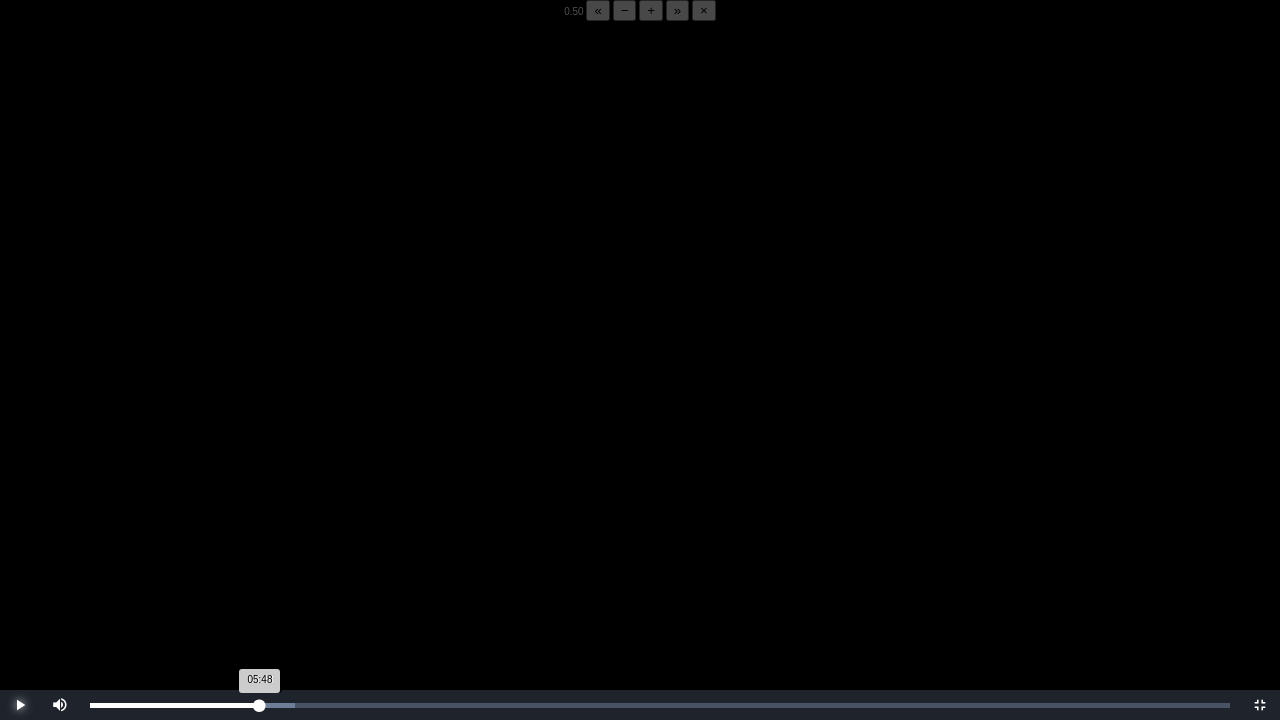 click on "05:48 Progress : 0%" at bounding box center [175, 705] 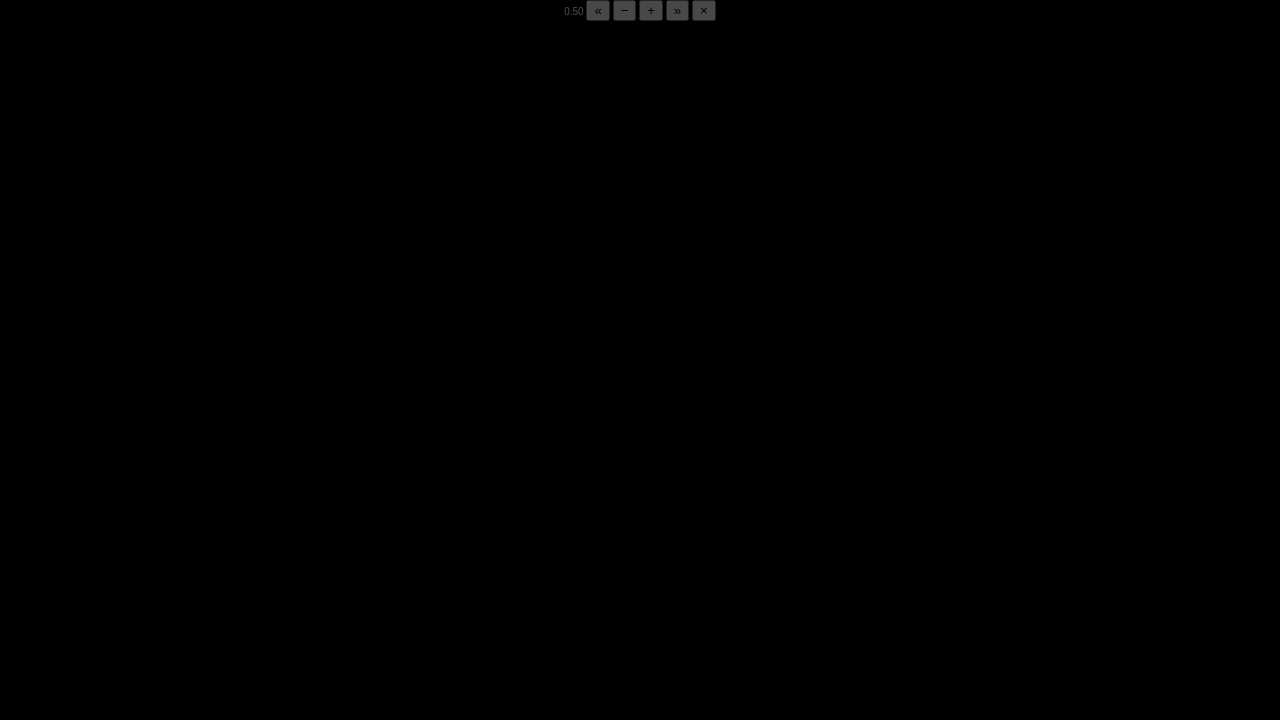 click at bounding box center (20, 705) 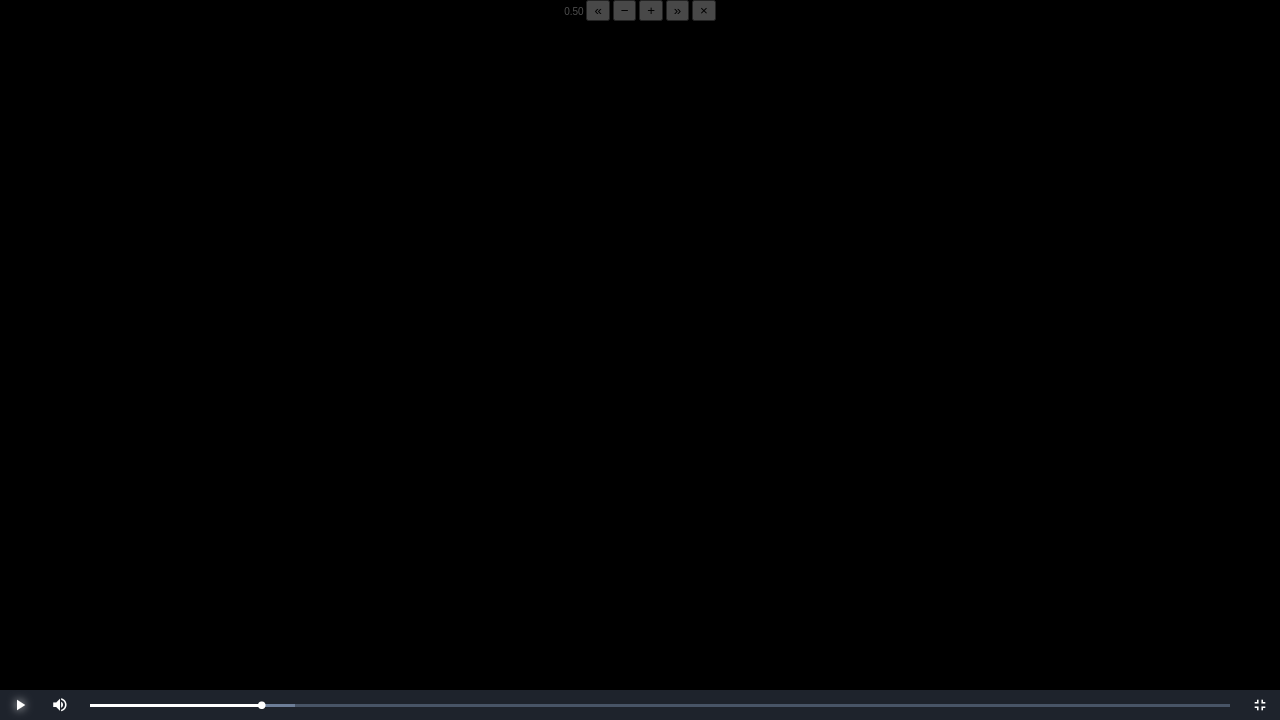 click at bounding box center (20, 705) 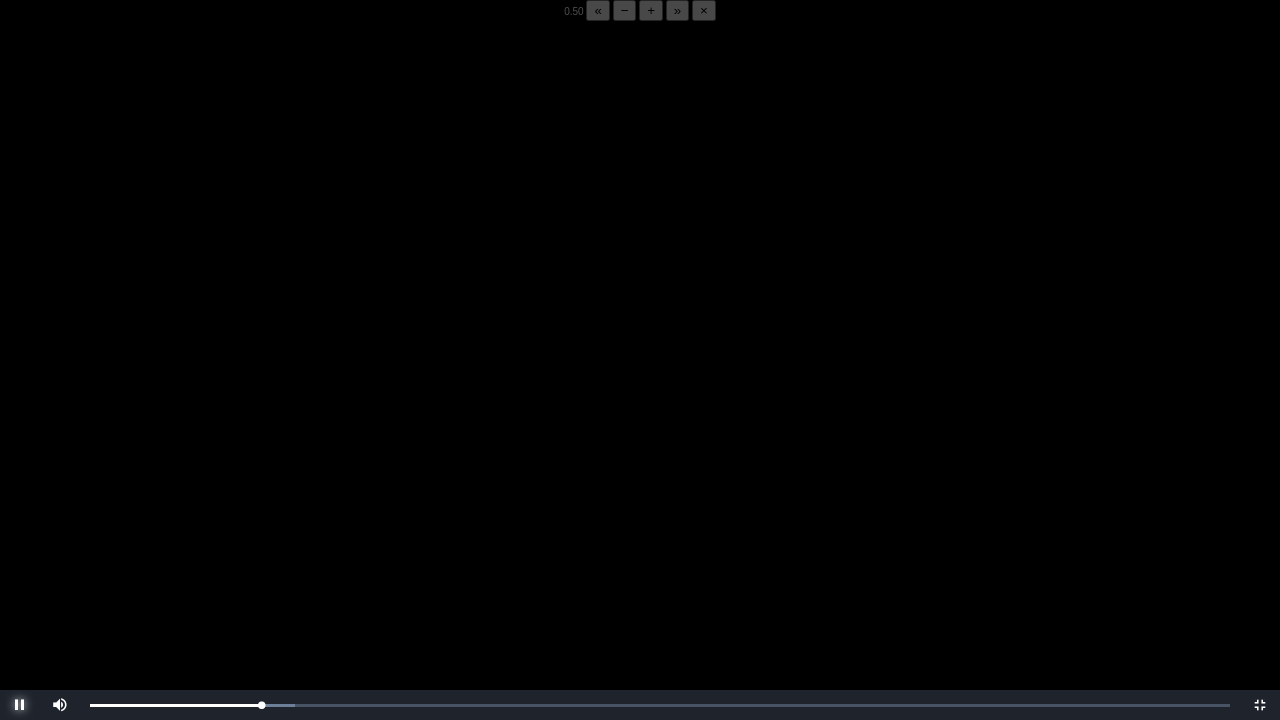 click at bounding box center (20, 705) 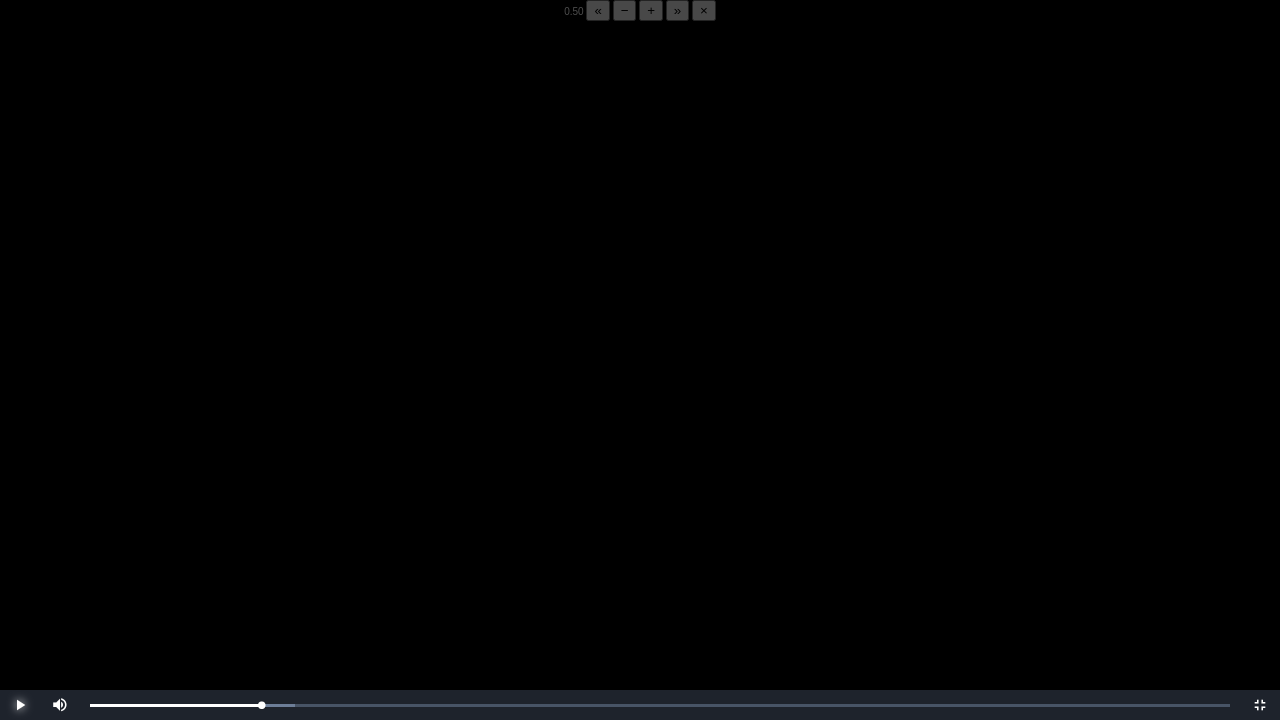 click at bounding box center [20, 705] 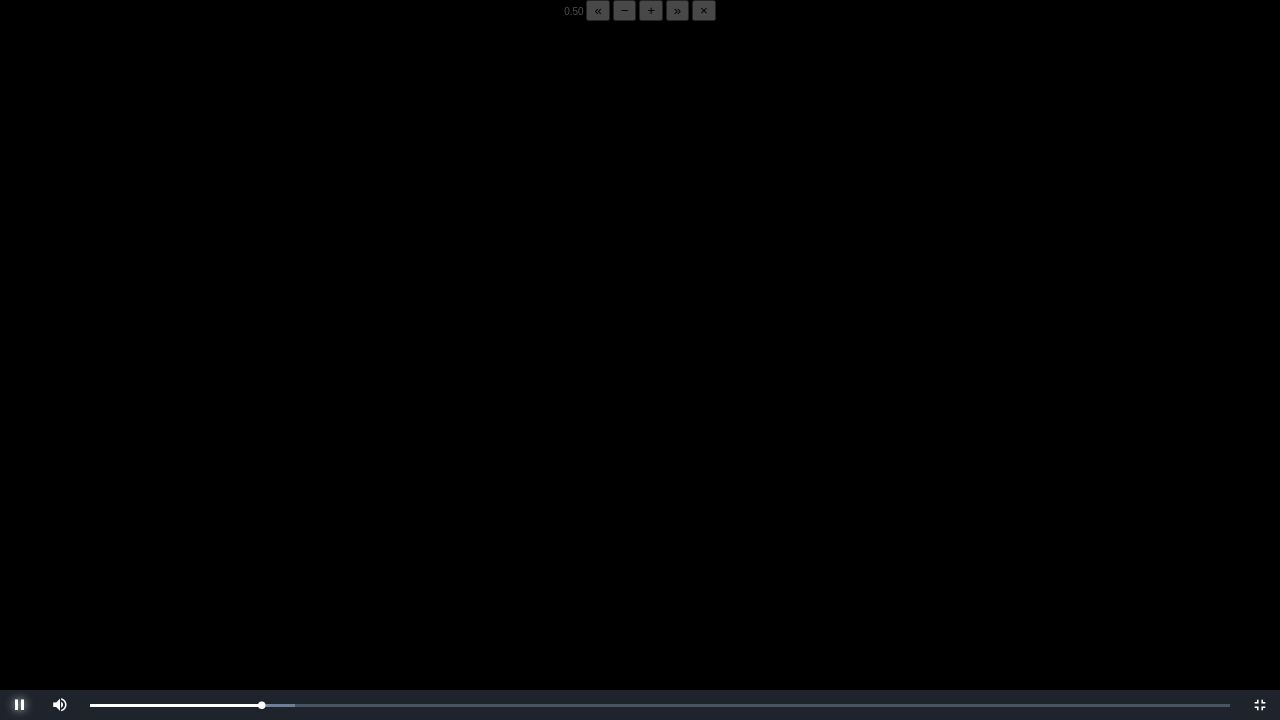 click at bounding box center [20, 705] 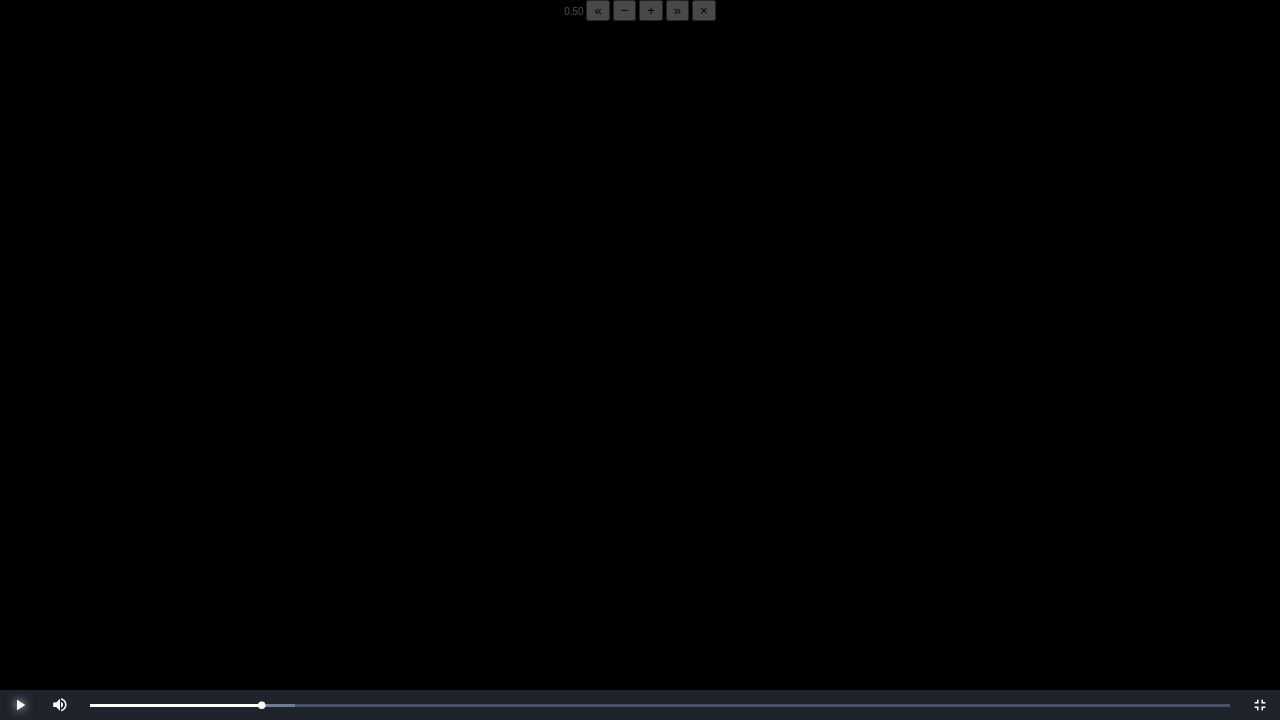 click at bounding box center [20, 705] 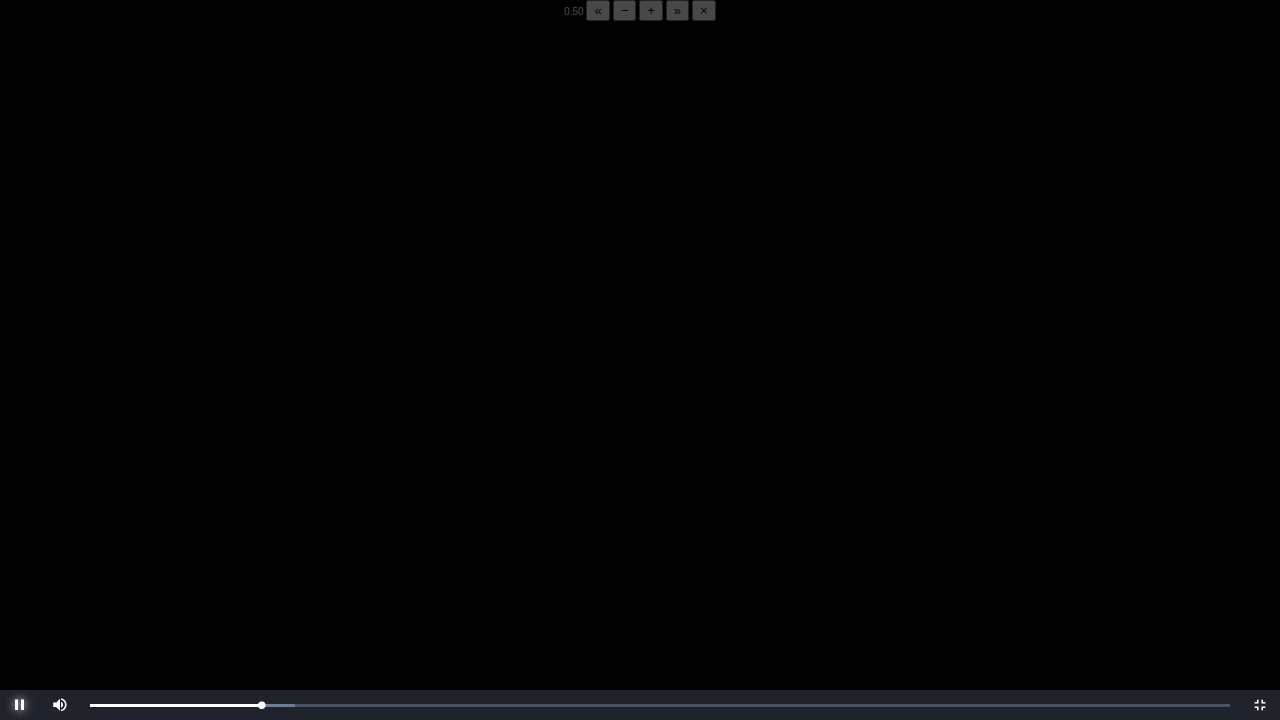 click at bounding box center (20, 705) 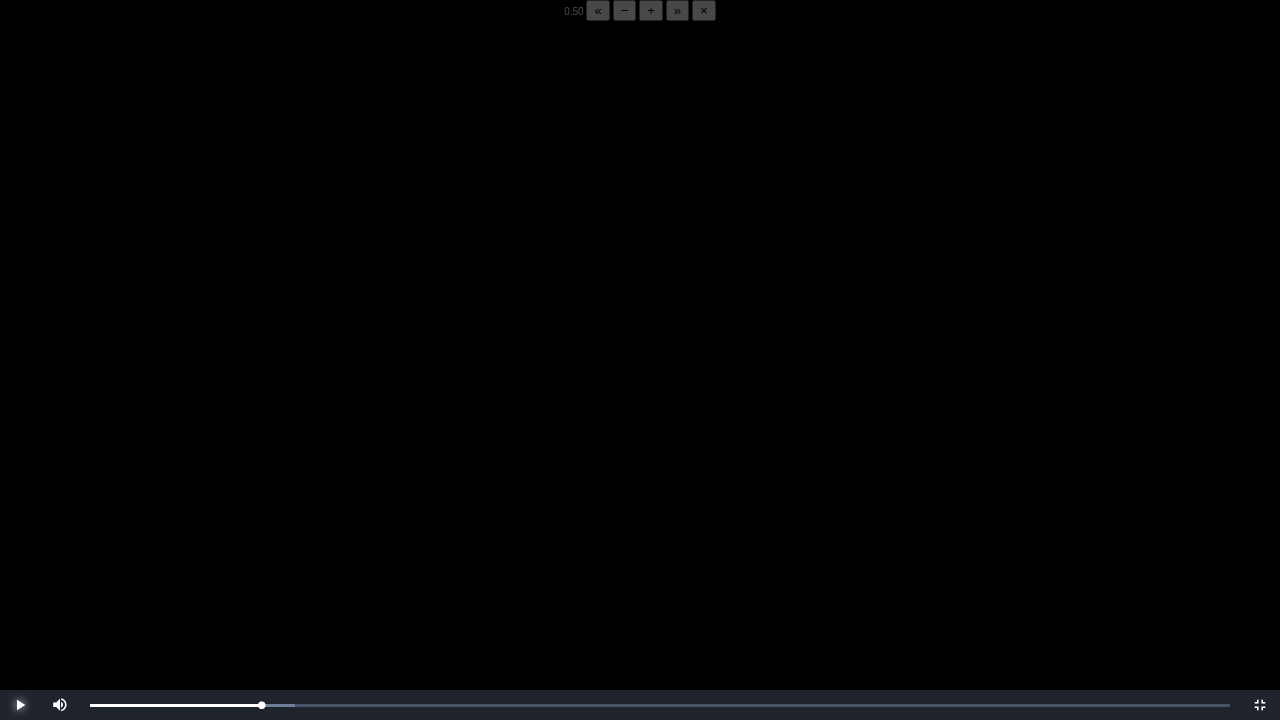 click at bounding box center (20, 705) 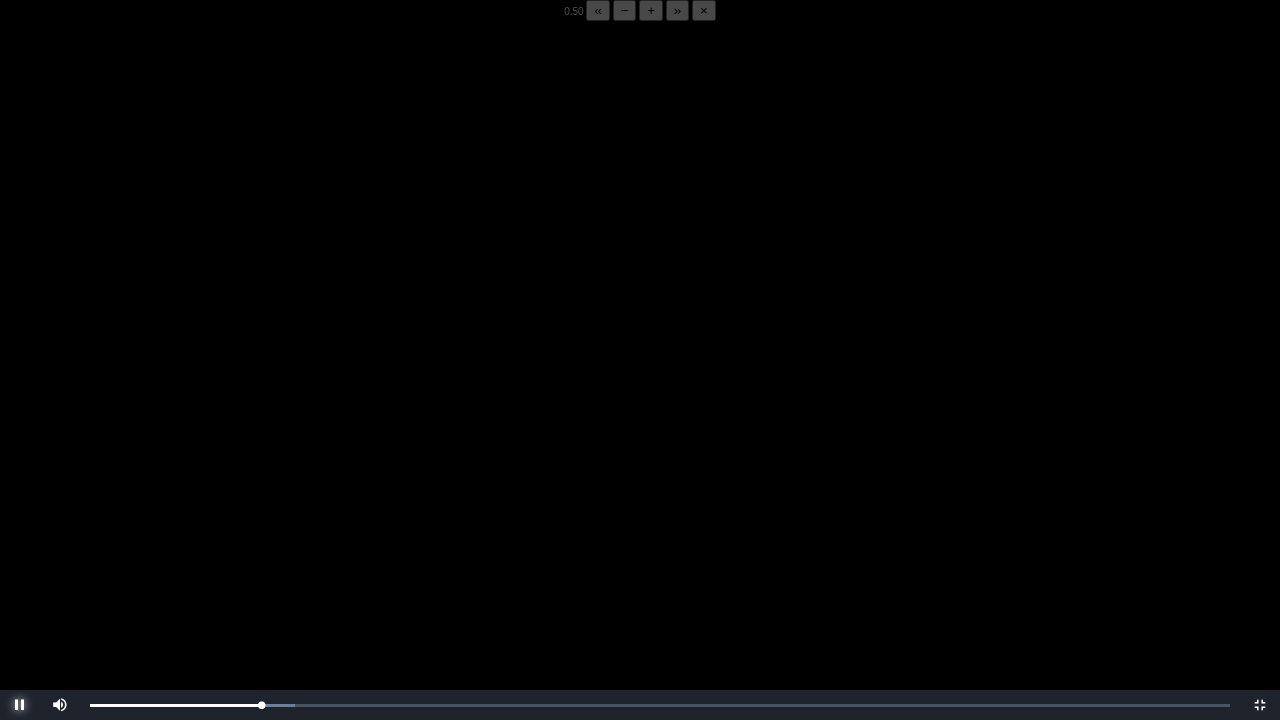 click at bounding box center (20, 705) 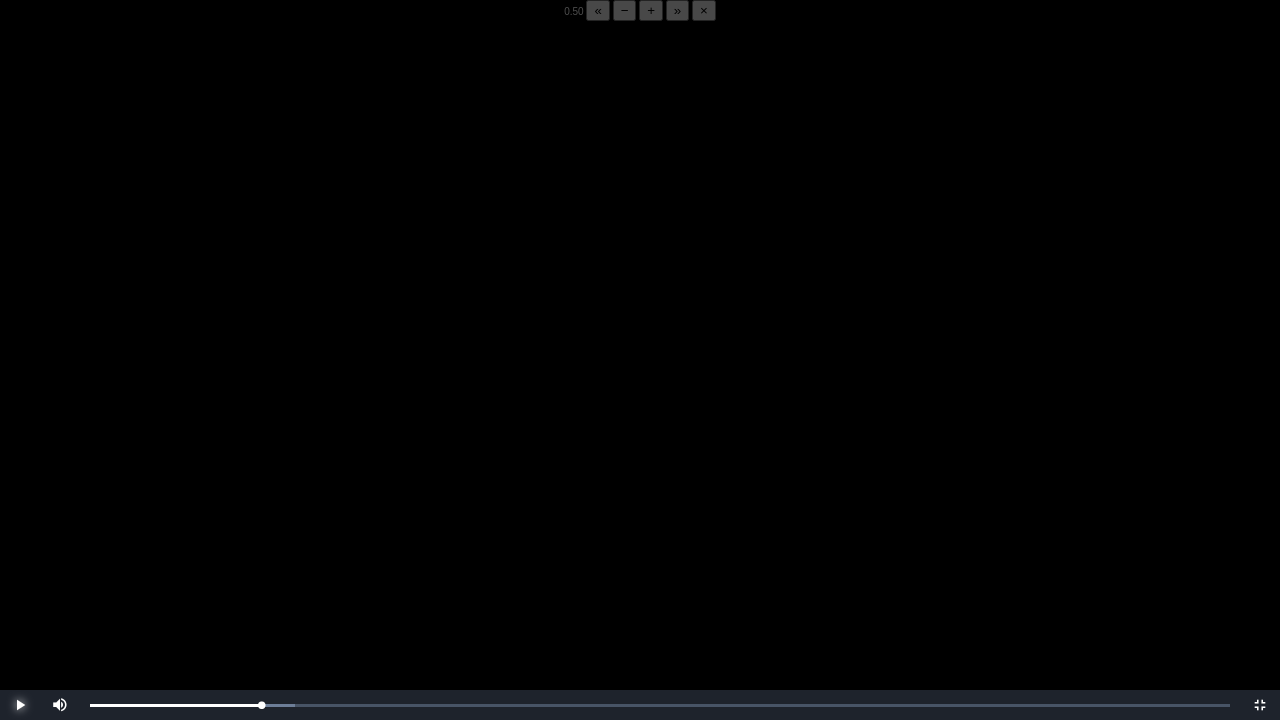 click at bounding box center (20, 705) 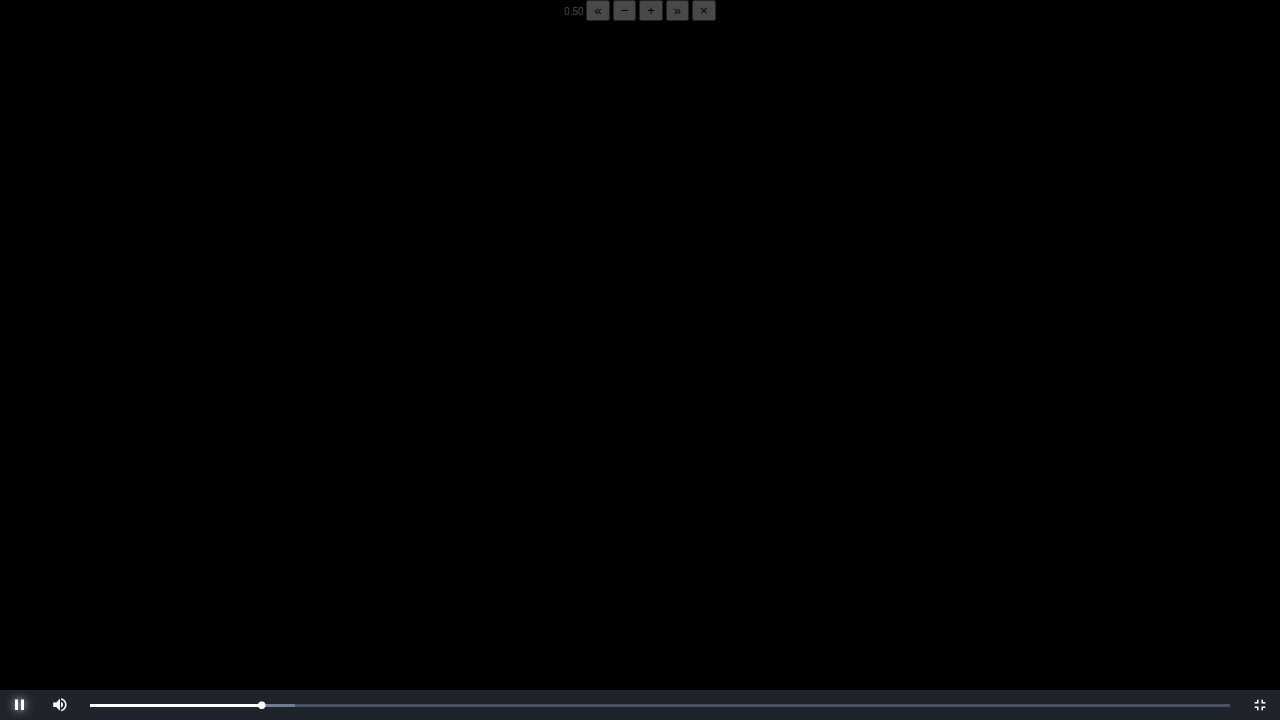 click at bounding box center [20, 705] 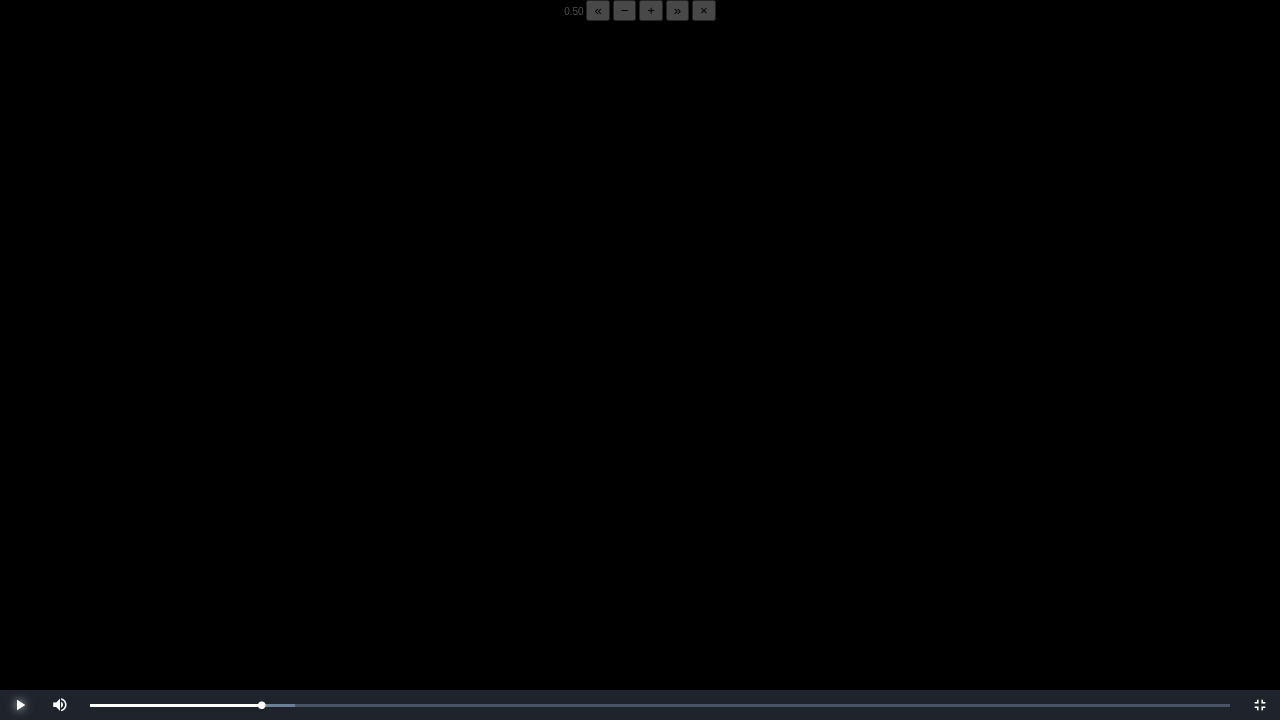 click at bounding box center (20, 705) 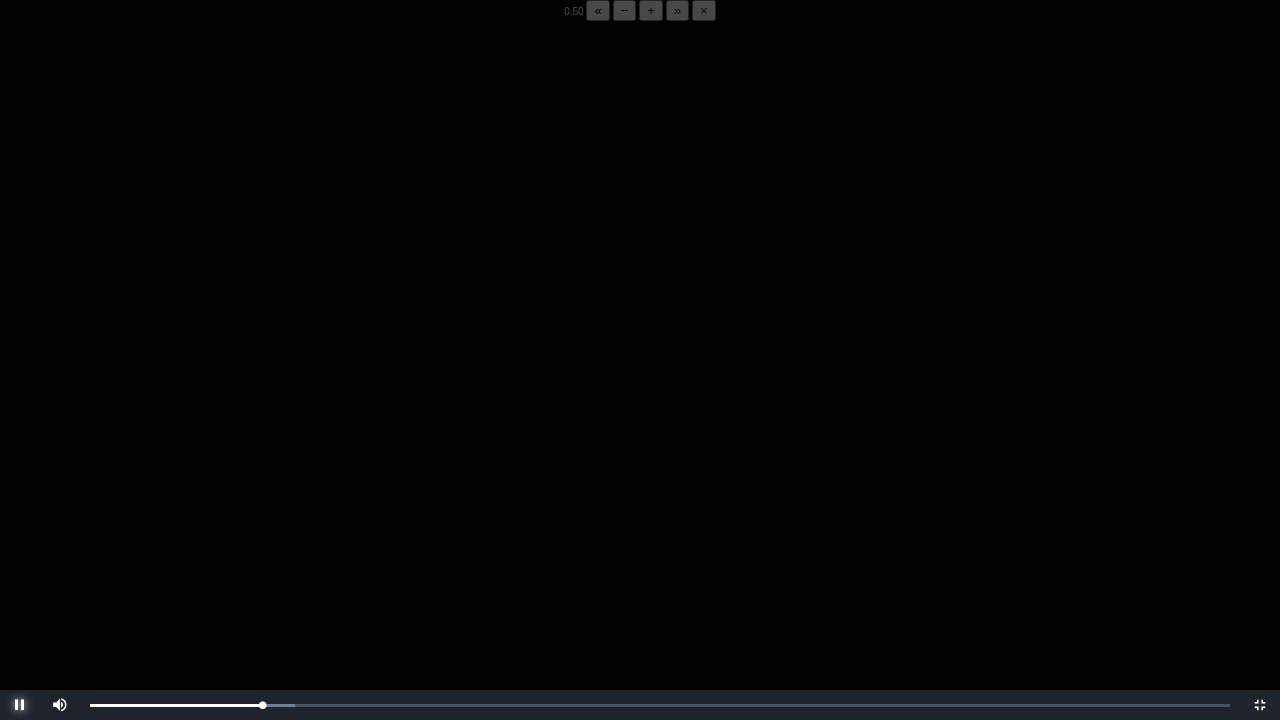 click at bounding box center (20, 705) 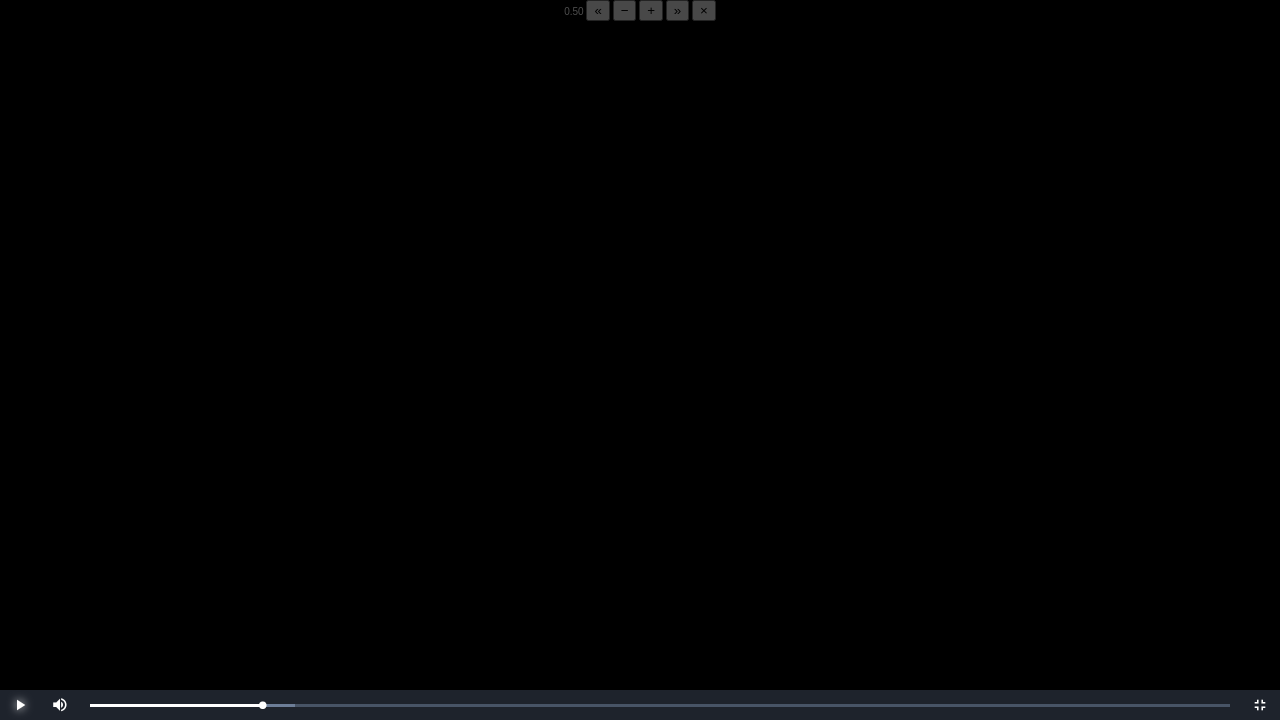 click at bounding box center [20, 705] 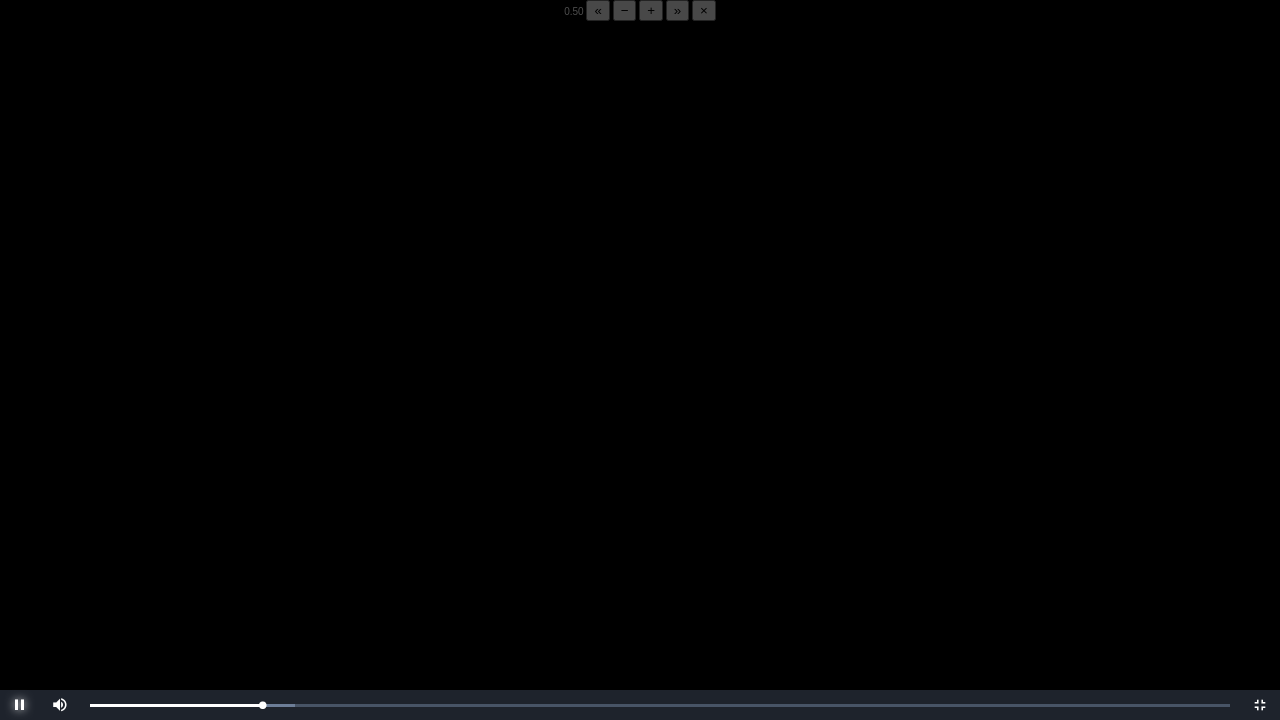 click at bounding box center (20, 705) 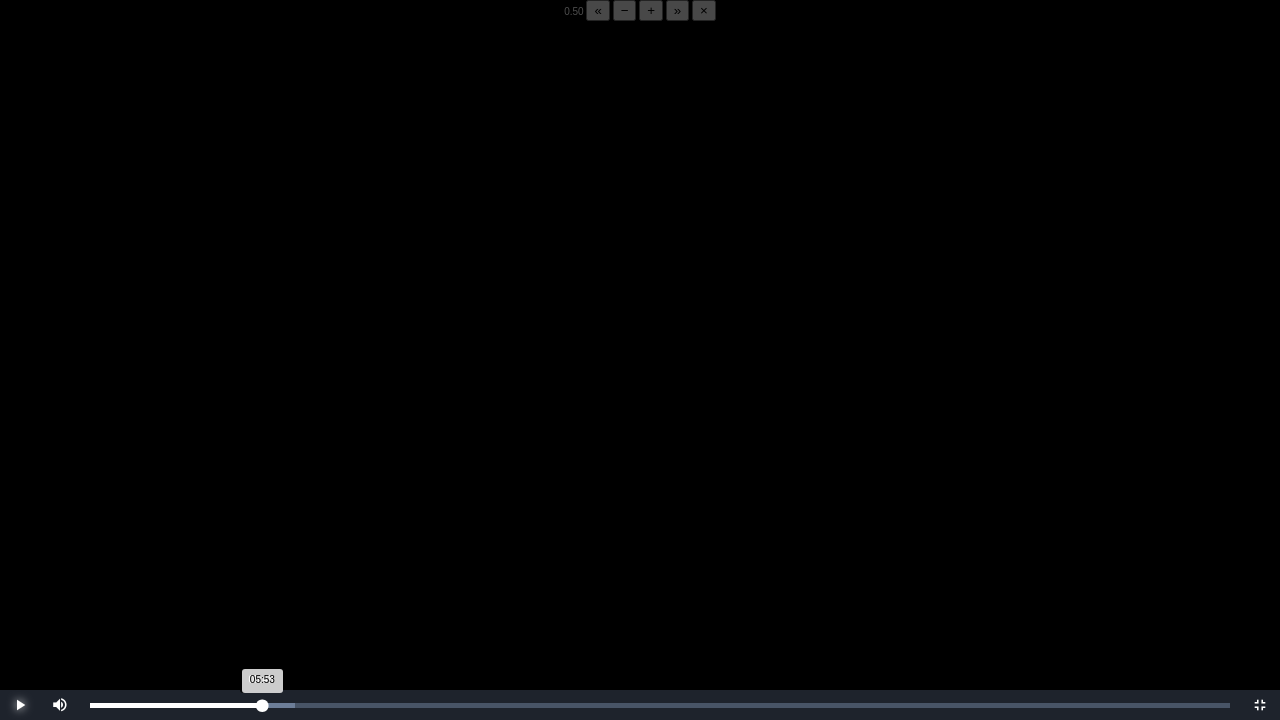 click on "05:53 Progress : 0%" at bounding box center [176, 705] 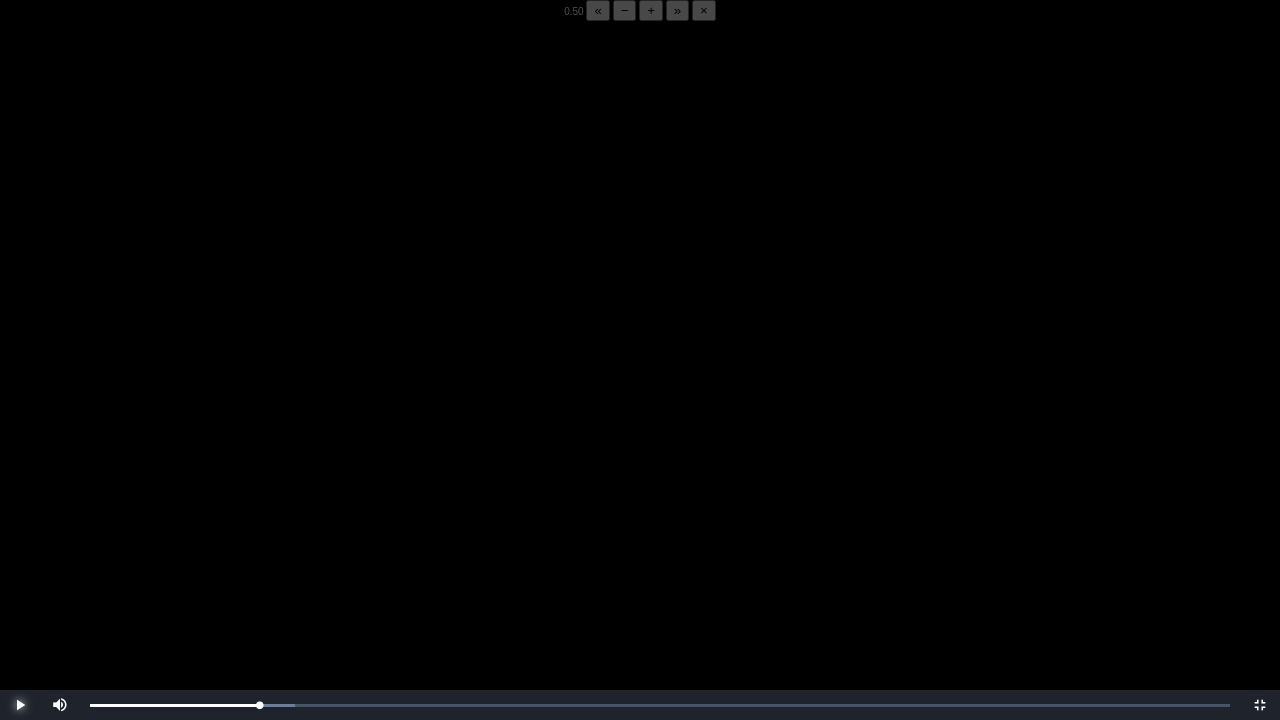 click at bounding box center (20, 705) 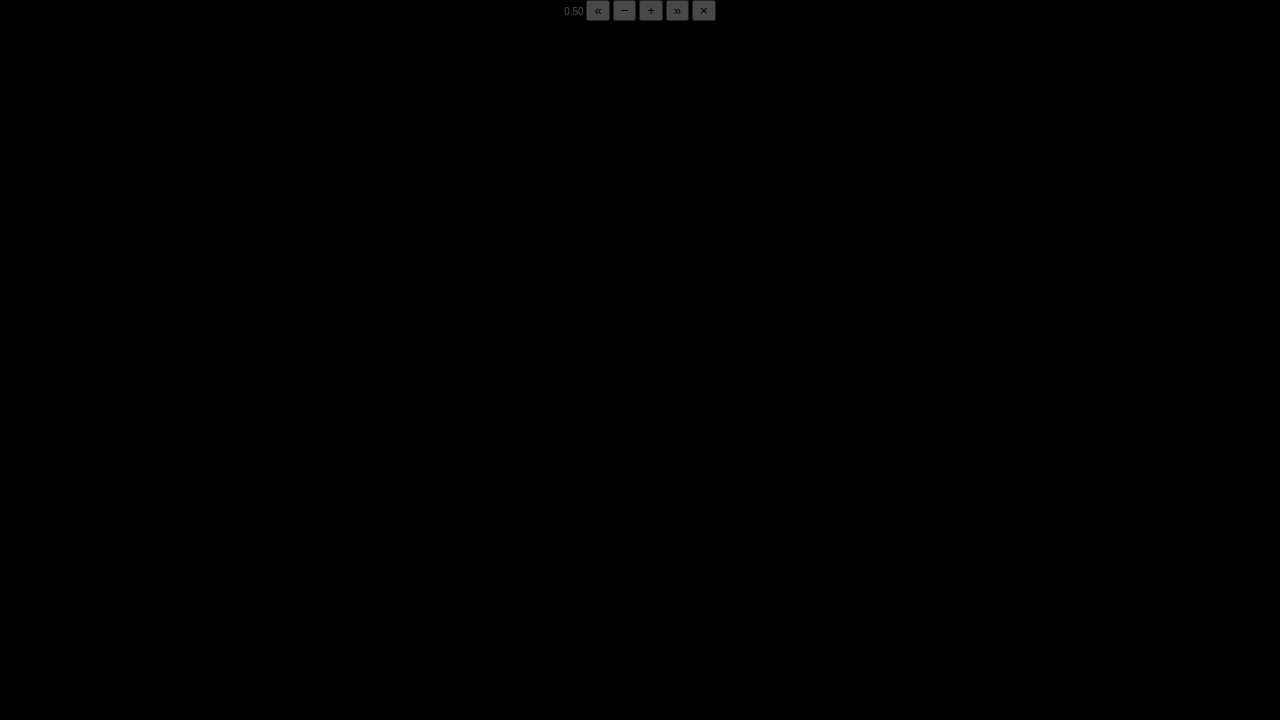 click at bounding box center [20, 705] 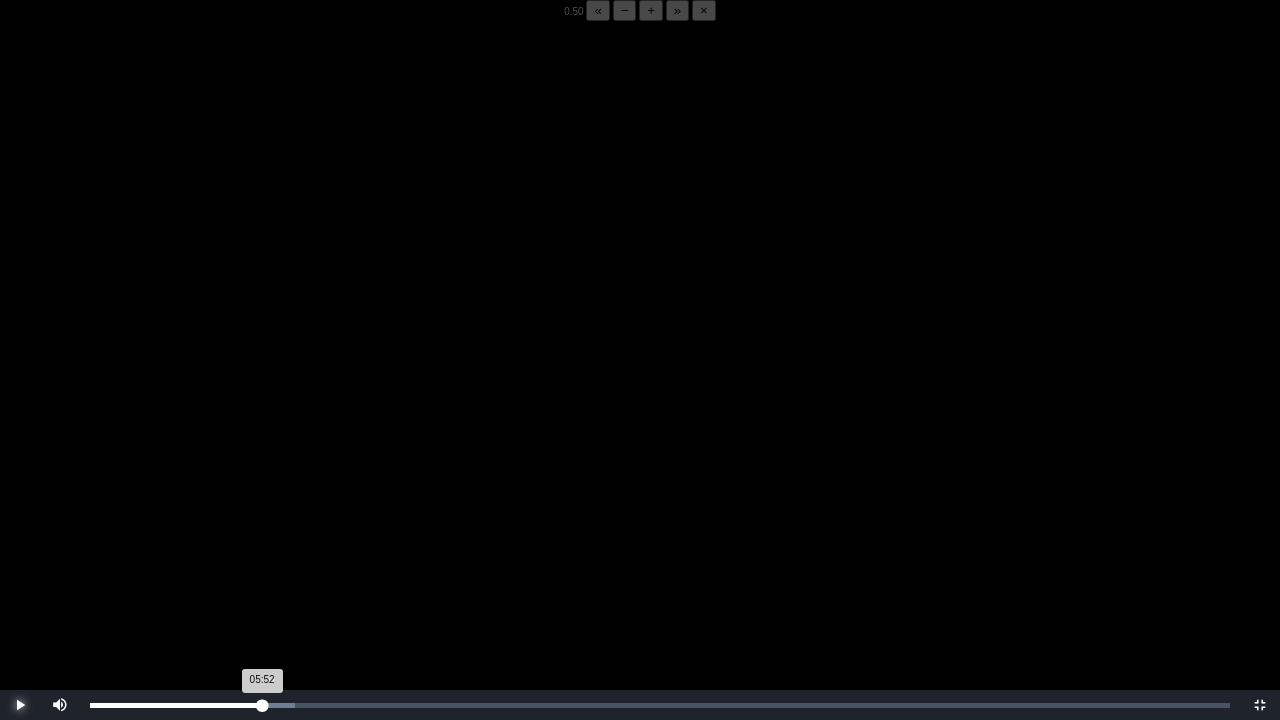 click on "05:52 Progress : 0%" at bounding box center [176, 705] 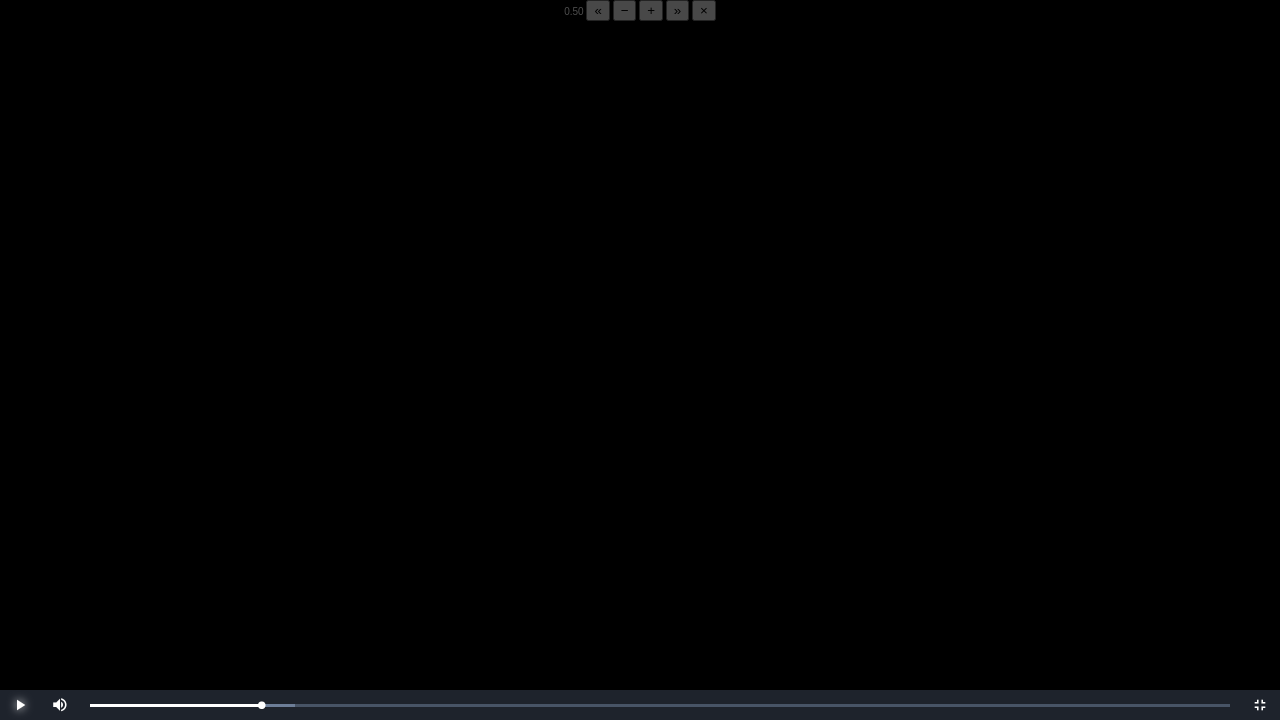 click at bounding box center (20, 705) 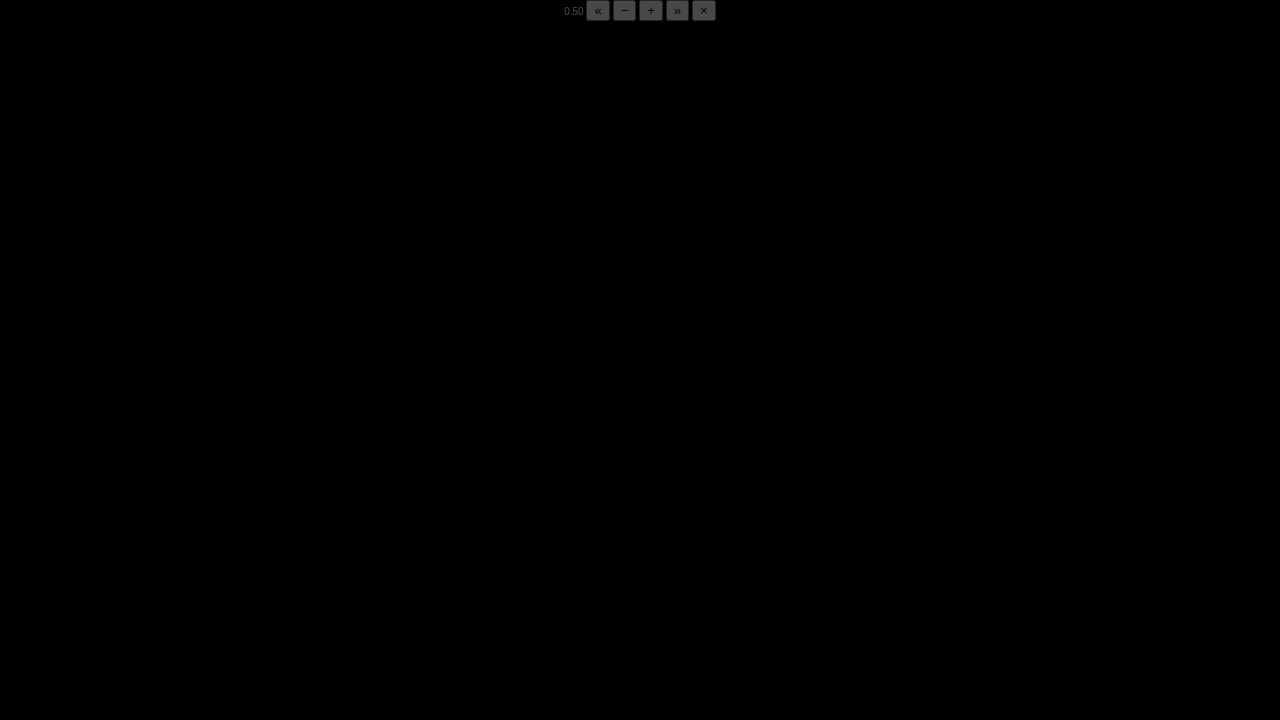 drag, startPoint x: 19, startPoint y: 710, endPoint x: 216, endPoint y: 712, distance: 197.01015 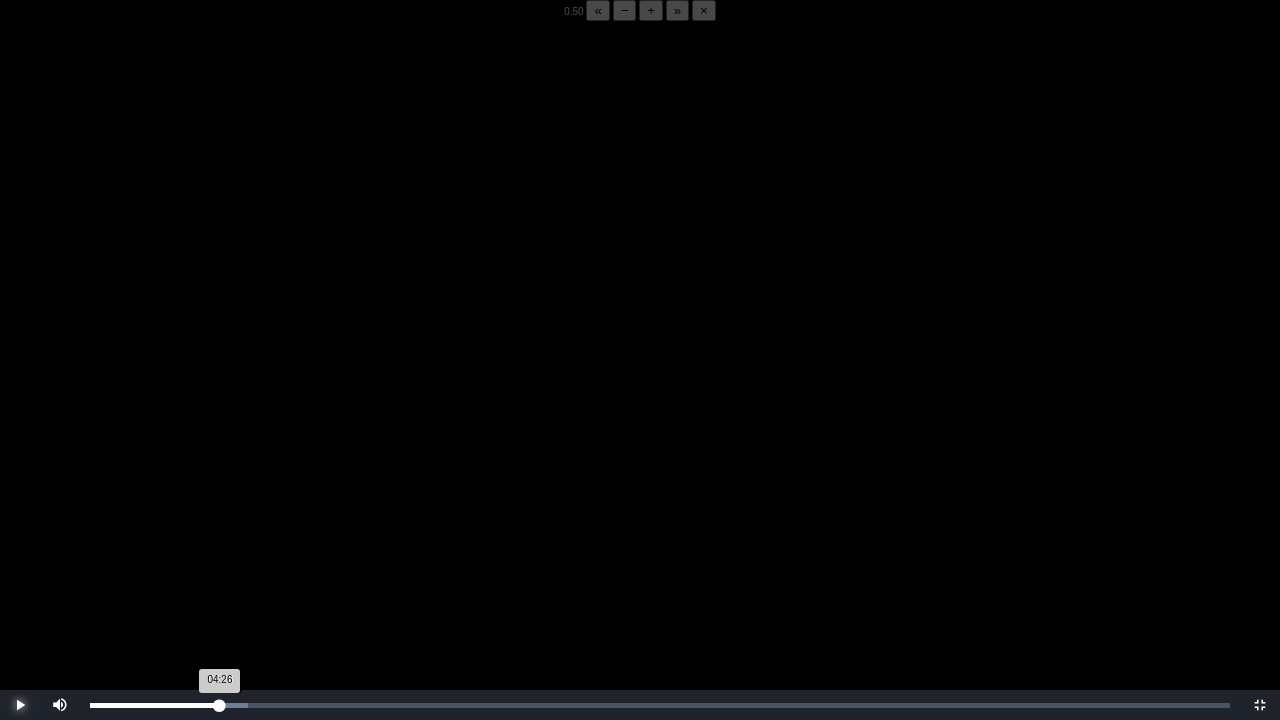 click on "04:26 Progress : 0%" at bounding box center [155, 705] 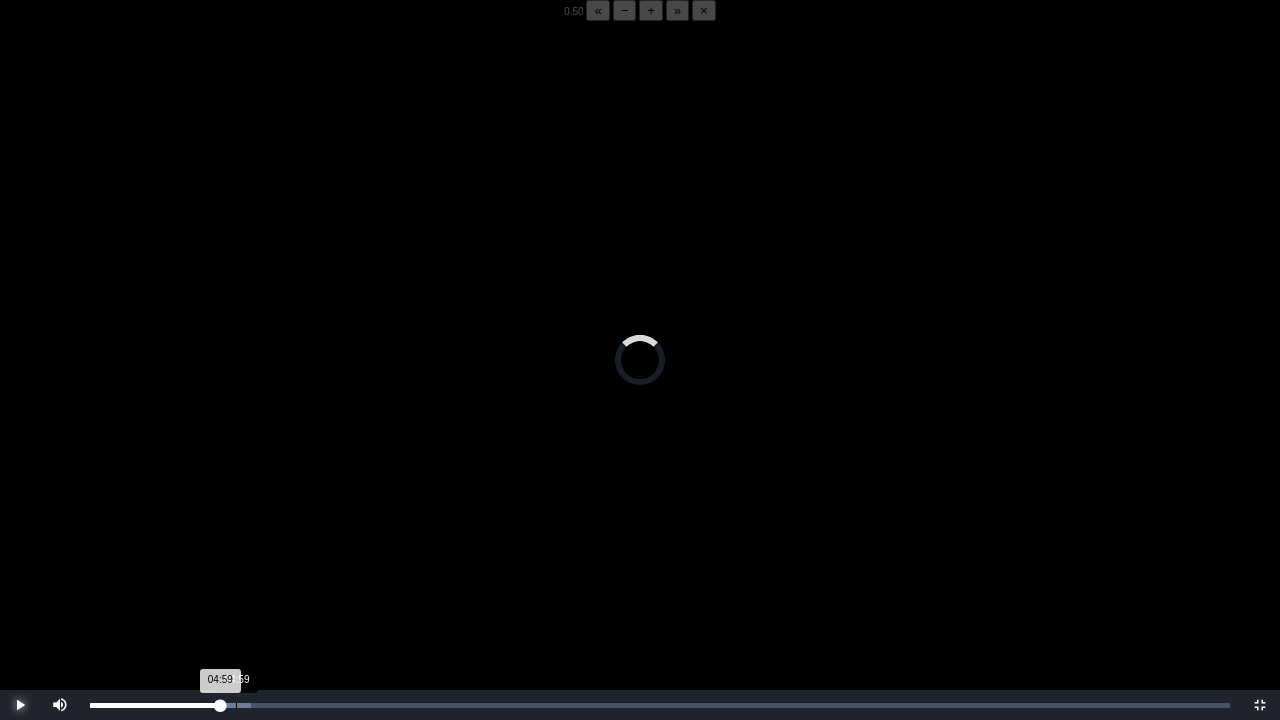 click on "04:59" at bounding box center [236, 705] 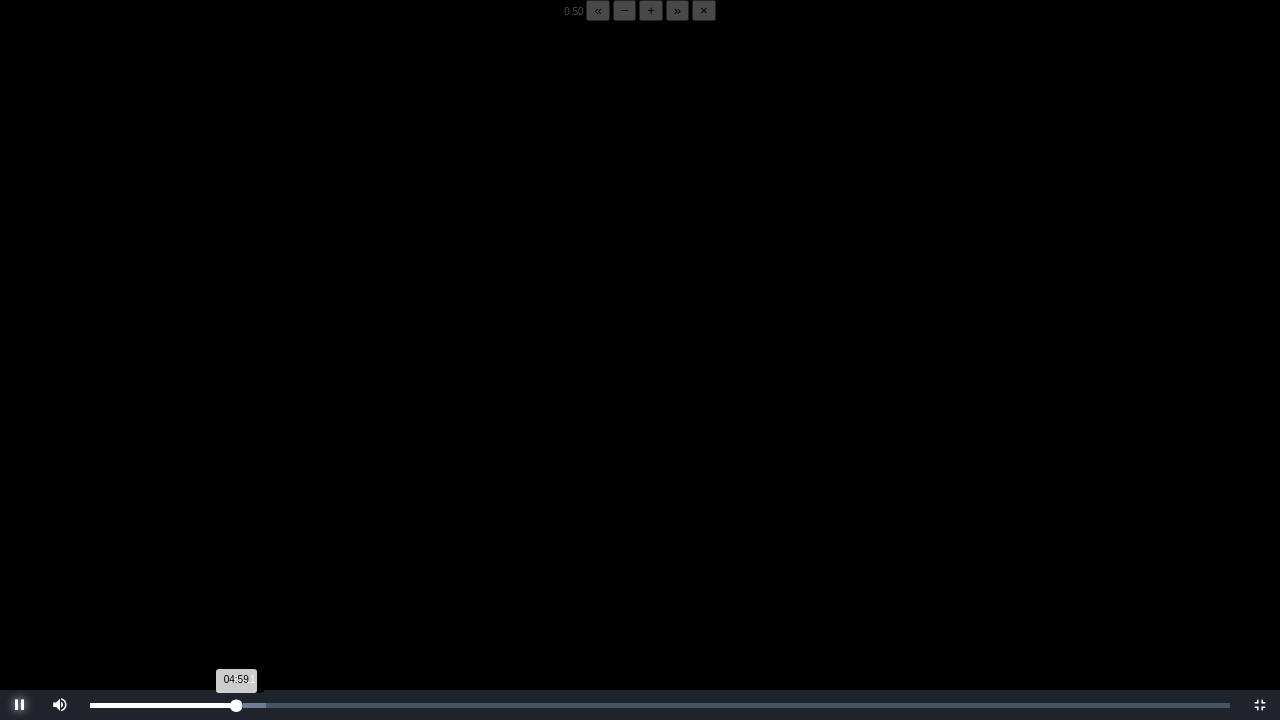 click on "04:59 Progress : 0%" at bounding box center (163, 705) 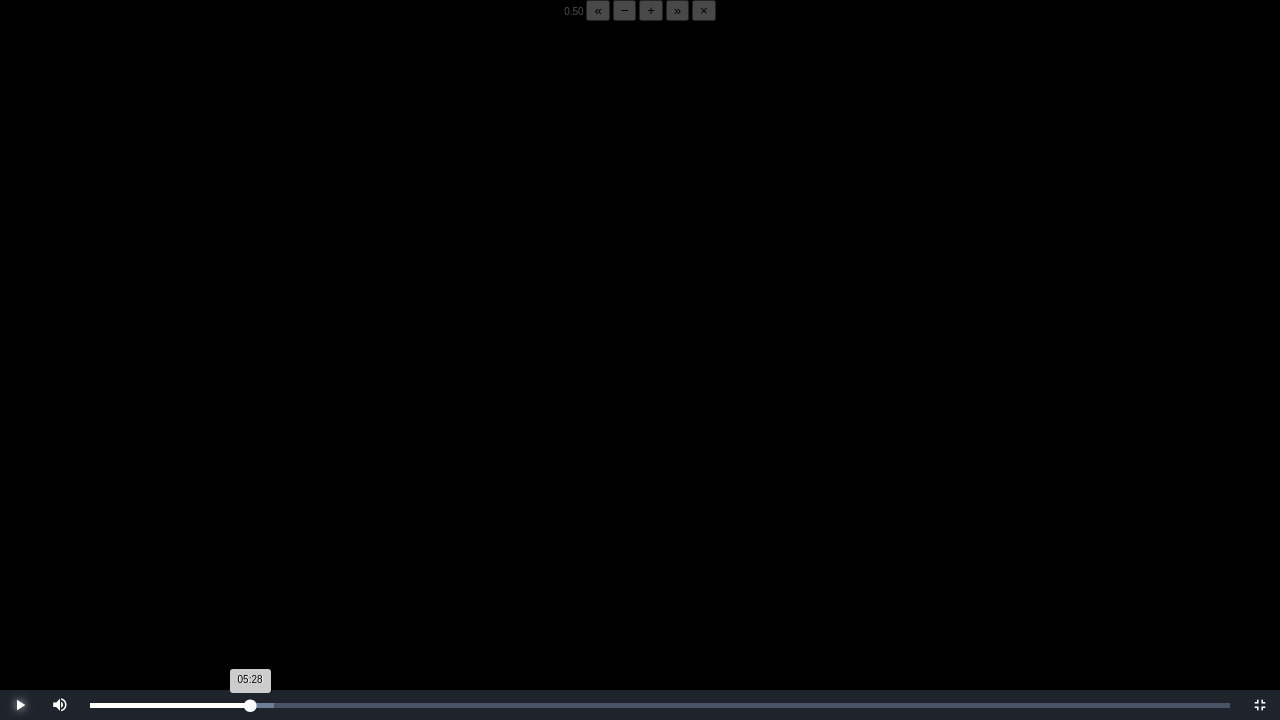 click on "05:28 Progress : 0%" at bounding box center (170, 705) 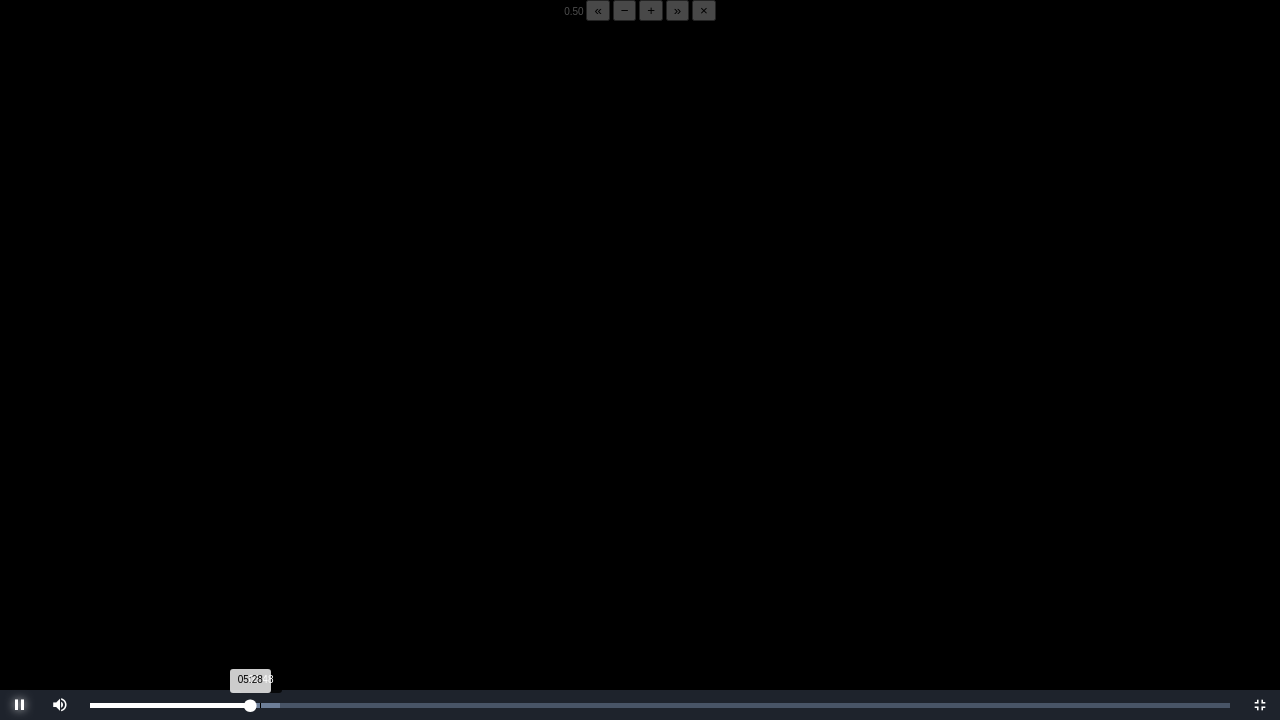 click on "Loaded : 0% 05:48 05:28 Progress : 0%" at bounding box center [660, 705] 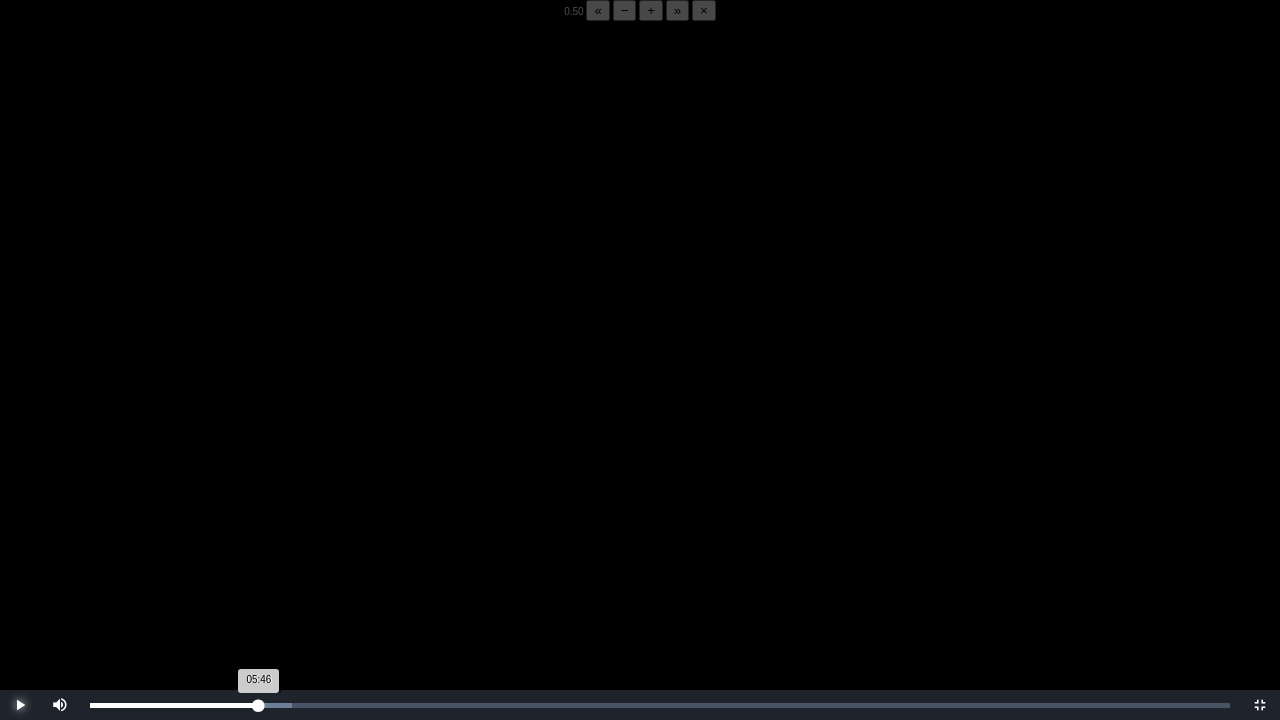 click on "05:46 Progress : 0%" at bounding box center (174, 705) 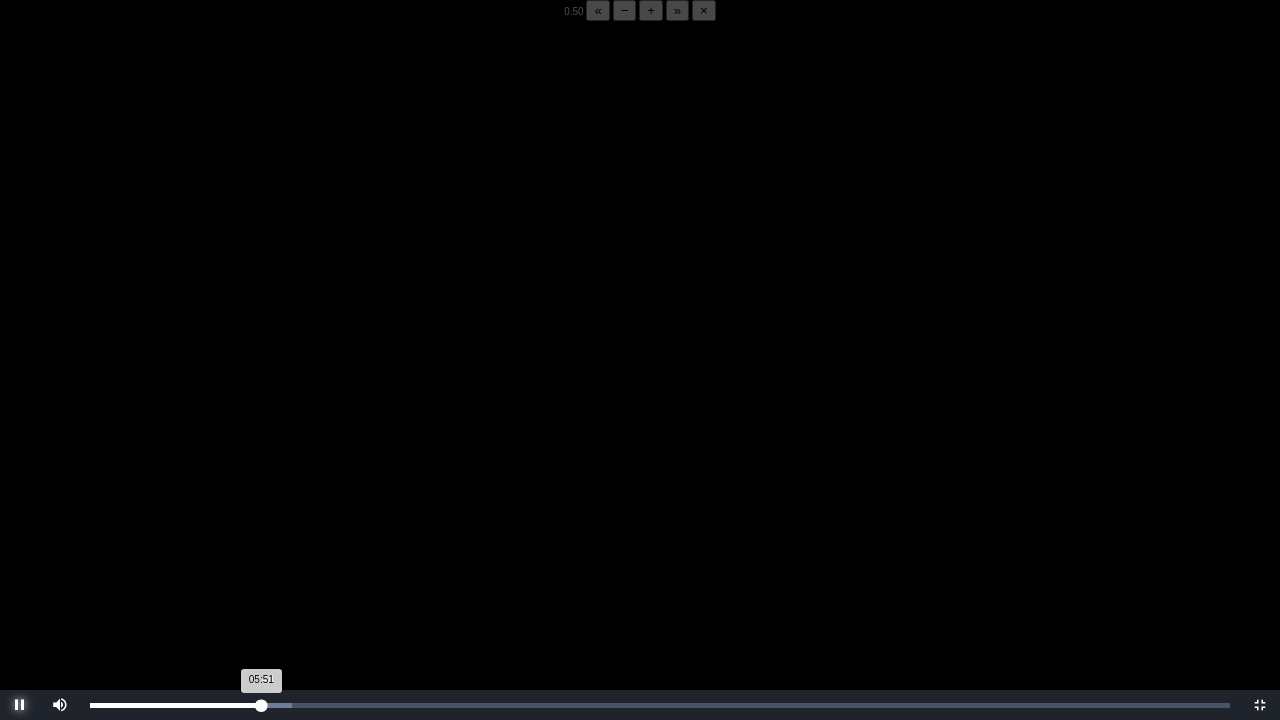 click on "05:51 Progress : 0%" at bounding box center [175, 705] 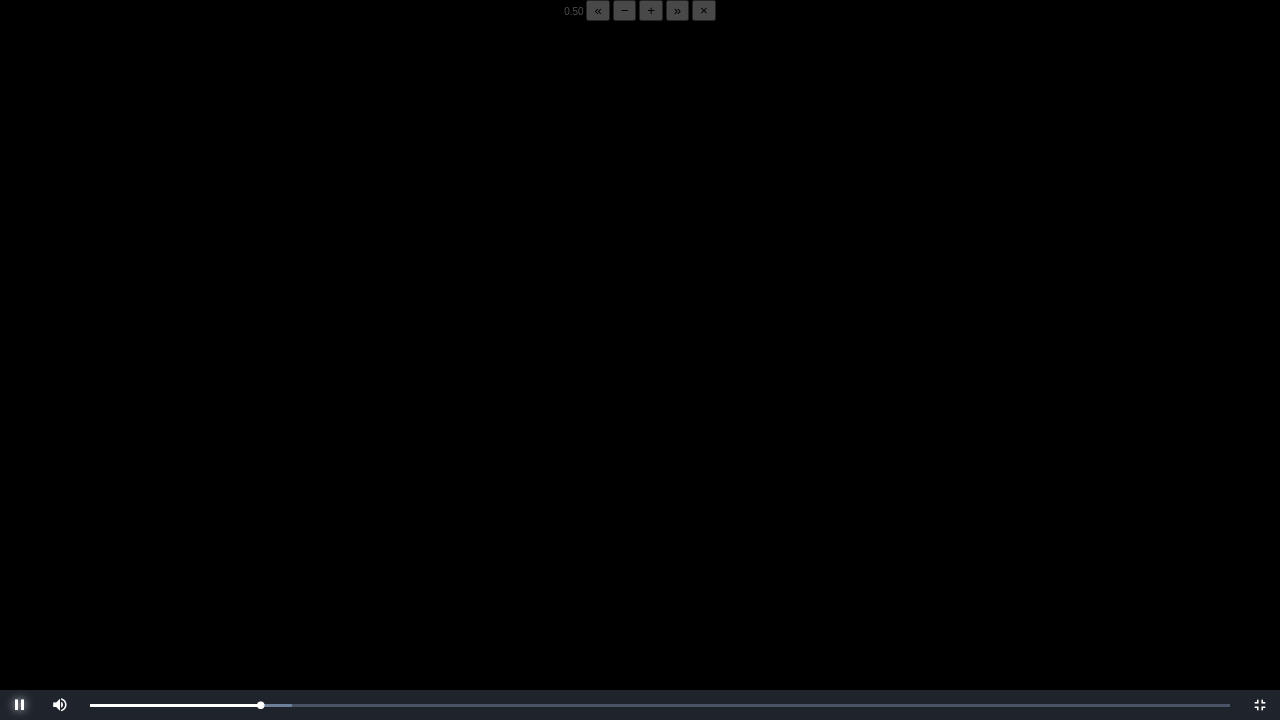 click at bounding box center (20, 705) 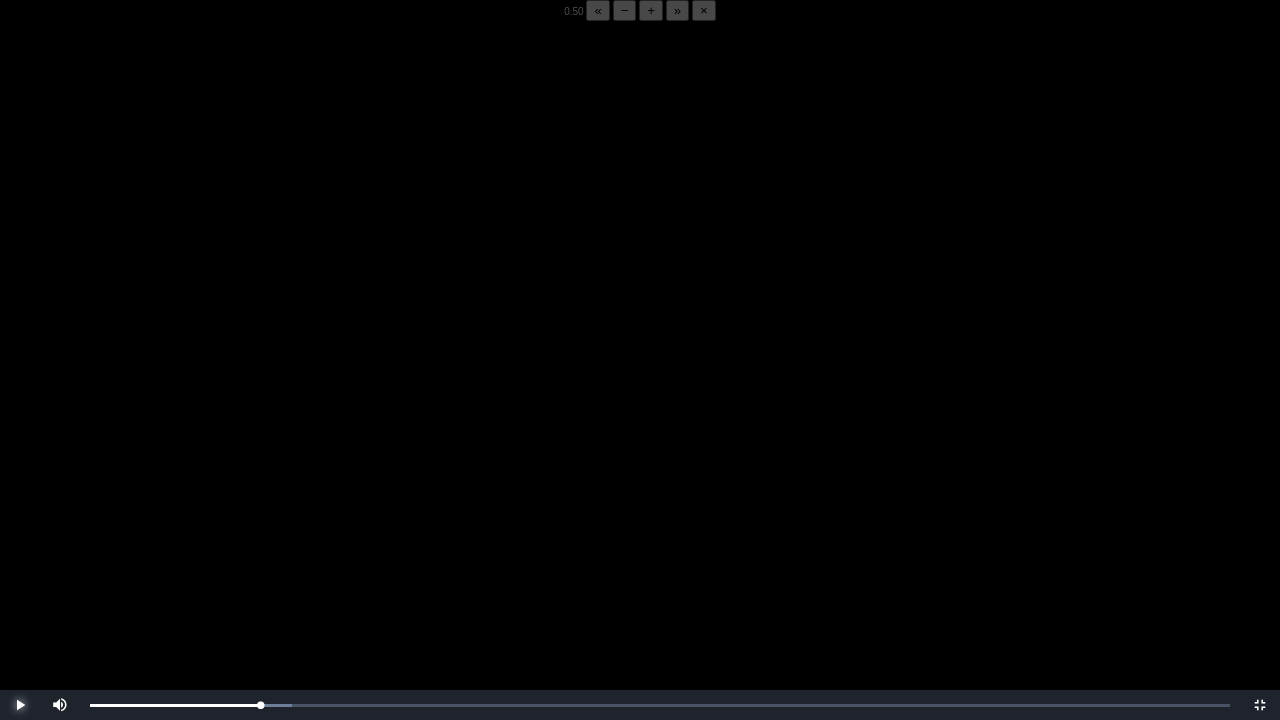 click at bounding box center (20, 705) 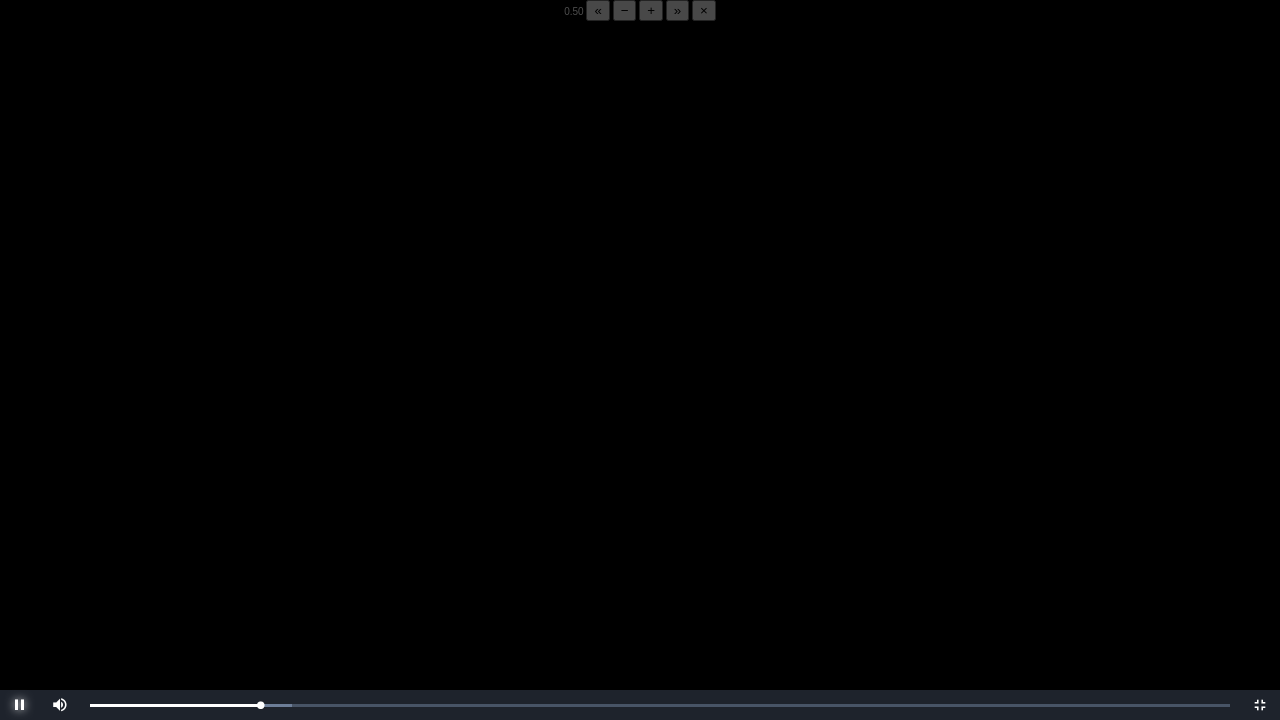 click at bounding box center (20, 705) 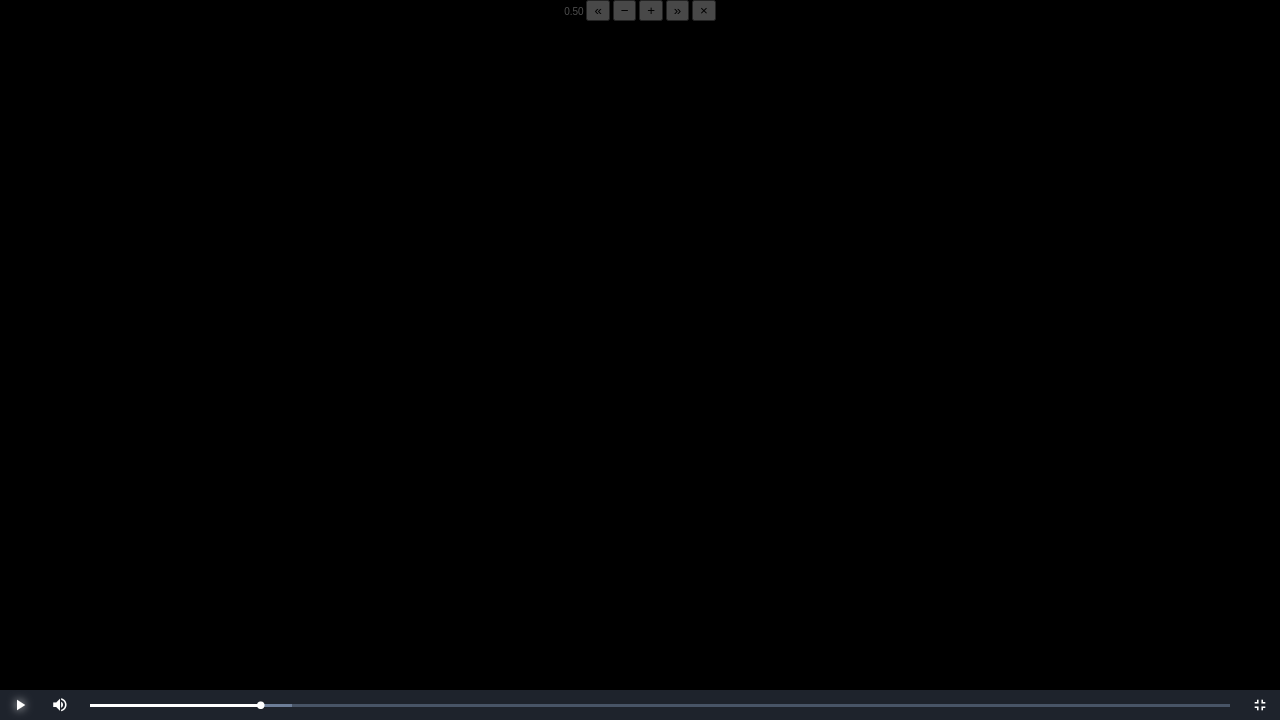 click at bounding box center (20, 705) 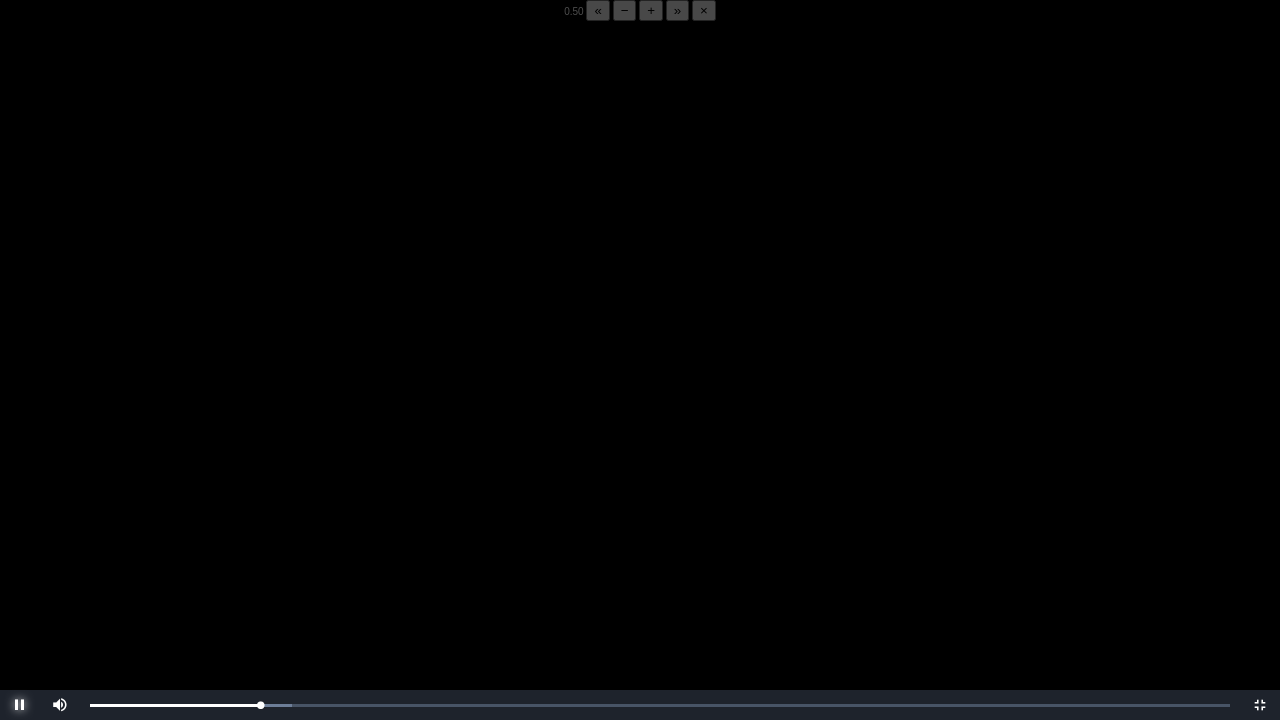 click at bounding box center (20, 705) 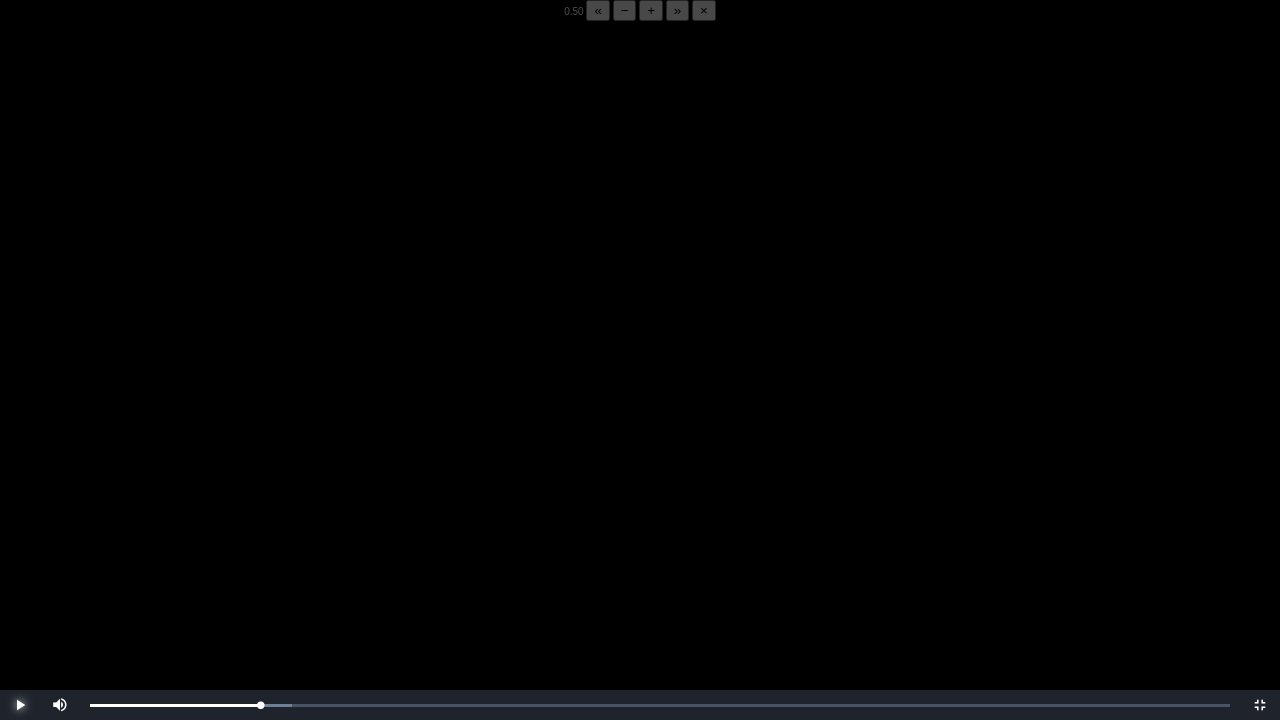 click at bounding box center (20, 705) 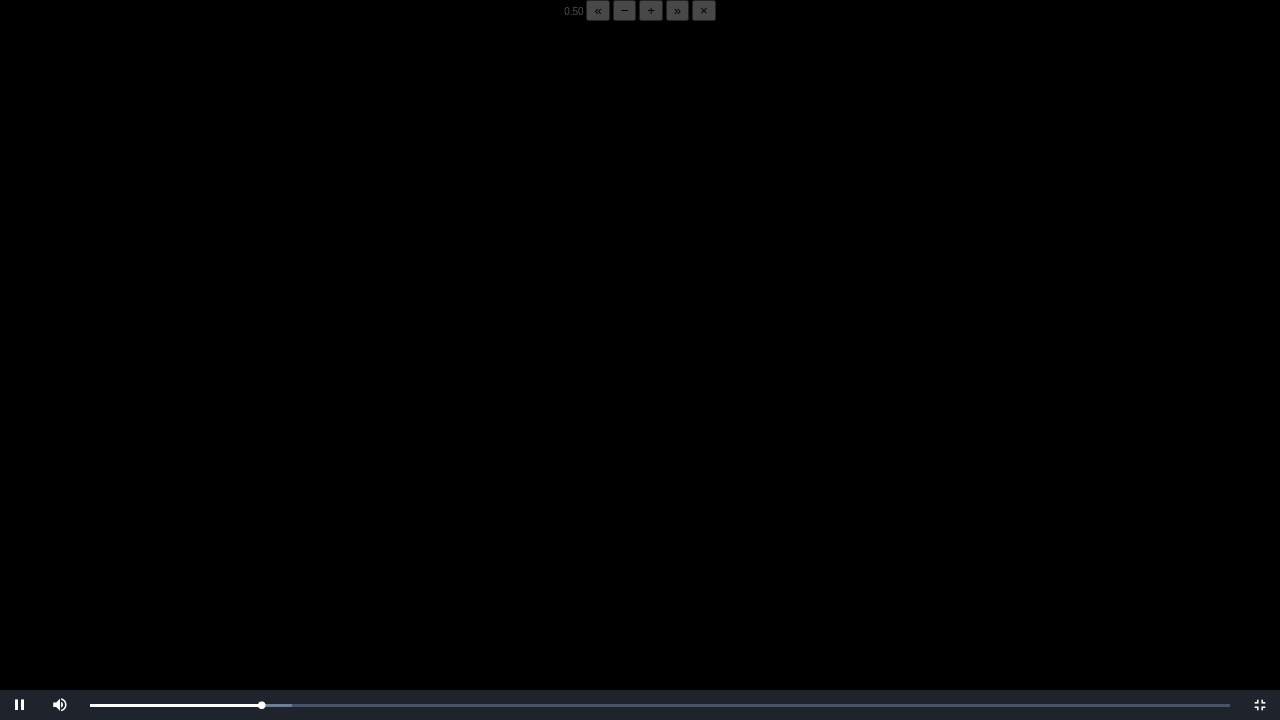 click at bounding box center [640, 381] 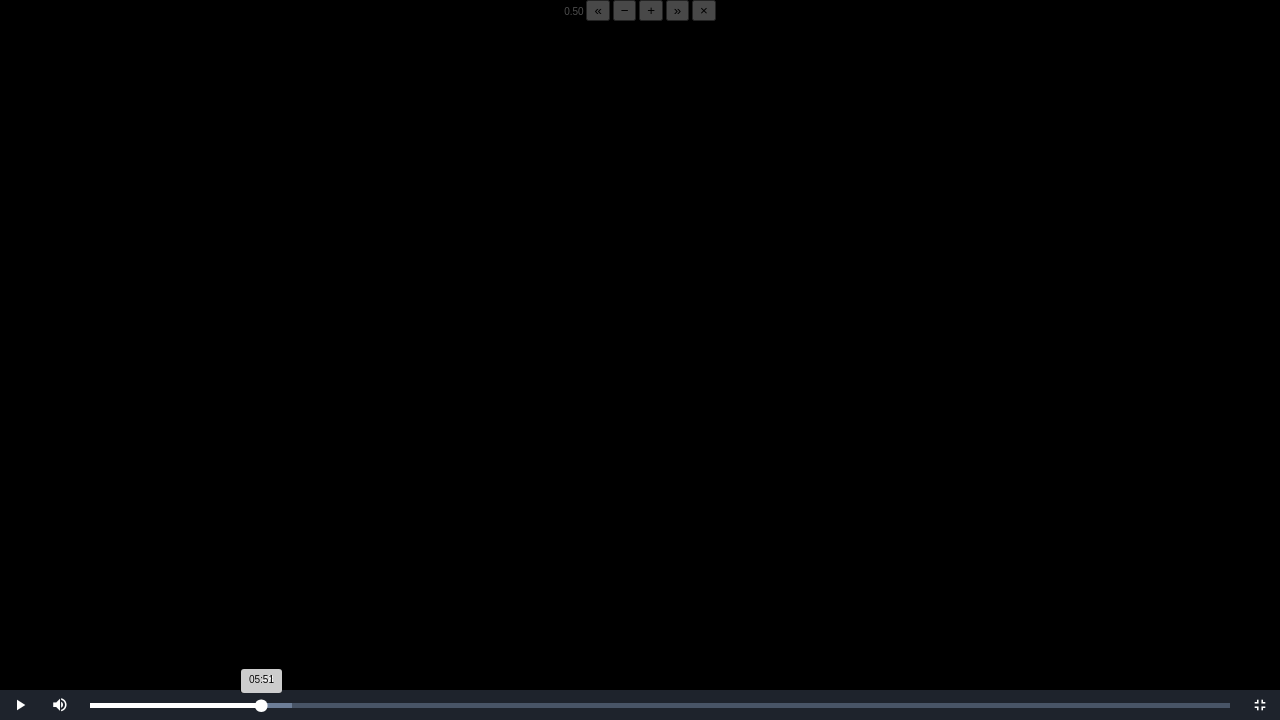 click on "05:51 Progress : 0%" at bounding box center (175, 705) 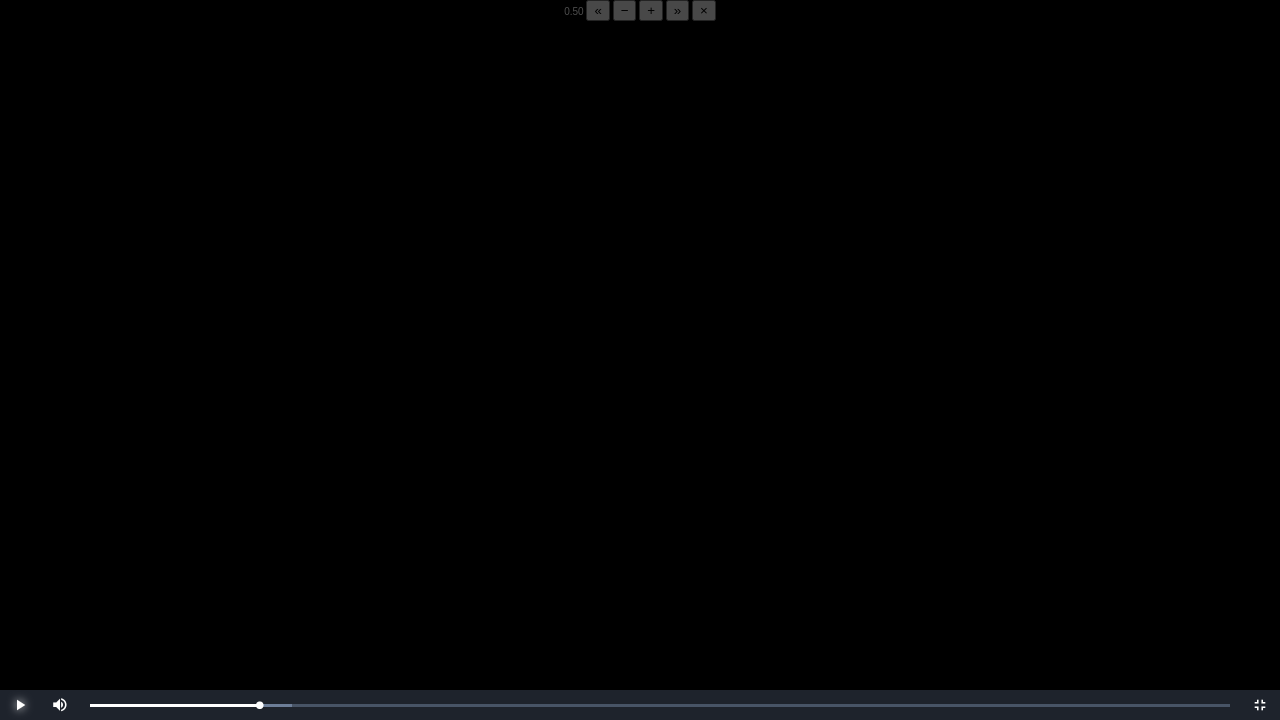 click at bounding box center (20, 705) 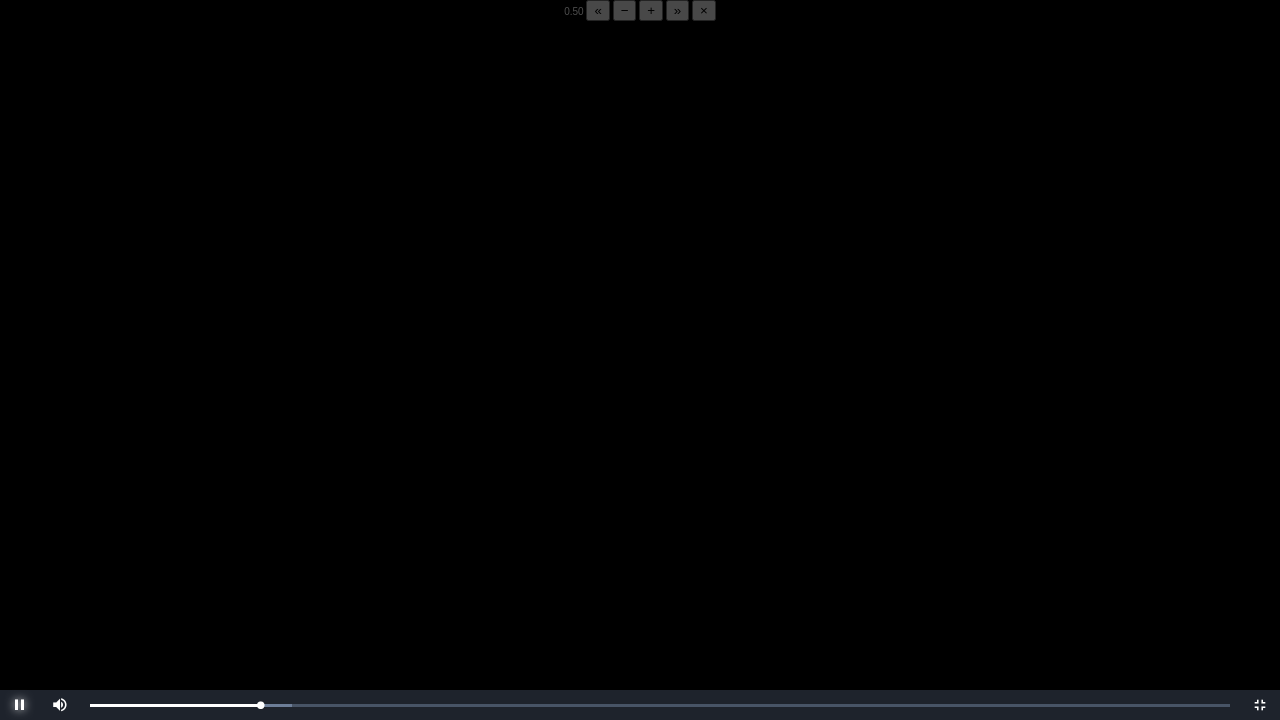 click at bounding box center [20, 705] 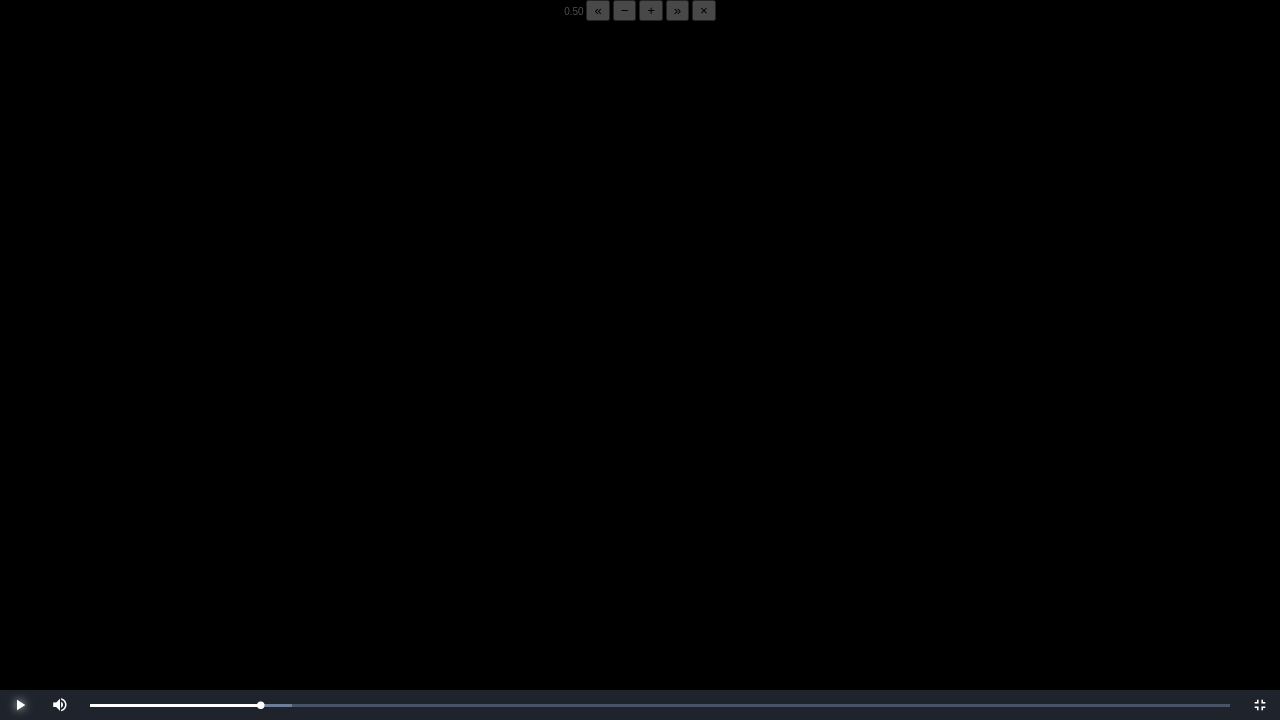 click at bounding box center [20, 705] 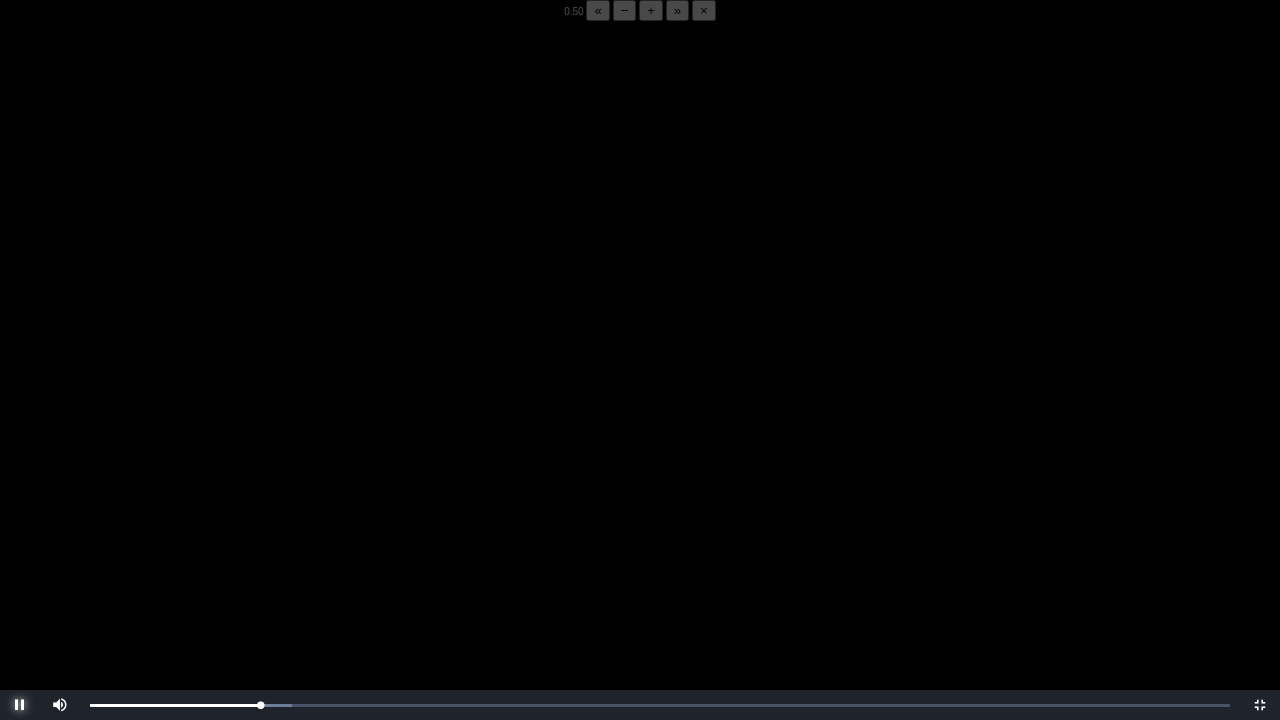 click at bounding box center [20, 705] 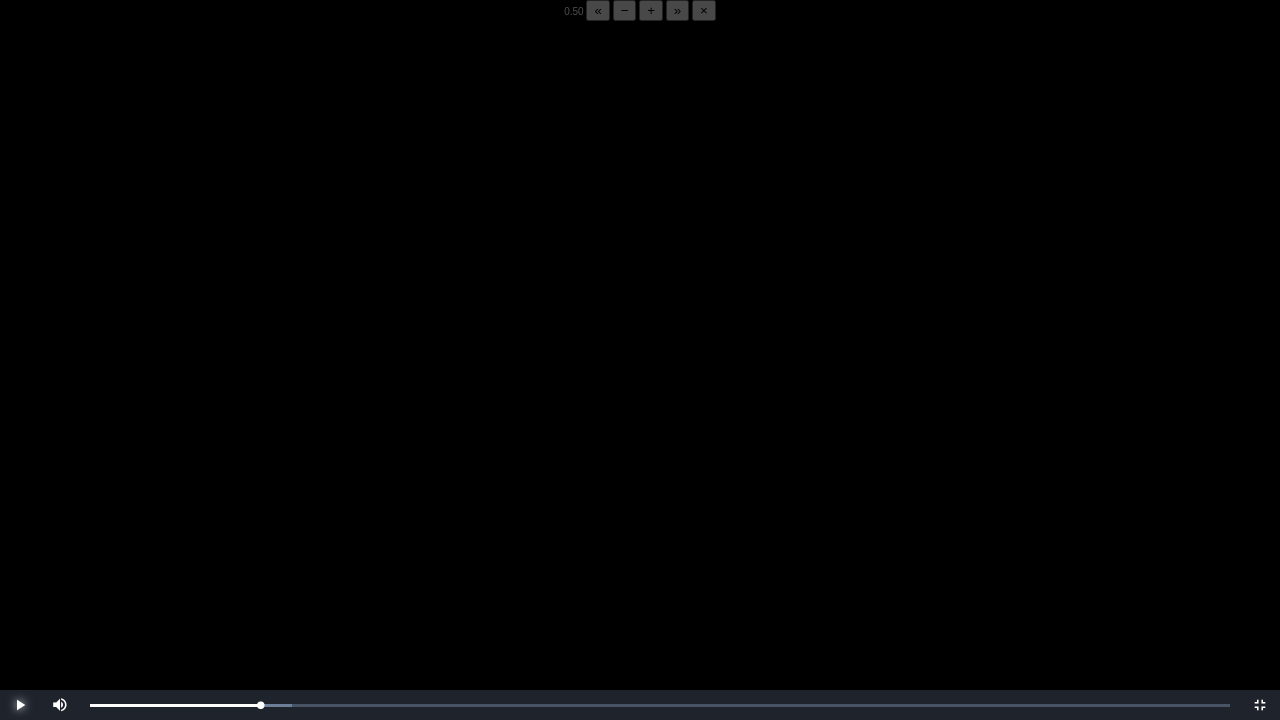 click at bounding box center [20, 705] 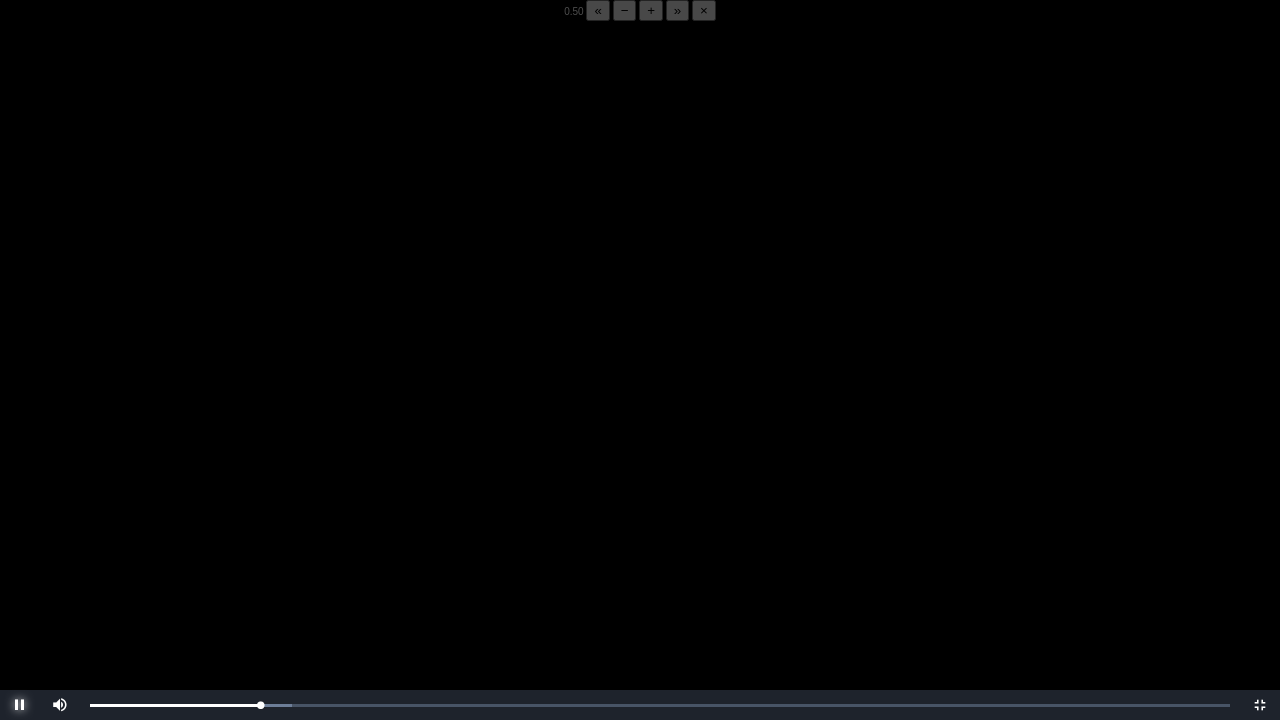 click at bounding box center (20, 705) 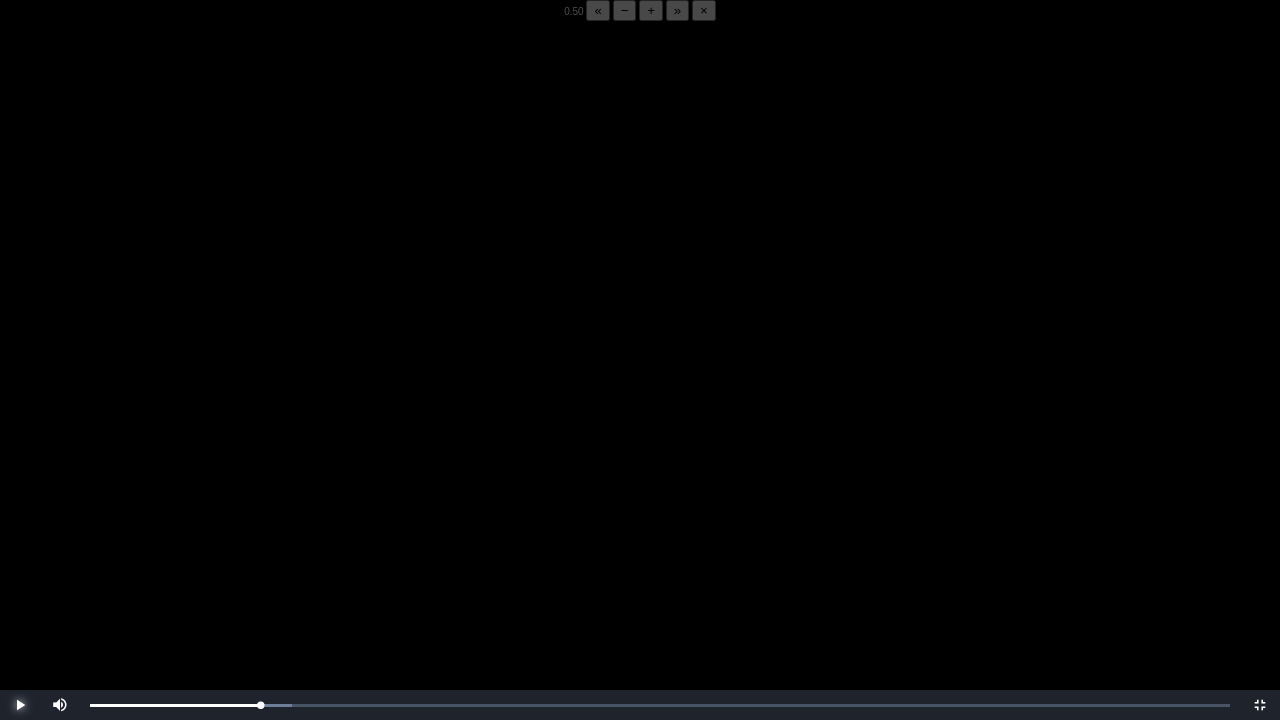 click at bounding box center (20, 705) 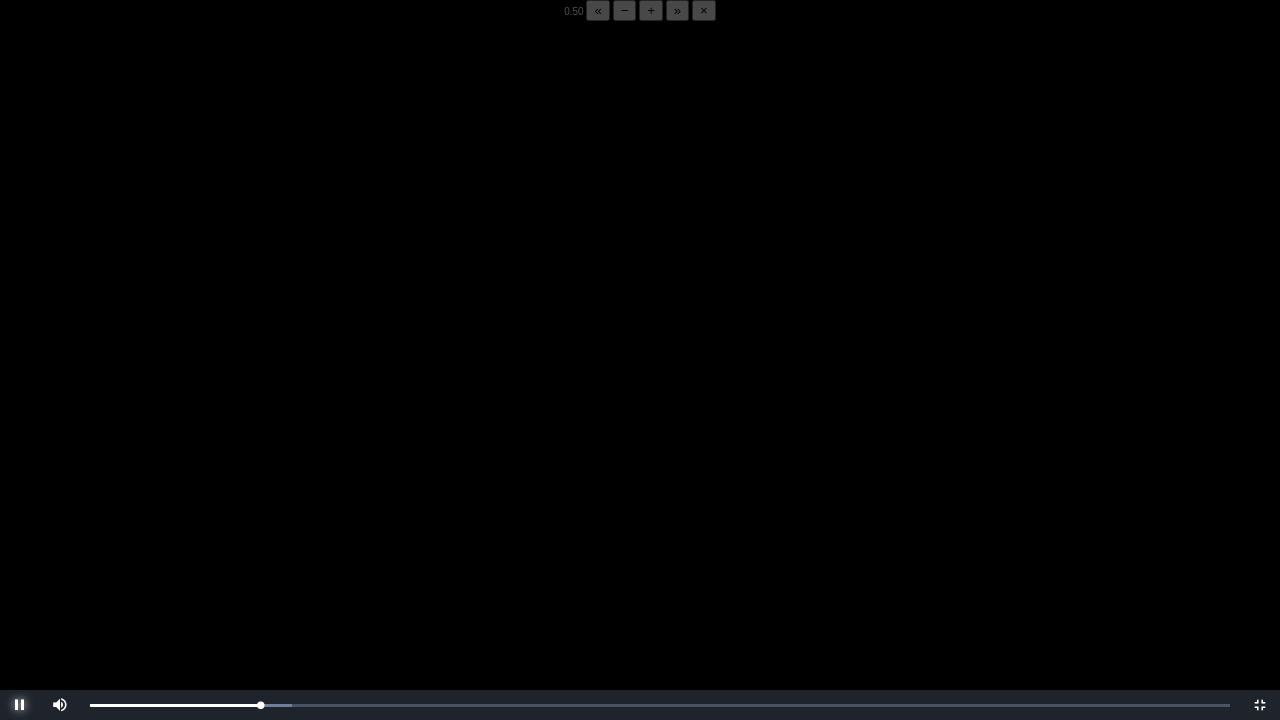 click at bounding box center (20, 705) 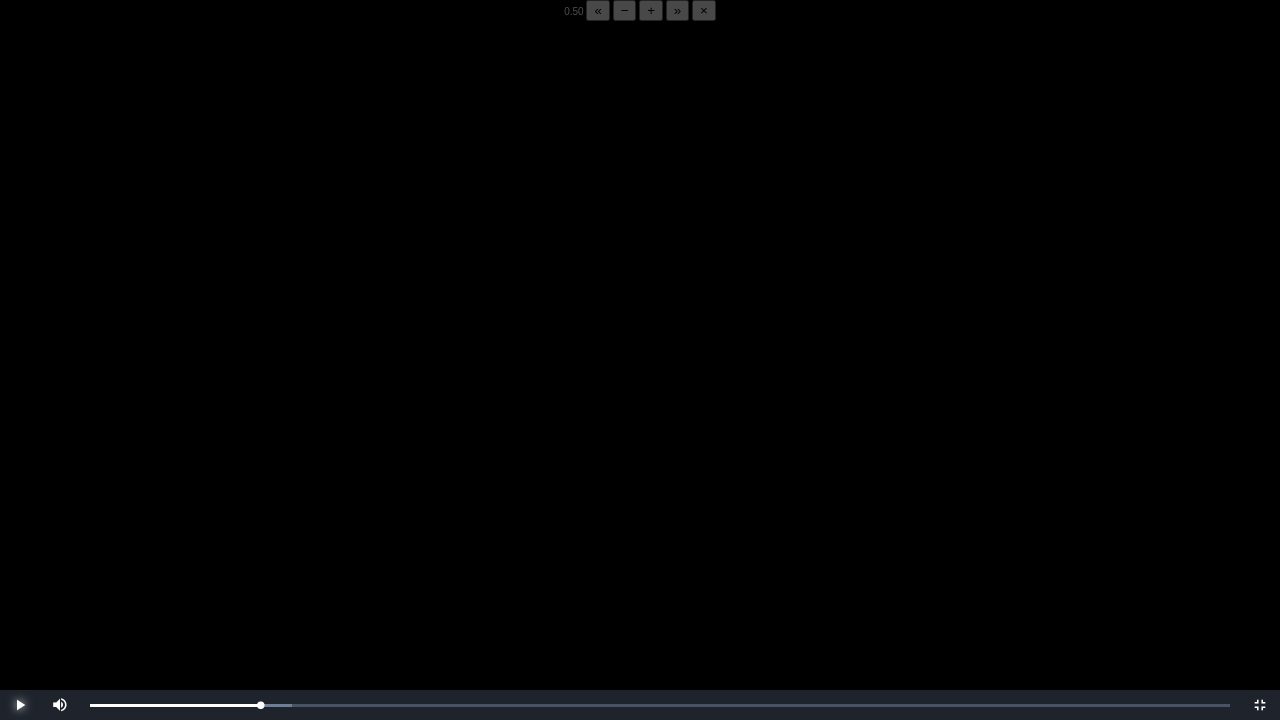 click at bounding box center (20, 705) 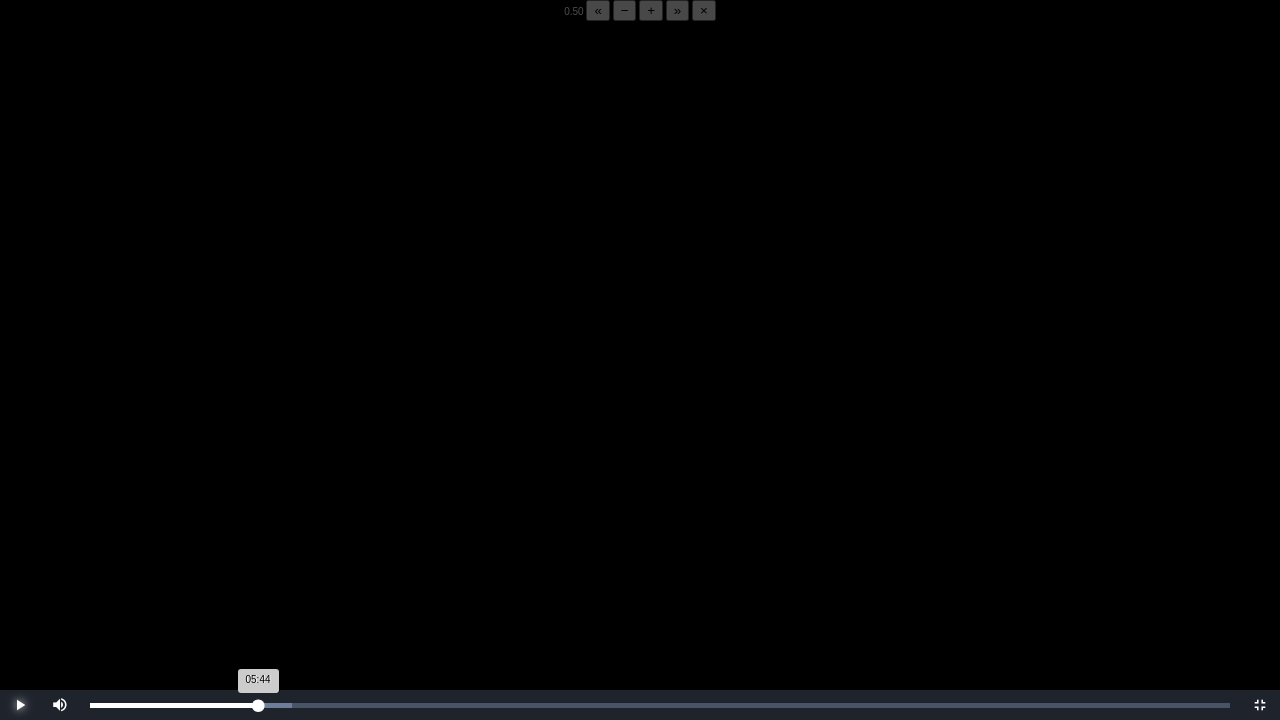 click on "05:44 Progress : 0%" at bounding box center [174, 705] 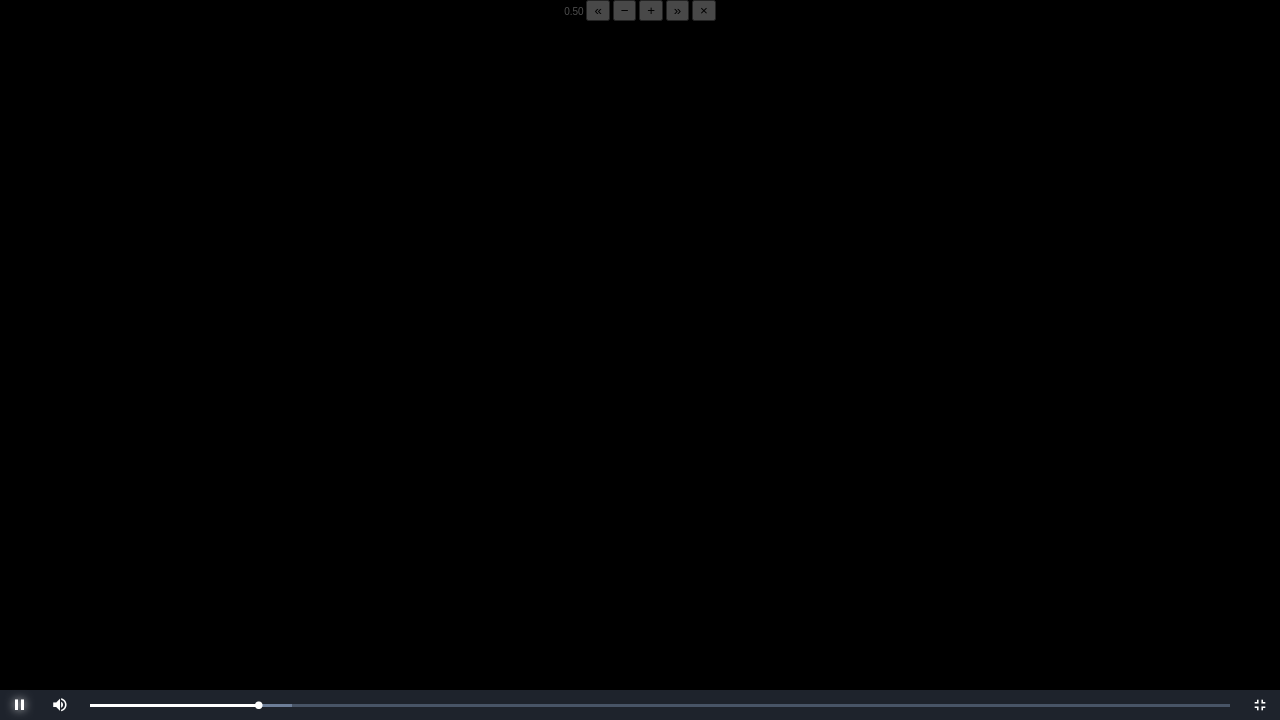 click at bounding box center [20, 705] 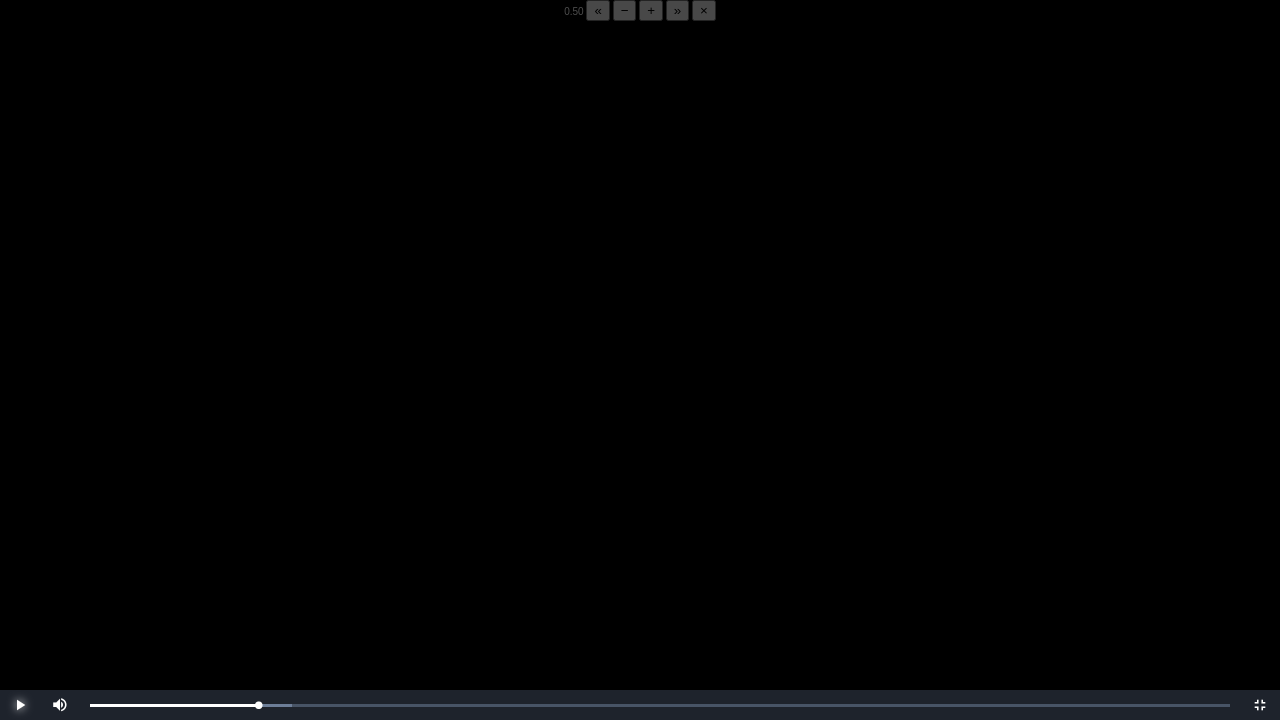 click at bounding box center [20, 705] 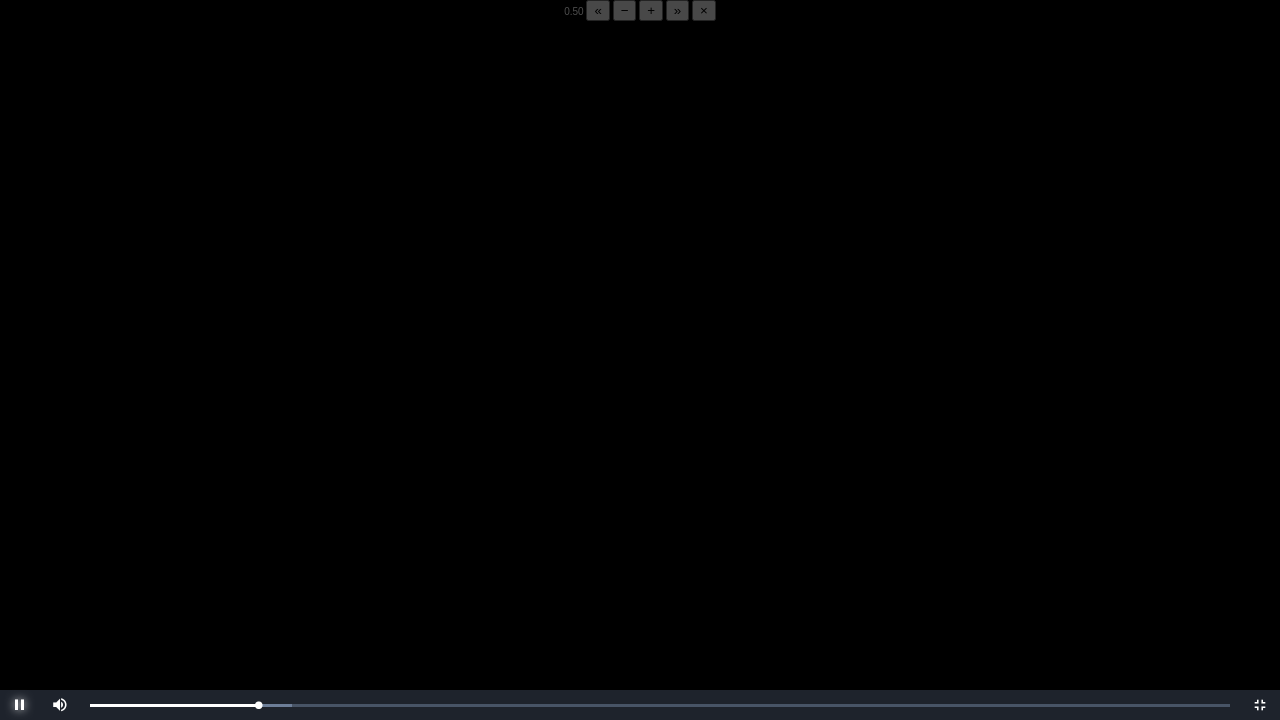 click at bounding box center [20, 705] 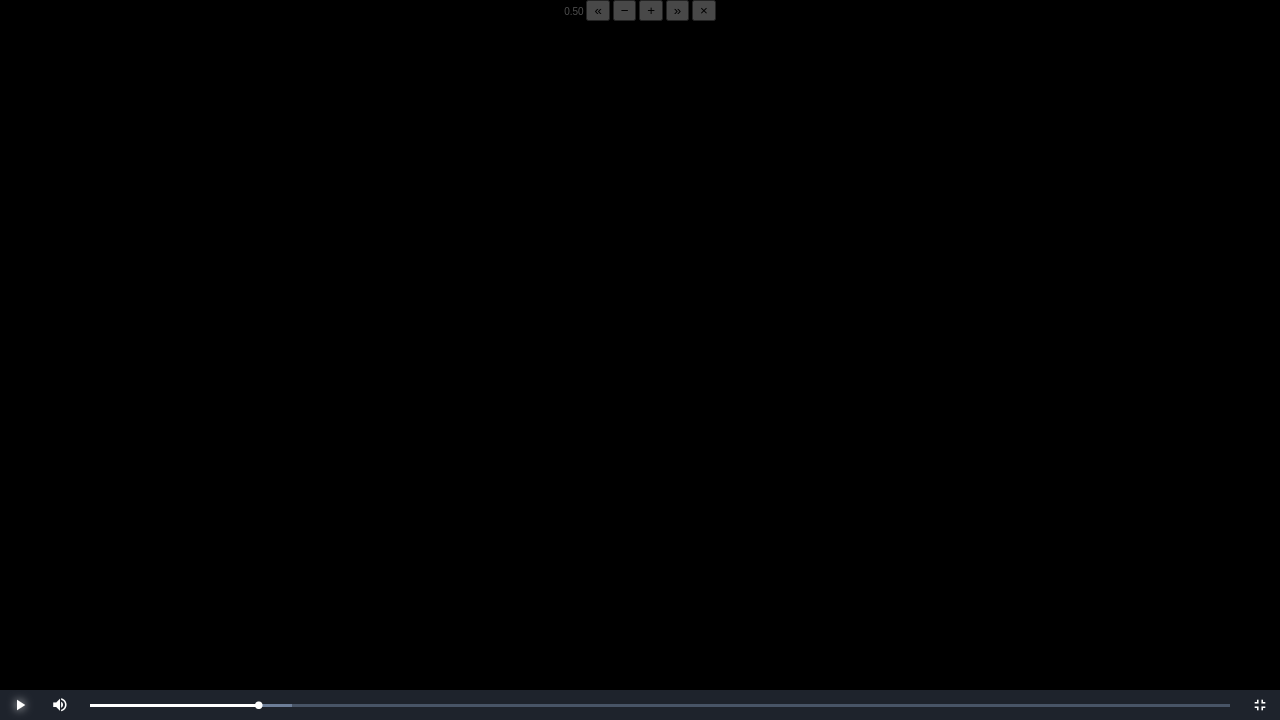 click at bounding box center [20, 705] 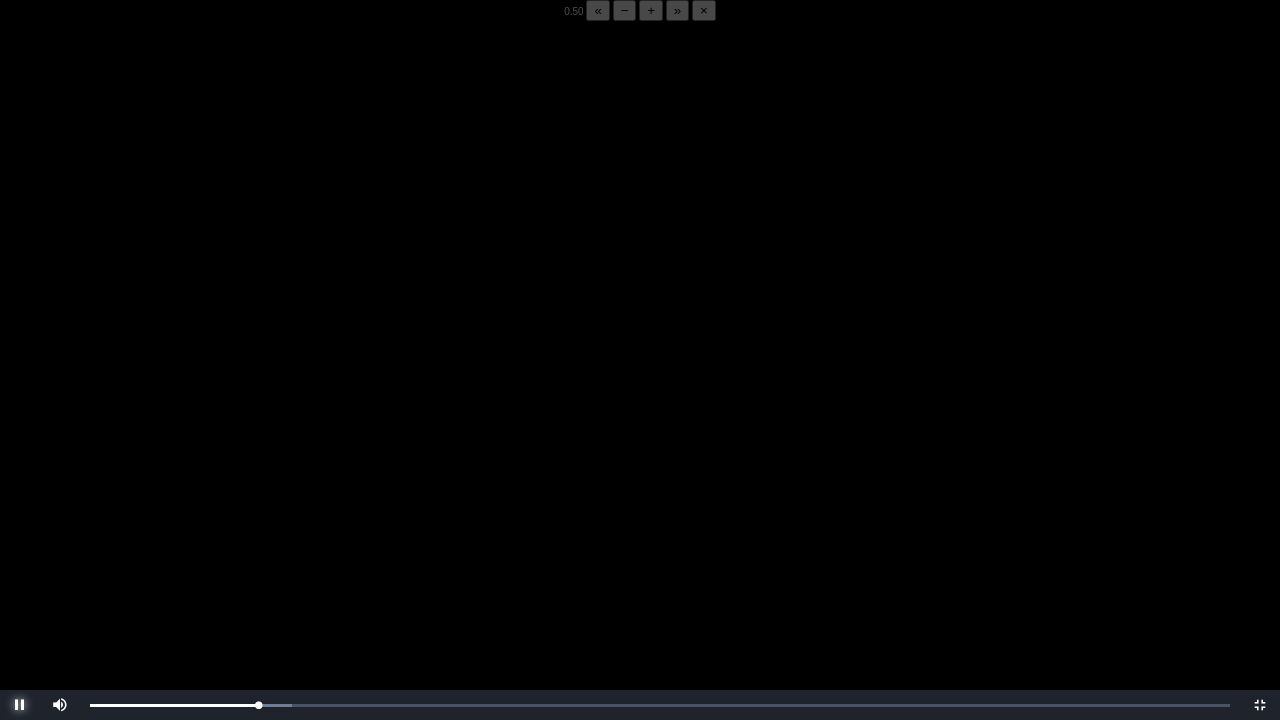 click at bounding box center [20, 705] 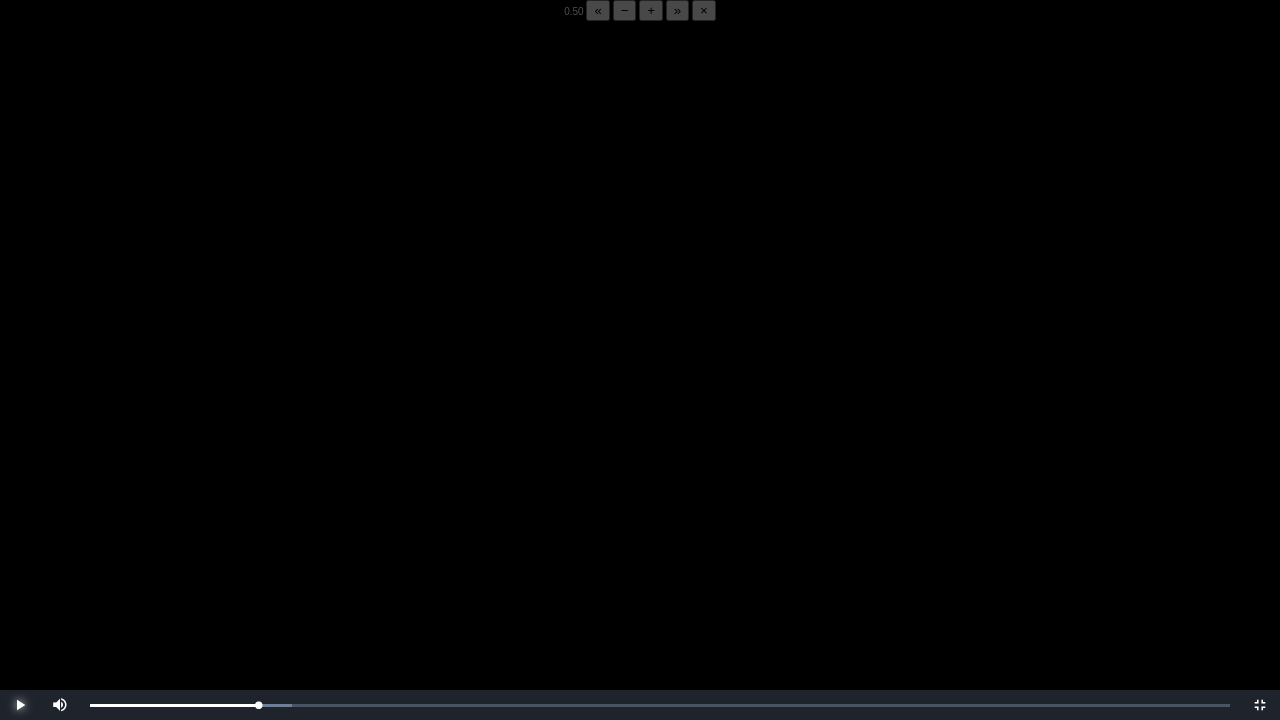 click at bounding box center [20, 705] 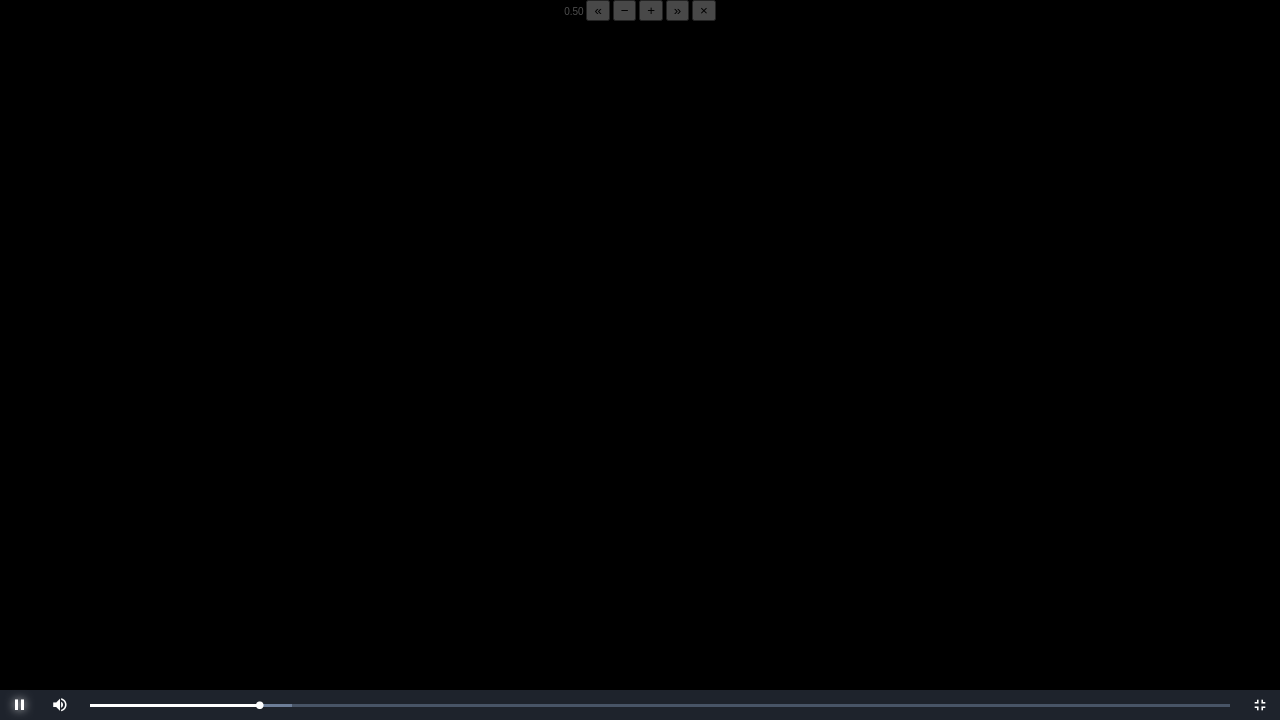 click at bounding box center [20, 705] 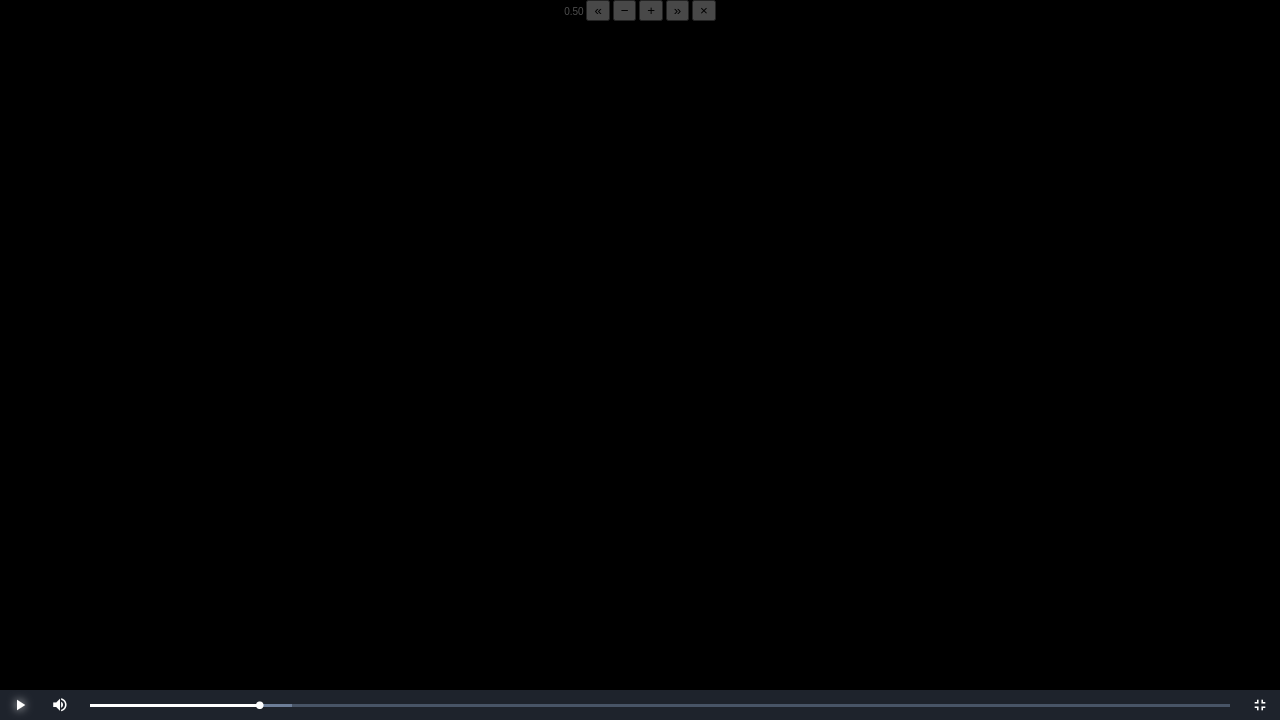 click at bounding box center (20, 705) 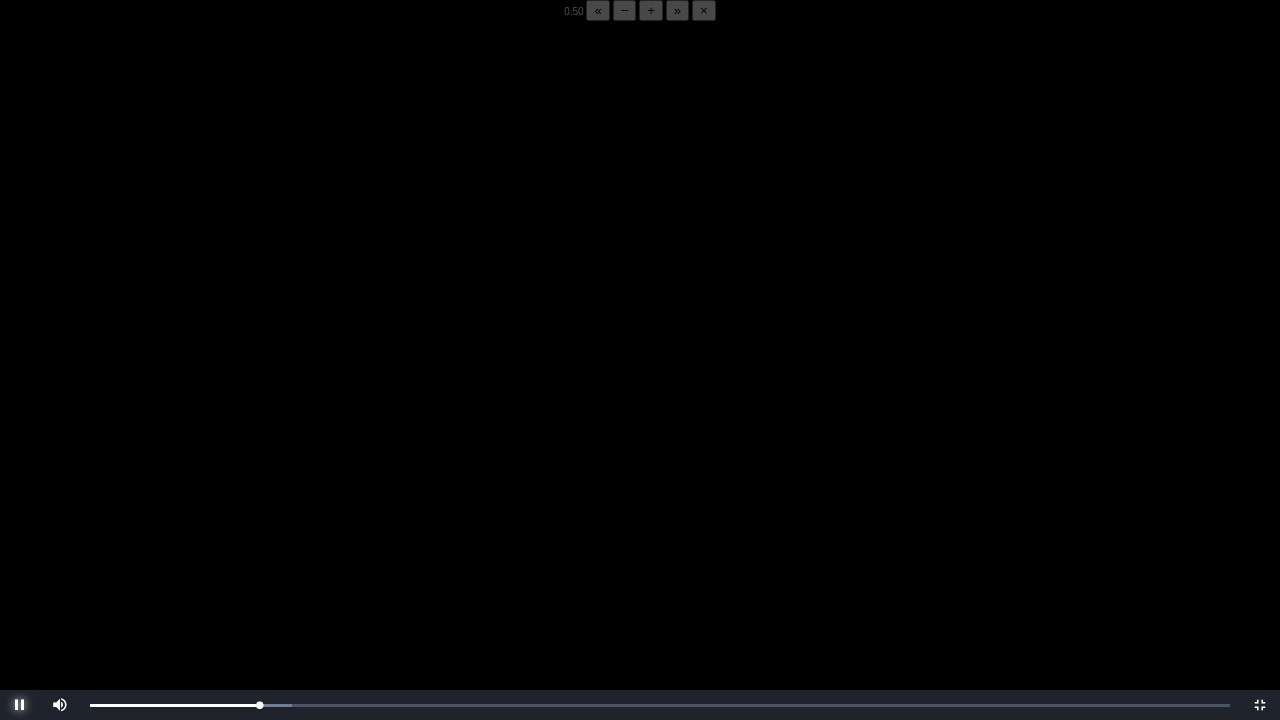 click at bounding box center [20, 705] 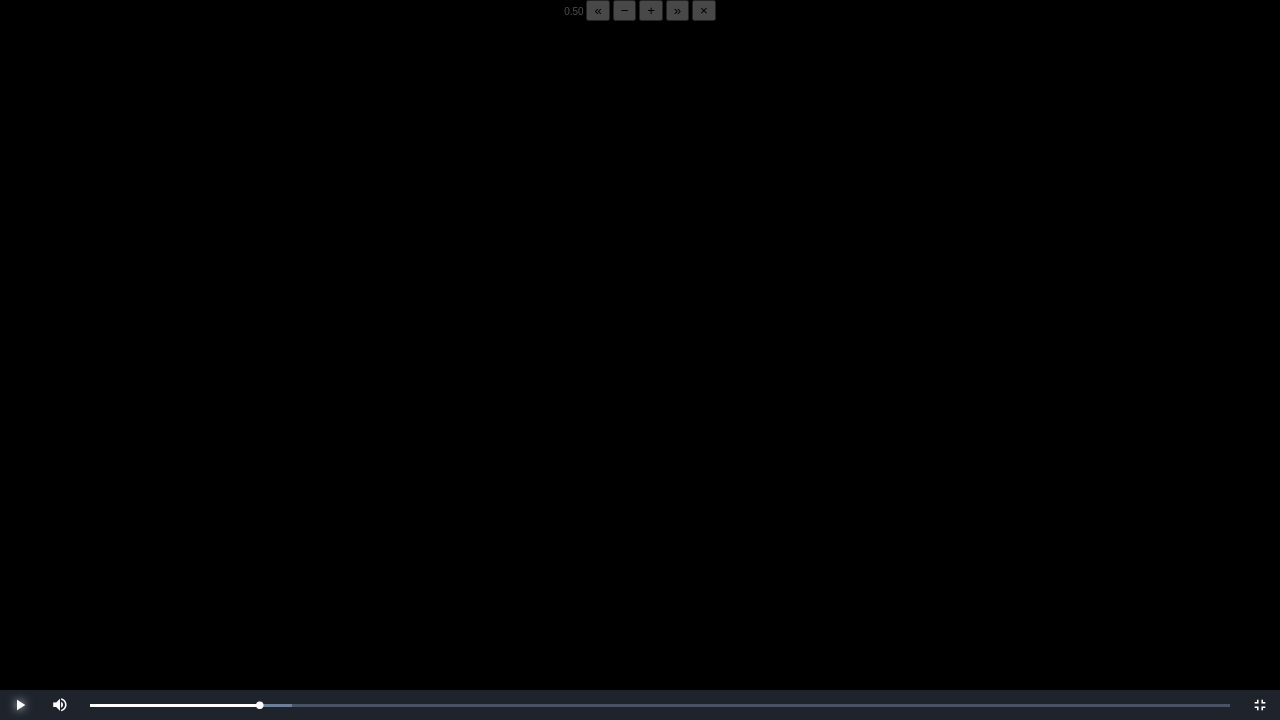 click at bounding box center [20, 705] 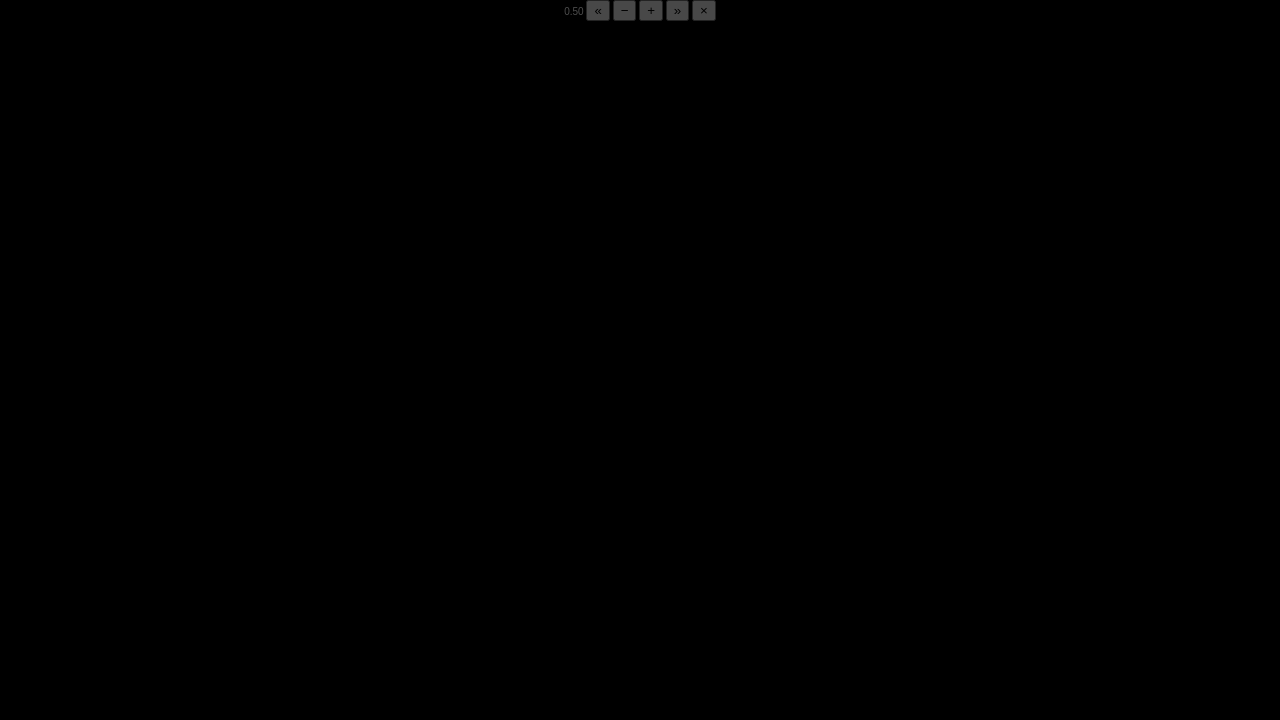 drag, startPoint x: 18, startPoint y: 700, endPoint x: 232, endPoint y: 654, distance: 218.88809 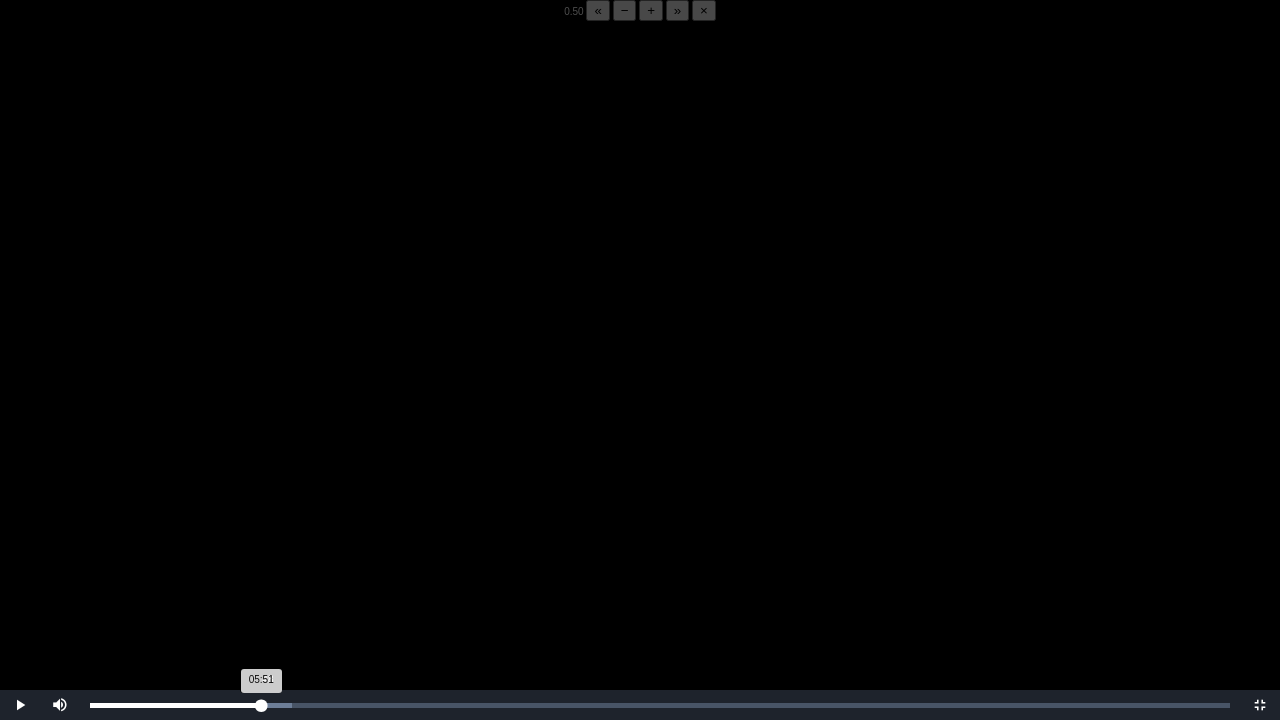 click on "05:51 Progress : 0%" at bounding box center [175, 705] 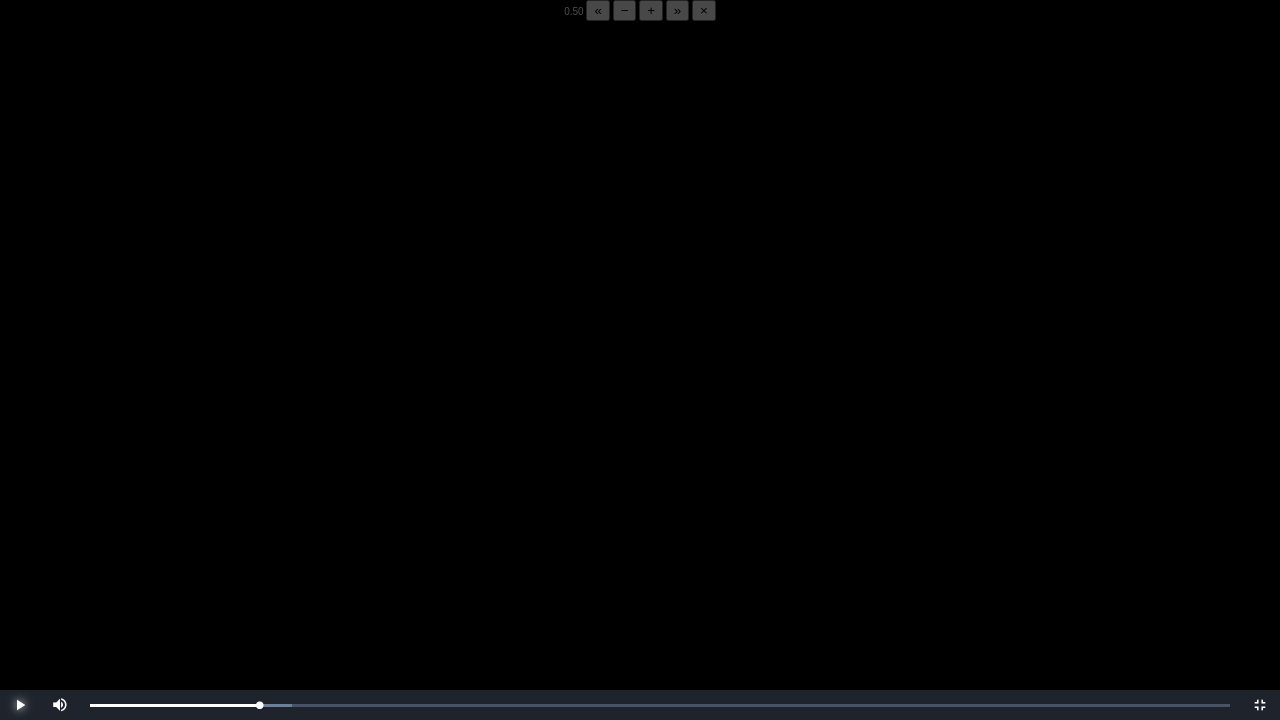click at bounding box center [20, 705] 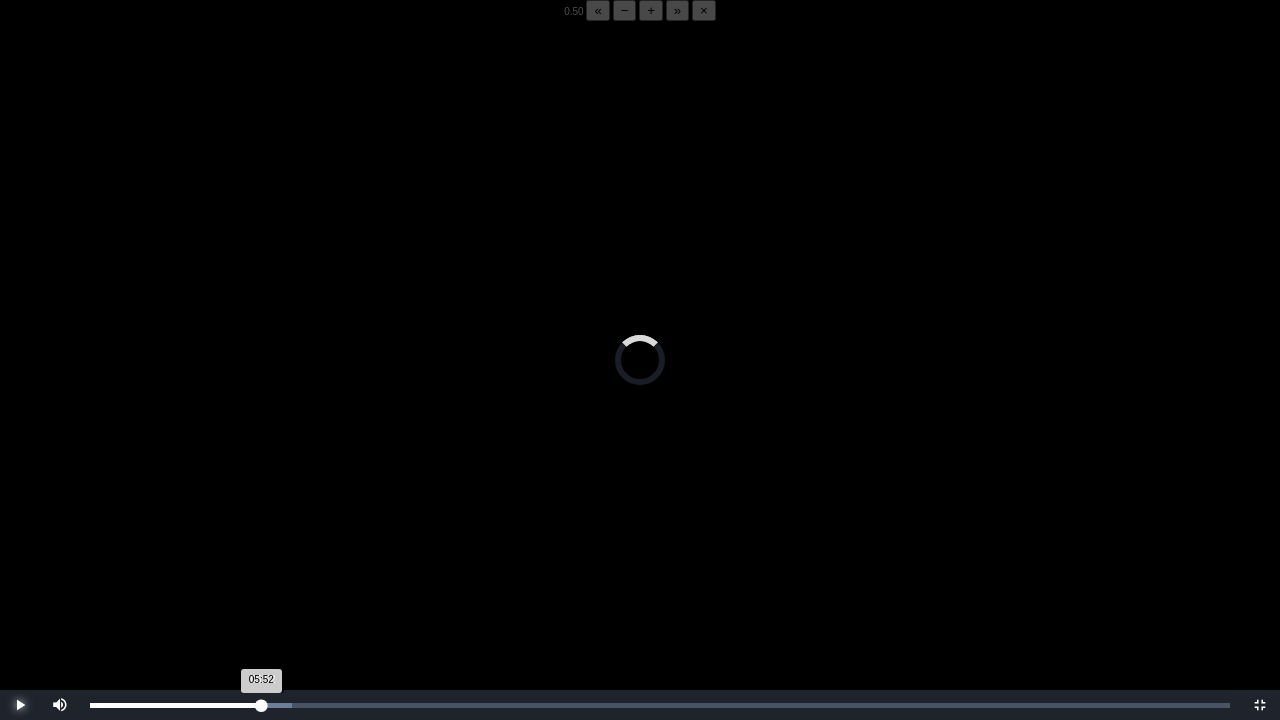 click on "05:52 Progress : 0%" at bounding box center [175, 705] 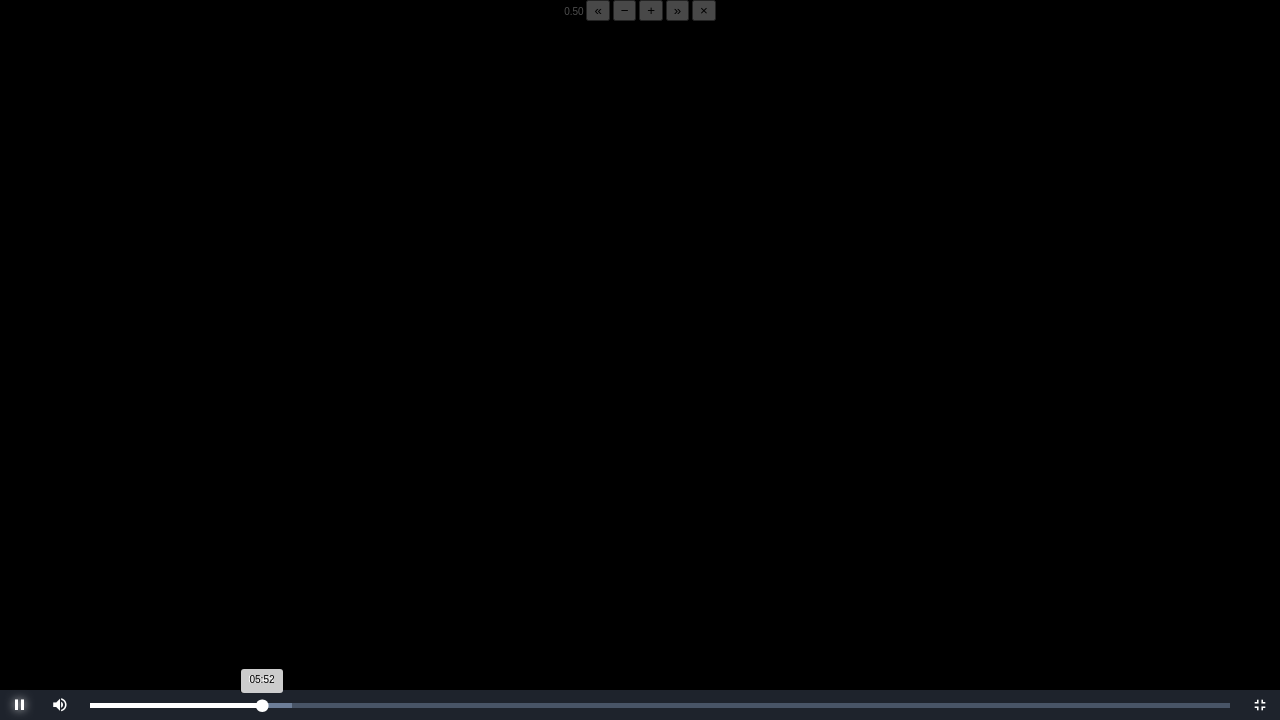 click on "05:52 Progress : 0%" at bounding box center [176, 705] 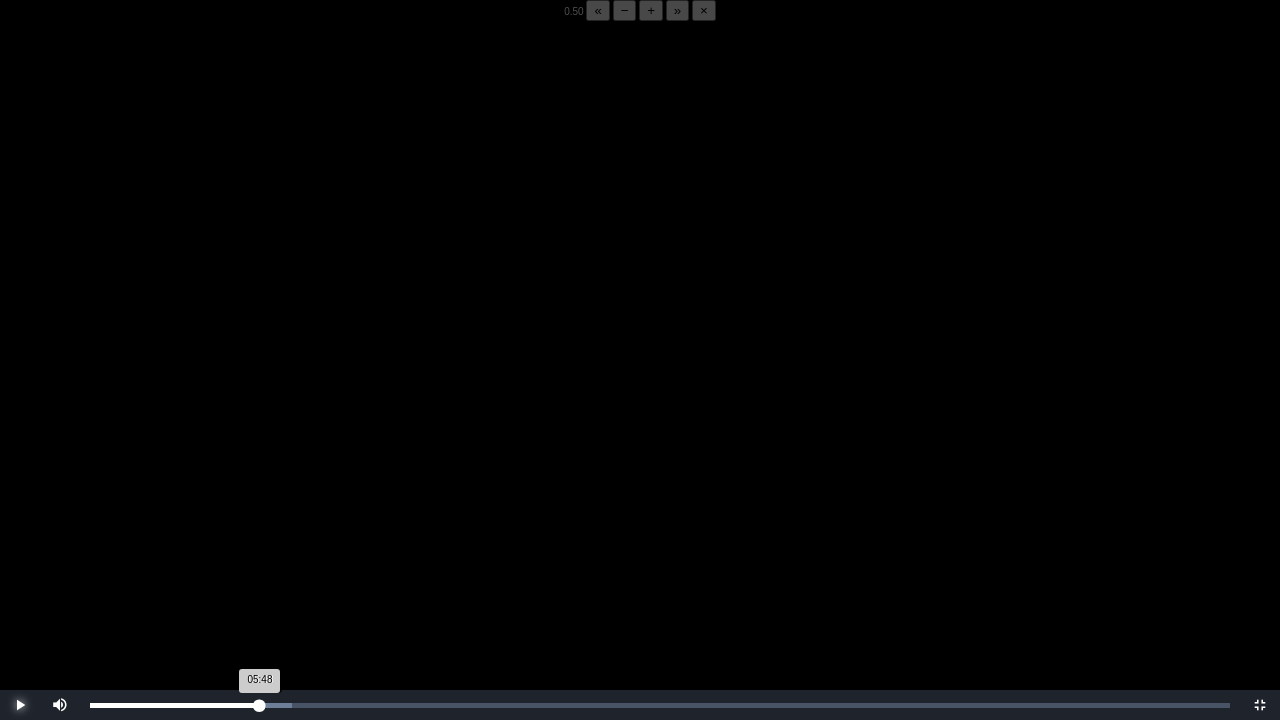 click on "05:48 Progress : 0%" at bounding box center [175, 705] 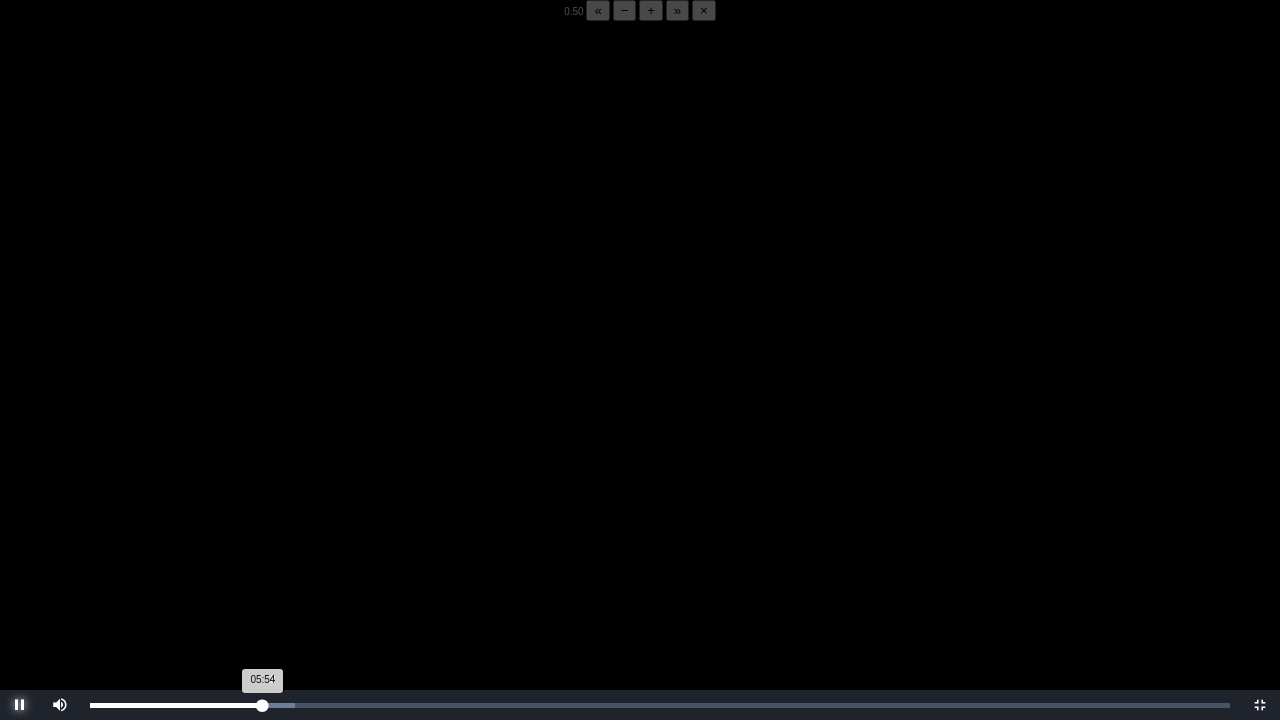 click on "05:54 Progress : 0%" at bounding box center (176, 705) 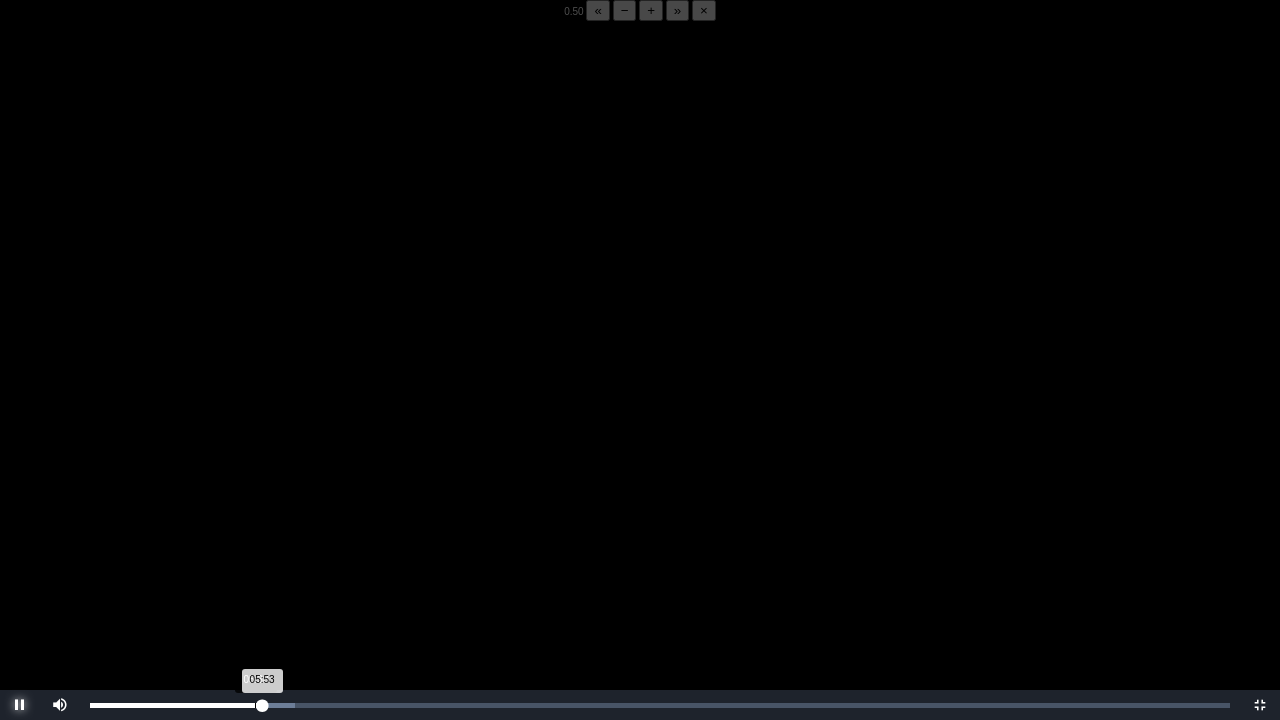 click on "05:53 Progress : 0%" at bounding box center (176, 705) 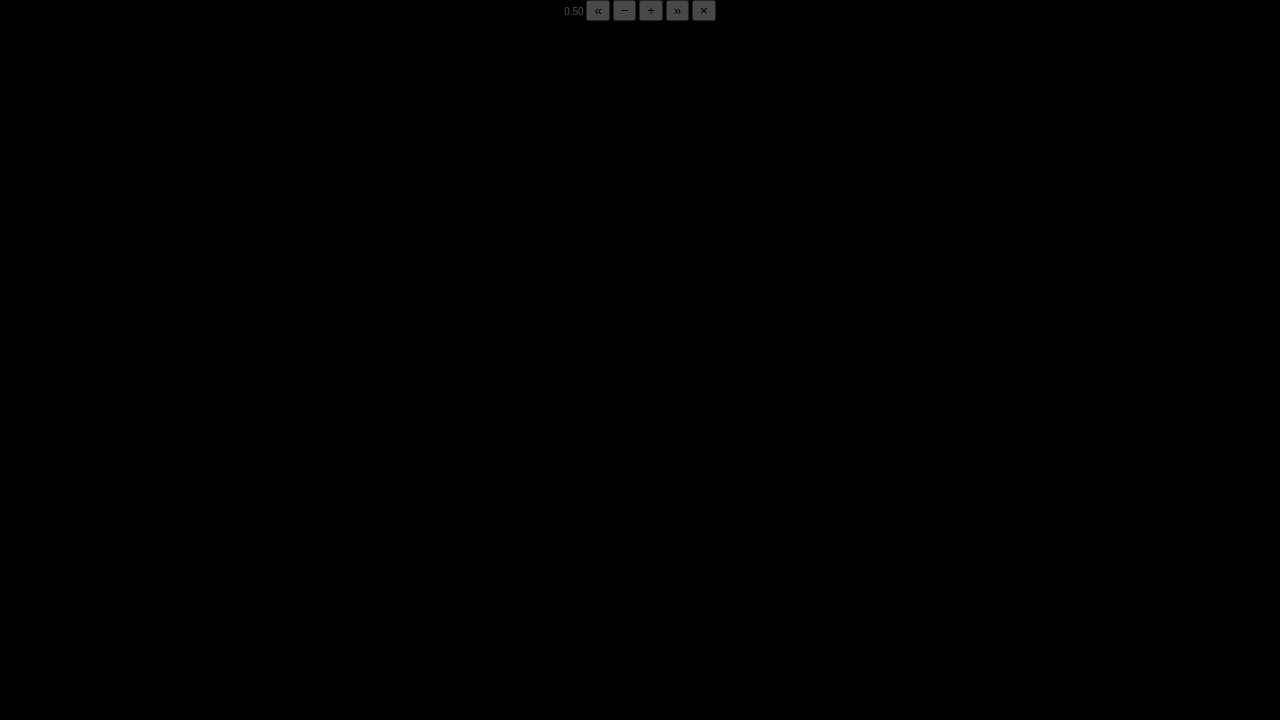 click at bounding box center [20, 705] 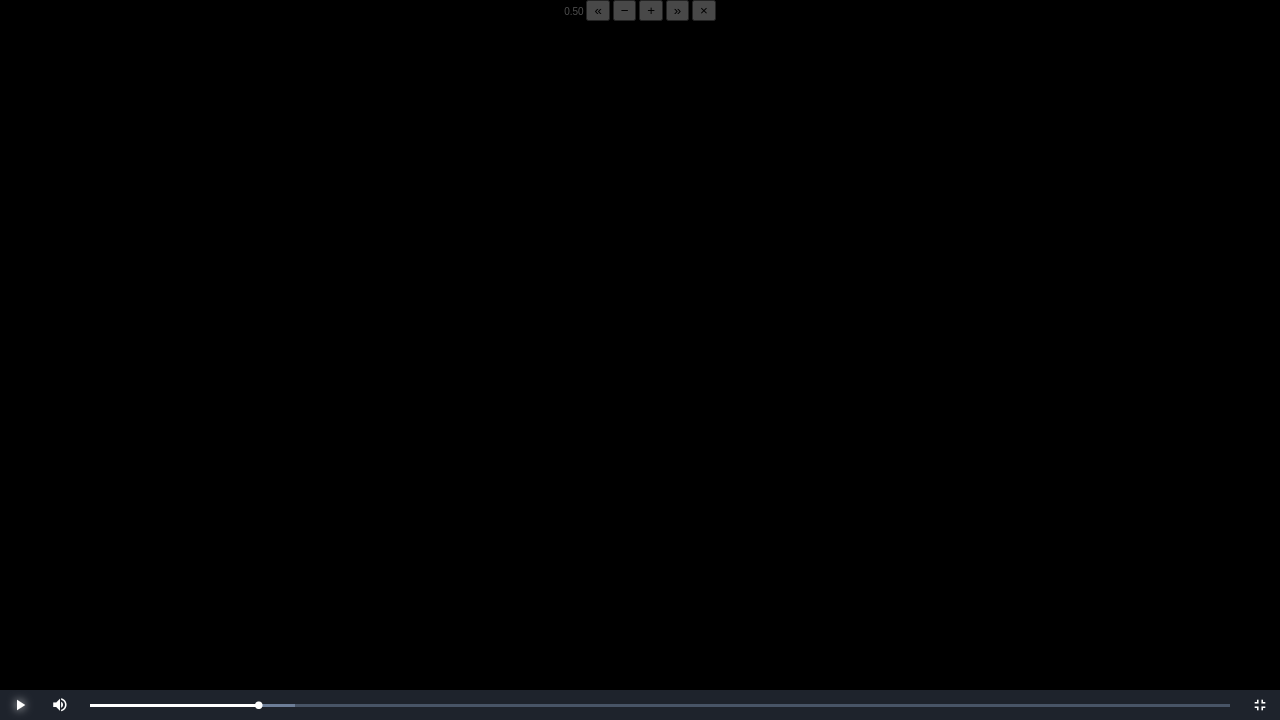 click at bounding box center (20, 705) 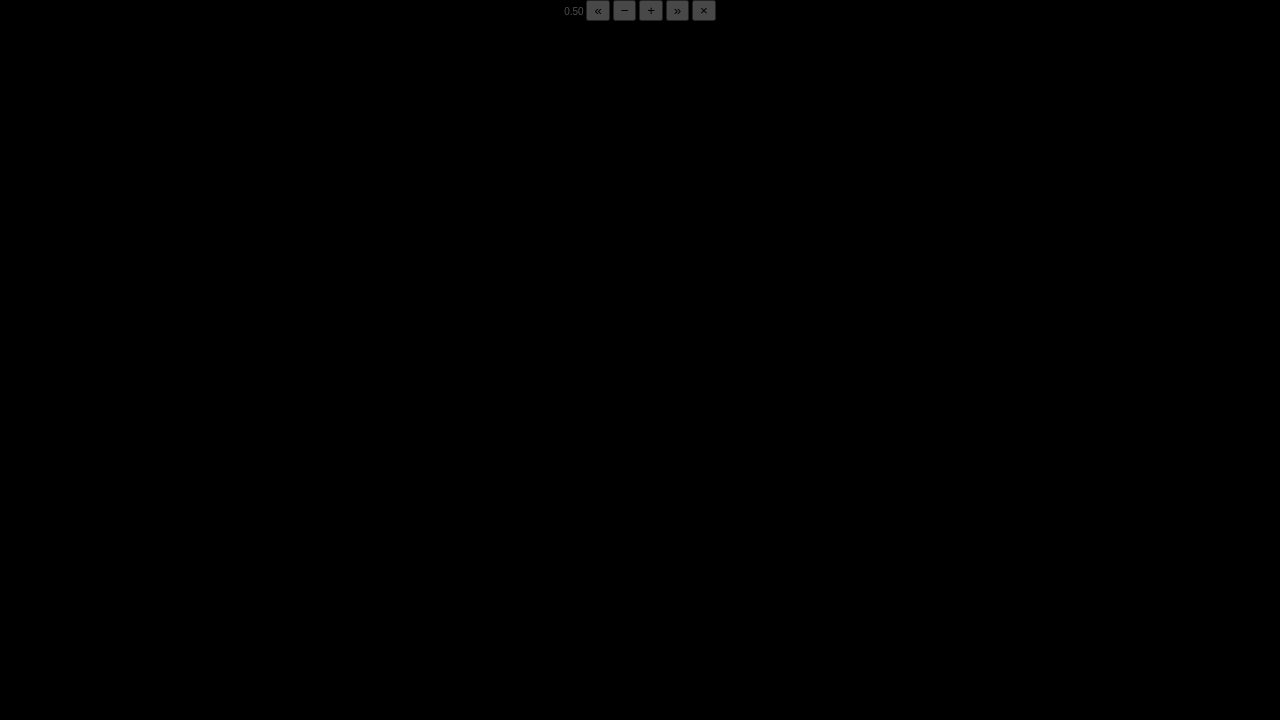 click at bounding box center (20, 705) 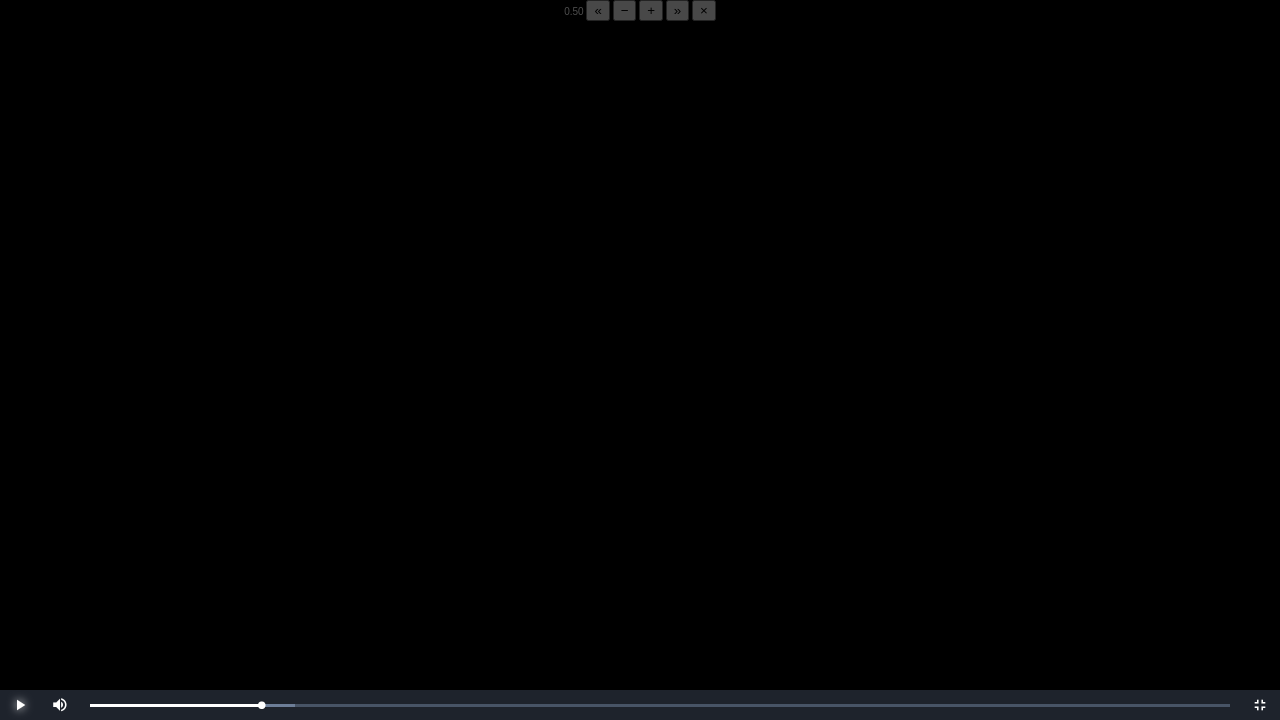 click at bounding box center (20, 705) 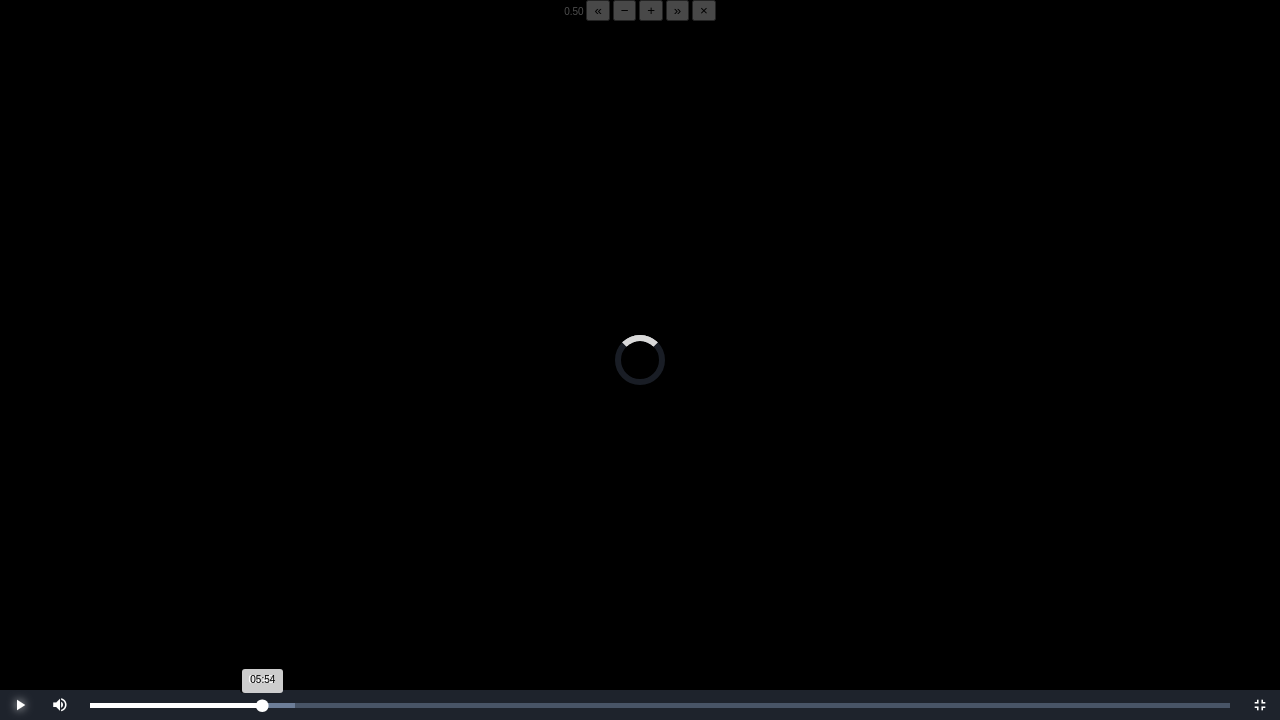 click on "05:54 Progress : 0%" at bounding box center (176, 705) 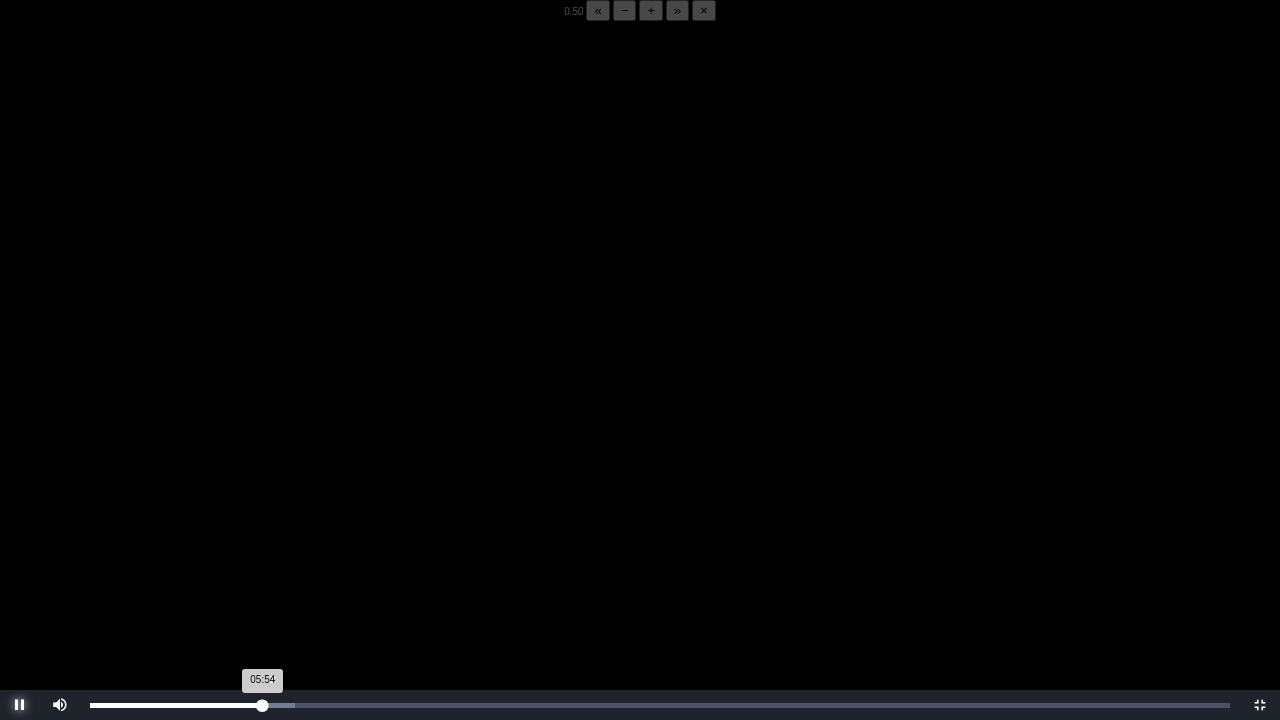 click on "05:54 Progress : 0%" at bounding box center [176, 705] 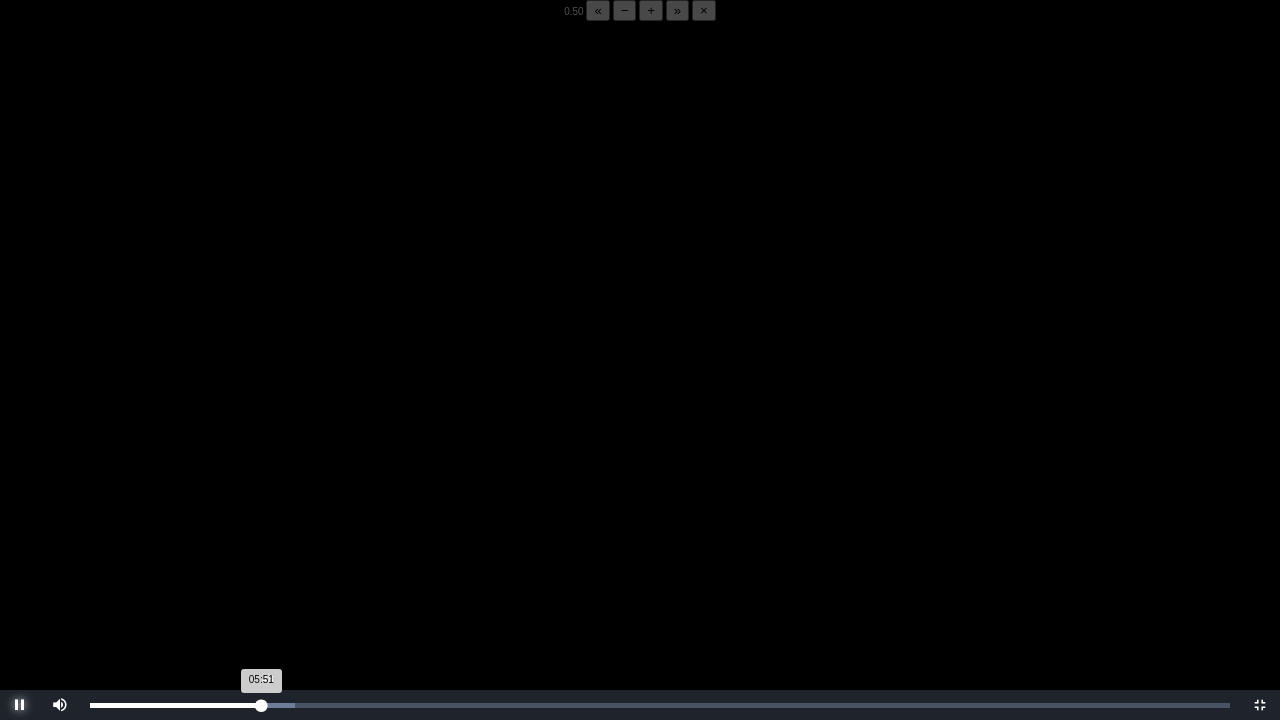 click on "05:51 Progress : 0%" at bounding box center [175, 705] 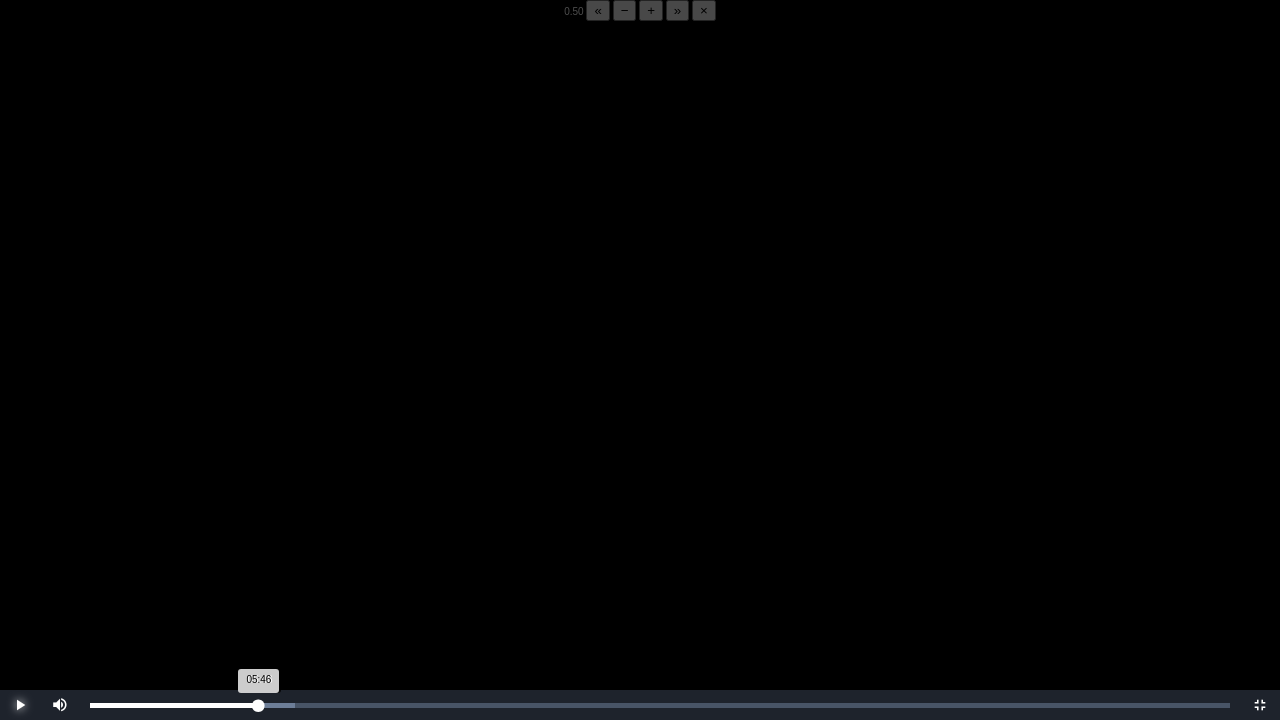 click on "05:46 Progress : 0%" at bounding box center (174, 705) 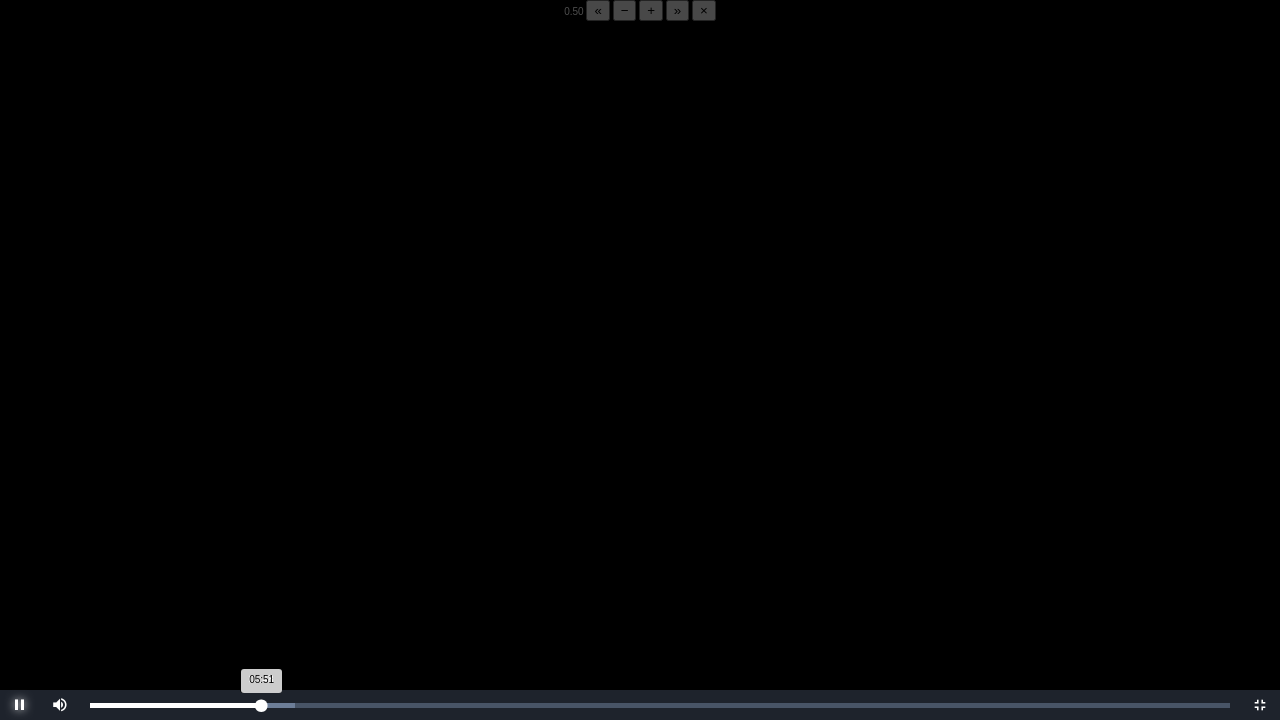 click on "05:51 Progress : 0%" at bounding box center [176, 705] 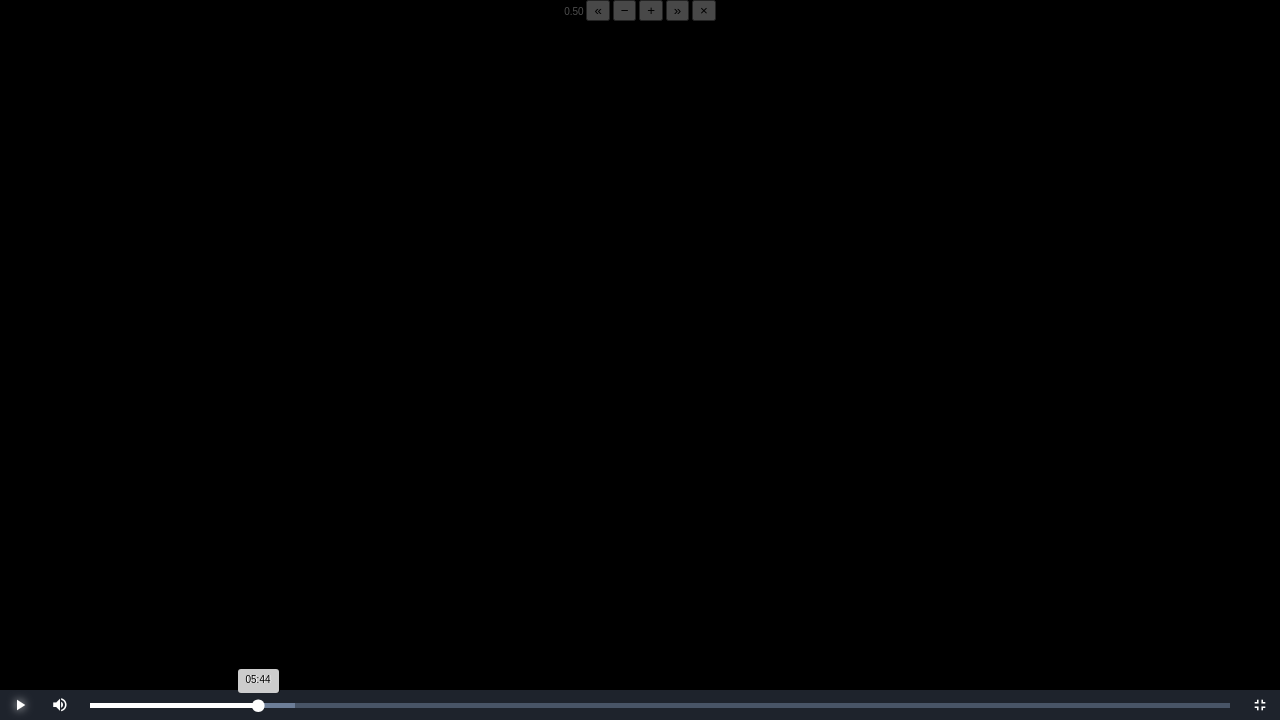 click on "05:44 Progress : 0%" at bounding box center (174, 705) 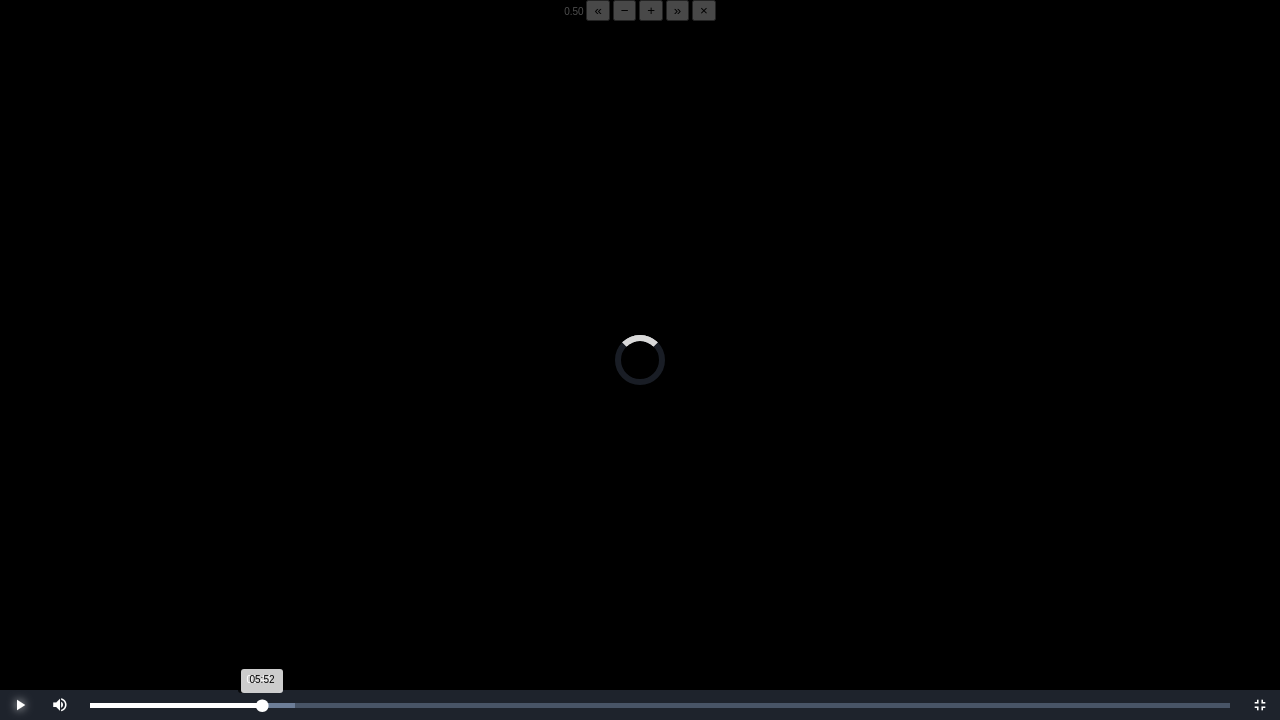 click on "05:52 Progress : 0%" at bounding box center (176, 705) 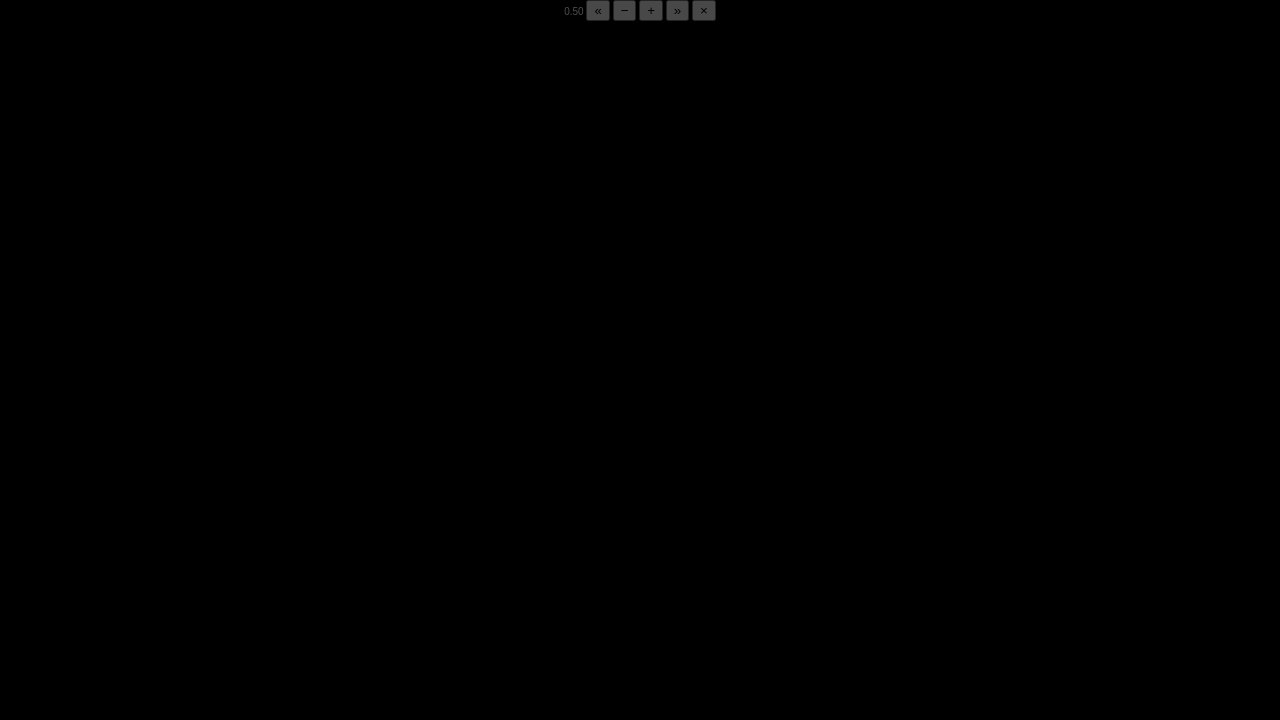click at bounding box center (20, 705) 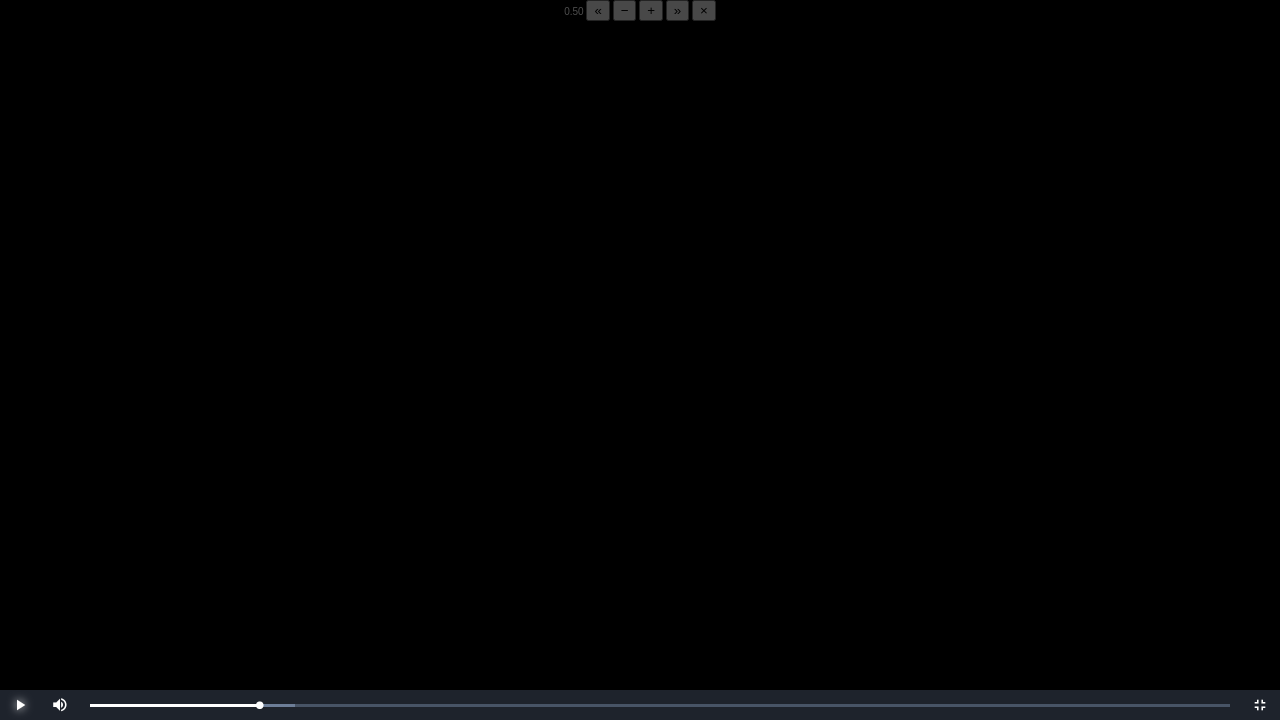 click at bounding box center [20, 705] 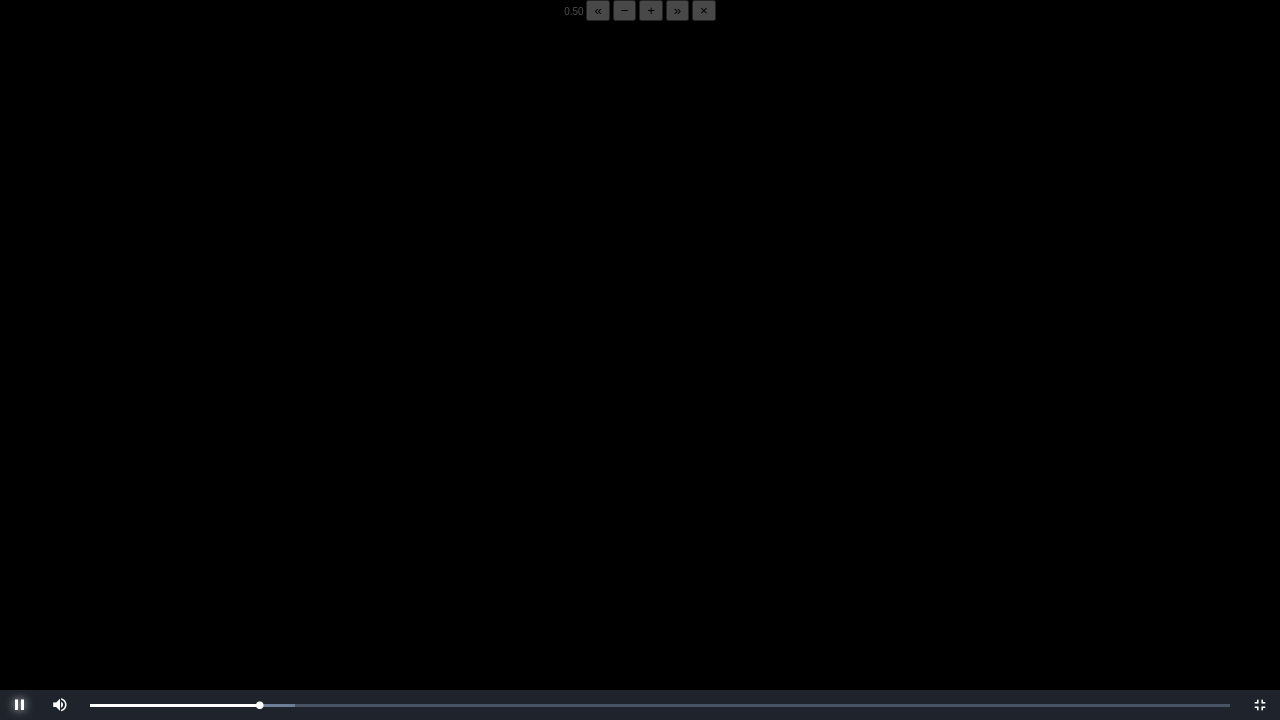 click at bounding box center (20, 705) 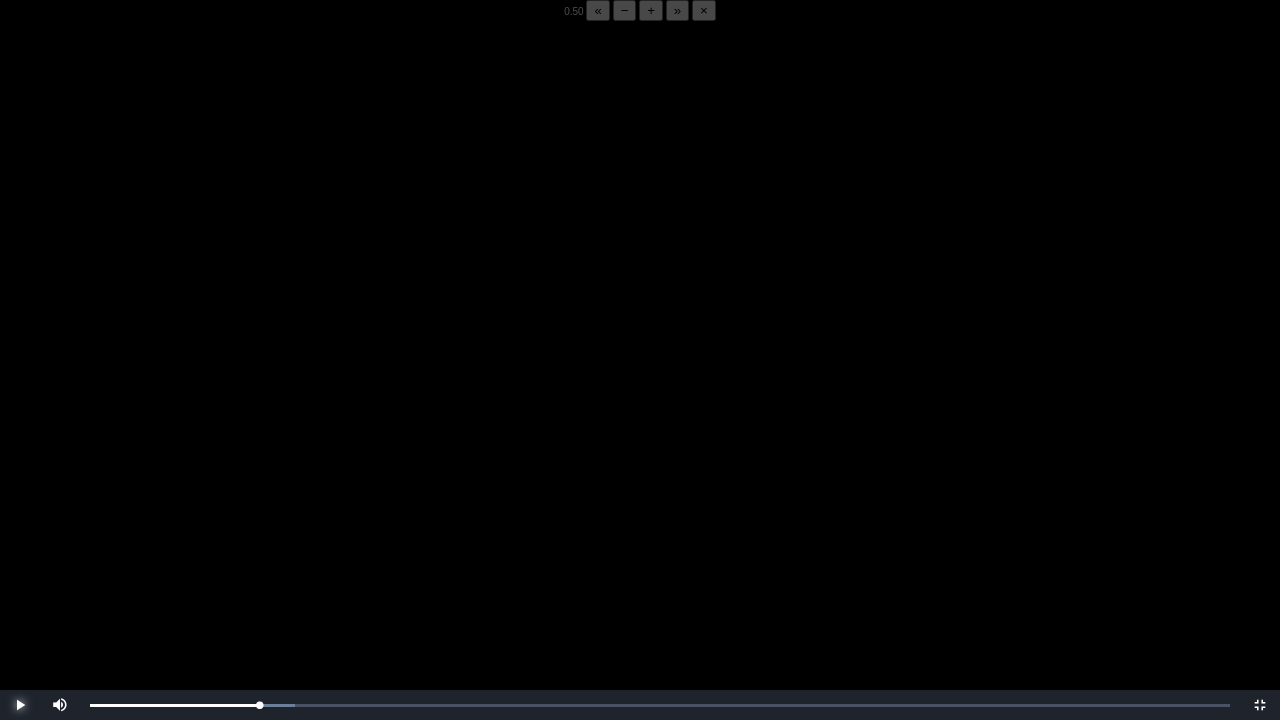 click at bounding box center (20, 705) 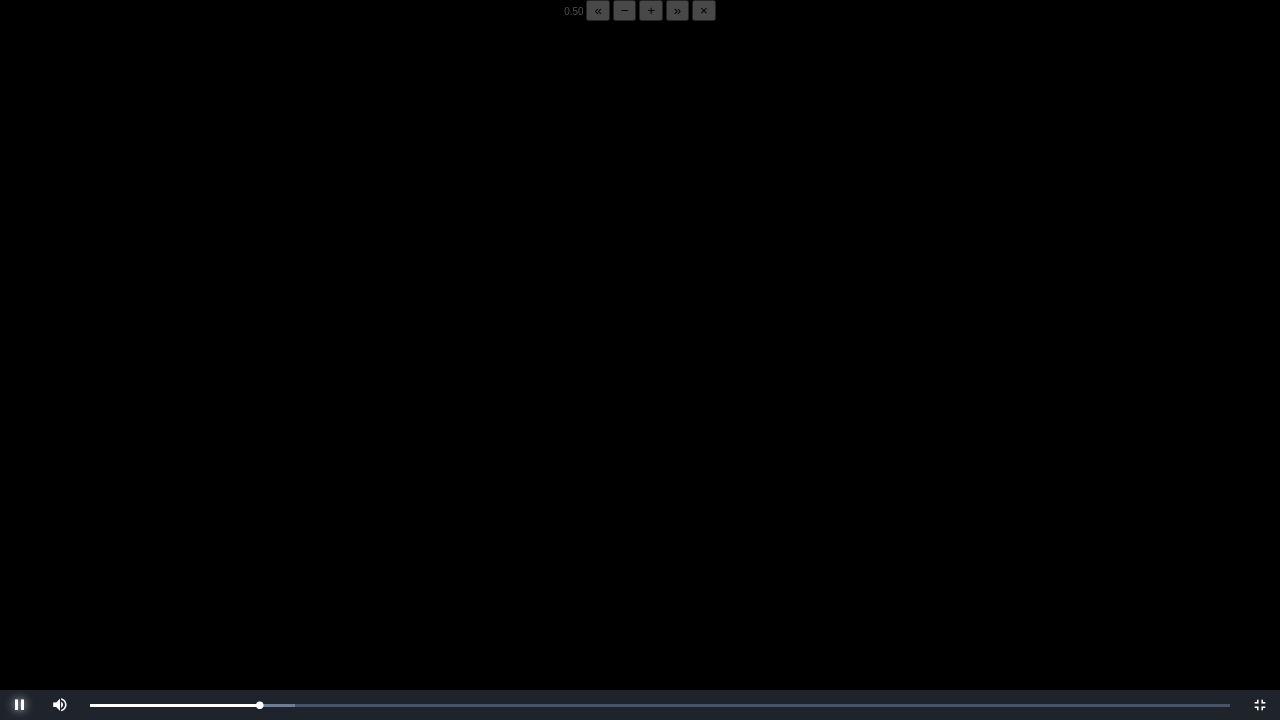 click at bounding box center [20, 705] 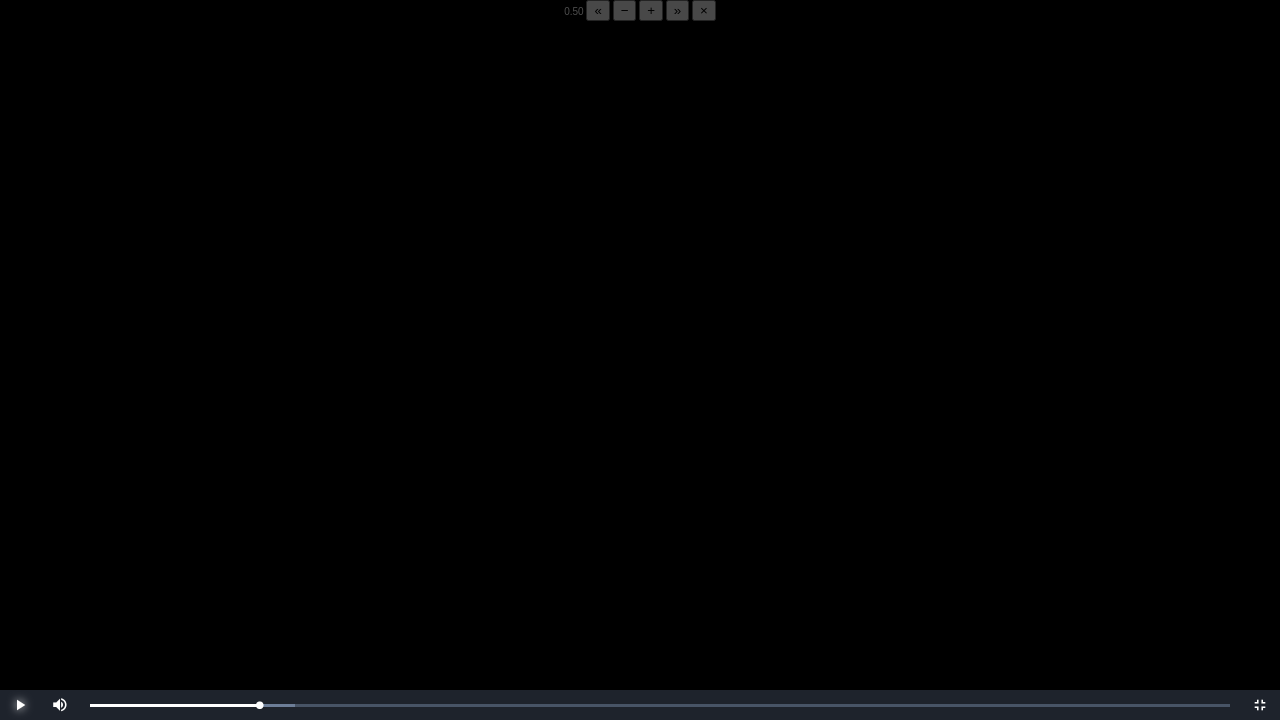 click at bounding box center [20, 705] 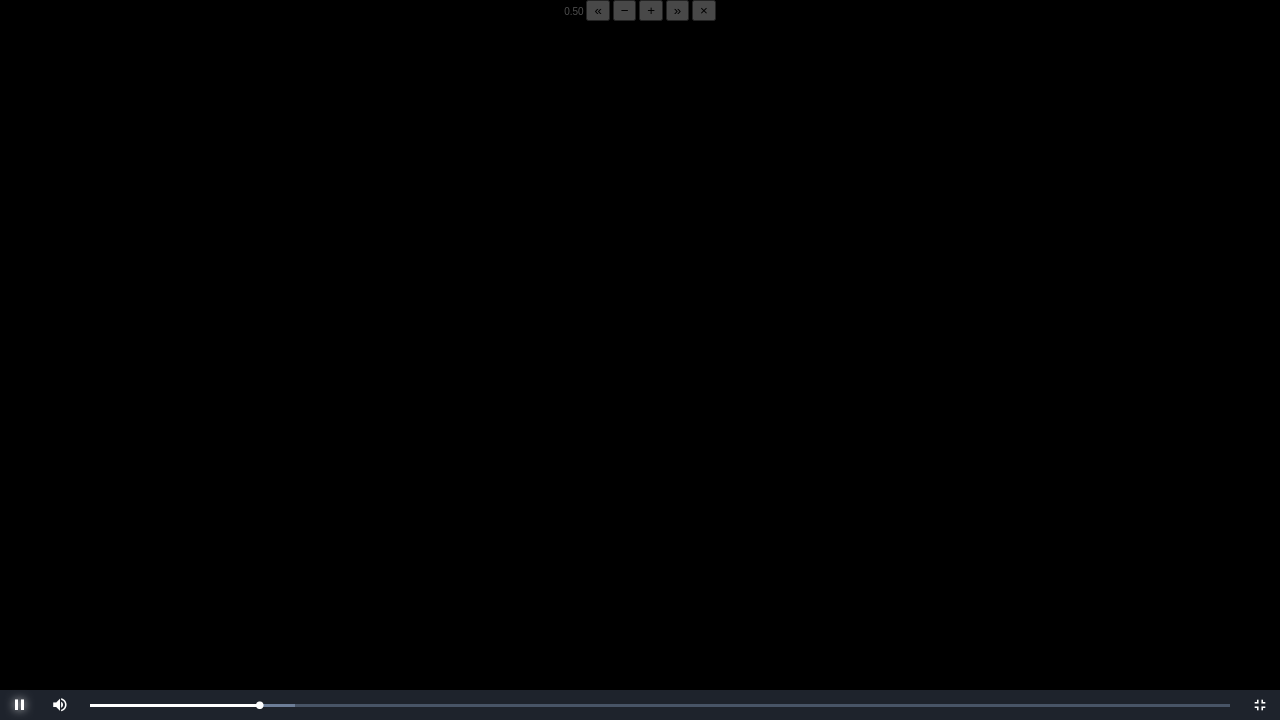 click at bounding box center (20, 705) 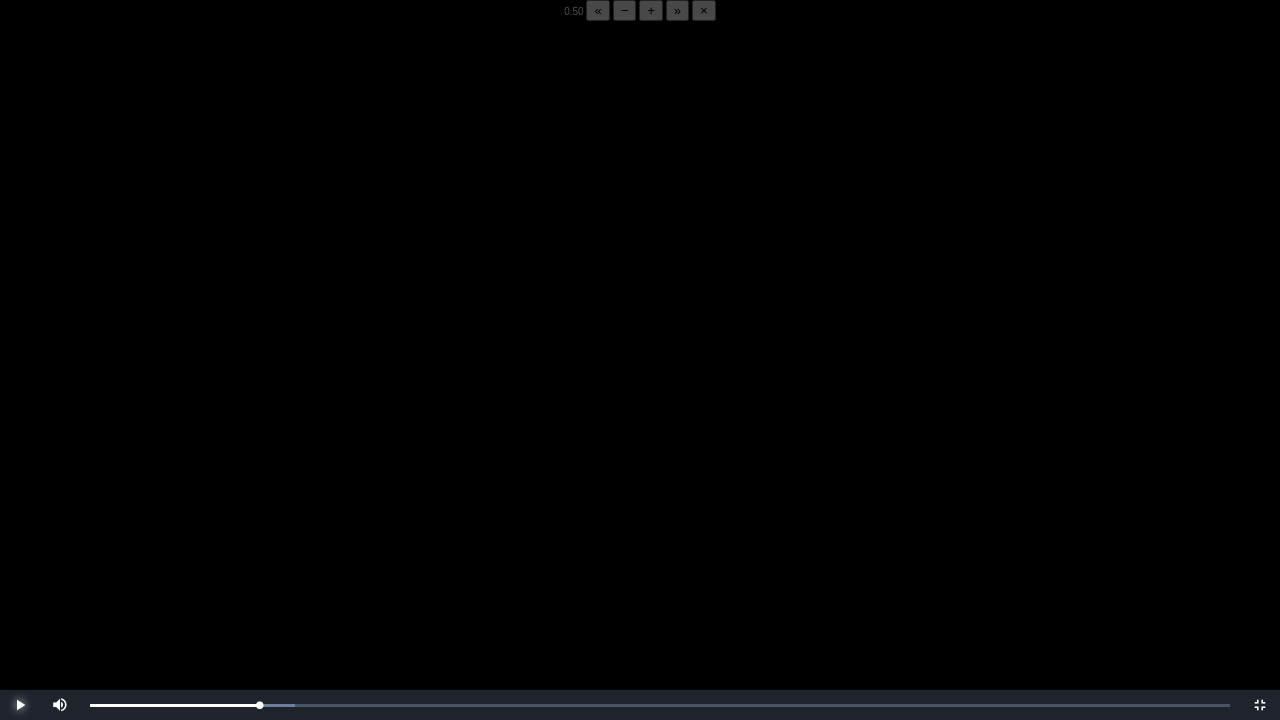 click at bounding box center [20, 705] 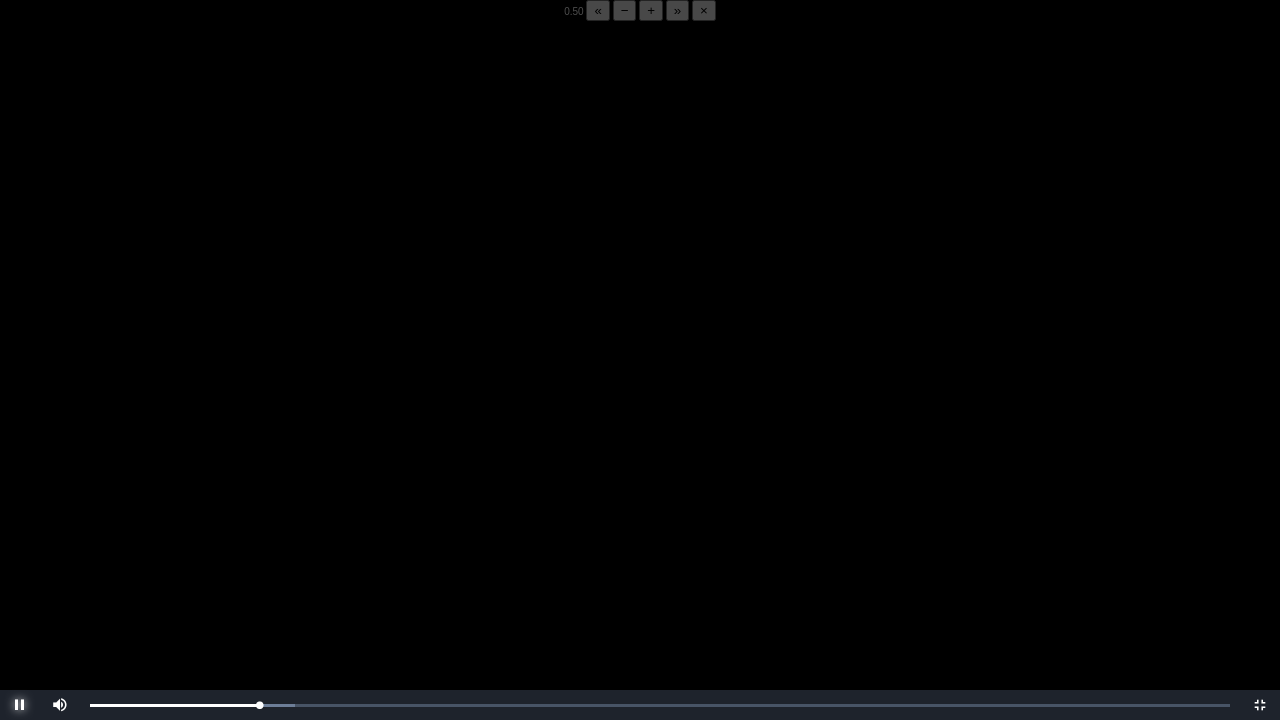 click at bounding box center [20, 705] 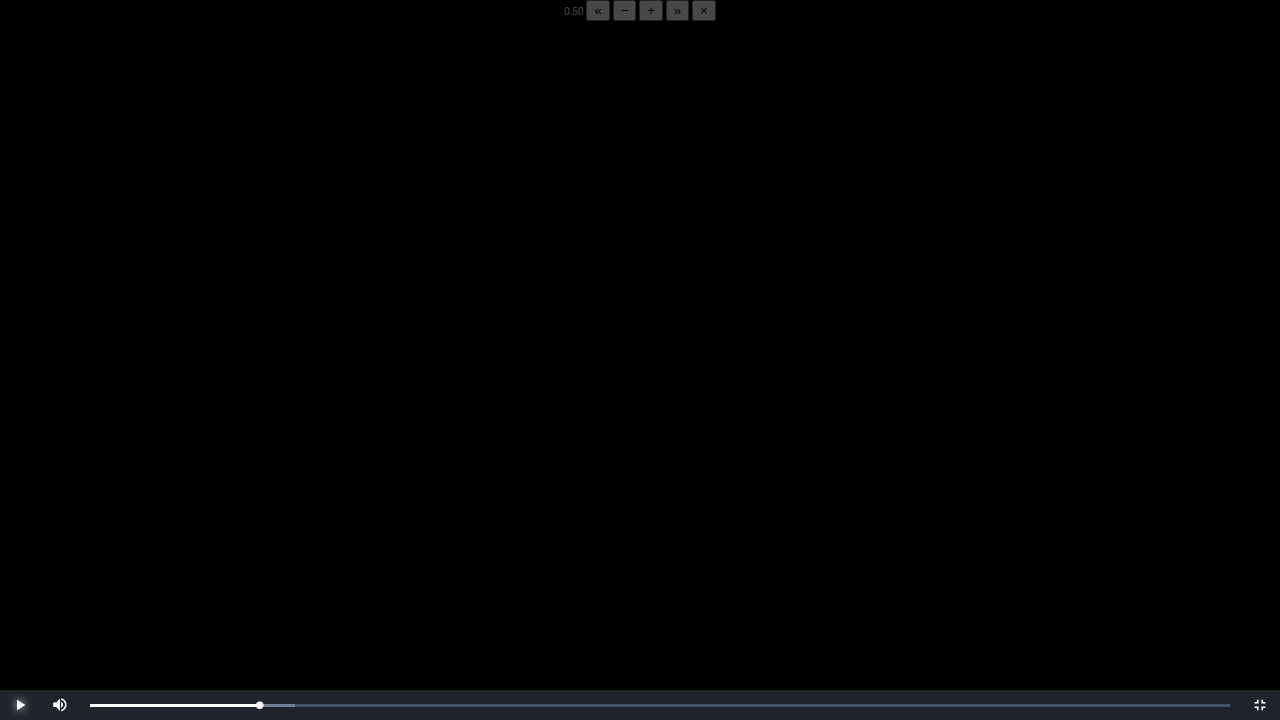 click at bounding box center [20, 705] 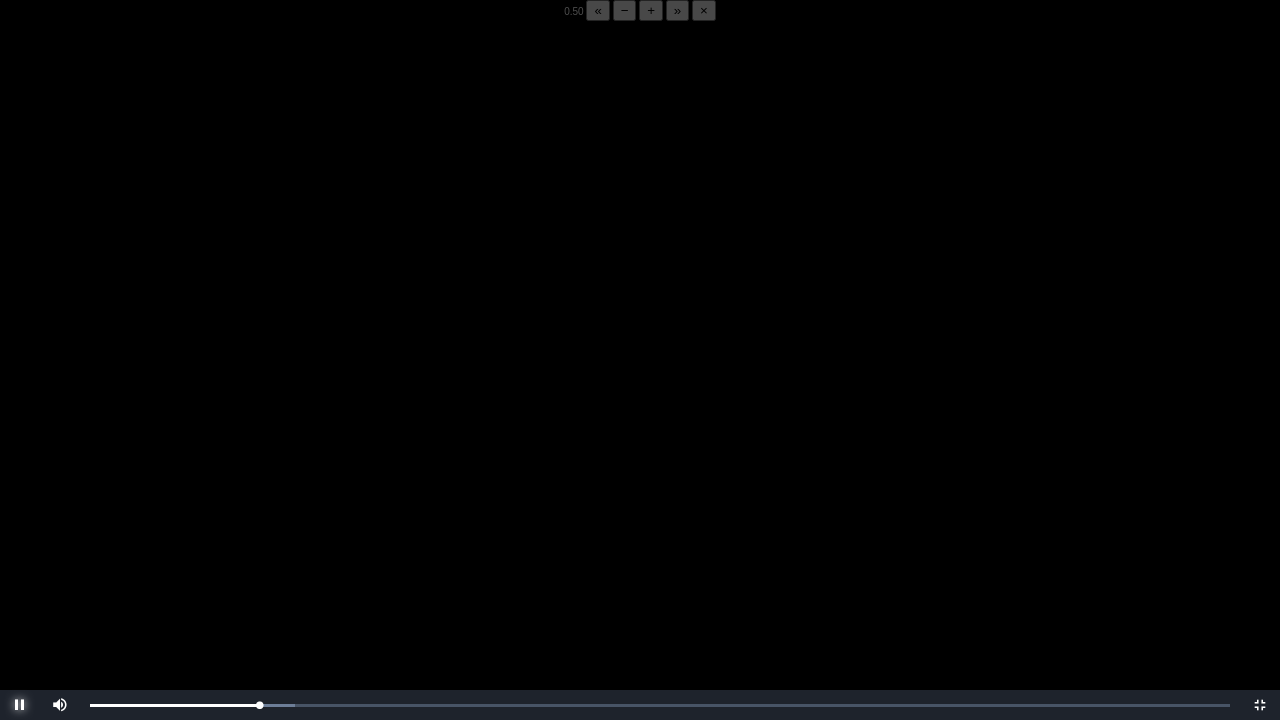 click at bounding box center (20, 705) 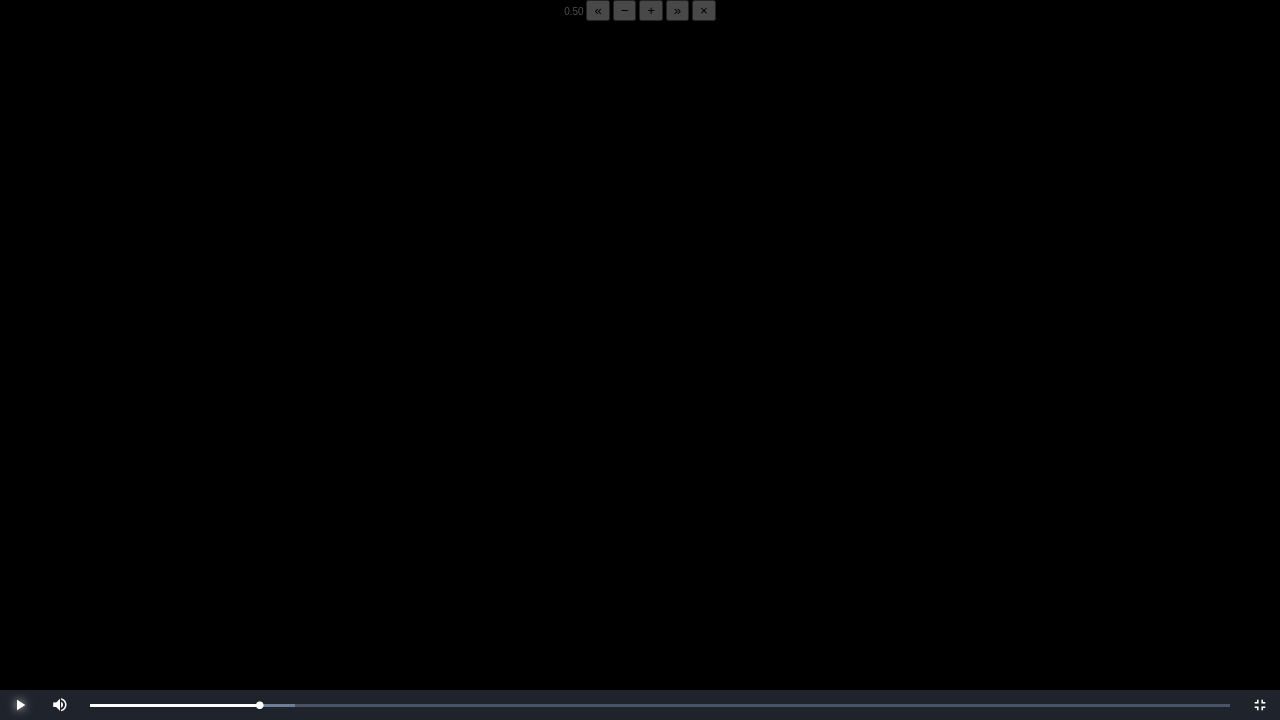 click at bounding box center [20, 705] 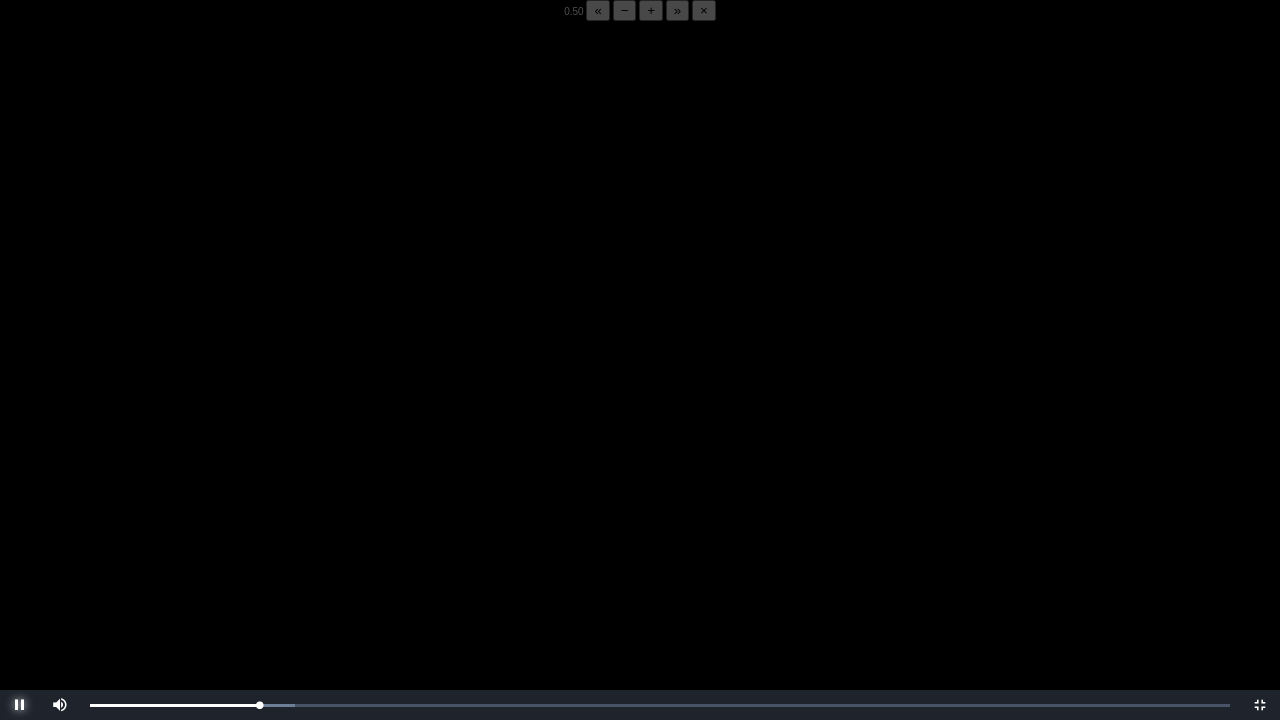 click at bounding box center (20, 705) 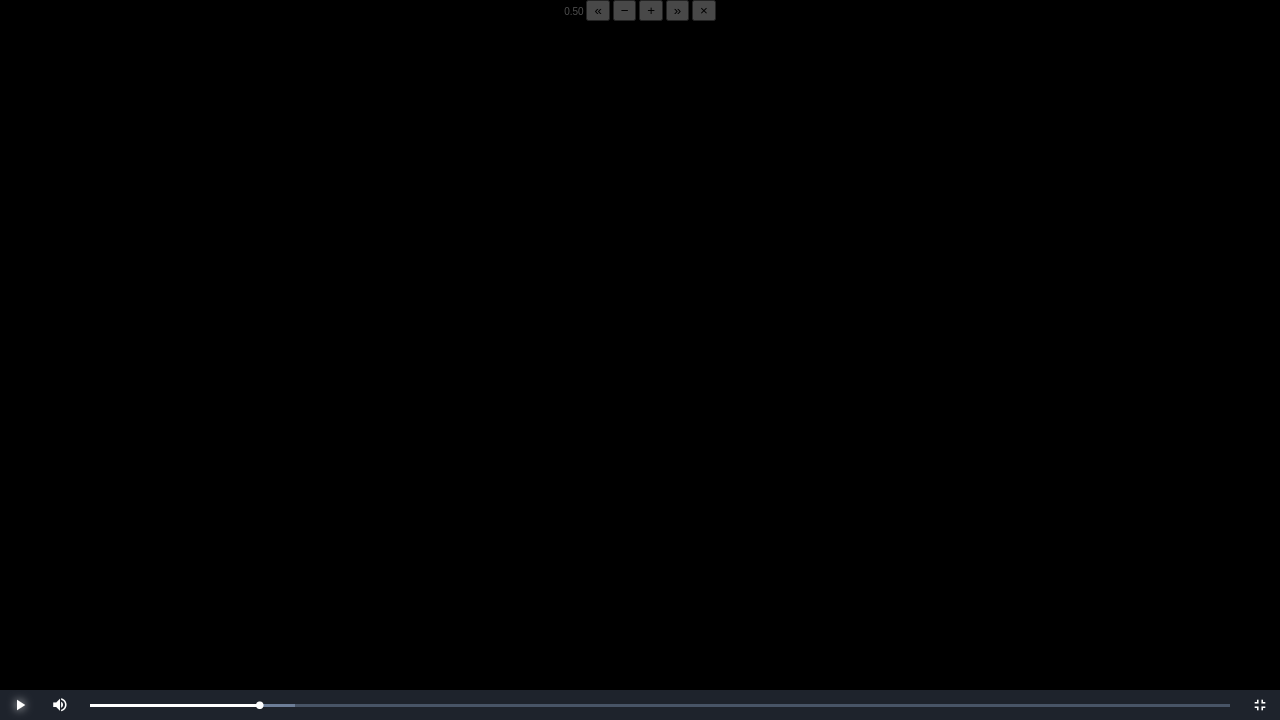 click at bounding box center (20, 705) 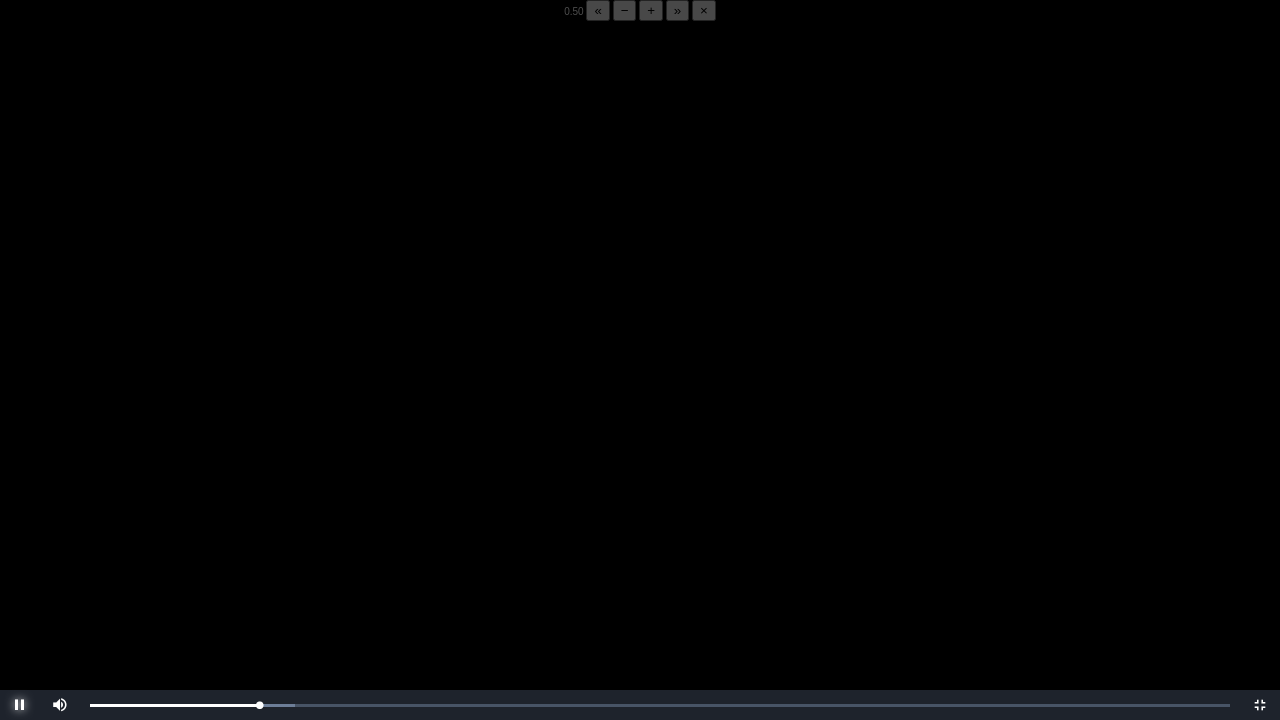 click at bounding box center [20, 705] 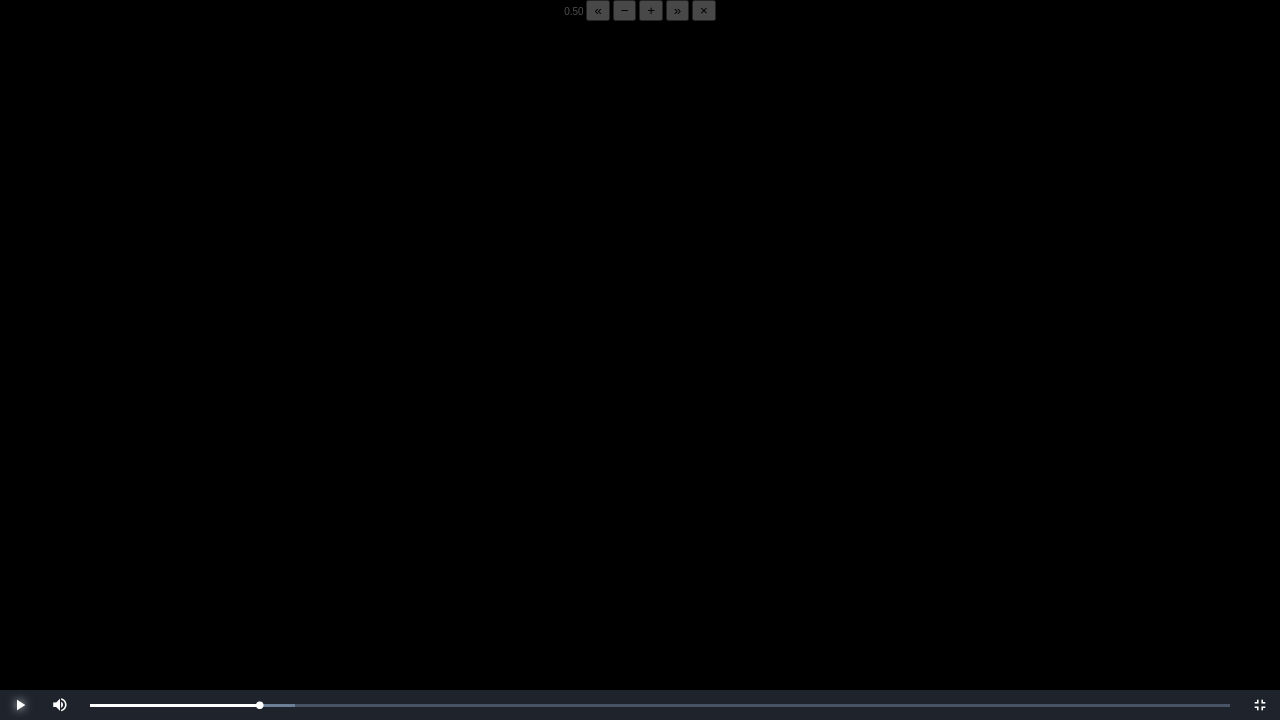 click at bounding box center [20, 705] 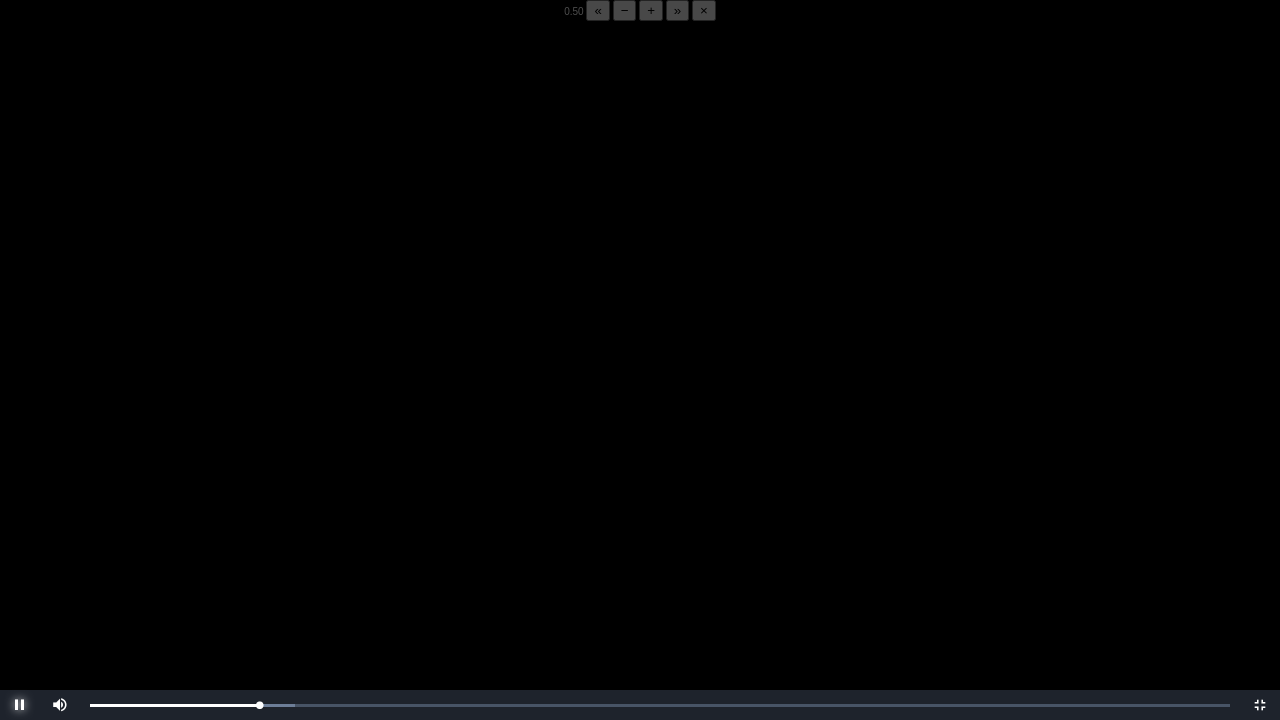 click at bounding box center (20, 705) 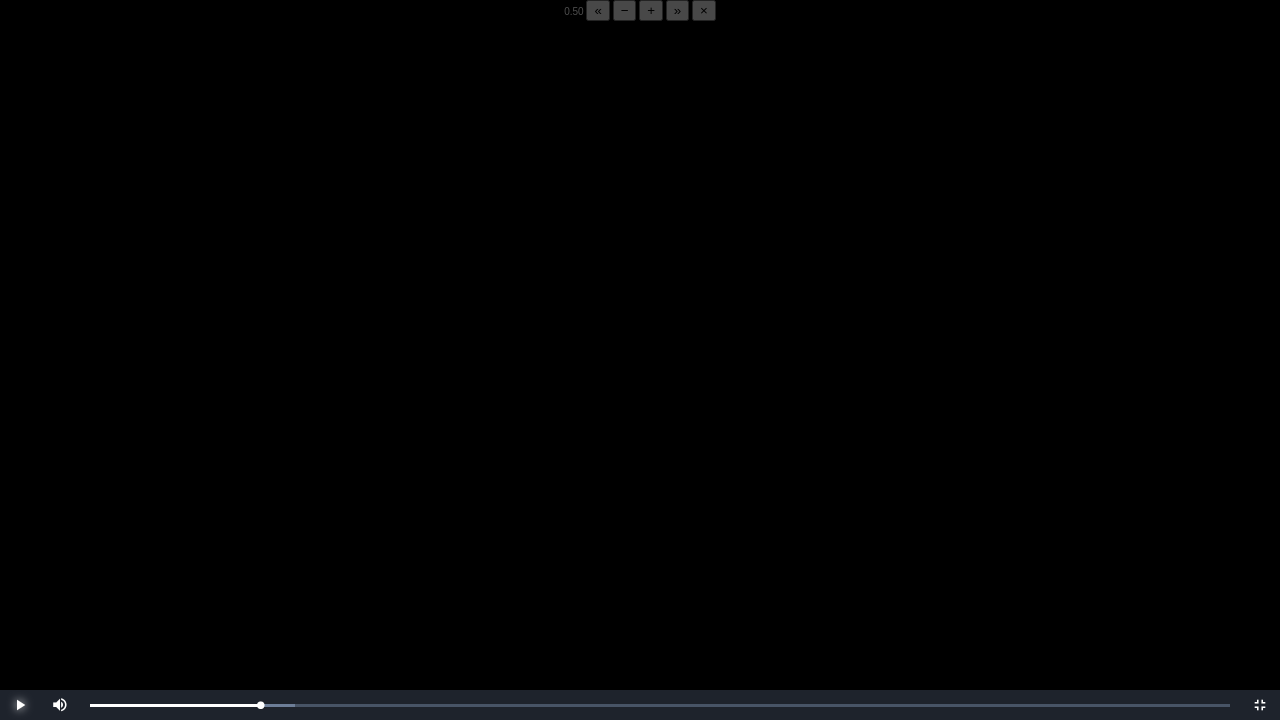 click at bounding box center [20, 705] 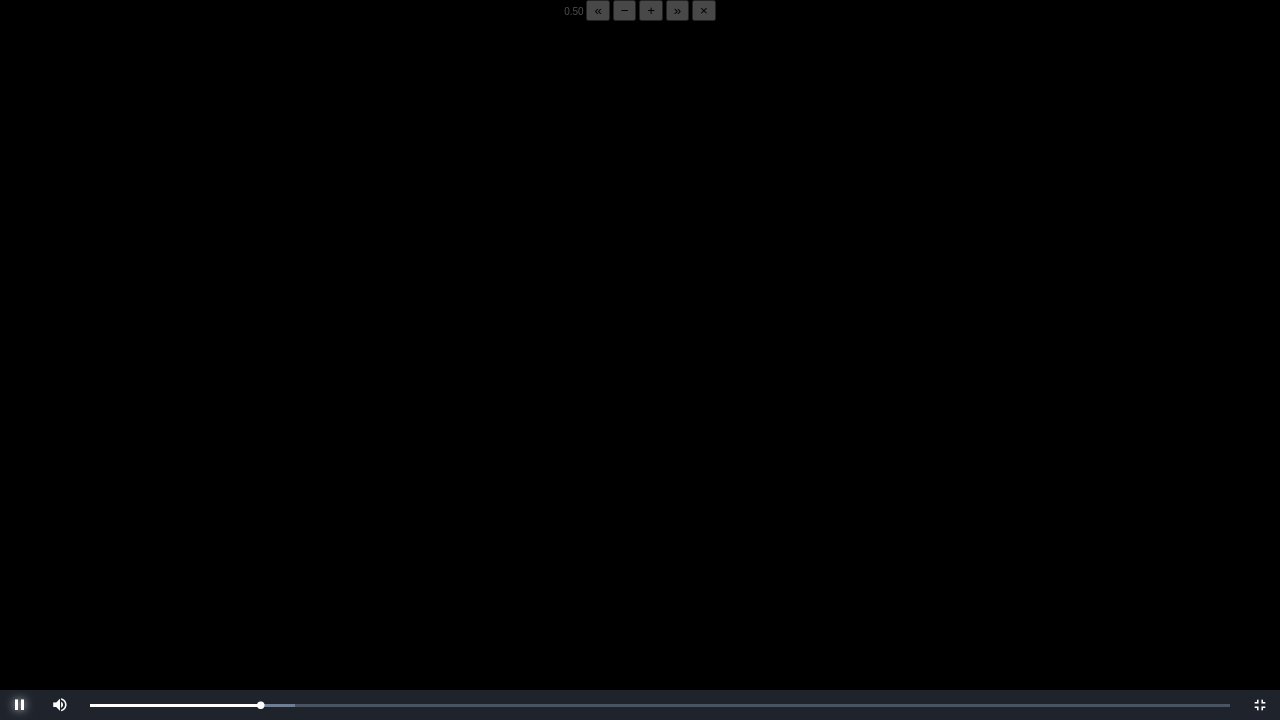 click at bounding box center [20, 705] 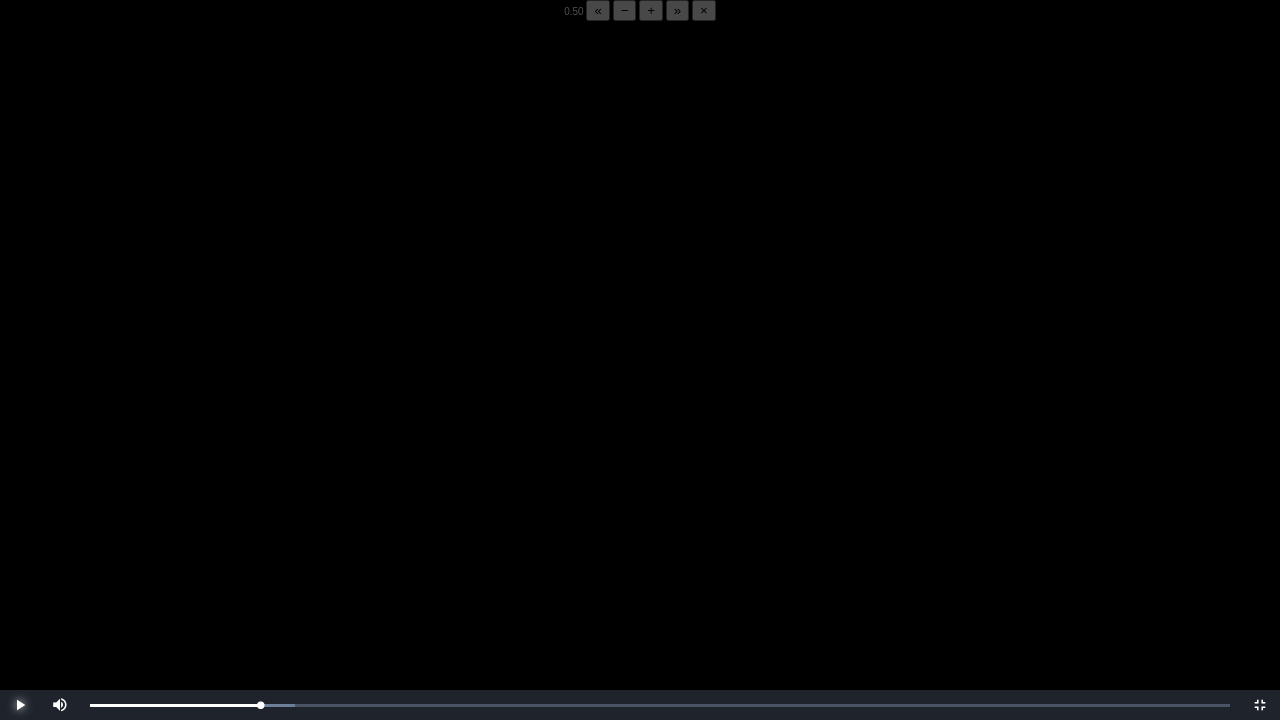 click at bounding box center [20, 705] 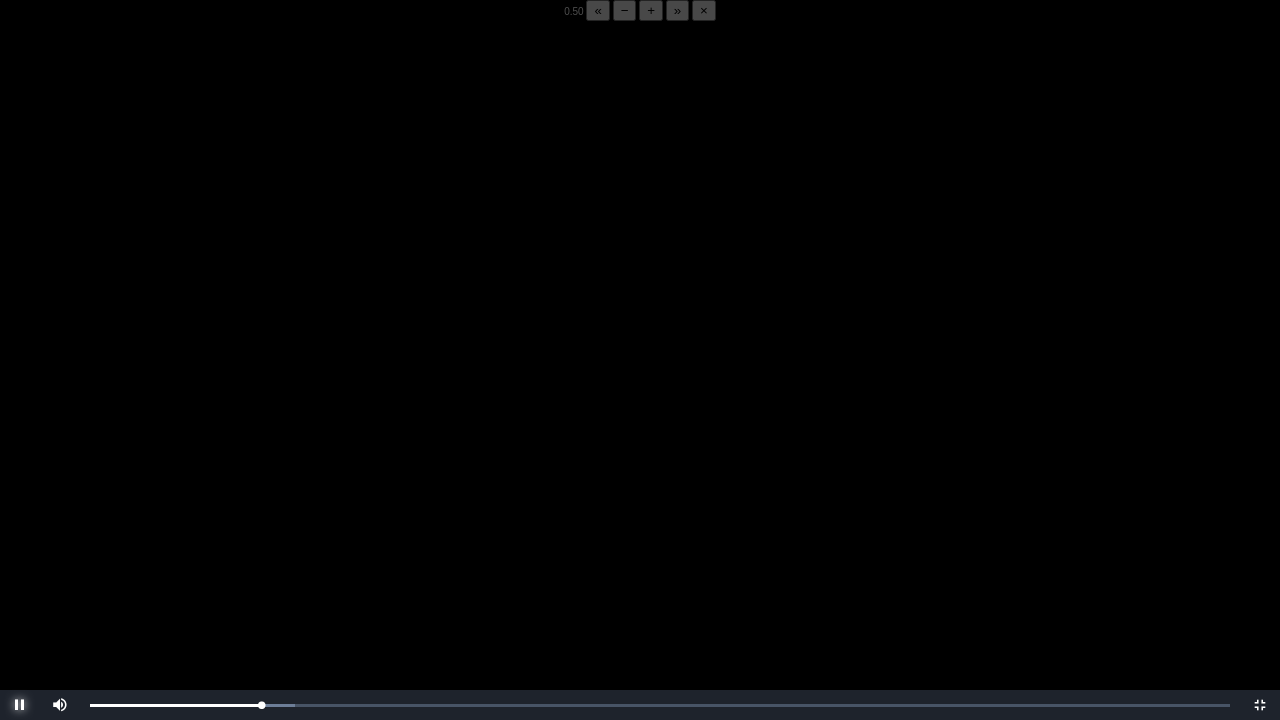 click at bounding box center (20, 705) 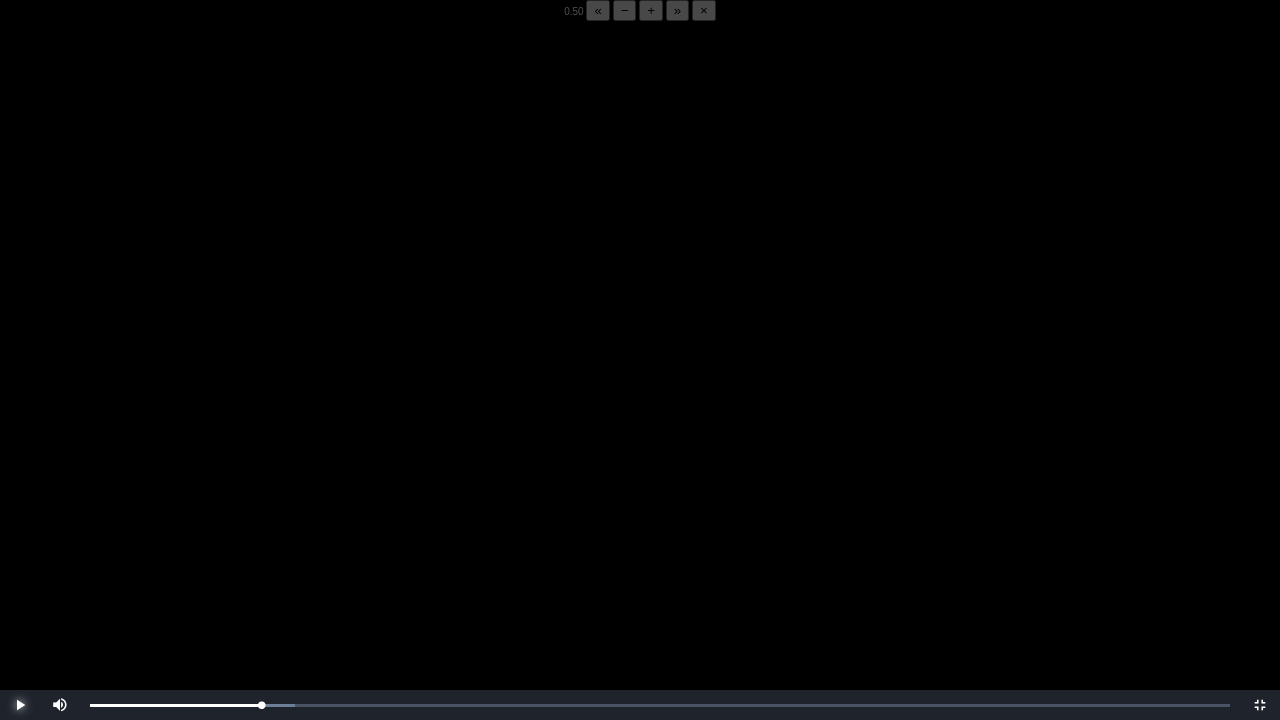 click at bounding box center (20, 705) 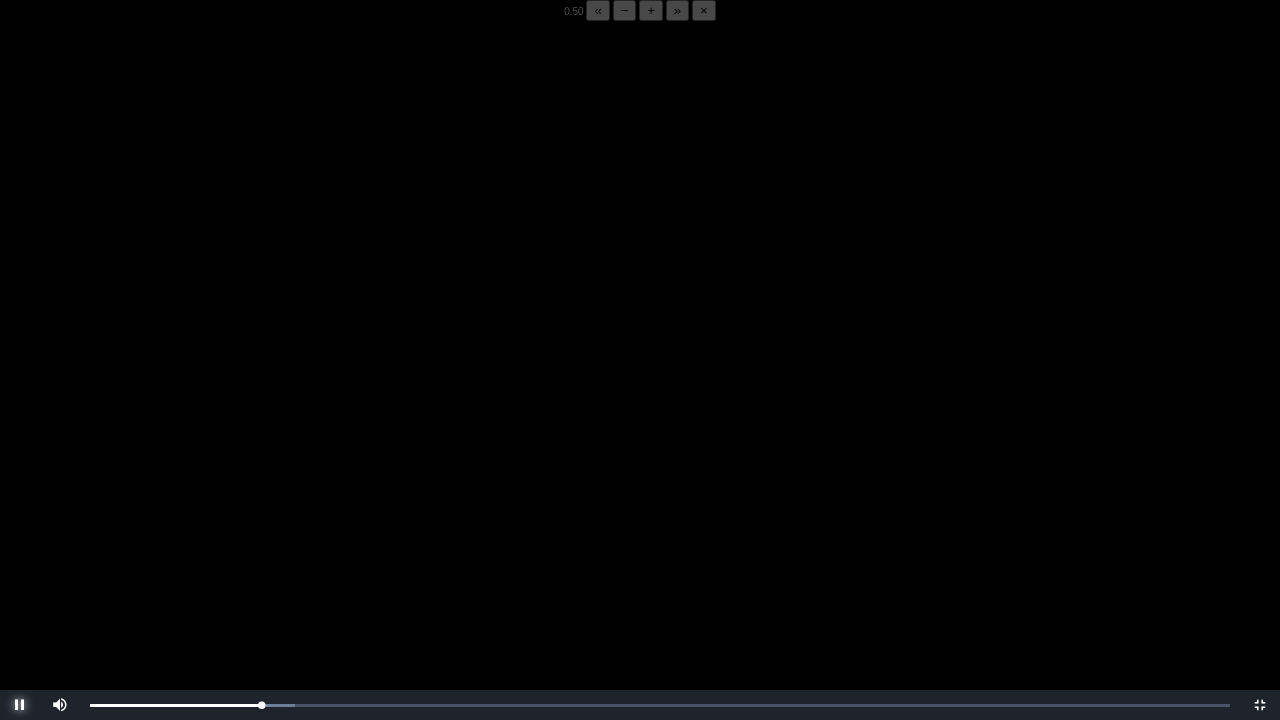 click at bounding box center (20, 705) 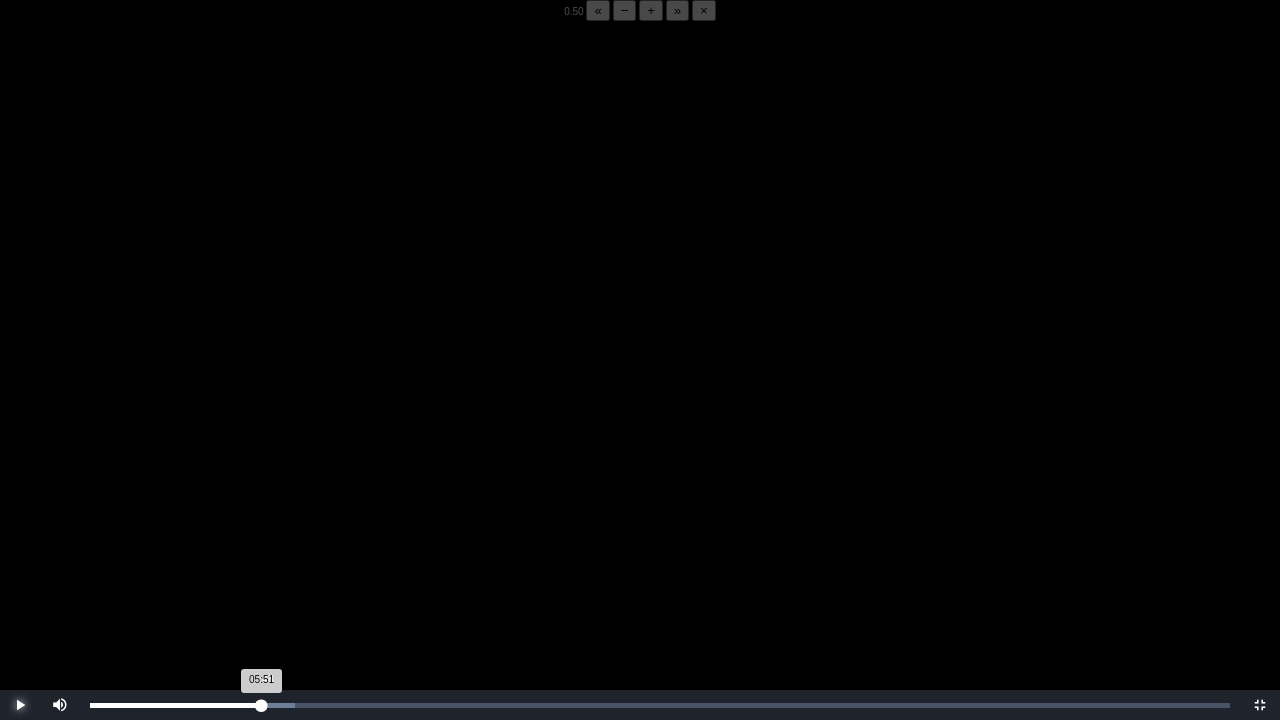 click on "05:51 Progress : 0%" at bounding box center (176, 705) 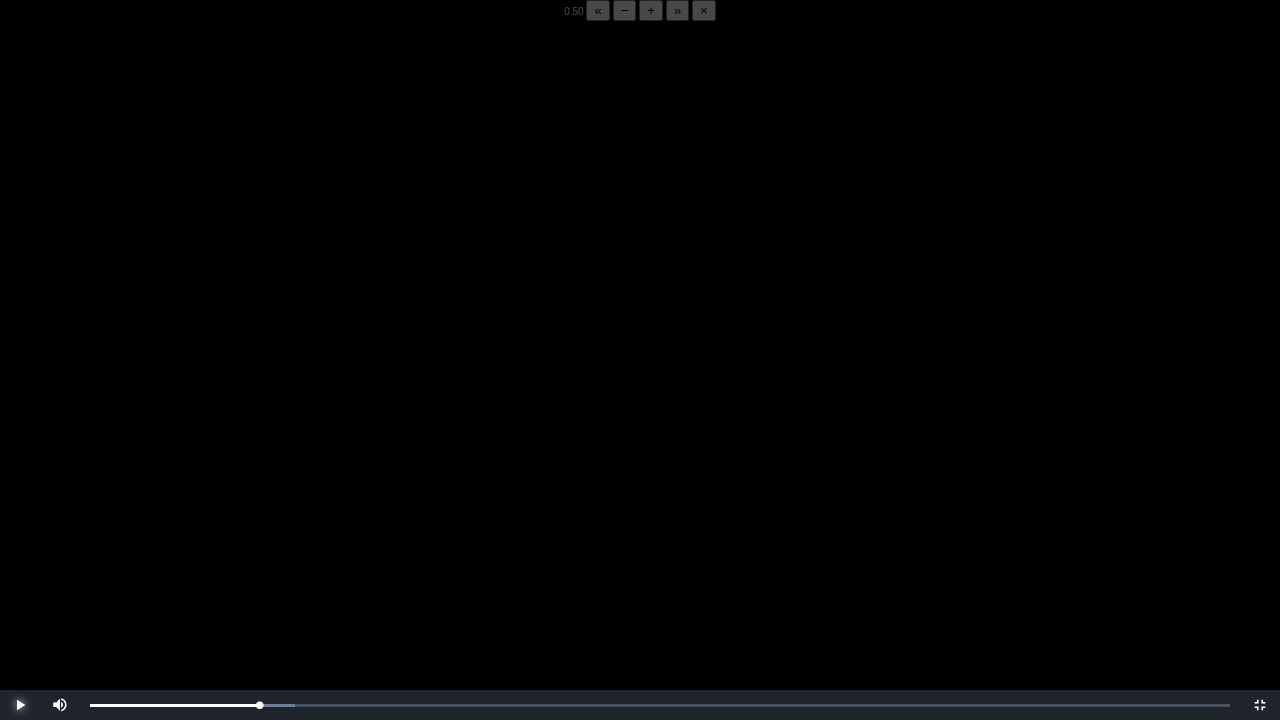 click at bounding box center (20, 705) 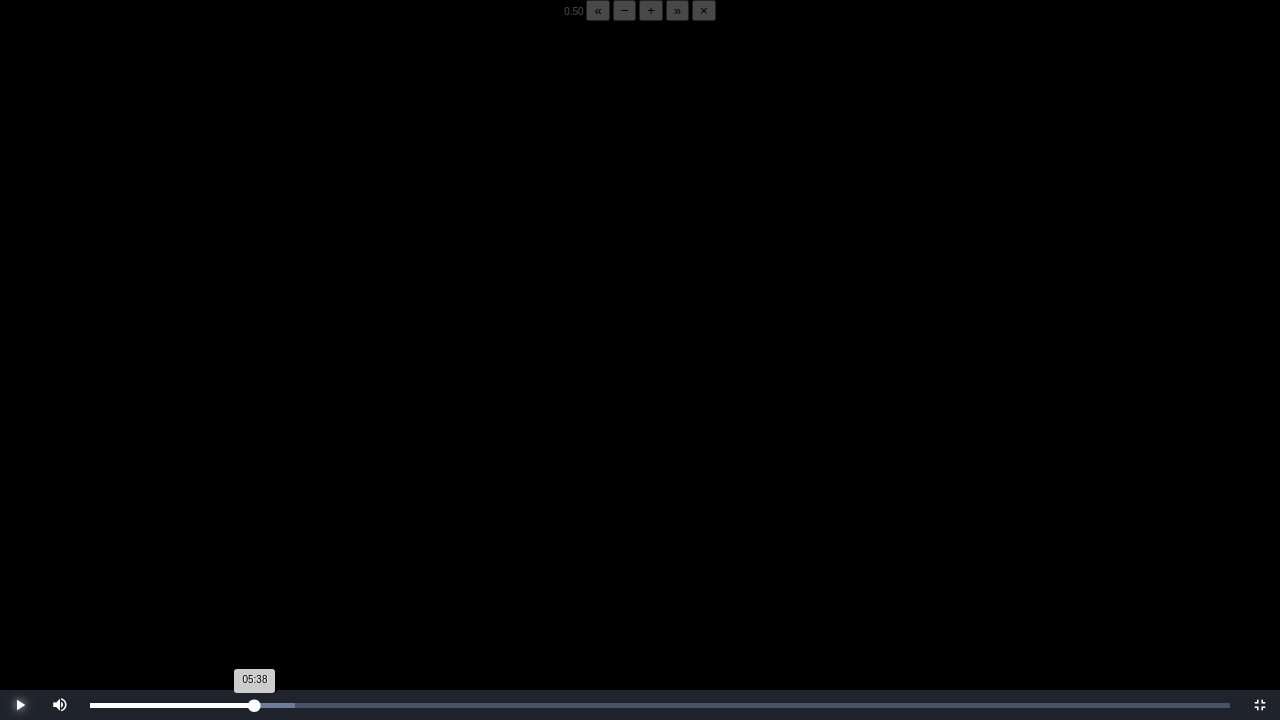 click on "05:38 Progress : 0%" at bounding box center (172, 705) 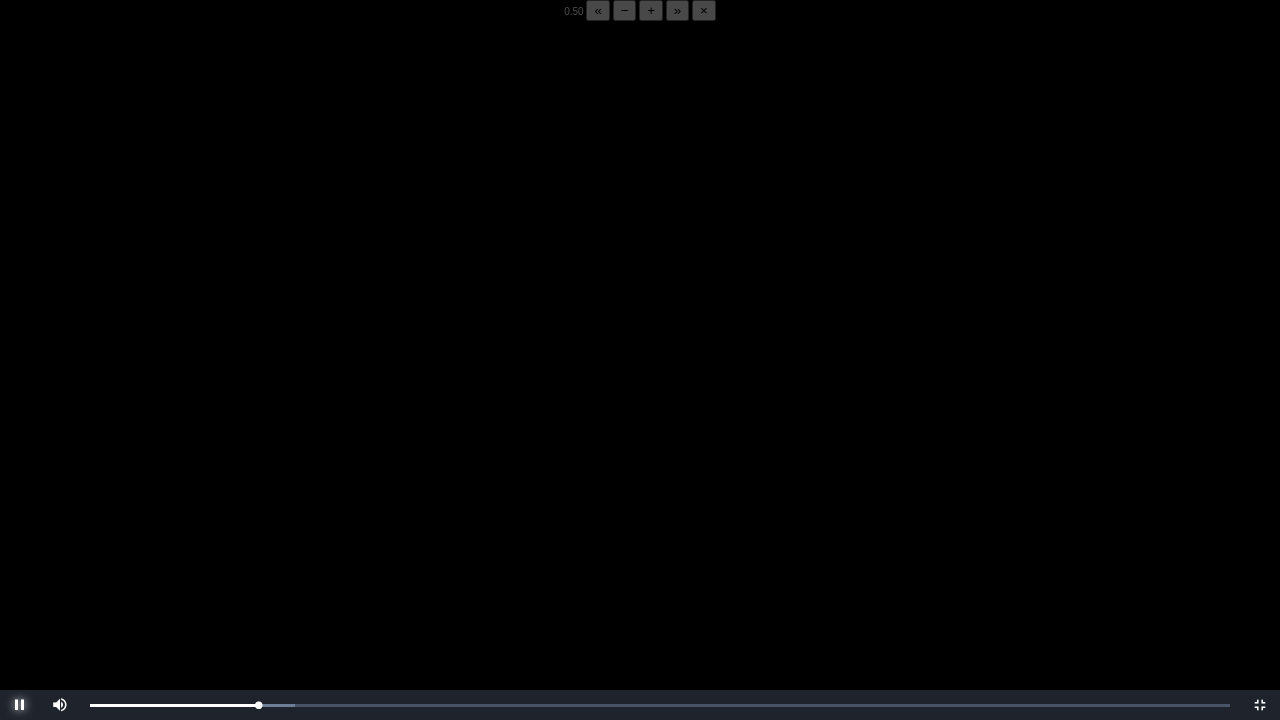 click at bounding box center (20, 705) 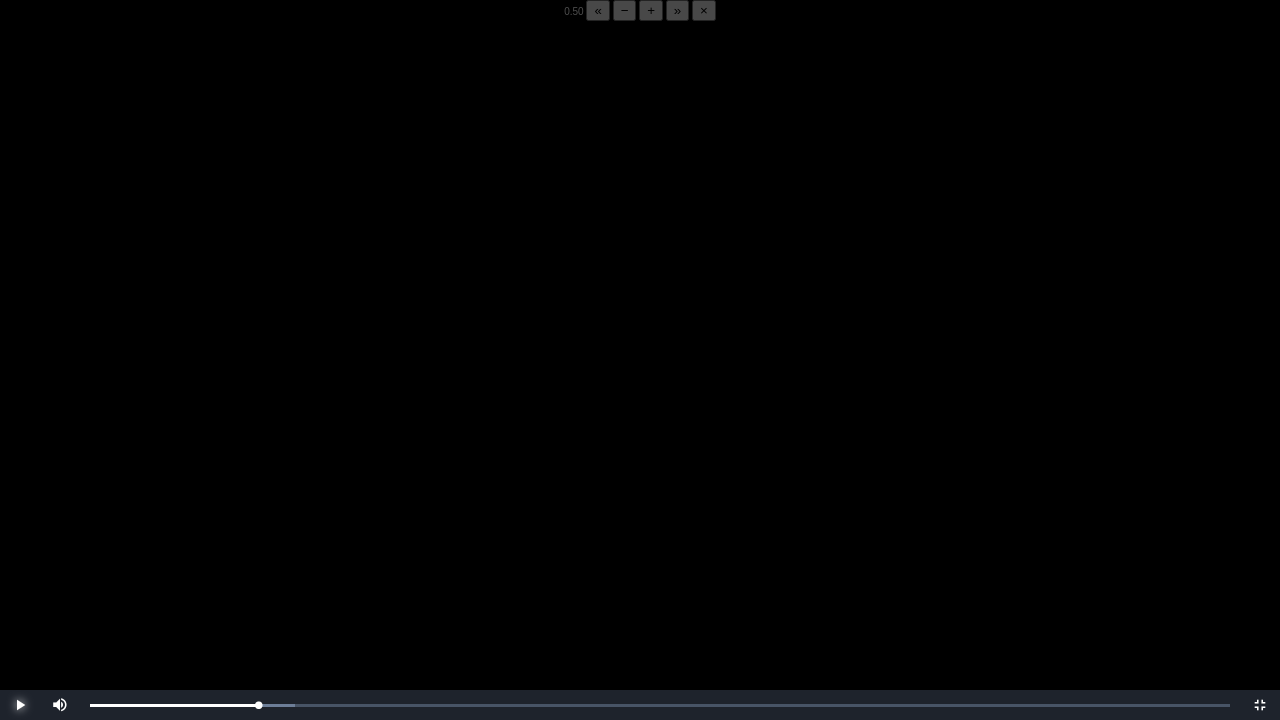click at bounding box center (20, 705) 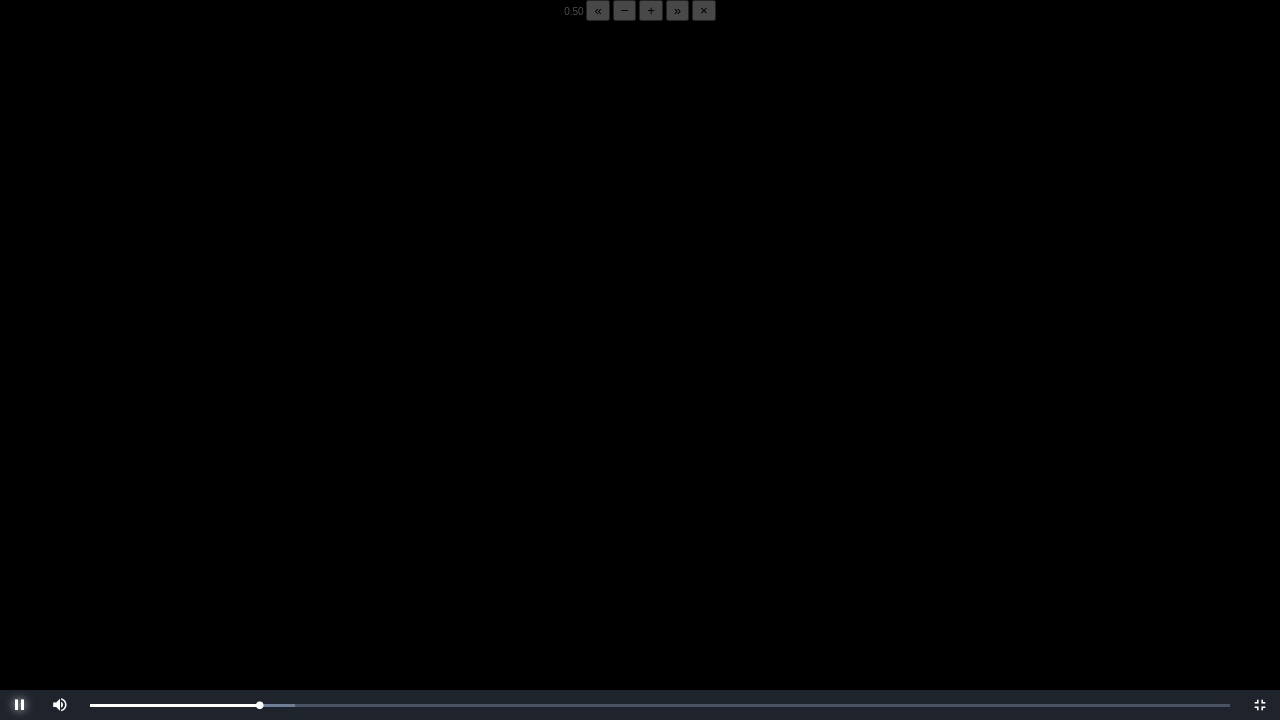 click at bounding box center [20, 705] 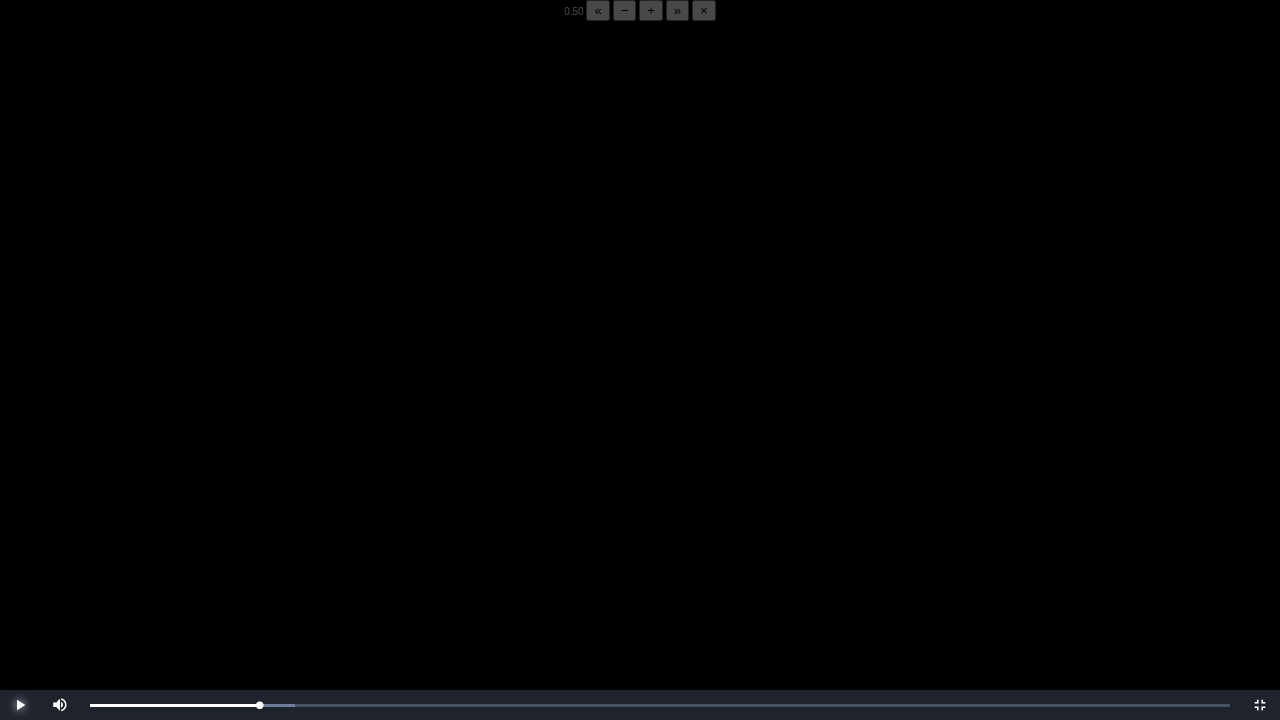 click at bounding box center [20, 705] 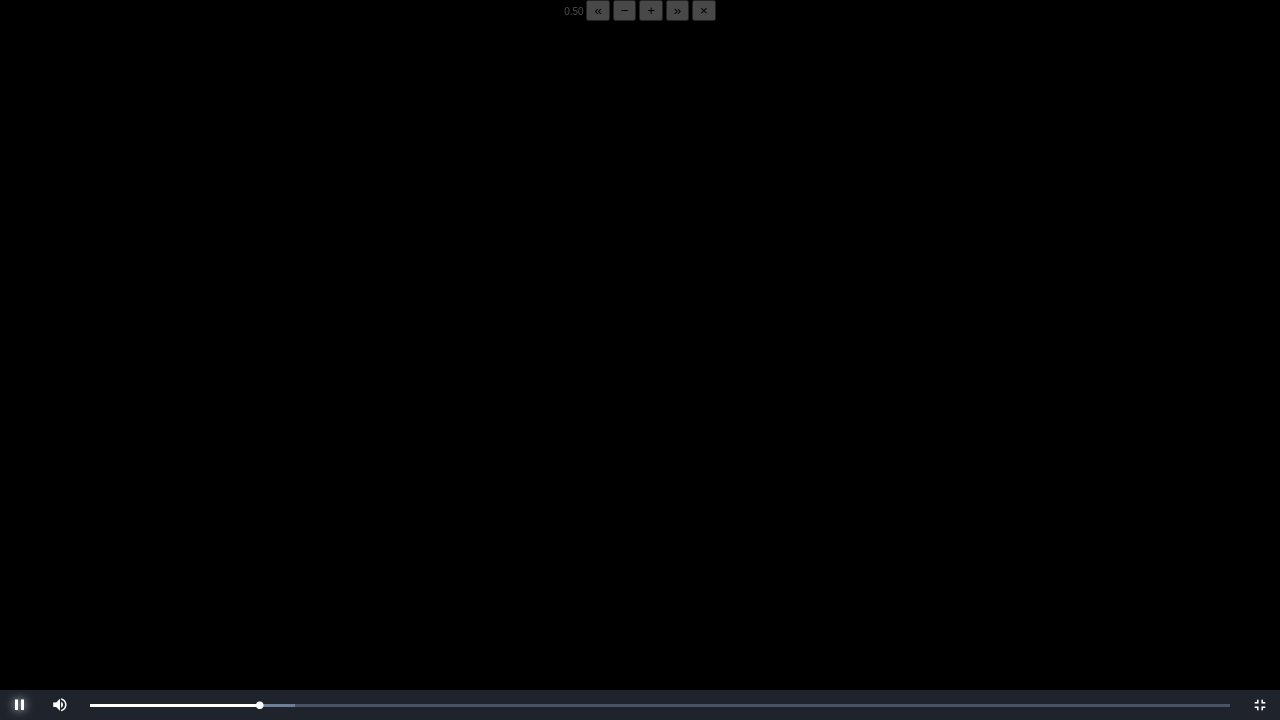 click at bounding box center (20, 705) 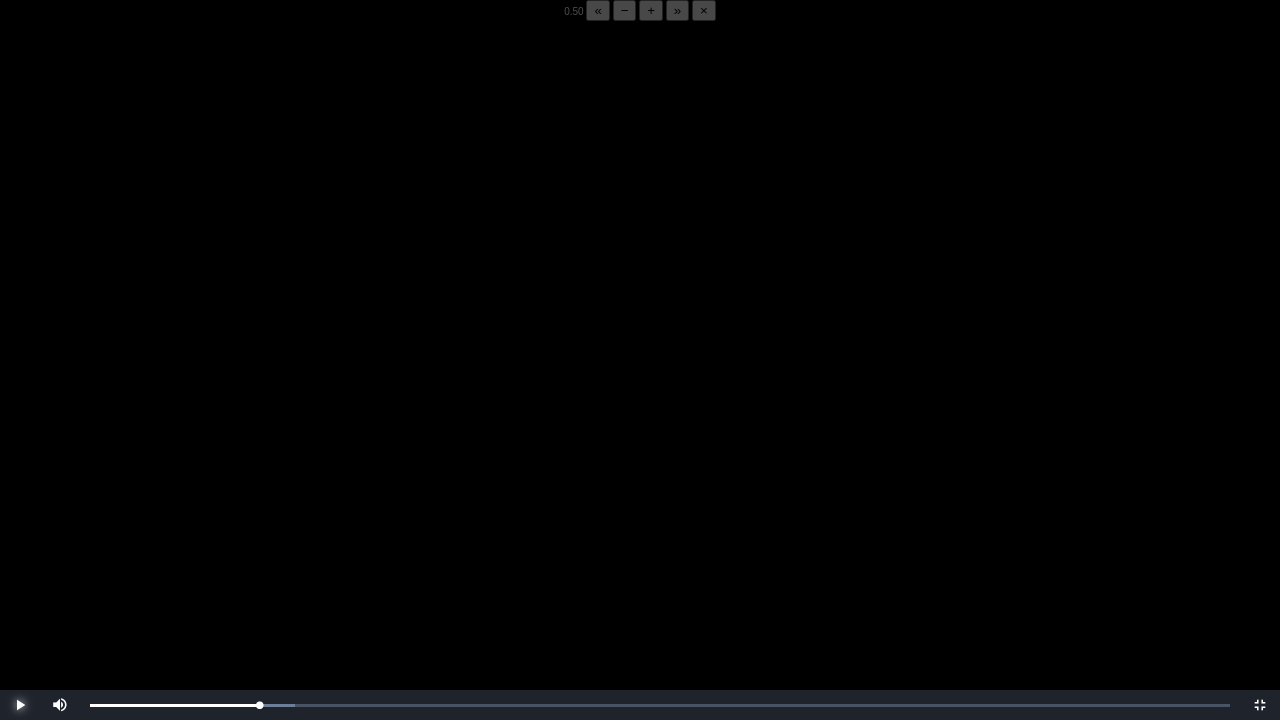 click at bounding box center (20, 705) 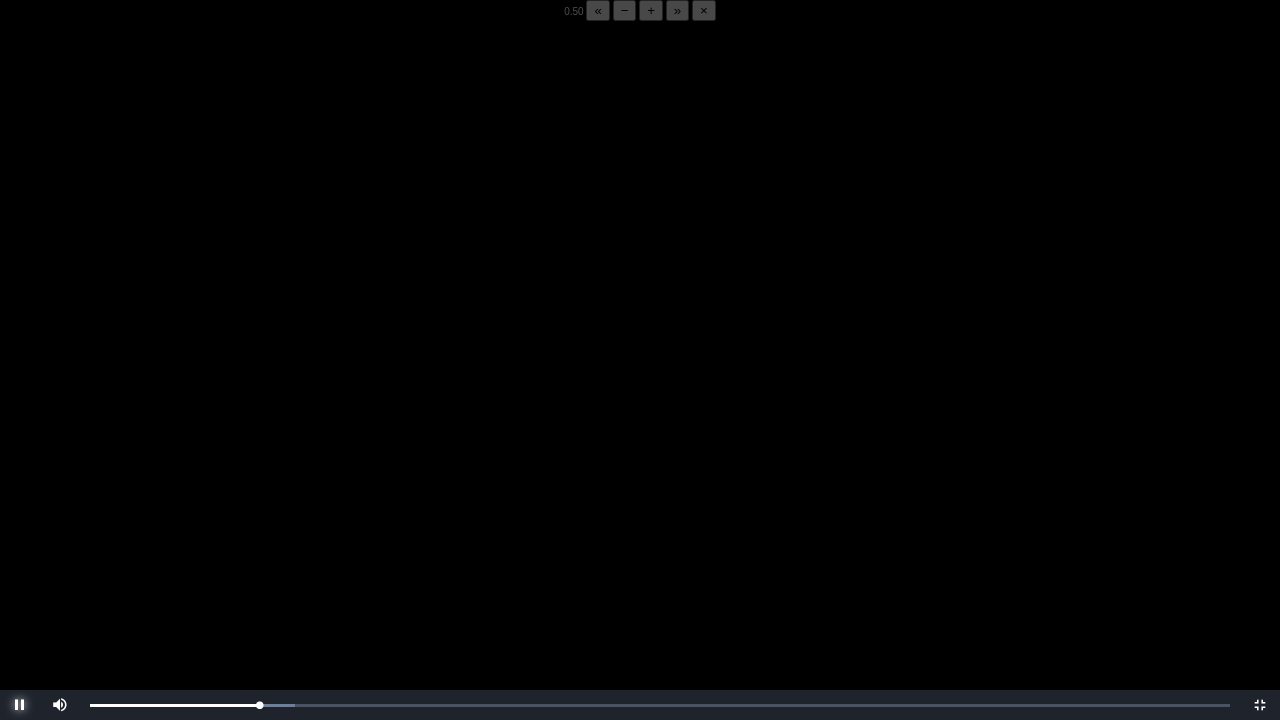 click at bounding box center [20, 705] 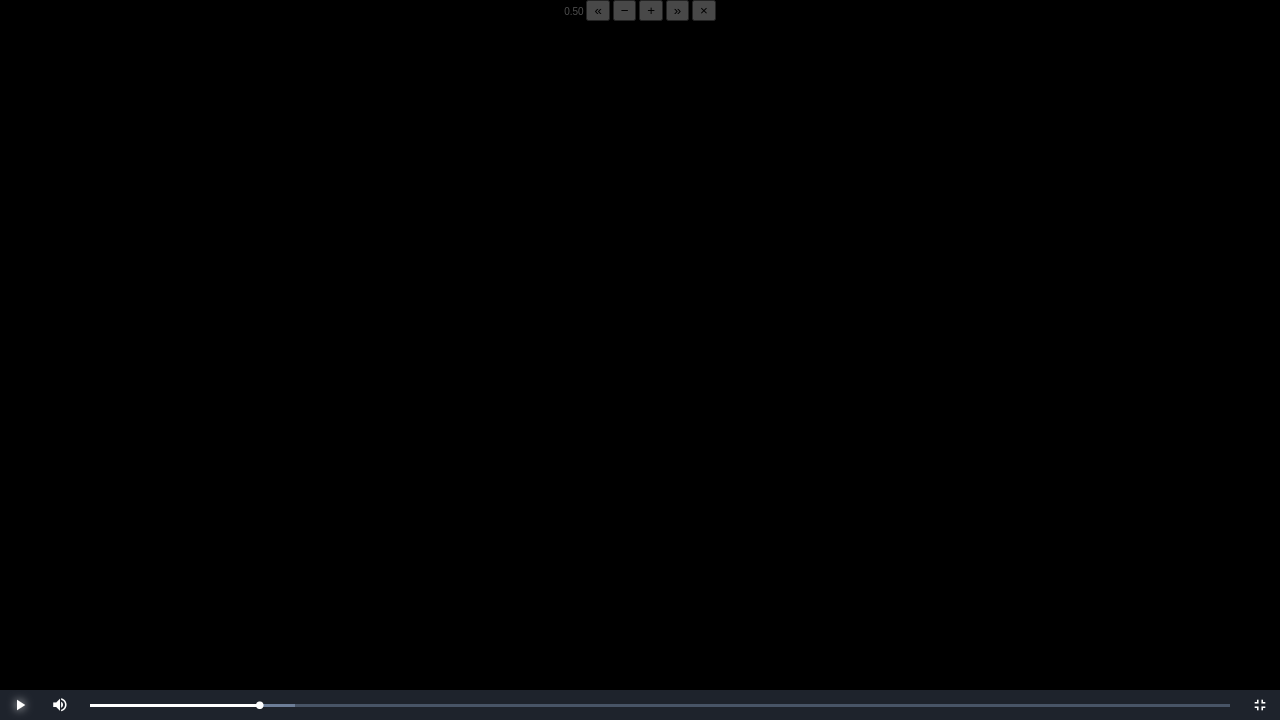 click at bounding box center (20, 705) 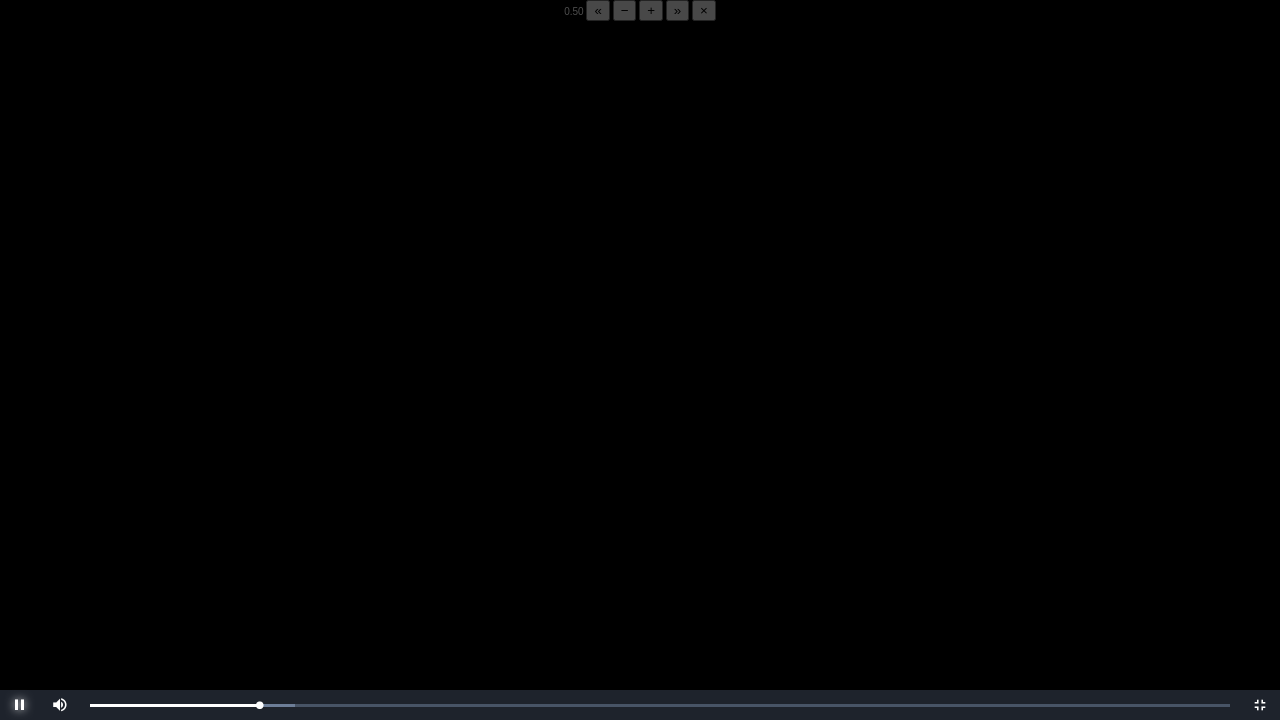 click at bounding box center (20, 705) 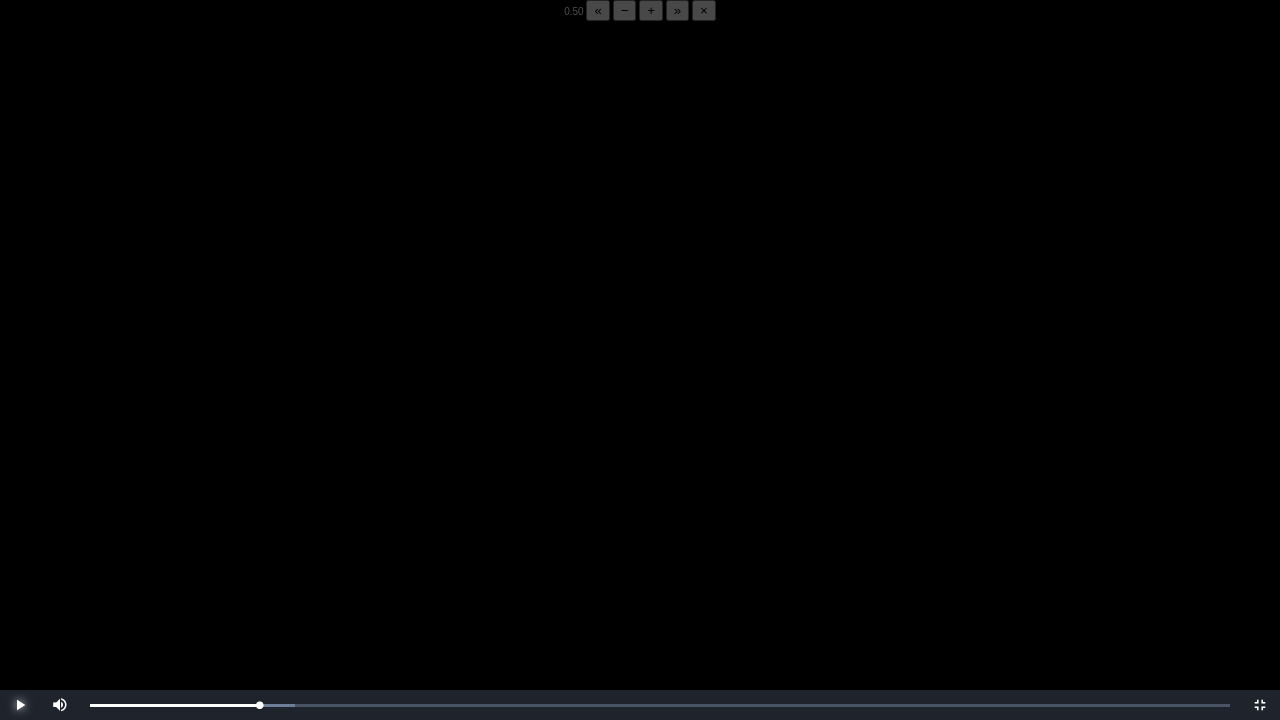 click at bounding box center [20, 705] 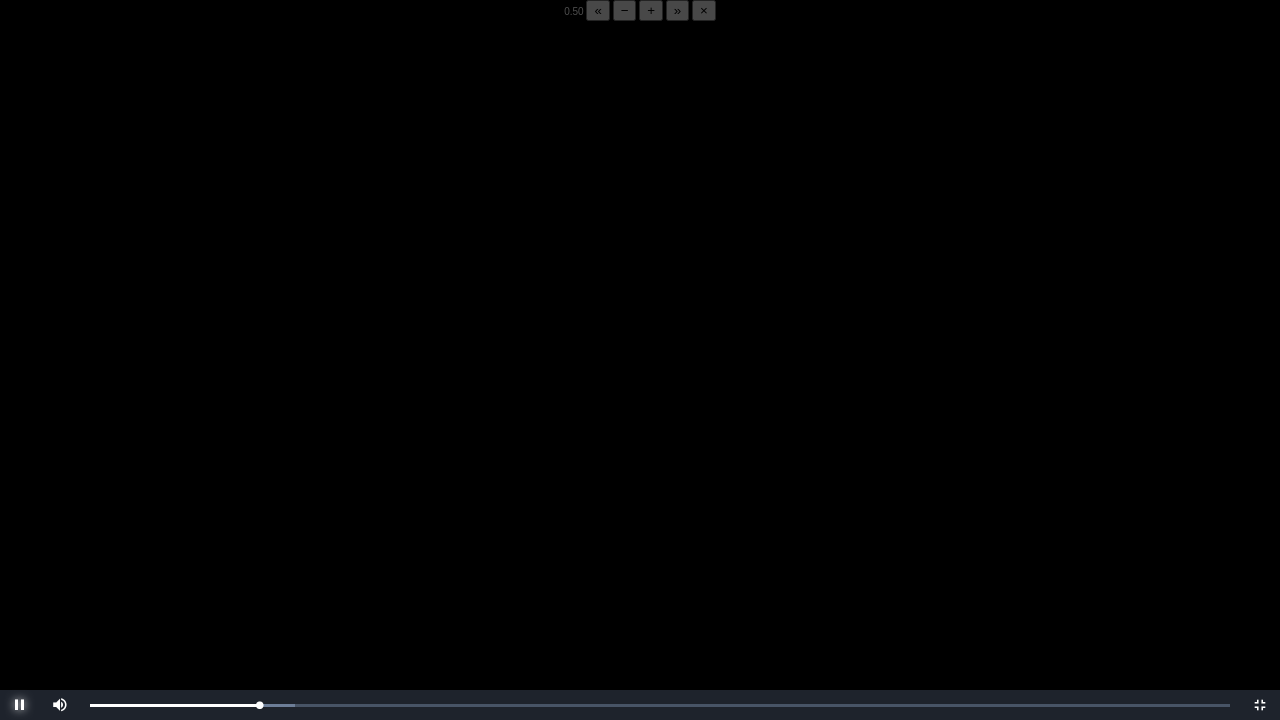click at bounding box center (20, 705) 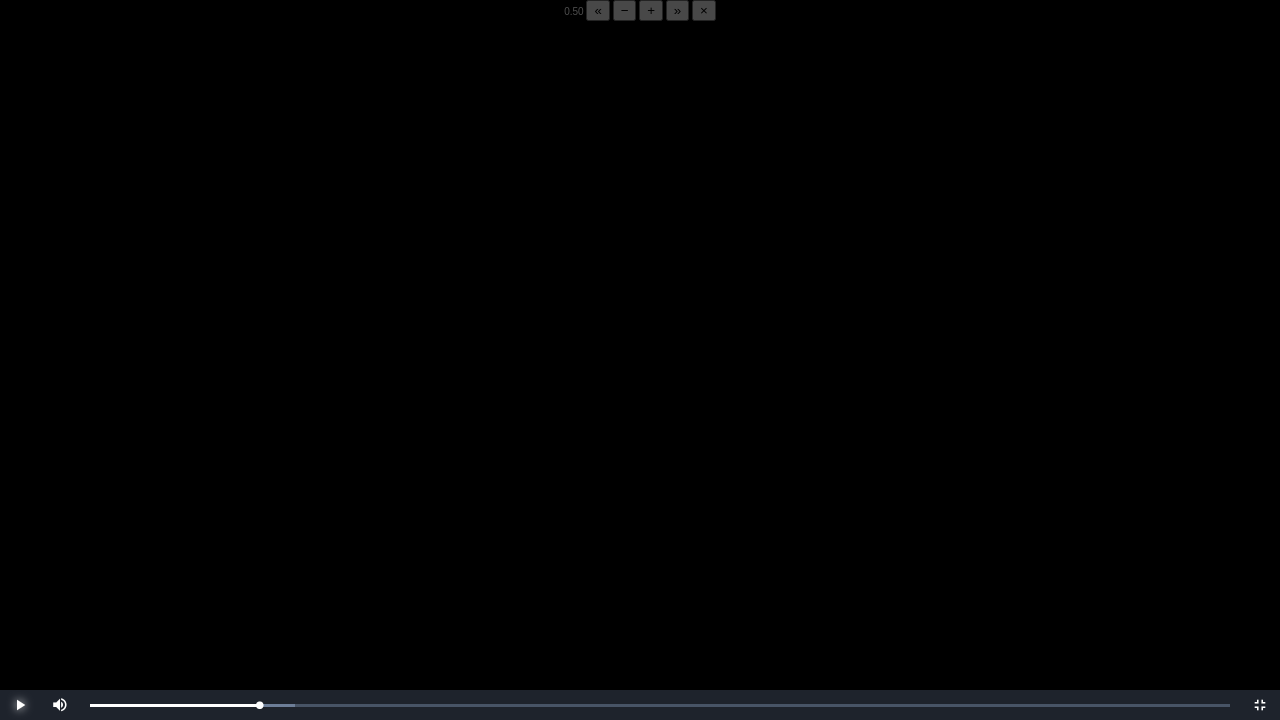 click at bounding box center (20, 705) 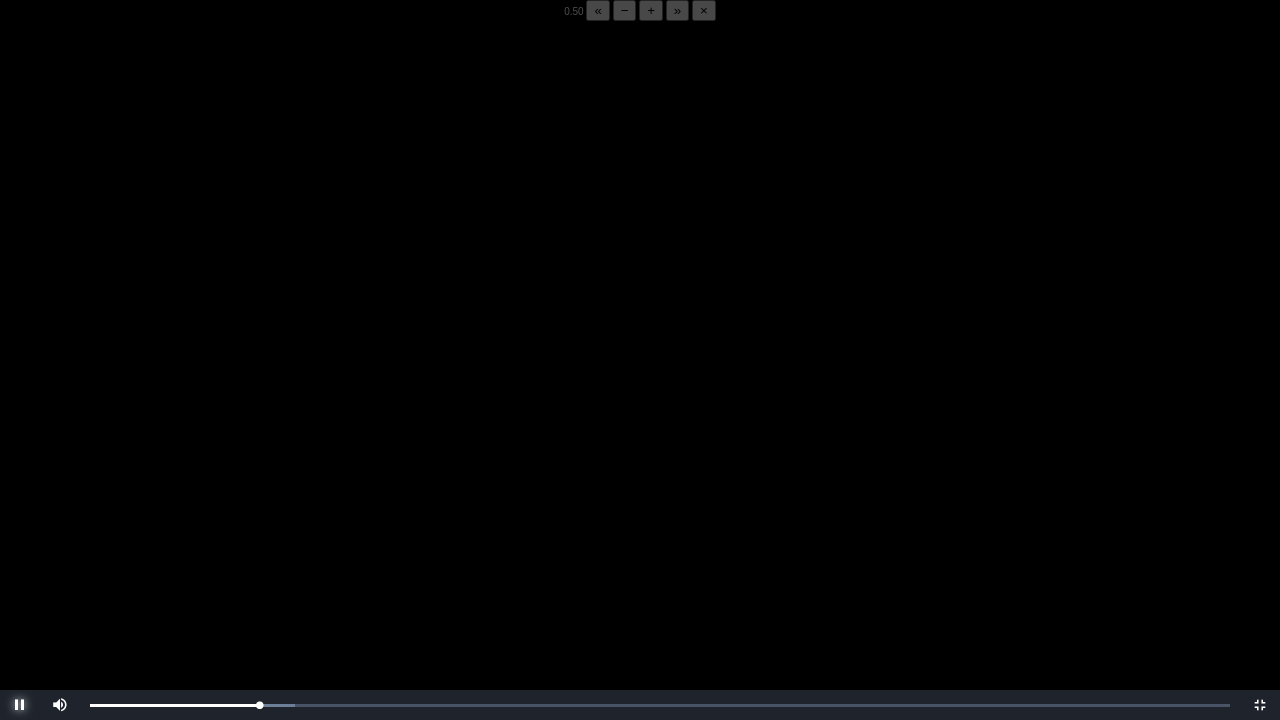 click at bounding box center (20, 705) 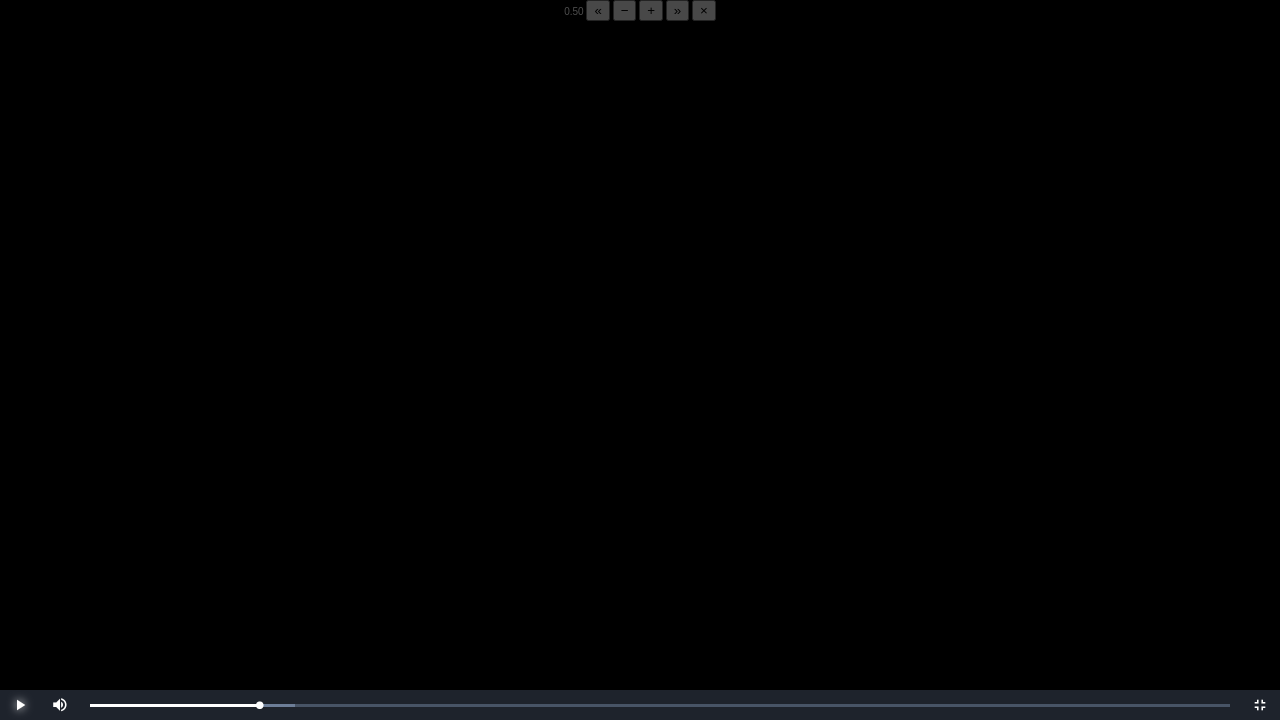 click at bounding box center (20, 705) 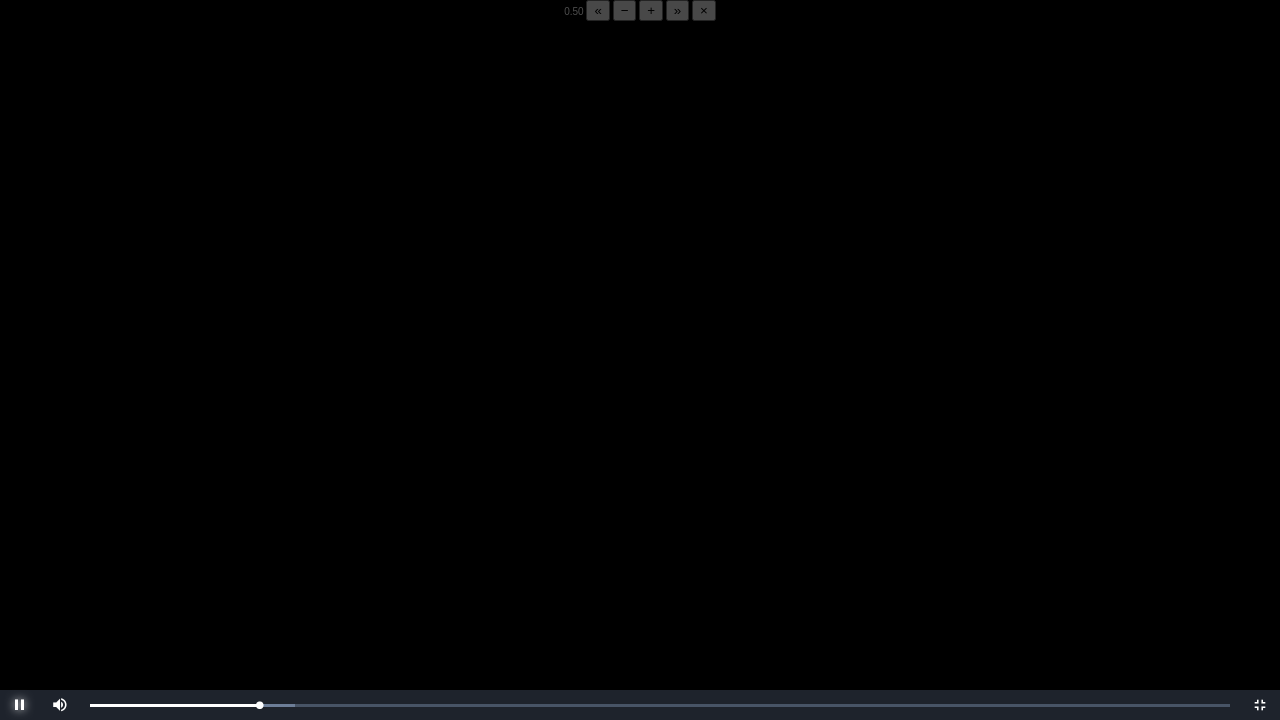 click at bounding box center [20, 705] 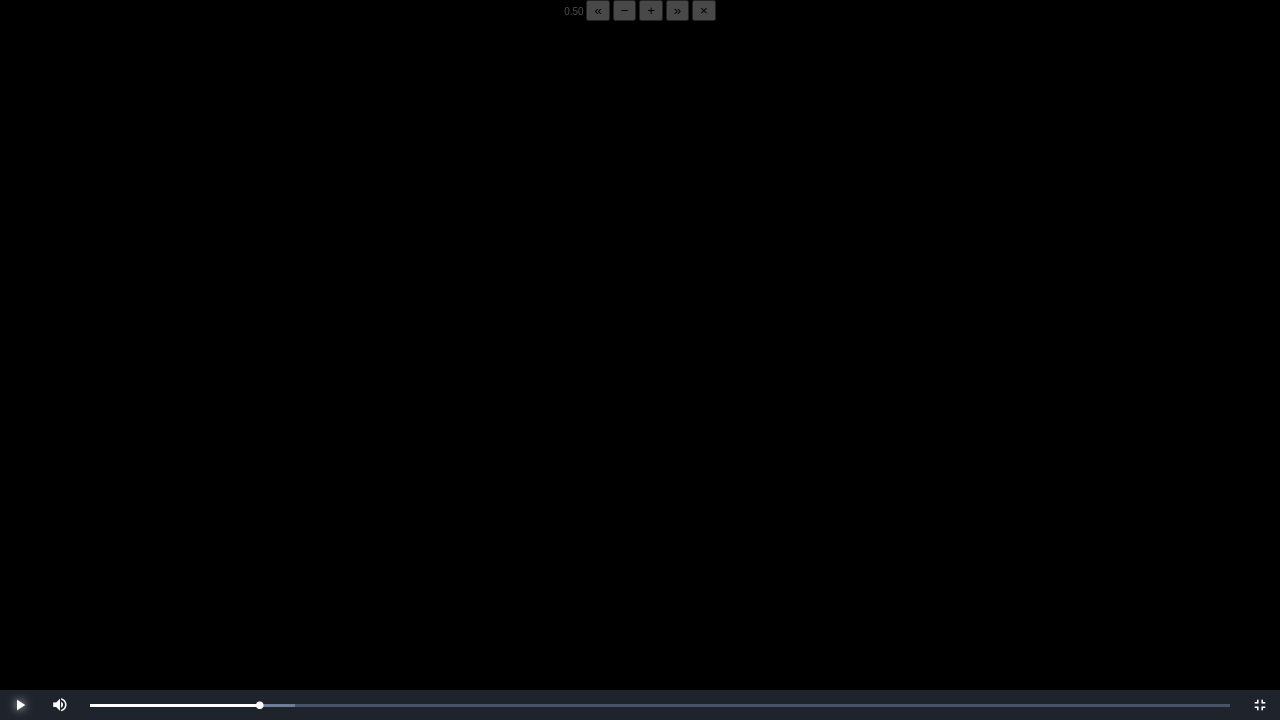 click at bounding box center [20, 705] 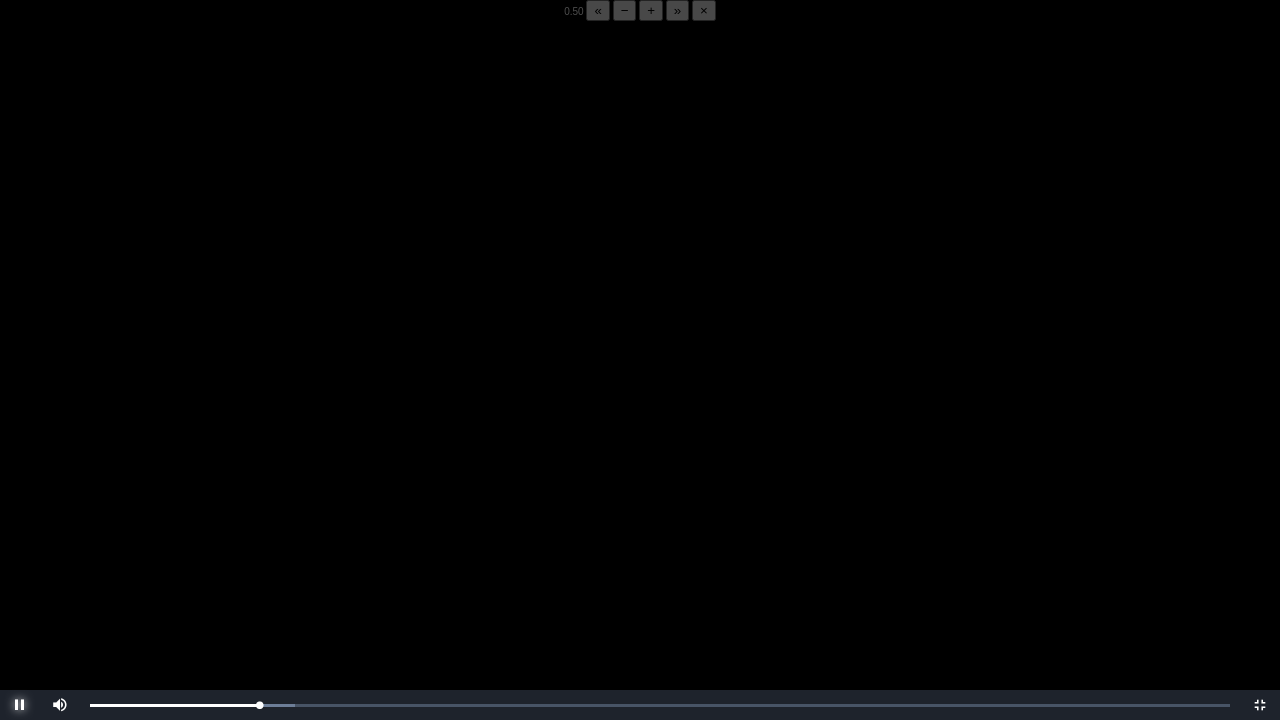 click at bounding box center [20, 705] 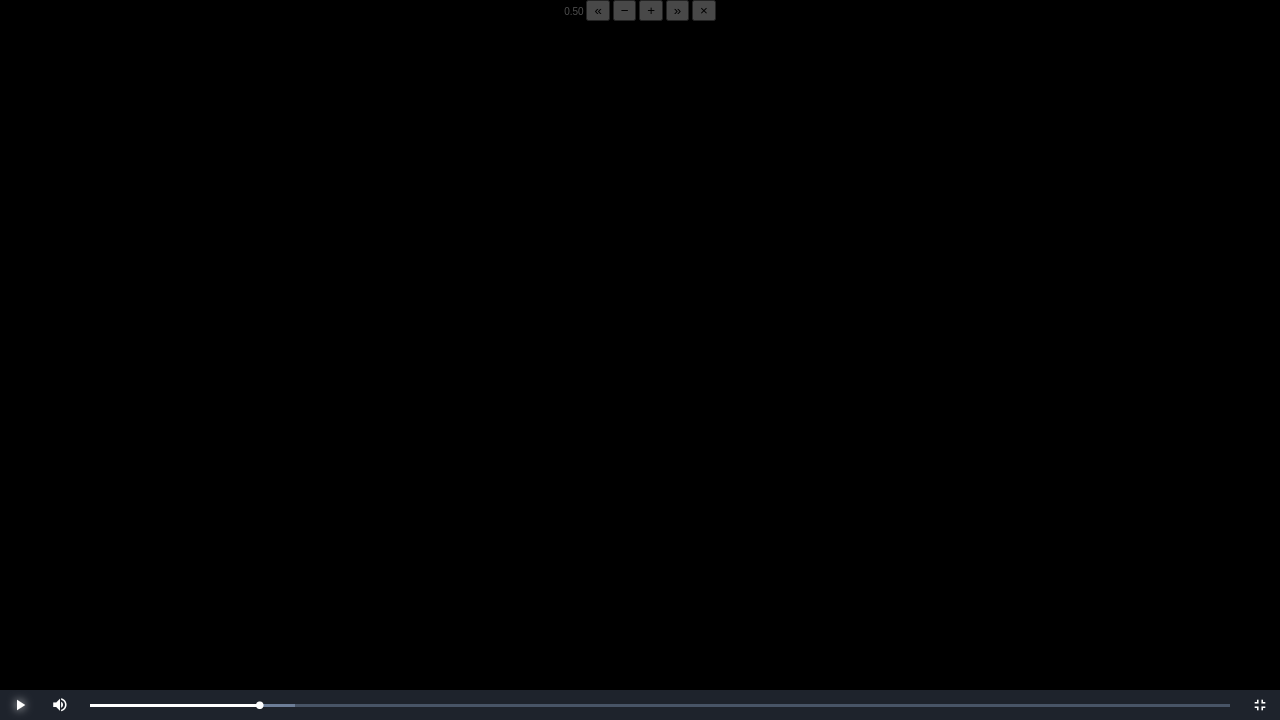 click at bounding box center [20, 705] 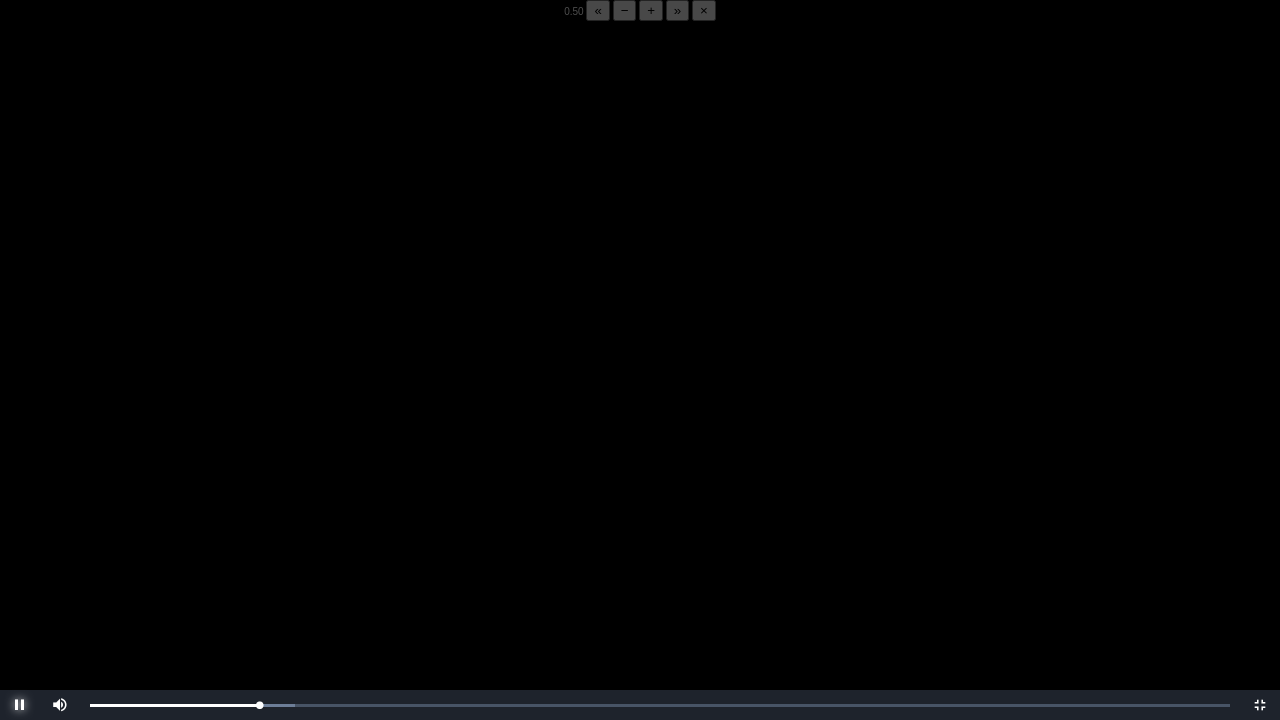 click at bounding box center [20, 705] 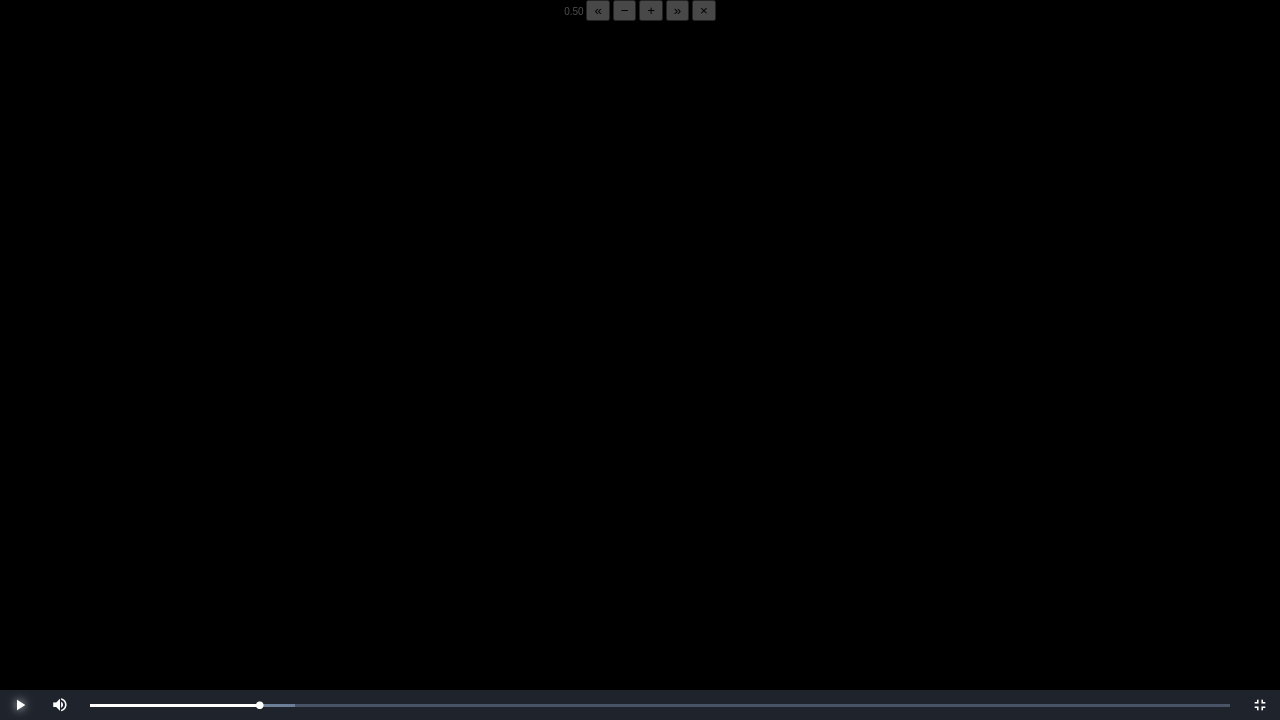click at bounding box center (20, 705) 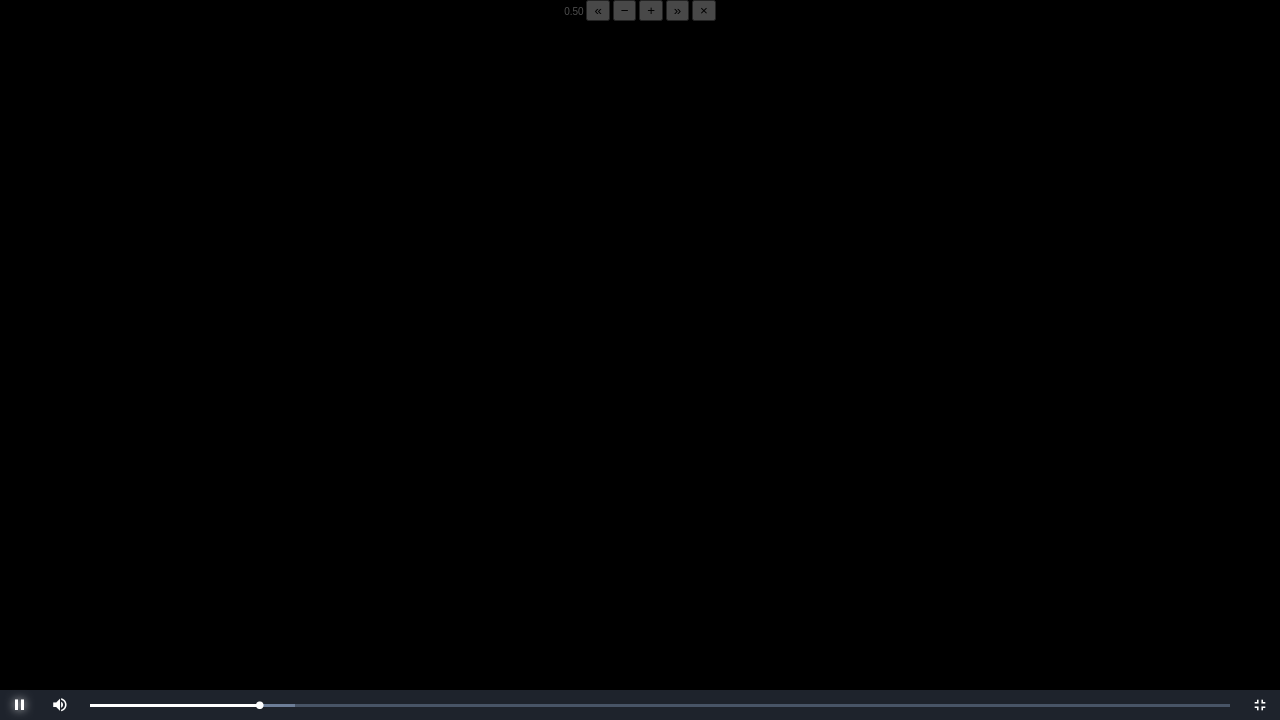 click at bounding box center (20, 705) 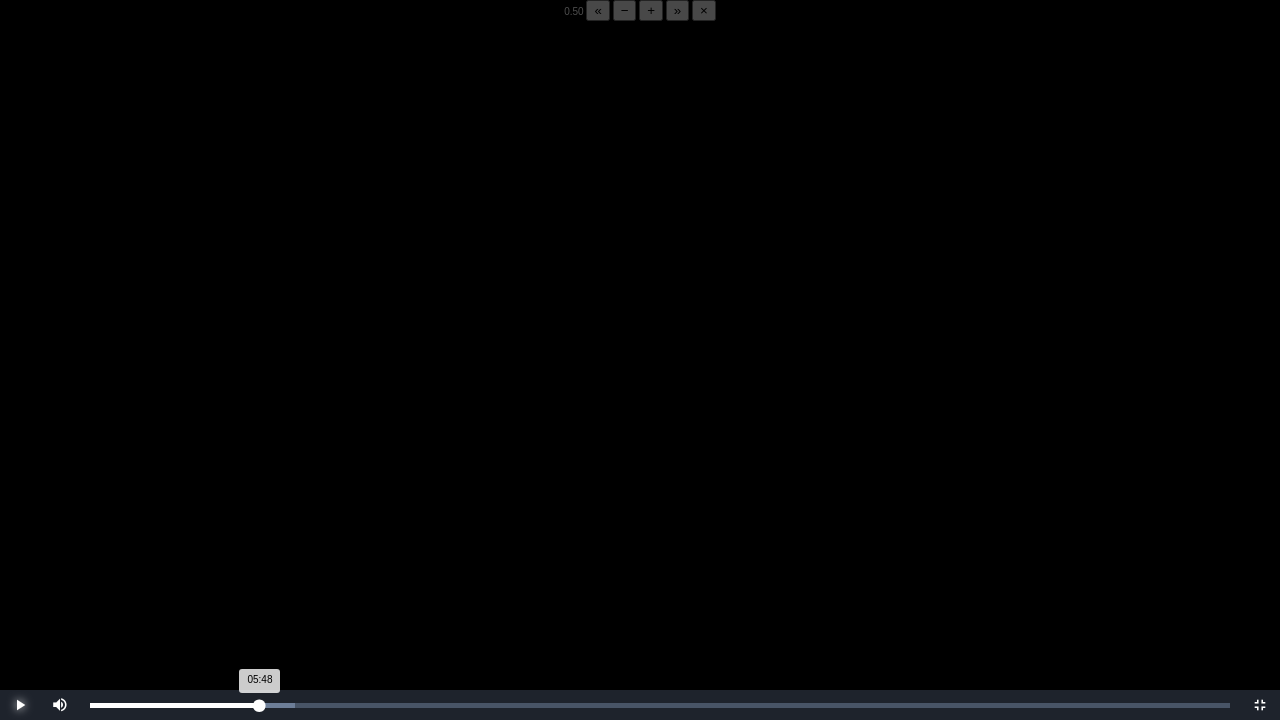 drag, startPoint x: 20, startPoint y: 704, endPoint x: 259, endPoint y: 705, distance: 239.00209 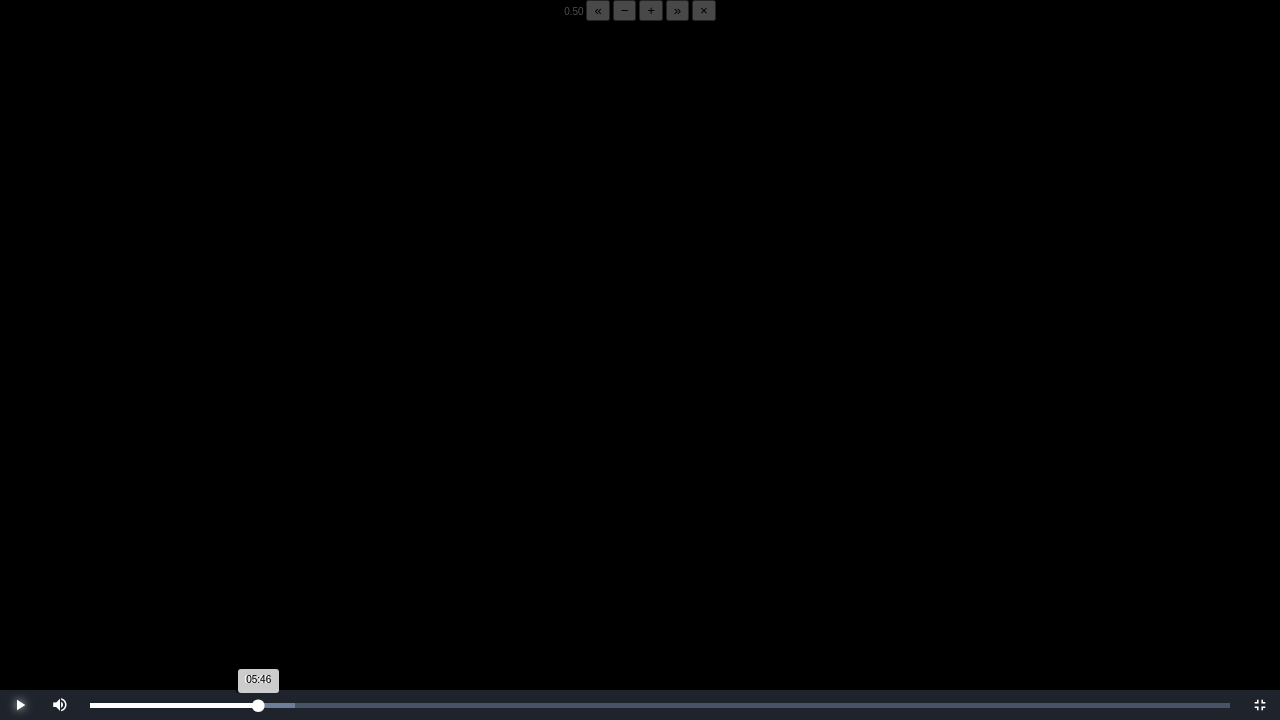 click on "05:46 Progress : 0%" at bounding box center [174, 705] 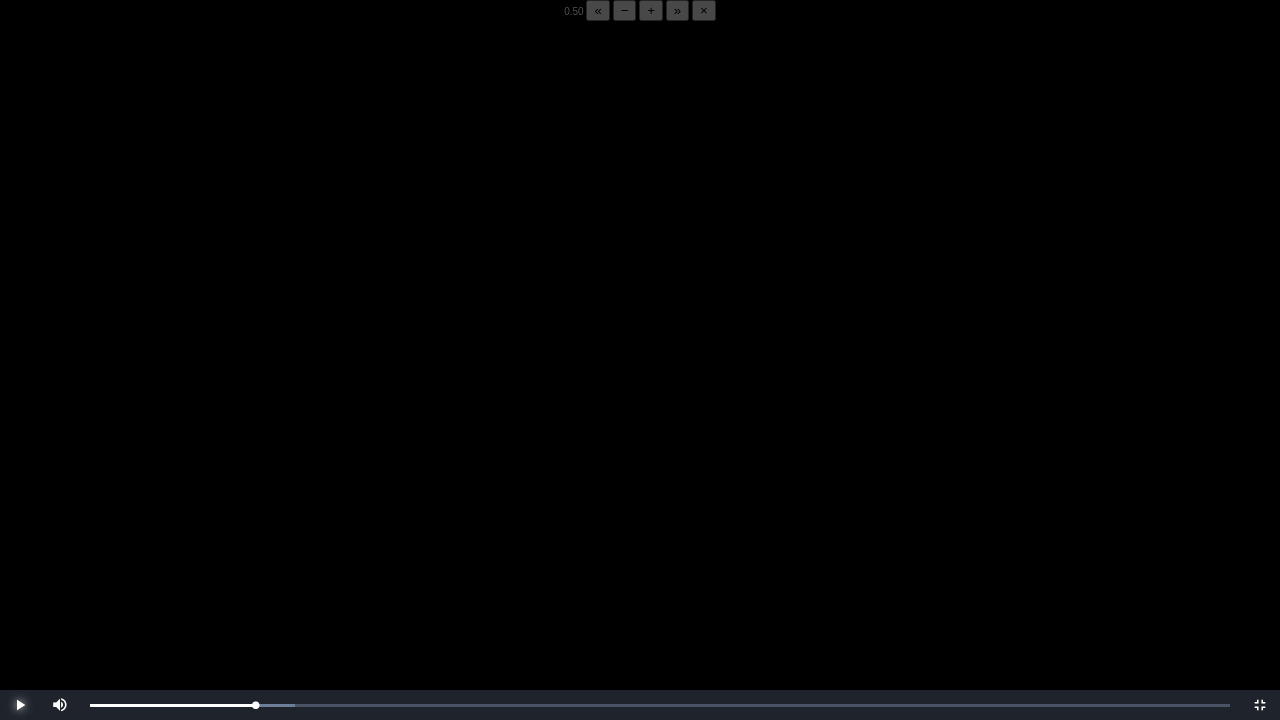 click at bounding box center [20, 705] 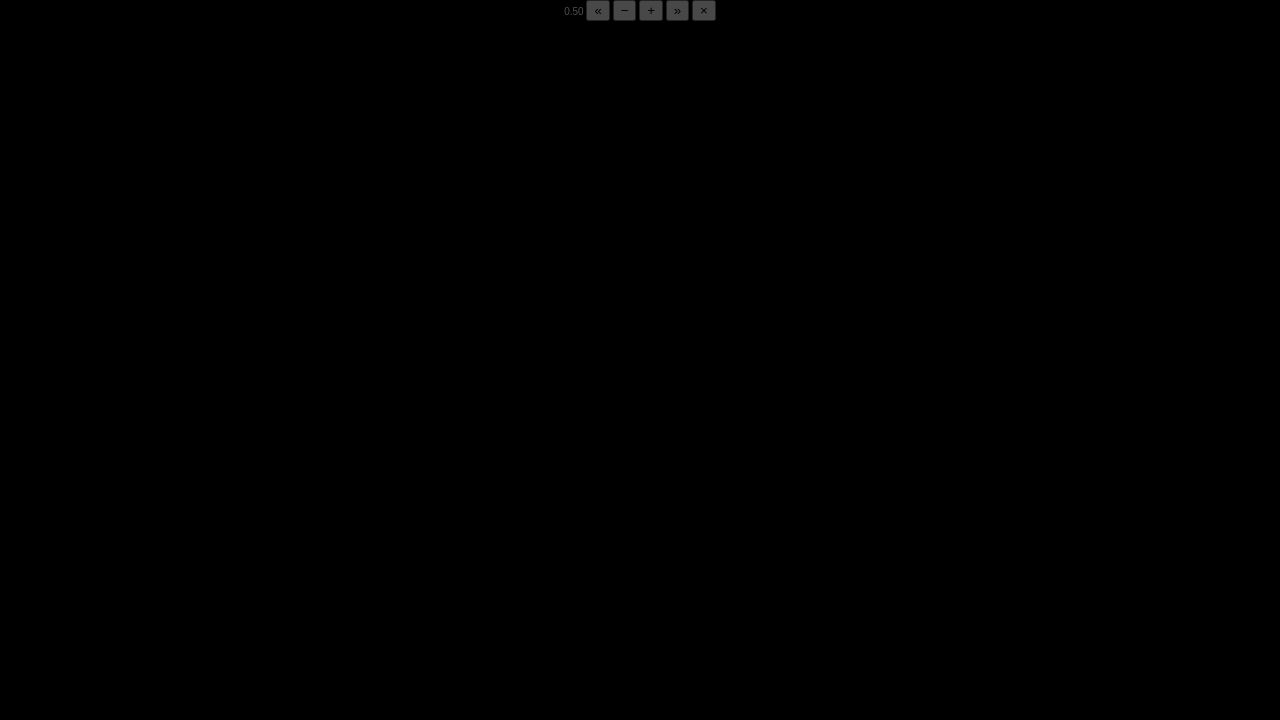 click at bounding box center [20, 705] 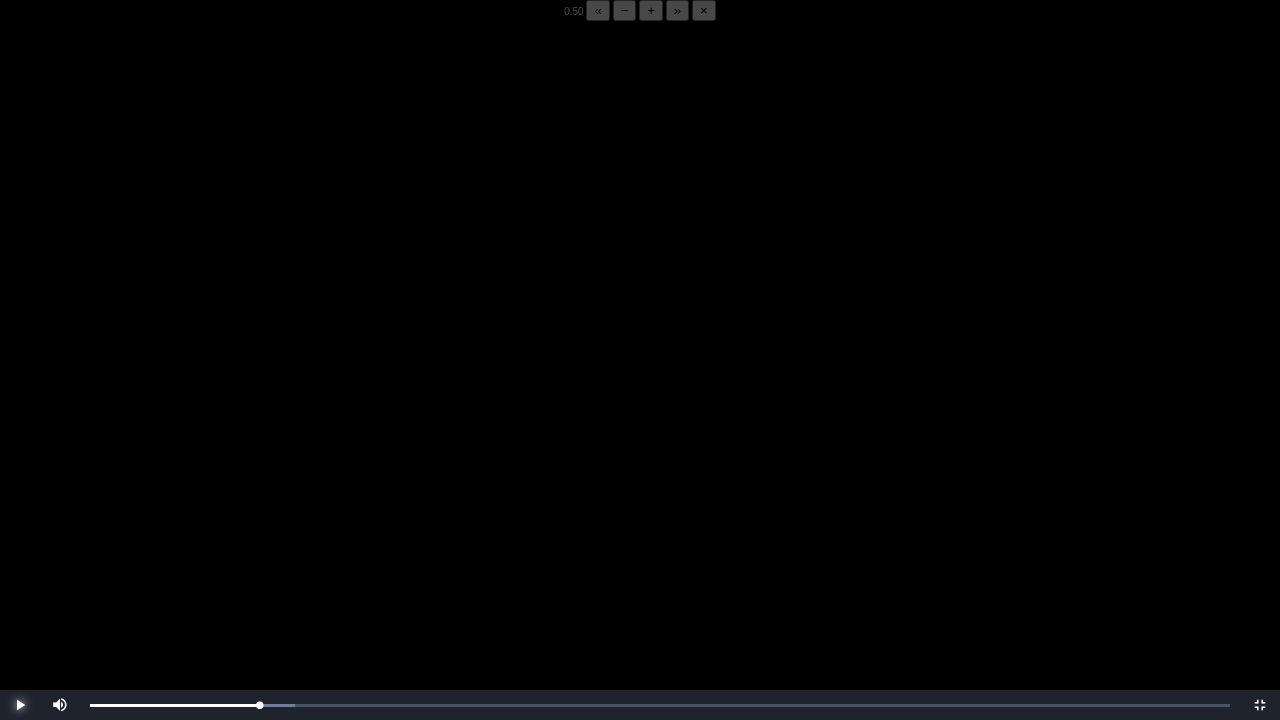 click at bounding box center [20, 705] 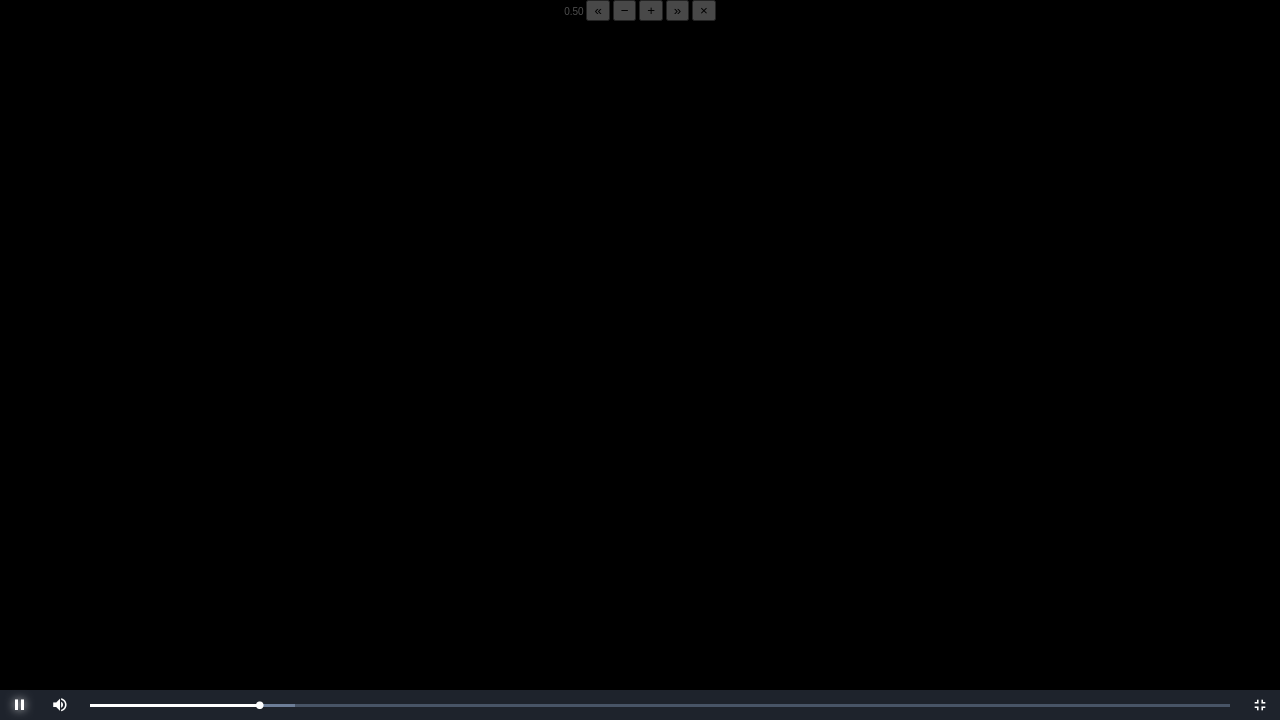 click at bounding box center (20, 705) 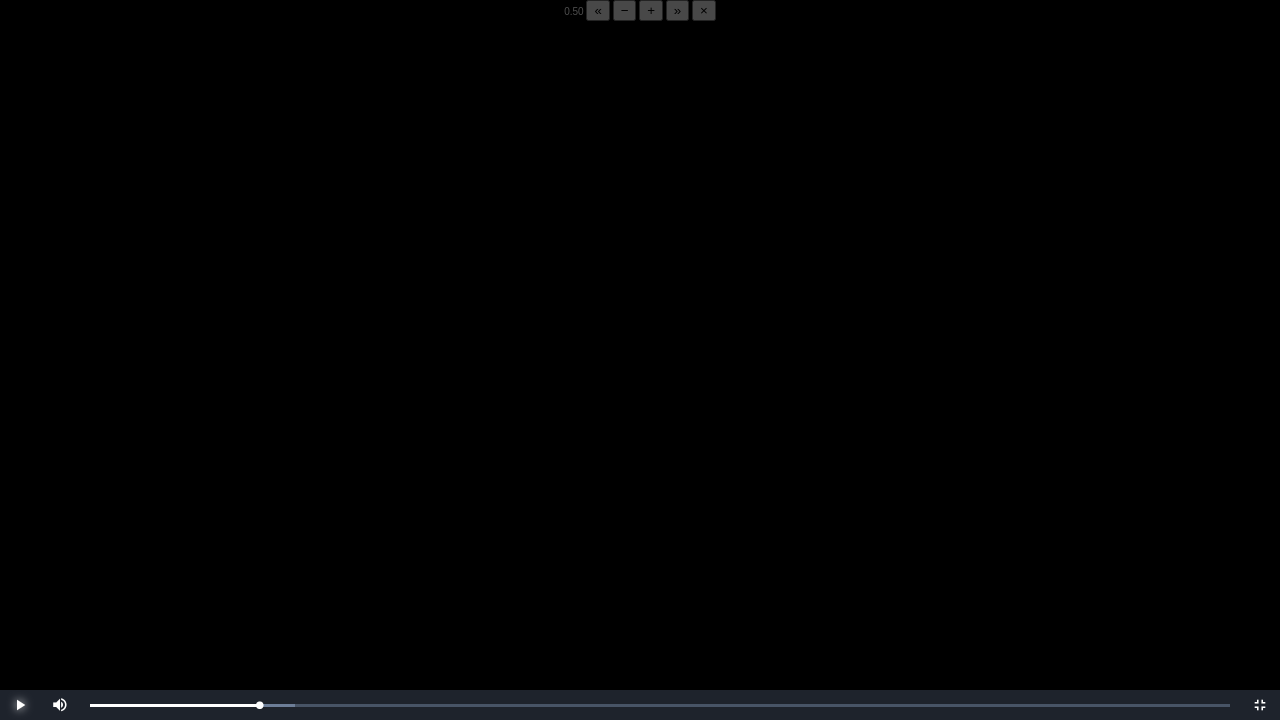 click at bounding box center [20, 705] 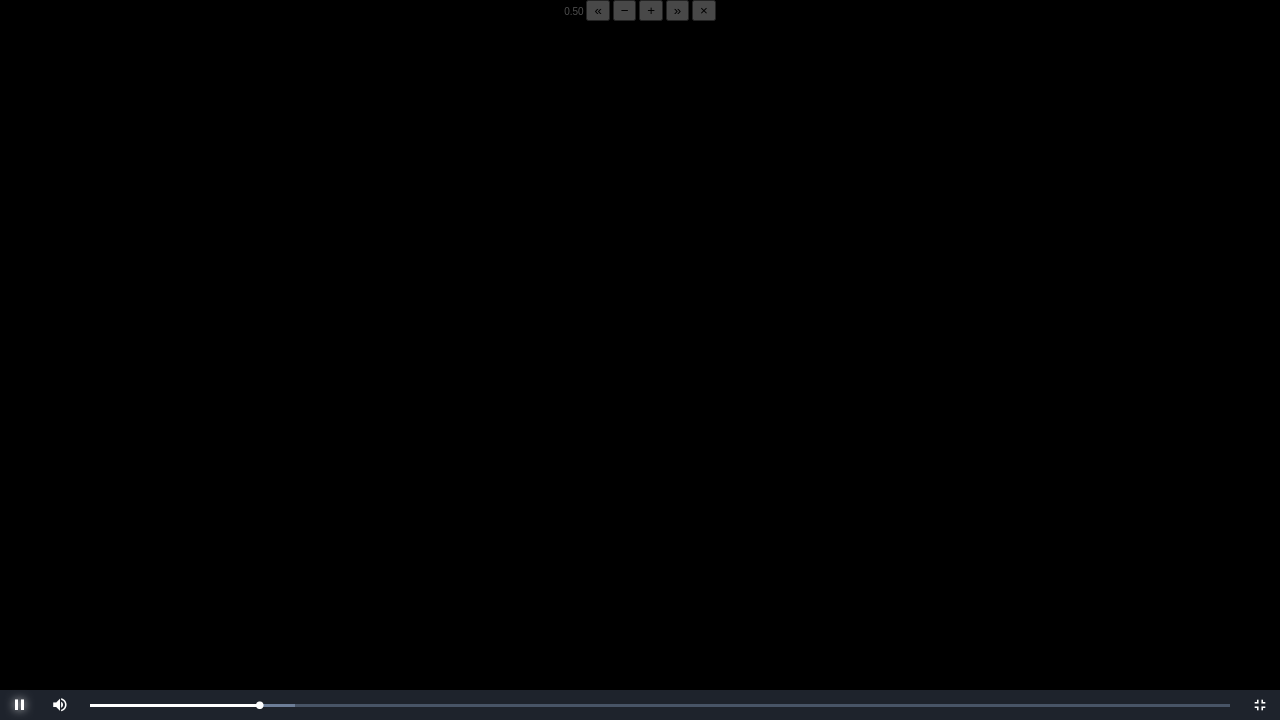 click at bounding box center [20, 705] 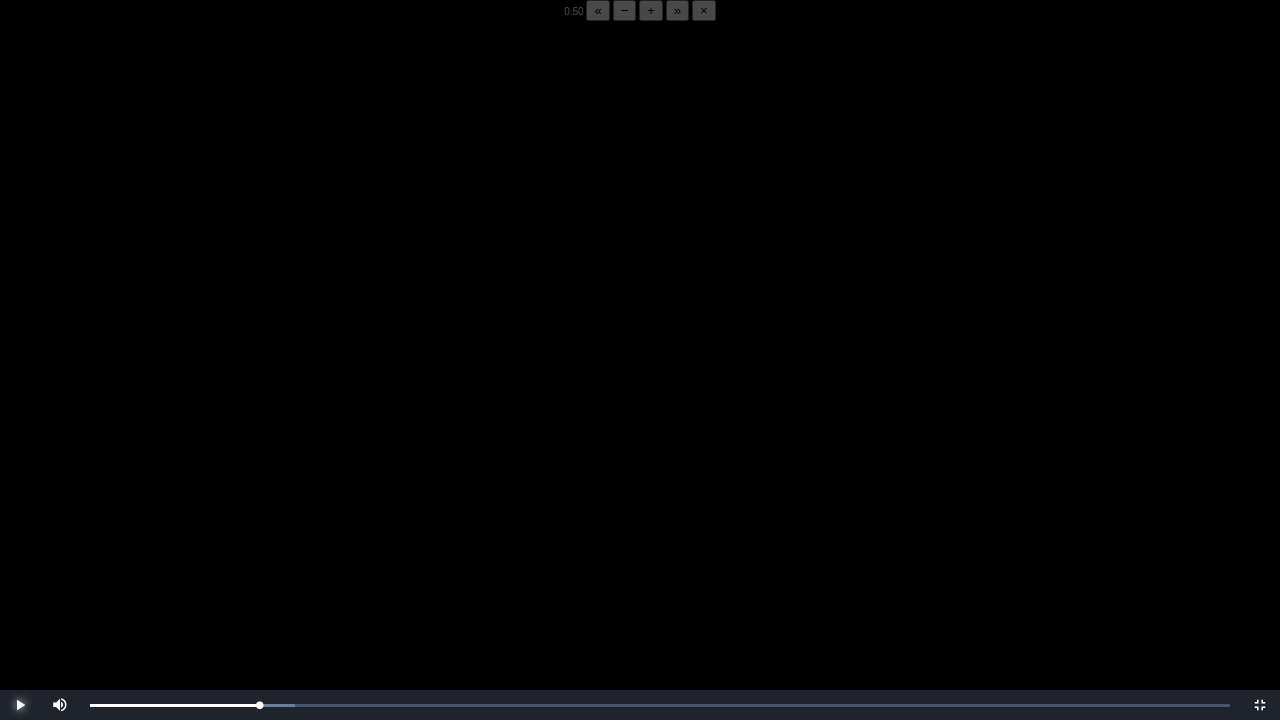 click at bounding box center (20, 705) 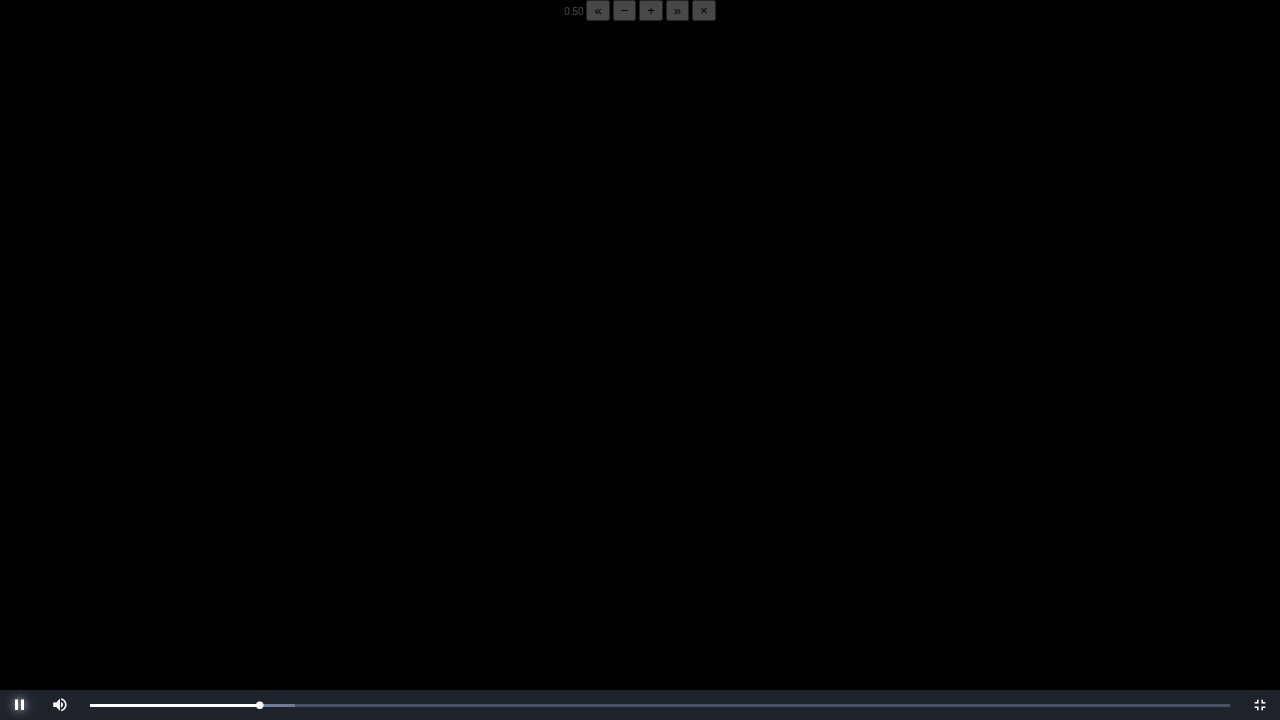 click at bounding box center [20, 705] 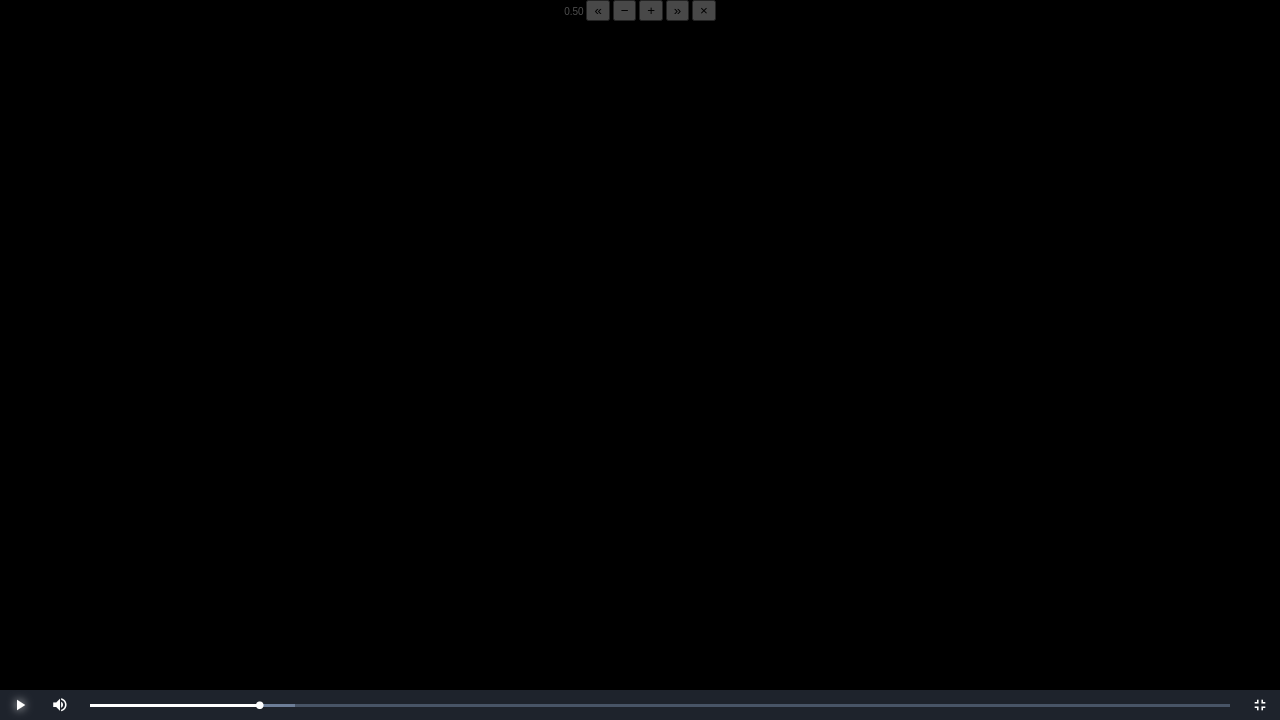 click at bounding box center (20, 705) 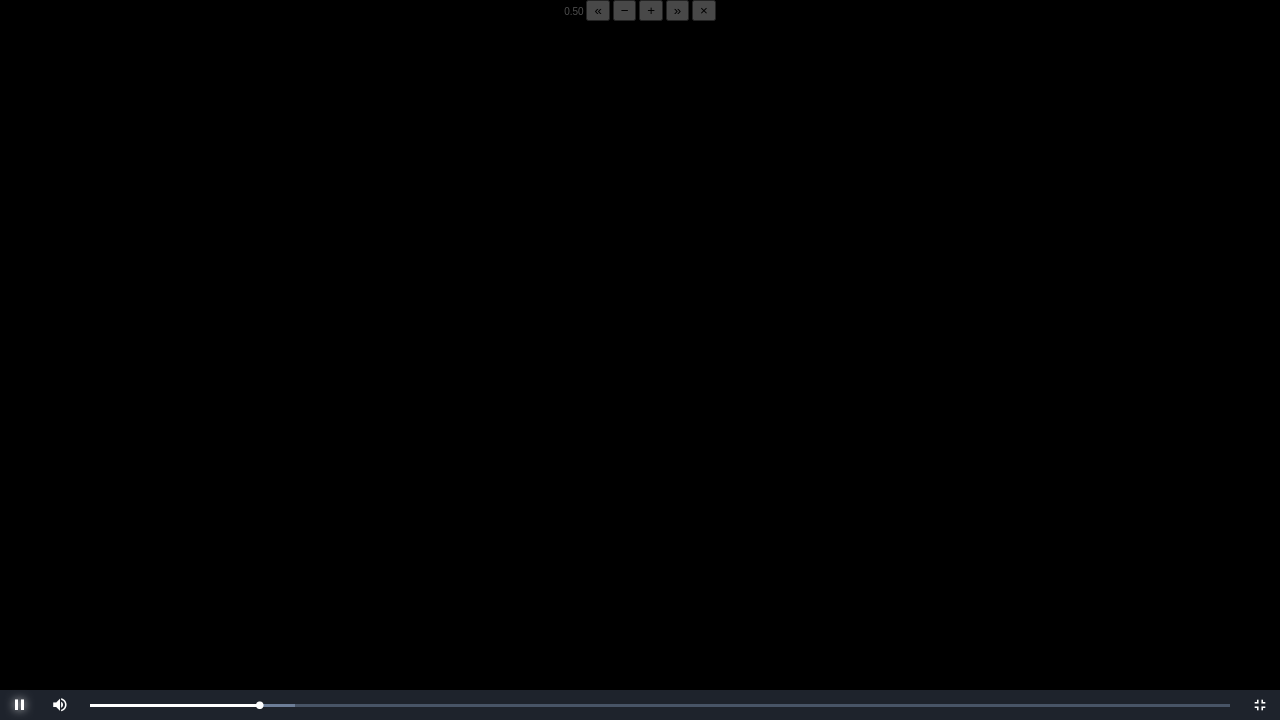 click at bounding box center [20, 705] 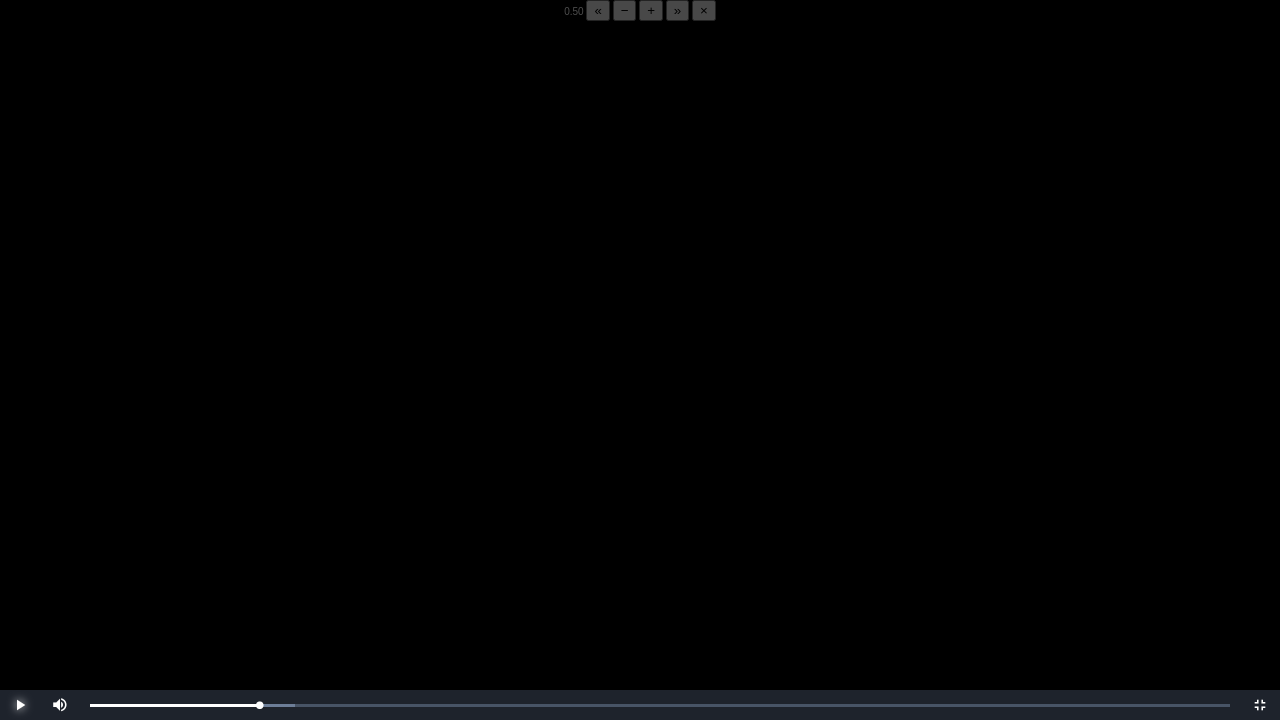 click at bounding box center [20, 705] 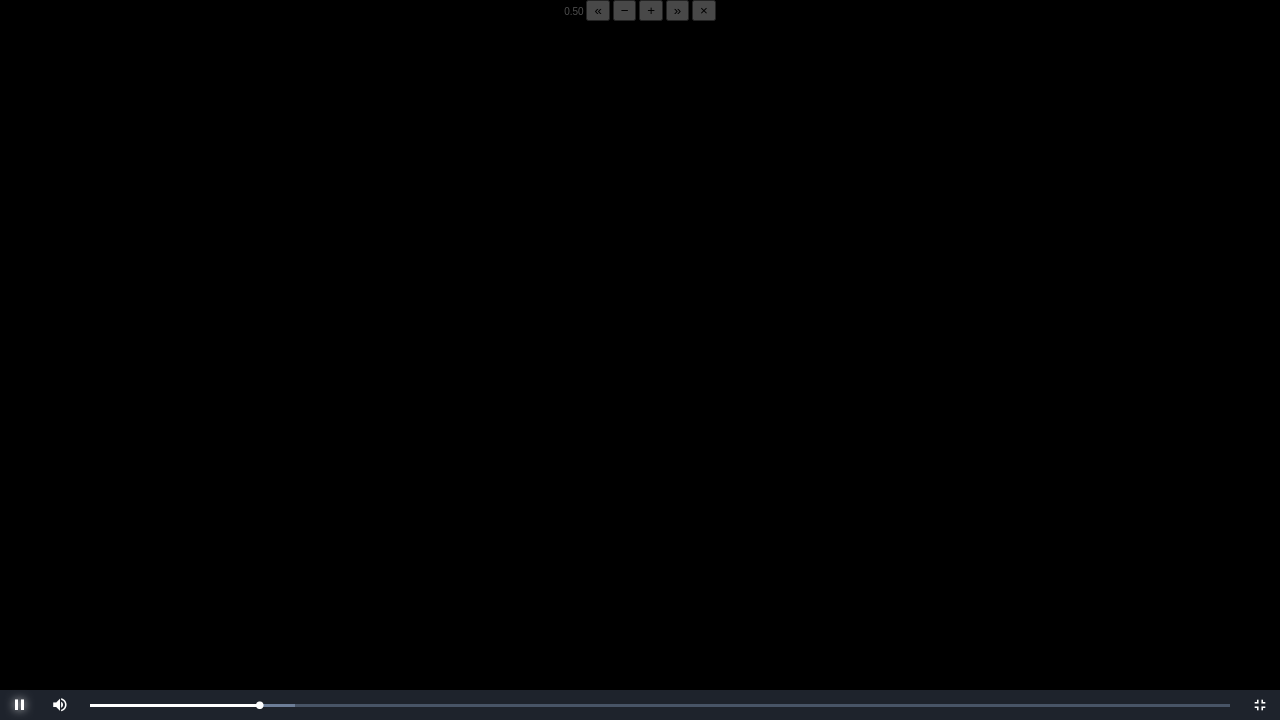 click at bounding box center (20, 705) 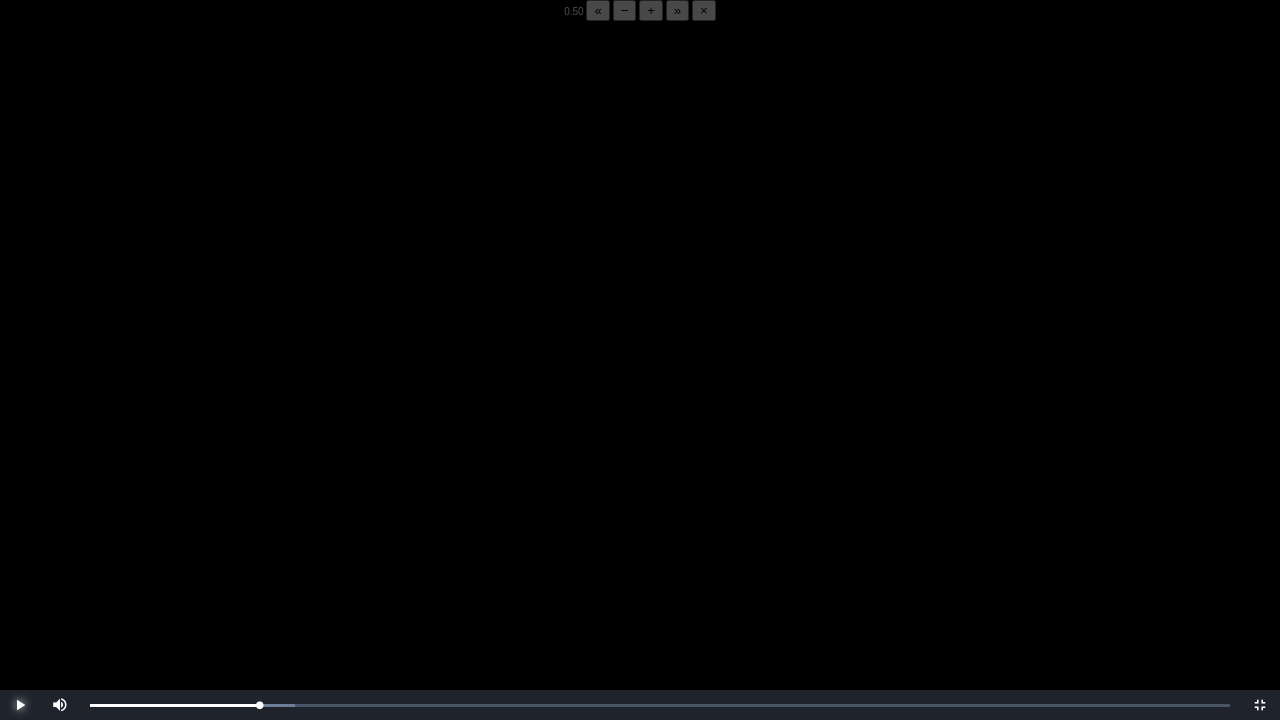click at bounding box center (20, 705) 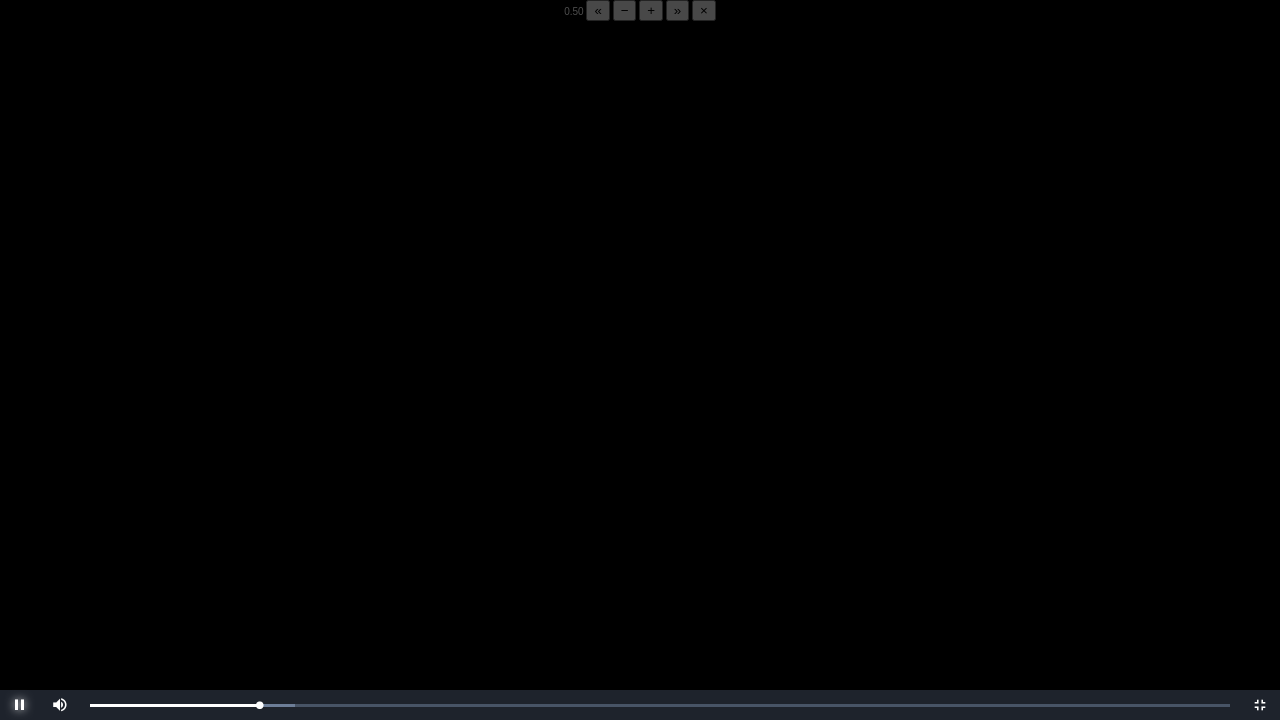 click at bounding box center [20, 705] 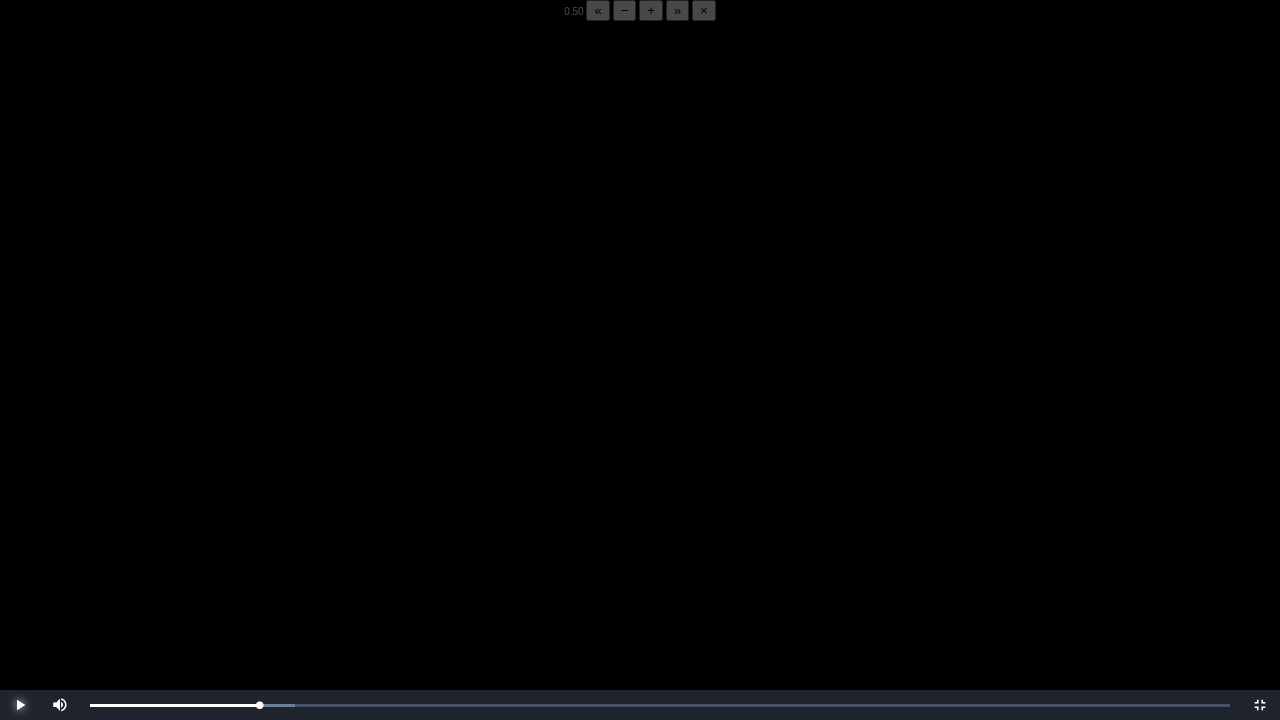 click at bounding box center [20, 705] 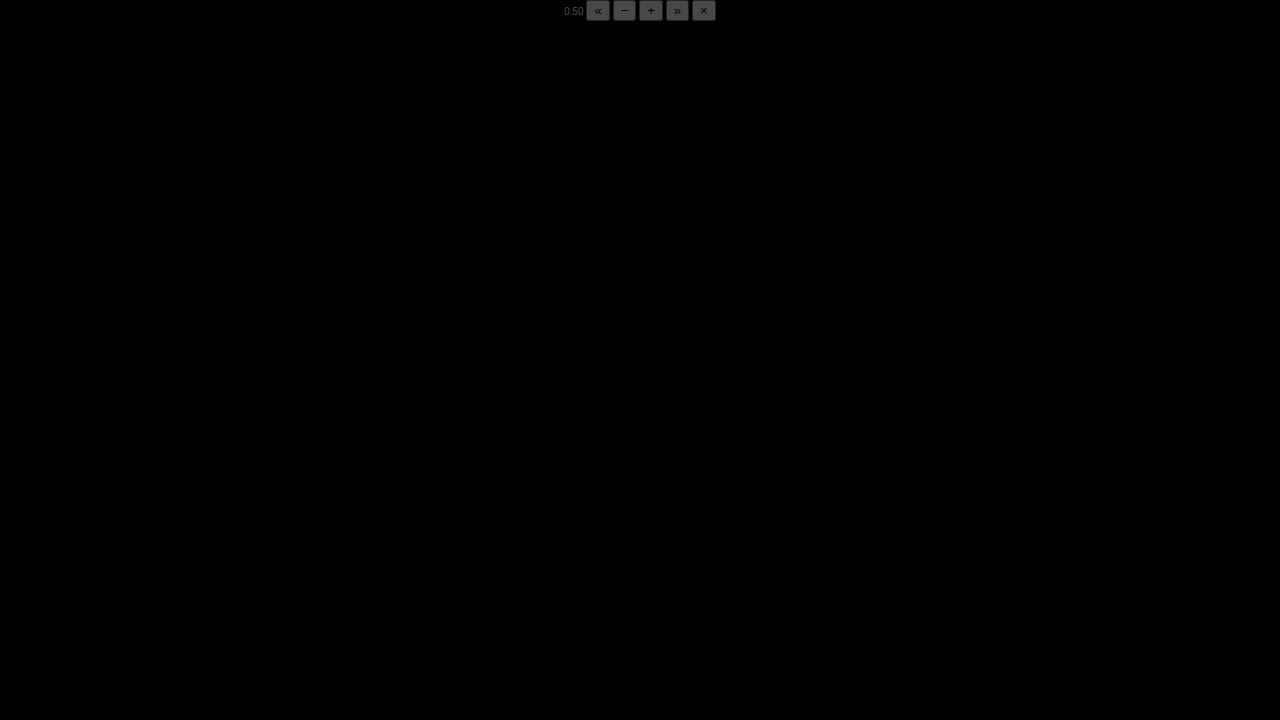 click at bounding box center (20, 705) 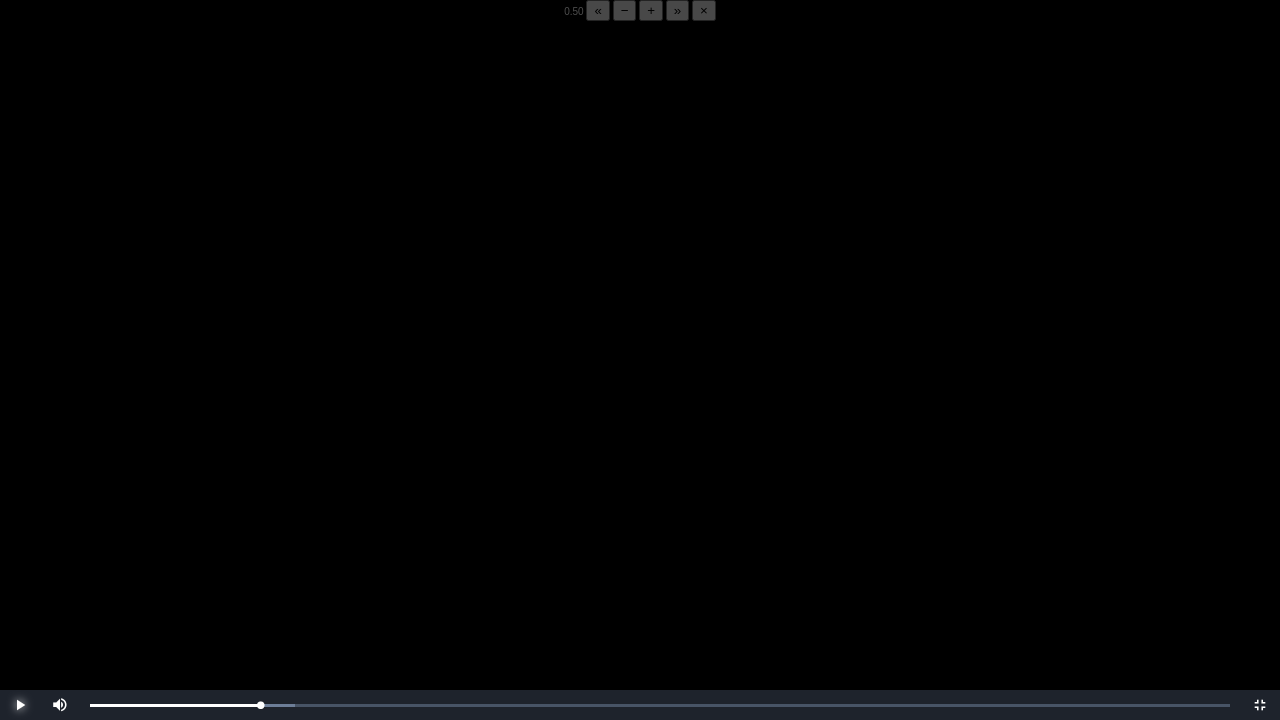 click at bounding box center [20, 705] 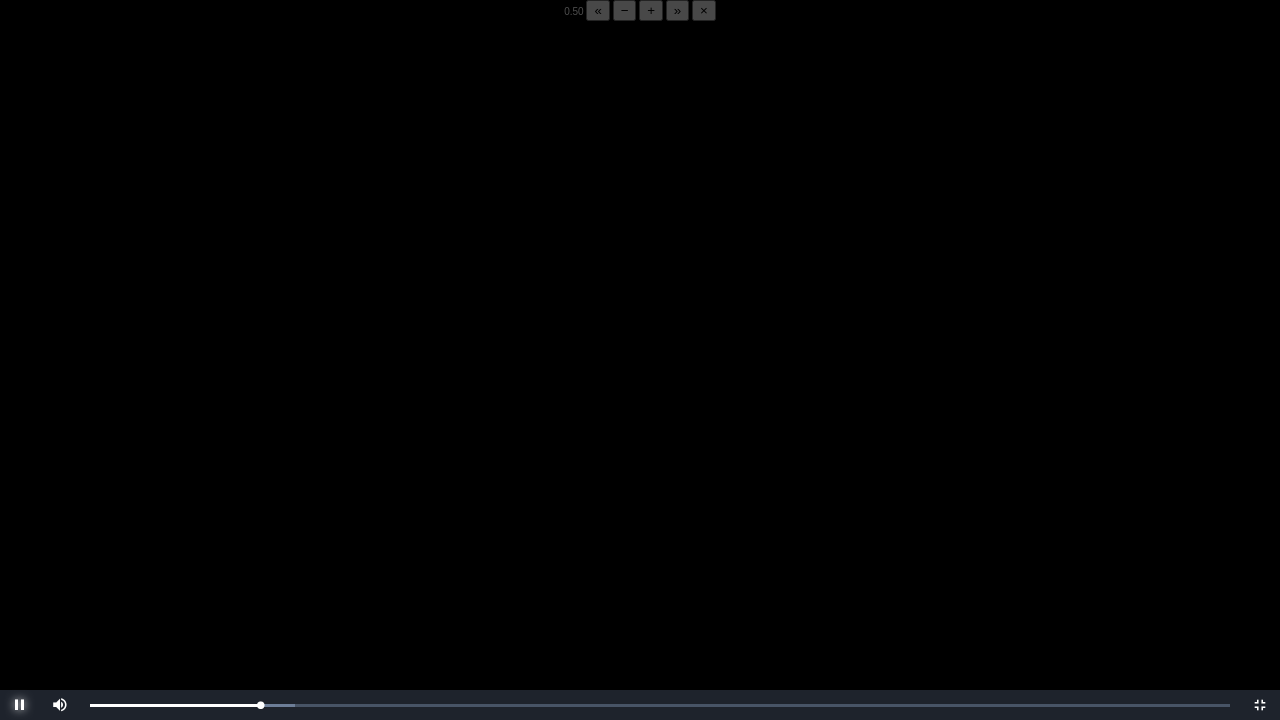click at bounding box center [20, 705] 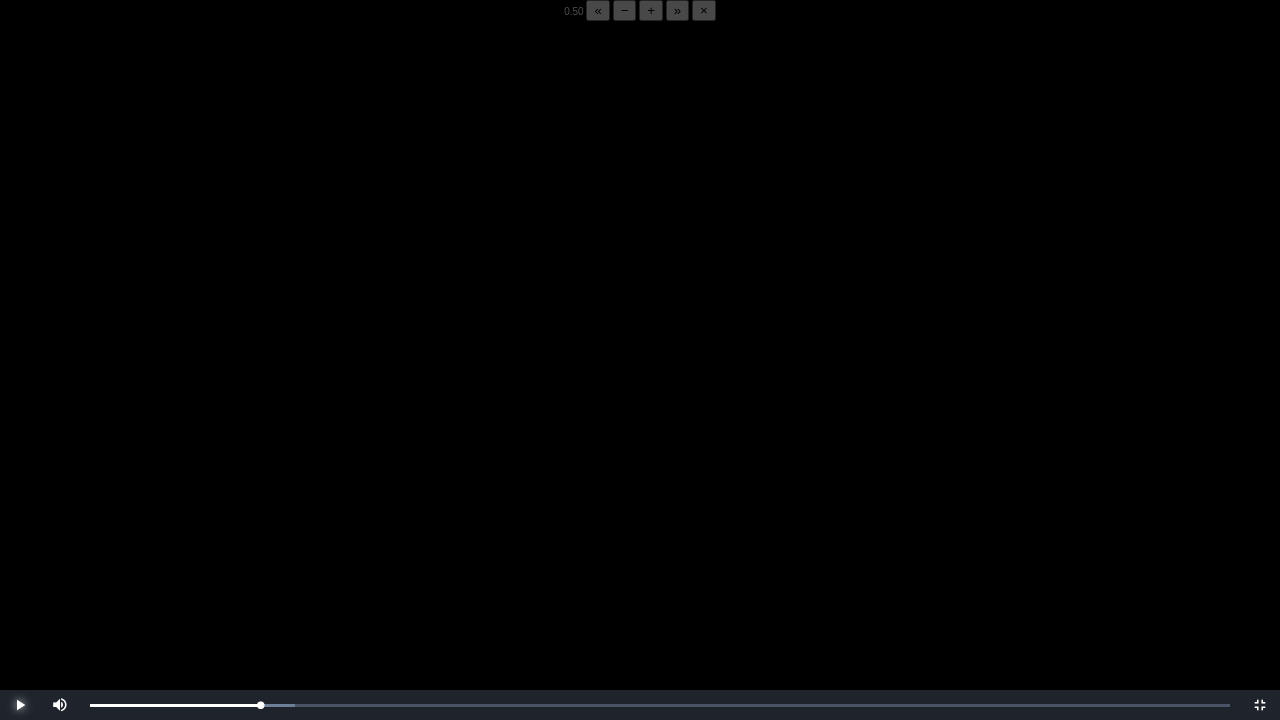 click at bounding box center (20, 705) 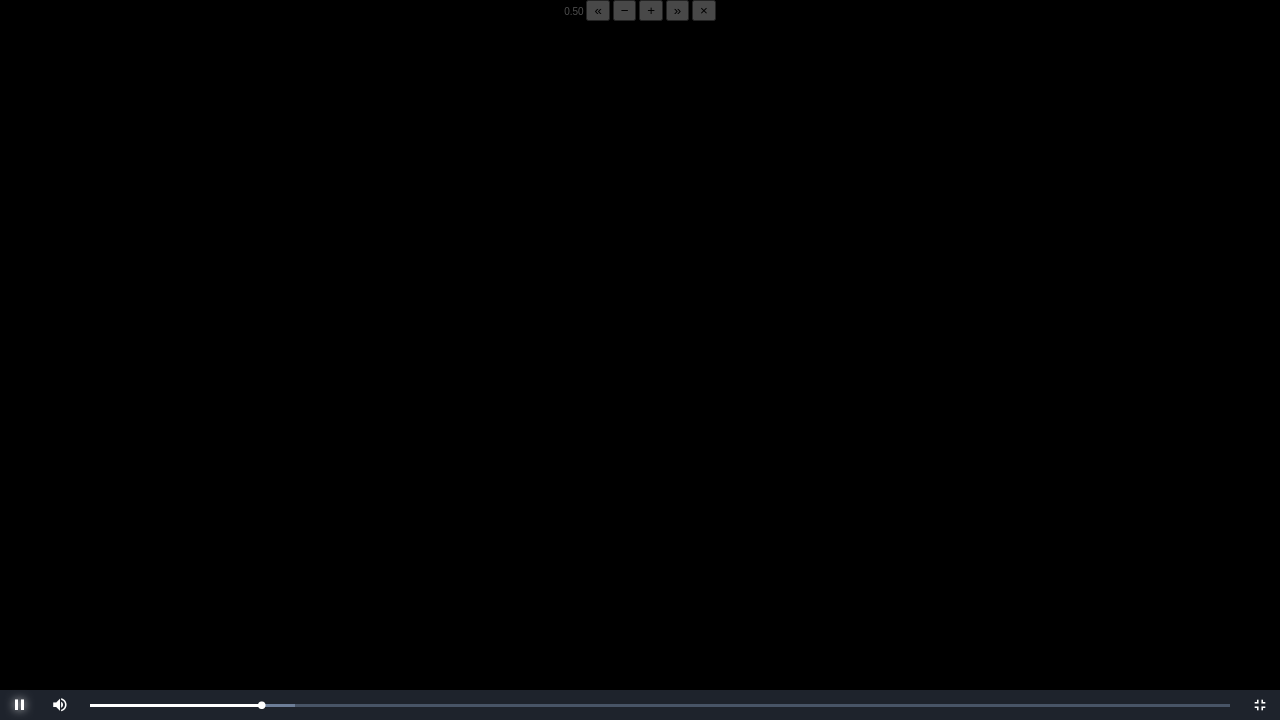 click at bounding box center [20, 705] 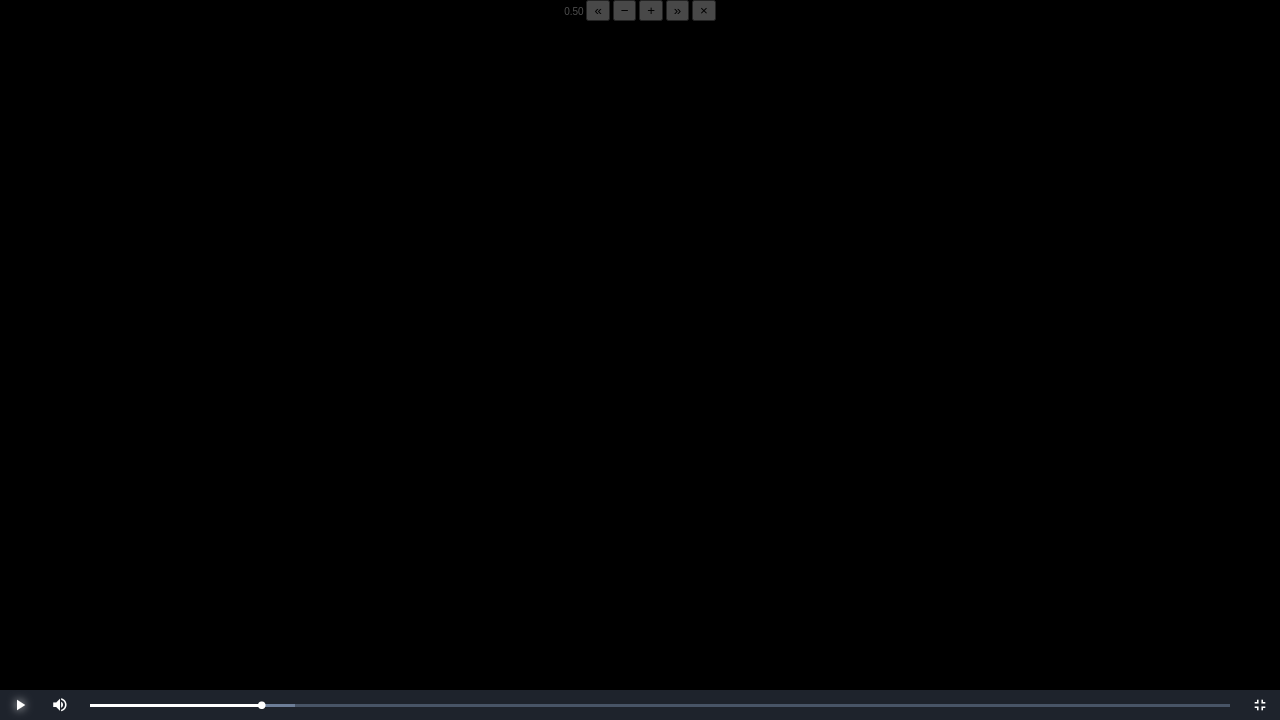 click at bounding box center (20, 705) 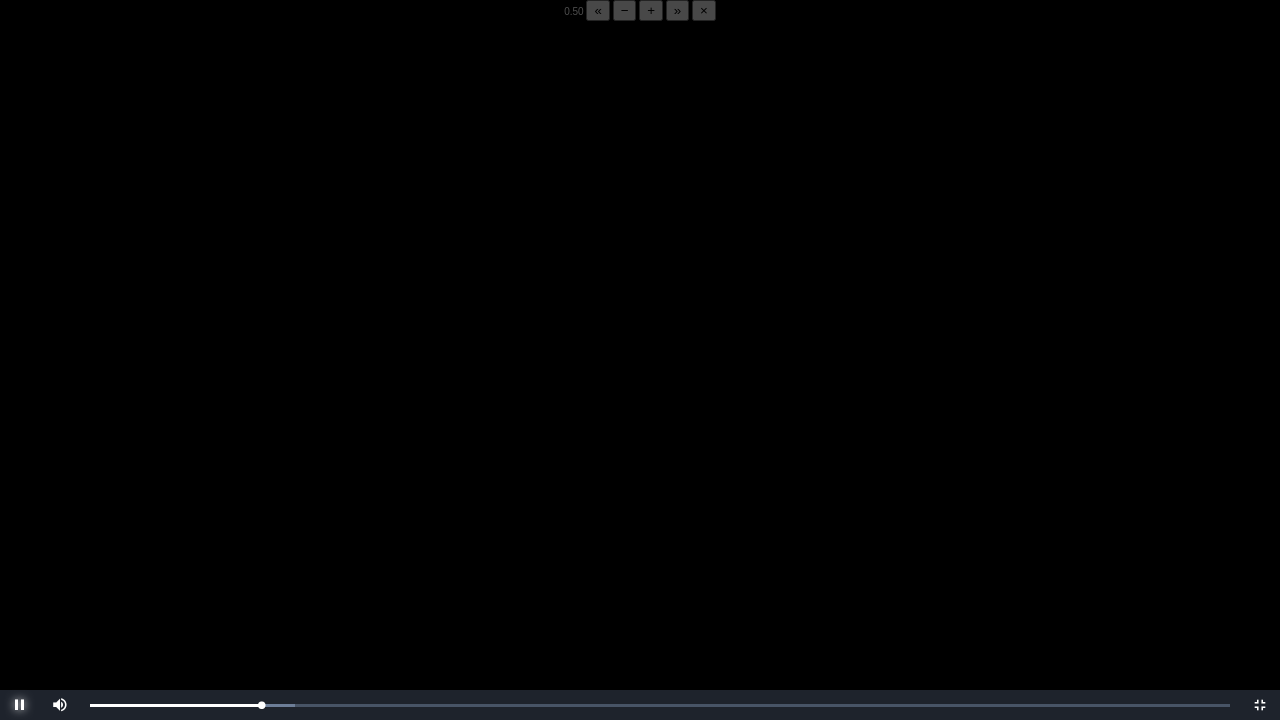 click at bounding box center (20, 705) 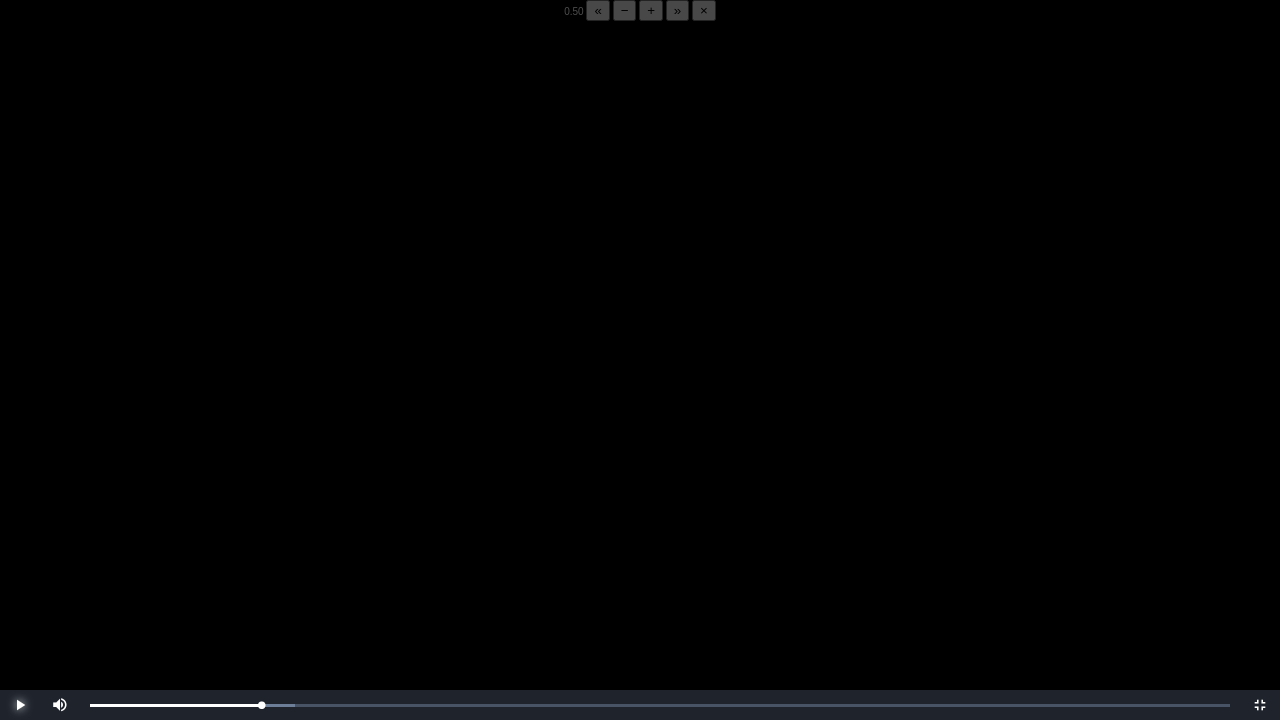 click at bounding box center [20, 705] 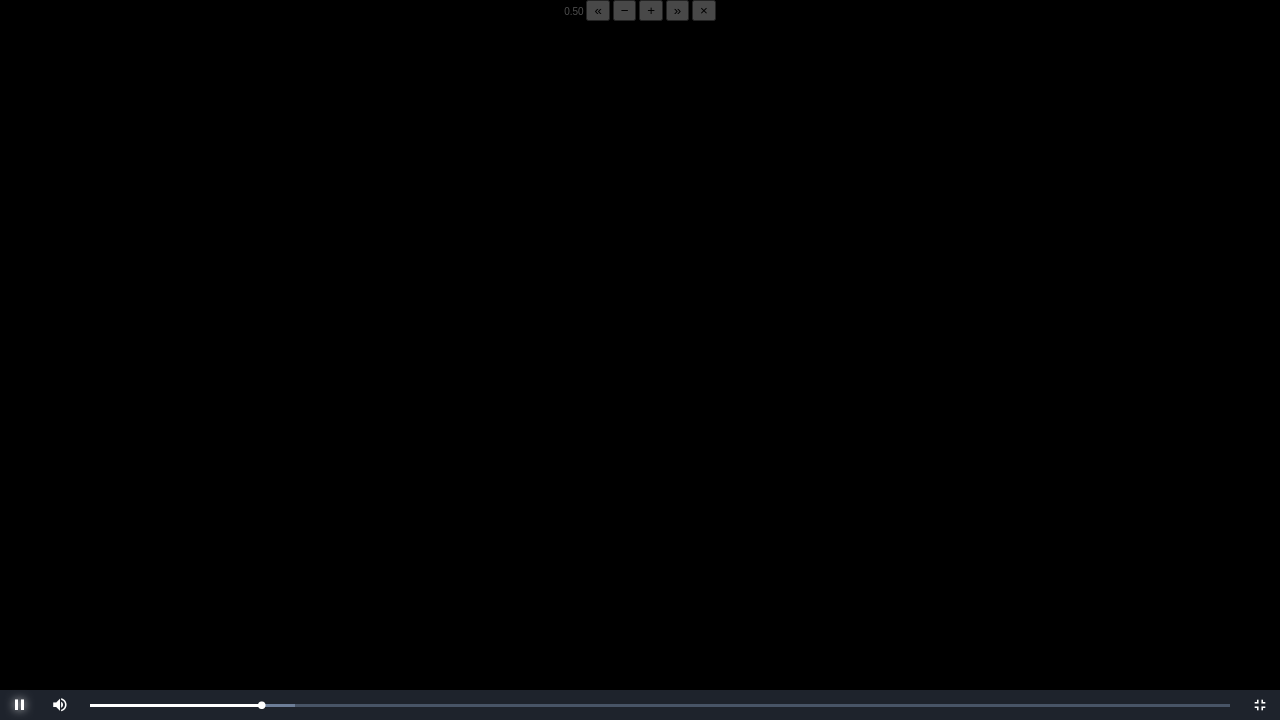 click at bounding box center [20, 705] 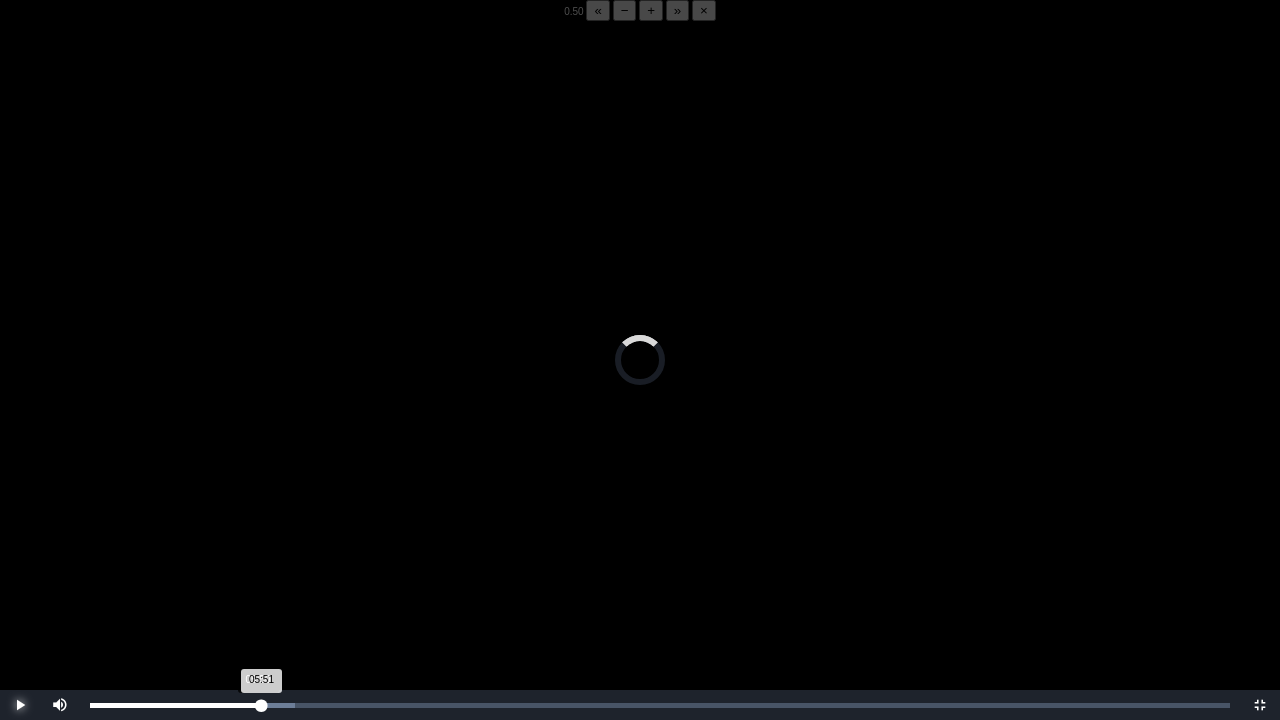 click on "05:51 Progress : 0%" at bounding box center (175, 705) 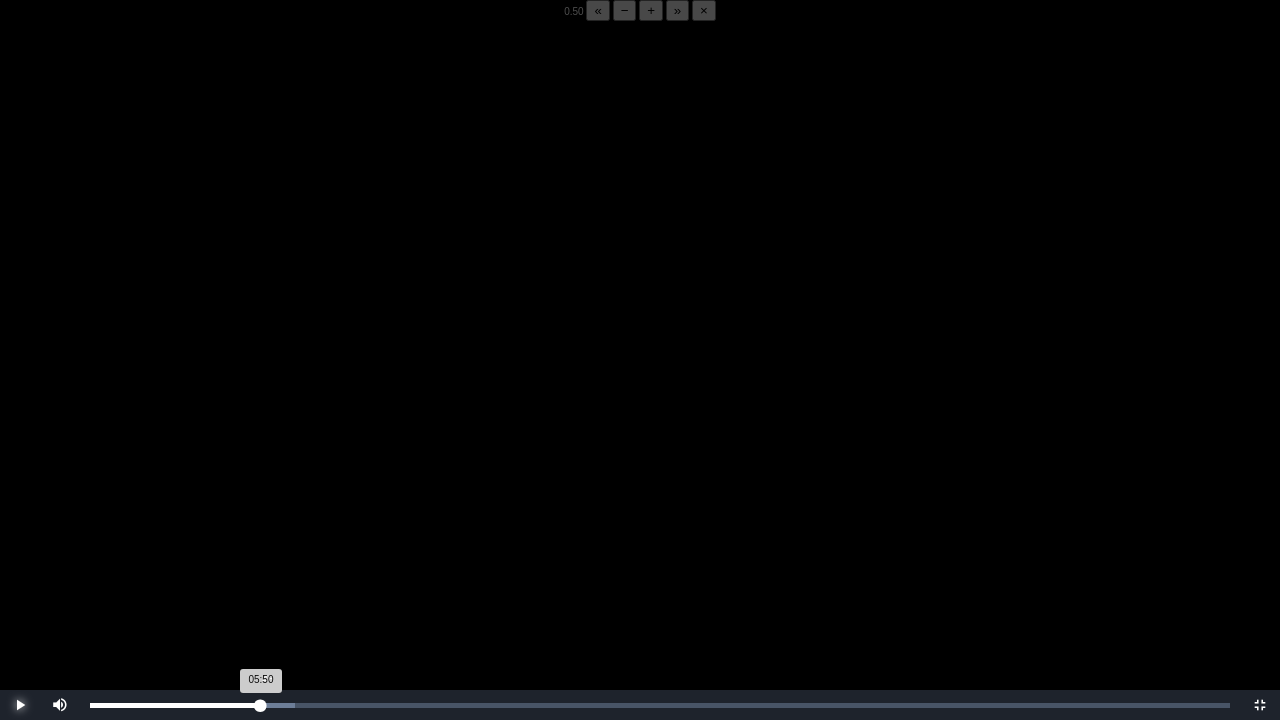 click on "05:50 Progress : 0%" at bounding box center (175, 705) 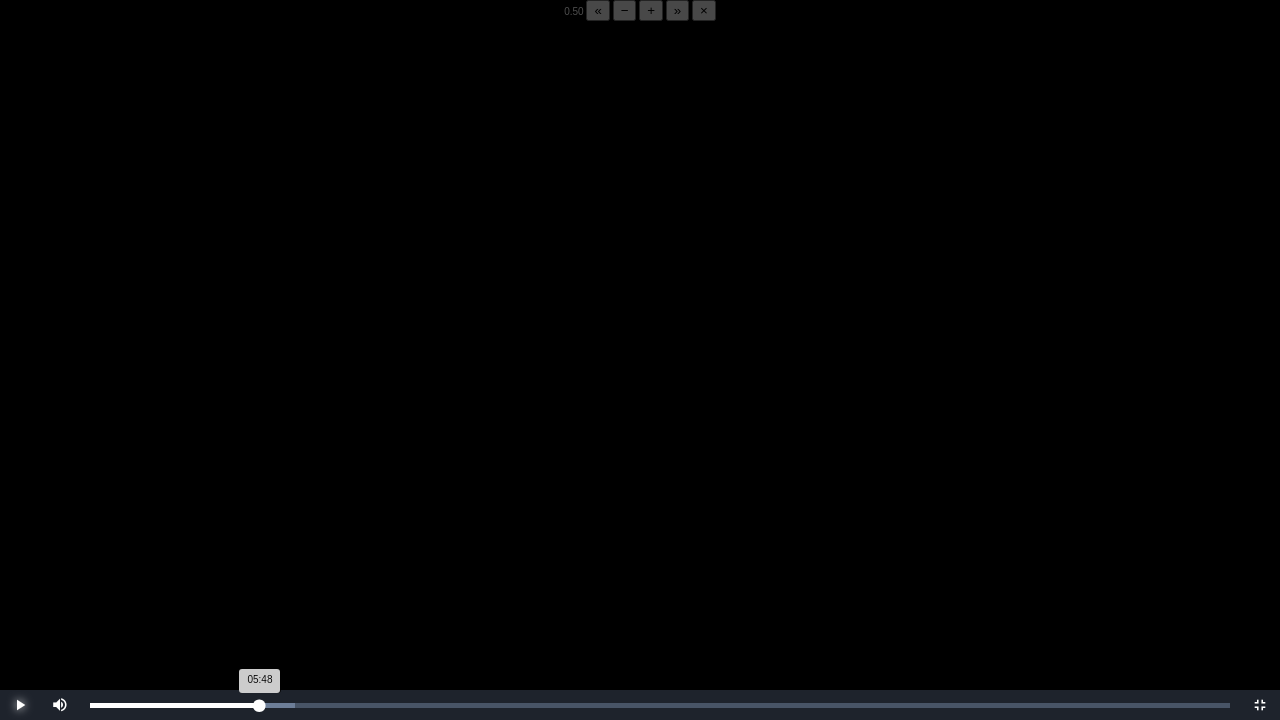 click on "05:48 Progress : 0%" at bounding box center [175, 705] 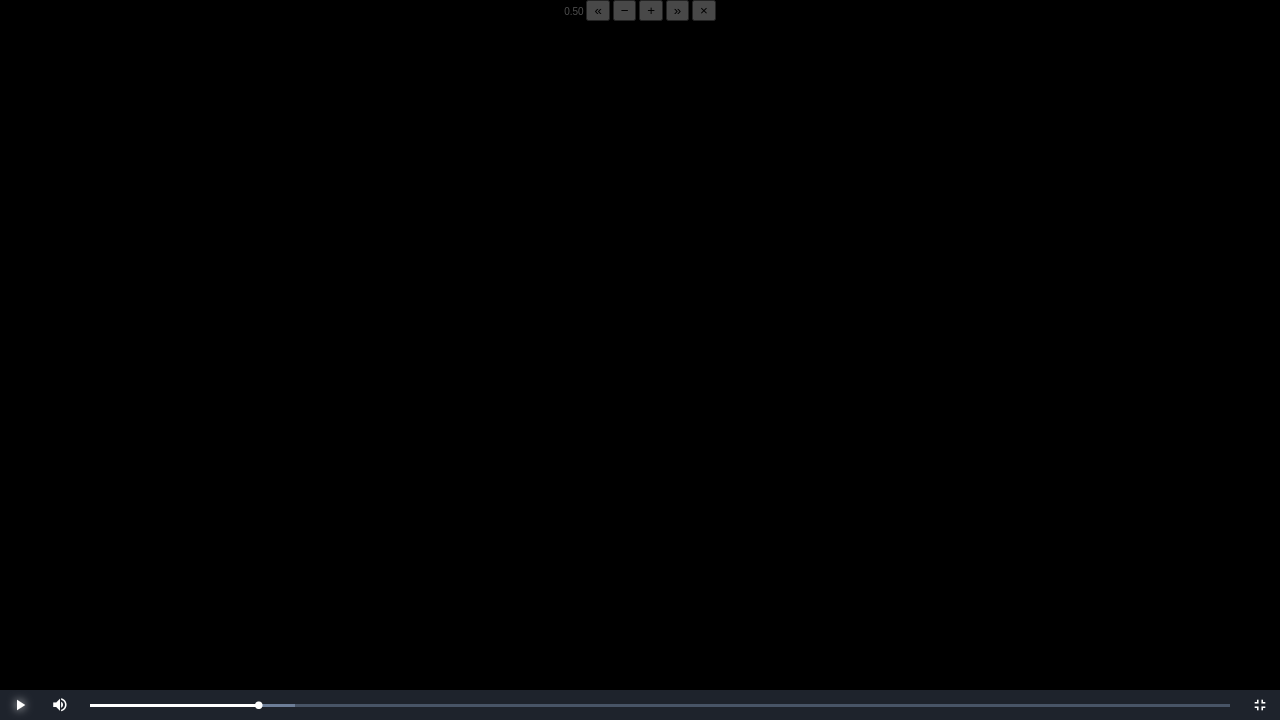 click at bounding box center (20, 705) 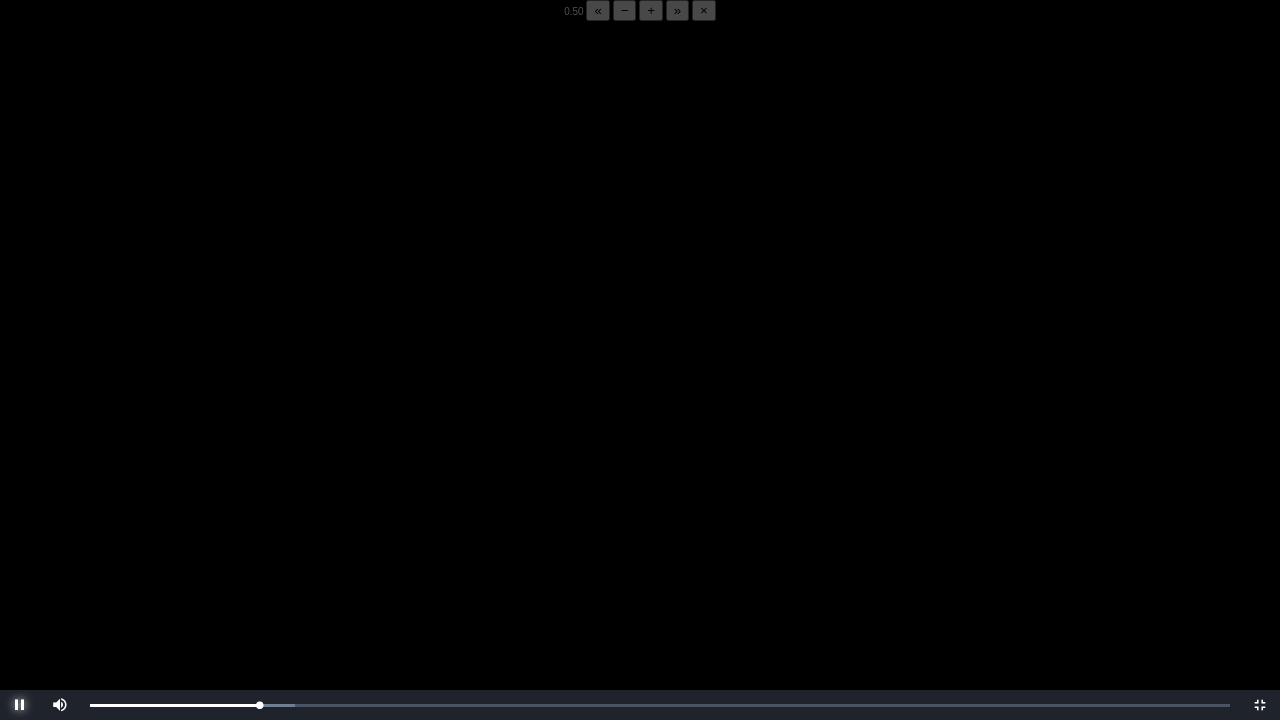 click at bounding box center (20, 705) 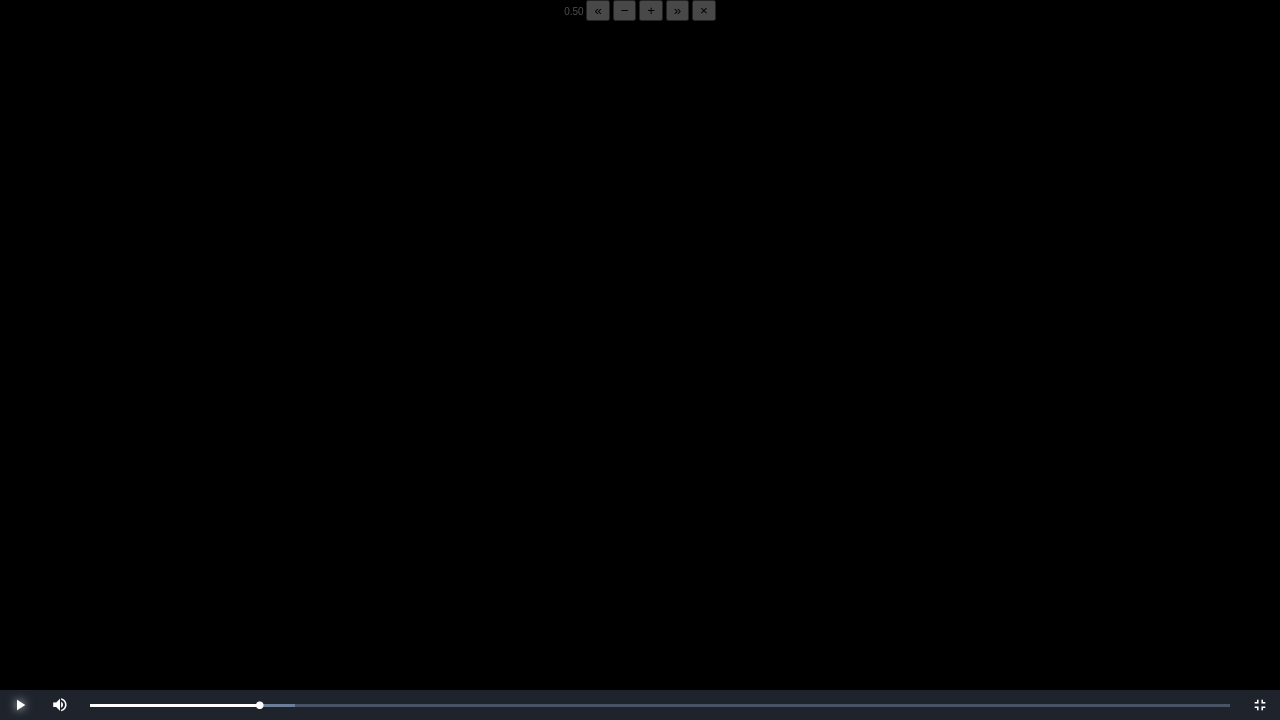 click at bounding box center (20, 705) 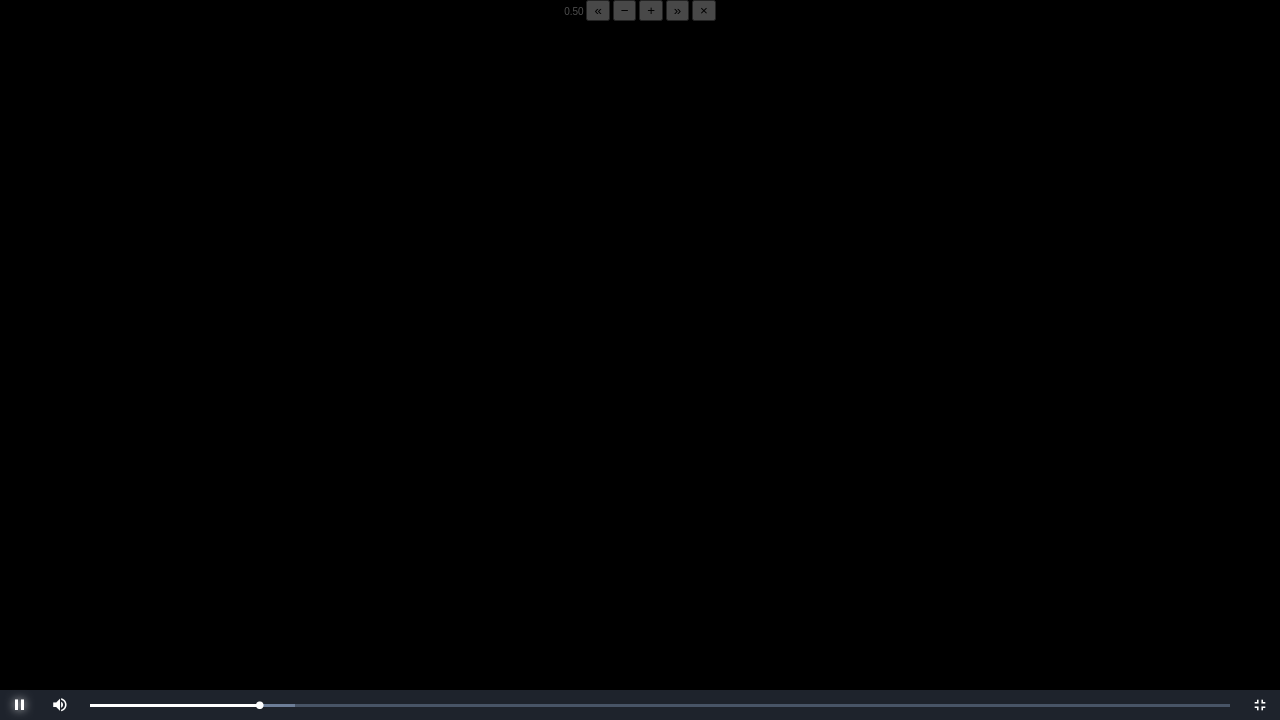 click at bounding box center [20, 705] 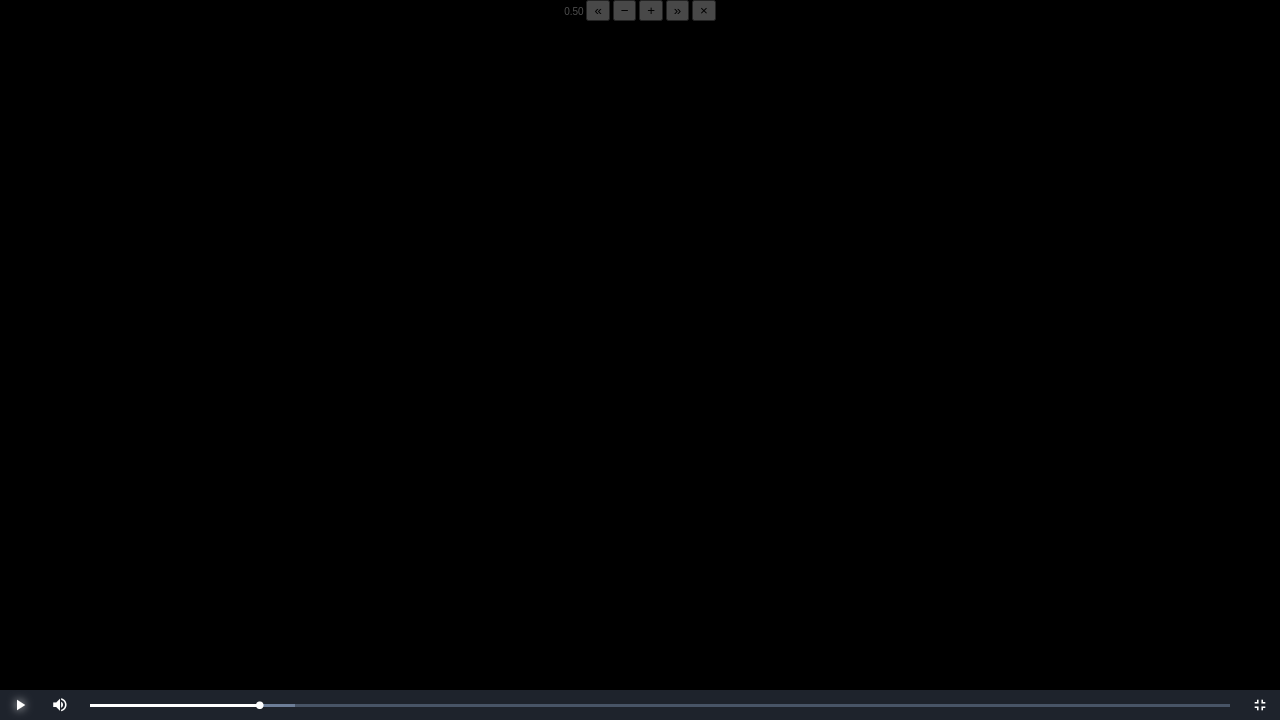 click at bounding box center (20, 705) 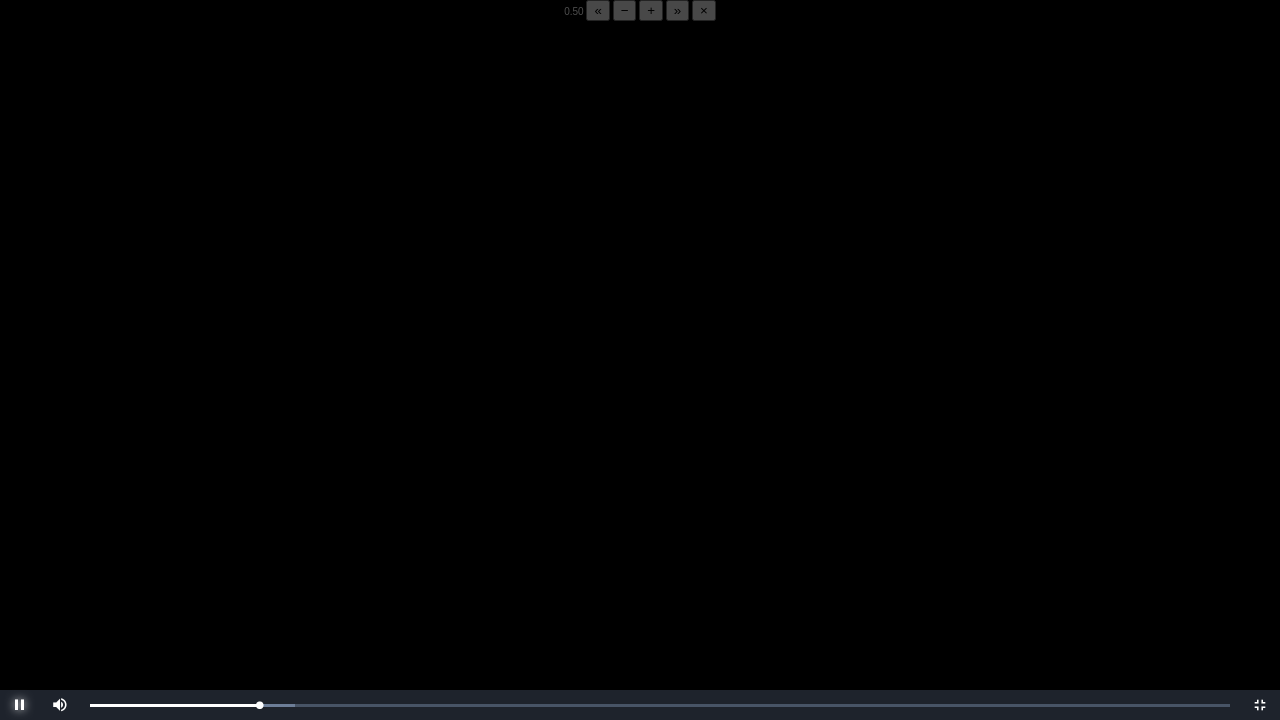 click at bounding box center (20, 705) 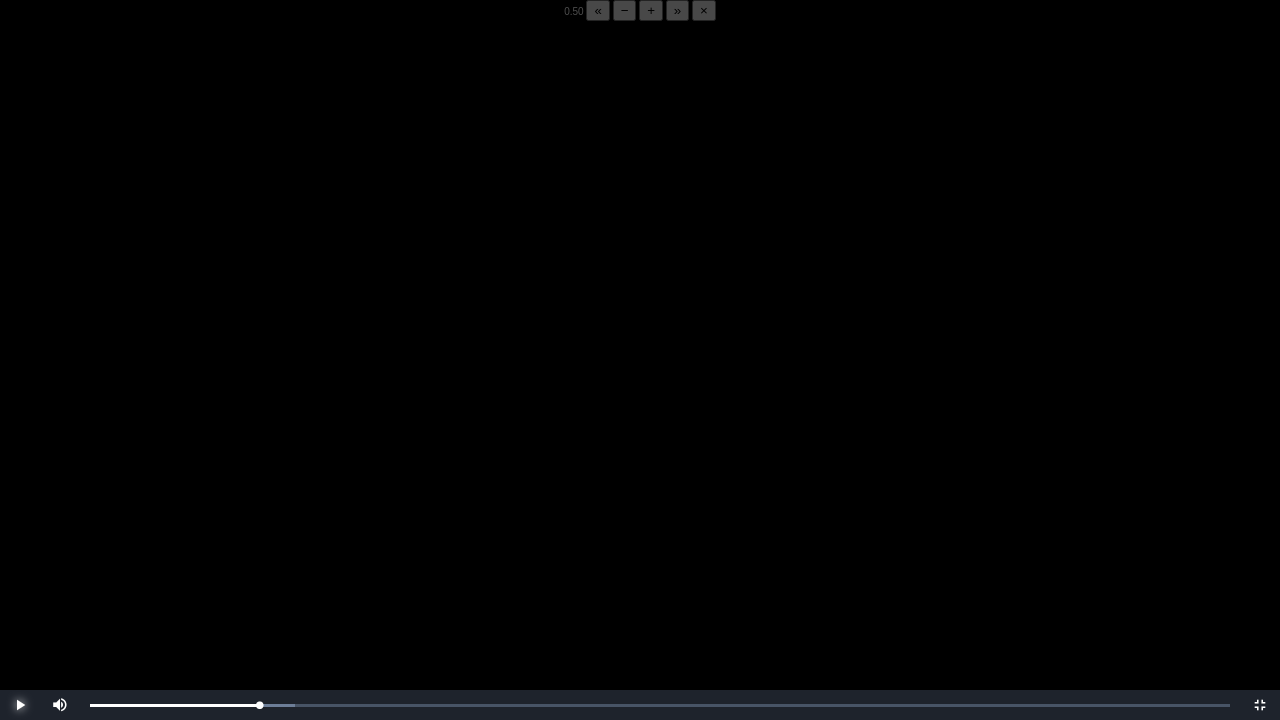 click at bounding box center [20, 705] 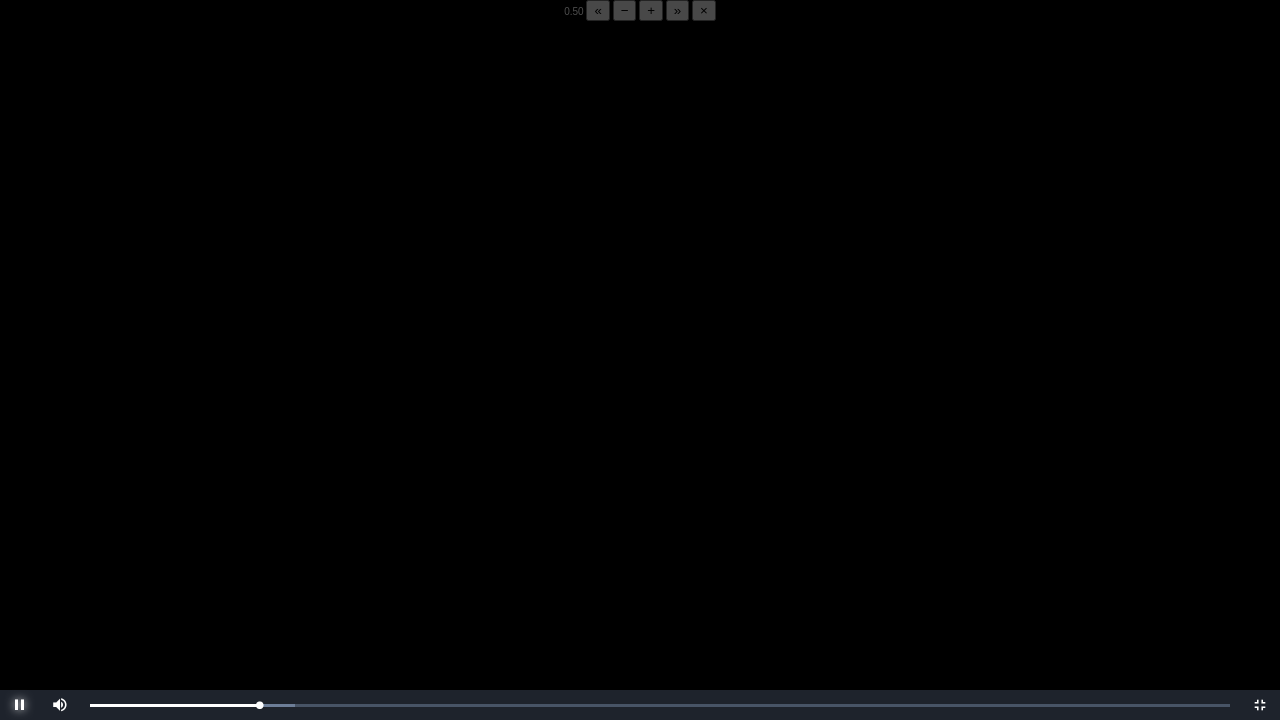 click at bounding box center [20, 705] 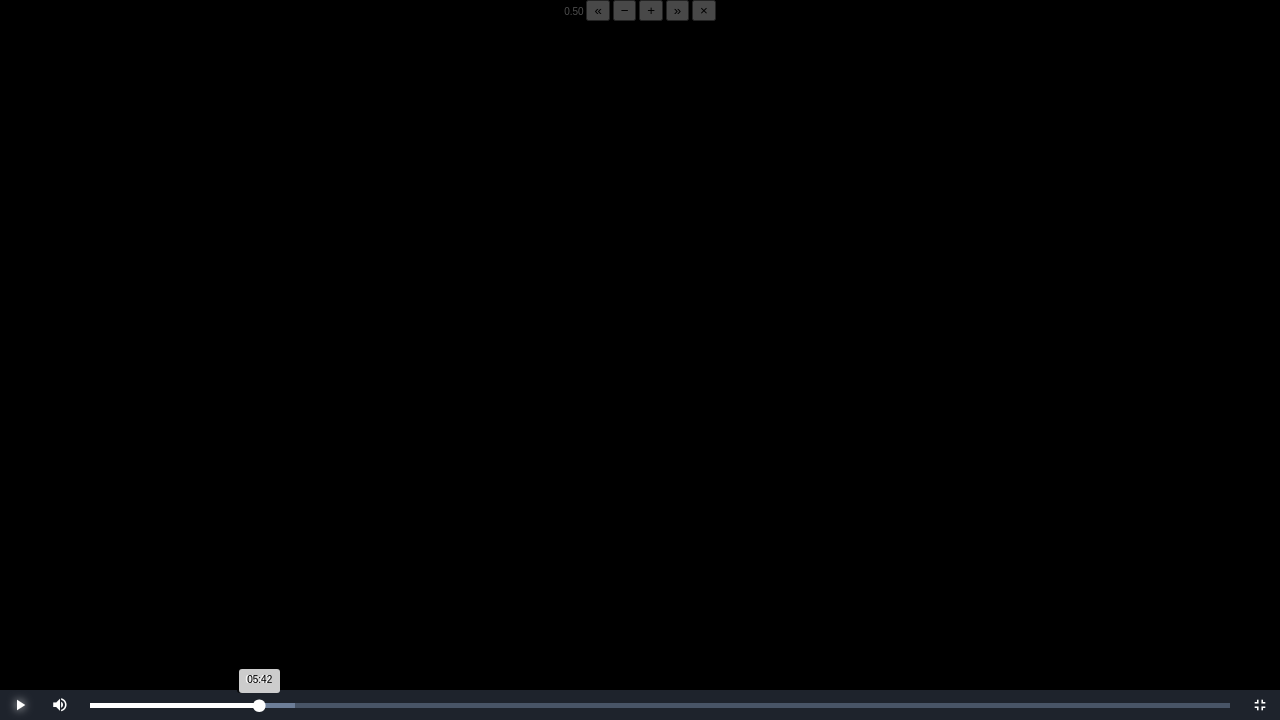 click on "05:42 Progress : 0%" at bounding box center (175, 705) 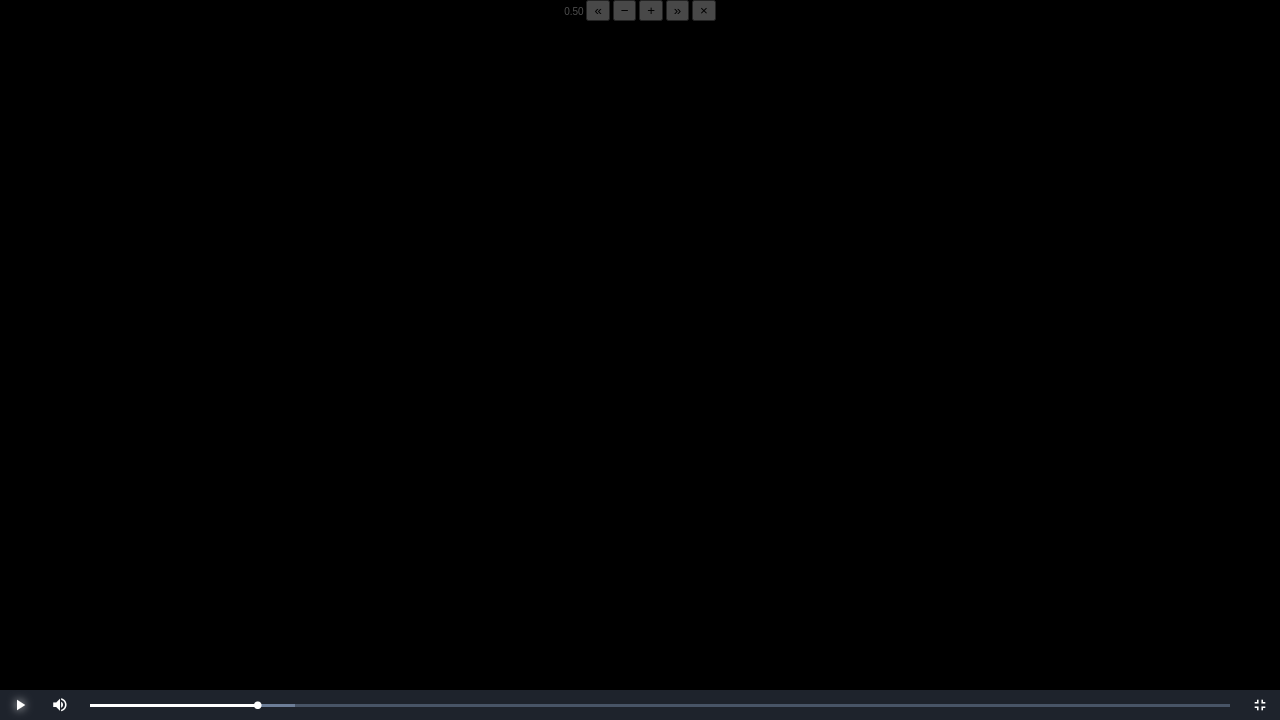 click at bounding box center [20, 705] 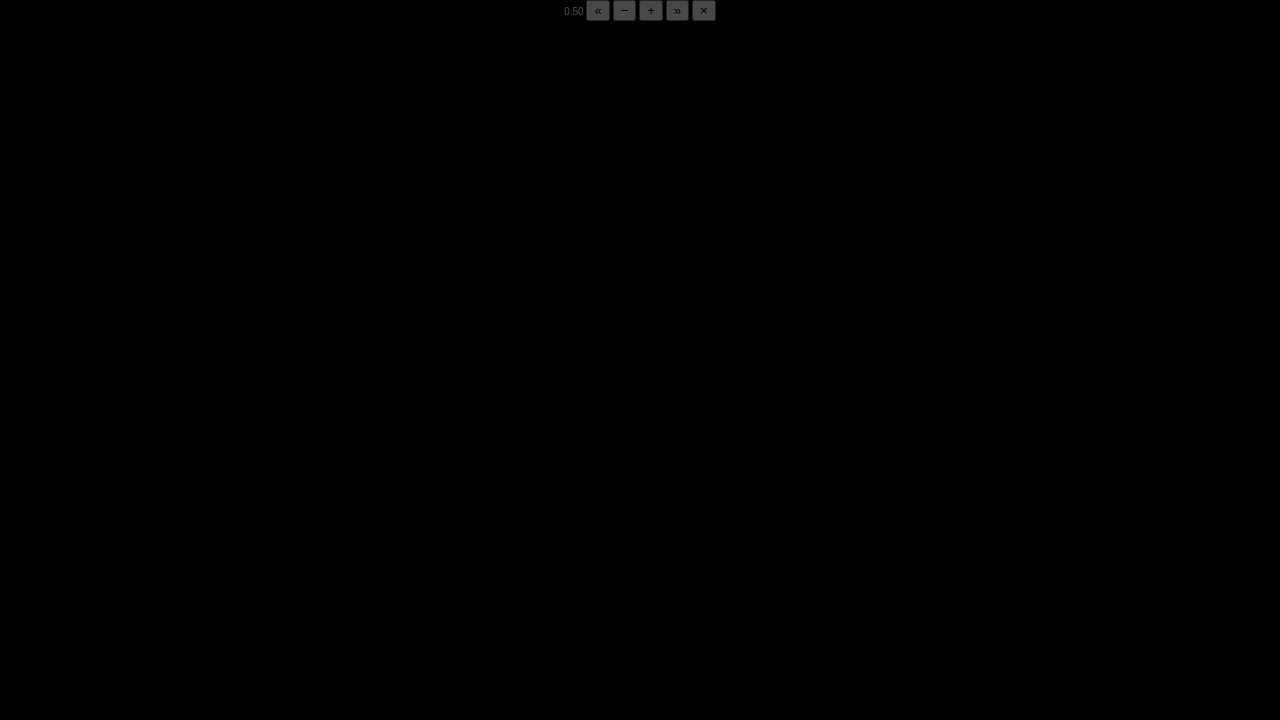 click at bounding box center [20, 705] 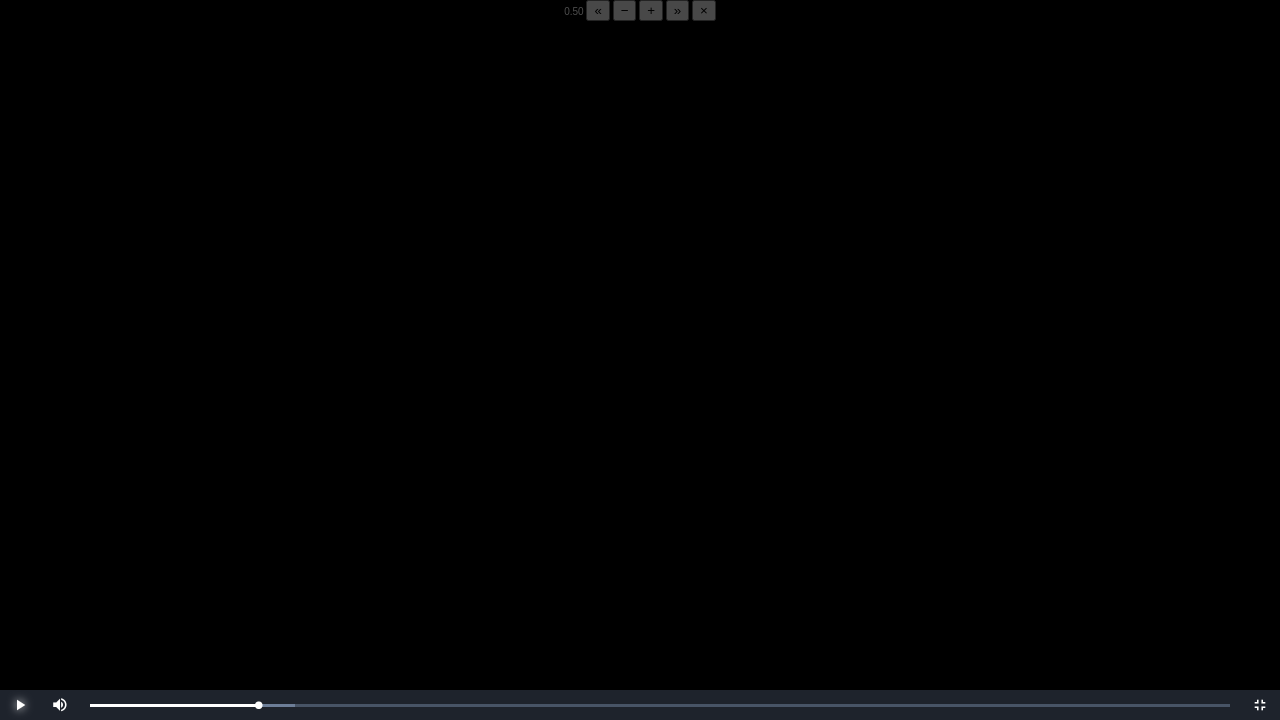 click at bounding box center [20, 705] 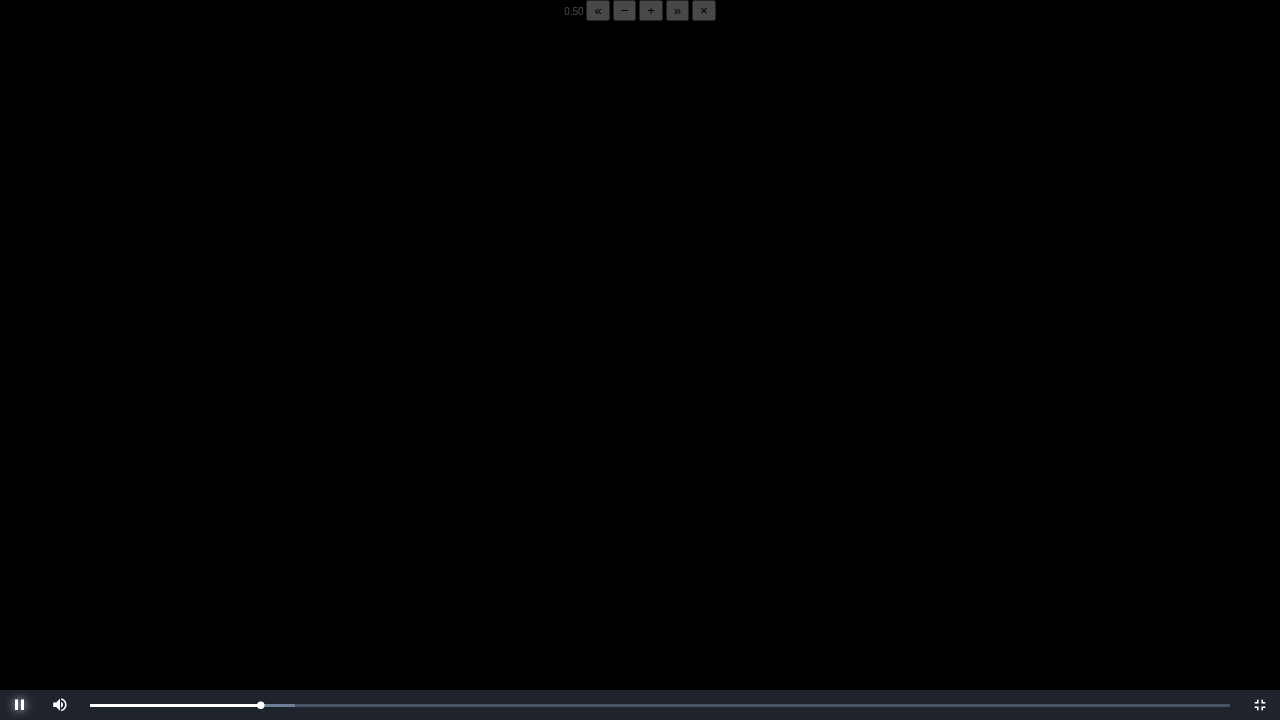 click at bounding box center [20, 705] 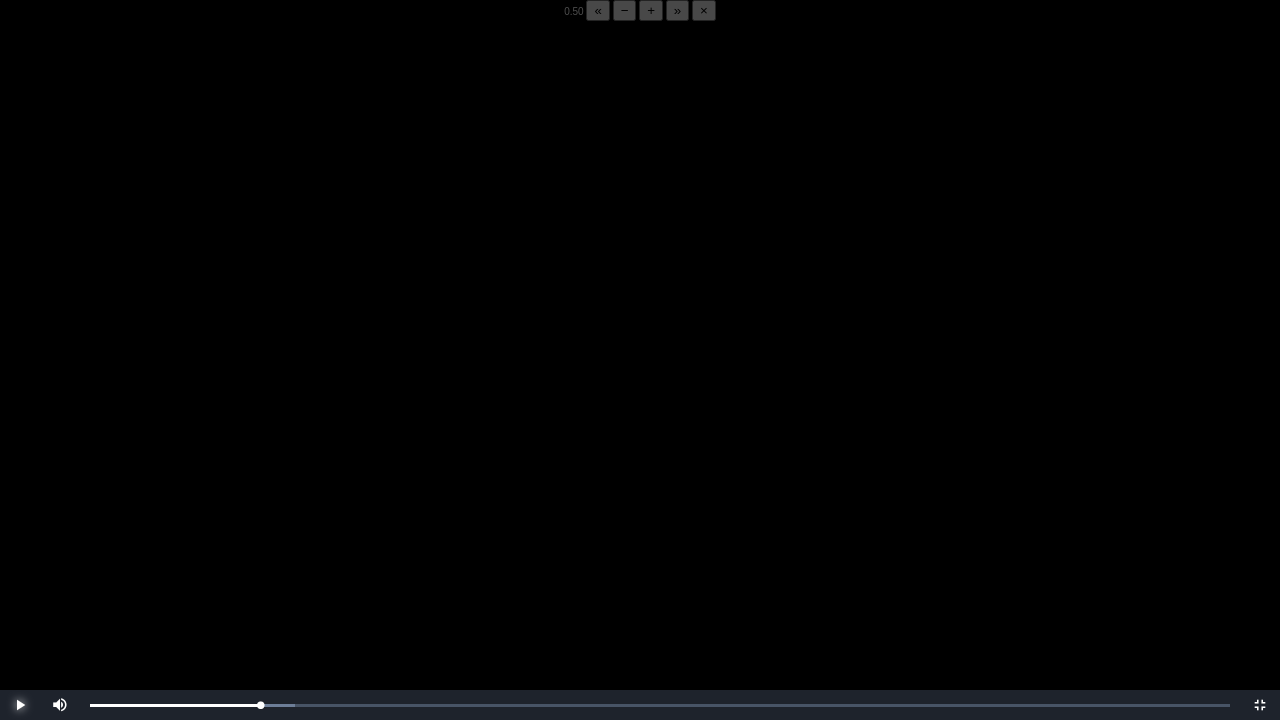 click at bounding box center [20, 705] 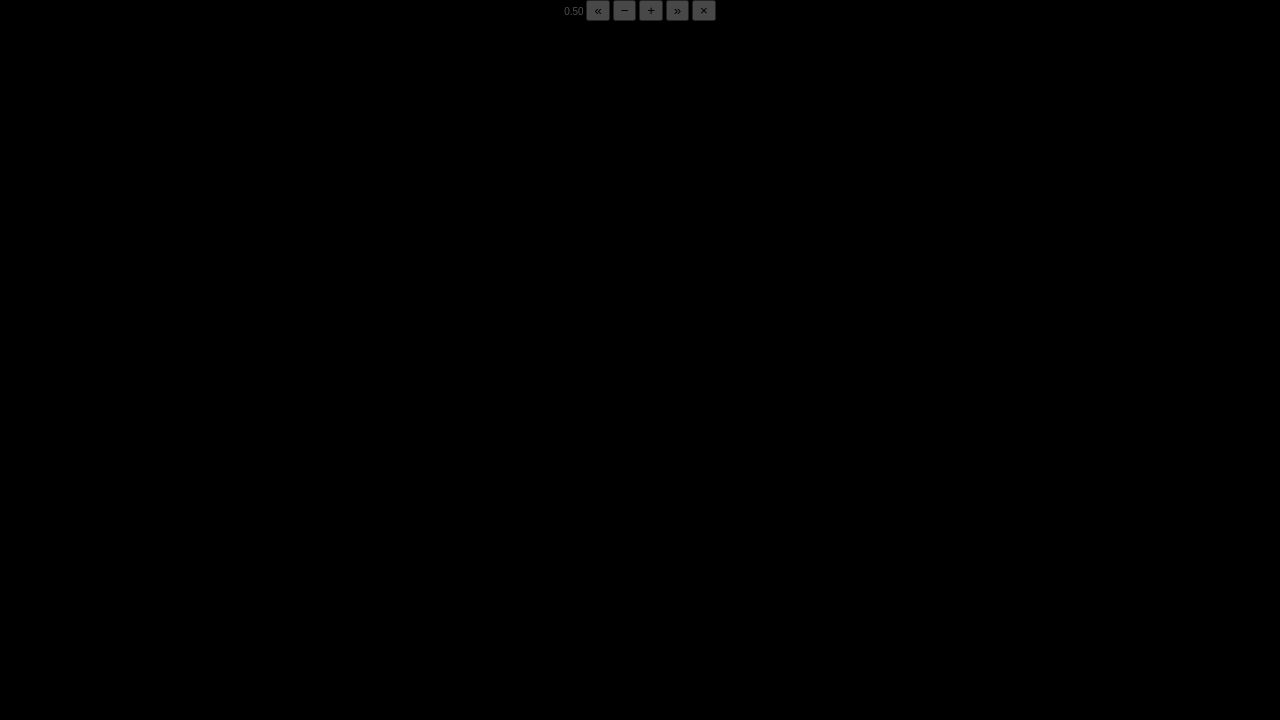 drag, startPoint x: 18, startPoint y: 707, endPoint x: 320, endPoint y: 614, distance: 315.99524 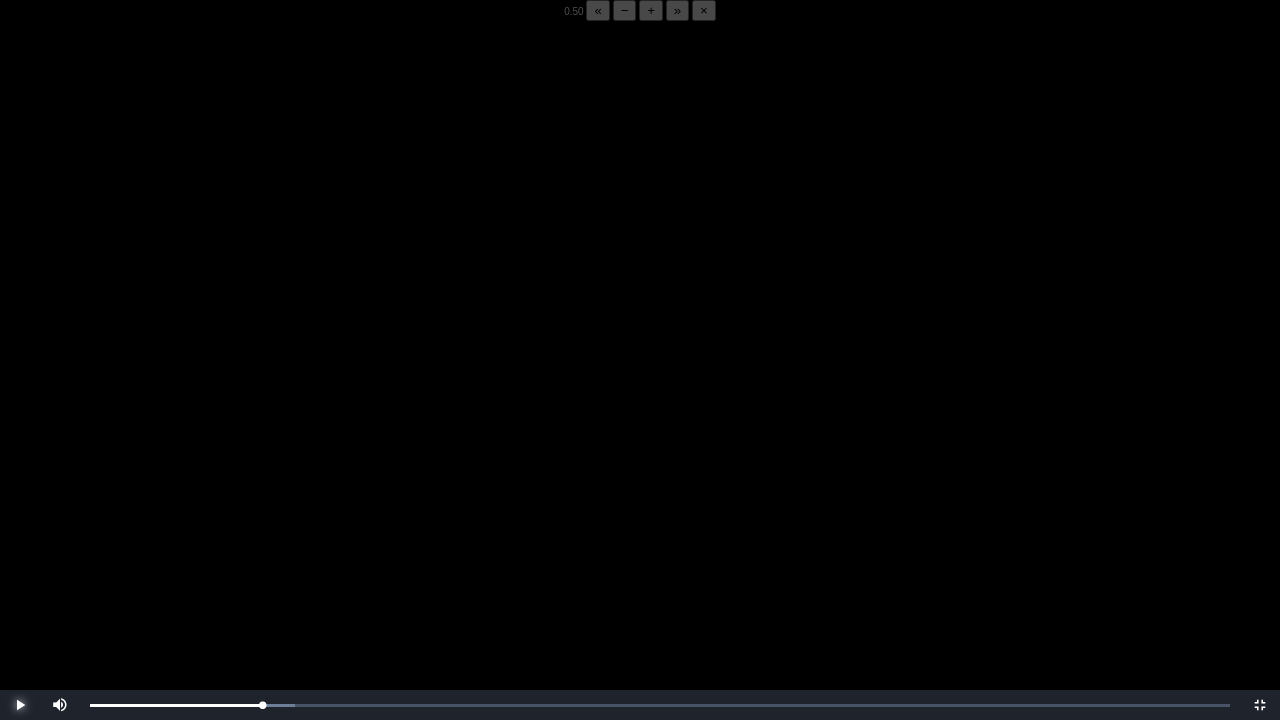 click at bounding box center (20, 705) 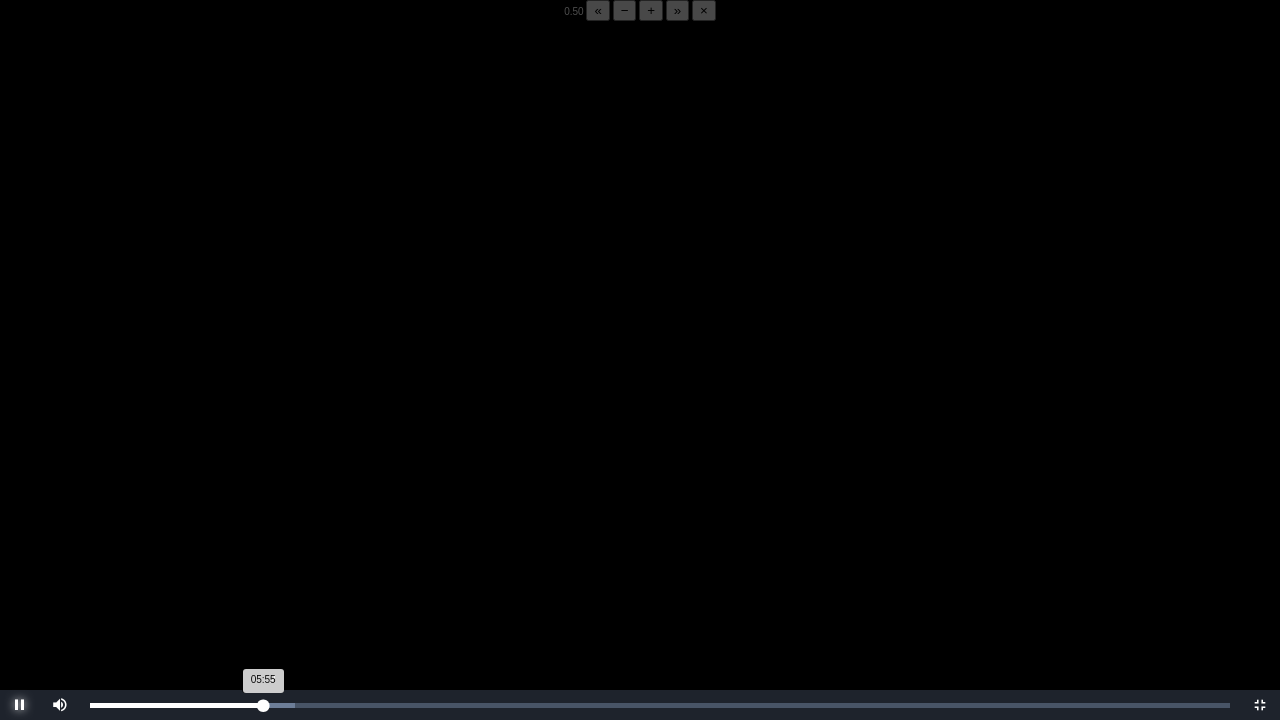 click on "05:55 Progress : 0%" at bounding box center [176, 705] 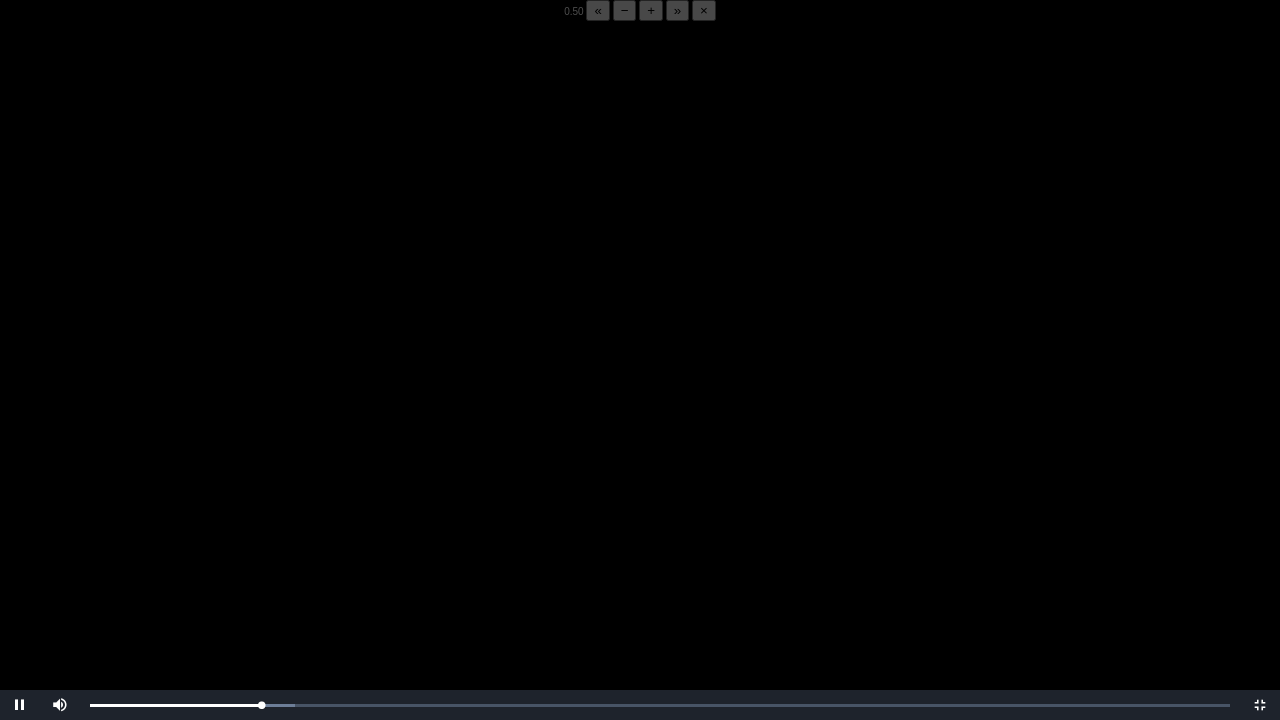 click on "+" at bounding box center [651, 10] 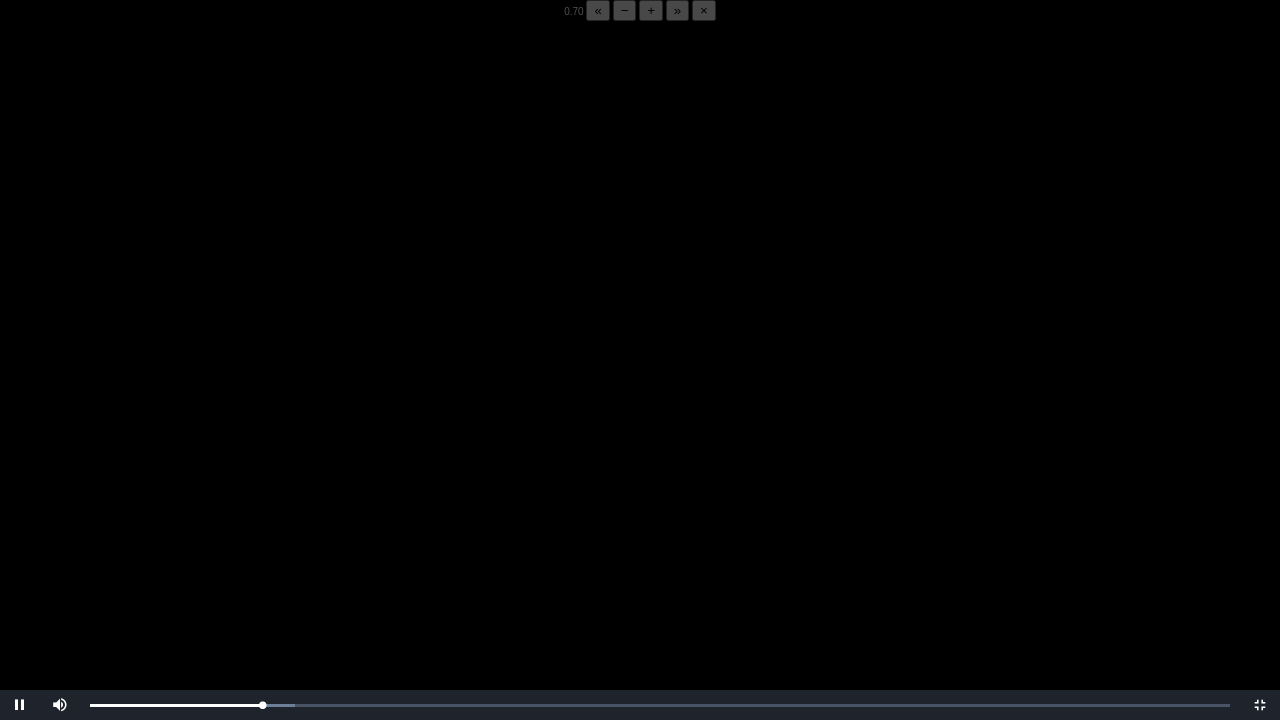 click on "+" at bounding box center (651, 10) 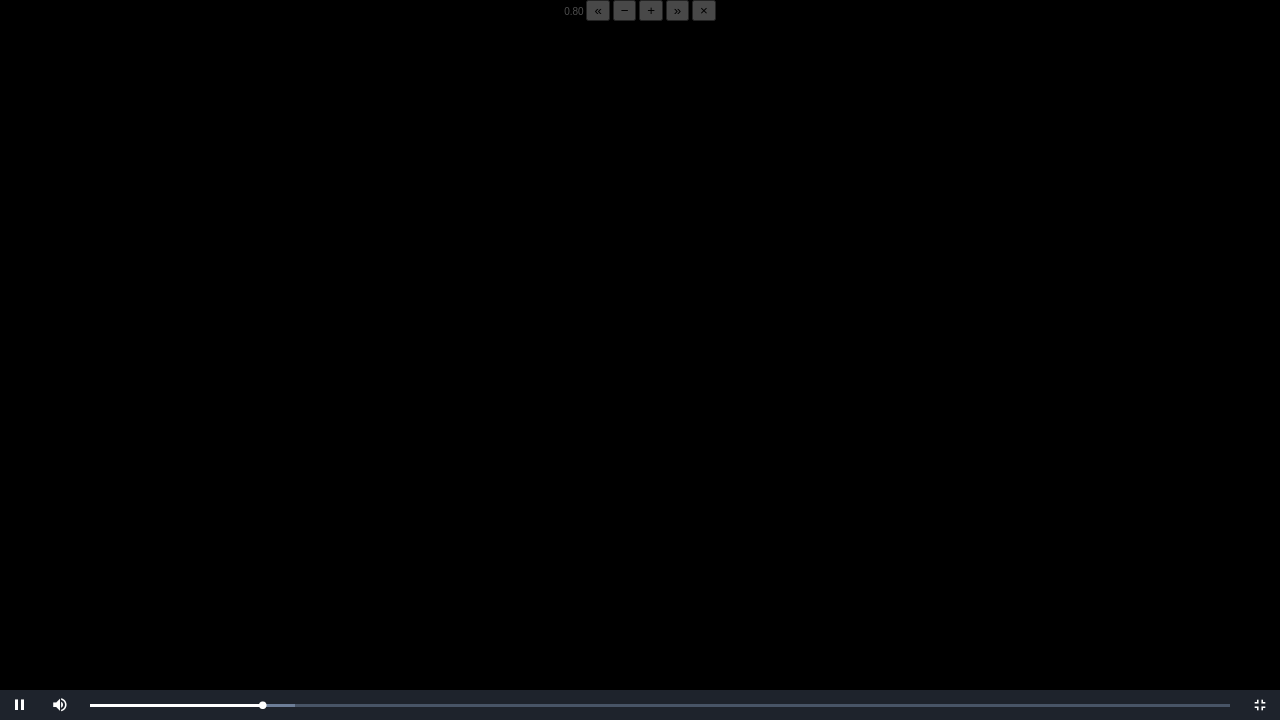click on "+" at bounding box center [651, 10] 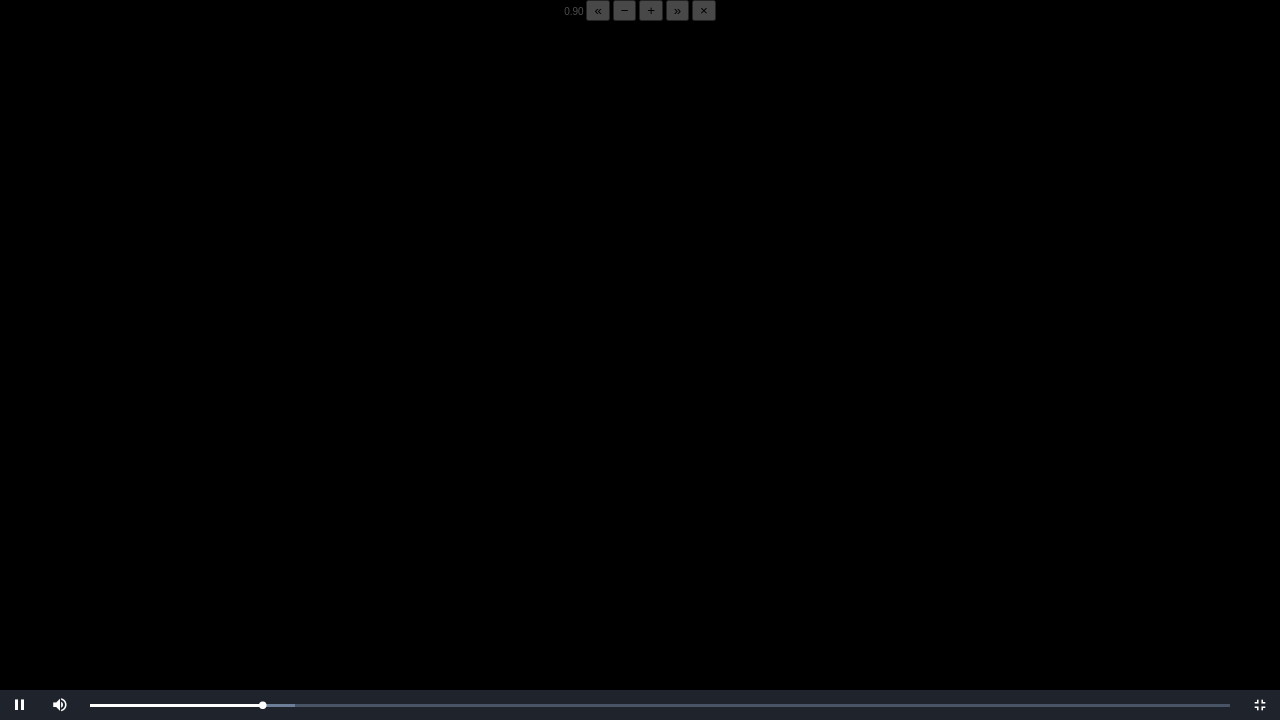click on "+" at bounding box center [651, 10] 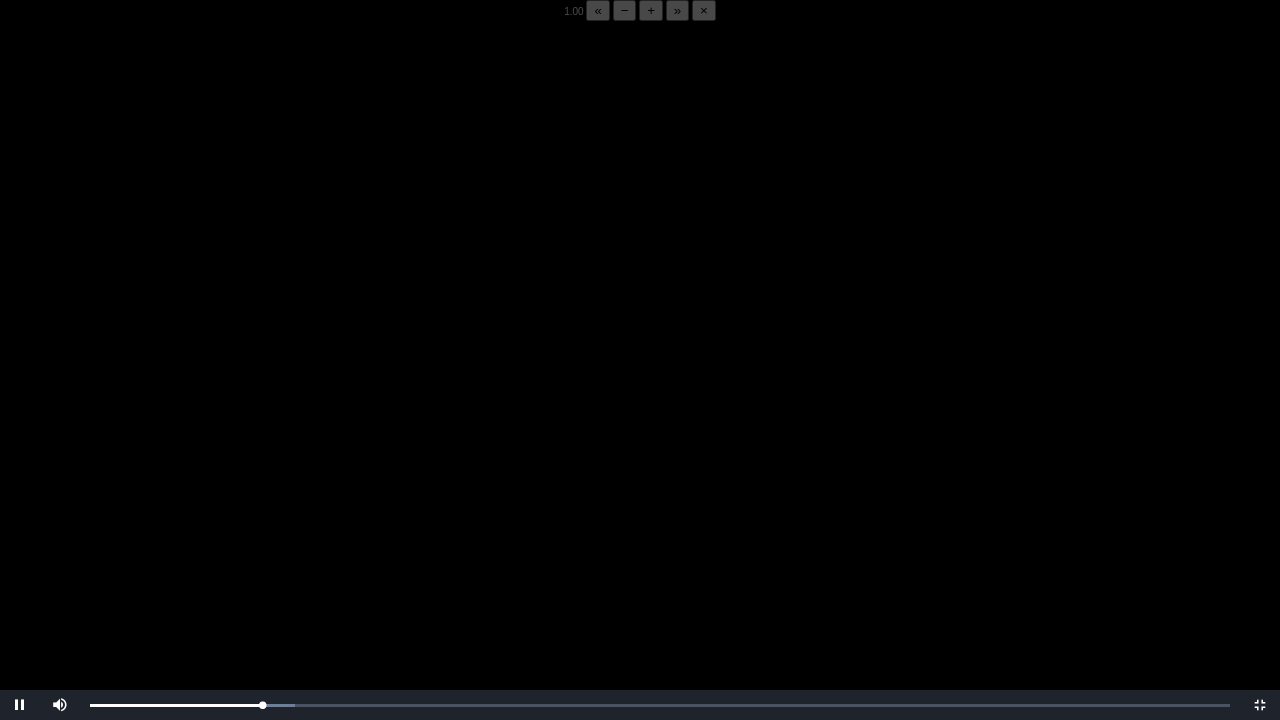 click on "+" at bounding box center (651, 10) 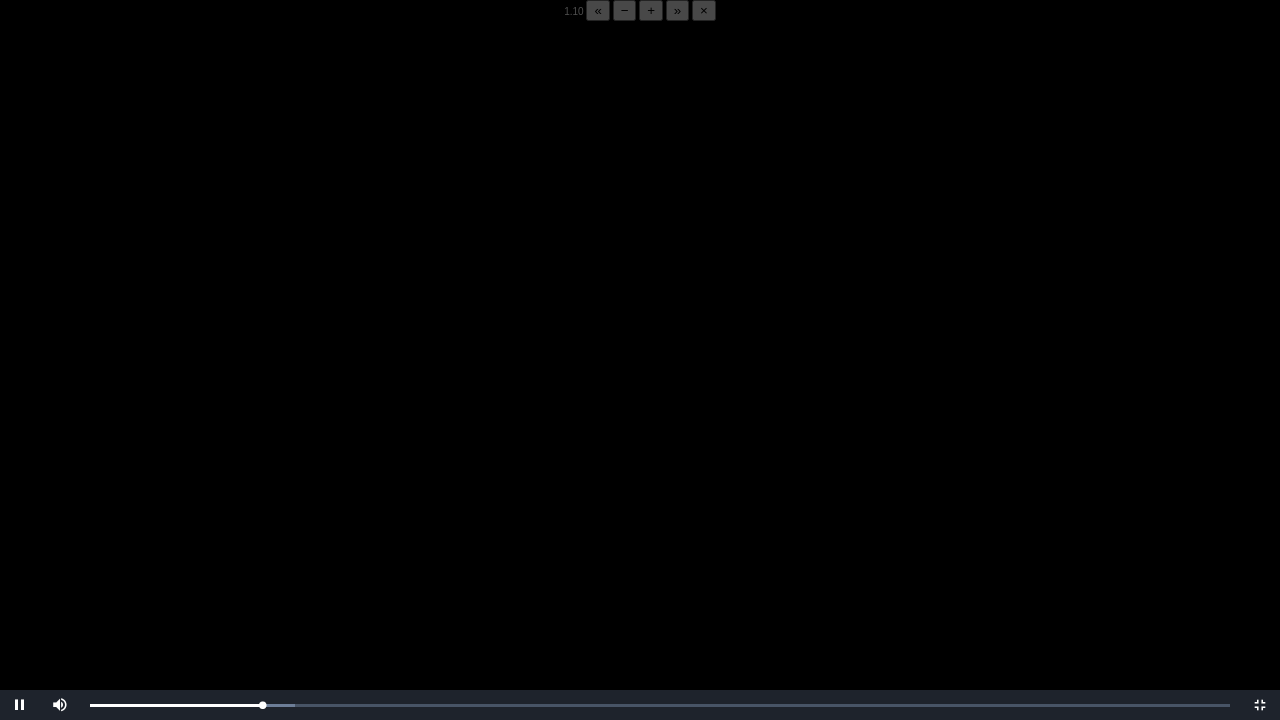click on "−" at bounding box center [625, 10] 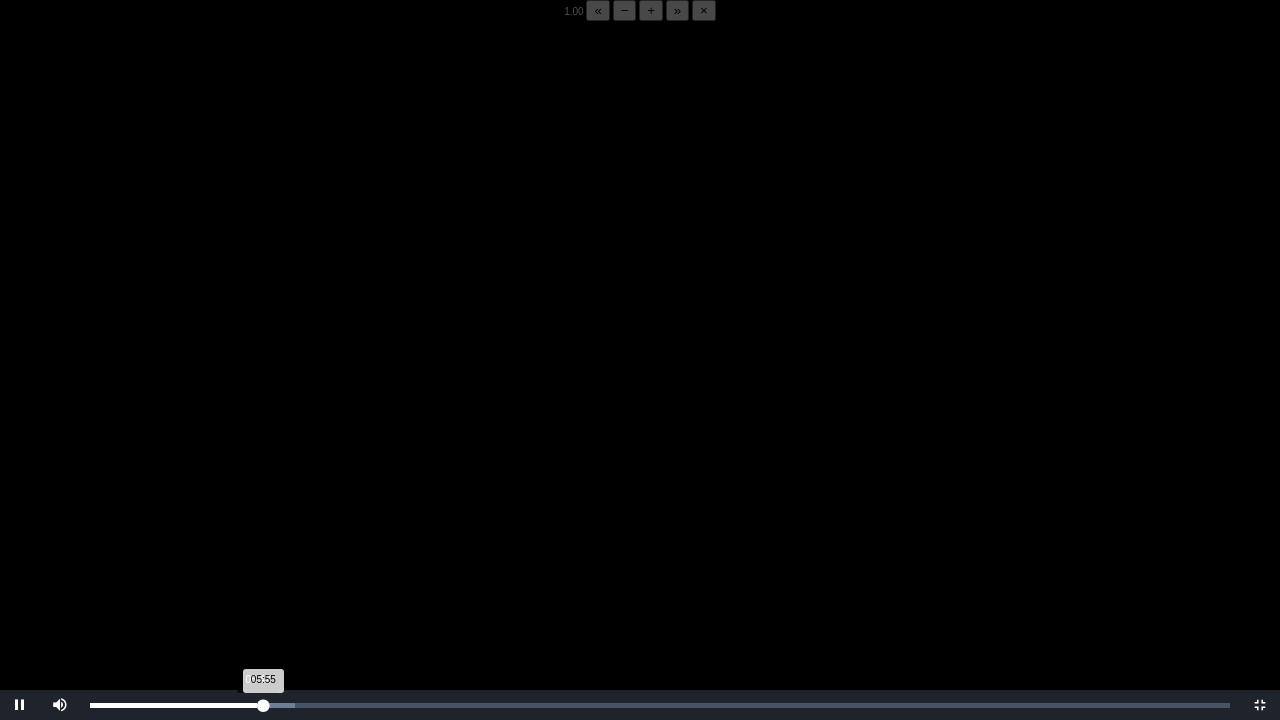 click on "05:55 Progress : 0%" at bounding box center (176, 705) 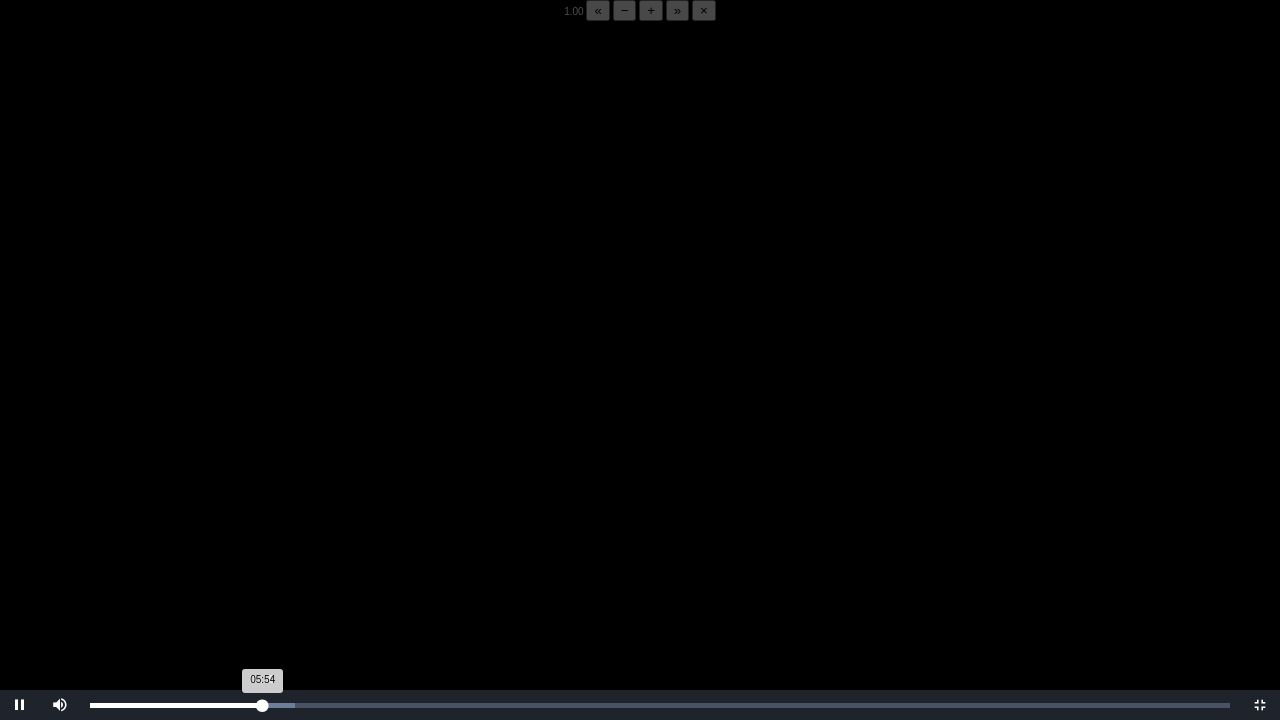 click on "05:54 Progress : 0%" at bounding box center [176, 705] 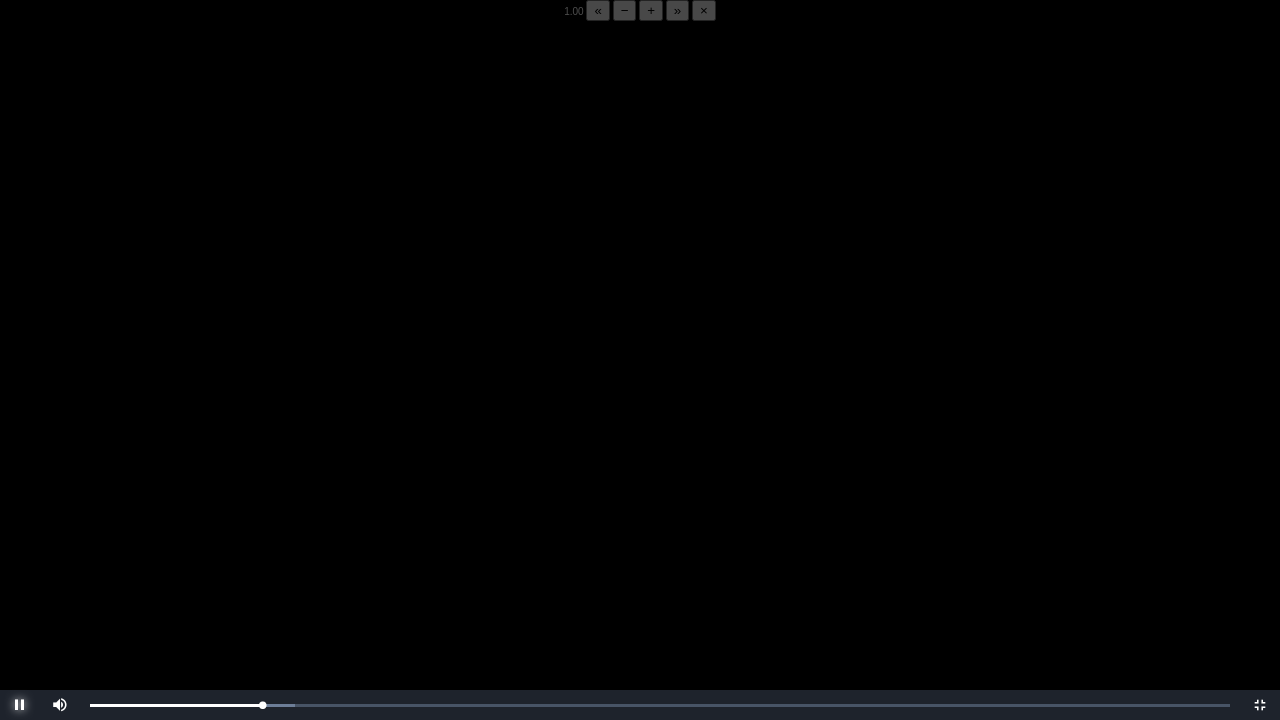 click at bounding box center [20, 705] 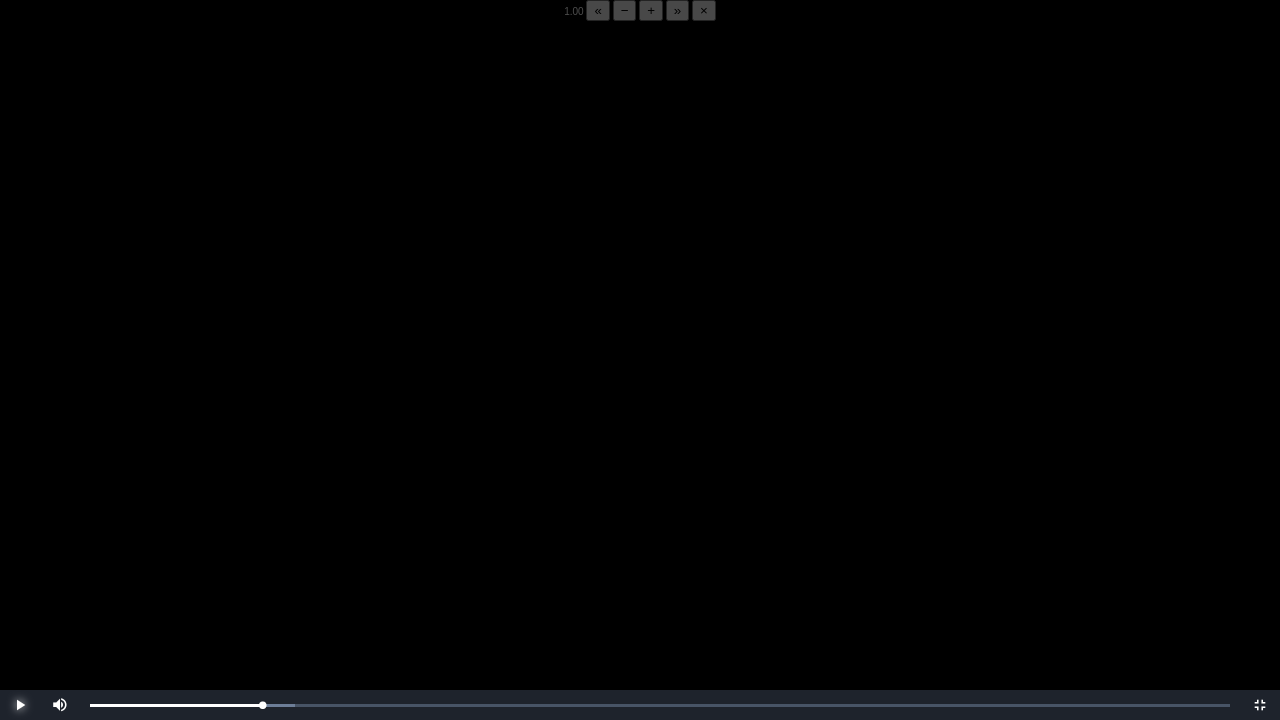 click at bounding box center (20, 705) 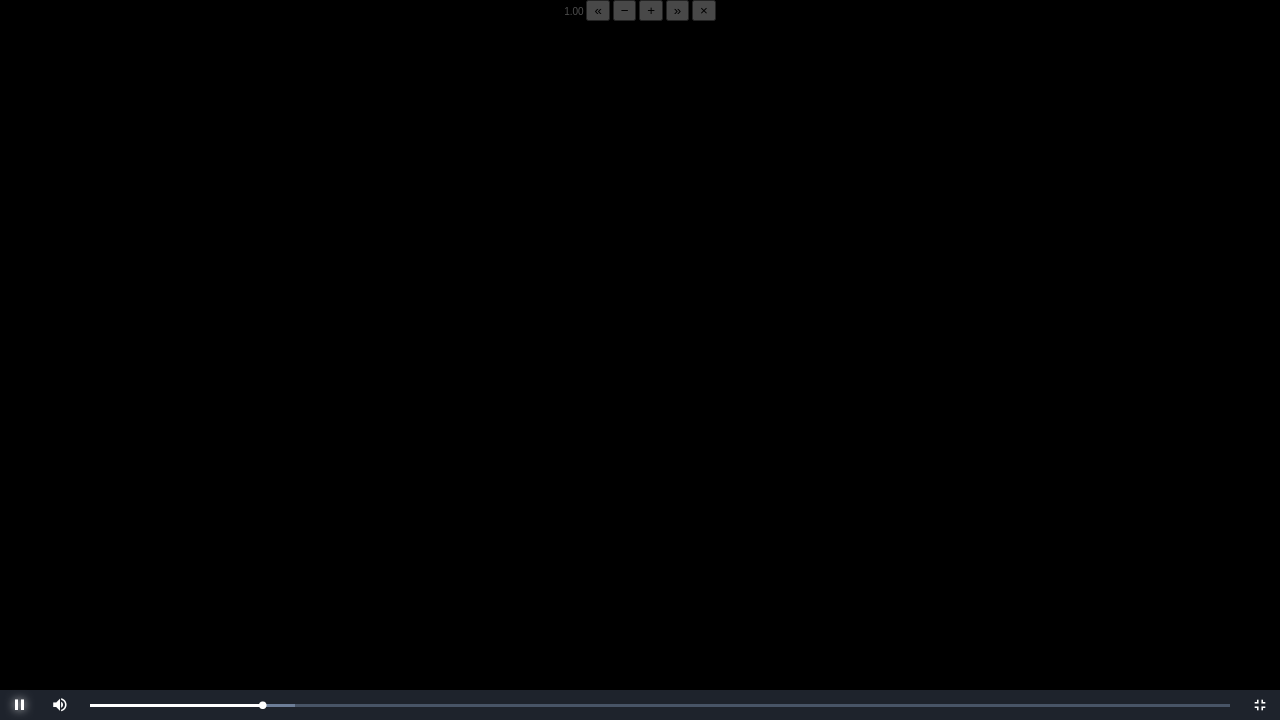 click at bounding box center (20, 705) 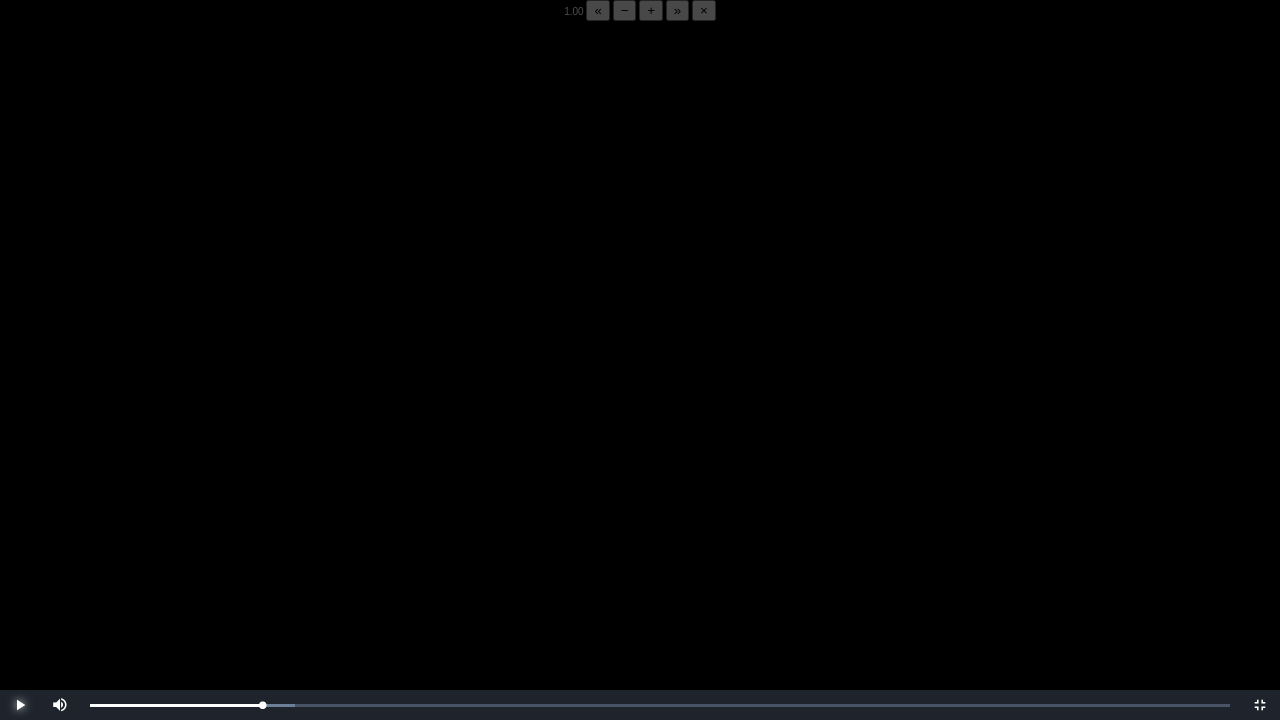 click at bounding box center (20, 705) 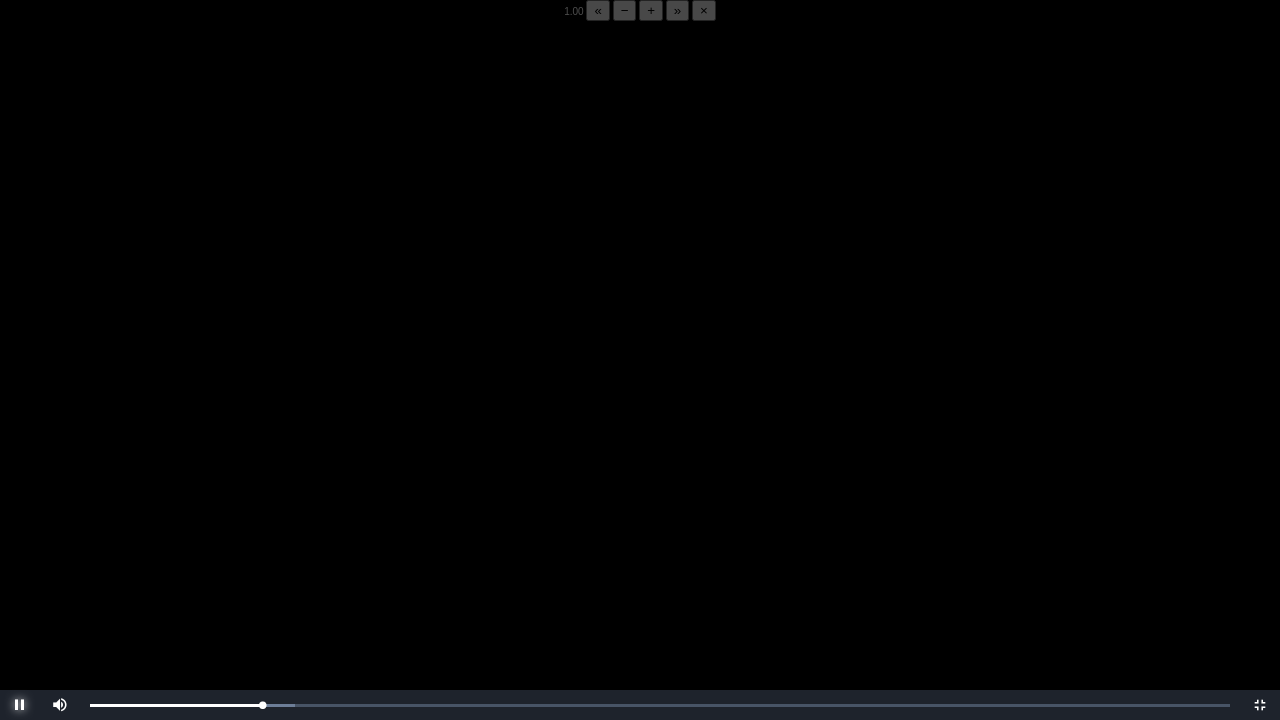 click at bounding box center (20, 705) 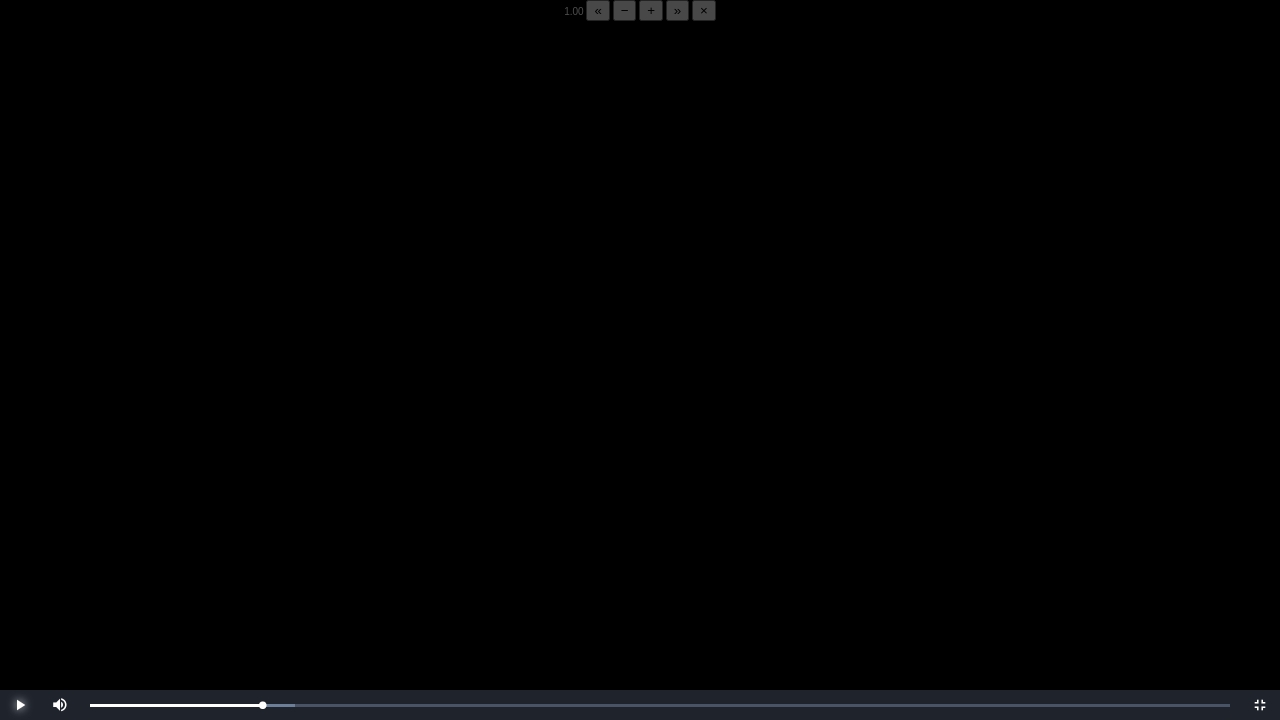 click at bounding box center (20, 705) 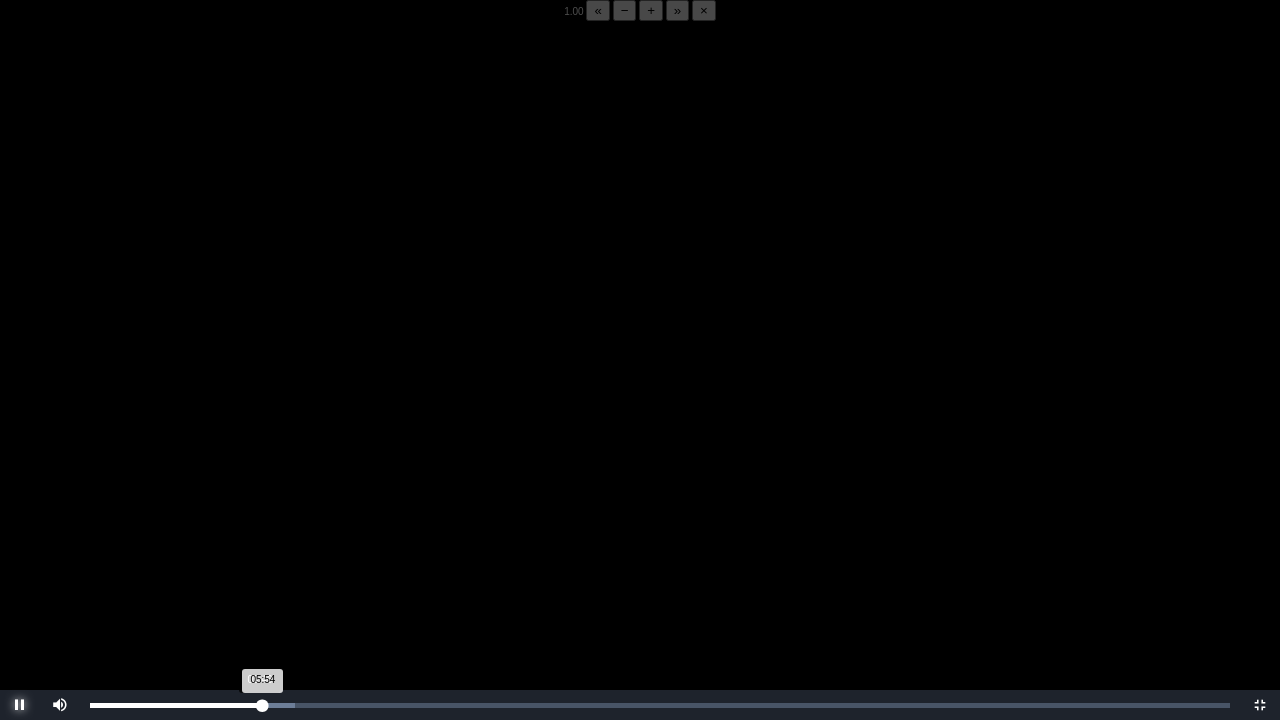 click on "05:54 Progress : 0%" at bounding box center (176, 705) 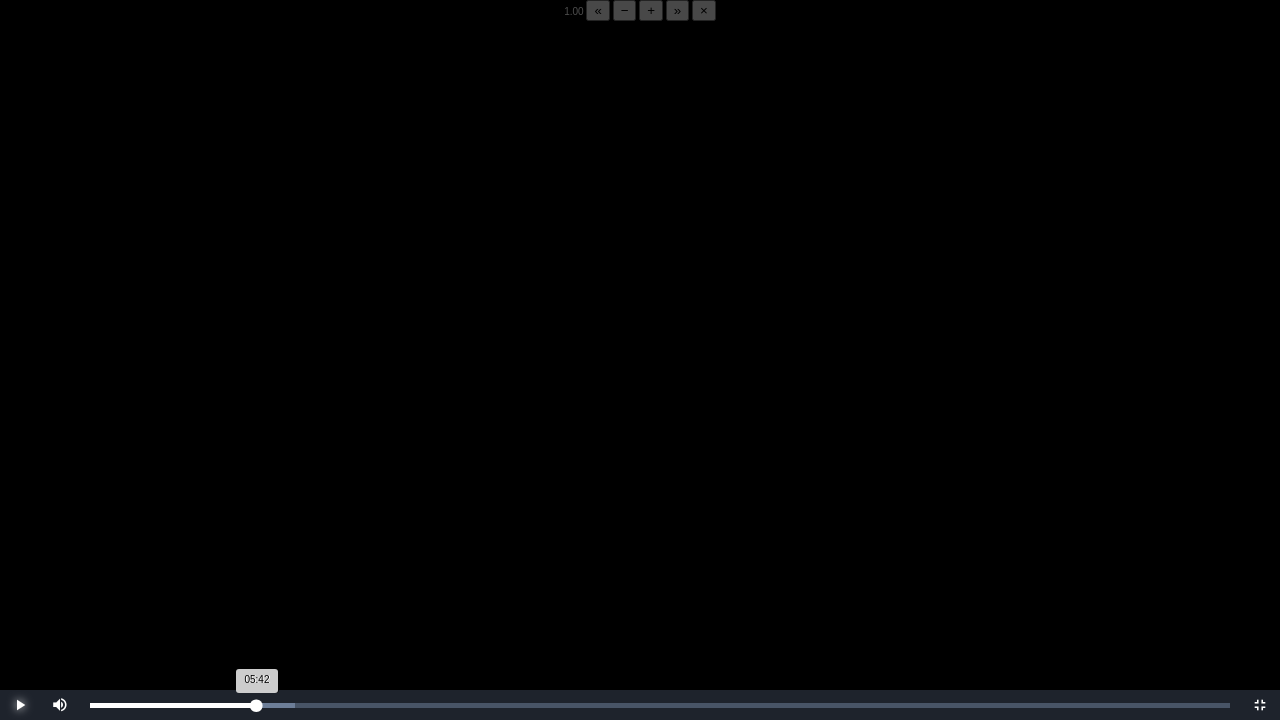 click on "05:42 Progress : 0%" at bounding box center [173, 705] 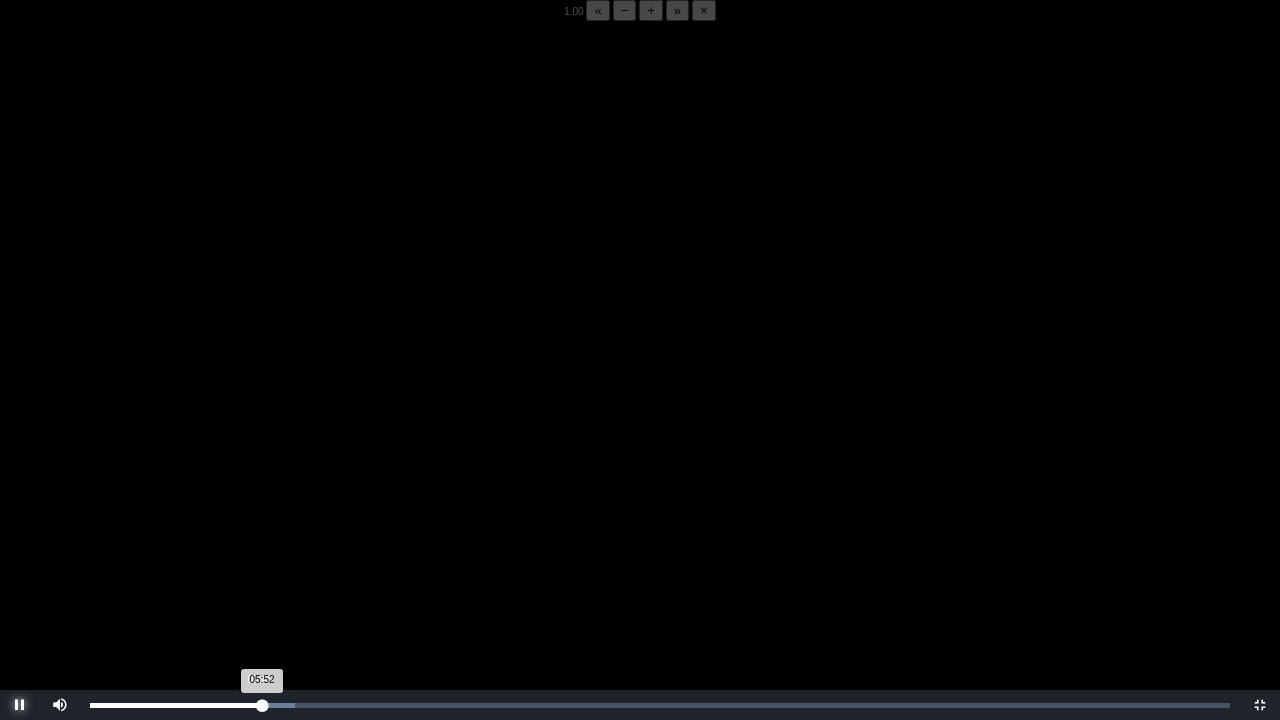 click on "05:52 Progress : 0%" at bounding box center [176, 705] 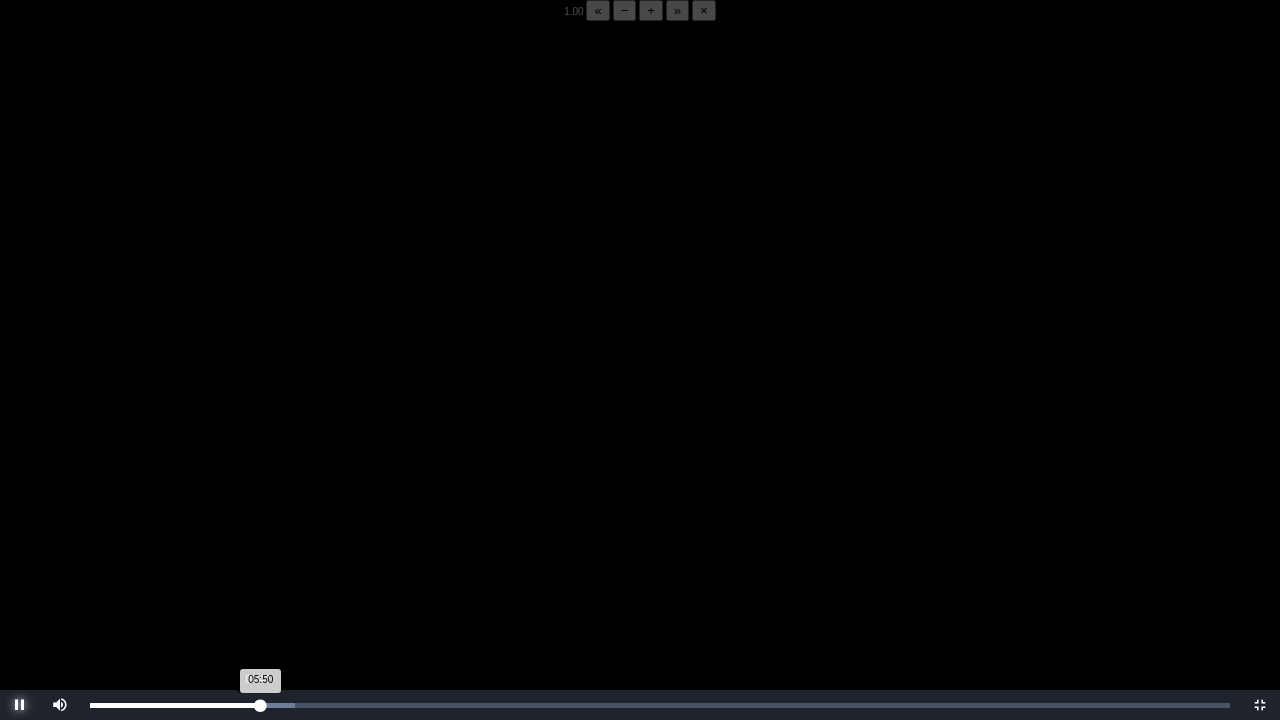 click on "05:50 Progress : 0%" at bounding box center [175, 705] 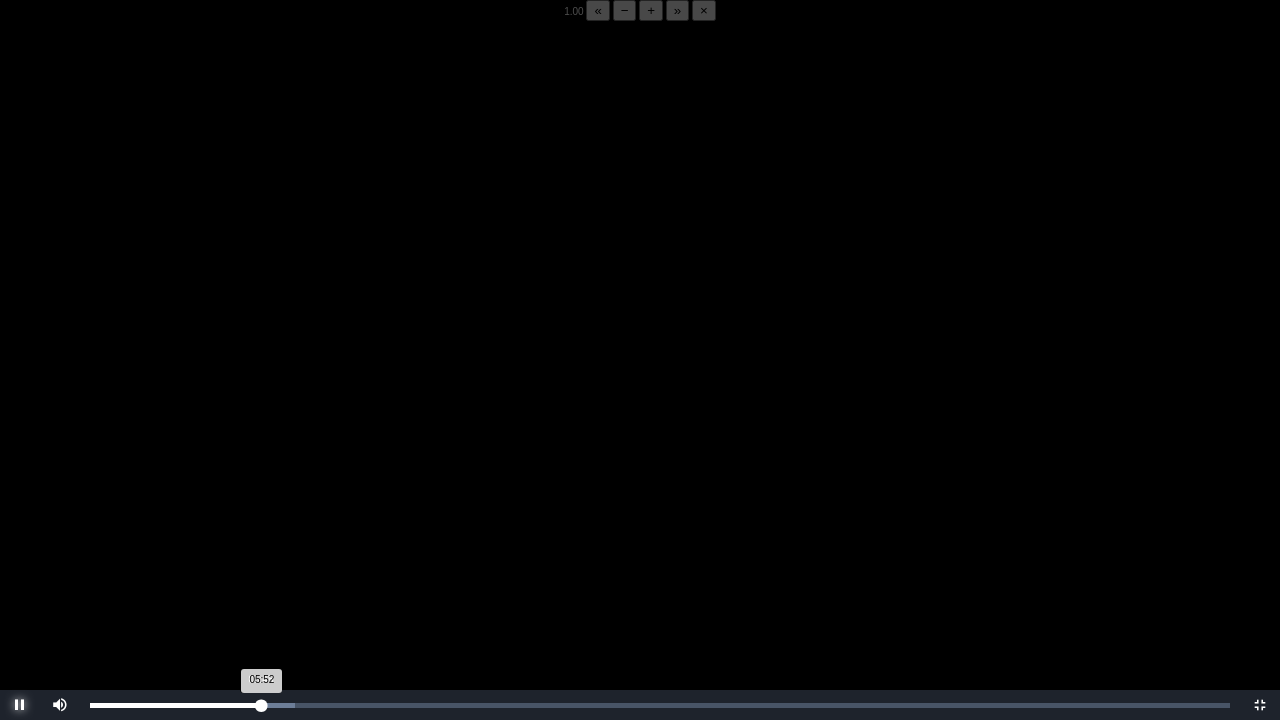 click on "05:52 Progress : 0%" at bounding box center [176, 705] 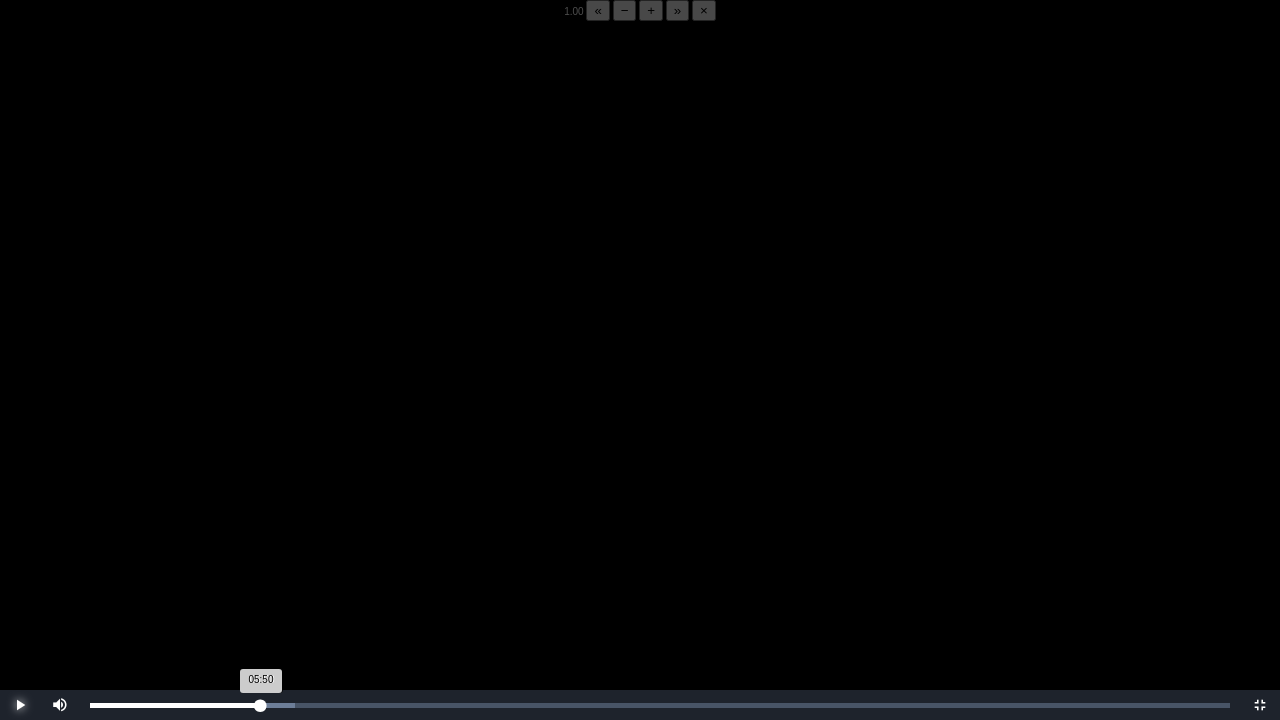 click on "05:50 Progress : 0%" at bounding box center (175, 705) 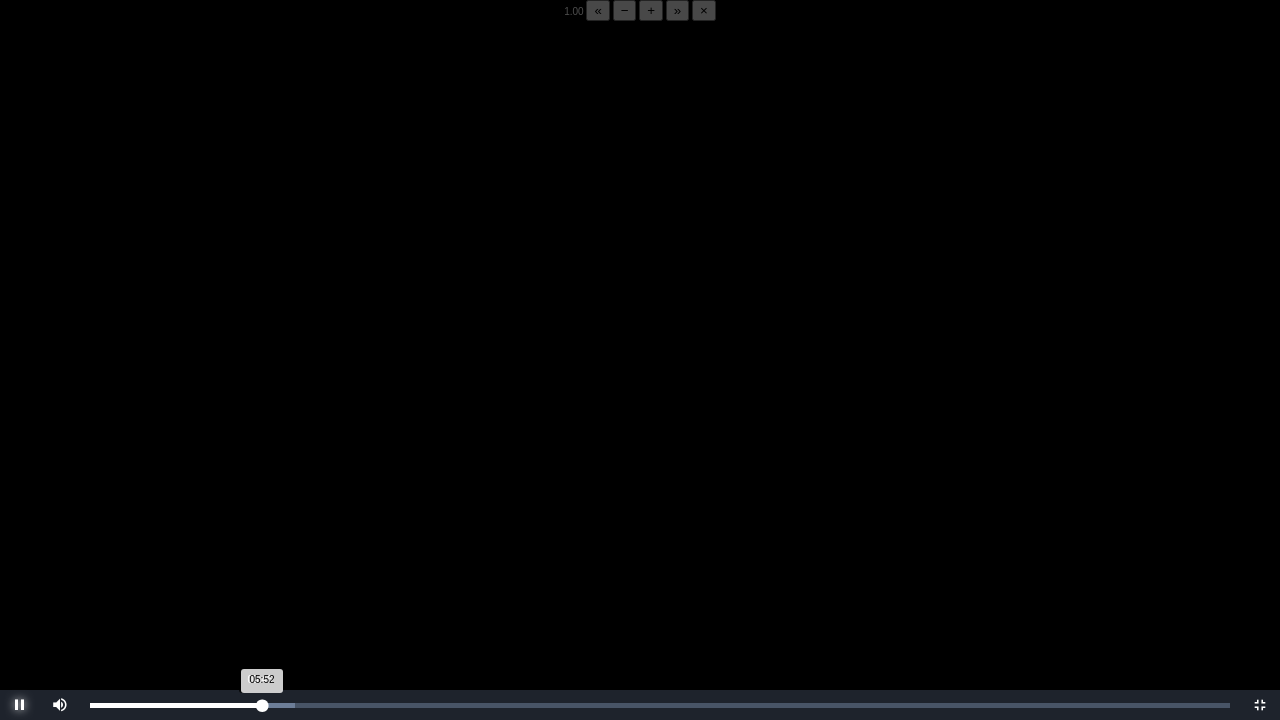 click on "05:52 Progress : 0%" at bounding box center [176, 705] 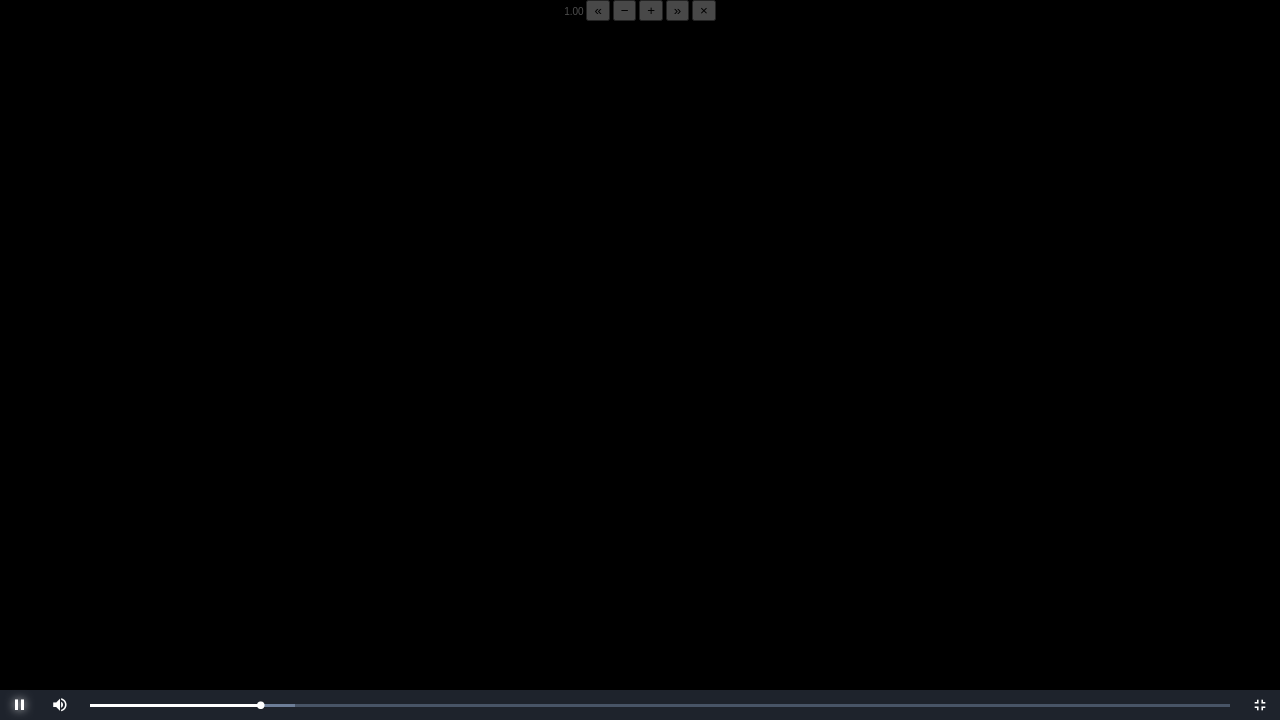 click at bounding box center (20, 705) 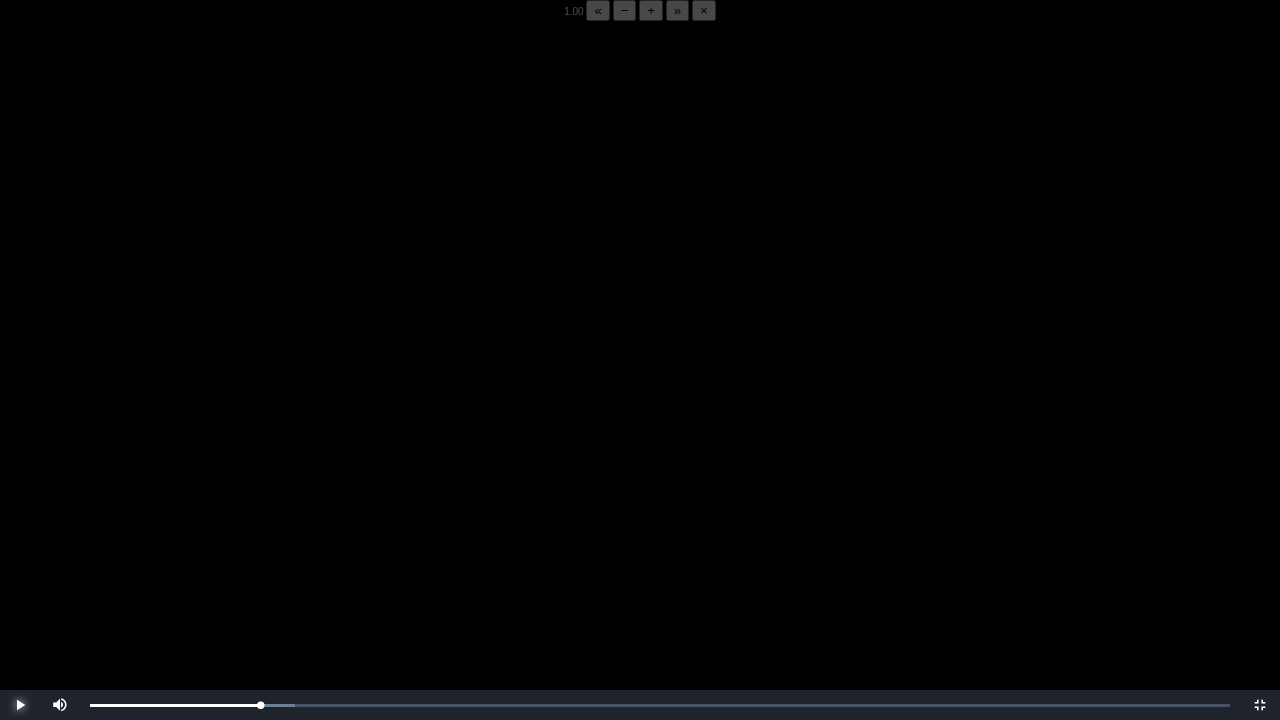 click at bounding box center (20, 705) 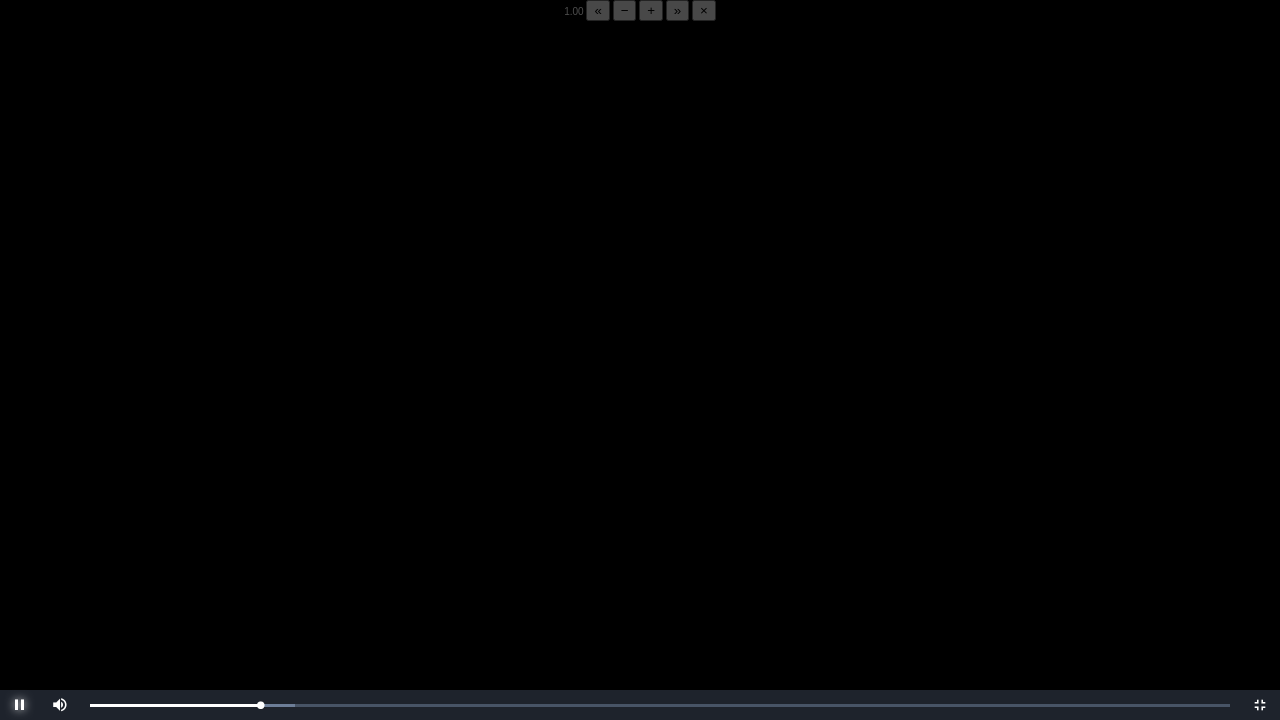 click at bounding box center [20, 705] 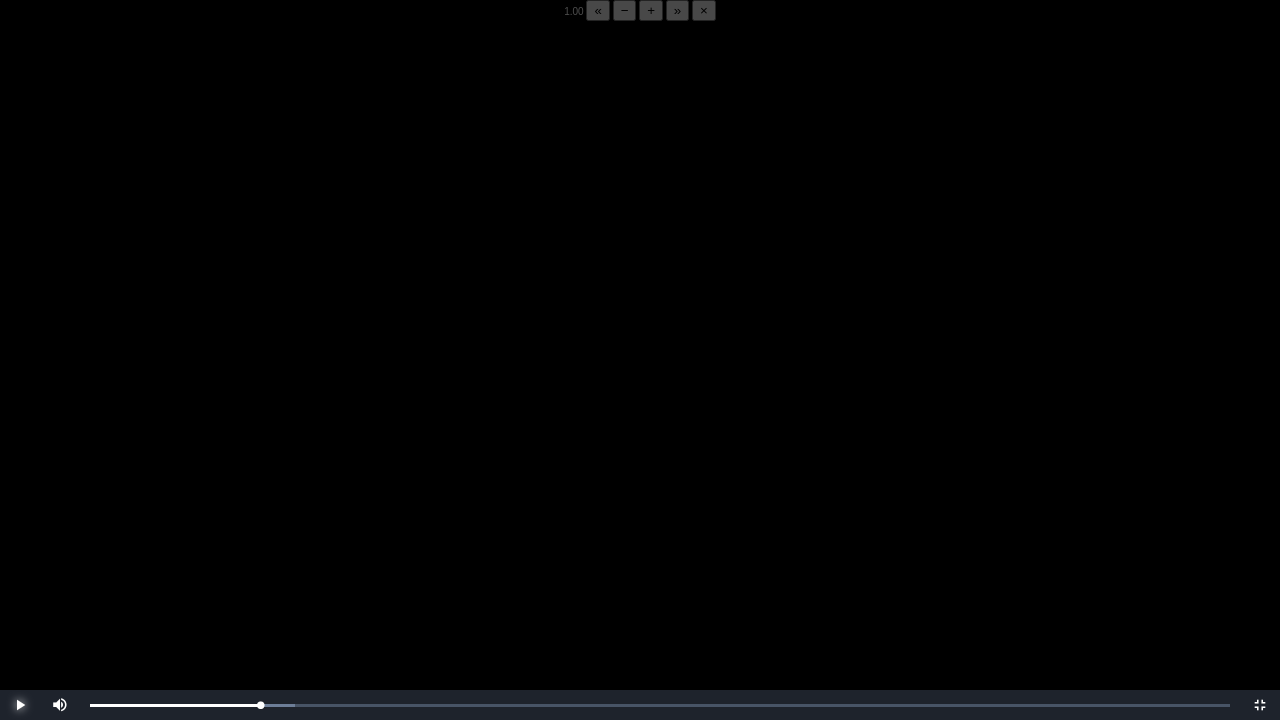 click at bounding box center [20, 705] 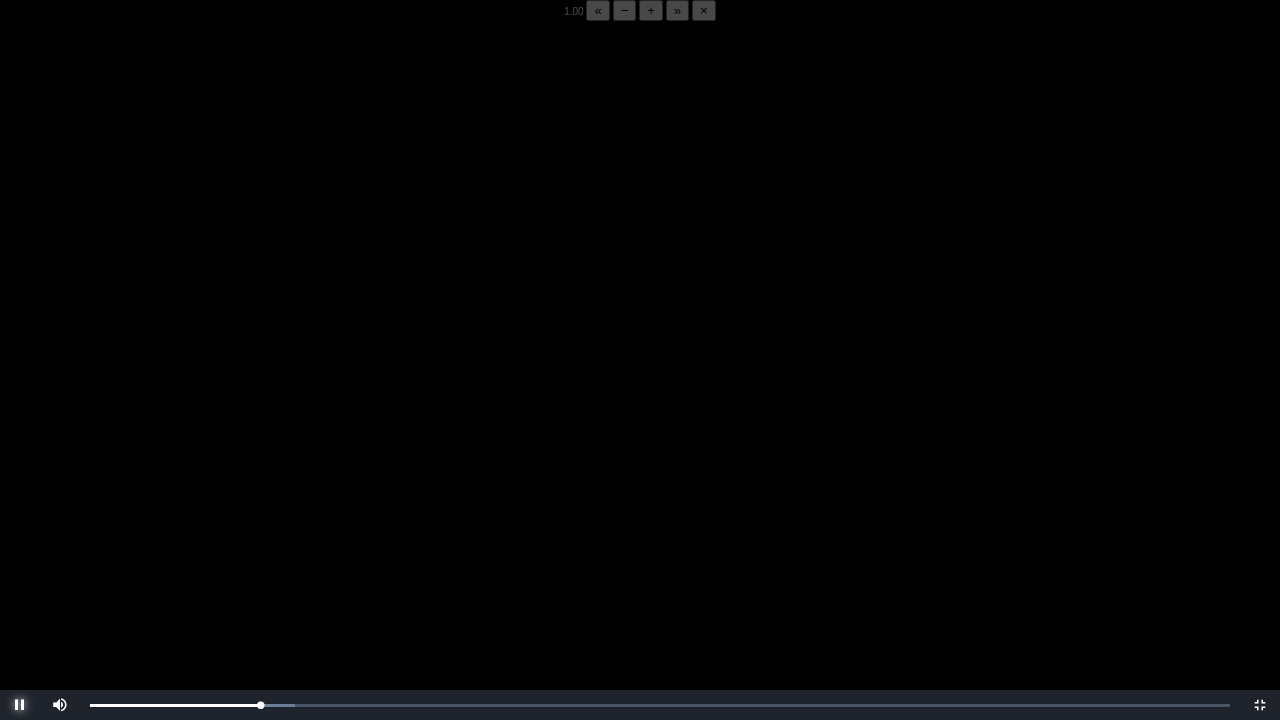 click at bounding box center (20, 705) 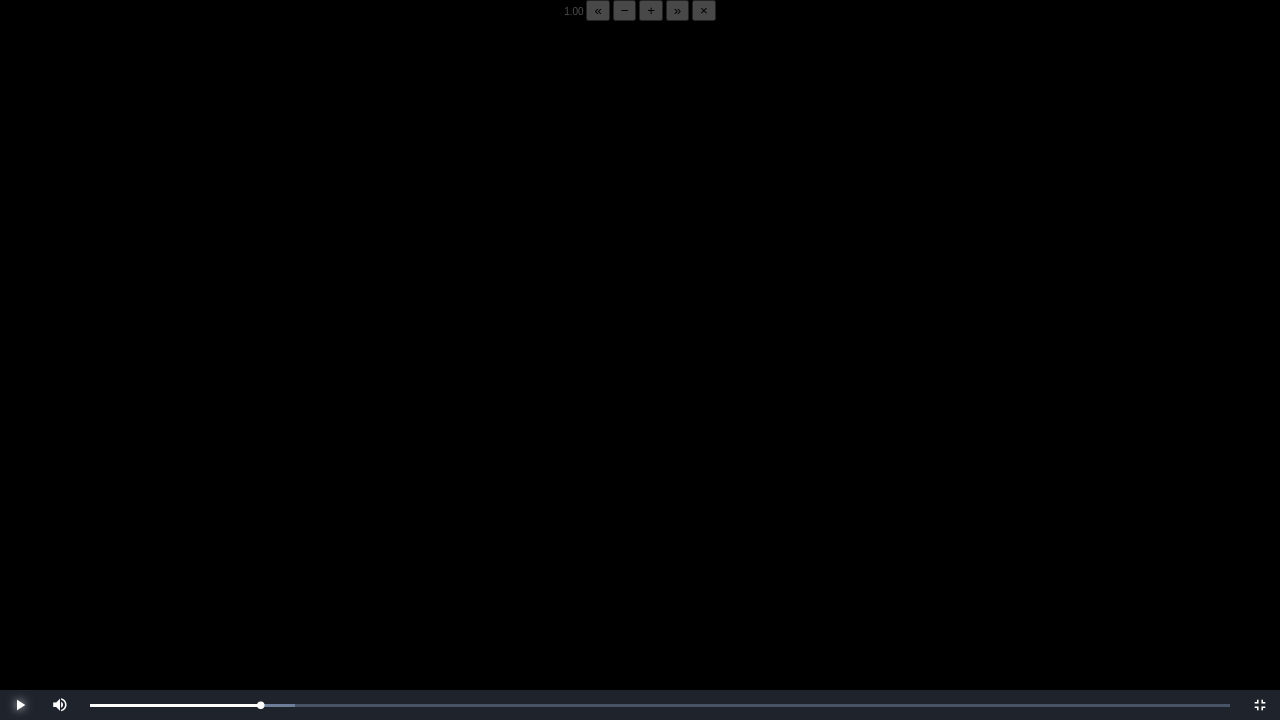 click at bounding box center [20, 705] 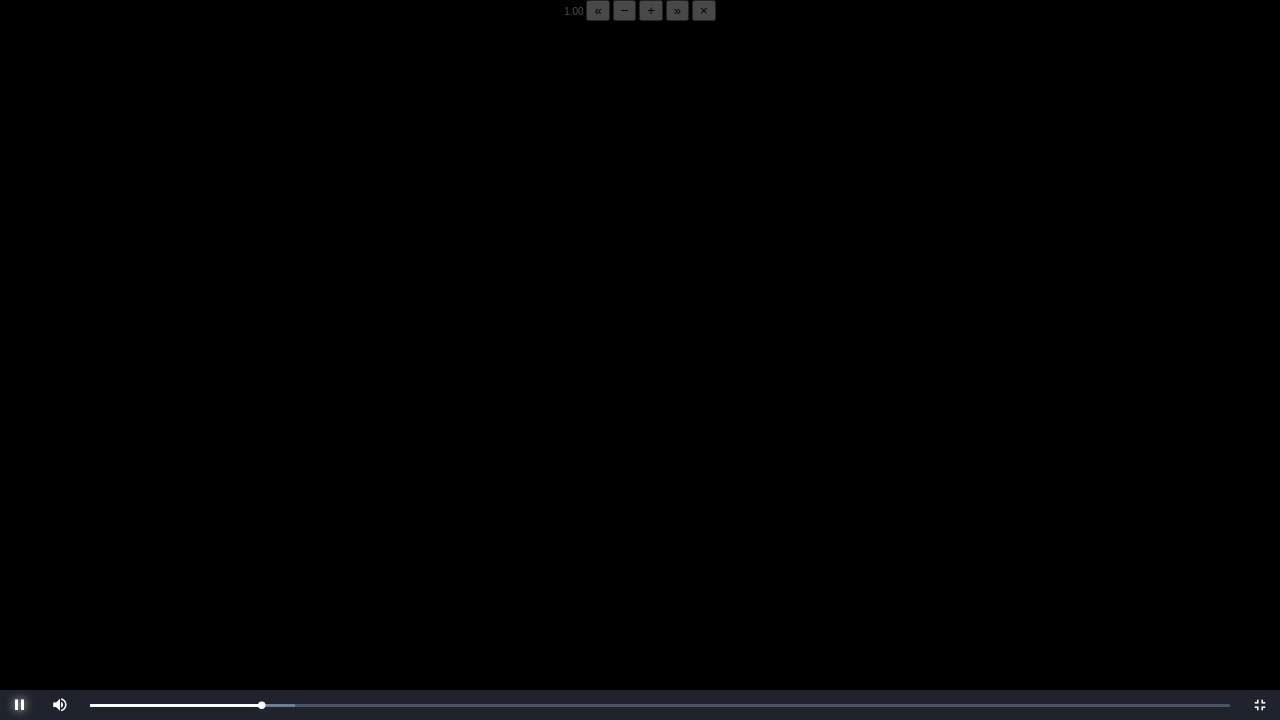 click at bounding box center [20, 705] 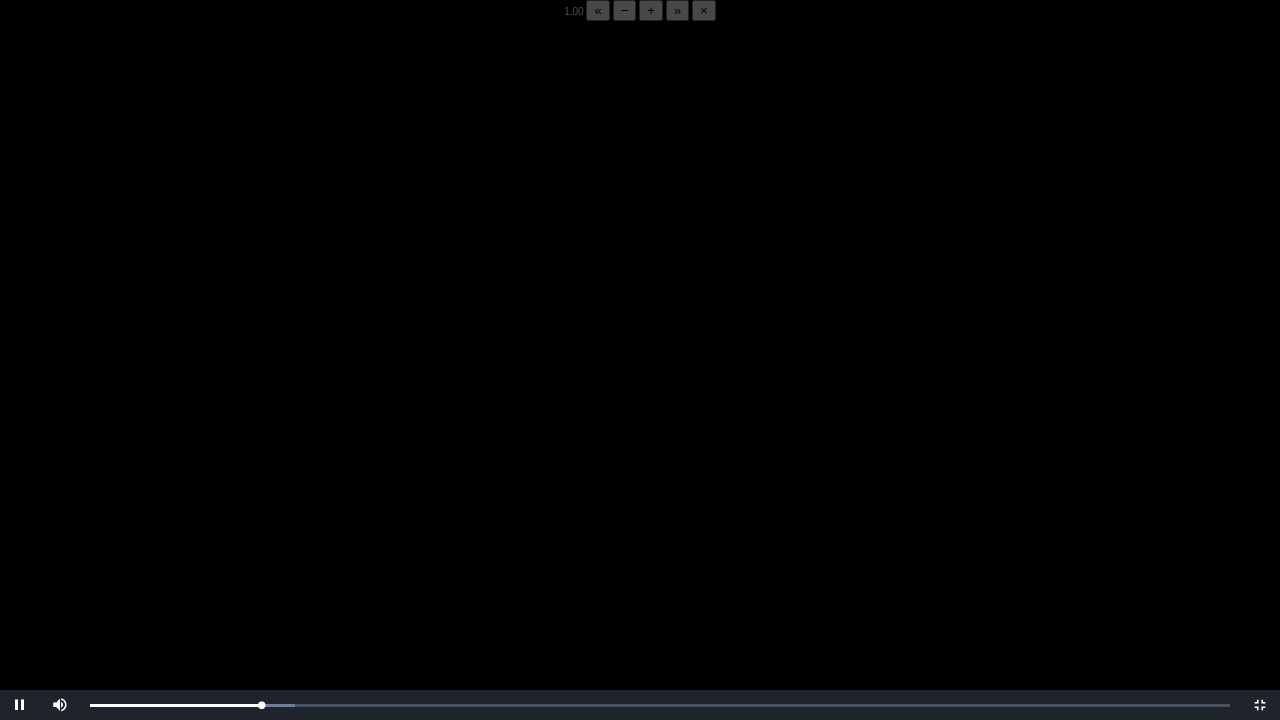 click at bounding box center [640, 381] 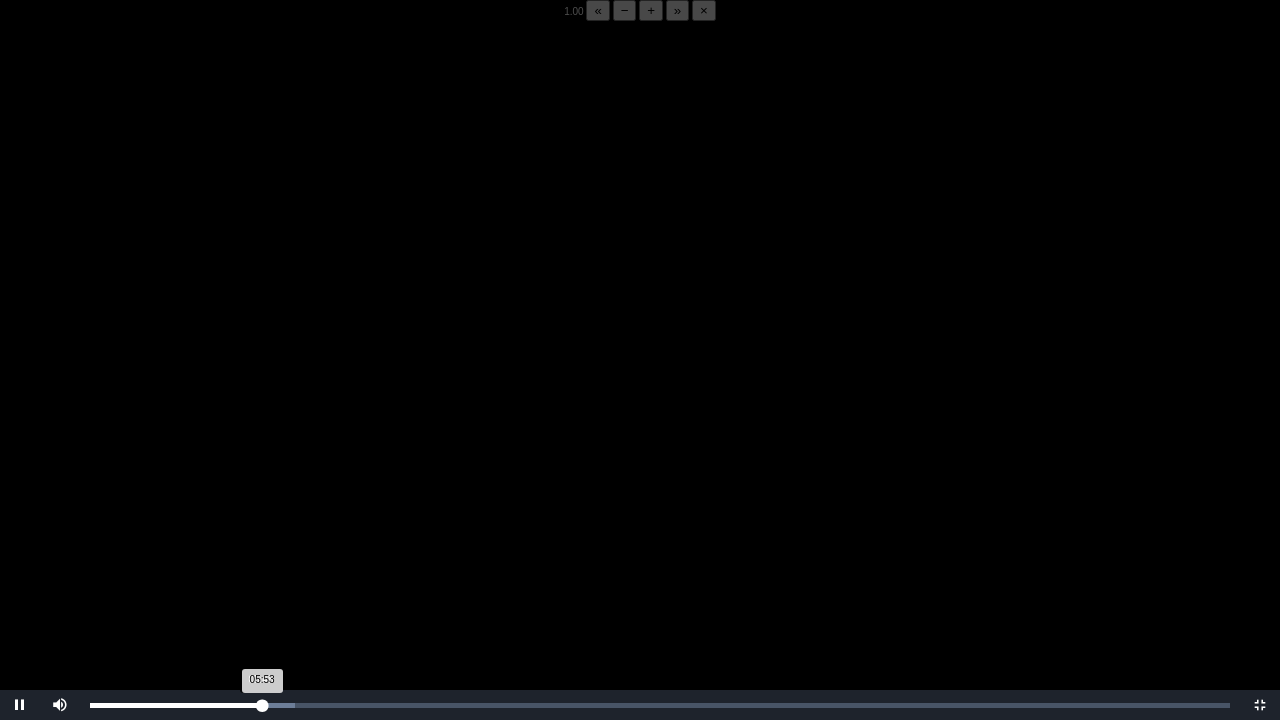 click on "05:53 Progress : 0%" at bounding box center [176, 705] 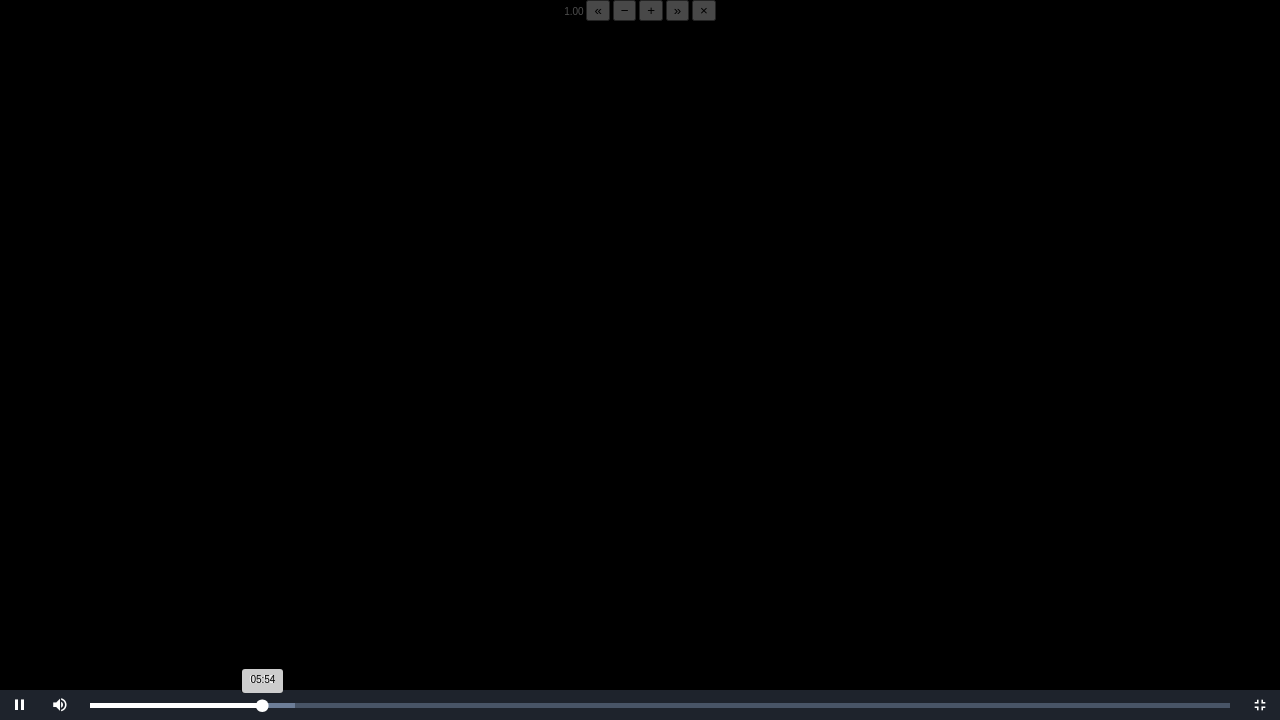 click on "05:54 Progress : 0%" at bounding box center [176, 705] 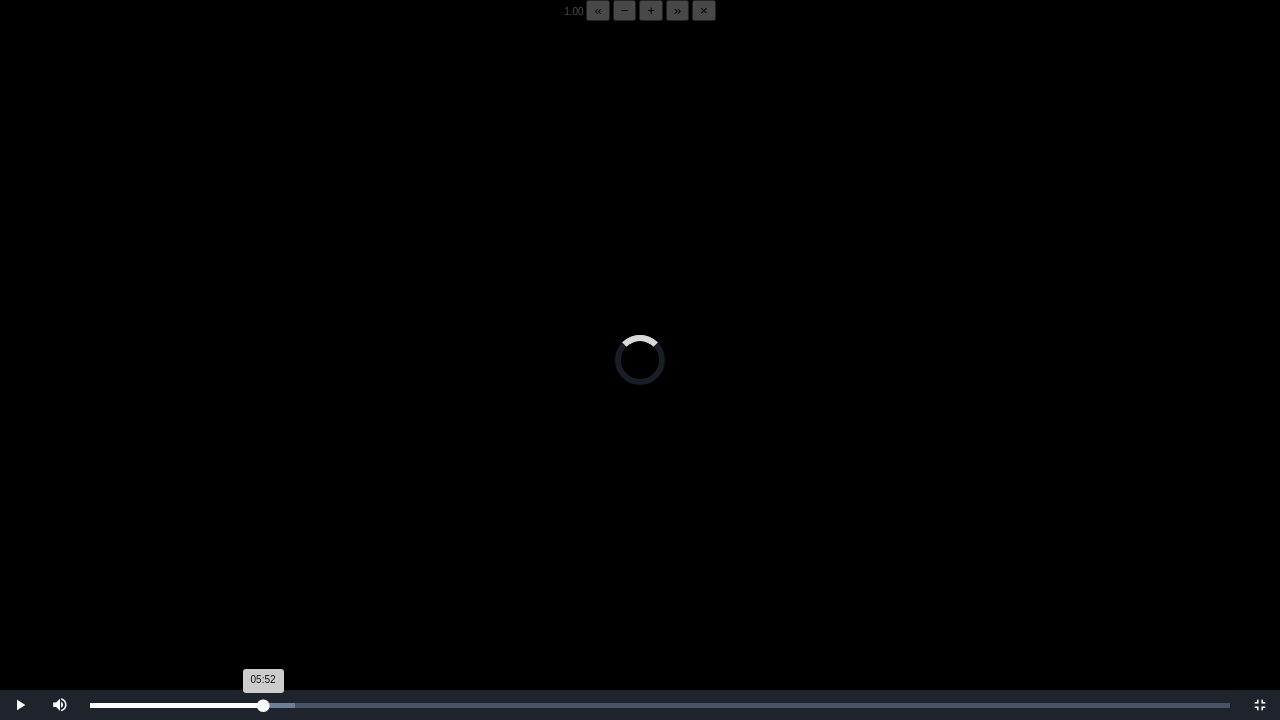 click on "05:52 Progress : 0%" at bounding box center (176, 705) 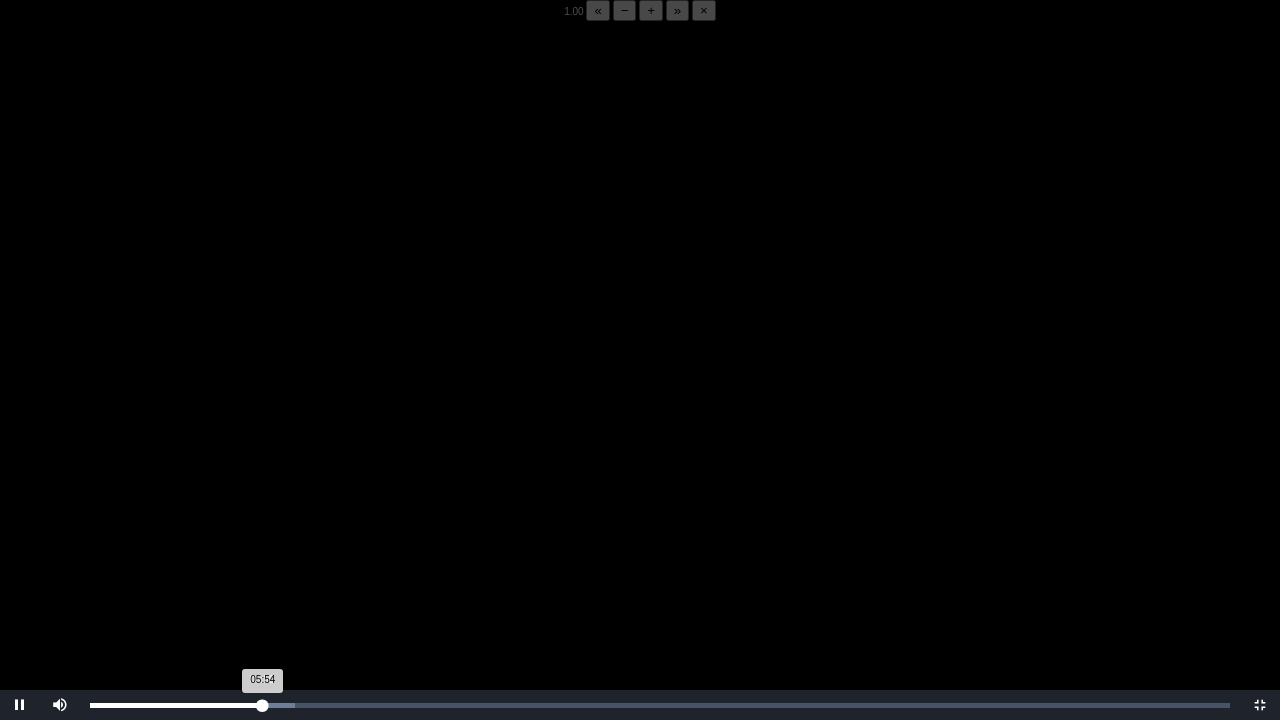 click on "05:54 Progress : 0%" at bounding box center [176, 705] 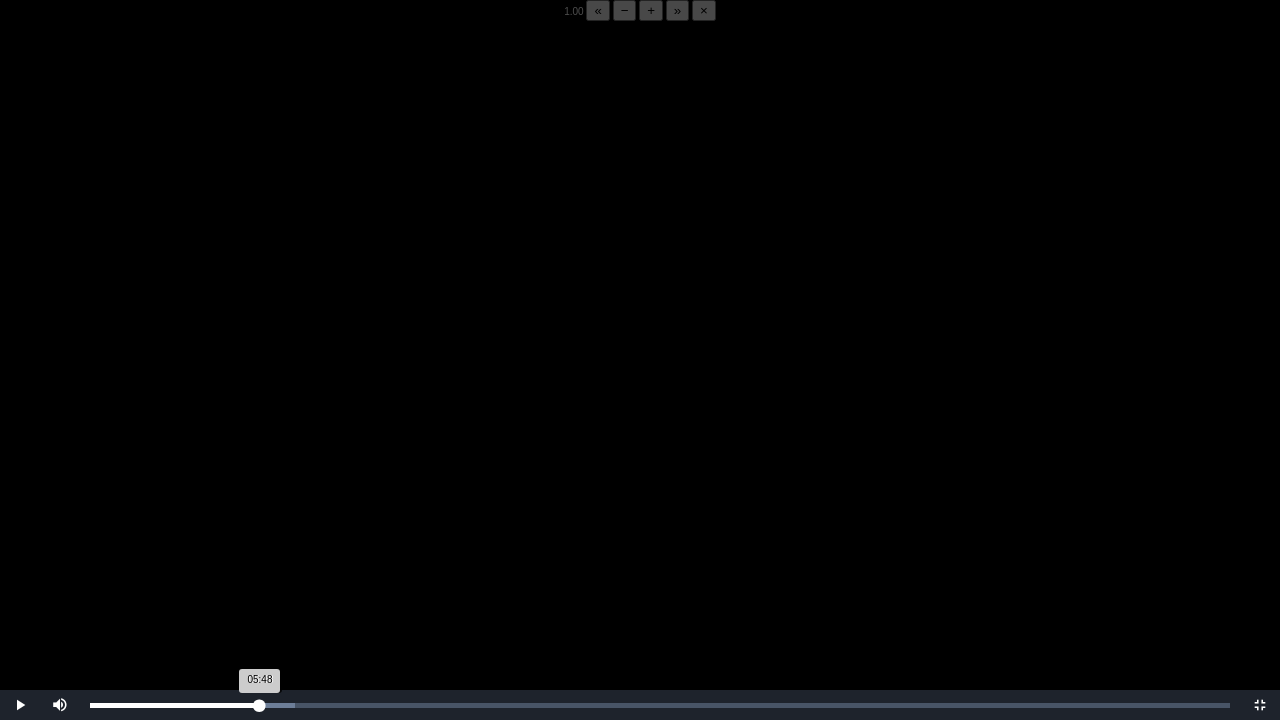 click on "05:48 Progress : 0%" at bounding box center (175, 705) 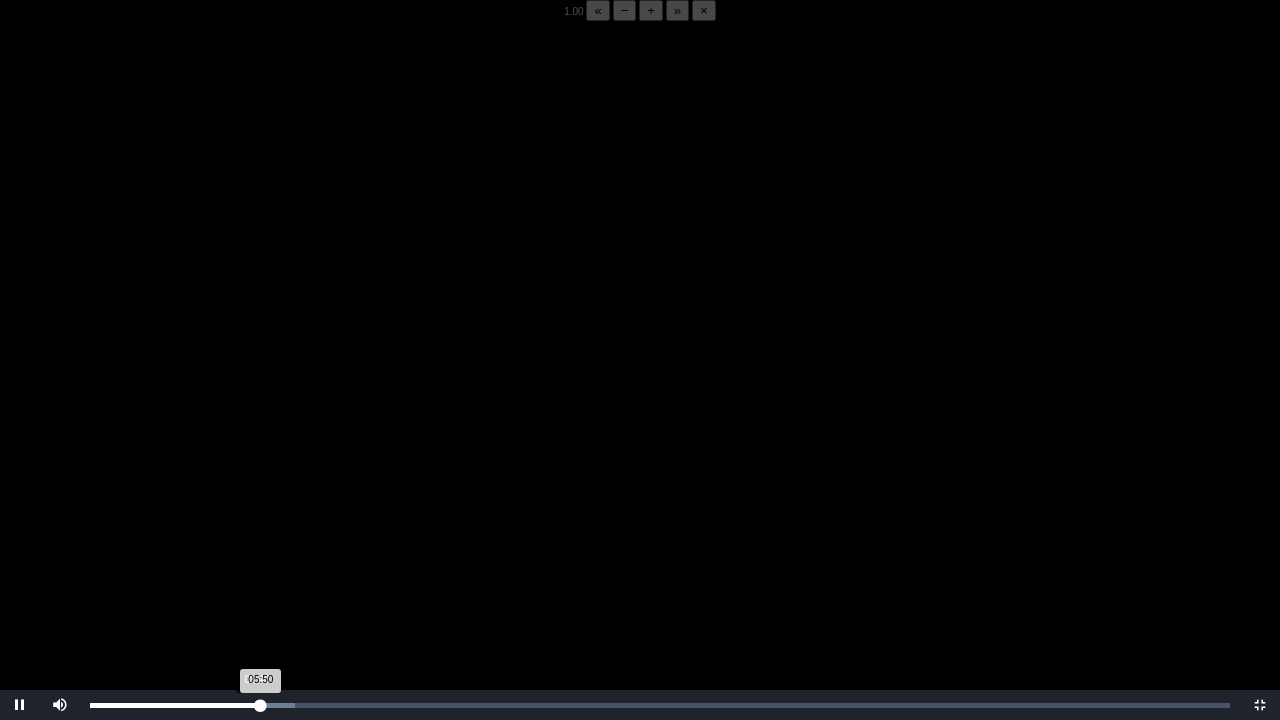 click on "05:50 Progress : 0%" at bounding box center [175, 705] 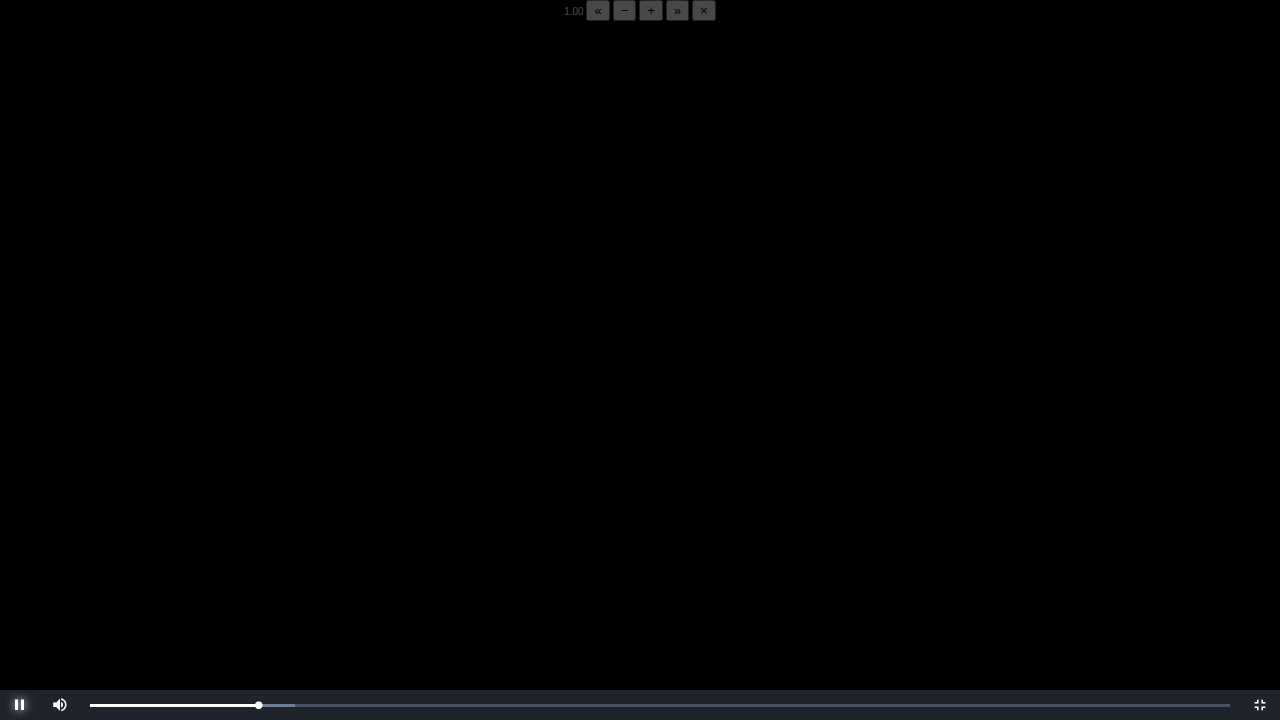 click at bounding box center [20, 705] 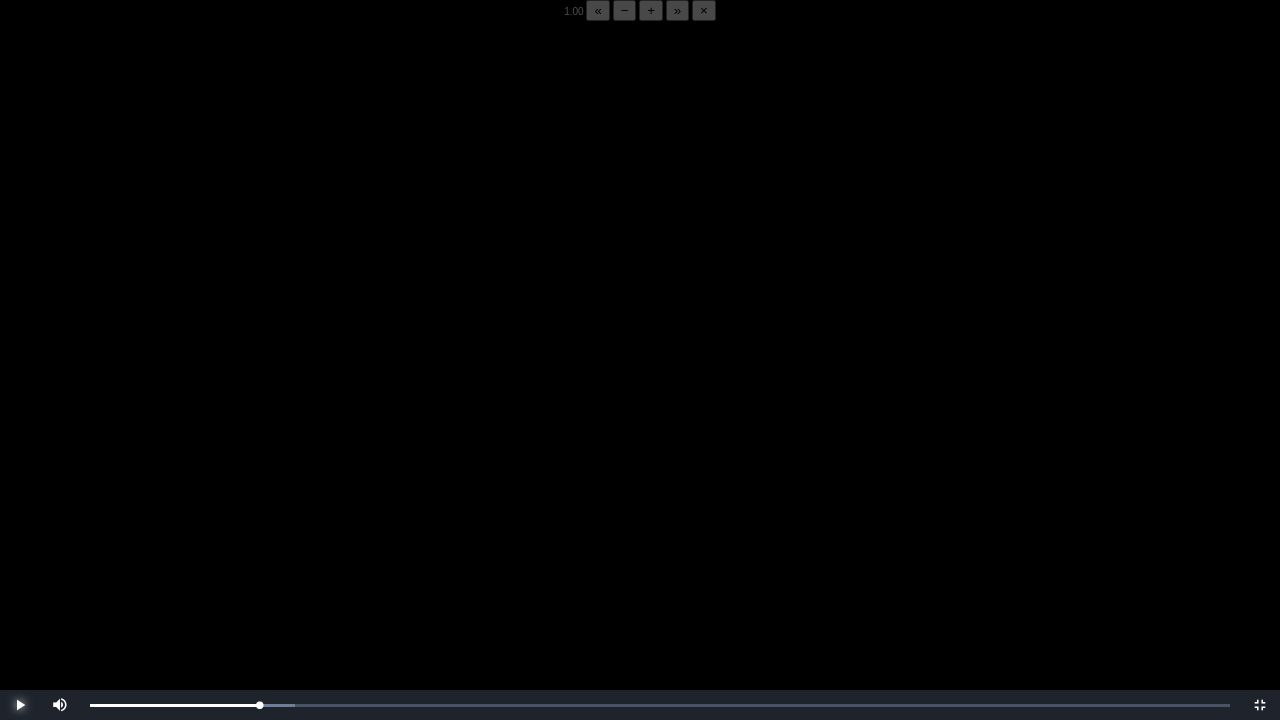 click at bounding box center [20, 705] 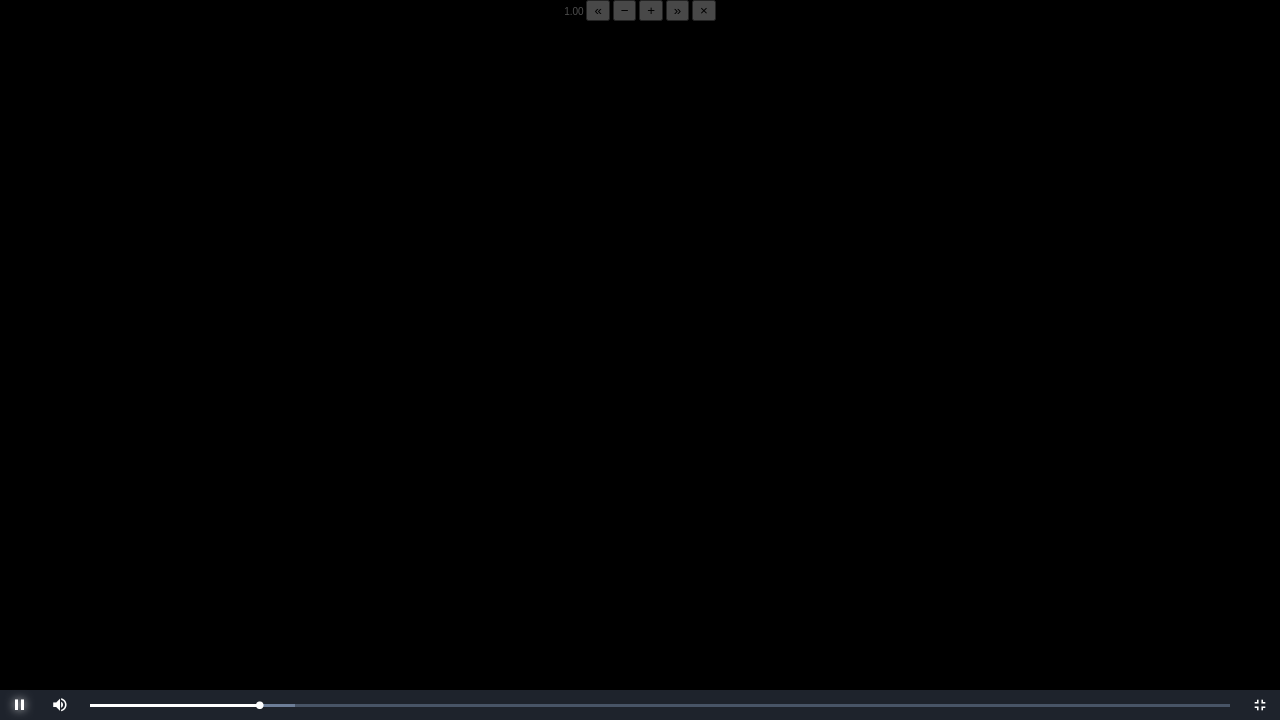 click at bounding box center [20, 705] 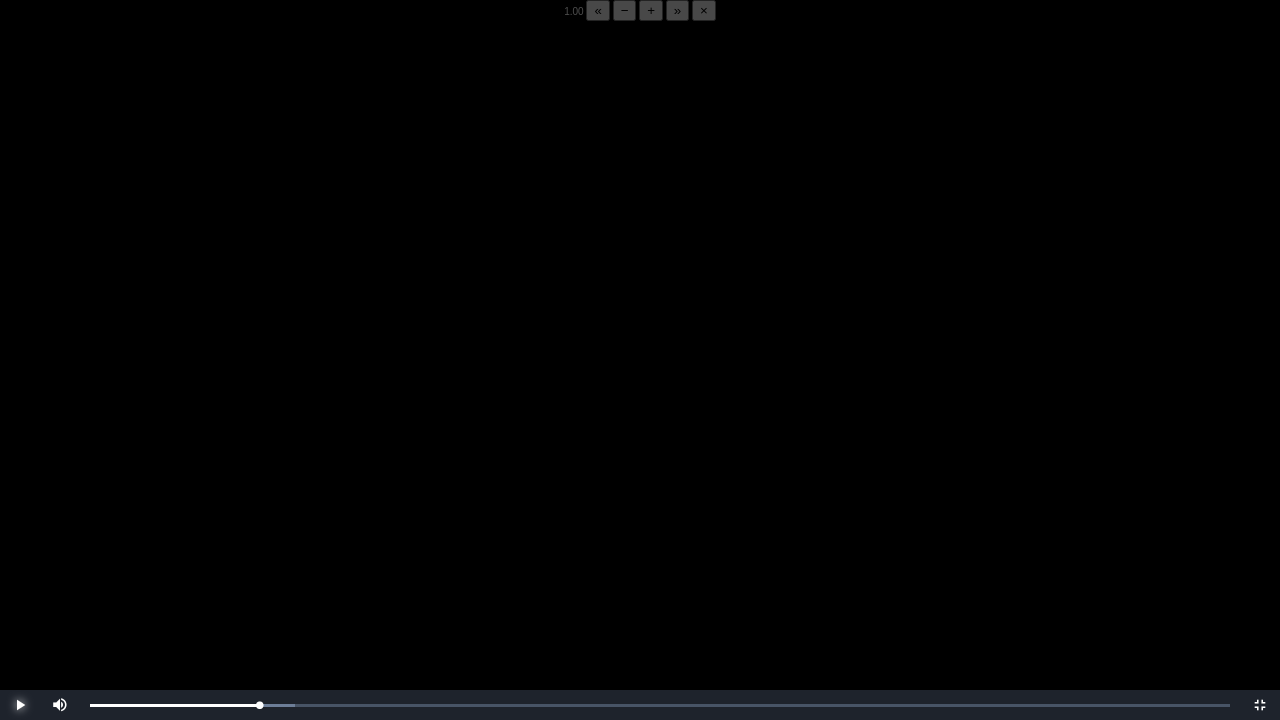 click at bounding box center (20, 705) 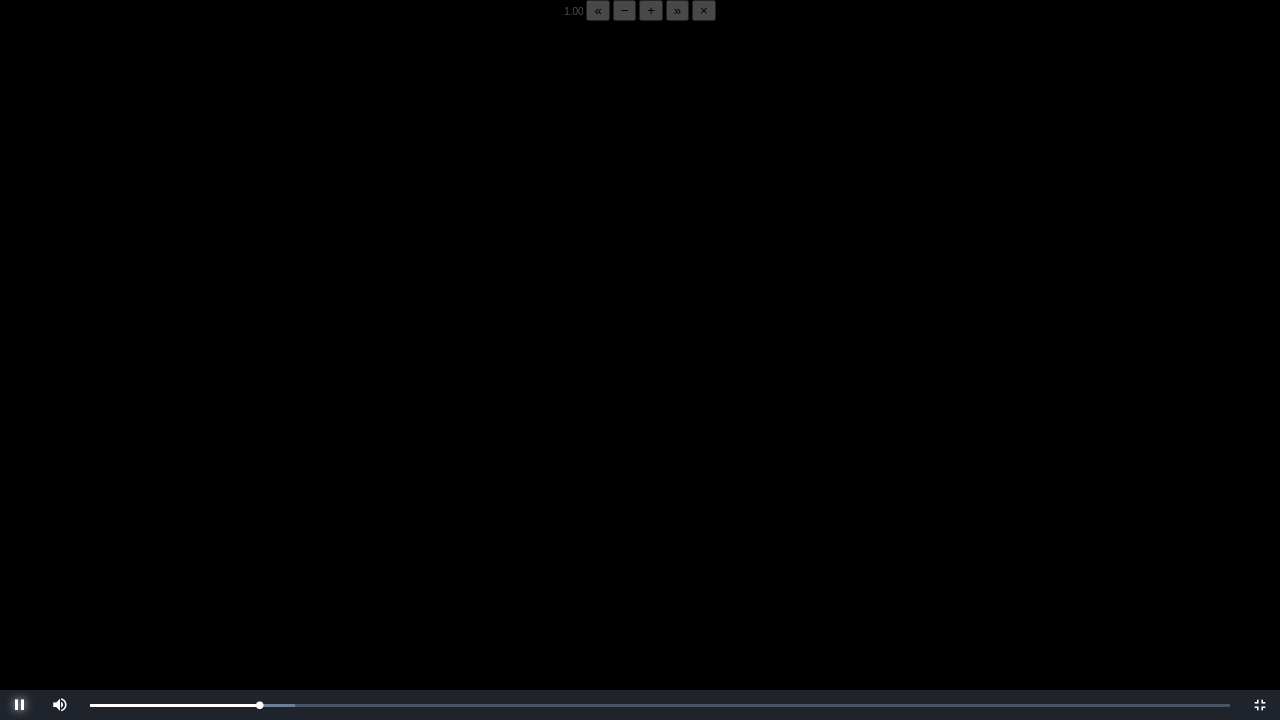 click at bounding box center [20, 705] 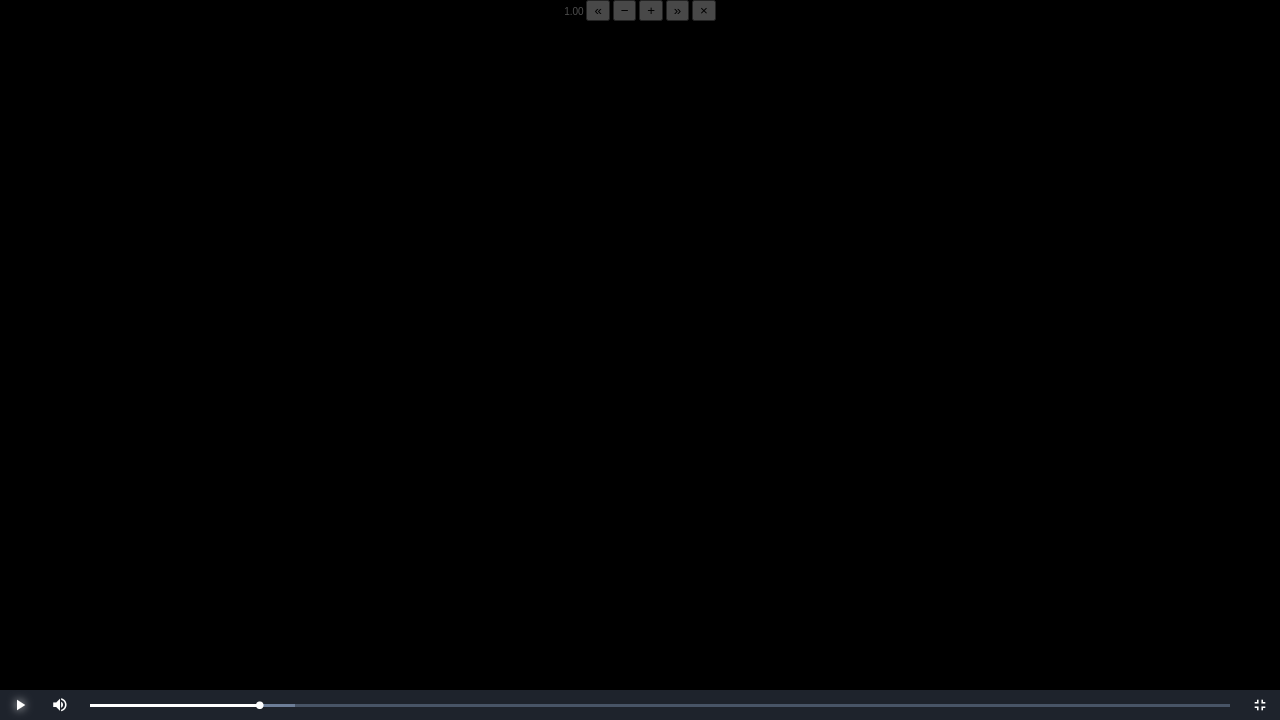 click at bounding box center (20, 705) 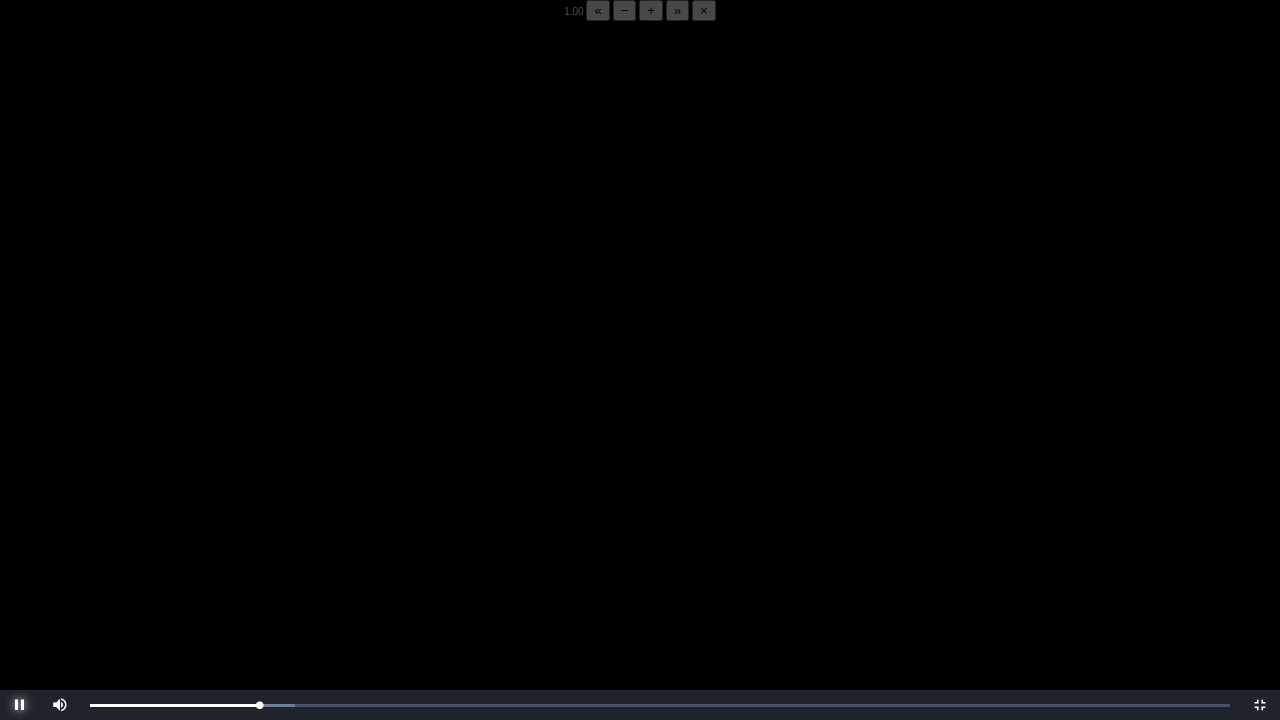click at bounding box center (20, 705) 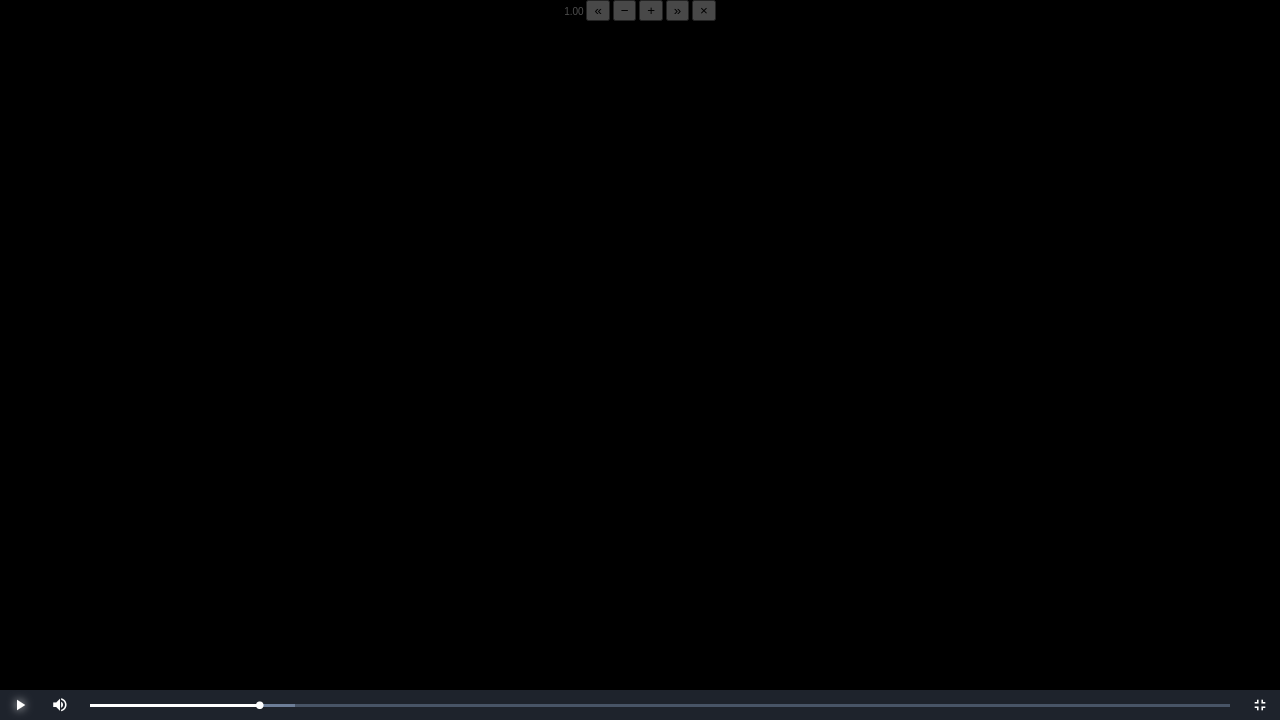 click at bounding box center (20, 705) 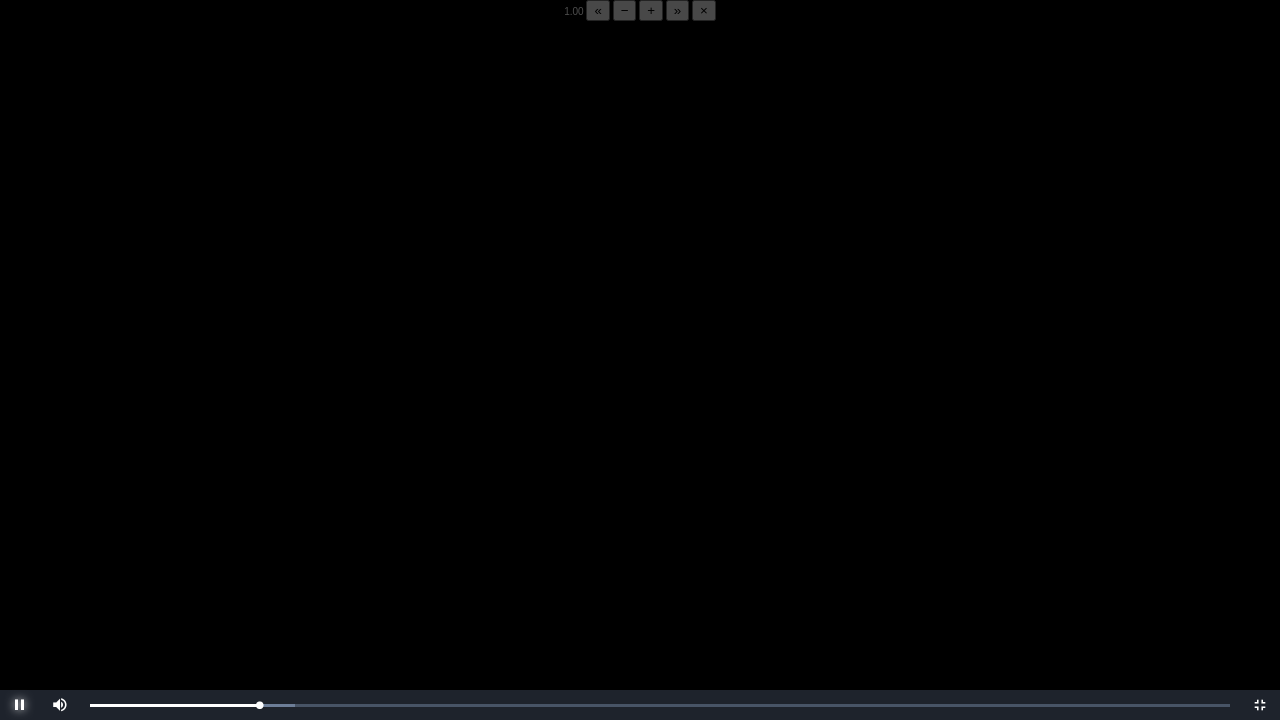 click at bounding box center (20, 705) 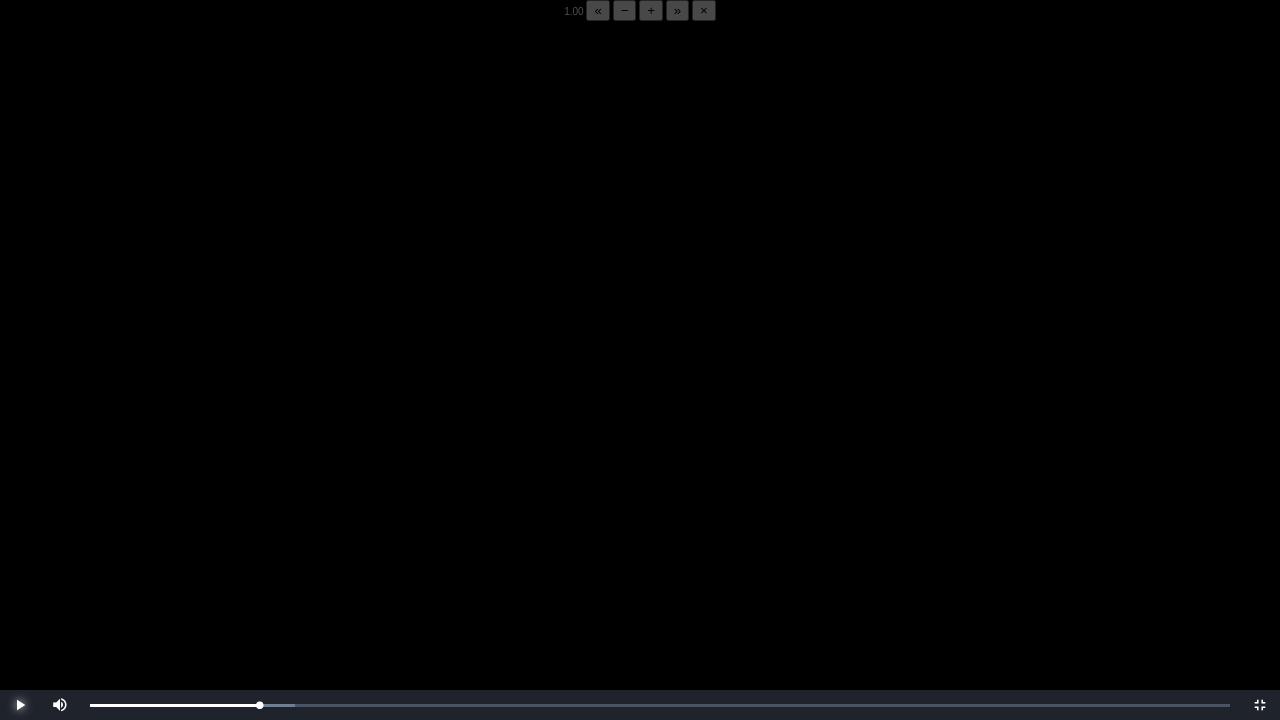click at bounding box center (20, 705) 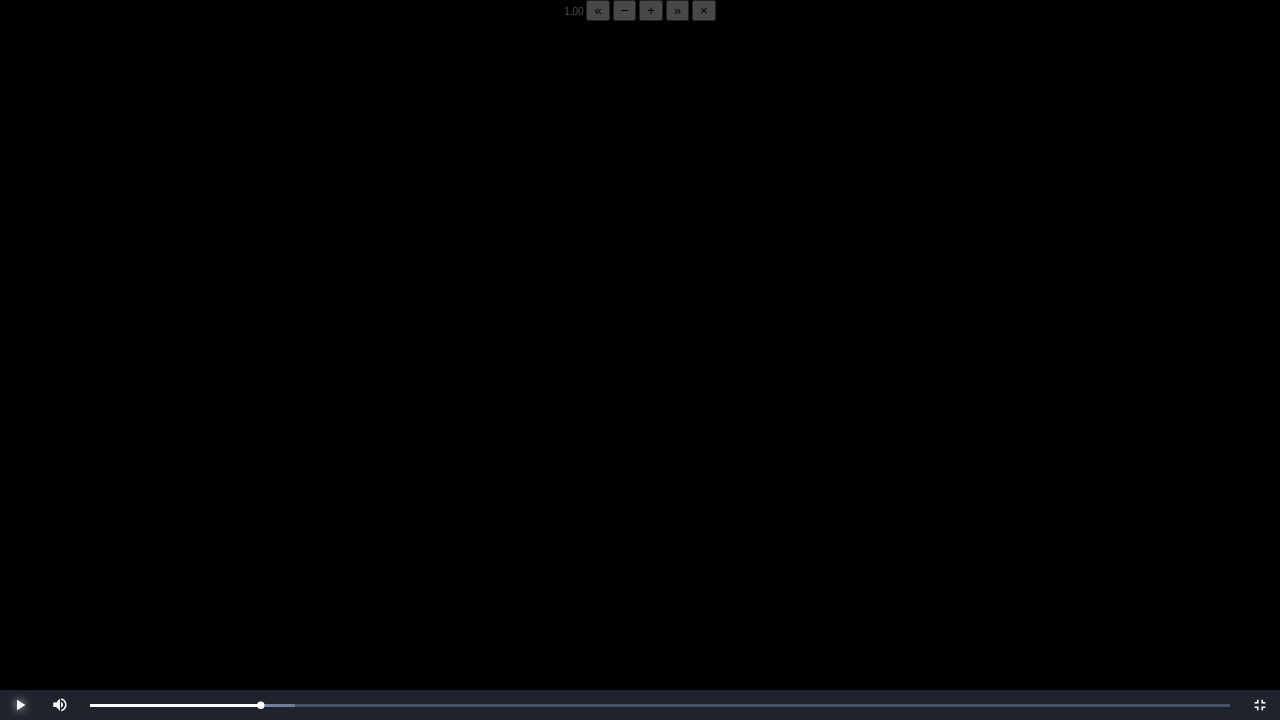 click at bounding box center [20, 705] 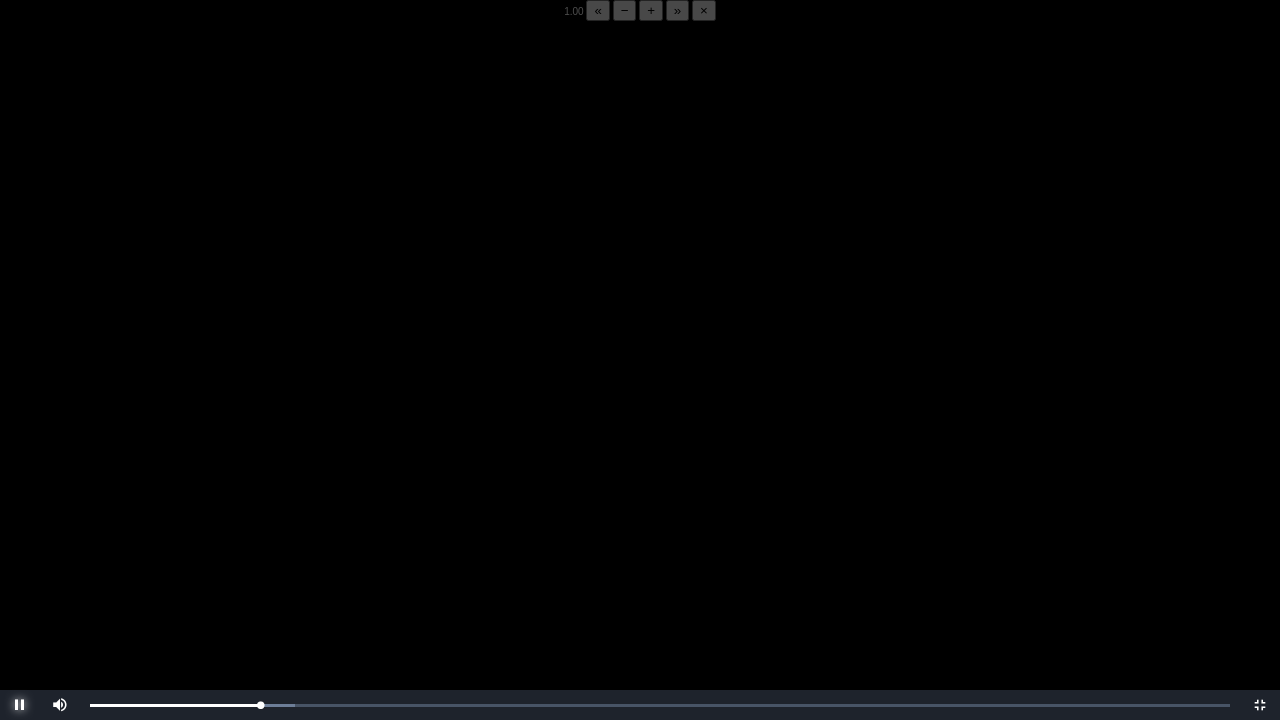 click at bounding box center [20, 705] 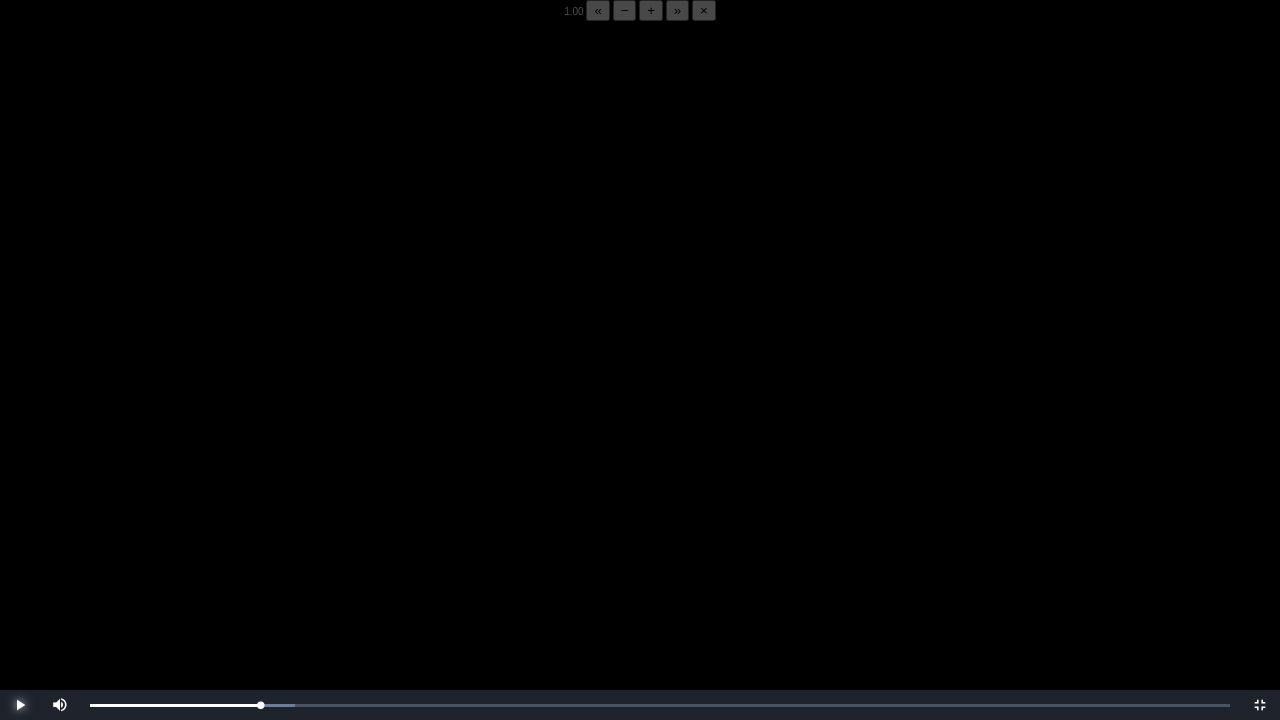 click at bounding box center (20, 705) 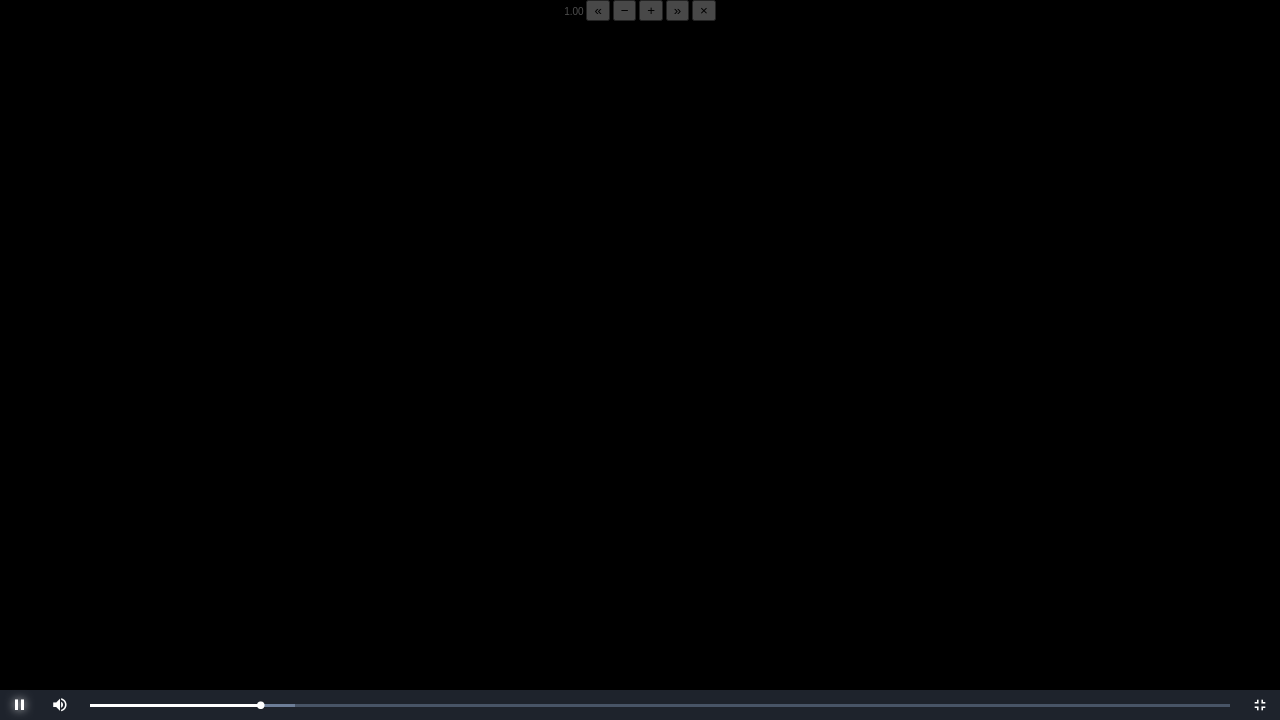 click at bounding box center [20, 705] 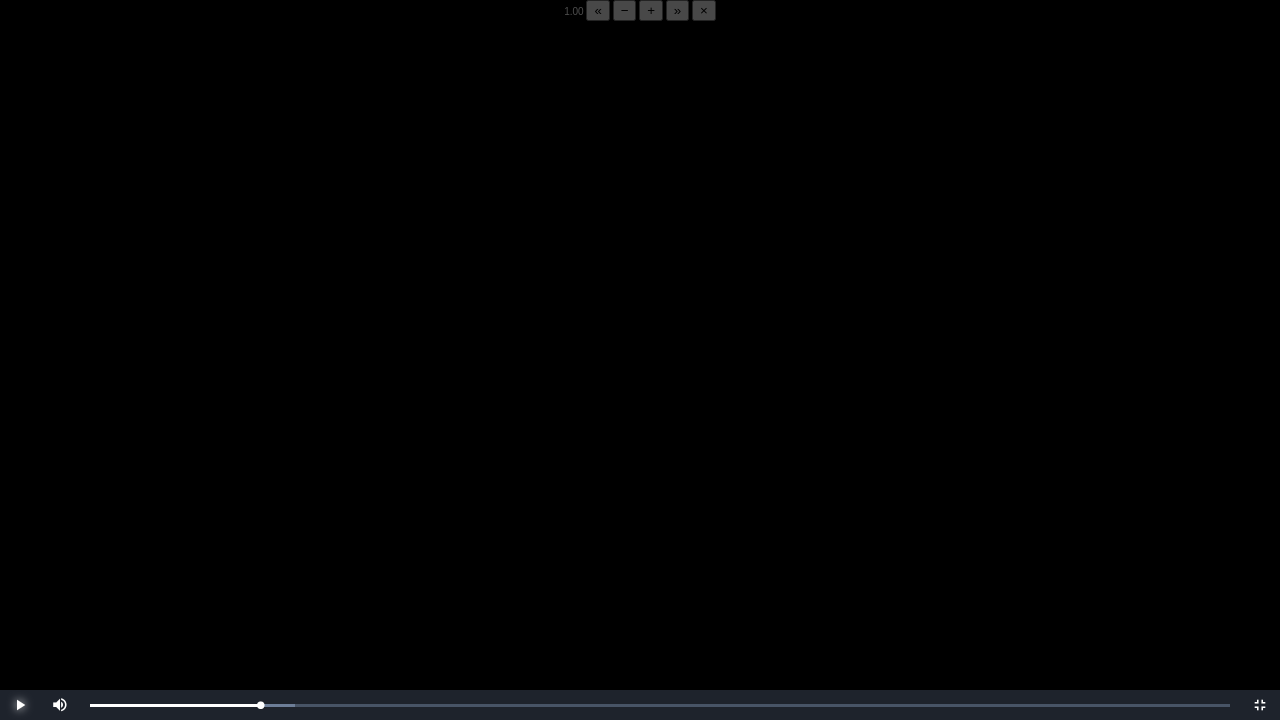 click at bounding box center (20, 705) 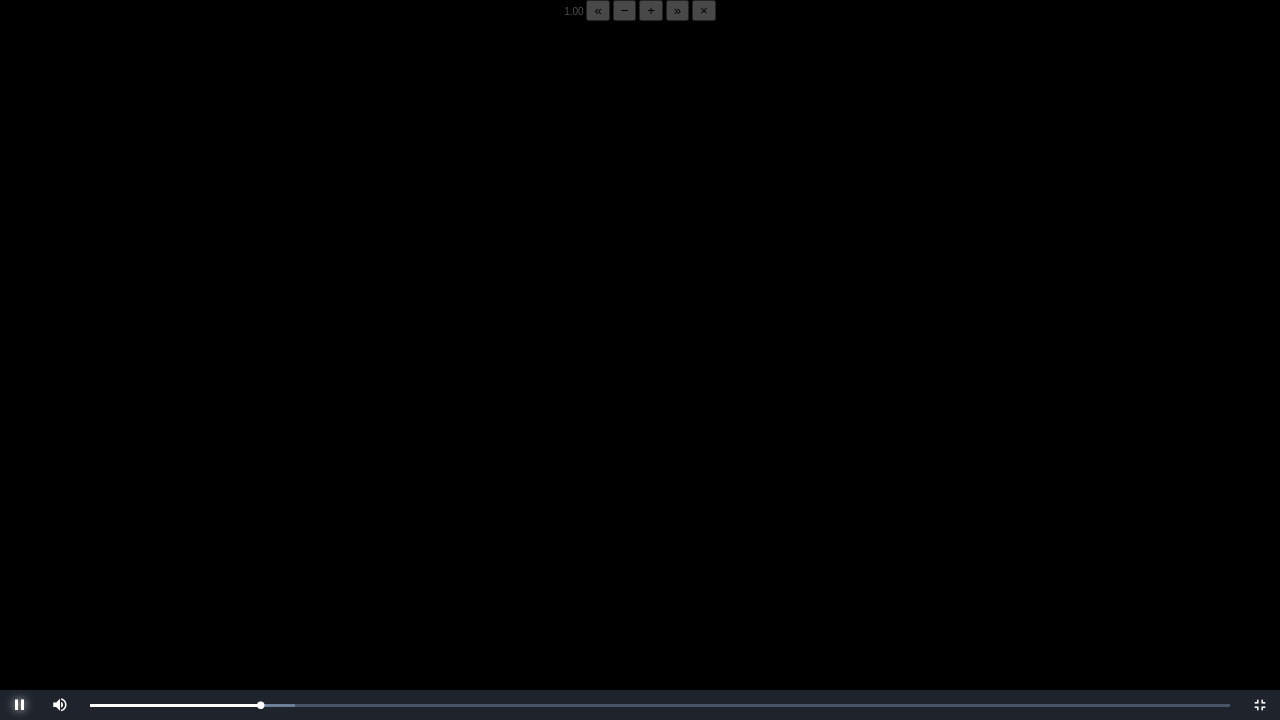 click at bounding box center [20, 705] 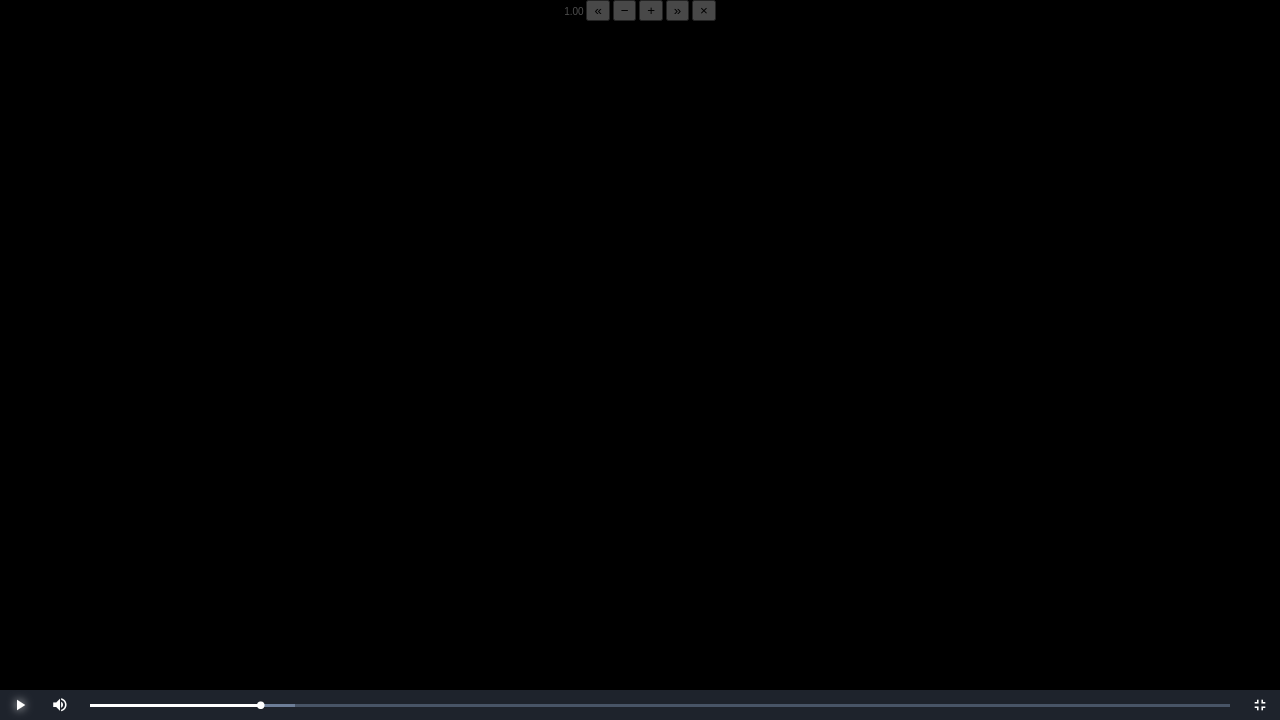 click at bounding box center [20, 705] 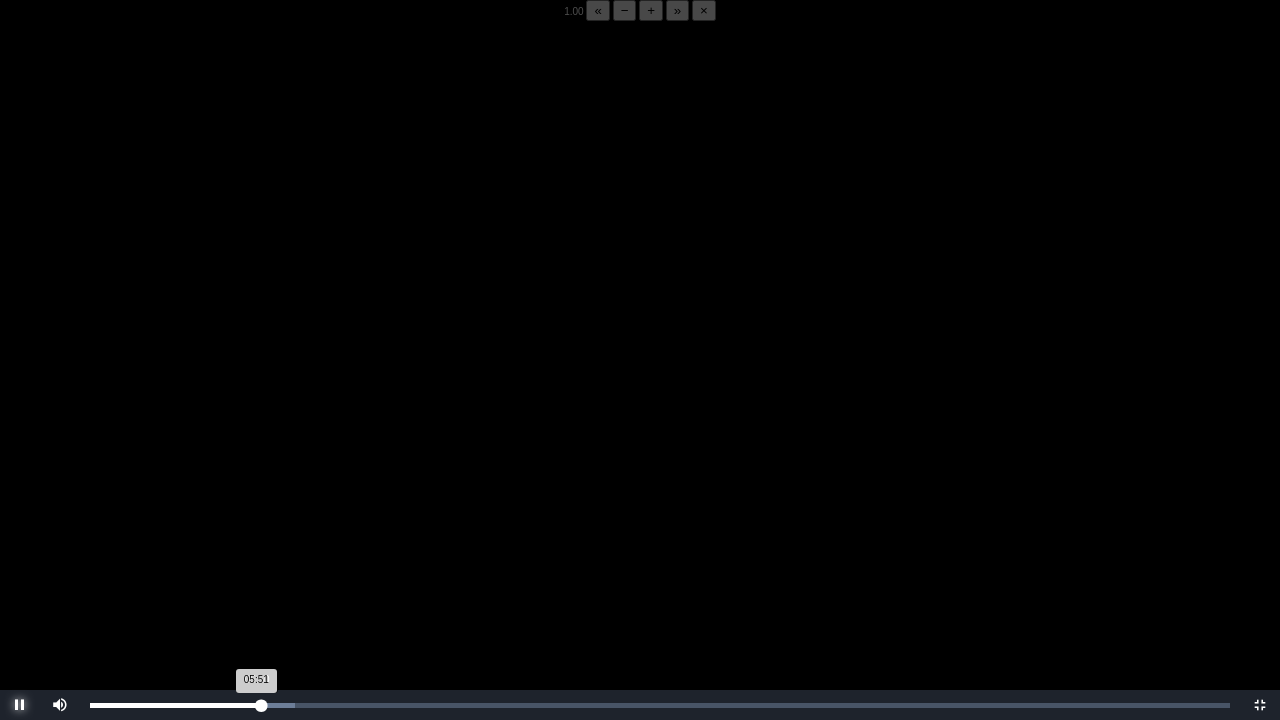 click on "05:51 Progress : 0%" at bounding box center (175, 705) 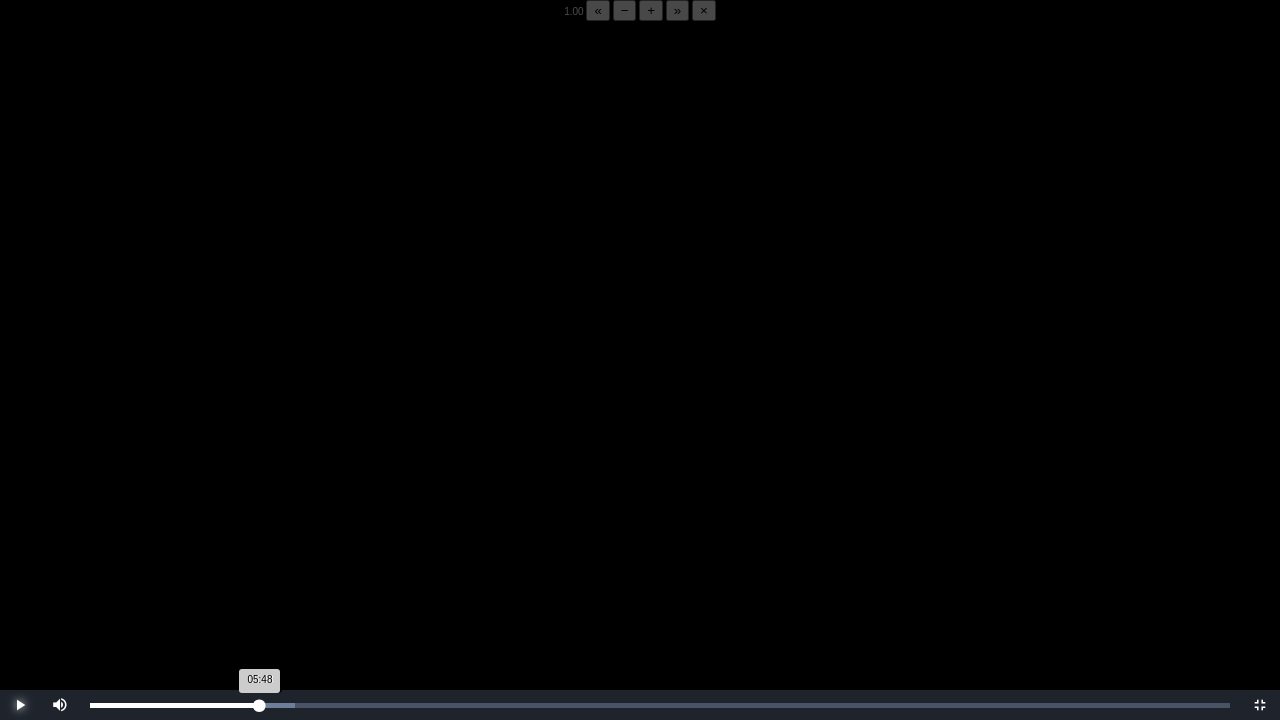 click on "05:48 Progress : 0%" at bounding box center [175, 705] 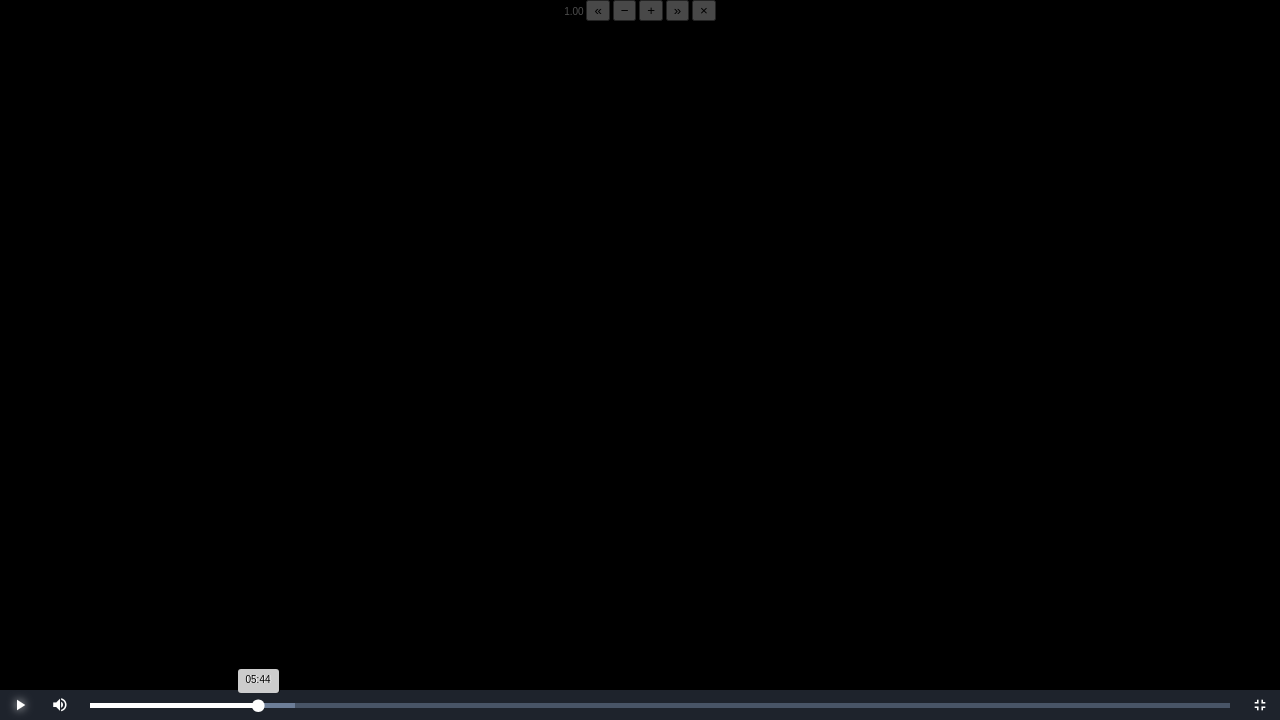 click on "05:44 Progress : 0%" at bounding box center (174, 705) 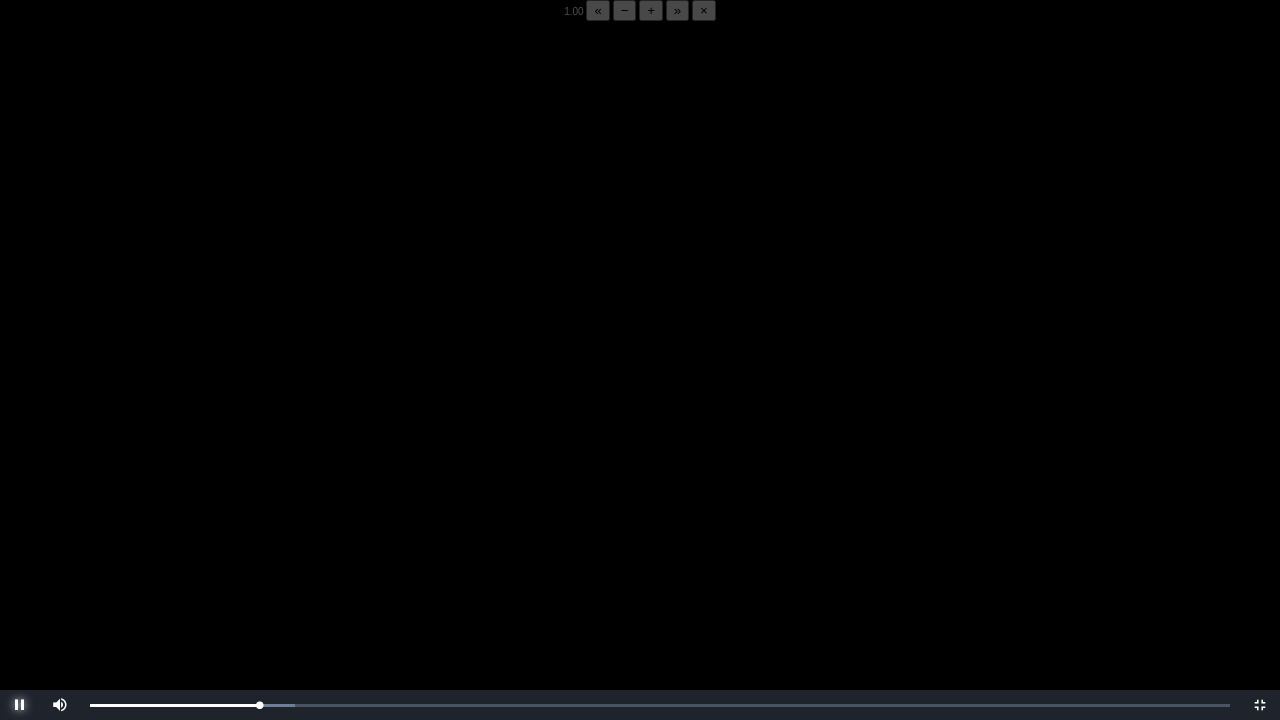 click at bounding box center (20, 705) 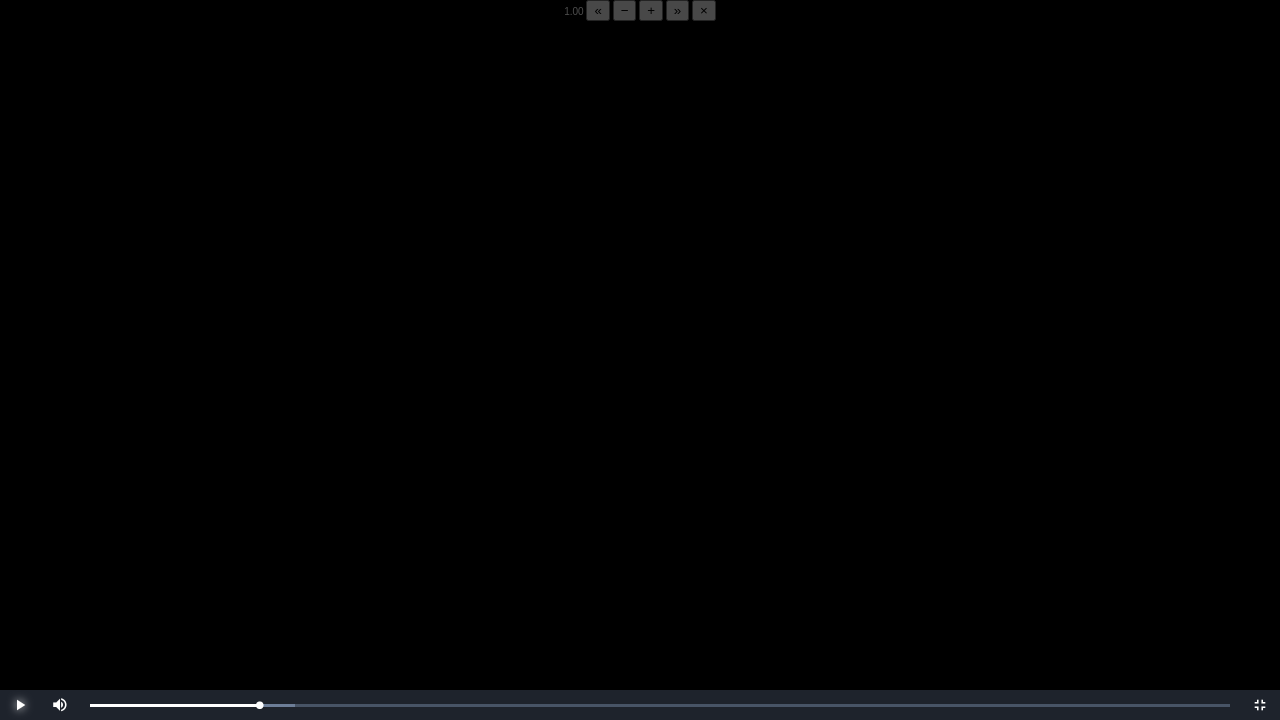 click at bounding box center [20, 705] 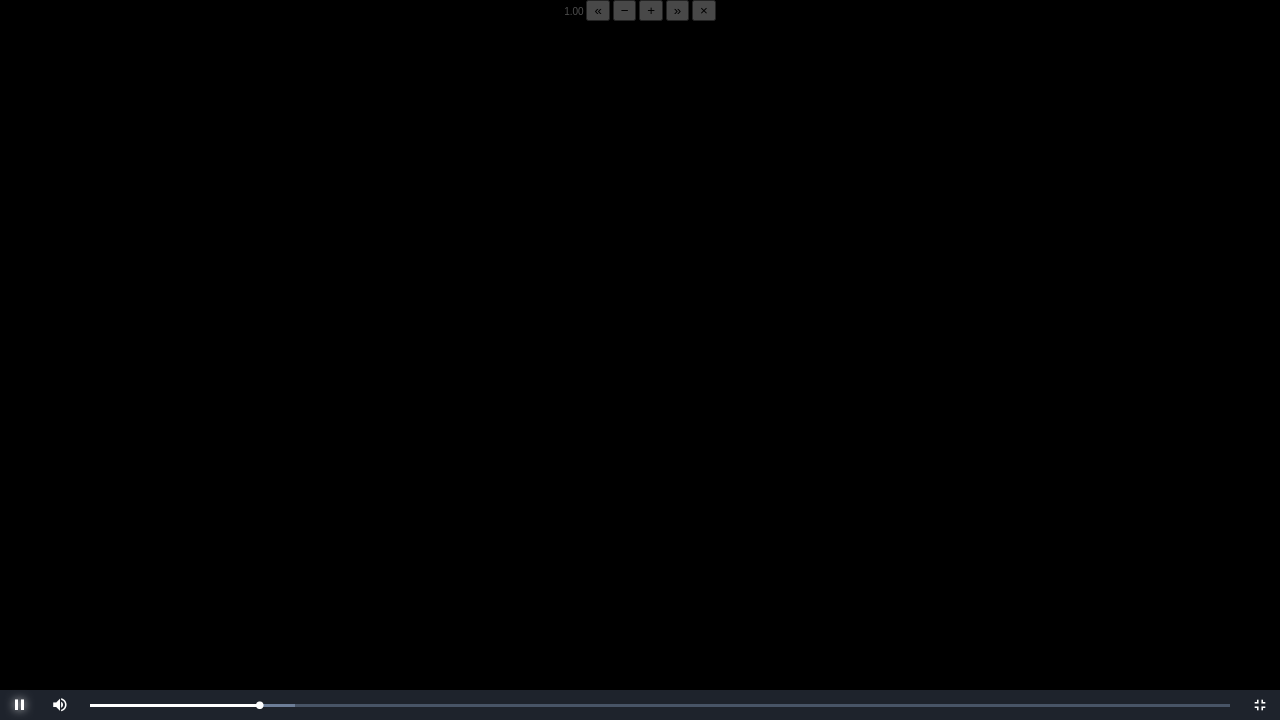 click at bounding box center [20, 705] 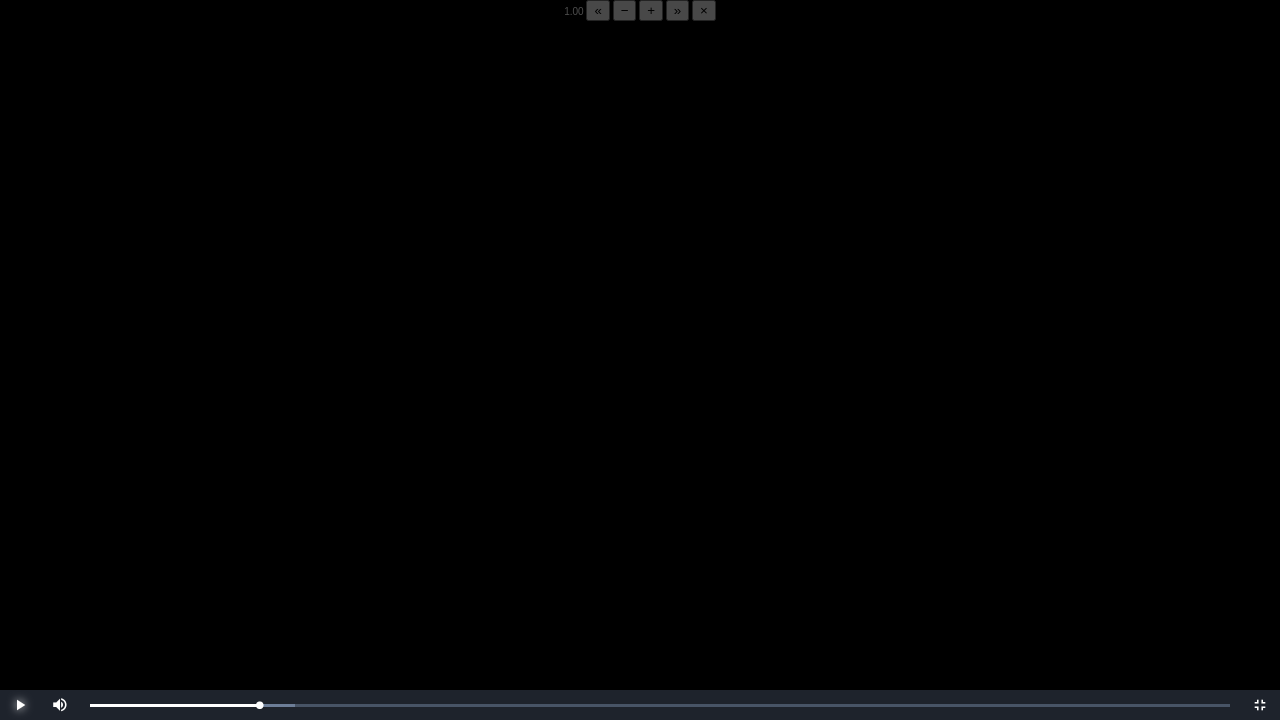 click at bounding box center (20, 705) 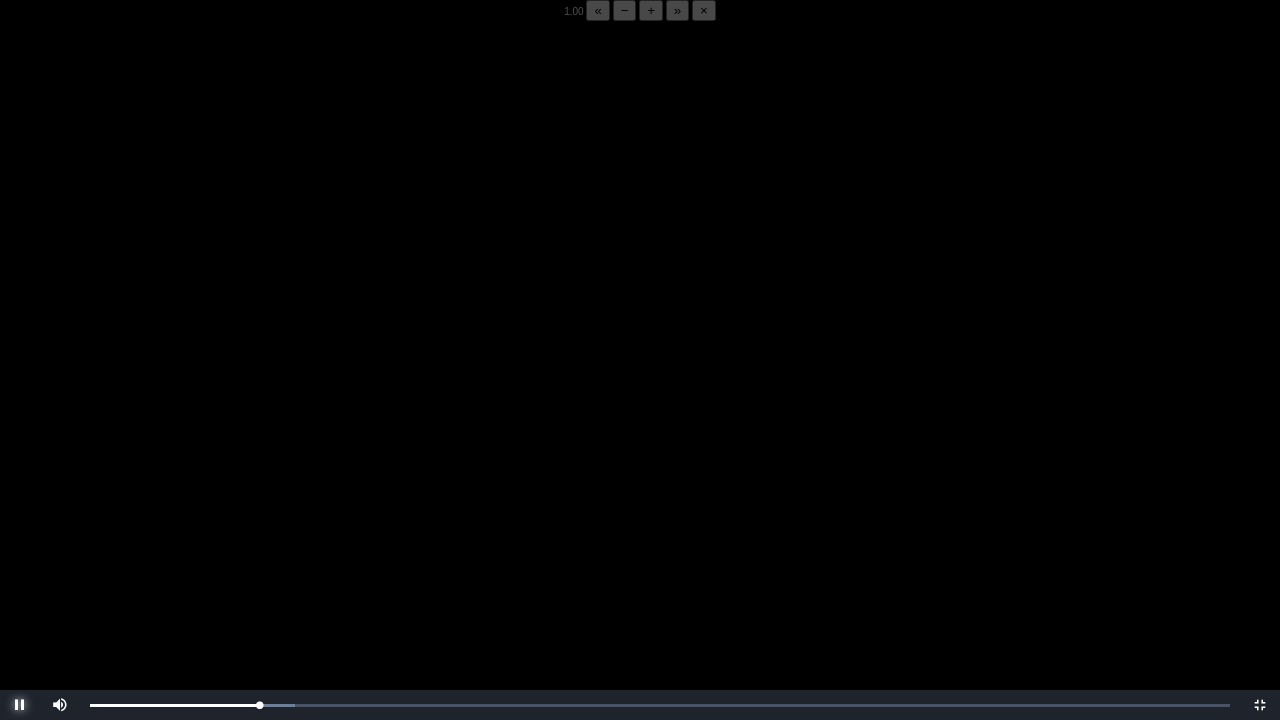 click at bounding box center [20, 705] 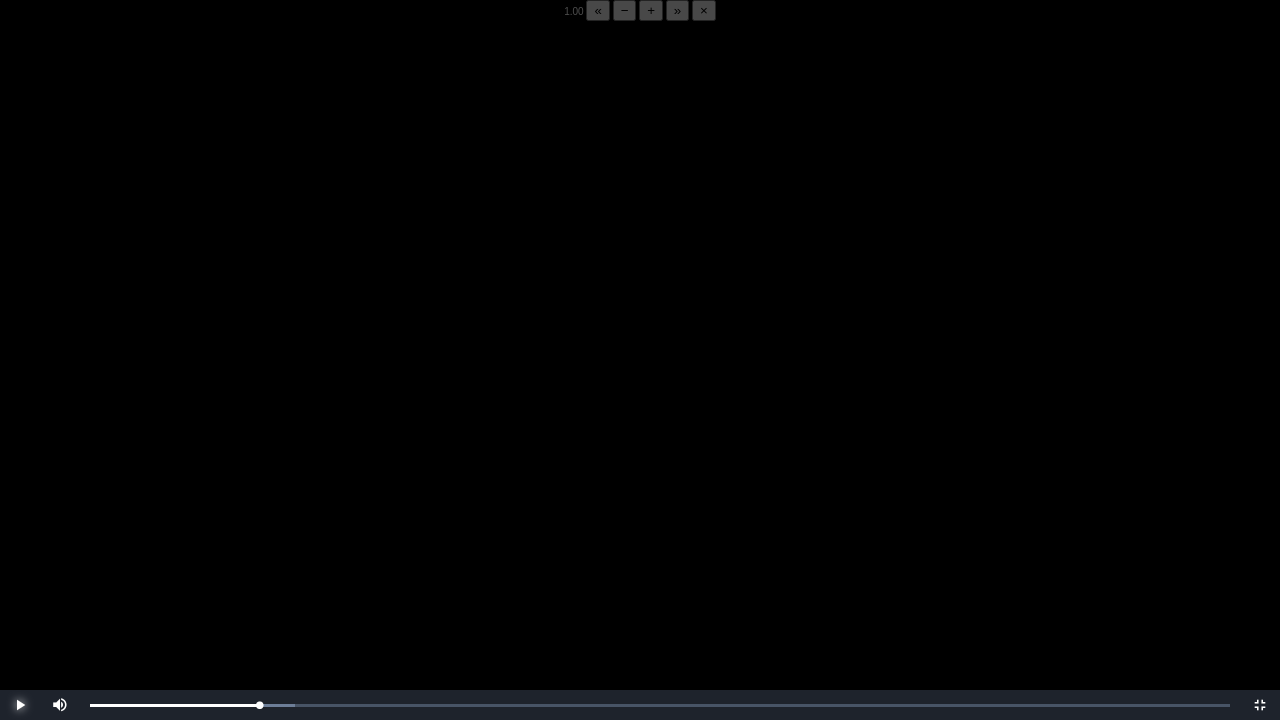 click at bounding box center [20, 705] 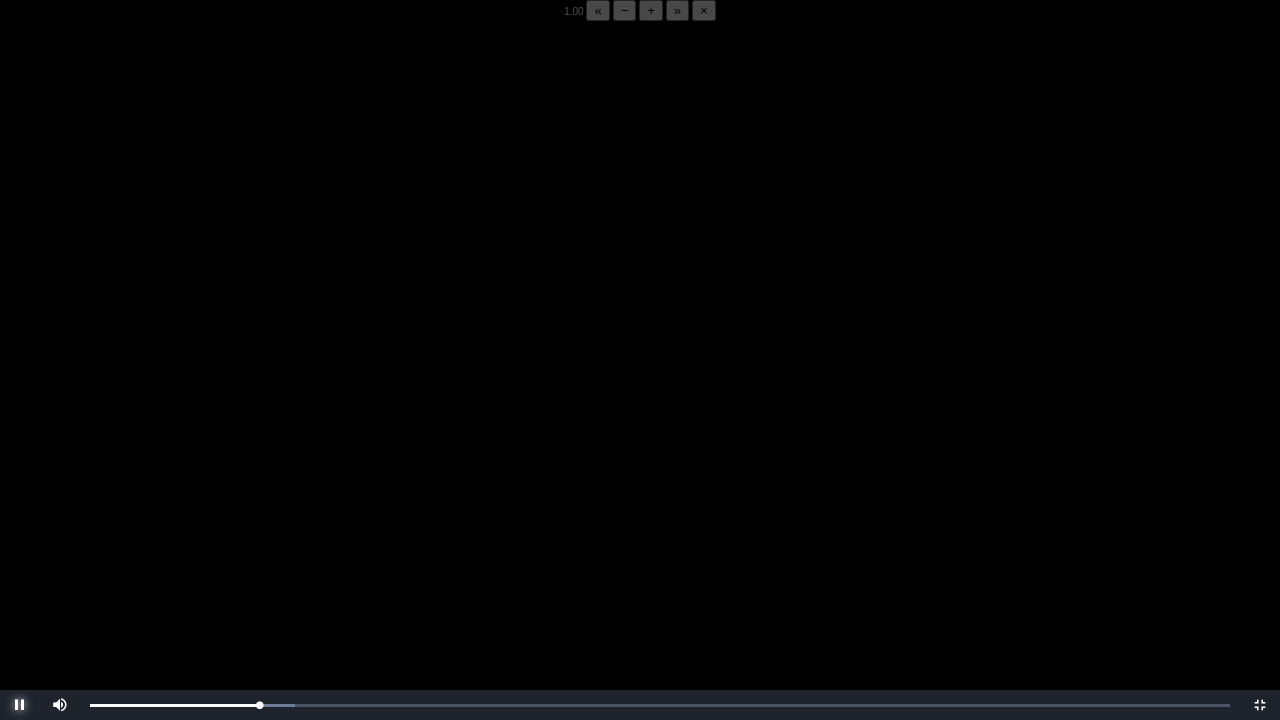 click at bounding box center [20, 705] 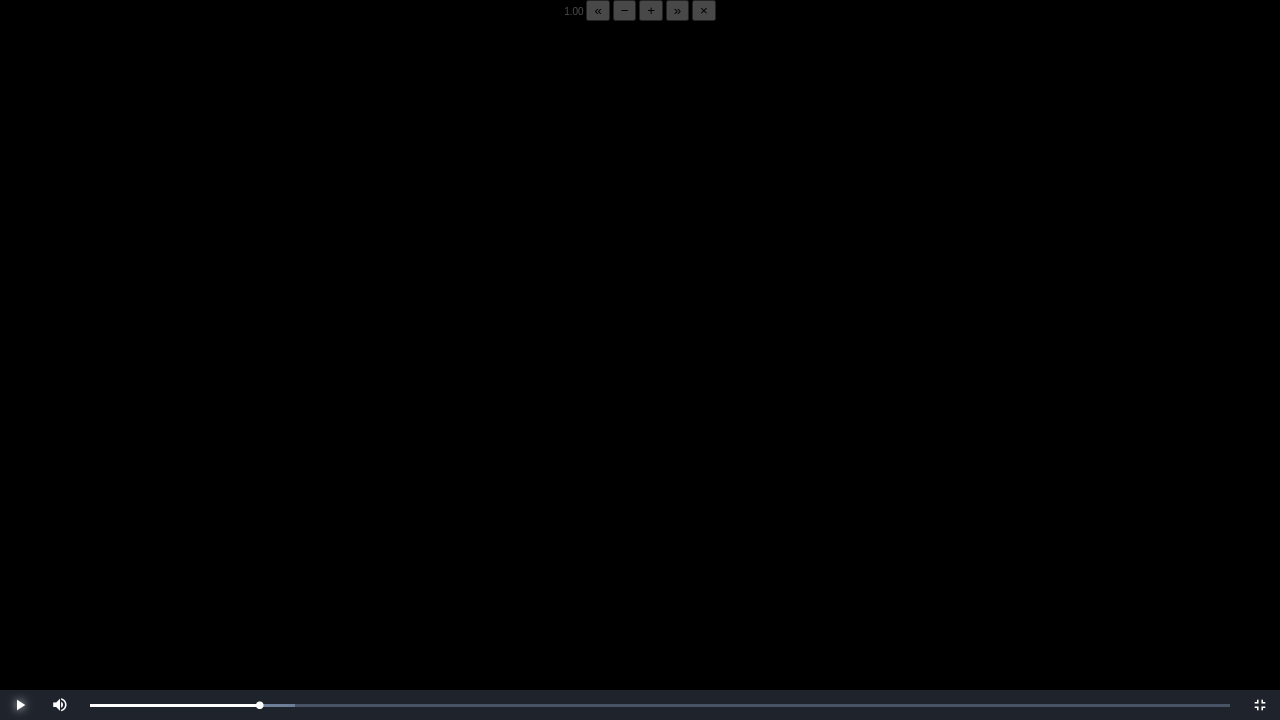 click at bounding box center (20, 705) 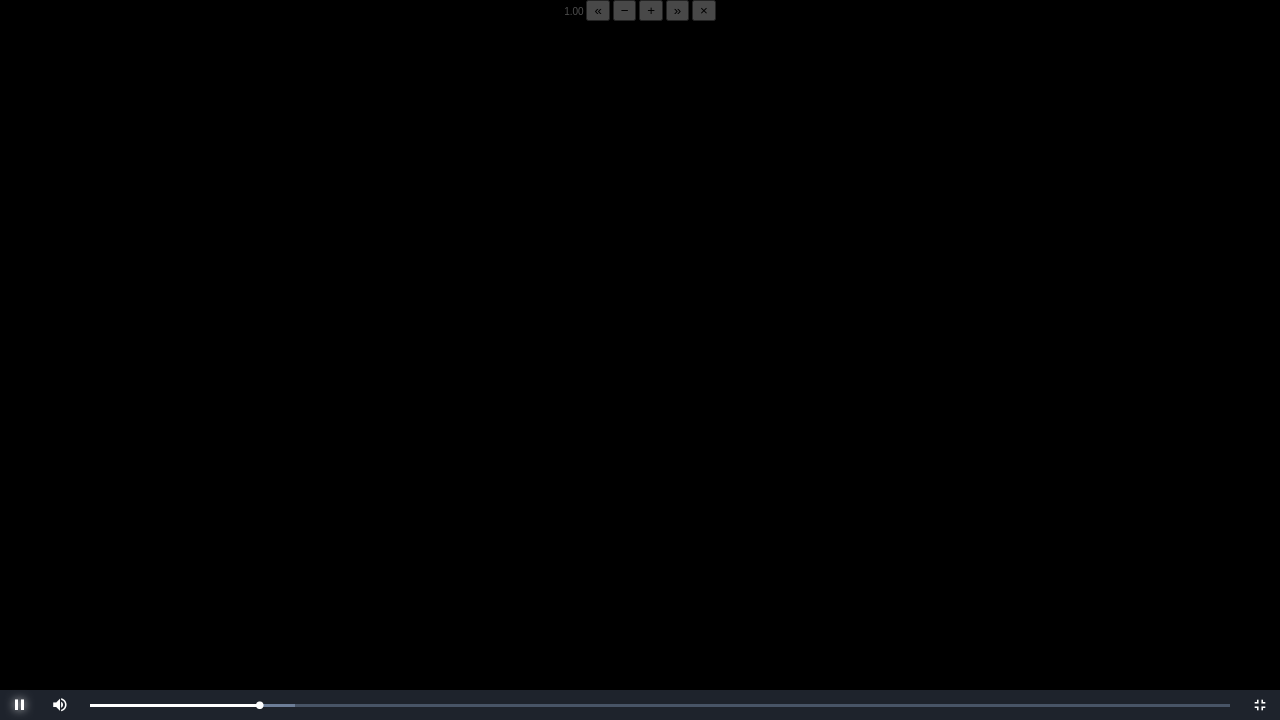click at bounding box center [20, 705] 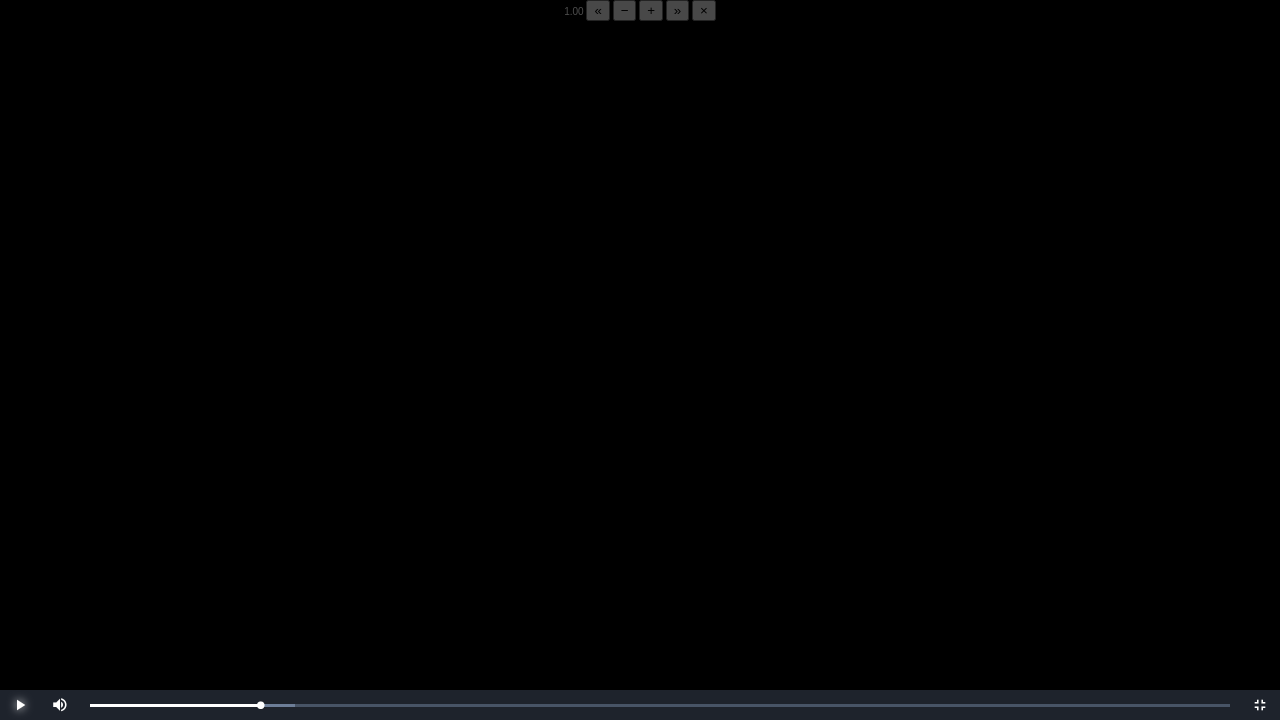 click at bounding box center [20, 705] 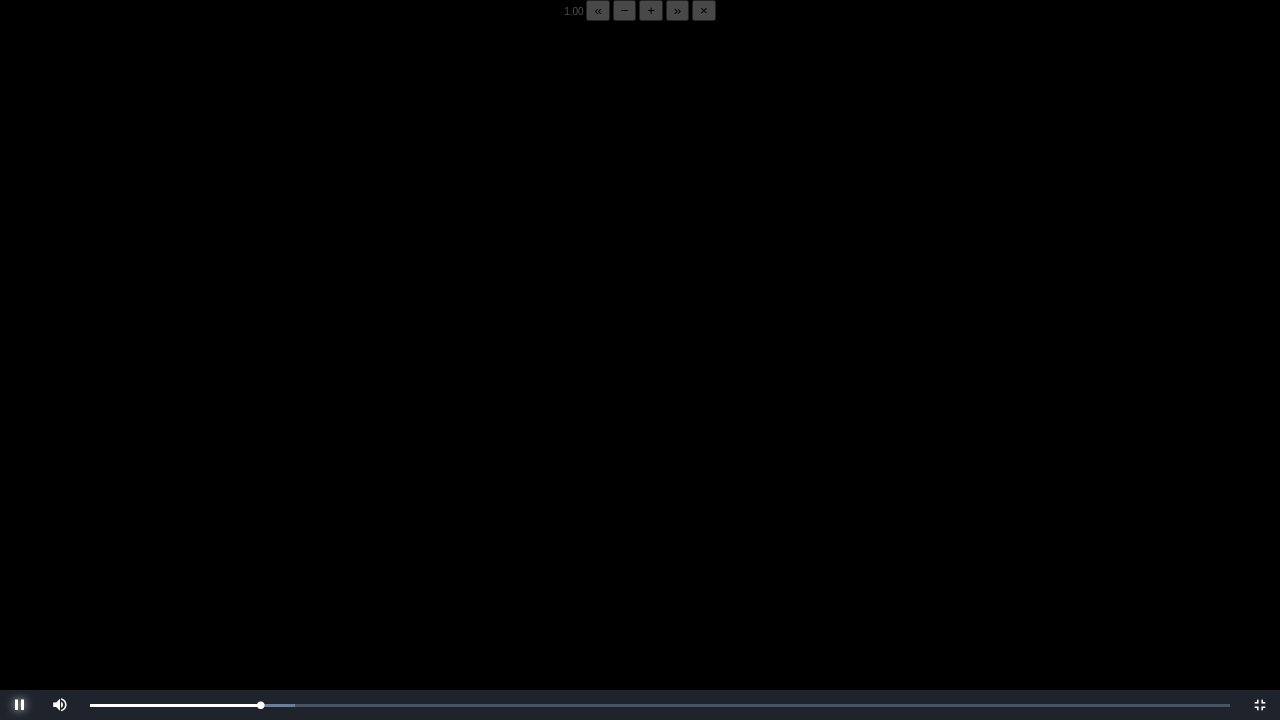 click at bounding box center (20, 705) 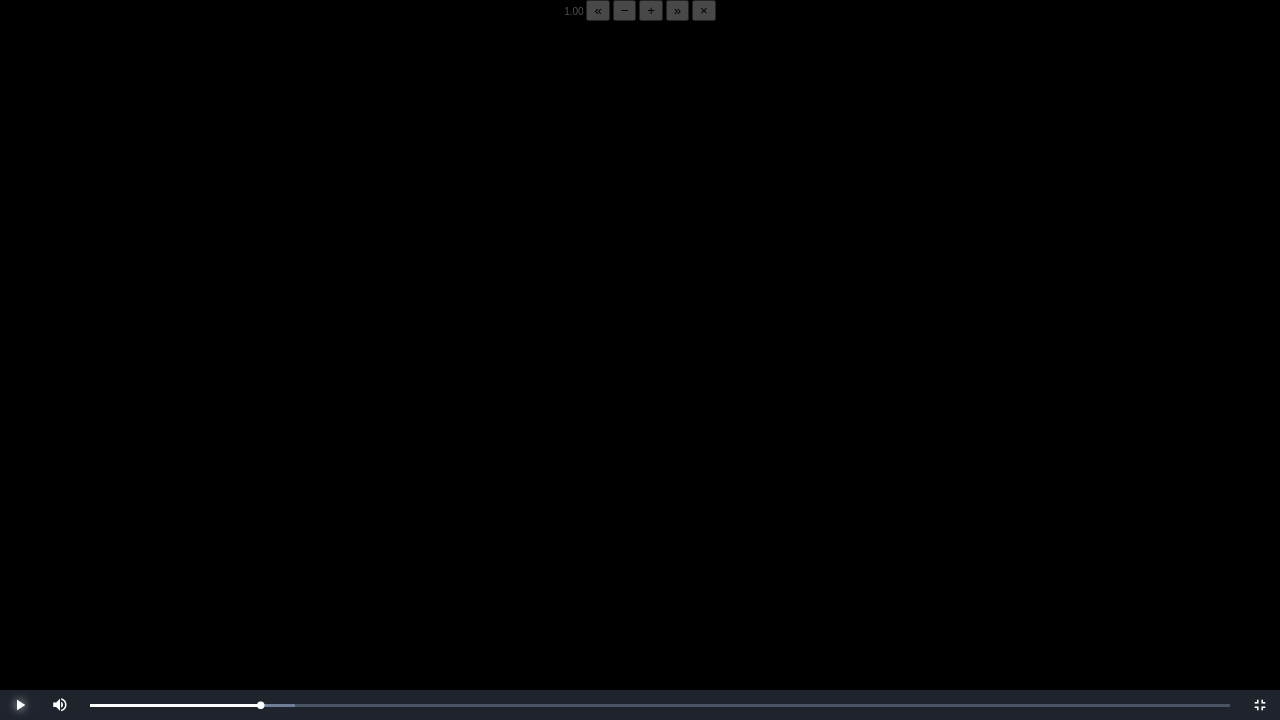 click at bounding box center [20, 705] 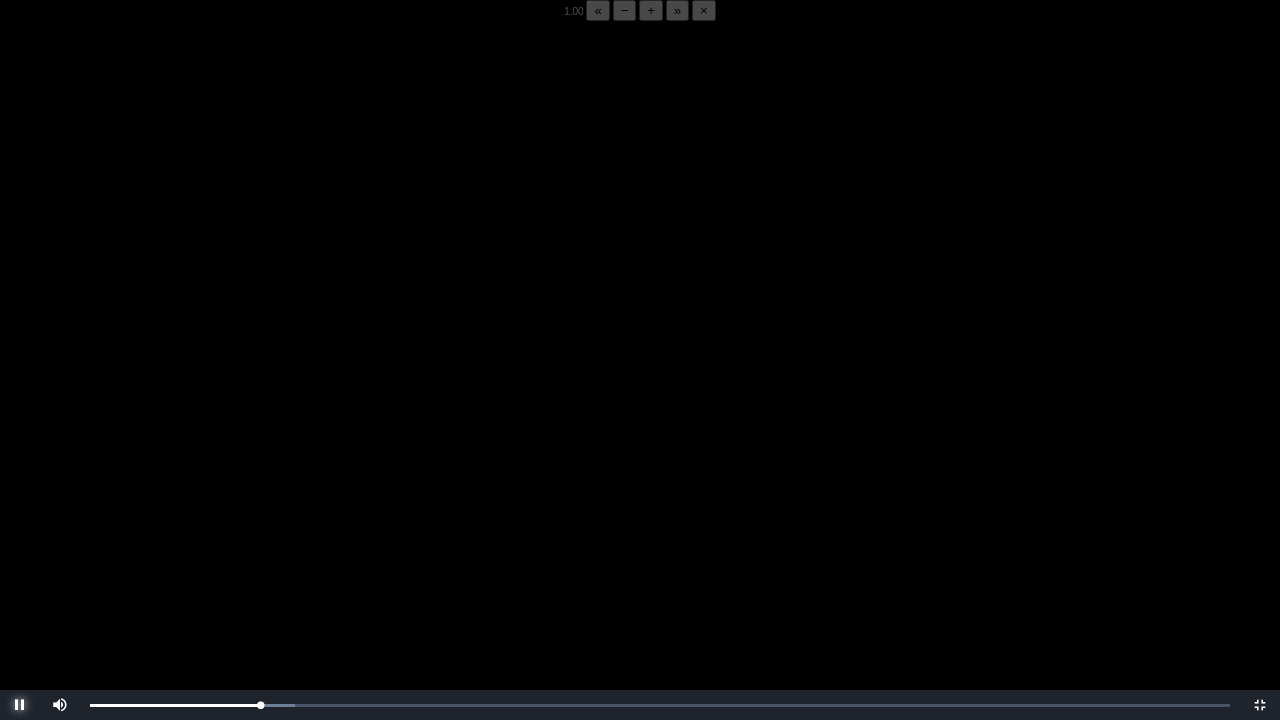 click at bounding box center [20, 705] 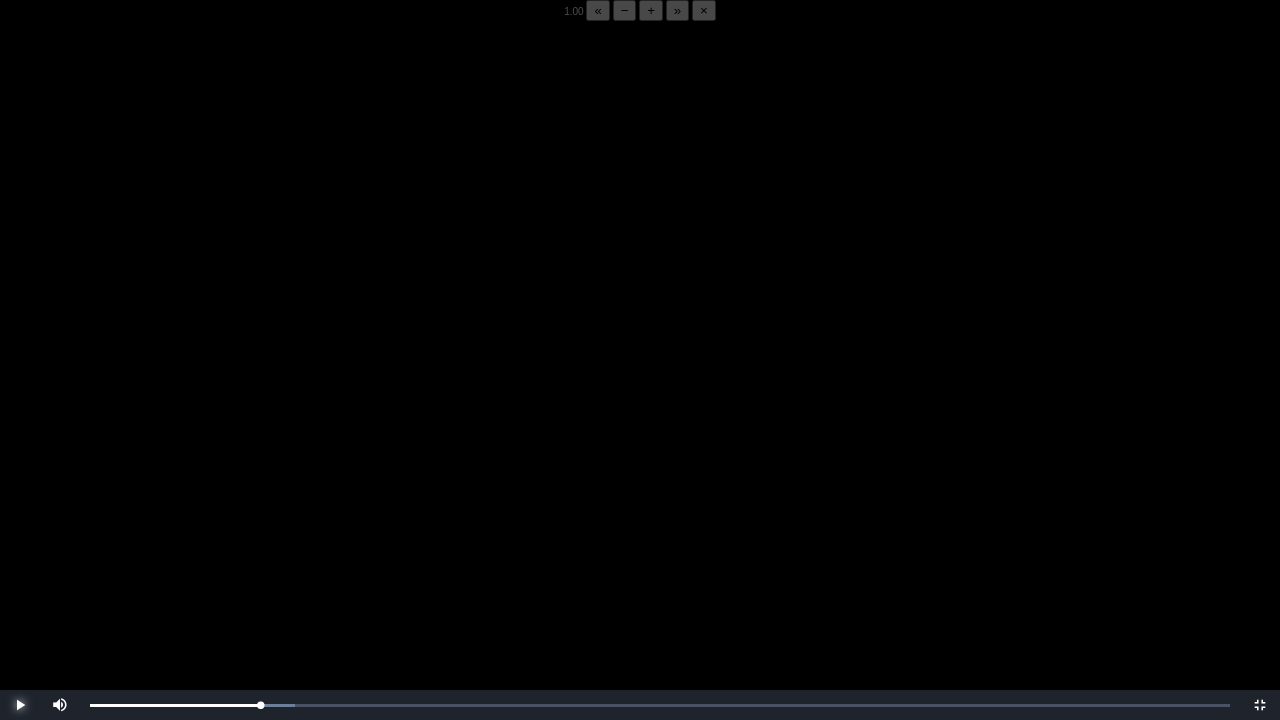 click at bounding box center (20, 705) 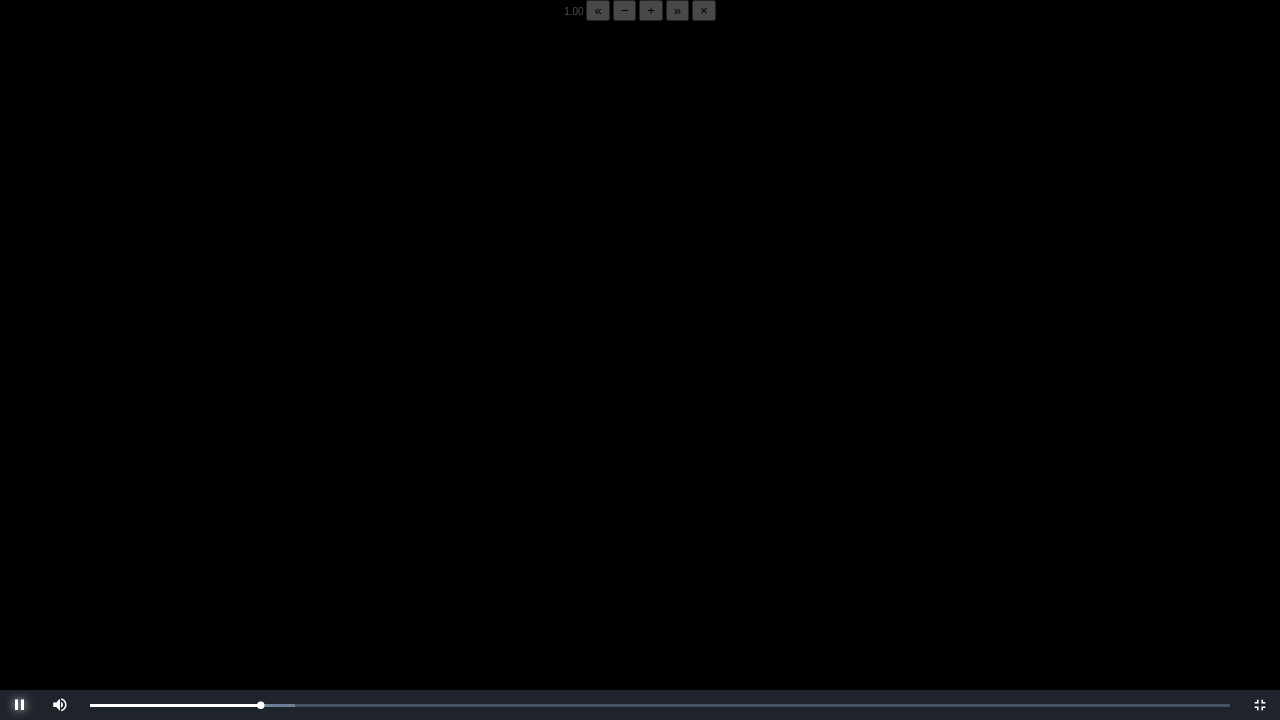 click at bounding box center [20, 705] 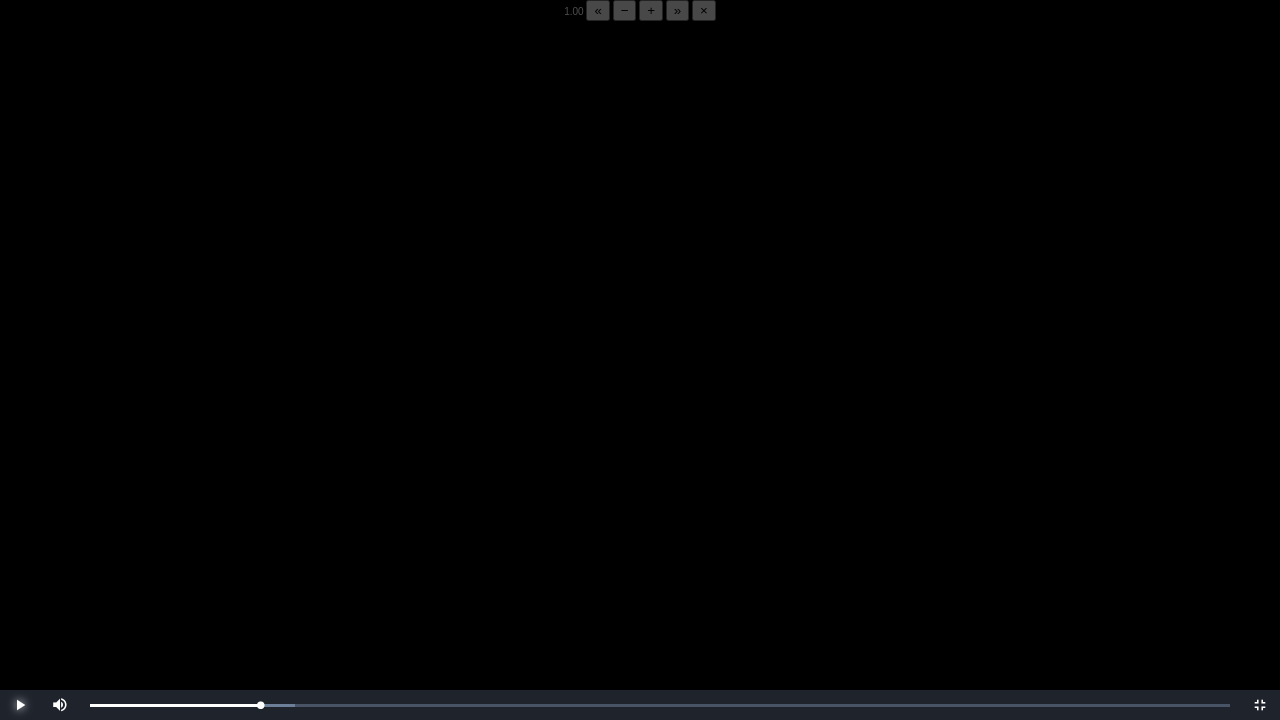 click at bounding box center [20, 705] 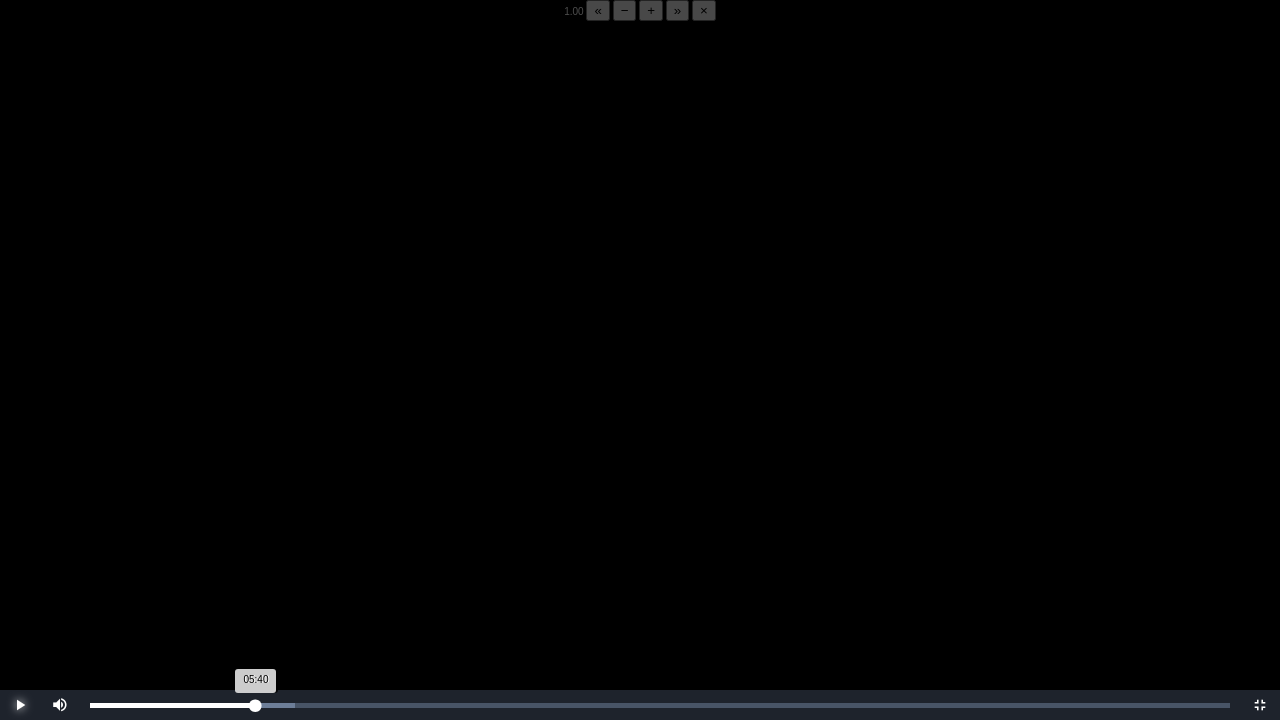 click on "05:40 Progress : 0%" at bounding box center [173, 705] 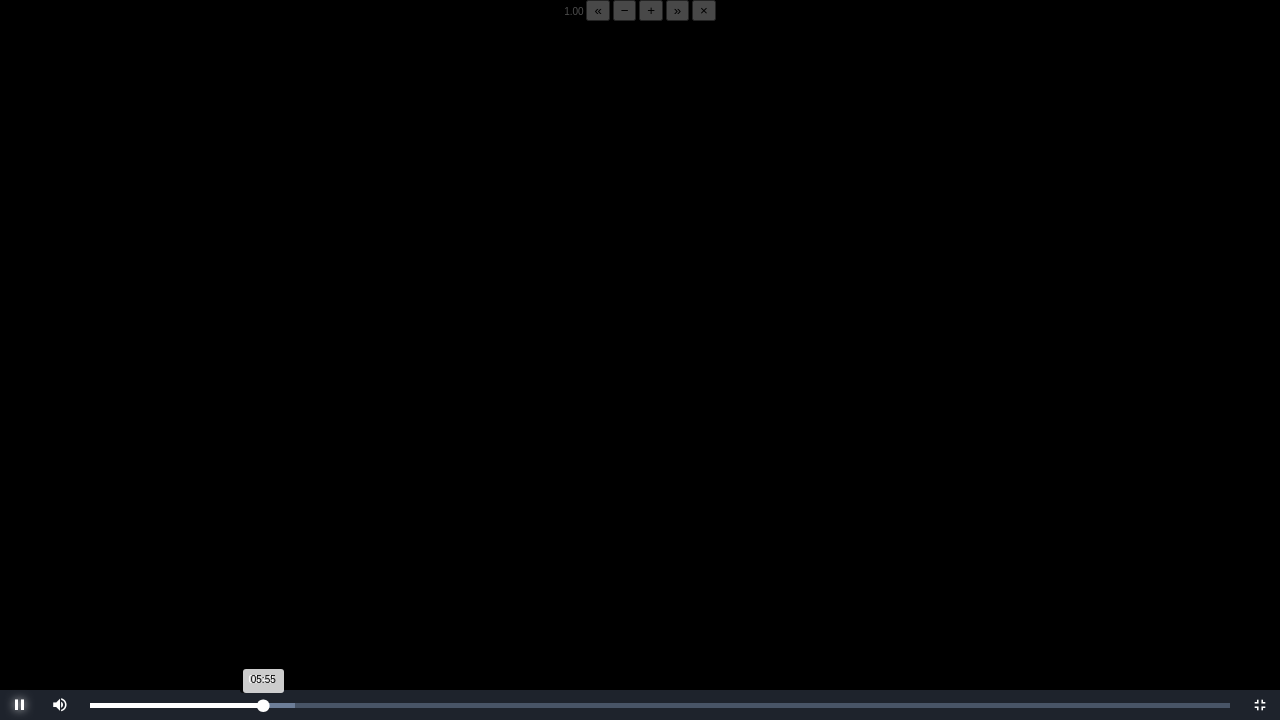 click on "05:55 Progress : 0%" at bounding box center [176, 705] 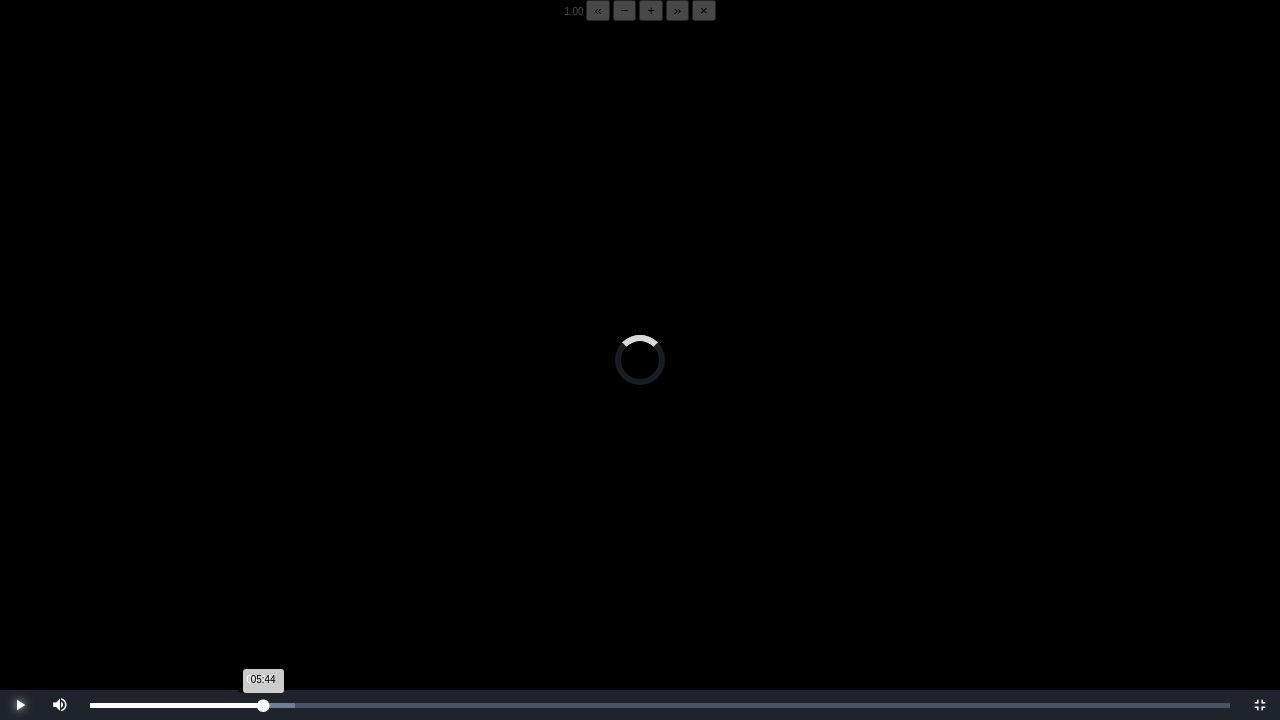 click on "05:44 Progress : 0%" at bounding box center [176, 705] 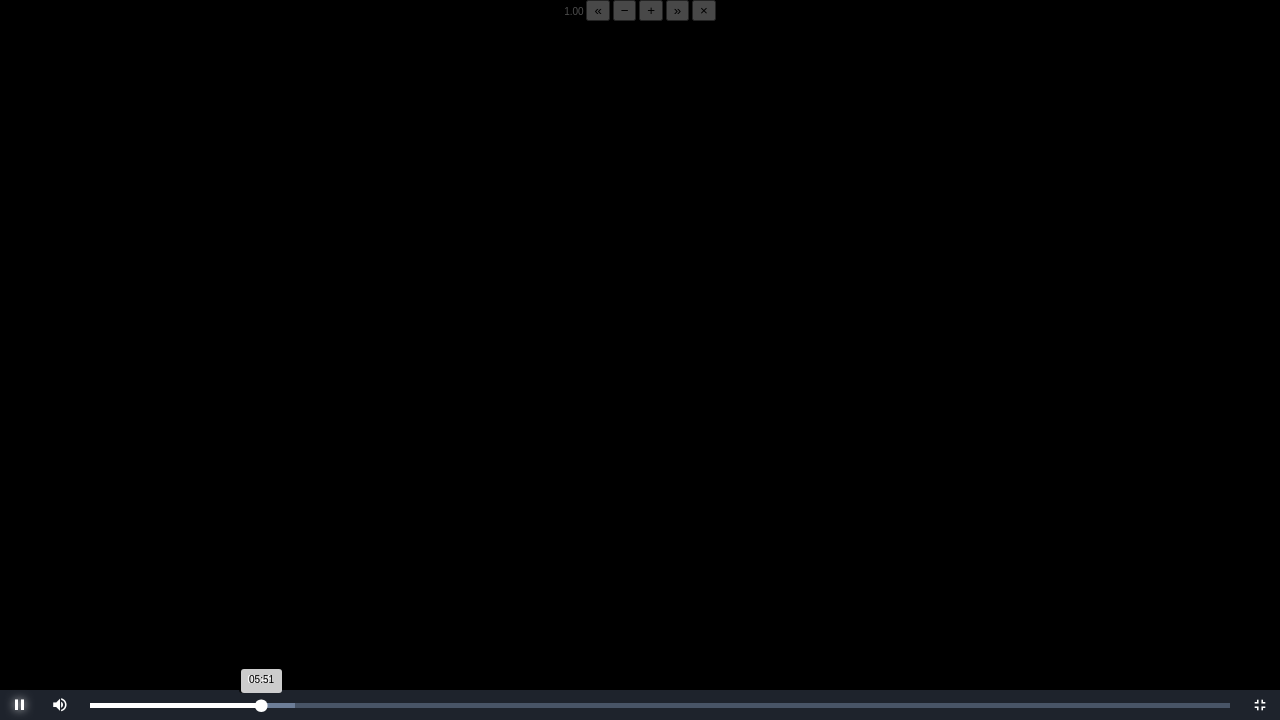 click on "05:51 Progress : 0%" at bounding box center [176, 705] 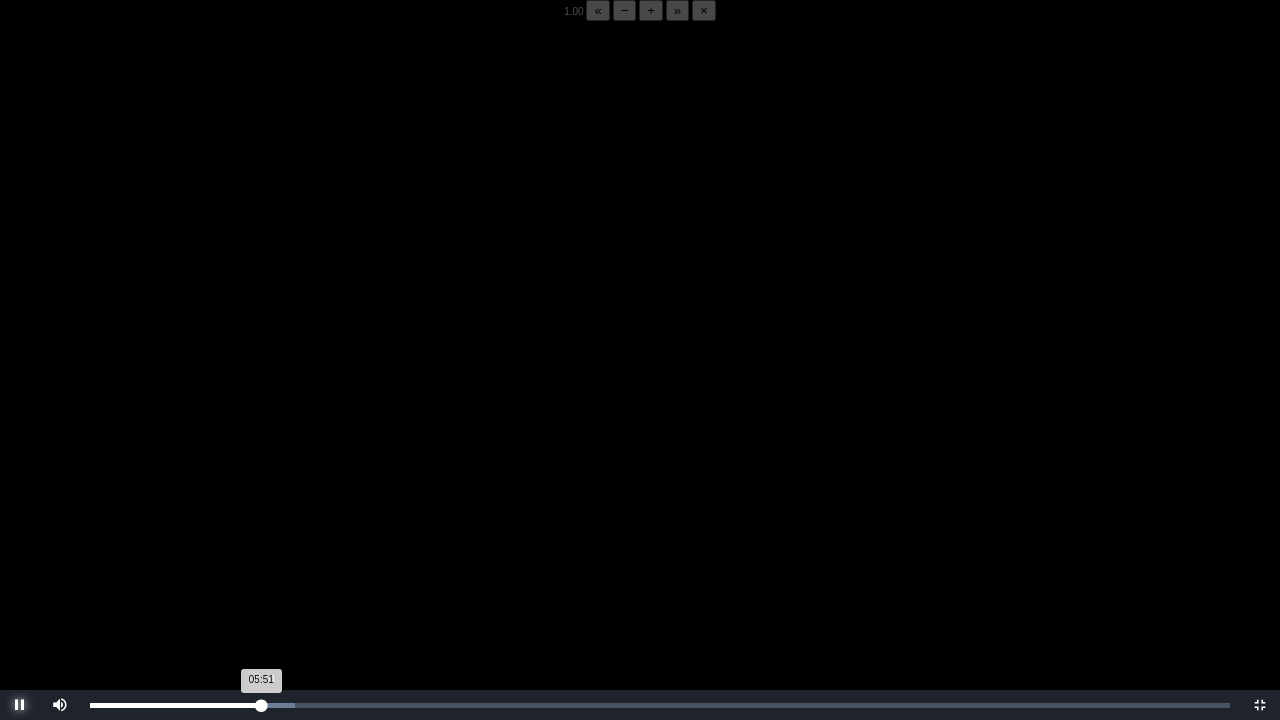 click on "05:51 Progress : 0%" at bounding box center (175, 705) 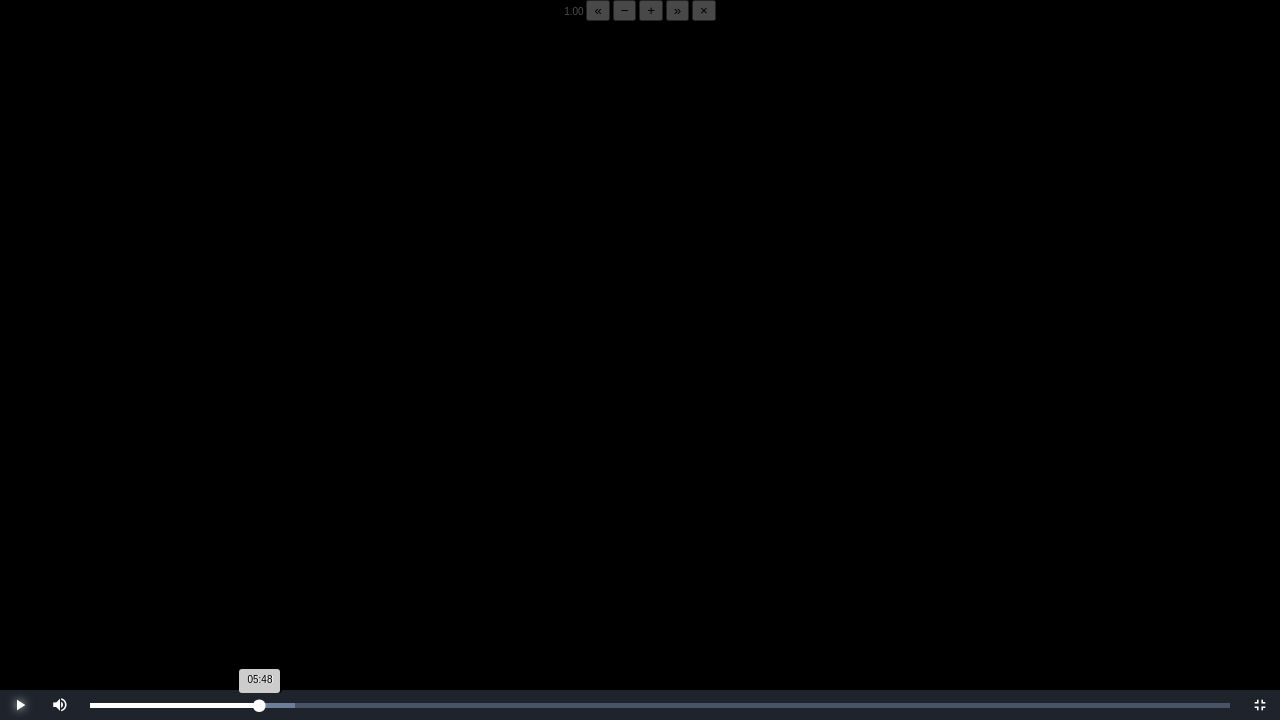 click on "05:48 Progress : 0%" at bounding box center (175, 705) 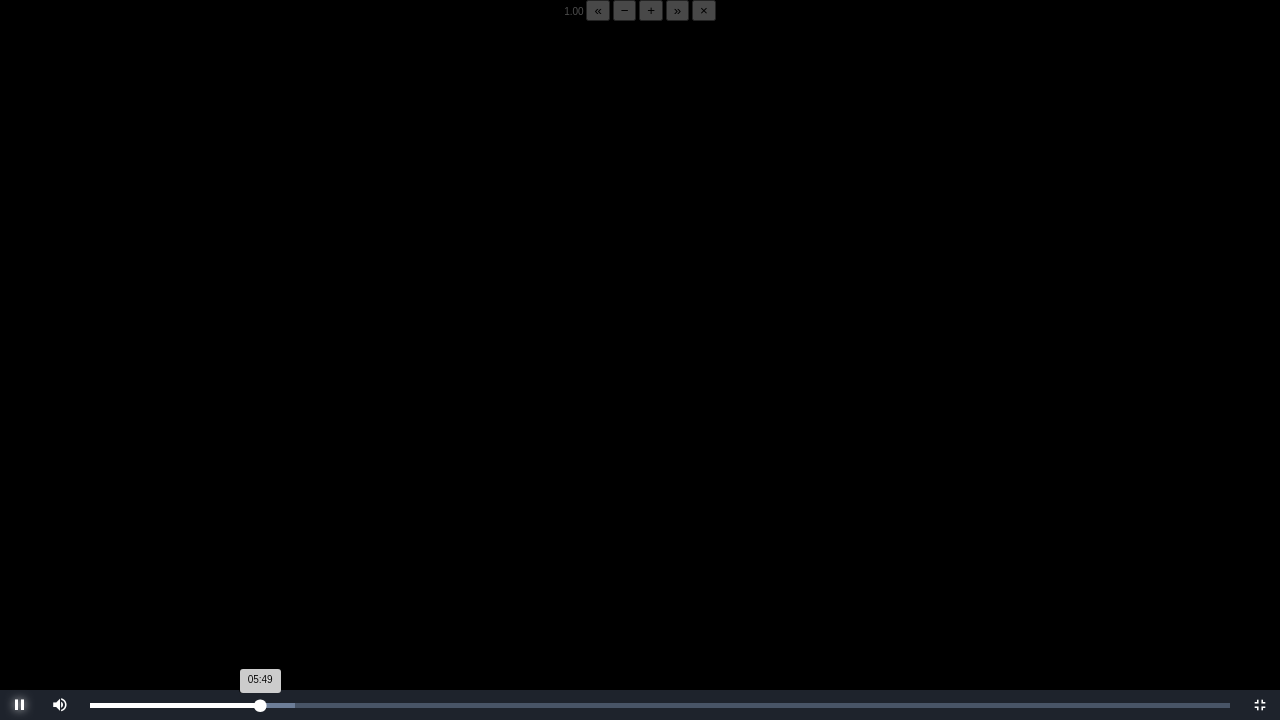 click on "05:49 Progress : 0%" at bounding box center (175, 705) 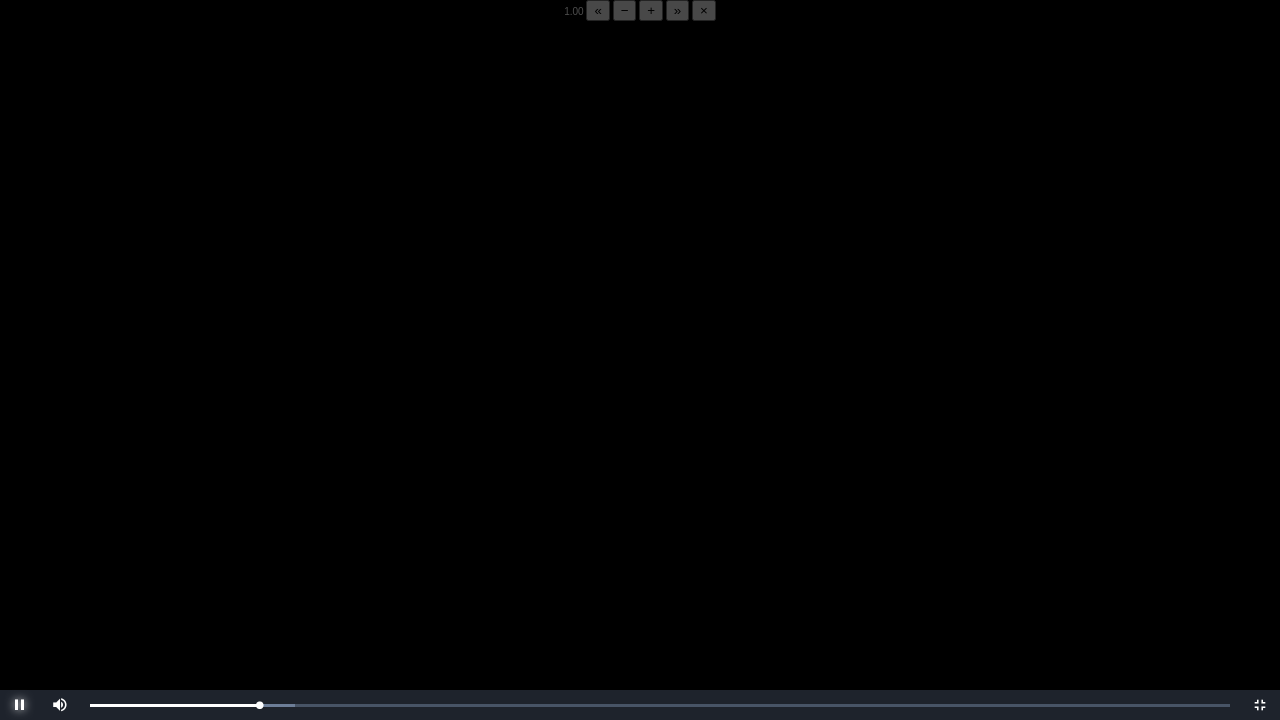 click at bounding box center (20, 705) 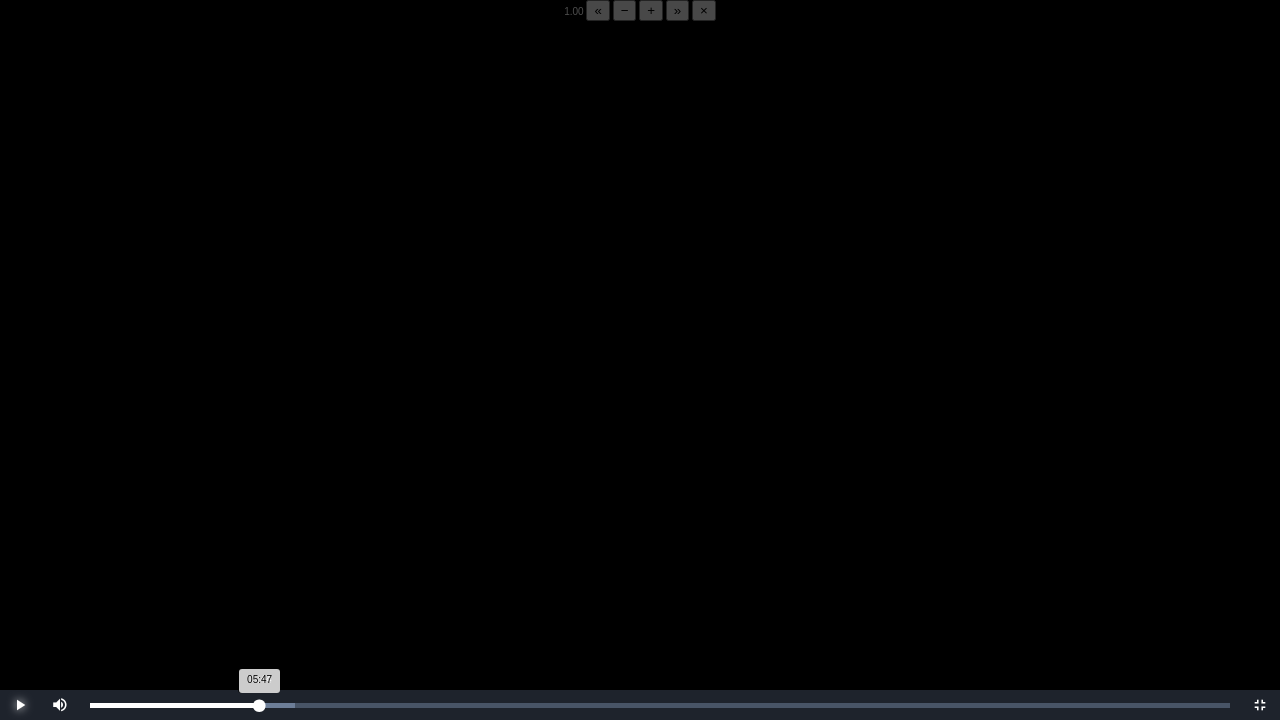 click on "05:47 Progress : 0%" at bounding box center (175, 705) 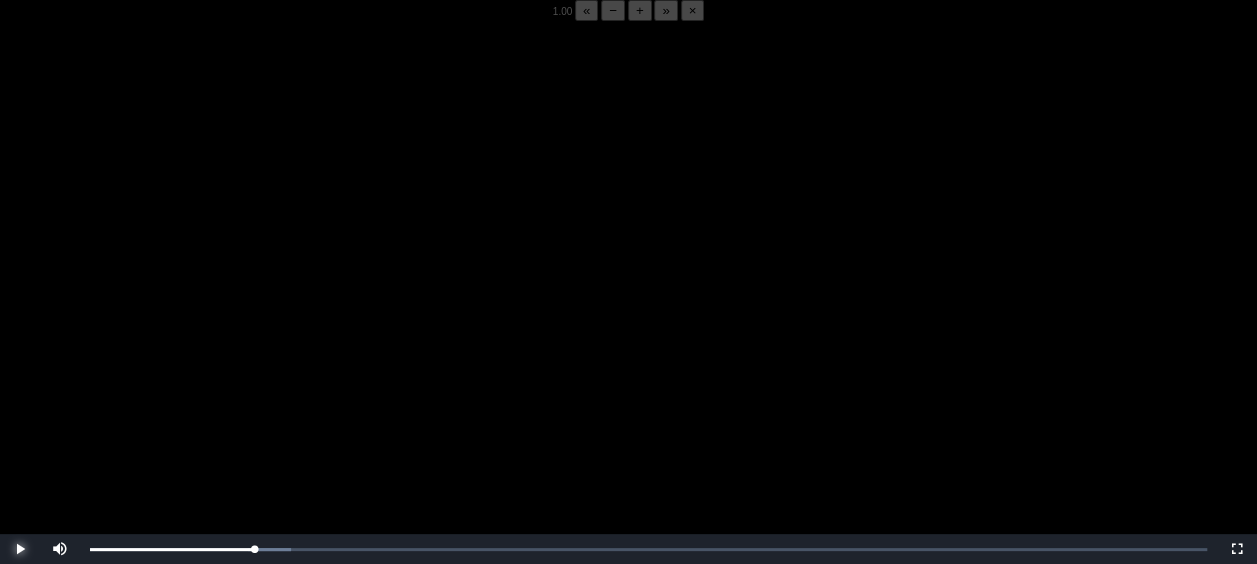 scroll, scrollTop: 273, scrollLeft: 0, axis: vertical 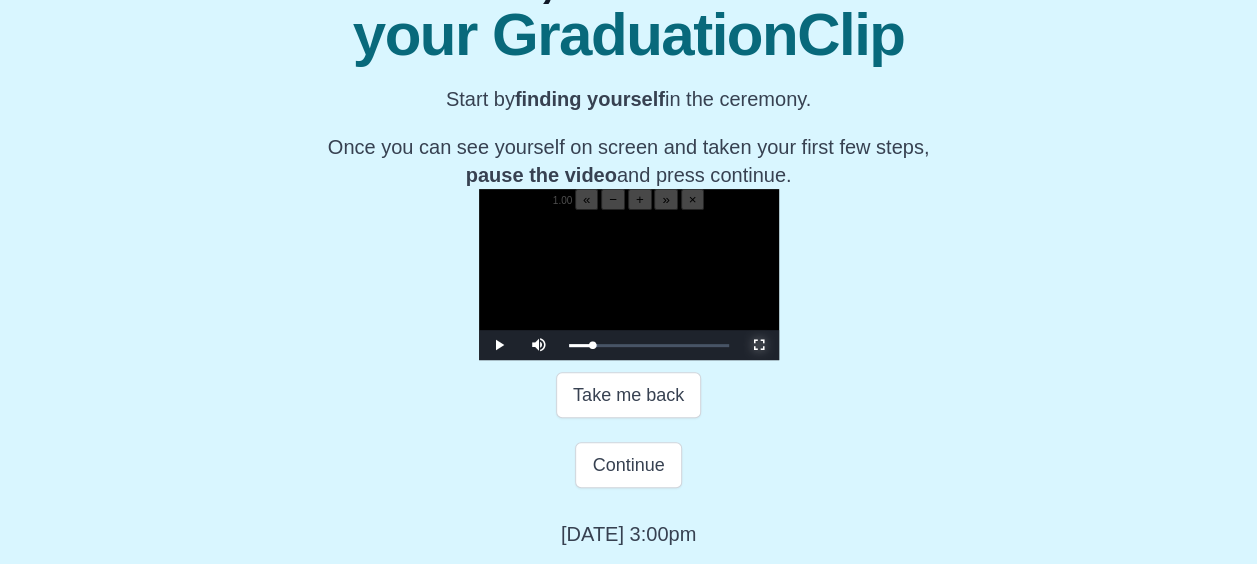 click at bounding box center (759, 345) 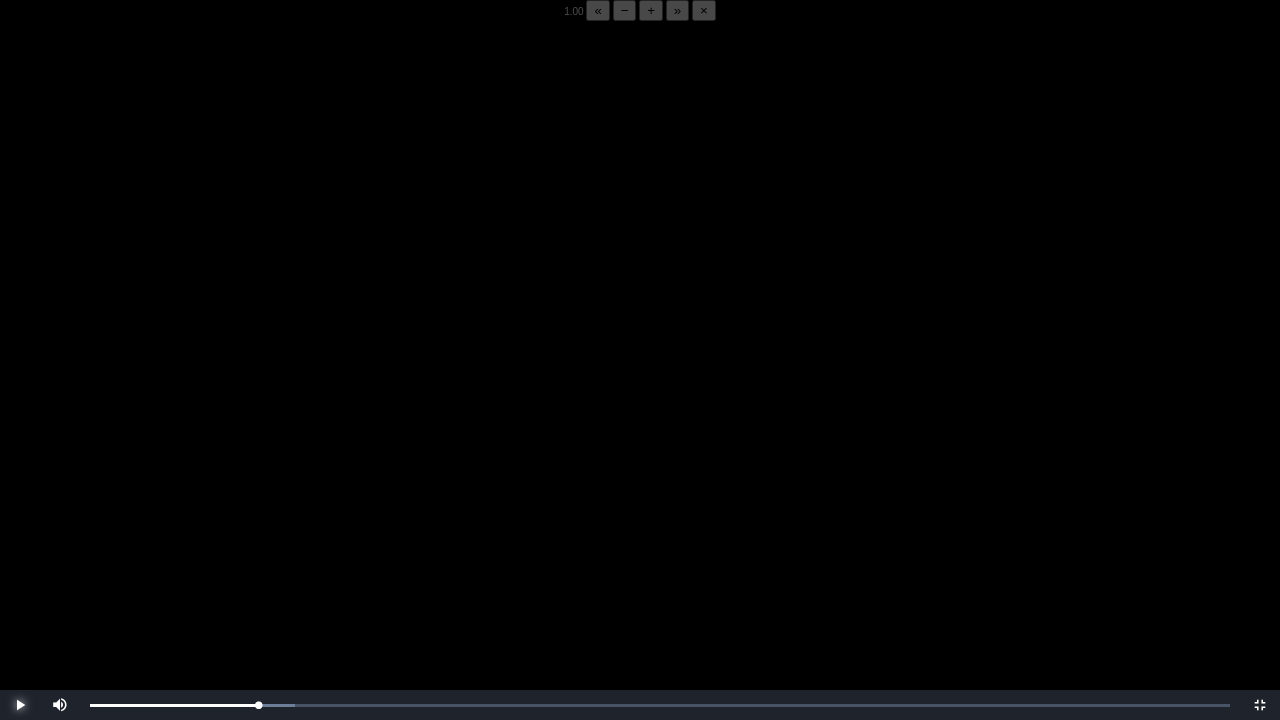 click at bounding box center [20, 705] 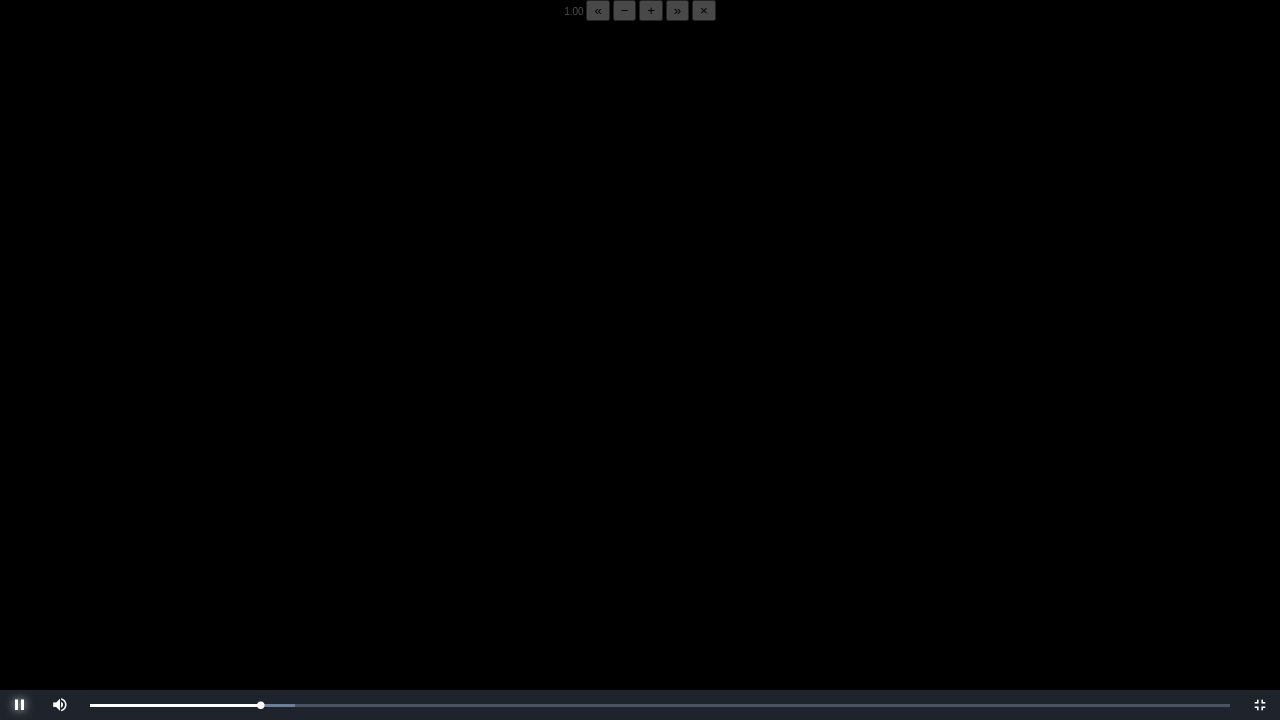 drag, startPoint x: 16, startPoint y: 701, endPoint x: 18, endPoint y: 711, distance: 10.198039 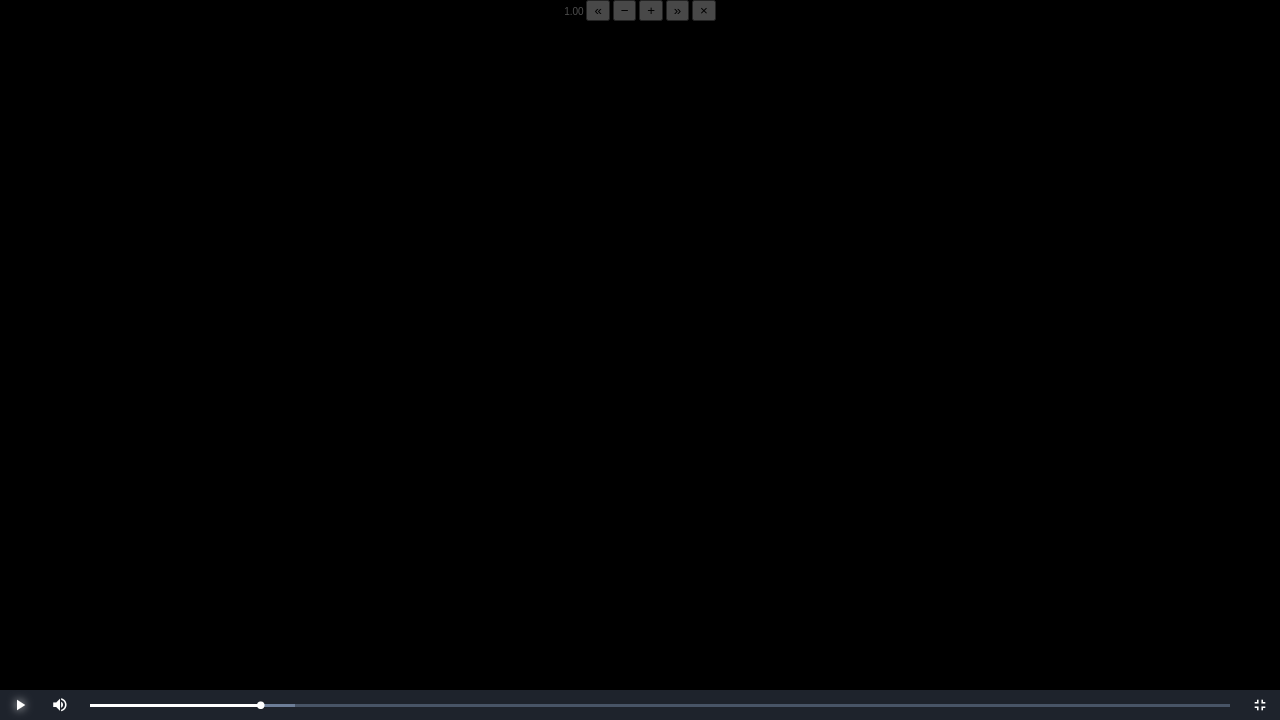 click at bounding box center (20, 705) 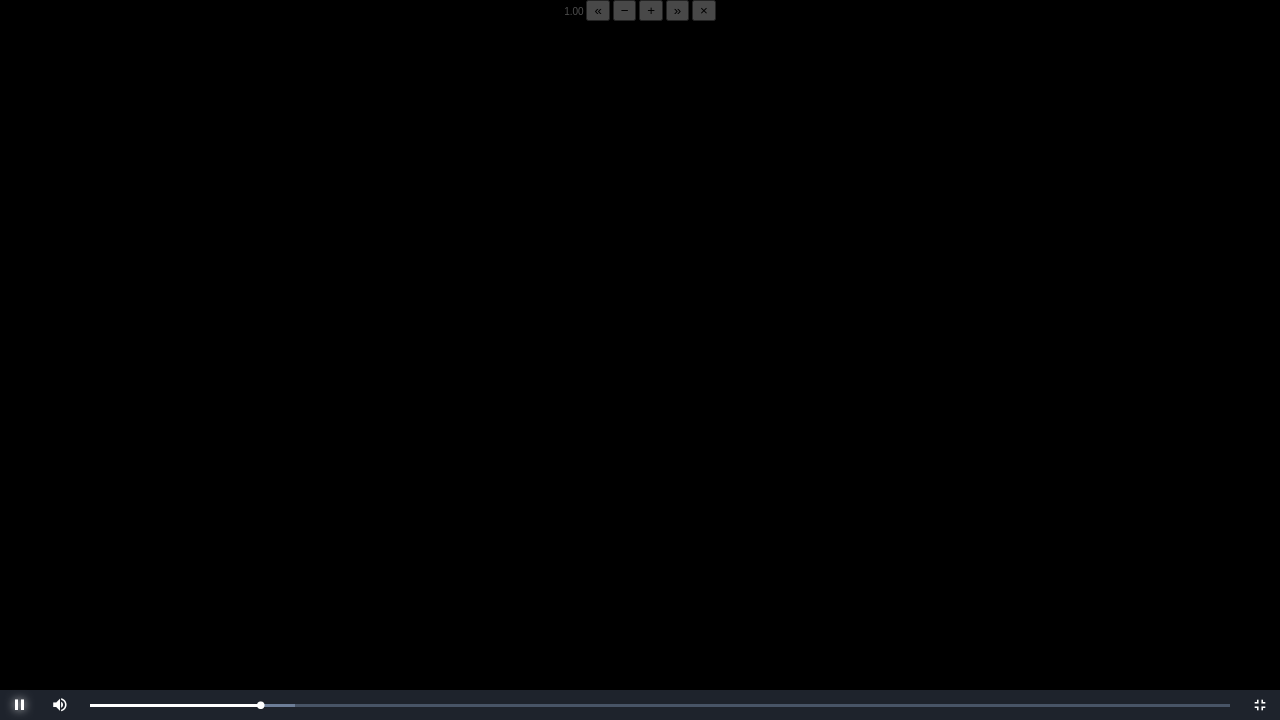 click at bounding box center [20, 705] 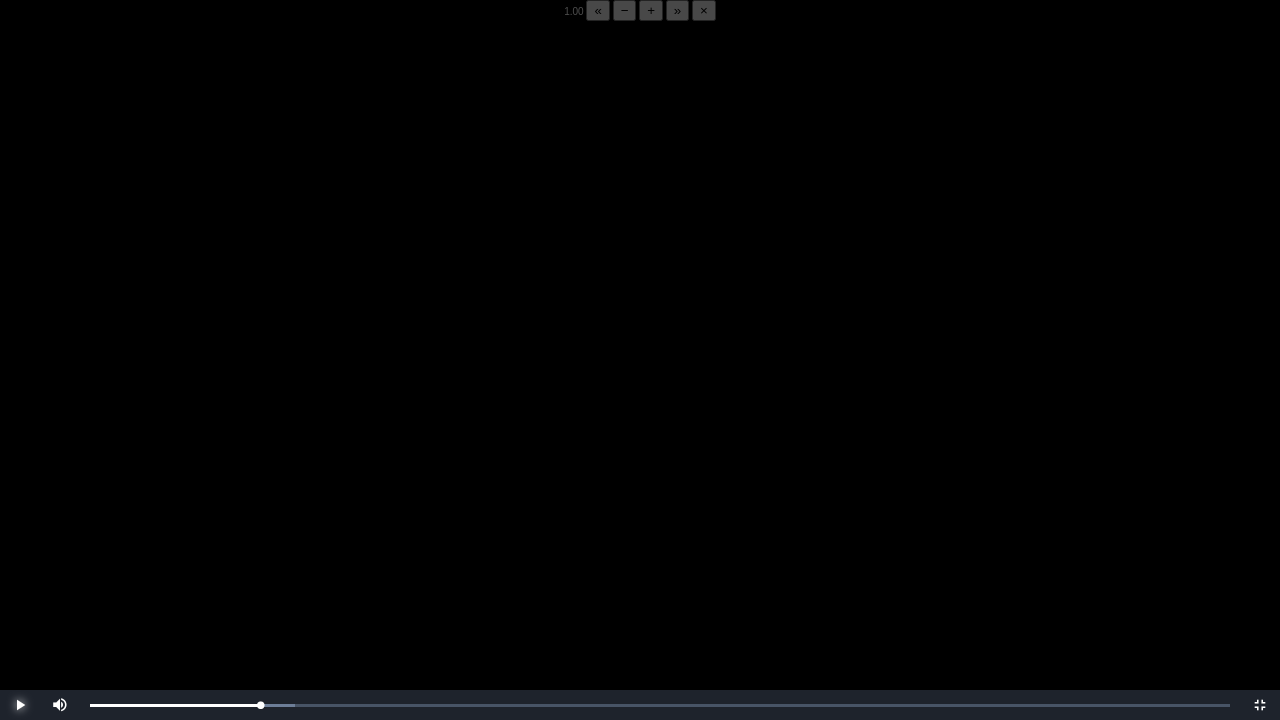 click at bounding box center (20, 705) 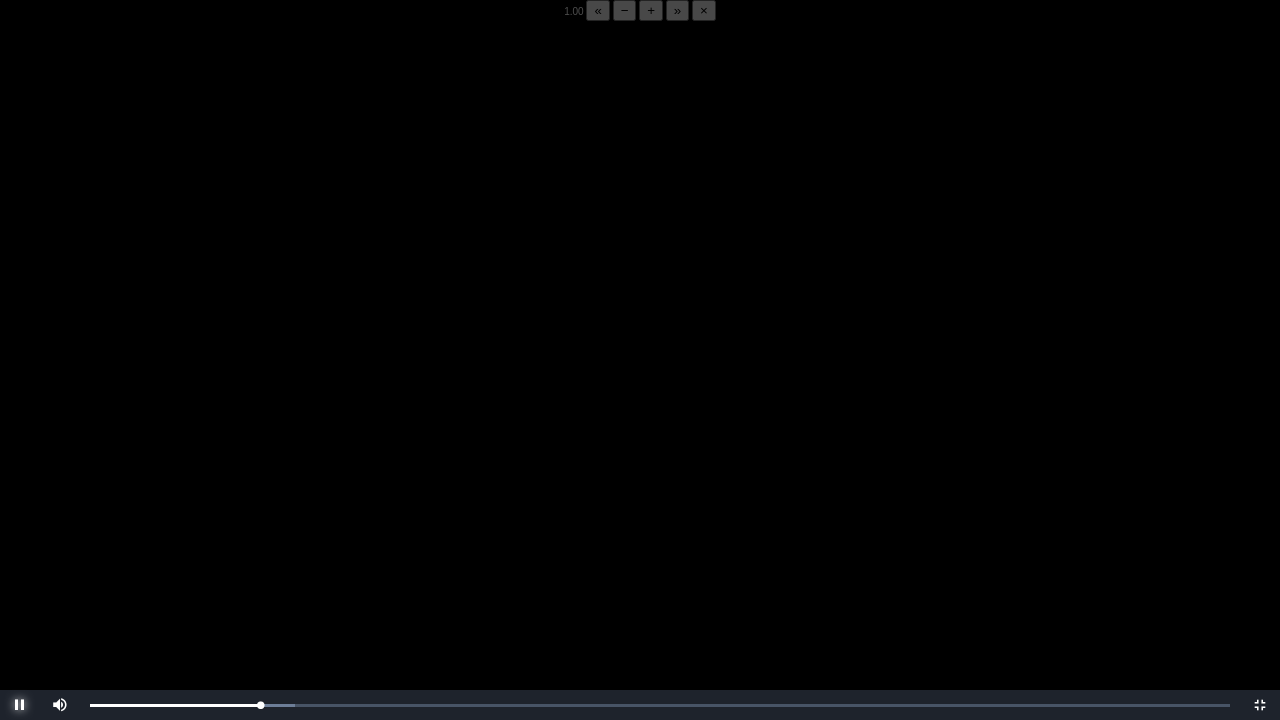 click at bounding box center [20, 705] 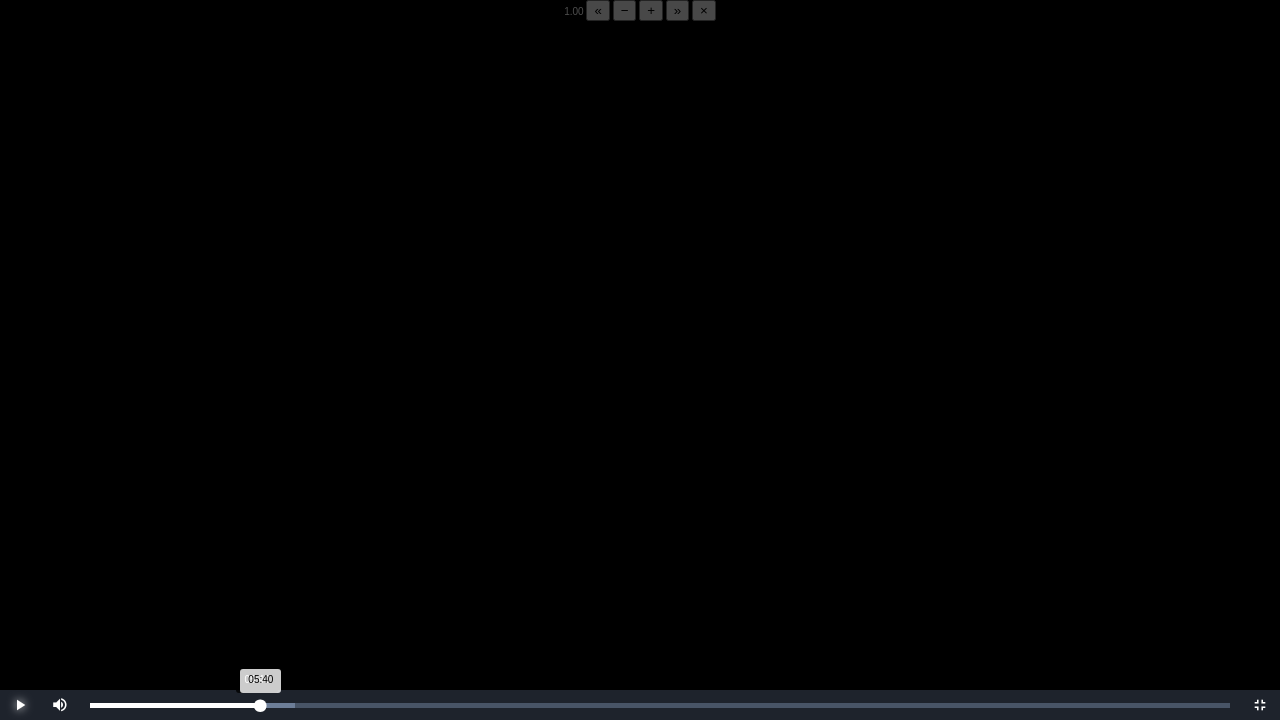 click on "05:40 Progress : 0%" at bounding box center [175, 705] 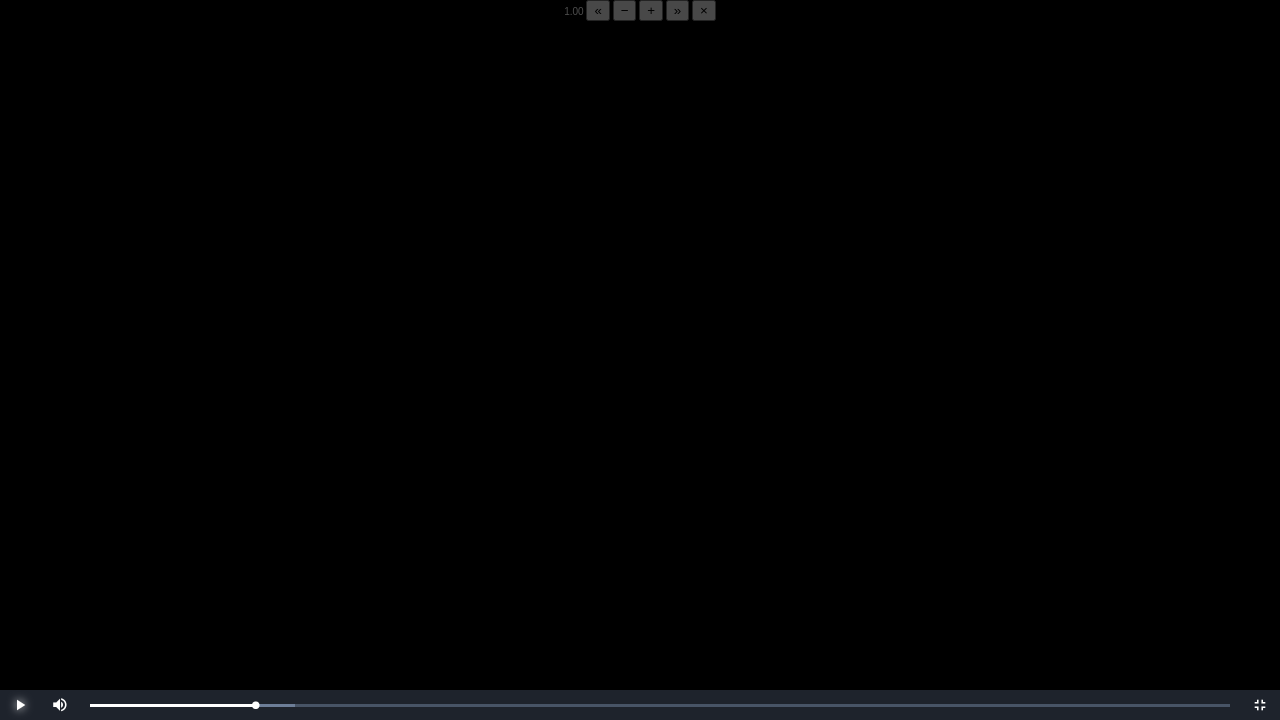 click at bounding box center (20, 705) 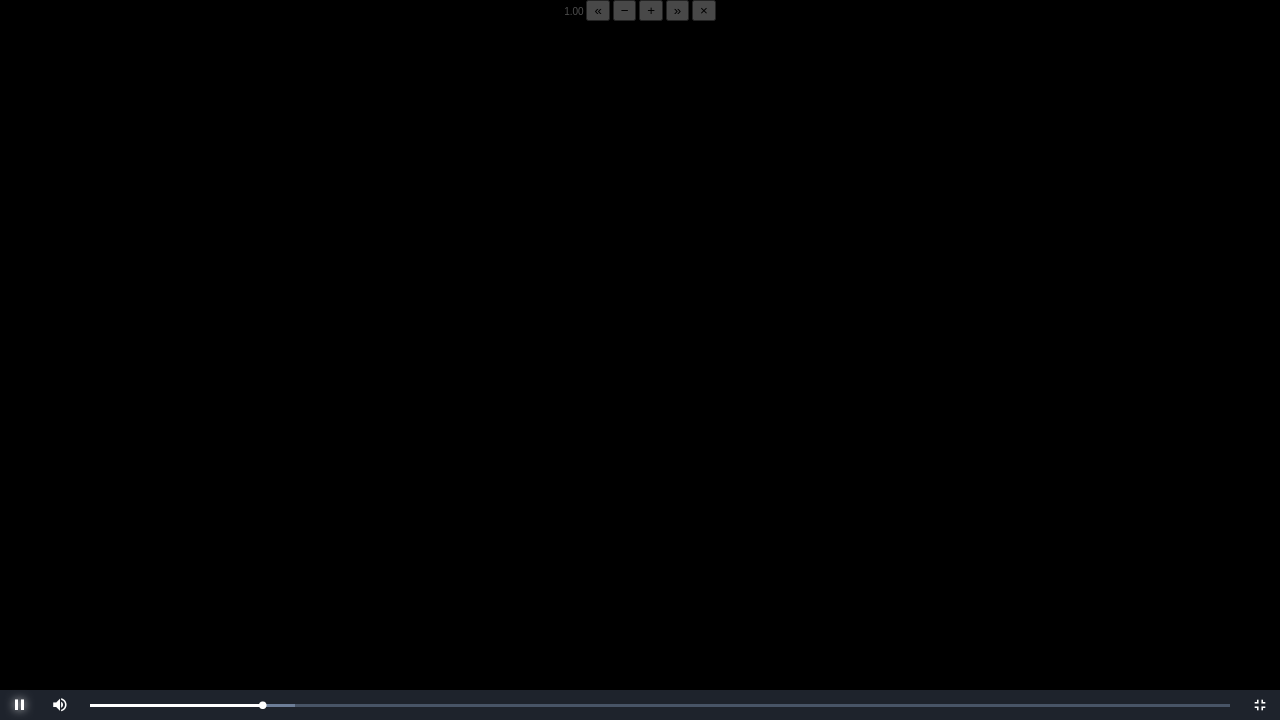 click at bounding box center (20, 705) 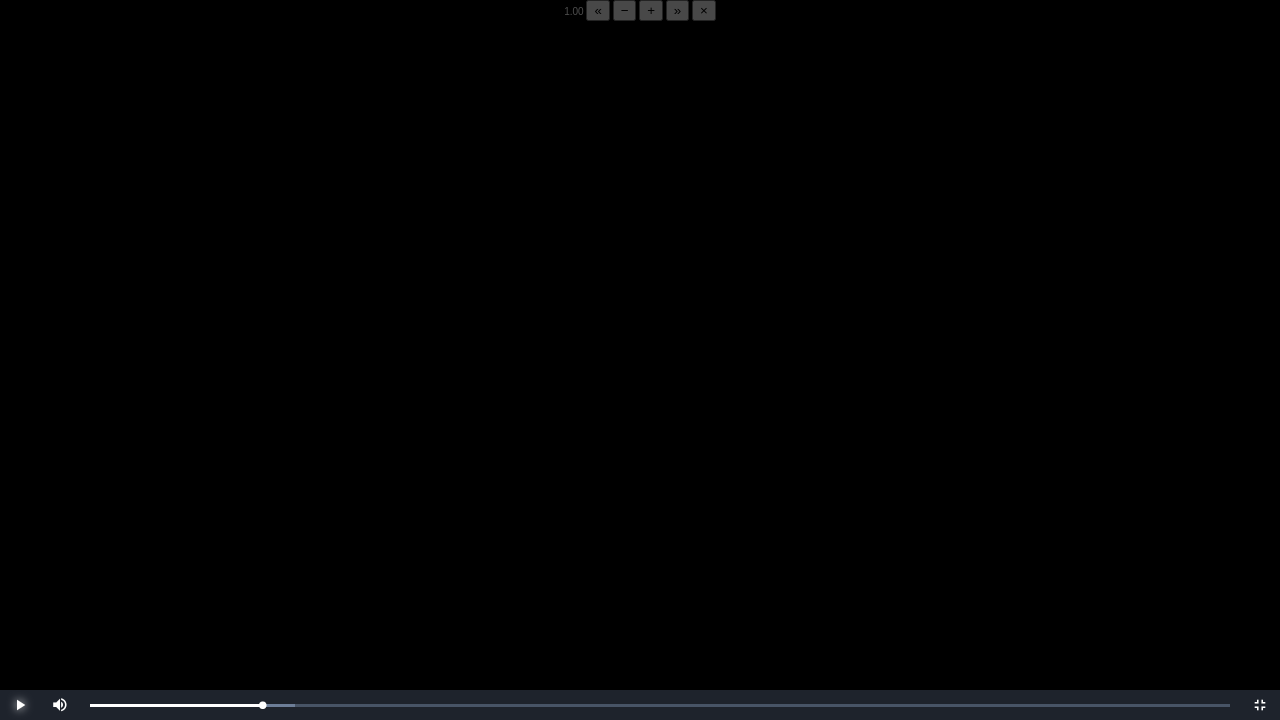 click at bounding box center [20, 705] 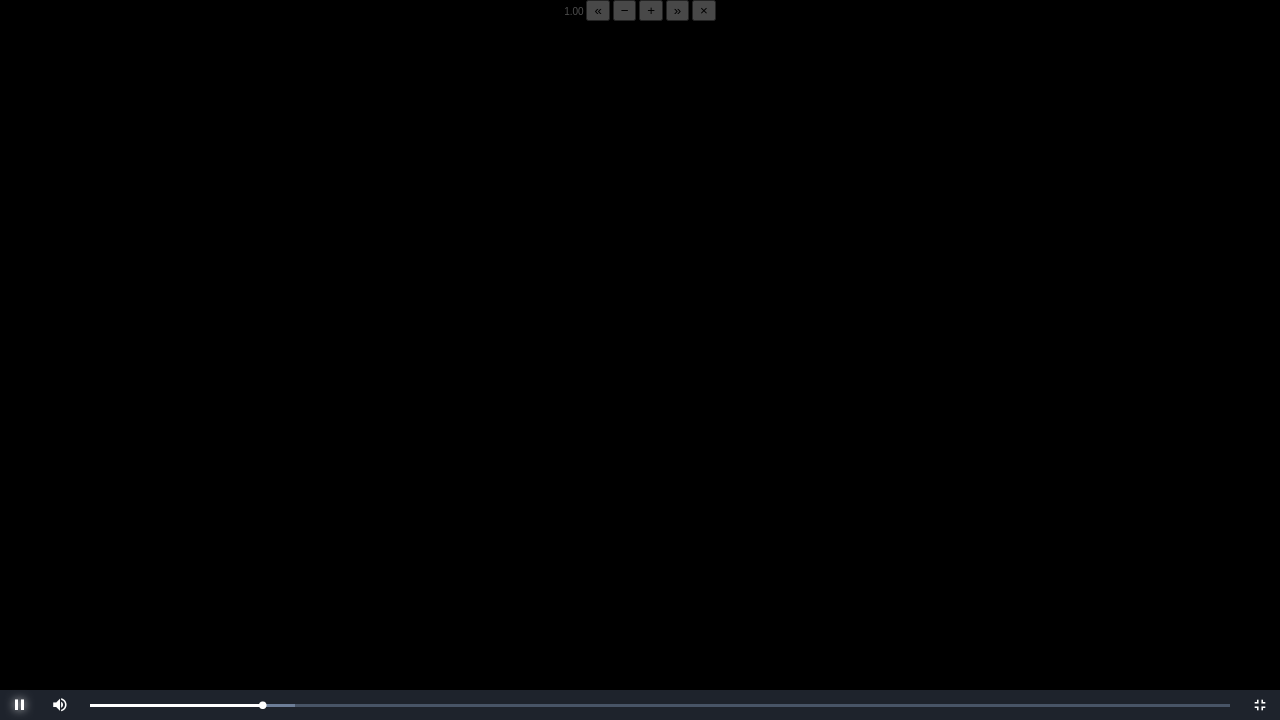 click at bounding box center [20, 705] 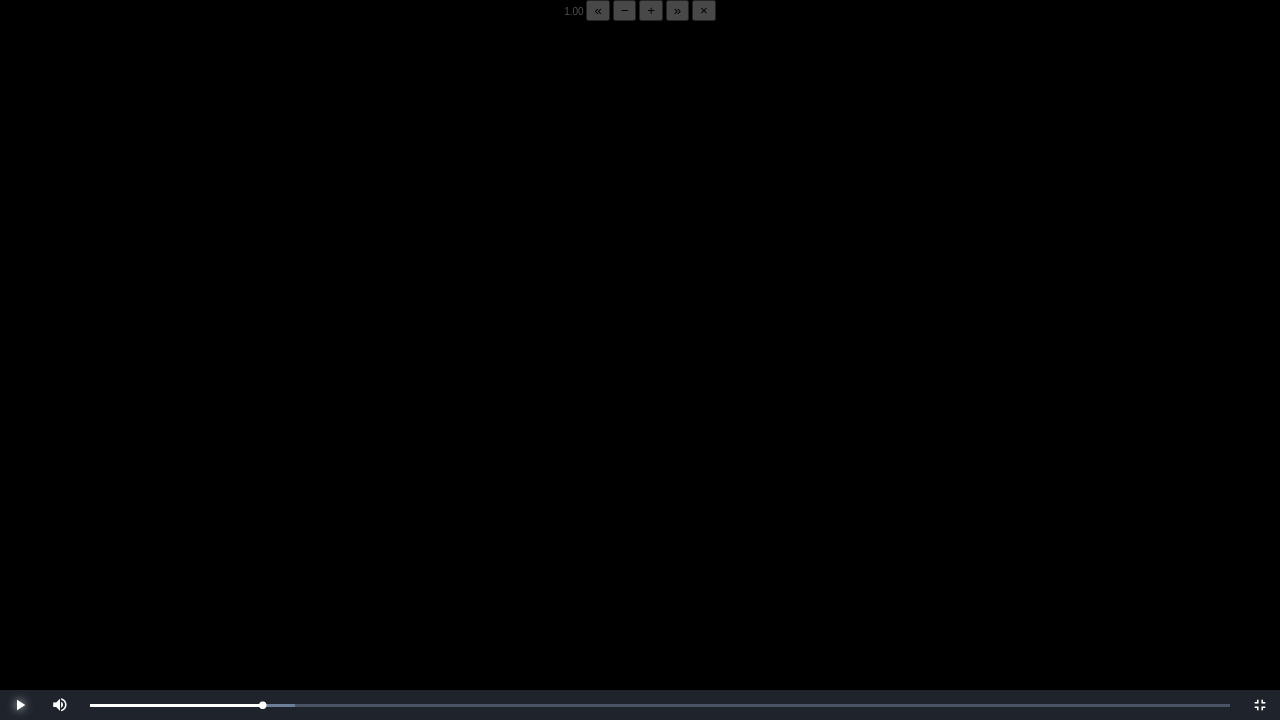 click at bounding box center (20, 705) 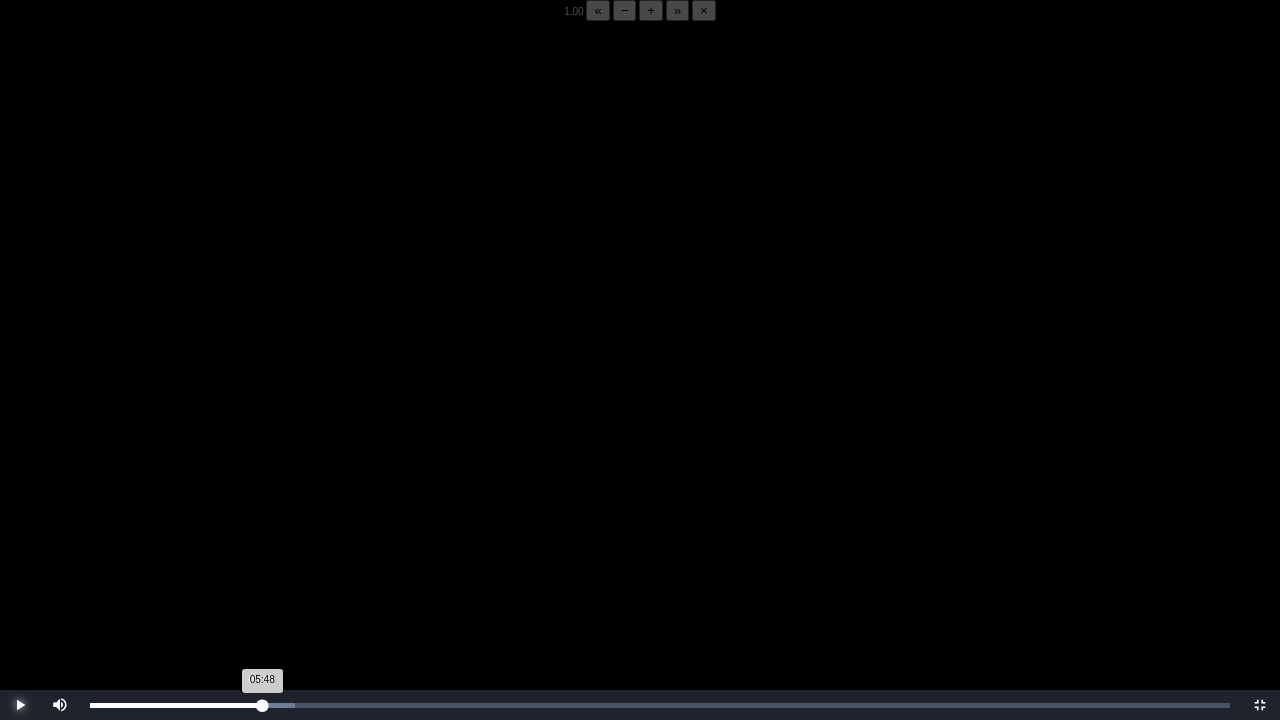 click on "05:48 Progress : 0%" at bounding box center (176, 705) 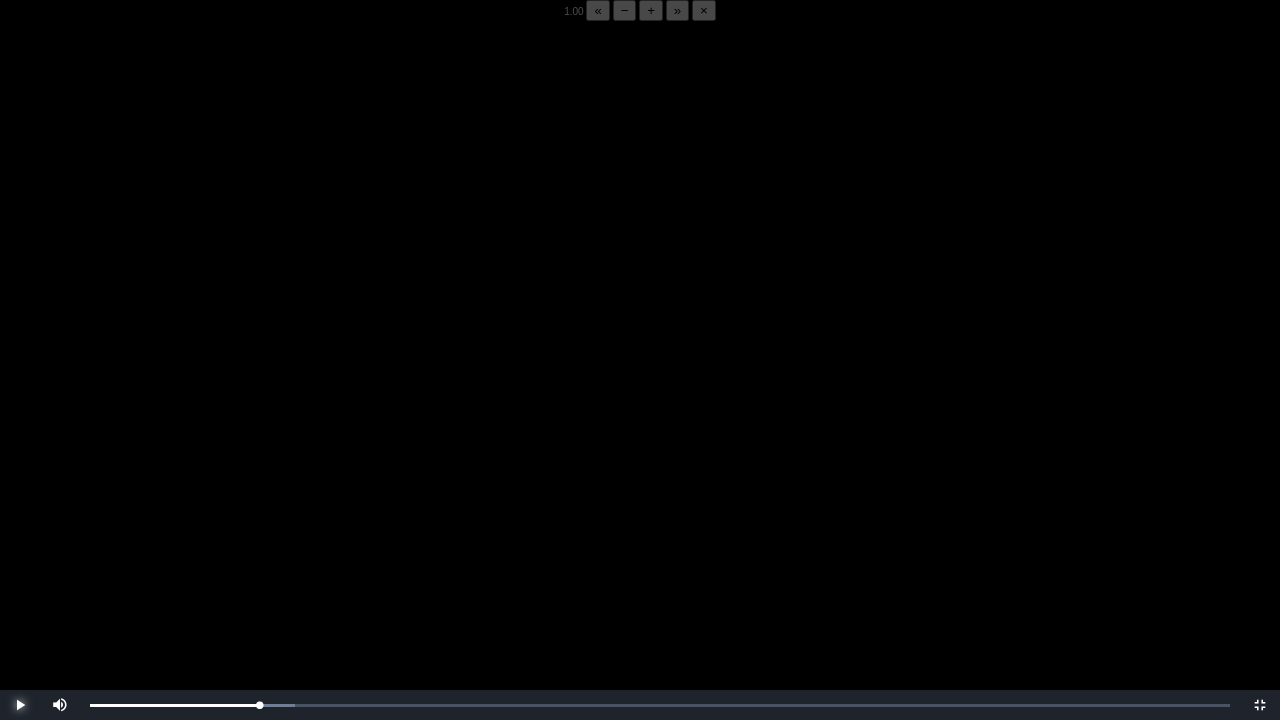 click at bounding box center [20, 705] 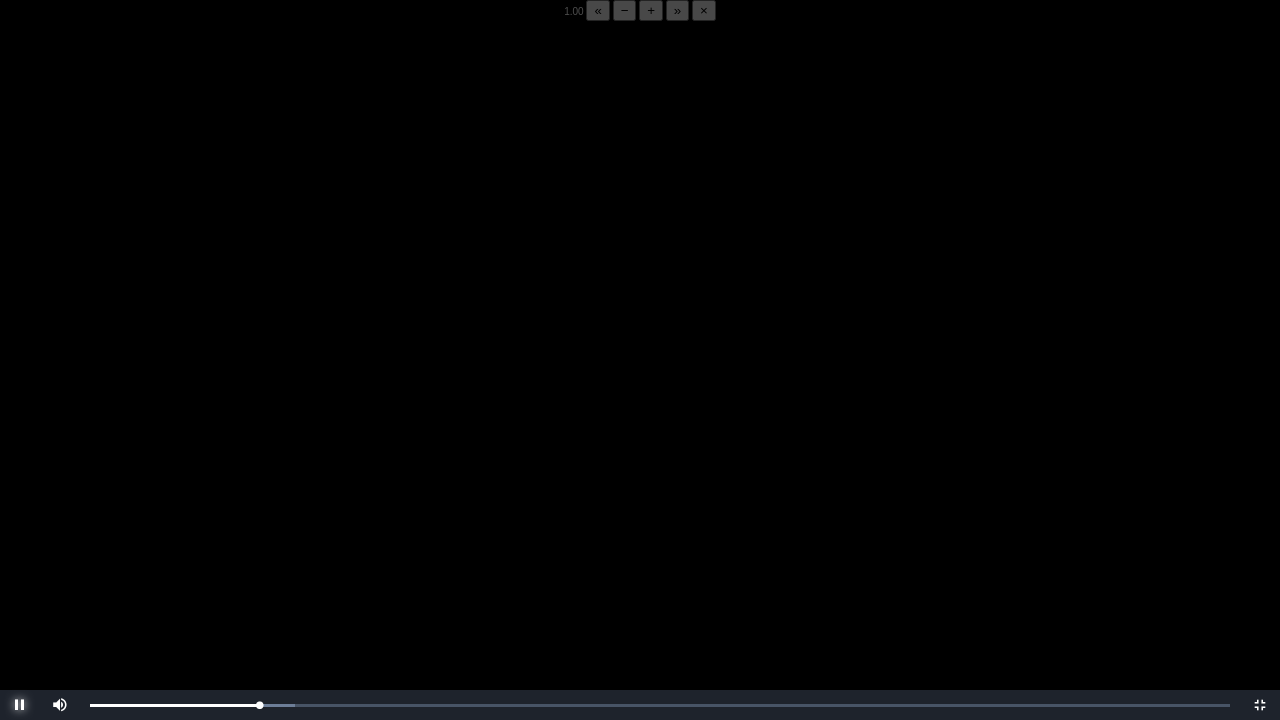click at bounding box center [20, 705] 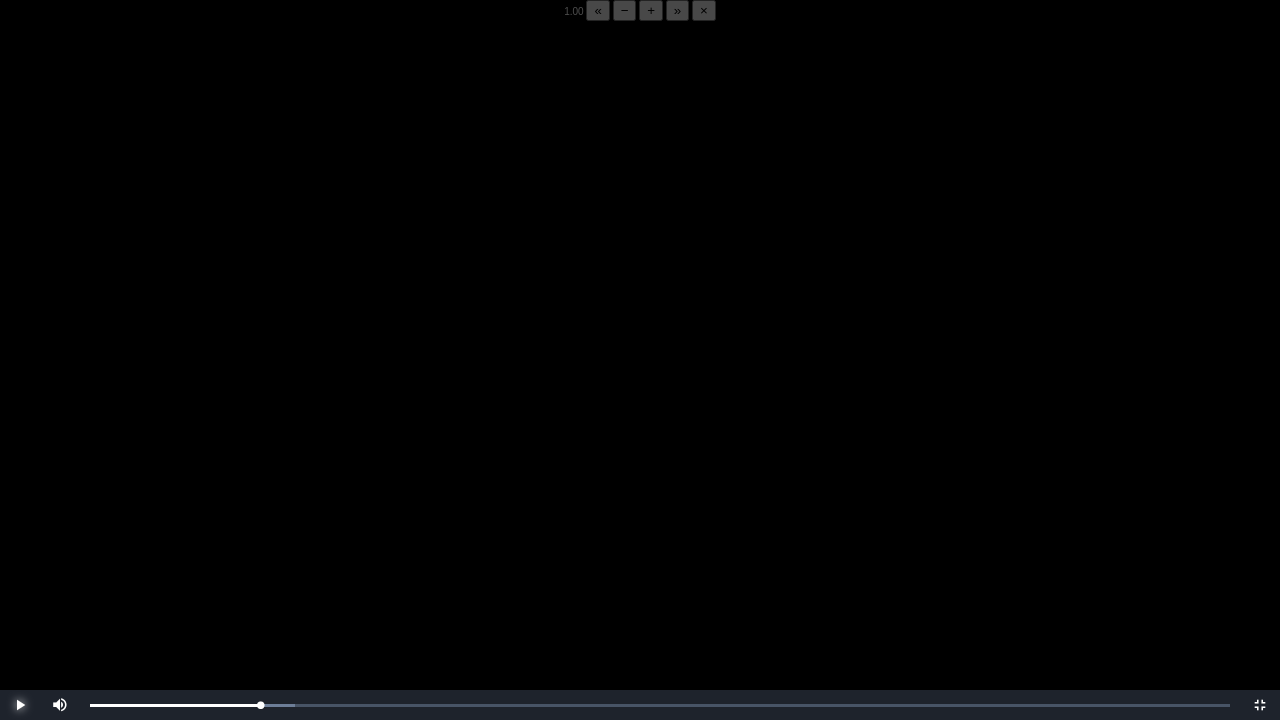 click at bounding box center (20, 705) 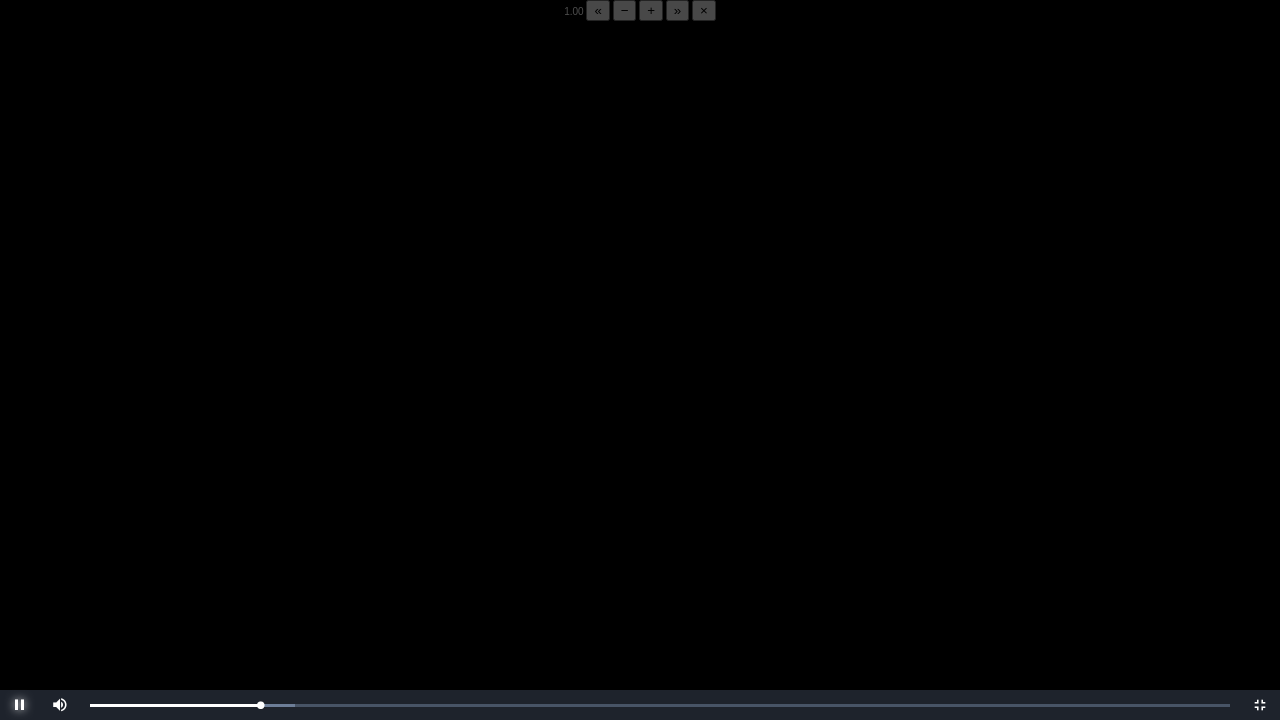 click at bounding box center (20, 705) 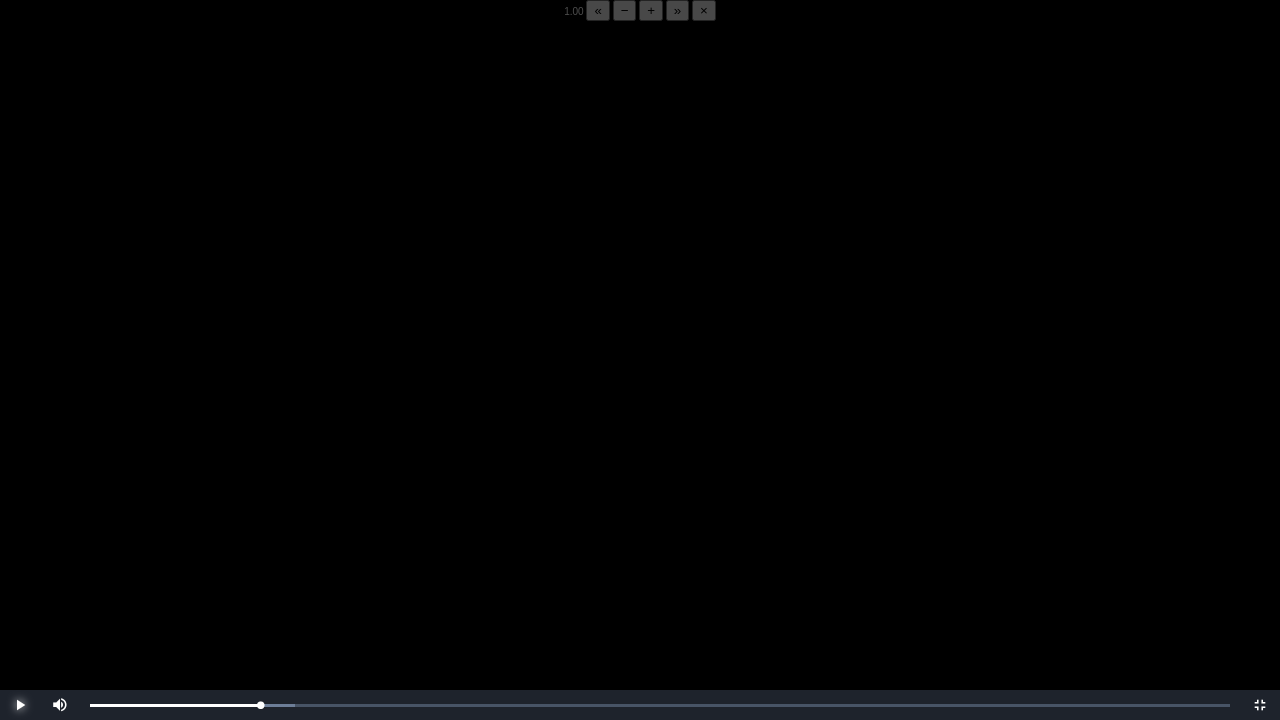 click at bounding box center (20, 705) 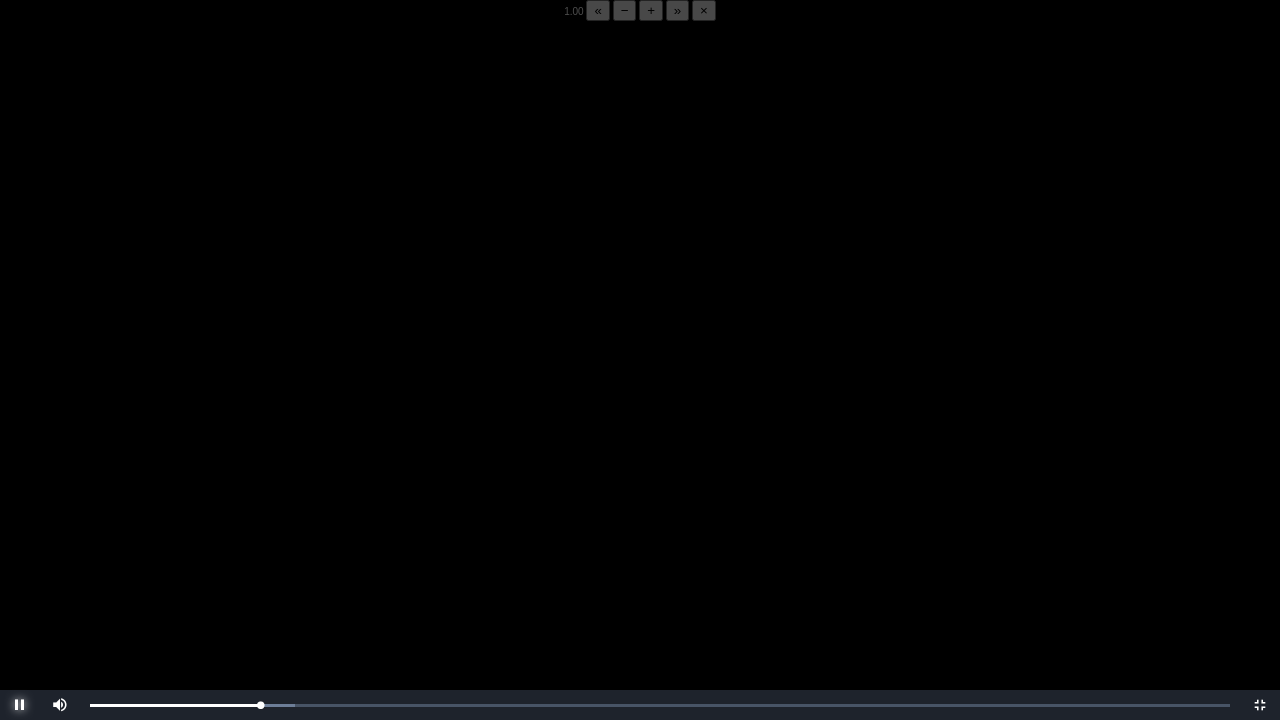 click at bounding box center (20, 705) 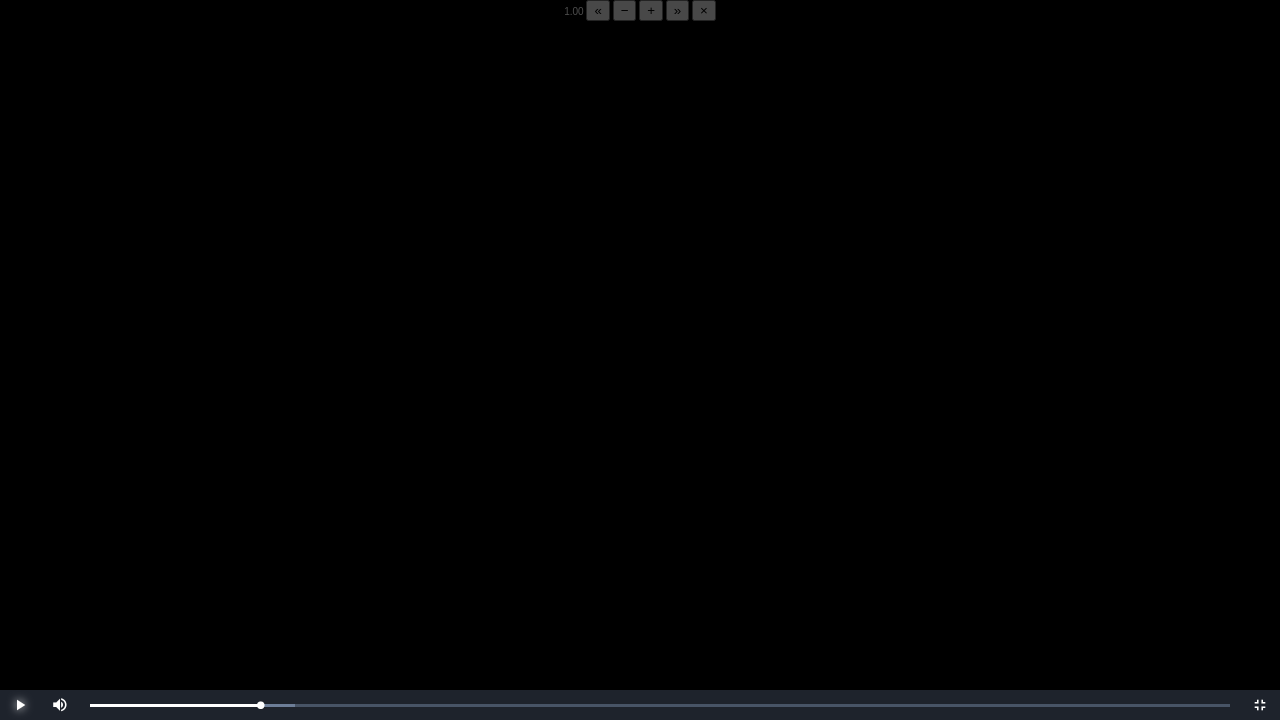click at bounding box center (20, 705) 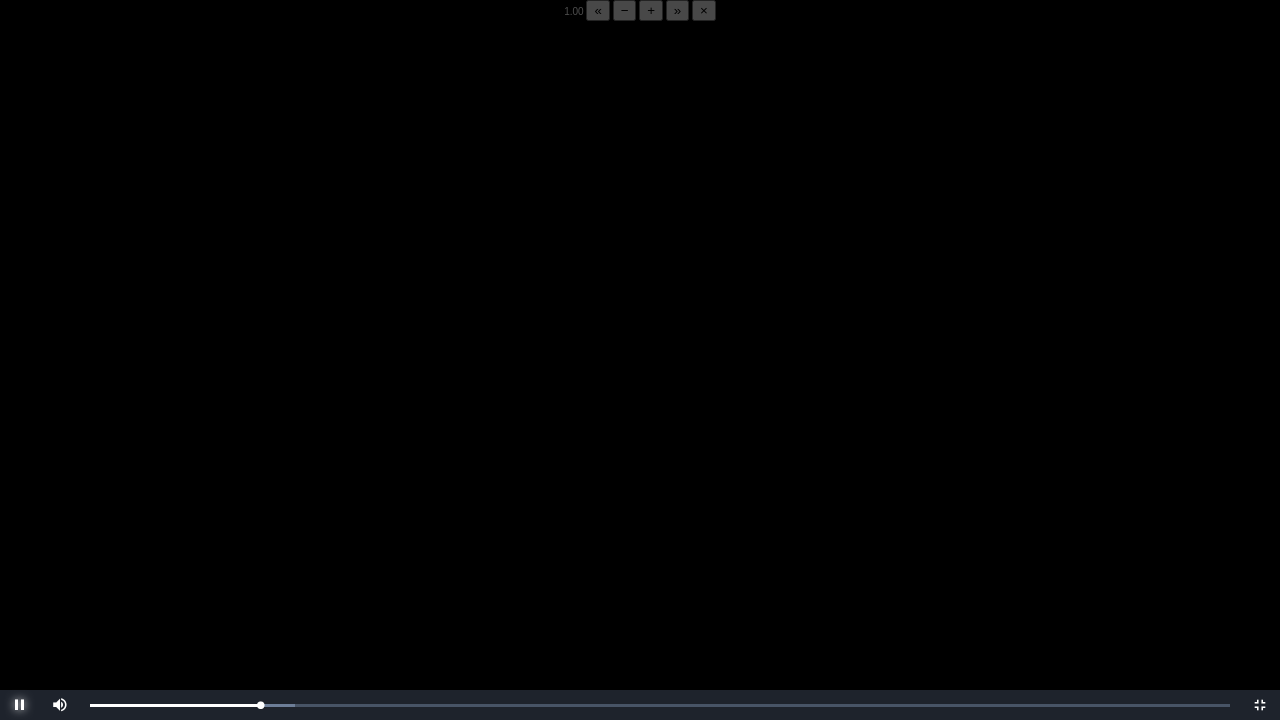 click at bounding box center (20, 705) 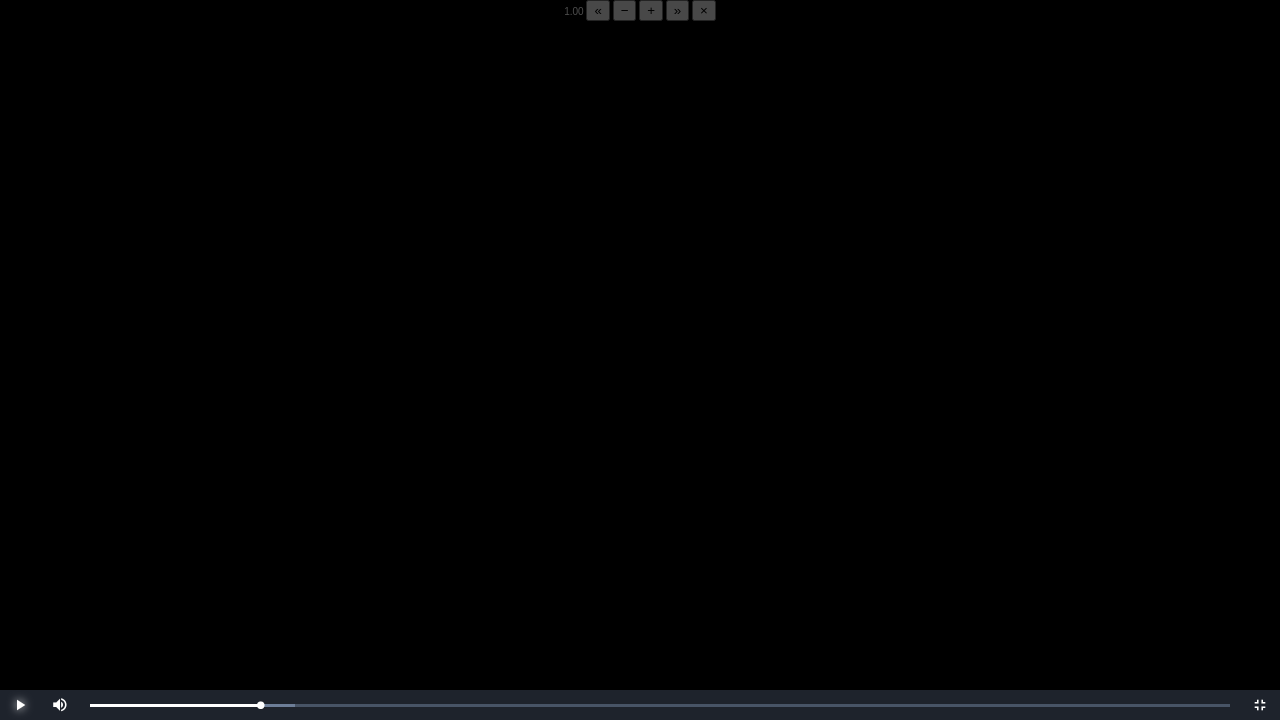 click at bounding box center (20, 705) 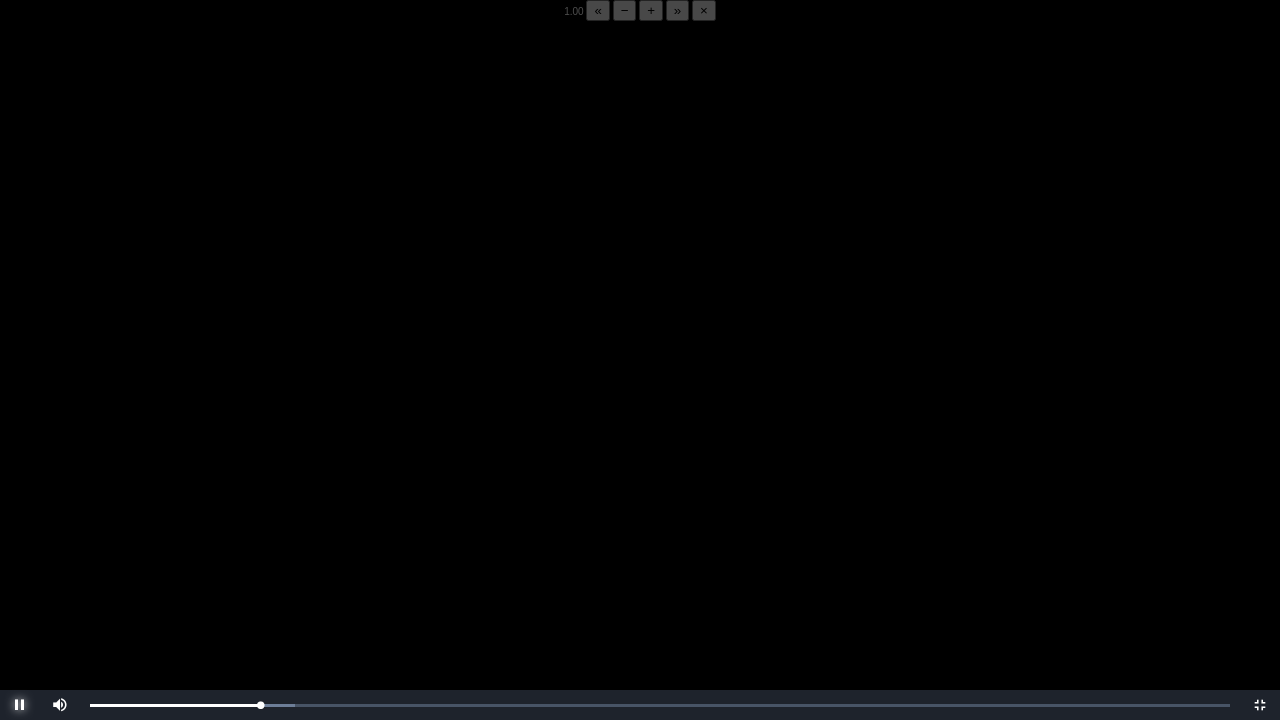 click at bounding box center [20, 705] 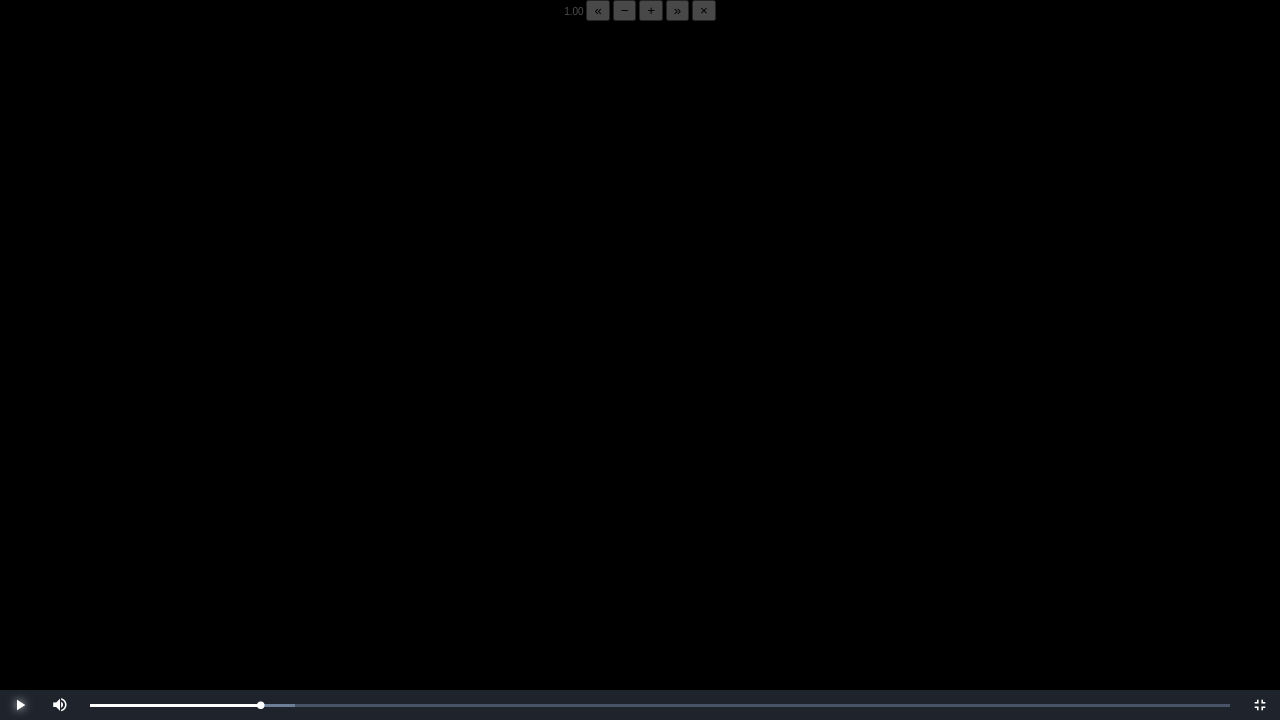 click at bounding box center (20, 705) 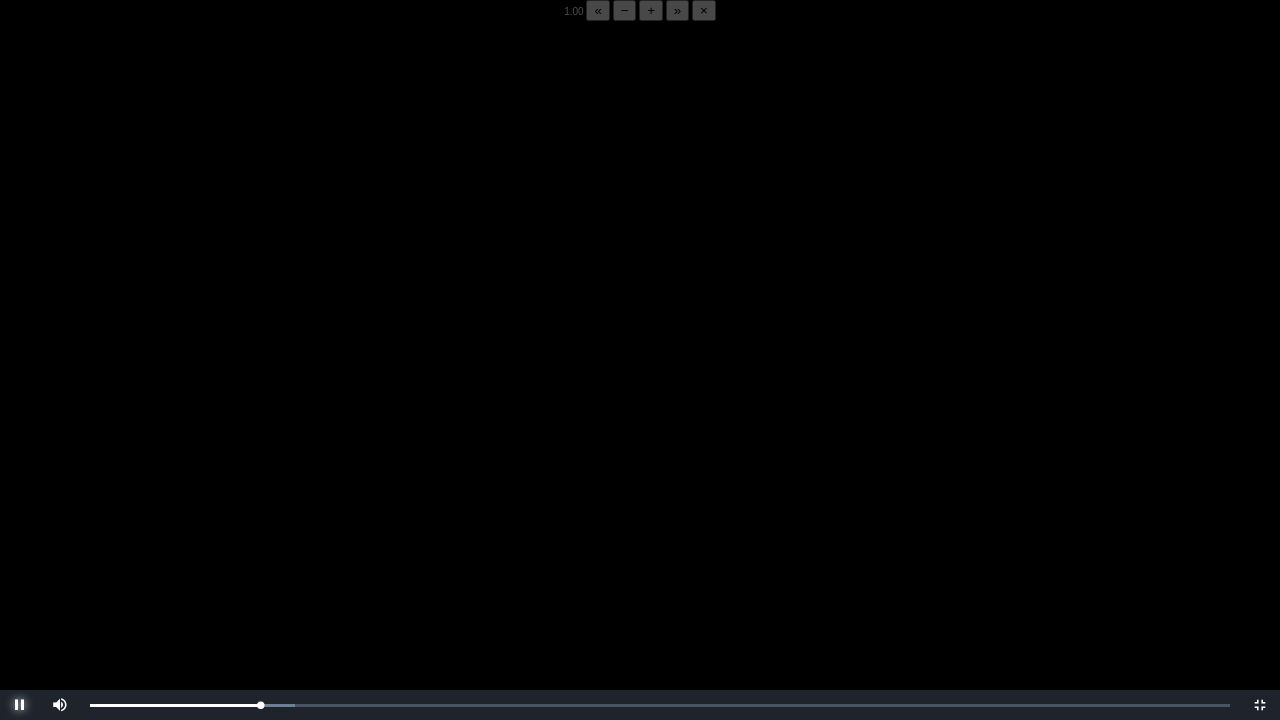 click at bounding box center [20, 705] 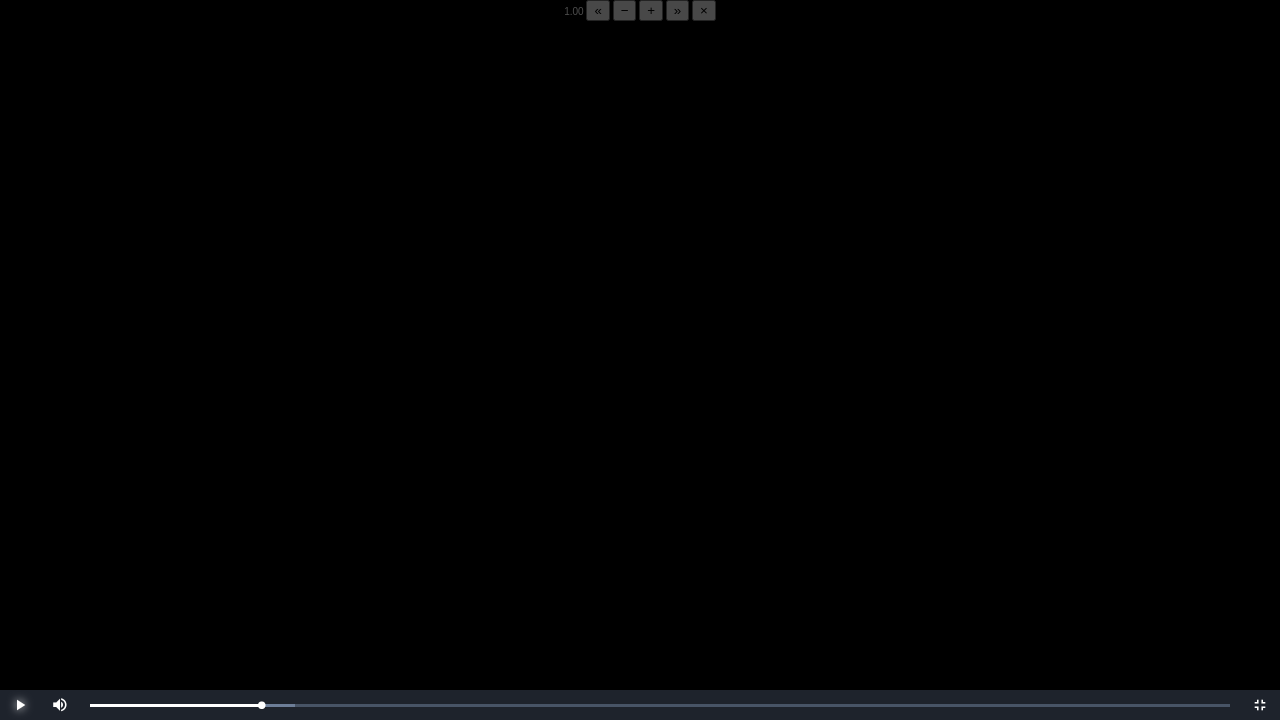 click at bounding box center (20, 705) 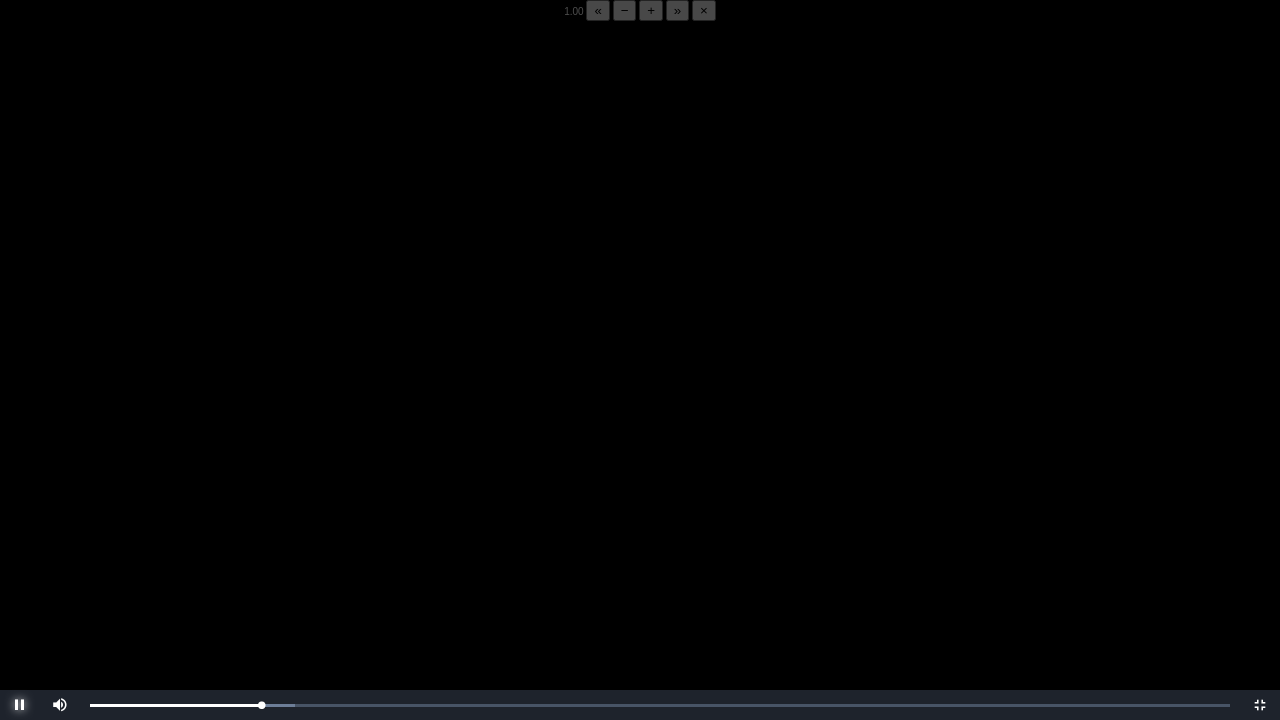 click at bounding box center (20, 705) 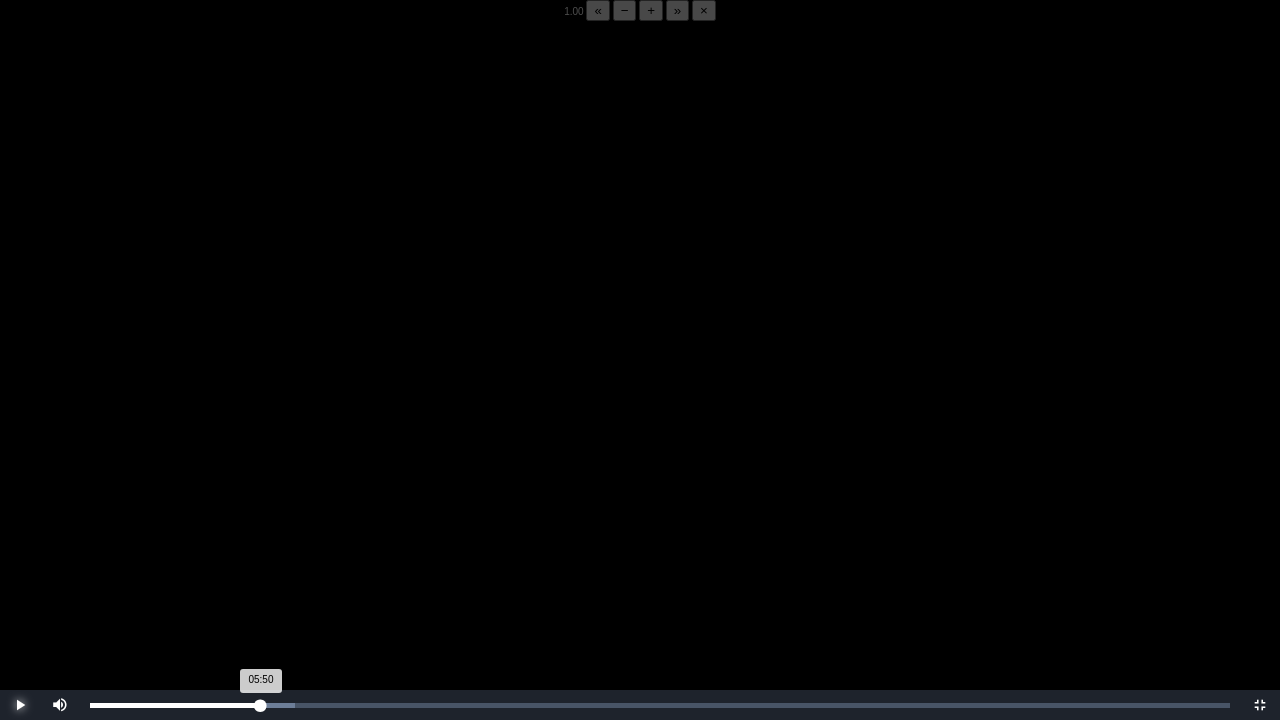drag, startPoint x: 12, startPoint y: 705, endPoint x: 256, endPoint y: 705, distance: 244 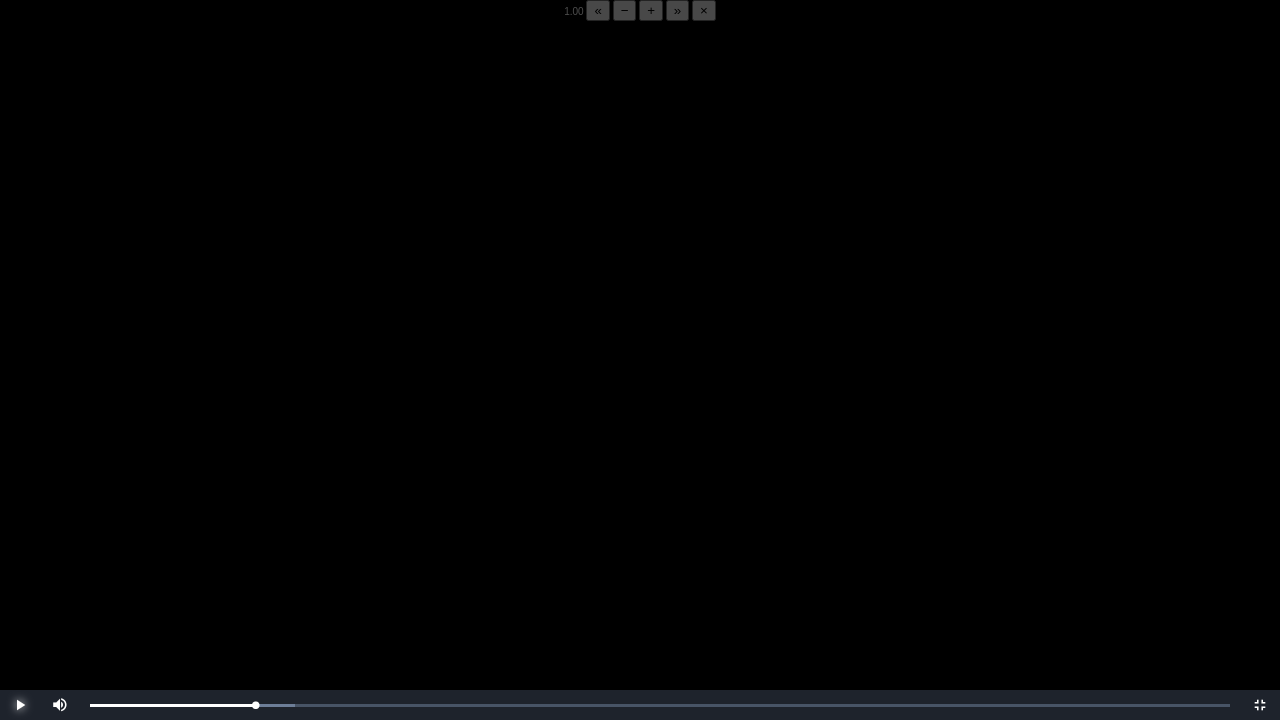 click at bounding box center (20, 705) 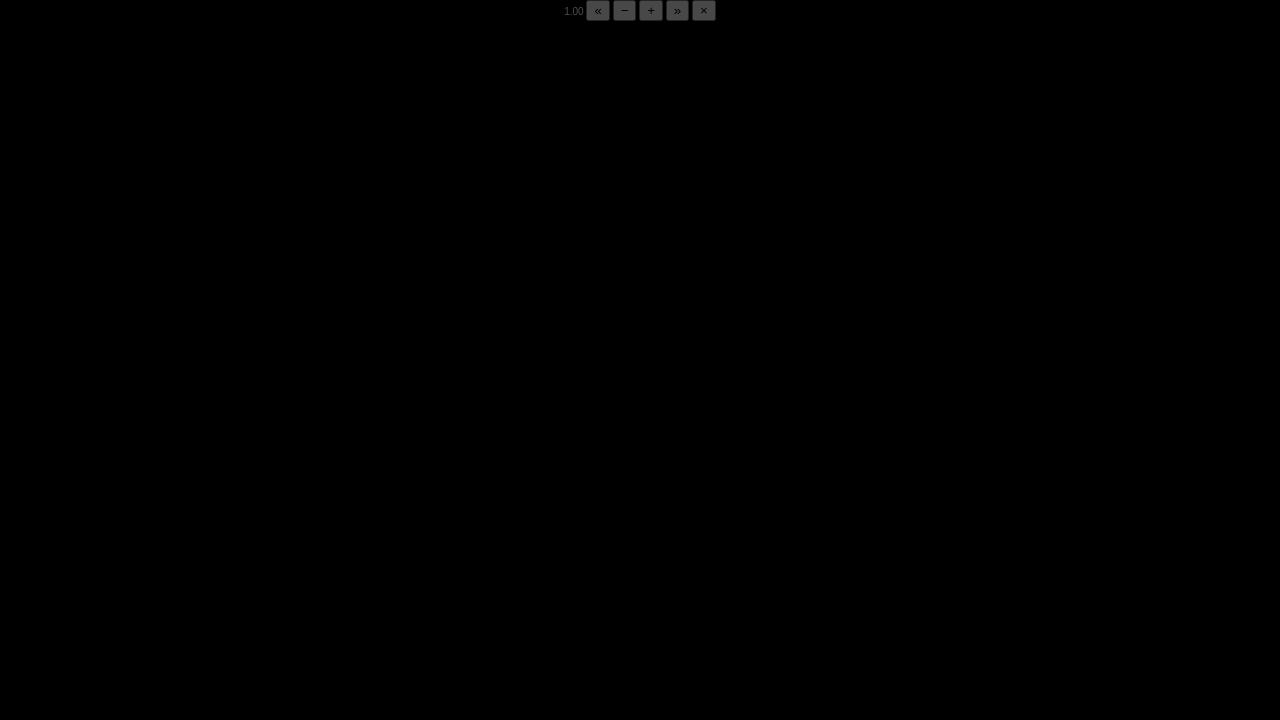 click at bounding box center (20, 705) 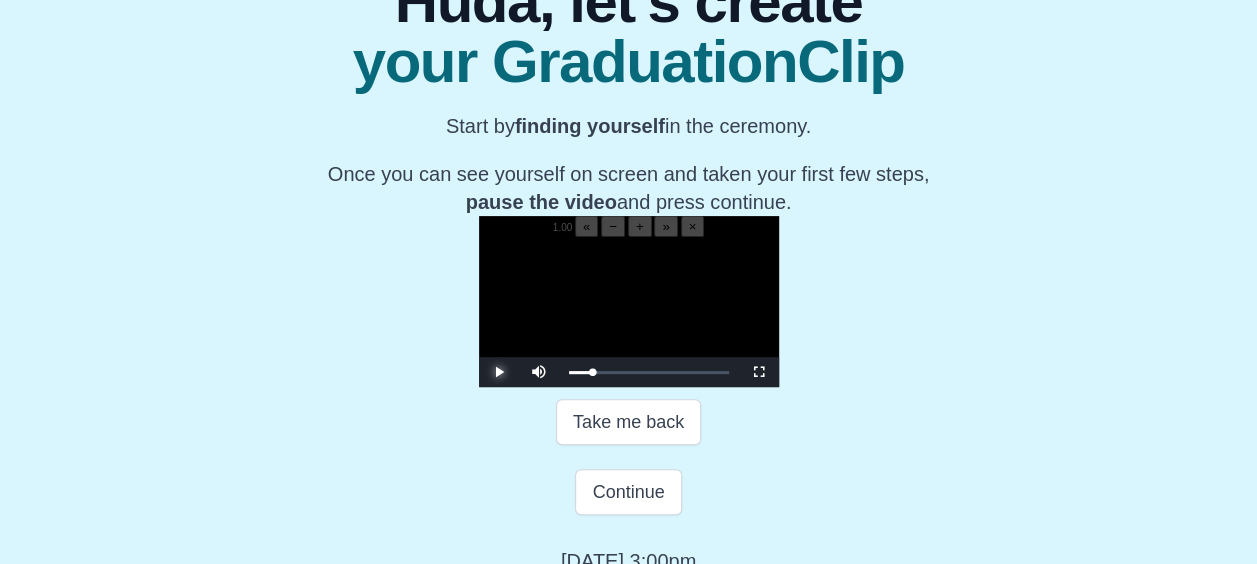 scroll, scrollTop: 214, scrollLeft: 0, axis: vertical 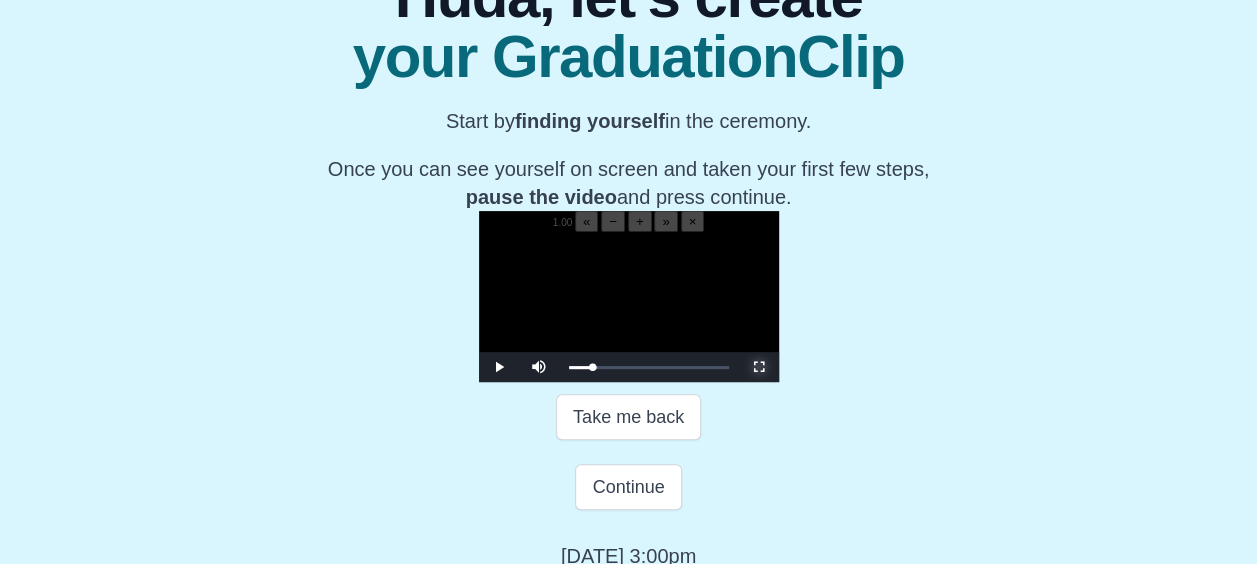 click at bounding box center [759, 367] 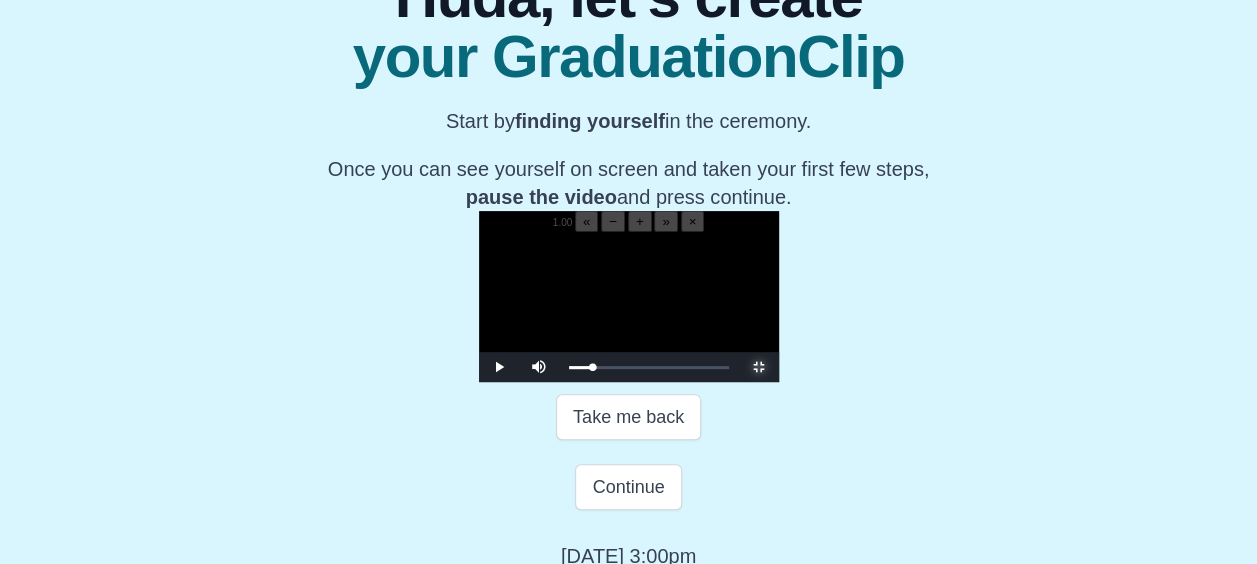 scroll, scrollTop: 0, scrollLeft: 0, axis: both 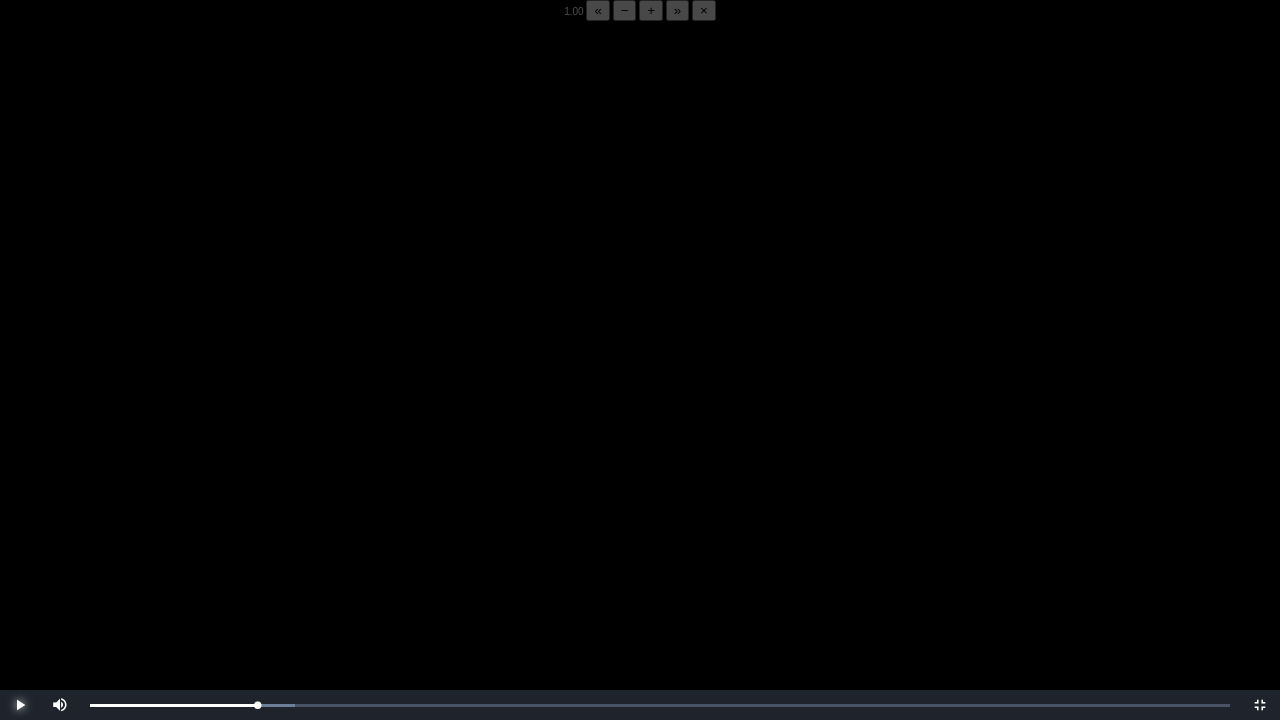 click at bounding box center [20, 705] 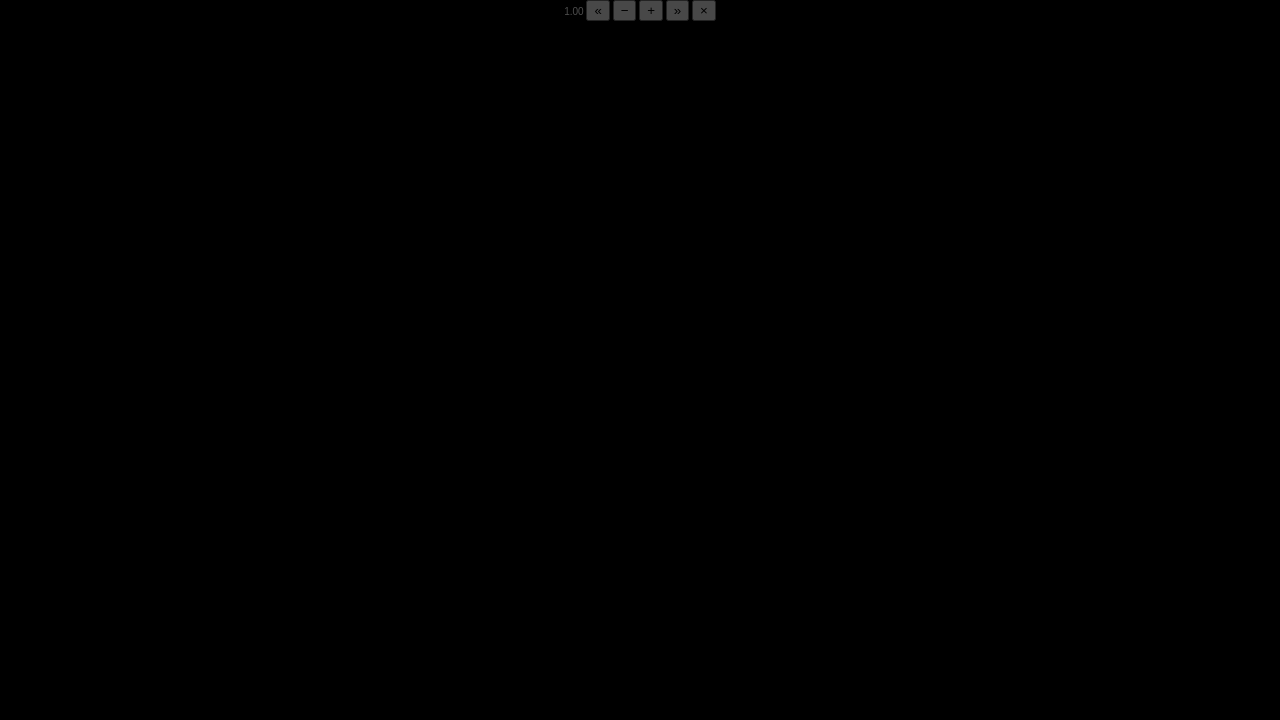 click at bounding box center (20, 705) 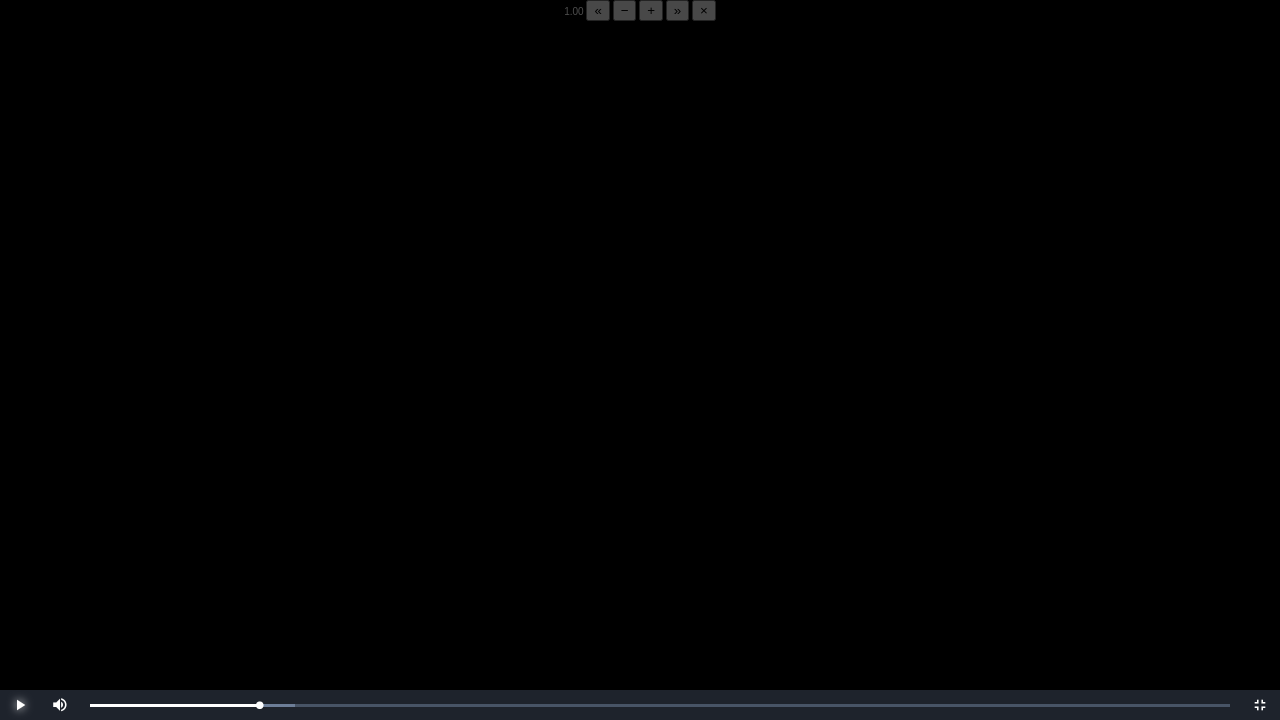 click at bounding box center (20, 705) 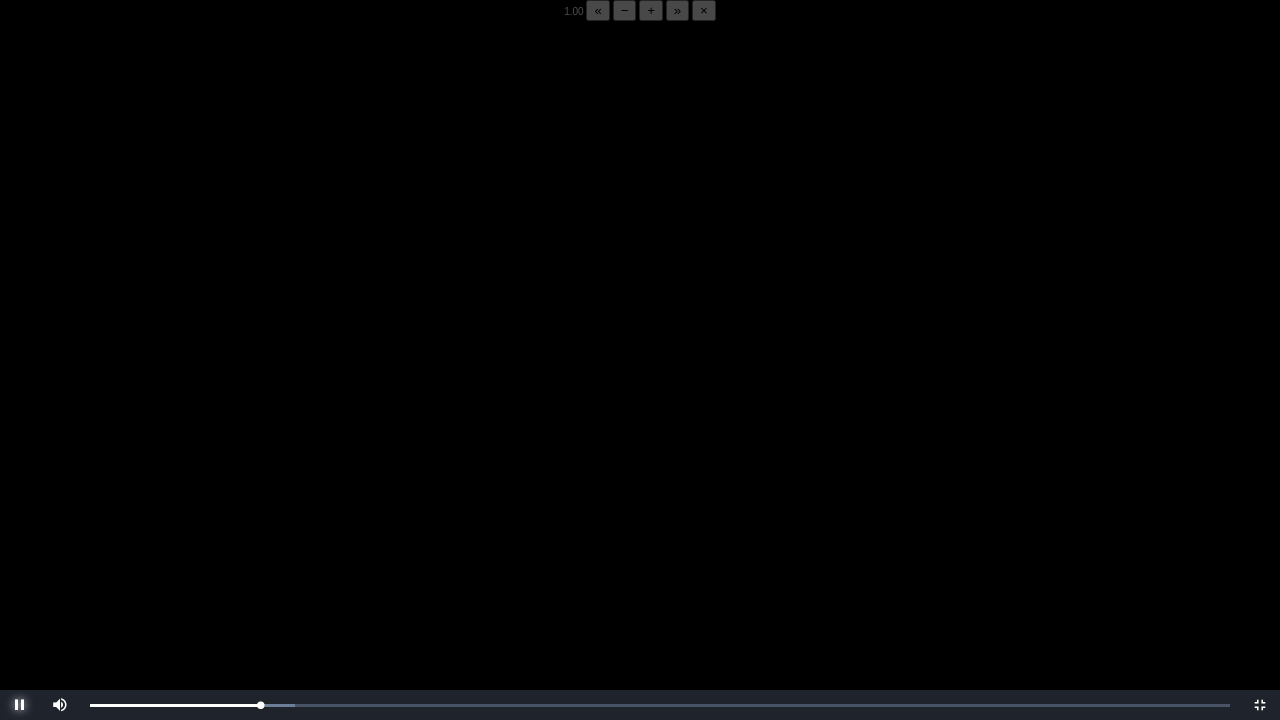 click at bounding box center [20, 705] 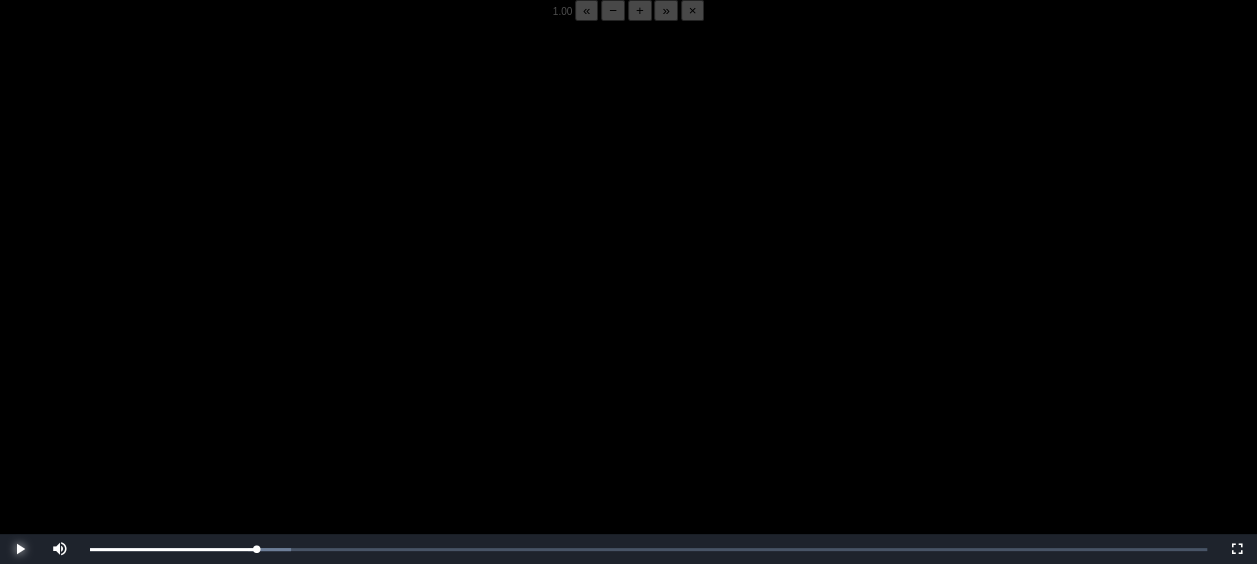 scroll, scrollTop: 380, scrollLeft: 0, axis: vertical 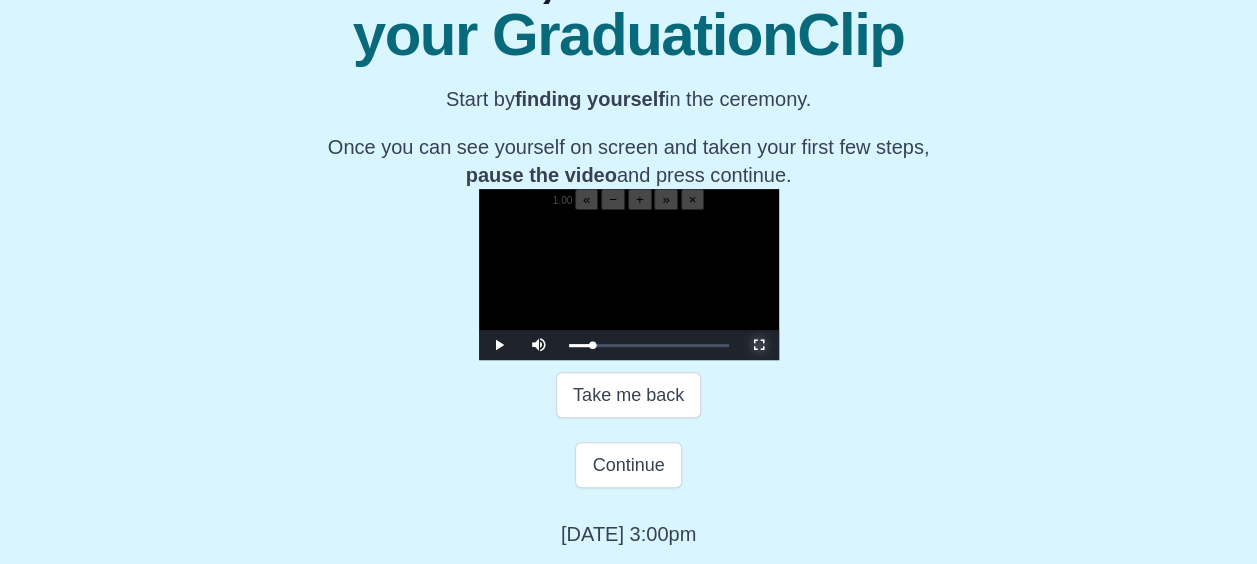 click at bounding box center (759, 345) 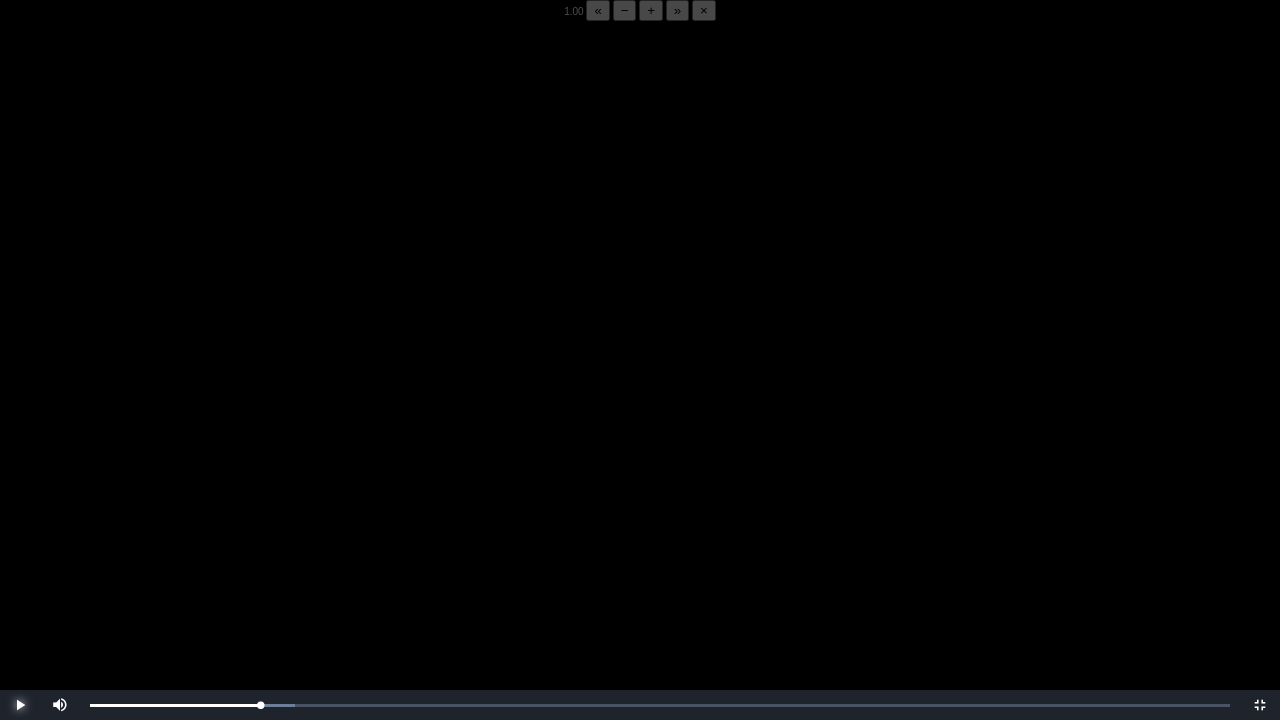 click at bounding box center [20, 705] 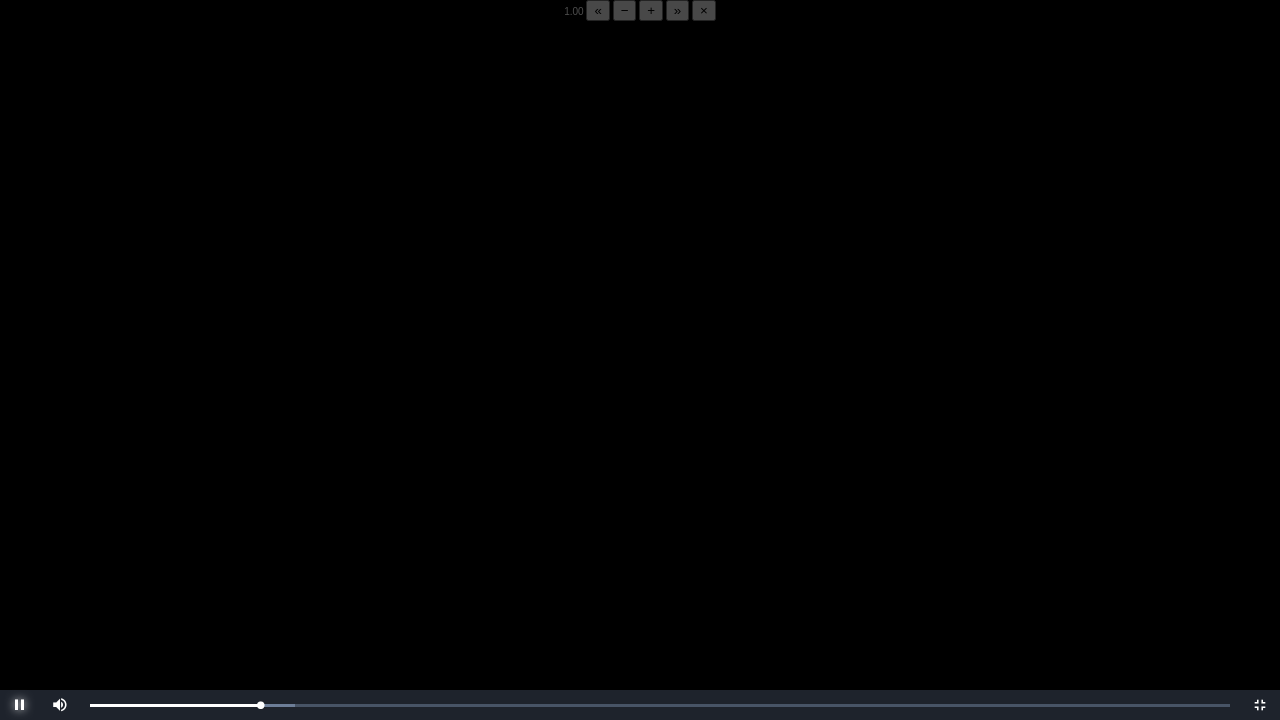 click at bounding box center (20, 705) 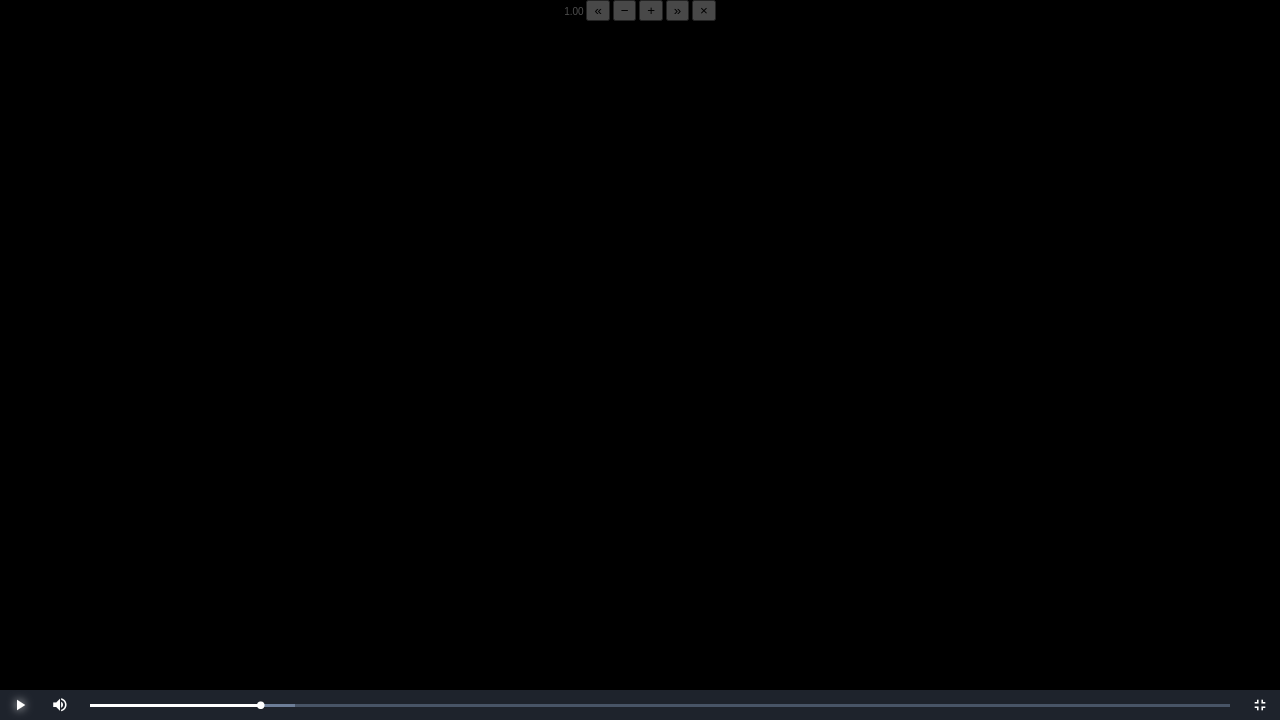 click at bounding box center (20, 705) 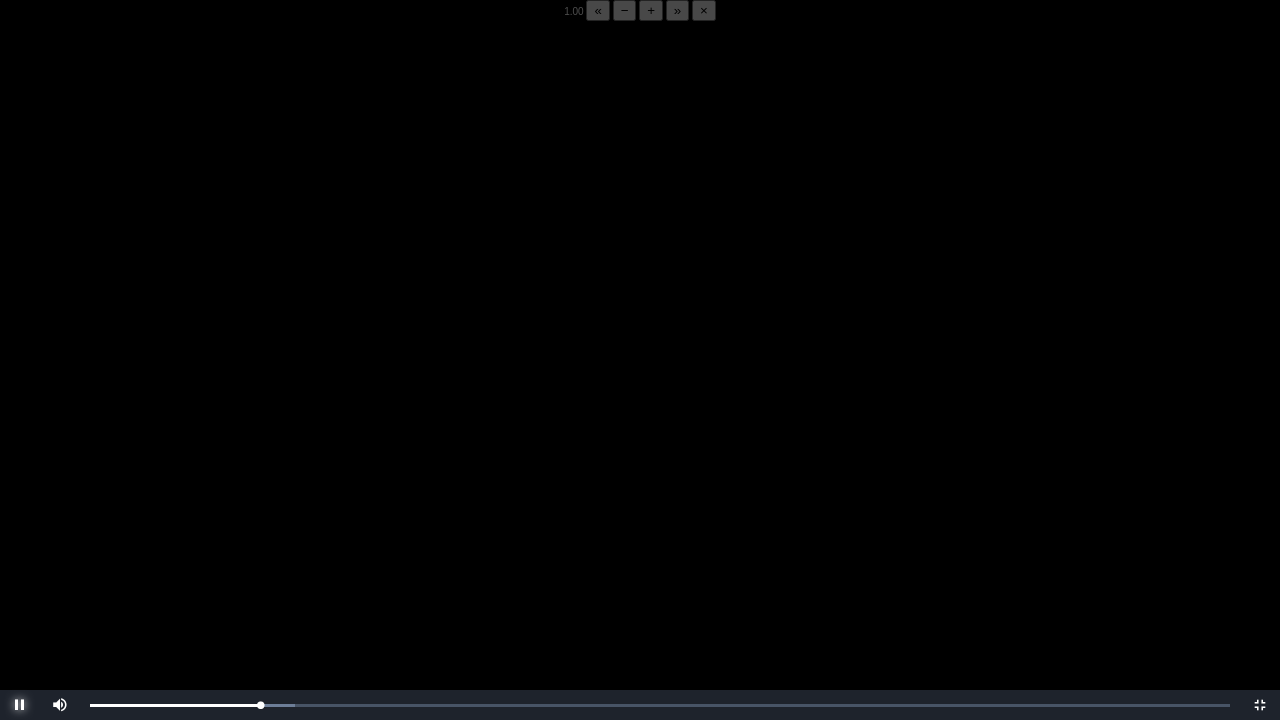 click at bounding box center (20, 705) 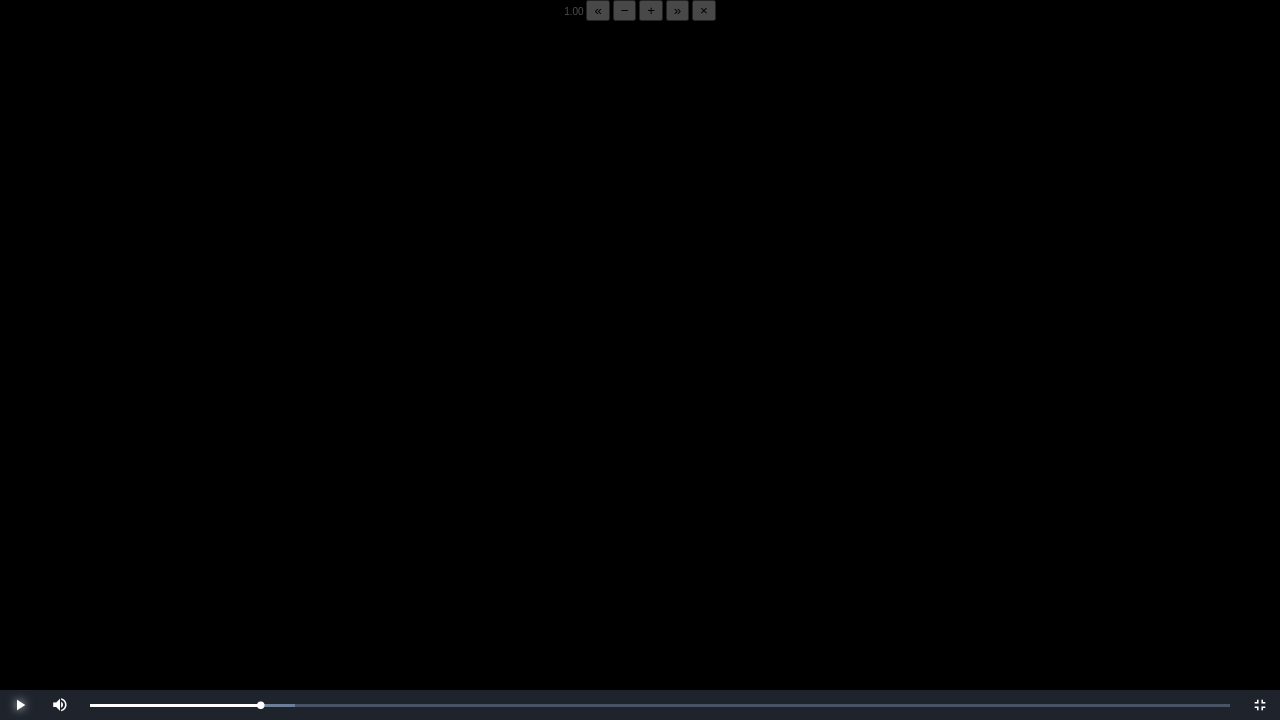 click at bounding box center (20, 705) 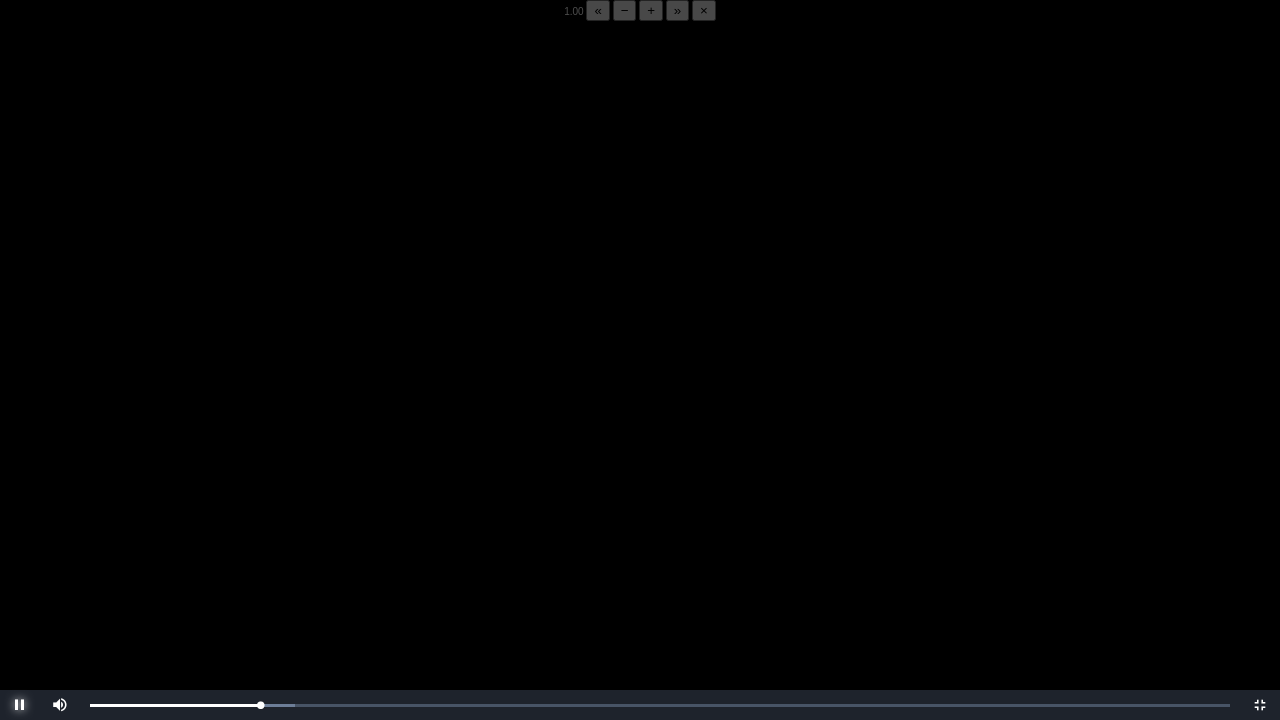 click at bounding box center (20, 705) 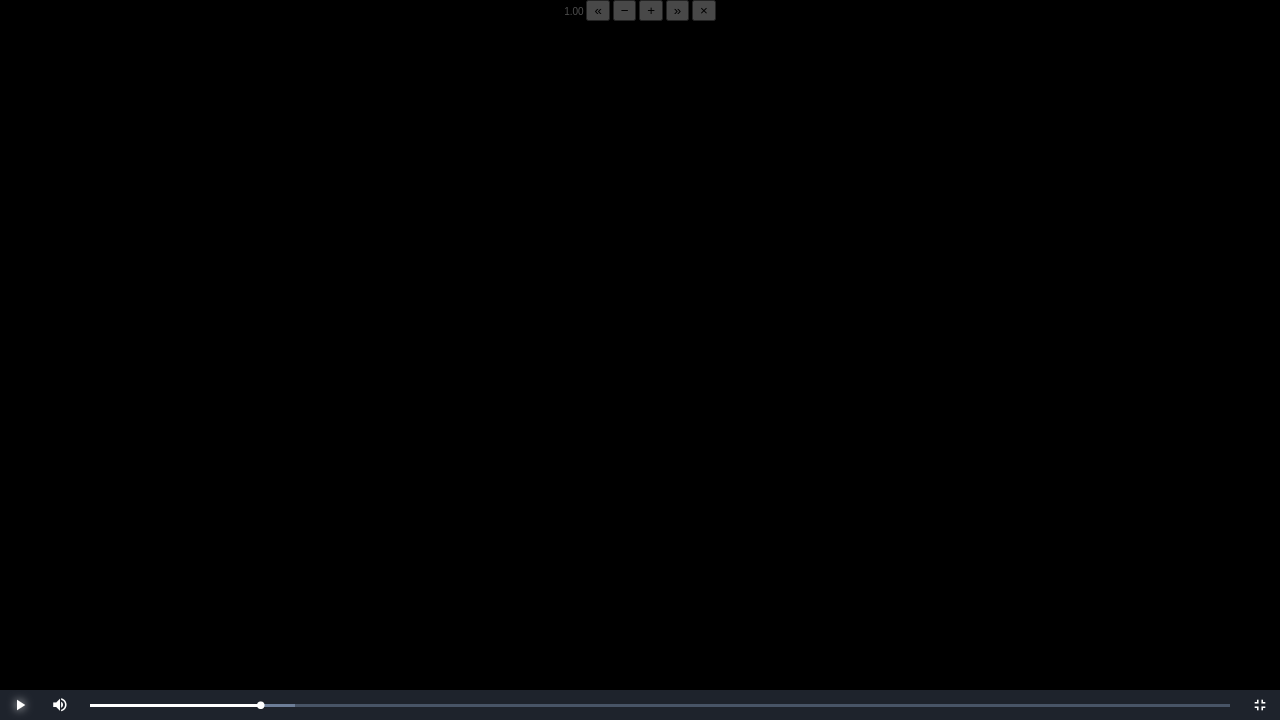 click at bounding box center (20, 705) 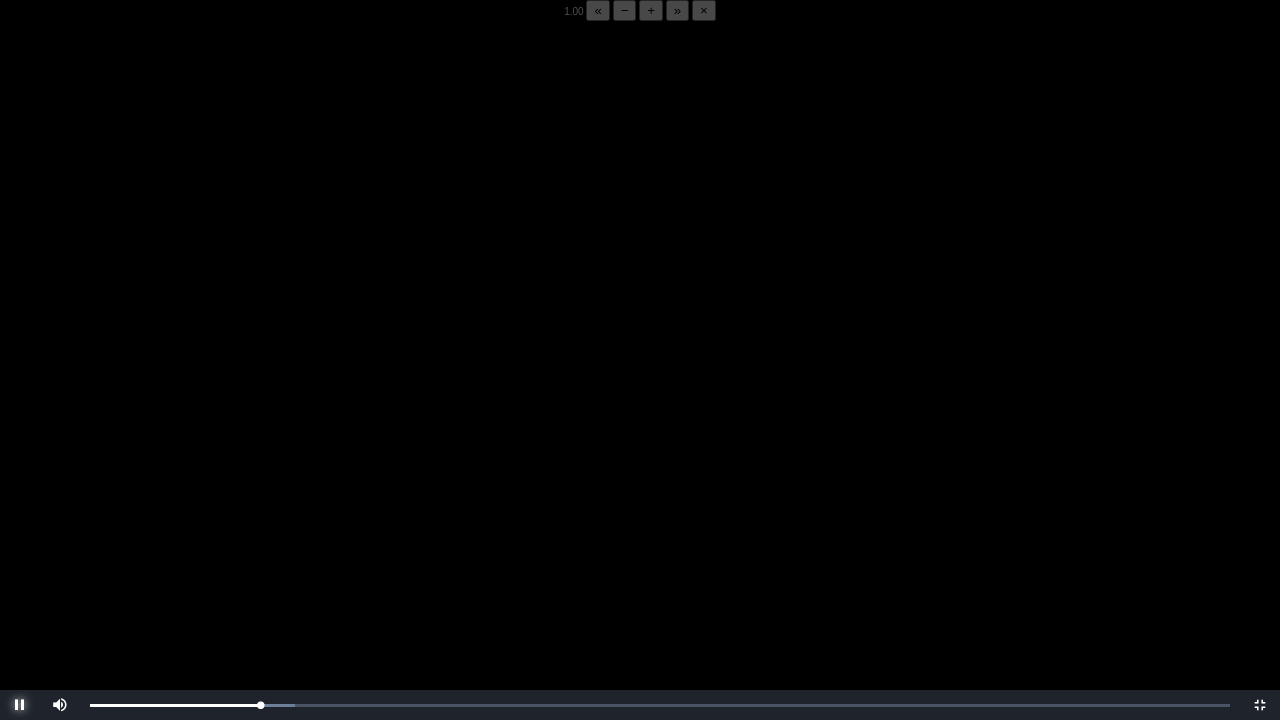 click at bounding box center [20, 705] 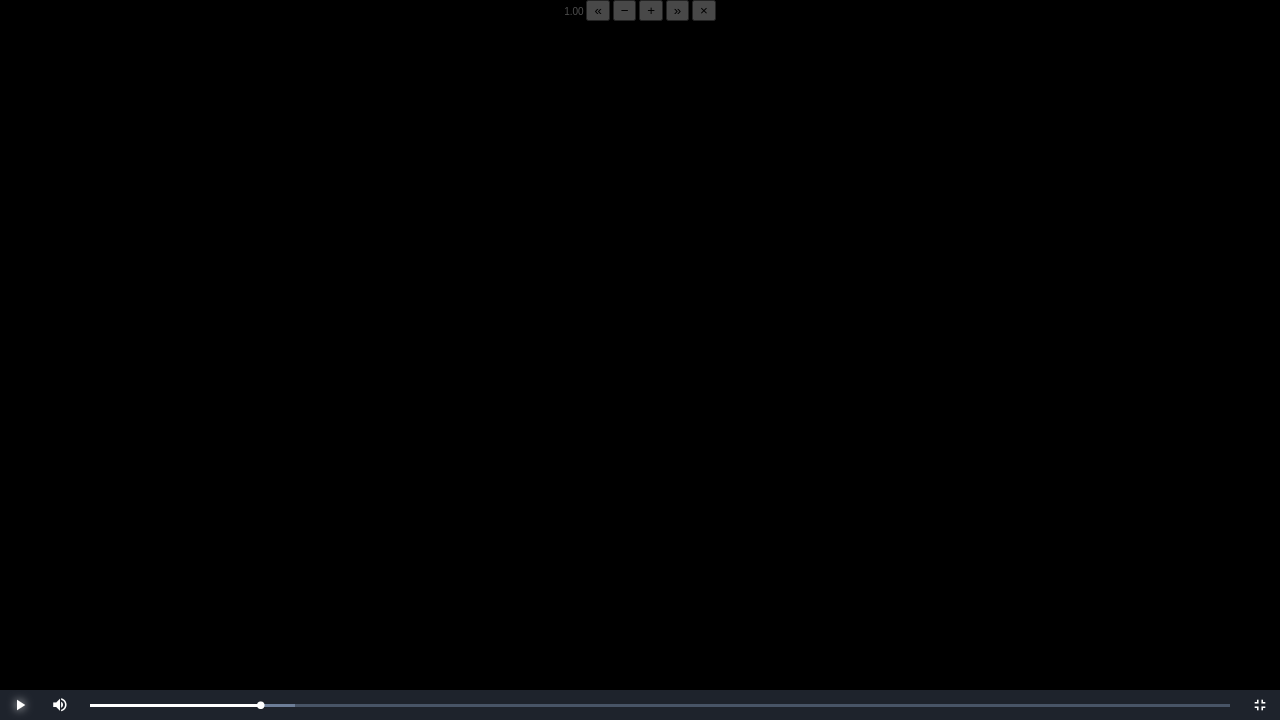 click at bounding box center [20, 705] 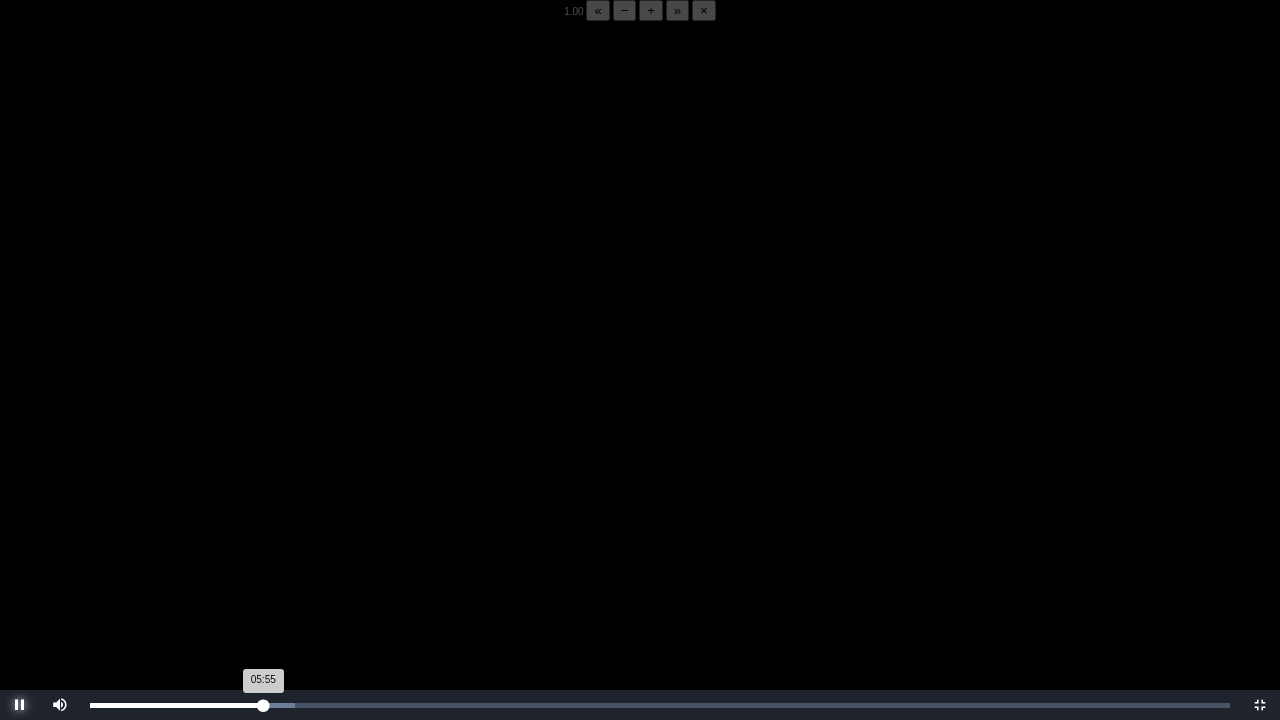 click on "05:55 Progress : 0%" at bounding box center (176, 705) 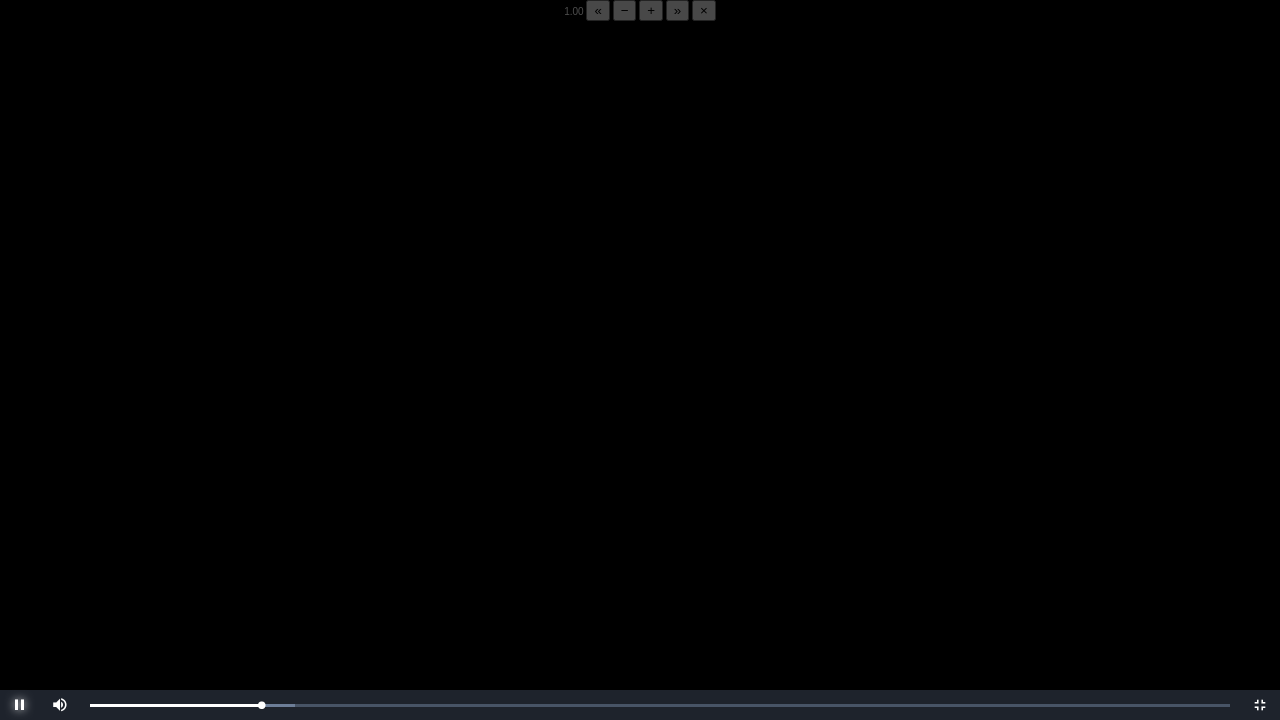 click at bounding box center [20, 705] 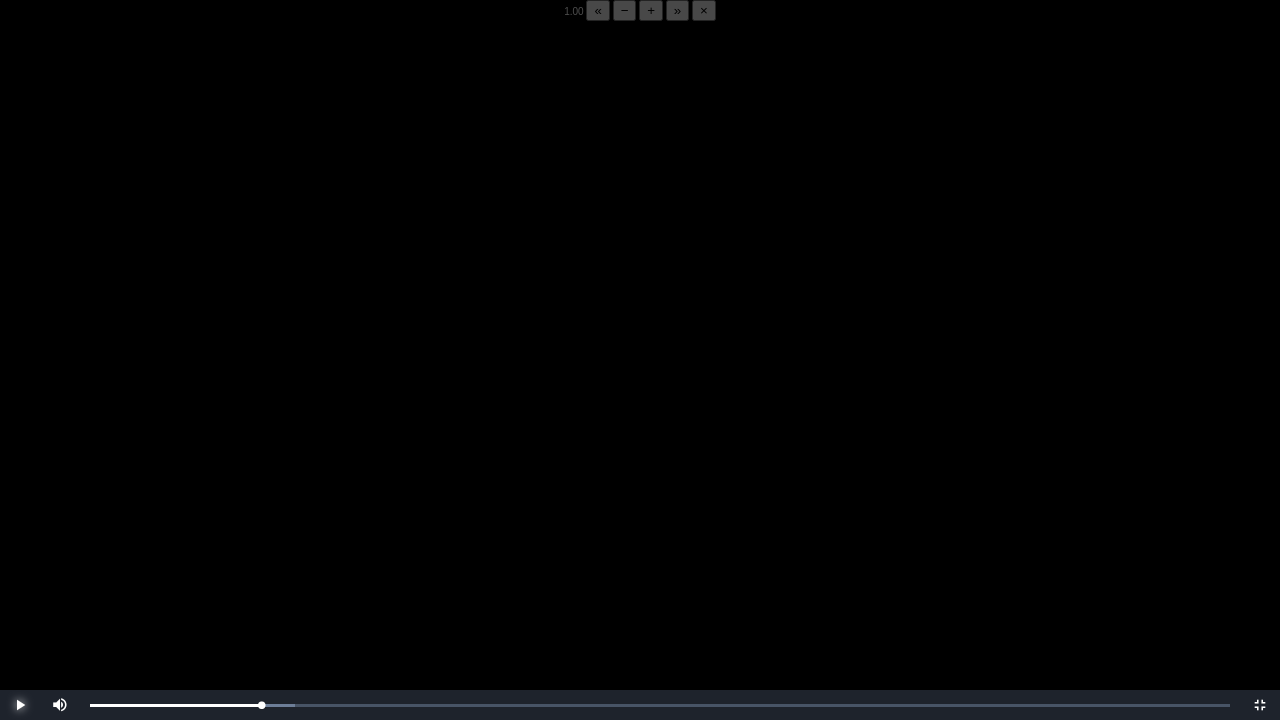 click at bounding box center (20, 705) 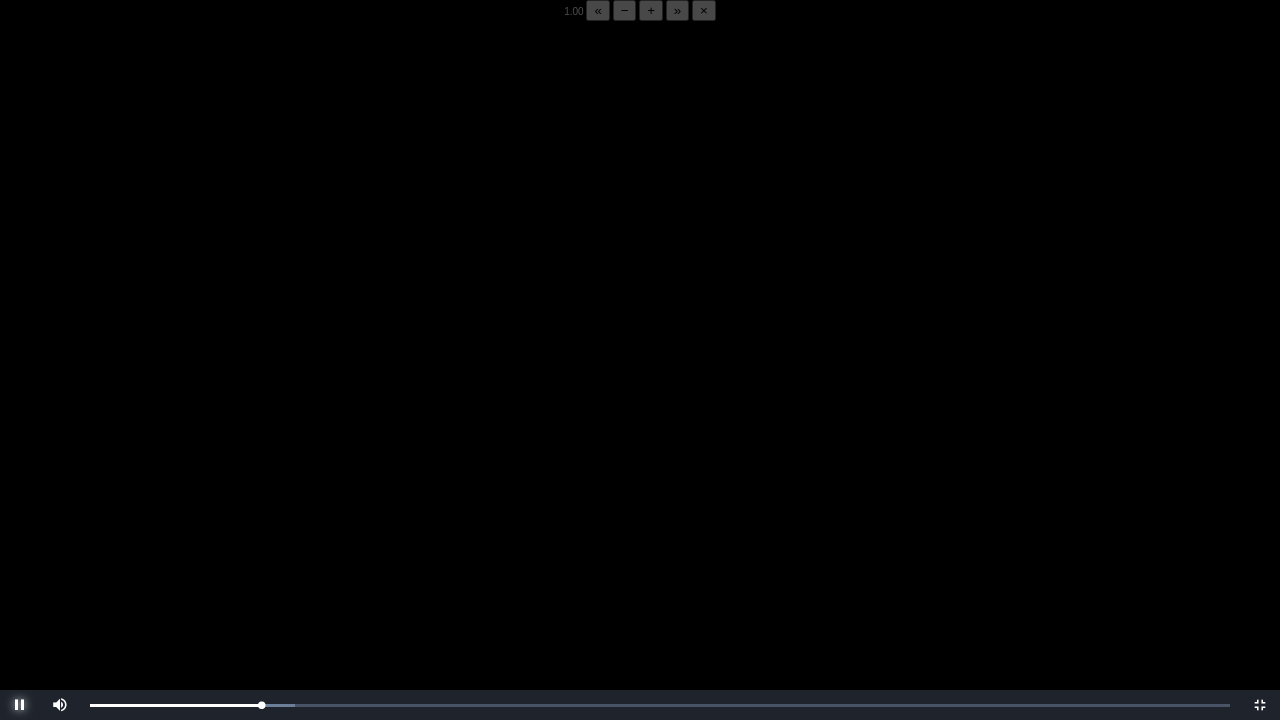 click at bounding box center (20, 705) 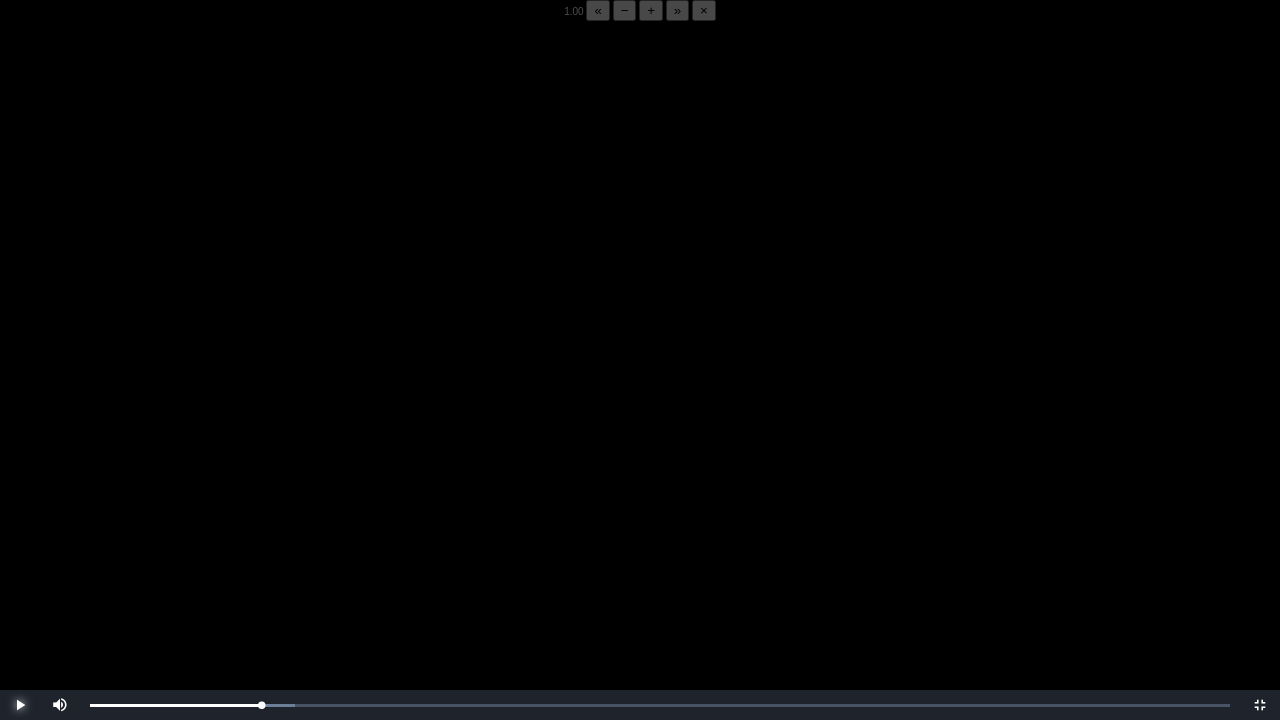 click at bounding box center (20, 705) 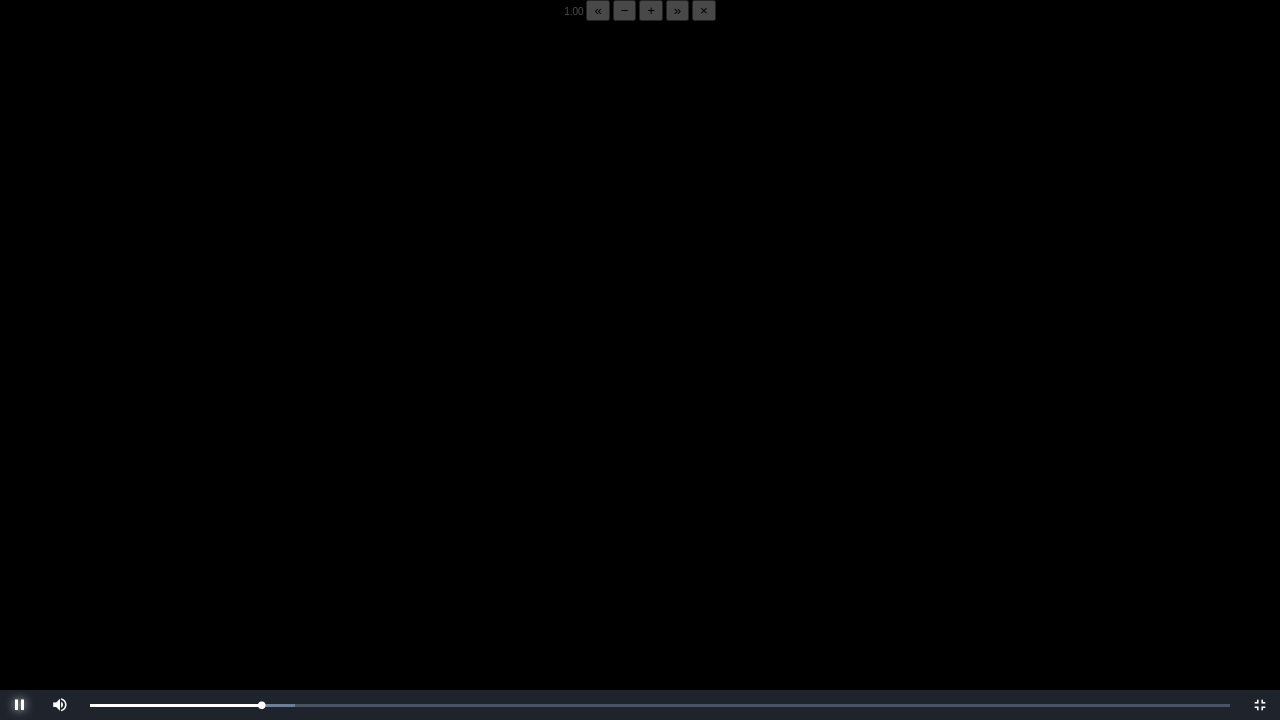 click at bounding box center (20, 705) 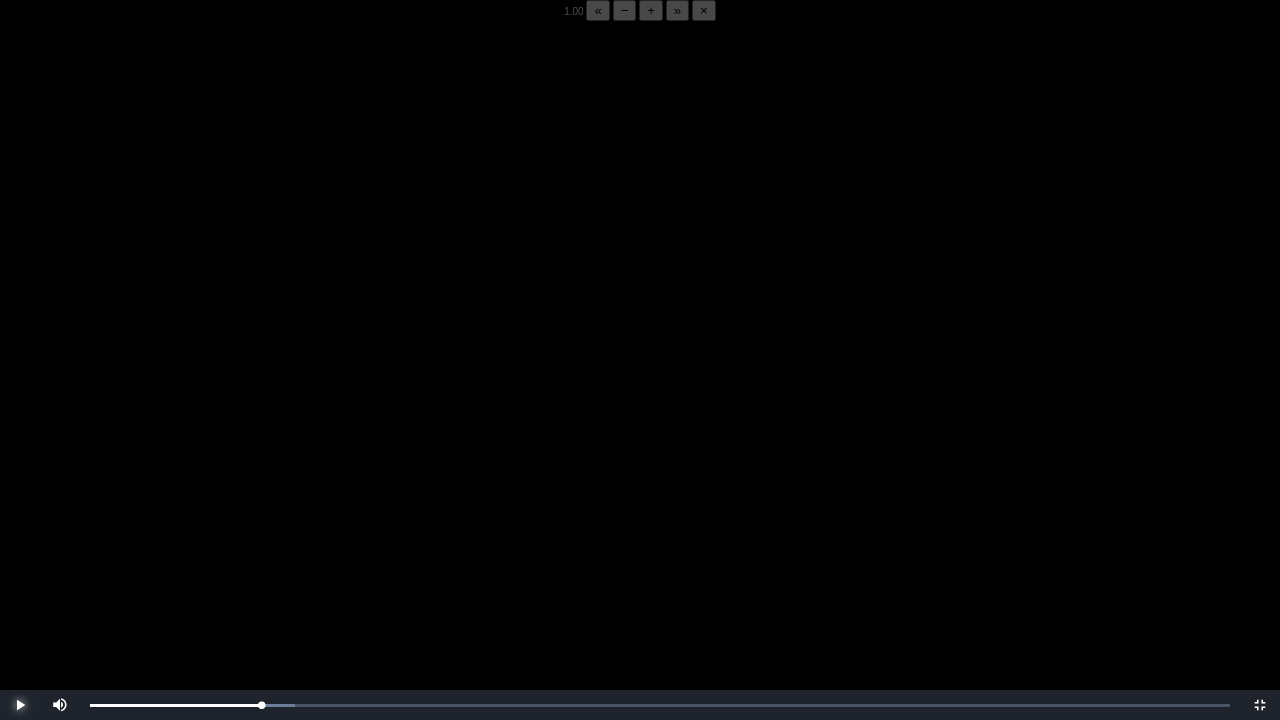 click at bounding box center [20, 705] 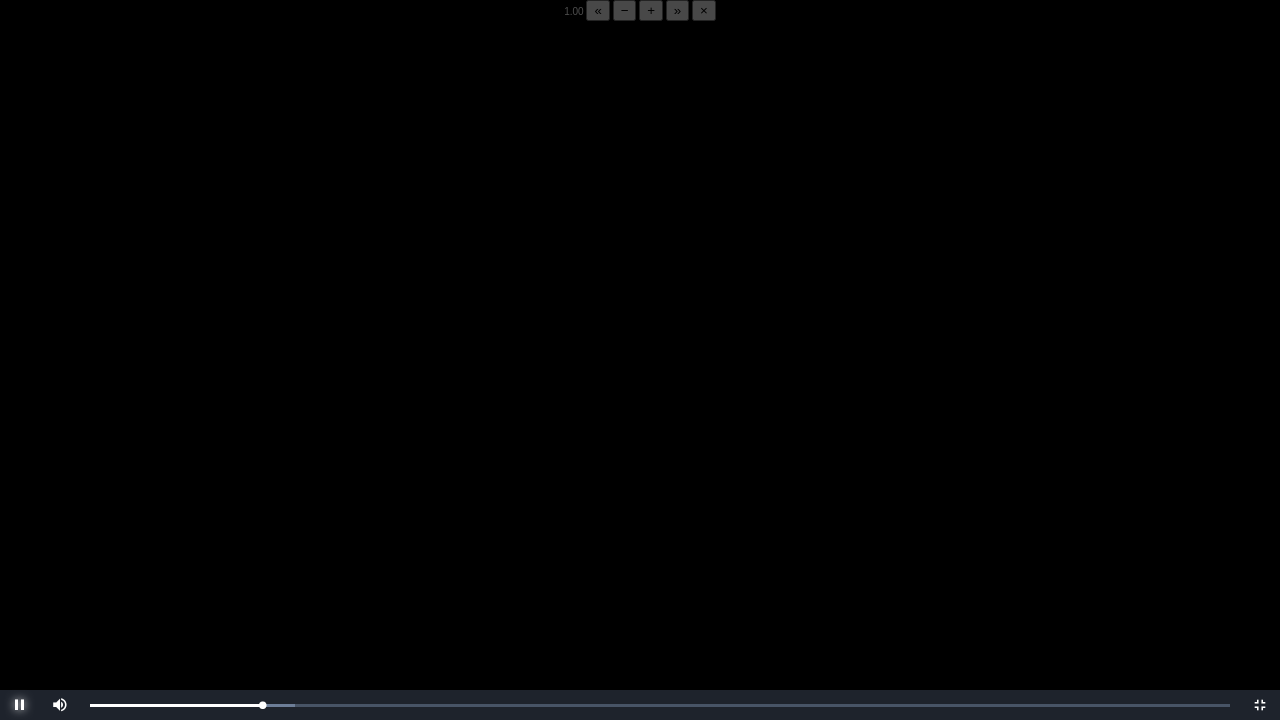click at bounding box center (20, 705) 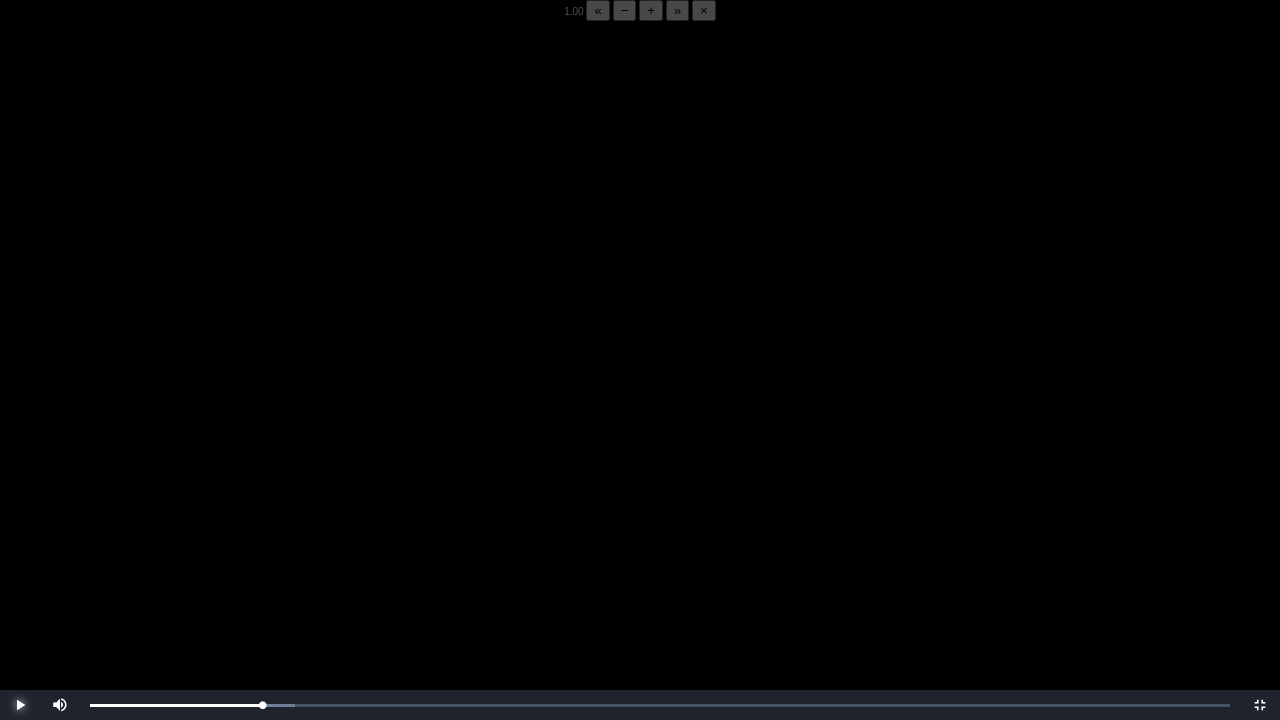 click at bounding box center [20, 705] 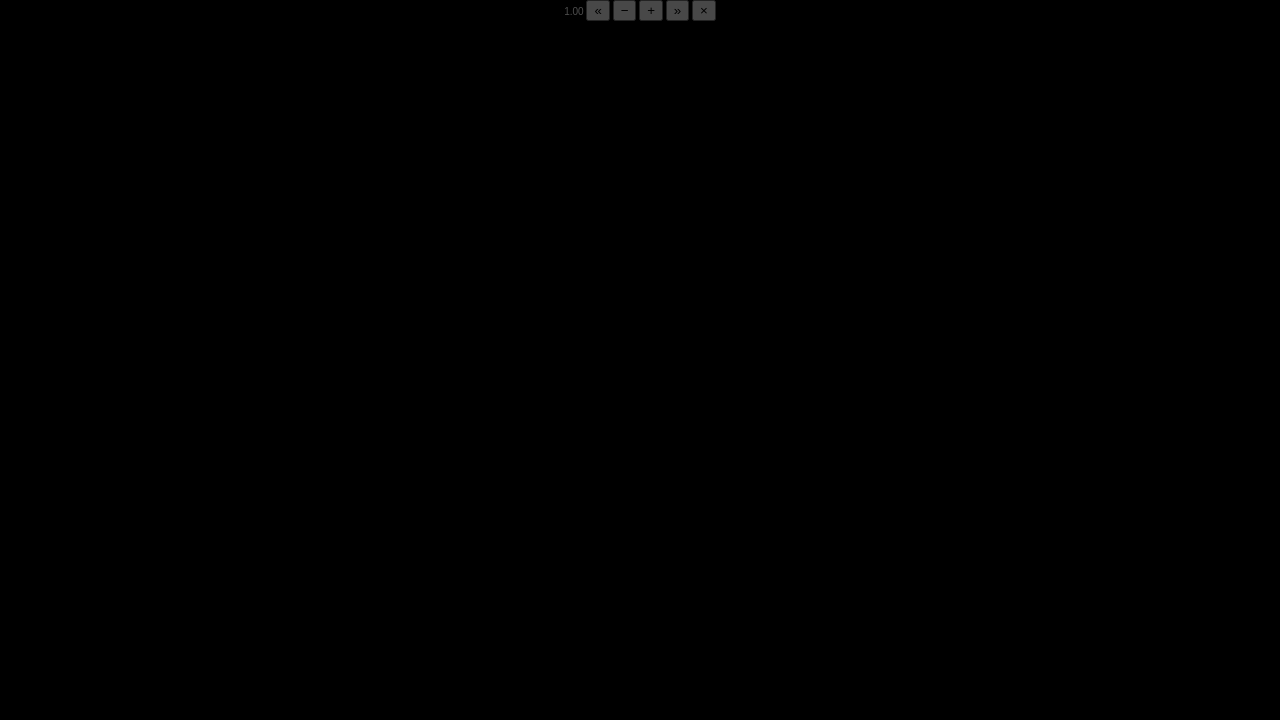 drag, startPoint x: 20, startPoint y: 702, endPoint x: 260, endPoint y: 700, distance: 240.00833 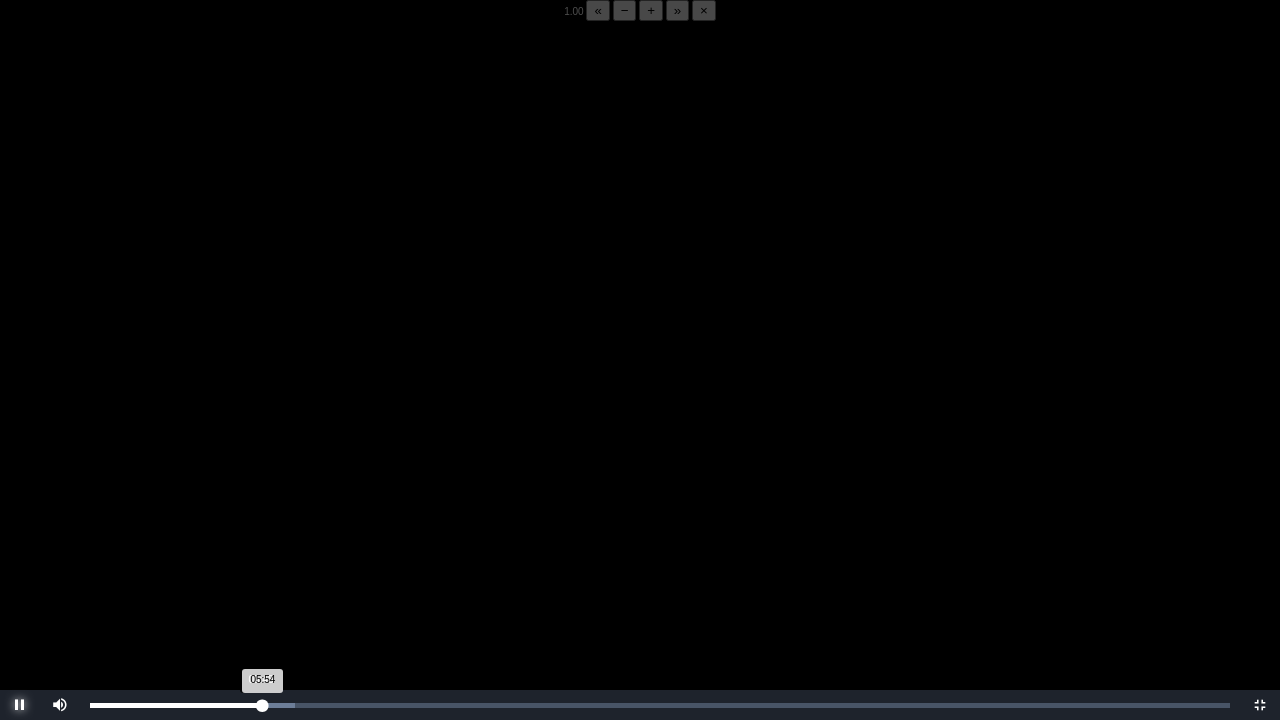 click on "05:54 Progress : 0%" at bounding box center (176, 705) 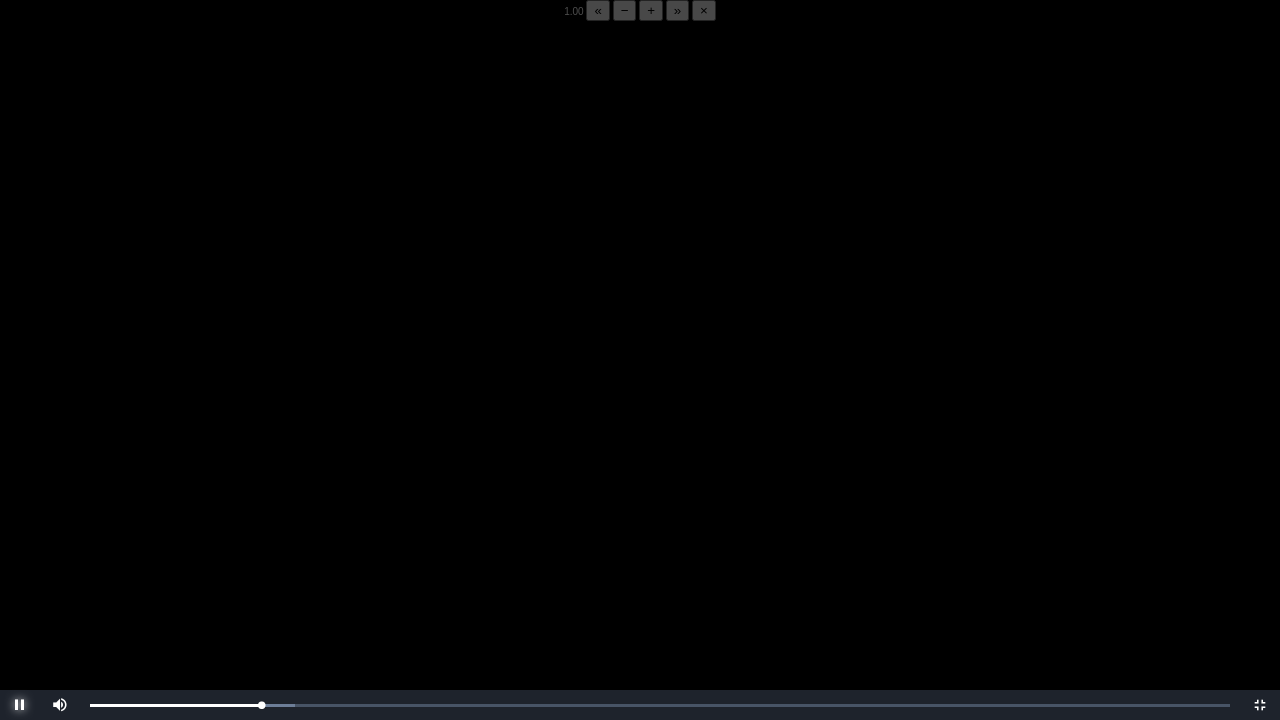click at bounding box center (20, 705) 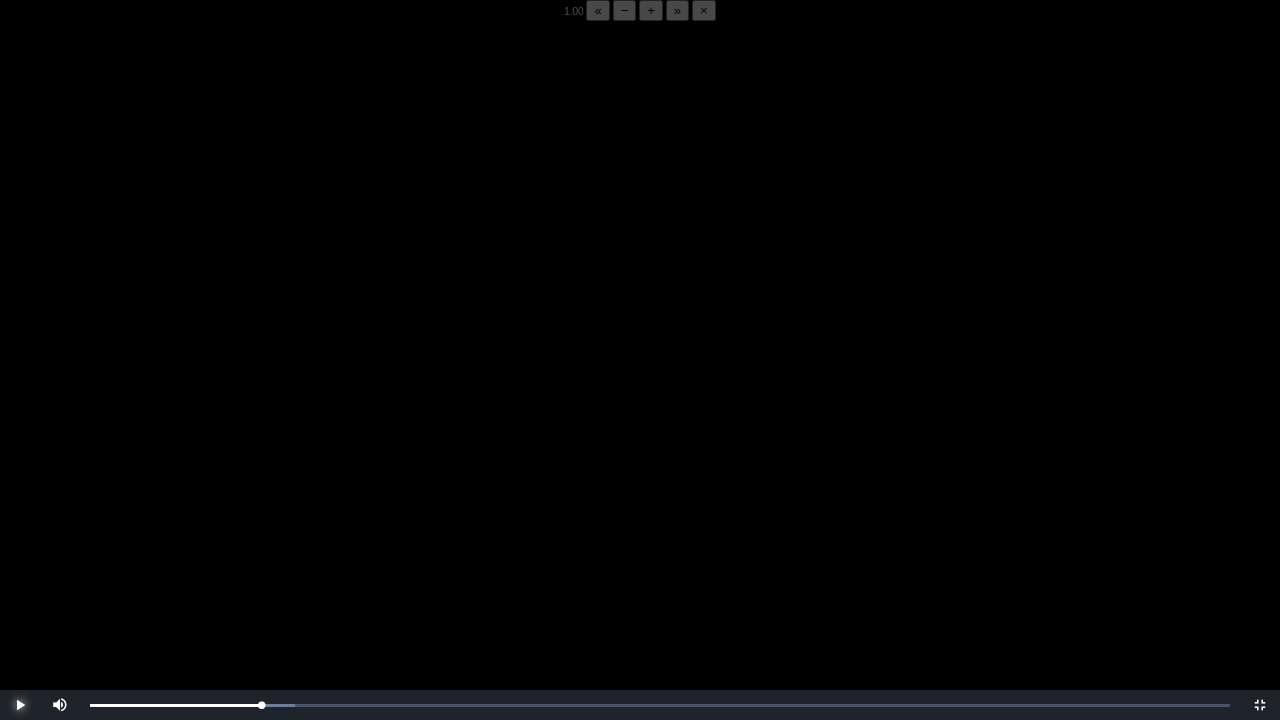 click at bounding box center [20, 705] 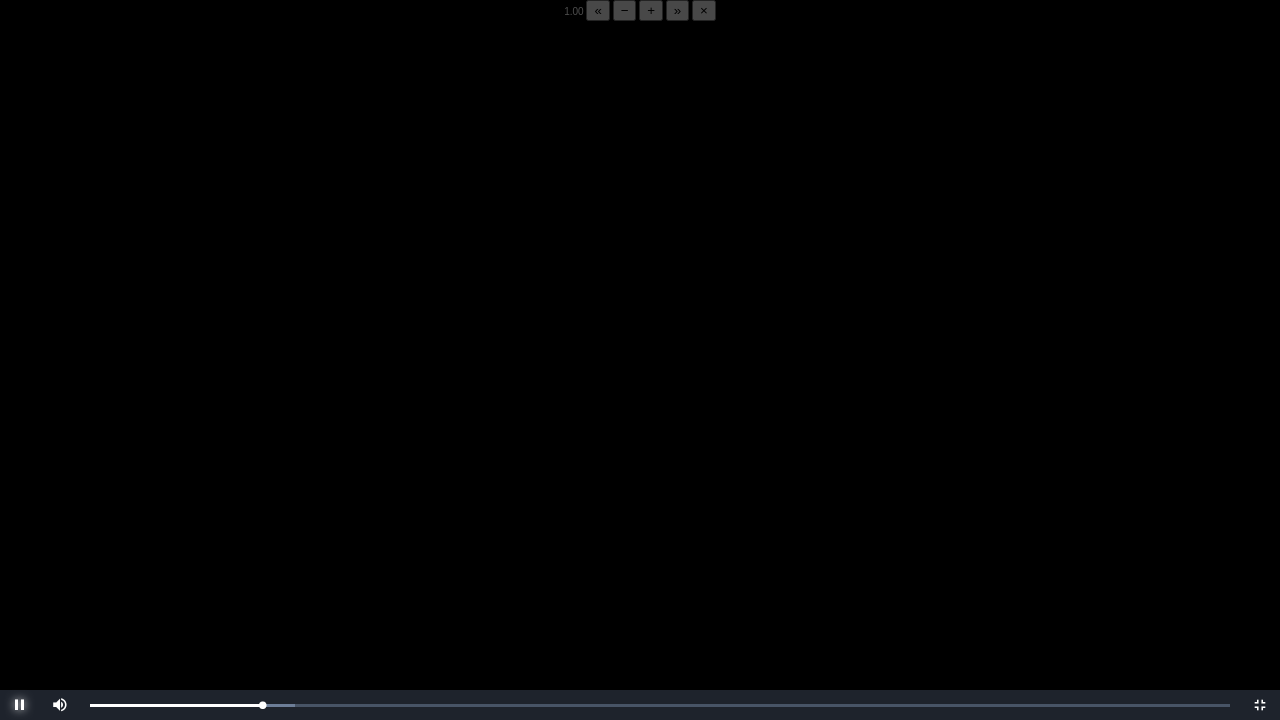 click at bounding box center (20, 705) 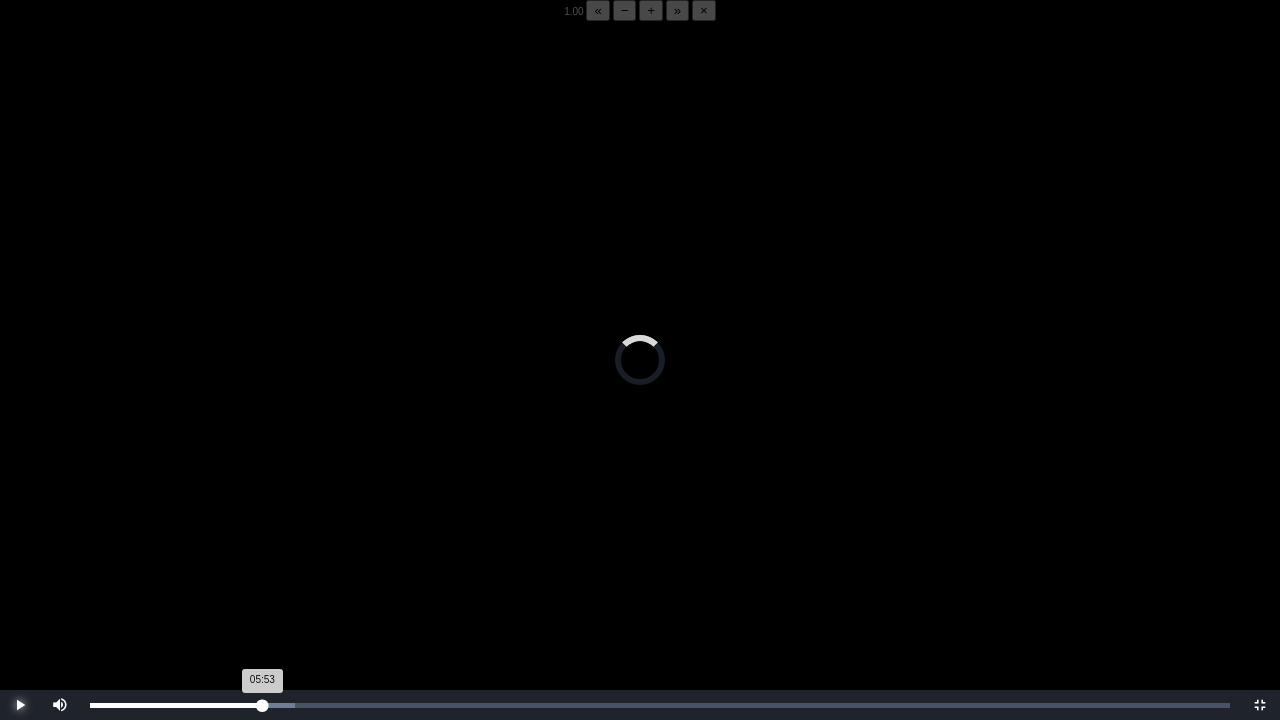 click on "05:53 Progress : 0%" at bounding box center (176, 705) 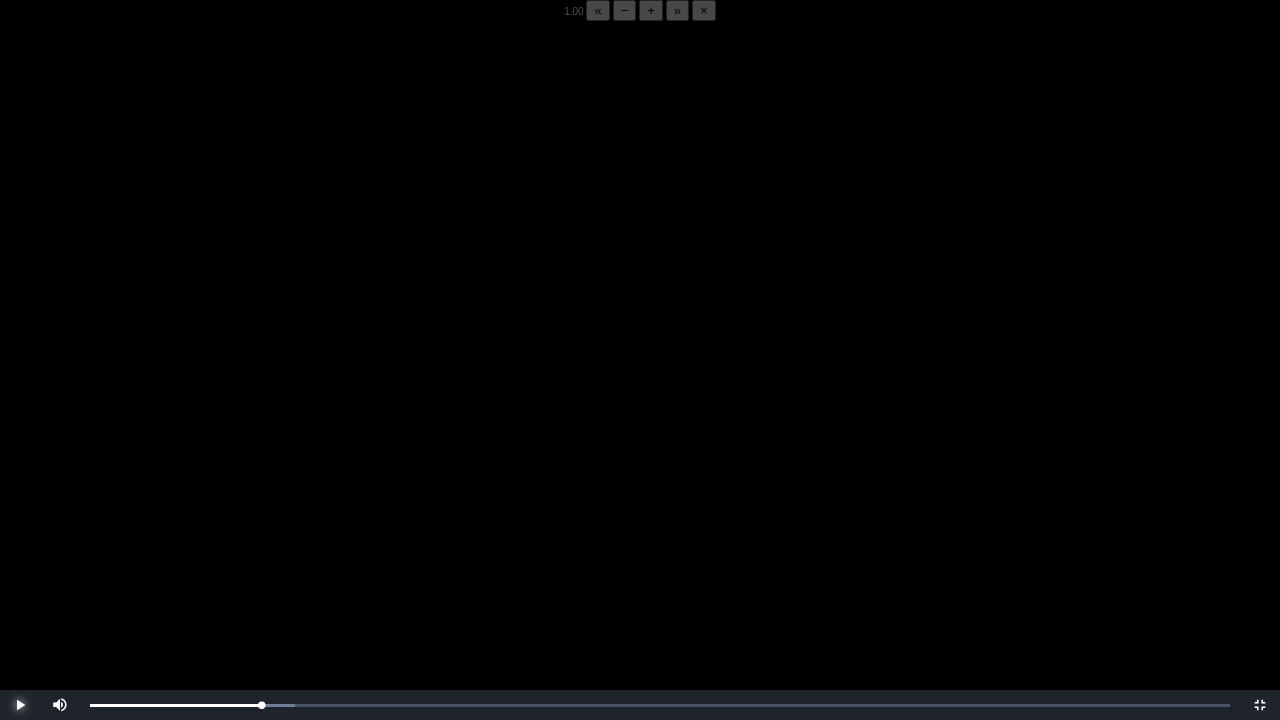 click at bounding box center (20, 705) 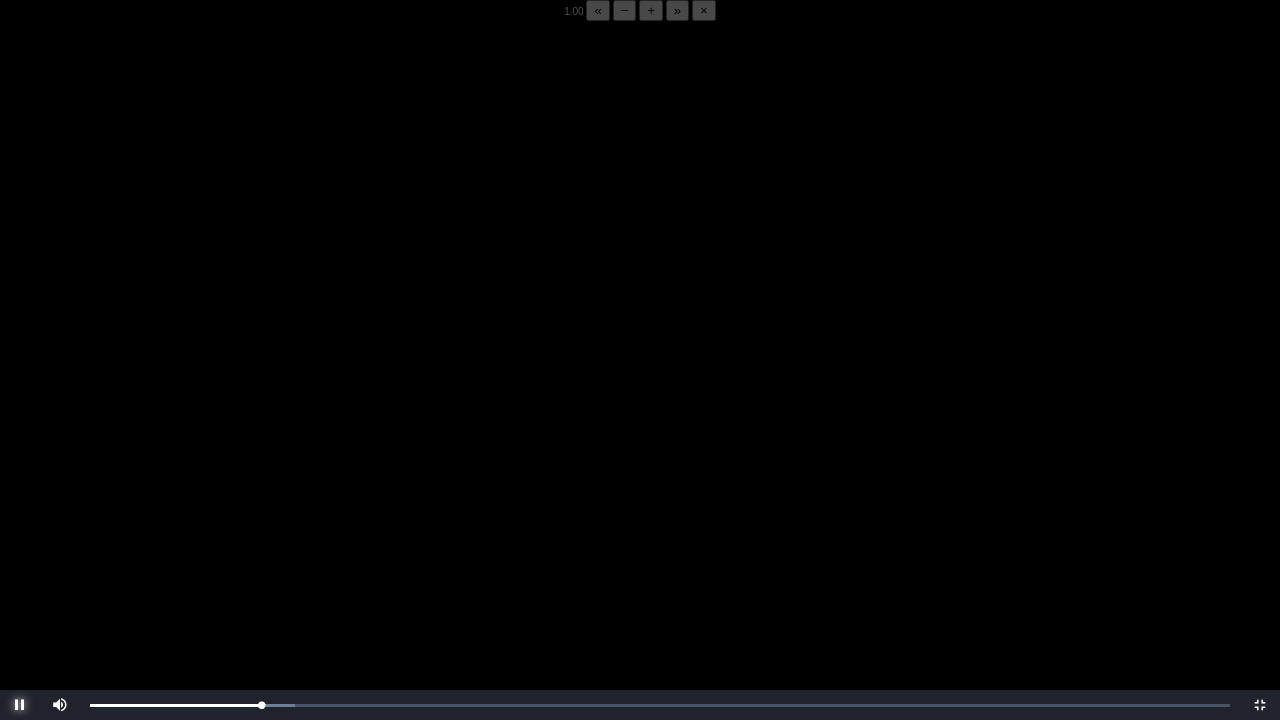 click at bounding box center (20, 705) 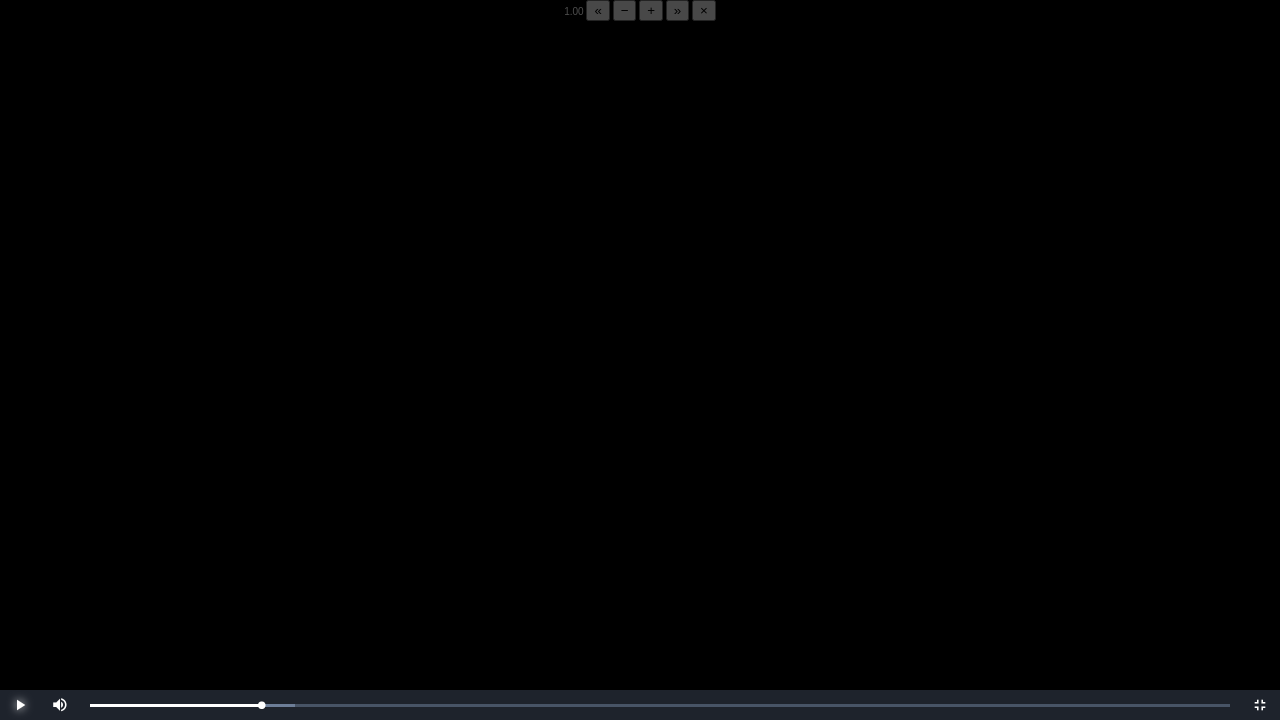 click at bounding box center (20, 705) 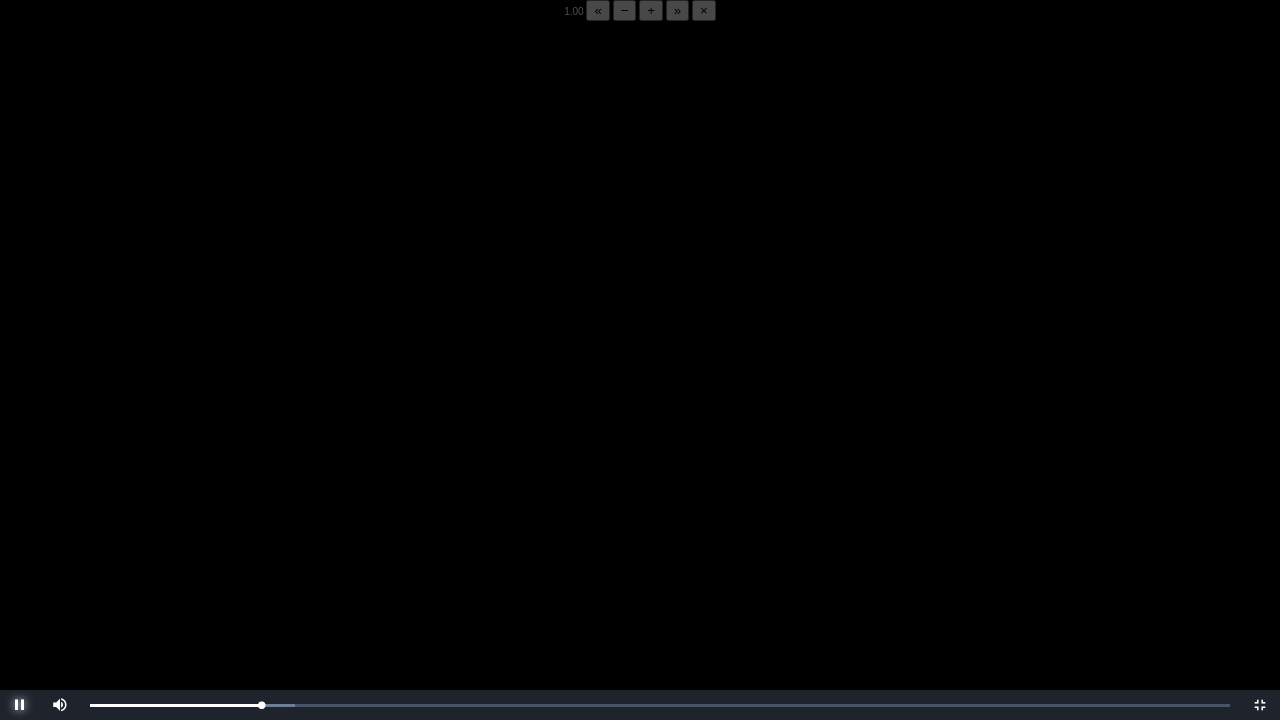 click at bounding box center (20, 705) 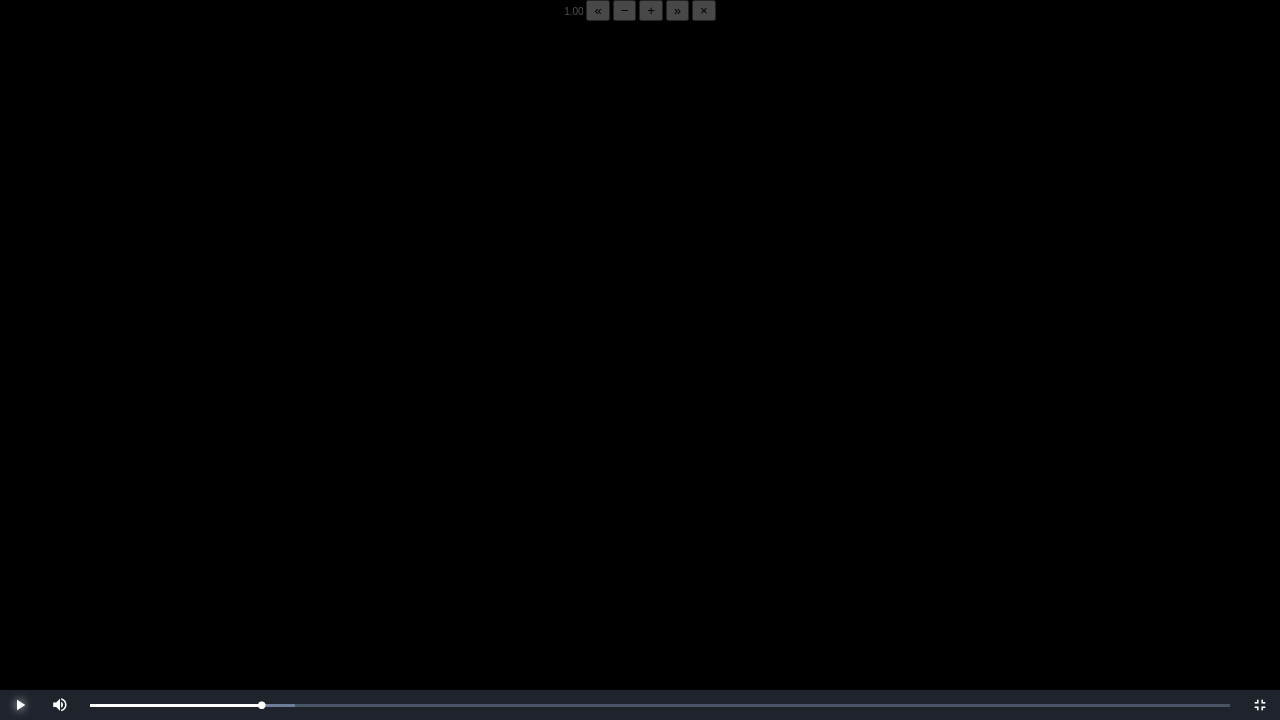 click at bounding box center (20, 705) 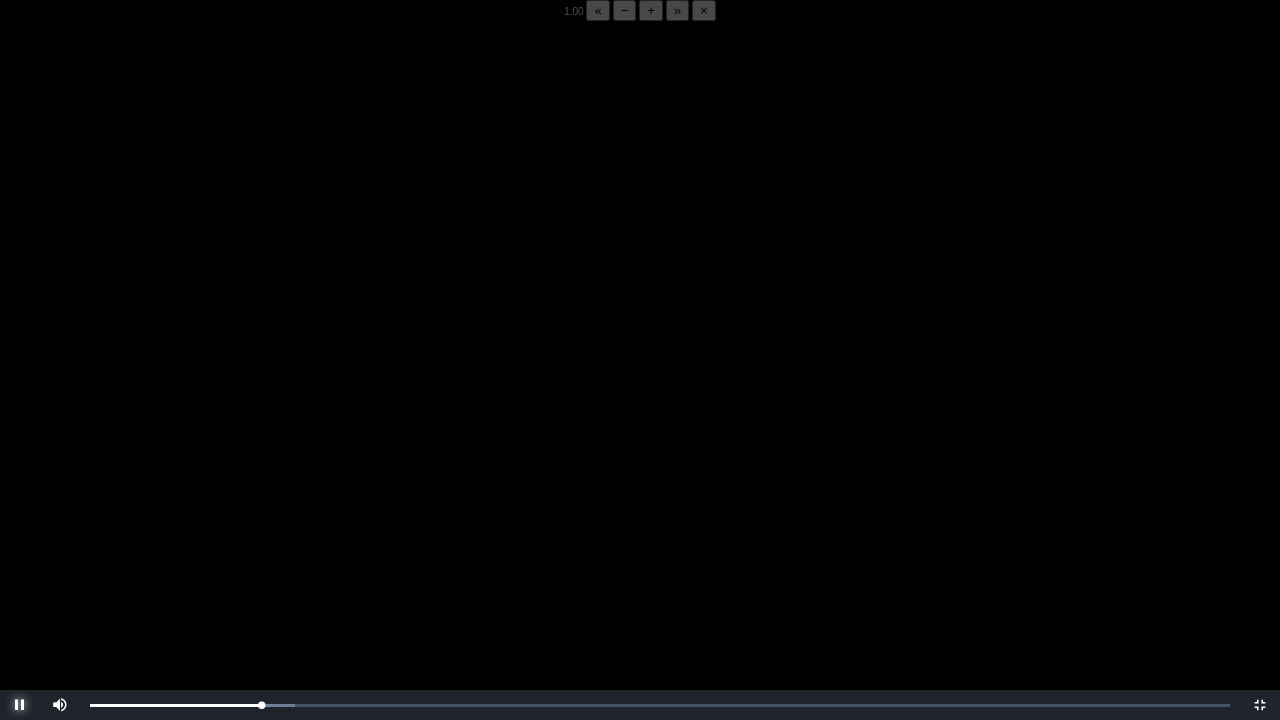 click at bounding box center [20, 705] 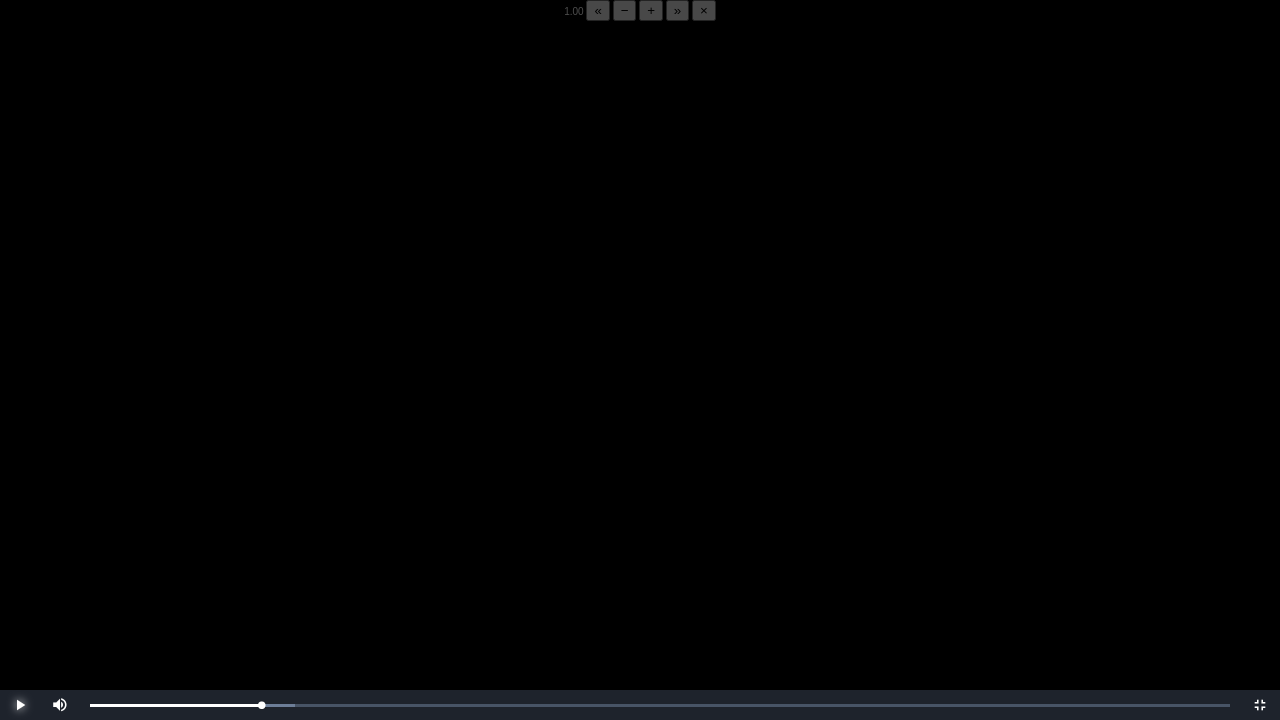 click at bounding box center (20, 705) 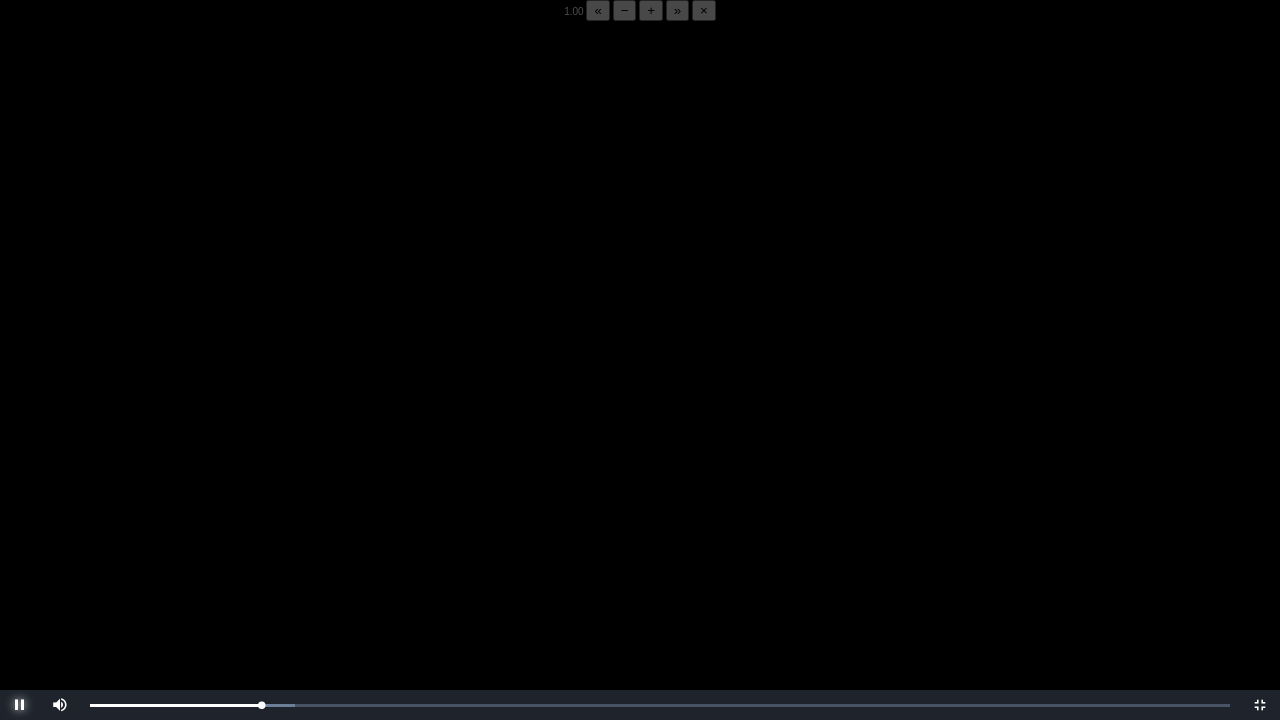 click at bounding box center [20, 705] 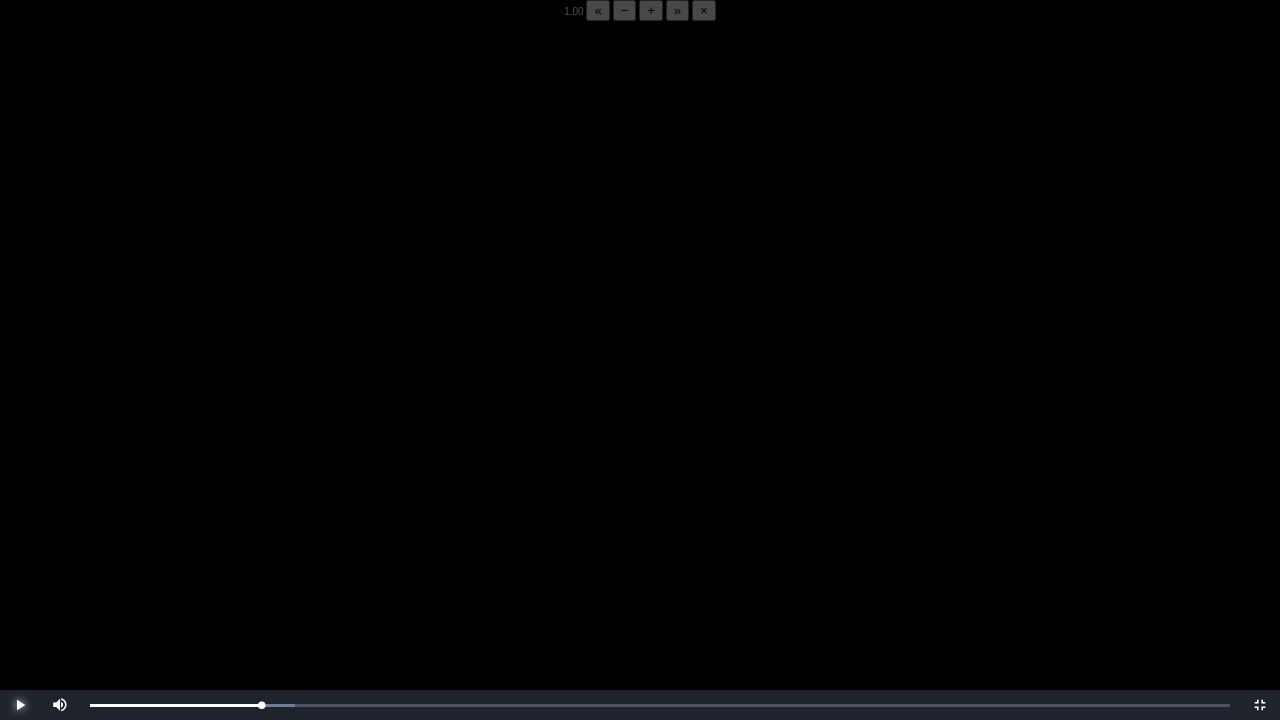 click at bounding box center (20, 705) 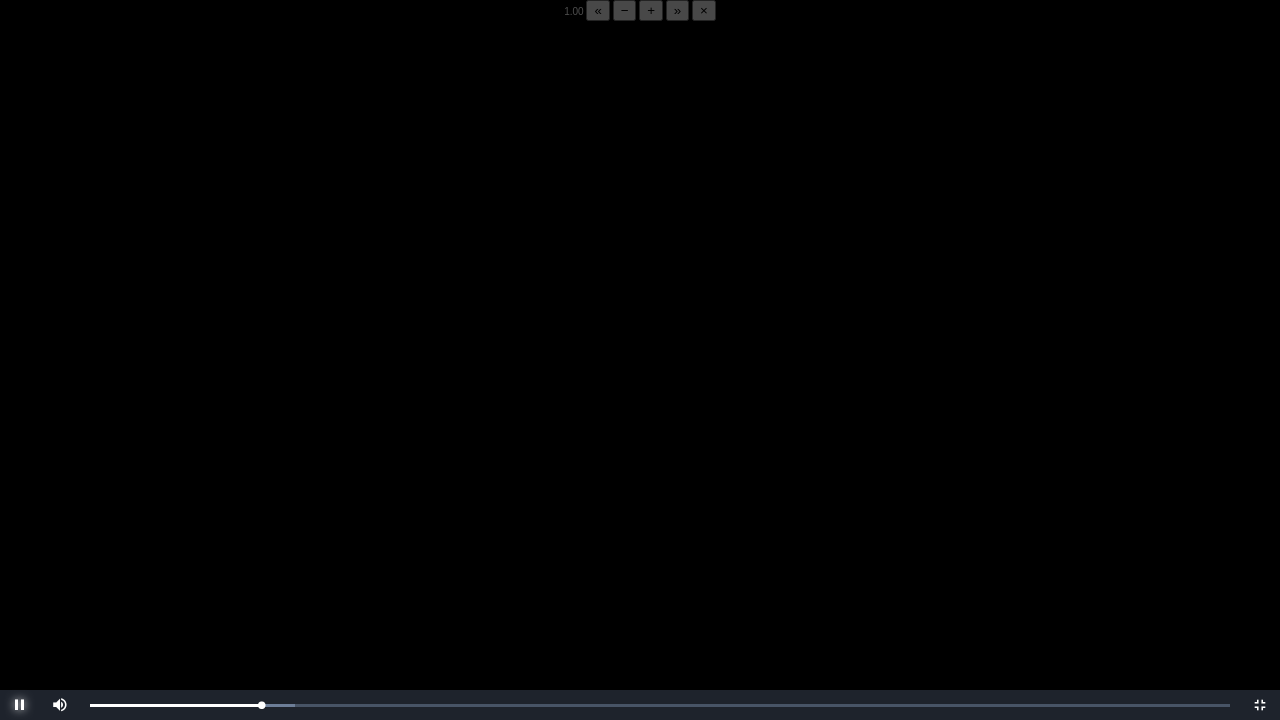 click at bounding box center (20, 705) 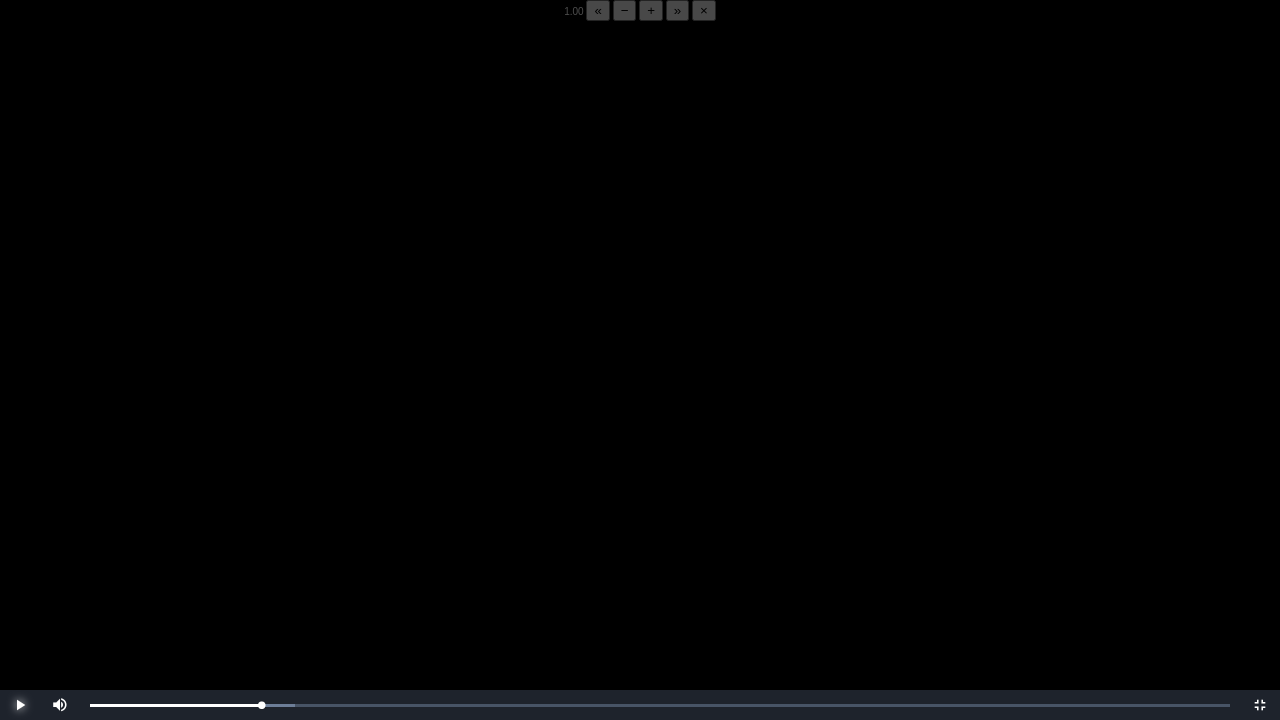 click at bounding box center [20, 705] 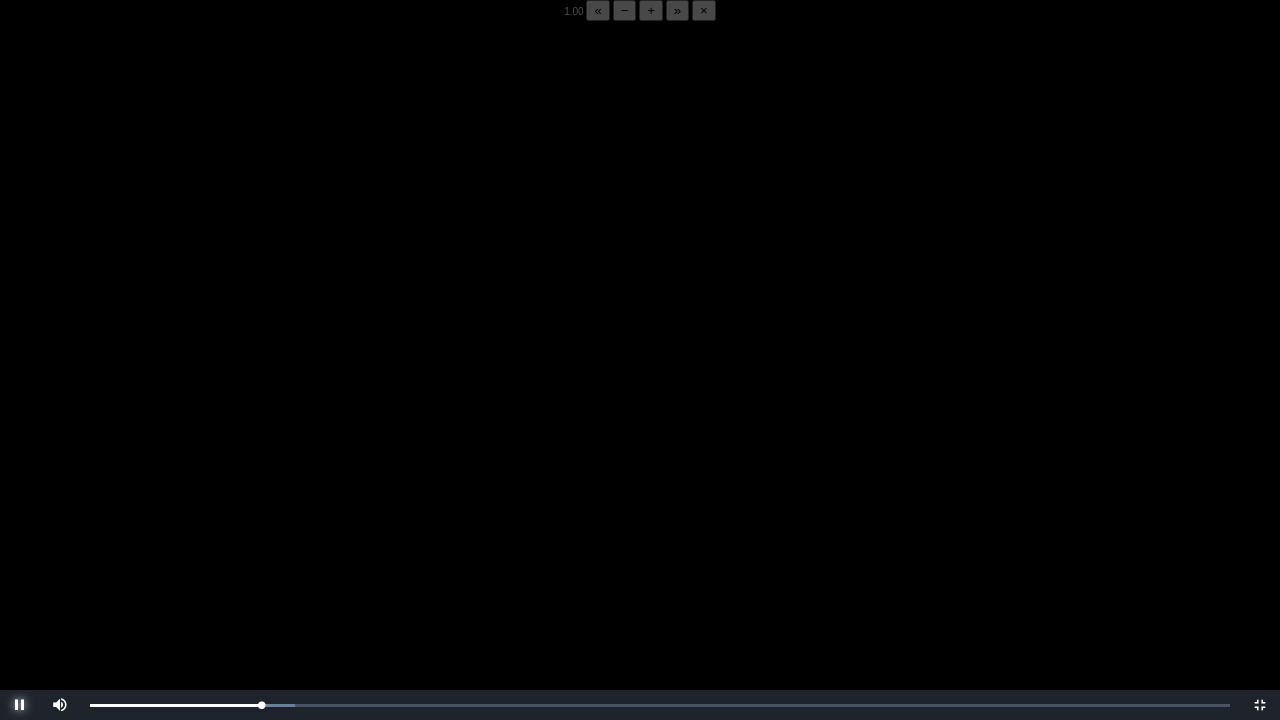 click at bounding box center (20, 705) 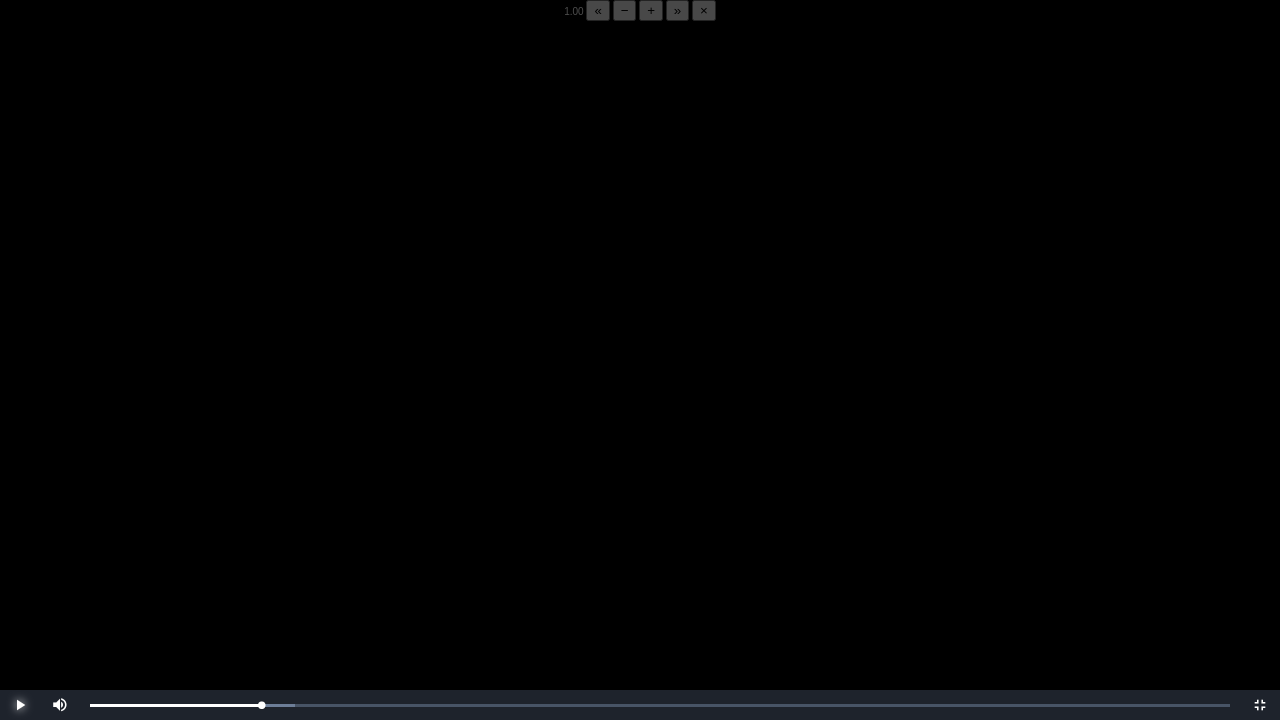 click at bounding box center [20, 705] 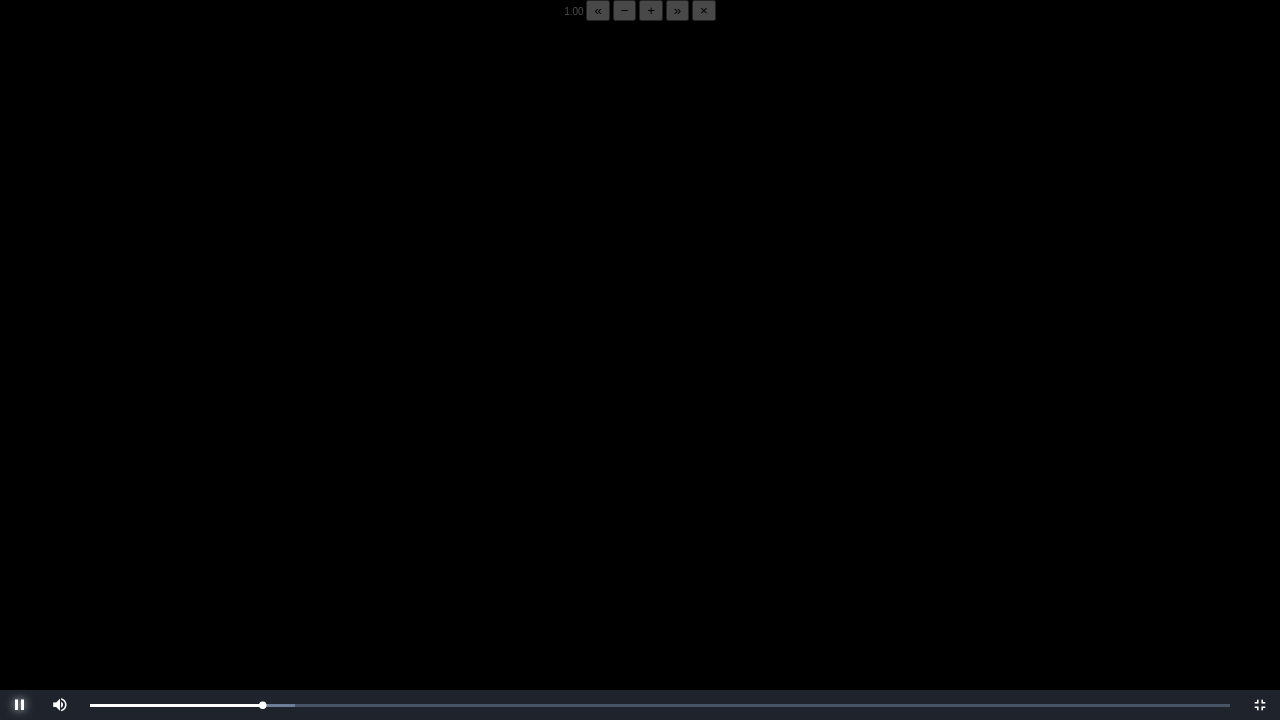 click at bounding box center (20, 705) 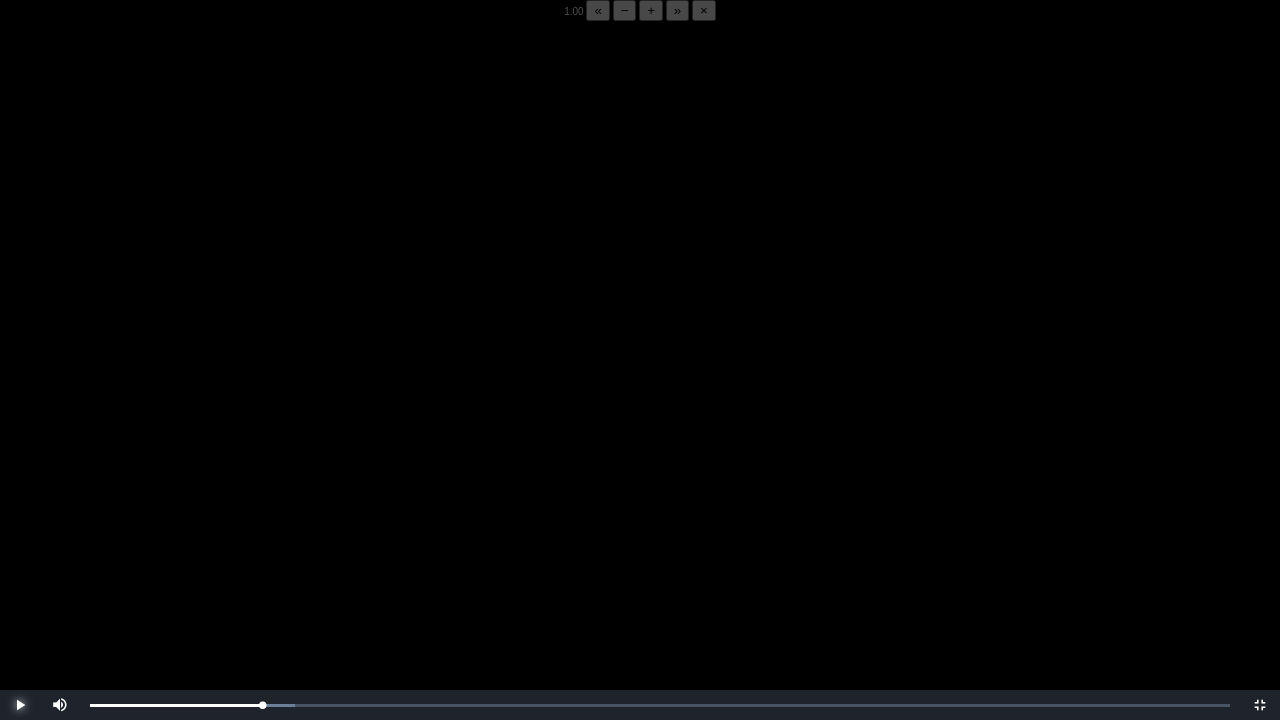 click at bounding box center [20, 705] 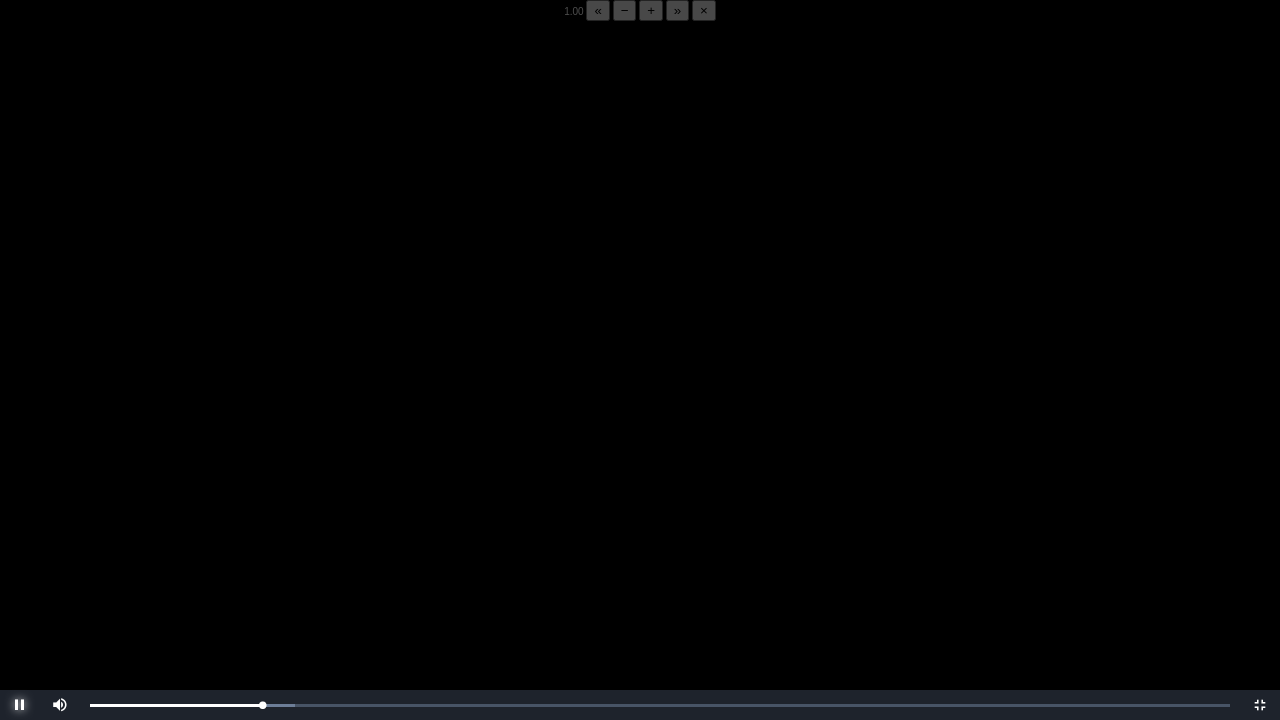 click at bounding box center (20, 705) 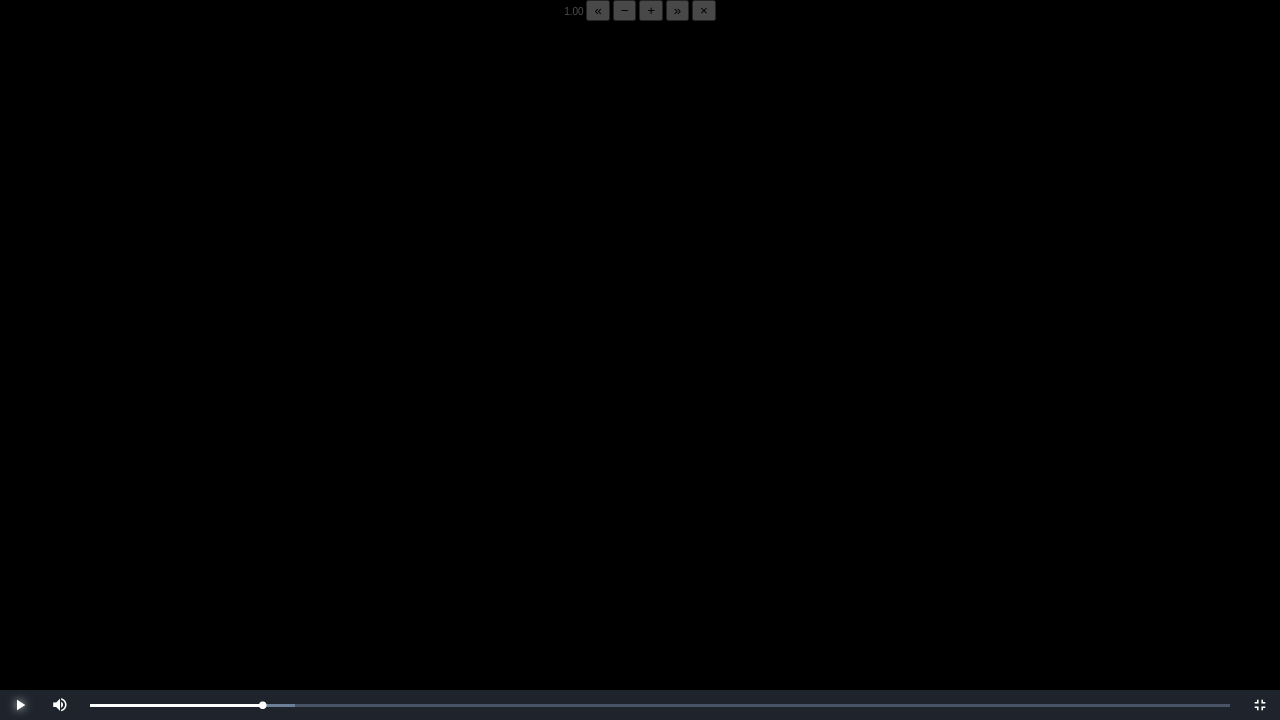 click at bounding box center (20, 705) 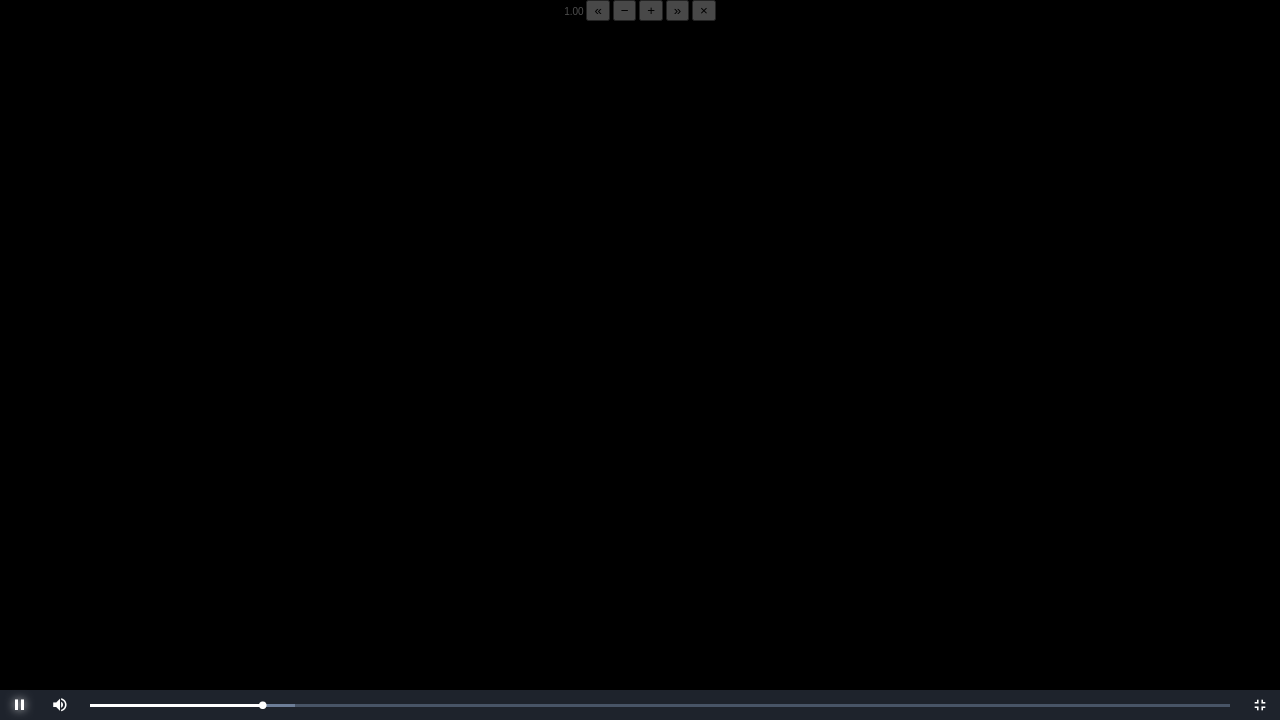 click at bounding box center (20, 705) 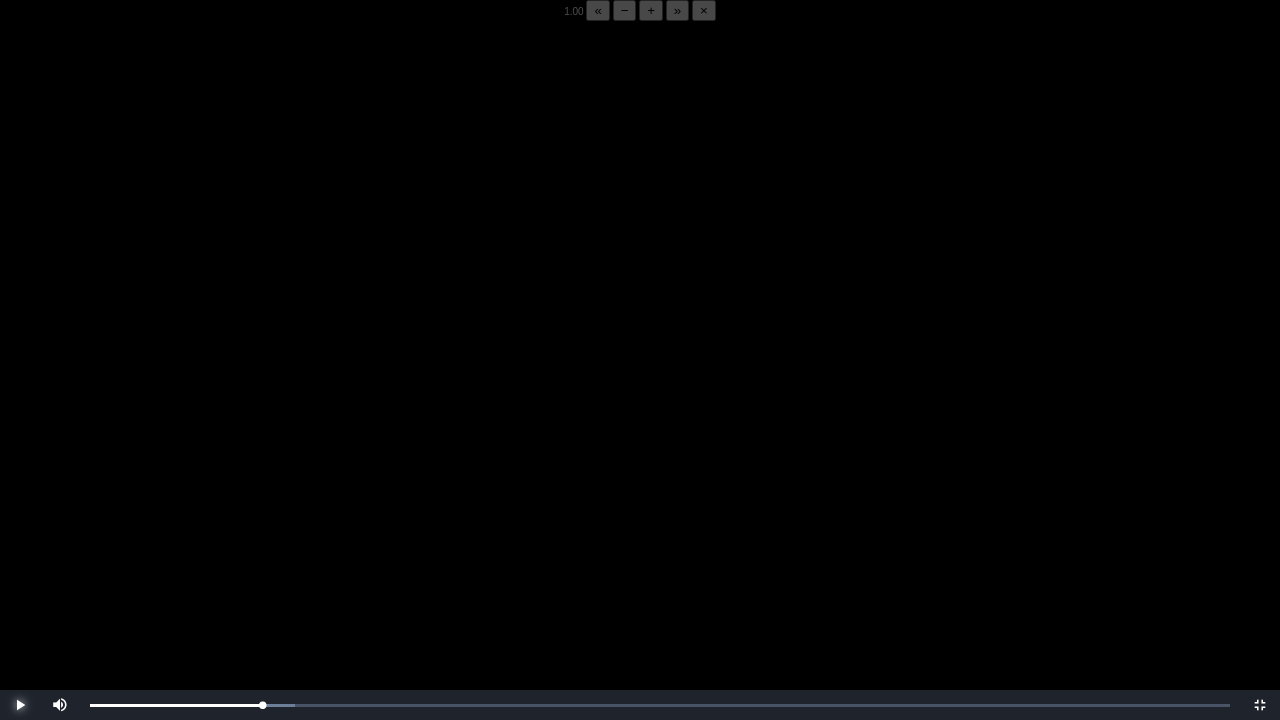 click at bounding box center [20, 705] 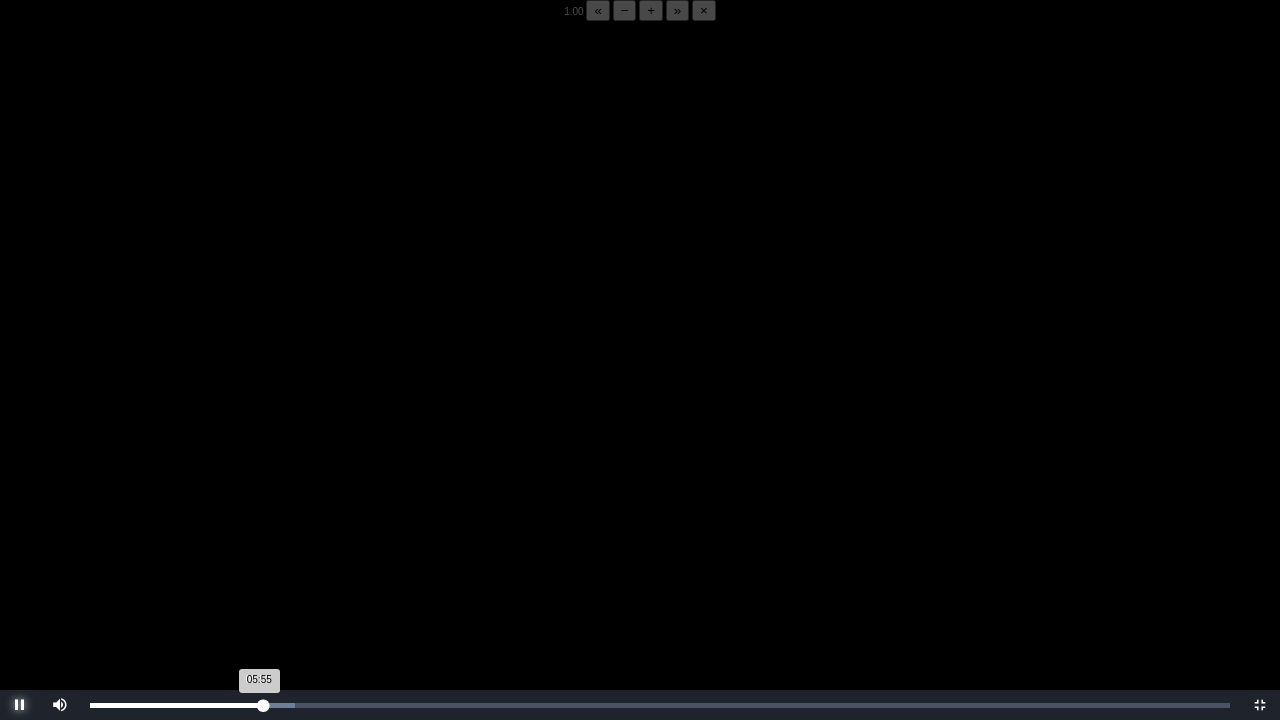 click on "05:55 Progress : 0%" at bounding box center (176, 705) 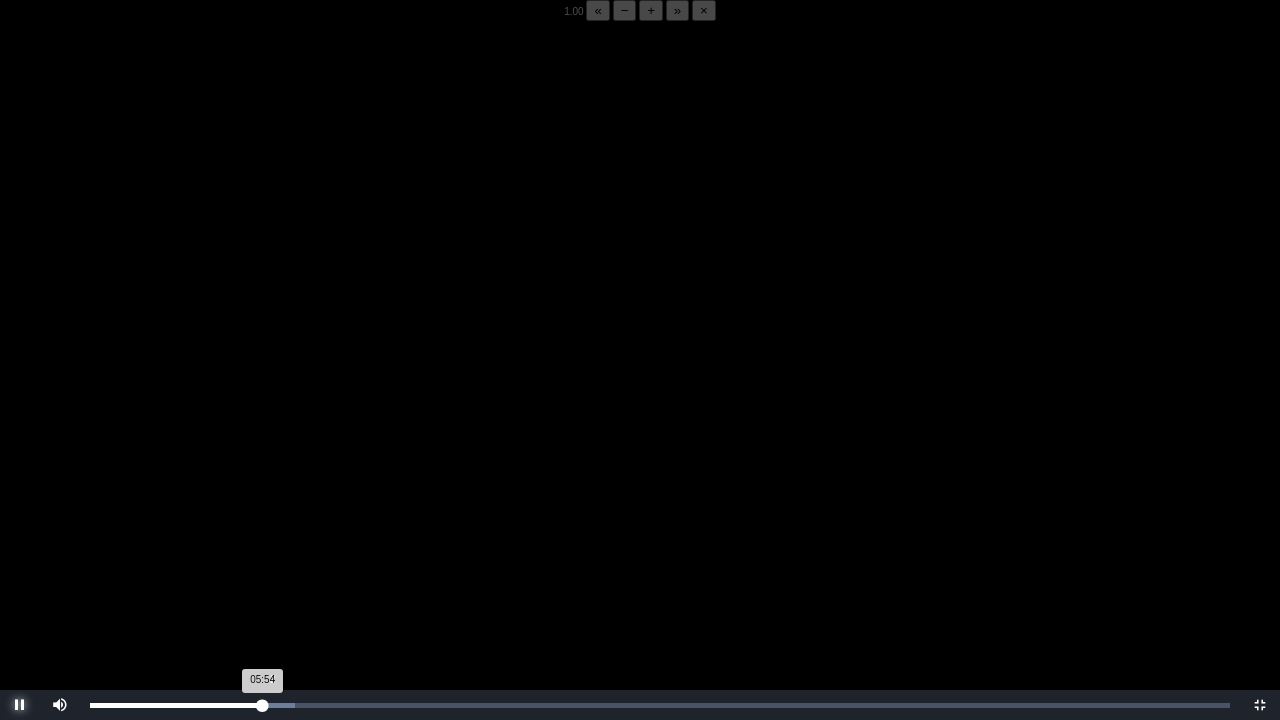 click on "05:54 Progress : 0%" at bounding box center (176, 705) 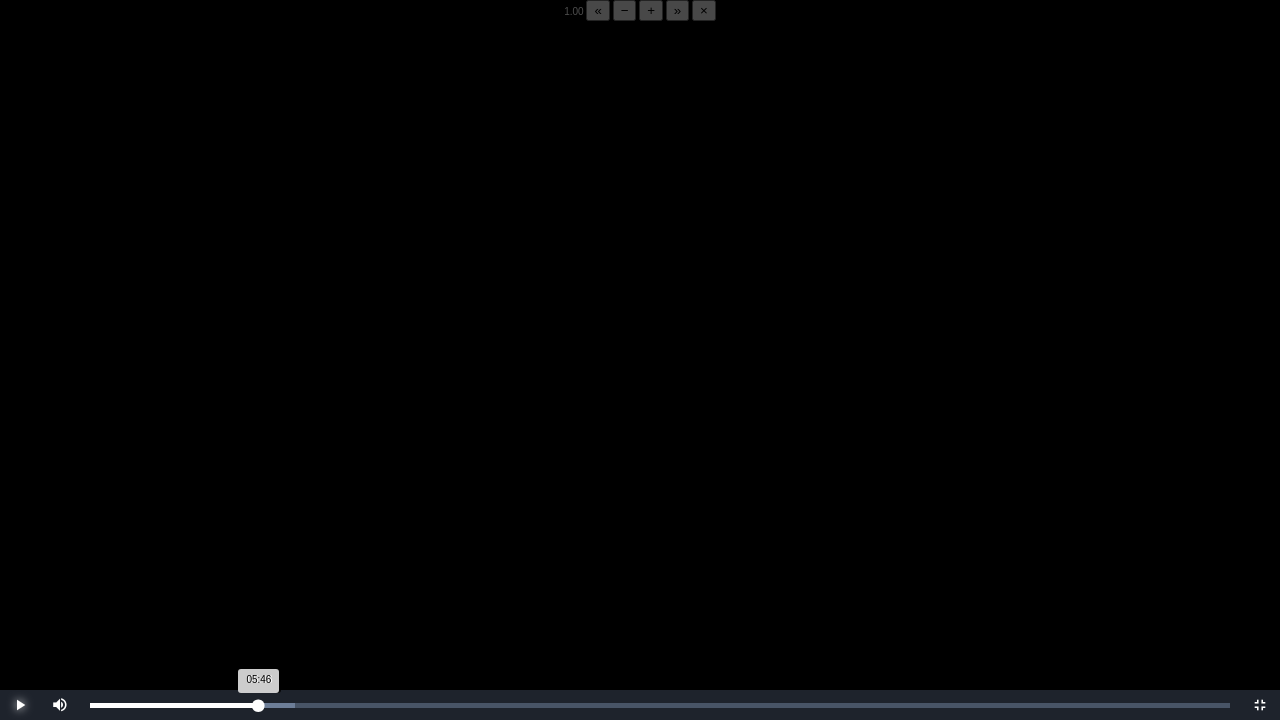 click on "05:46 Progress : 0%" at bounding box center (174, 705) 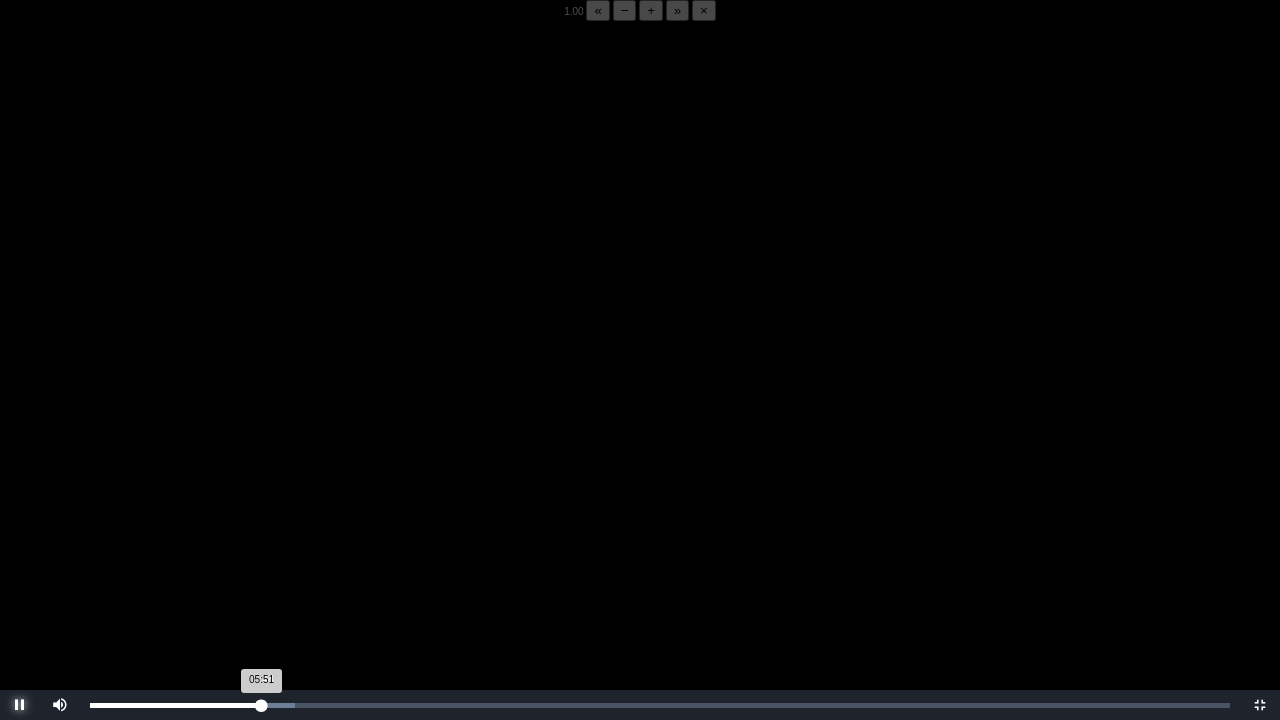 click on "05:51 Progress : 0%" at bounding box center [176, 705] 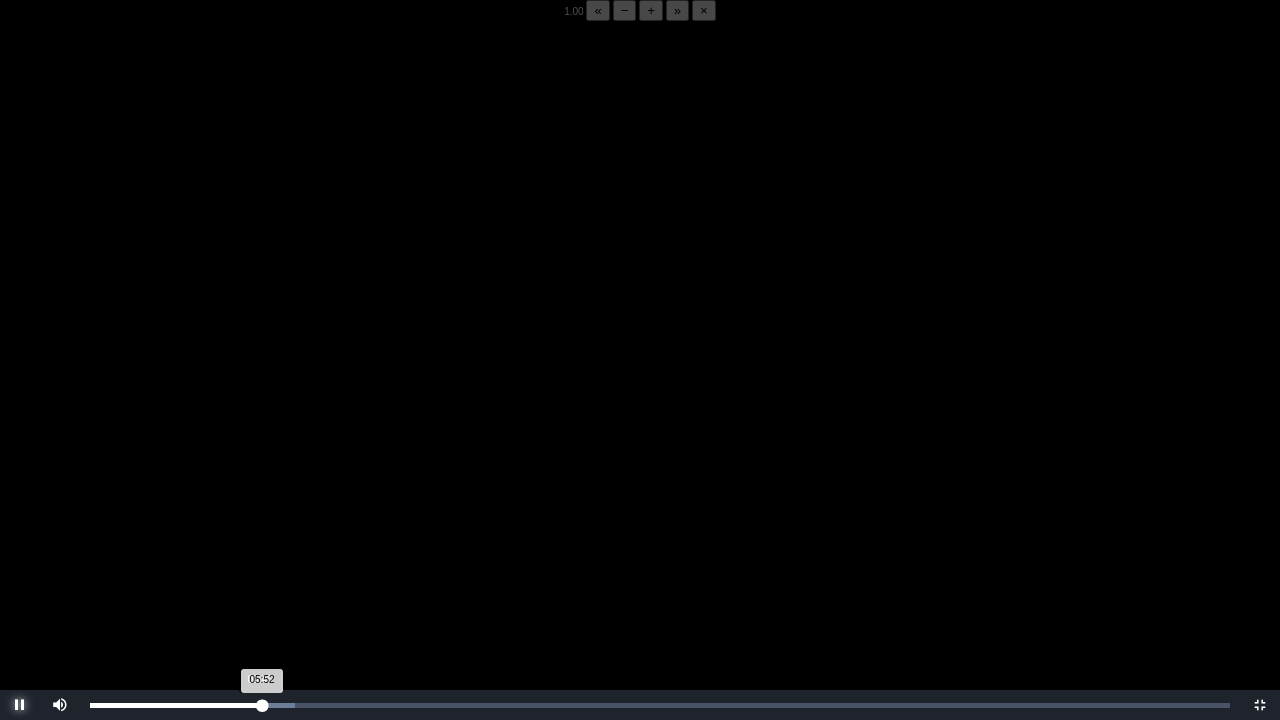 click on "05:52 Progress : 0%" at bounding box center (176, 705) 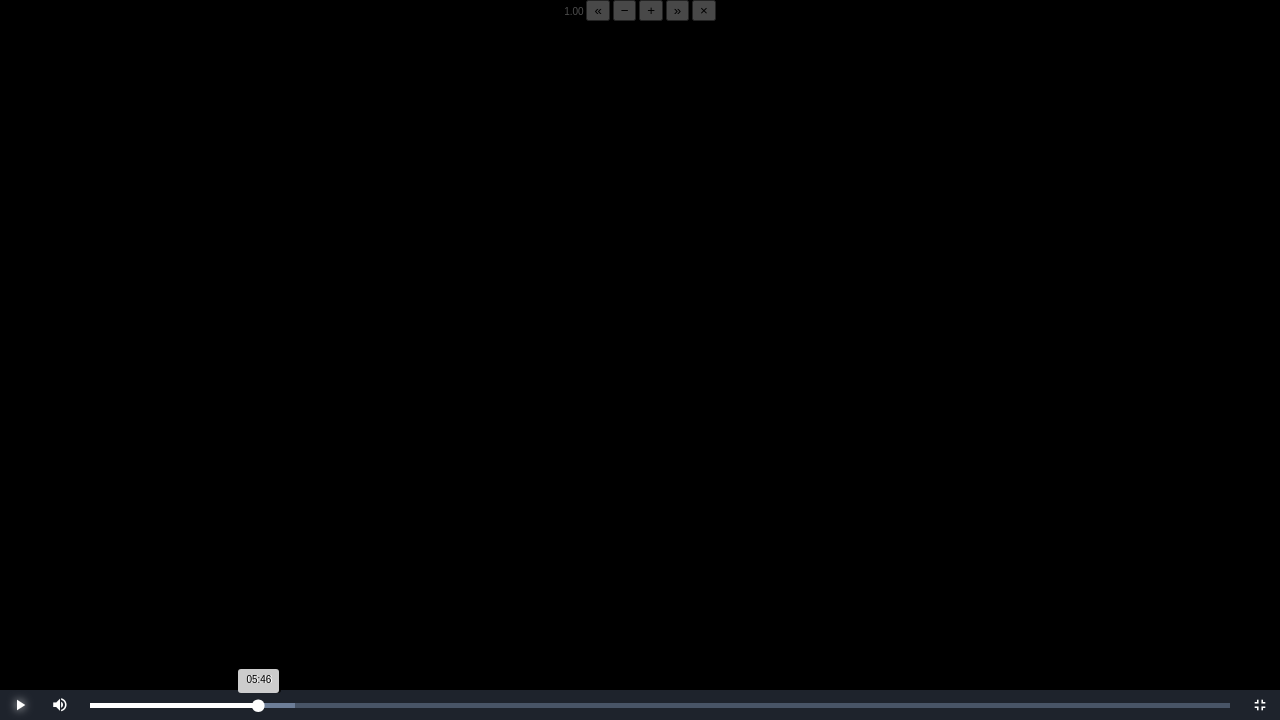 click on "05:46 Progress : 0%" at bounding box center (174, 705) 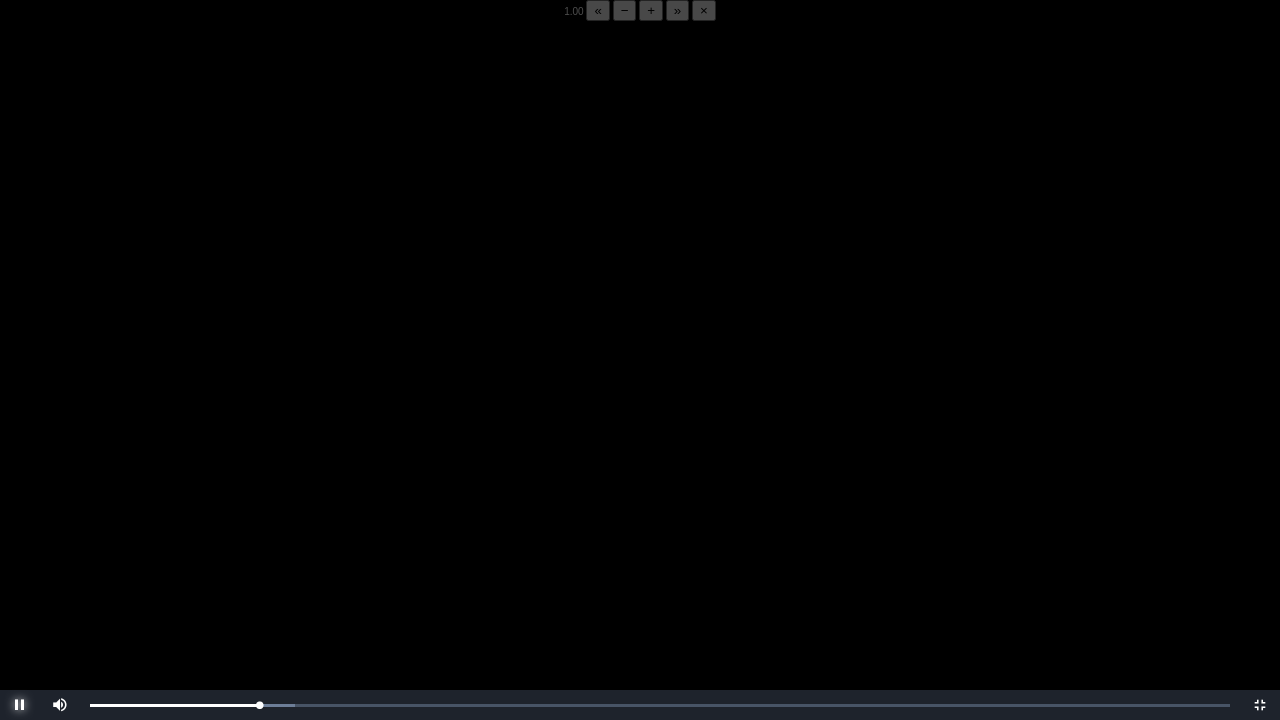 click at bounding box center [20, 705] 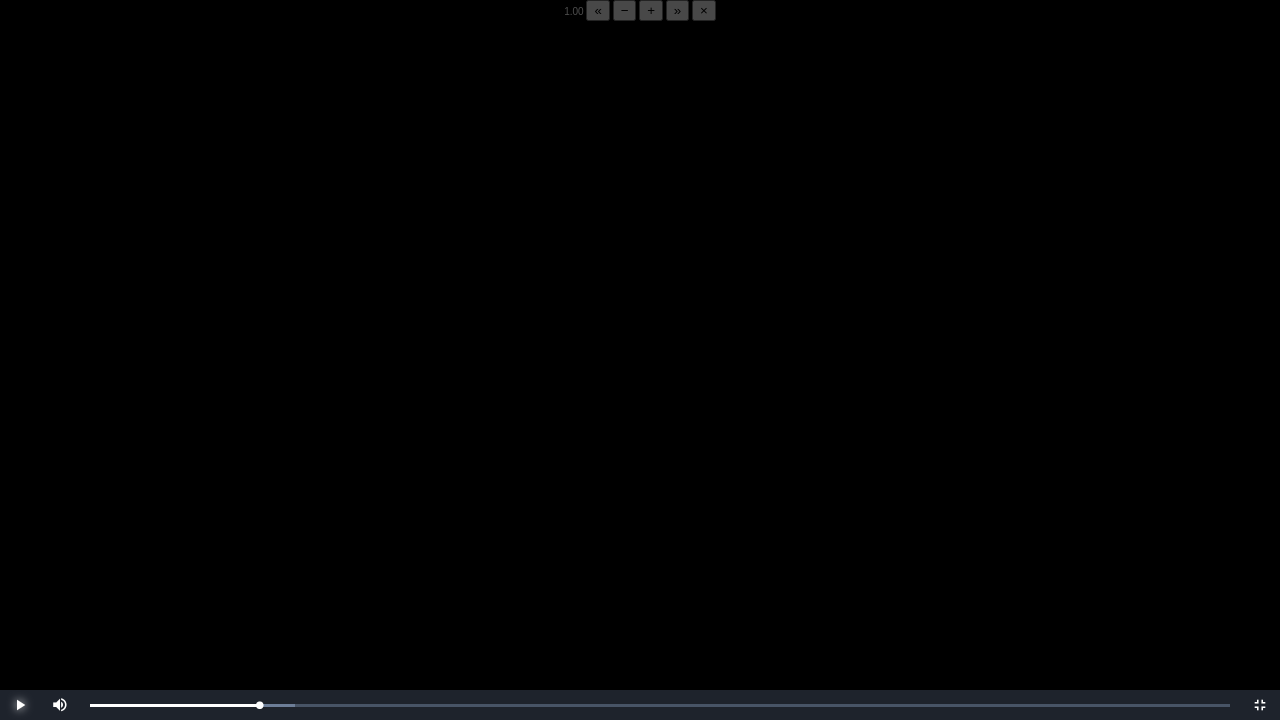 click at bounding box center [20, 705] 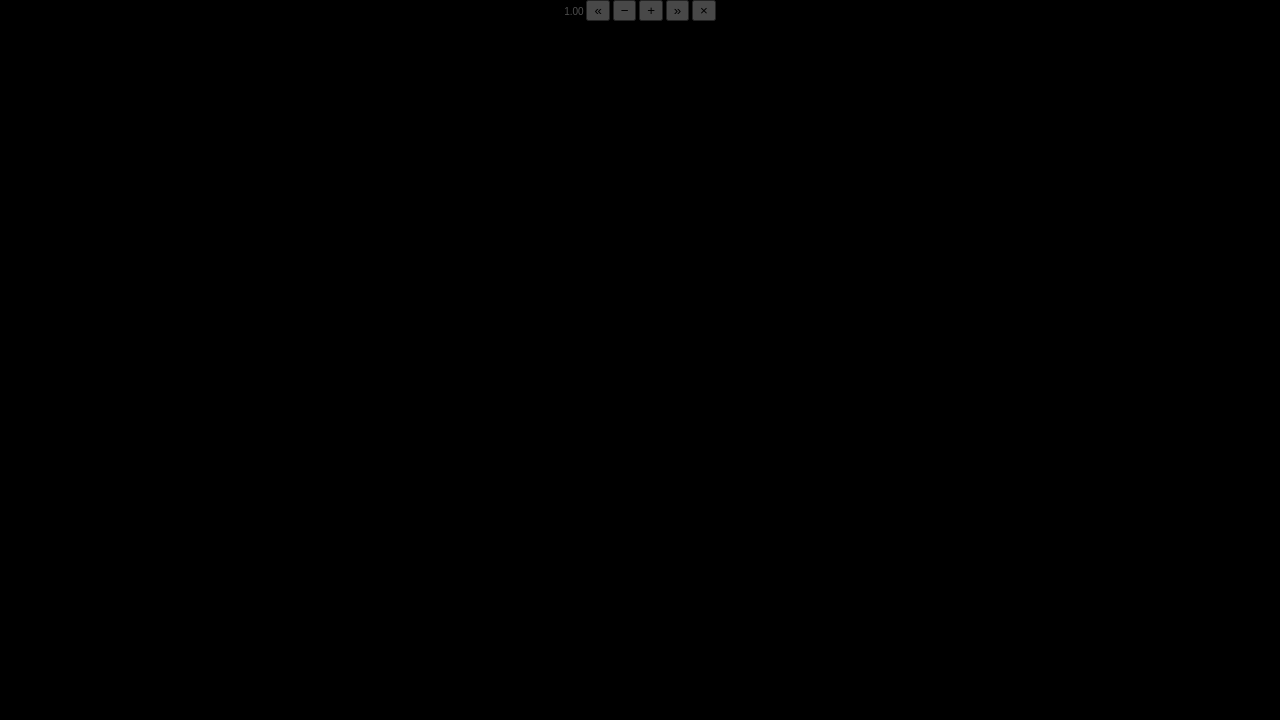 click at bounding box center (640, 381) 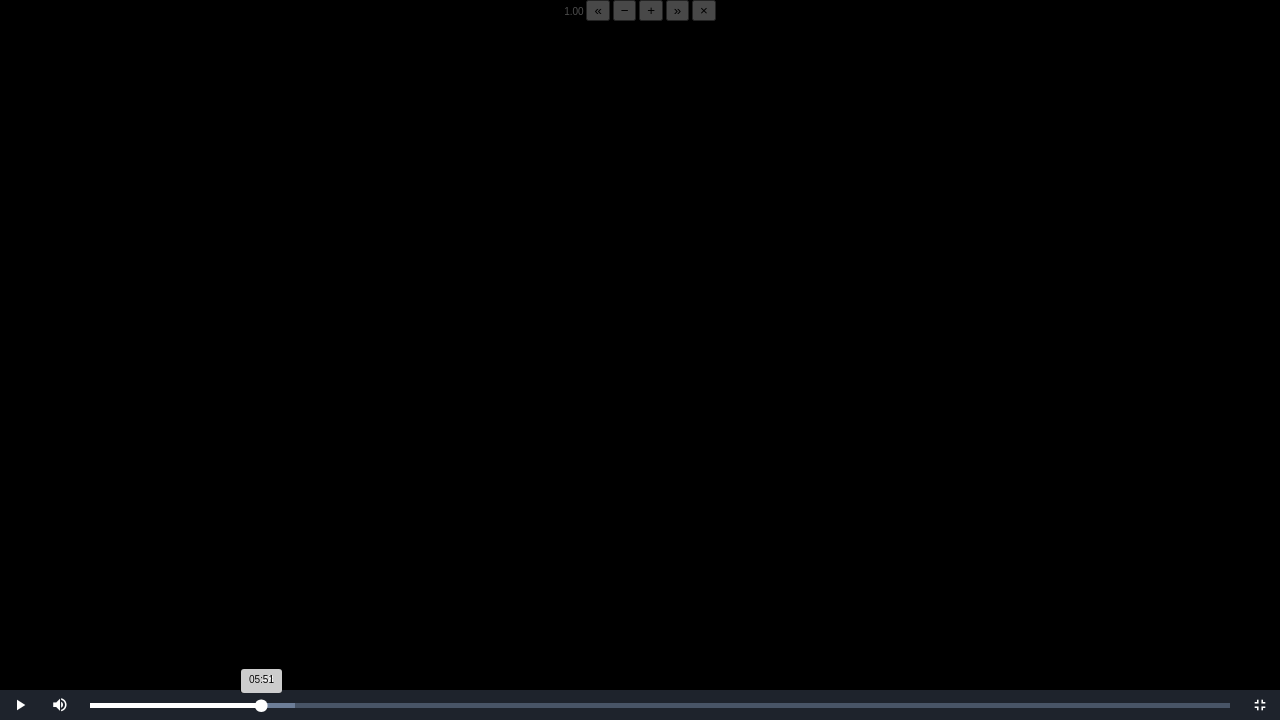 click on "05:51 Progress : 0%" at bounding box center (175, 705) 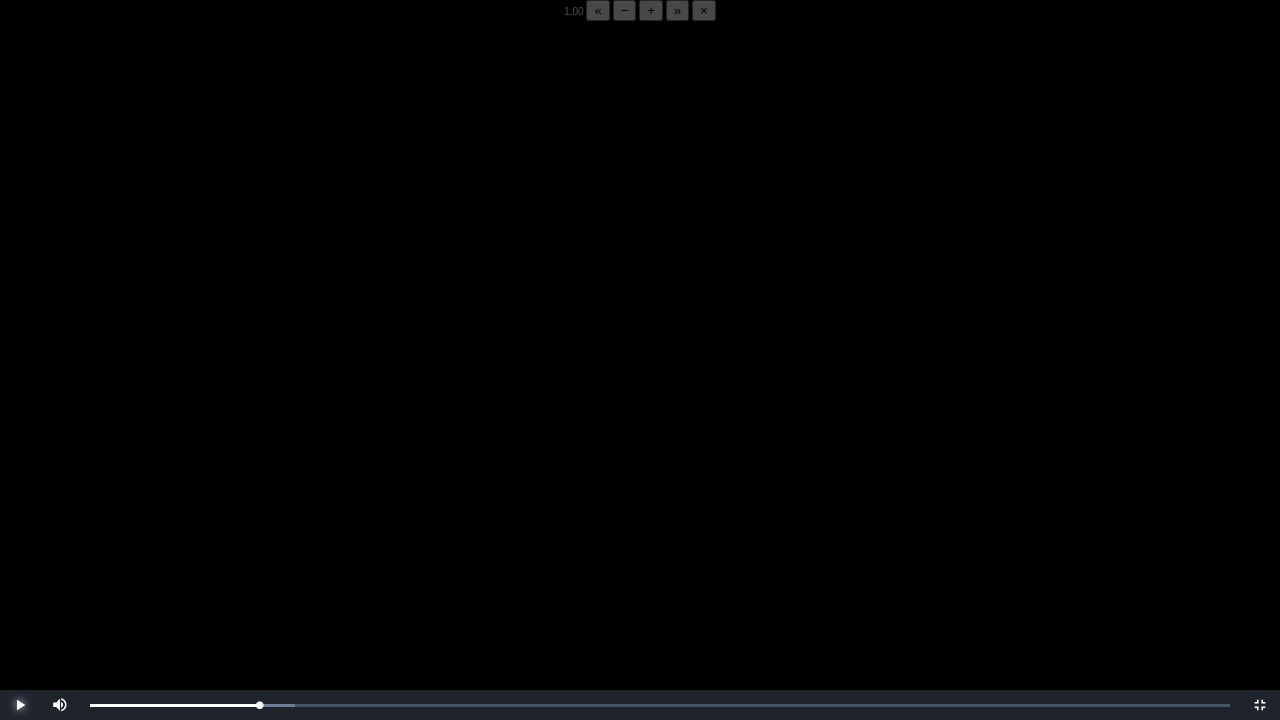 click at bounding box center [20, 705] 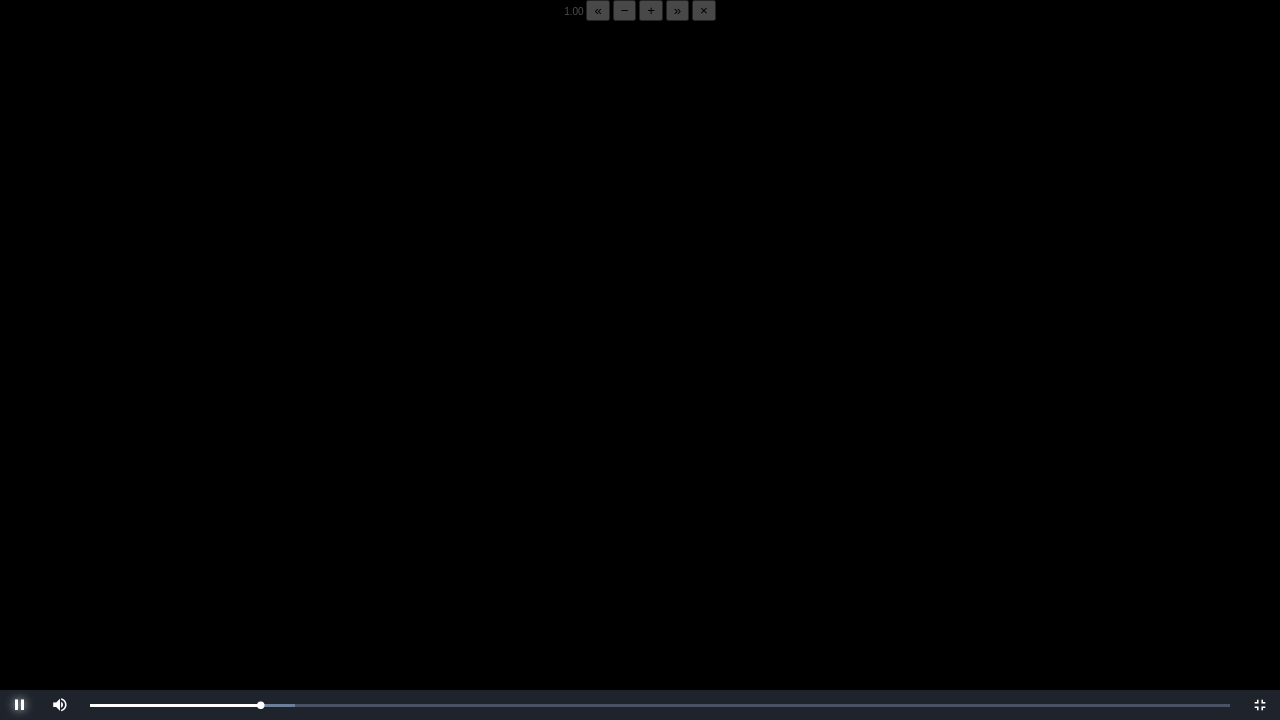 click at bounding box center [20, 705] 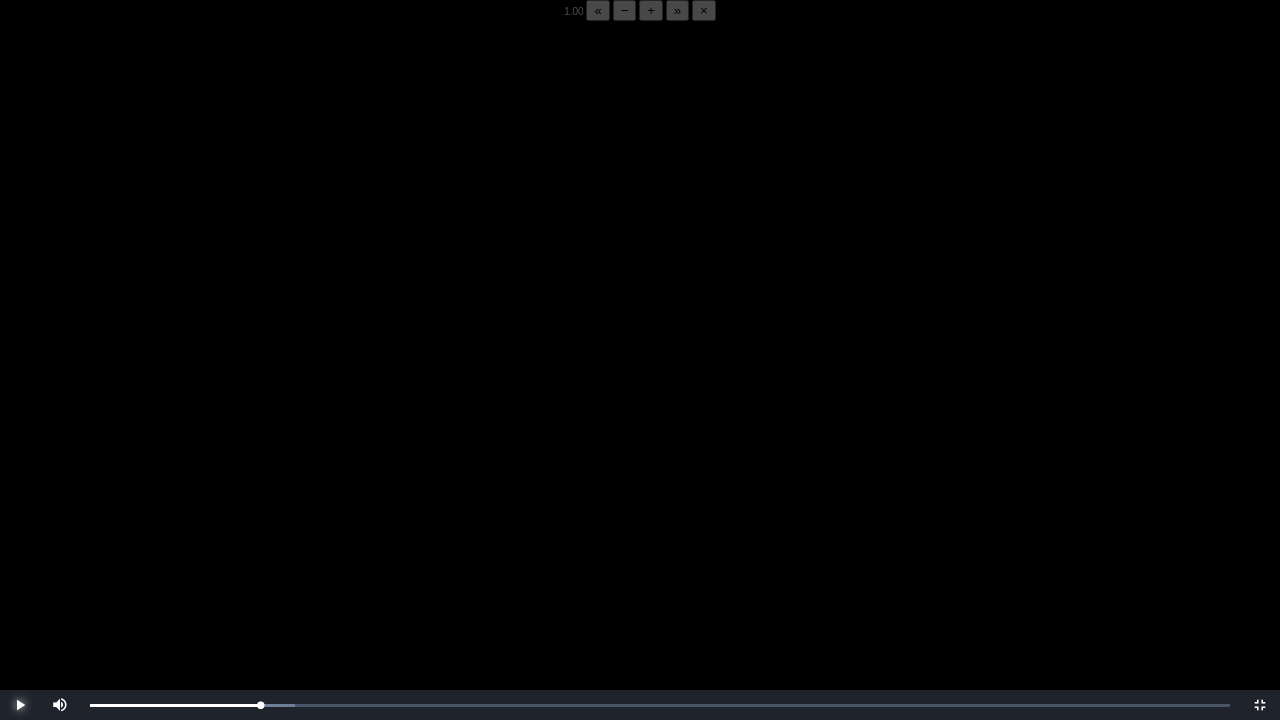 click at bounding box center (20, 705) 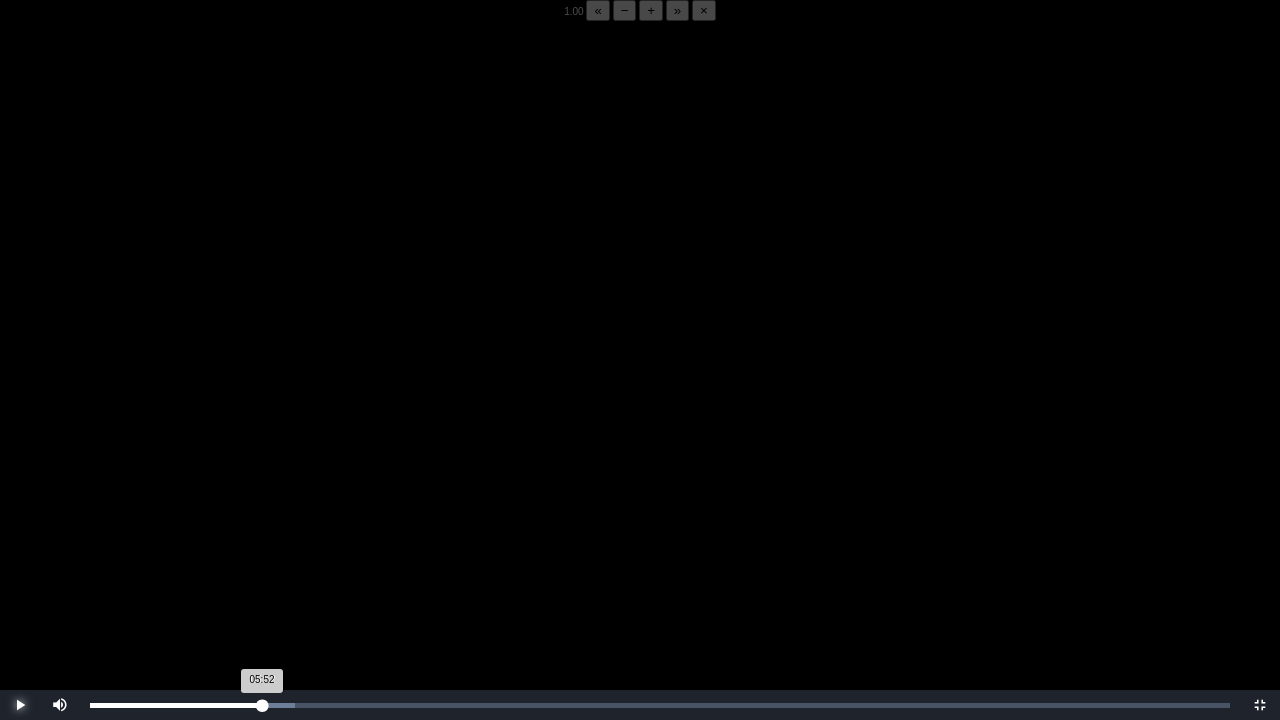 click on "05:52 Progress : 0%" at bounding box center [176, 705] 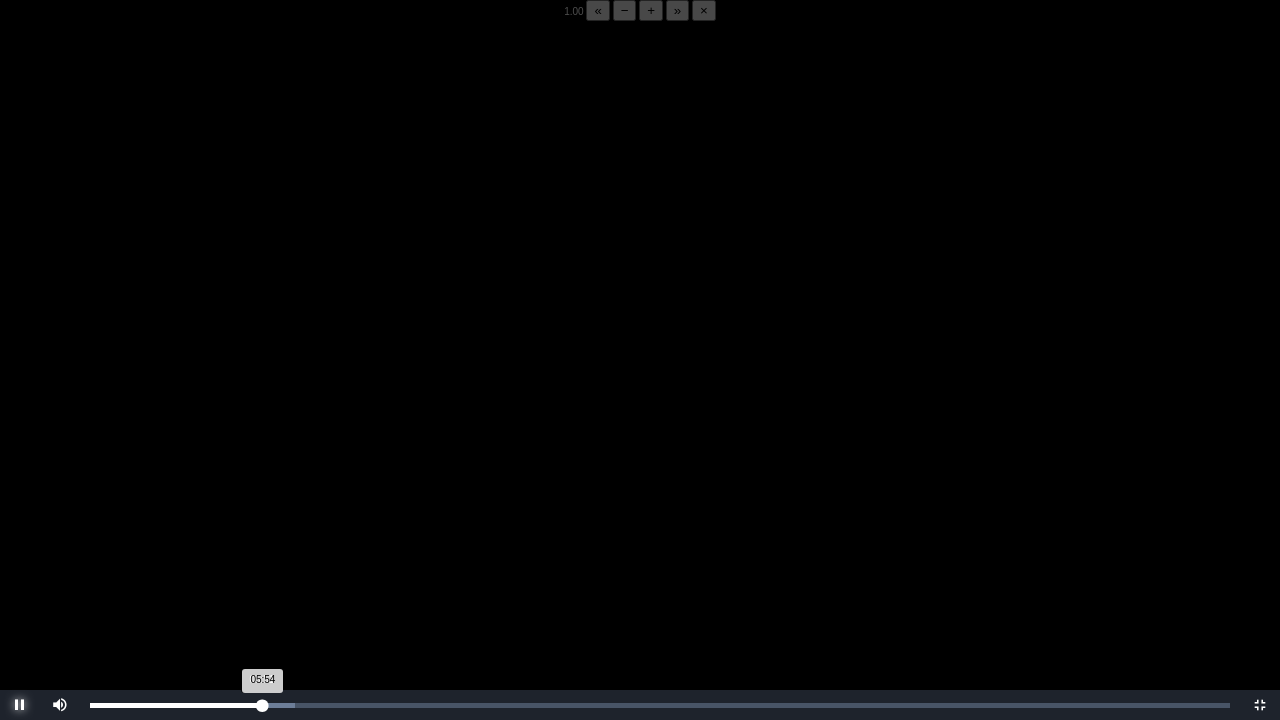 click on "05:54 Progress : 0%" at bounding box center (176, 705) 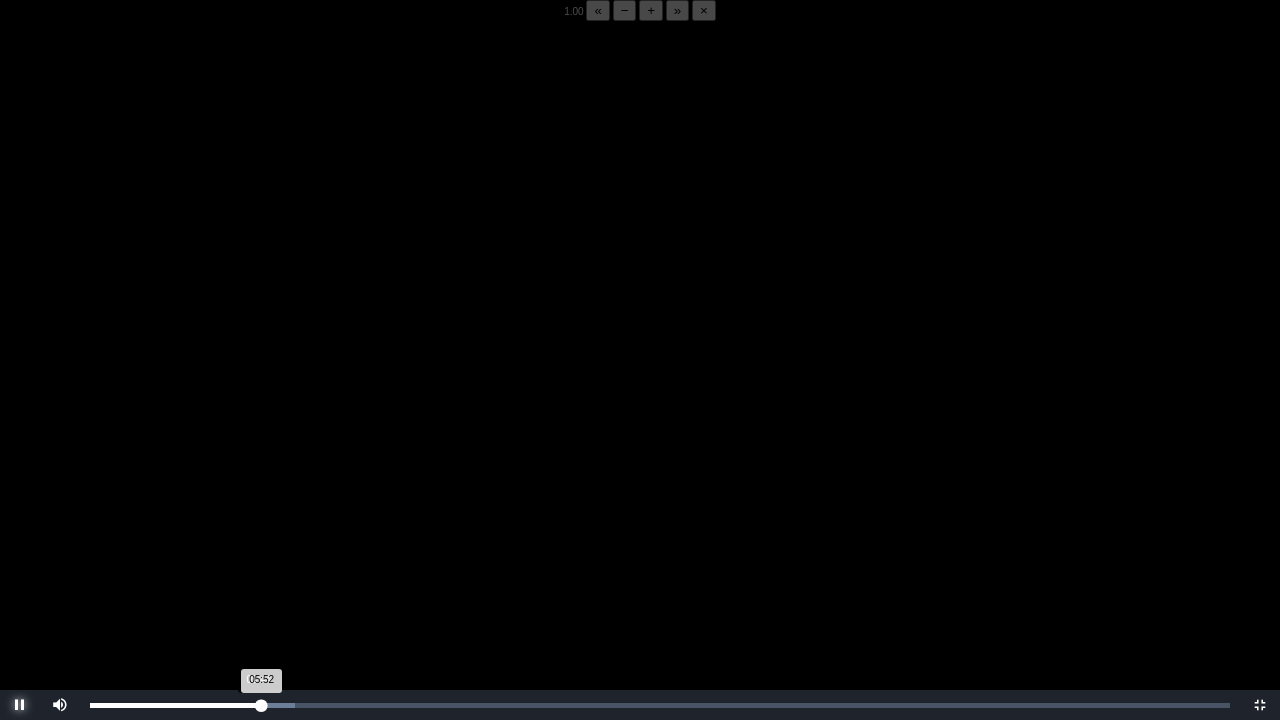 click on "05:52 Progress : 0%" at bounding box center (176, 705) 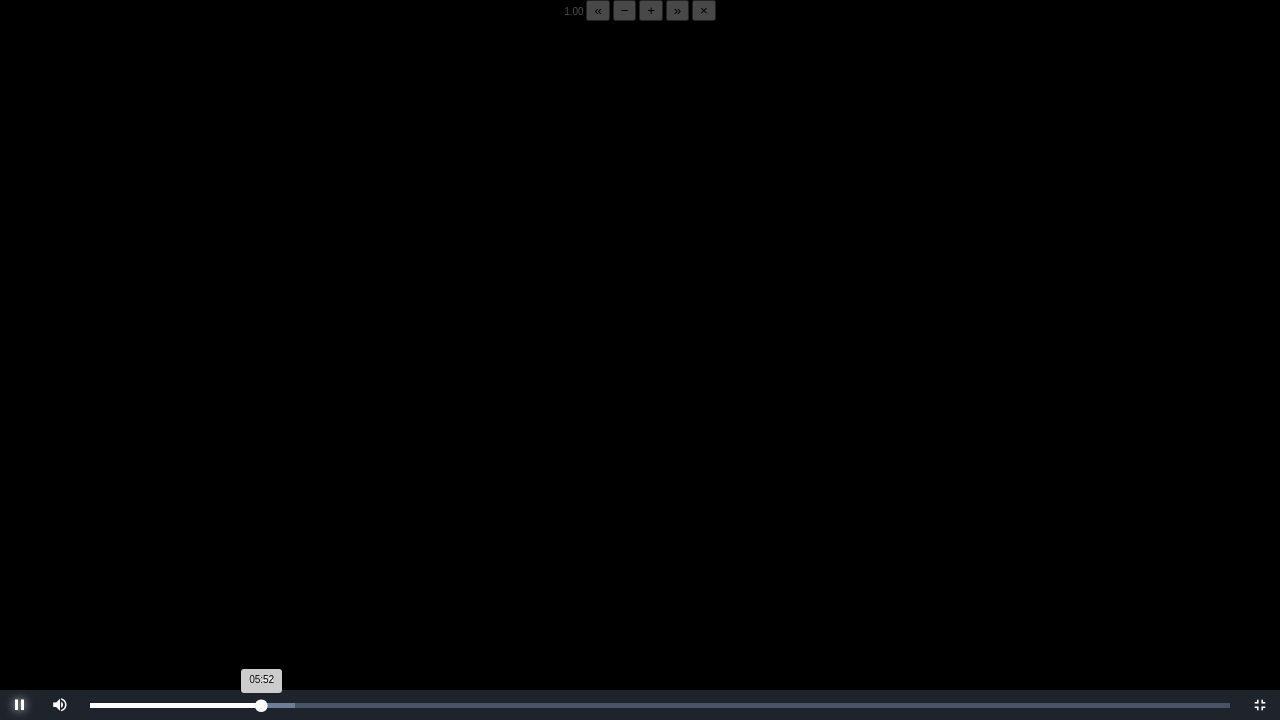 click on "05:52 Progress : 0%" at bounding box center (176, 705) 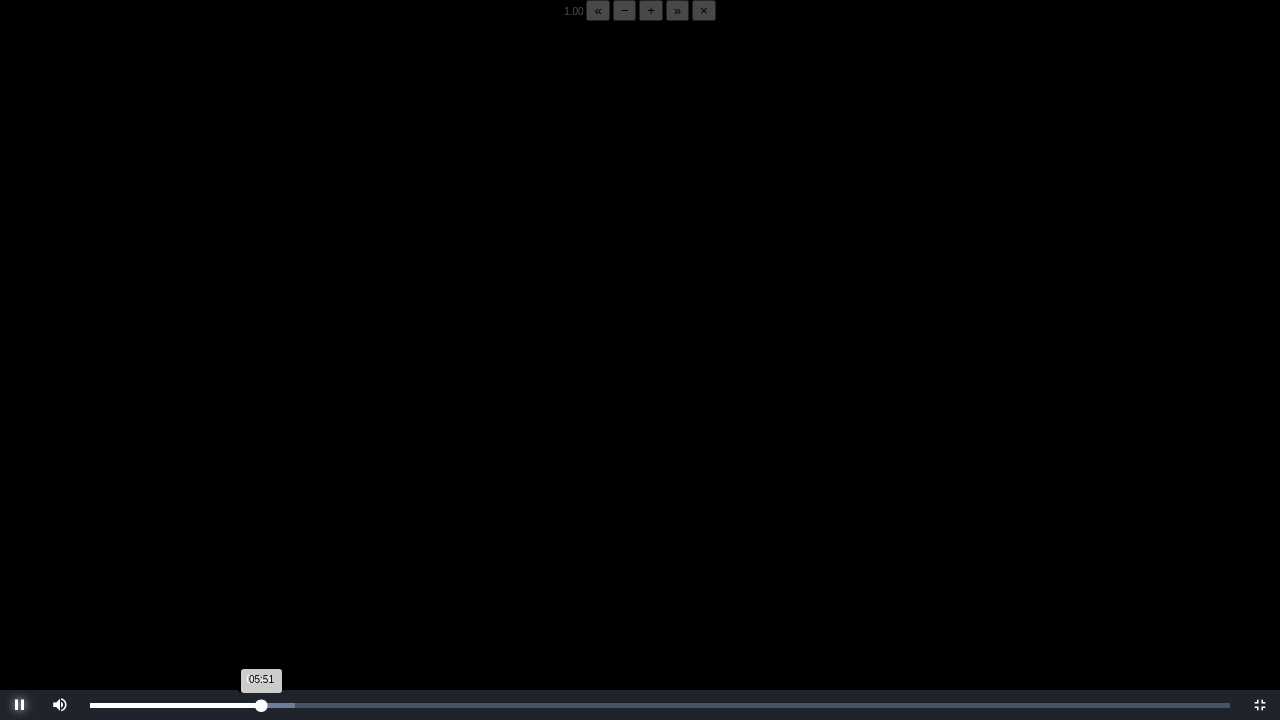 click on "05:51 Progress : 0%" at bounding box center (175, 705) 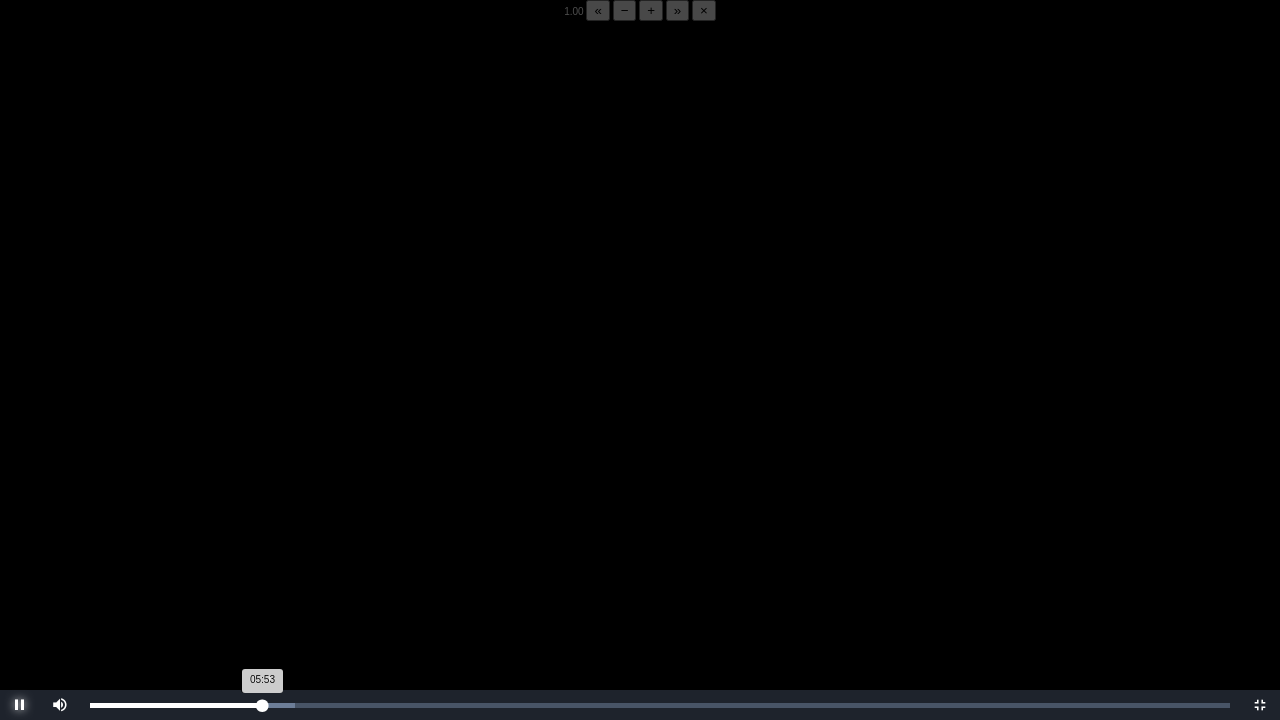click on "05:53 Progress : 0%" at bounding box center [176, 705] 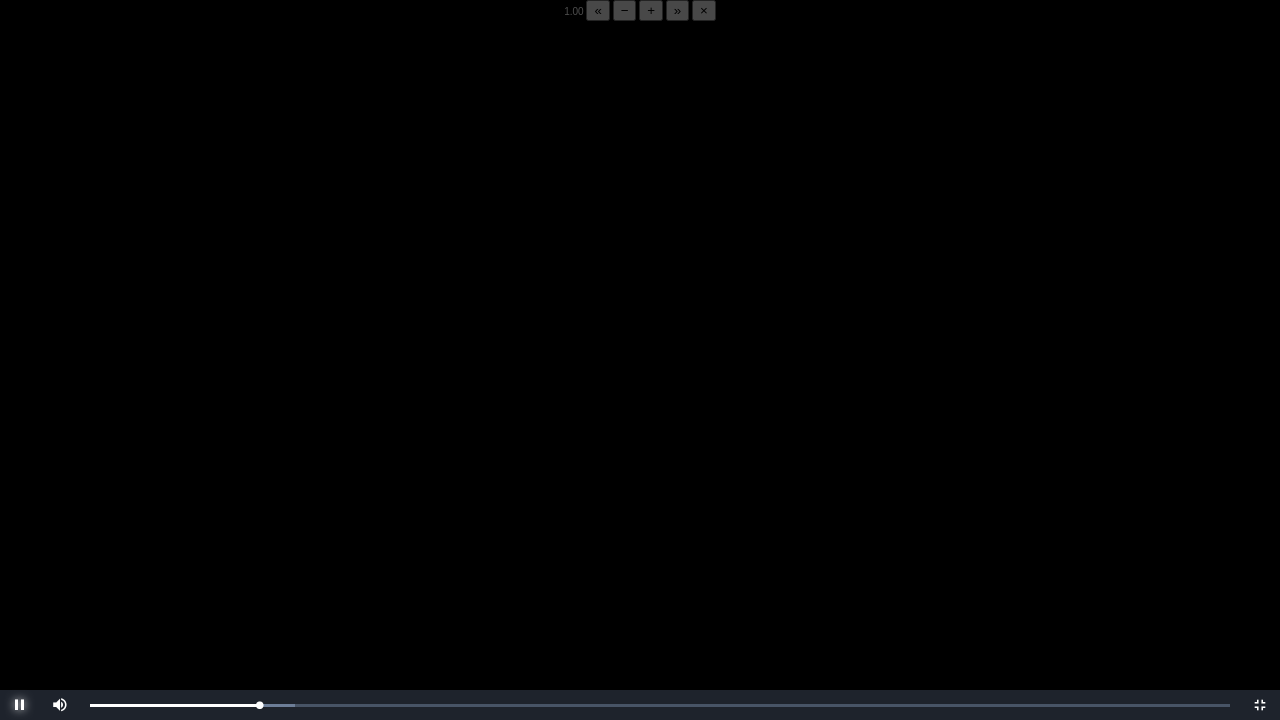 click at bounding box center (20, 705) 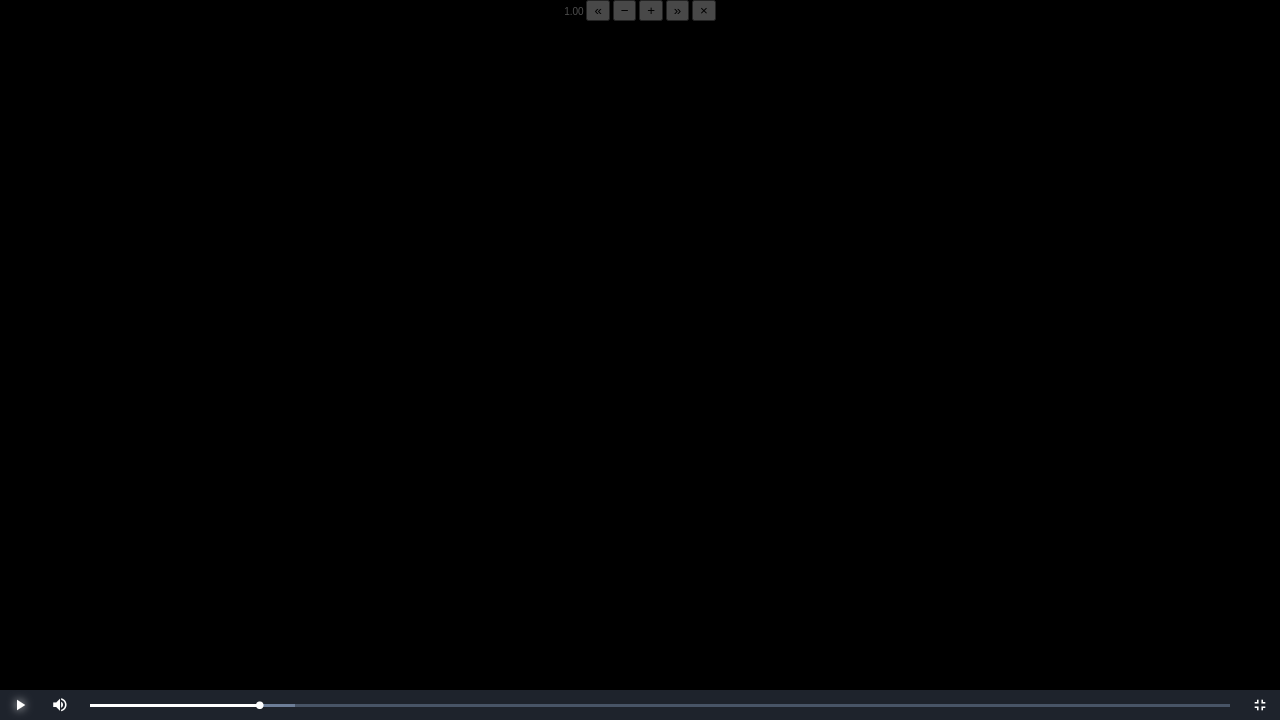 click at bounding box center (20, 705) 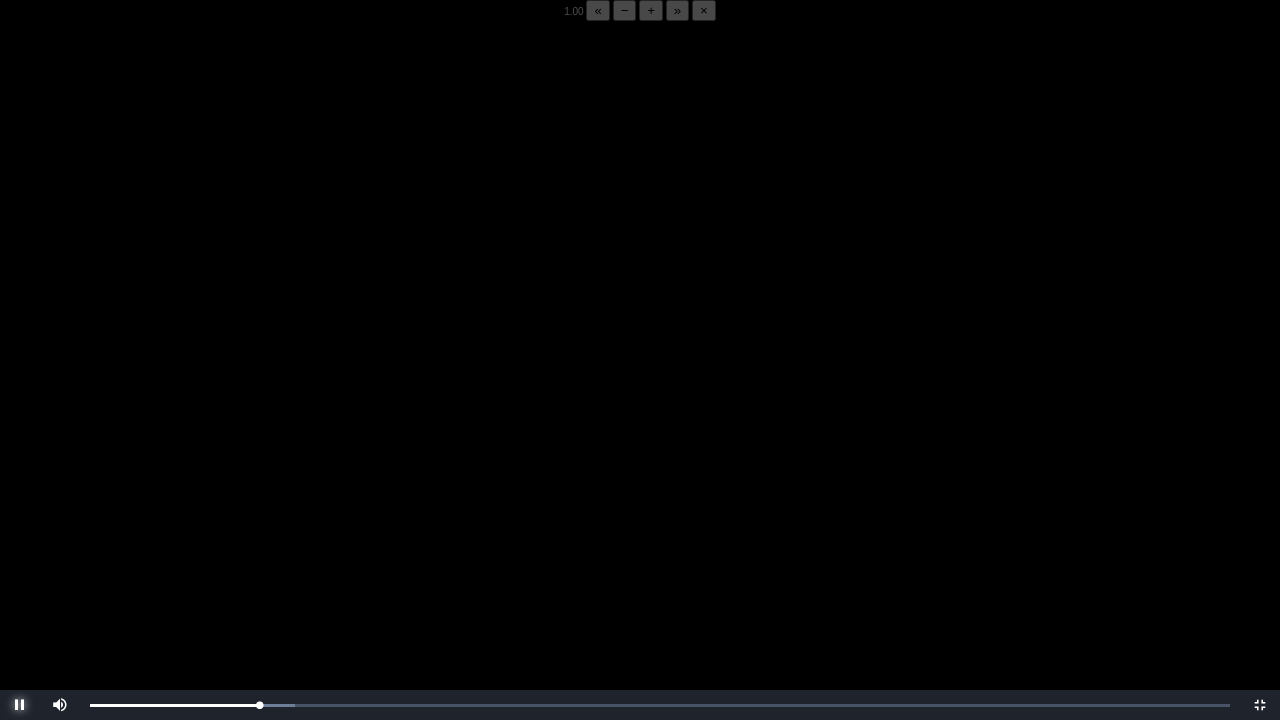 click at bounding box center [20, 705] 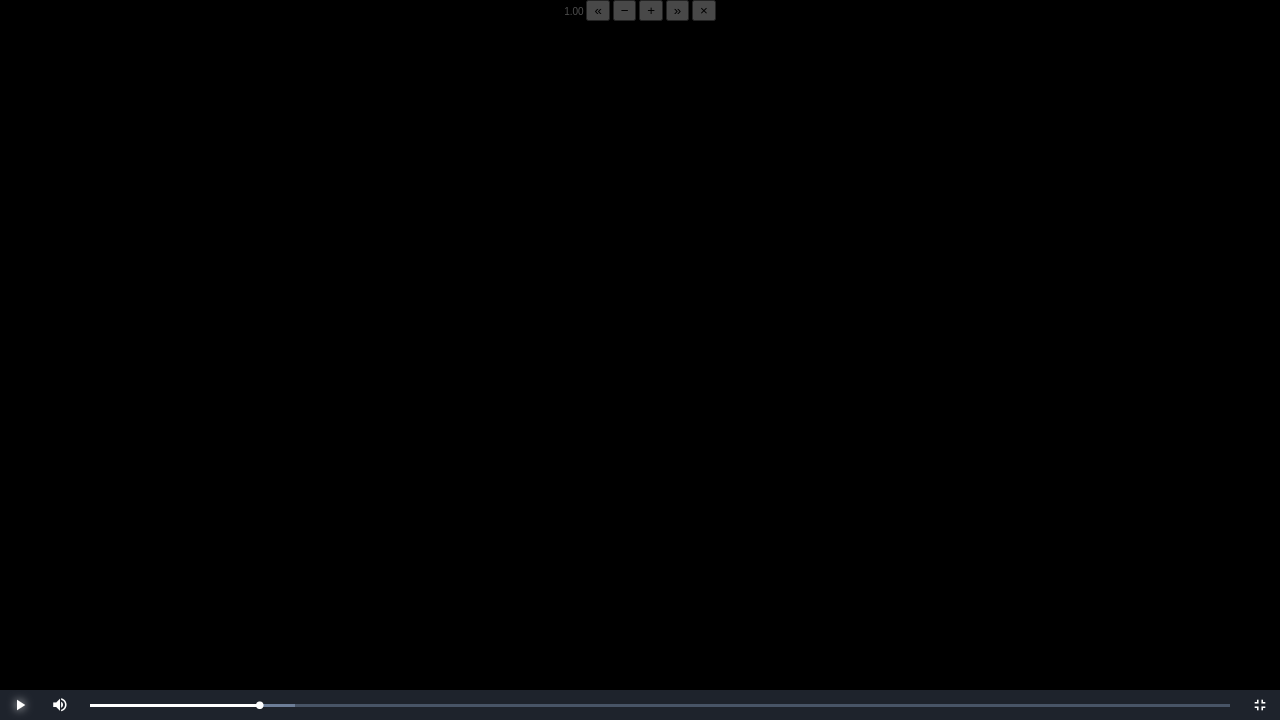 click at bounding box center (20, 705) 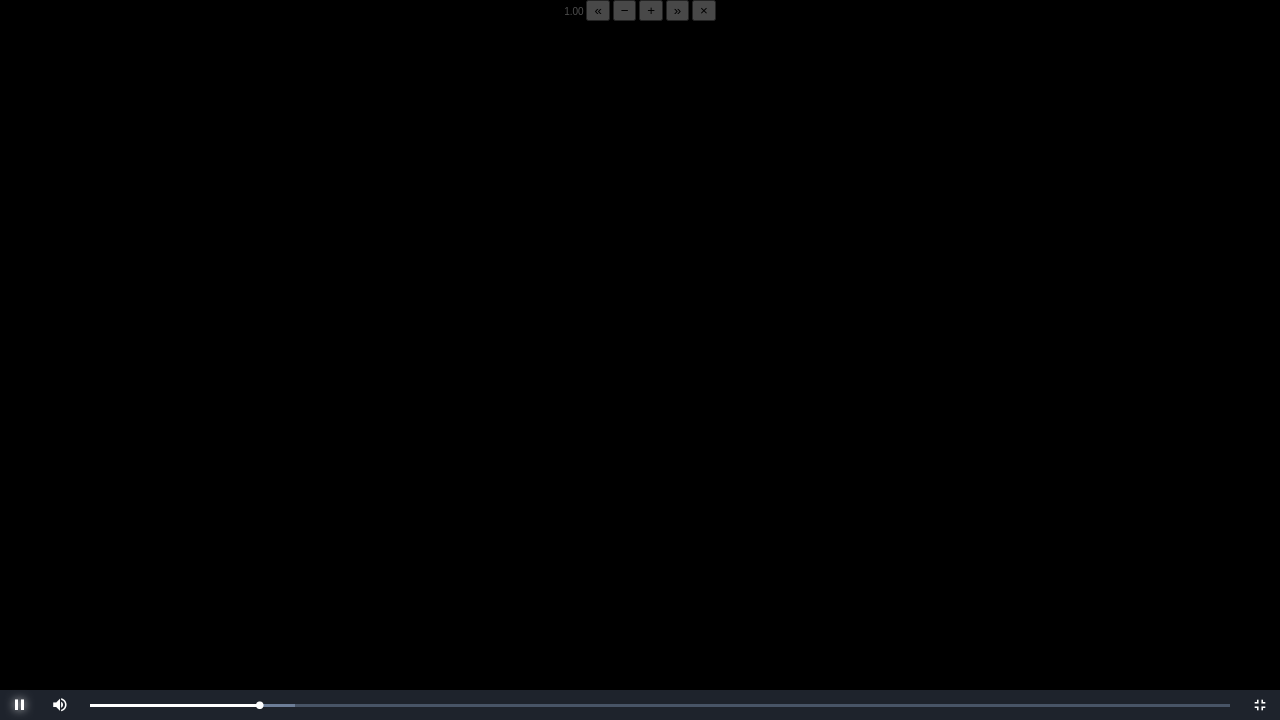 click at bounding box center (20, 705) 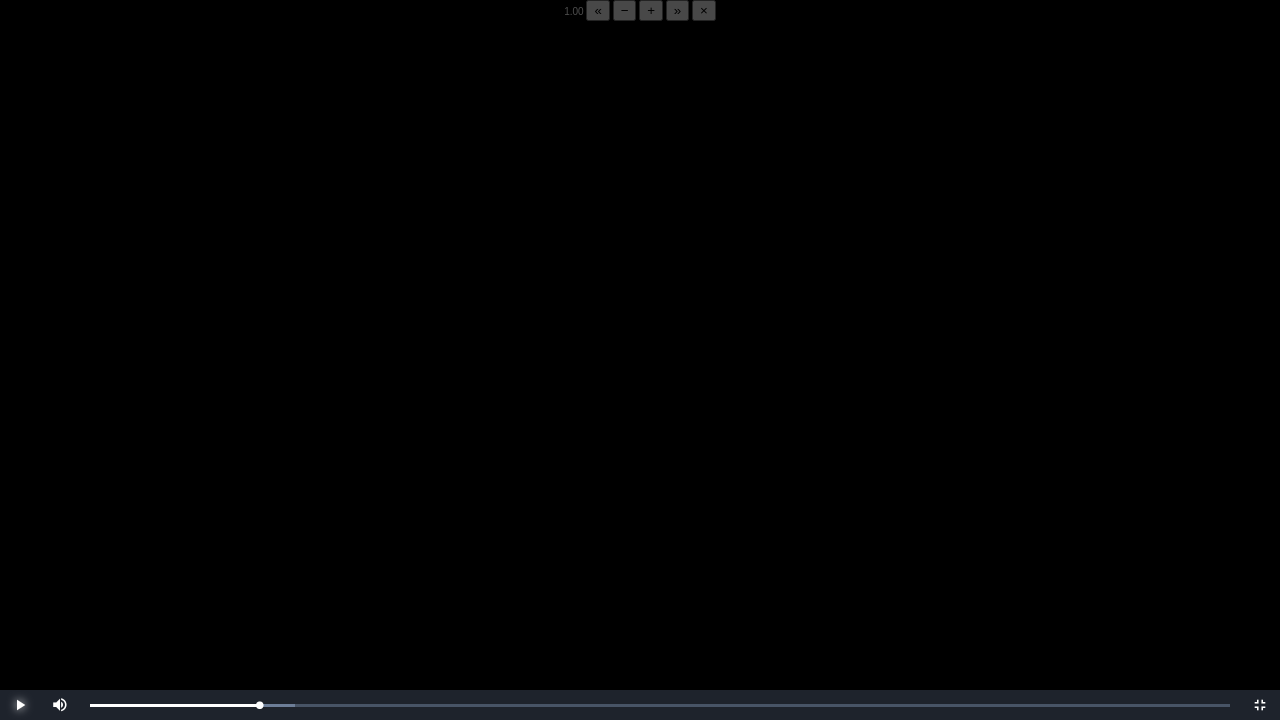 click at bounding box center [20, 705] 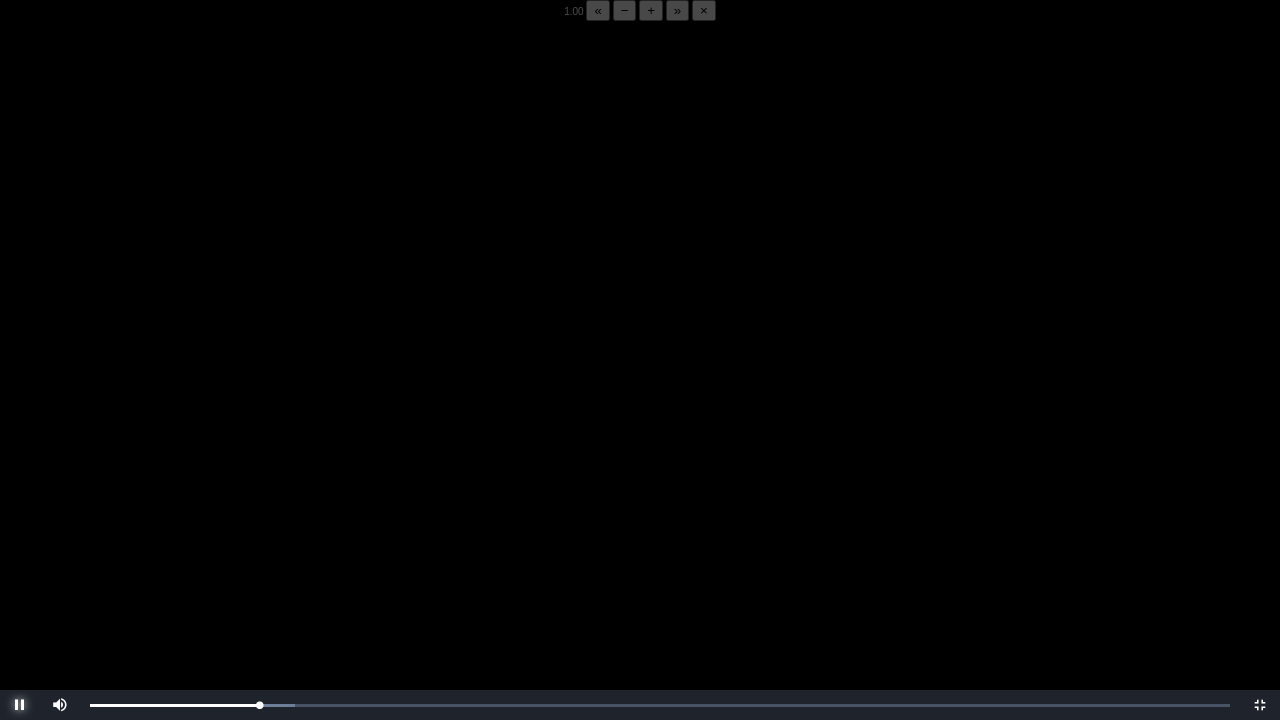 click at bounding box center [20, 705] 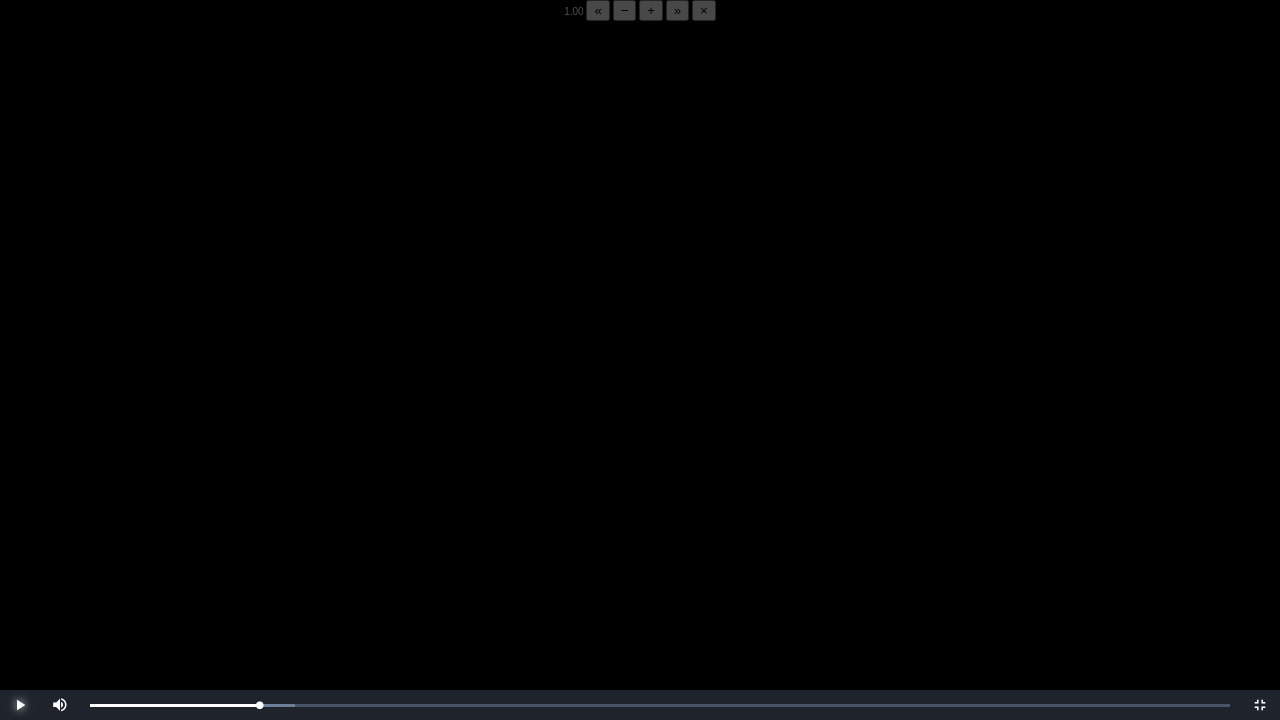 click at bounding box center [20, 705] 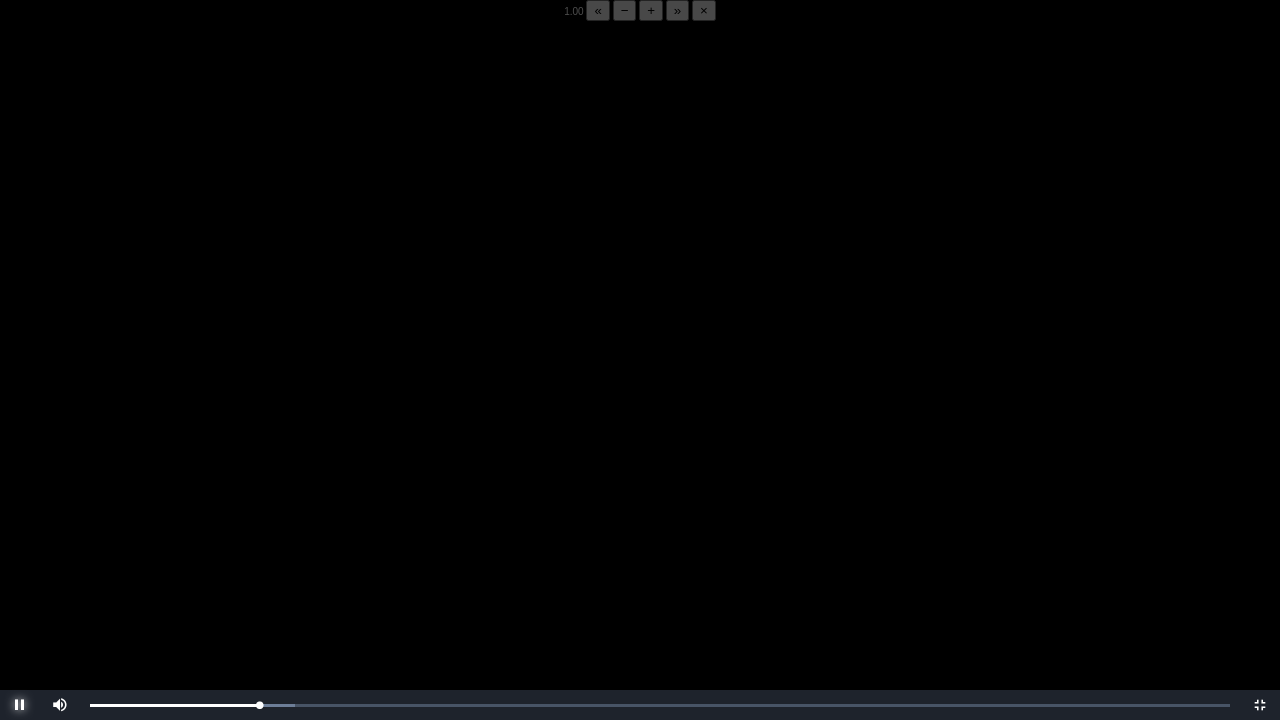 click at bounding box center [20, 705] 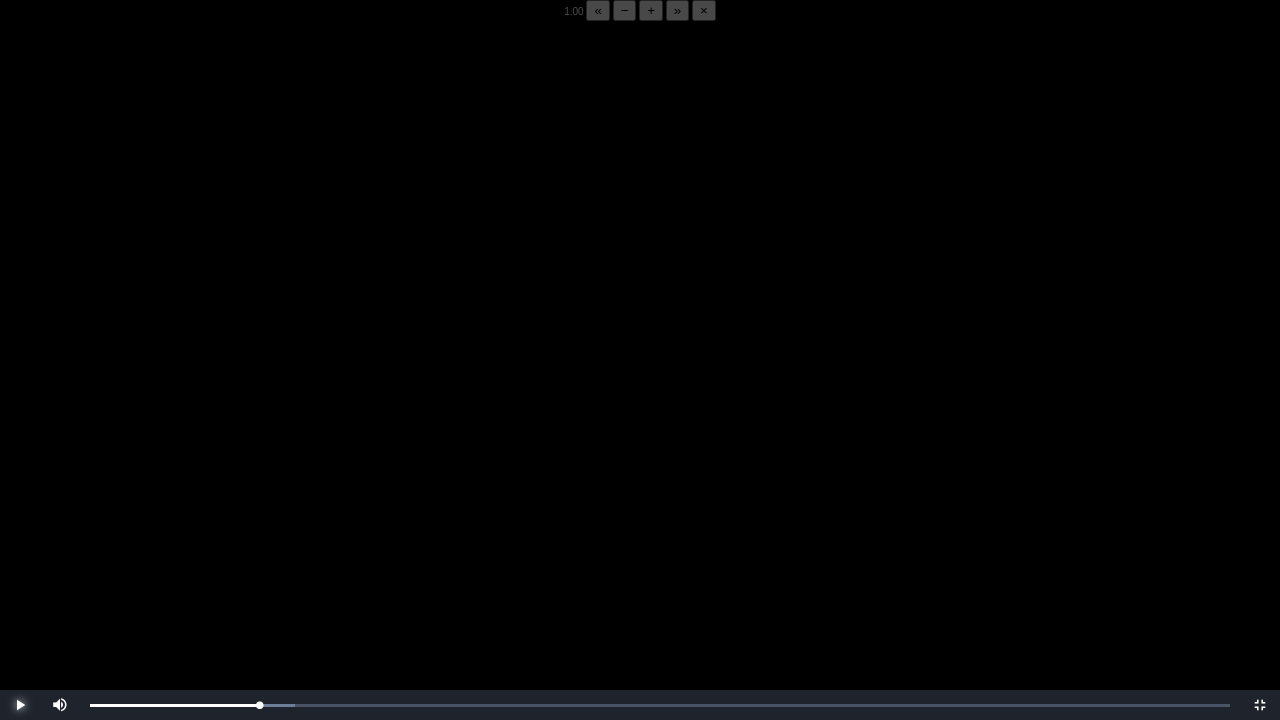 click at bounding box center (20, 705) 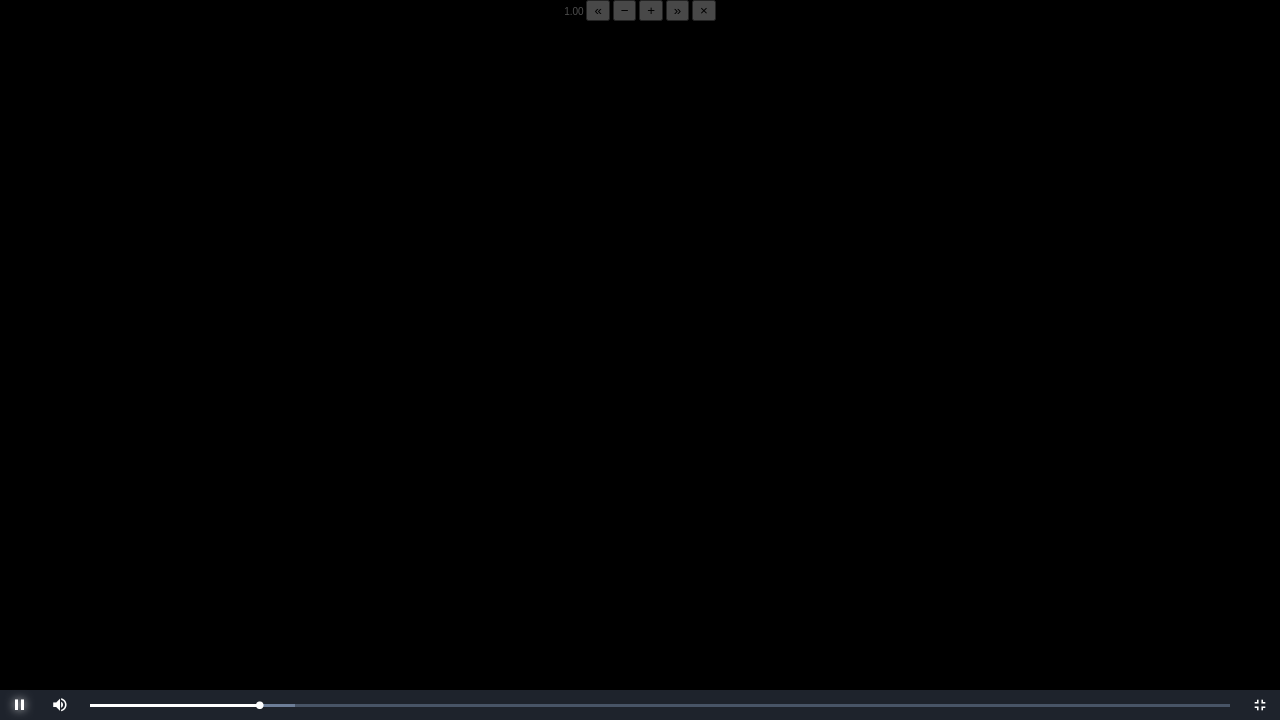 click at bounding box center (20, 705) 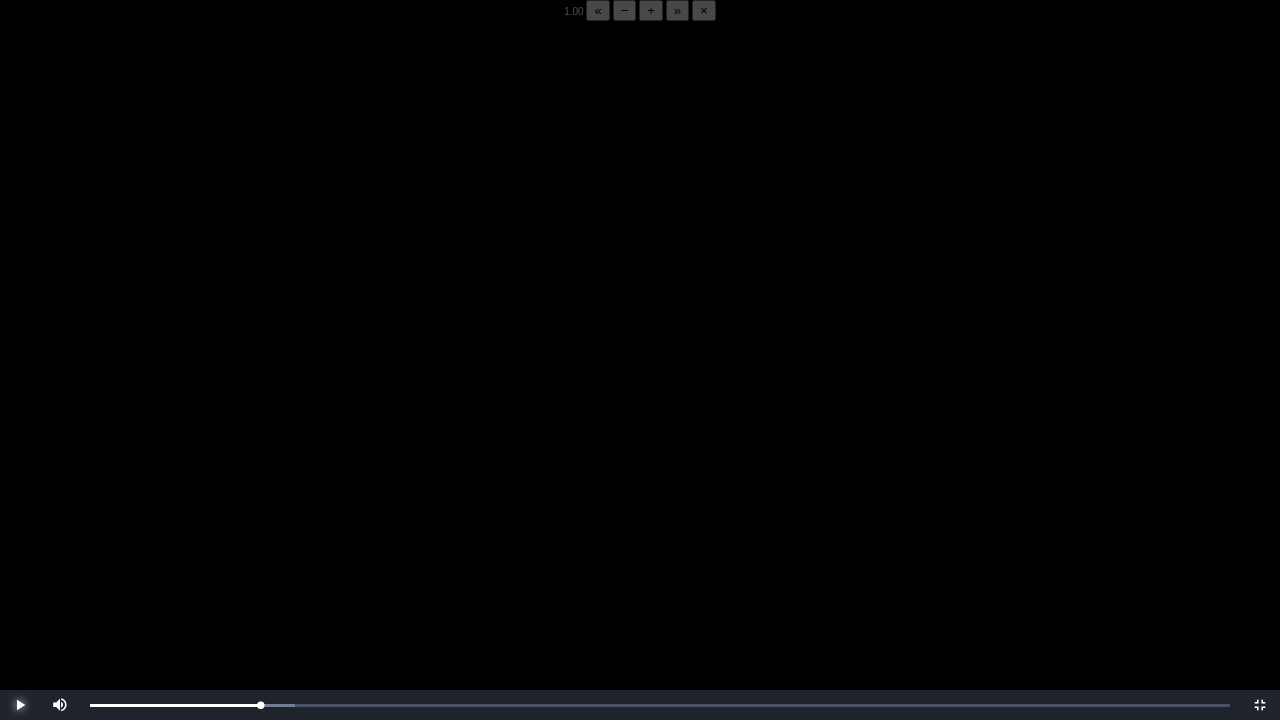 click at bounding box center (20, 705) 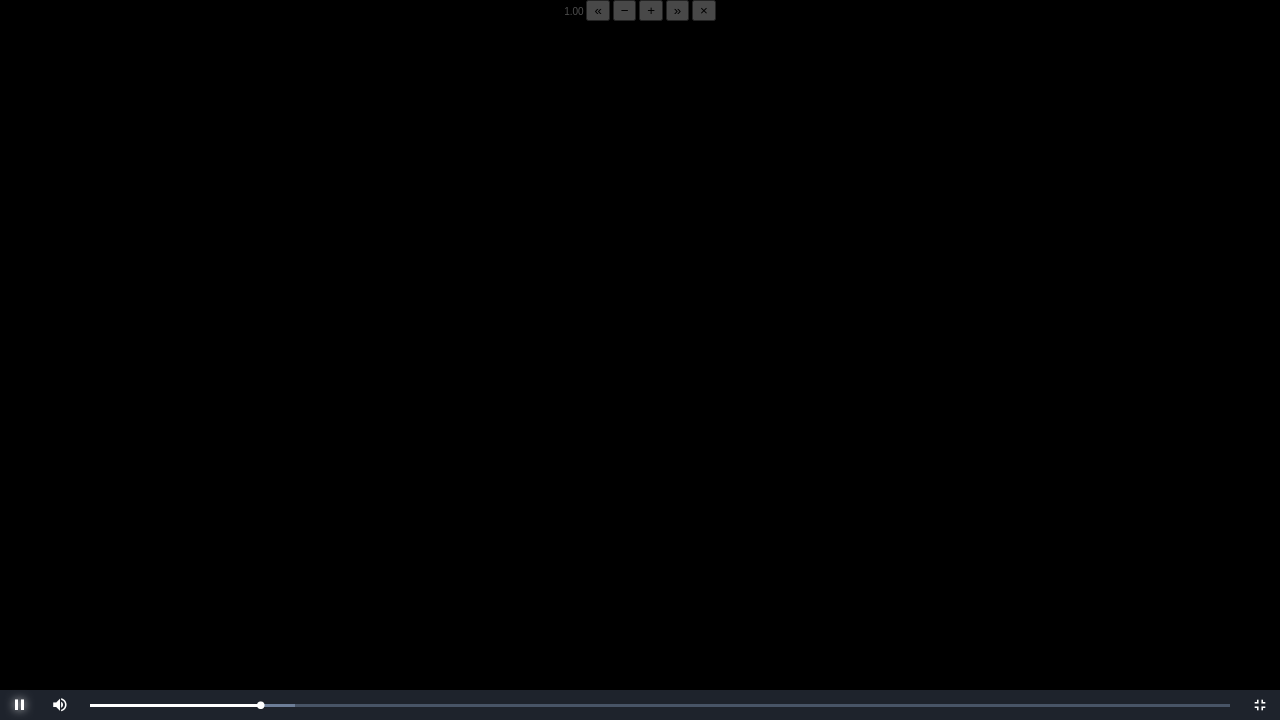 click at bounding box center [20, 705] 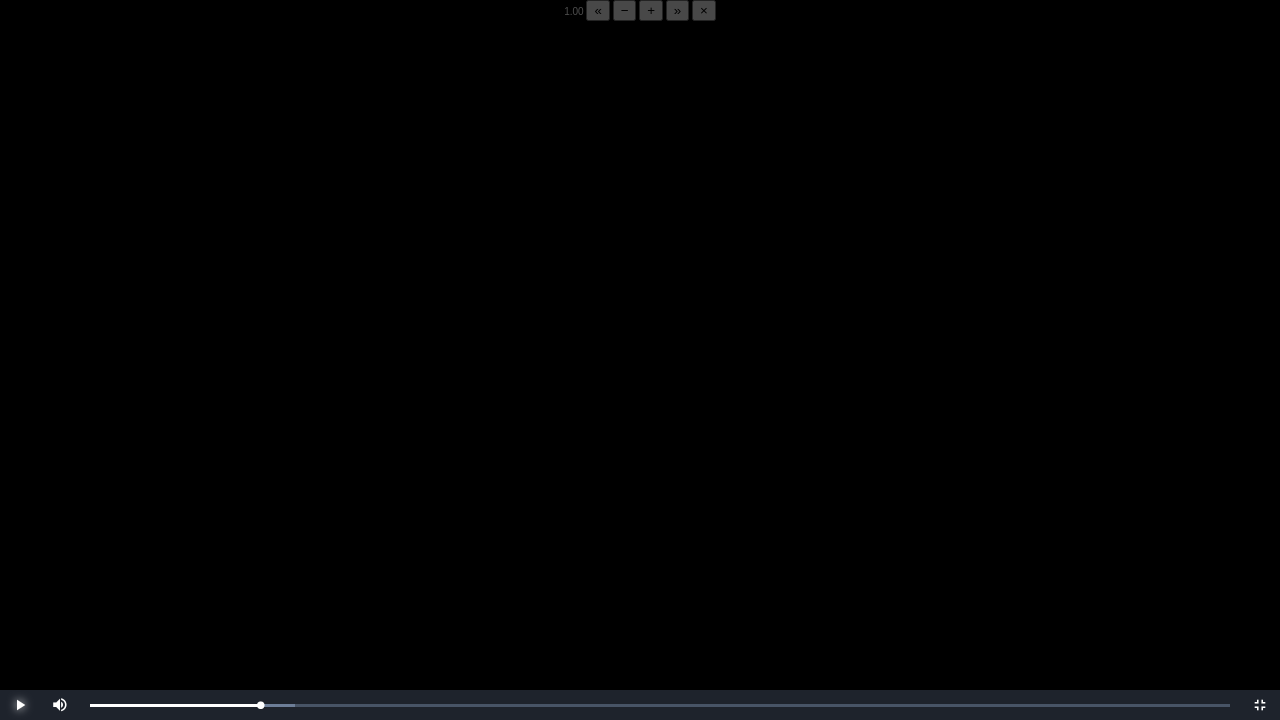 click at bounding box center (20, 705) 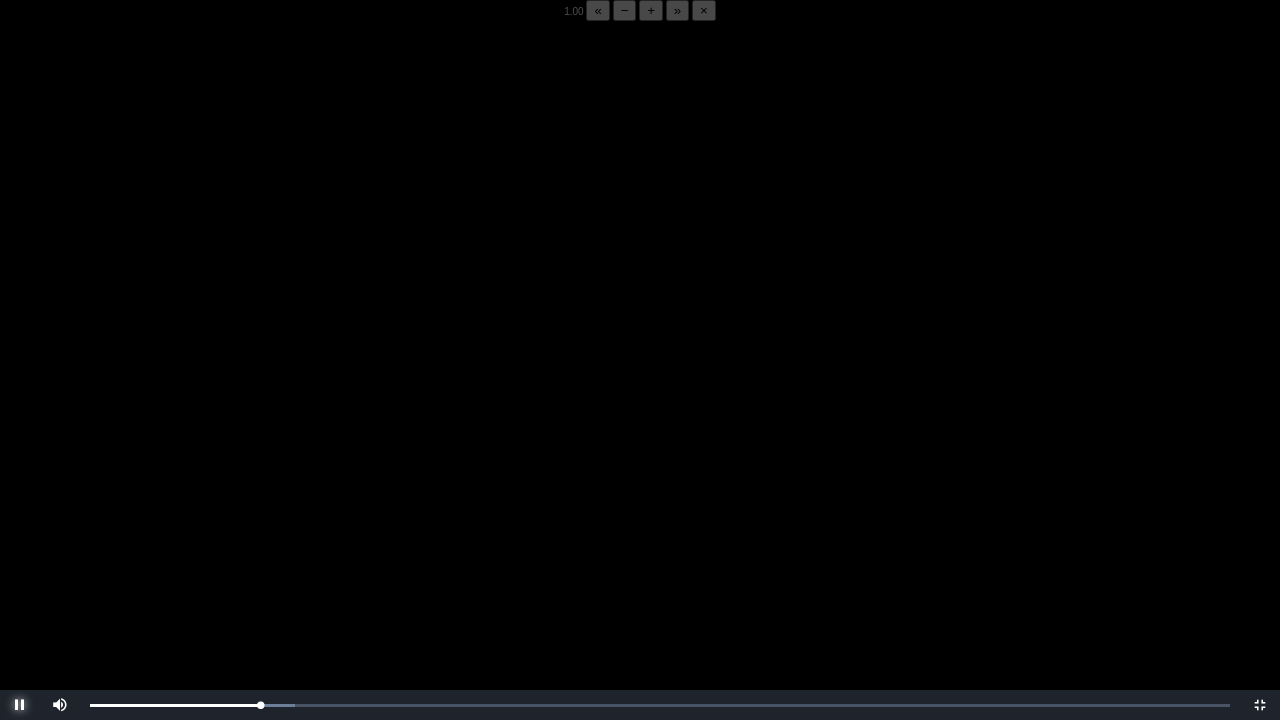 click at bounding box center [20, 705] 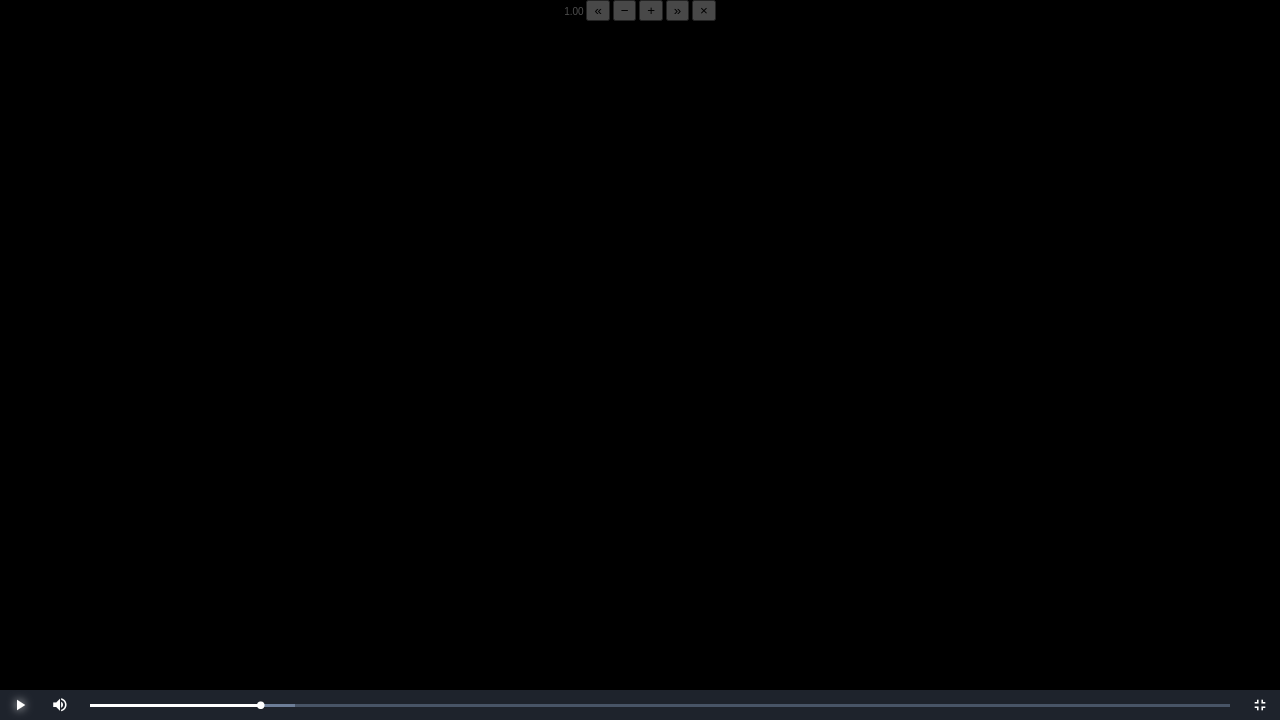 click at bounding box center (20, 705) 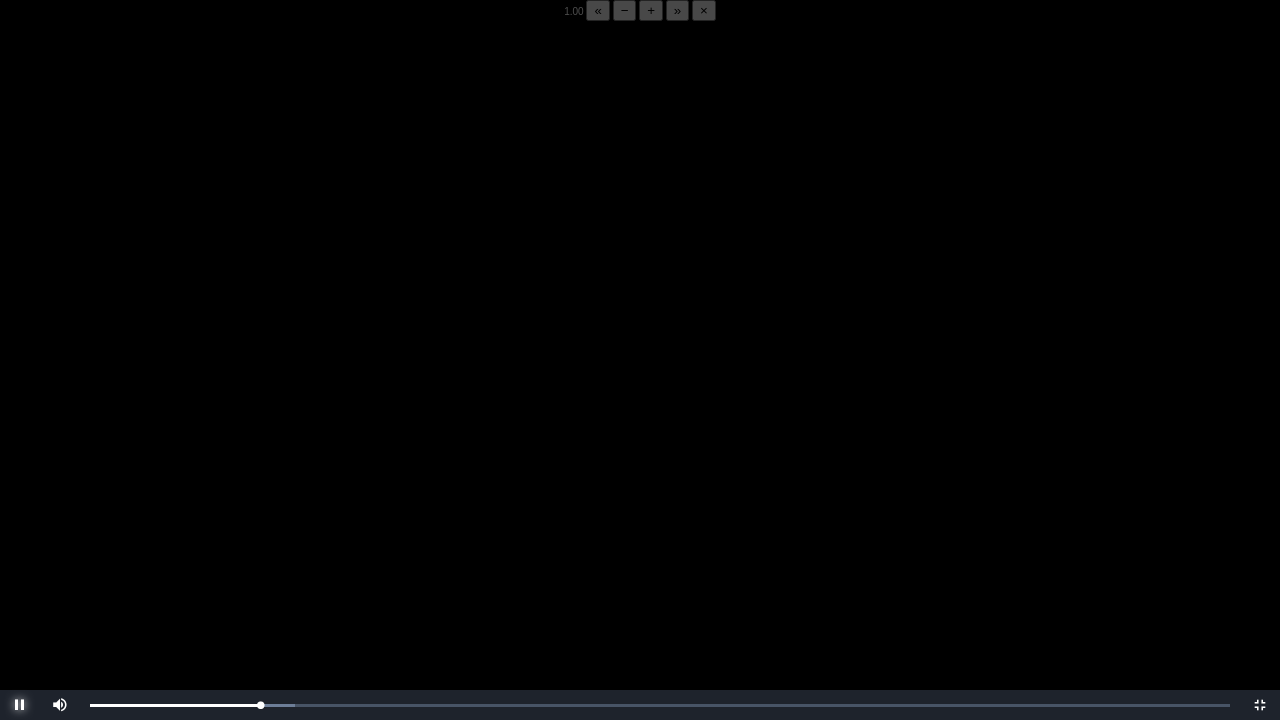 click at bounding box center [20, 705] 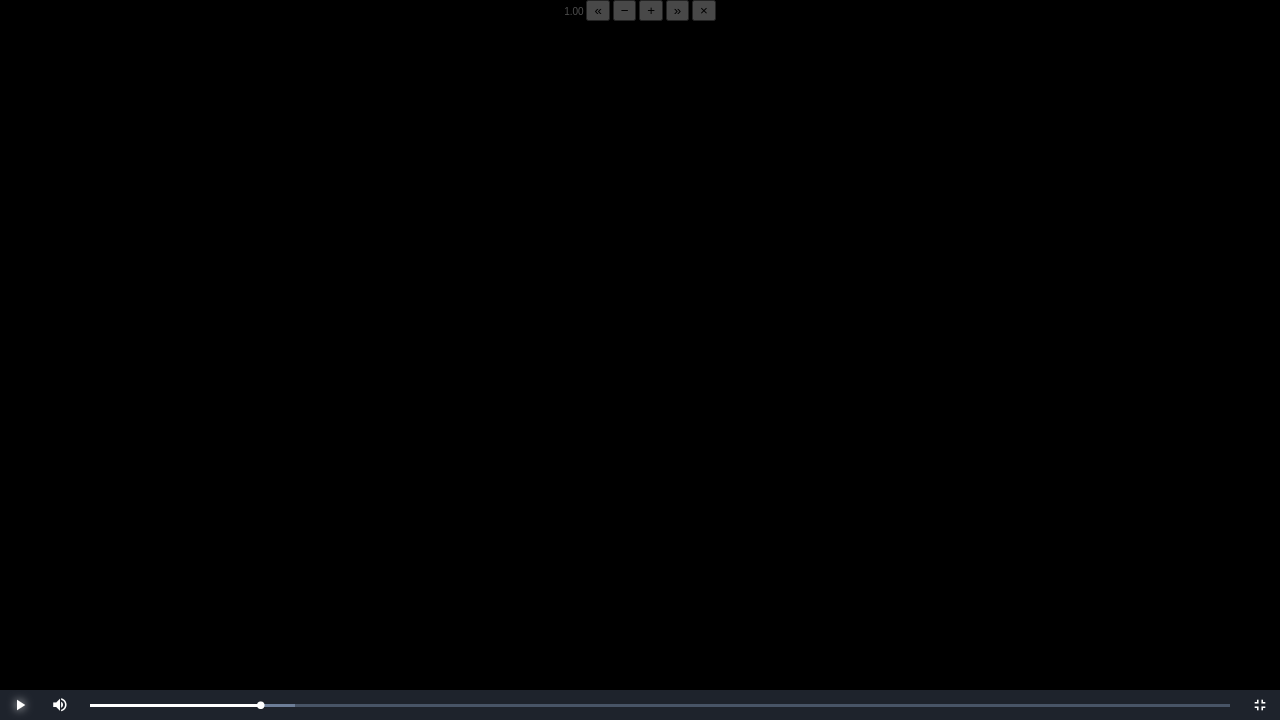 click at bounding box center (20, 705) 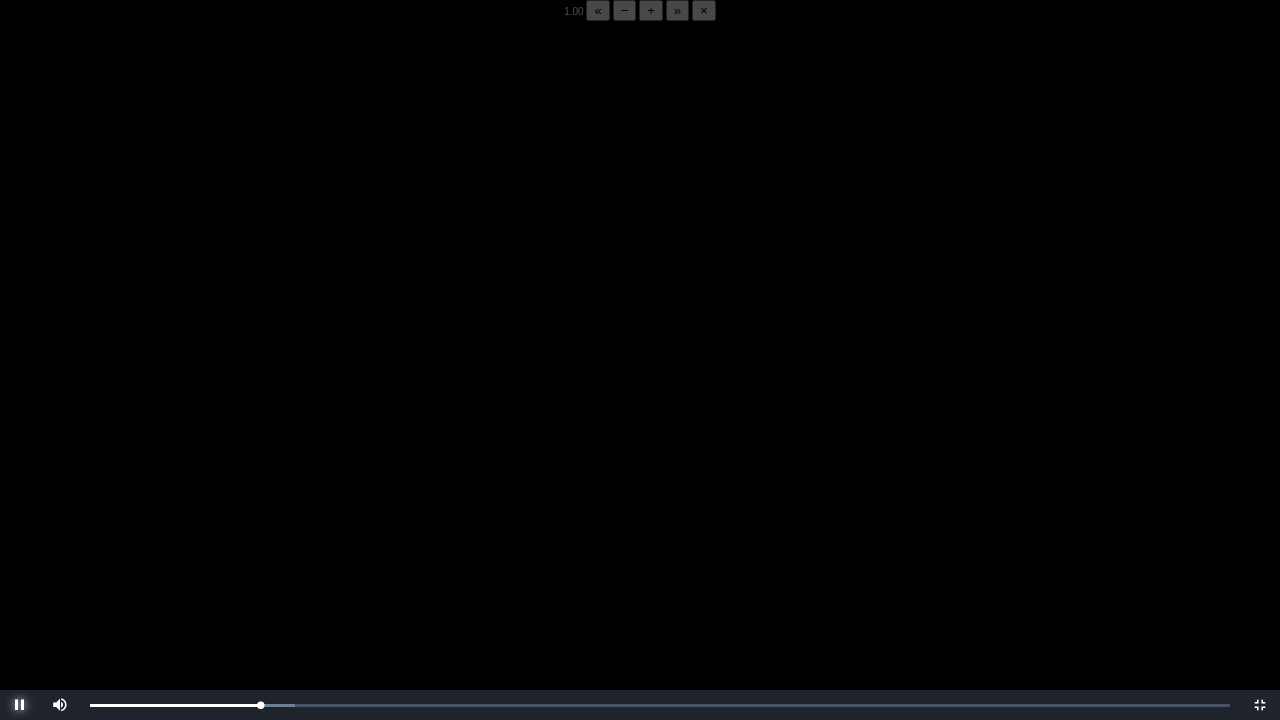 click at bounding box center [20, 705] 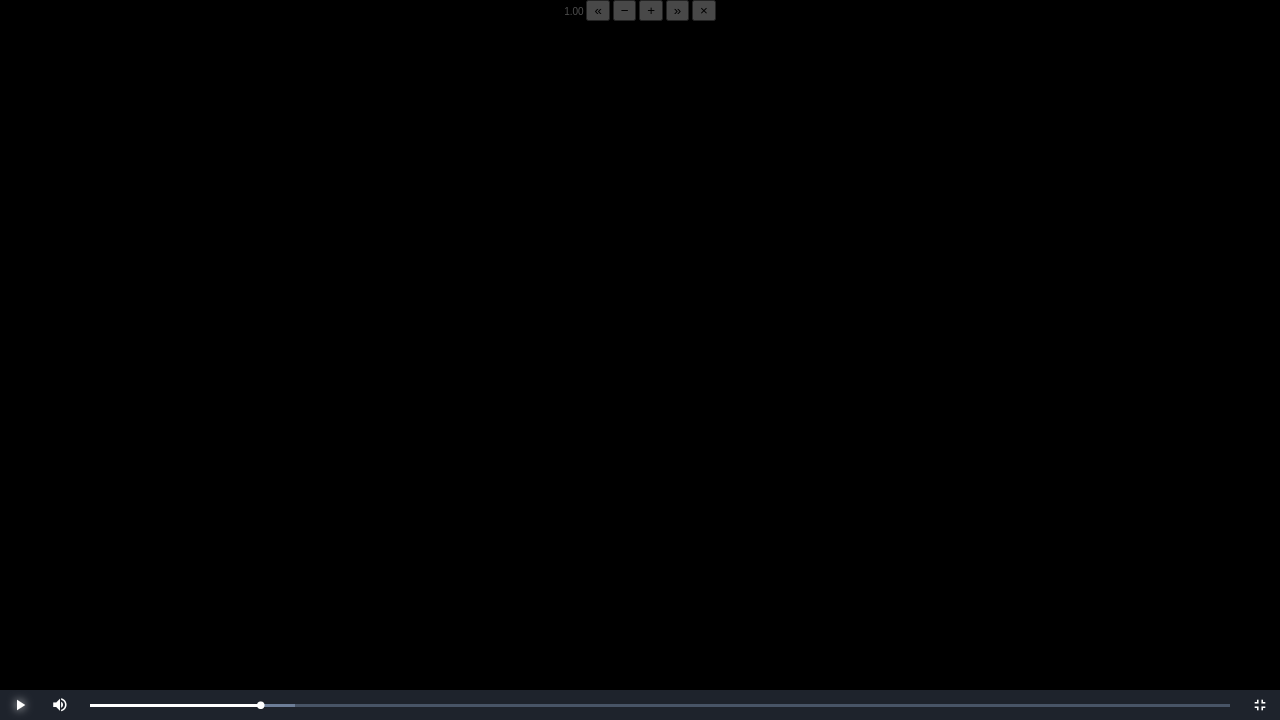 click at bounding box center [20, 705] 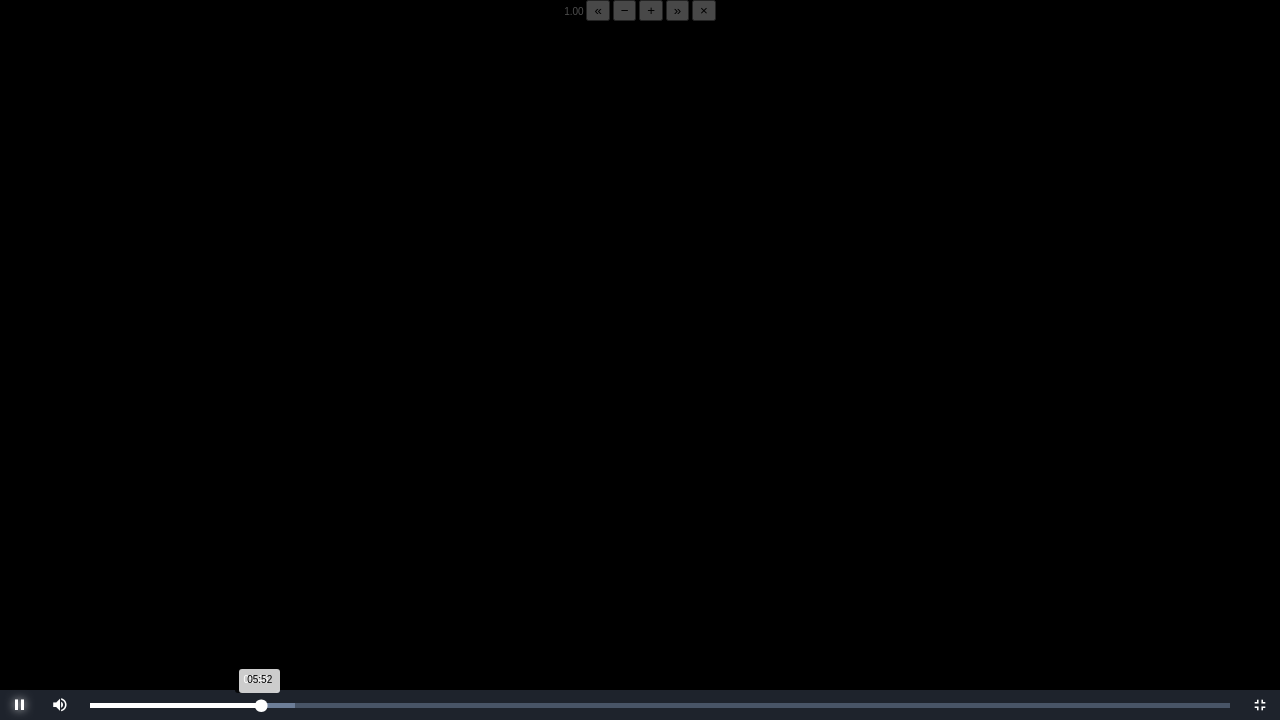 click on "05:52 Progress : 0%" at bounding box center [176, 705] 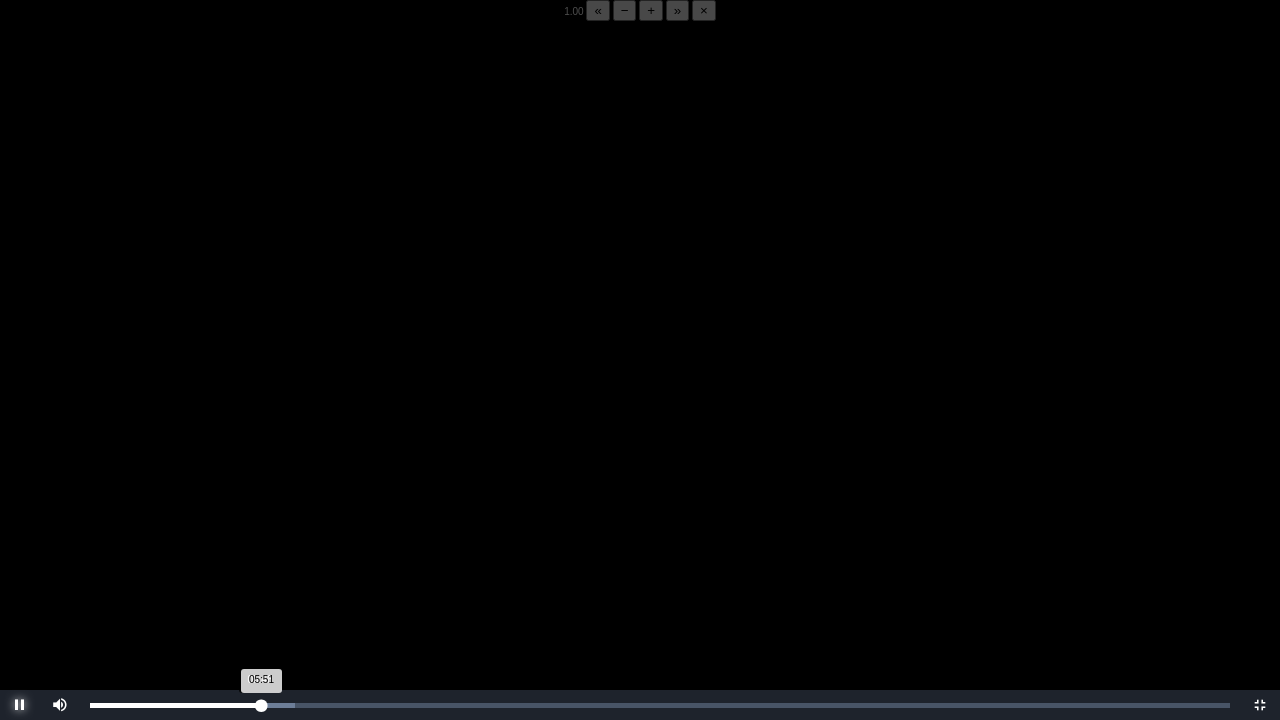 click on "Loaded : 0% 05:46 05:51 Progress : 0%" at bounding box center (660, 705) 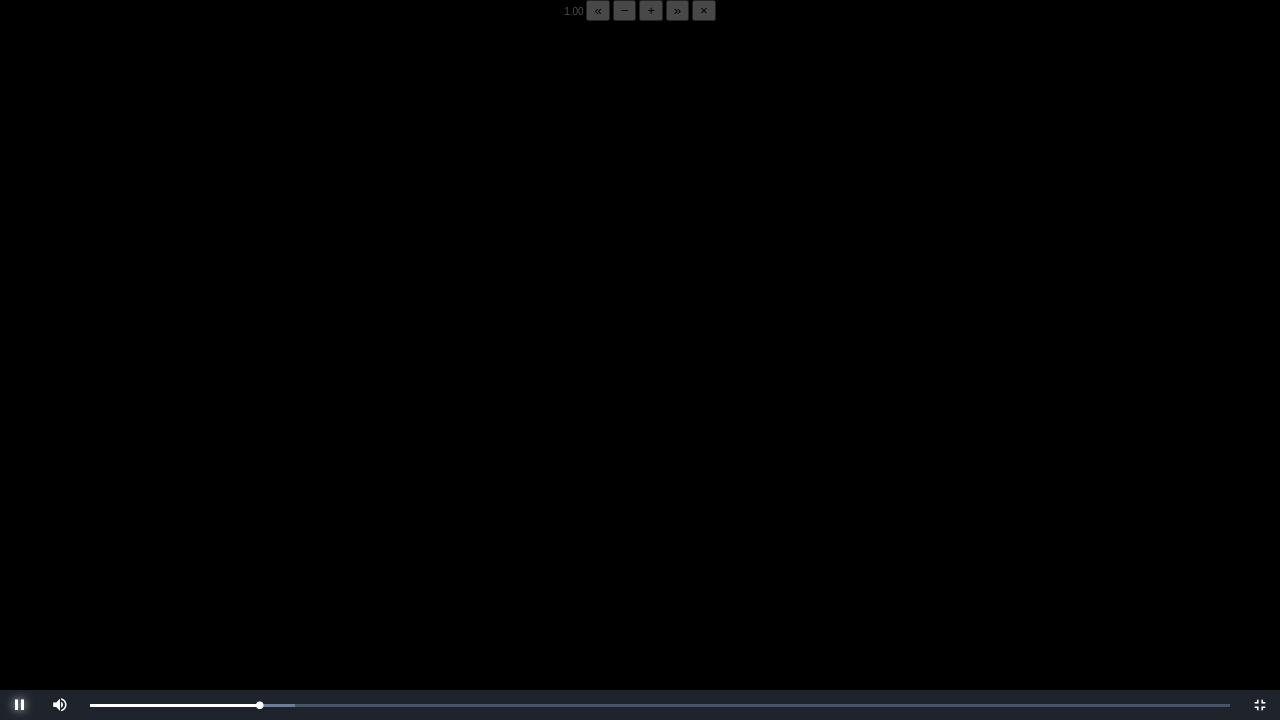 click at bounding box center [20, 705] 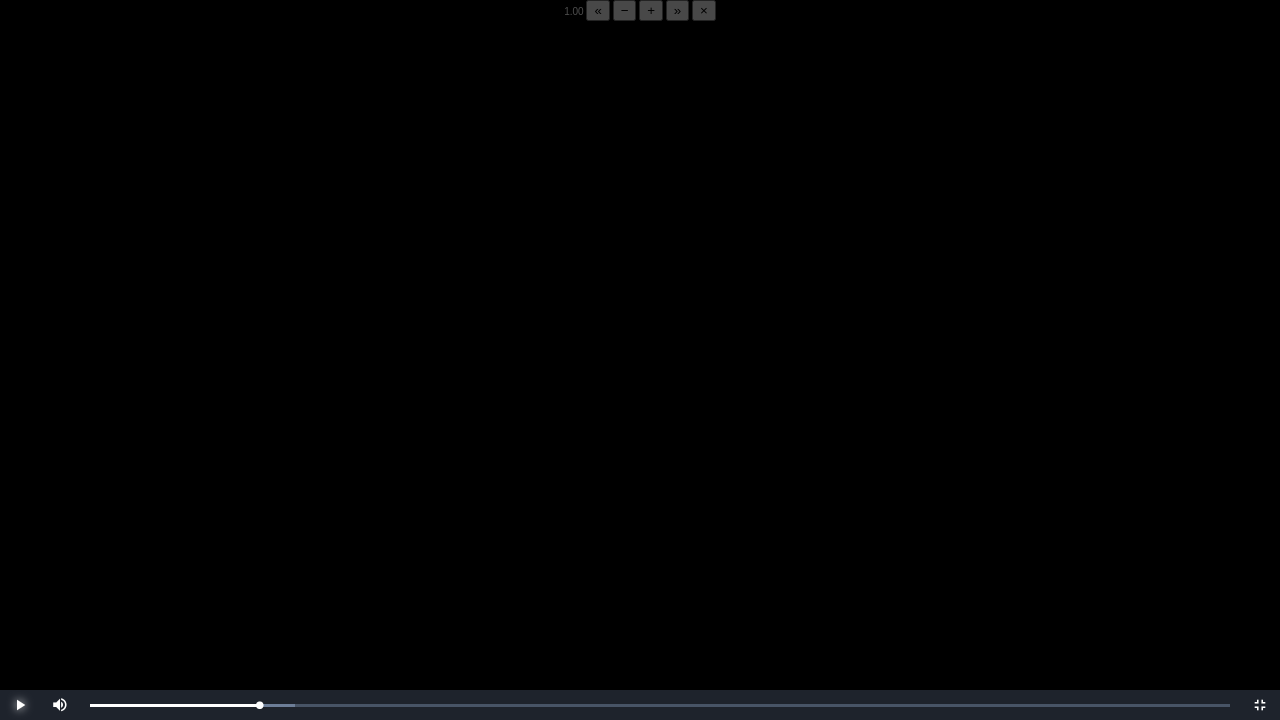 click at bounding box center (20, 705) 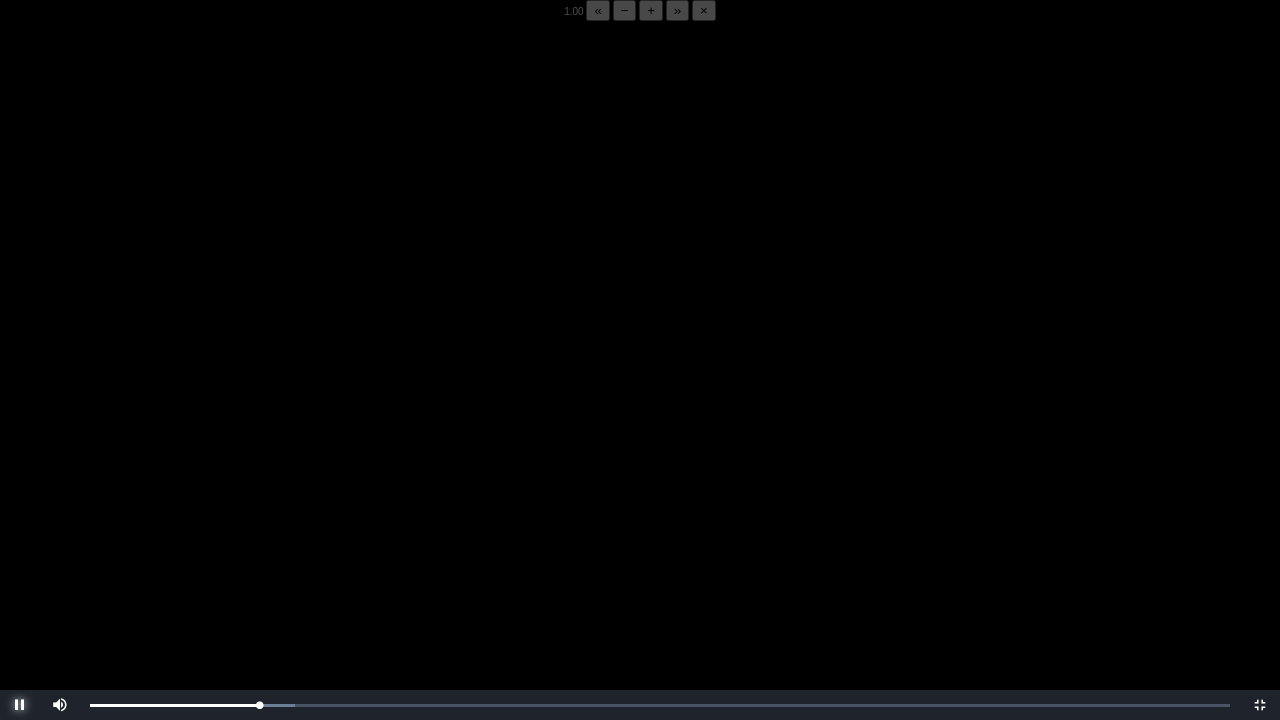 click at bounding box center [20, 705] 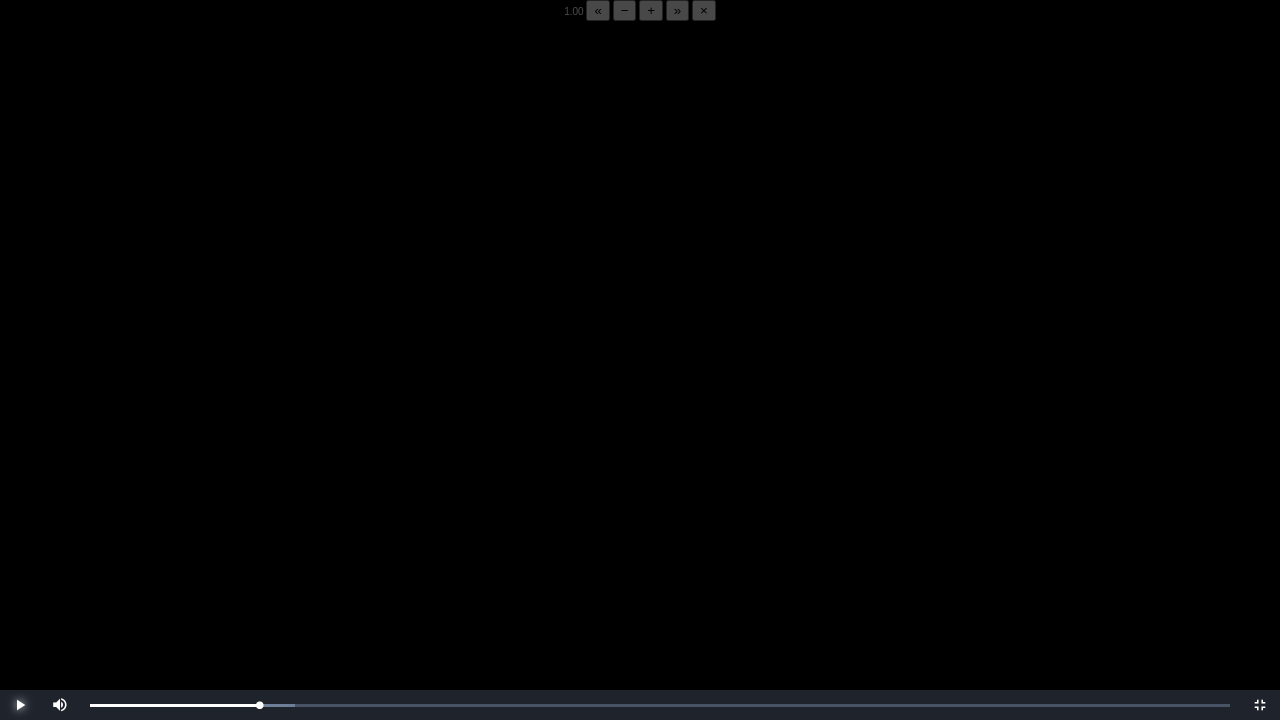 click at bounding box center (20, 705) 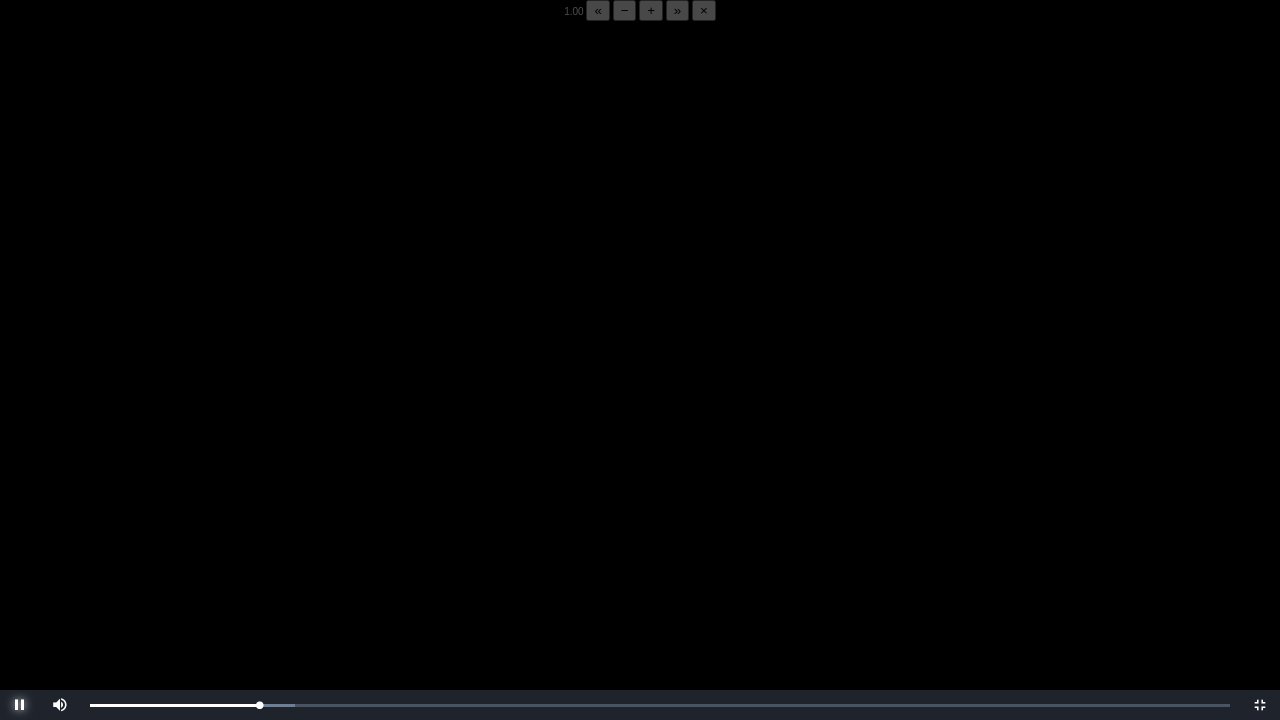 click at bounding box center (20, 705) 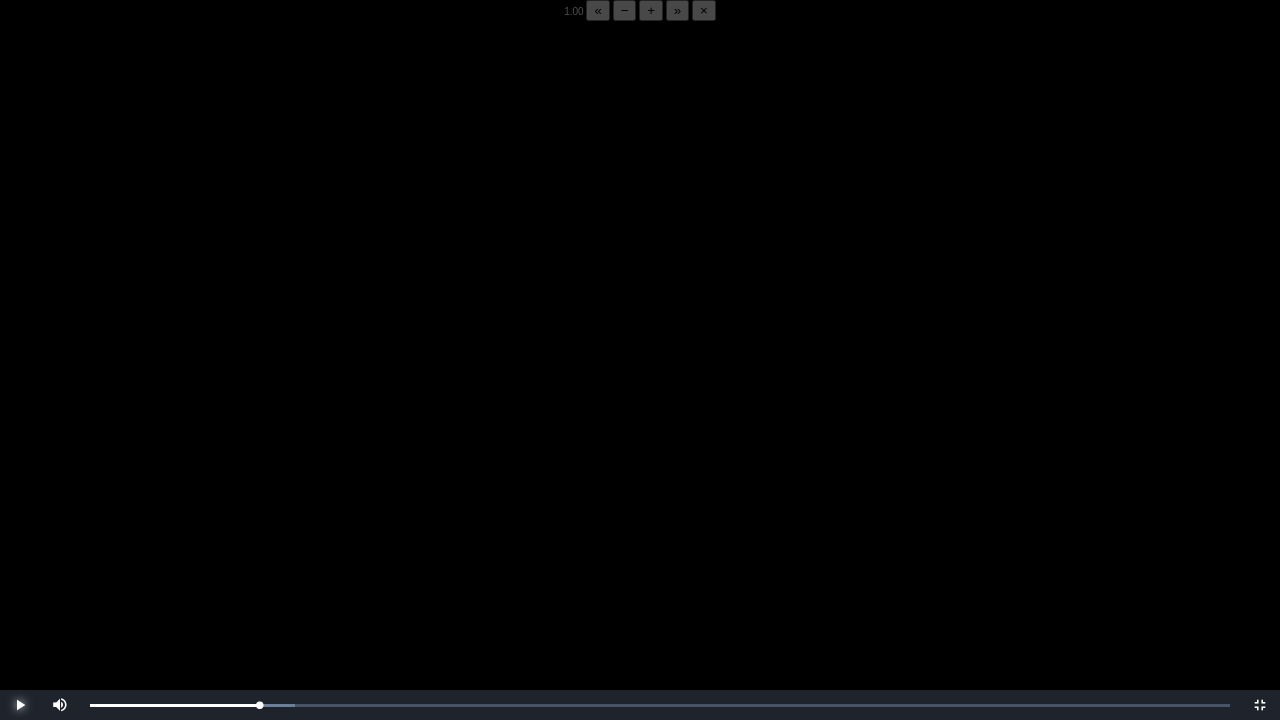 click at bounding box center [20, 705] 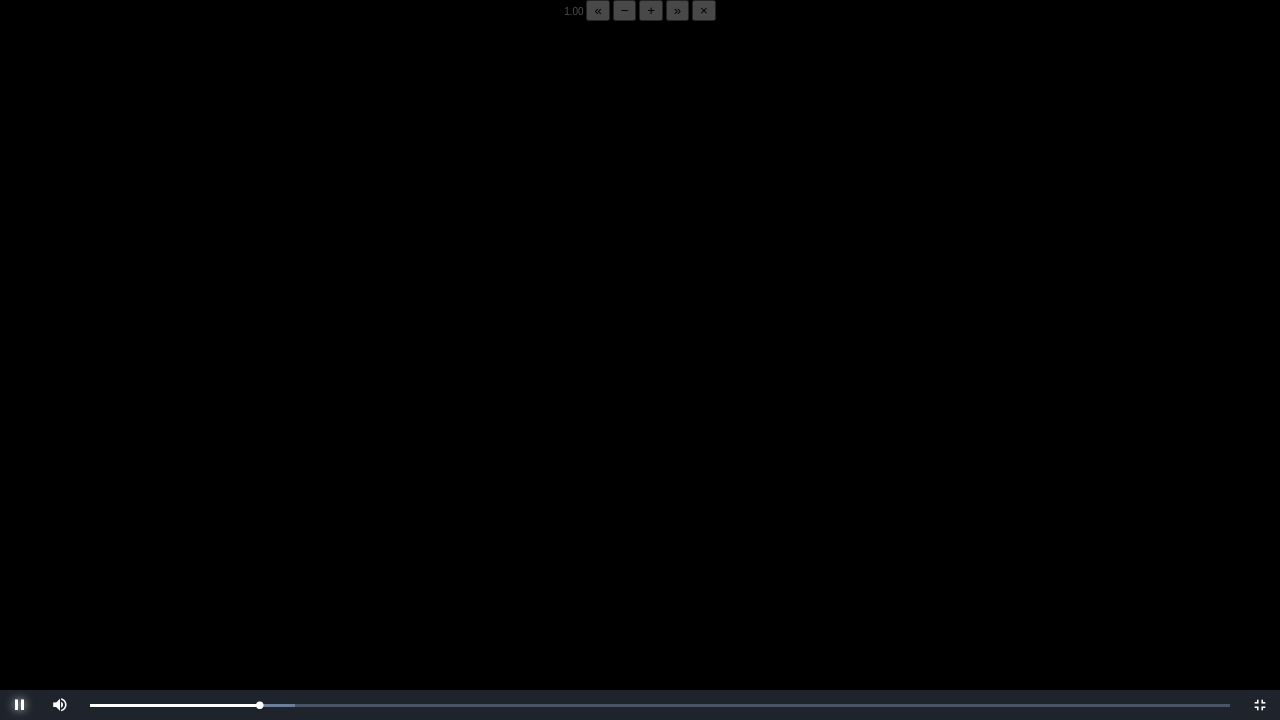 click at bounding box center (20, 705) 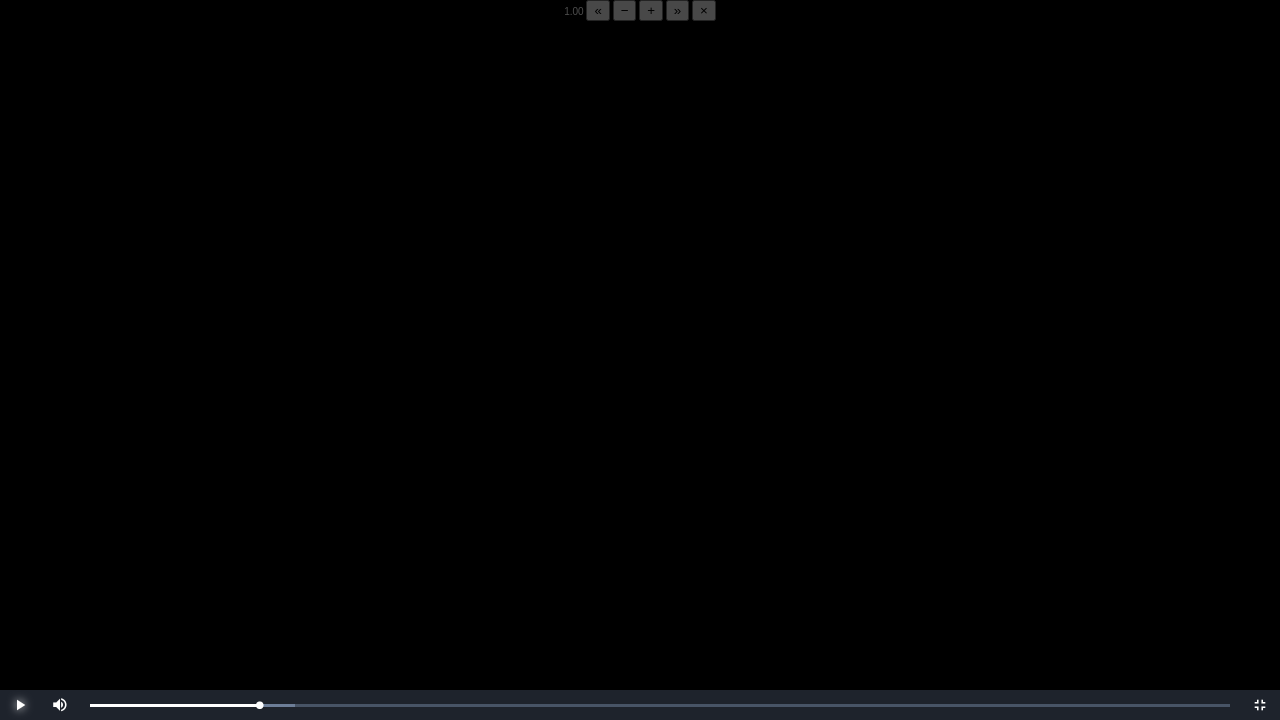 click at bounding box center (20, 705) 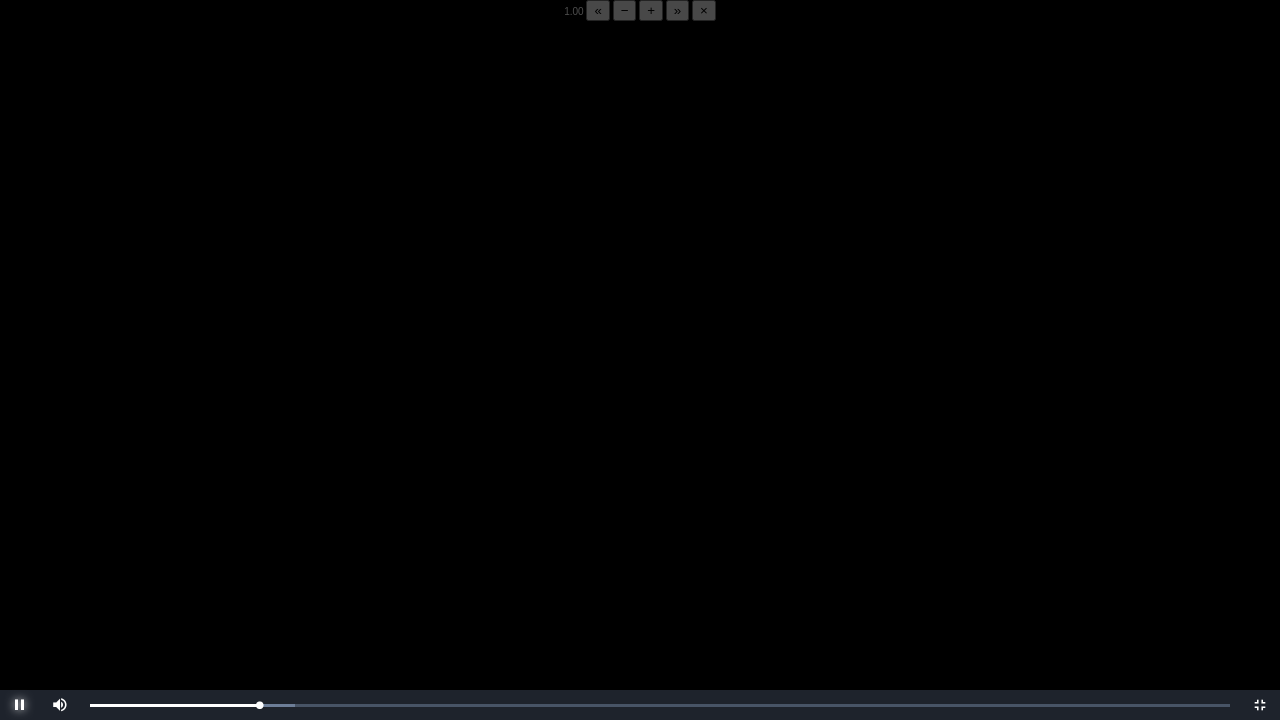 click at bounding box center [20, 705] 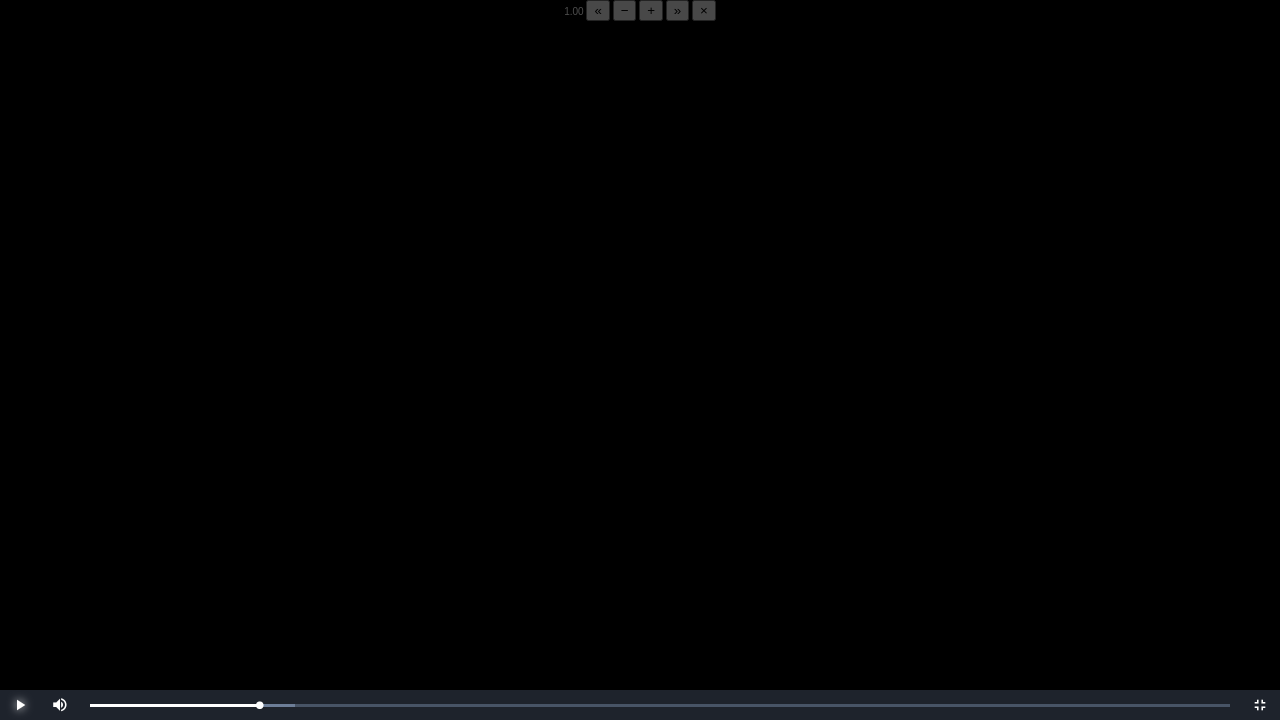 click at bounding box center (20, 705) 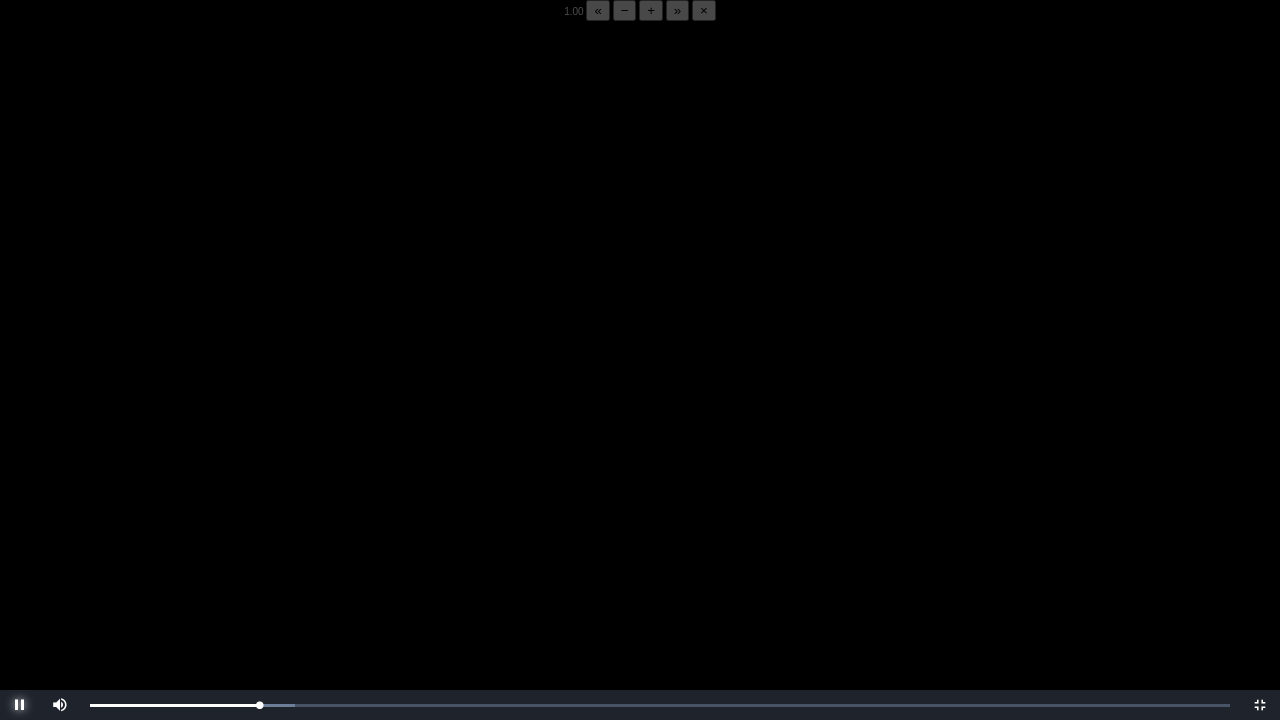 click at bounding box center (20, 705) 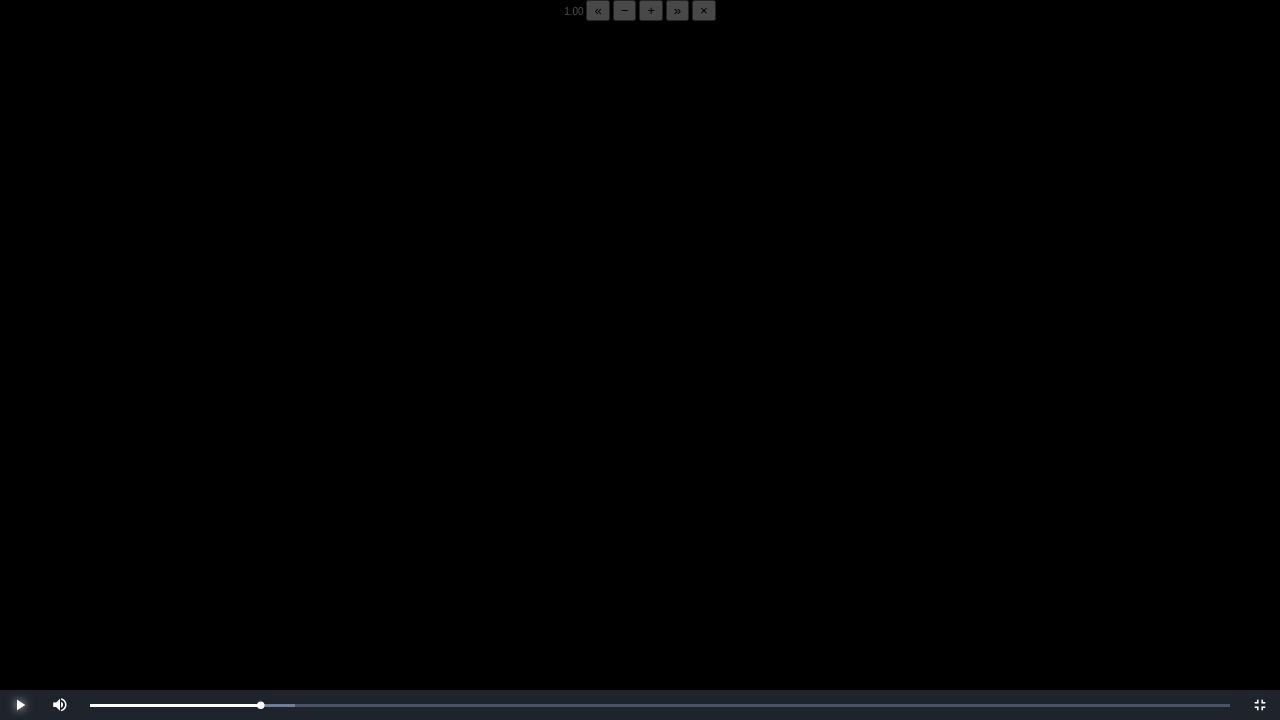 click at bounding box center (20, 705) 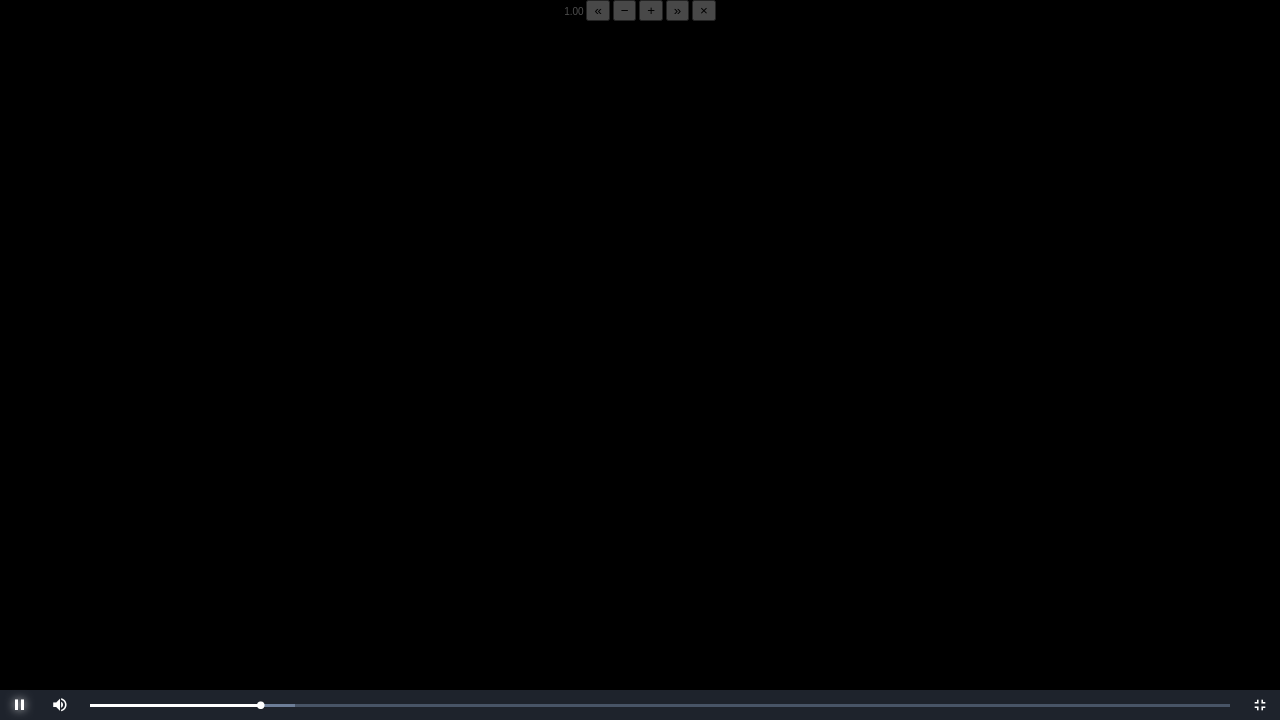 click at bounding box center [20, 705] 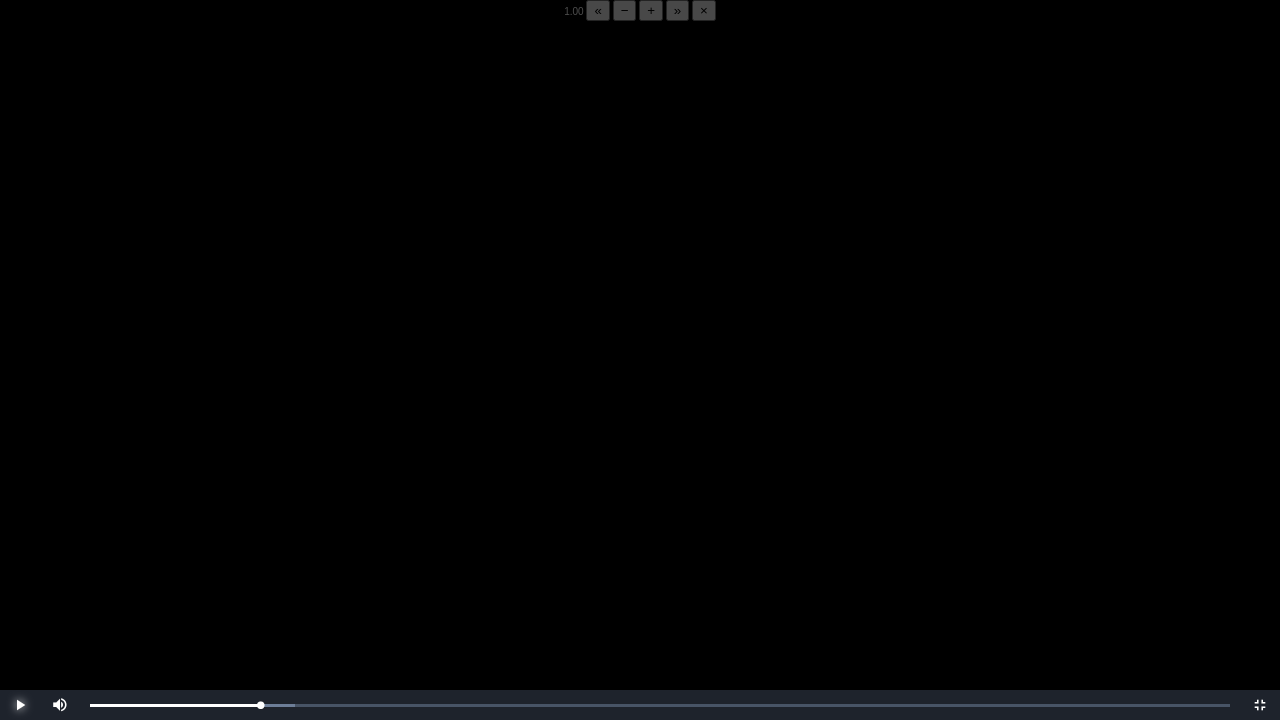 click at bounding box center (20, 705) 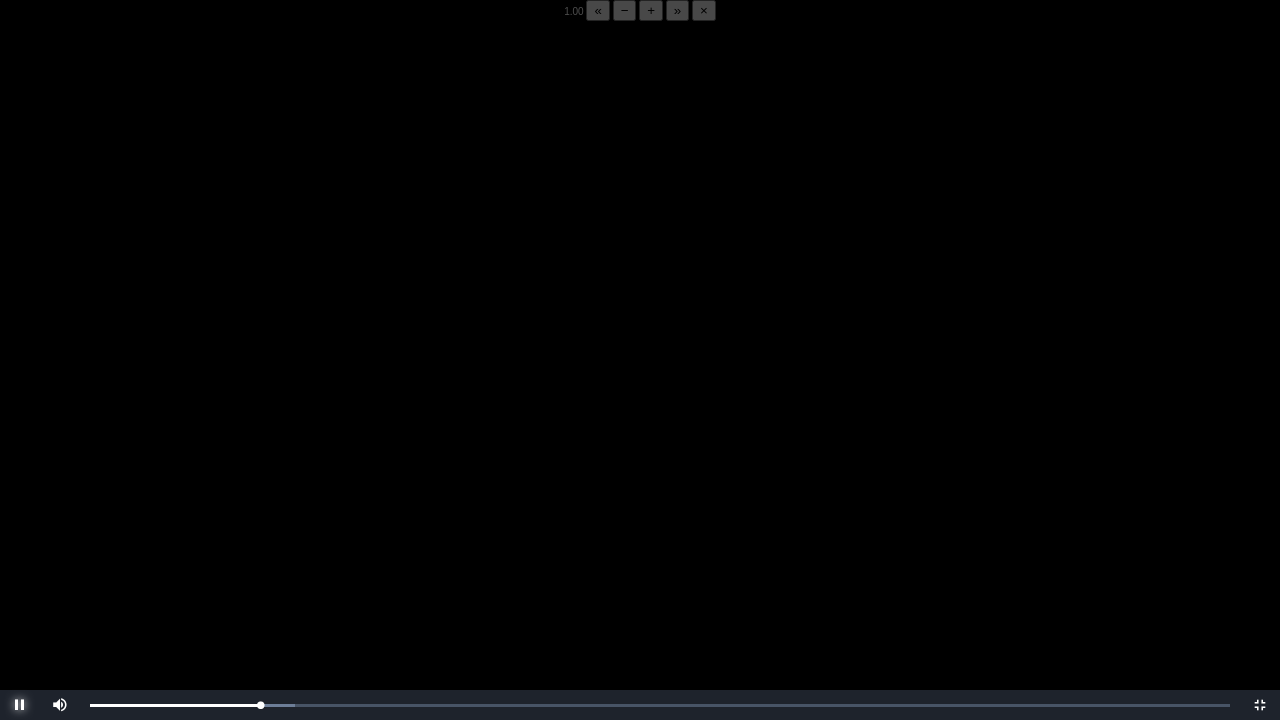 click at bounding box center (20, 705) 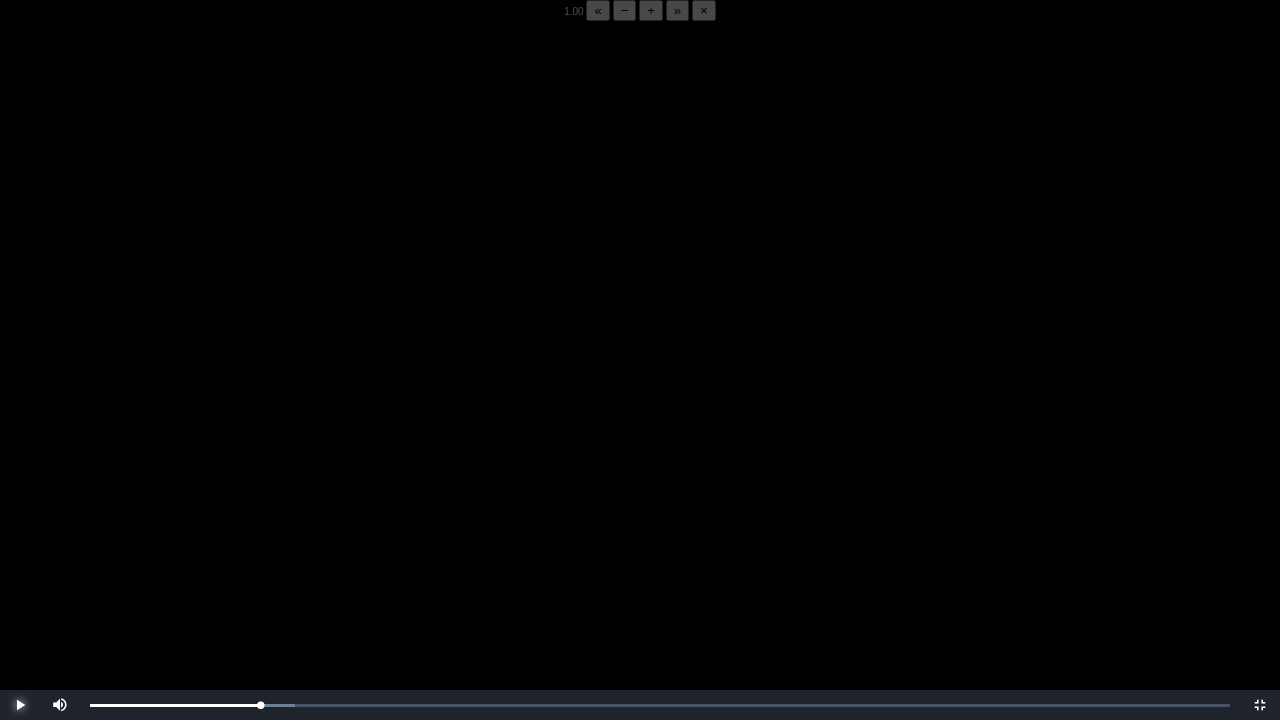 click at bounding box center (20, 705) 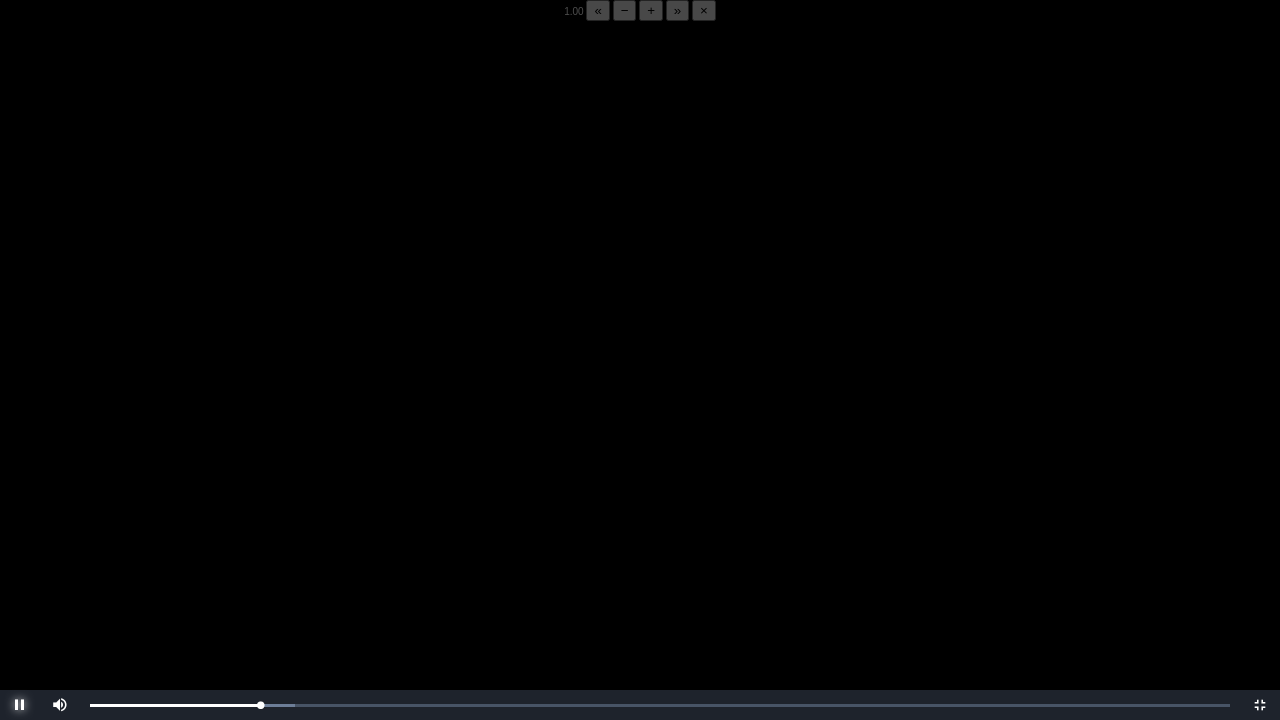 click at bounding box center (20, 705) 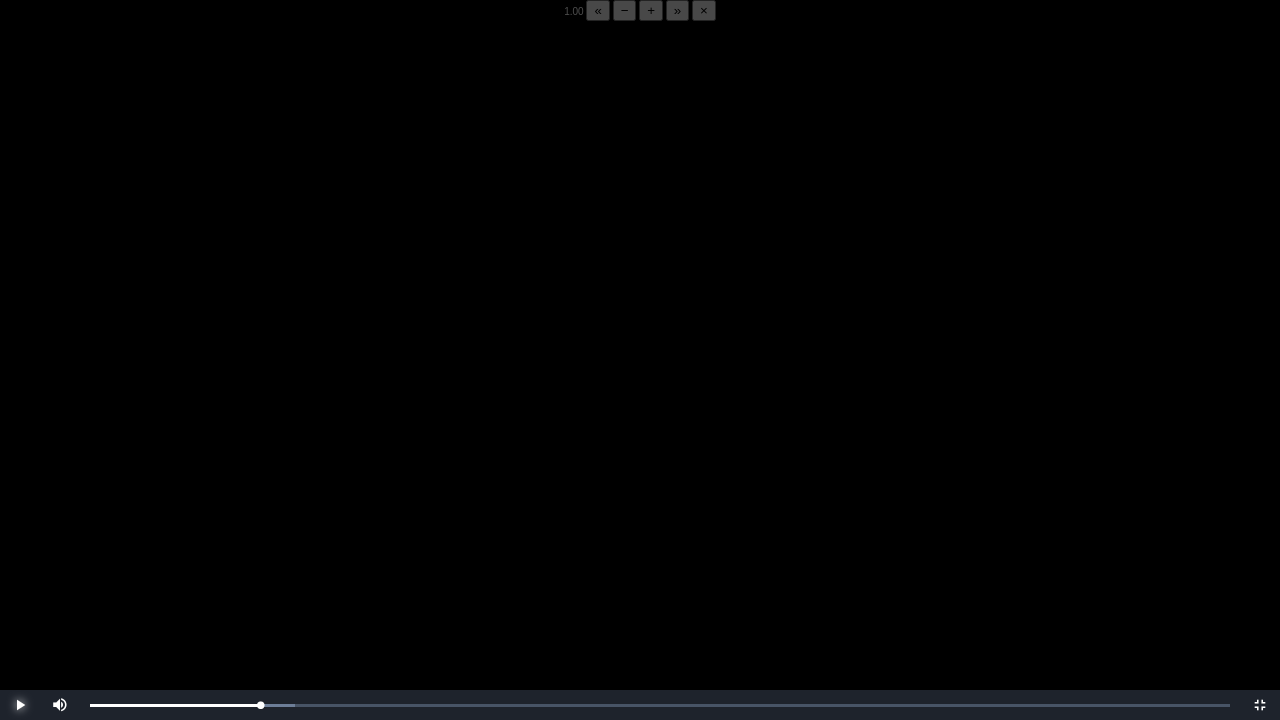click at bounding box center (20, 705) 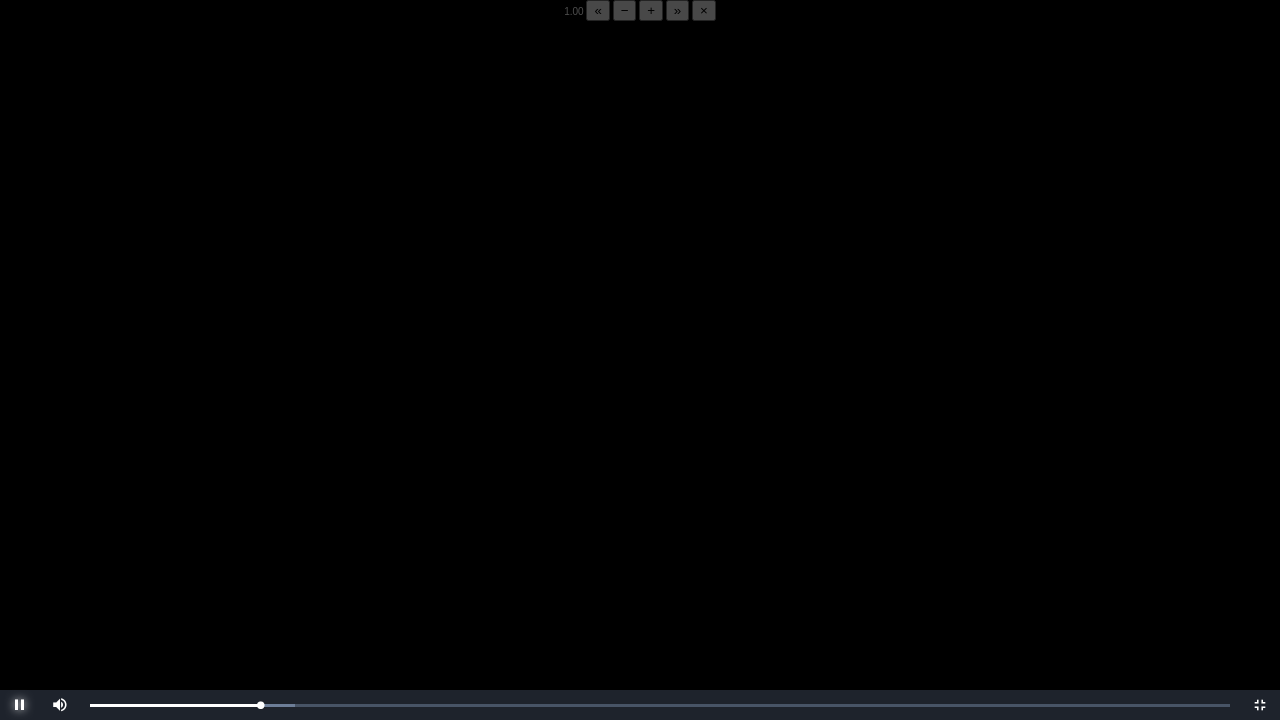 click at bounding box center (20, 705) 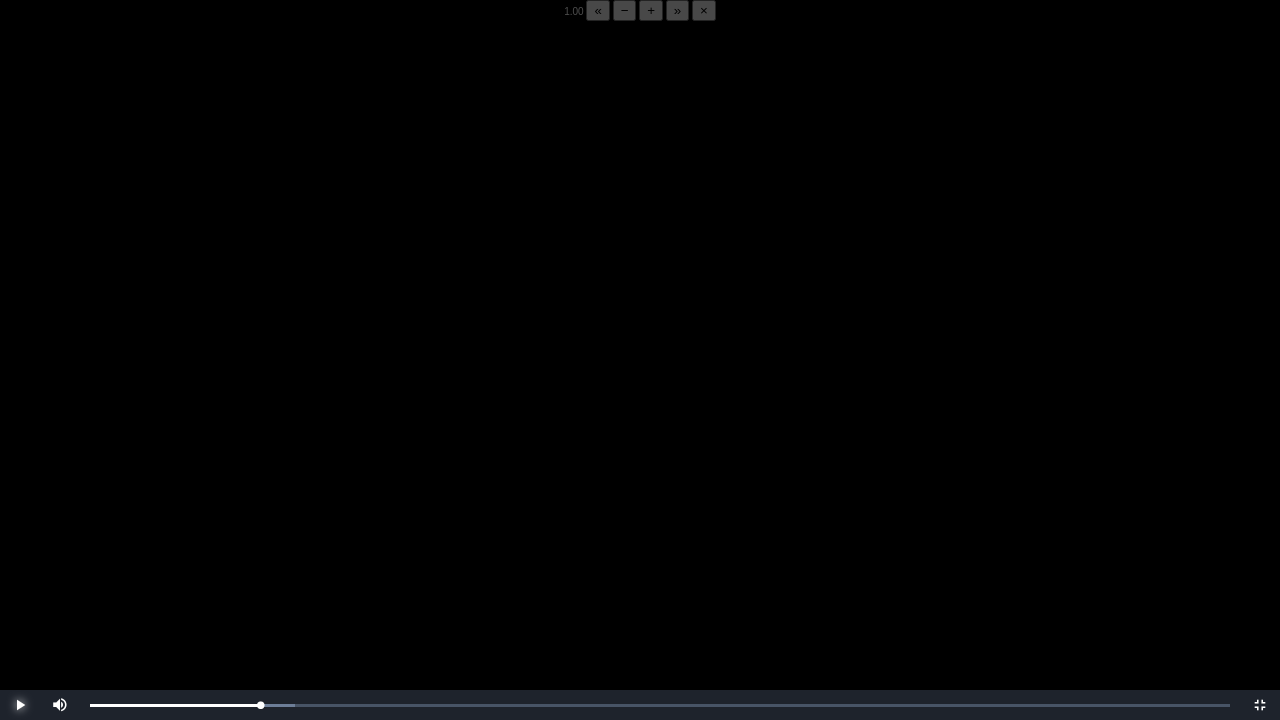 click at bounding box center [20, 705] 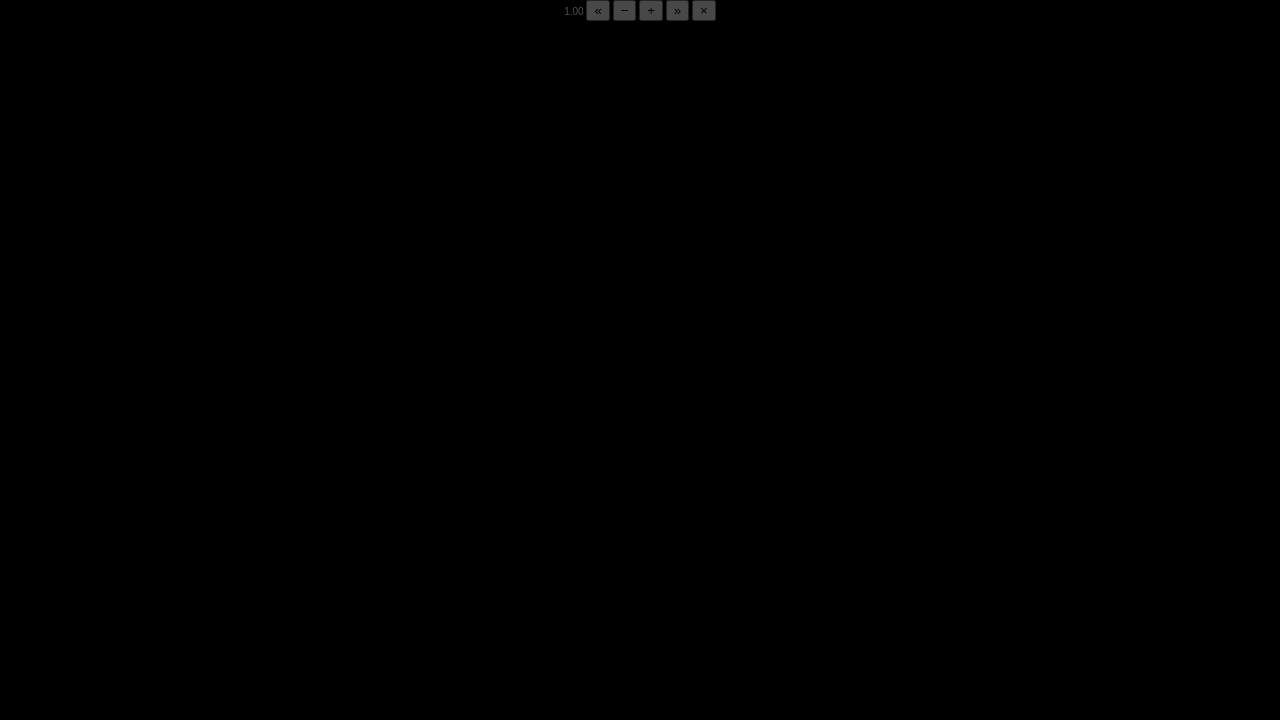 drag, startPoint x: 24, startPoint y: 704, endPoint x: 257, endPoint y: 708, distance: 233.03433 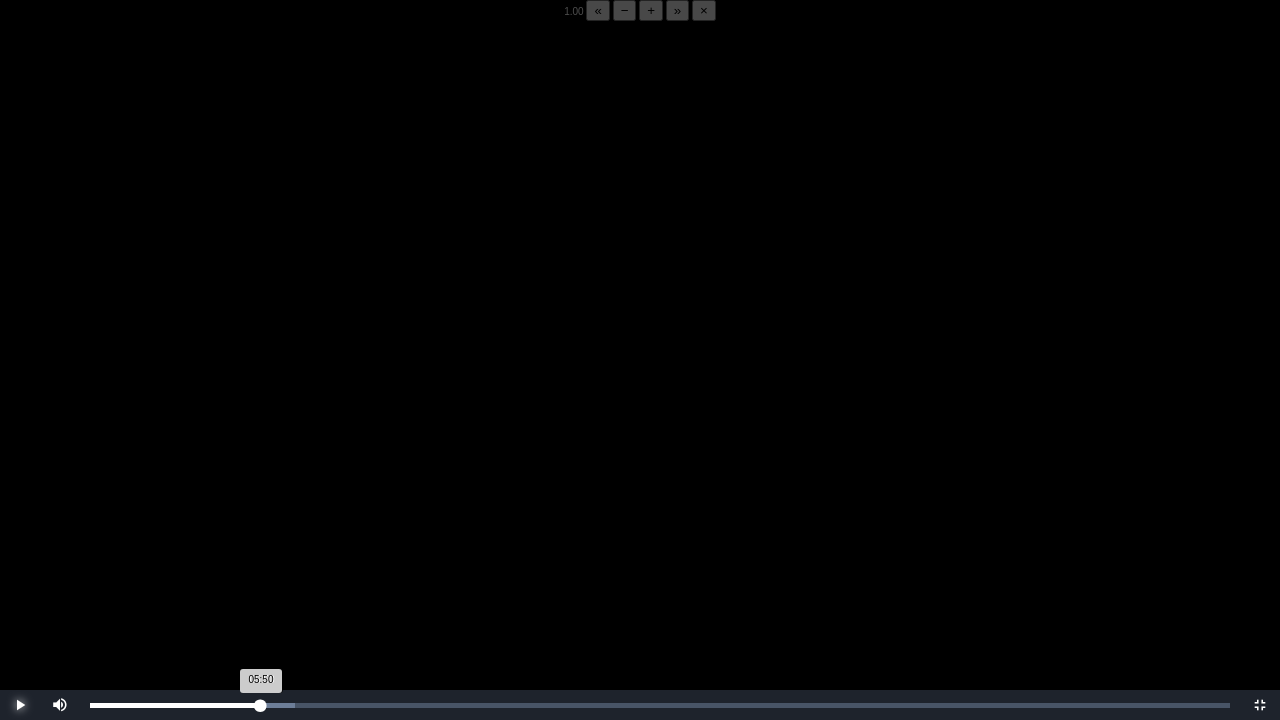 click on "05:50 Progress : 0%" at bounding box center [175, 705] 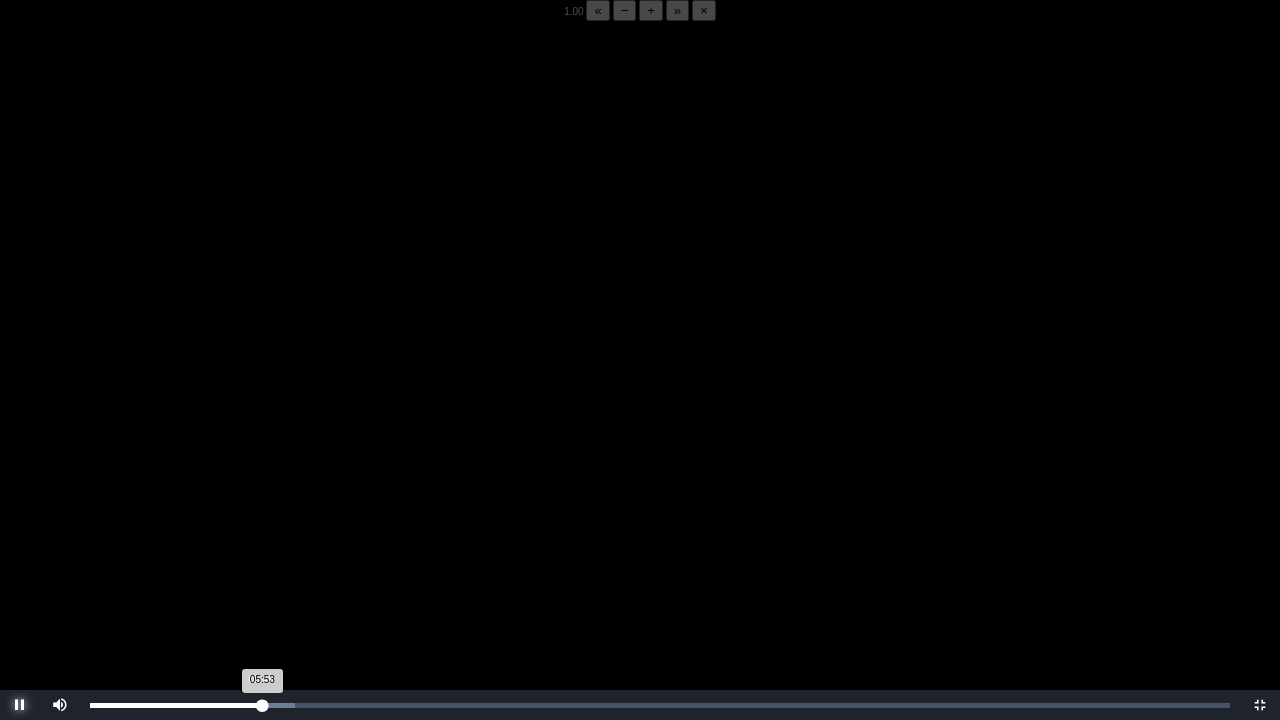 click on "05:53 Progress : 0%" at bounding box center [176, 705] 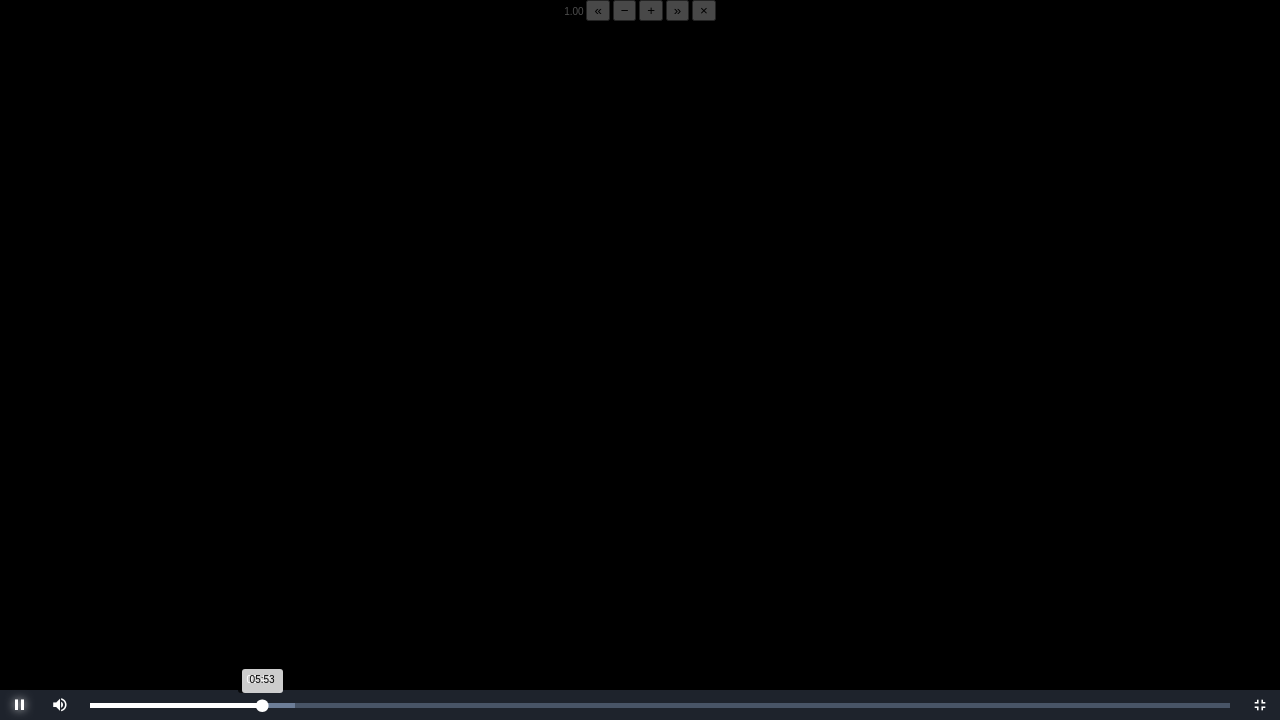click on "05:53 Progress : 0%" at bounding box center [176, 705] 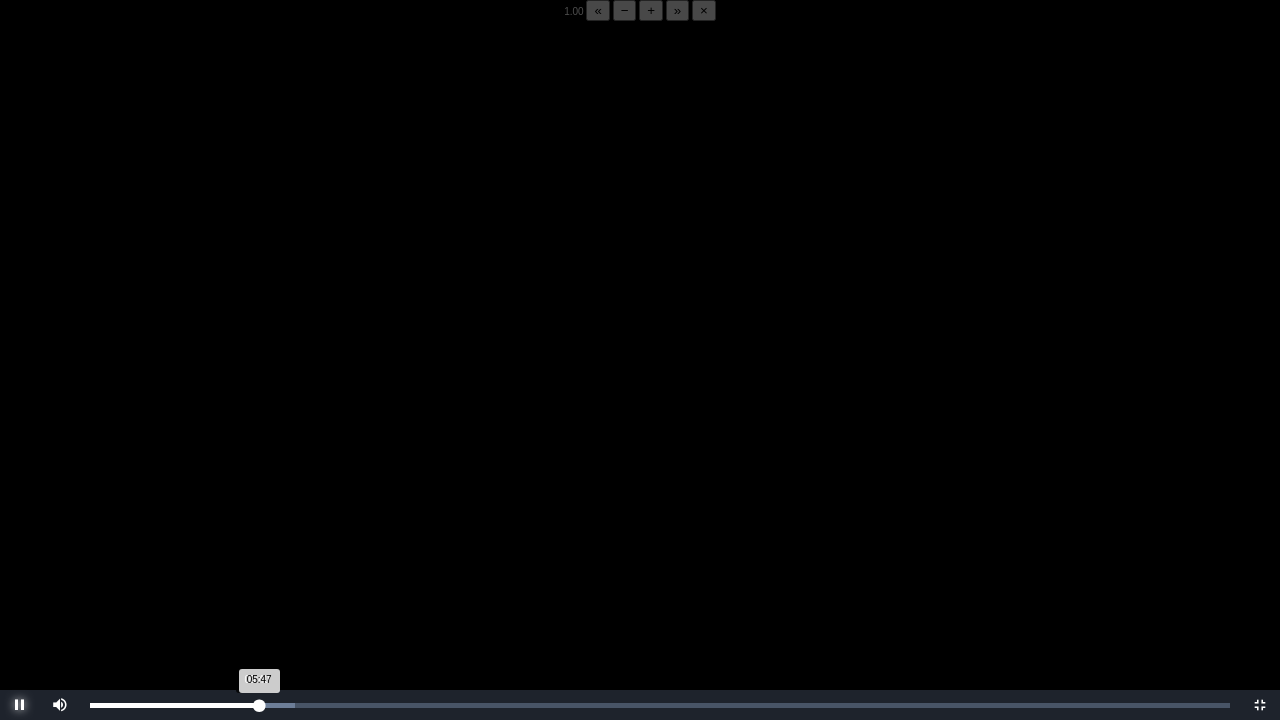 click on "05:47 Progress : 0%" at bounding box center (174, 705) 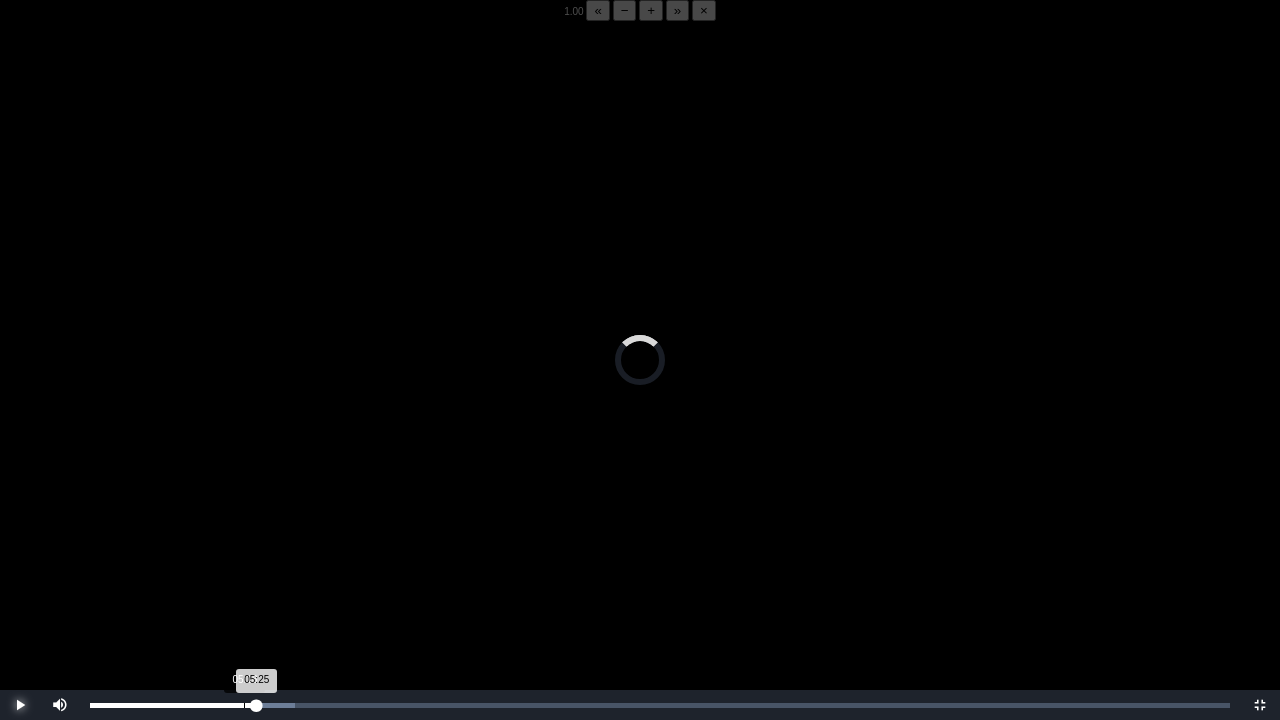 click on "05:25 Progress : 0%" at bounding box center (173, 705) 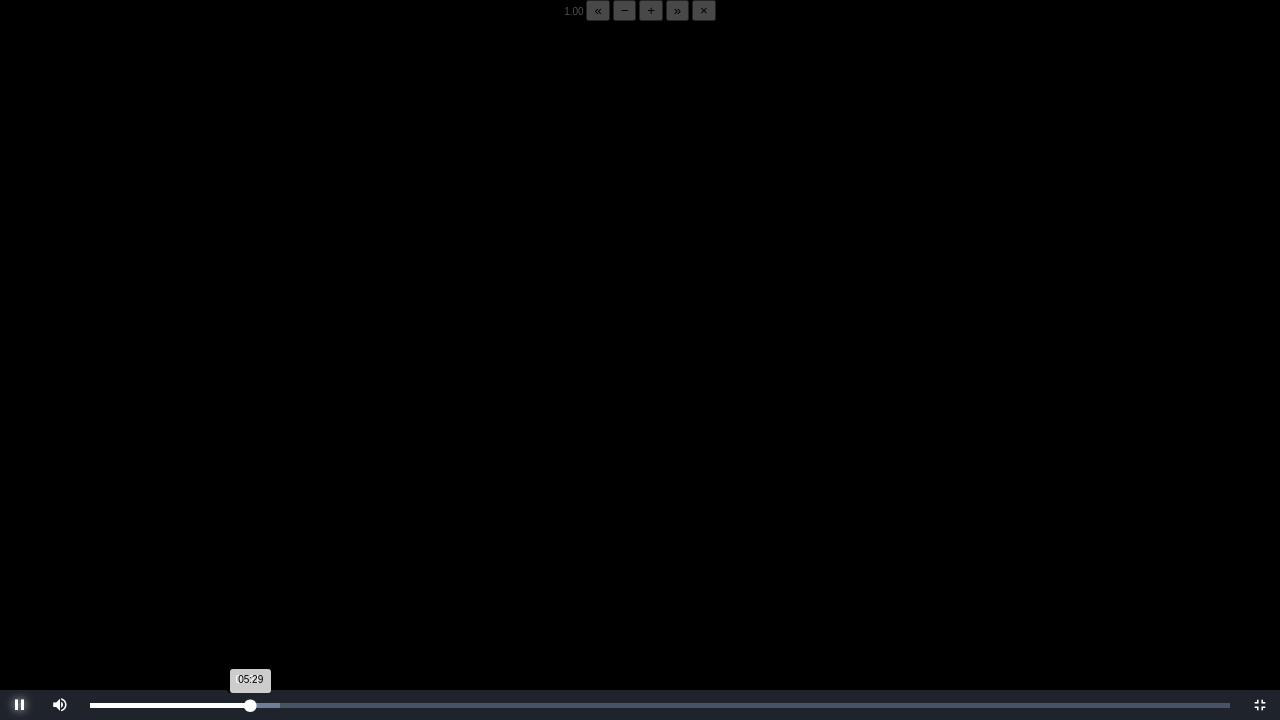 click on "05:29 Progress : 0%" at bounding box center (170, 705) 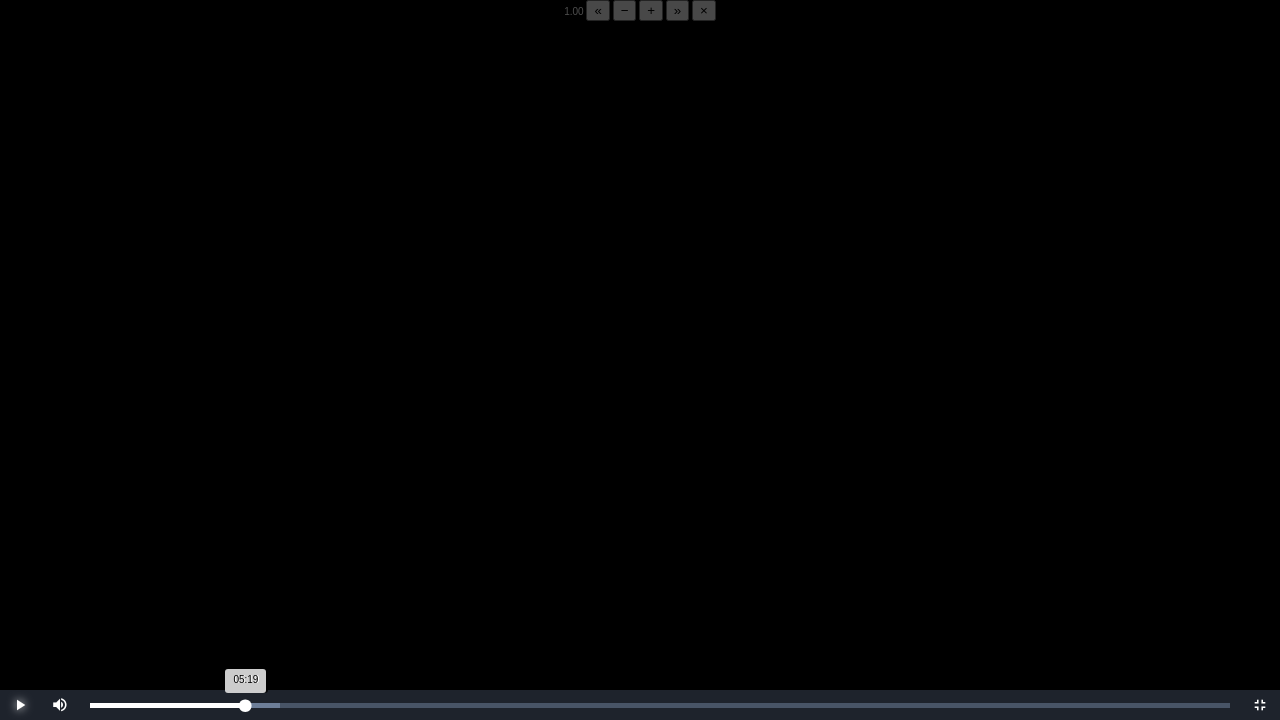 click on "05:19 Progress : 0%" at bounding box center (168, 705) 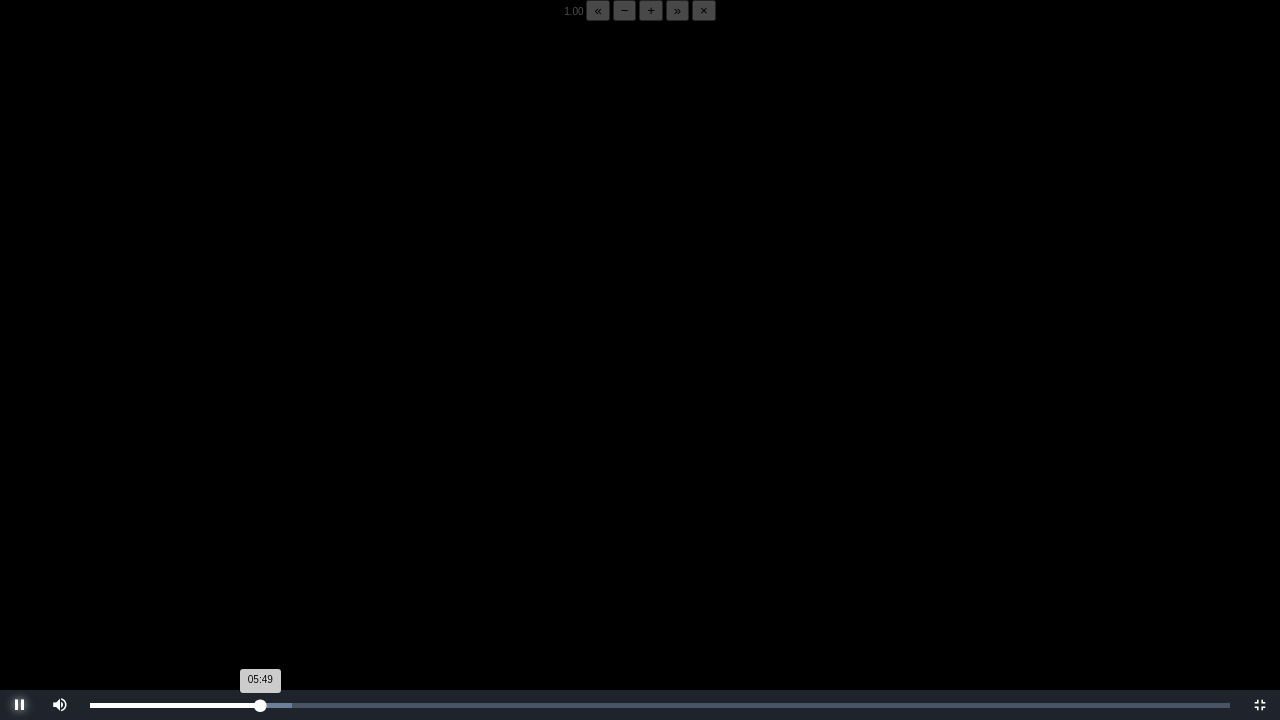 click on "05:49 Progress : 0%" at bounding box center (175, 705) 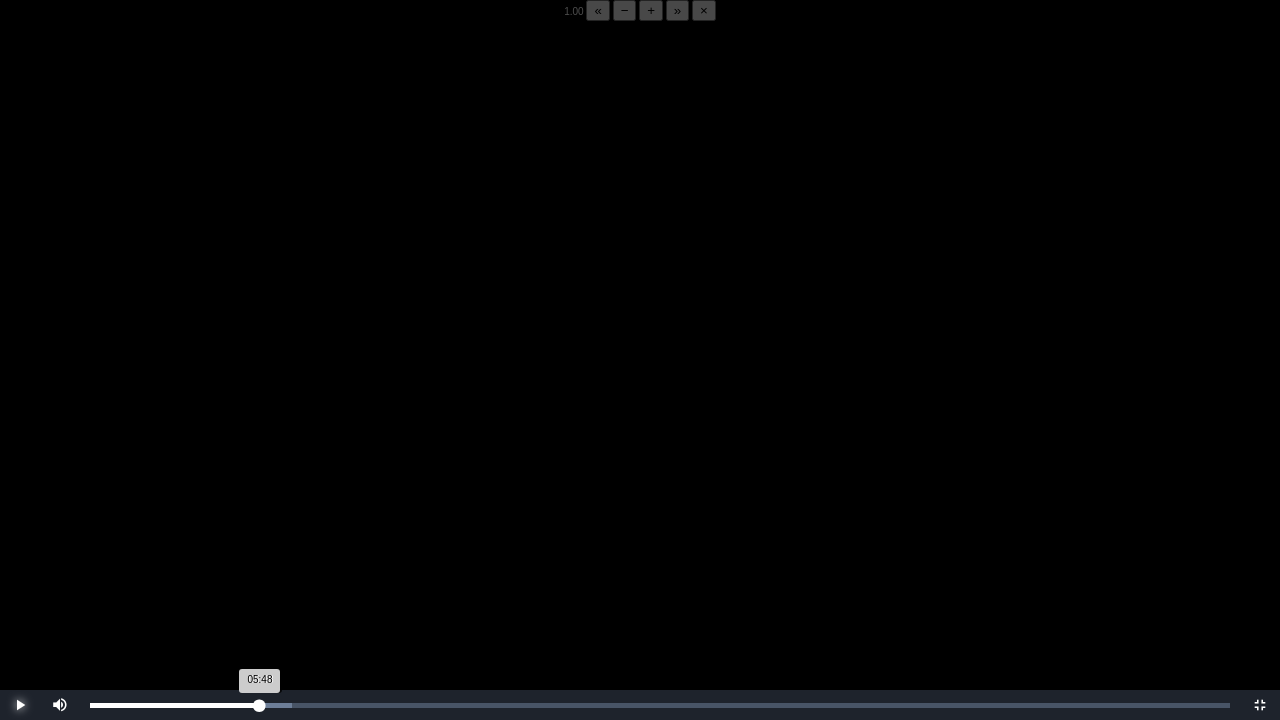 click on "05:48 Progress : 0%" at bounding box center [175, 705] 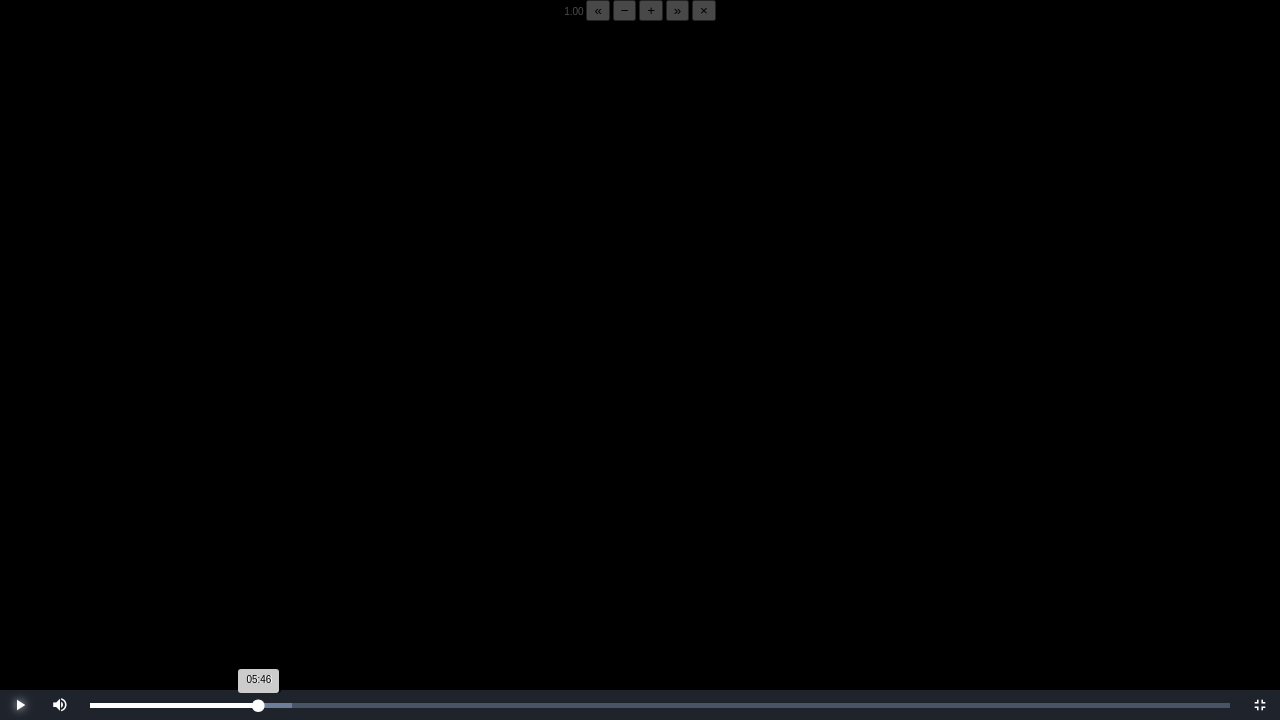 click on "05:46 Progress : 0%" at bounding box center (174, 705) 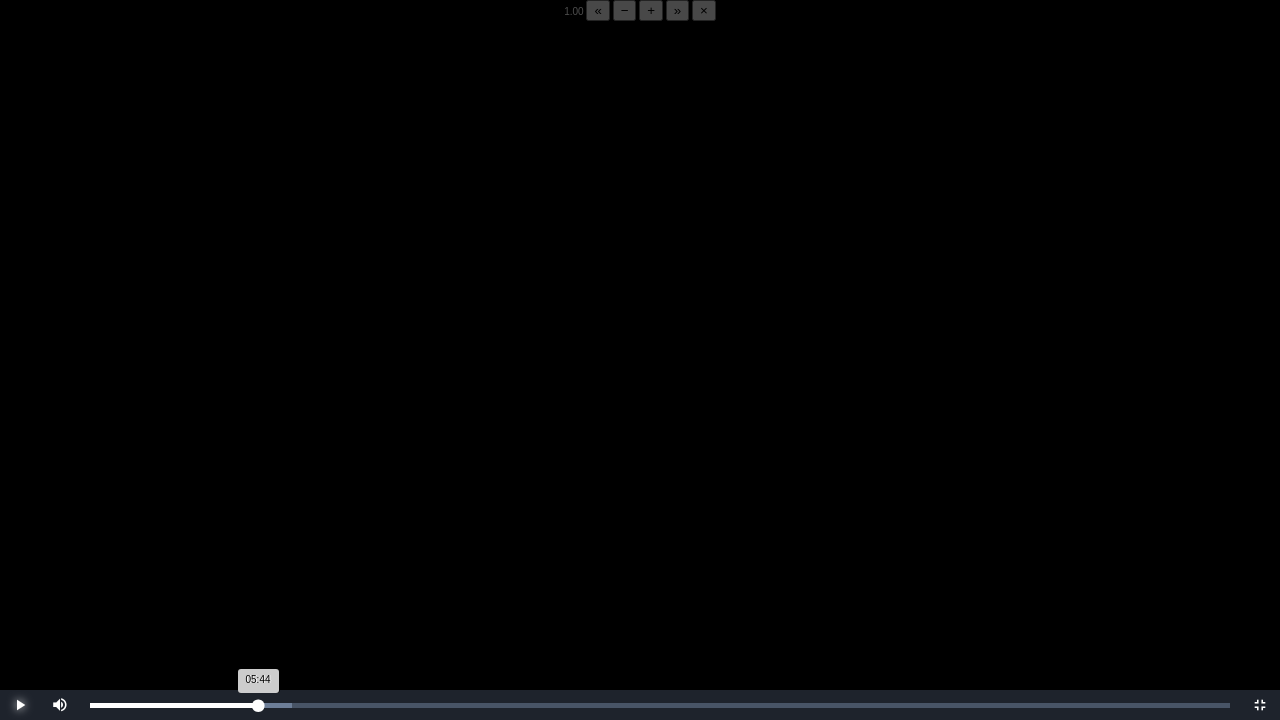 click on "05:44 Progress : 0%" at bounding box center (174, 705) 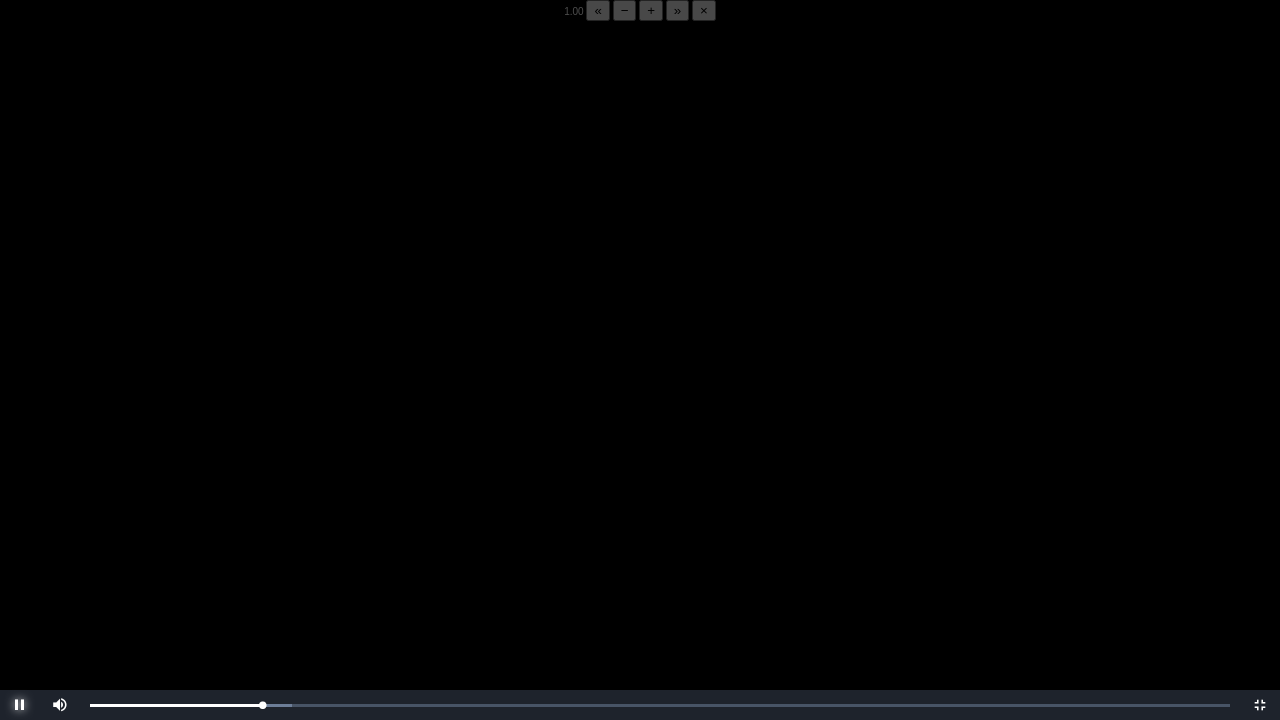 click at bounding box center (20, 705) 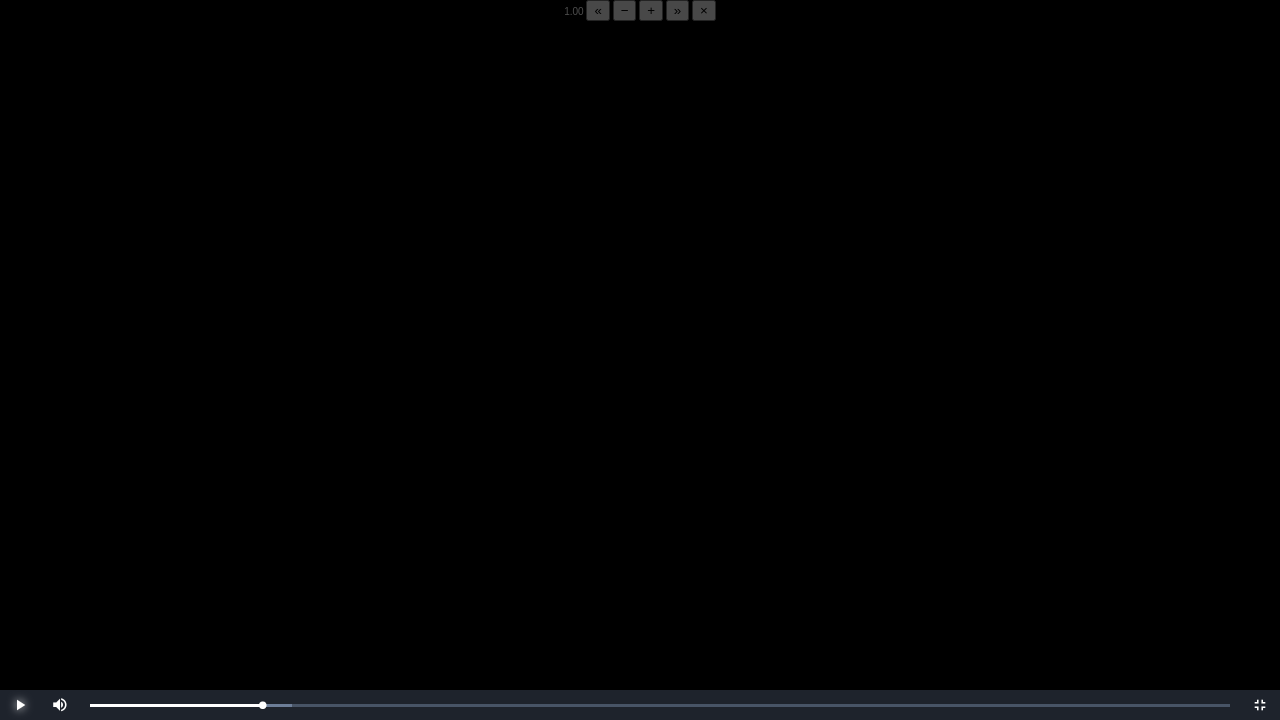 click at bounding box center [20, 705] 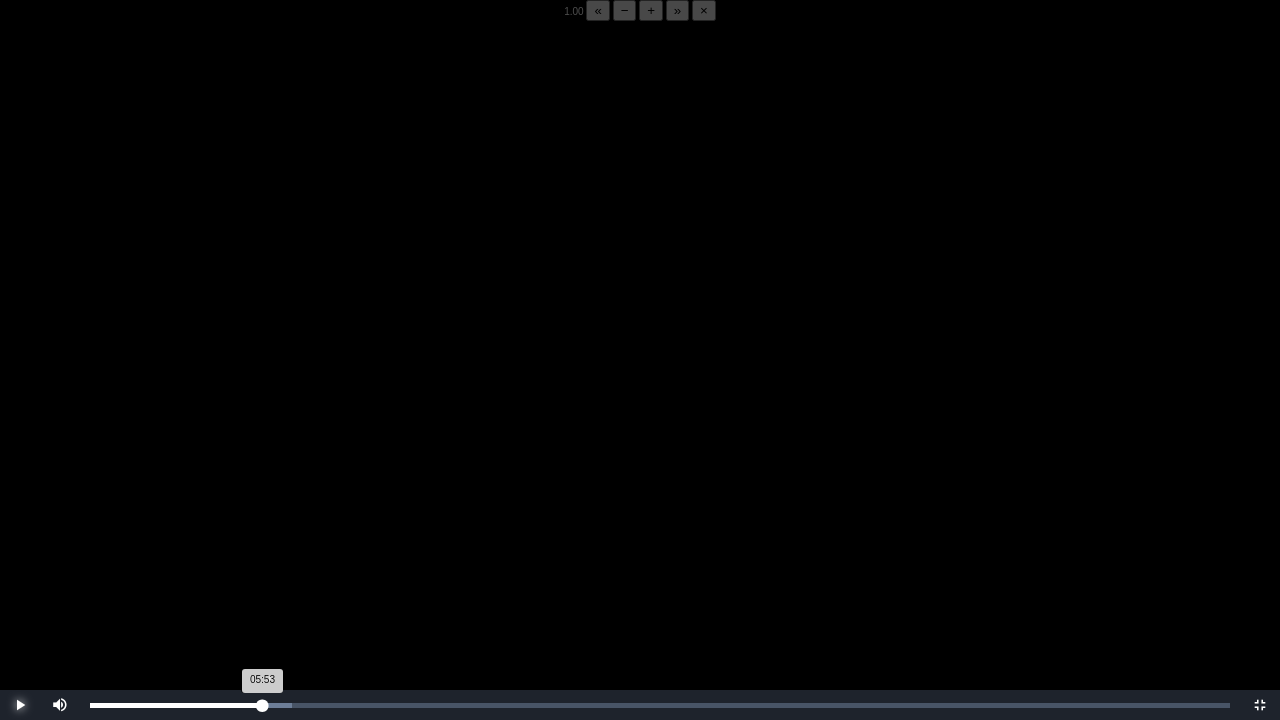 click on "05:53 Progress : 0%" at bounding box center [176, 705] 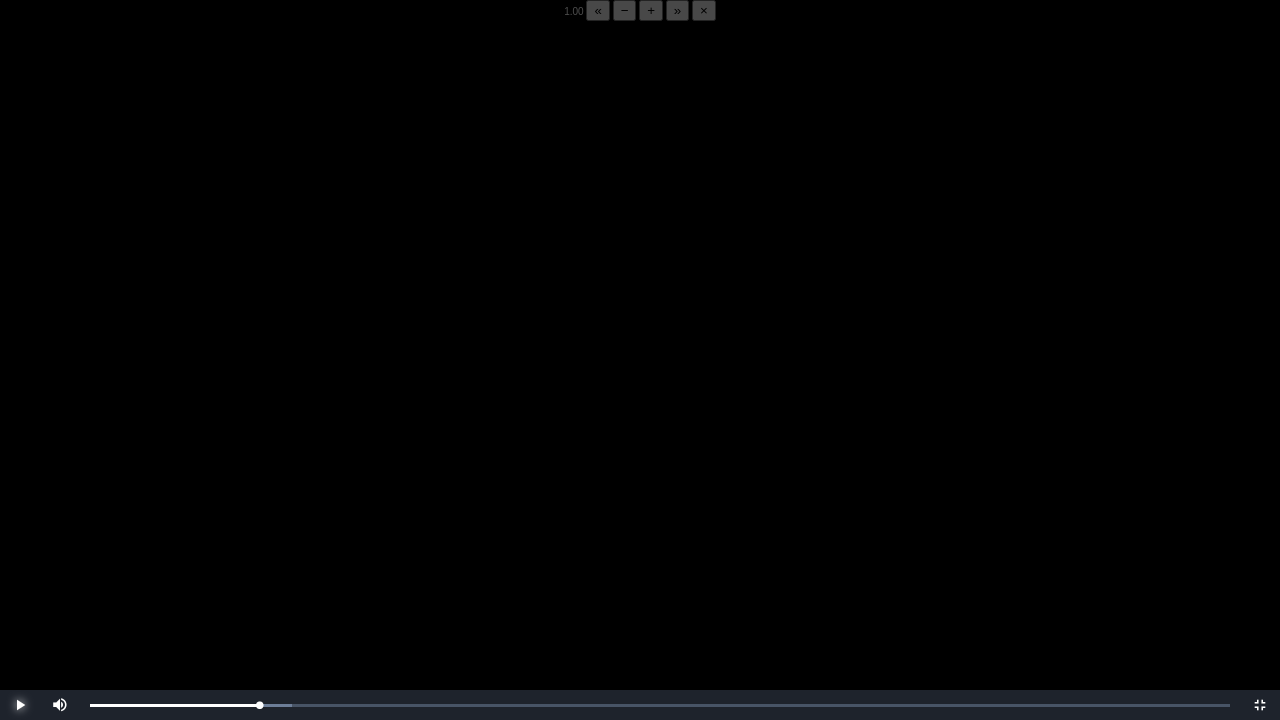 click at bounding box center (20, 705) 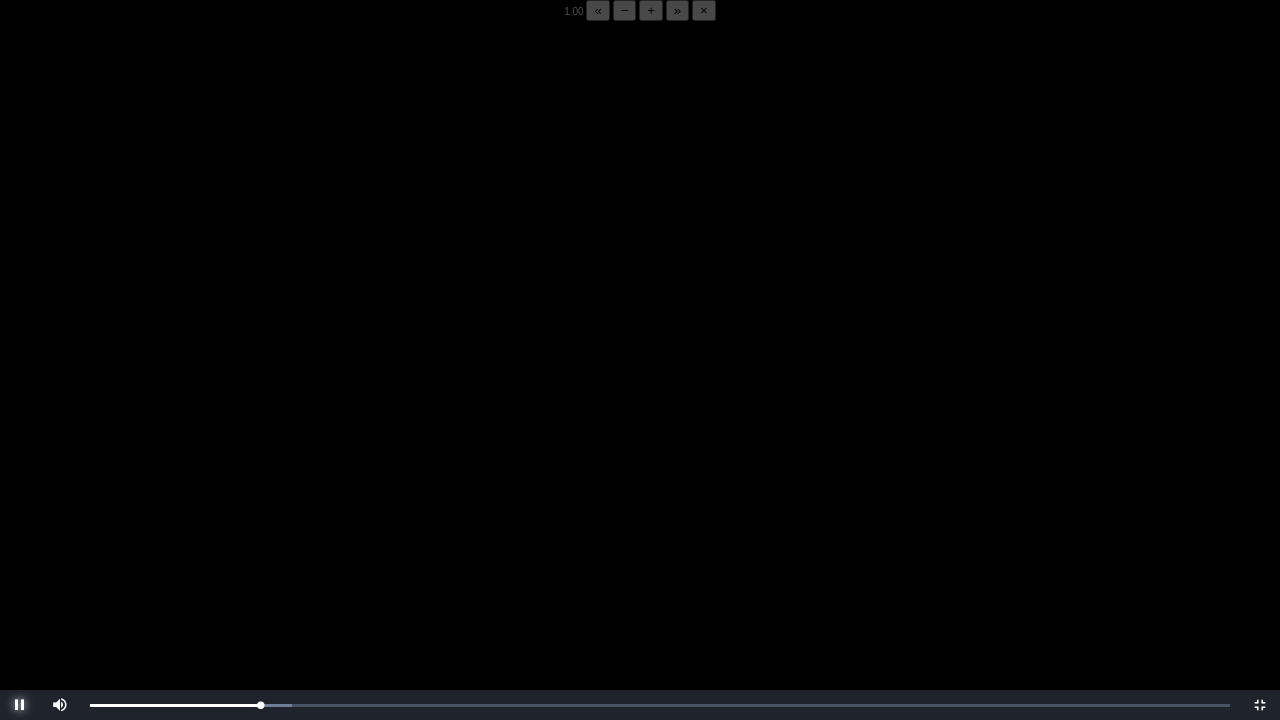 click at bounding box center (20, 705) 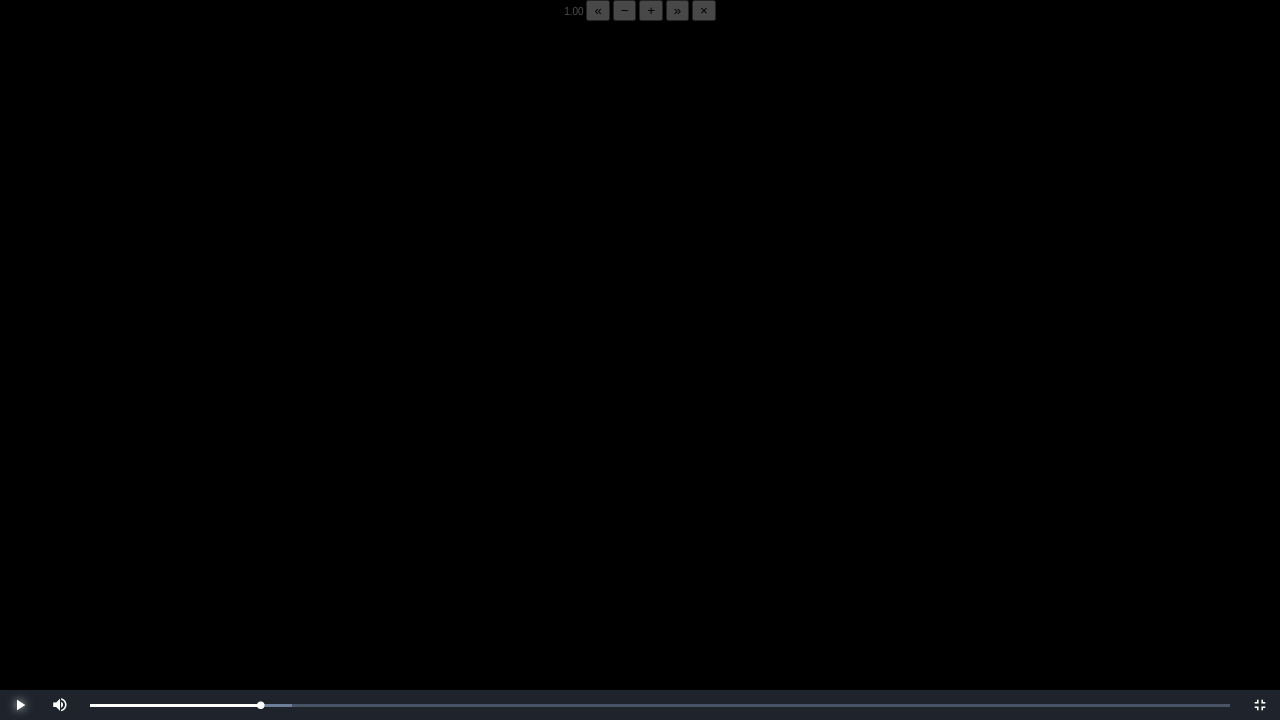 click at bounding box center [20, 705] 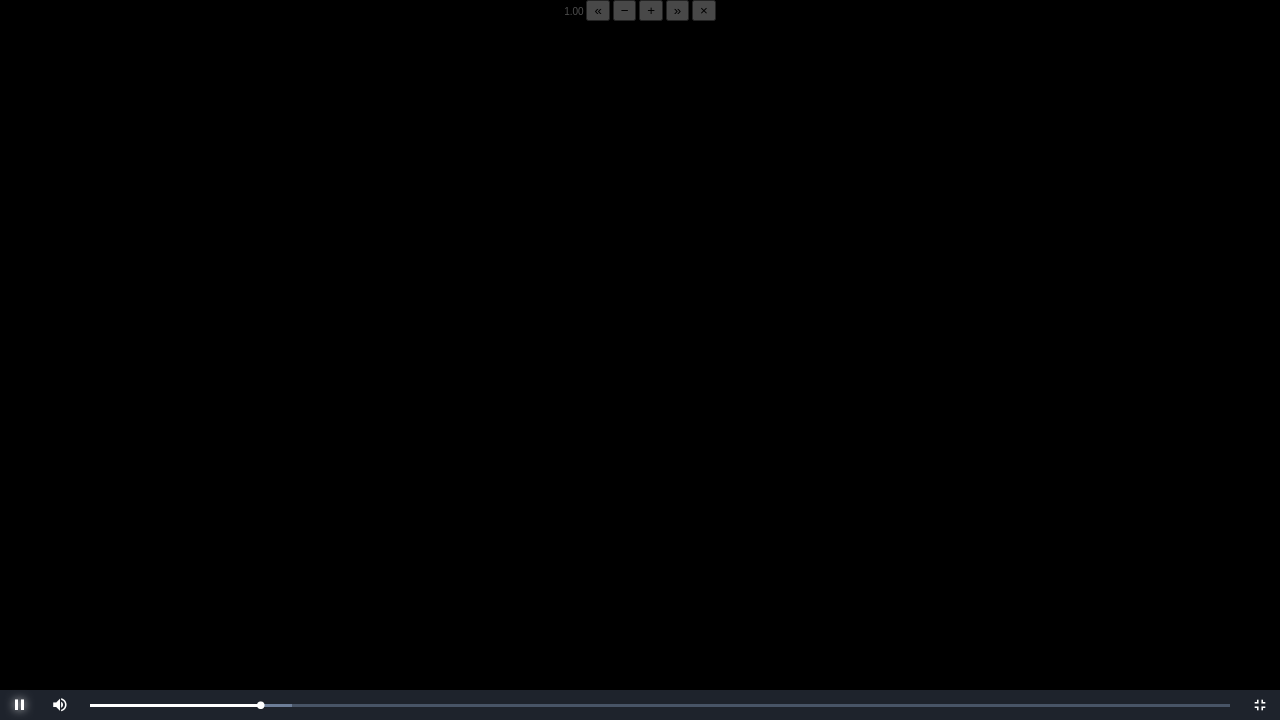 click at bounding box center [20, 705] 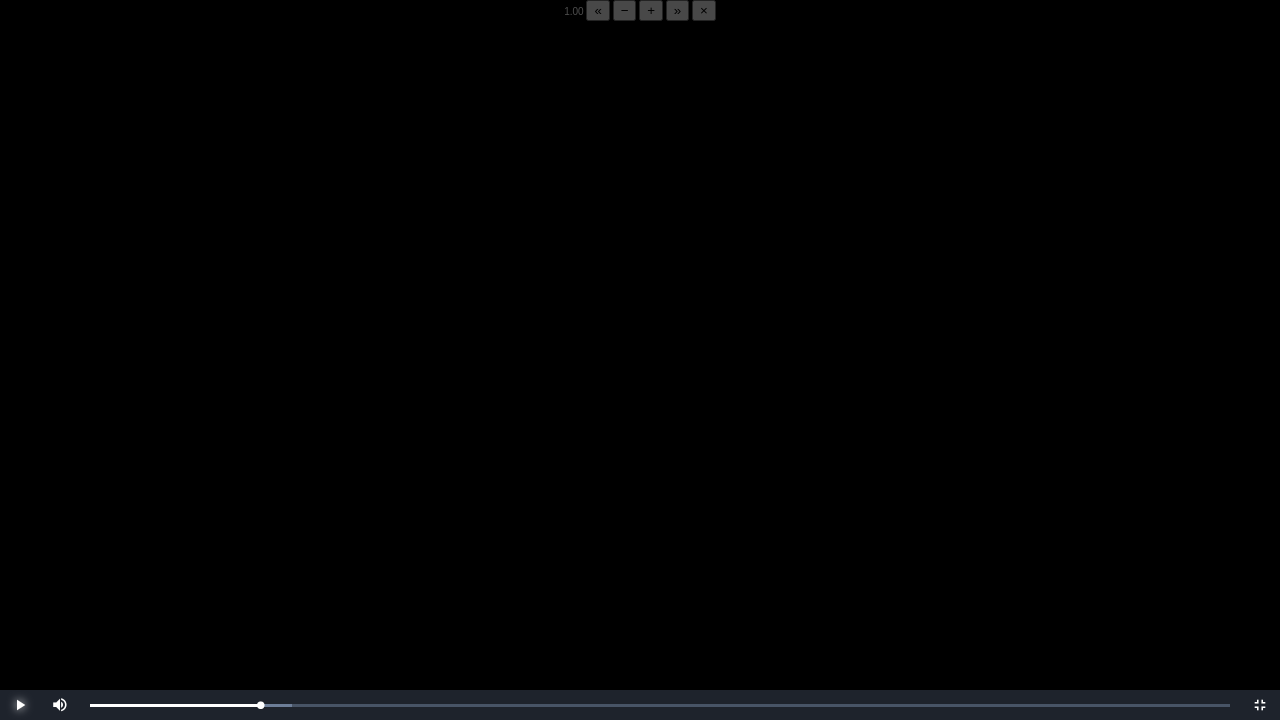 click at bounding box center [20, 705] 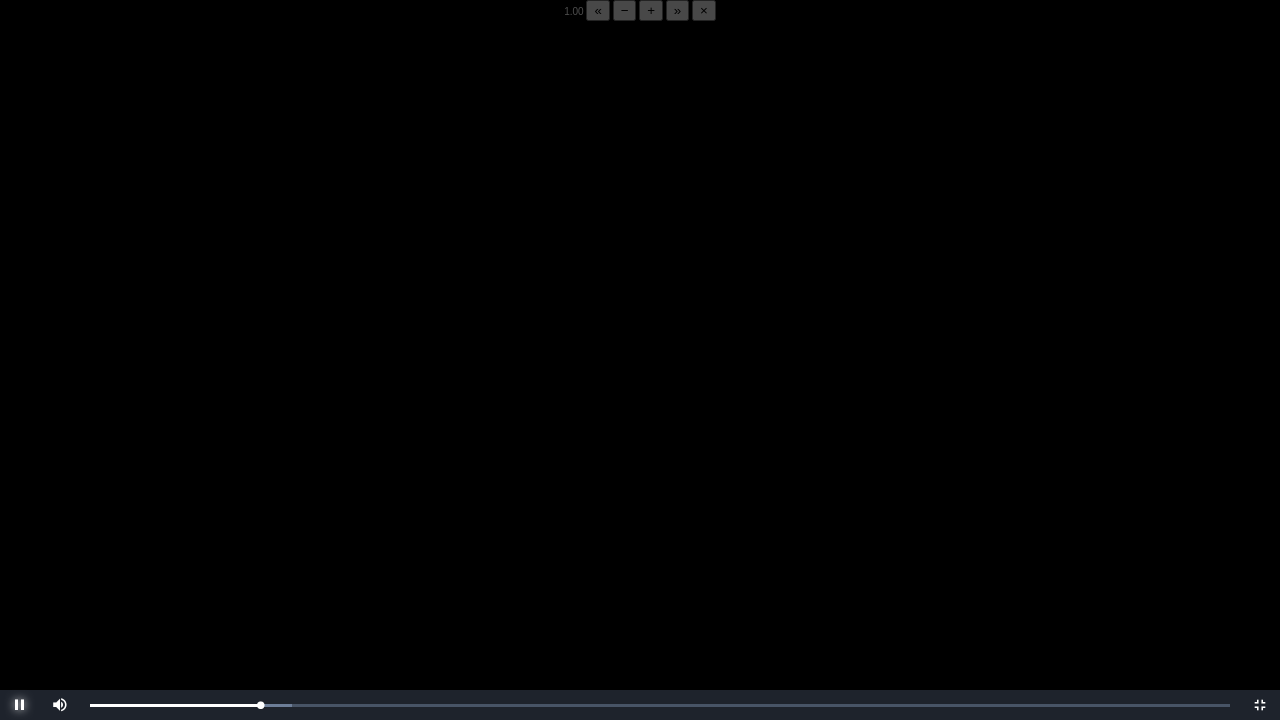 click at bounding box center [20, 705] 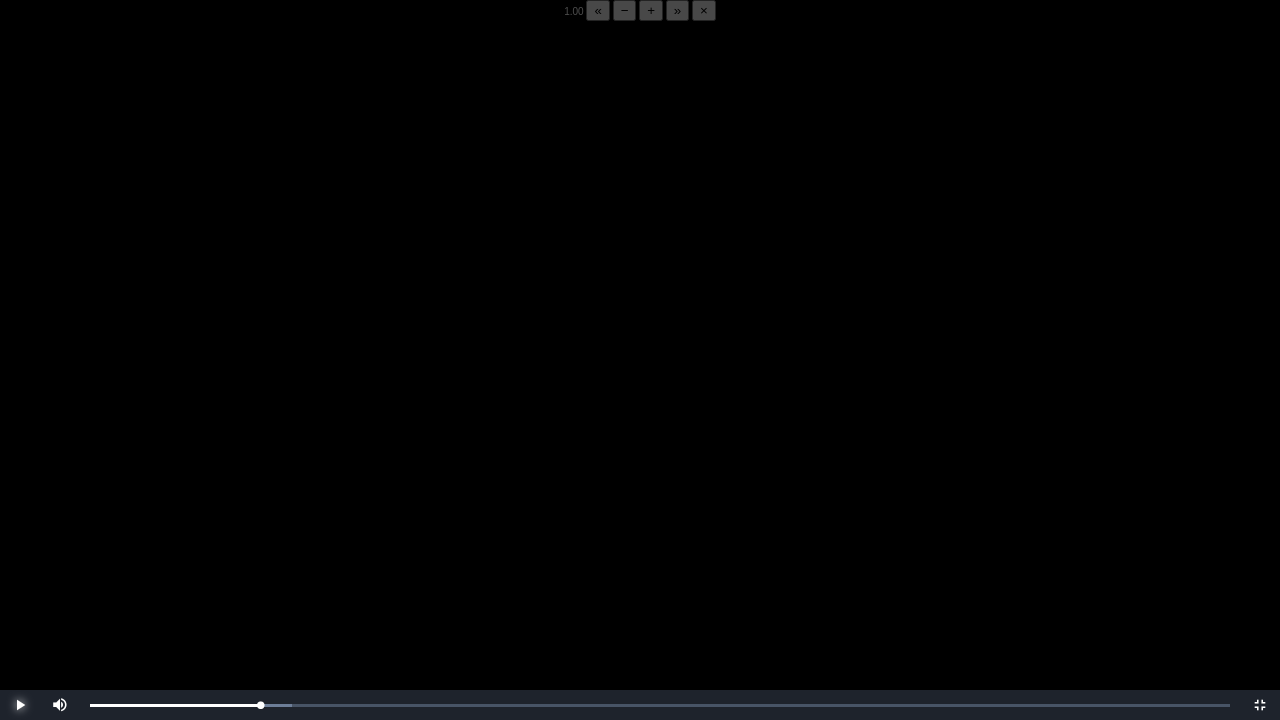 click at bounding box center (20, 705) 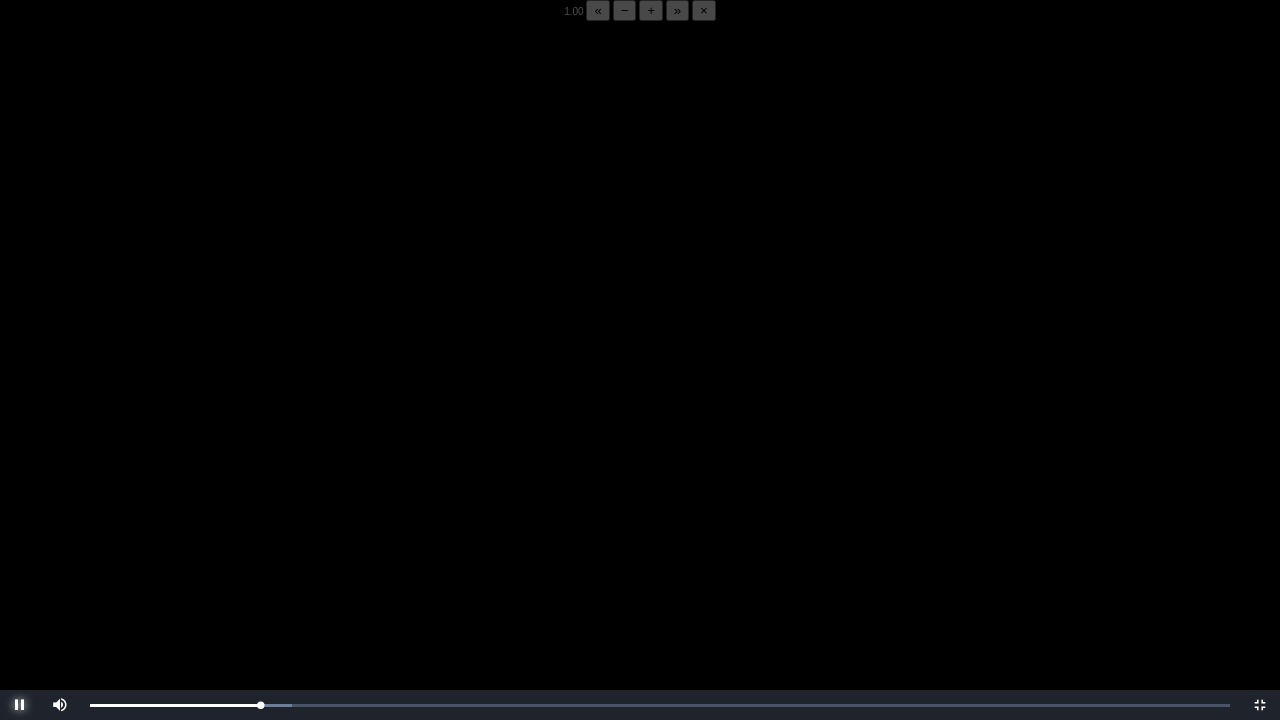 click at bounding box center [20, 705] 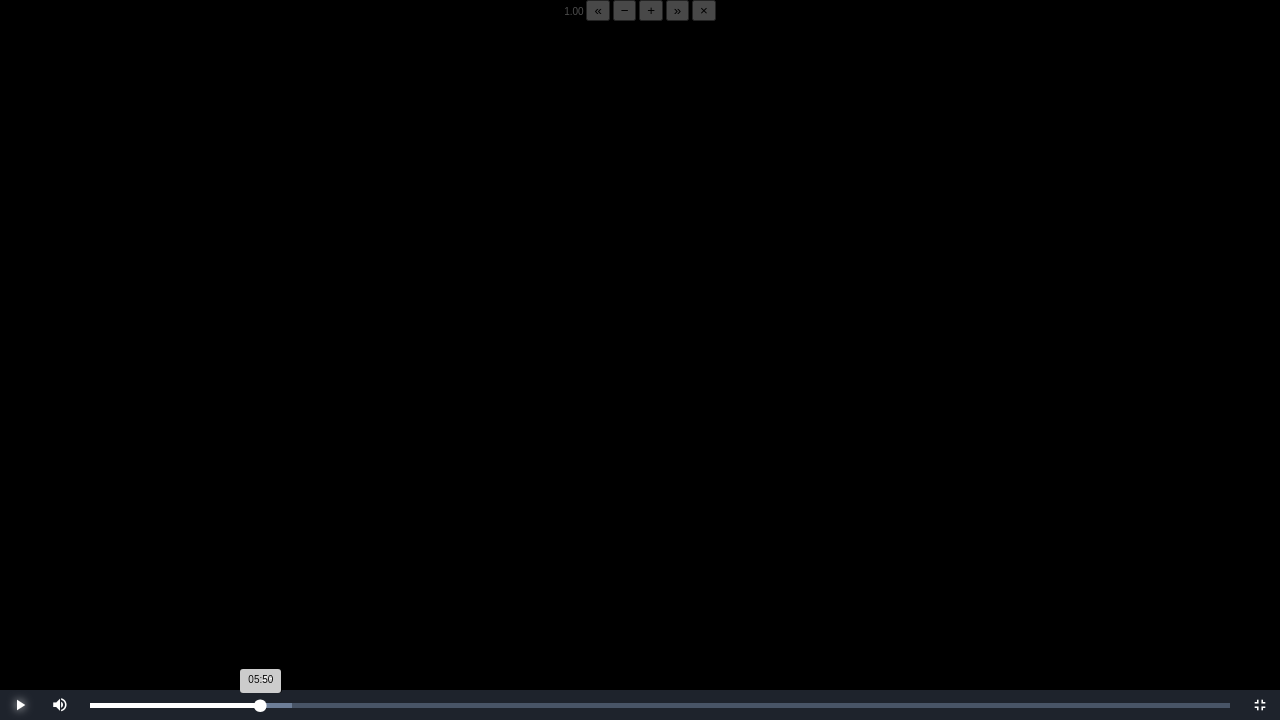 click on "05:50 Progress : 0%" at bounding box center [175, 705] 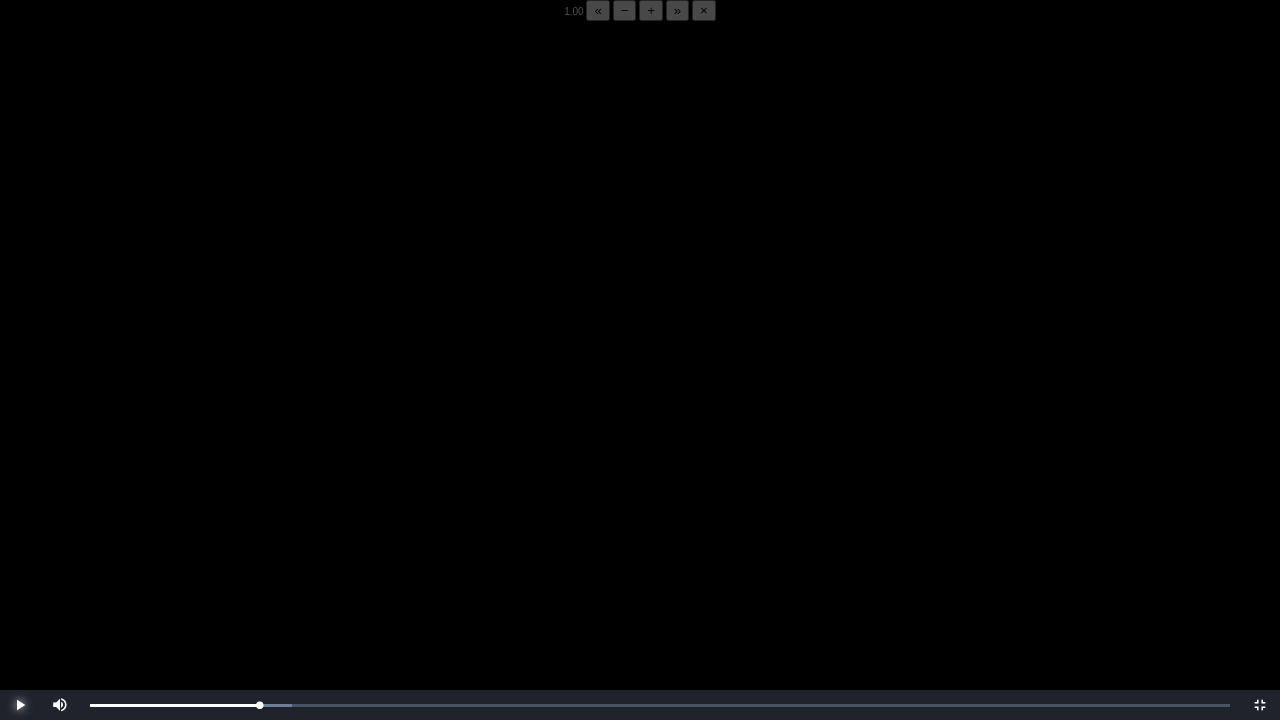 click at bounding box center (20, 705) 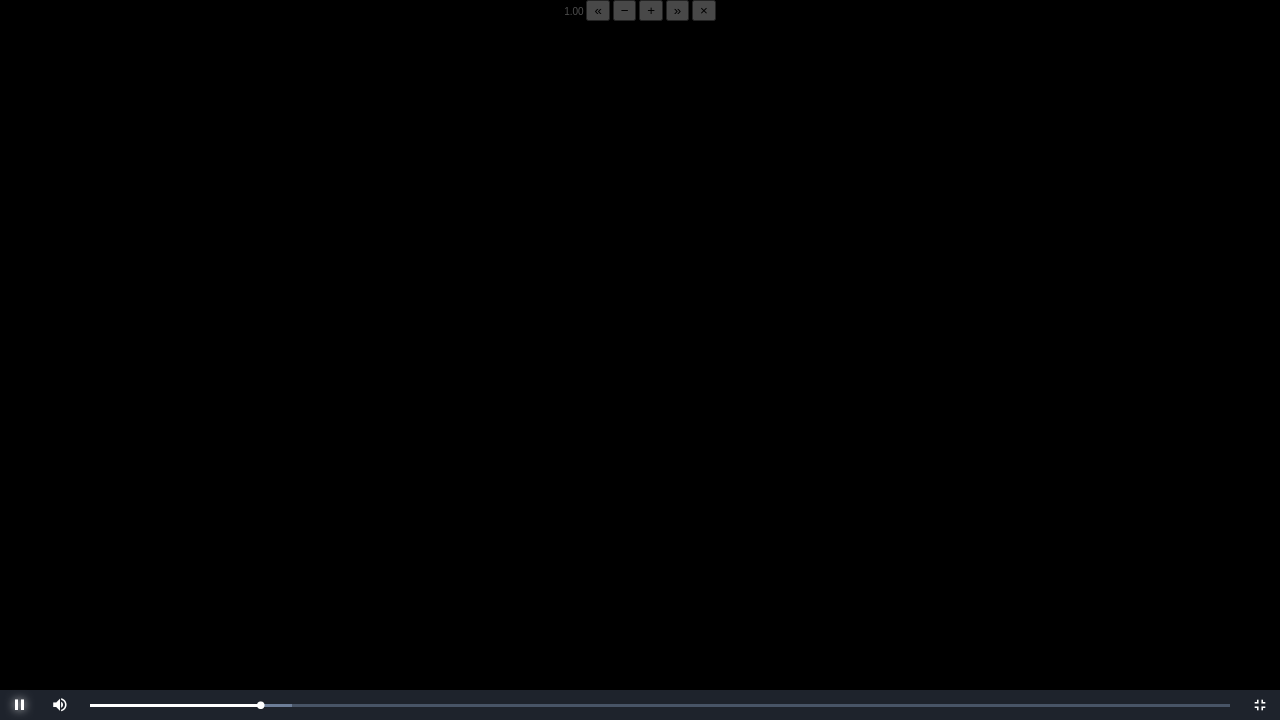 click at bounding box center (20, 705) 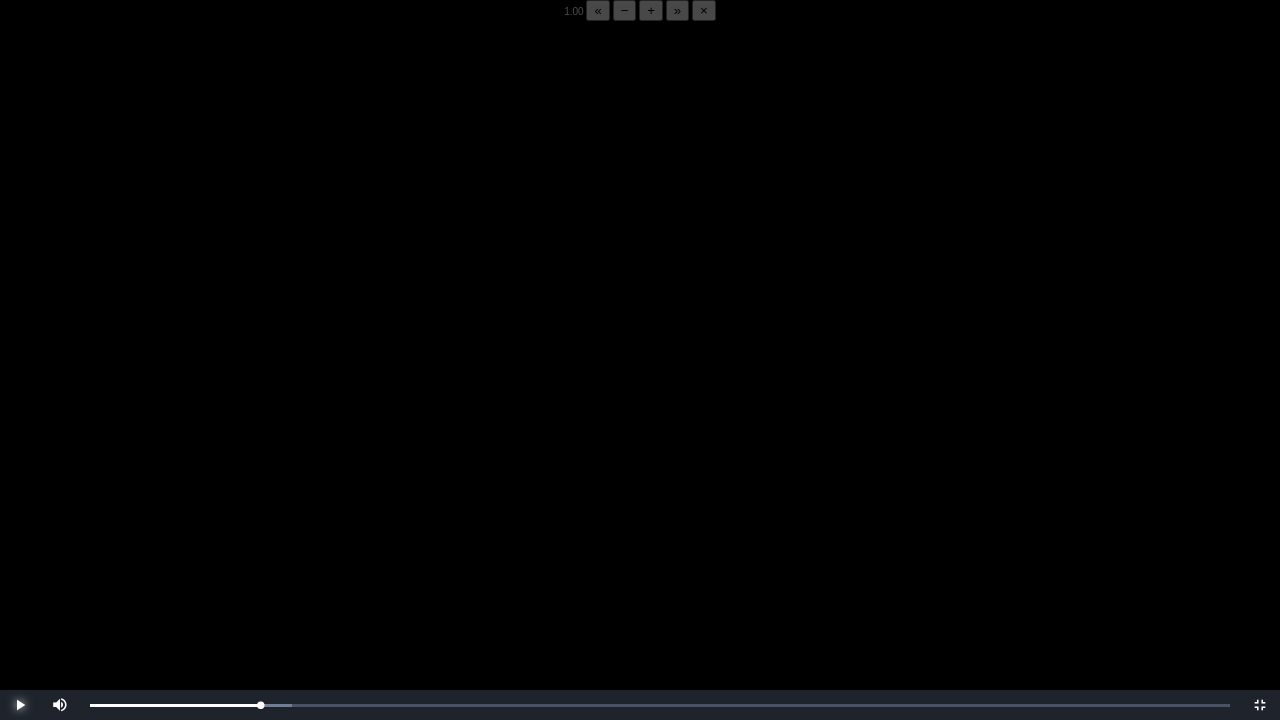 click at bounding box center [20, 705] 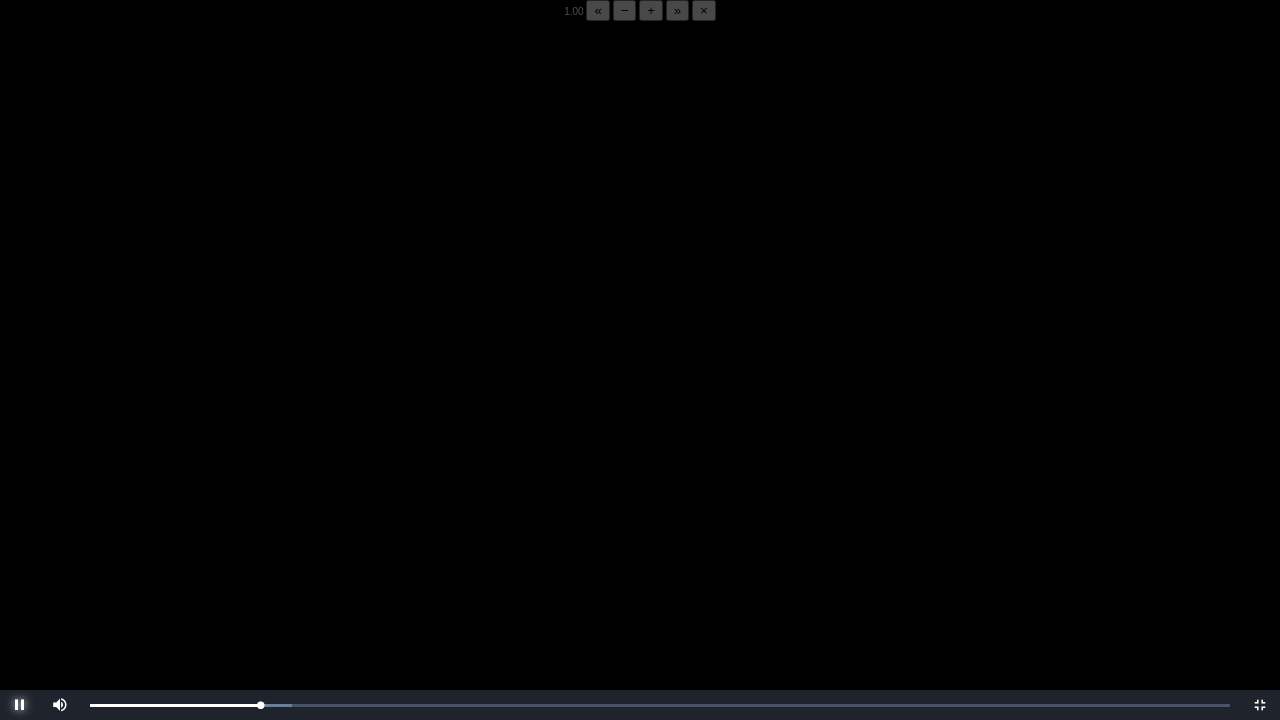 click at bounding box center (20, 705) 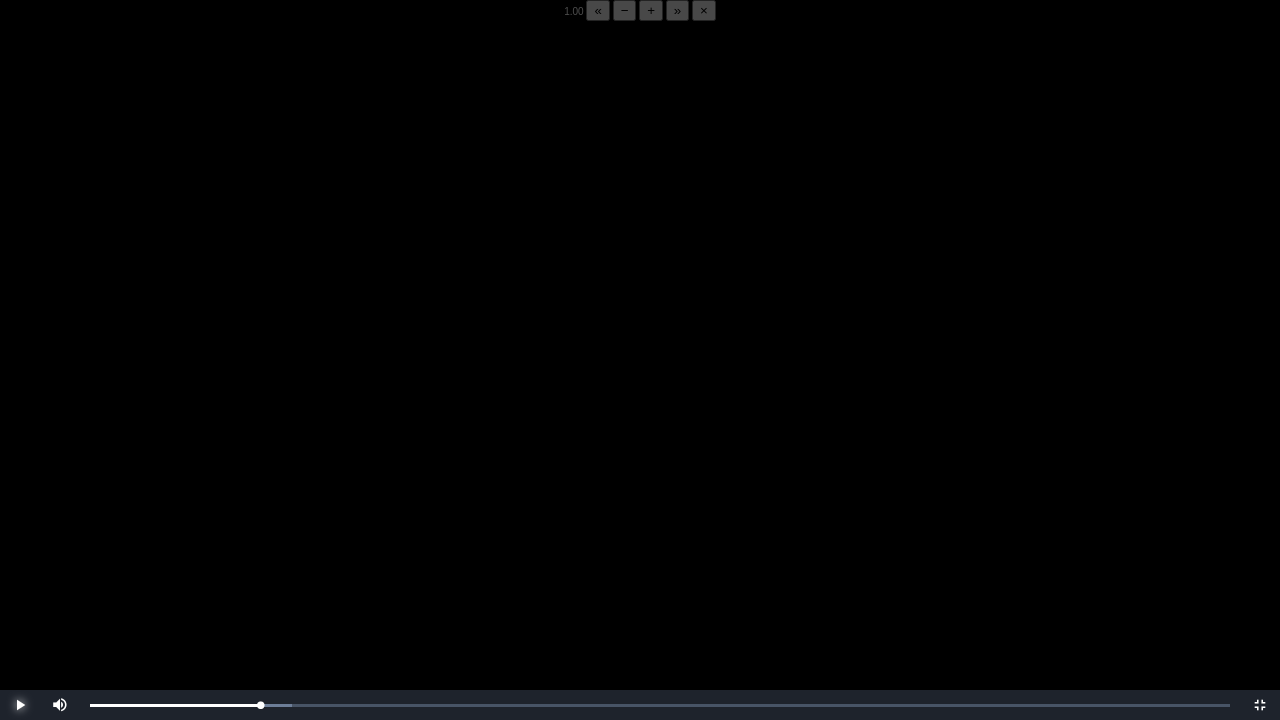 click at bounding box center [20, 705] 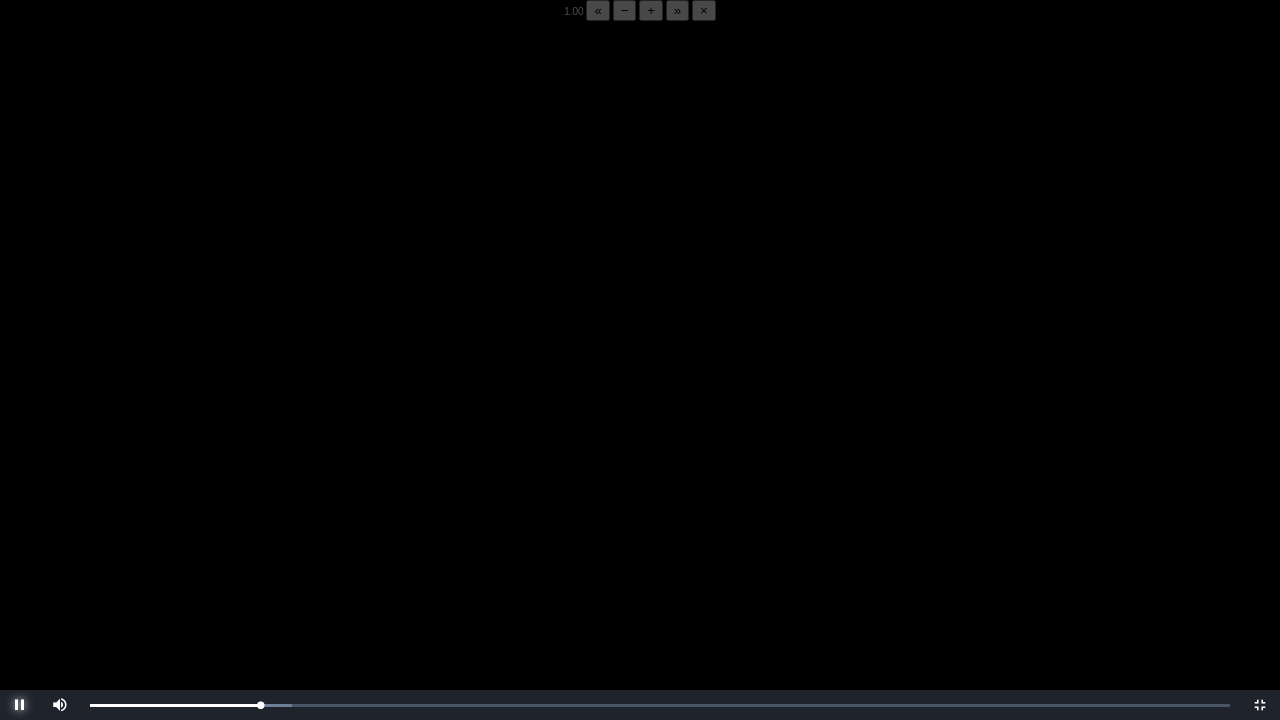 click at bounding box center (20, 705) 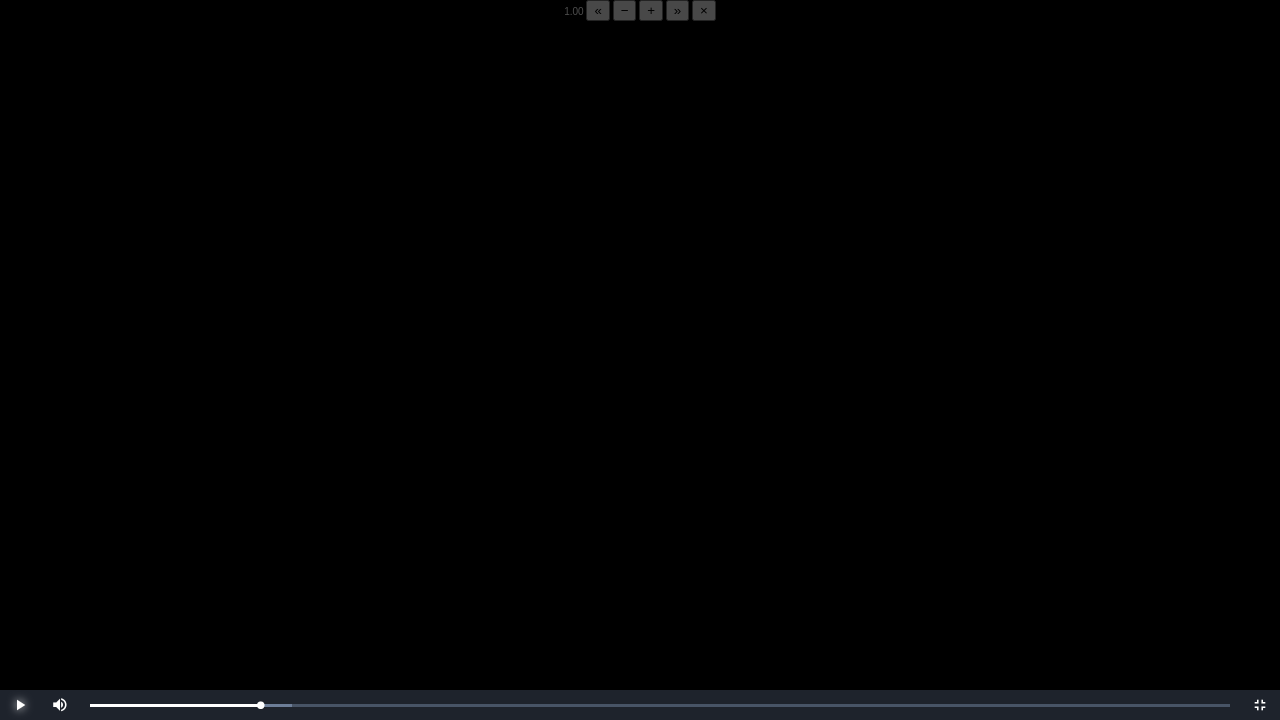 click at bounding box center [20, 705] 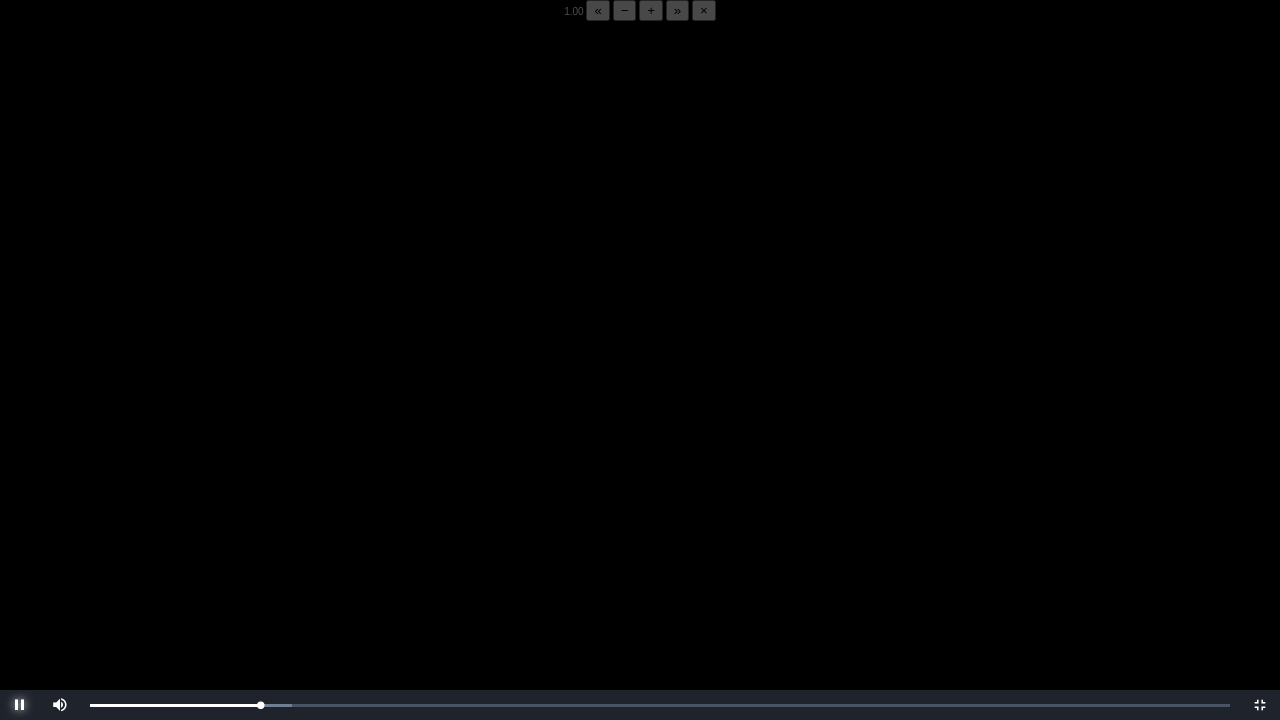 click at bounding box center [20, 705] 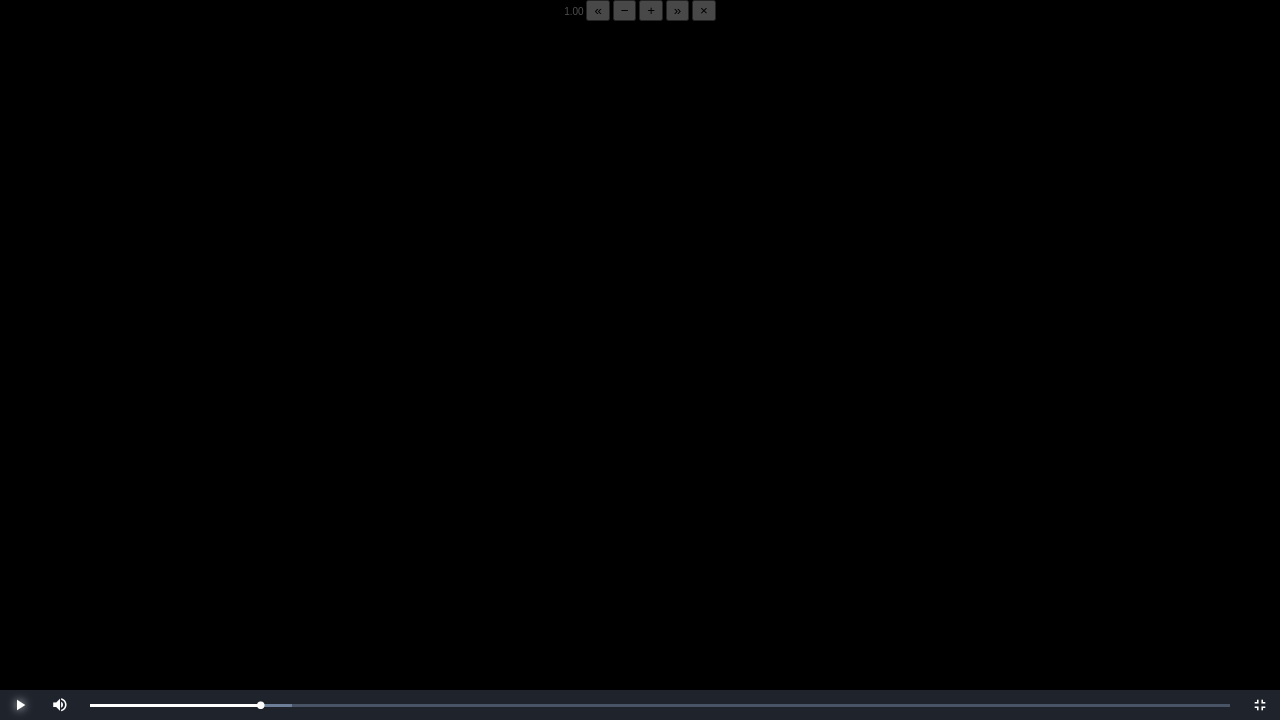 click at bounding box center [20, 705] 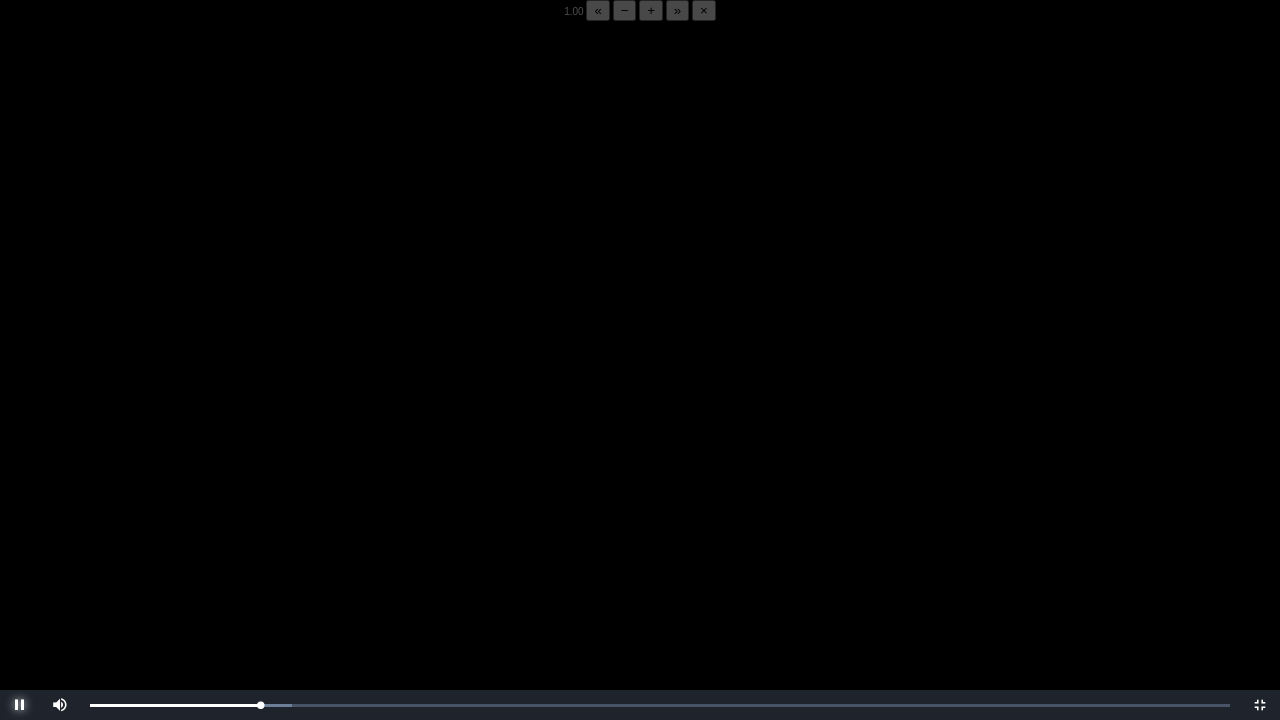 click at bounding box center [20, 705] 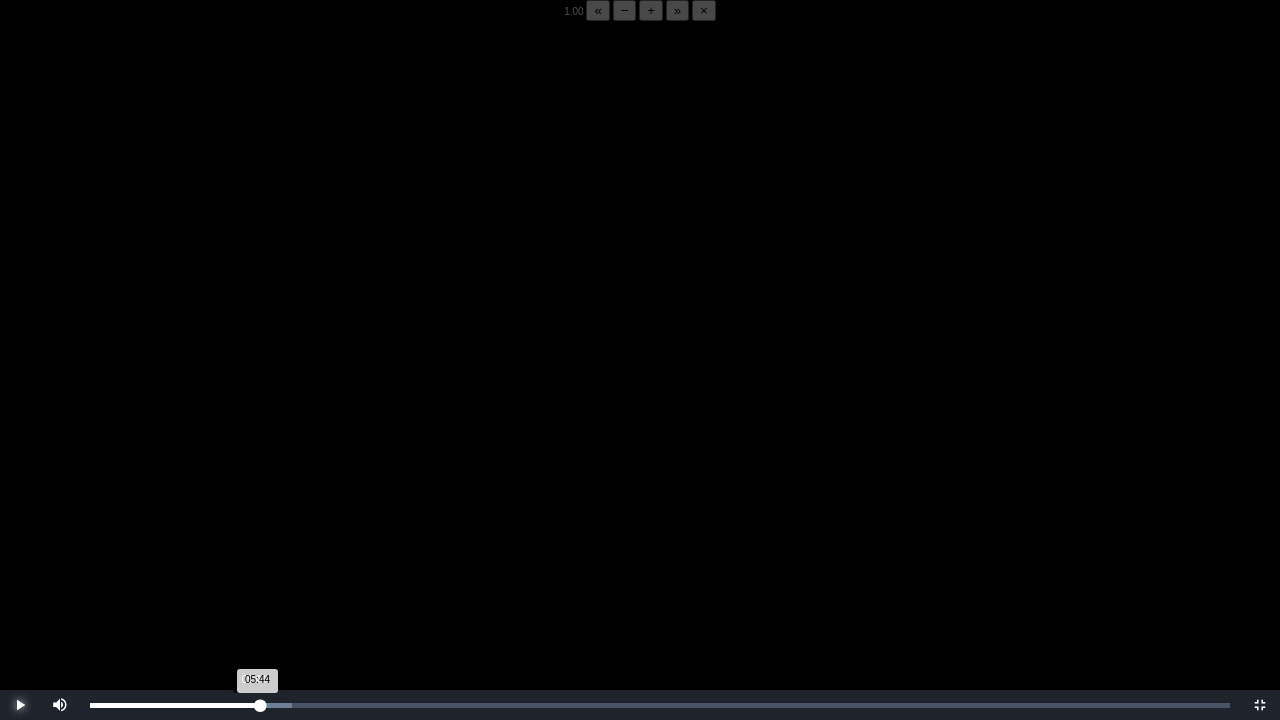 drag, startPoint x: 23, startPoint y: 708, endPoint x: 258, endPoint y: 703, distance: 235.05319 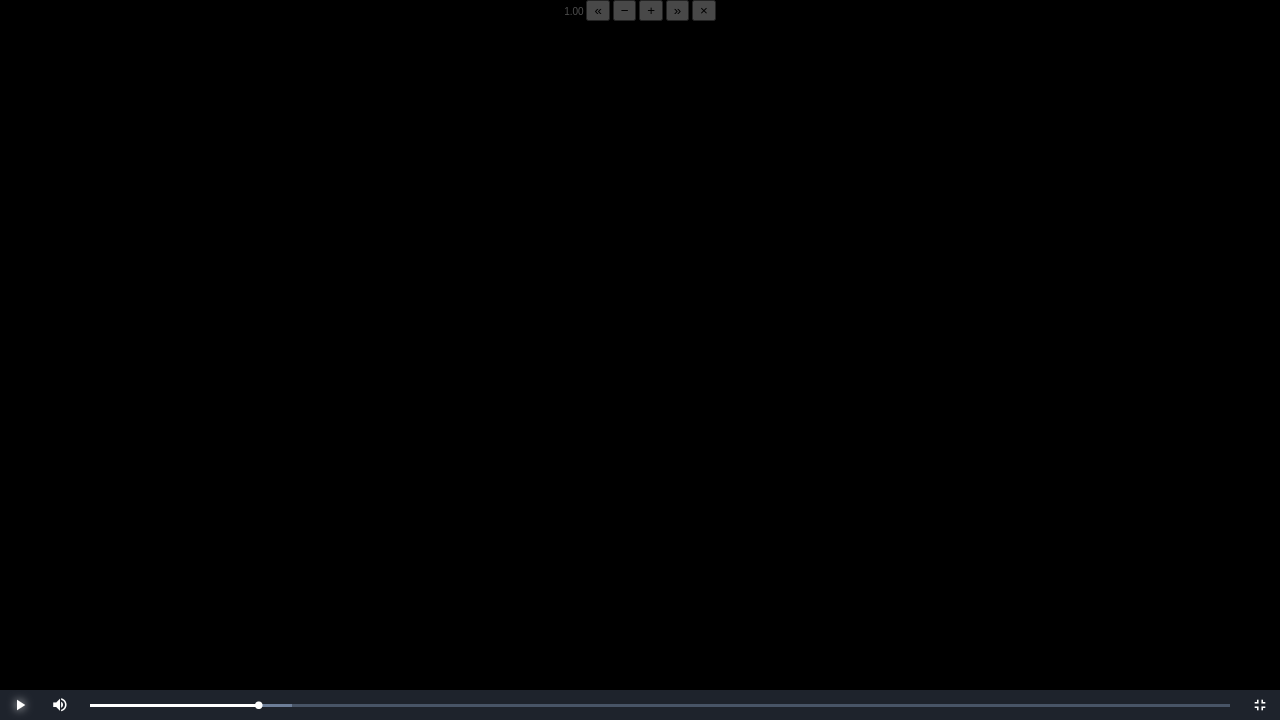 click at bounding box center (20, 705) 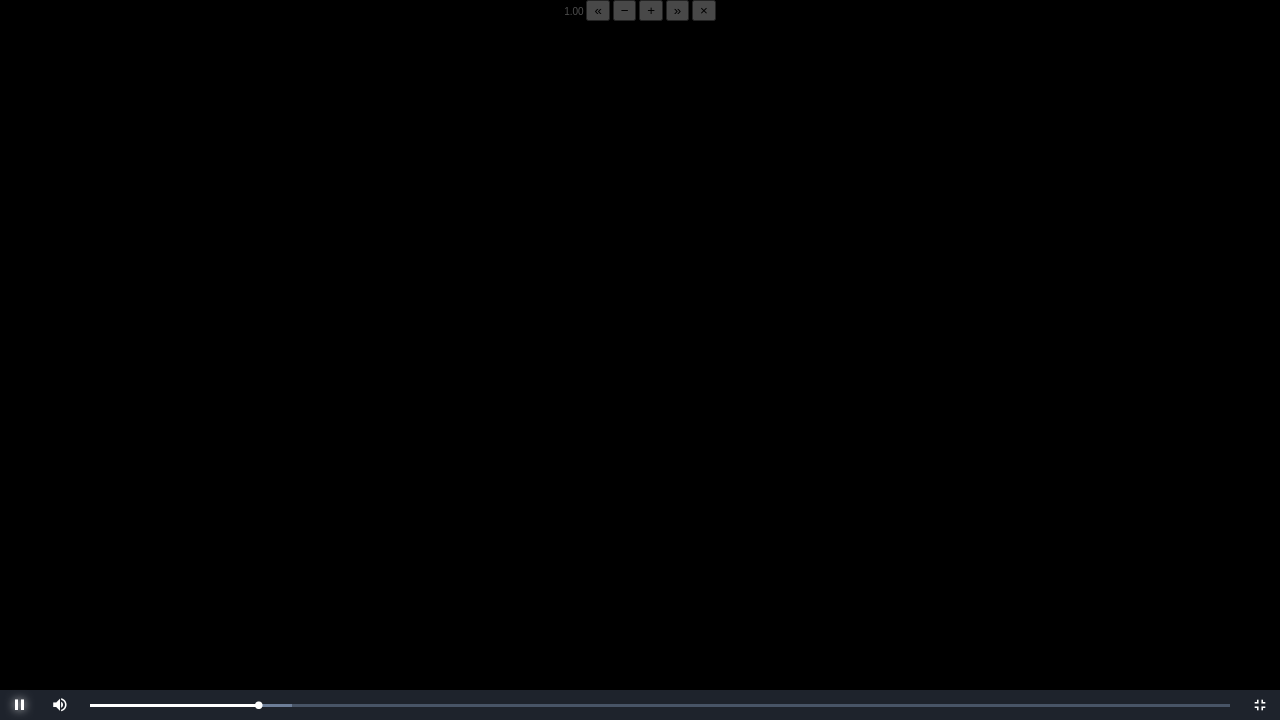 click at bounding box center [20, 705] 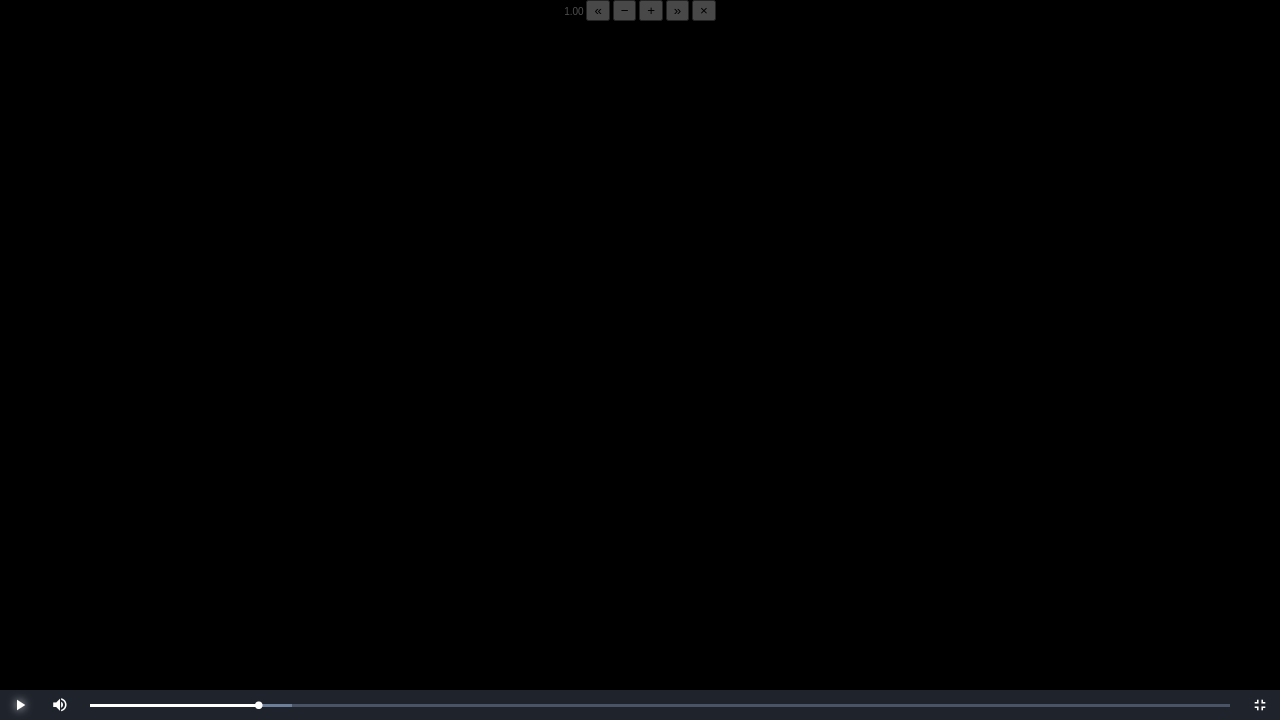 click at bounding box center [20, 705] 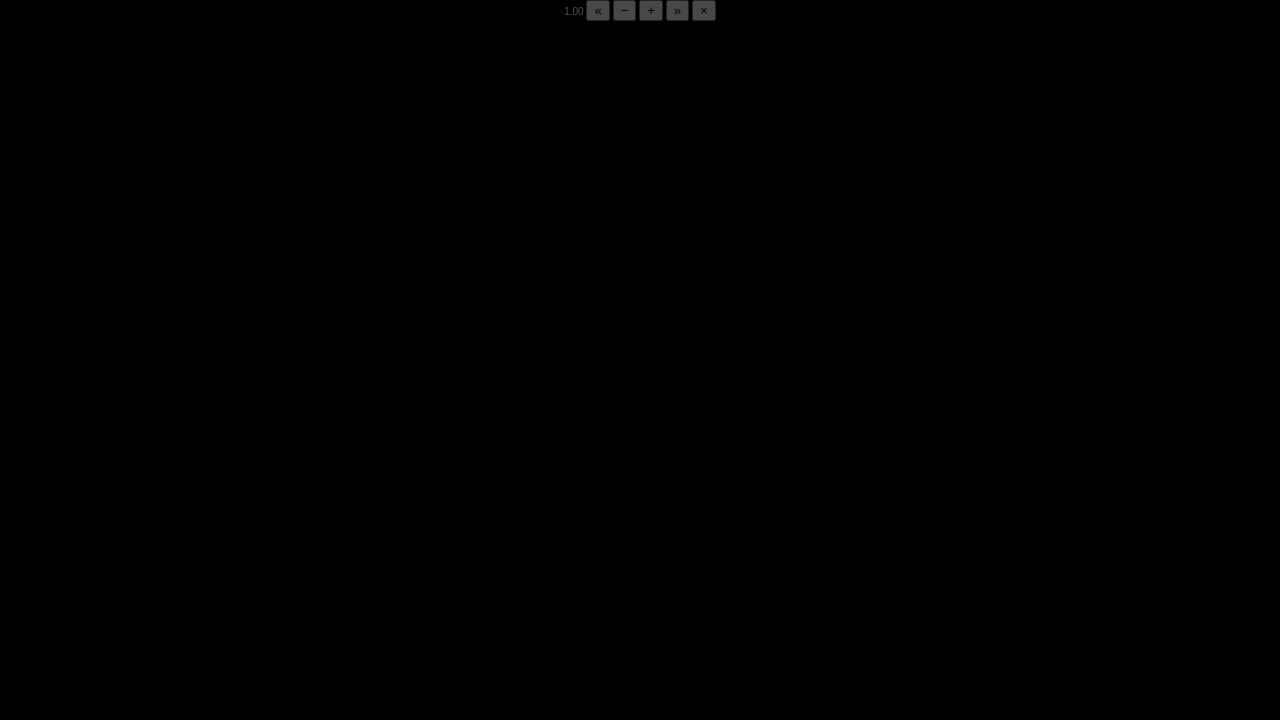 drag, startPoint x: 22, startPoint y: 703, endPoint x: 288, endPoint y: 675, distance: 267.46964 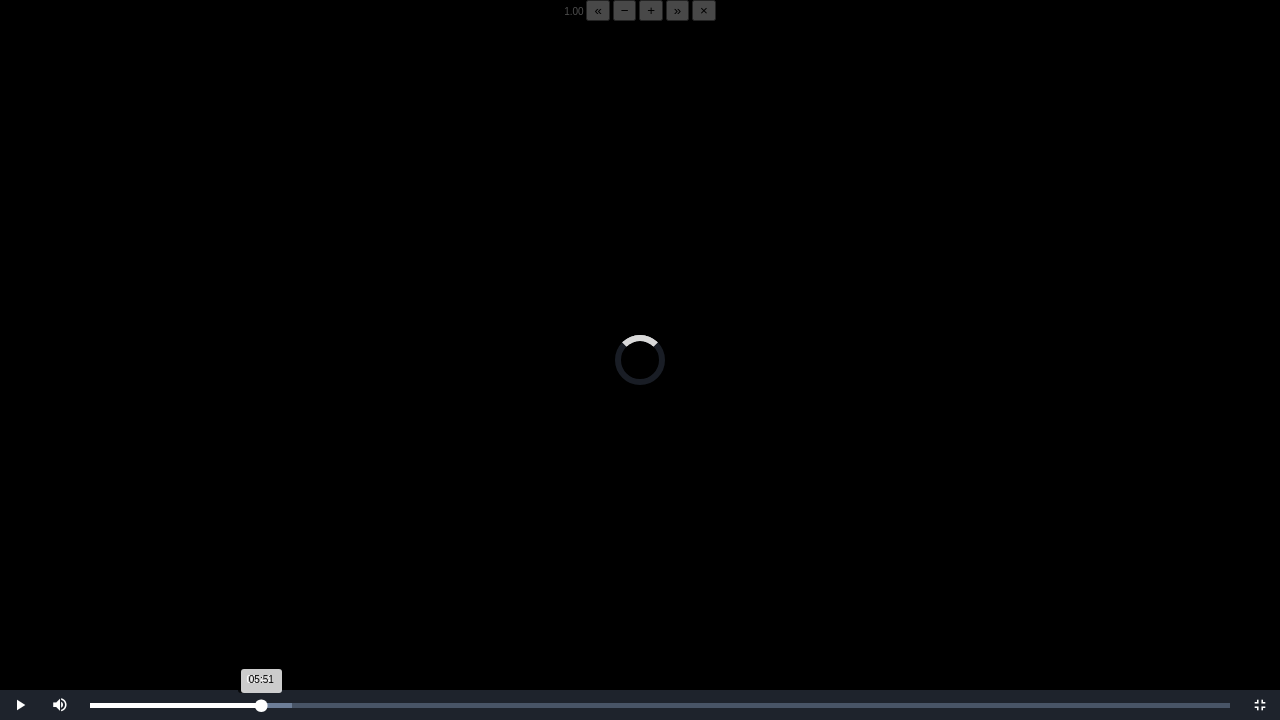 click on "05:51 Progress : 0%" at bounding box center (175, 705) 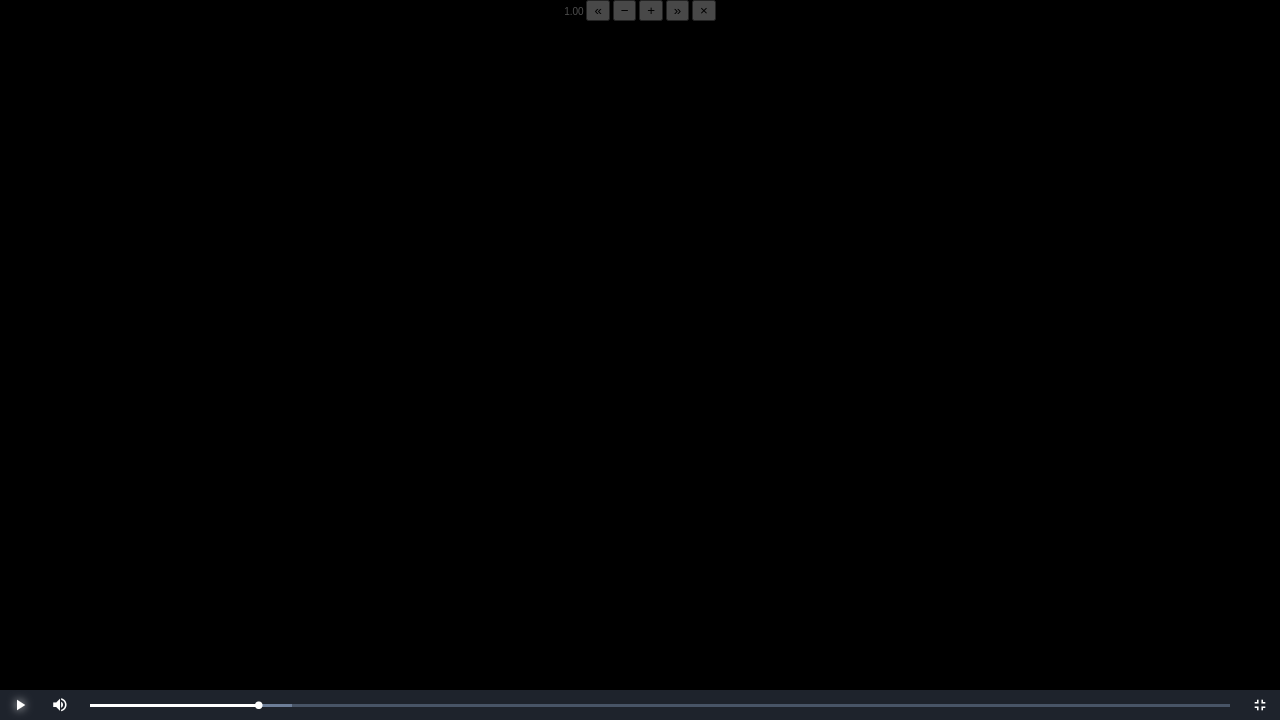 click at bounding box center [20, 705] 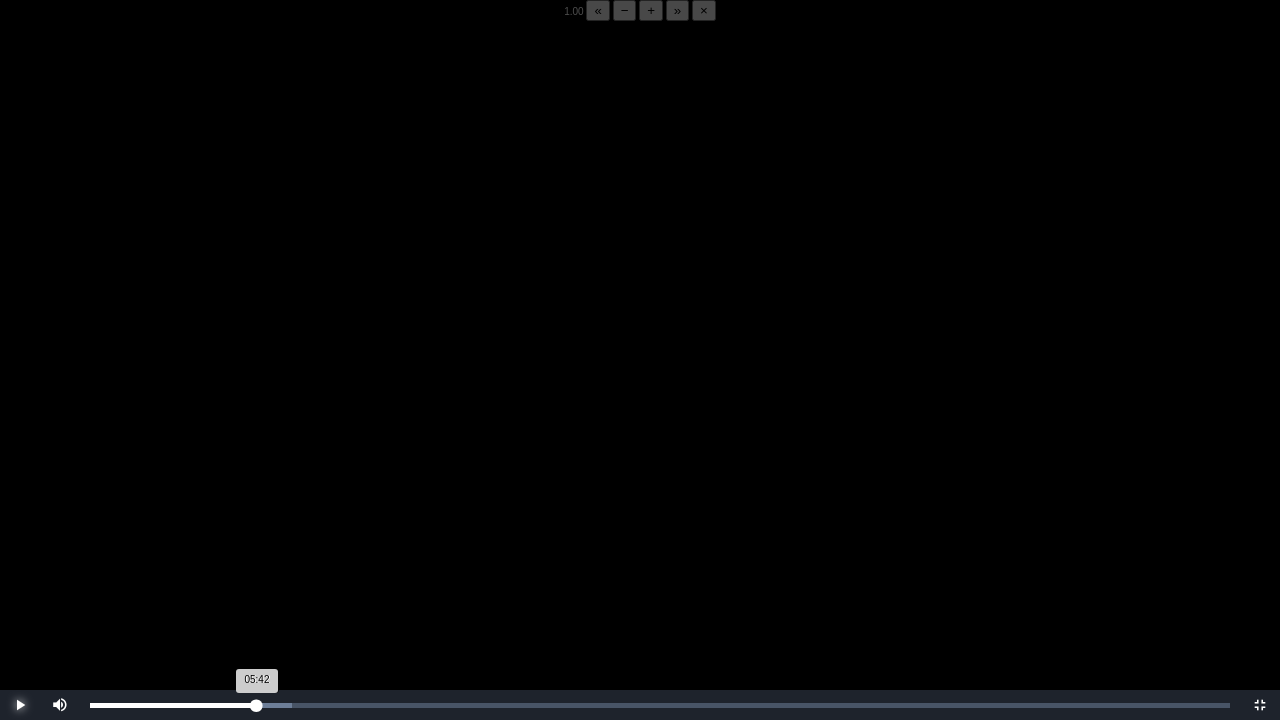 click on "05:42 Progress : 0%" at bounding box center [173, 705] 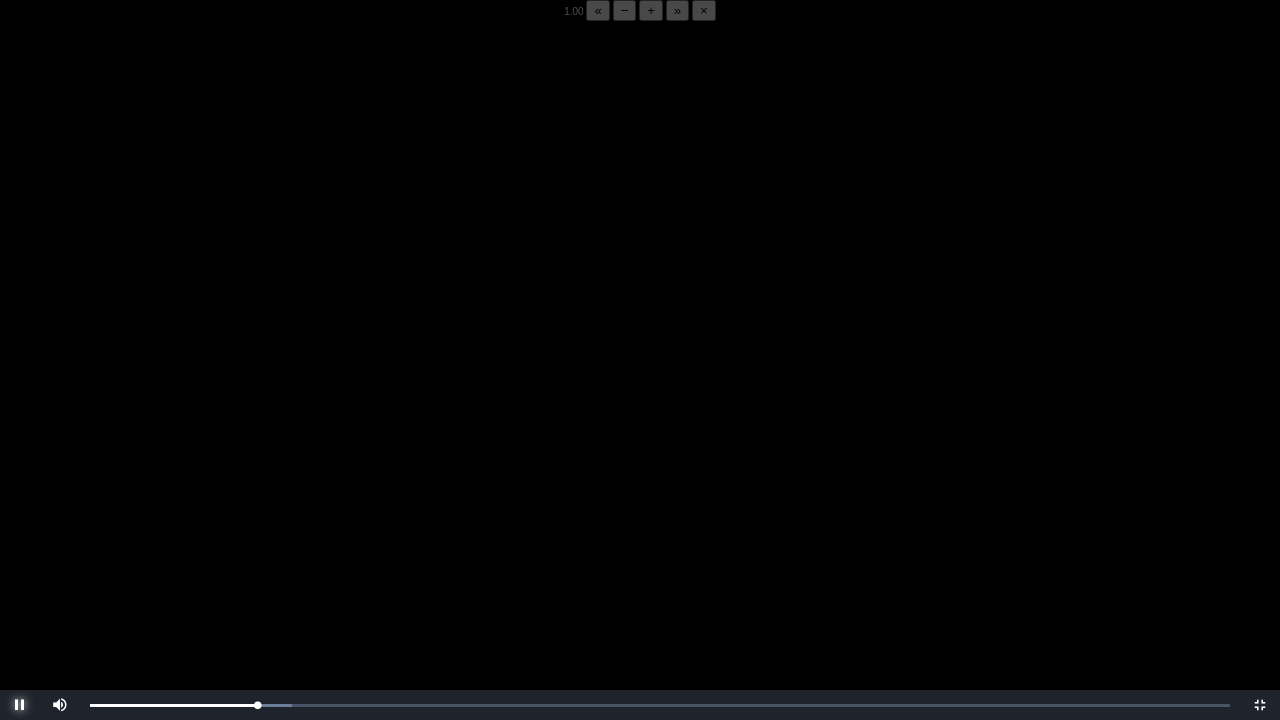 click at bounding box center [20, 705] 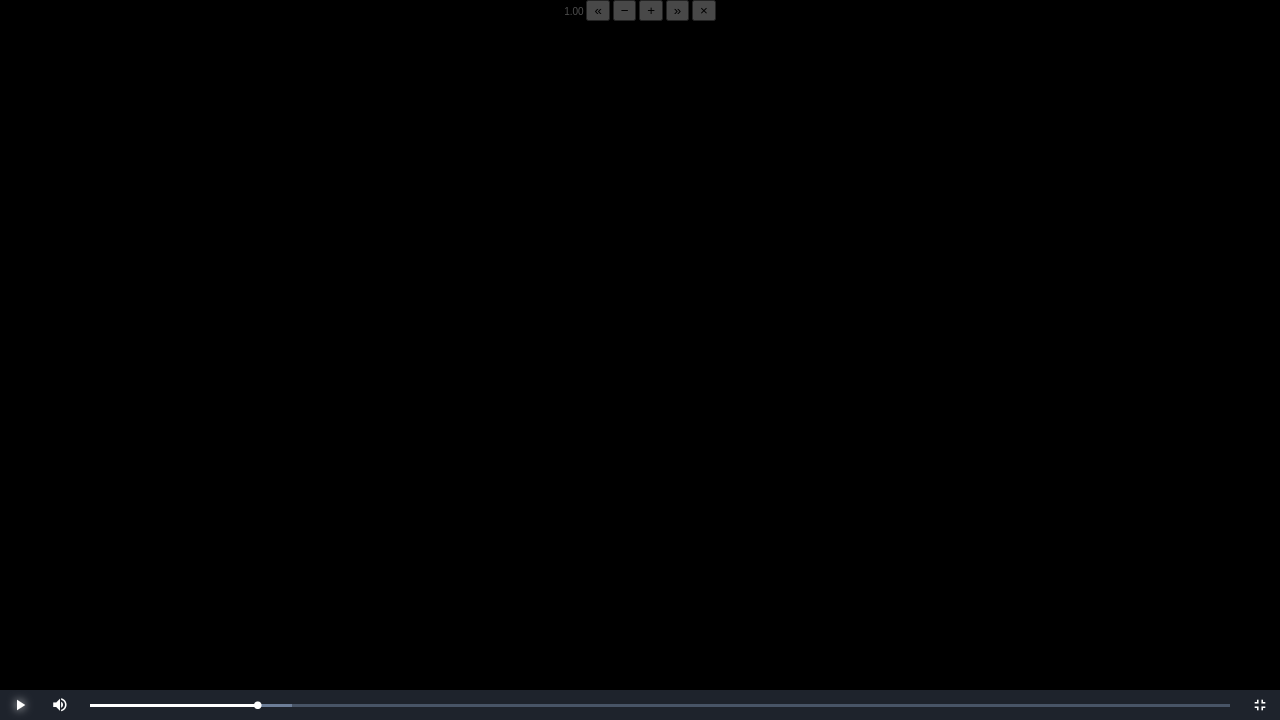 click at bounding box center [20, 705] 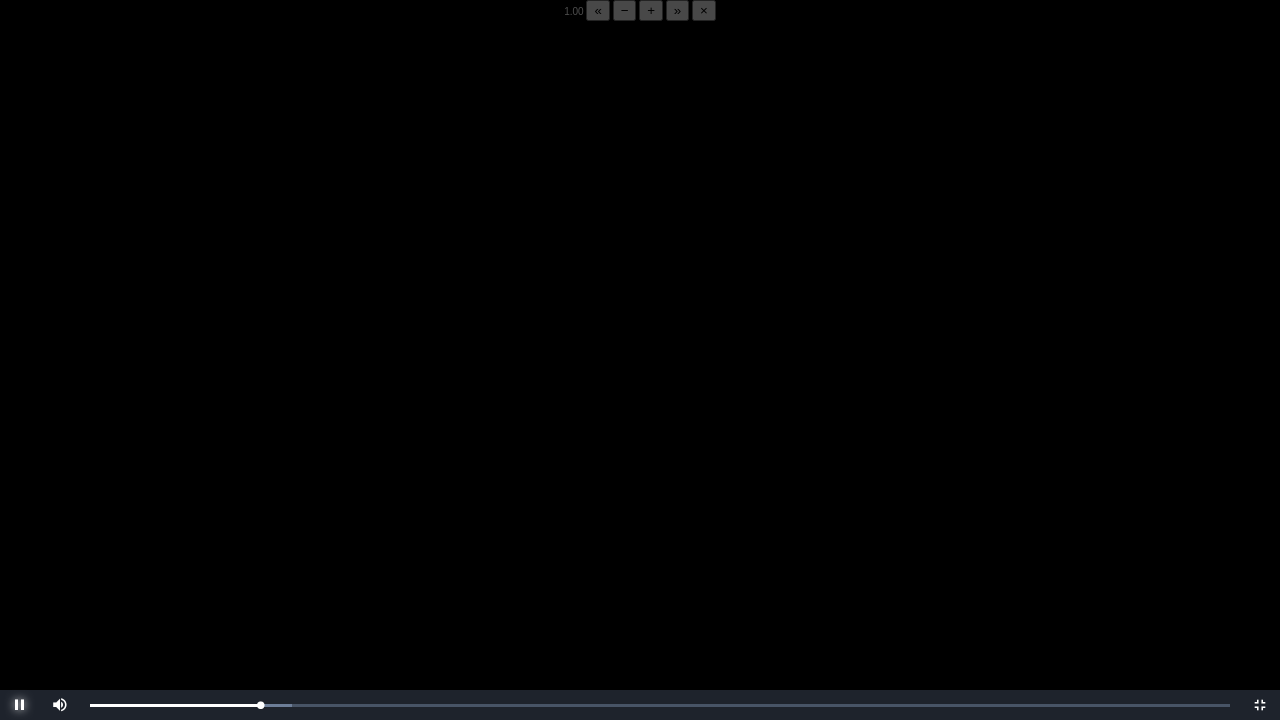 click at bounding box center [20, 705] 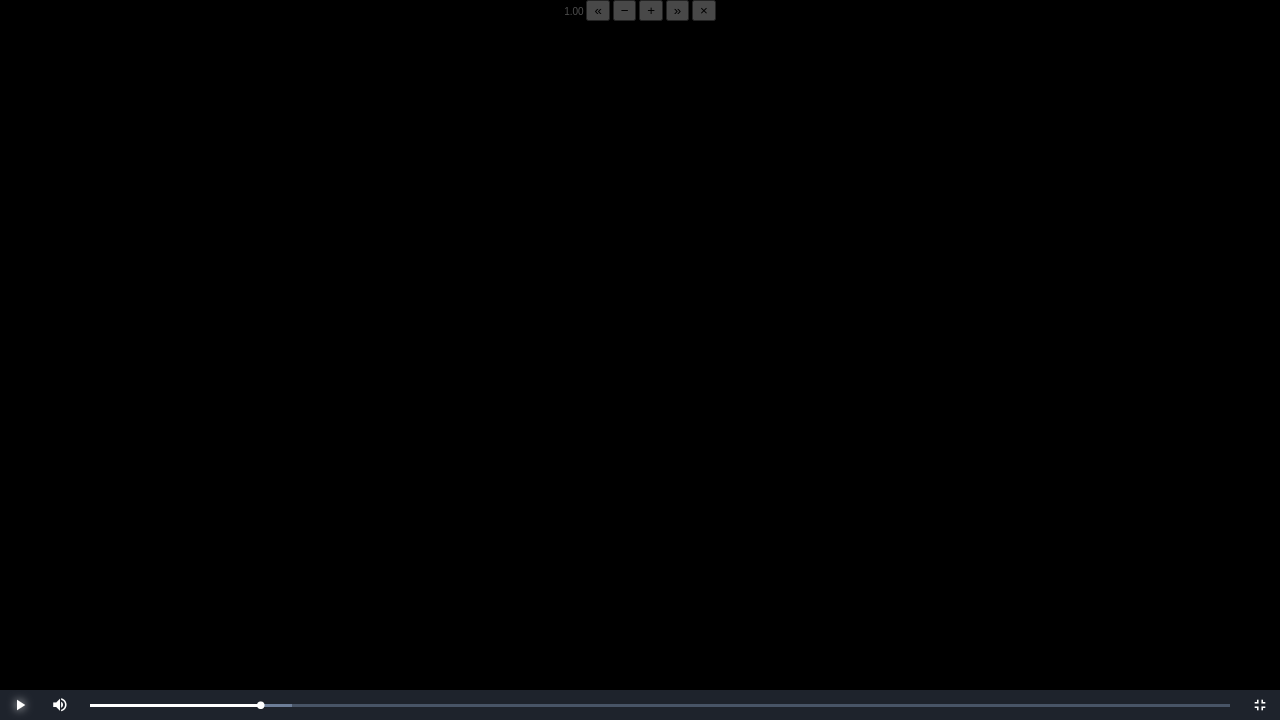 click at bounding box center (20, 705) 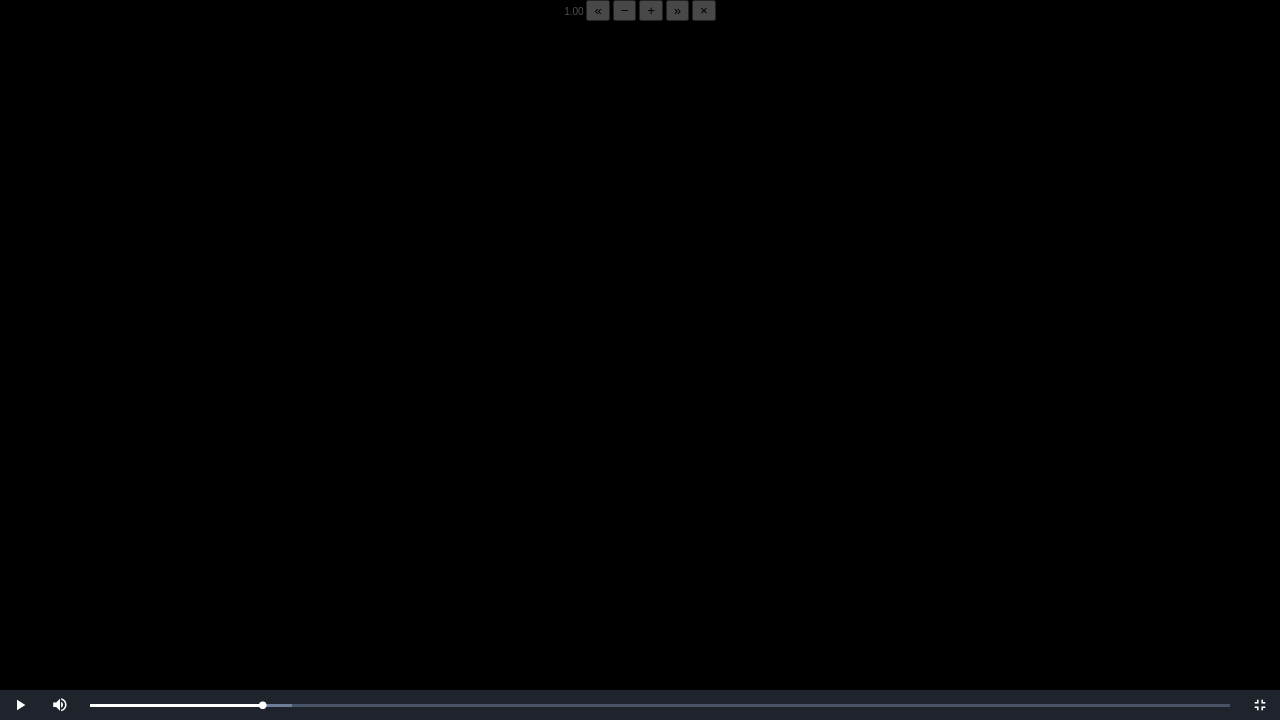 drag, startPoint x: 16, startPoint y: 700, endPoint x: 272, endPoint y: 673, distance: 257.4199 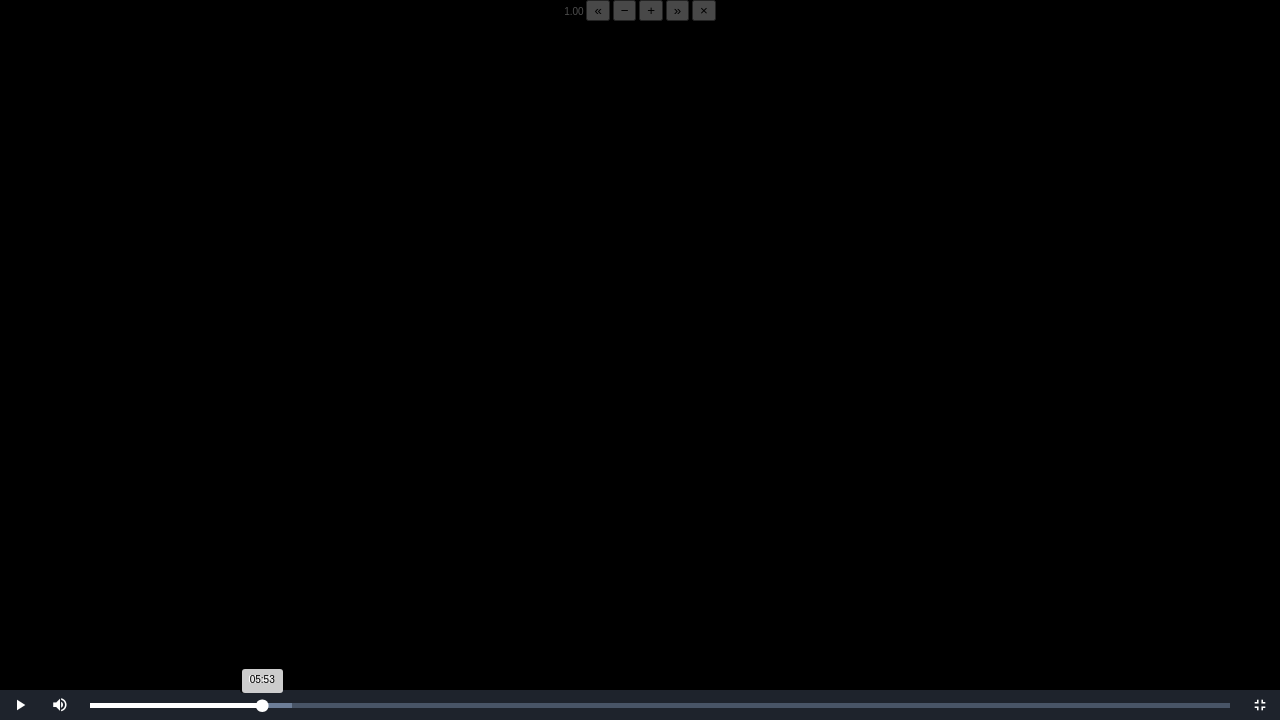 click on "05:53 Progress : 0%" at bounding box center (176, 705) 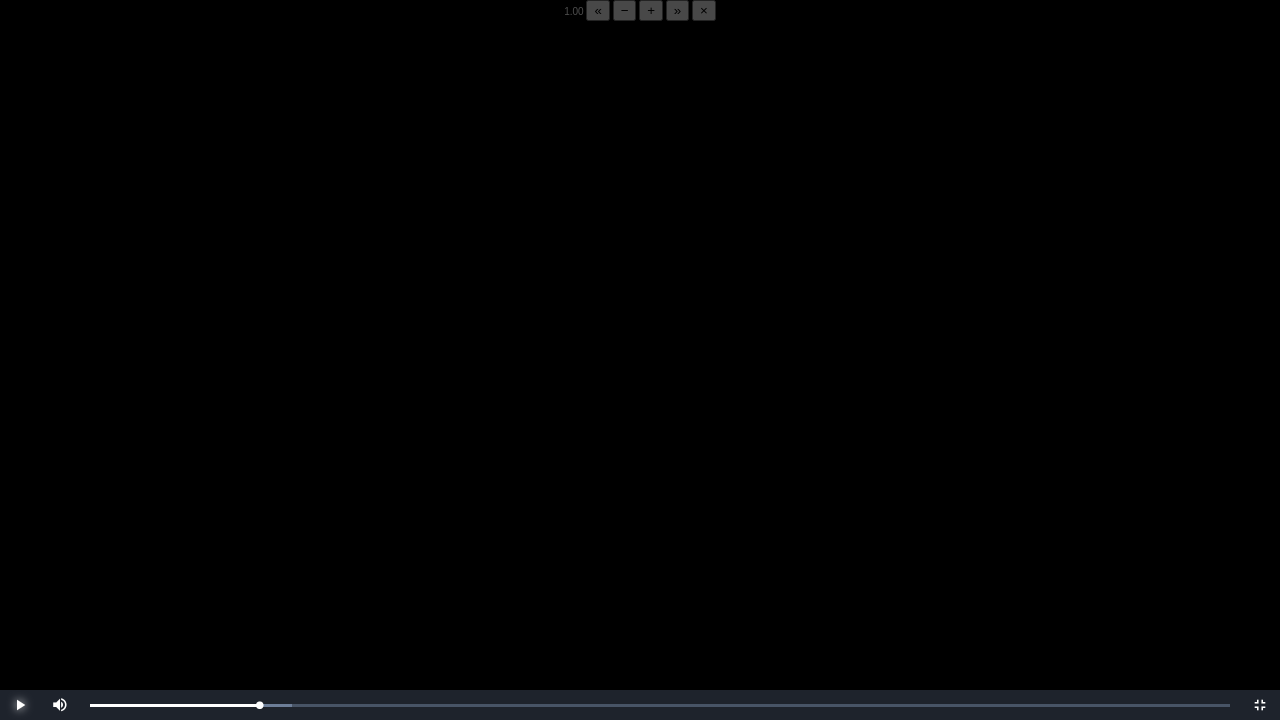 click at bounding box center (20, 705) 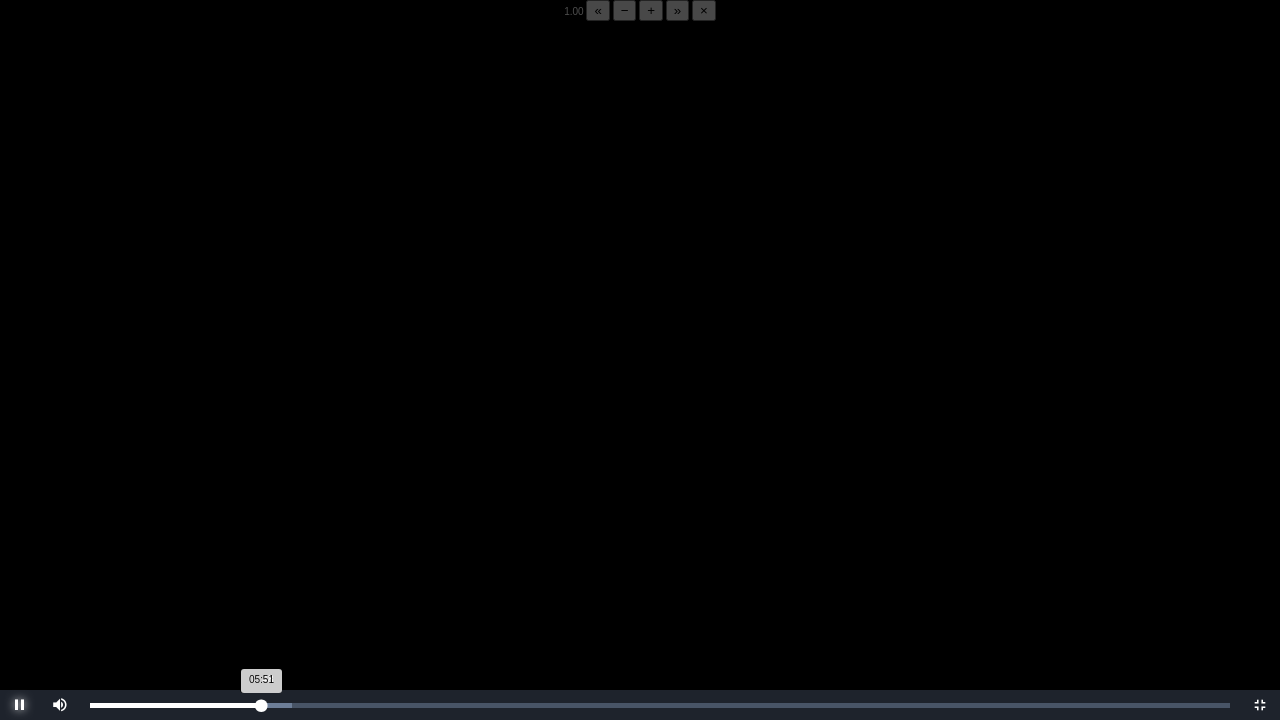 click on "05:51 Progress : 0%" at bounding box center (175, 705) 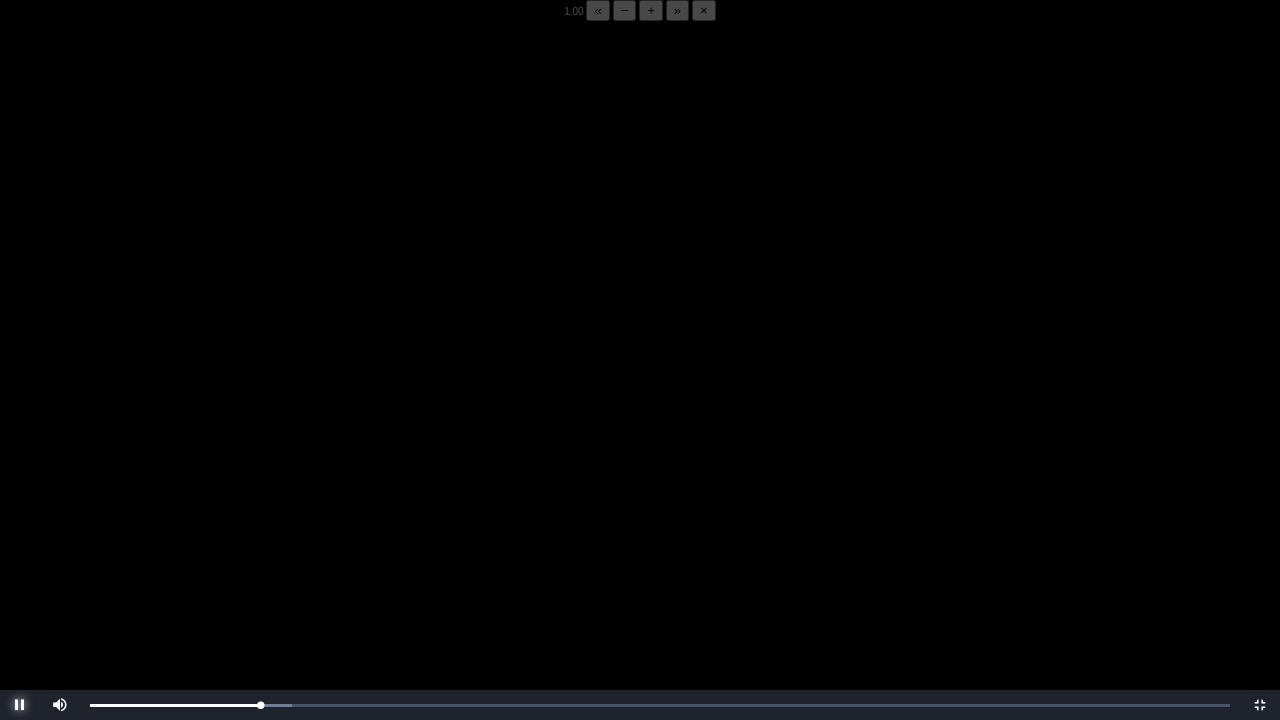 click at bounding box center [20, 705] 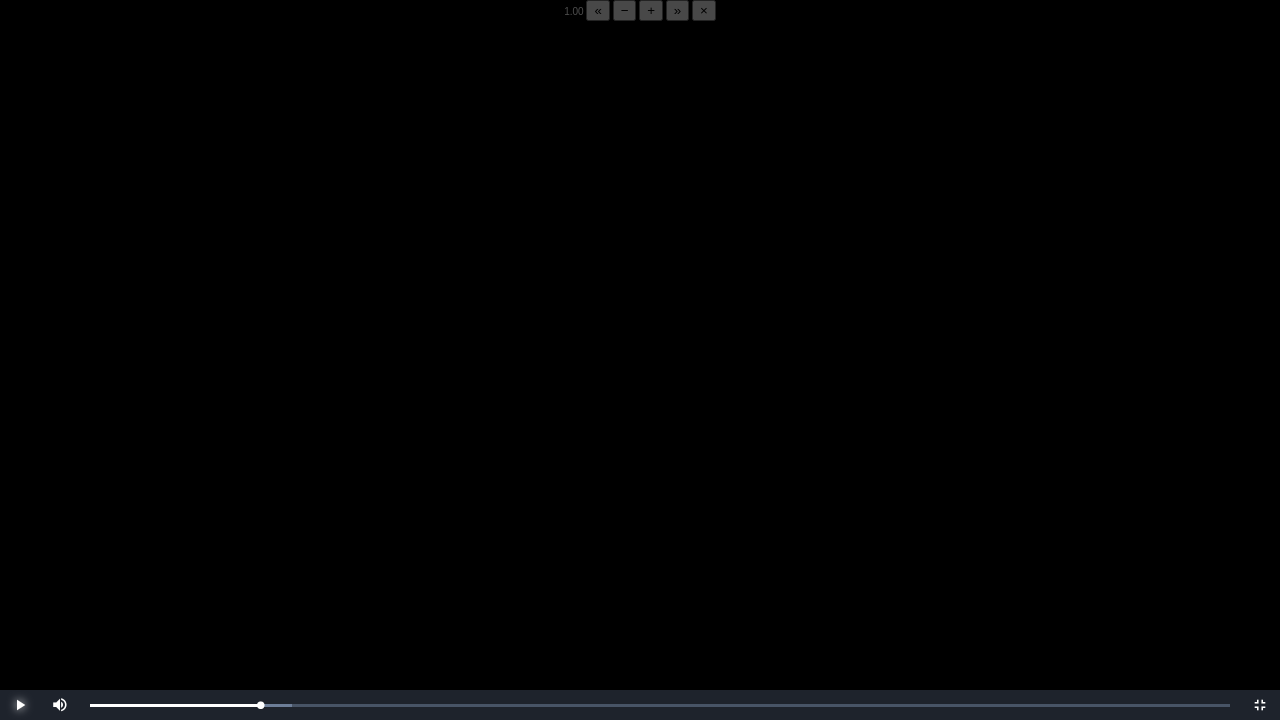 click at bounding box center [20, 705] 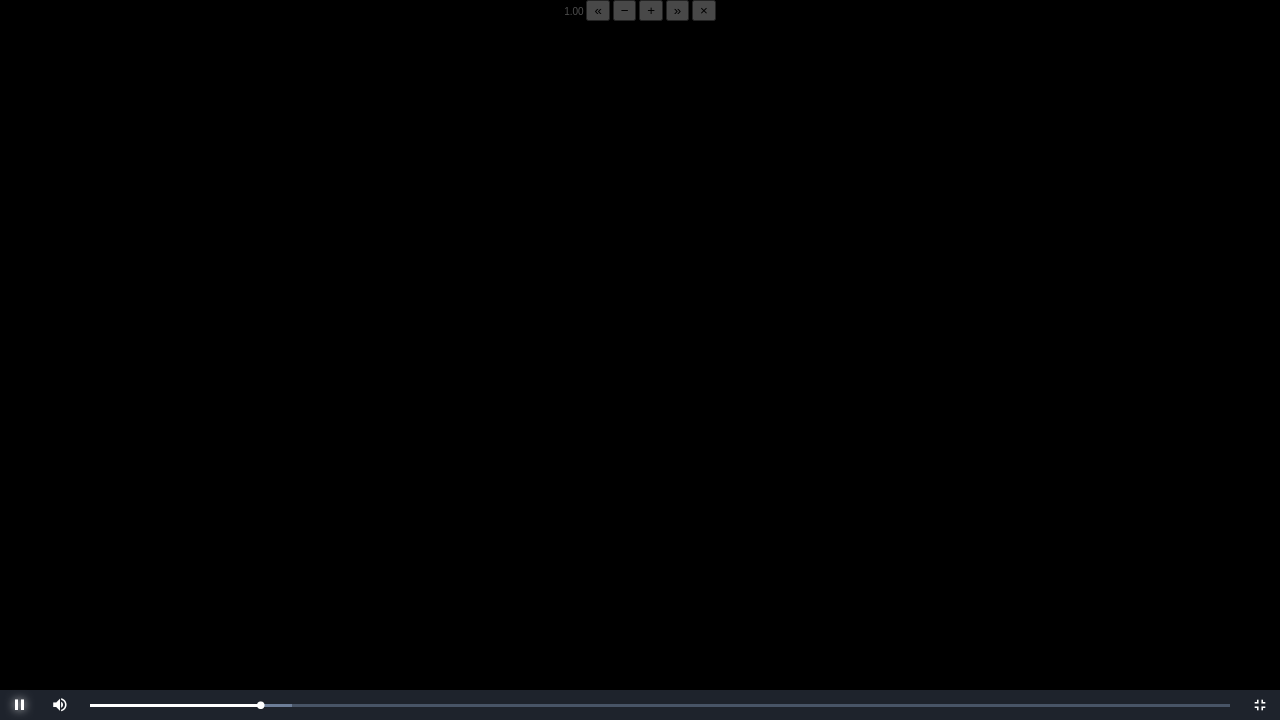 click at bounding box center (20, 705) 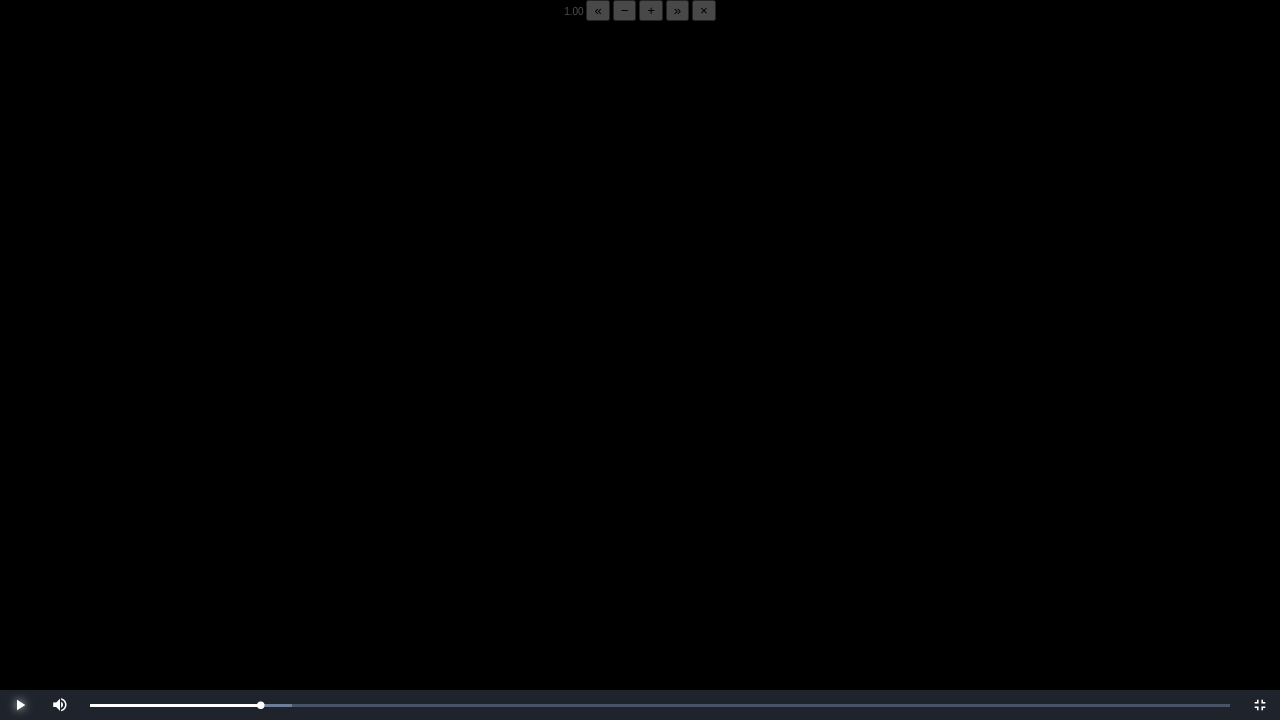 click at bounding box center (20, 705) 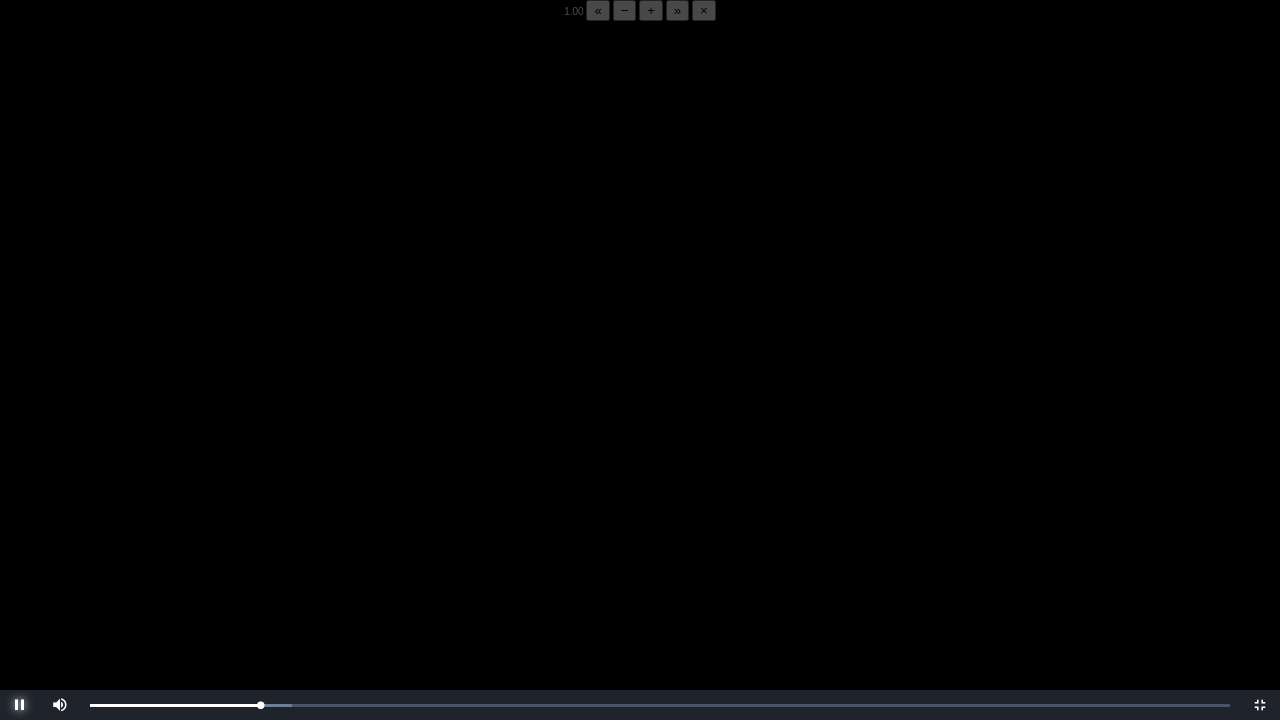 click at bounding box center (20, 705) 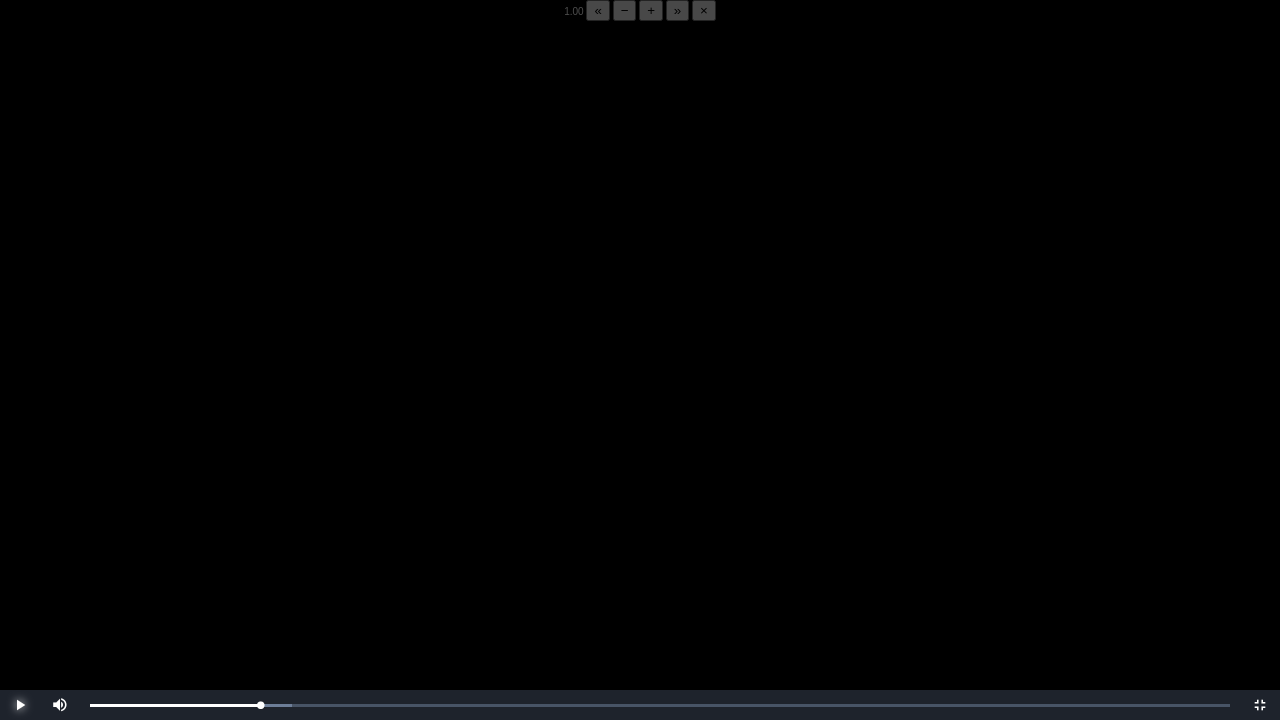 click at bounding box center [20, 705] 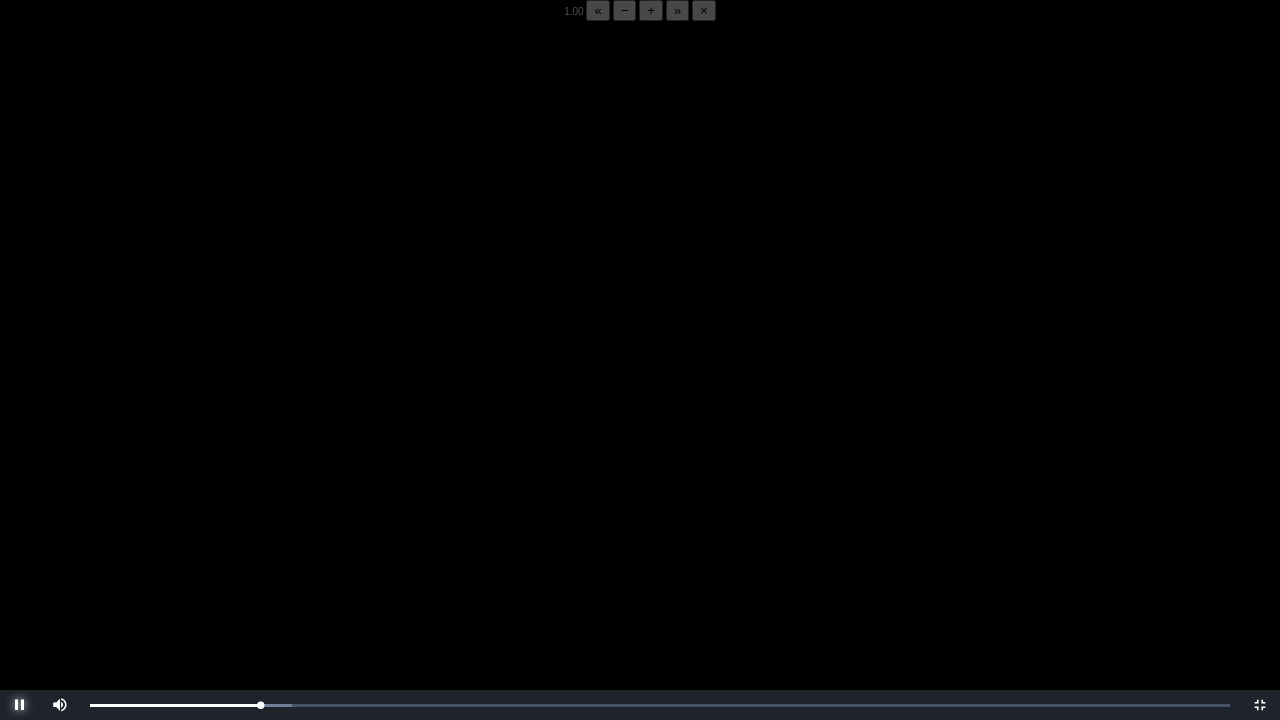 click at bounding box center [20, 705] 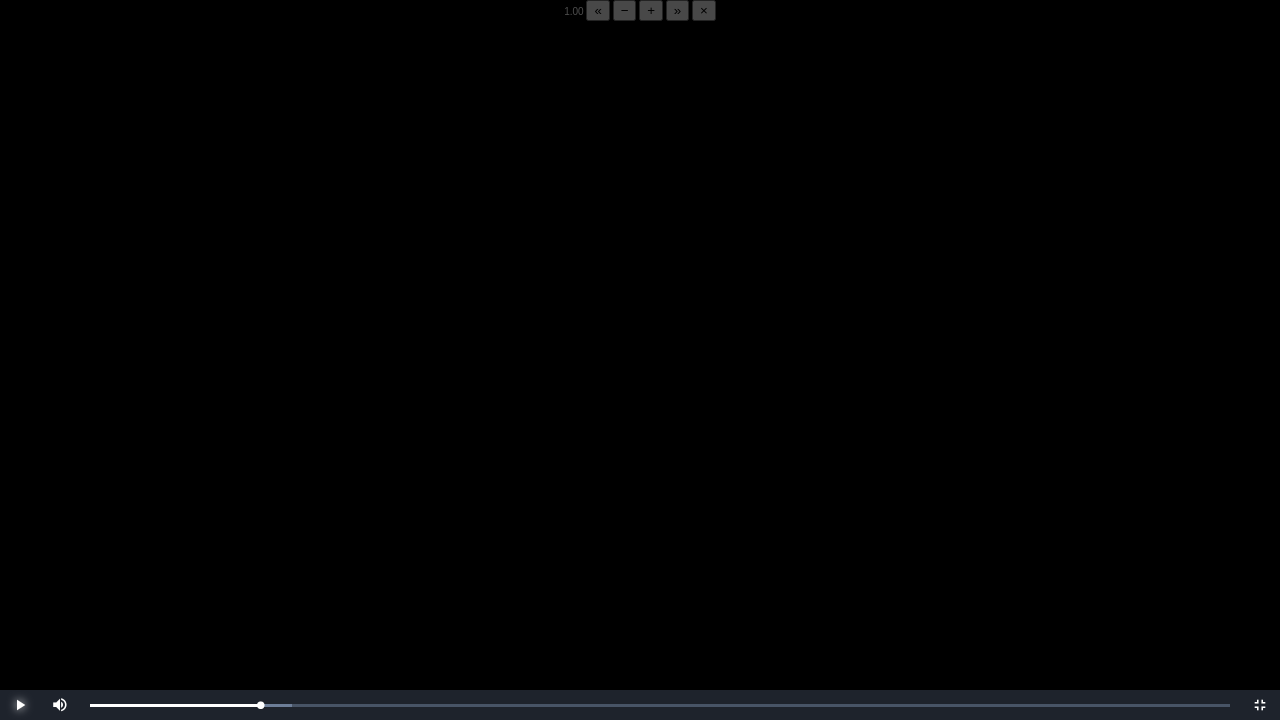 click at bounding box center [20, 705] 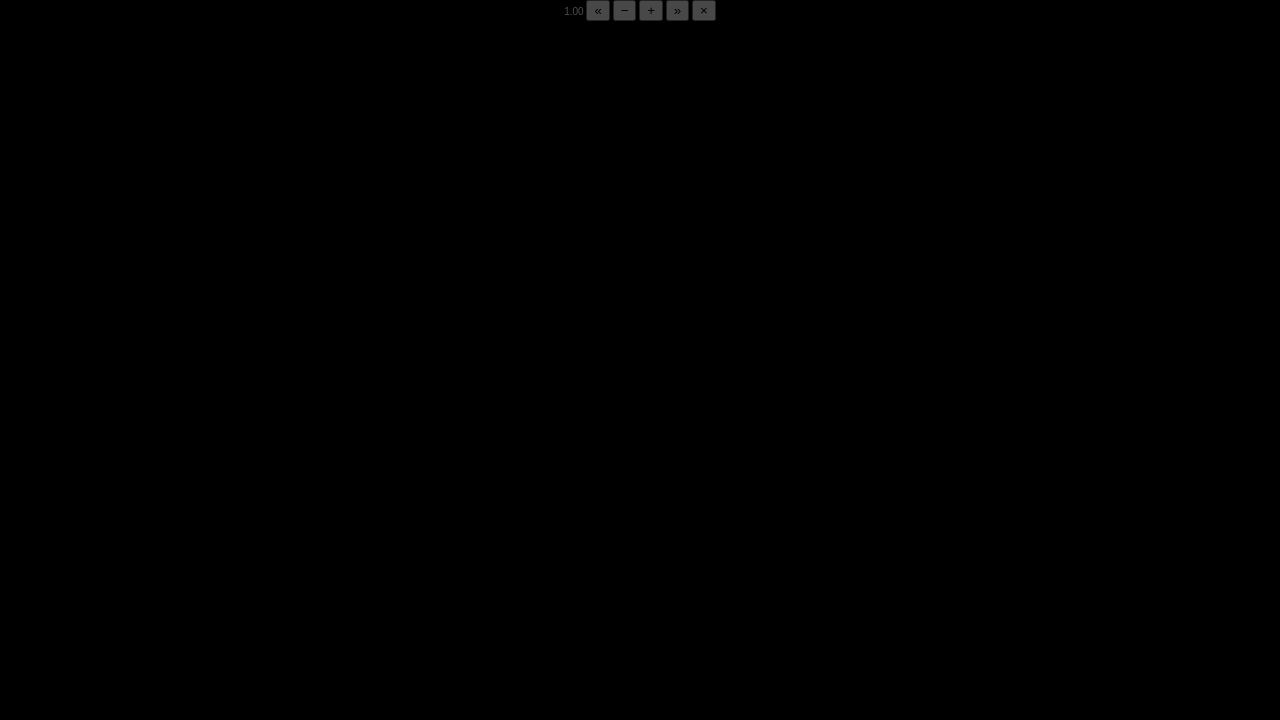 drag, startPoint x: 22, startPoint y: 694, endPoint x: 258, endPoint y: 707, distance: 236.35777 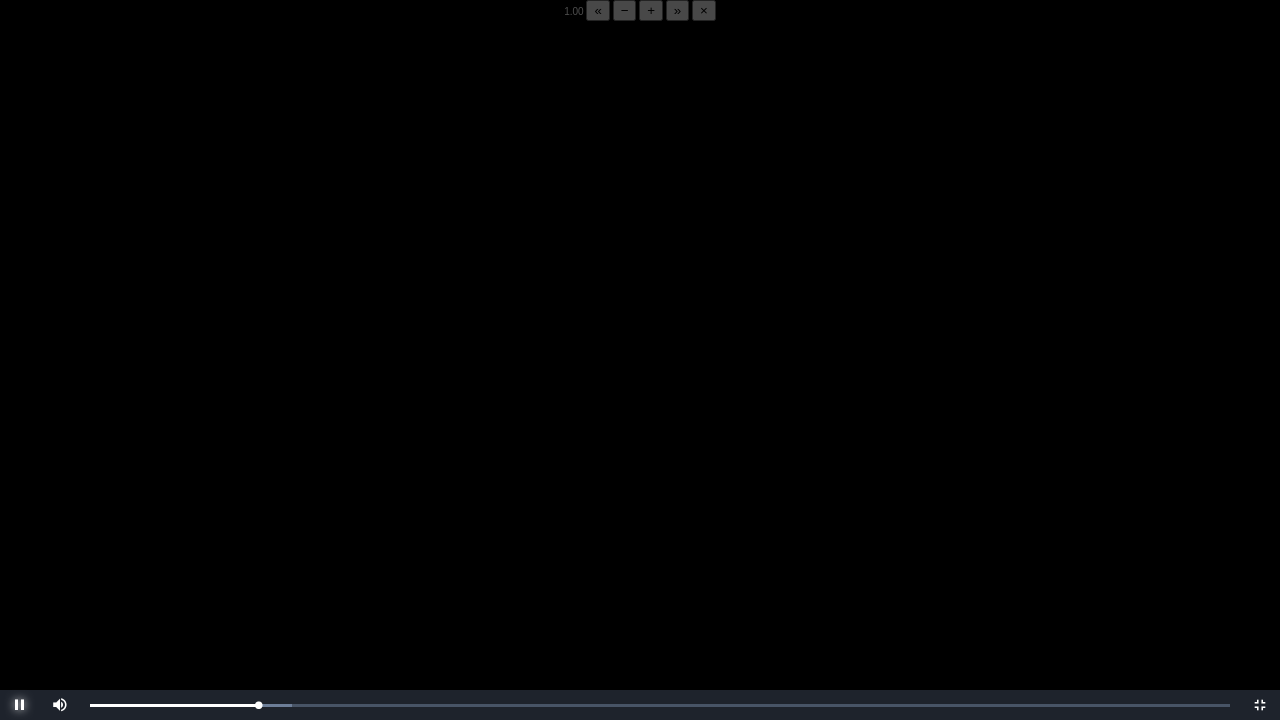 click at bounding box center [20, 705] 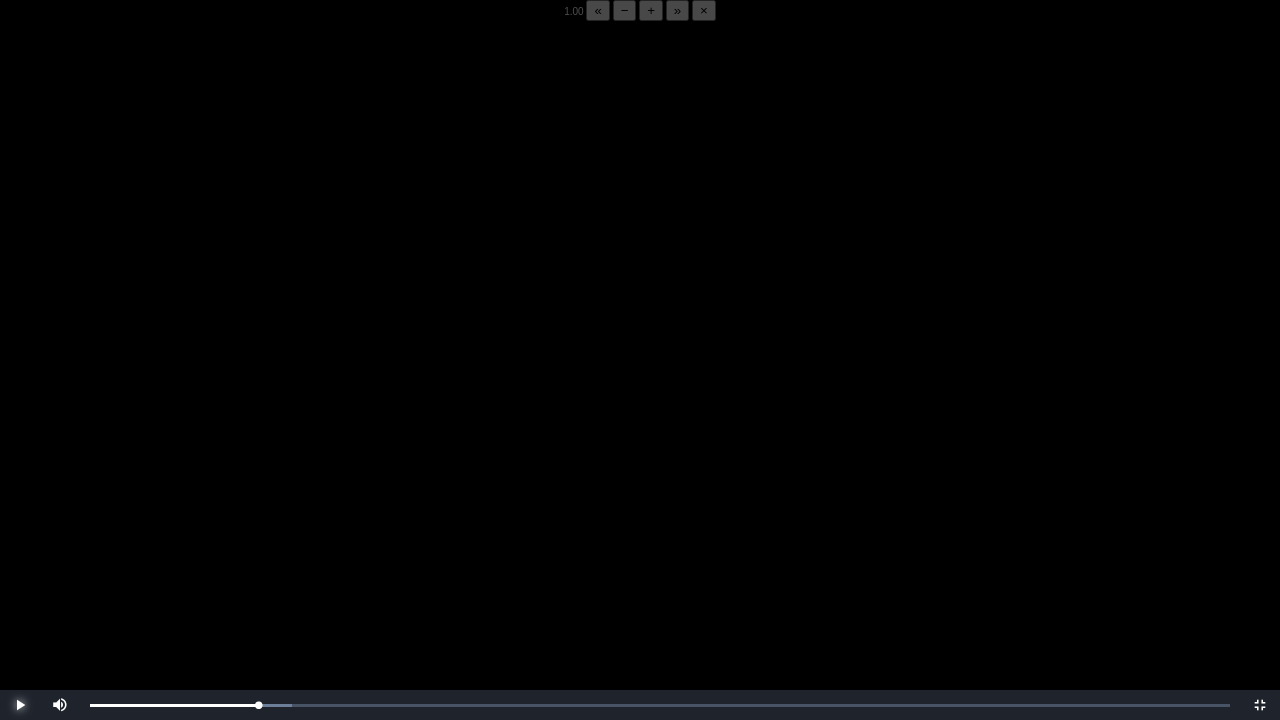 click at bounding box center [20, 705] 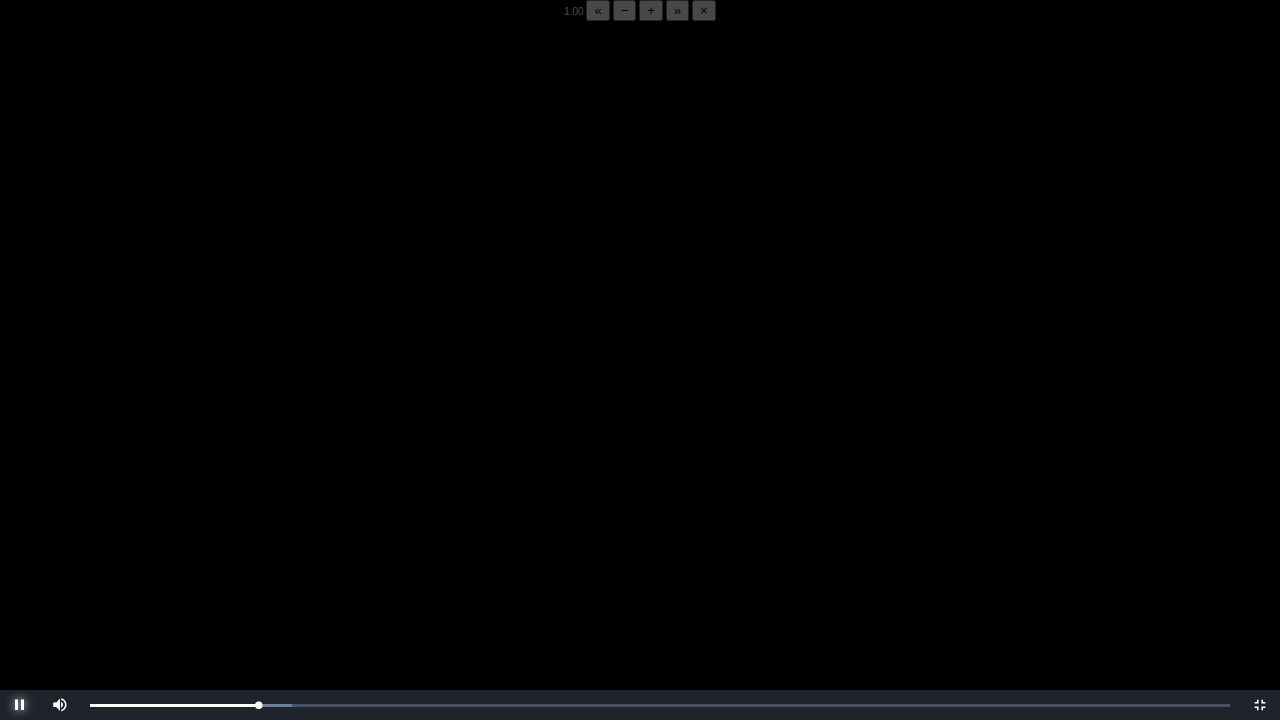 click at bounding box center (20, 705) 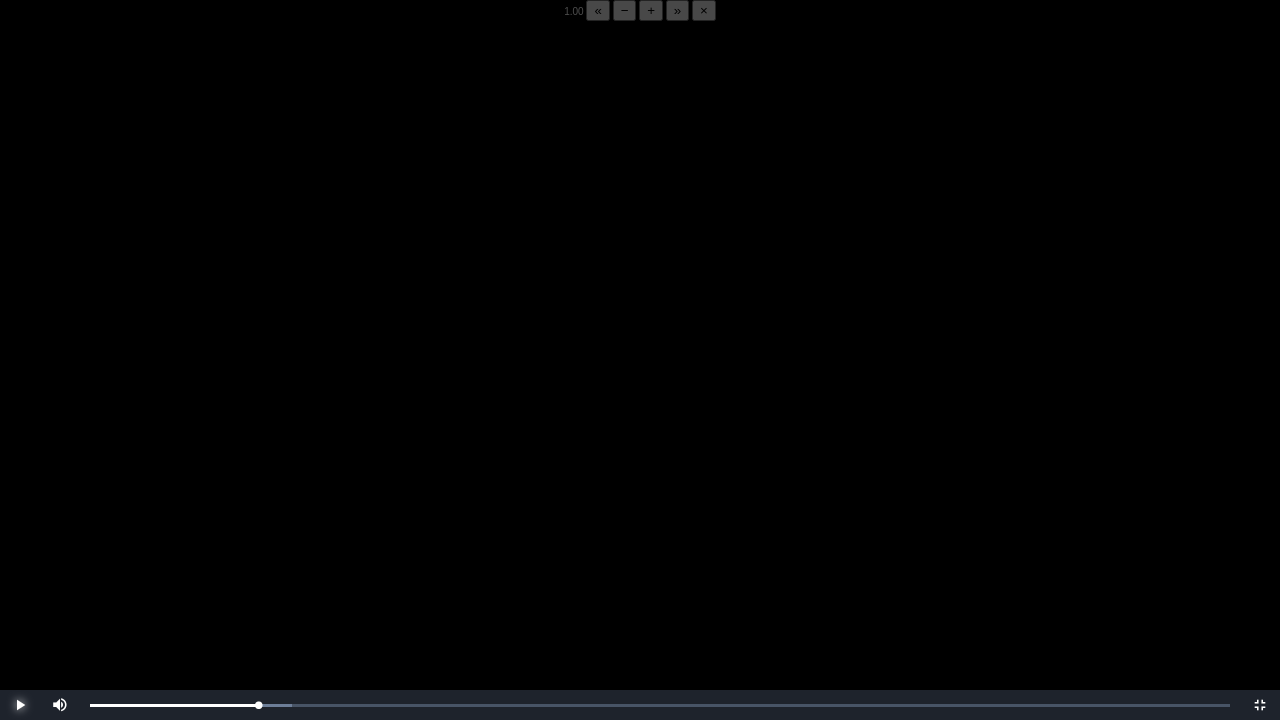 click at bounding box center (20, 705) 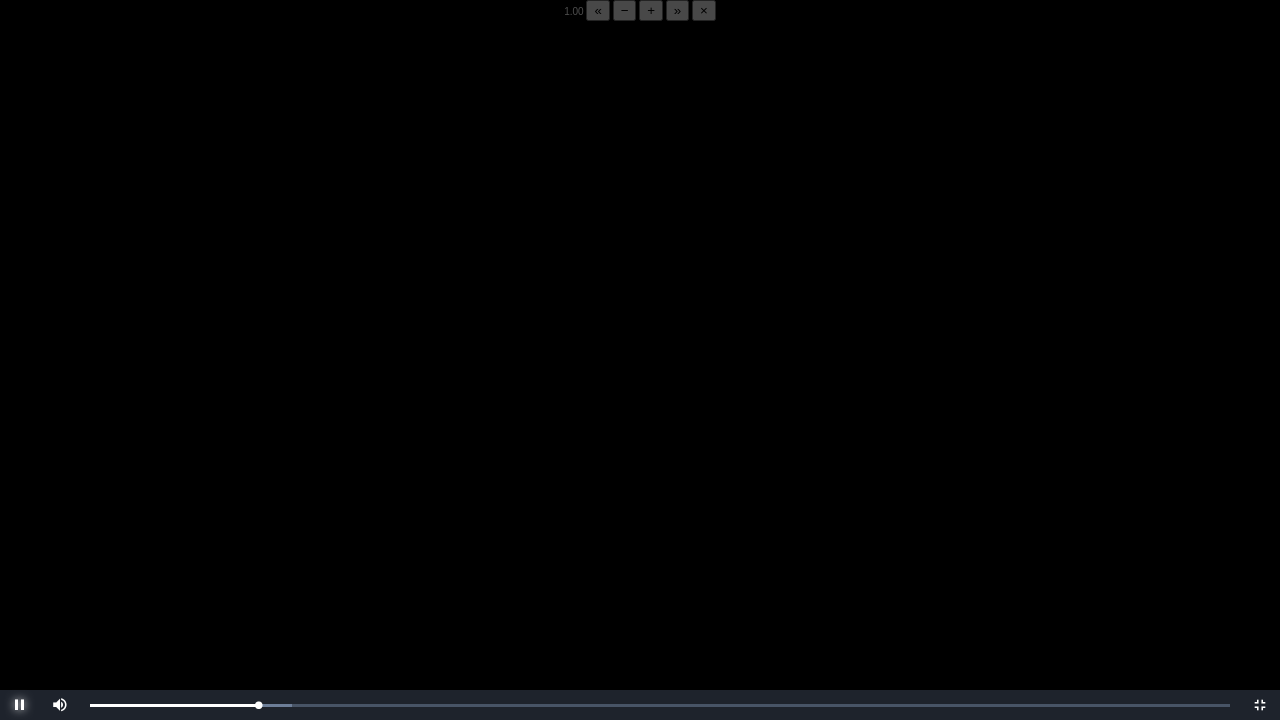 click at bounding box center [20, 705] 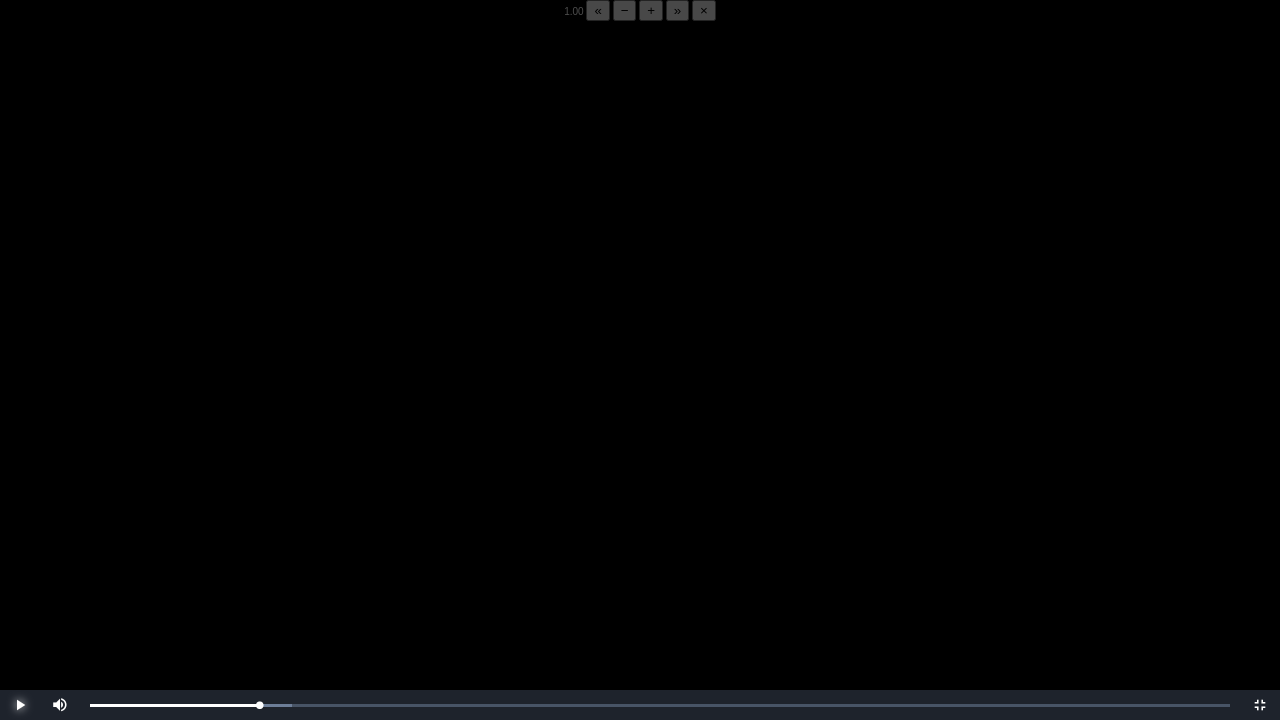 click at bounding box center (20, 705) 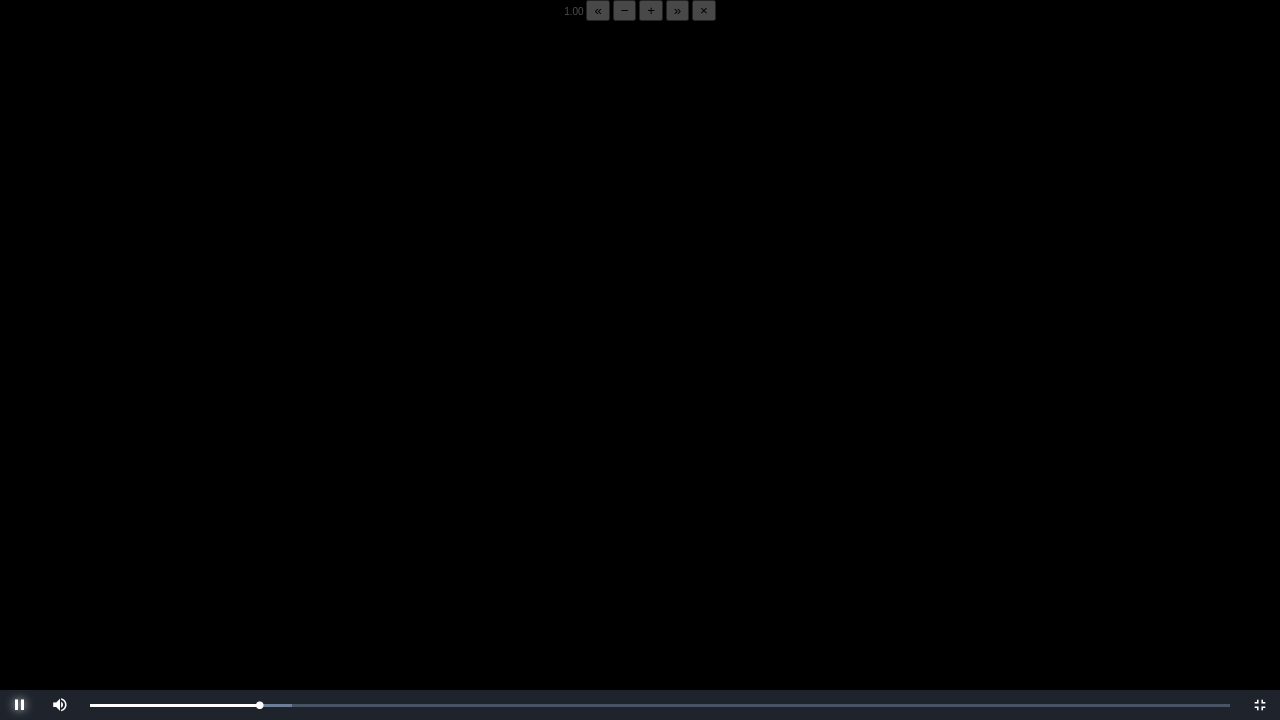 click at bounding box center (20, 705) 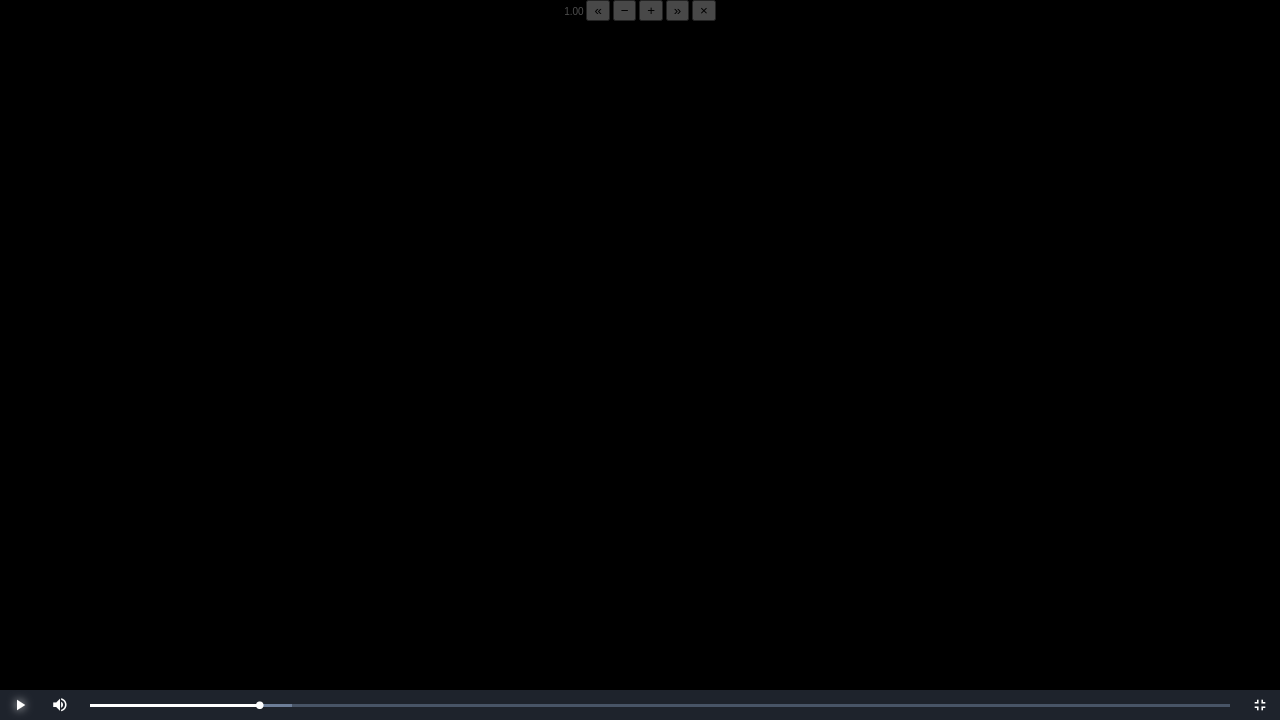 click at bounding box center (20, 705) 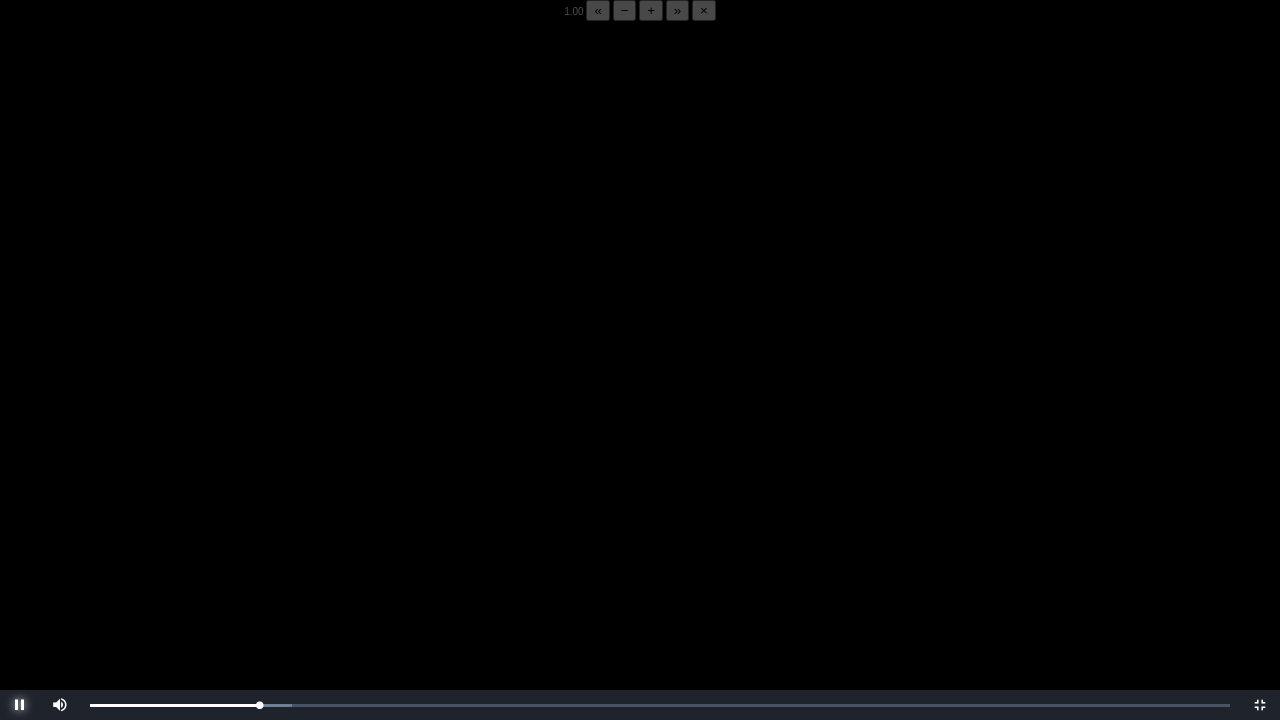 click at bounding box center (20, 705) 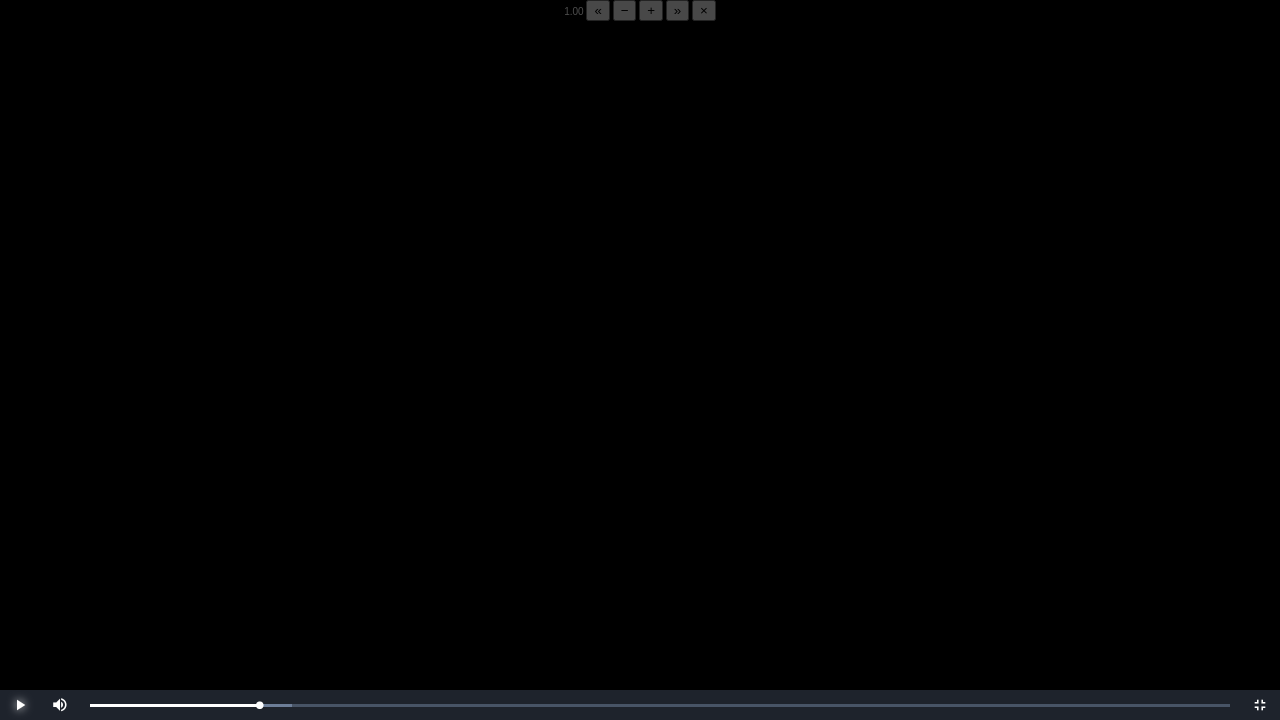 click at bounding box center (20, 705) 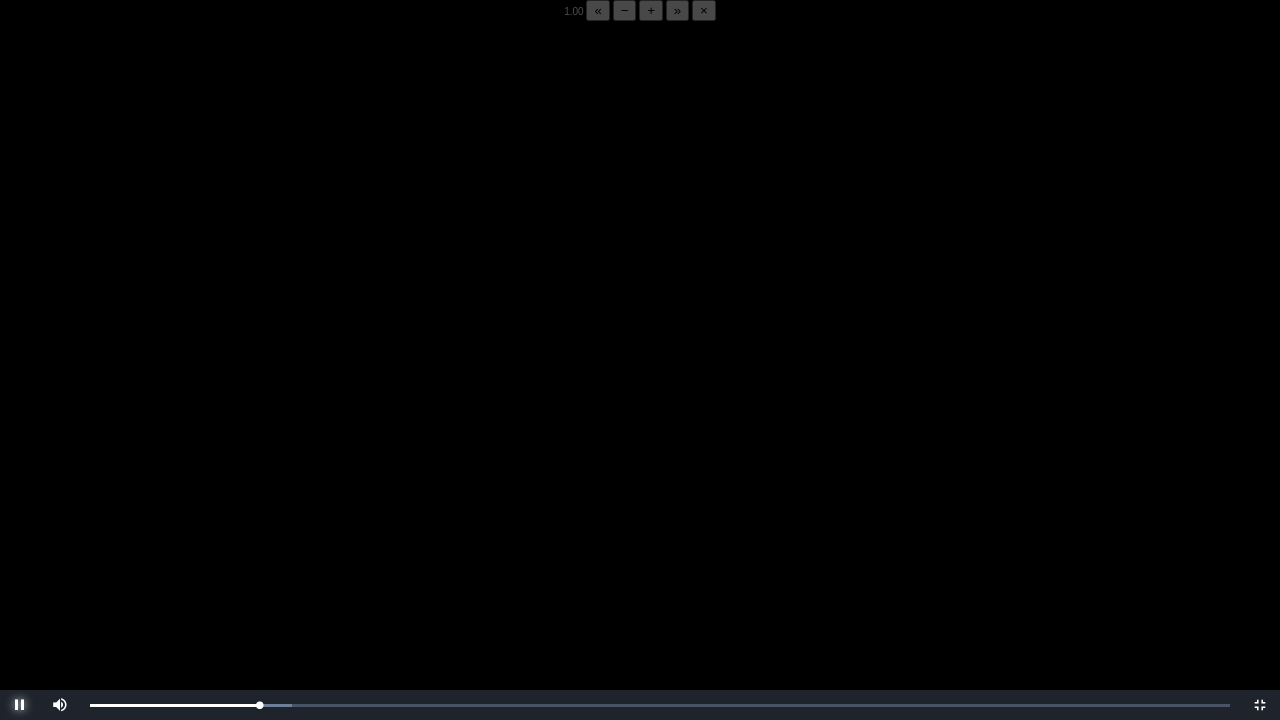 click at bounding box center [20, 705] 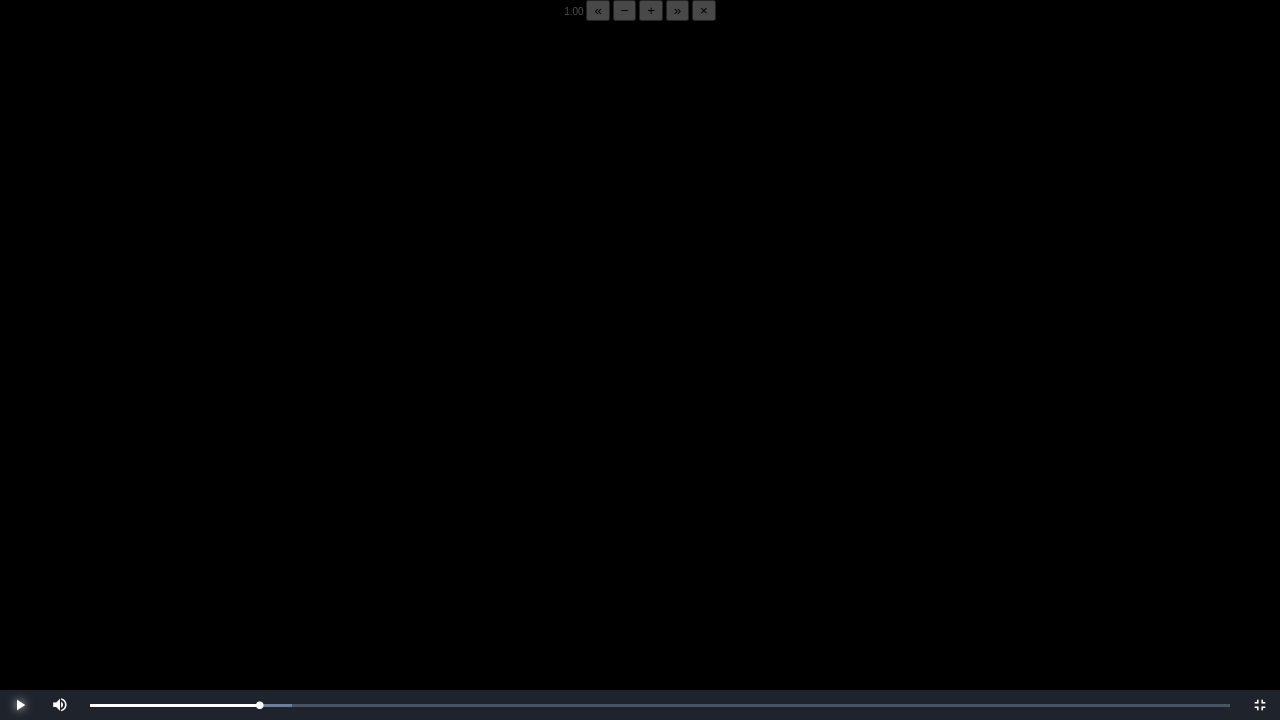 click at bounding box center [20, 705] 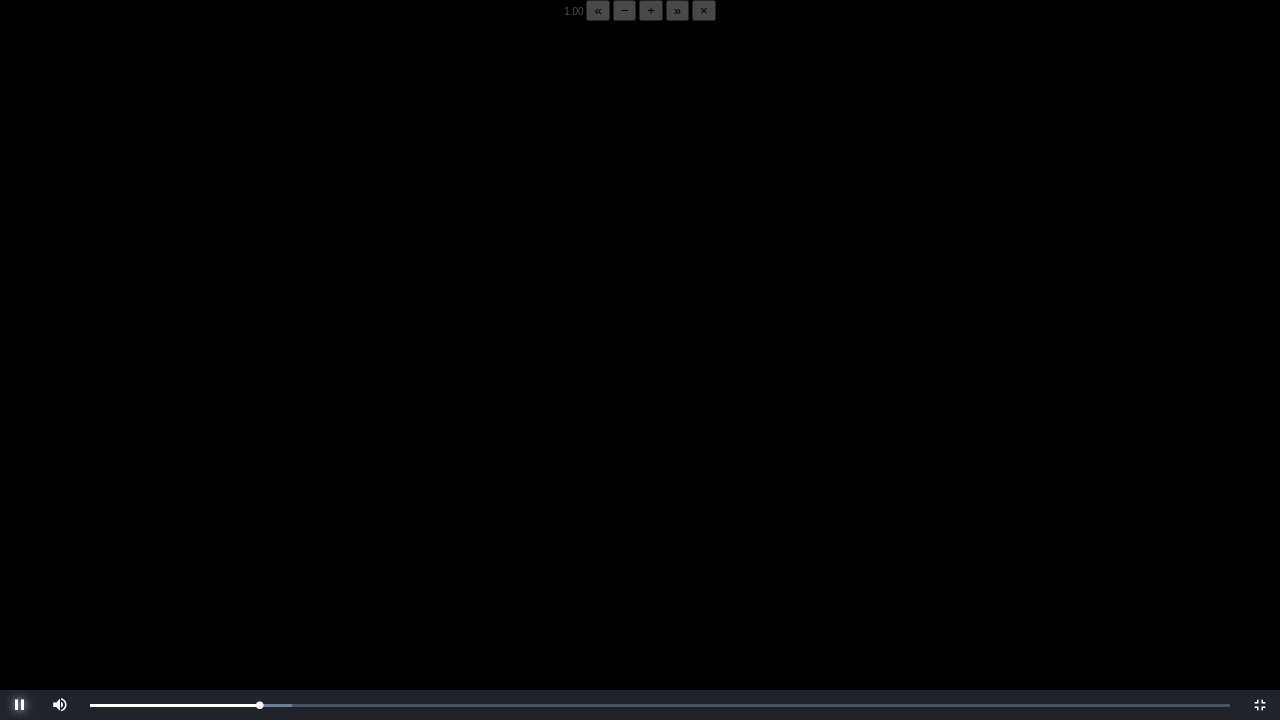 click at bounding box center [20, 705] 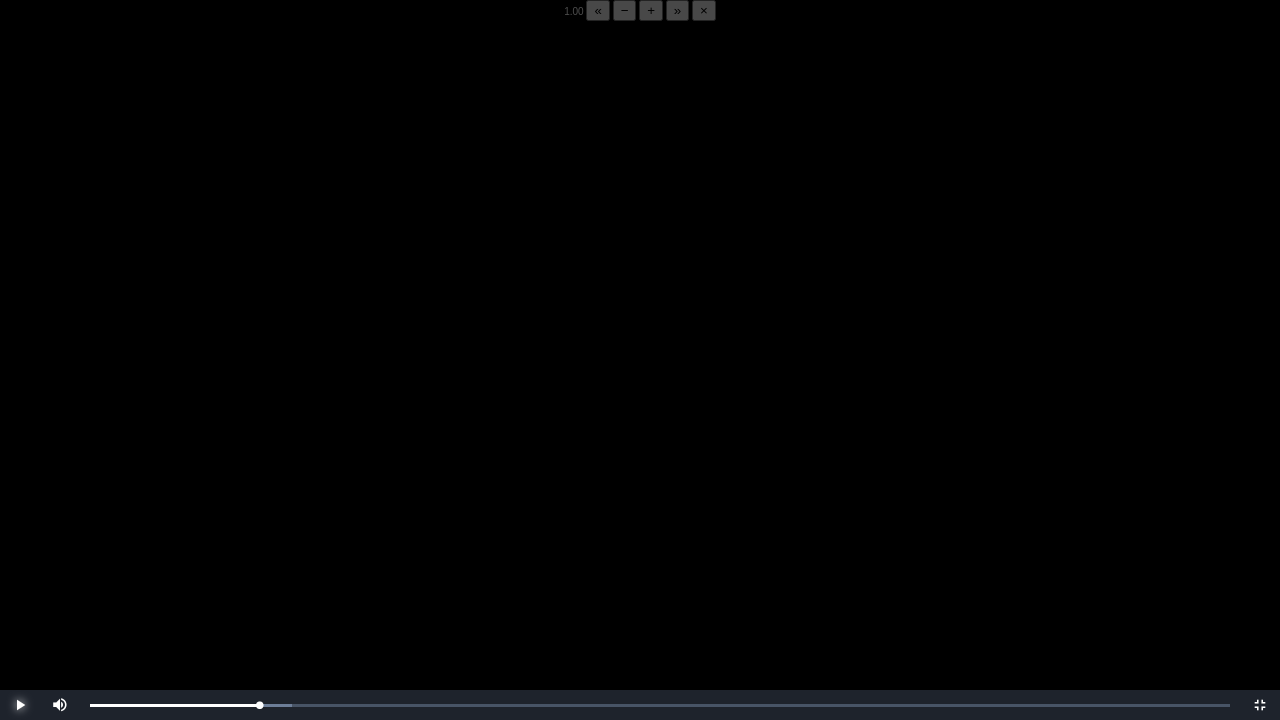 click at bounding box center (20, 705) 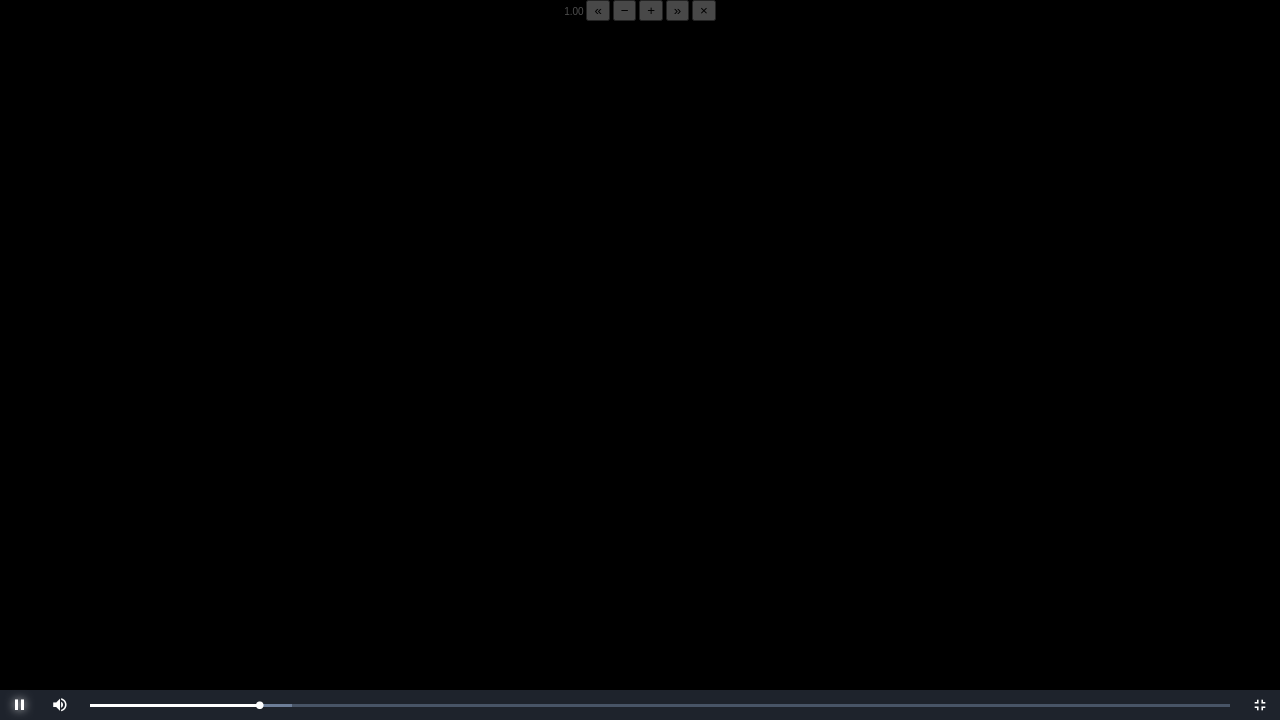 click at bounding box center [20, 705] 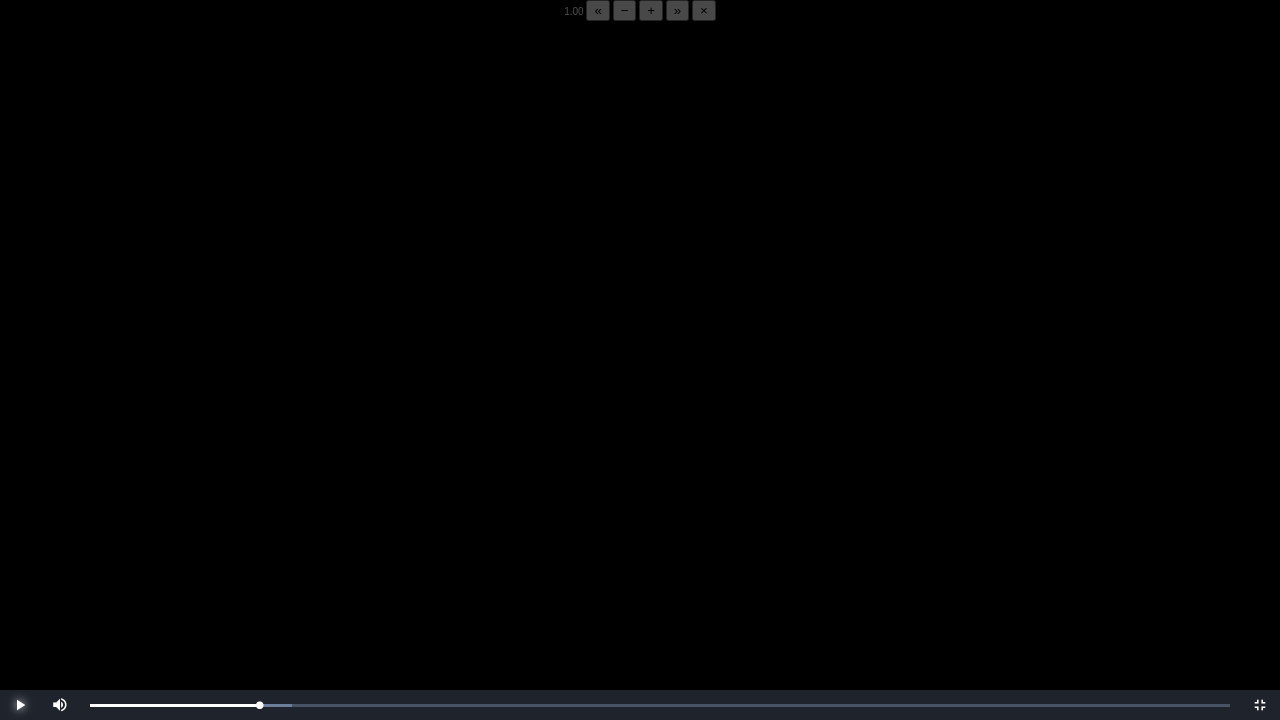 click at bounding box center [20, 705] 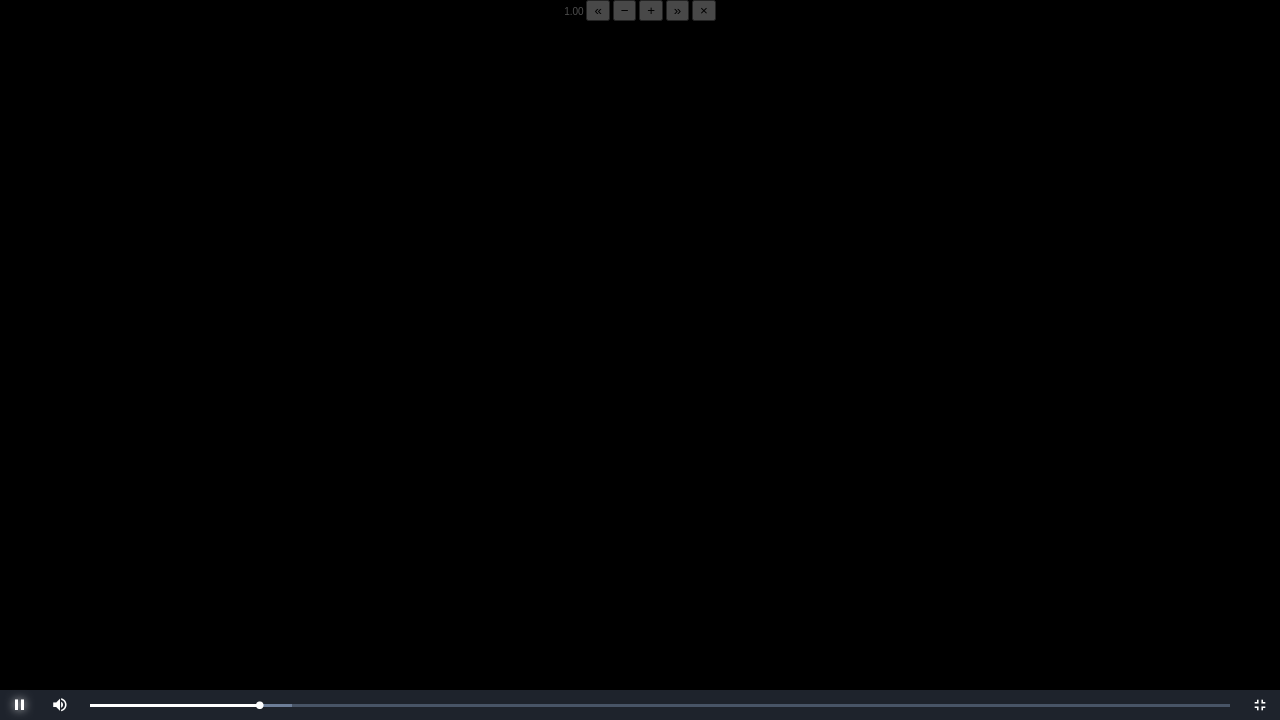 click at bounding box center (20, 705) 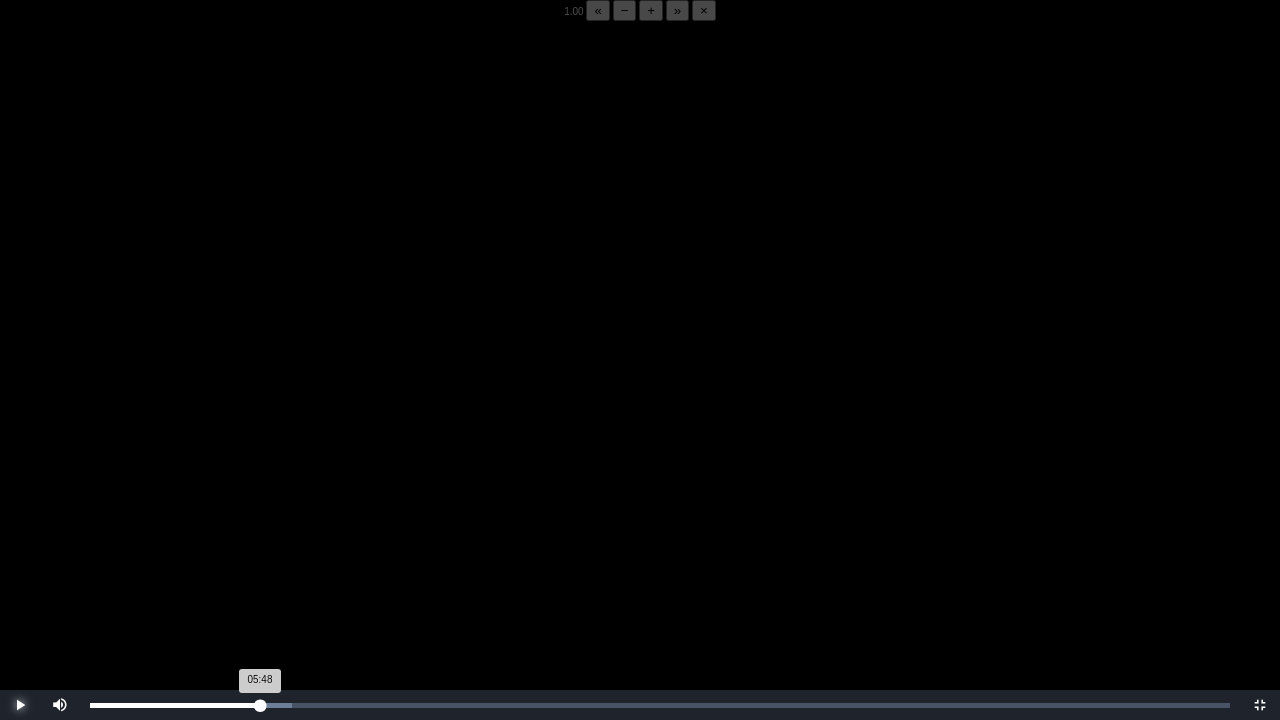 click on "05:48 Progress : 0%" at bounding box center [175, 705] 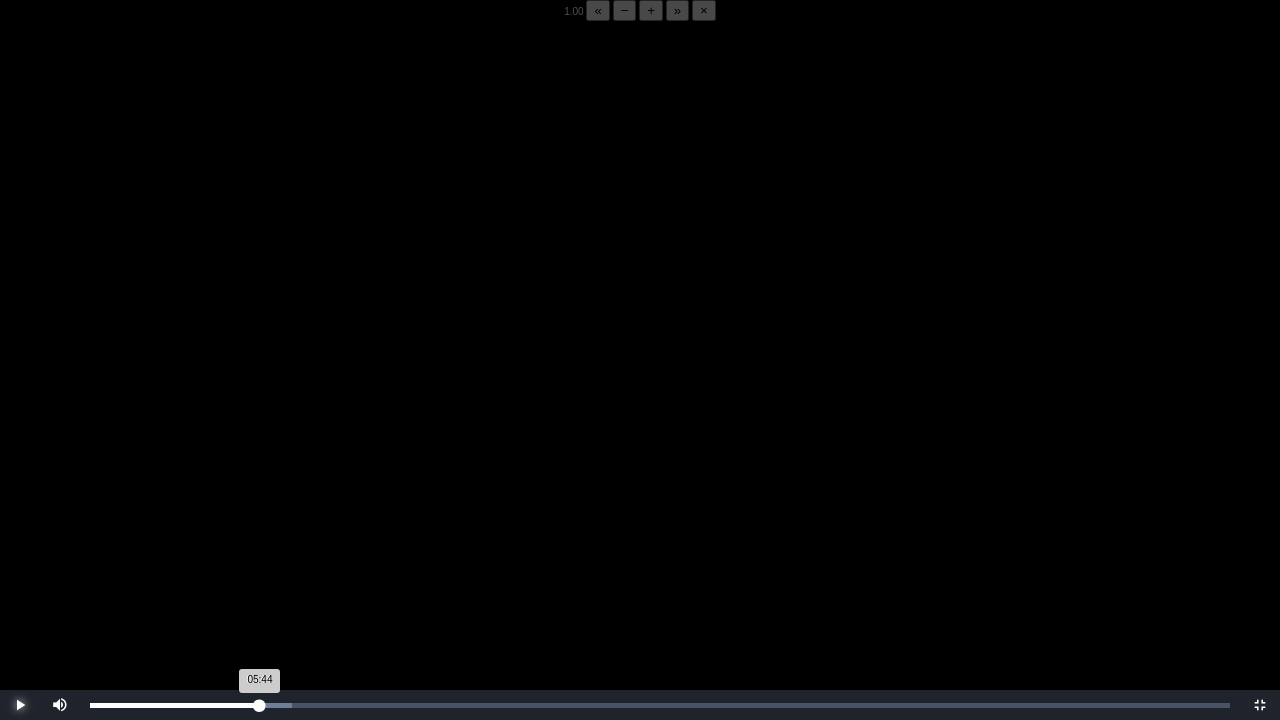 click on "05:44 Progress : 0%" at bounding box center (175, 705) 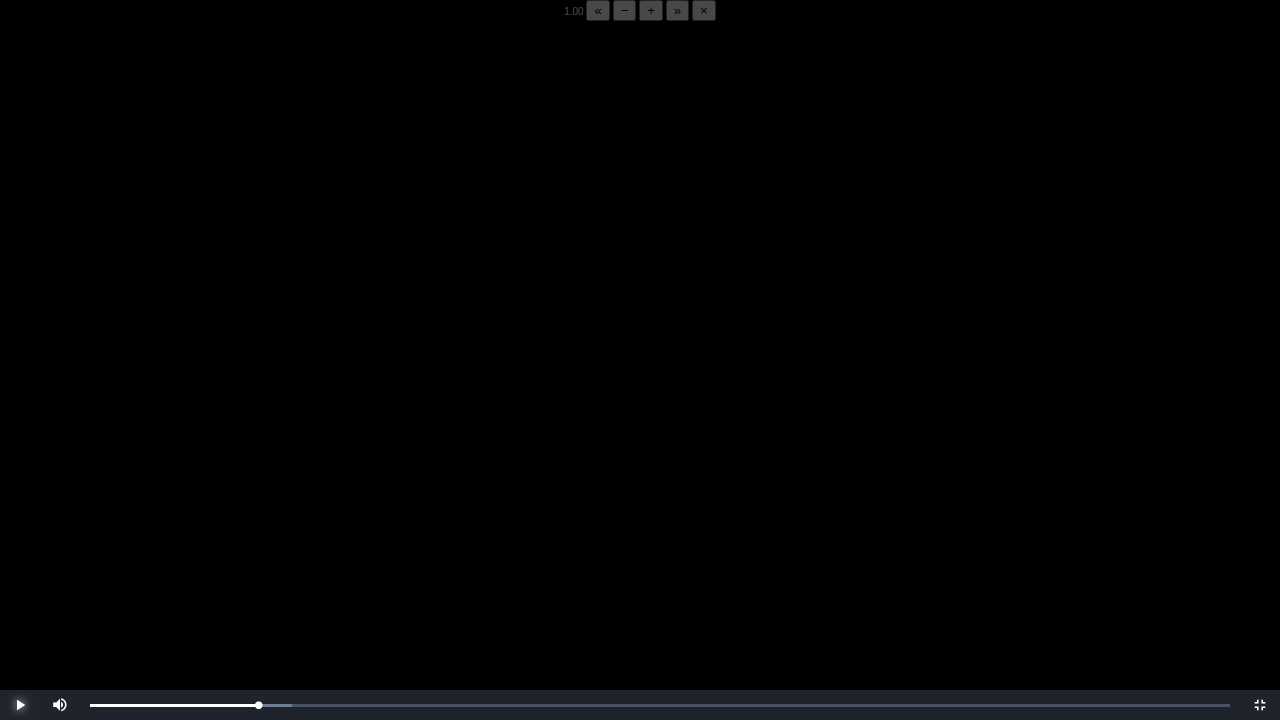 click at bounding box center [20, 705] 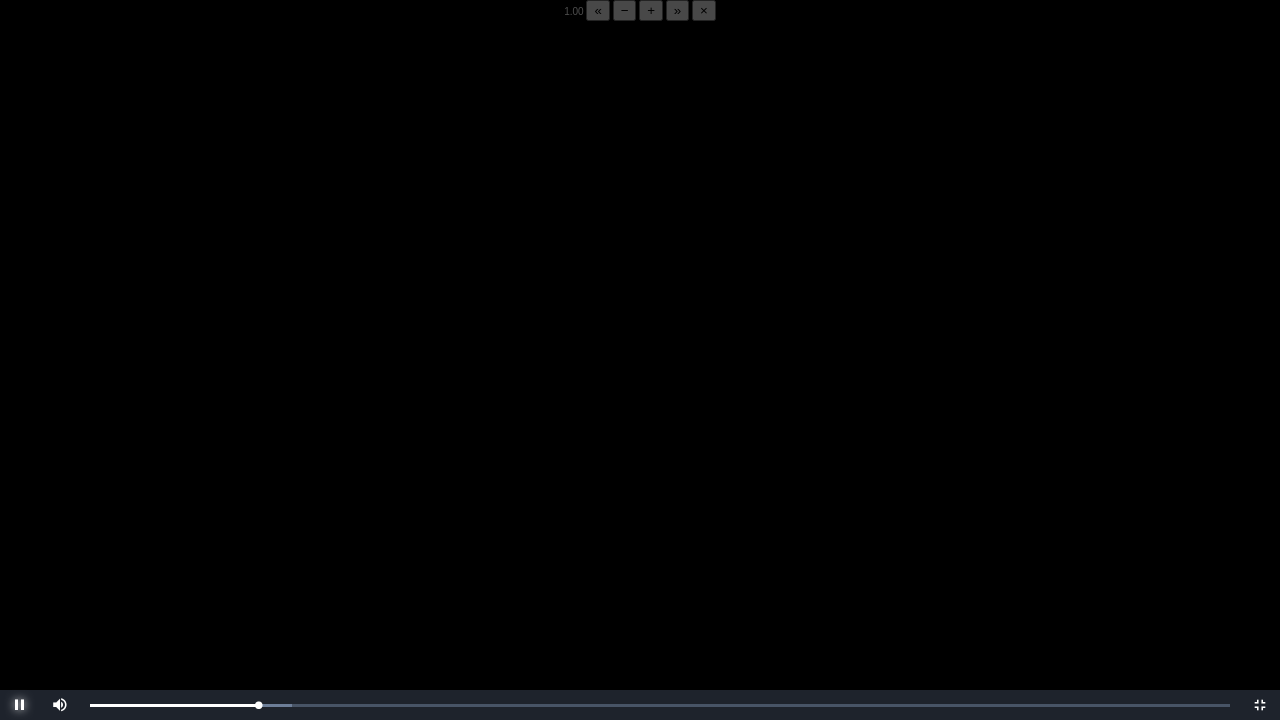 click at bounding box center [20, 705] 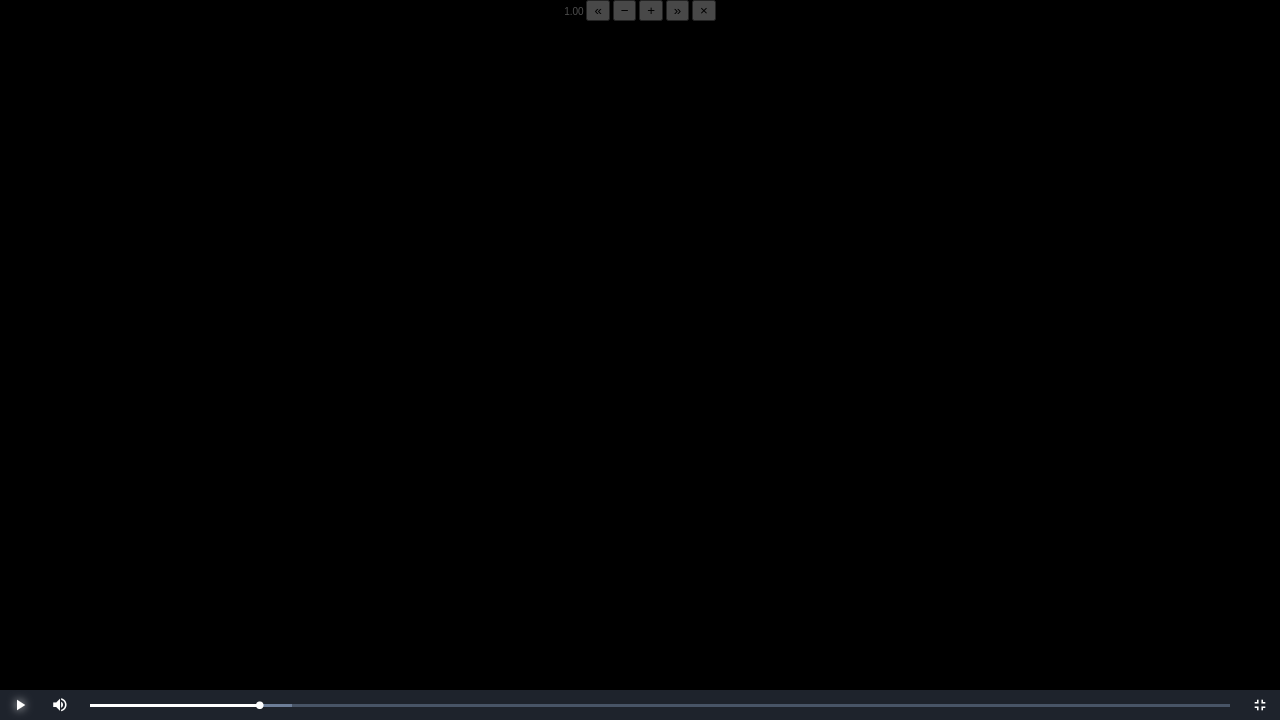click at bounding box center (20, 705) 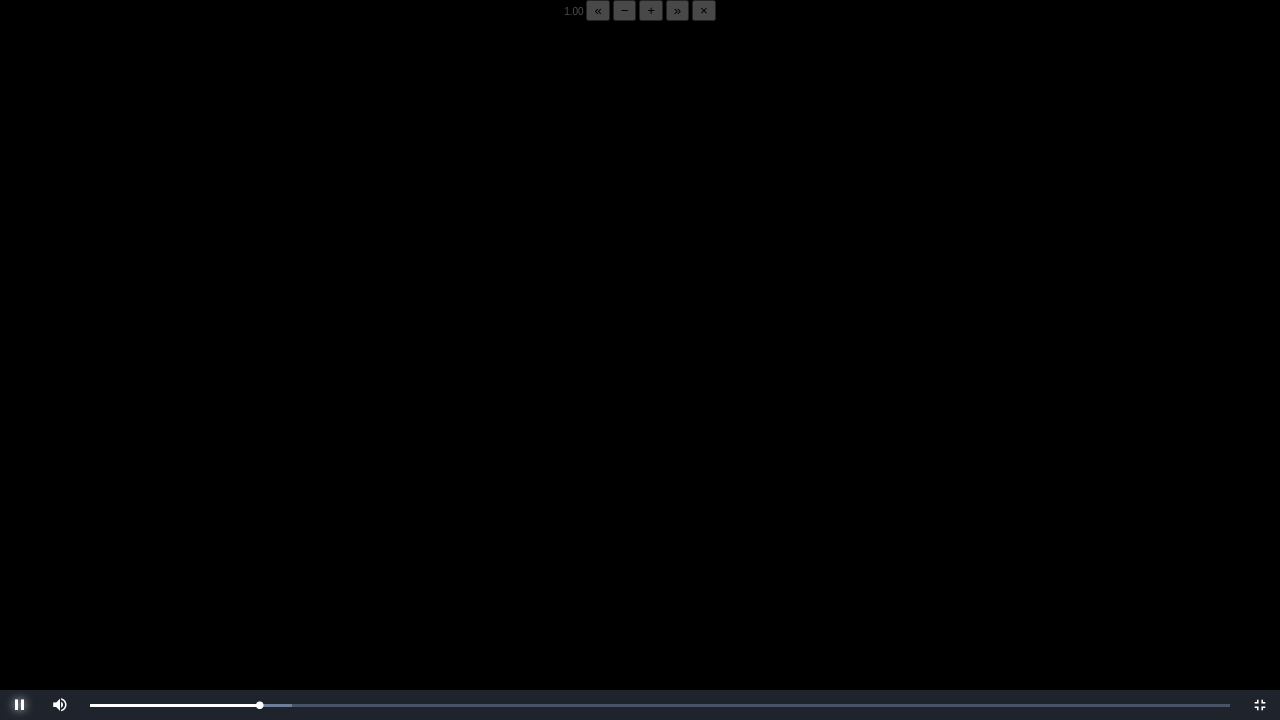 click at bounding box center (20, 705) 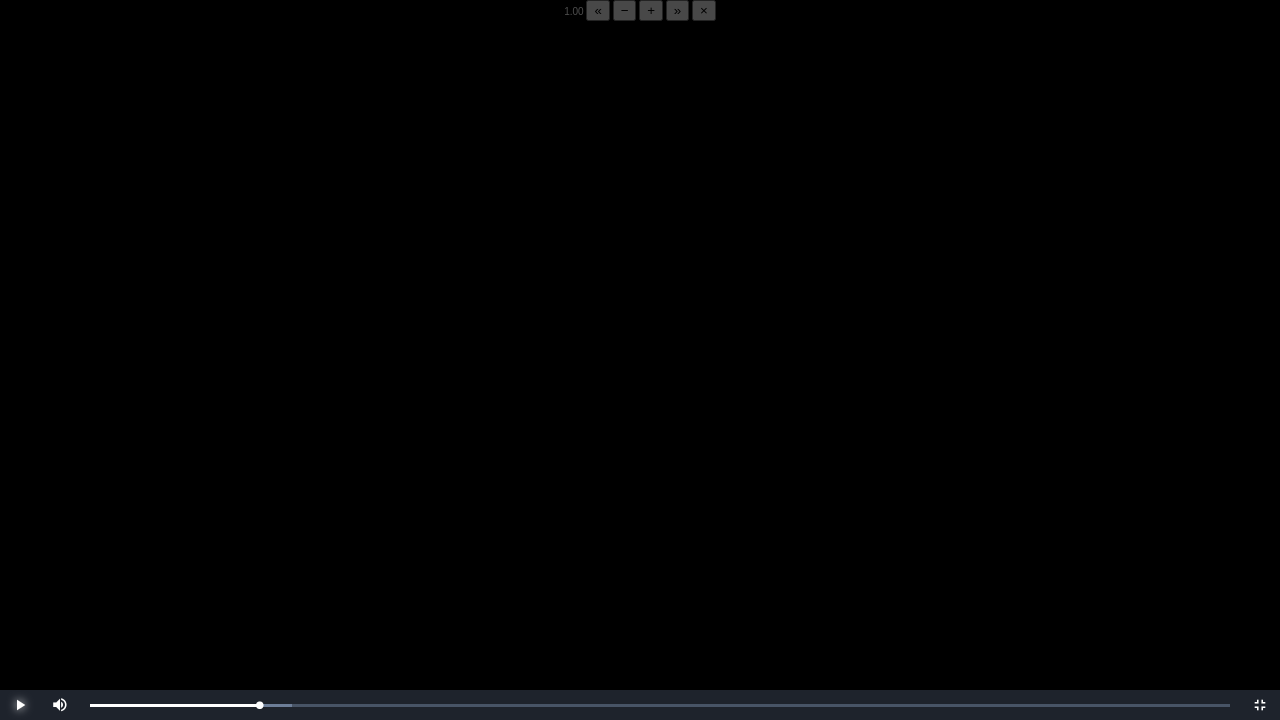 click at bounding box center (20, 705) 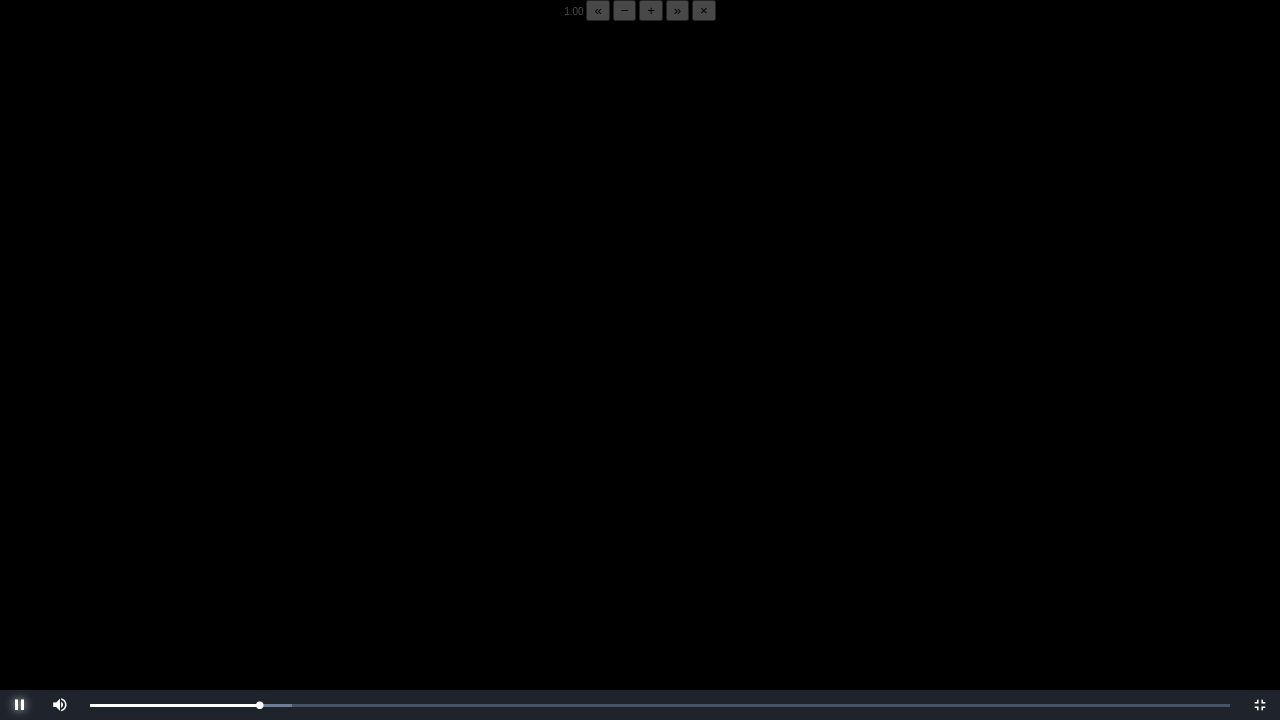 click at bounding box center [20, 705] 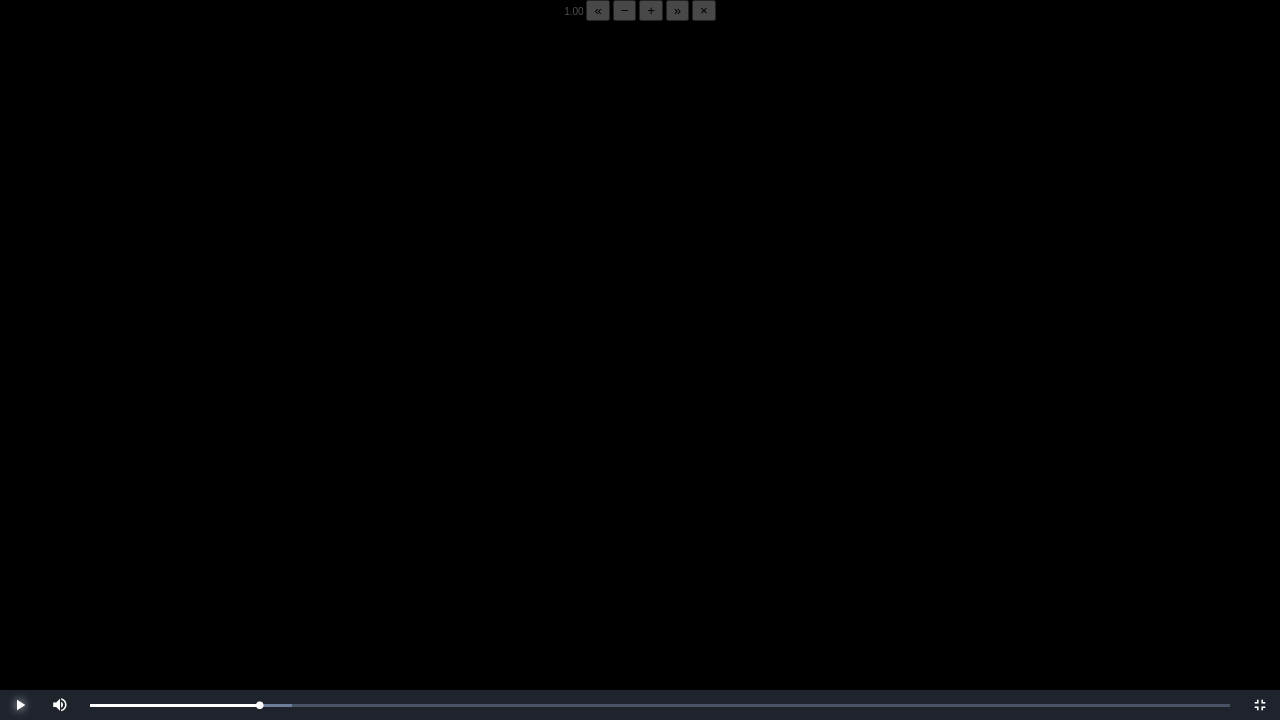 click at bounding box center (20, 705) 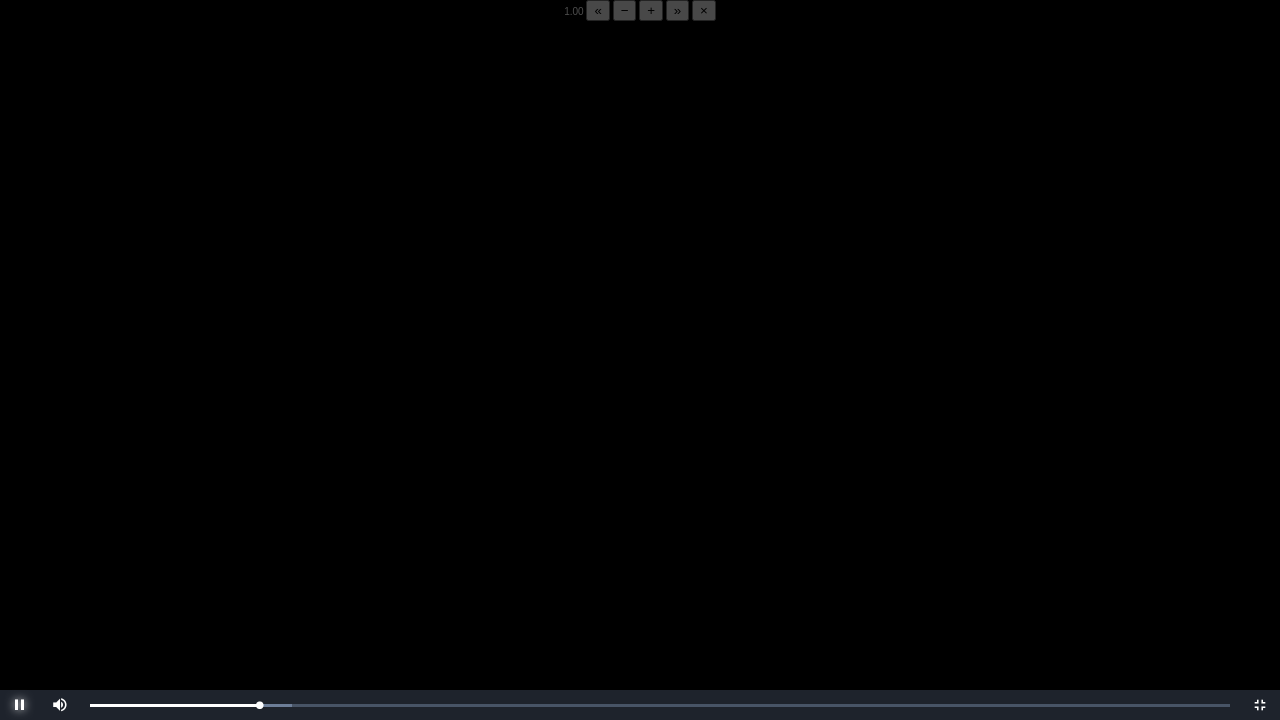 click at bounding box center [20, 705] 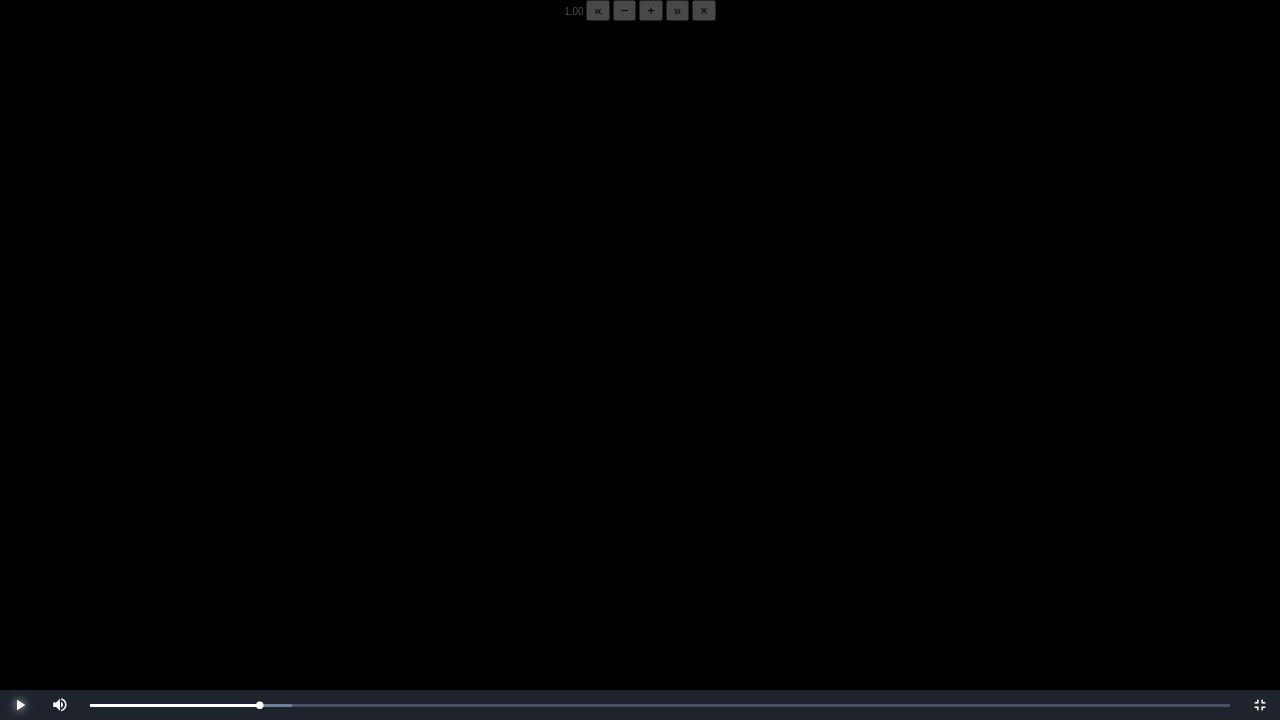 click at bounding box center (20, 705) 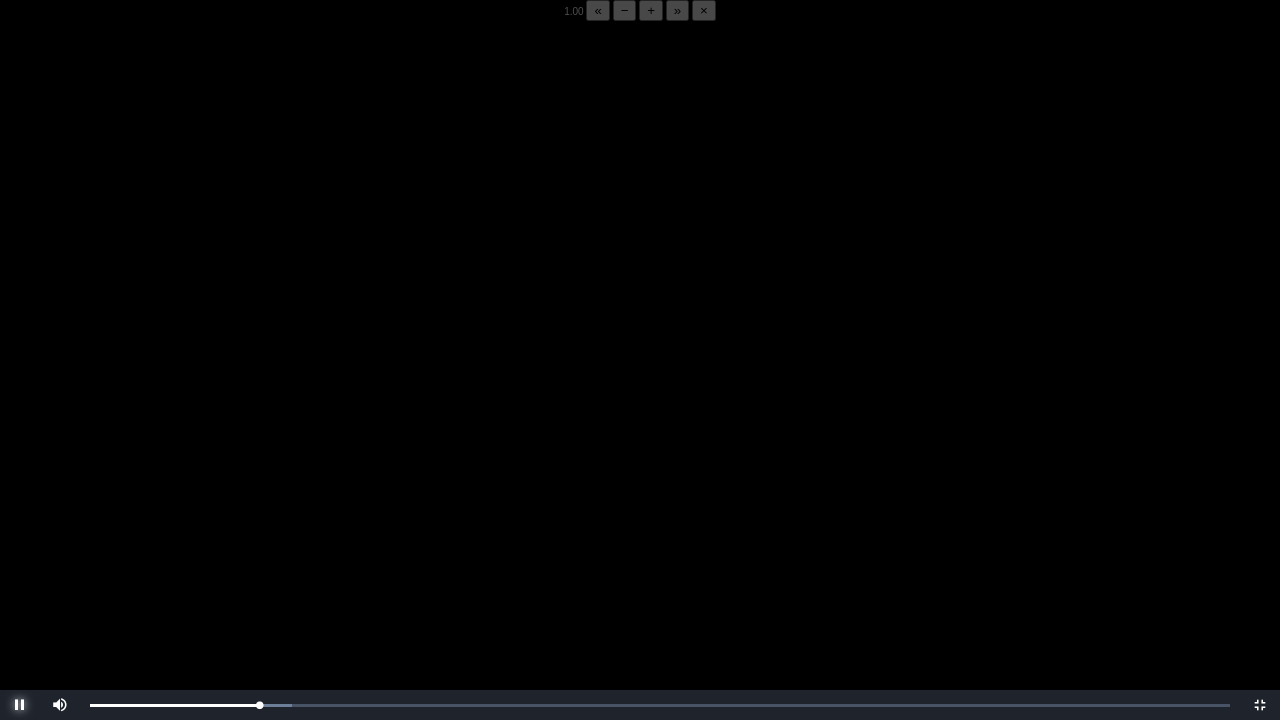 click at bounding box center (20, 705) 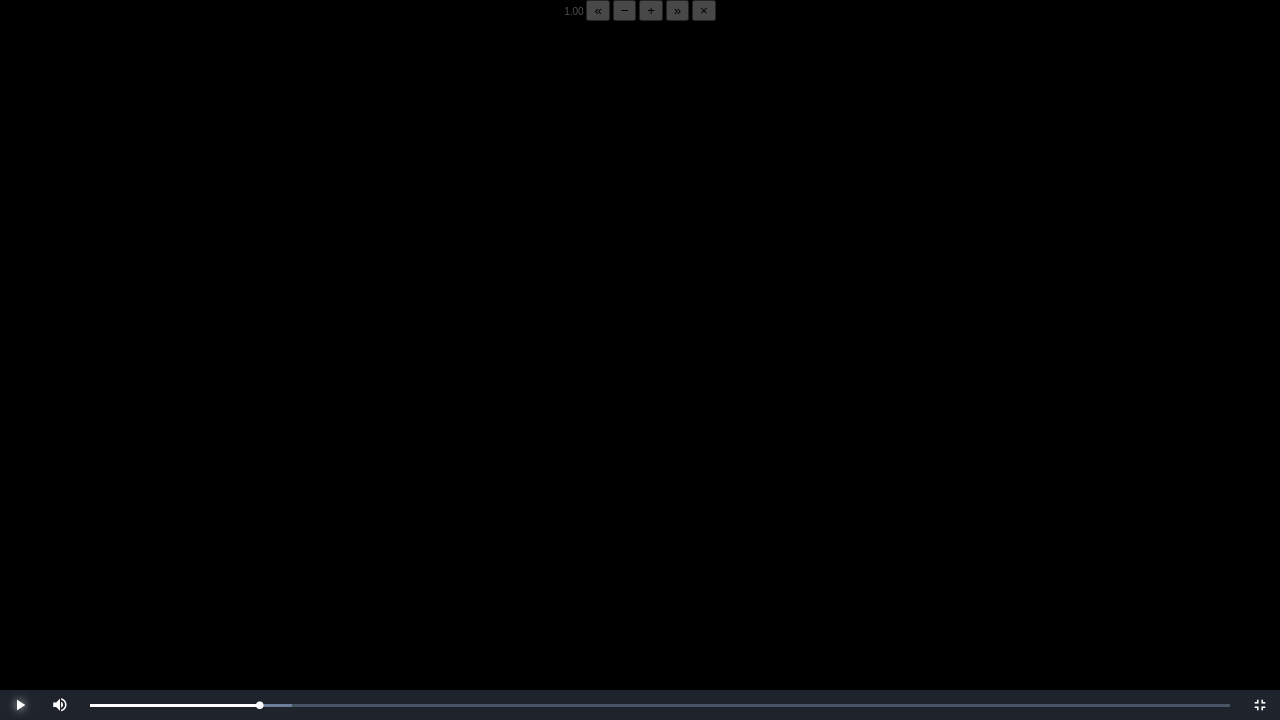 click at bounding box center (20, 705) 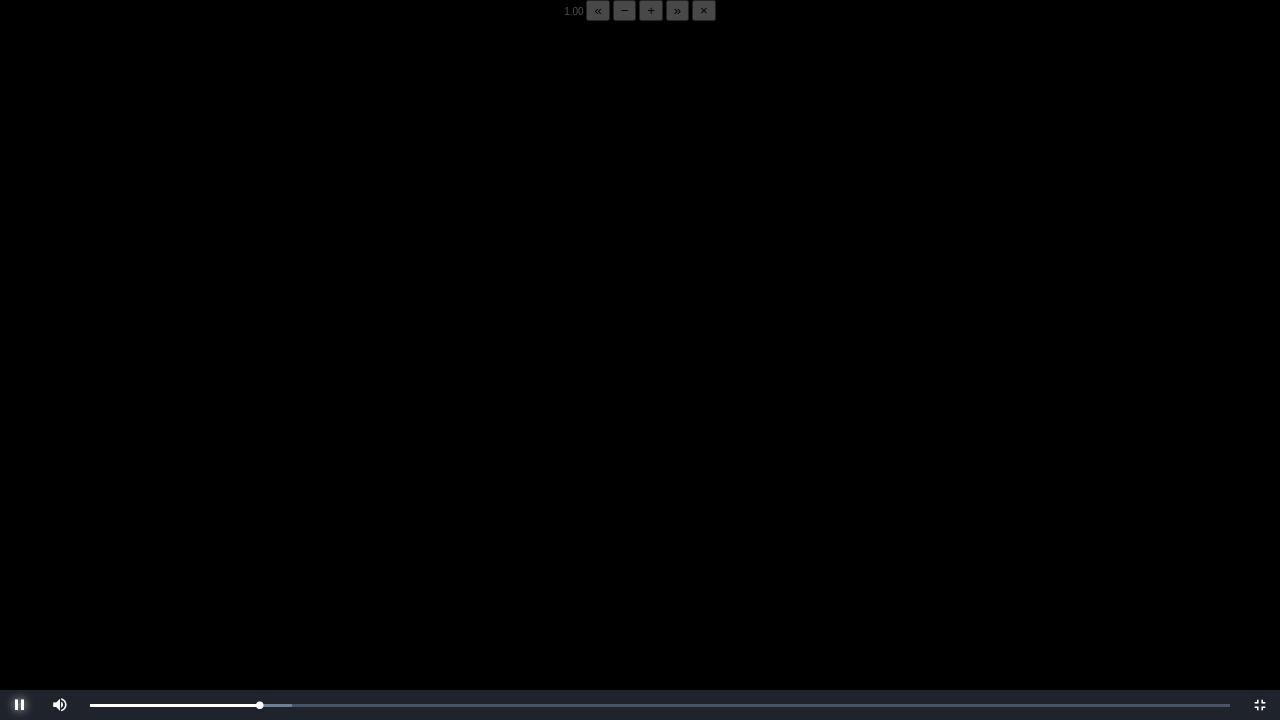 click at bounding box center (20, 705) 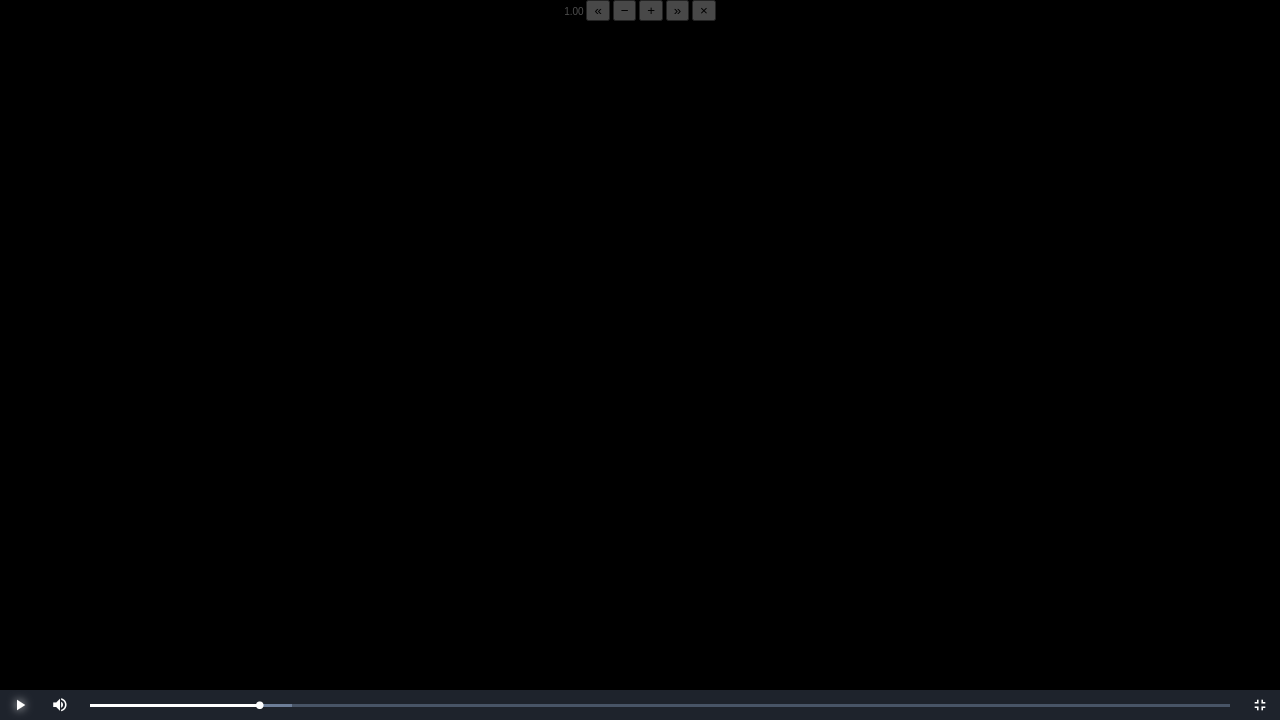 click at bounding box center (20, 705) 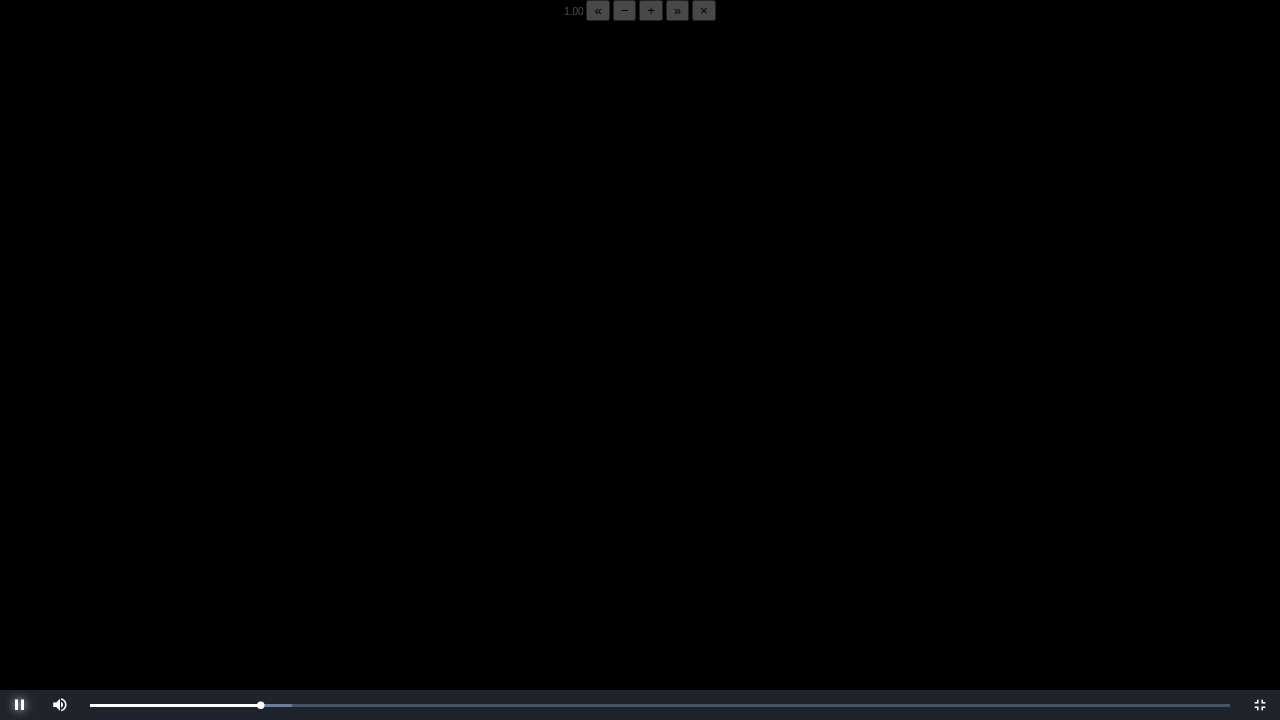 click at bounding box center (20, 705) 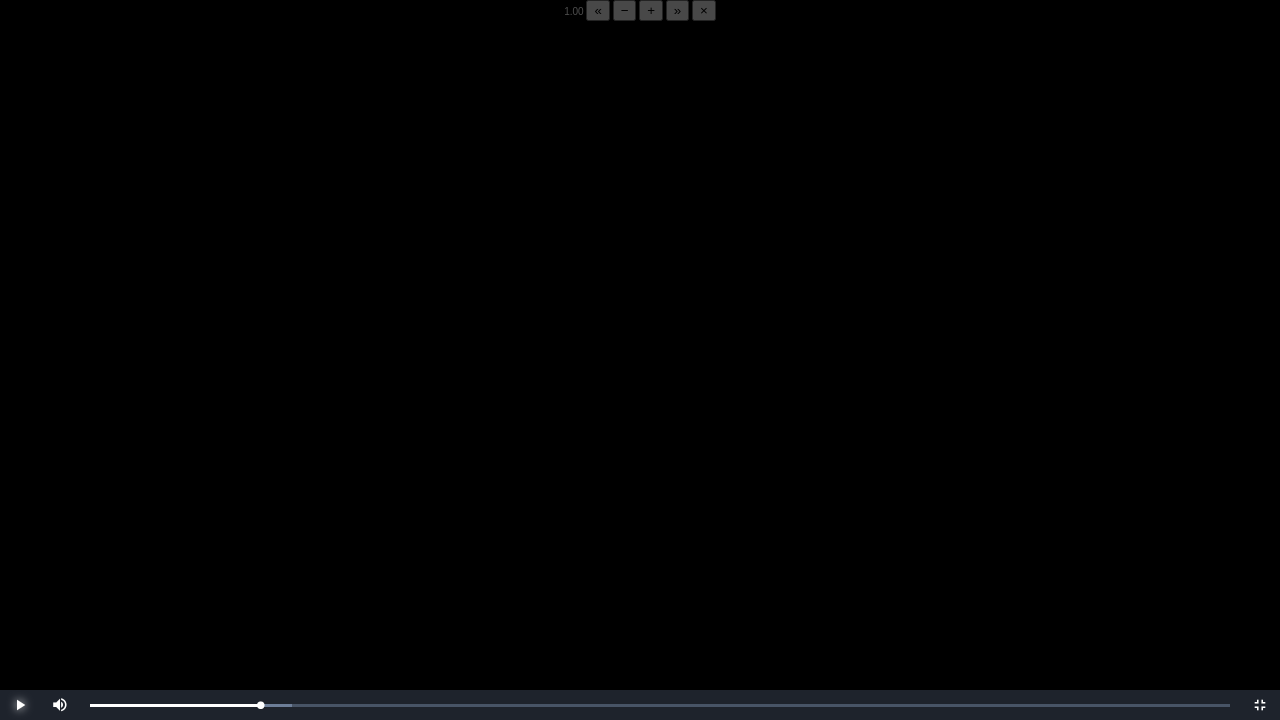 click at bounding box center (20, 705) 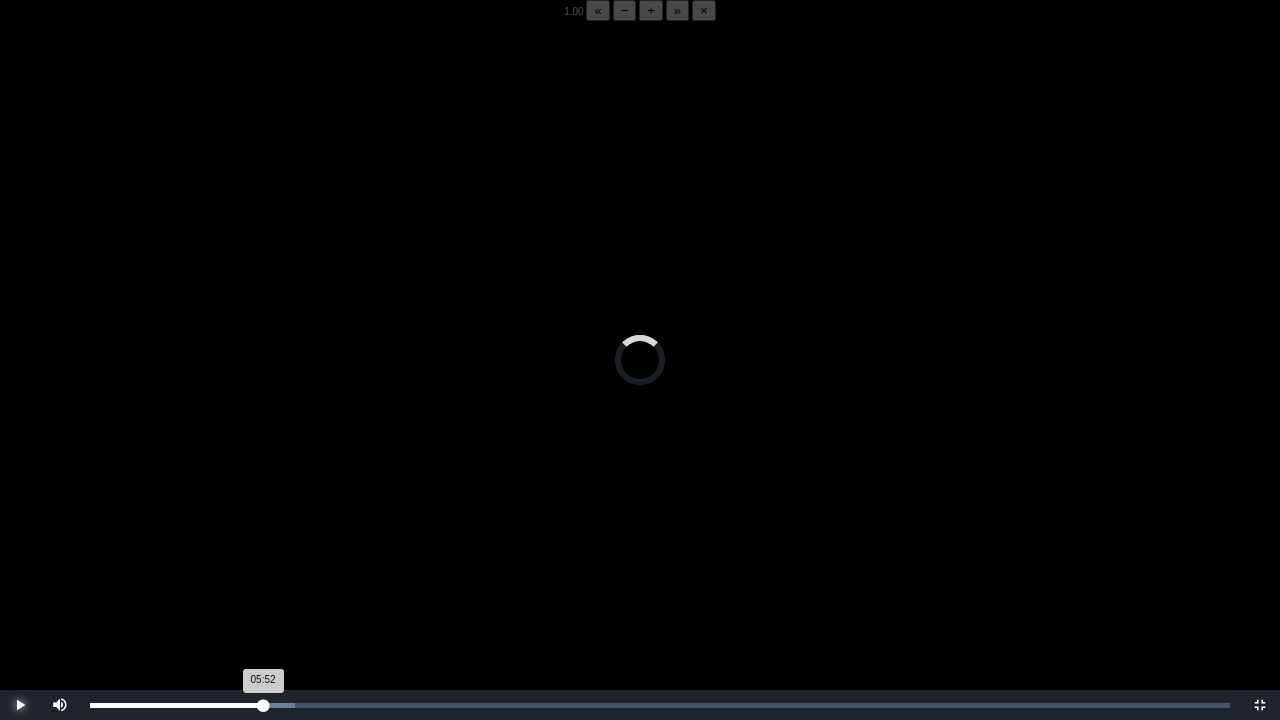 click on "05:52 Progress : 0%" at bounding box center (176, 705) 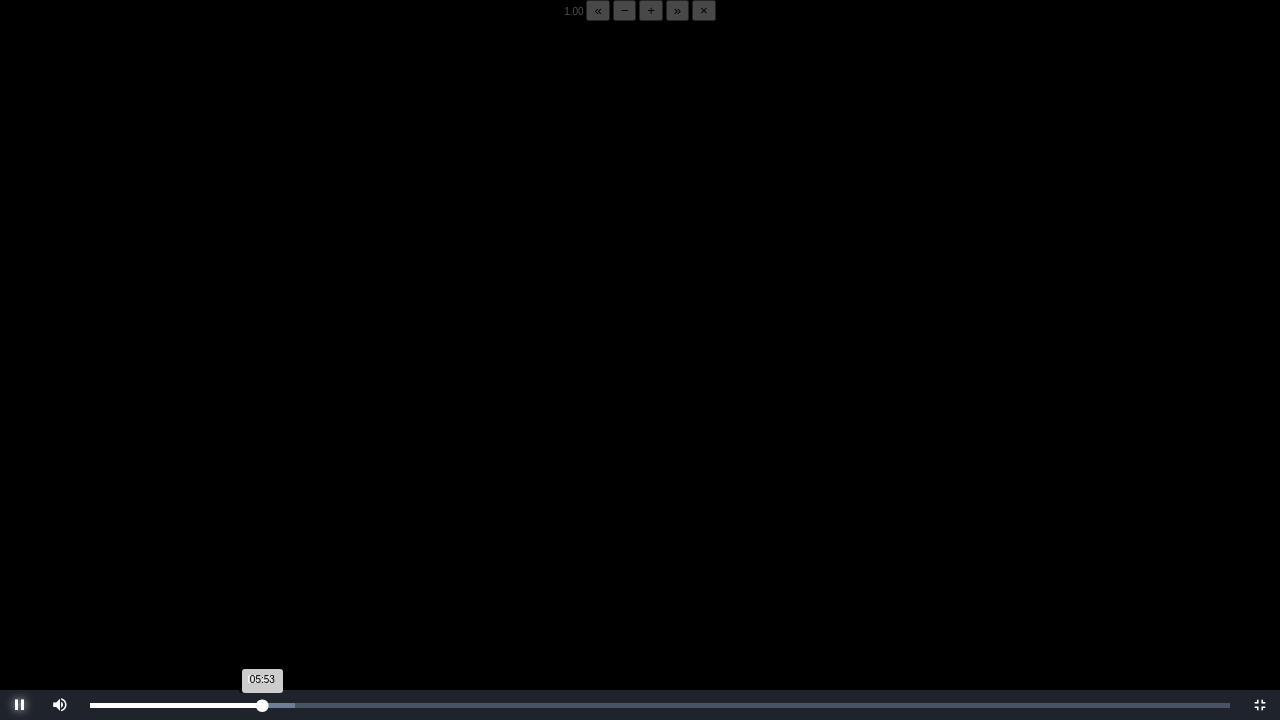 click on "05:53 Progress : 0%" at bounding box center (176, 705) 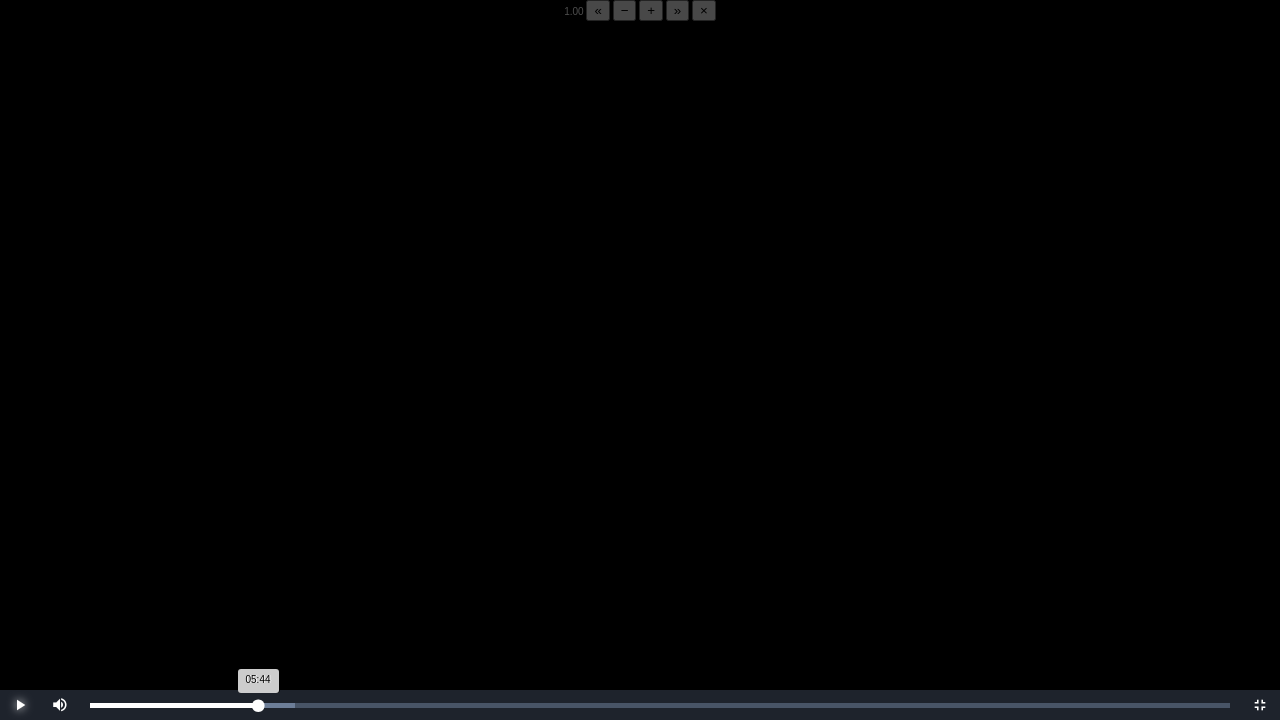 click on "05:44 Progress : 0%" at bounding box center [174, 705] 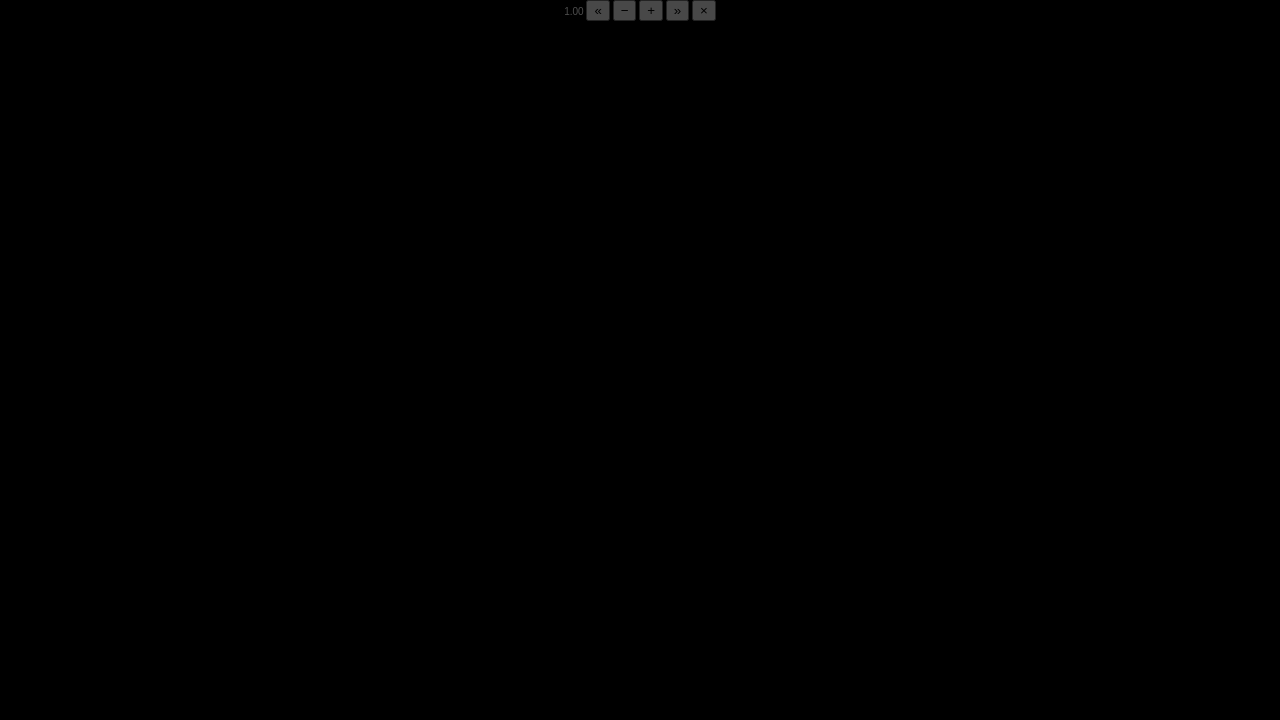 click at bounding box center [20, 705] 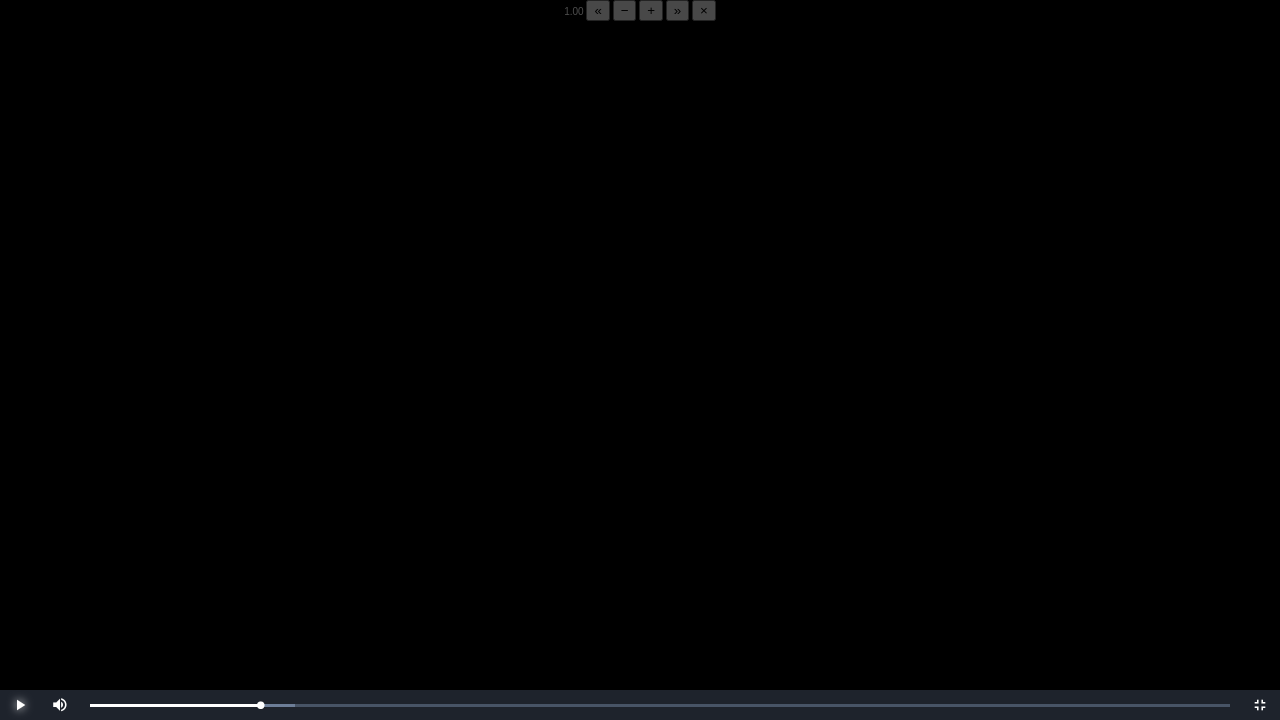 click at bounding box center [20, 705] 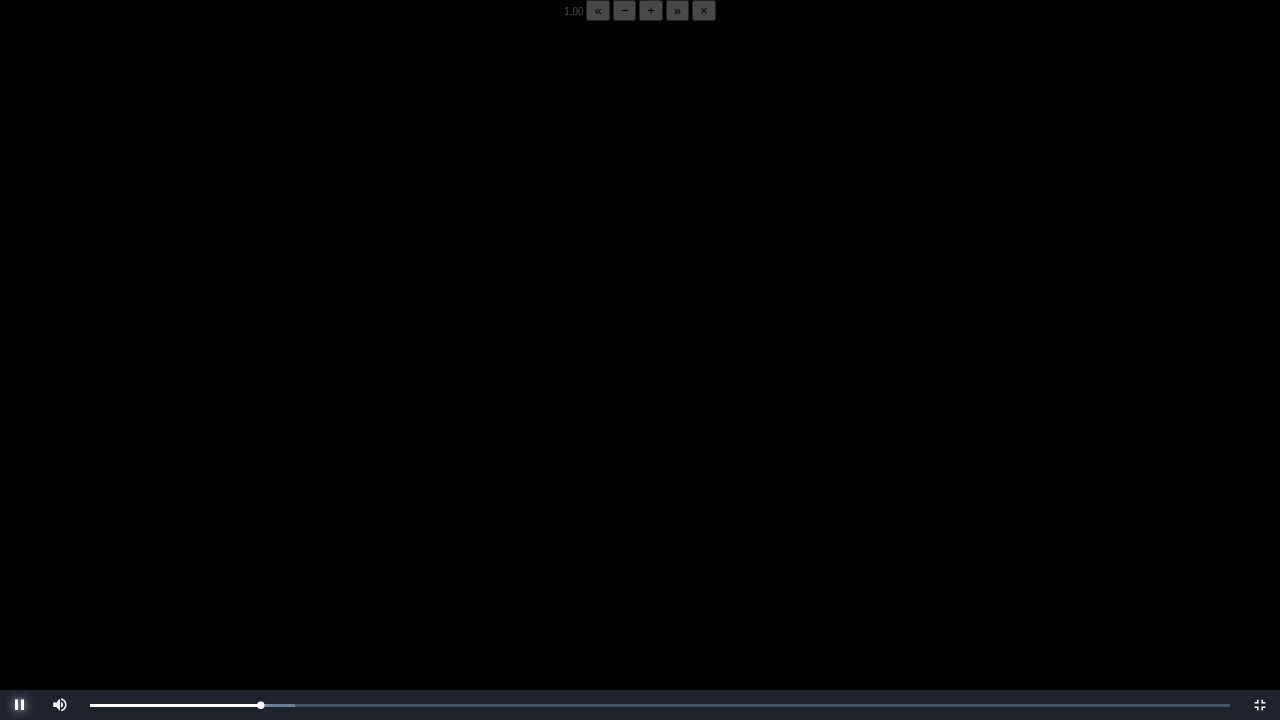 click at bounding box center [20, 705] 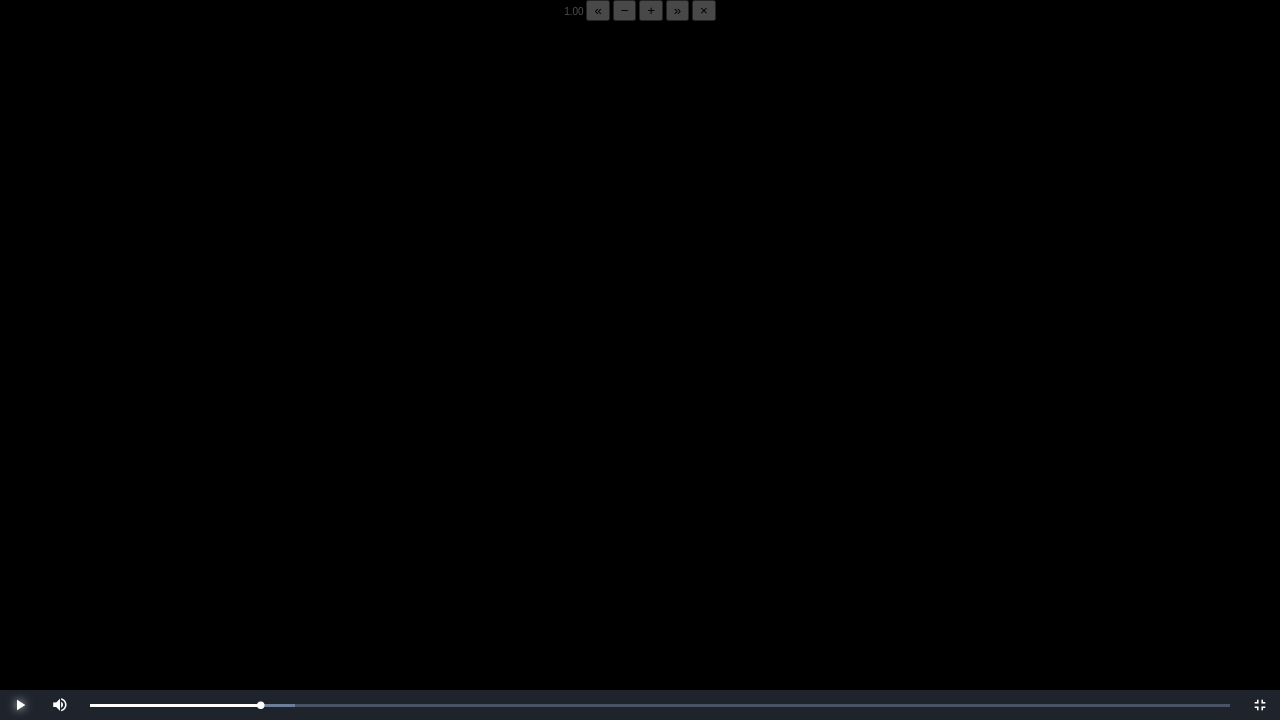 click at bounding box center (20, 705) 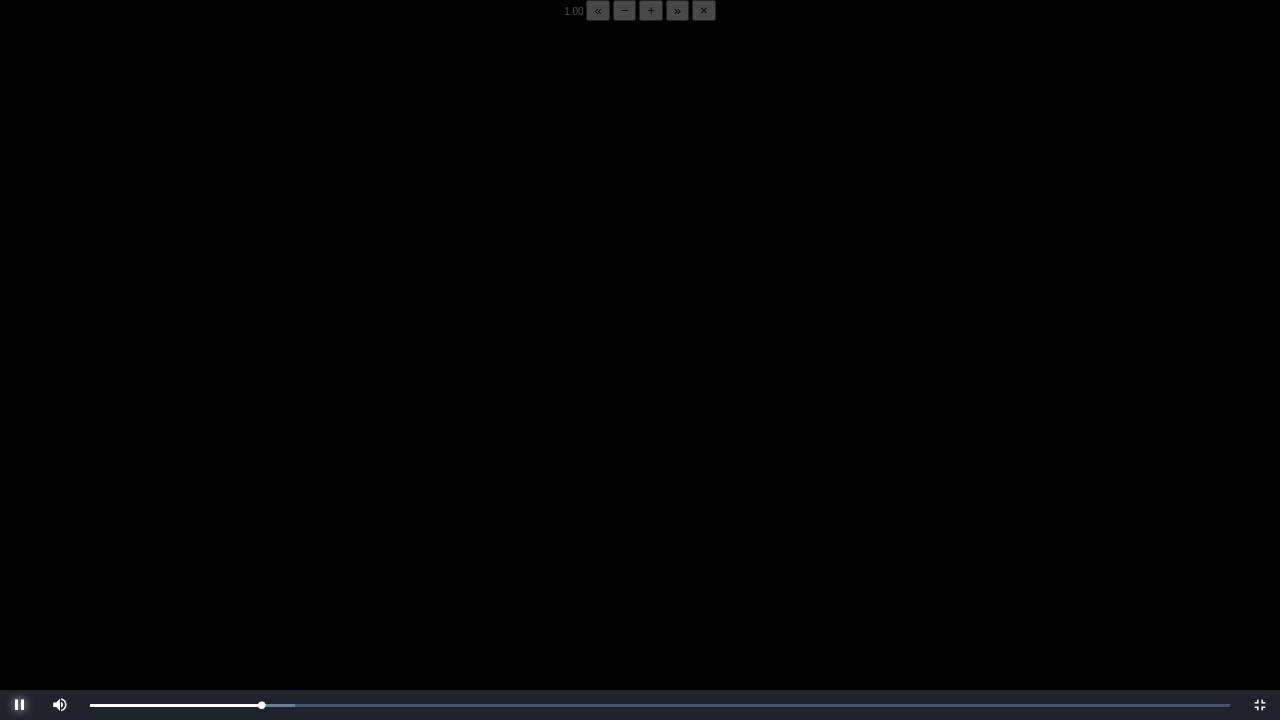 click at bounding box center (20, 705) 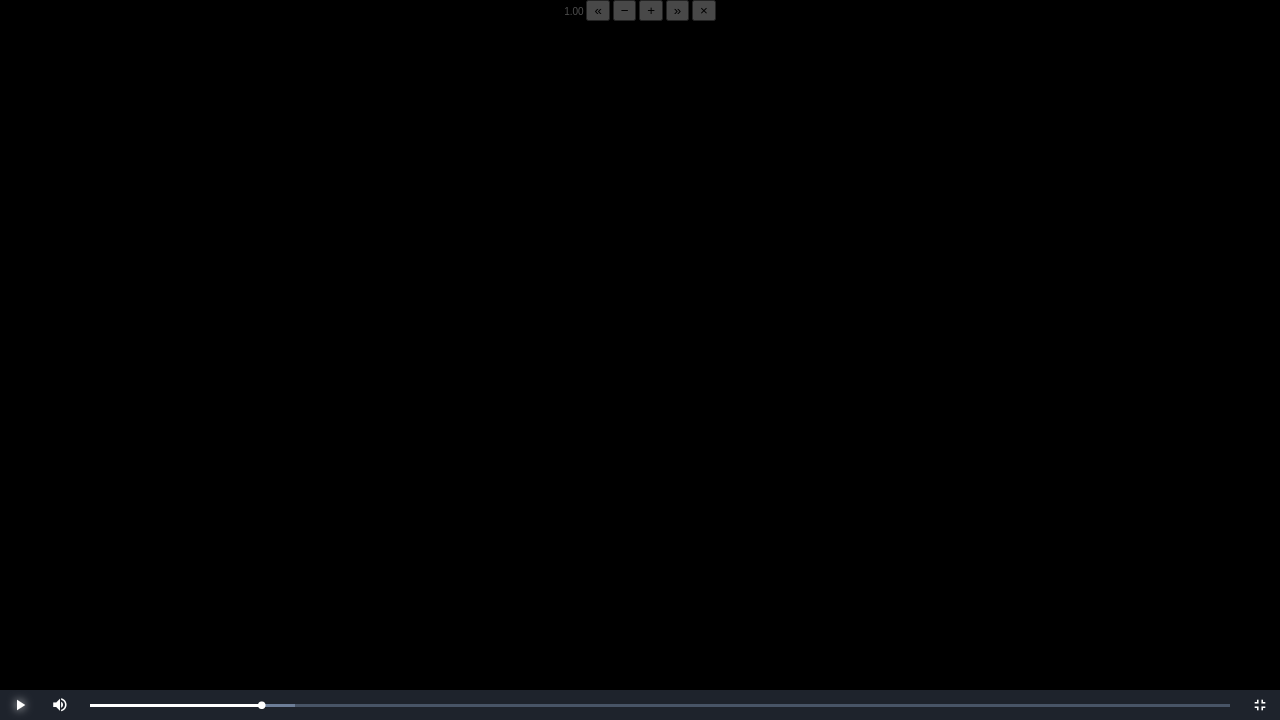 click at bounding box center [20, 705] 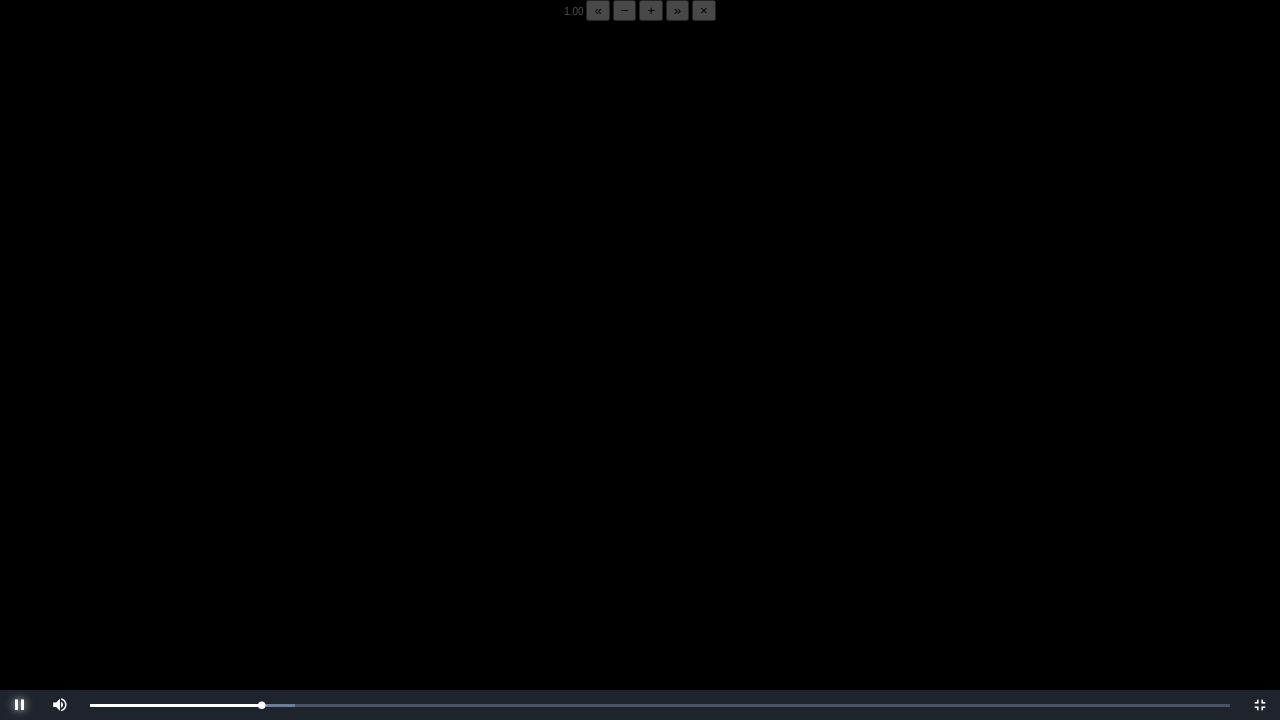 click at bounding box center [20, 705] 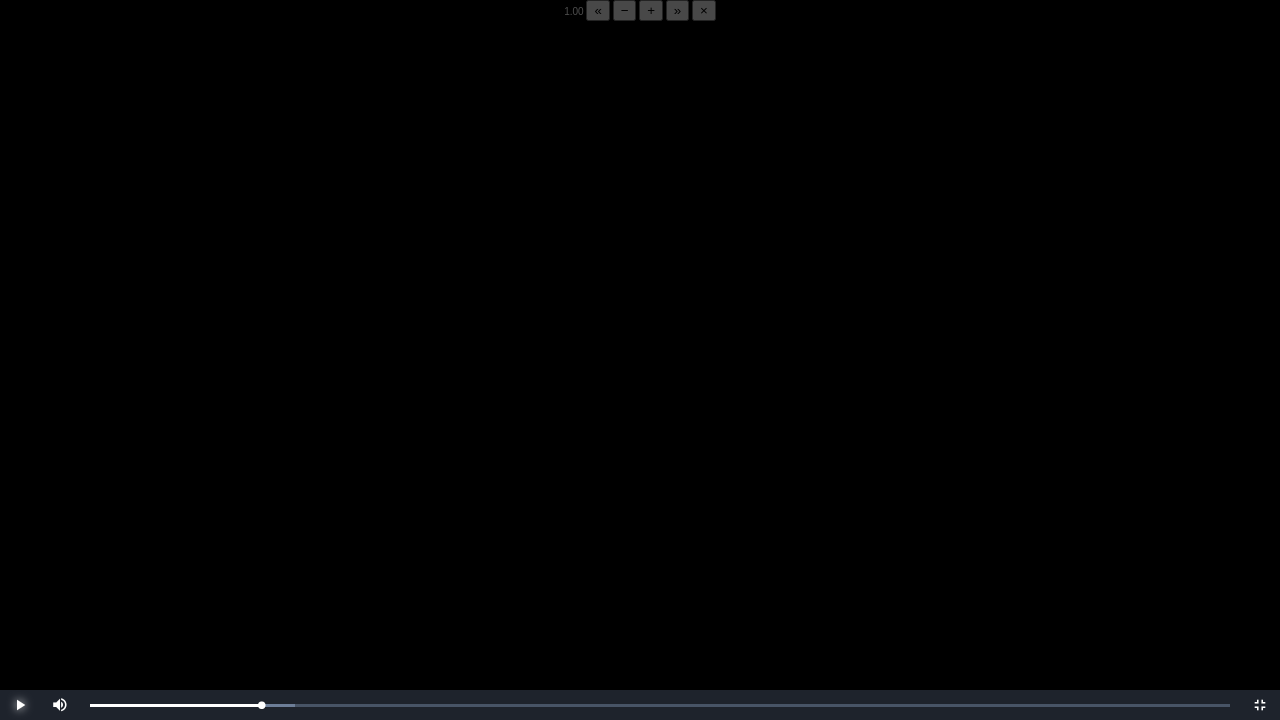 click at bounding box center (20, 705) 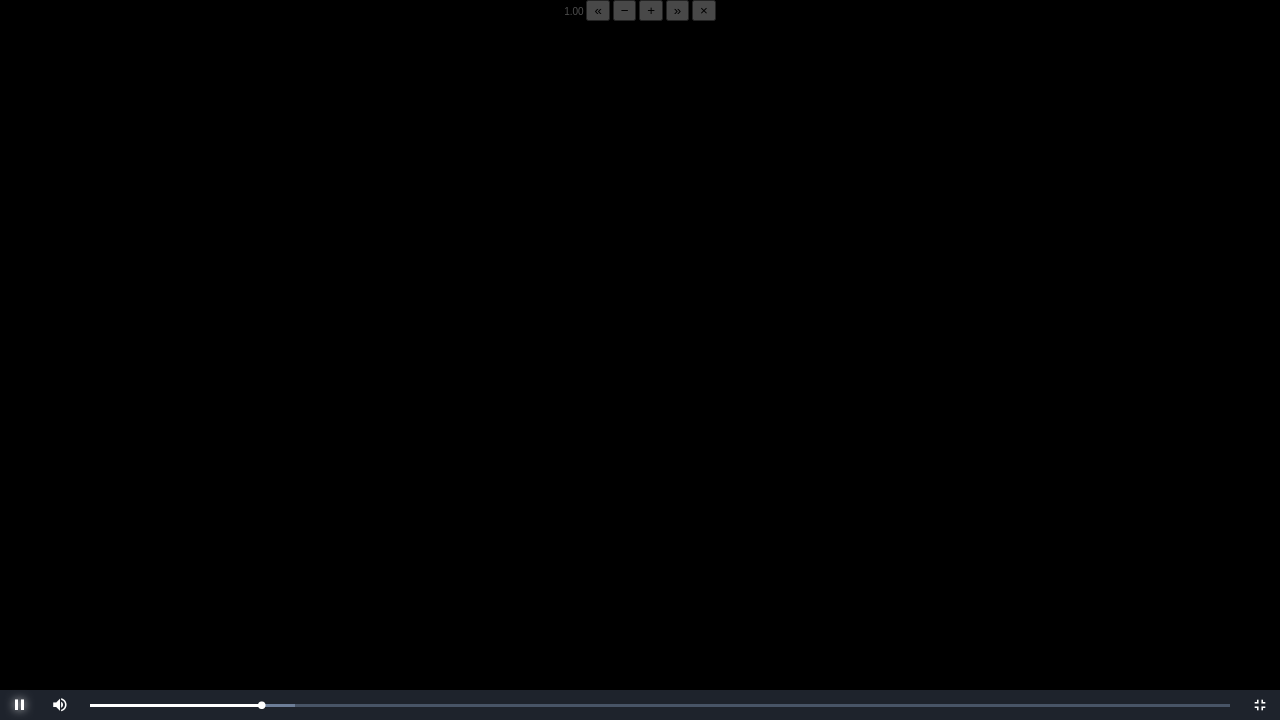 click at bounding box center [20, 705] 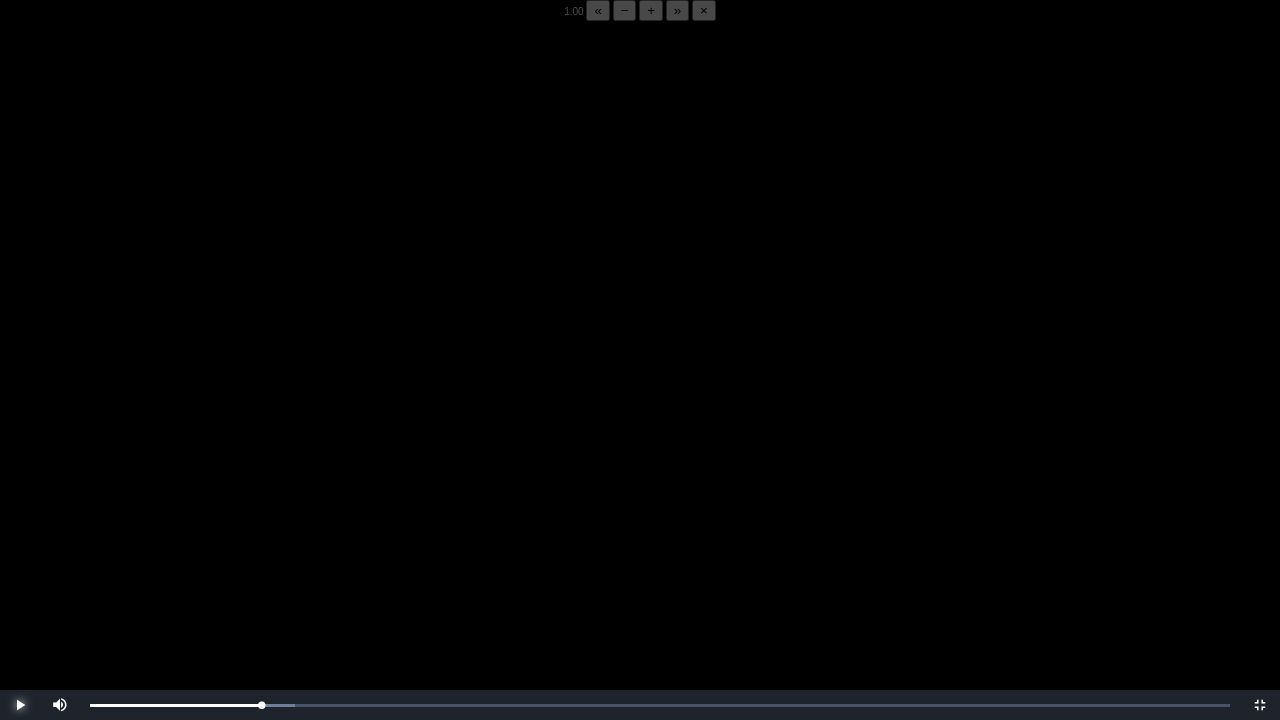 click at bounding box center (20, 705) 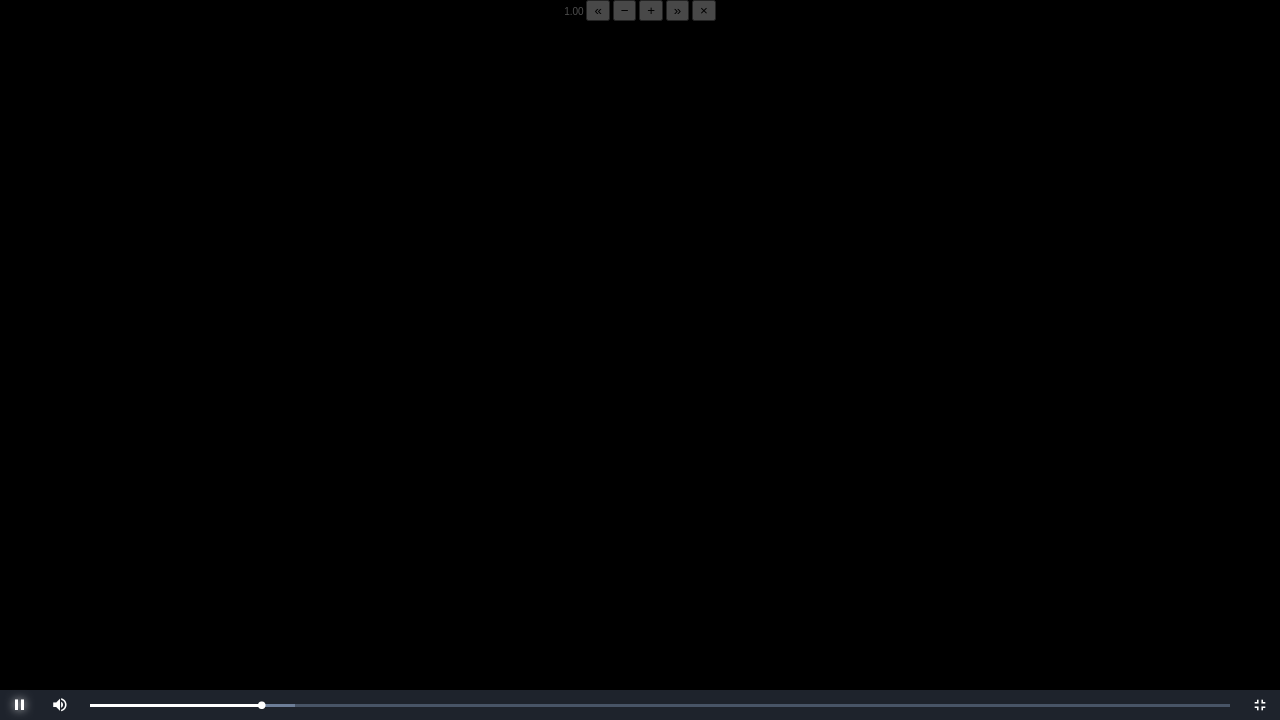 click at bounding box center [20, 705] 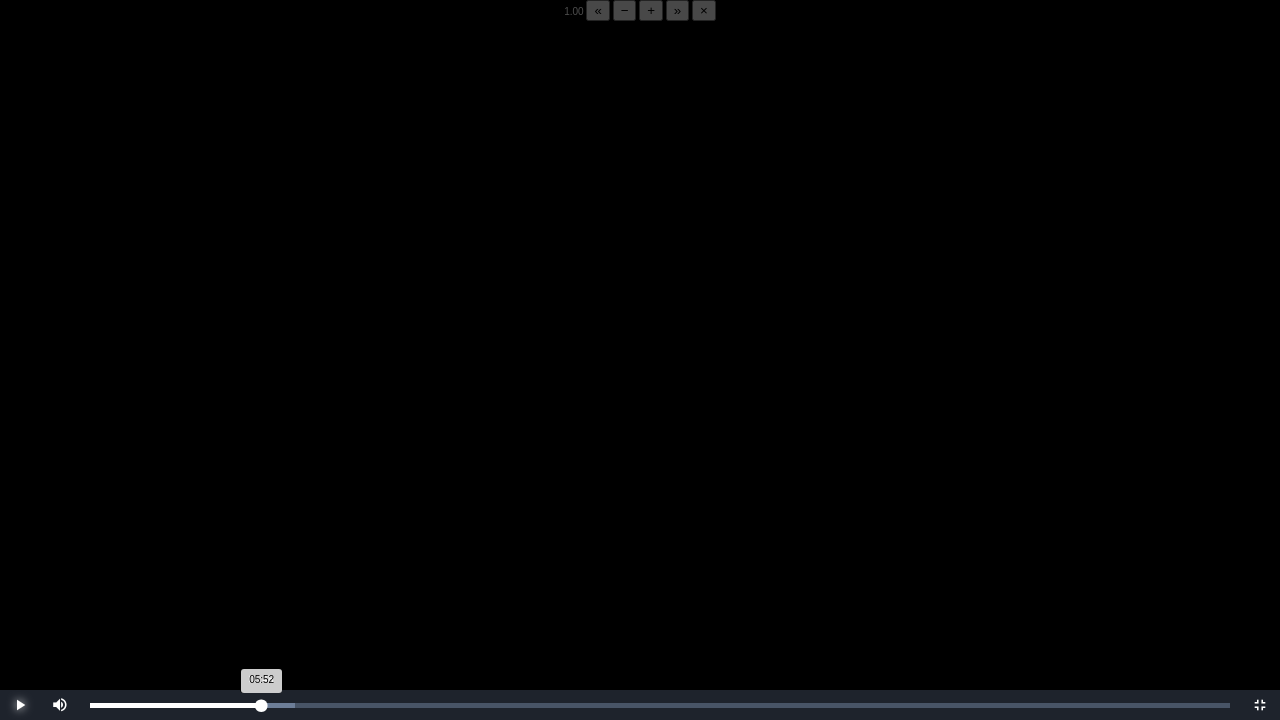click on "05:52 Progress : 0%" at bounding box center (176, 705) 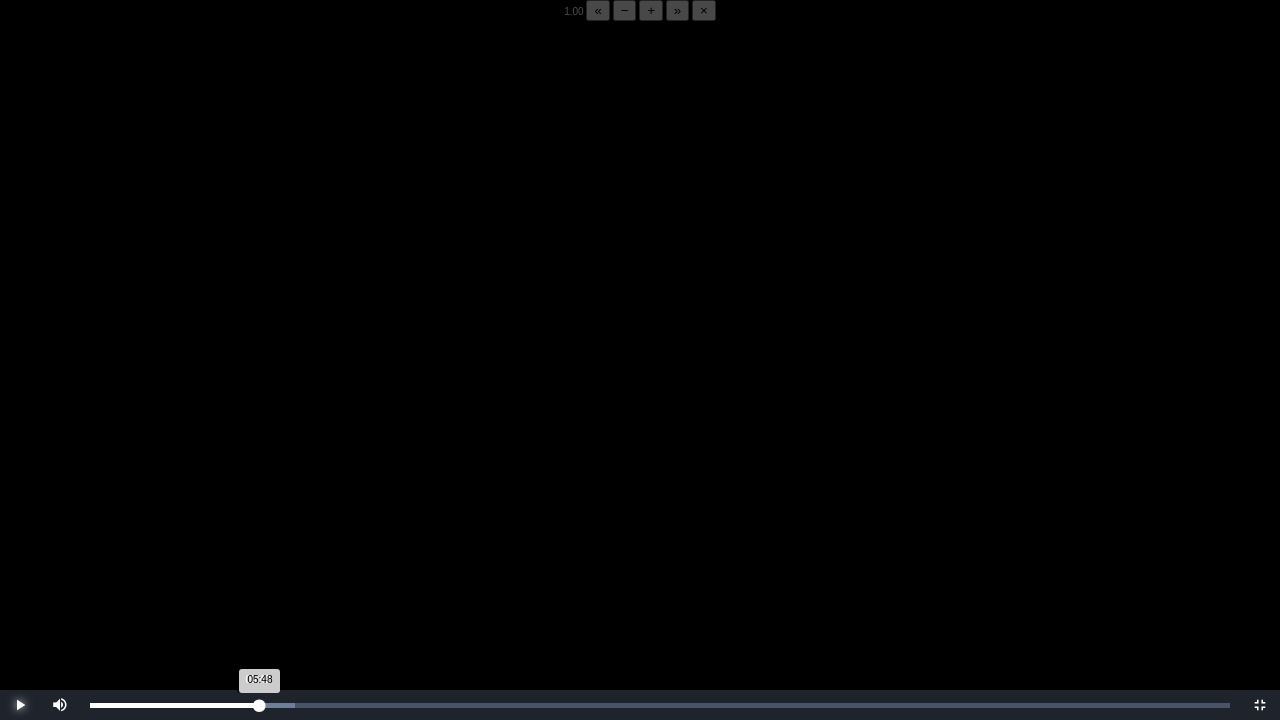 click on "05:48 Progress : 0%" at bounding box center [175, 705] 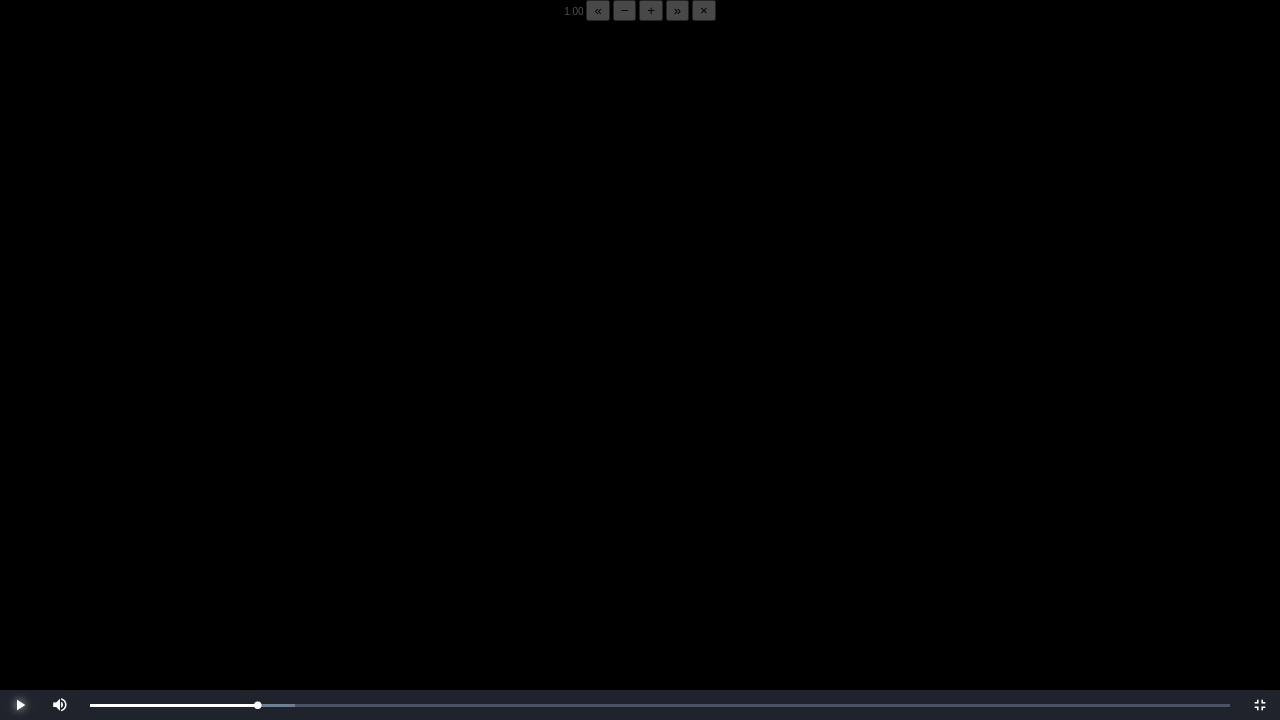 click at bounding box center [20, 705] 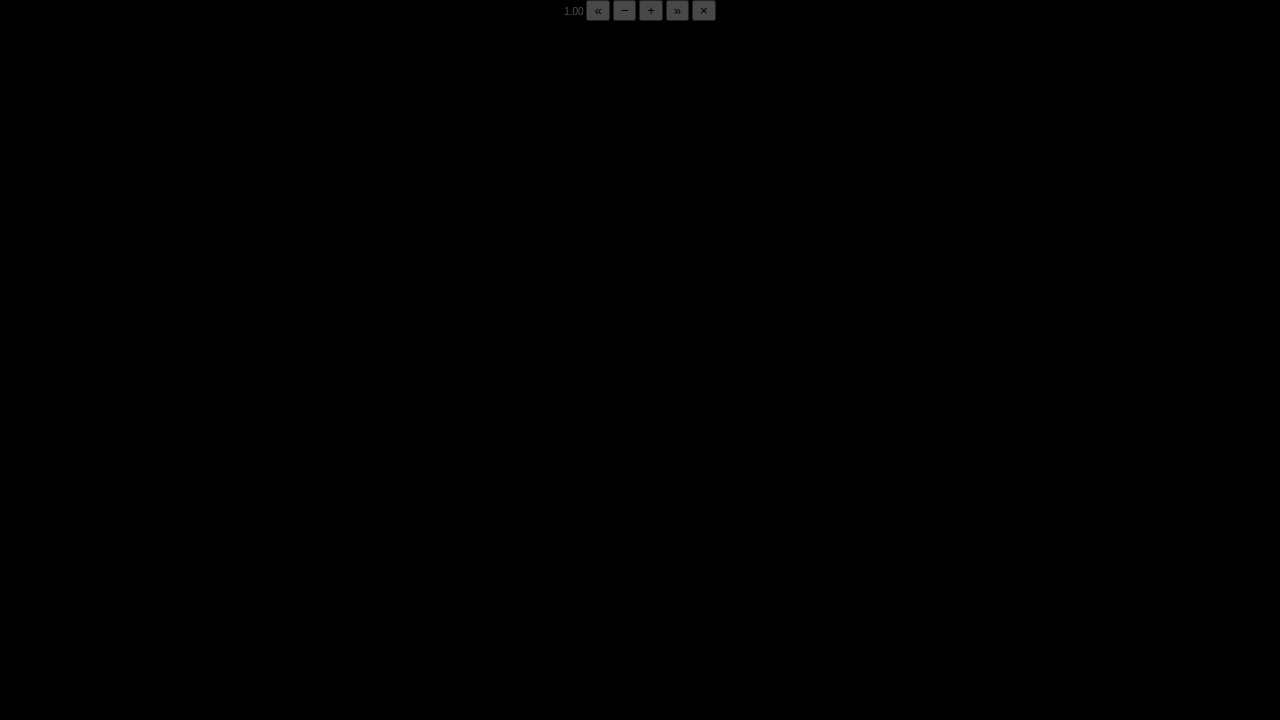 click at bounding box center [20, 705] 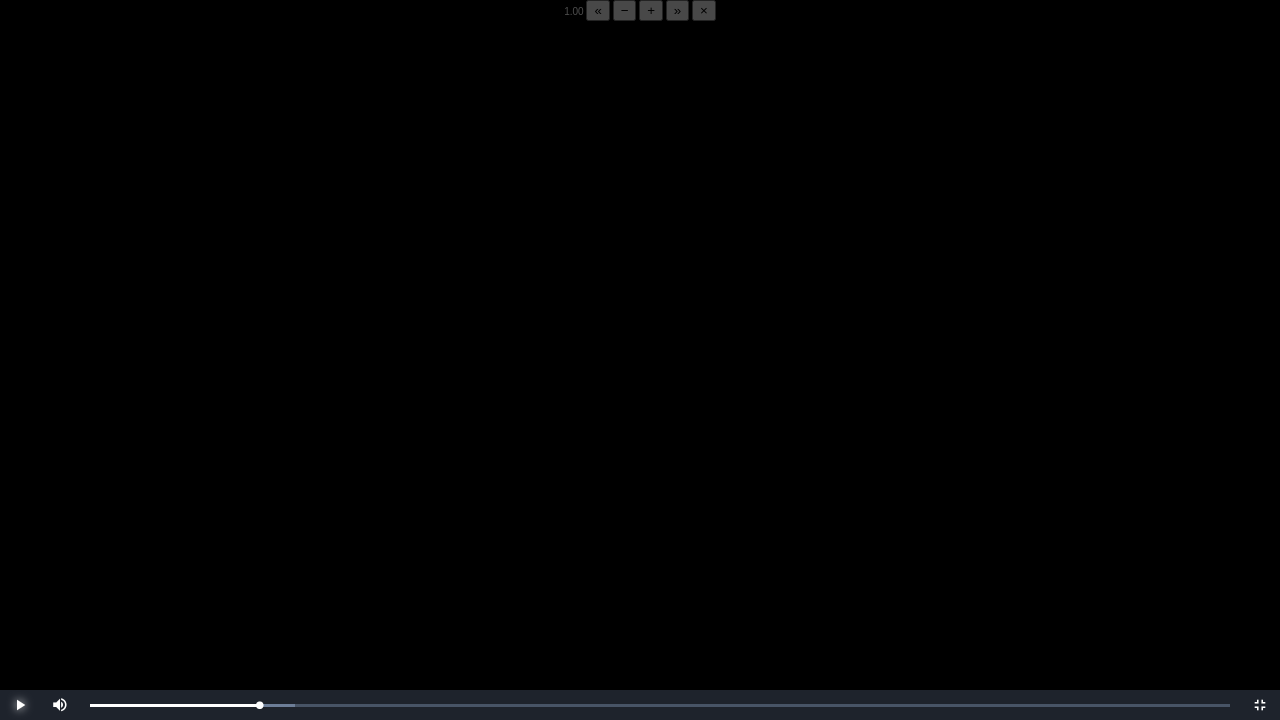 click at bounding box center [20, 705] 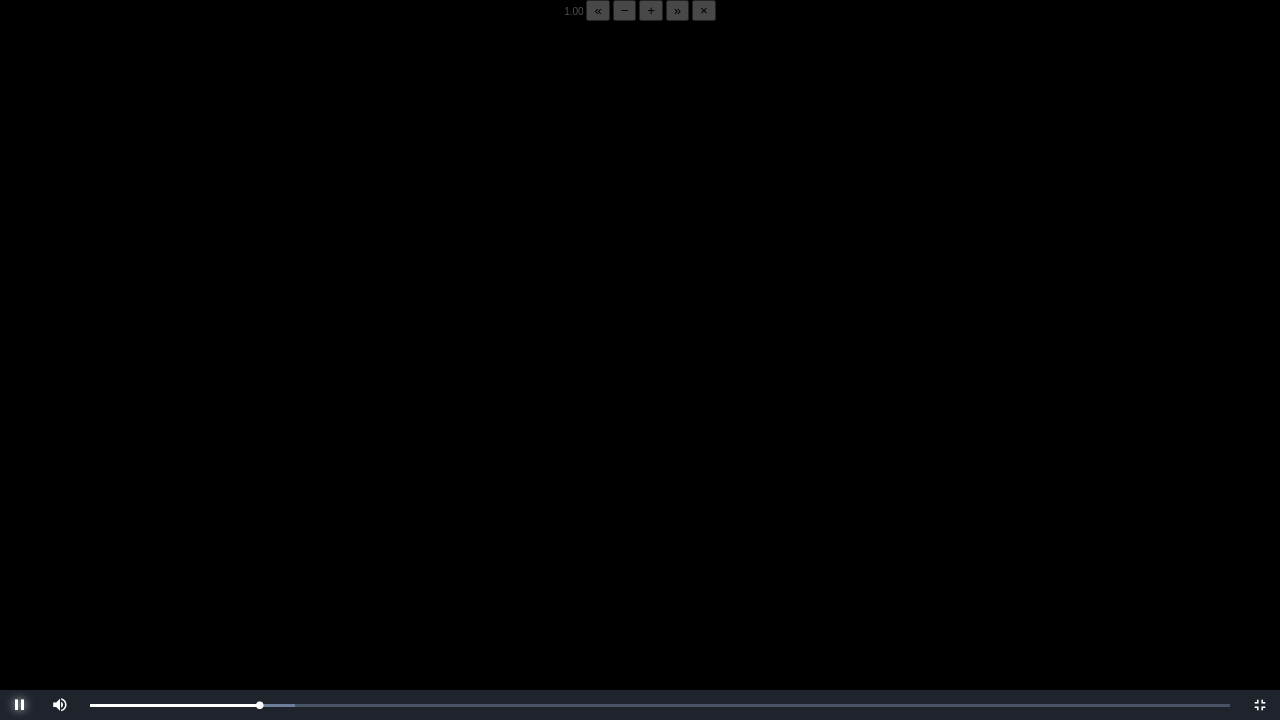 click at bounding box center (20, 705) 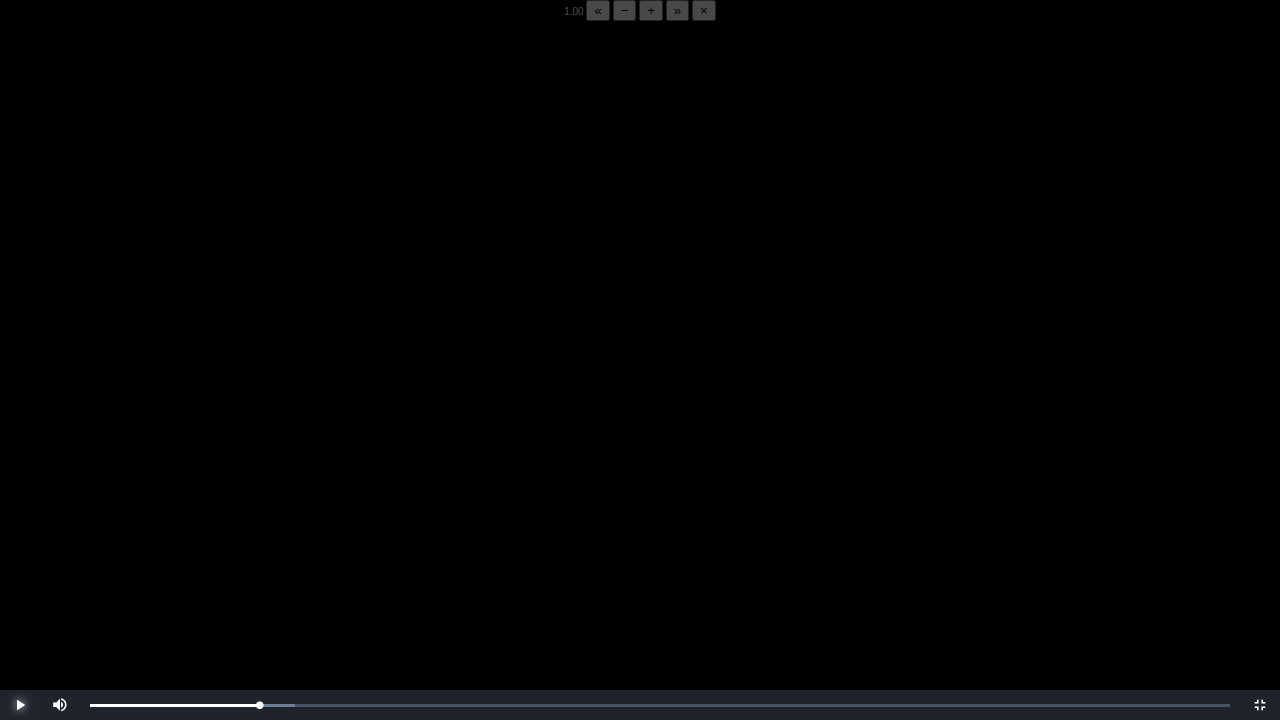 click at bounding box center [20, 705] 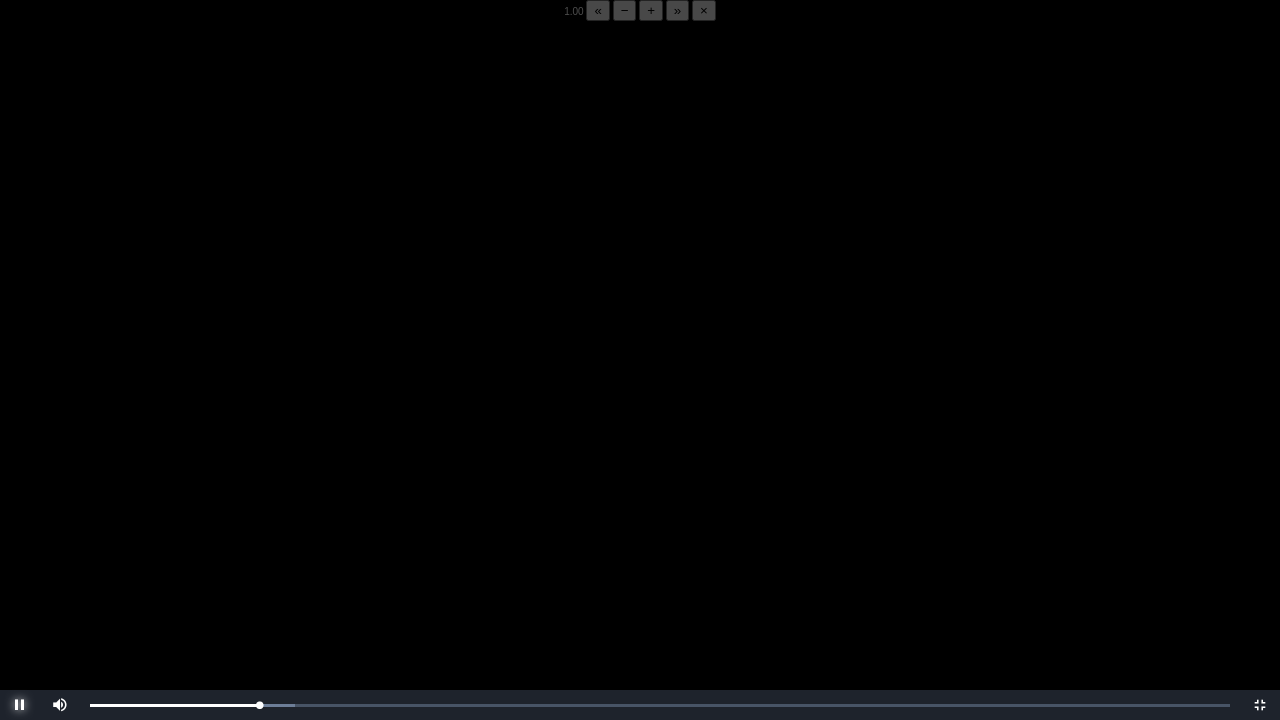 click at bounding box center [20, 705] 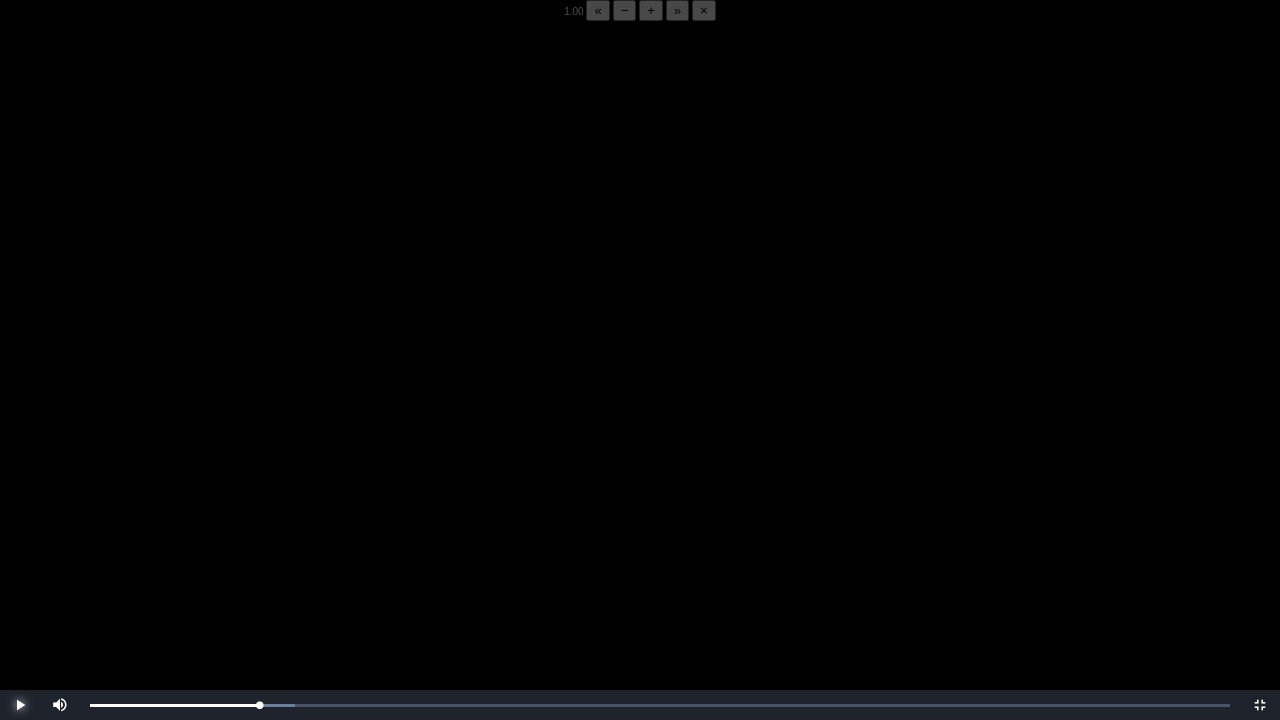 click at bounding box center [20, 705] 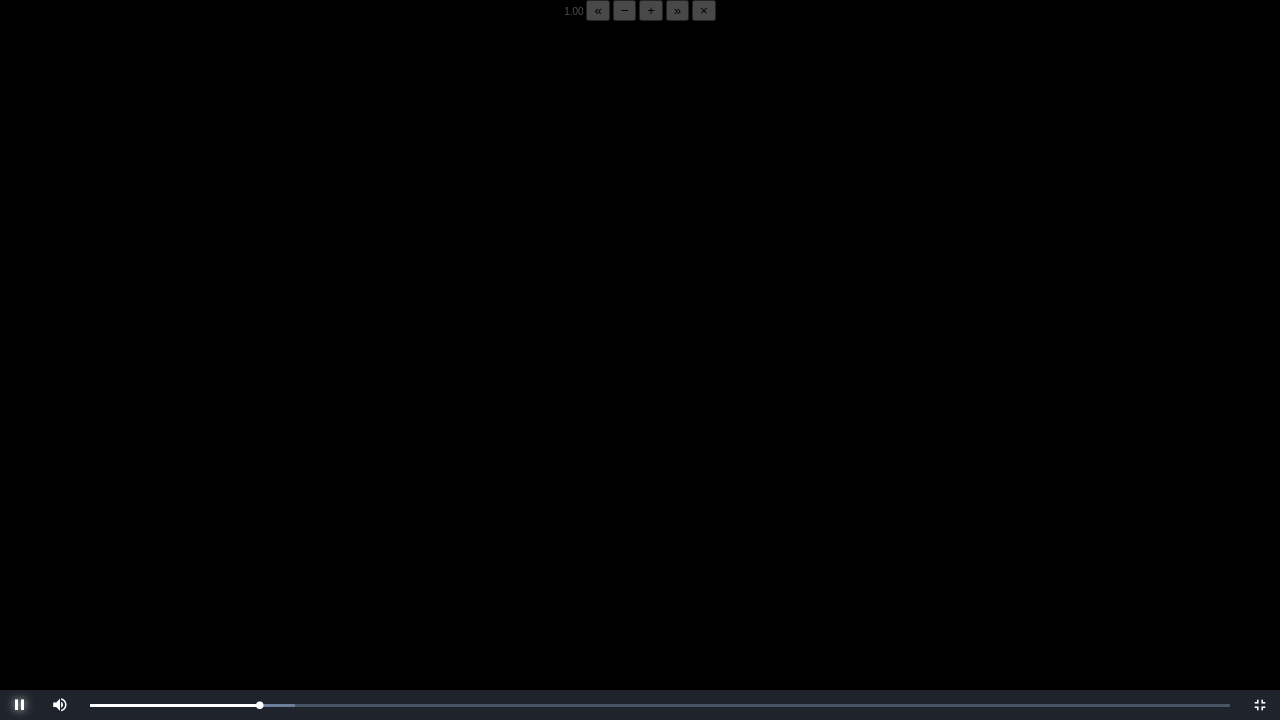 click at bounding box center (20, 705) 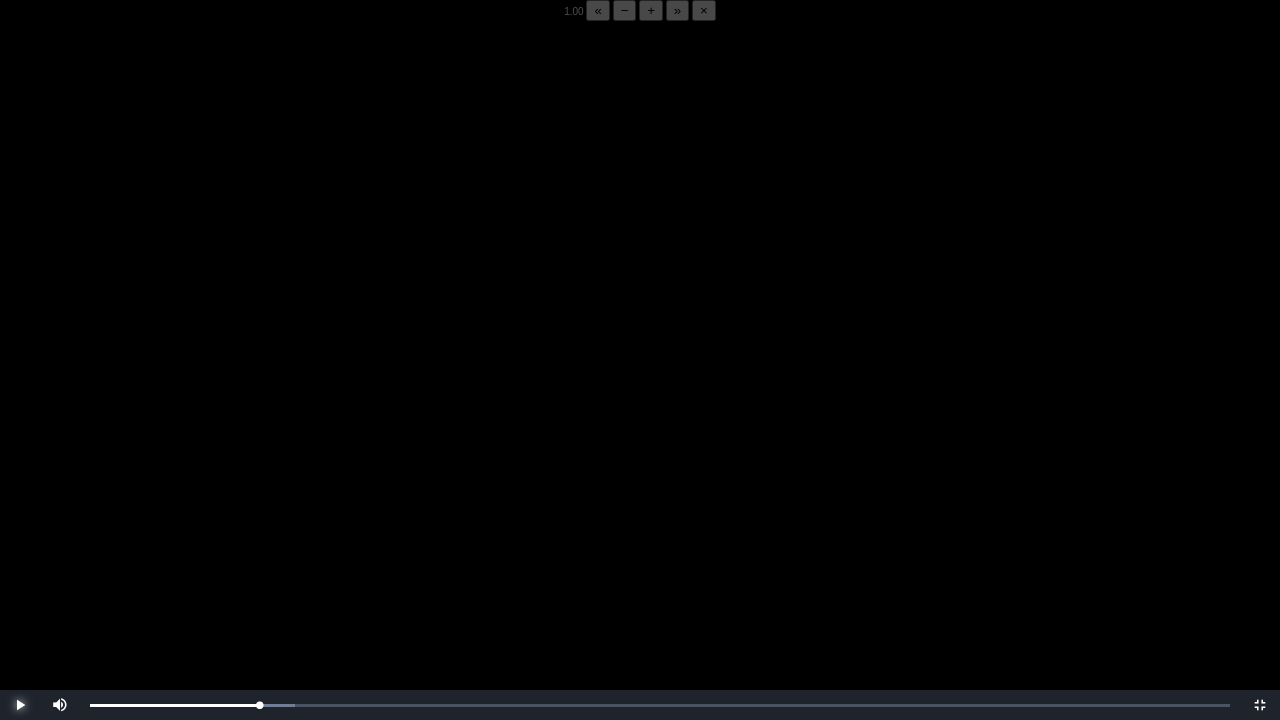 click at bounding box center (20, 705) 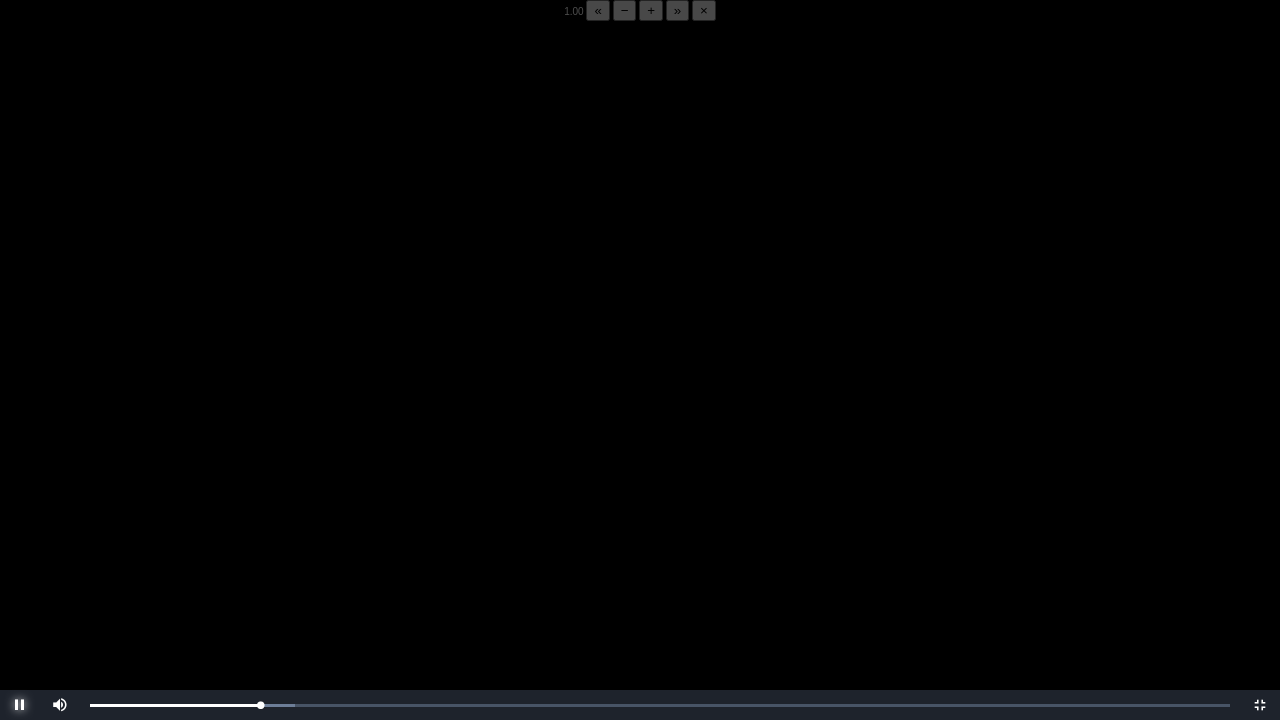 click at bounding box center [20, 705] 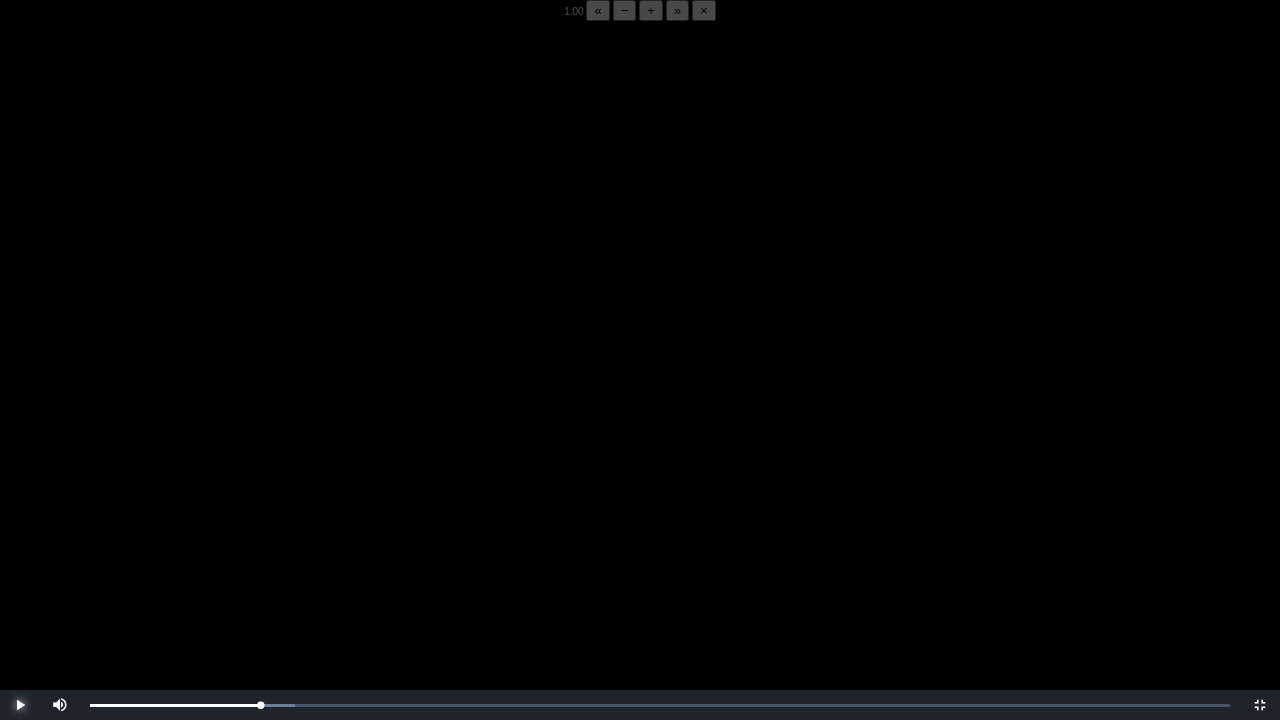click at bounding box center (20, 705) 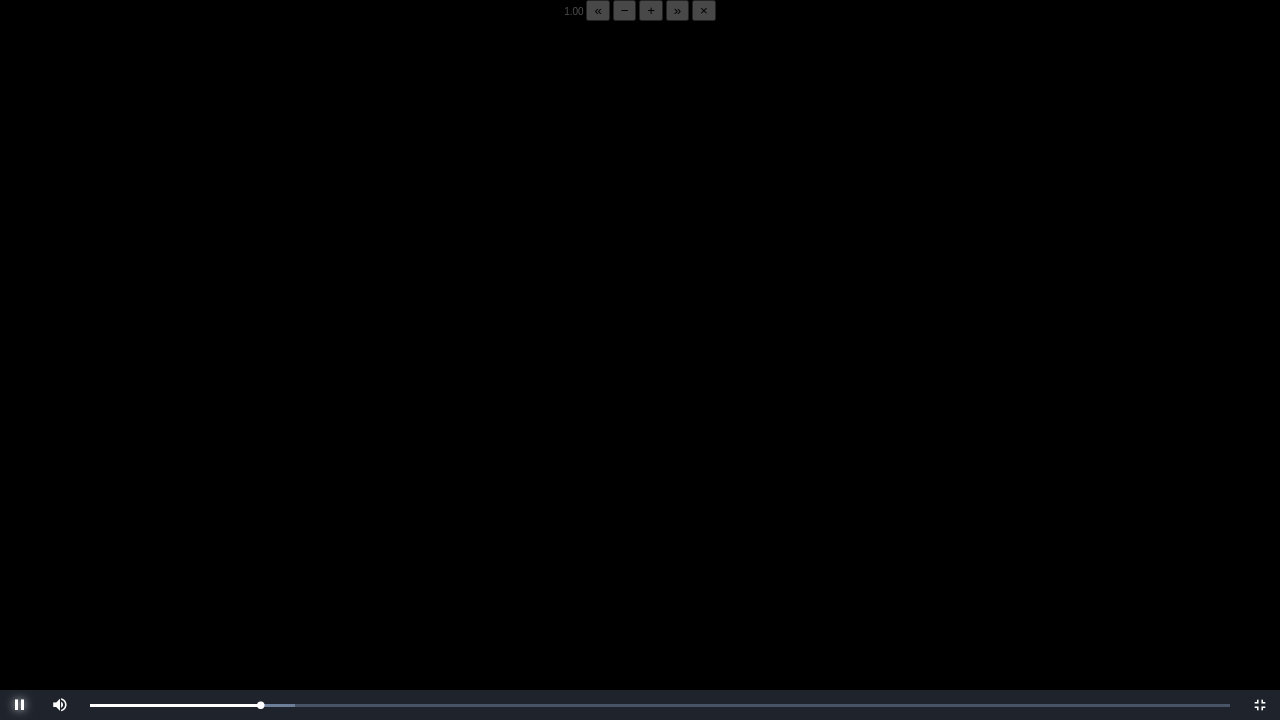 click at bounding box center [20, 705] 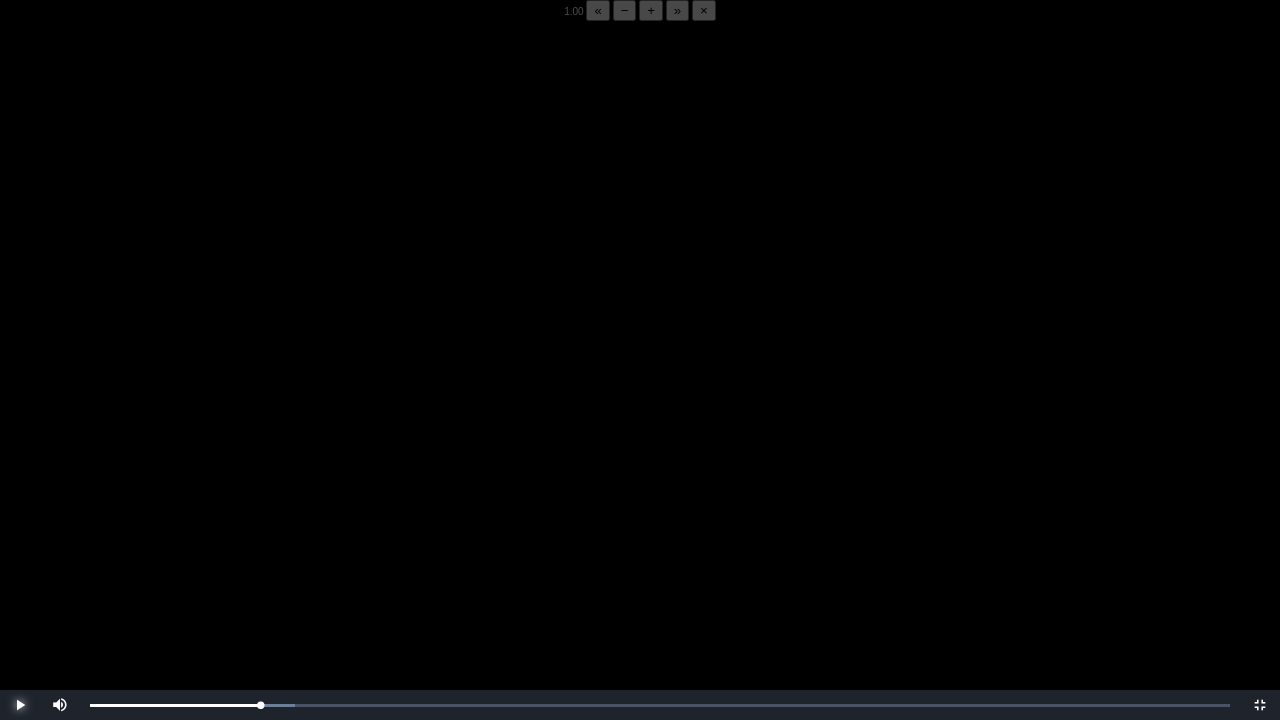 click at bounding box center [20, 705] 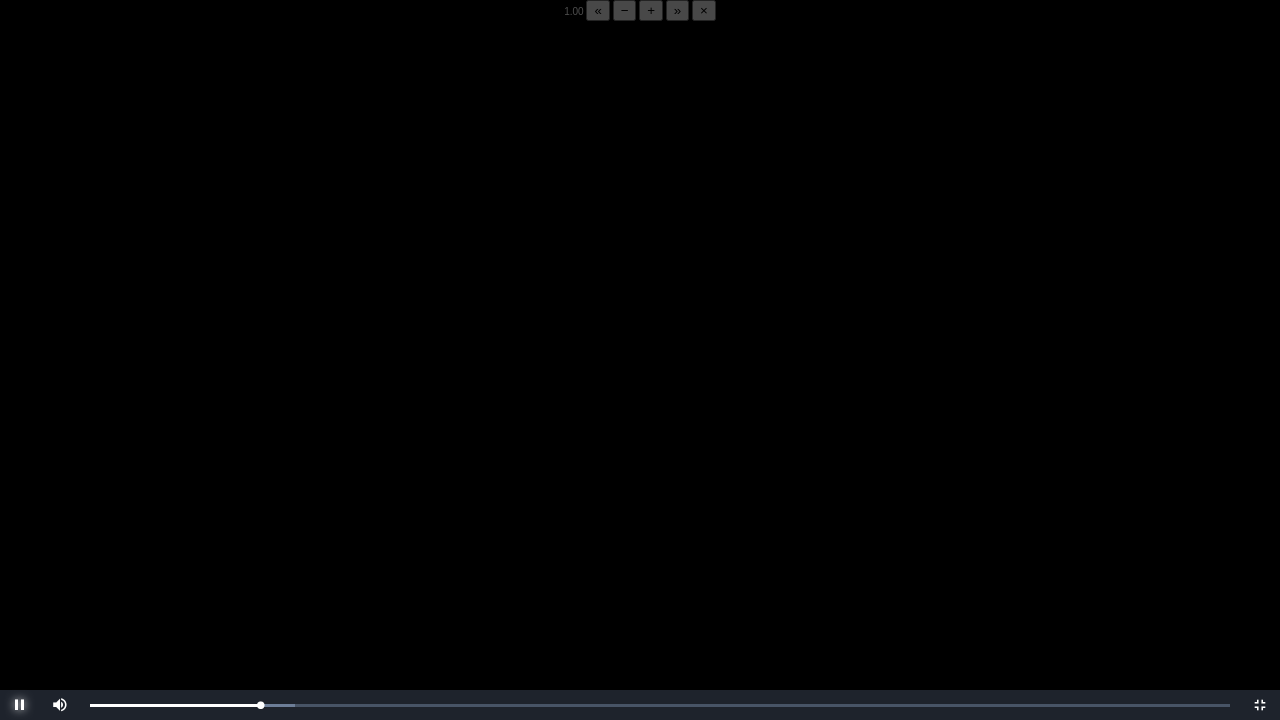 click at bounding box center (20, 705) 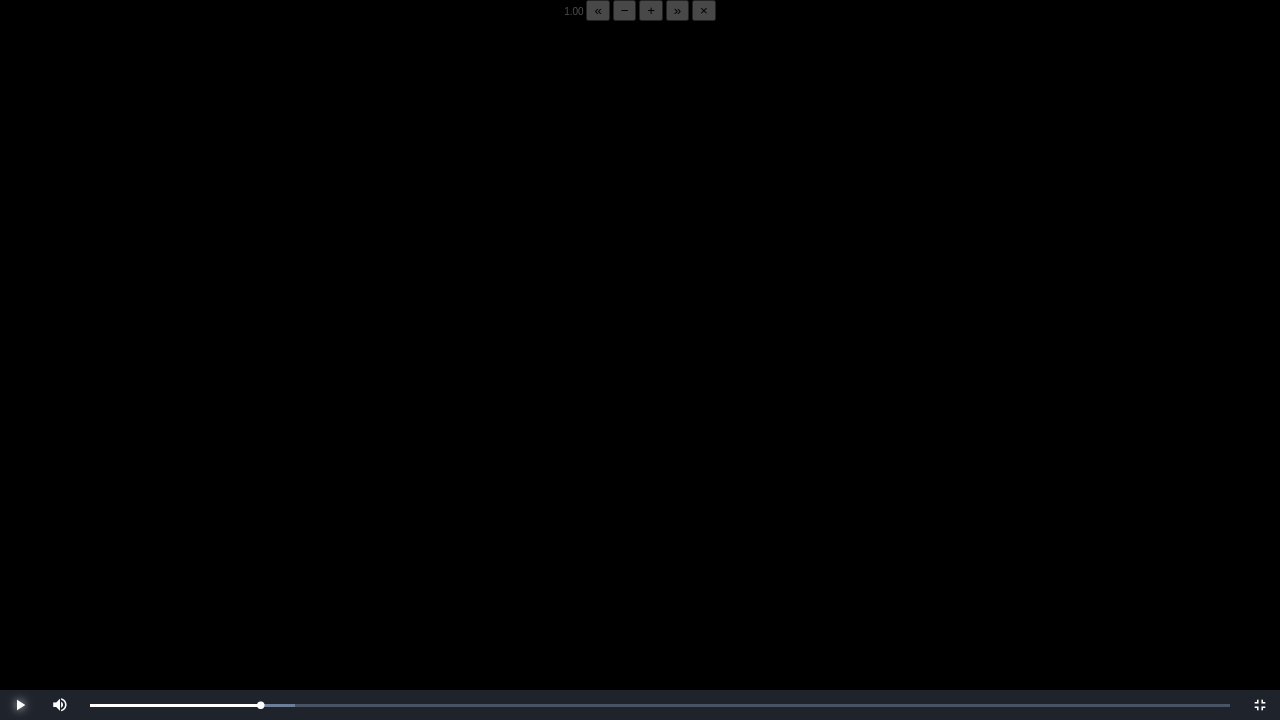 click at bounding box center [20, 705] 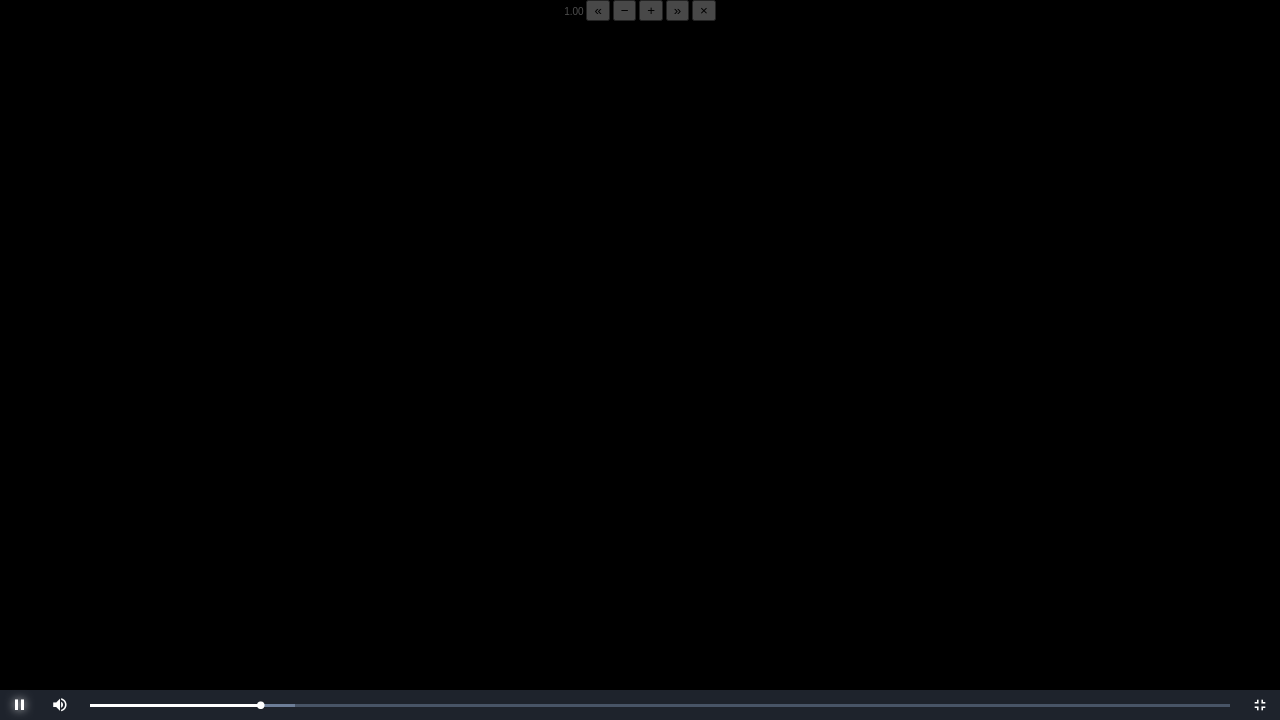 click at bounding box center (20, 705) 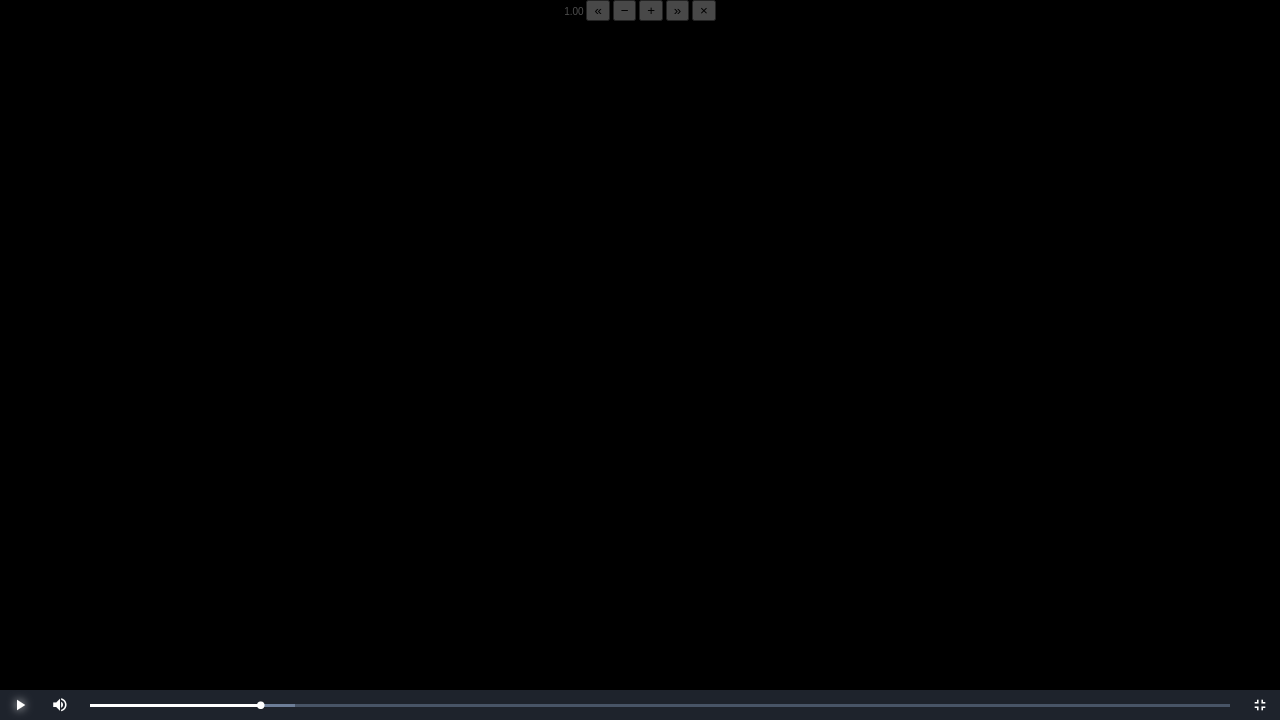 click at bounding box center [20, 705] 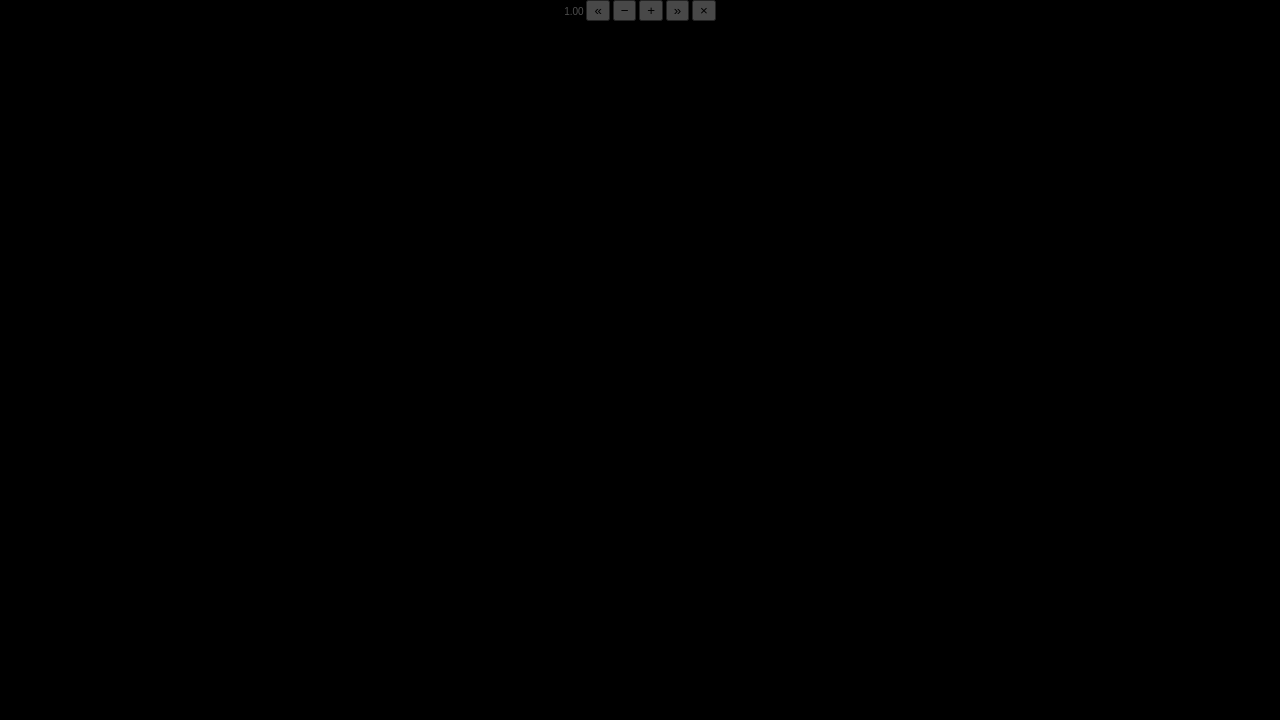 click at bounding box center (20, 705) 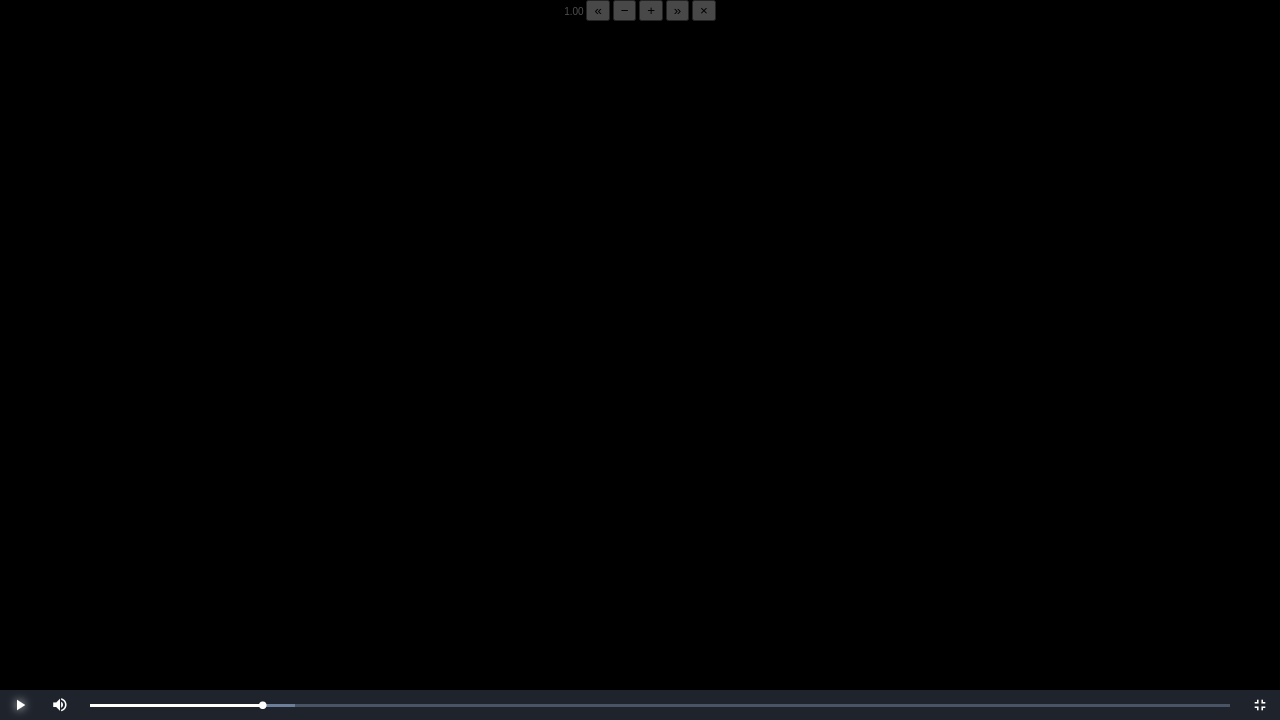 click at bounding box center [20, 705] 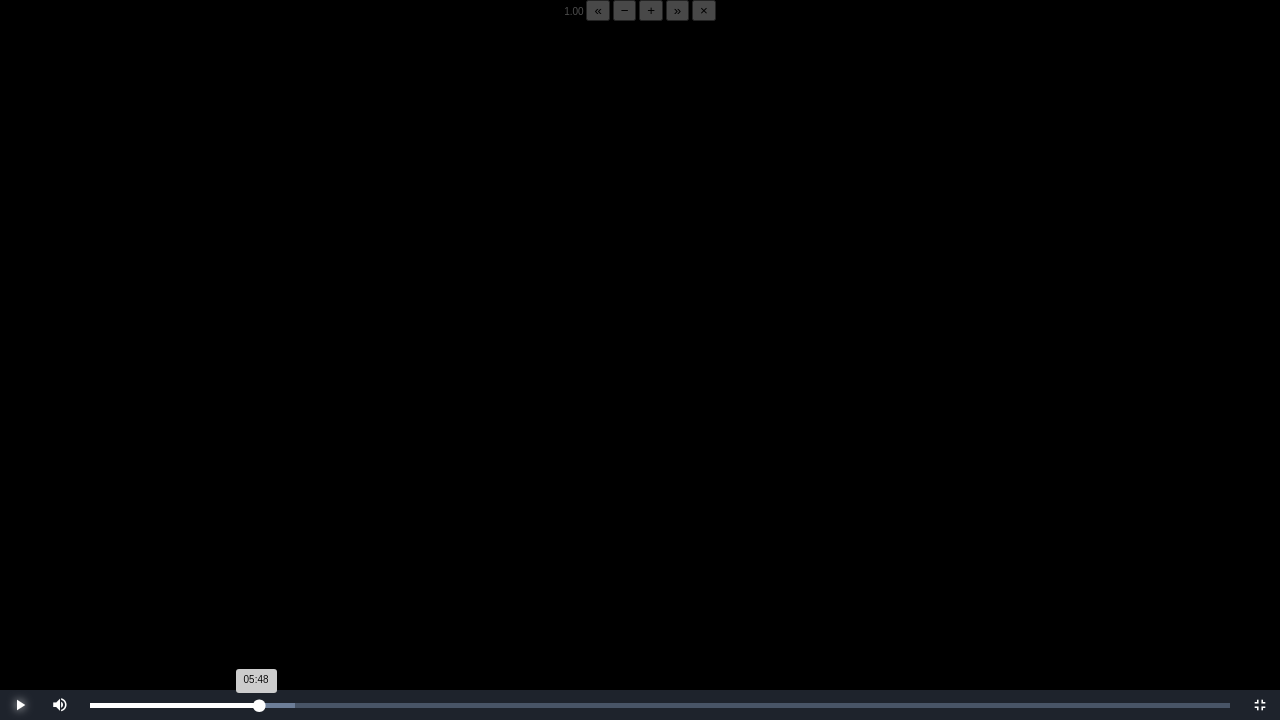 drag, startPoint x: 14, startPoint y: 707, endPoint x: 260, endPoint y: 705, distance: 246.00813 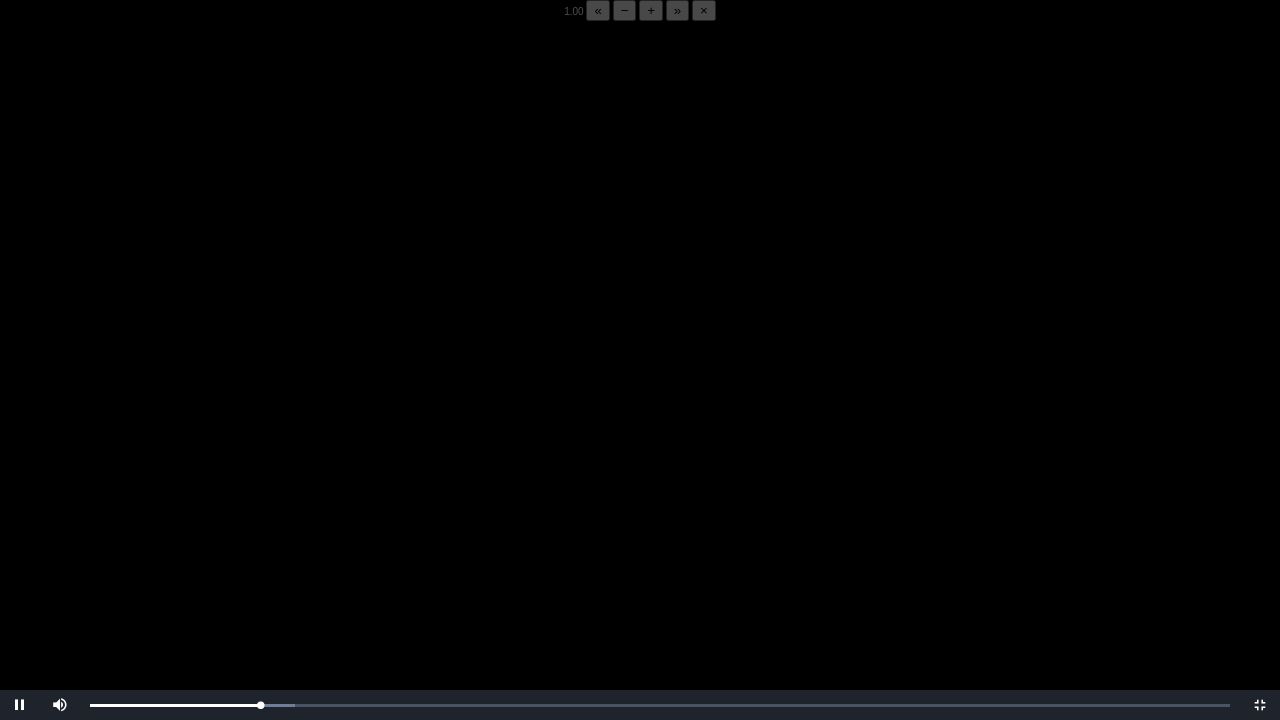 click on "−" at bounding box center [625, 10] 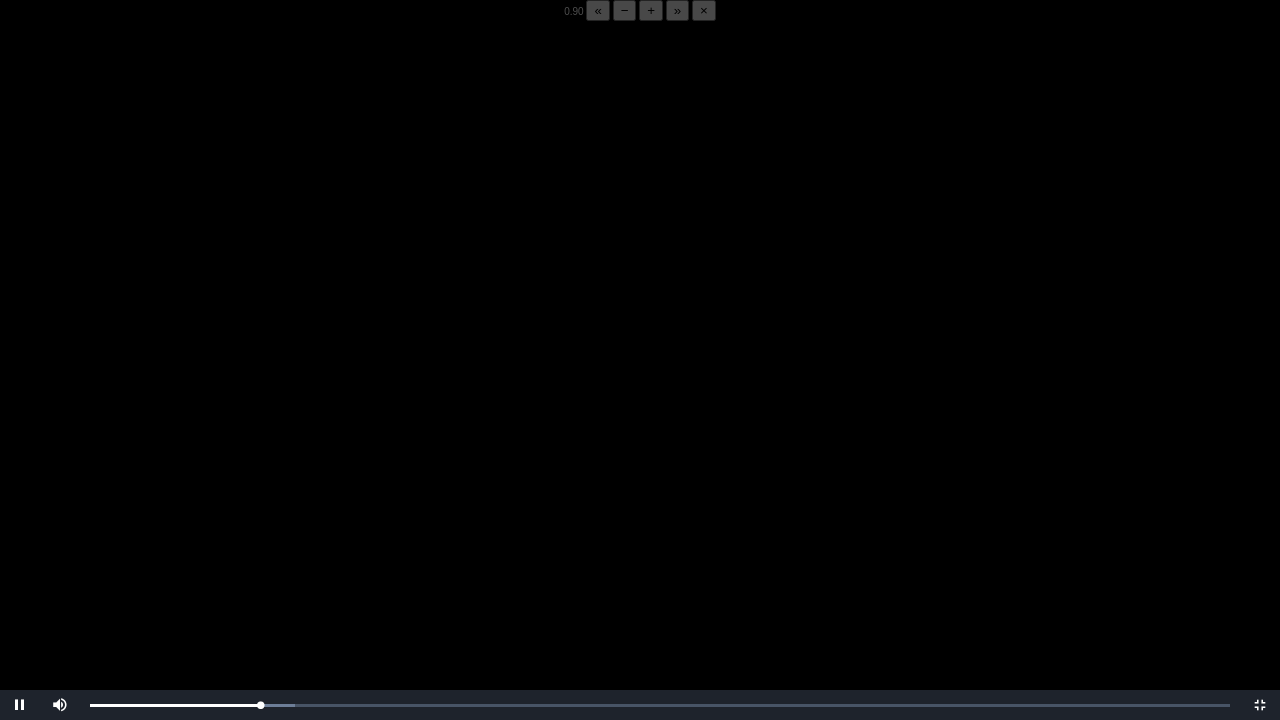 click on "−" at bounding box center (625, 10) 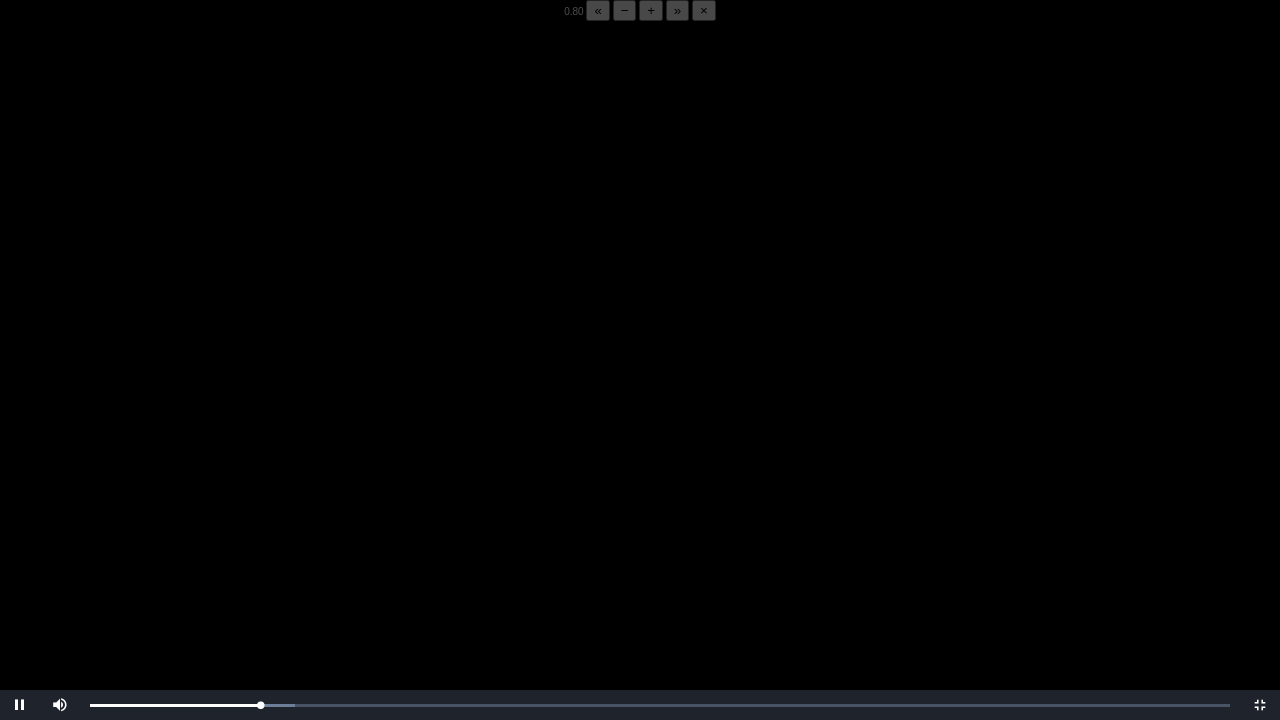 click on "−" at bounding box center [625, 10] 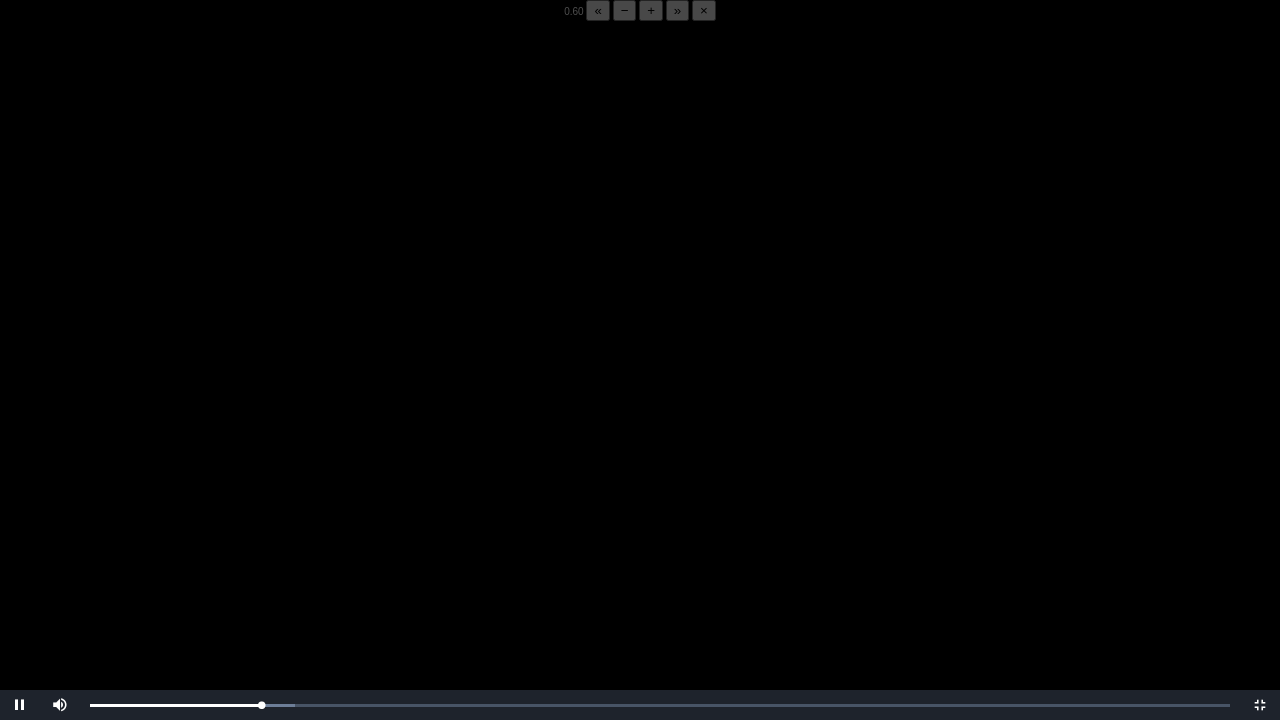 click on "−" at bounding box center [625, 10] 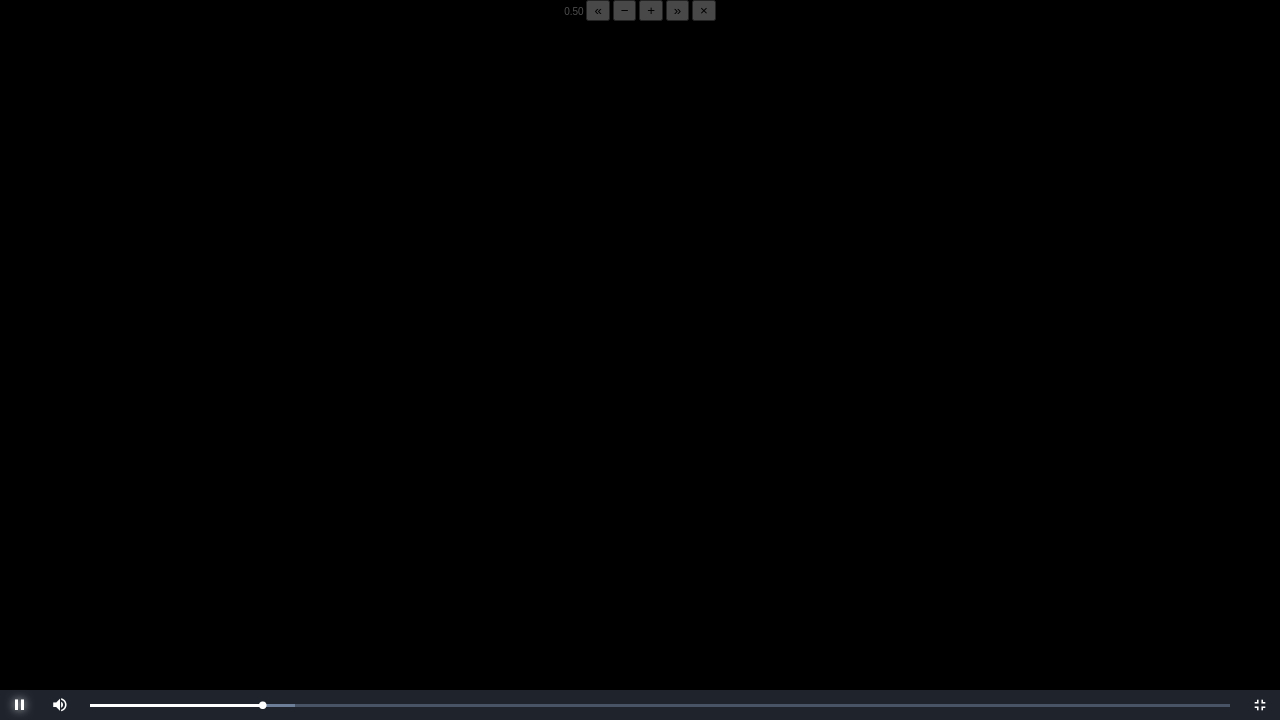 click at bounding box center (20, 705) 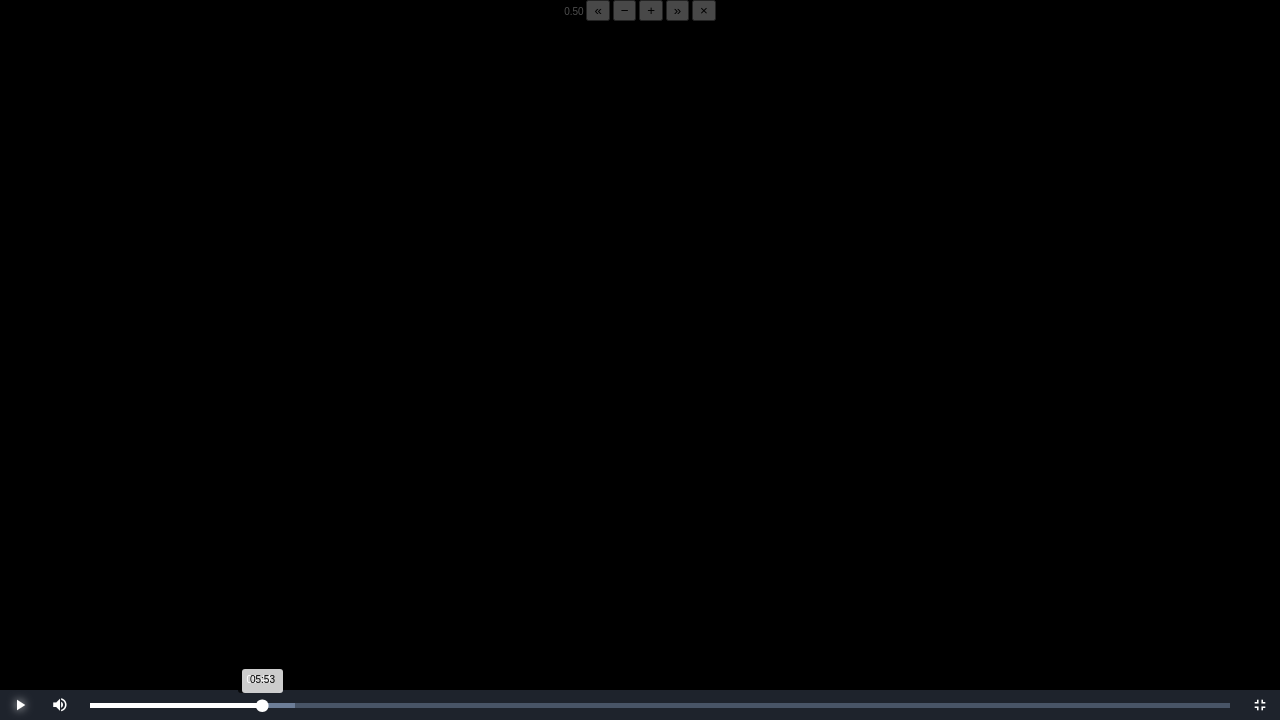 click on "05:53 Progress : 0%" at bounding box center (176, 705) 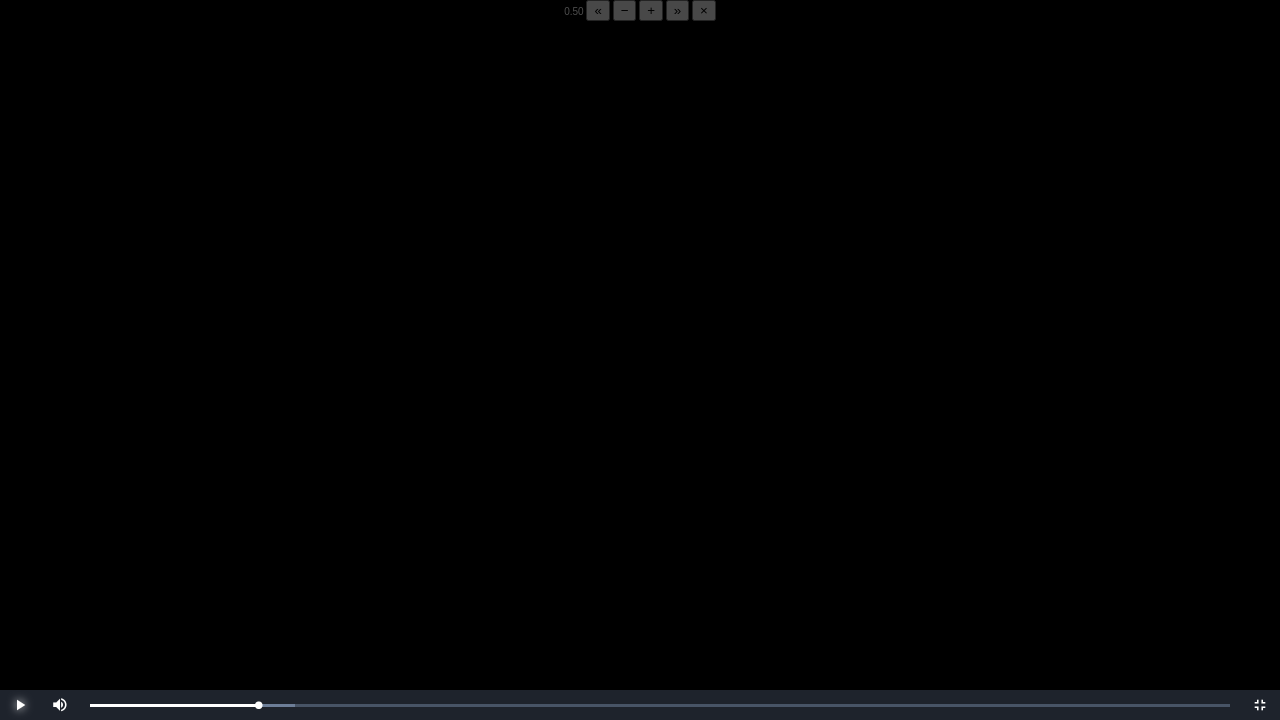 click at bounding box center [20, 705] 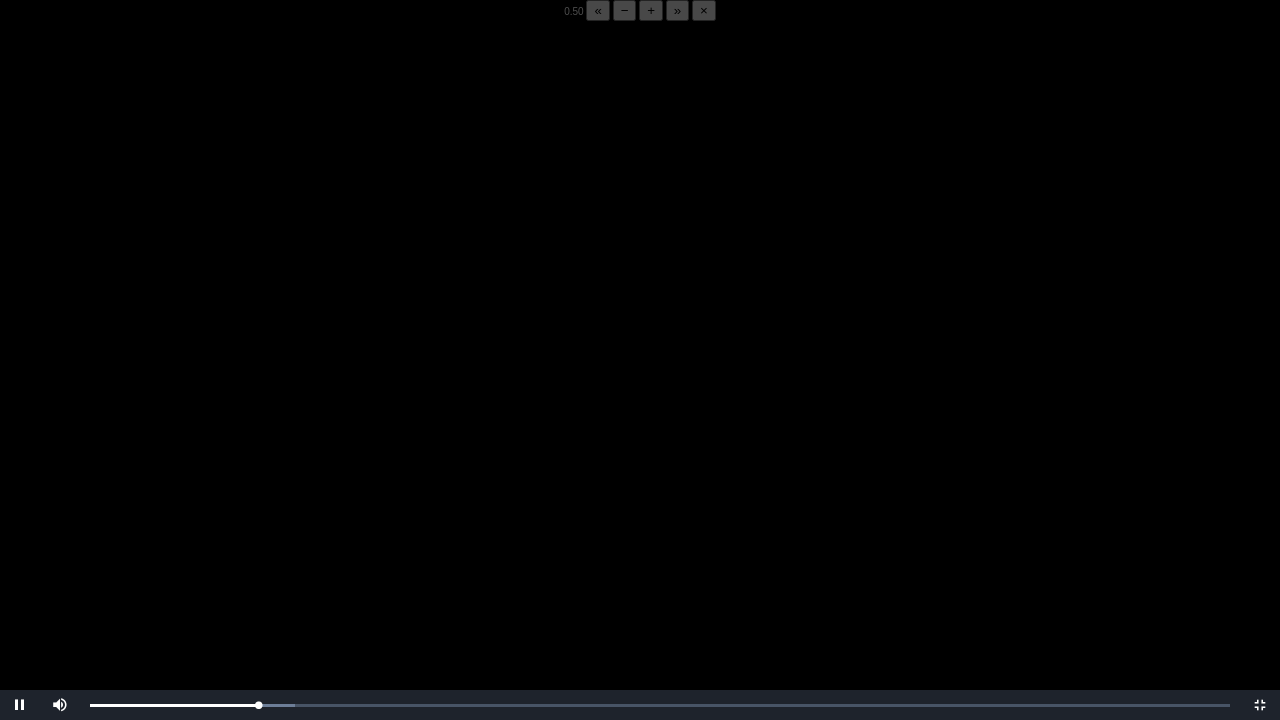 click on "−" at bounding box center (625, 10) 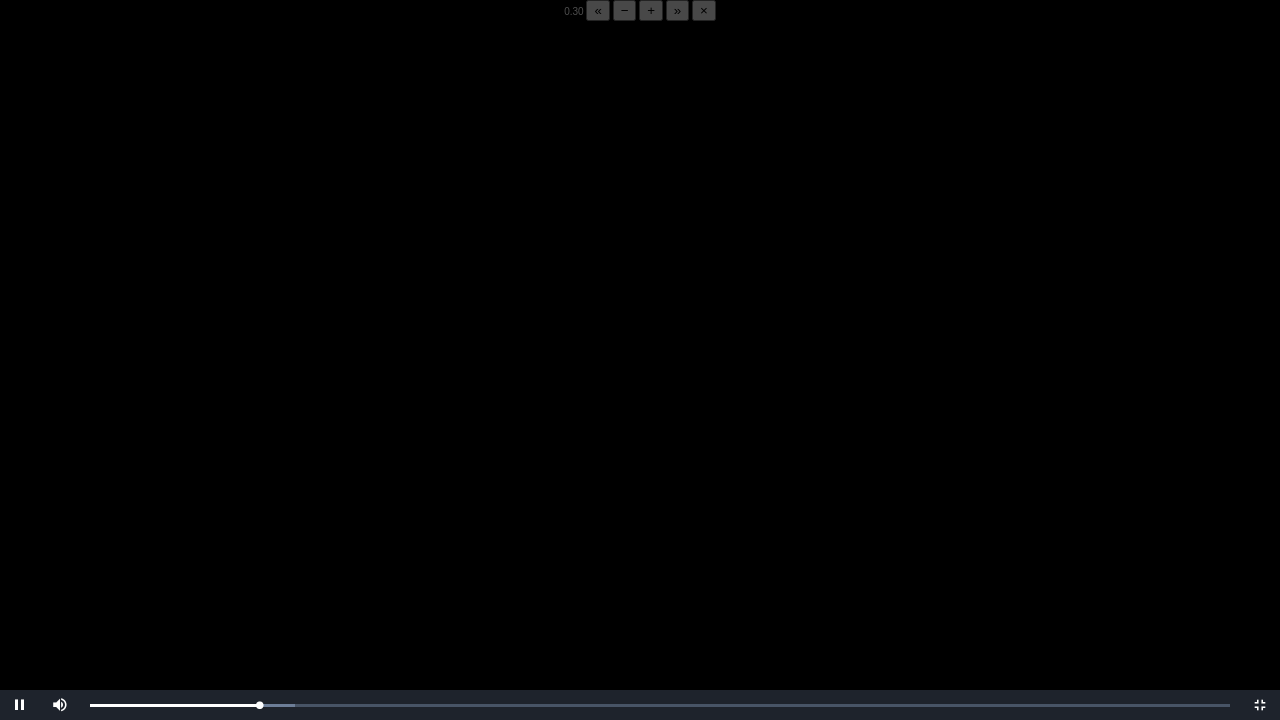 click at bounding box center (640, 381) 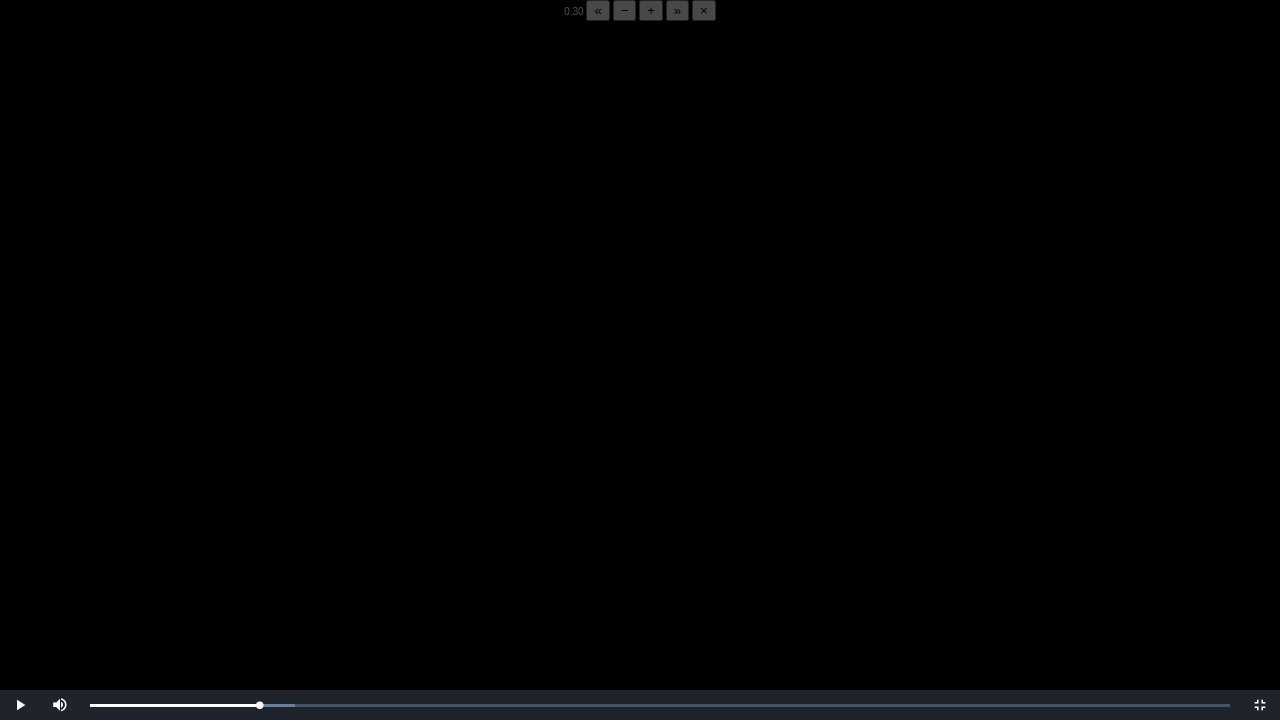 click at bounding box center [640, 381] 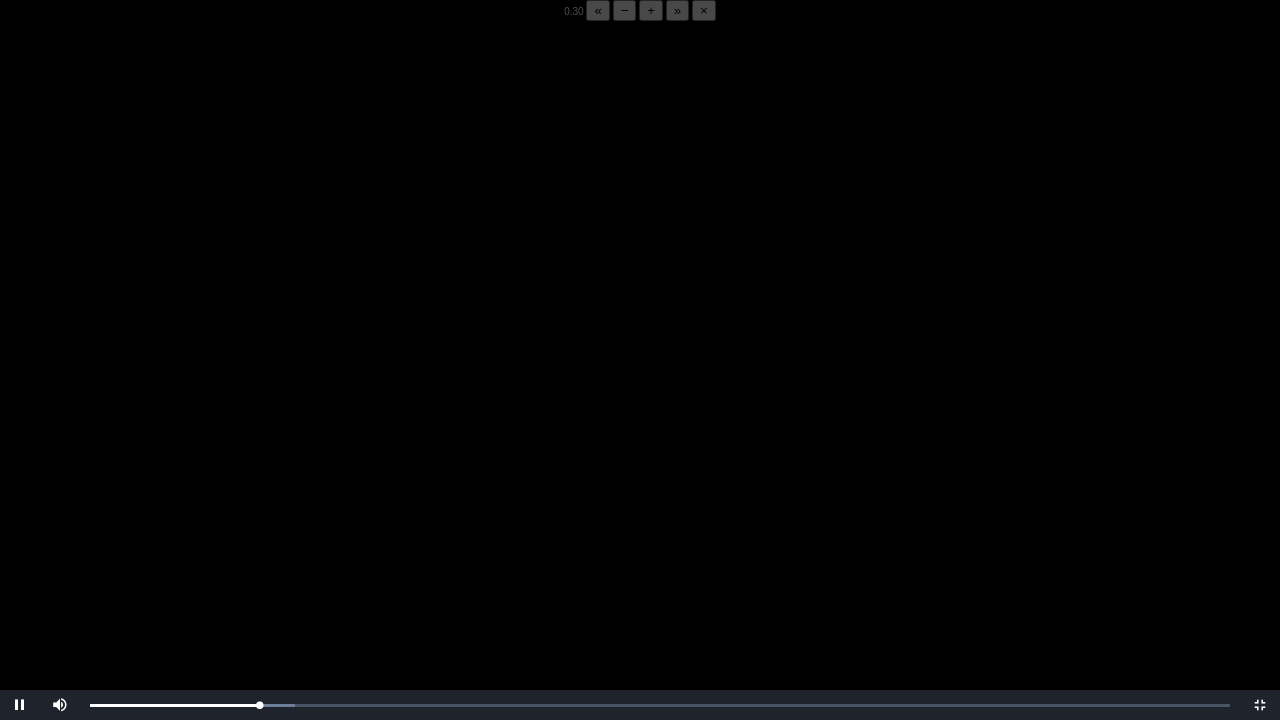 click at bounding box center (640, 381) 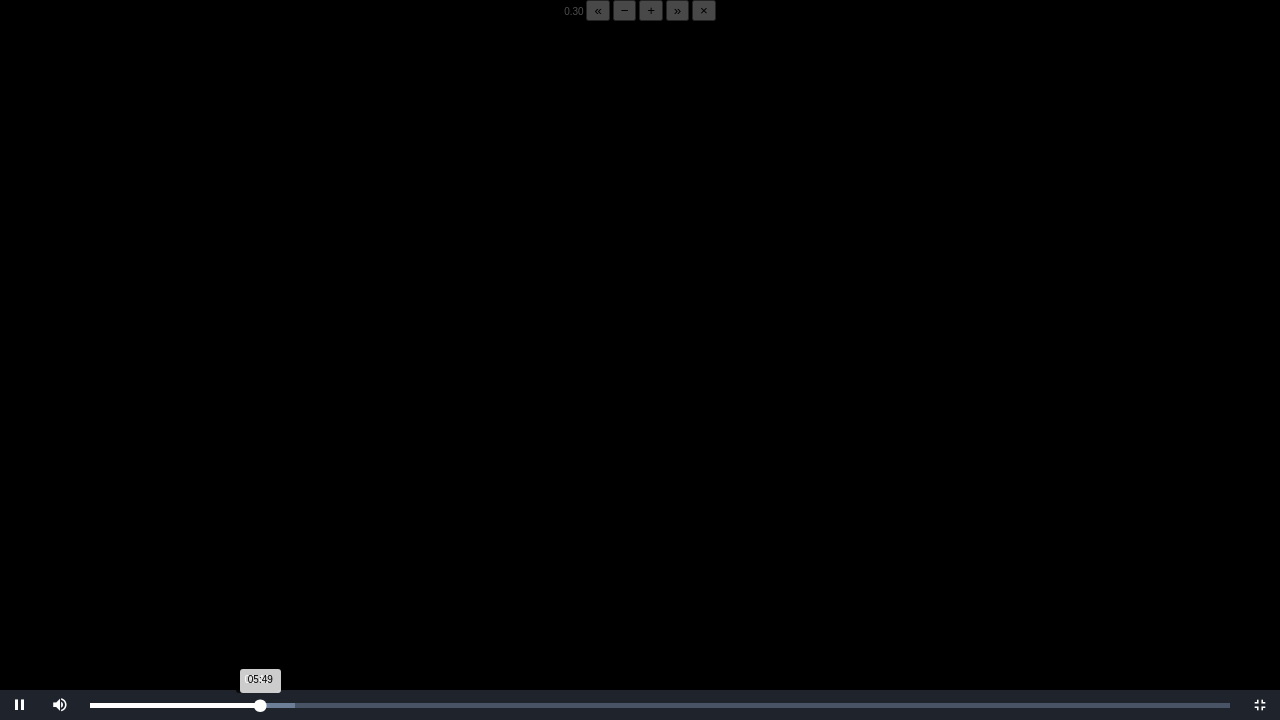 click on "05:49 Progress : 0%" at bounding box center [175, 705] 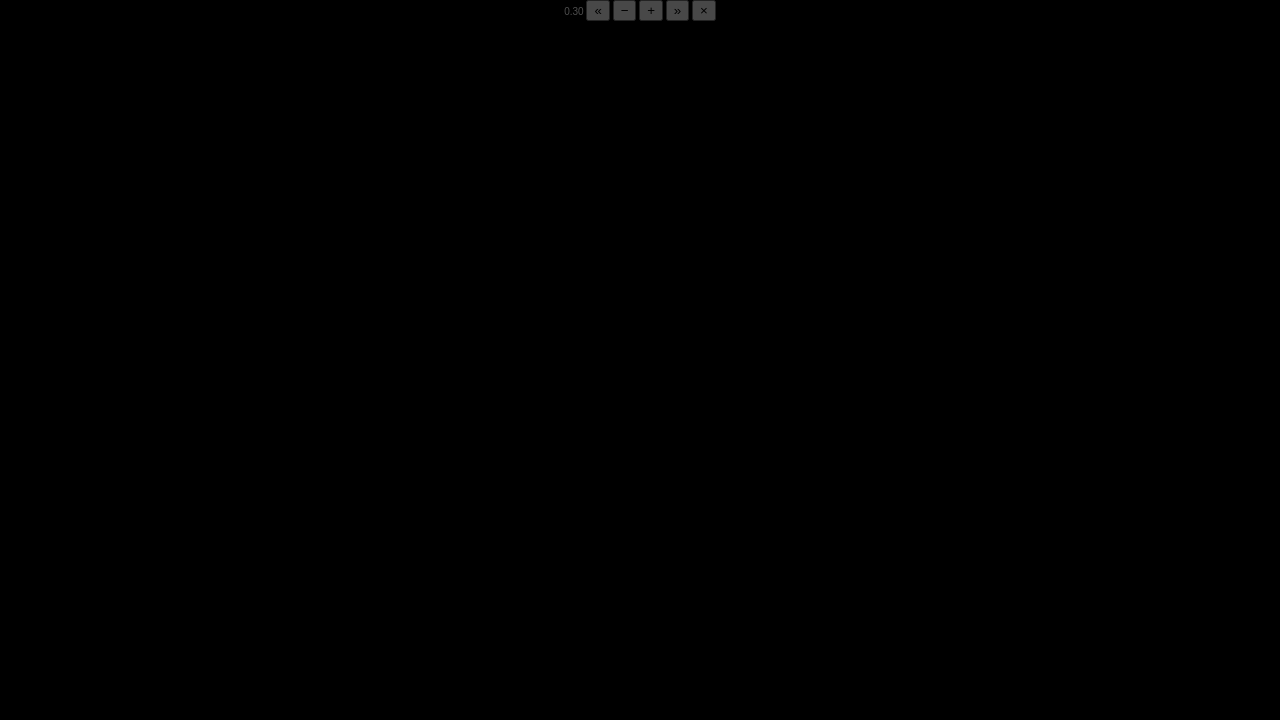 click at bounding box center [20, 705] 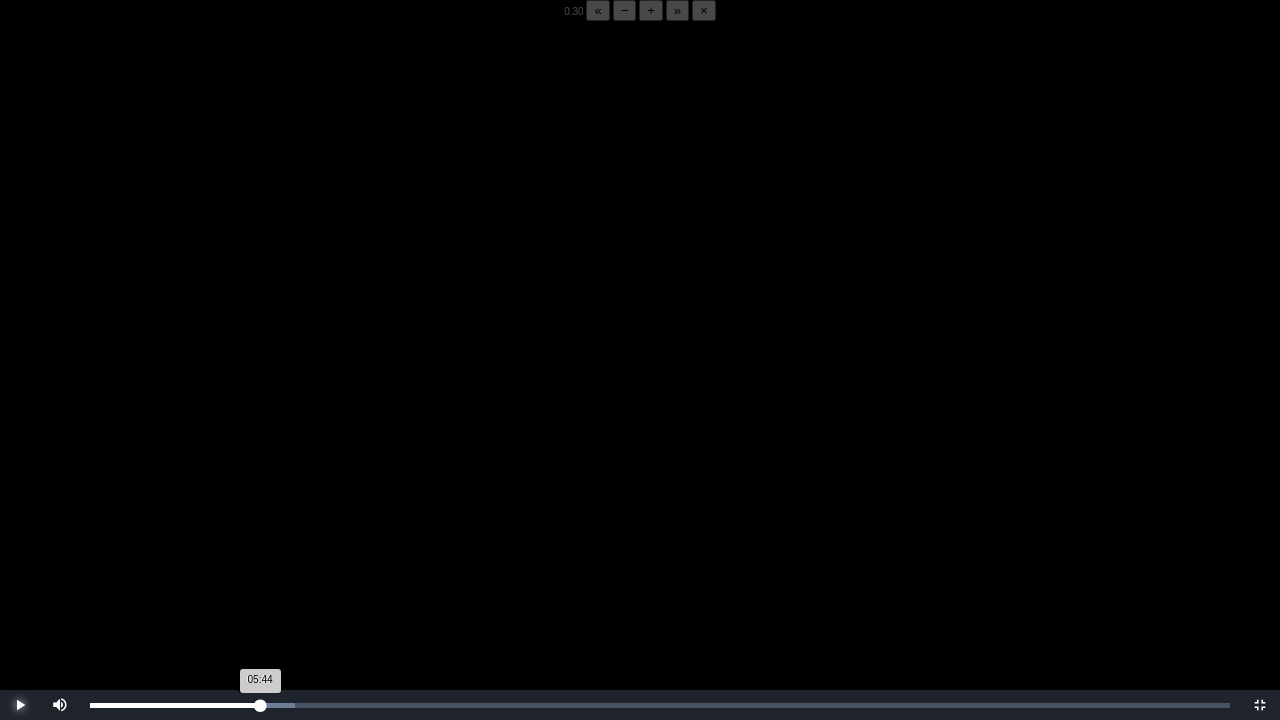 click on "05:44 Progress : 0%" at bounding box center [175, 705] 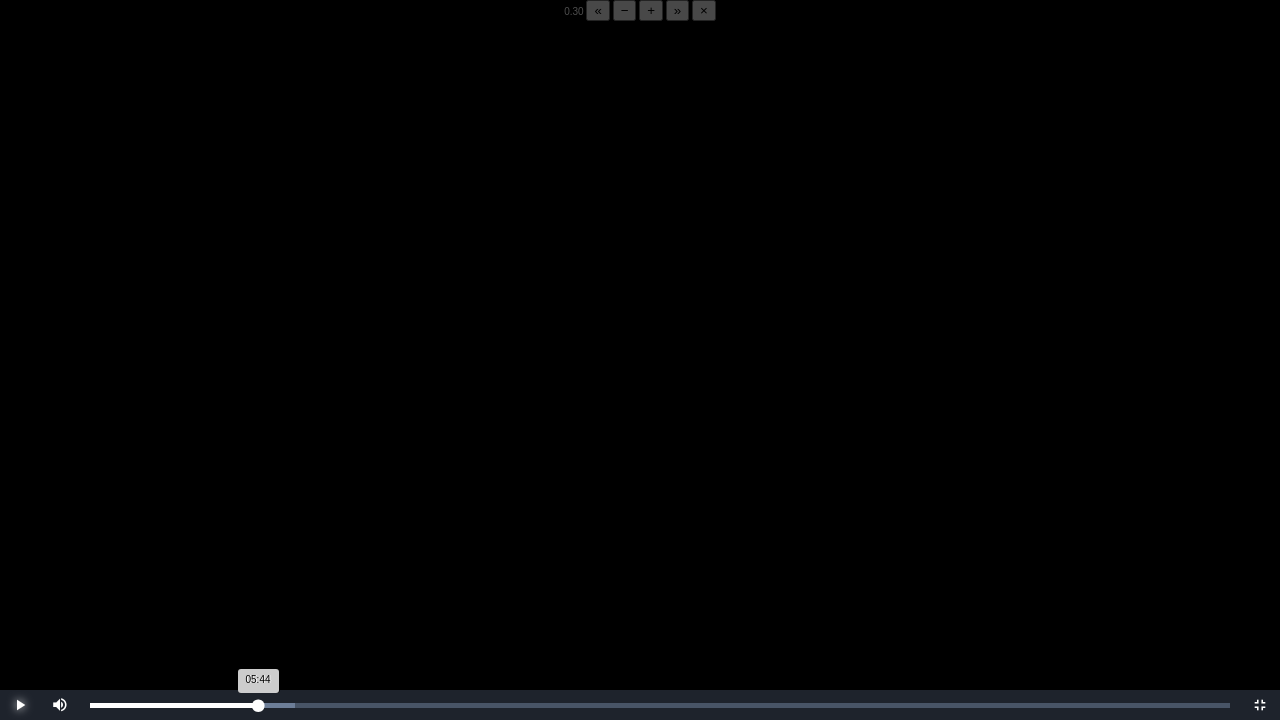 click on "05:44 Progress : 0%" at bounding box center [174, 705] 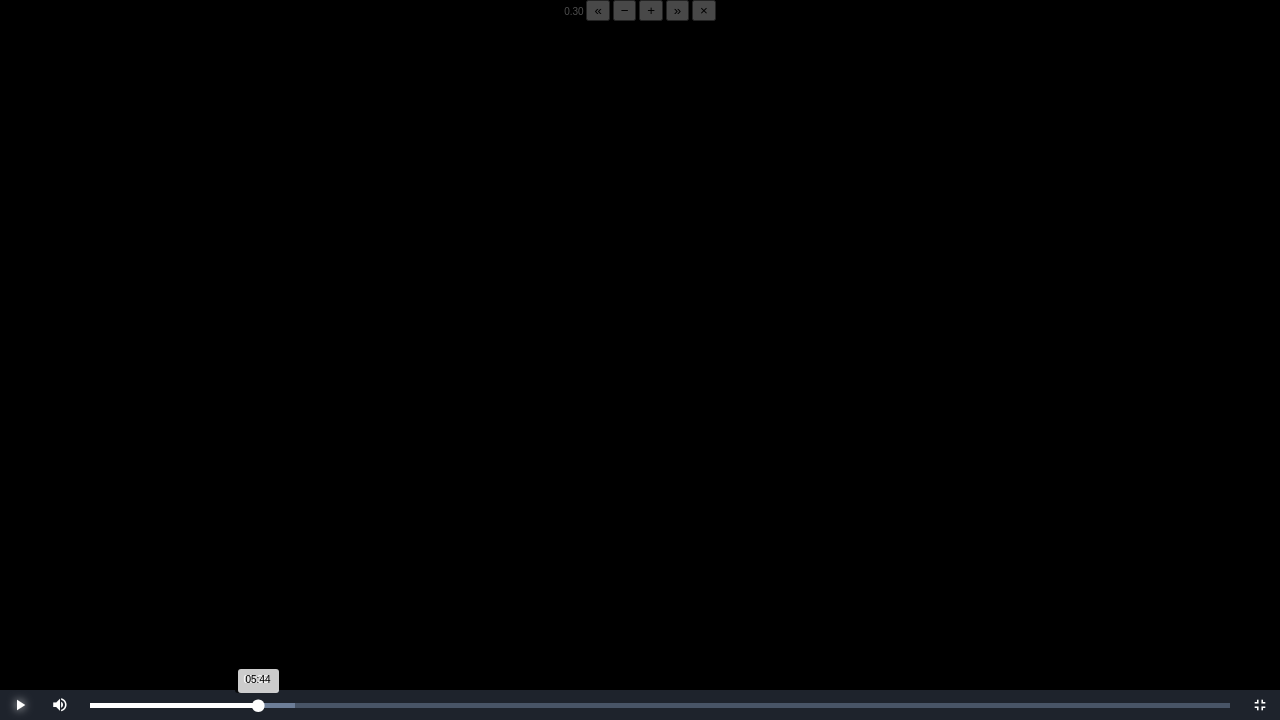 click on "05:44 Progress : 0%" at bounding box center (174, 705) 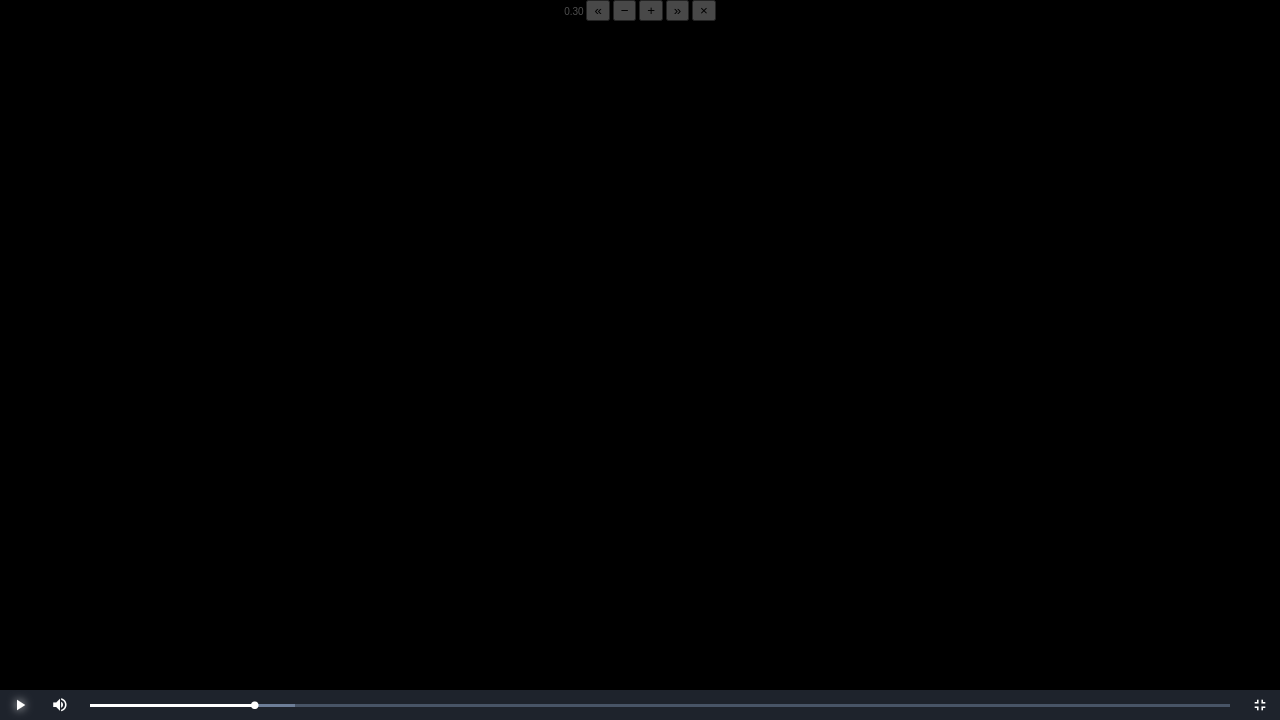 click at bounding box center [20, 705] 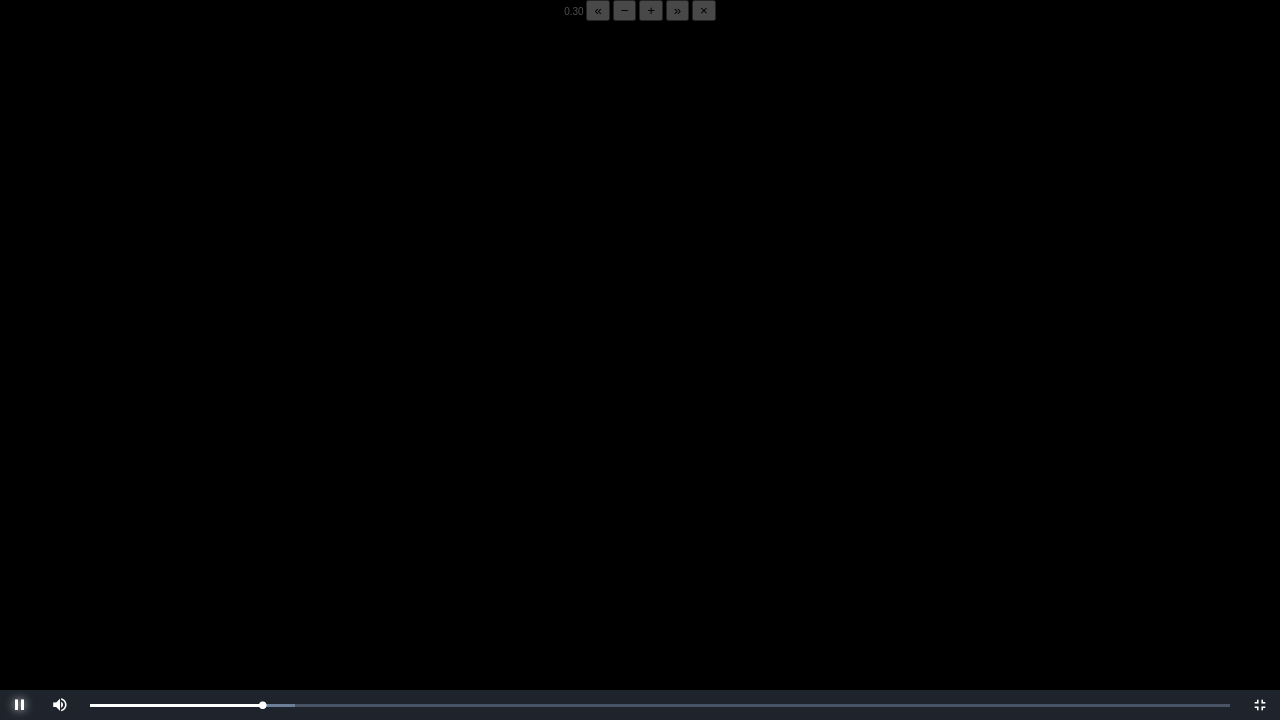 click at bounding box center (20, 705) 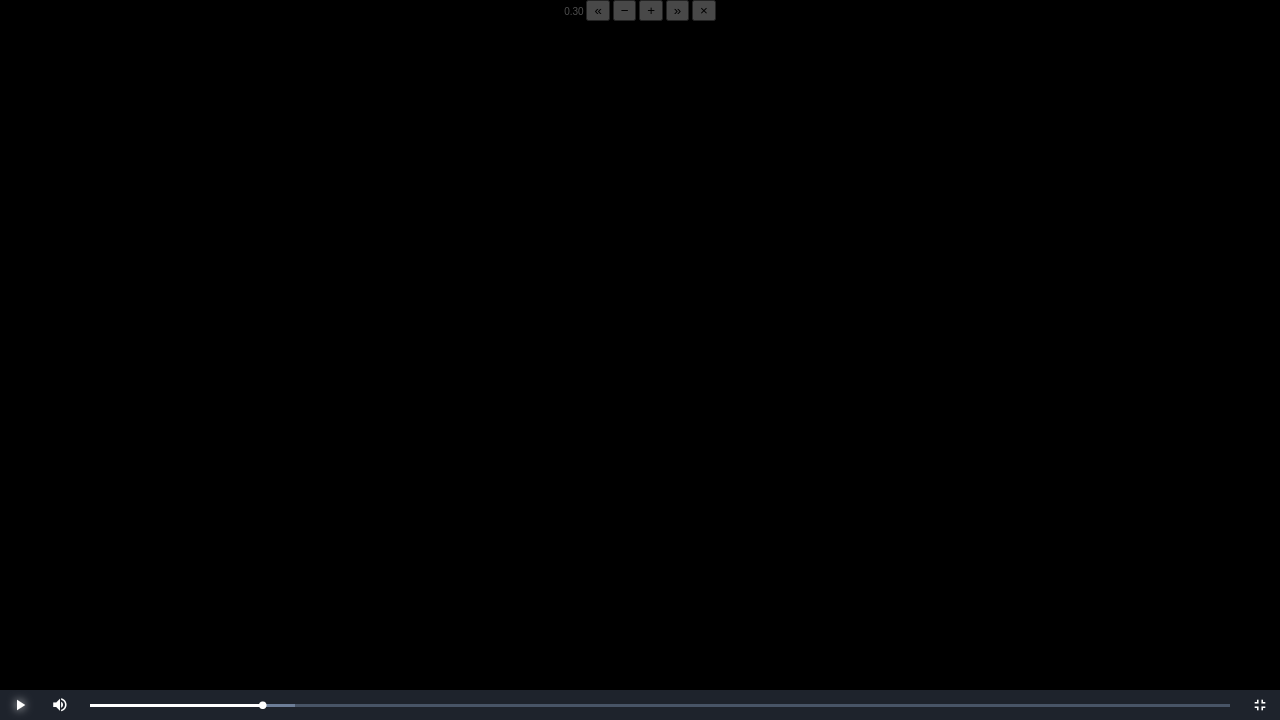 click at bounding box center (20, 705) 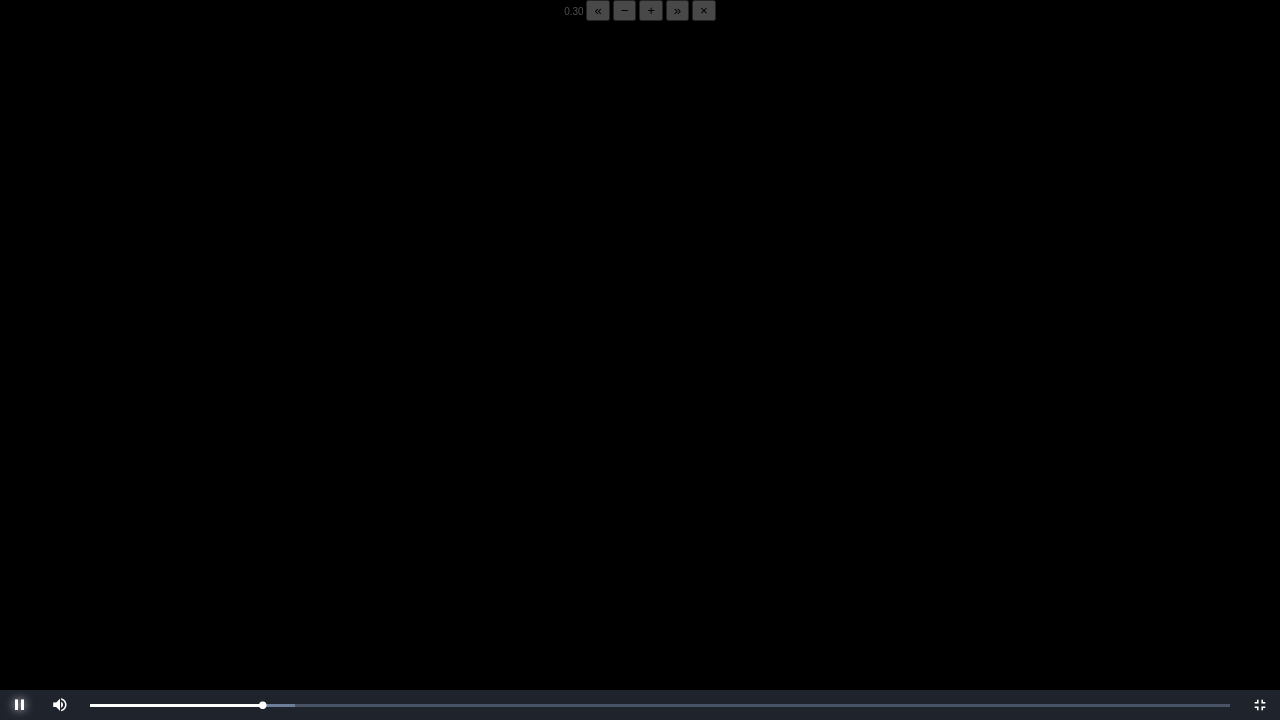 click at bounding box center (20, 705) 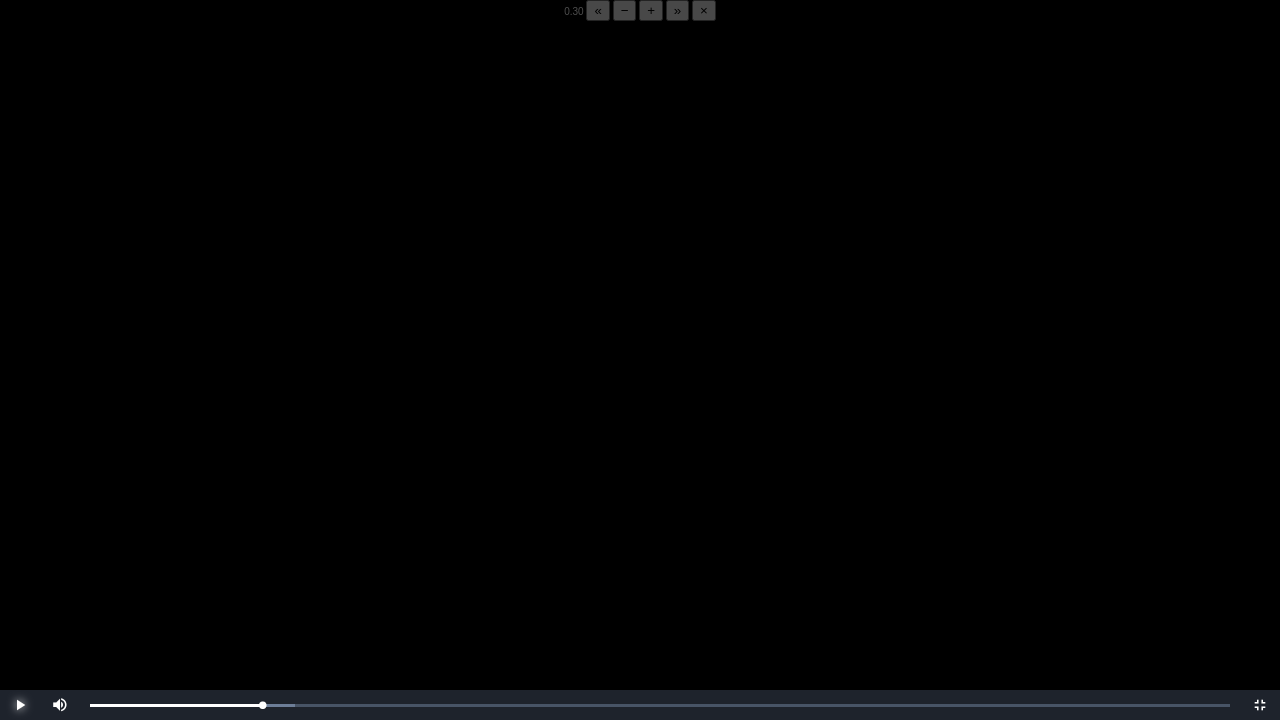 click at bounding box center [20, 705] 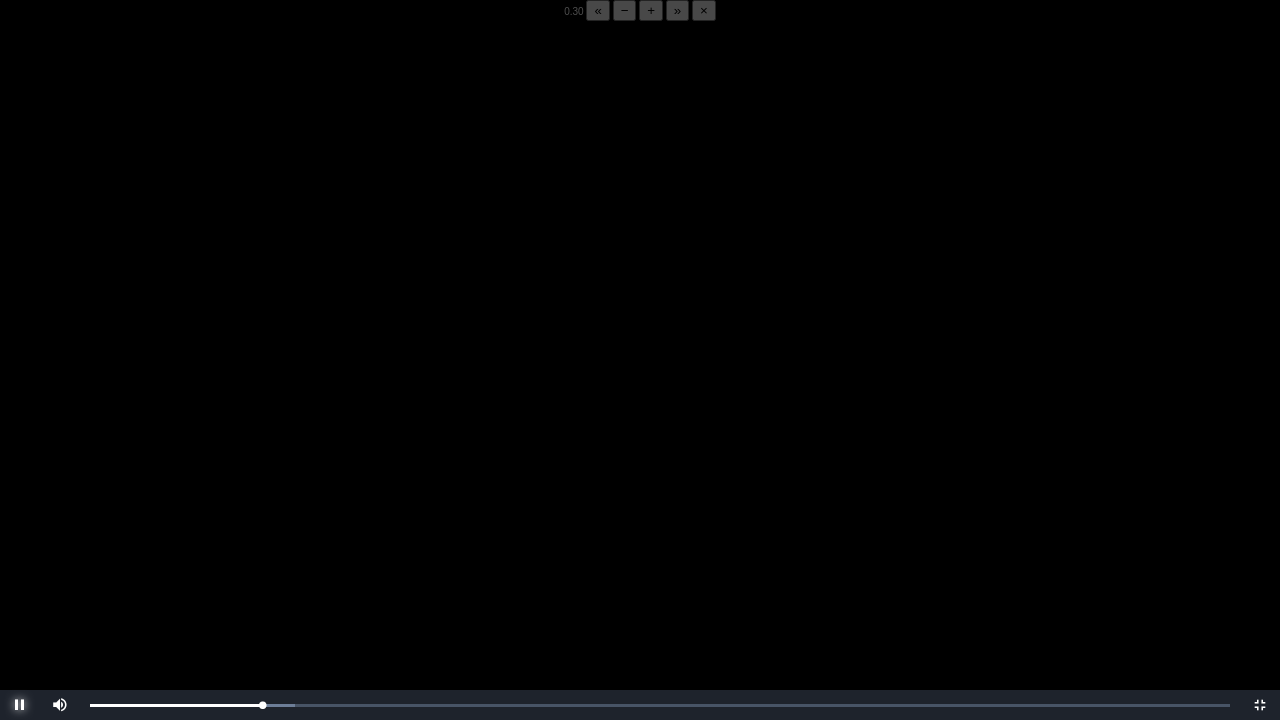 click at bounding box center [20, 705] 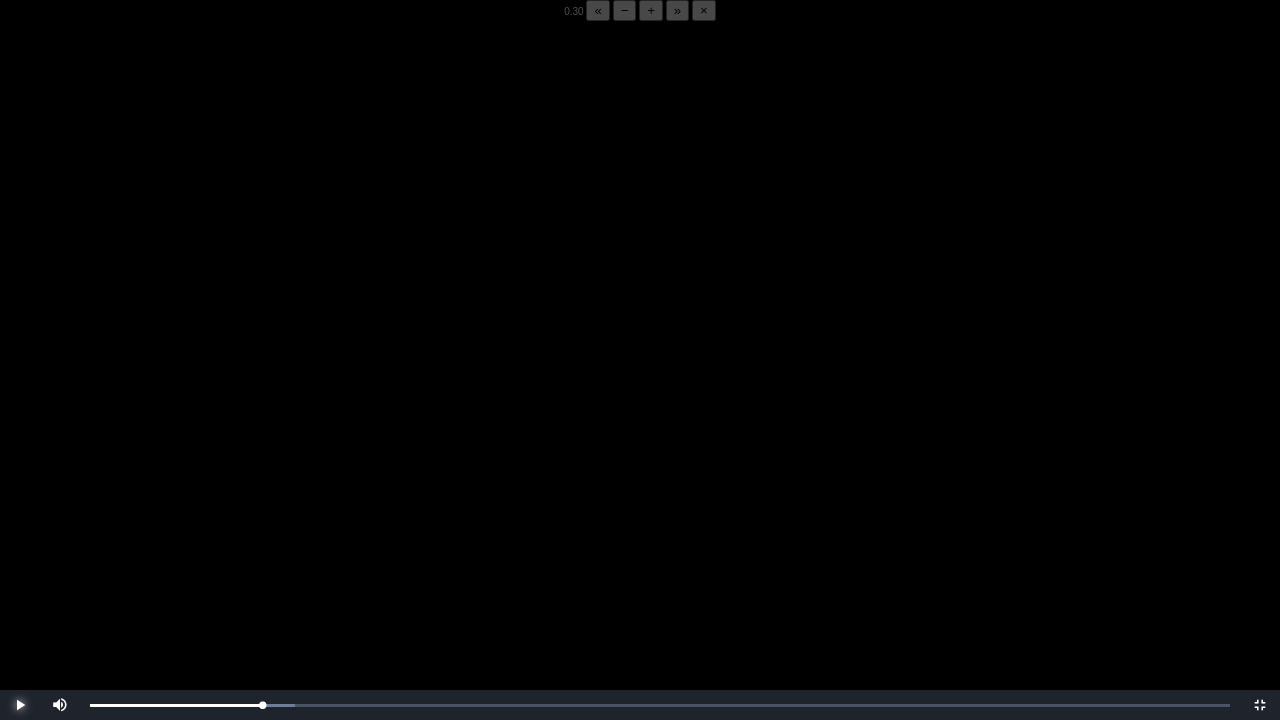 click at bounding box center (20, 705) 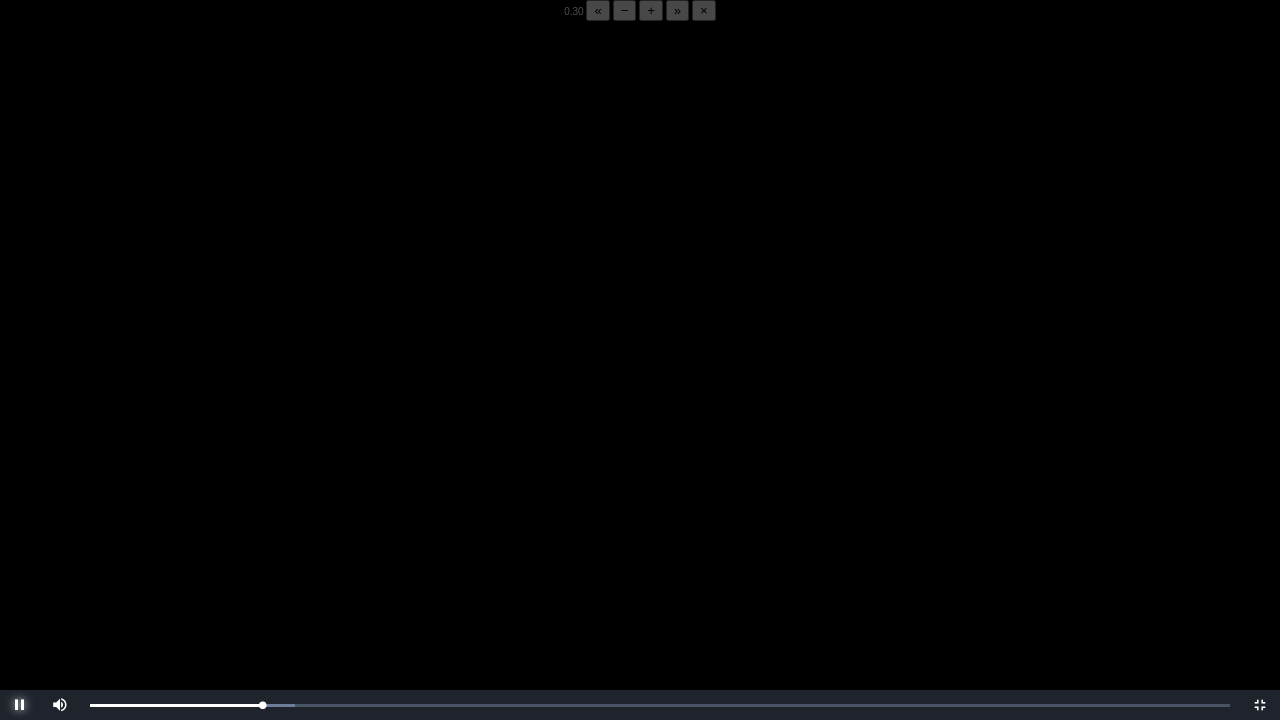 click at bounding box center [20, 705] 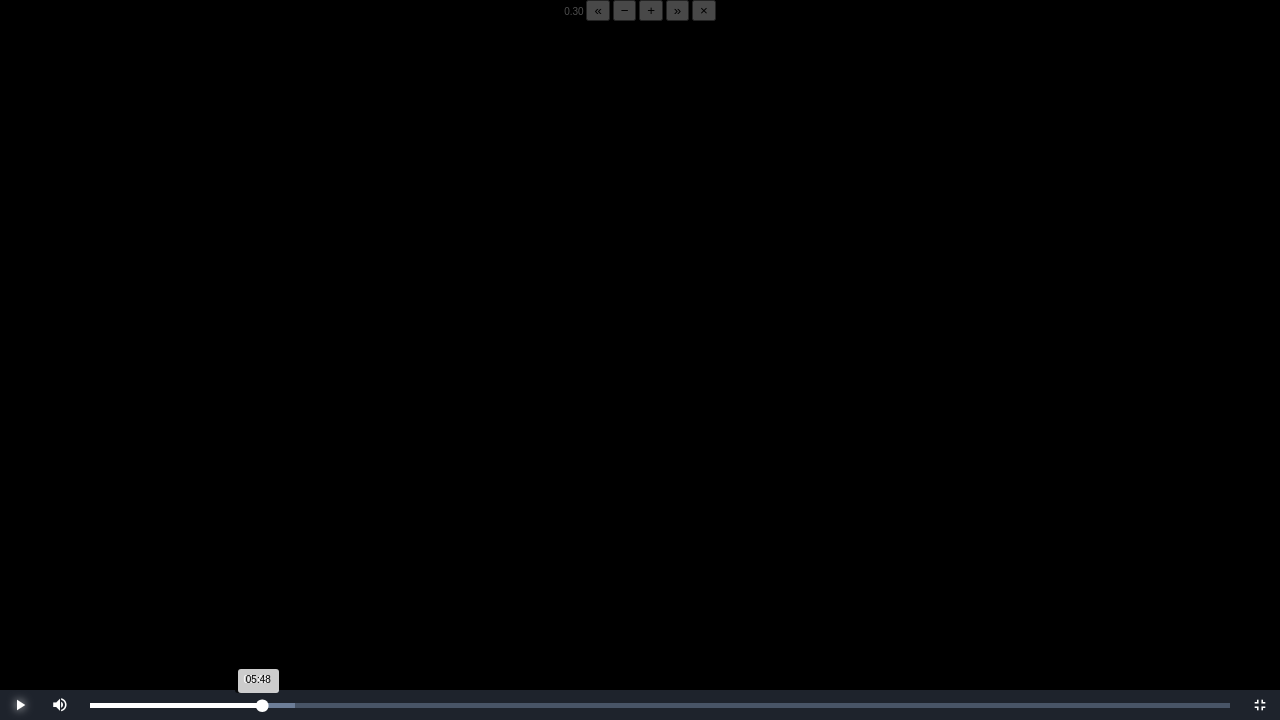 drag, startPoint x: 16, startPoint y: 706, endPoint x: 260, endPoint y: 706, distance: 244 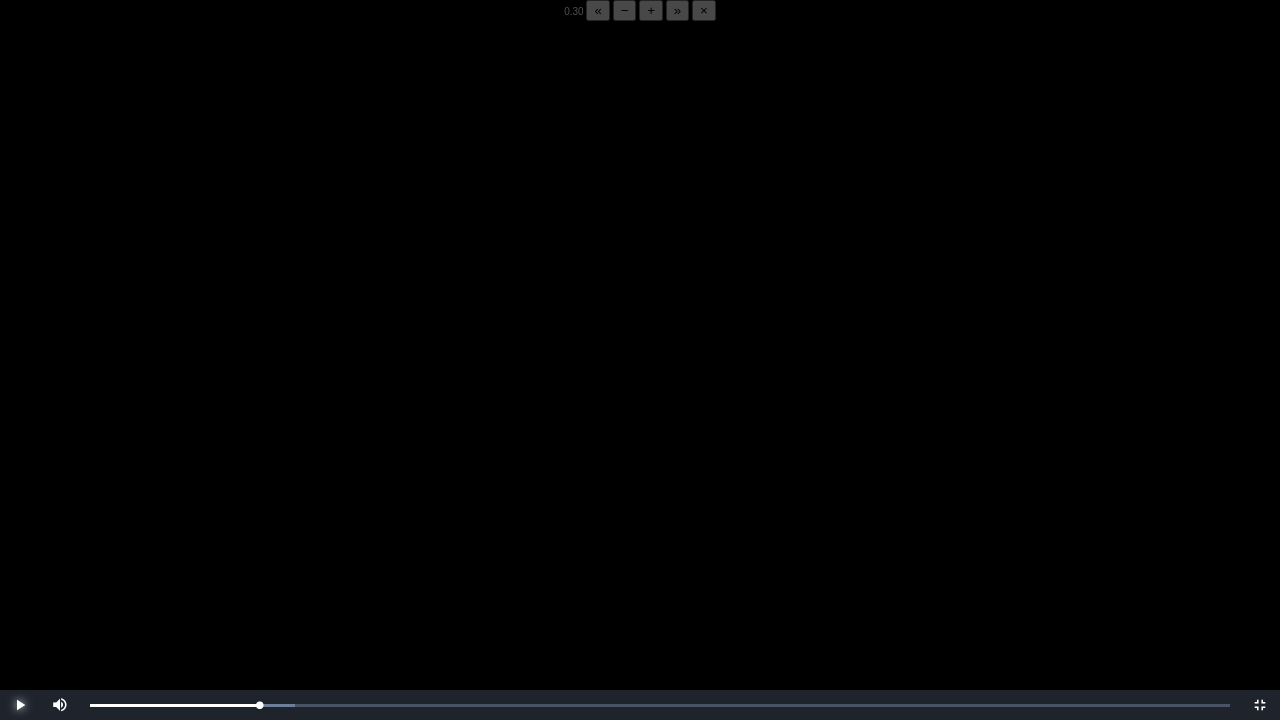 click at bounding box center (20, 705) 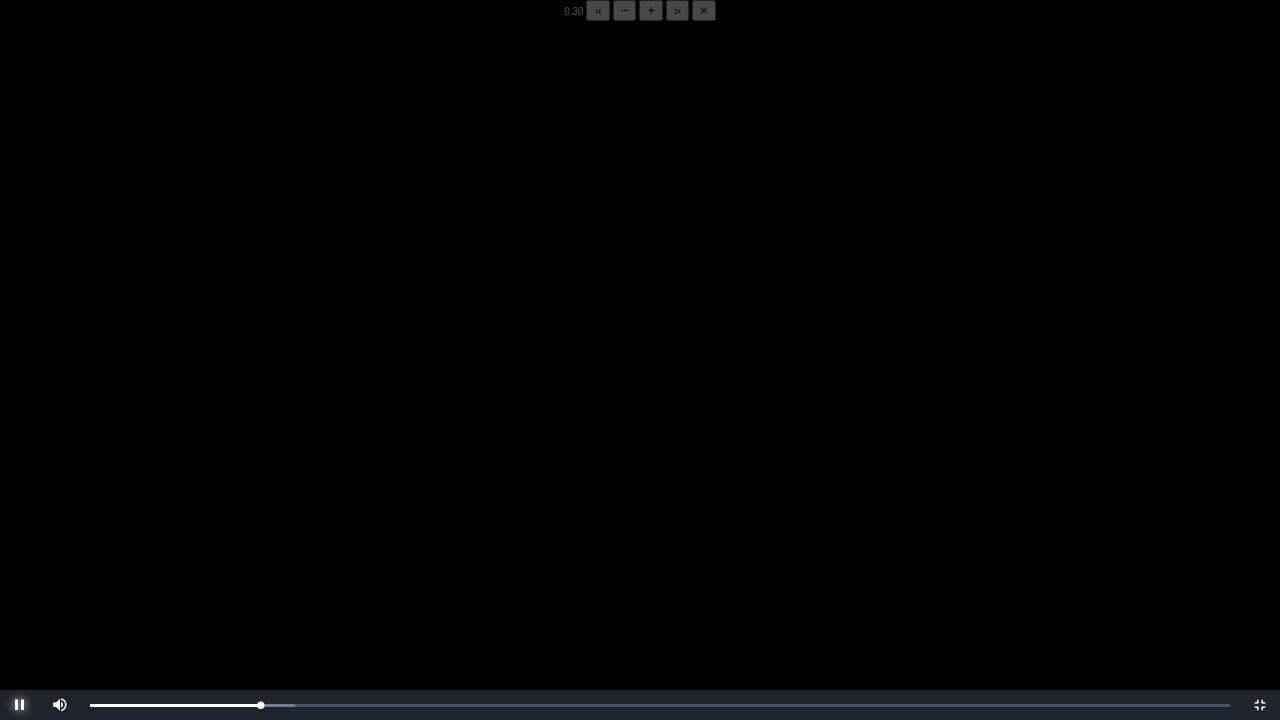 click at bounding box center [20, 705] 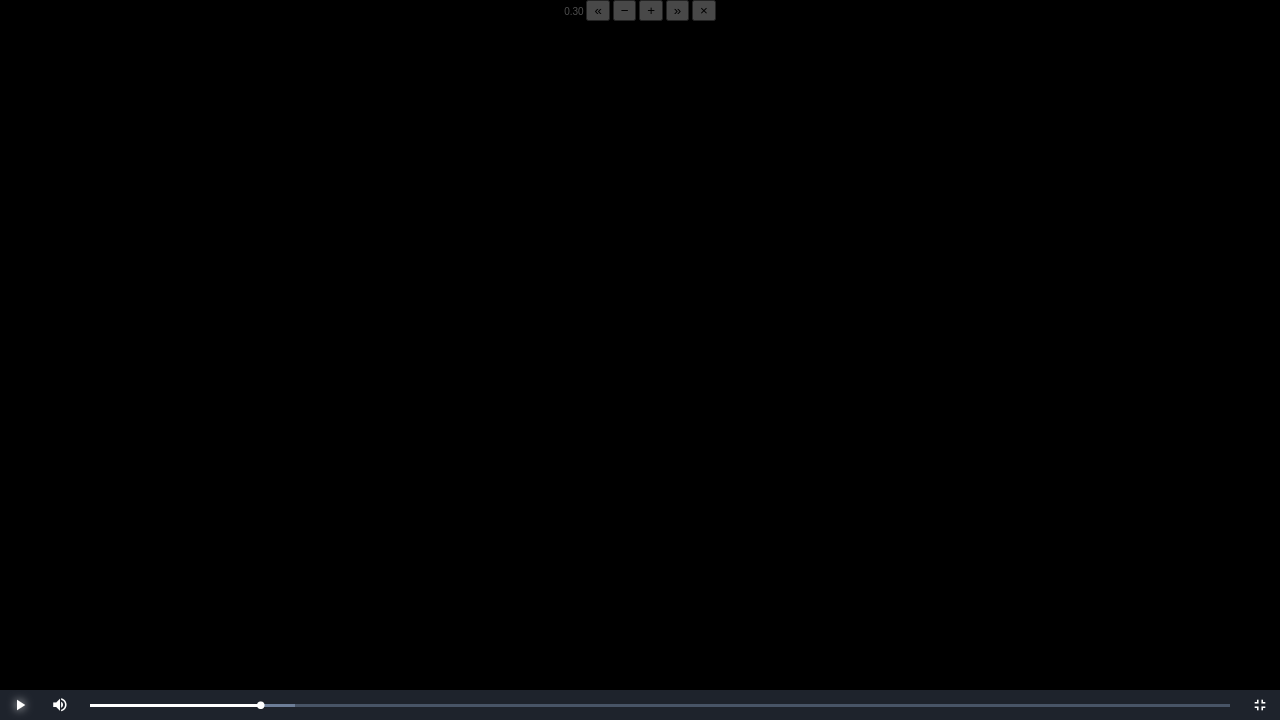 click at bounding box center (20, 705) 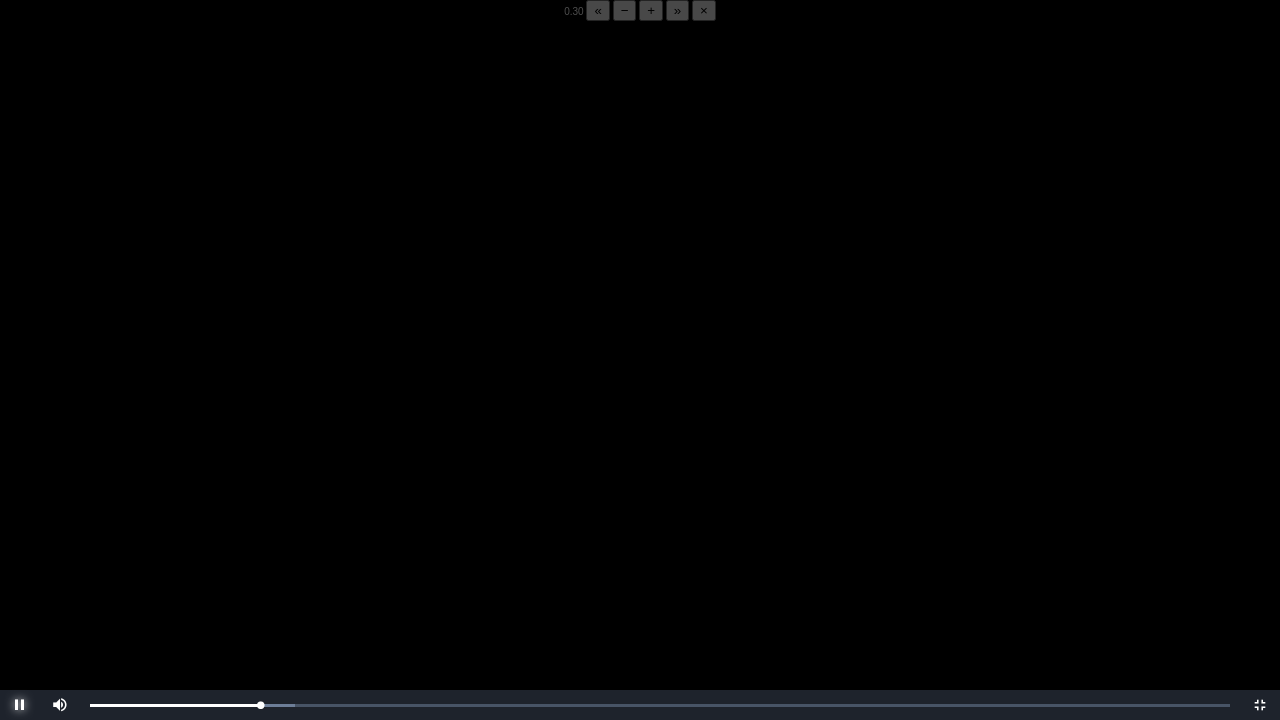 click at bounding box center [20, 705] 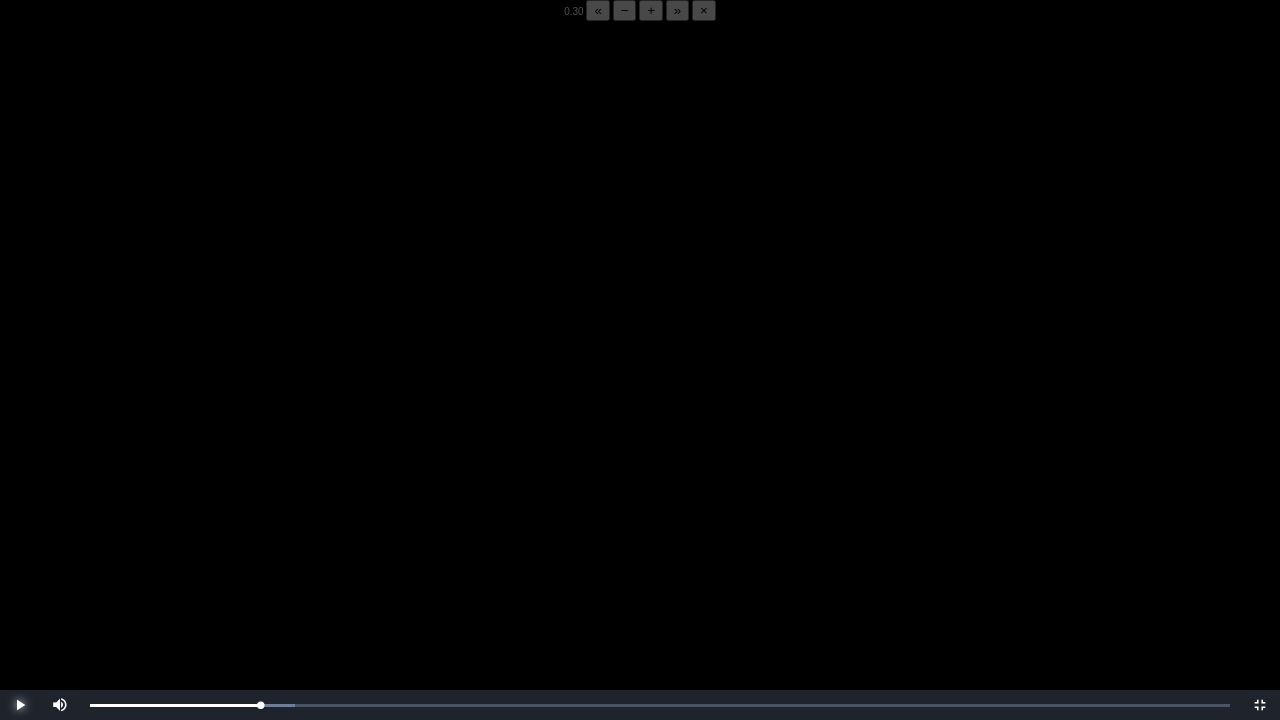 click at bounding box center [20, 705] 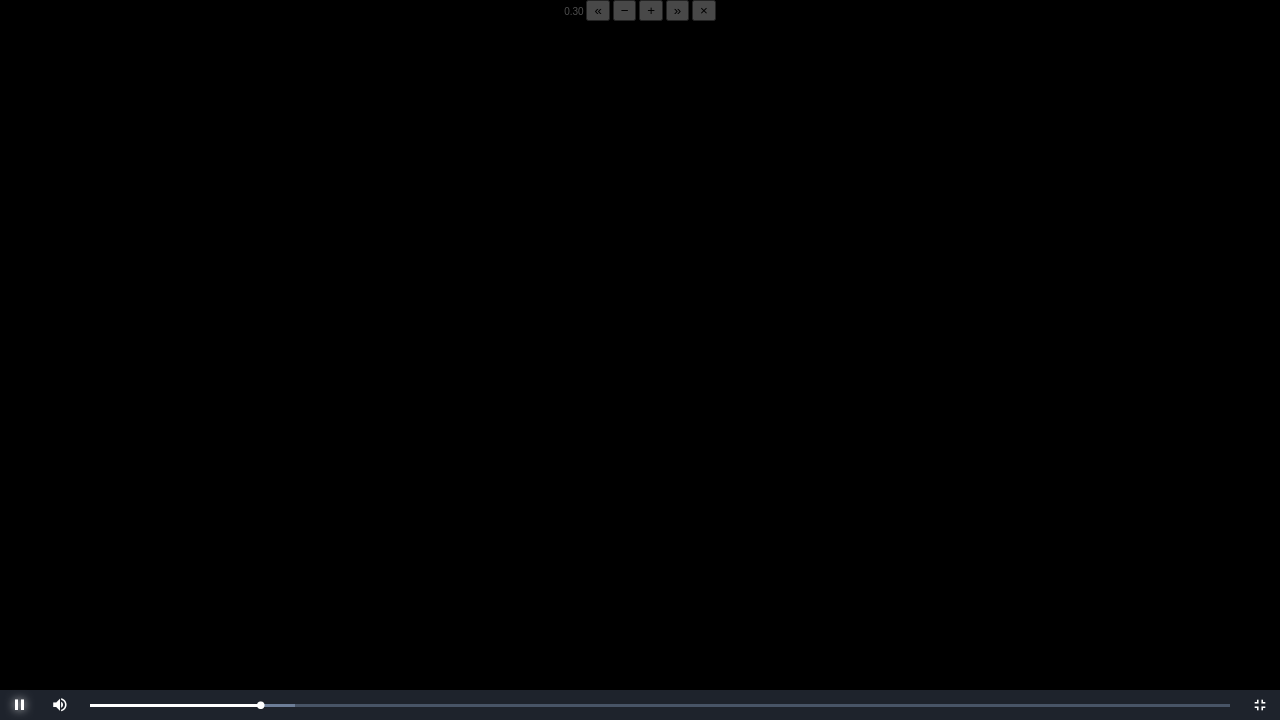 click at bounding box center (20, 705) 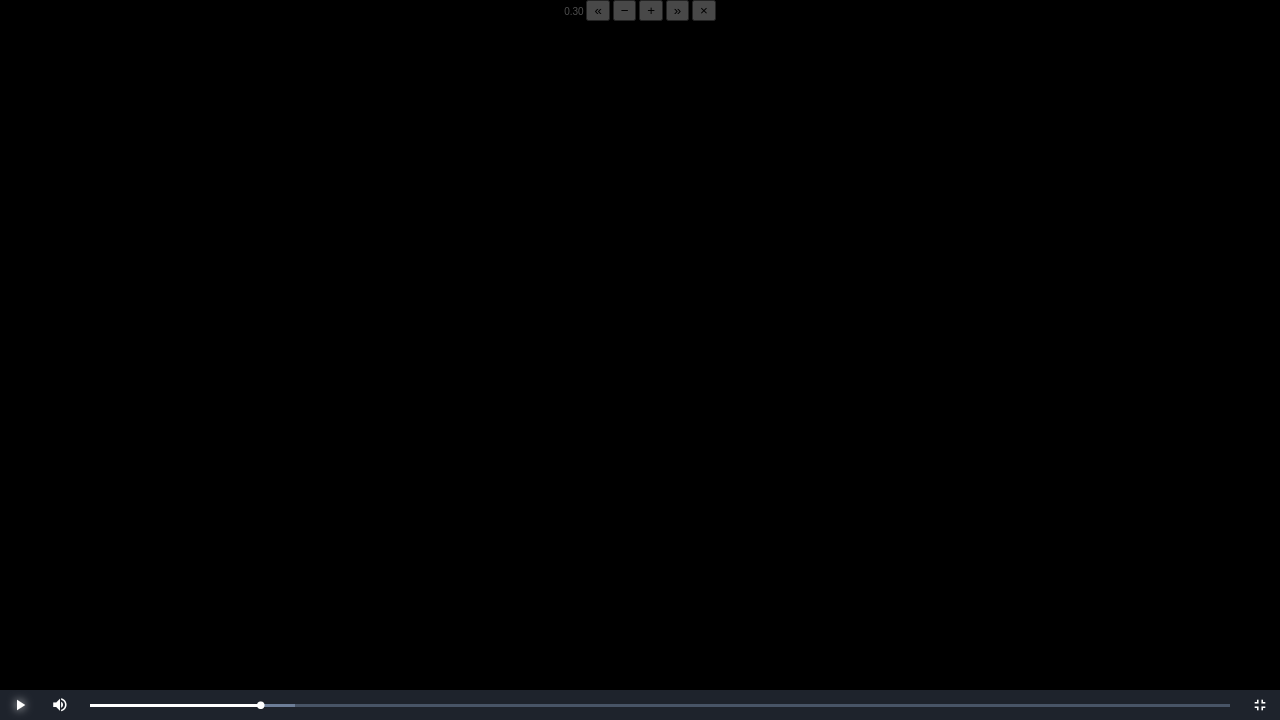 click at bounding box center [20, 705] 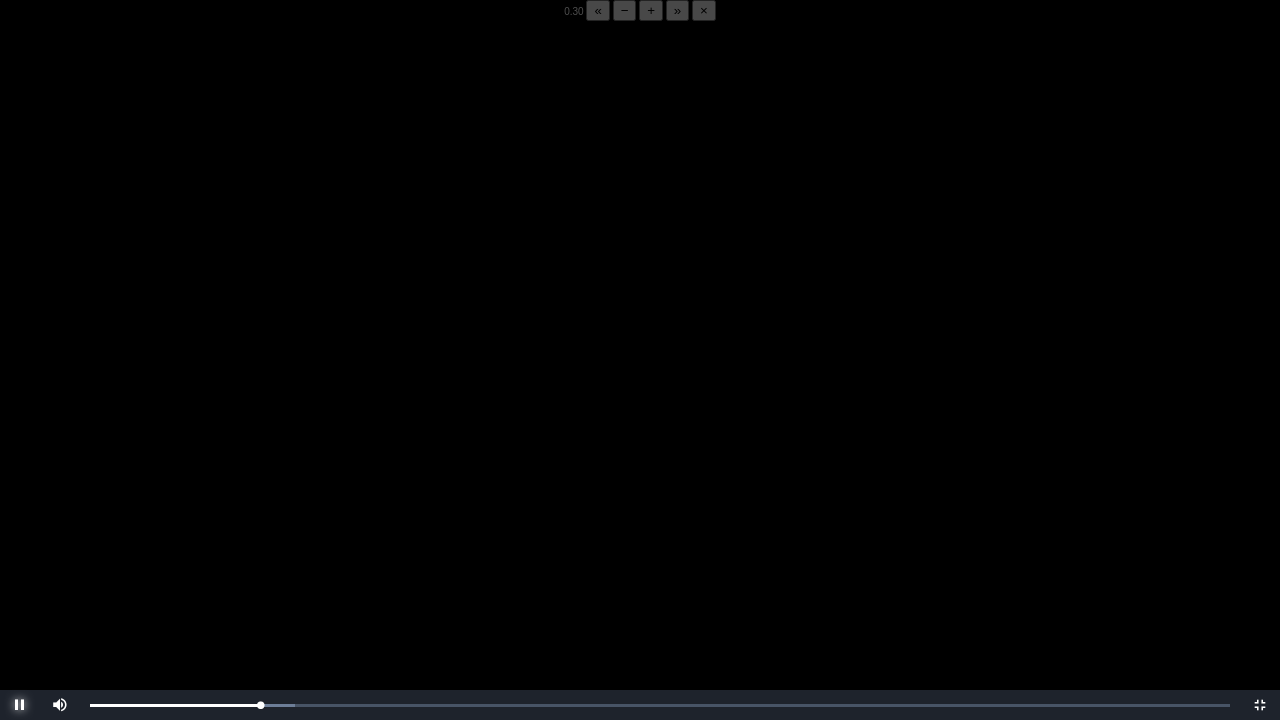 click at bounding box center [20, 705] 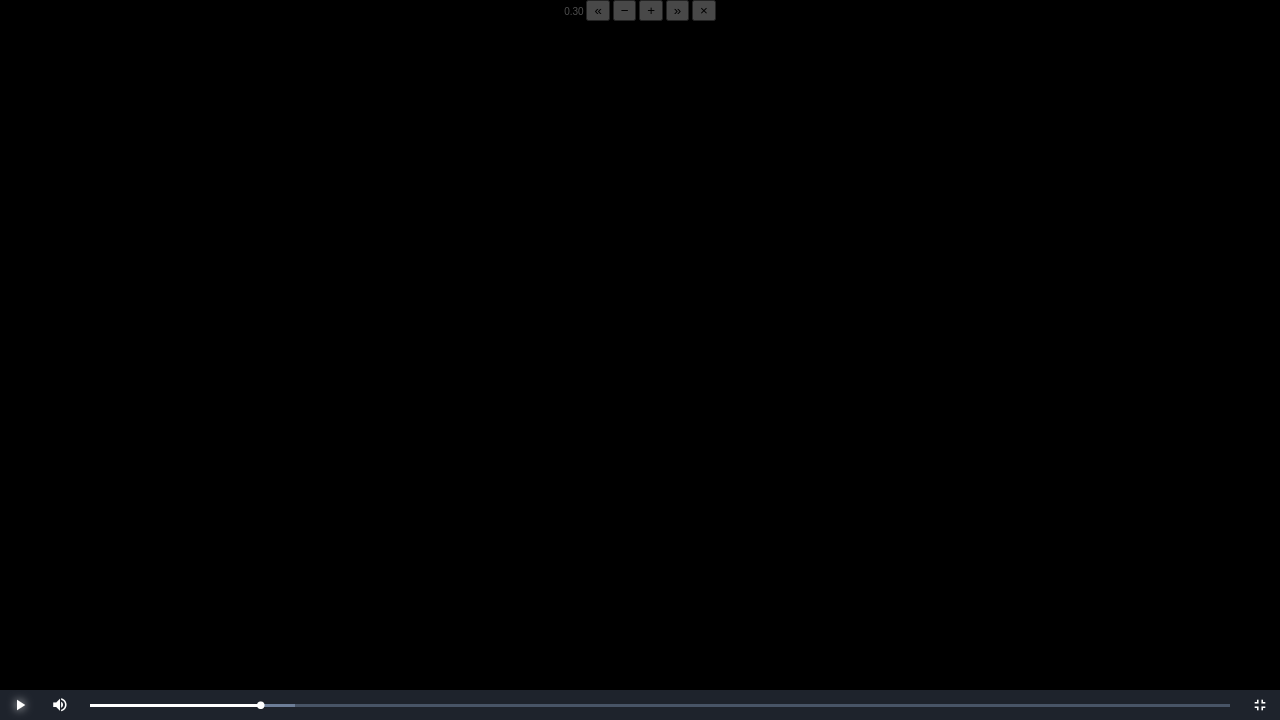 click at bounding box center (20, 705) 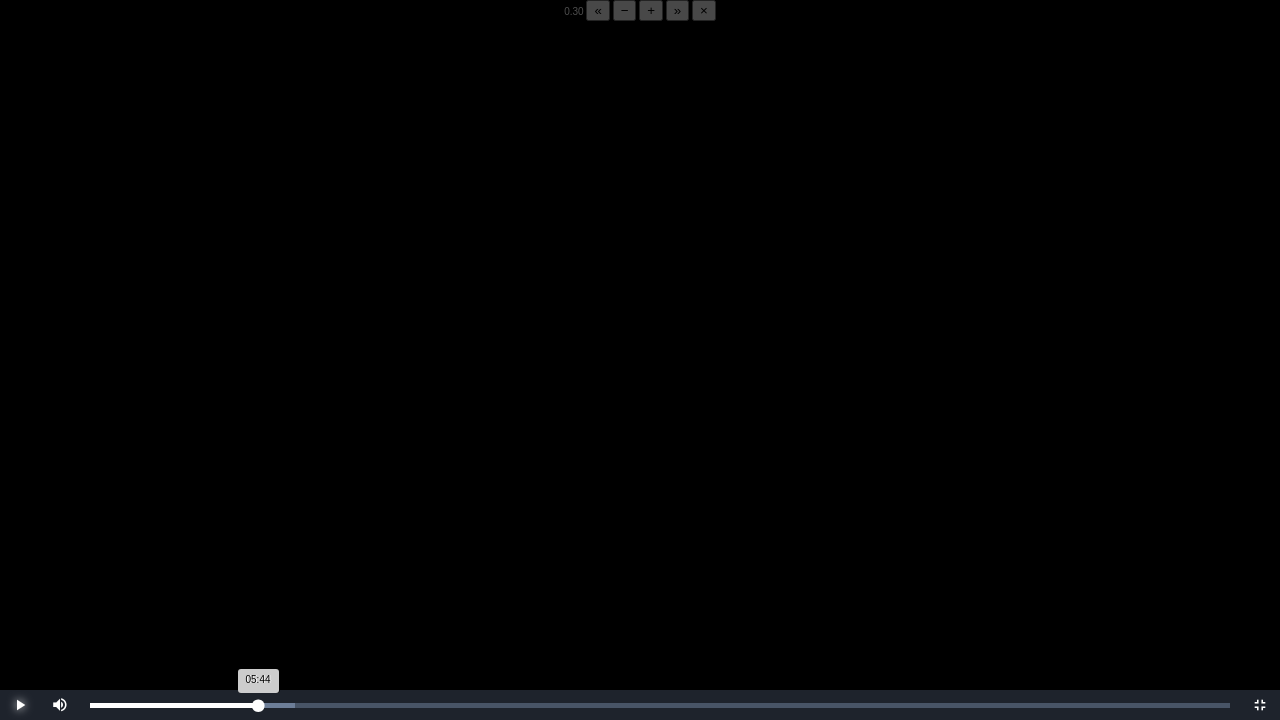 click on "05:44 Progress : 0%" at bounding box center (174, 705) 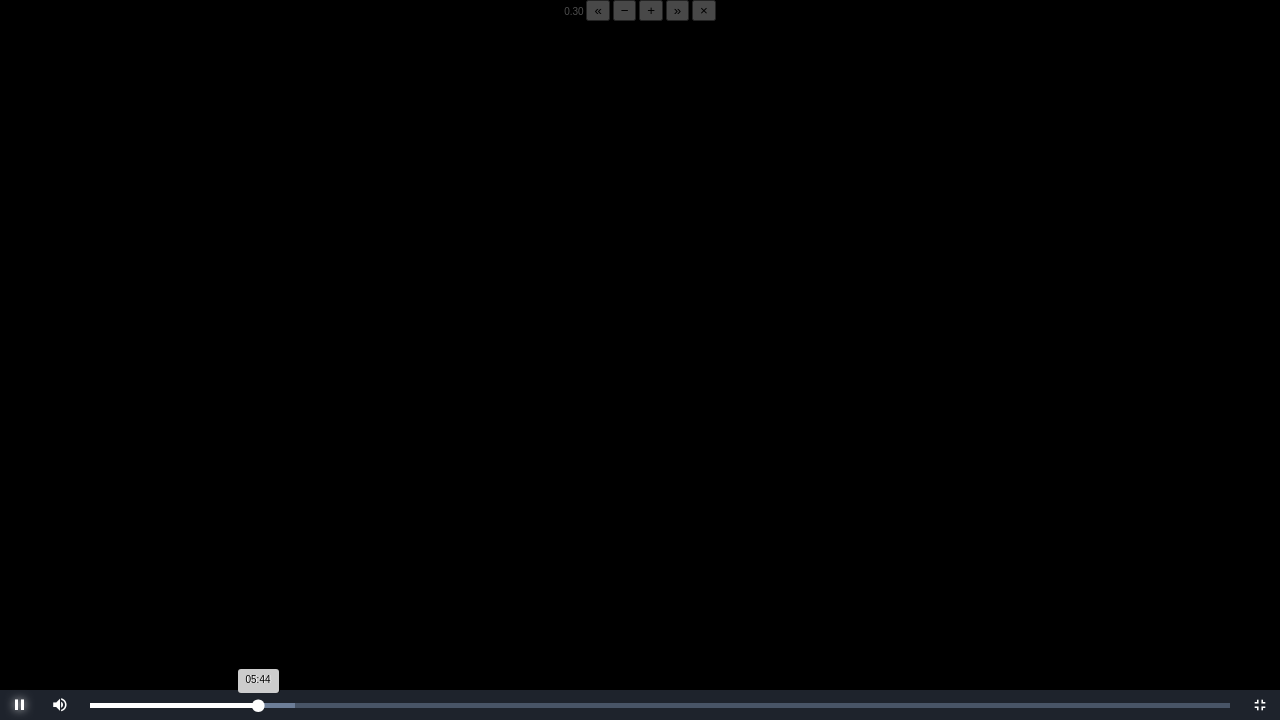 click on "05:44 Progress : 0%" at bounding box center (174, 705) 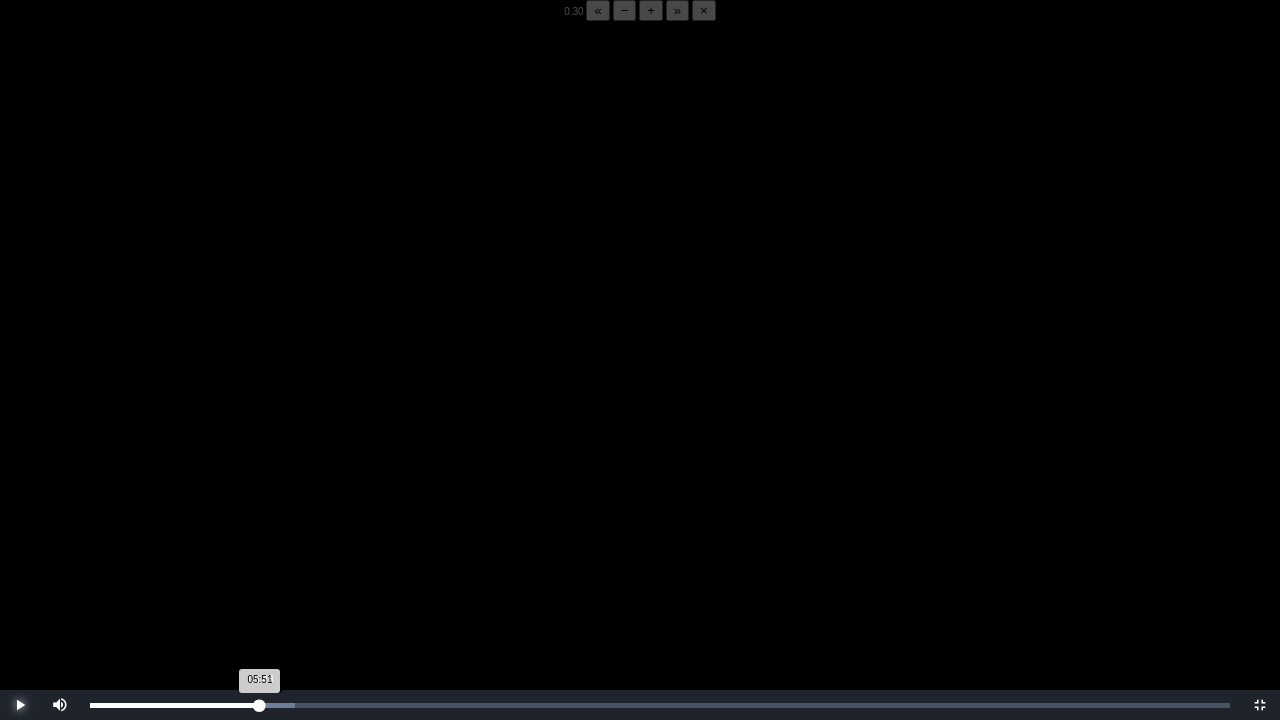 click on "05:51 Progress : 0%" at bounding box center [175, 705] 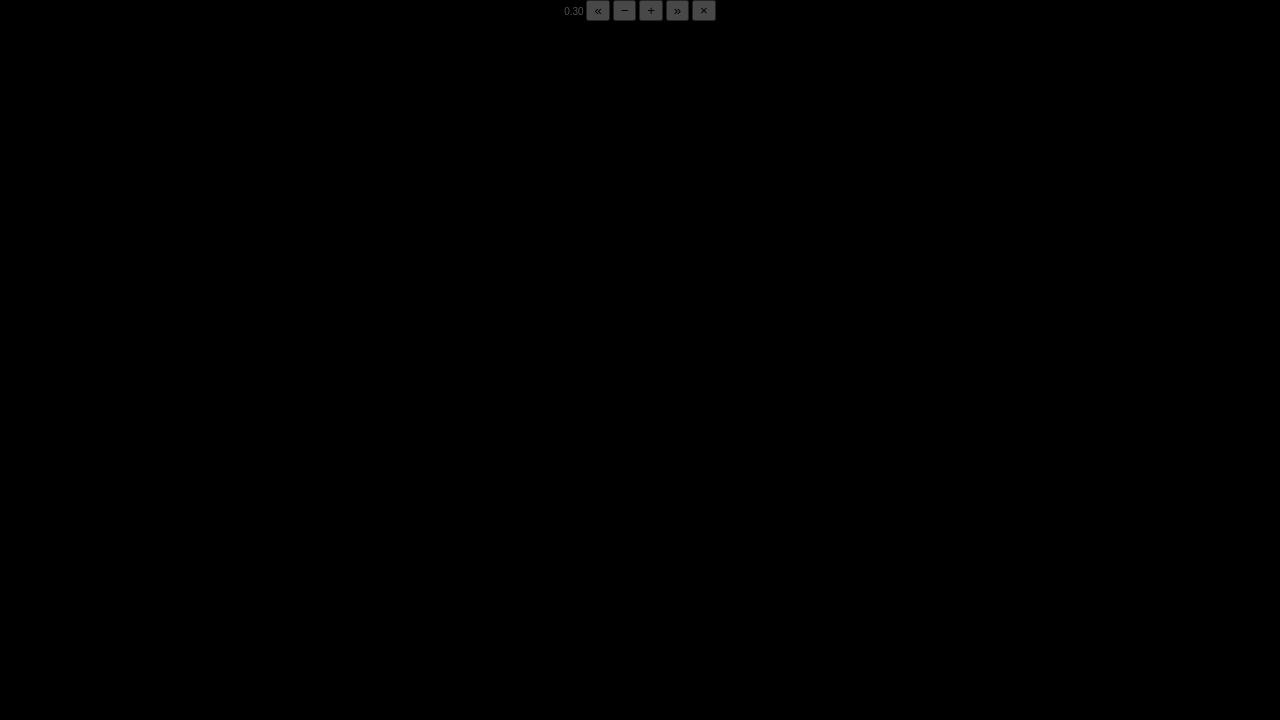 click on "05:50 Progress : 0%" at bounding box center [175, 705] 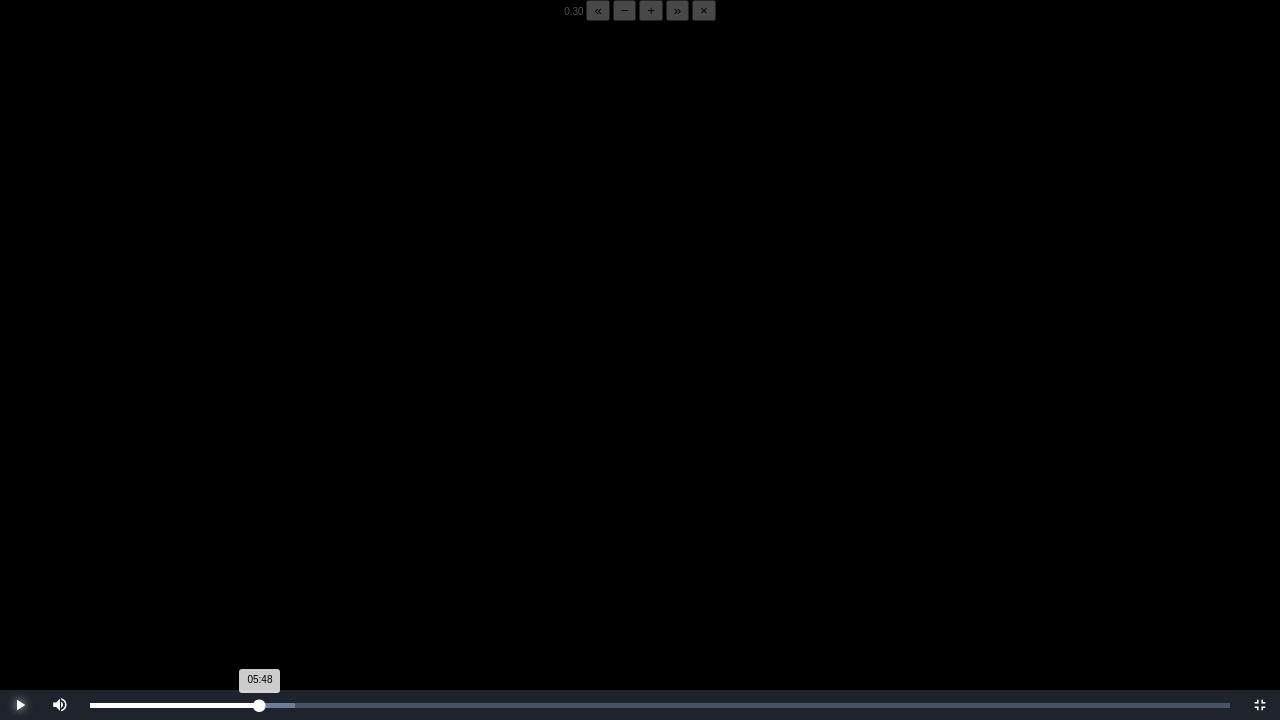 click on "05:48 Progress : 0%" at bounding box center [175, 705] 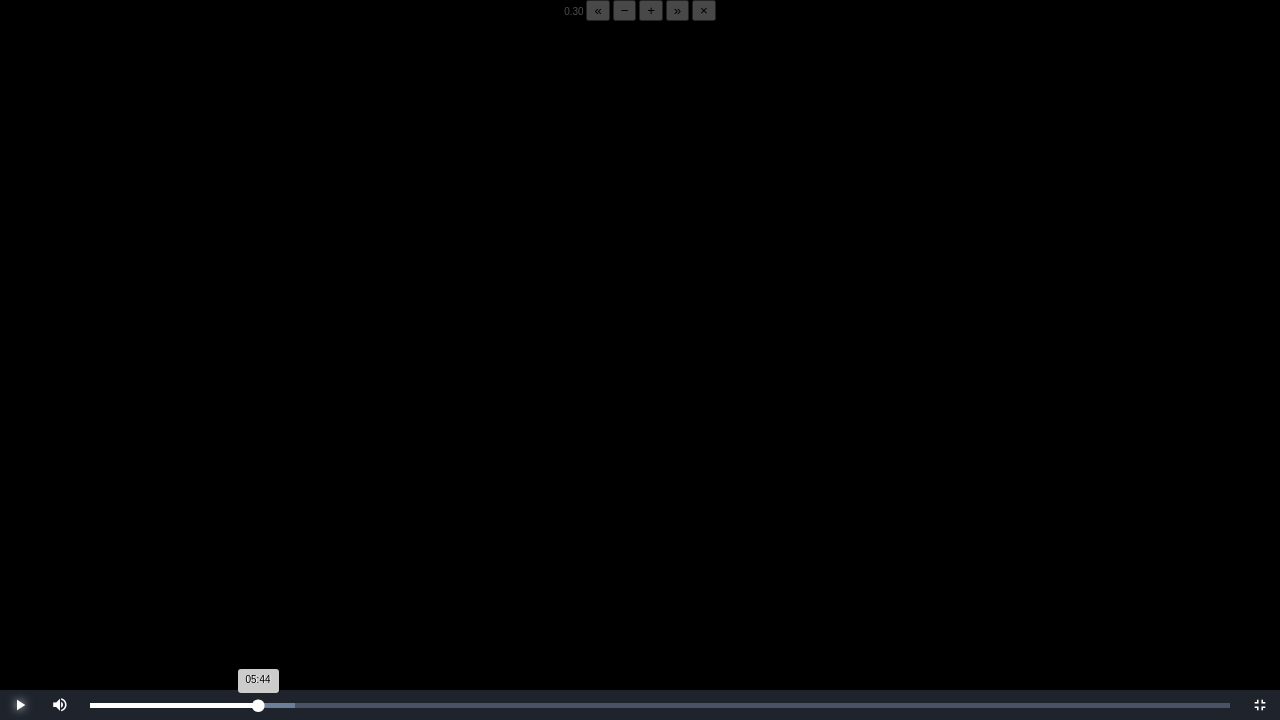 click on "05:44 Progress : 0%" at bounding box center [174, 705] 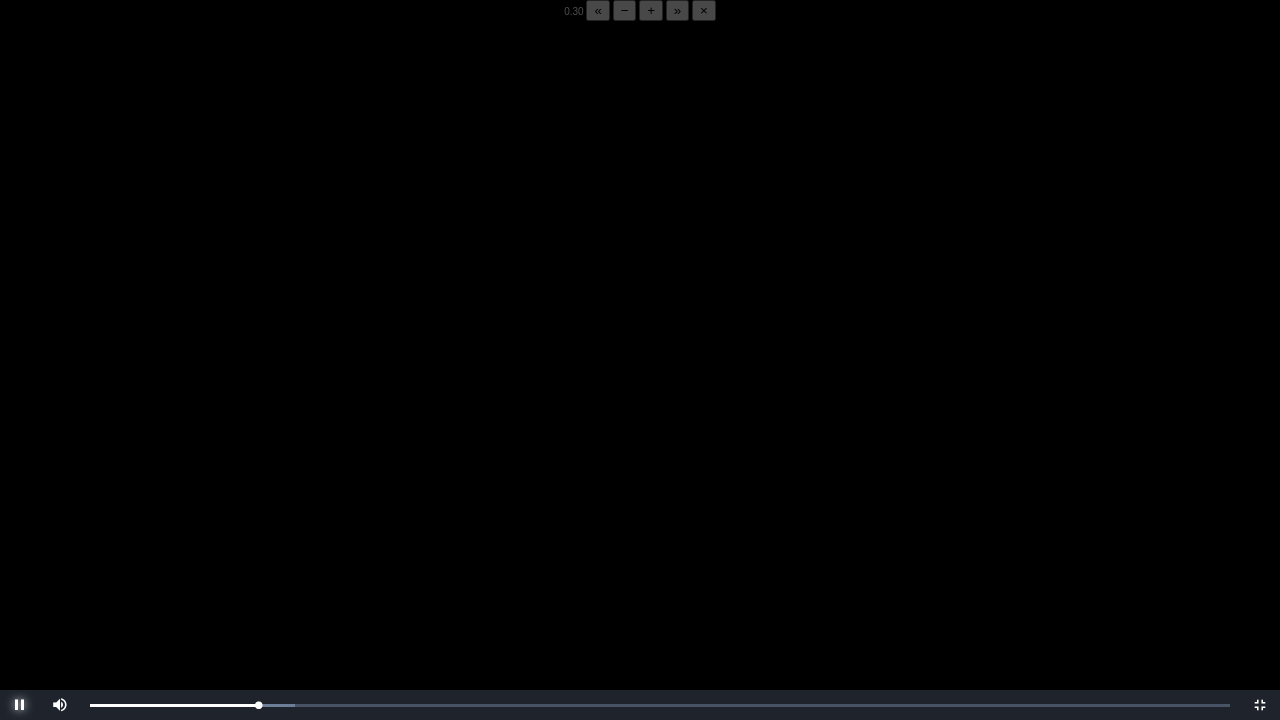 click at bounding box center [20, 705] 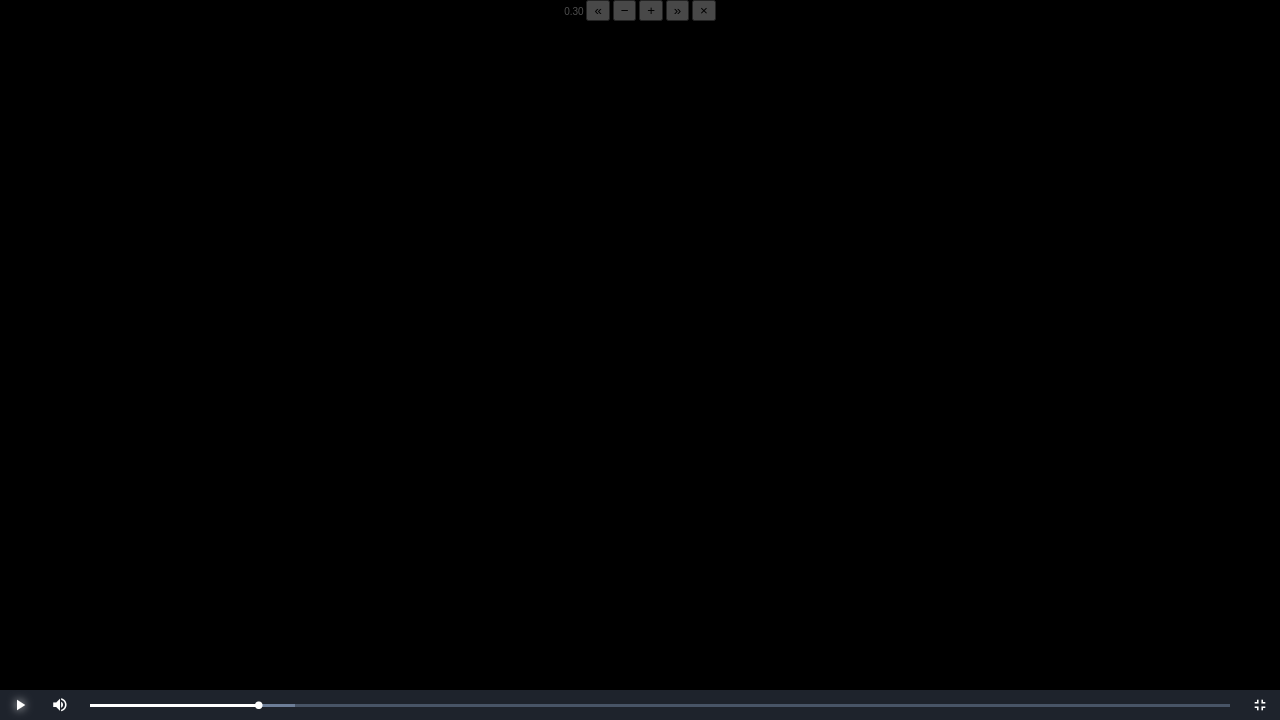 click at bounding box center (20, 705) 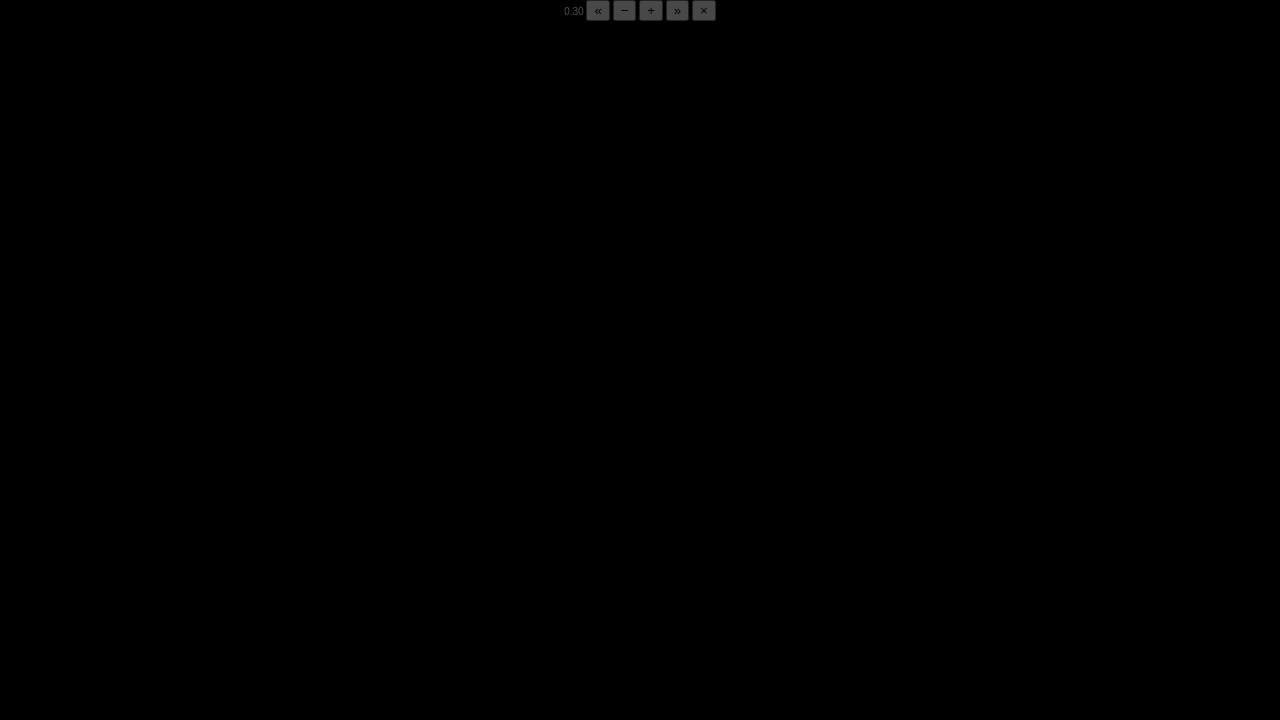 drag, startPoint x: 14, startPoint y: 706, endPoint x: 262, endPoint y: 618, distance: 263.15015 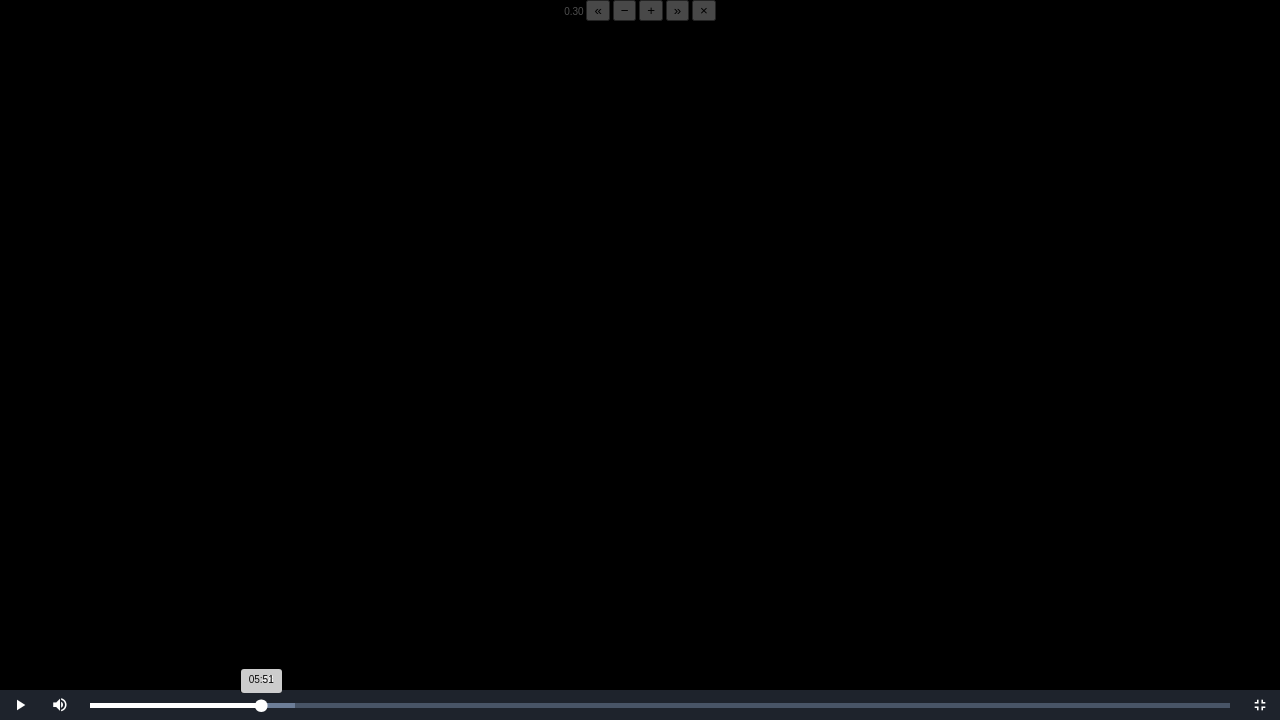 click on "05:51 Progress : 0%" at bounding box center [175, 705] 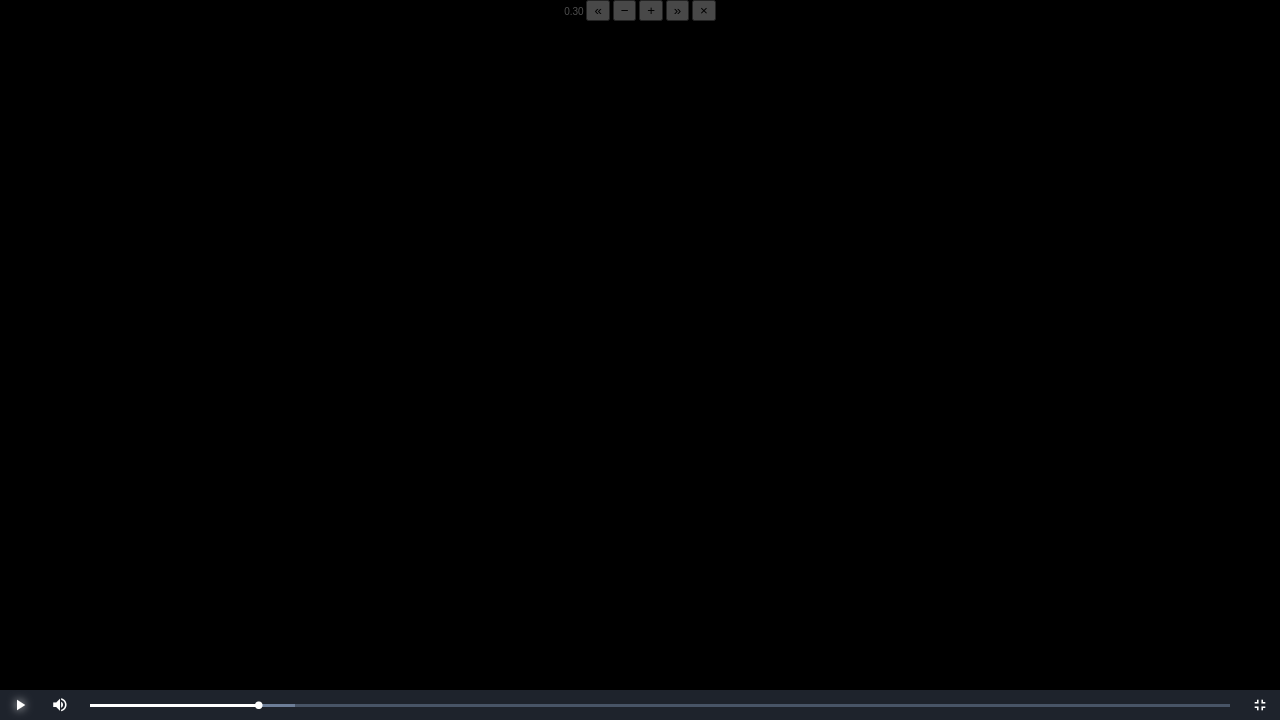 click at bounding box center (20, 705) 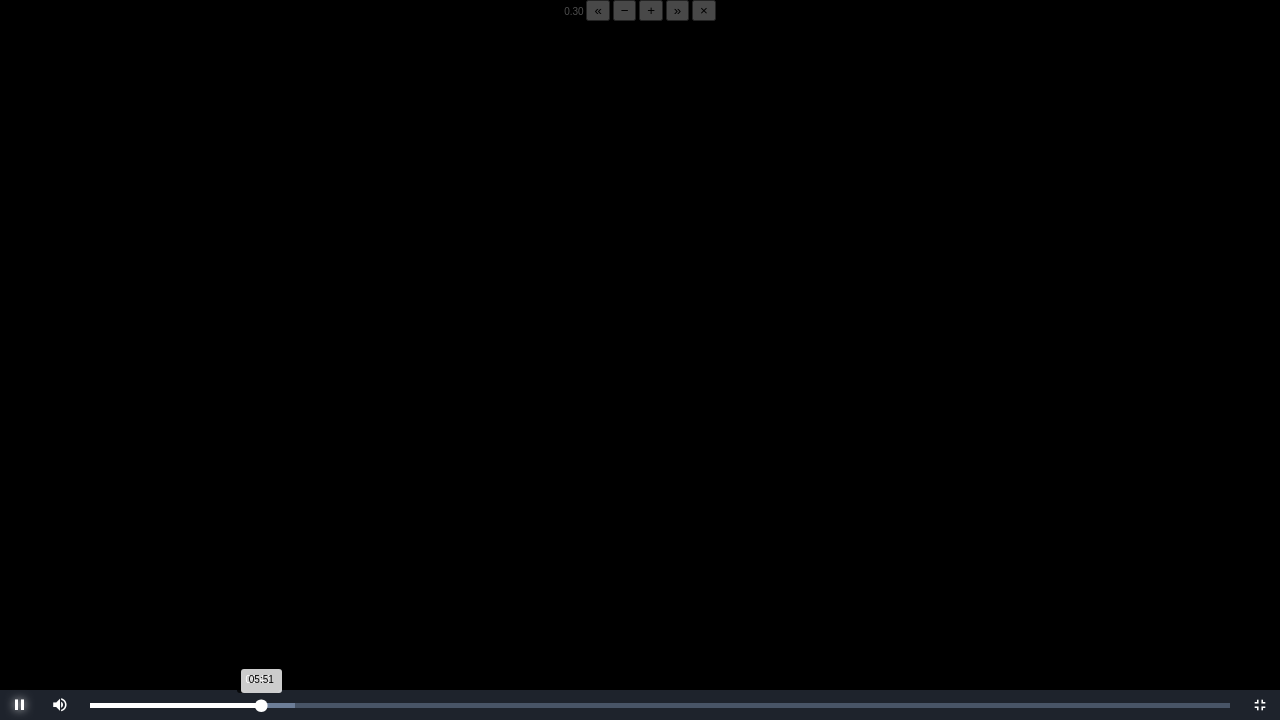 click on "05:51 Progress : 0%" at bounding box center (175, 705) 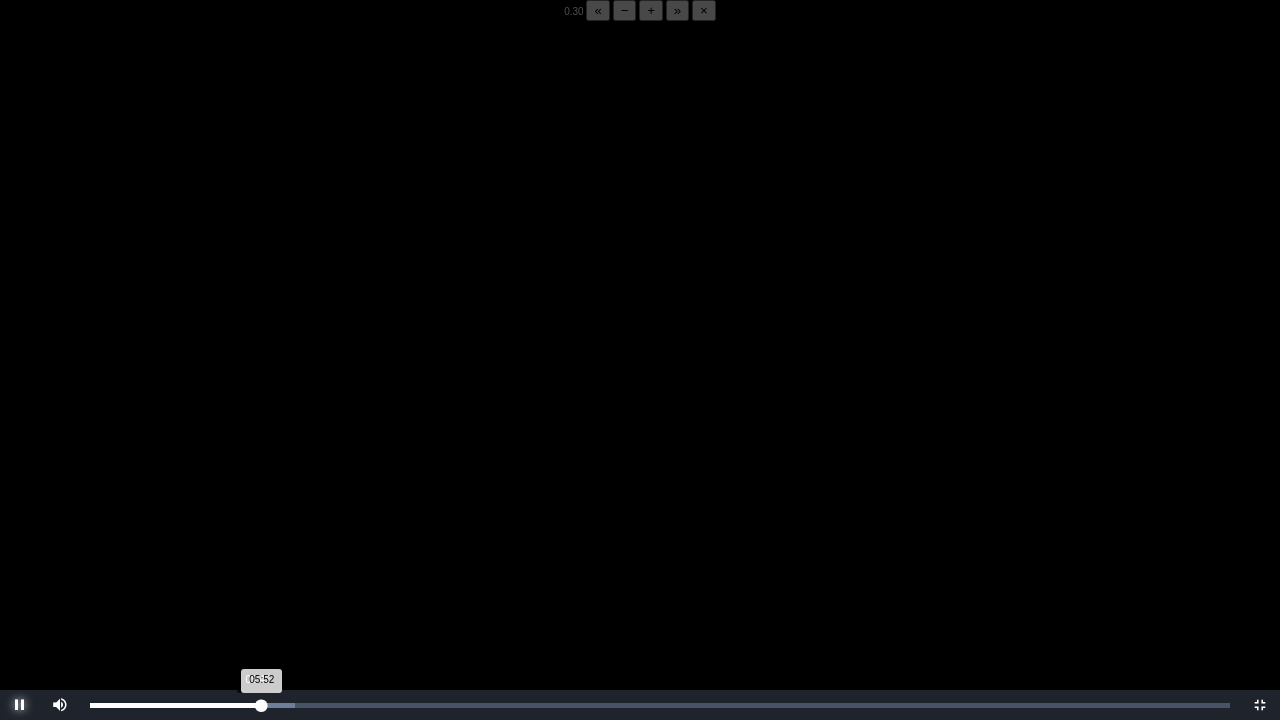 click on "05:52 Progress : 0%" at bounding box center (176, 705) 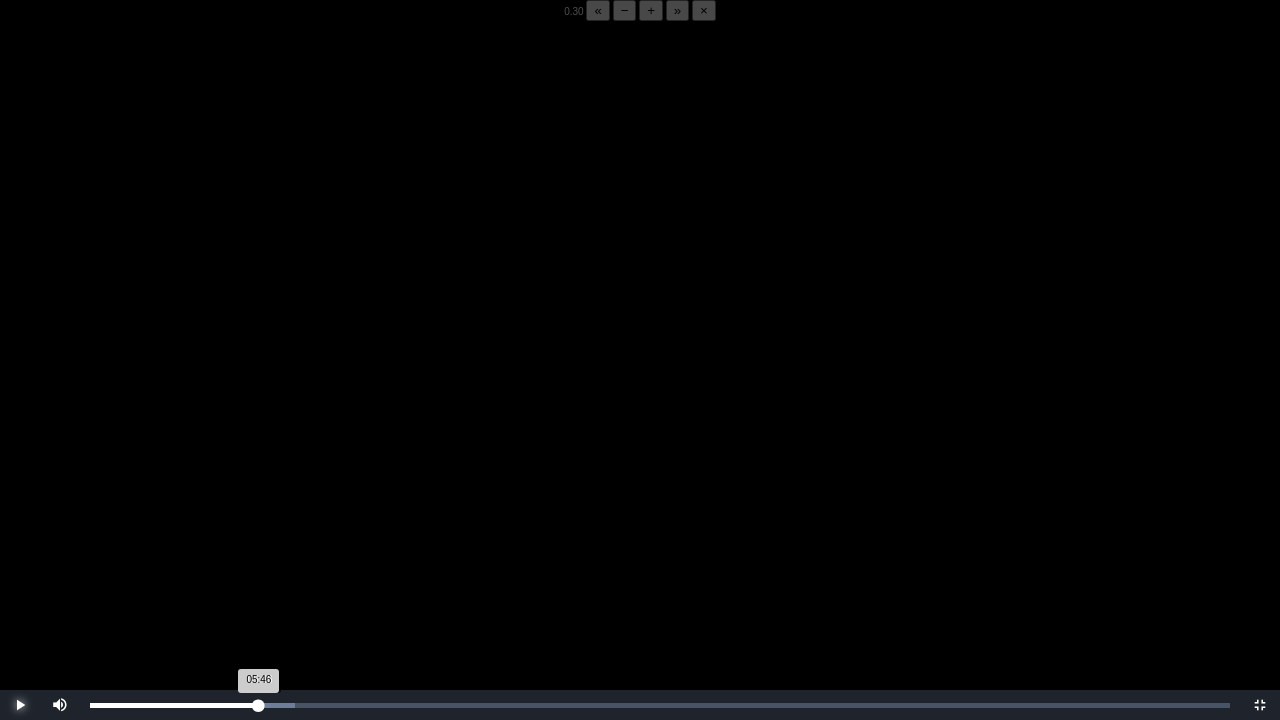 click on "05:46 Progress : 0%" at bounding box center [174, 705] 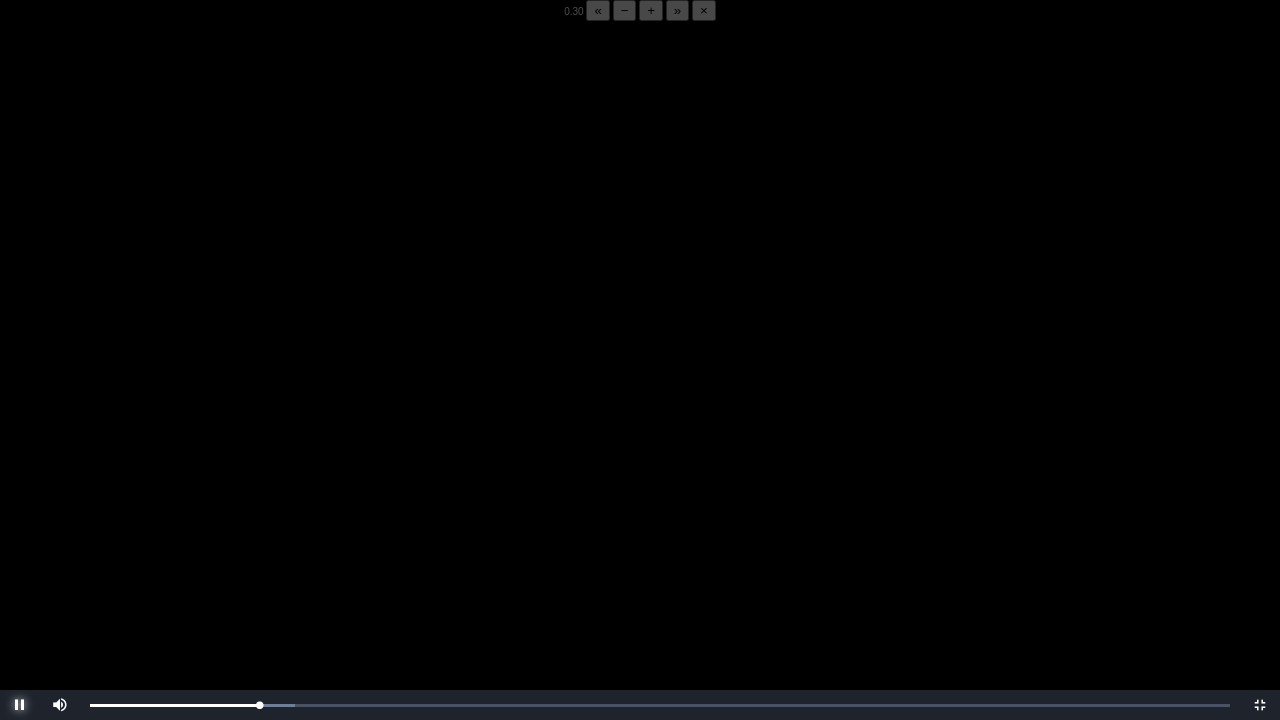 click at bounding box center (20, 705) 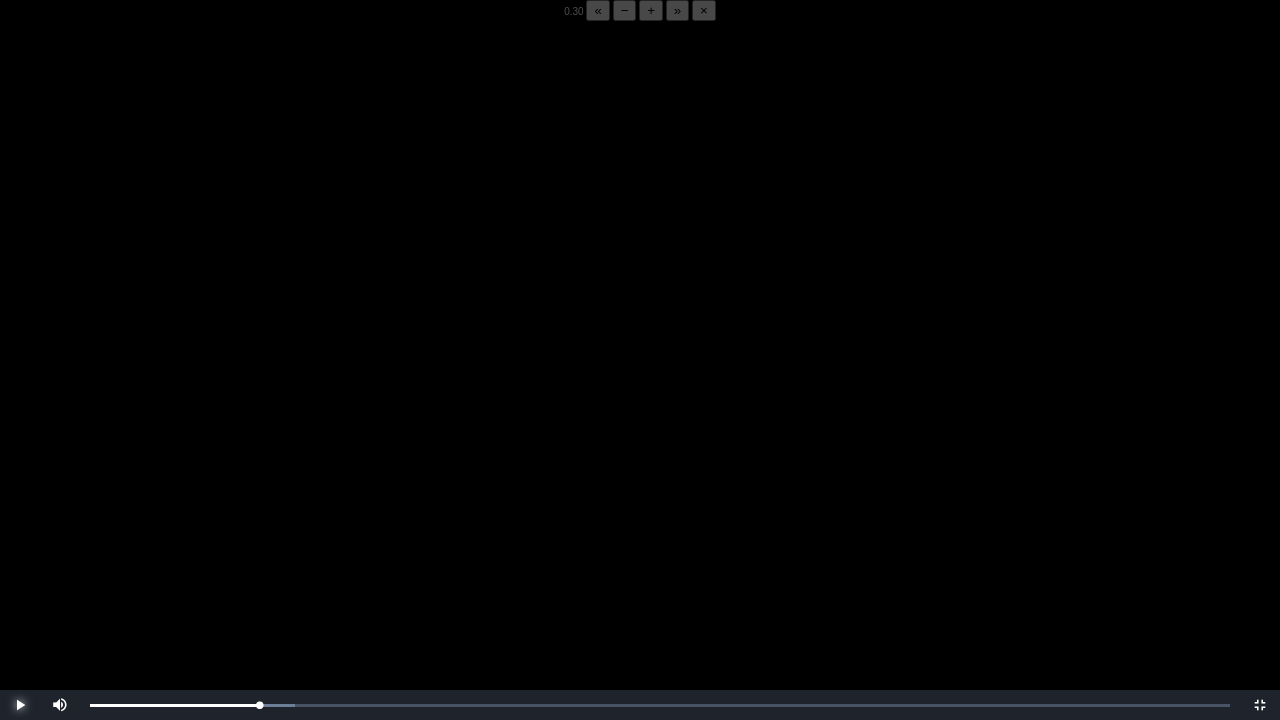 click at bounding box center (20, 705) 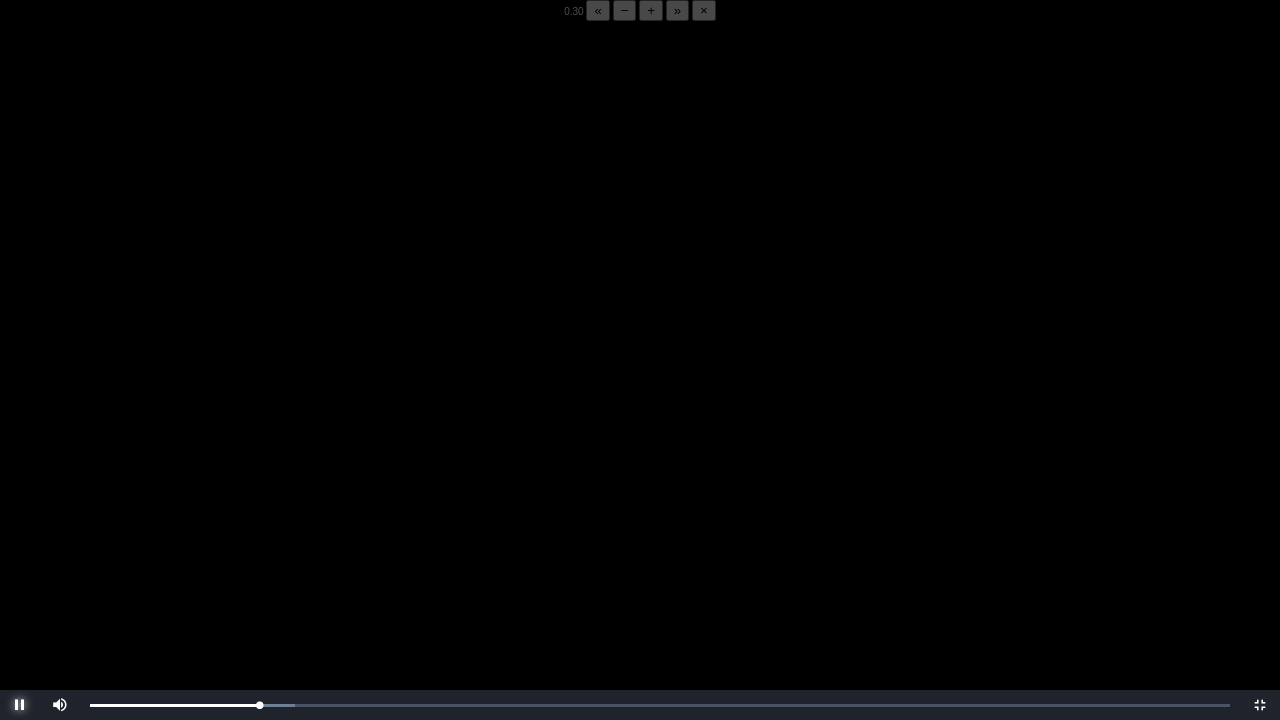 click at bounding box center (20, 705) 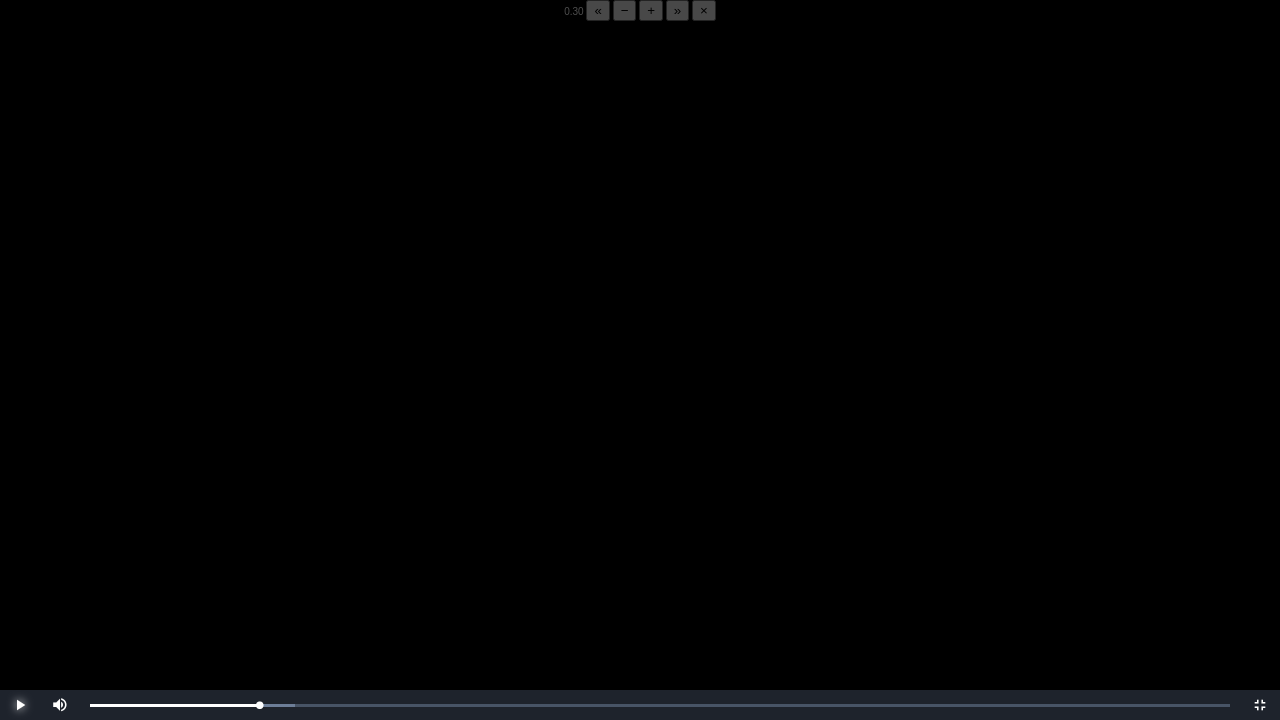 click at bounding box center (20, 705) 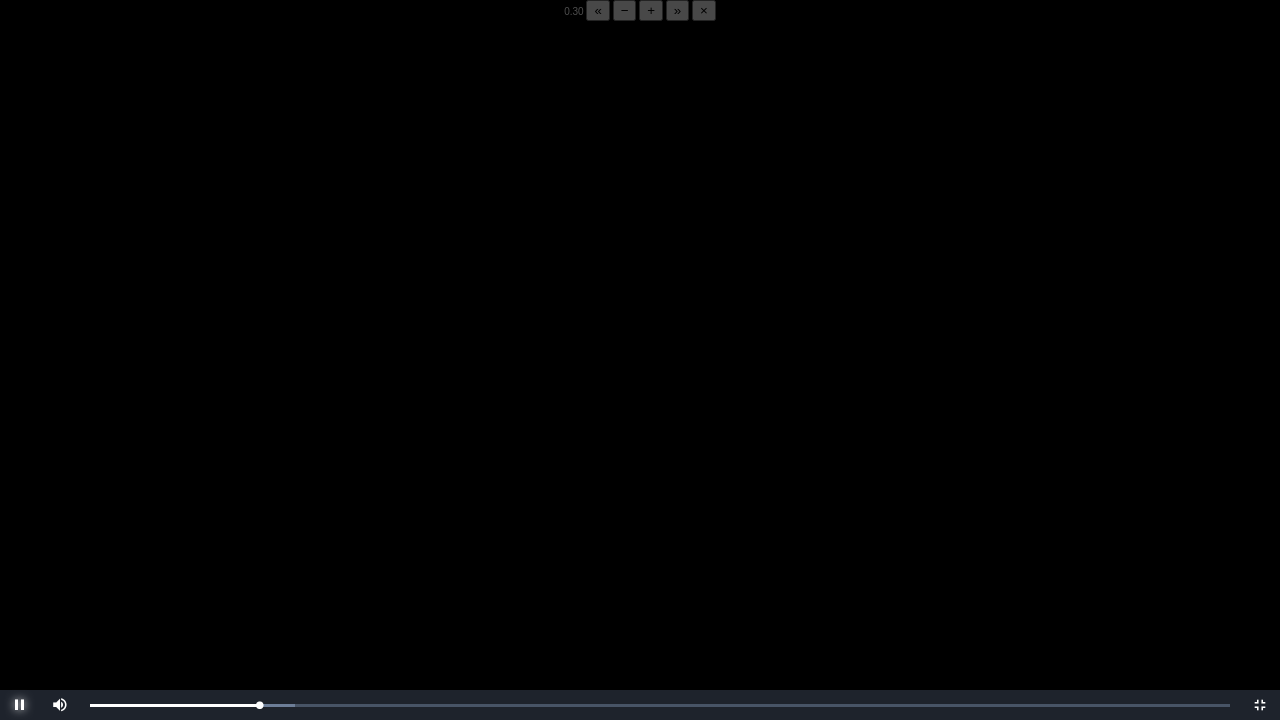 click at bounding box center [20, 705] 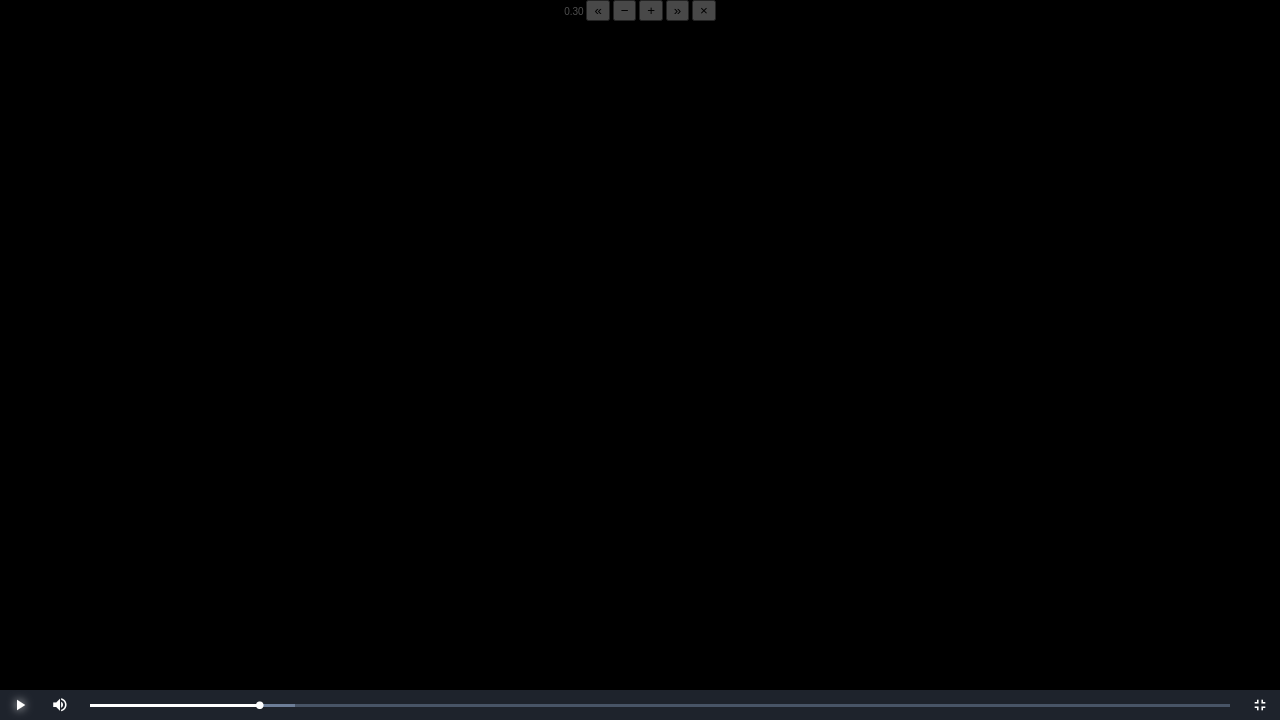 click at bounding box center [20, 705] 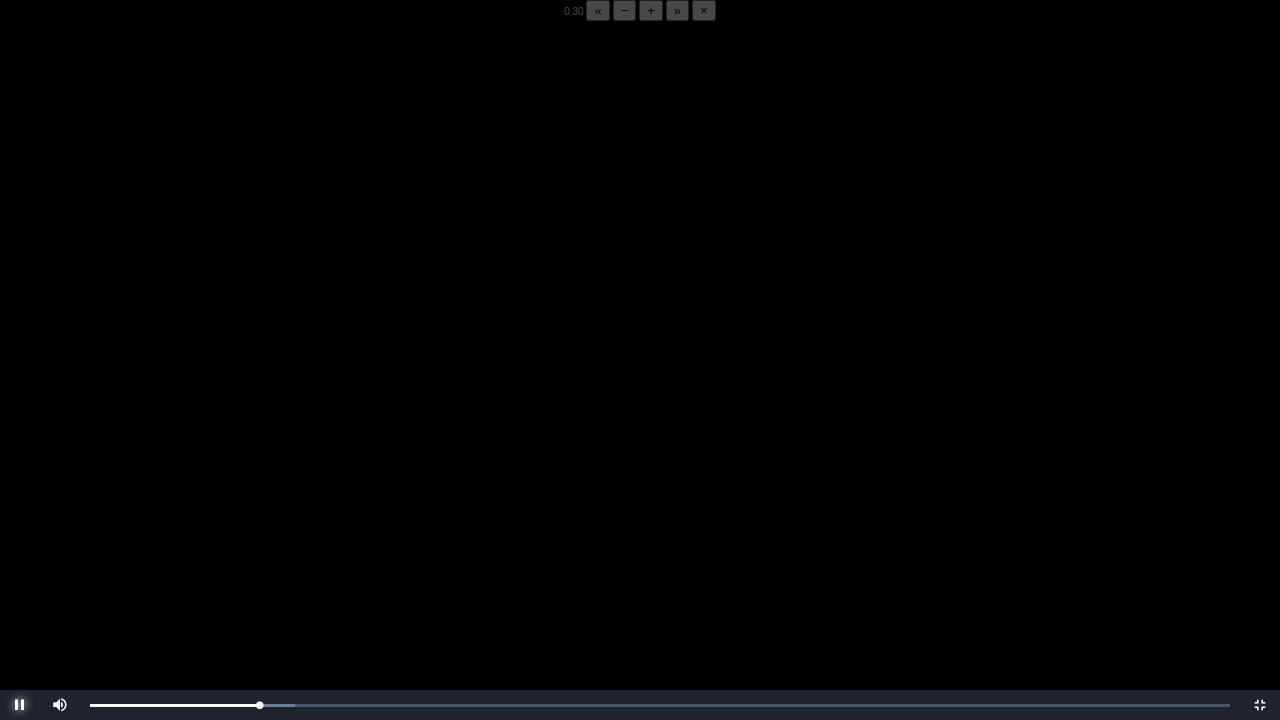 click at bounding box center [20, 705] 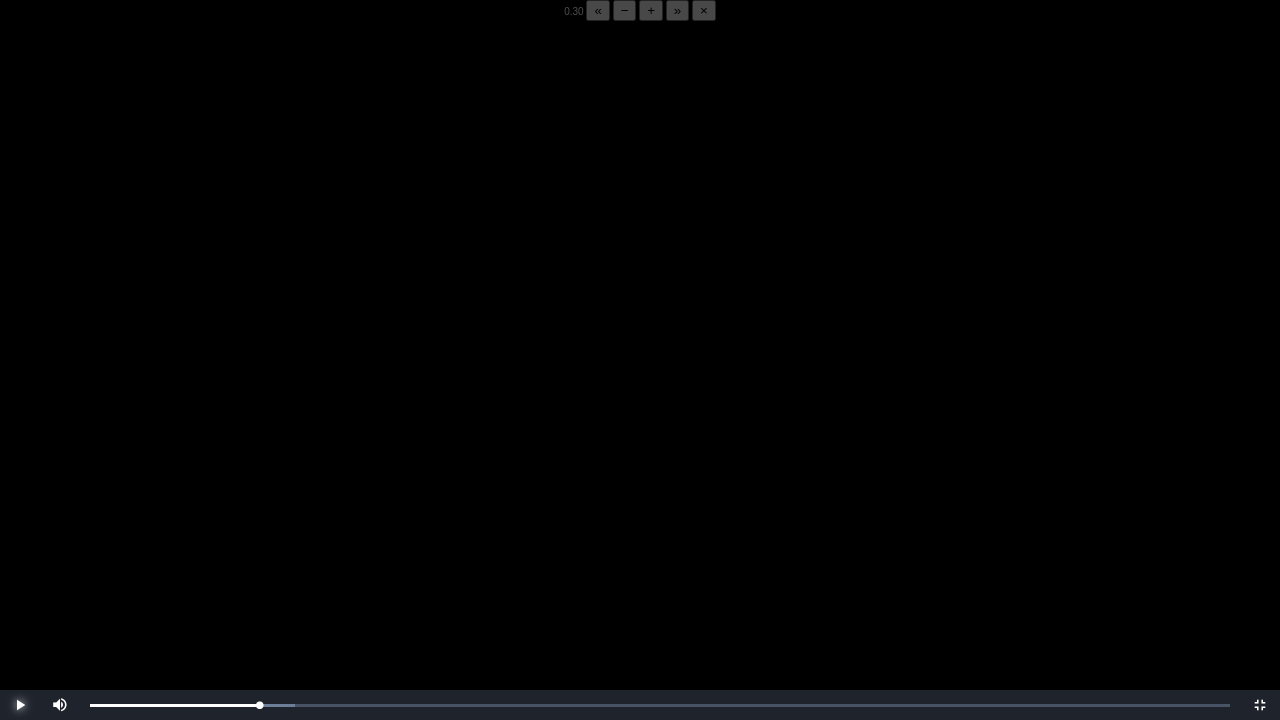 click at bounding box center [20, 705] 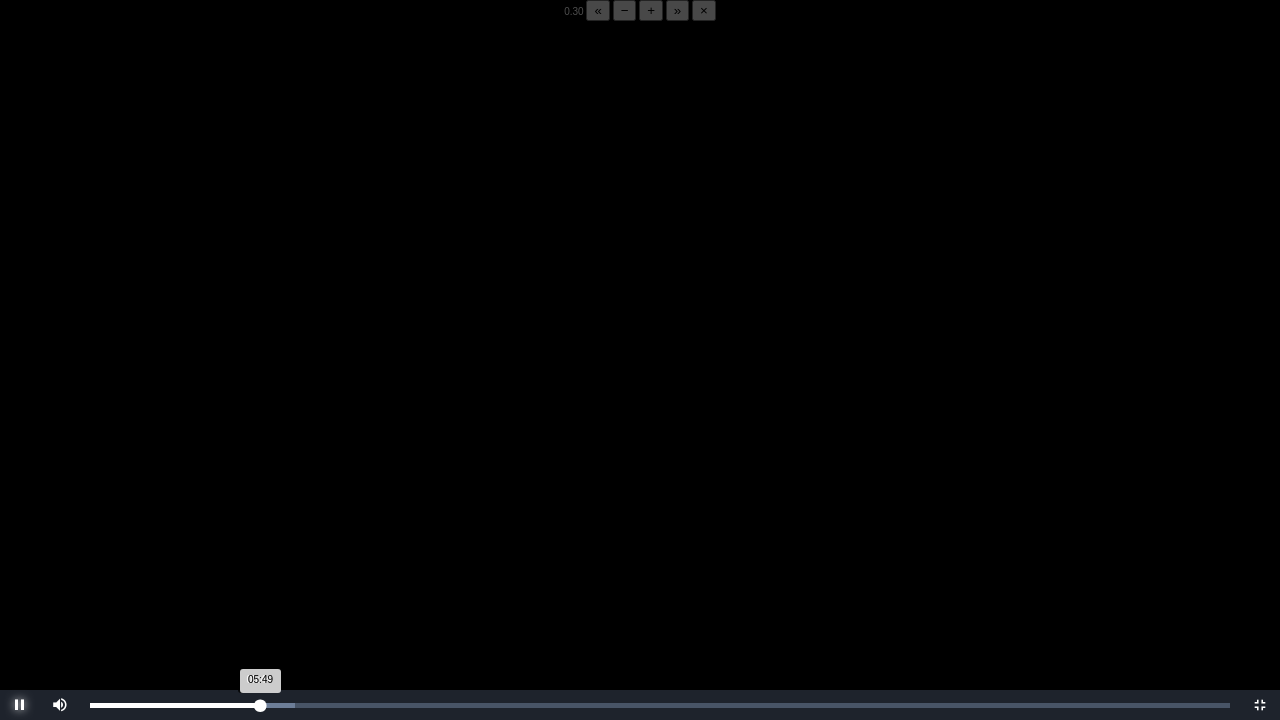 click on "05:49 Progress : 0%" at bounding box center [175, 705] 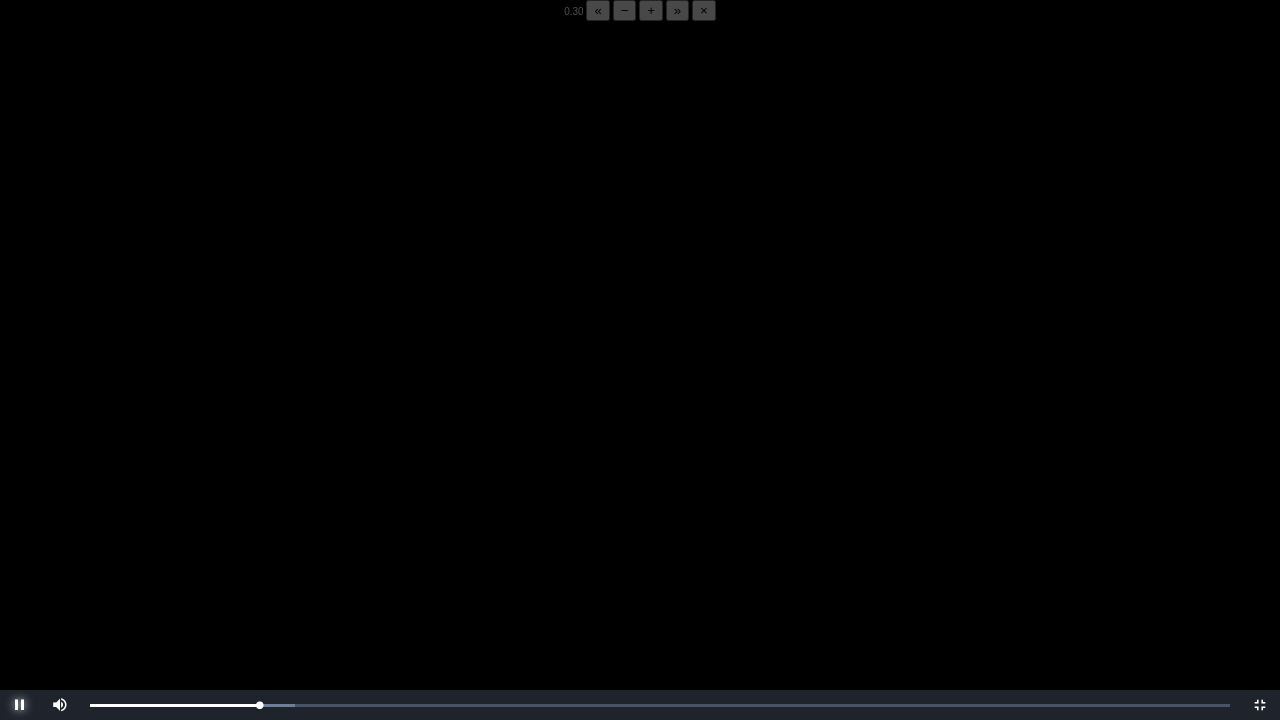 click at bounding box center (20, 705) 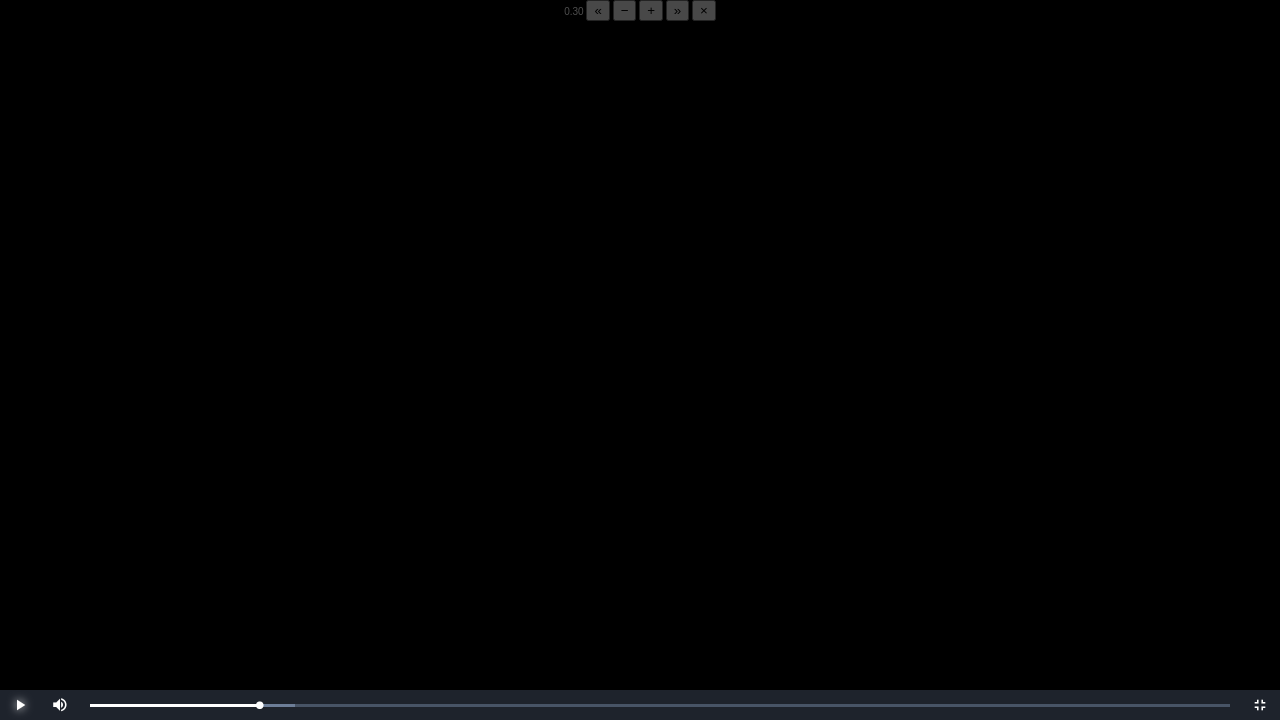 click at bounding box center [20, 705] 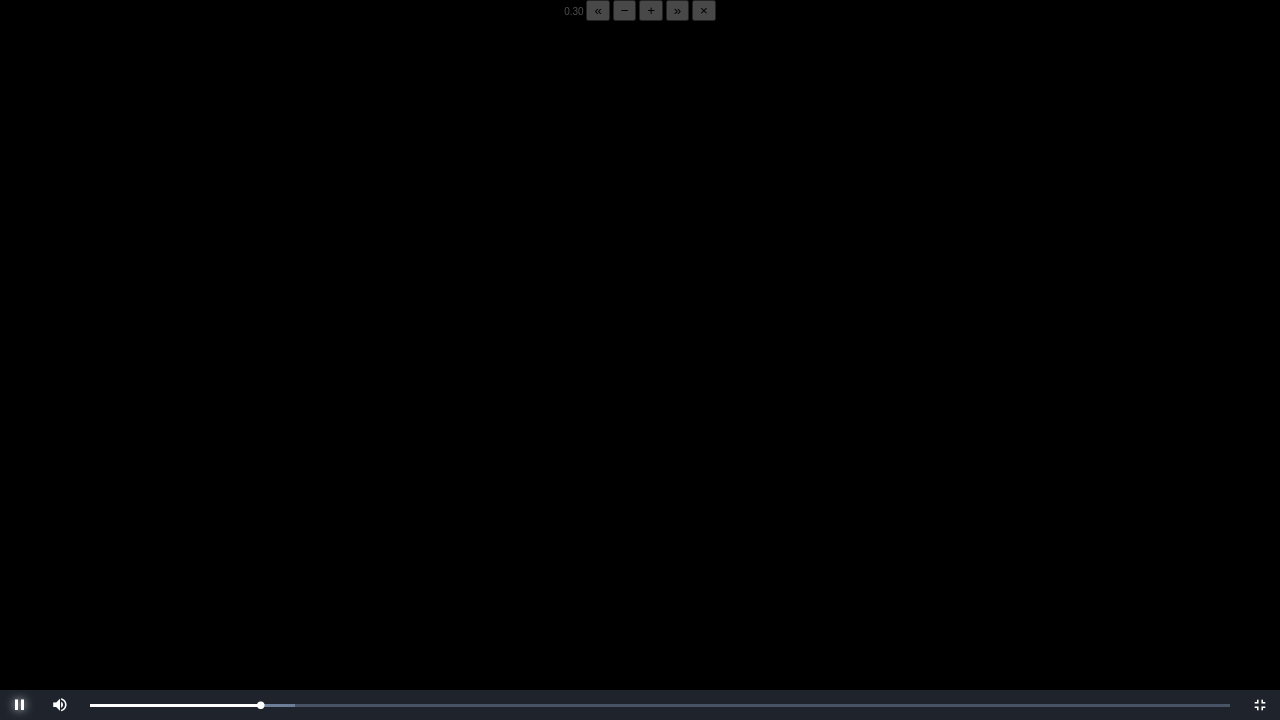click at bounding box center [20, 705] 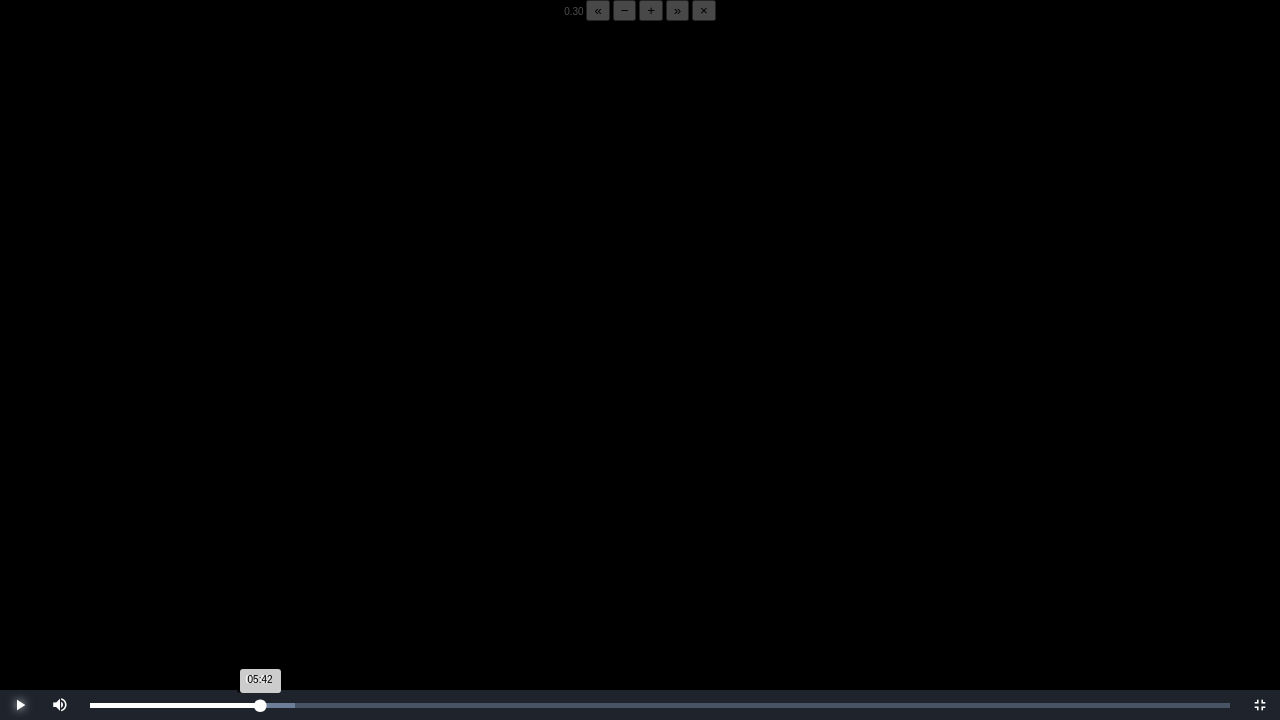 click on "05:42 Progress : 0%" at bounding box center [175, 705] 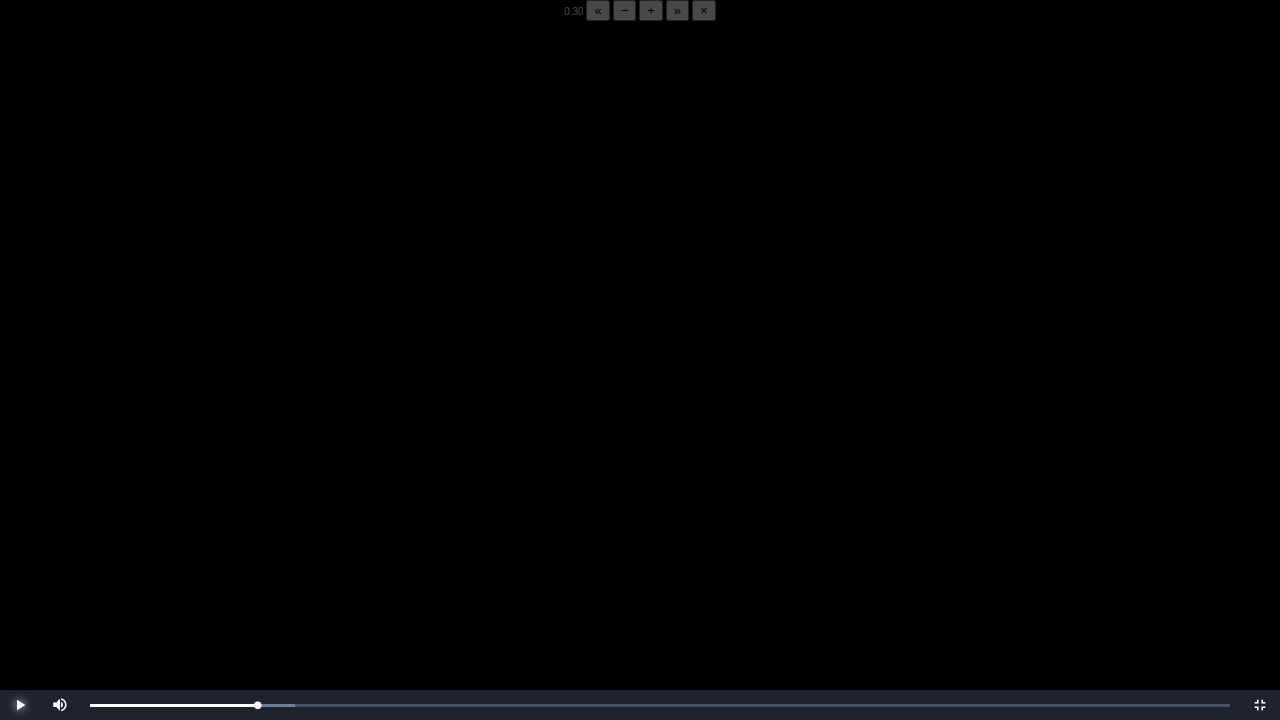 click at bounding box center [20, 705] 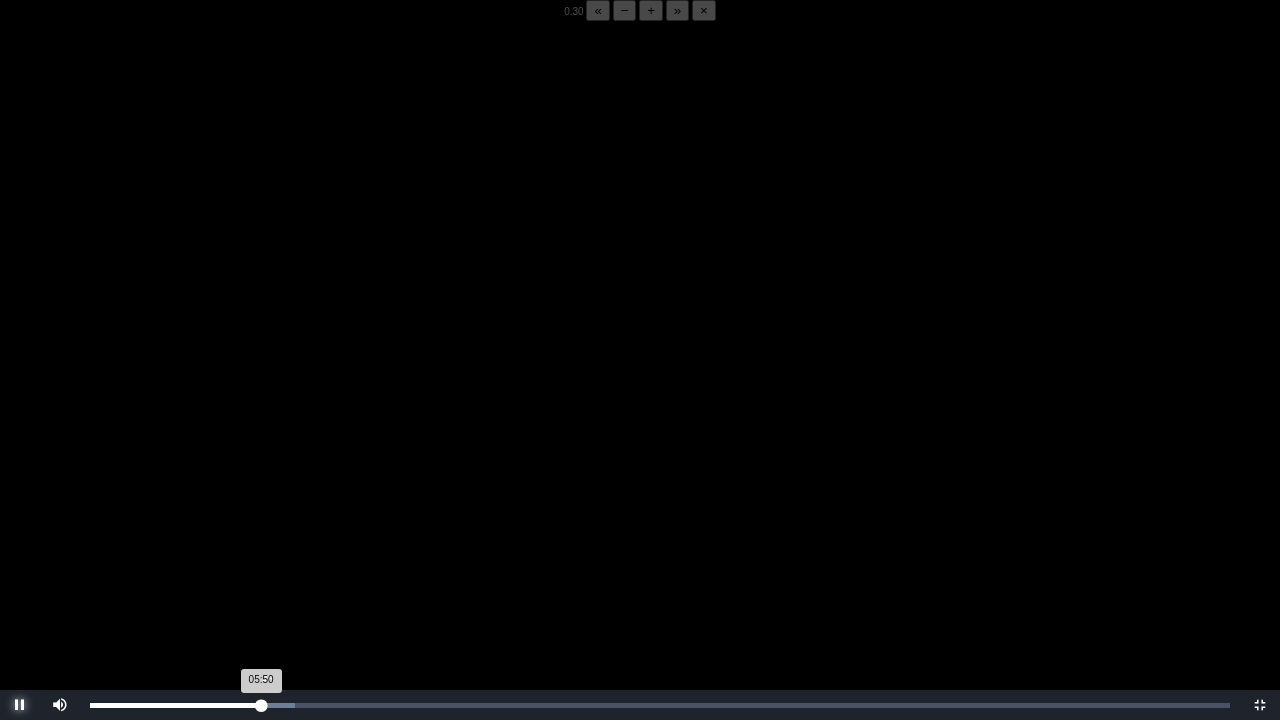 click on "05:50 Progress : 0%" at bounding box center (175, 705) 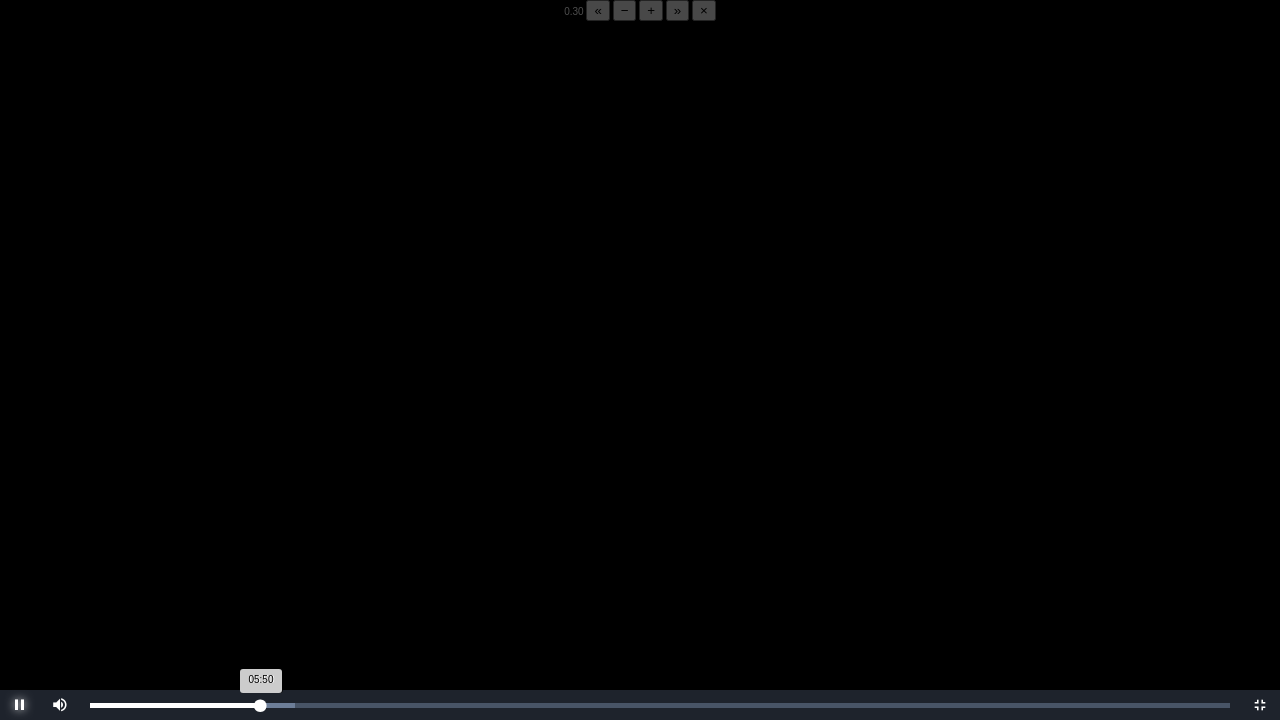 click on "05:50 Progress : 0%" at bounding box center [175, 705] 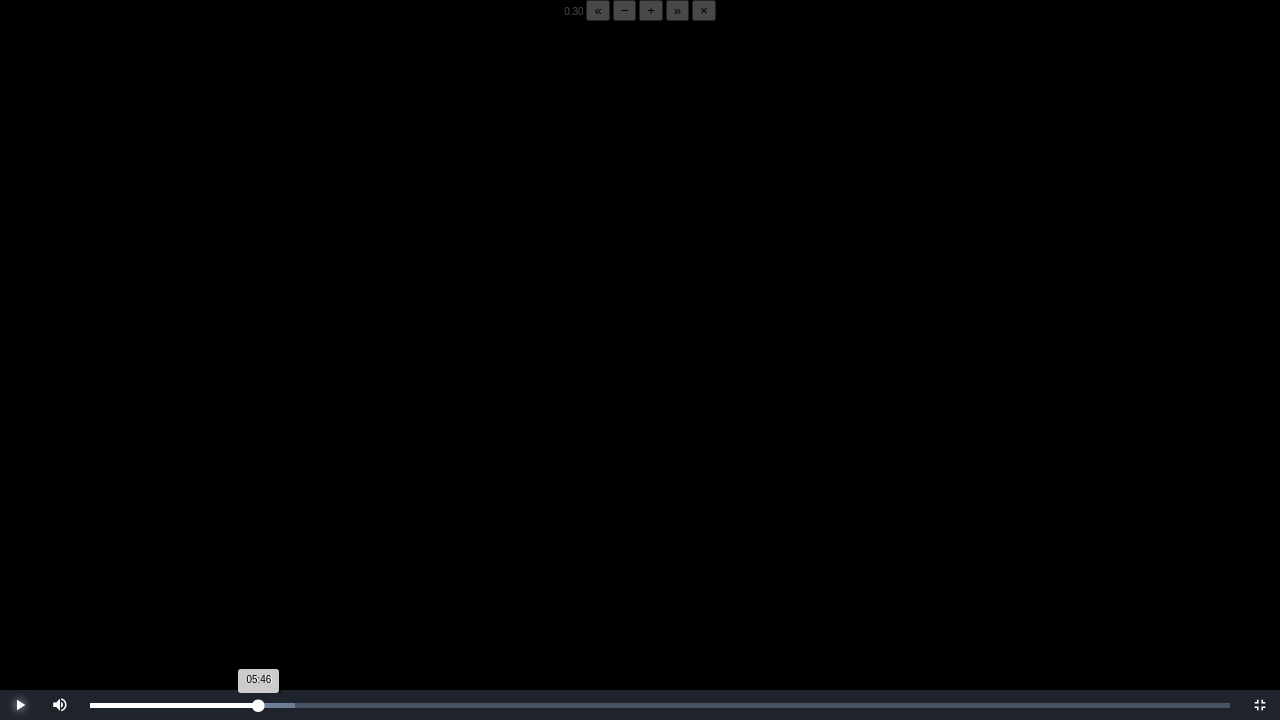 click on "05:46 Progress : 0%" at bounding box center [174, 705] 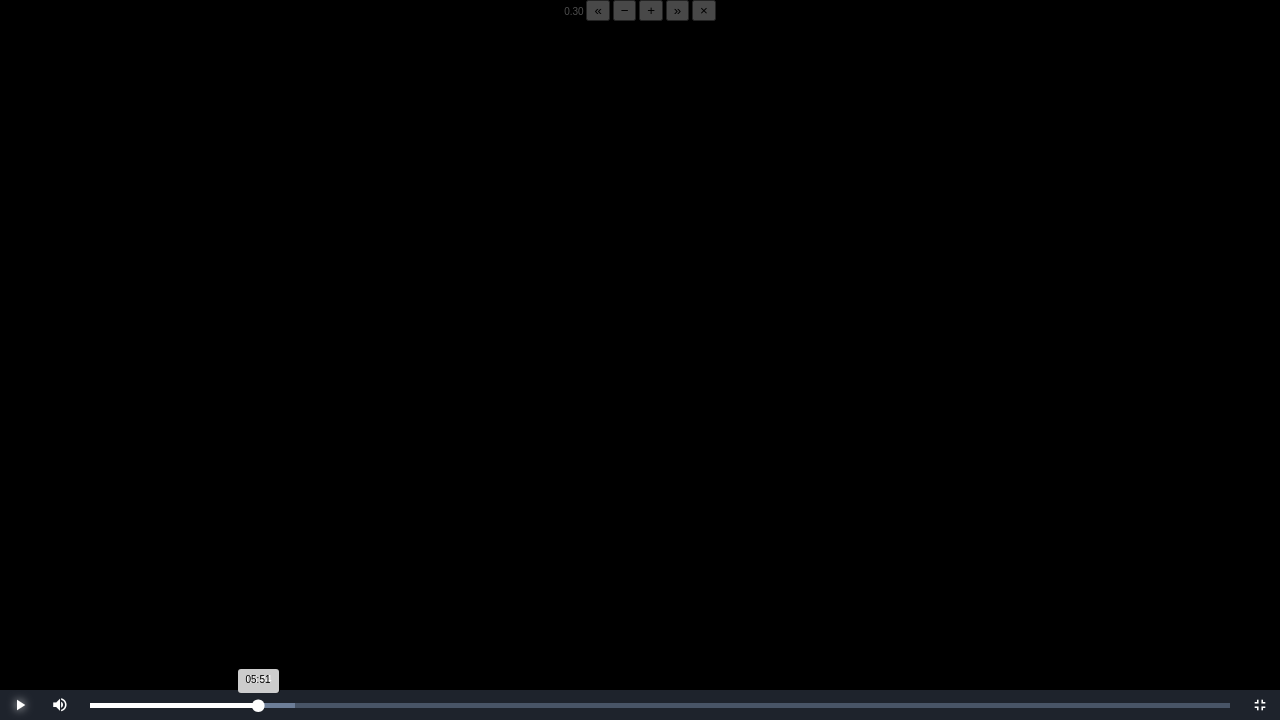 click on "05:51 Progress : 0%" at bounding box center [174, 705] 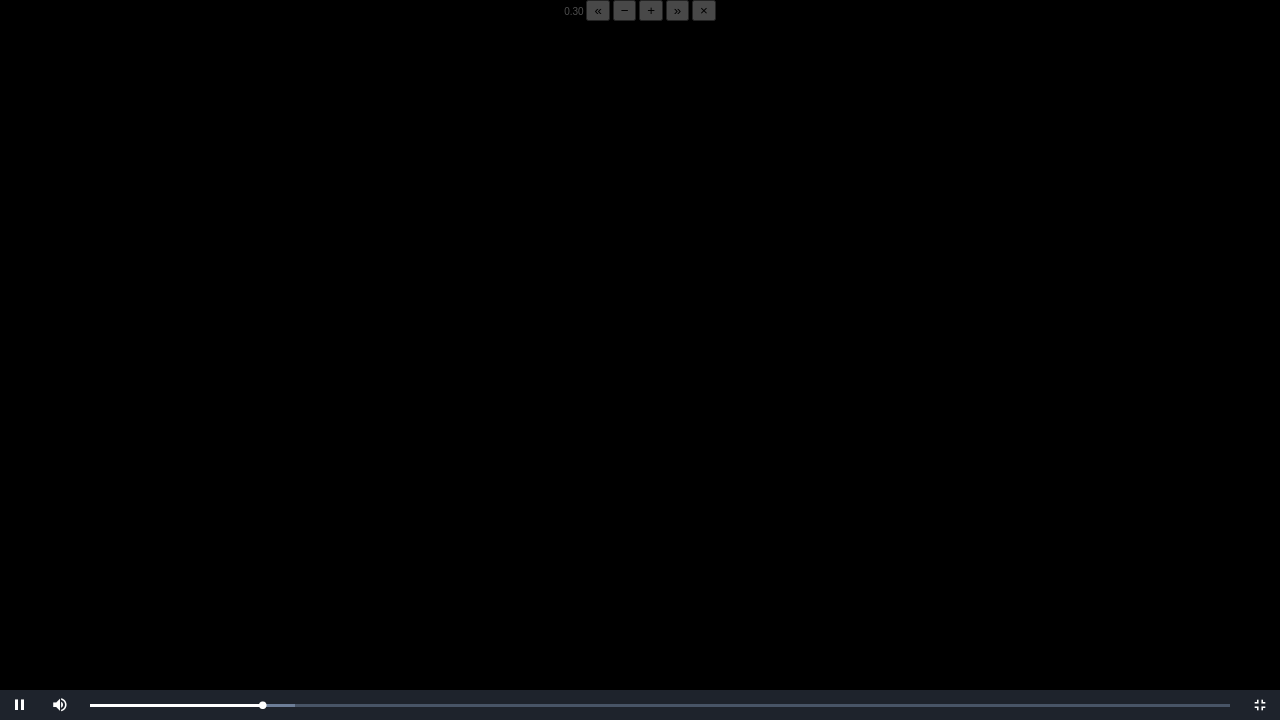 click on "+" at bounding box center [651, 10] 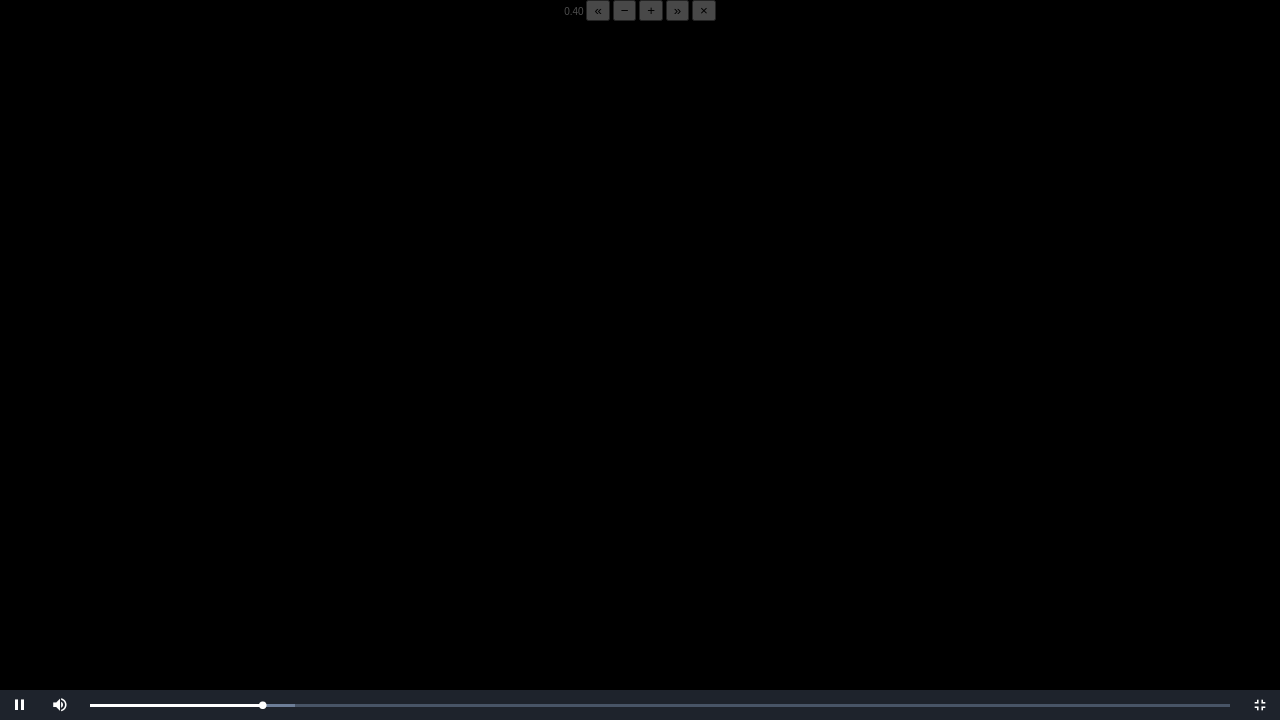 click on "+" at bounding box center (651, 10) 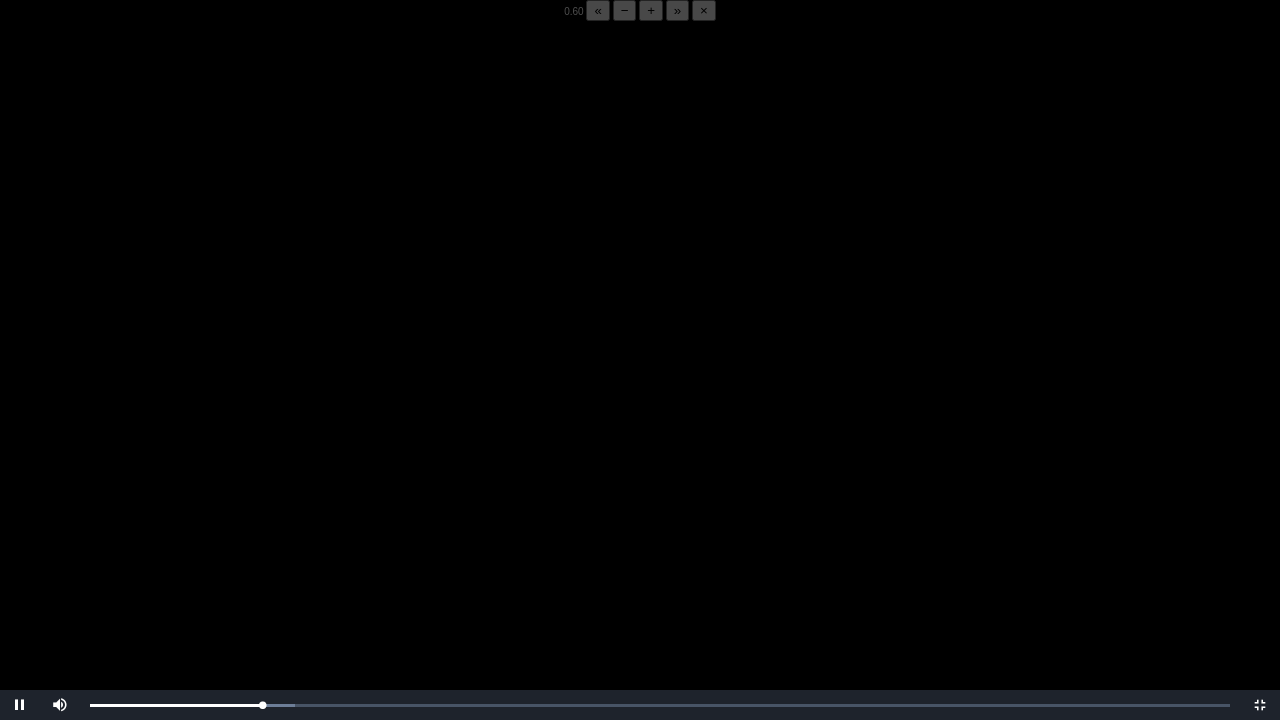 click on "+" at bounding box center (651, 10) 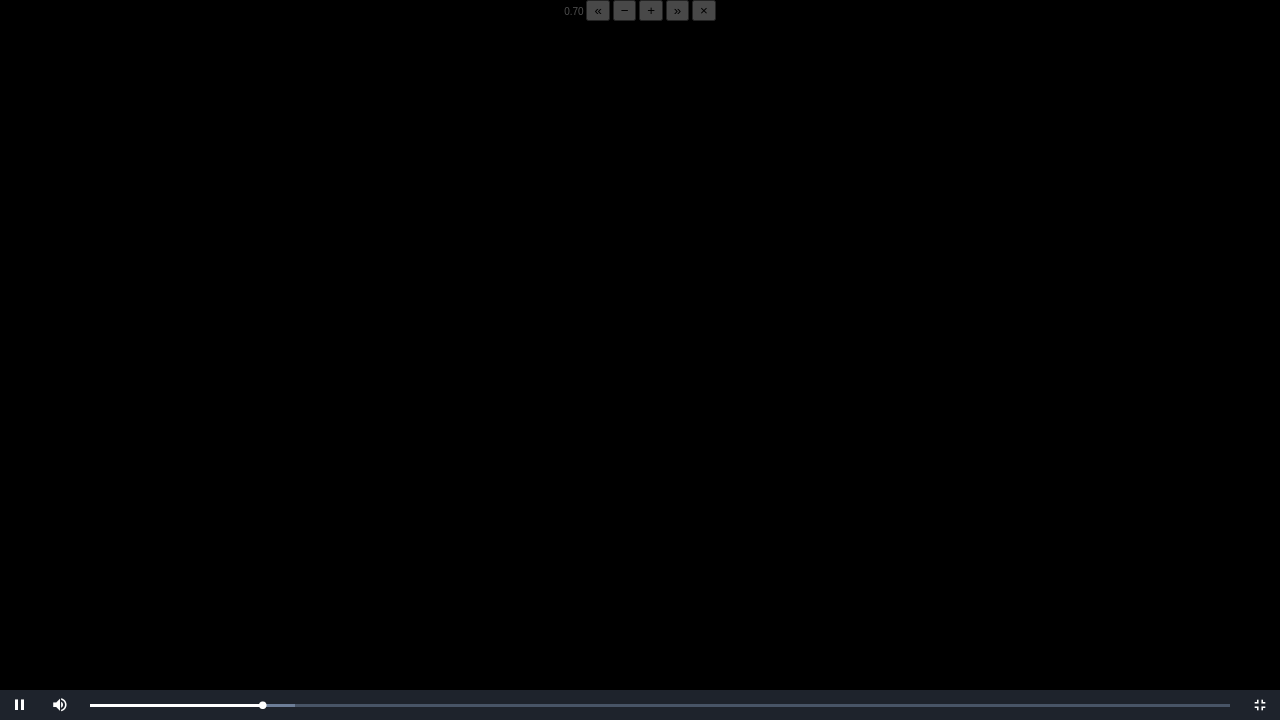 click on "+" at bounding box center [651, 10] 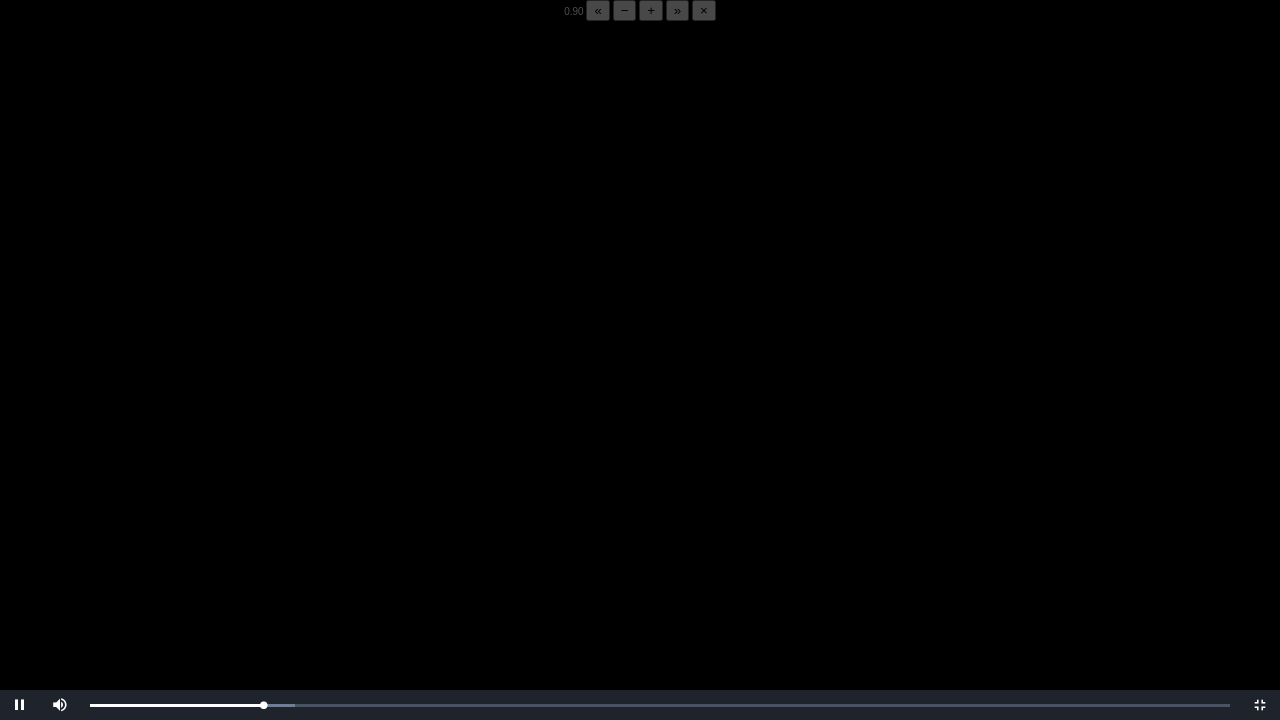 click on "+" at bounding box center (651, 10) 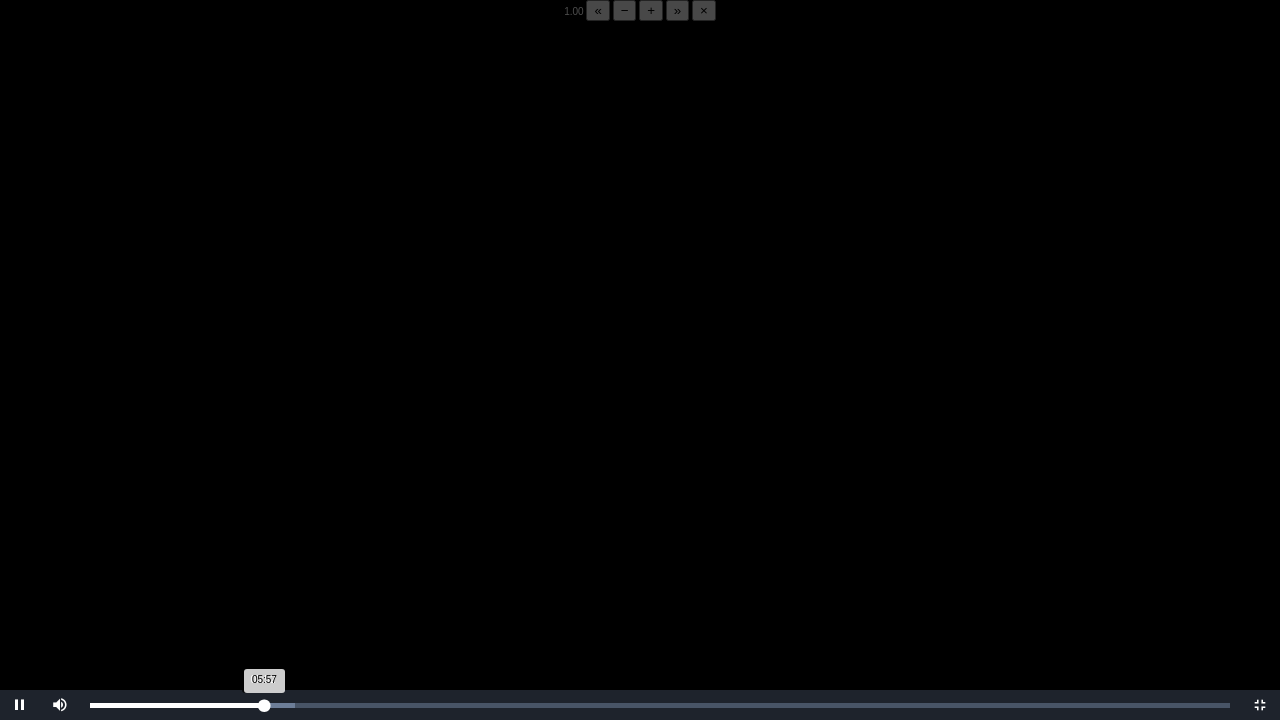 click on "05:57 Progress : 0%" at bounding box center [177, 705] 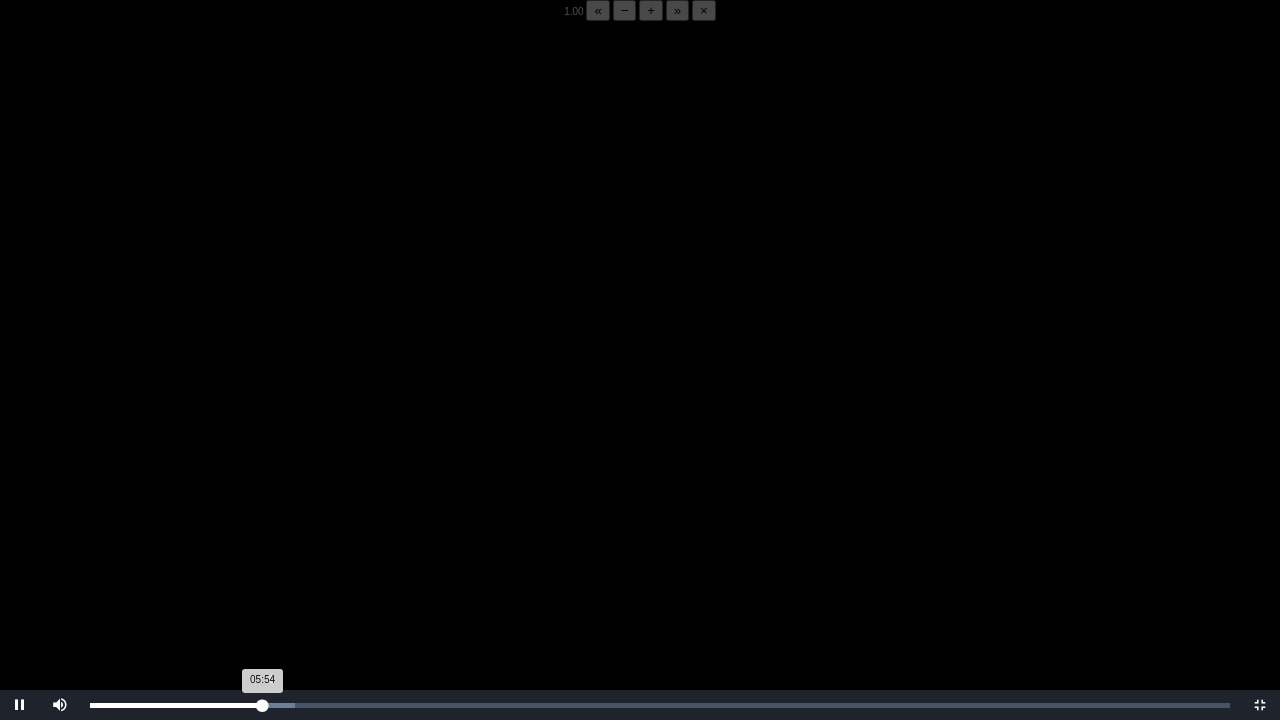 click on "05:54 Progress : 0%" at bounding box center [176, 705] 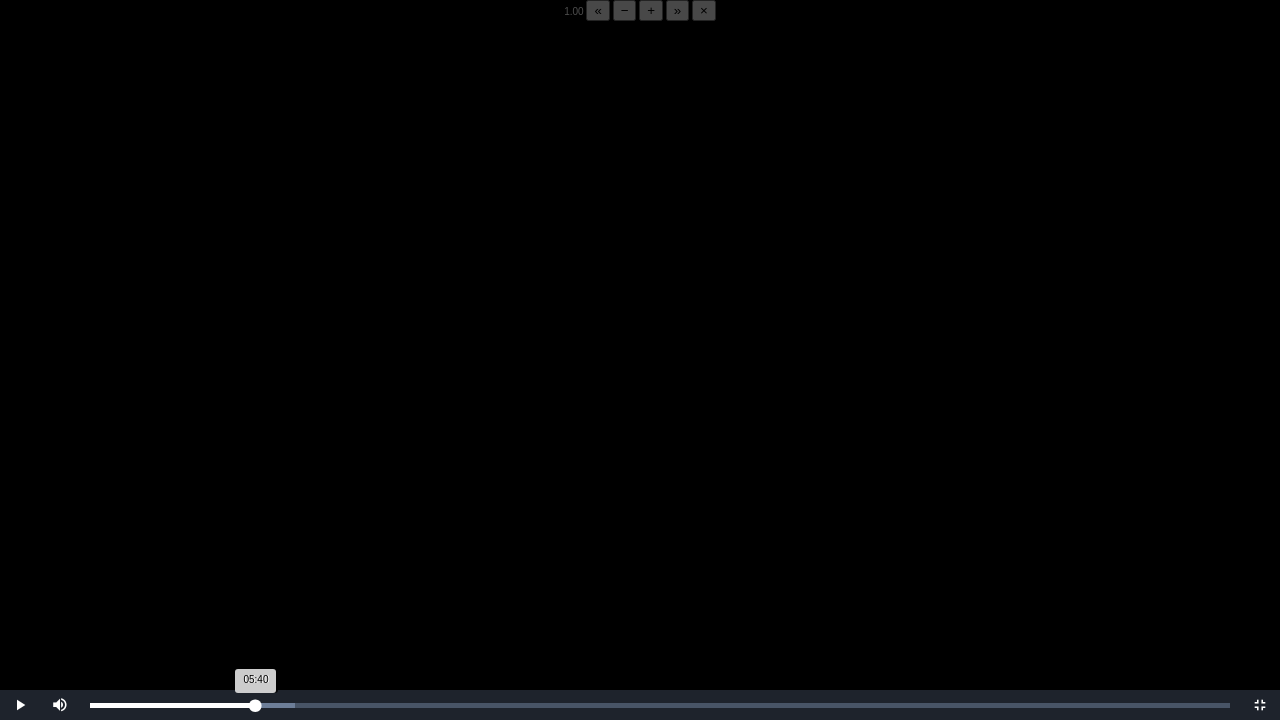 click on "05:40 Progress : 0%" at bounding box center (173, 705) 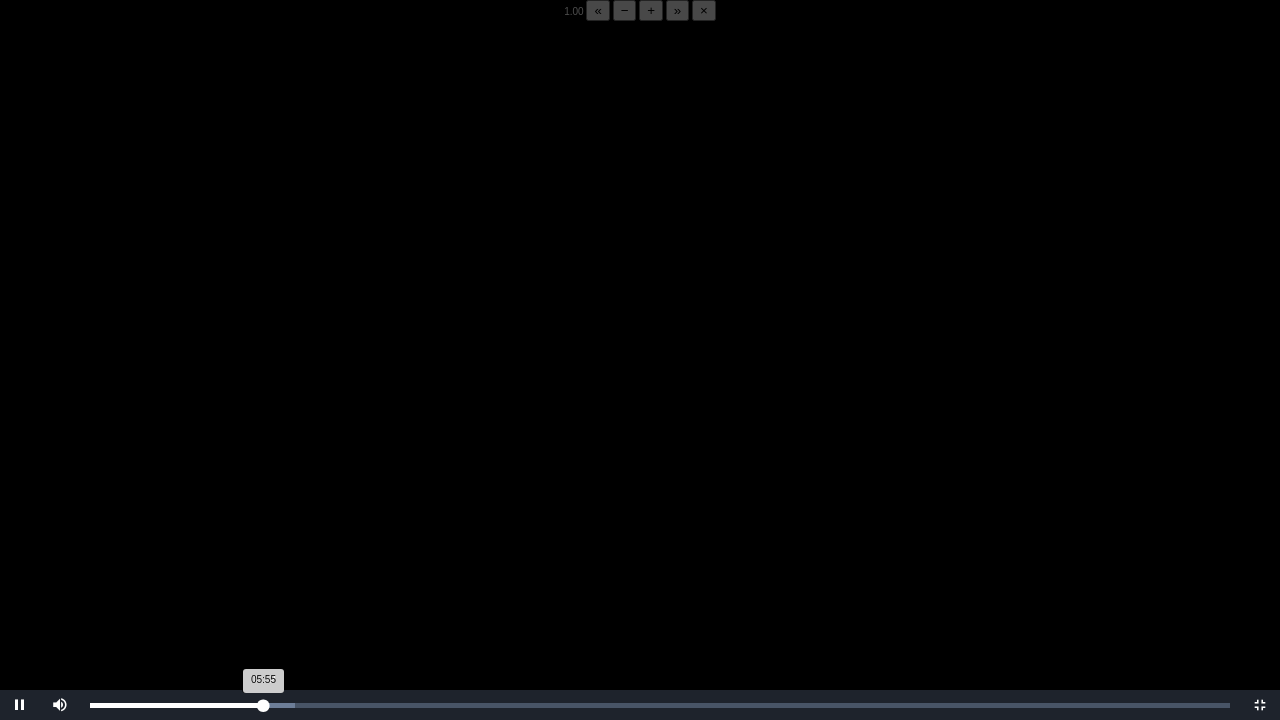 click on "05:55 Progress : 0%" at bounding box center [177, 705] 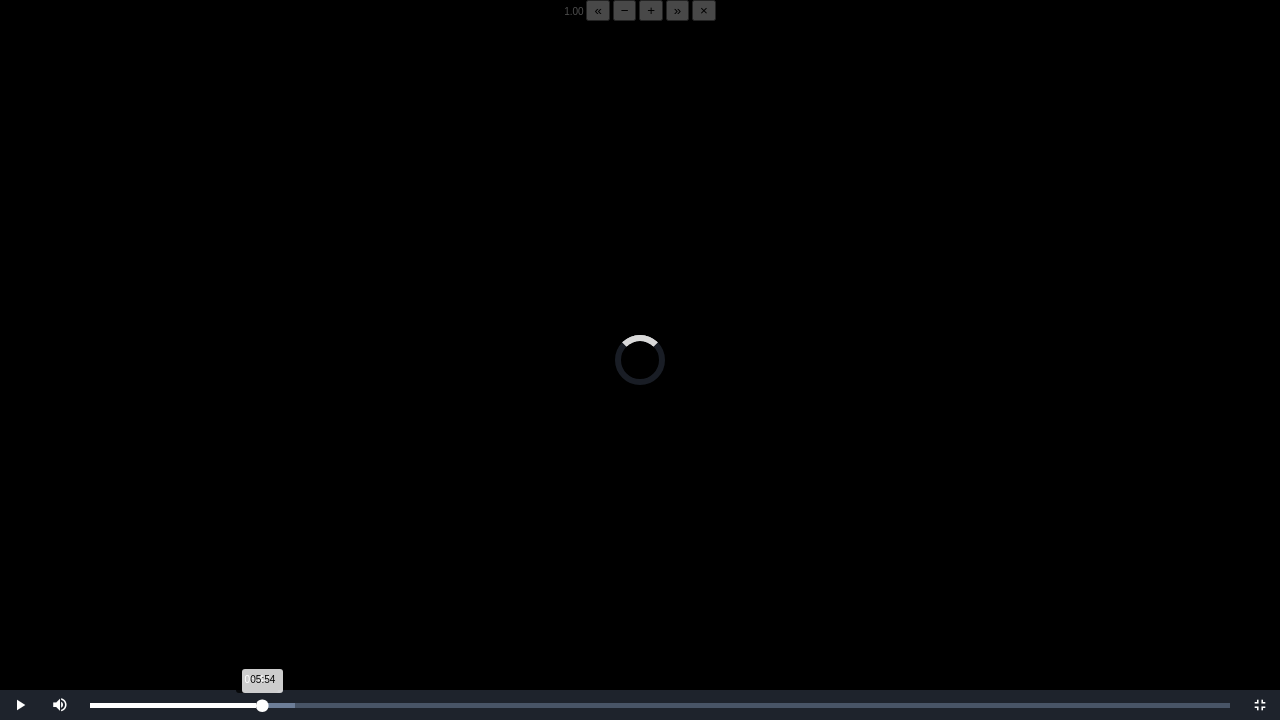 click on "05:54 Progress : 0%" at bounding box center (176, 705) 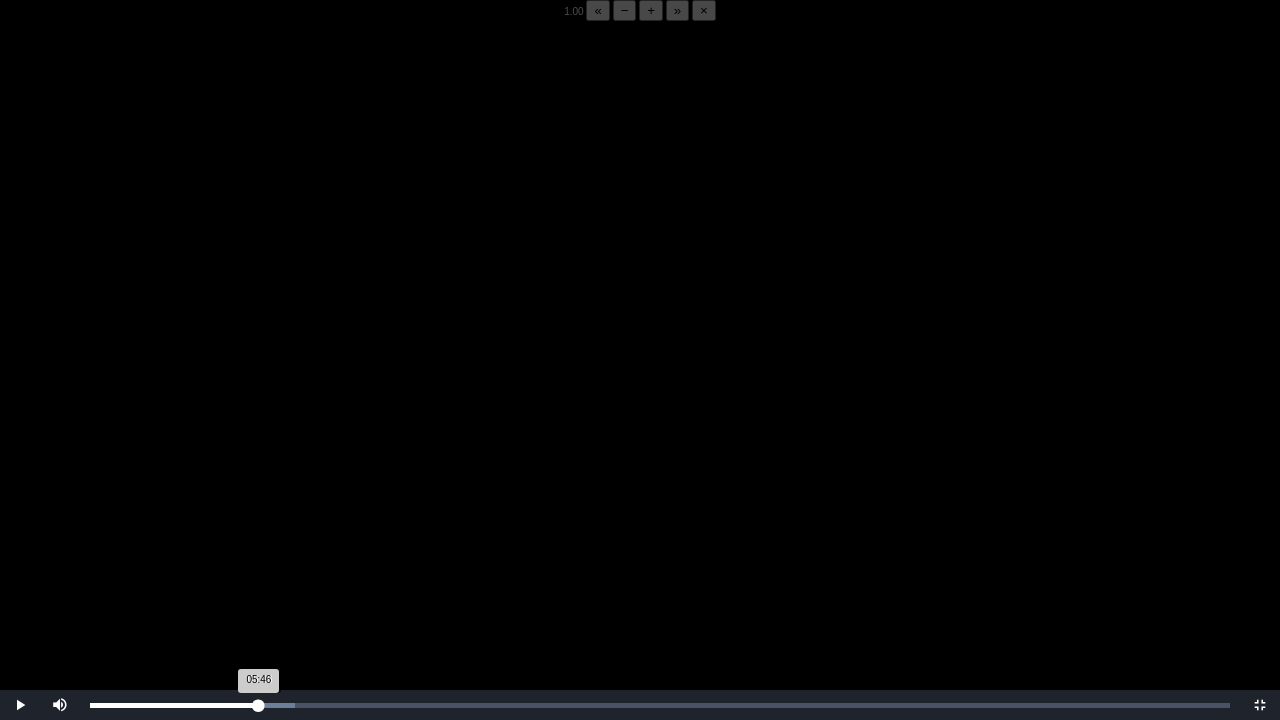 click on "05:46 Progress : 0%" at bounding box center (174, 705) 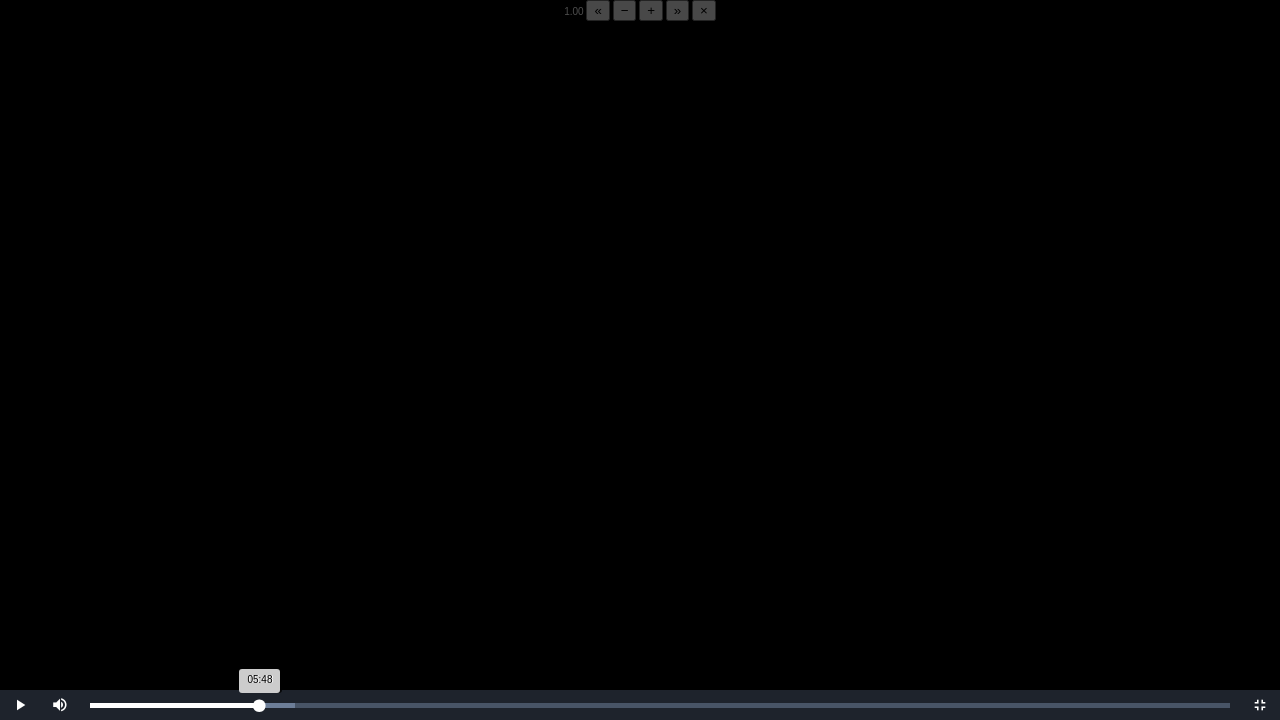 click on "05:48 Progress : 0%" at bounding box center (175, 705) 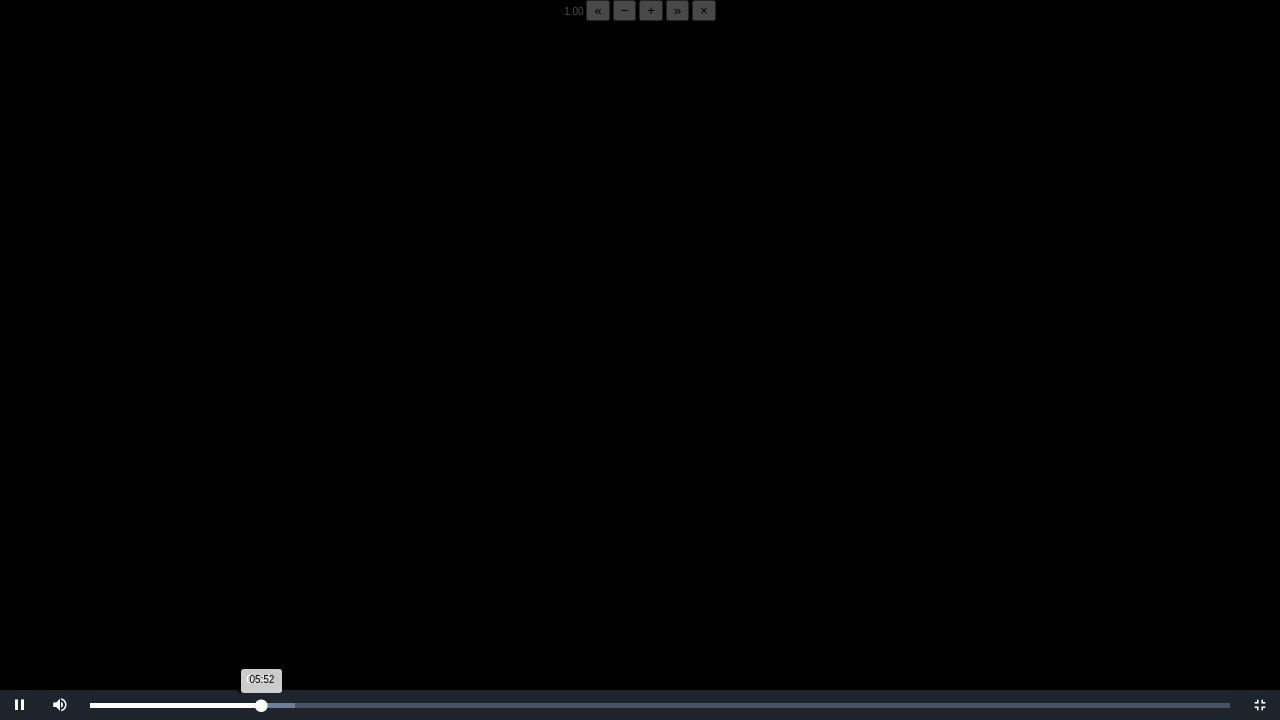 click on "05:52 Progress : 0%" at bounding box center (176, 705) 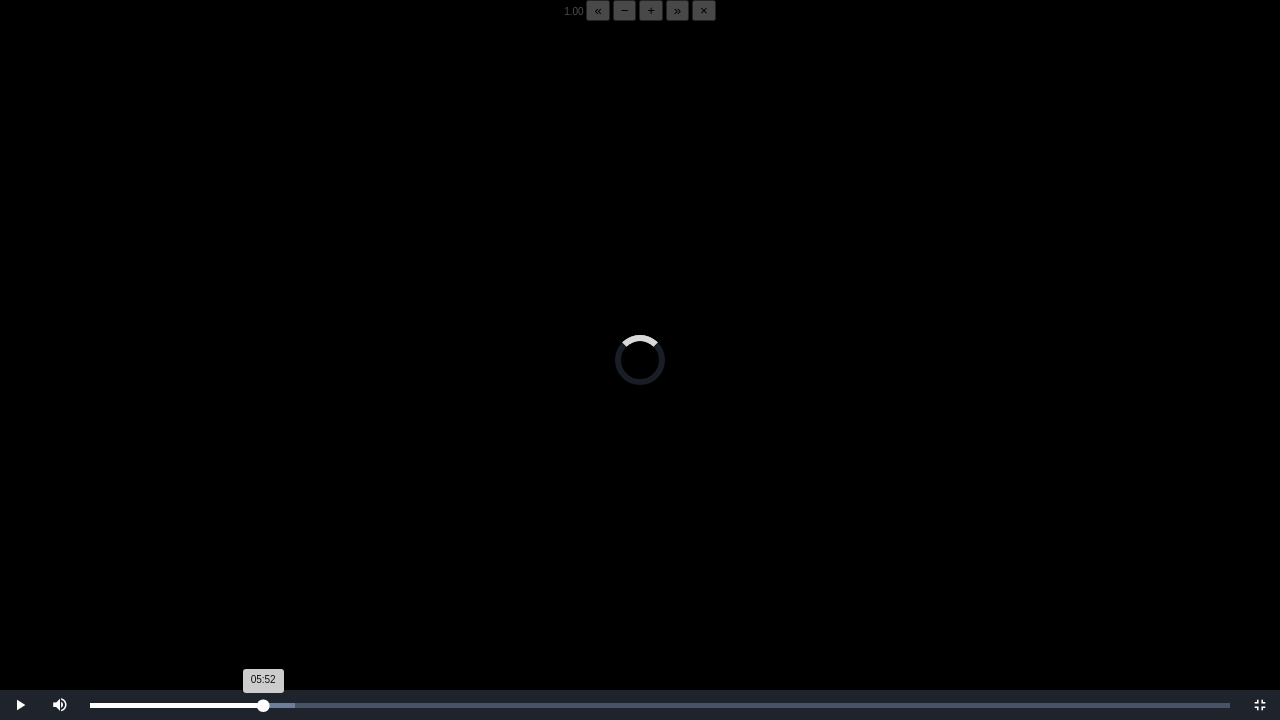 click on "05:52 Progress : 0%" at bounding box center (176, 705) 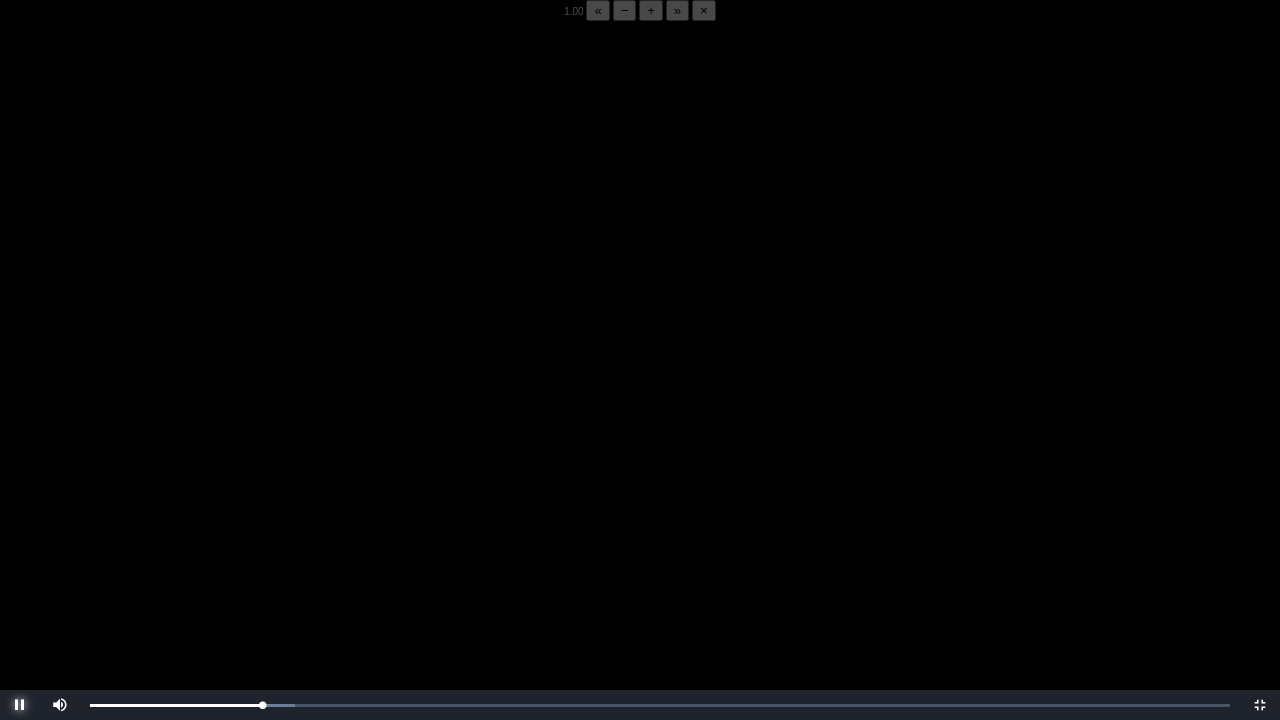 click at bounding box center (20, 705) 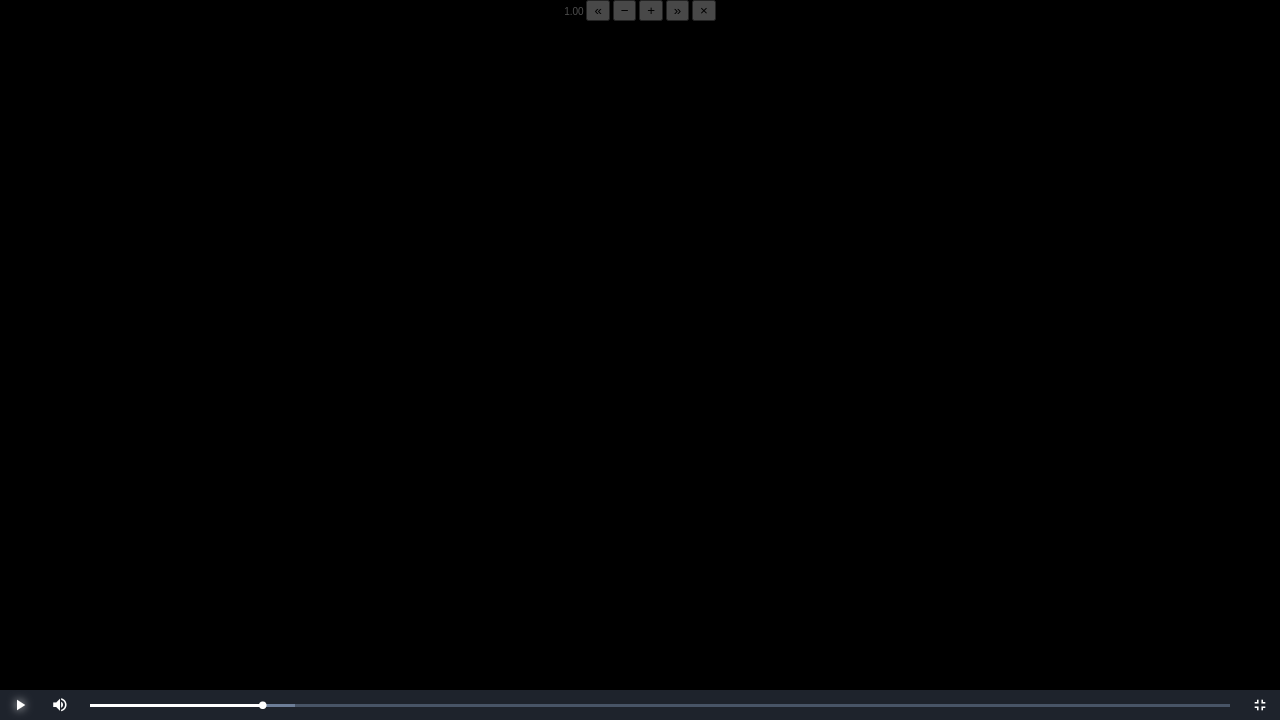 click at bounding box center [20, 705] 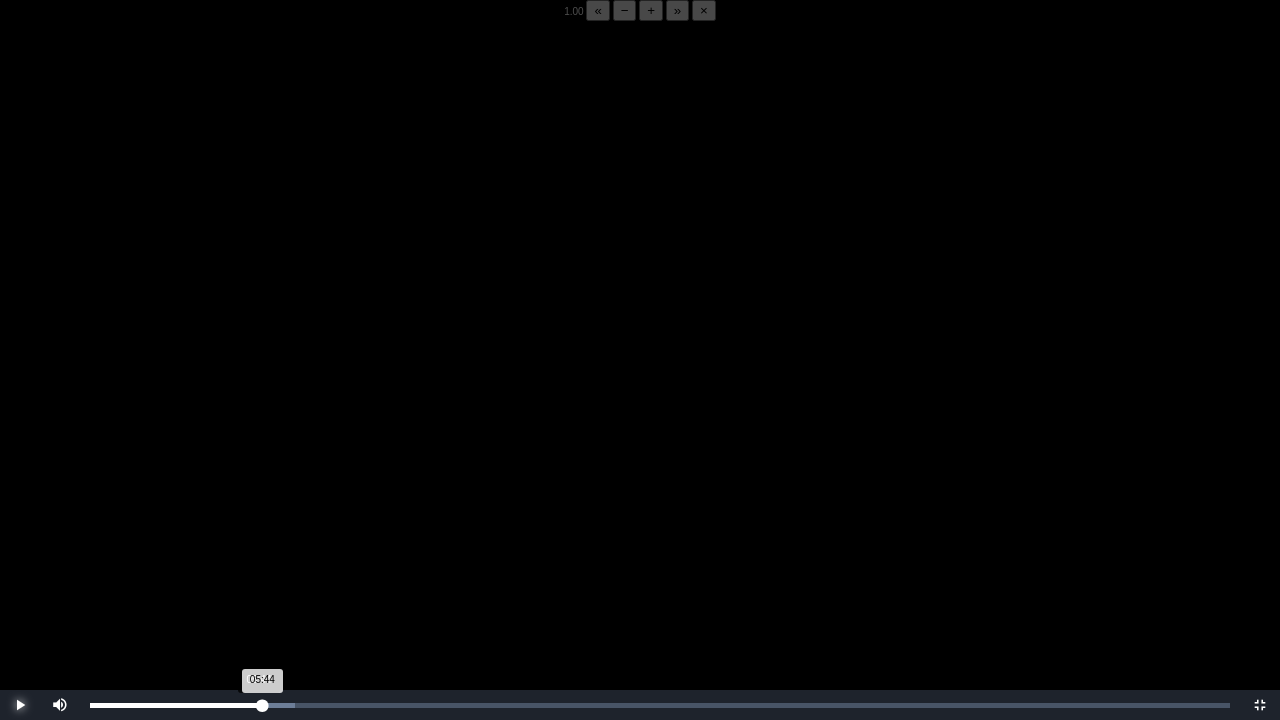 click on "05:44 Progress : 0%" at bounding box center (176, 705) 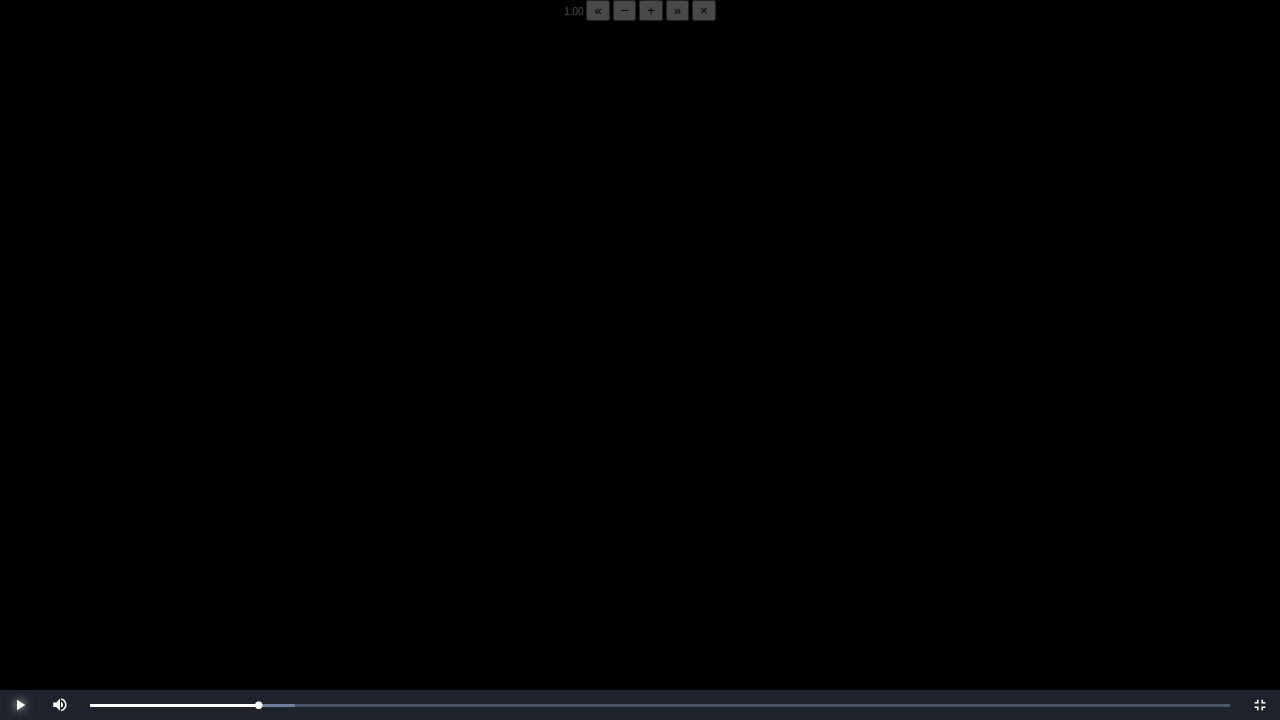 click at bounding box center [20, 705] 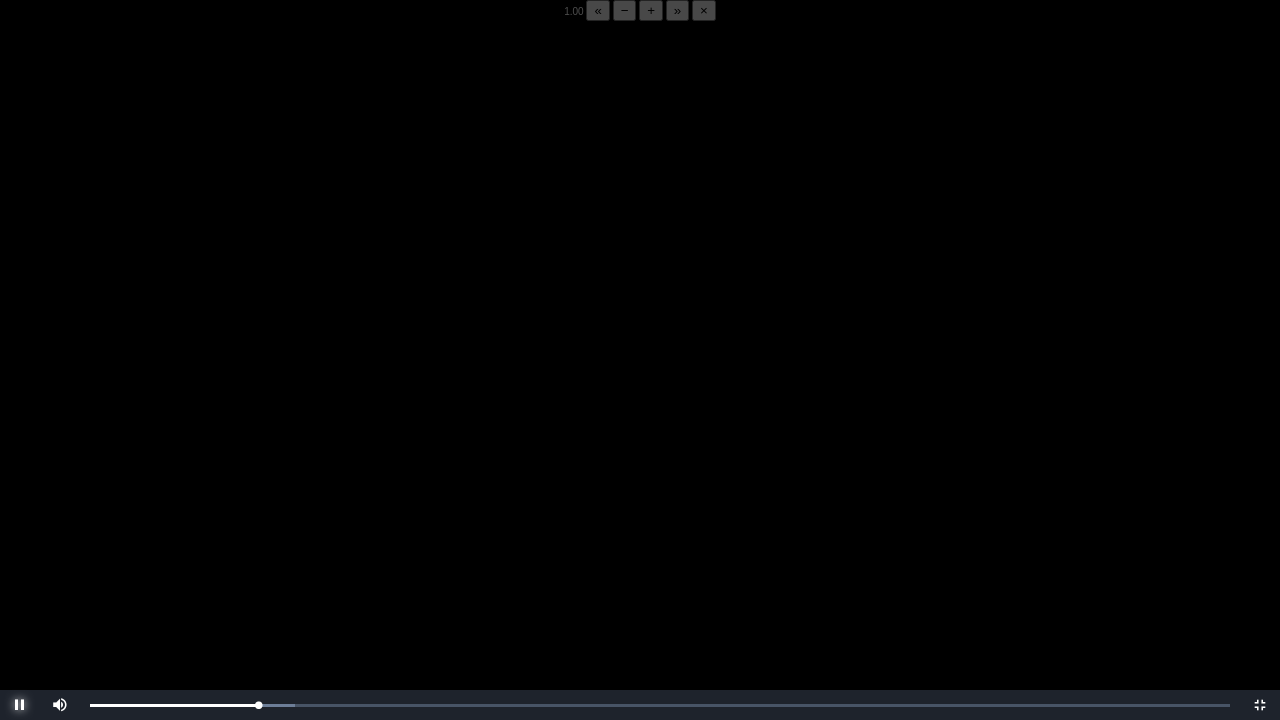 click at bounding box center (20, 705) 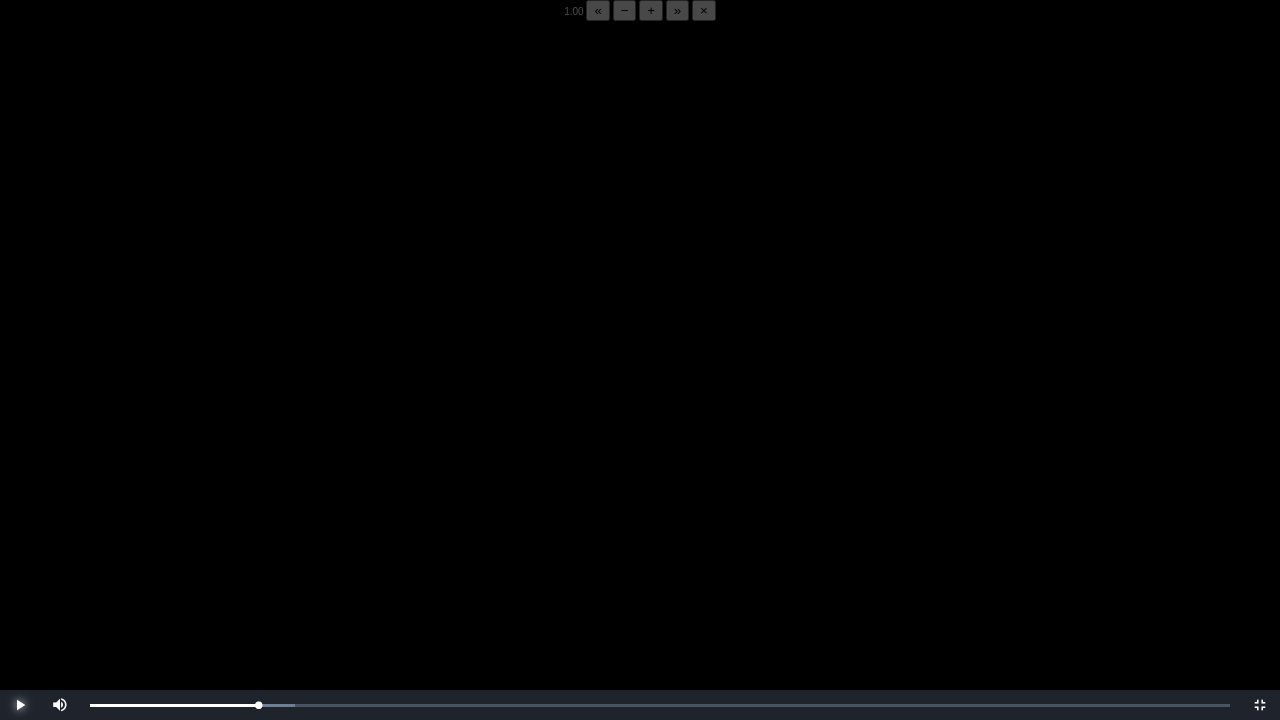 click at bounding box center (20, 705) 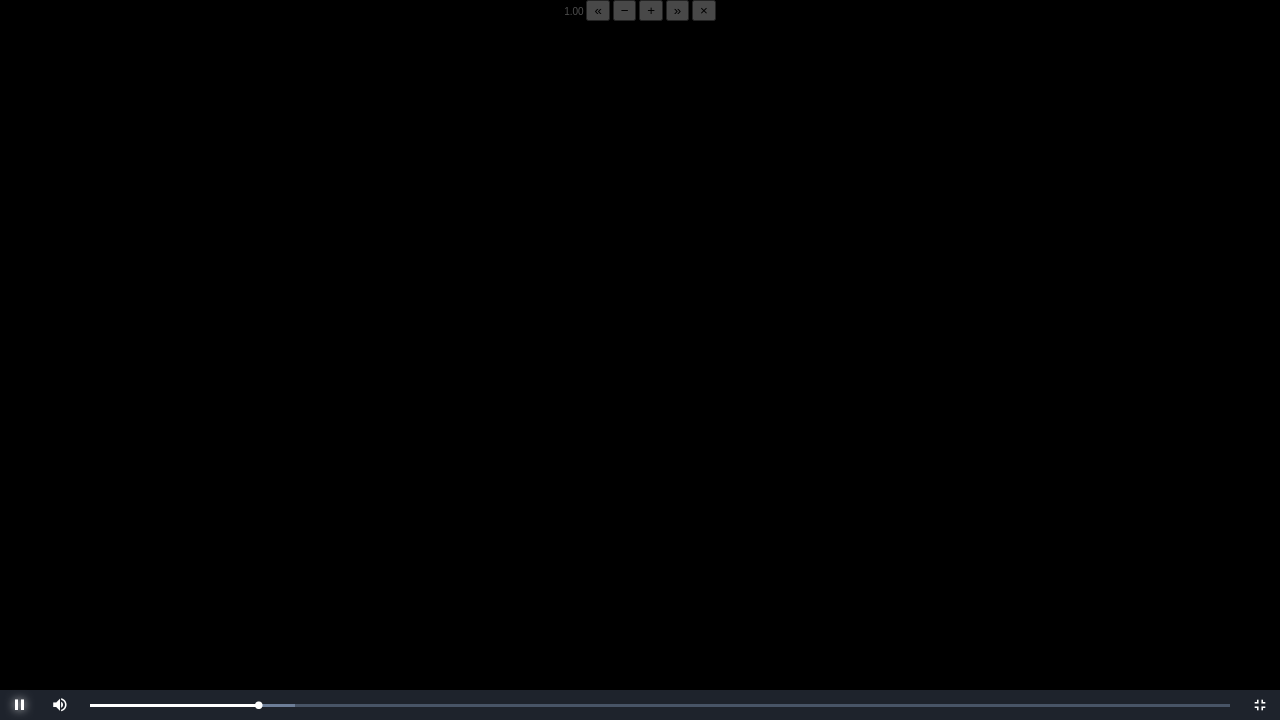 click at bounding box center [20, 705] 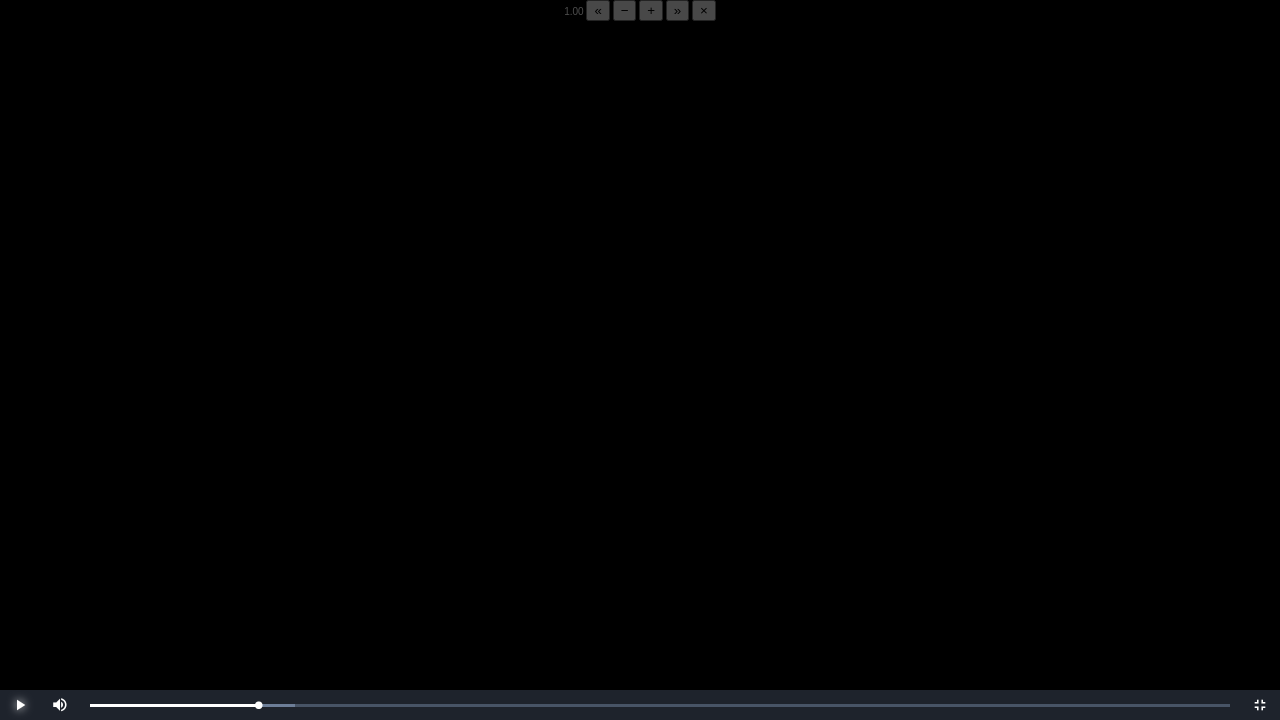 click at bounding box center (20, 705) 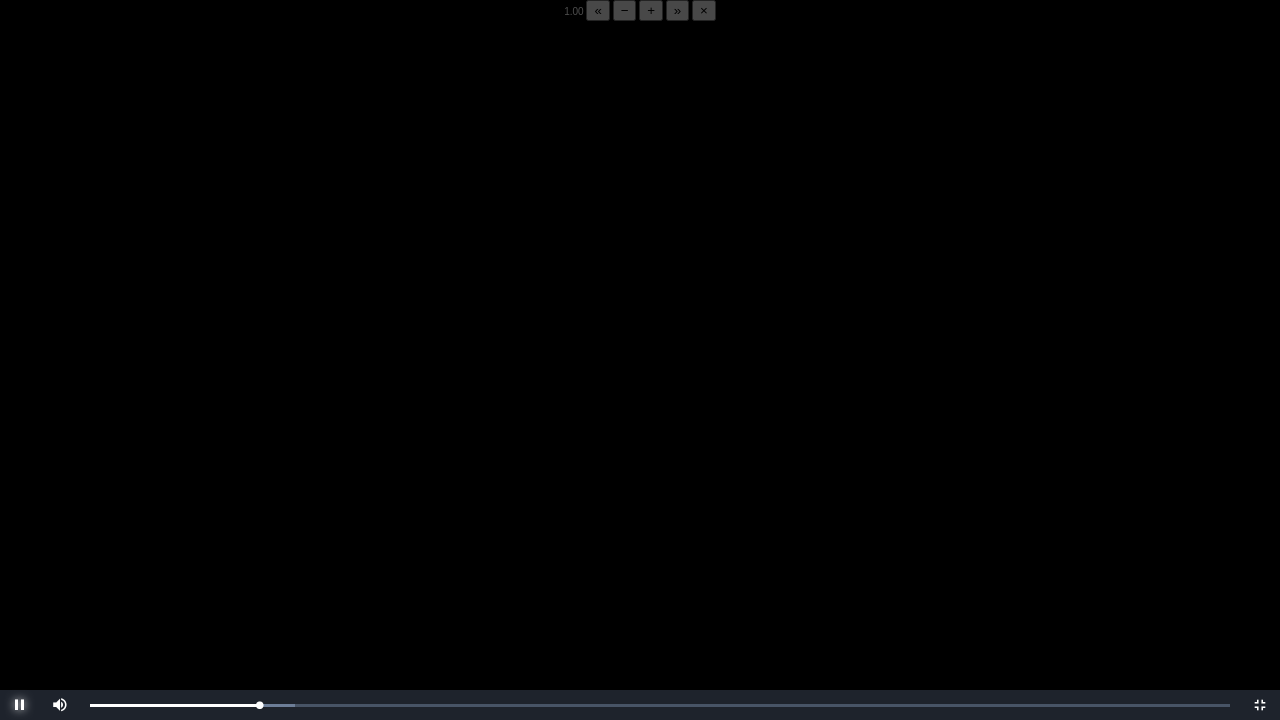 click at bounding box center (20, 705) 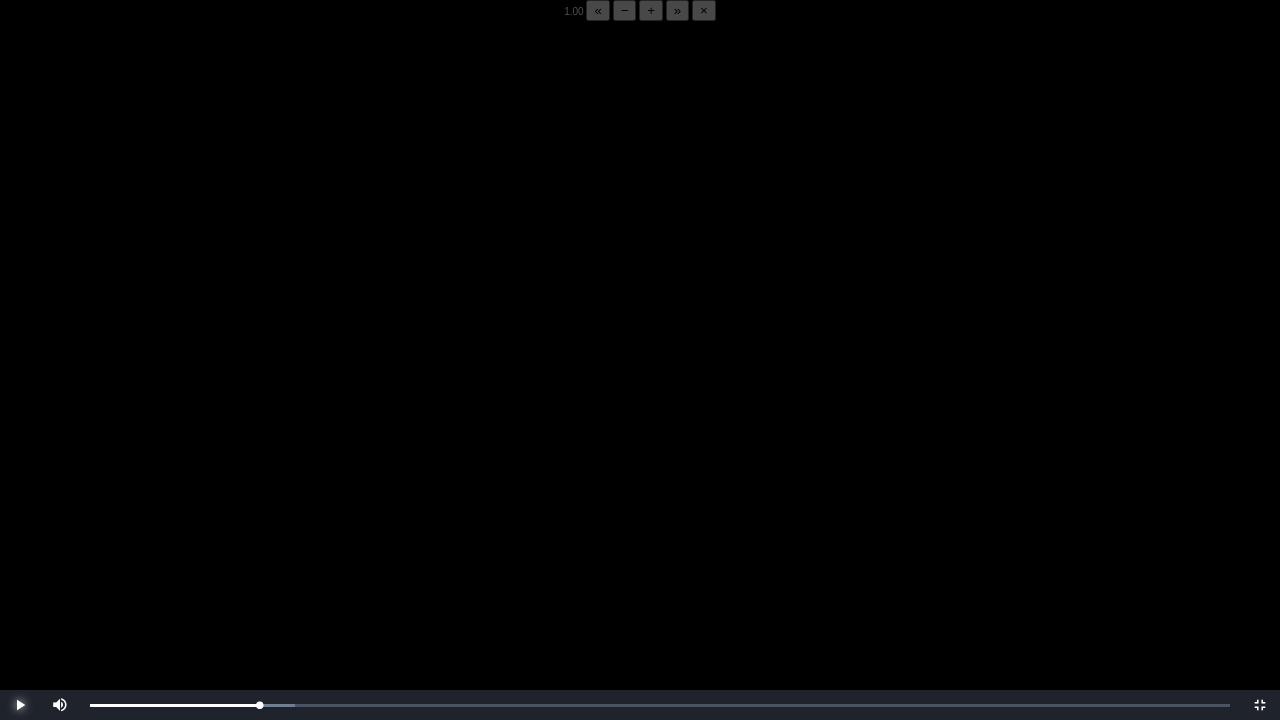 click at bounding box center (20, 705) 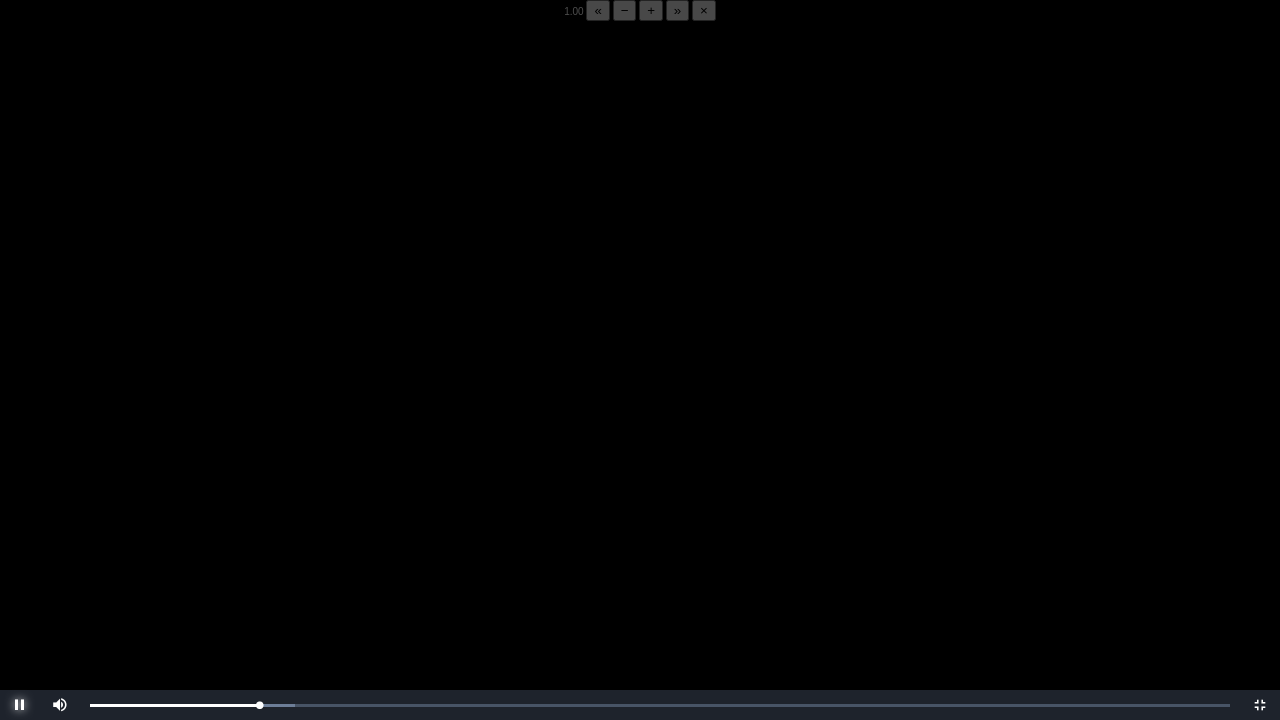 click at bounding box center [20, 705] 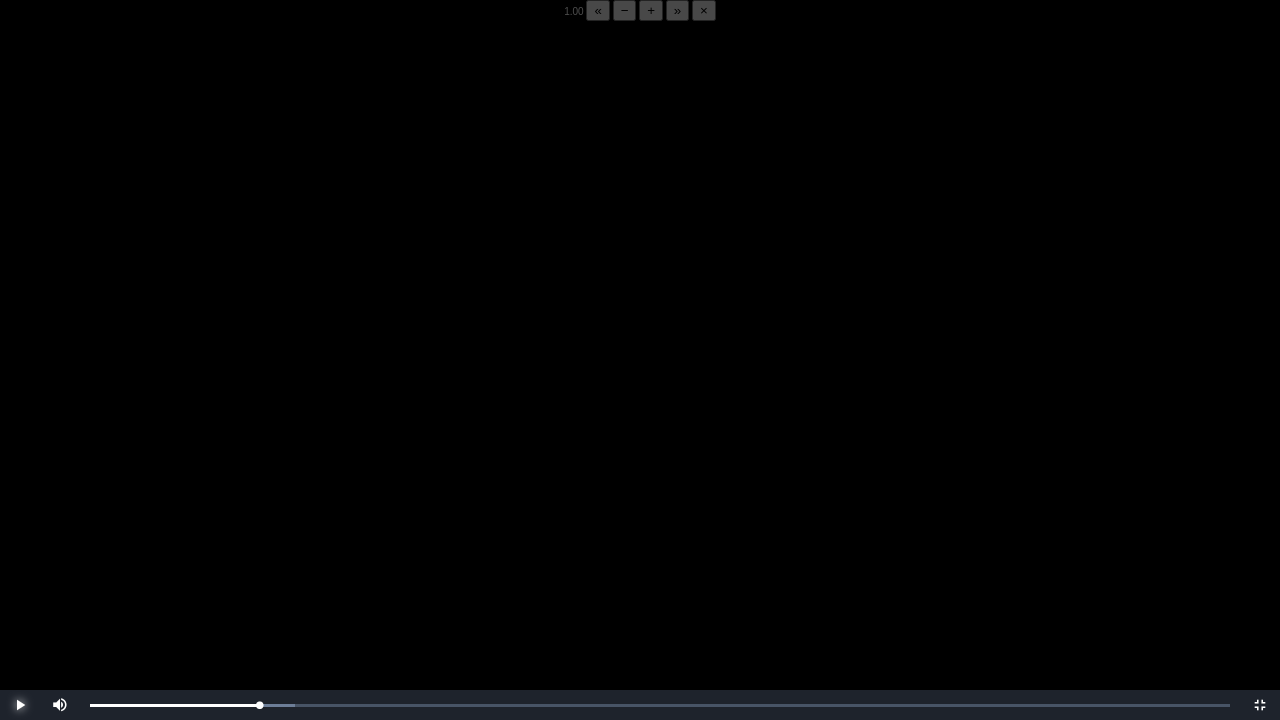 click at bounding box center [20, 705] 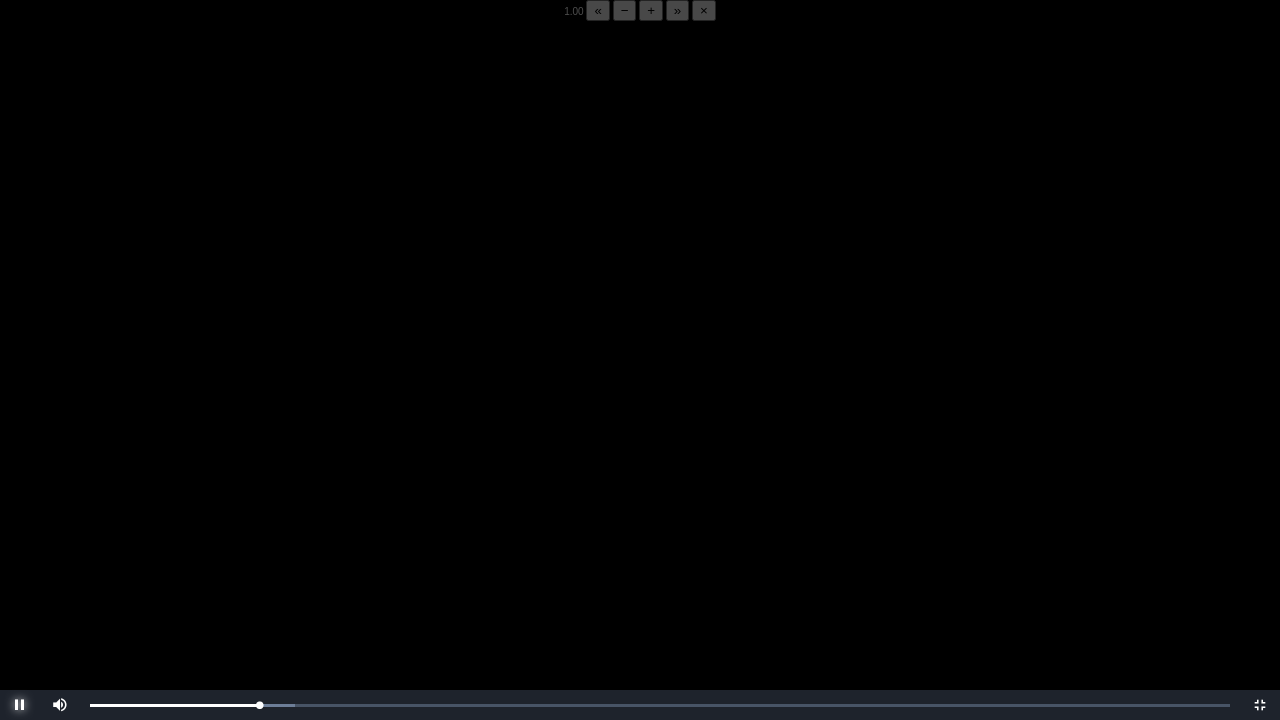 click at bounding box center [20, 705] 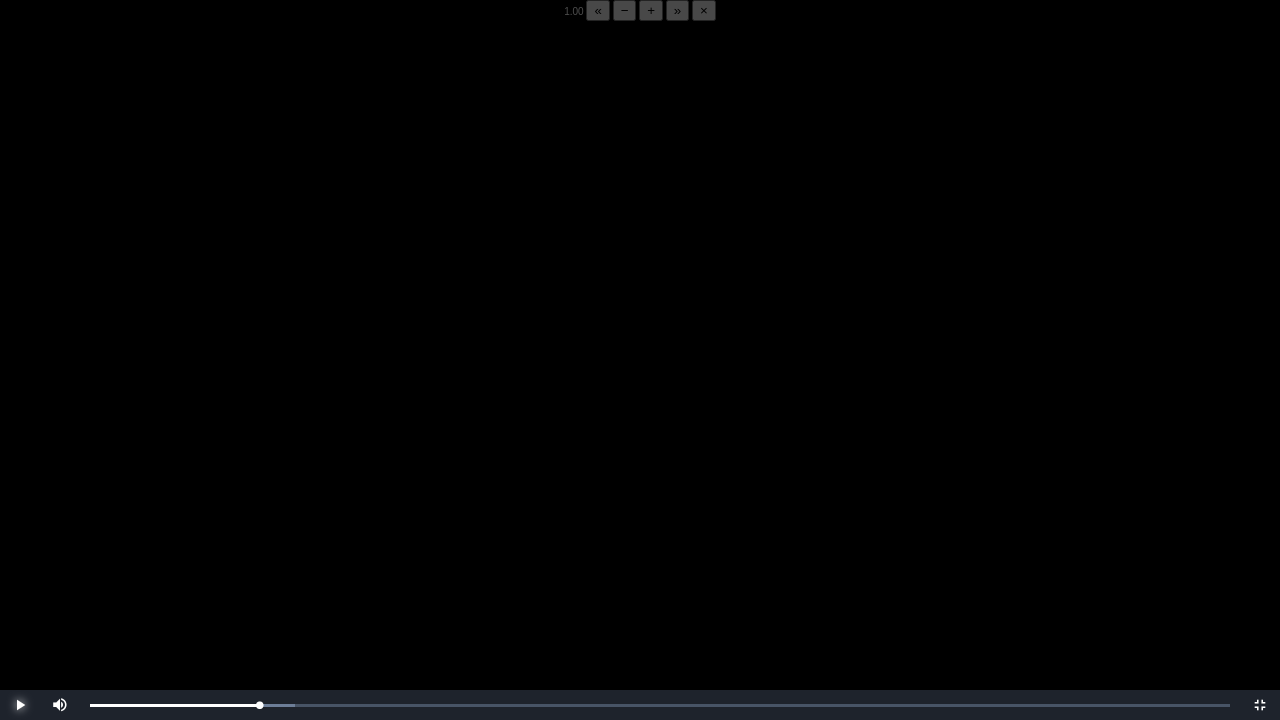 click at bounding box center [20, 705] 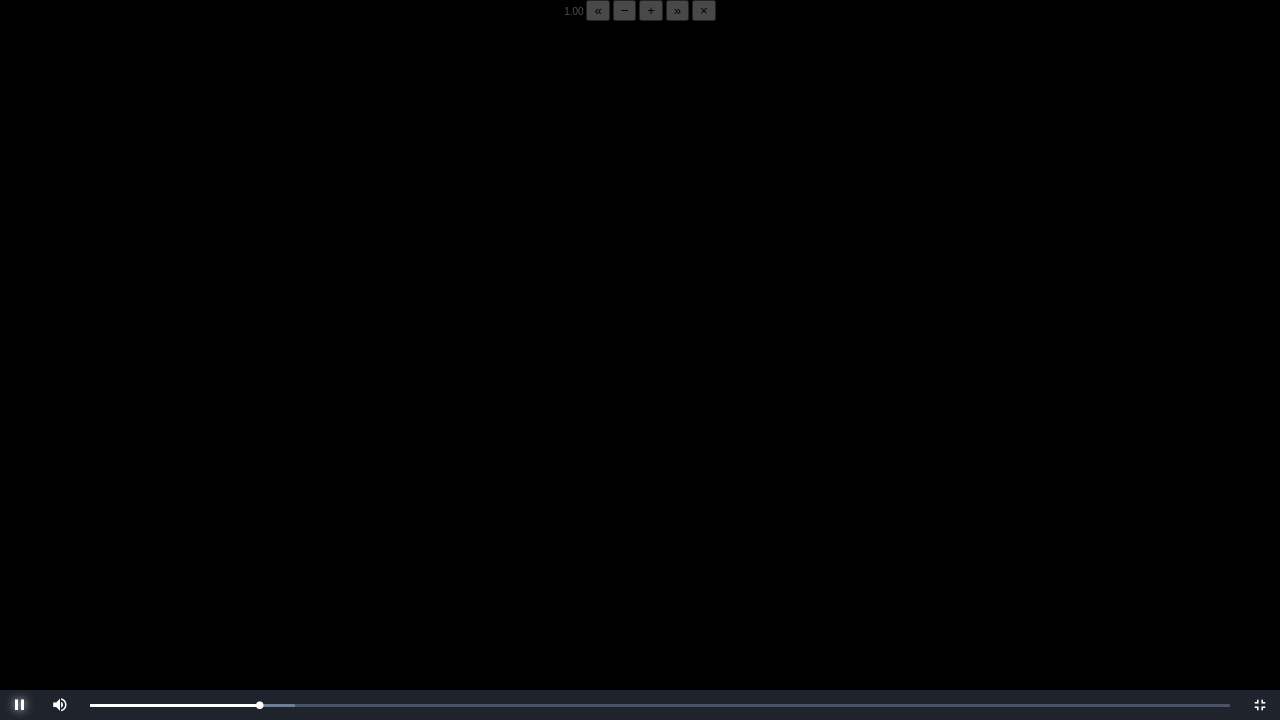 click at bounding box center (20, 705) 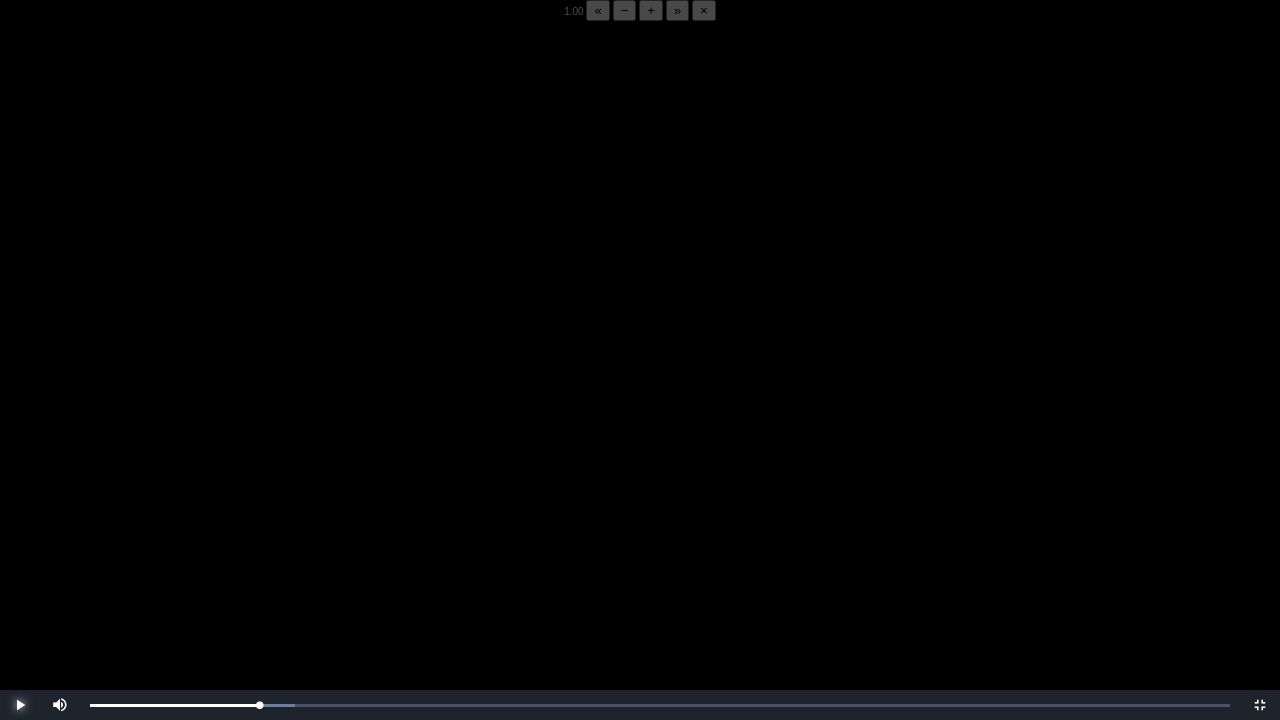 click at bounding box center [20, 705] 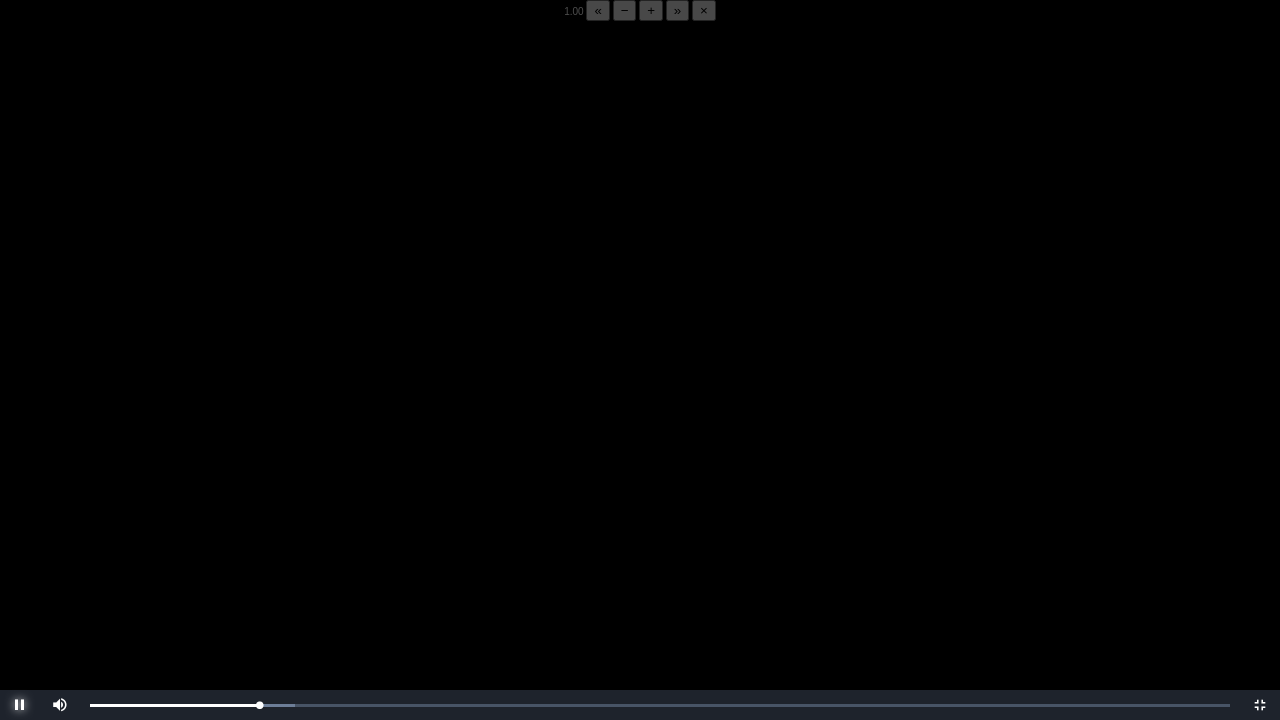 click at bounding box center [20, 705] 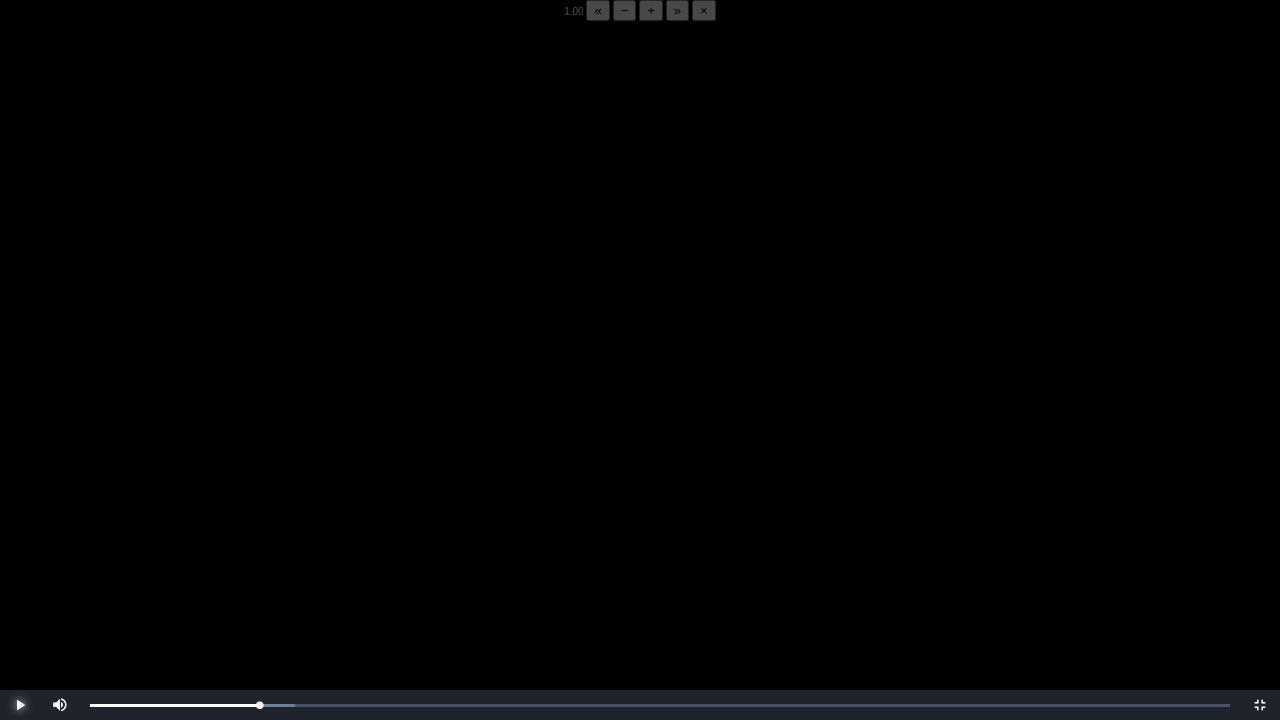 click at bounding box center [20, 705] 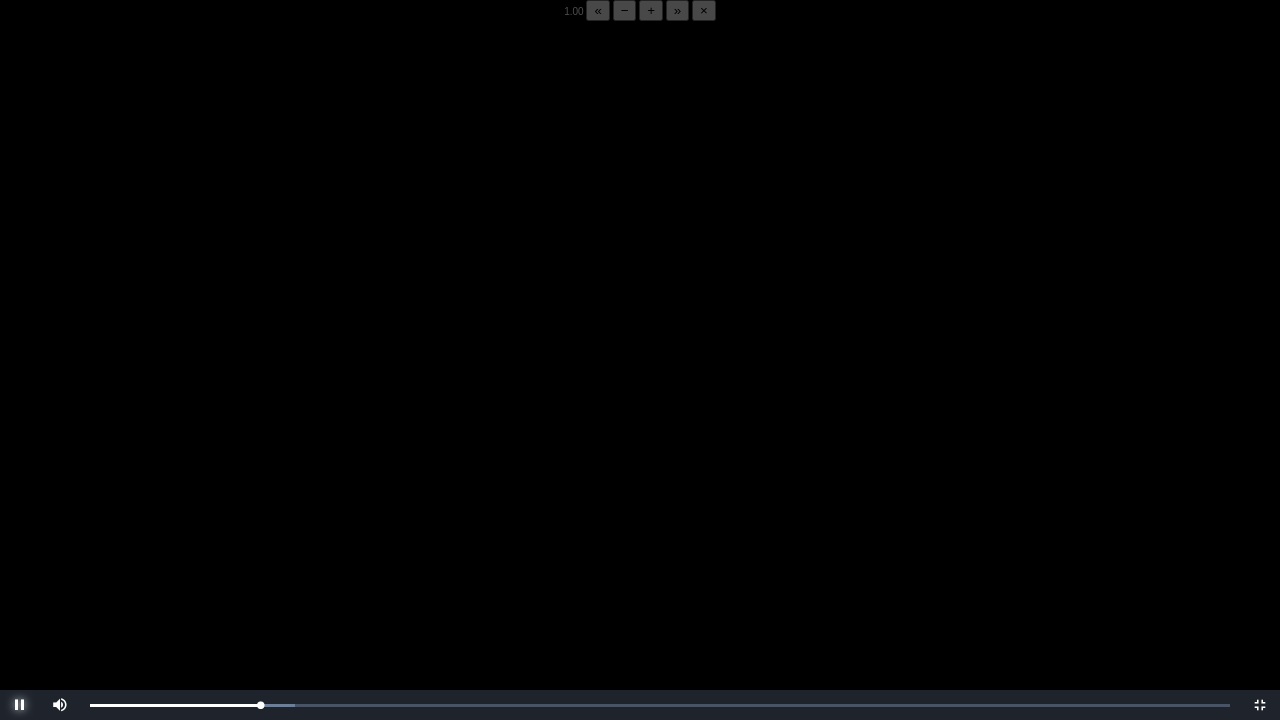 click at bounding box center [20, 705] 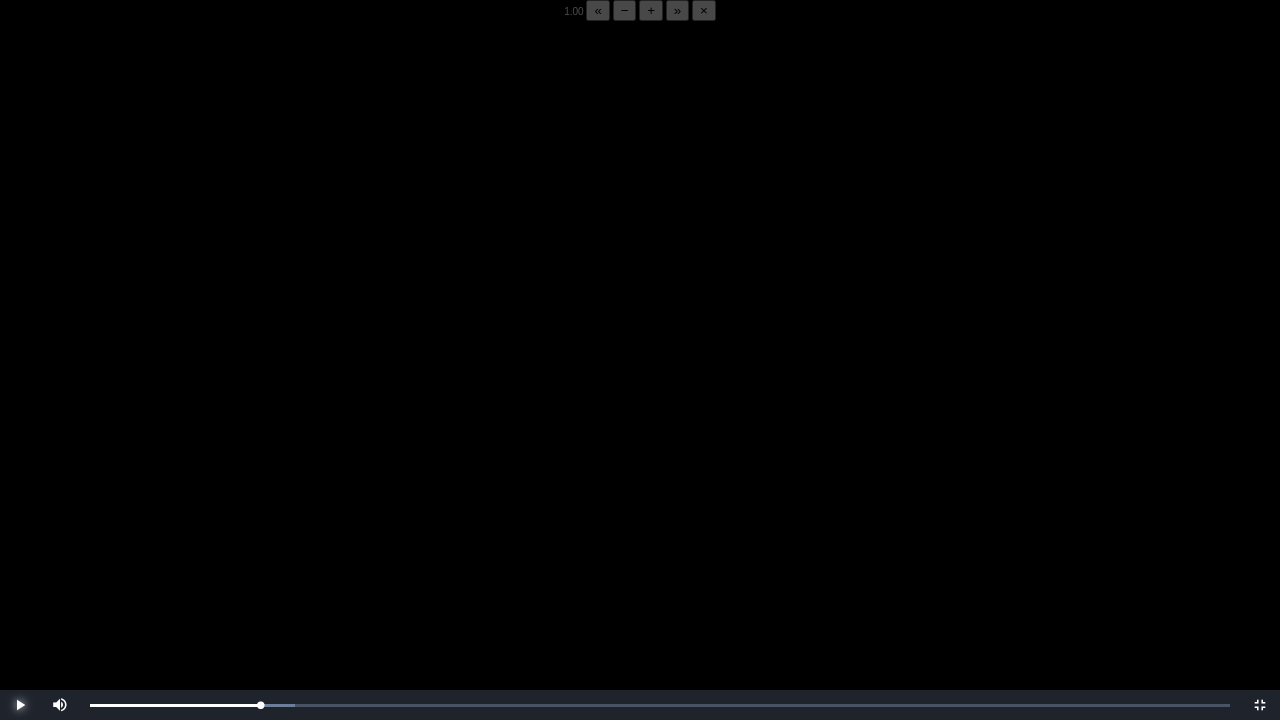 click at bounding box center (20, 705) 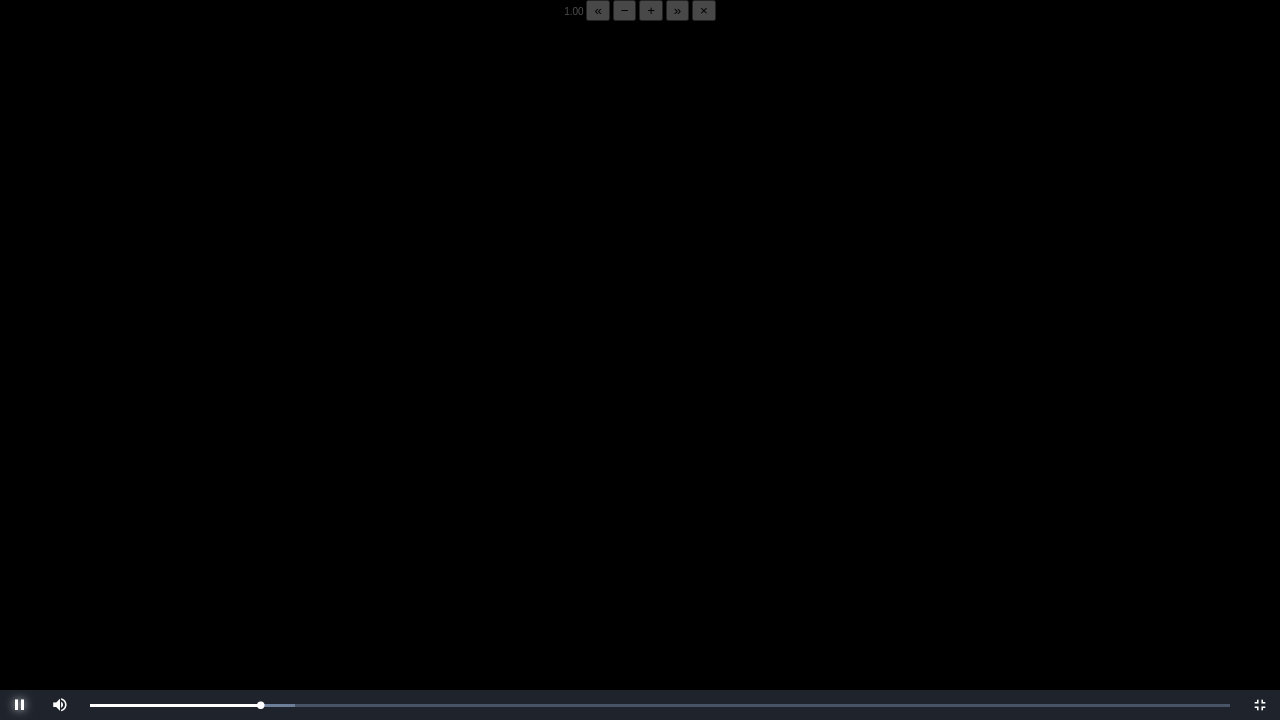 click at bounding box center (20, 705) 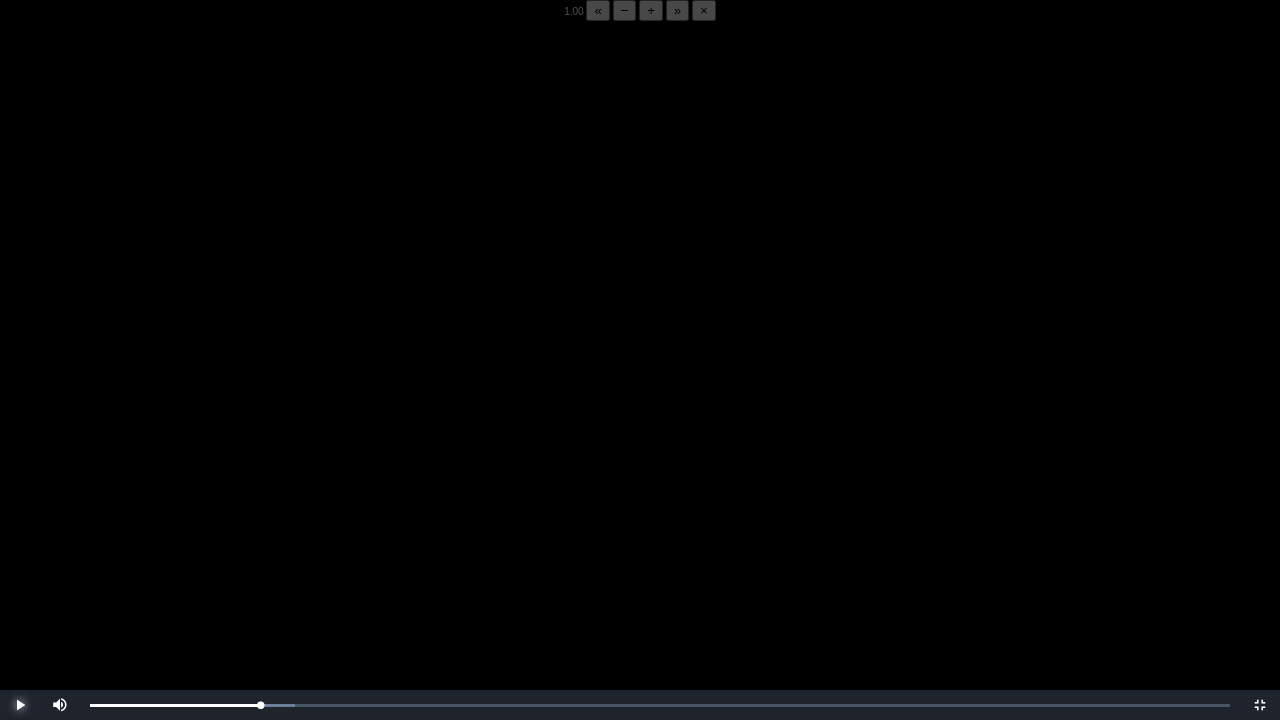 click at bounding box center (20, 705) 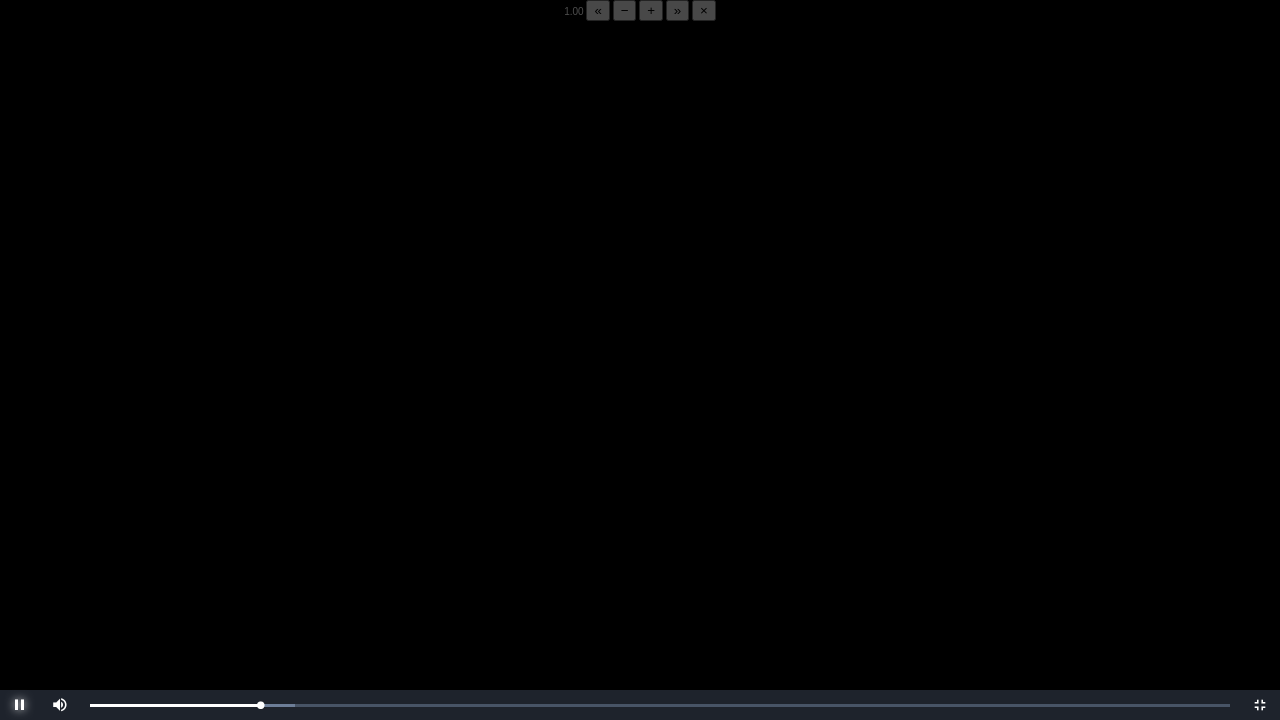 click at bounding box center (20, 705) 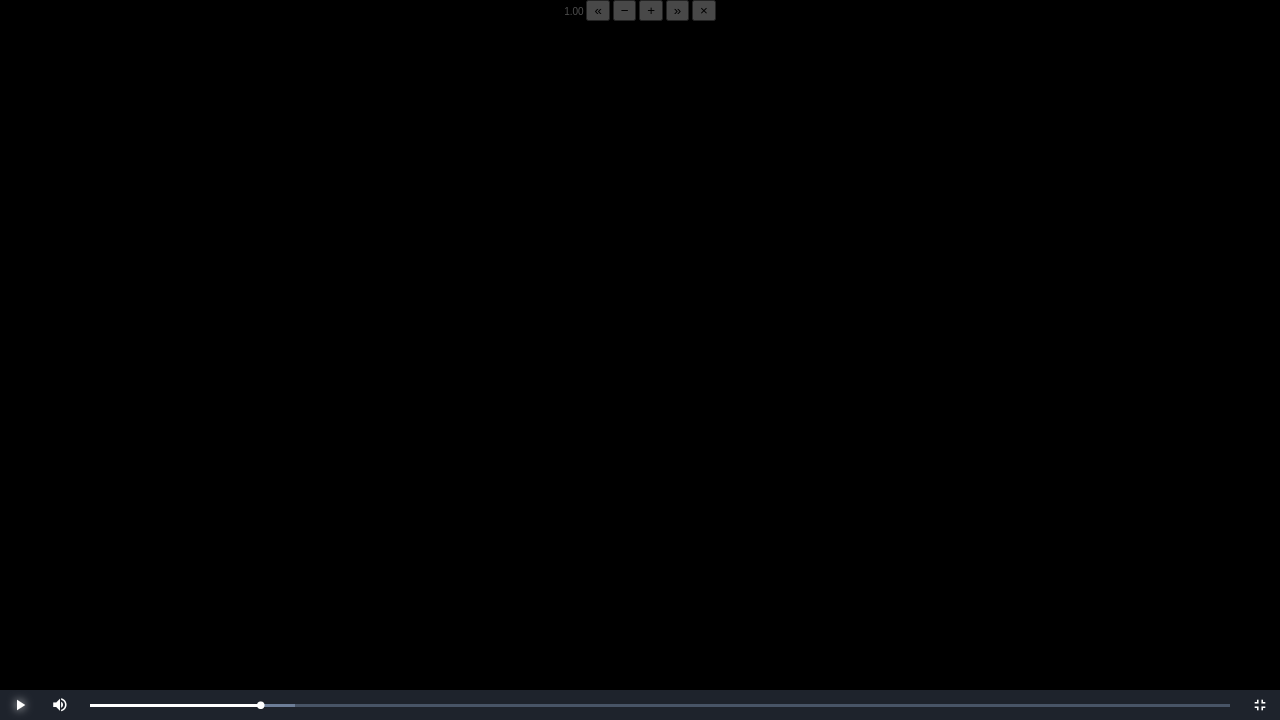 click at bounding box center [20, 705] 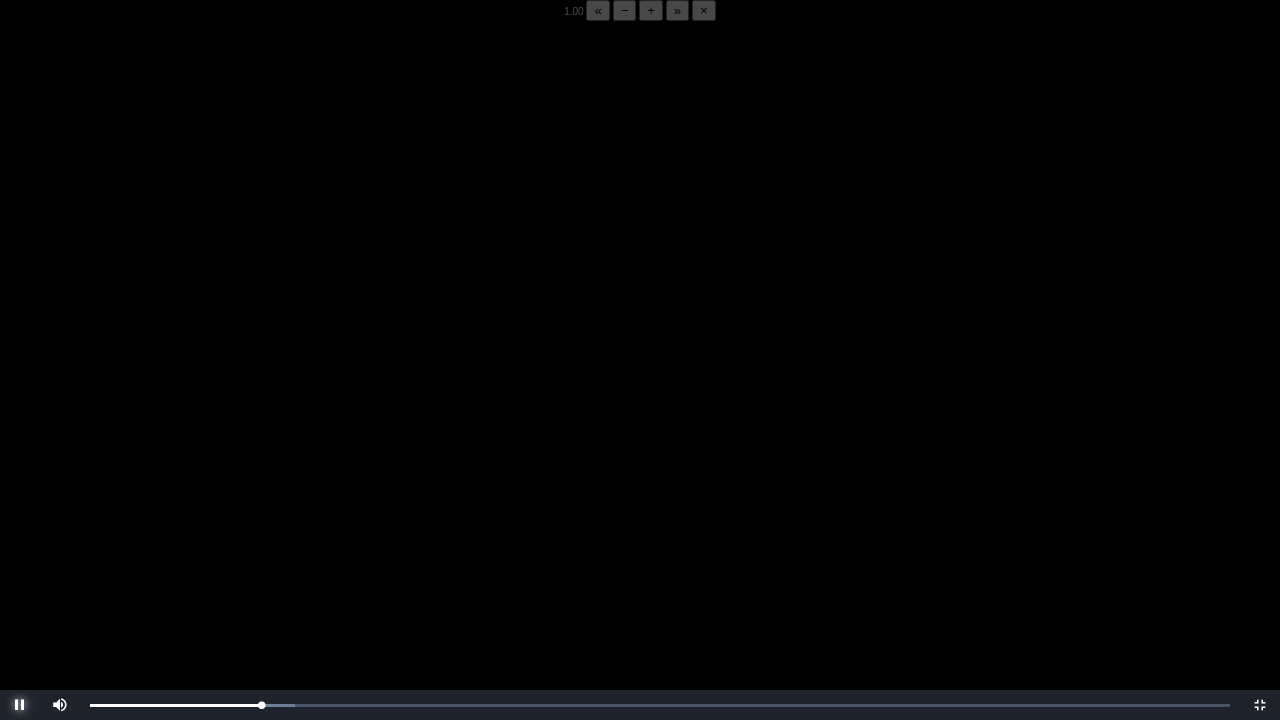 click at bounding box center [20, 705] 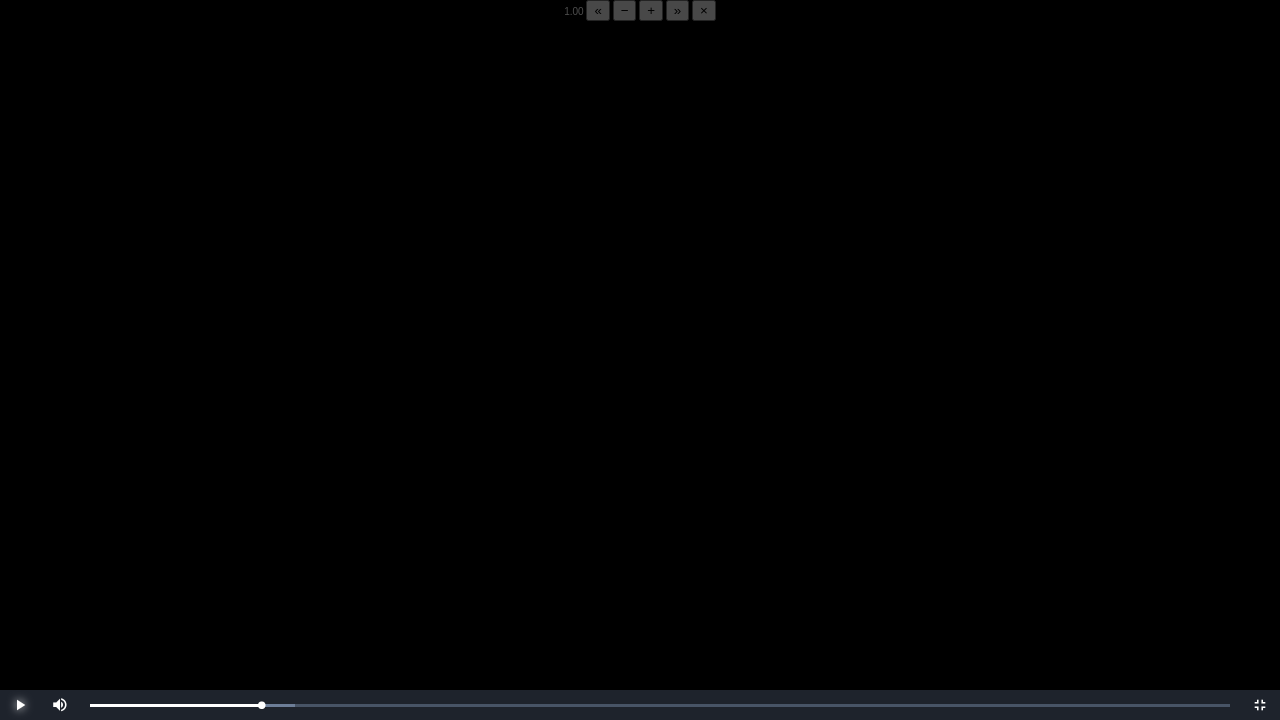 click at bounding box center (20, 705) 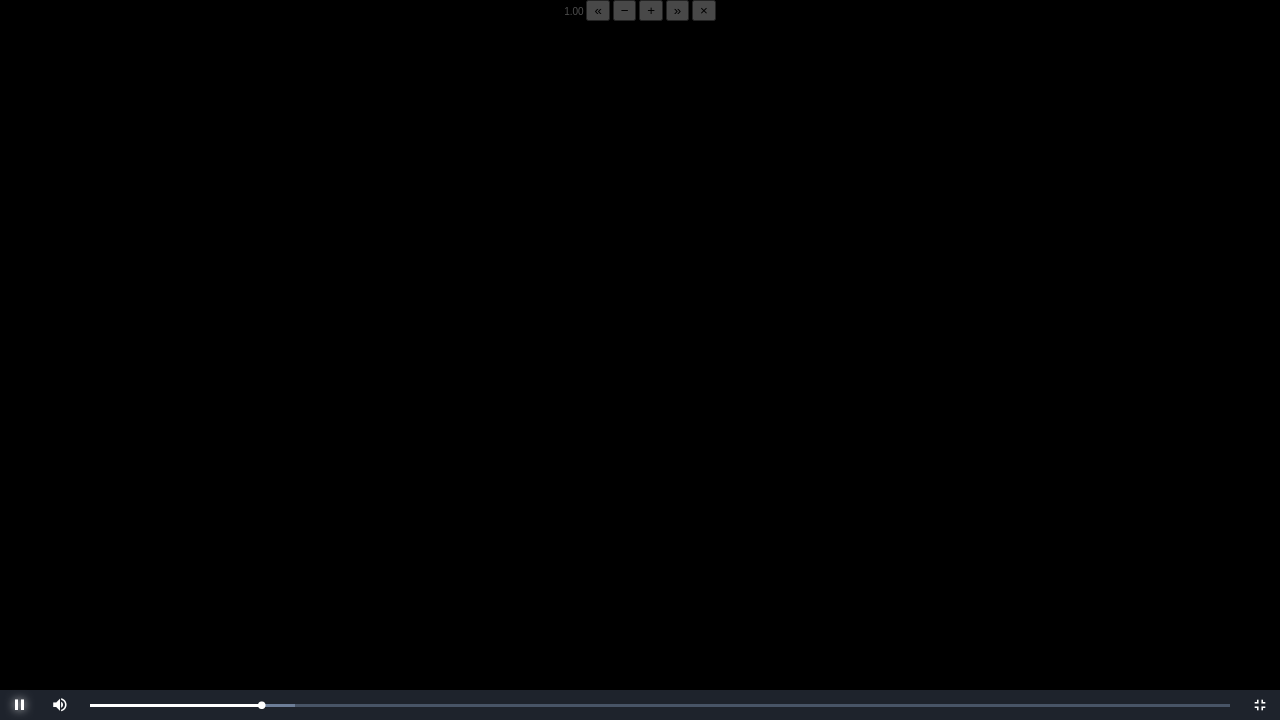 click at bounding box center [20, 705] 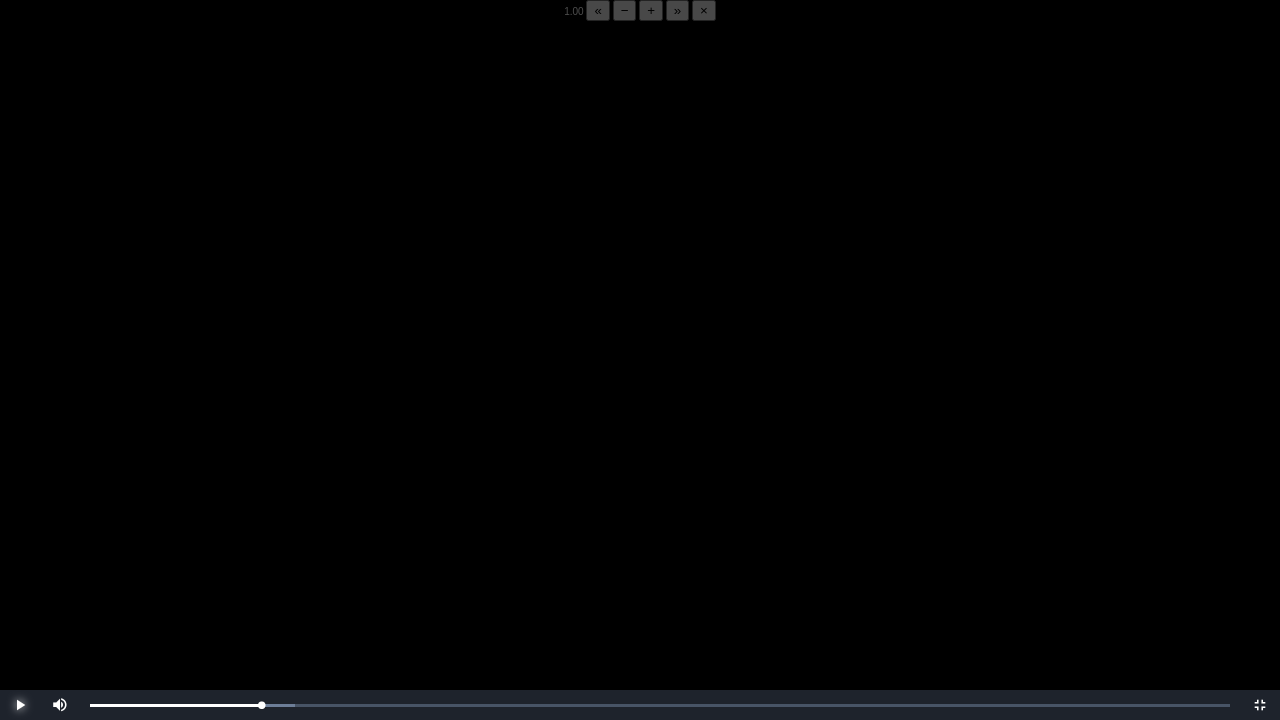 click at bounding box center (20, 705) 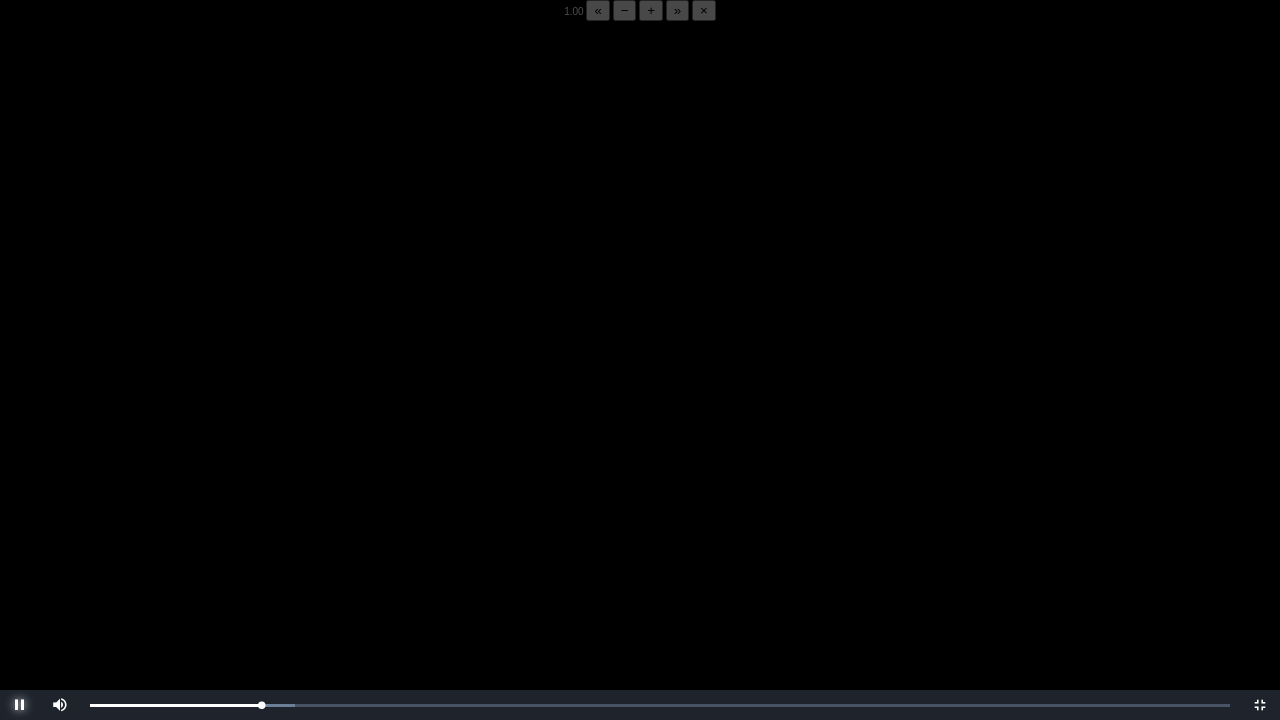 click at bounding box center (20, 705) 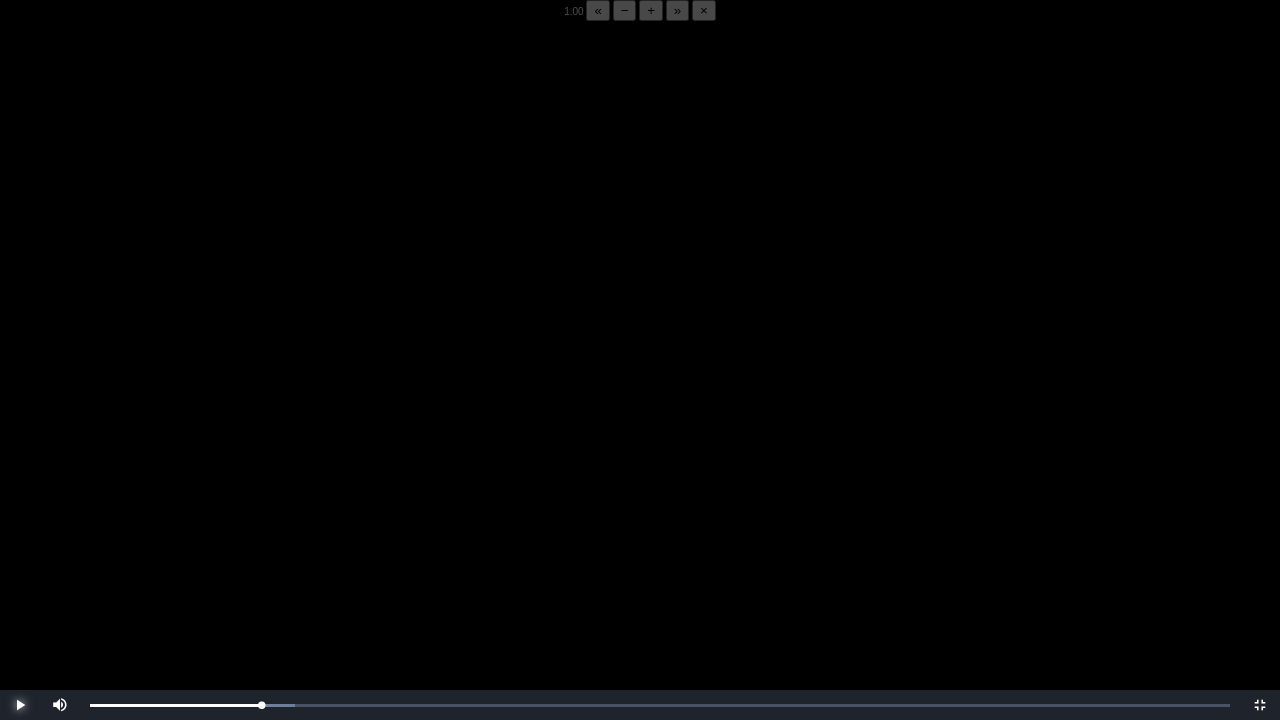 click at bounding box center [20, 705] 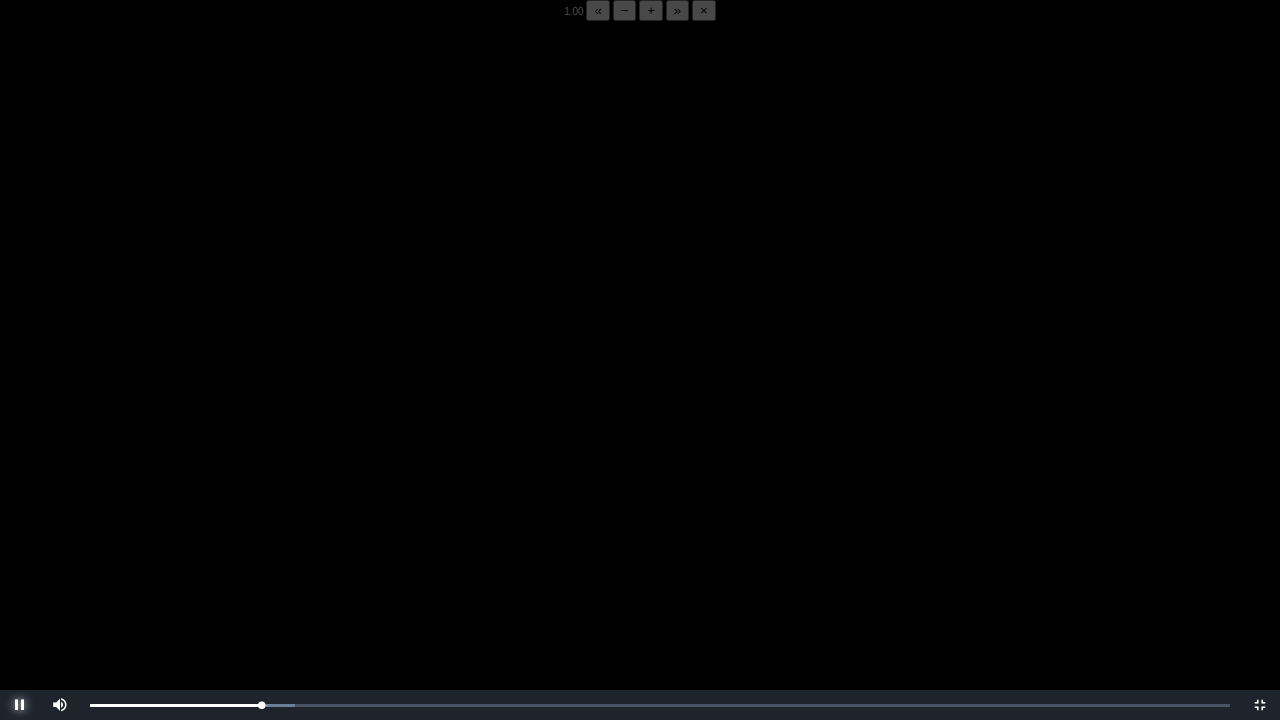 click at bounding box center [20, 705] 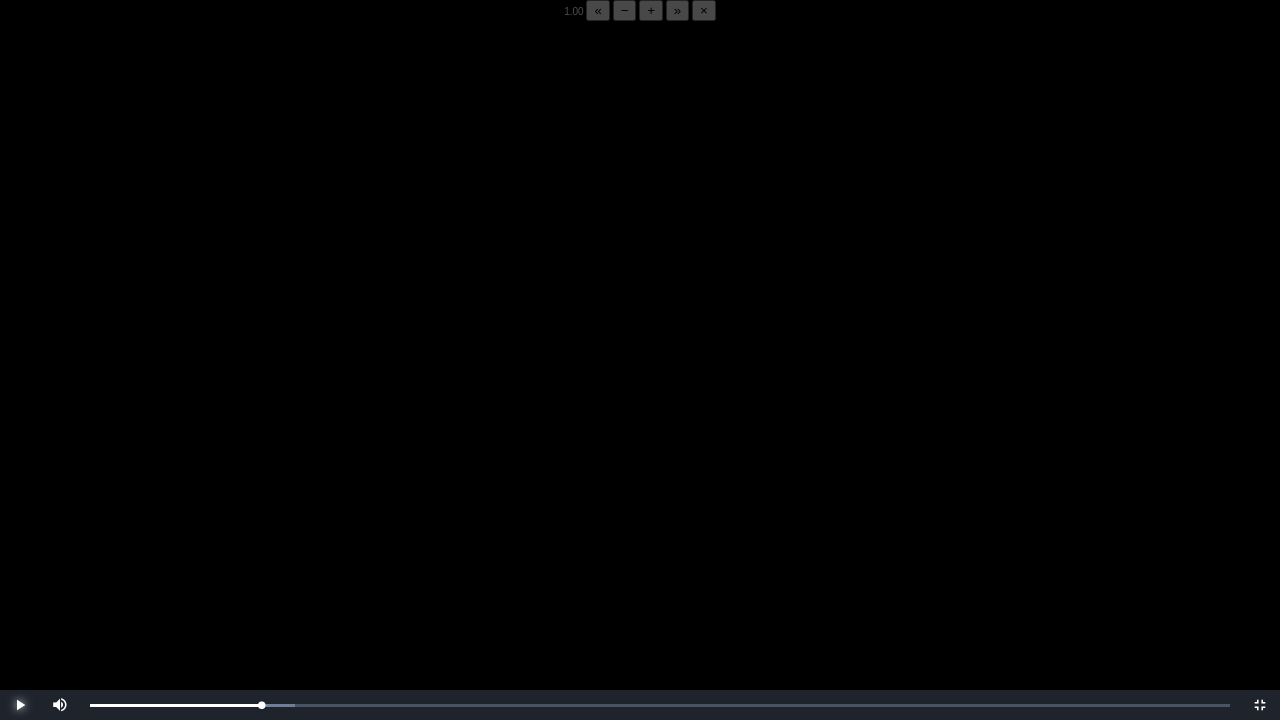 click at bounding box center [20, 705] 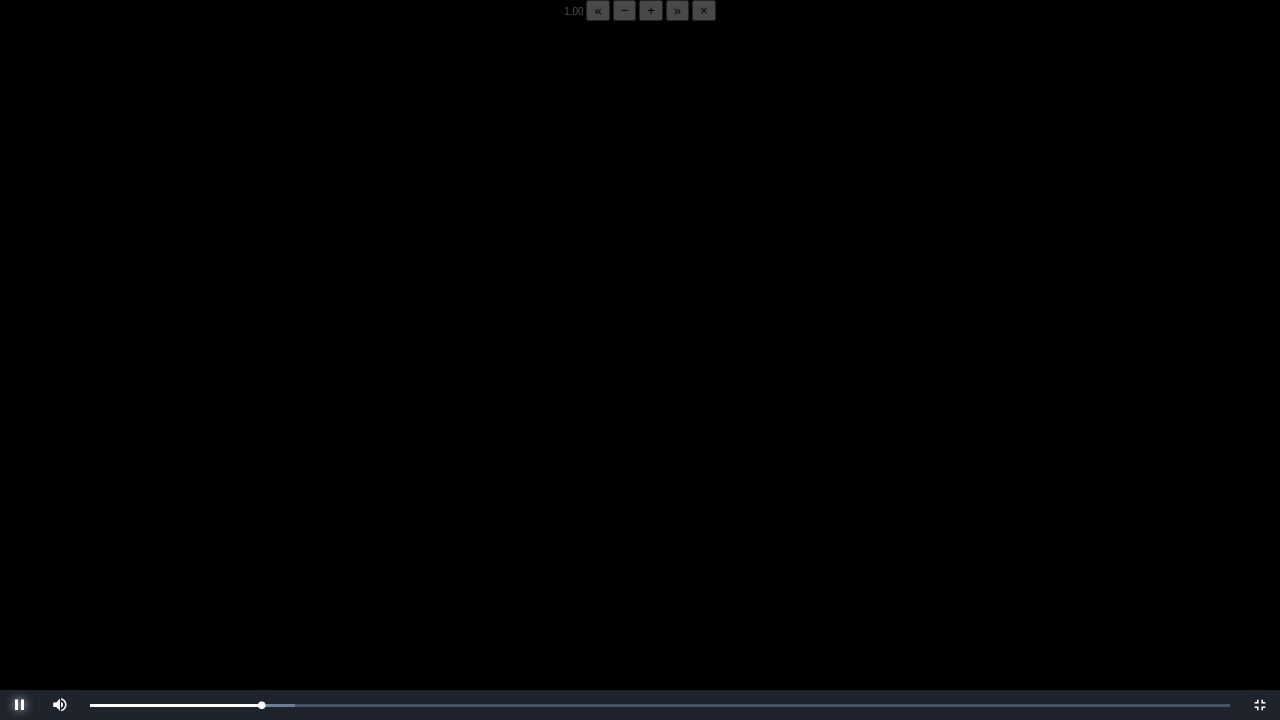 click at bounding box center (20, 705) 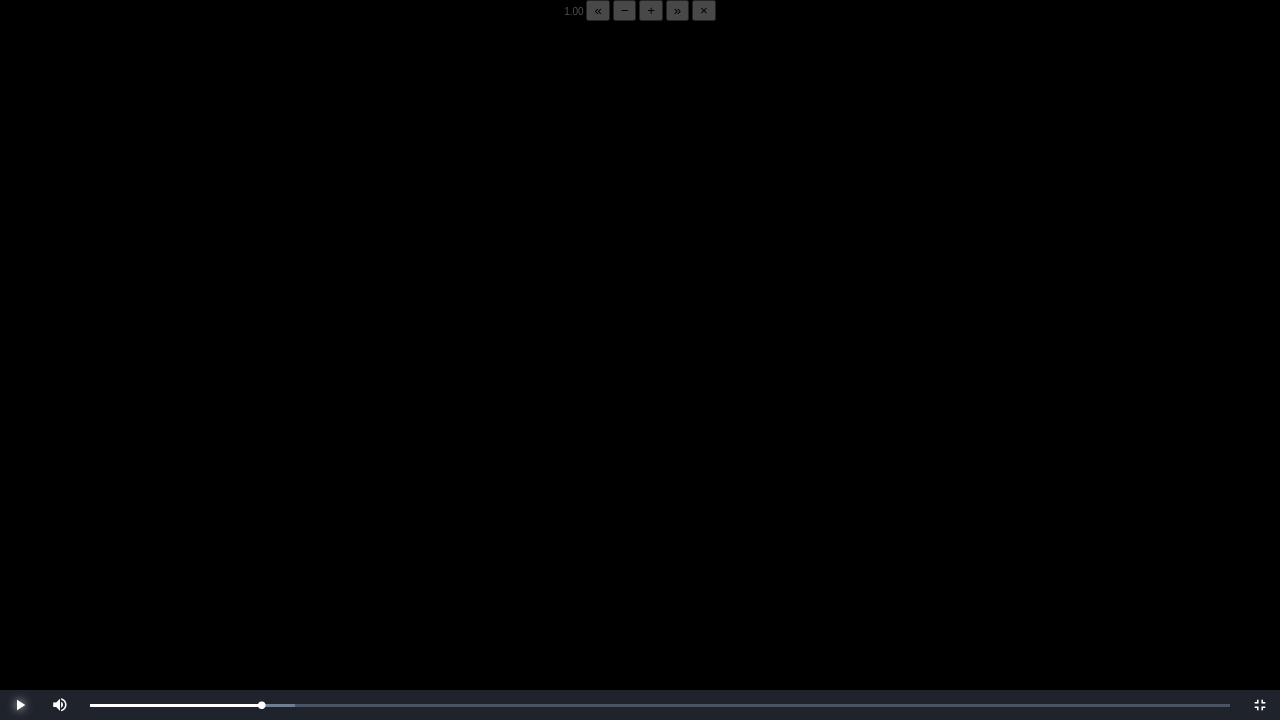 click at bounding box center [20, 705] 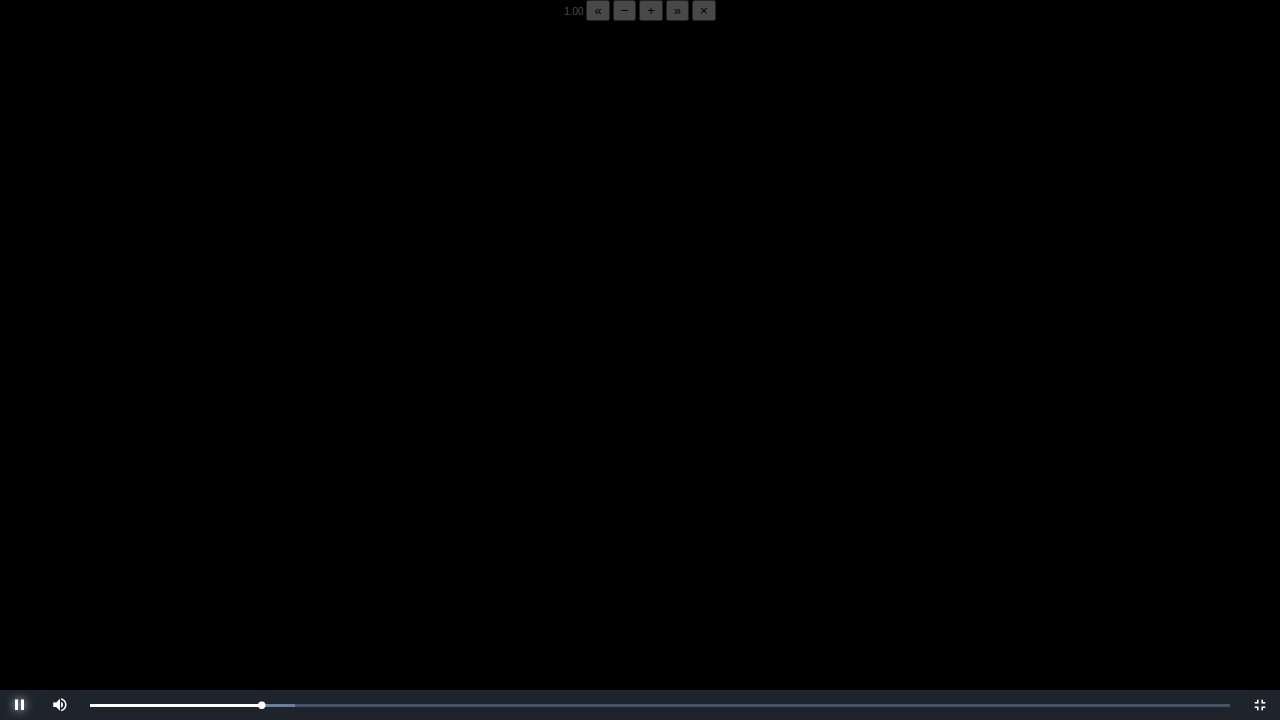 click at bounding box center (20, 705) 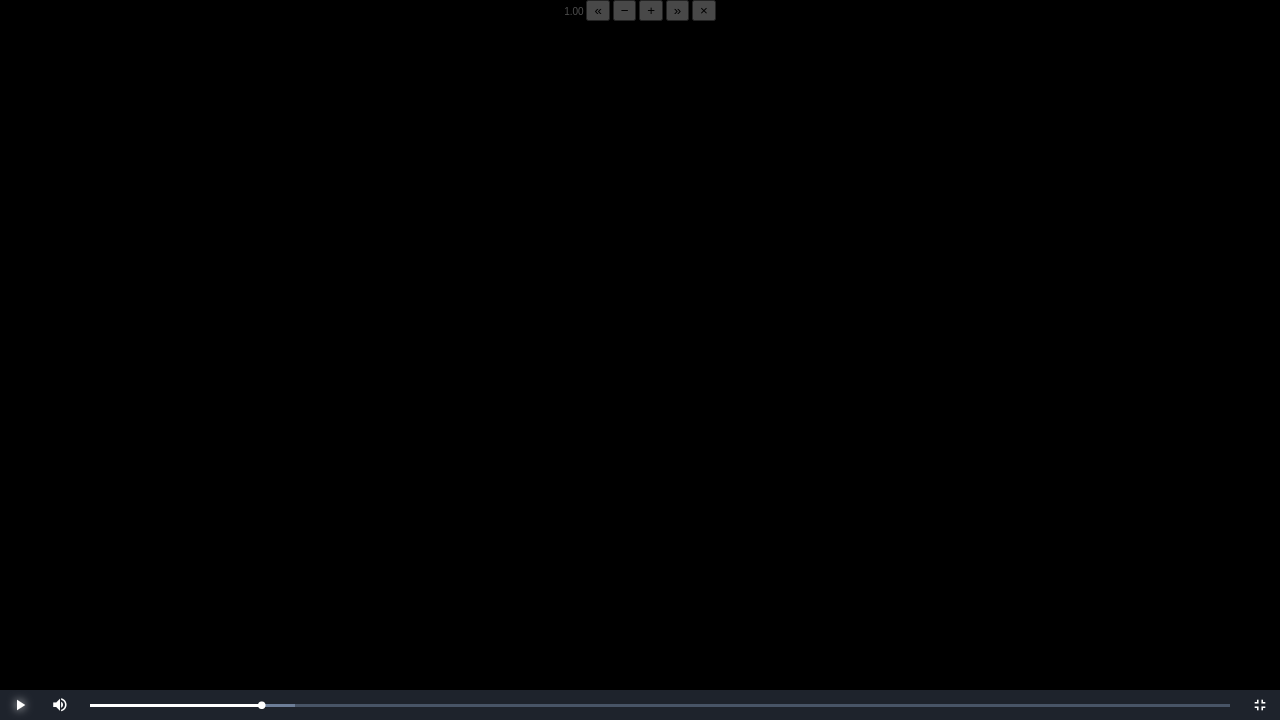 click at bounding box center [20, 705] 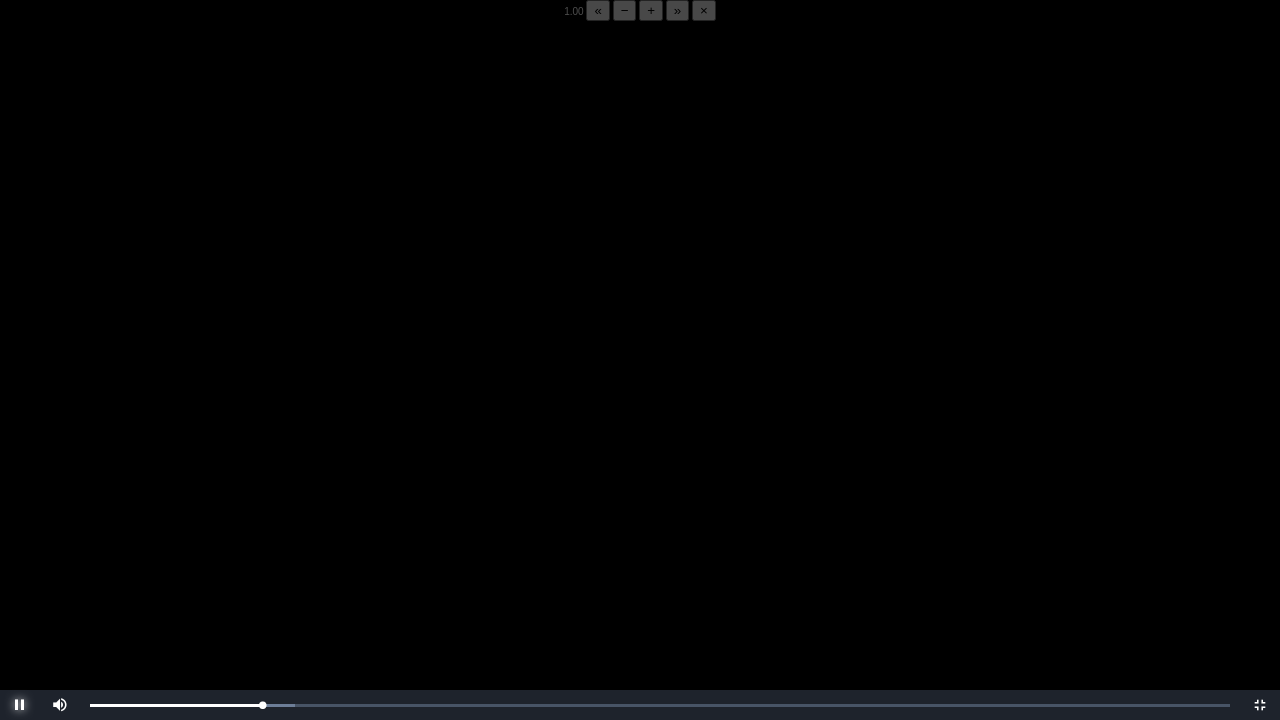 click at bounding box center [20, 705] 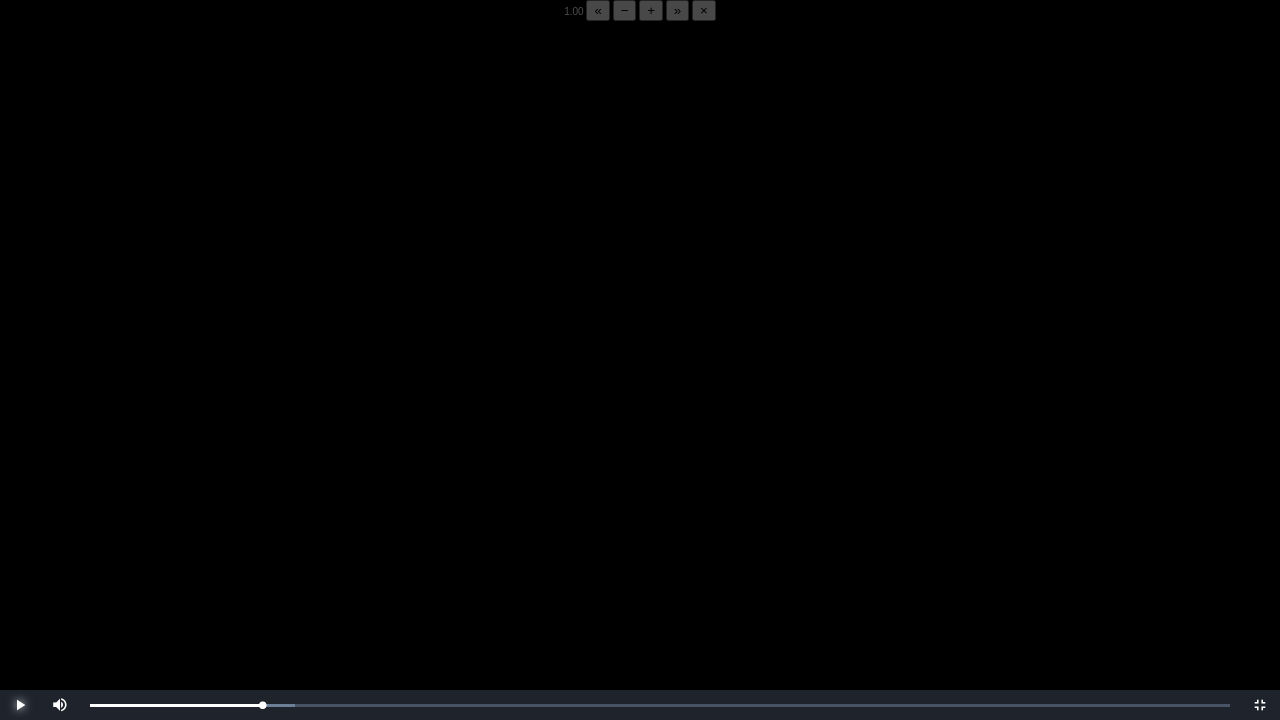 click at bounding box center (20, 705) 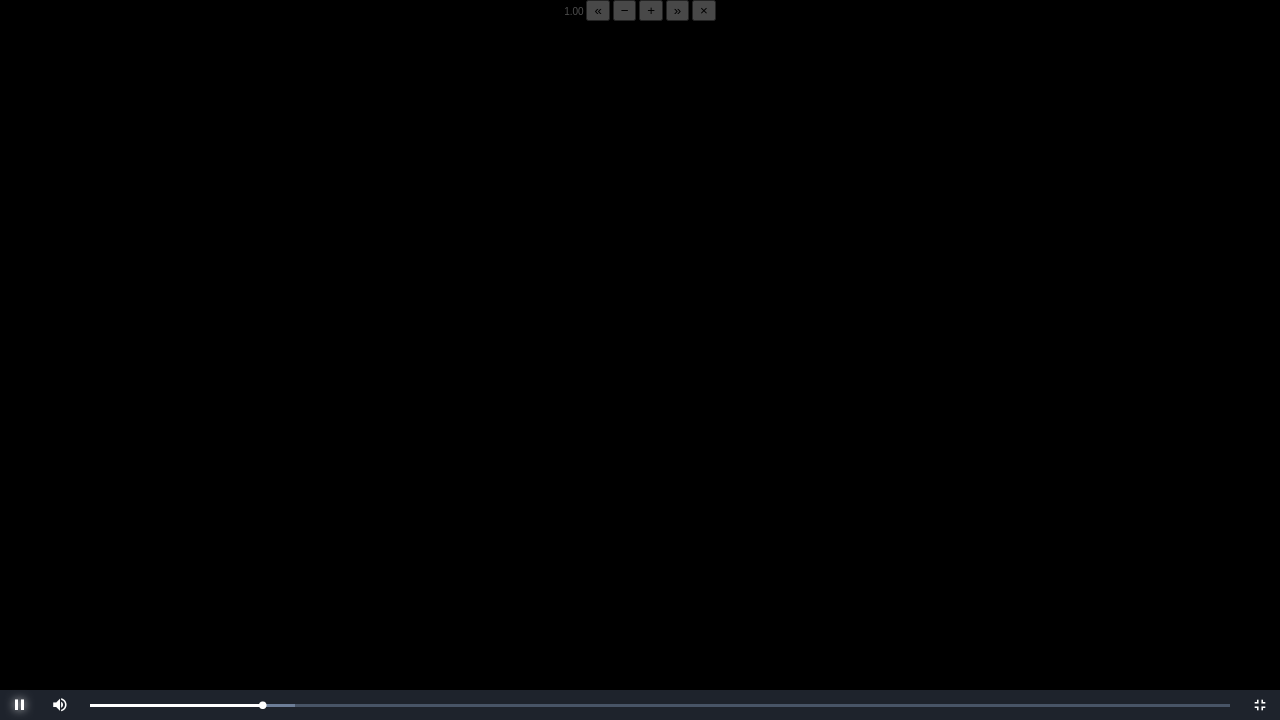 click at bounding box center (20, 705) 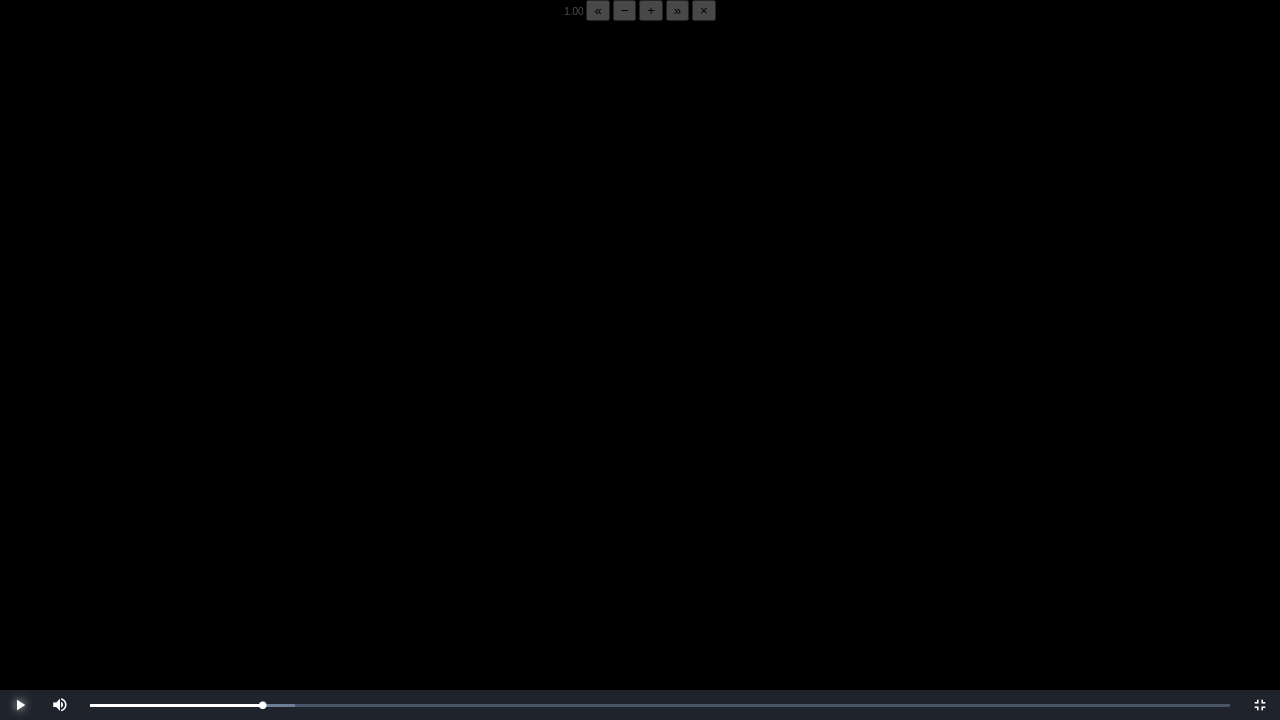click at bounding box center [20, 705] 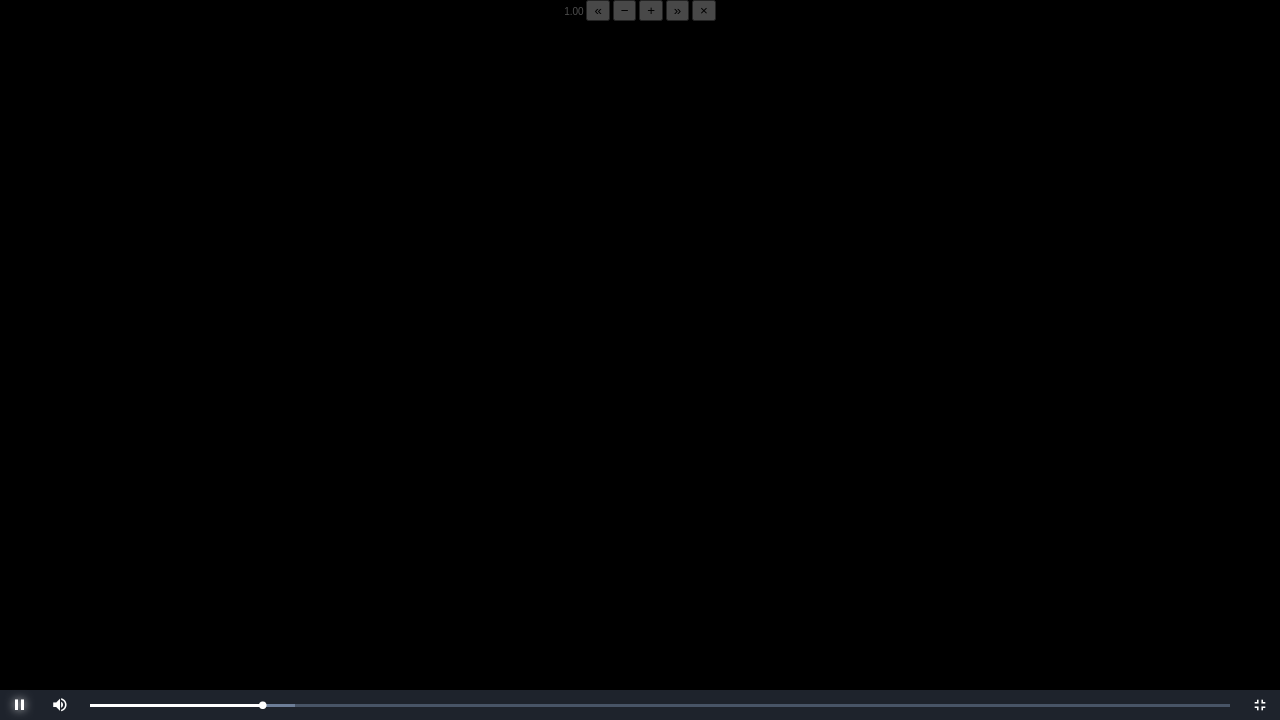 click at bounding box center [20, 705] 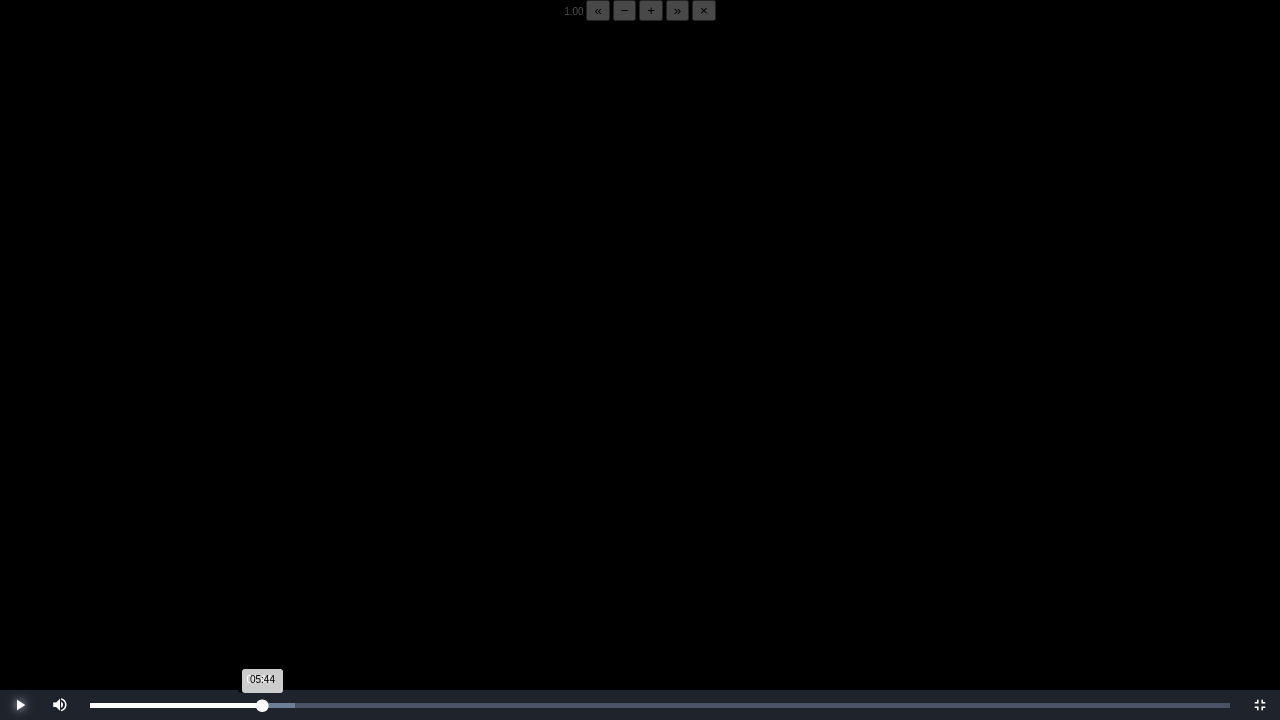 click on "05:44 Progress : 0%" at bounding box center [176, 705] 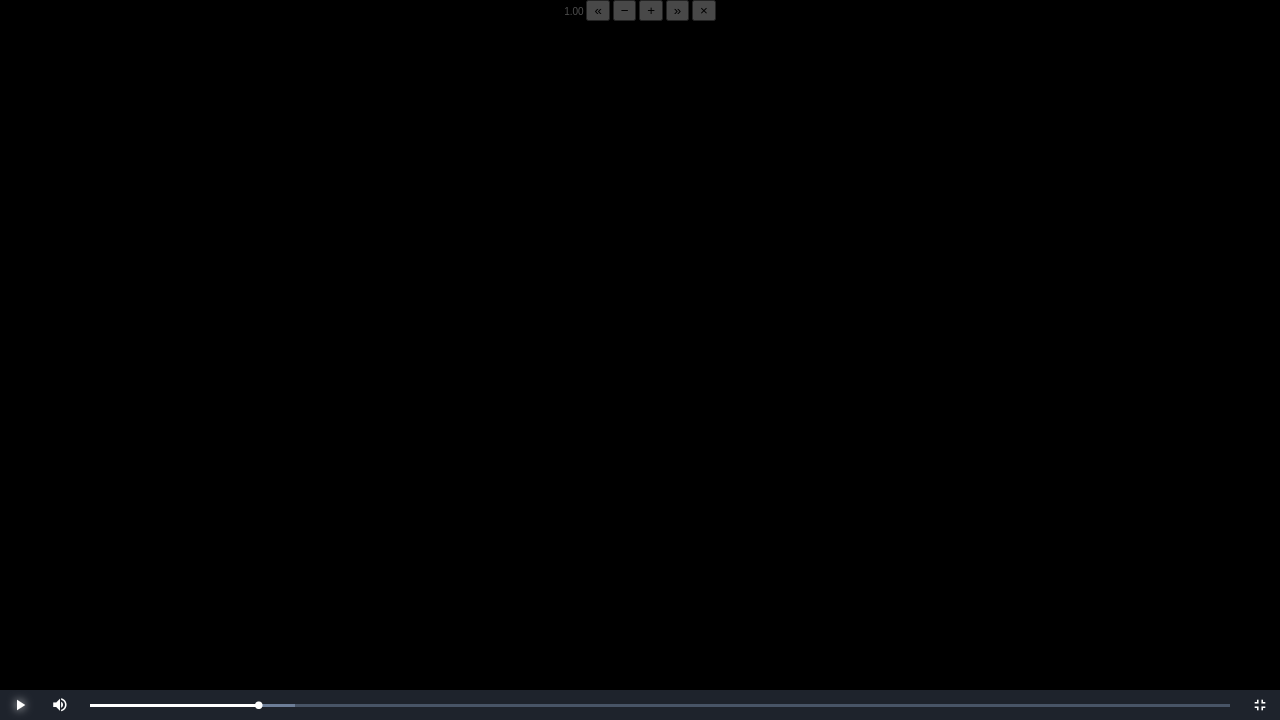 click at bounding box center [20, 705] 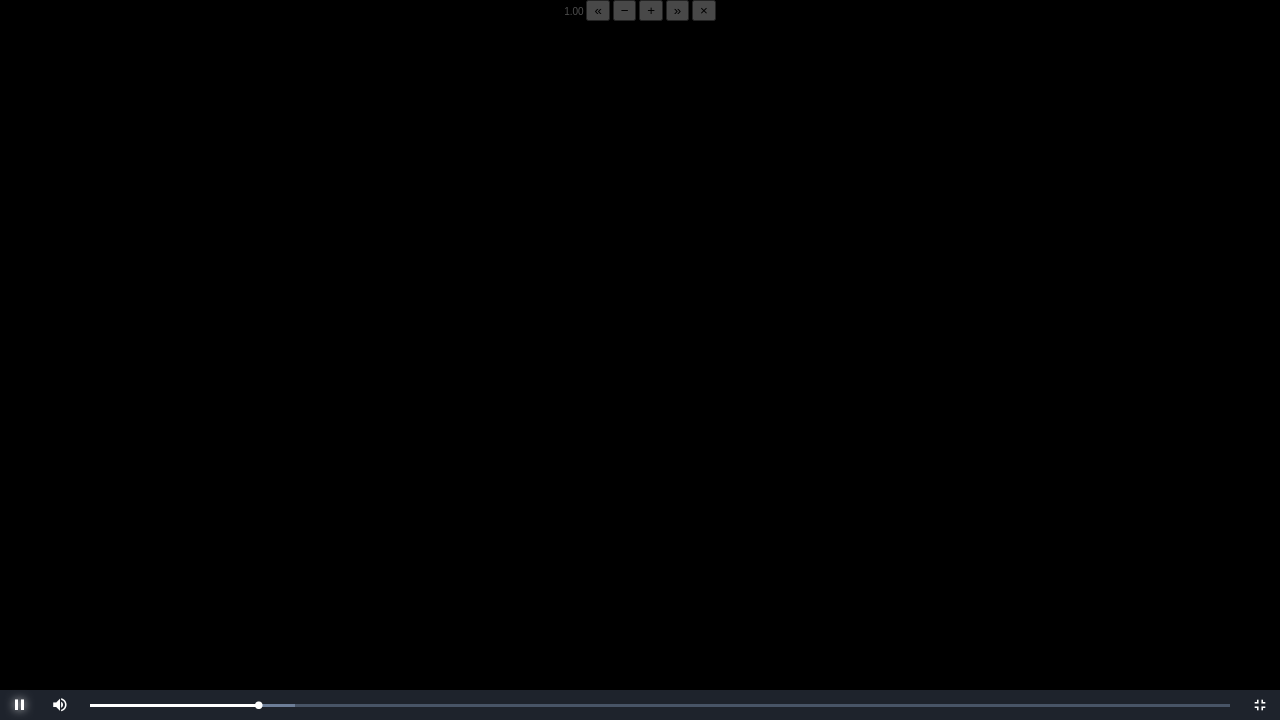 click at bounding box center [20, 705] 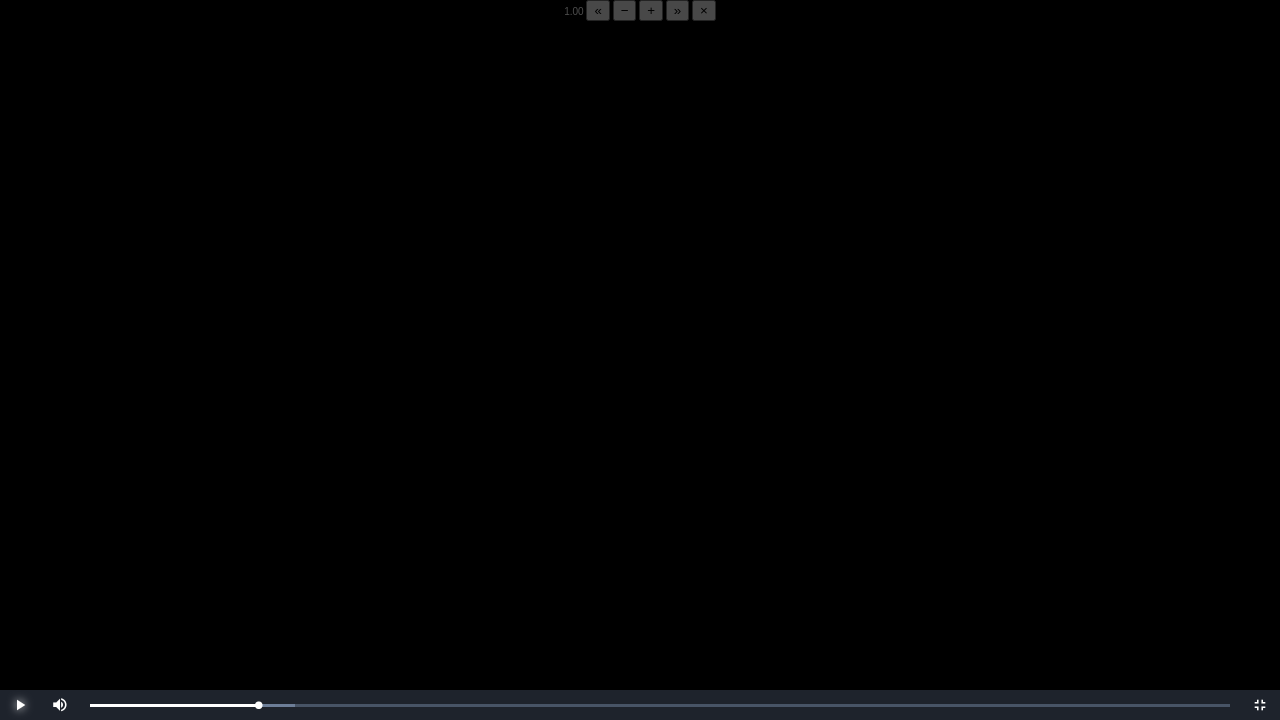 click at bounding box center (20, 705) 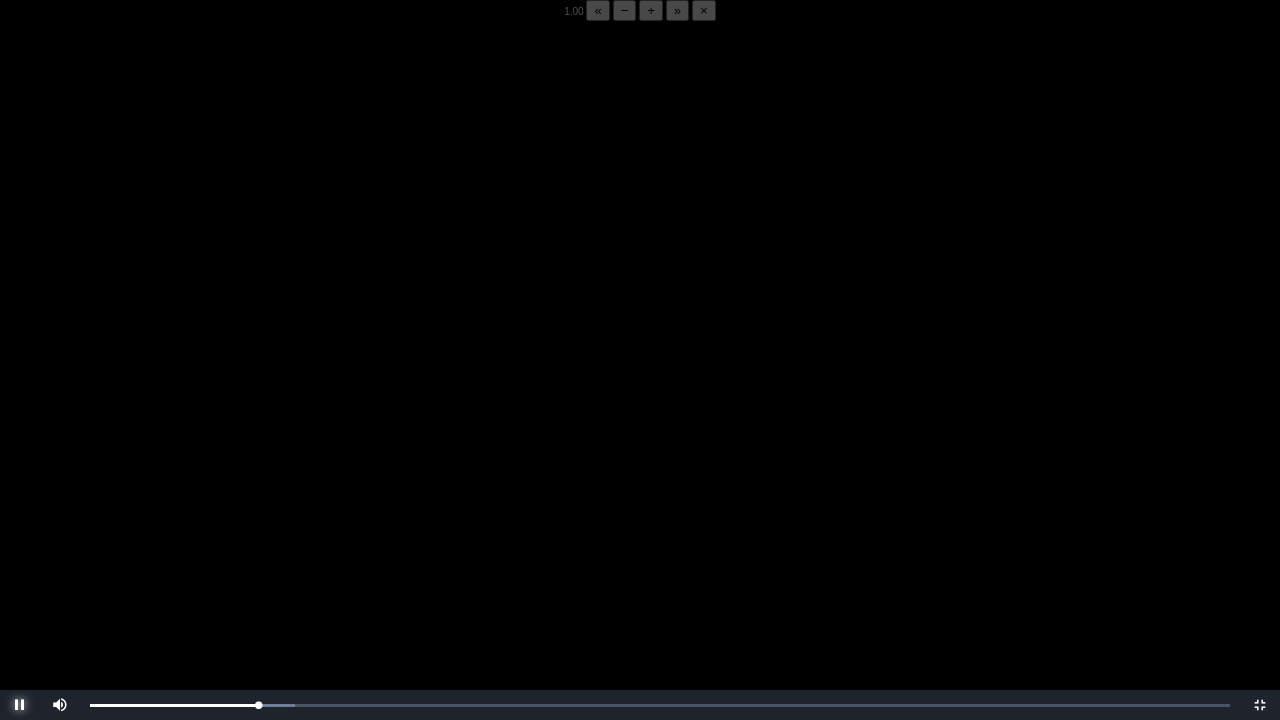 click at bounding box center (20, 705) 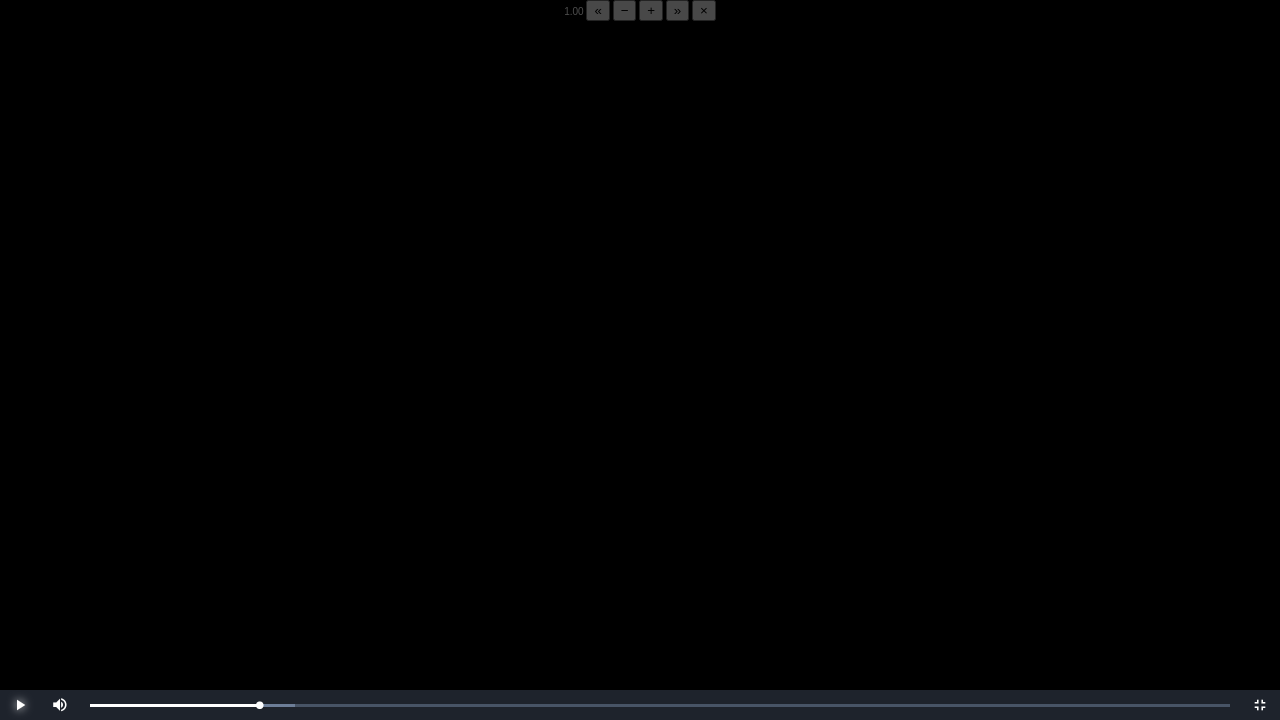 click at bounding box center (20, 705) 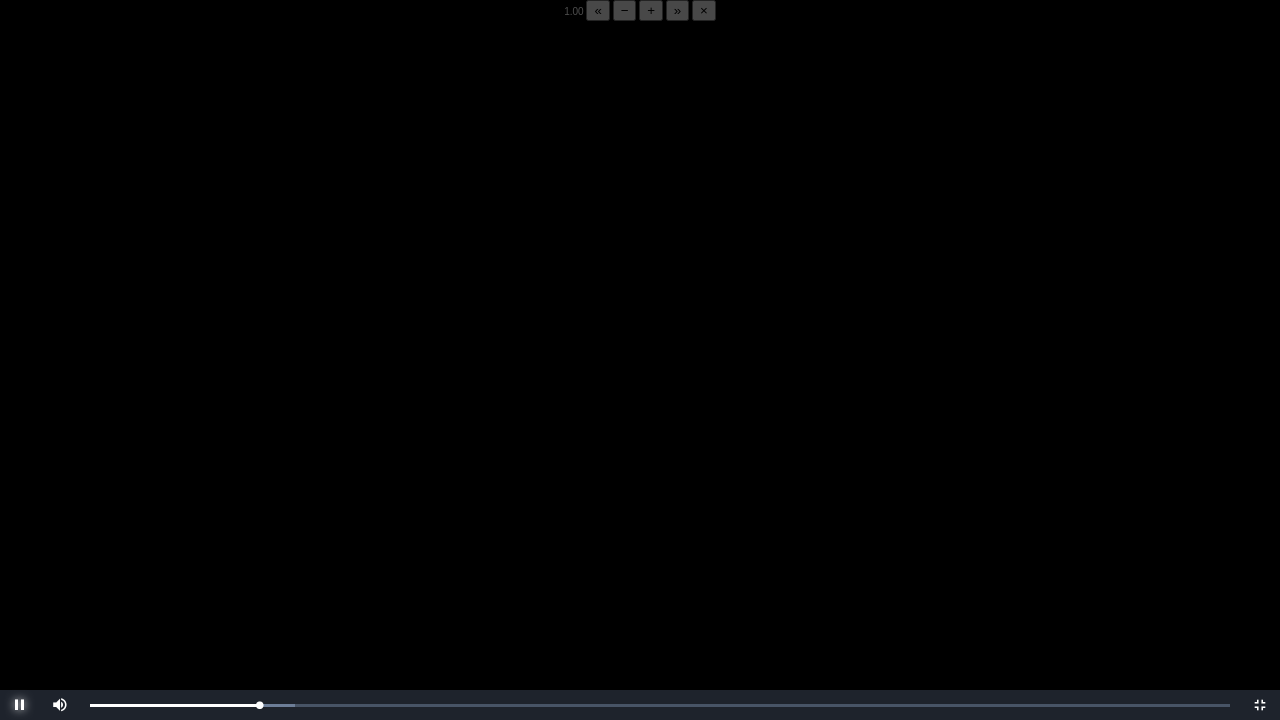 click at bounding box center (20, 705) 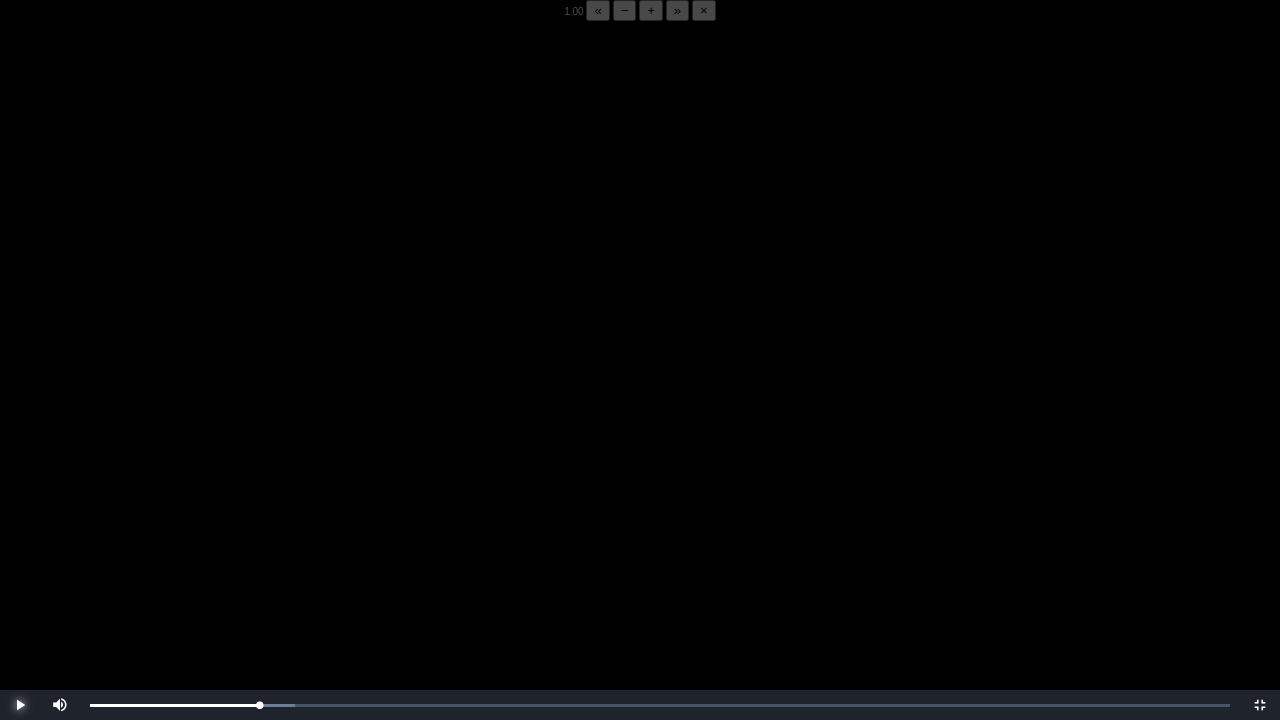 click at bounding box center [20, 705] 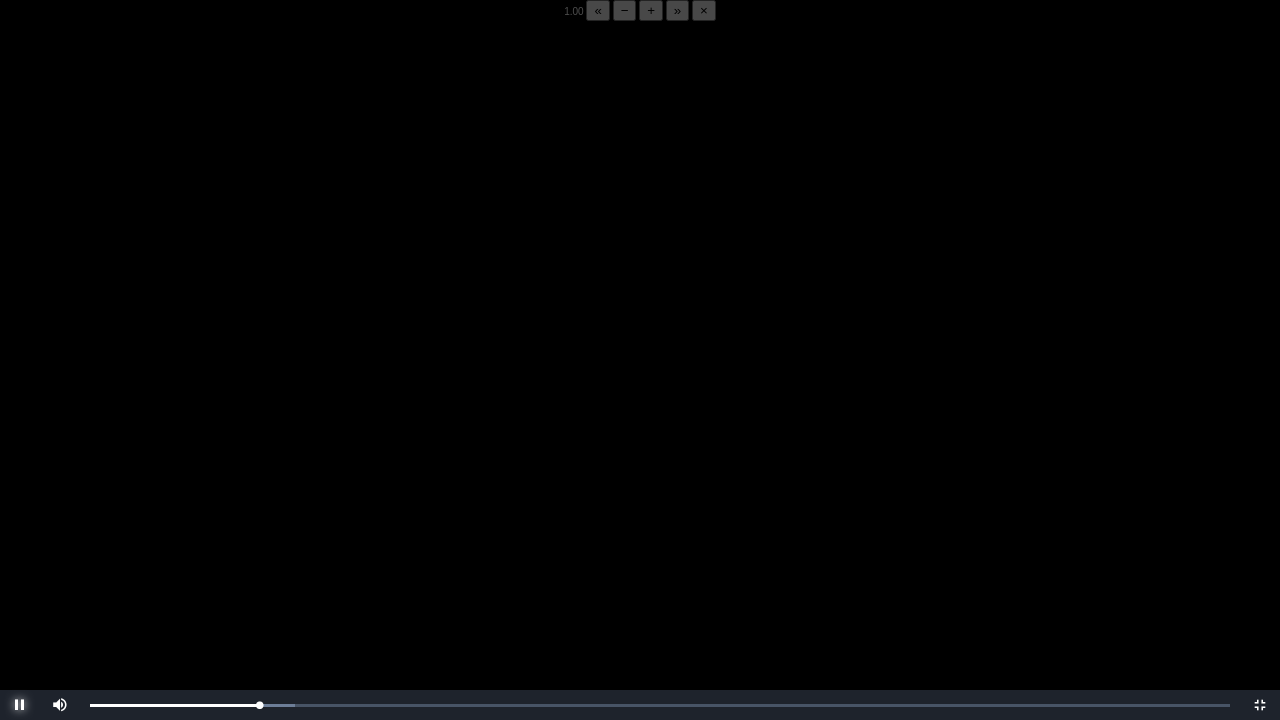 click at bounding box center (20, 705) 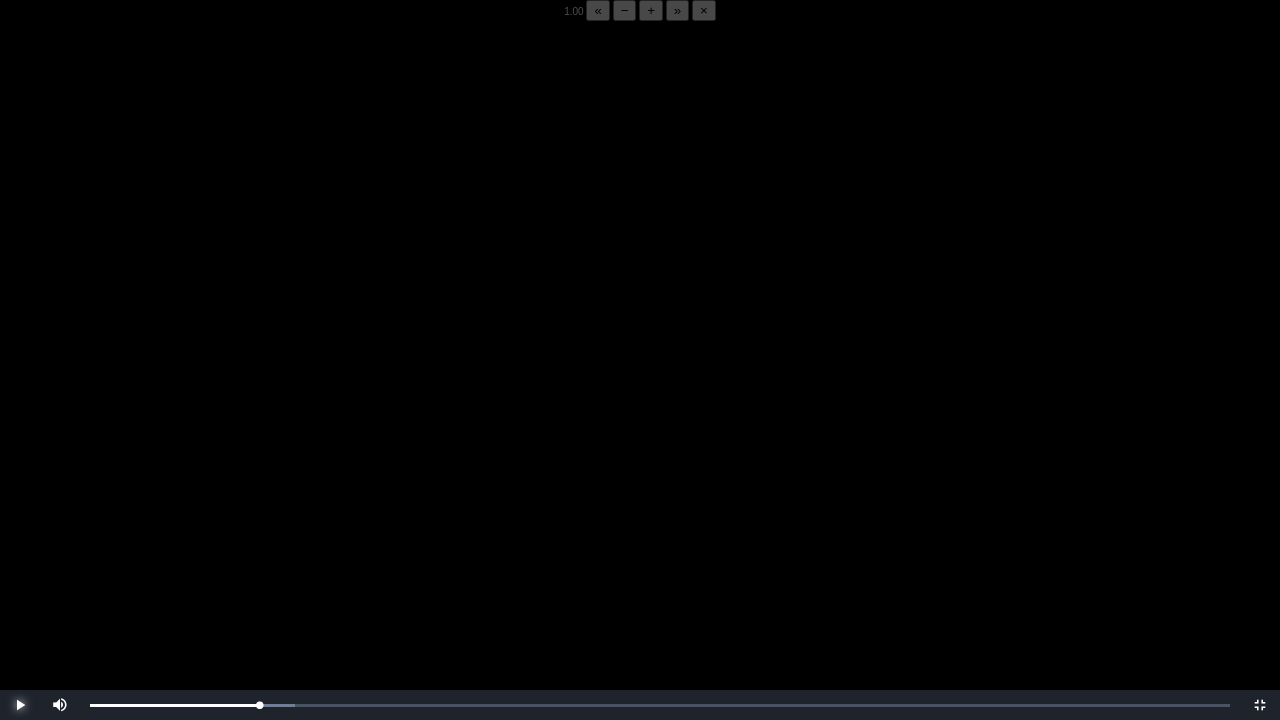 click at bounding box center (20, 705) 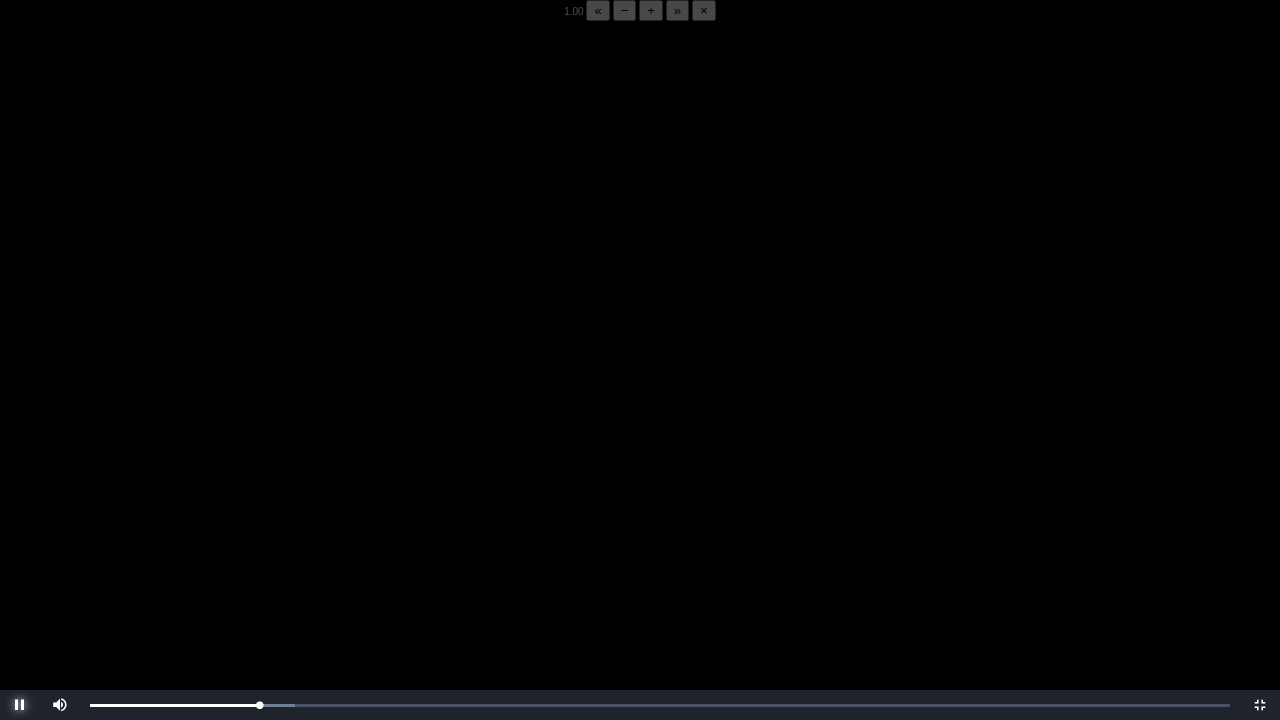 click at bounding box center (20, 705) 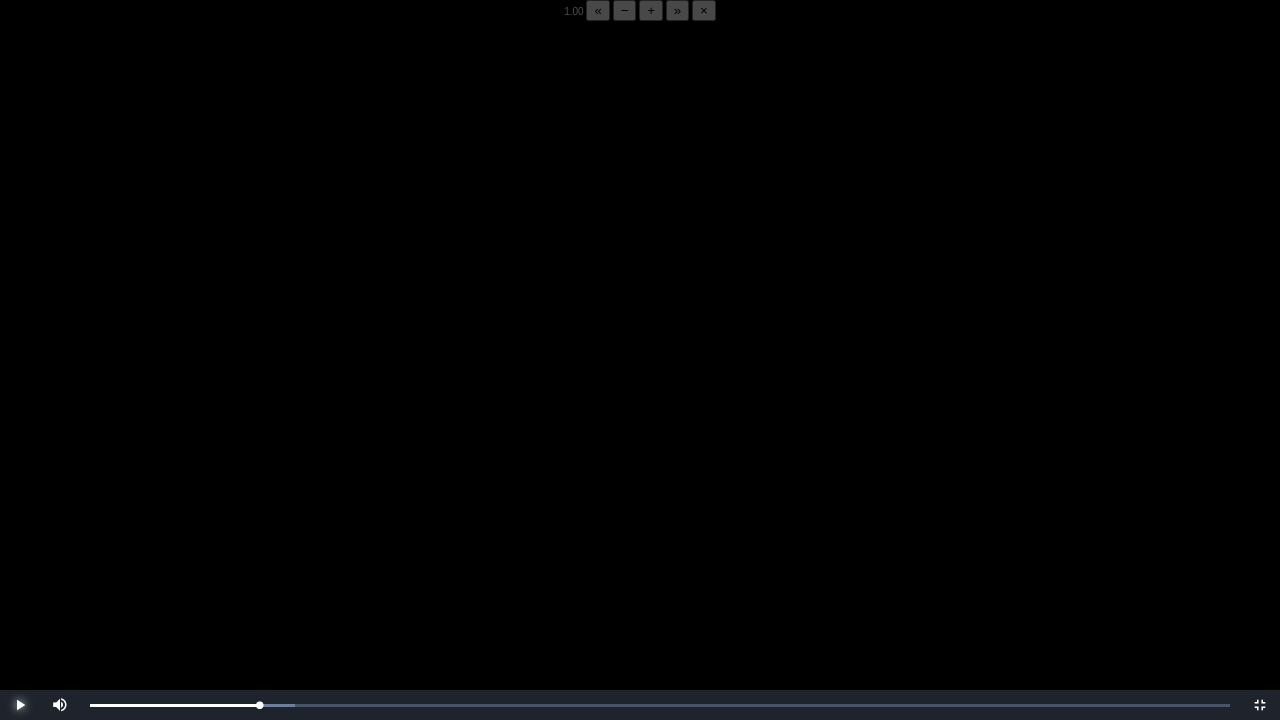 click at bounding box center [20, 705] 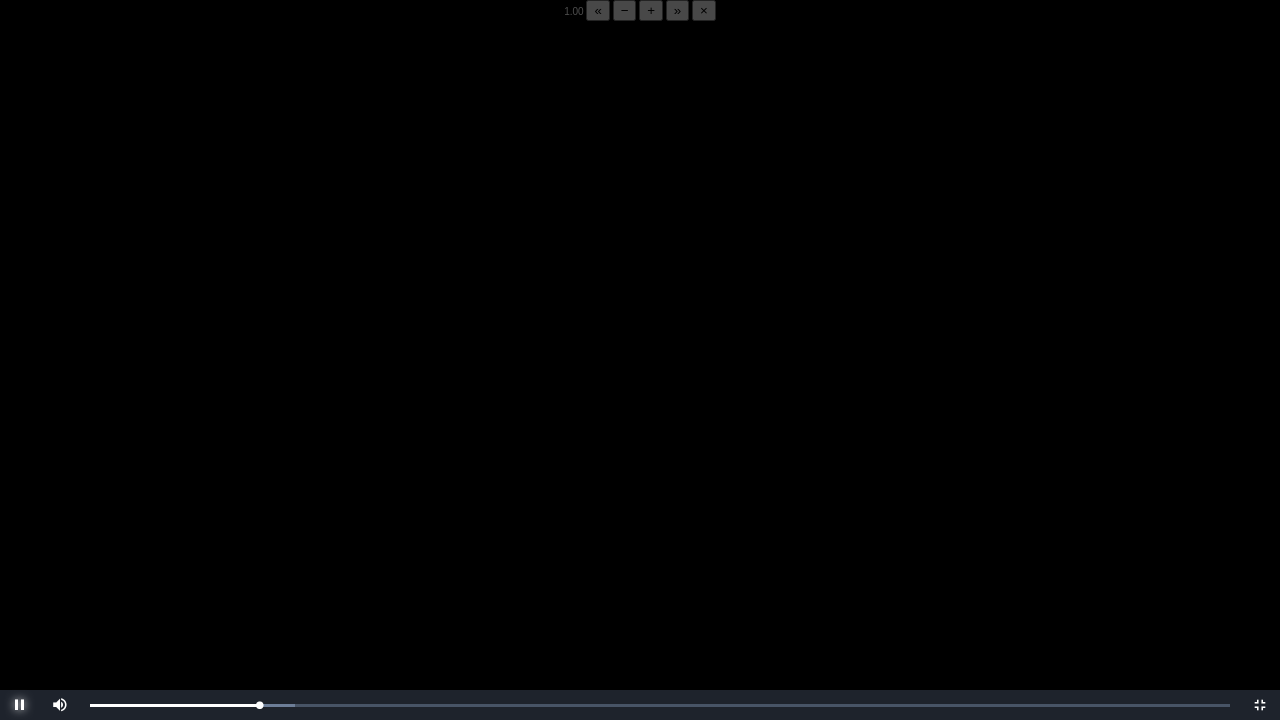 click at bounding box center [20, 705] 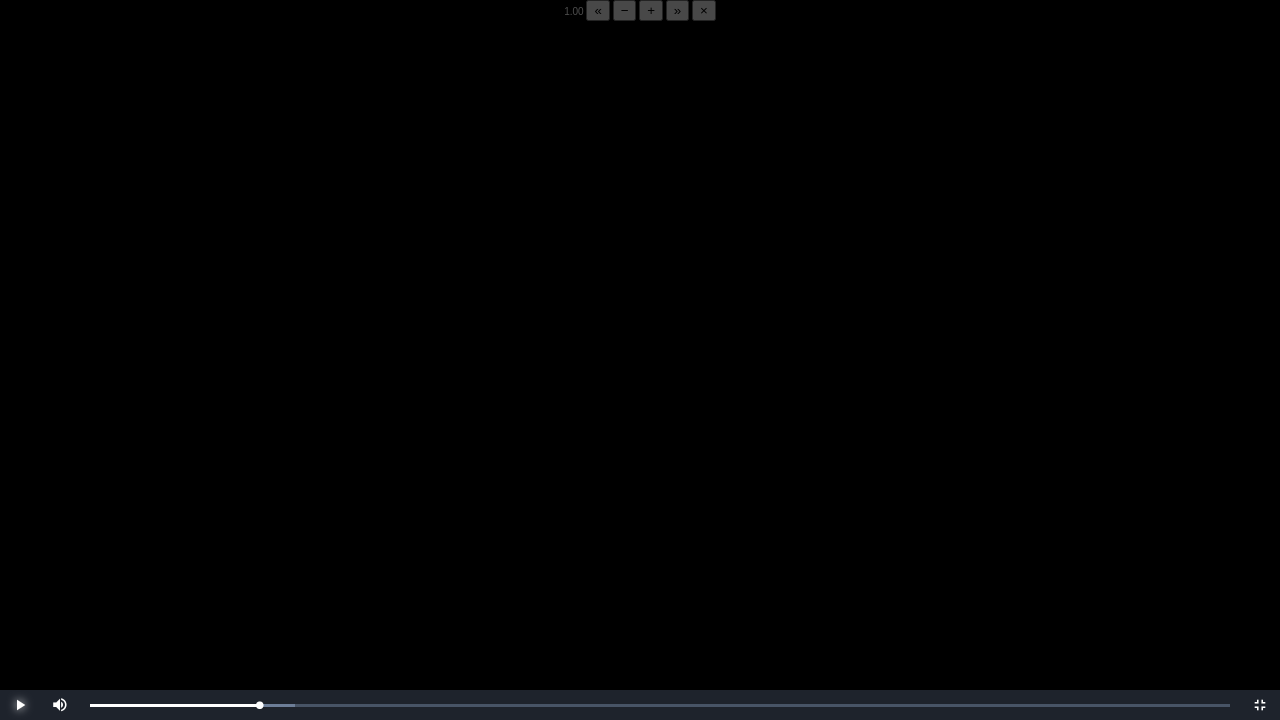 click at bounding box center [20, 705] 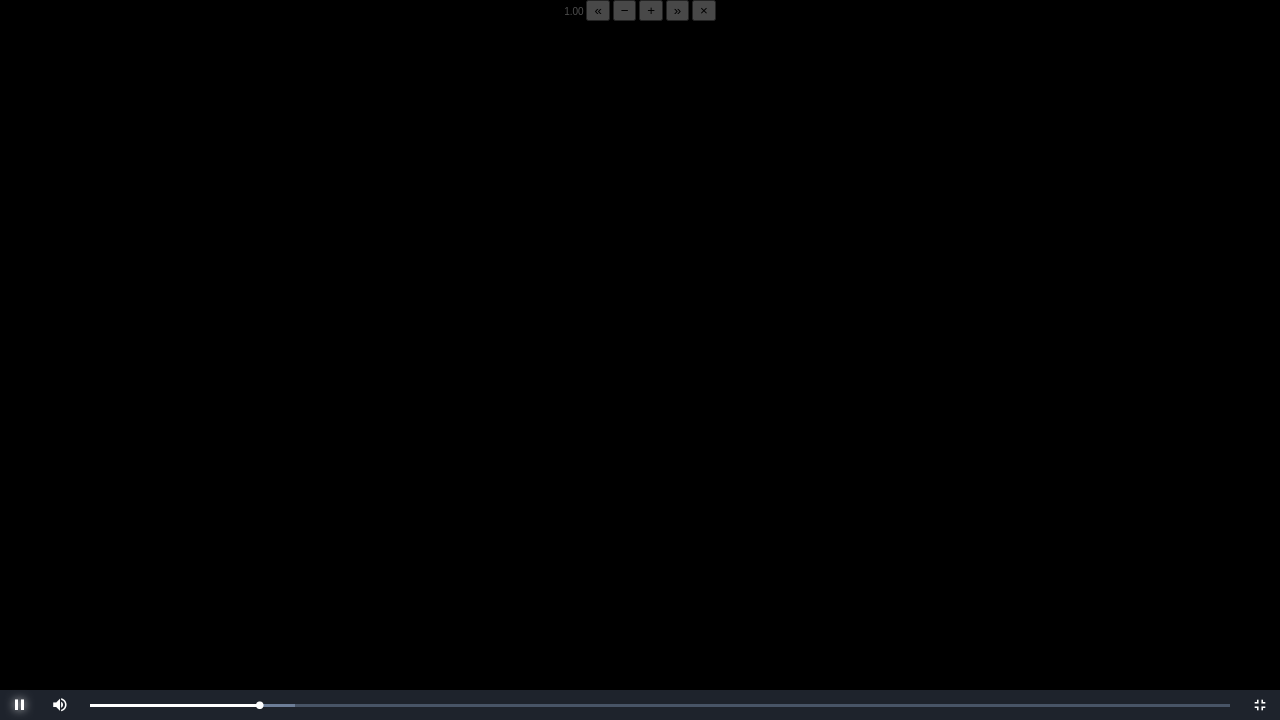 click at bounding box center [20, 705] 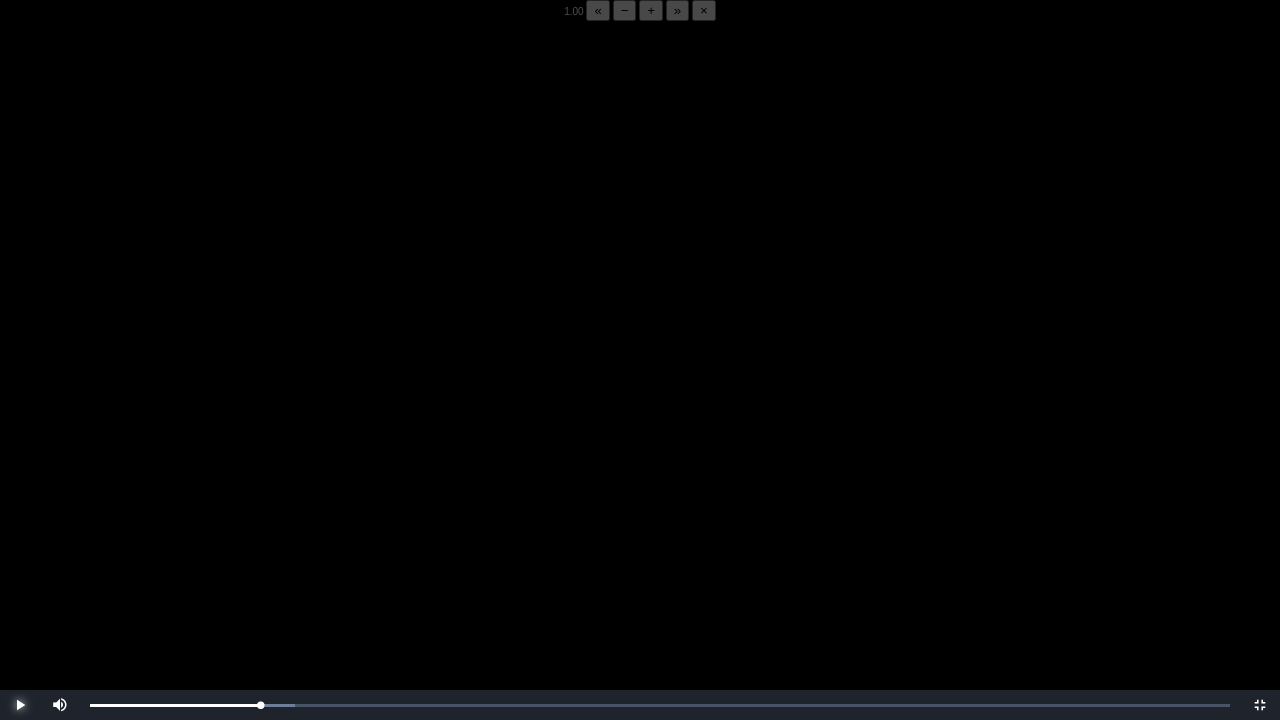 click at bounding box center [20, 705] 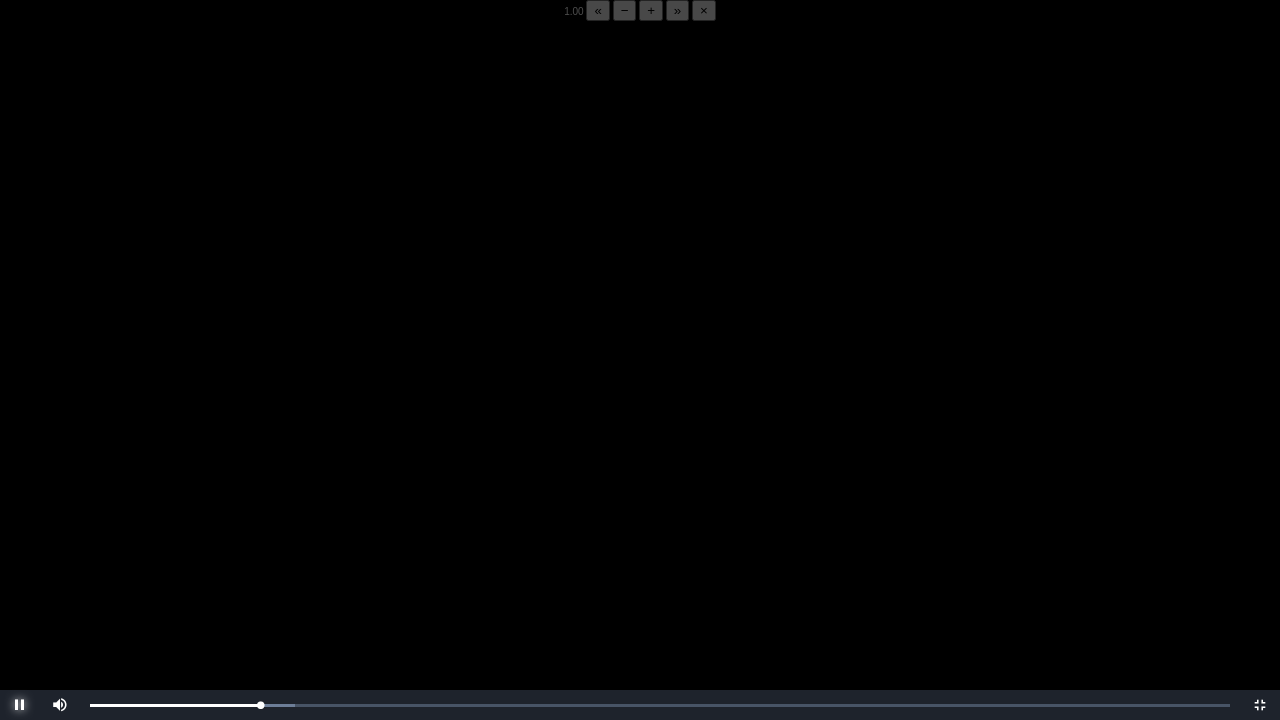 click at bounding box center (20, 705) 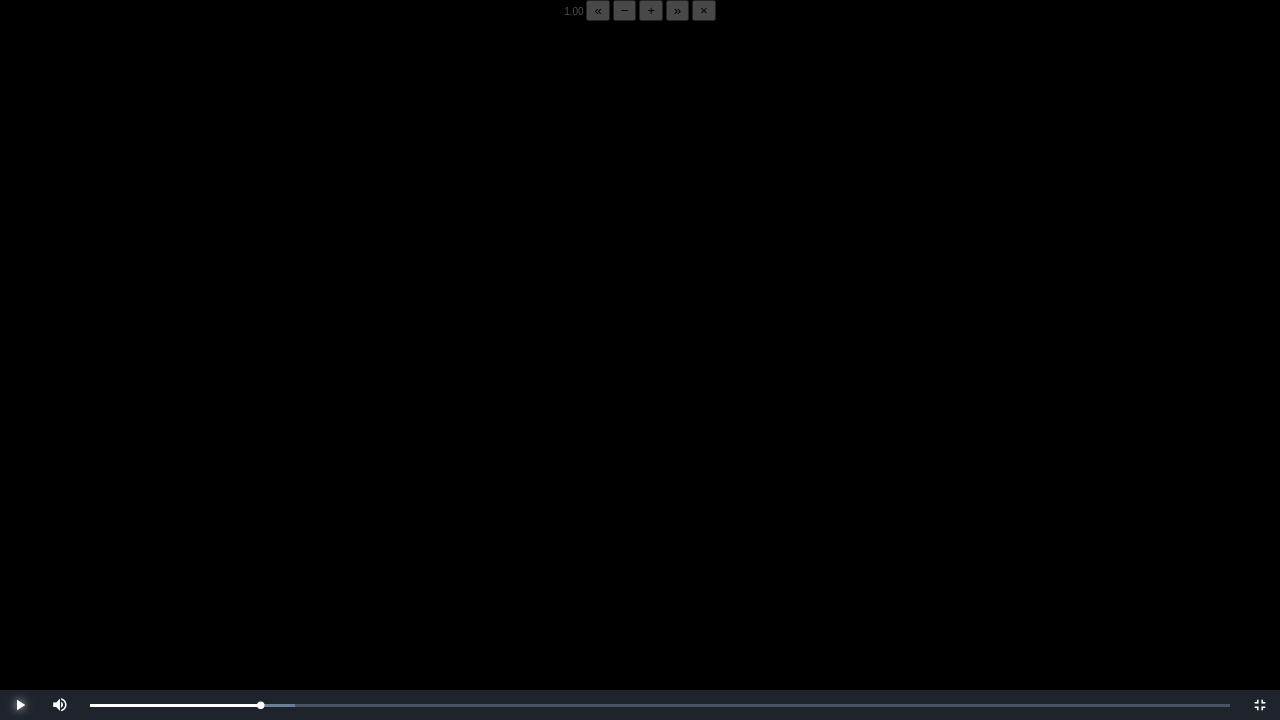 click at bounding box center [20, 705] 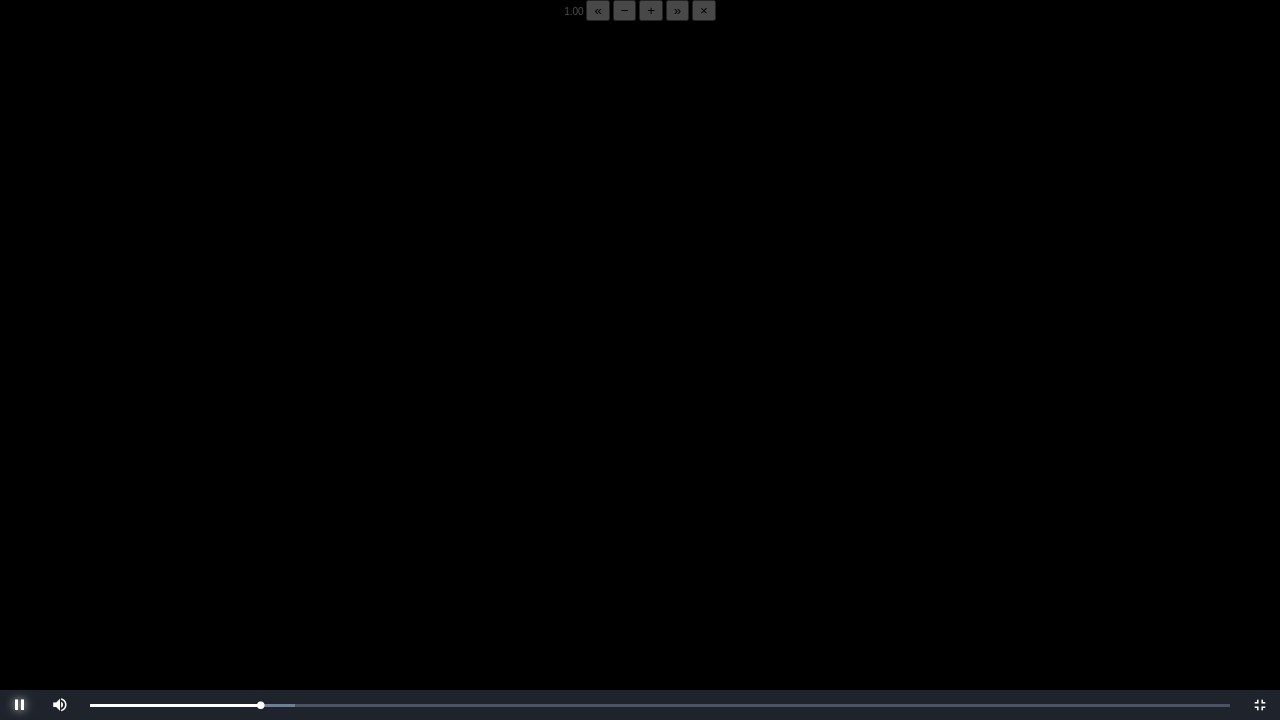 click at bounding box center [20, 705] 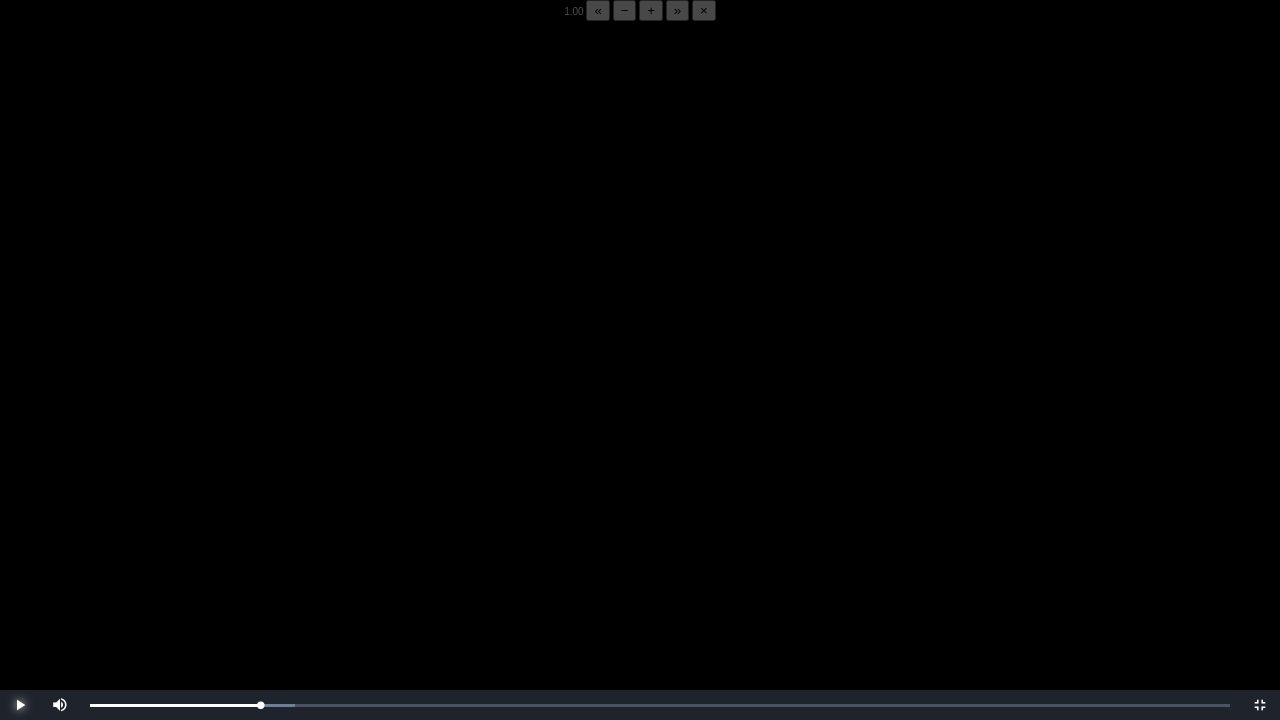 click at bounding box center (20, 705) 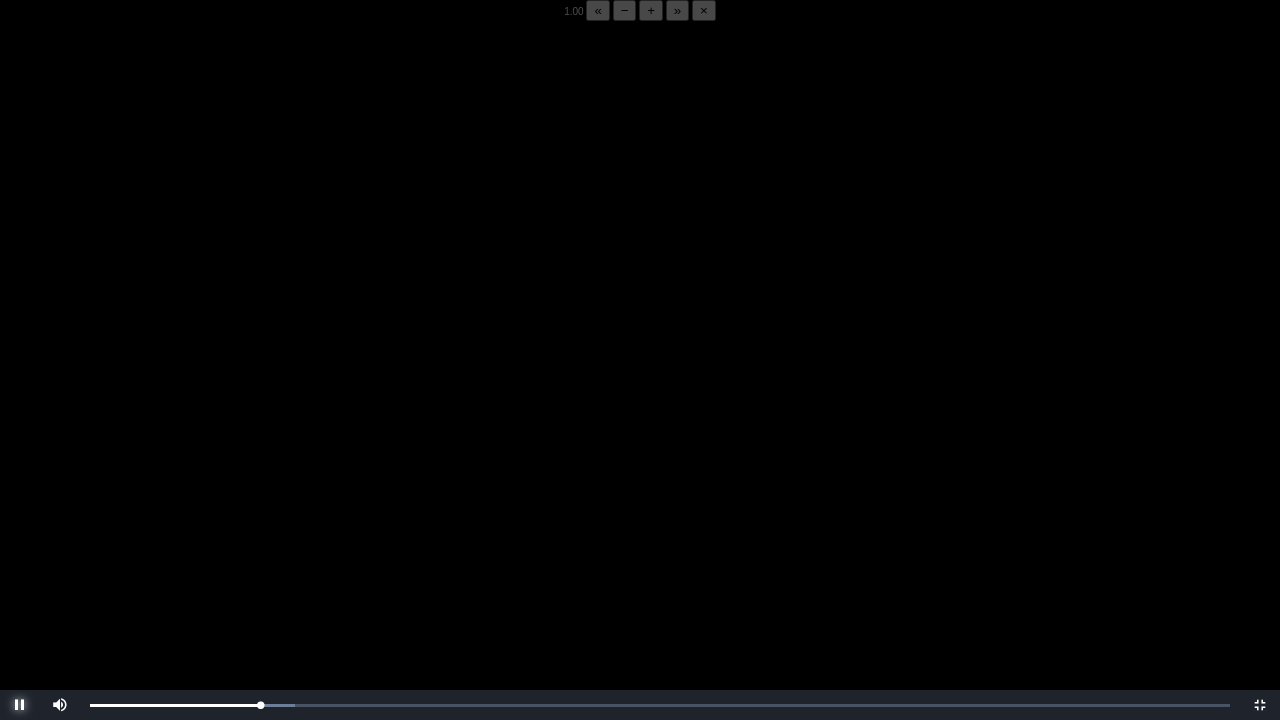 click at bounding box center (20, 705) 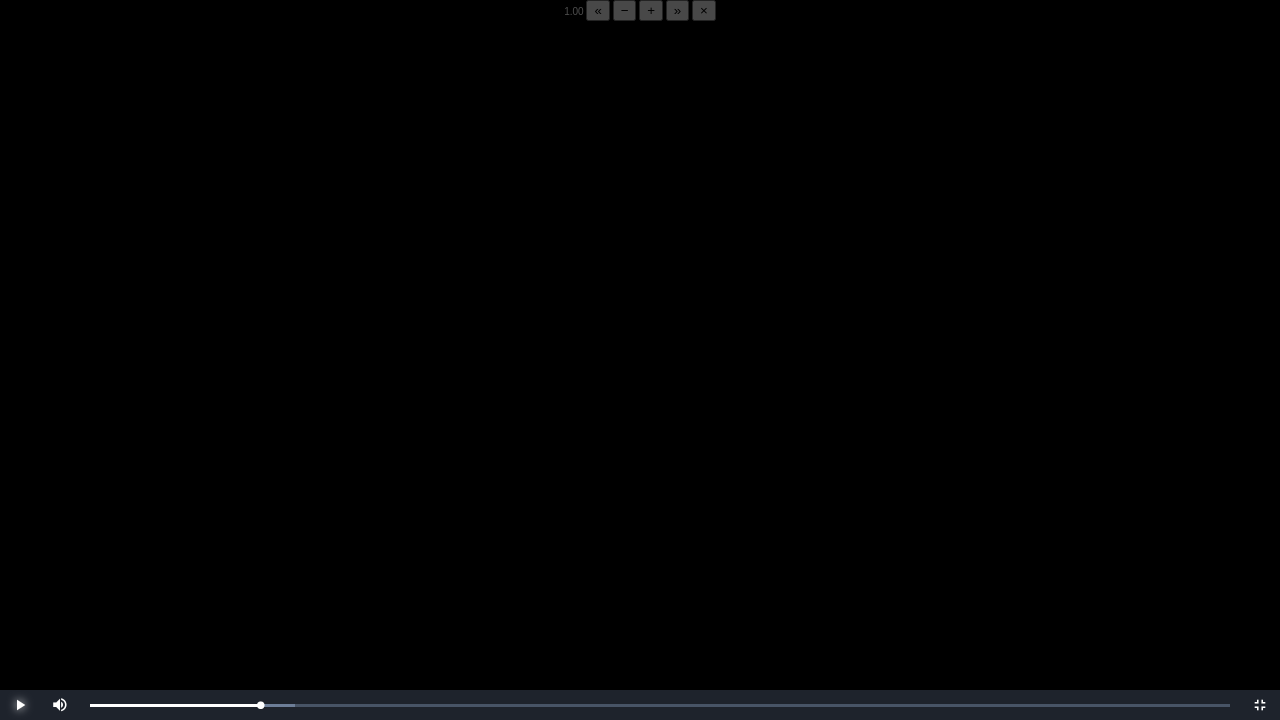 click at bounding box center (20, 705) 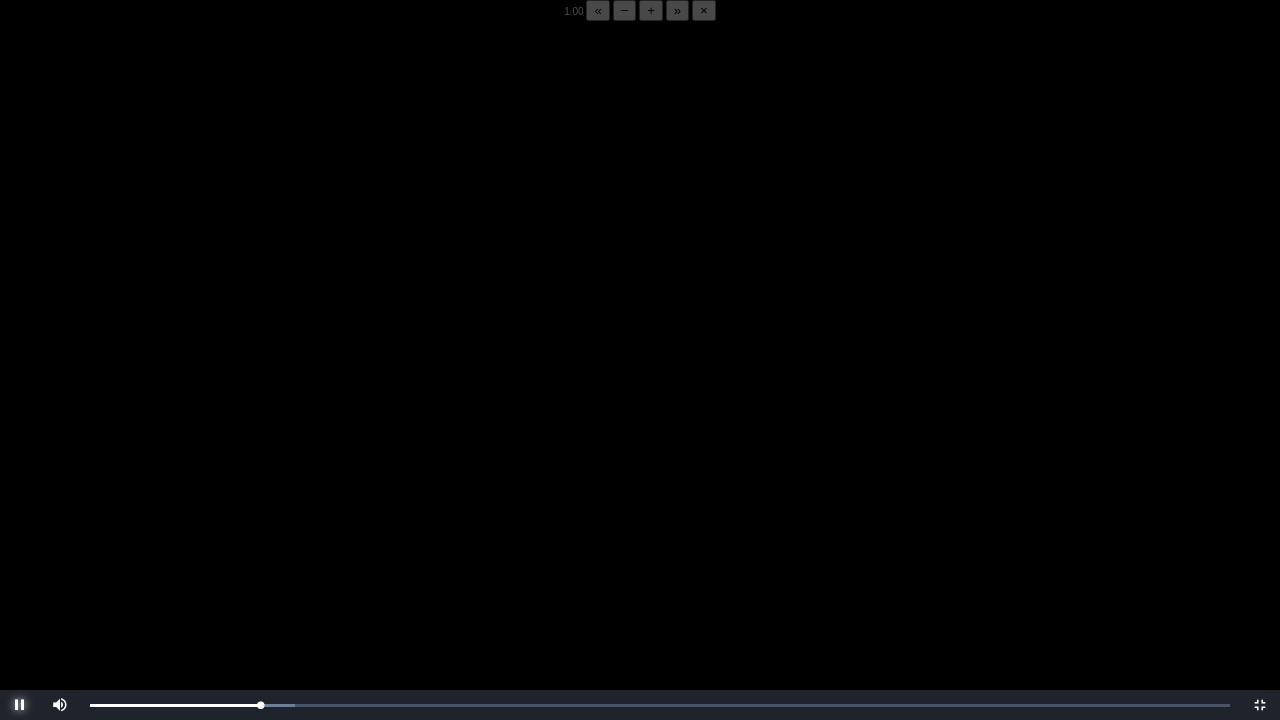 click at bounding box center [20, 705] 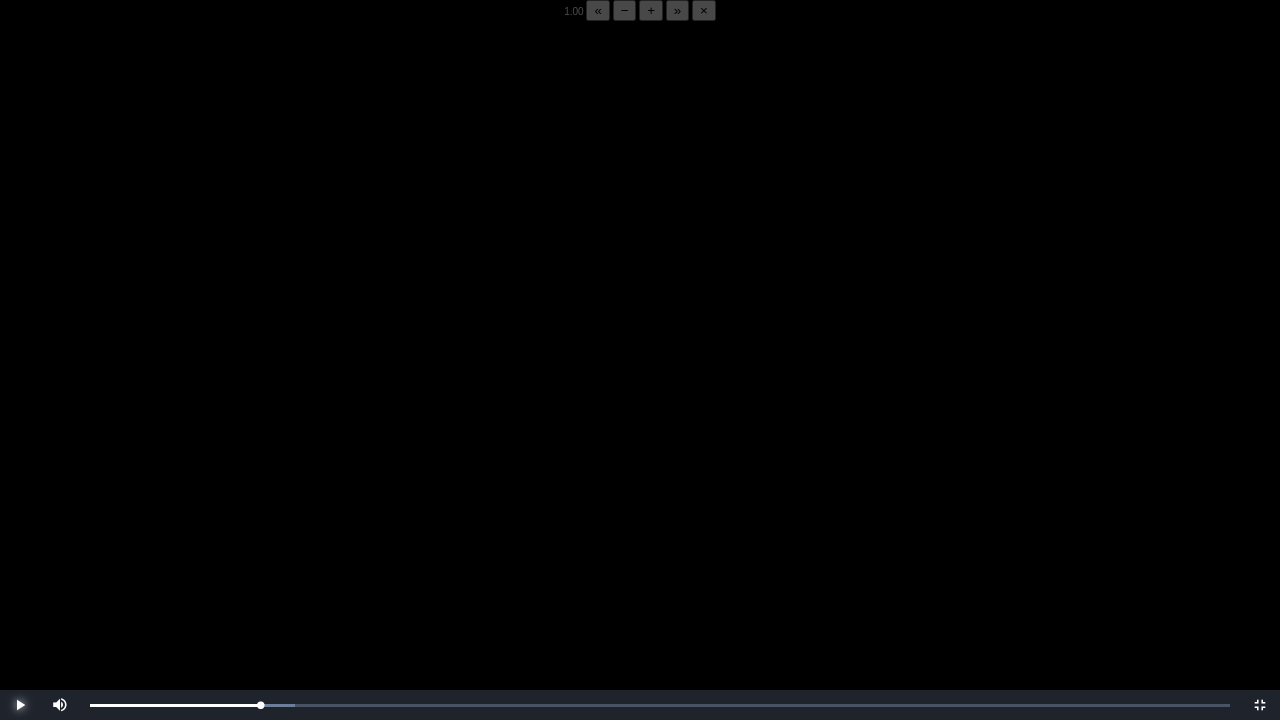 click at bounding box center [20, 705] 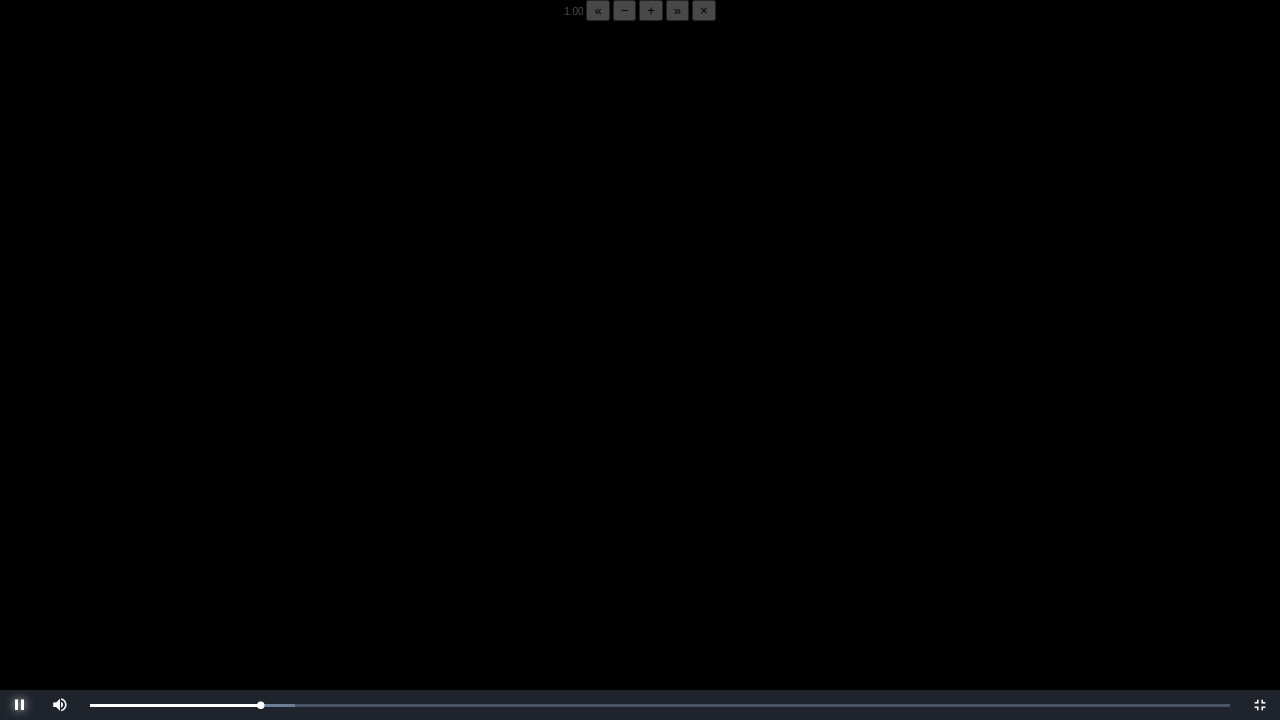 click at bounding box center [20, 705] 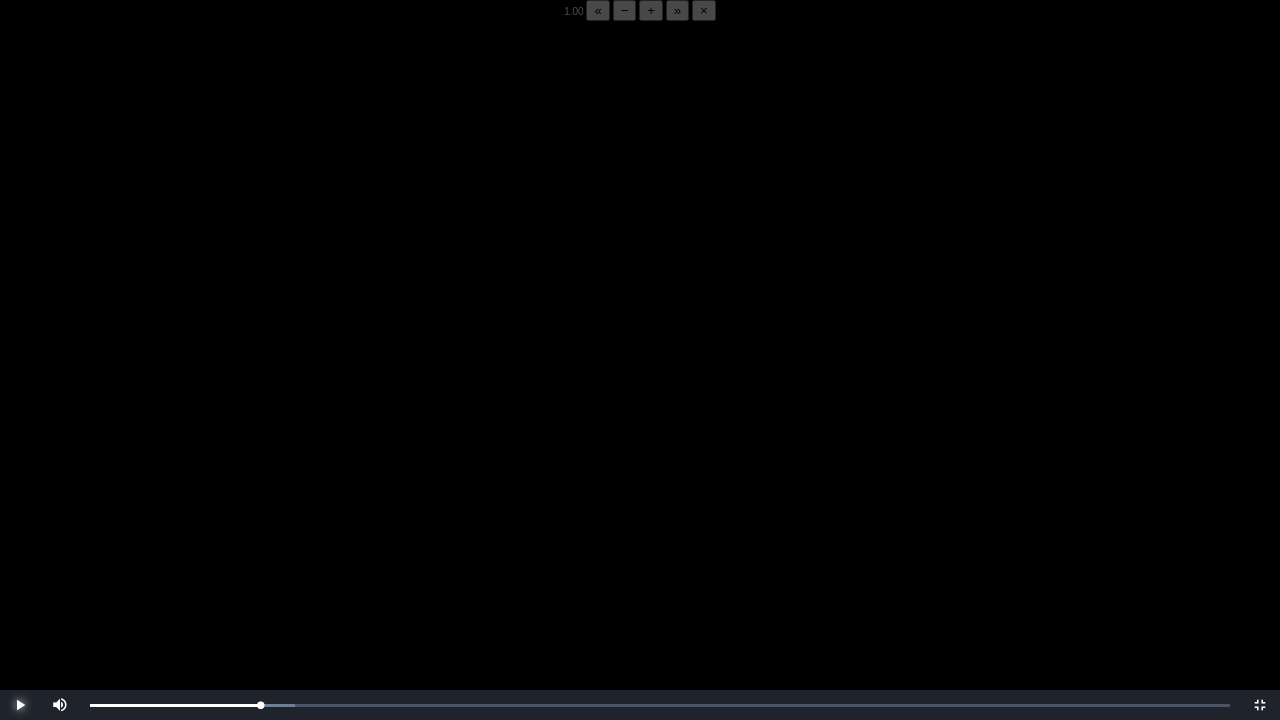 click at bounding box center (20, 705) 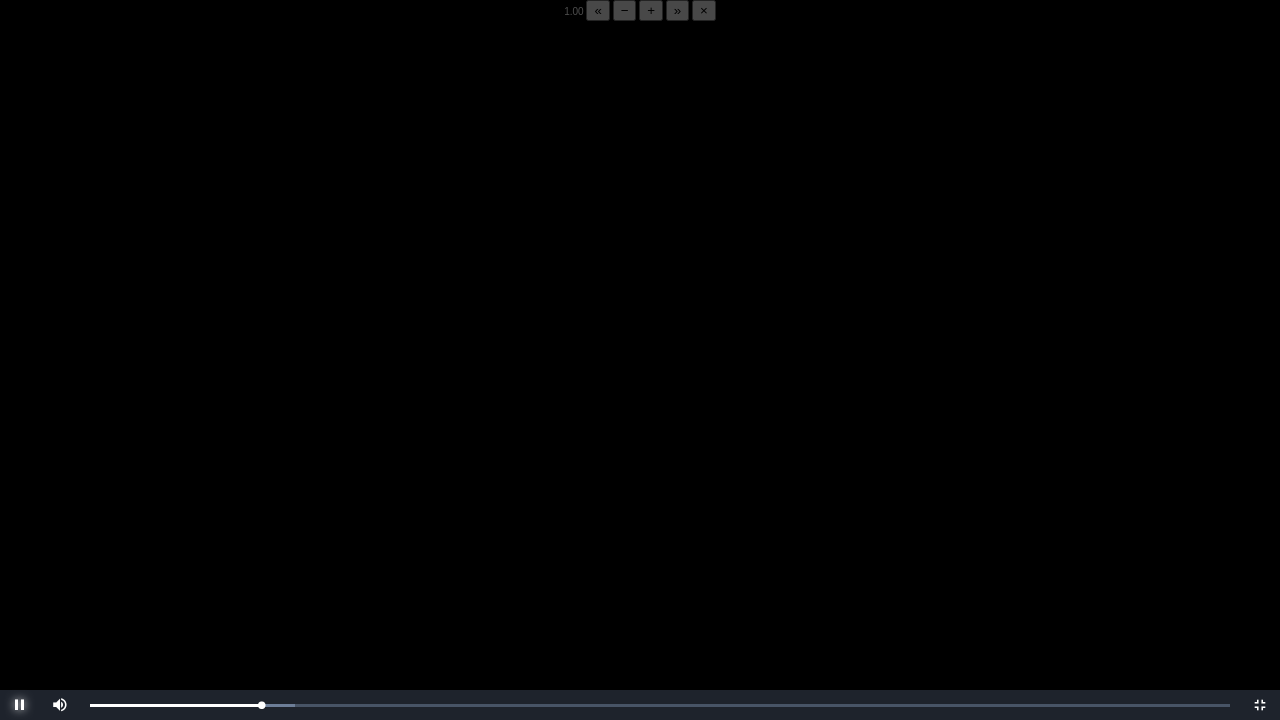 click at bounding box center (20, 705) 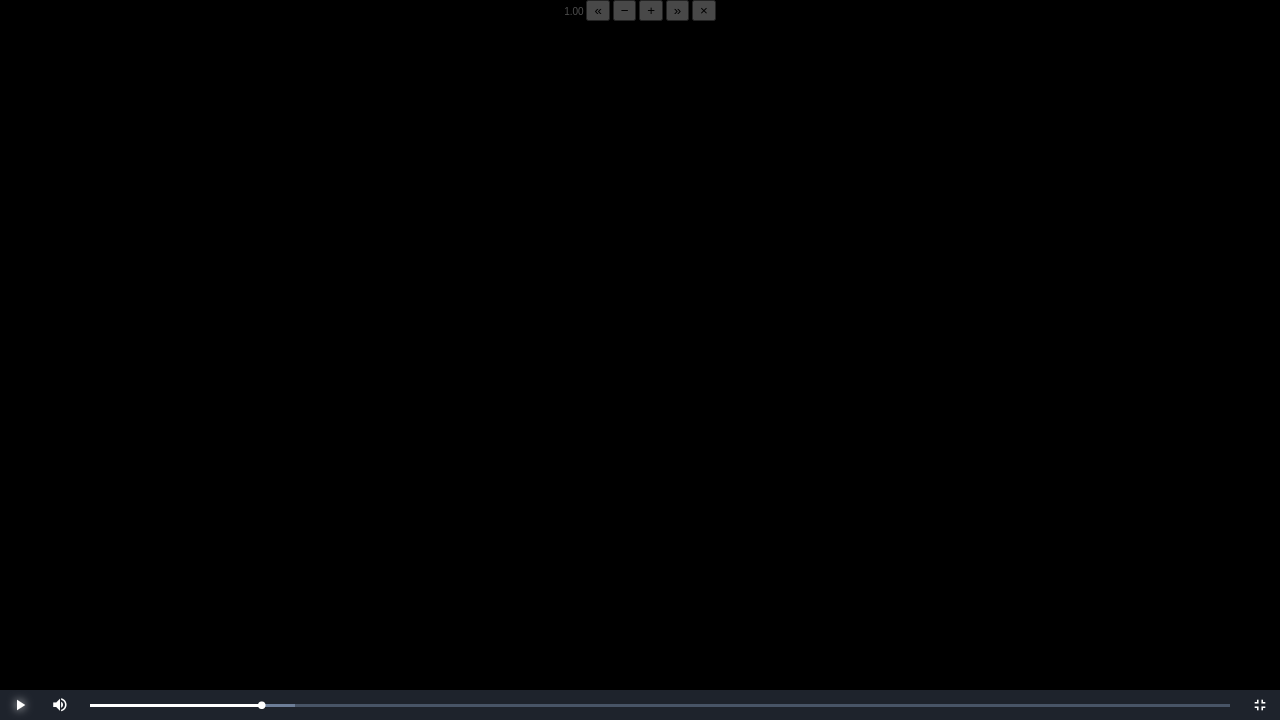 click at bounding box center [20, 705] 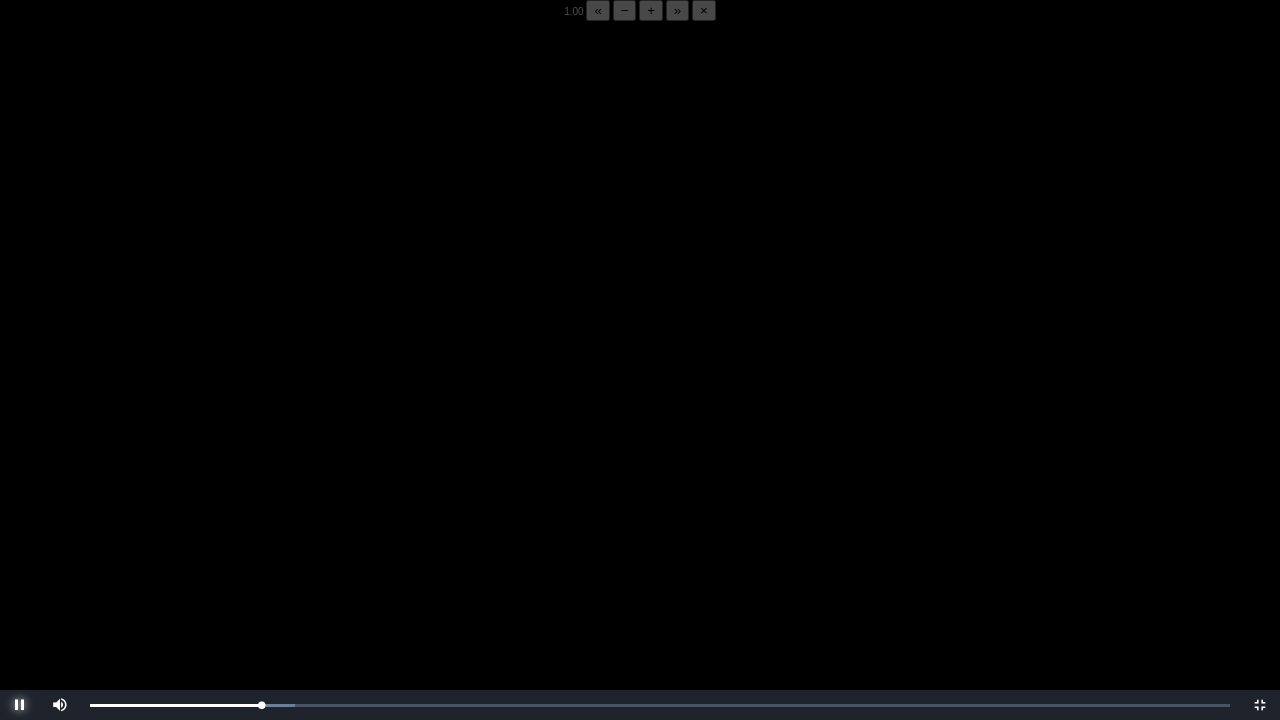click at bounding box center (20, 705) 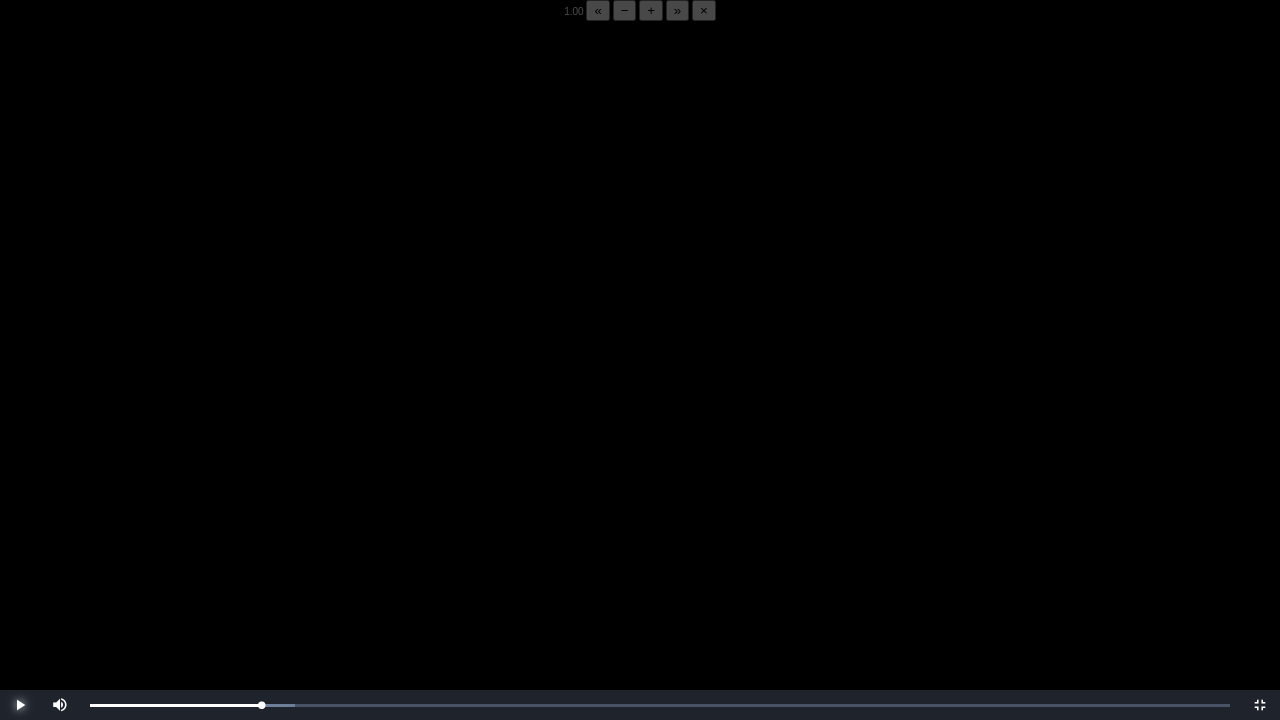 click at bounding box center (20, 705) 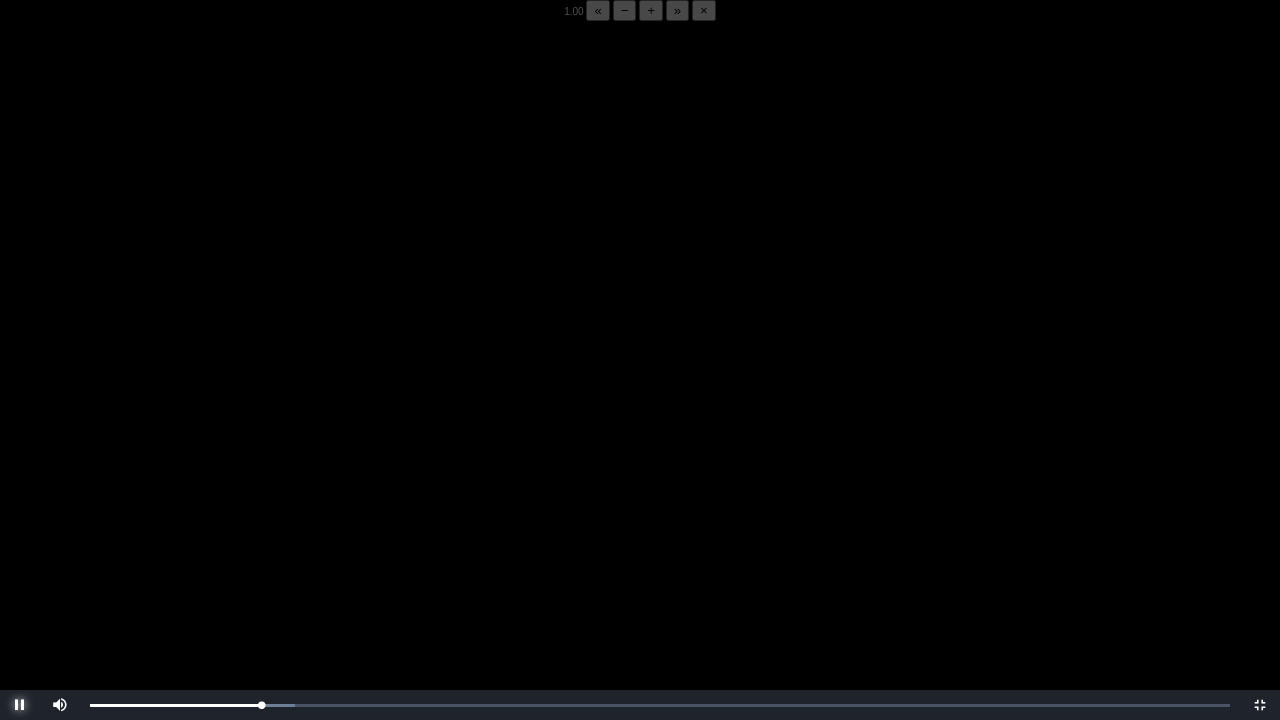 click at bounding box center [20, 705] 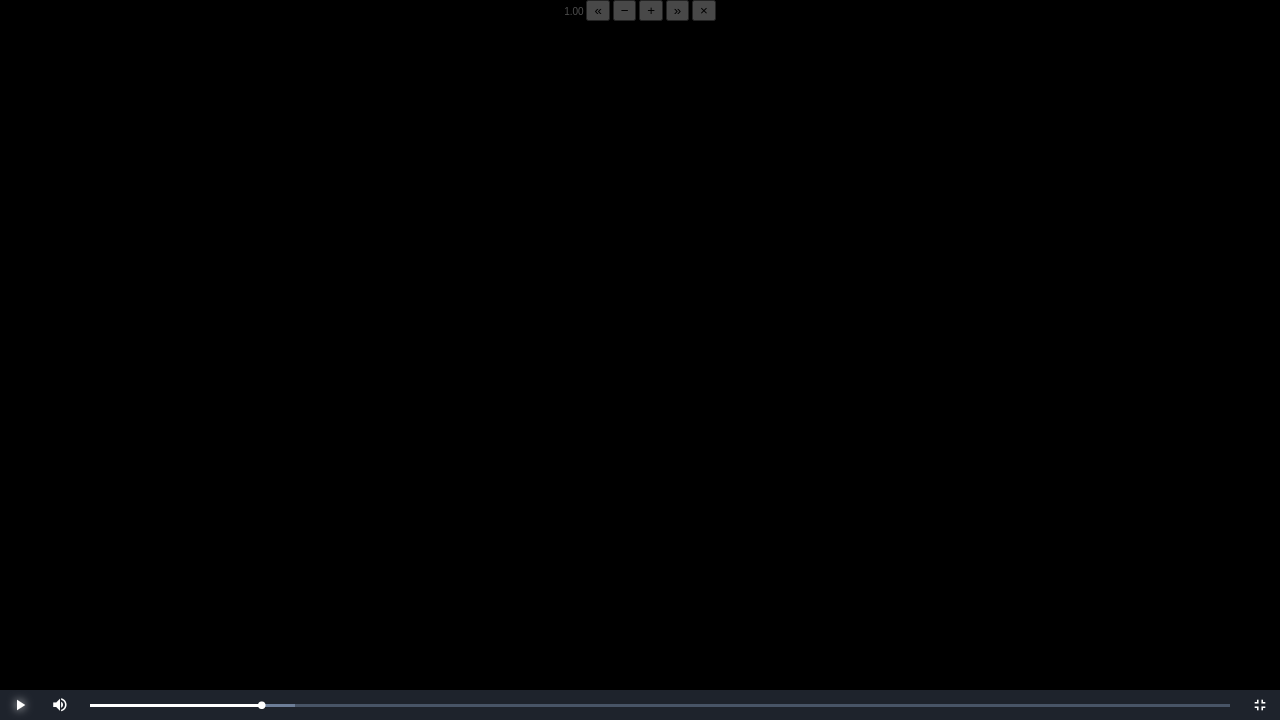 click at bounding box center (20, 705) 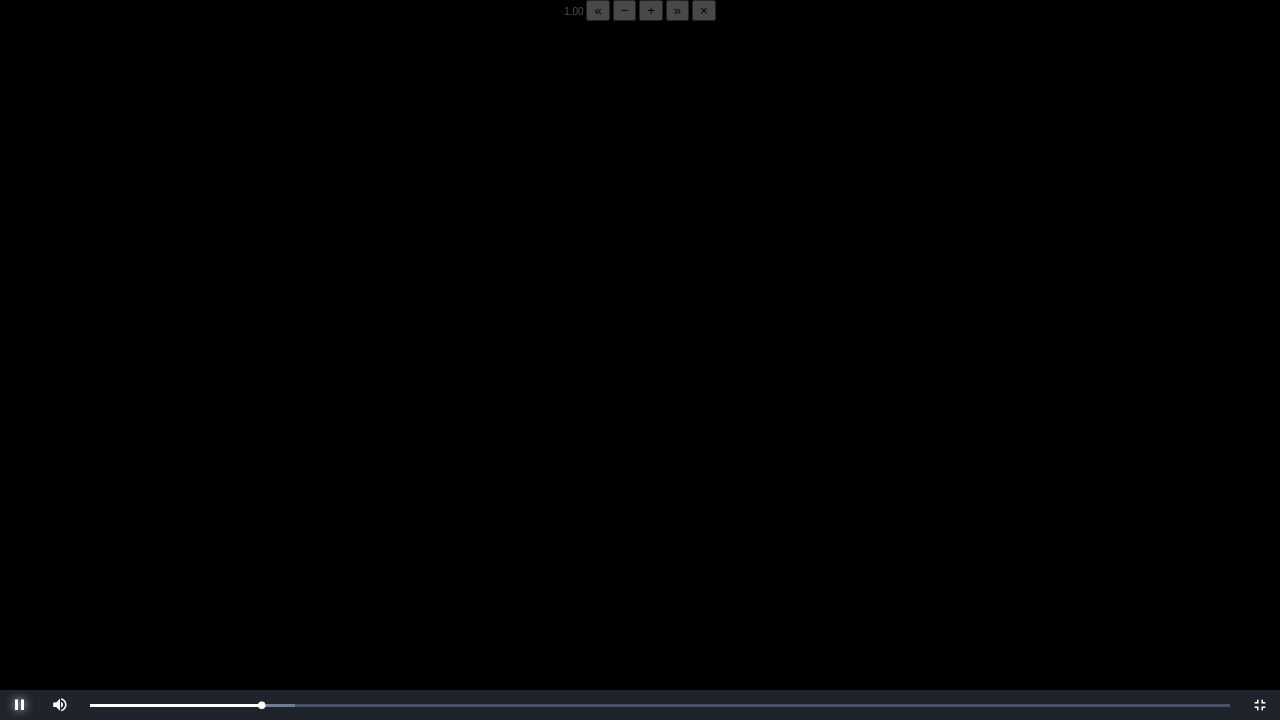 click at bounding box center (20, 705) 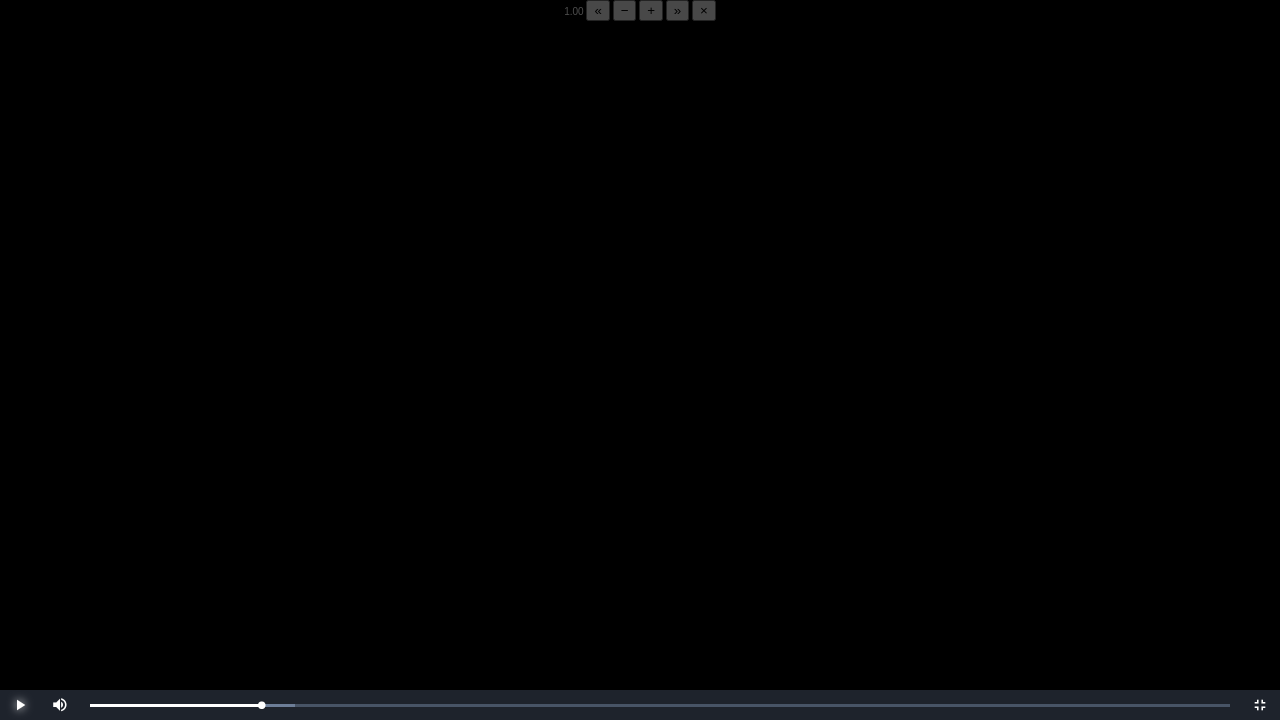 click at bounding box center (20, 705) 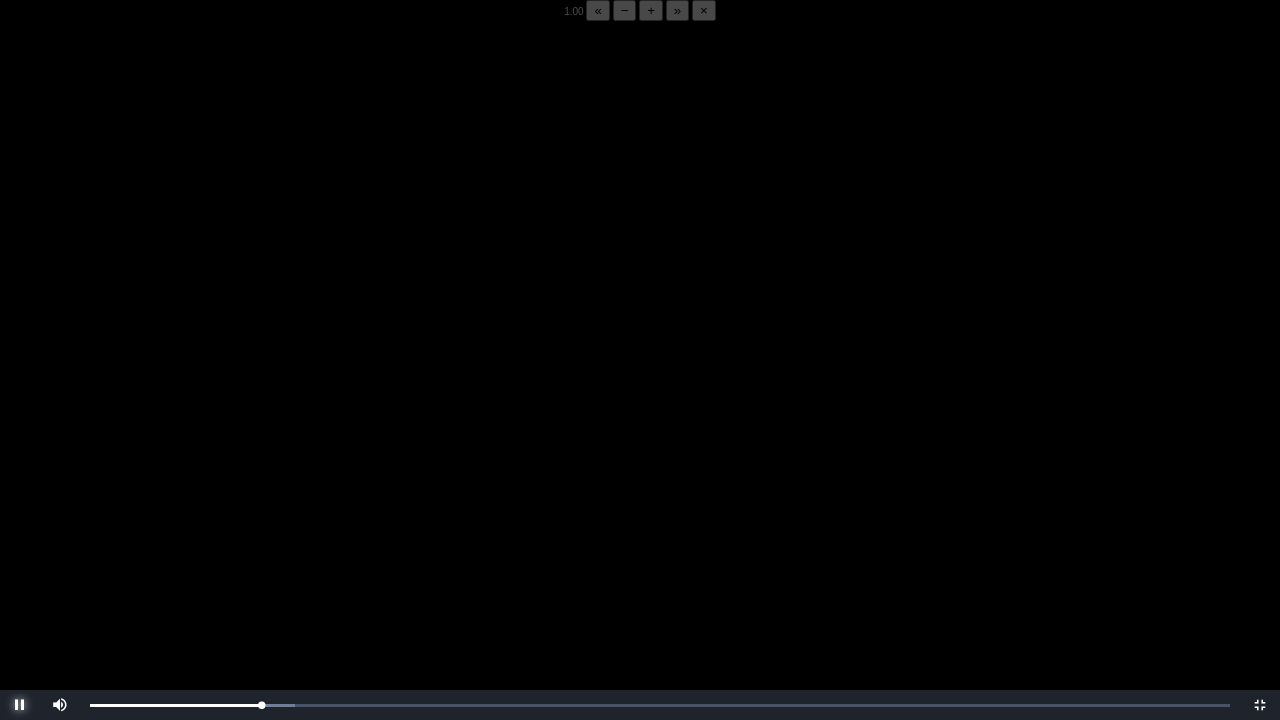 click at bounding box center (20, 705) 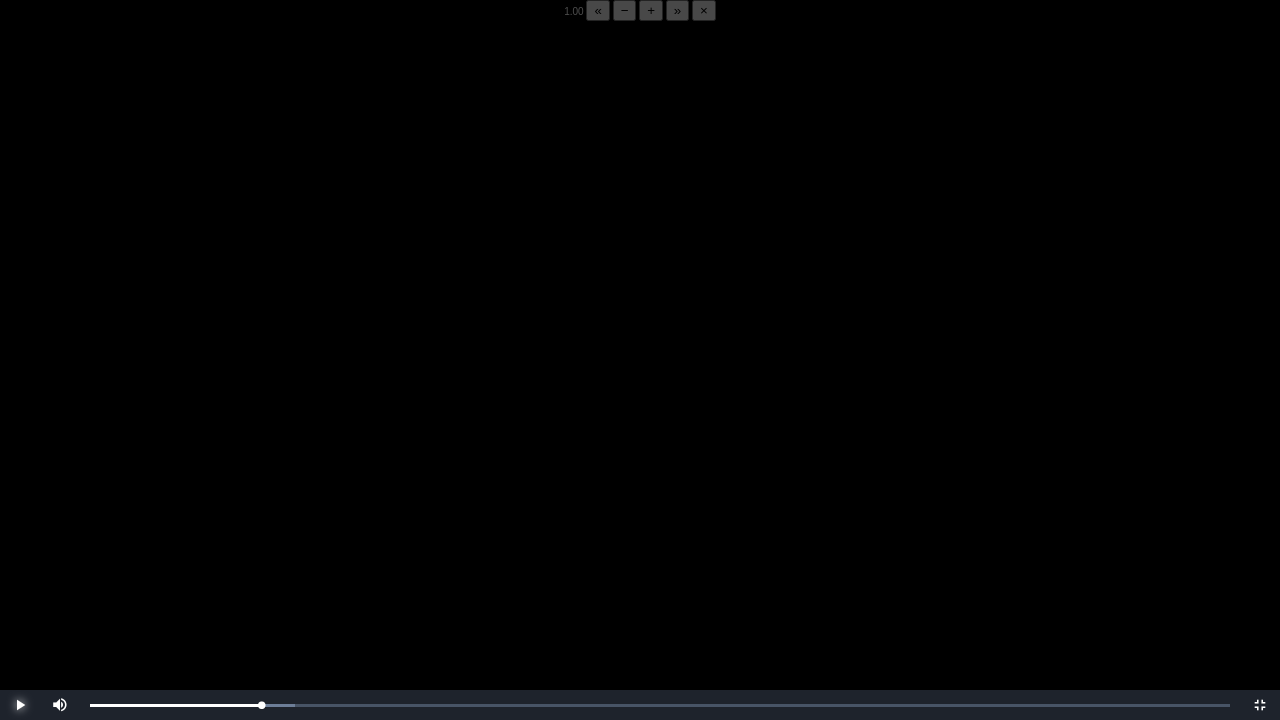 click at bounding box center [20, 705] 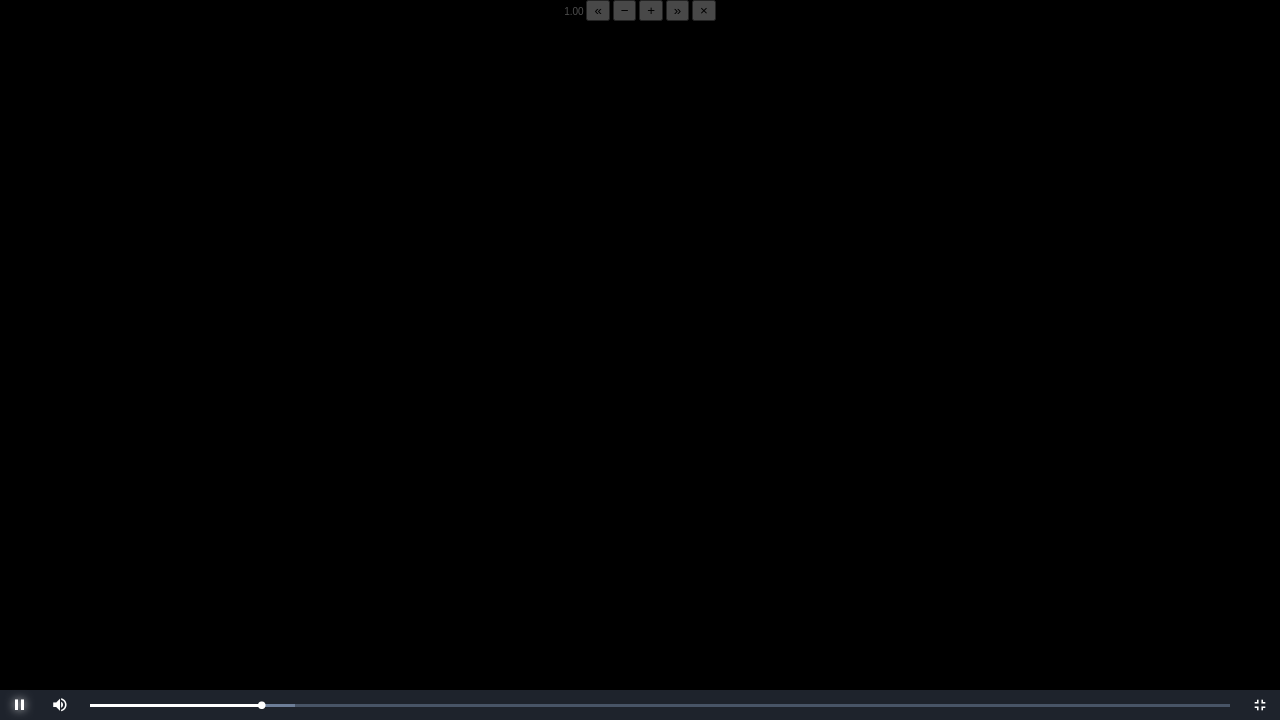 click at bounding box center (20, 705) 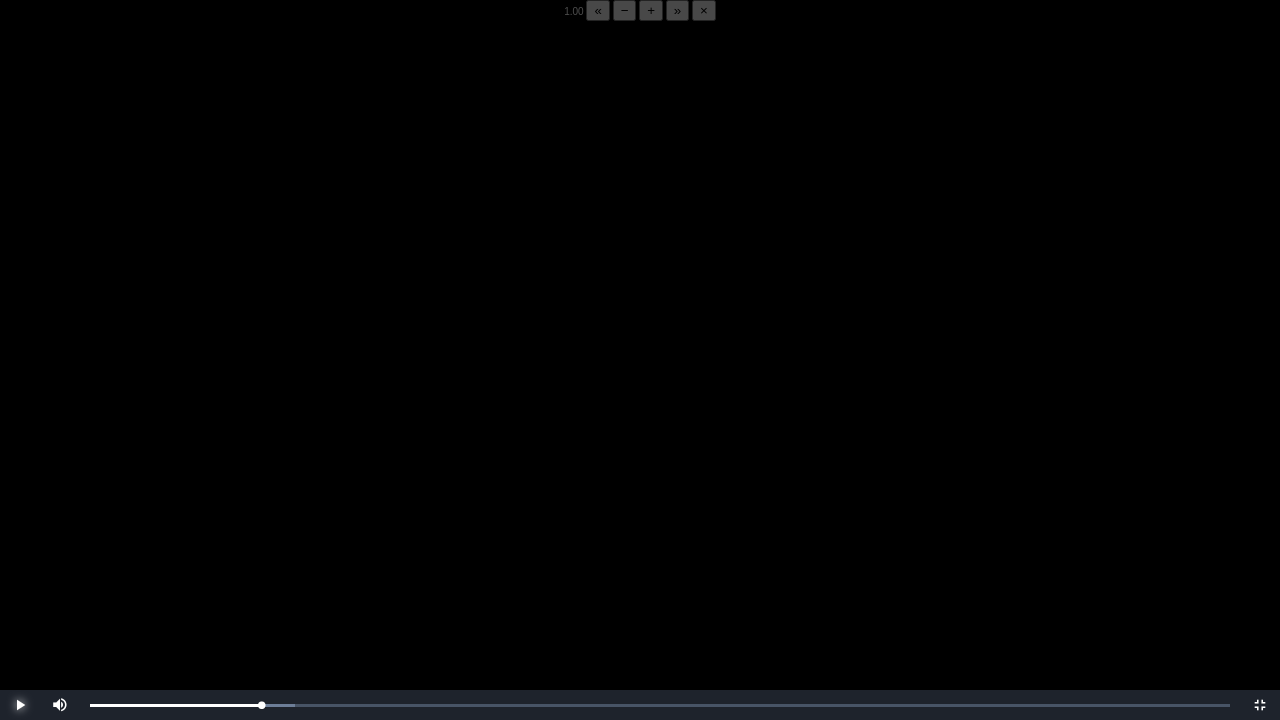 click at bounding box center [20, 705] 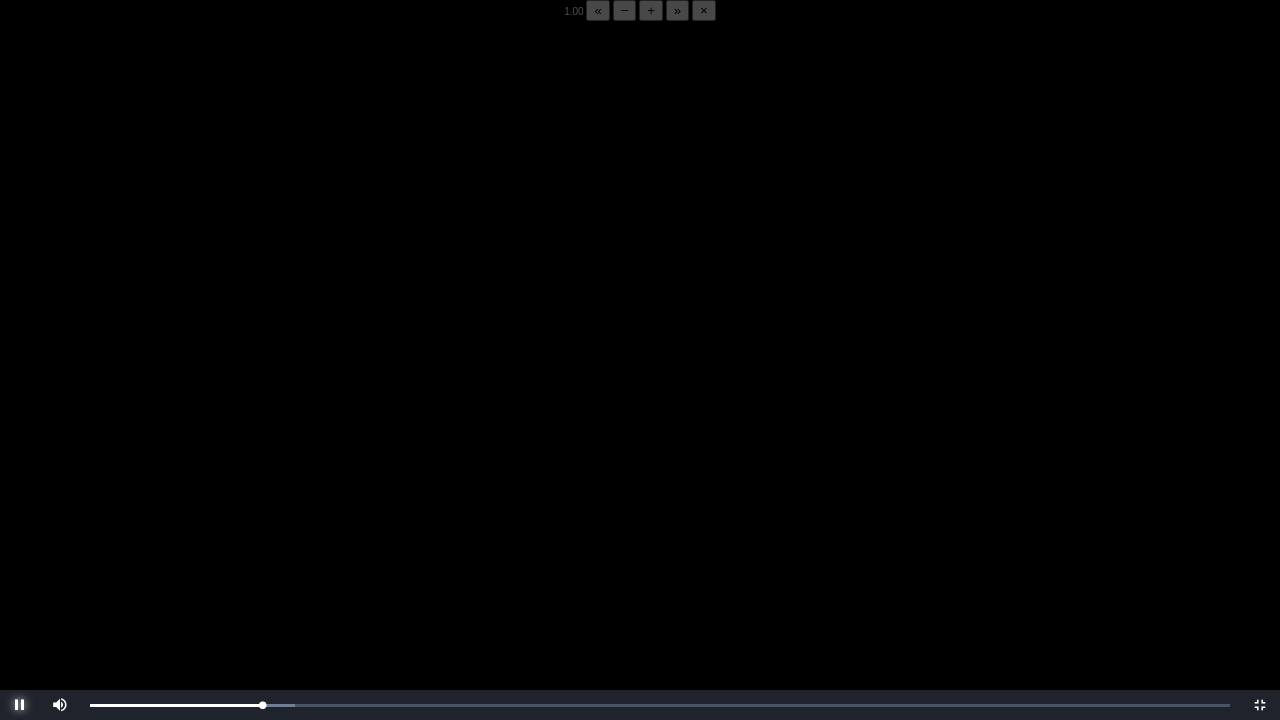 click at bounding box center (20, 705) 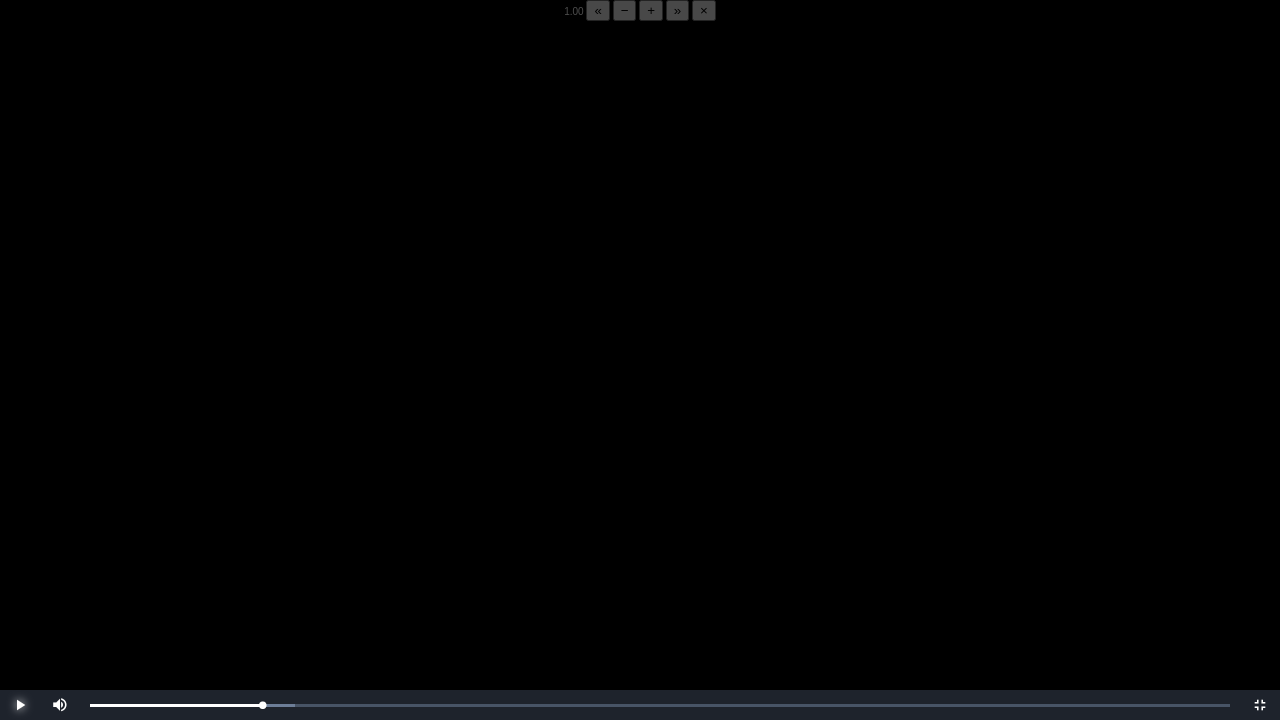 click at bounding box center [20, 705] 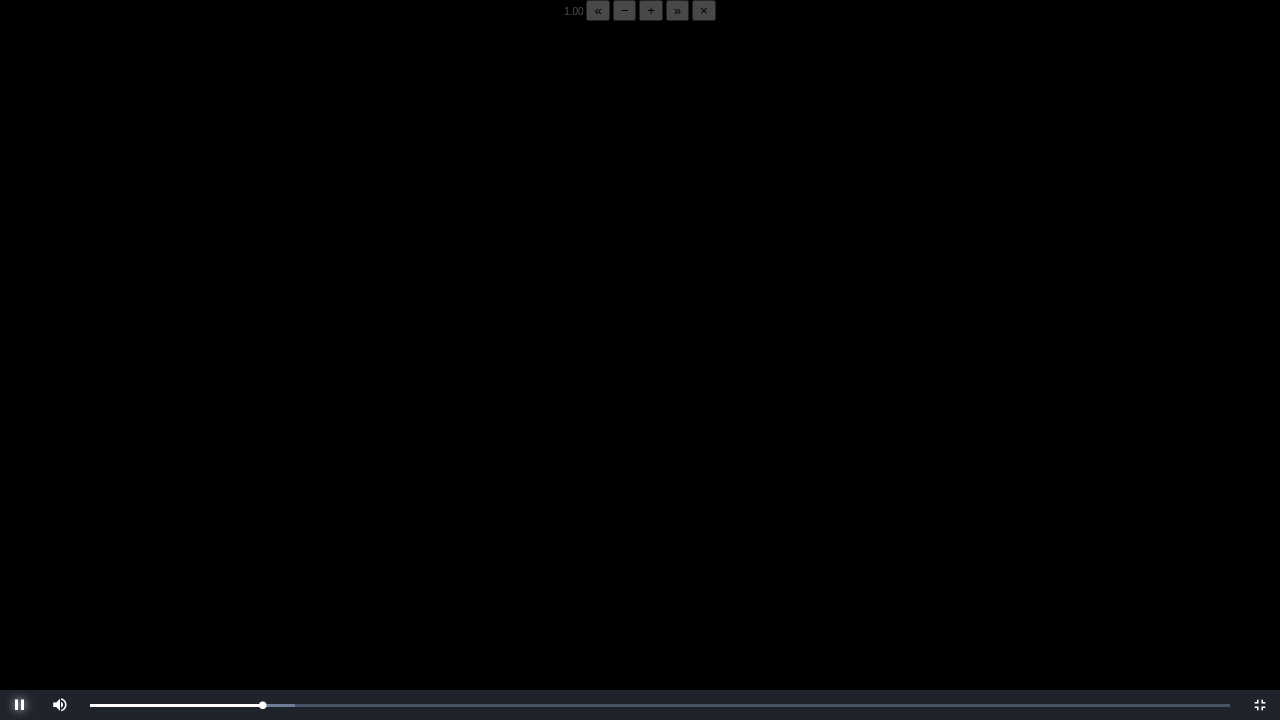 click at bounding box center [20, 705] 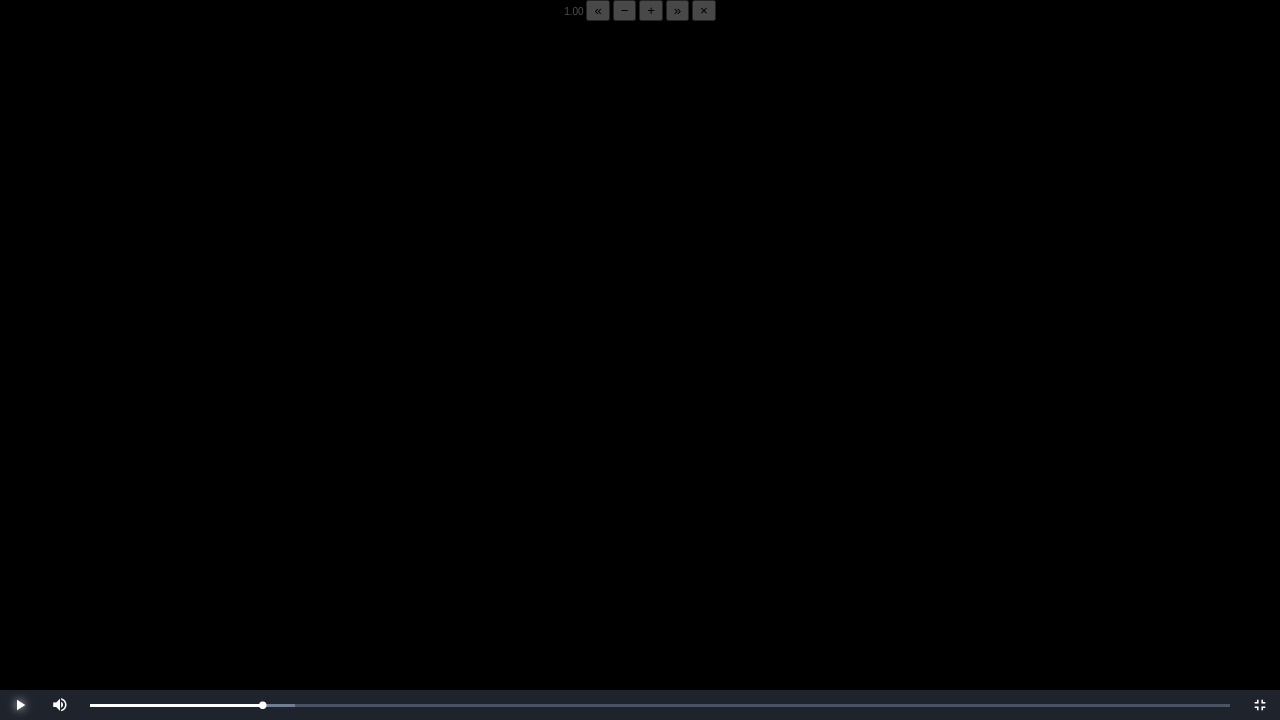 click at bounding box center [20, 705] 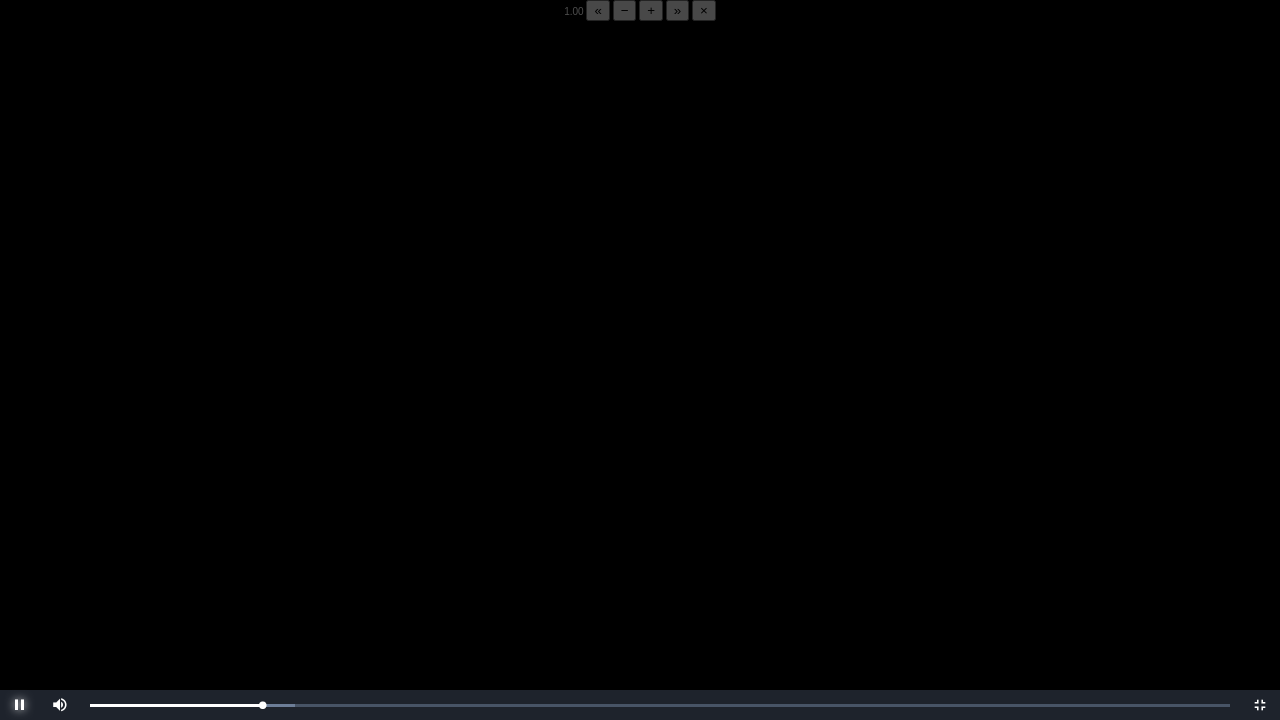 click at bounding box center (20, 705) 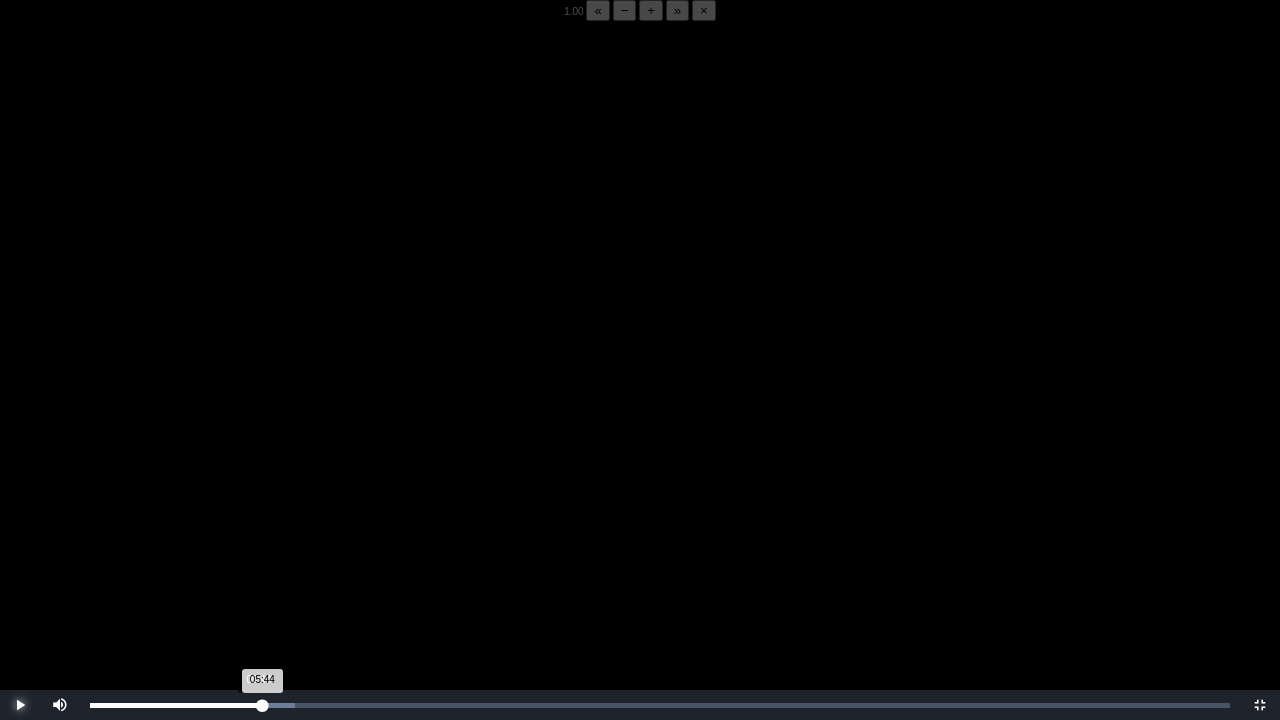 click on "05:44 Progress : 0%" at bounding box center (176, 705) 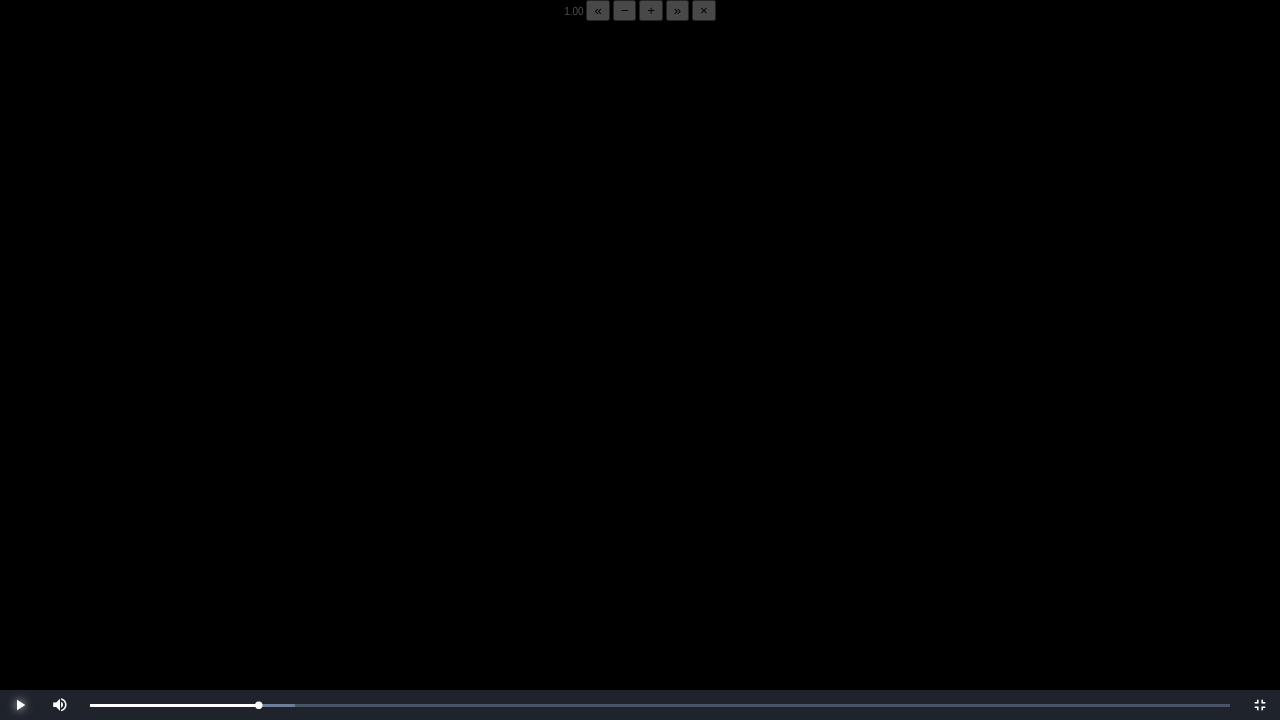 click at bounding box center [20, 705] 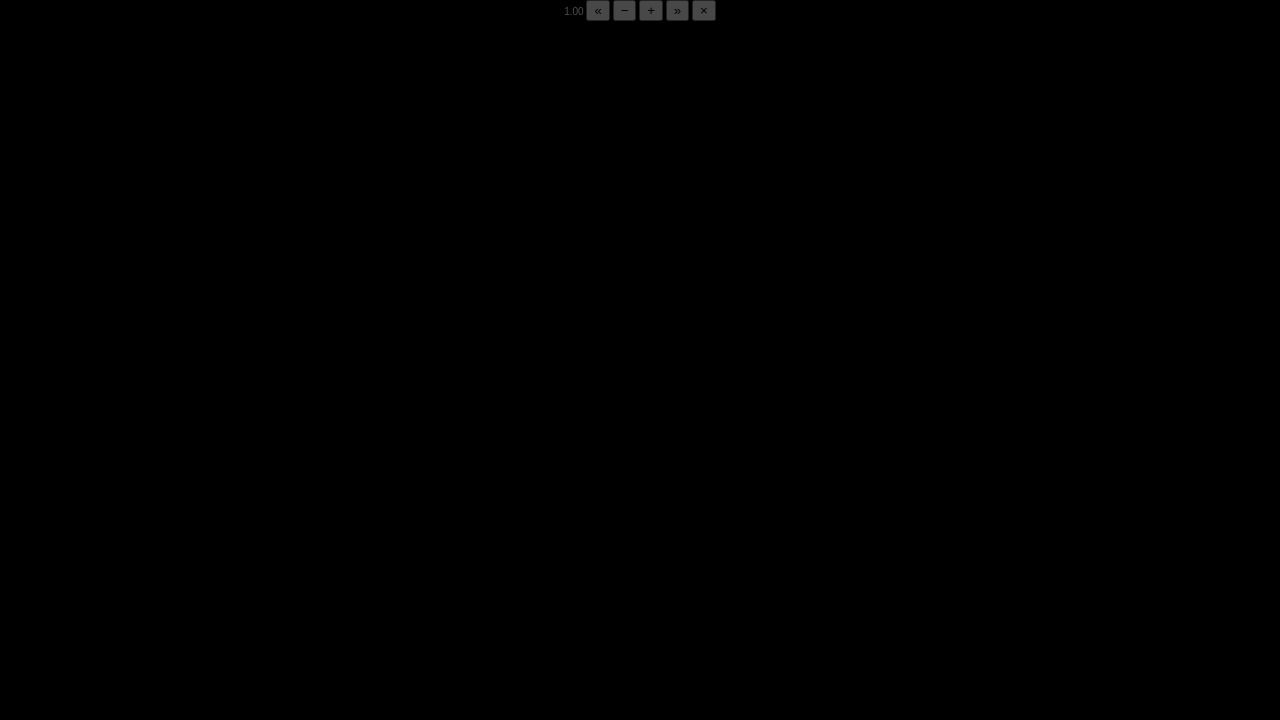 click at bounding box center [20, 705] 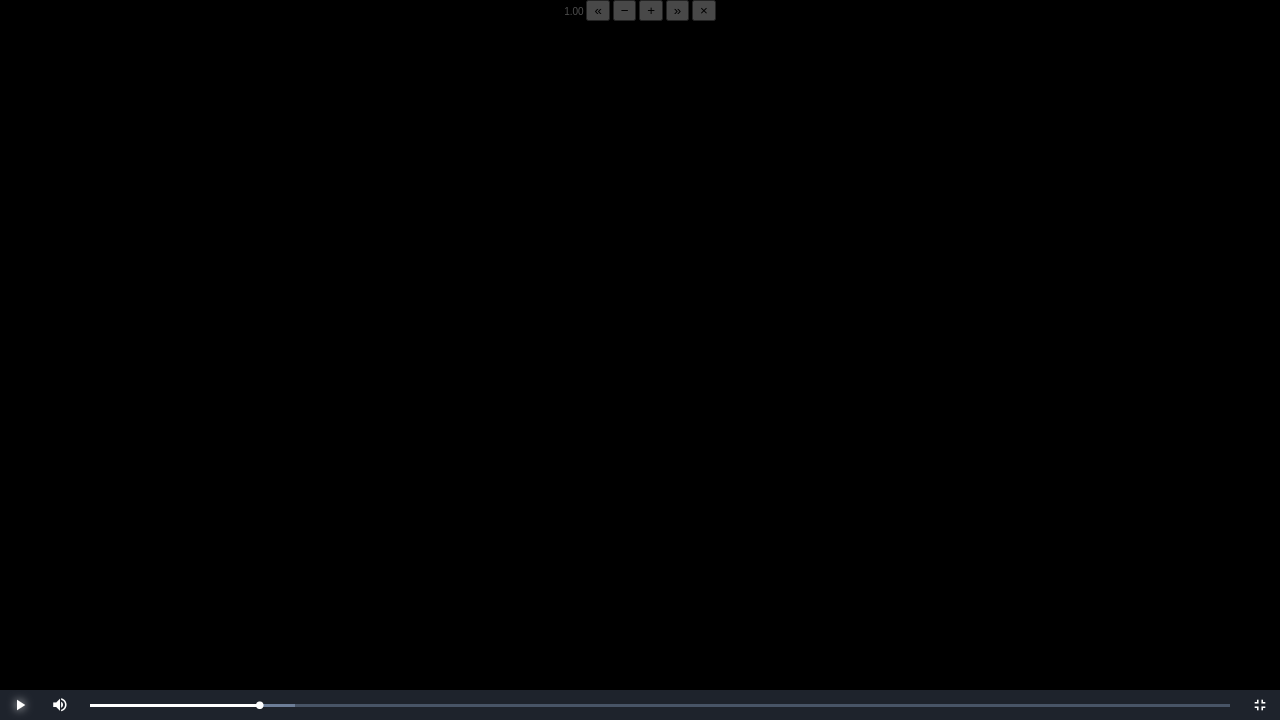 click at bounding box center [20, 705] 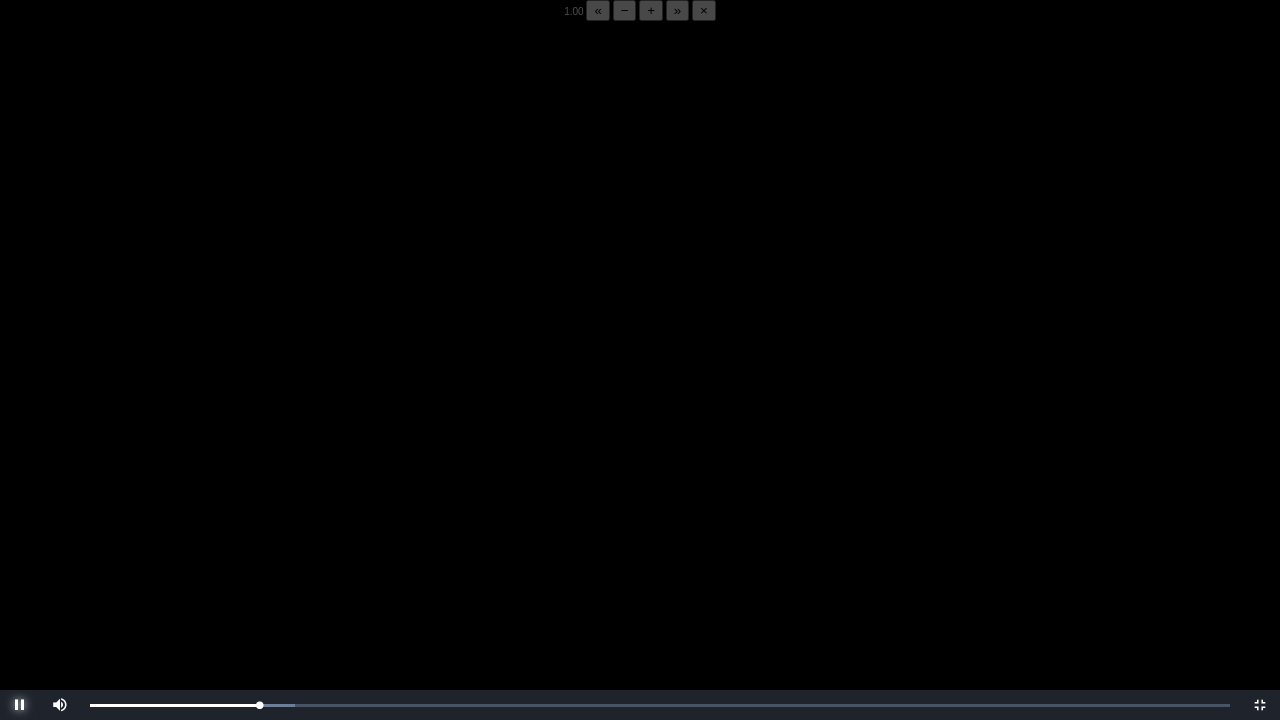 click at bounding box center [20, 705] 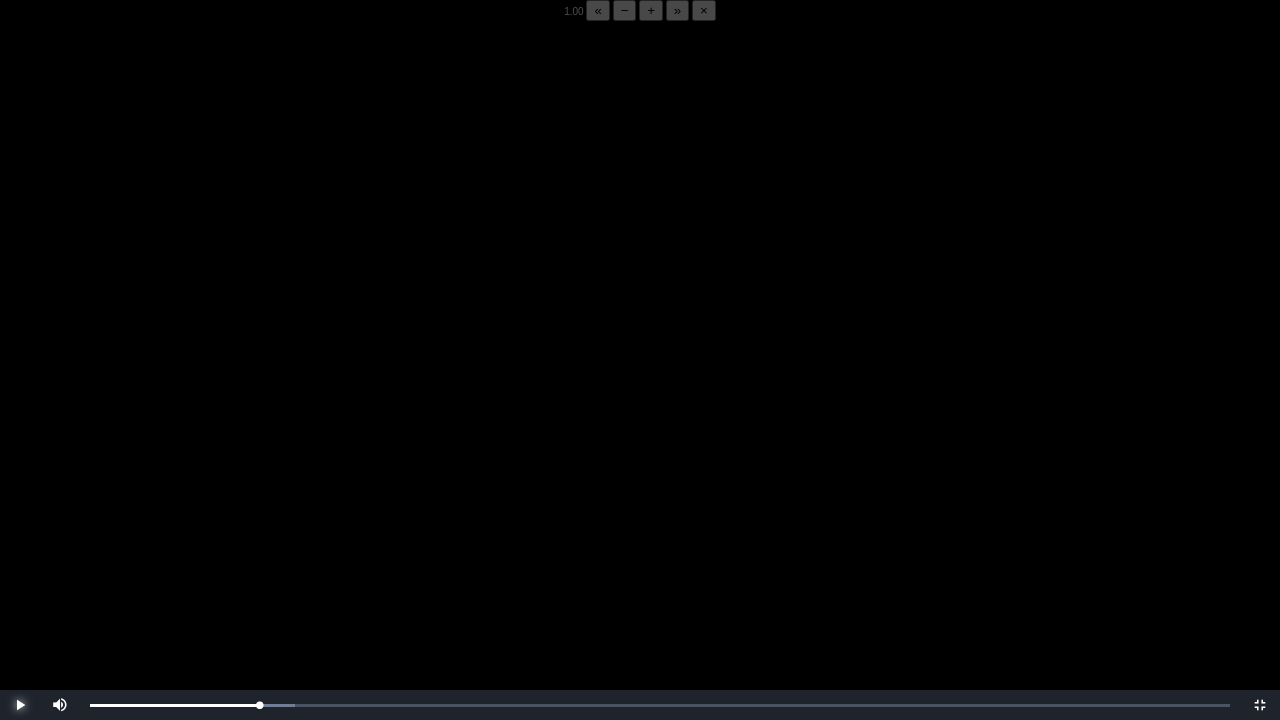 click at bounding box center [20, 705] 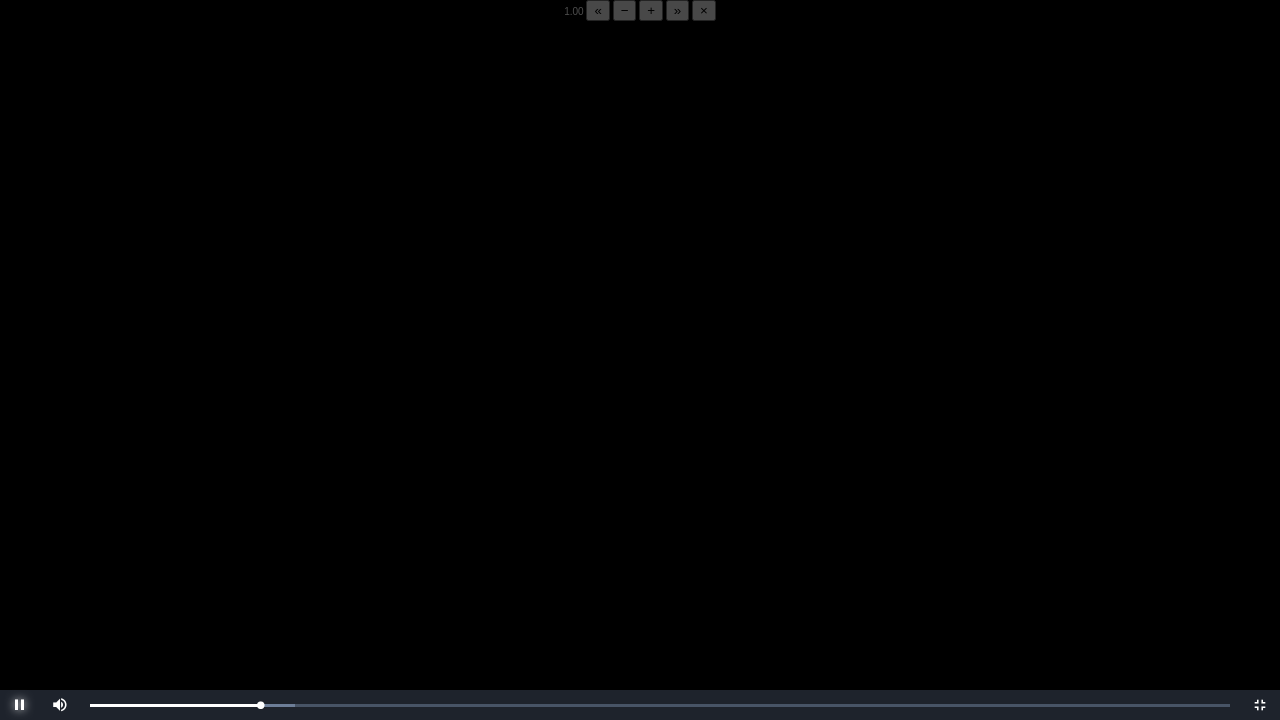 click at bounding box center (20, 705) 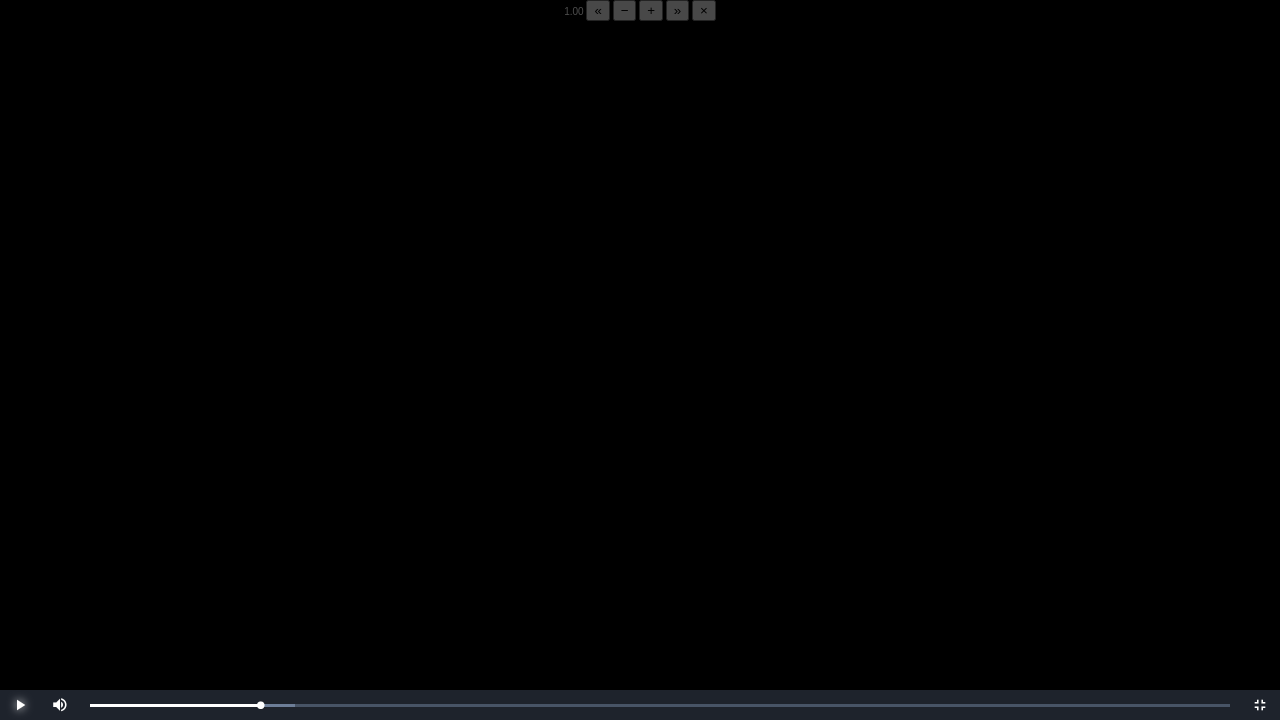 click at bounding box center [20, 705] 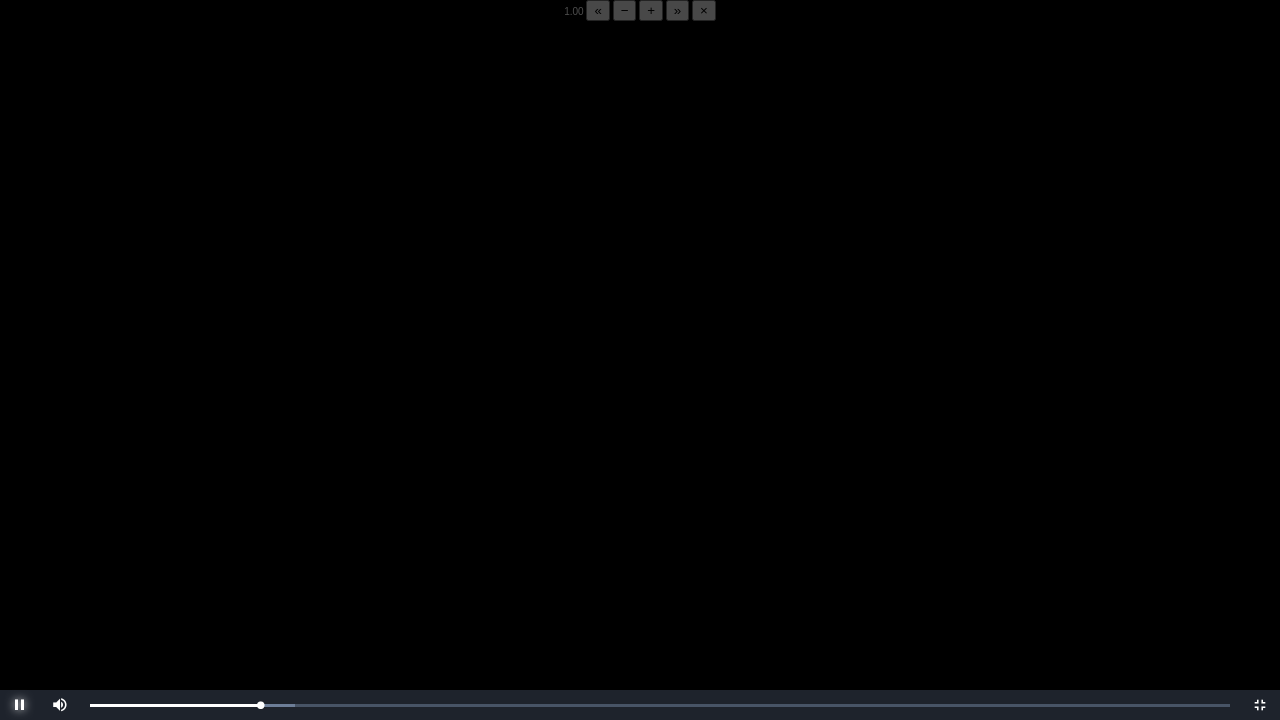 click at bounding box center (20, 705) 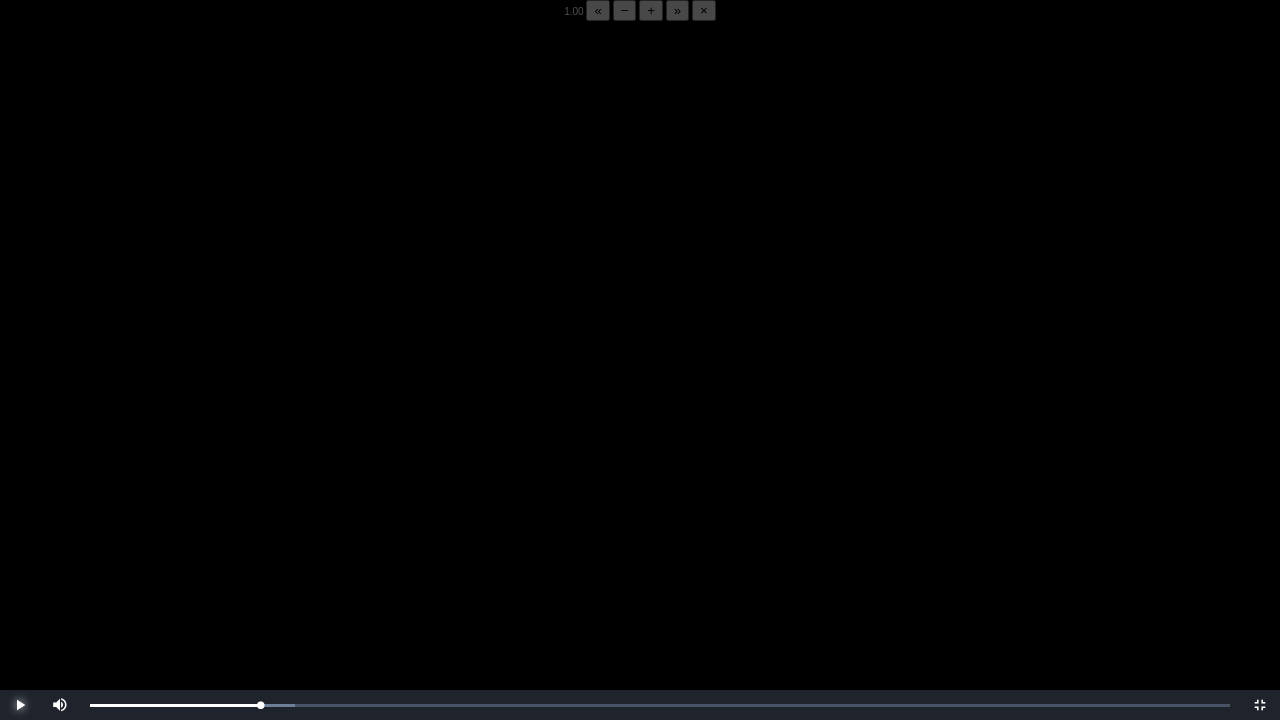 click at bounding box center (20, 705) 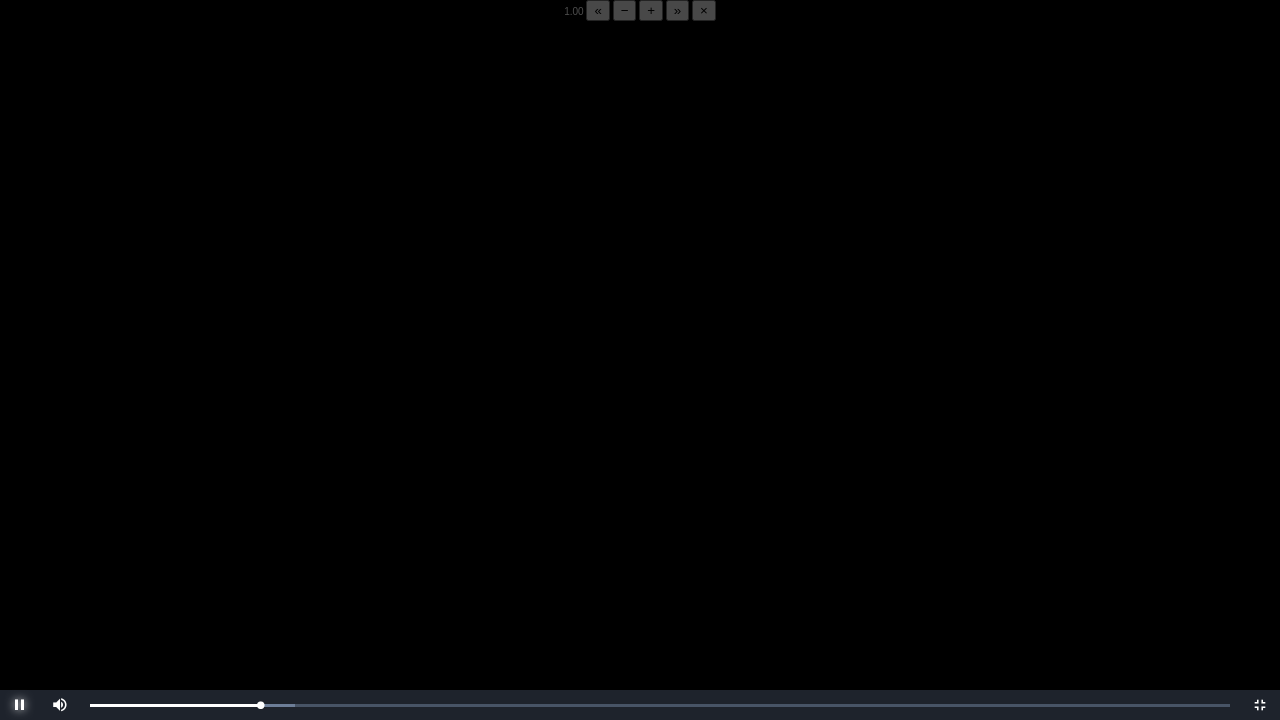 click at bounding box center (20, 705) 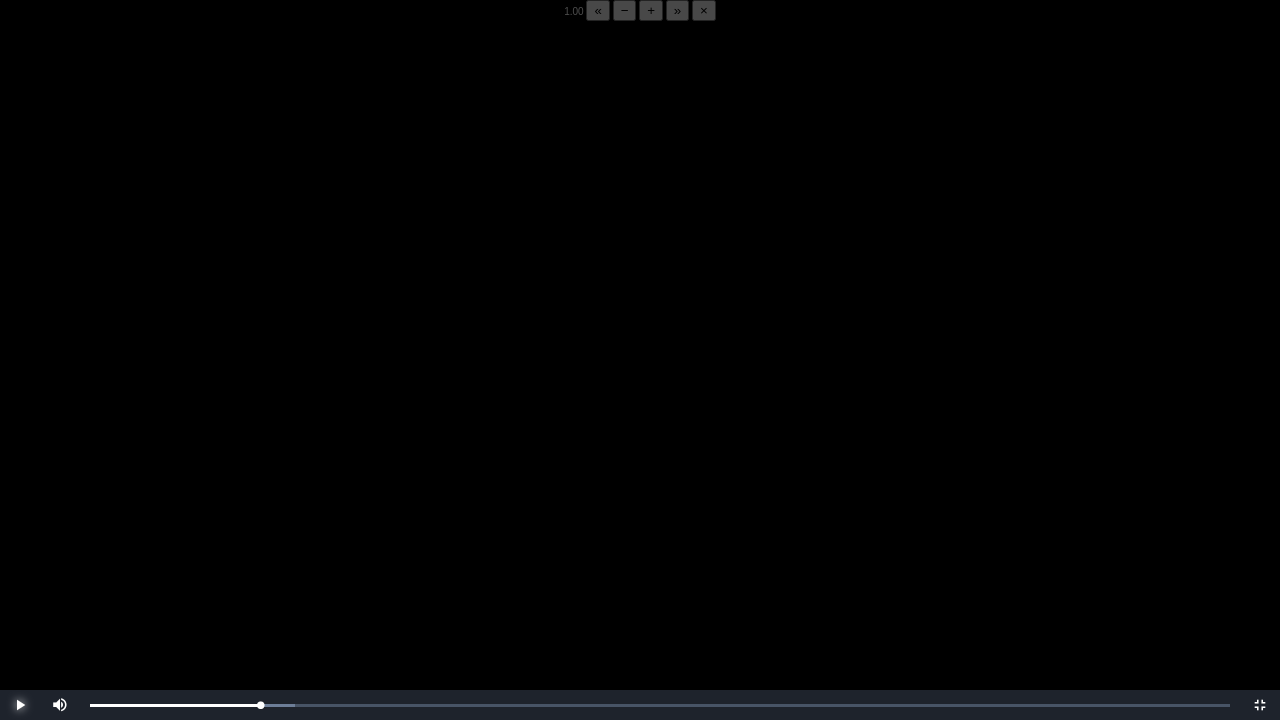 click at bounding box center [20, 705] 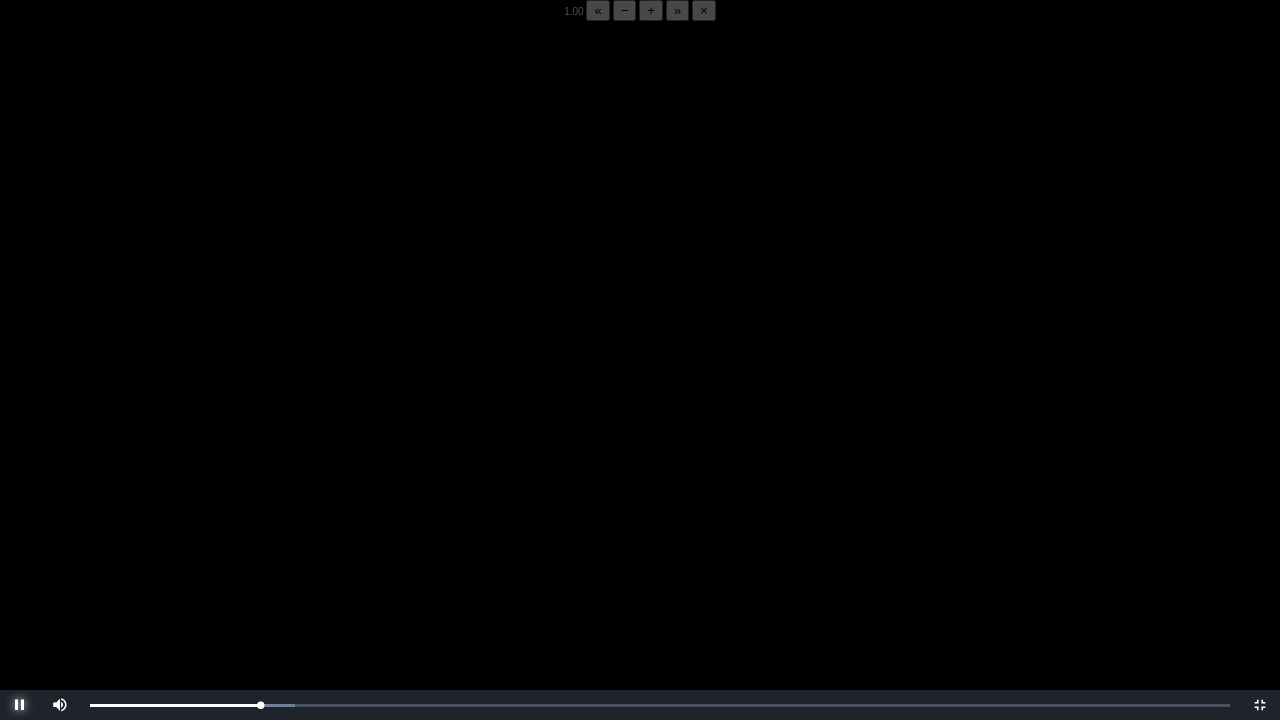 click at bounding box center (20, 705) 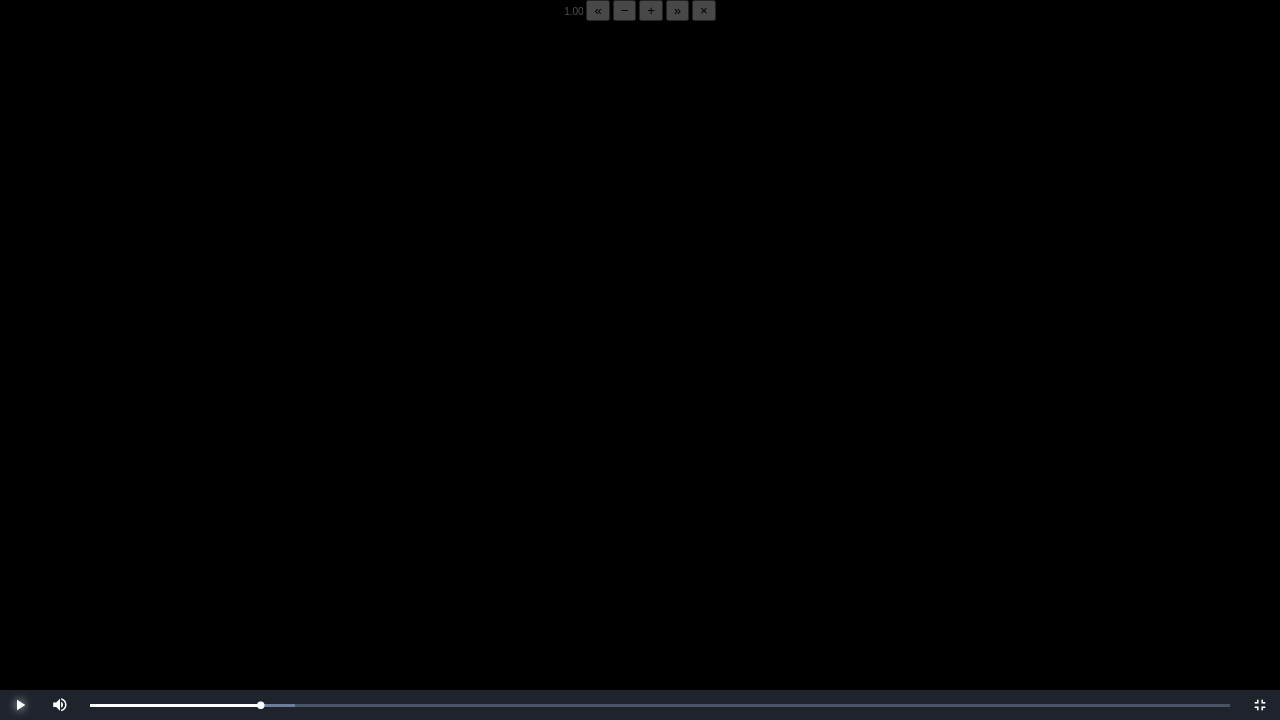click at bounding box center (20, 705) 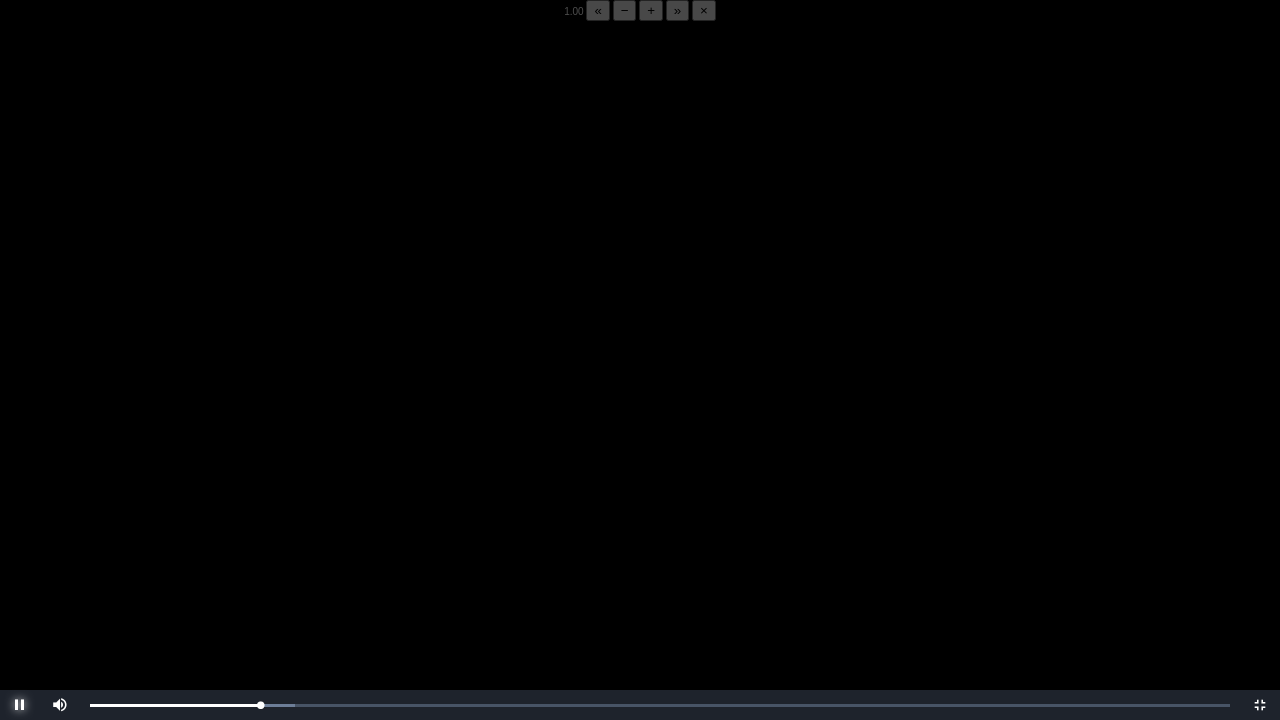 click at bounding box center [20, 705] 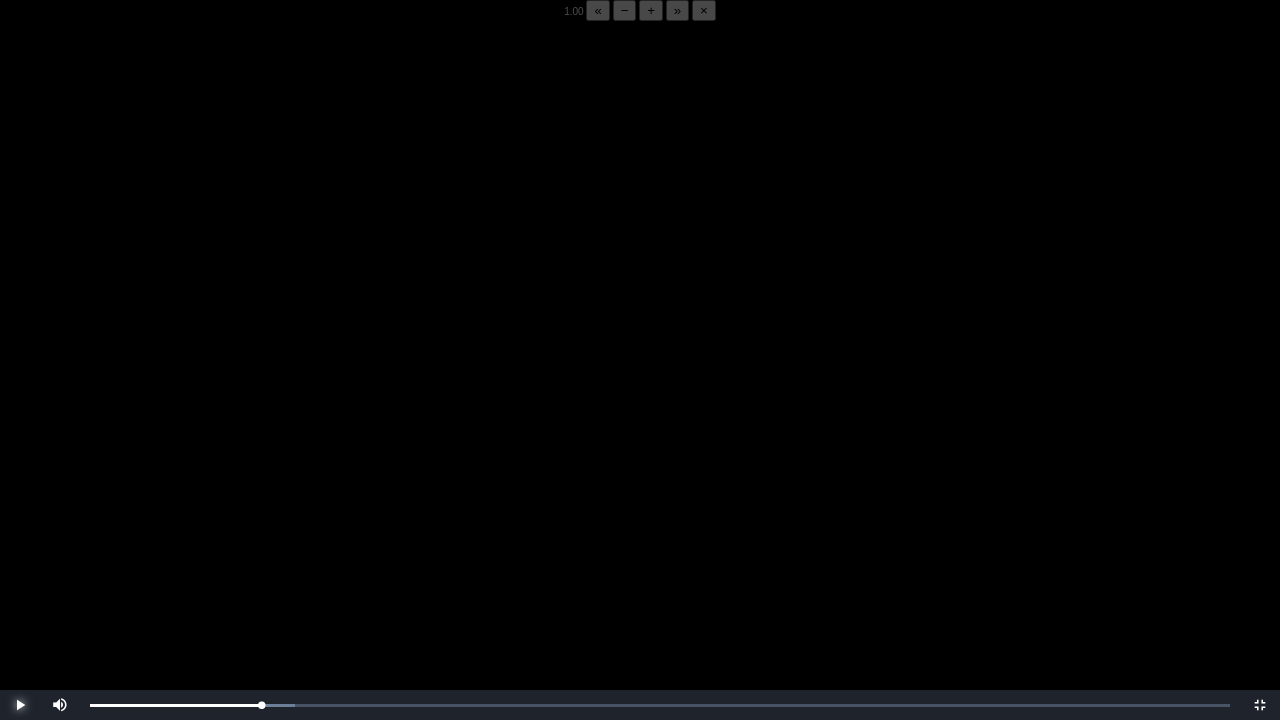 click at bounding box center [20, 705] 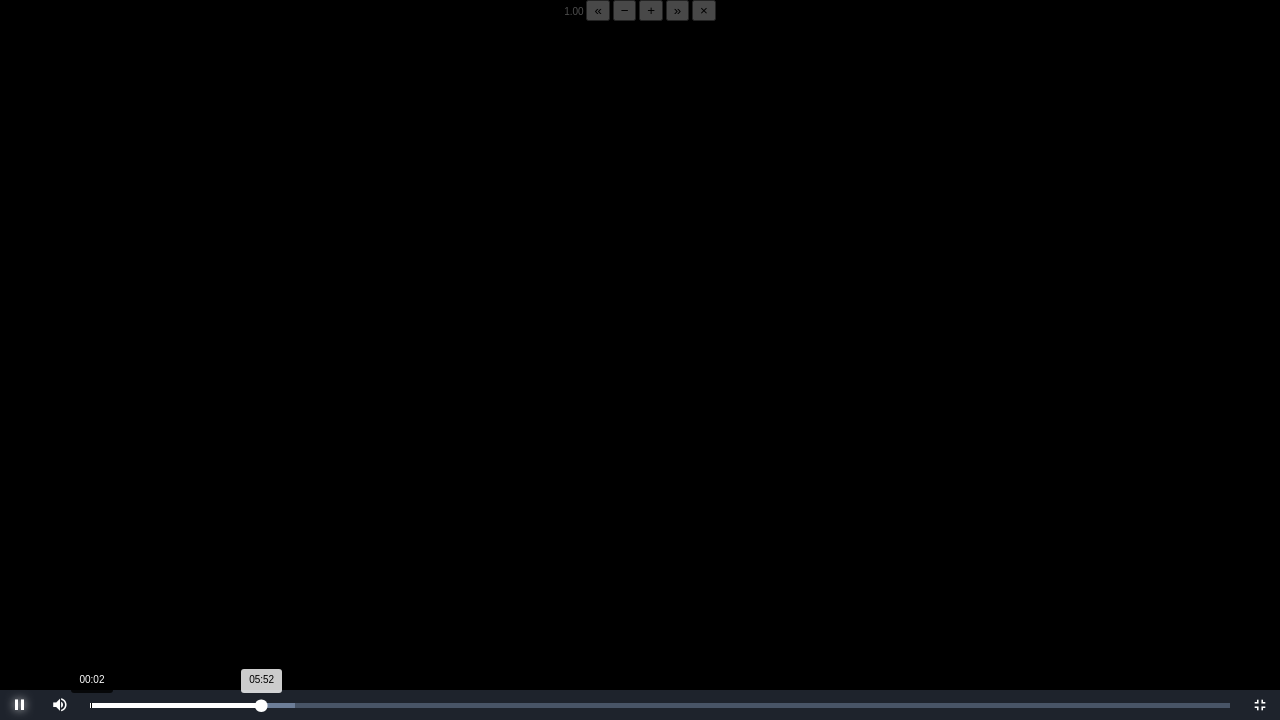 click on "05:52 Progress : 0%" at bounding box center [176, 705] 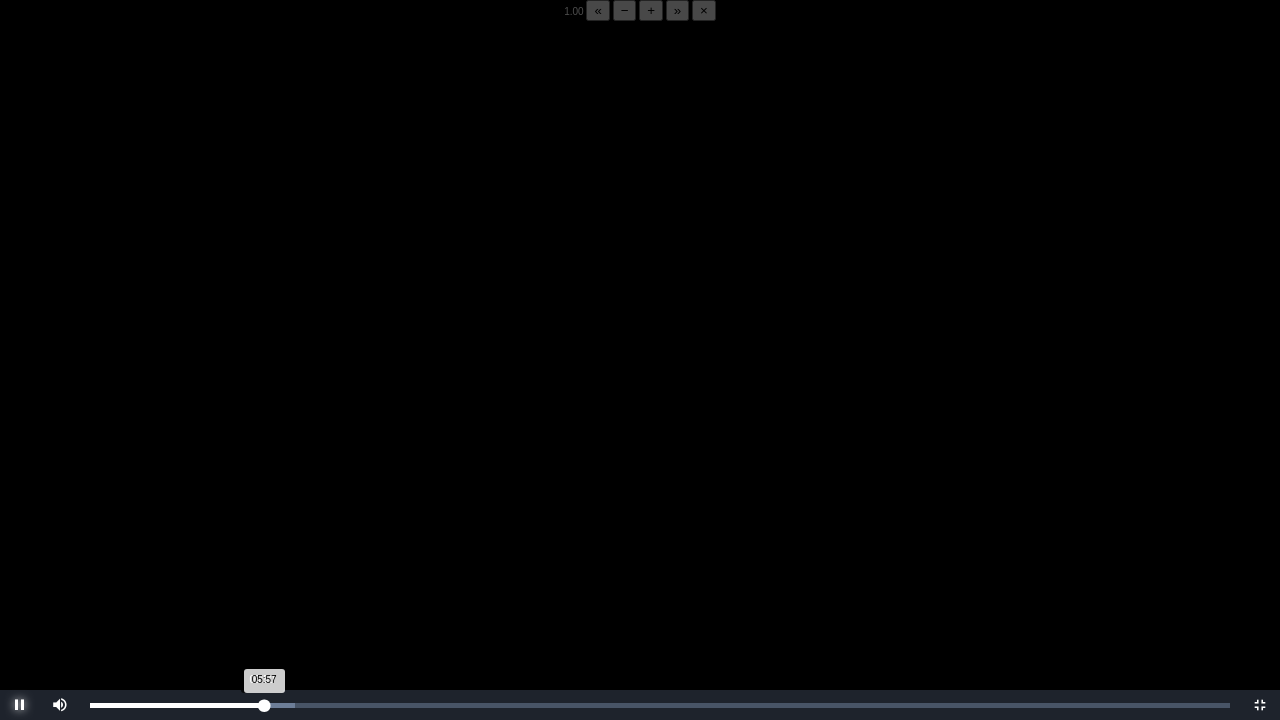 click on "05:57 Progress : 0%" at bounding box center (177, 705) 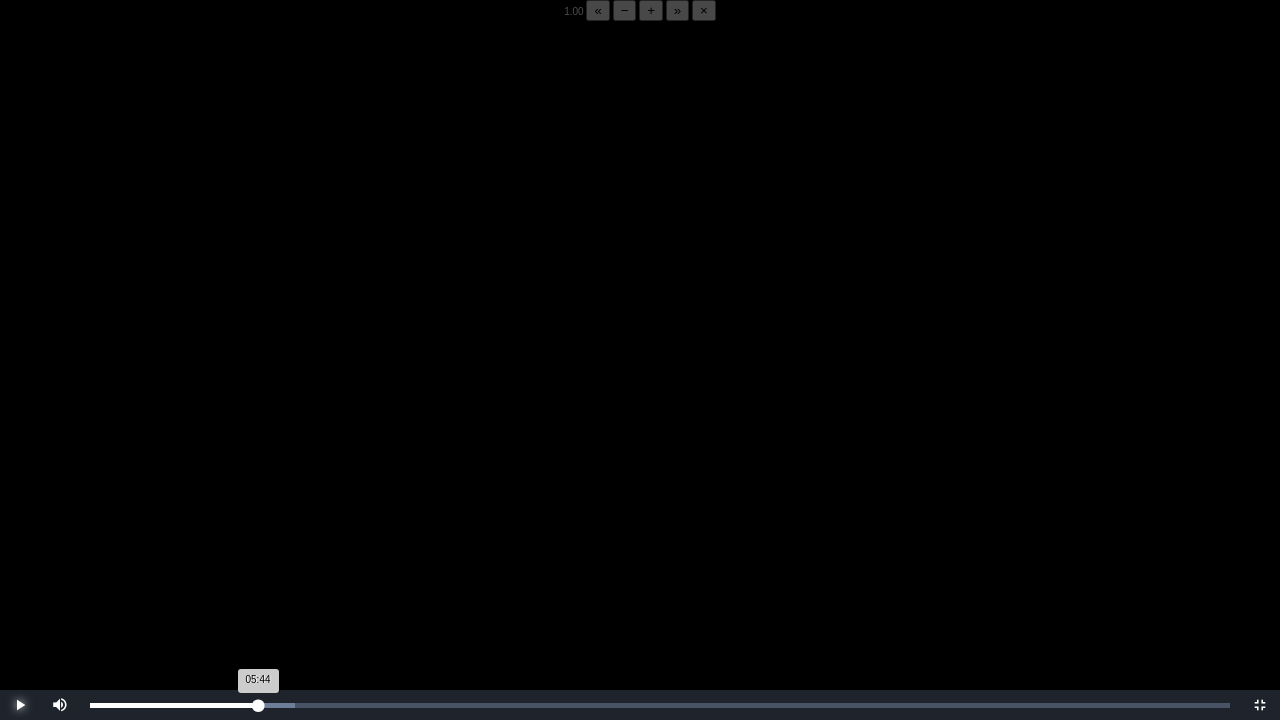 click on "05:44 Progress : 0%" at bounding box center (174, 705) 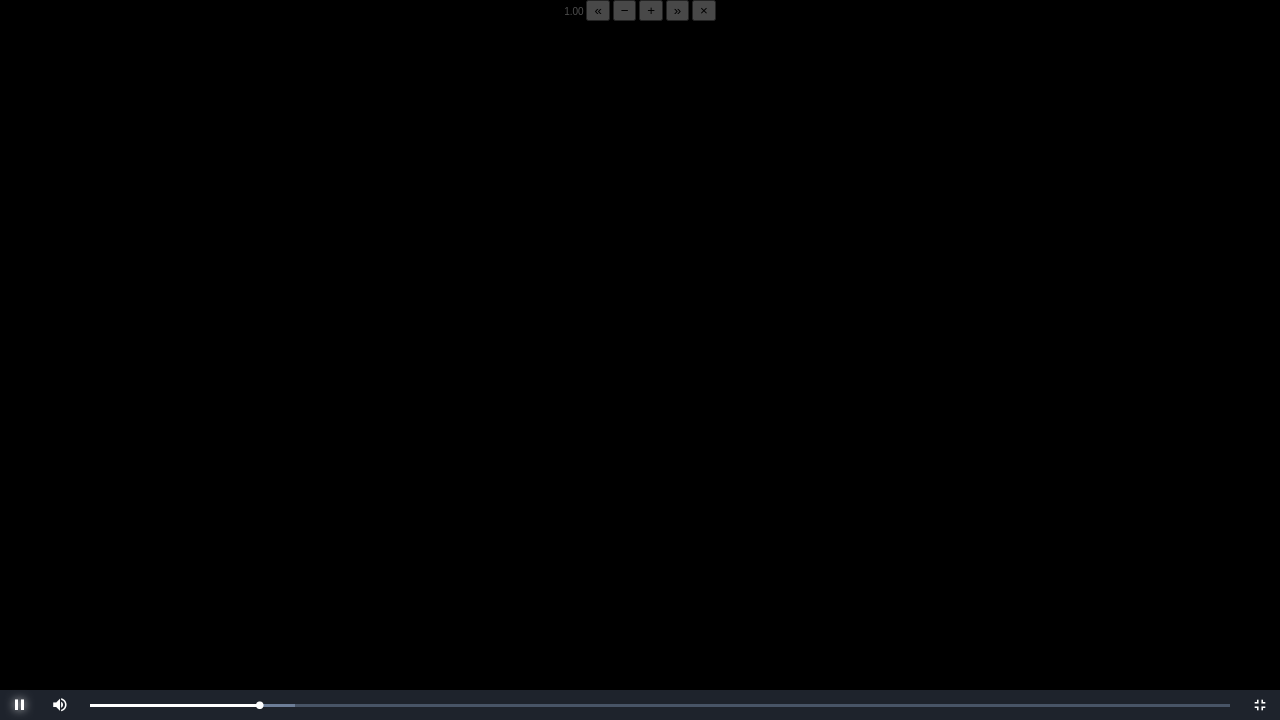 click at bounding box center (20, 705) 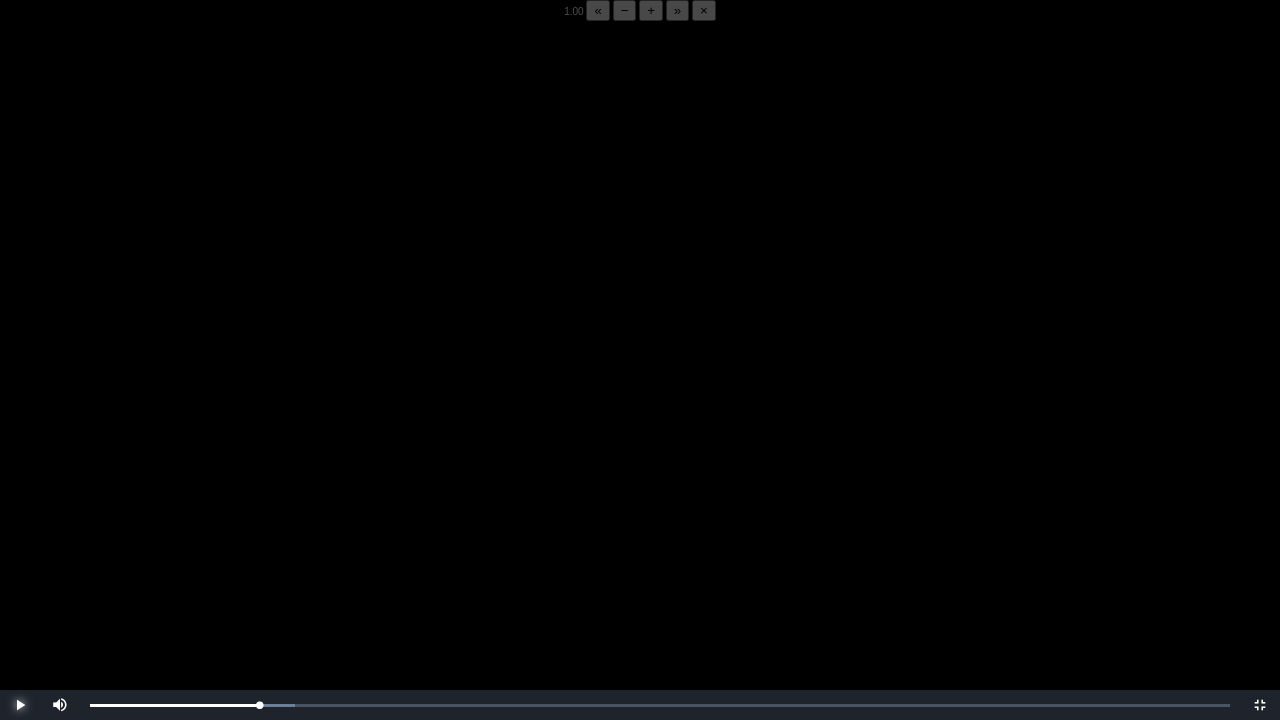 click at bounding box center (20, 705) 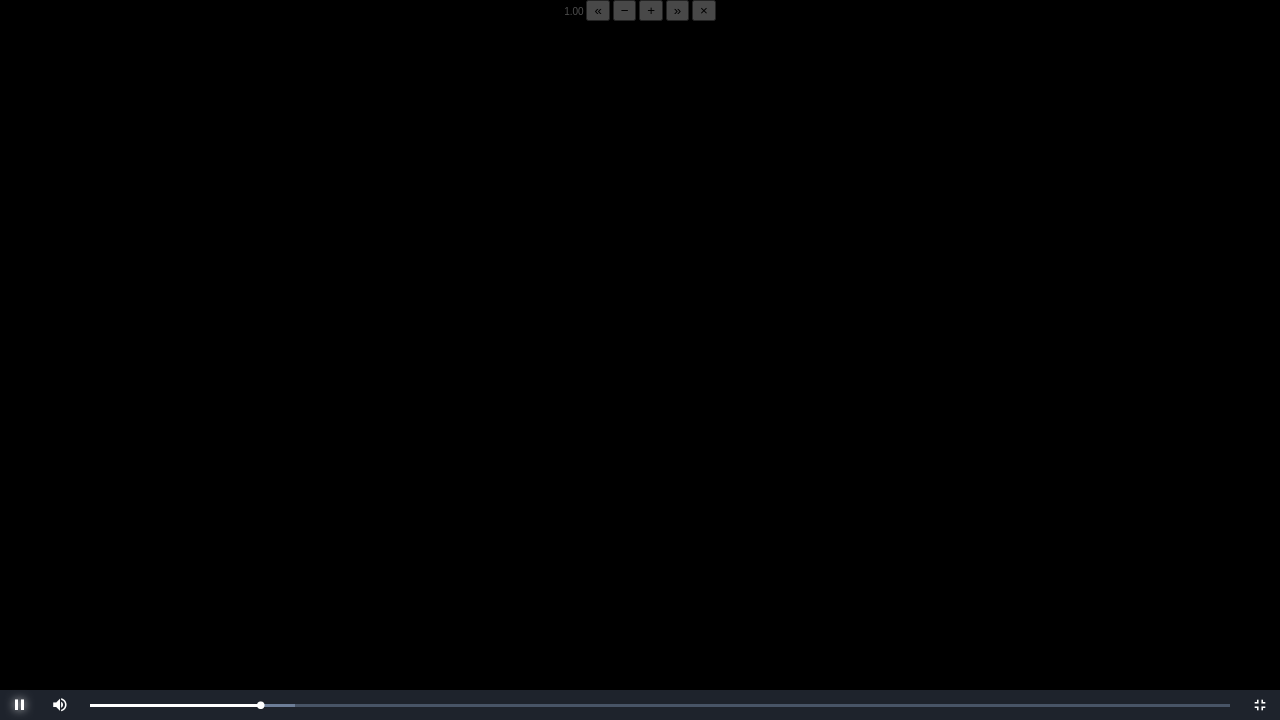 click at bounding box center (20, 705) 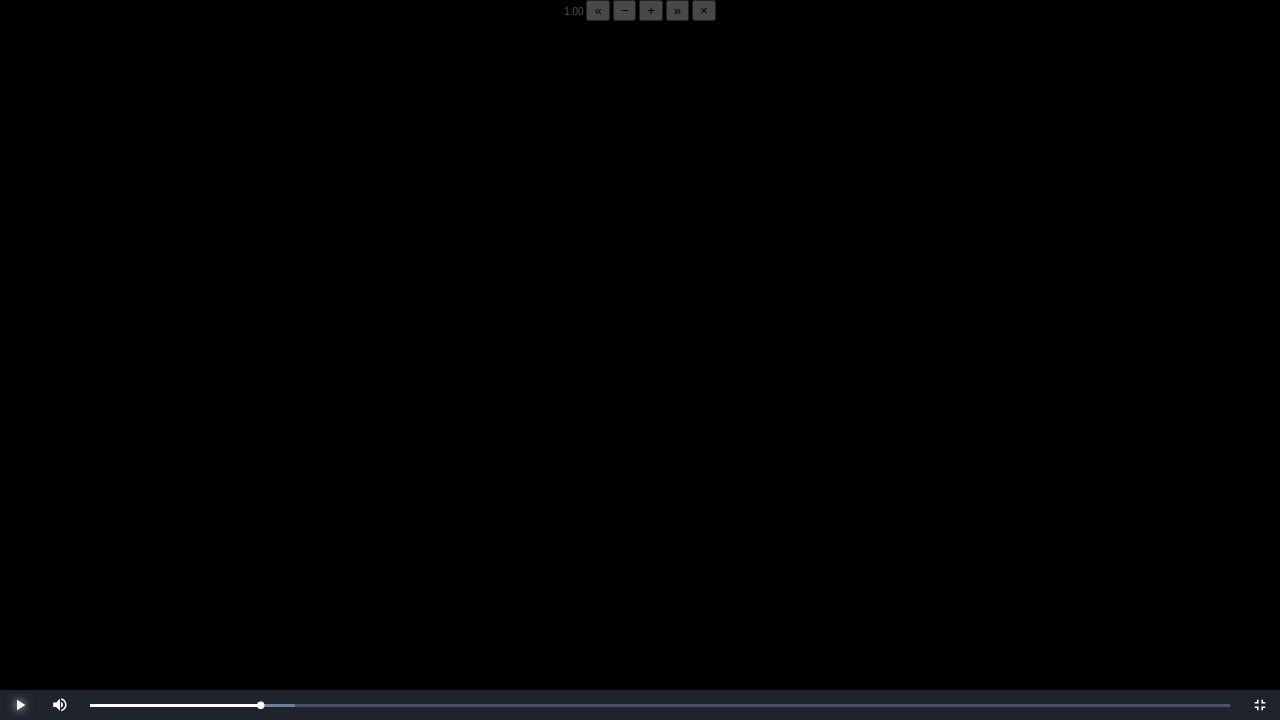 click at bounding box center (20, 705) 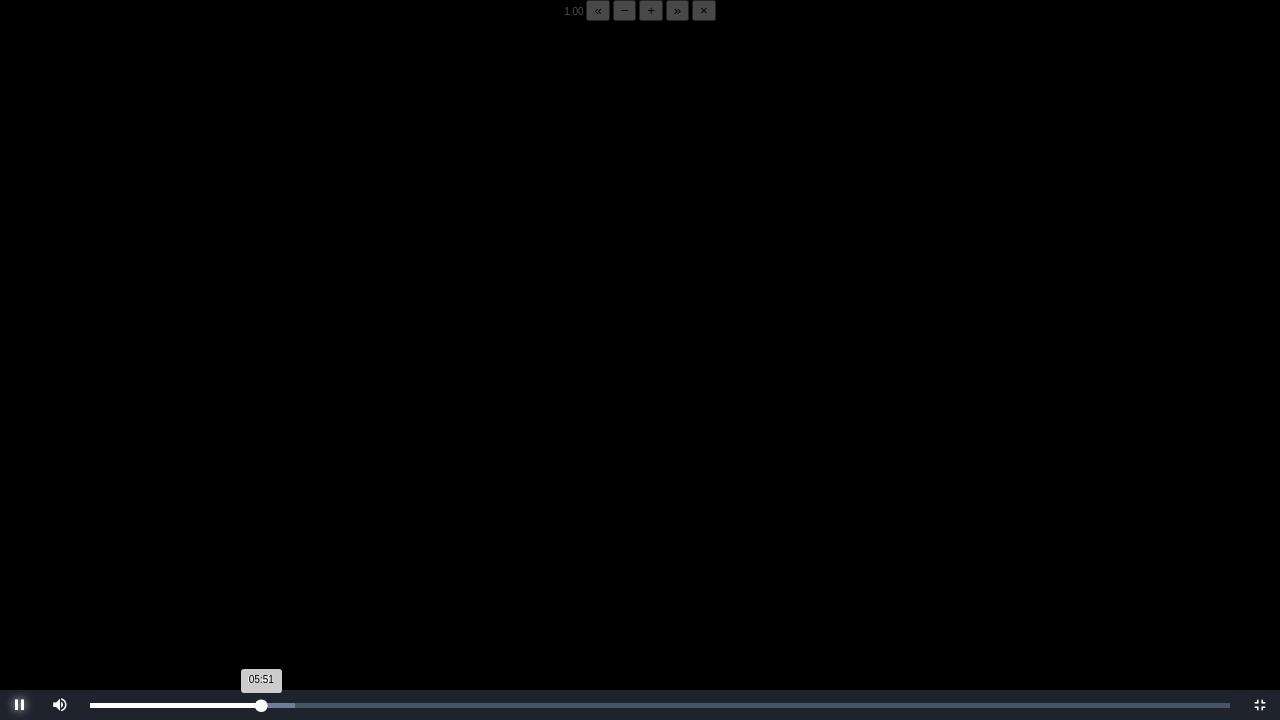 click on "05:51 Progress : 0%" at bounding box center [175, 705] 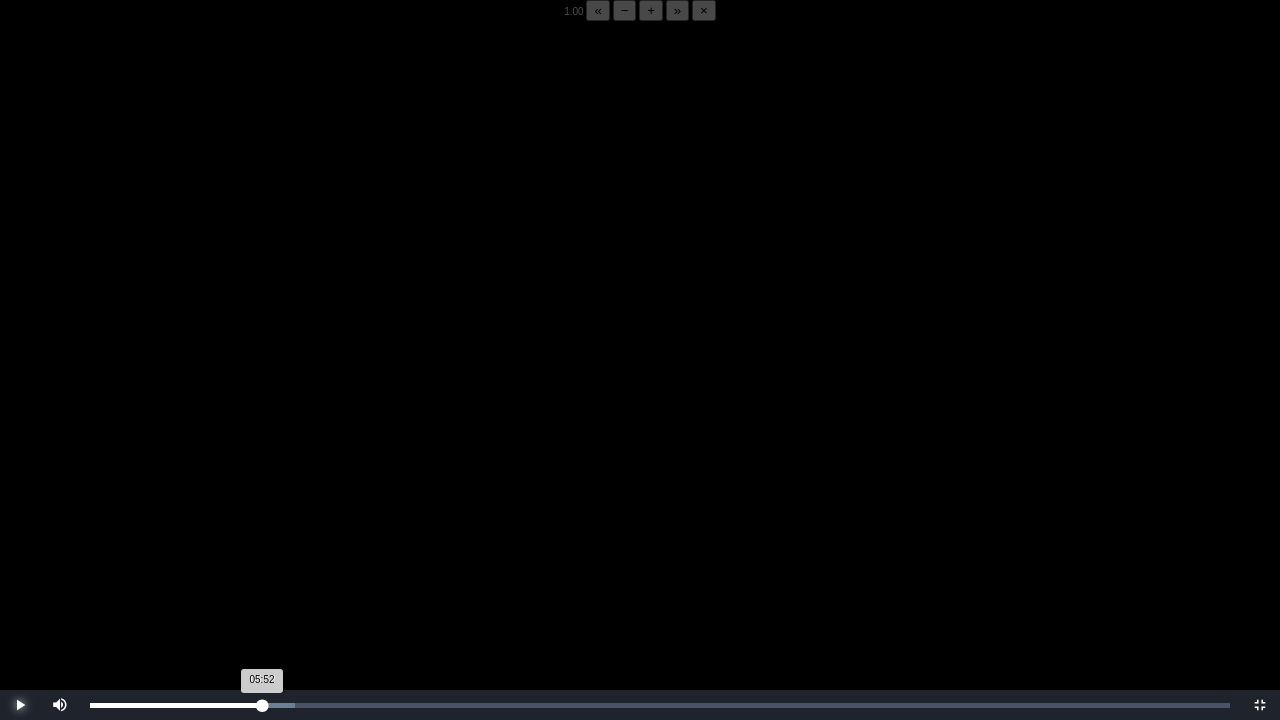 click on "05:52 Progress : 0%" at bounding box center [176, 705] 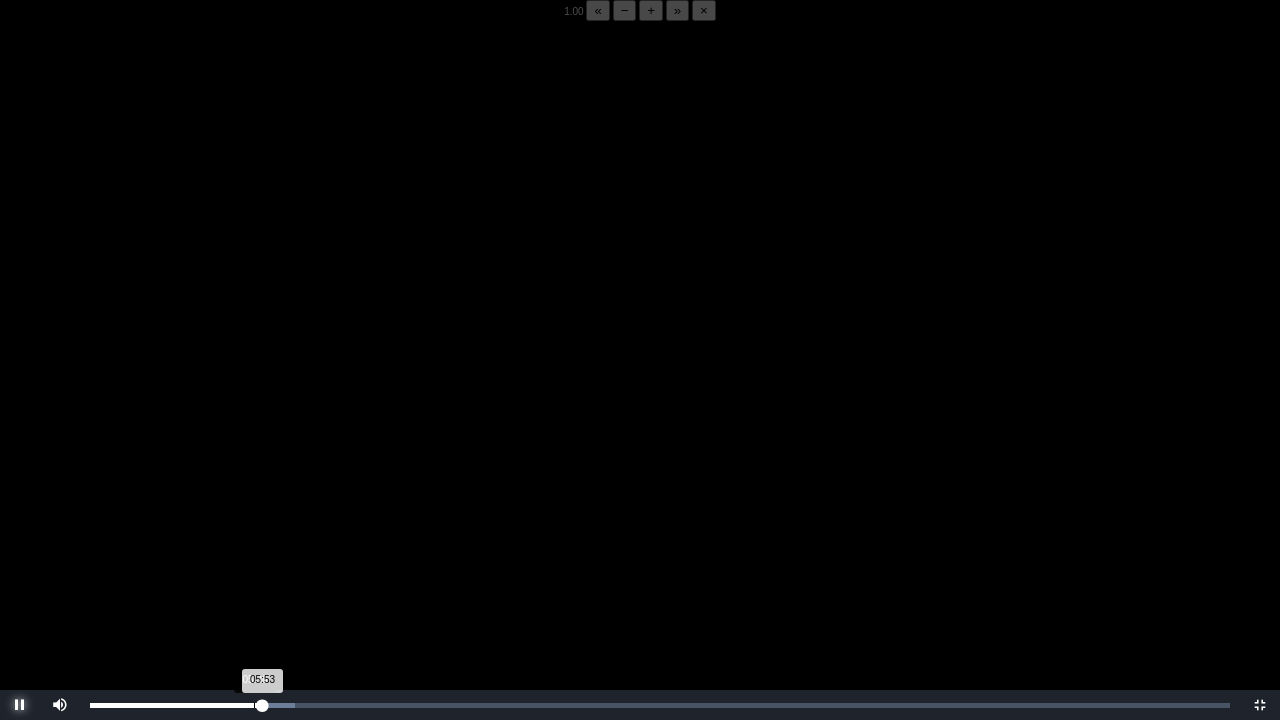click on "Loaded : 0% 05:36 05:53 Progress : 0%" at bounding box center [660, 705] 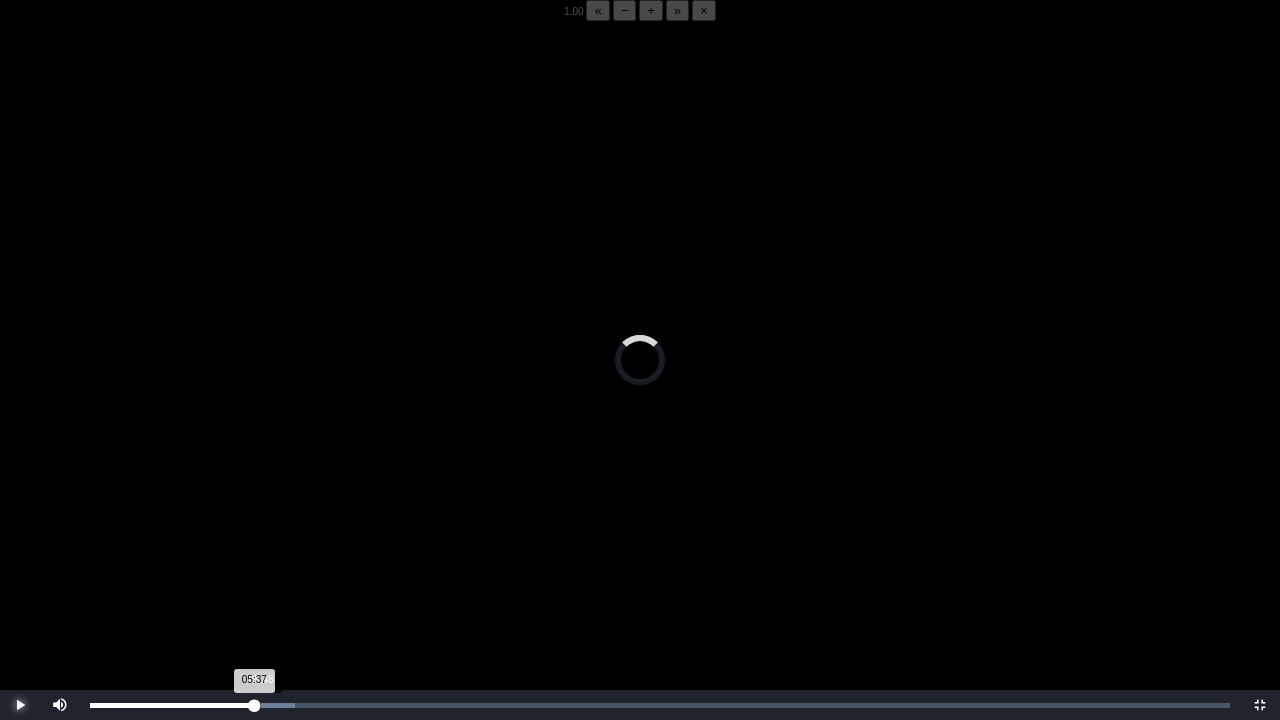 click on "05:37 Progress : 0%" at bounding box center [172, 705] 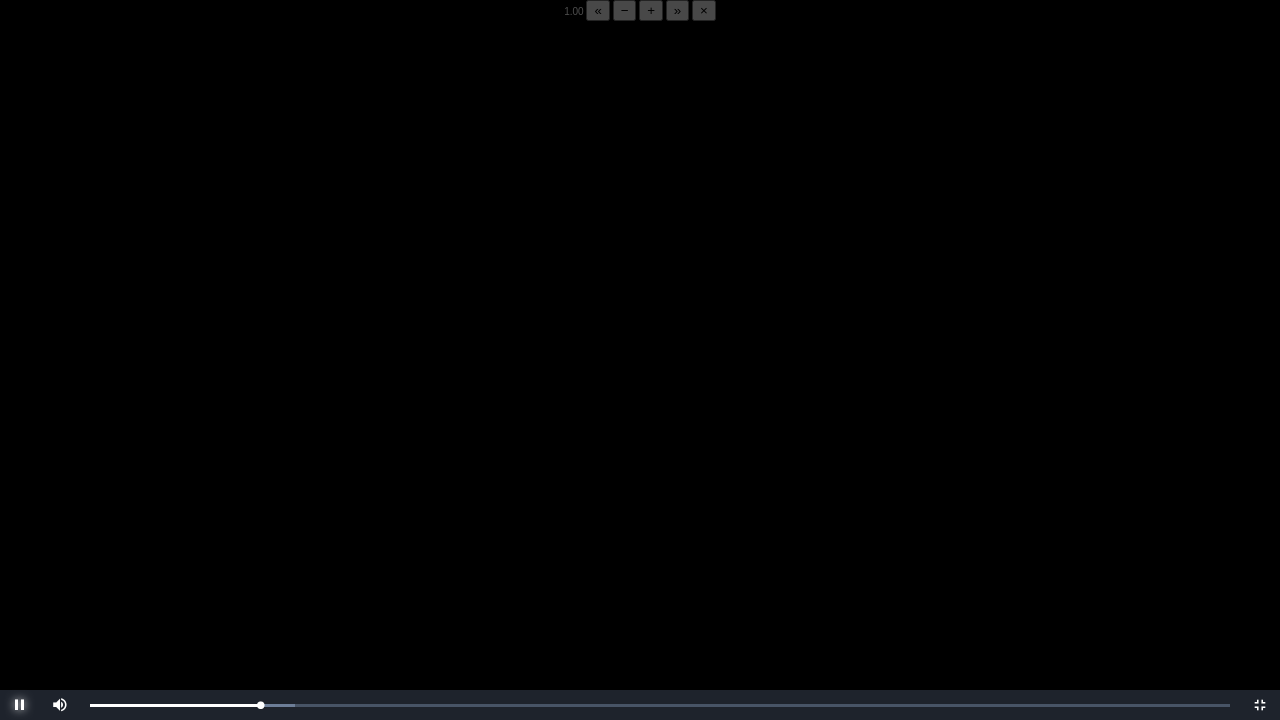 click at bounding box center [20, 705] 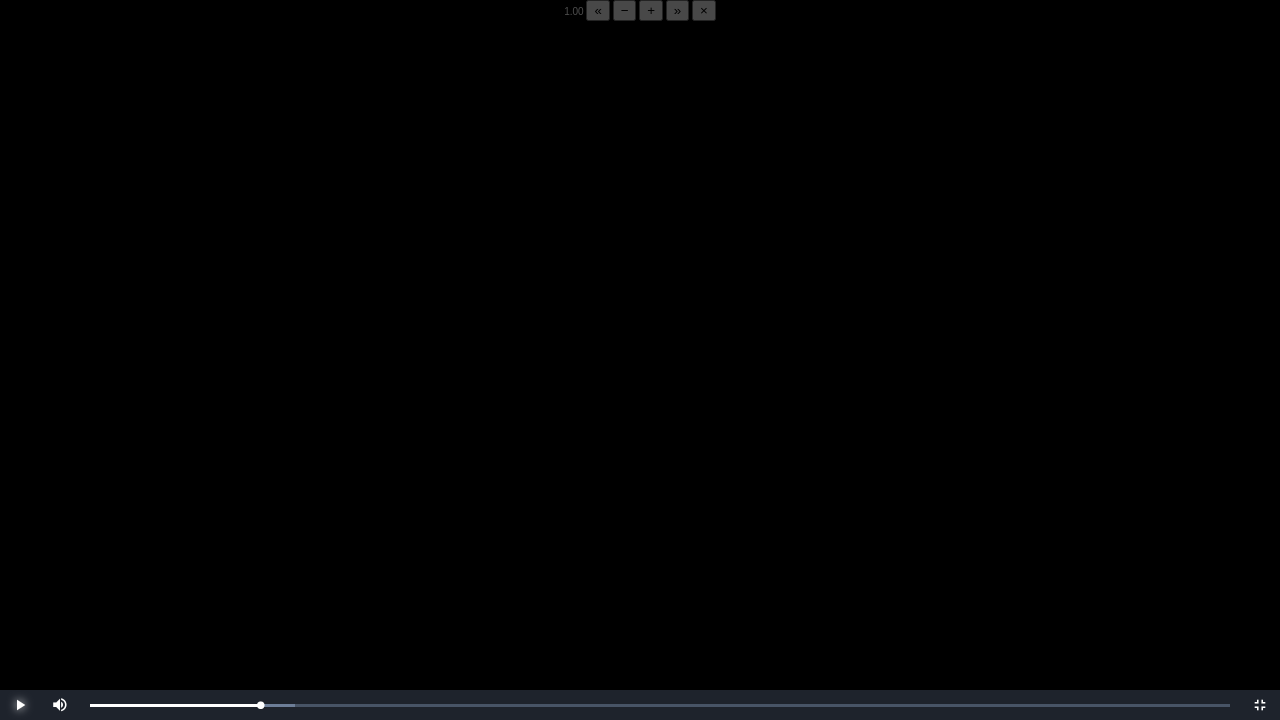 click at bounding box center [20, 705] 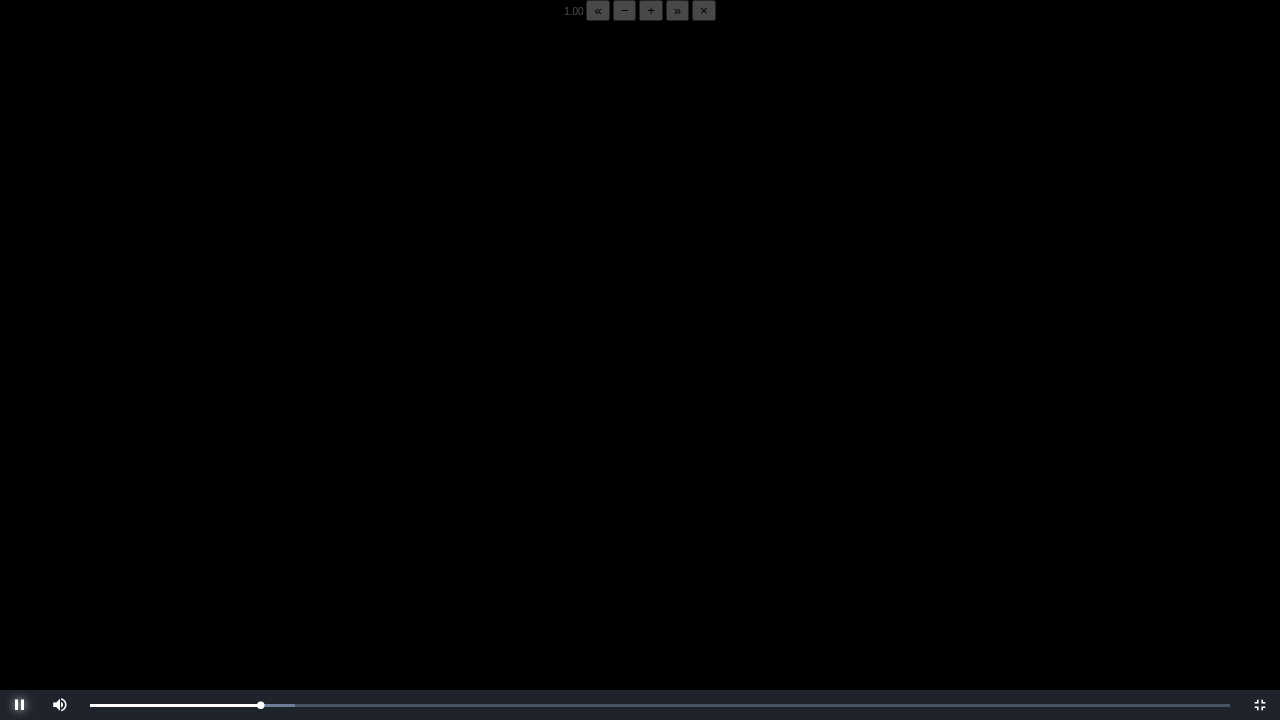 click at bounding box center [20, 705] 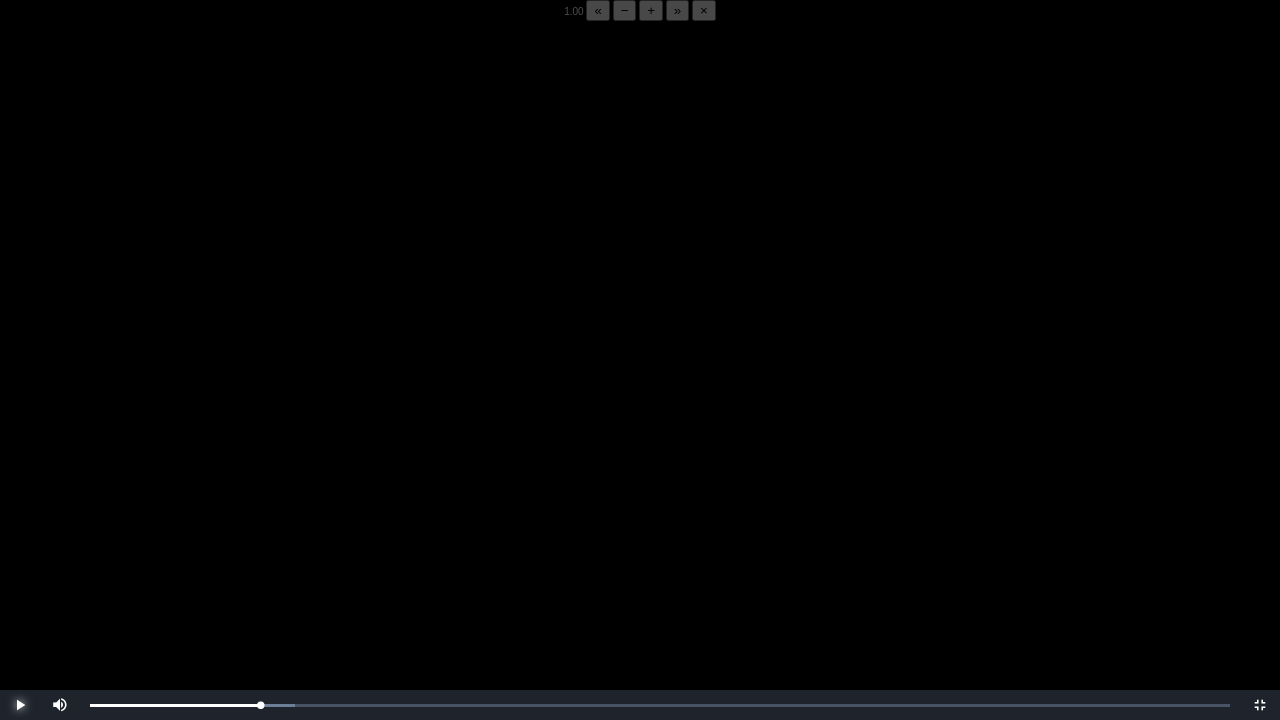 click at bounding box center (20, 705) 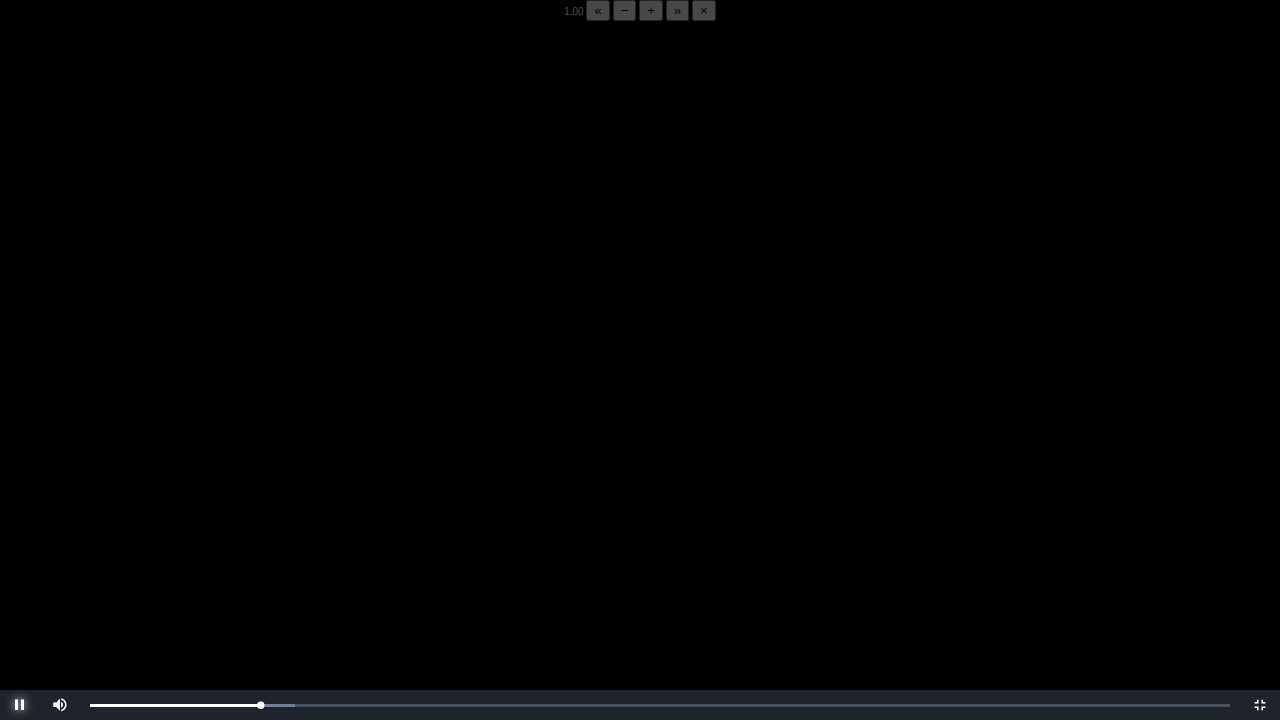click at bounding box center [20, 705] 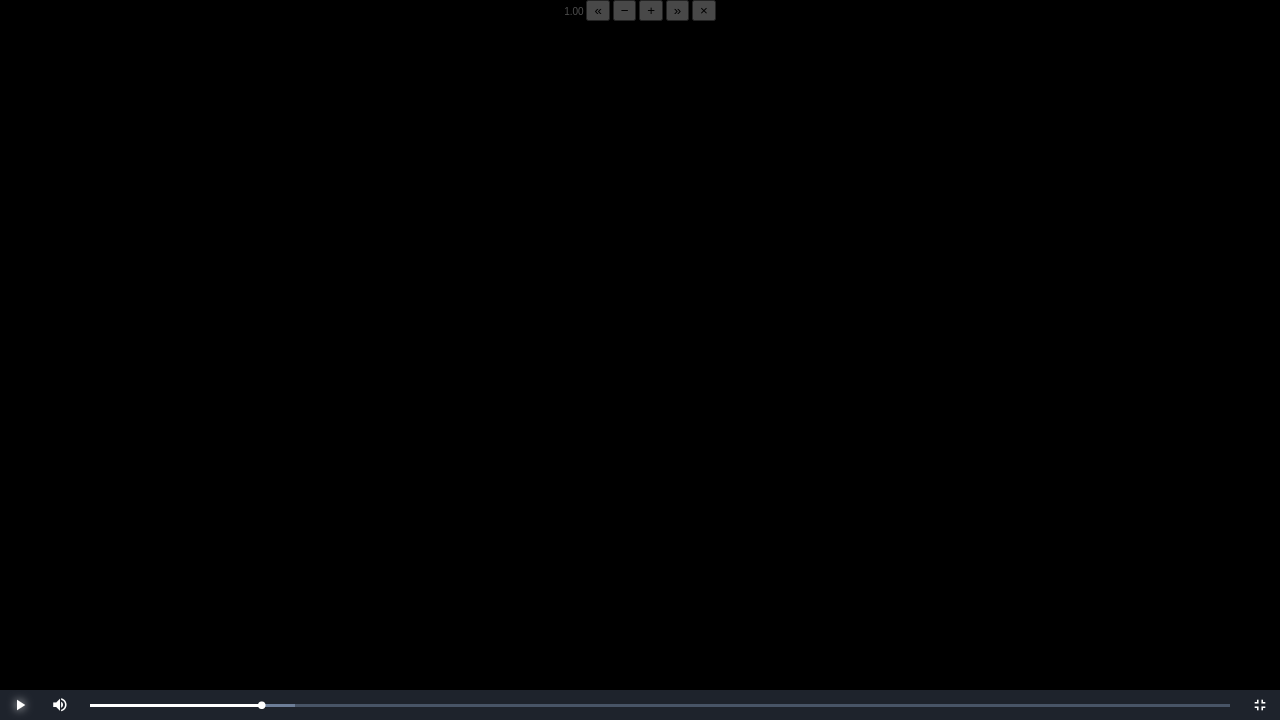 click at bounding box center (20, 705) 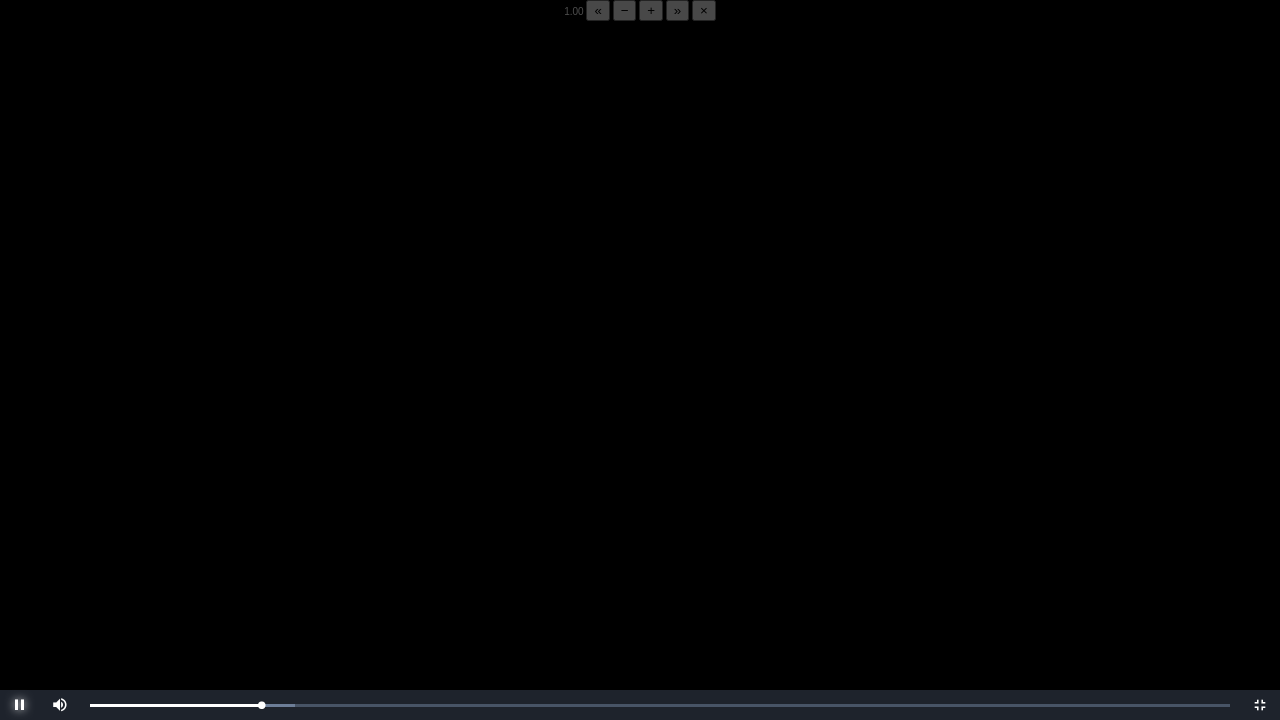 click at bounding box center [20, 705] 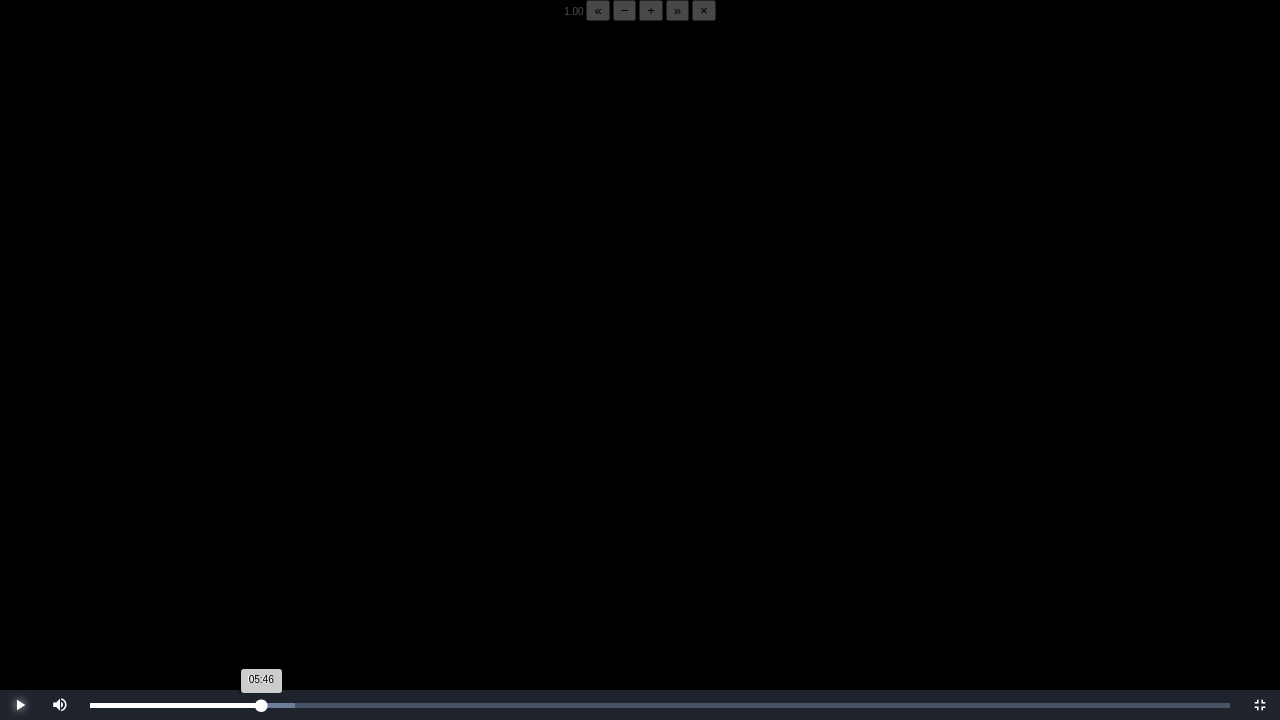 click on "05:46 Progress : 0%" at bounding box center [175, 705] 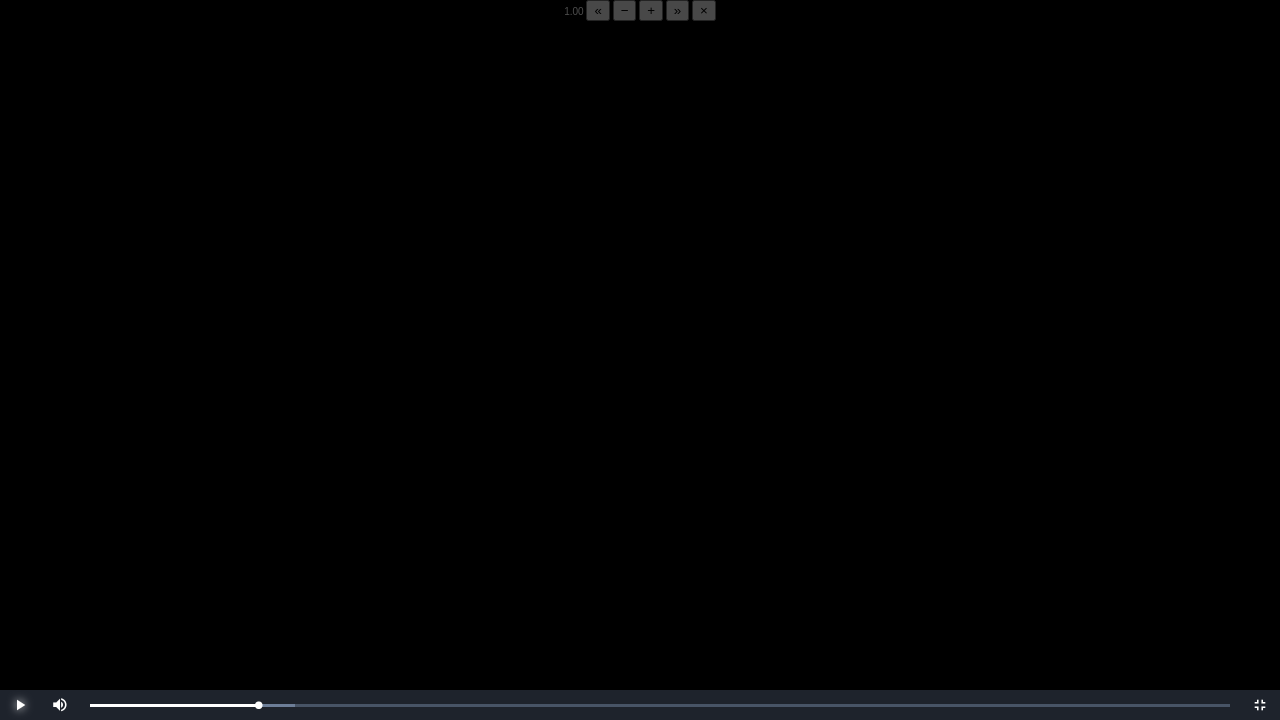 click at bounding box center (20, 705) 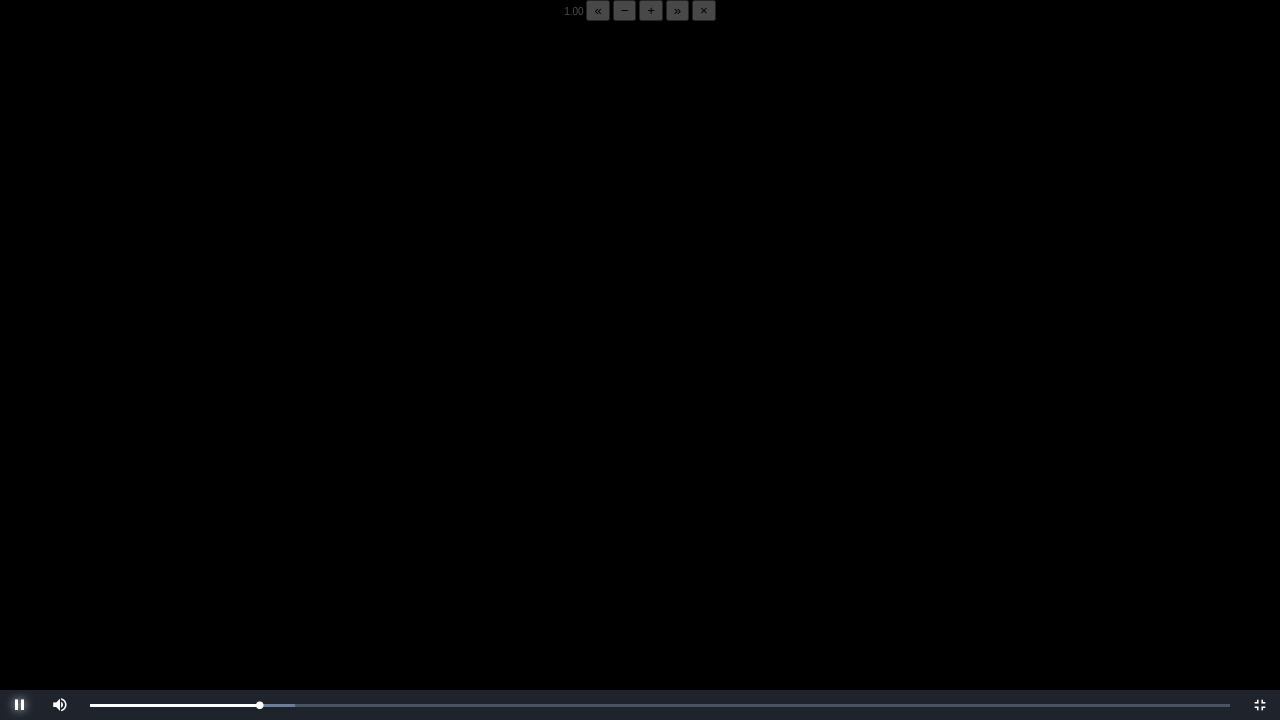 click at bounding box center (20, 705) 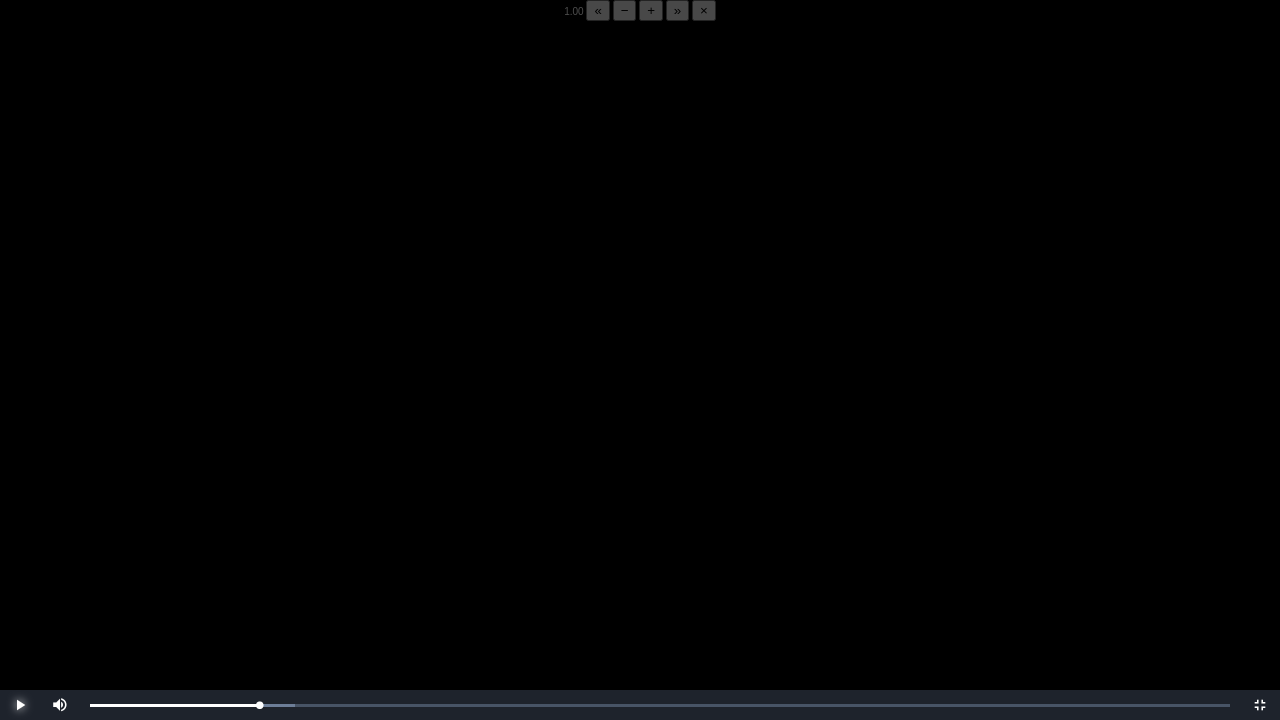 click at bounding box center [20, 705] 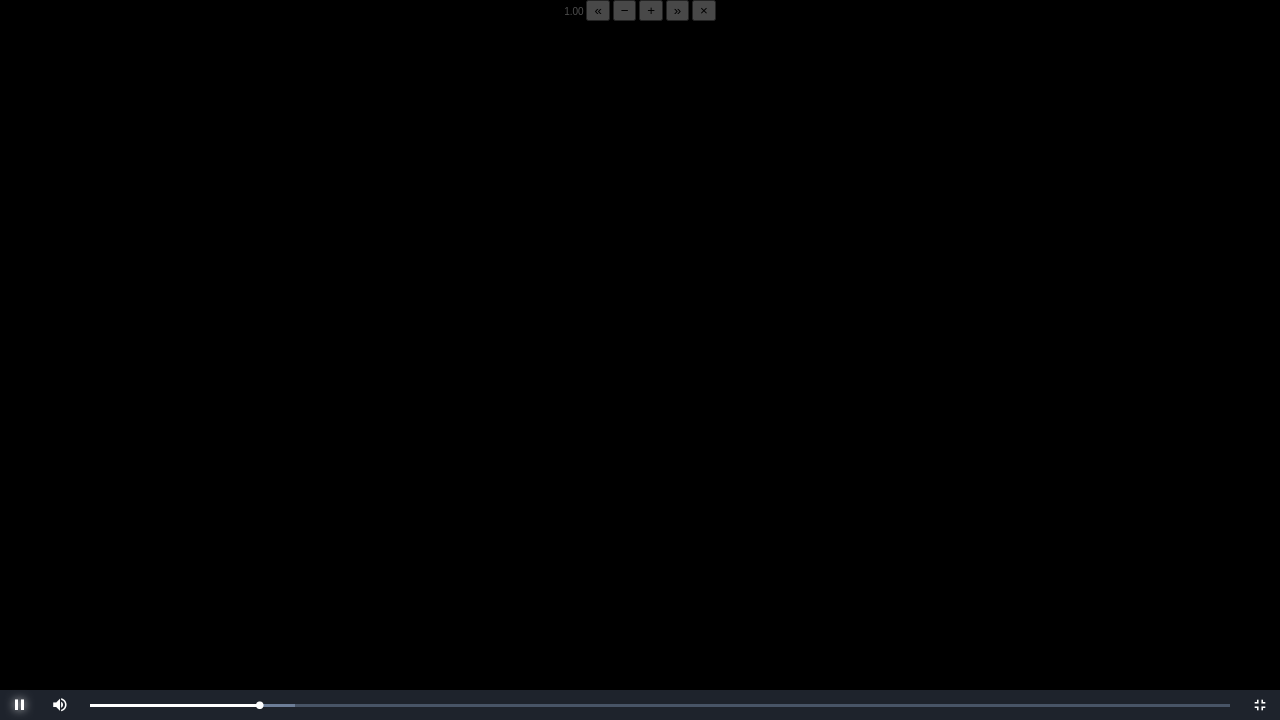 click at bounding box center [20, 705] 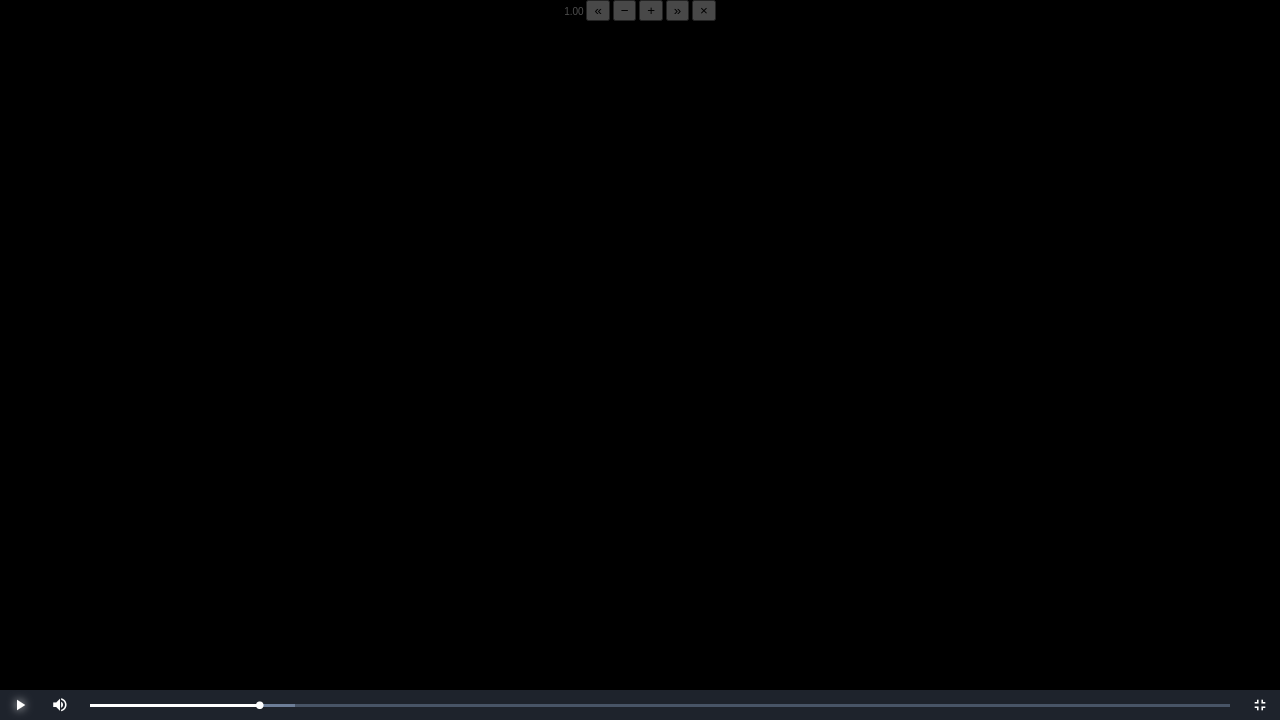 click at bounding box center (20, 705) 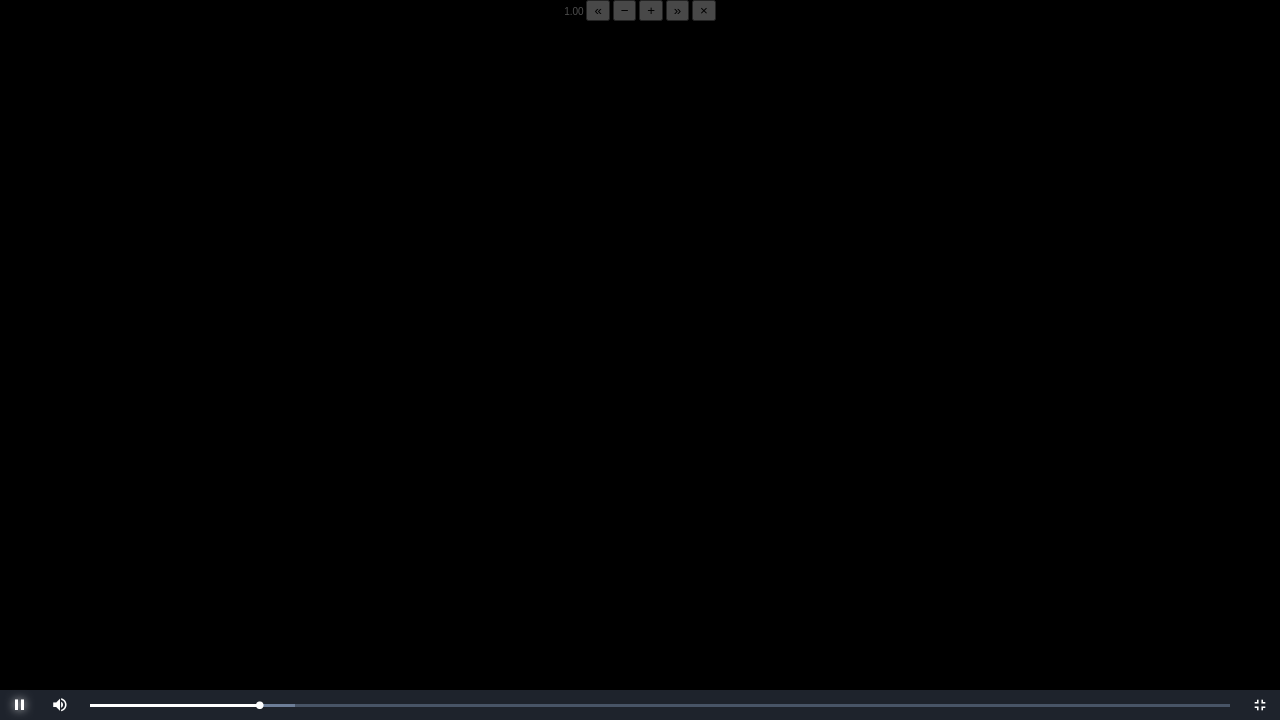click at bounding box center [20, 705] 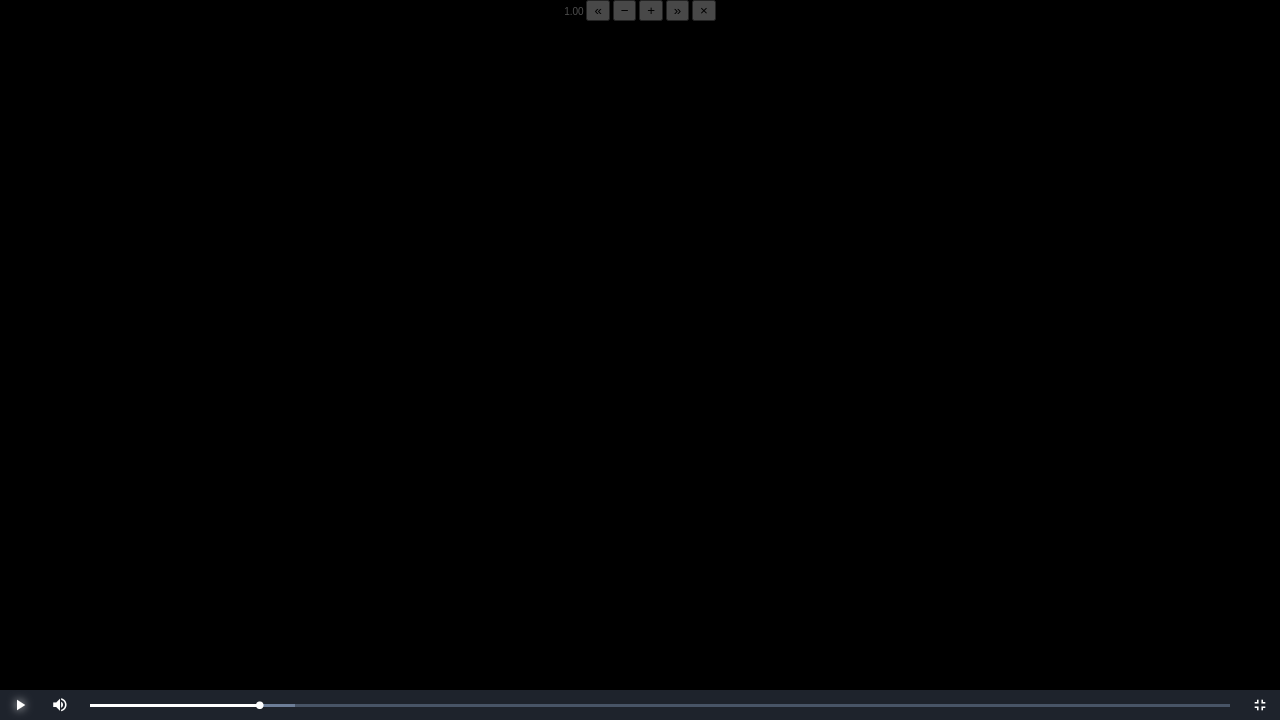 click at bounding box center [20, 705] 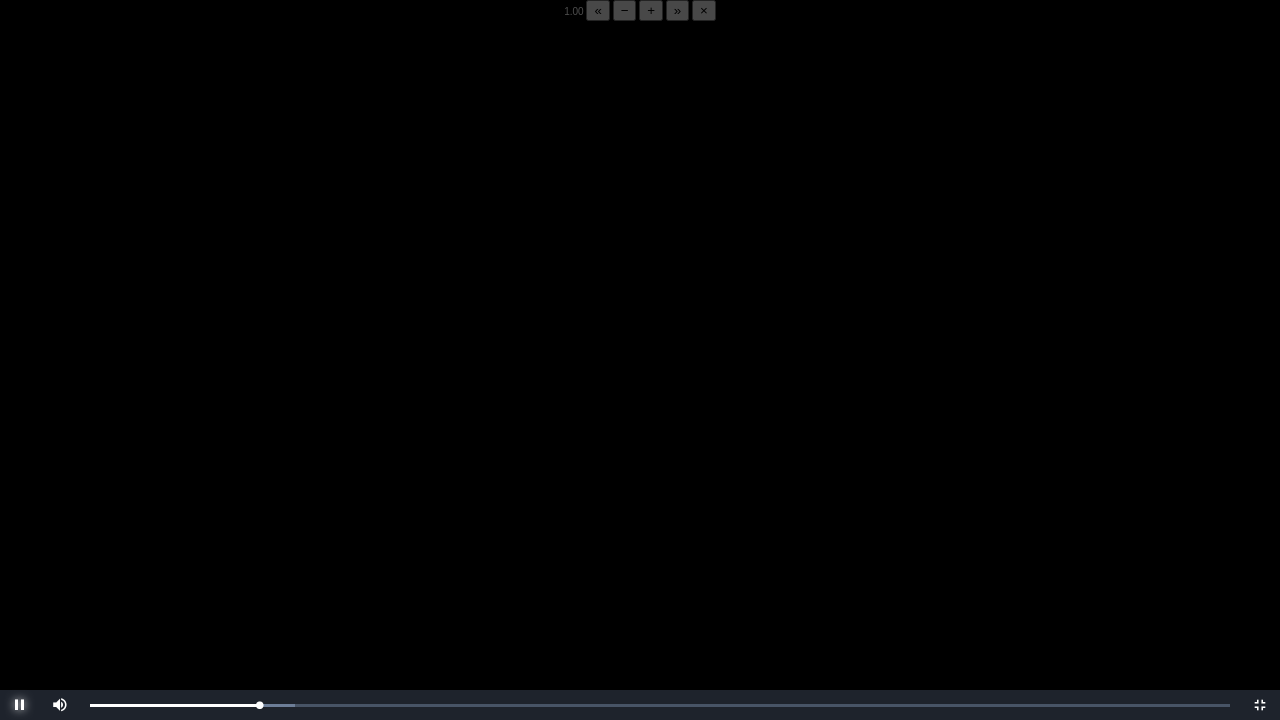 click at bounding box center (20, 705) 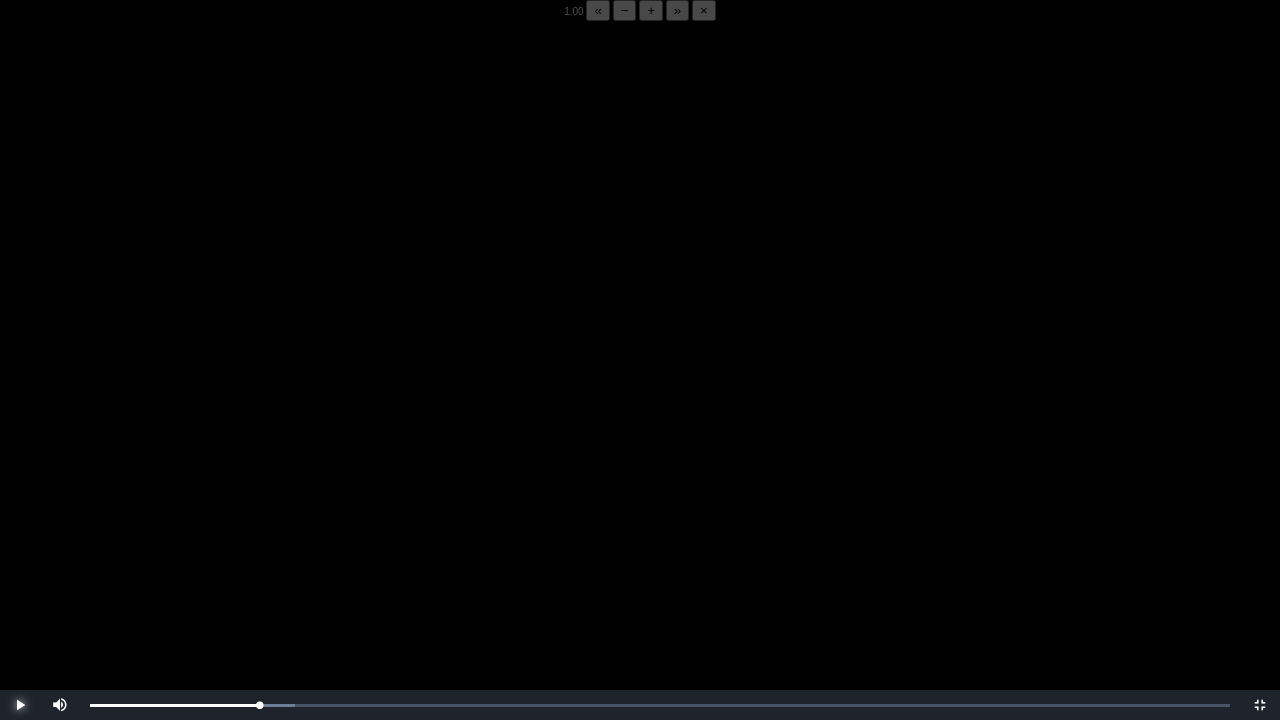 click at bounding box center [20, 705] 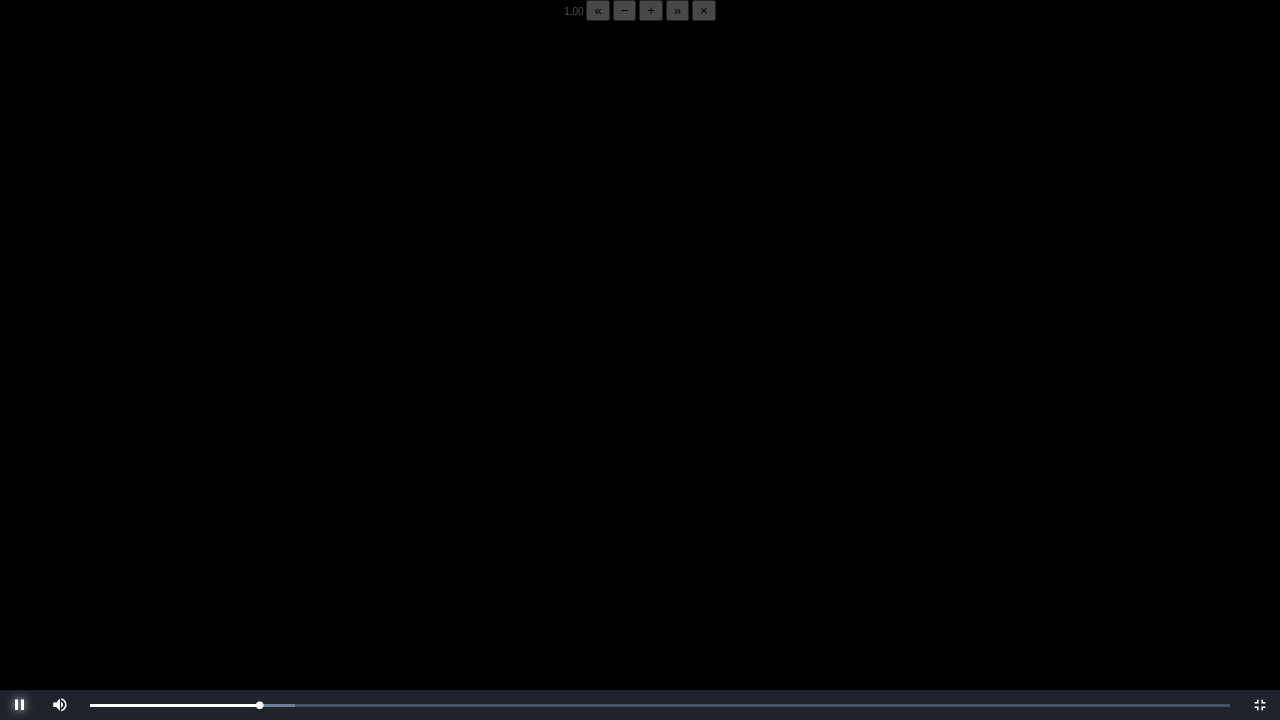 click at bounding box center [20, 705] 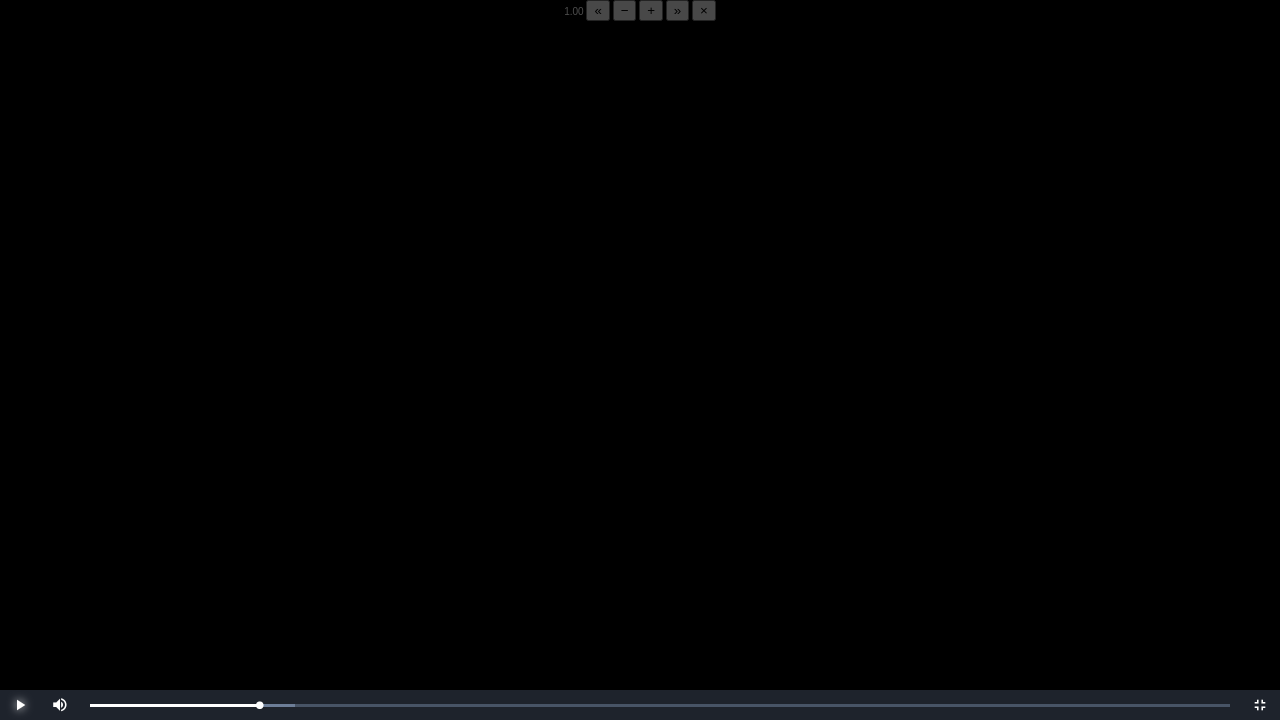 click at bounding box center (20, 705) 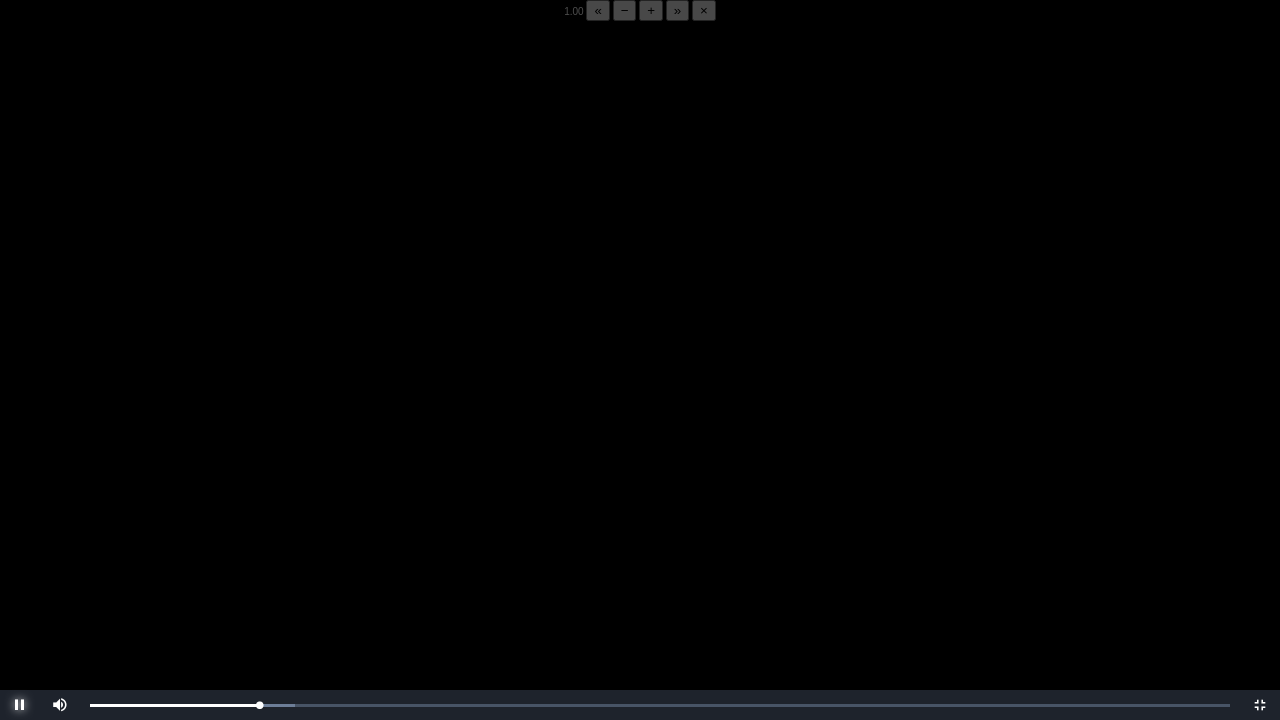 click at bounding box center (20, 705) 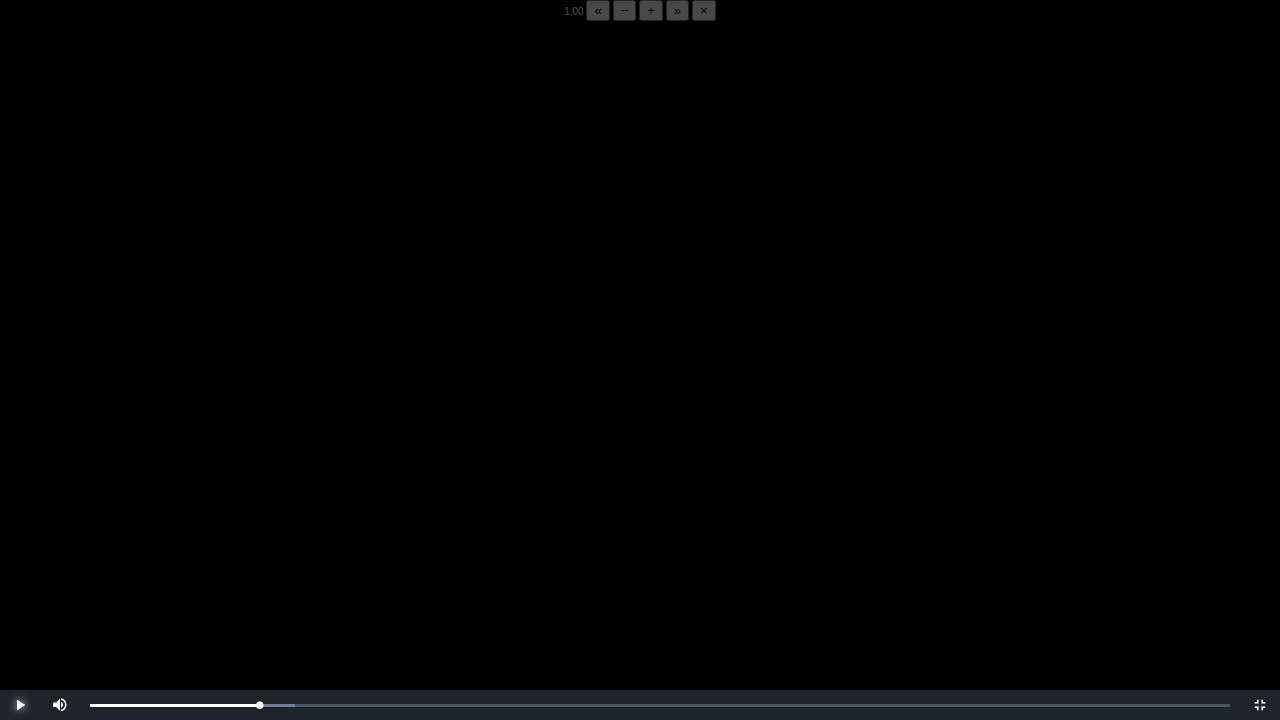 click at bounding box center [20, 705] 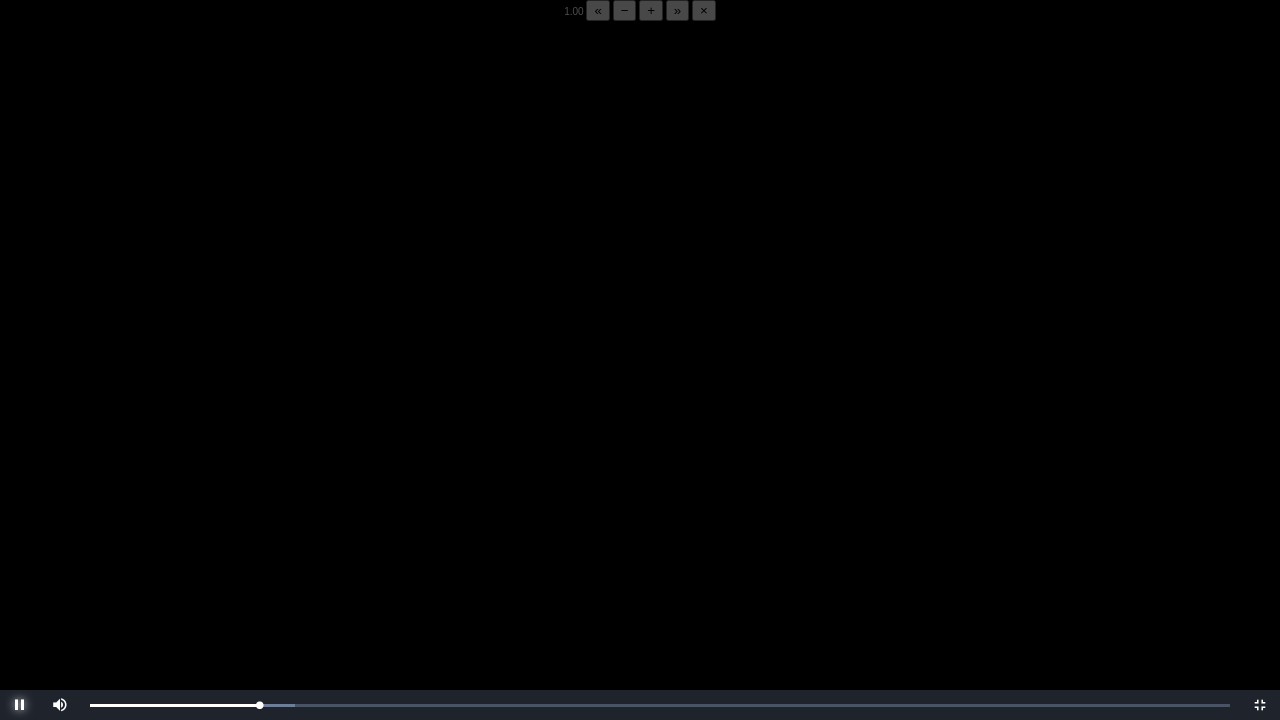 click at bounding box center [20, 705] 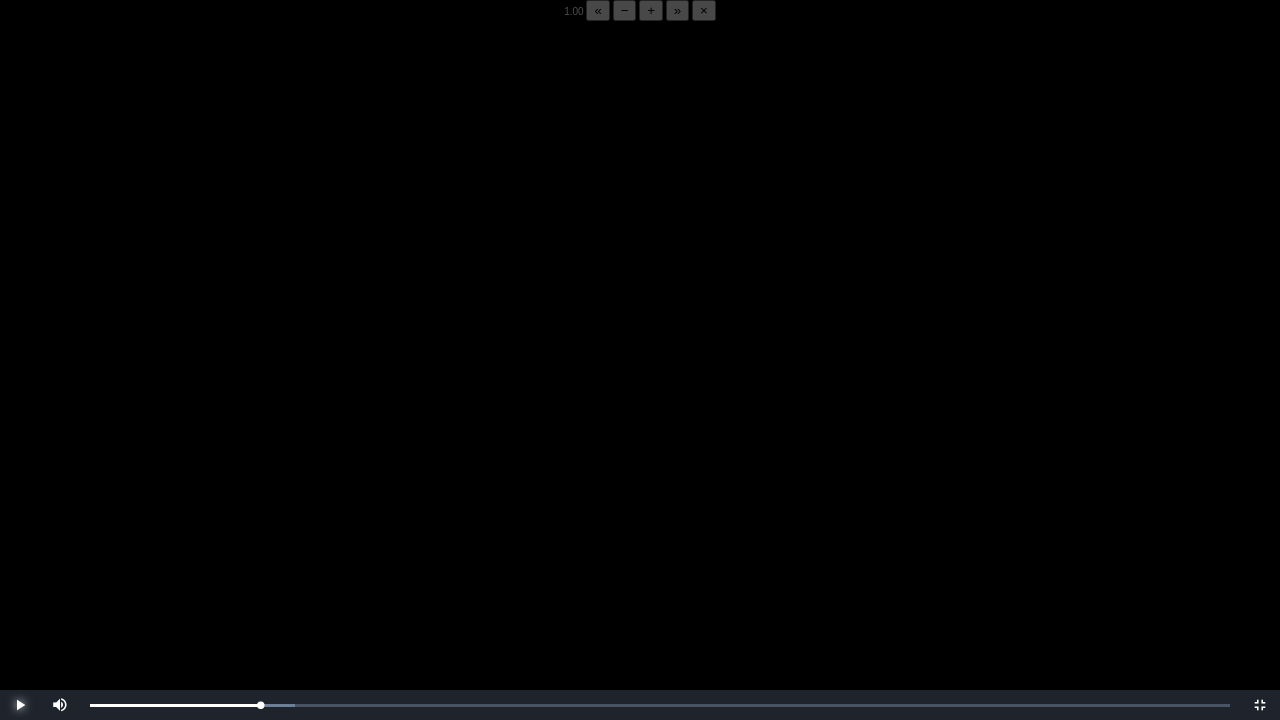 click at bounding box center [20, 705] 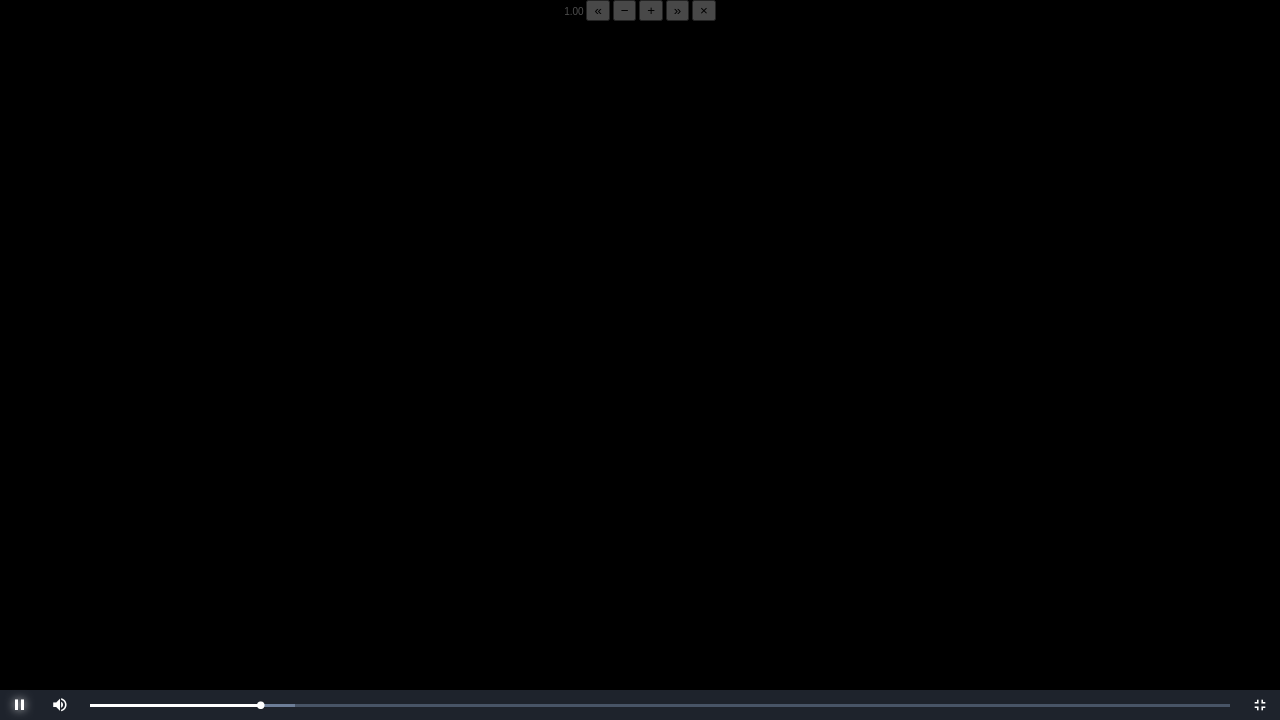 click at bounding box center (20, 705) 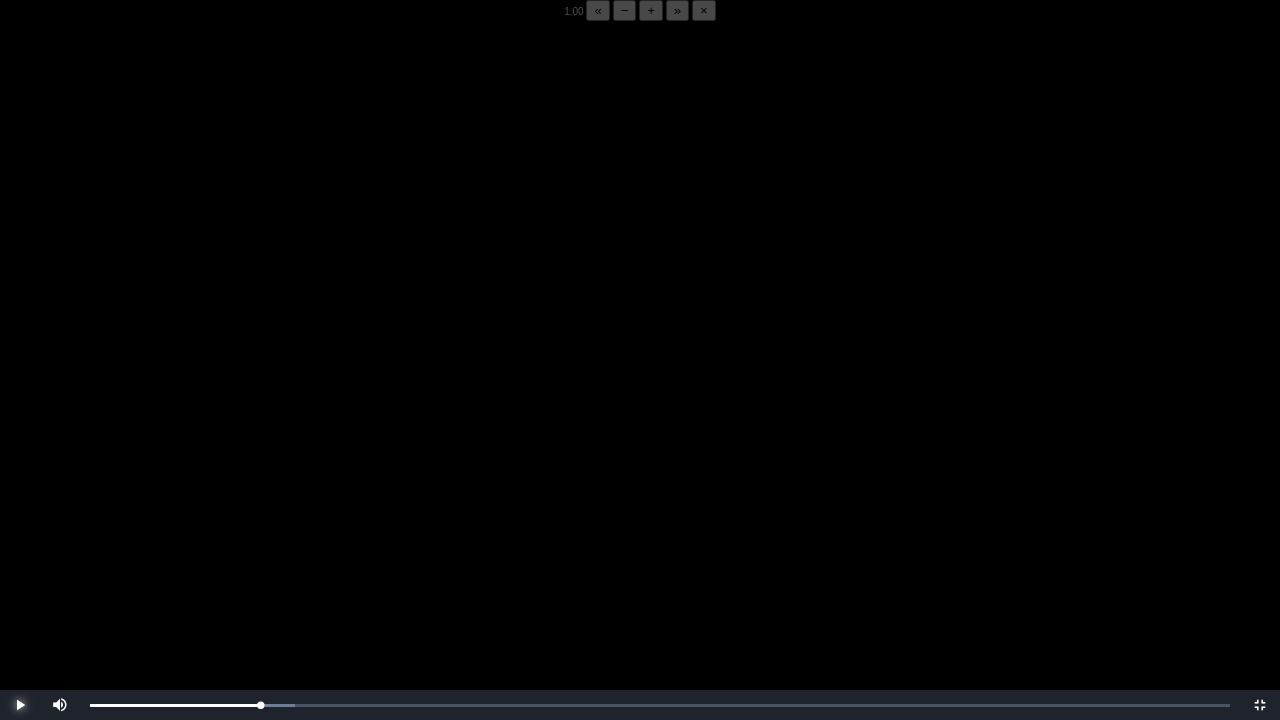 click at bounding box center [20, 705] 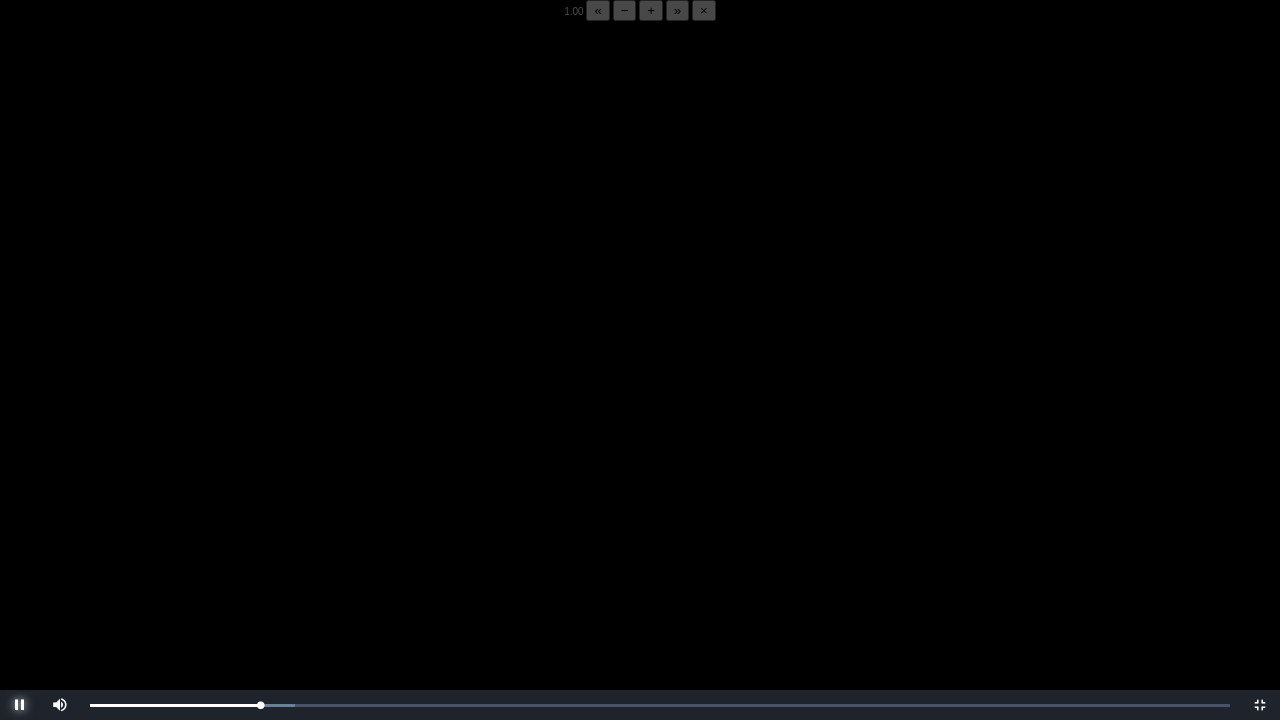 click at bounding box center (20, 705) 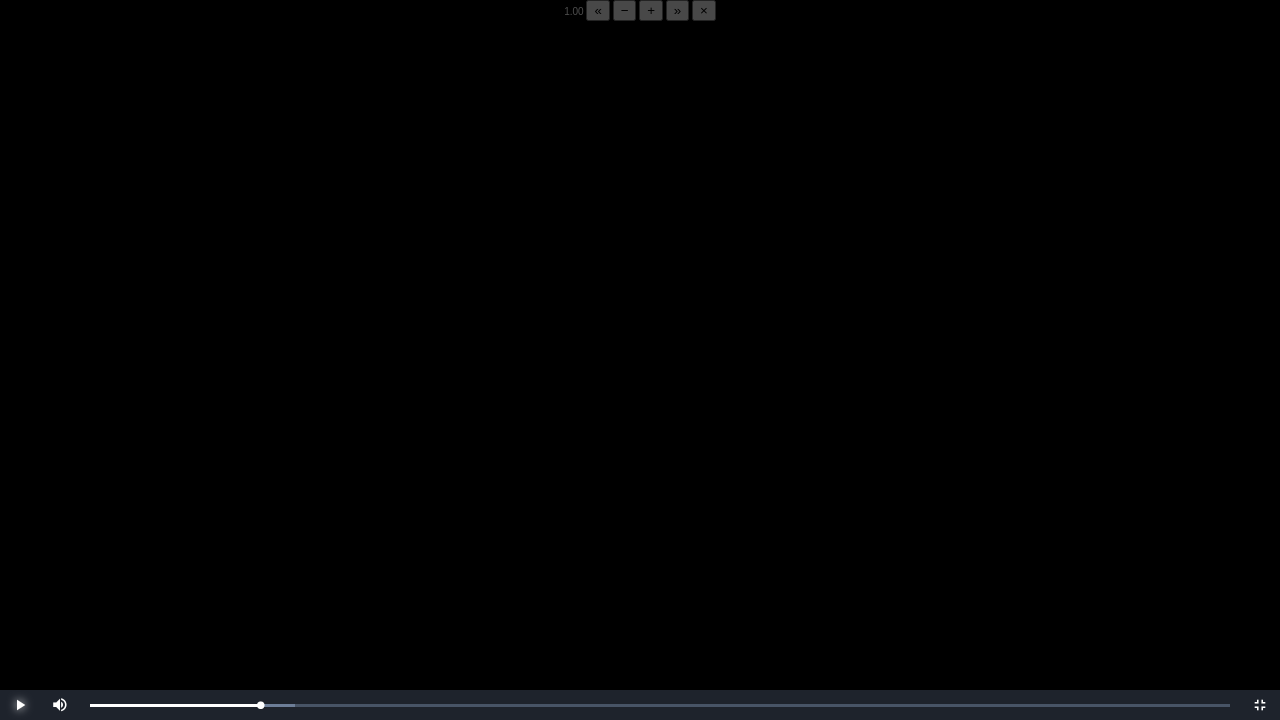 click at bounding box center [20, 705] 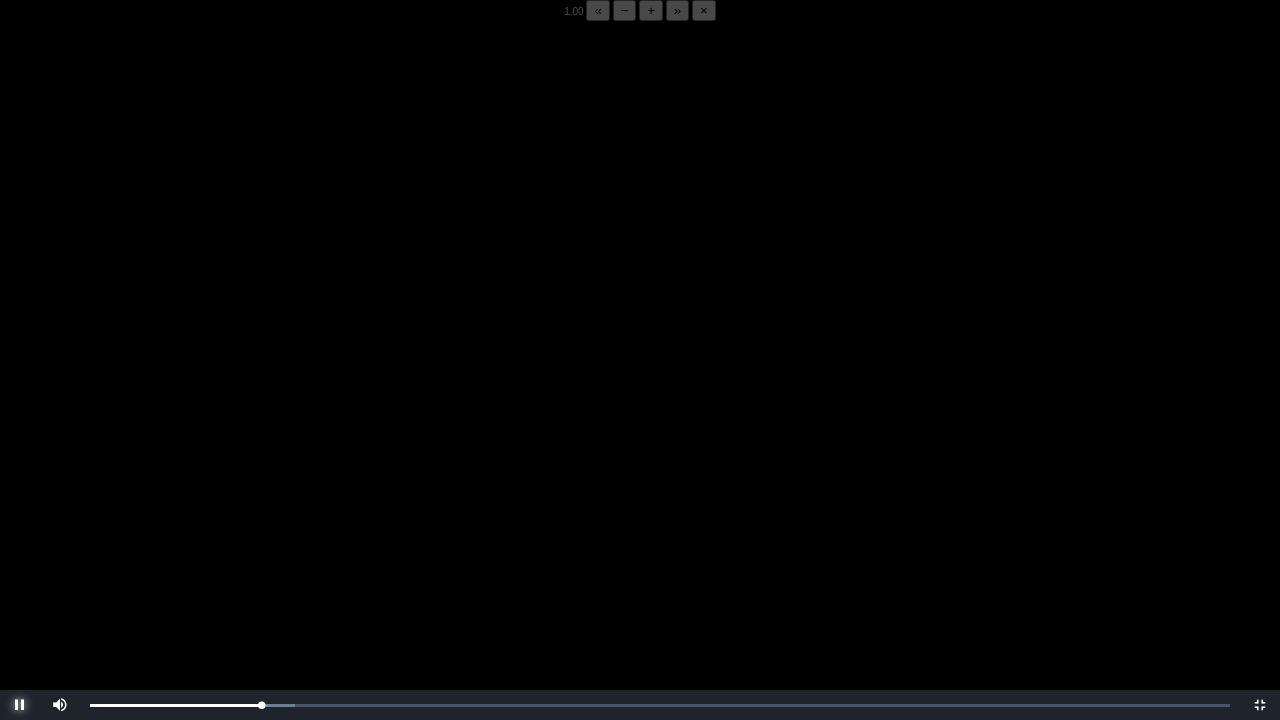 click at bounding box center [20, 705] 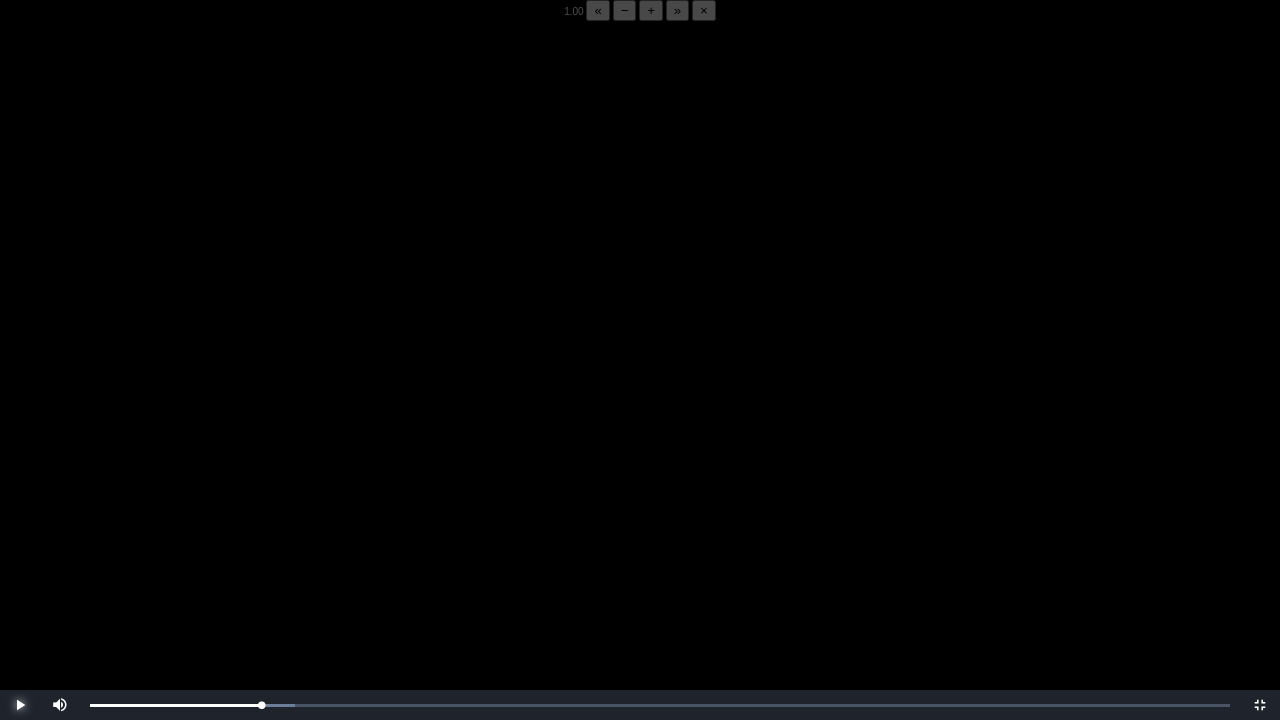 click at bounding box center [20, 705] 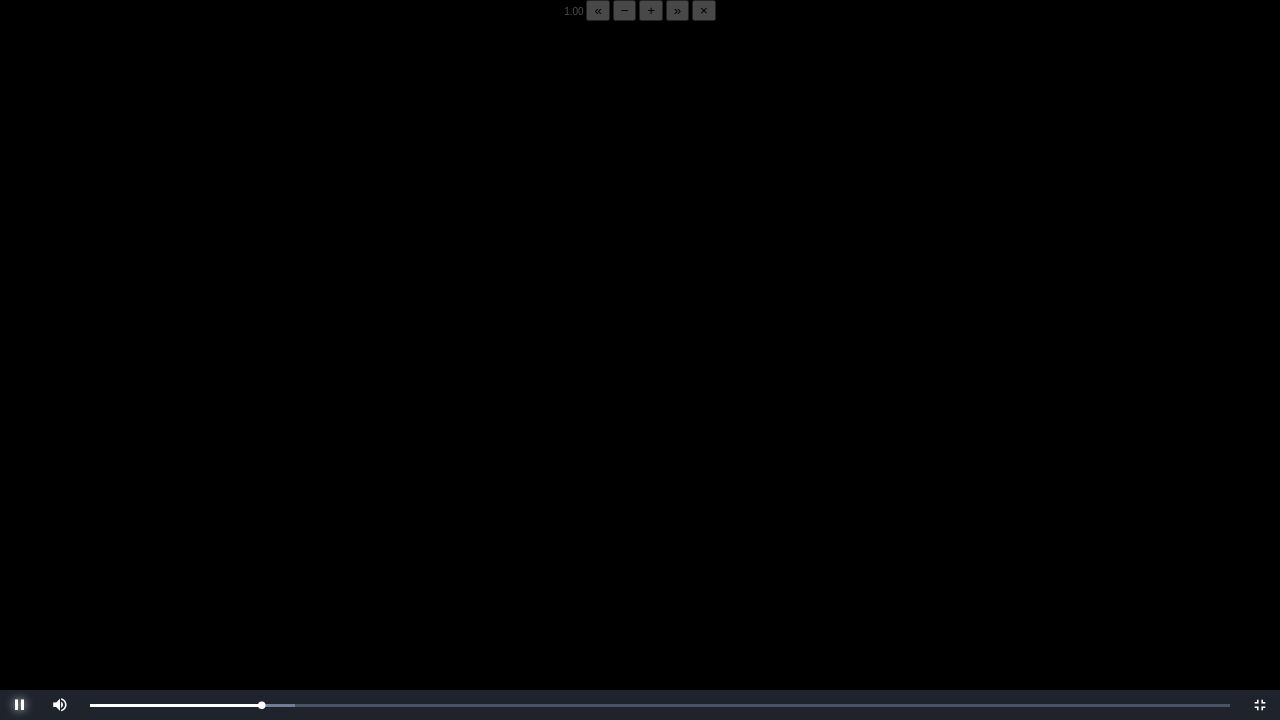 click at bounding box center [20, 705] 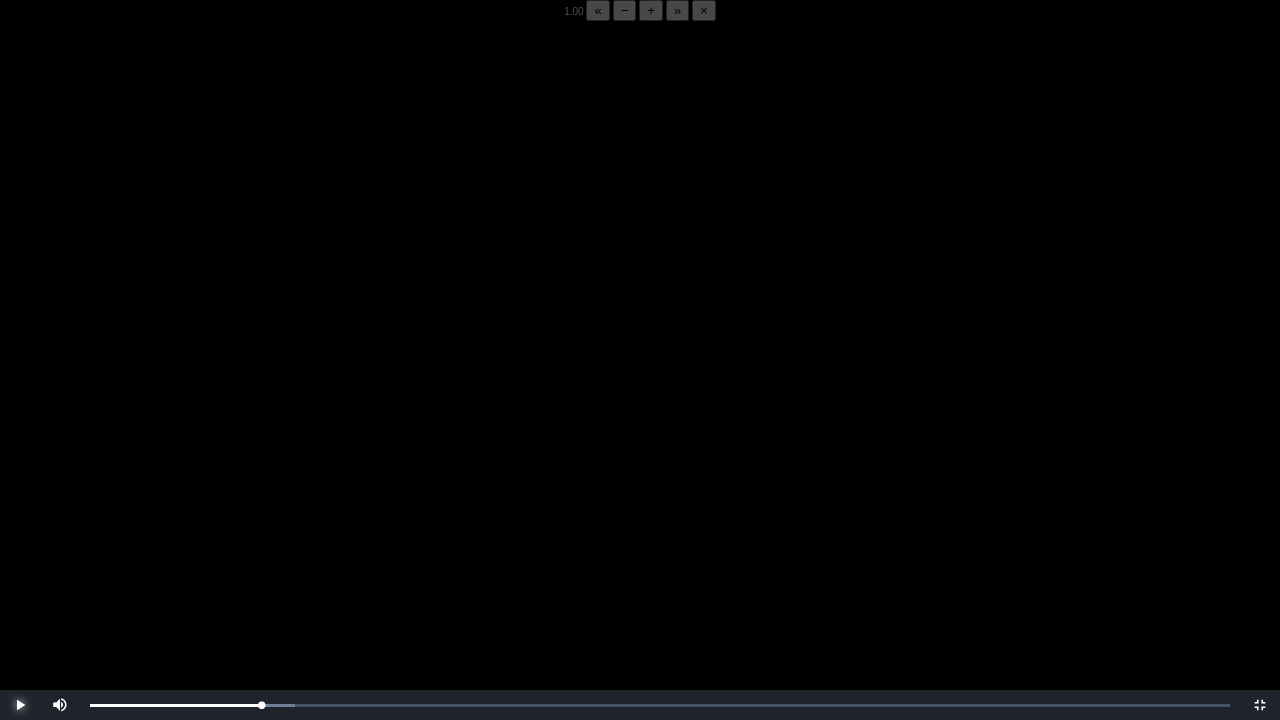 click at bounding box center [20, 705] 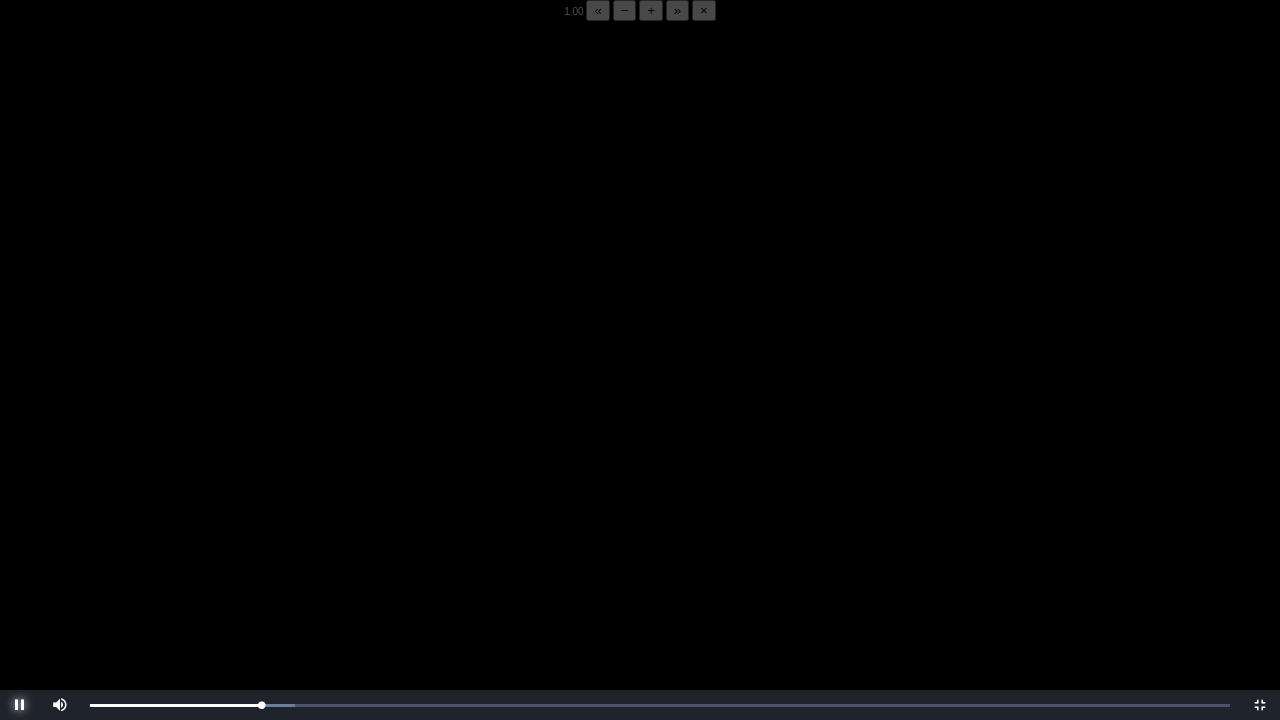 click at bounding box center [20, 705] 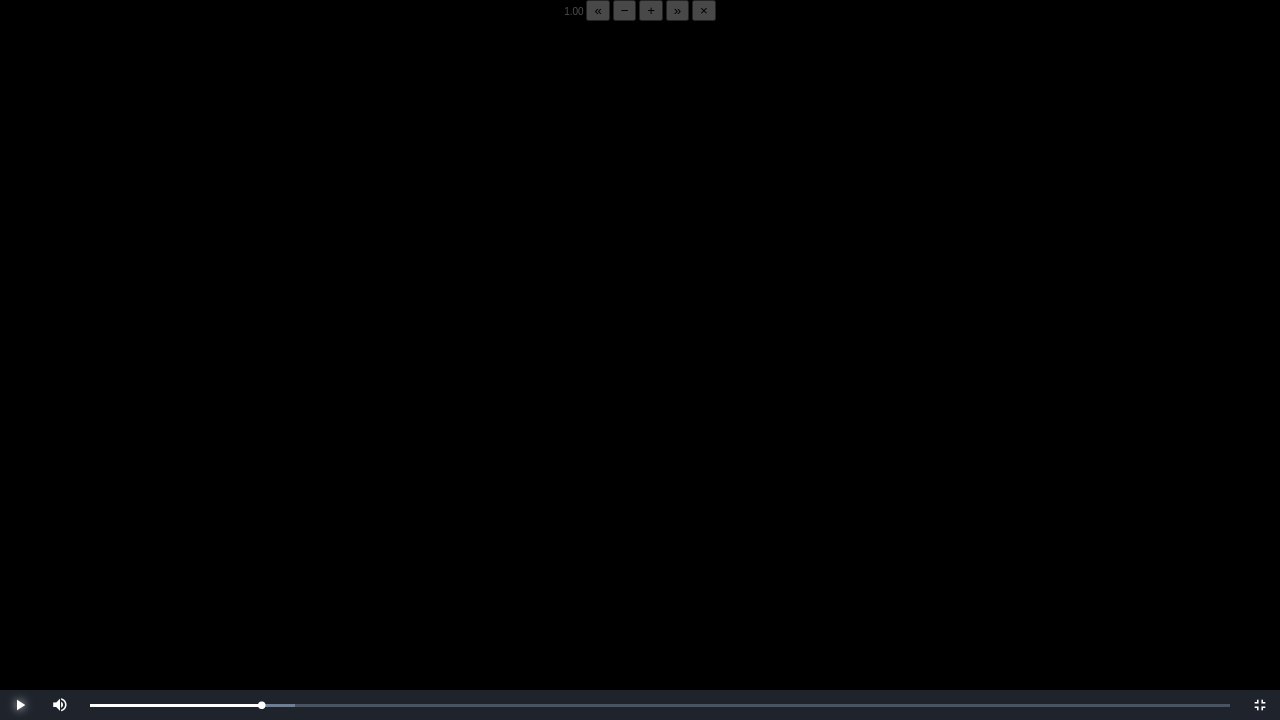 click at bounding box center [20, 705] 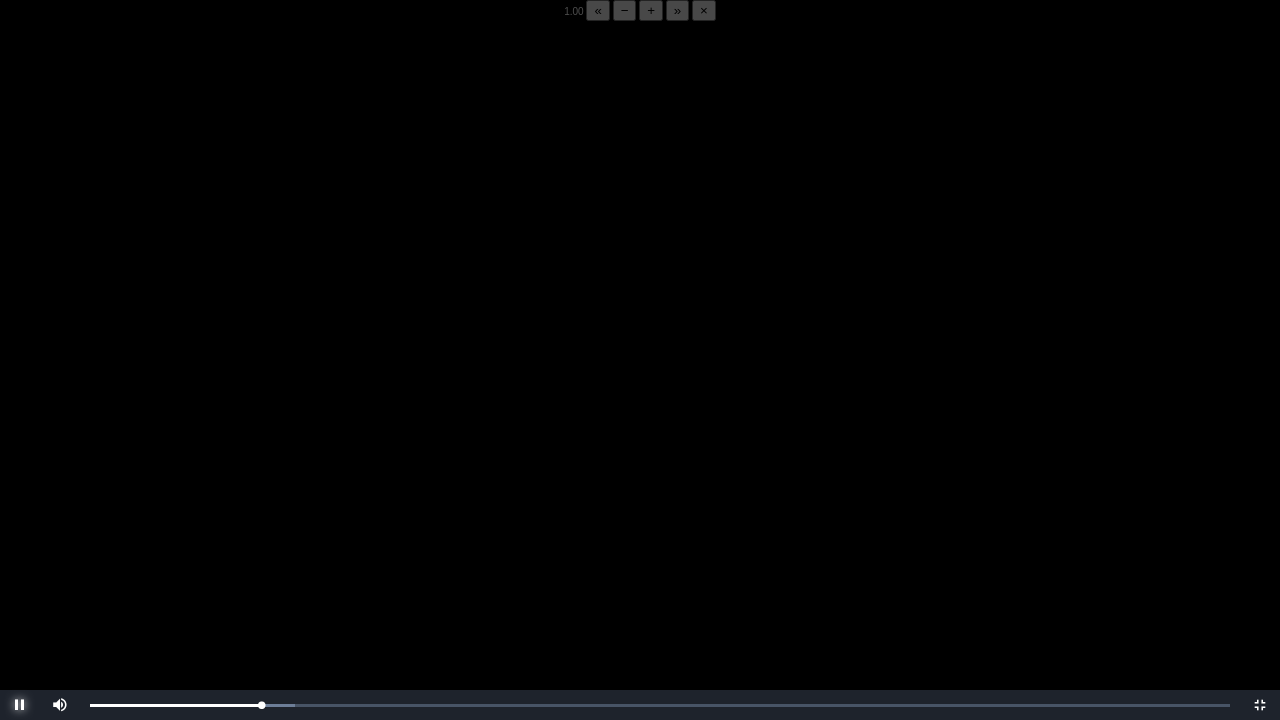 click at bounding box center [20, 705] 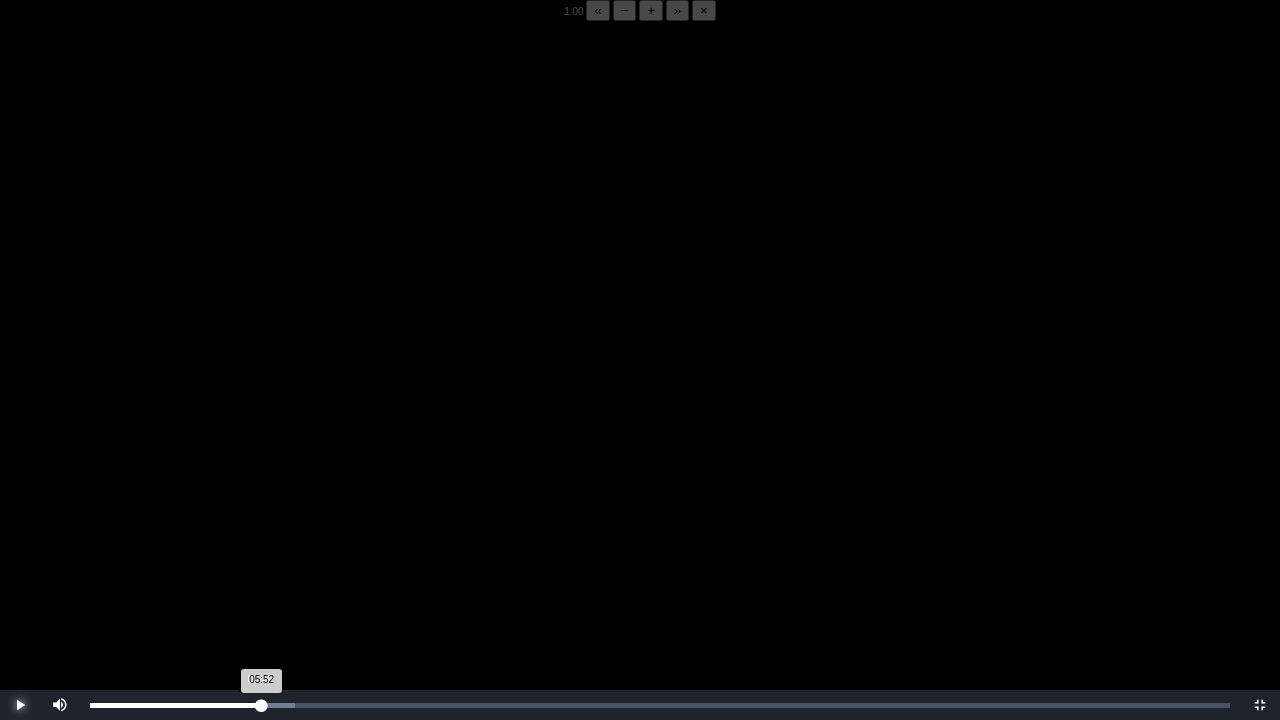 click on "05:52 Progress : 0%" at bounding box center [176, 705] 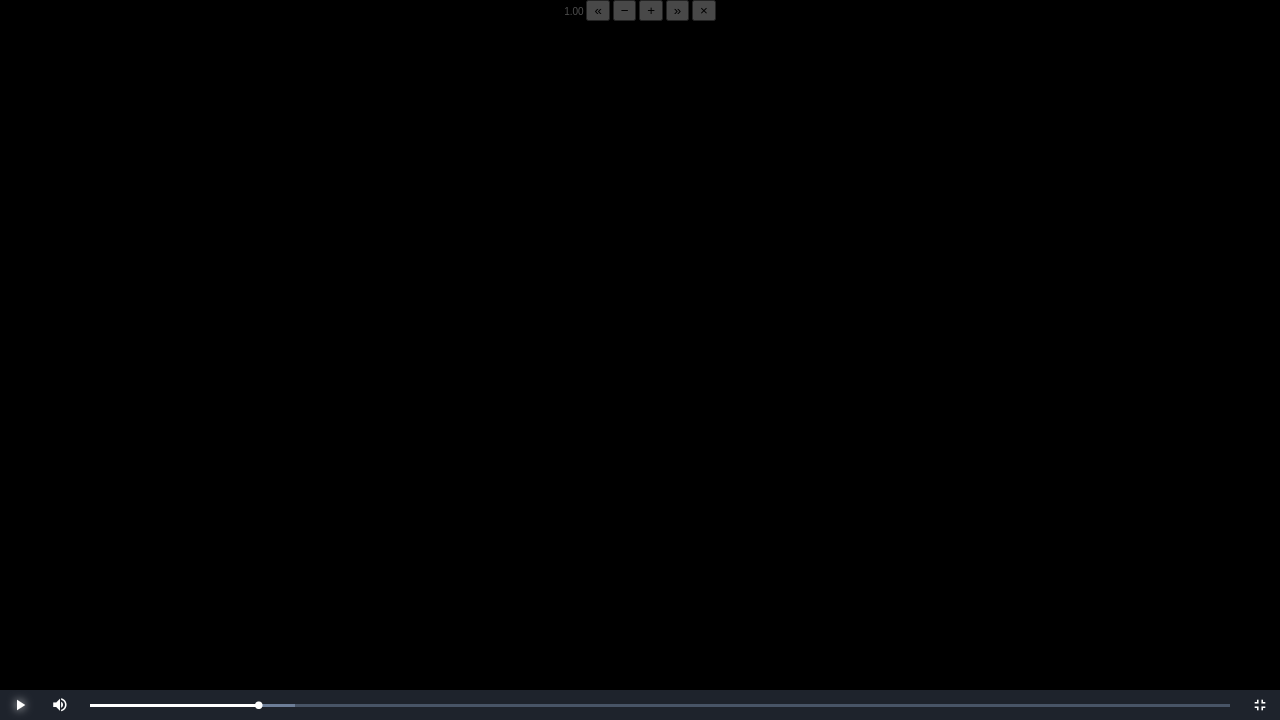 click at bounding box center (20, 705) 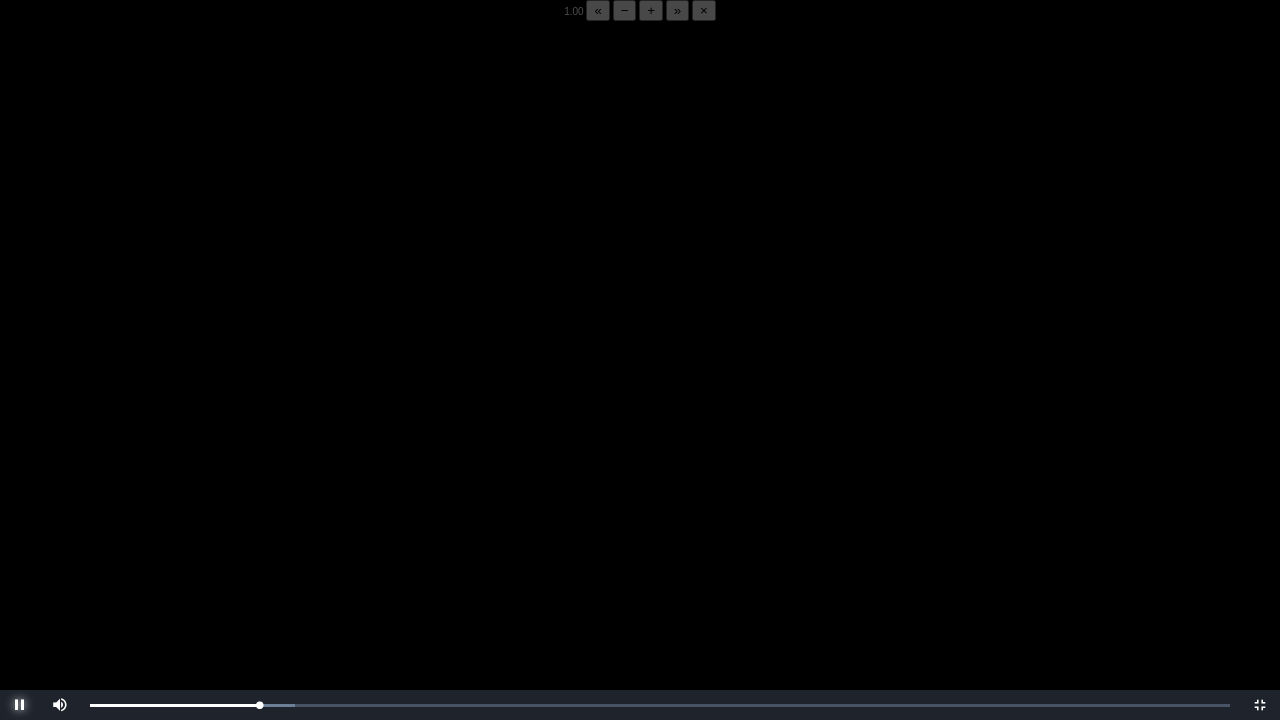 click at bounding box center [20, 705] 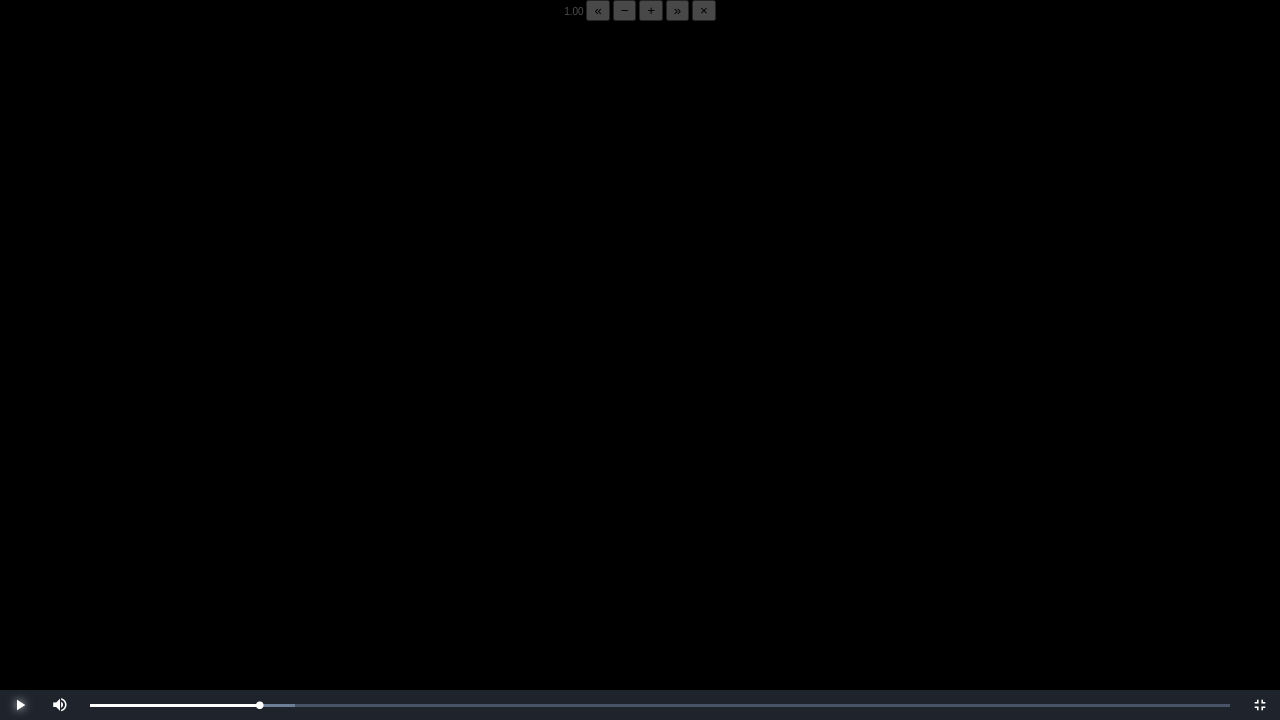 click at bounding box center [20, 705] 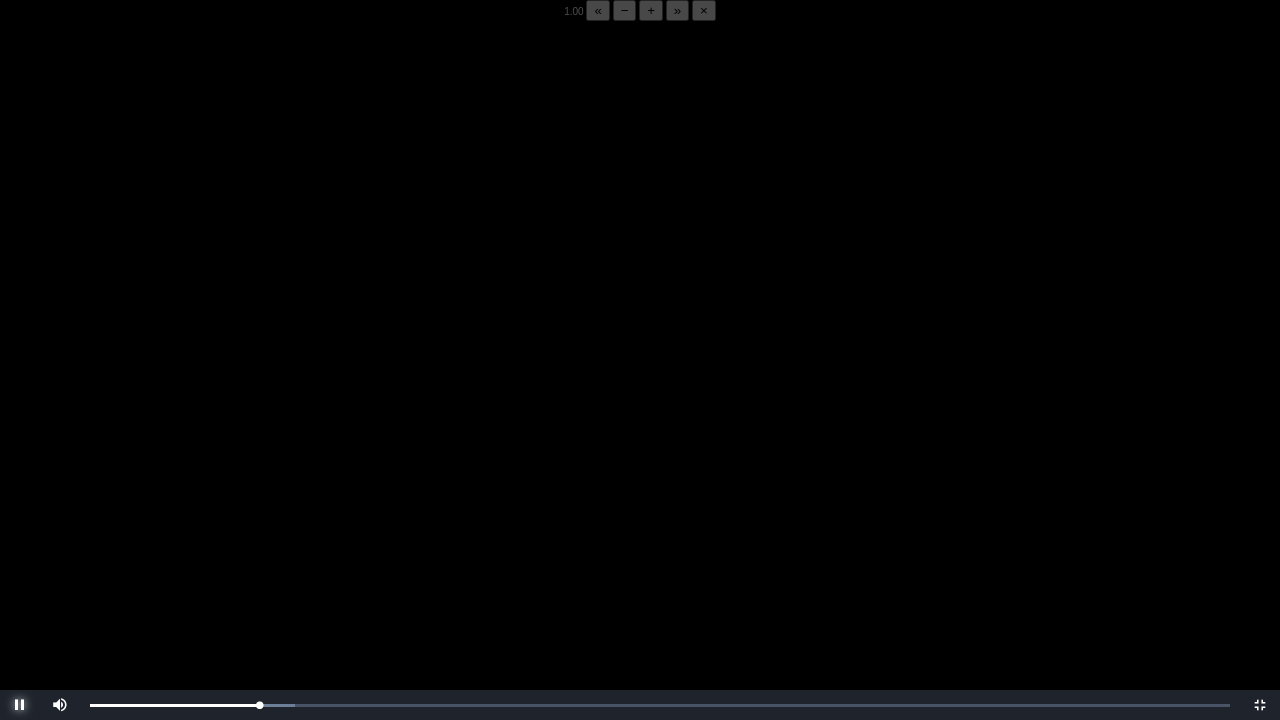 click at bounding box center [20, 705] 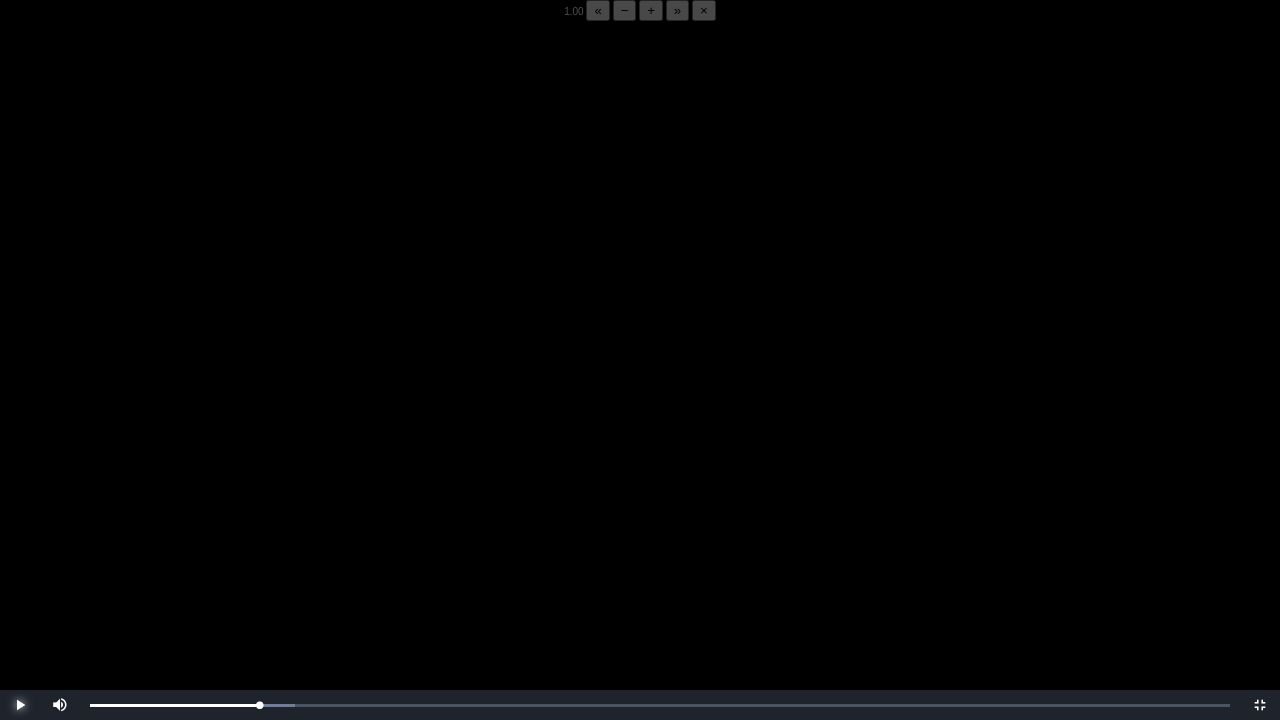 click at bounding box center [20, 705] 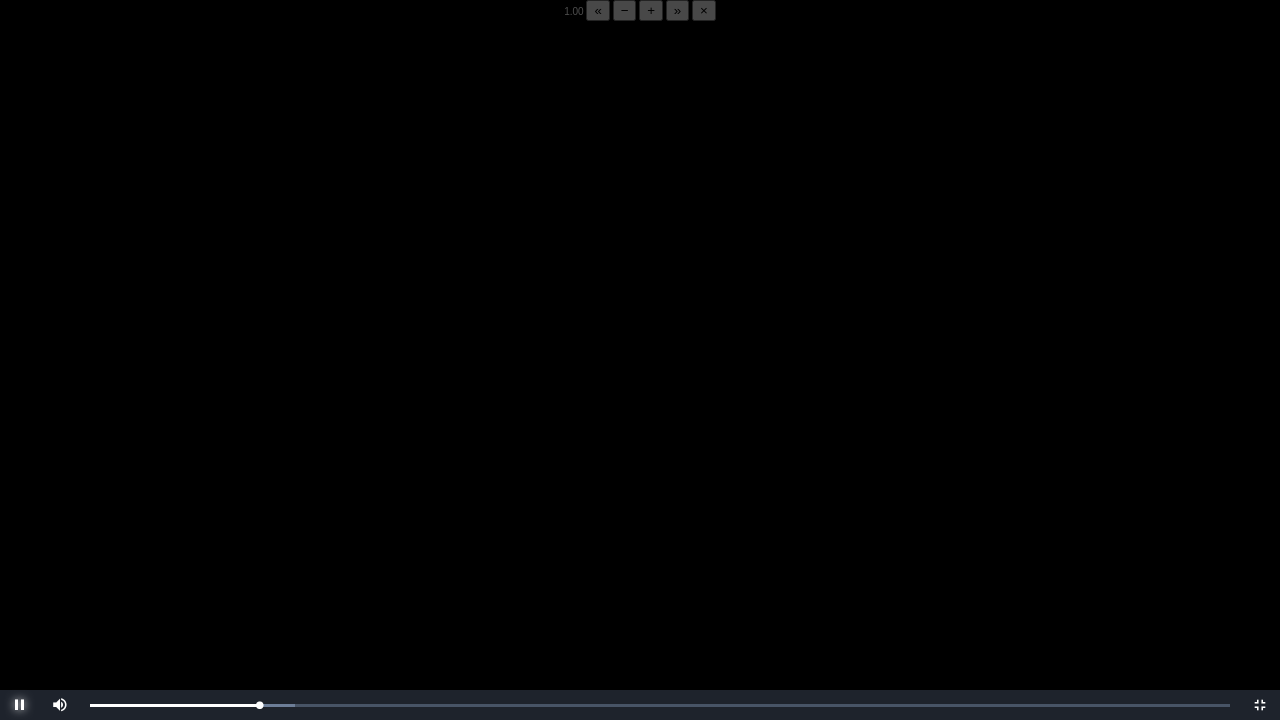 click at bounding box center [20, 705] 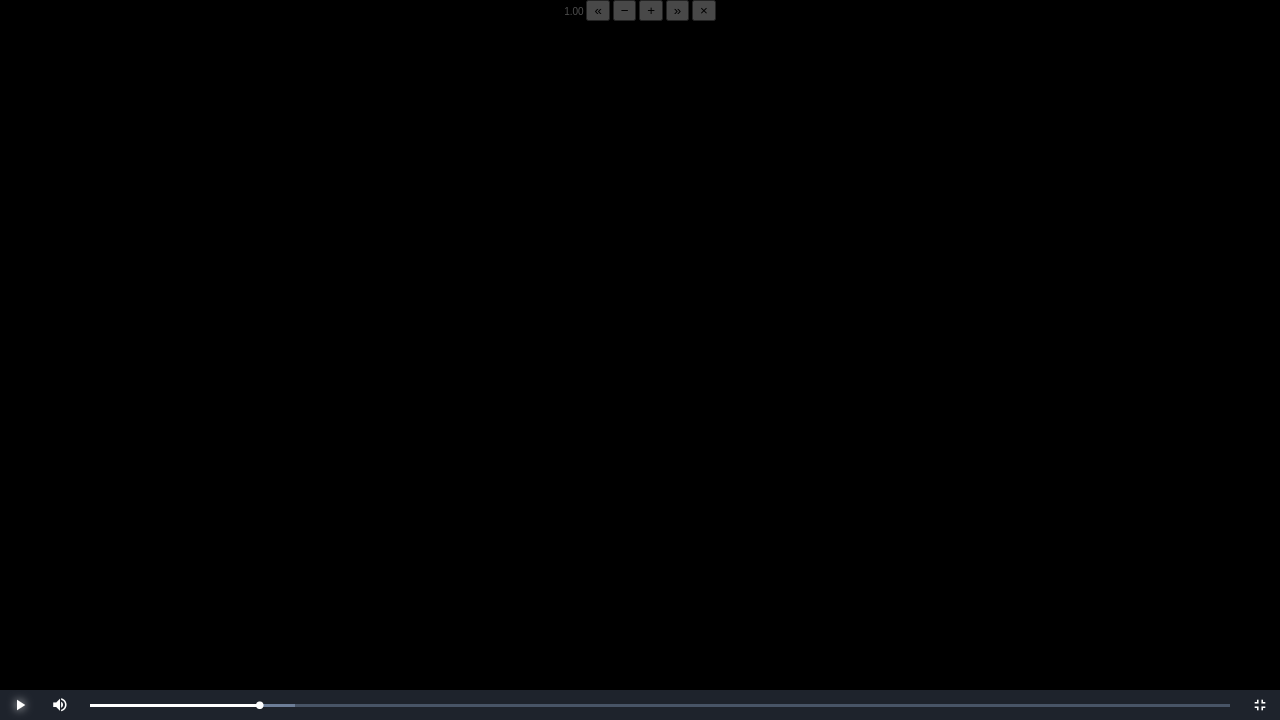 click at bounding box center [20, 705] 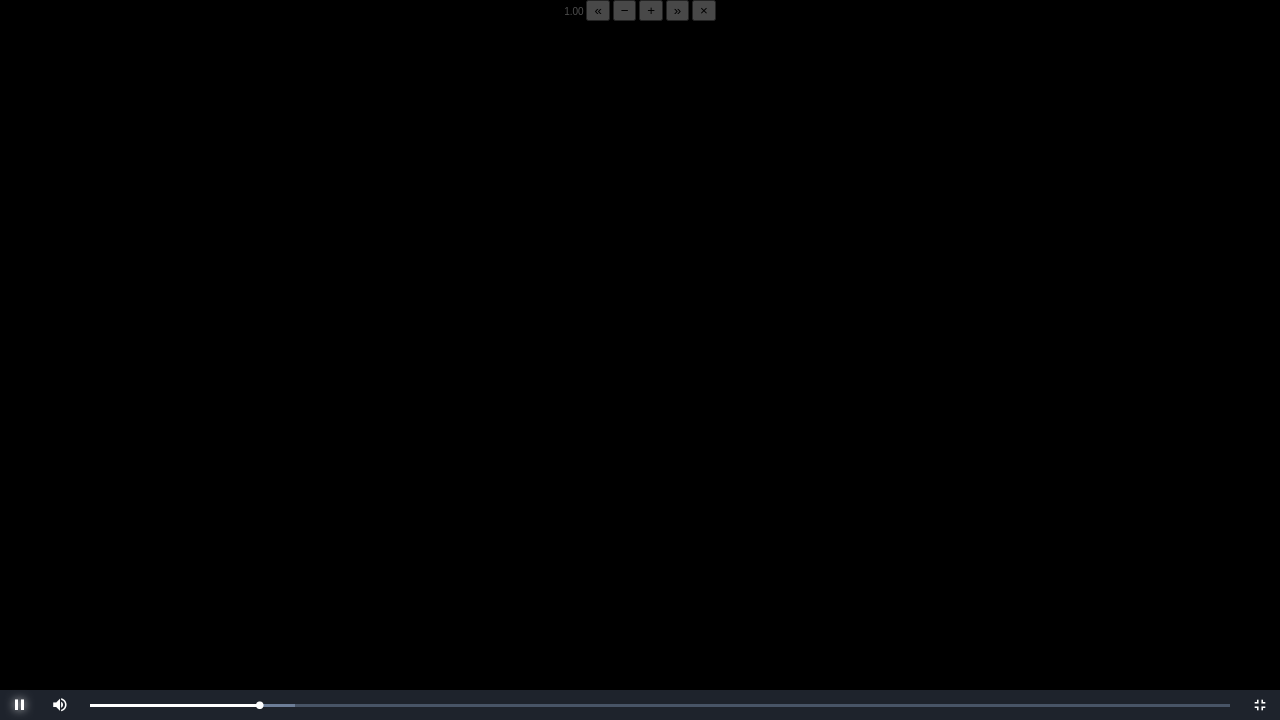 click at bounding box center (20, 705) 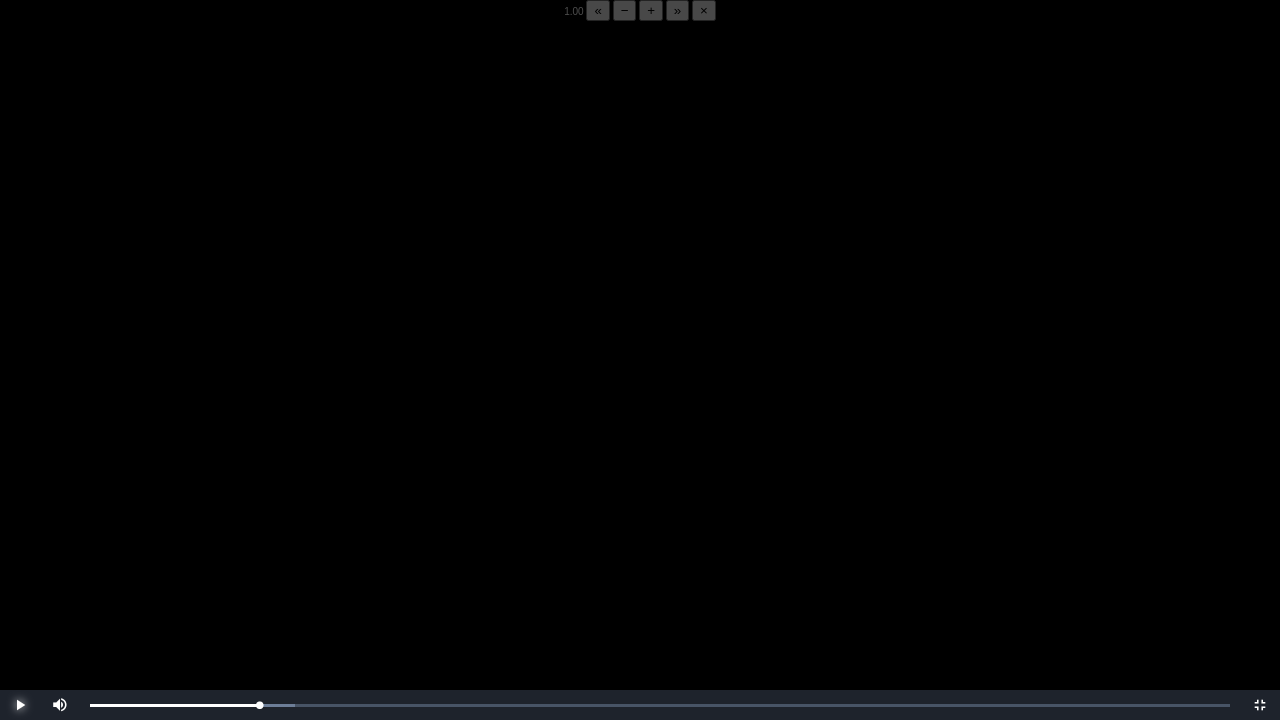 click at bounding box center (20, 705) 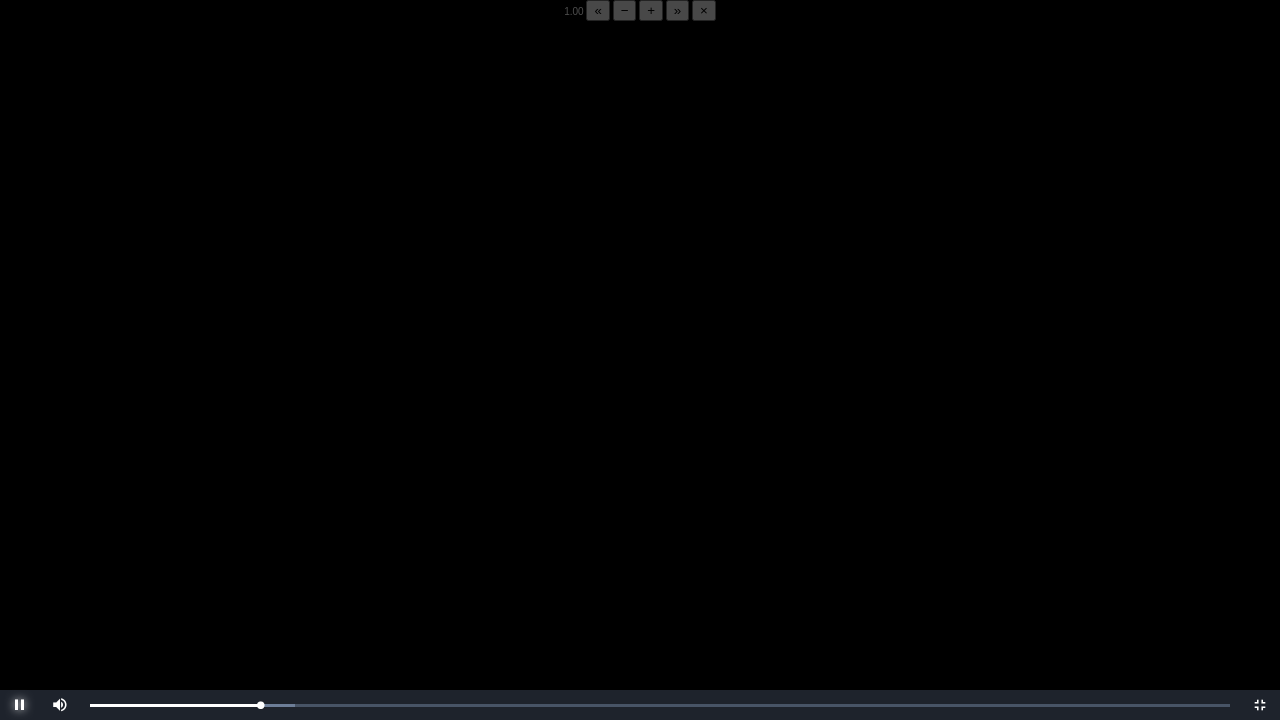 click at bounding box center [20, 705] 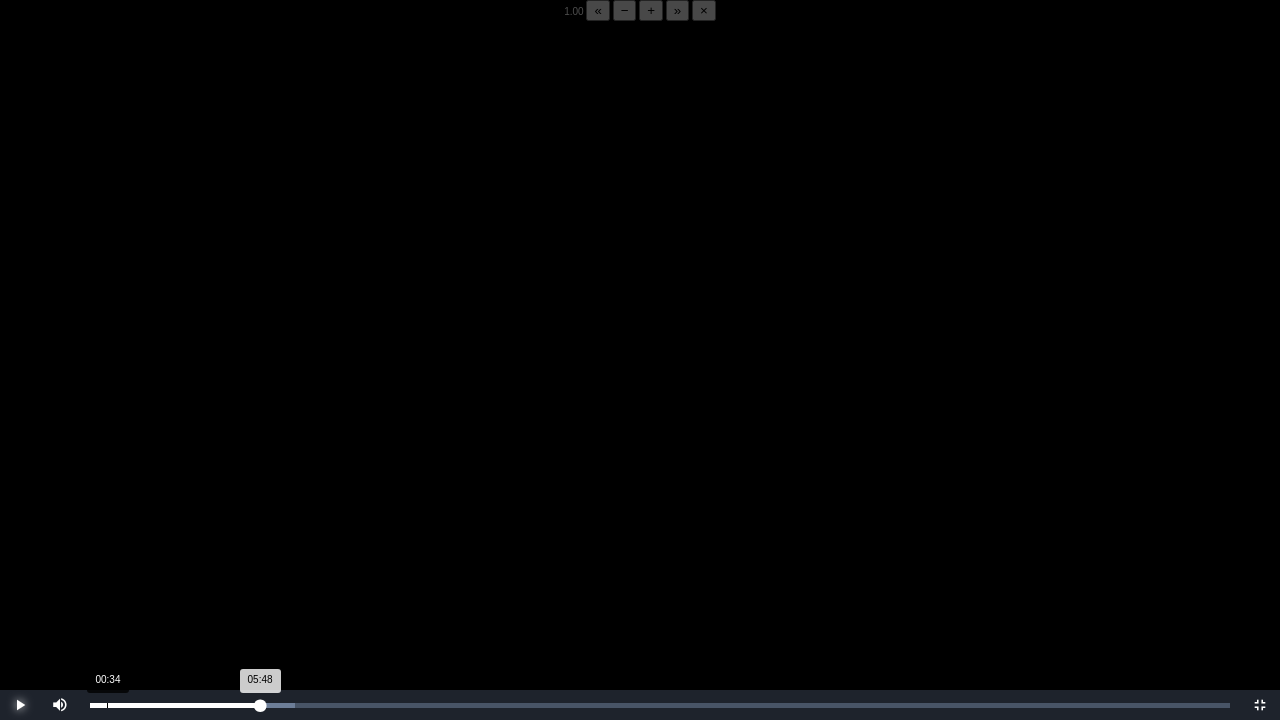 drag, startPoint x: 23, startPoint y: 703, endPoint x: 261, endPoint y: 705, distance: 238.0084 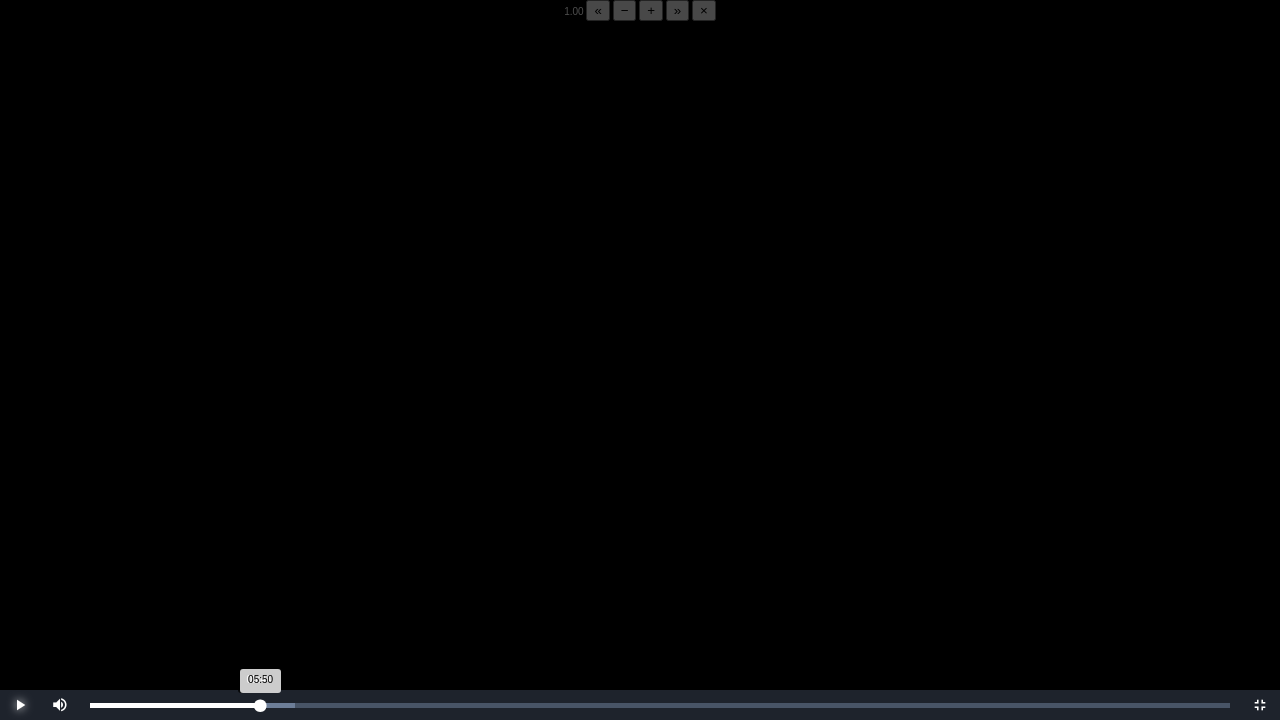 click on "05:50 Progress : 0%" at bounding box center (175, 705) 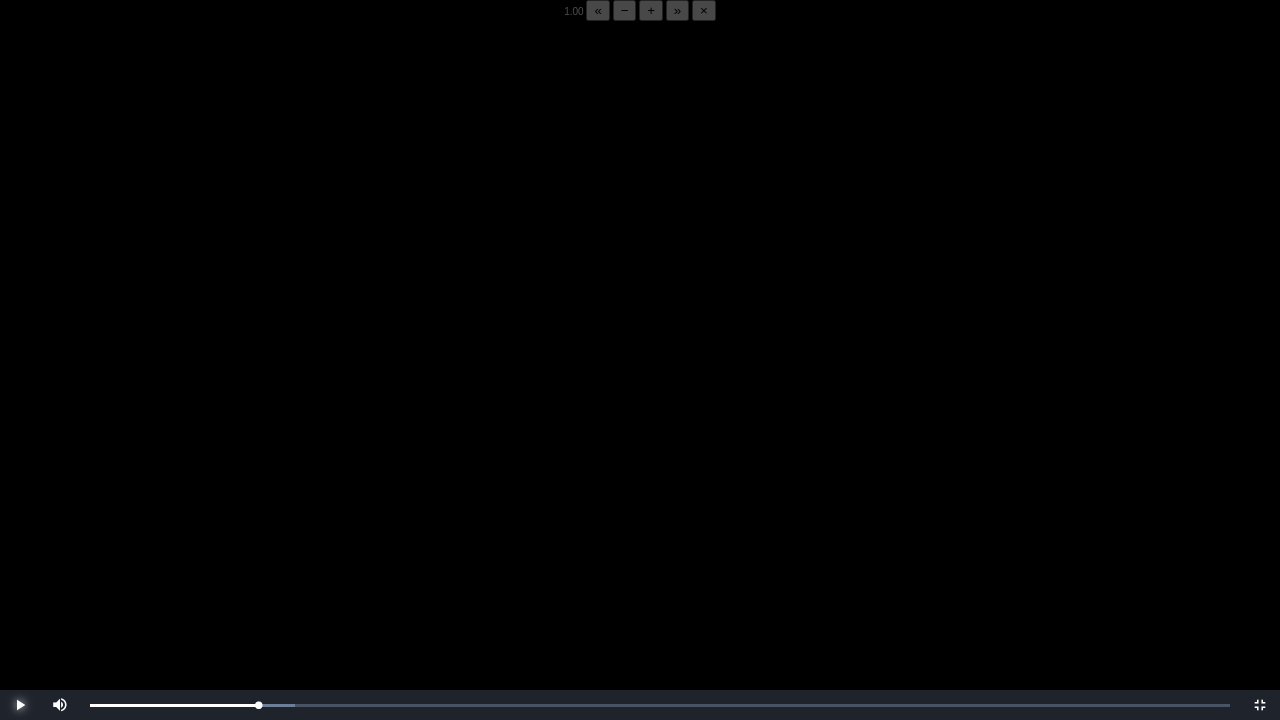 click at bounding box center (20, 705) 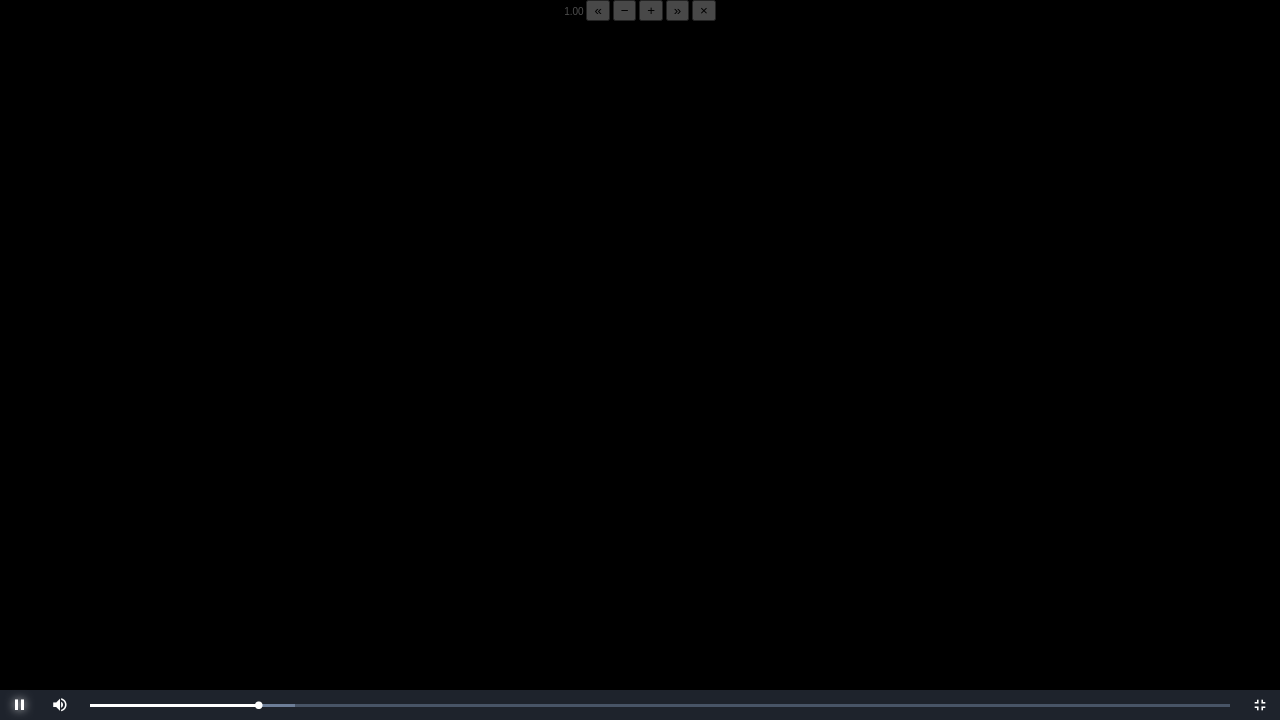 click at bounding box center [20, 705] 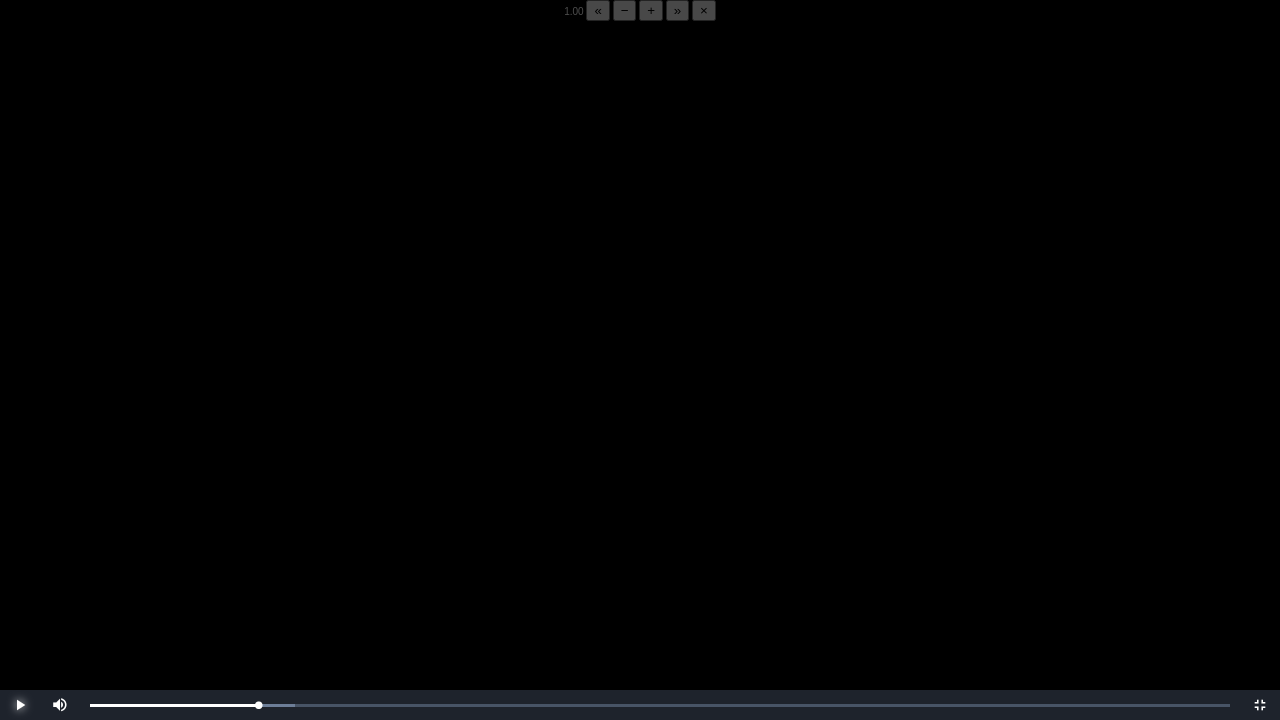 click at bounding box center [20, 705] 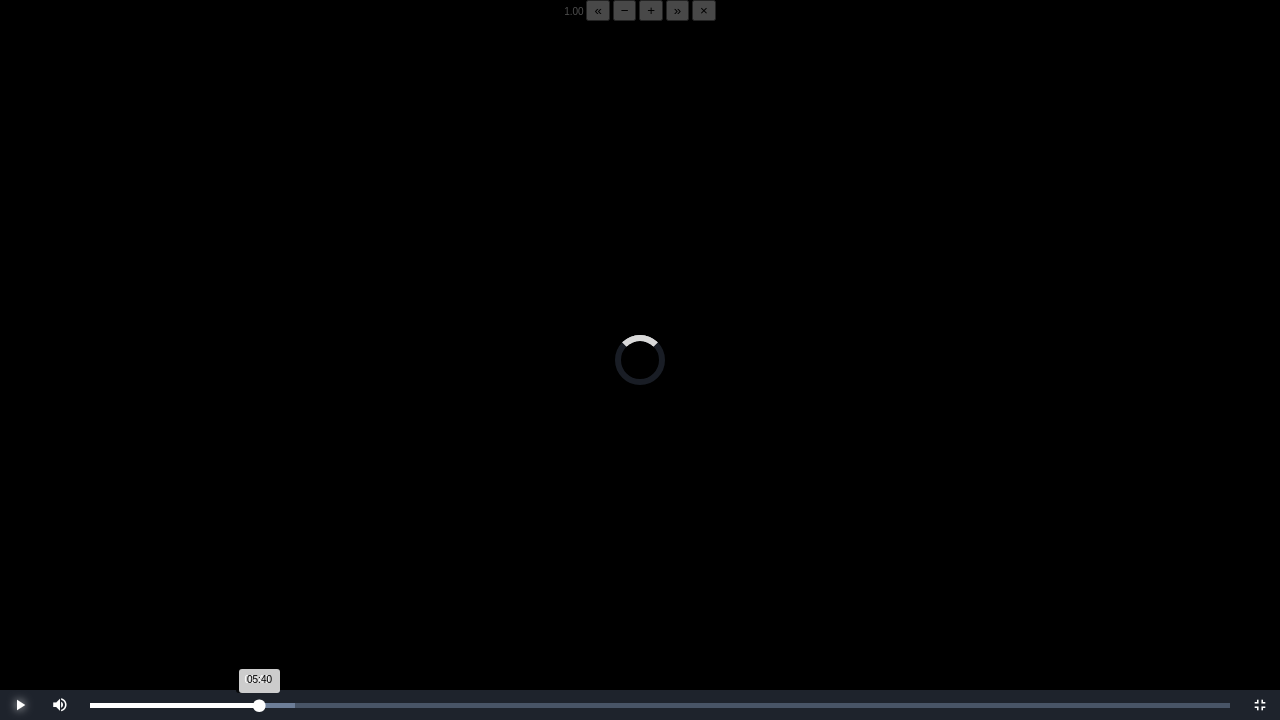 click on "05:40 Progress : 0%" at bounding box center [175, 705] 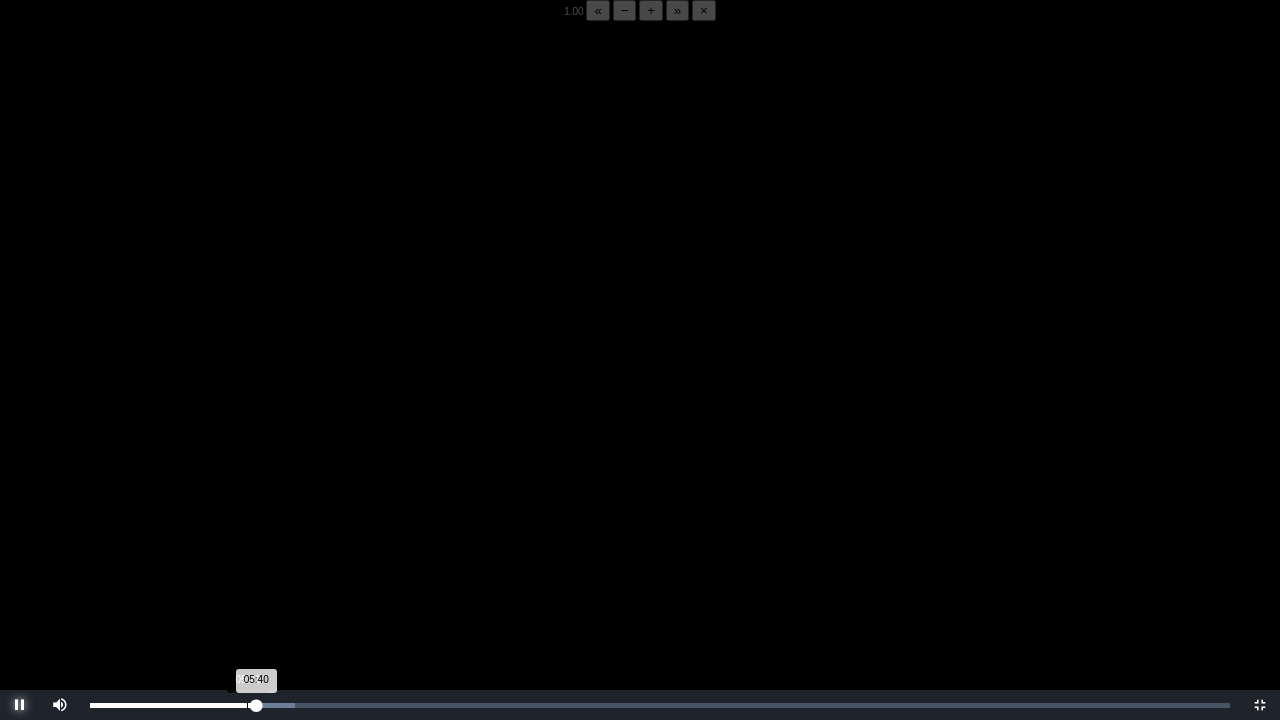 click on "05:21" at bounding box center [247, 705] 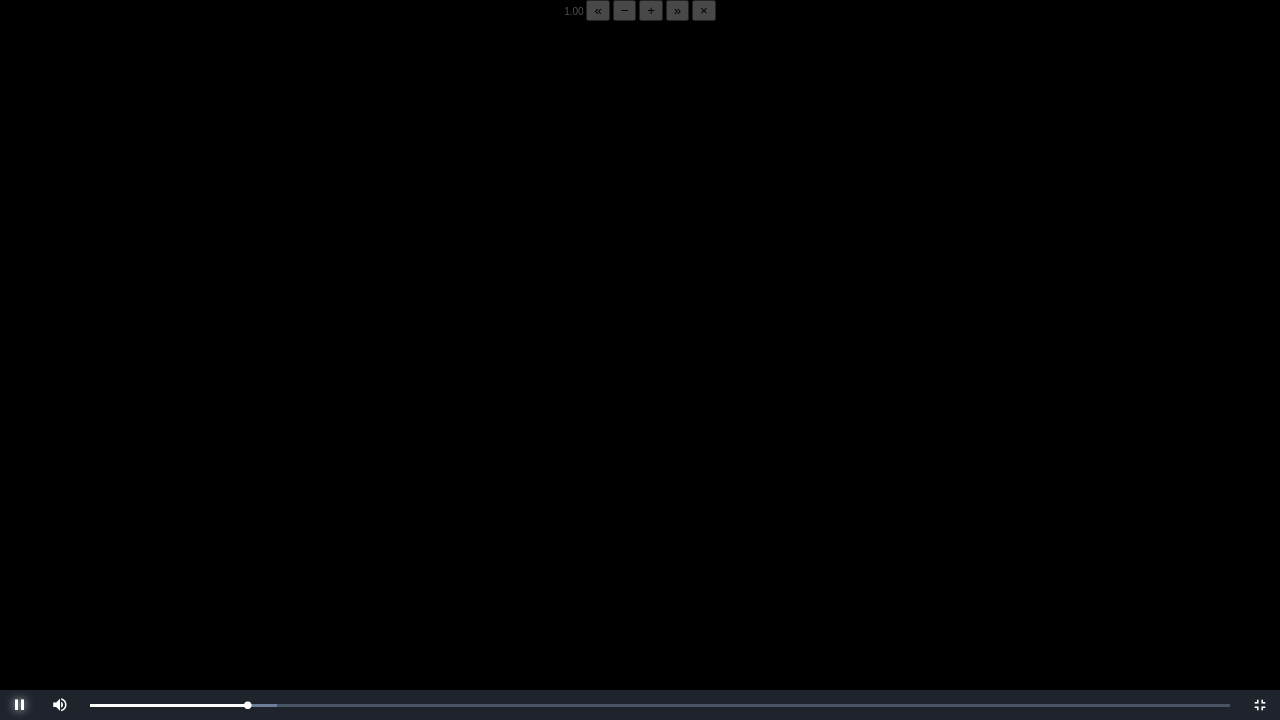 click at bounding box center [20, 705] 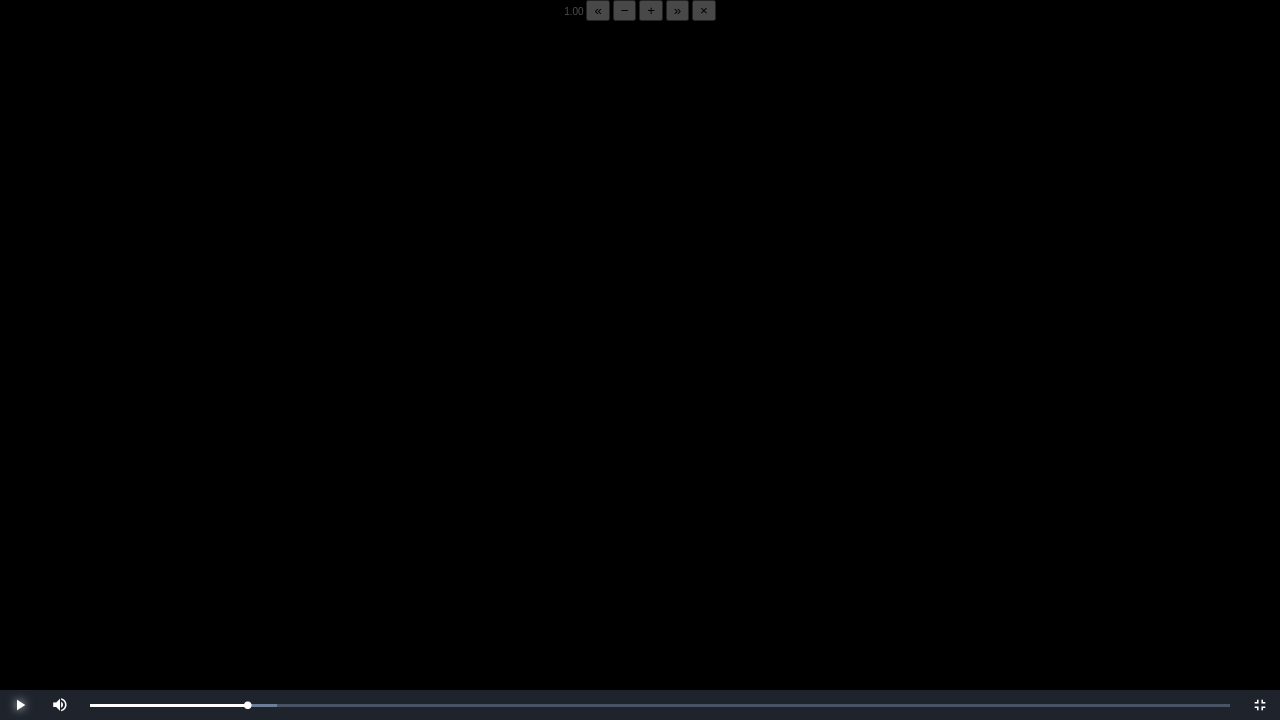 click at bounding box center (20, 705) 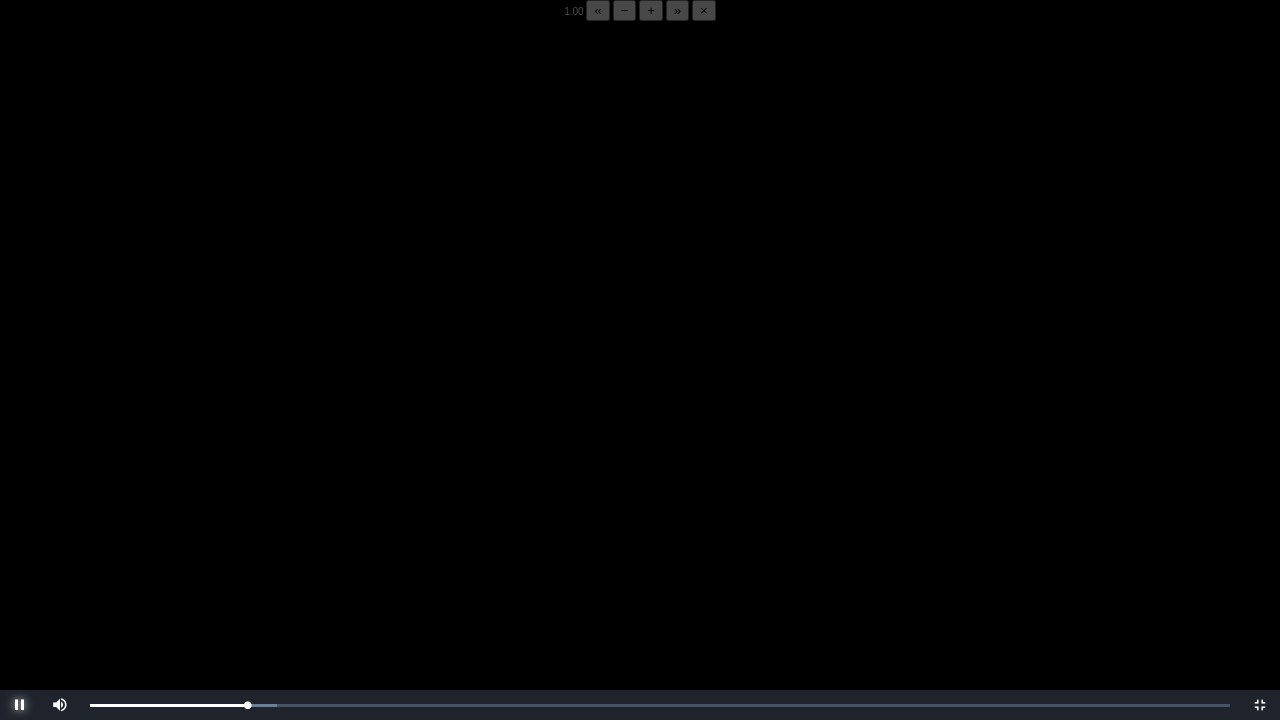 click at bounding box center (20, 705) 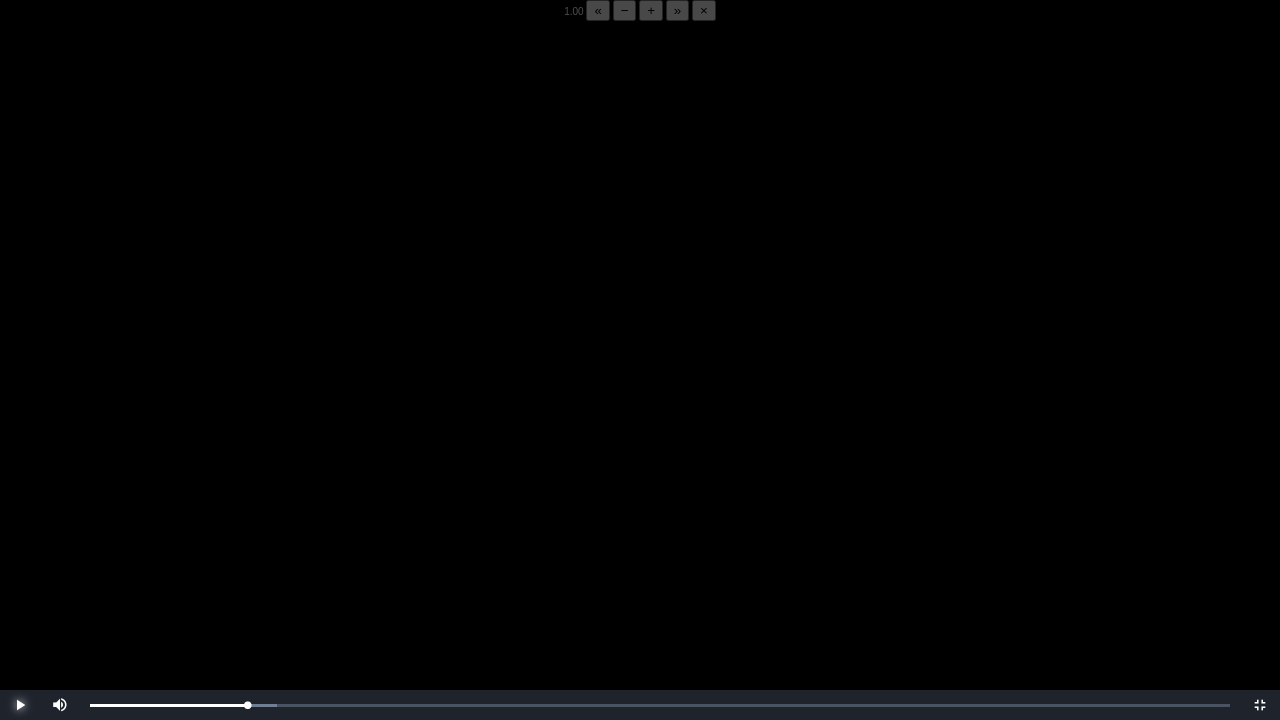 click at bounding box center [20, 705] 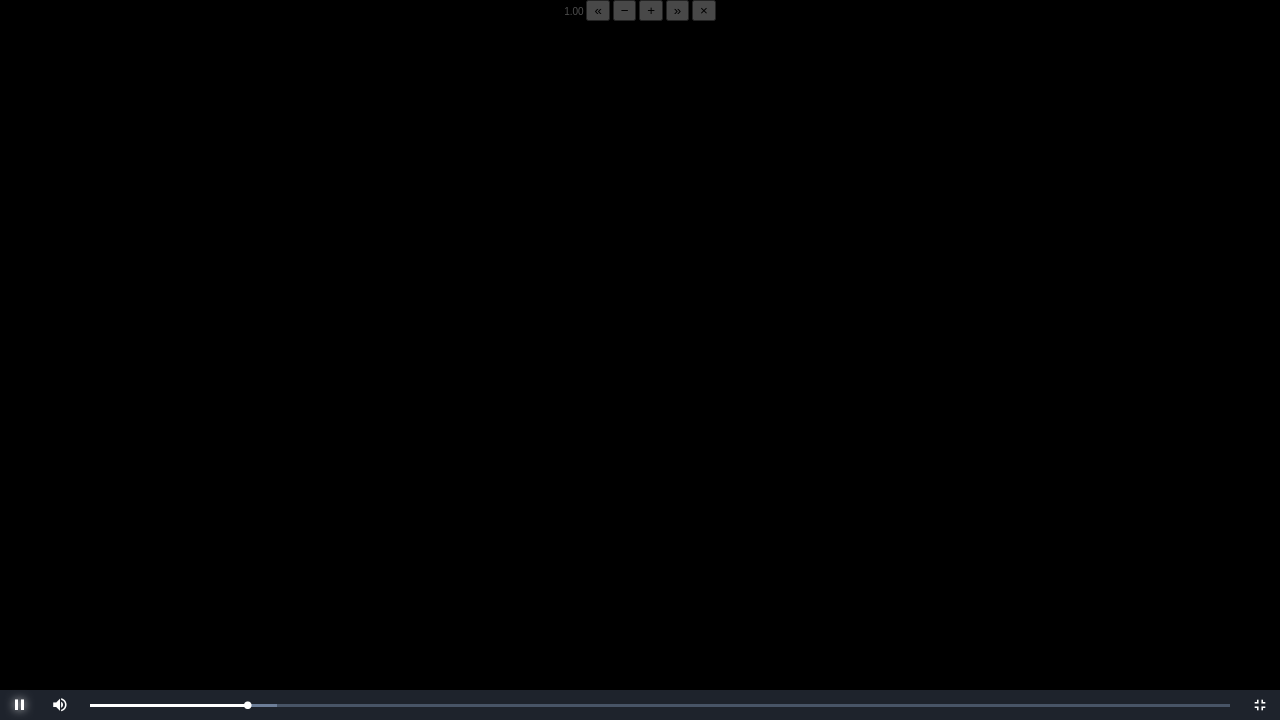click at bounding box center (20, 705) 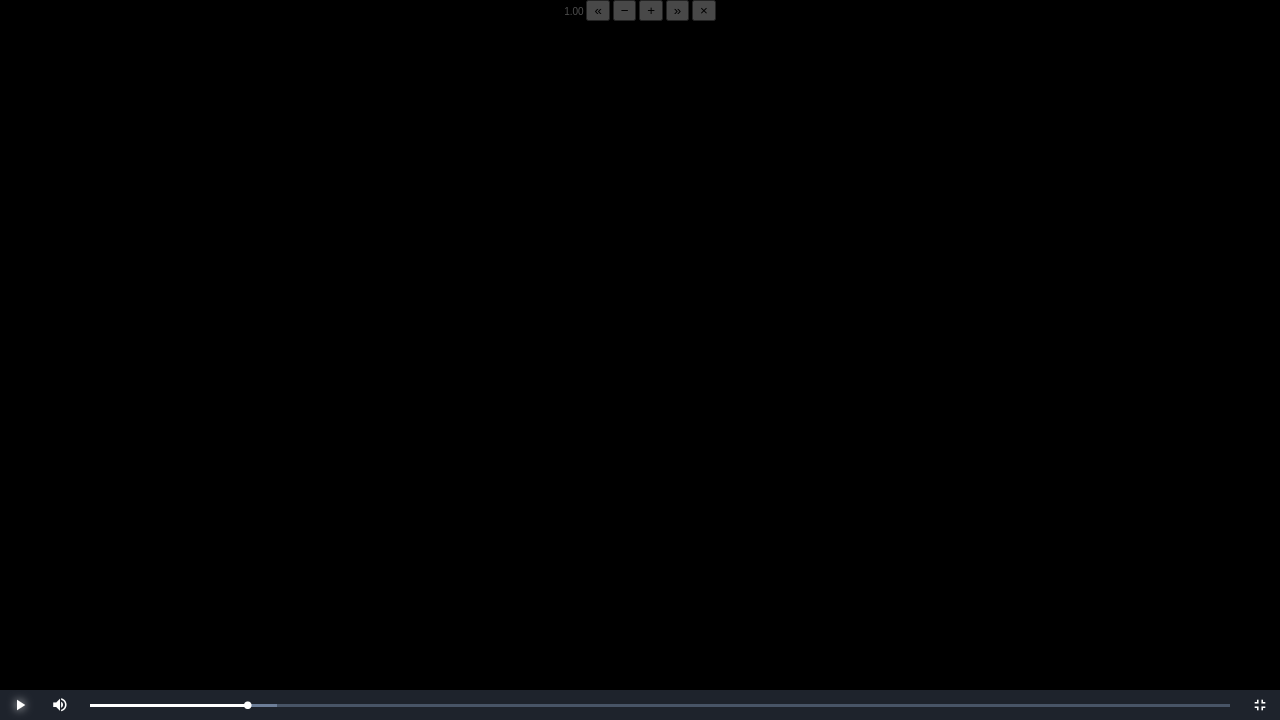 click at bounding box center [20, 705] 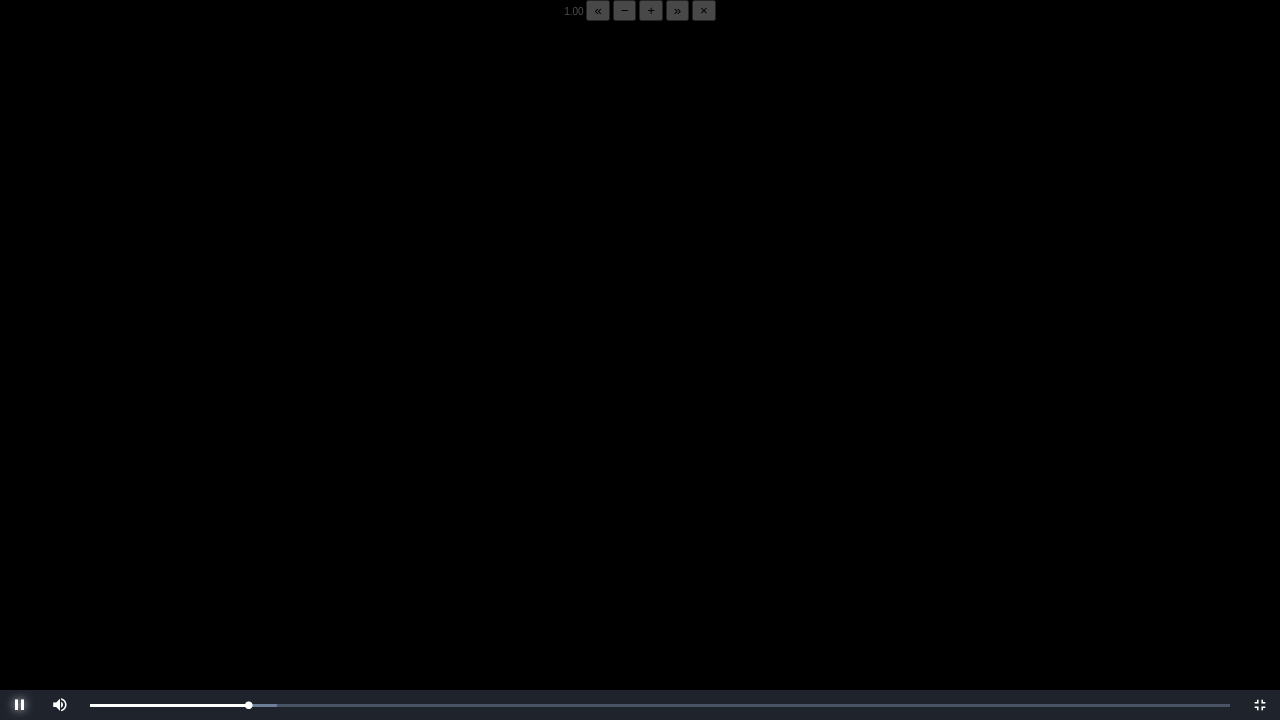 click at bounding box center [20, 705] 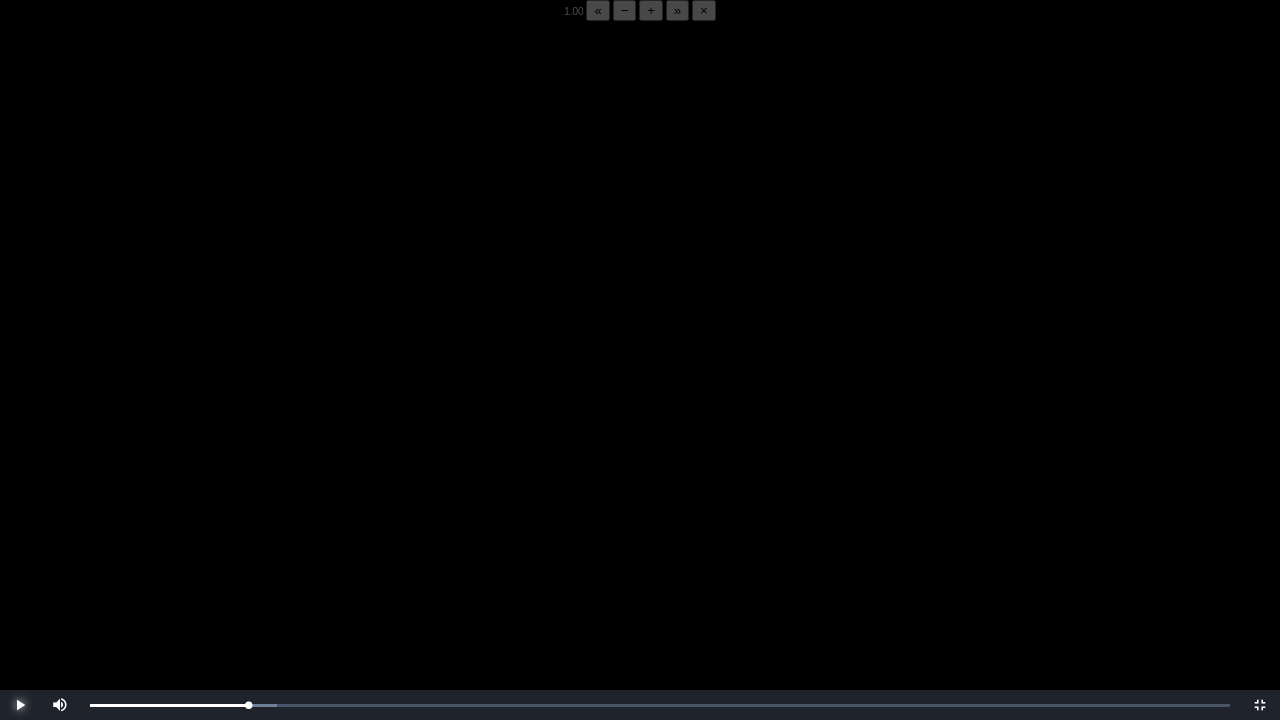 click at bounding box center [20, 705] 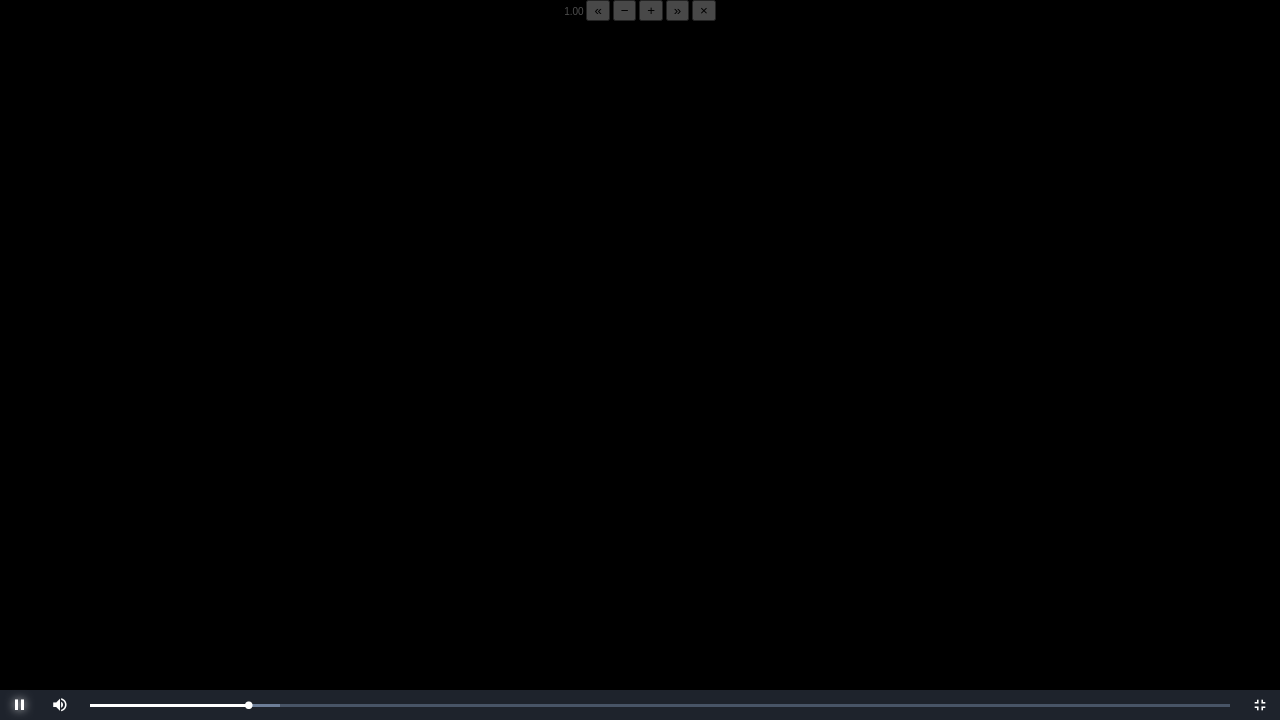 click at bounding box center [20, 705] 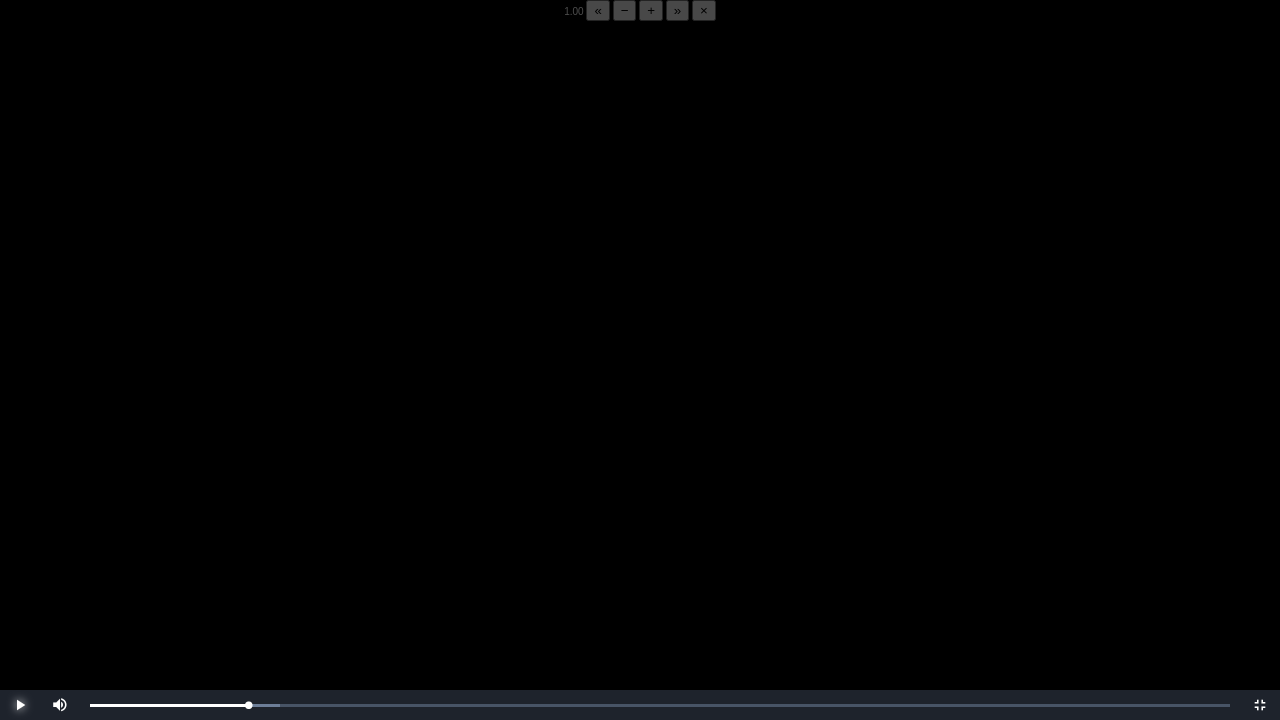 click at bounding box center [20, 705] 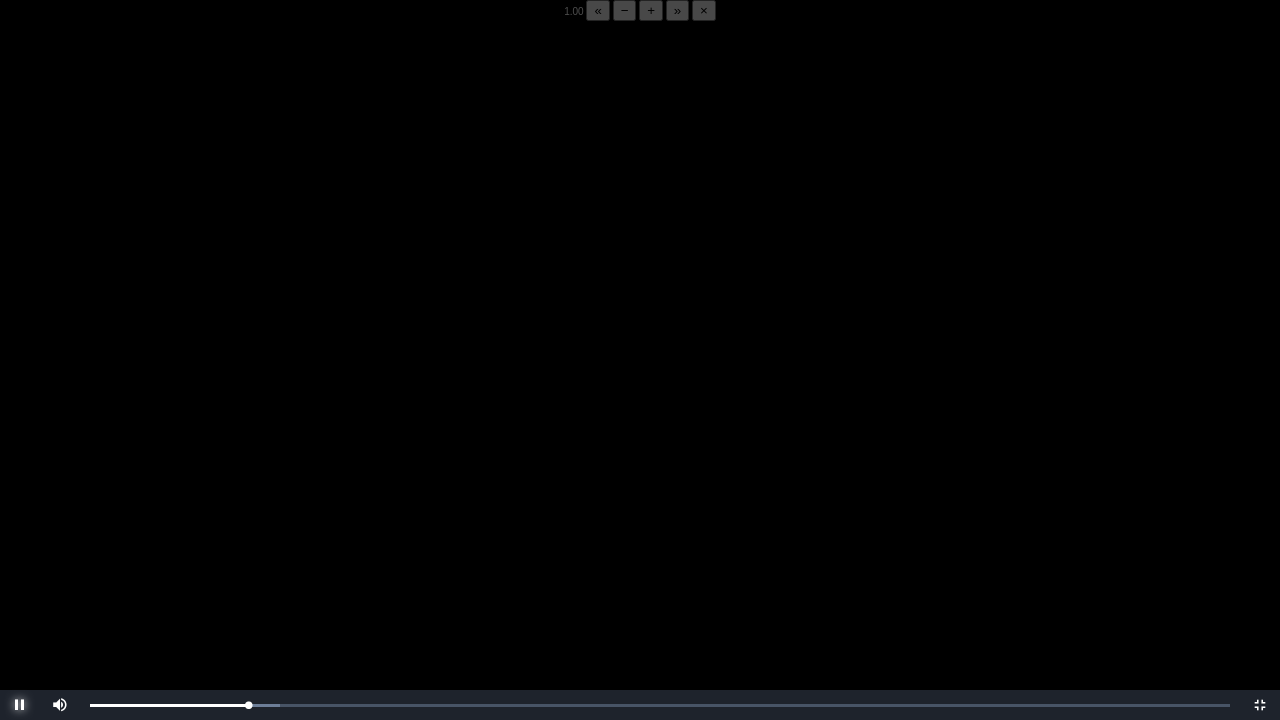 click at bounding box center (20, 705) 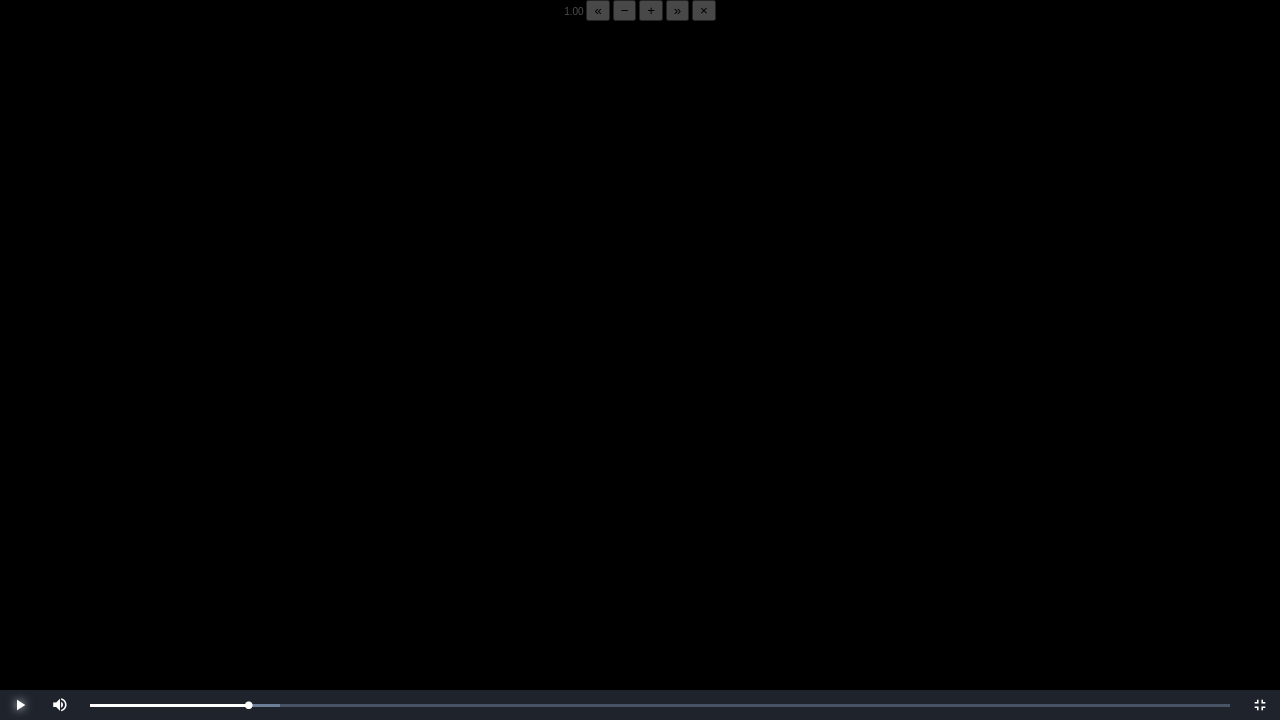 click at bounding box center [20, 705] 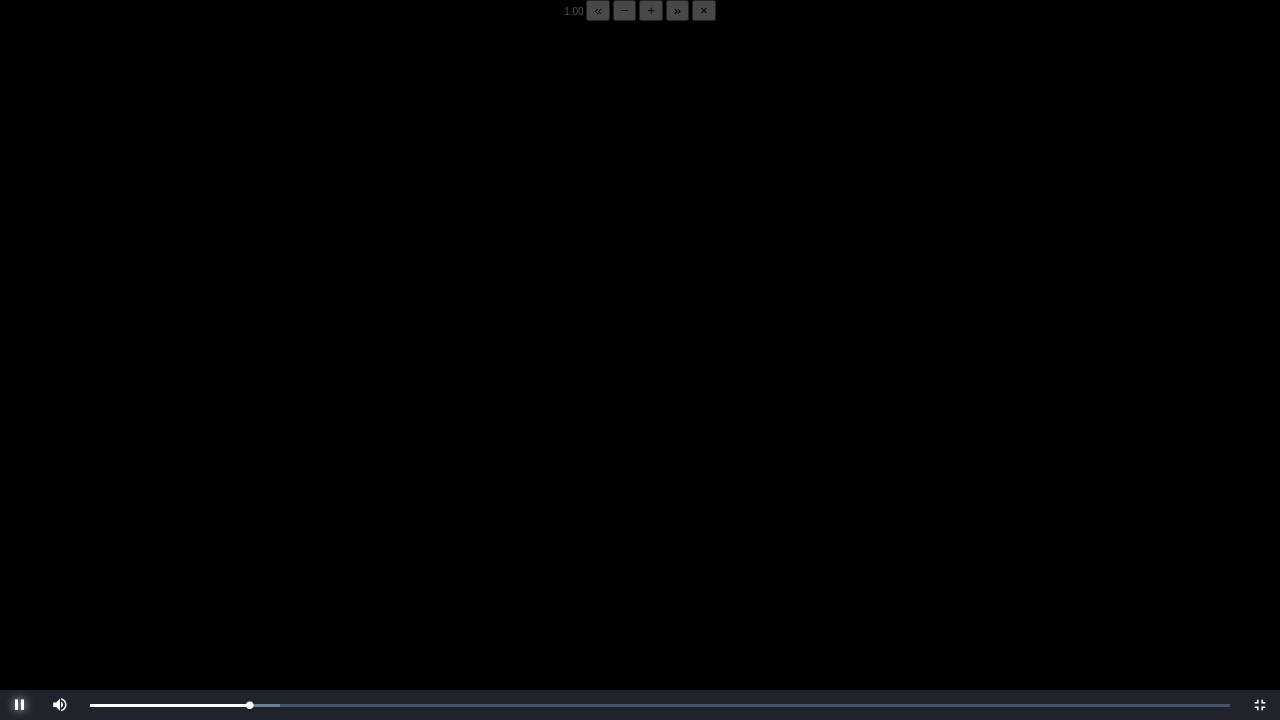 click at bounding box center (20, 705) 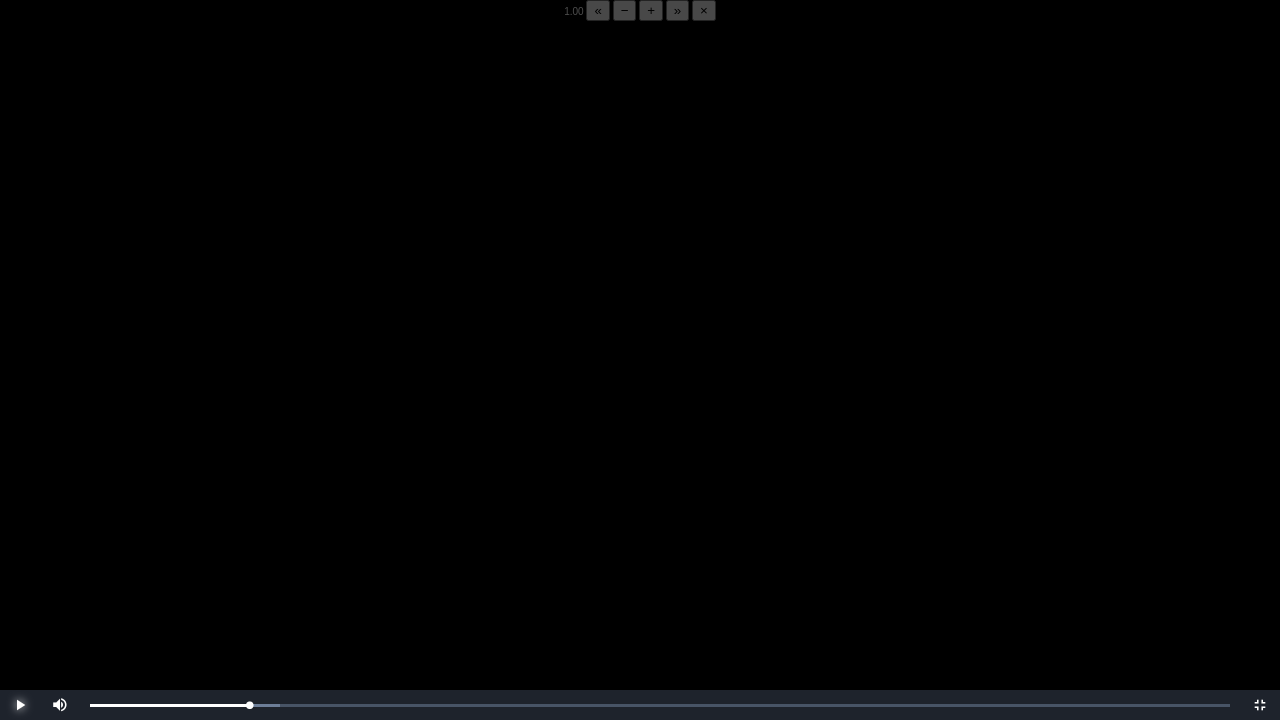 click at bounding box center (20, 705) 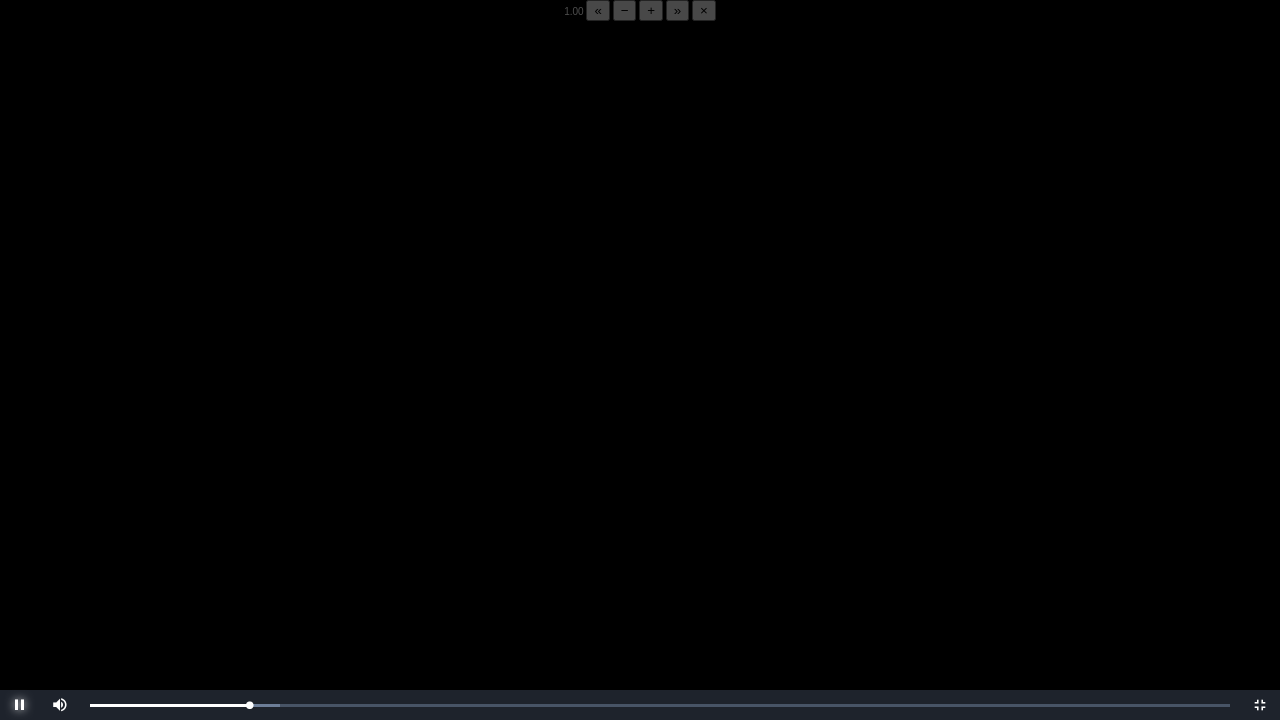click at bounding box center [20, 705] 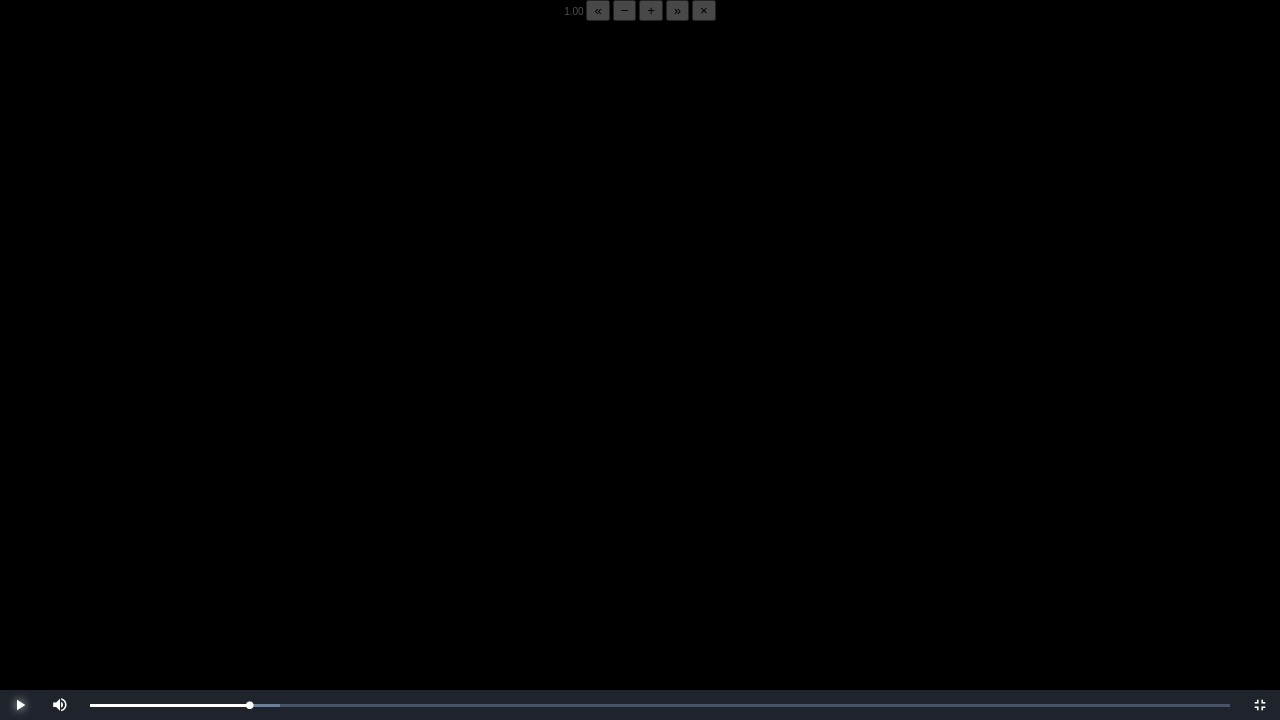 click at bounding box center (20, 705) 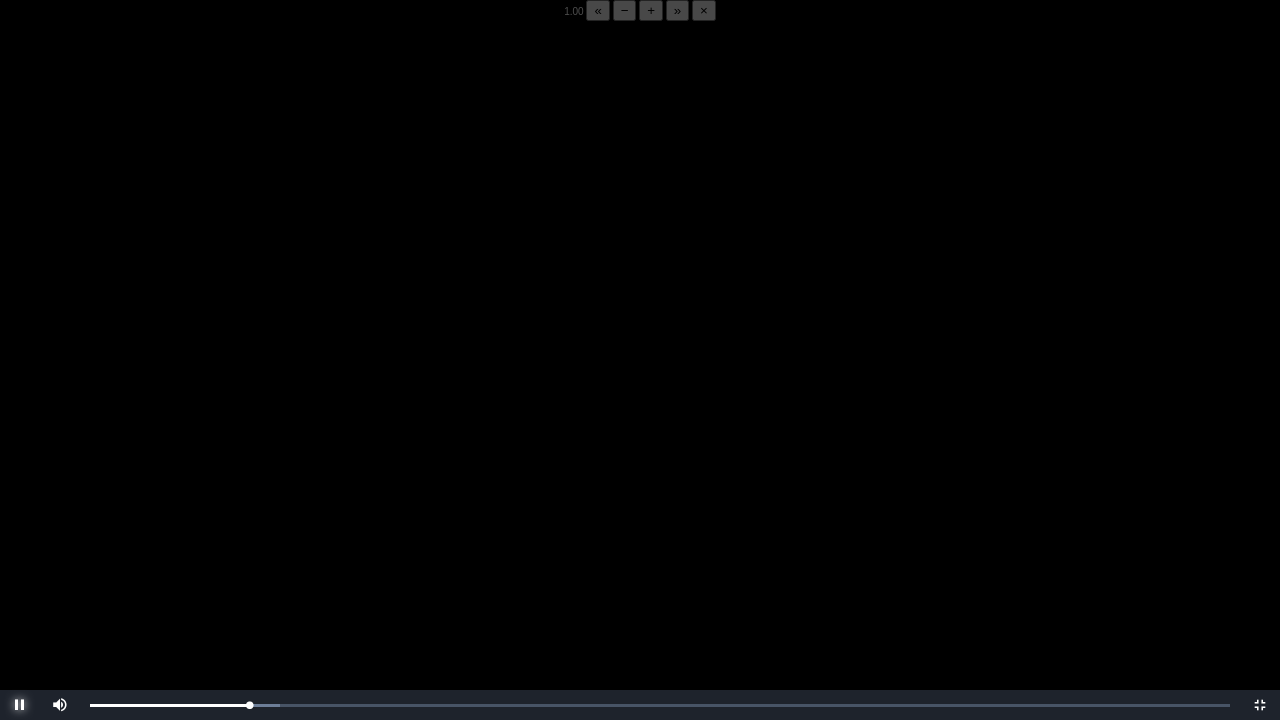 click at bounding box center [20, 705] 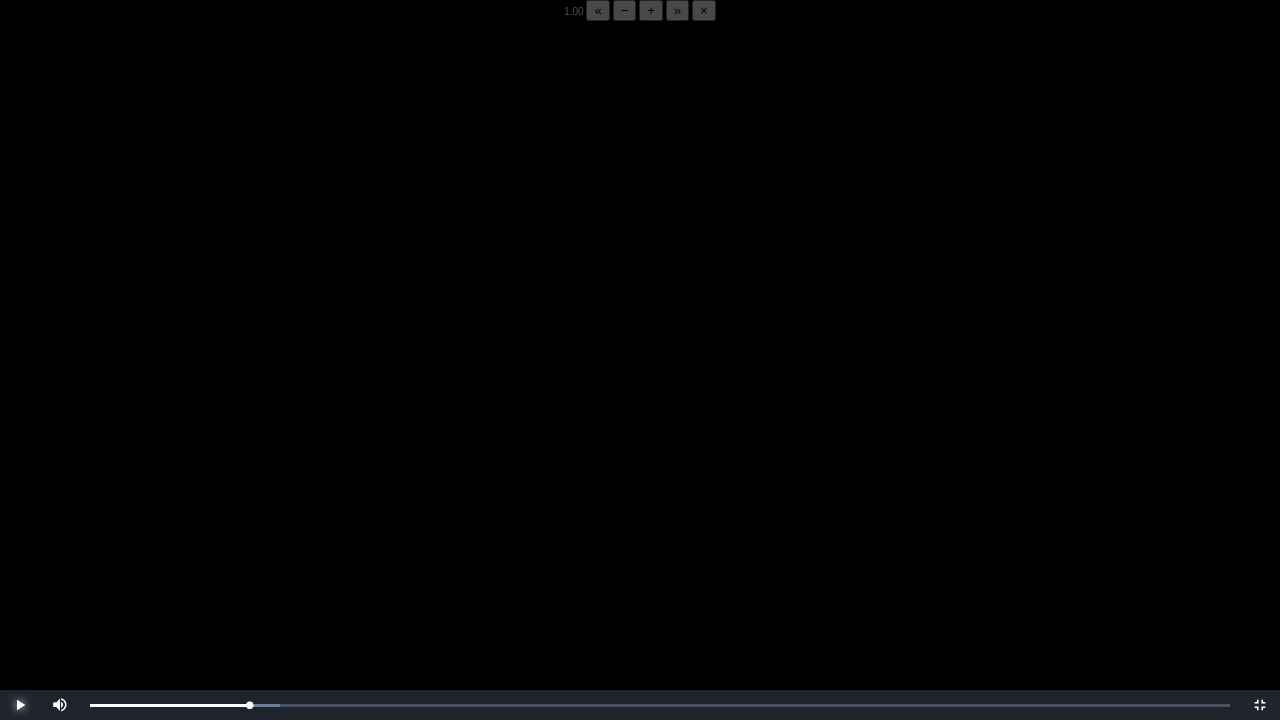 click at bounding box center [20, 705] 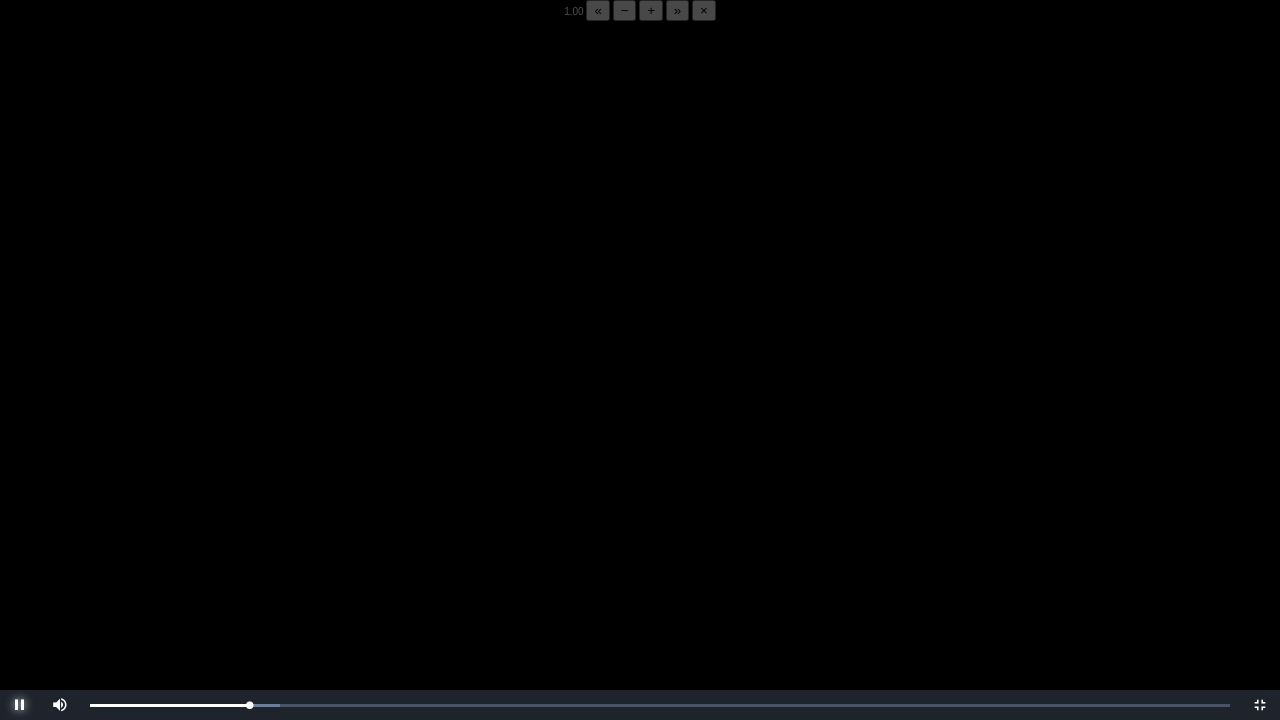 click at bounding box center [20, 705] 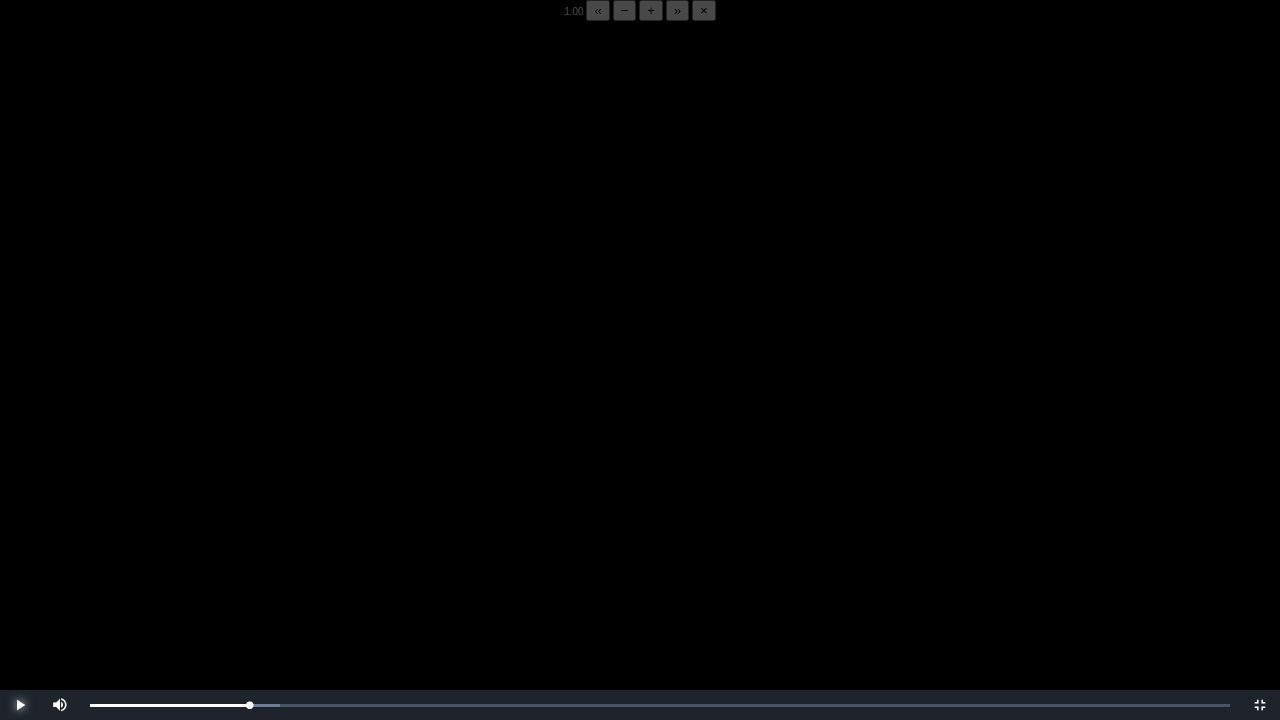 click at bounding box center [20, 705] 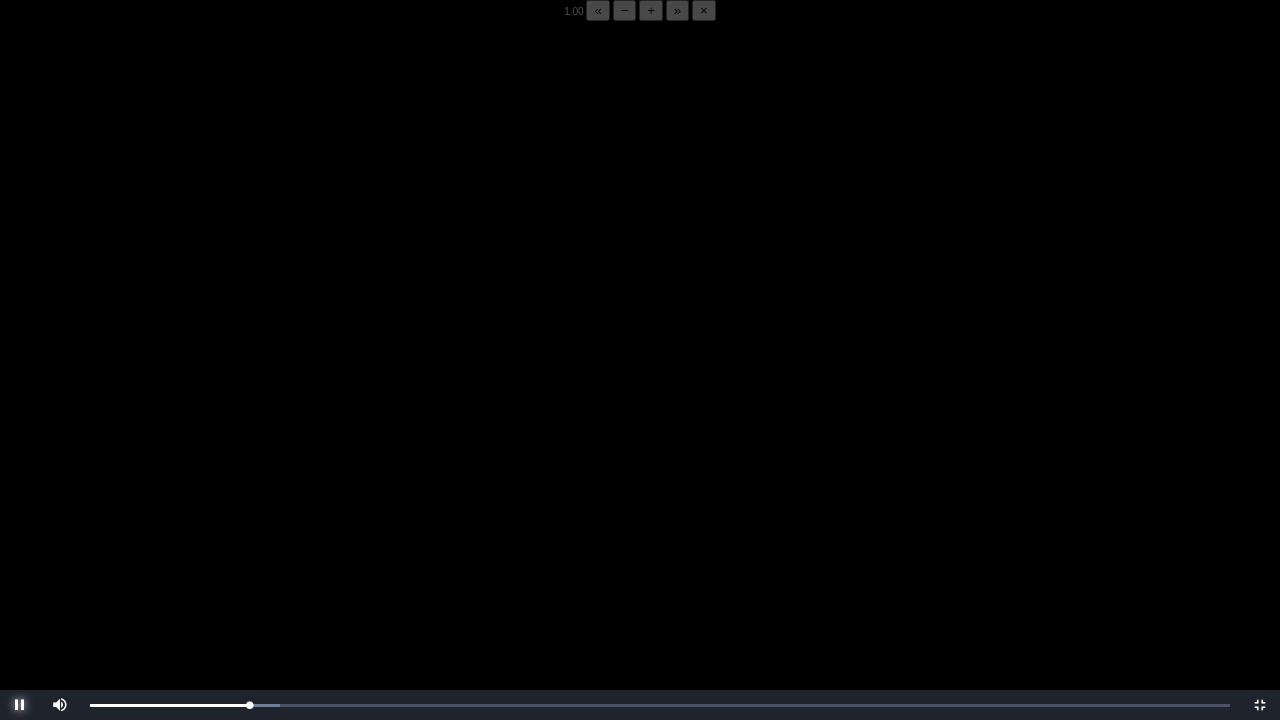 click 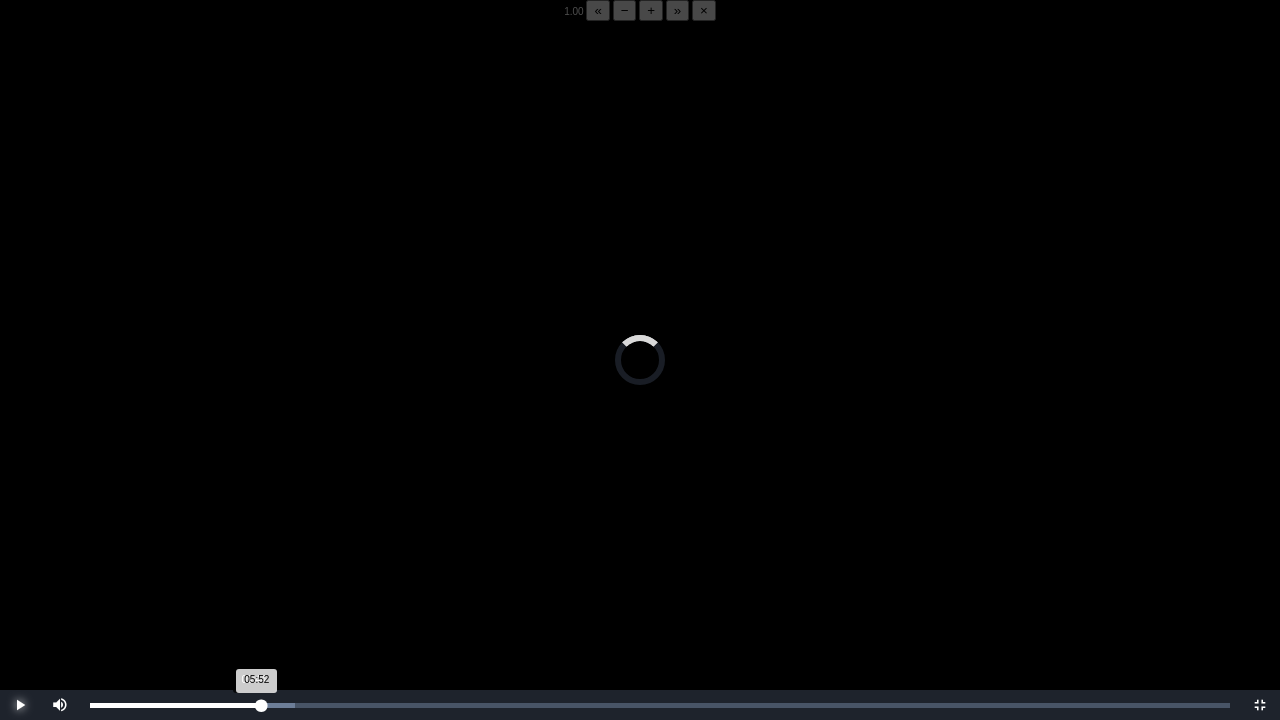 drag, startPoint x: 18, startPoint y: 704, endPoint x: 258, endPoint y: 704, distance: 240 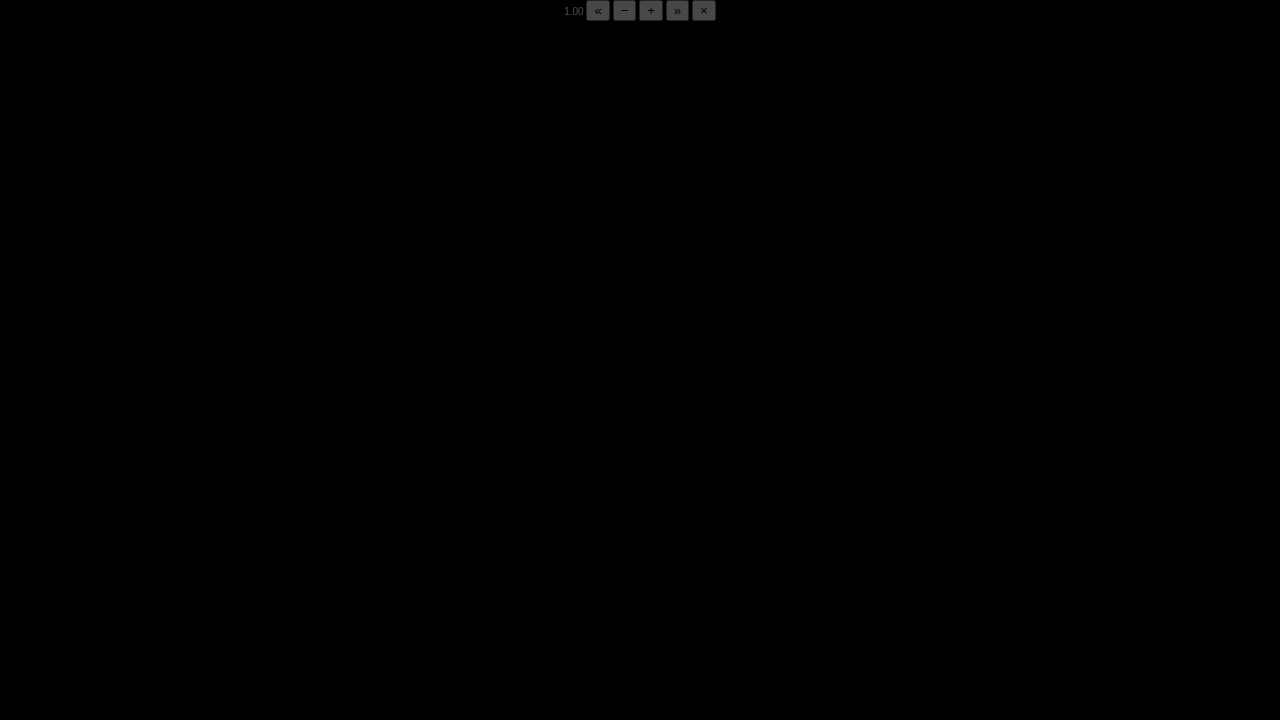 click at bounding box center [20, 705] 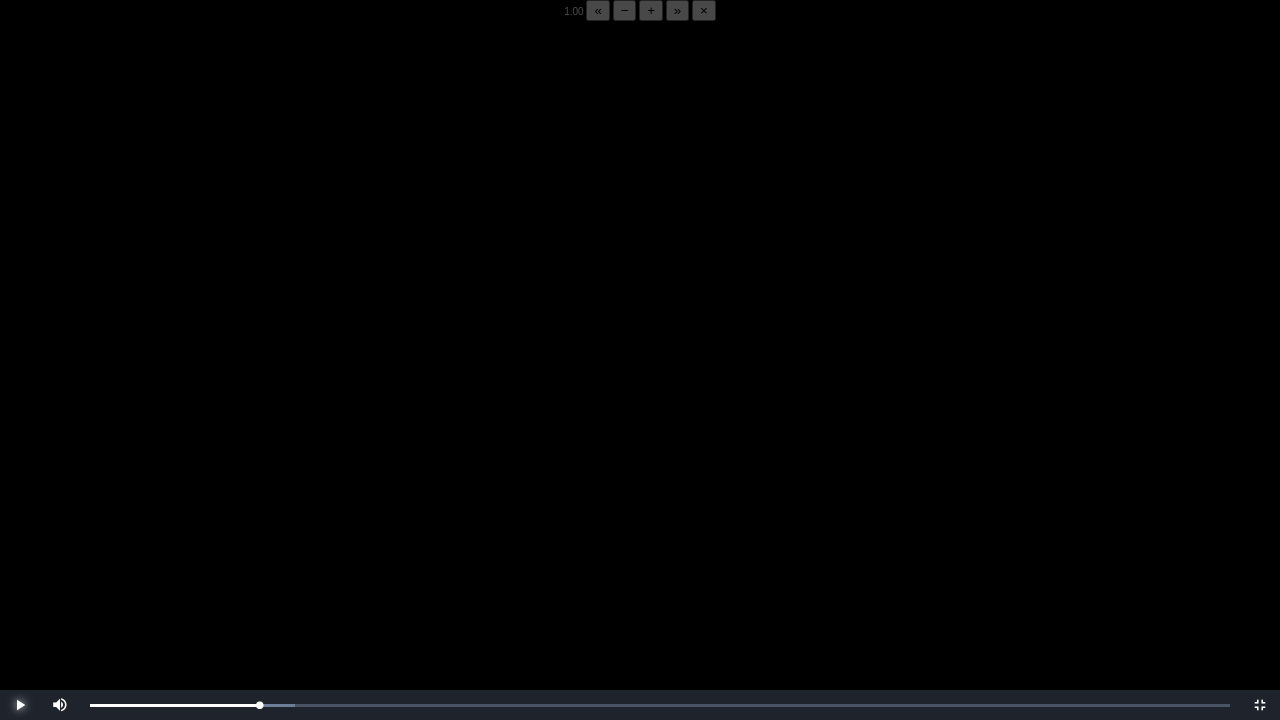 click at bounding box center [20, 705] 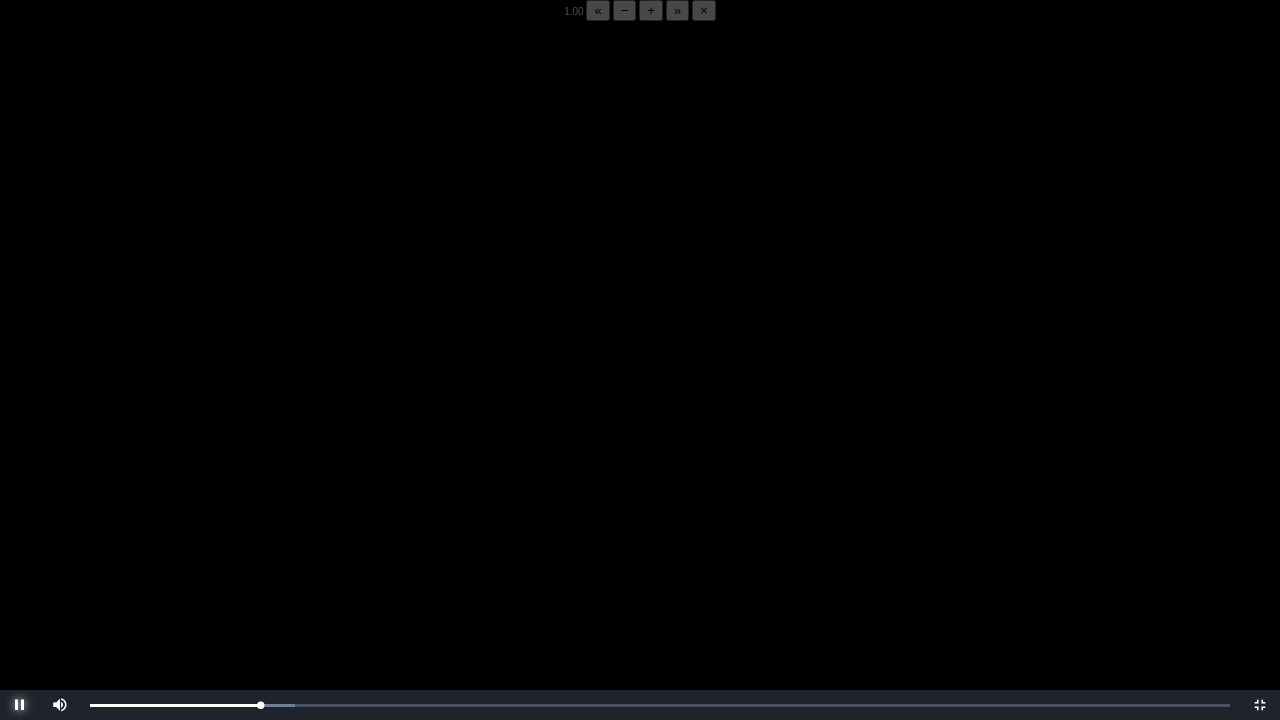 click at bounding box center [20, 705] 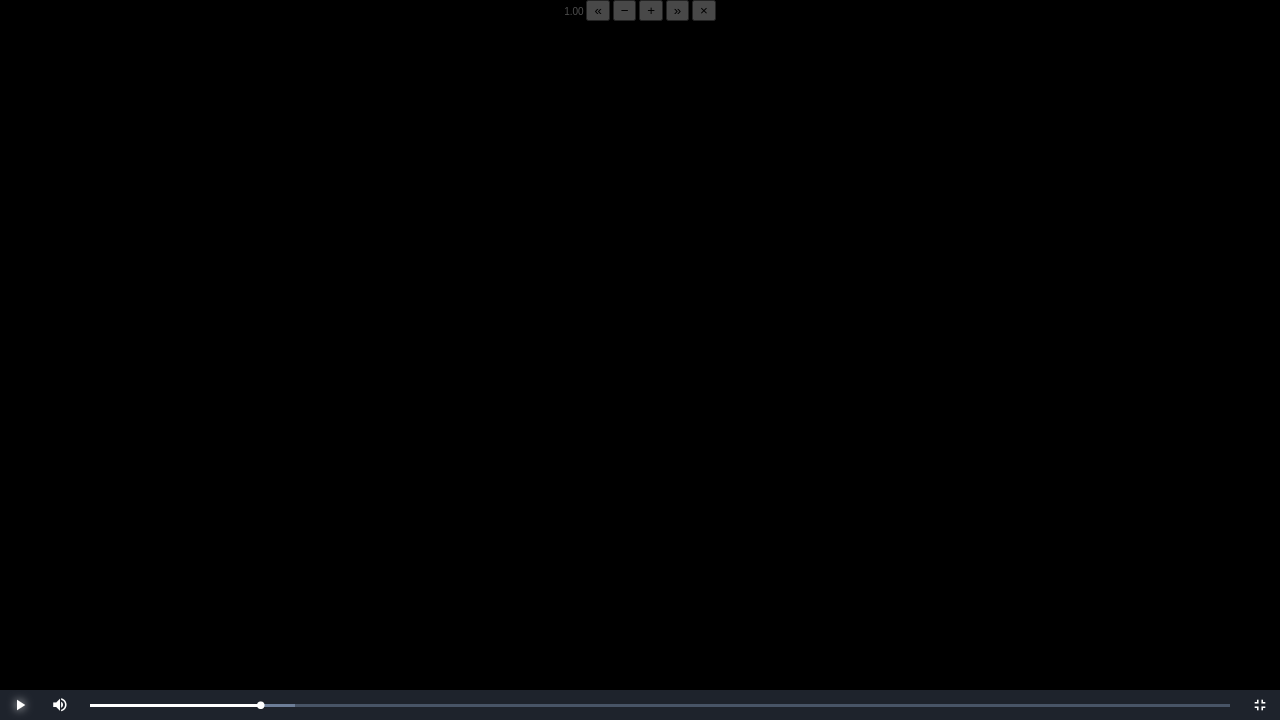 click at bounding box center [20, 705] 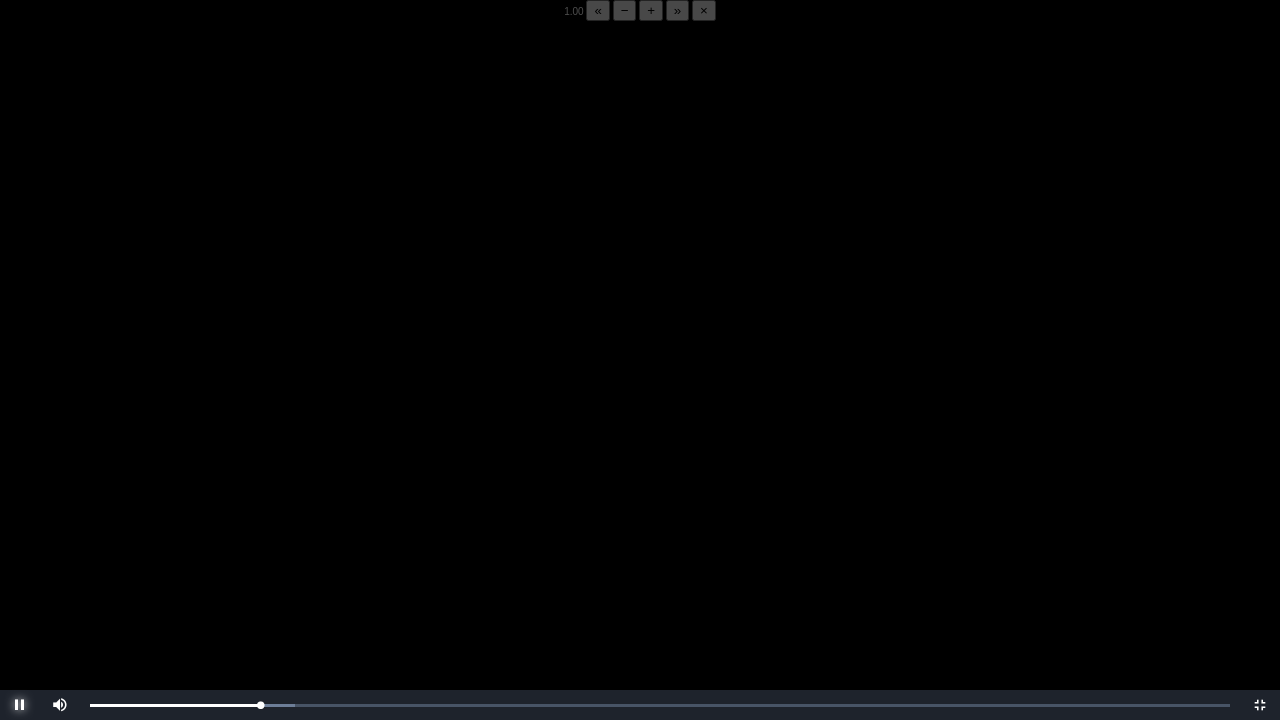 click at bounding box center (20, 705) 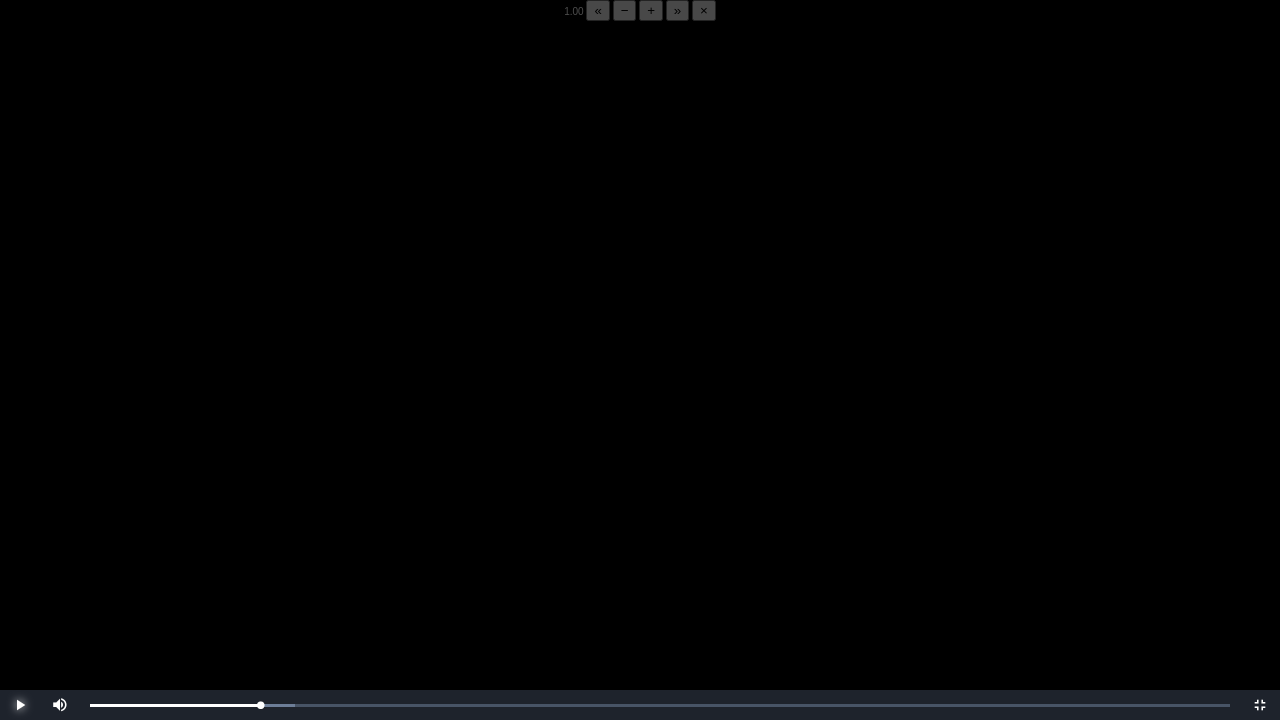 click at bounding box center (20, 705) 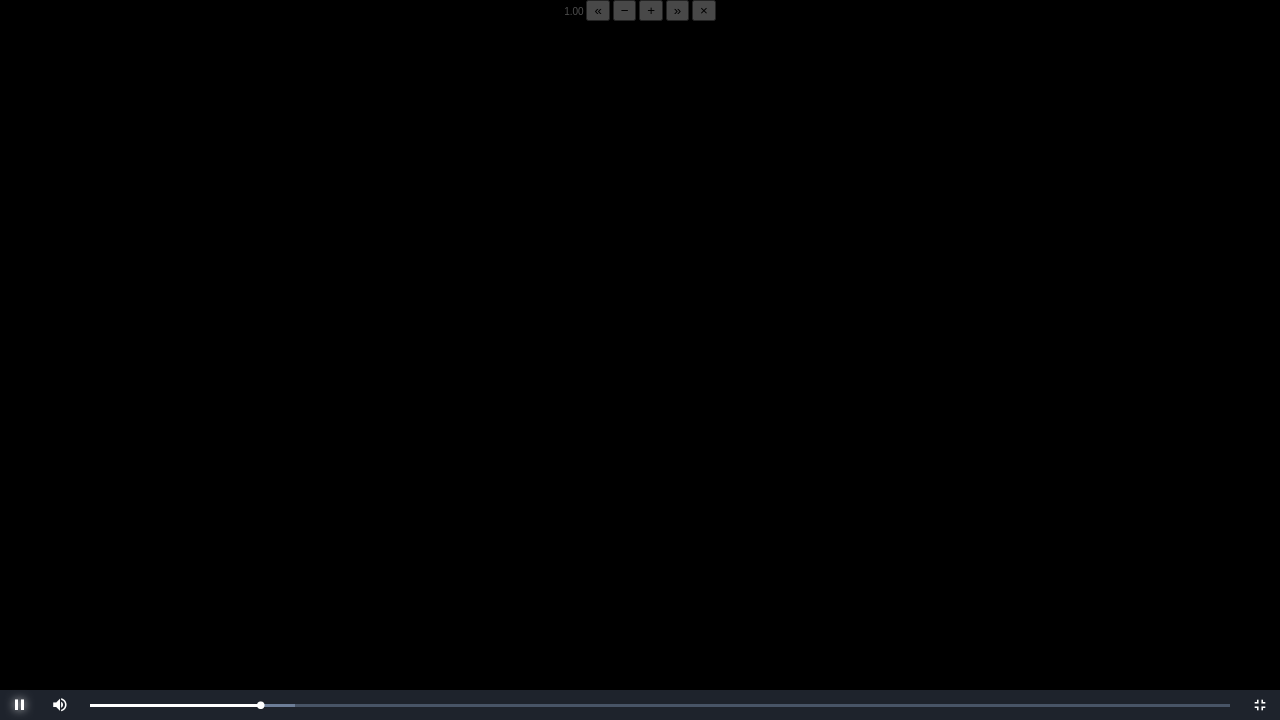 click at bounding box center [20, 705] 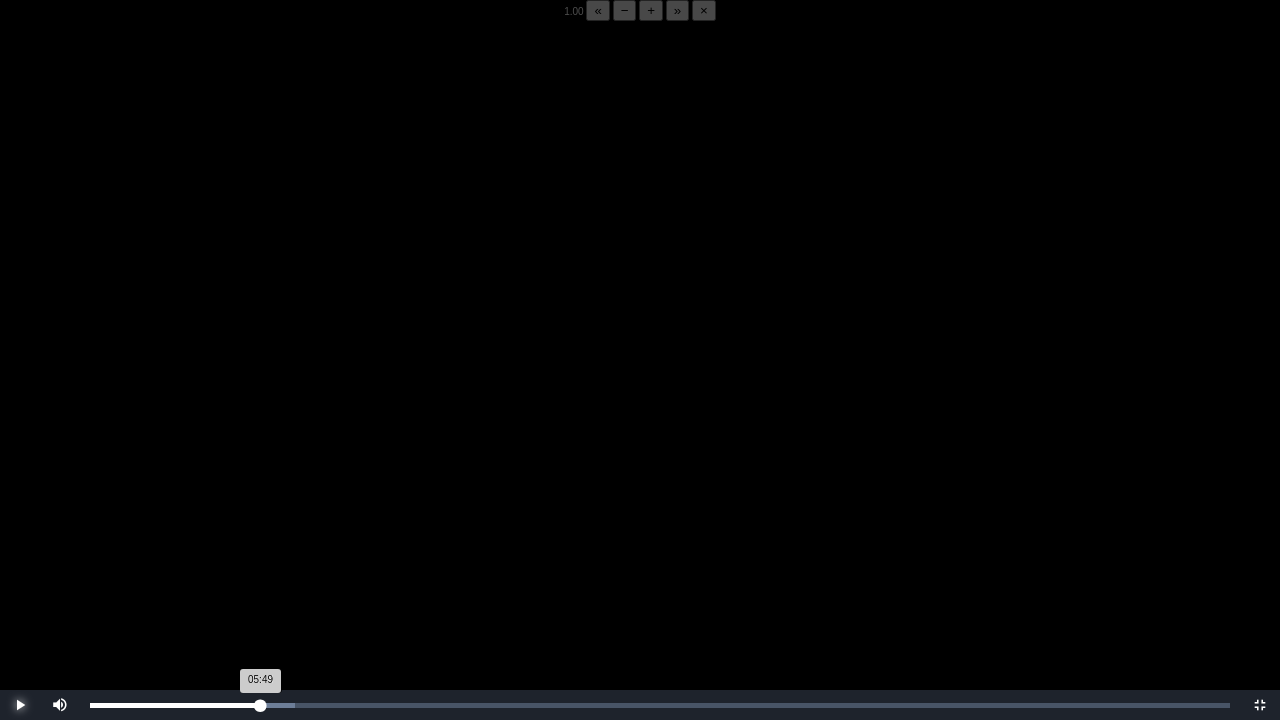 click on "05:49 Progress : 0%" at bounding box center (175, 705) 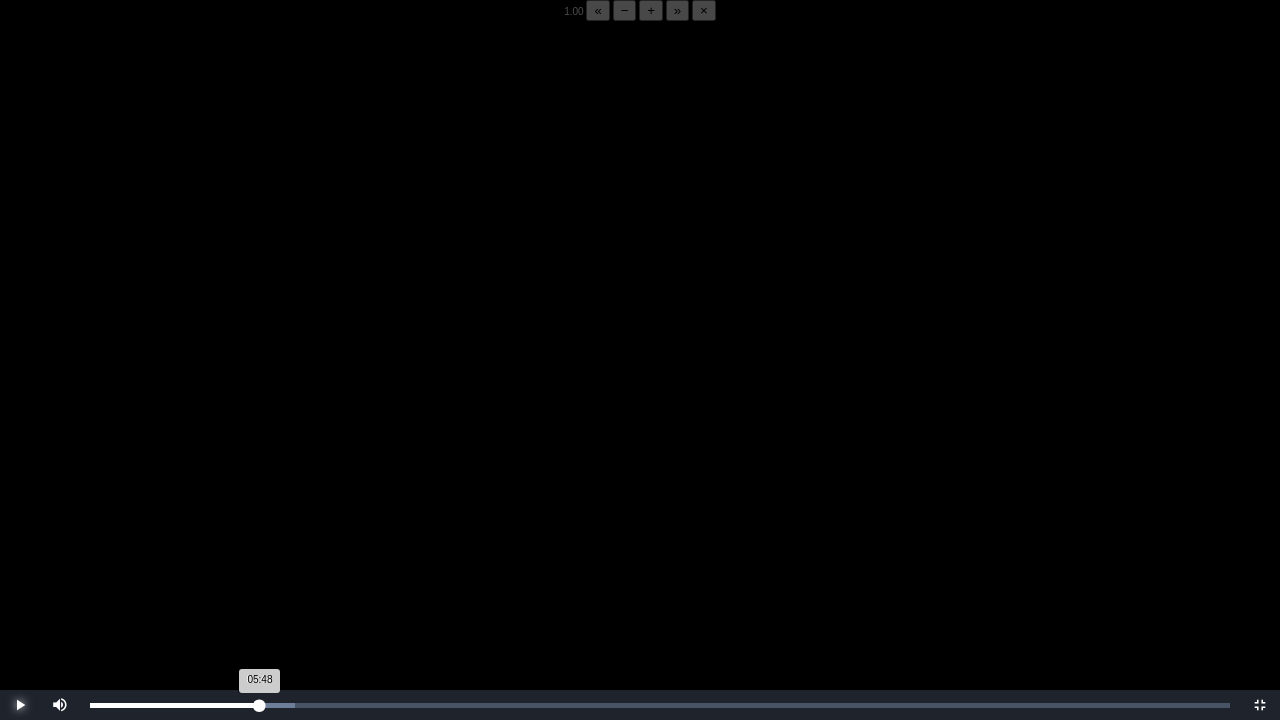 click on "05:48 Progress : 0%" at bounding box center (175, 705) 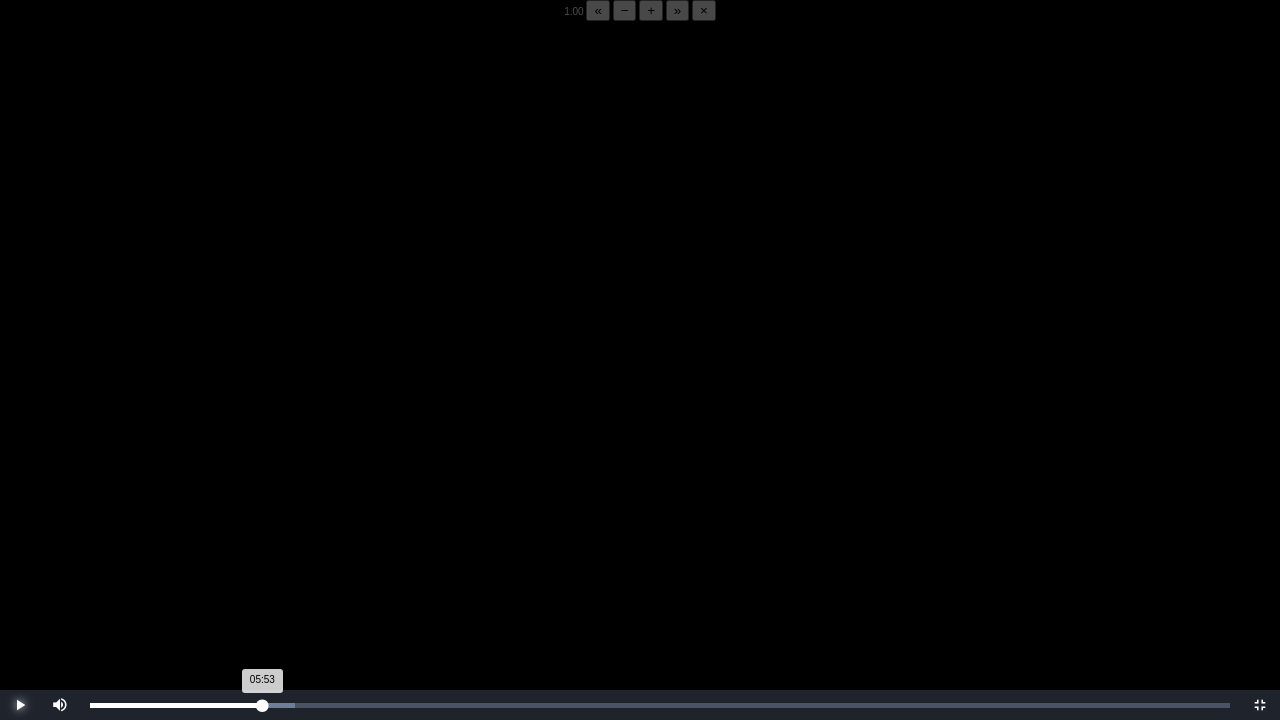 drag, startPoint x: 14, startPoint y: 708, endPoint x: 258, endPoint y: 706, distance: 244.0082 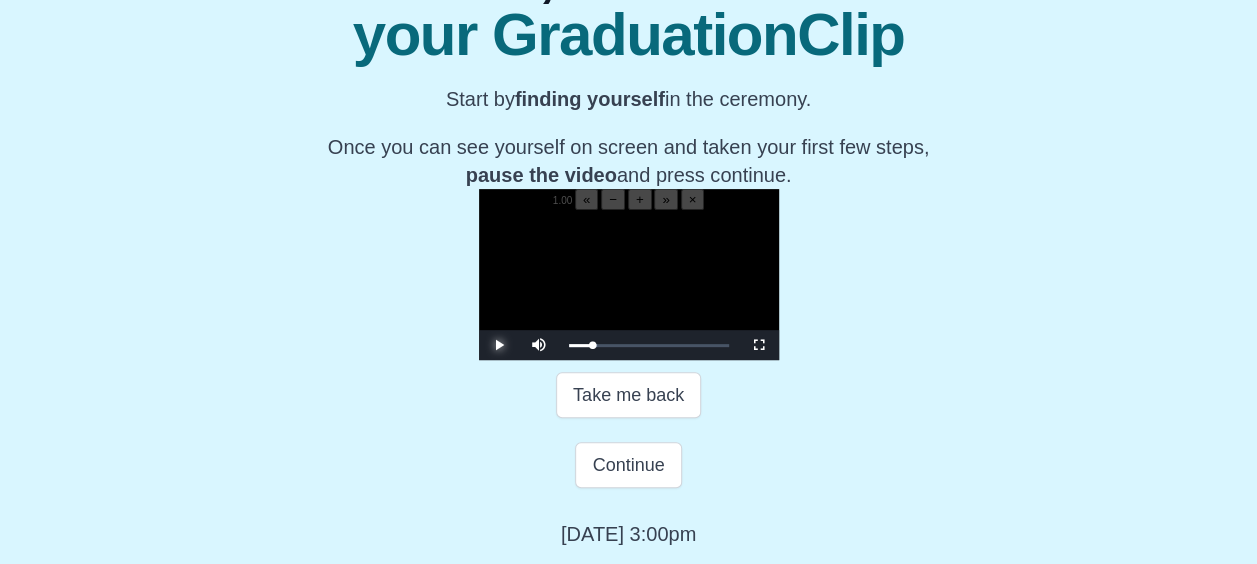 scroll, scrollTop: 418, scrollLeft: 0, axis: vertical 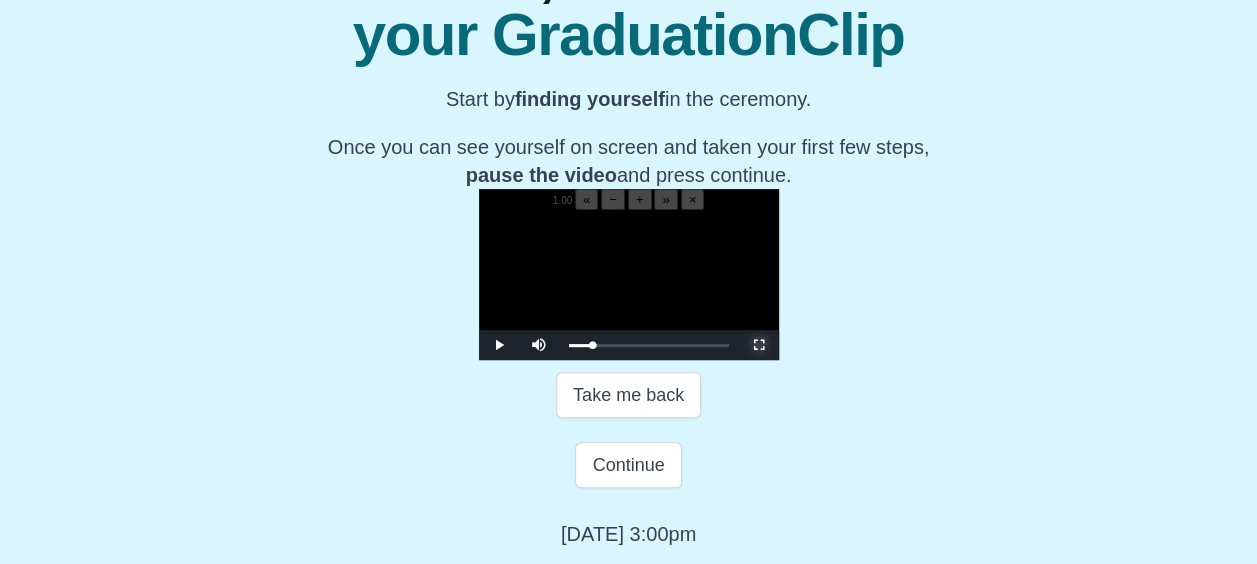 click at bounding box center [759, 345] 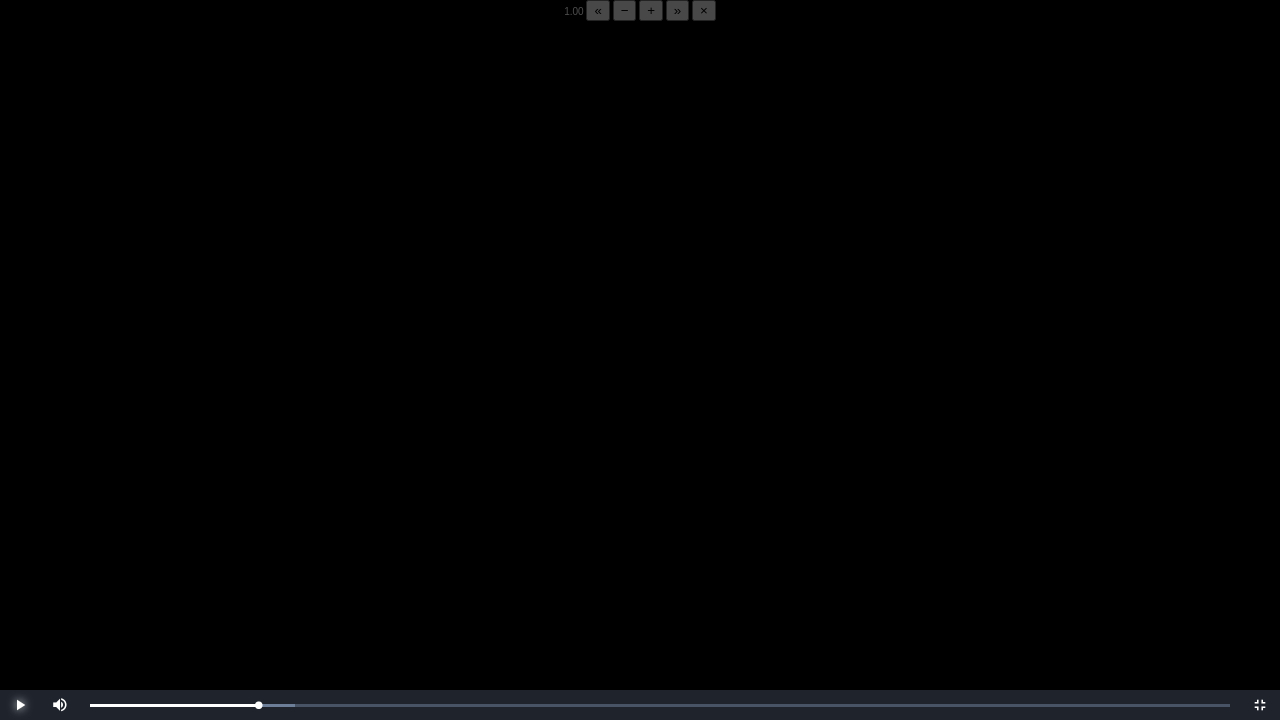 drag, startPoint x: 4, startPoint y: 714, endPoint x: 16, endPoint y: 703, distance: 16.27882 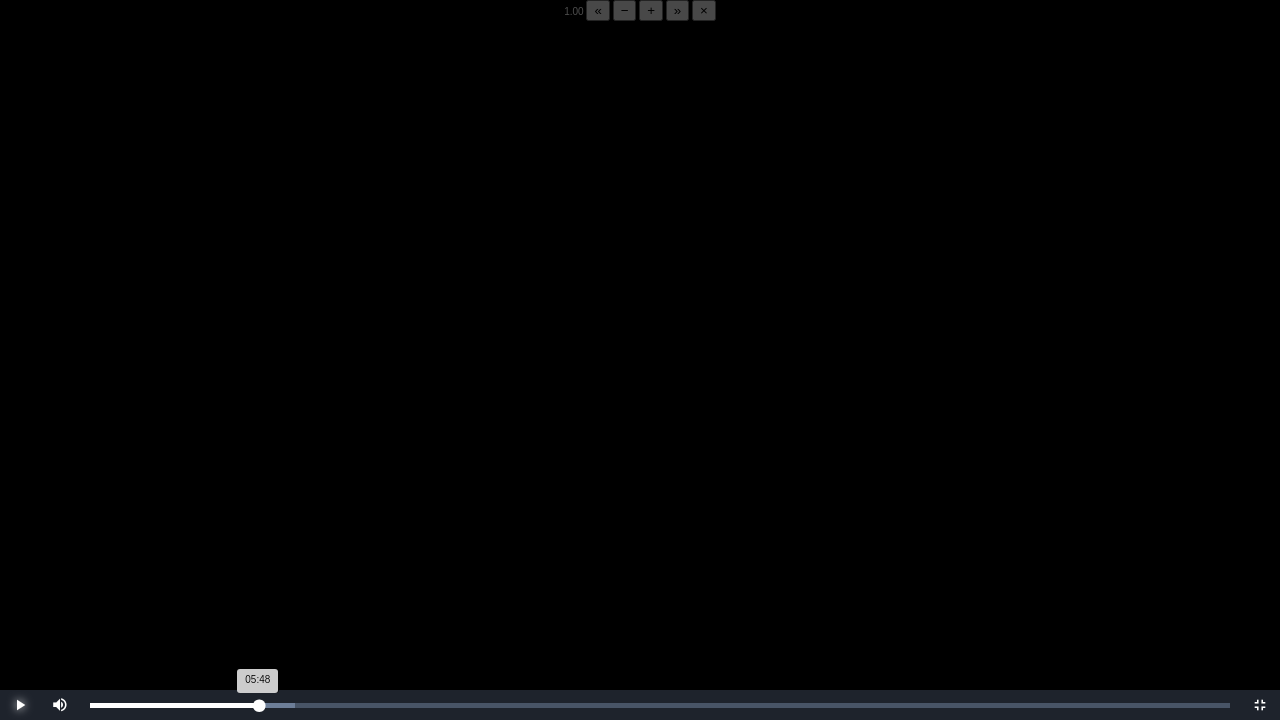 drag, startPoint x: 24, startPoint y: 704, endPoint x: 260, endPoint y: 706, distance: 236.00847 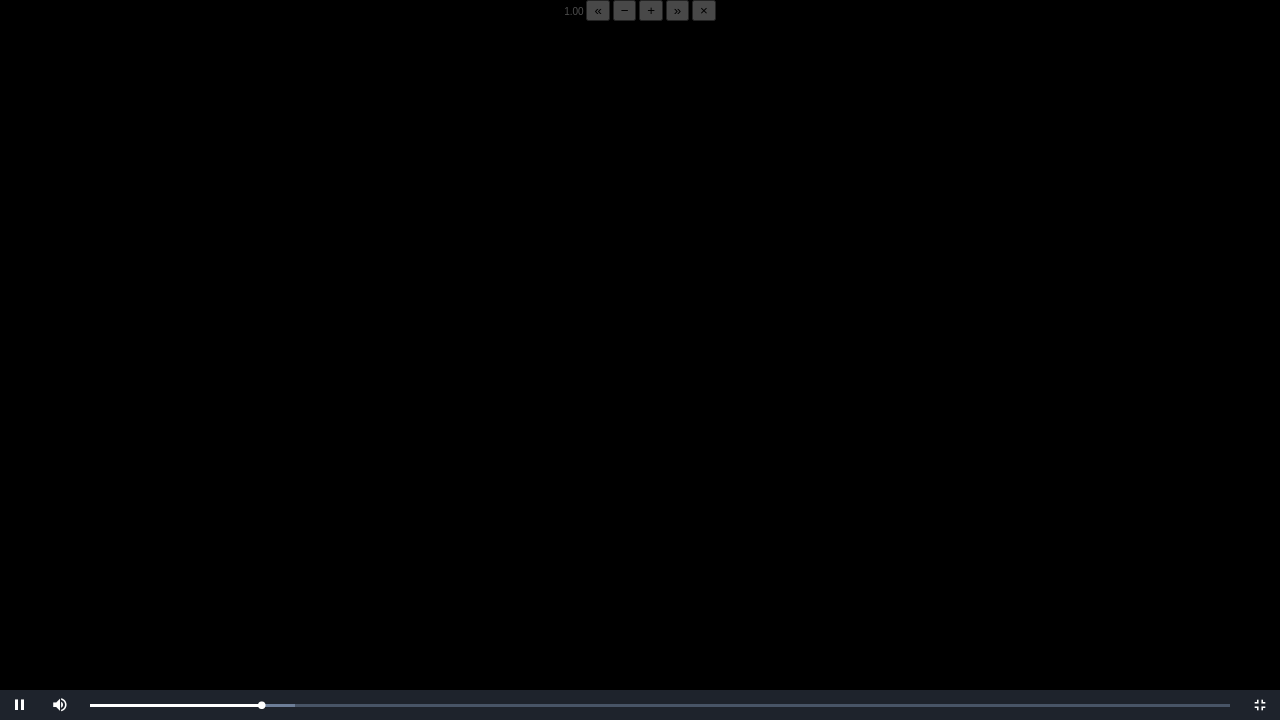 drag, startPoint x: 29, startPoint y: 706, endPoint x: 554, endPoint y: 466, distance: 577.2565 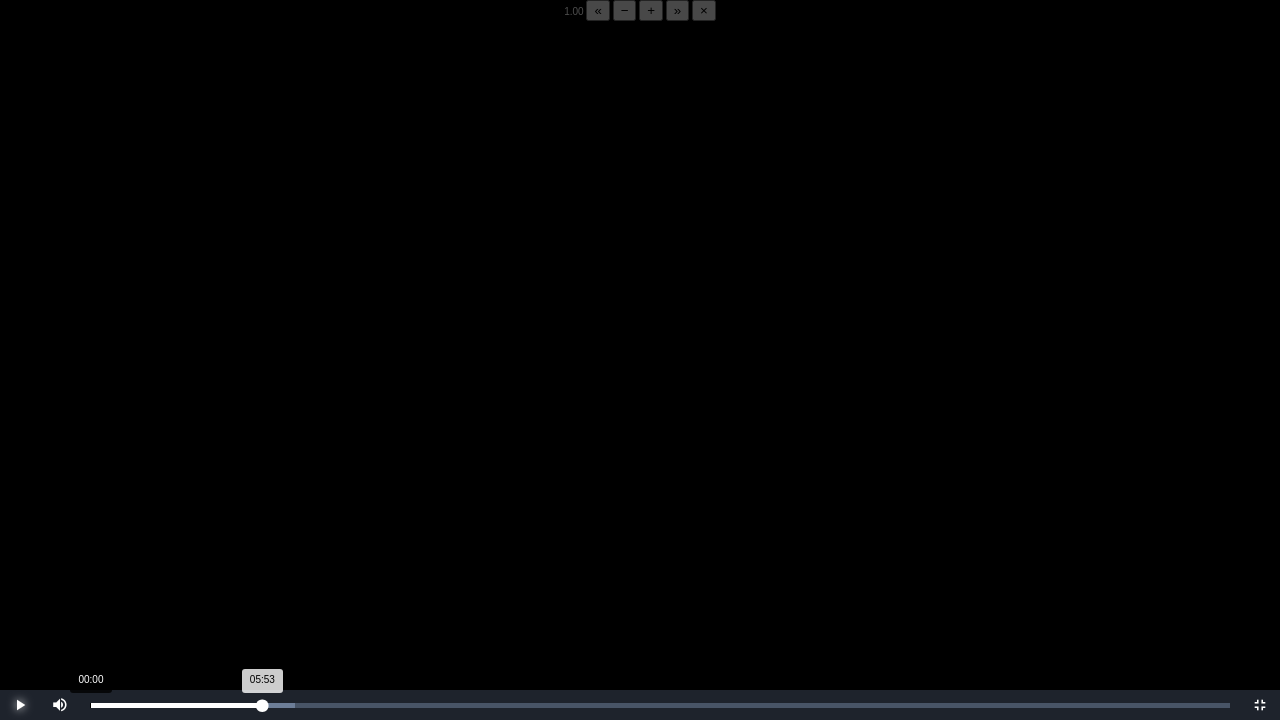 drag, startPoint x: 13, startPoint y: 710, endPoint x: 260, endPoint y: 704, distance: 247.07286 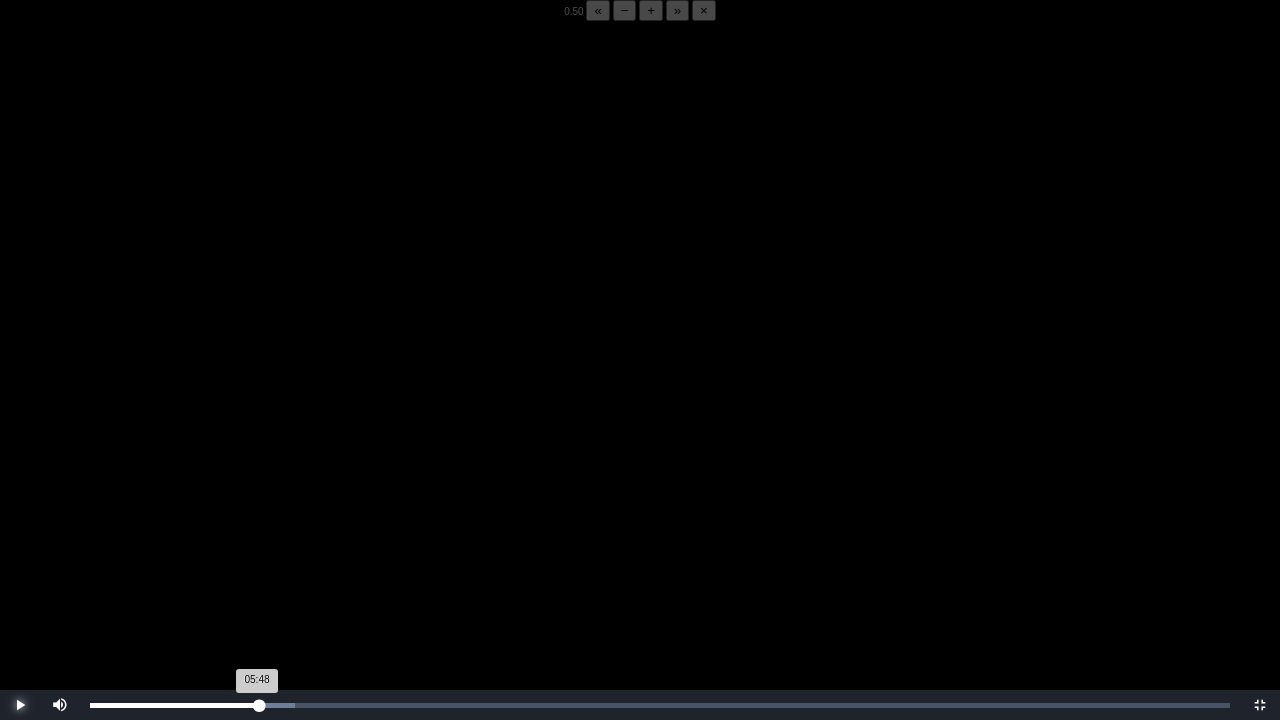 drag, startPoint x: 18, startPoint y: 705, endPoint x: 260, endPoint y: 704, distance: 242.00206 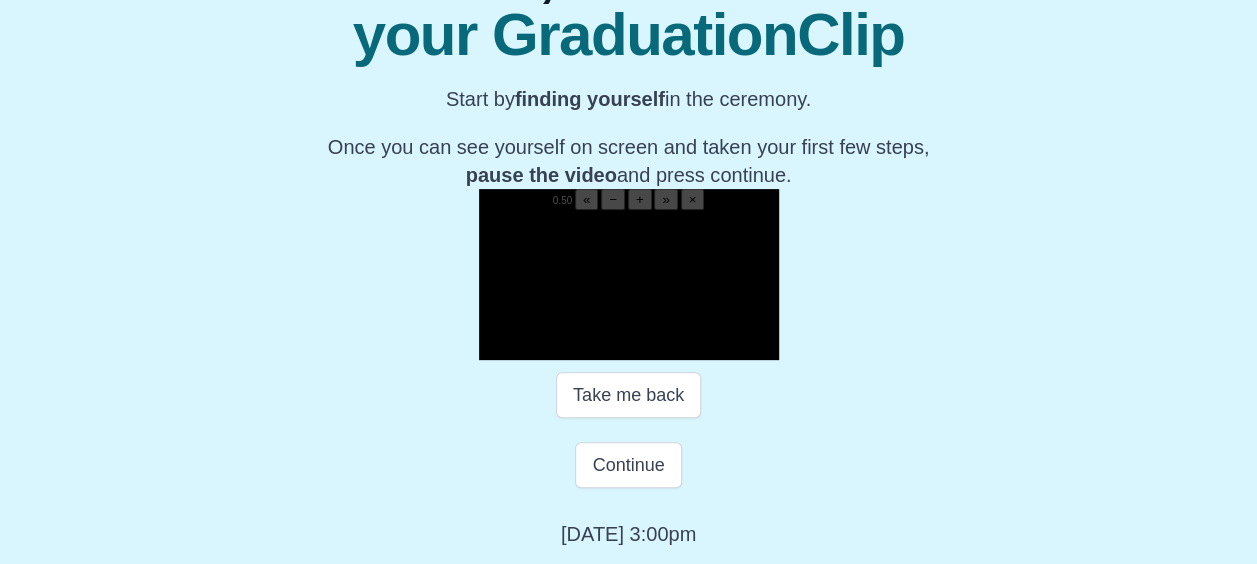 scroll, scrollTop: 365, scrollLeft: 0, axis: vertical 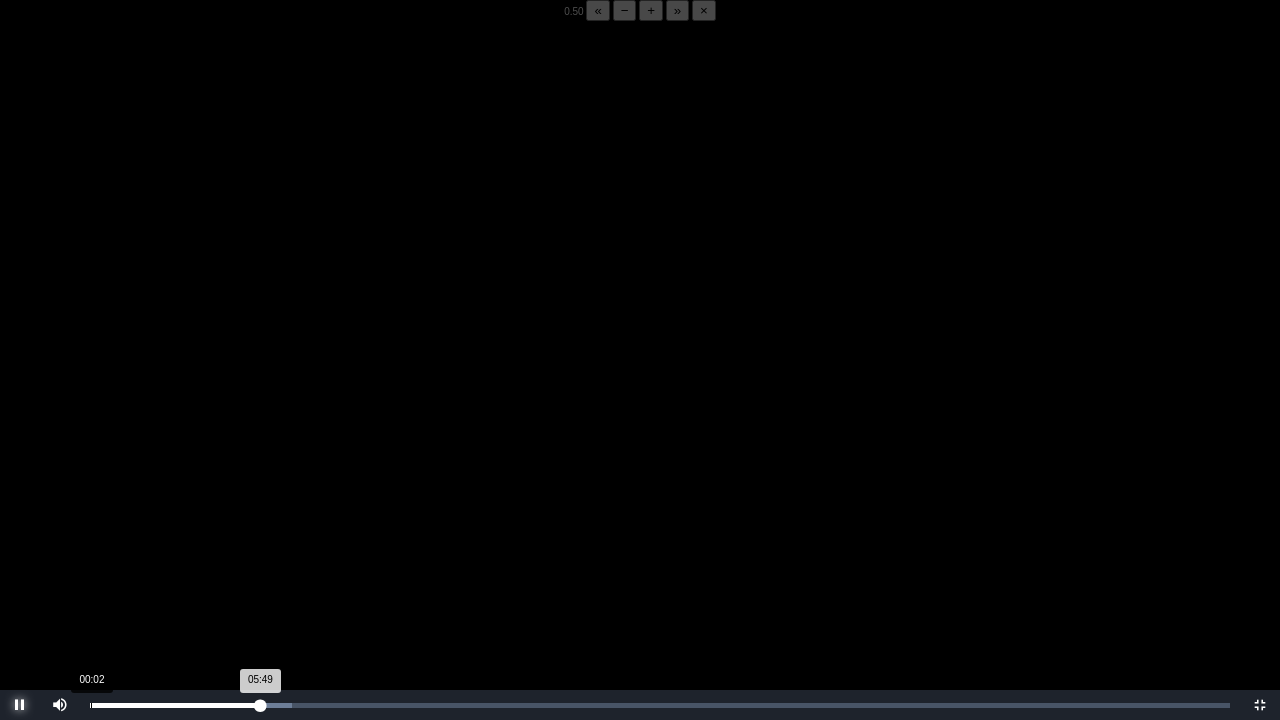 drag, startPoint x: 17, startPoint y: 704, endPoint x: 256, endPoint y: 704, distance: 239 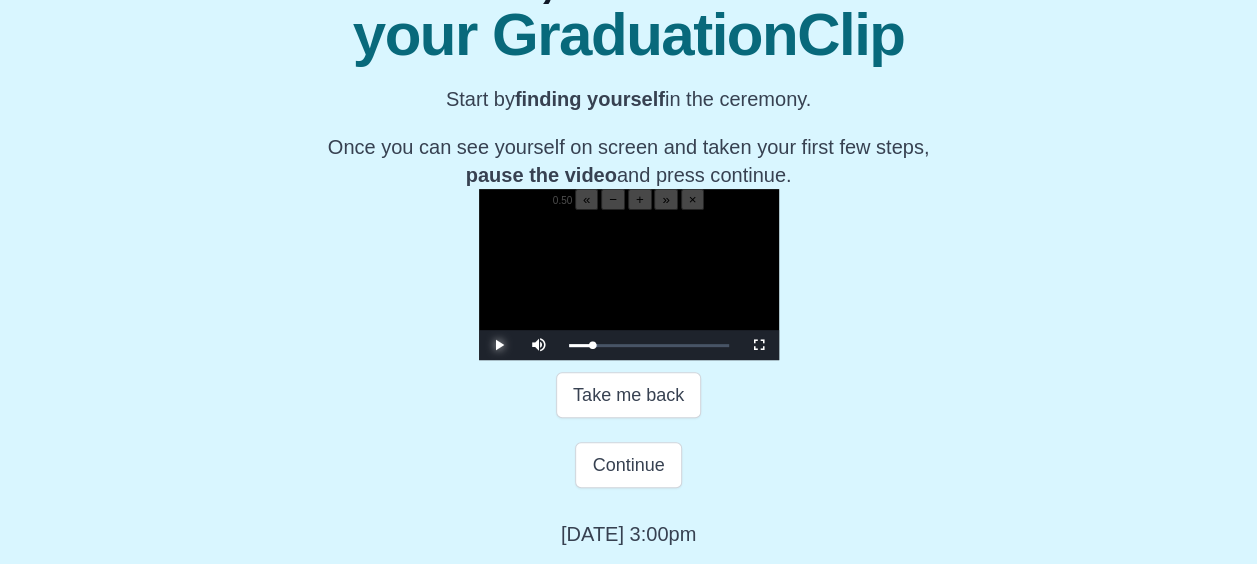 scroll, scrollTop: 402, scrollLeft: 0, axis: vertical 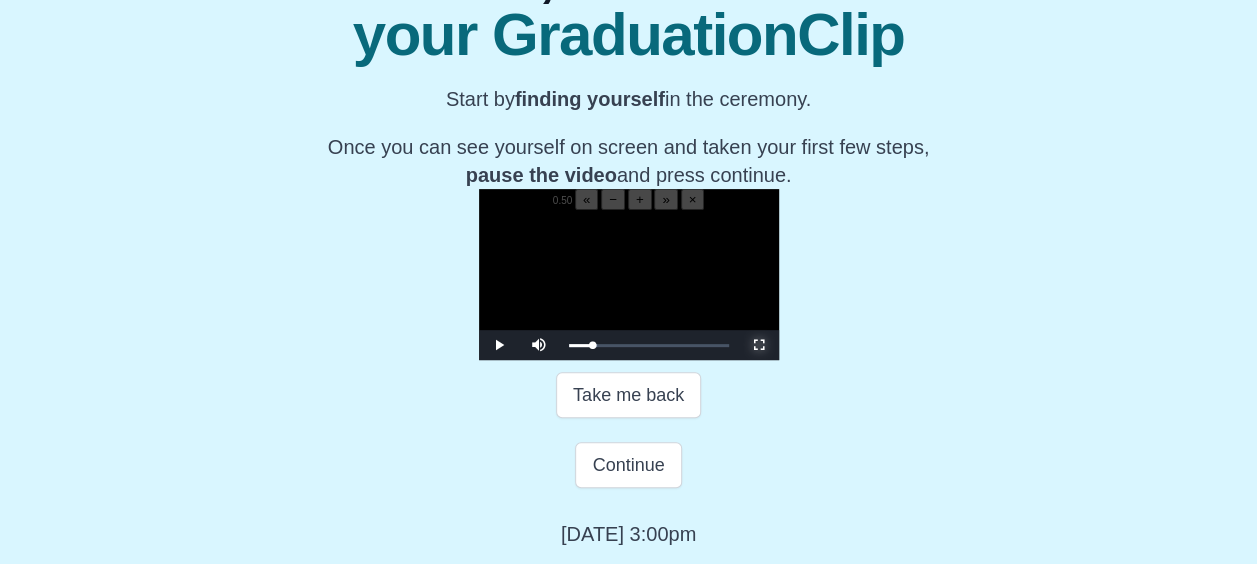 click at bounding box center (759, 345) 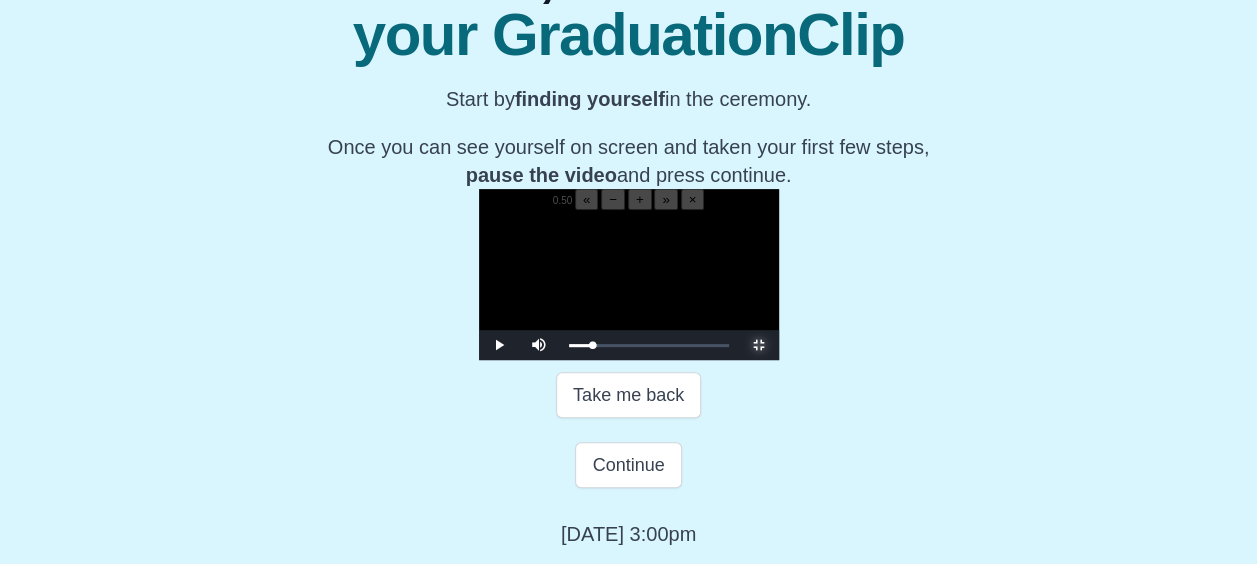 scroll, scrollTop: 0, scrollLeft: 0, axis: both 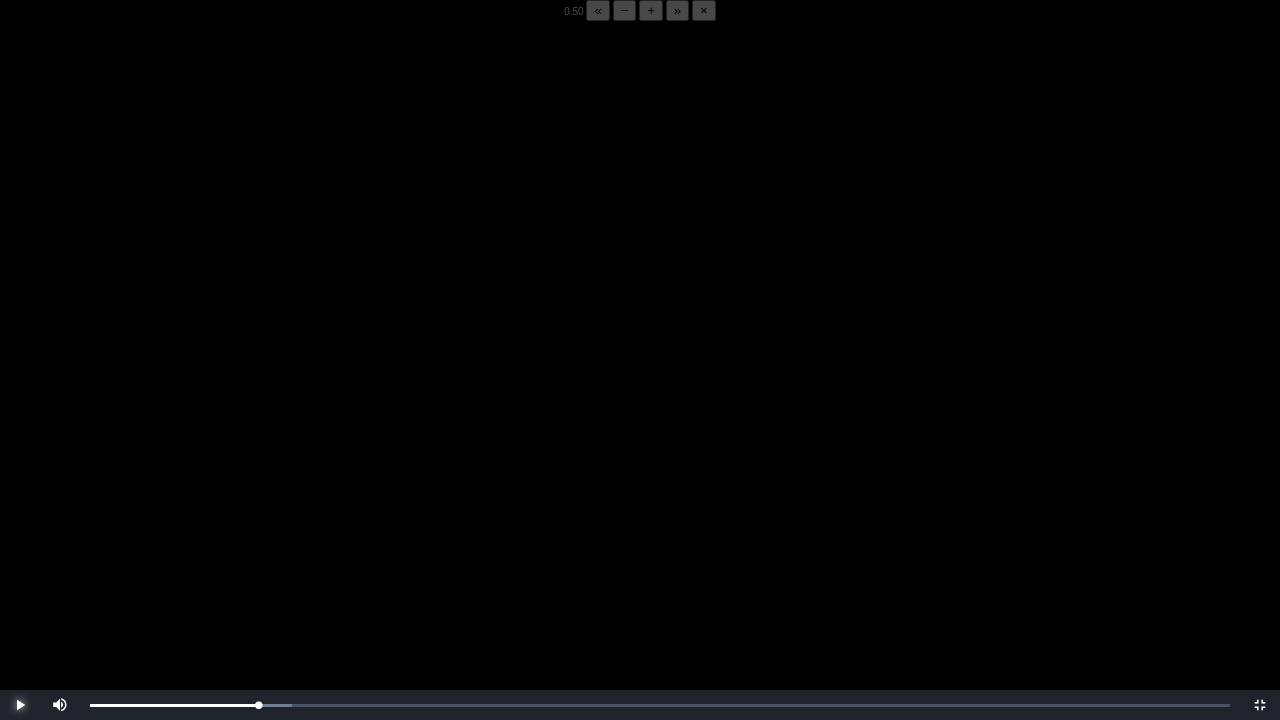 click at bounding box center [20, 705] 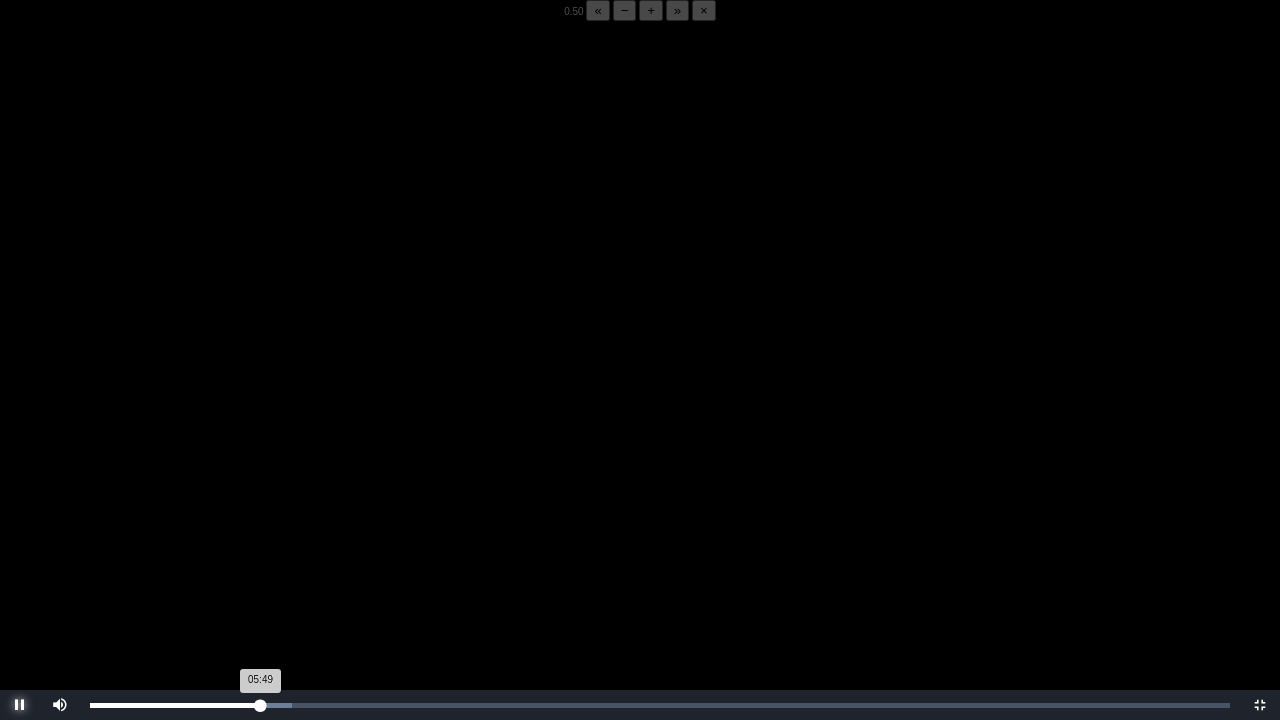 click on "05:49 Progress : 0%" at bounding box center [175, 705] 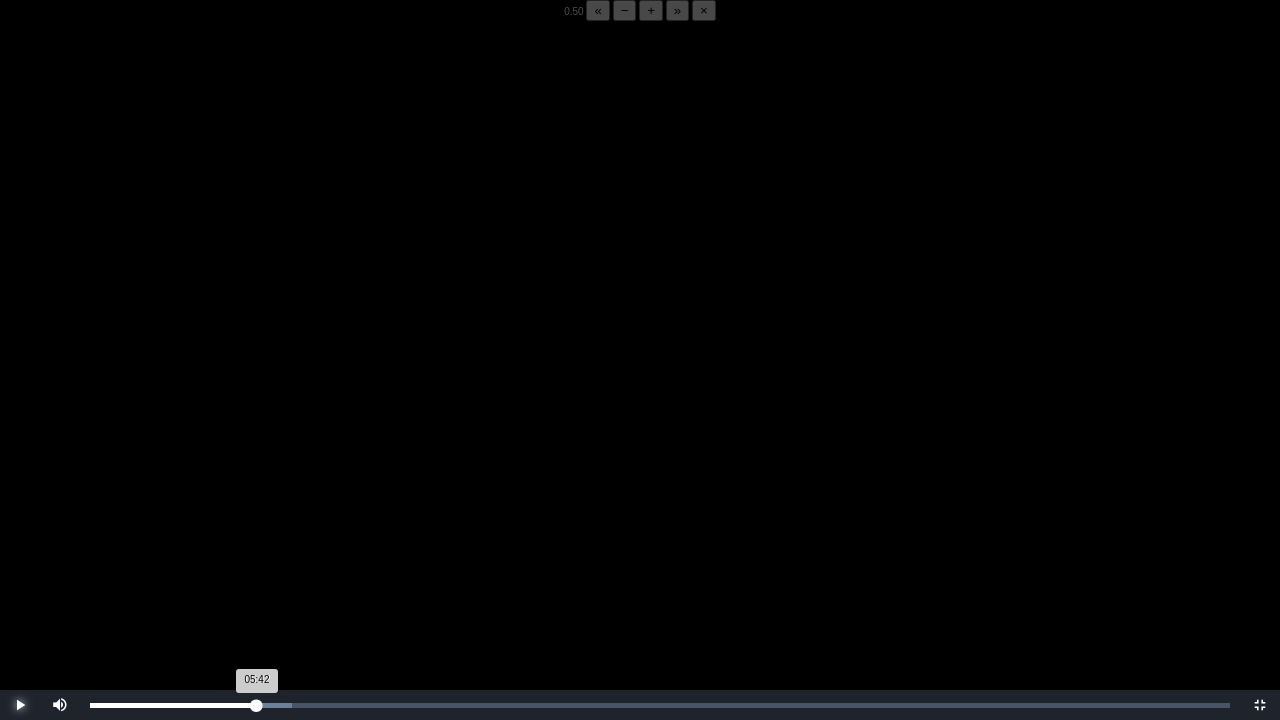 click on "05:42 Progress : 0%" at bounding box center [173, 705] 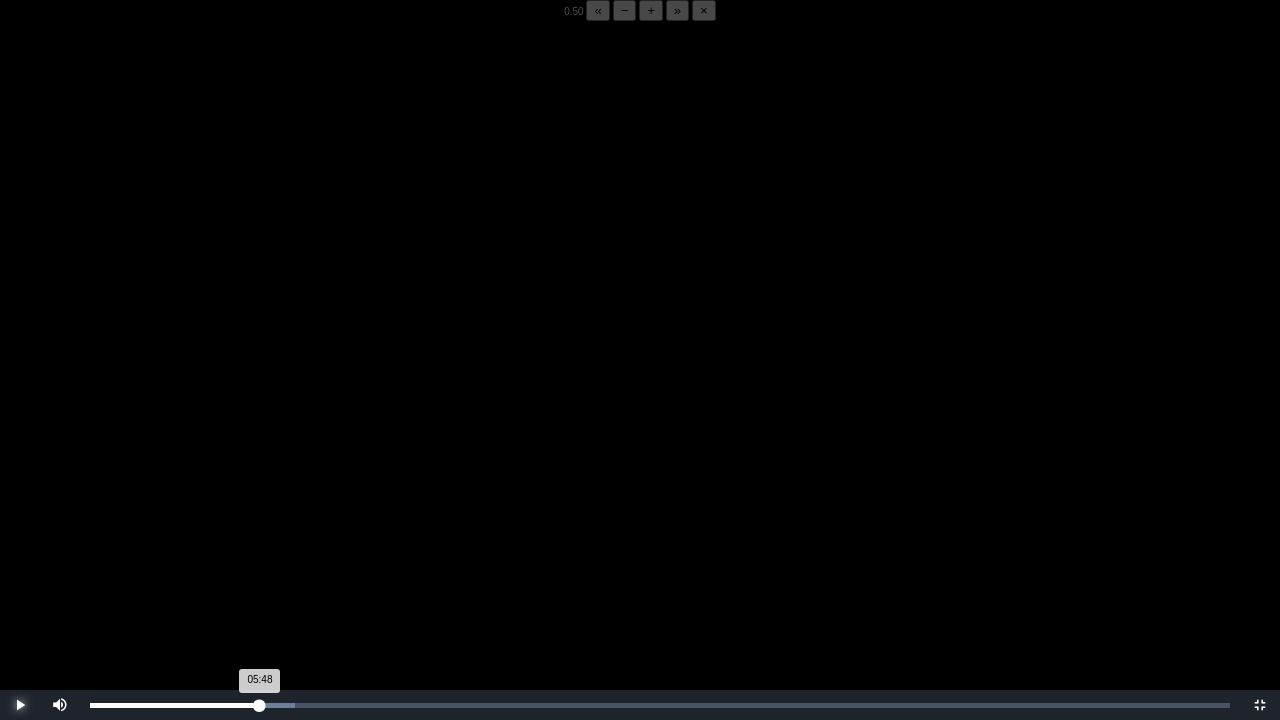 click on "05:48 Progress : 0%" at bounding box center [175, 705] 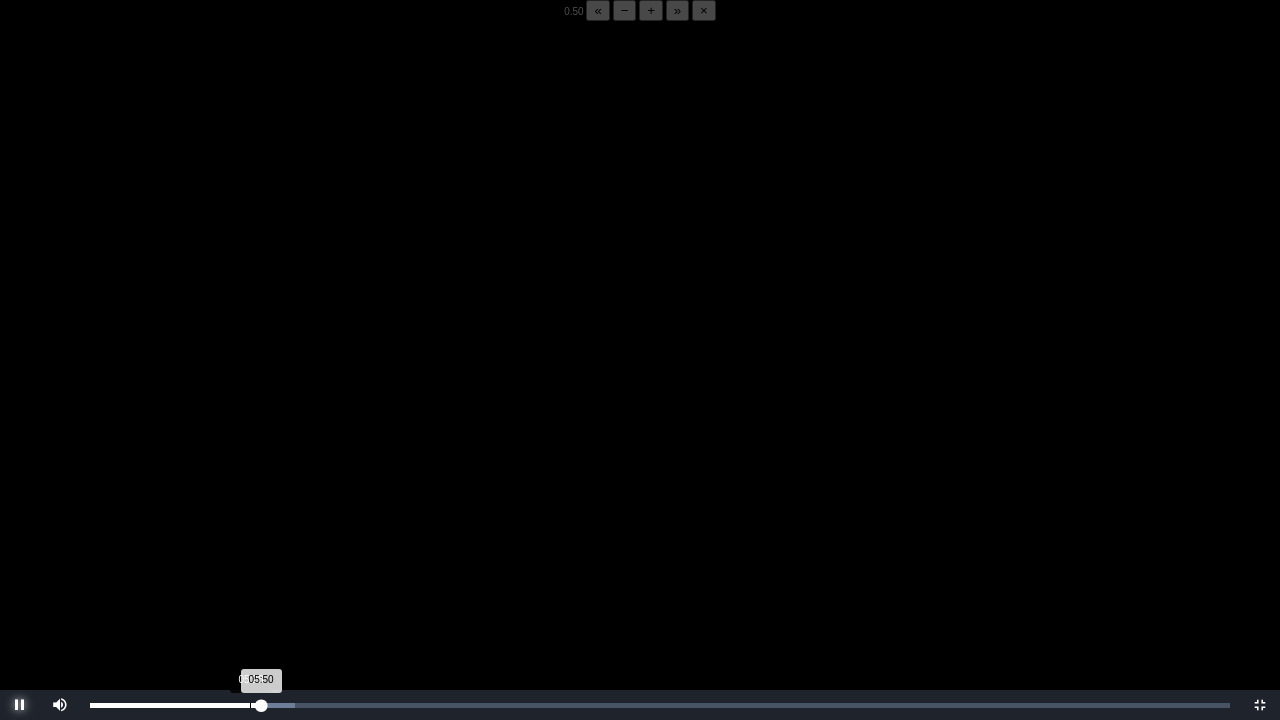 click on "Loaded : 0% 05:28 05:50 Progress : 0%" at bounding box center [660, 705] 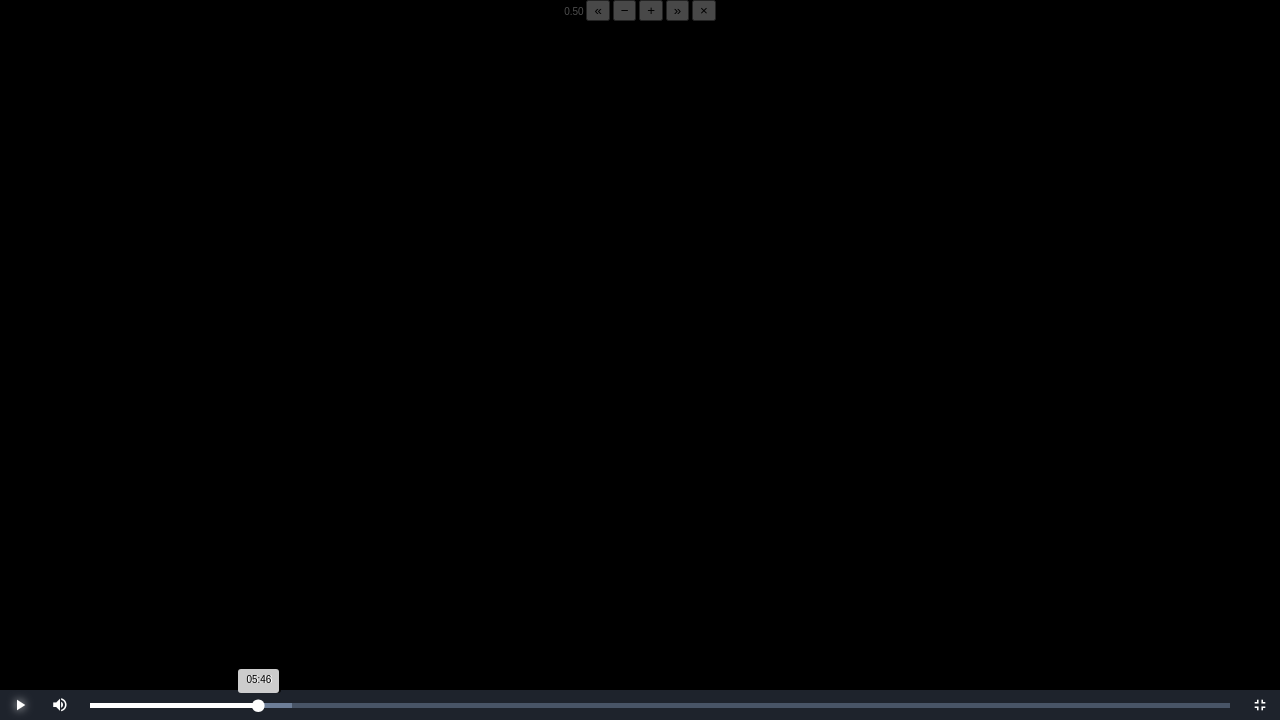 click on "05:46 Progress : 0%" at bounding box center (174, 705) 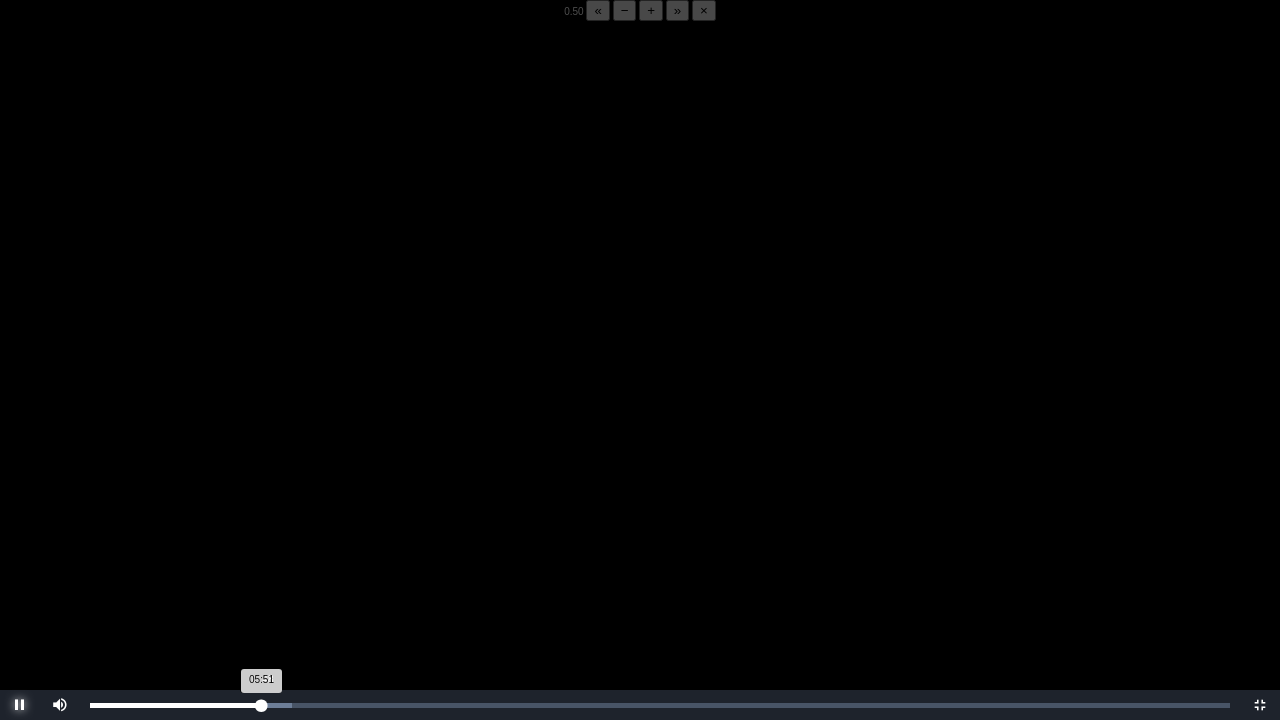 click on "05:51 Progress : 0%" at bounding box center (175, 705) 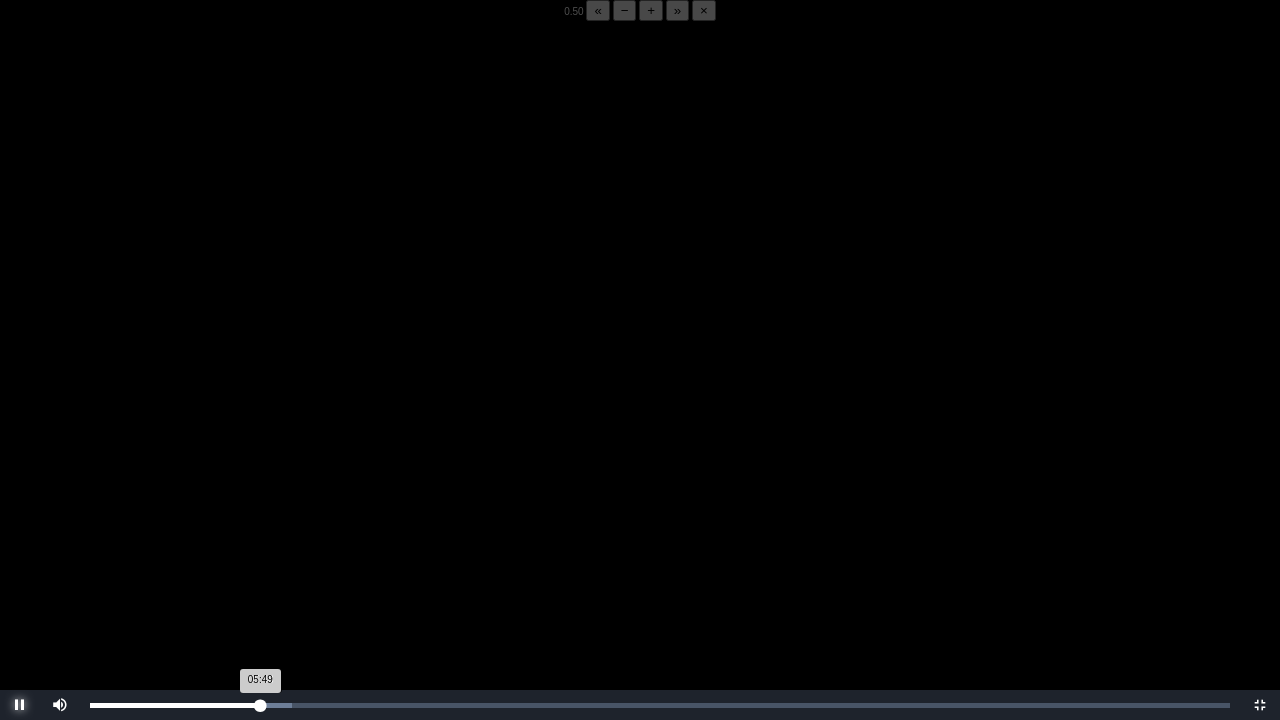 click on "05:49 Progress : 0%" at bounding box center (175, 705) 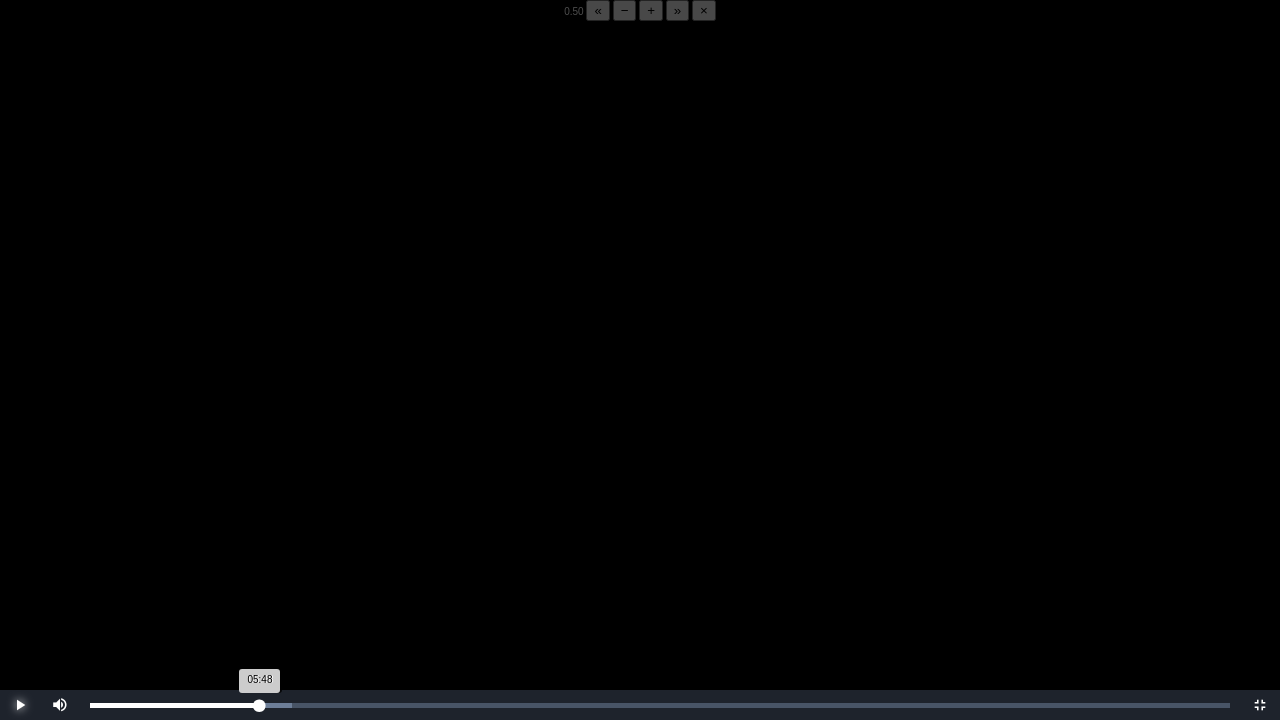 click on "05:48 Progress : 0%" at bounding box center [175, 705] 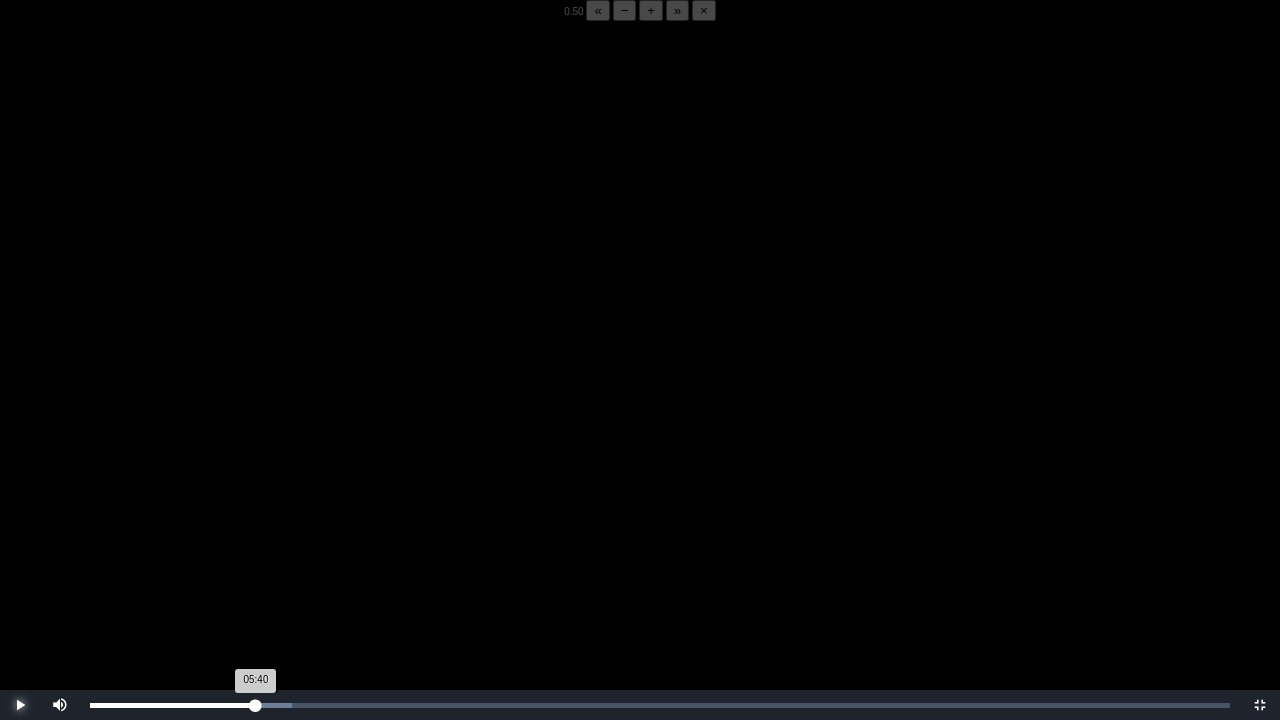 click on "05:40 Progress : 0%" at bounding box center [173, 705] 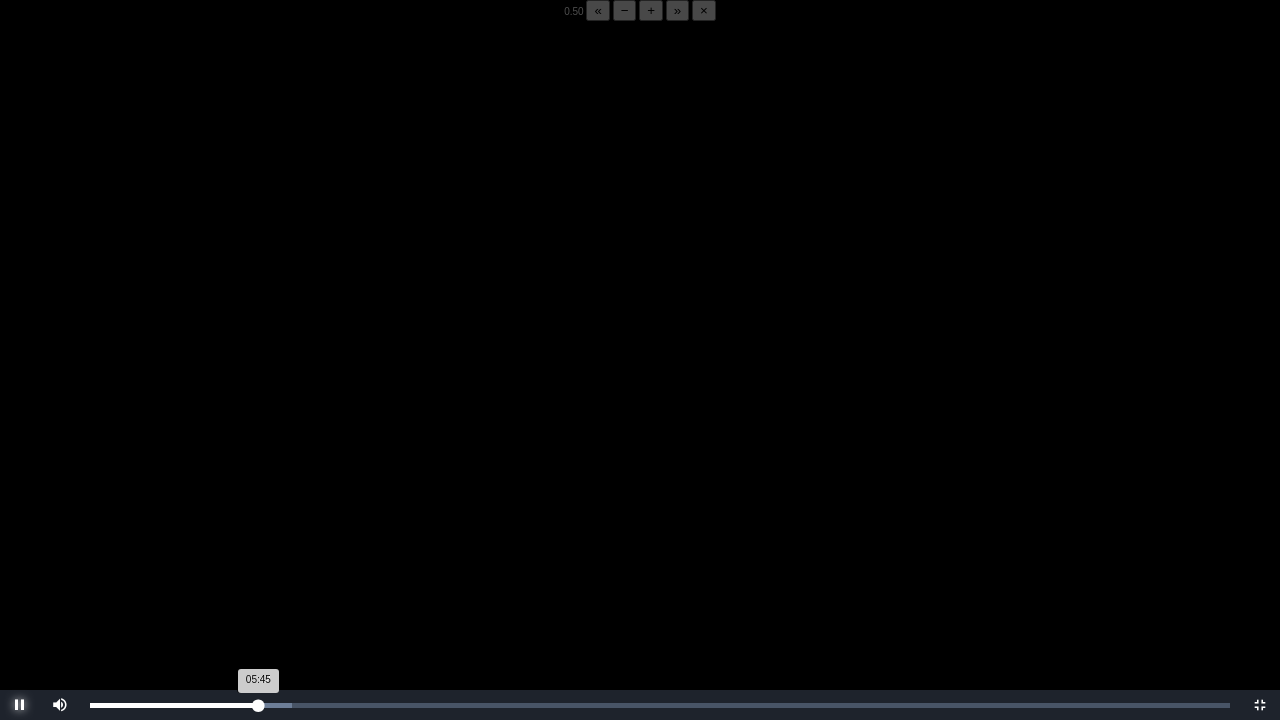 click on "05:45 Progress : 0%" at bounding box center [174, 705] 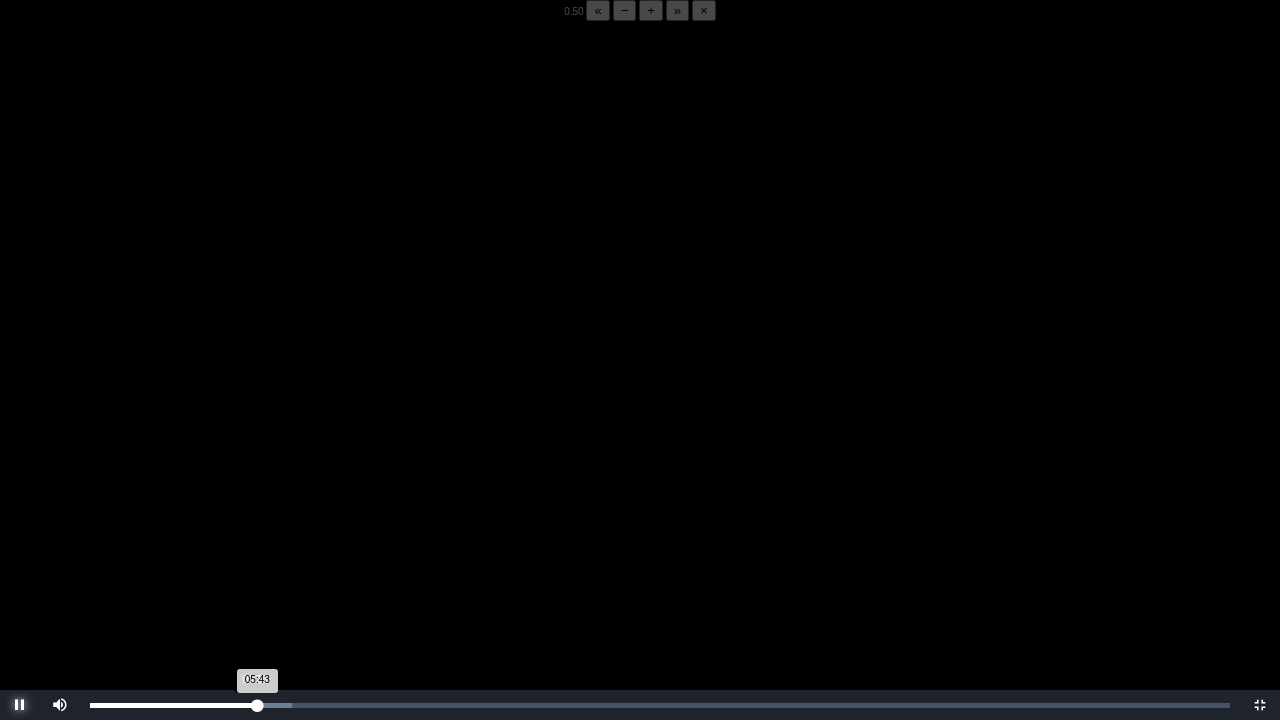 click on "05:43 Progress : 0%" at bounding box center [173, 705] 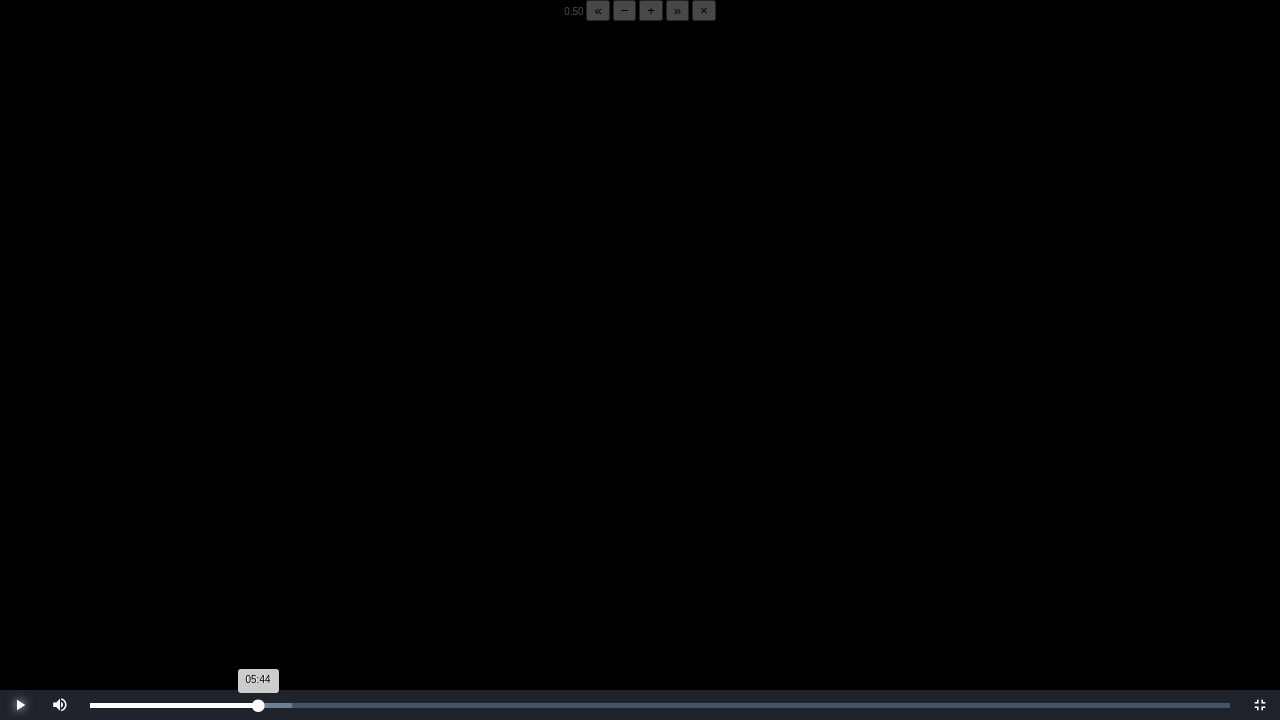 click on "05:44 Progress : 0%" at bounding box center (174, 705) 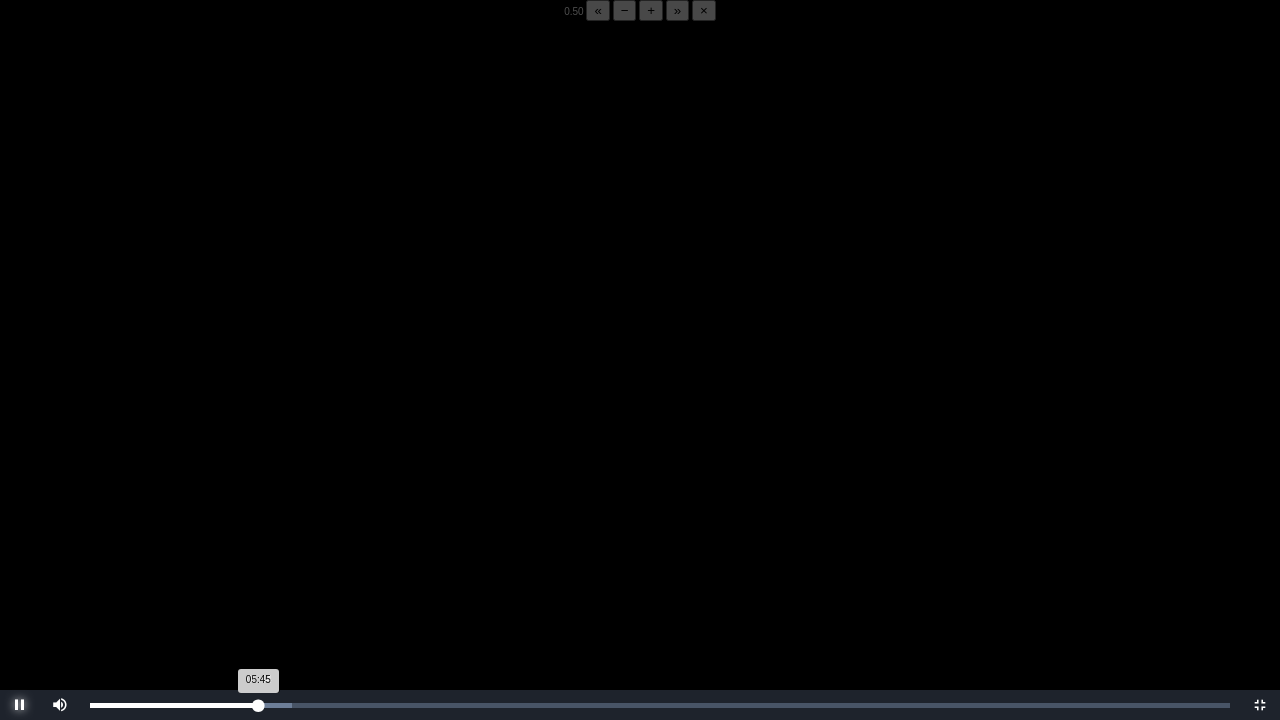 click on "05:45 Progress : 0%" at bounding box center [174, 705] 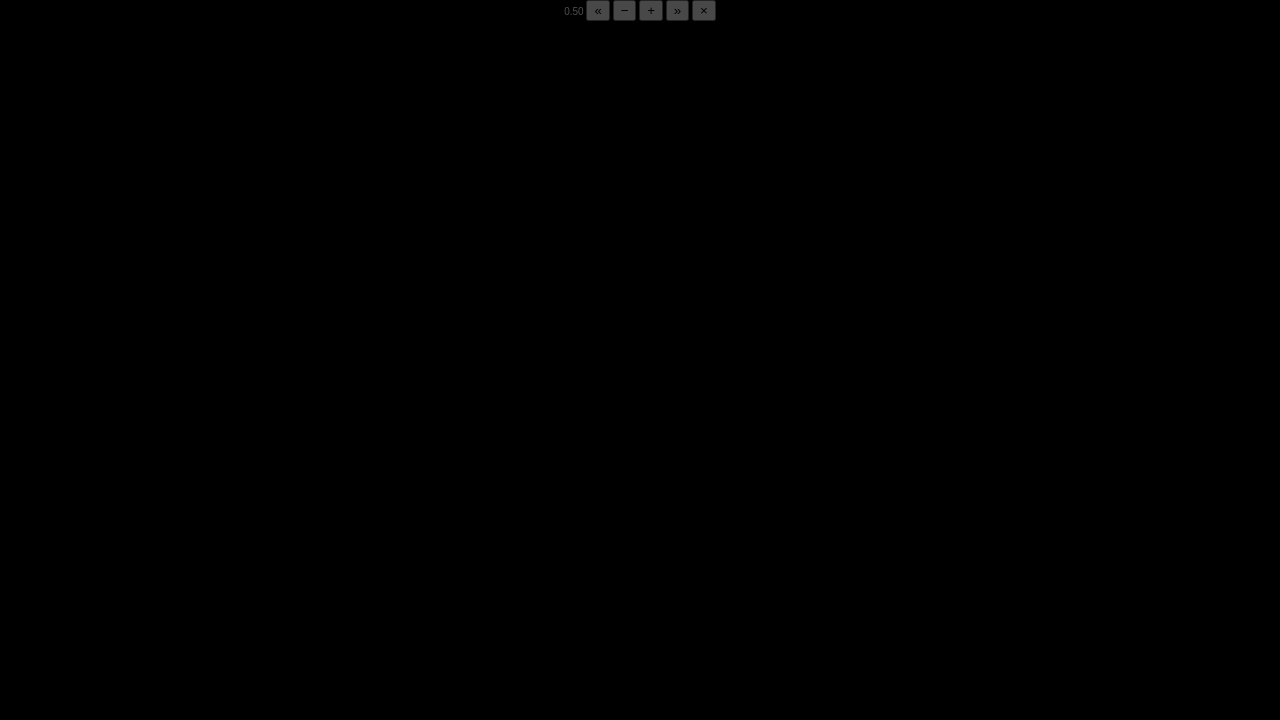 click on "05:49 Progress : 0%" at bounding box center [175, 705] 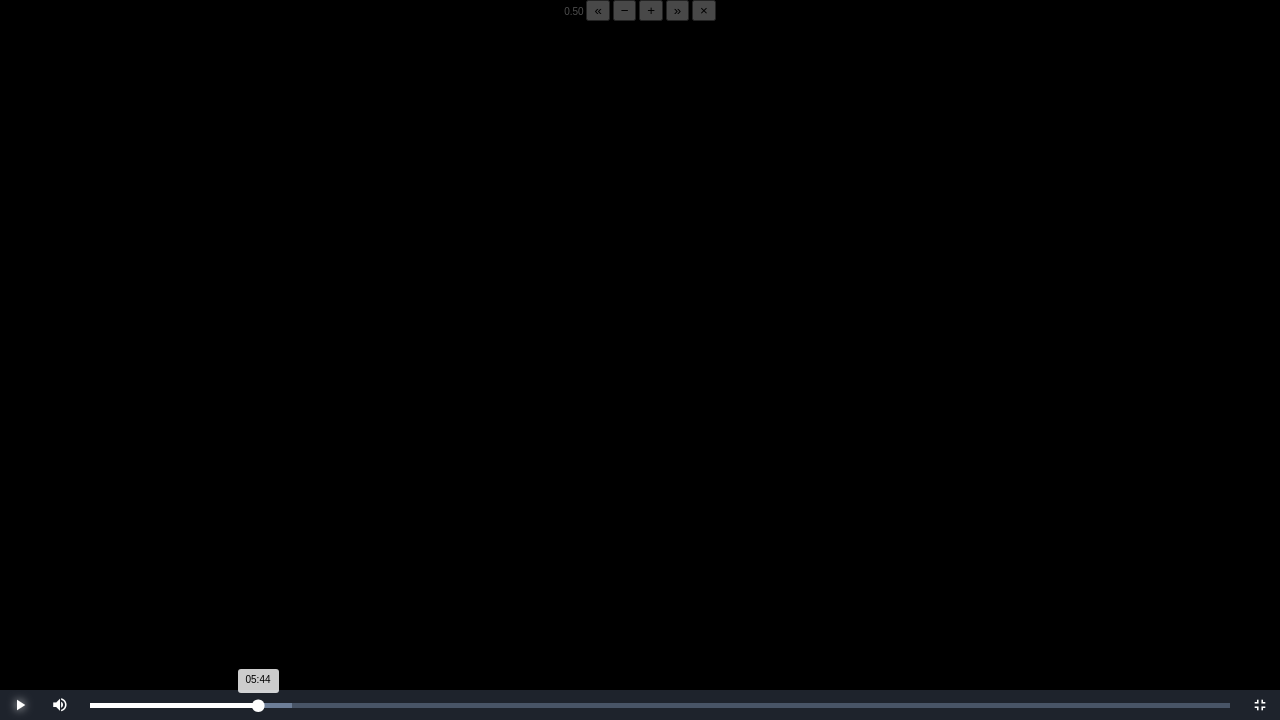 click on "05:44 Progress : 0%" at bounding box center [174, 705] 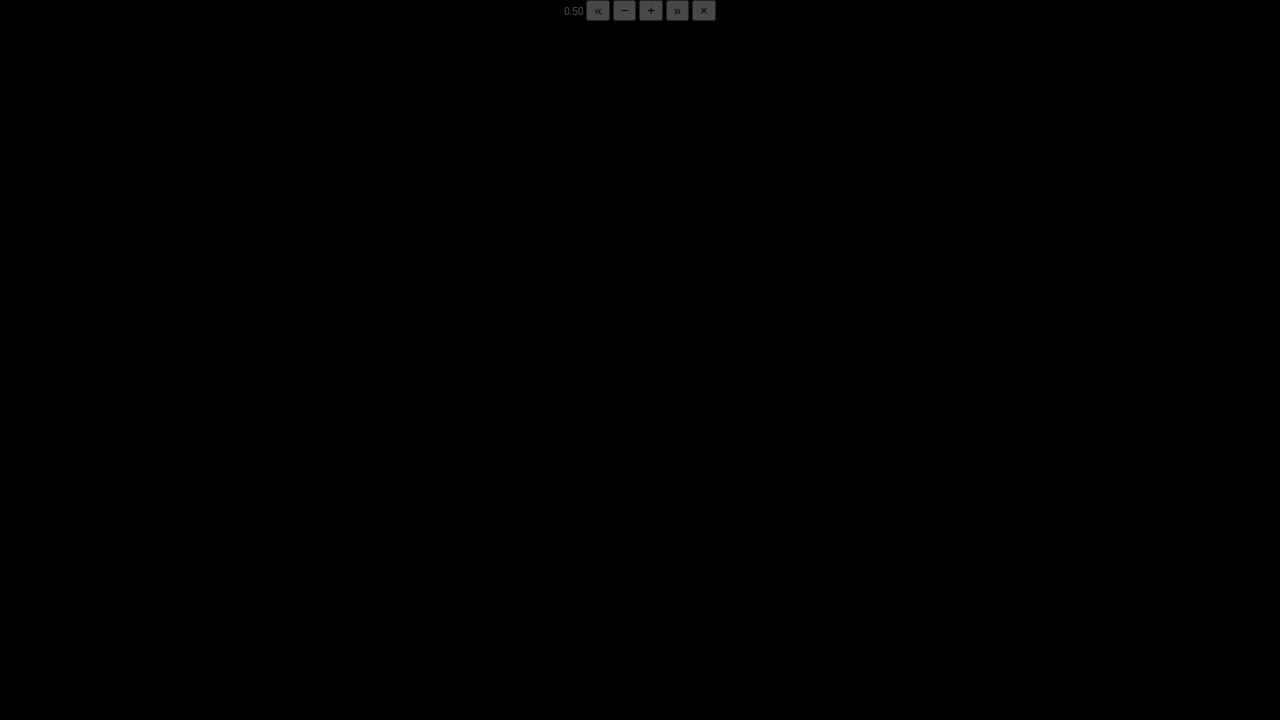 click on "05:47 Progress : 0%" at bounding box center [175, 705] 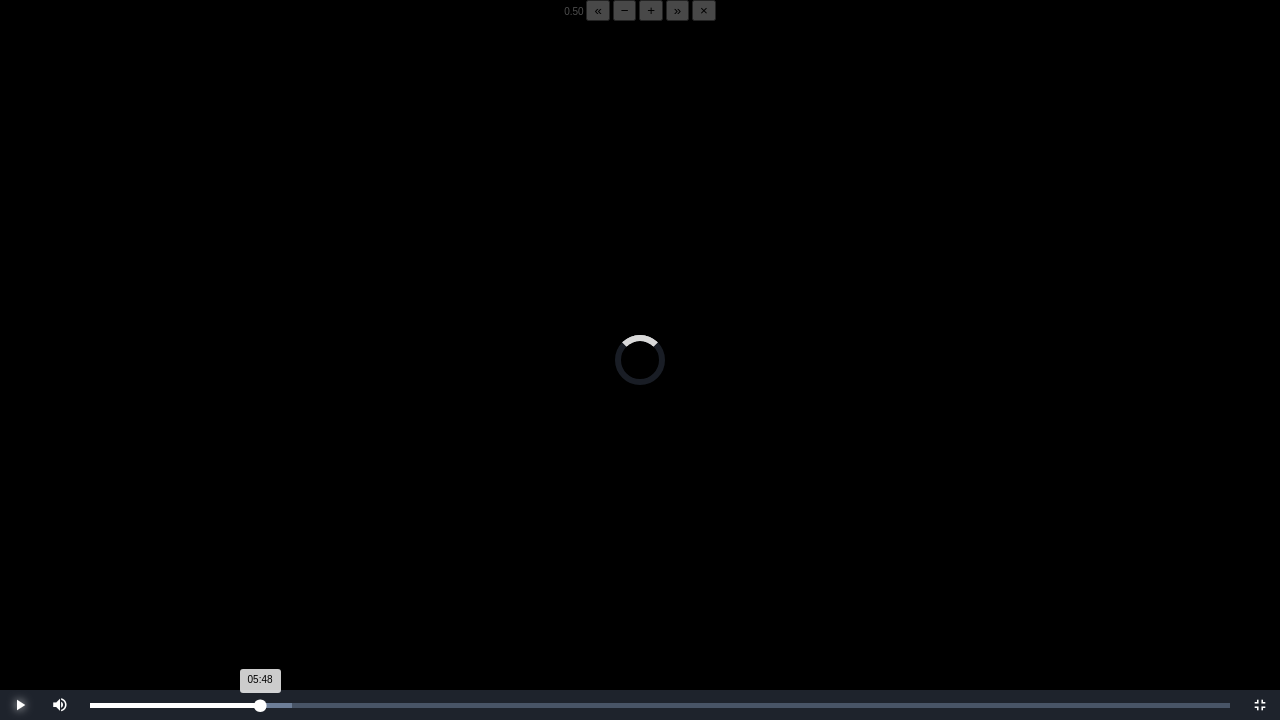 click on "05:48 Progress : 0%" at bounding box center [175, 705] 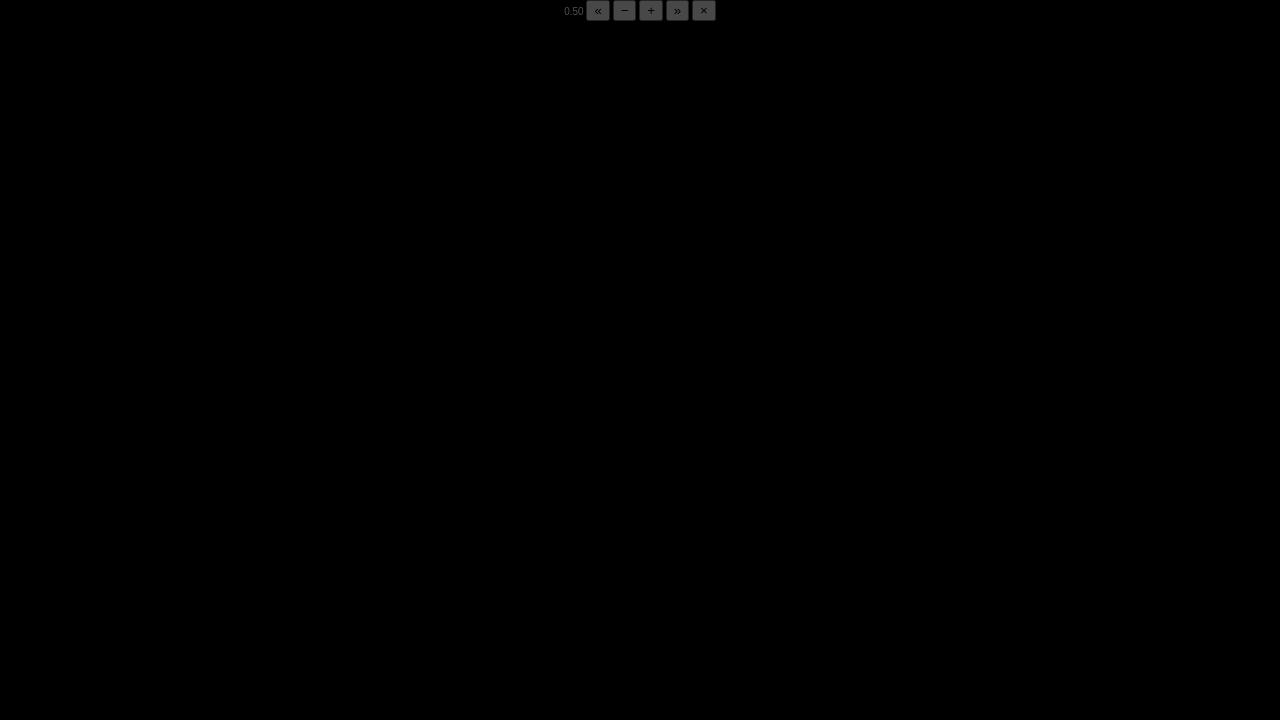 click on "05:50 Progress : 0%" at bounding box center (175, 705) 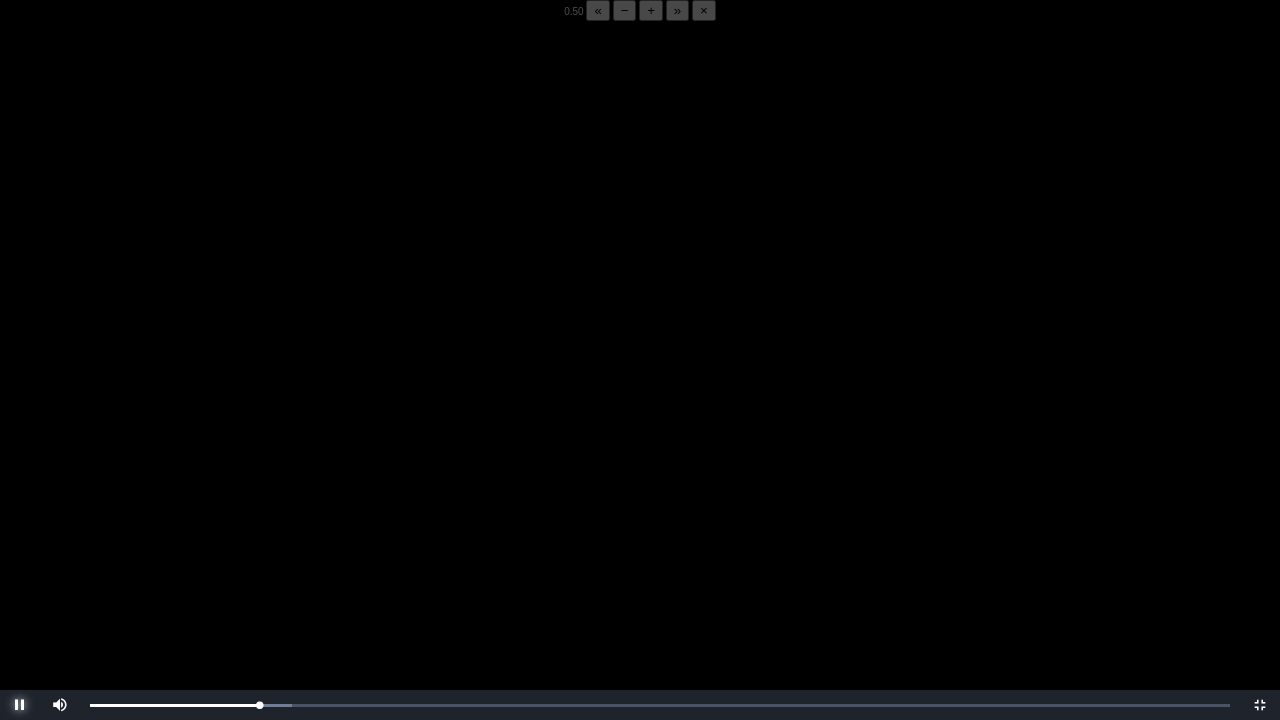 click at bounding box center (20, 705) 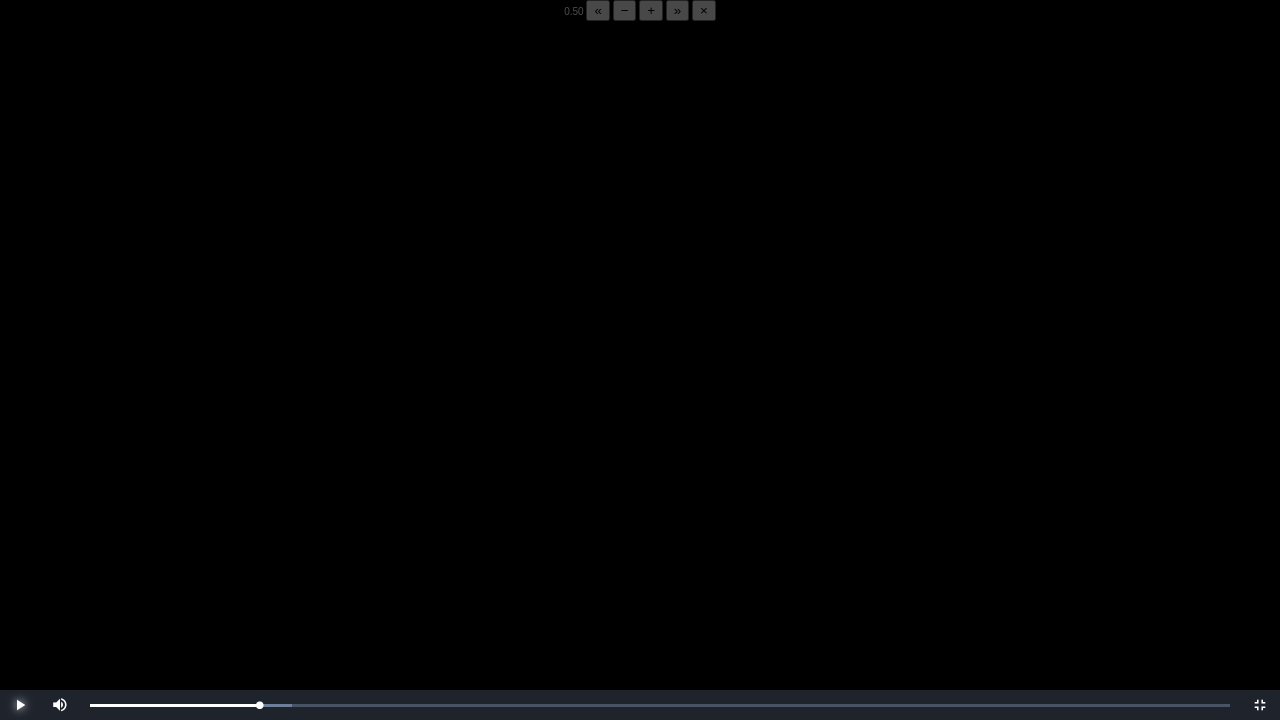 click at bounding box center [20, 705] 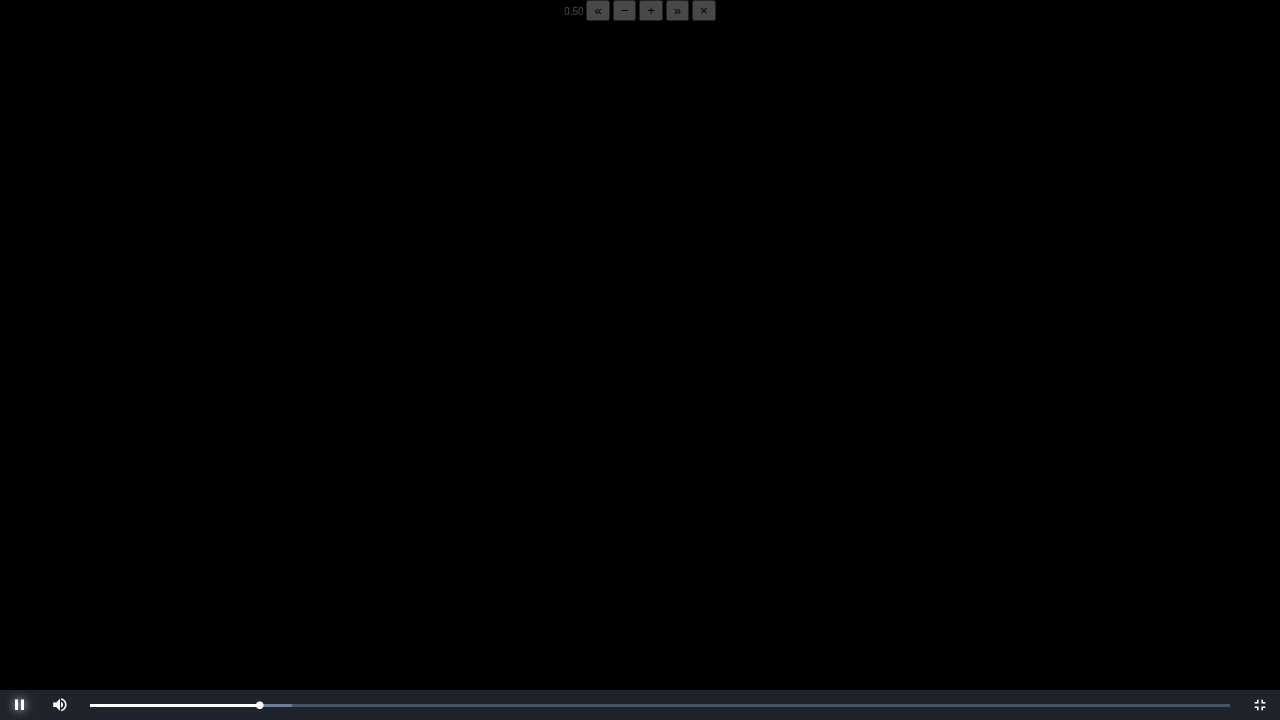 click at bounding box center [20, 705] 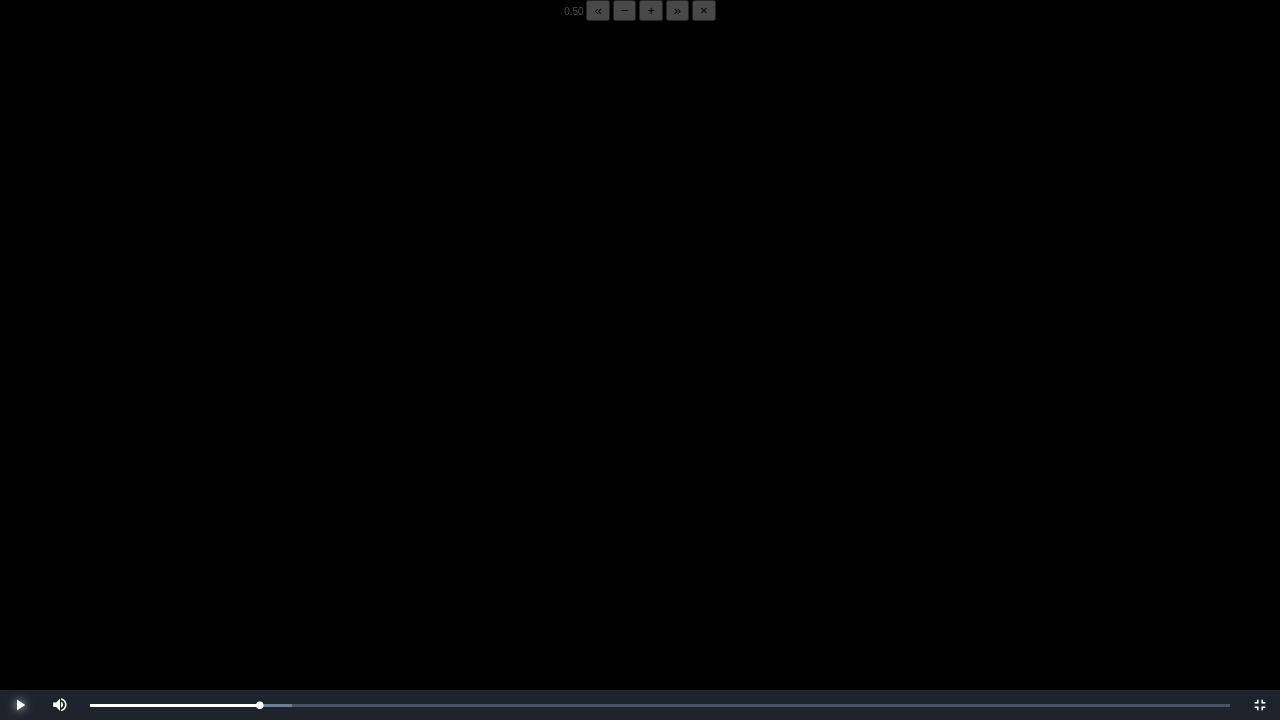 click at bounding box center (20, 705) 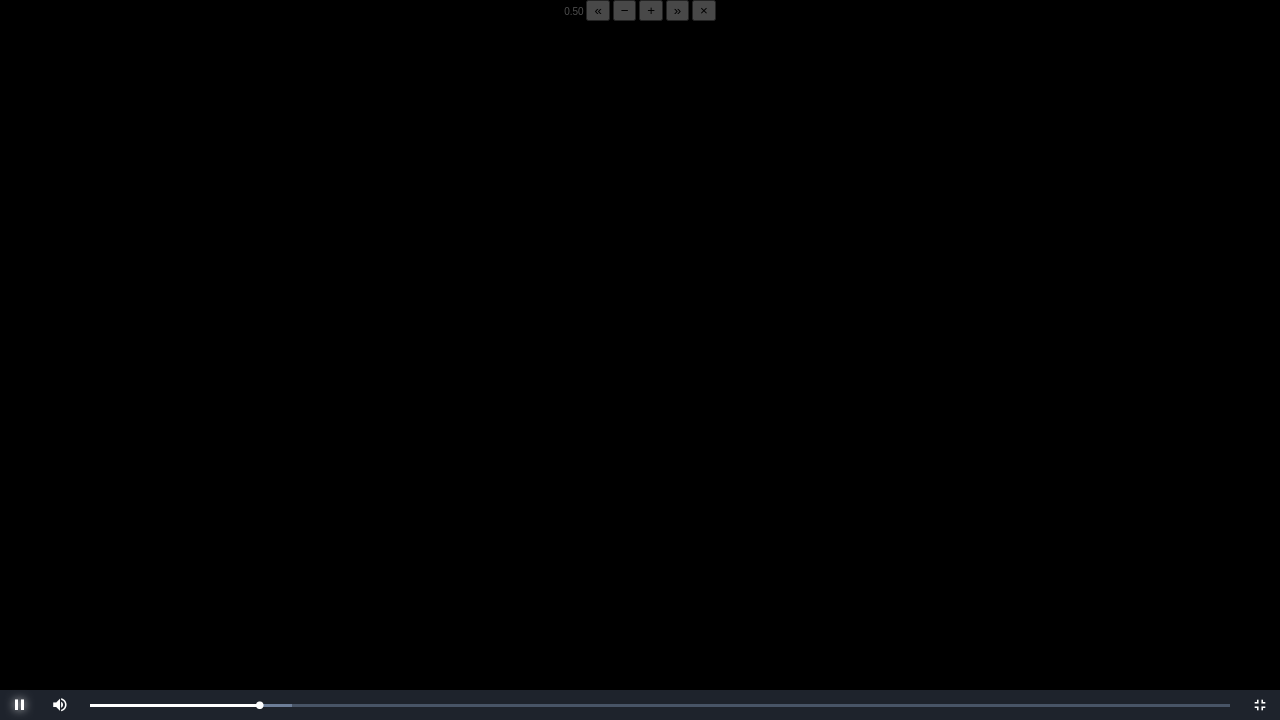 click at bounding box center [20, 705] 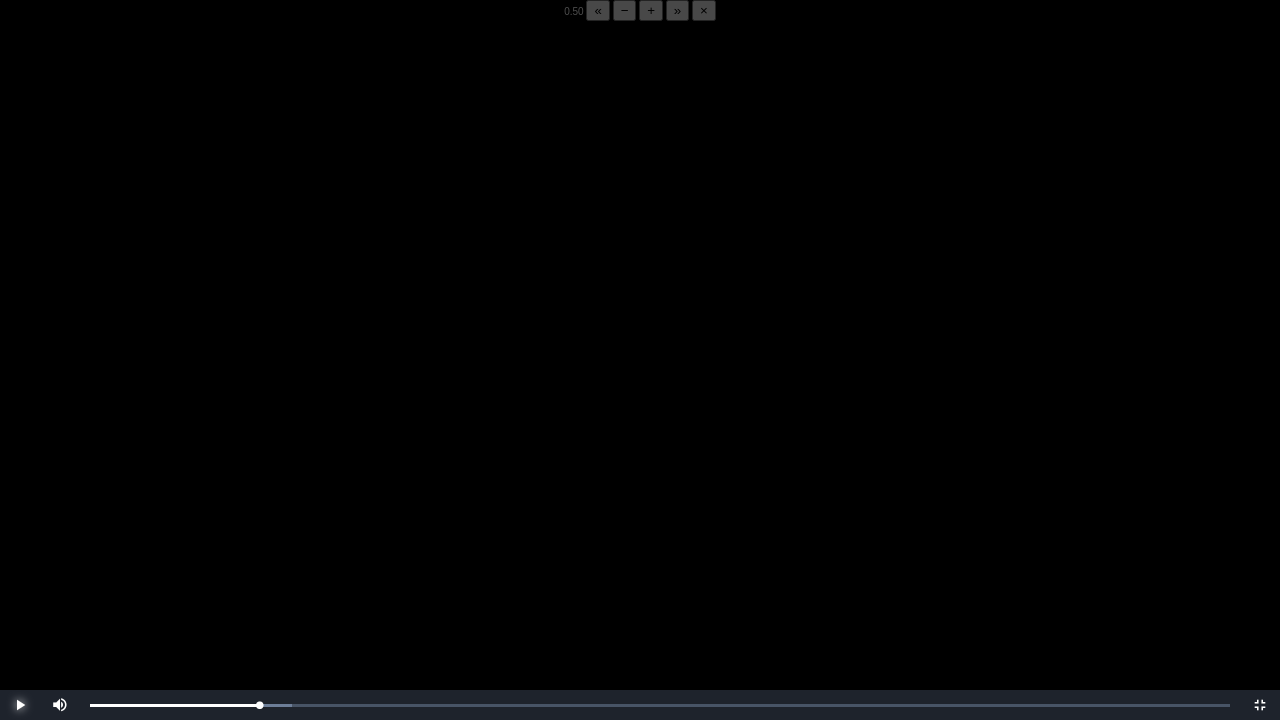 click at bounding box center (20, 705) 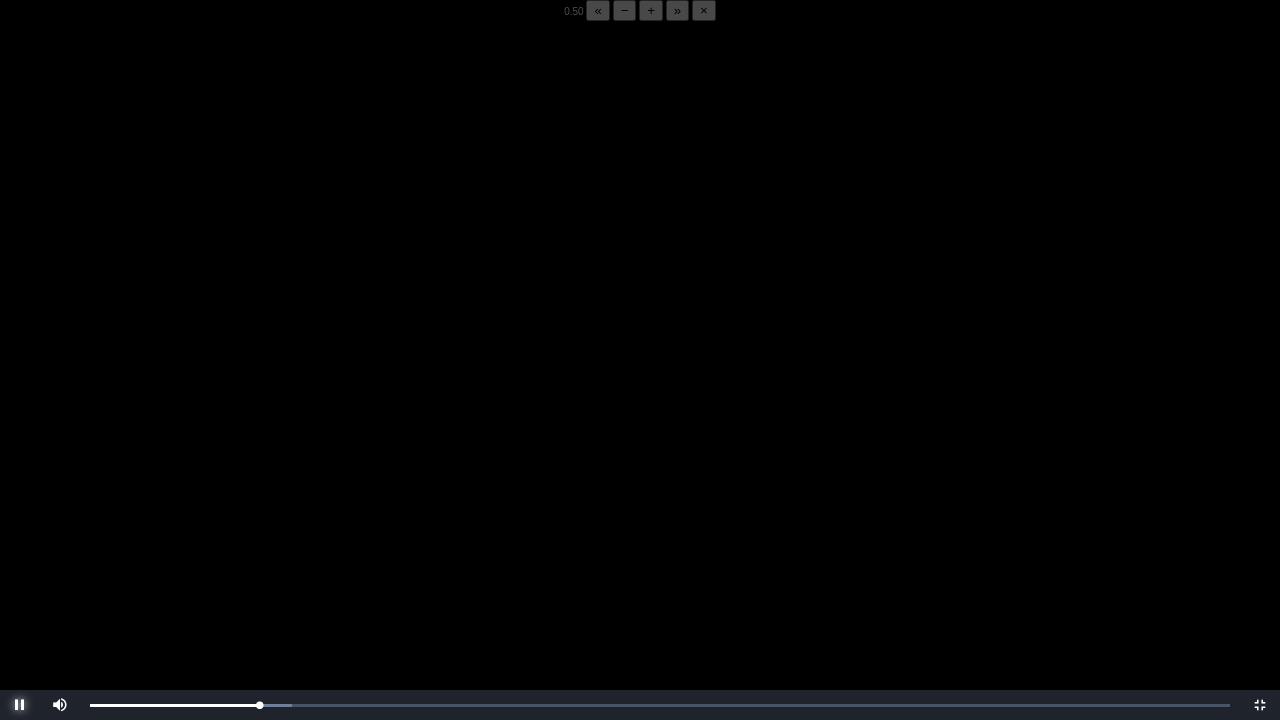 click at bounding box center [20, 705] 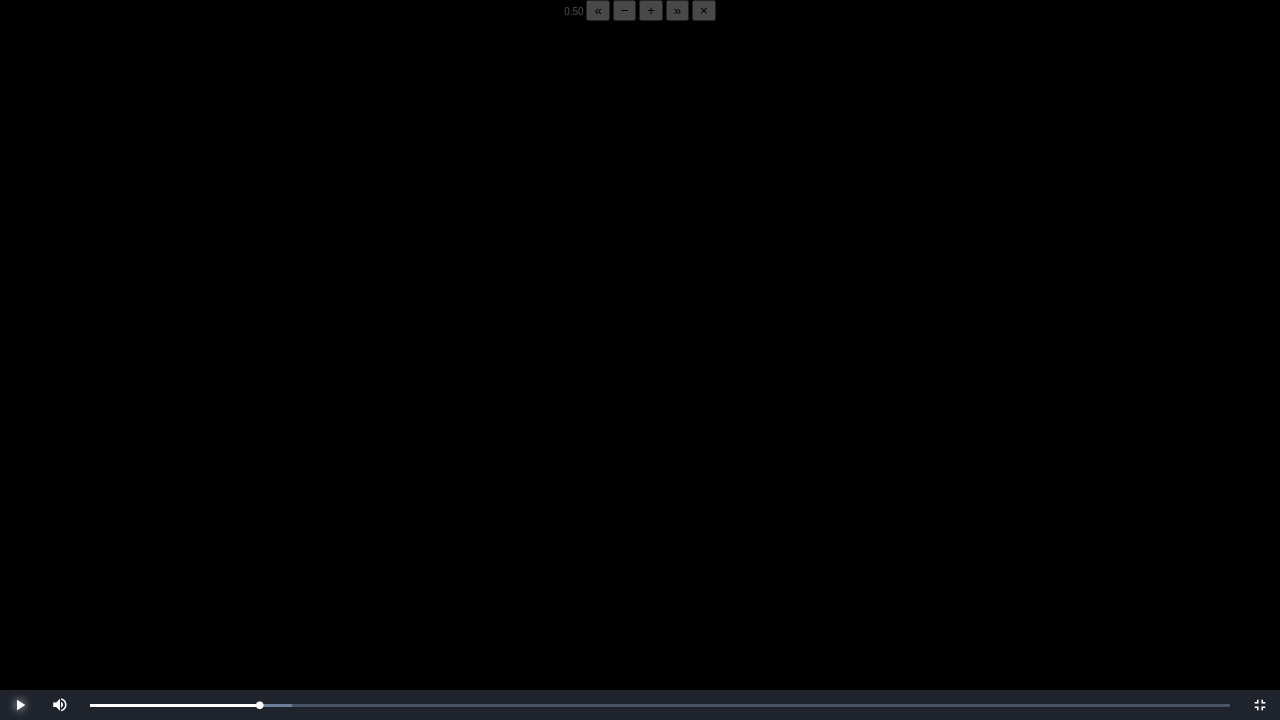 click at bounding box center [20, 705] 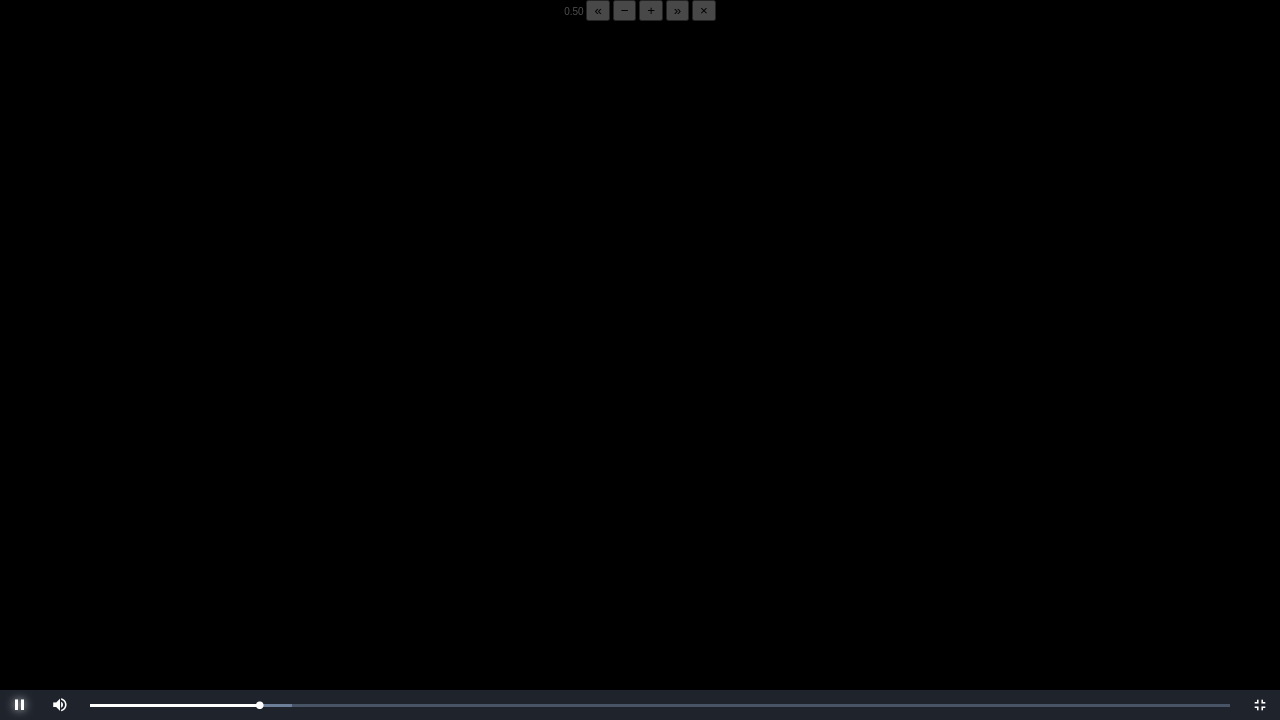 click at bounding box center [20, 705] 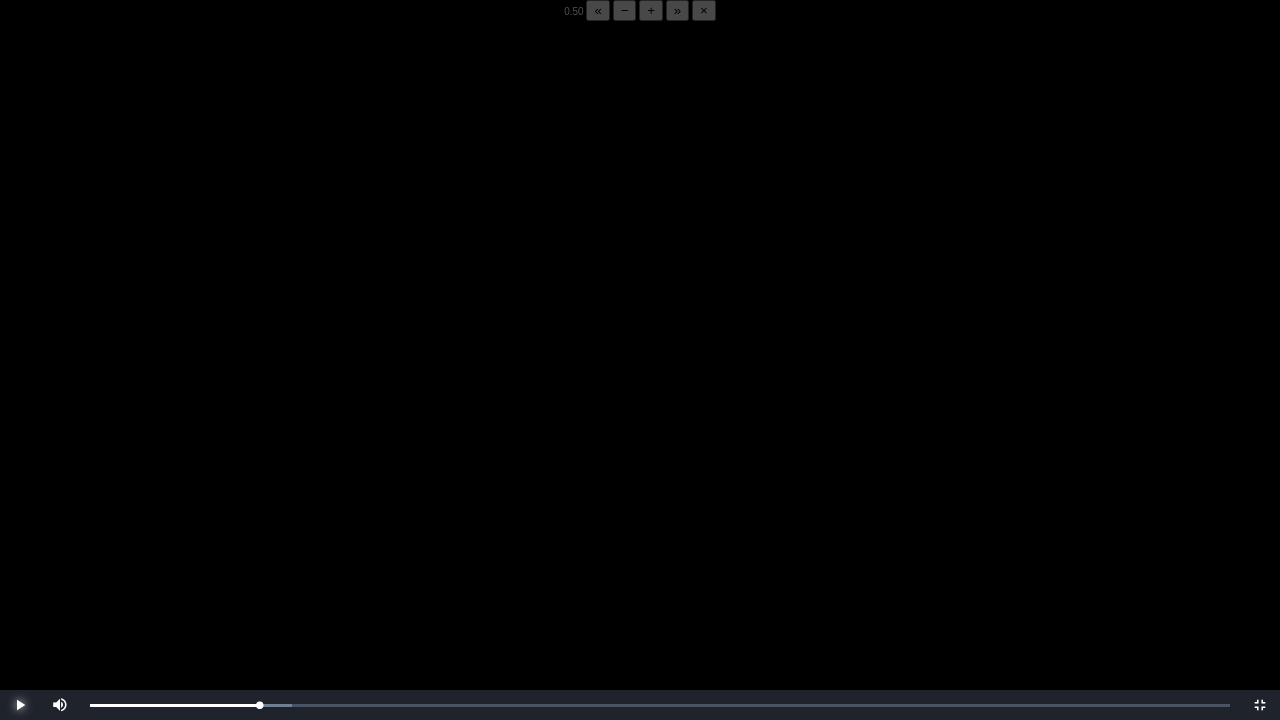 click at bounding box center [20, 705] 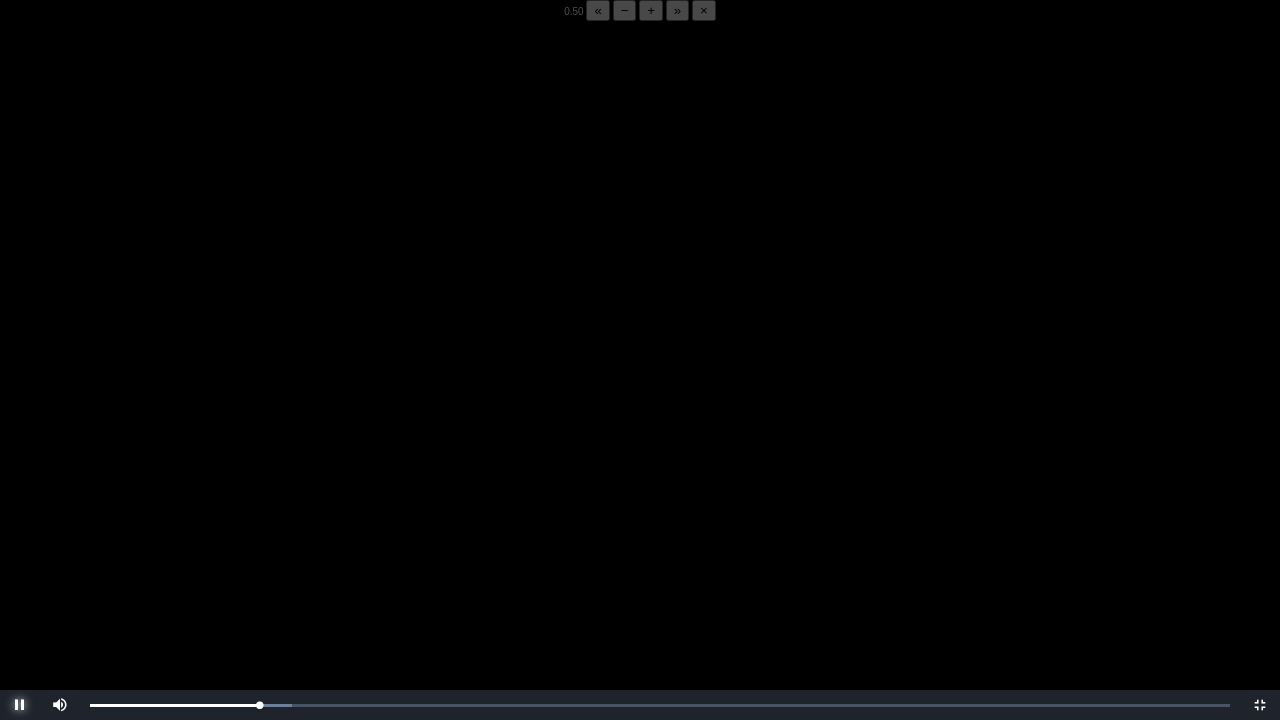 click at bounding box center [20, 705] 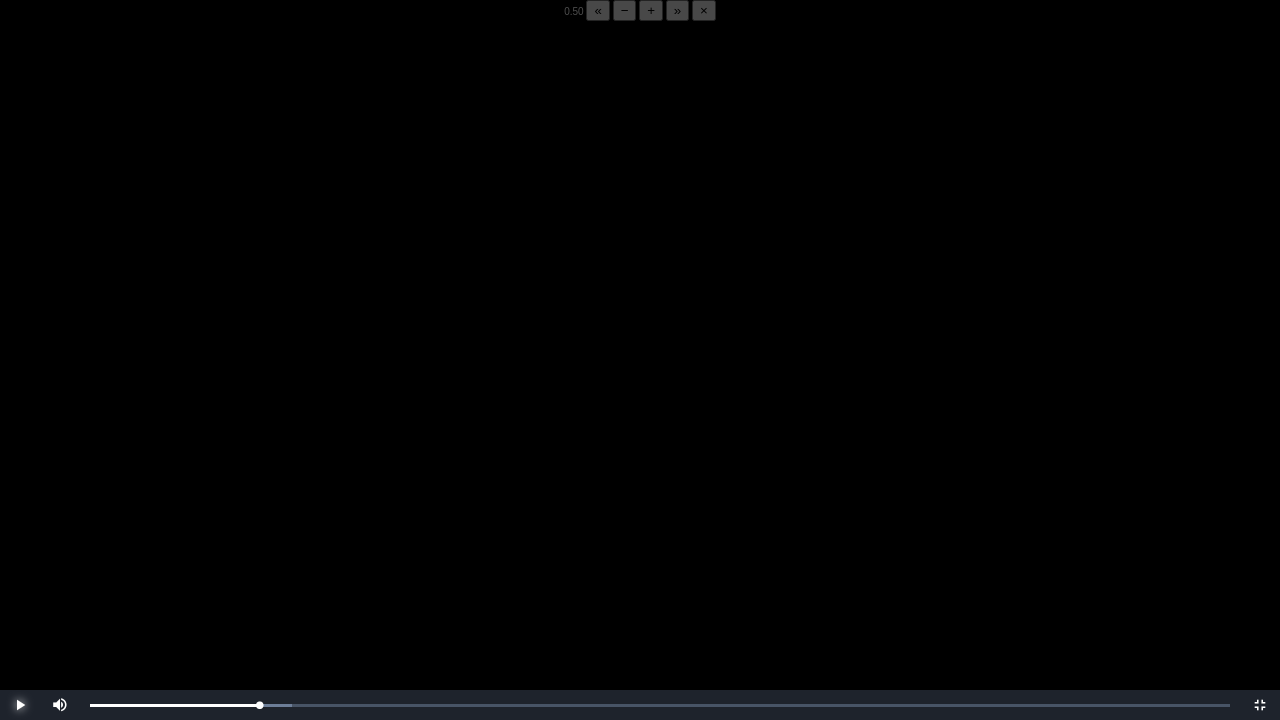 click at bounding box center [20, 705] 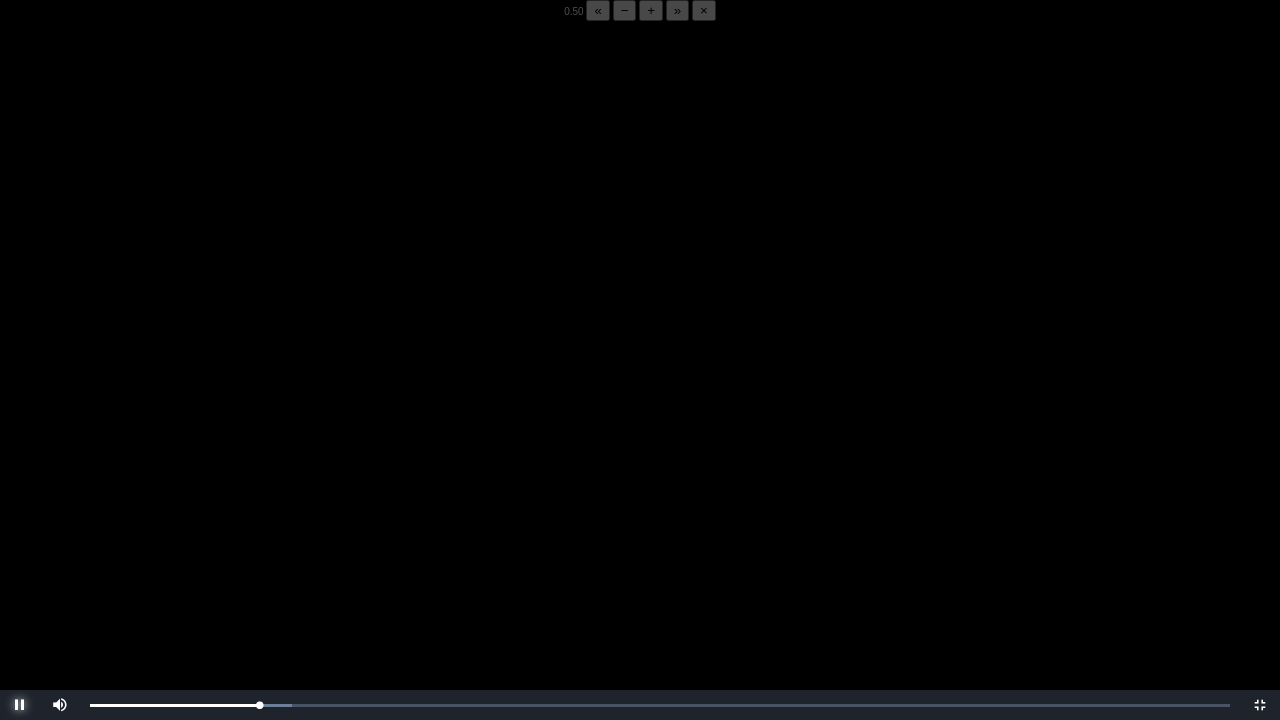 click at bounding box center (20, 705) 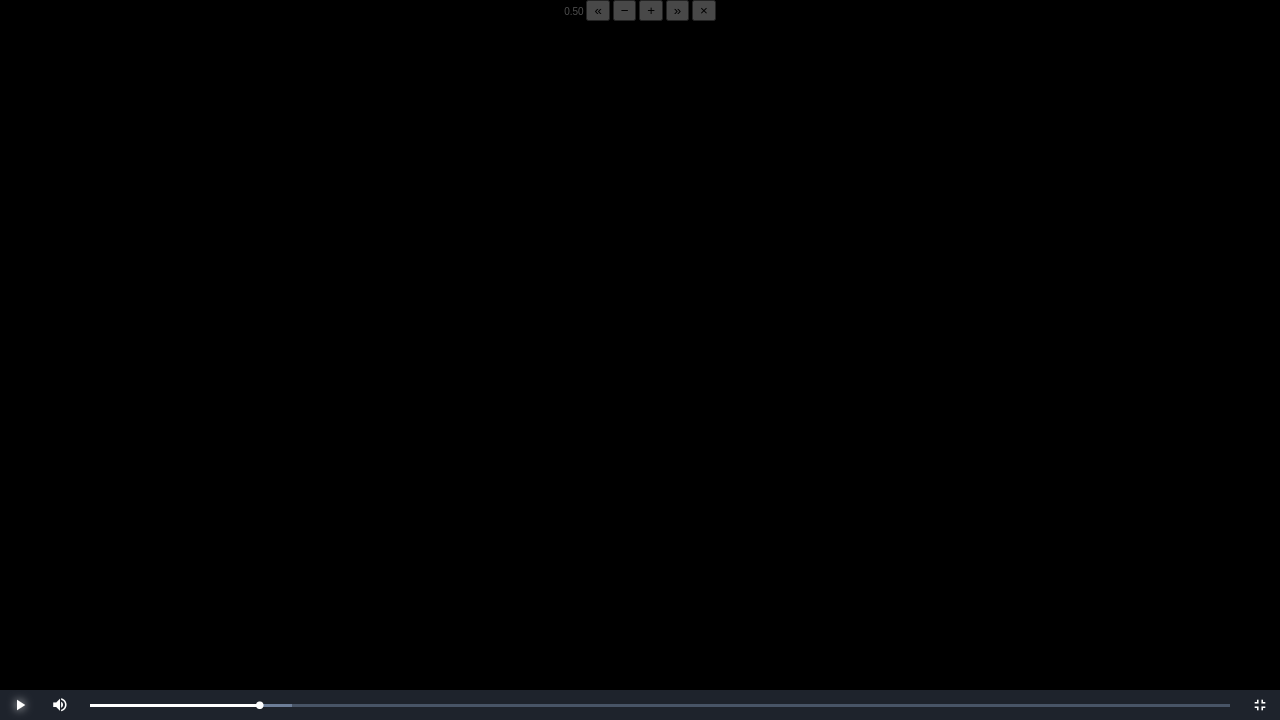 click at bounding box center (20, 705) 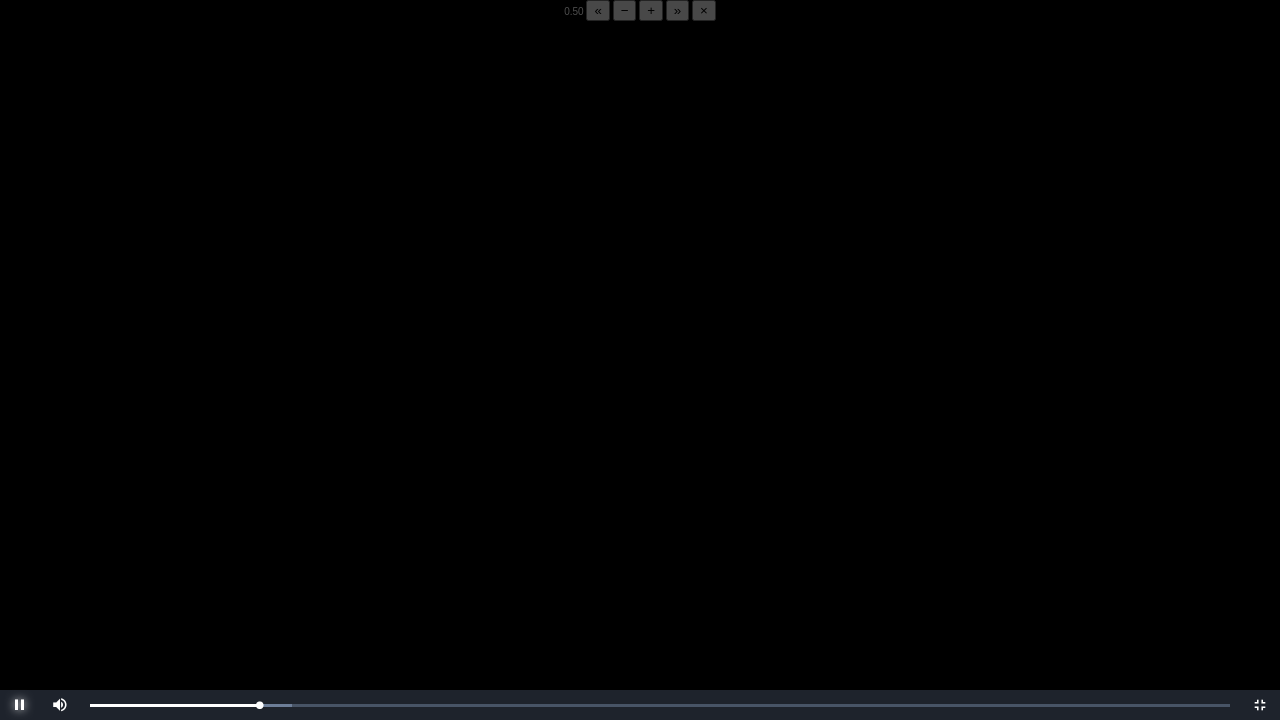 click at bounding box center [20, 705] 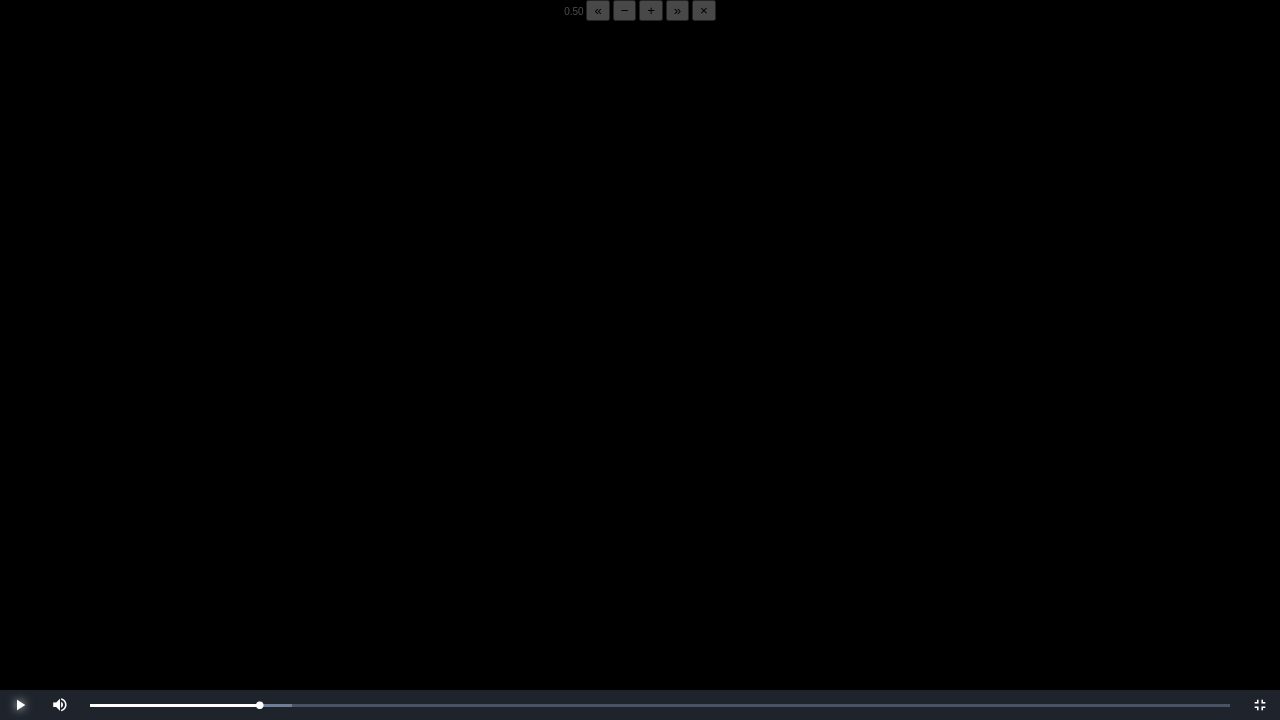 click at bounding box center [20, 705] 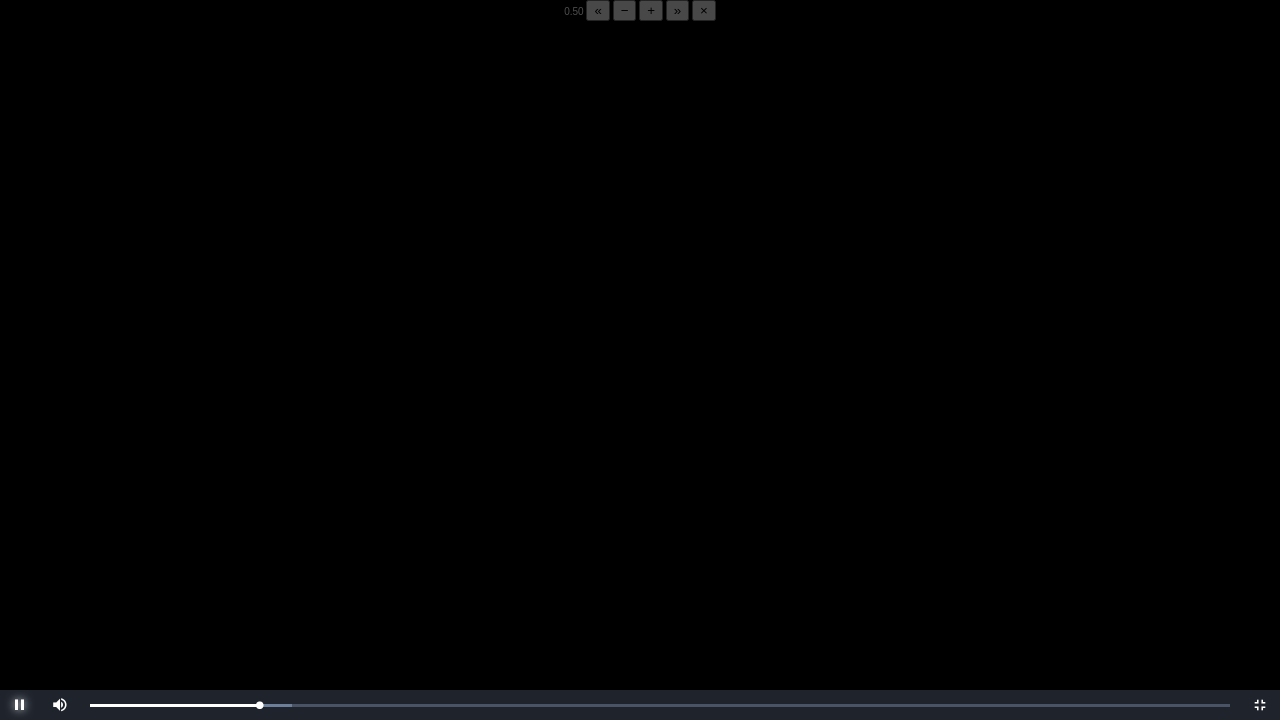click at bounding box center [20, 705] 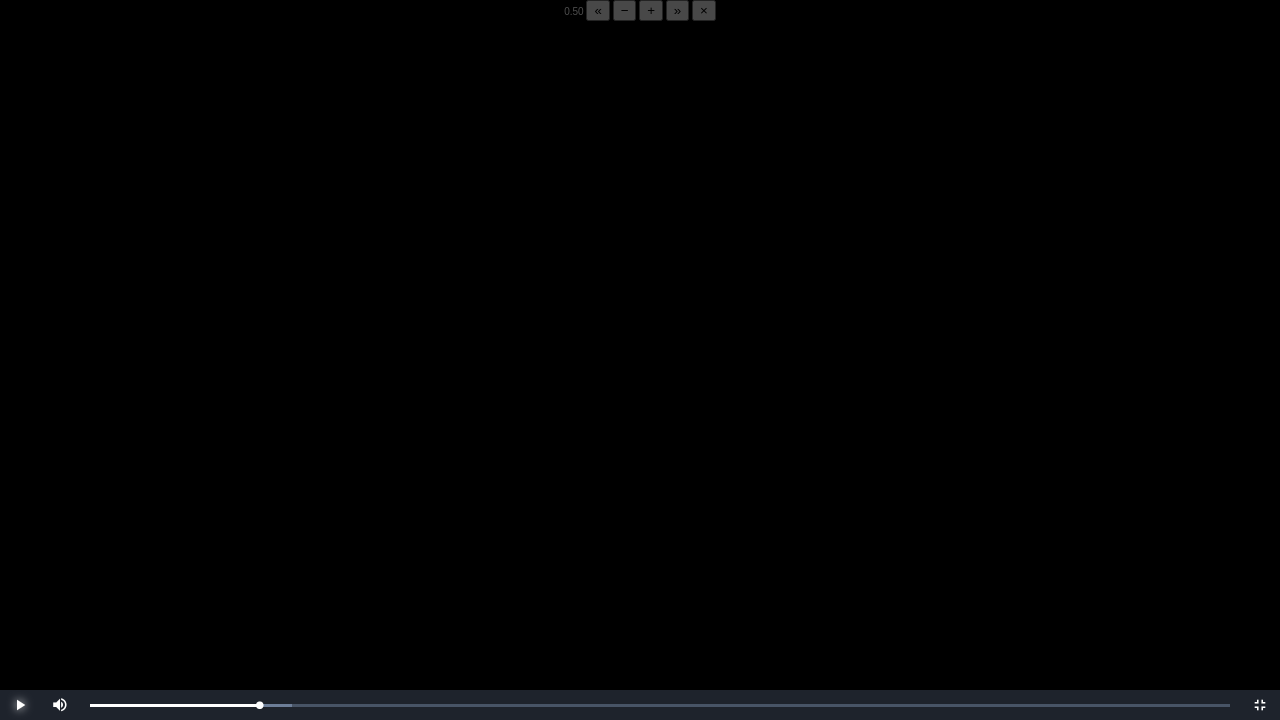 click at bounding box center [20, 705] 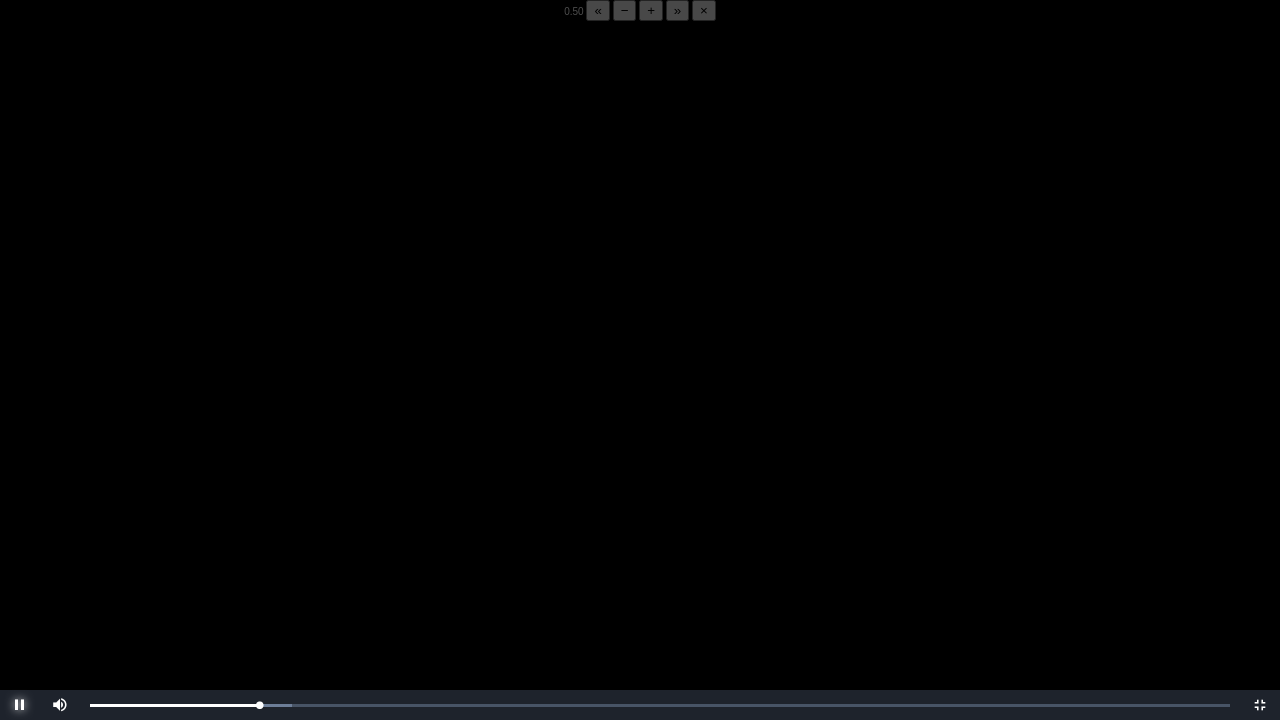 click at bounding box center (20, 705) 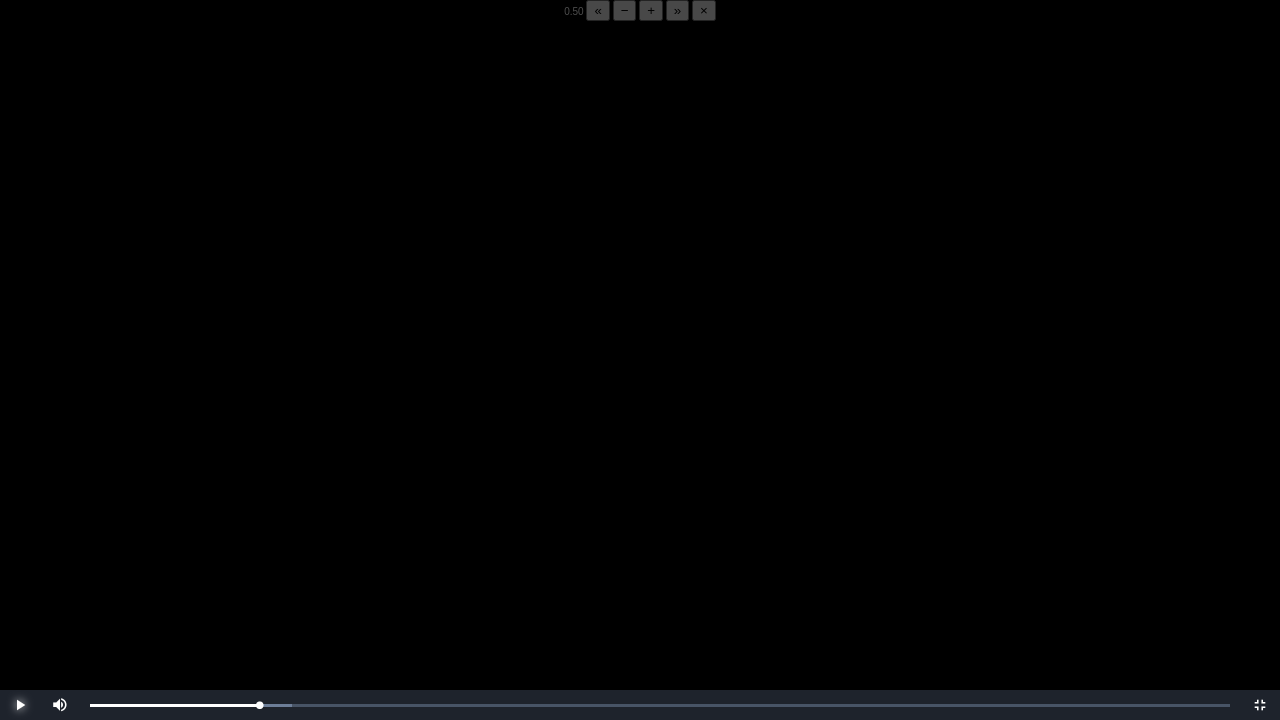 click at bounding box center (20, 705) 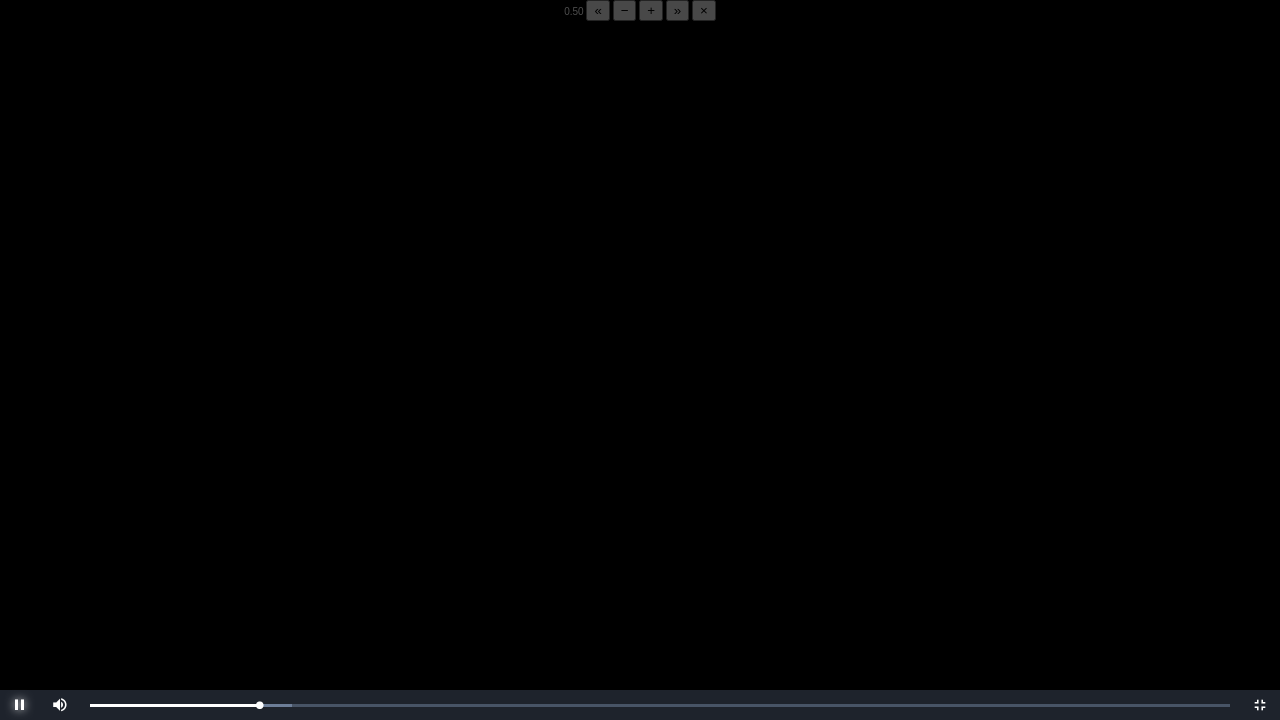 click at bounding box center (20, 705) 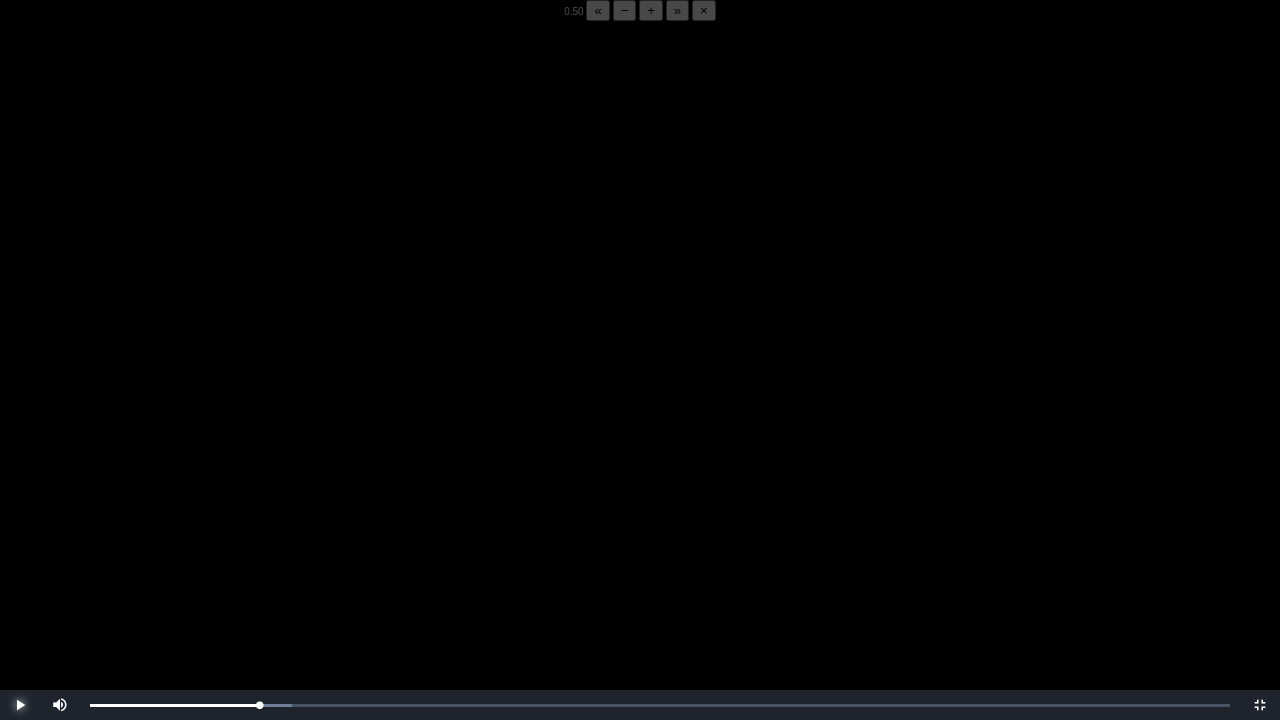 click at bounding box center [20, 705] 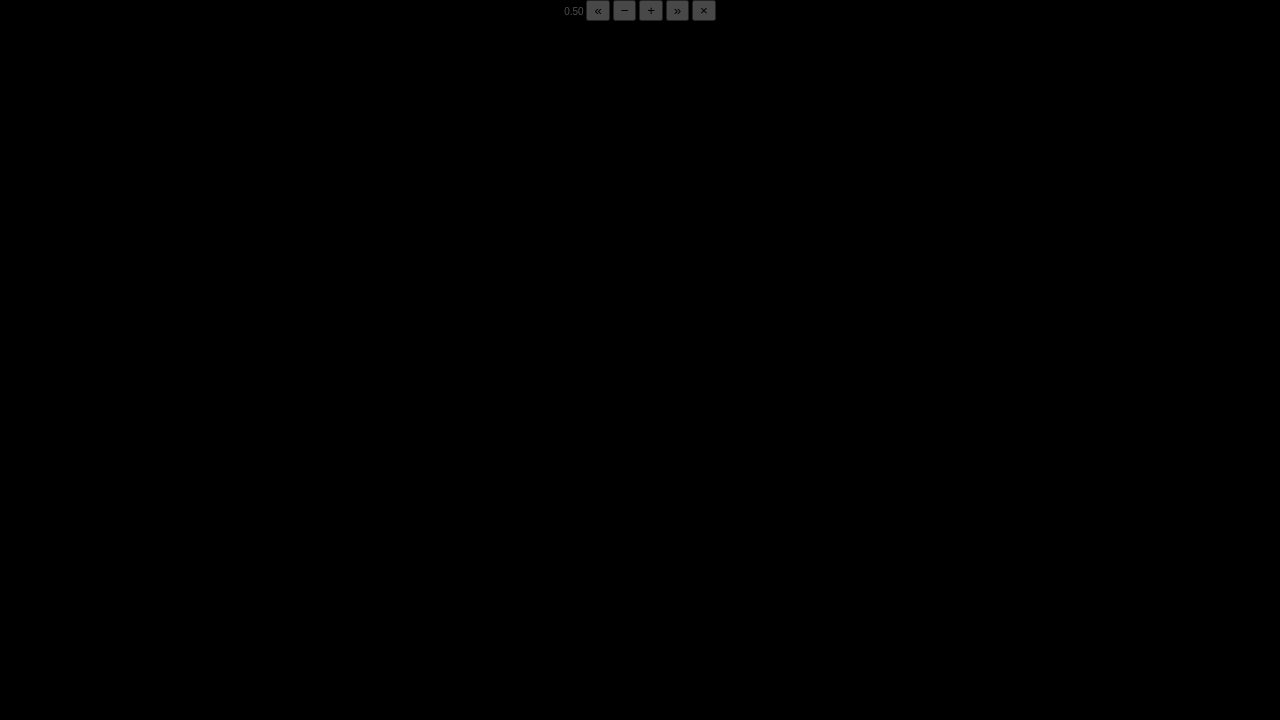 click at bounding box center [20, 705] 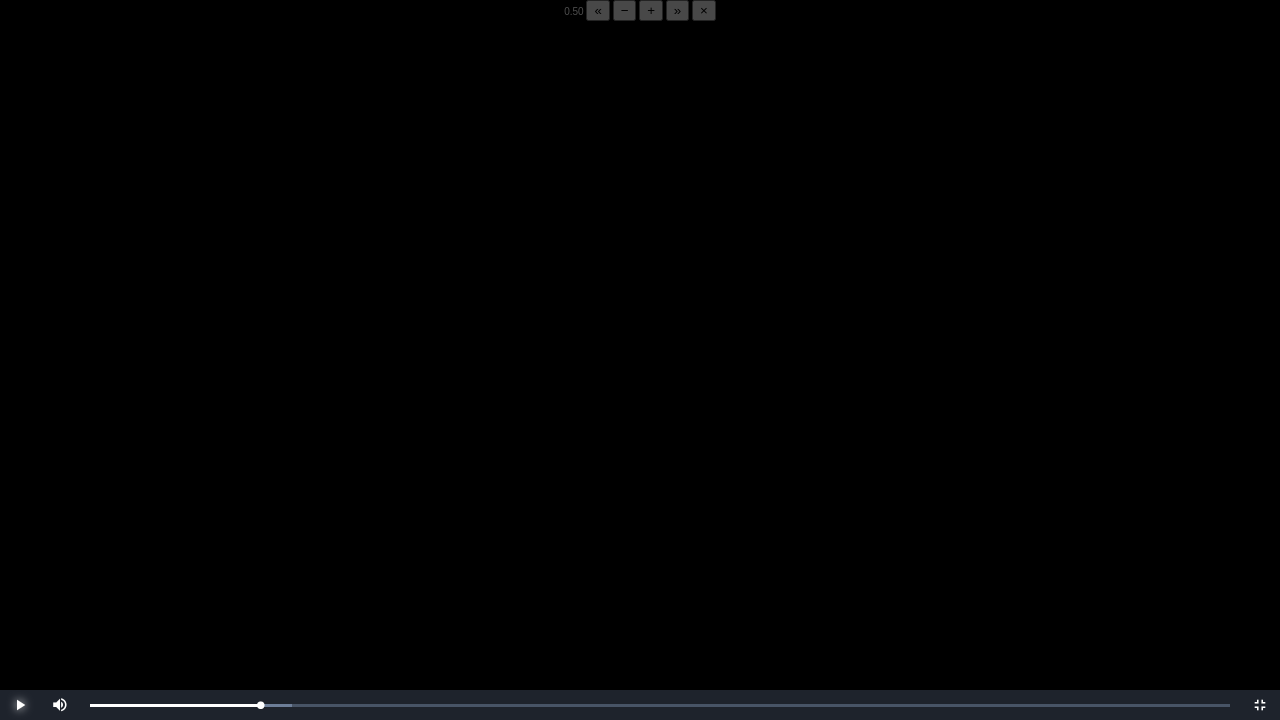 click at bounding box center [20, 705] 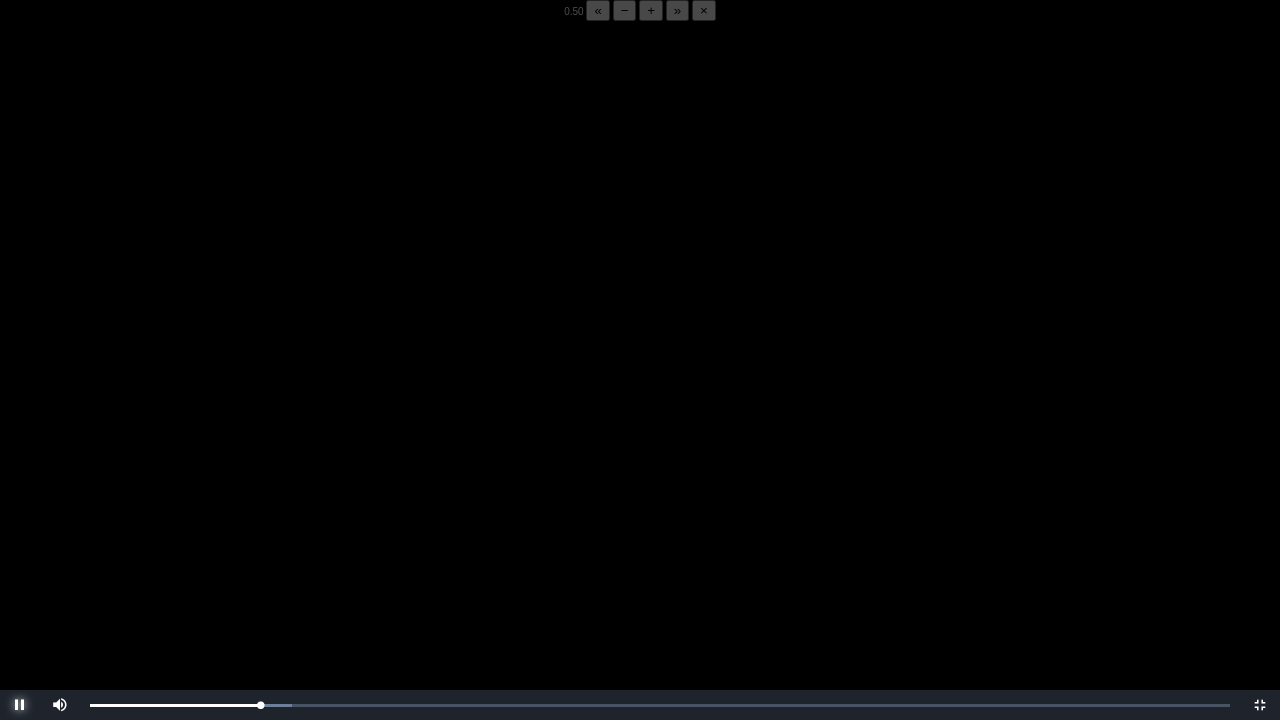 click at bounding box center [20, 705] 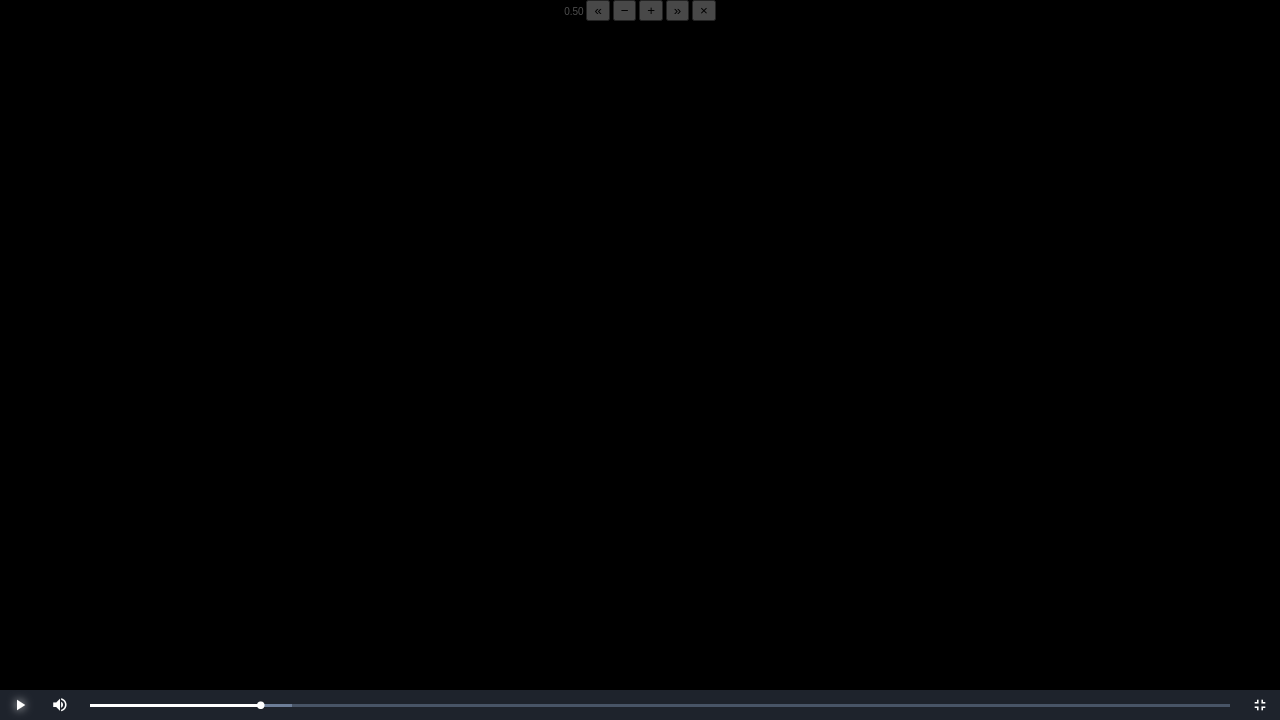 click at bounding box center (20, 705) 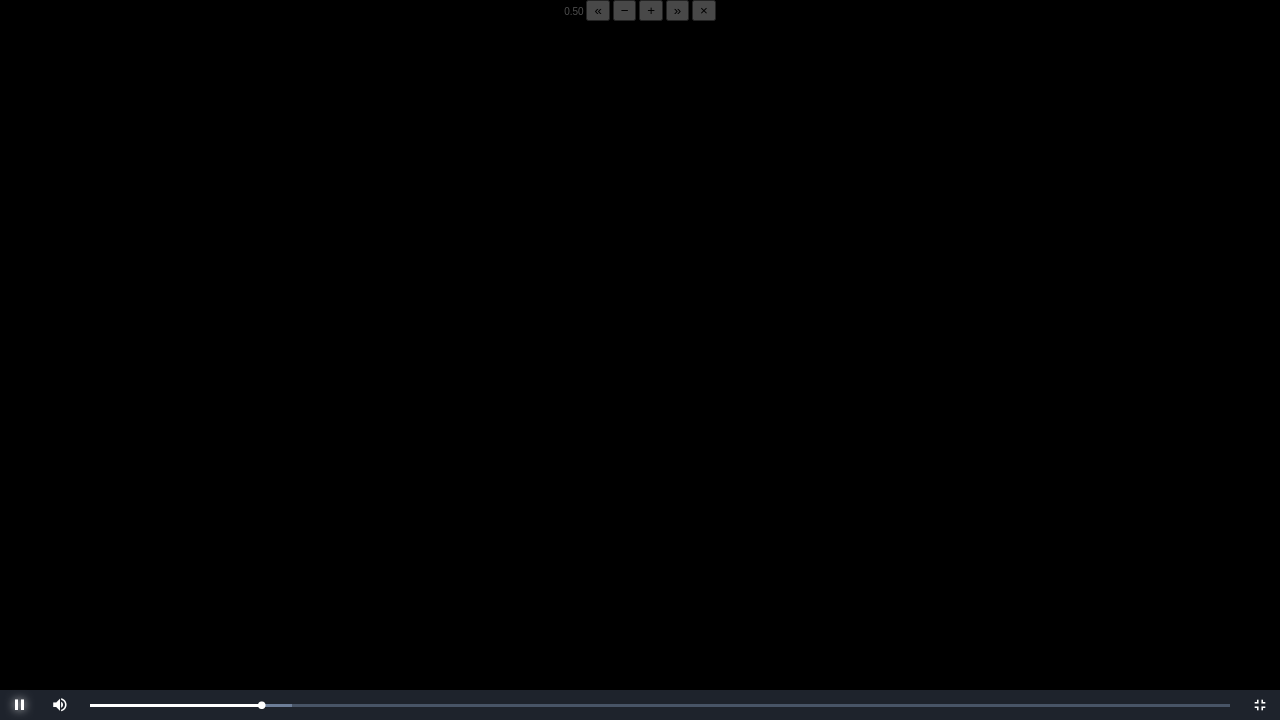 click at bounding box center [20, 705] 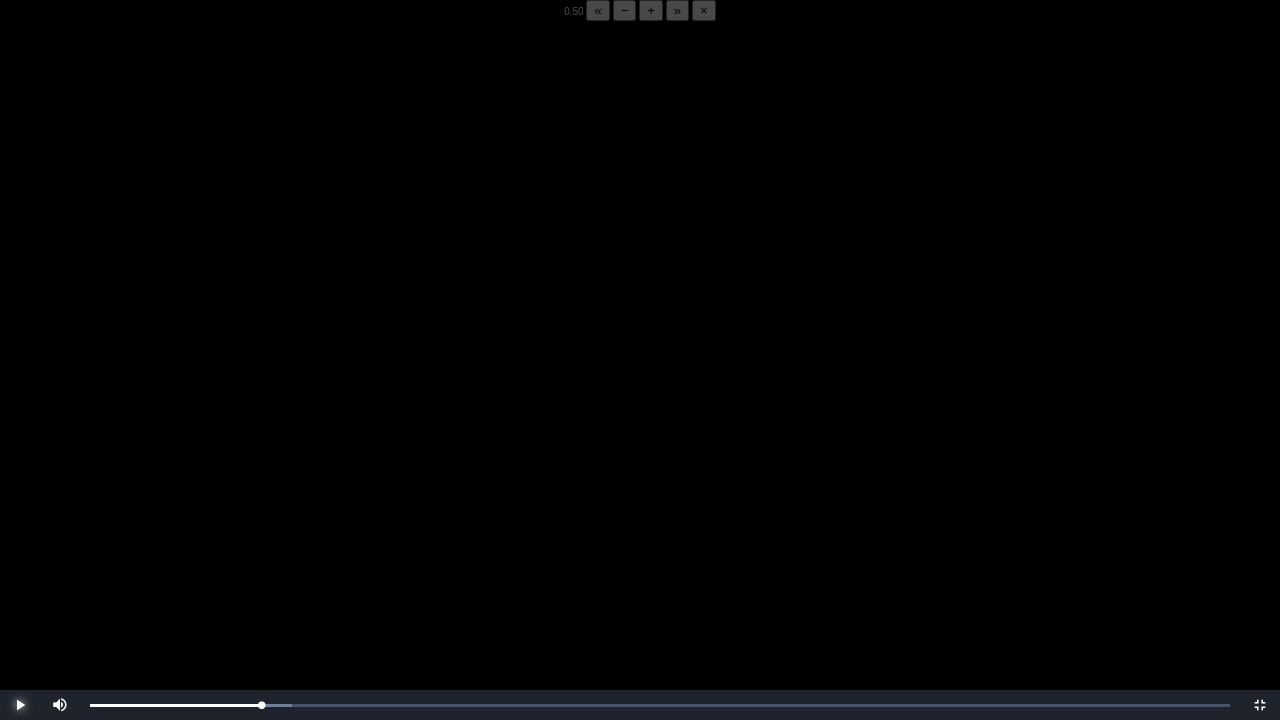 click at bounding box center (20, 705) 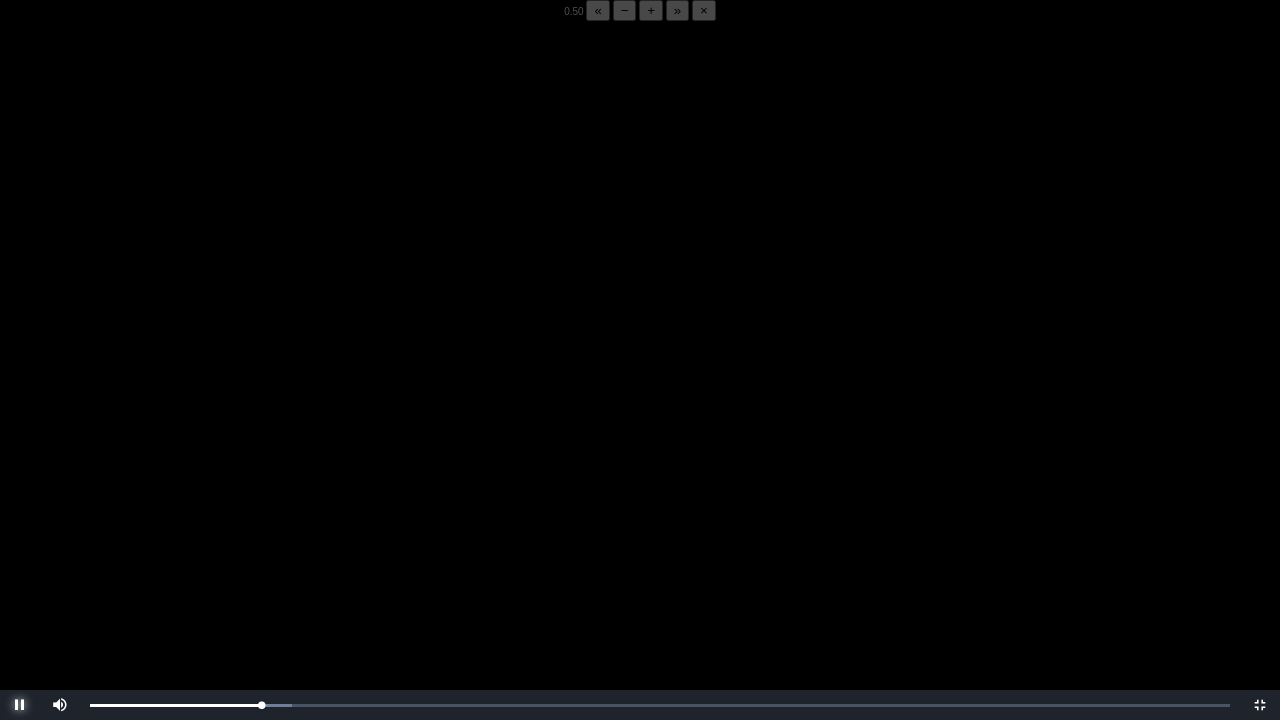 click at bounding box center [20, 705] 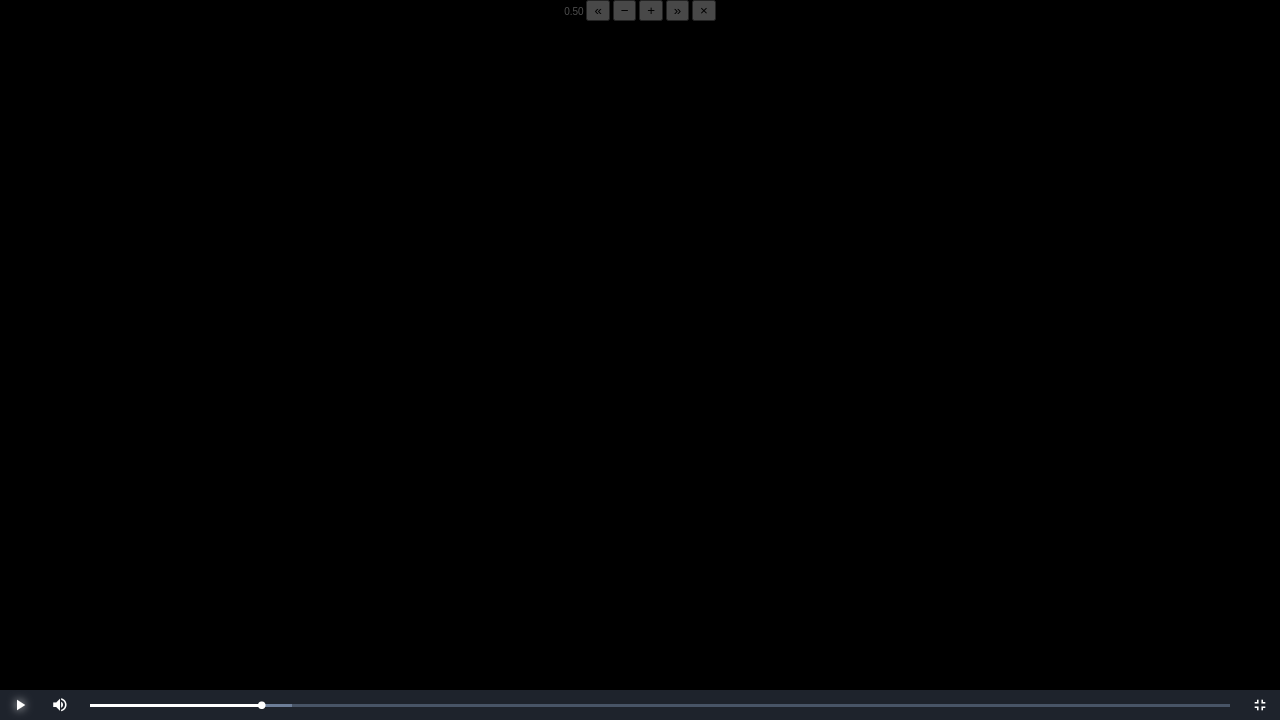click at bounding box center (20, 705) 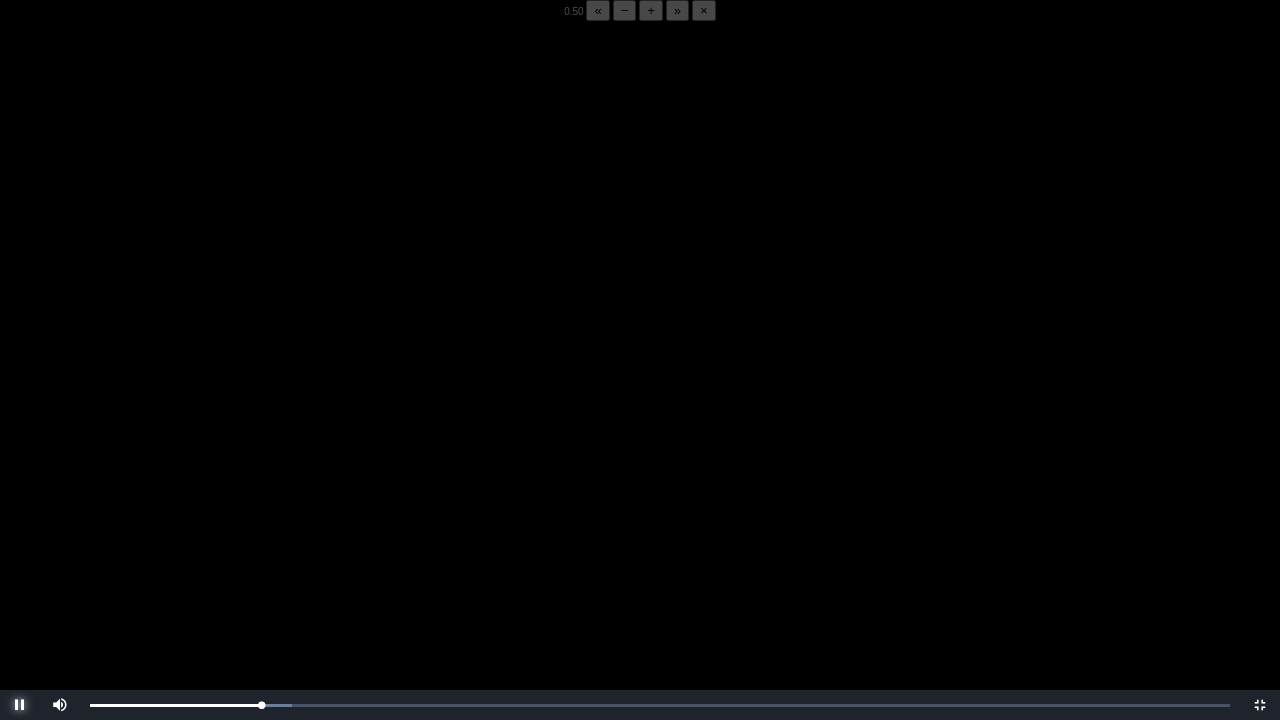 click at bounding box center [20, 705] 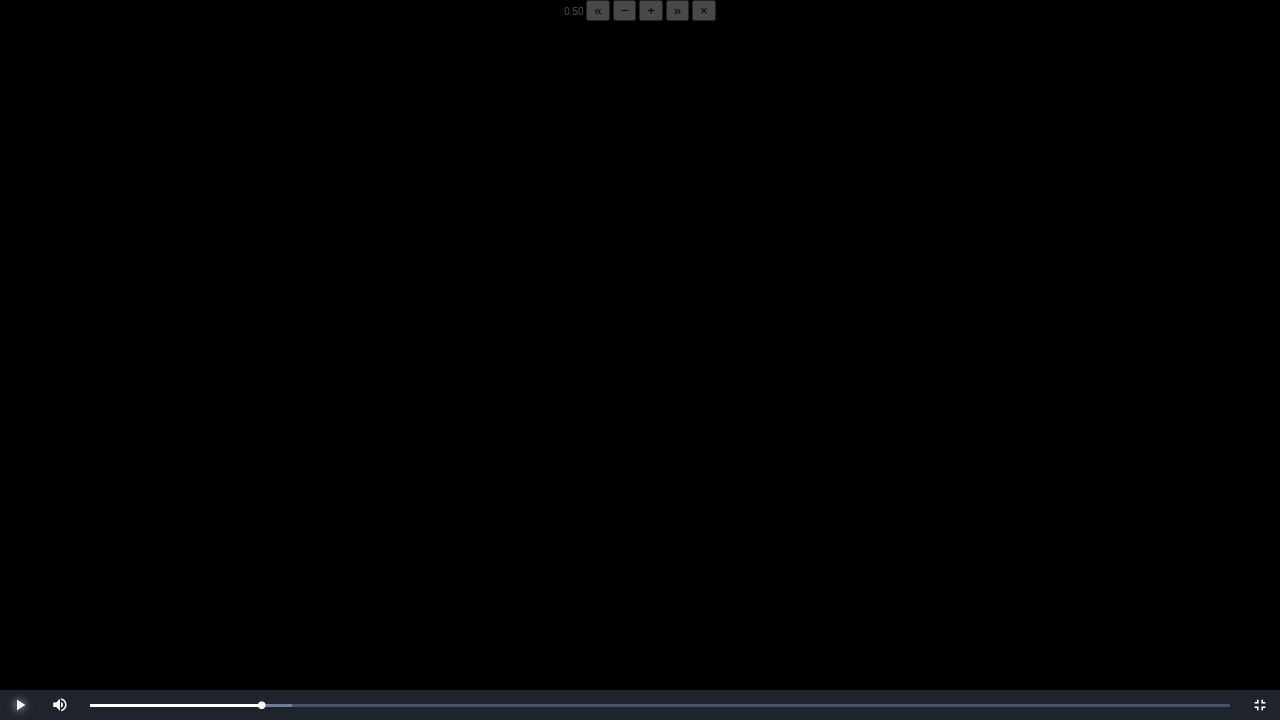 click at bounding box center (20, 705) 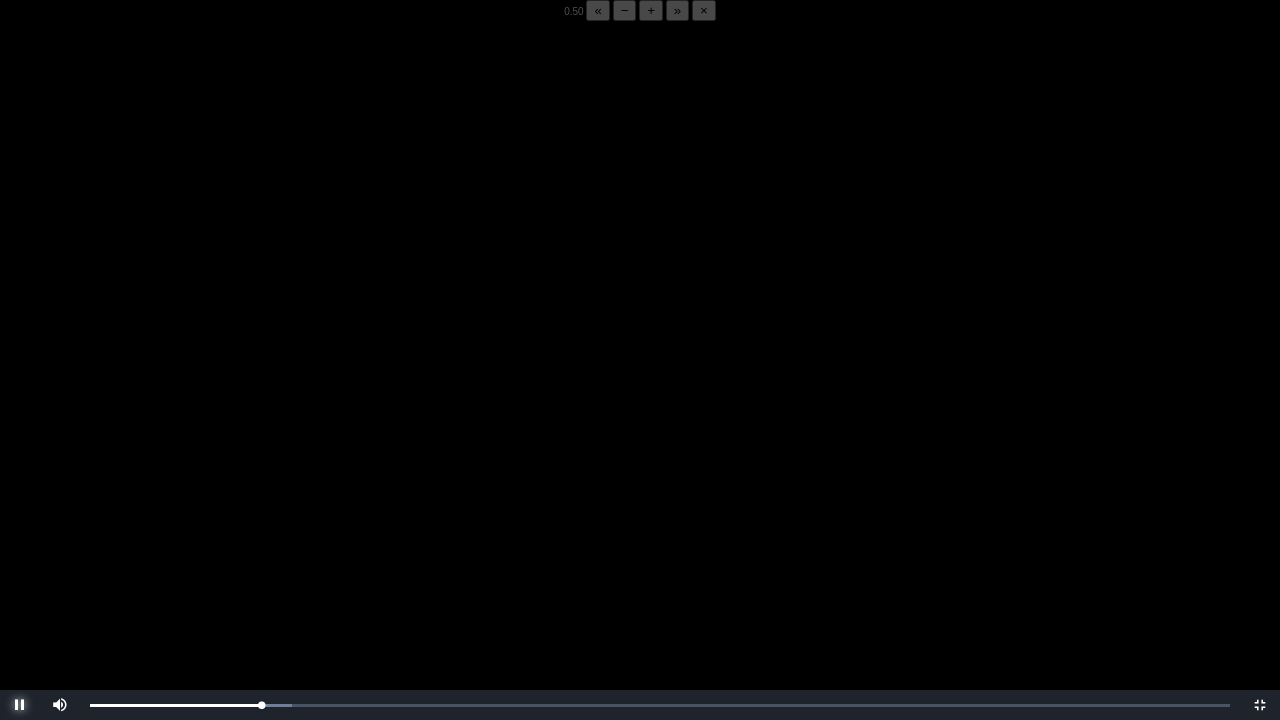 click at bounding box center [20, 705] 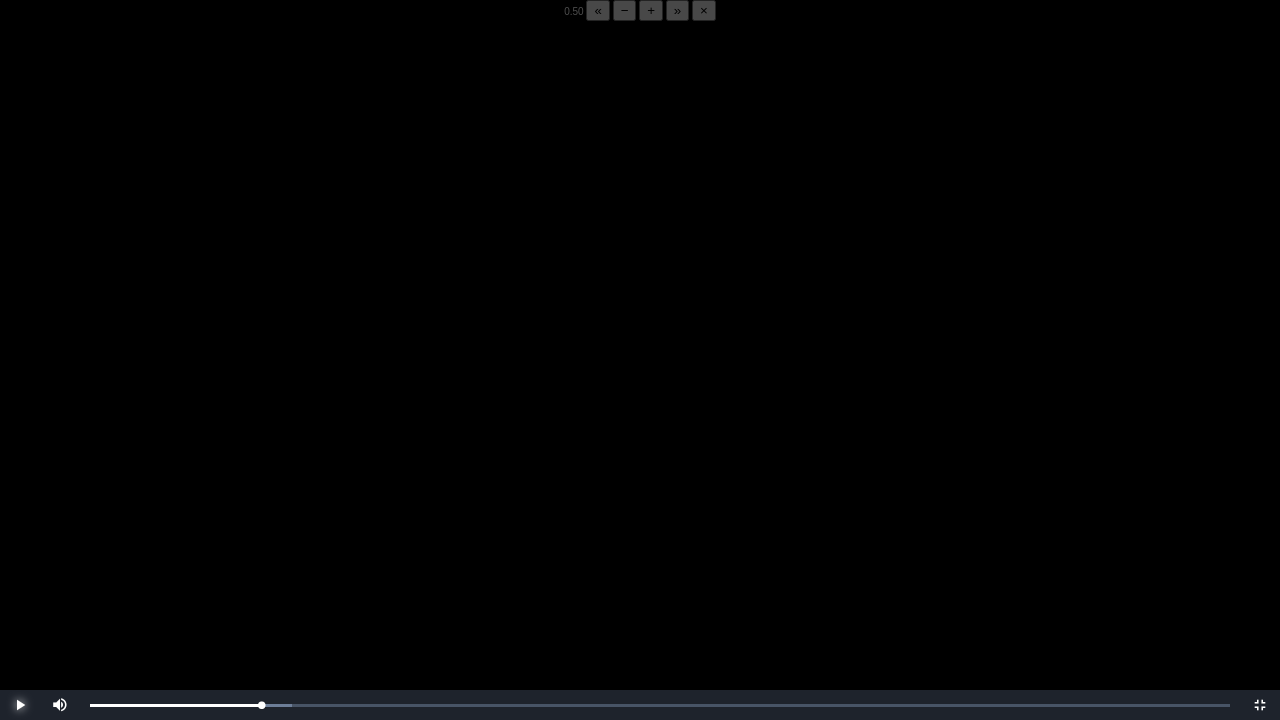 click at bounding box center (20, 705) 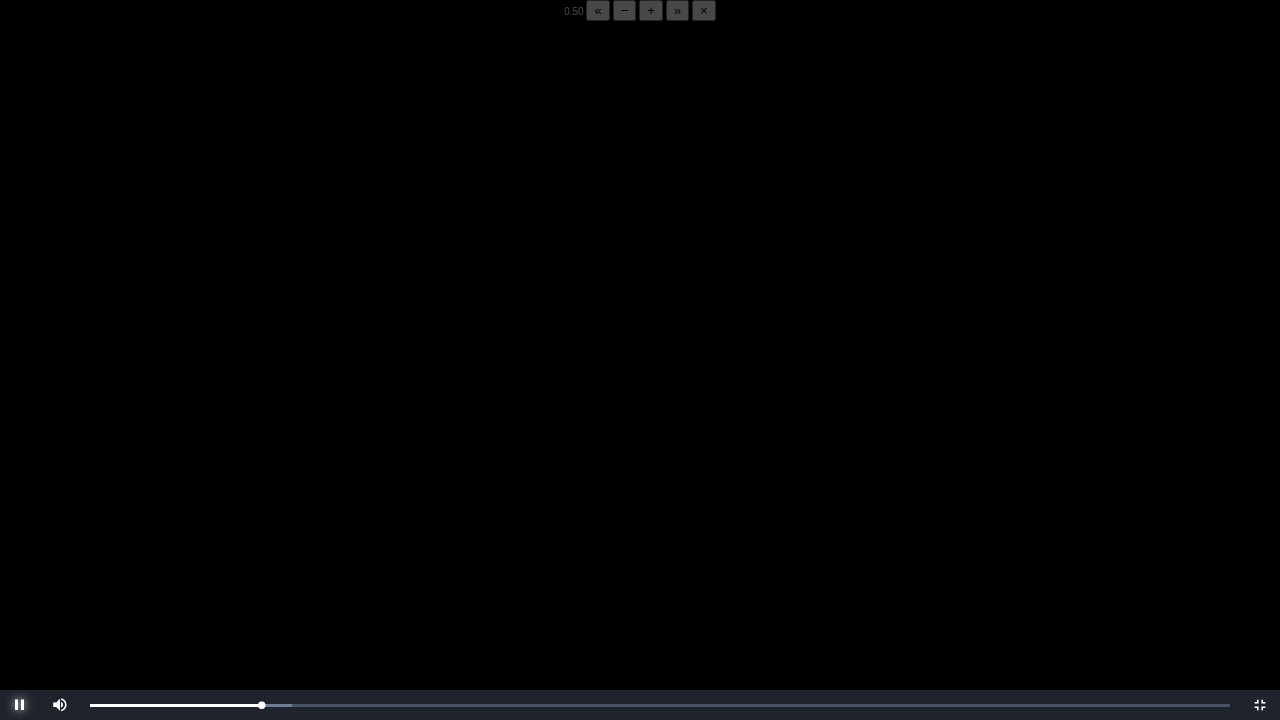 click at bounding box center [20, 705] 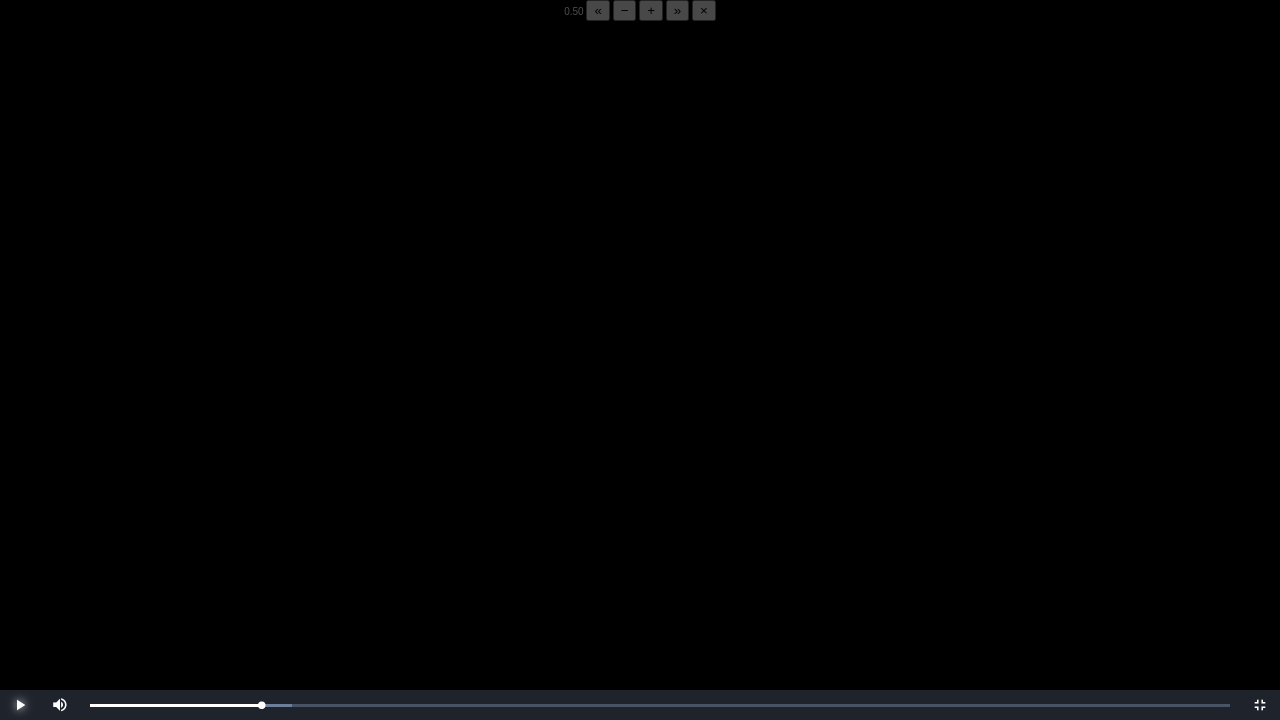 click at bounding box center [20, 705] 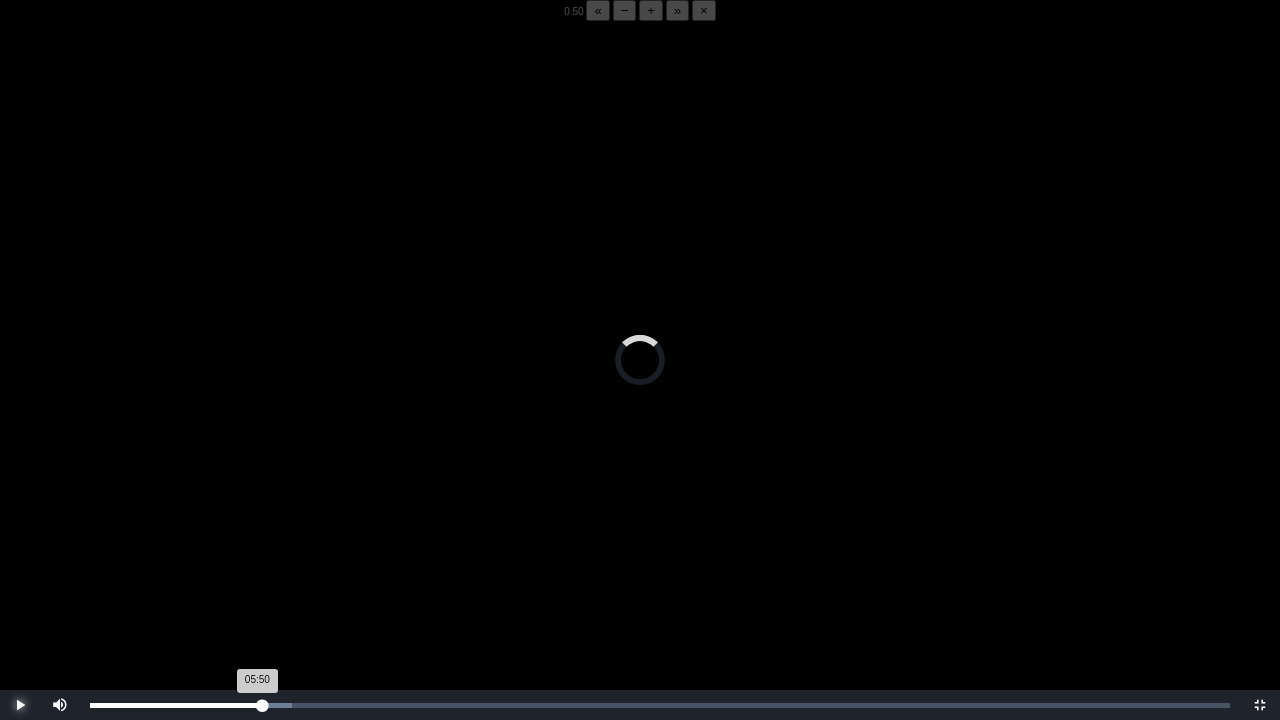 drag, startPoint x: 20, startPoint y: 701, endPoint x: 261, endPoint y: 706, distance: 241.05186 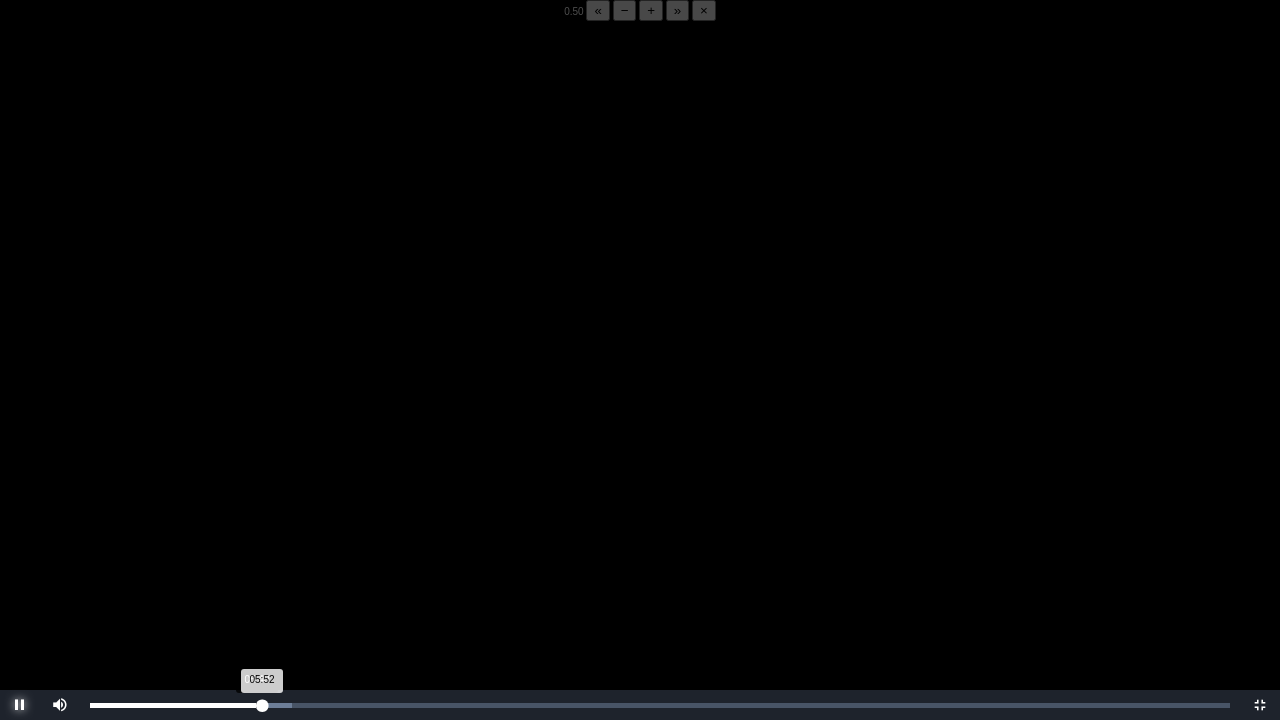 click on "05:52 Progress : 0%" at bounding box center [176, 705] 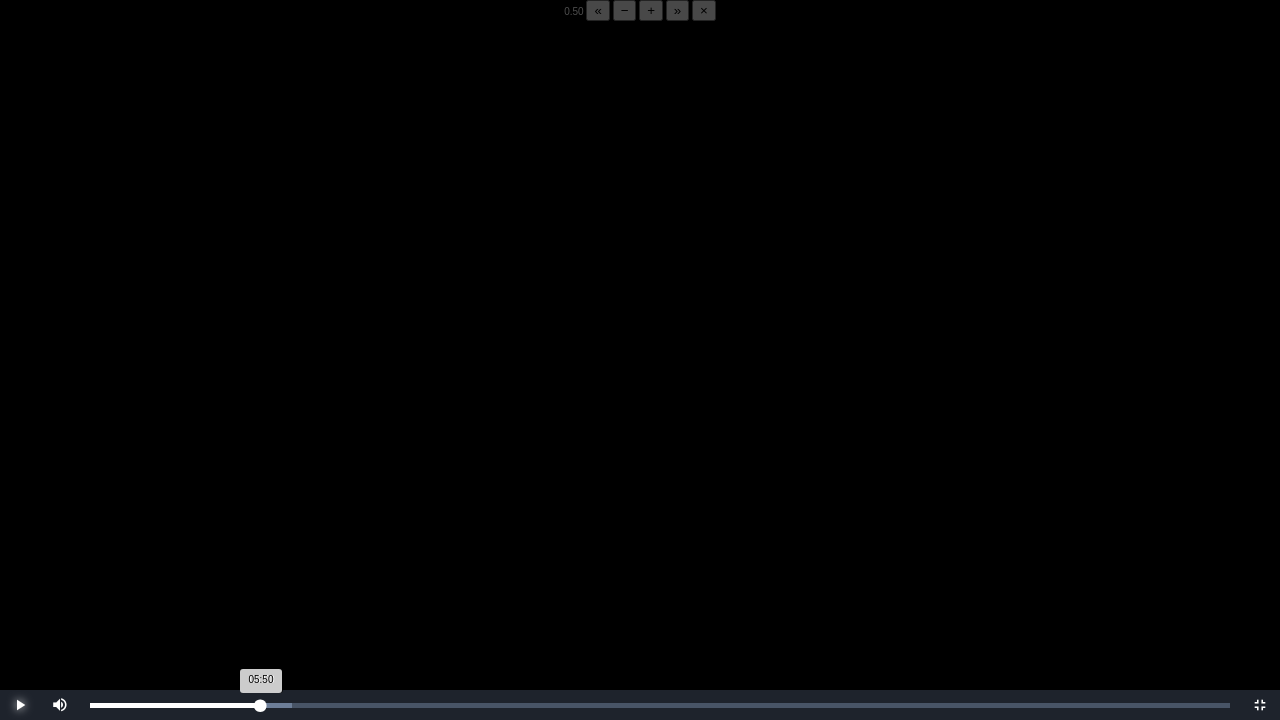 click on "05:50 Progress : 0%" at bounding box center [175, 705] 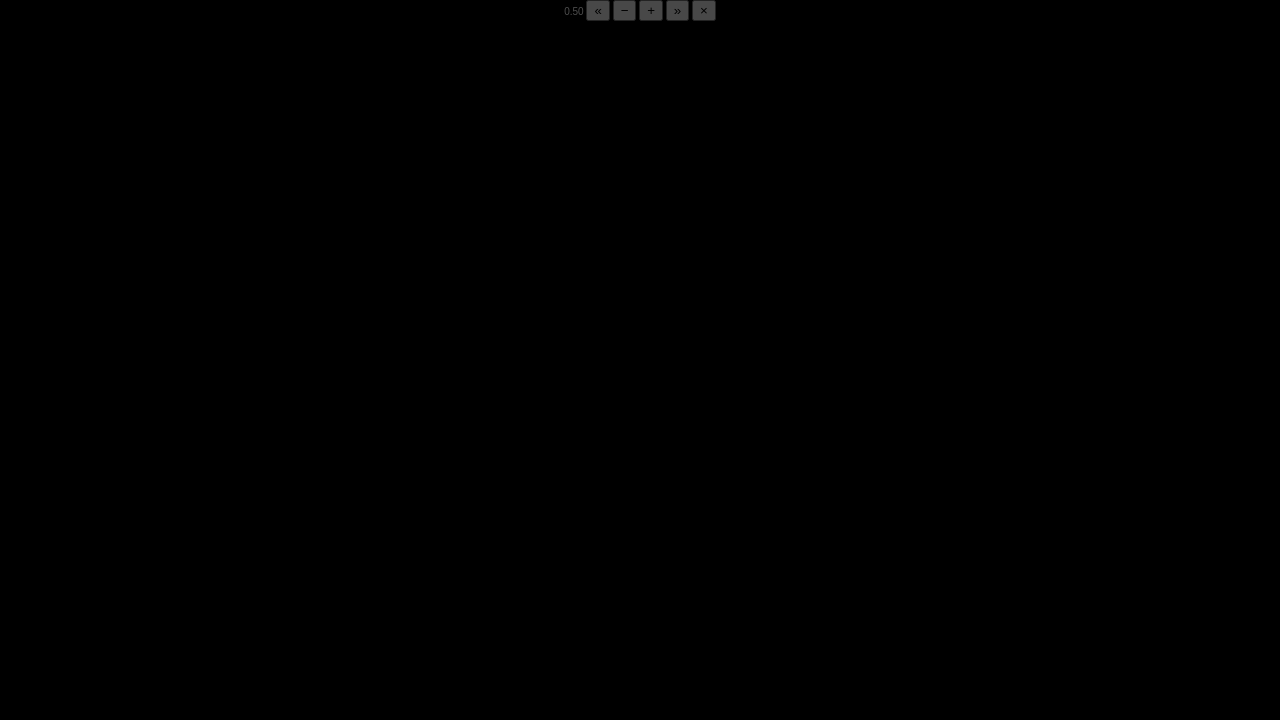 click on "05:51 Progress : 0%" at bounding box center [175, 705] 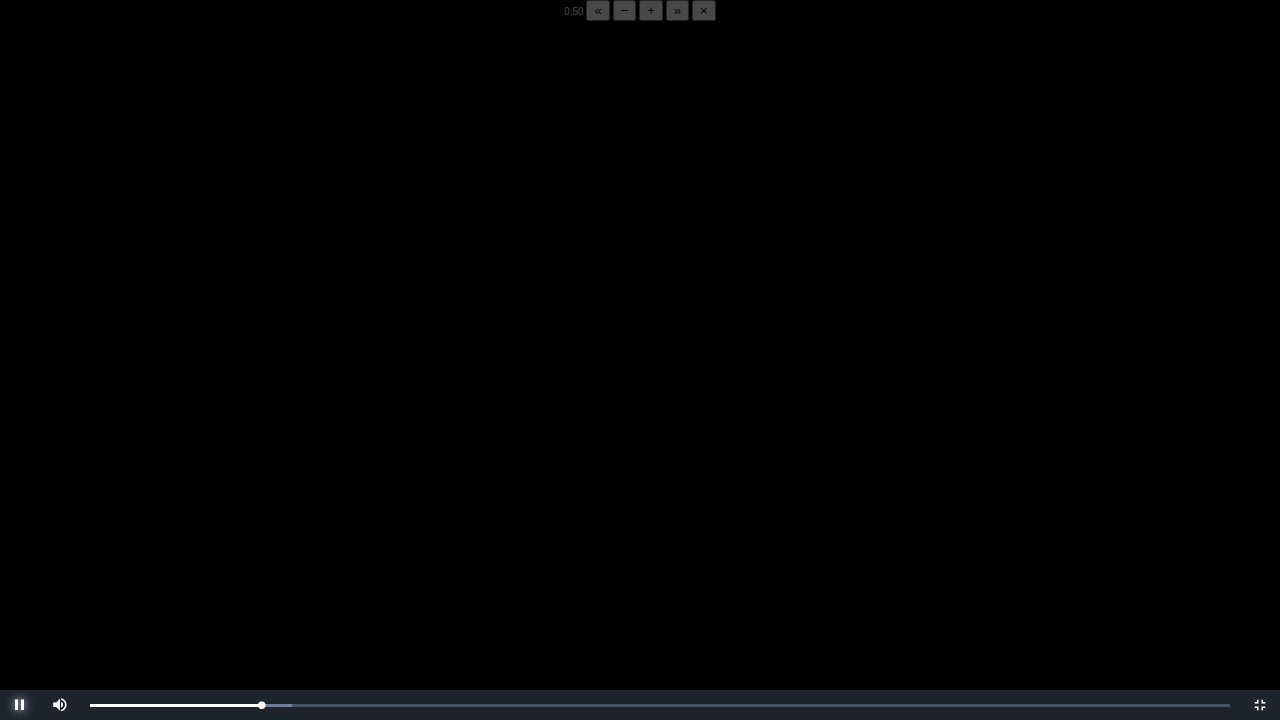 click at bounding box center [20, 705] 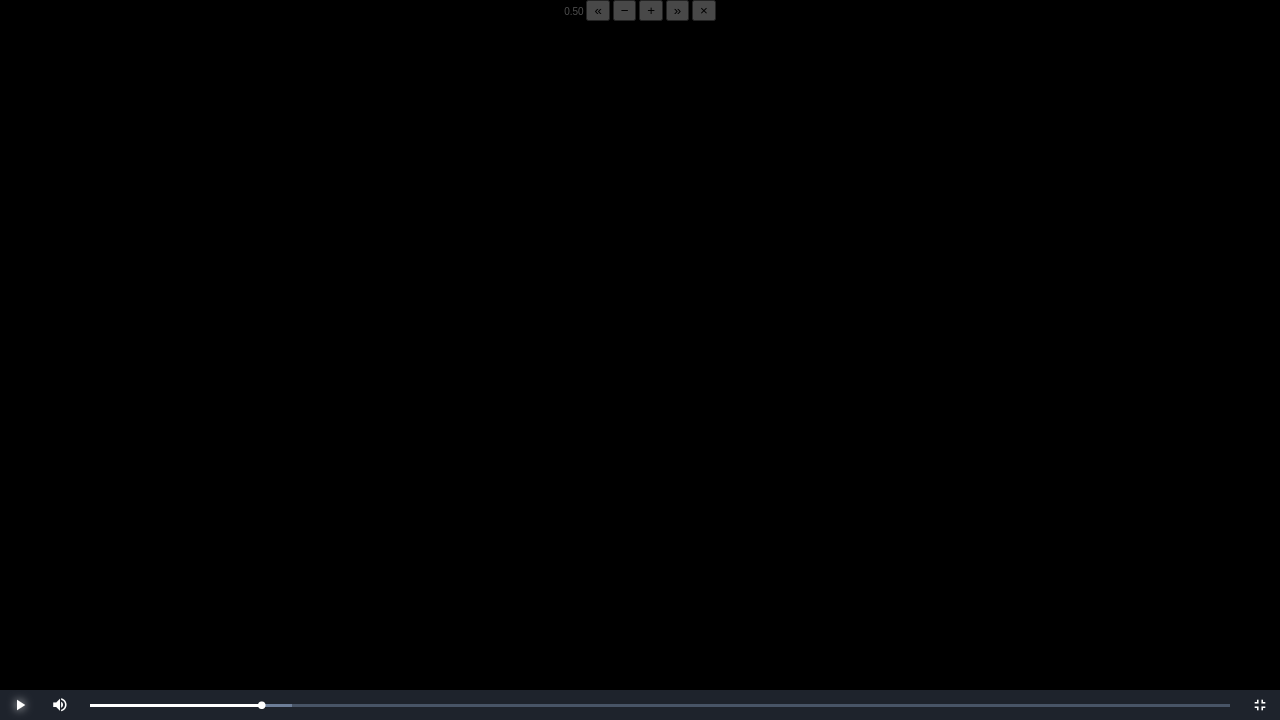 click at bounding box center [20, 705] 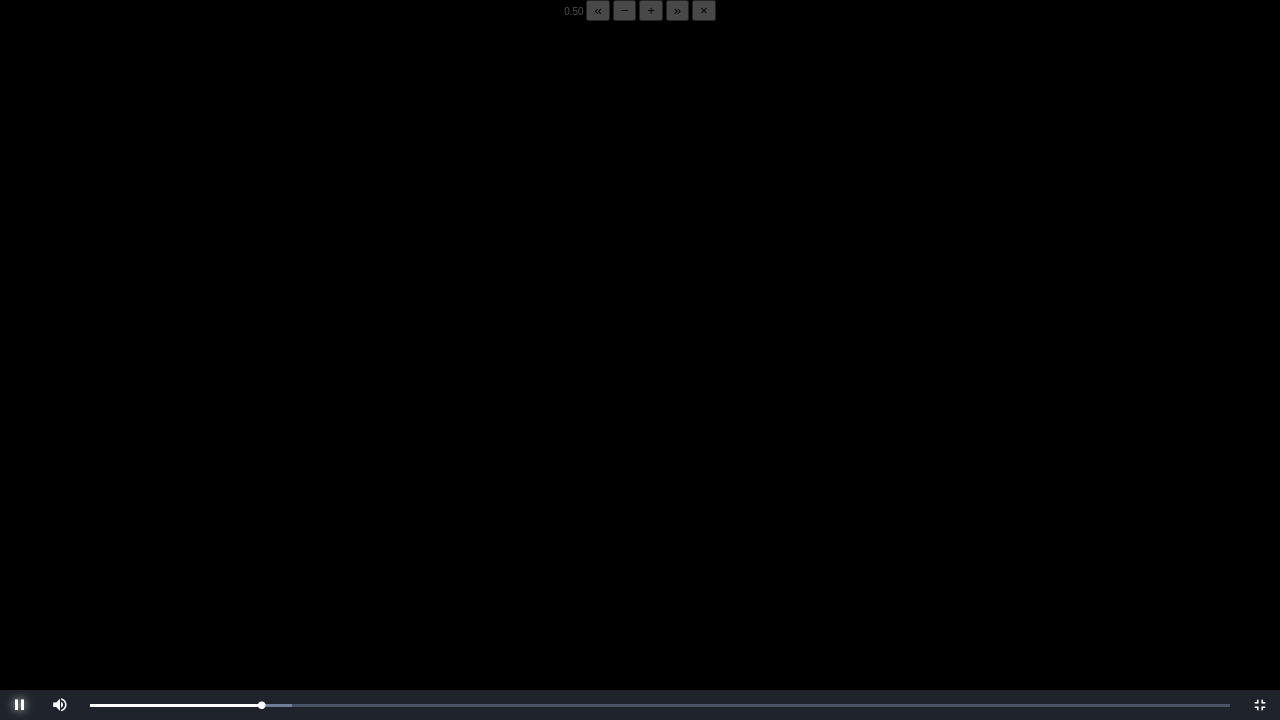 click at bounding box center [20, 705] 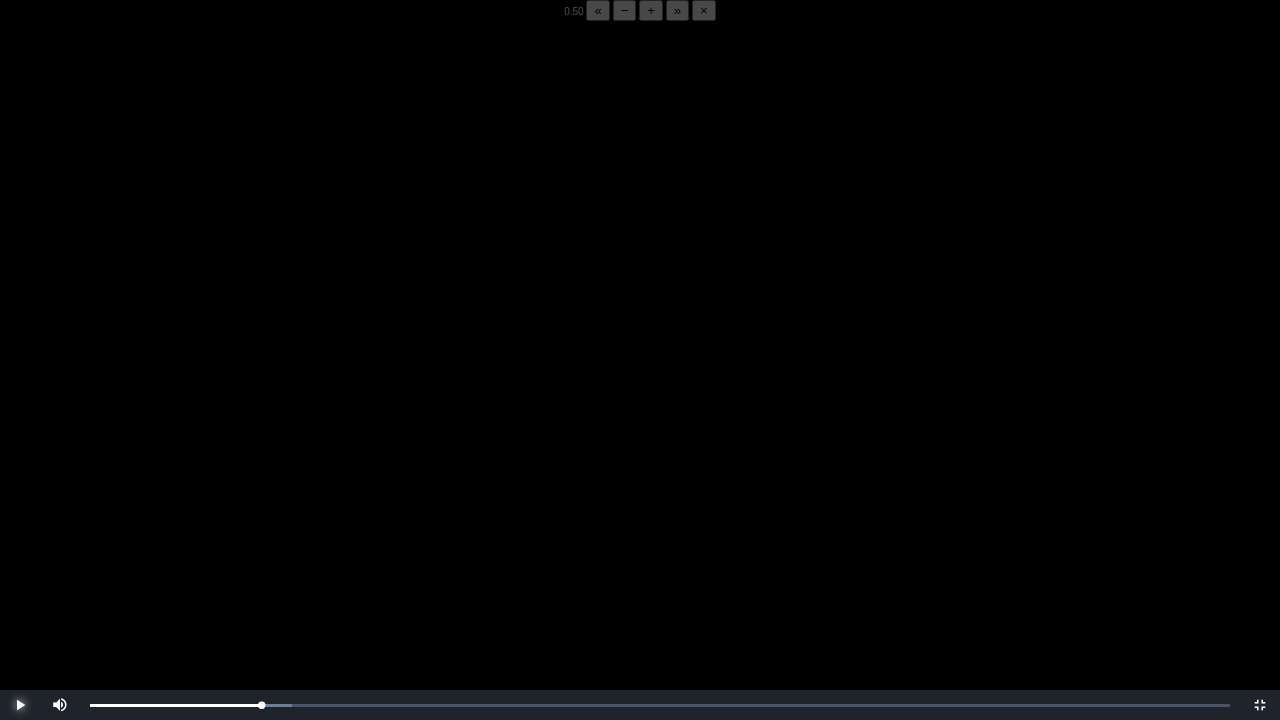 click at bounding box center (20, 705) 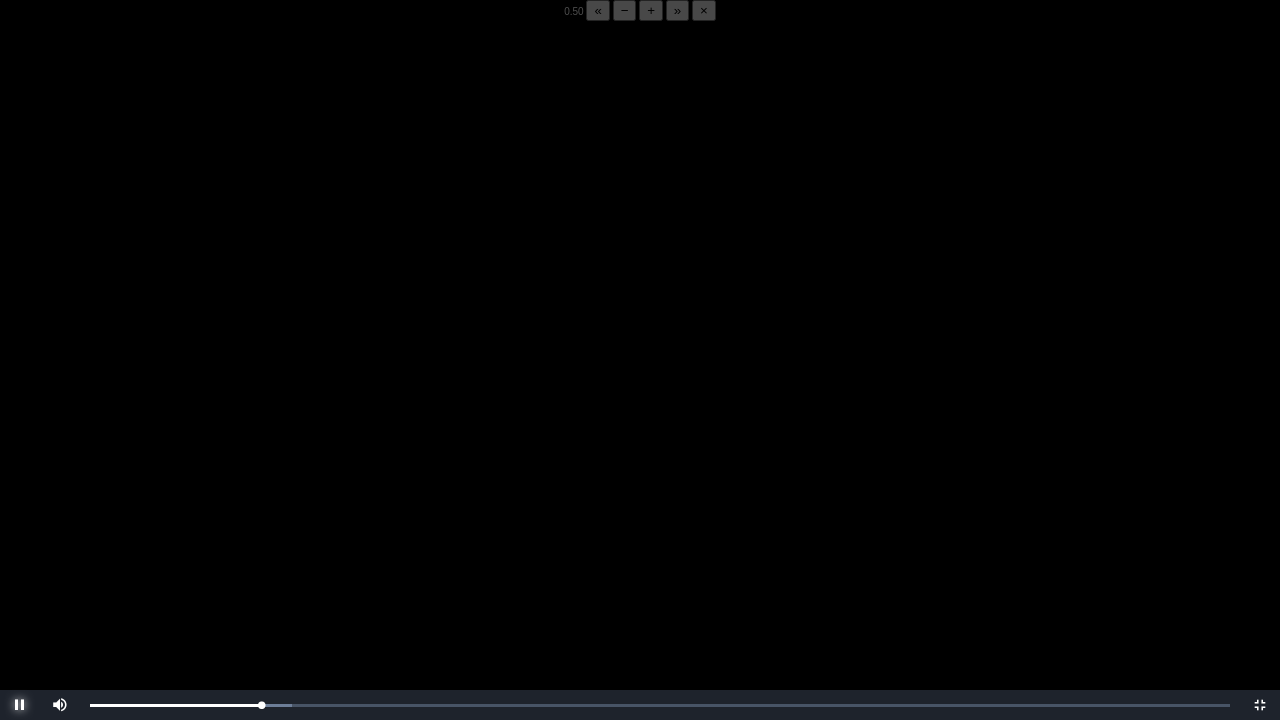 click at bounding box center [20, 705] 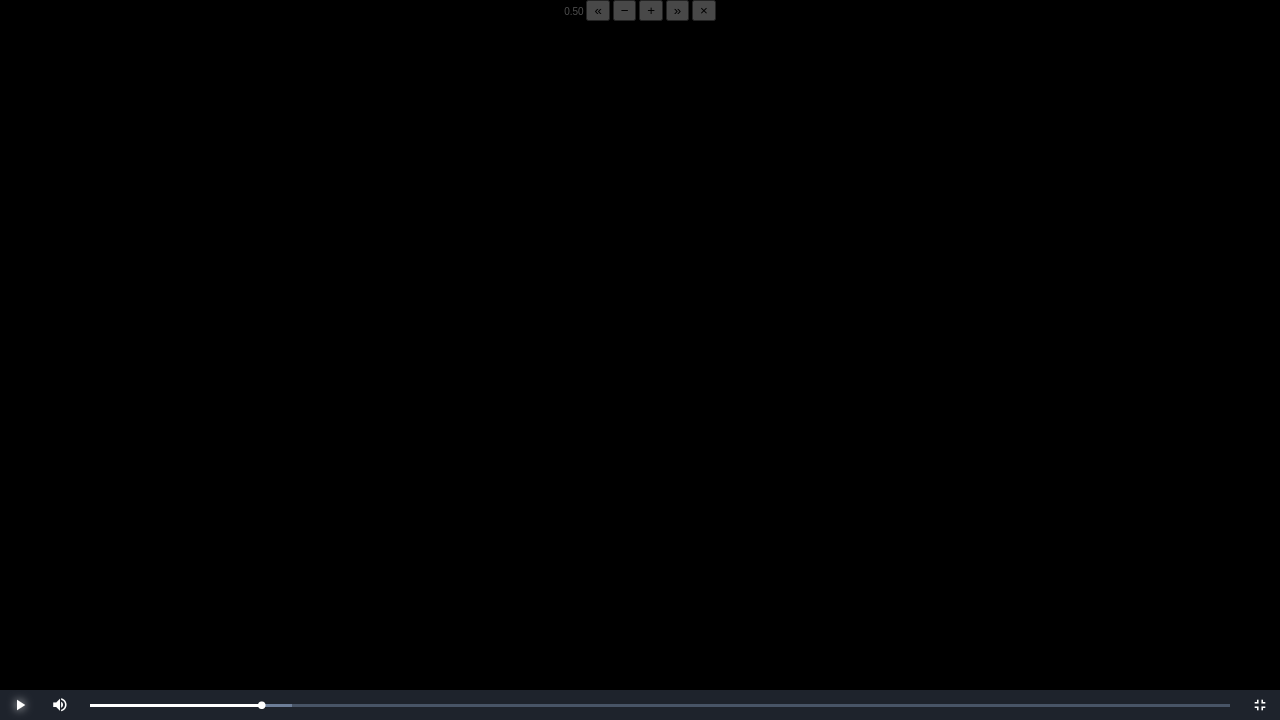 click at bounding box center [20, 705] 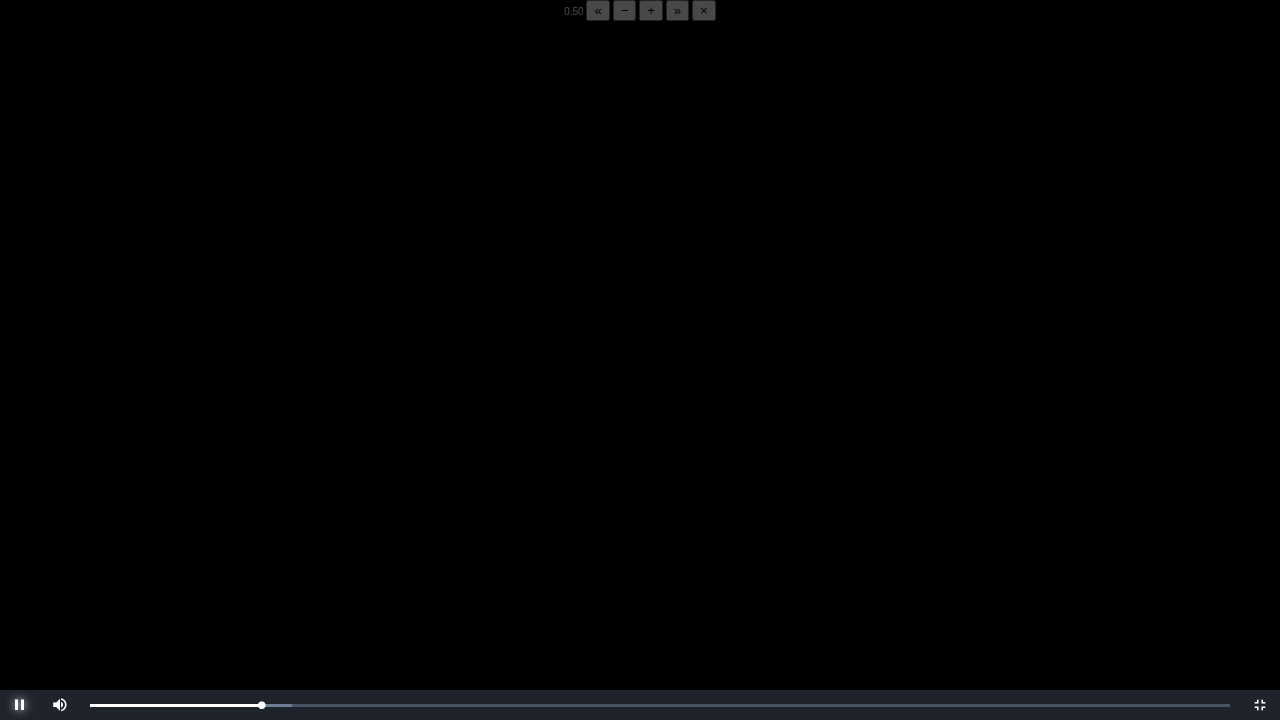 click at bounding box center (20, 705) 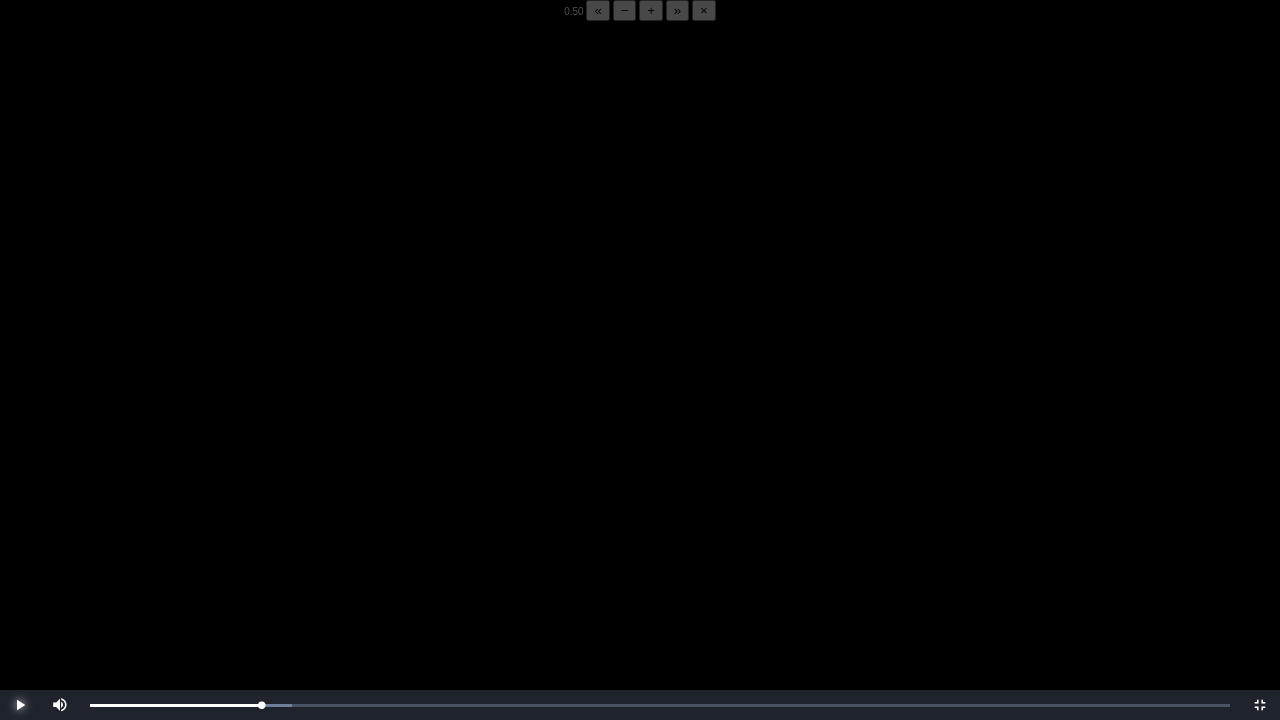 click at bounding box center [20, 705] 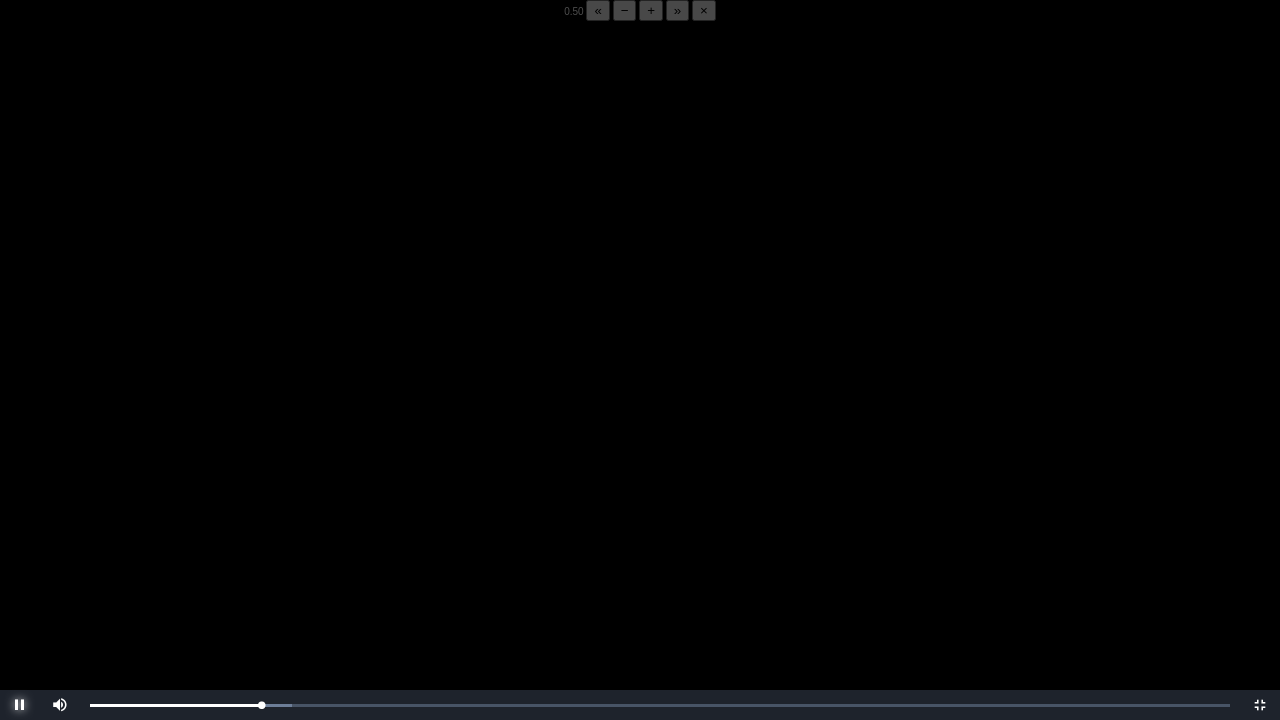 click at bounding box center (20, 705) 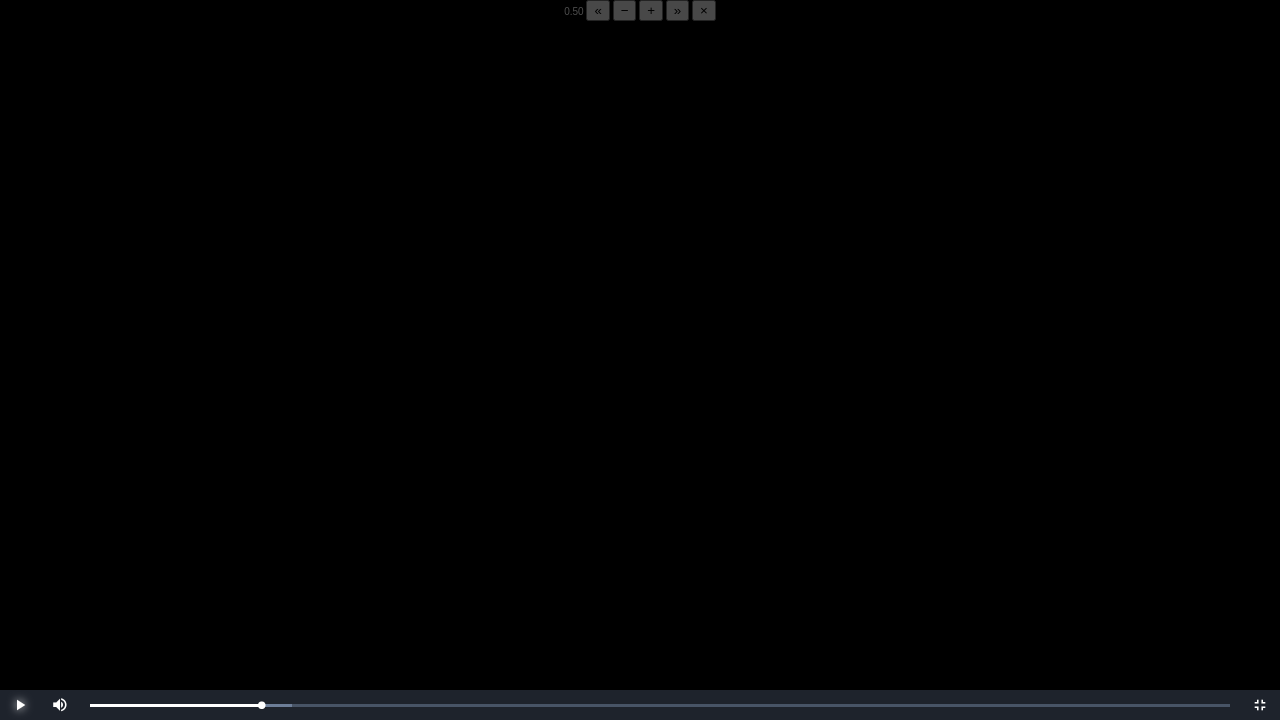 click at bounding box center (20, 705) 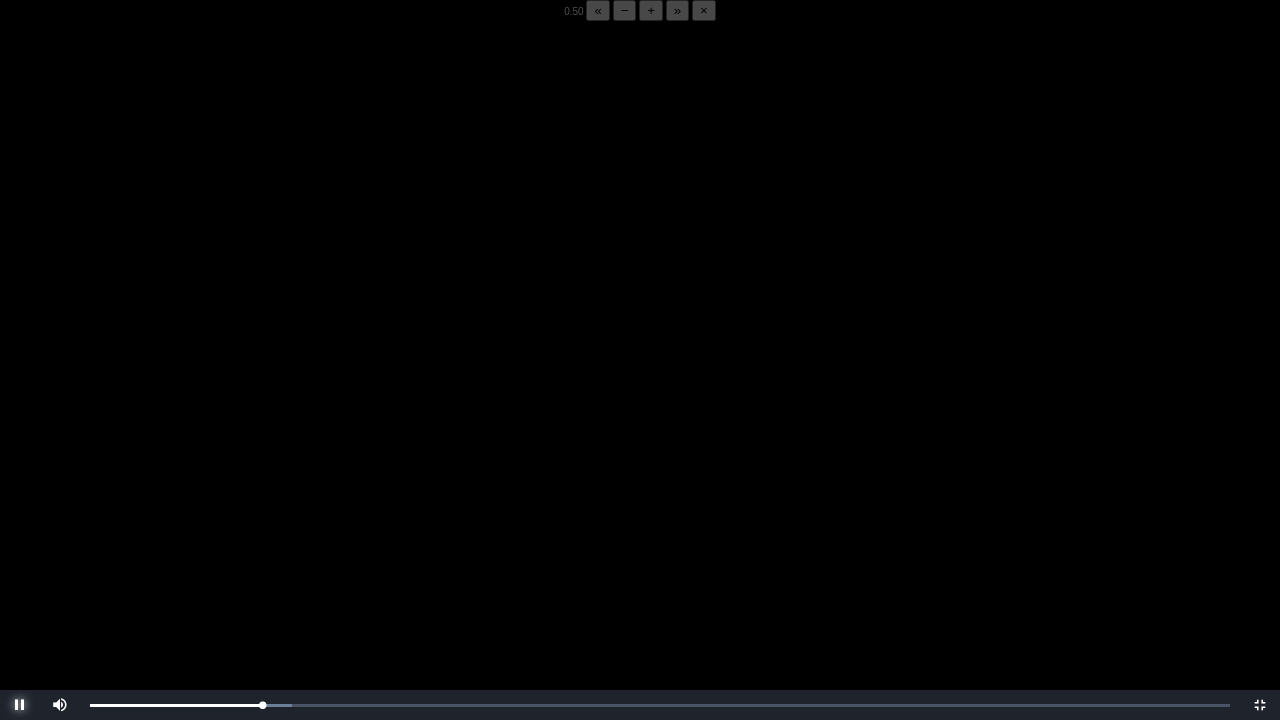 click at bounding box center [20, 705] 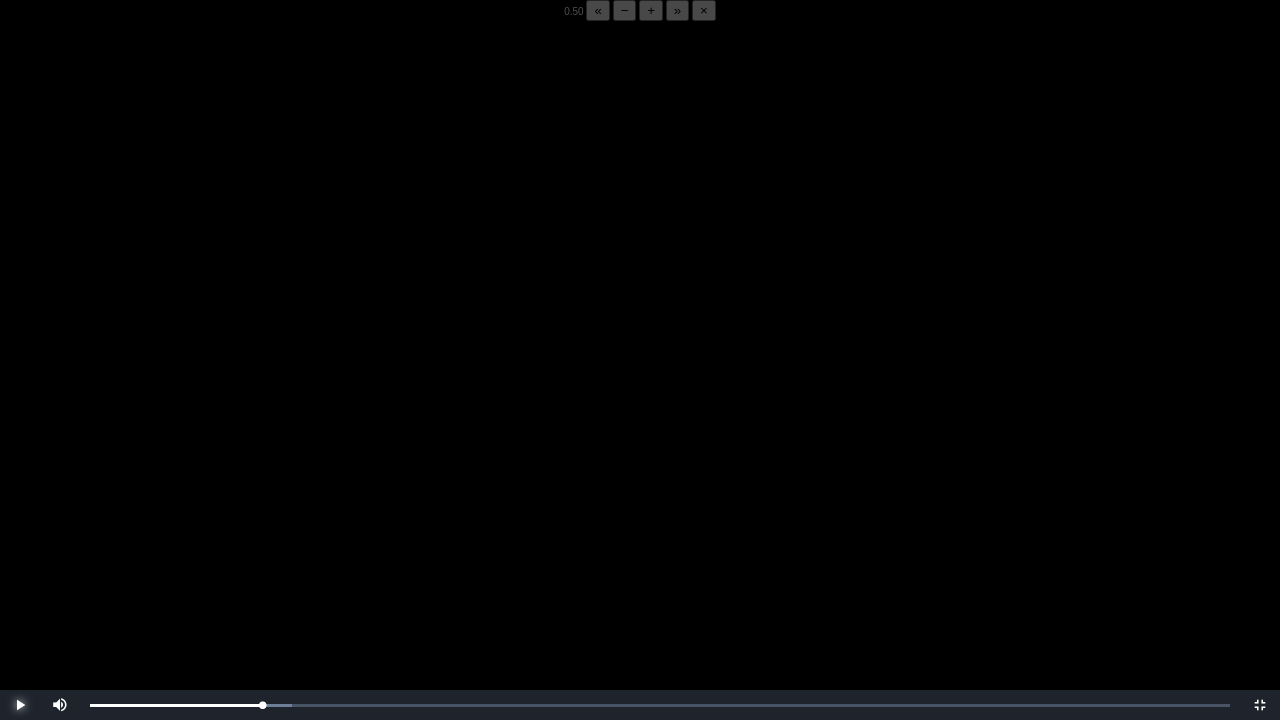 click at bounding box center (20, 705) 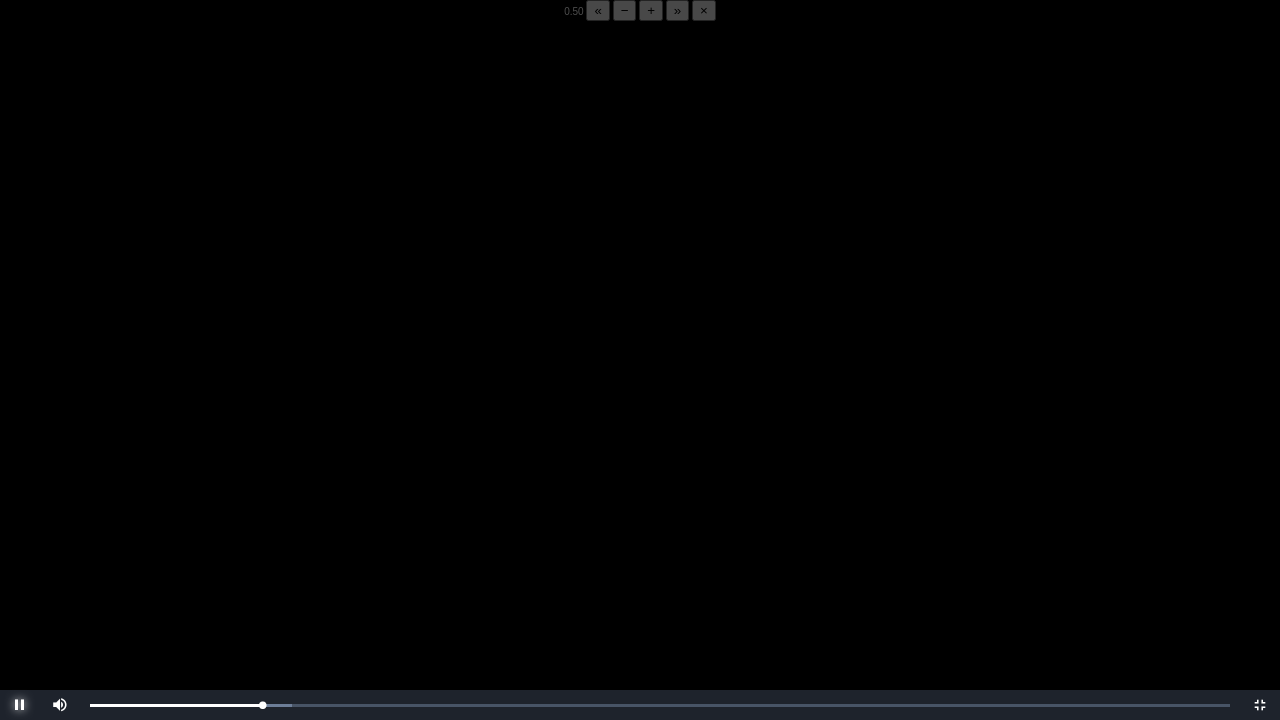 click at bounding box center (20, 705) 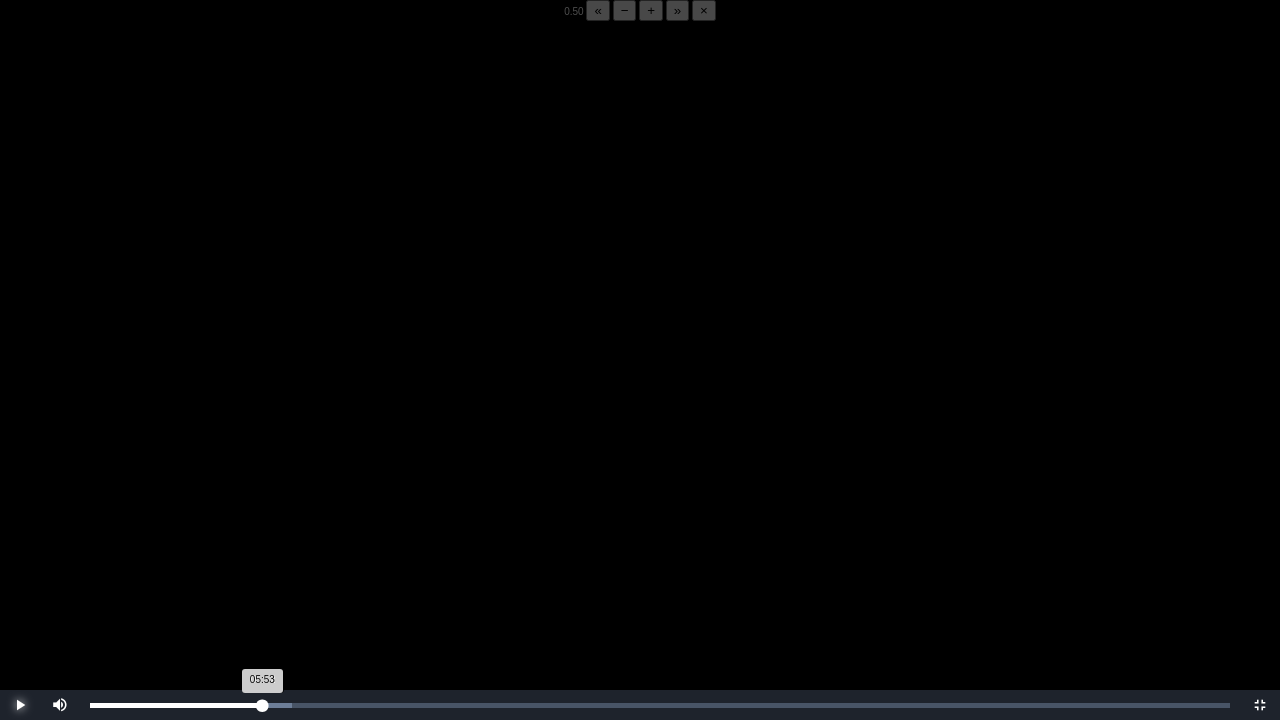 click on "05:53 Progress : 0%" at bounding box center [176, 705] 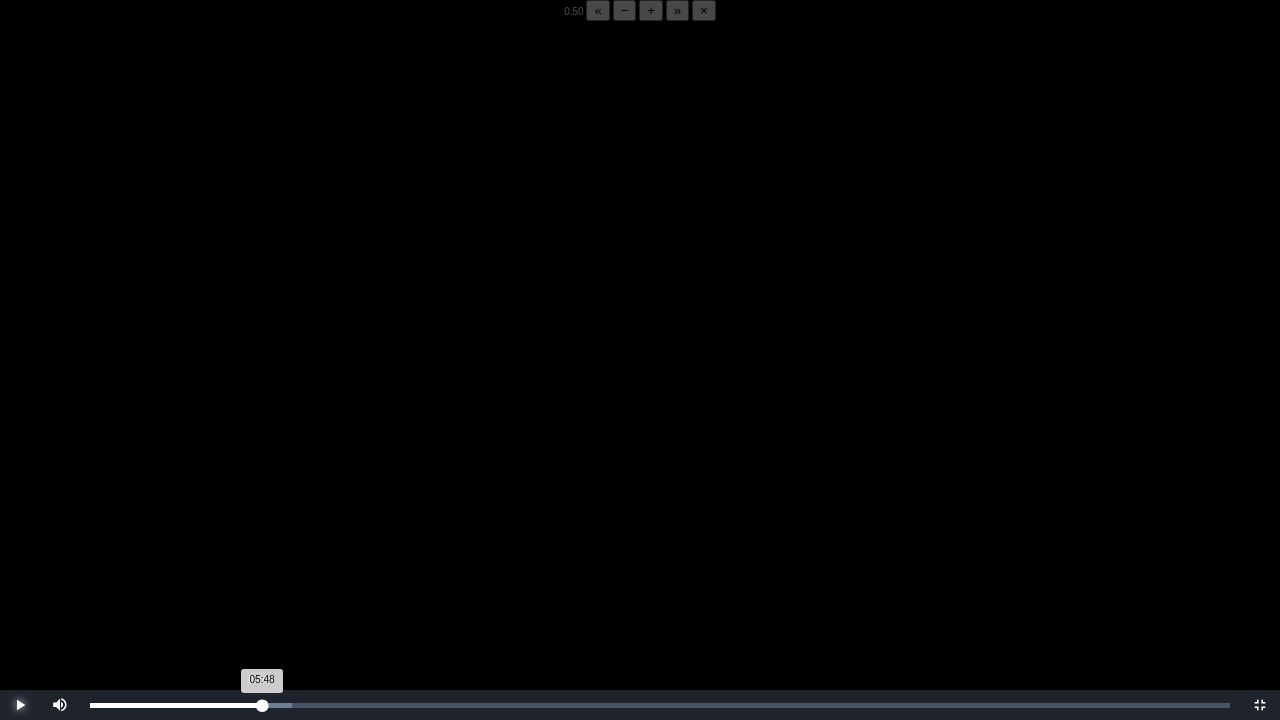 click on "05:48 Progress : 0%" at bounding box center [176, 705] 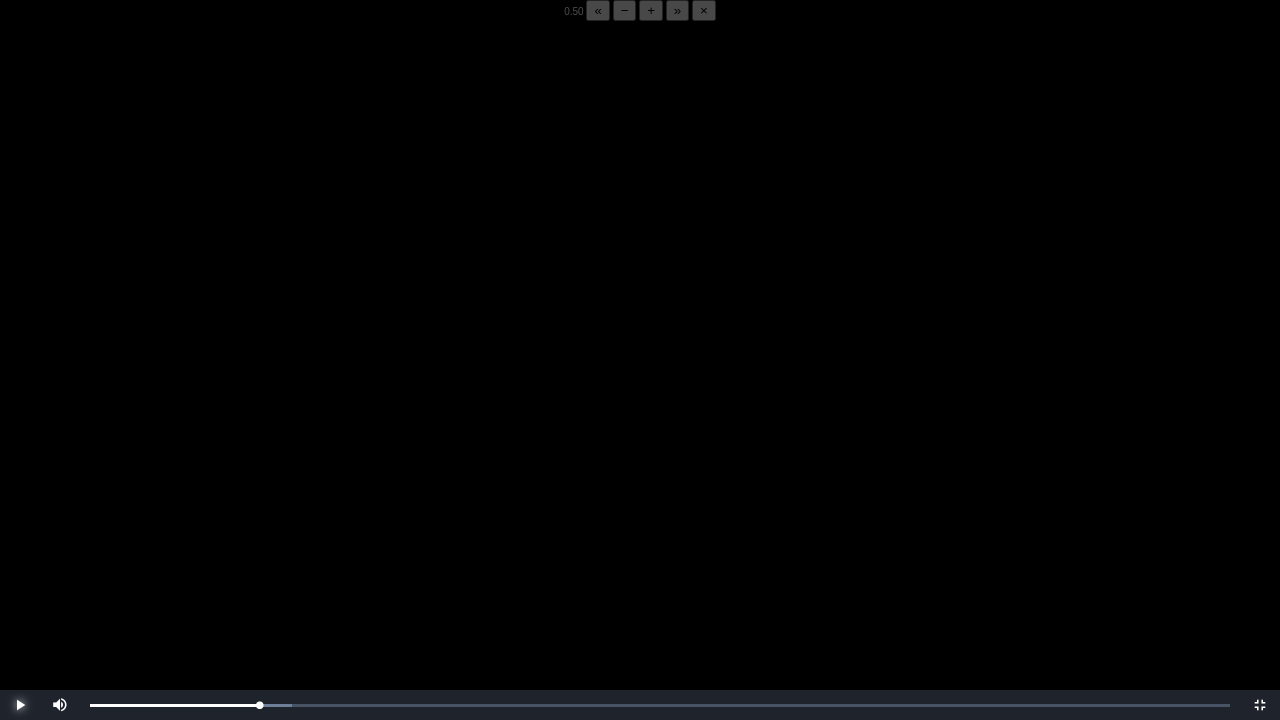 click at bounding box center (20, 705) 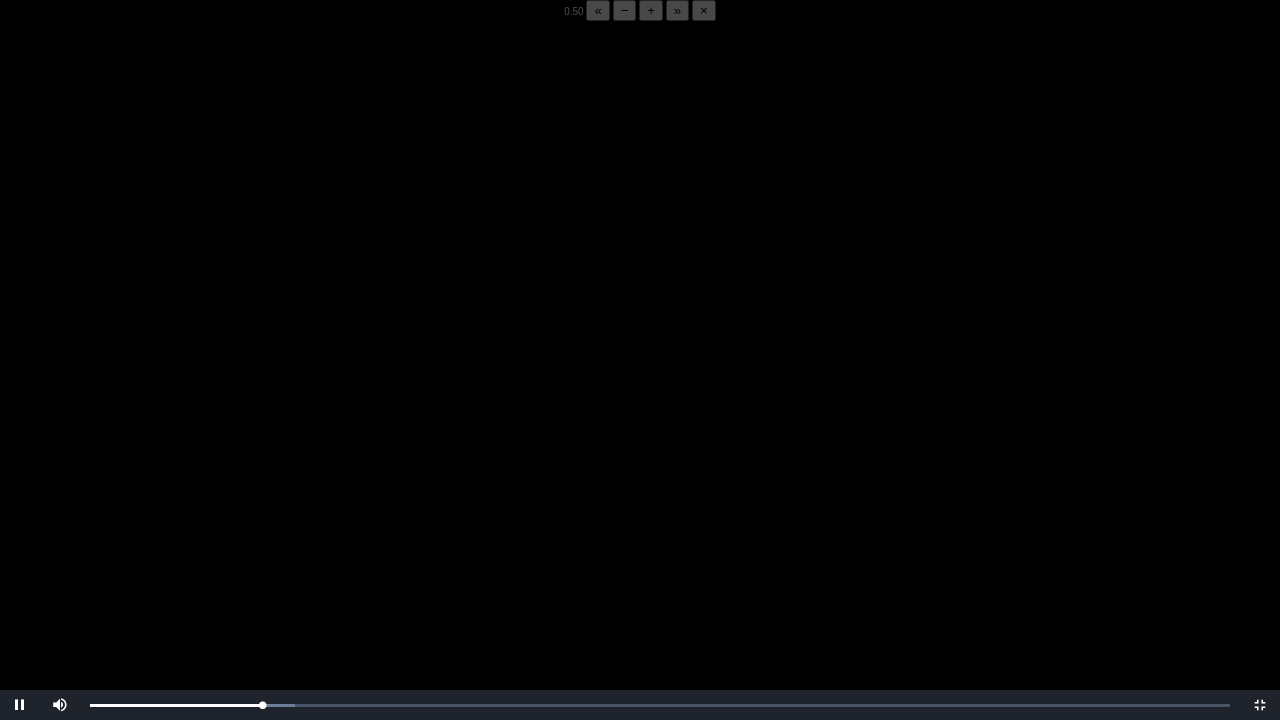 click on "+" at bounding box center (651, 10) 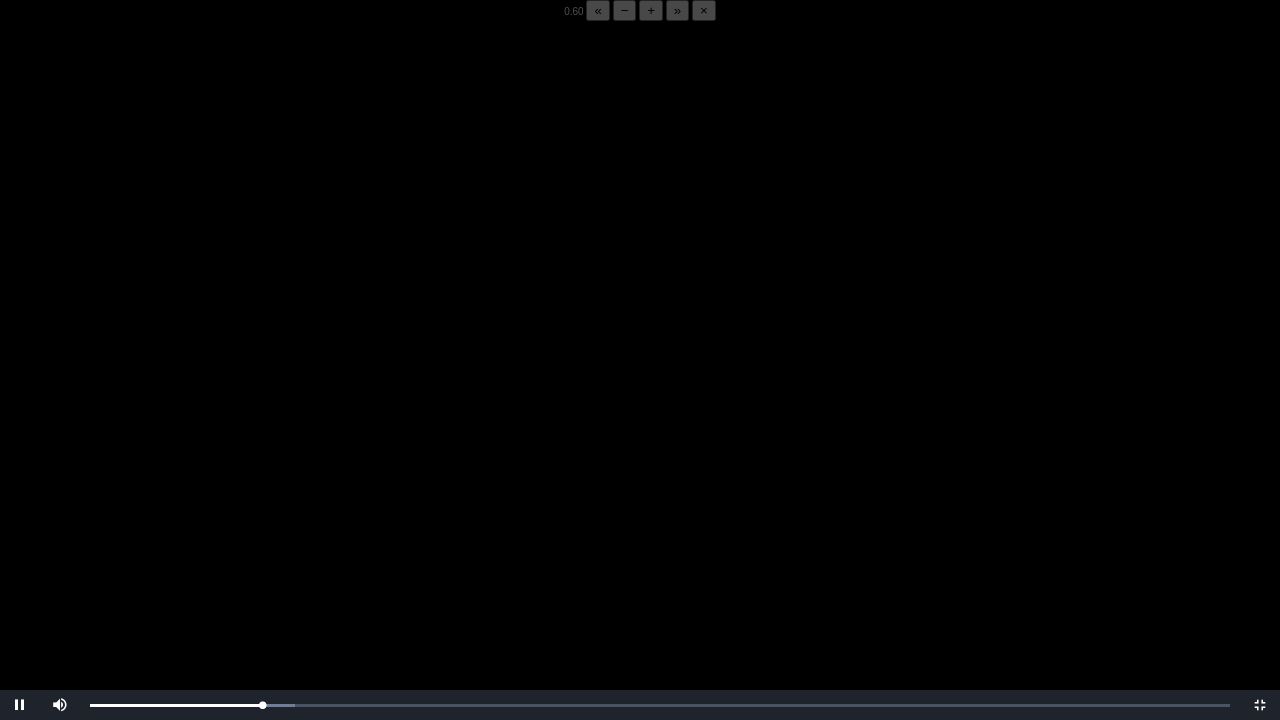 click on "+" at bounding box center (651, 10) 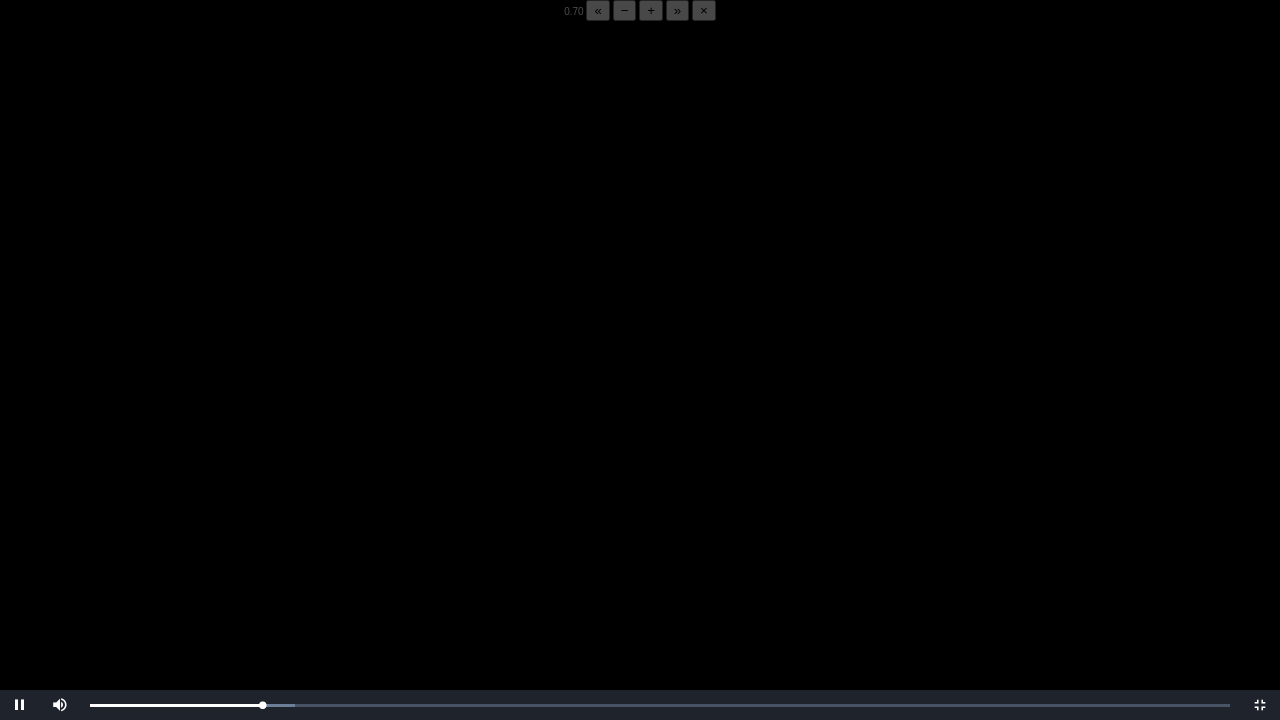 click on "+" at bounding box center [651, 10] 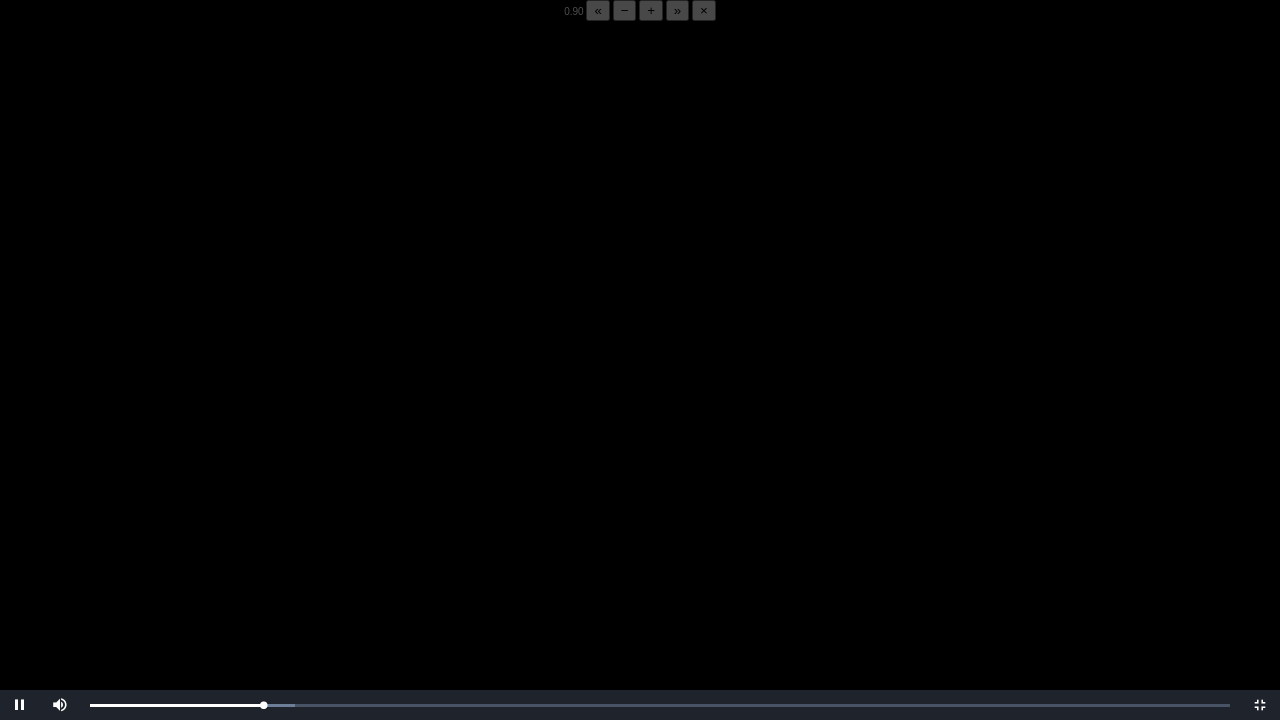 click on "+" at bounding box center [651, 10] 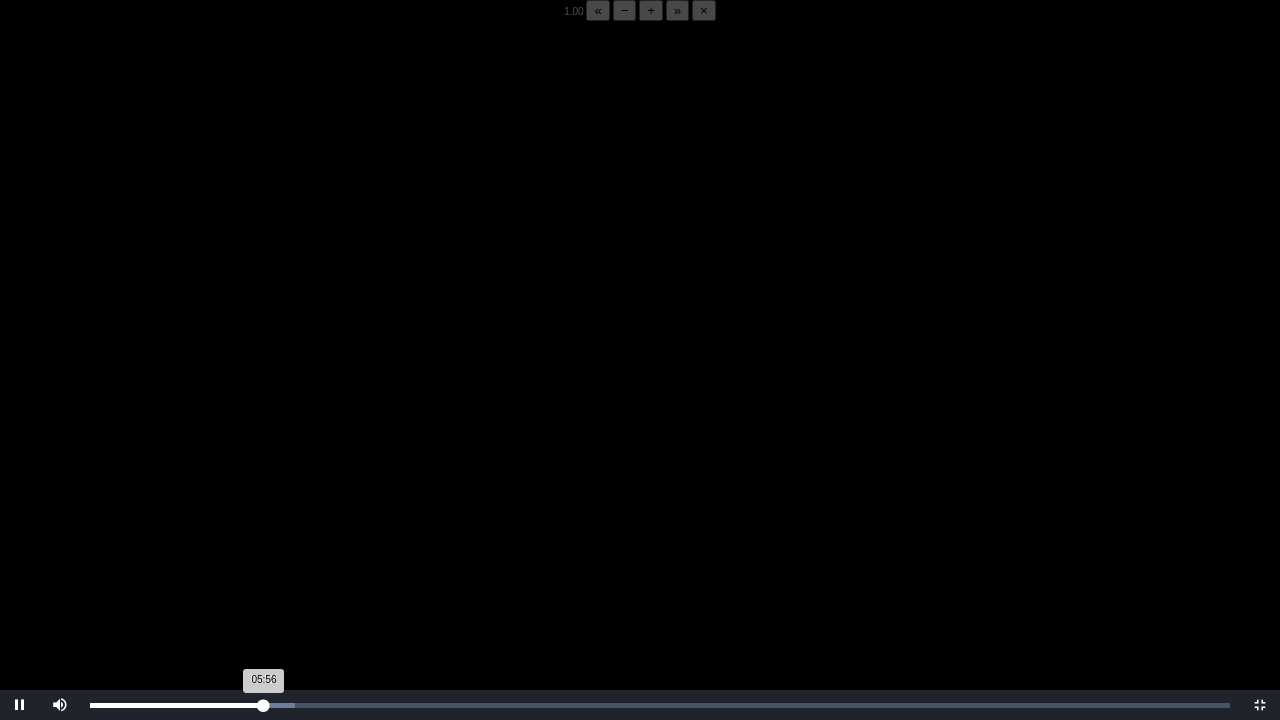click on "05:56 Progress : 0%" at bounding box center (177, 705) 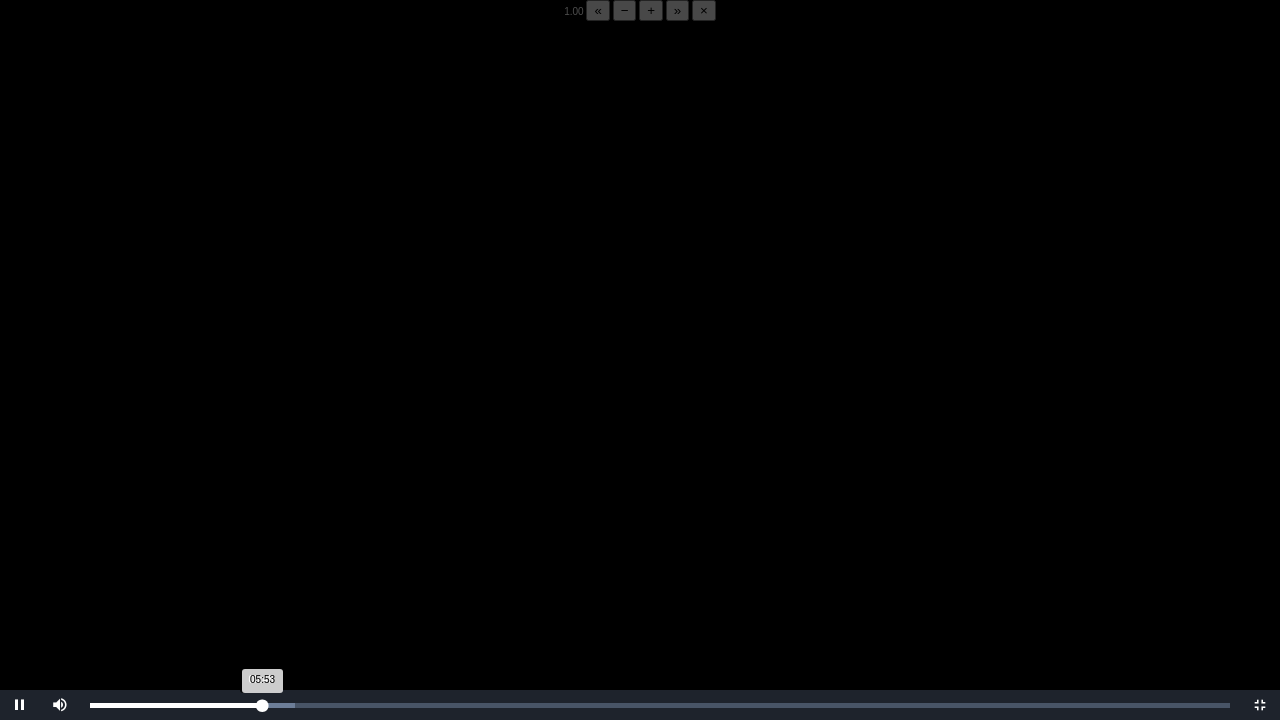 click on "05:53 Progress : 0%" at bounding box center (176, 705) 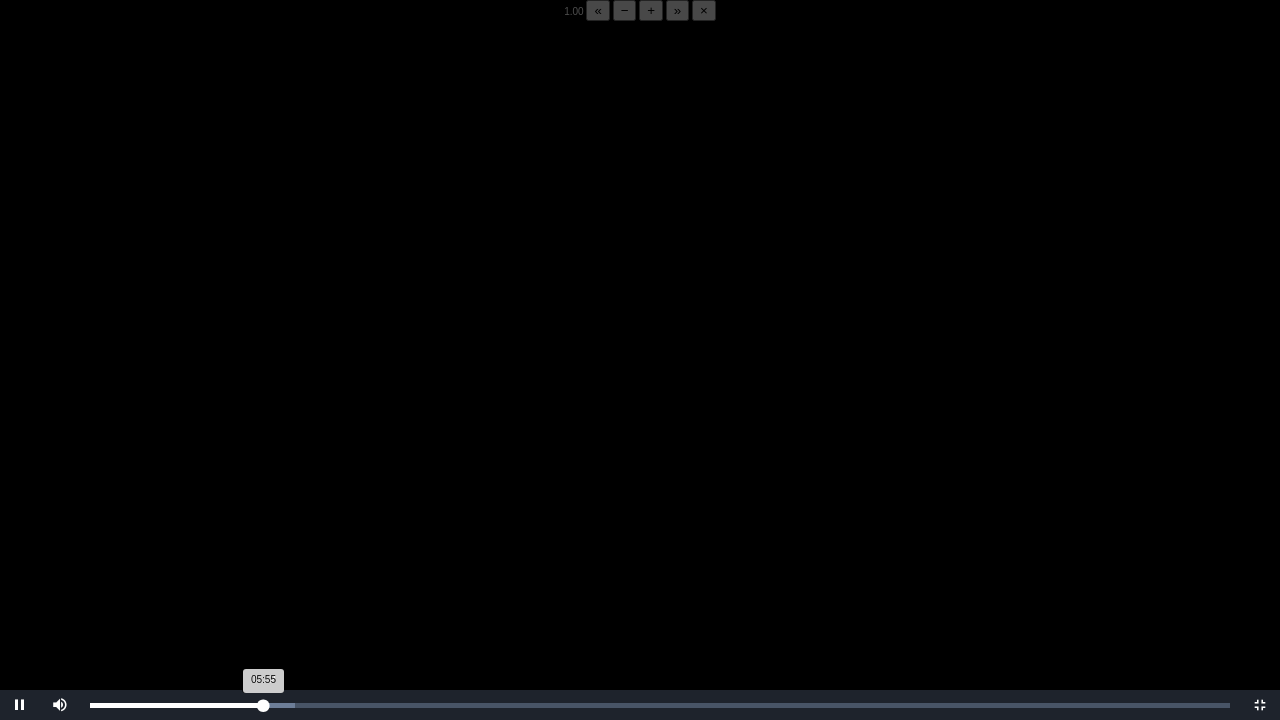 click on "05:55 Progress : 0%" at bounding box center [177, 705] 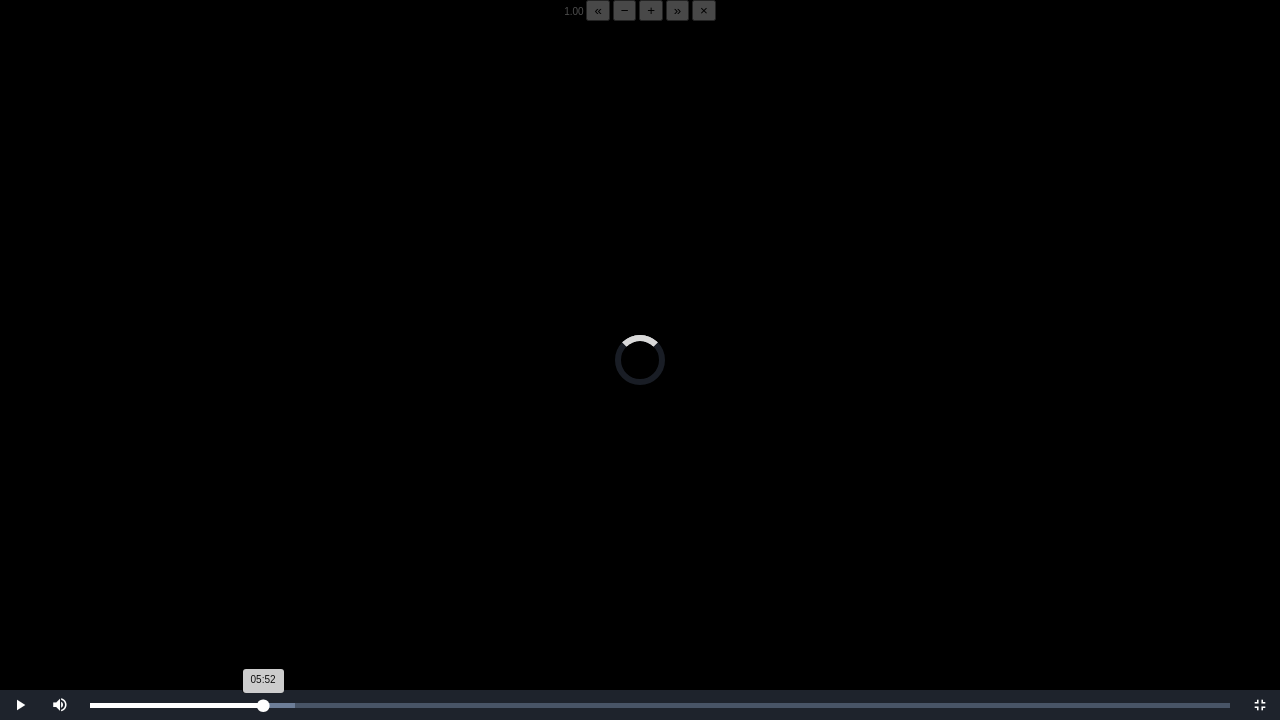 click on "Loaded : 0% 05:52 05:52 Progress : 0%" at bounding box center [660, 705] 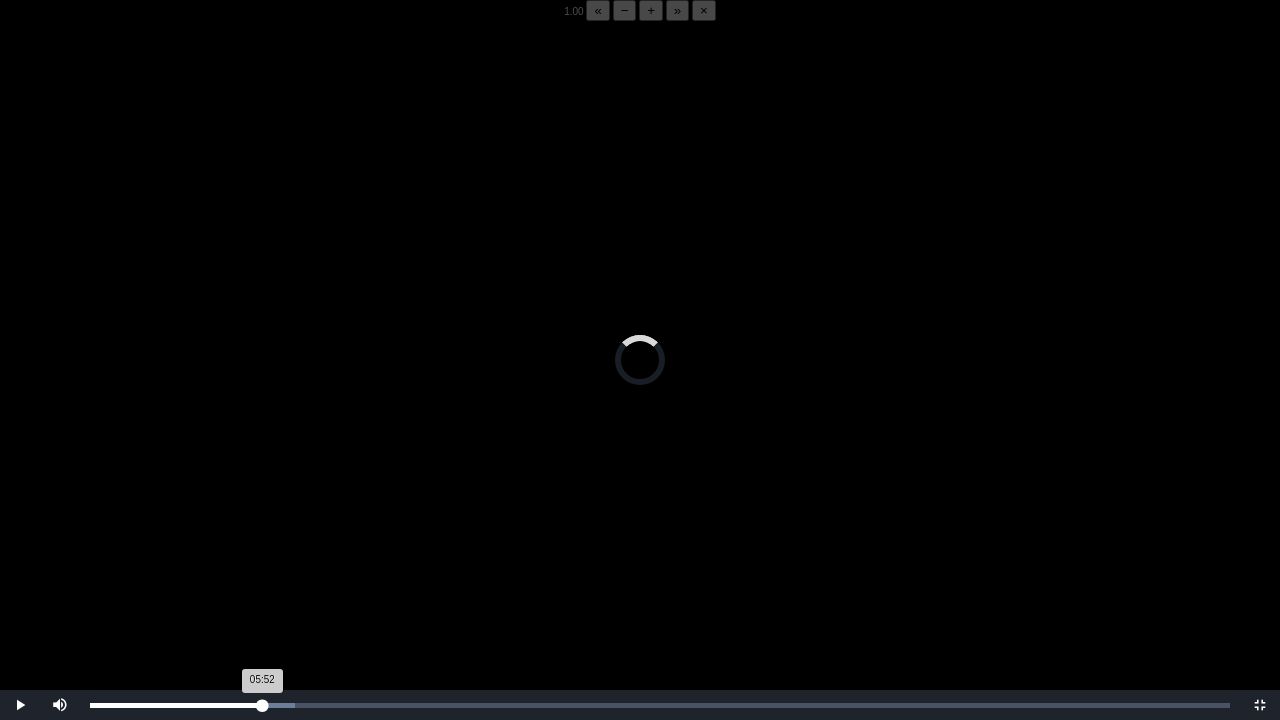 click on "Loaded : 0% 05:52 05:52 Progress : 0%" at bounding box center [660, 705] 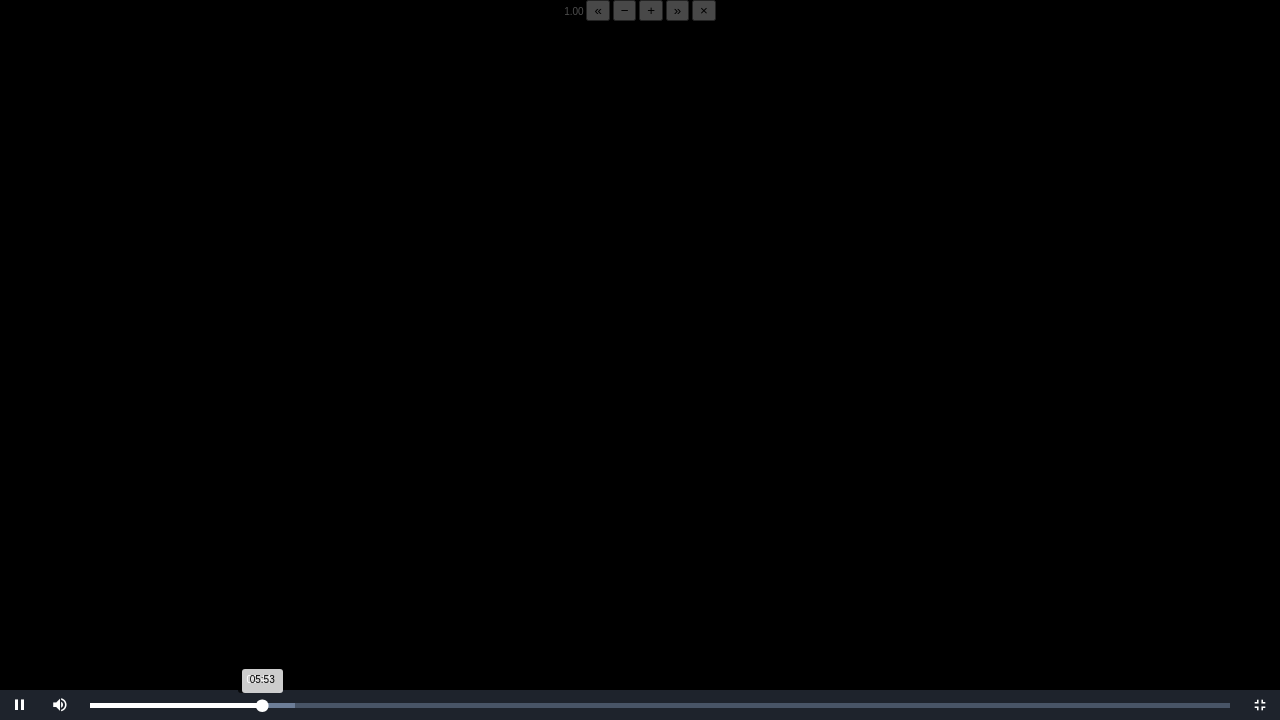 click on "05:53 Progress : 0%" at bounding box center (176, 705) 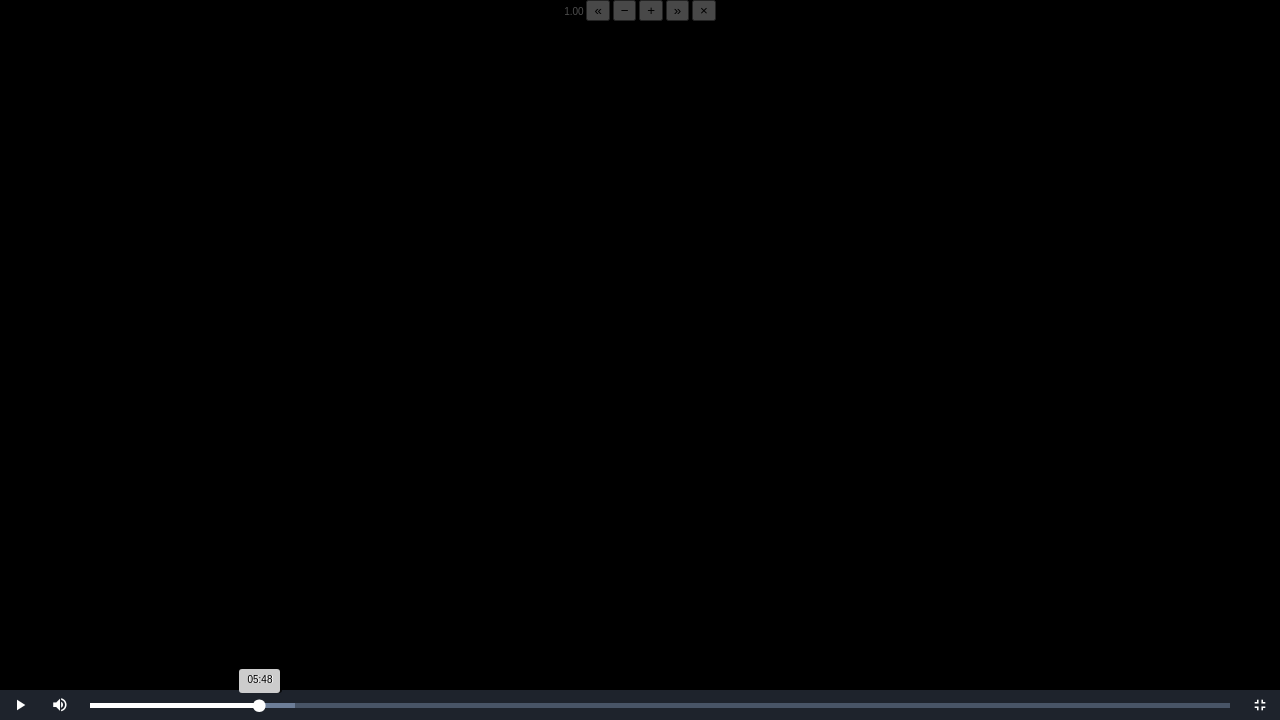 click on "Loaded : 0% 05:48 05:48 Progress : 0%" at bounding box center [660, 705] 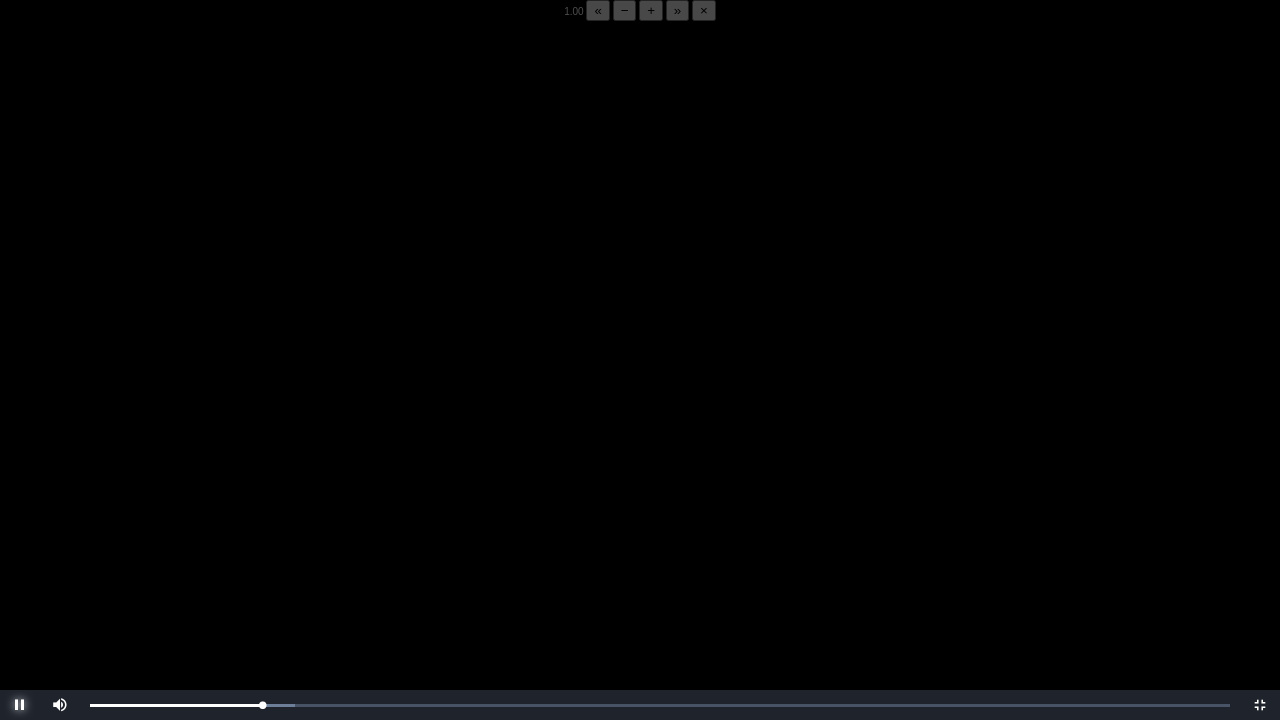 click at bounding box center (20, 705) 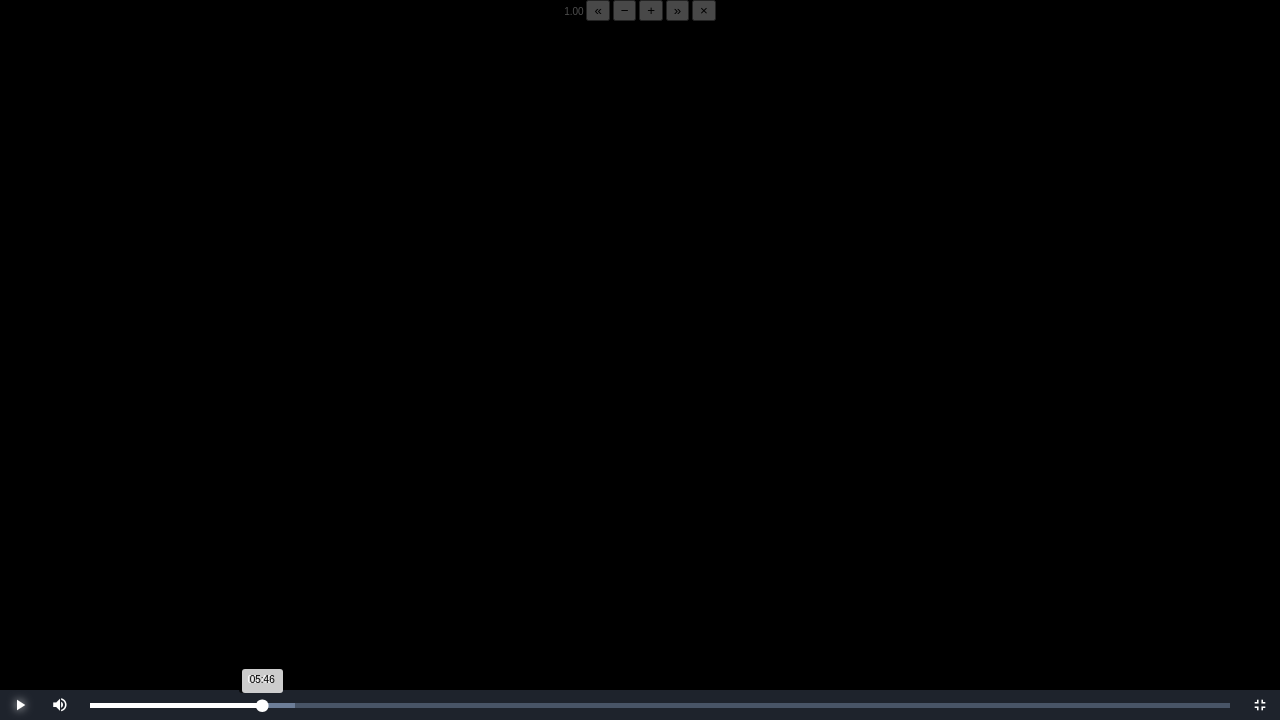 click on "05:46 Progress : 0%" at bounding box center [176, 705] 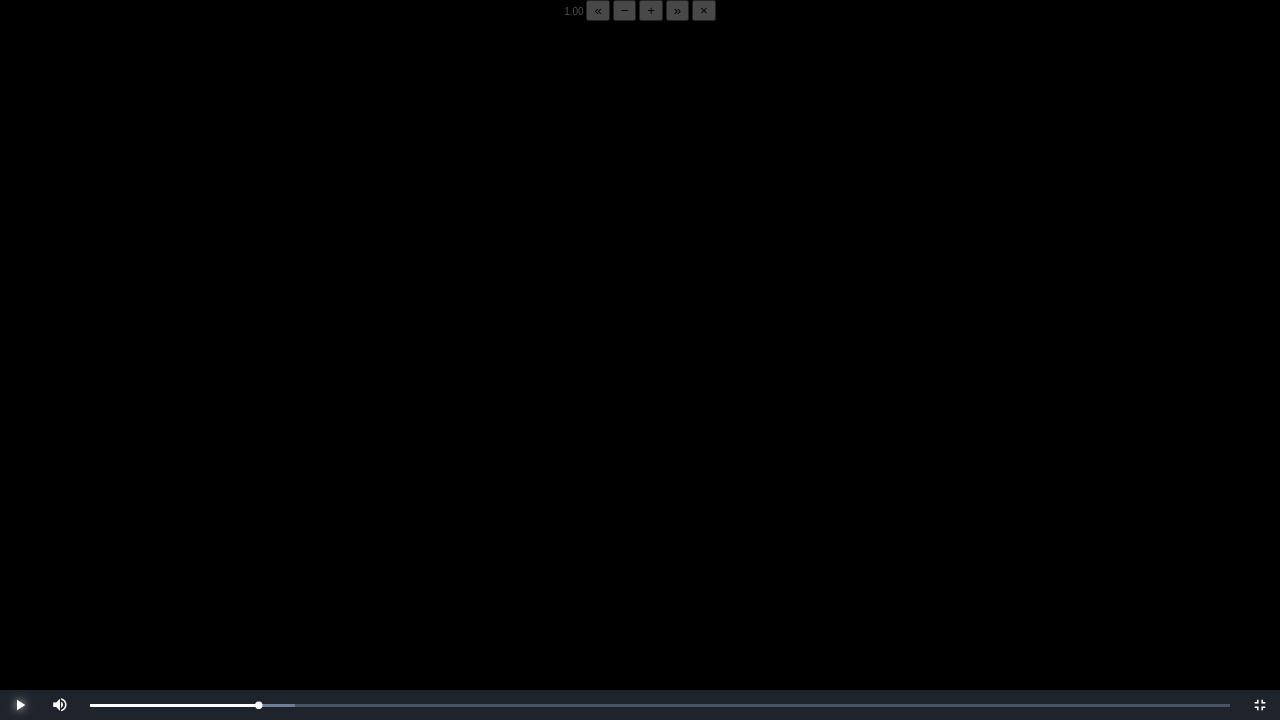 click at bounding box center (20, 705) 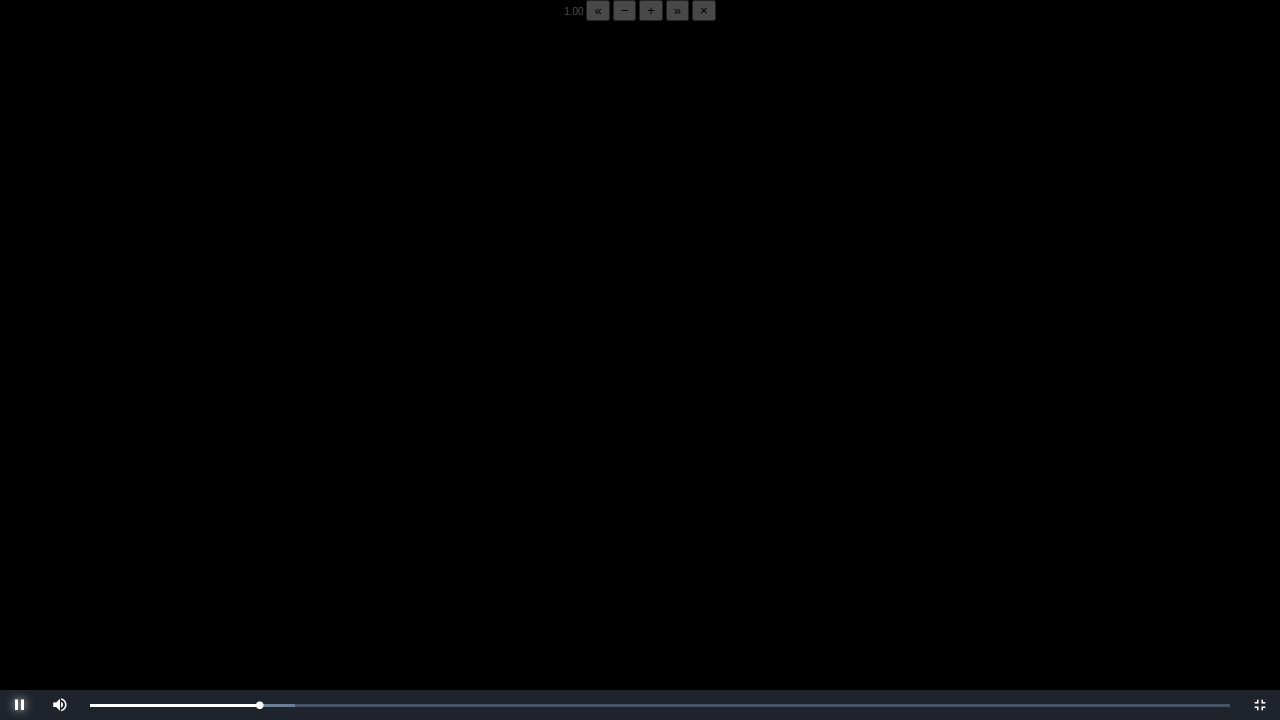 click at bounding box center (20, 705) 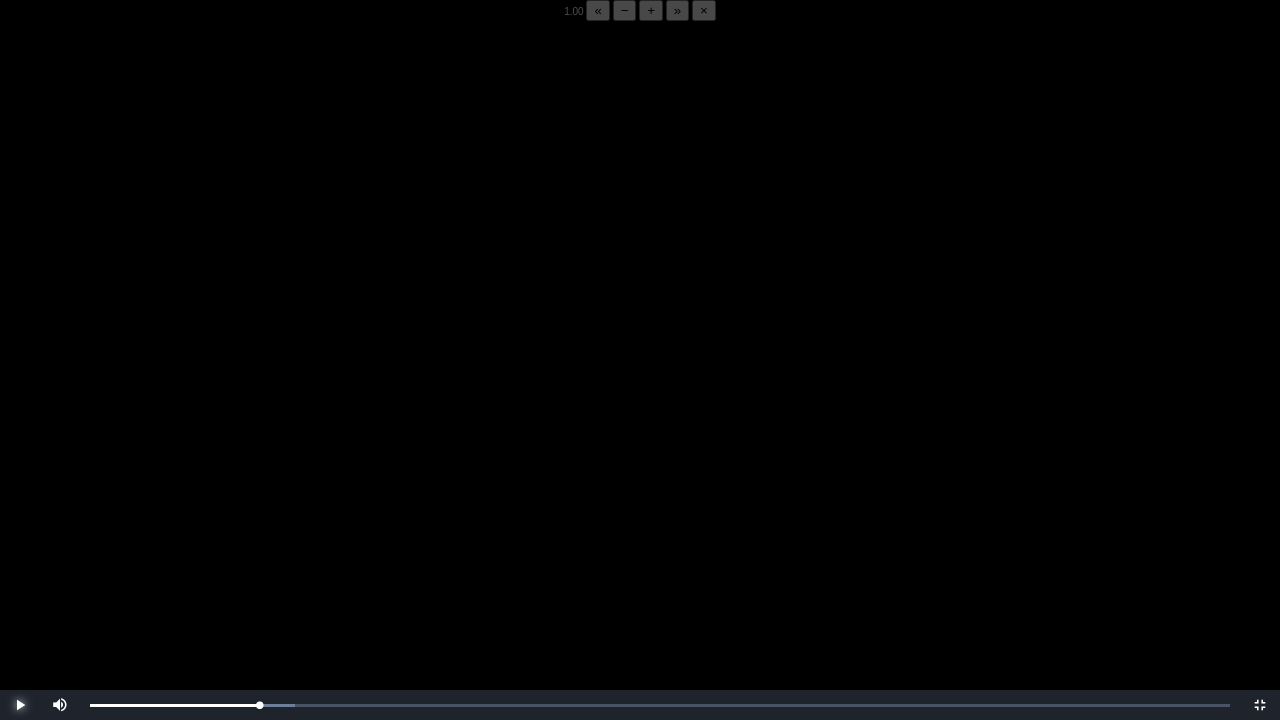 click at bounding box center [20, 705] 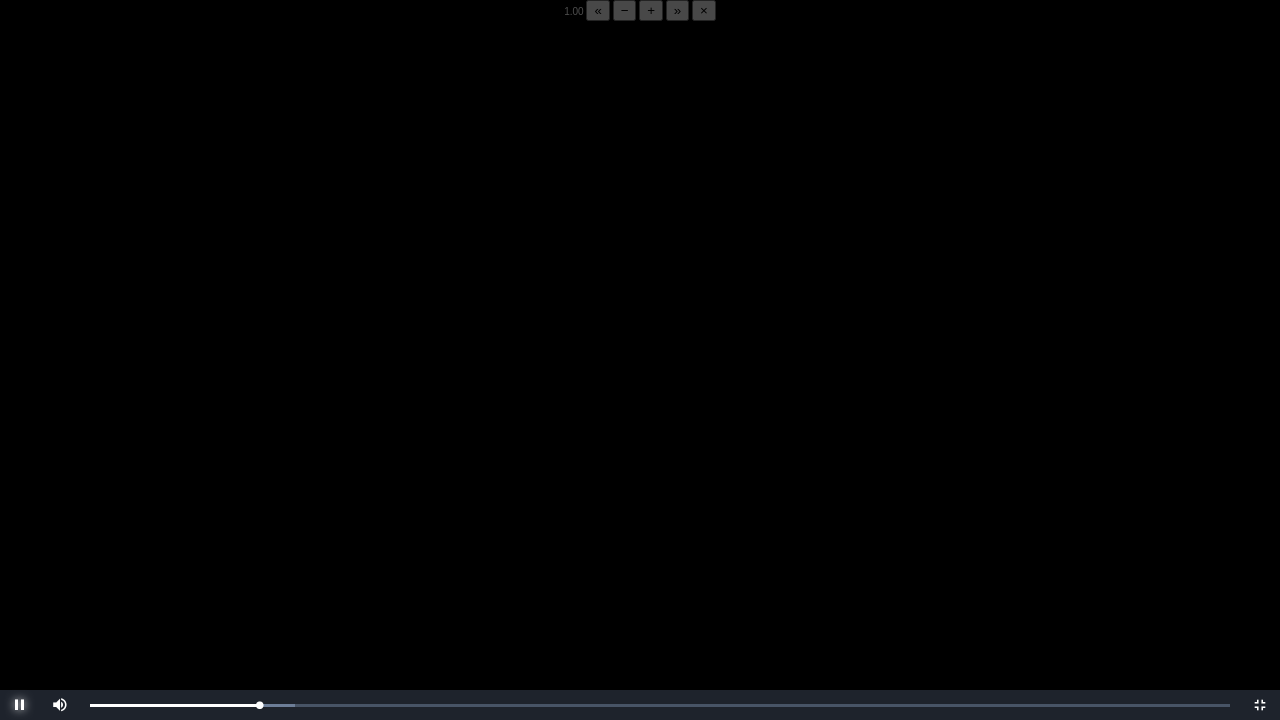 click at bounding box center (20, 705) 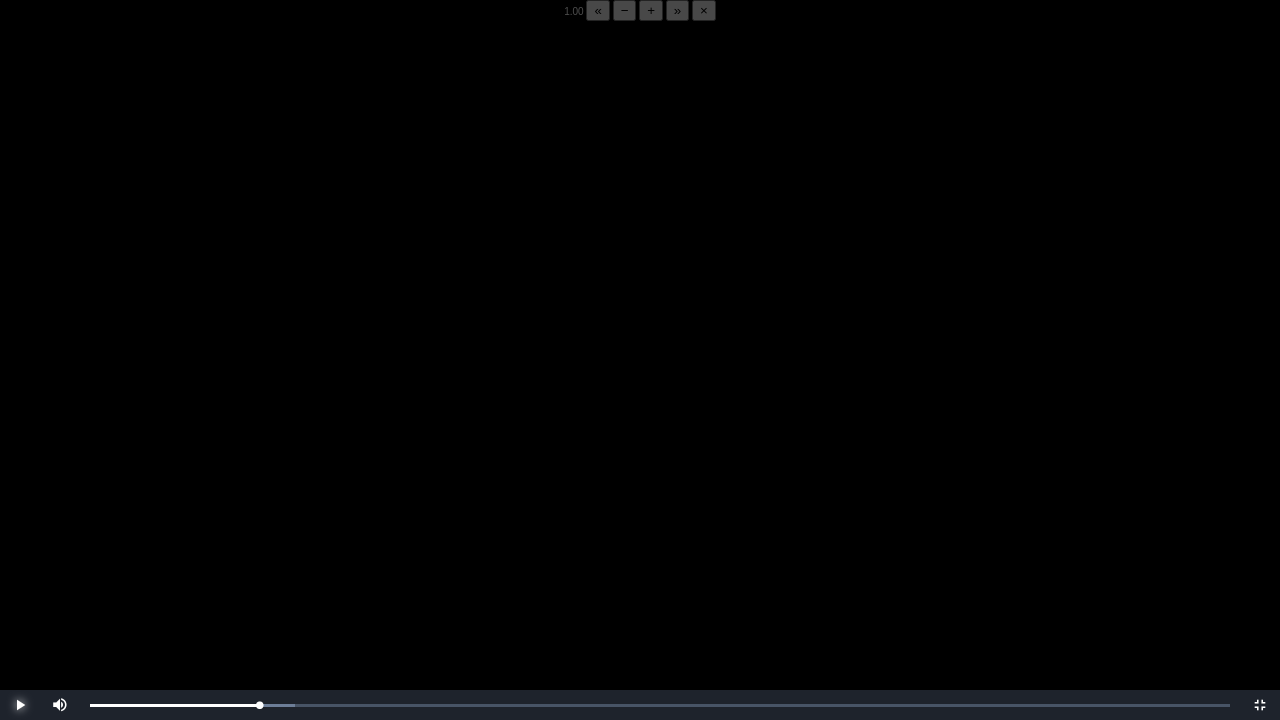 click at bounding box center (20, 705) 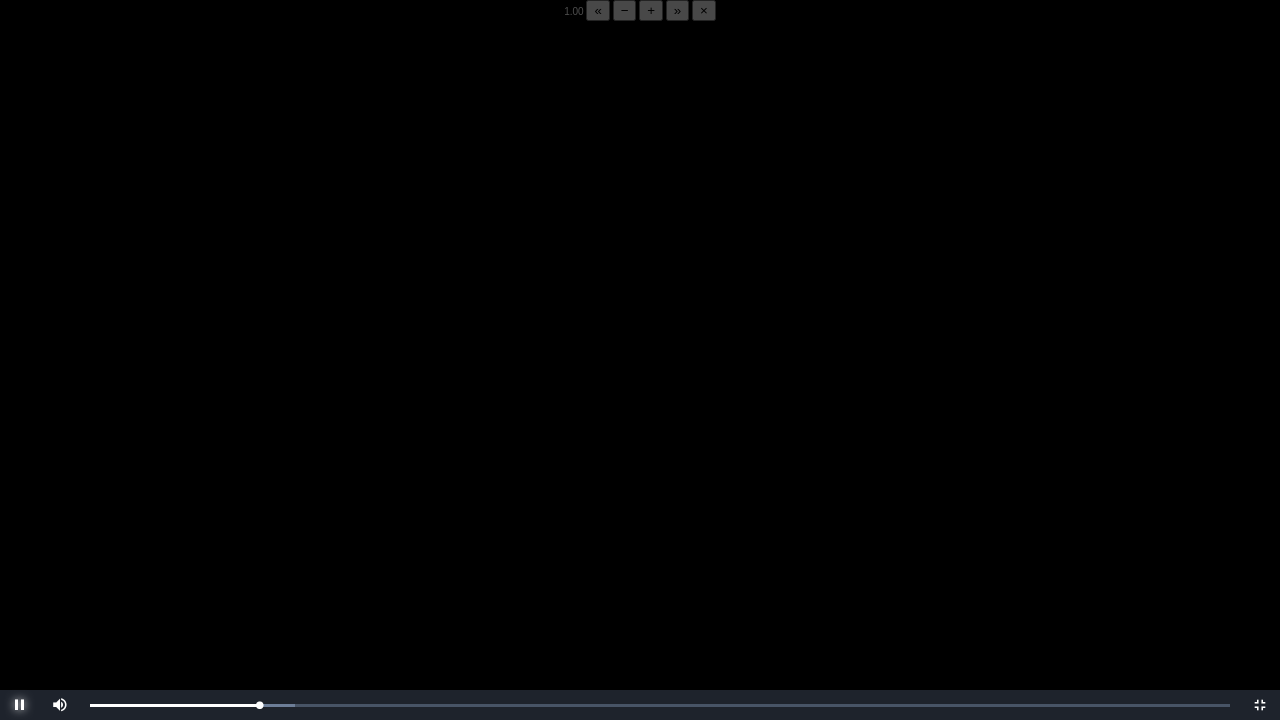 click at bounding box center [20, 705] 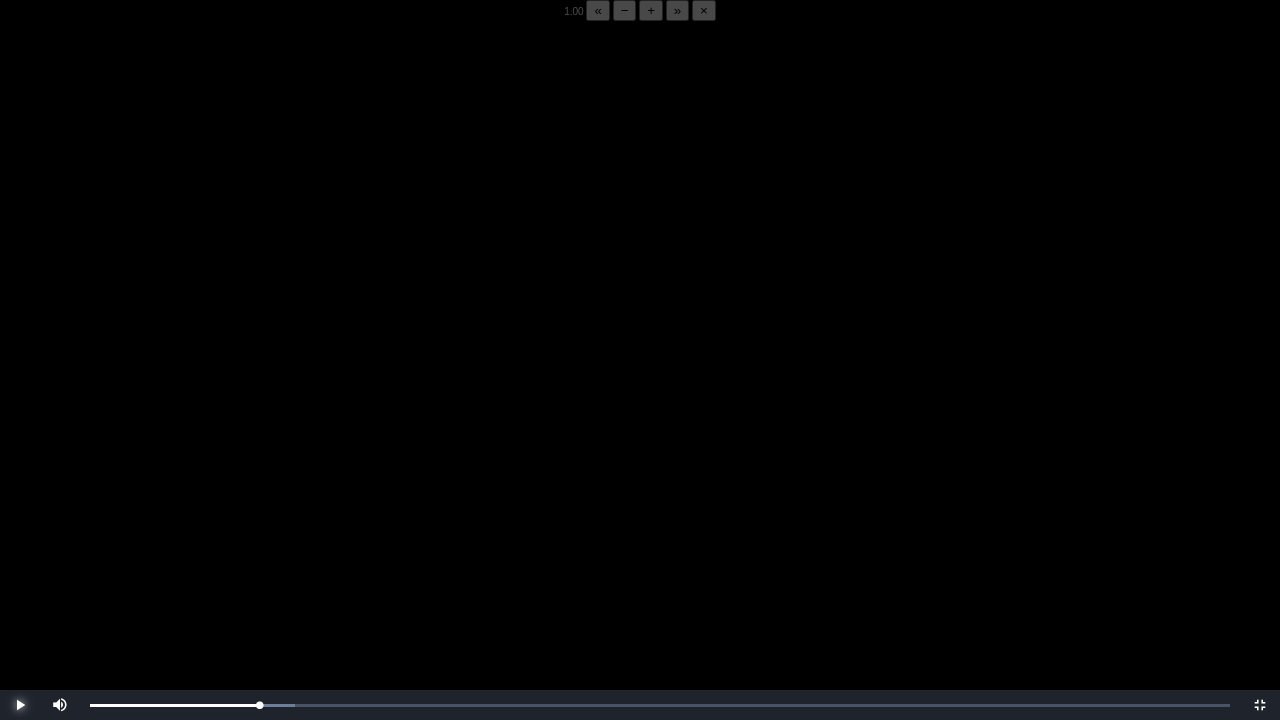 click at bounding box center (20, 705) 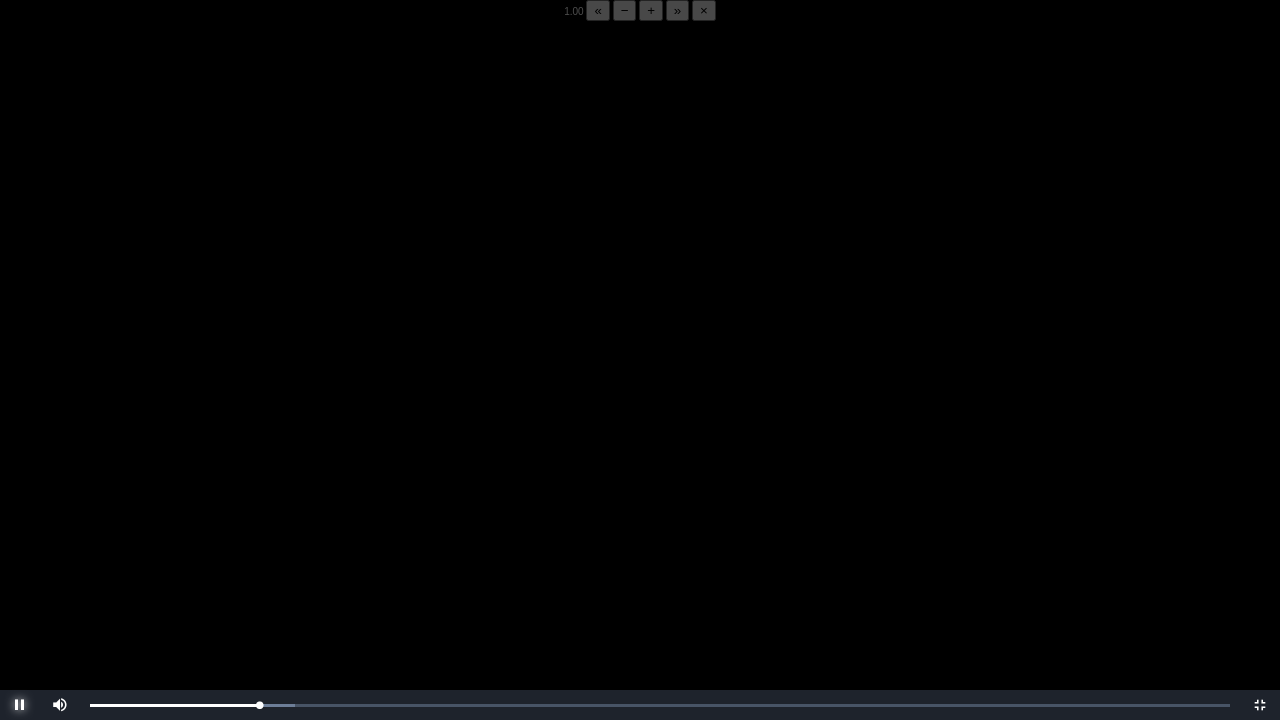 click at bounding box center (20, 705) 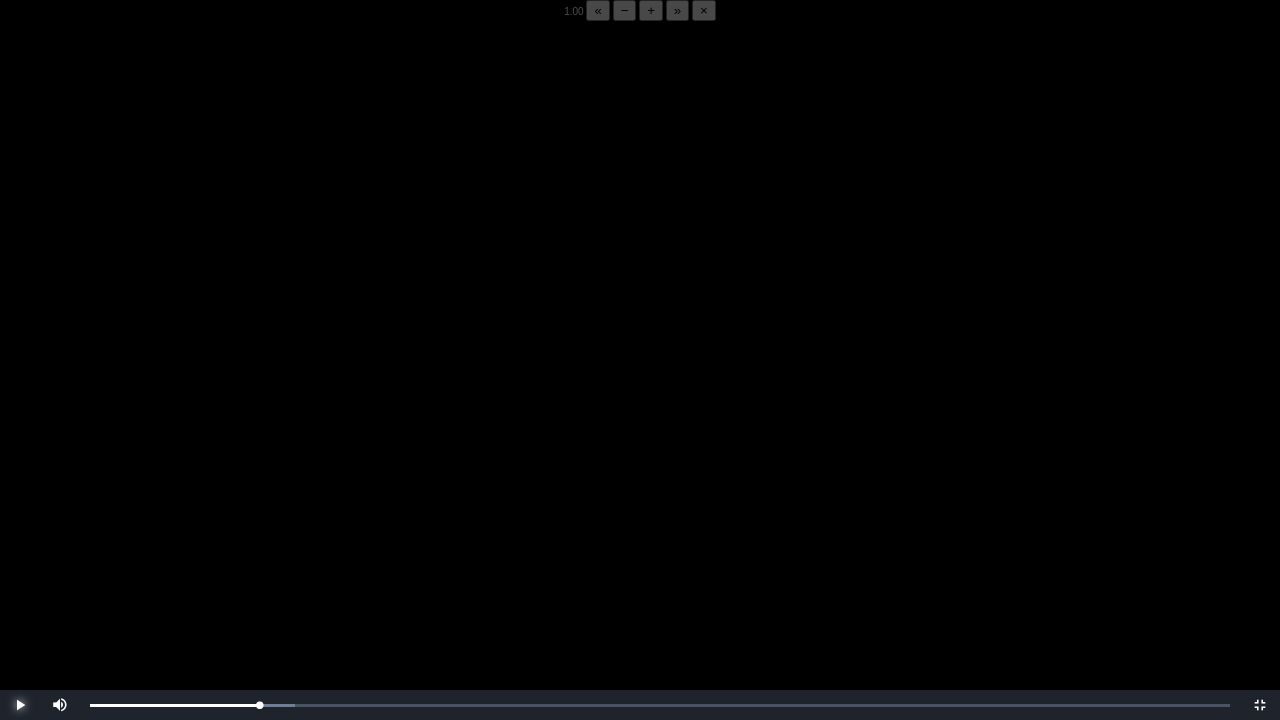 click at bounding box center (20, 705) 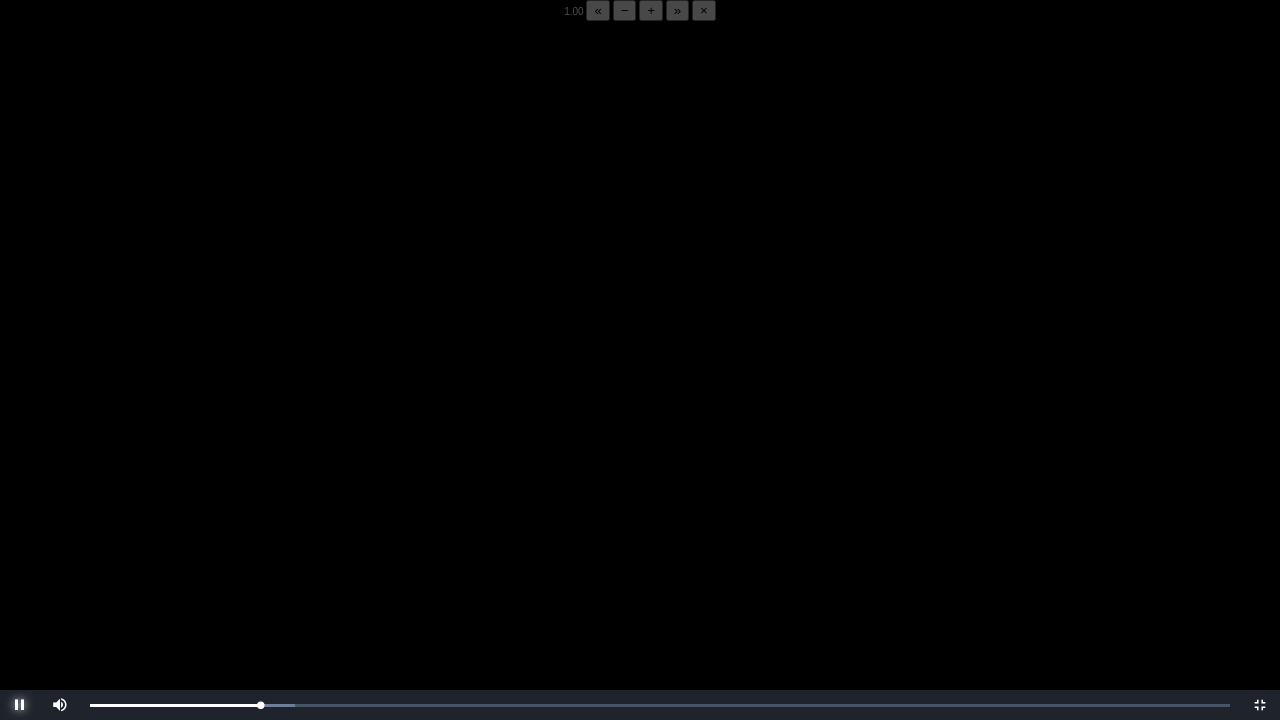 click at bounding box center [20, 705] 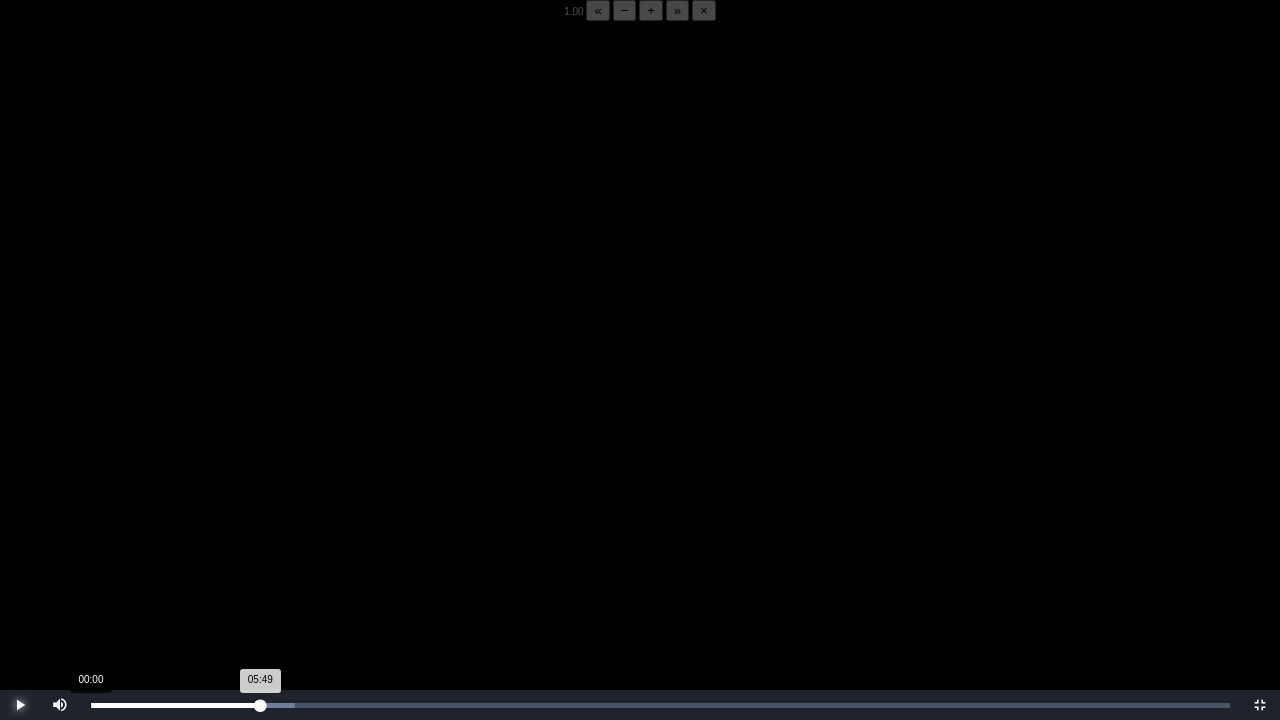 drag, startPoint x: 22, startPoint y: 702, endPoint x: 240, endPoint y: 705, distance: 218.02065 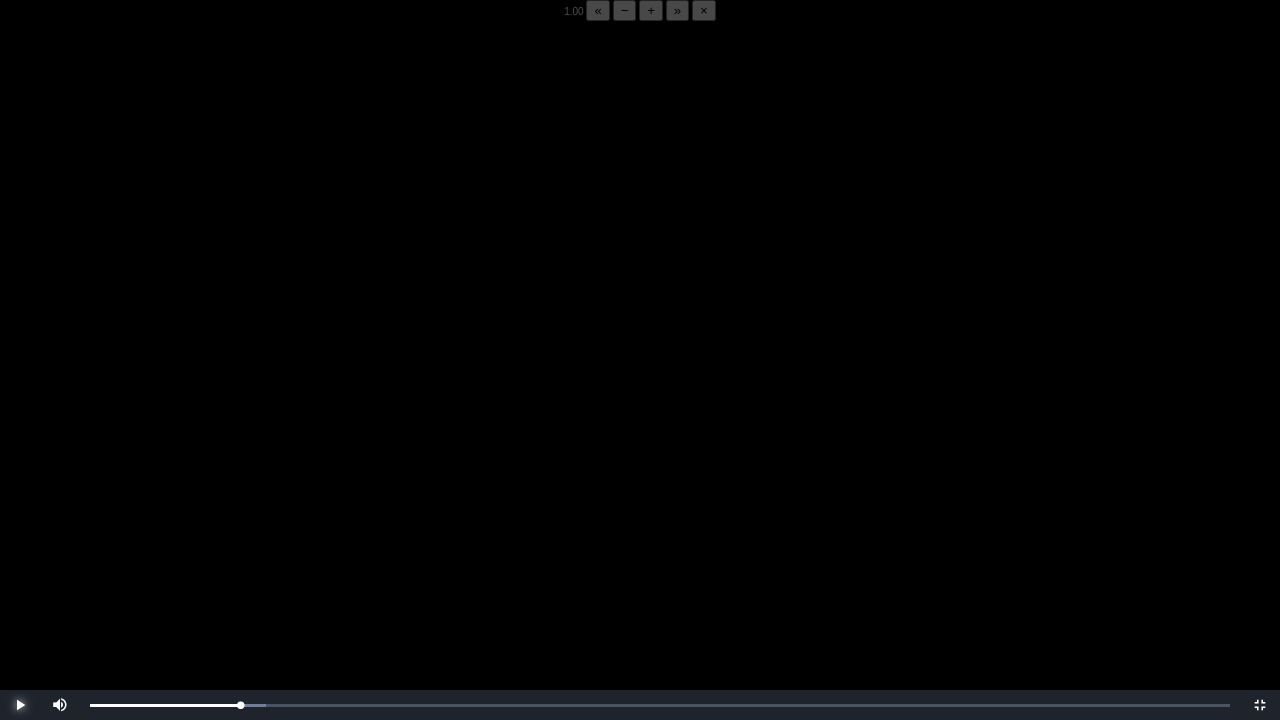 click at bounding box center [20, 705] 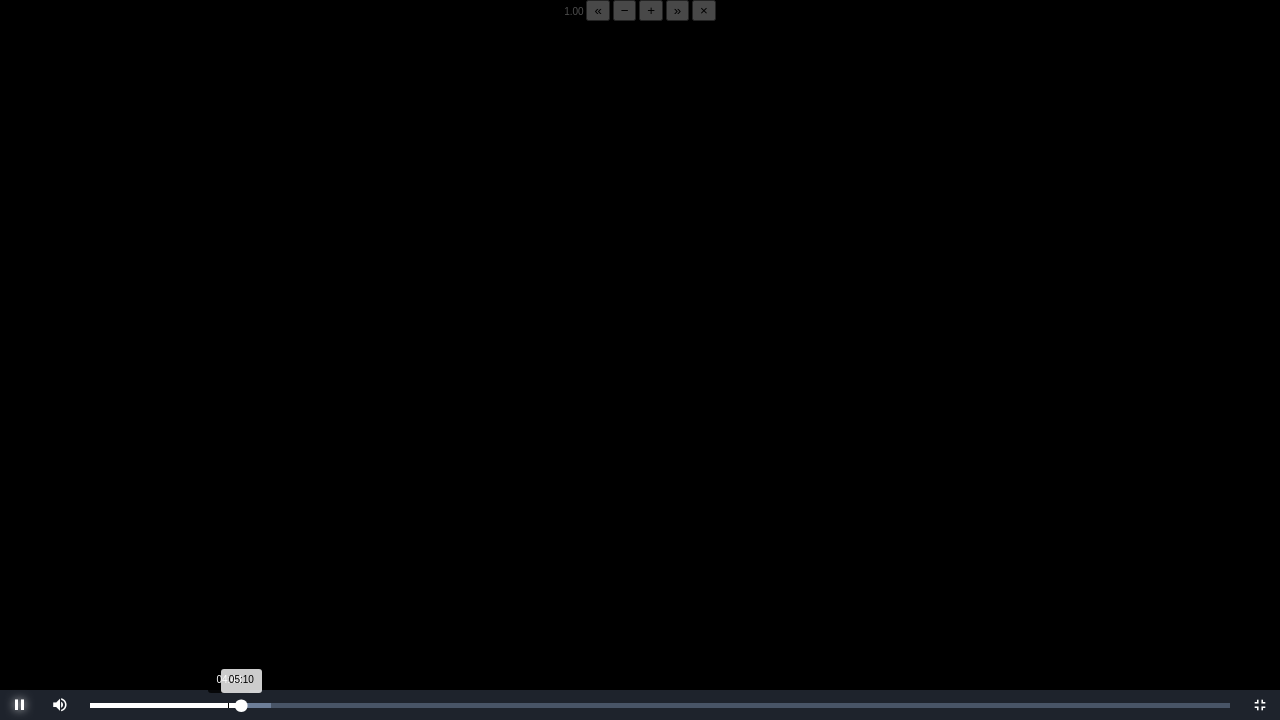 click on "Loaded : 0% 04:43 05:10 Progress : 0%" at bounding box center [660, 705] 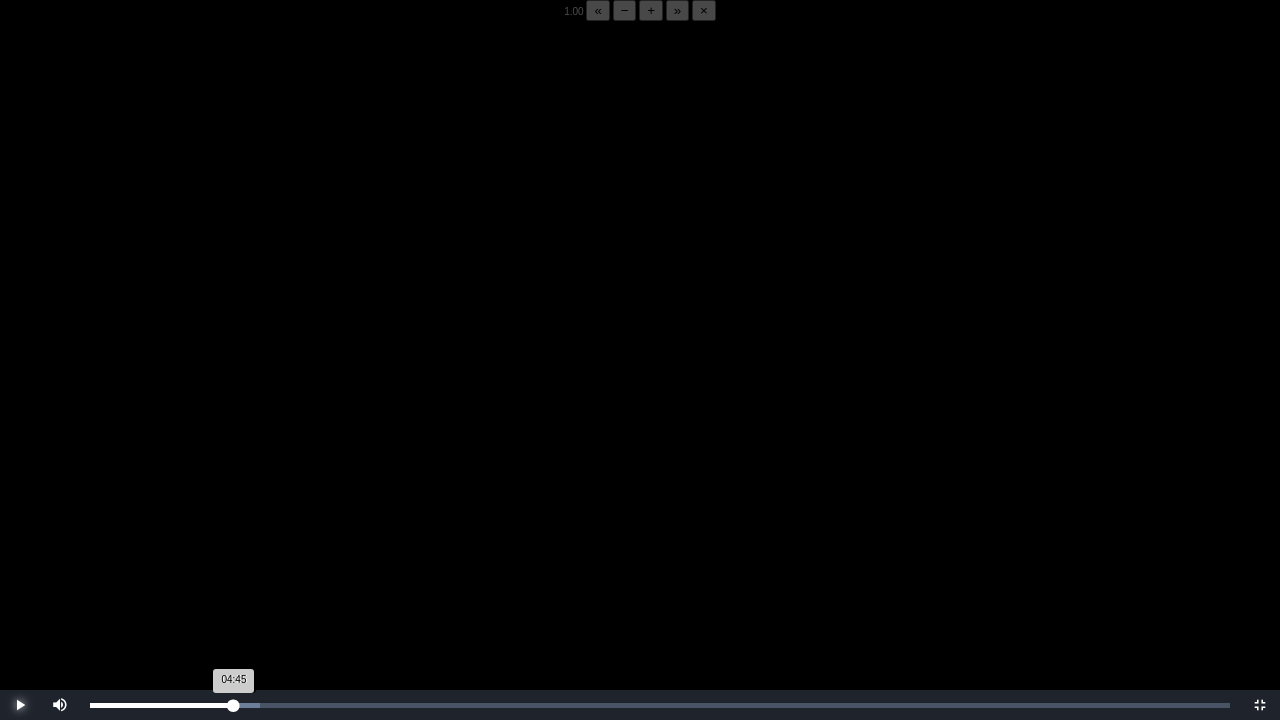 click on "04:45 Progress : 0%" at bounding box center [162, 705] 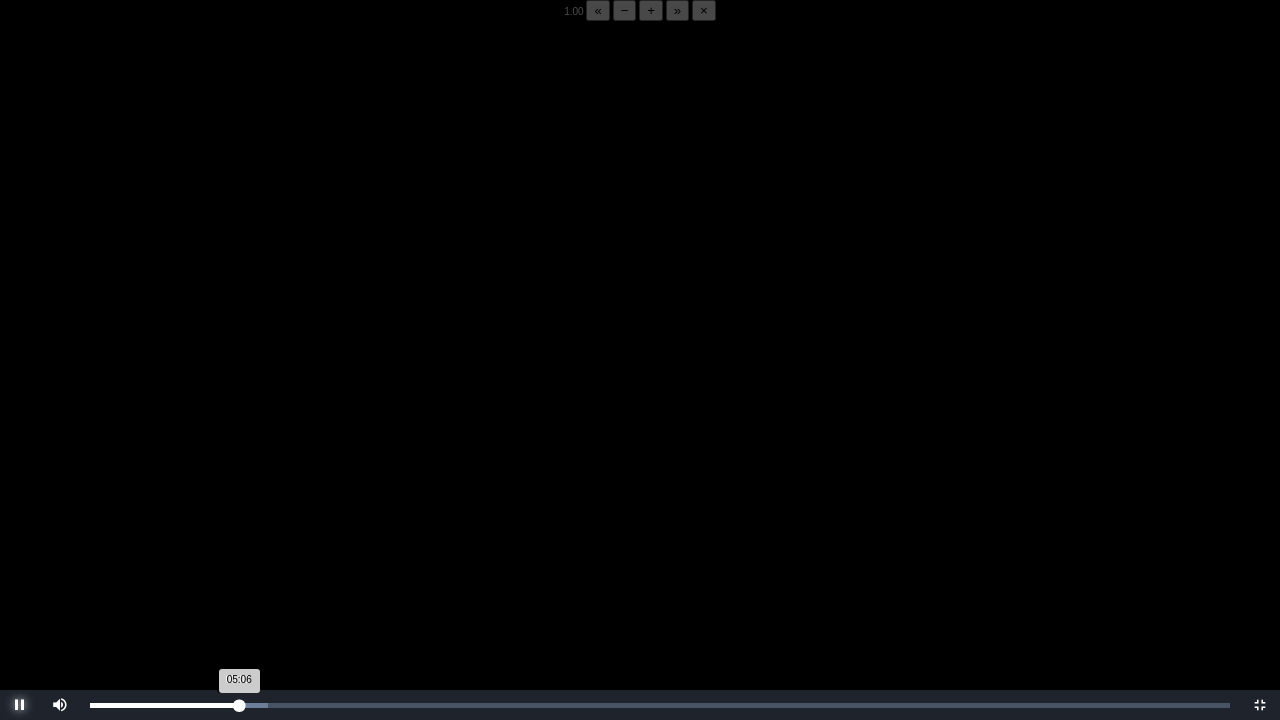 click on "05:06 Progress : 0%" at bounding box center [164, 705] 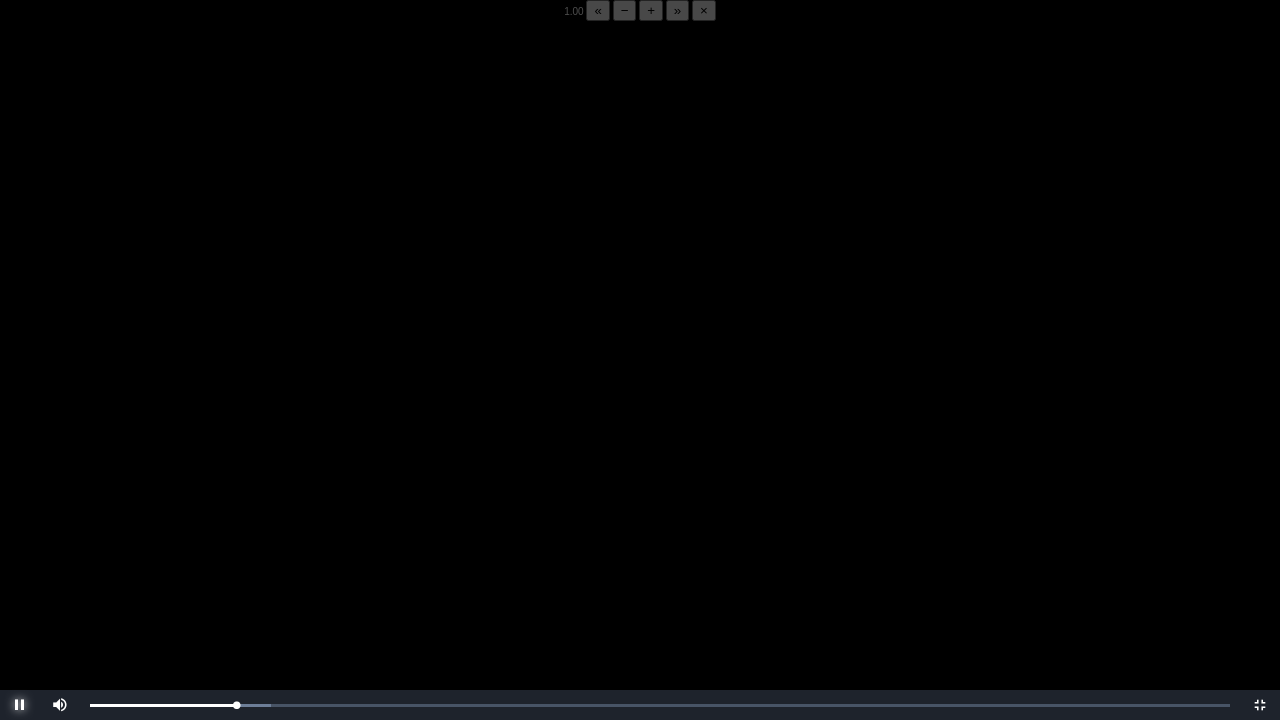 click at bounding box center (20, 705) 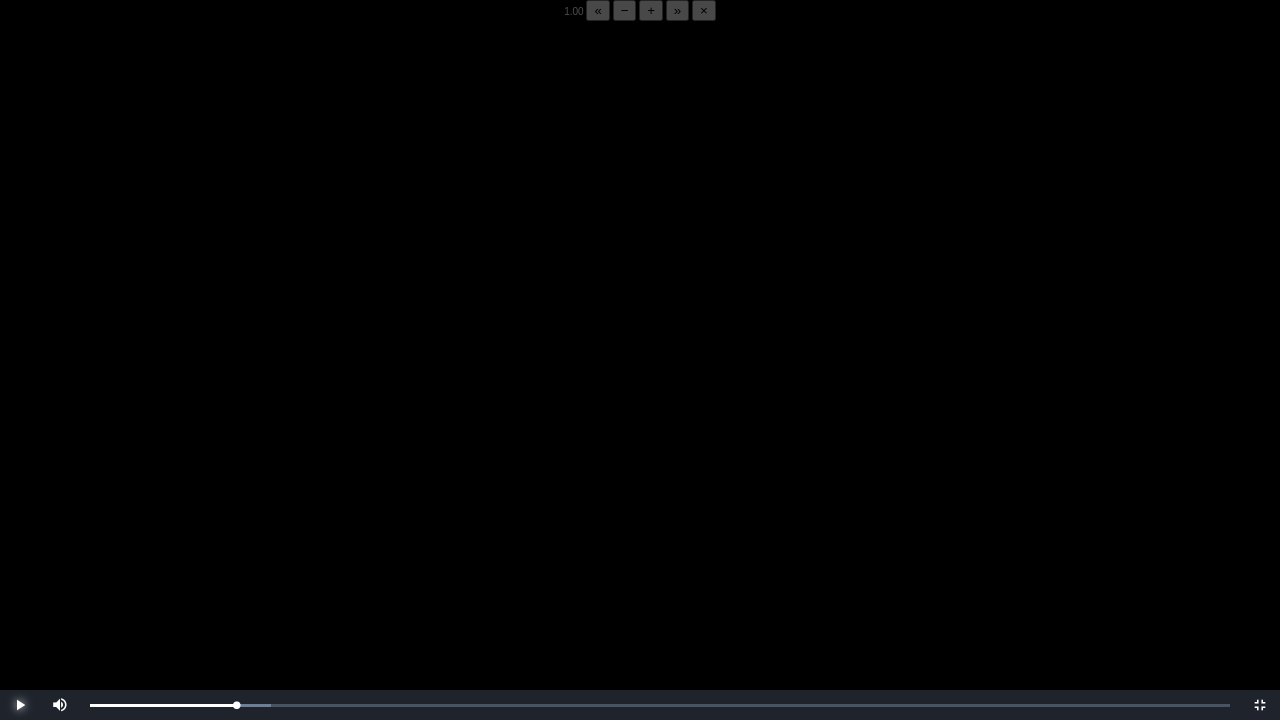 click at bounding box center (20, 705) 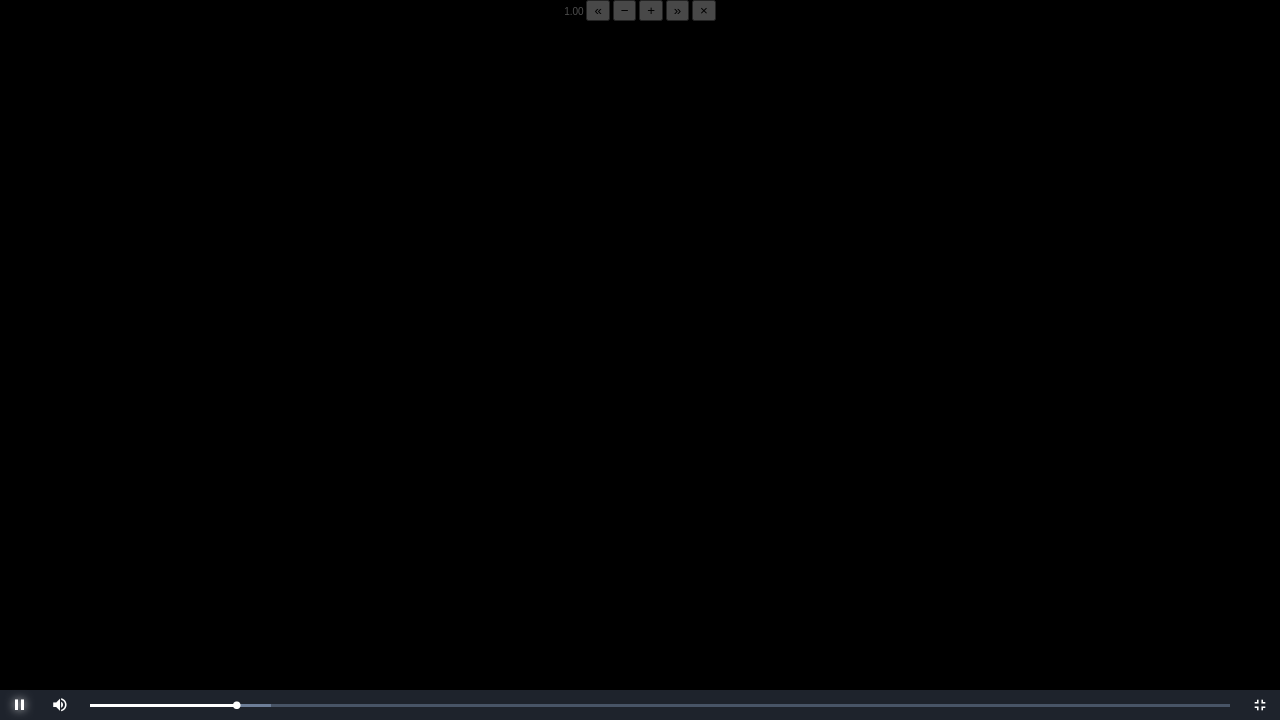 click at bounding box center (20, 705) 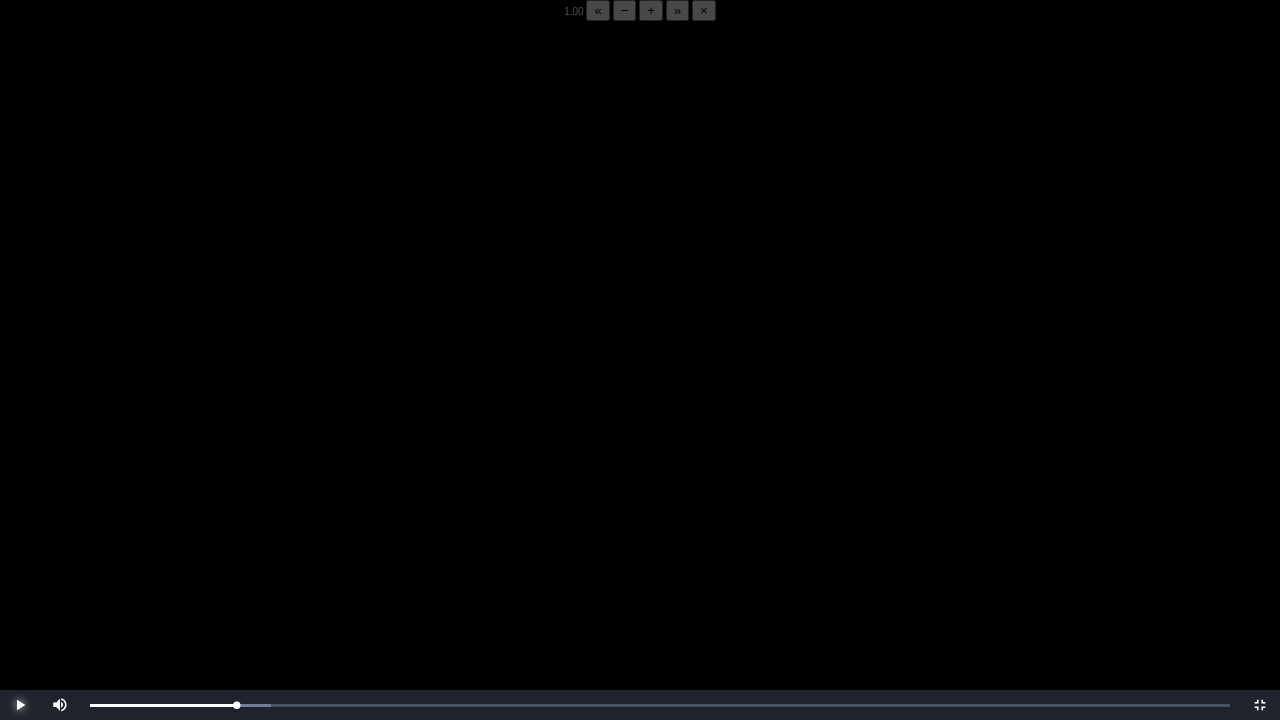 click at bounding box center (20, 705) 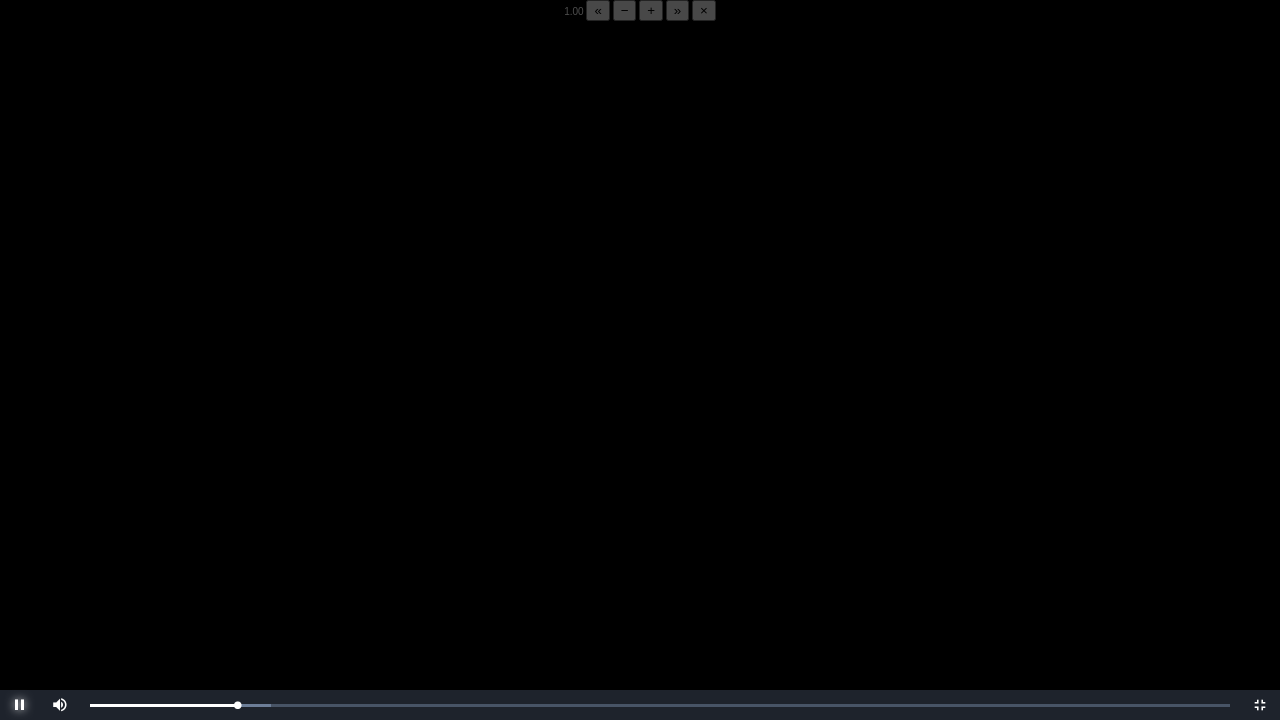 click at bounding box center (20, 705) 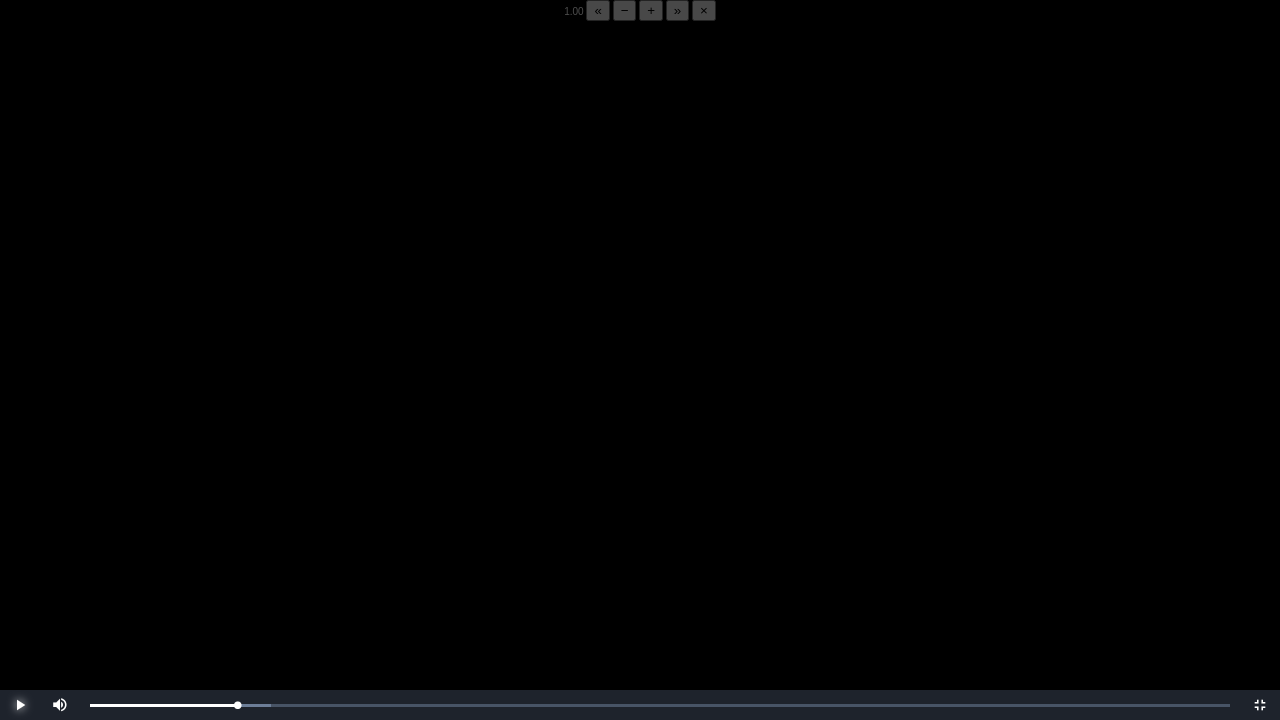 click at bounding box center [20, 705] 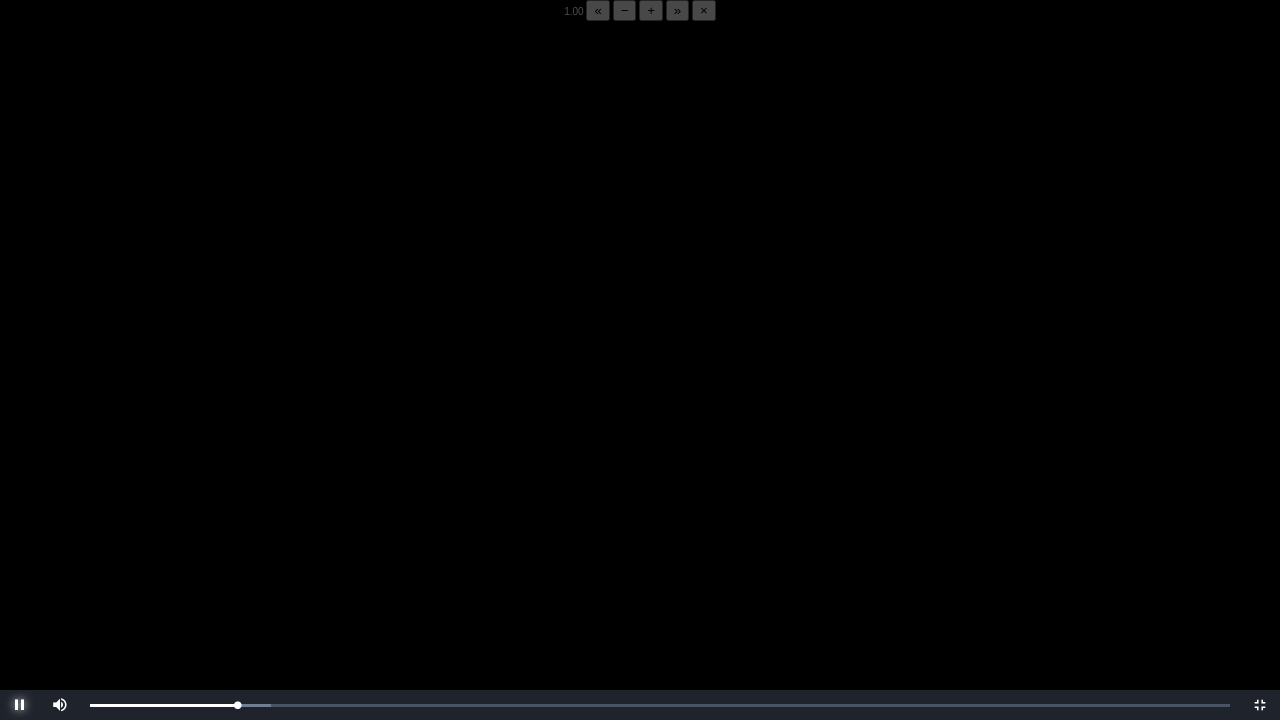 click at bounding box center [20, 705] 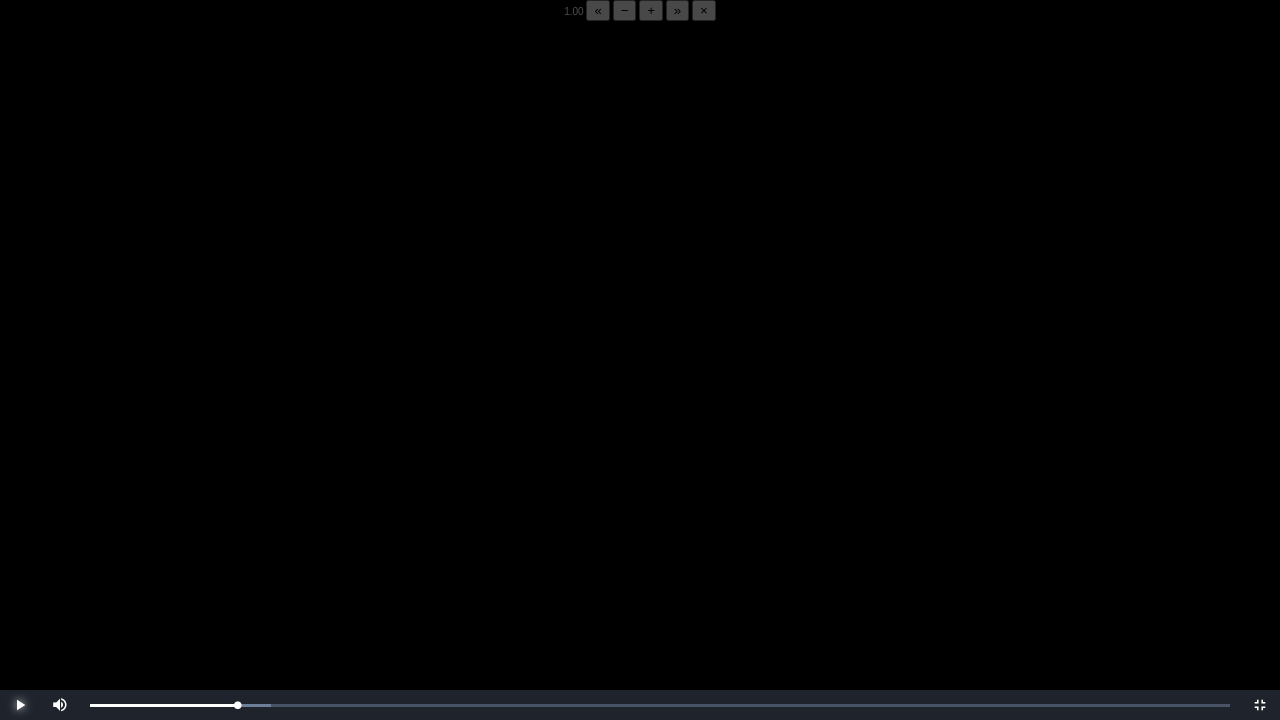 click at bounding box center (20, 705) 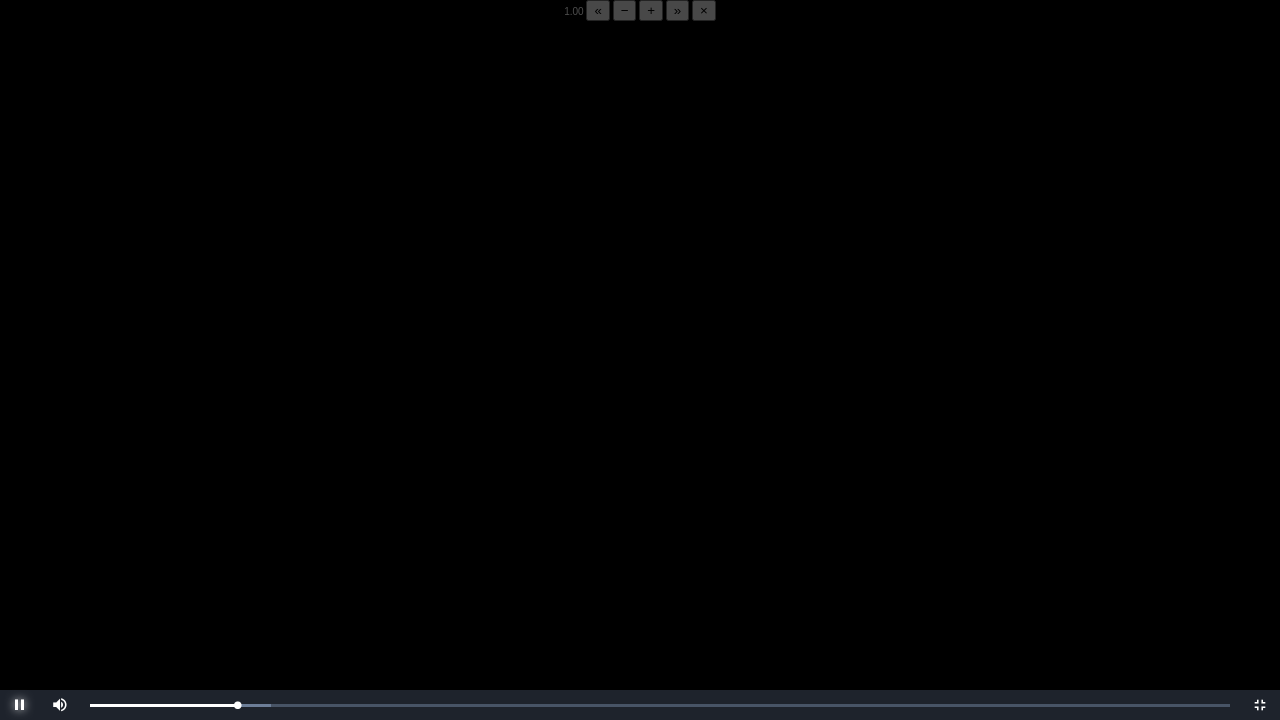 click at bounding box center [20, 705] 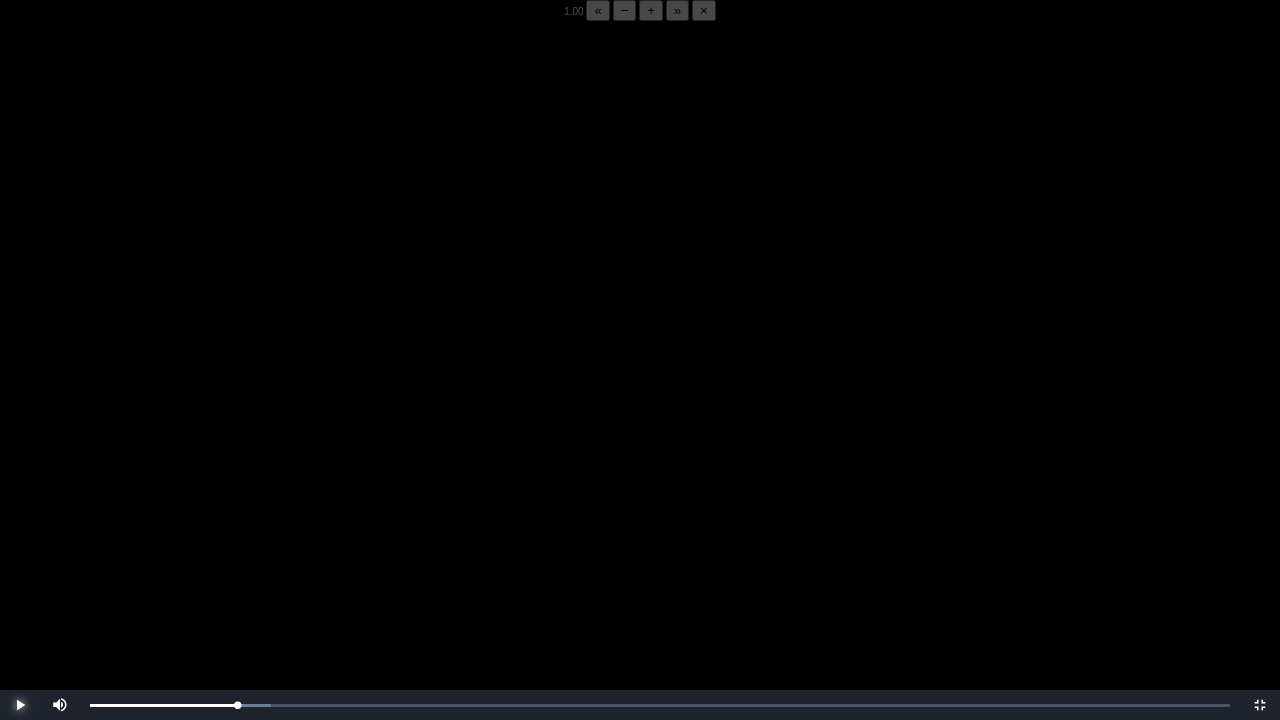 click at bounding box center [20, 705] 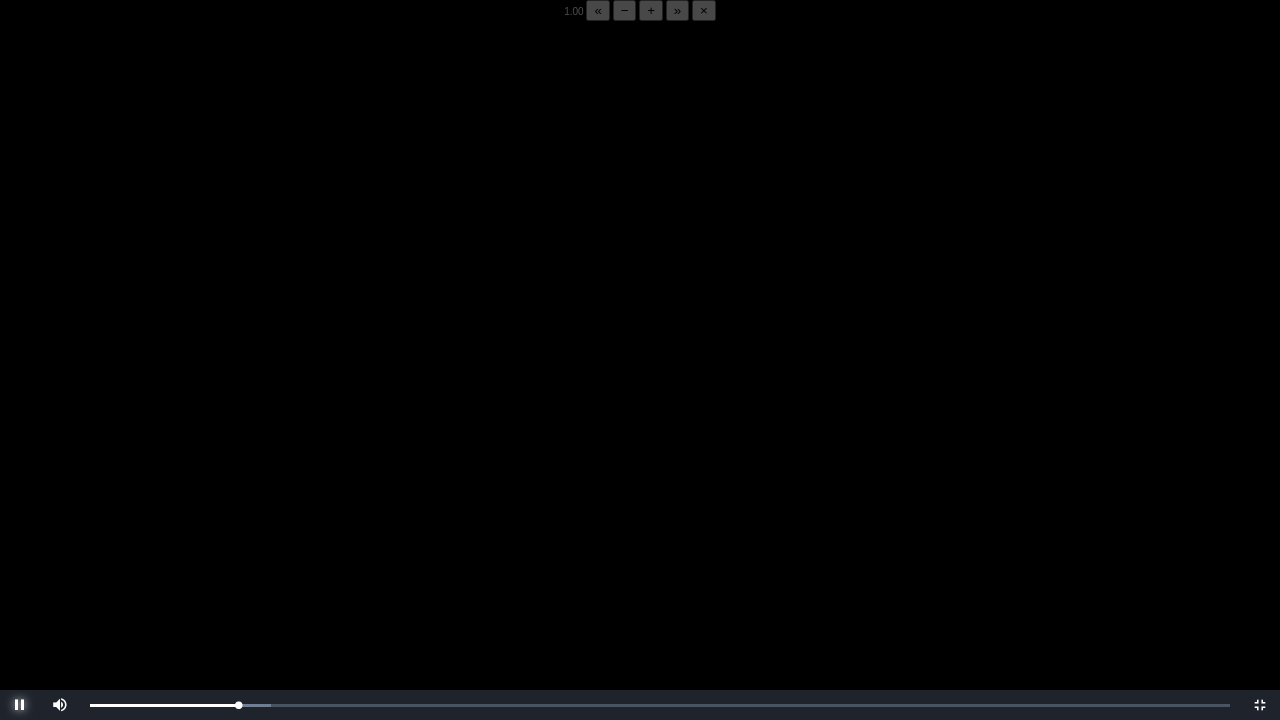 click at bounding box center [20, 705] 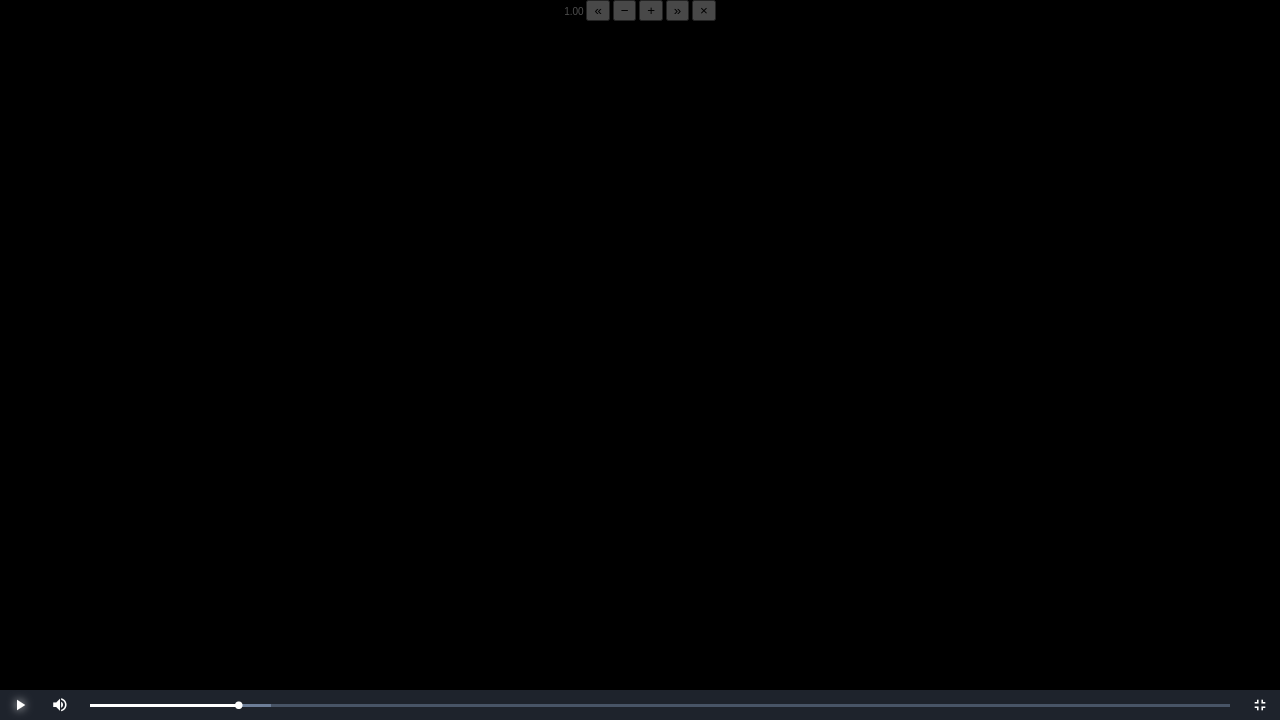 click at bounding box center [20, 705] 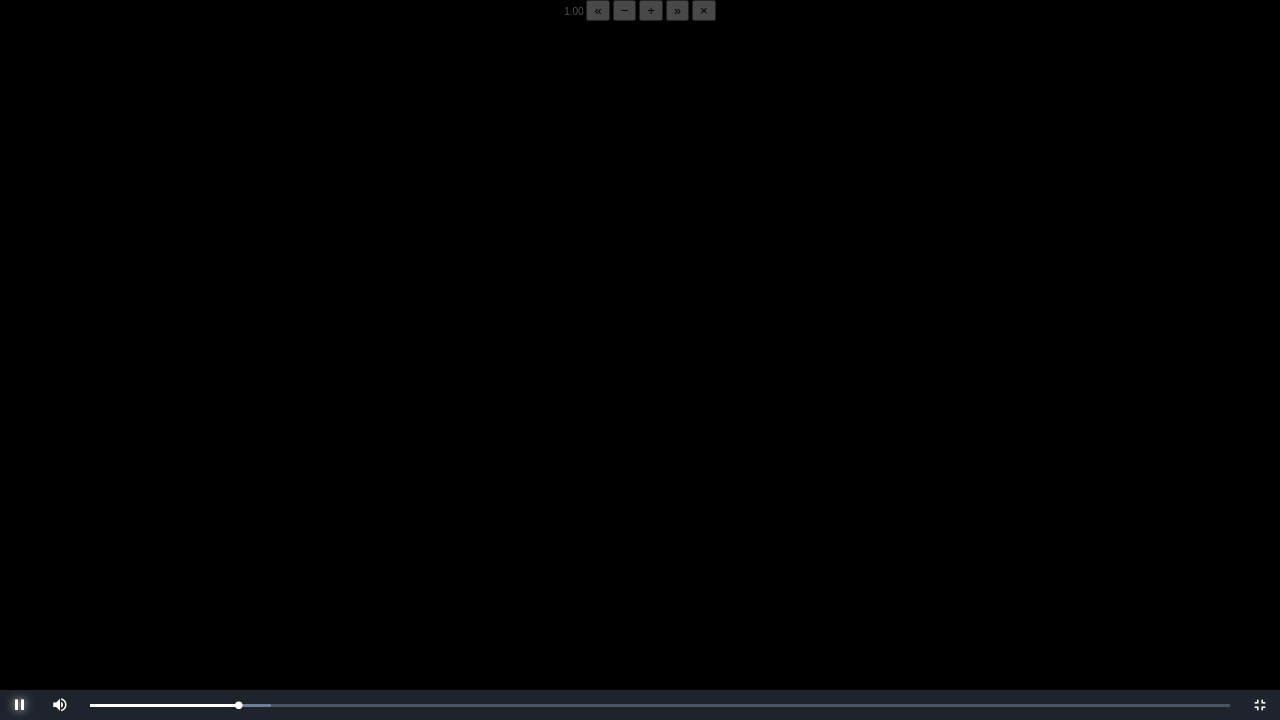 click at bounding box center [20, 705] 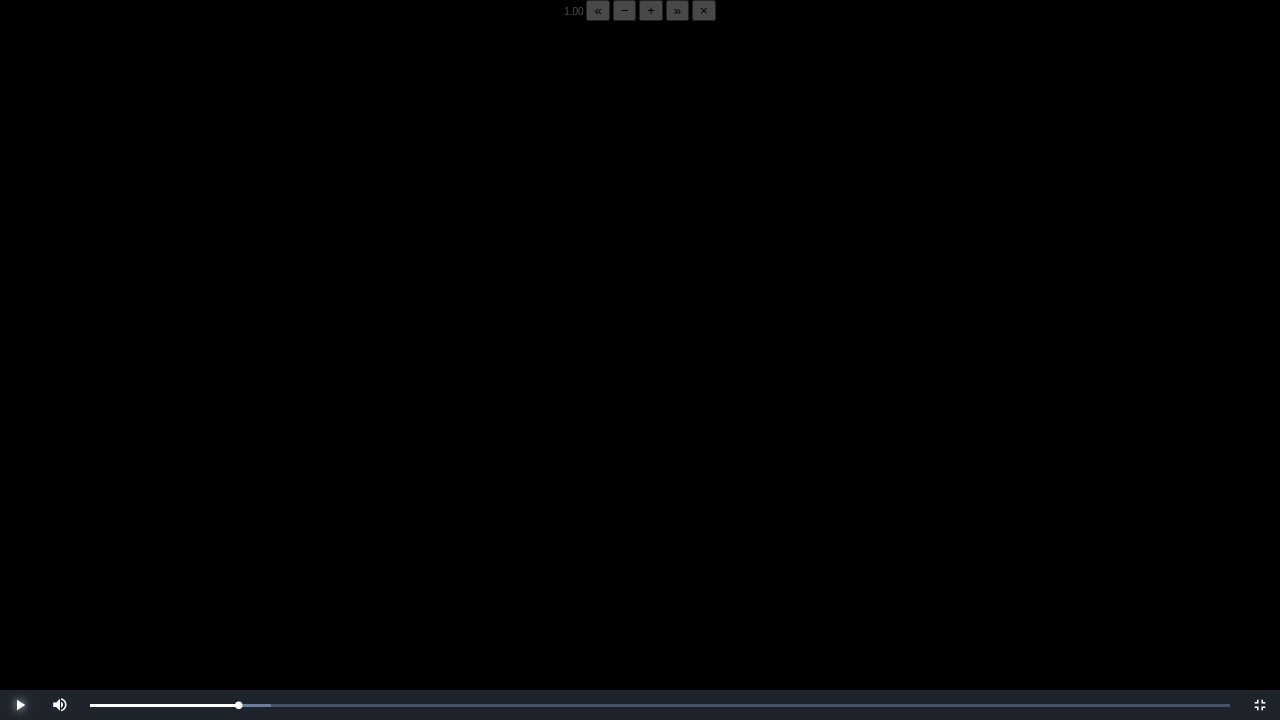 click at bounding box center [20, 705] 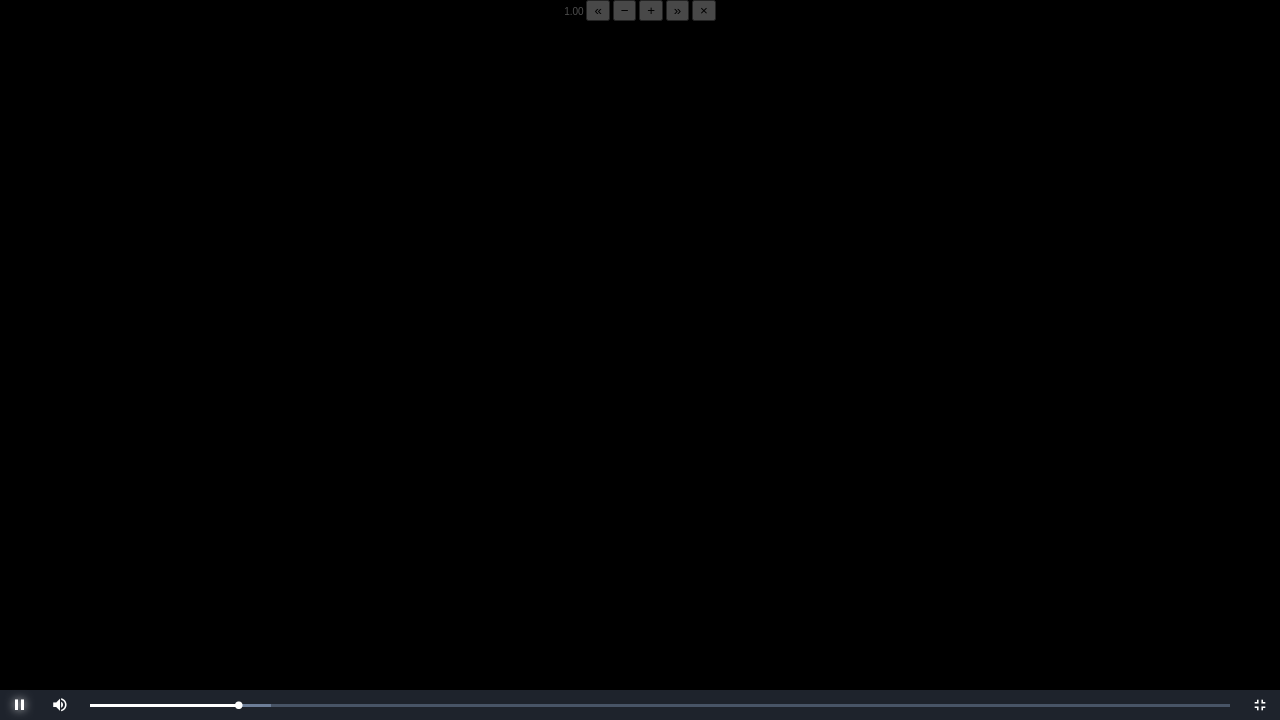 click at bounding box center (20, 705) 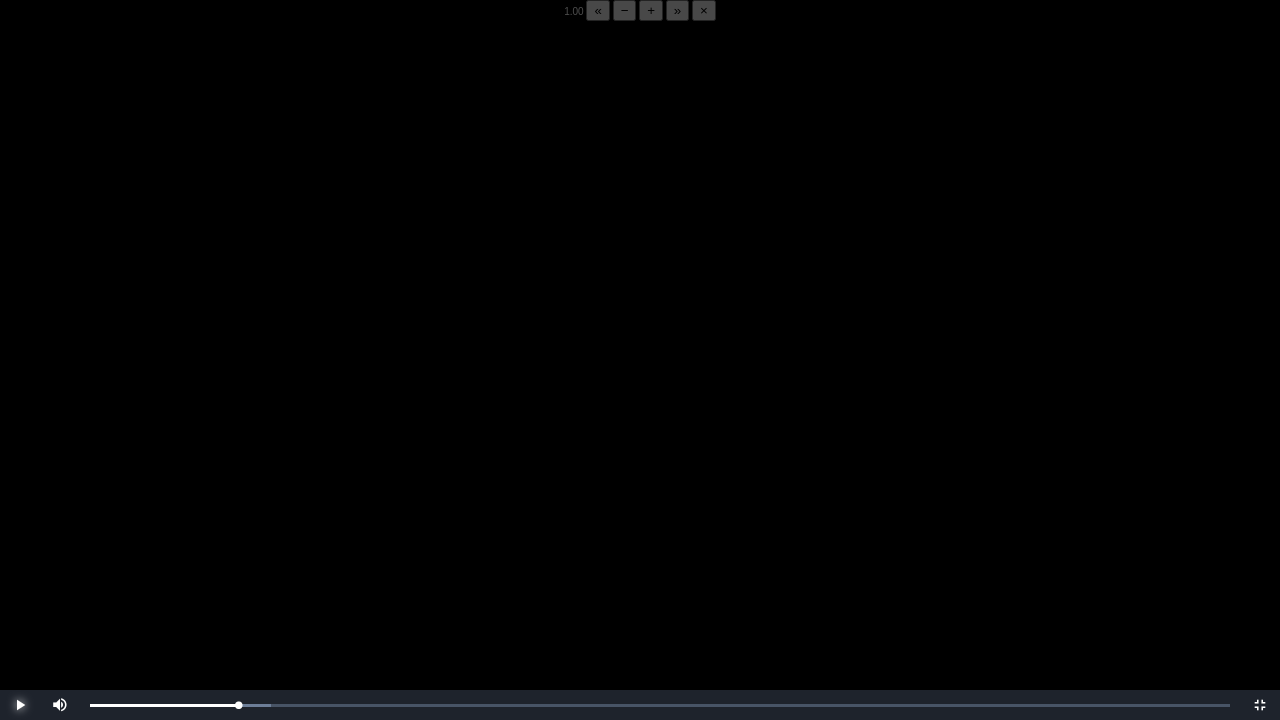 click at bounding box center (20, 705) 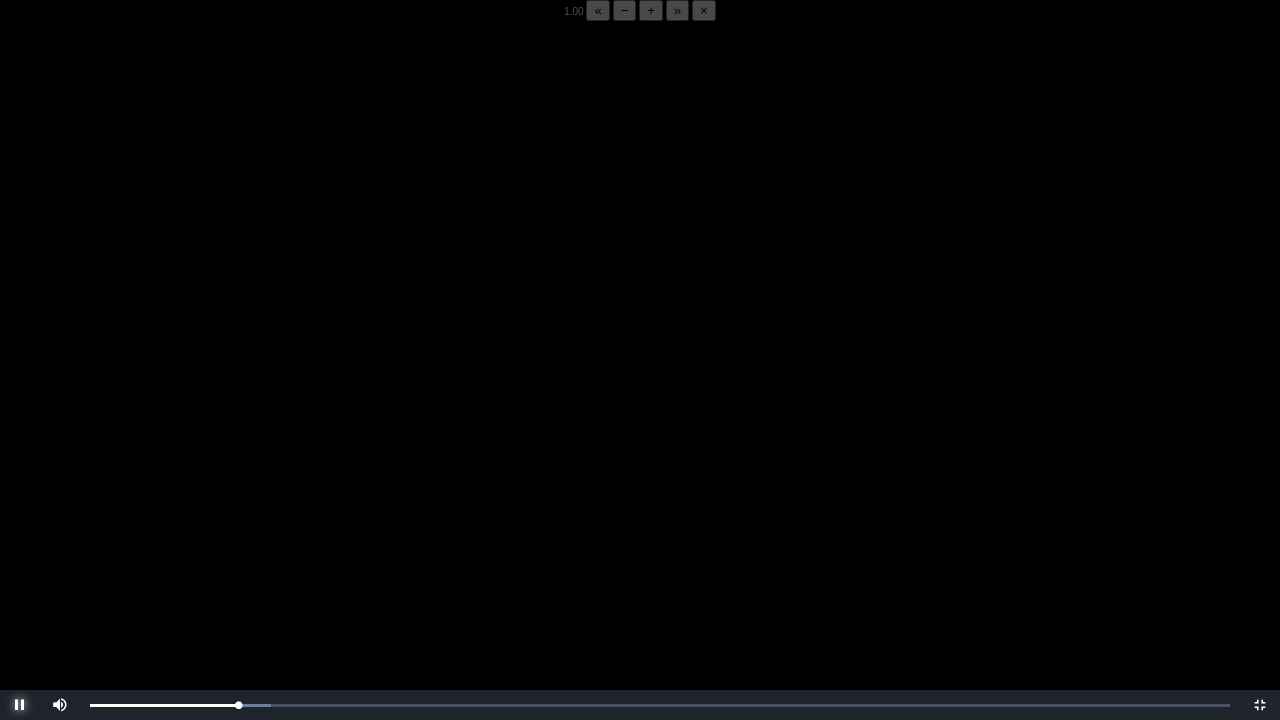 click at bounding box center (20, 705) 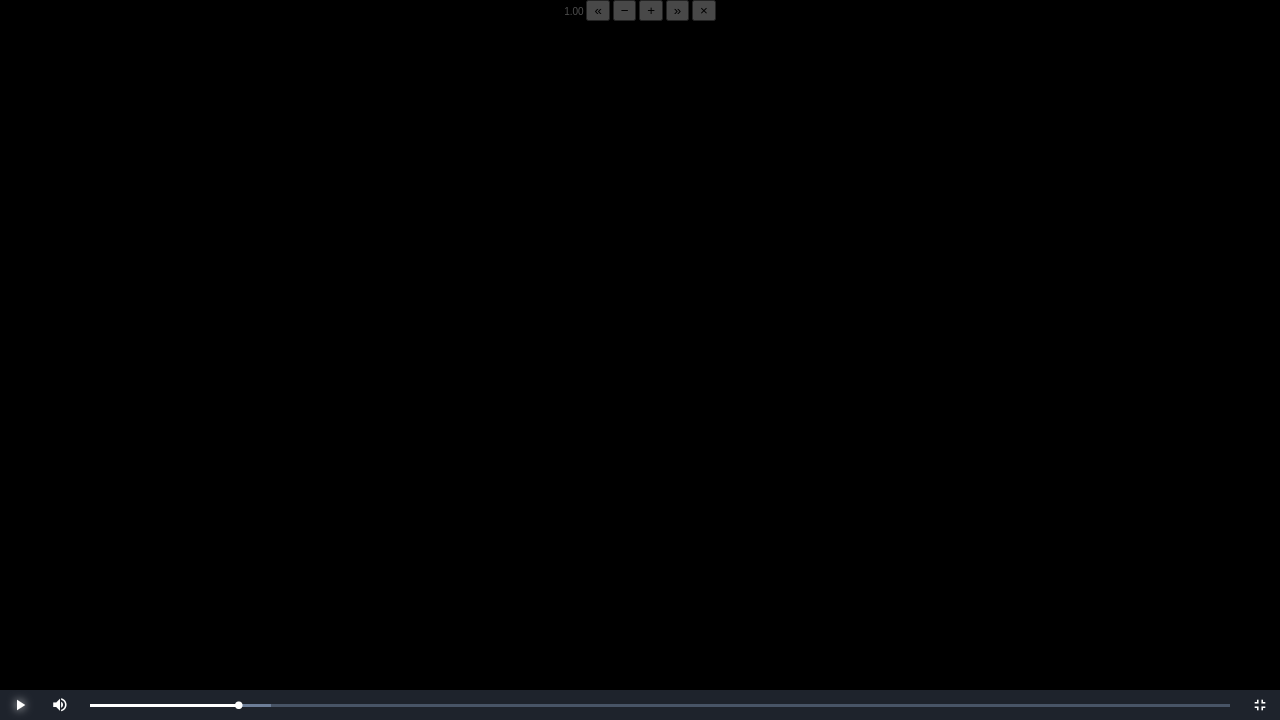 click at bounding box center [20, 705] 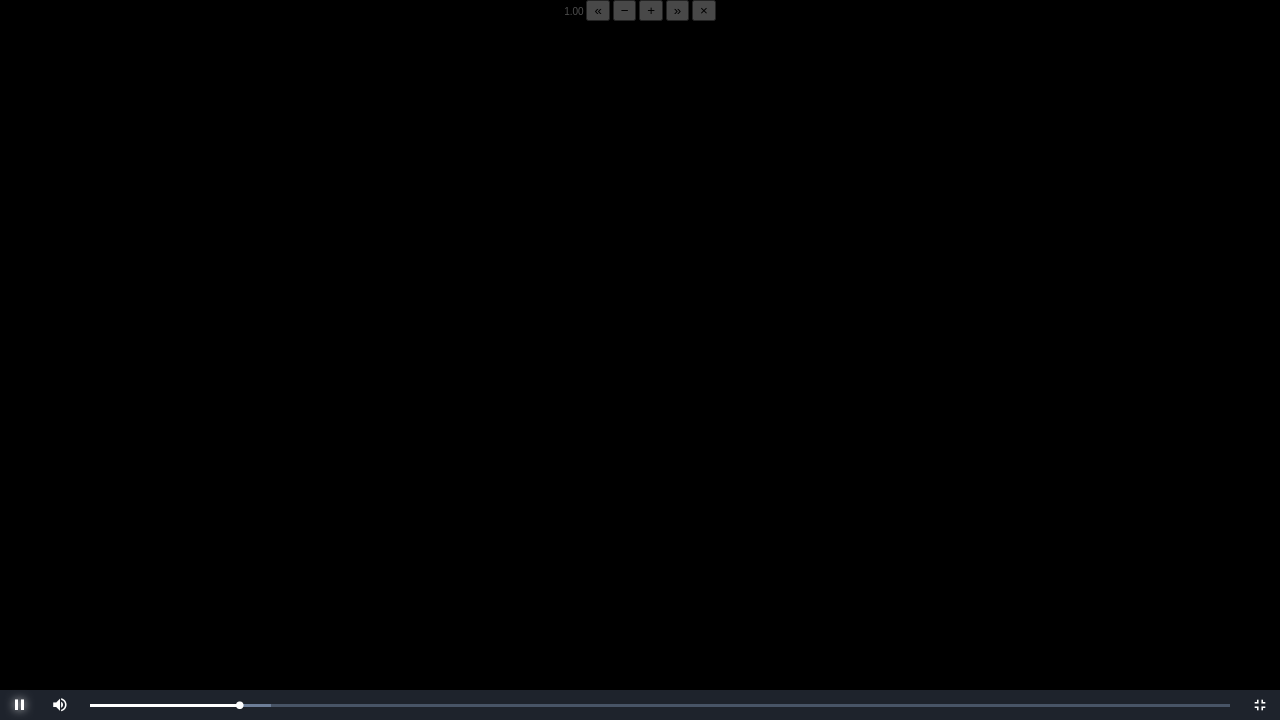 click at bounding box center [20, 705] 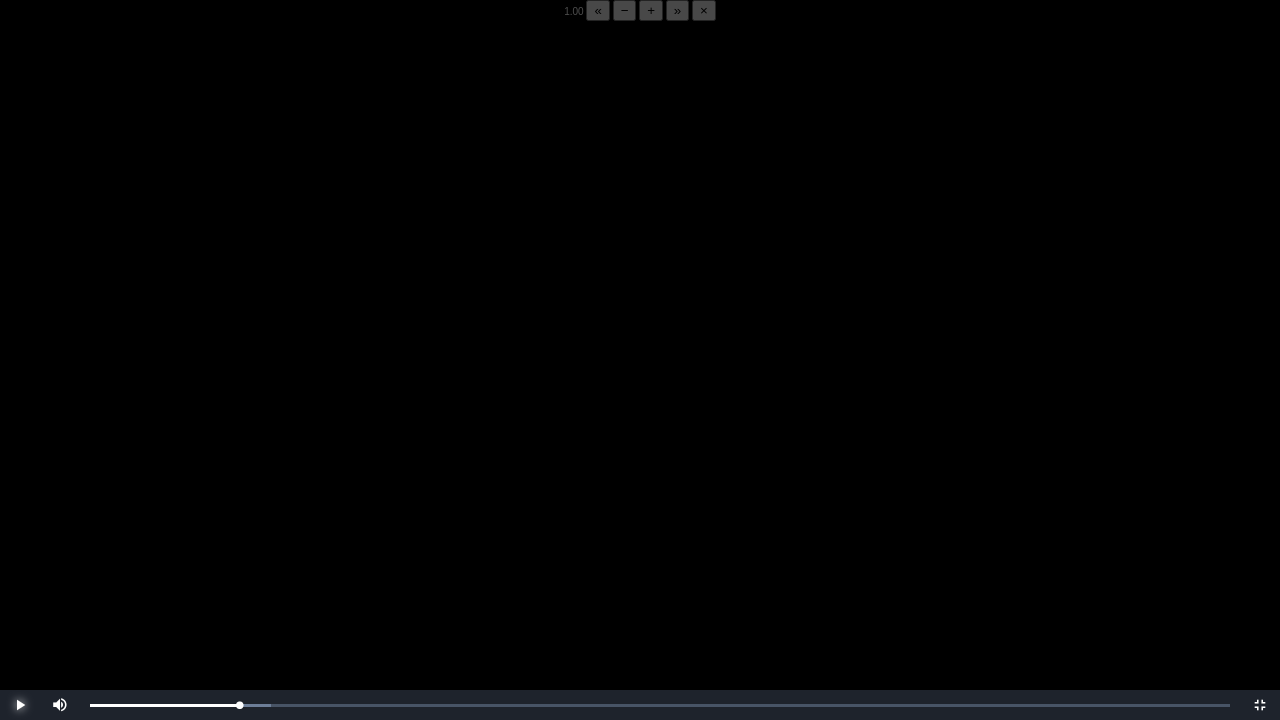 click at bounding box center [20, 705] 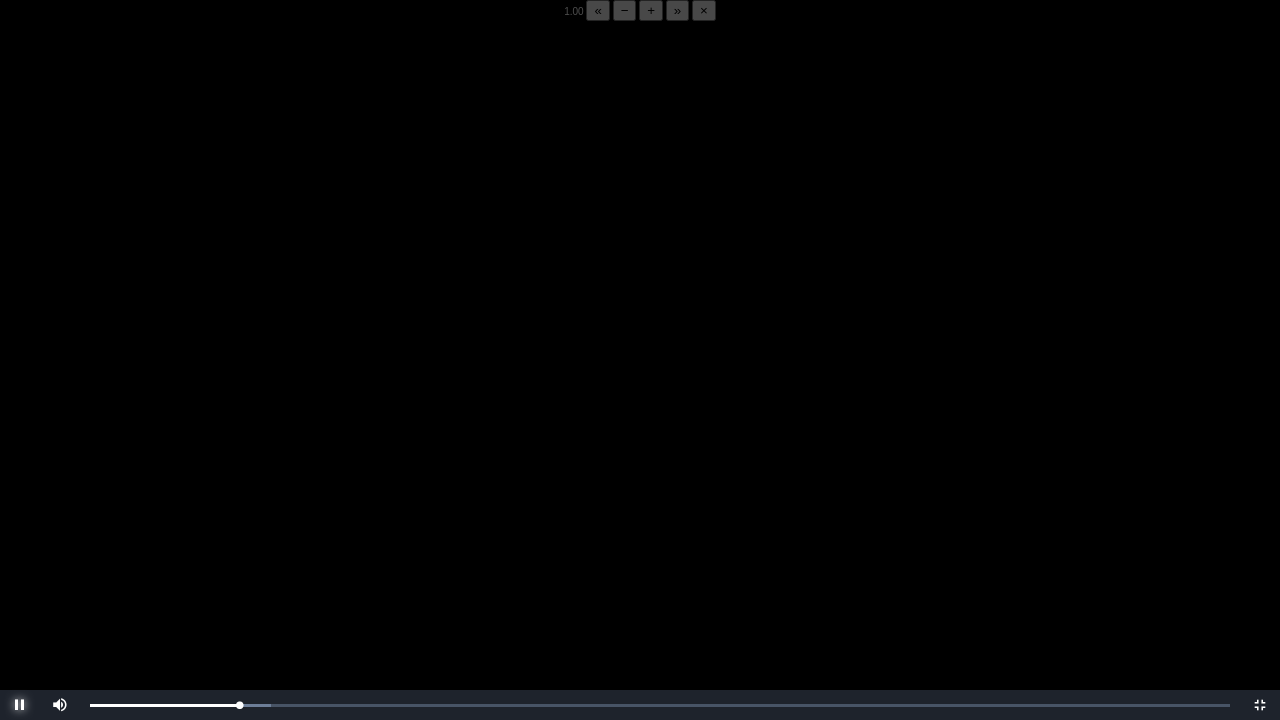 click at bounding box center [20, 705] 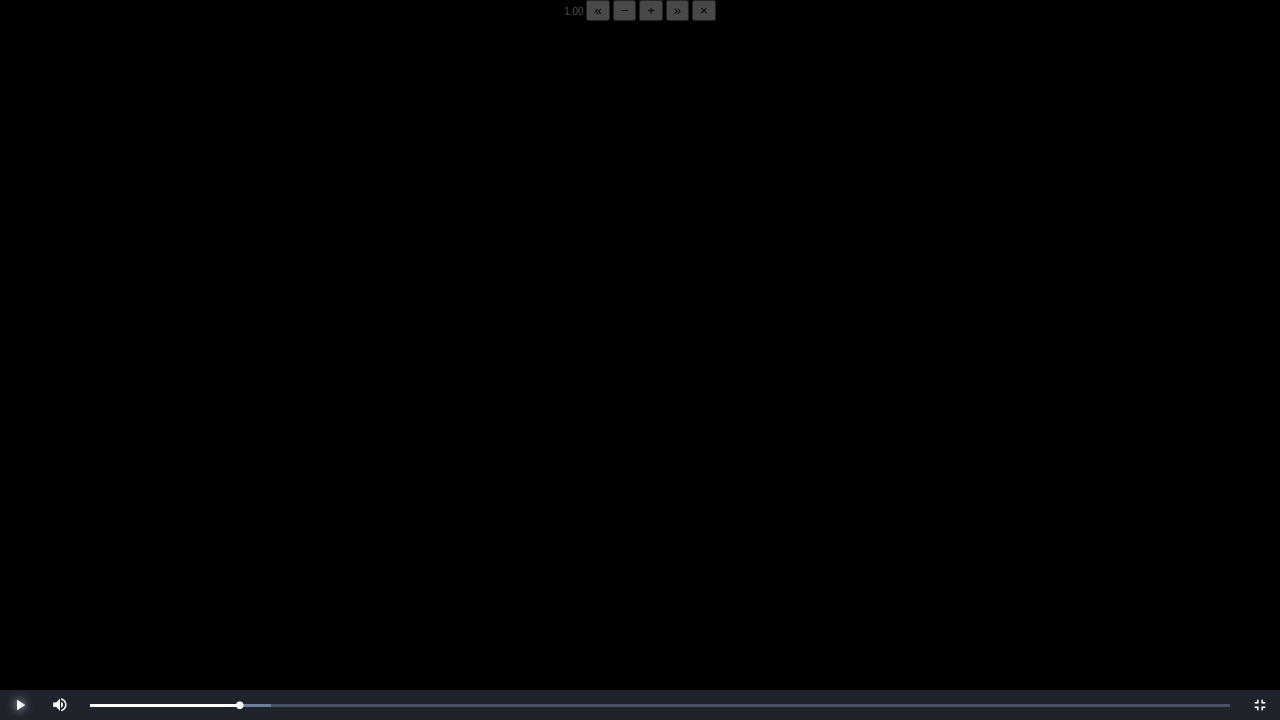 click at bounding box center [20, 705] 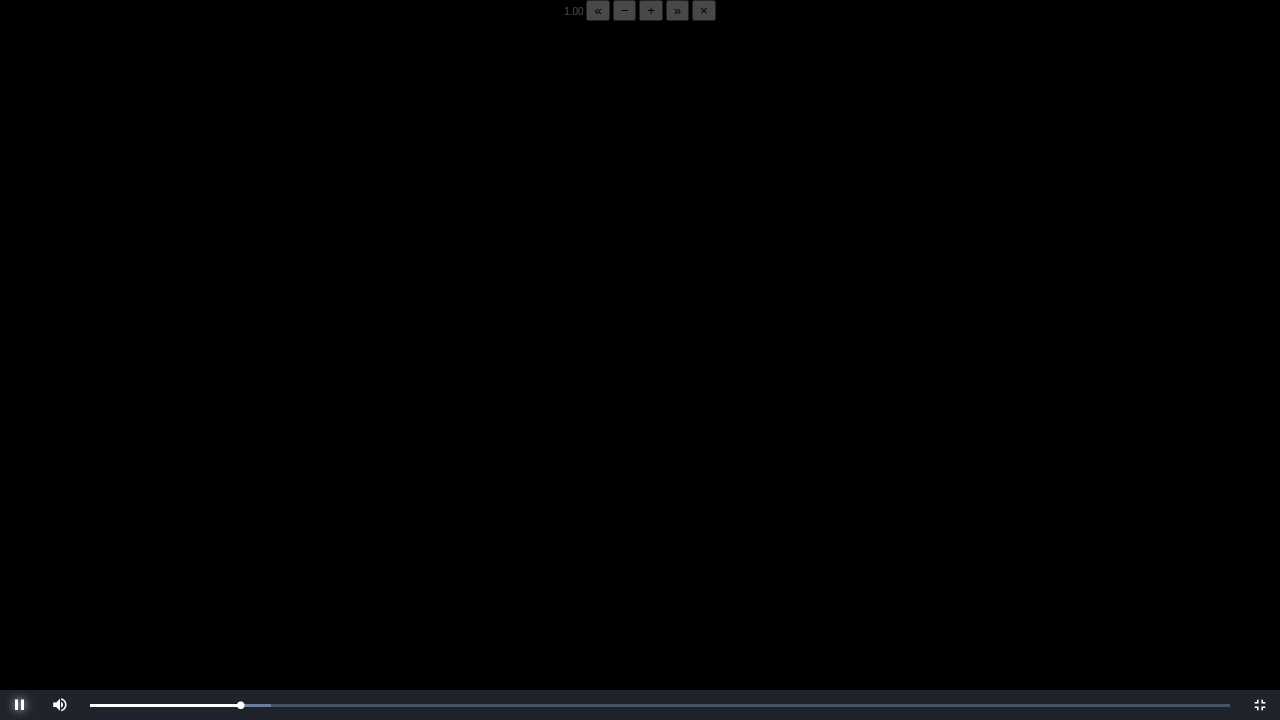 click at bounding box center (20, 705) 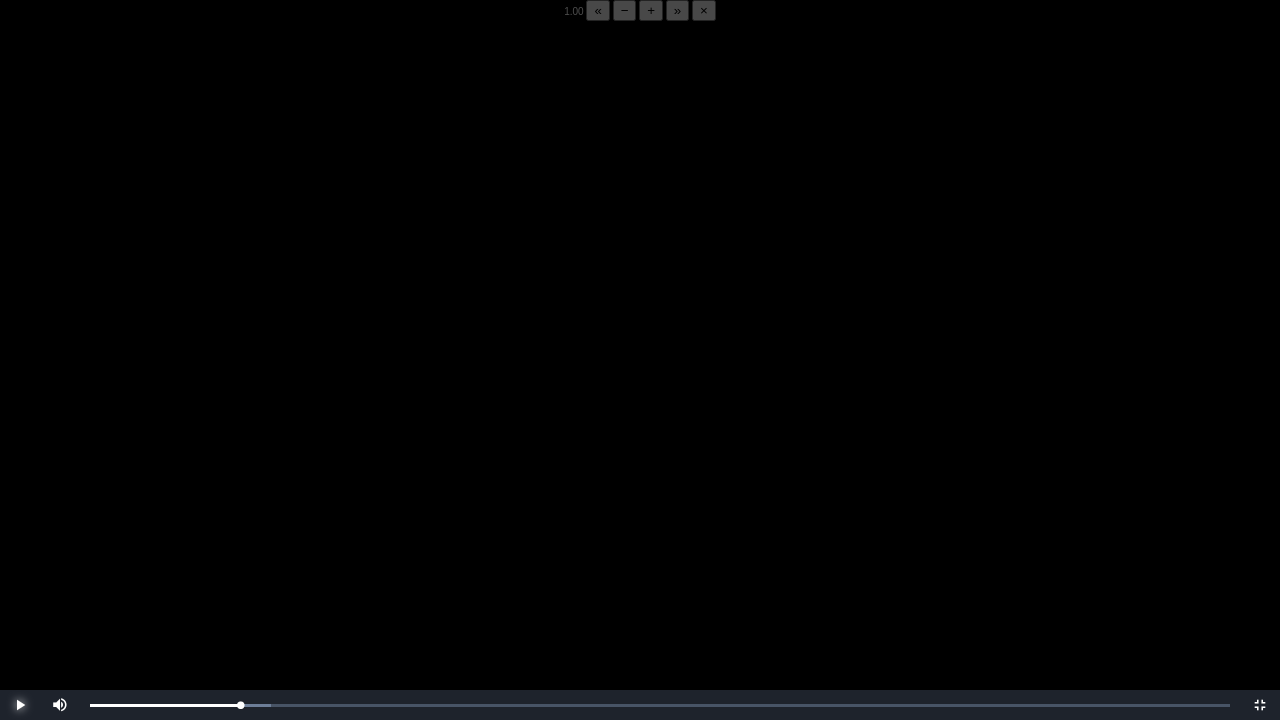 click at bounding box center [20, 705] 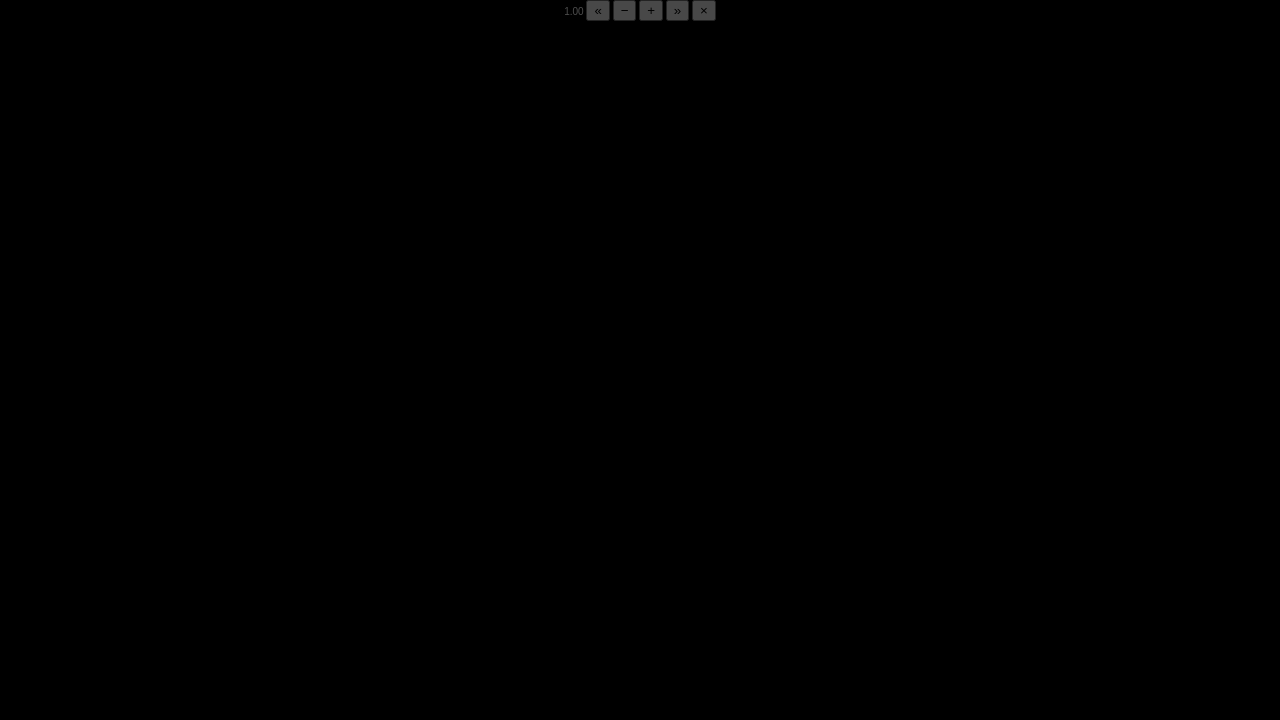 click at bounding box center (20, 705) 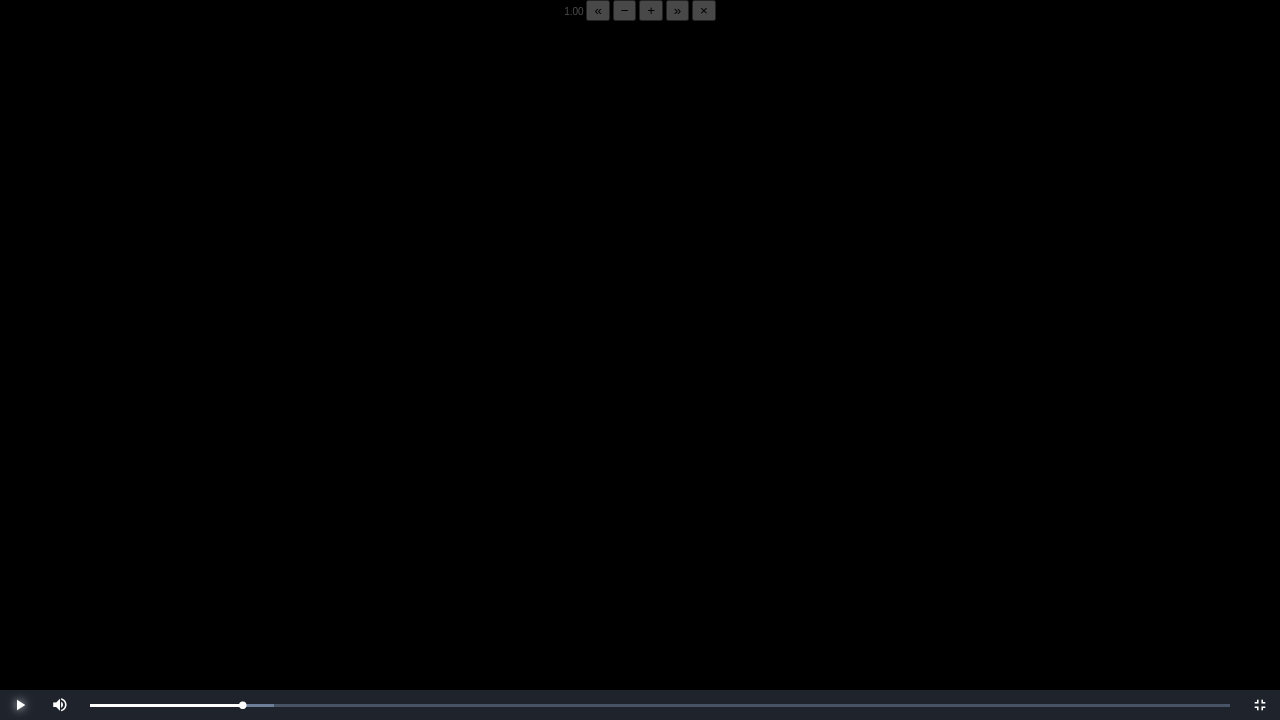 click at bounding box center [20, 705] 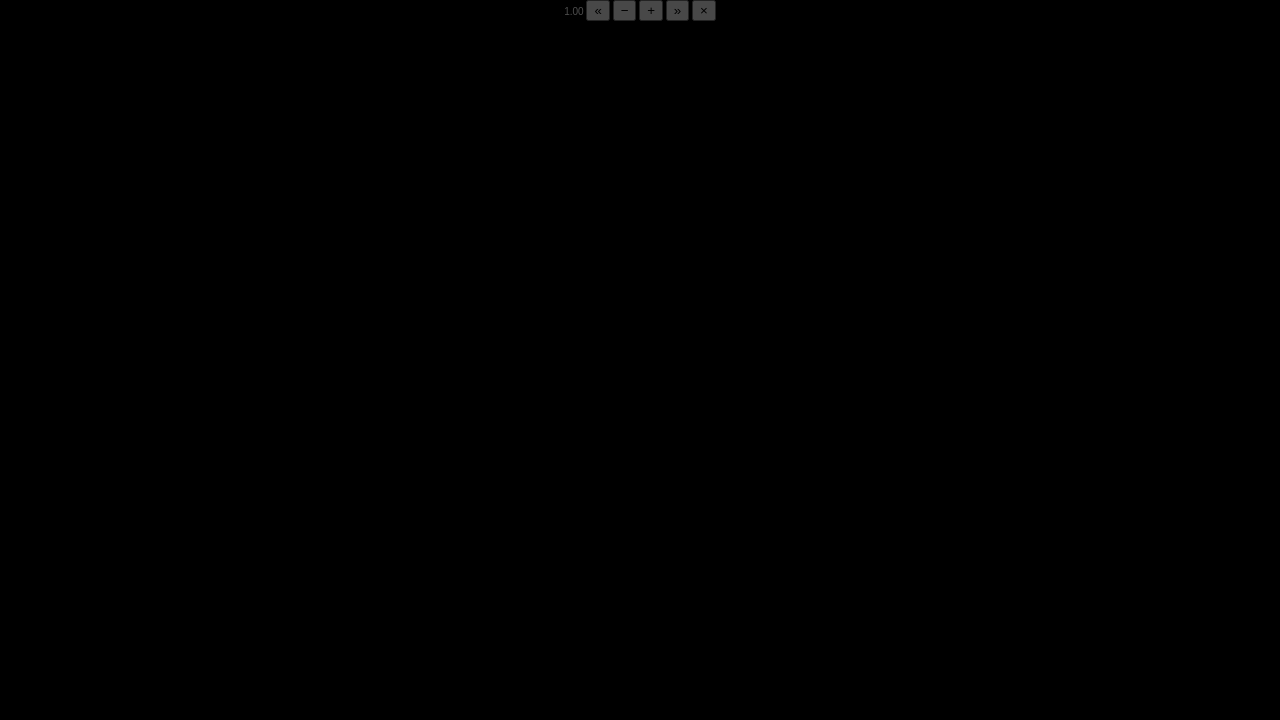 click at bounding box center (20, 705) 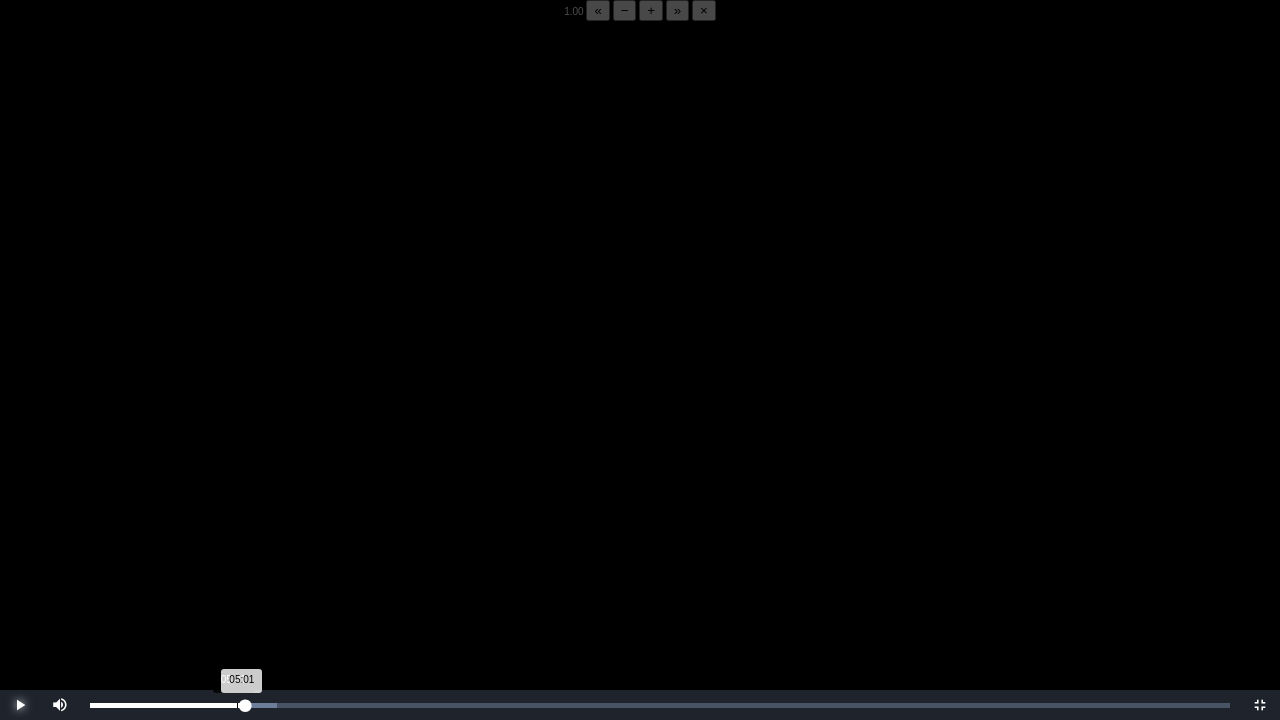 drag, startPoint x: 17, startPoint y: 706, endPoint x: 237, endPoint y: 704, distance: 220.0091 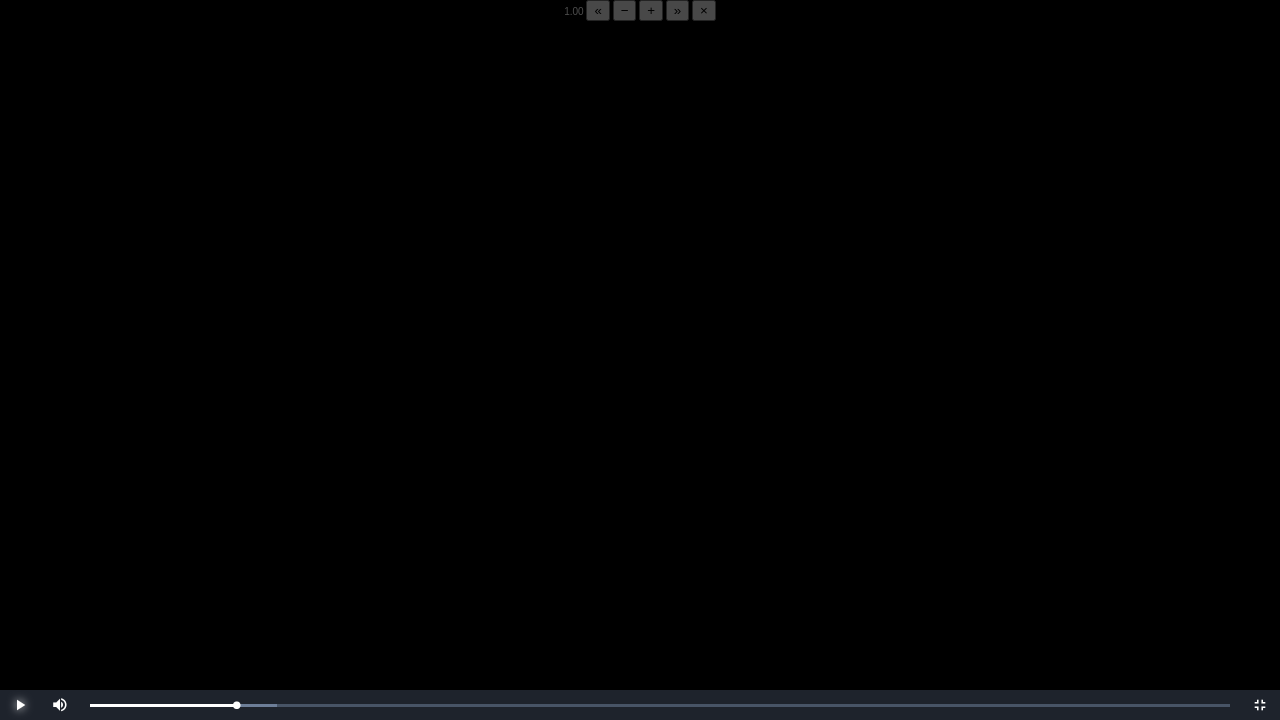 click at bounding box center (20, 705) 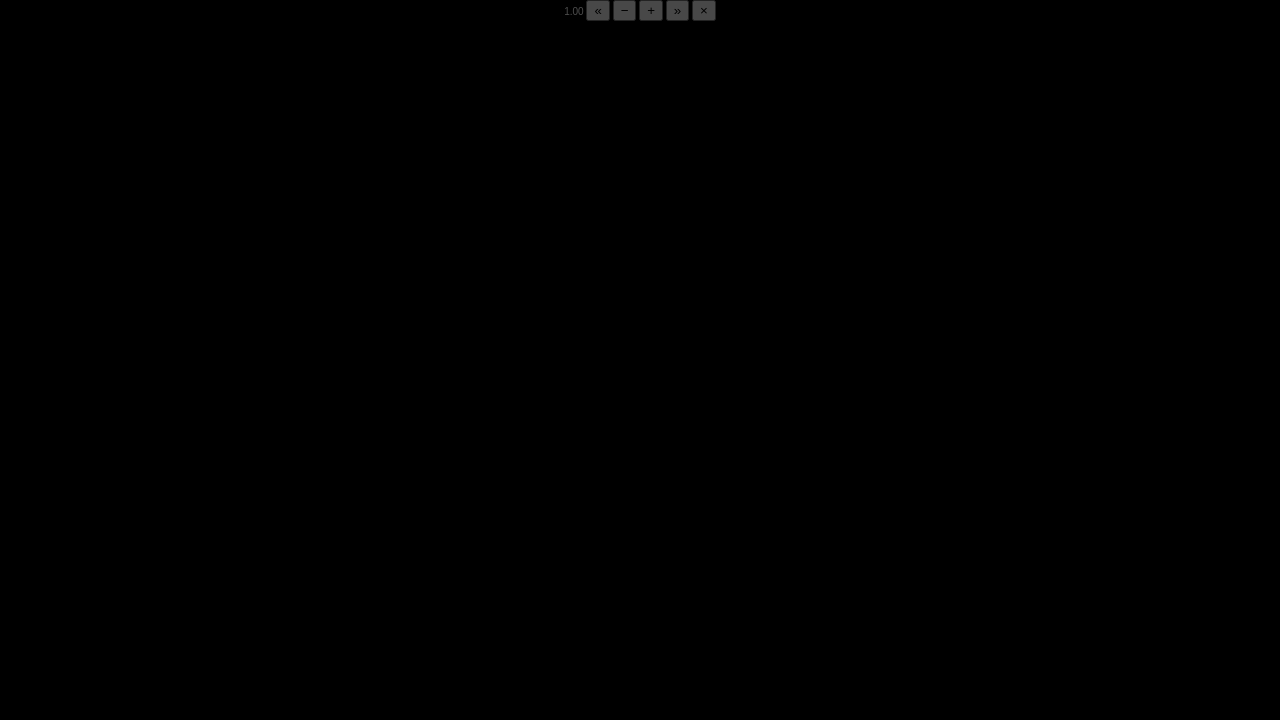 click at bounding box center (20, 705) 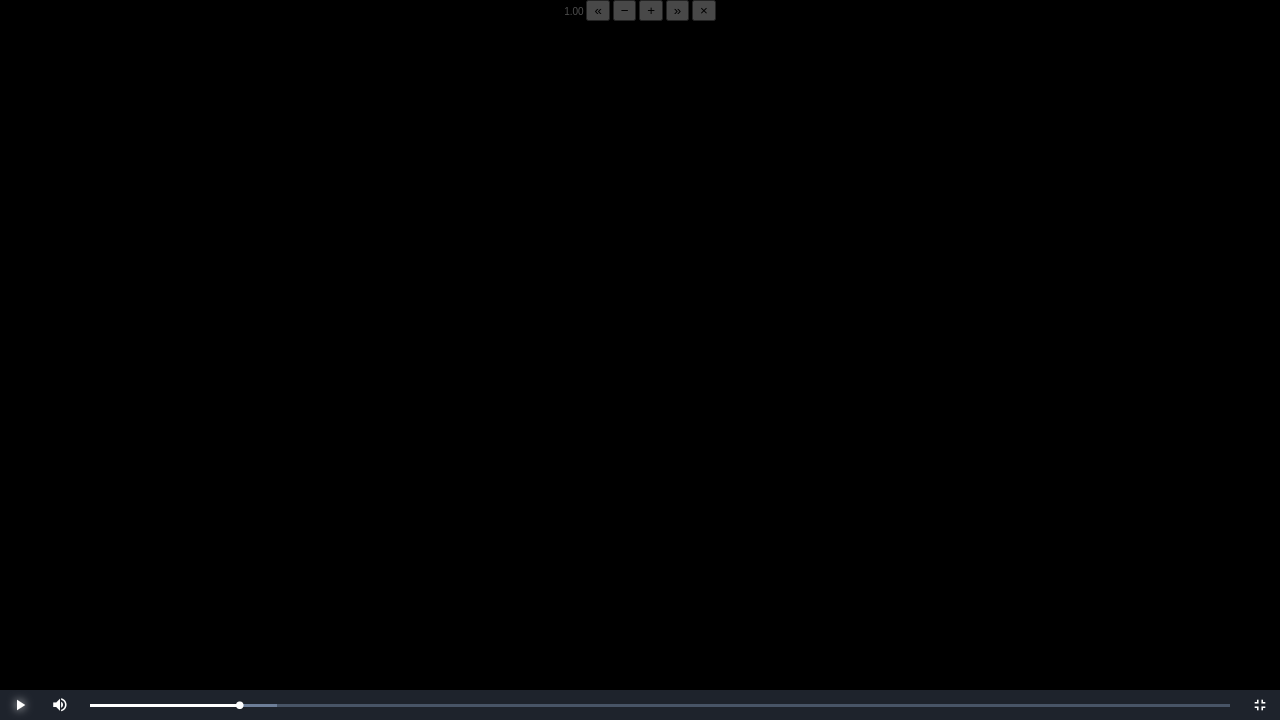 click at bounding box center [20, 705] 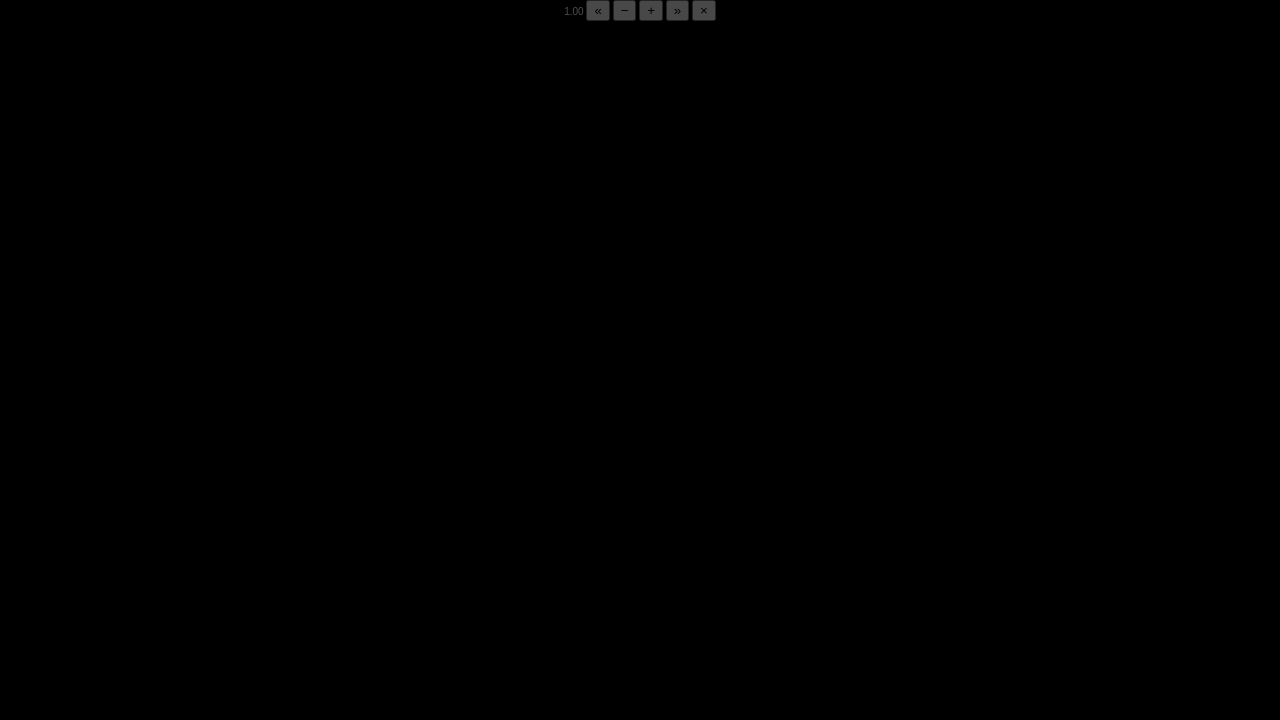 click at bounding box center [20, 705] 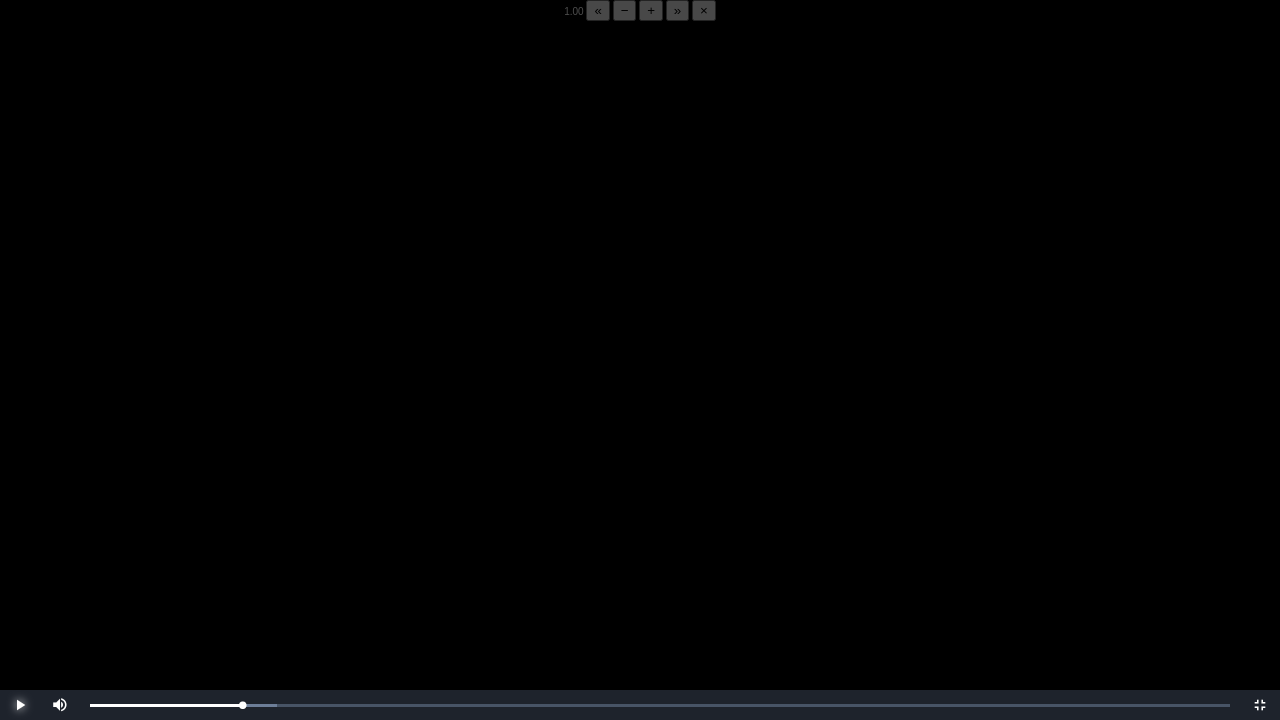 click at bounding box center [20, 705] 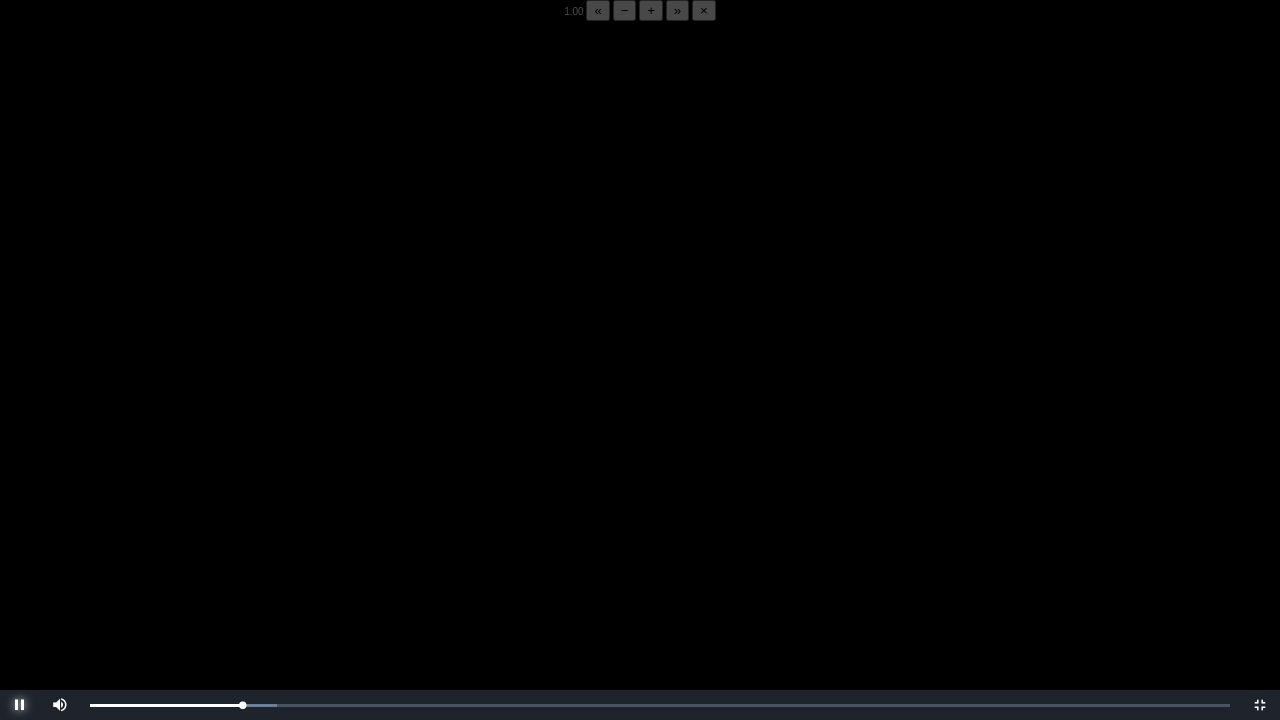 click at bounding box center (20, 705) 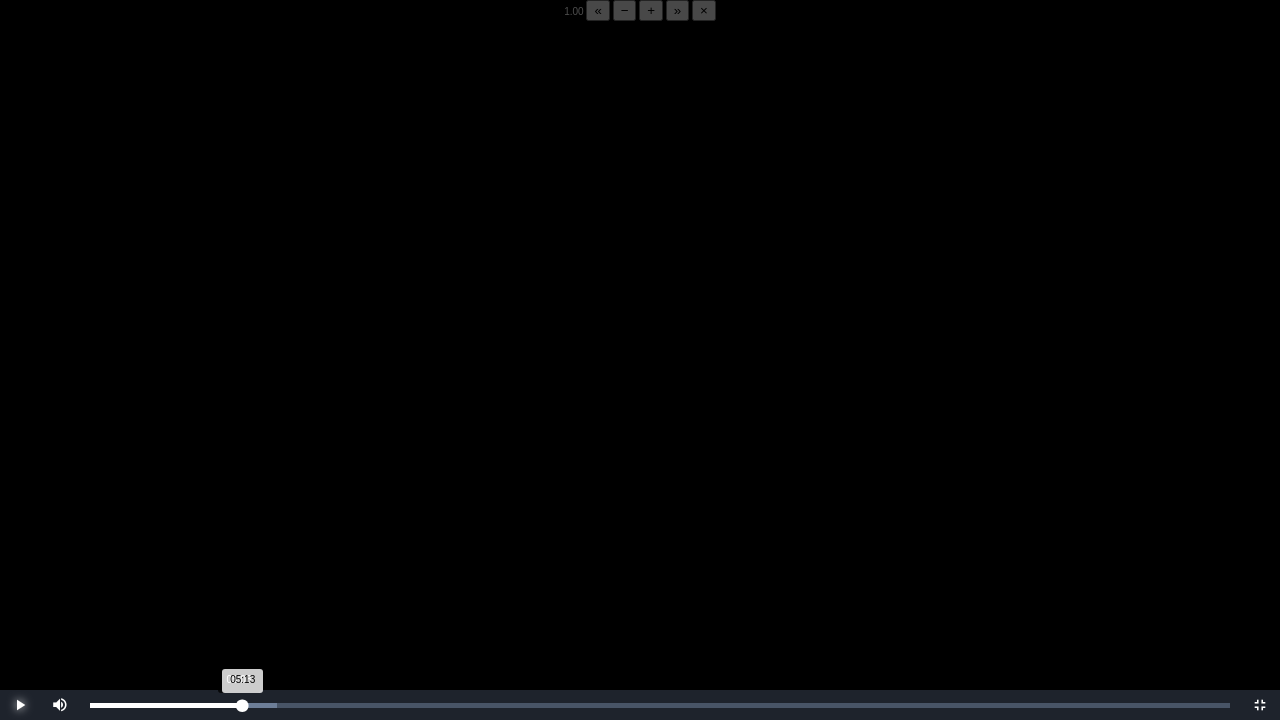 click on "05:13 Progress : 0%" at bounding box center [166, 705] 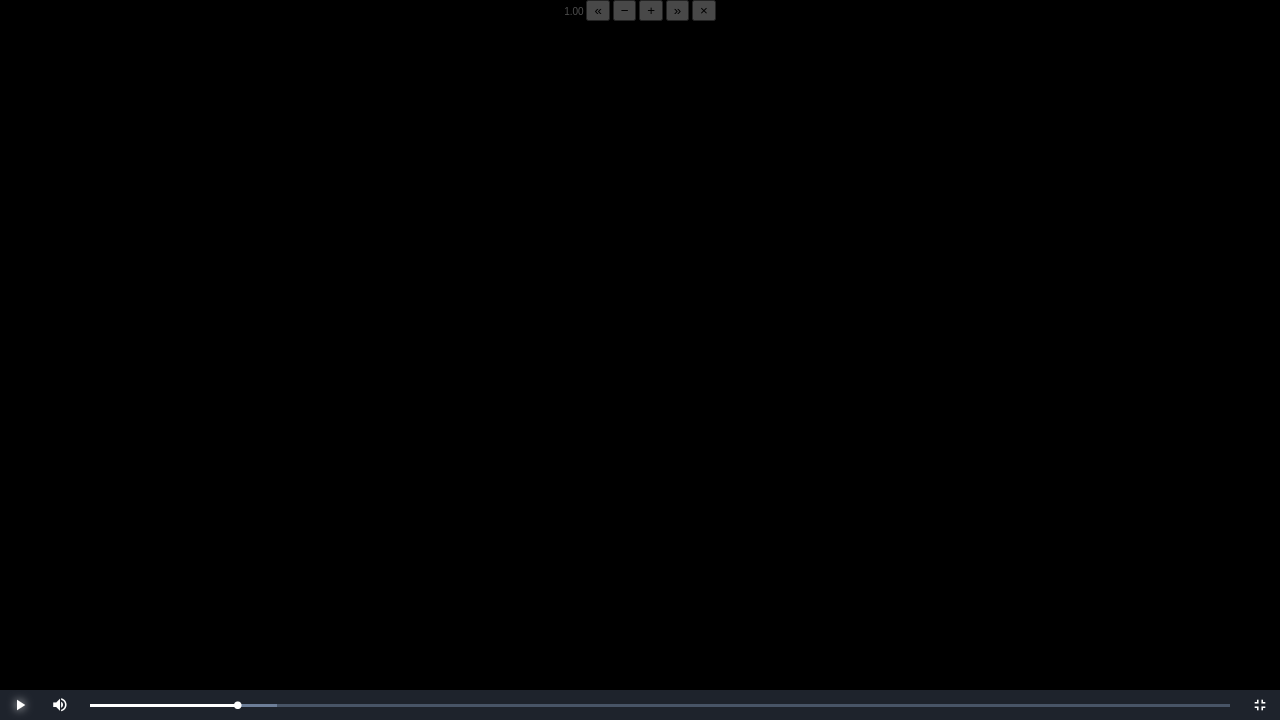 click at bounding box center [20, 705] 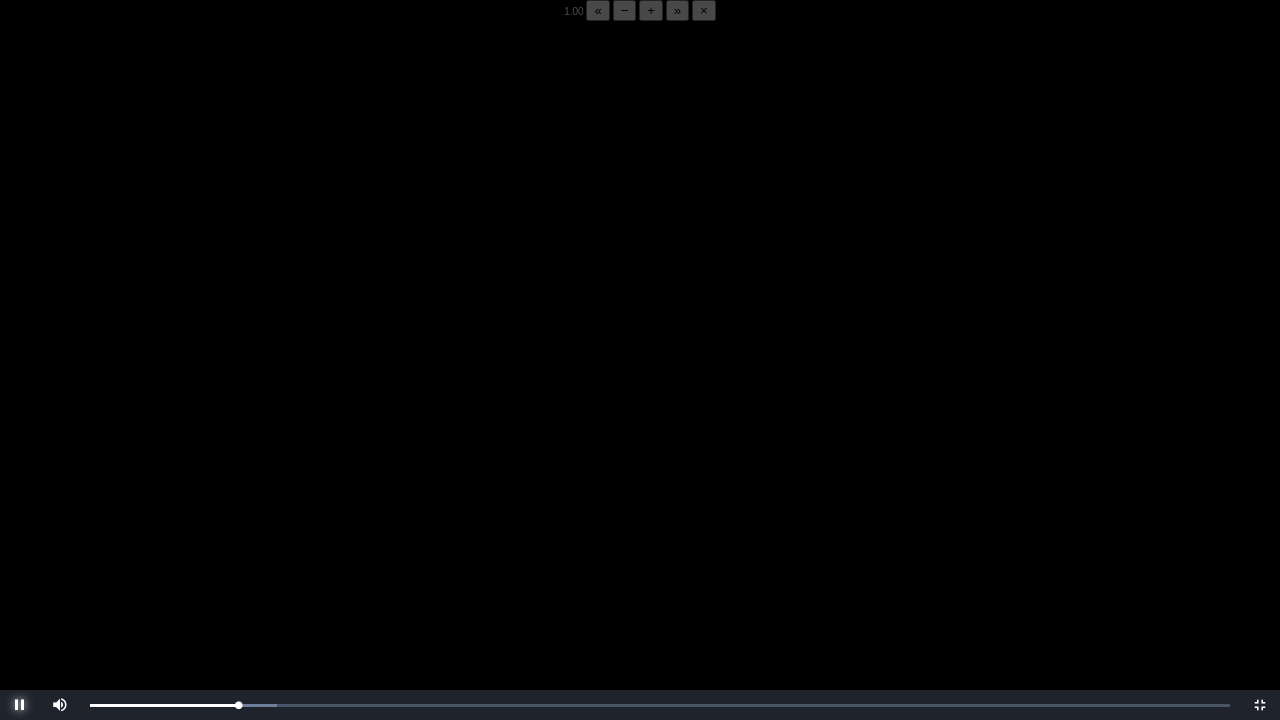 click at bounding box center [20, 705] 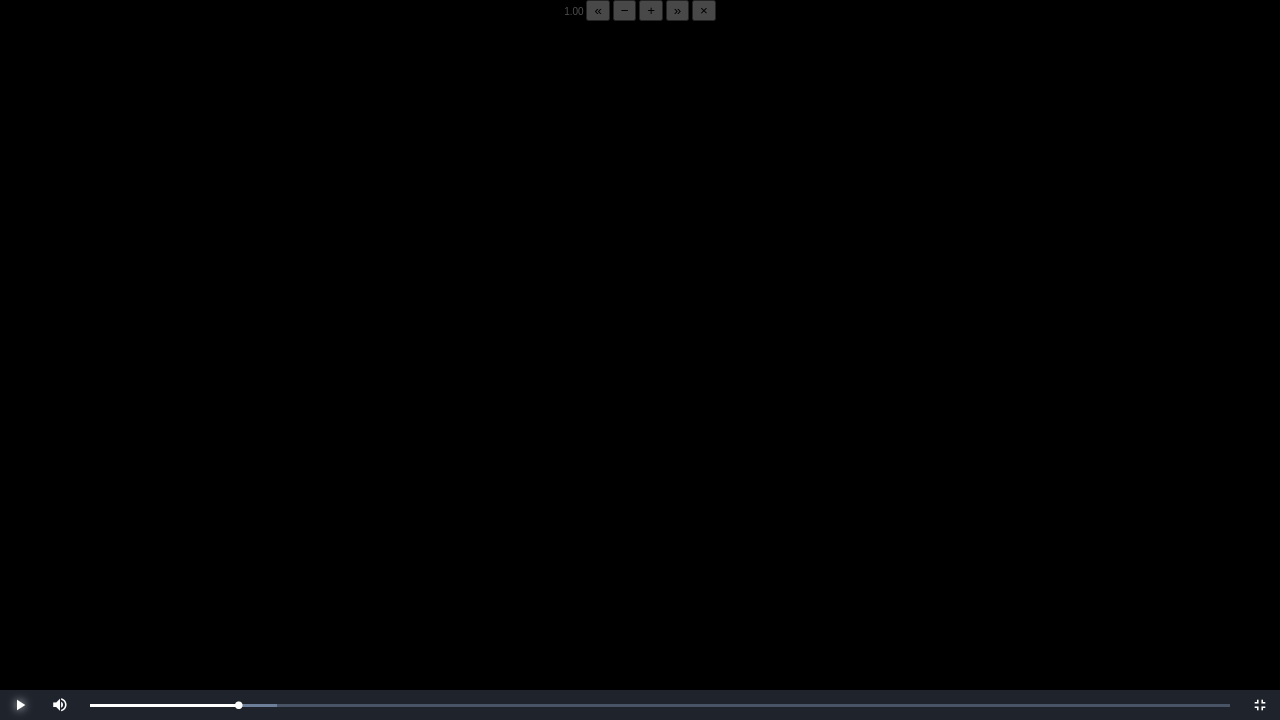 click at bounding box center [20, 705] 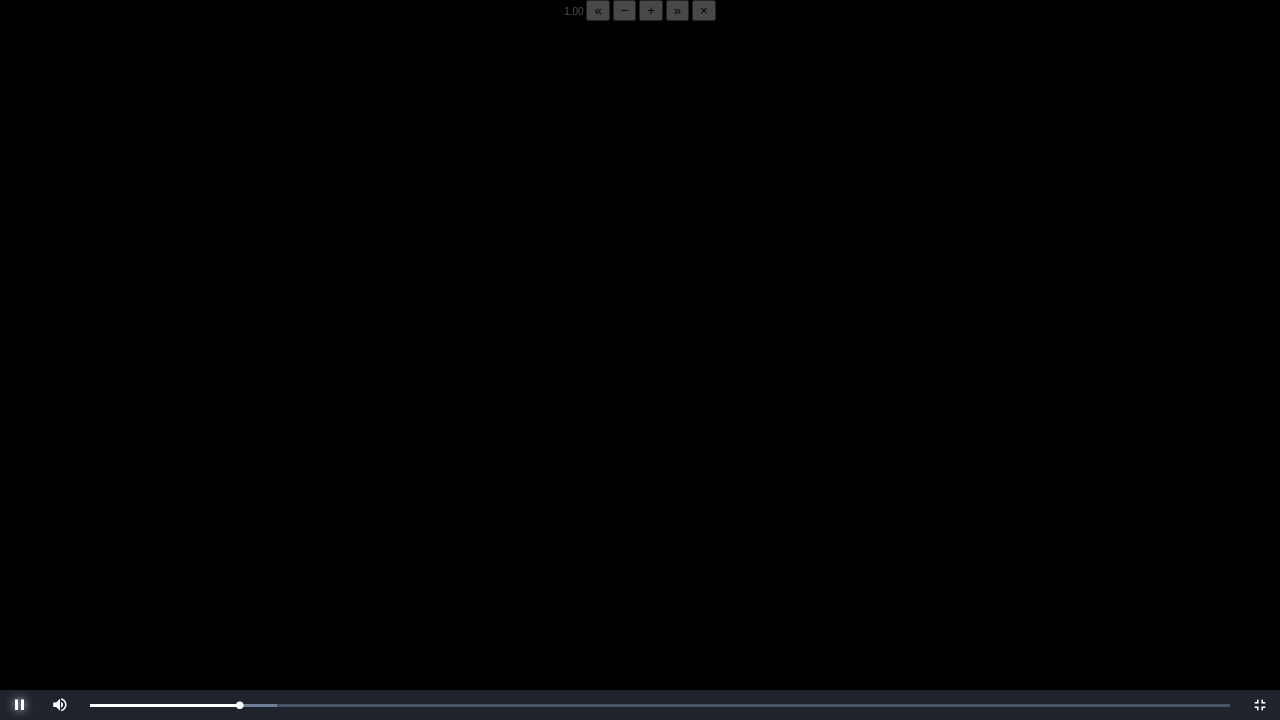 click at bounding box center [20, 705] 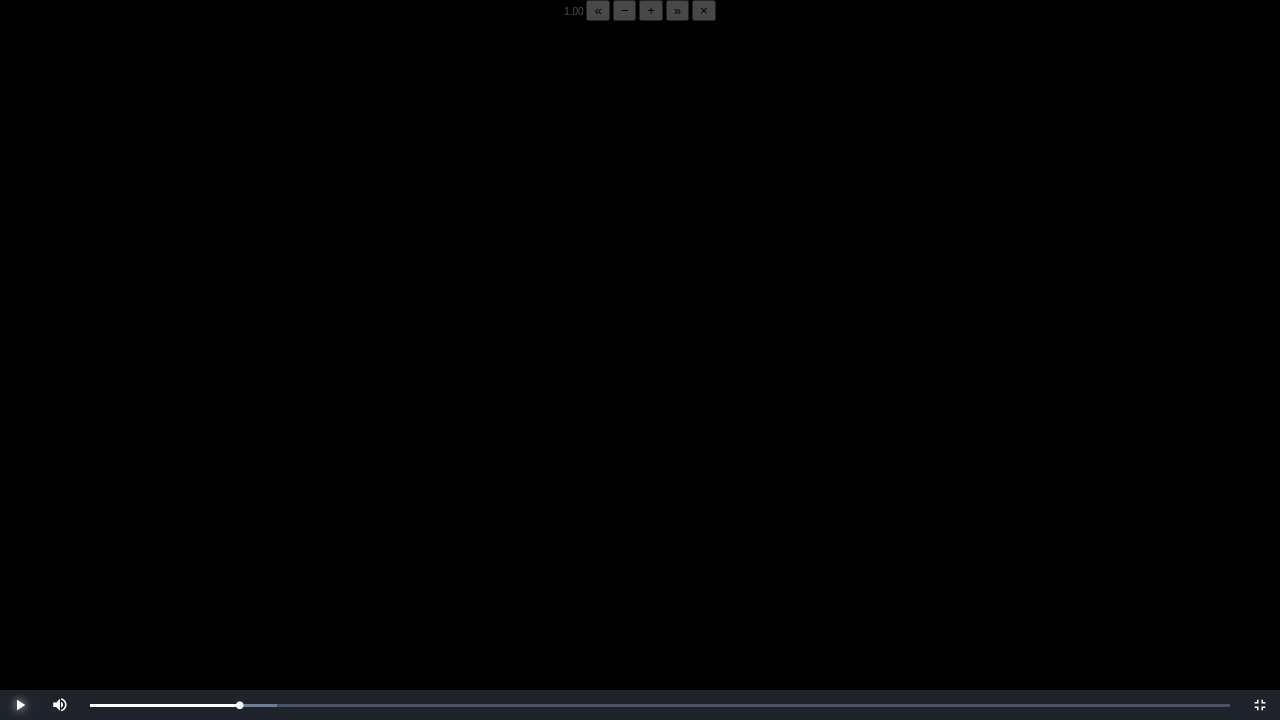 click at bounding box center [20, 705] 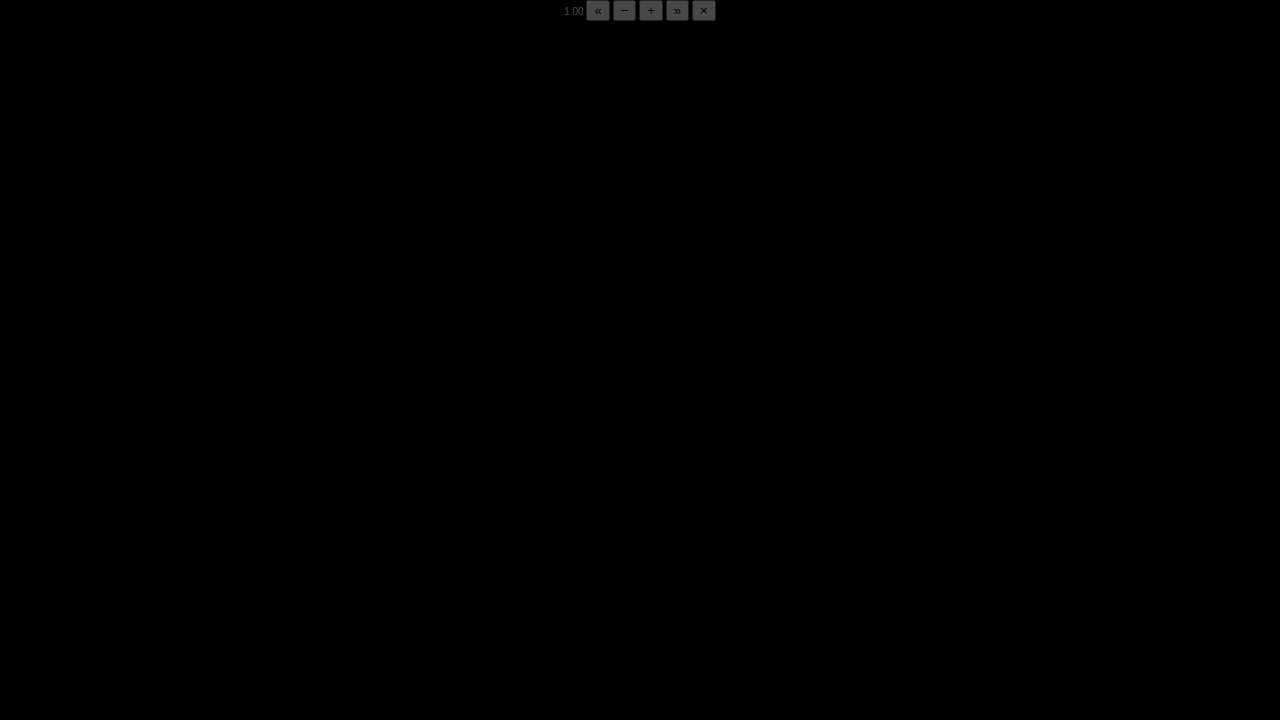 click at bounding box center [20, 705] 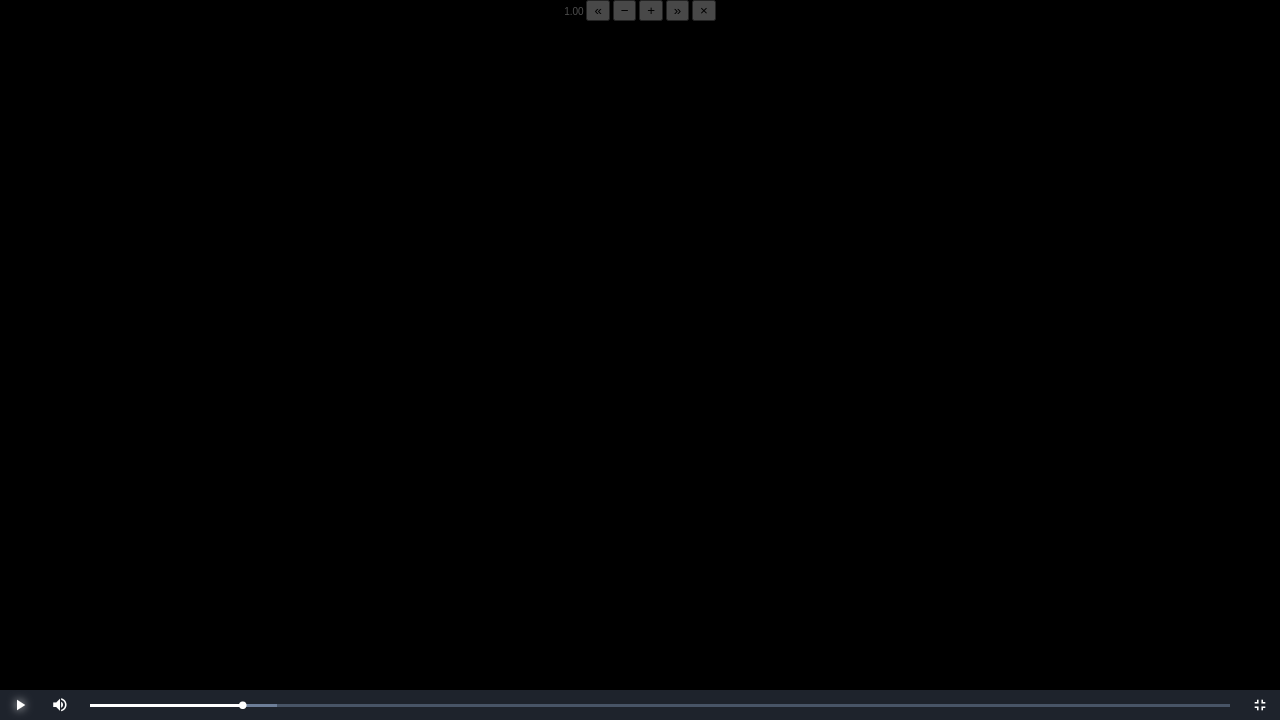click at bounding box center (20, 705) 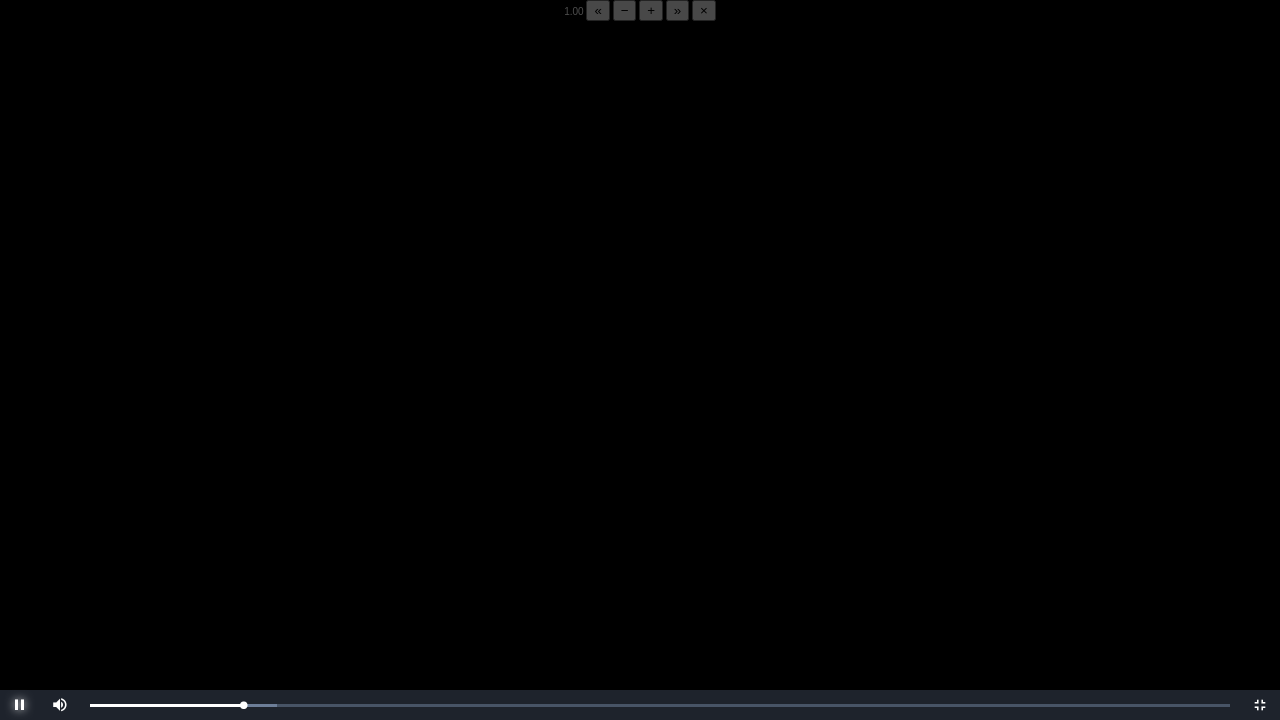 click at bounding box center (20, 705) 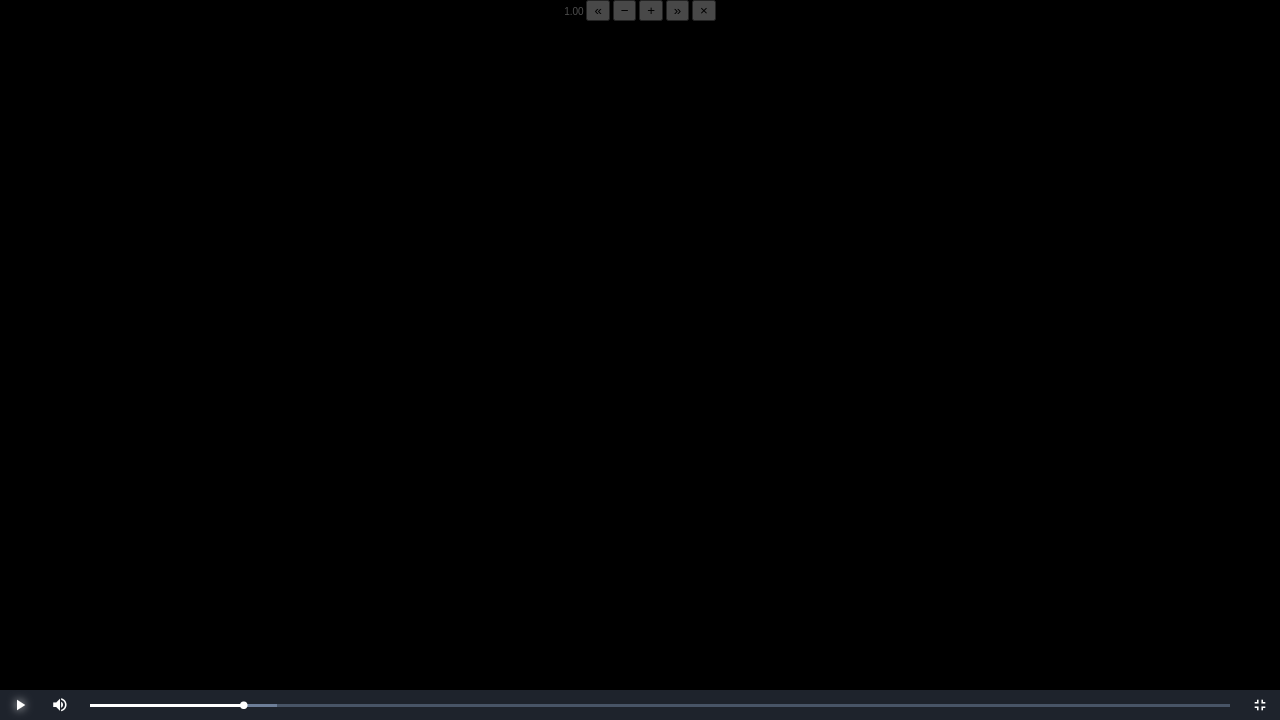 click at bounding box center (20, 705) 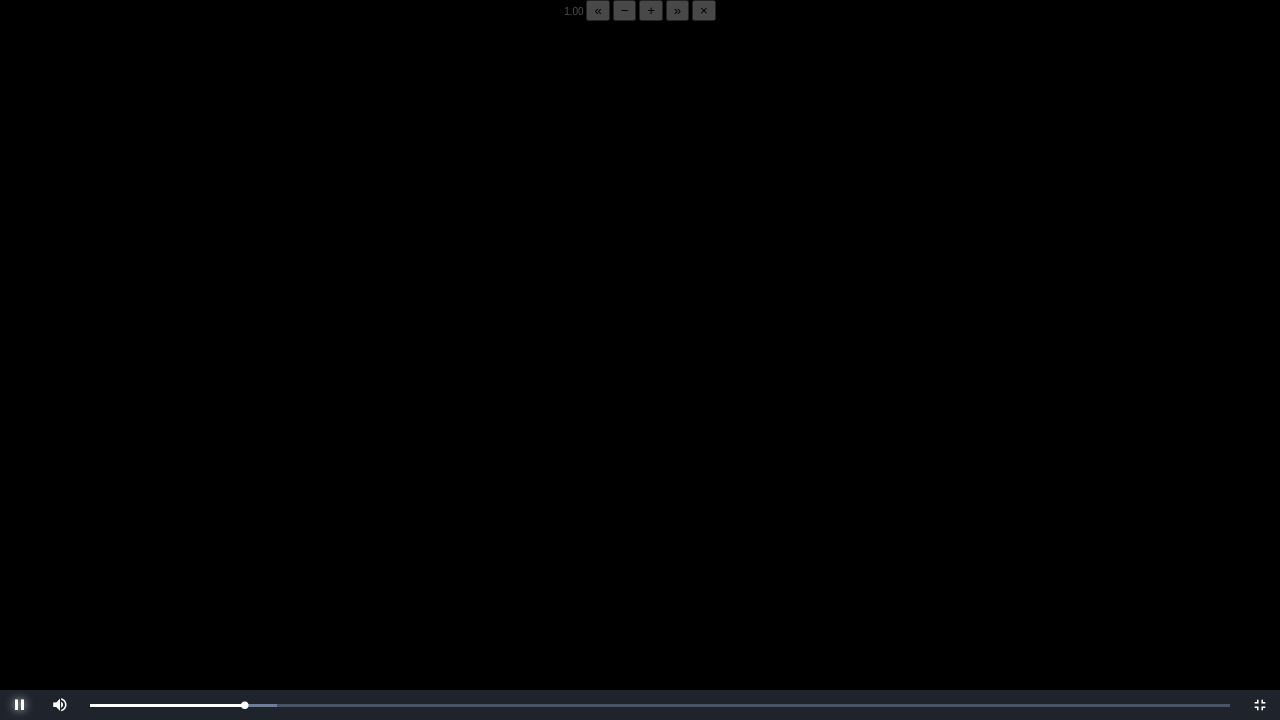 click at bounding box center (20, 705) 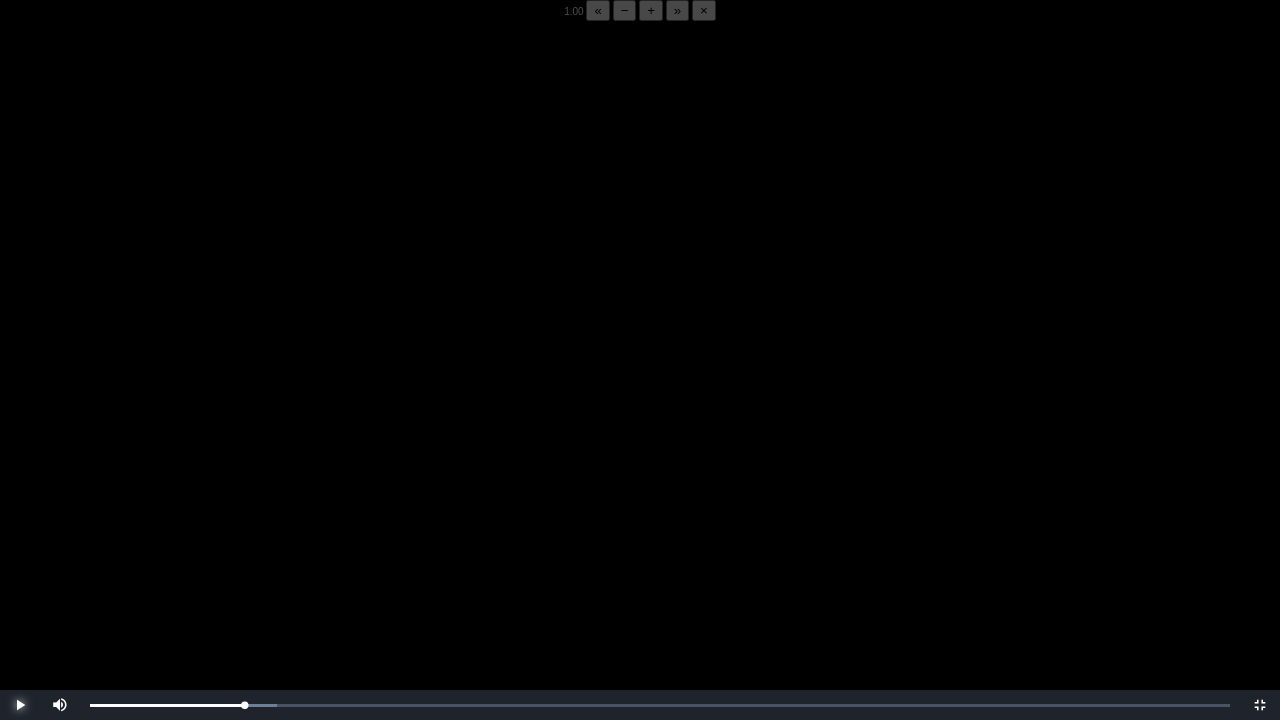 click at bounding box center (20, 705) 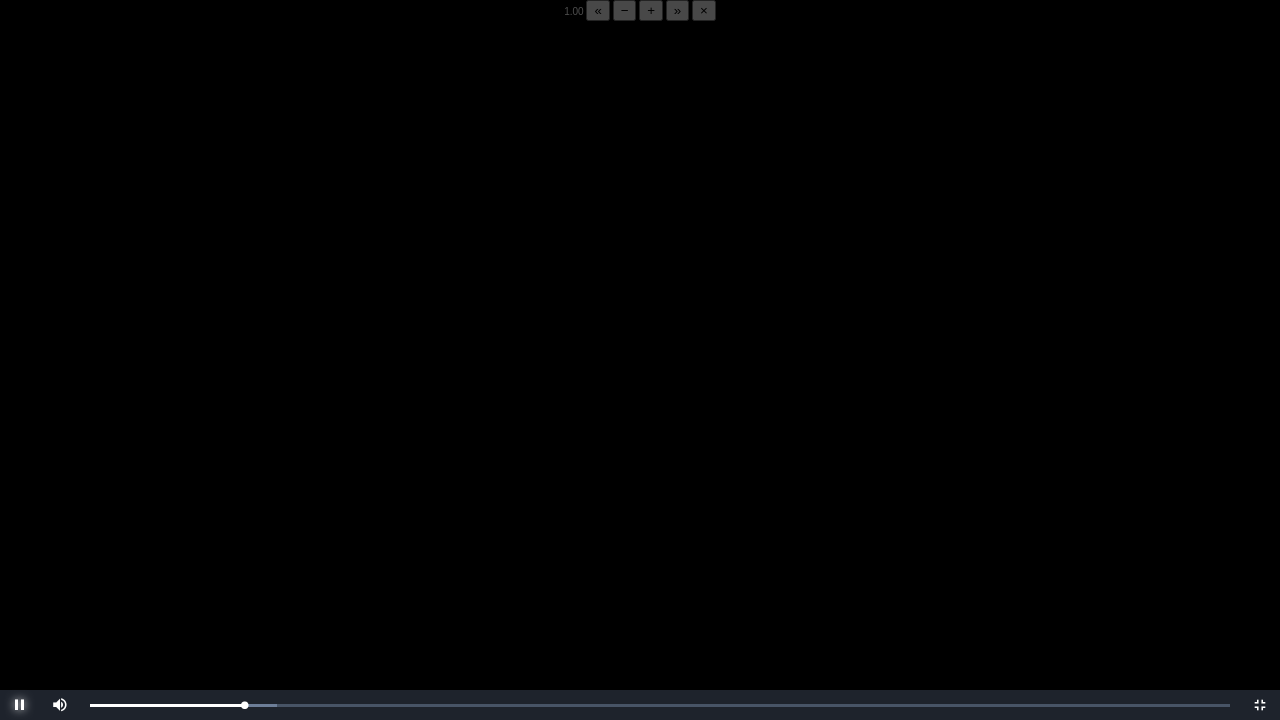 click at bounding box center (20, 705) 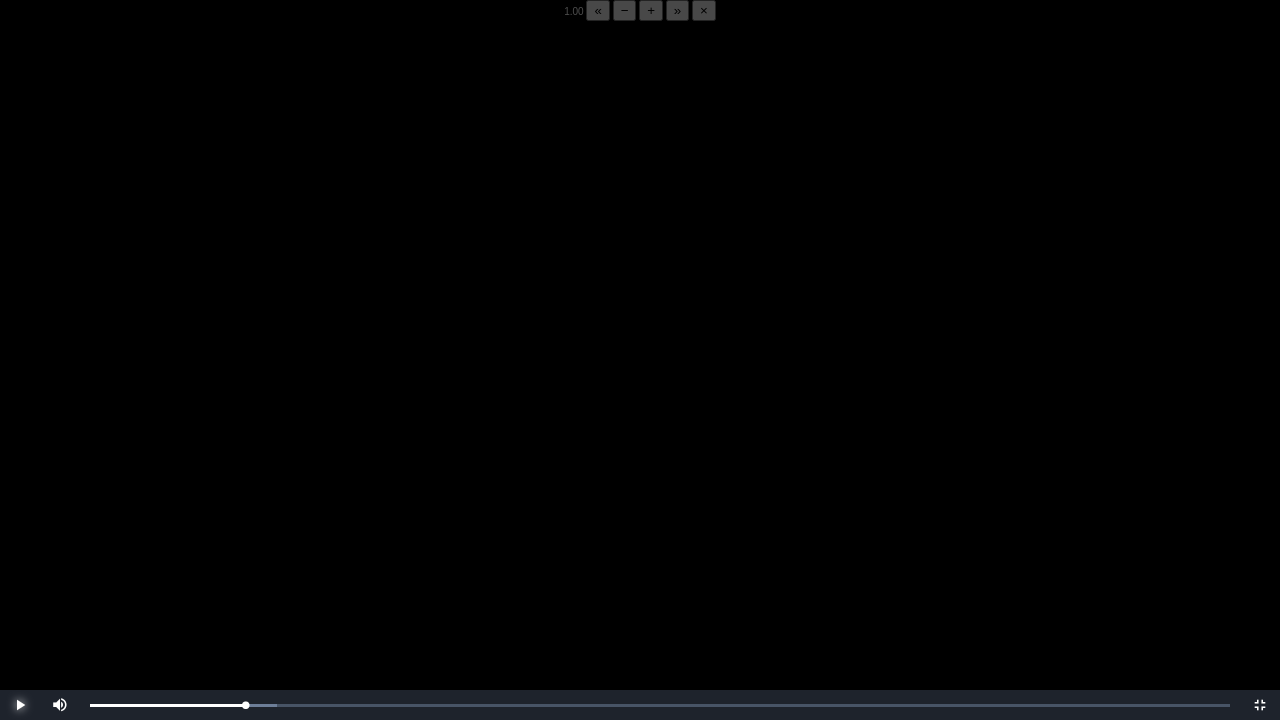 click at bounding box center [20, 705] 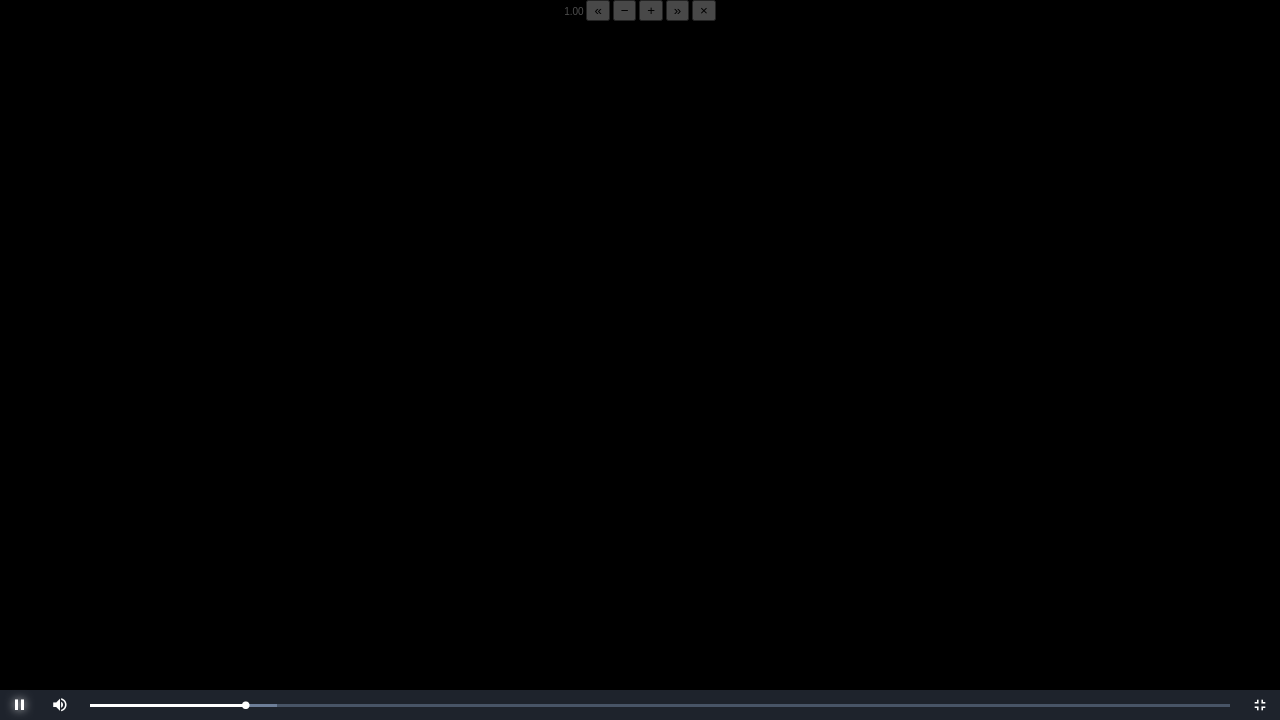 click at bounding box center (20, 705) 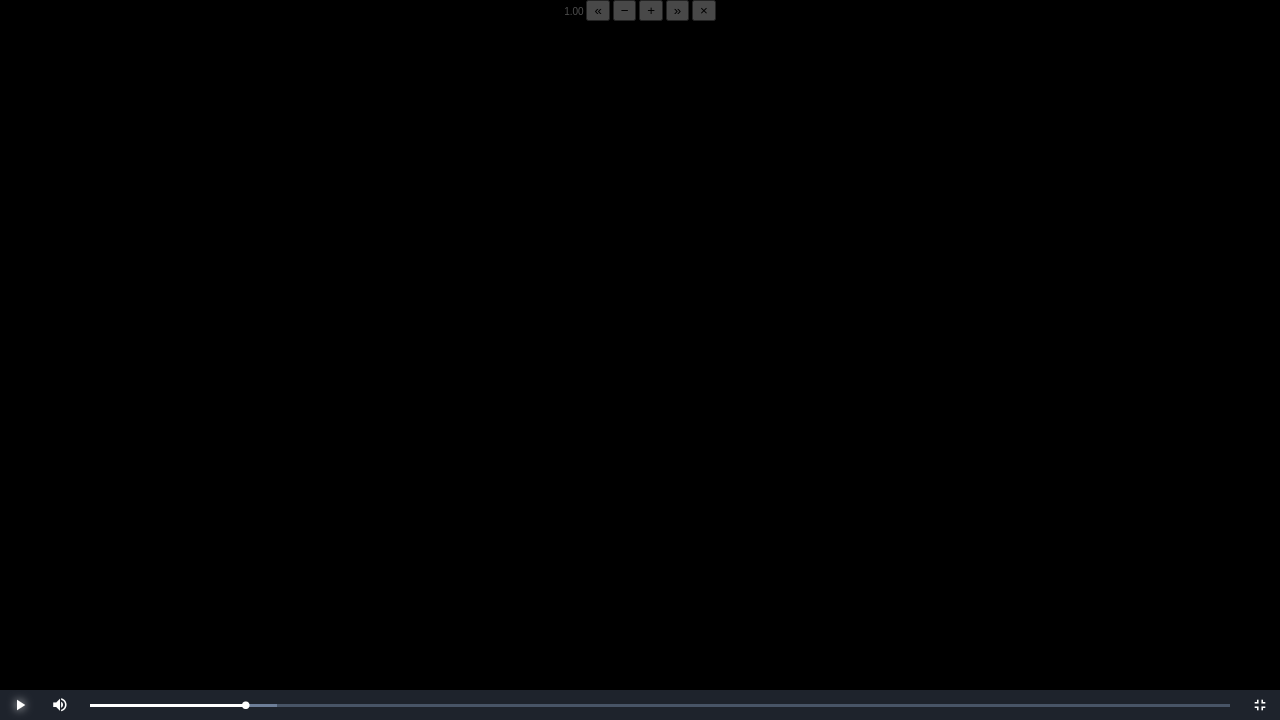 click at bounding box center [20, 705] 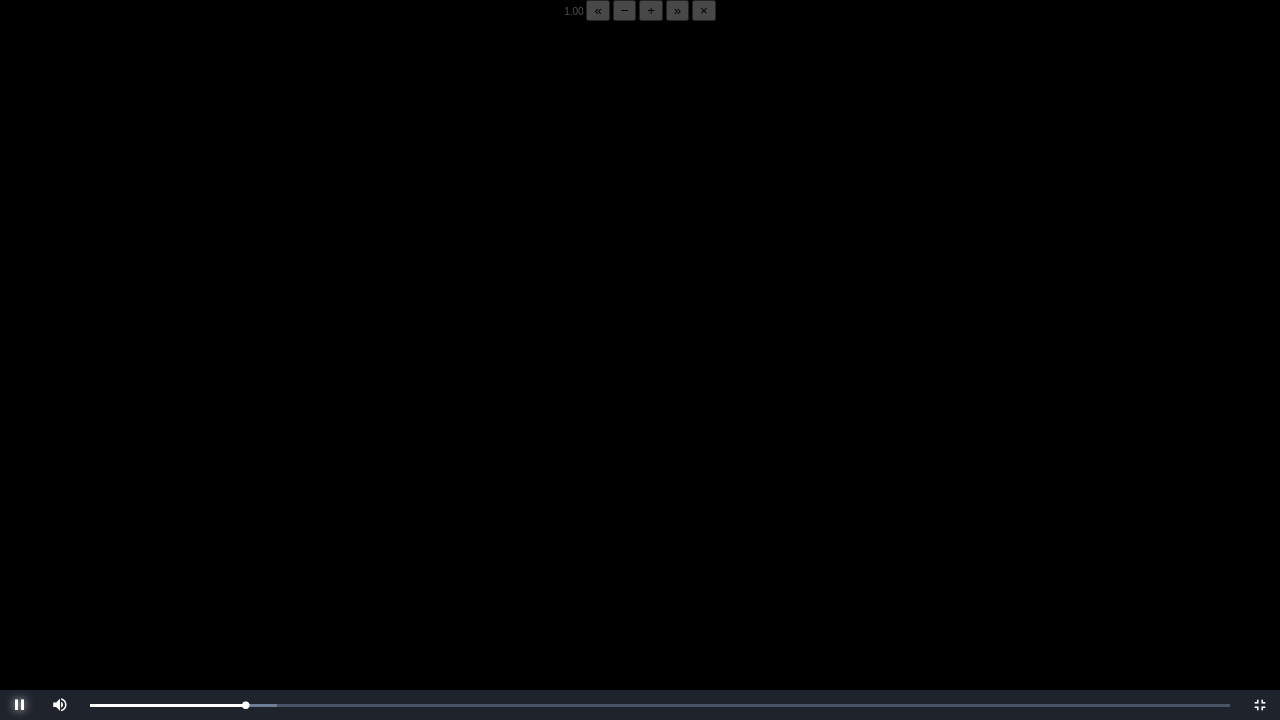 click at bounding box center [20, 705] 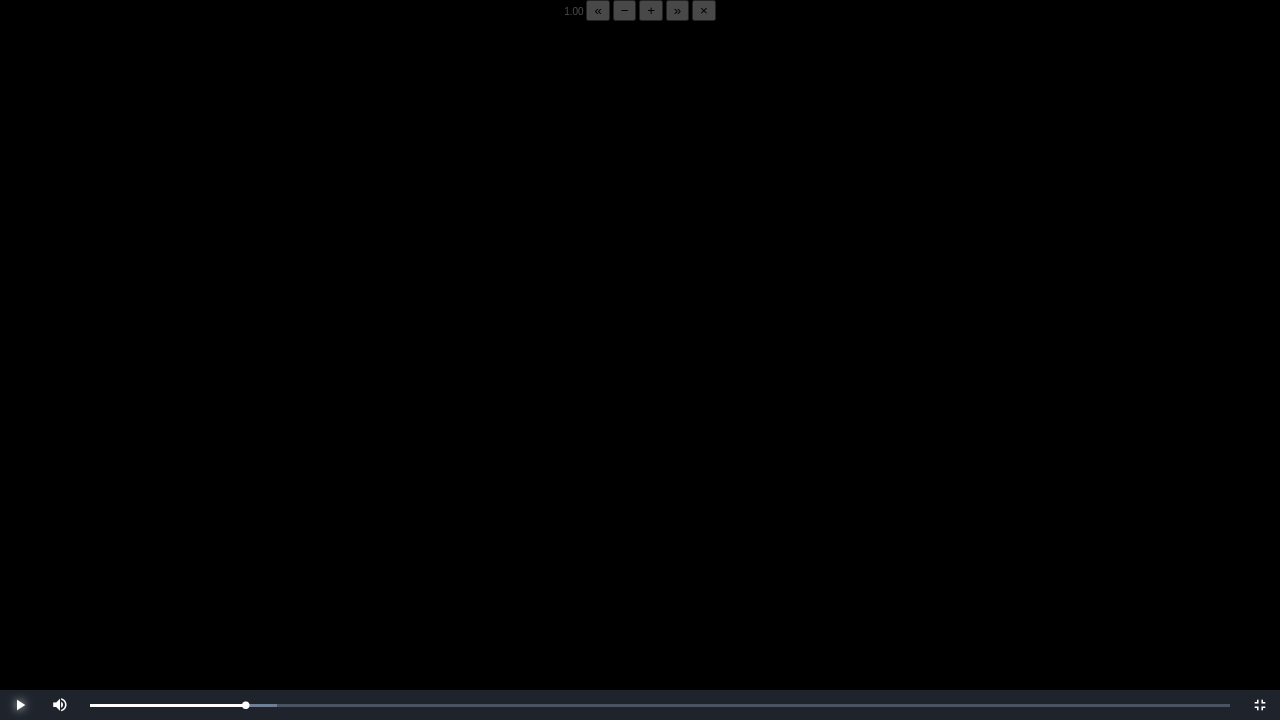 click at bounding box center (20, 705) 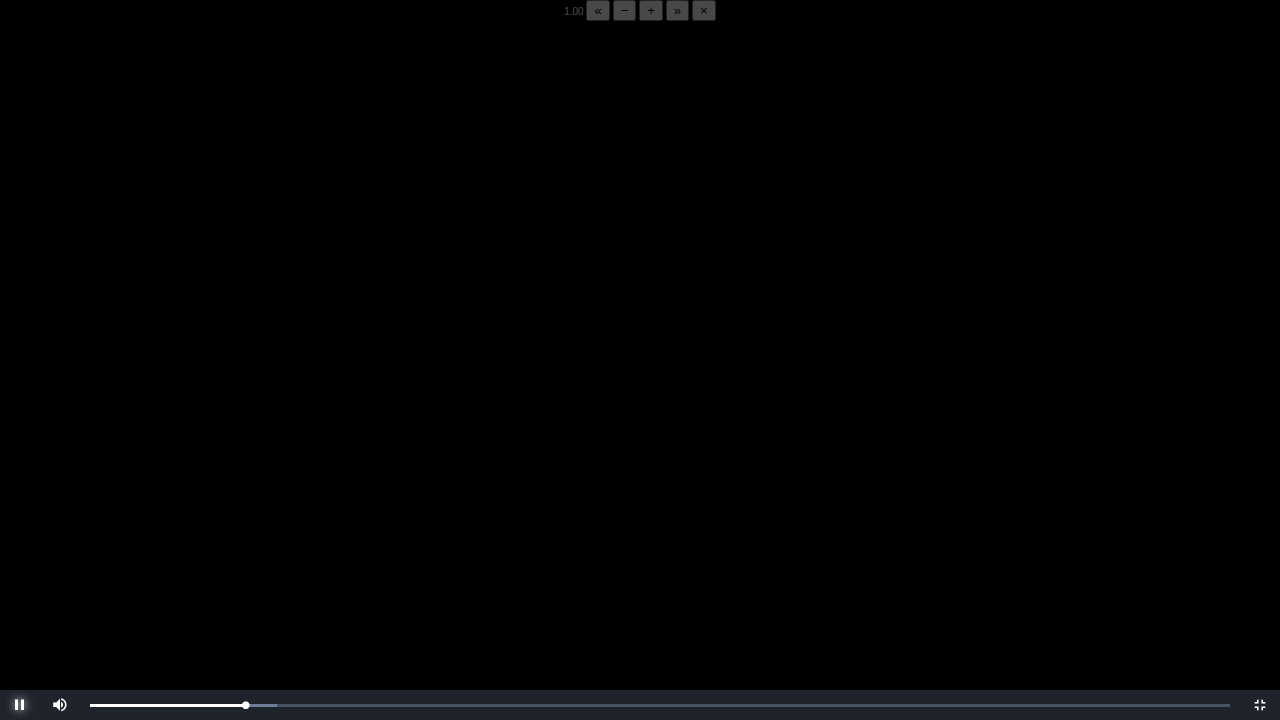 click at bounding box center [20, 705] 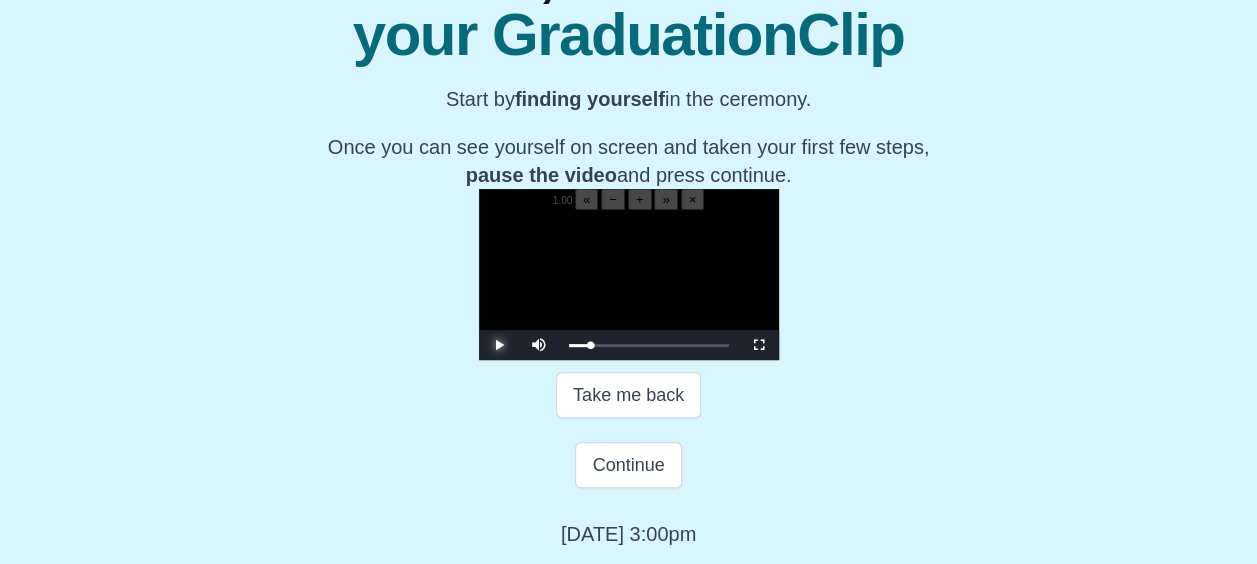 scroll, scrollTop: 373, scrollLeft: 0, axis: vertical 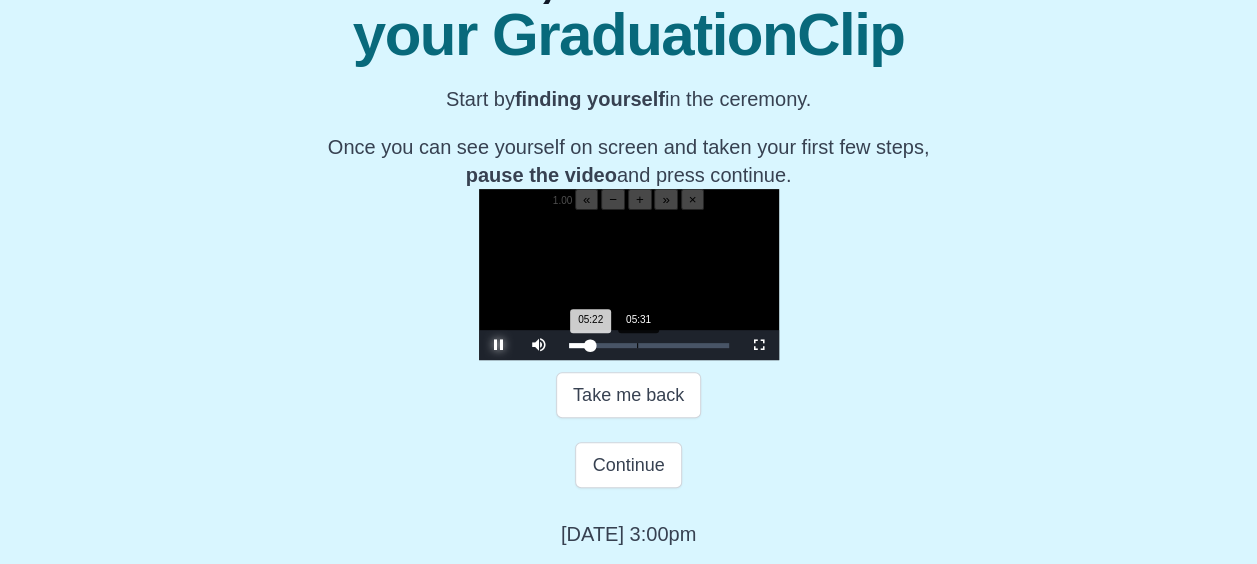click on "05:22 Progress : 0%" at bounding box center (580, 345) 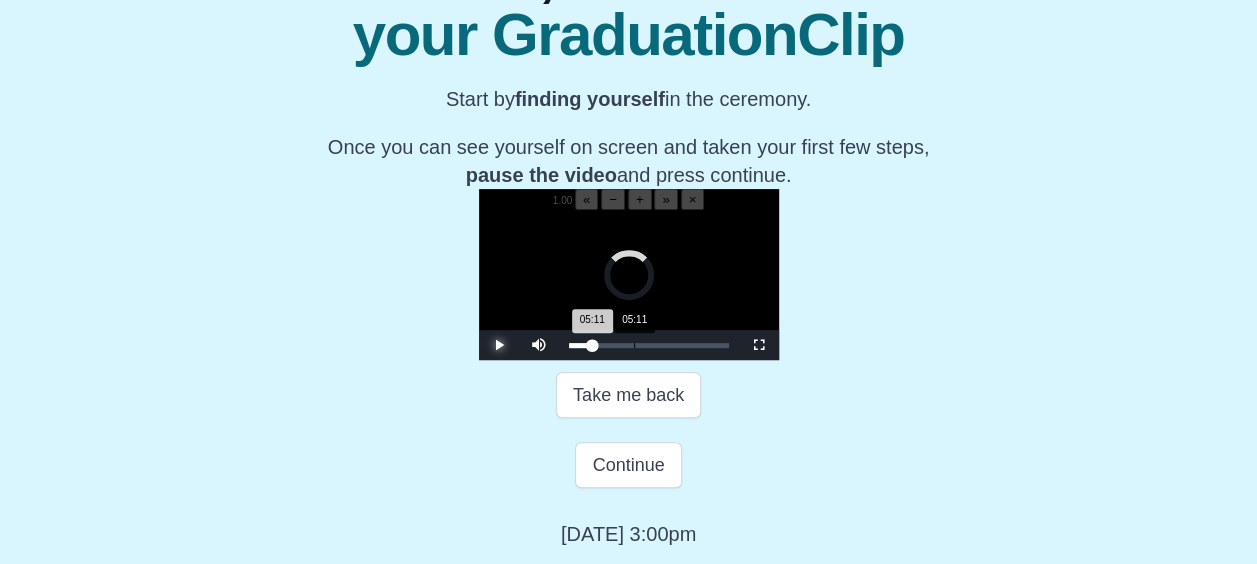 click on "05:11 Progress : 0%" at bounding box center (581, 345) 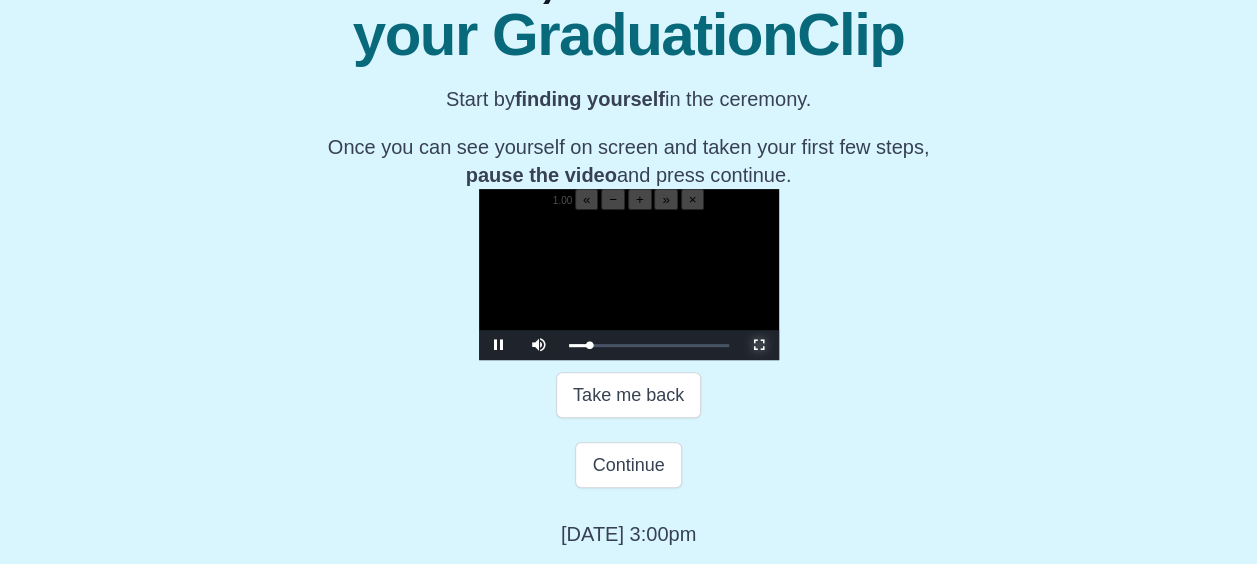 click at bounding box center (759, 345) 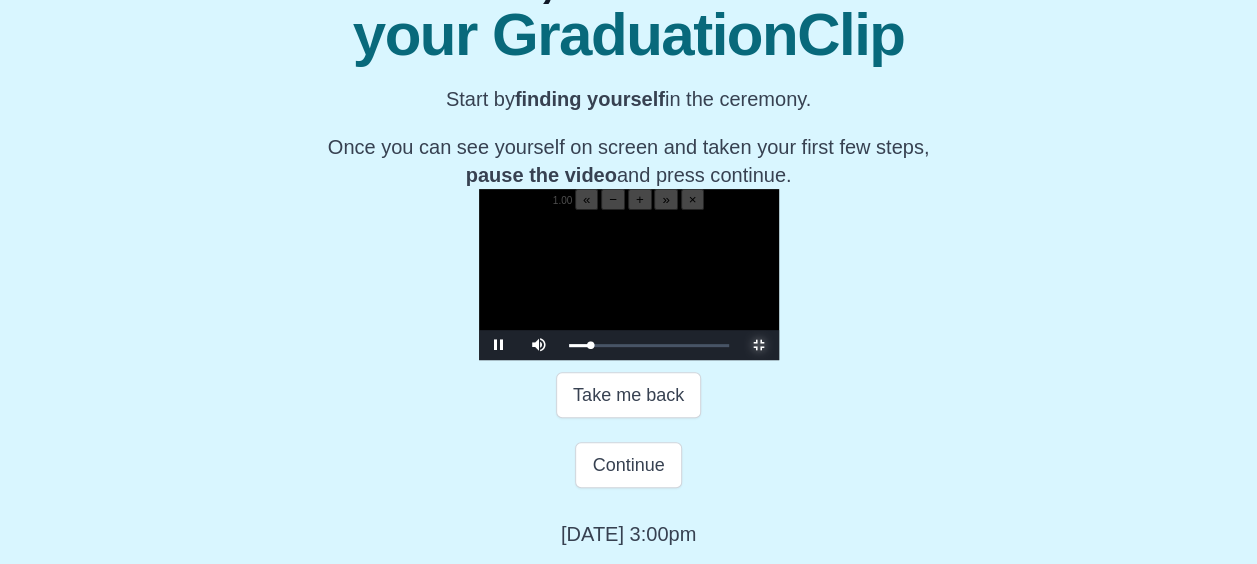 scroll, scrollTop: 0, scrollLeft: 0, axis: both 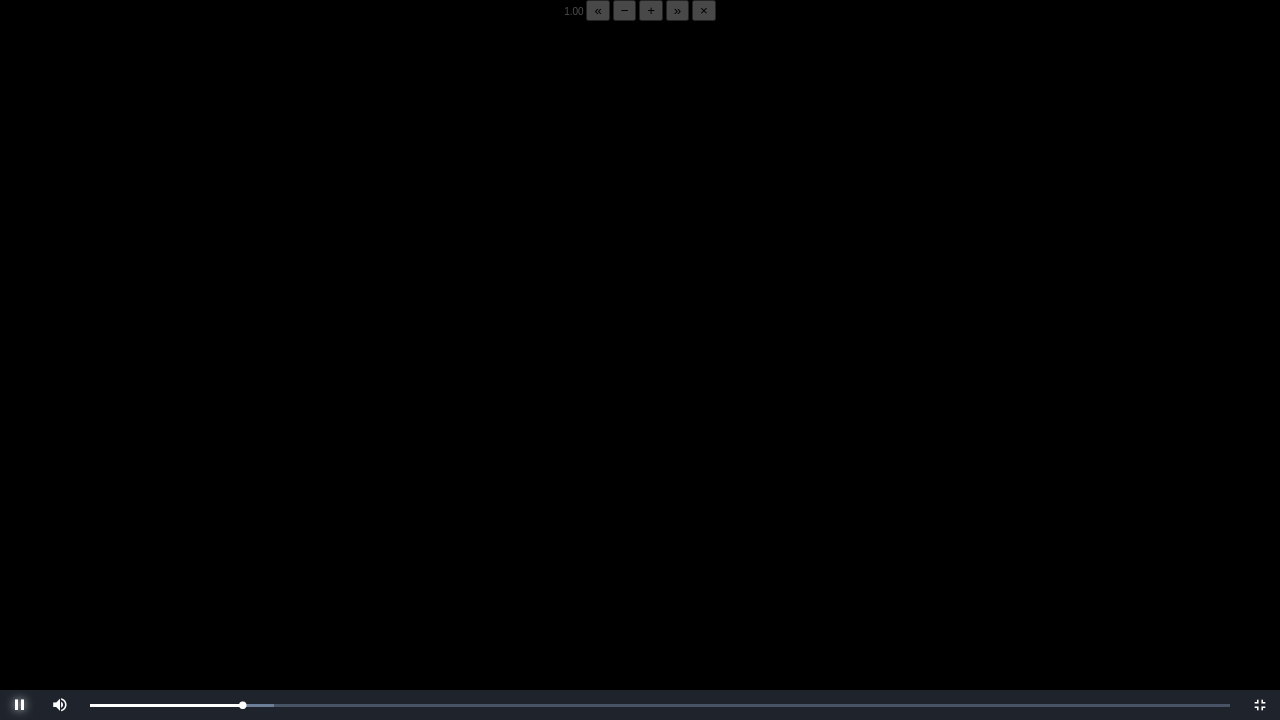click at bounding box center [20, 705] 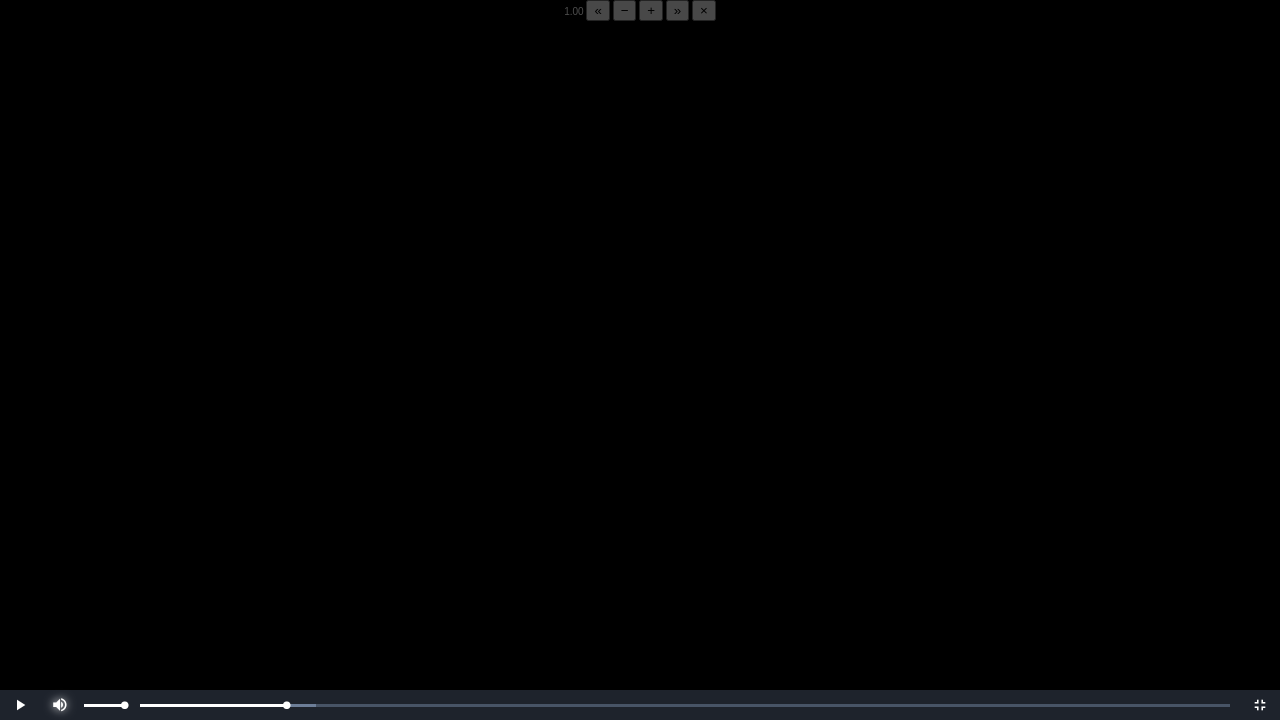 drag, startPoint x: 28, startPoint y: 718, endPoint x: 46, endPoint y: 719, distance: 18.027756 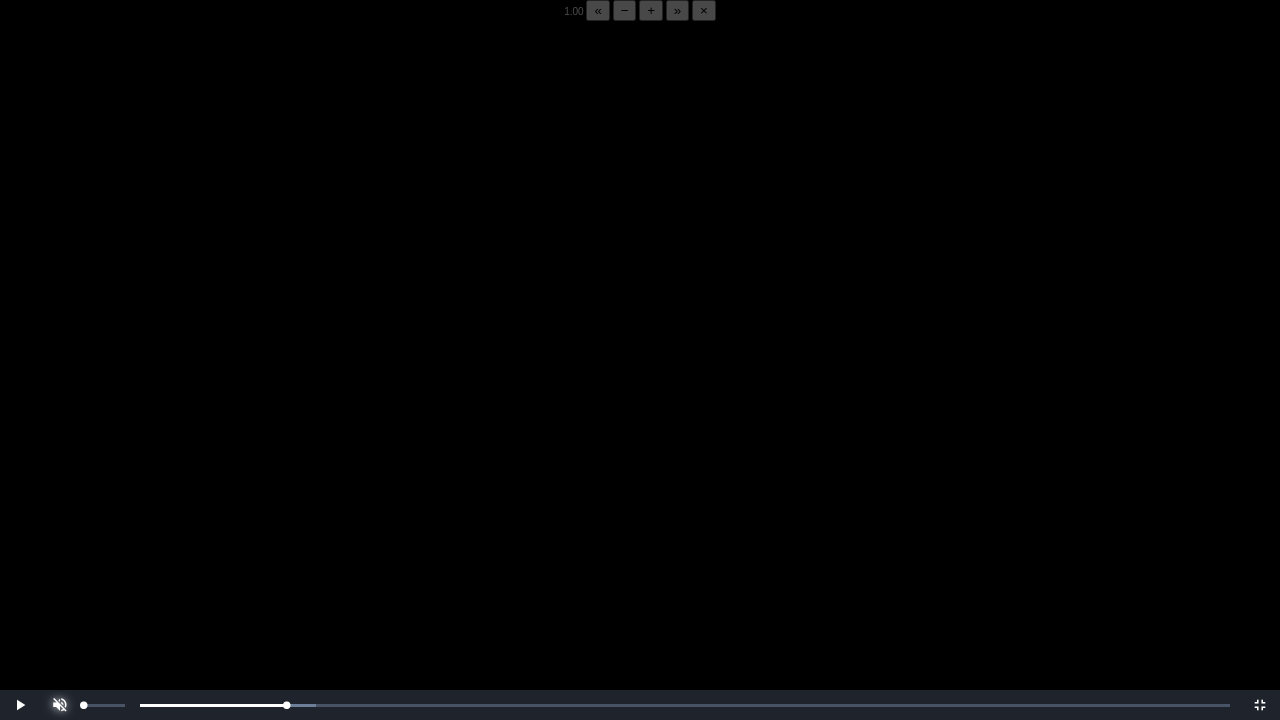 click at bounding box center (60, 690) 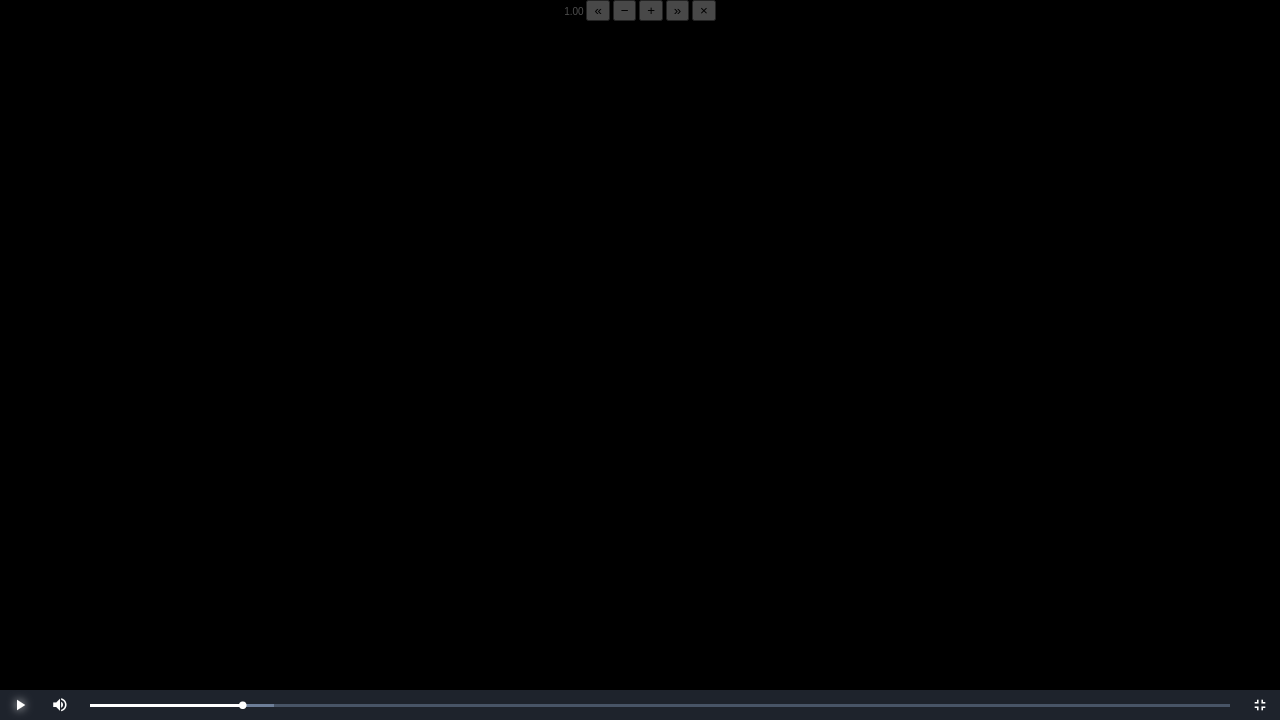 click at bounding box center (20, 705) 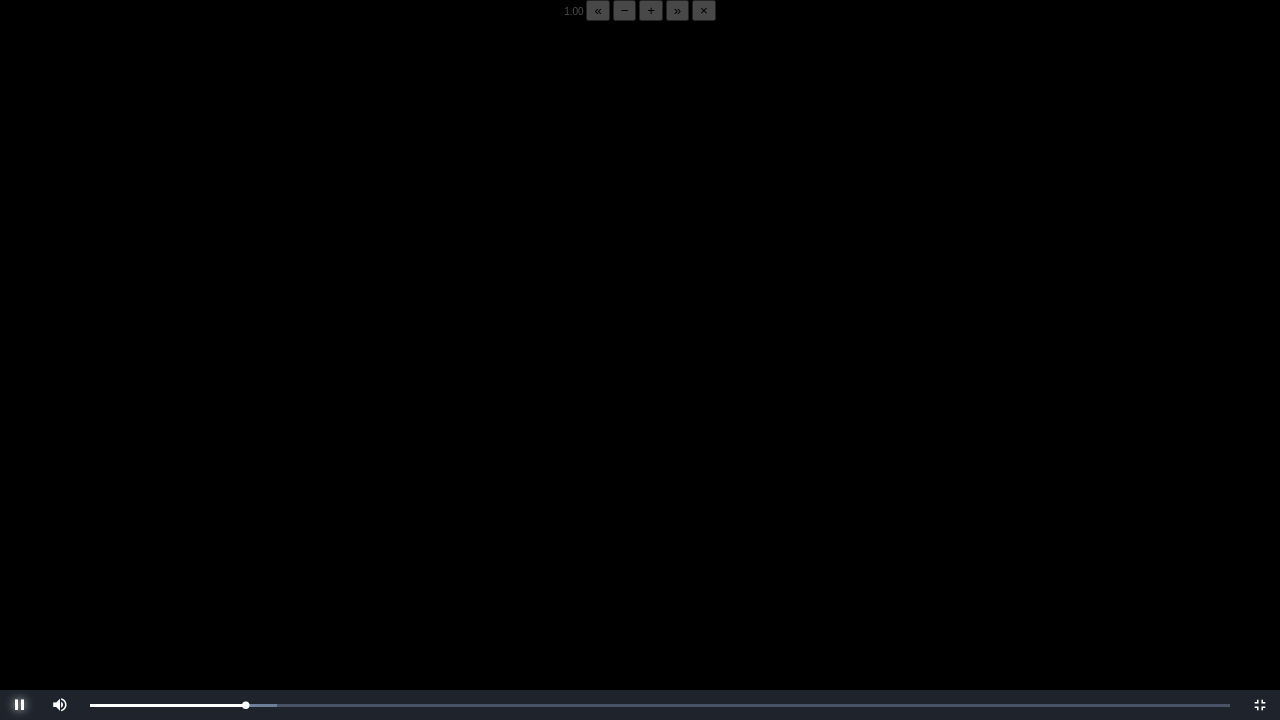 click at bounding box center (20, 705) 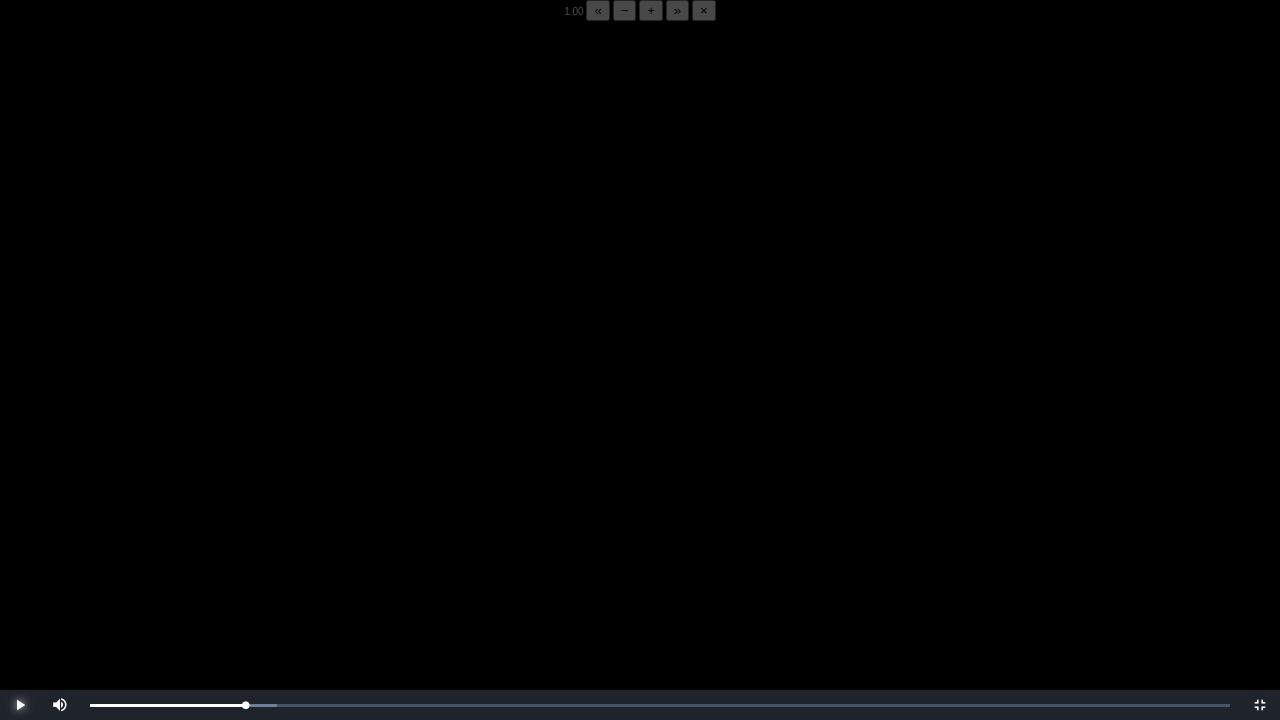 click at bounding box center [20, 705] 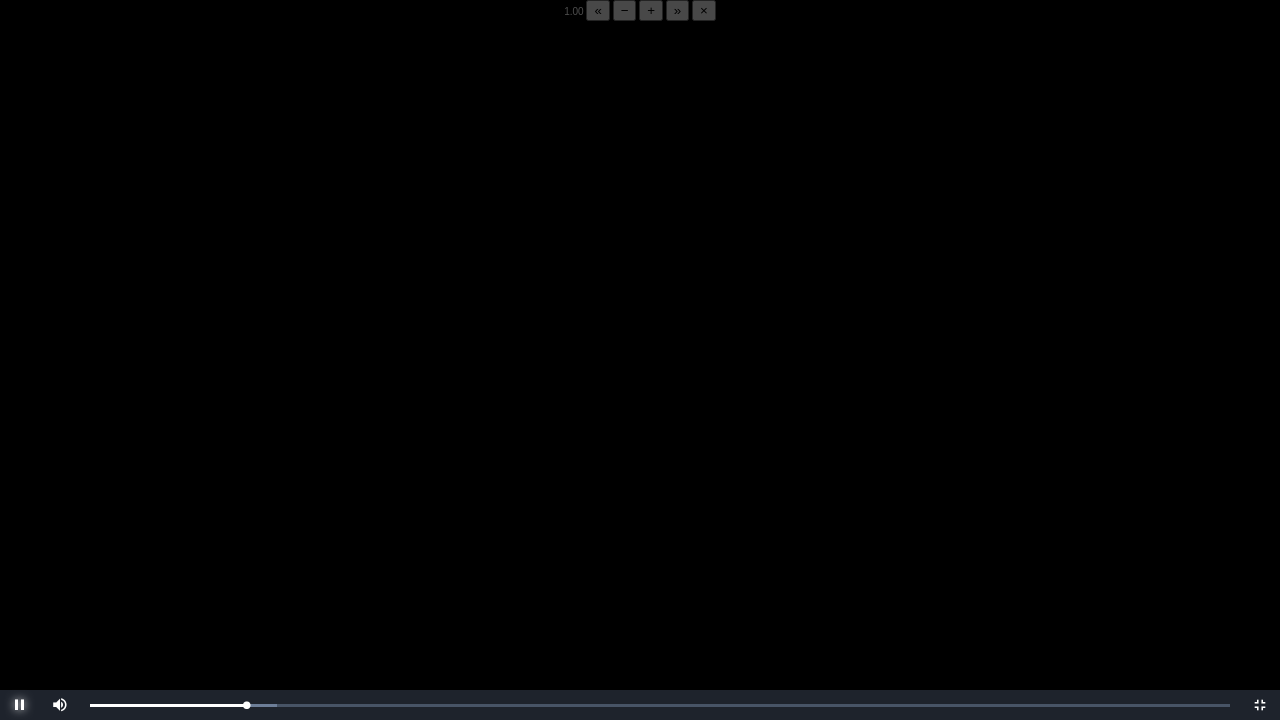 click at bounding box center (20, 705) 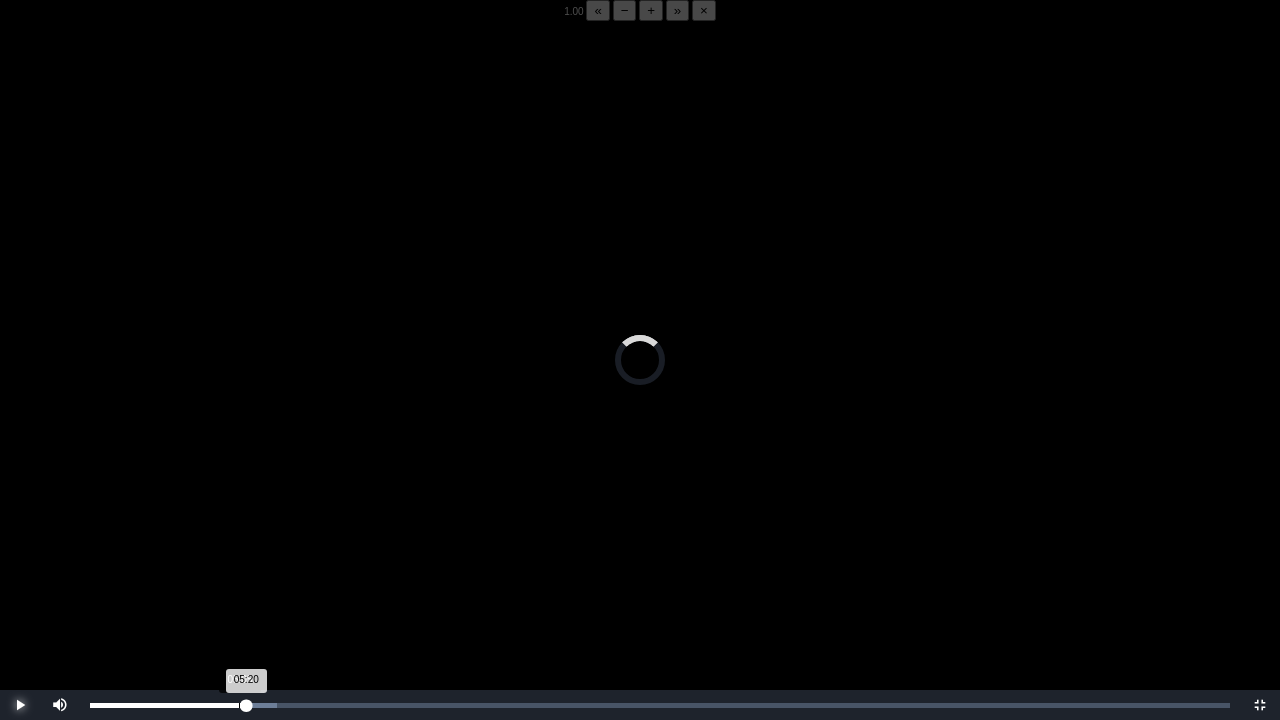 click on "05:20 Progress : 0%" at bounding box center [168, 705] 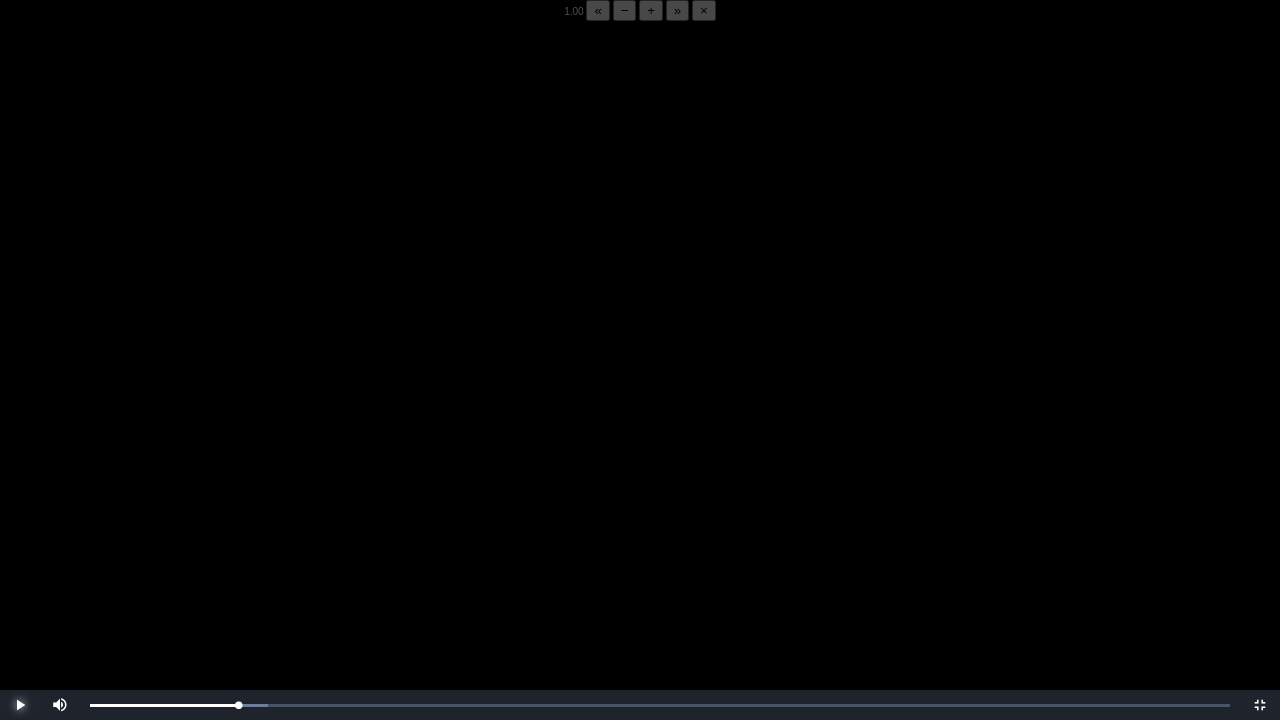click at bounding box center [20, 705] 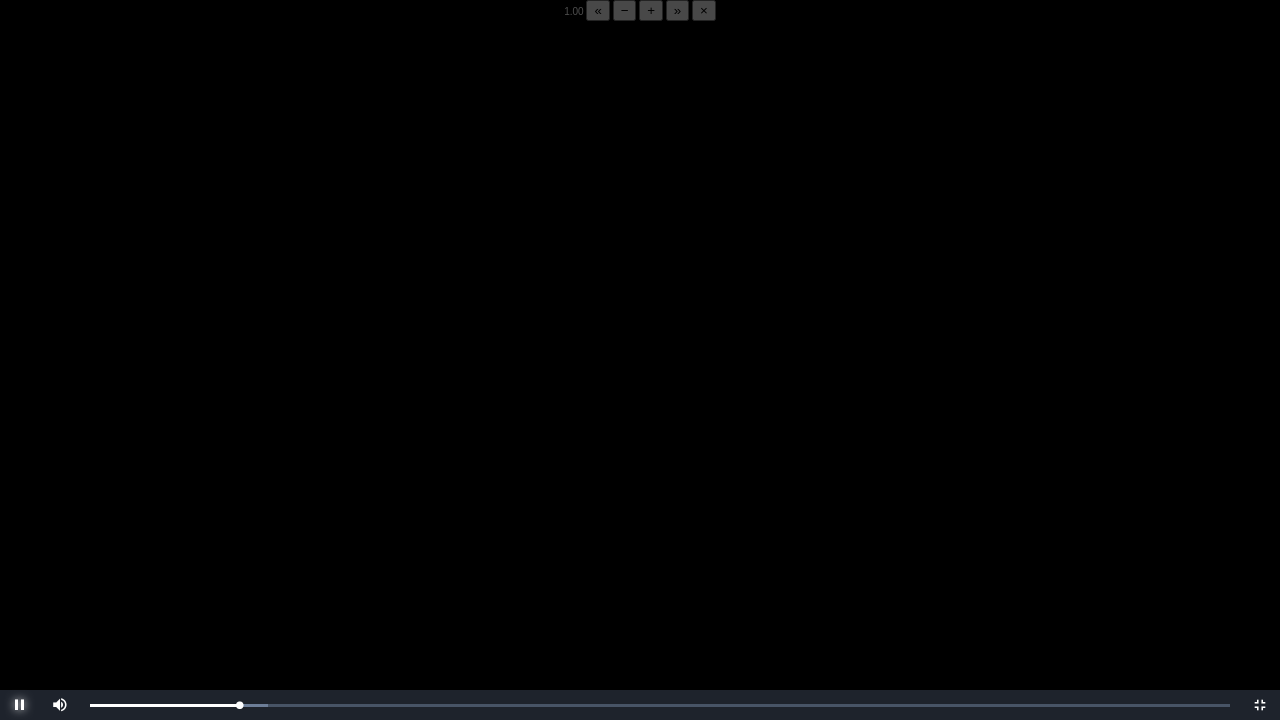 click at bounding box center [20, 705] 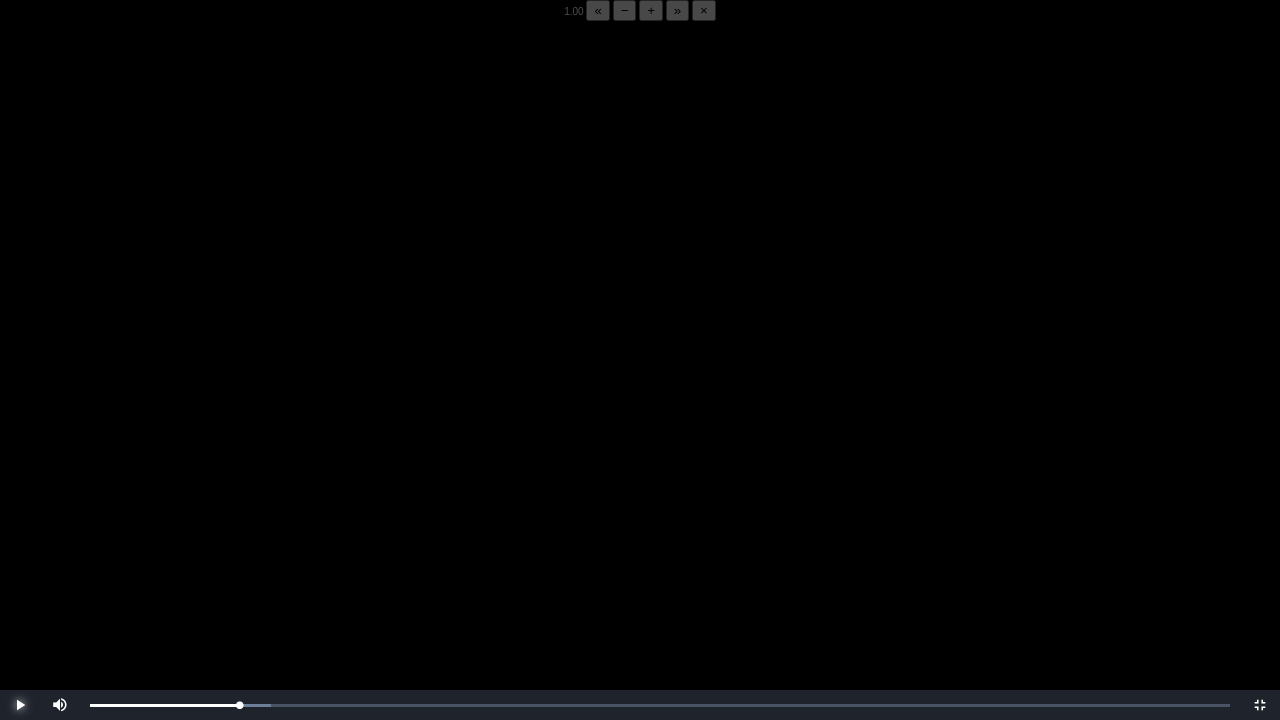 click at bounding box center [20, 705] 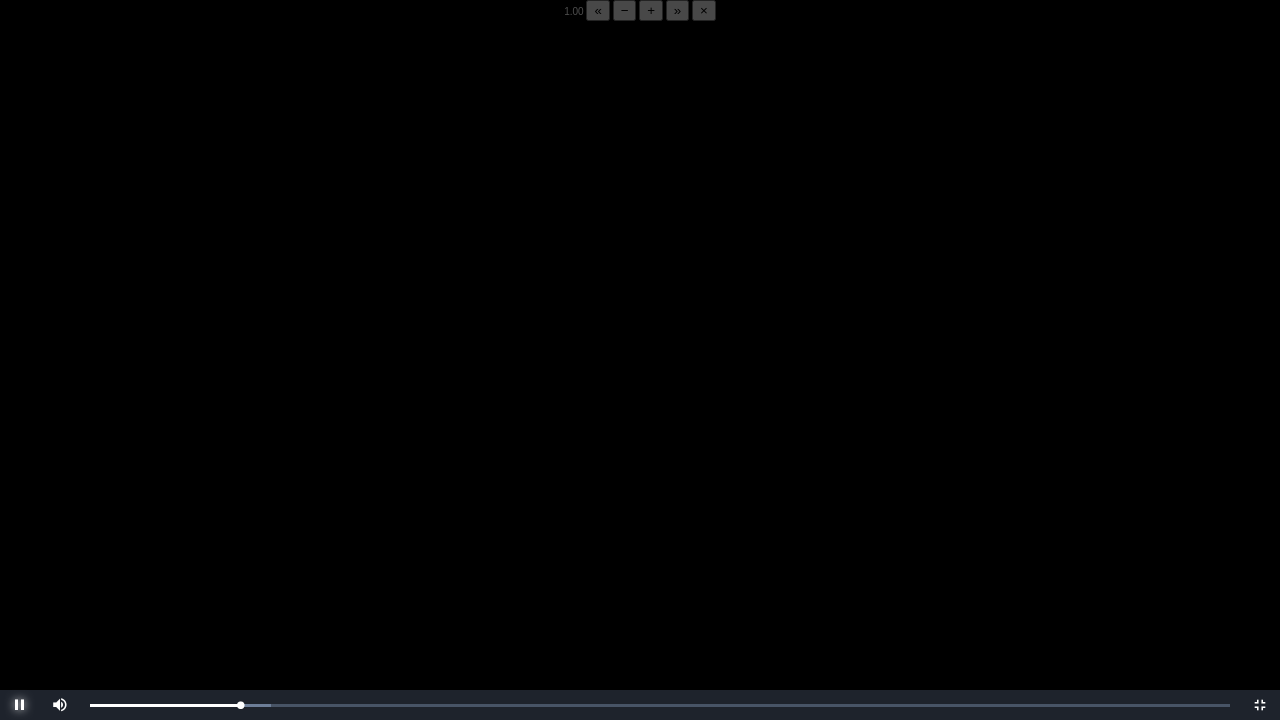 click at bounding box center (20, 705) 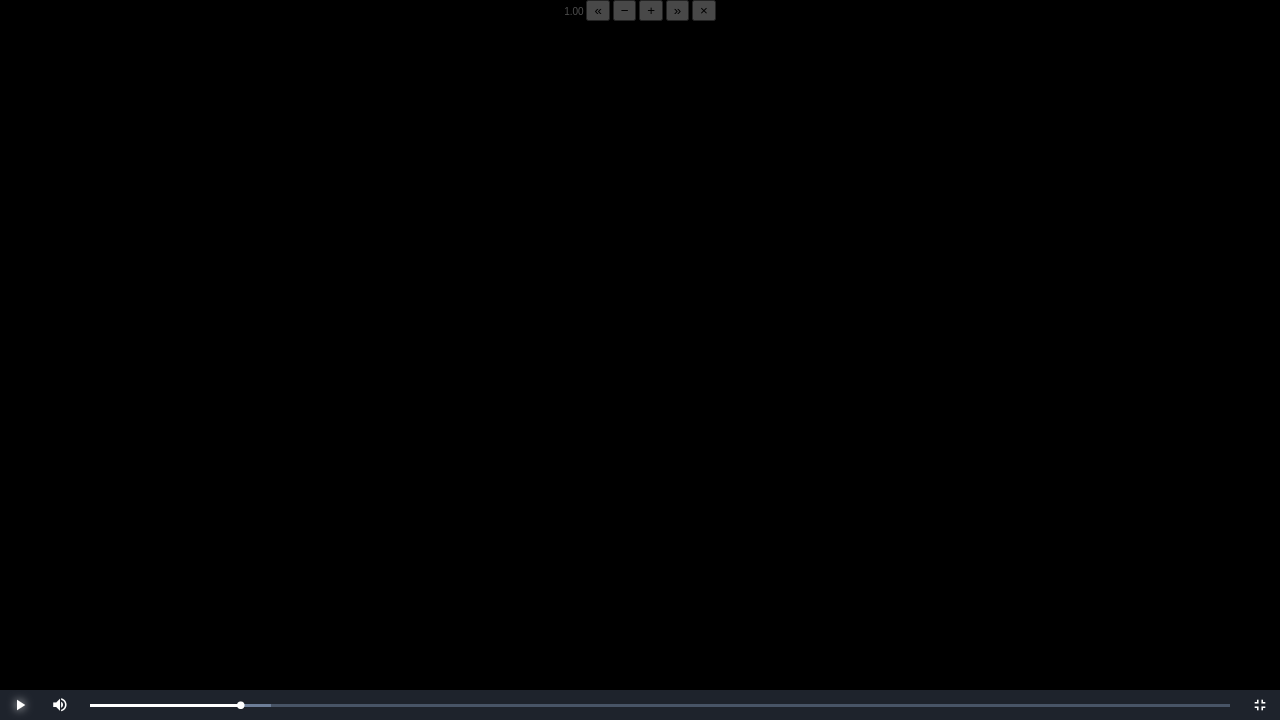 click at bounding box center (20, 705) 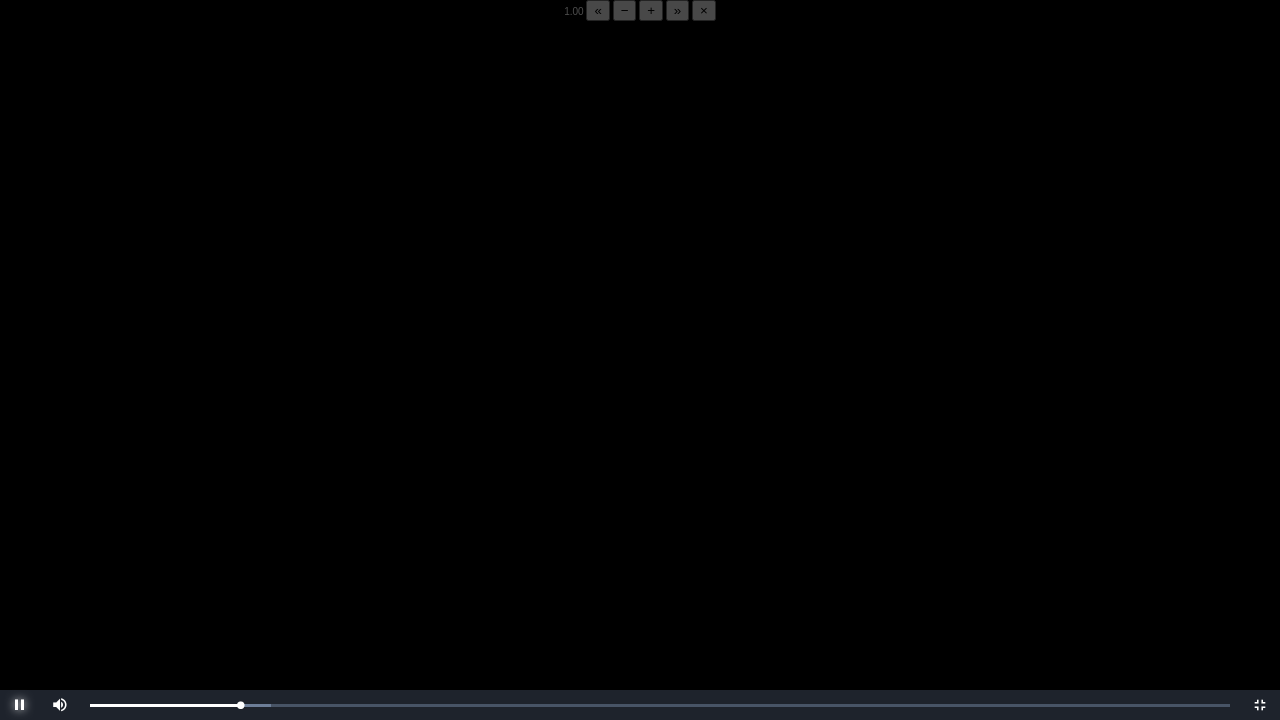 click at bounding box center [20, 705] 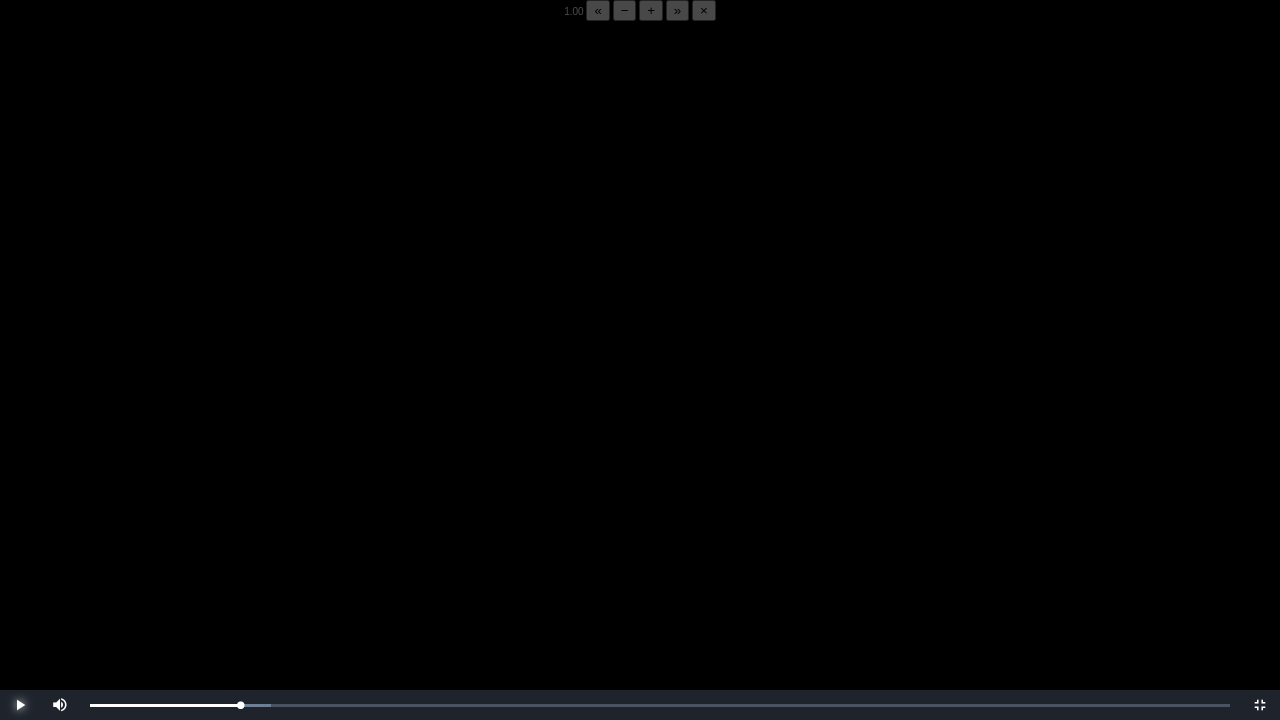 click at bounding box center [20, 705] 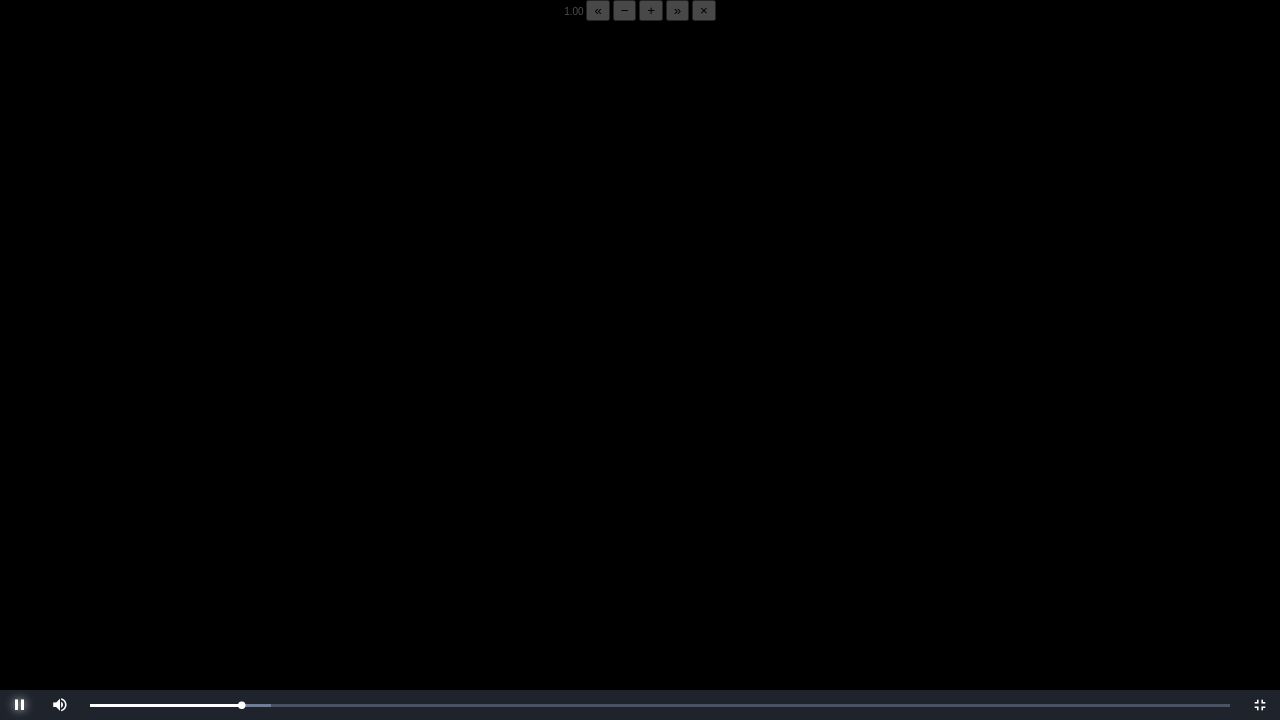 click at bounding box center (20, 705) 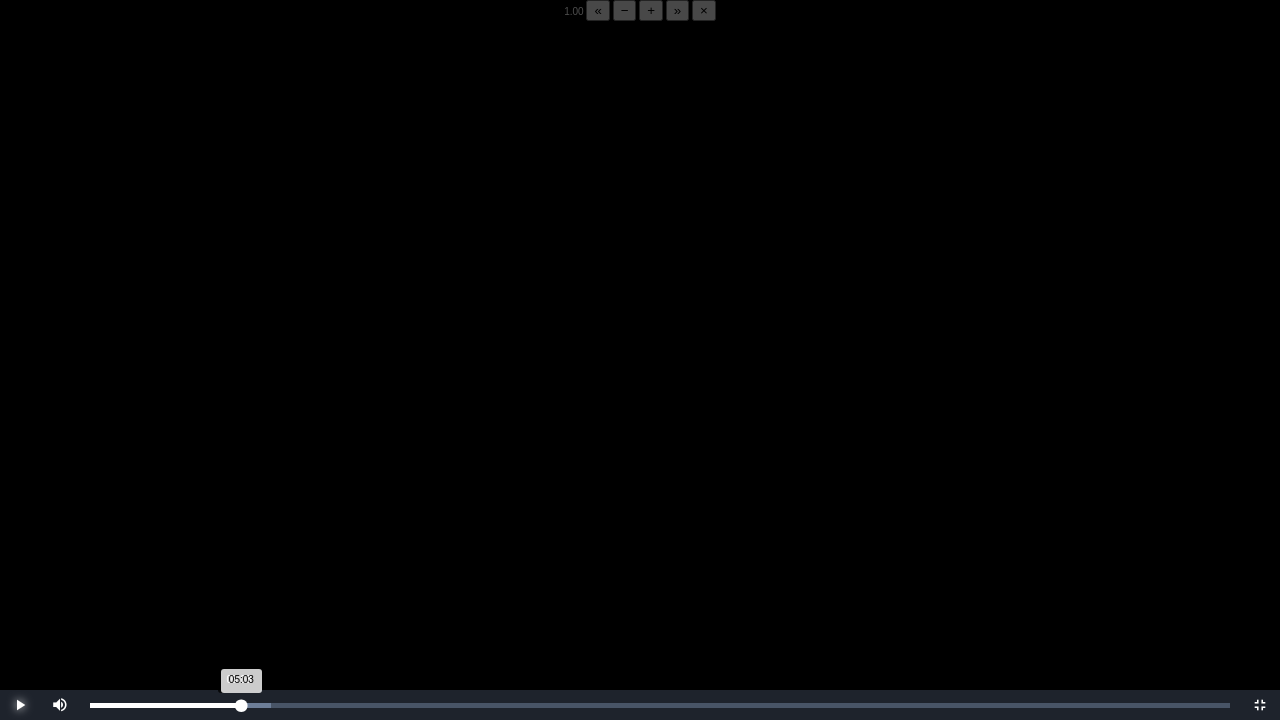click on "05:03 Progress : 0%" at bounding box center (165, 705) 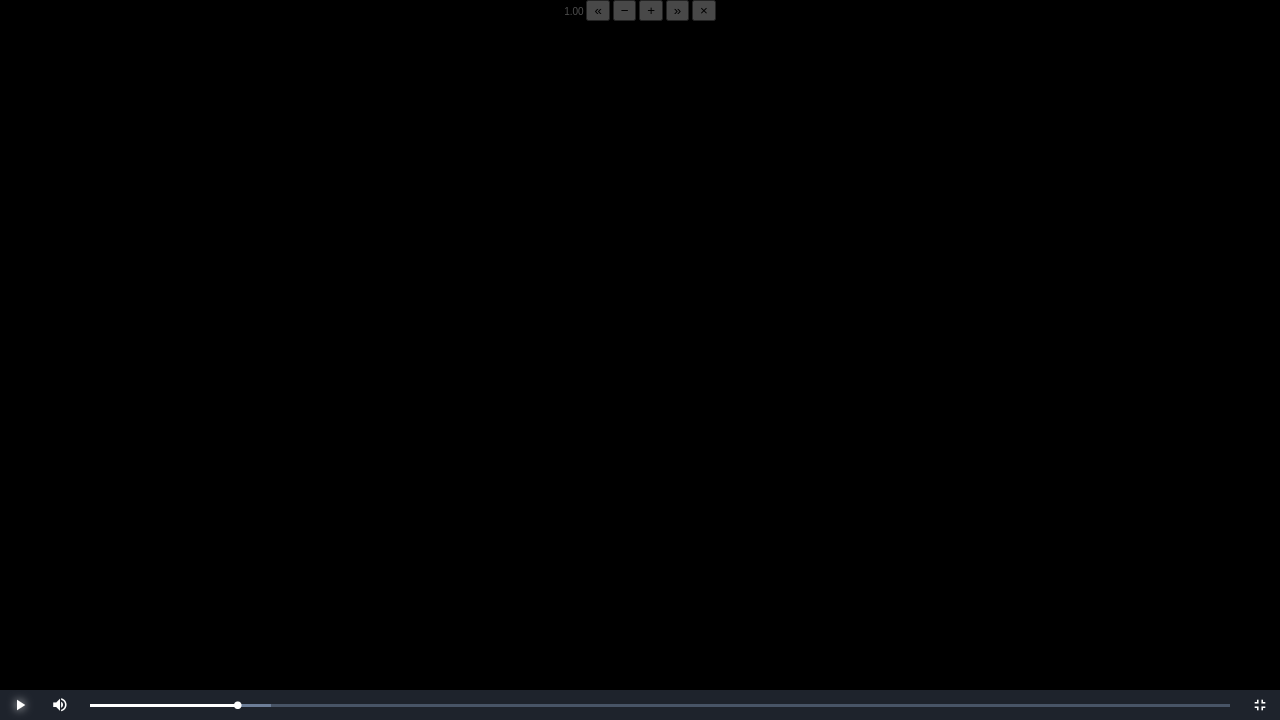 click at bounding box center (20, 705) 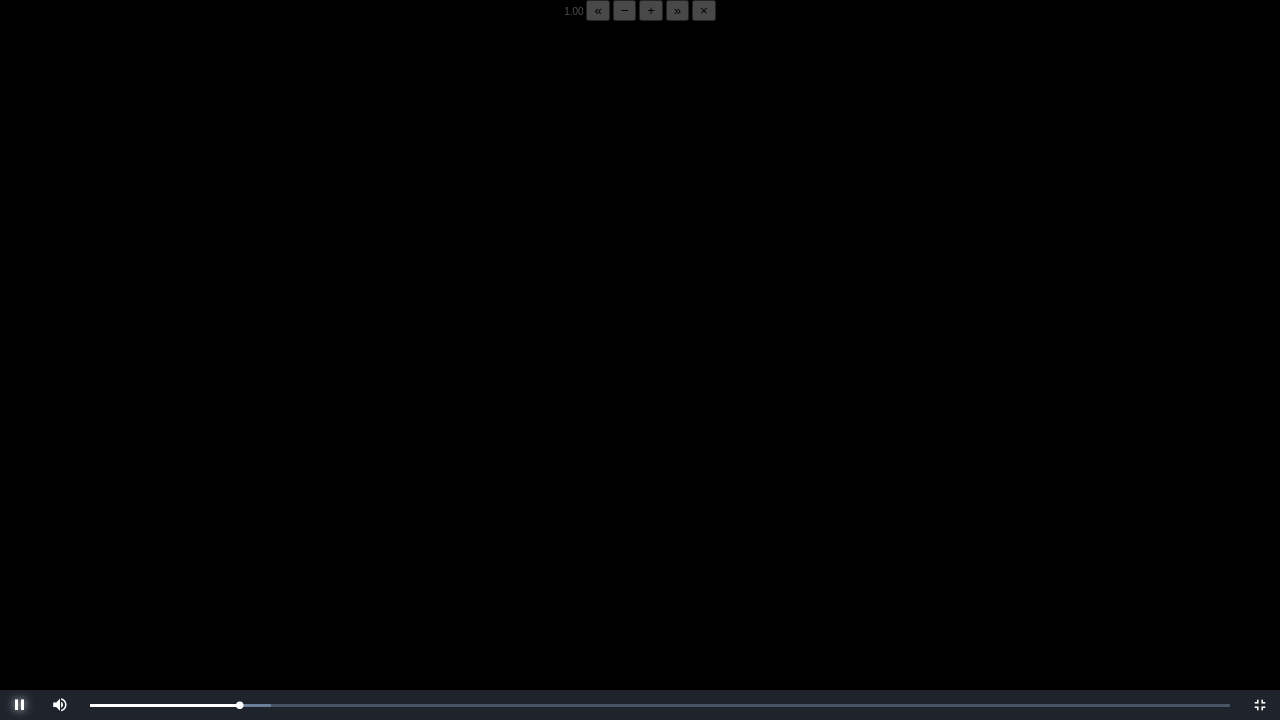 click at bounding box center (20, 705) 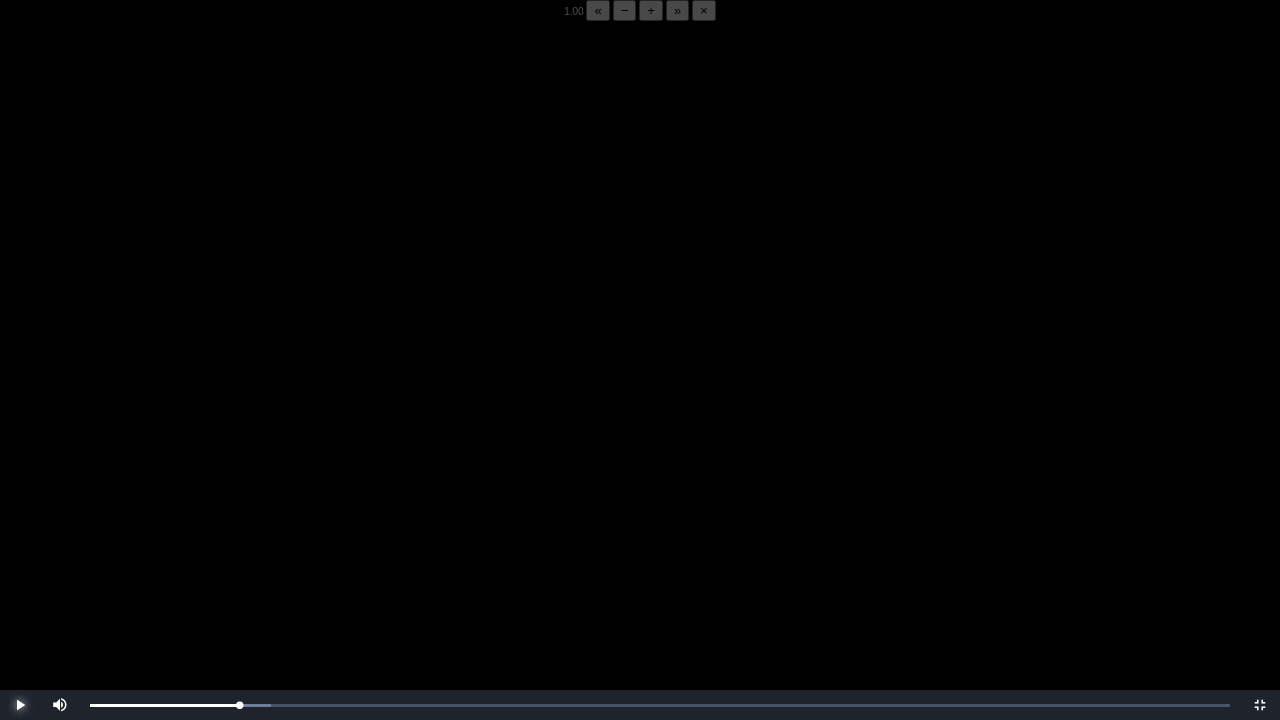 click at bounding box center [20, 705] 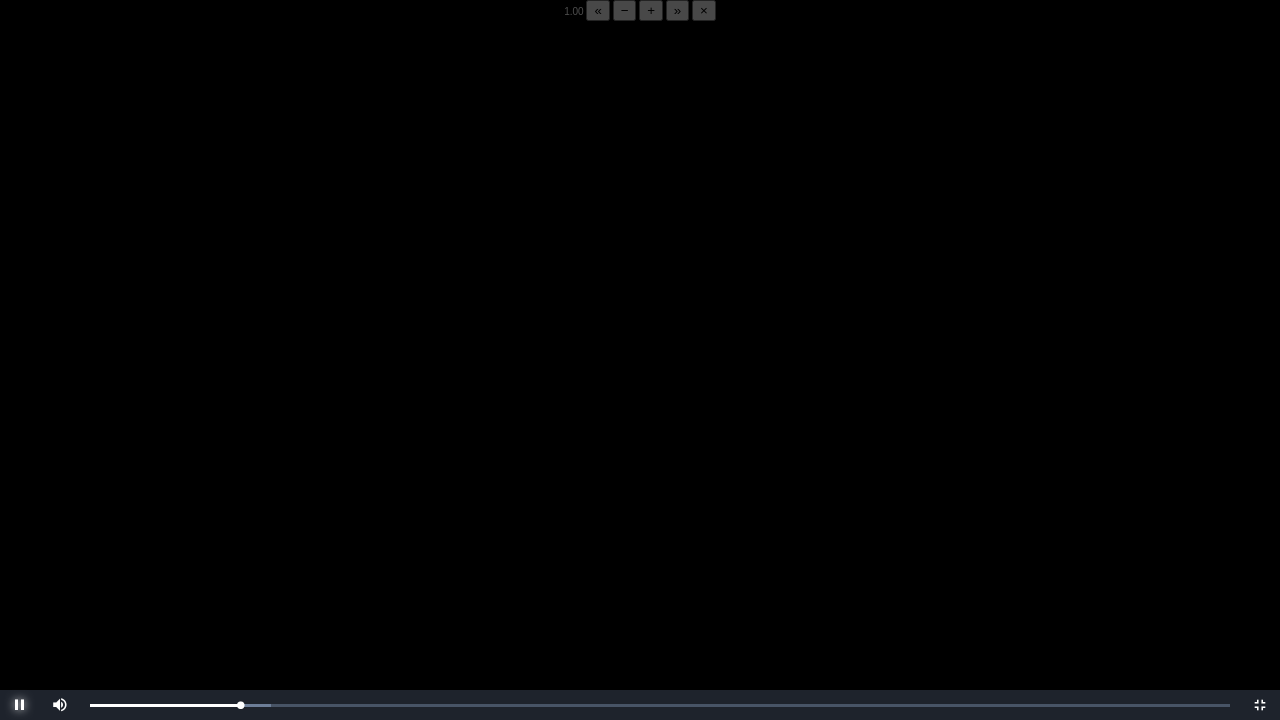 click at bounding box center [20, 705] 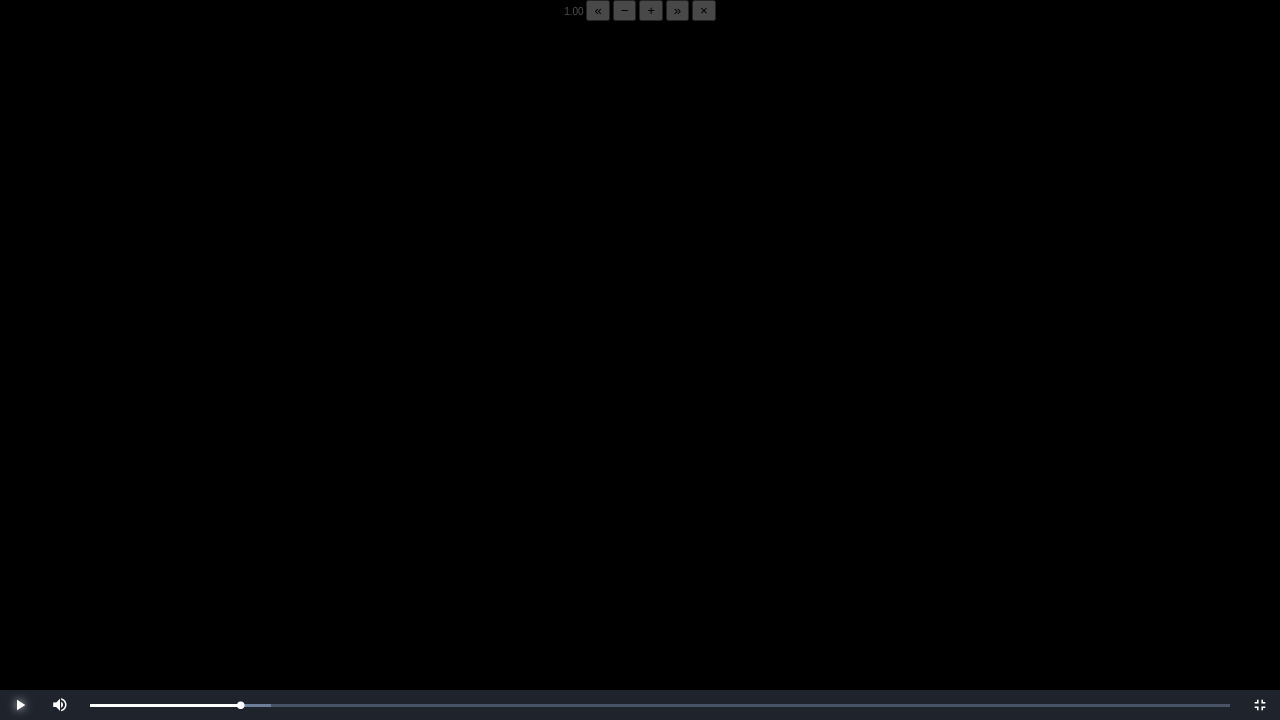 click at bounding box center [20, 705] 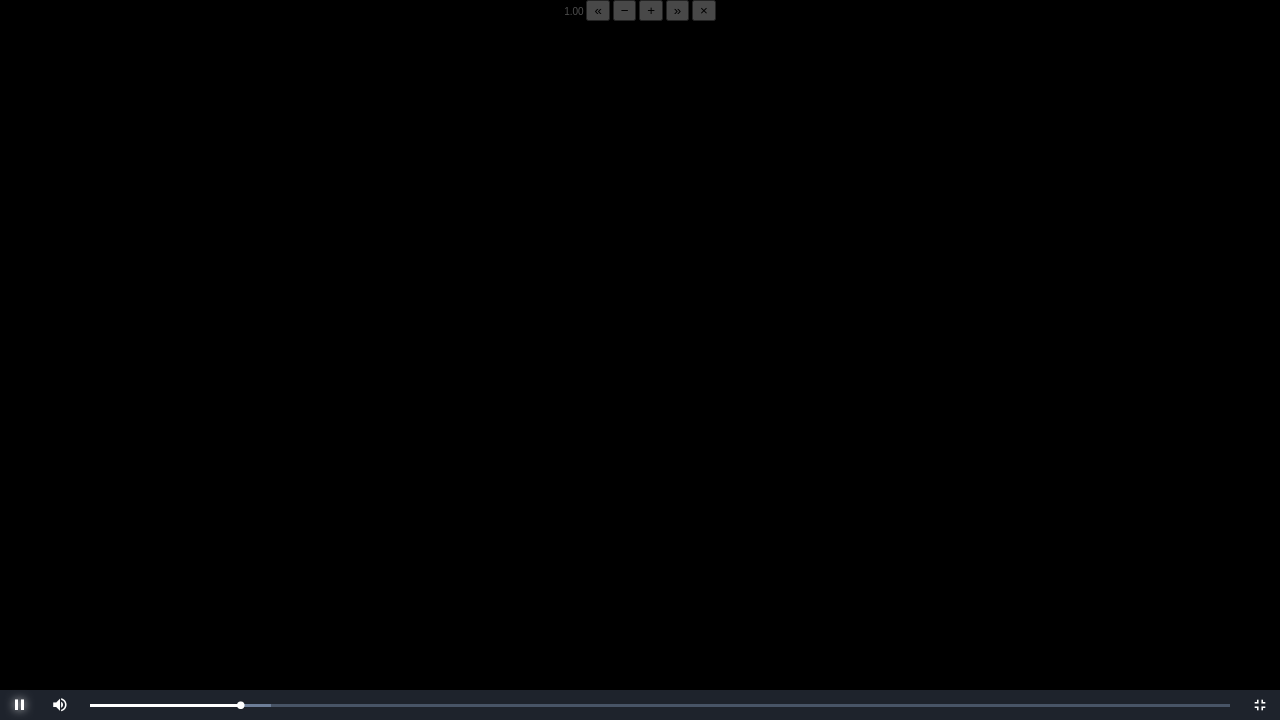 click at bounding box center [20, 705] 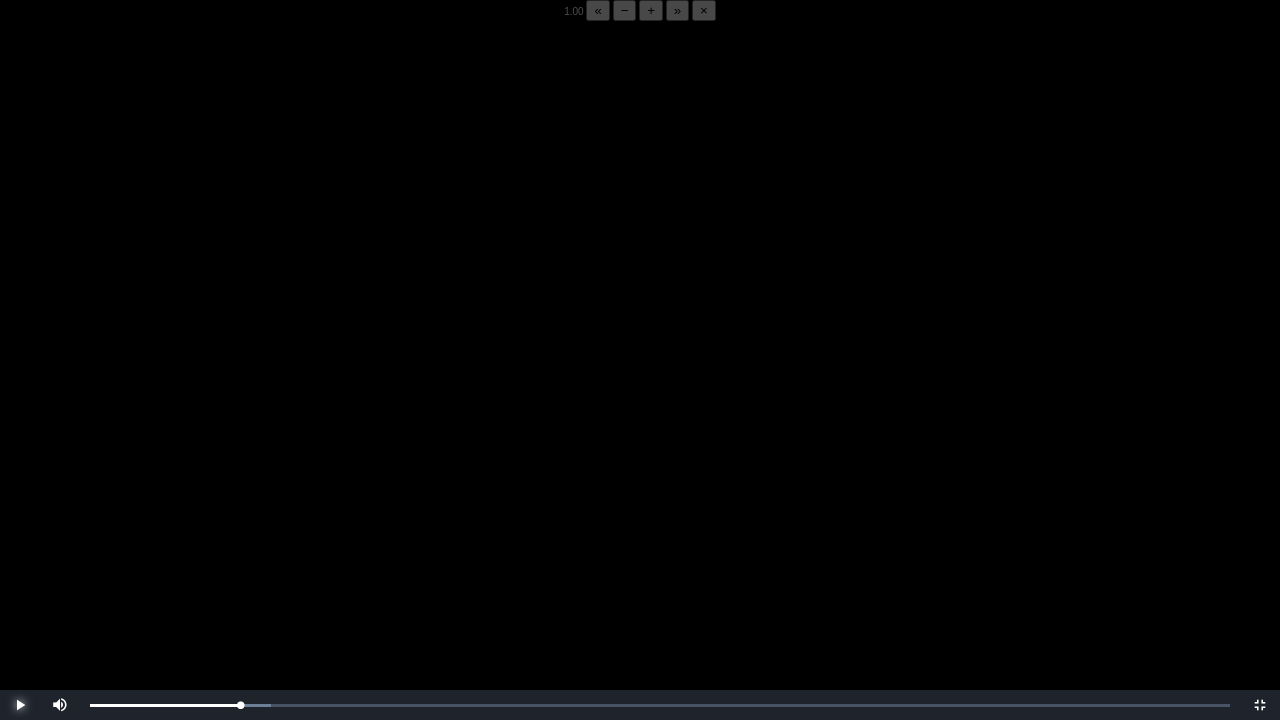 click at bounding box center (20, 705) 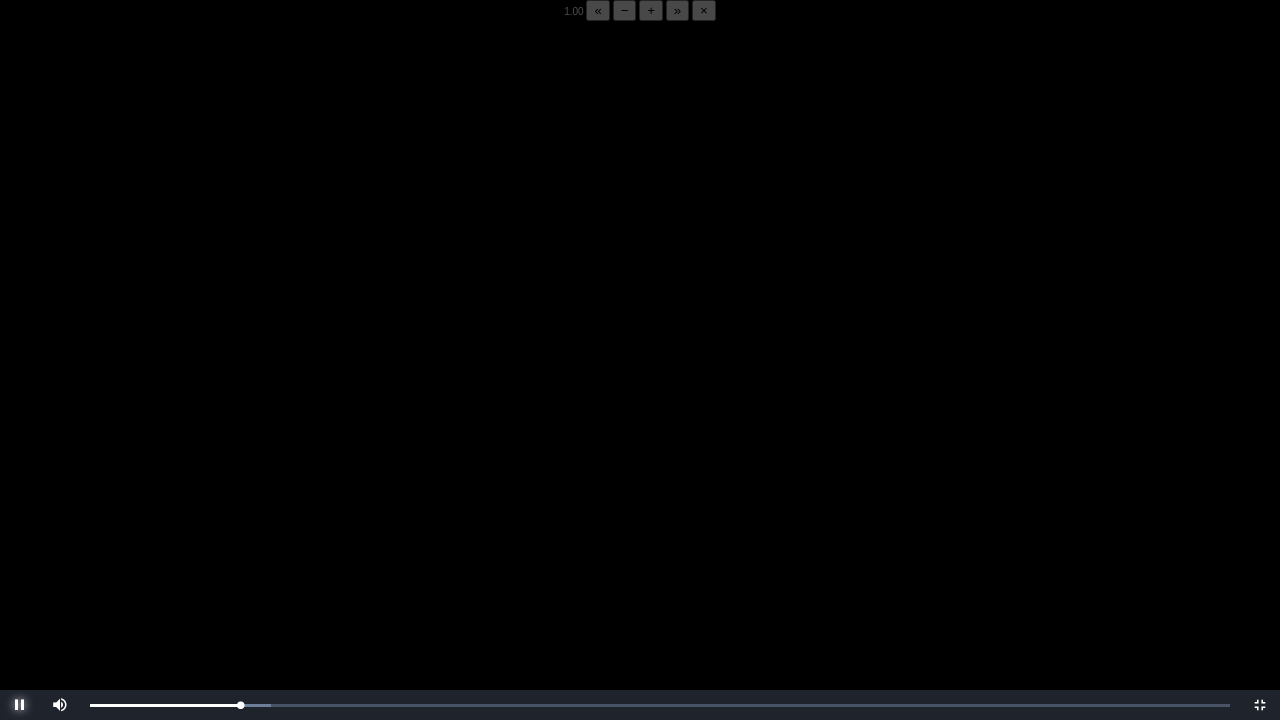 click at bounding box center [20, 705] 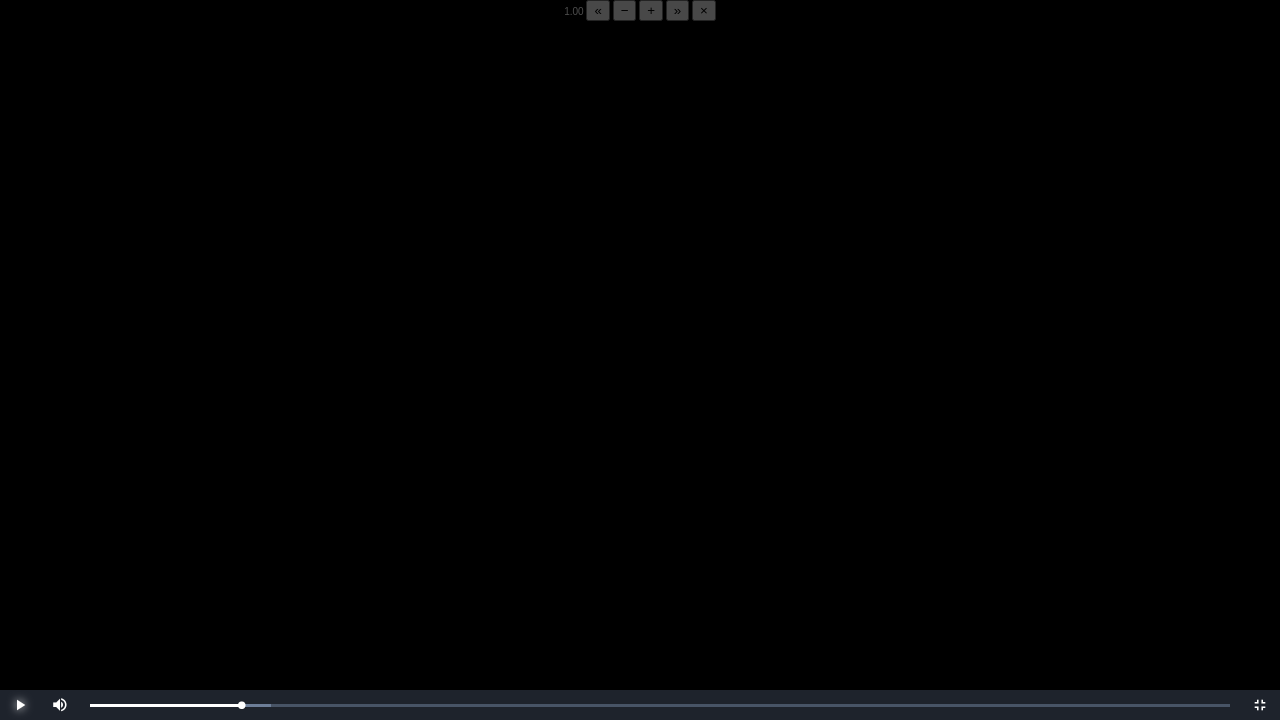 click at bounding box center [20, 705] 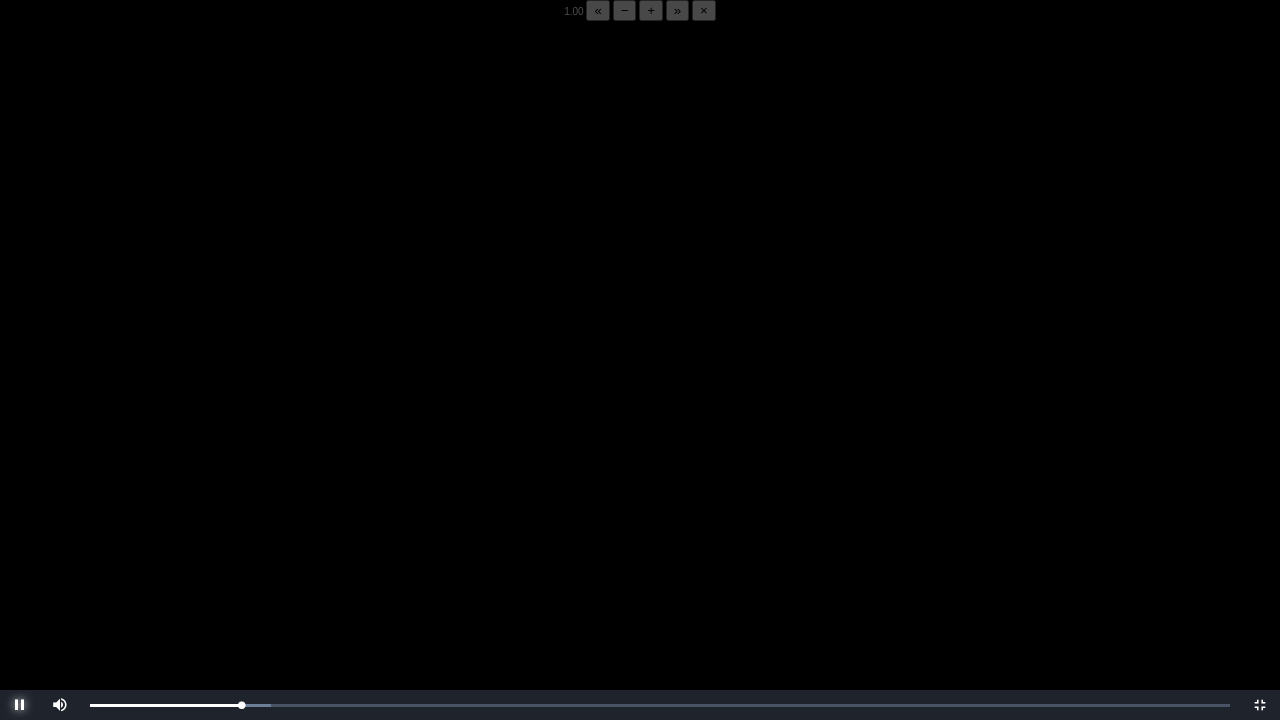 click at bounding box center (20, 705) 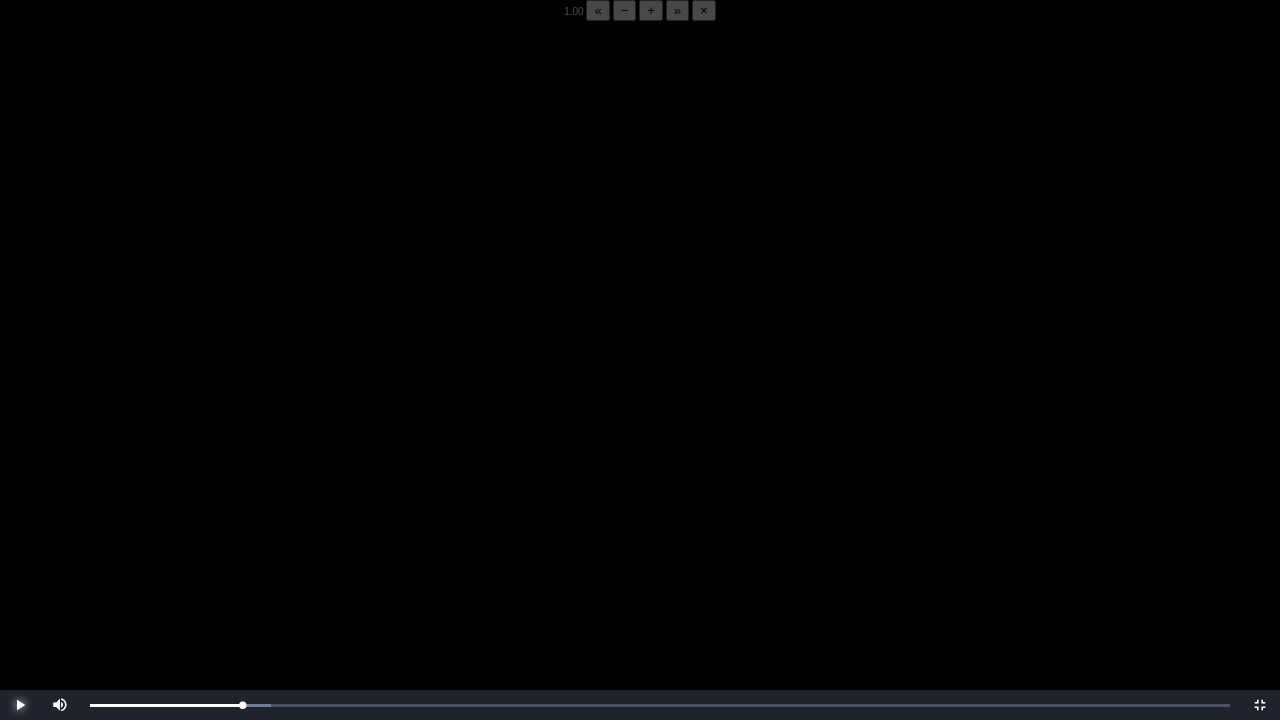 click at bounding box center (20, 705) 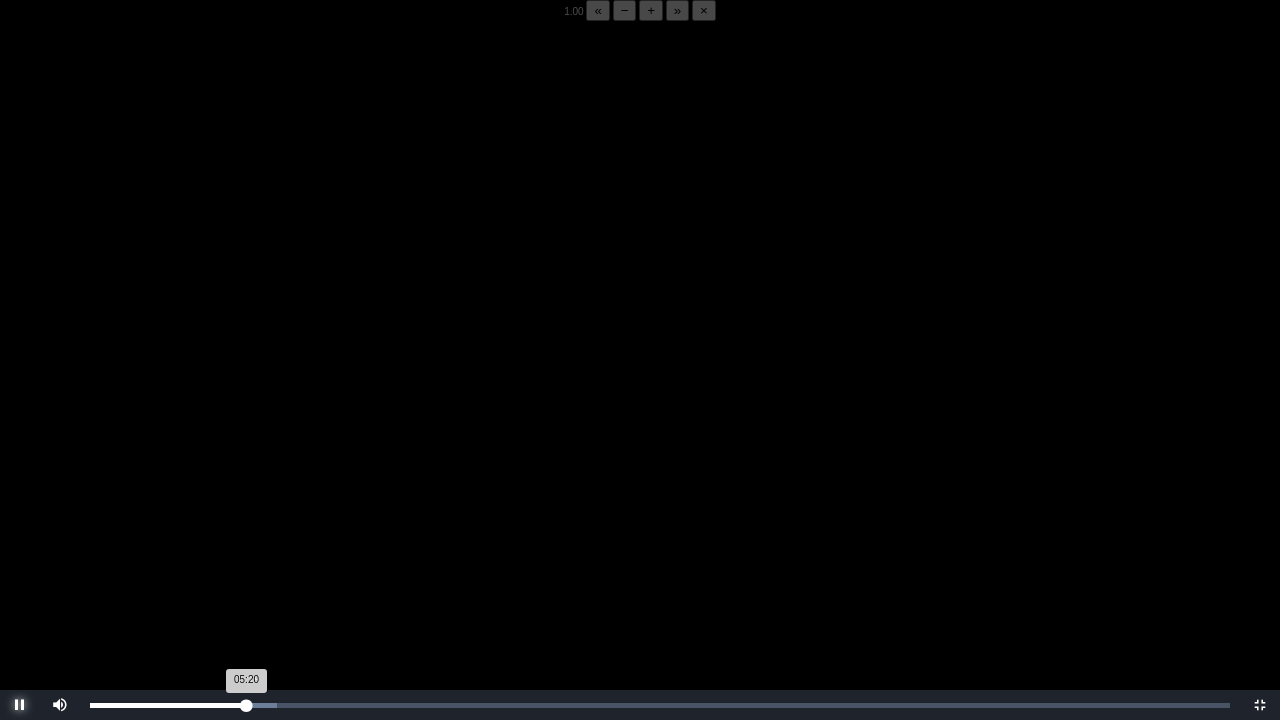 click on "05:20 Progress : 0%" at bounding box center (168, 705) 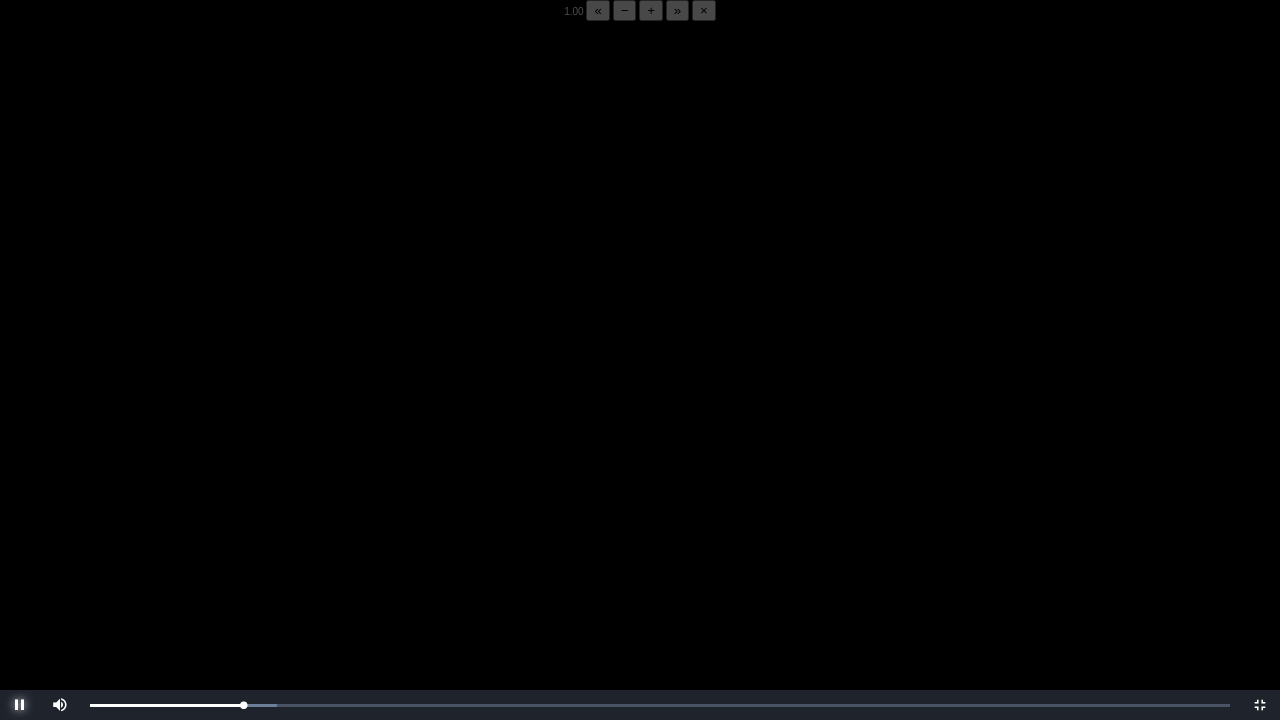 click at bounding box center (20, 705) 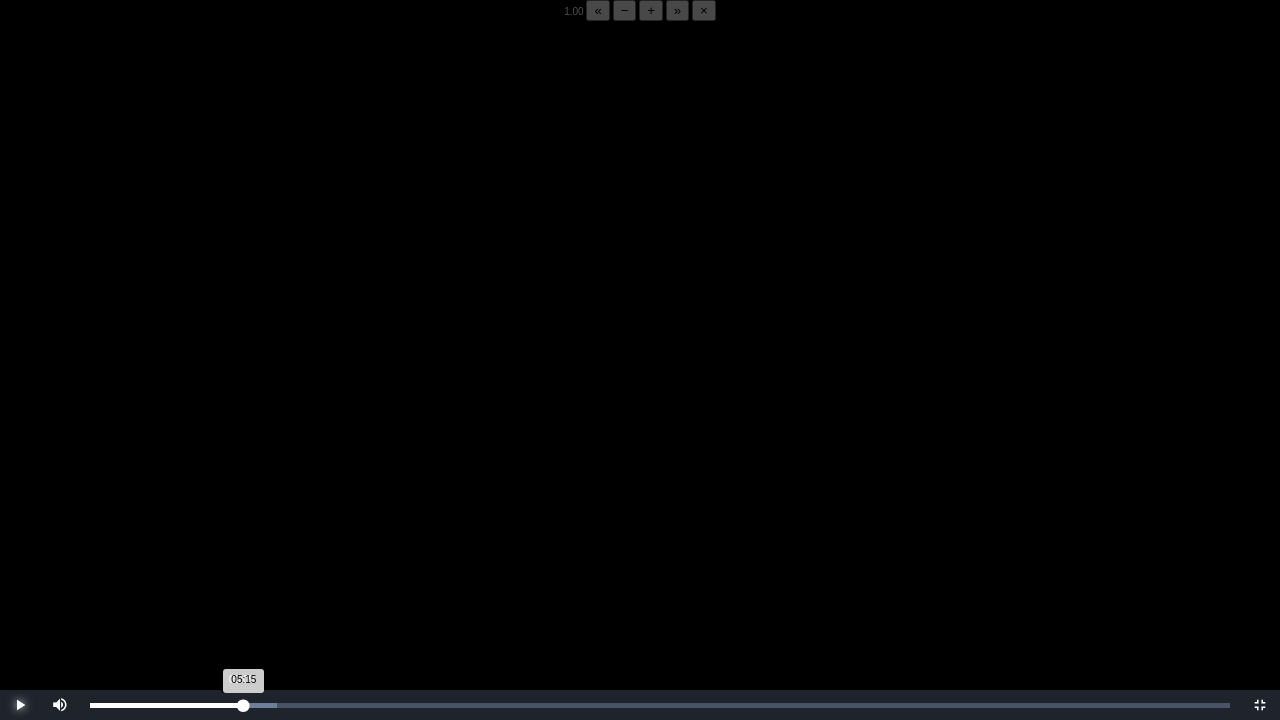 click on "Loaded : 0% 05:09 05:15 Progress : 0%" at bounding box center (660, 705) 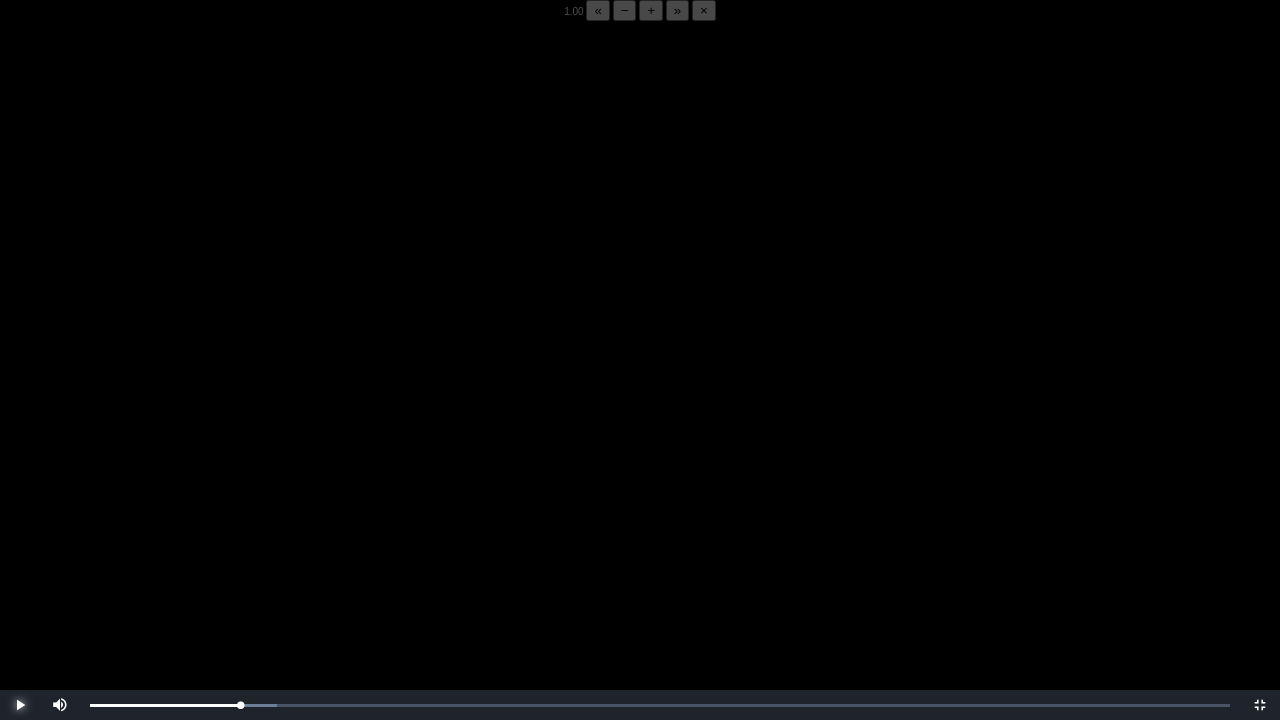 click at bounding box center (20, 705) 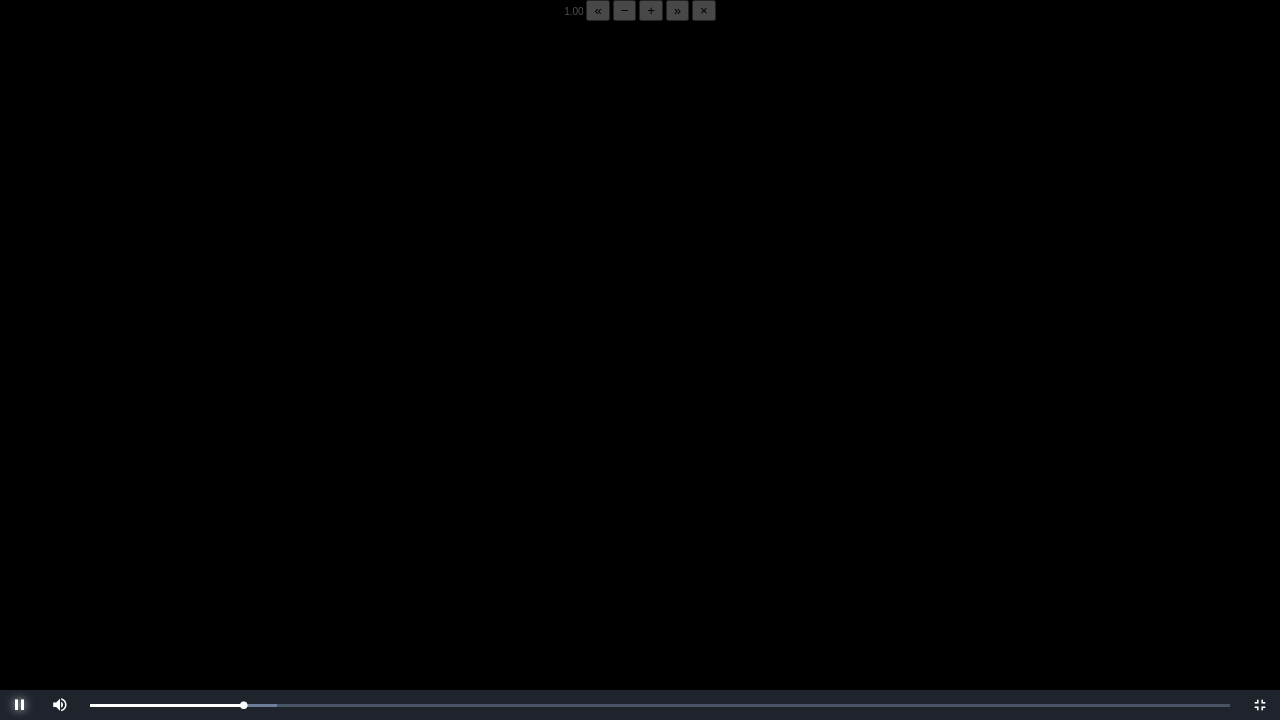 click at bounding box center (20, 705) 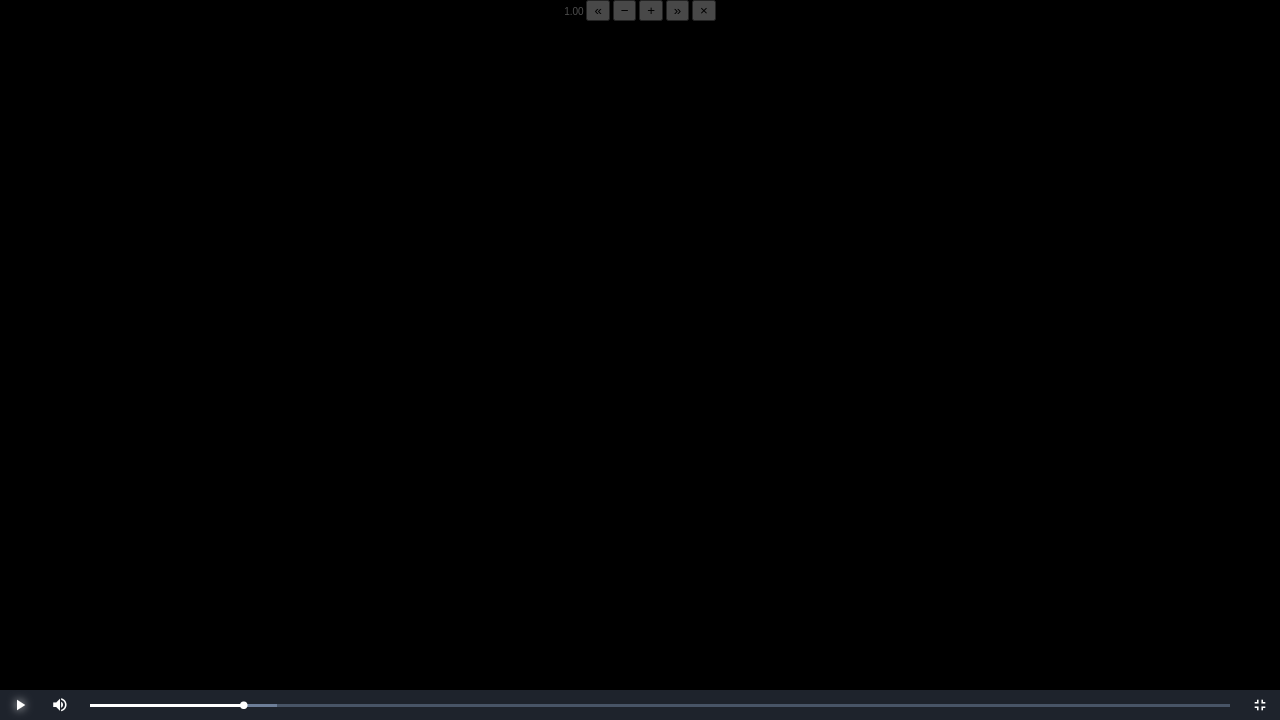 click at bounding box center (20, 705) 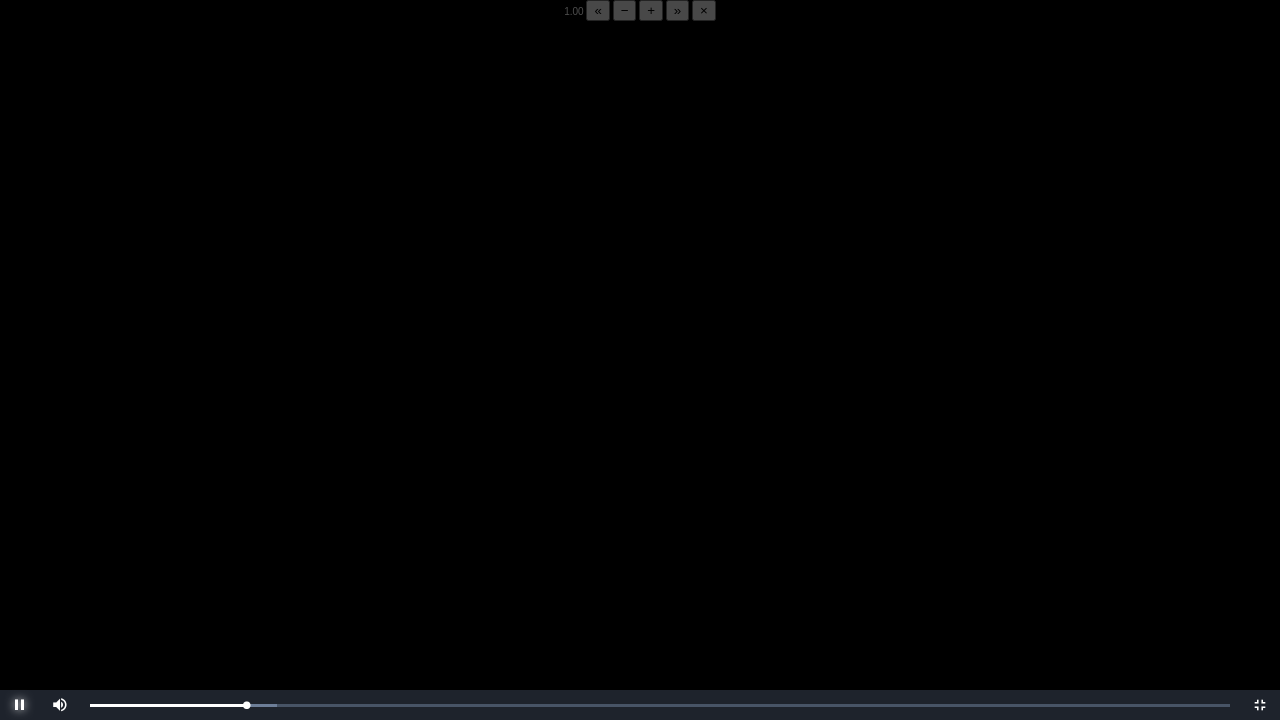 click at bounding box center (20, 705) 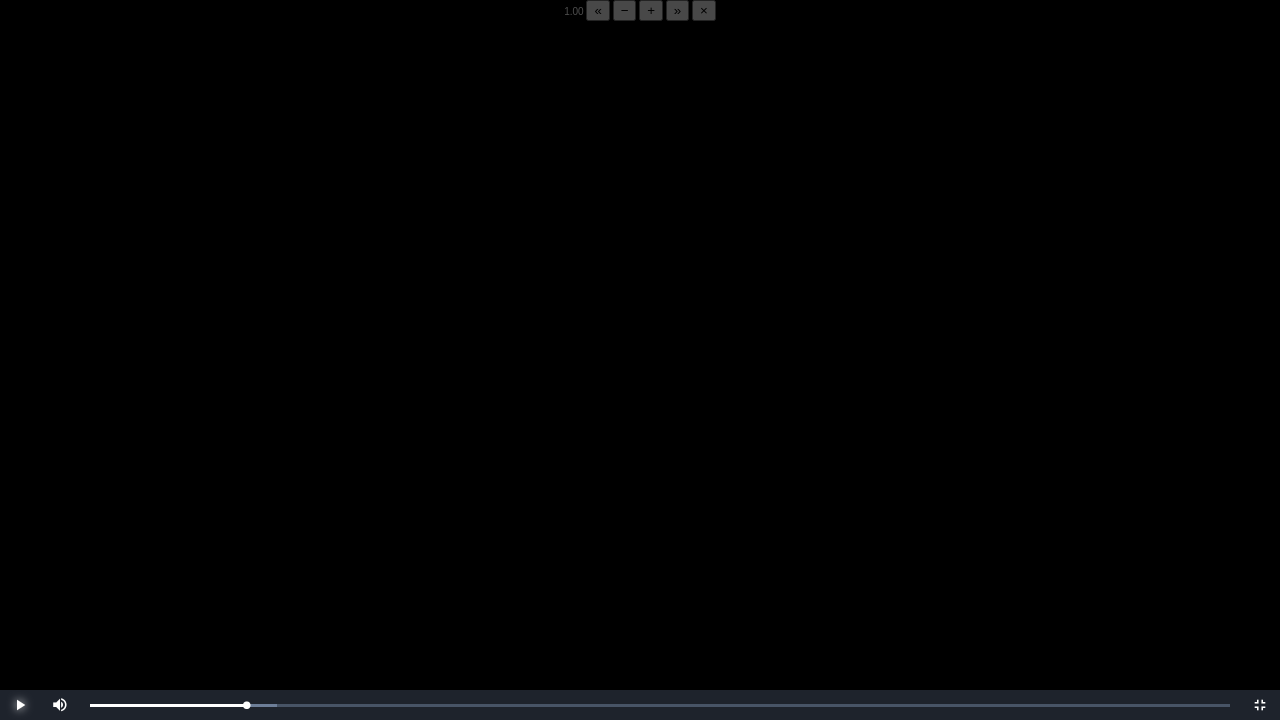 click at bounding box center (20, 705) 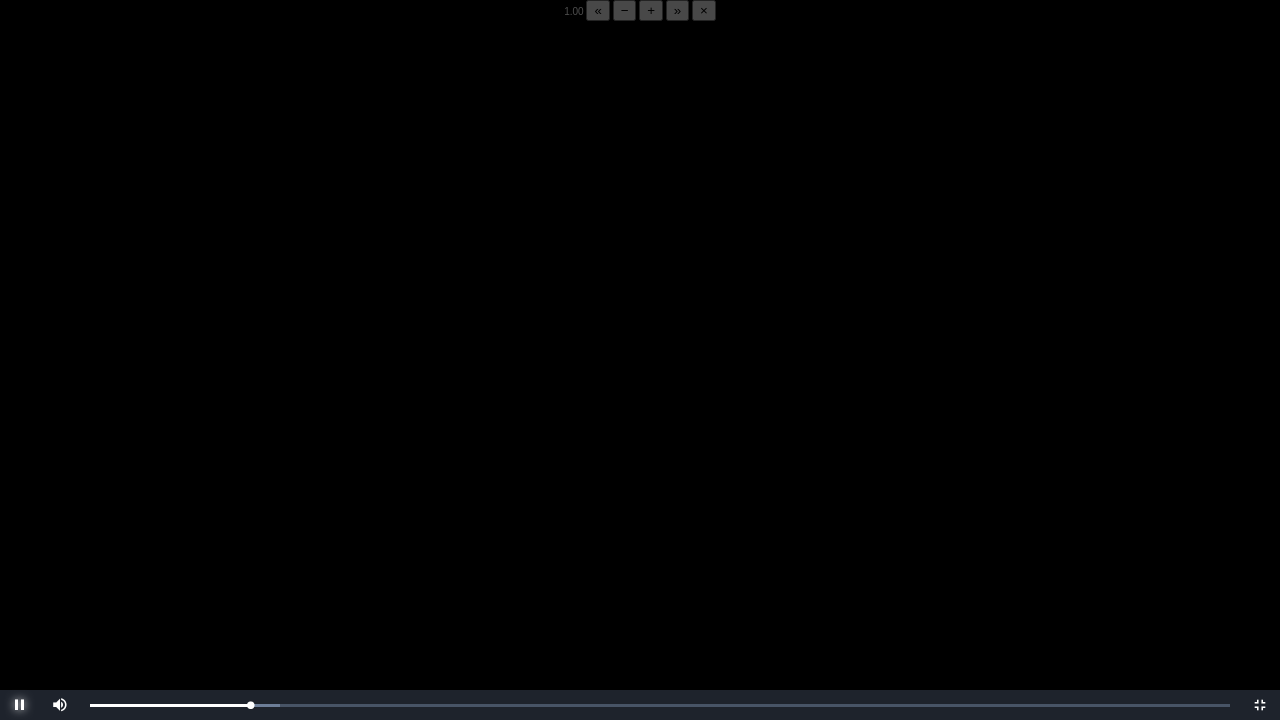 click at bounding box center [20, 705] 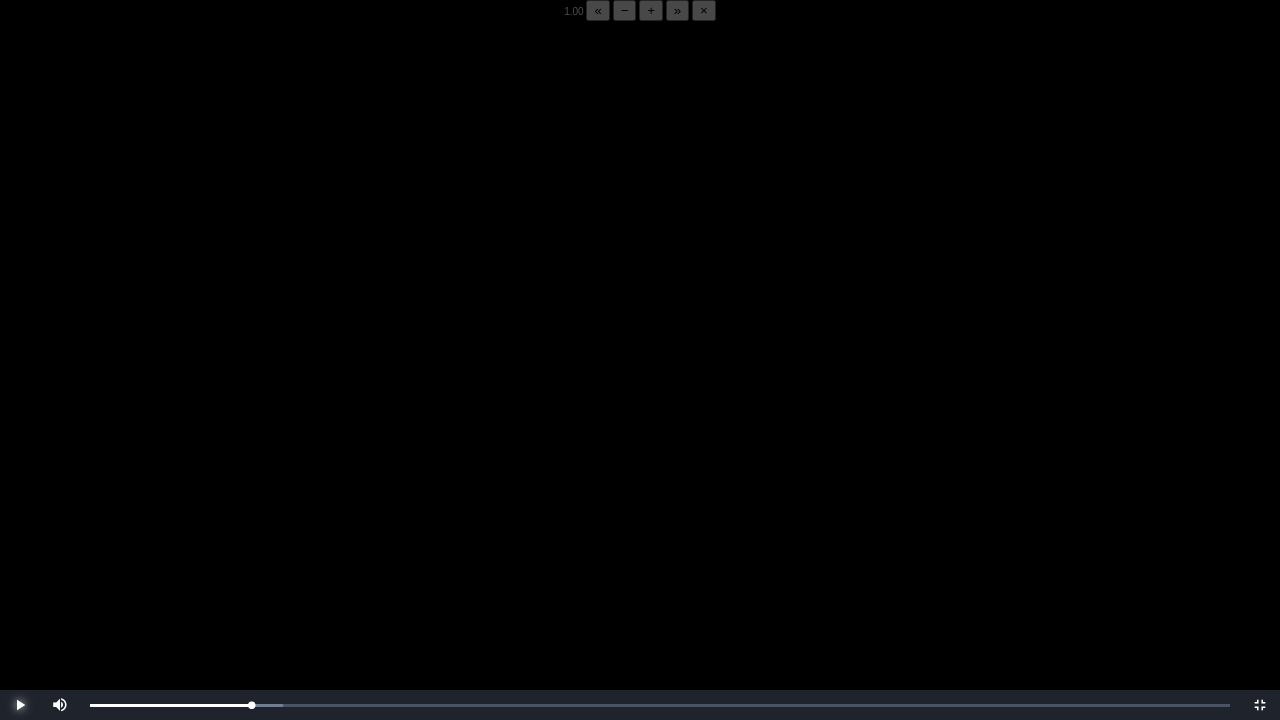 click at bounding box center (20, 705) 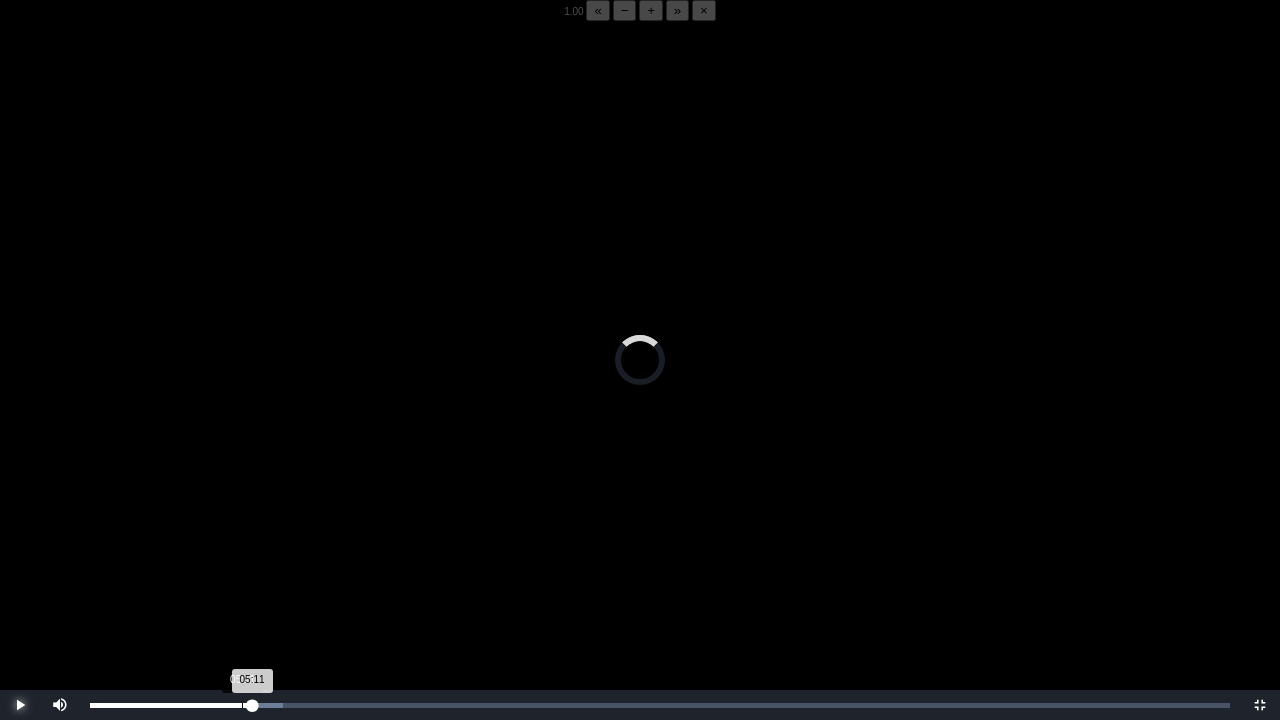 click on "Loaded : 0% 05:11 05:11 Progress : 0%" at bounding box center [660, 705] 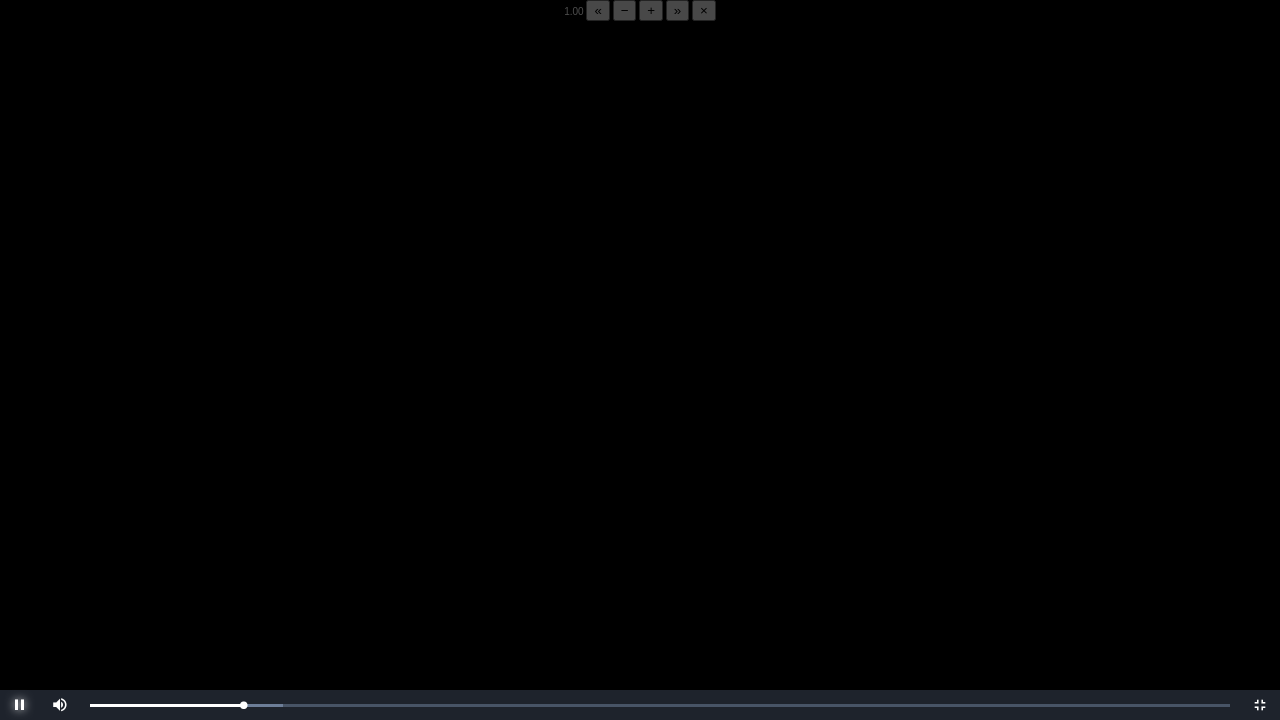click at bounding box center [20, 705] 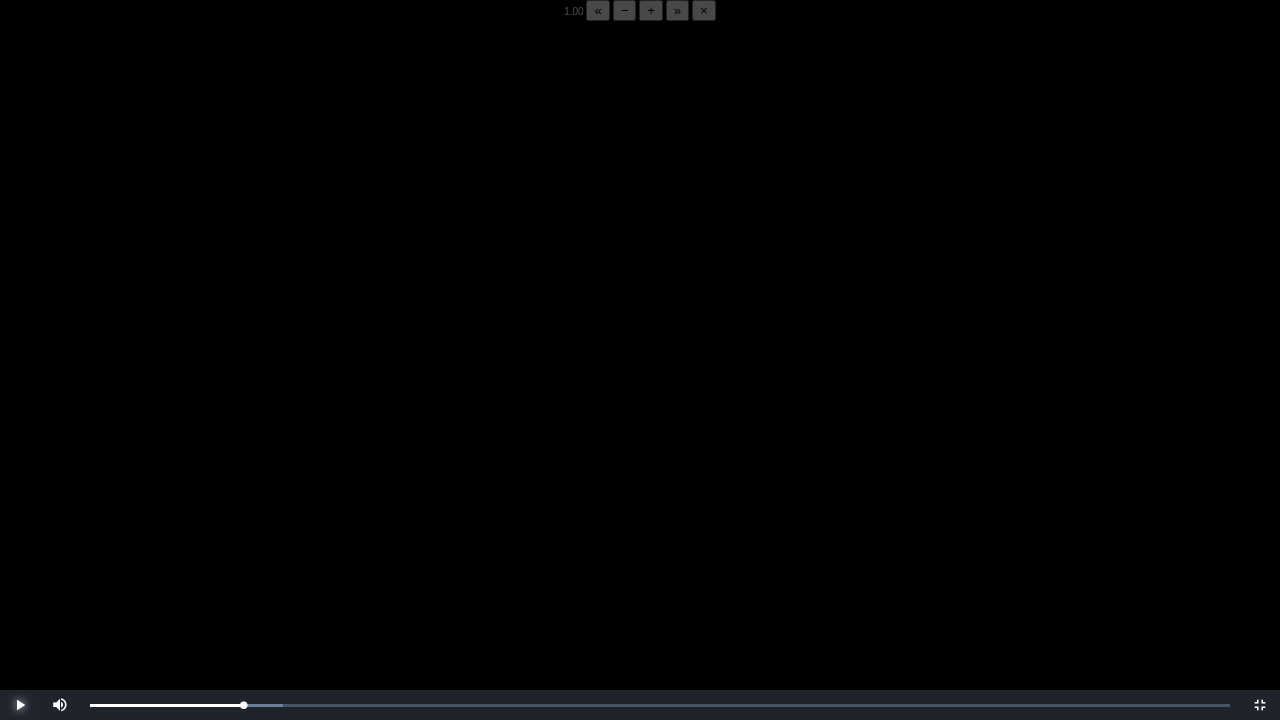 click at bounding box center [20, 705] 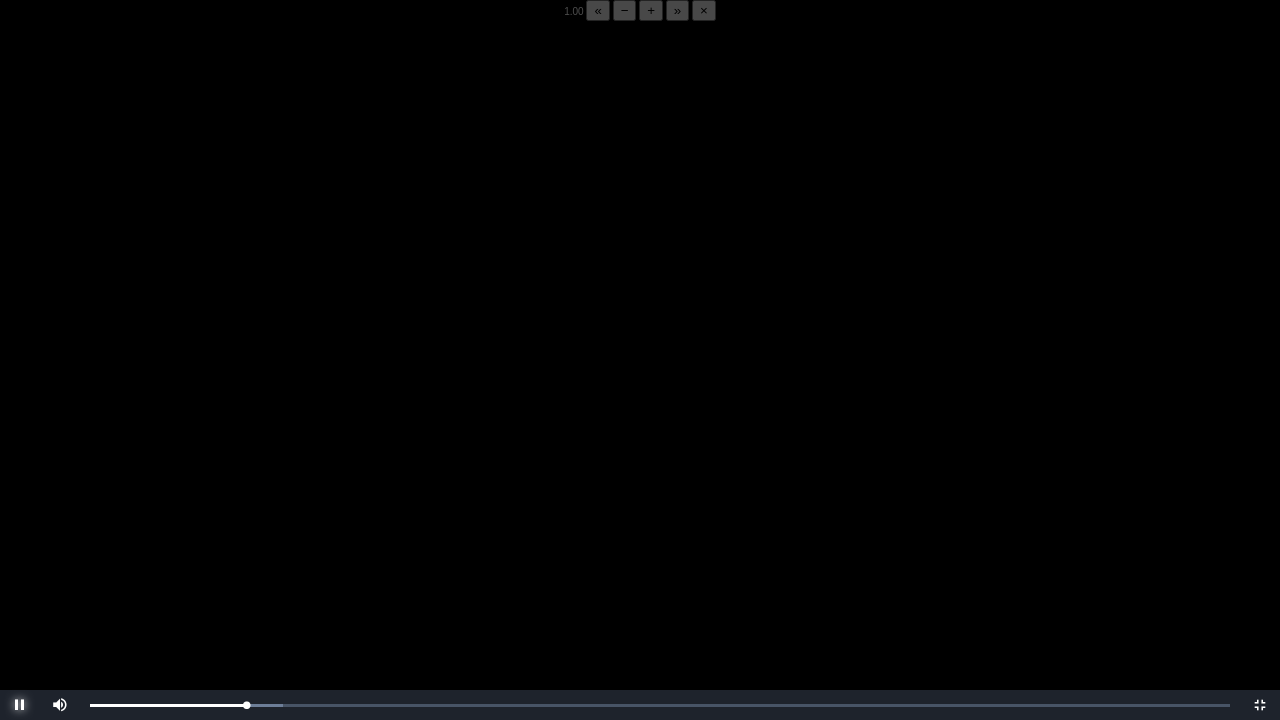 click at bounding box center (20, 705) 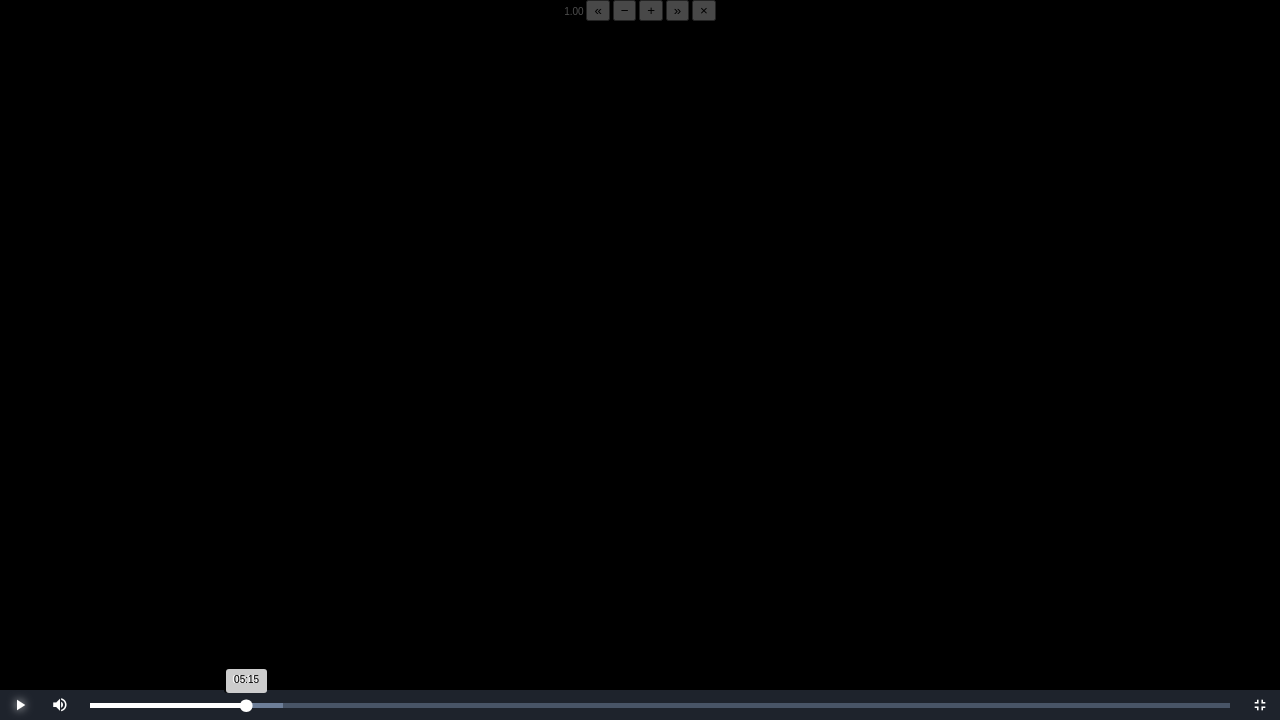 click on "Loaded : 0% 05:15 05:15 Progress : 0%" at bounding box center [660, 705] 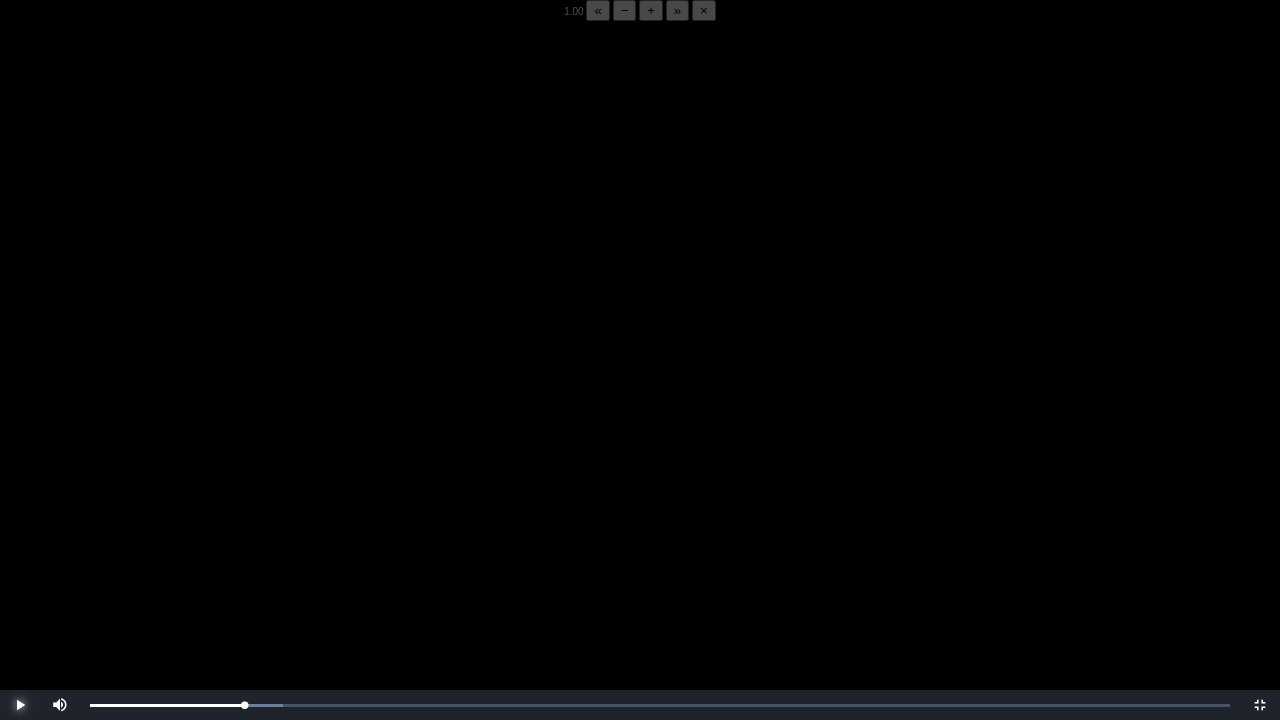 click at bounding box center (20, 705) 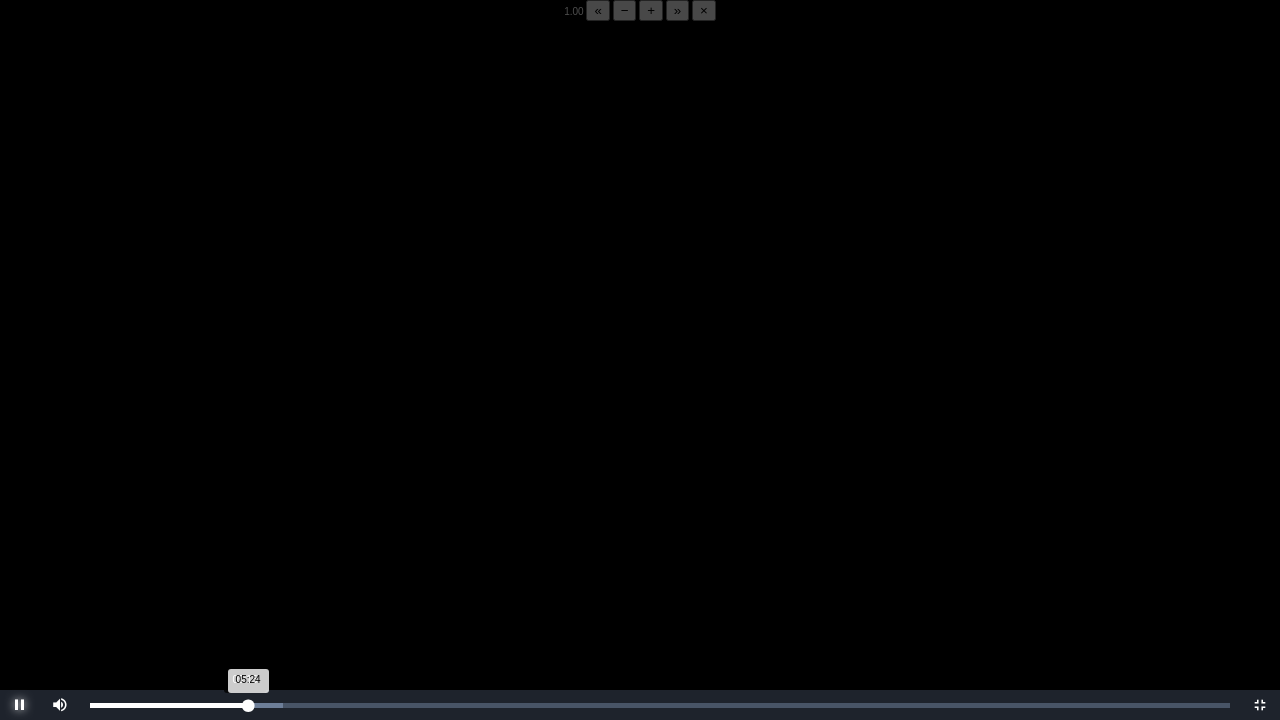 click on "05:24 Progress : 0%" at bounding box center [169, 705] 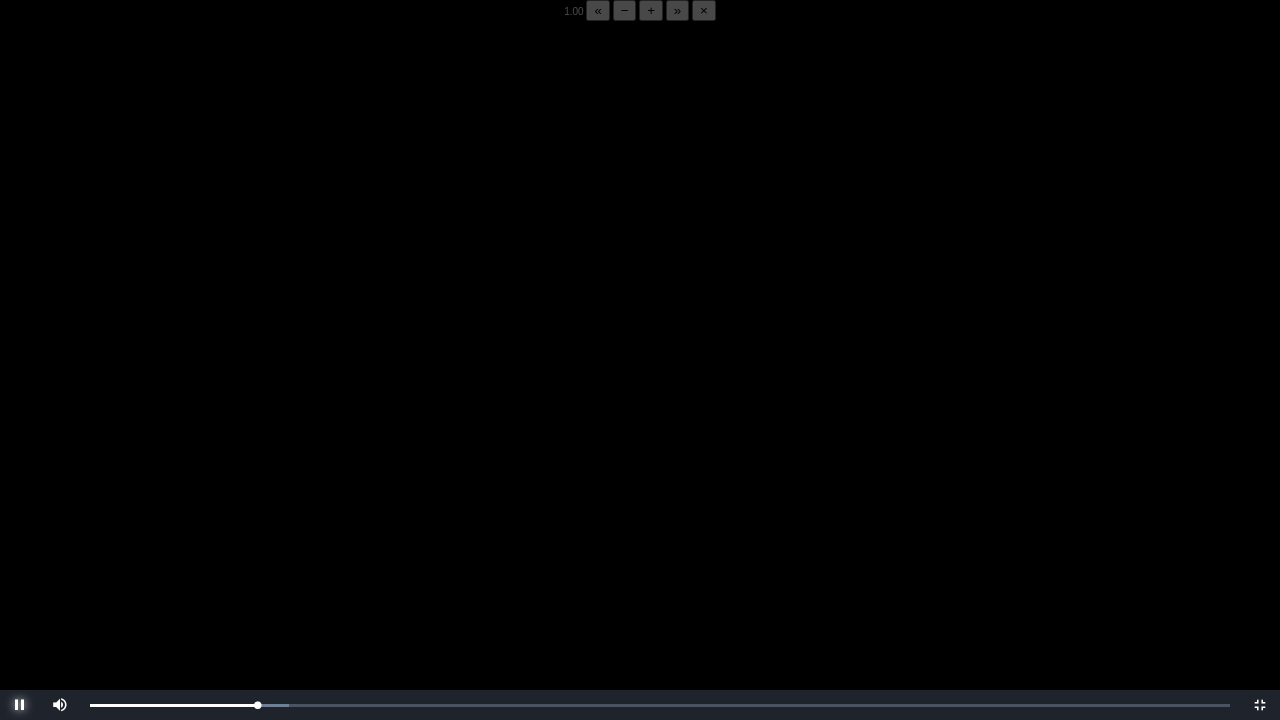 click at bounding box center (20, 705) 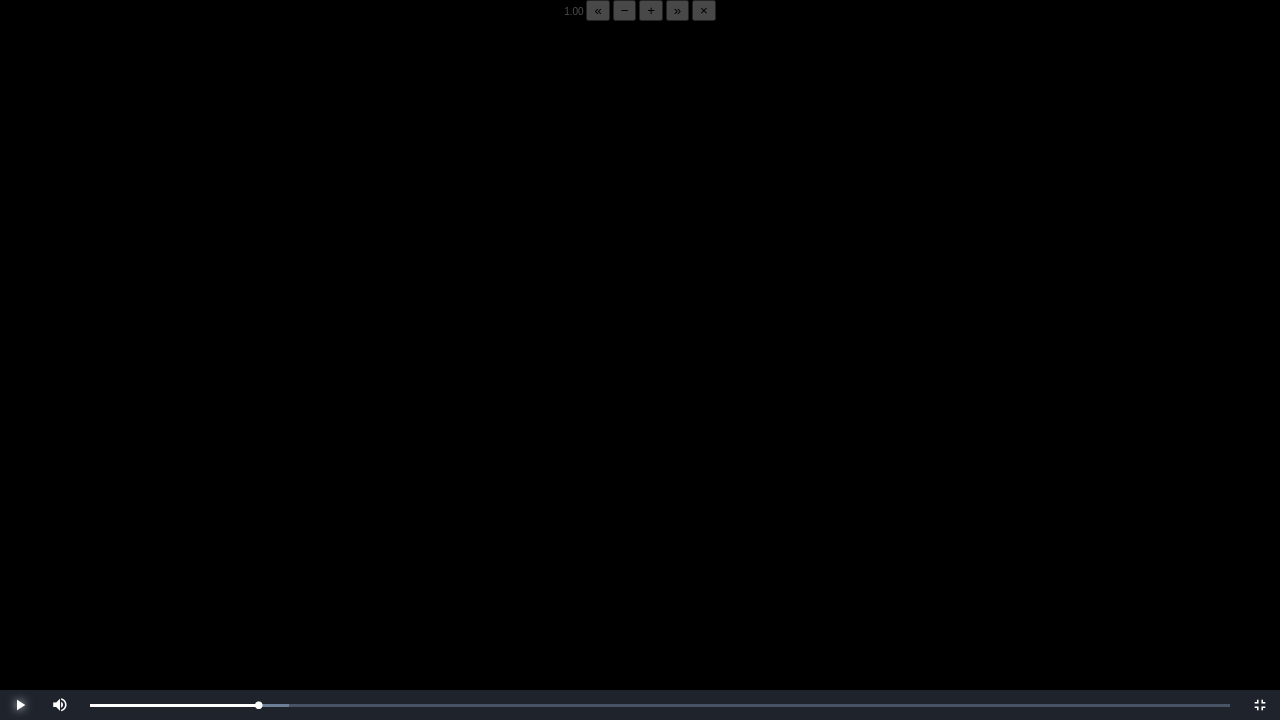 click at bounding box center (20, 705) 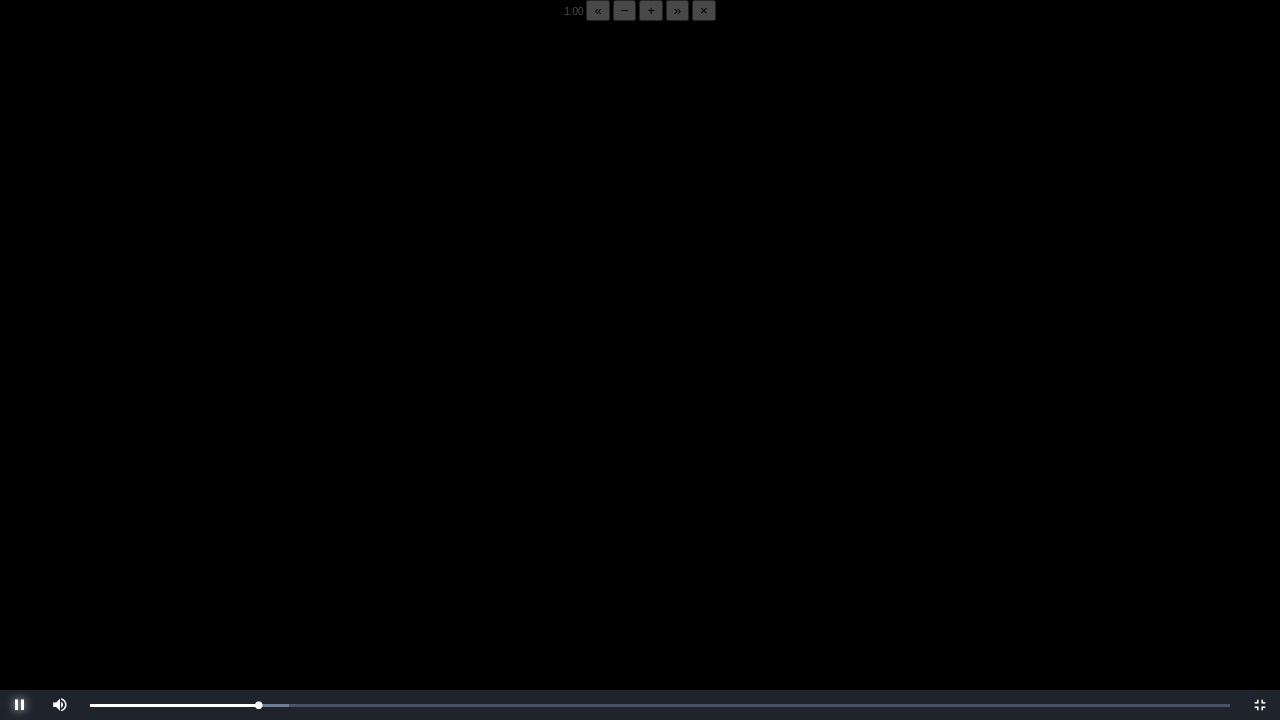 click at bounding box center (20, 705) 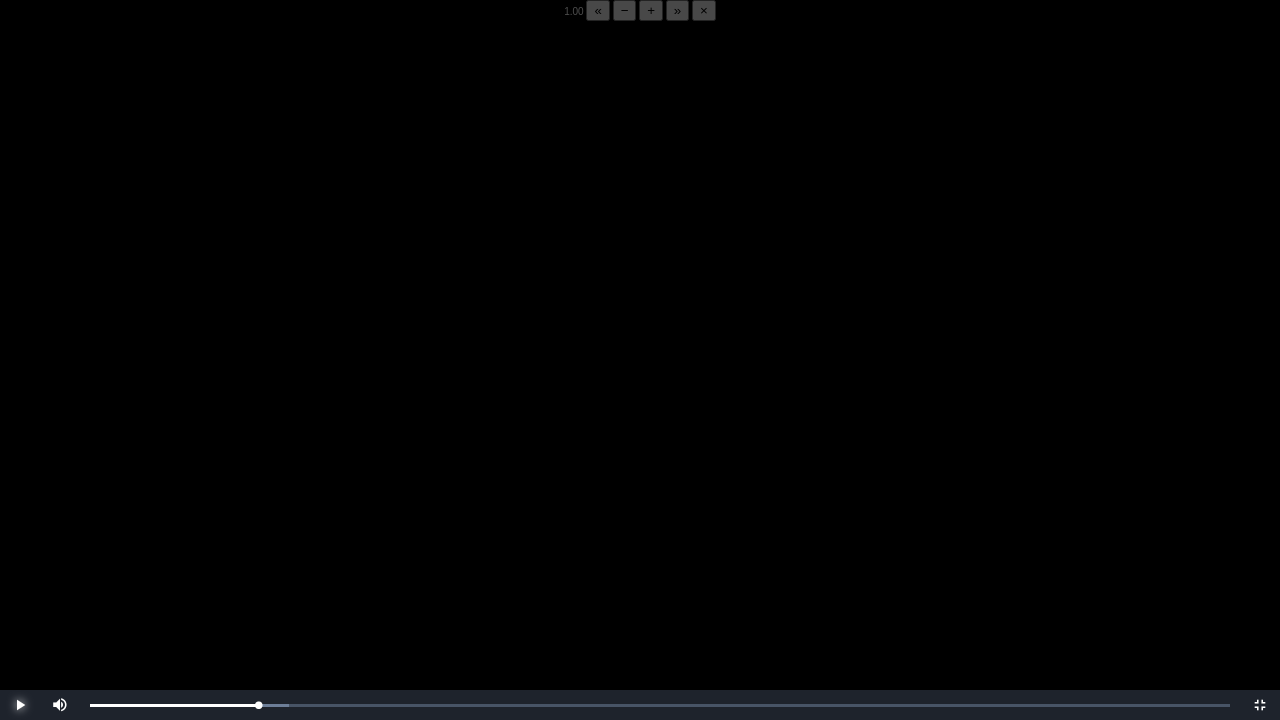 click at bounding box center (20, 705) 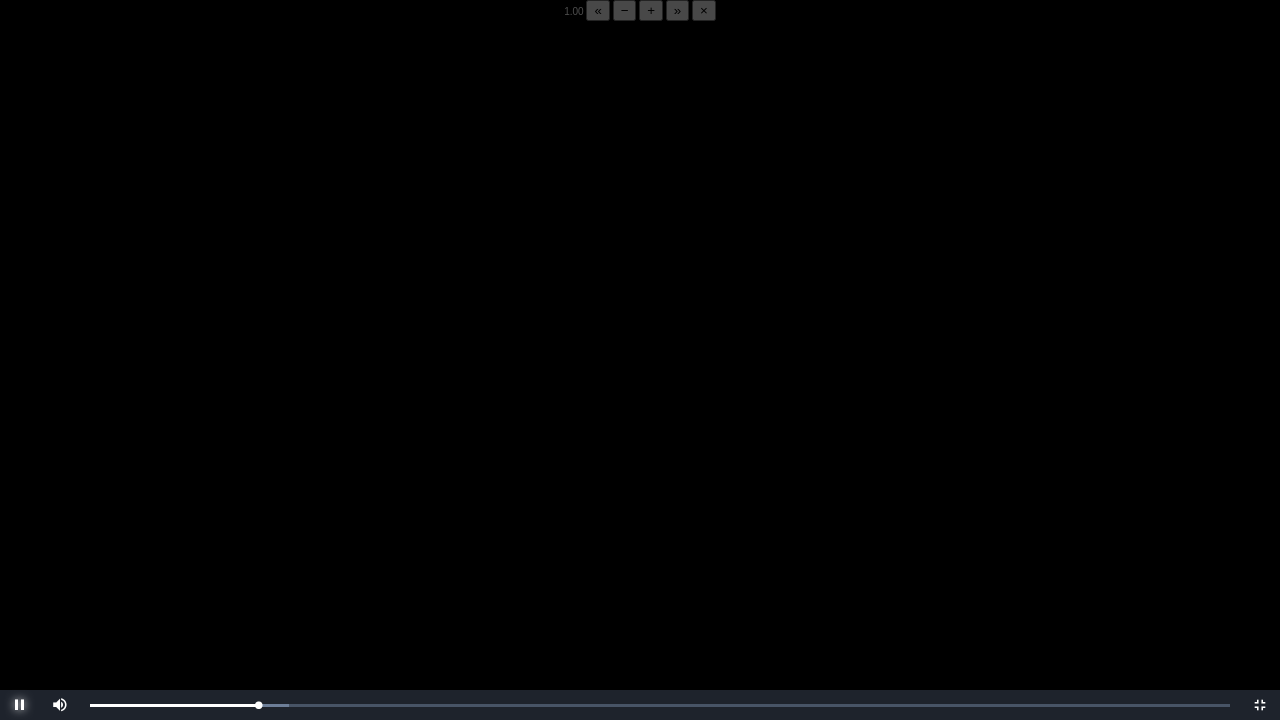 click at bounding box center [20, 705] 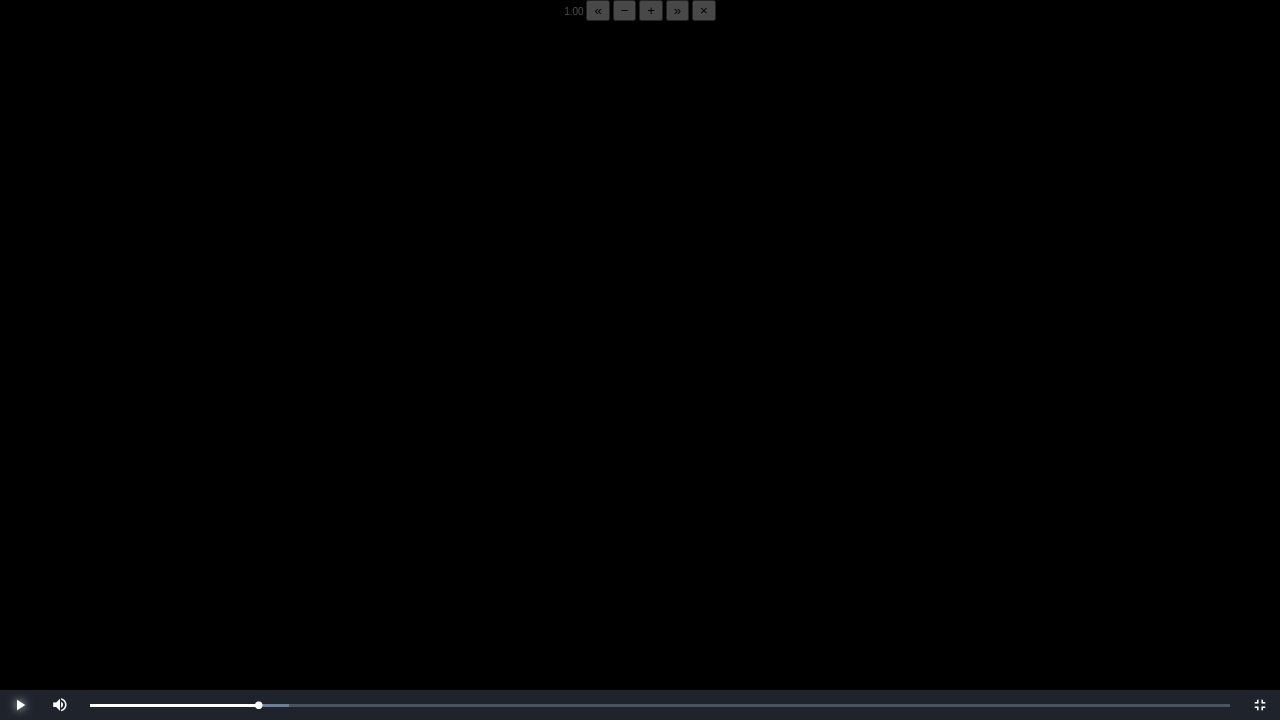 click at bounding box center [20, 705] 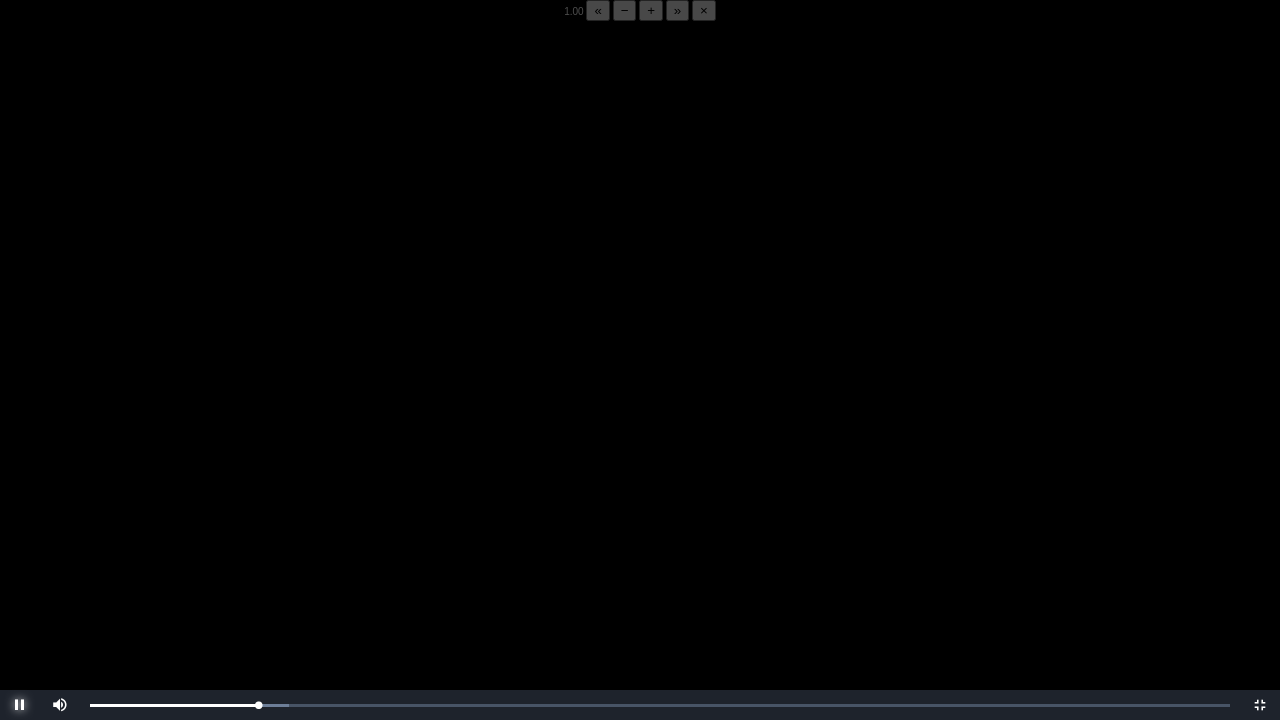 click at bounding box center (20, 705) 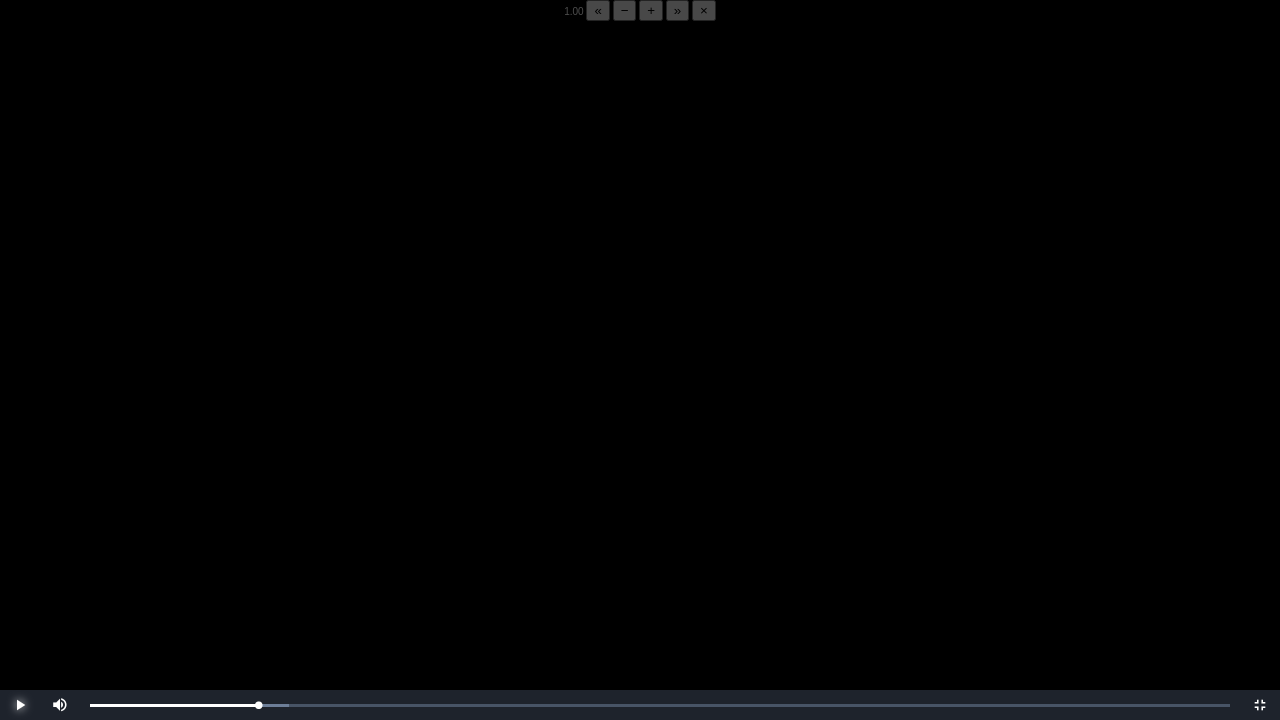 click at bounding box center (20, 705) 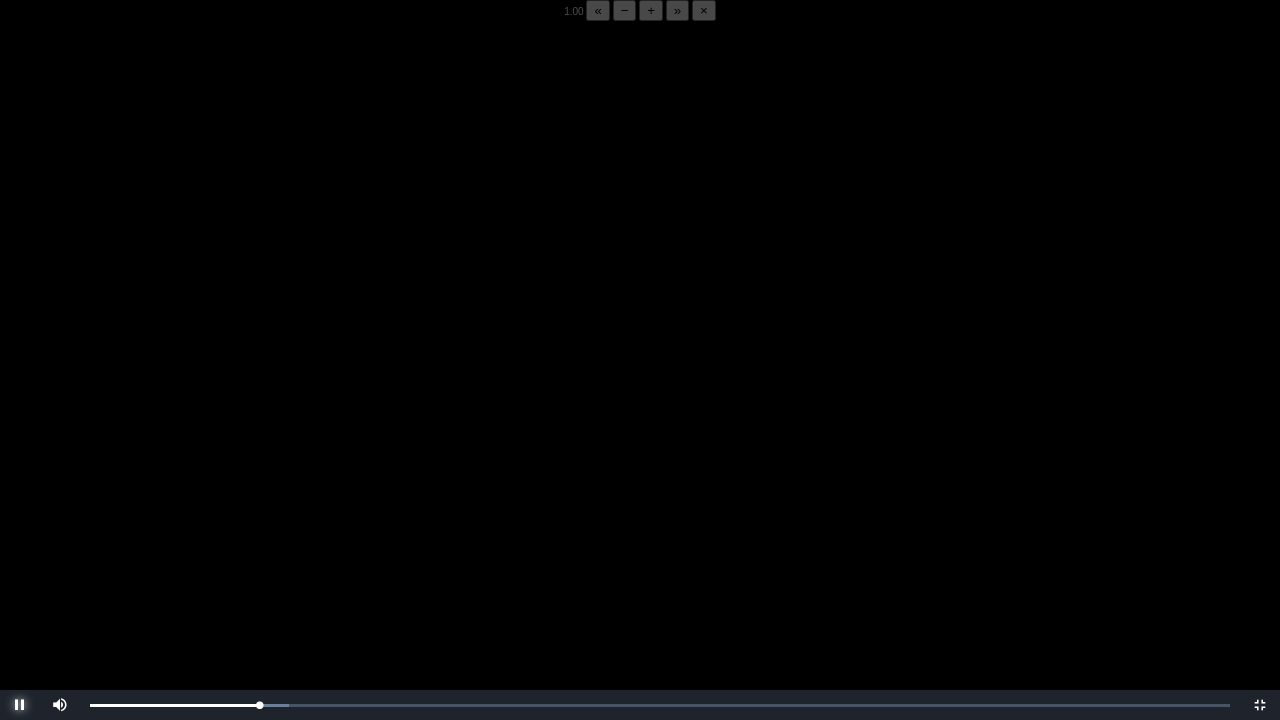click at bounding box center [20, 705] 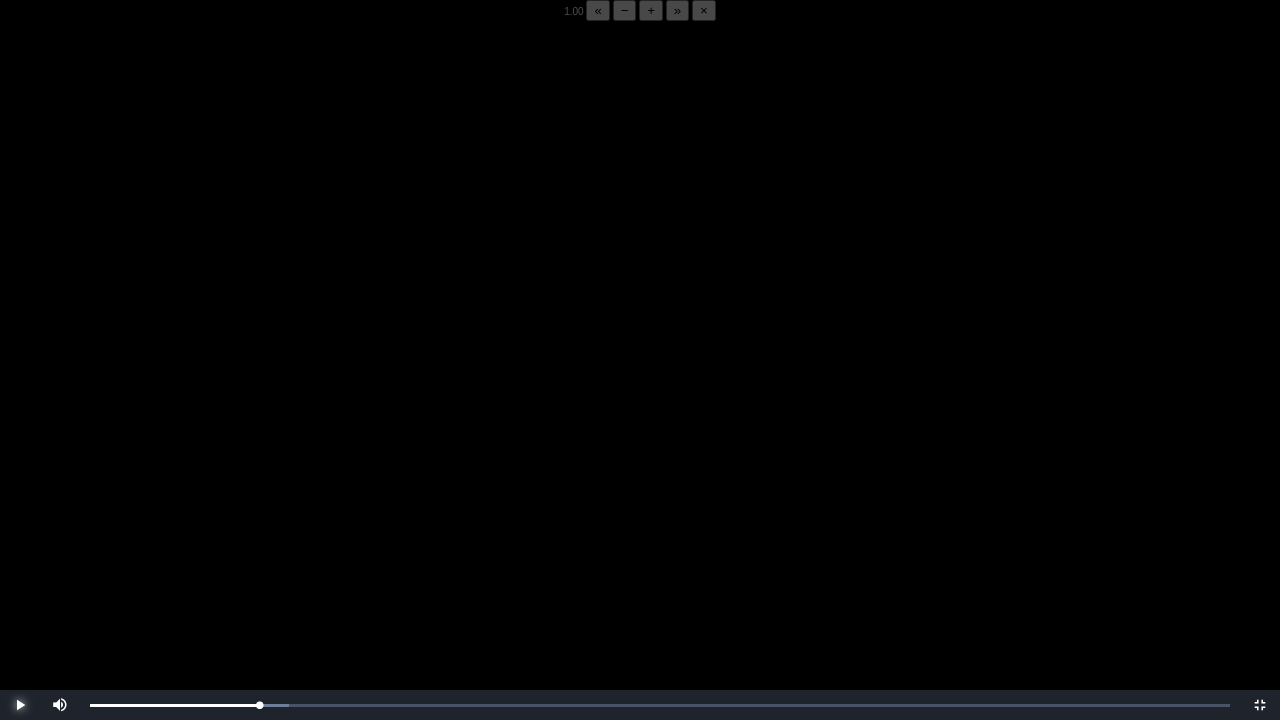 click at bounding box center [20, 705] 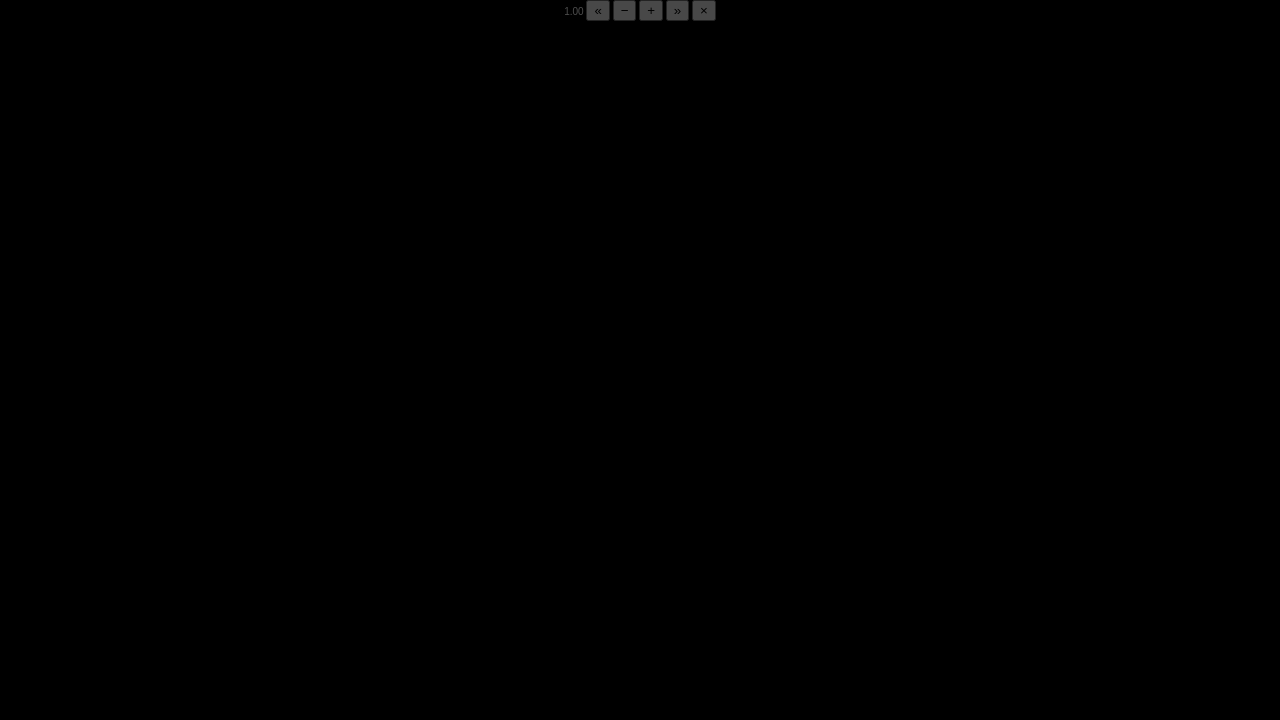 drag, startPoint x: 24, startPoint y: 701, endPoint x: 259, endPoint y: 704, distance: 235.01915 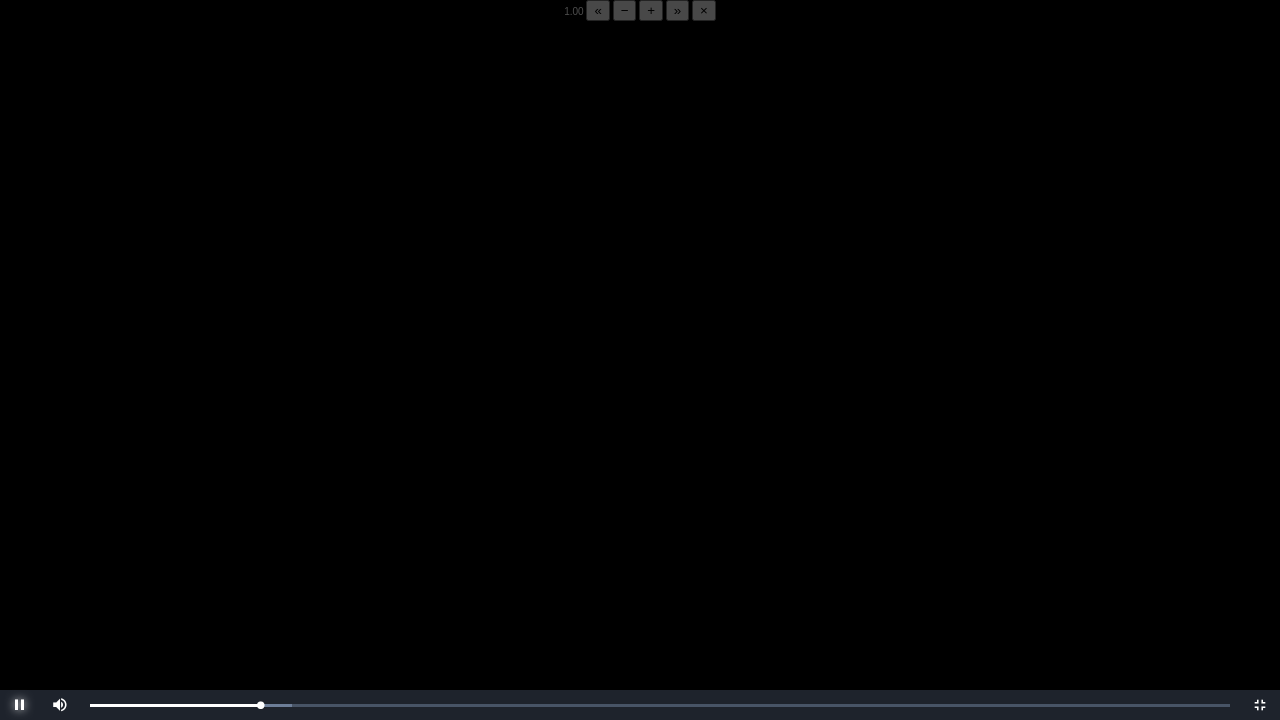 click at bounding box center (20, 705) 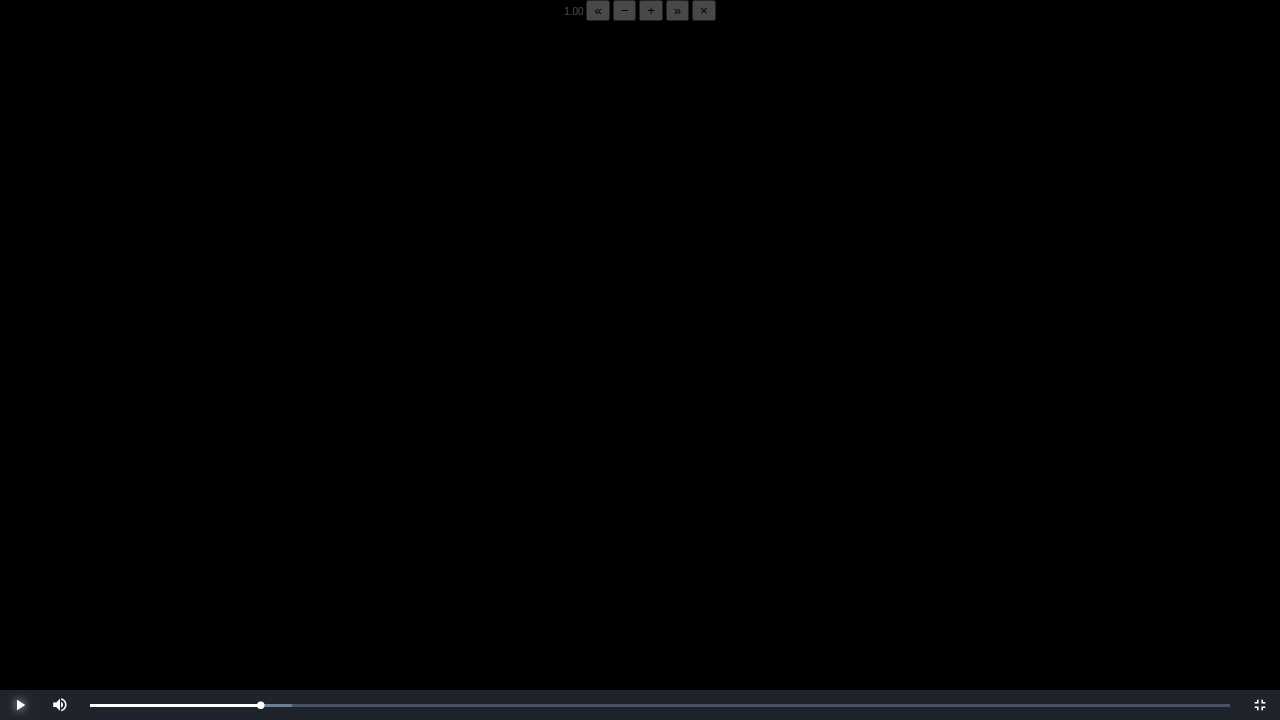 drag, startPoint x: 21, startPoint y: 698, endPoint x: 10, endPoint y: 708, distance: 14.866069 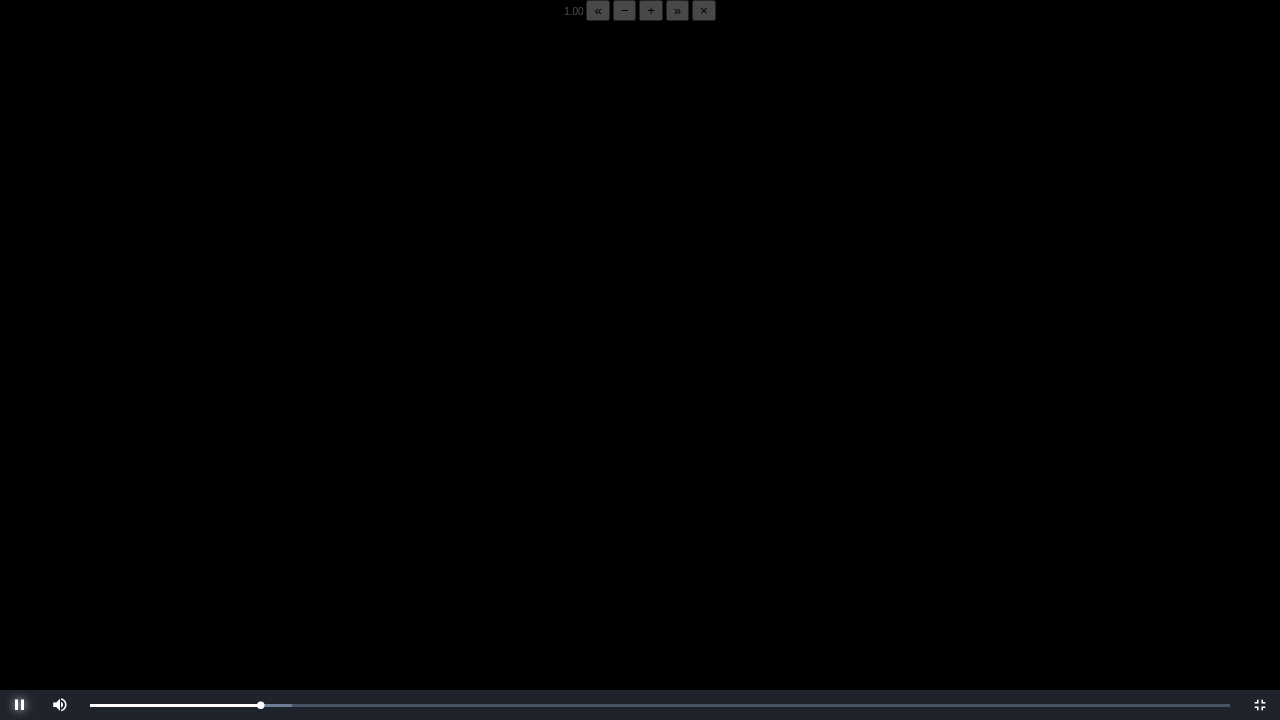 click at bounding box center [20, 705] 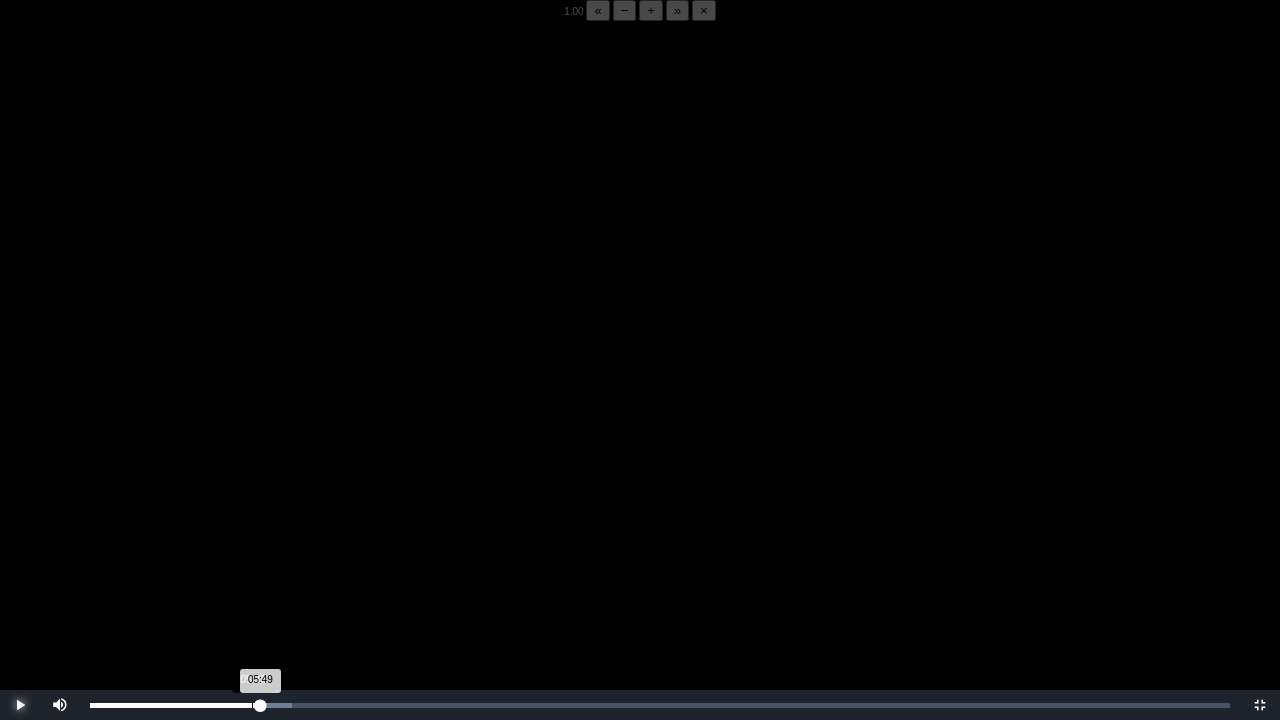 click on "05:32" at bounding box center (252, 705) 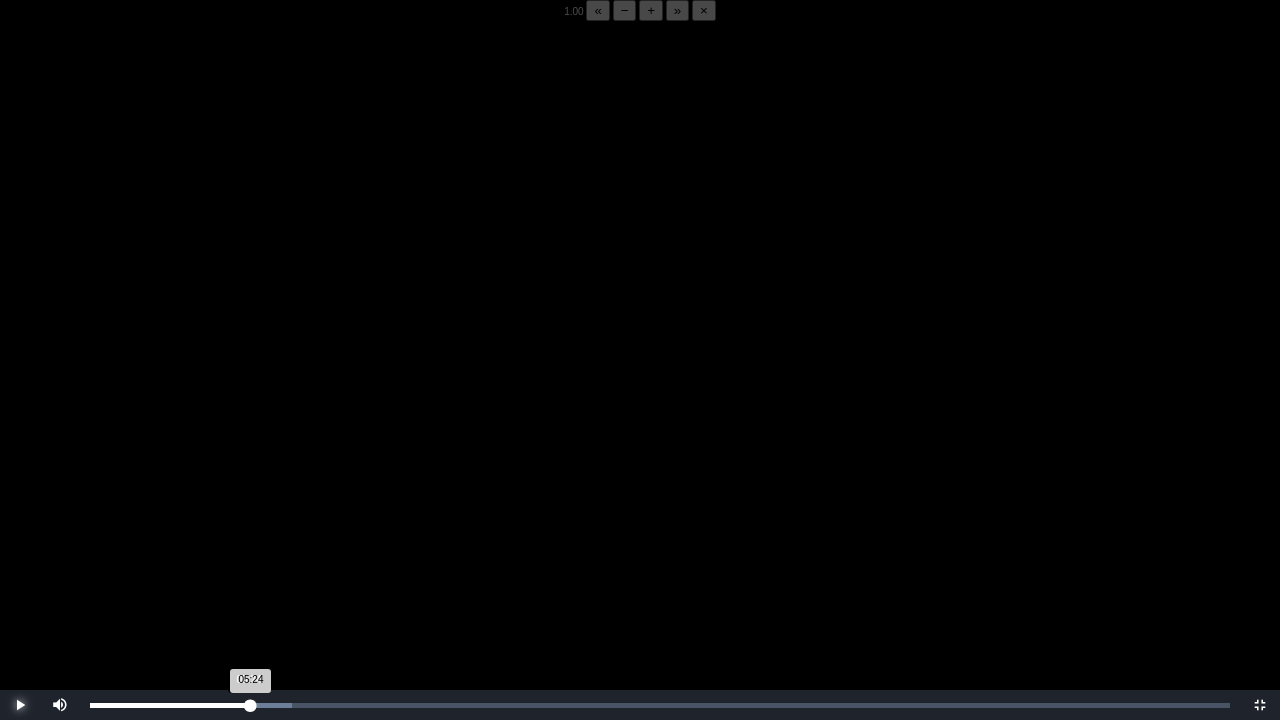 click on "05:24 Progress : 0%" at bounding box center (170, 705) 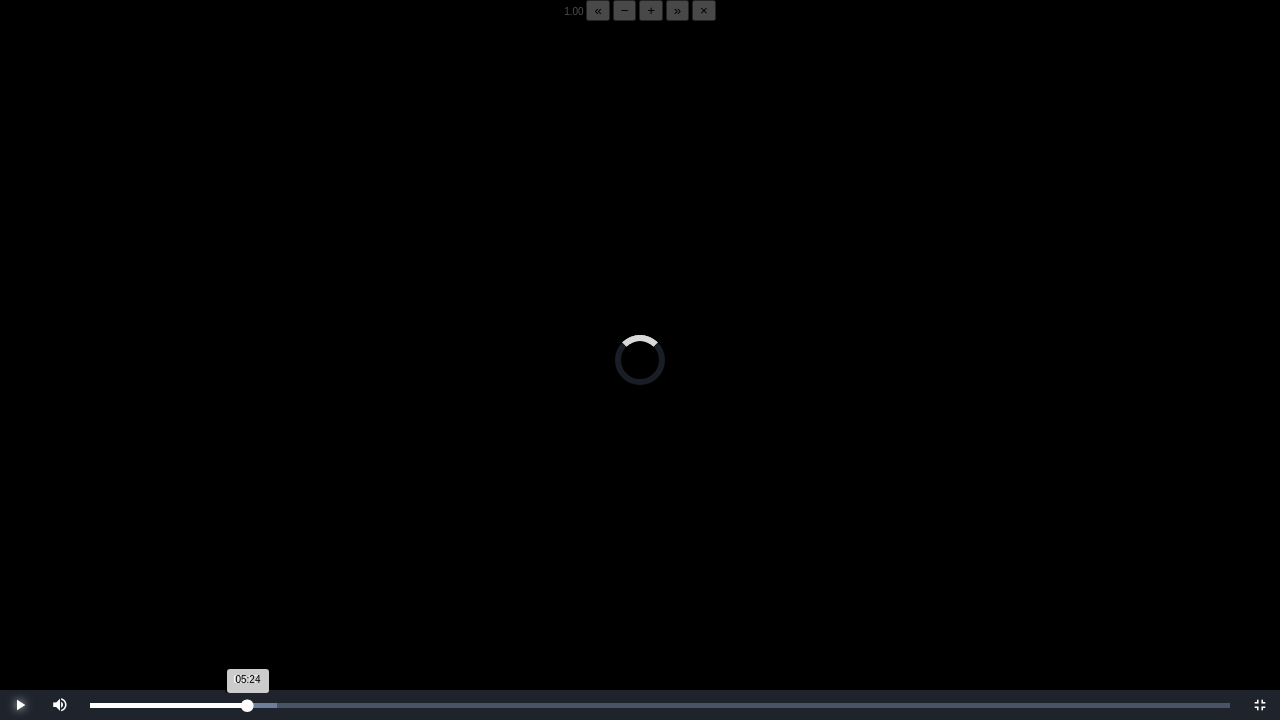 click on "05:24 Progress : 0%" at bounding box center [169, 705] 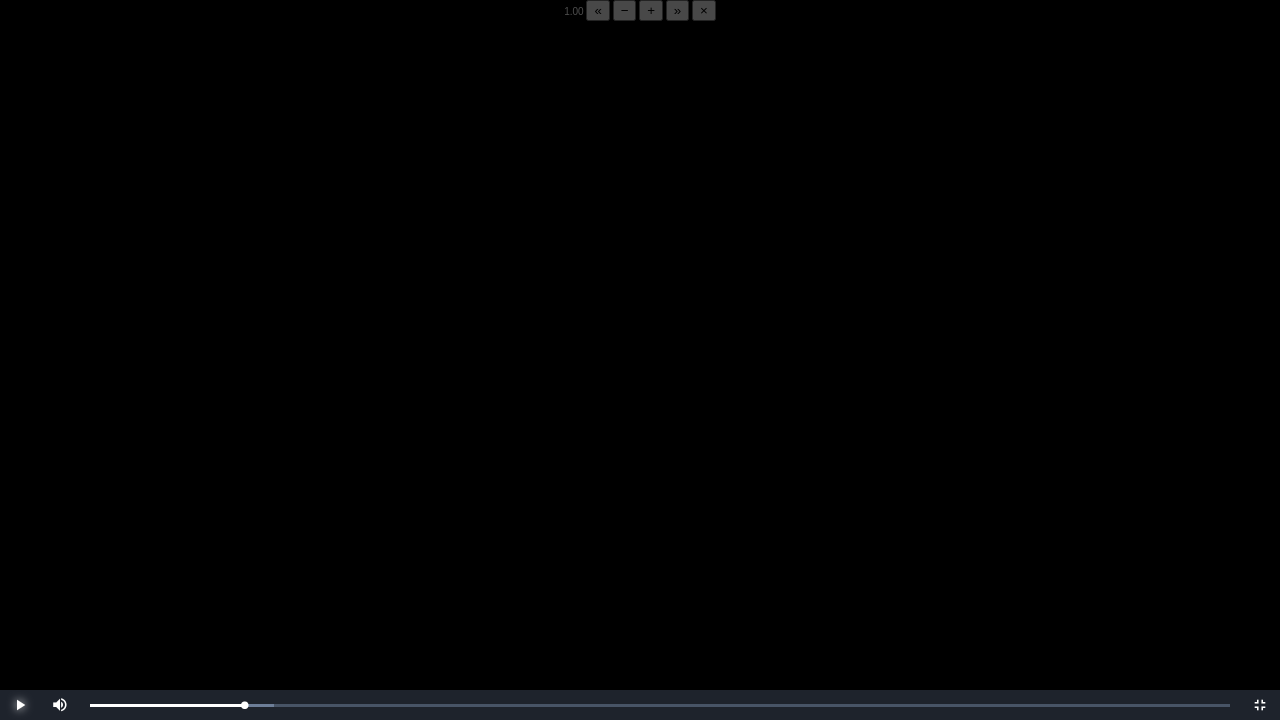 click at bounding box center [20, 705] 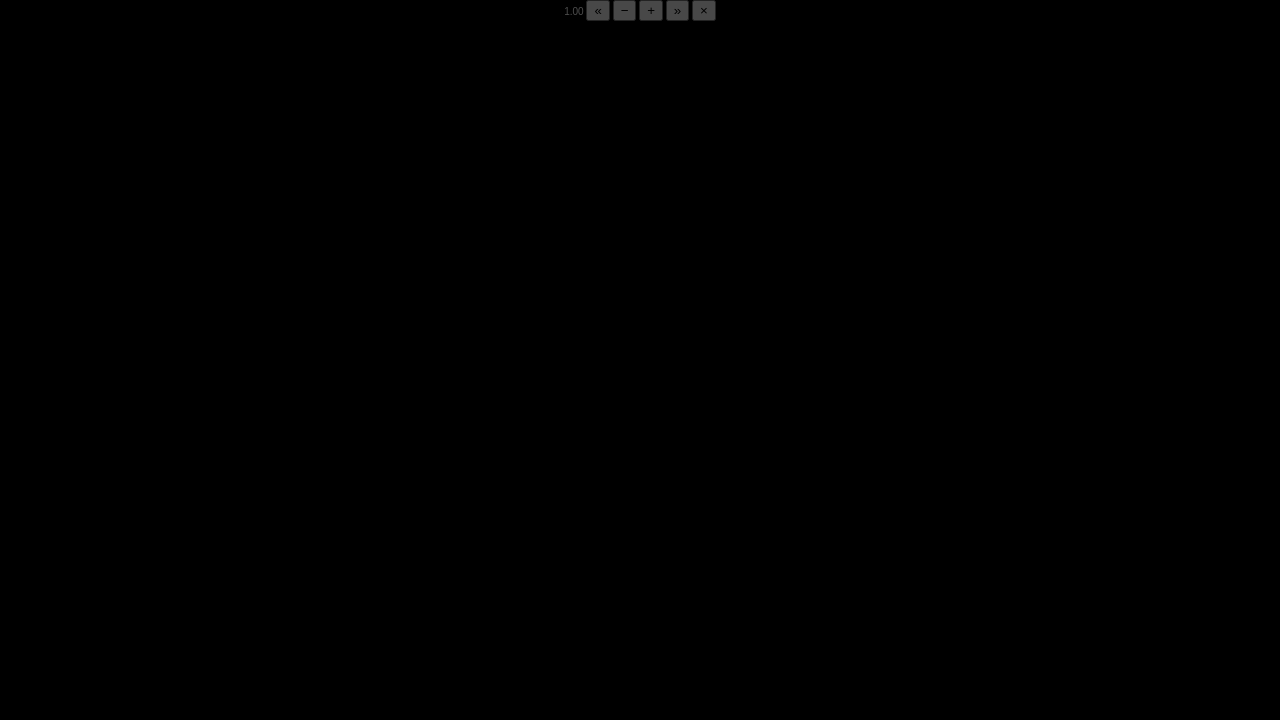 click at bounding box center [20, 705] 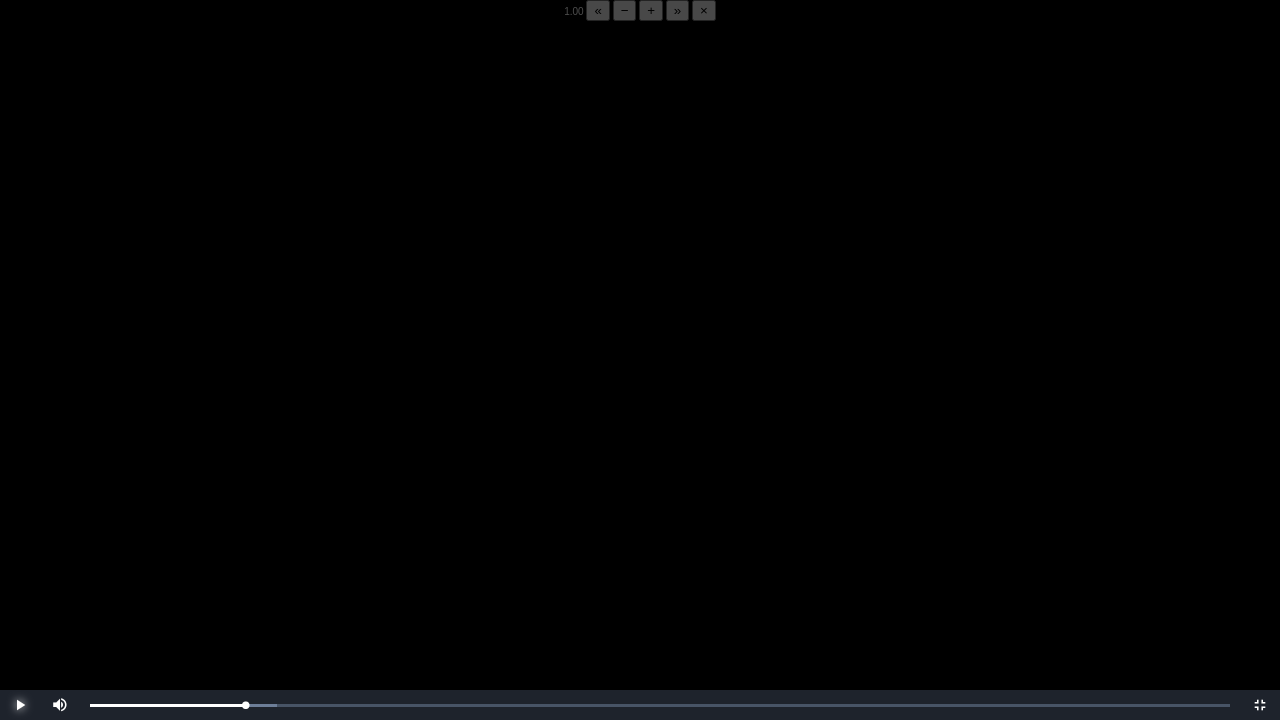 click at bounding box center (20, 705) 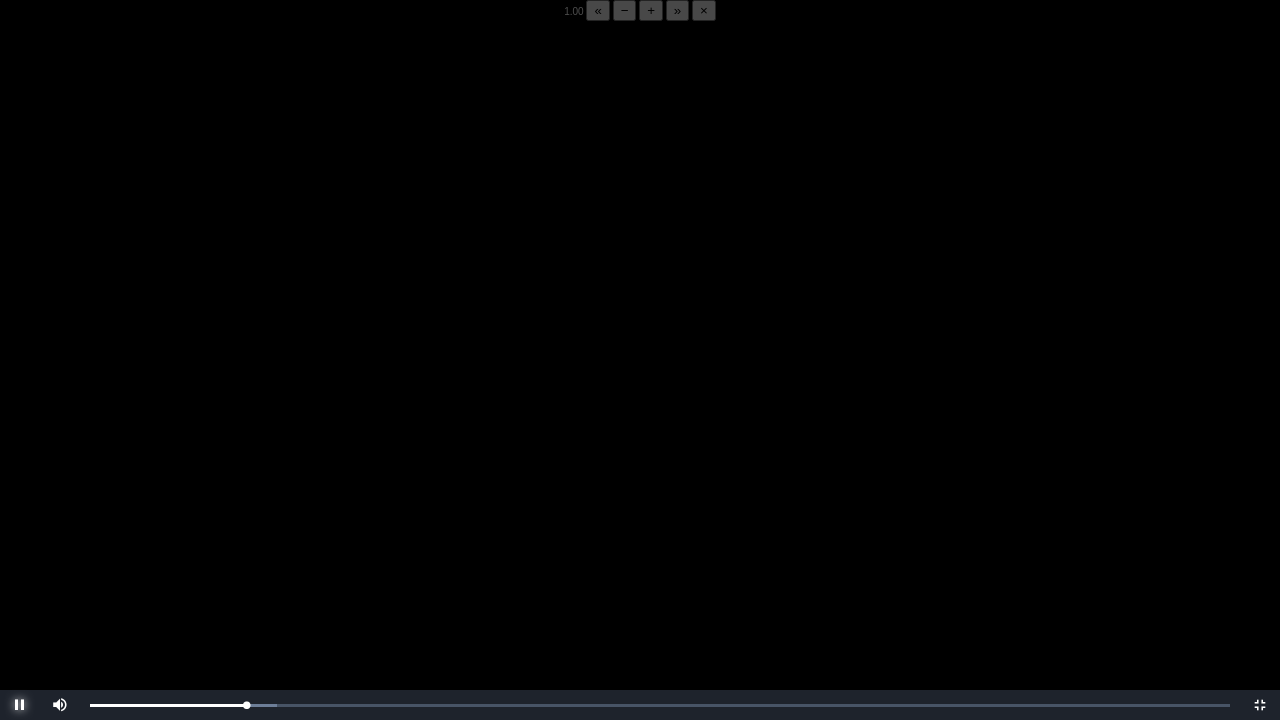 click at bounding box center (20, 705) 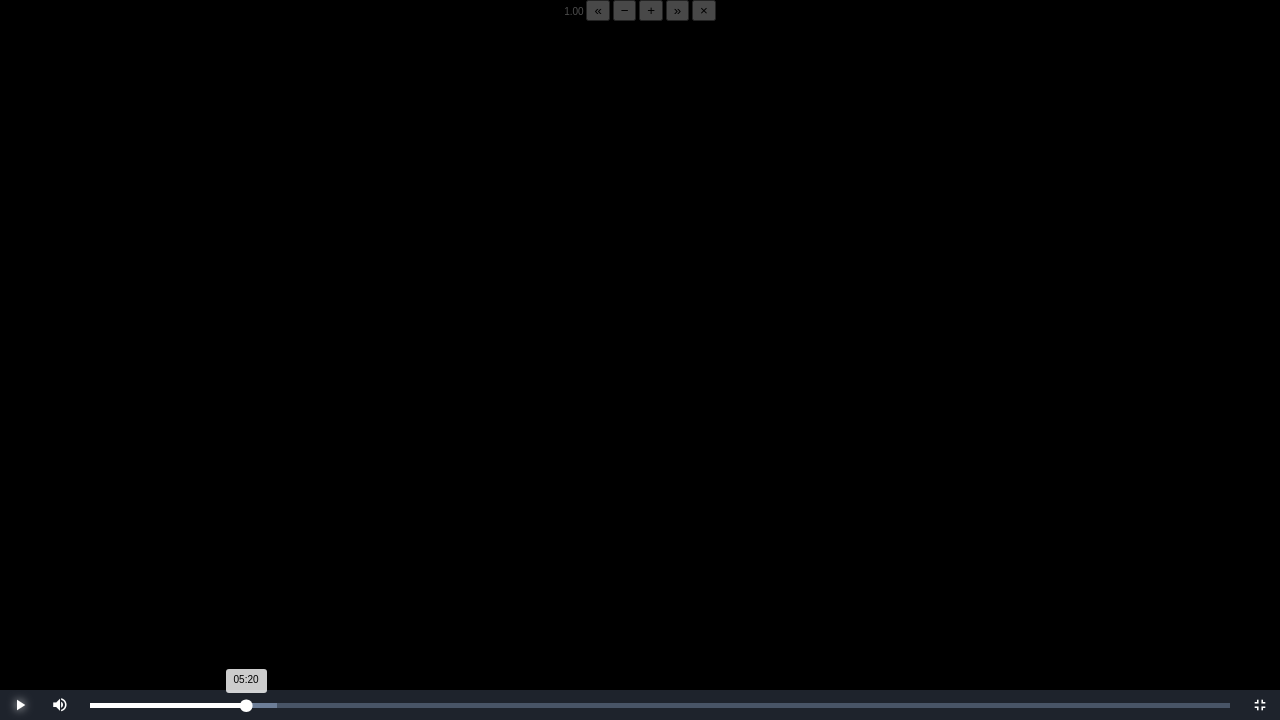 drag, startPoint x: 22, startPoint y: 706, endPoint x: 258, endPoint y: 708, distance: 236.00847 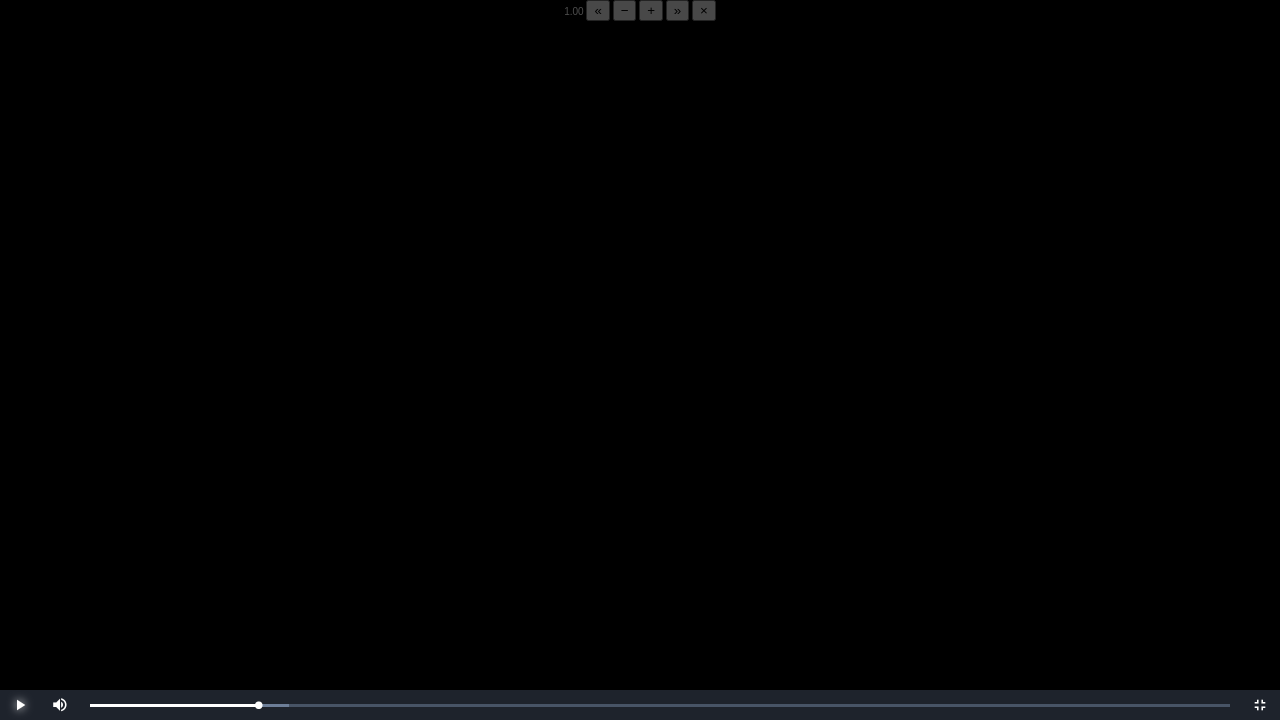 click at bounding box center (20, 705) 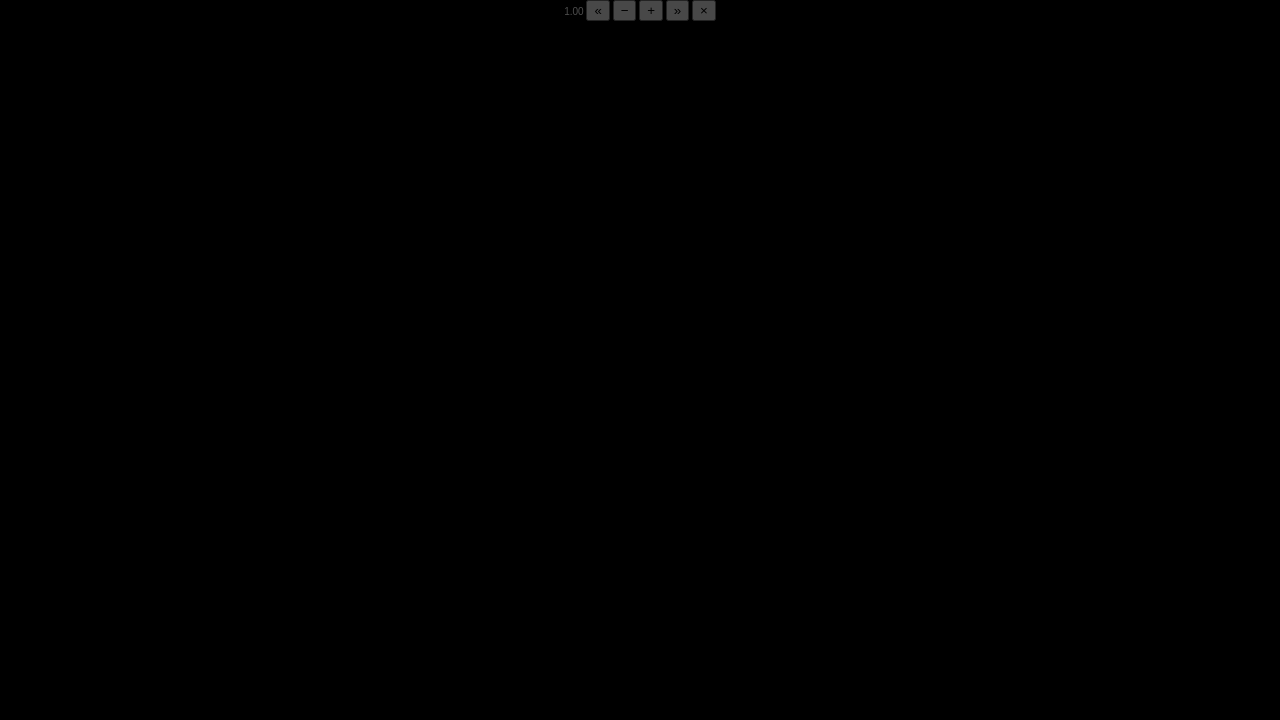 click at bounding box center [20, 705] 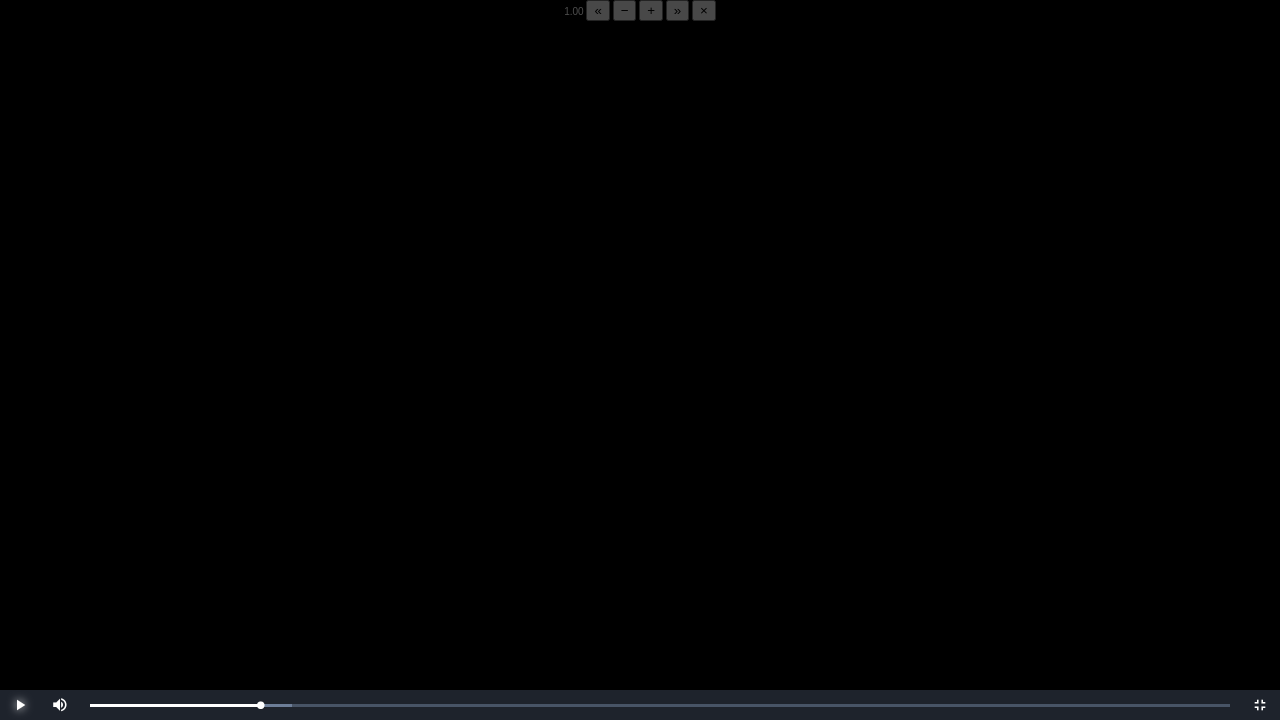 click at bounding box center (20, 705) 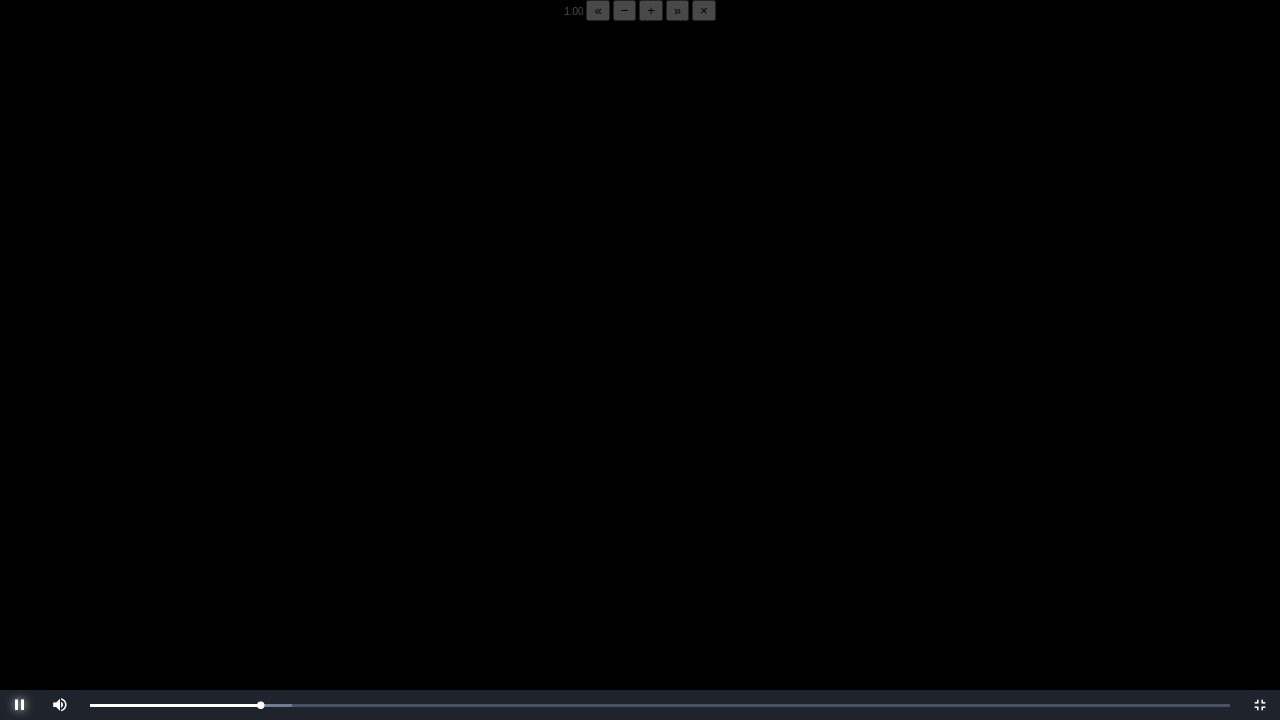 click at bounding box center (20, 705) 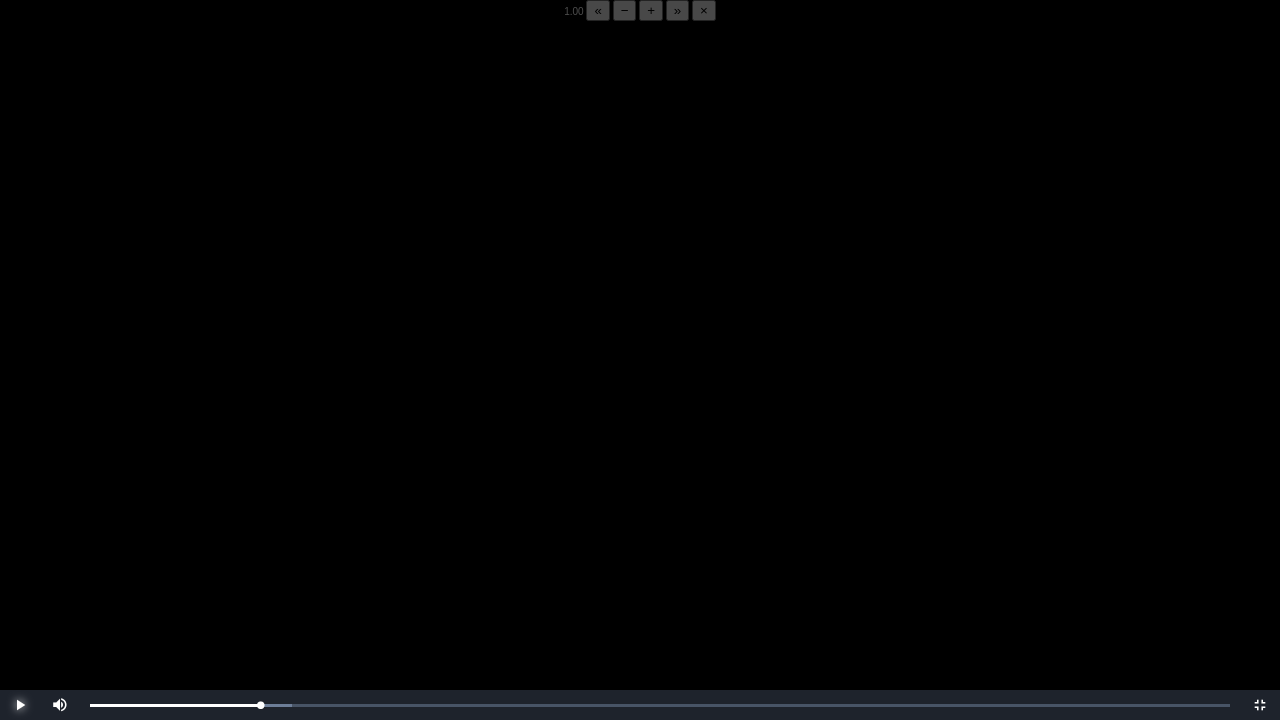 click at bounding box center [20, 705] 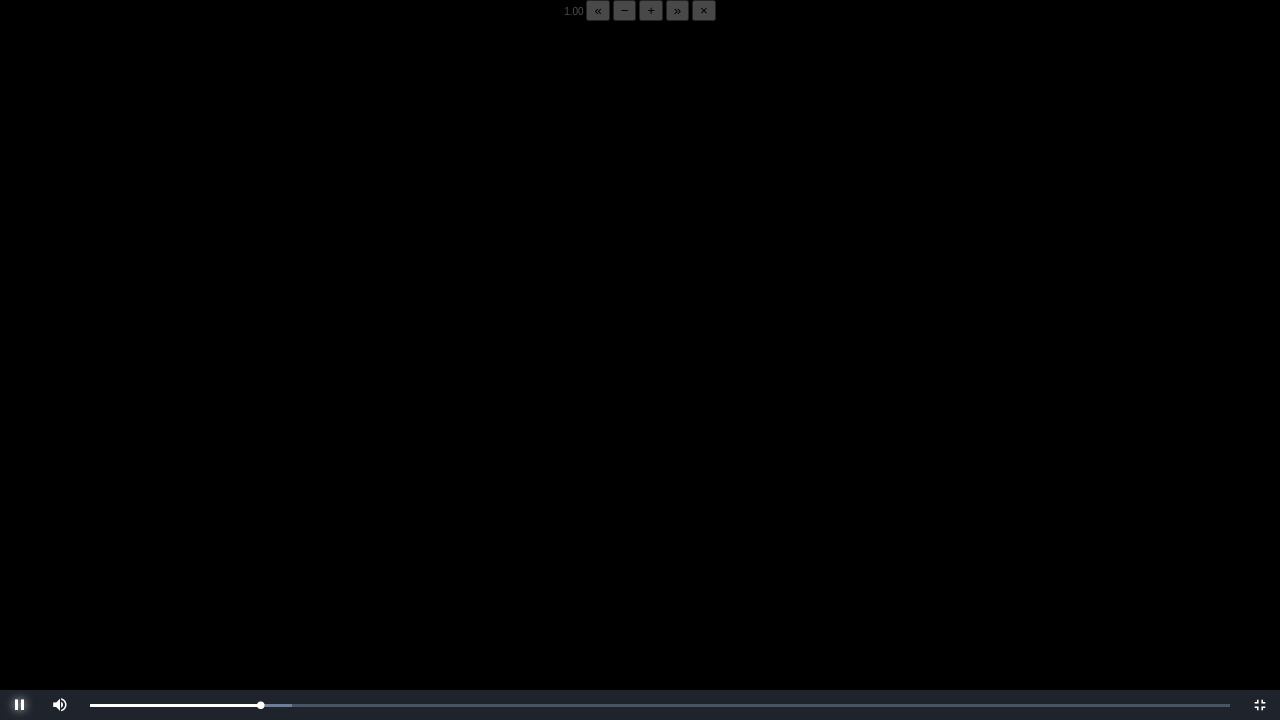 click at bounding box center [20, 705] 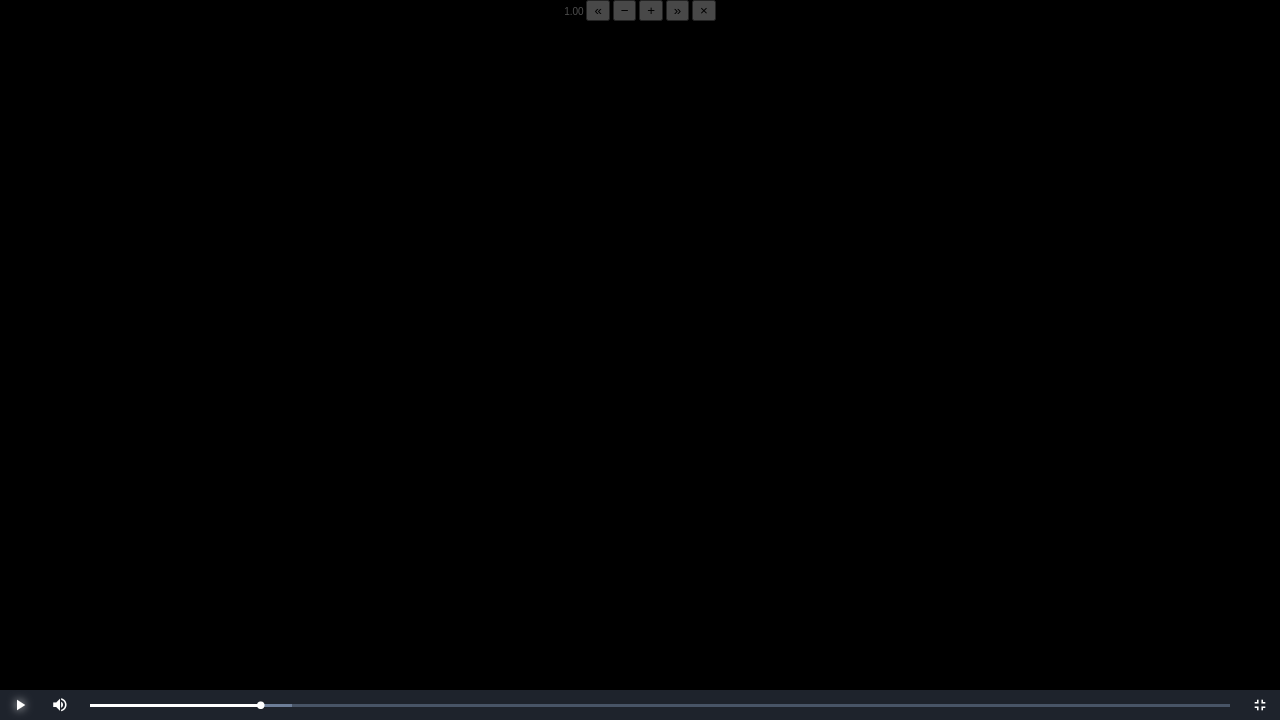 click at bounding box center [20, 705] 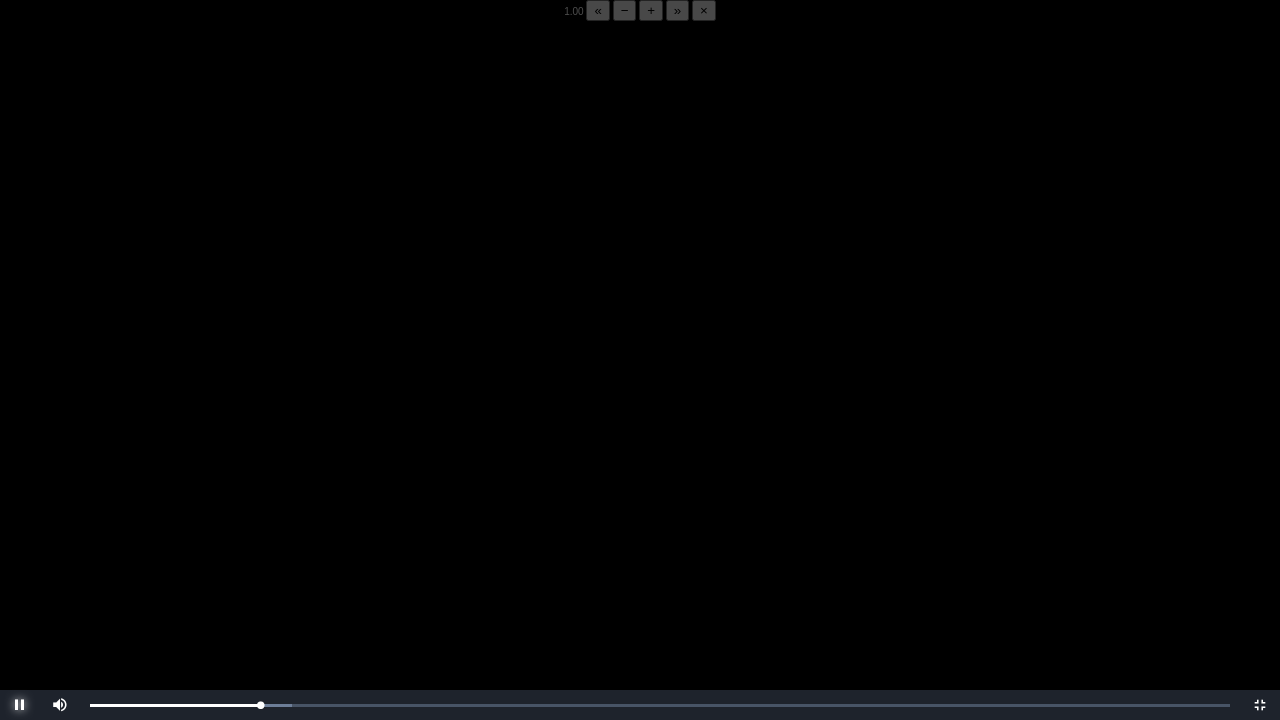 click at bounding box center [20, 705] 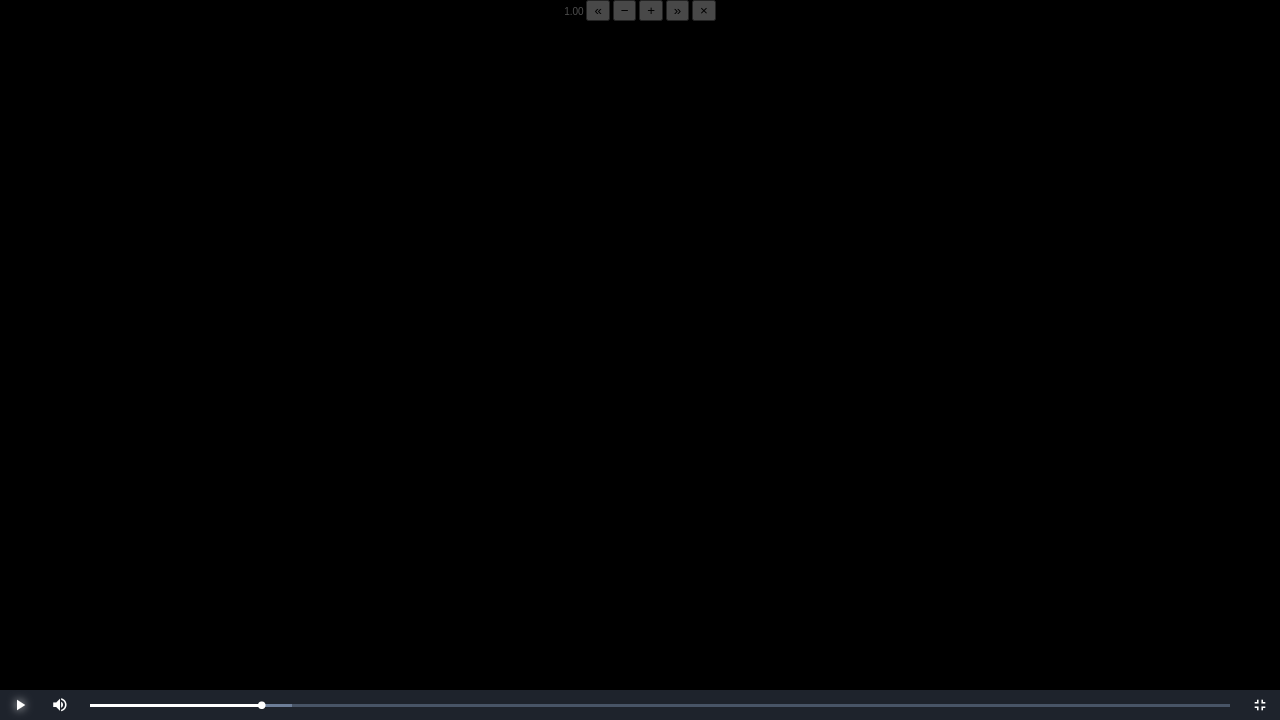 click at bounding box center (20, 705) 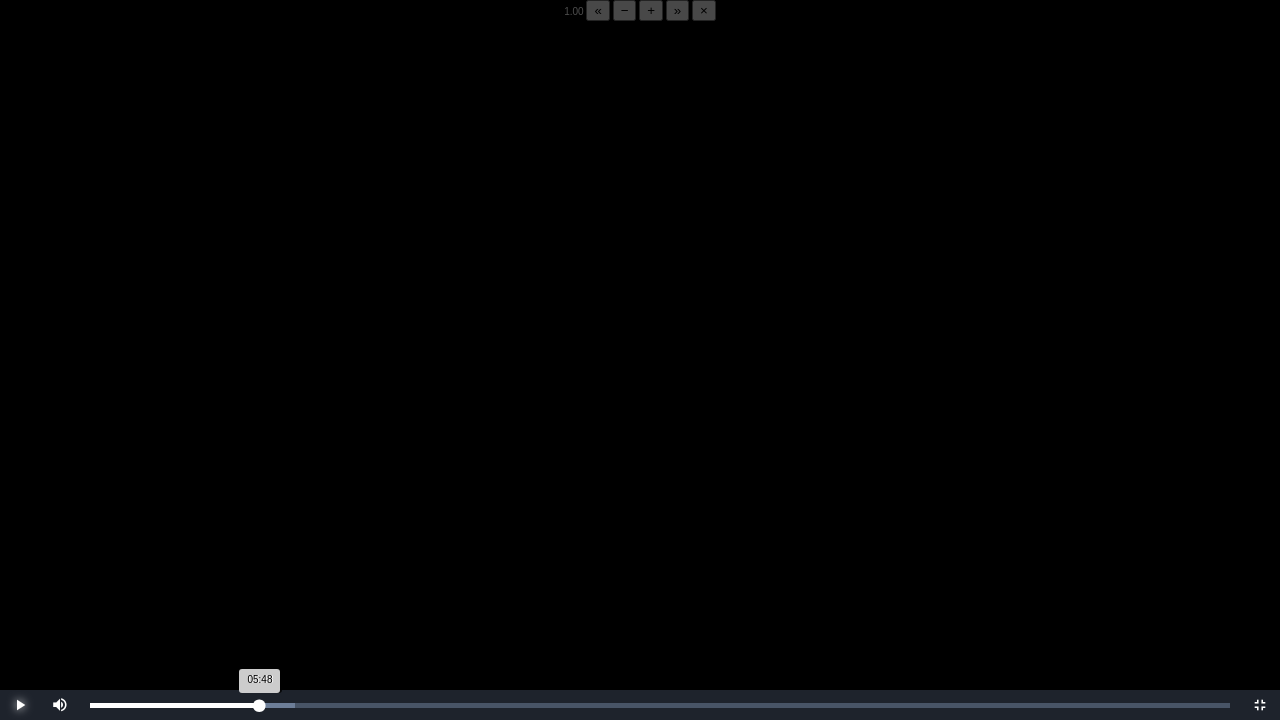 click on "05:48 Progress : 0%" at bounding box center [175, 705] 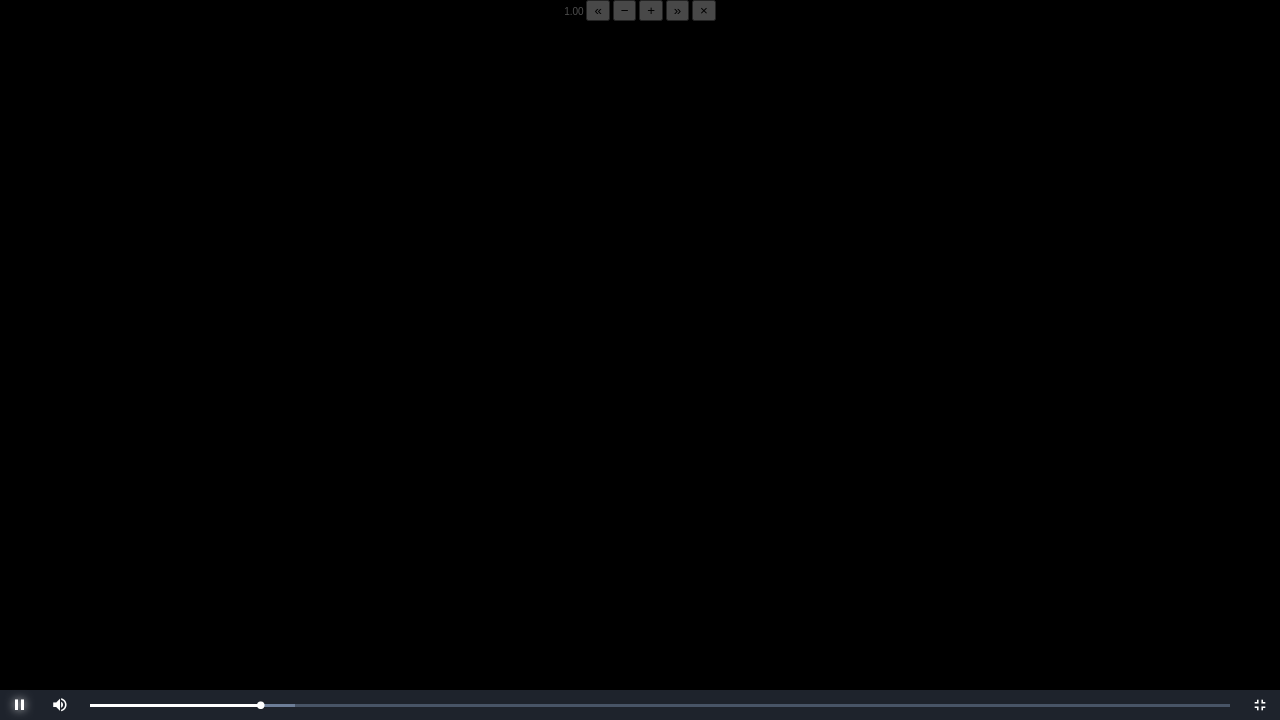 click at bounding box center [20, 705] 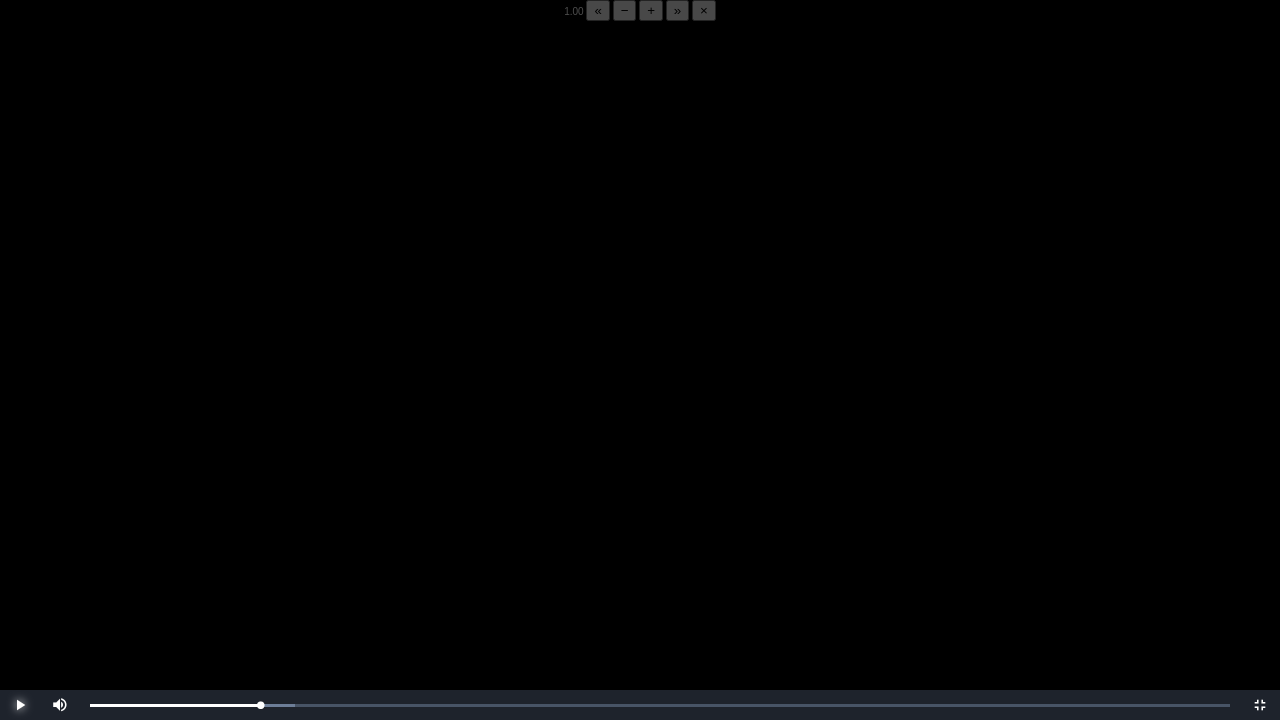 click at bounding box center (20, 705) 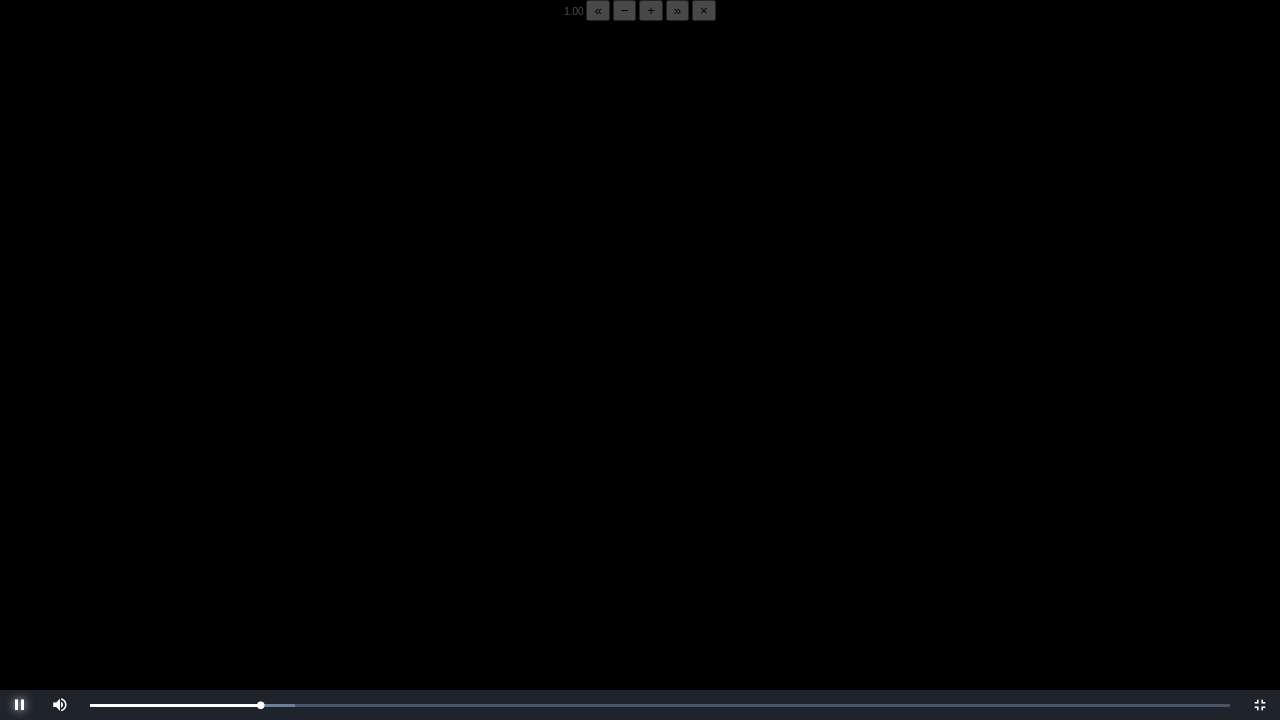 click at bounding box center [20, 705] 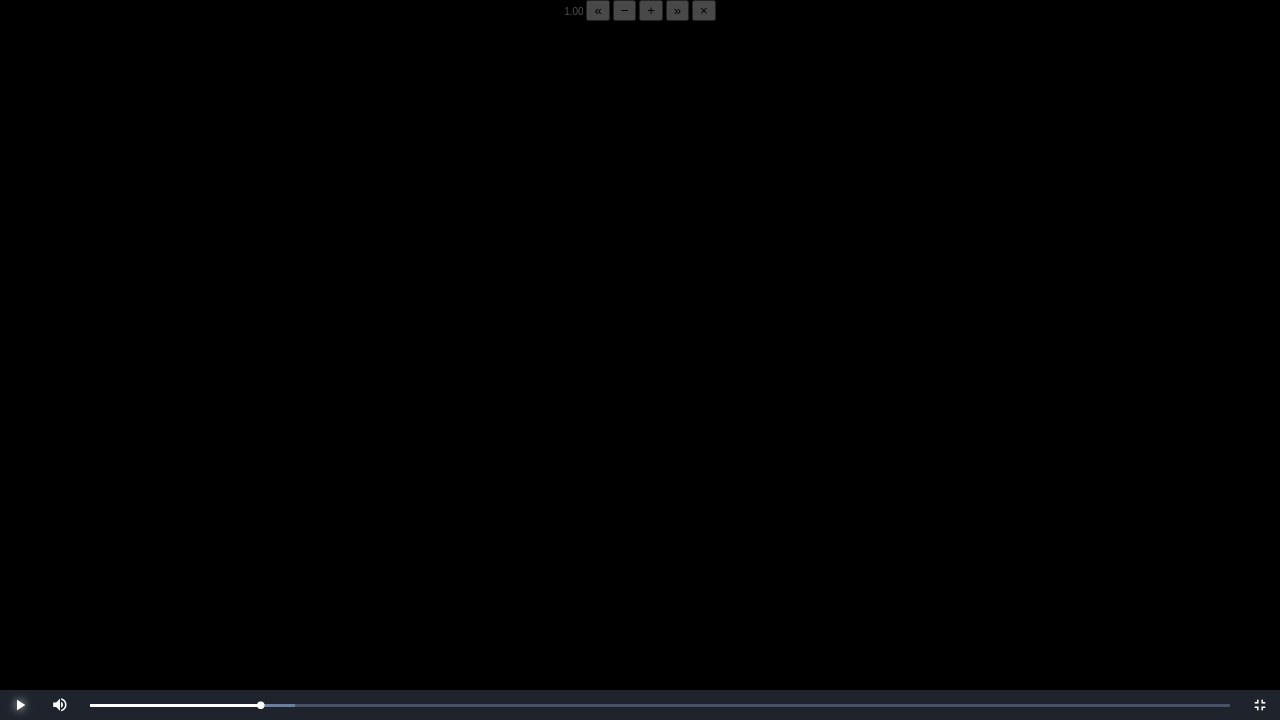 click at bounding box center [20, 705] 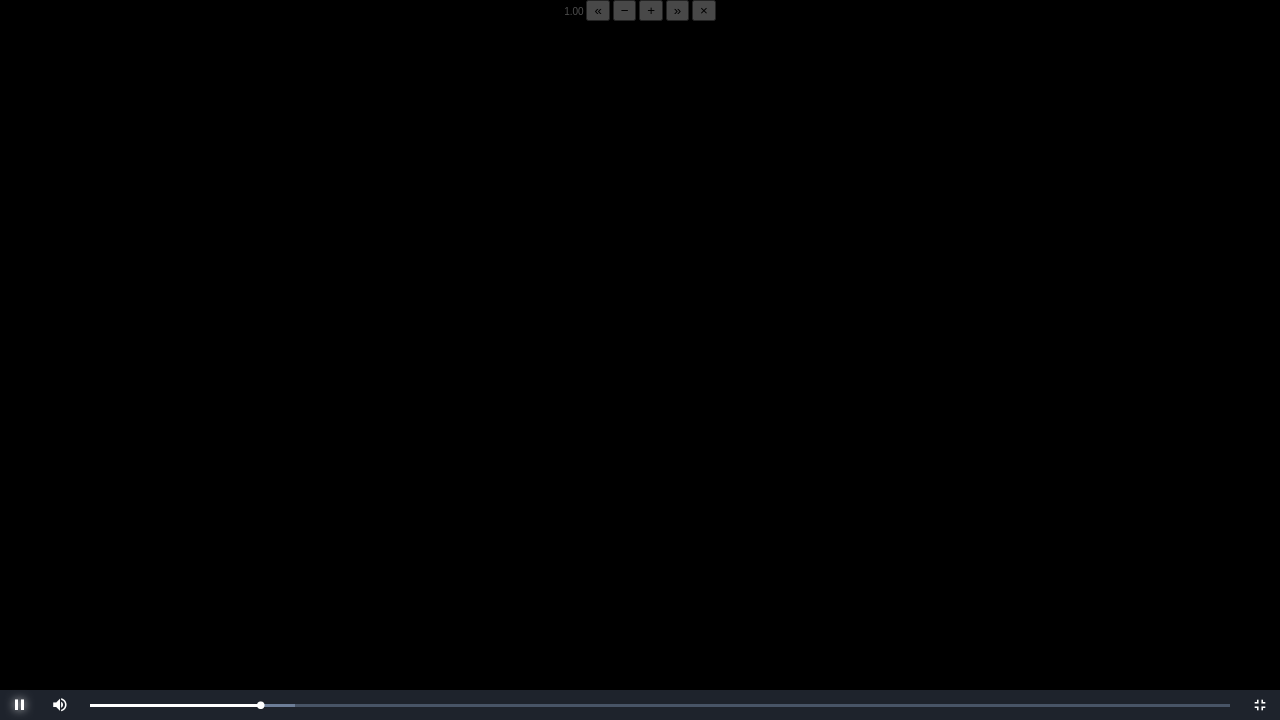 click at bounding box center (20, 705) 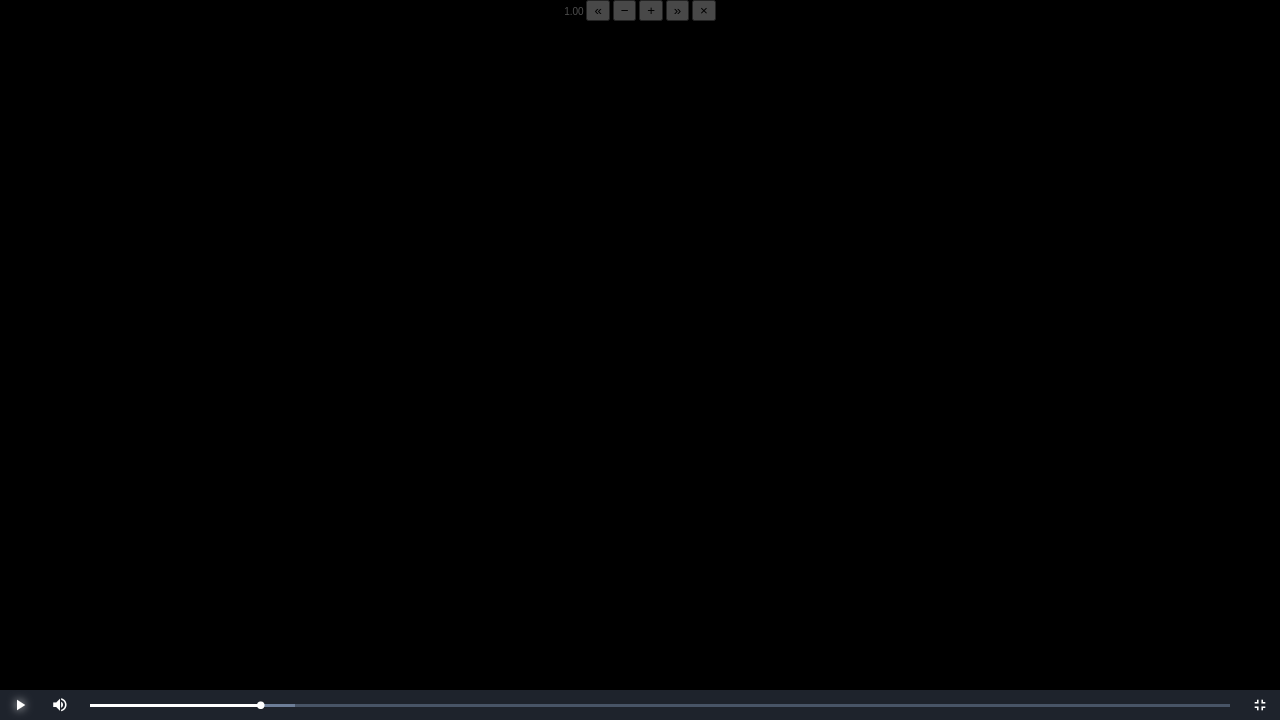 click at bounding box center [20, 705] 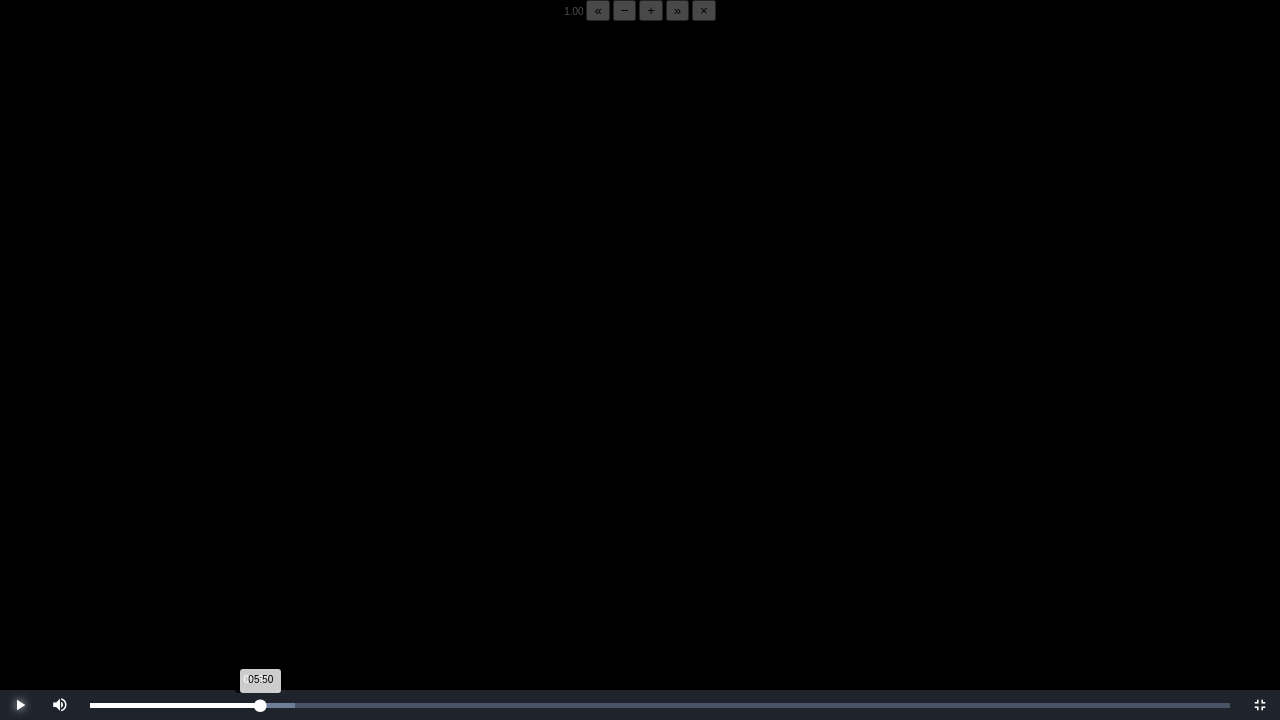 click on "05:50 Progress : 0%" at bounding box center (175, 705) 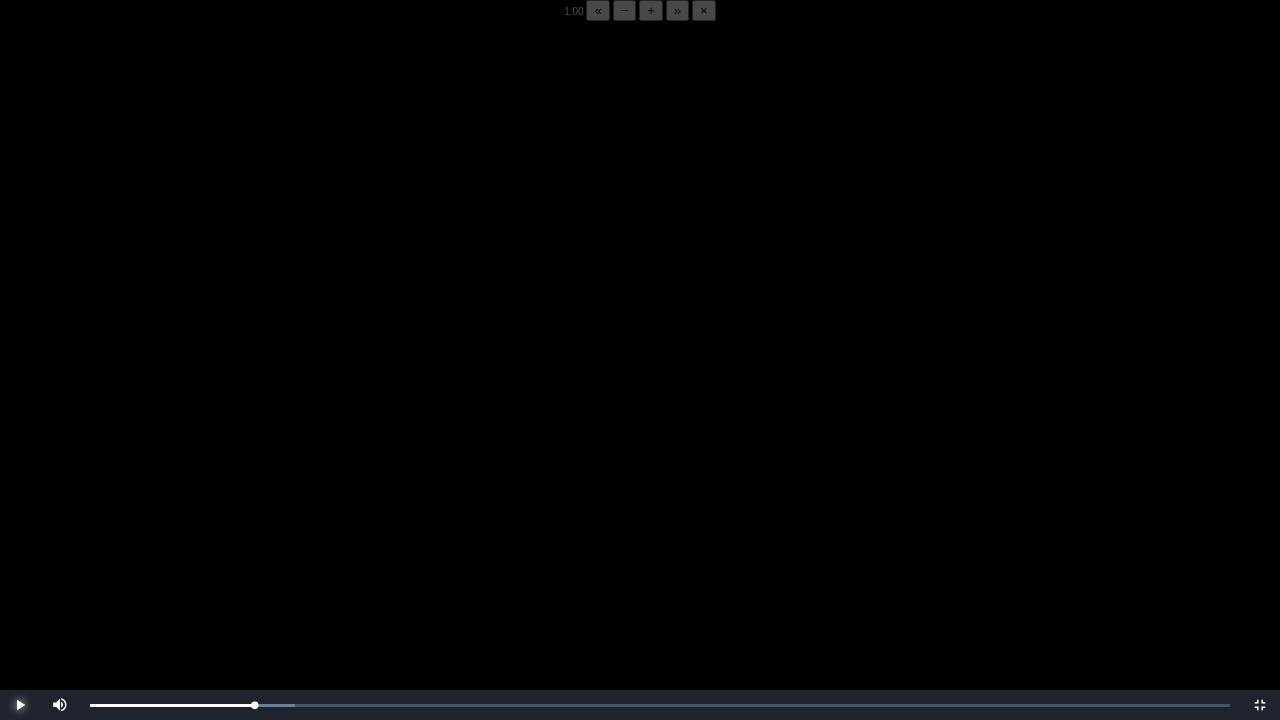 click at bounding box center [20, 705] 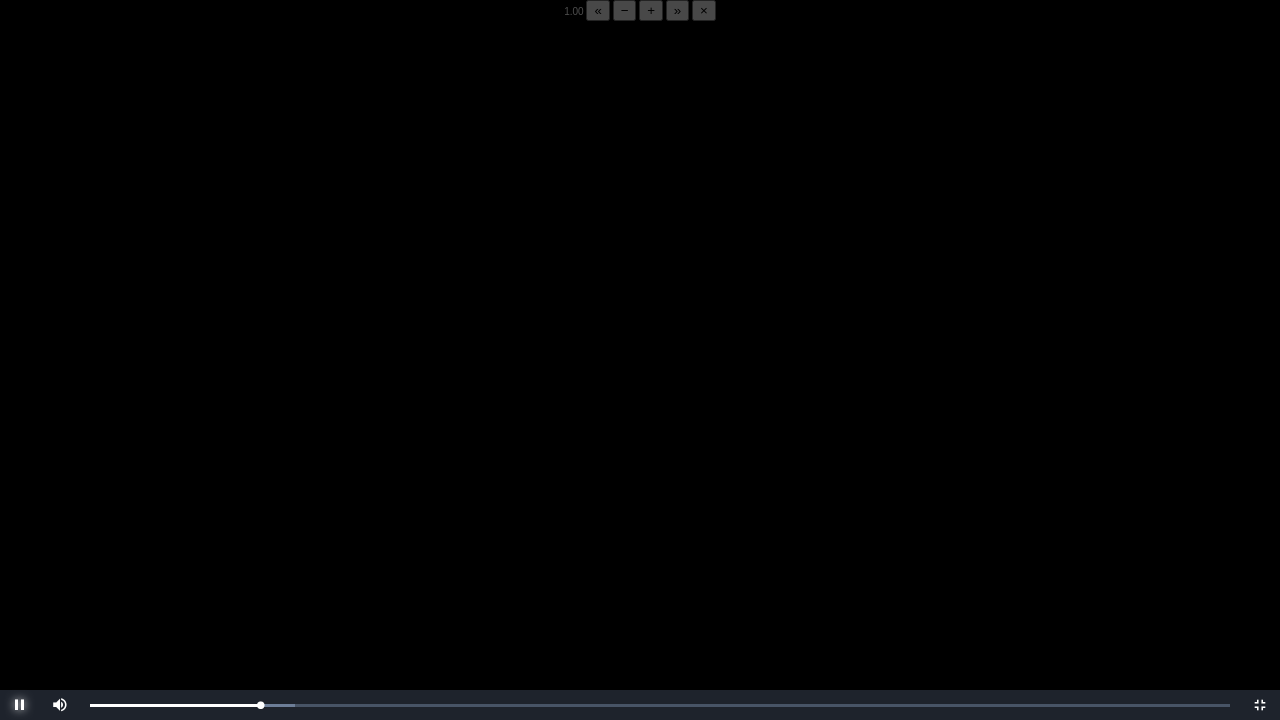 click at bounding box center (20, 705) 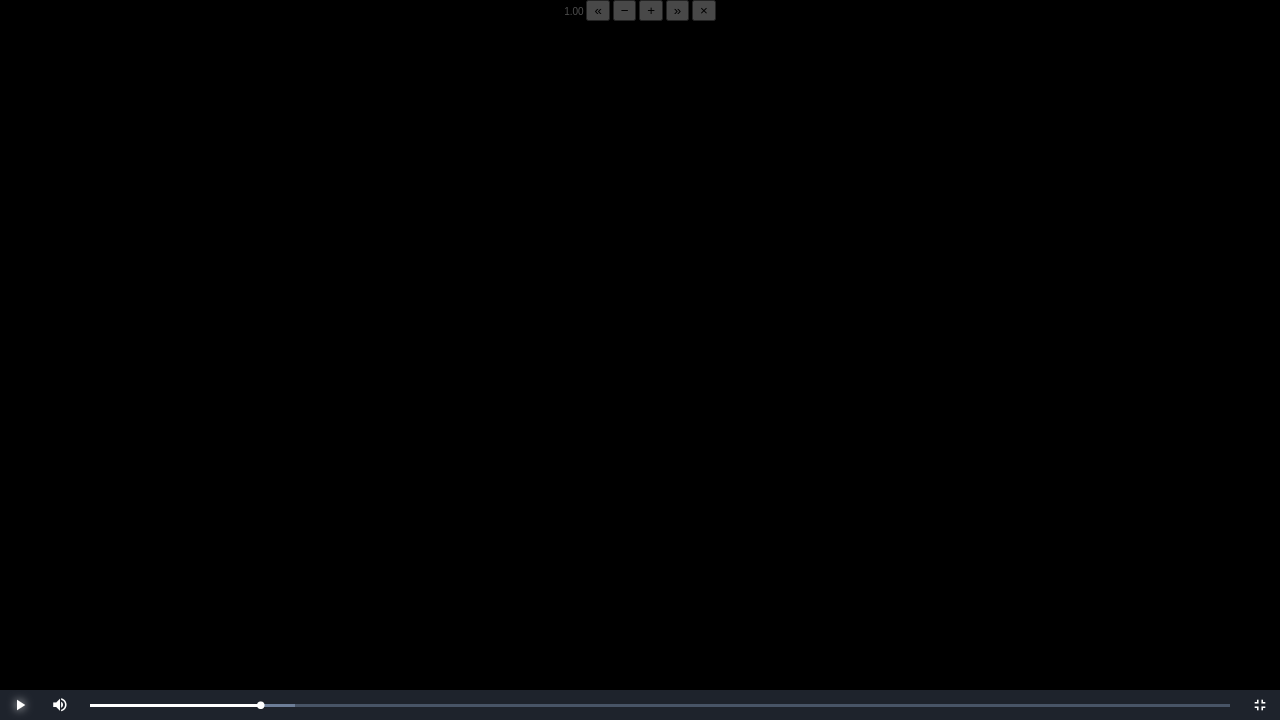 click at bounding box center (20, 705) 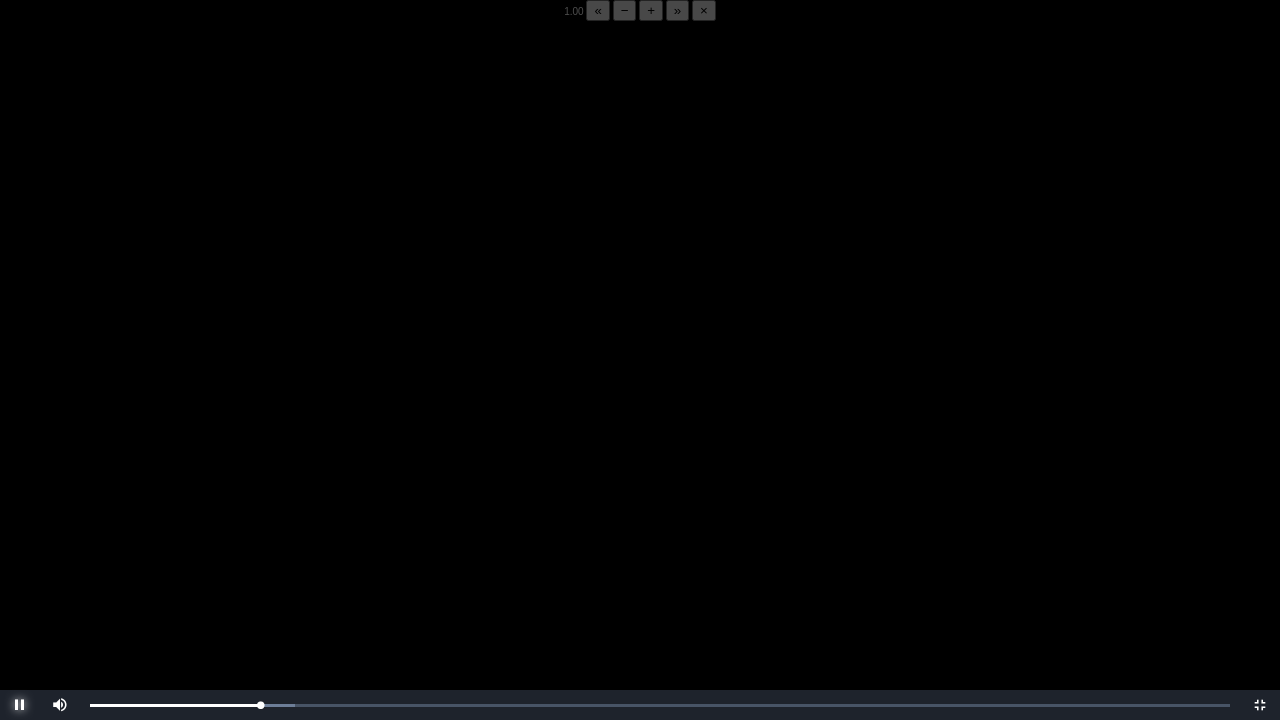click at bounding box center (20, 705) 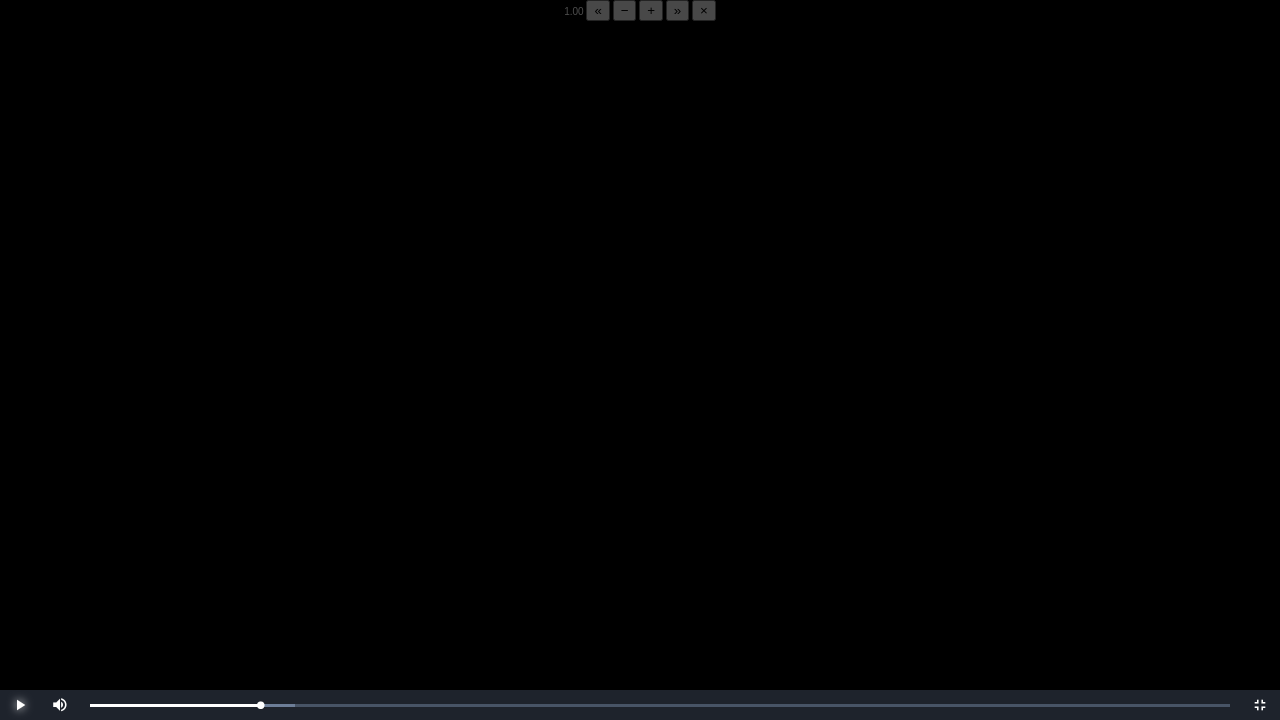 click at bounding box center (20, 705) 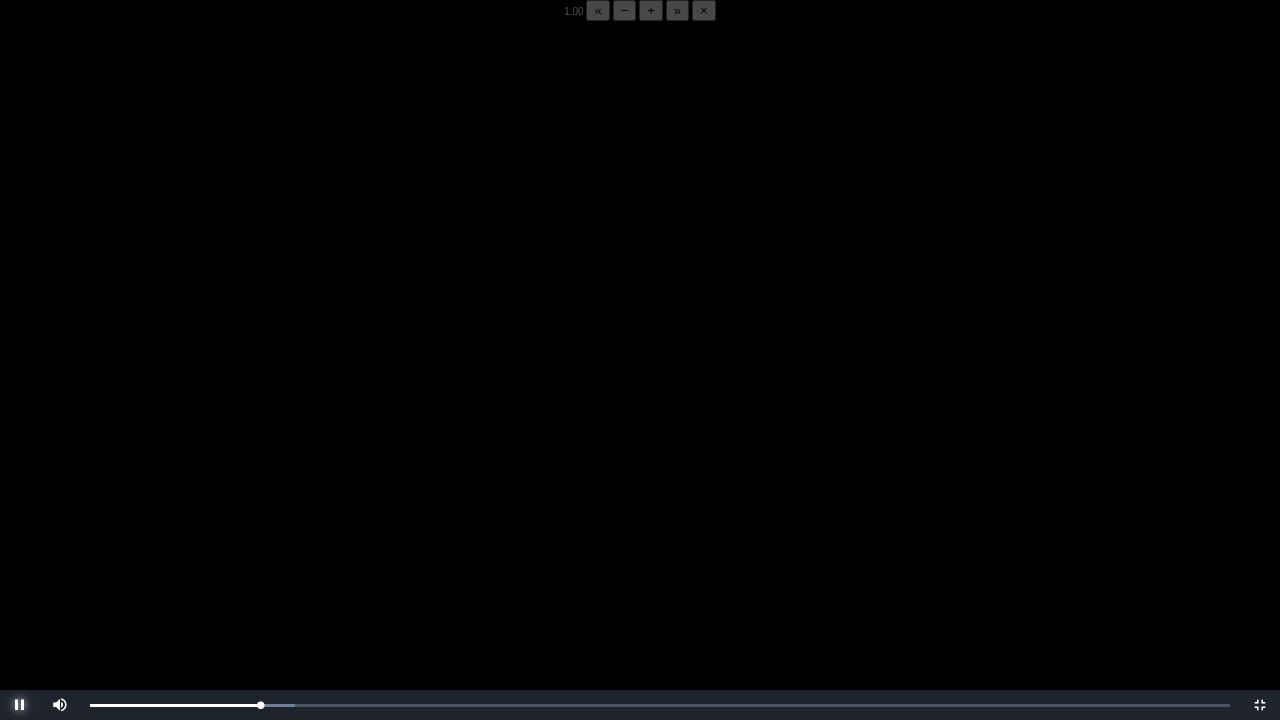 click at bounding box center [20, 705] 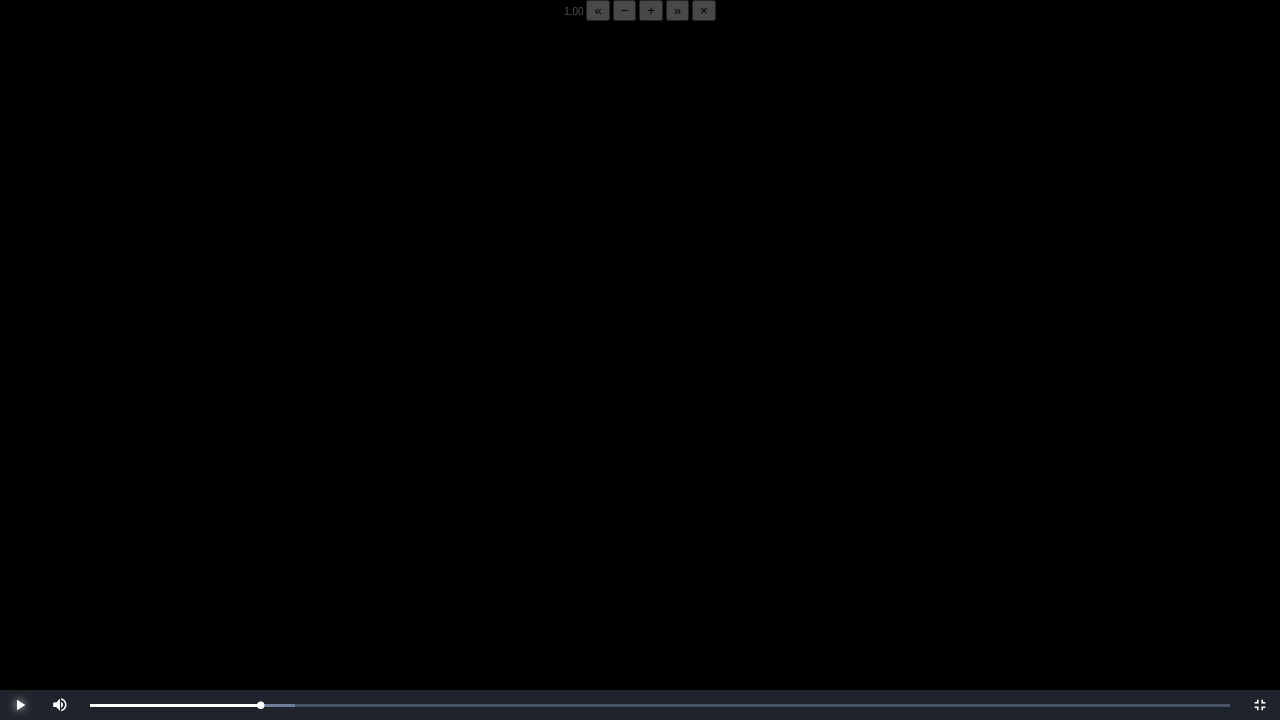 click at bounding box center [20, 705] 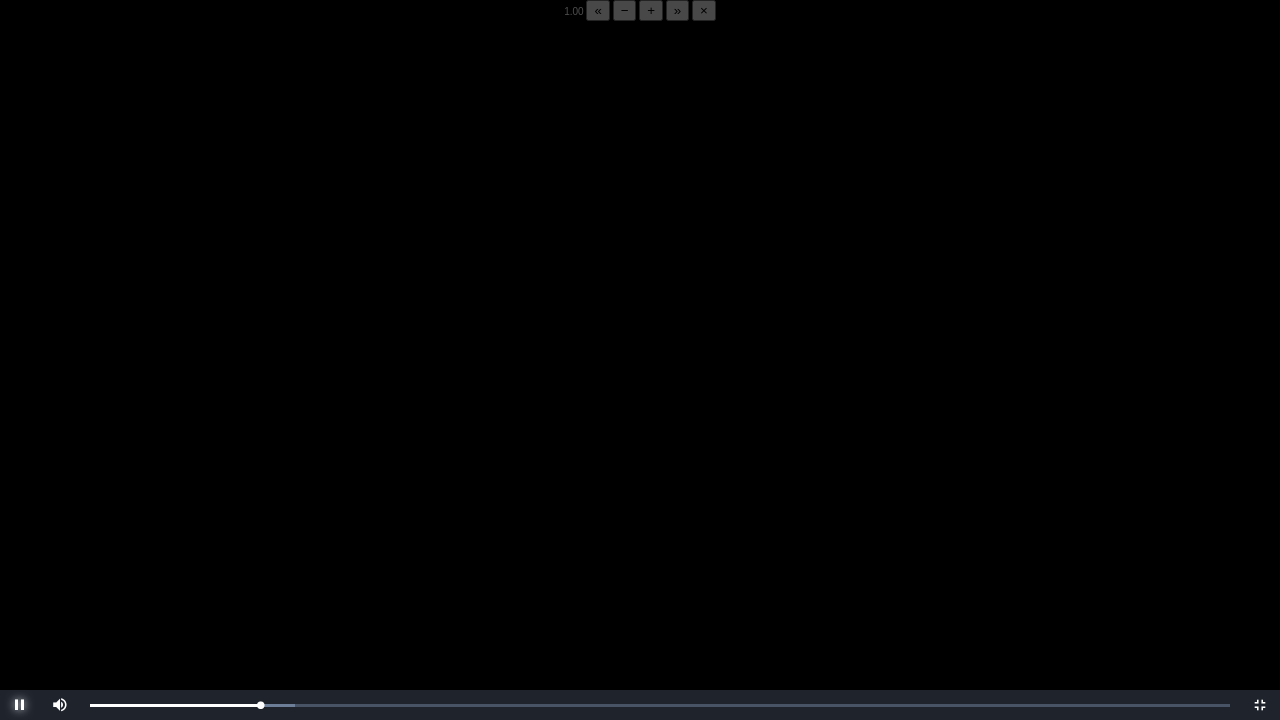 click at bounding box center [20, 705] 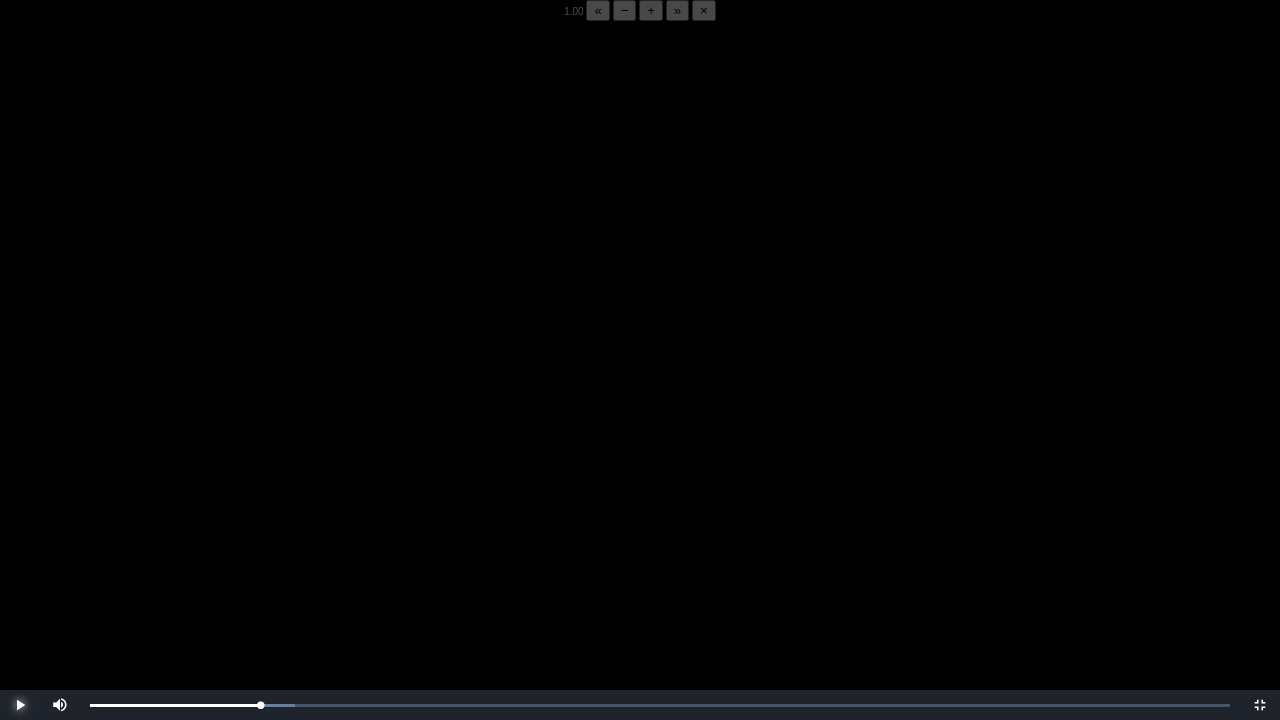 click at bounding box center [20, 705] 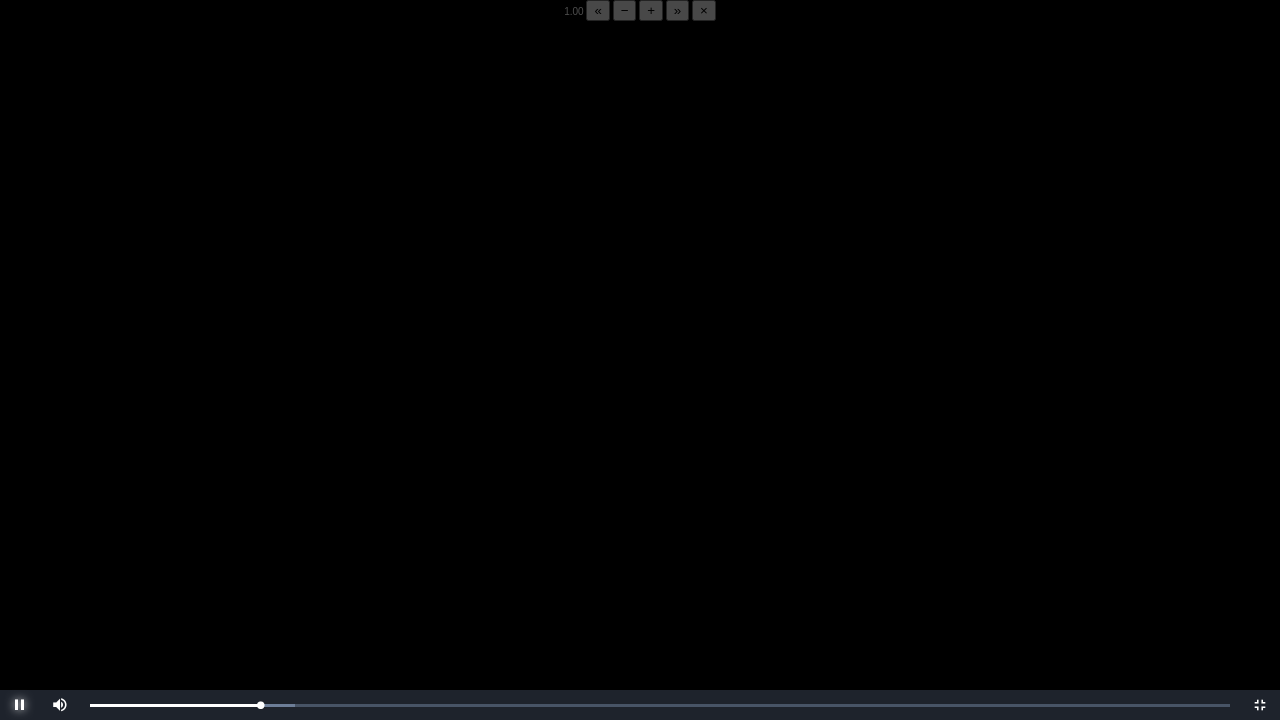 click at bounding box center [20, 705] 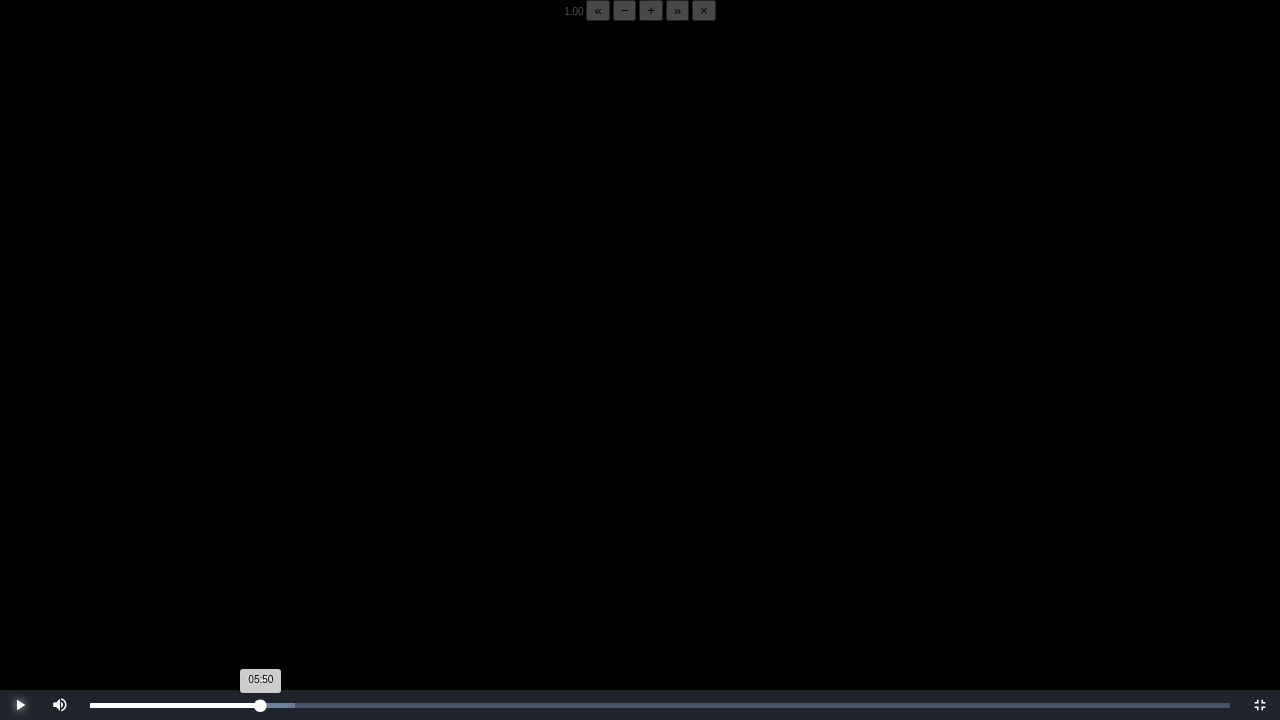 click on "05:50 Progress : 0%" at bounding box center (175, 705) 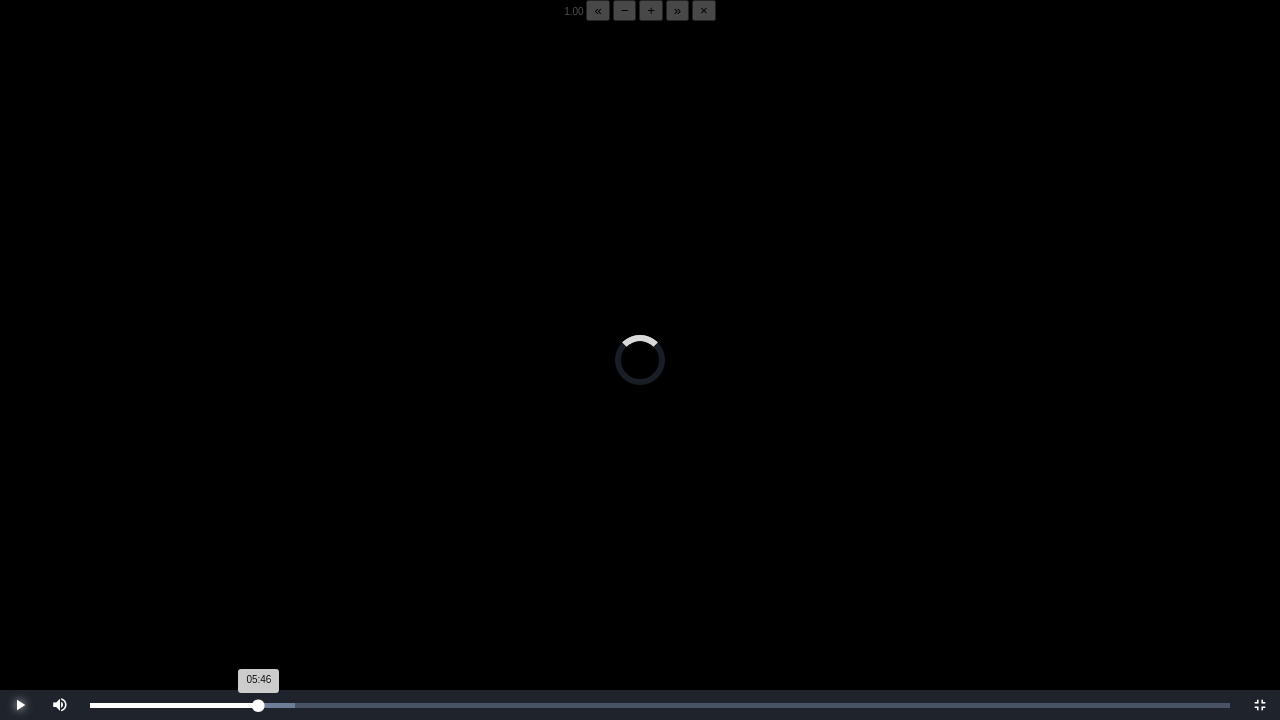click on "05:46 Progress : 0%" at bounding box center [174, 705] 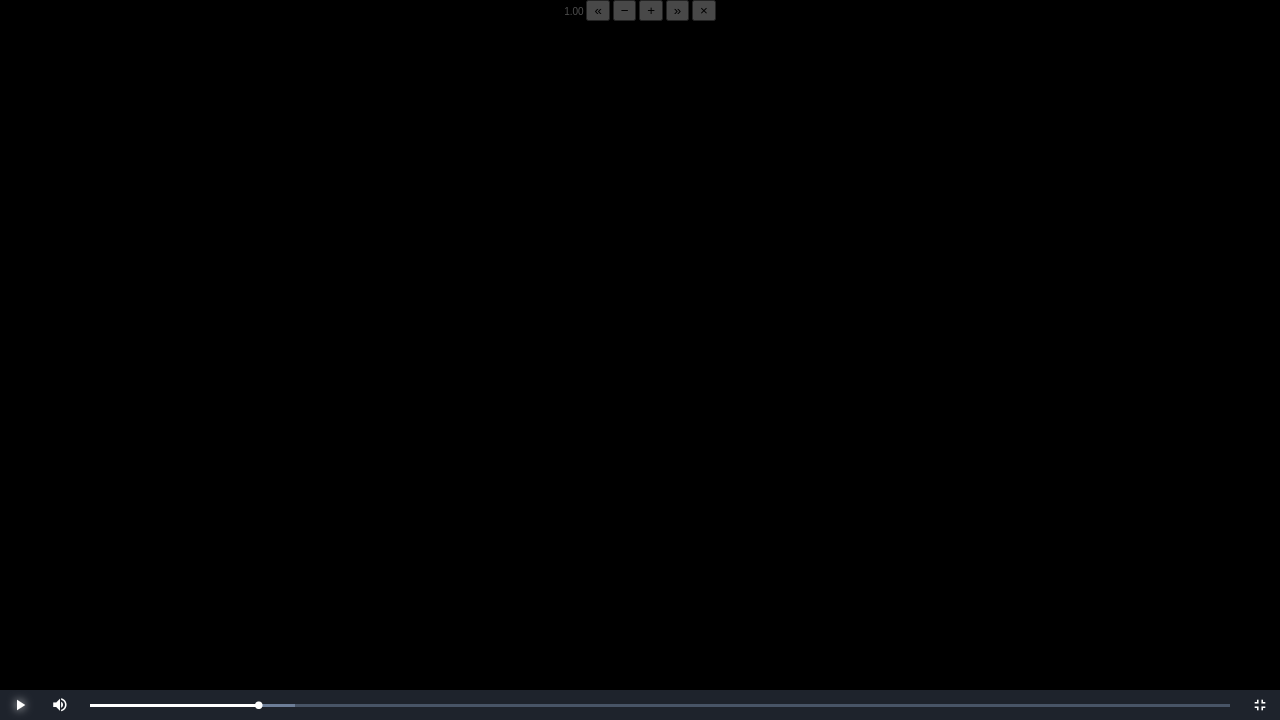 click at bounding box center [20, 705] 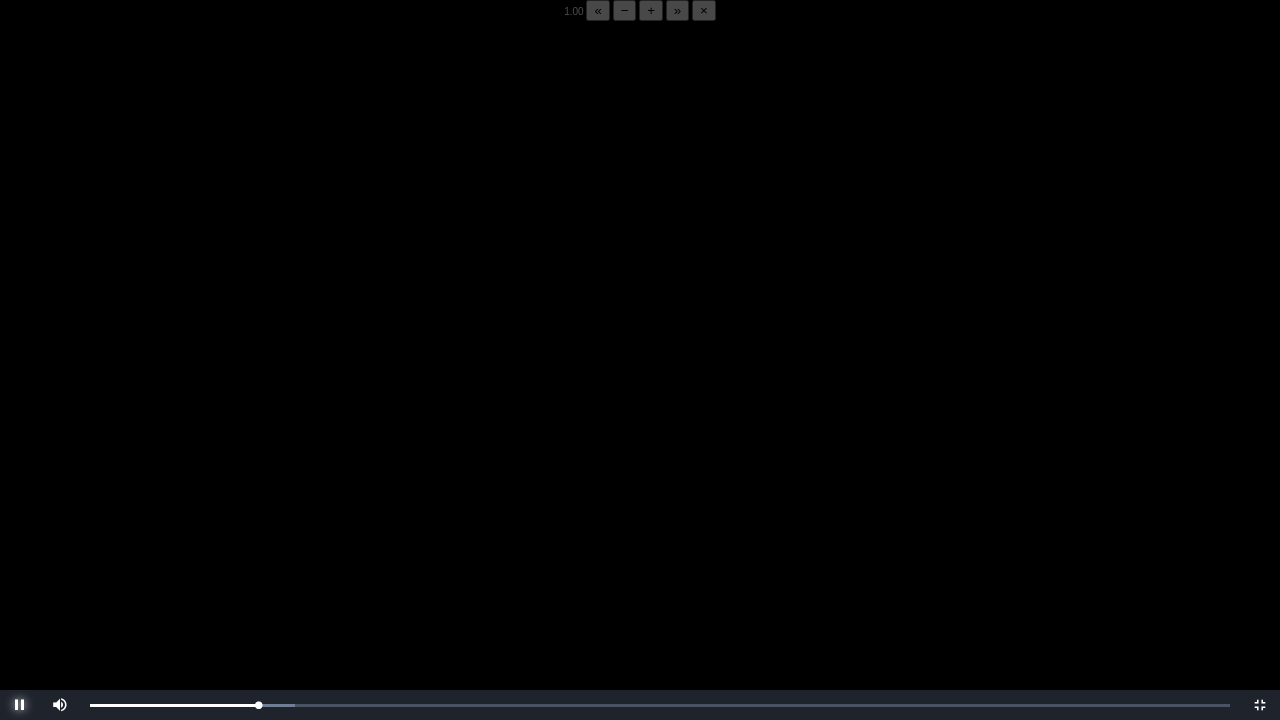 click at bounding box center [20, 705] 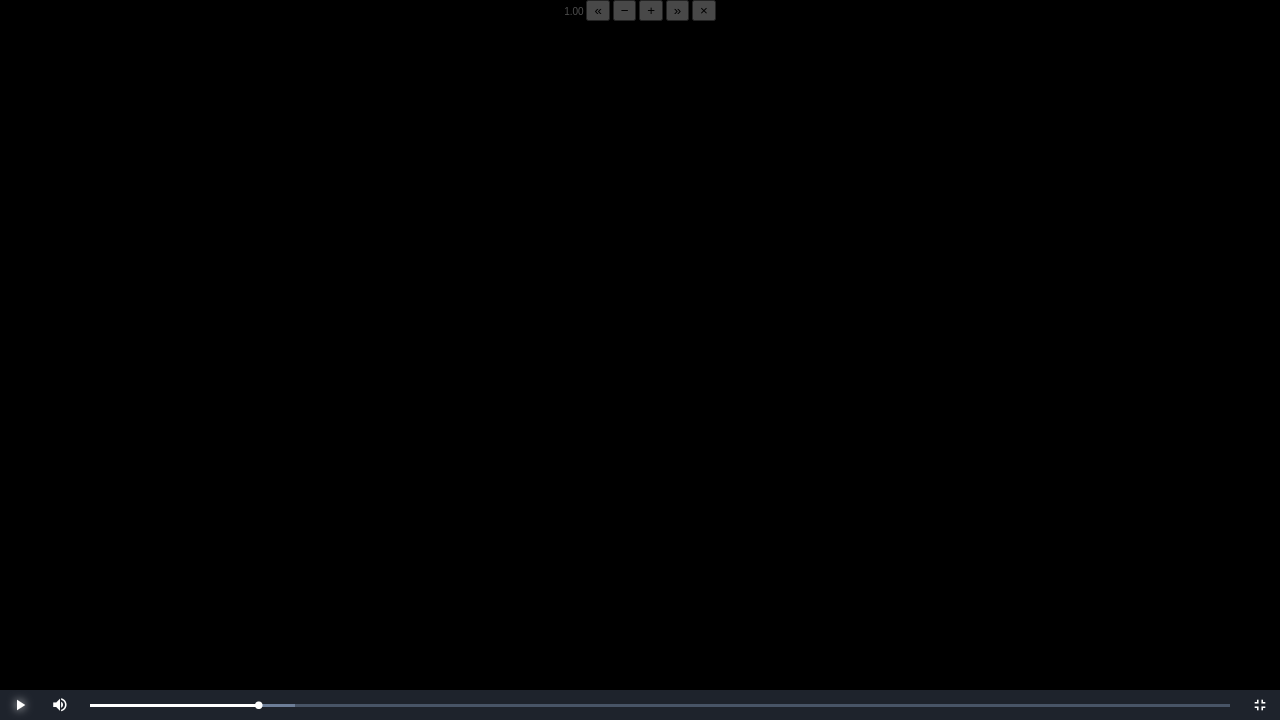 click at bounding box center (20, 705) 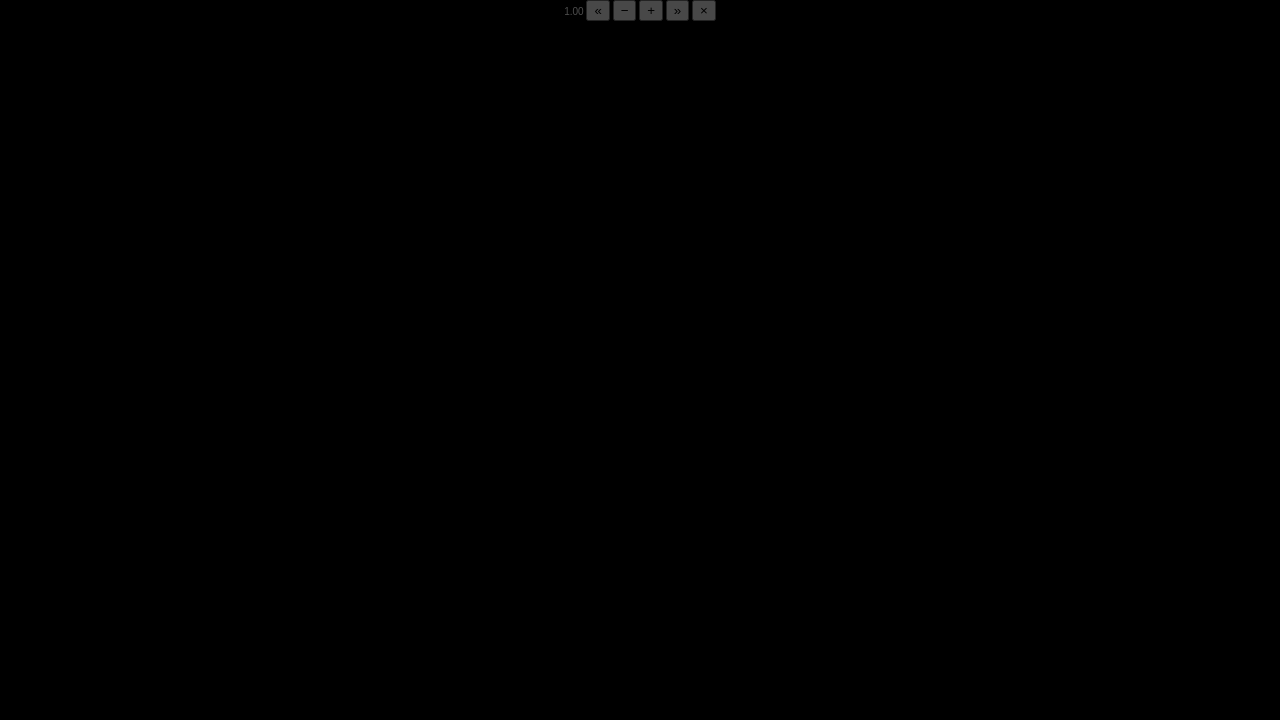 drag, startPoint x: 23, startPoint y: 704, endPoint x: 12, endPoint y: 697, distance: 13.038404 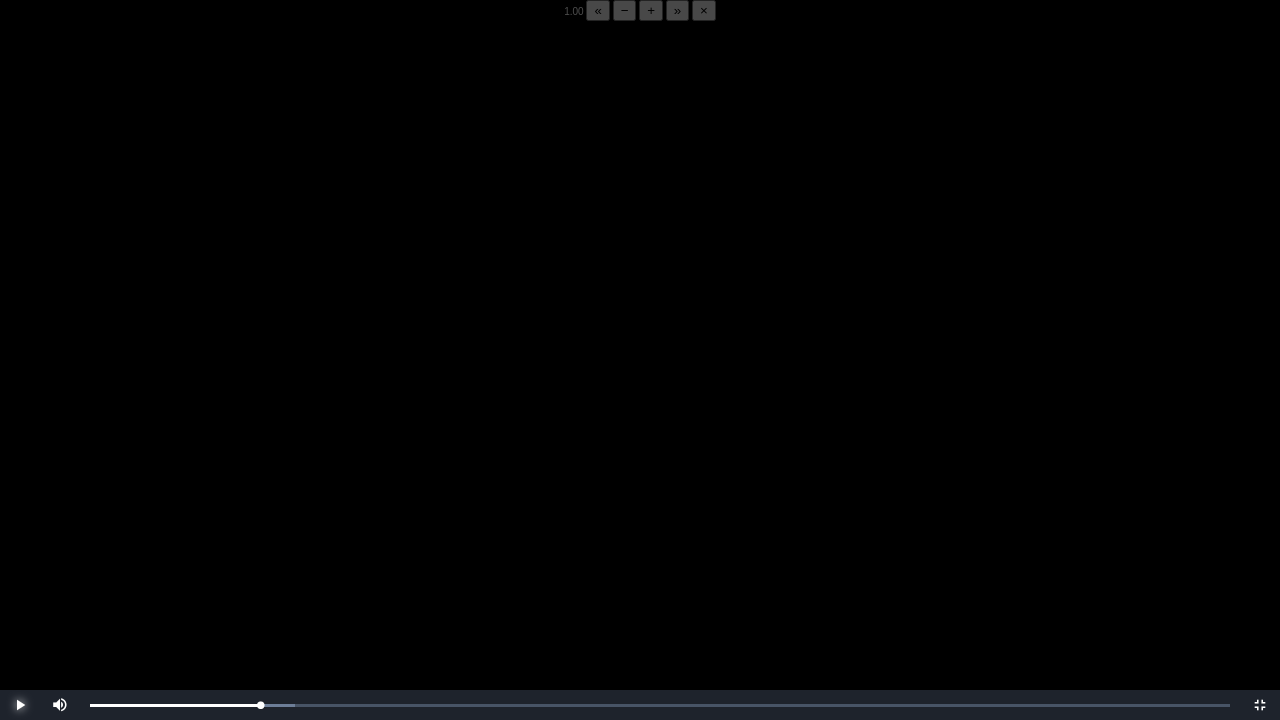 drag, startPoint x: 12, startPoint y: 697, endPoint x: 18, endPoint y: 707, distance: 11.661903 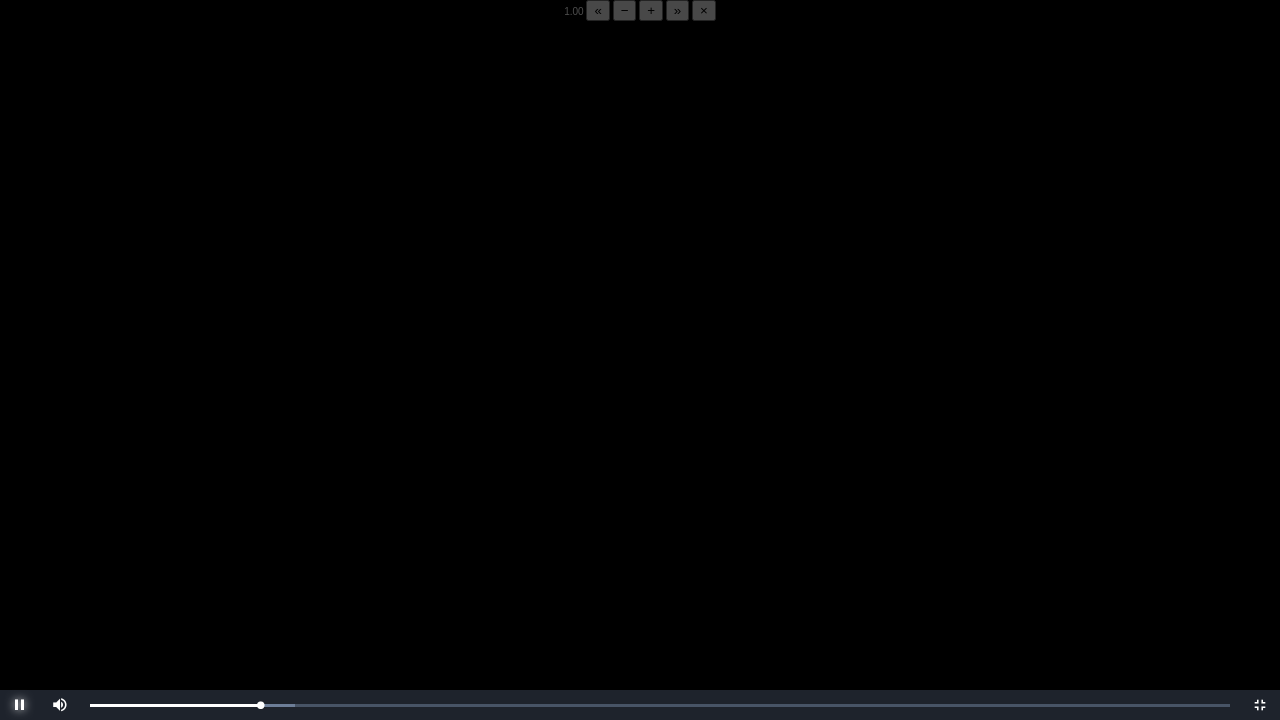 click at bounding box center [20, 705] 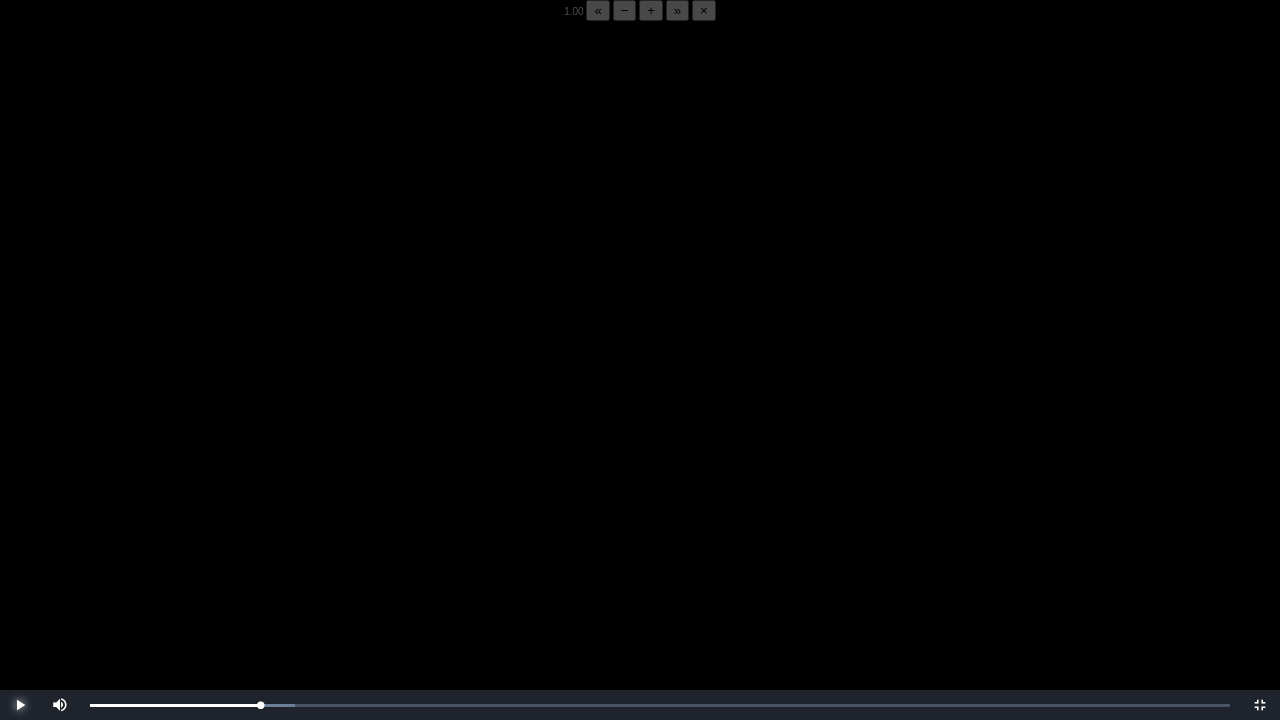 click at bounding box center [20, 705] 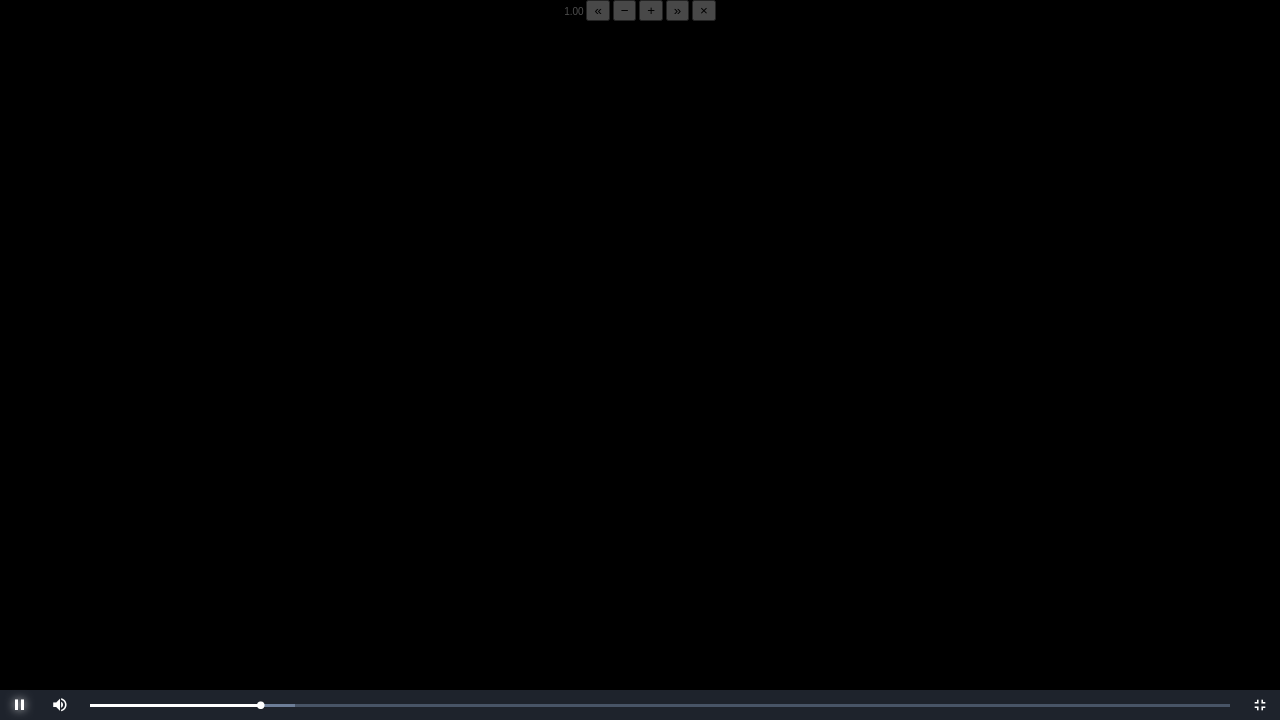click at bounding box center [20, 705] 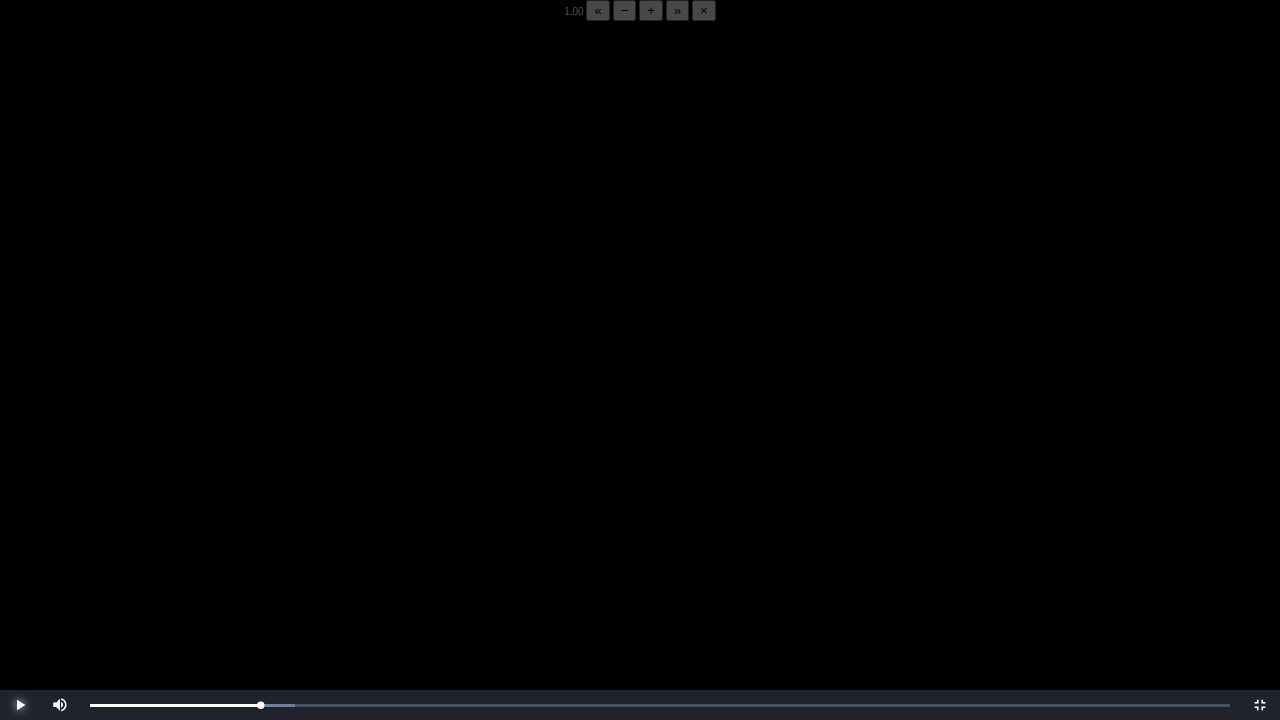 click at bounding box center (20, 705) 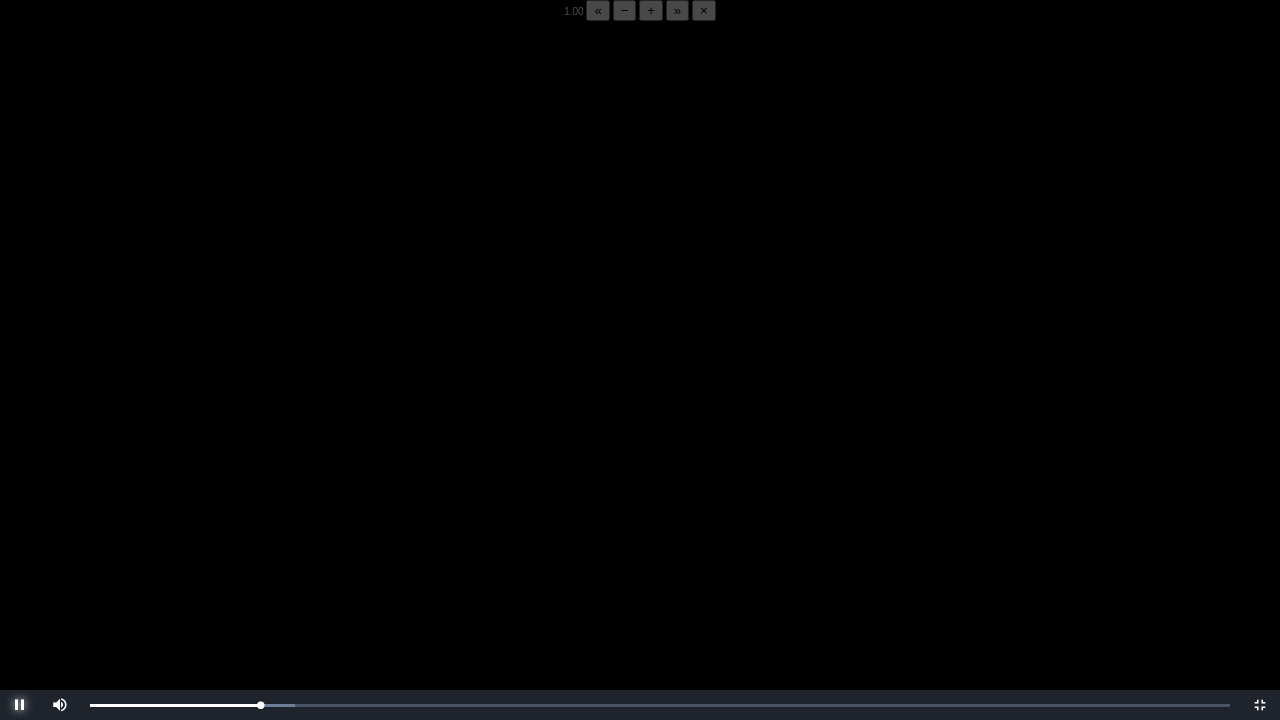 click at bounding box center [20, 705] 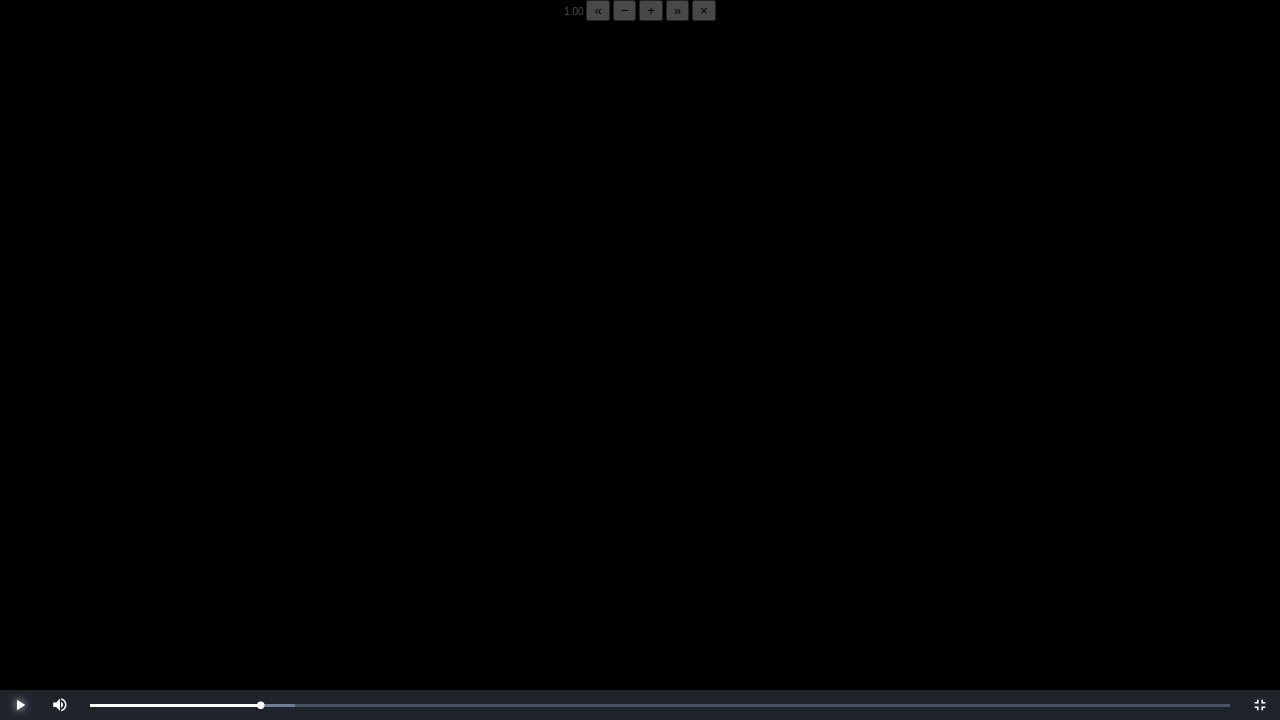 click at bounding box center (20, 705) 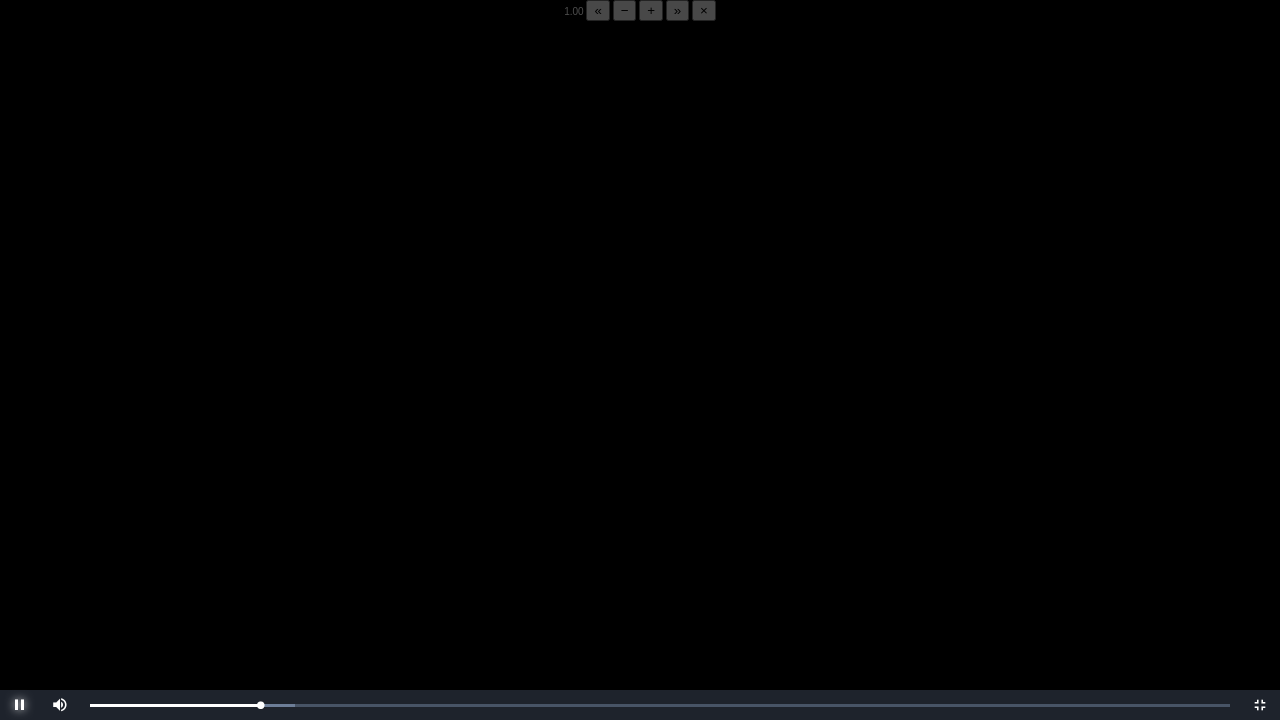 click at bounding box center [20, 705] 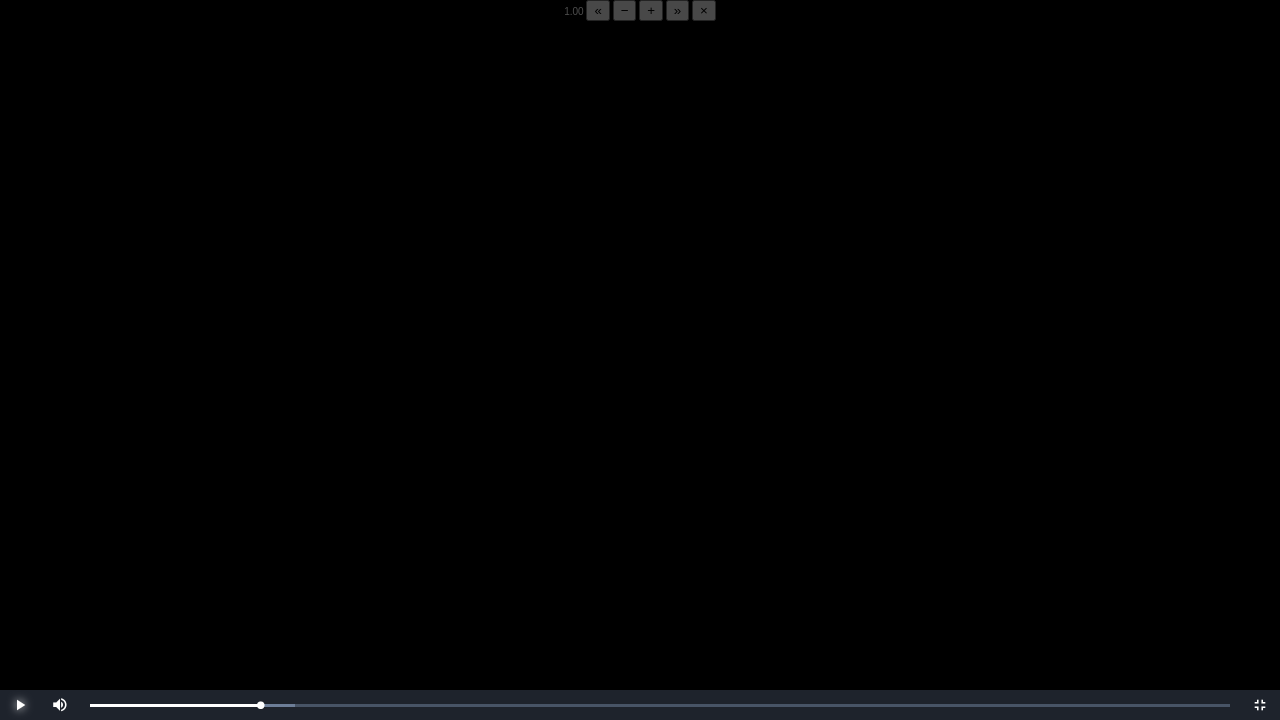 click at bounding box center [20, 705] 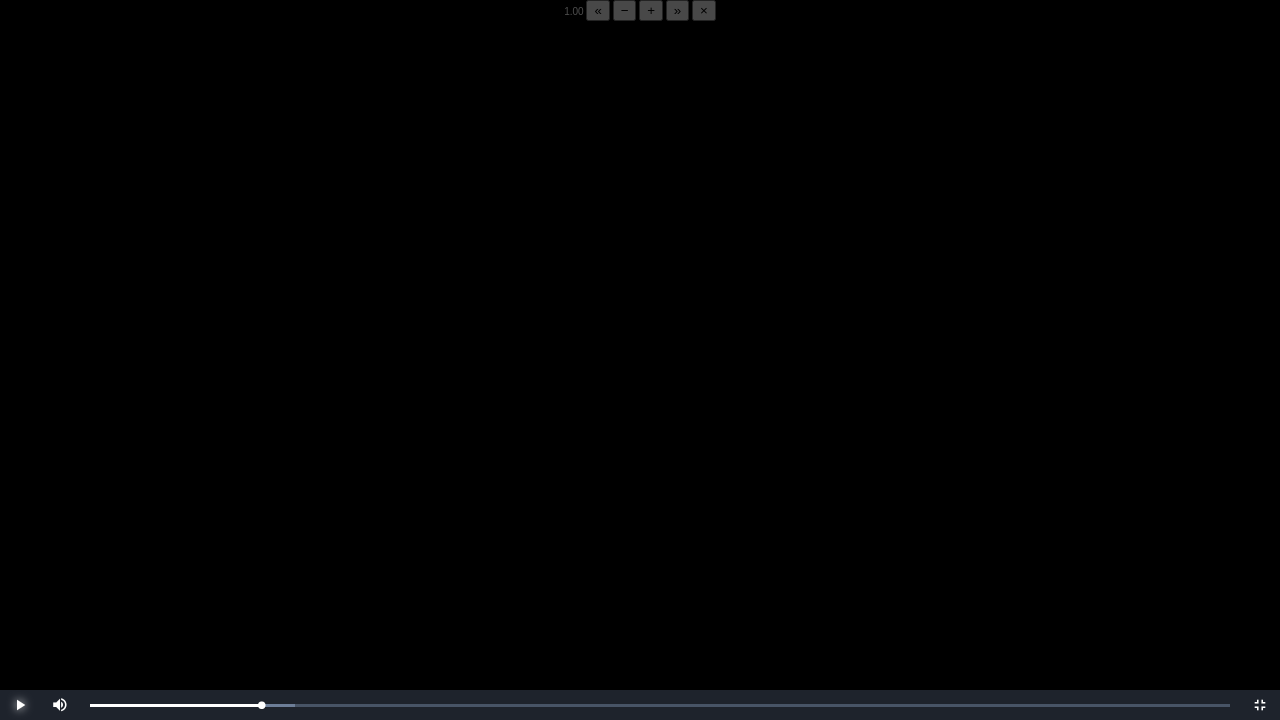 click at bounding box center [20, 705] 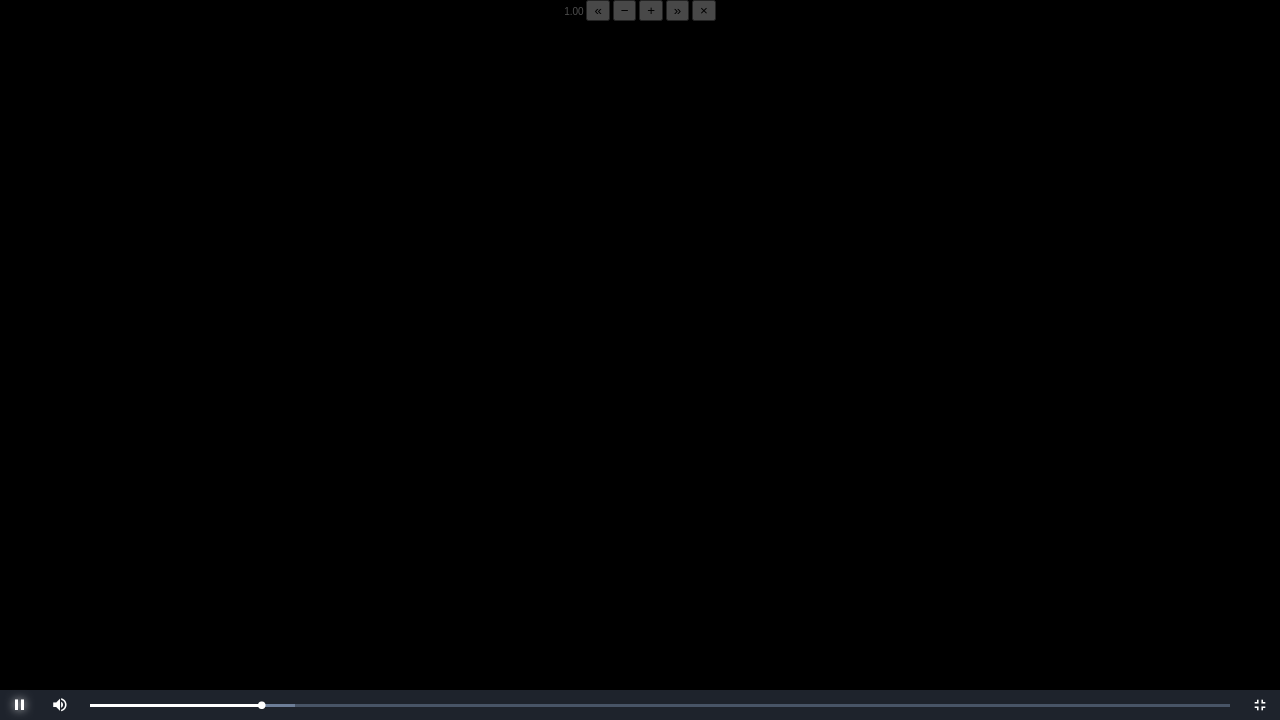 click at bounding box center [20, 705] 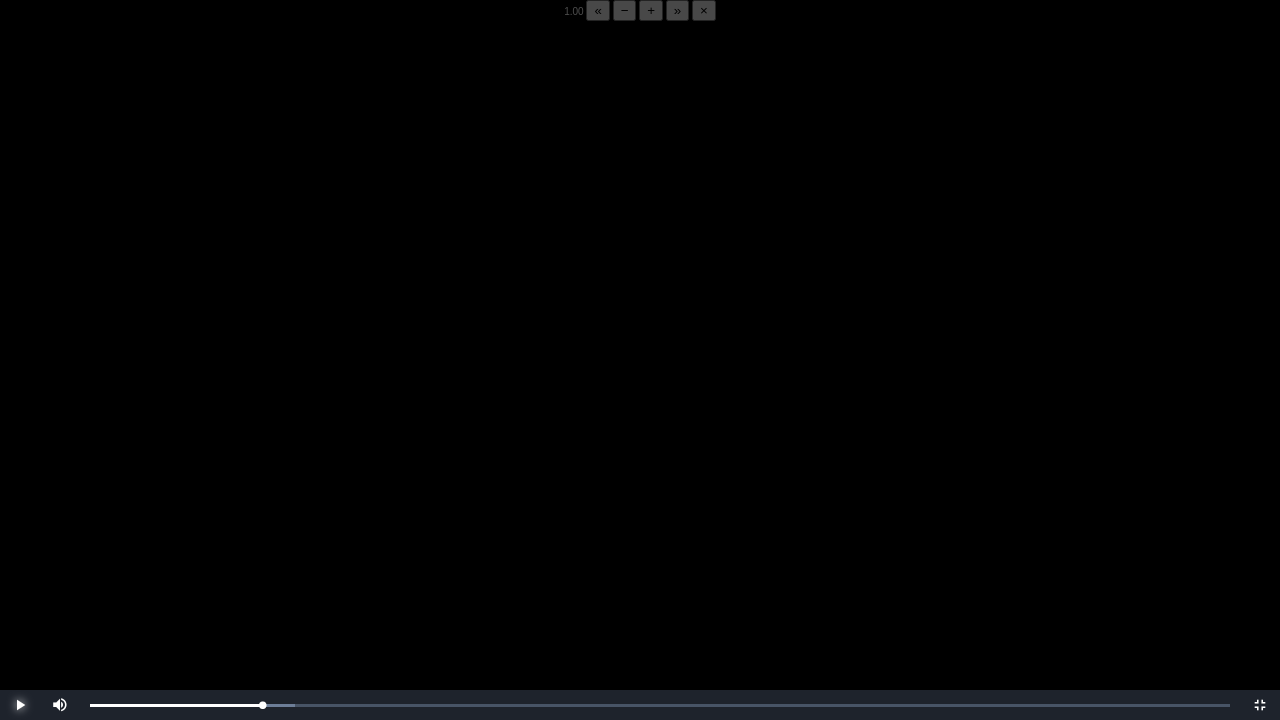 click at bounding box center [20, 705] 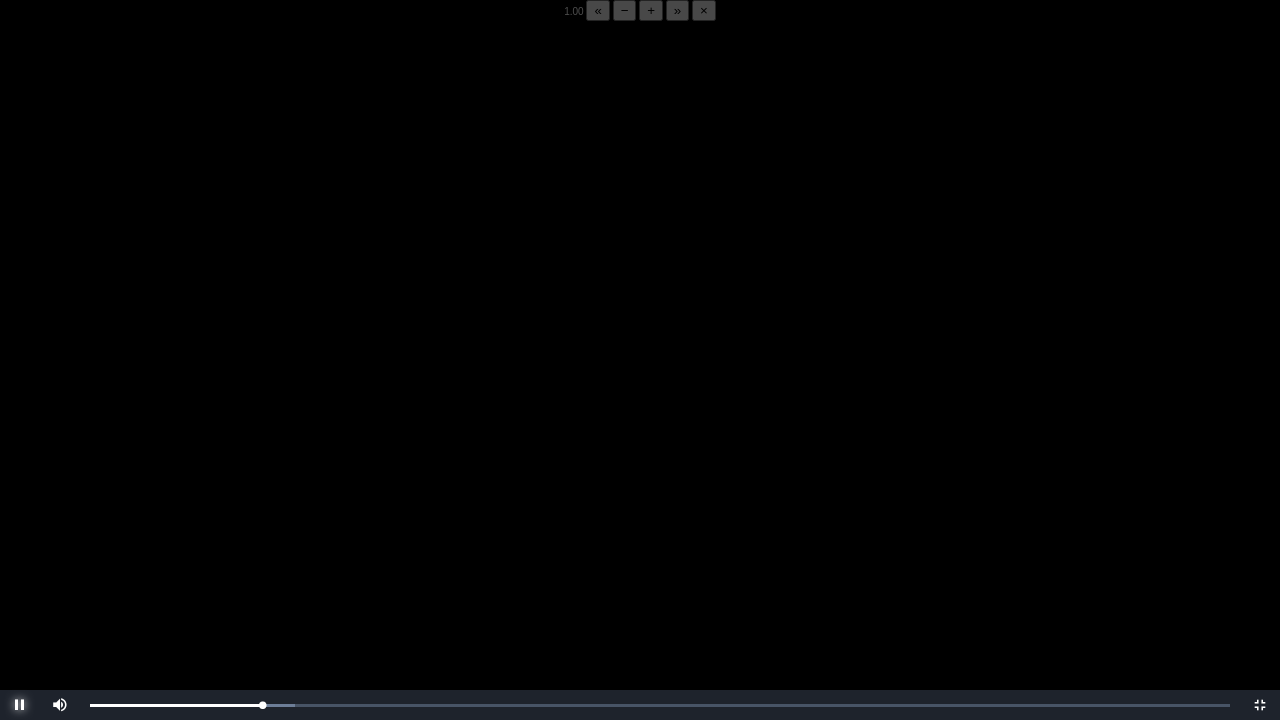 click at bounding box center [20, 705] 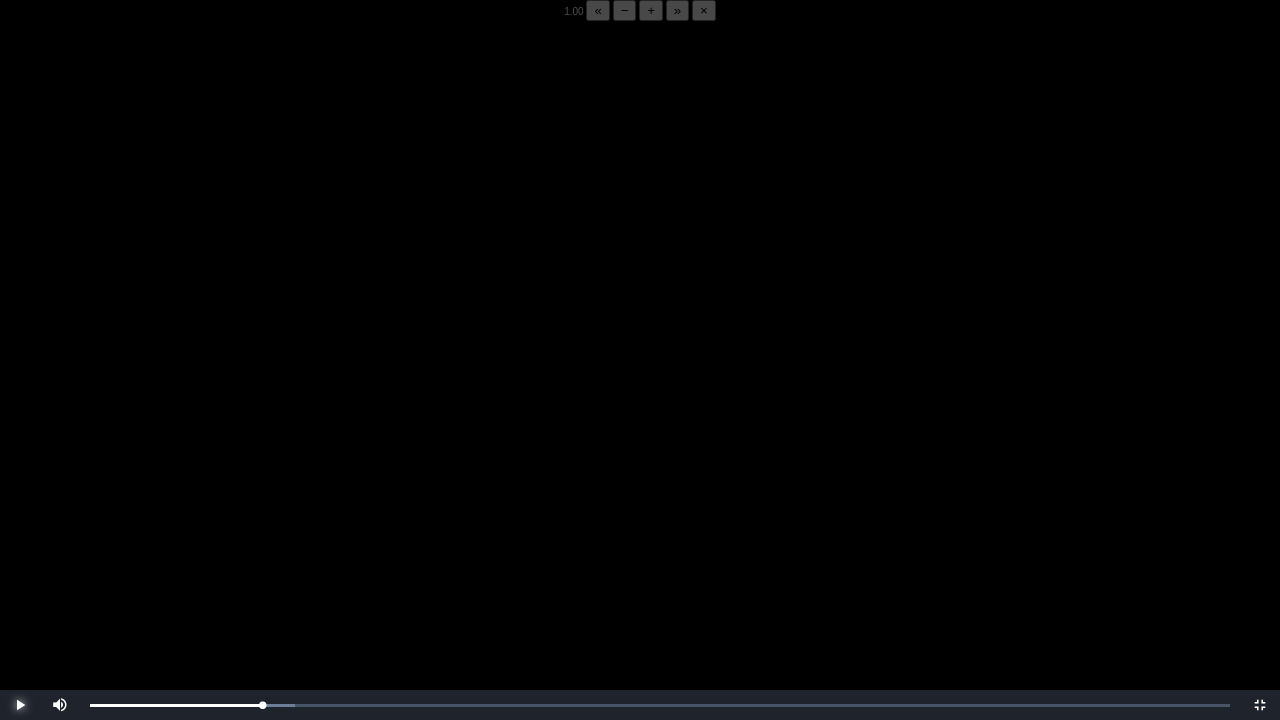 click at bounding box center (20, 705) 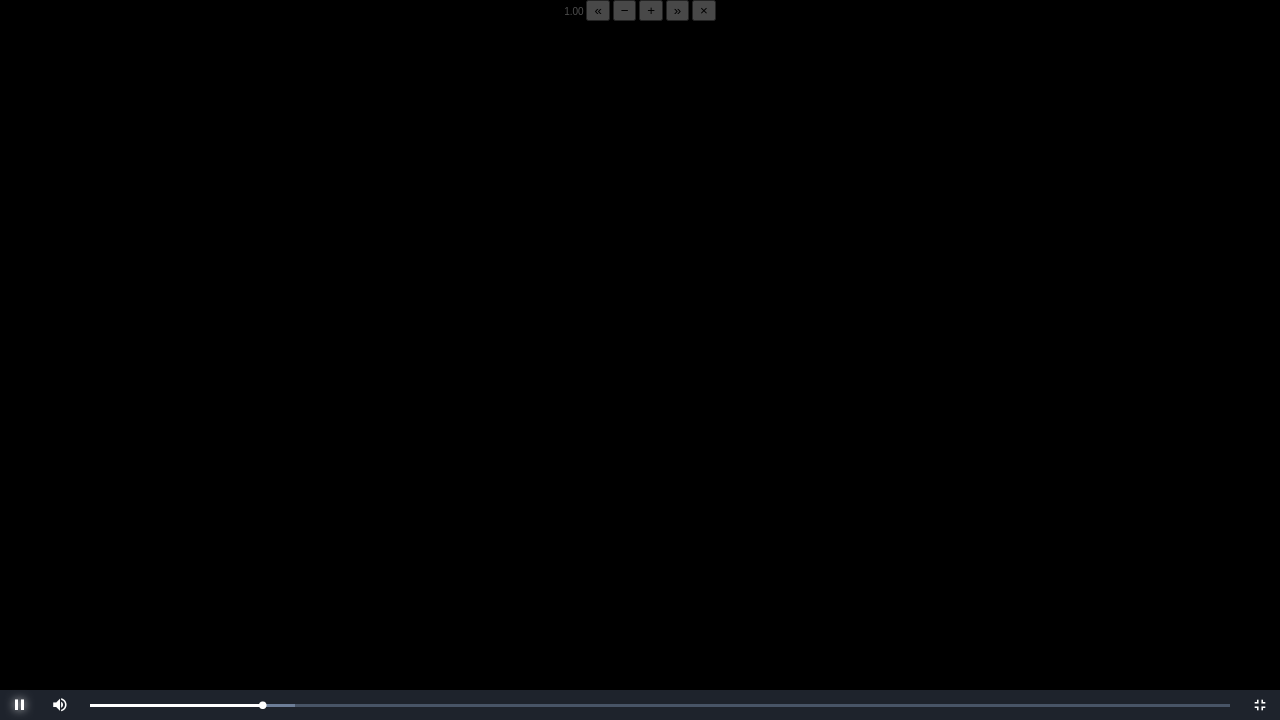 click at bounding box center (20, 705) 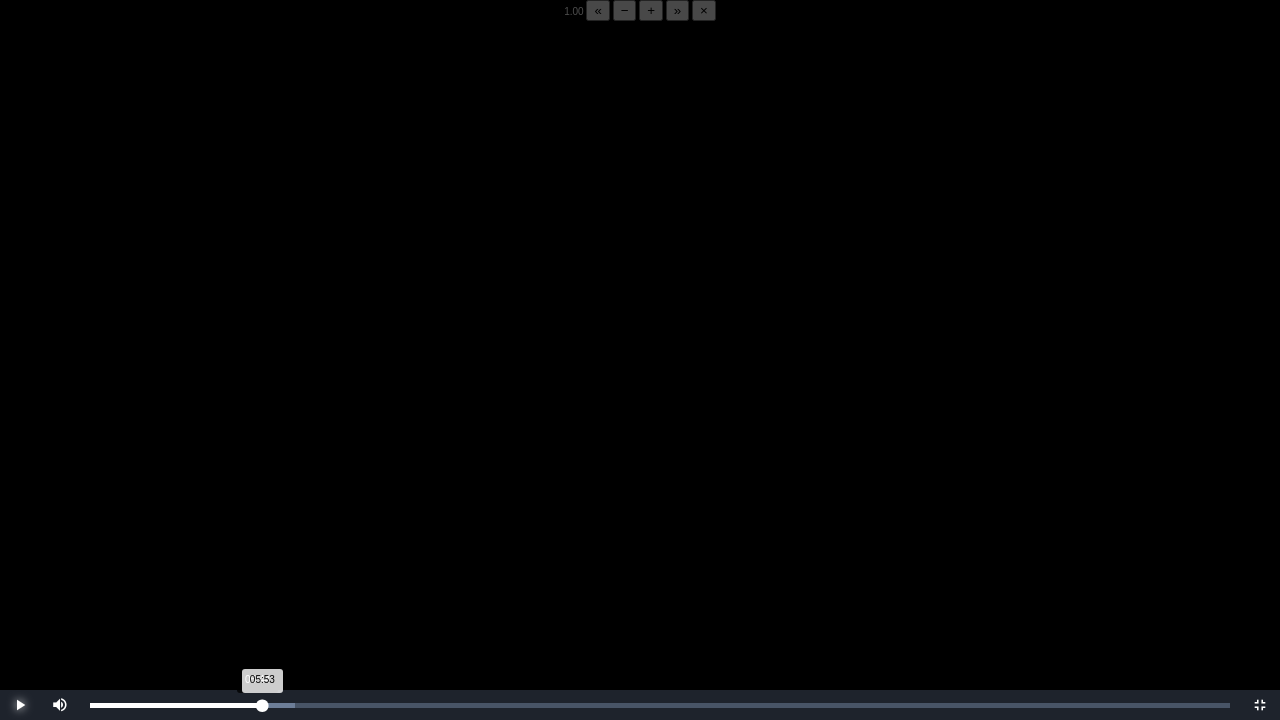 click on "05:53 Progress : 0%" at bounding box center (176, 705) 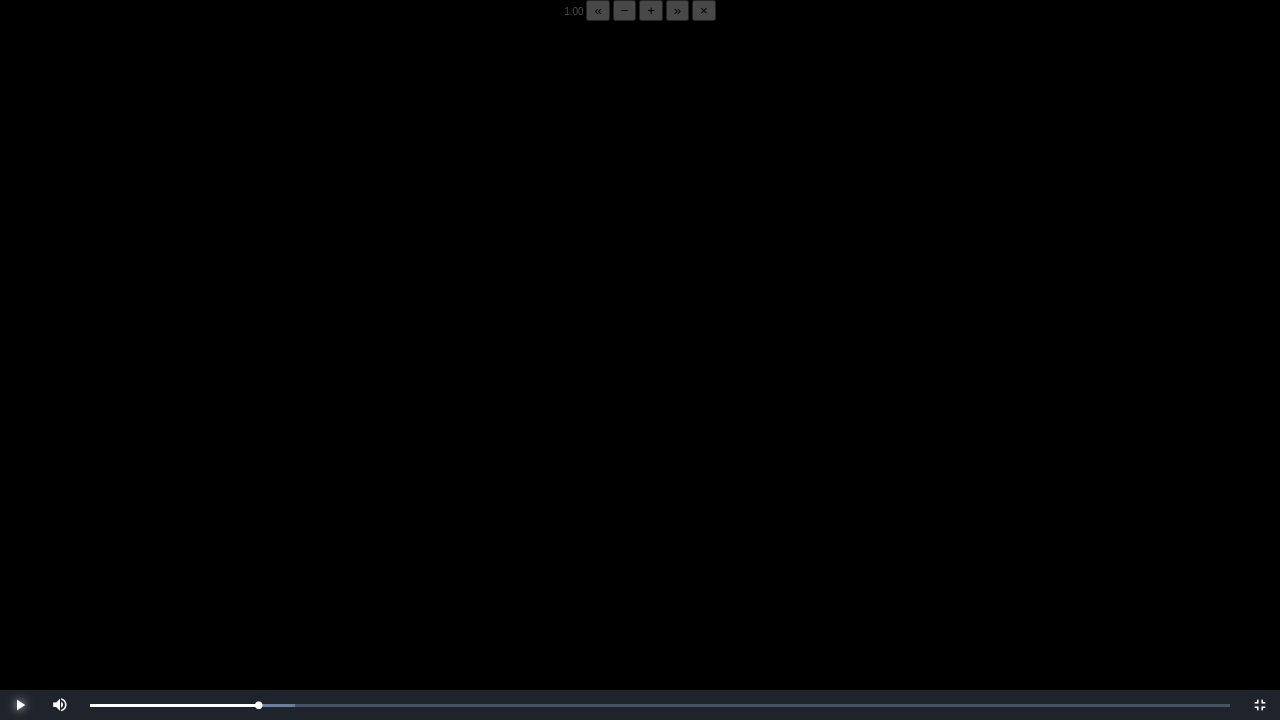 click at bounding box center (20, 705) 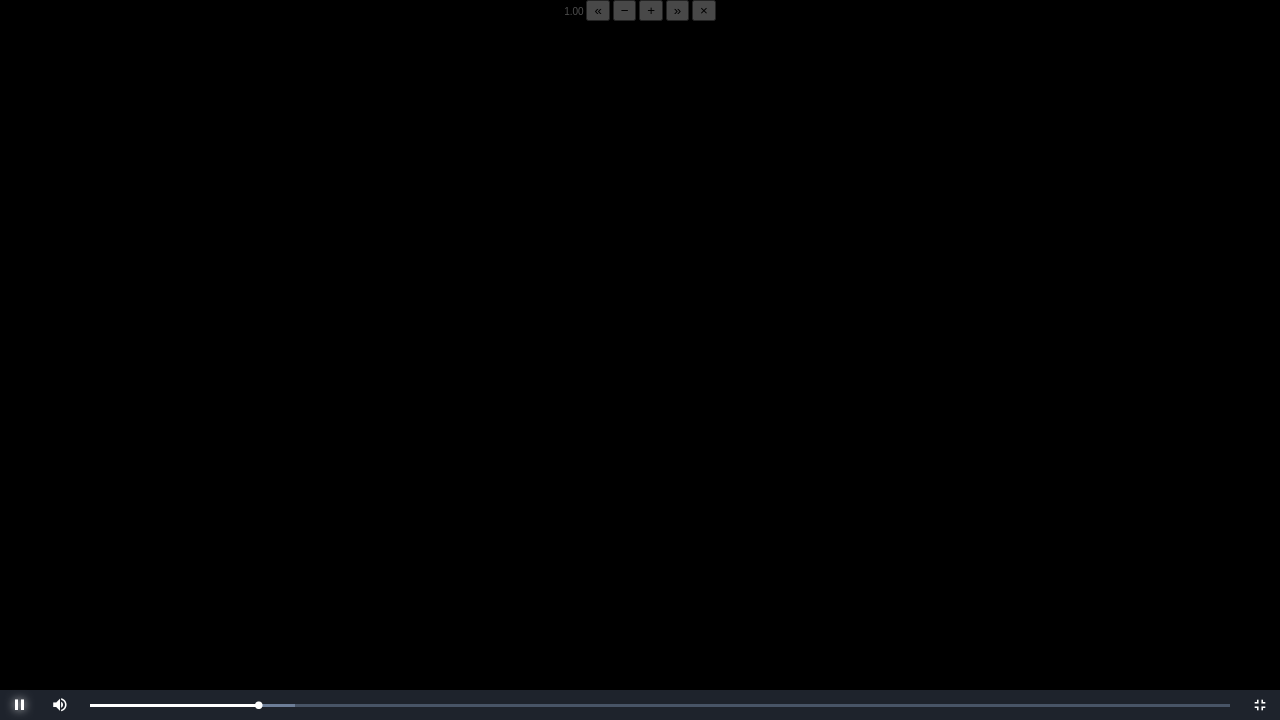 click at bounding box center [20, 705] 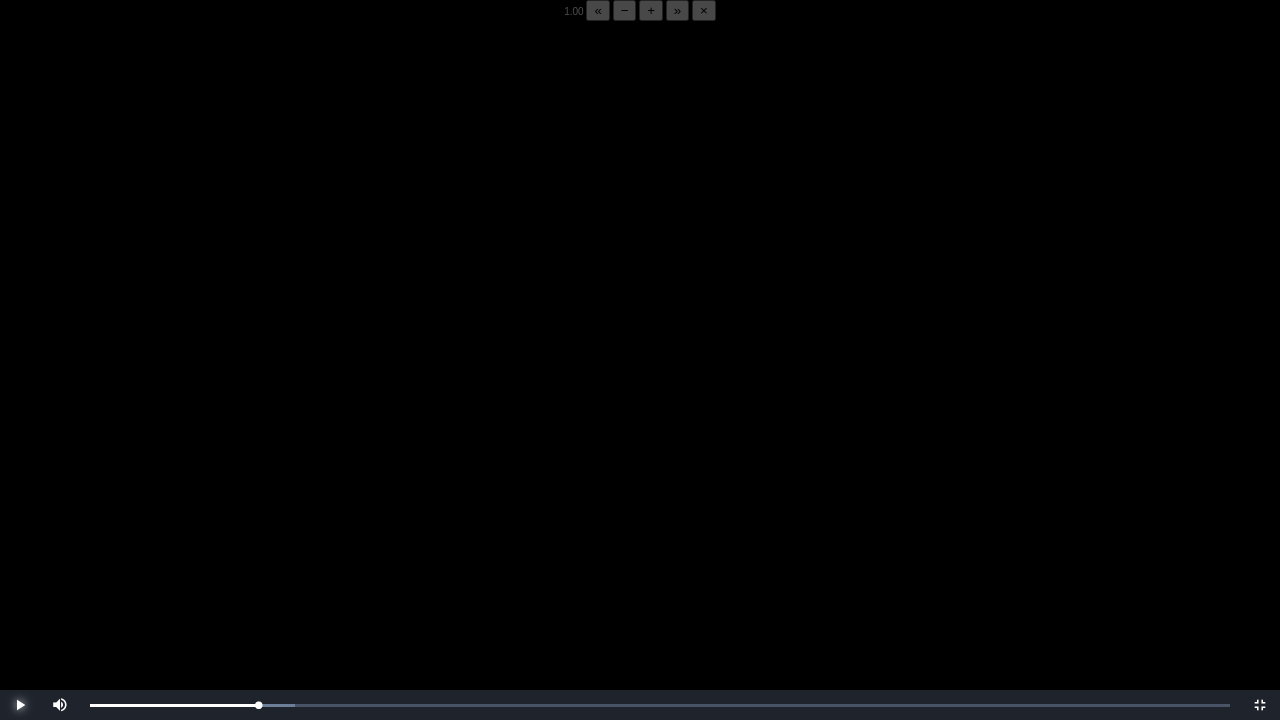 click at bounding box center [20, 705] 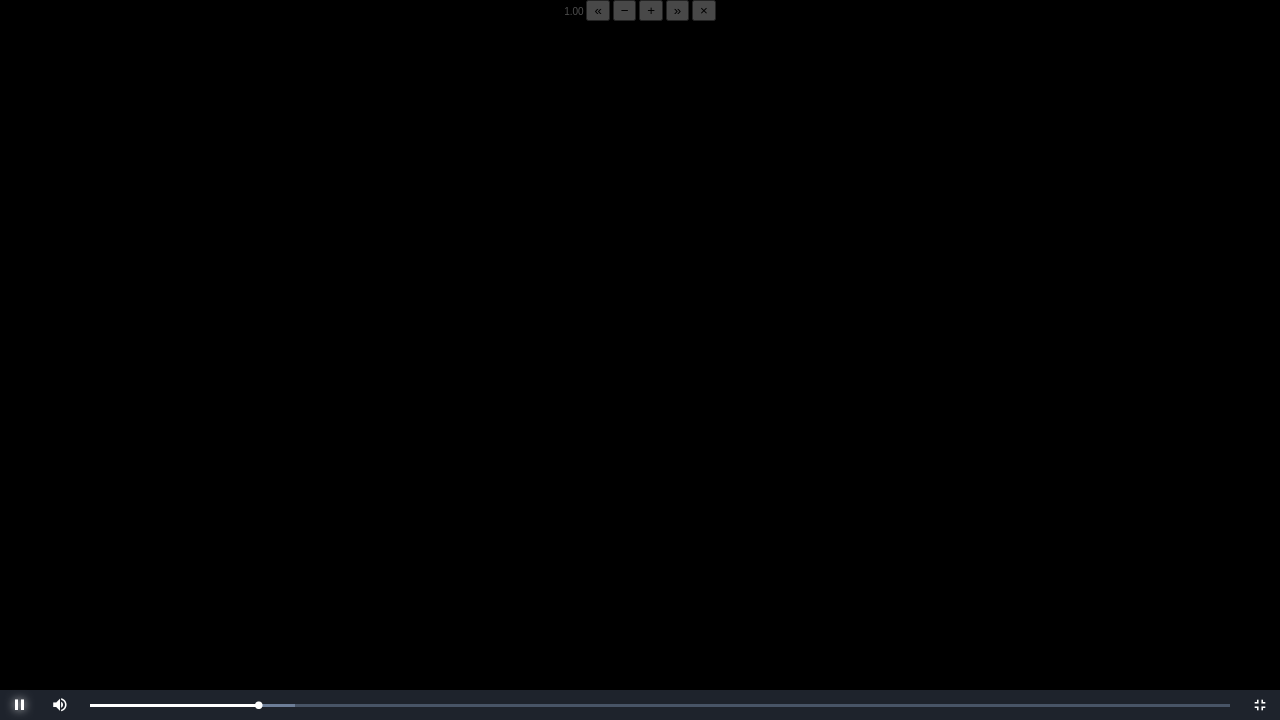 click at bounding box center (20, 705) 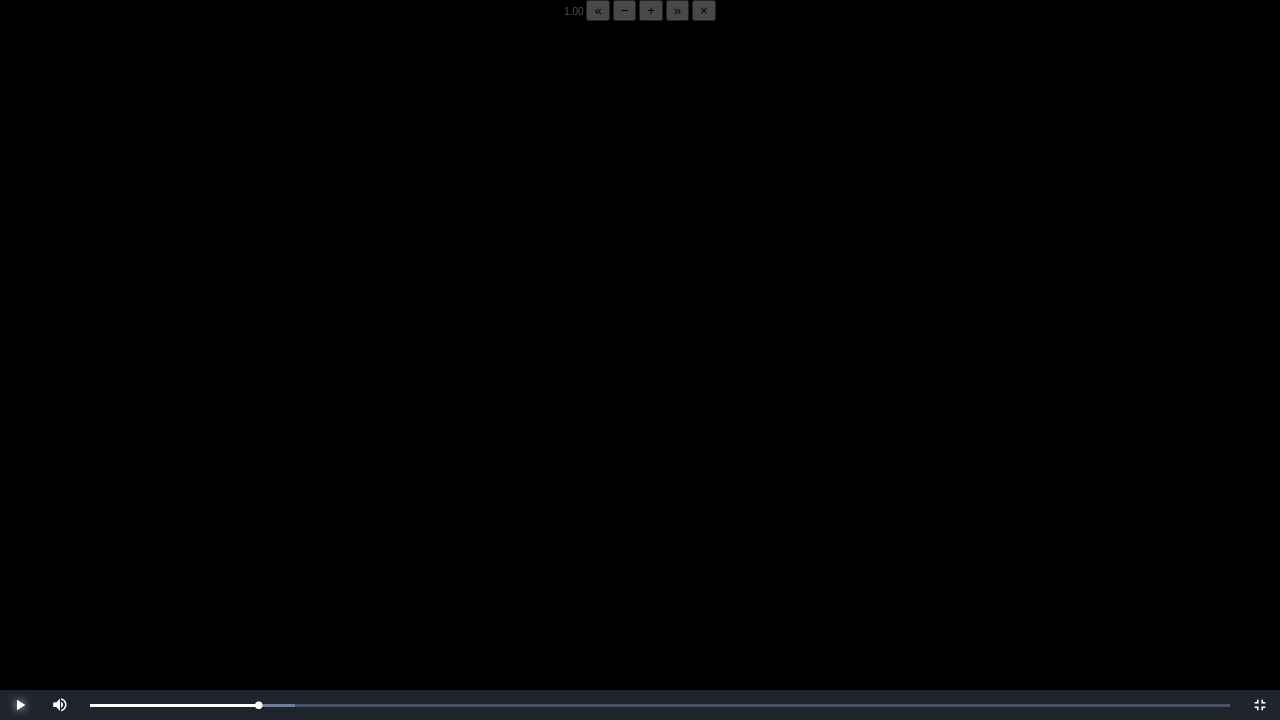 drag, startPoint x: 16, startPoint y: 699, endPoint x: 20, endPoint y: 710, distance: 11.7046995 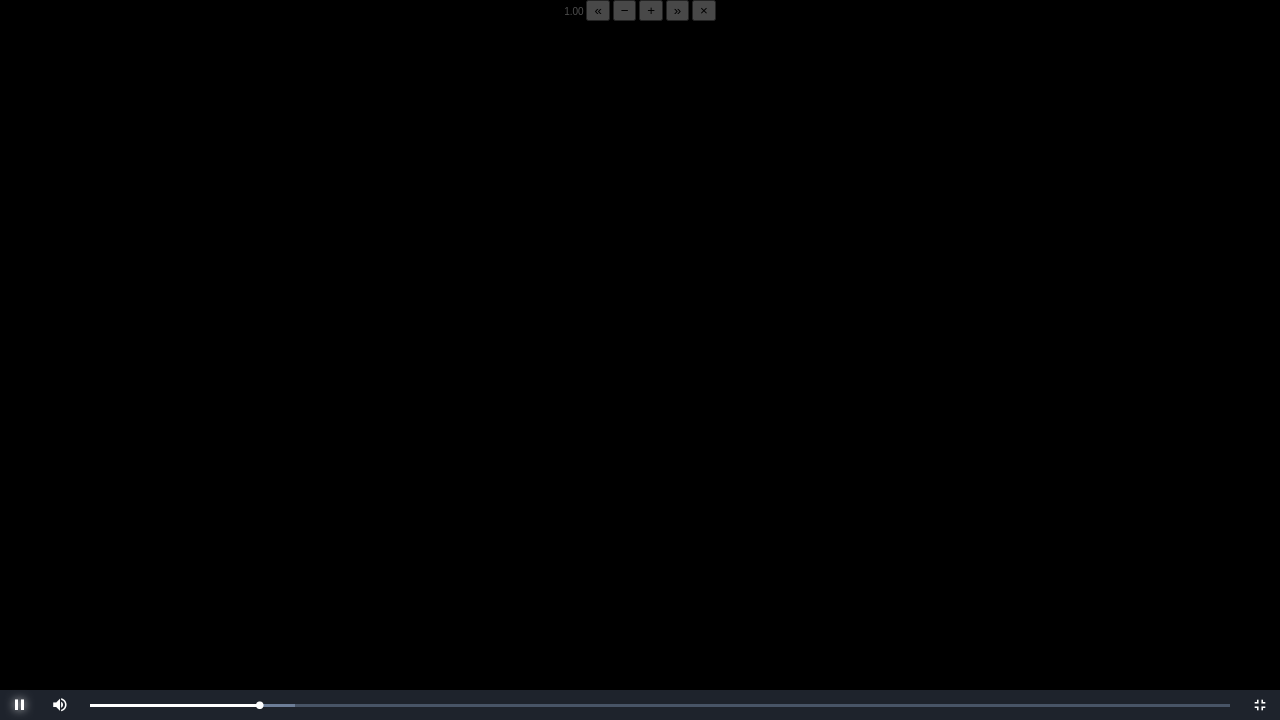 click at bounding box center [20, 705] 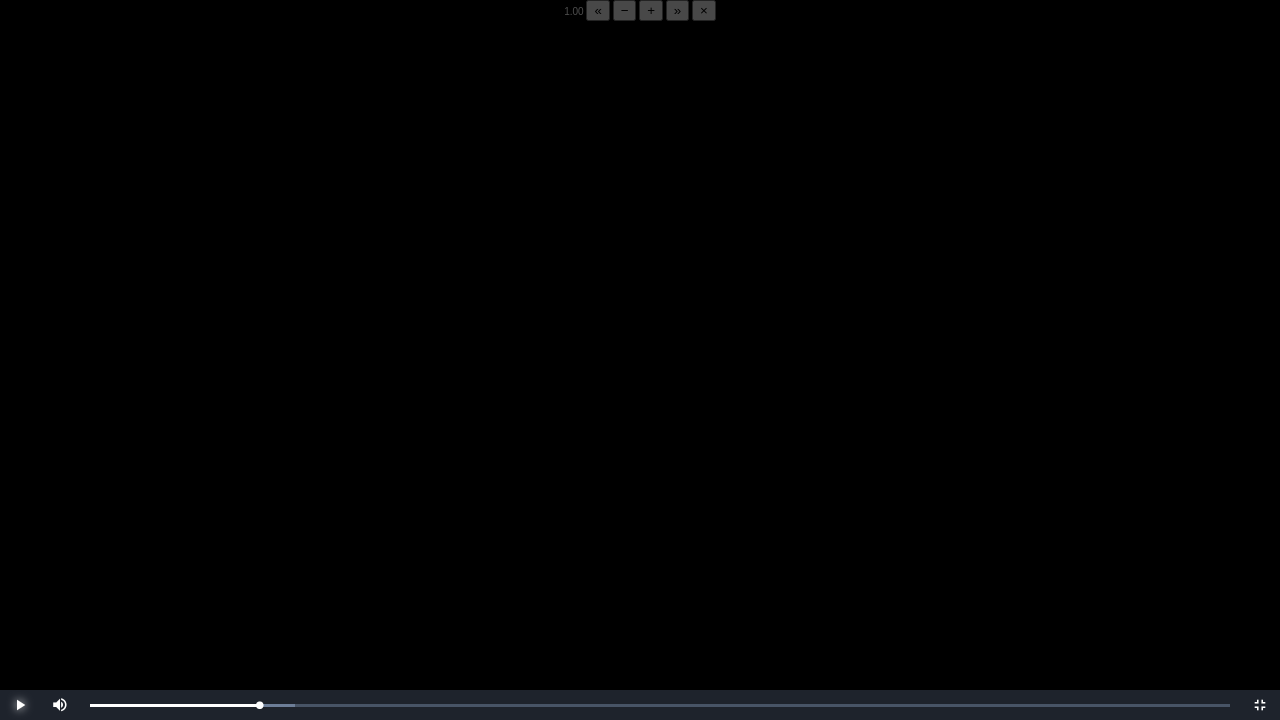 click at bounding box center [20, 705] 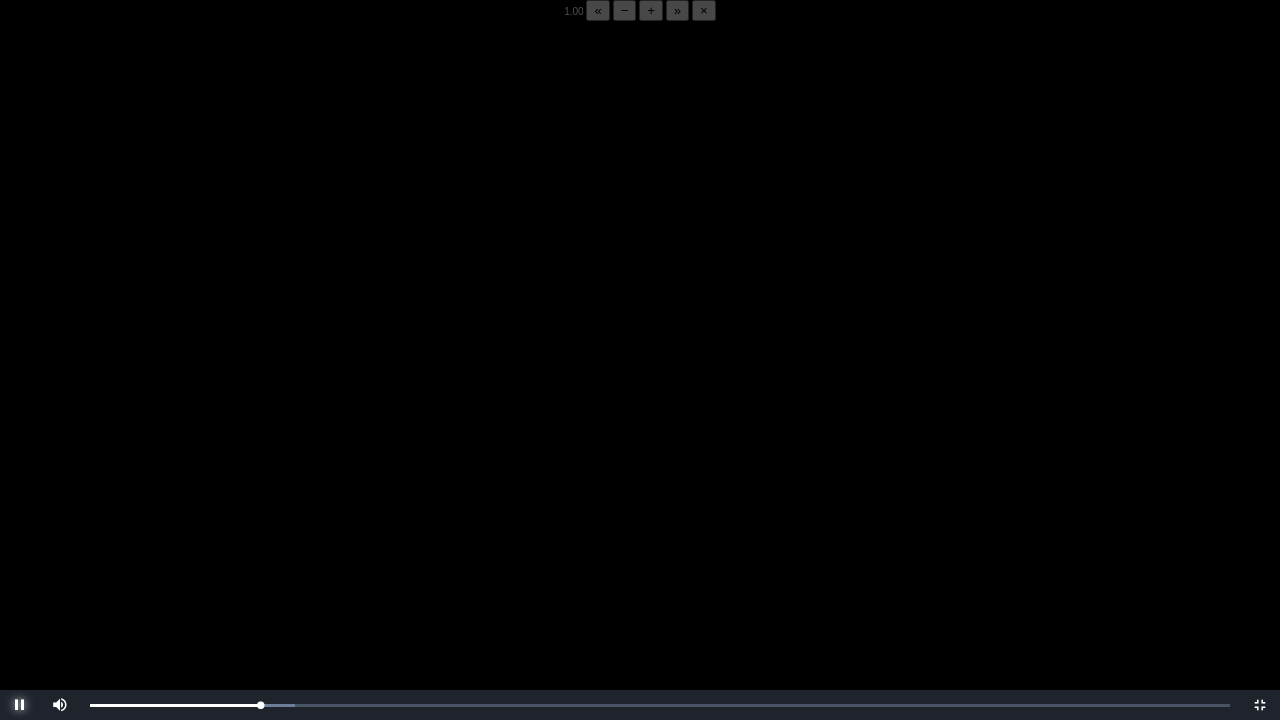 click at bounding box center (20, 705) 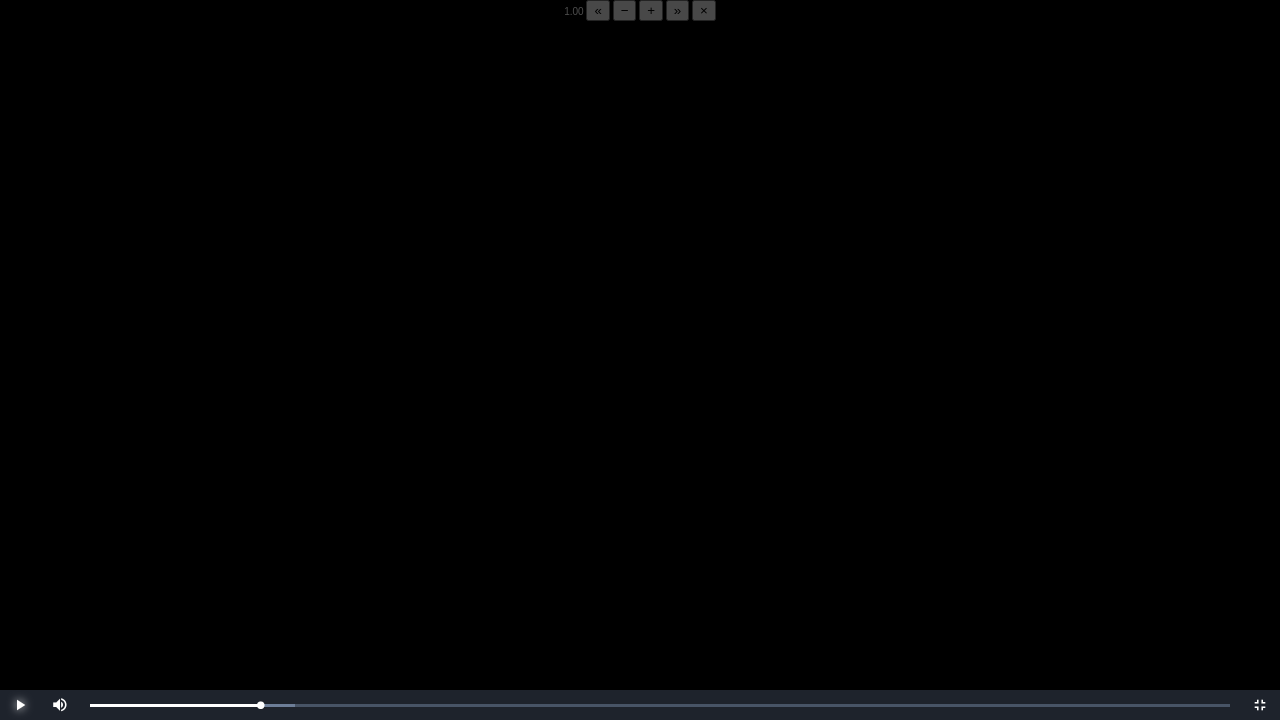 click at bounding box center (20, 705) 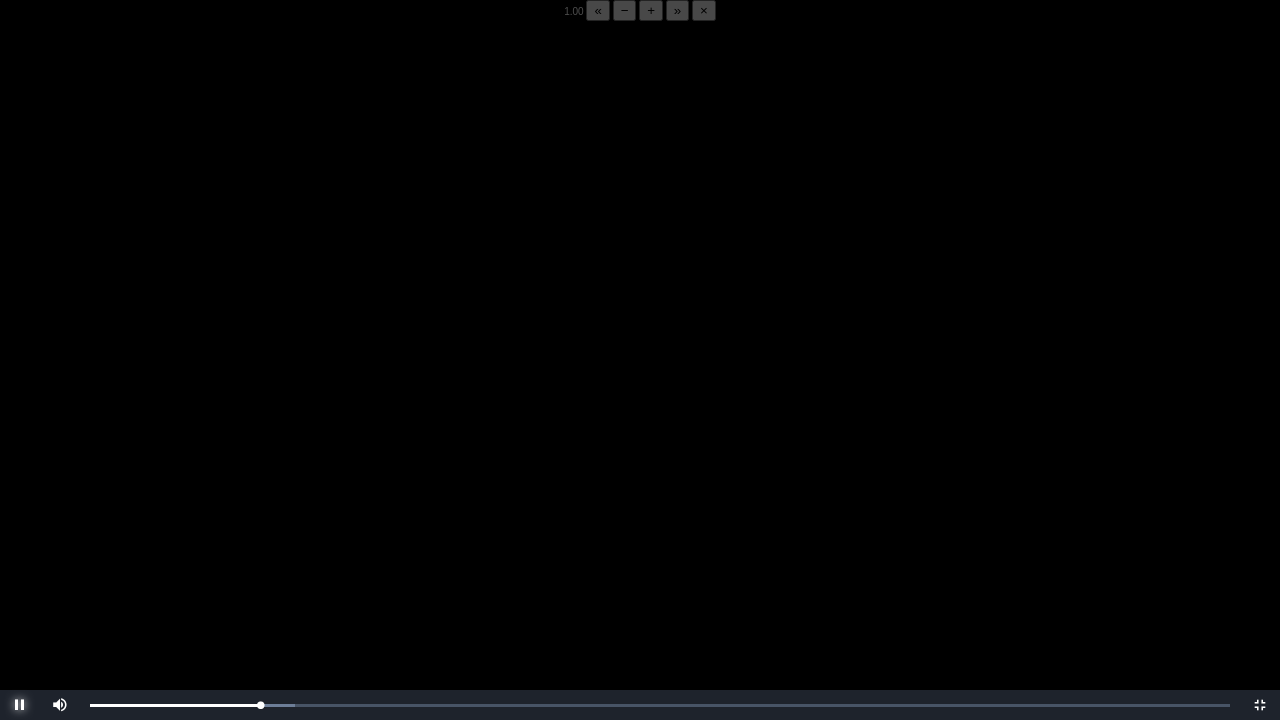 click at bounding box center (20, 705) 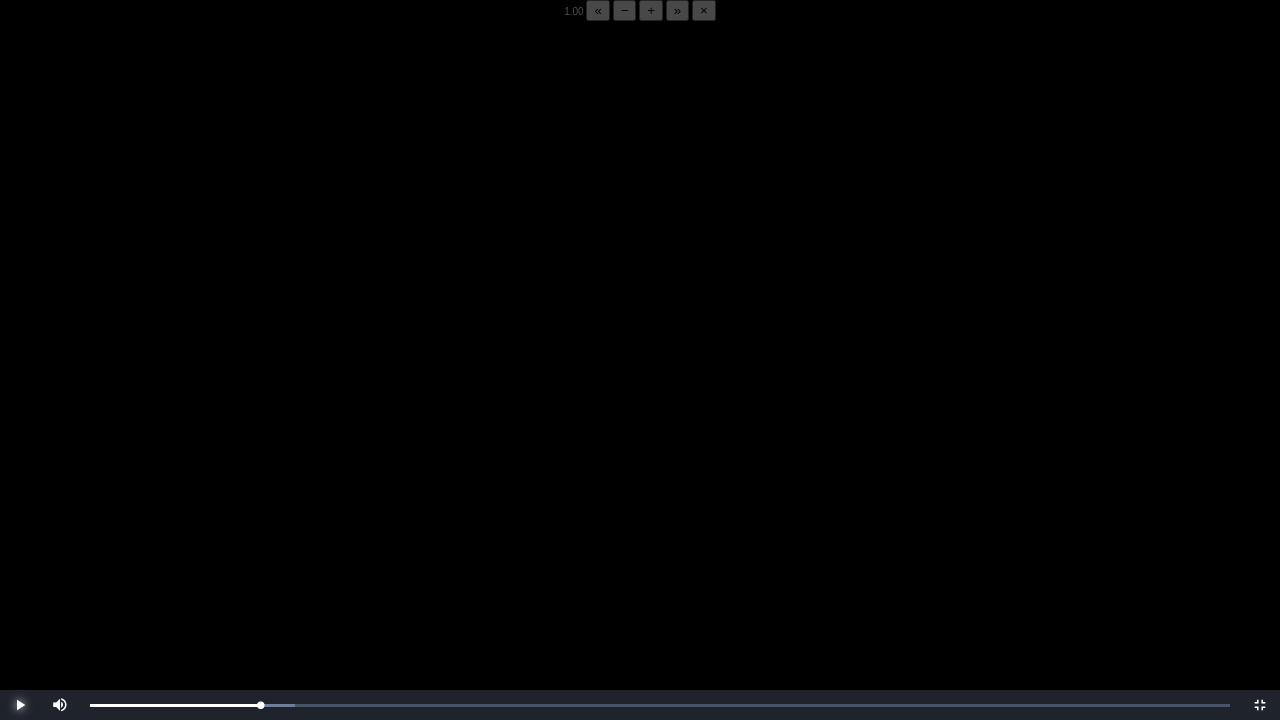 click at bounding box center [20, 705] 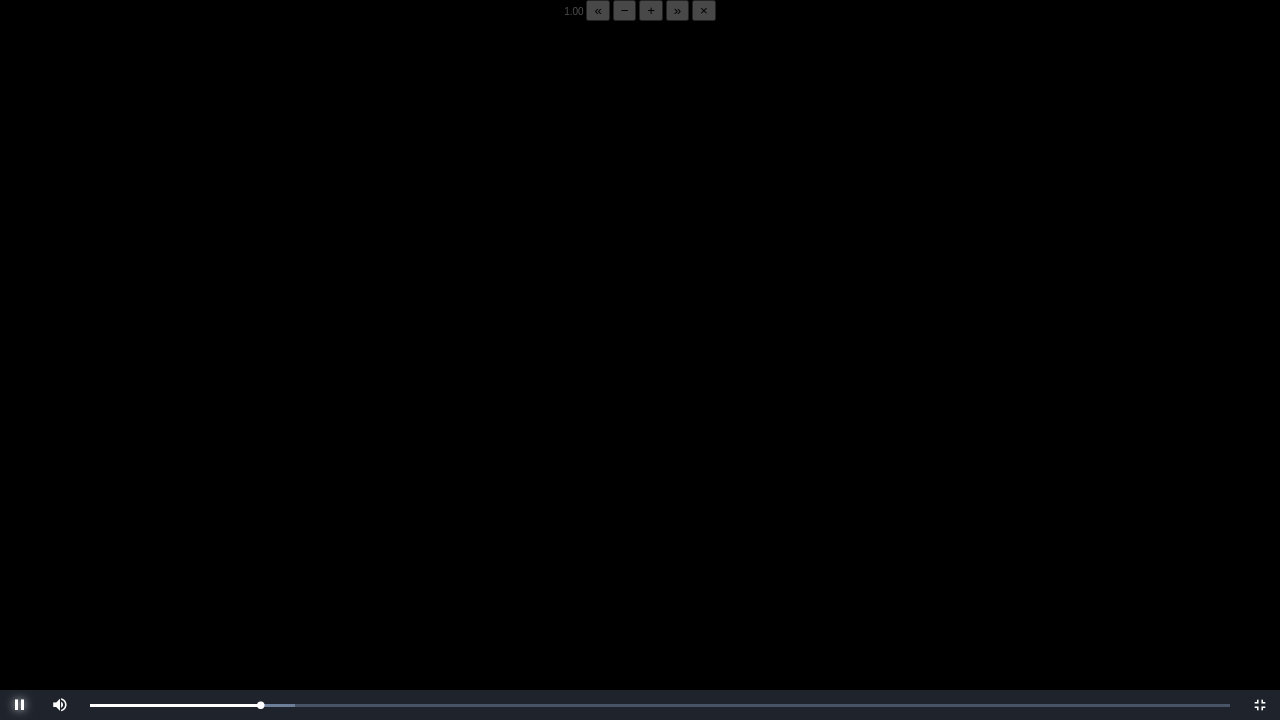click at bounding box center [20, 705] 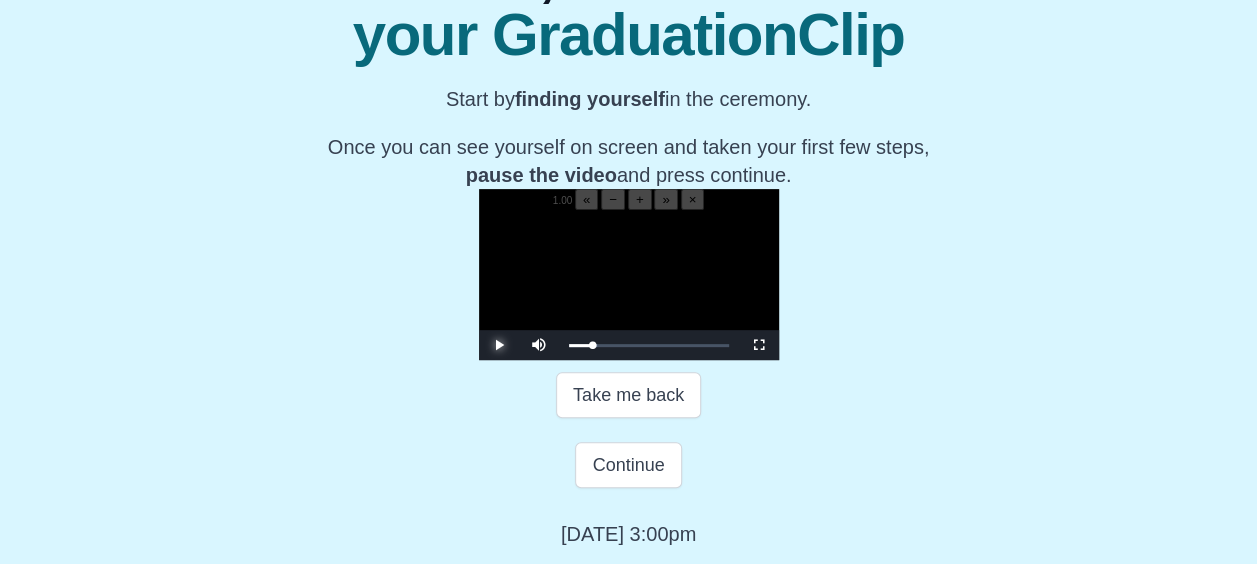 scroll, scrollTop: 406, scrollLeft: 0, axis: vertical 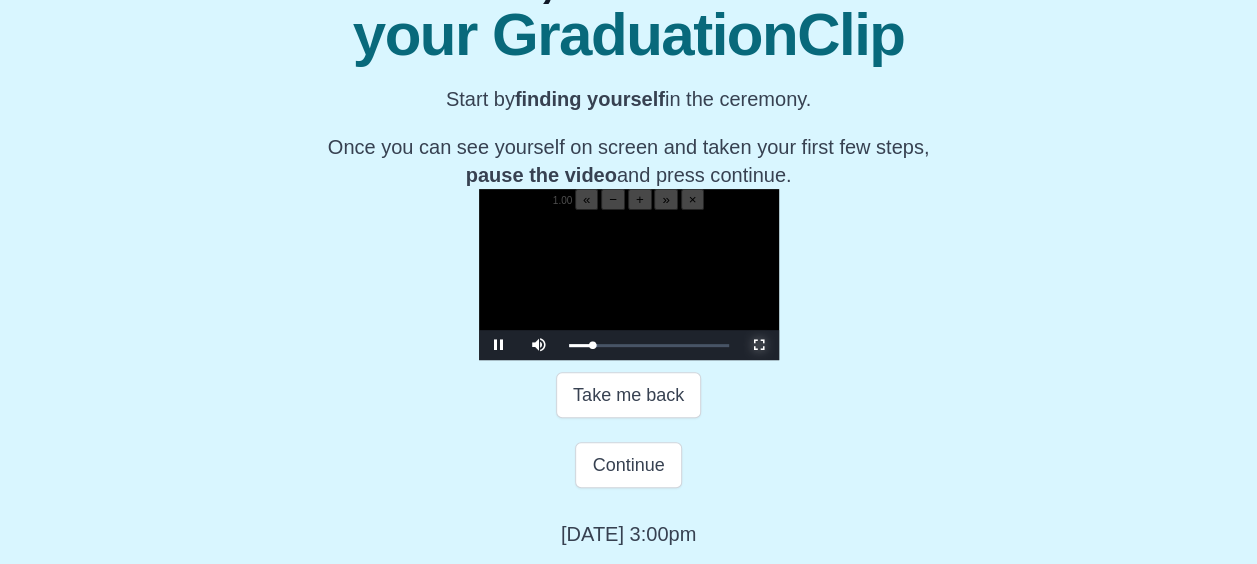 click at bounding box center (759, 345) 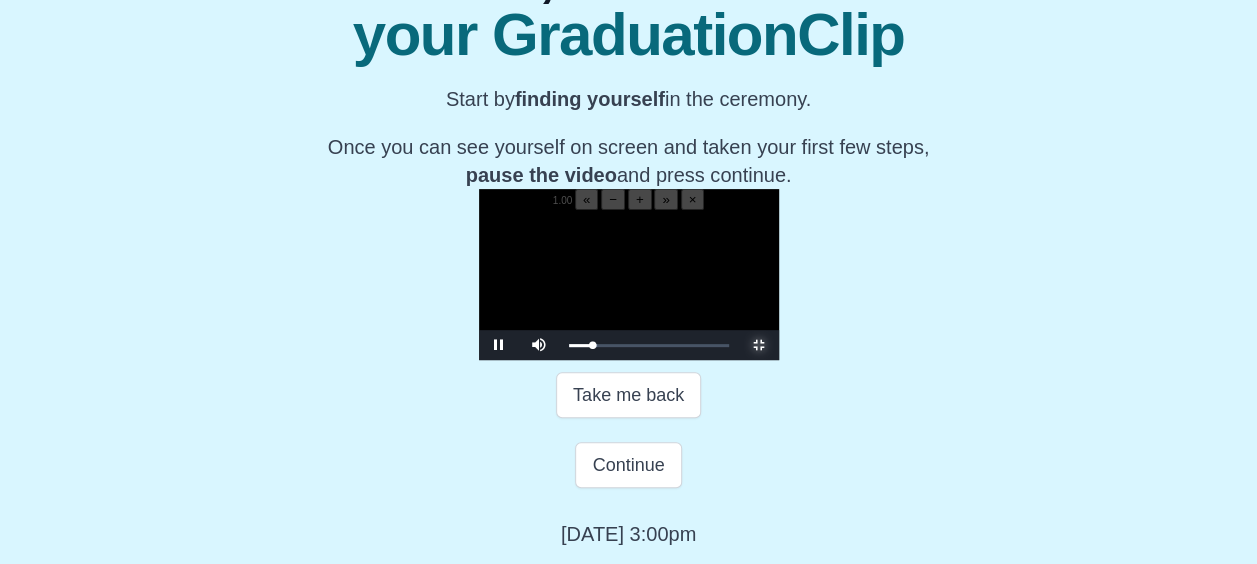 scroll, scrollTop: 0, scrollLeft: 0, axis: both 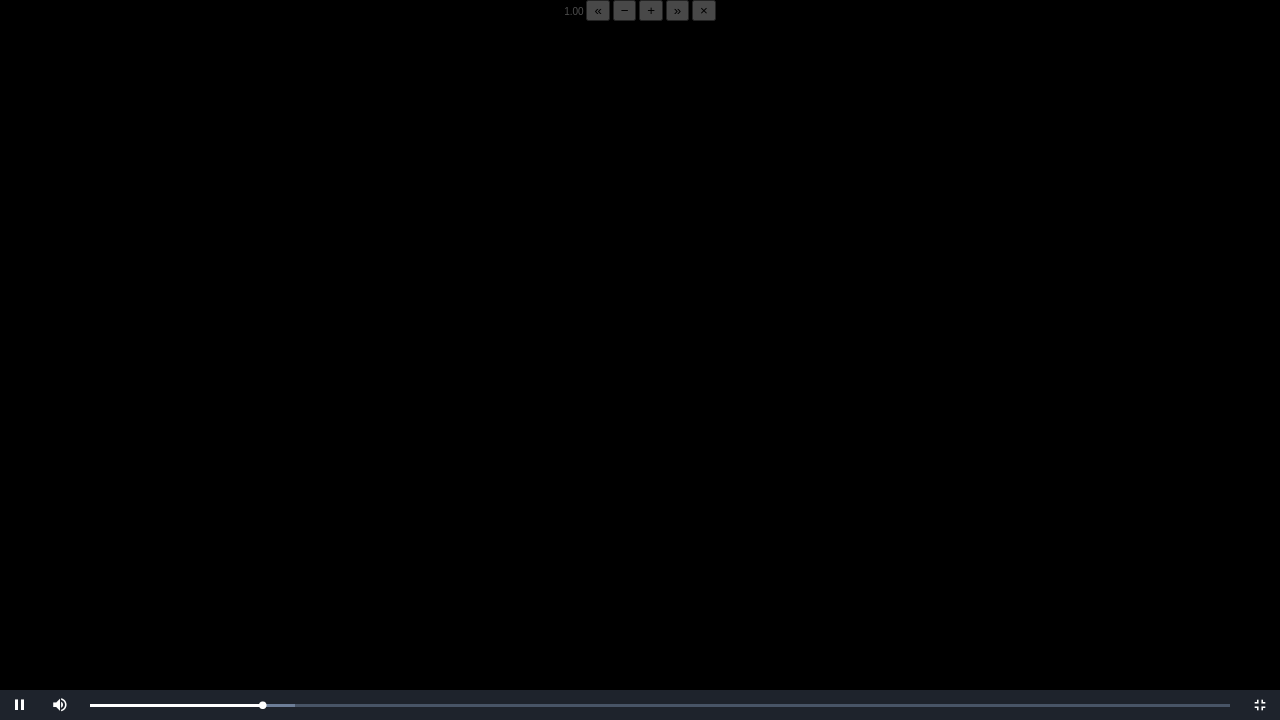 click on "1.00
«
−
+
»
×" at bounding box center [640, 10] 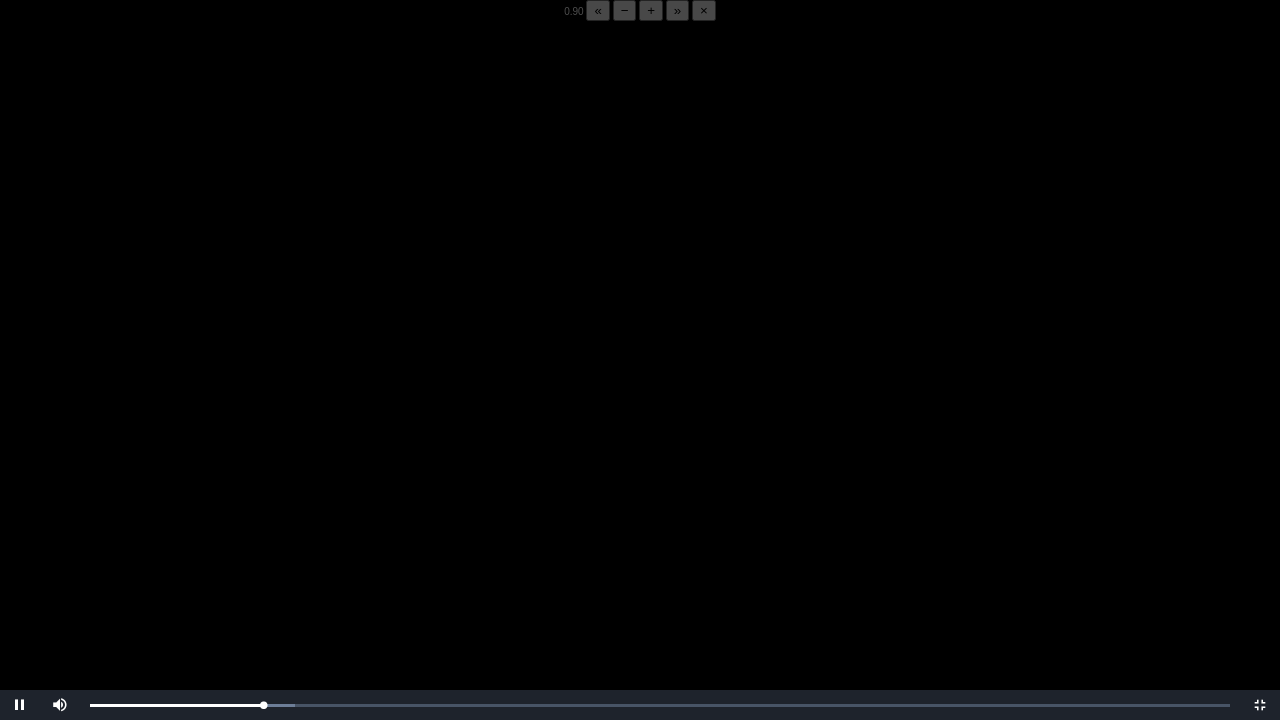 click on "−" at bounding box center [625, 10] 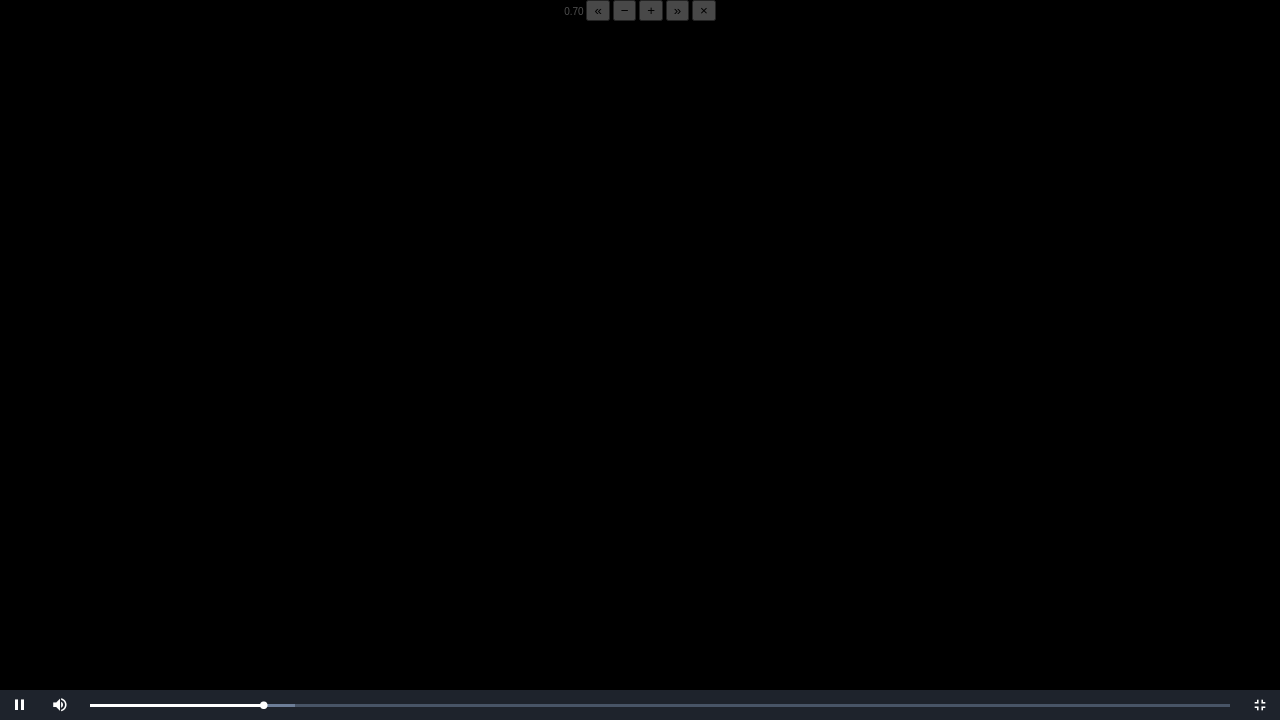 click on "−" at bounding box center [625, 10] 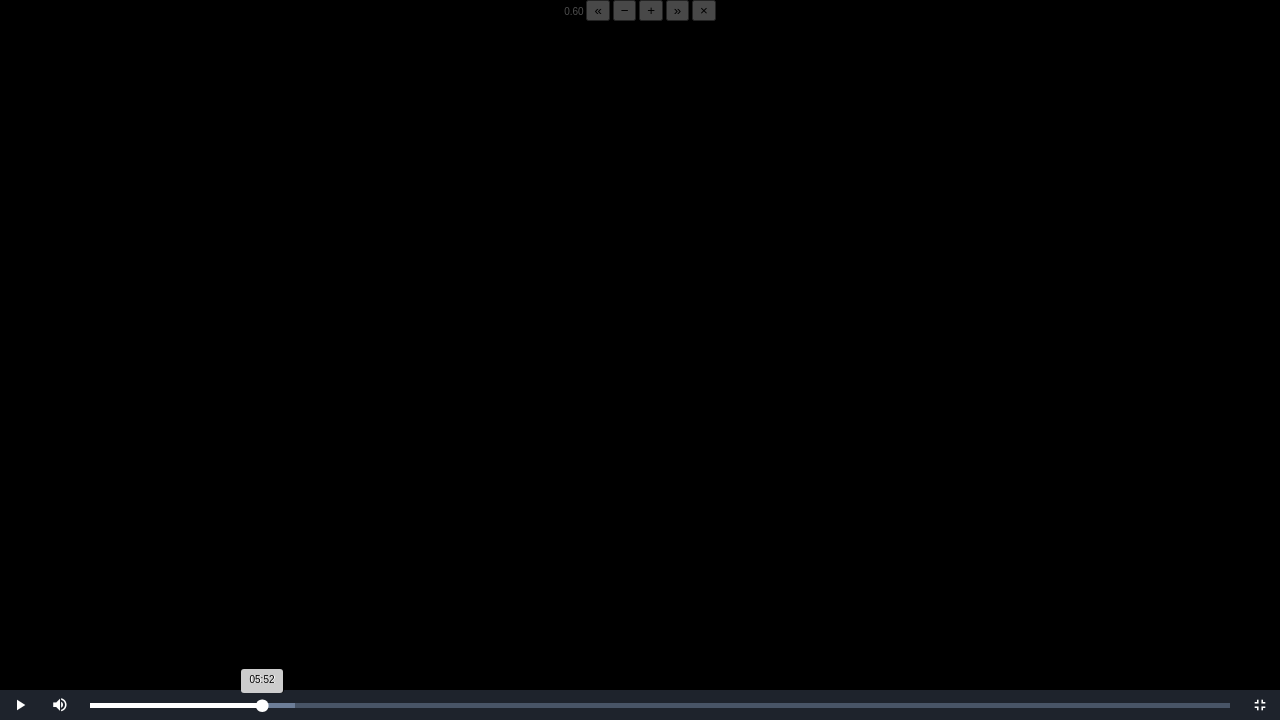 click on "05:52 Progress : 0%" at bounding box center [176, 705] 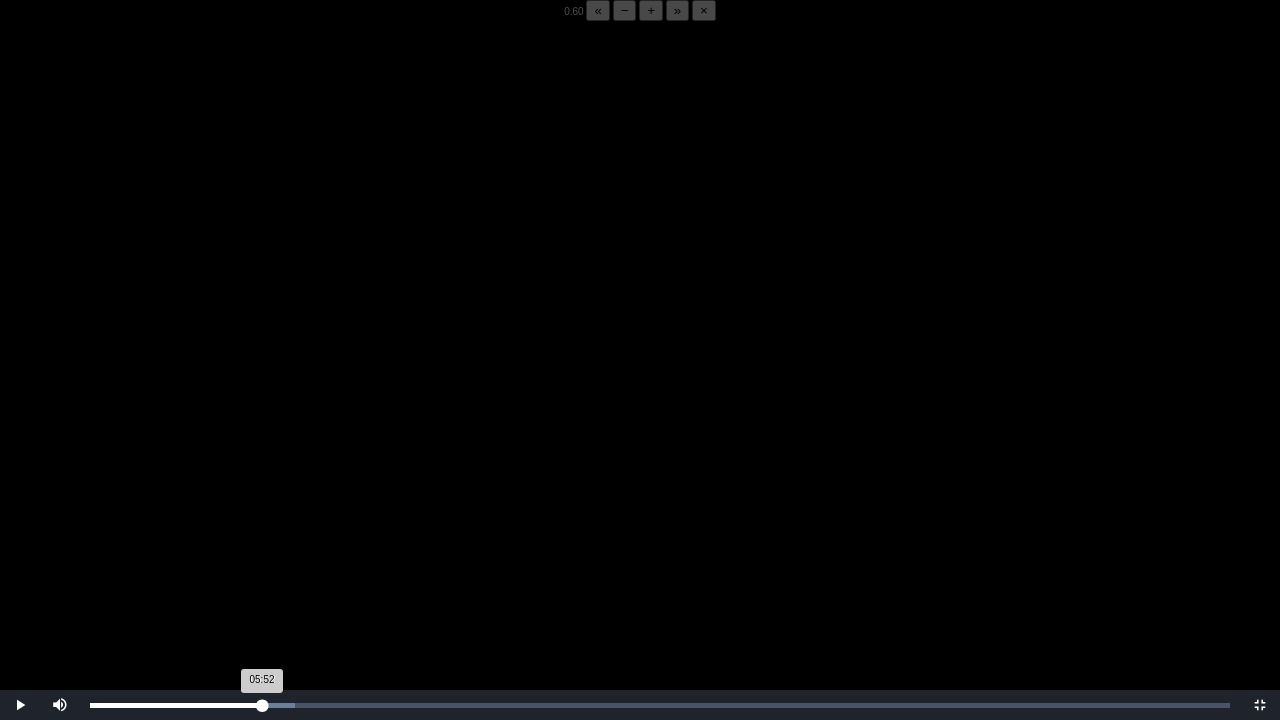 click on "05:52 Progress : 0%" at bounding box center (176, 705) 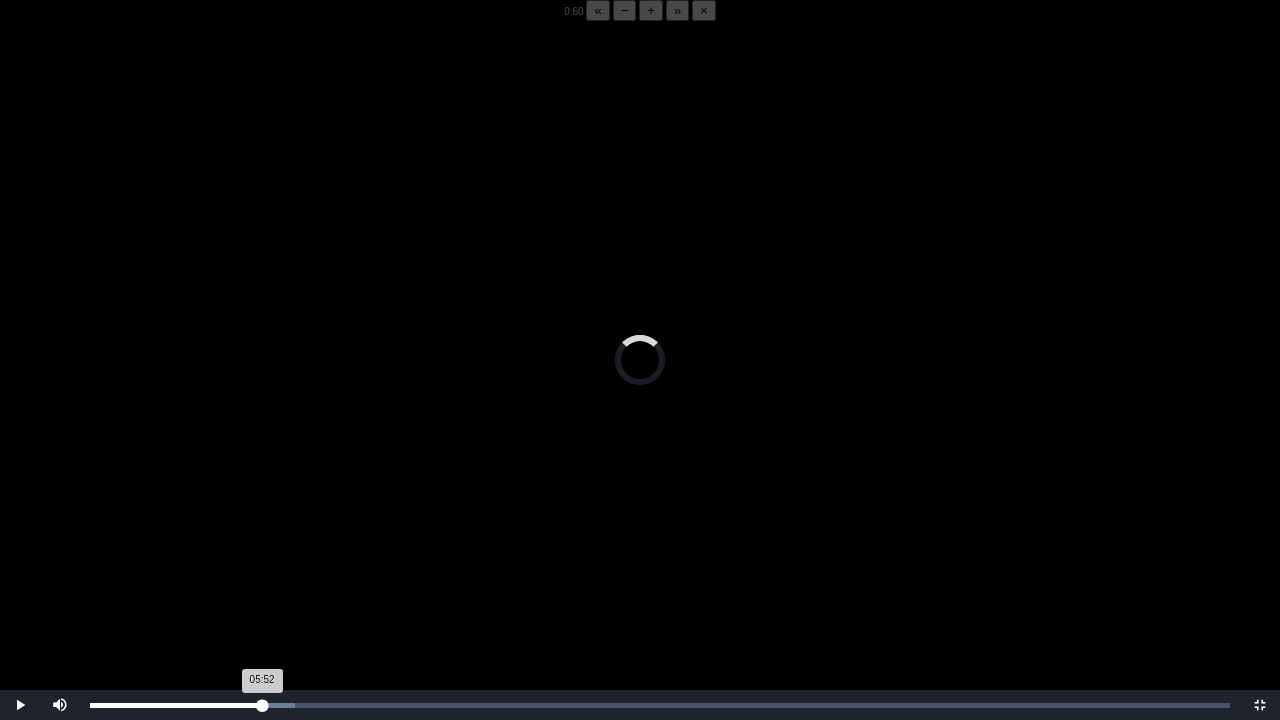 click on "05:52 Progress : 0%" at bounding box center (176, 705) 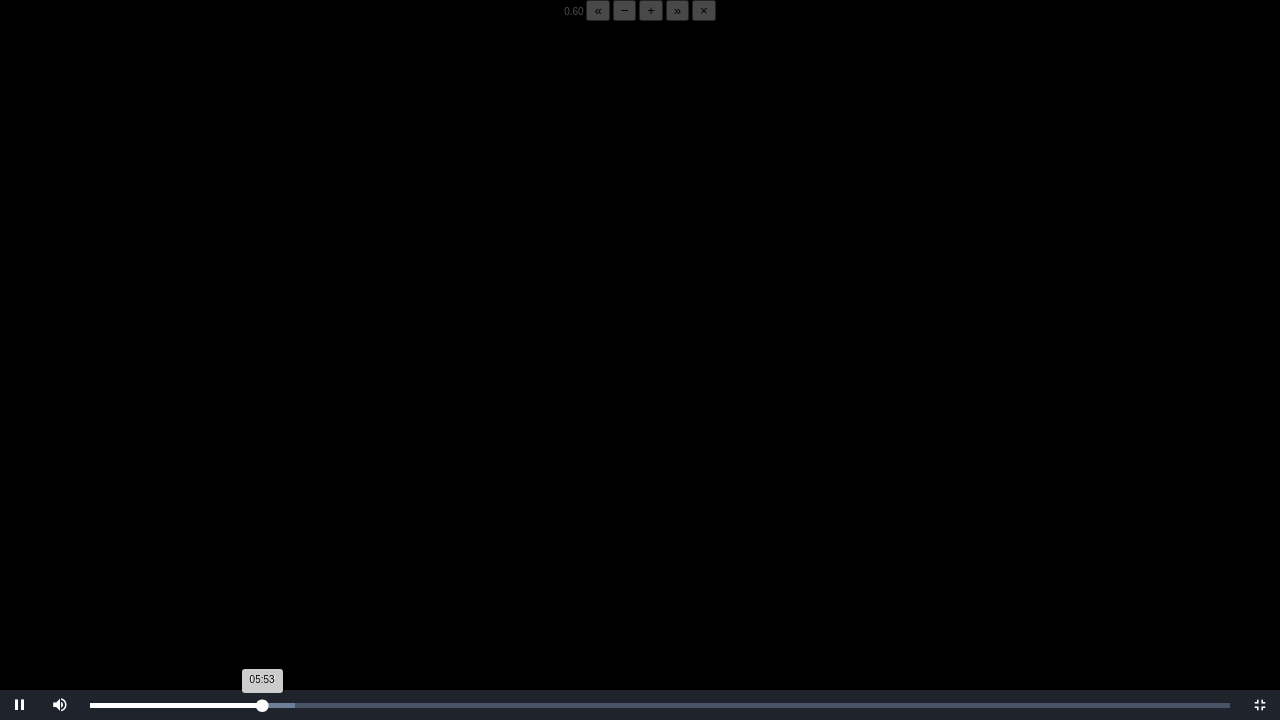 click on "05:53 Progress : 0%" at bounding box center [176, 705] 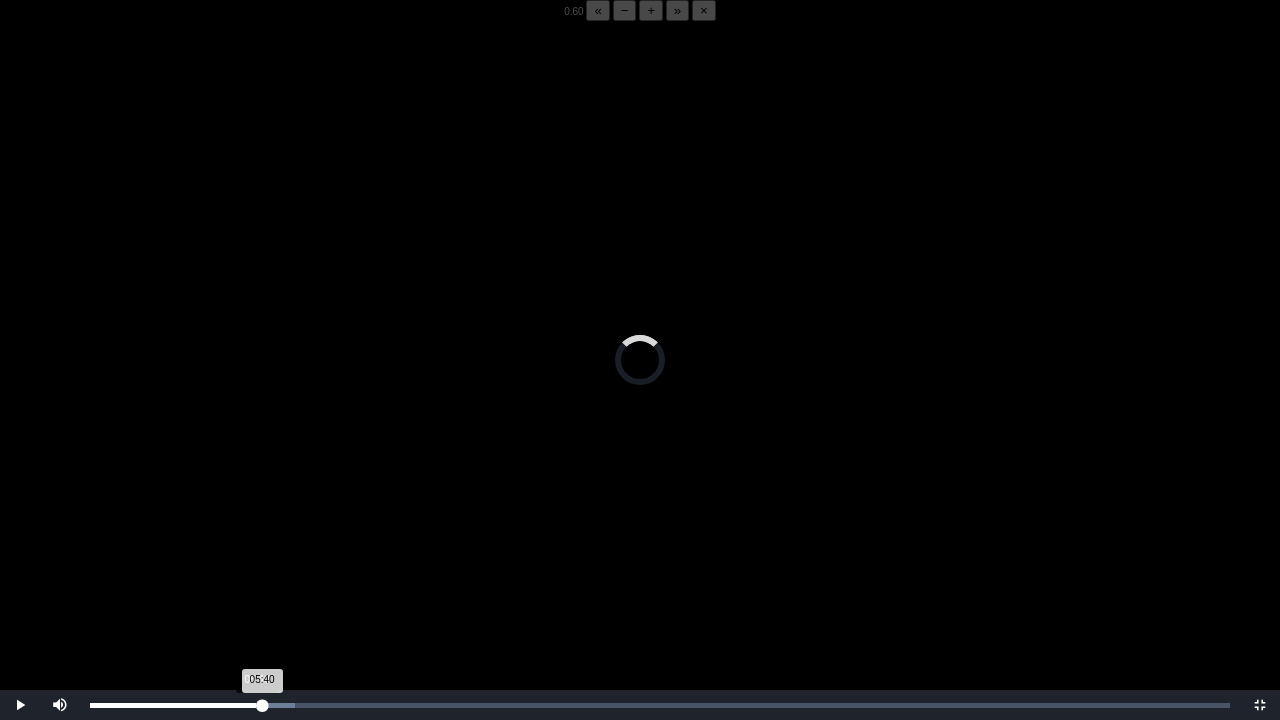 click on "05:40 Progress : 0%" at bounding box center (176, 705) 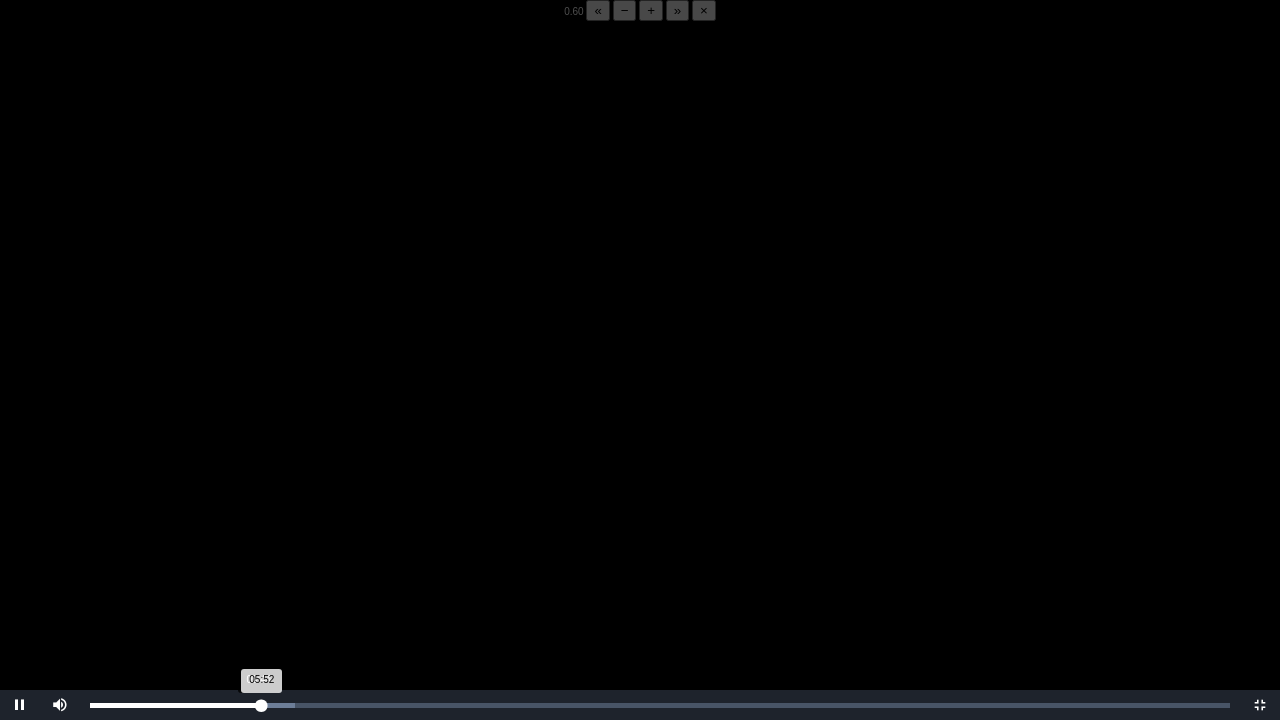 click on "05:52 Progress : 0%" at bounding box center [176, 705] 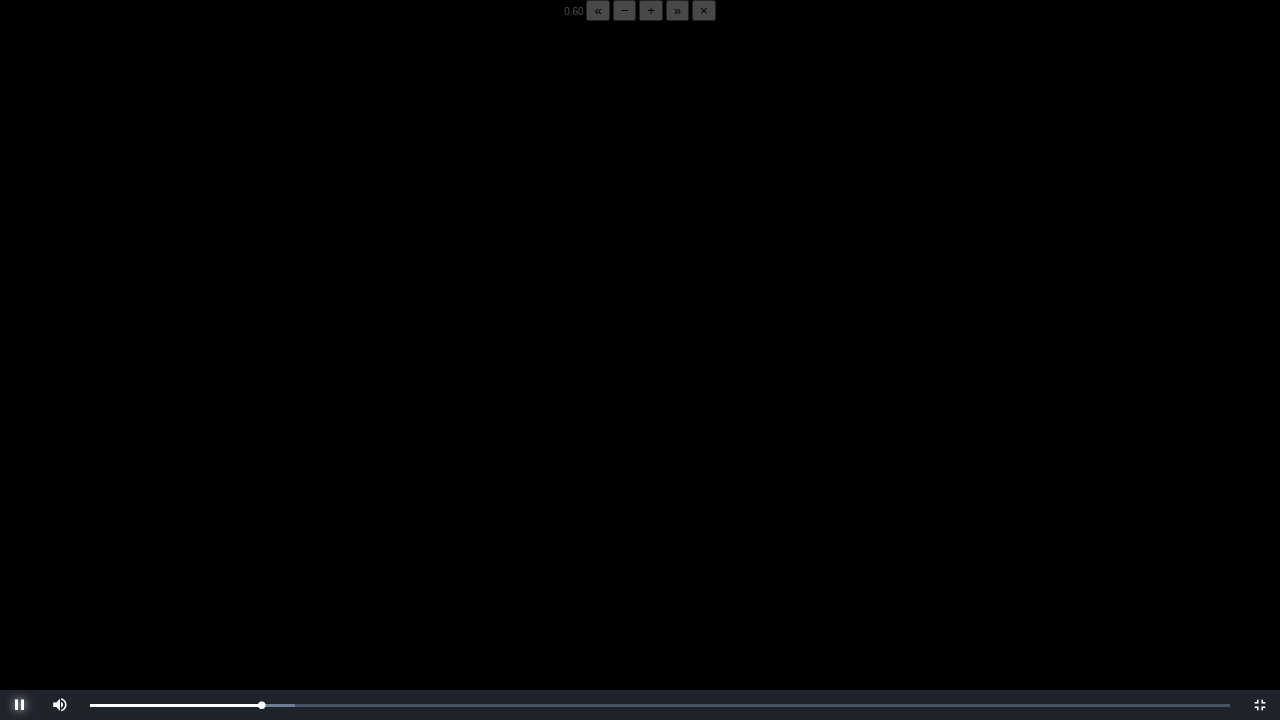 click at bounding box center (20, 705) 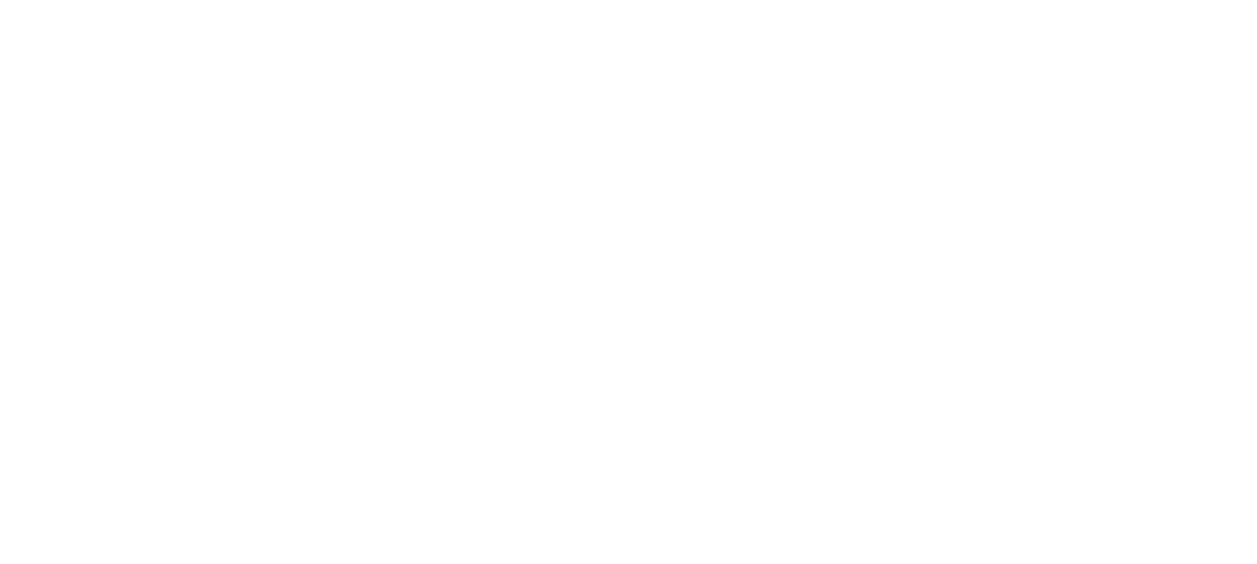 scroll, scrollTop: 0, scrollLeft: 0, axis: both 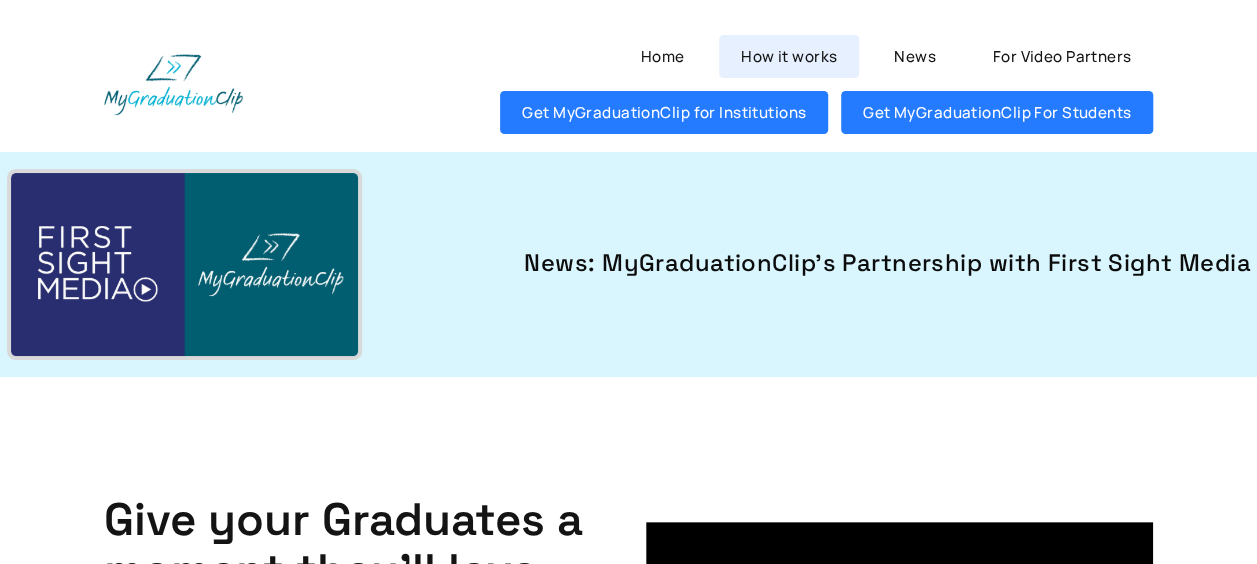 click on "How it works" at bounding box center (789, 56) 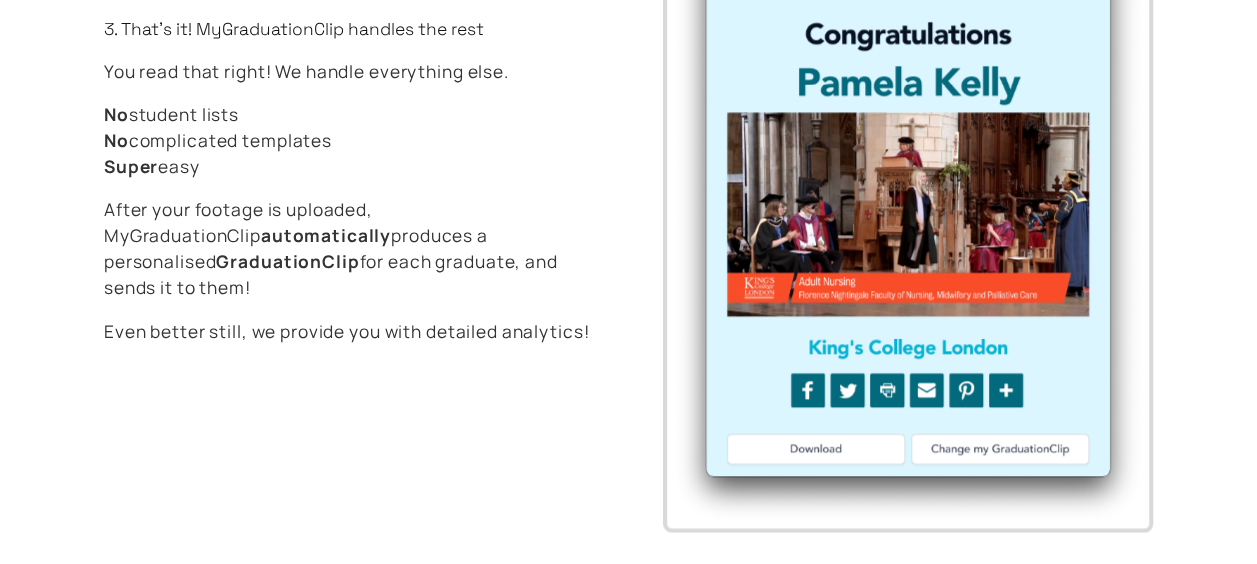 scroll, scrollTop: 5294, scrollLeft: 0, axis: vertical 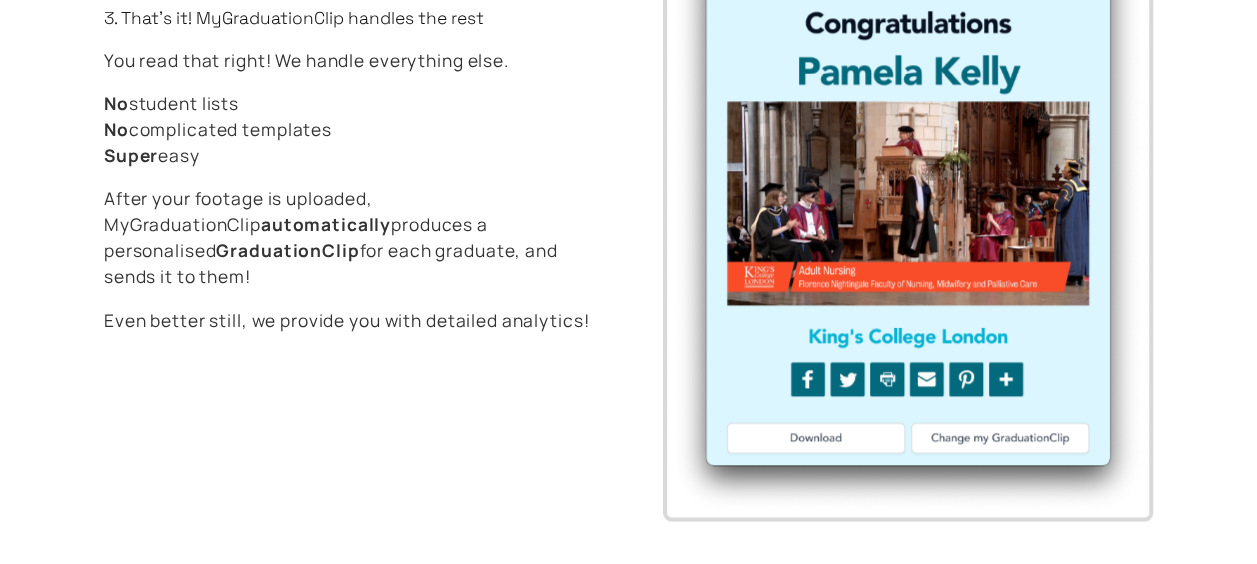 click on "You read that right! We handle everything else. No  student lists   No  complicated templates   Super  easy After your footage is uploaded, MyGraduationClip  automatically  produces a personalised  GraduationClip  for each graduate, and sends it to them! Even better still, we provide you with detailed analytics!" at bounding box center [349, 191] 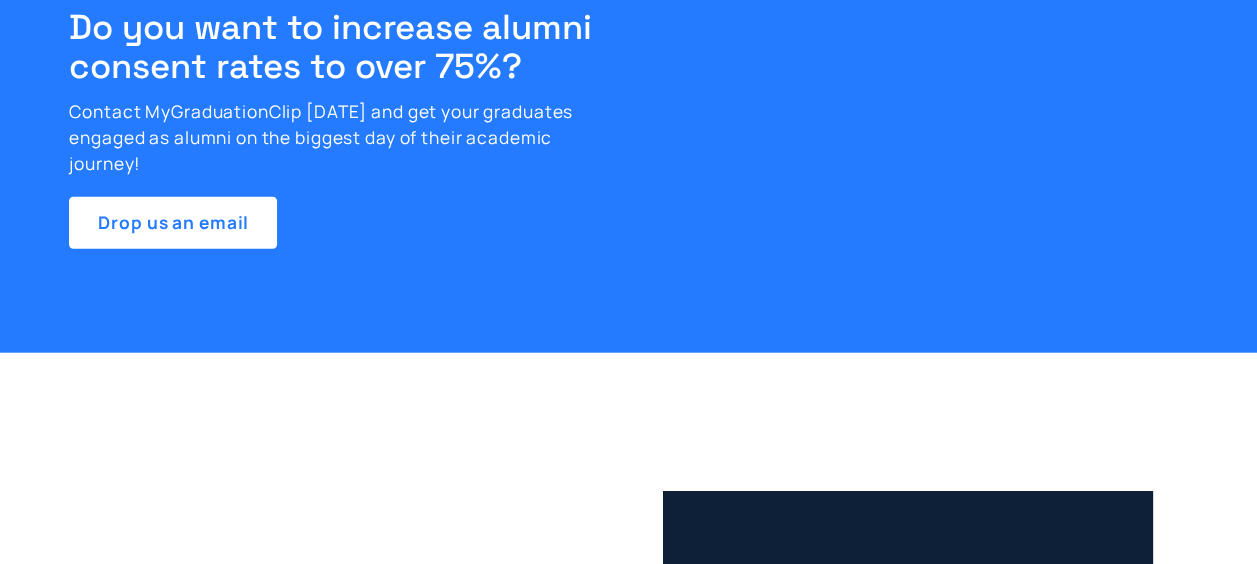 scroll, scrollTop: 6567, scrollLeft: 0, axis: vertical 